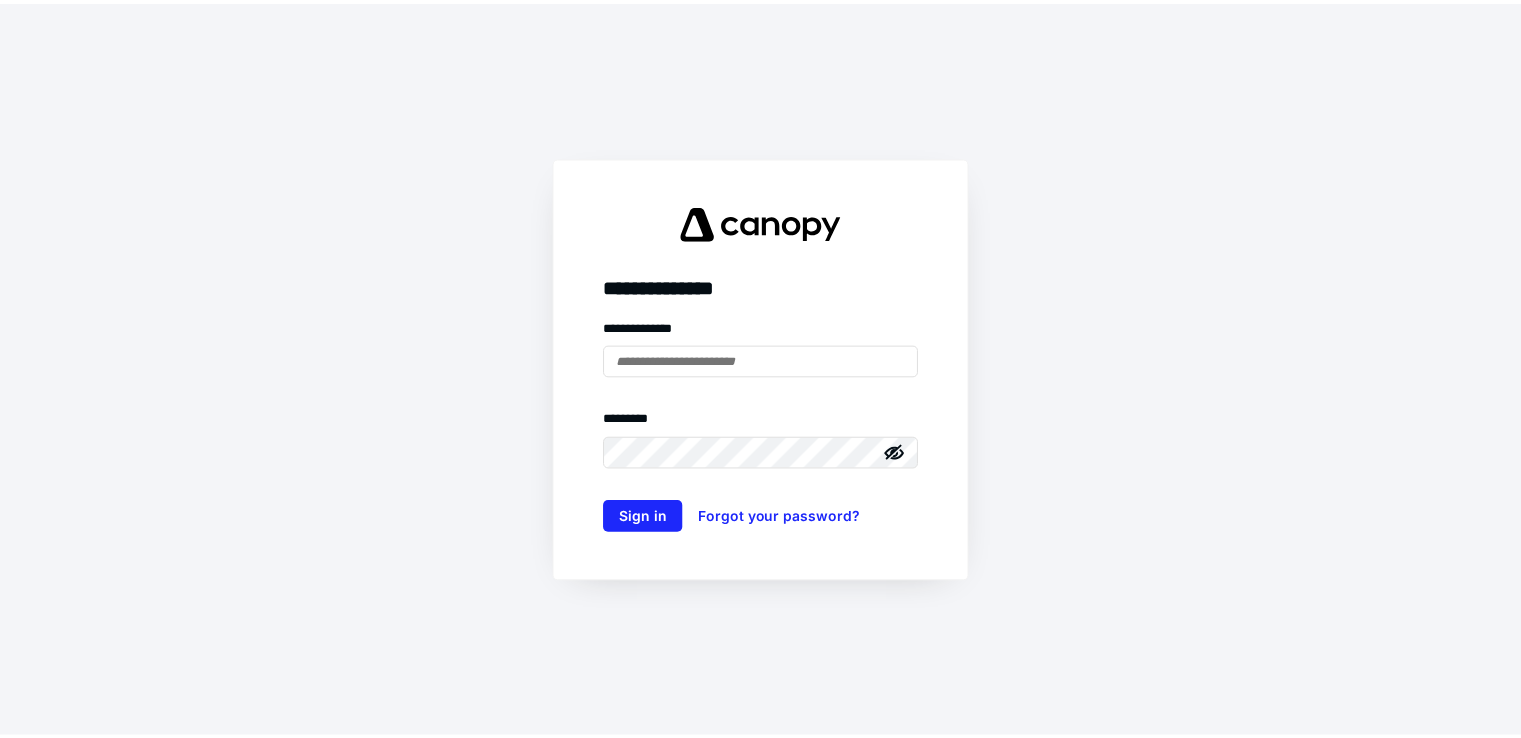 scroll, scrollTop: 0, scrollLeft: 0, axis: both 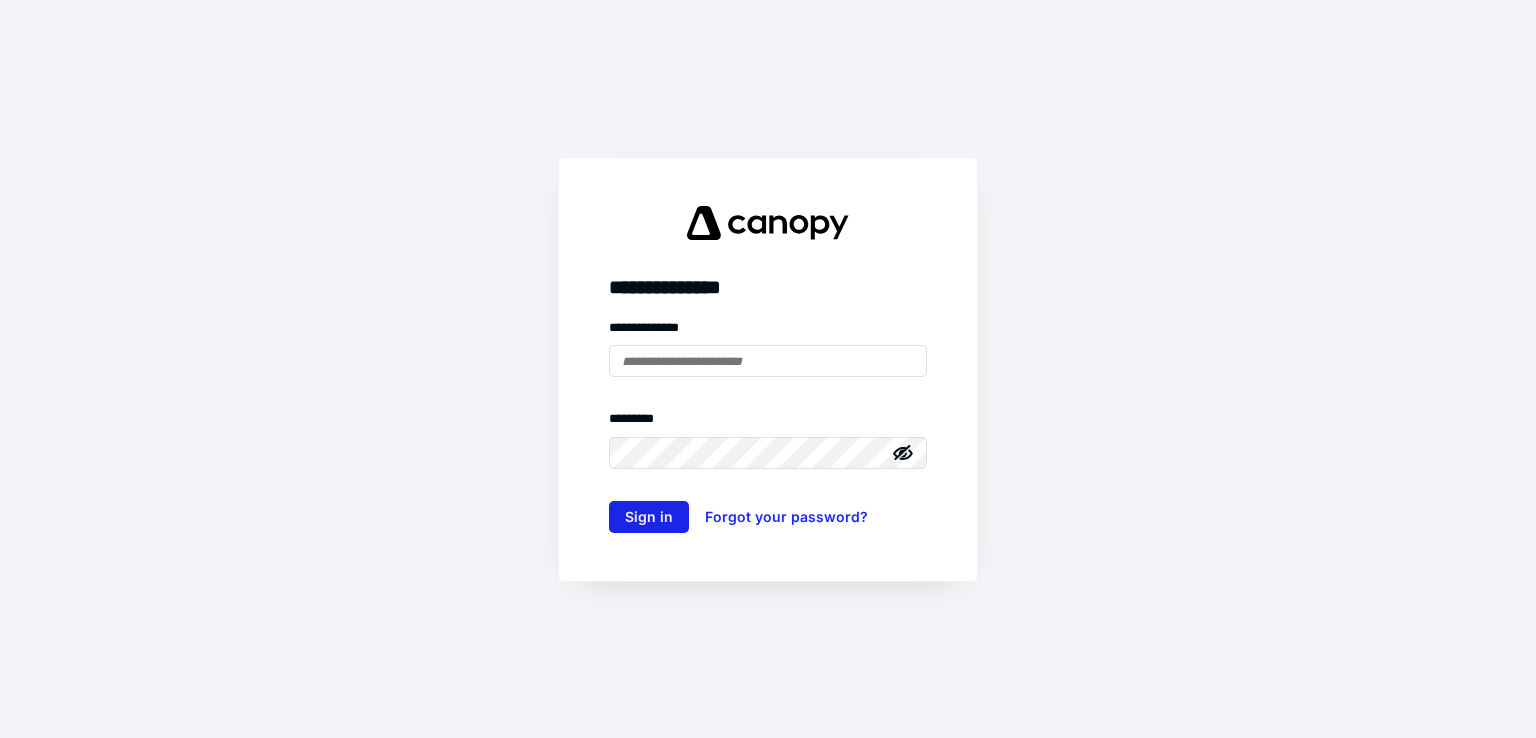 type on "**********" 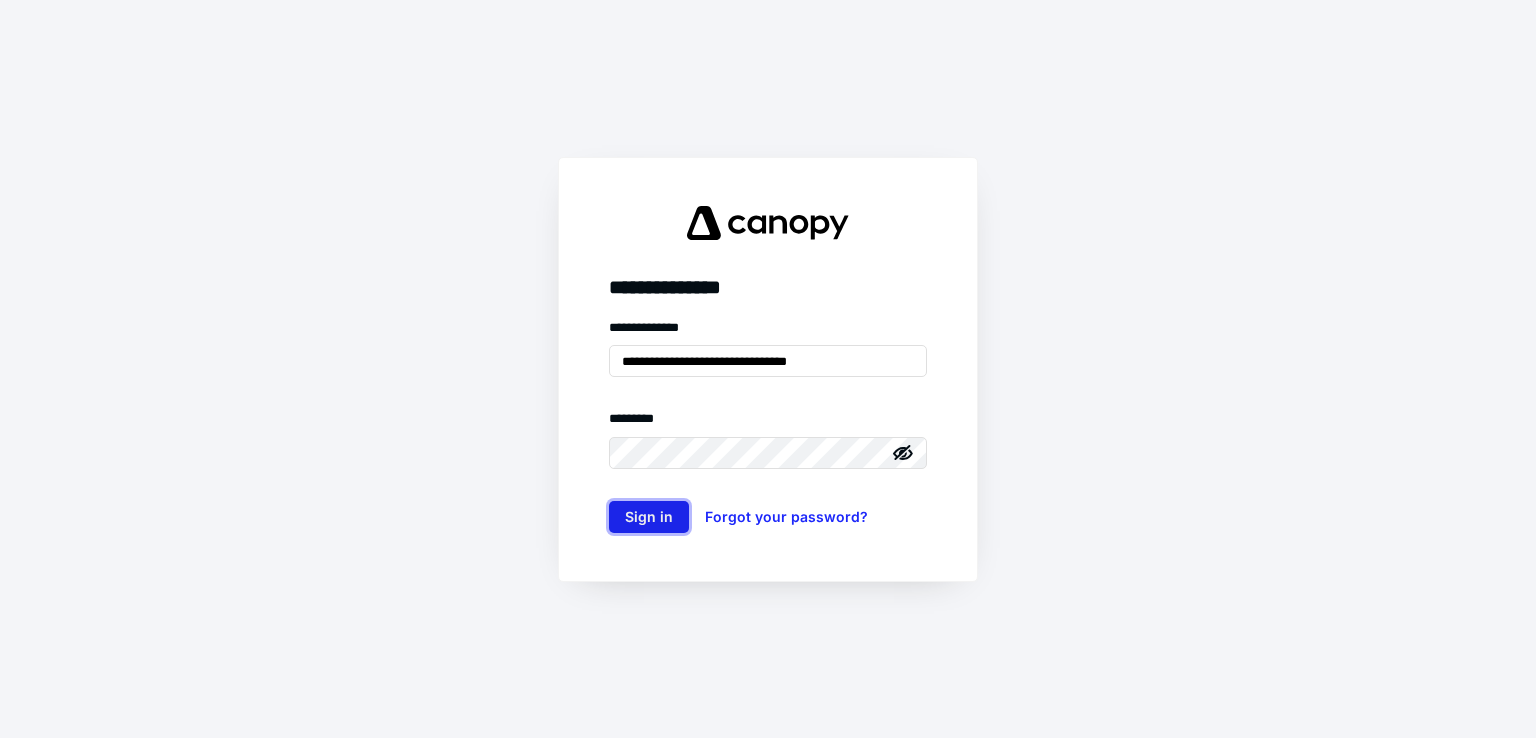 click on "Sign in" at bounding box center (649, 517) 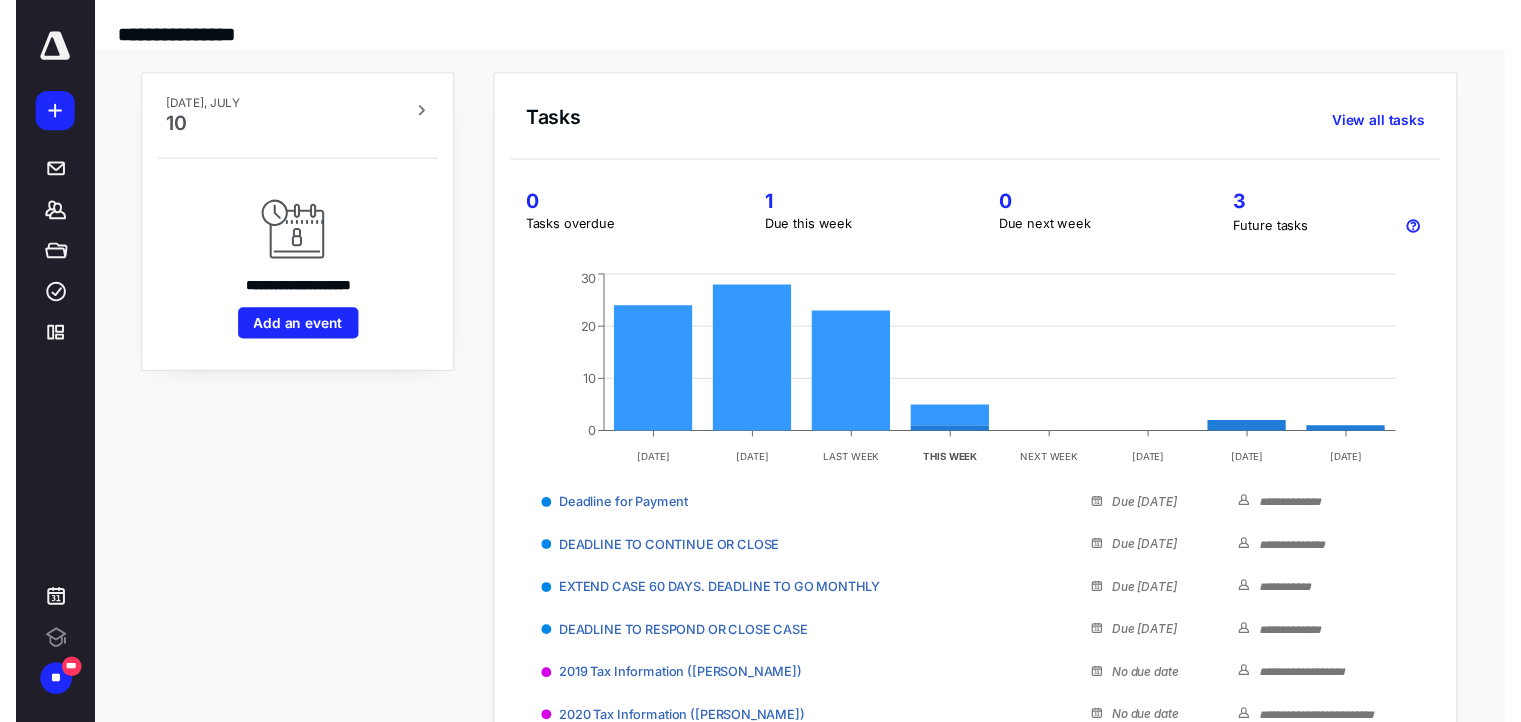 scroll, scrollTop: 0, scrollLeft: 0, axis: both 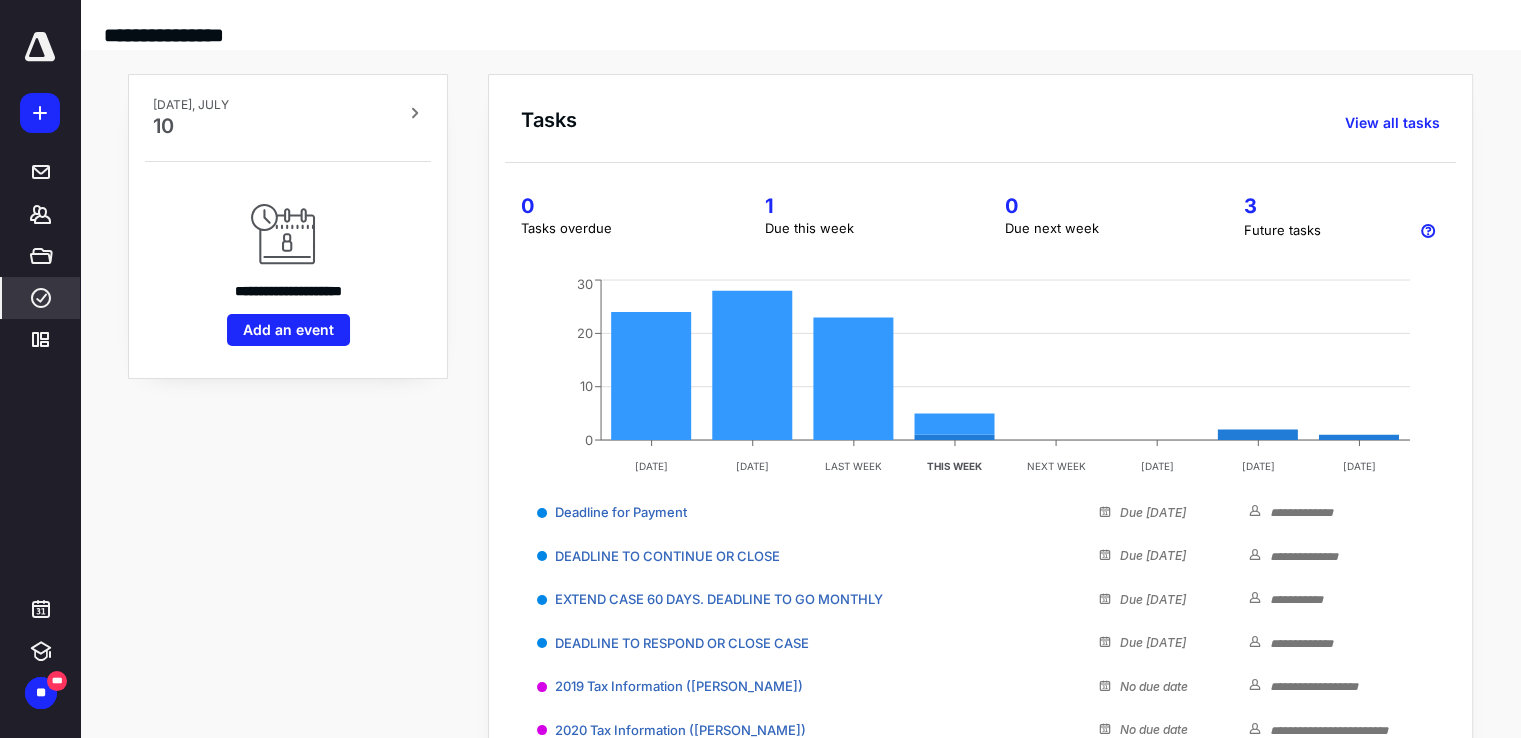 click on "****" at bounding box center (41, 298) 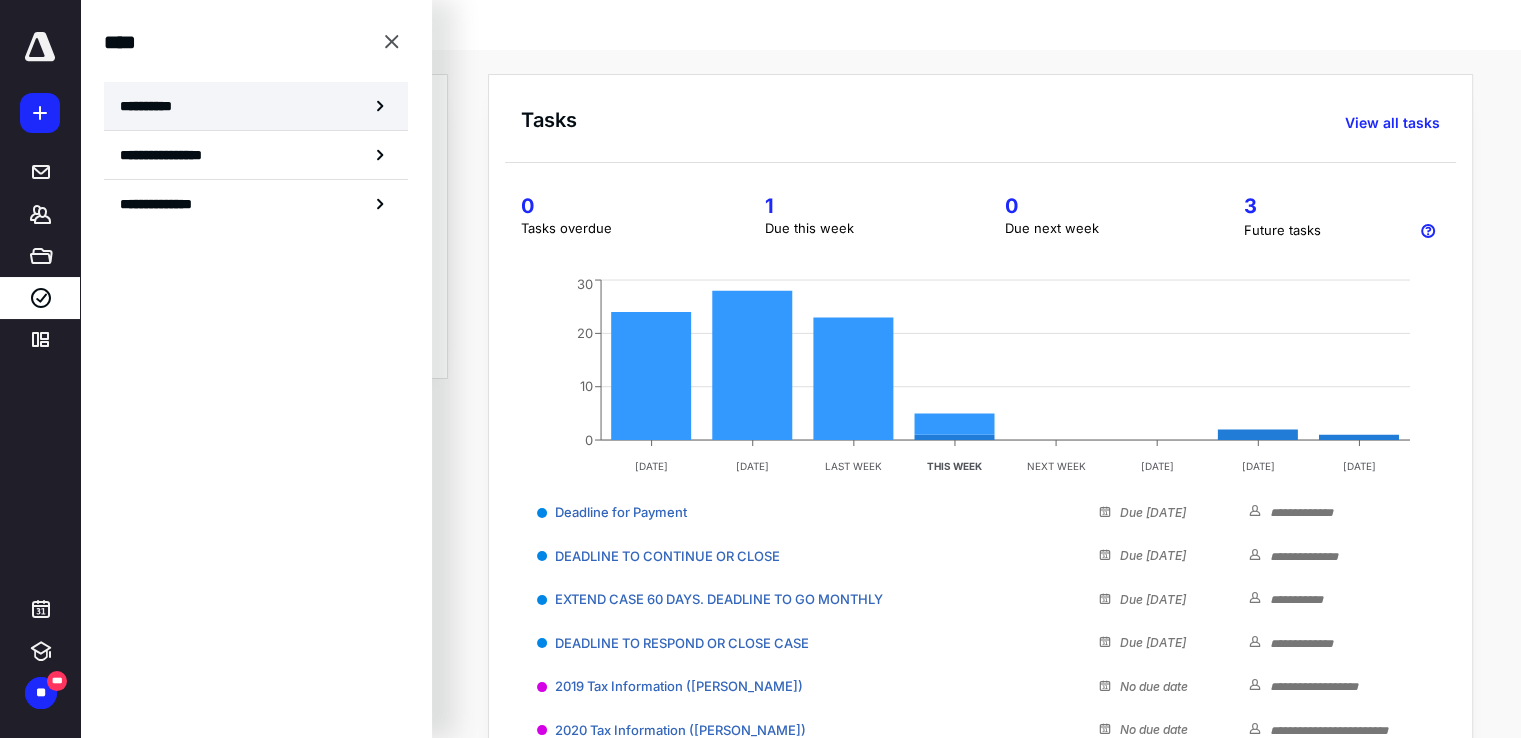 click on "**********" at bounding box center [256, 106] 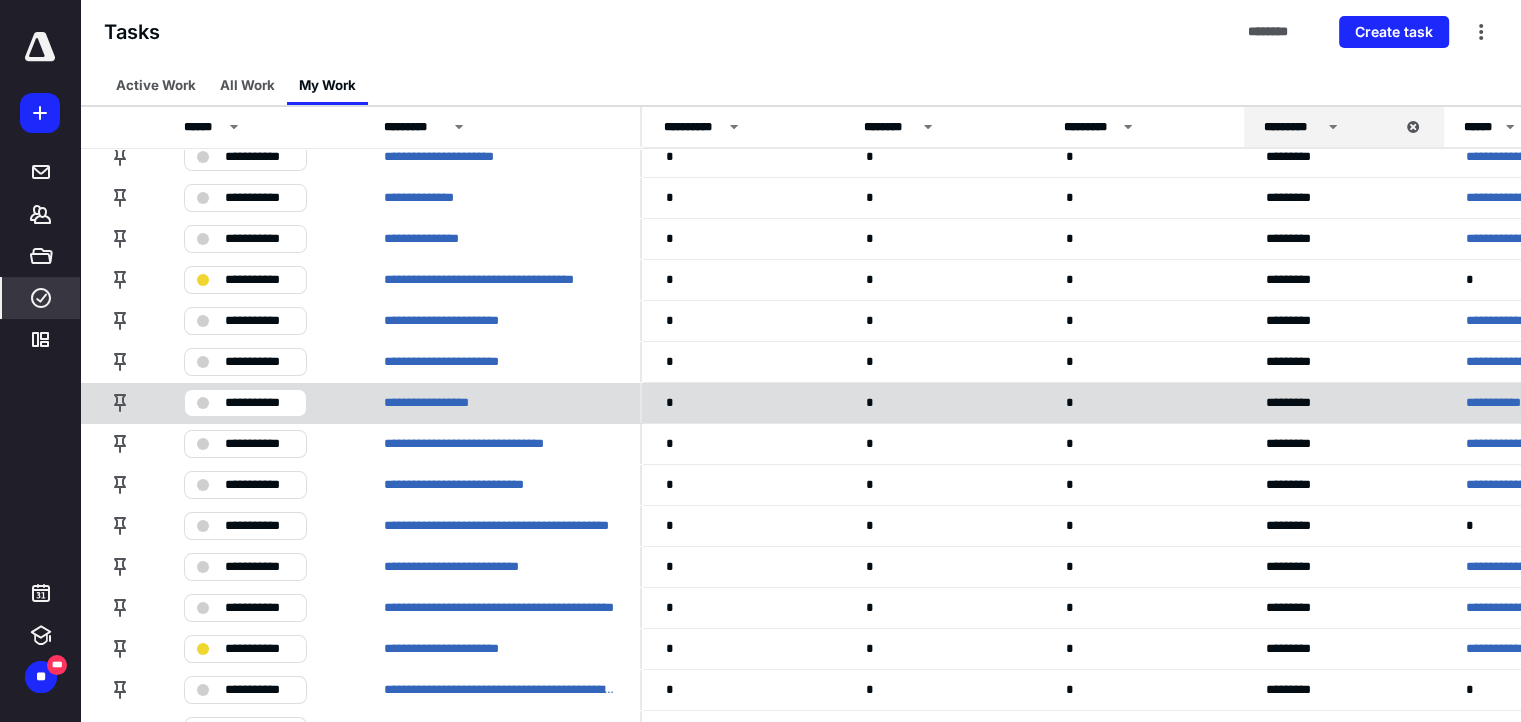 scroll, scrollTop: 0, scrollLeft: 0, axis: both 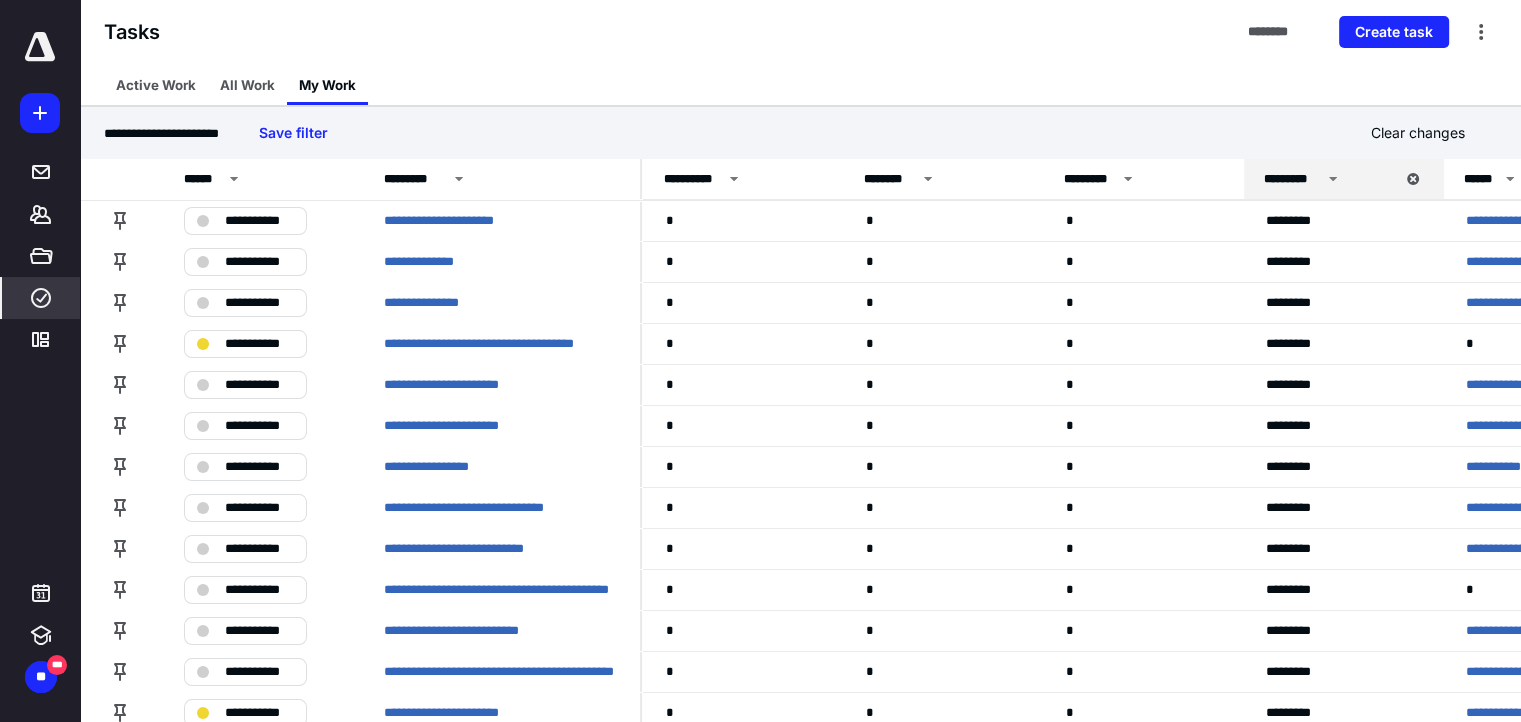 click on "*********" at bounding box center (1292, 179) 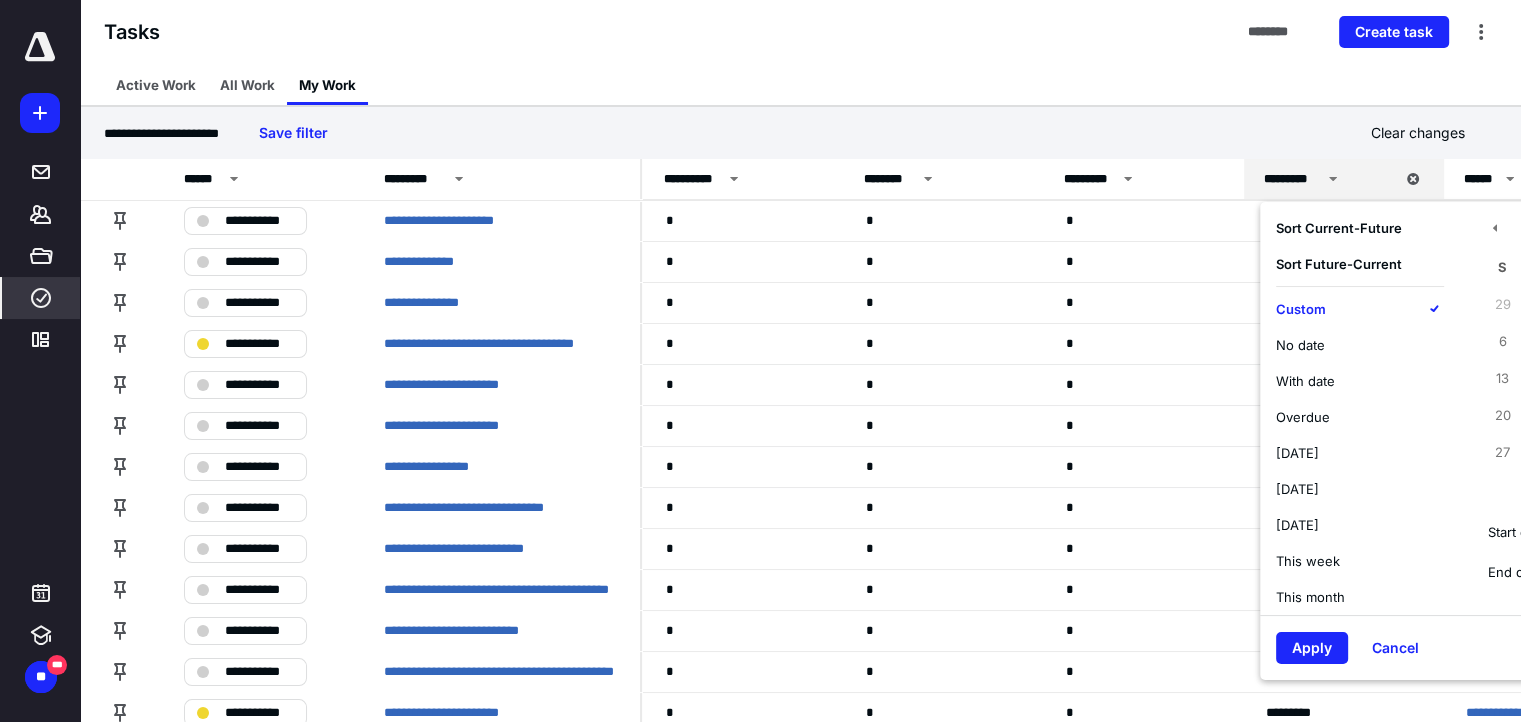 scroll, scrollTop: 0, scrollLeft: 184, axis: horizontal 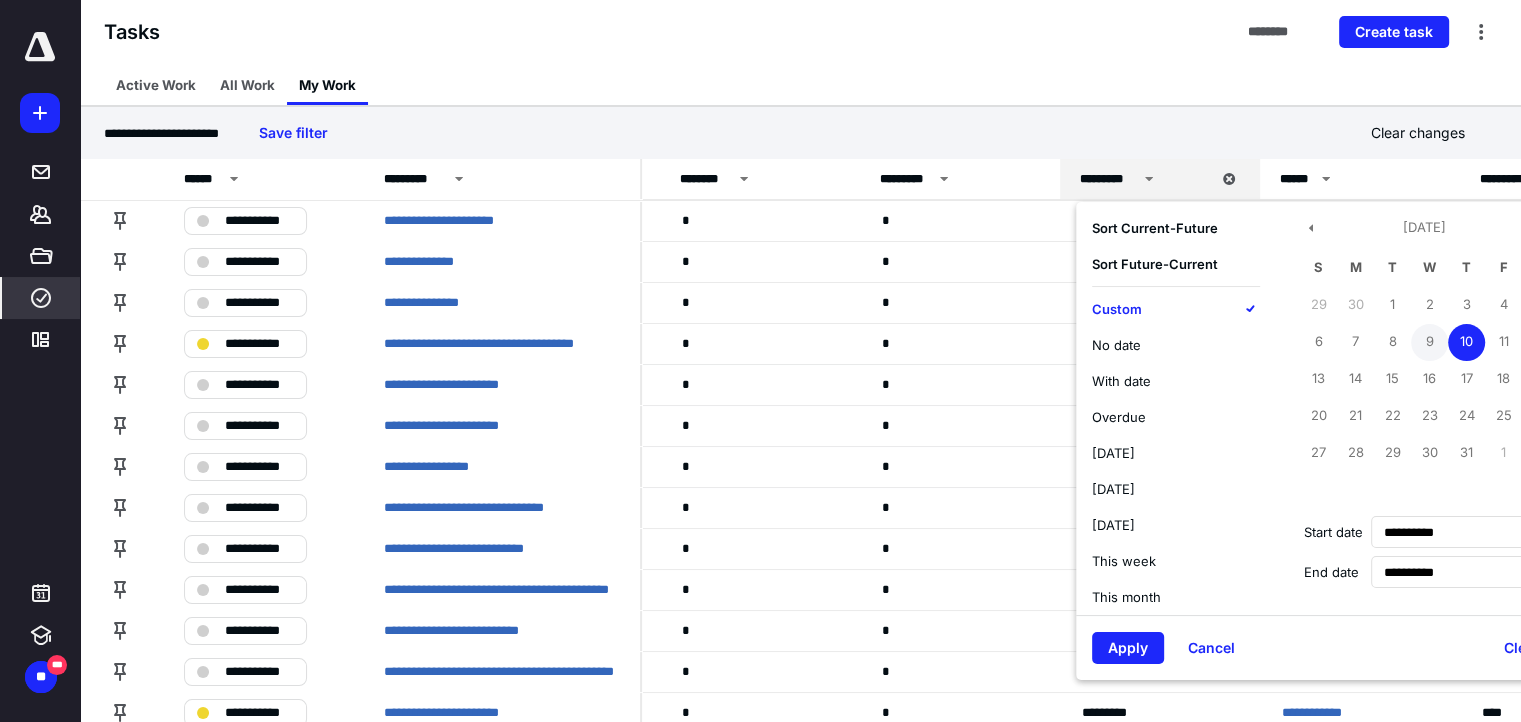 click on "9" at bounding box center [1429, 342] 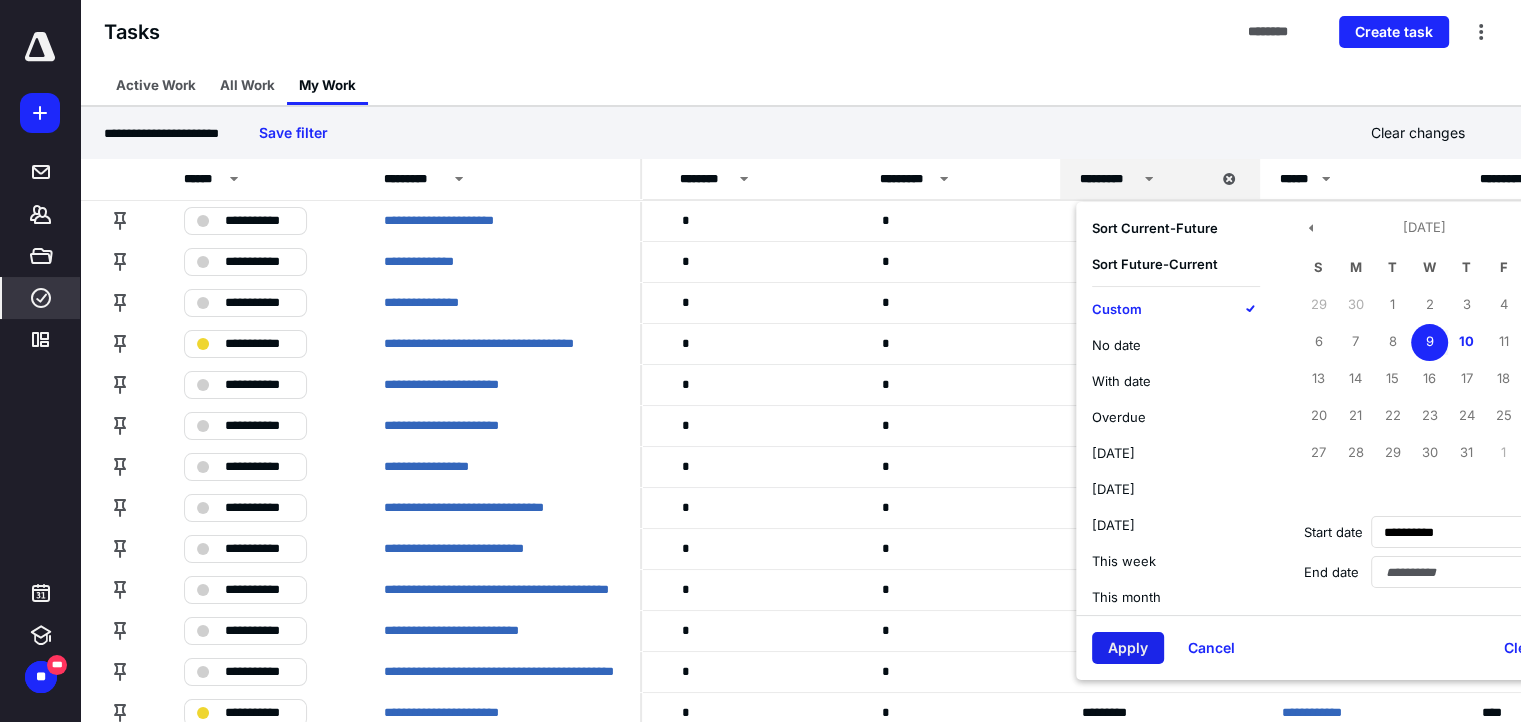 click on "Apply" at bounding box center (1128, 648) 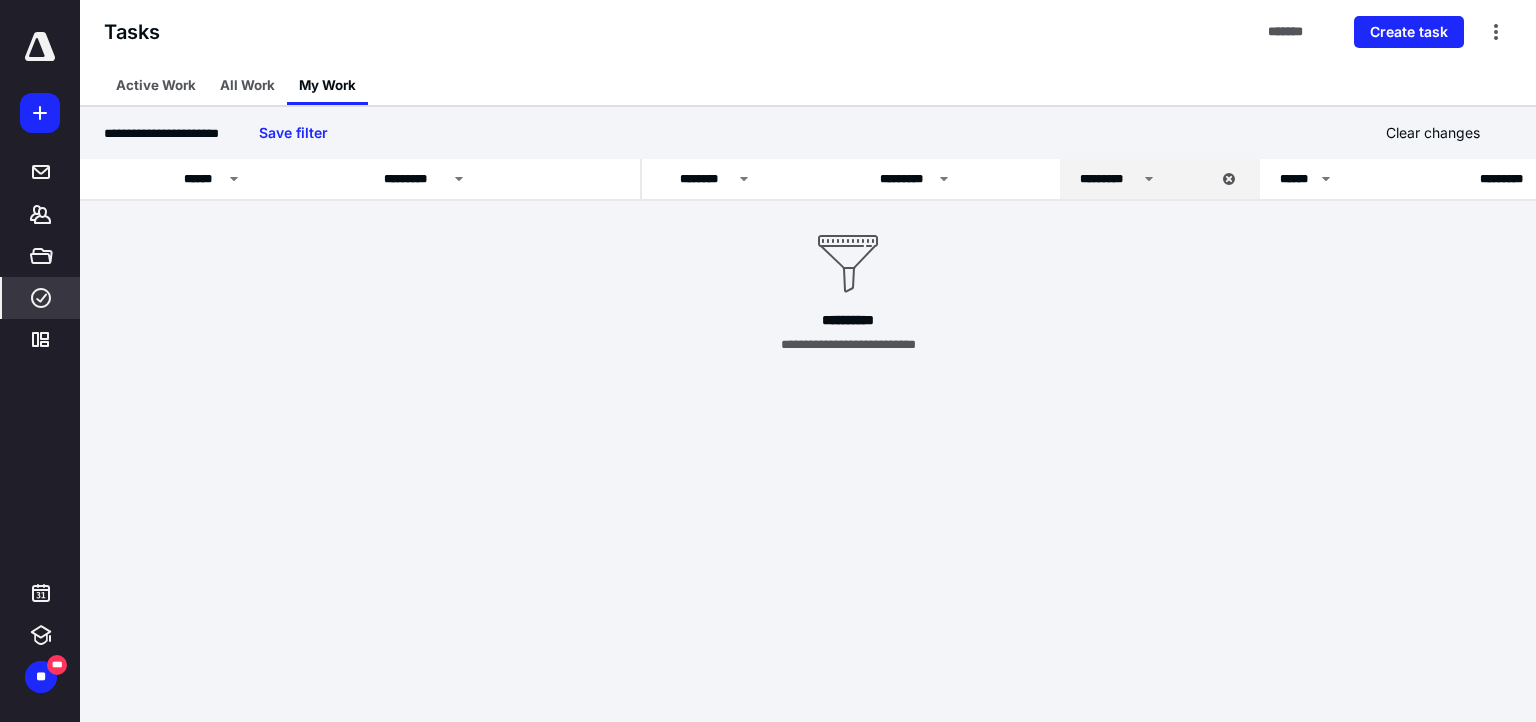 click on "*********" at bounding box center (1108, 179) 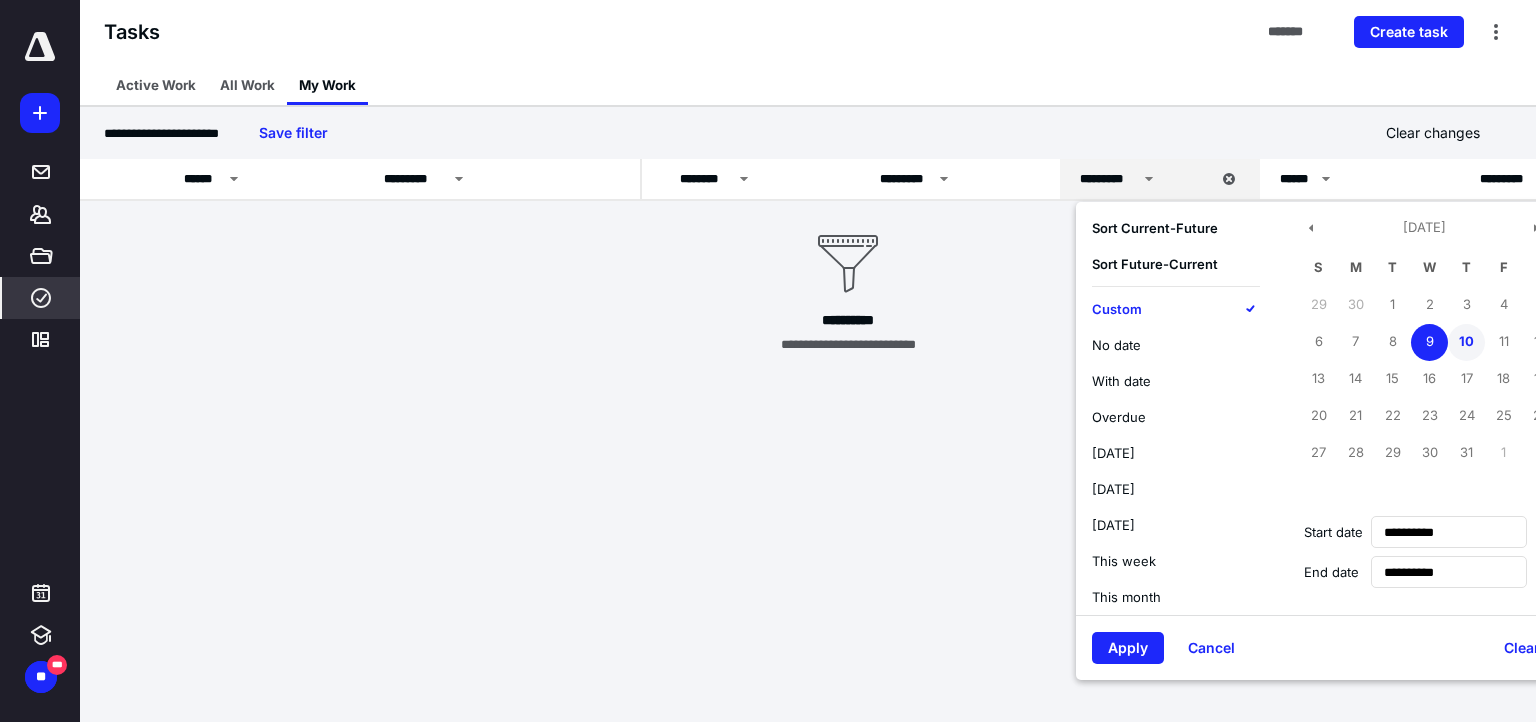 click on "10" at bounding box center (1466, 342) 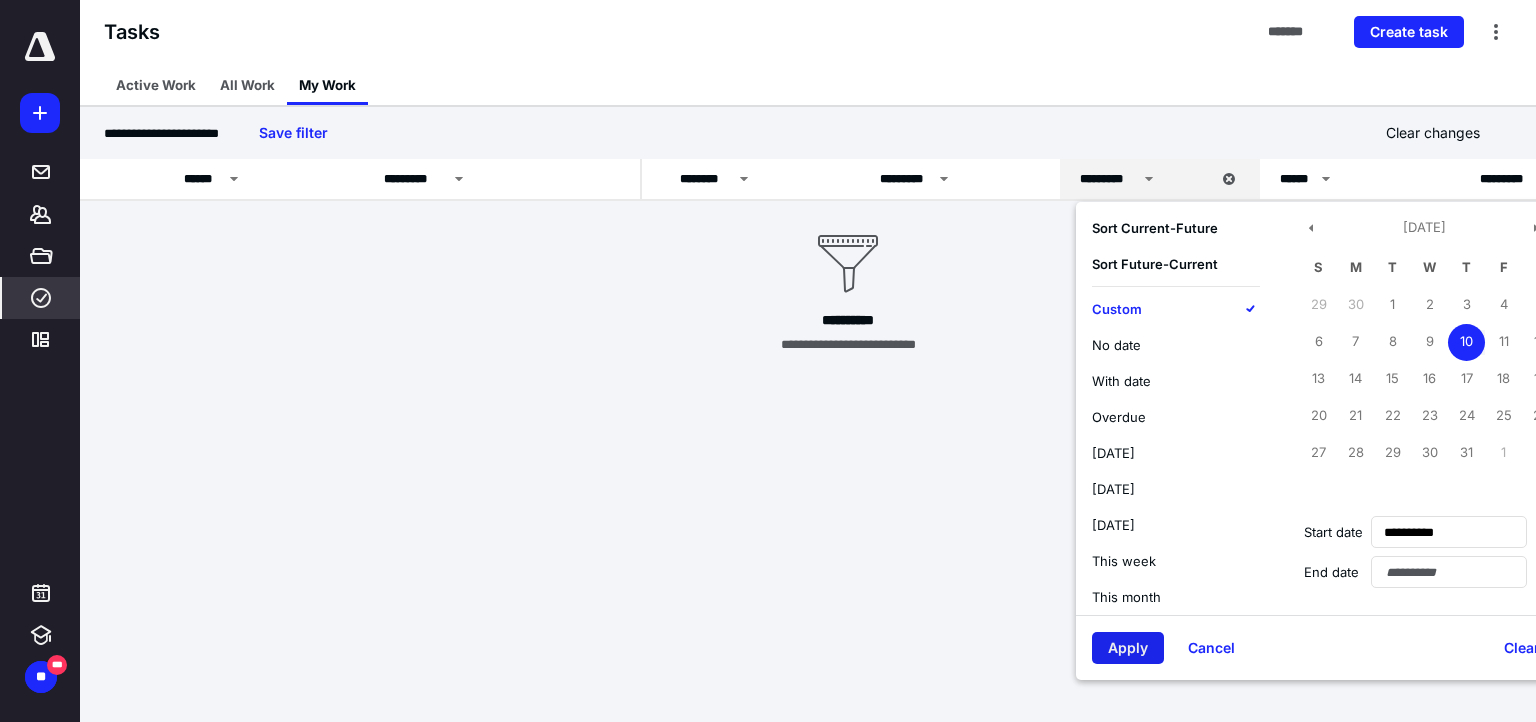 click on "Apply" at bounding box center [1128, 648] 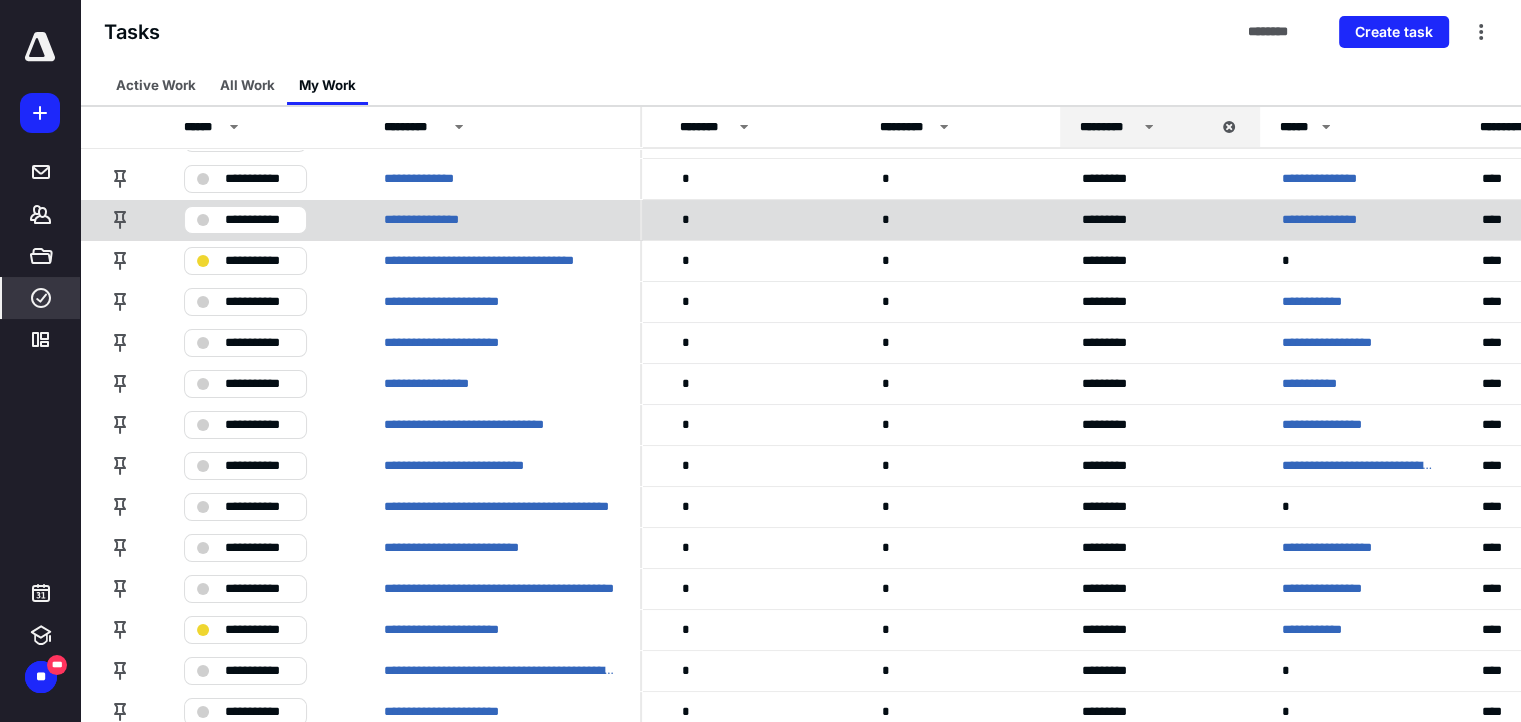 scroll, scrollTop: 0, scrollLeft: 184, axis: horizontal 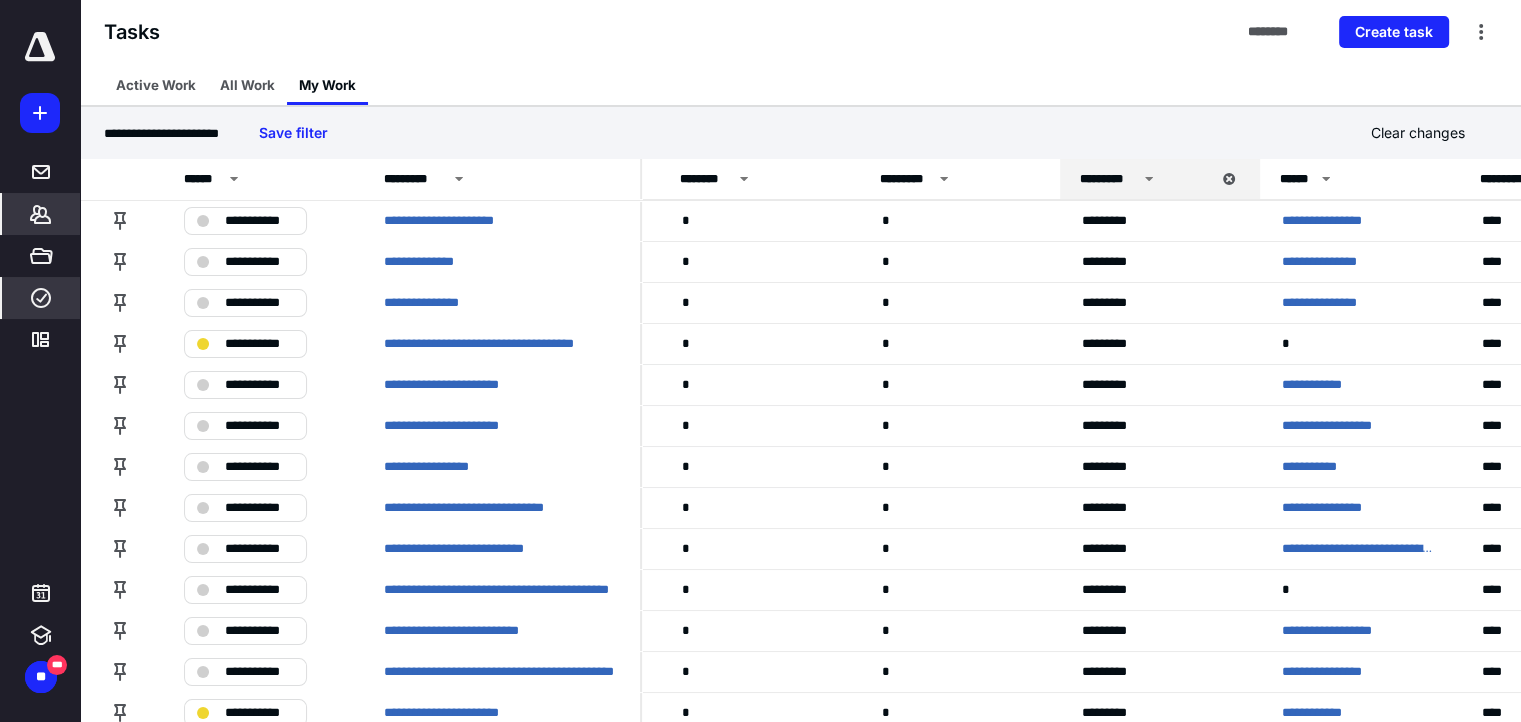 click 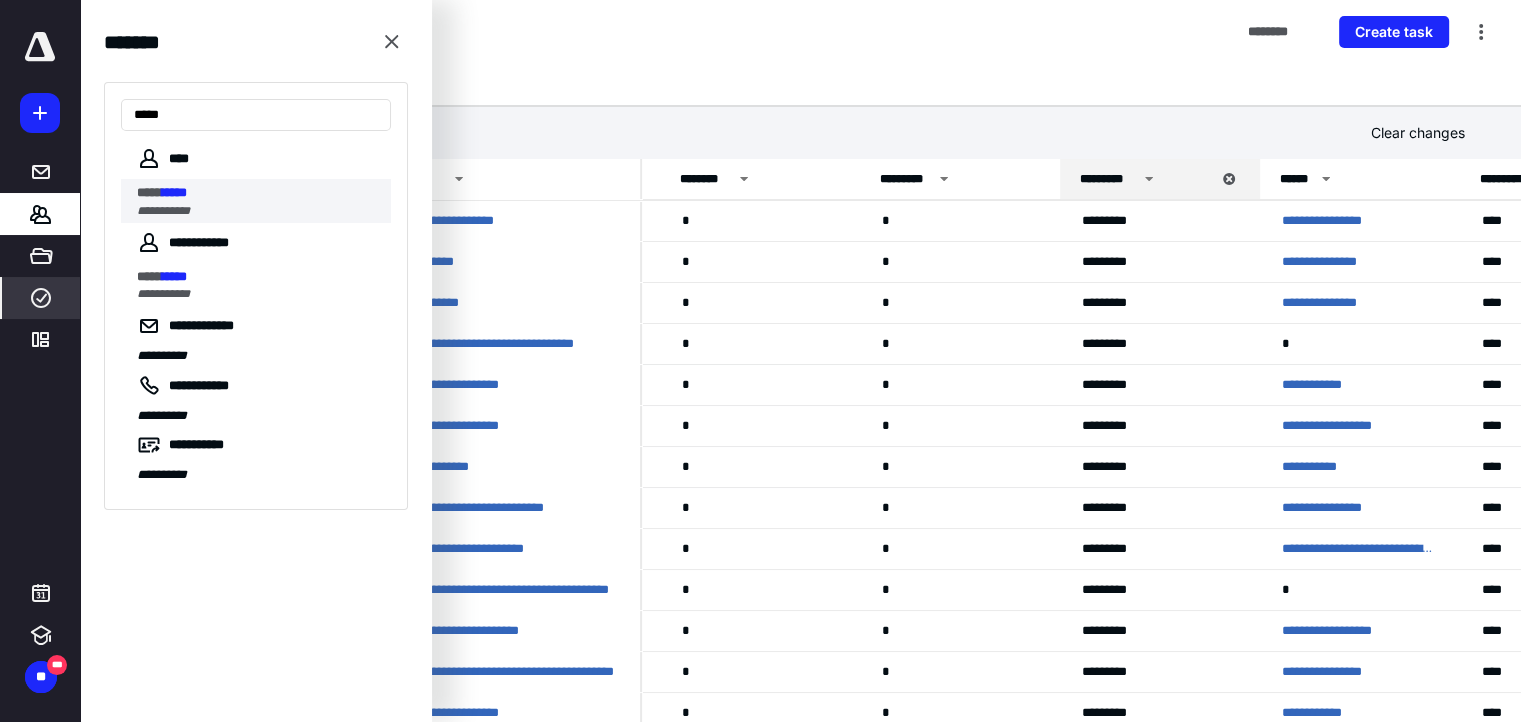 type on "*****" 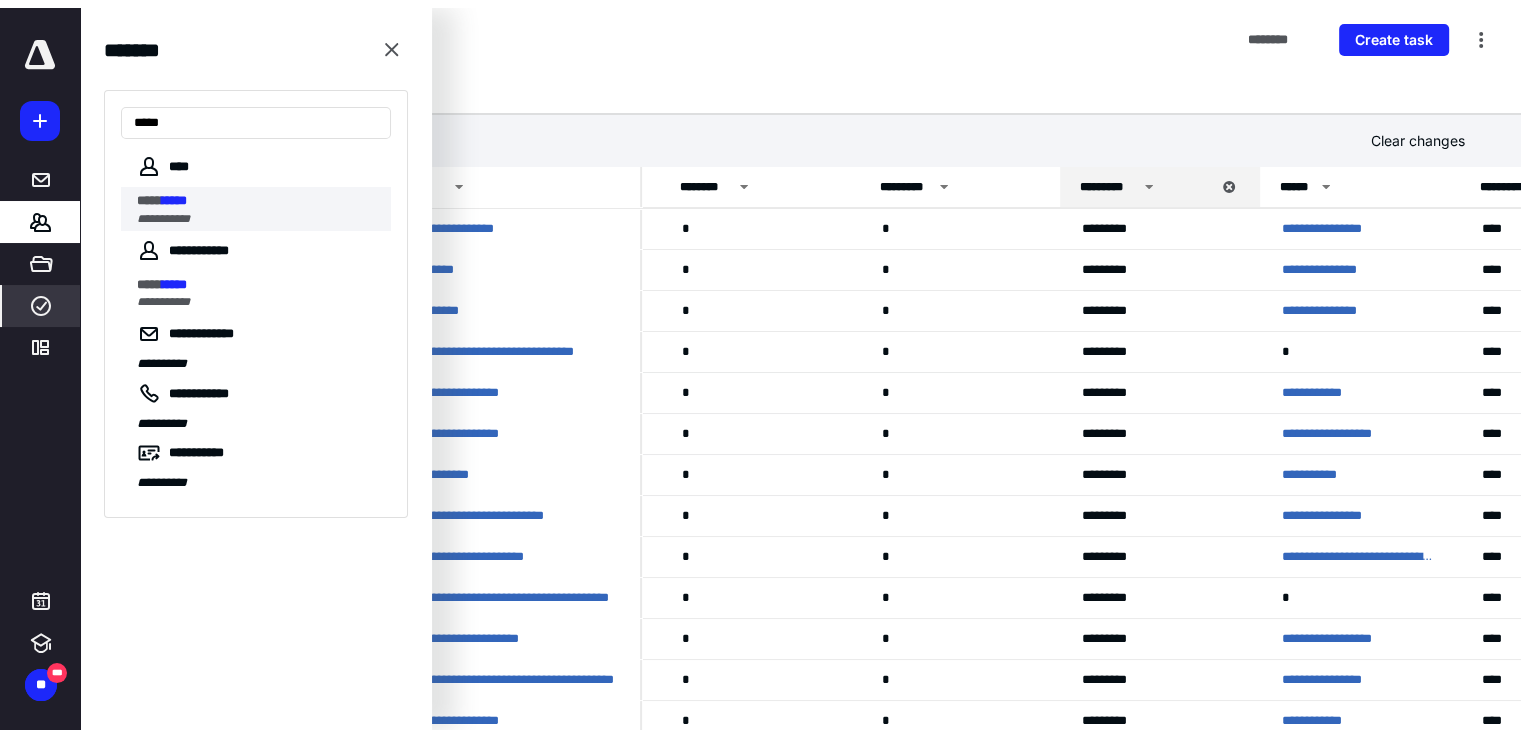 scroll, scrollTop: 0, scrollLeft: 0, axis: both 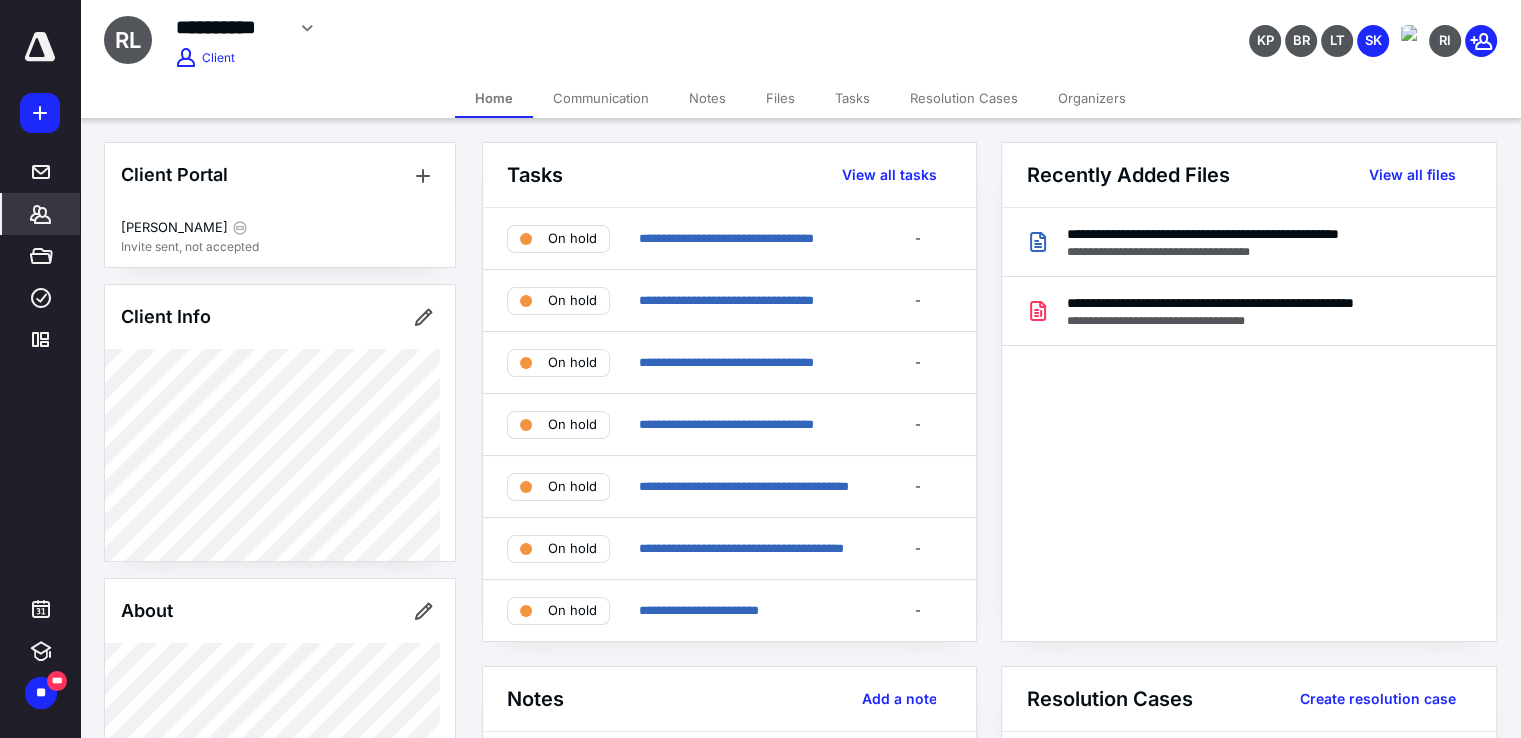 click on "Tasks" at bounding box center (852, 98) 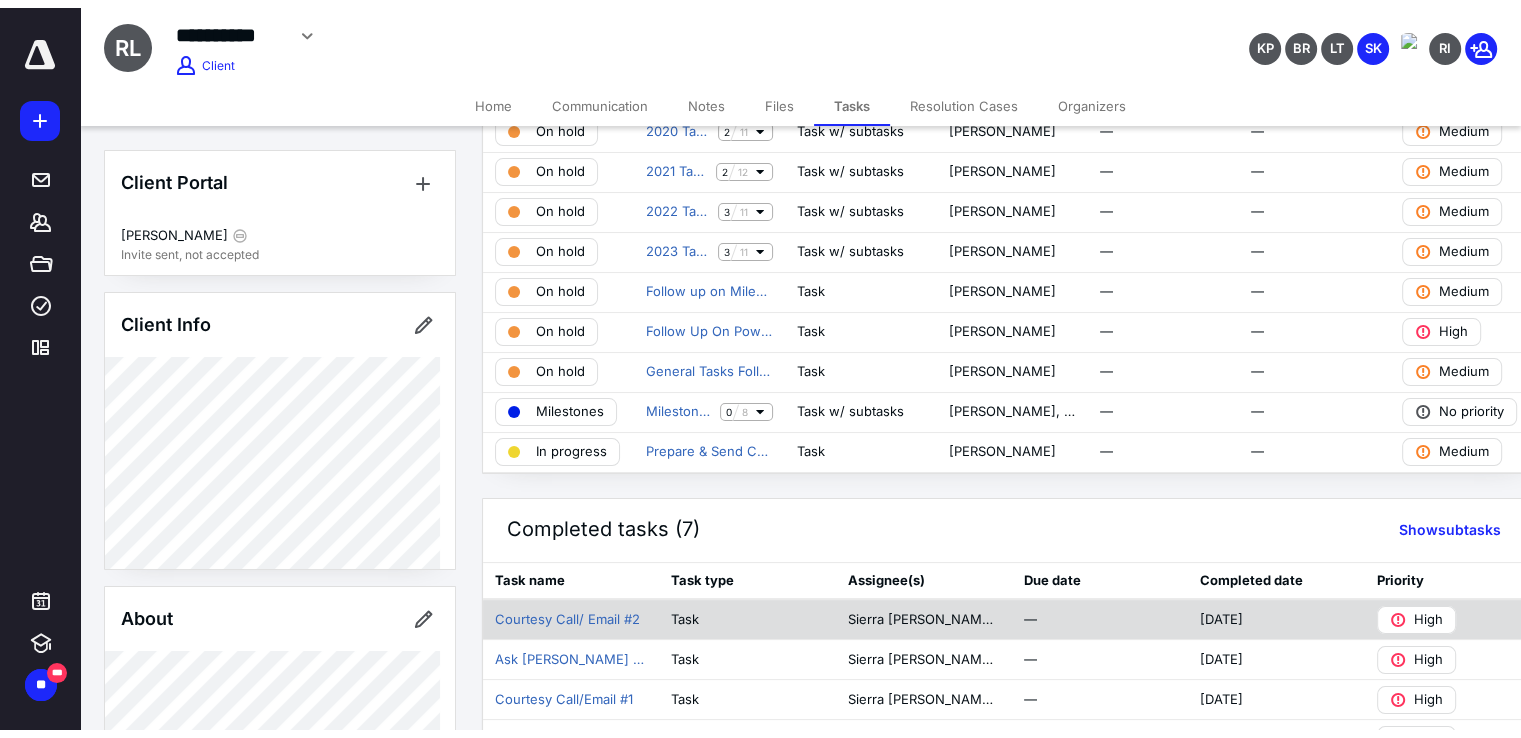 scroll, scrollTop: 0, scrollLeft: 0, axis: both 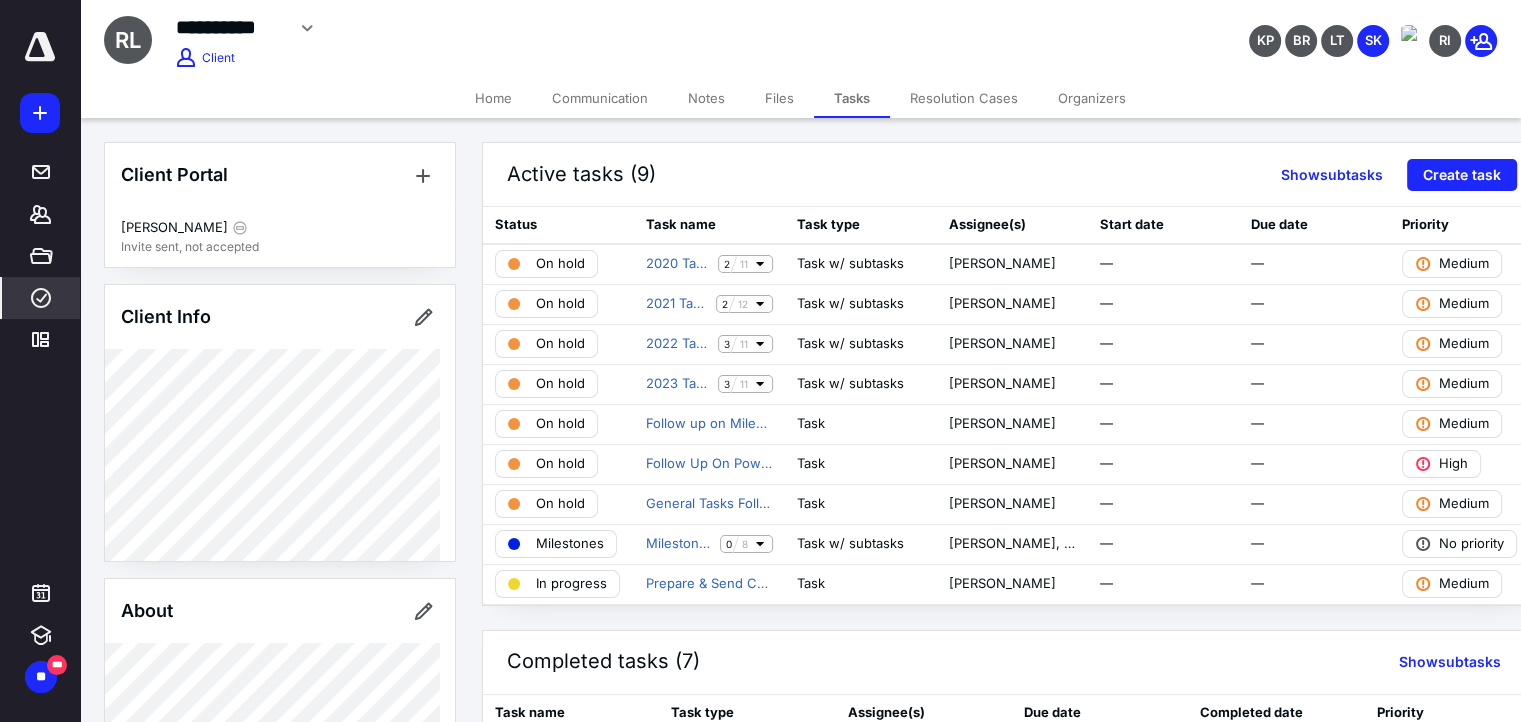 click on "****" at bounding box center (41, 298) 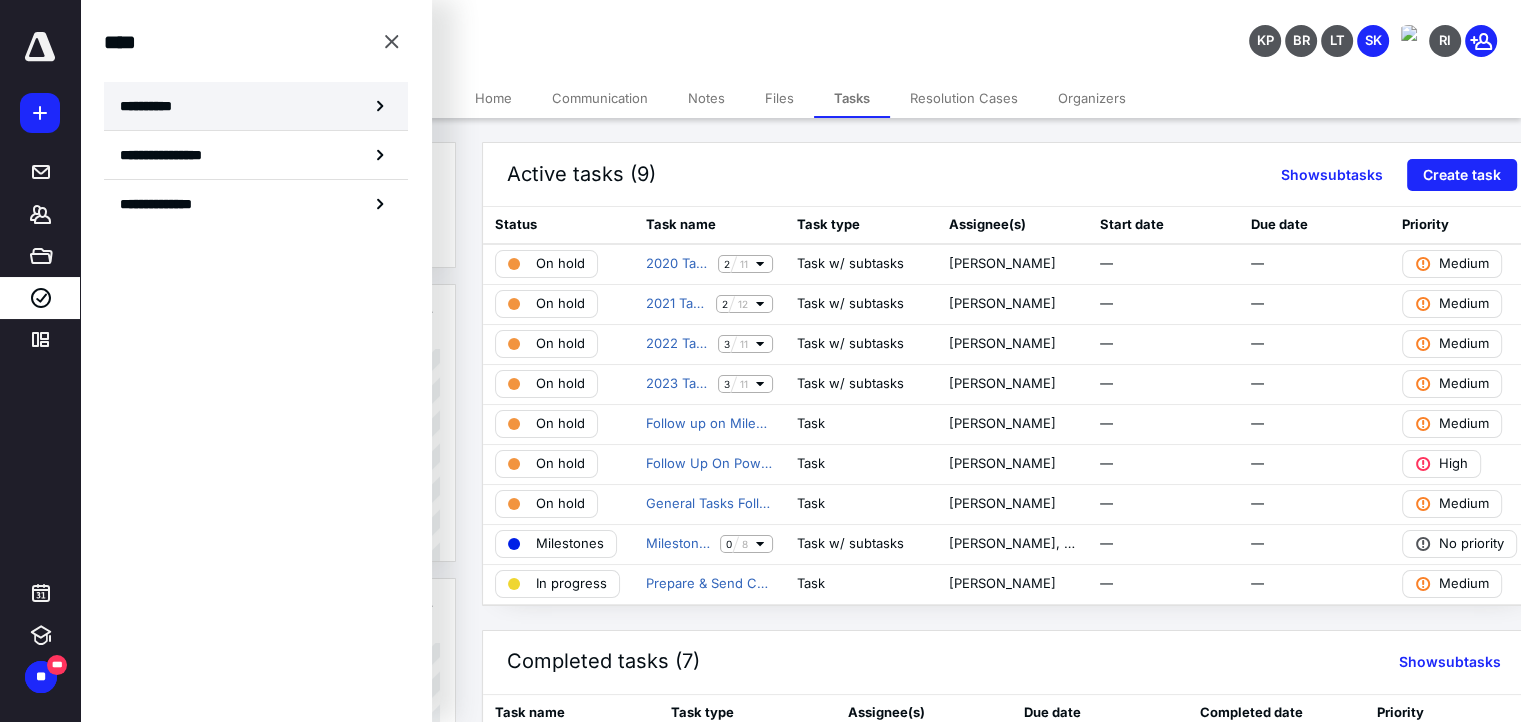 click on "**********" at bounding box center [256, 106] 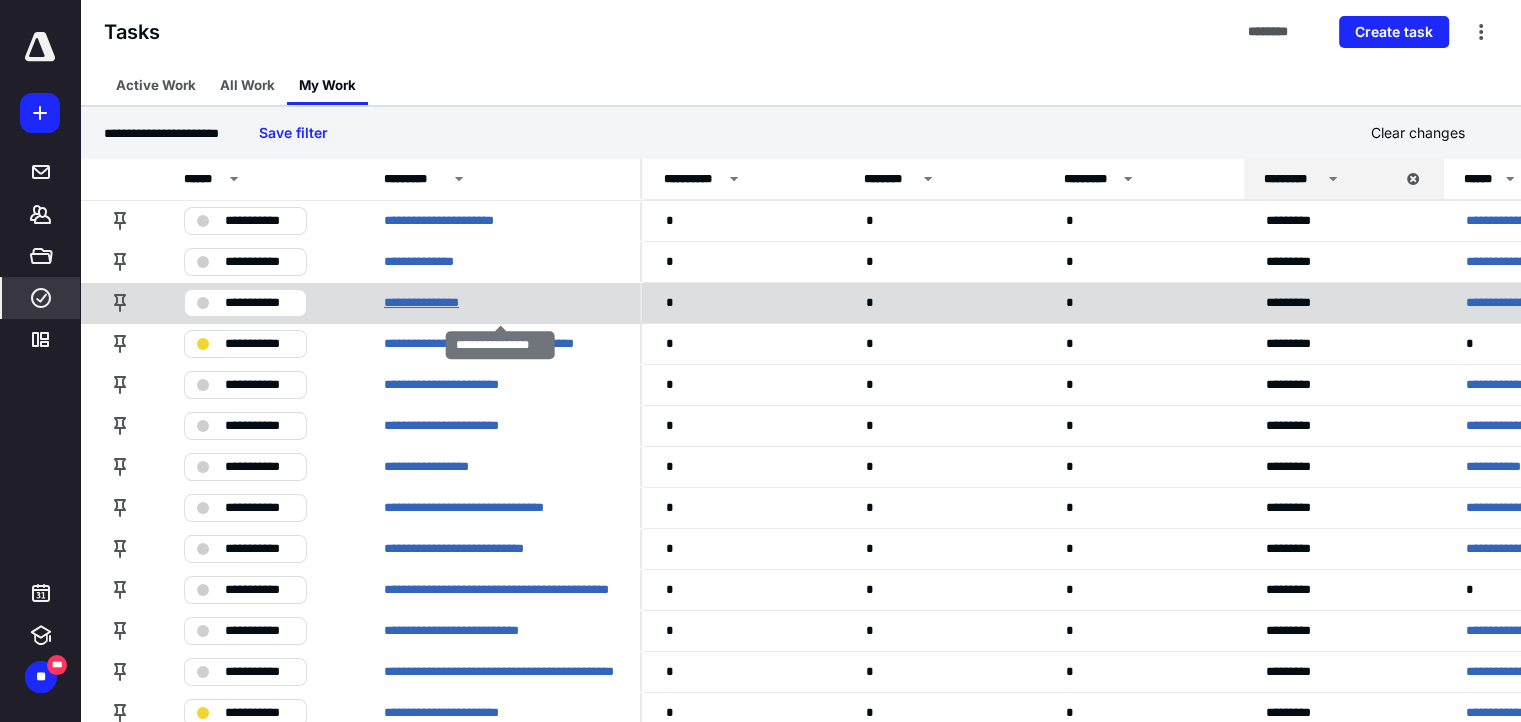 click on "**********" at bounding box center [431, 303] 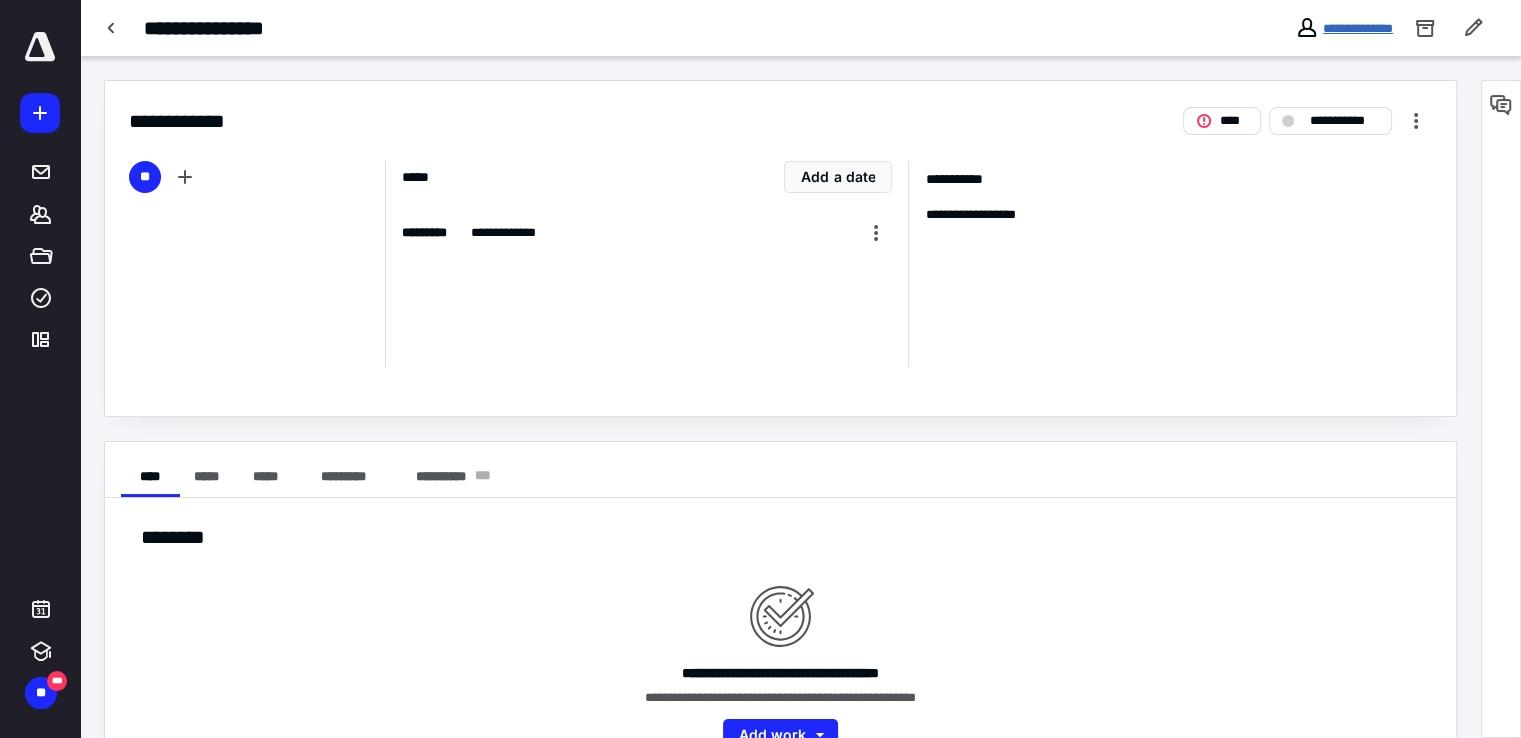 click on "**********" at bounding box center [1358, 28] 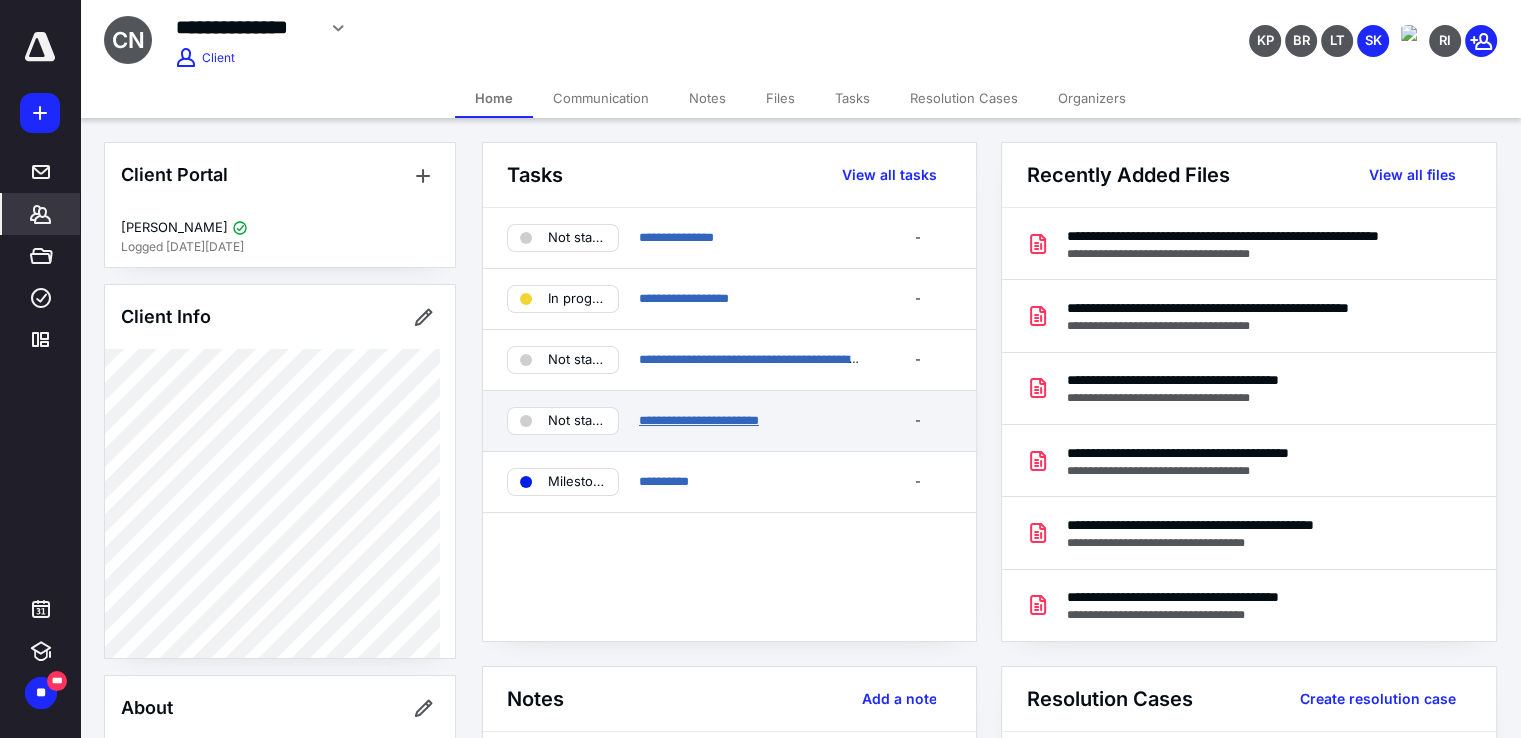click on "**********" at bounding box center [699, 420] 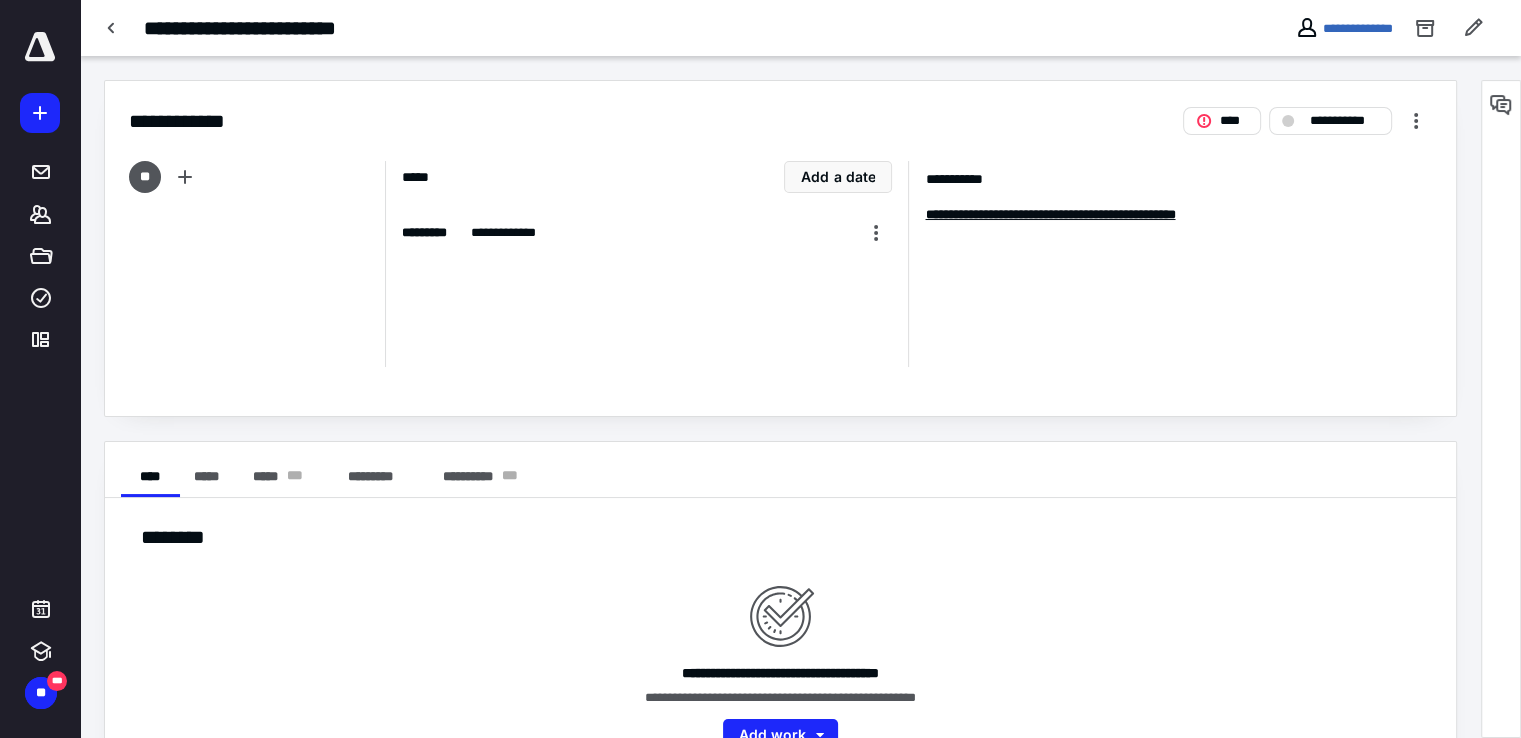 click on "**********" at bounding box center [1400, 28] 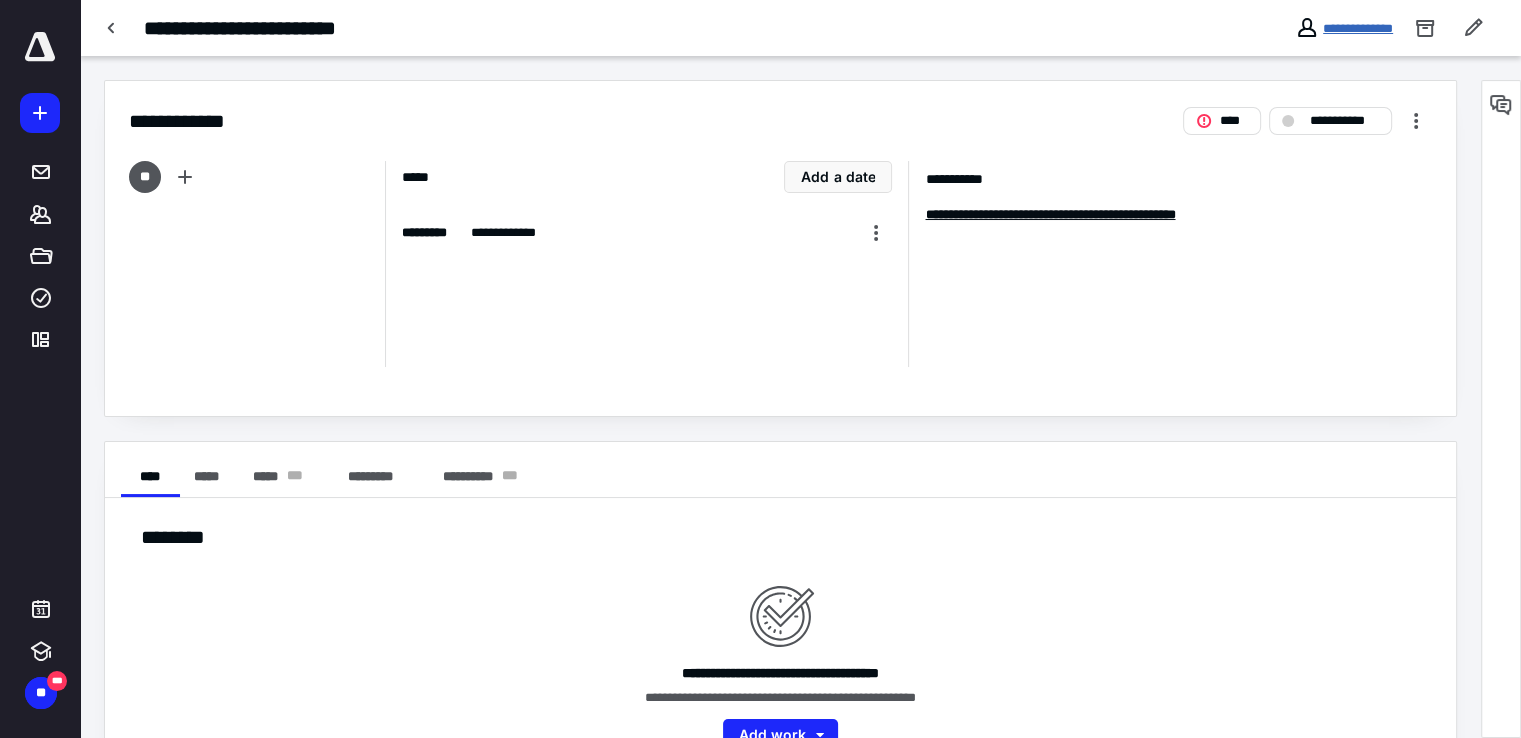 click on "**********" at bounding box center (1358, 28) 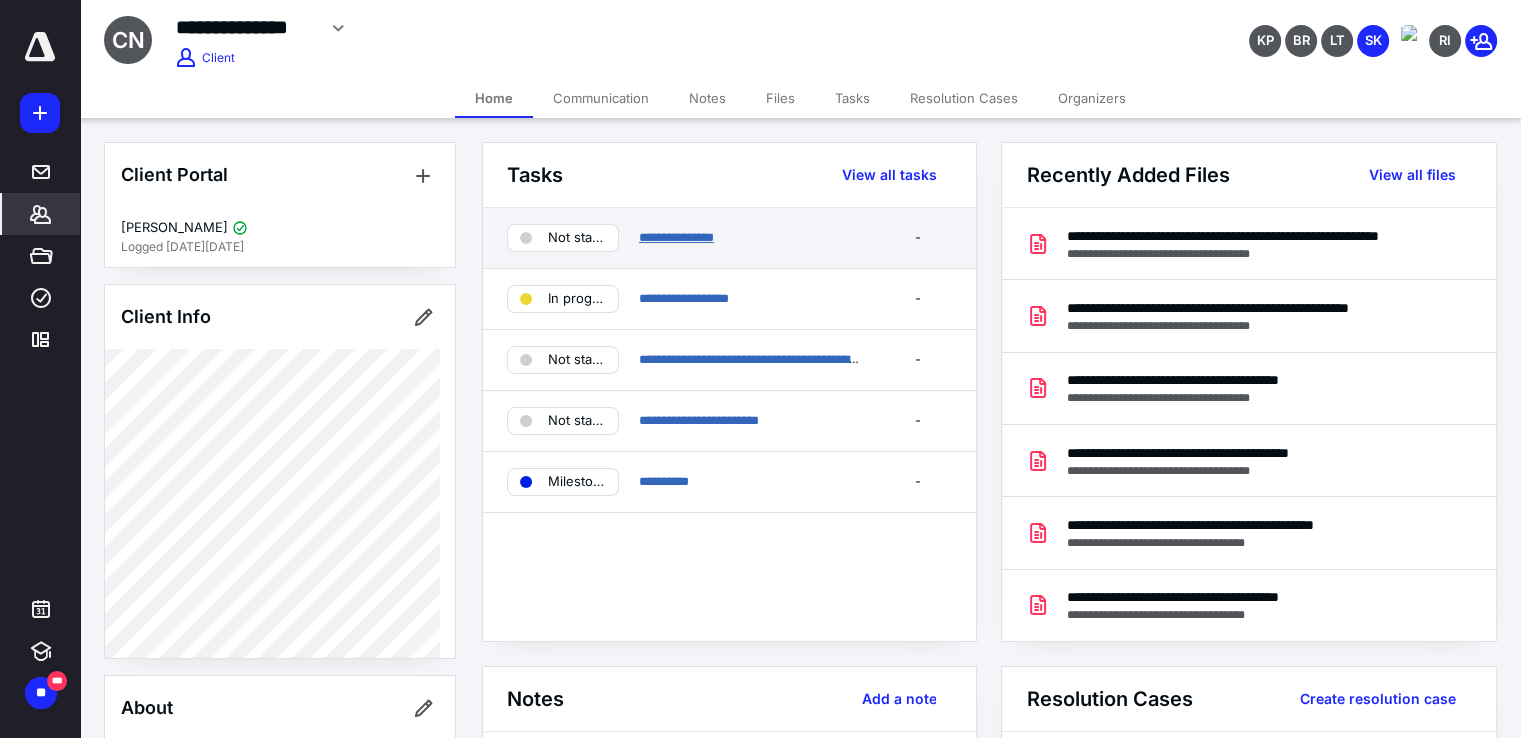 click on "**********" at bounding box center (676, 237) 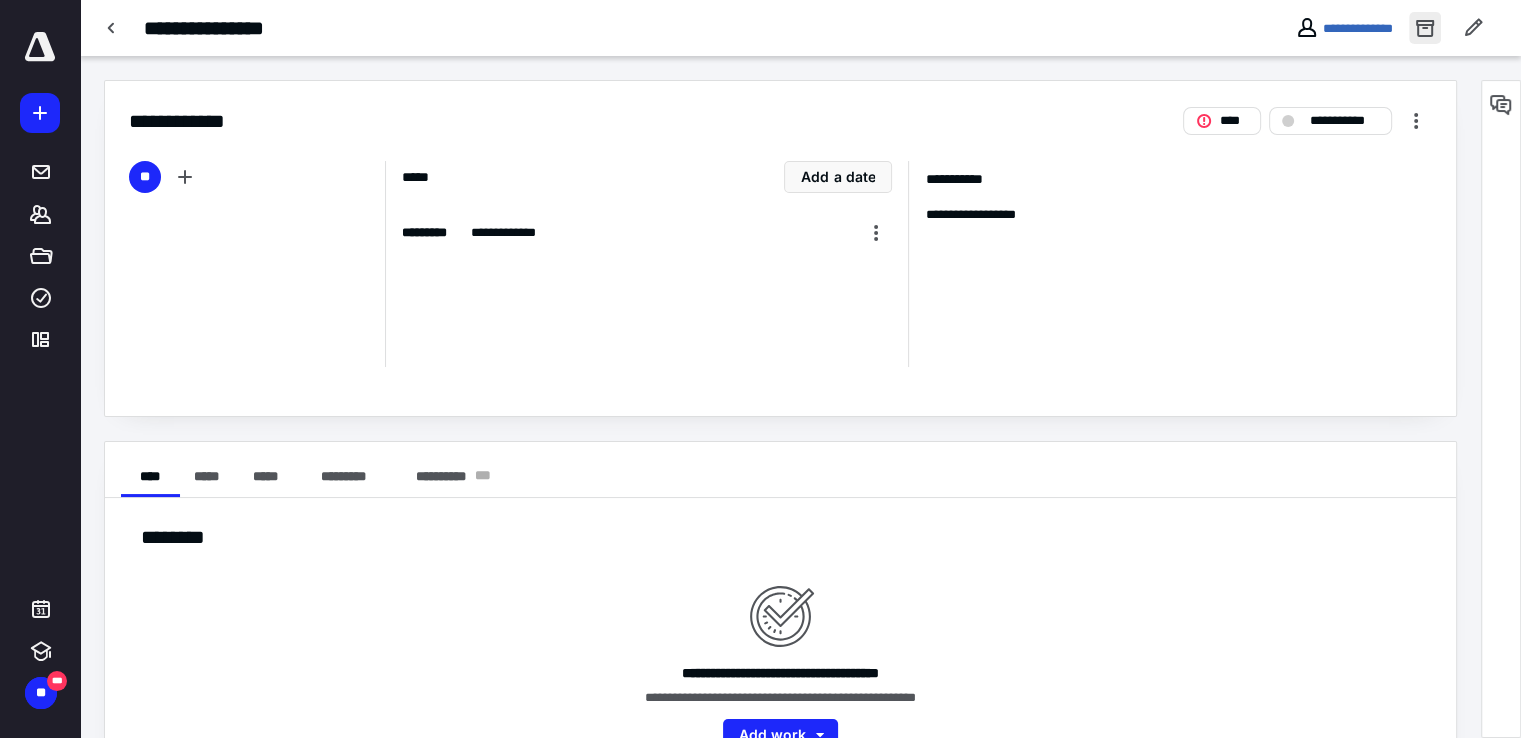 click at bounding box center (1425, 28) 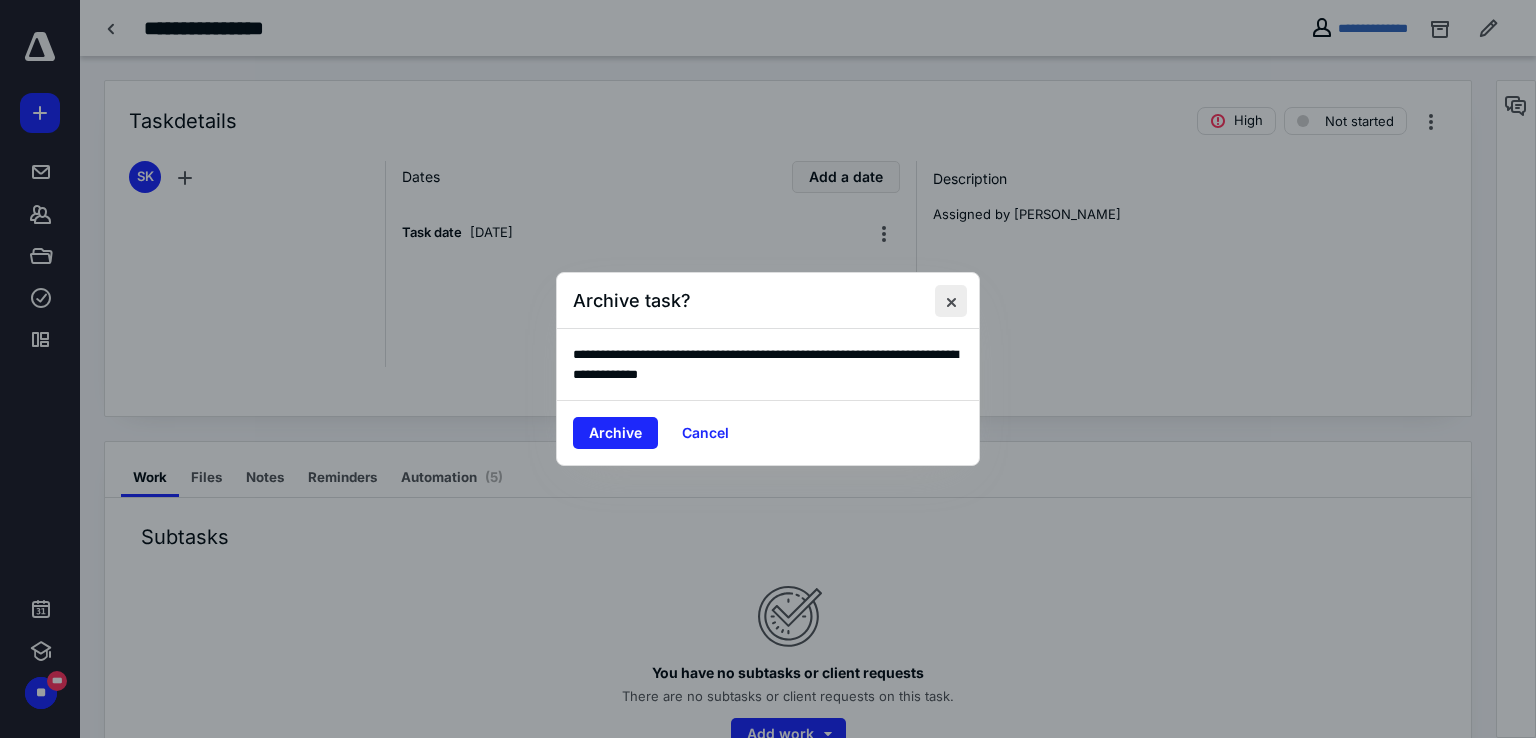 click at bounding box center (951, 301) 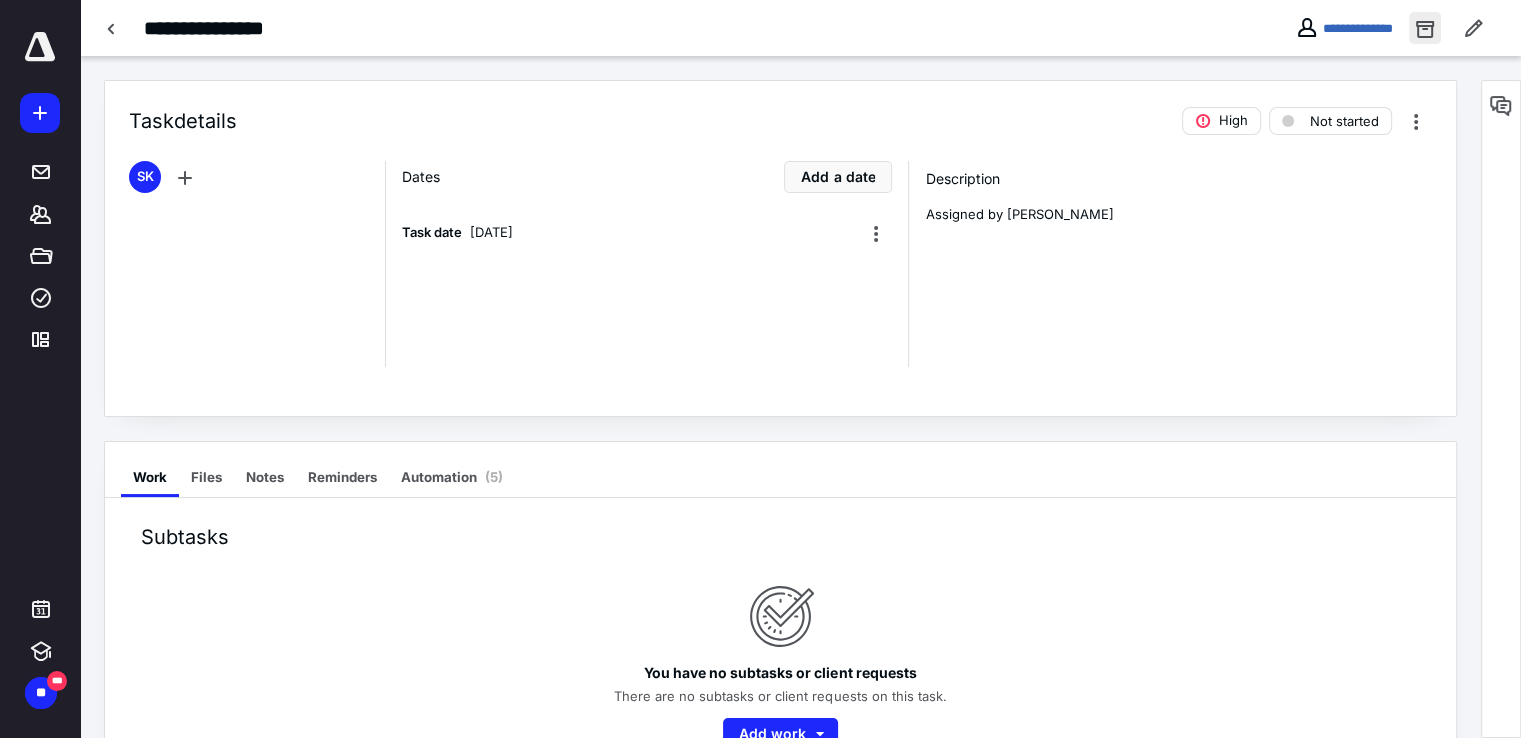 click at bounding box center (1425, 28) 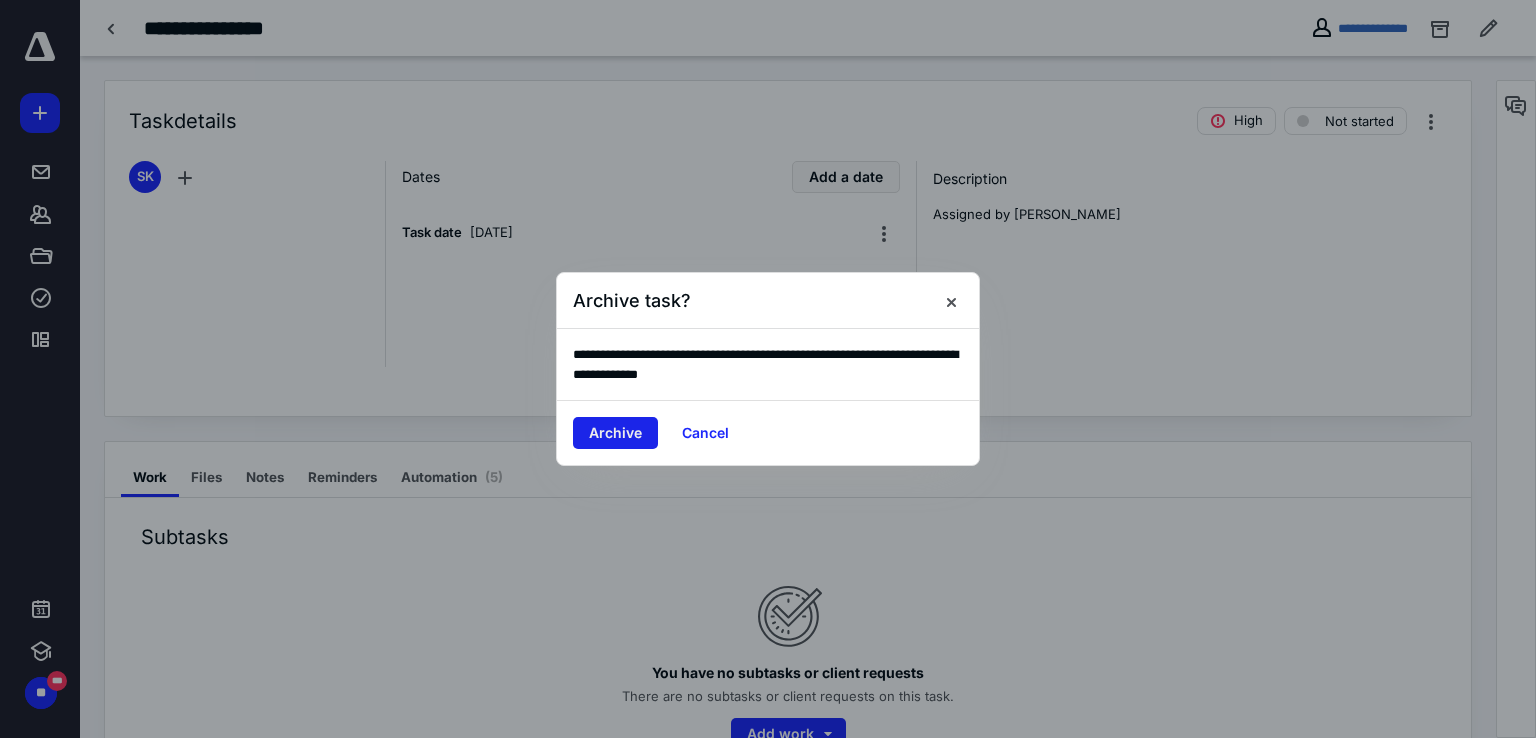 click on "Archive" at bounding box center [615, 433] 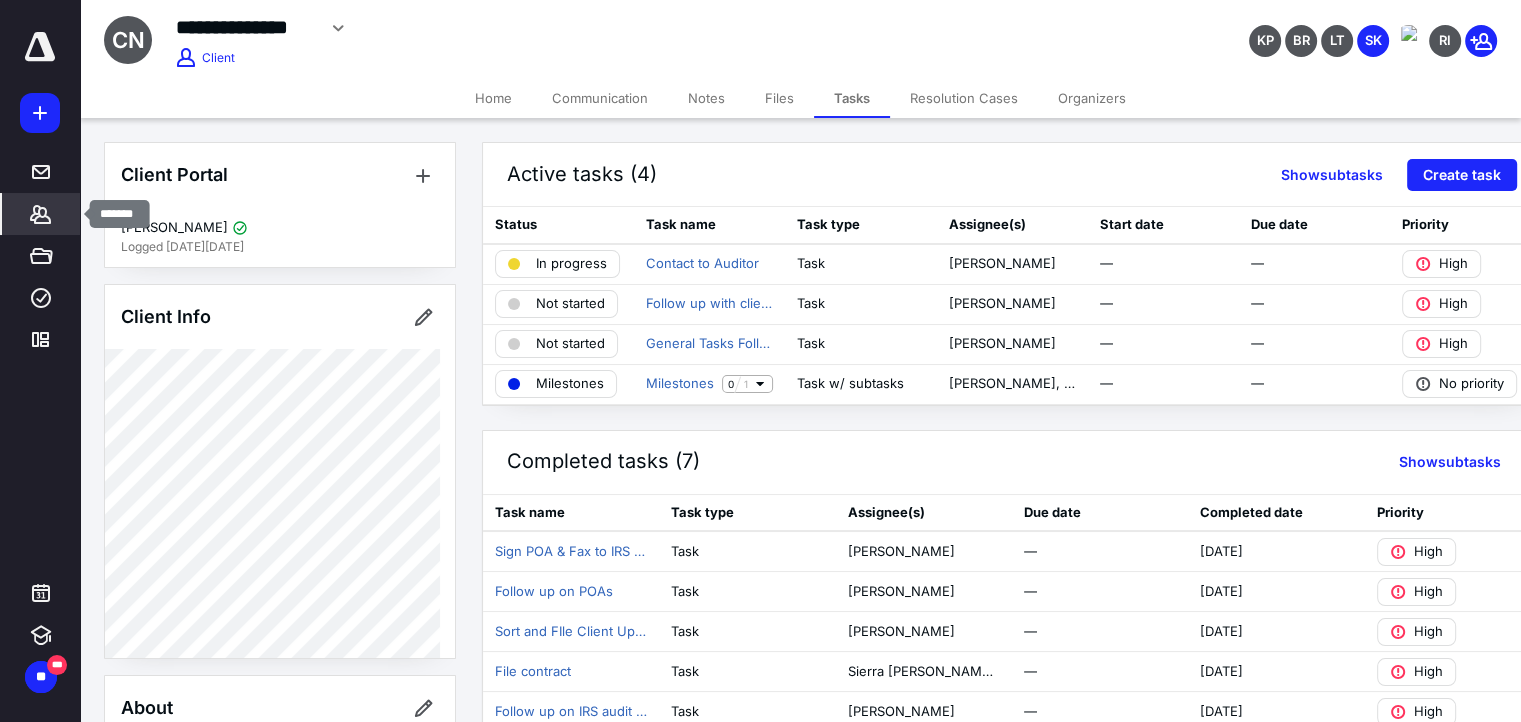 click 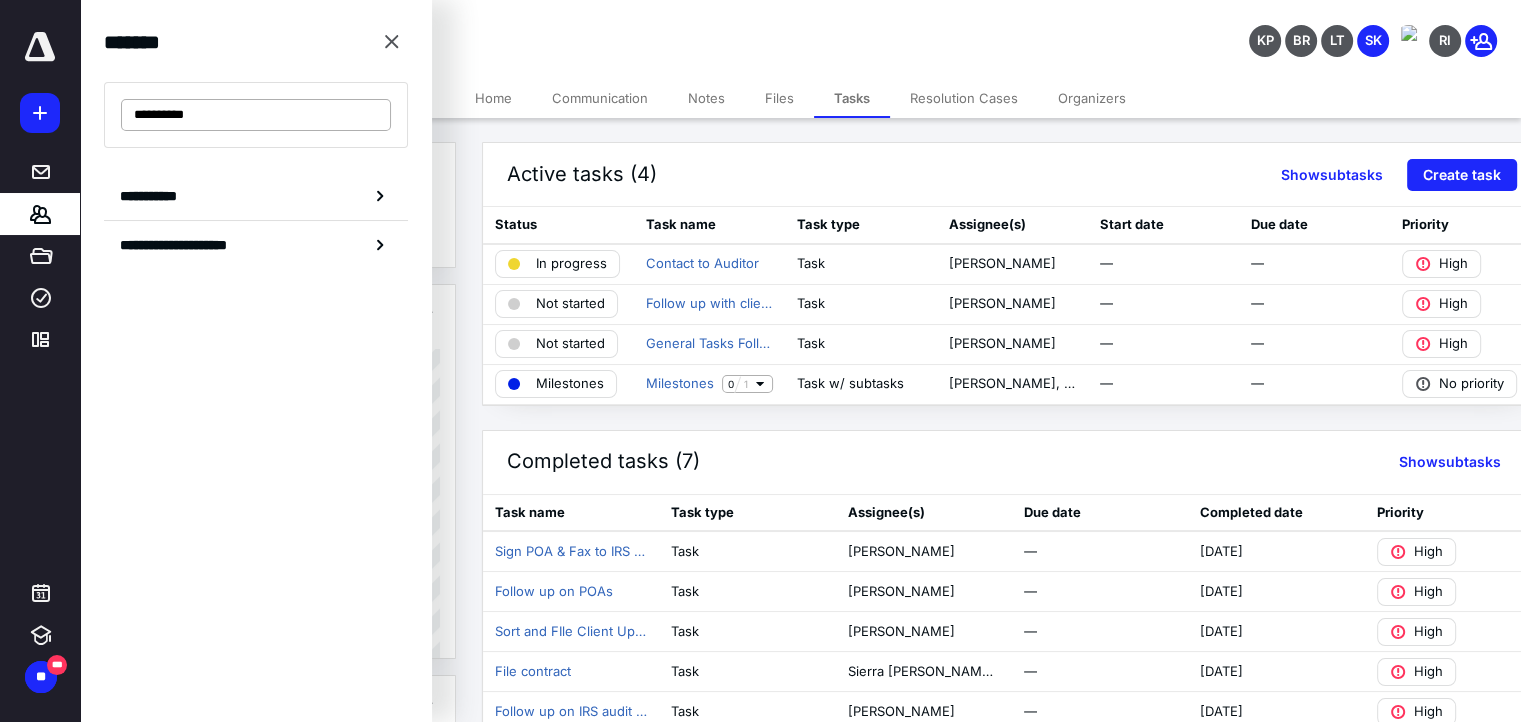 click on "**********" at bounding box center [256, 115] 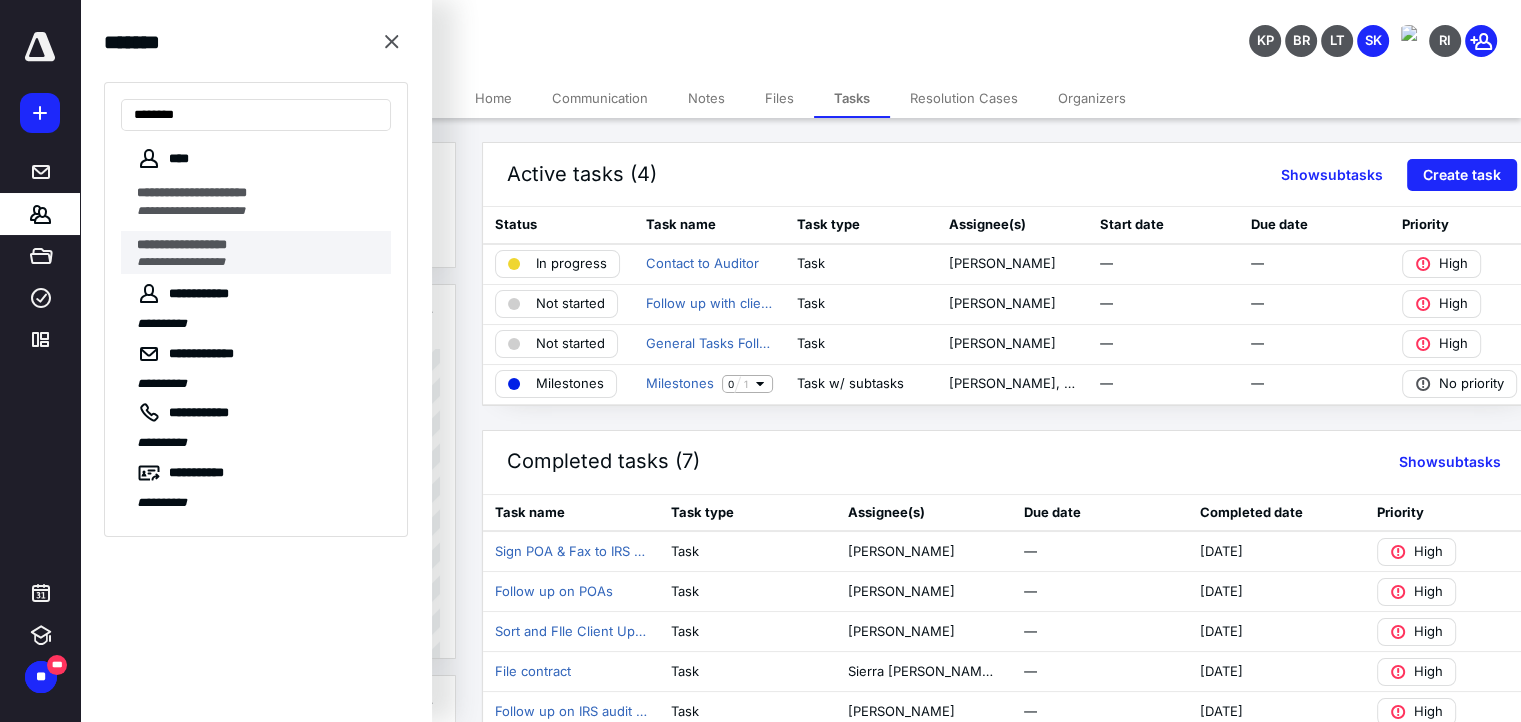 type on "********" 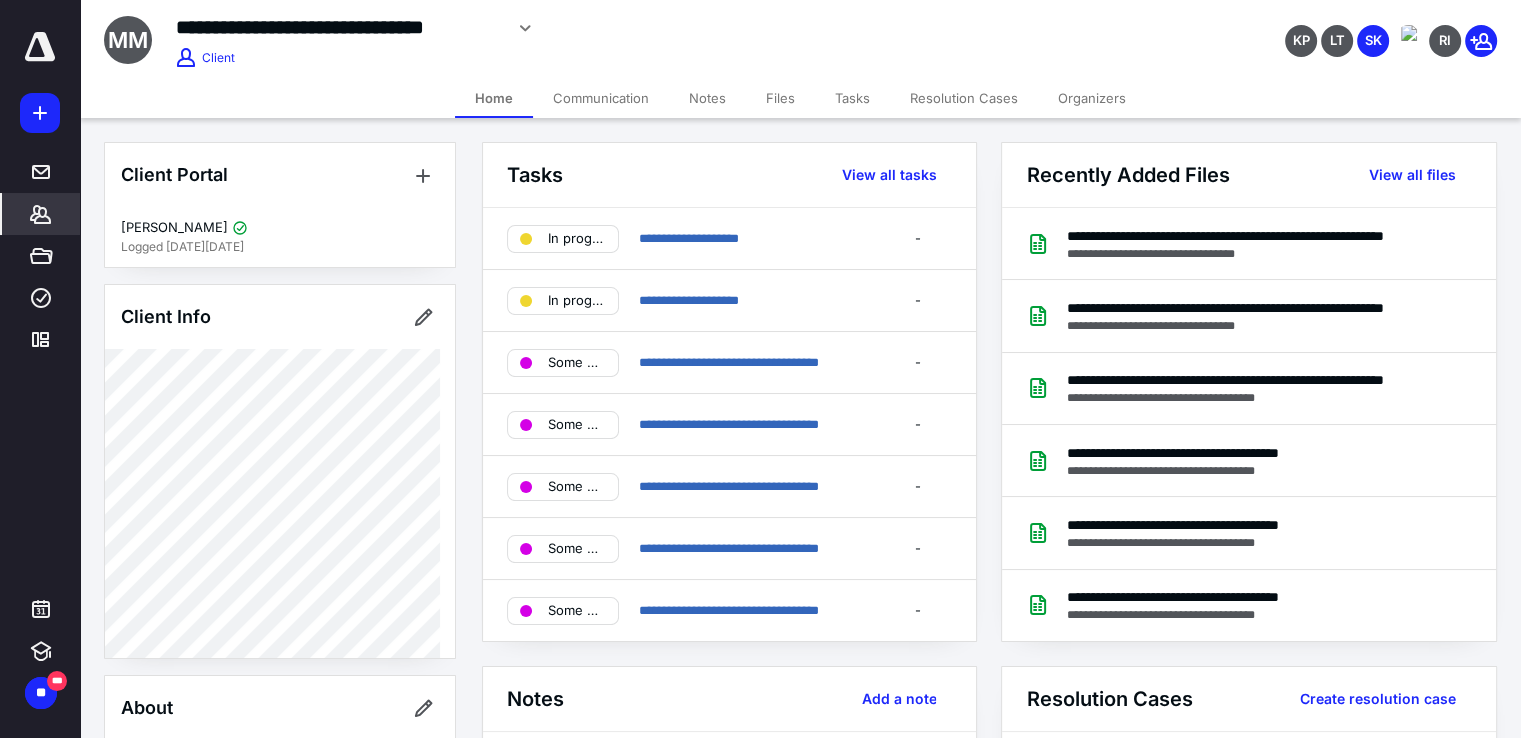 click on "Notes" at bounding box center [707, 98] 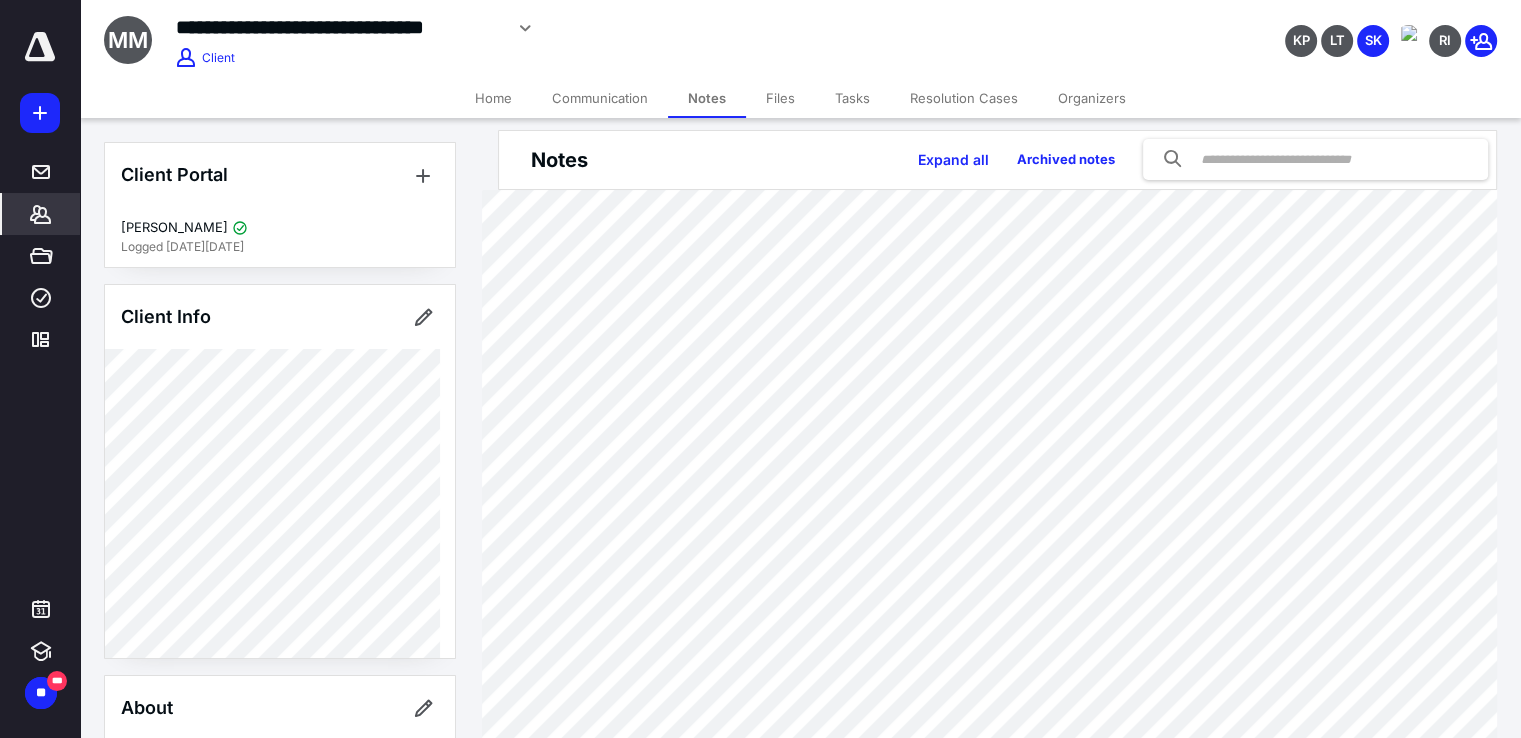 scroll, scrollTop: 11, scrollLeft: 0, axis: vertical 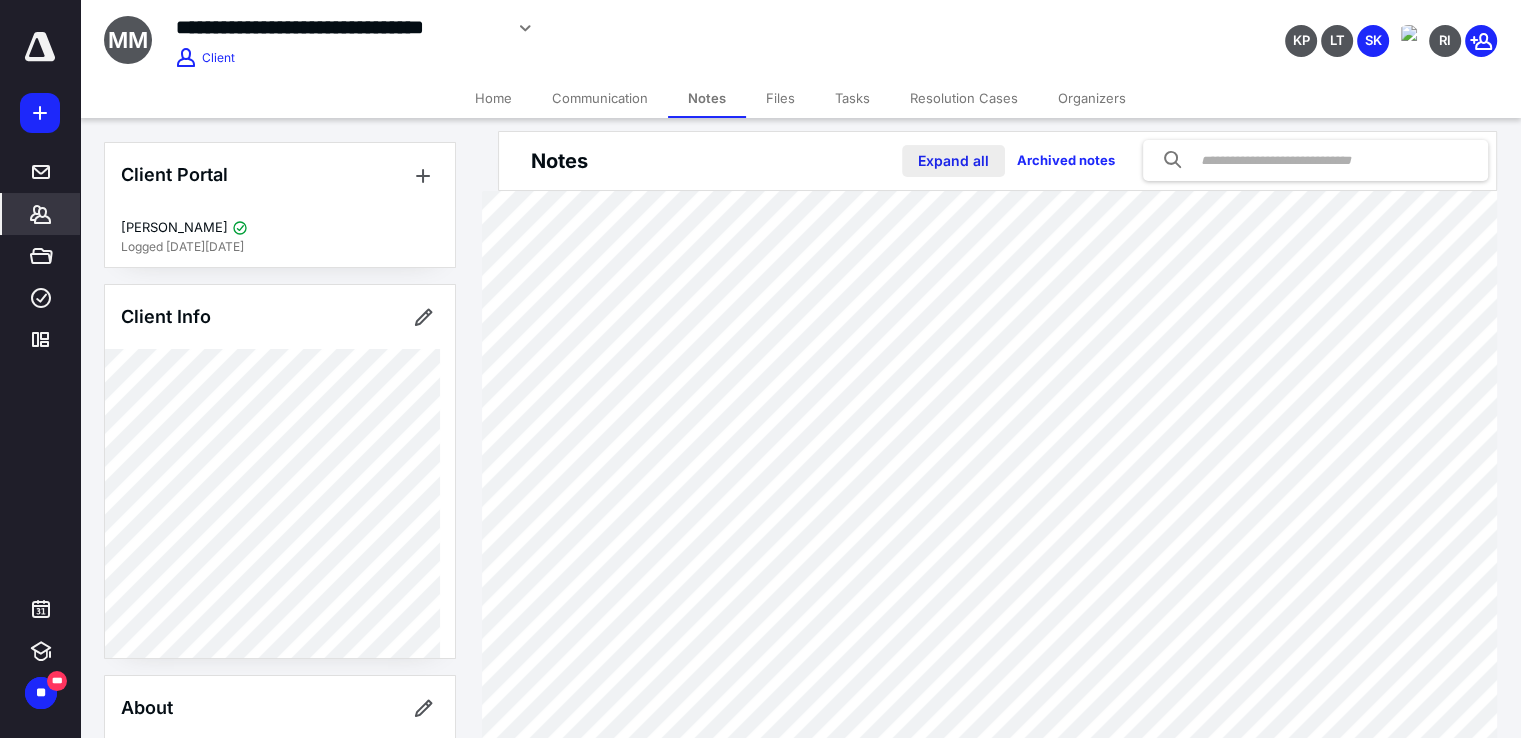 click on "Expand all" at bounding box center (953, 161) 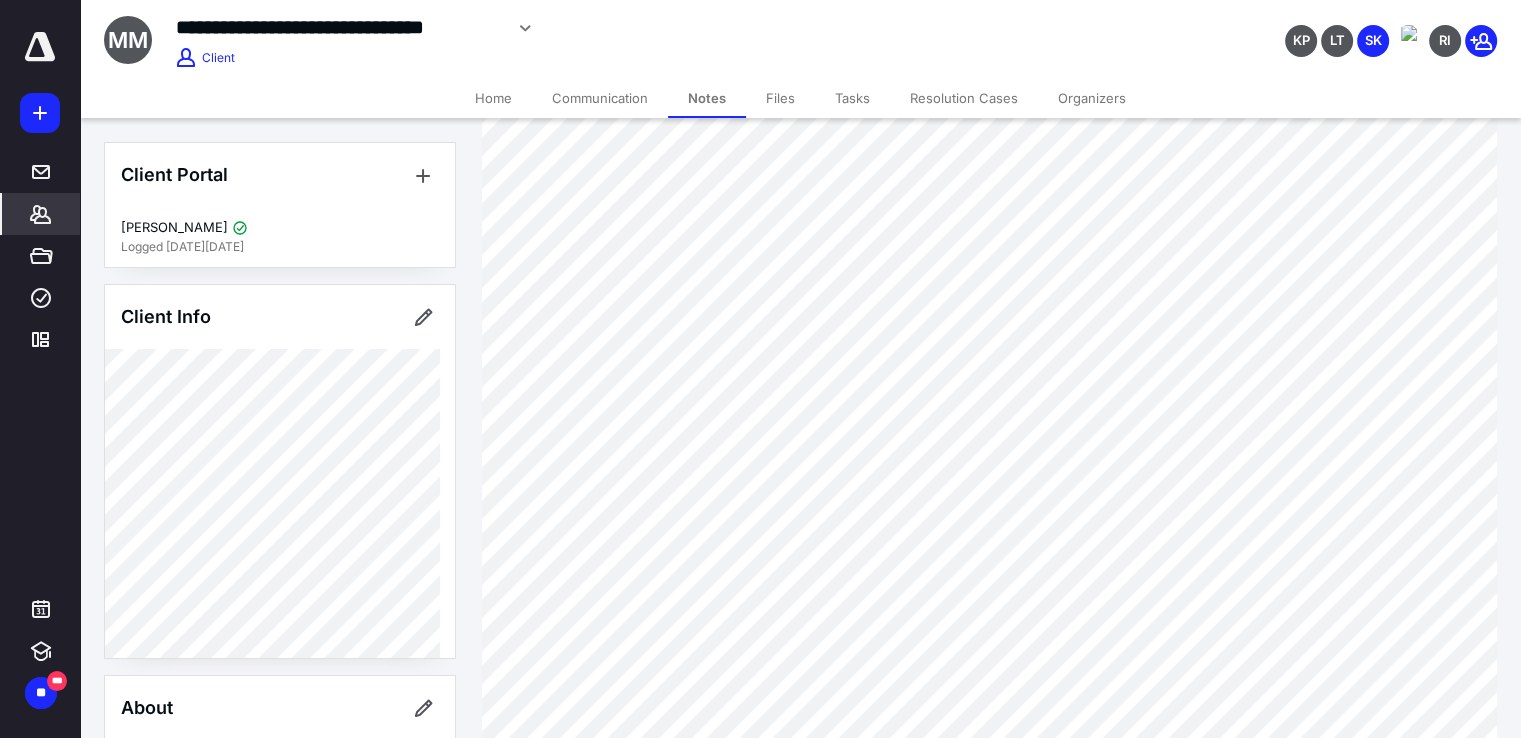 scroll, scrollTop: 164, scrollLeft: 0, axis: vertical 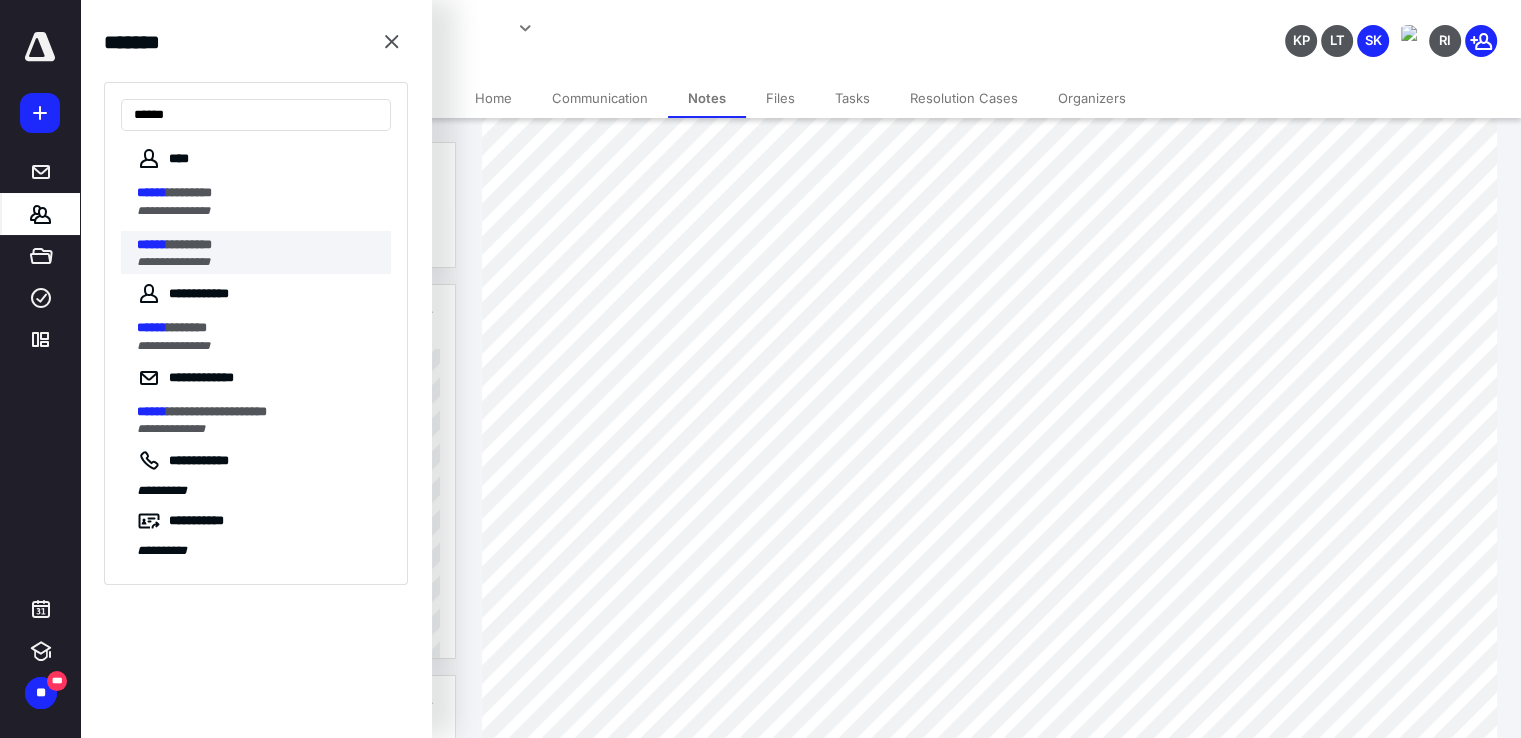 type on "******" 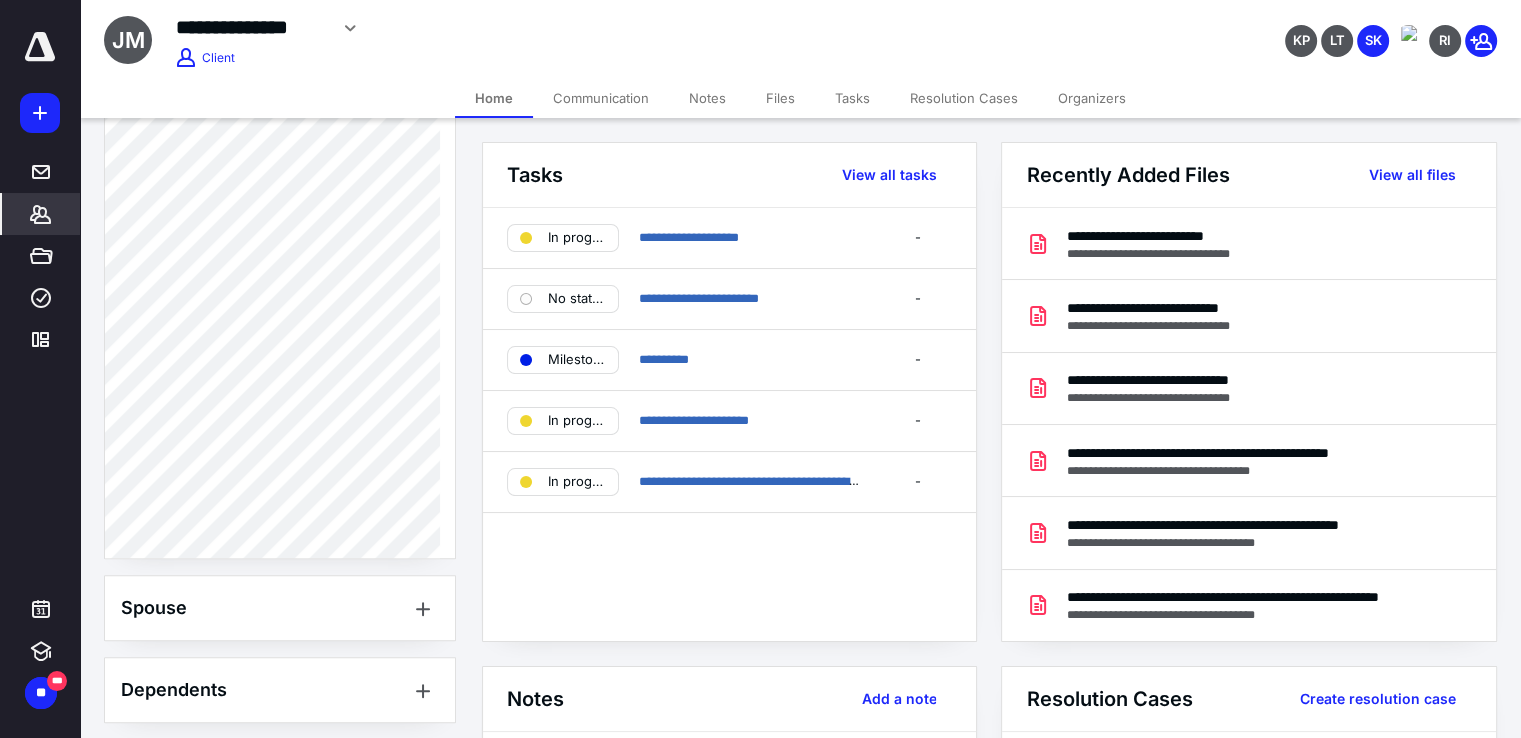 scroll, scrollTop: 800, scrollLeft: 0, axis: vertical 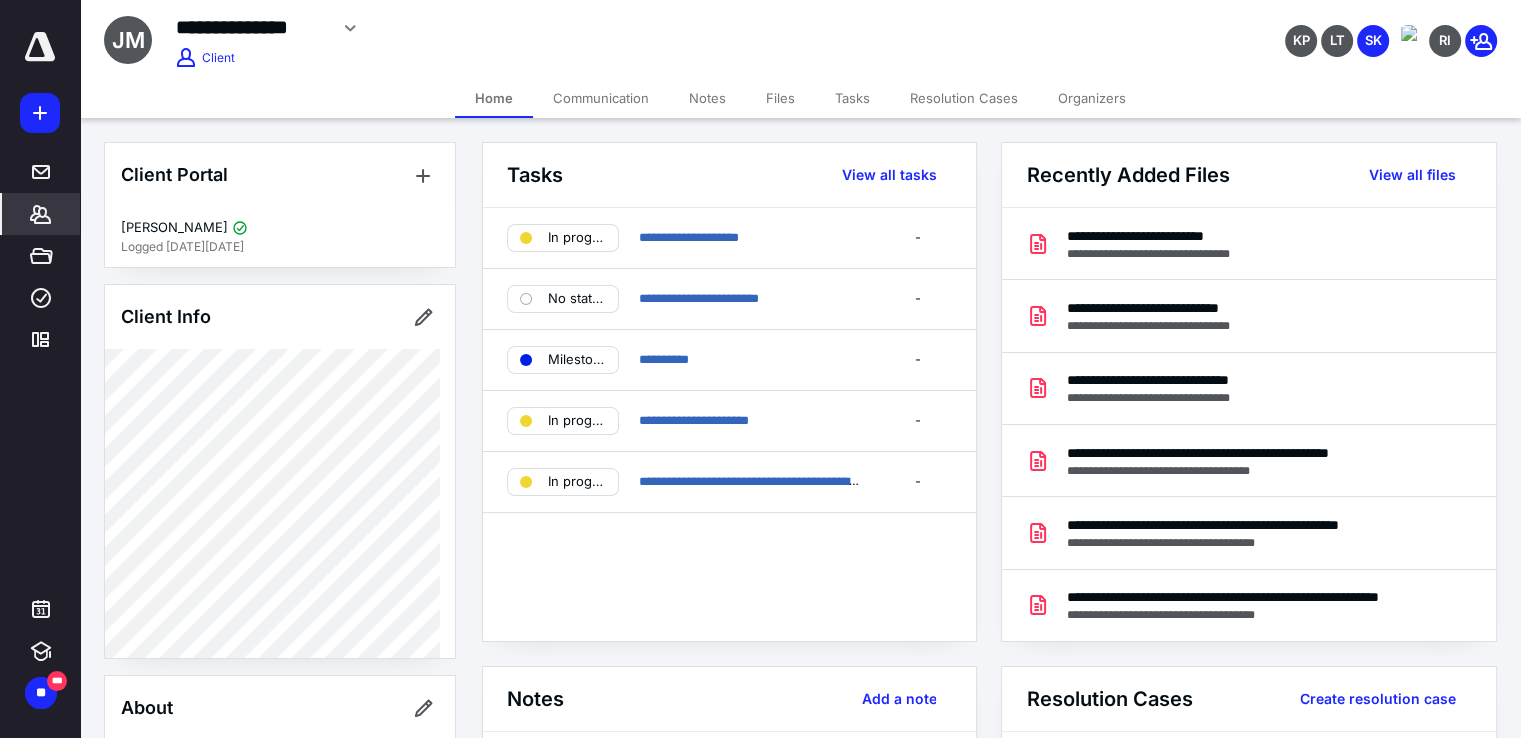click on "*******" at bounding box center [41, 214] 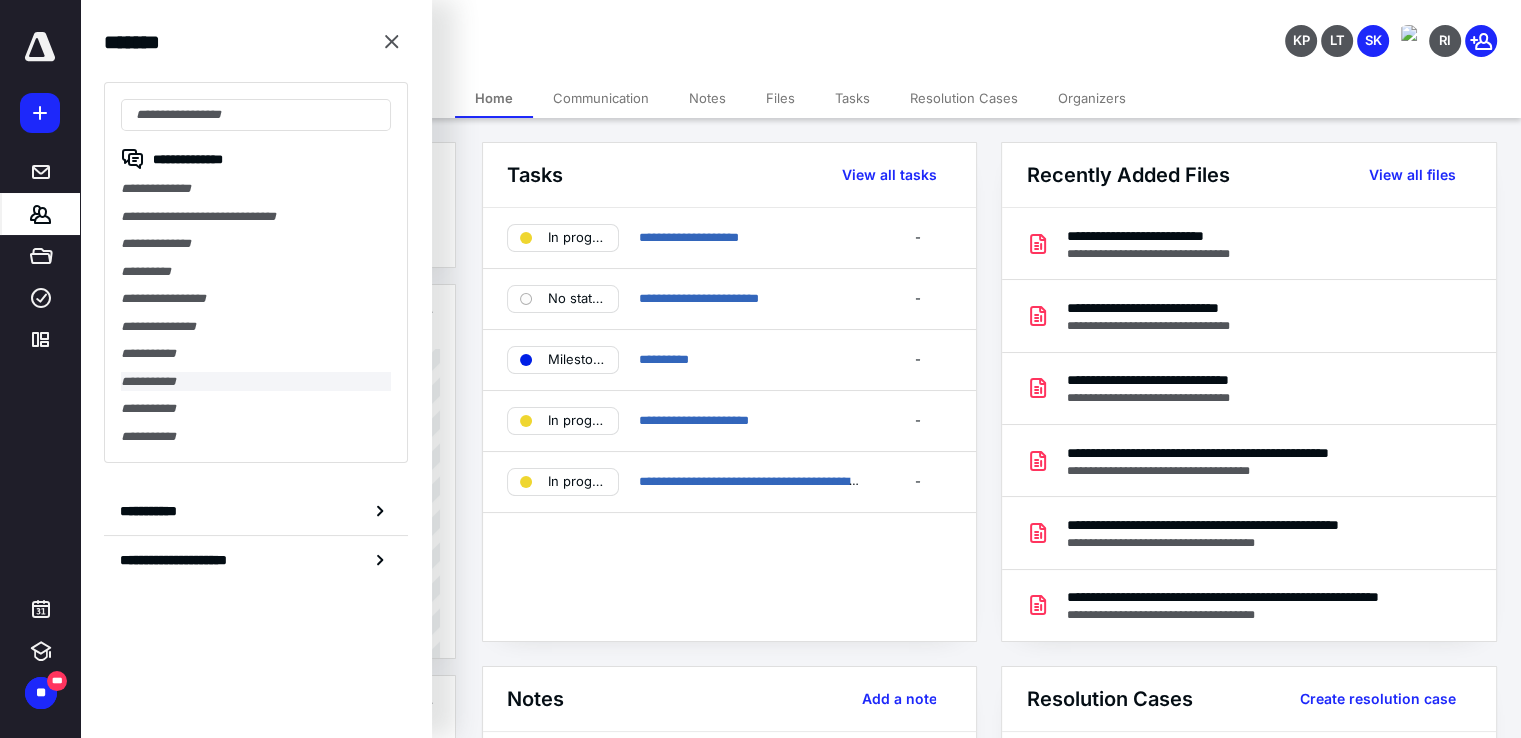 click on "**********" at bounding box center (256, 382) 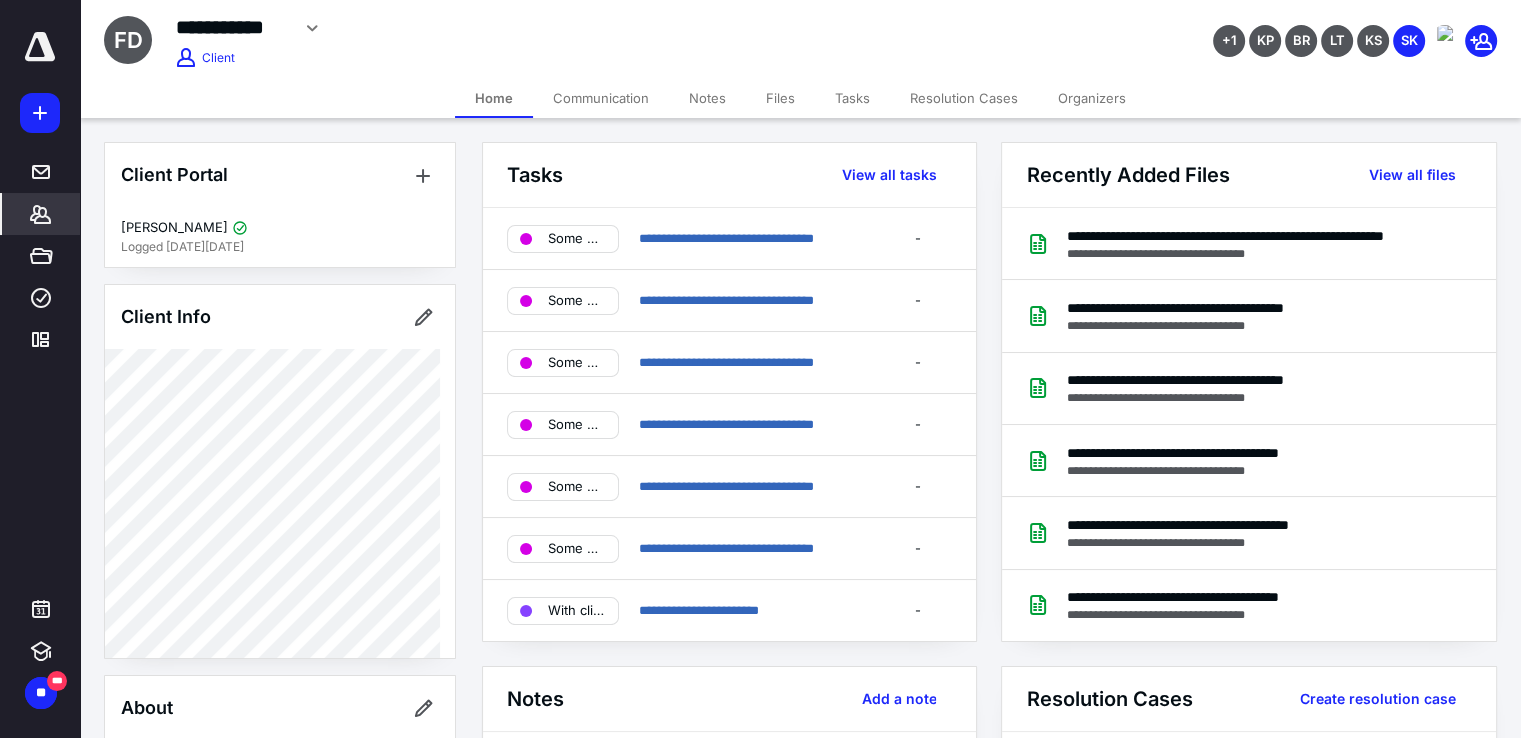 click on "Tasks" at bounding box center [852, 98] 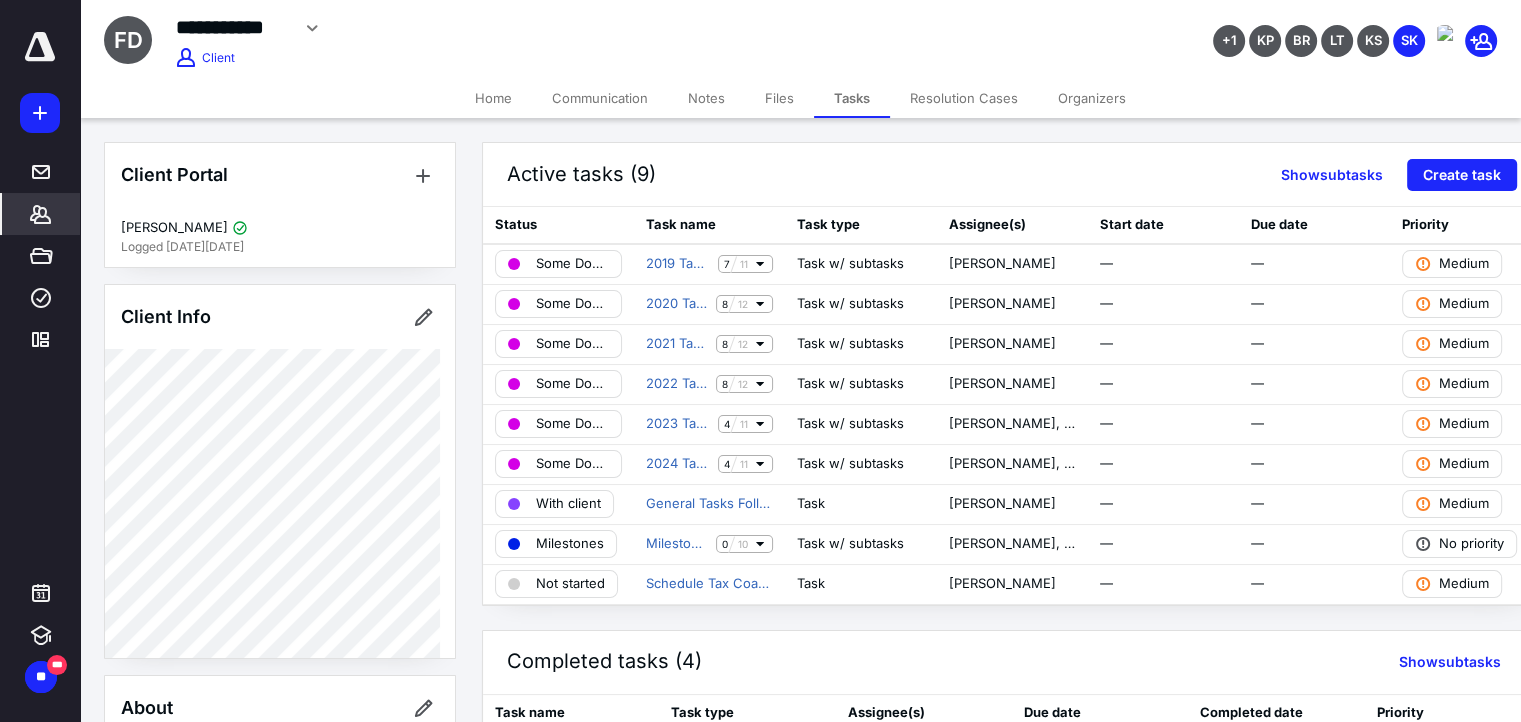 click 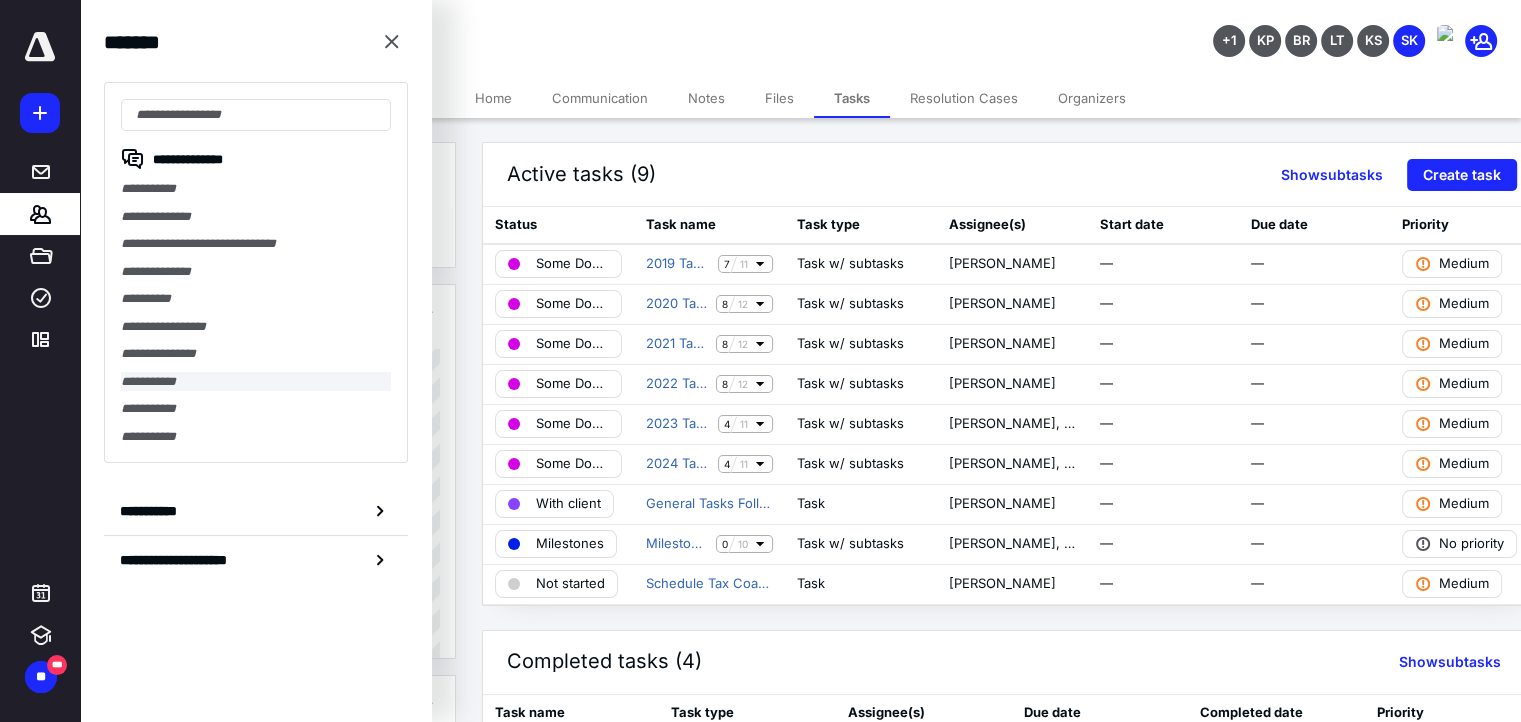 click on "**********" at bounding box center [256, 382] 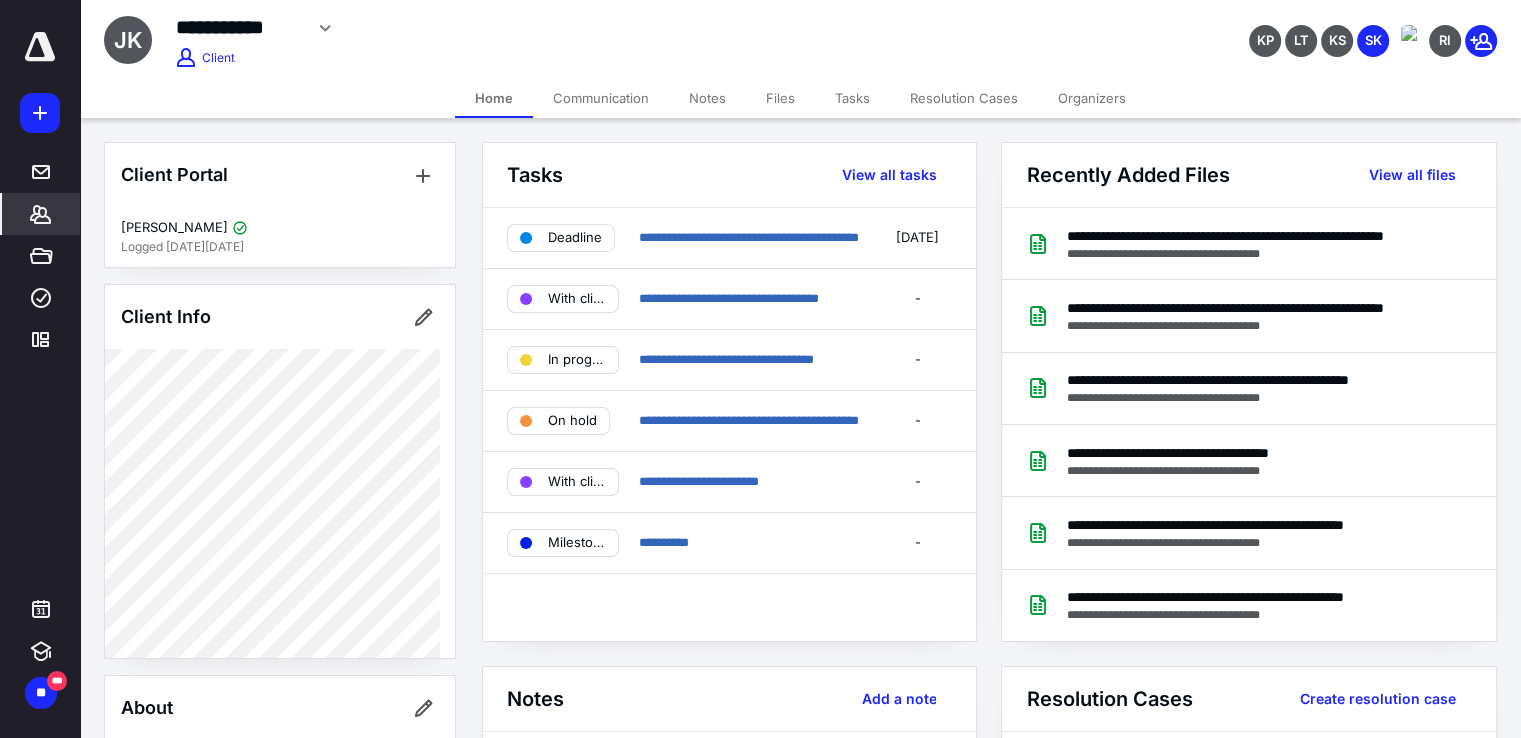 click on "*******" at bounding box center [41, 214] 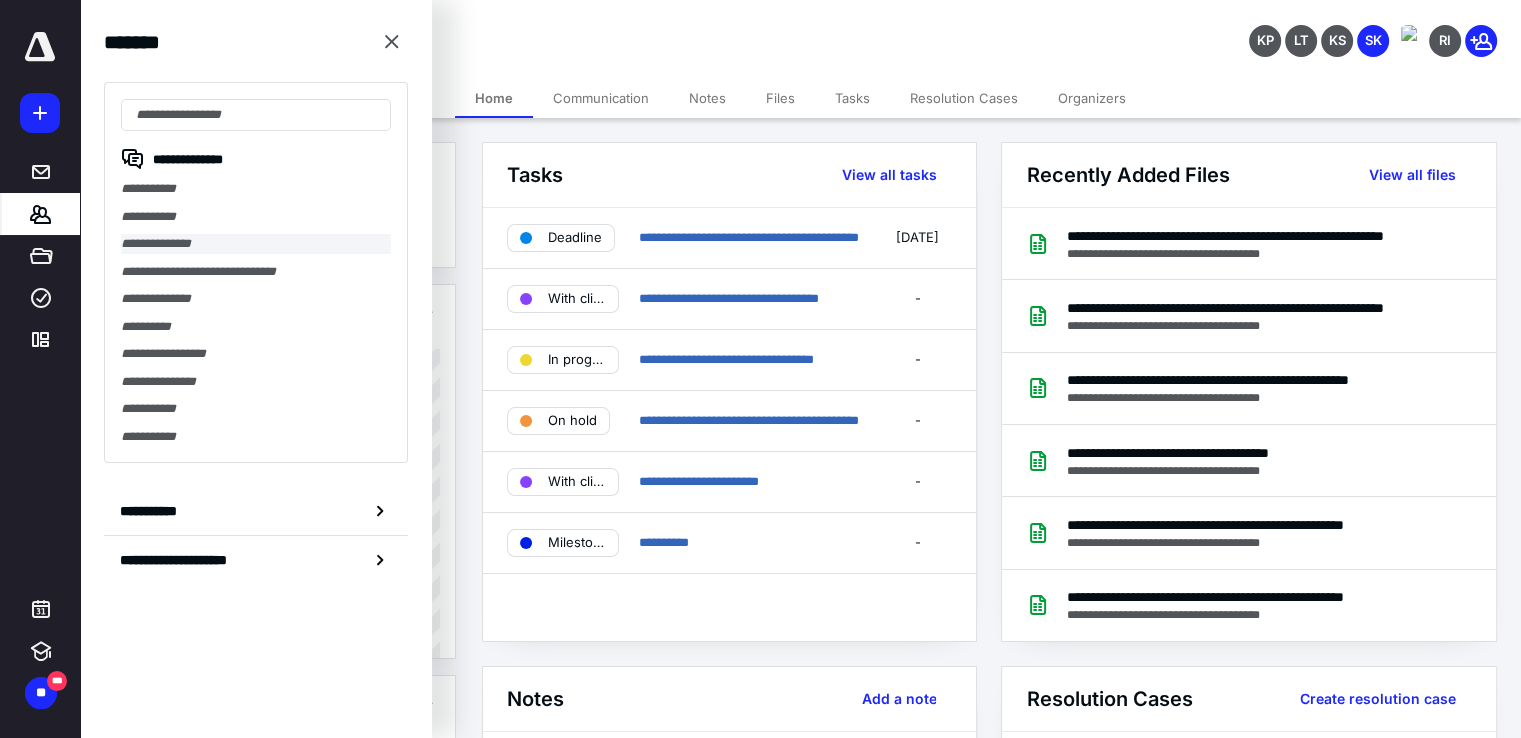 click on "**********" at bounding box center [256, 244] 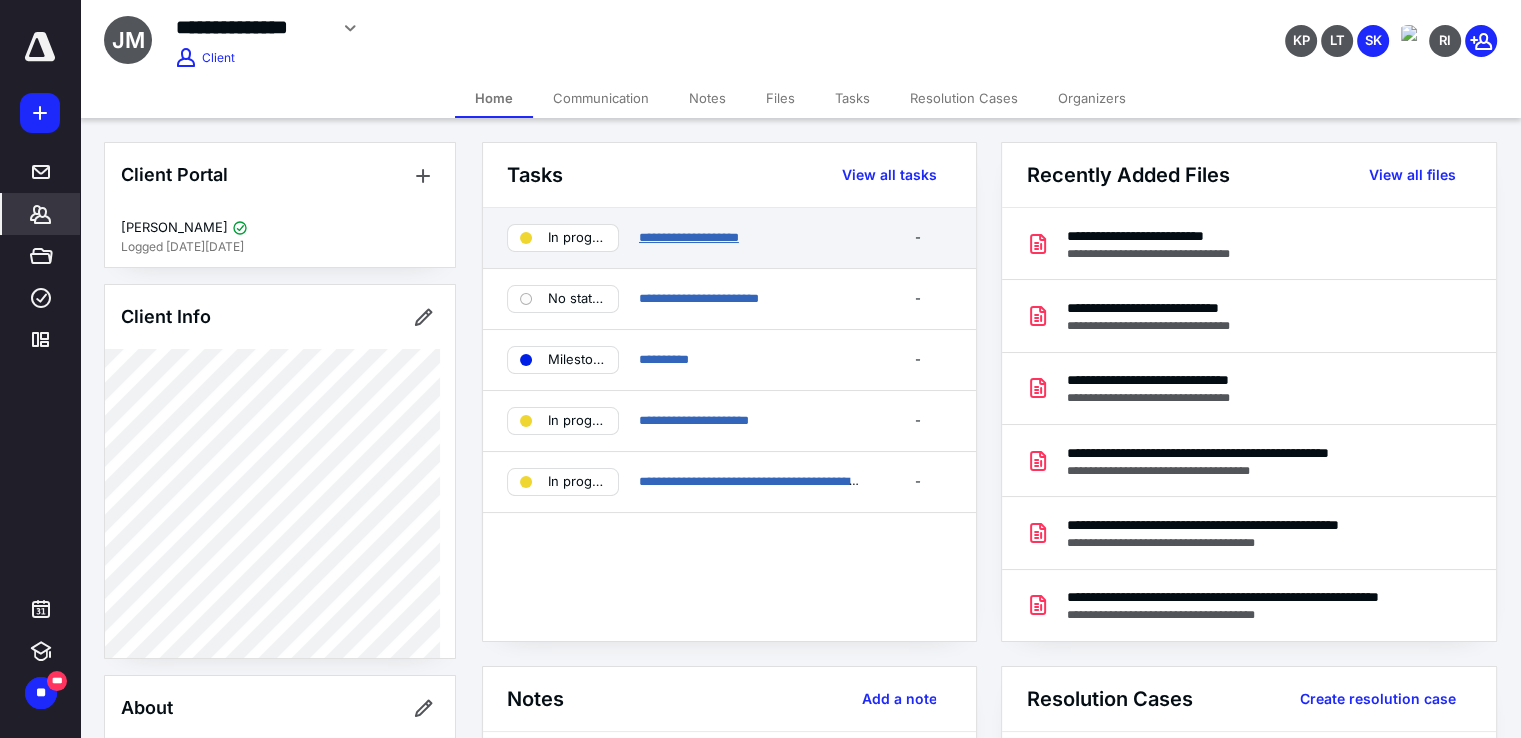 click on "**********" at bounding box center (689, 237) 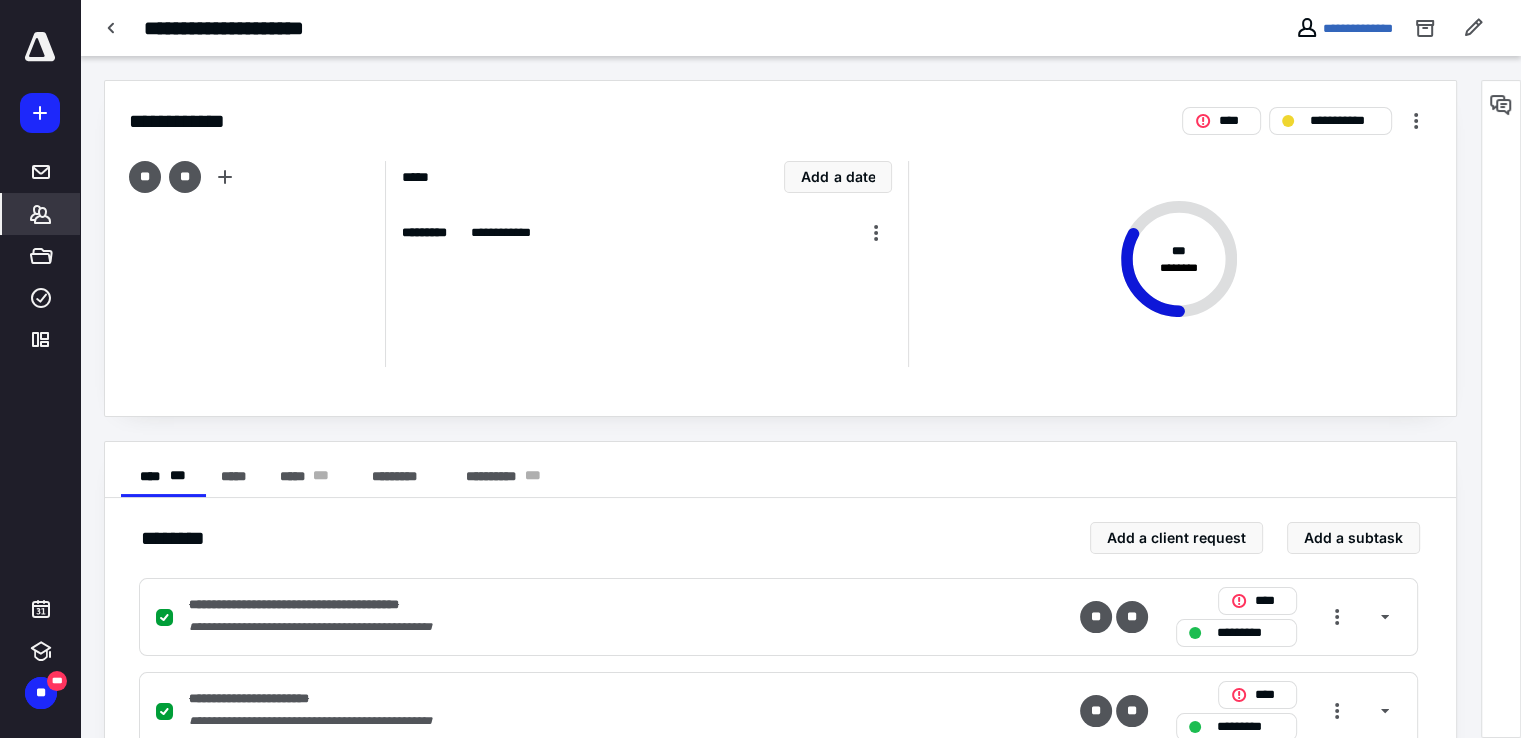 click 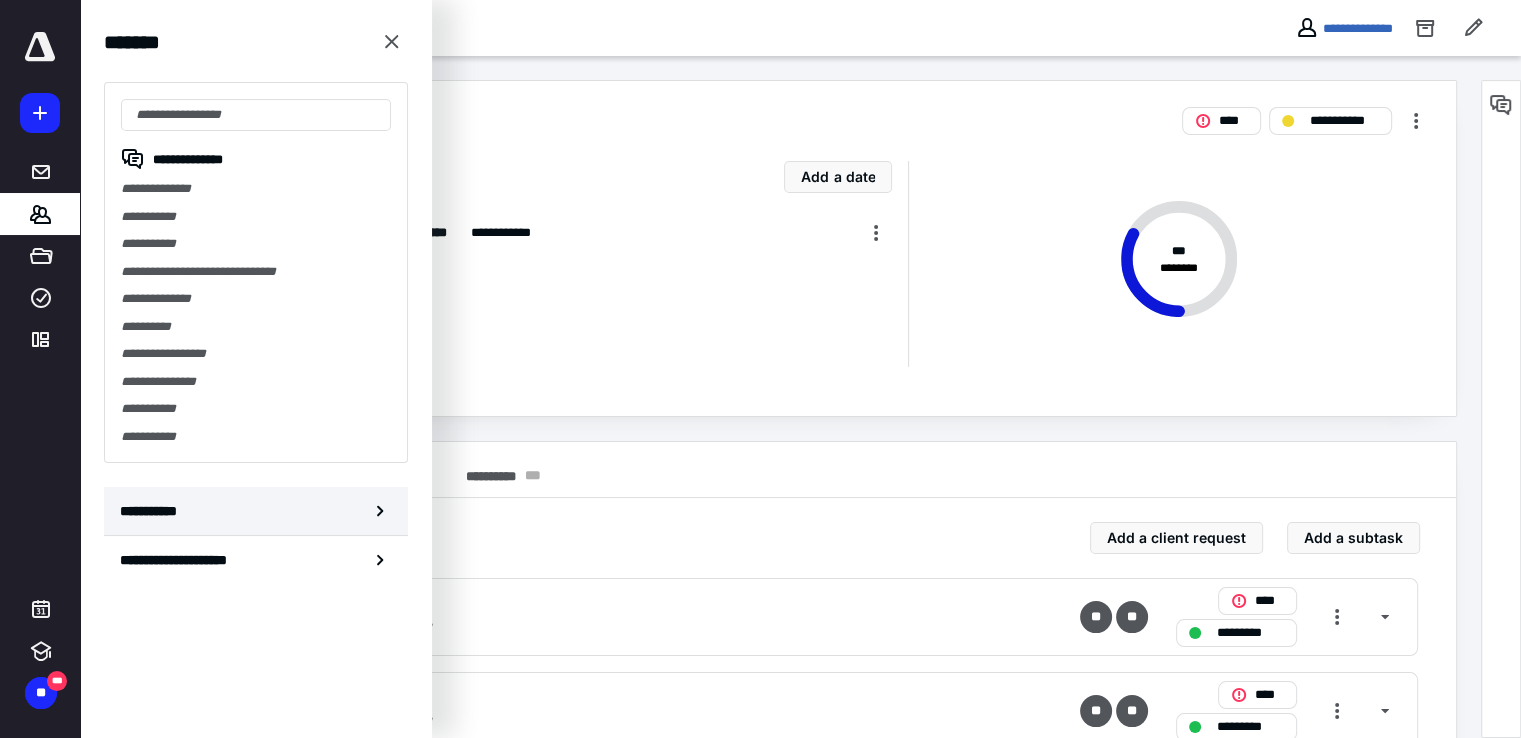 click on "**********" at bounding box center (153, 511) 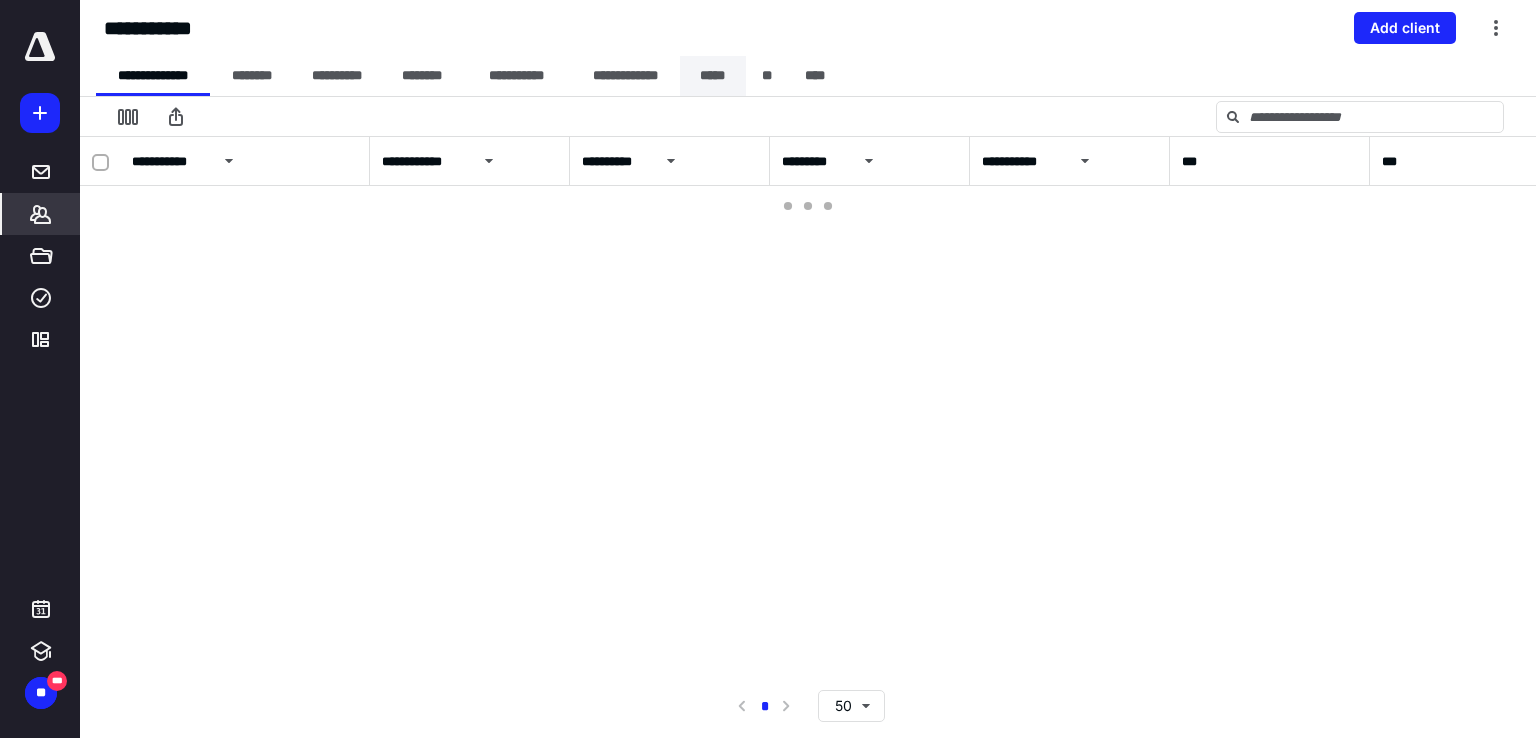 click on "*****" at bounding box center (713, 76) 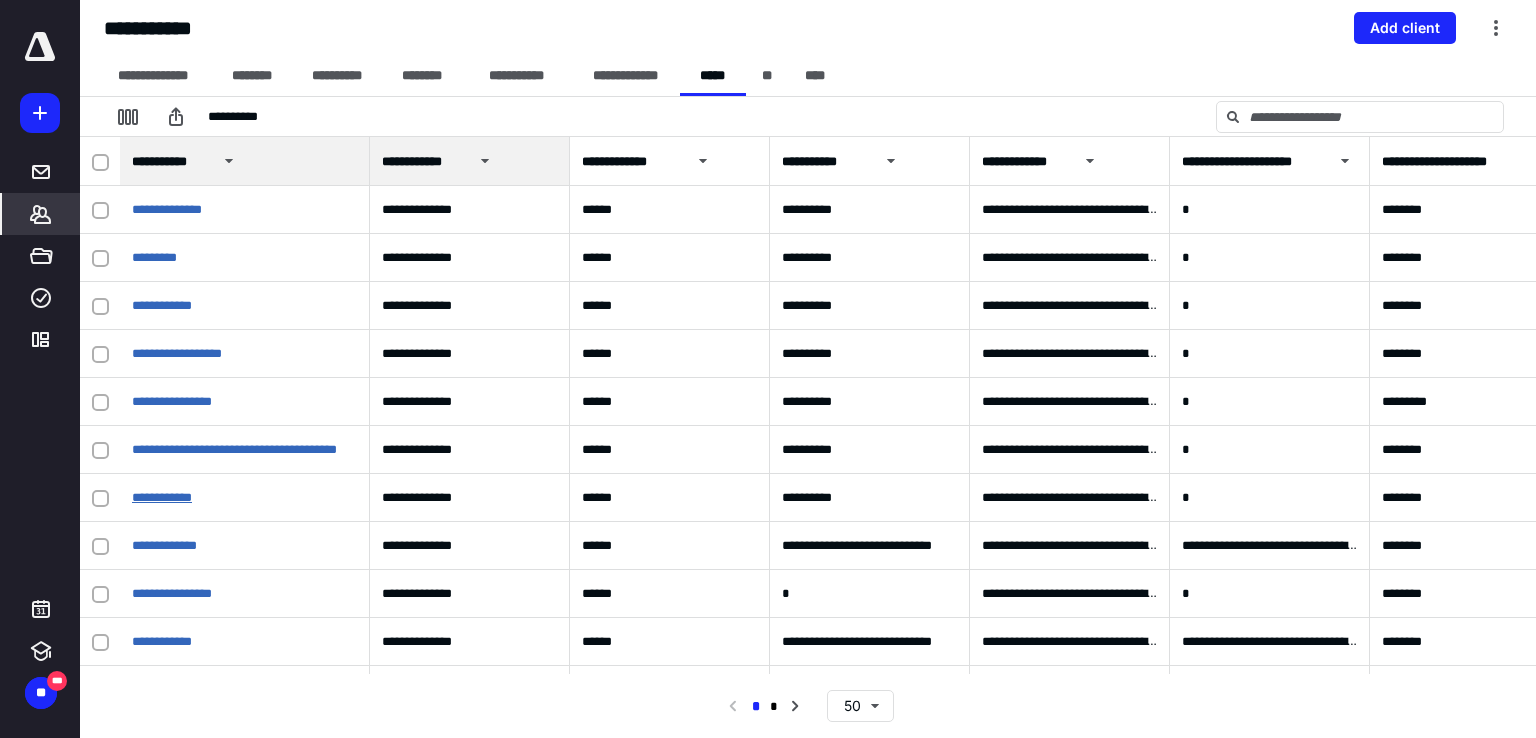 click on "**********" at bounding box center [162, 497] 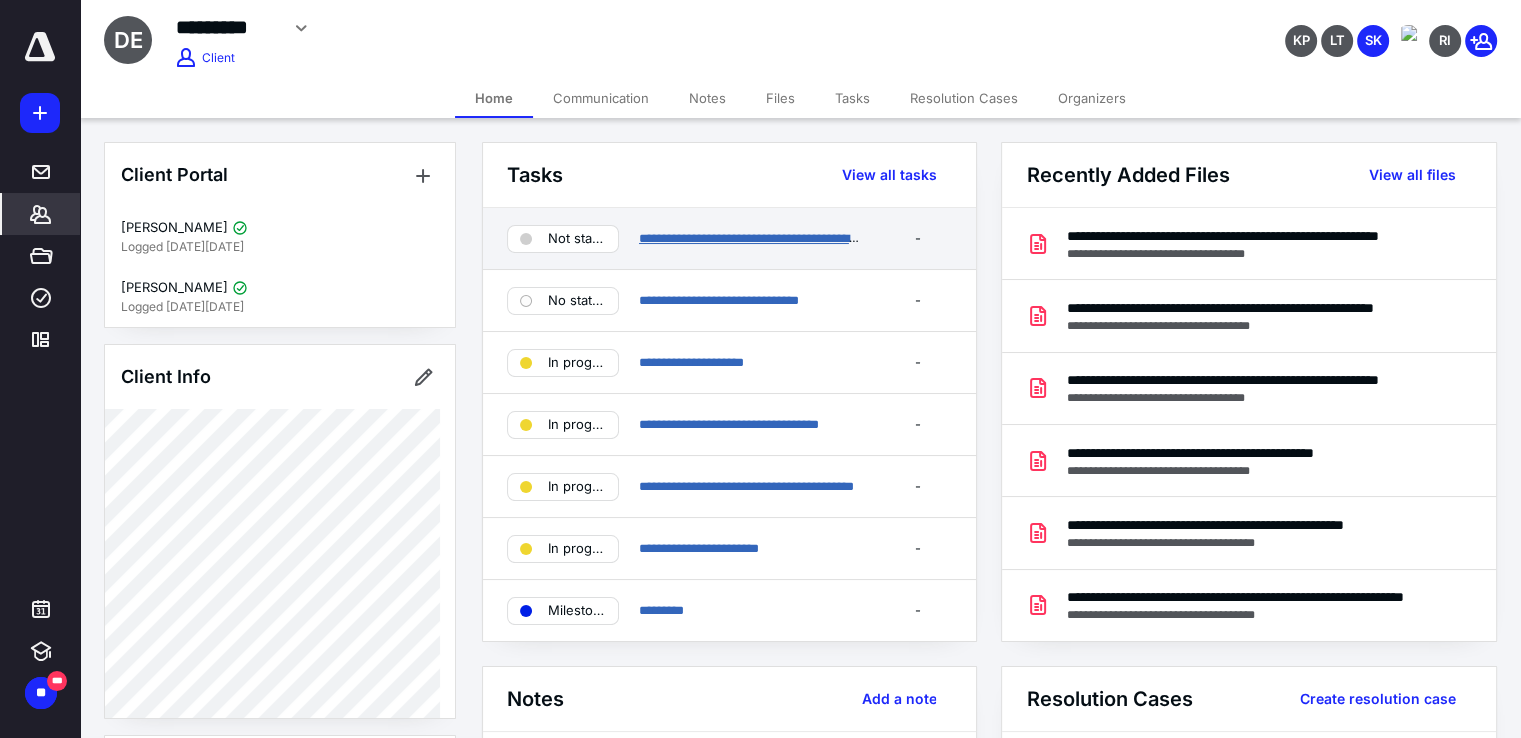 click on "**********" at bounding box center [754, 238] 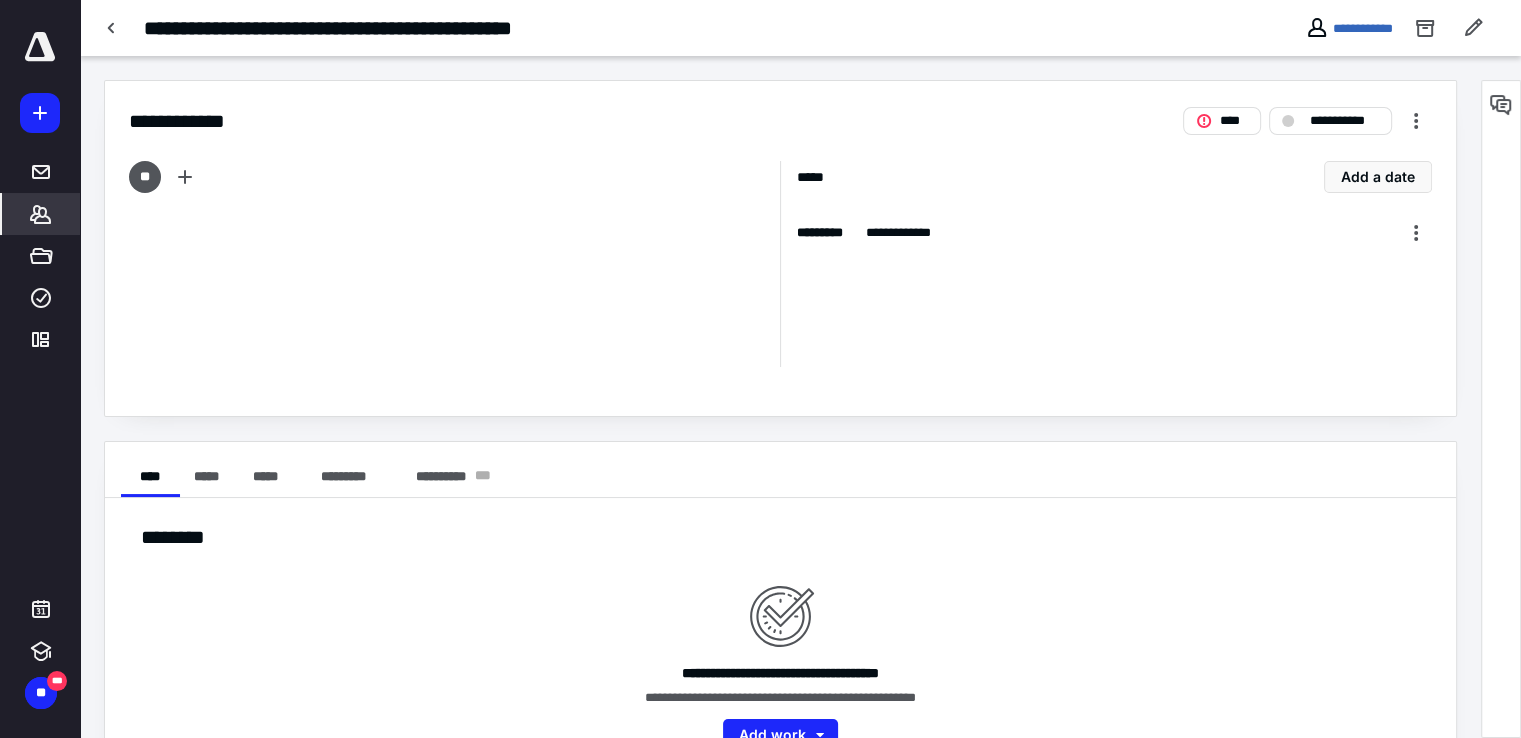 click 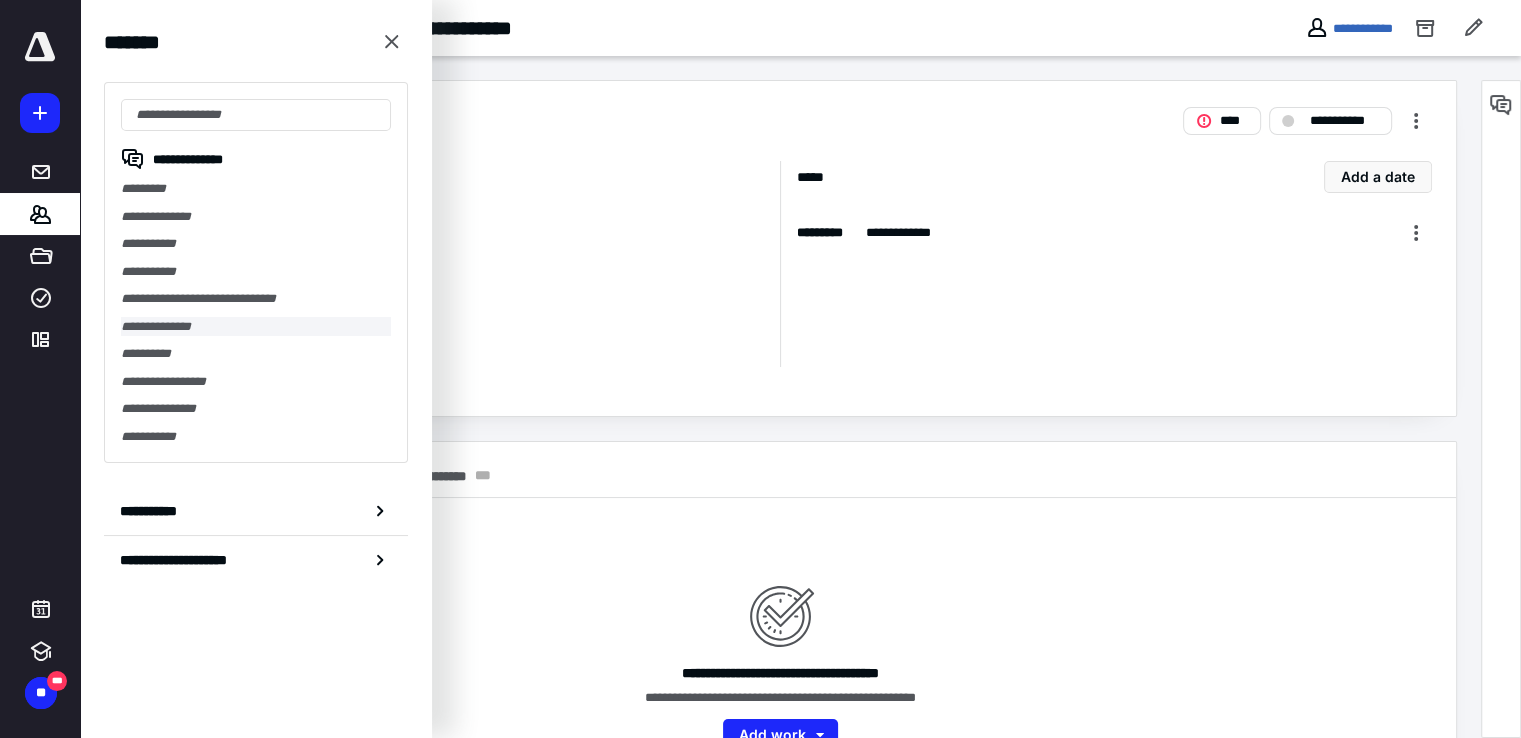 click on "**********" at bounding box center [256, 327] 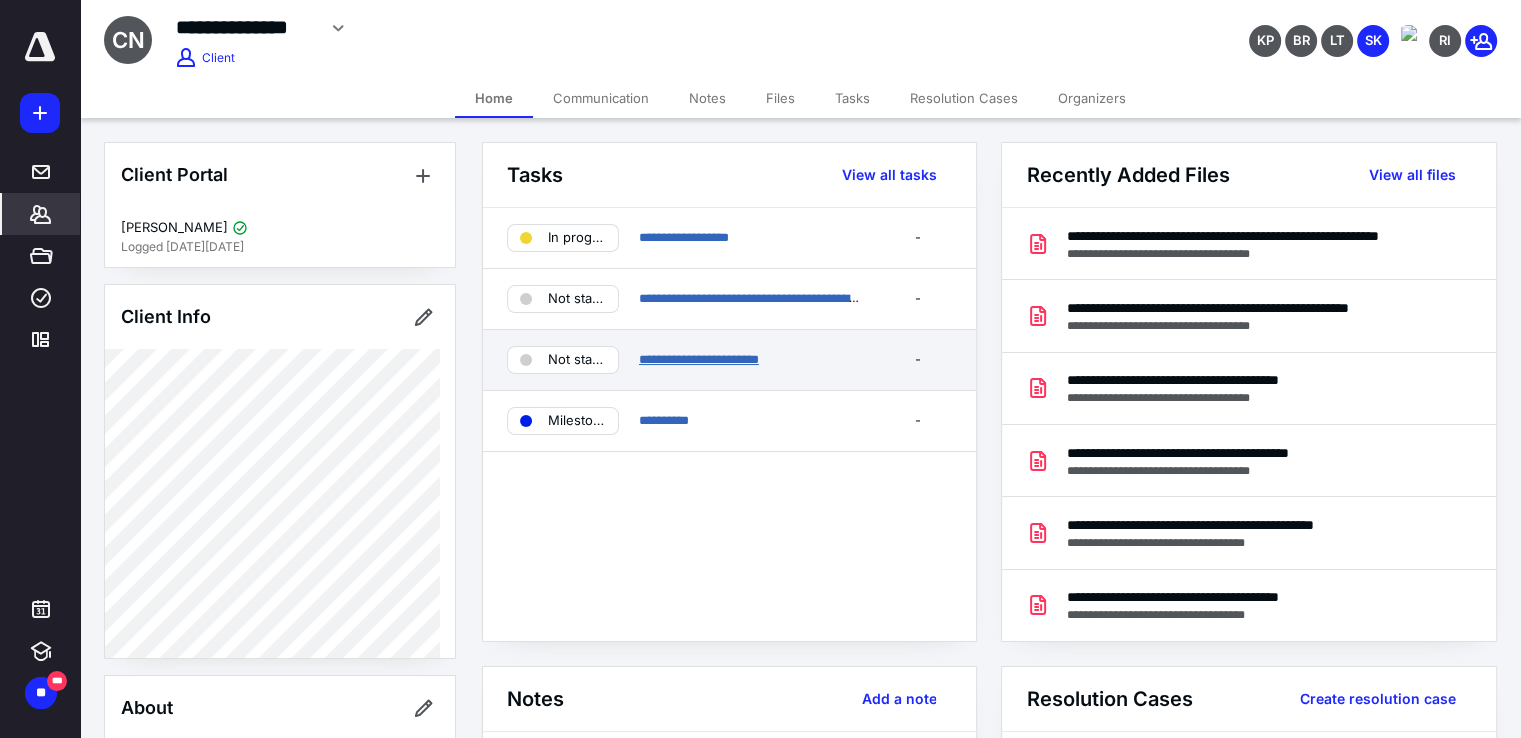click on "**********" at bounding box center (699, 359) 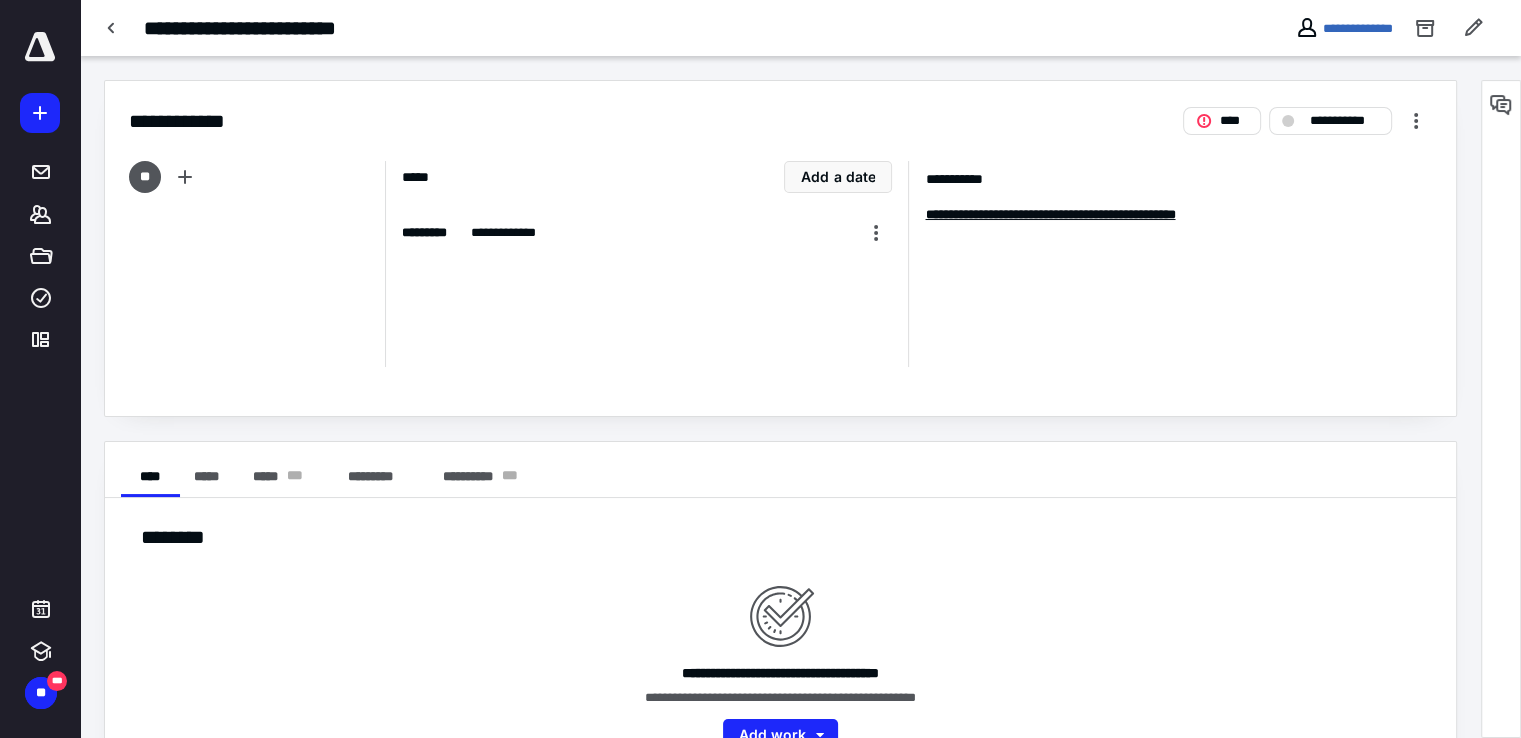 drag, startPoint x: 1363, startPoint y: 10, endPoint x: 1360, endPoint y: 23, distance: 13.341664 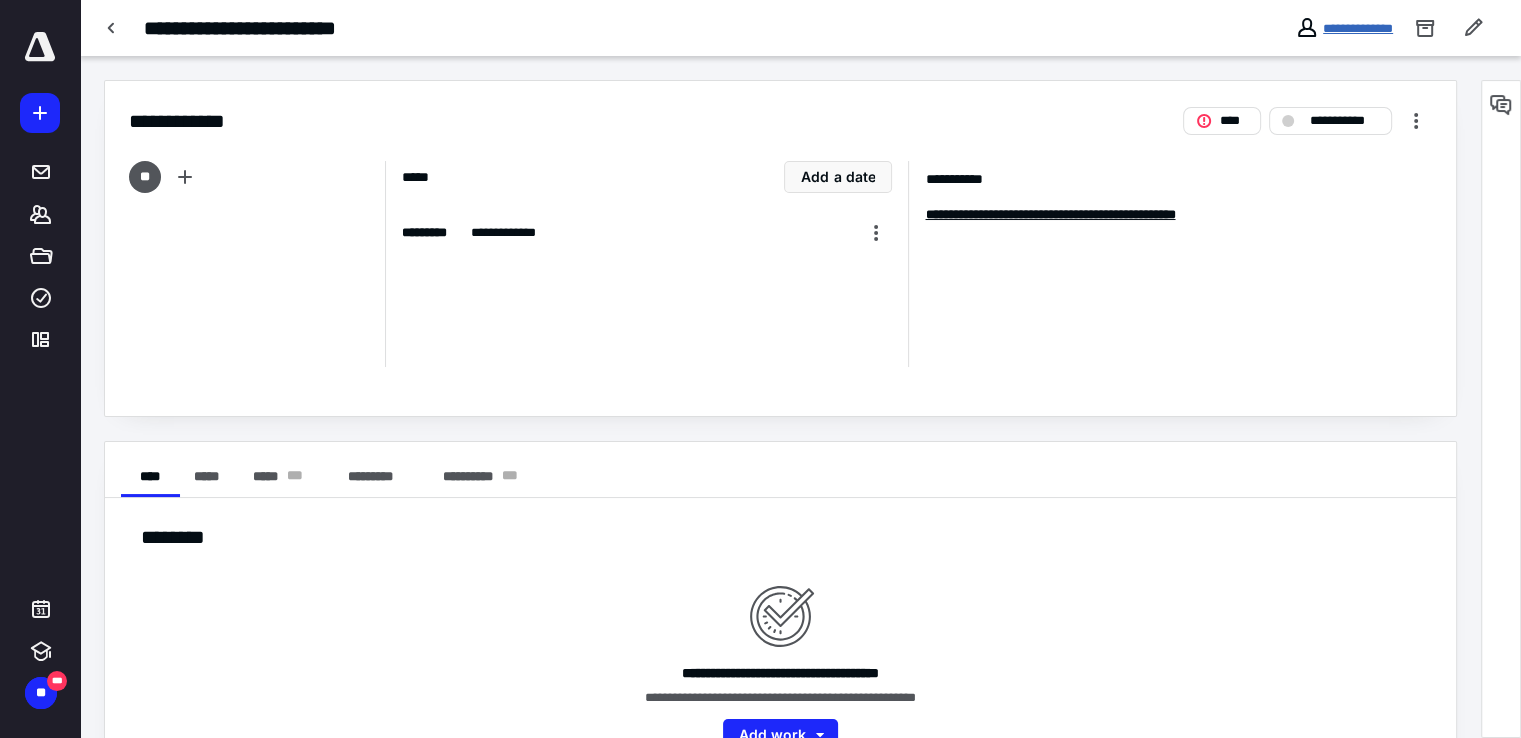 click on "**********" at bounding box center [800, 28] 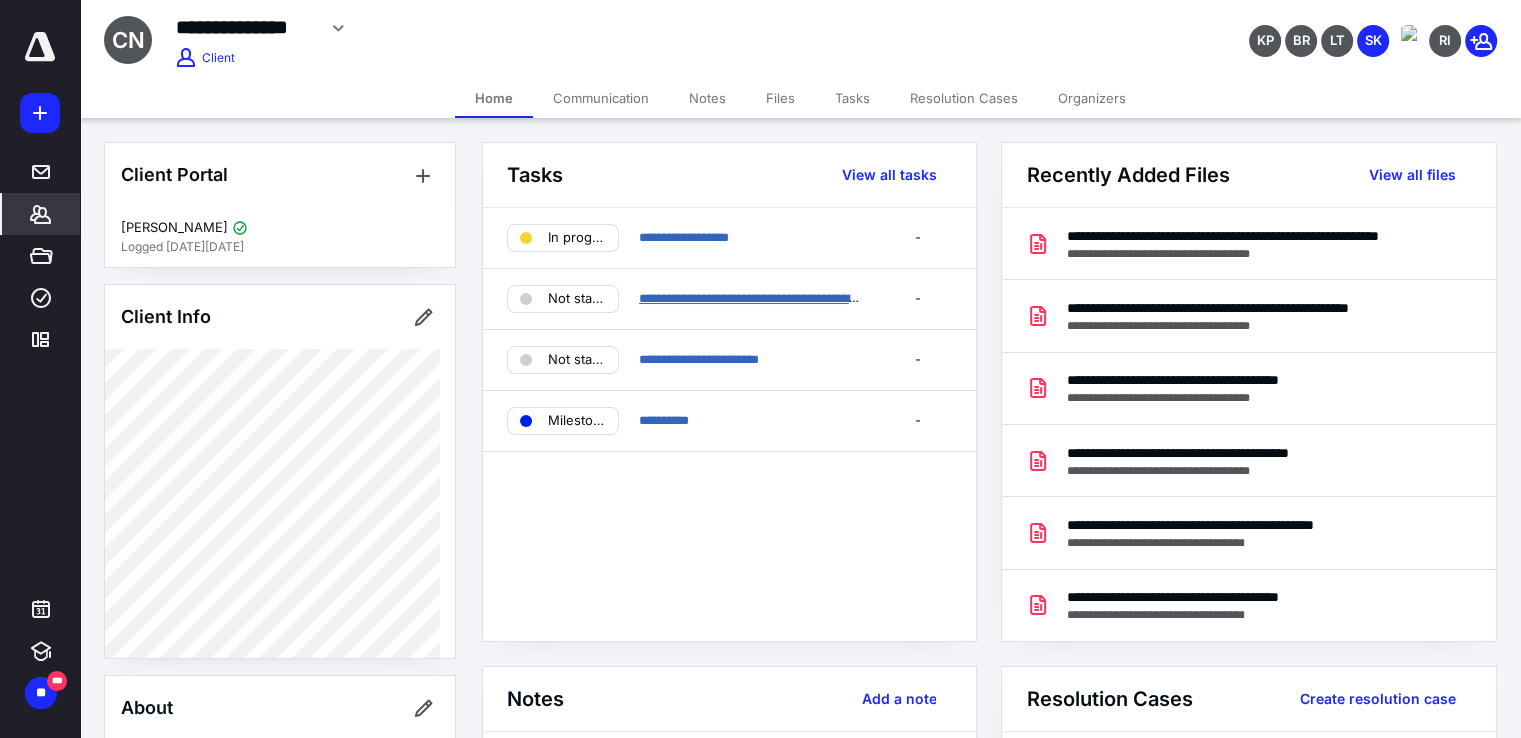 click on "**********" at bounding box center [754, 298] 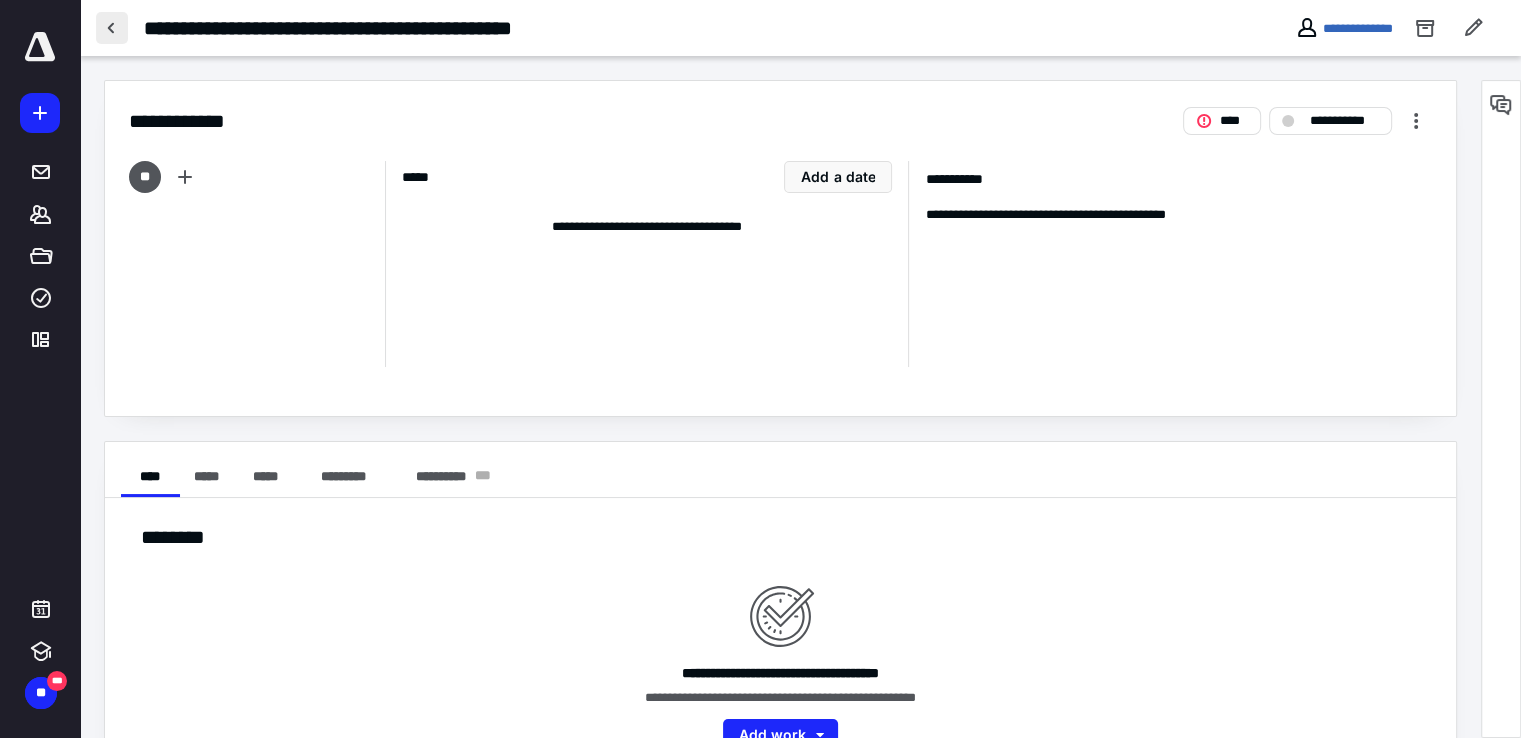 click at bounding box center (112, 28) 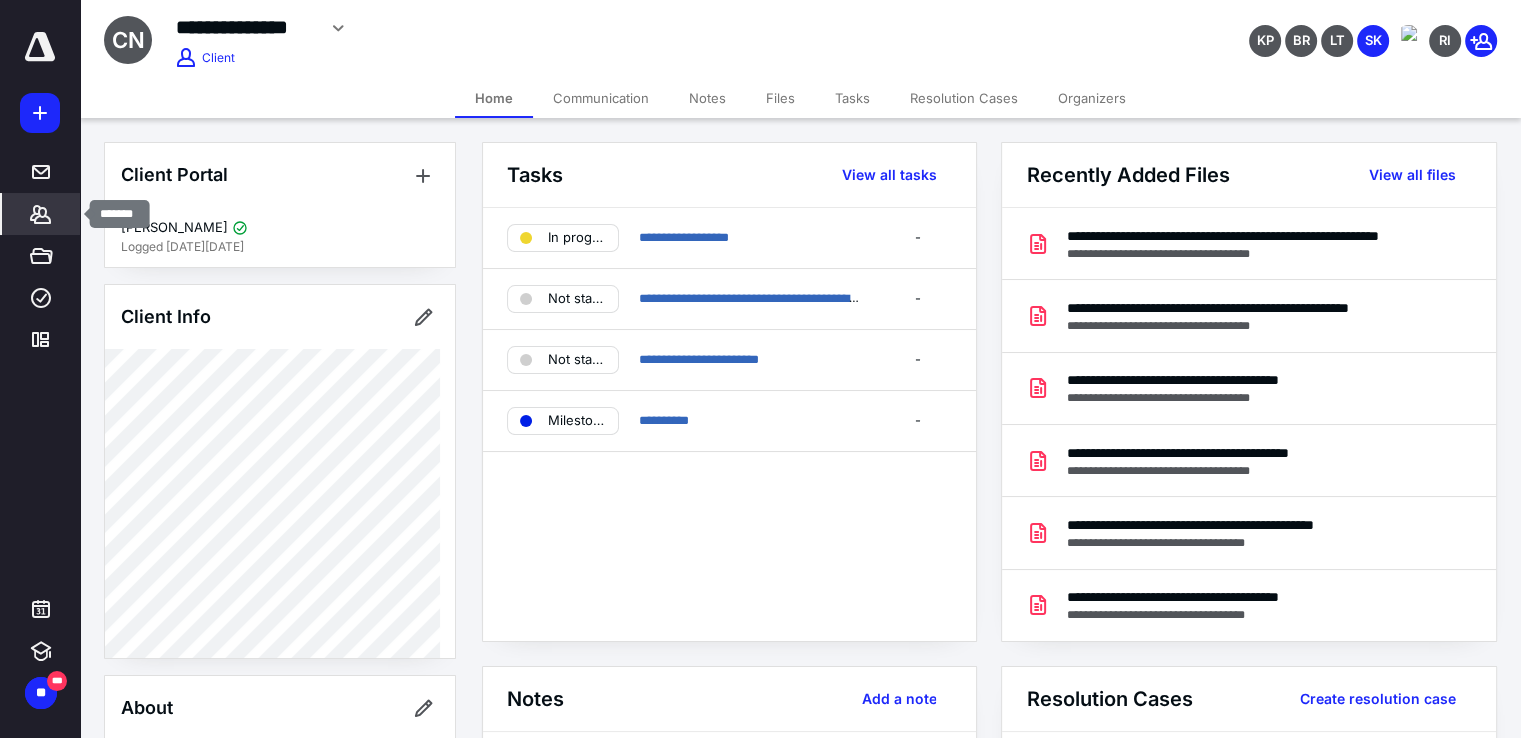 click on "*******" at bounding box center (41, 214) 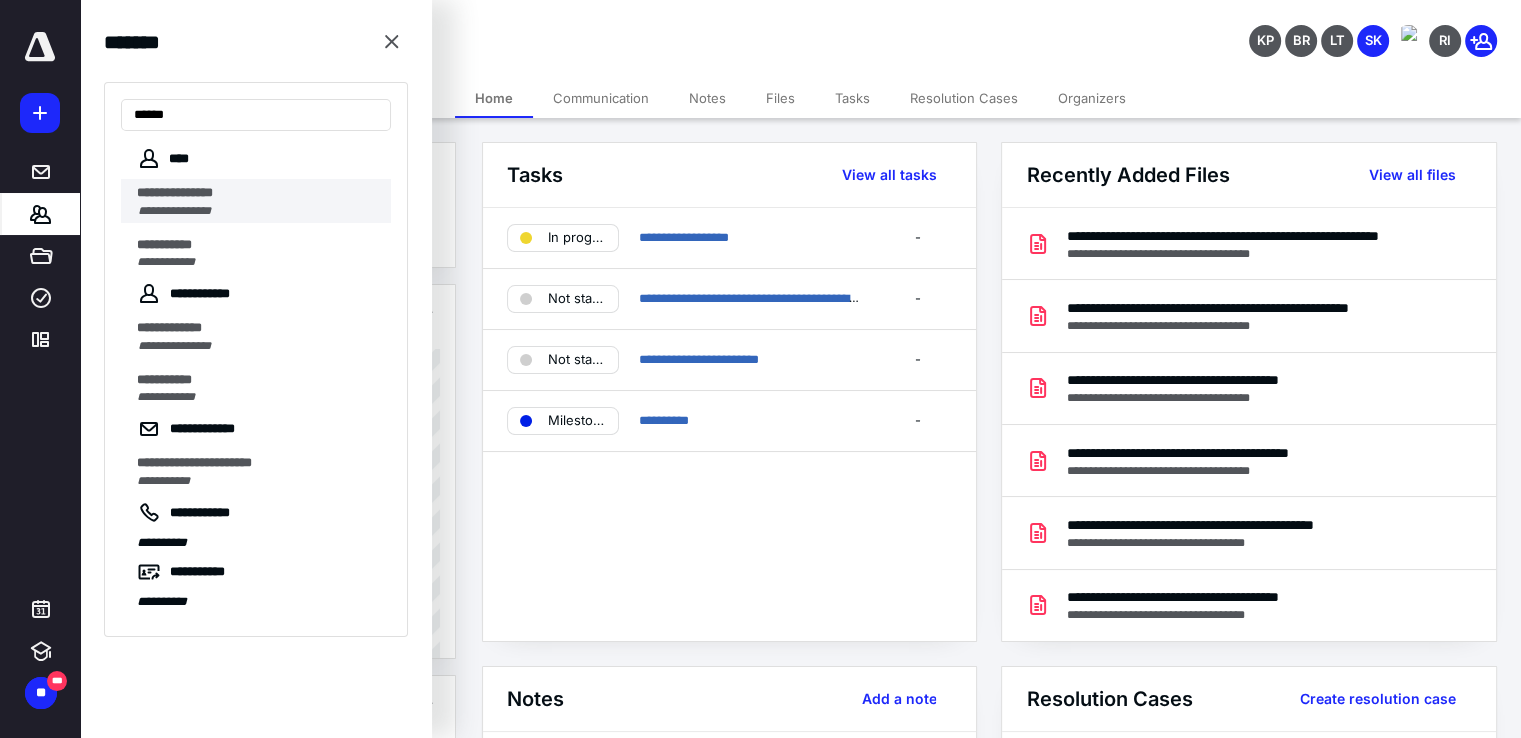 type on "*****" 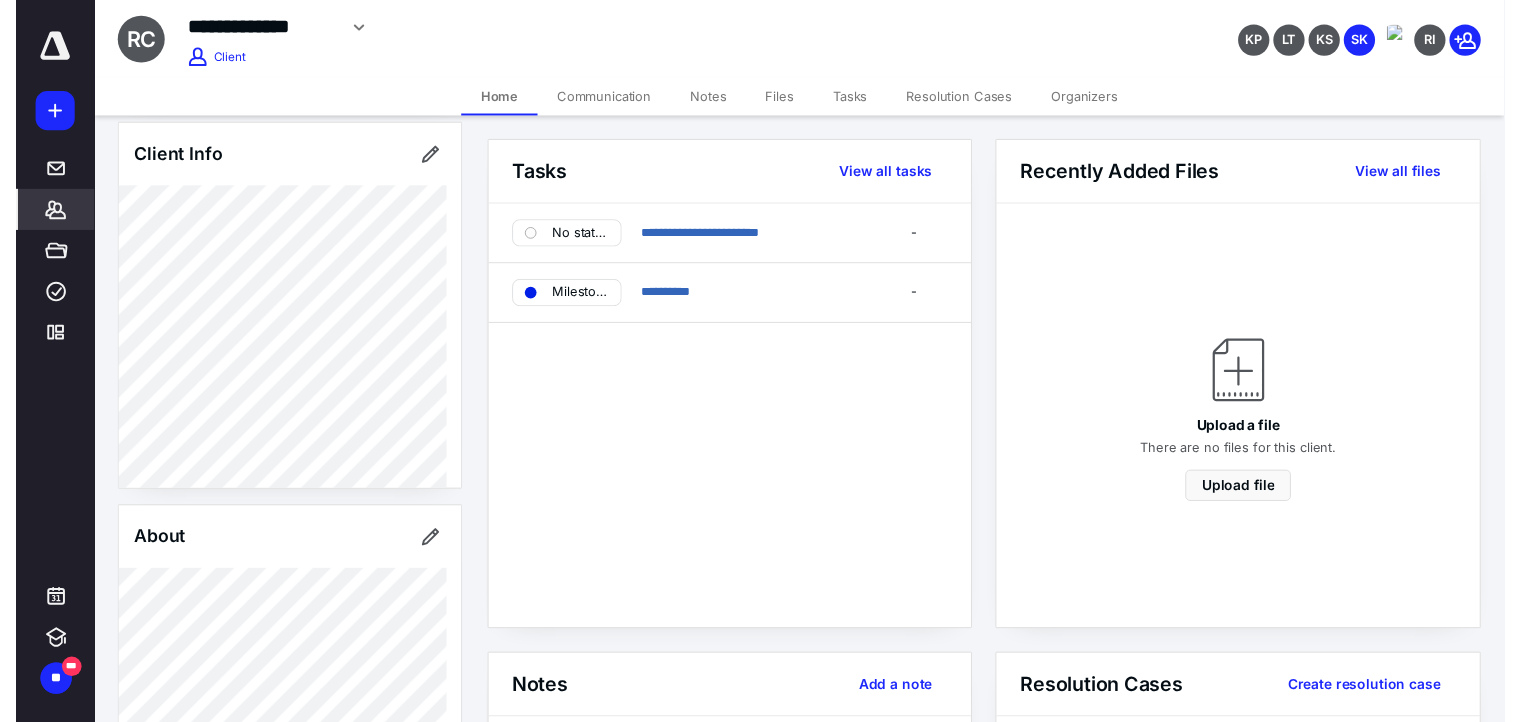 scroll, scrollTop: 0, scrollLeft: 0, axis: both 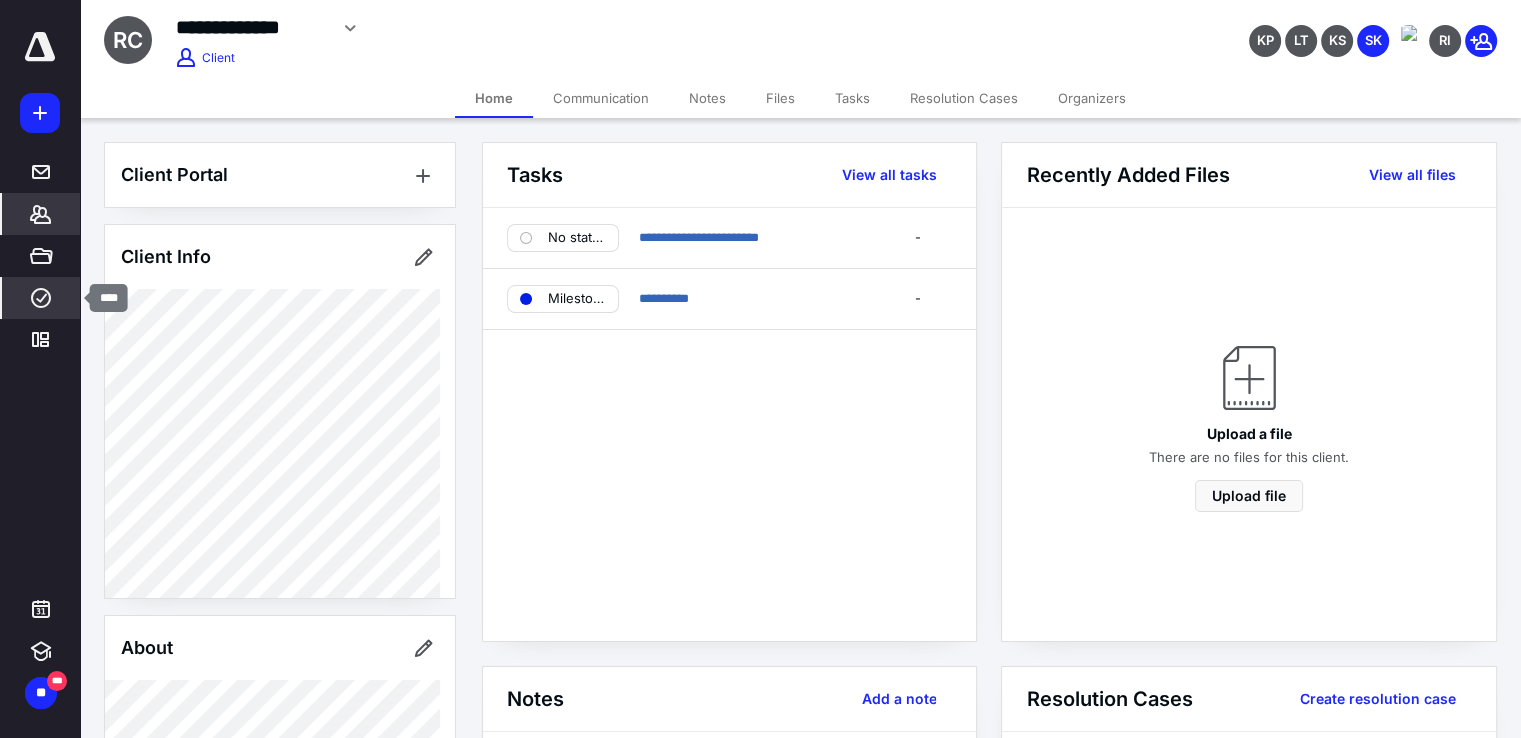 click 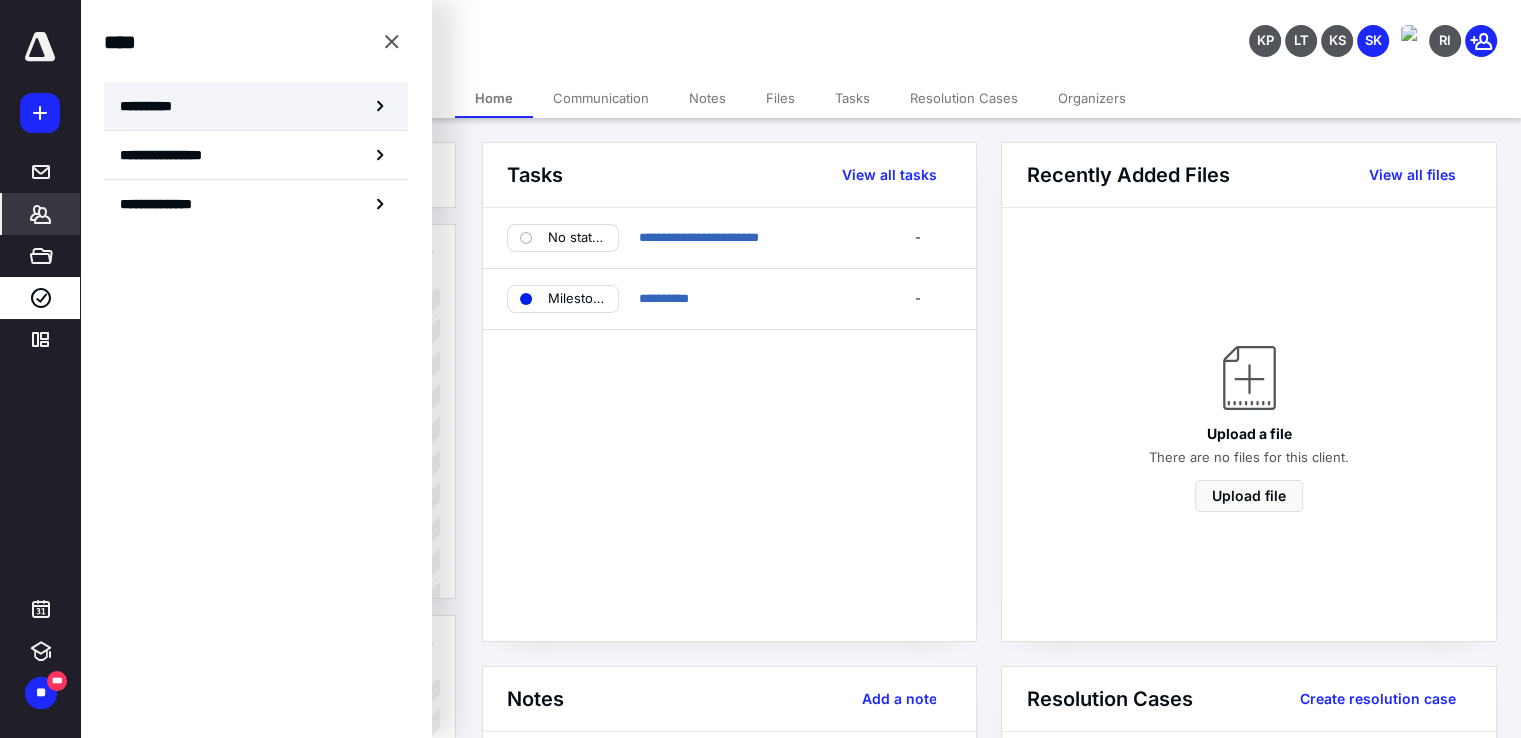 click on "**********" at bounding box center (256, 106) 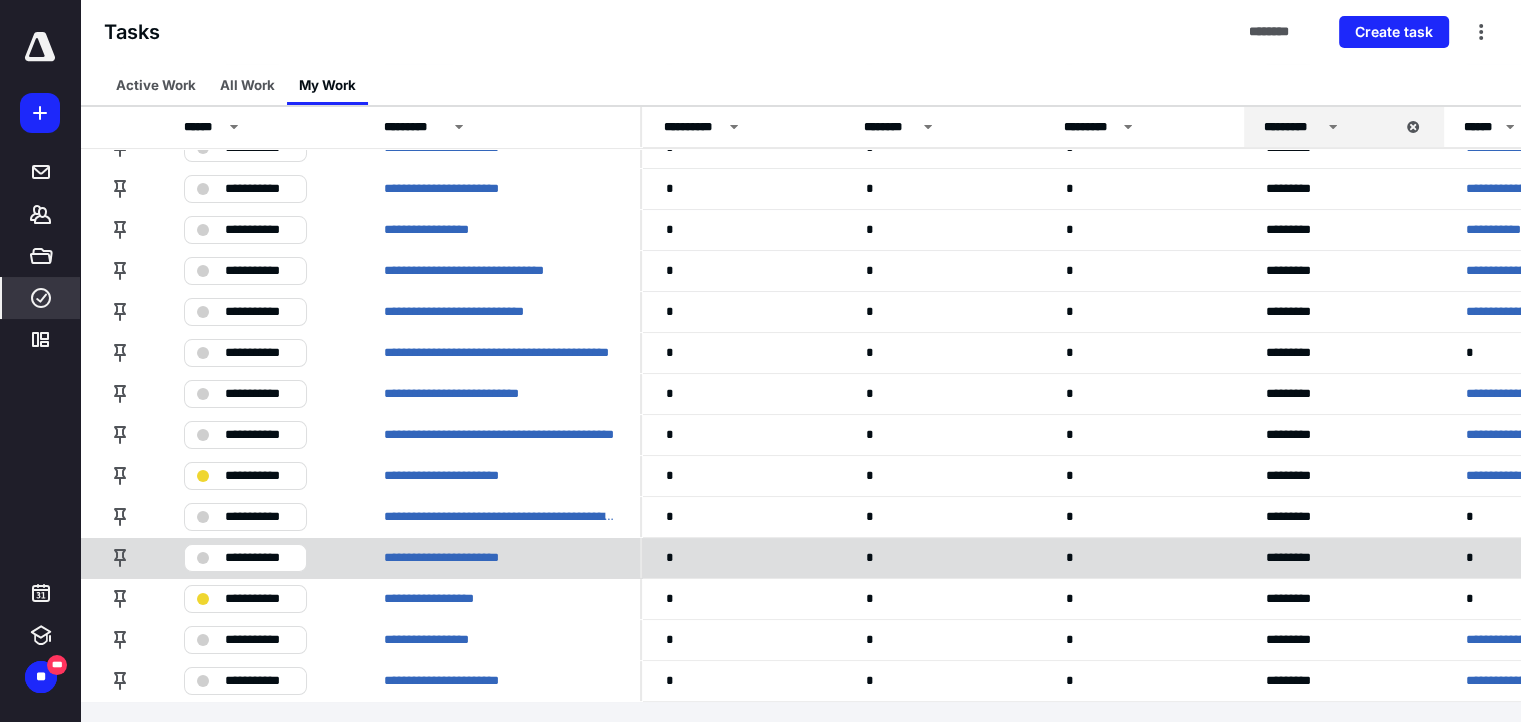 scroll, scrollTop: 0, scrollLeft: 0, axis: both 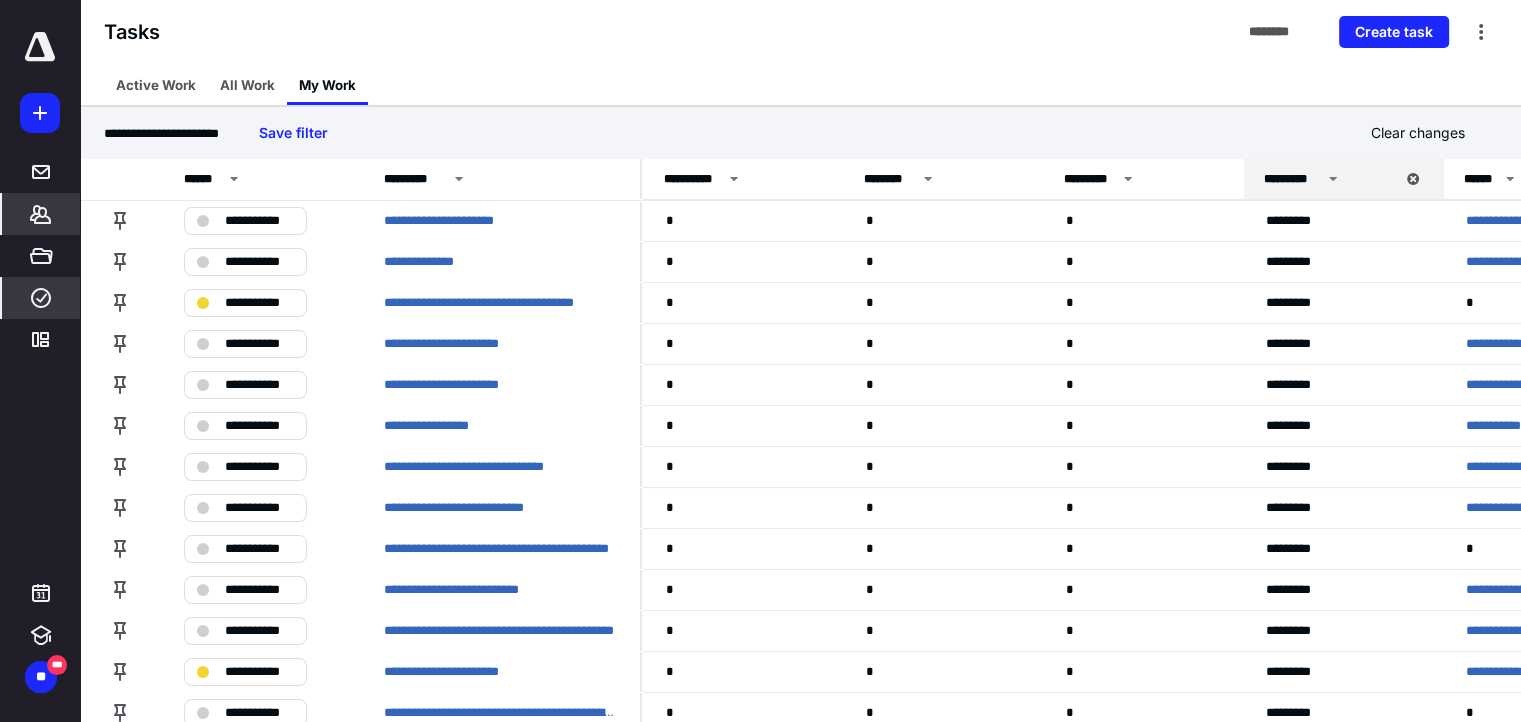 click on "*******" at bounding box center (41, 214) 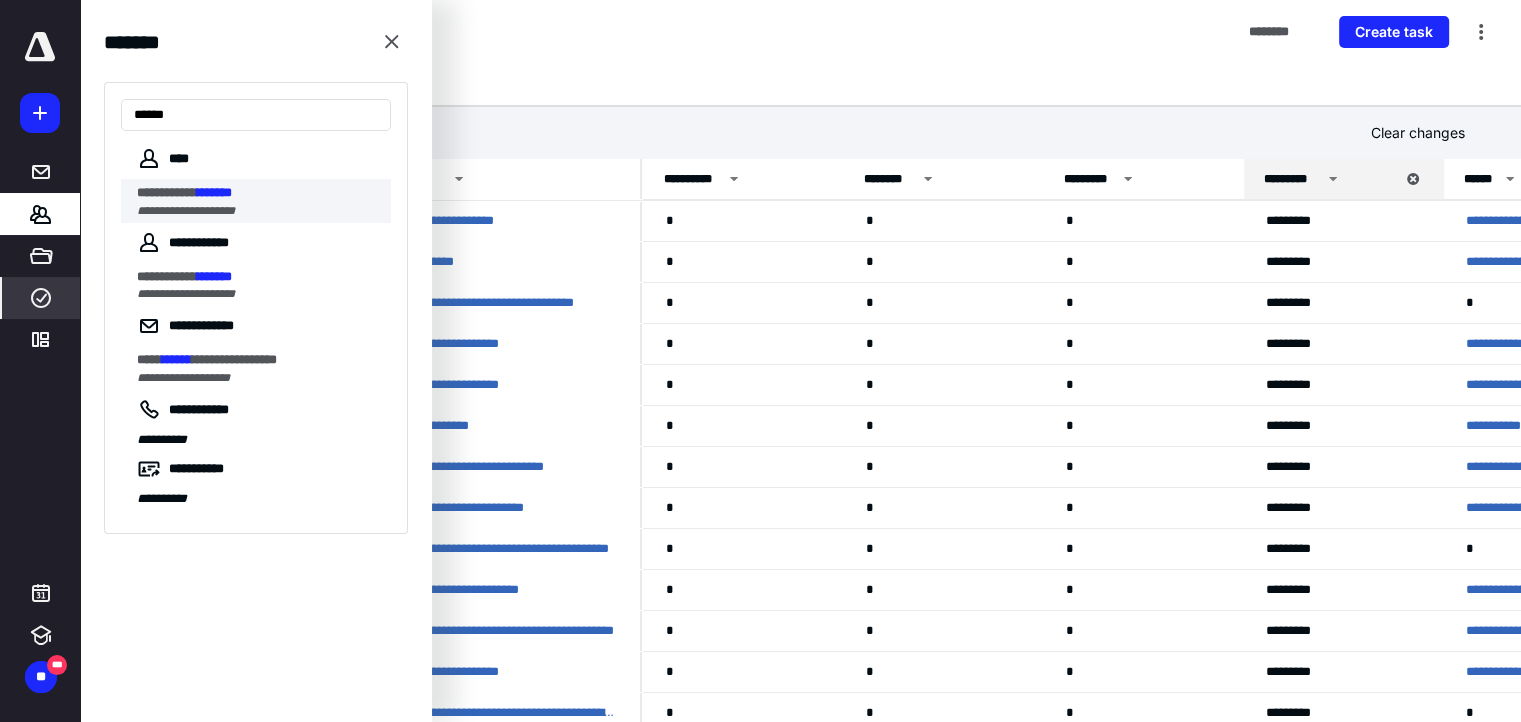 type on "******" 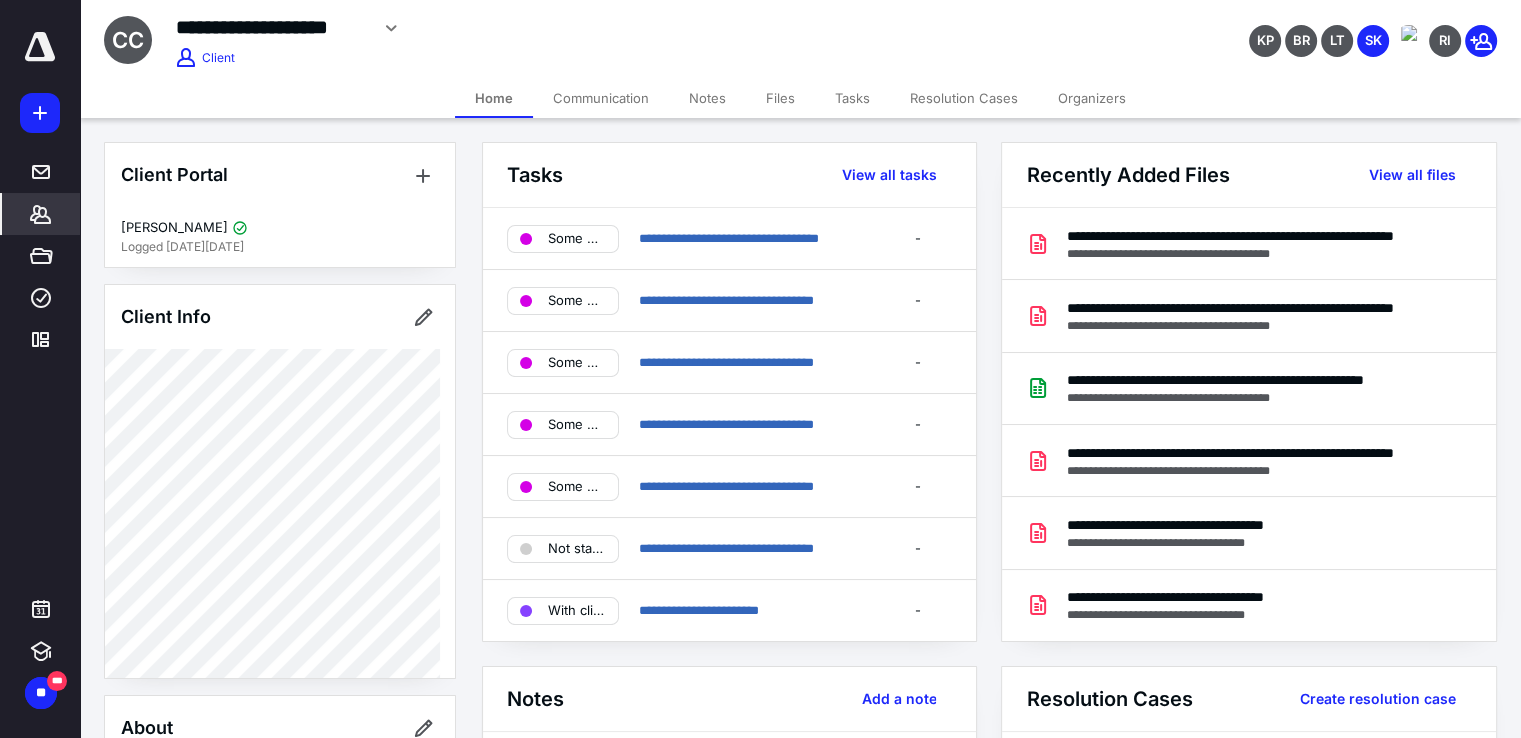 click on "Files" at bounding box center (780, 98) 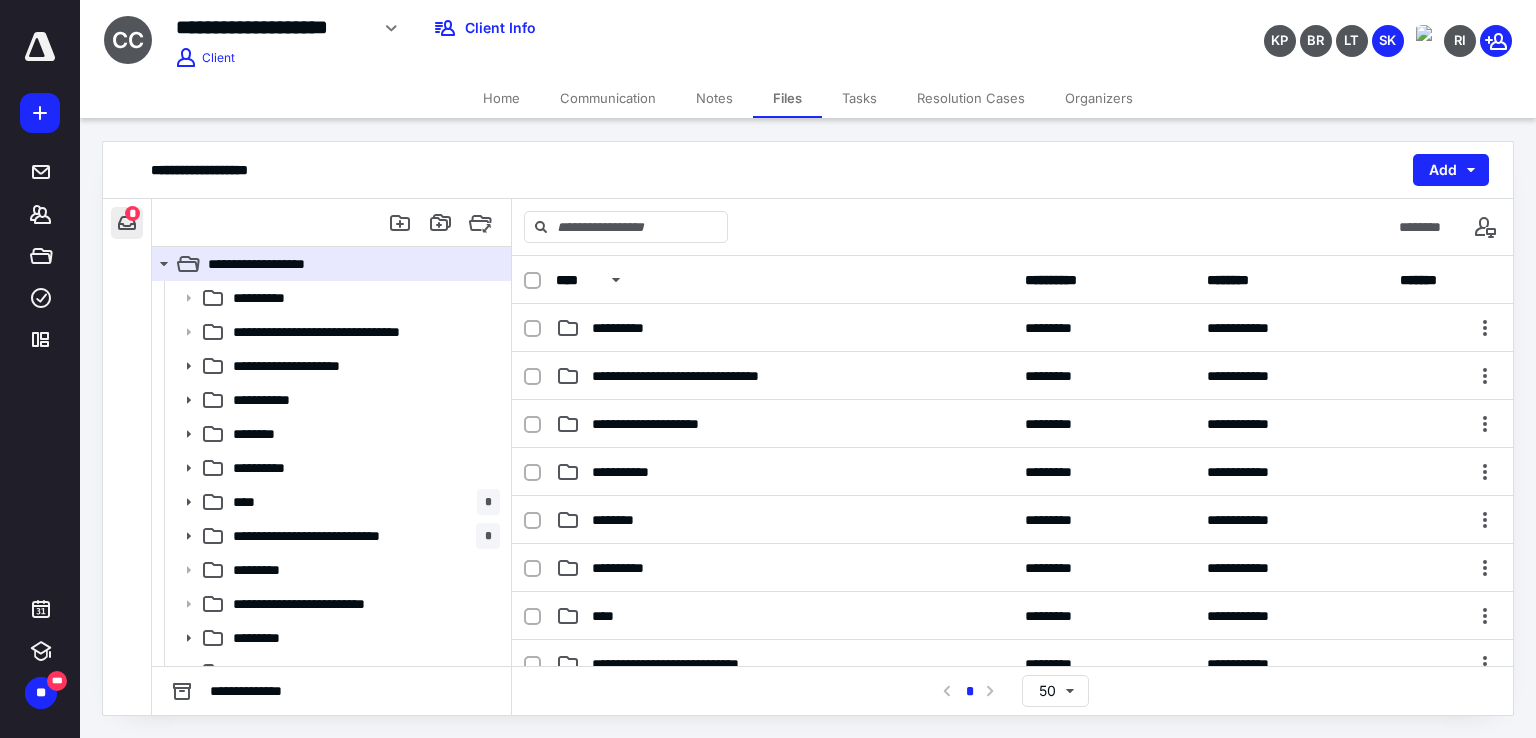 click at bounding box center [127, 223] 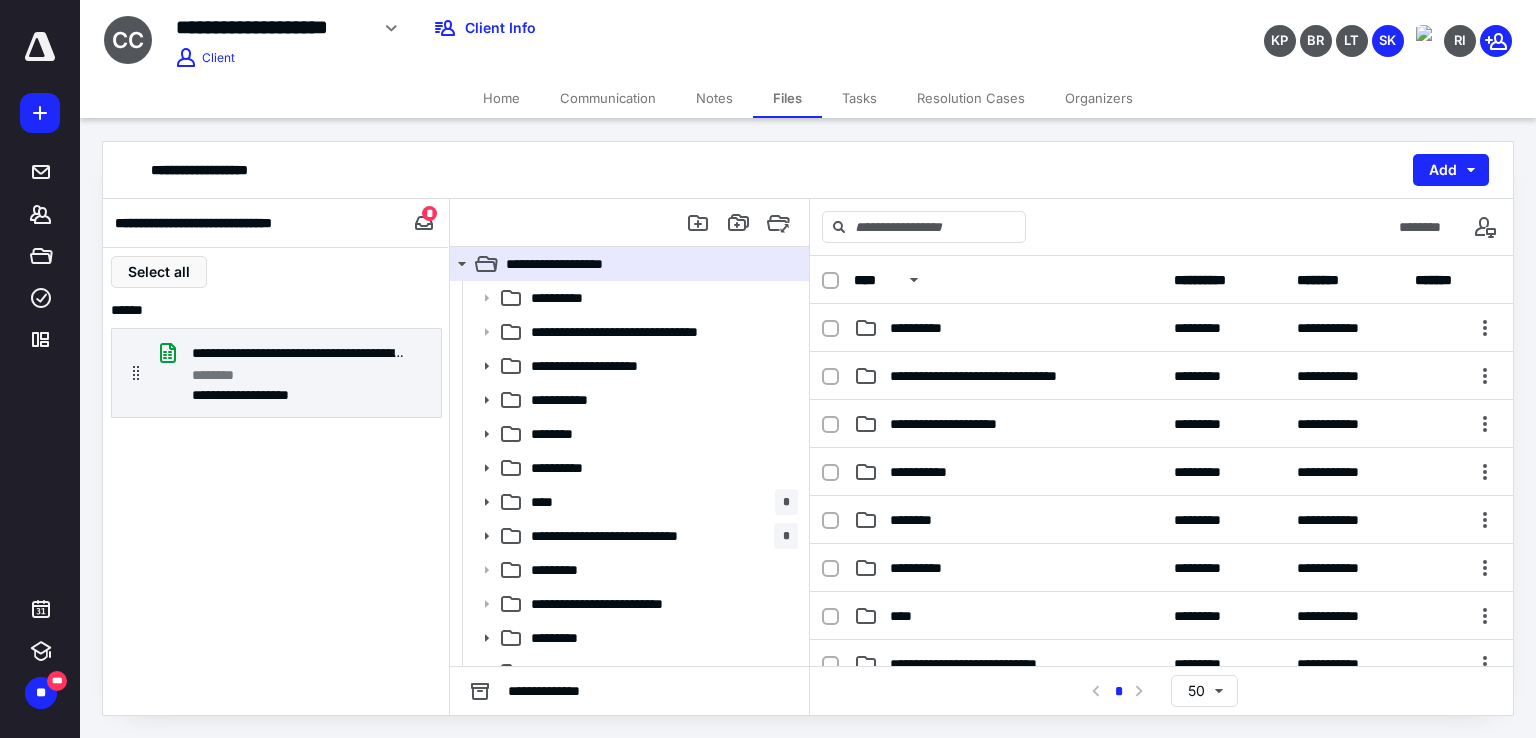click on "Tasks" at bounding box center [859, 98] 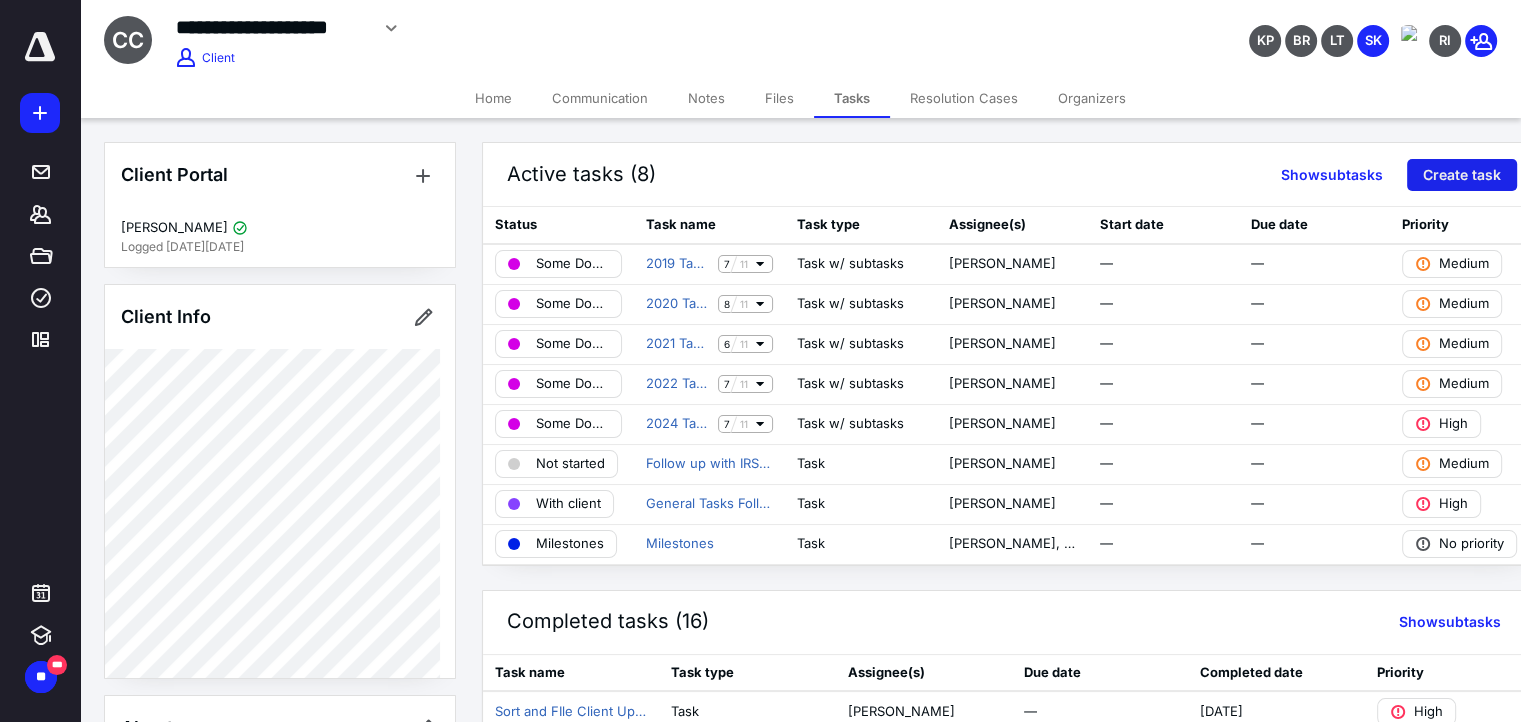 click on "Create task" at bounding box center (1462, 175) 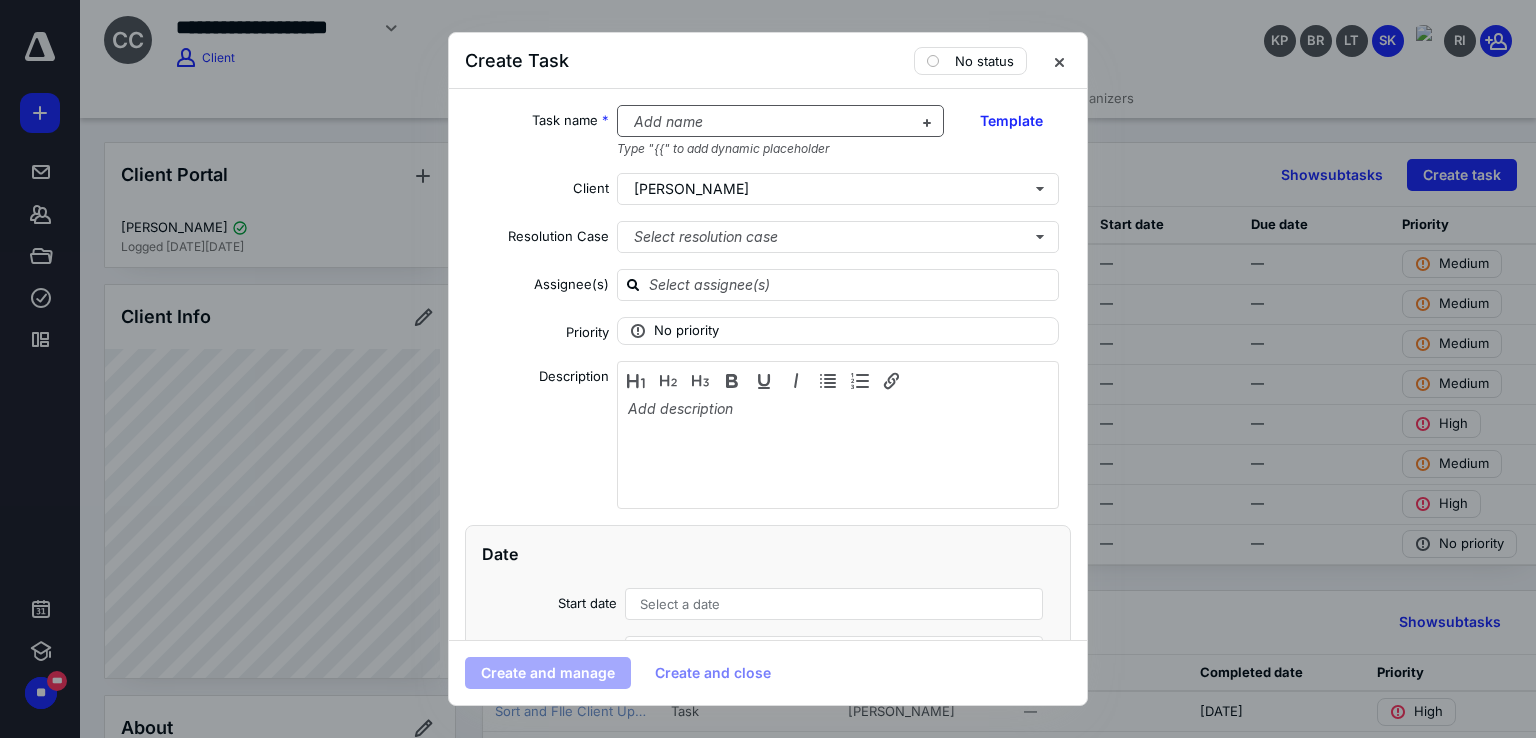 click at bounding box center (769, 122) 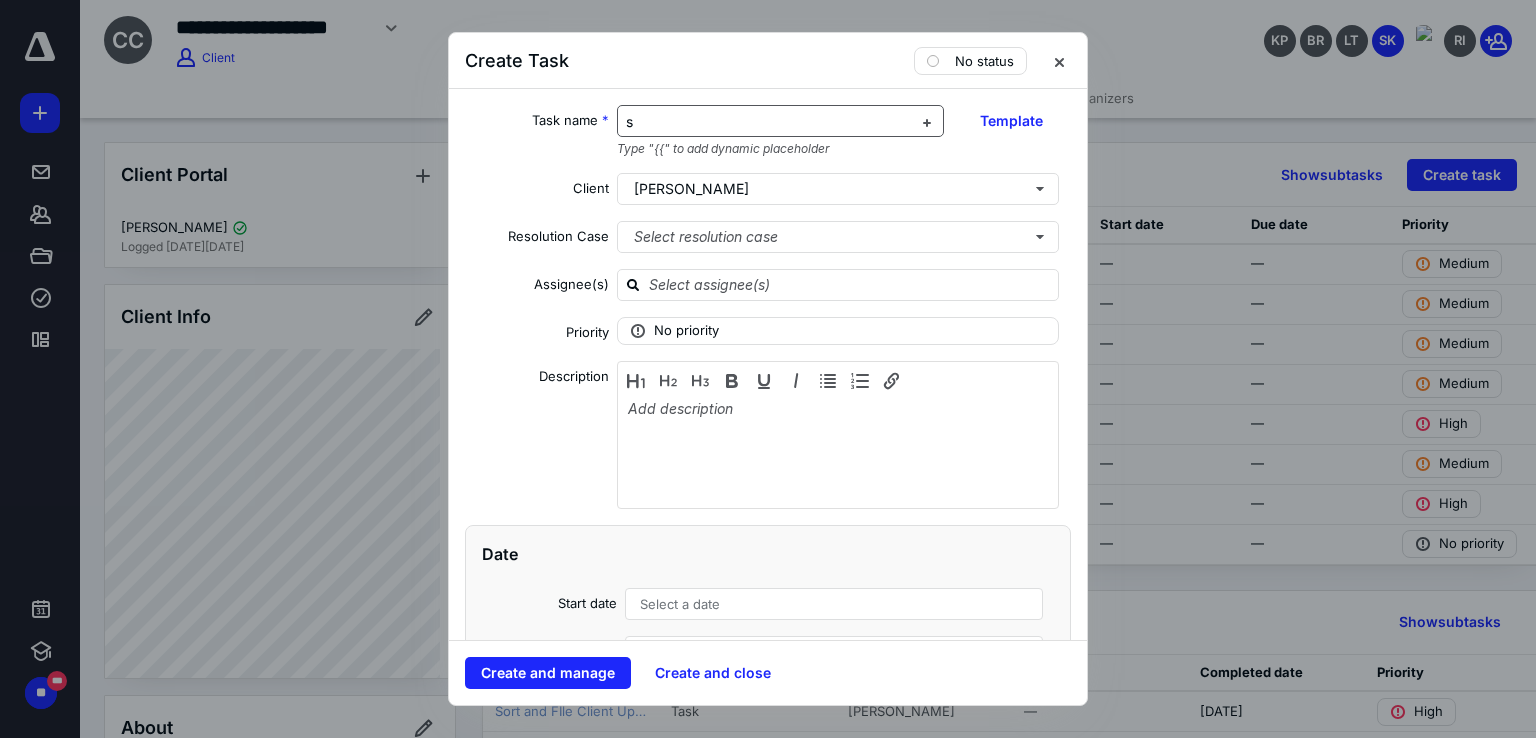 type 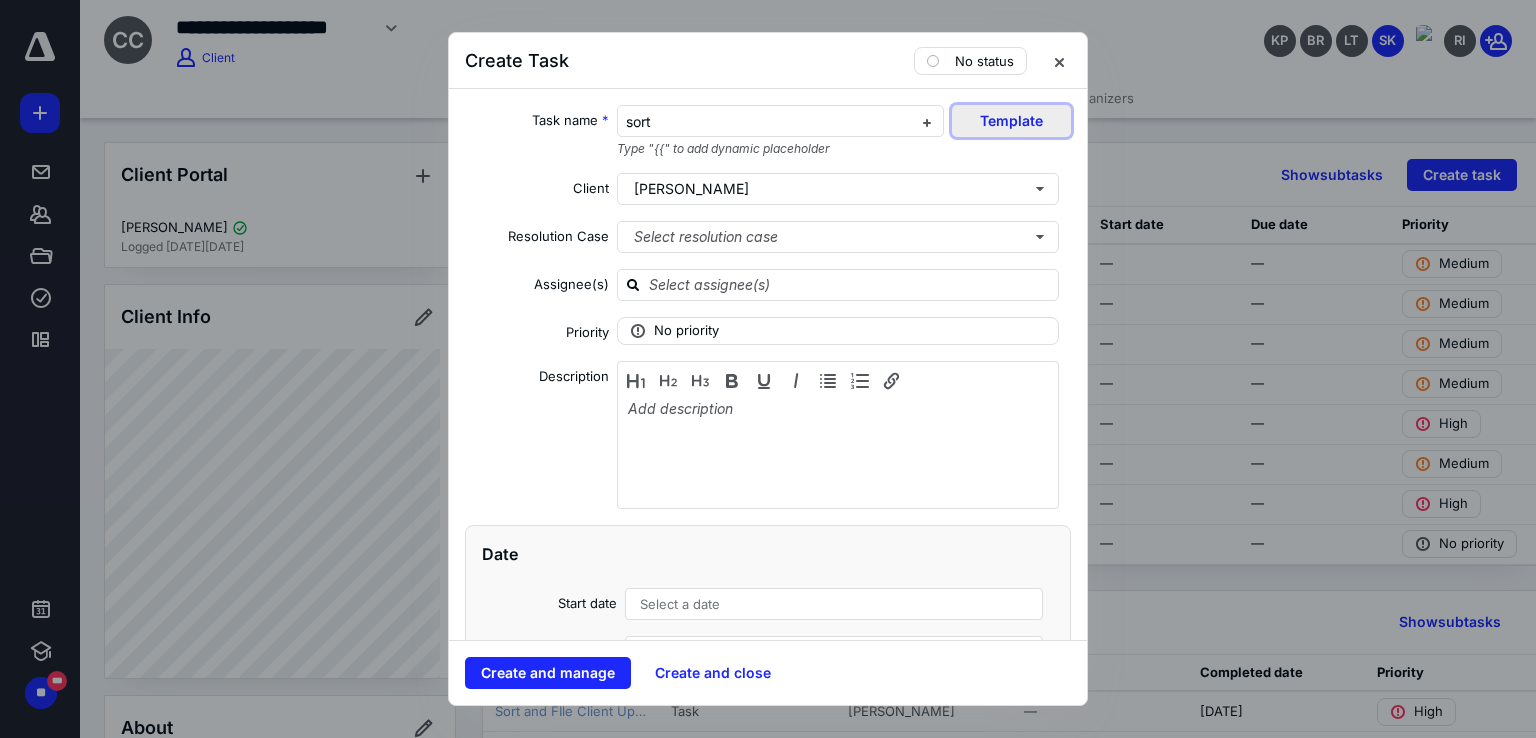 click on "Template" at bounding box center (1011, 121) 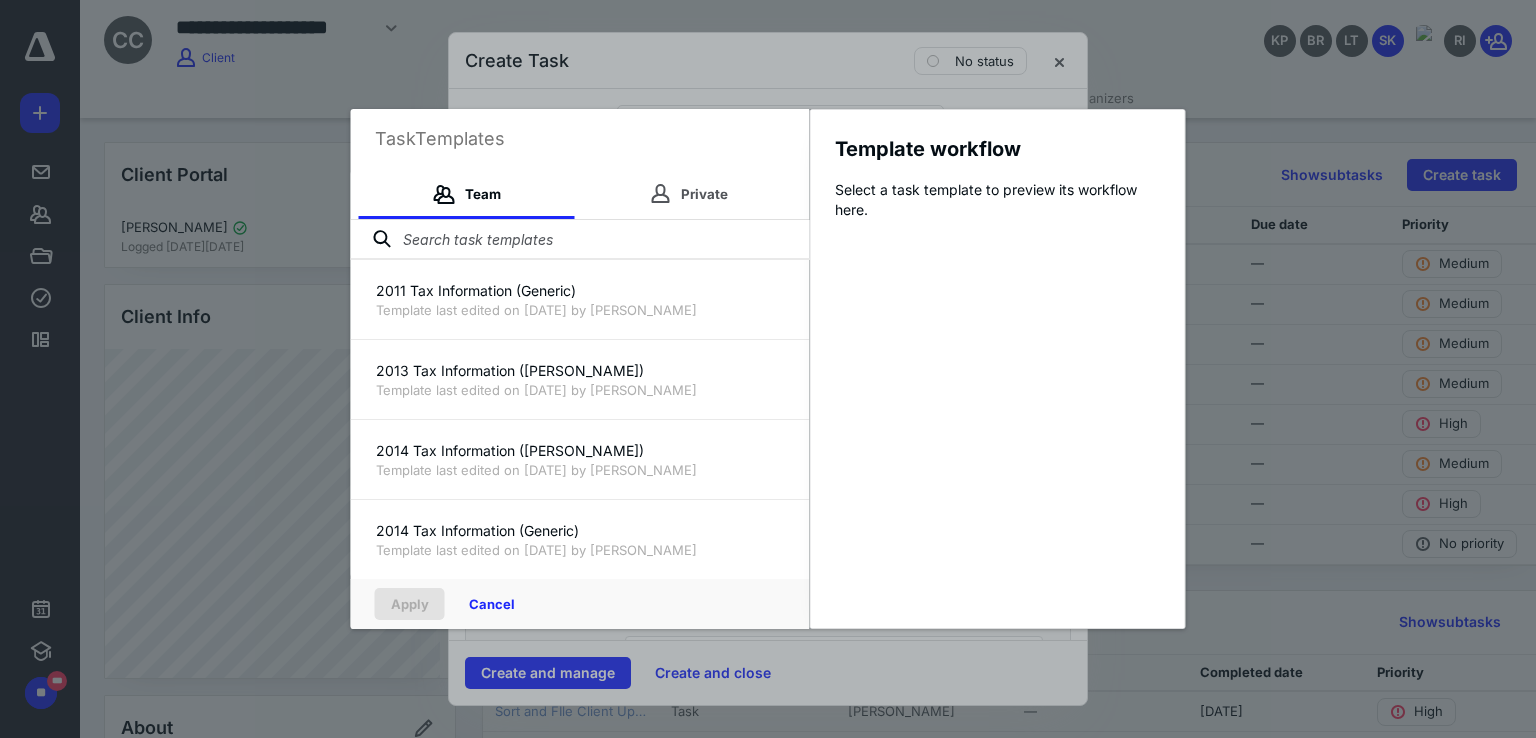 click at bounding box center [580, 240] 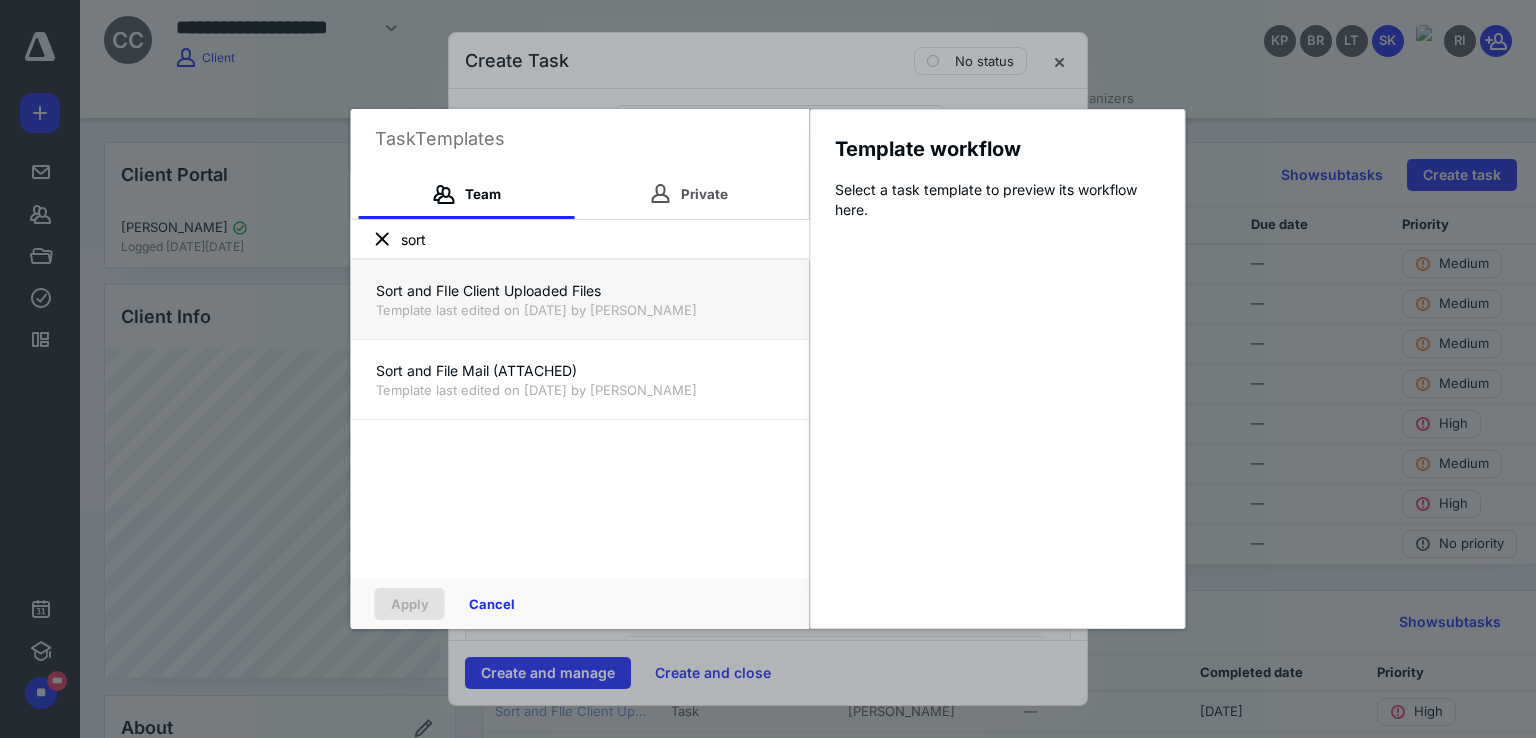 type on "sort" 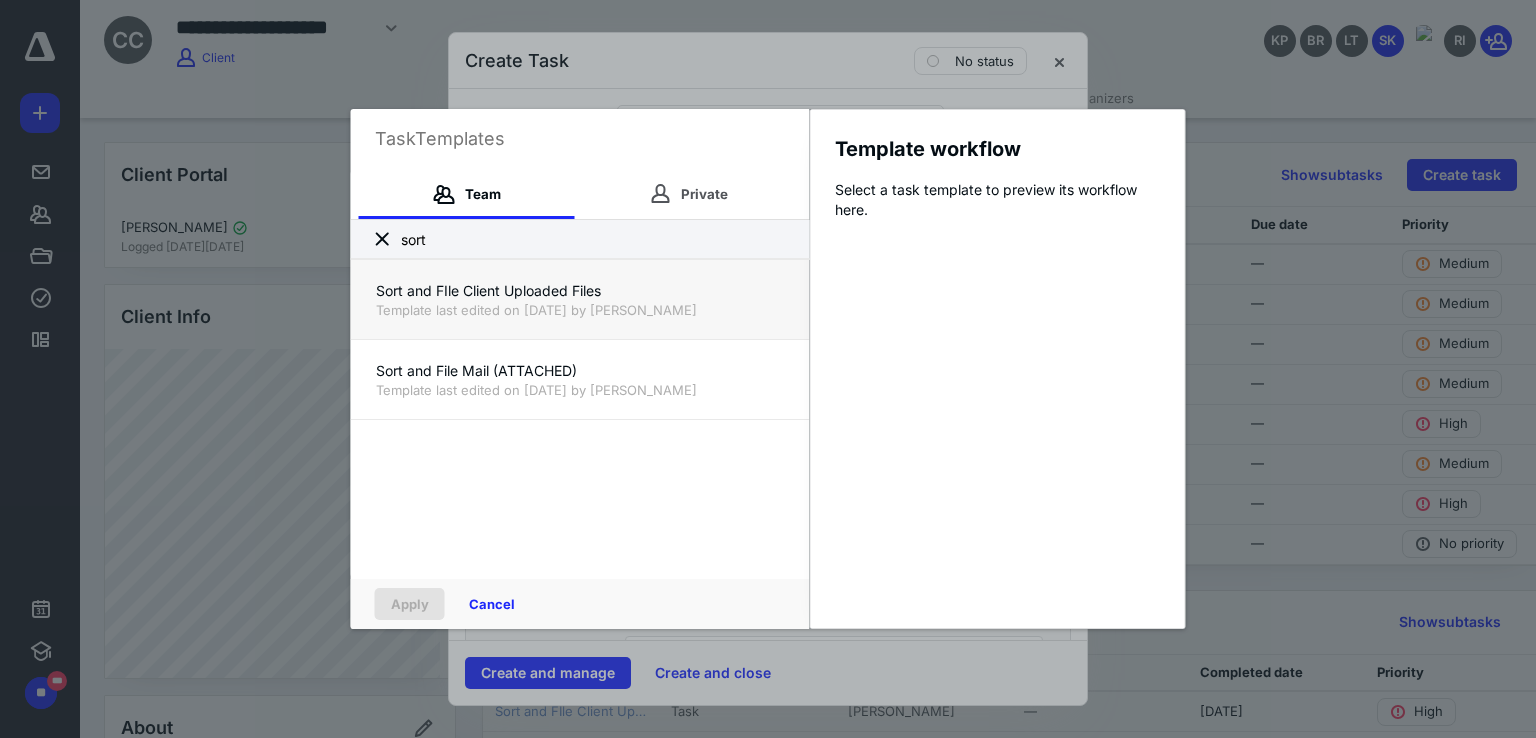 click on "Sort and FIle Client Uploaded Files Template last edited on 7/24/2024 by Todd Miramon" at bounding box center [580, 299] 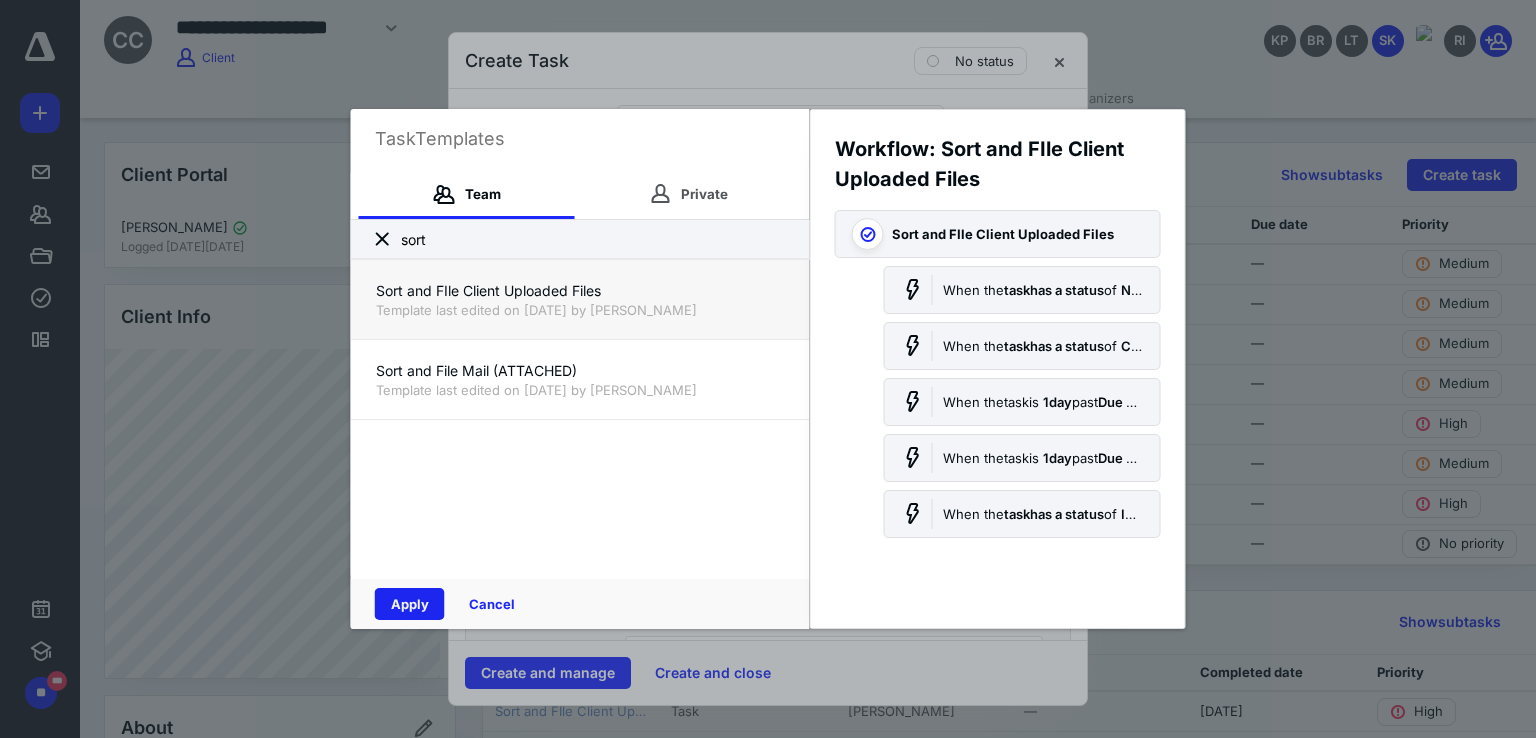click on "Apply" at bounding box center (410, 604) 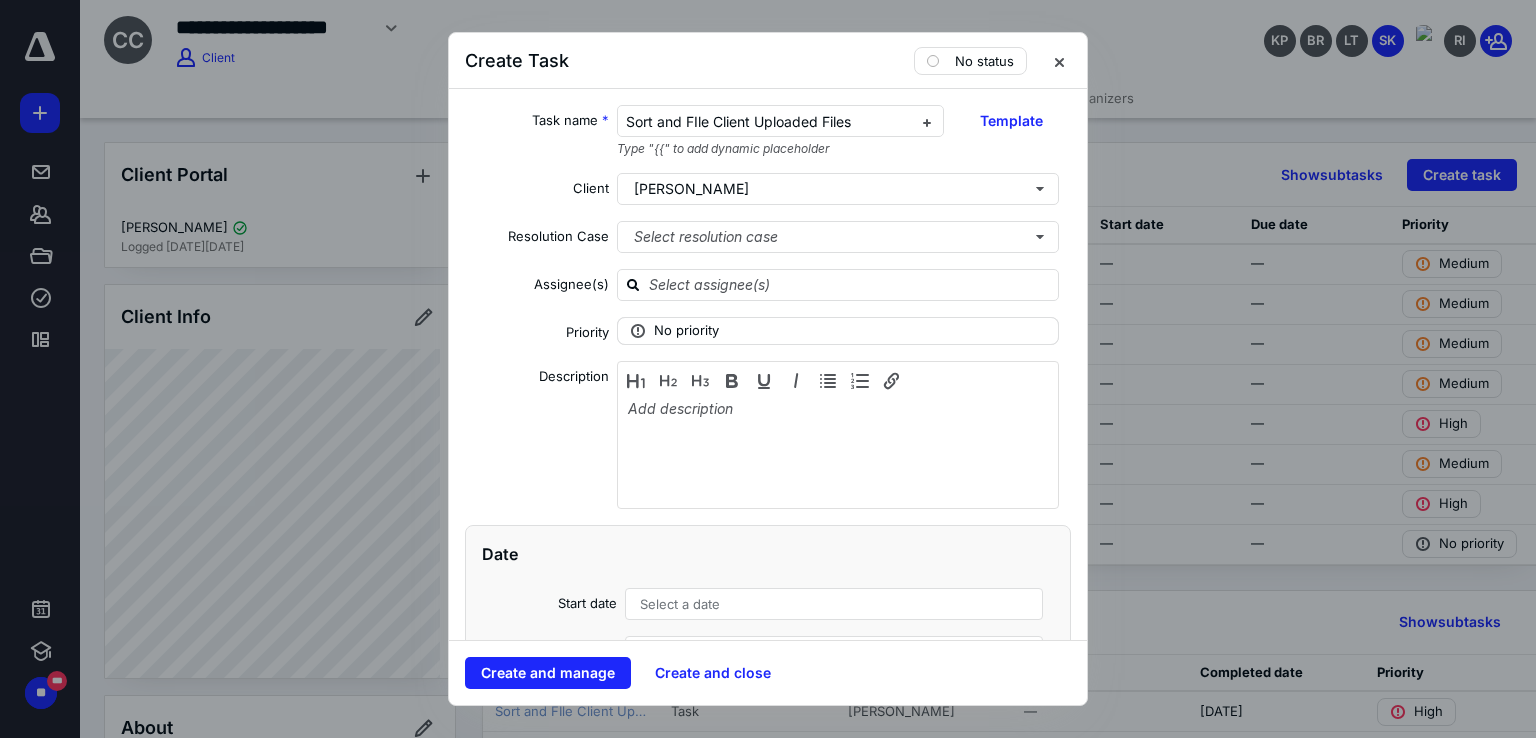 click on "No priority" at bounding box center [838, 331] 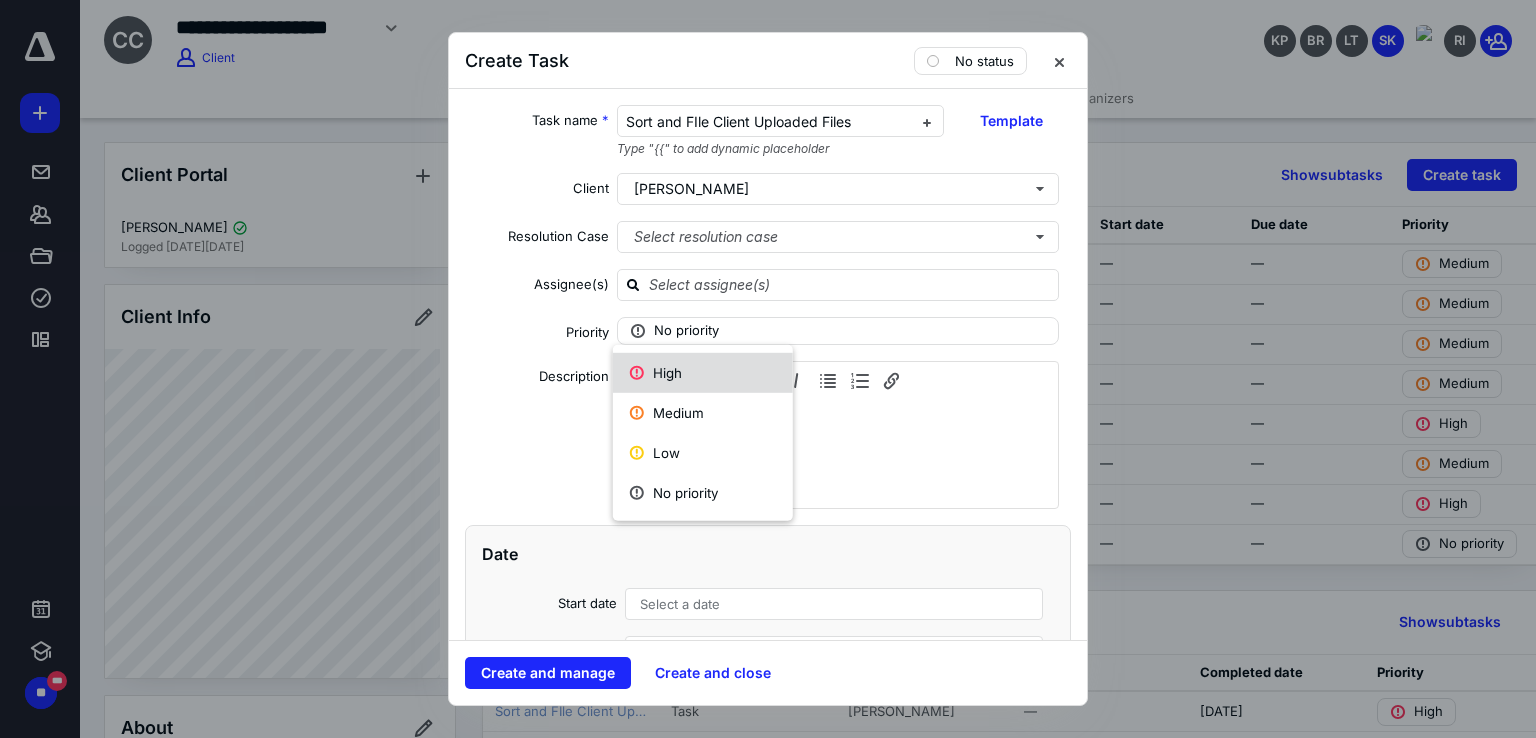 click on "High" at bounding box center (703, 373) 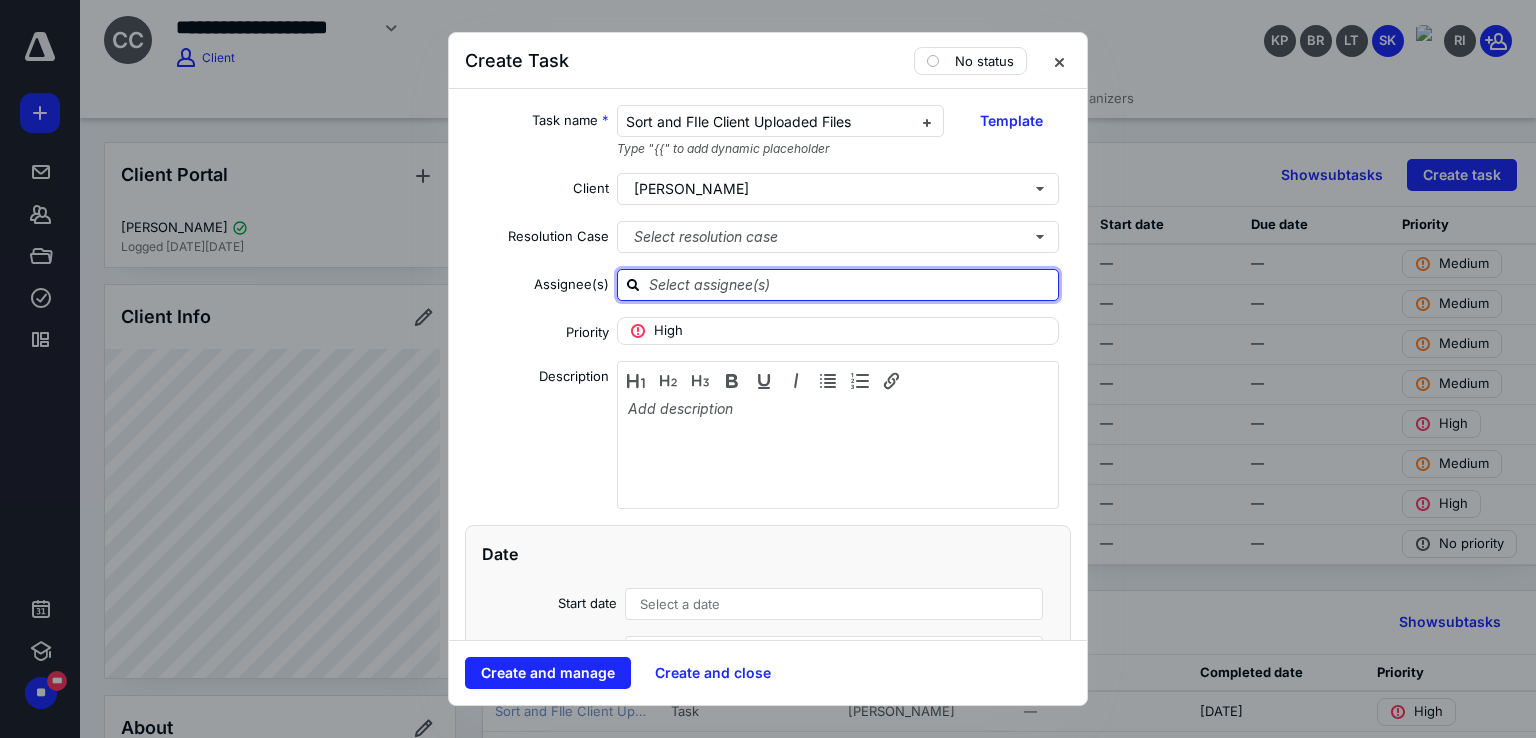 click at bounding box center [850, 284] 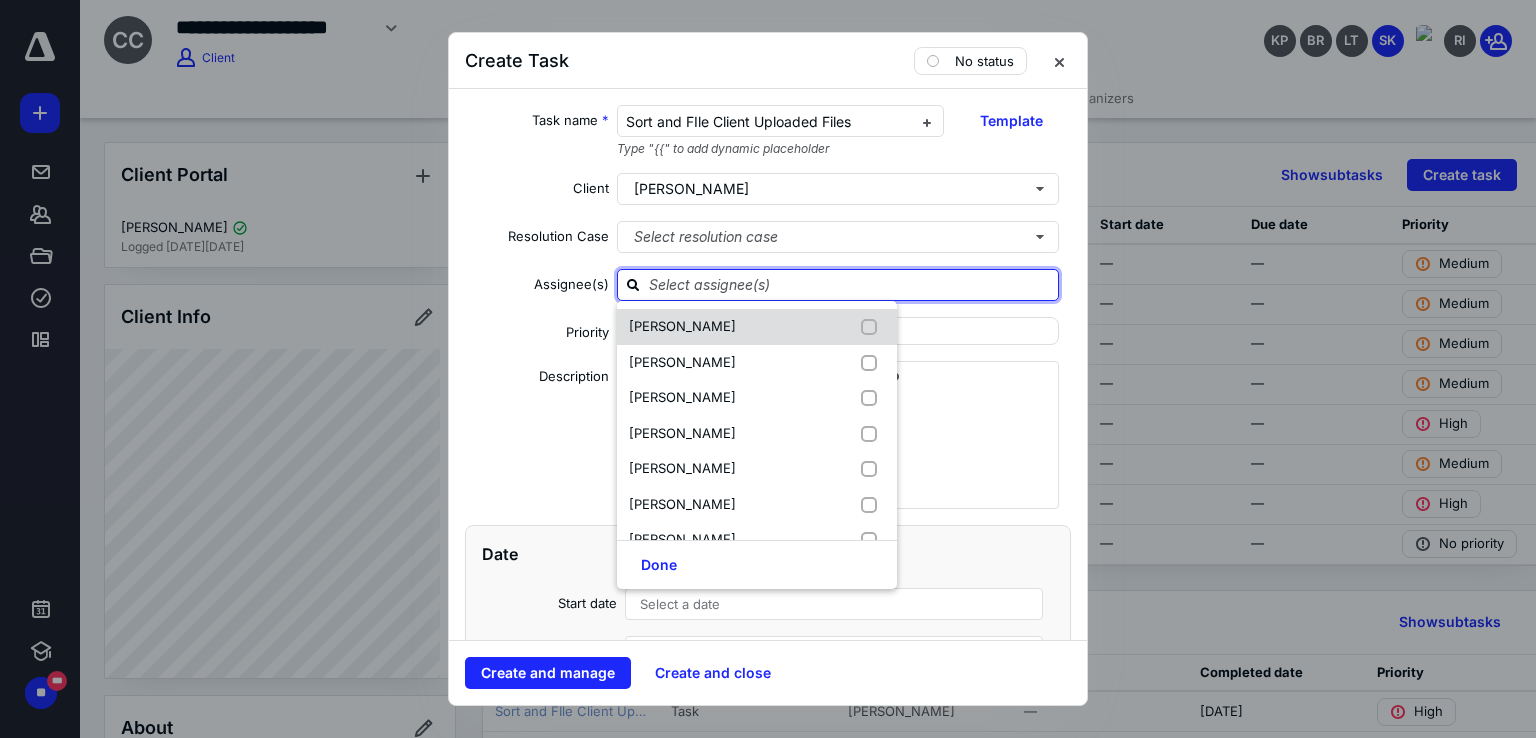 click on "[PERSON_NAME]" at bounding box center (682, 326) 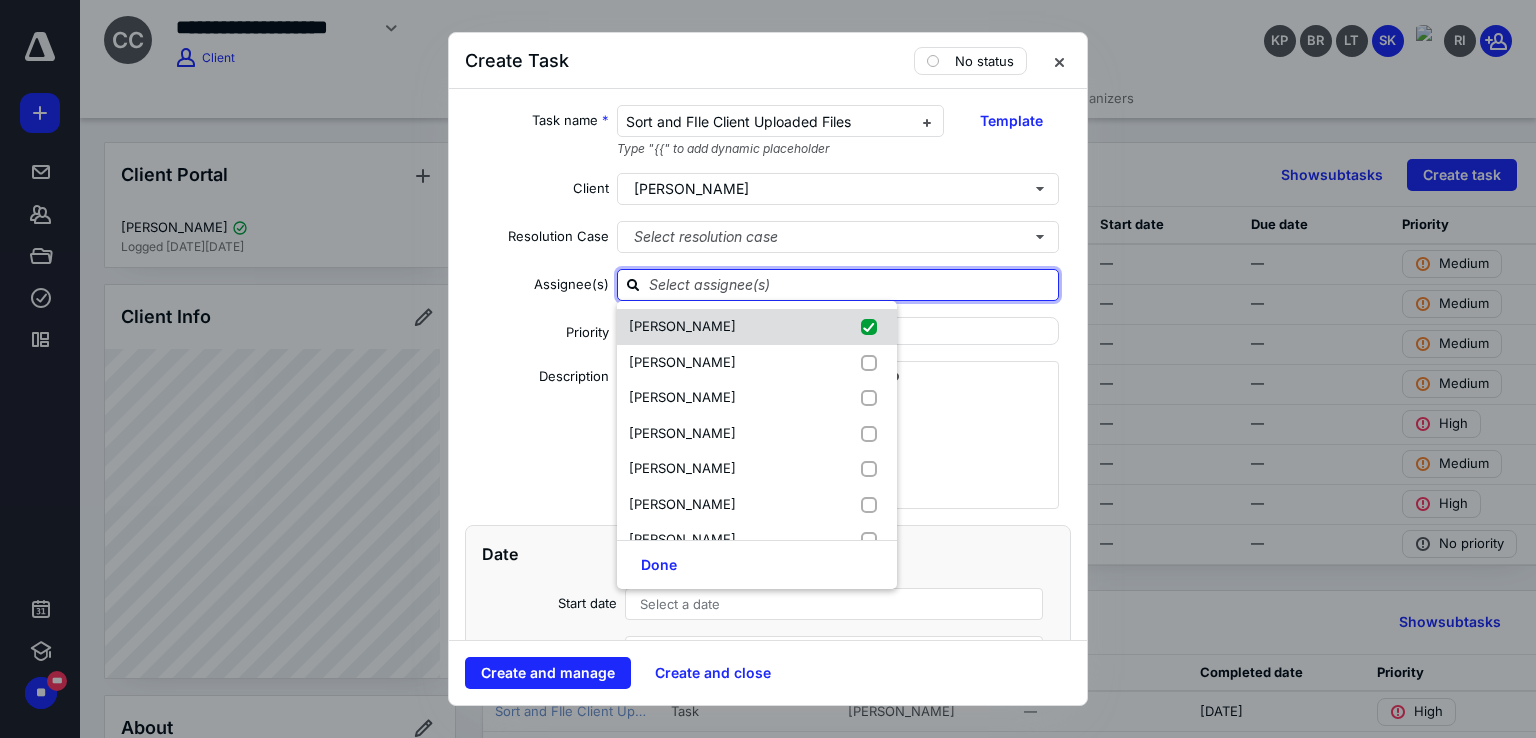 checkbox on "true" 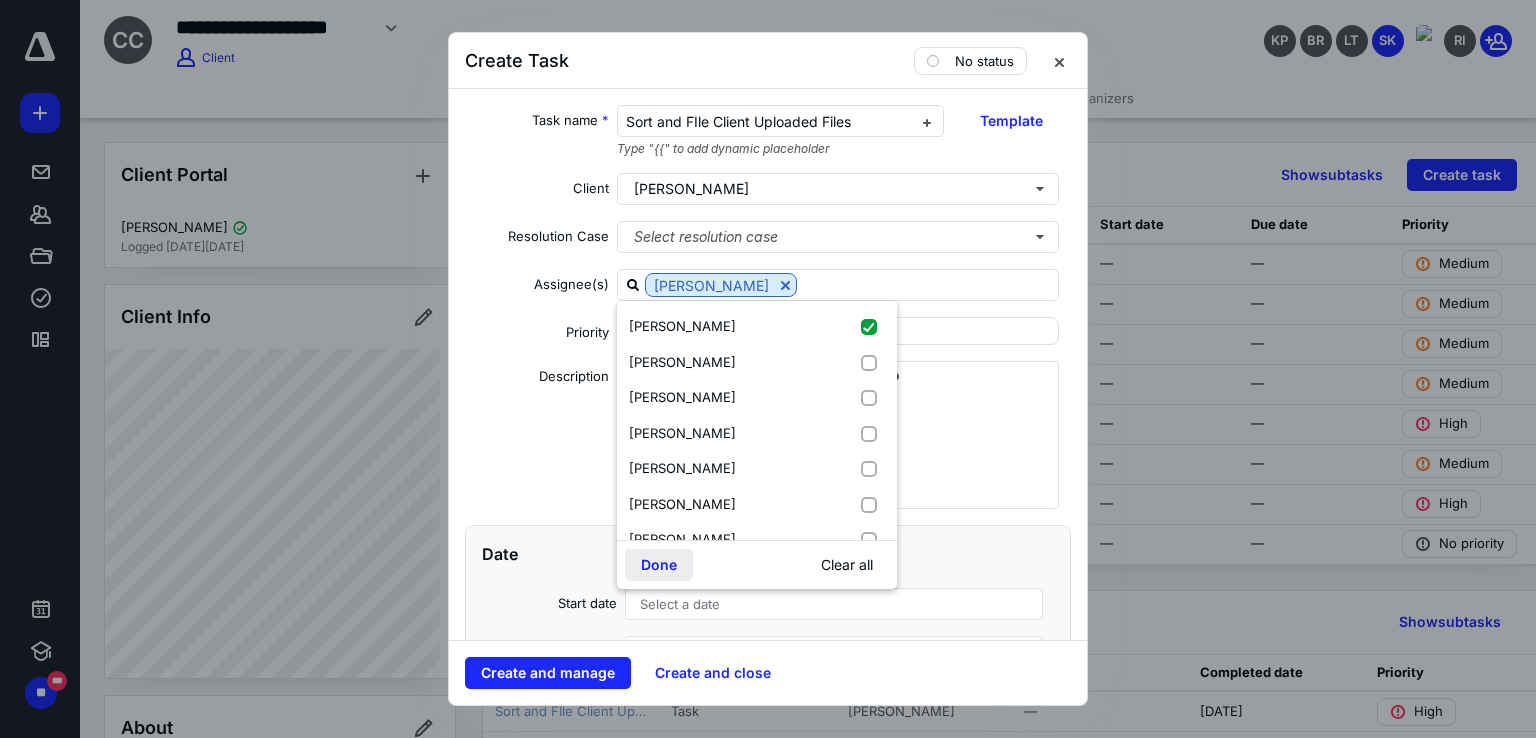 click on "Done" at bounding box center [659, 565] 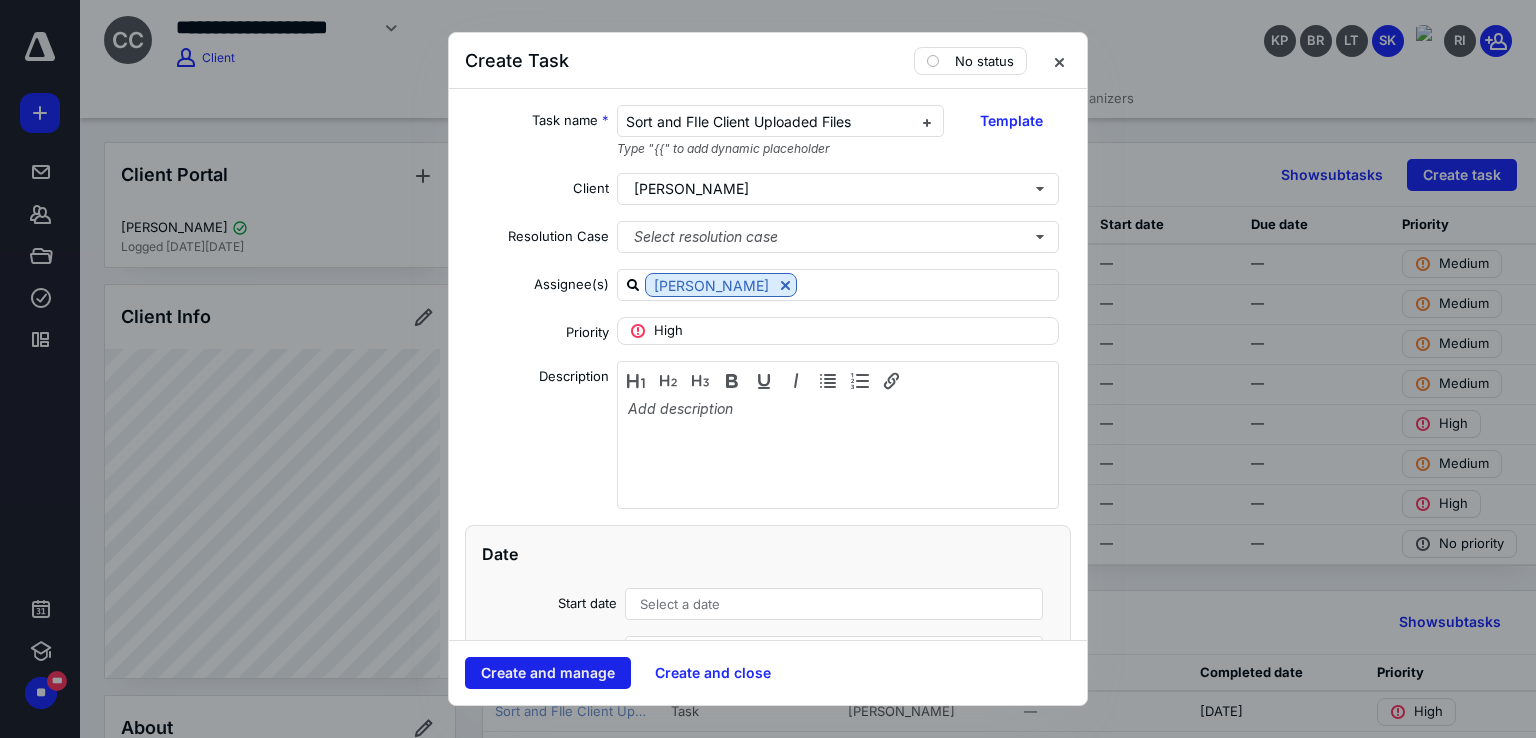 click on "Create and manage" at bounding box center [548, 673] 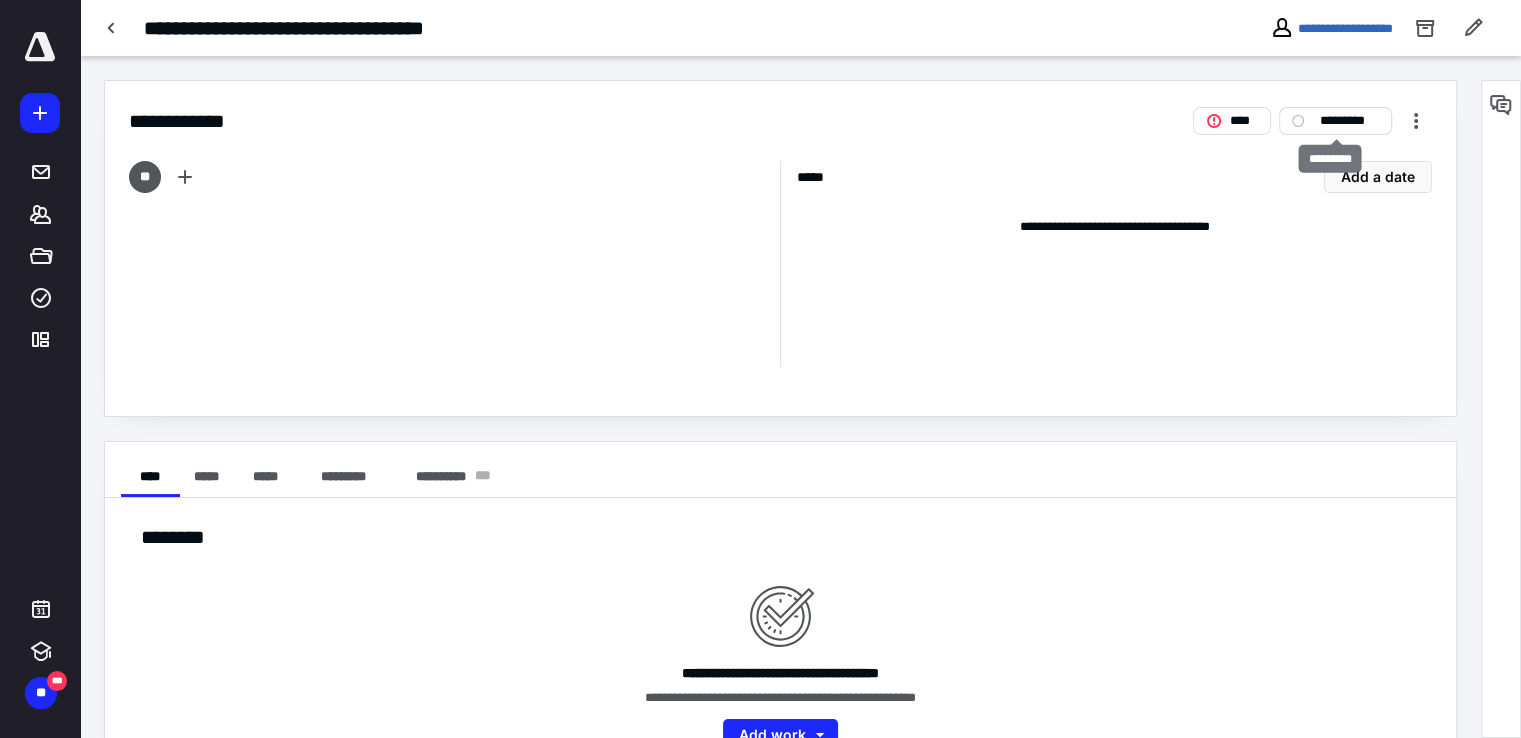 click on "*********" at bounding box center [1349, 121] 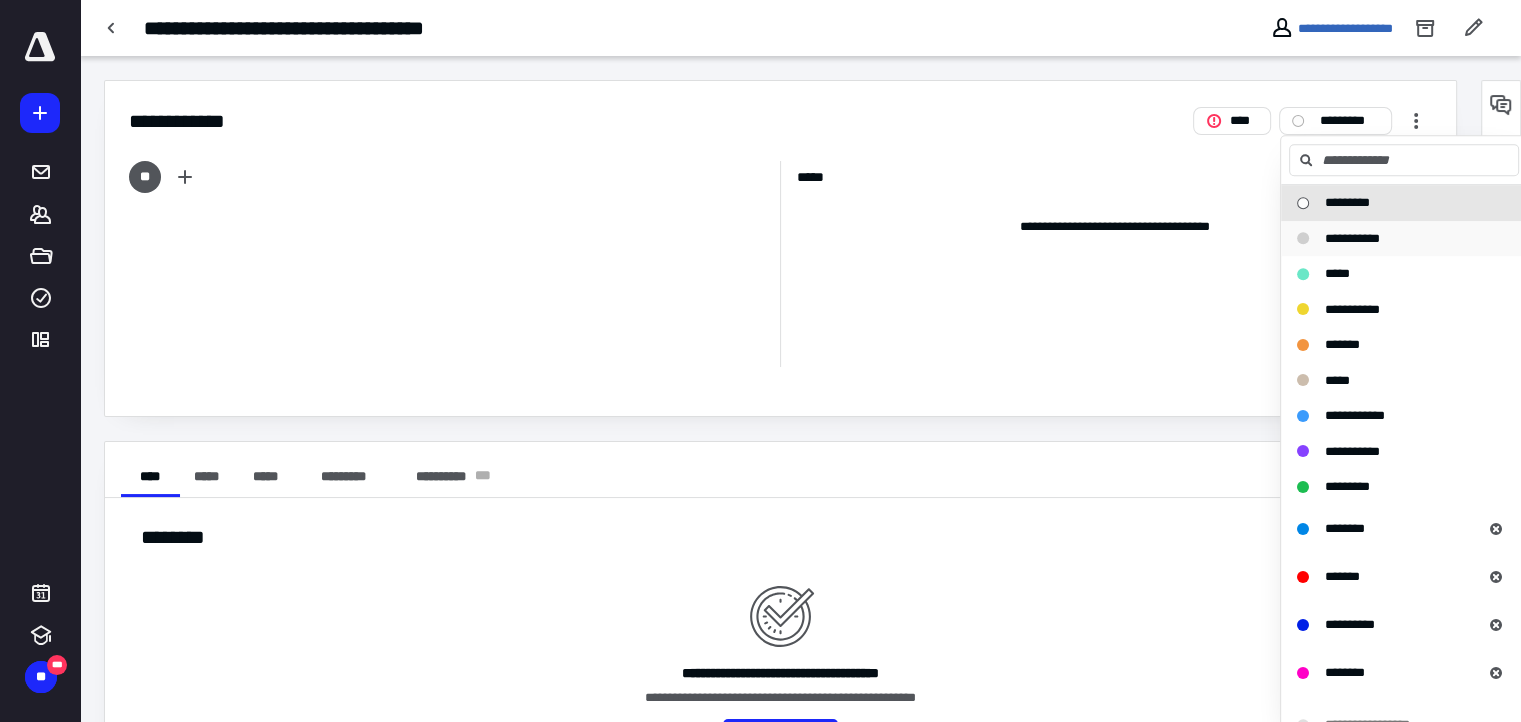 click on "**********" at bounding box center [1404, 239] 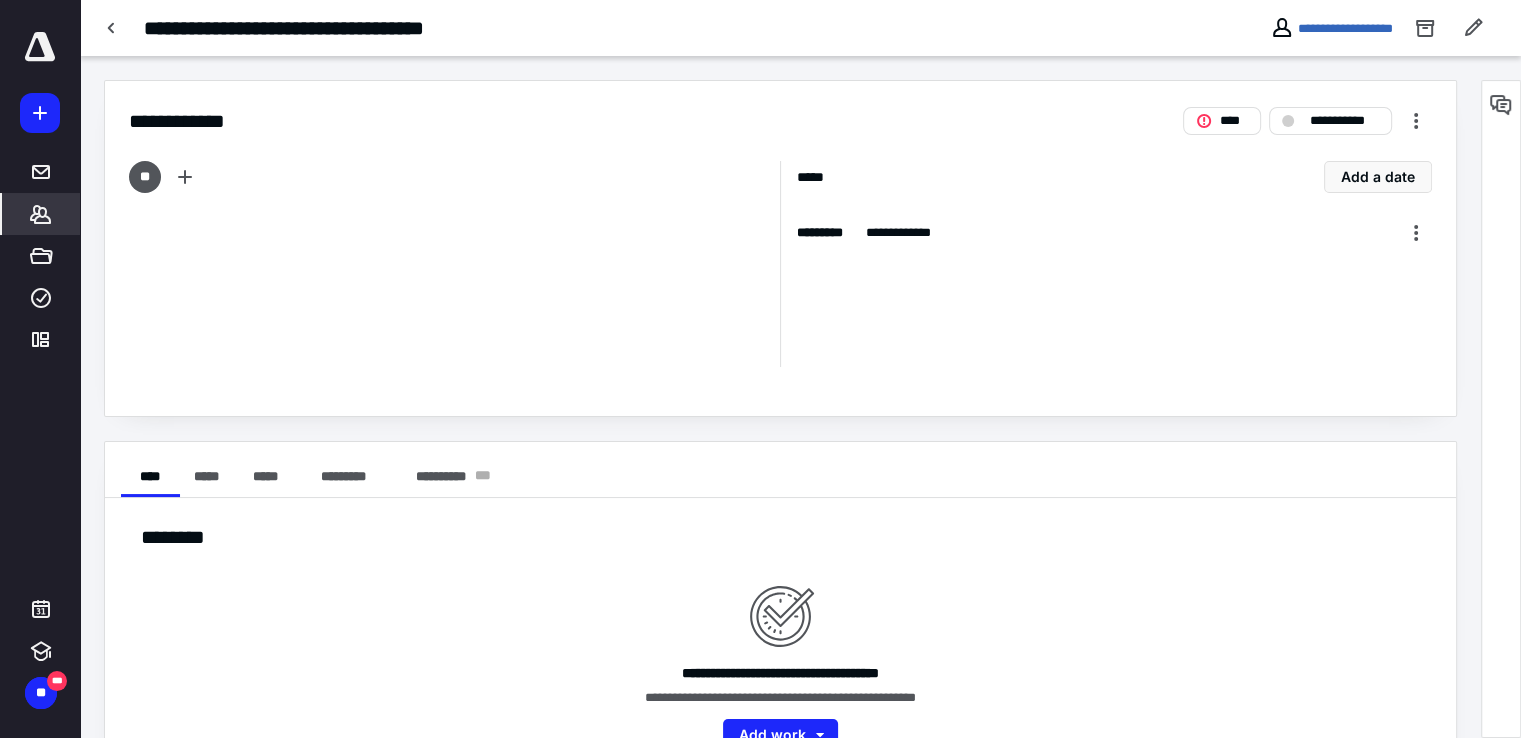 click on "*******" at bounding box center (41, 214) 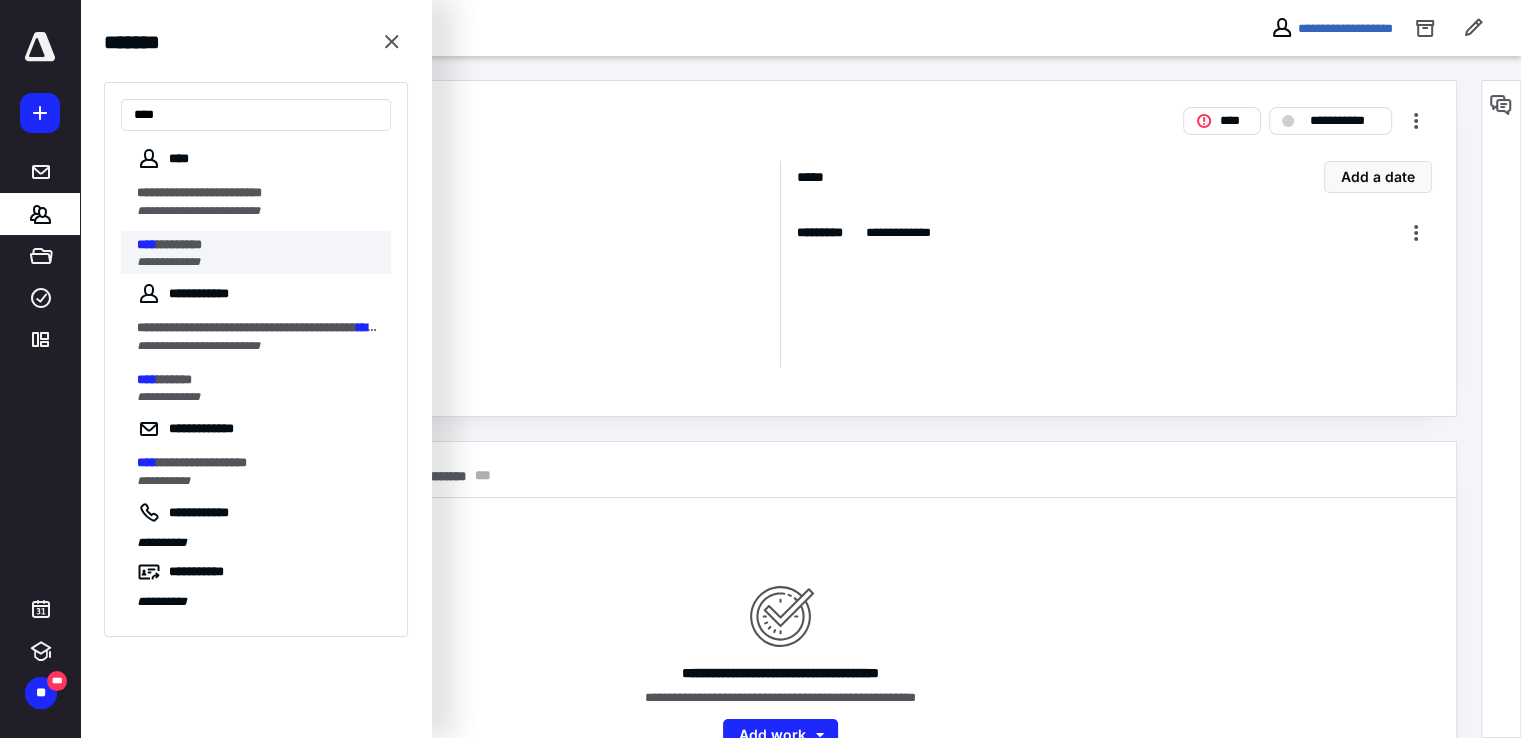 type on "****" 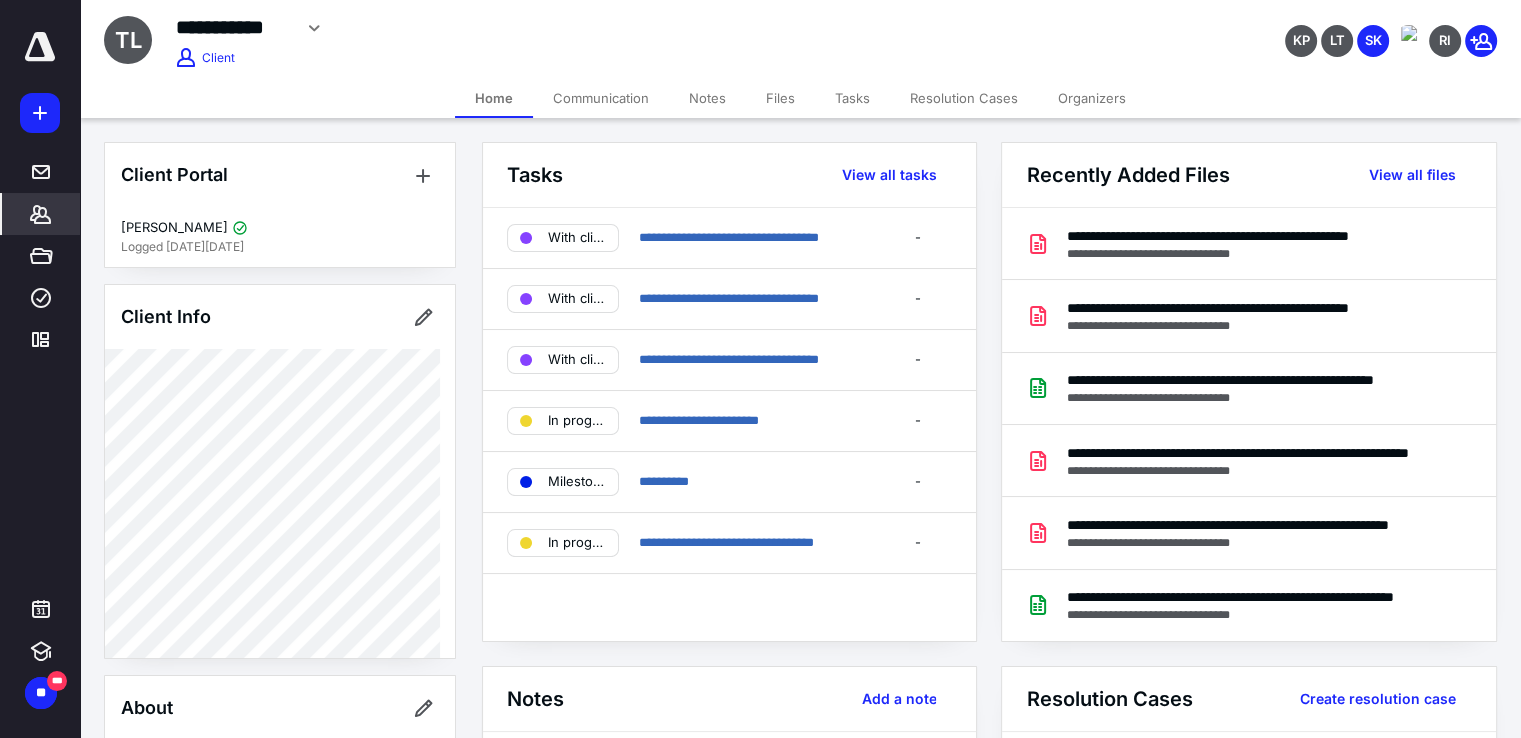 click on "Files" at bounding box center (780, 98) 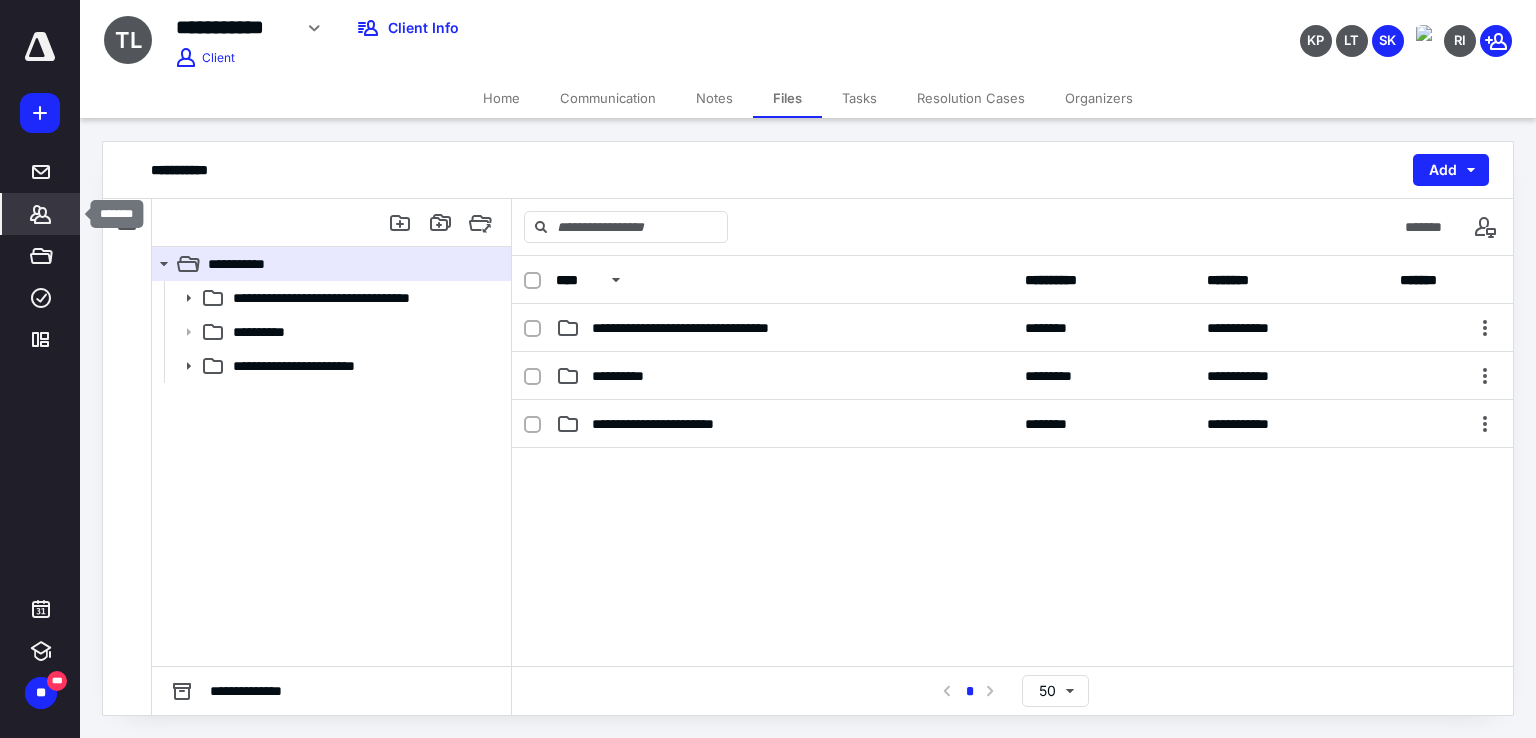 click 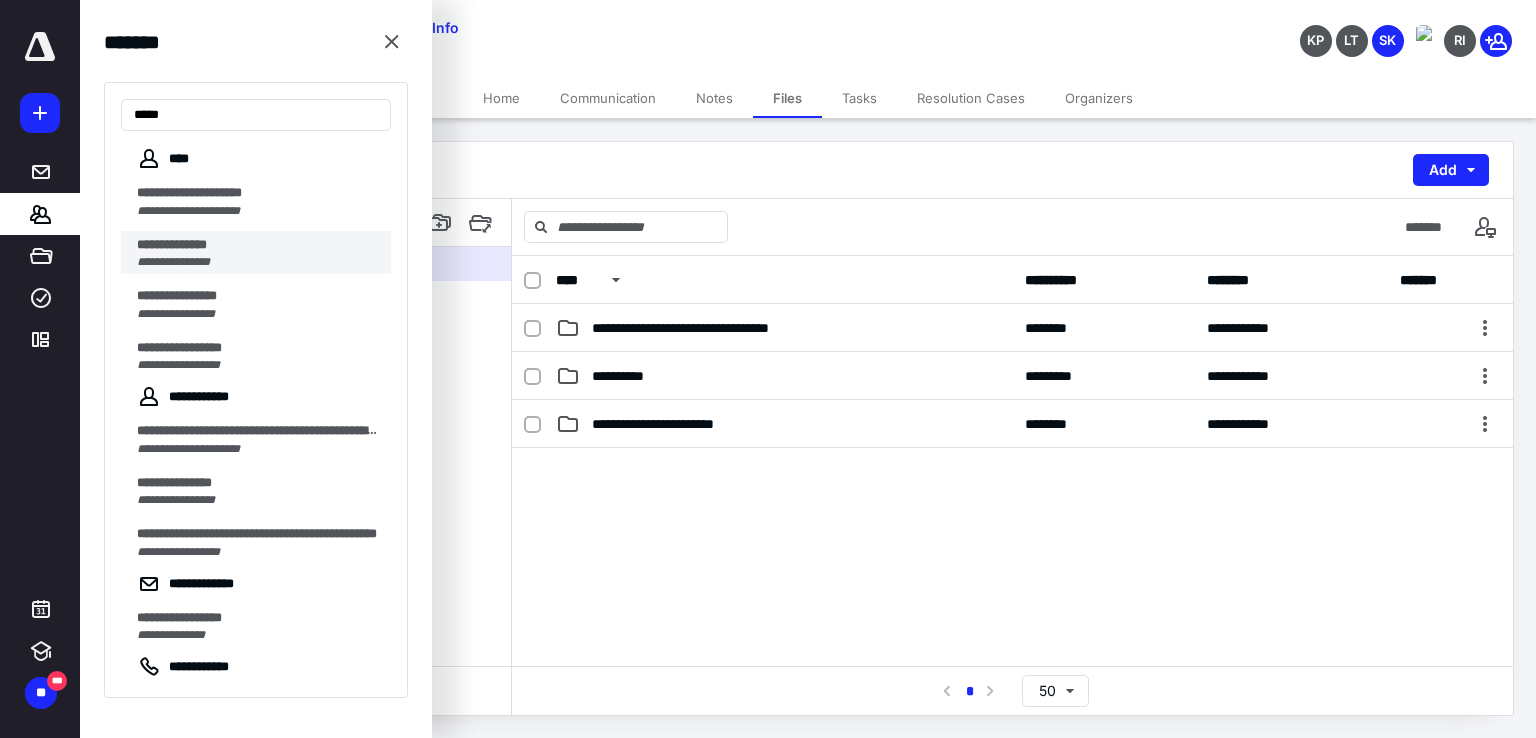 type on "****" 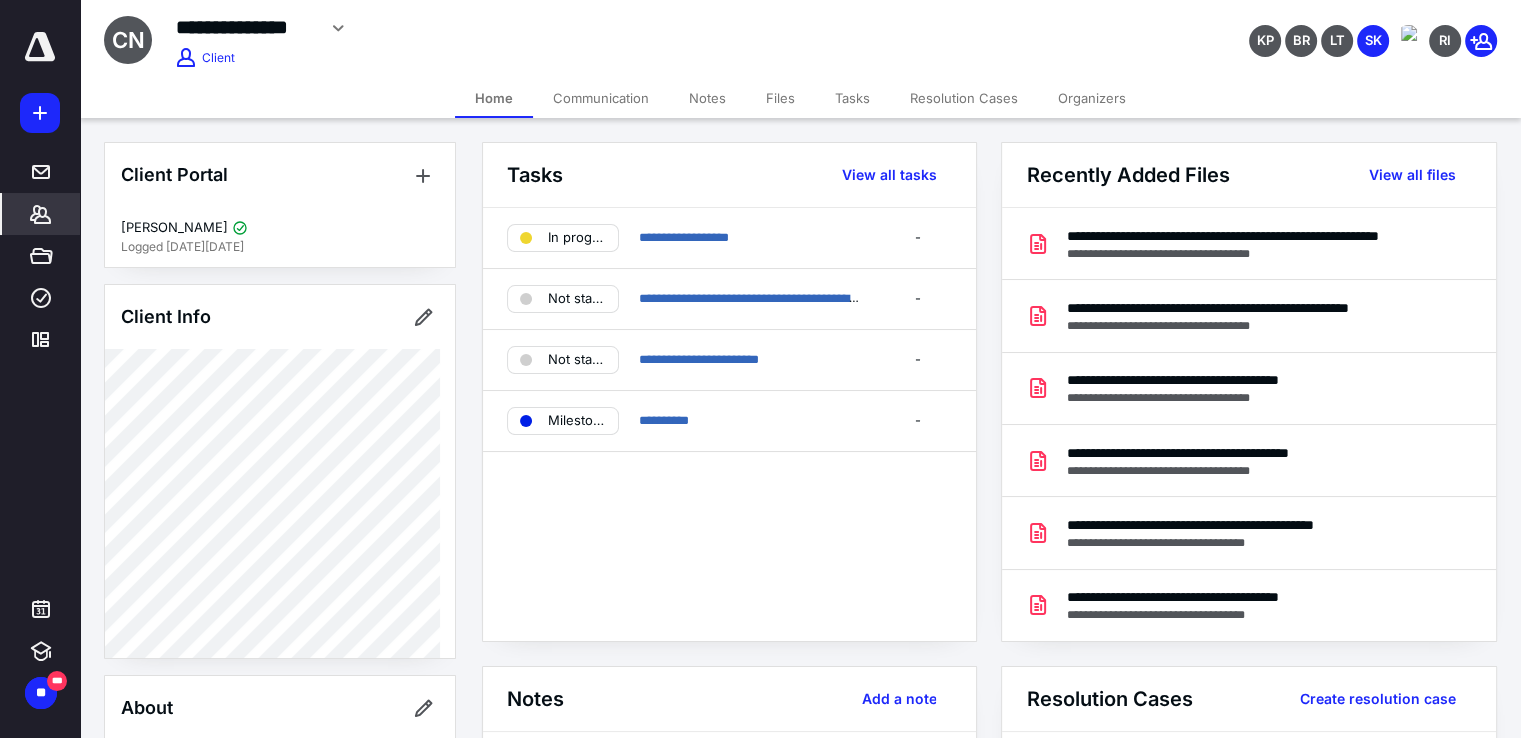 click on "Files" at bounding box center (780, 98) 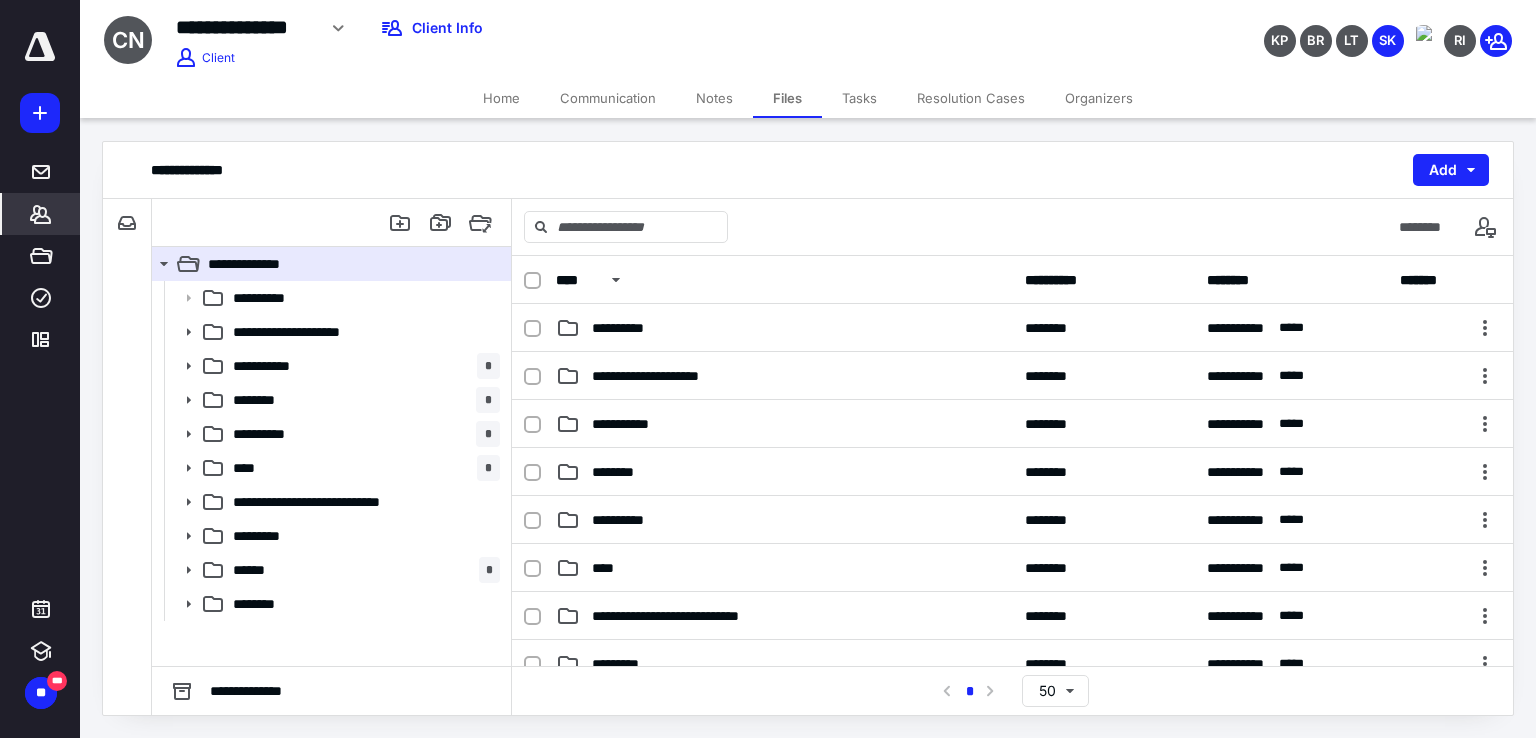 click 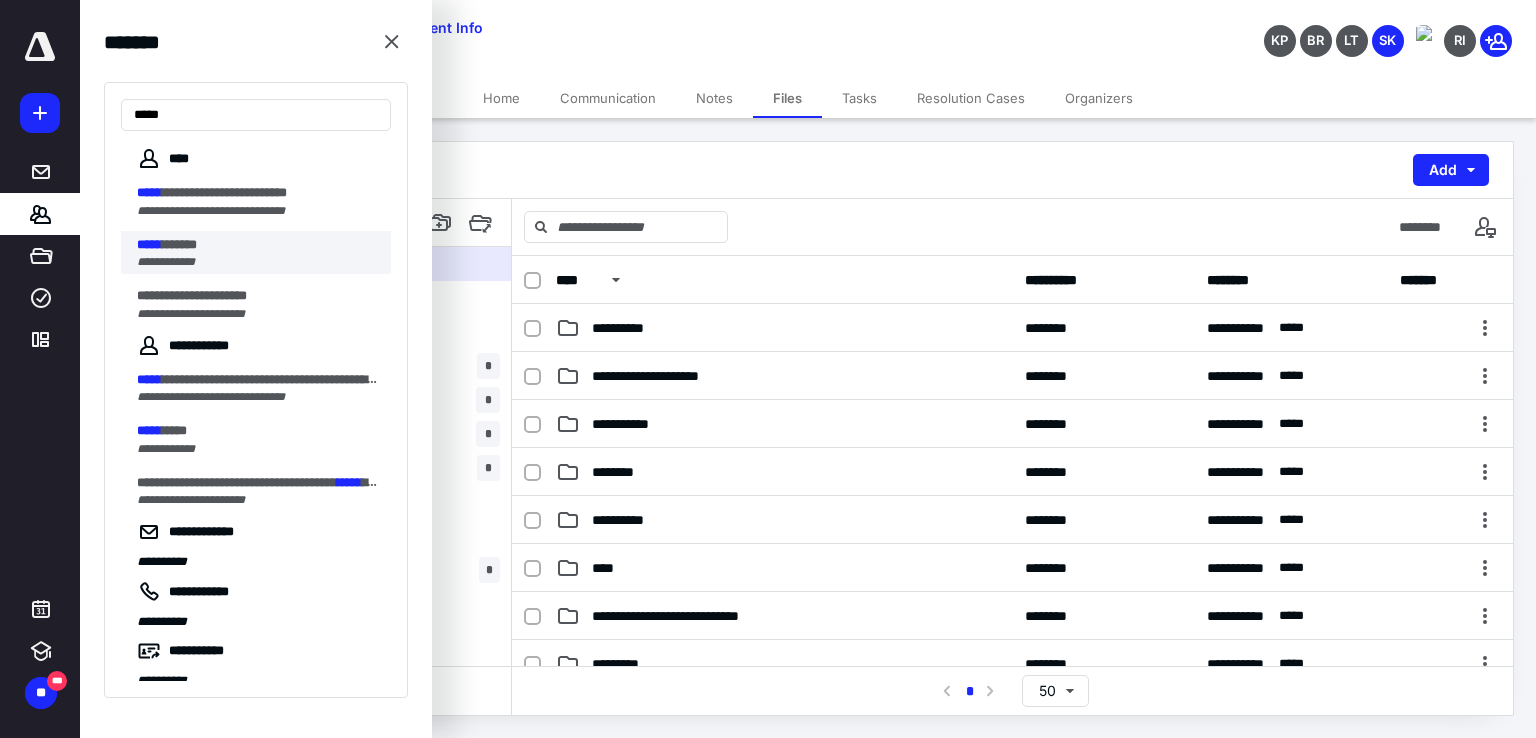 type on "*****" 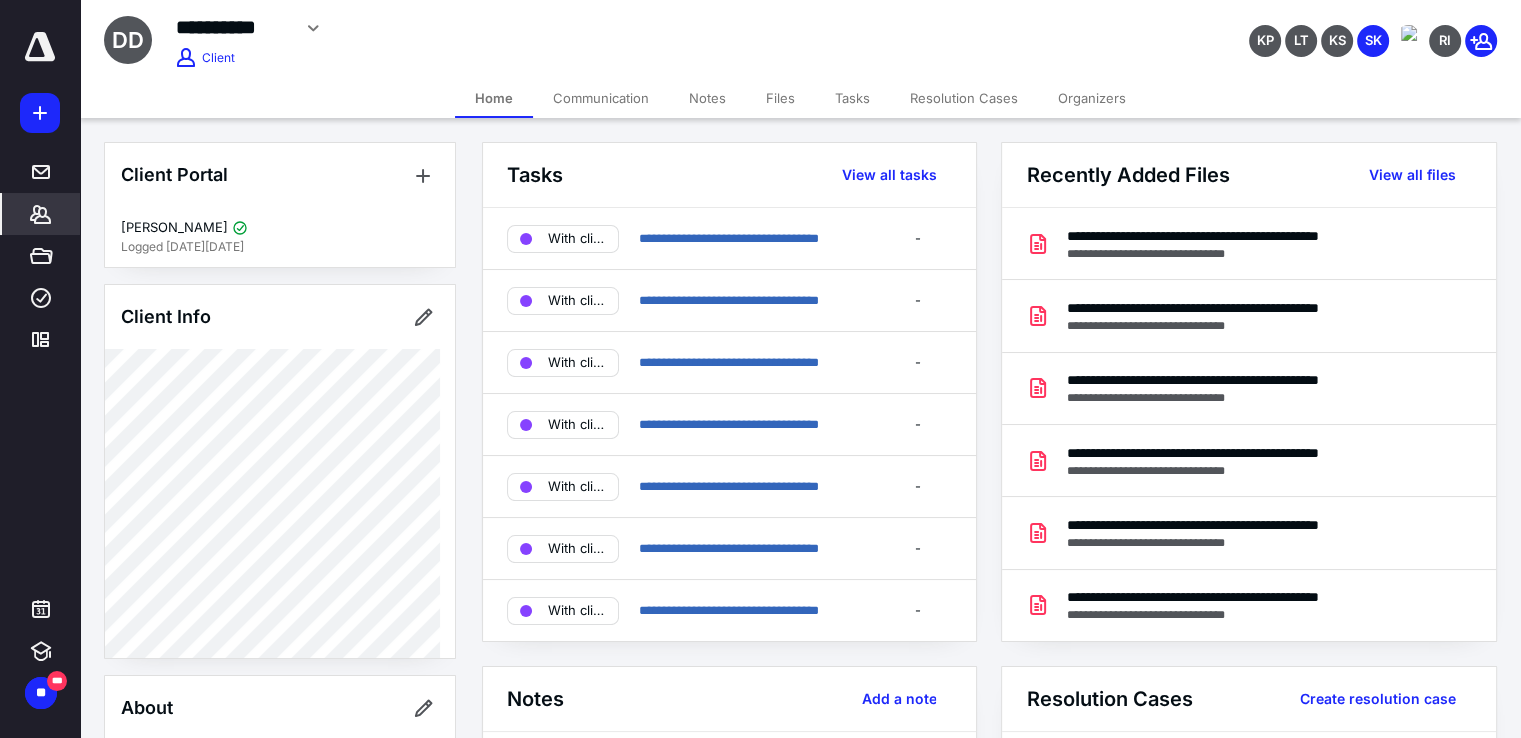click on "Tasks" at bounding box center (852, 98) 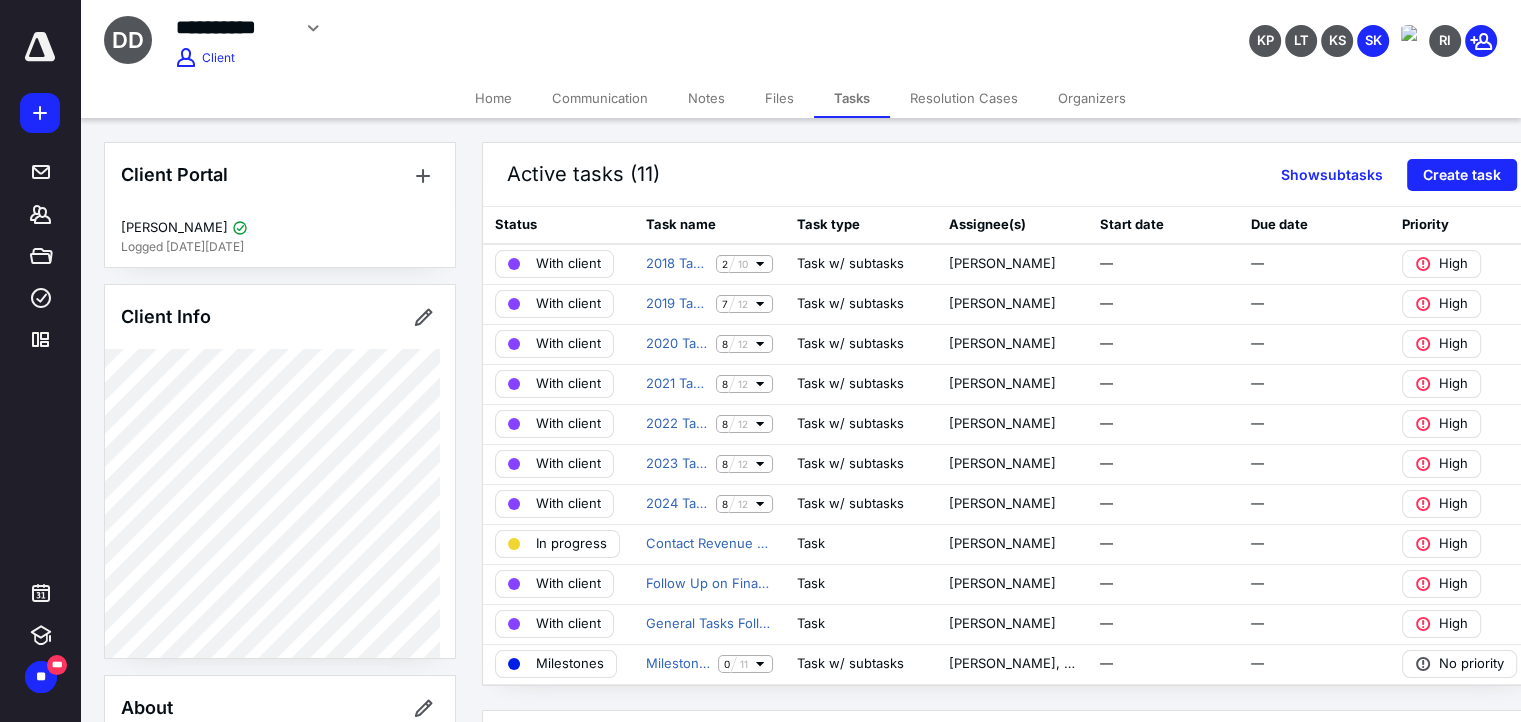 click on "Files" at bounding box center (779, 98) 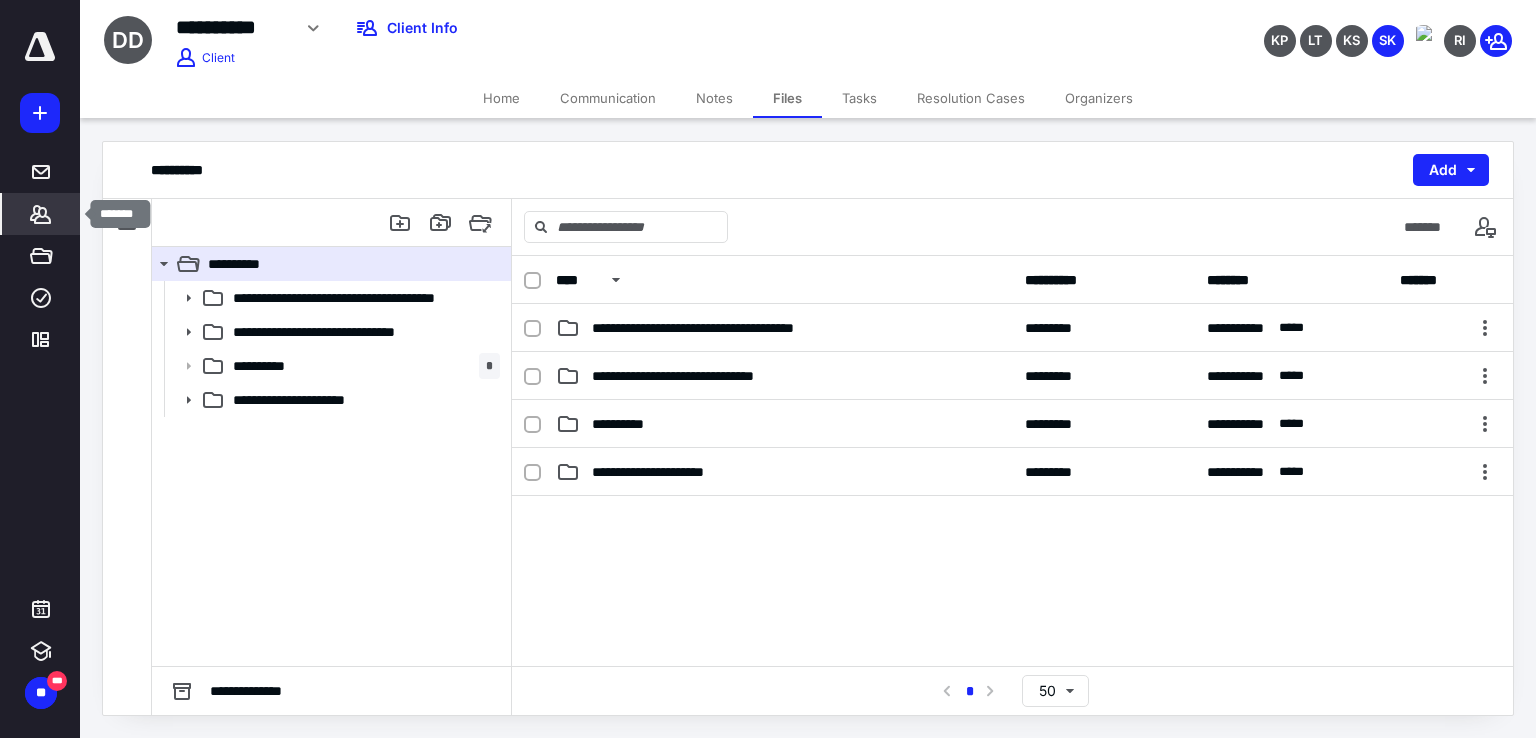 click on "*******" at bounding box center (41, 214) 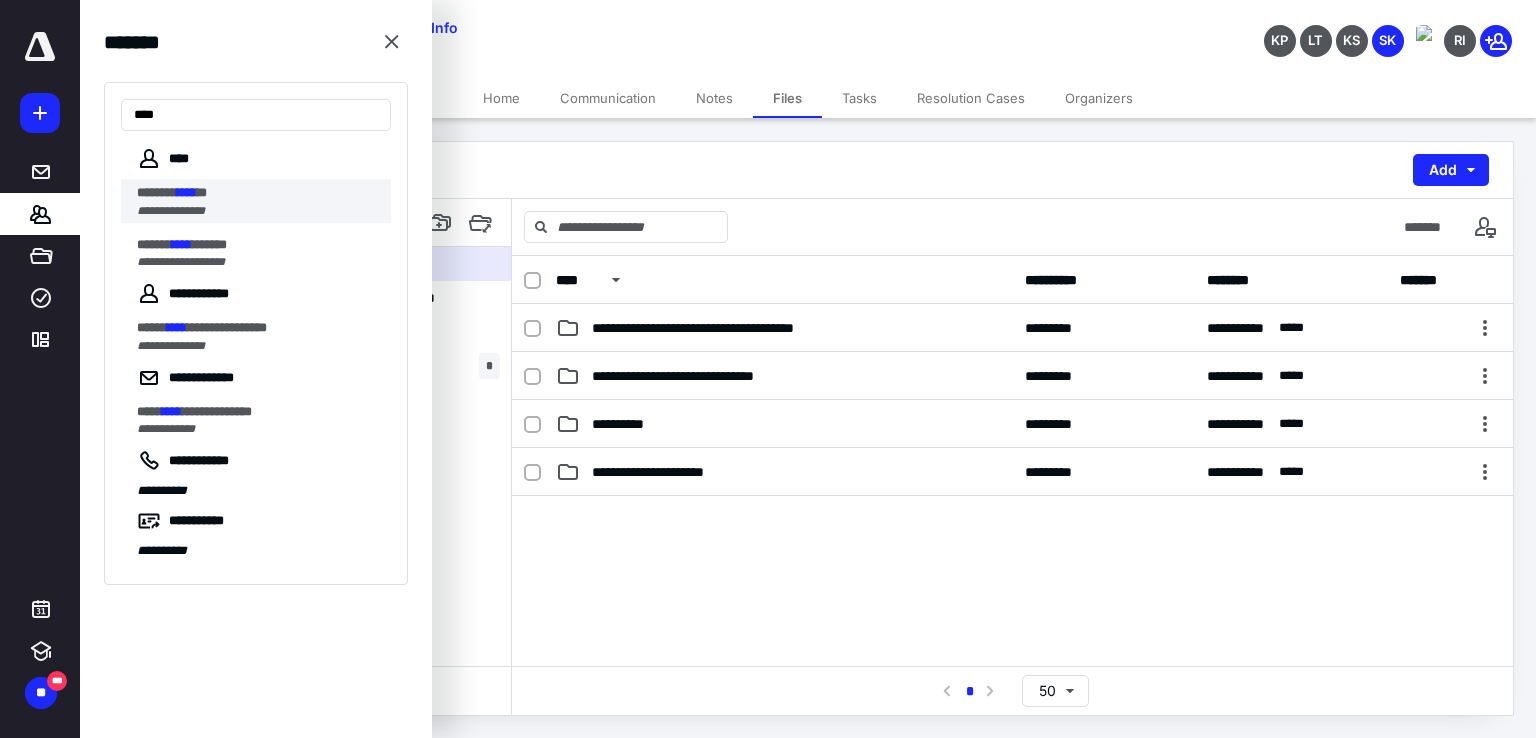 type on "****" 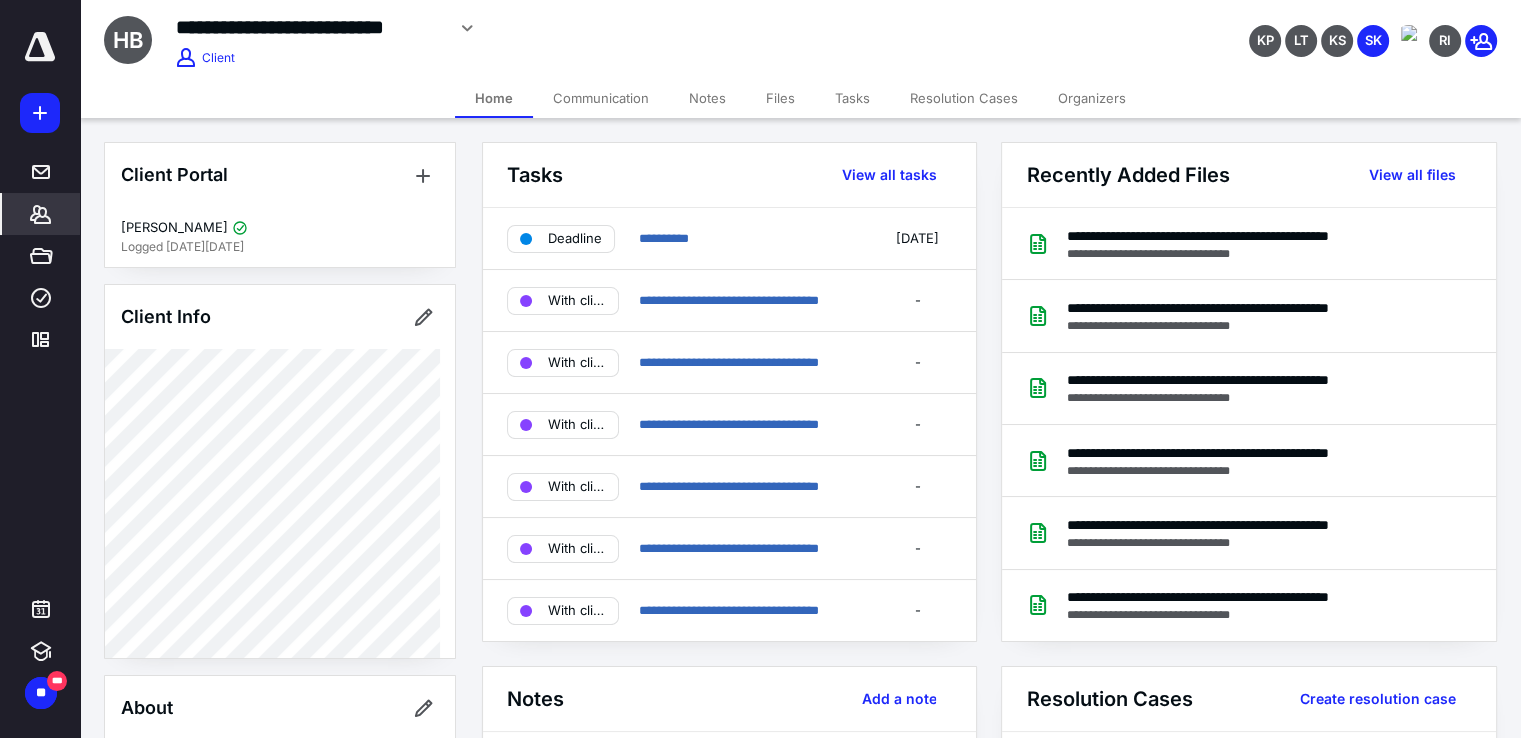 click on "Files" at bounding box center (780, 98) 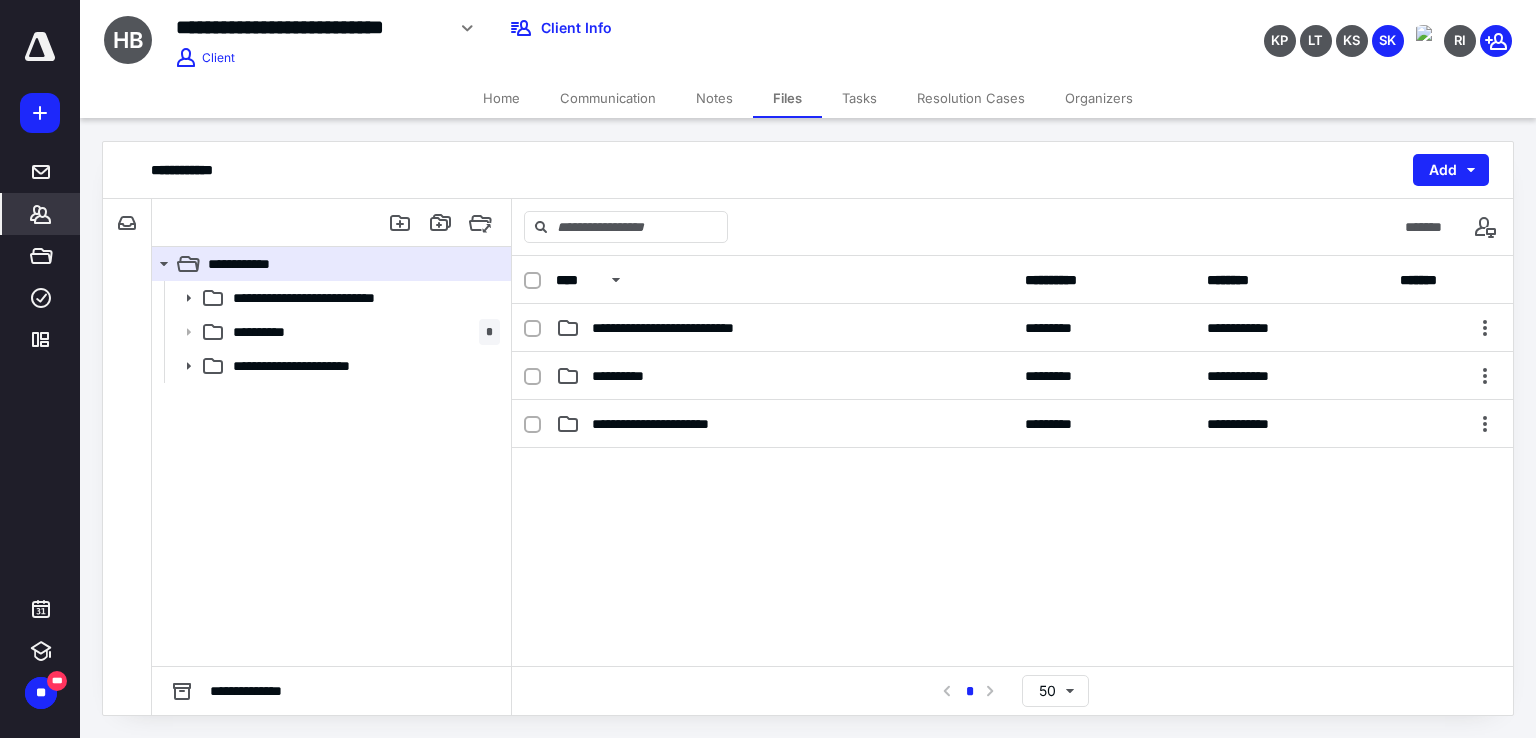 click on "*******" at bounding box center (41, 214) 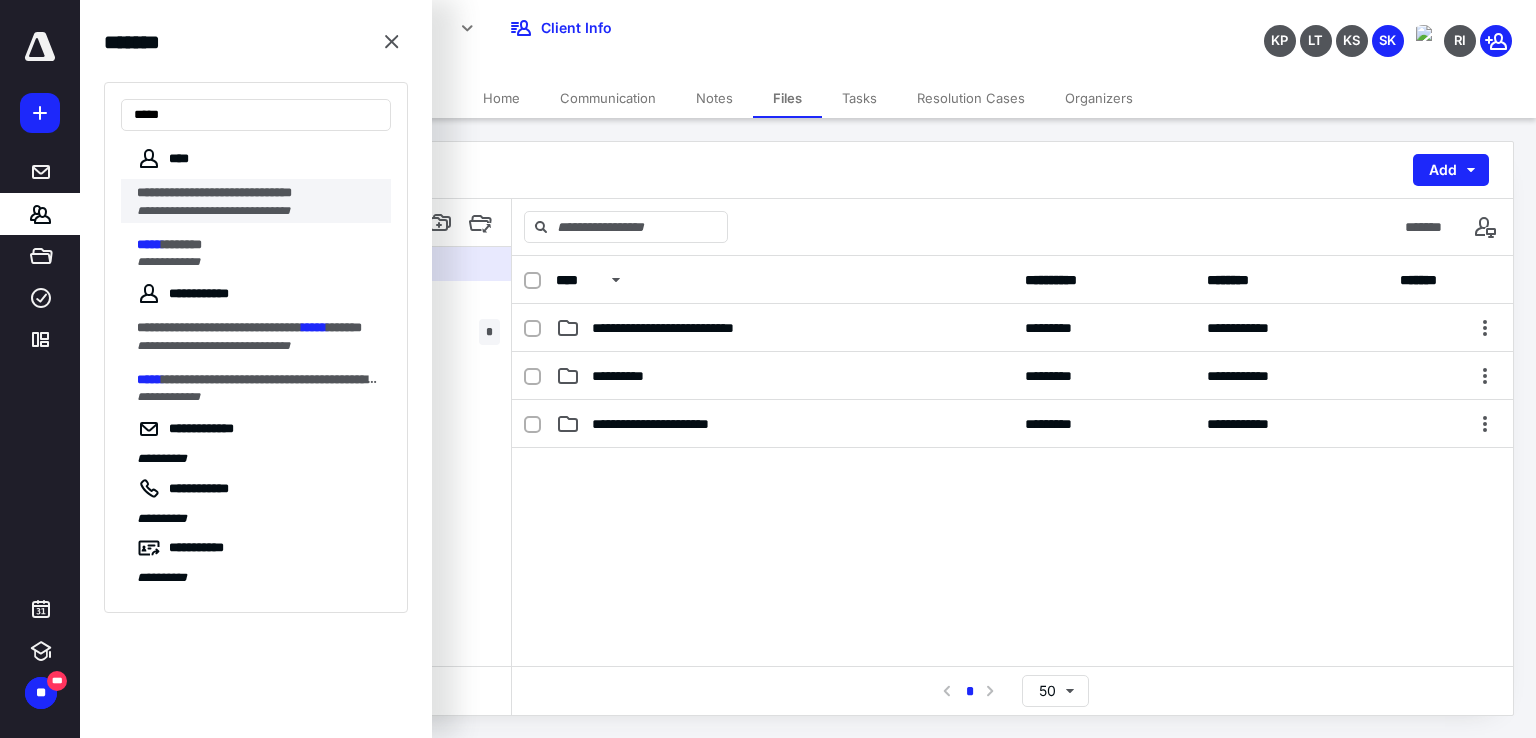 type on "*****" 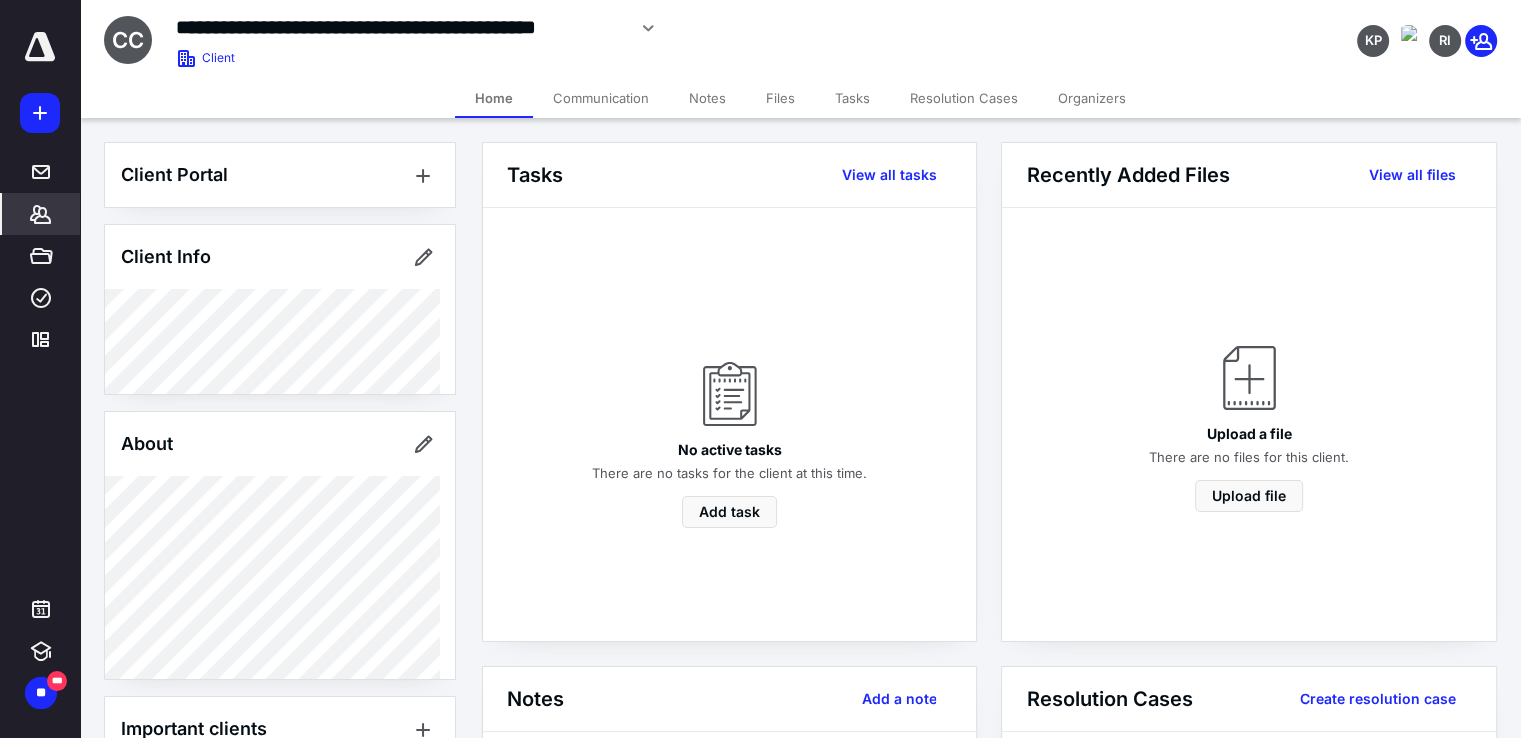 click 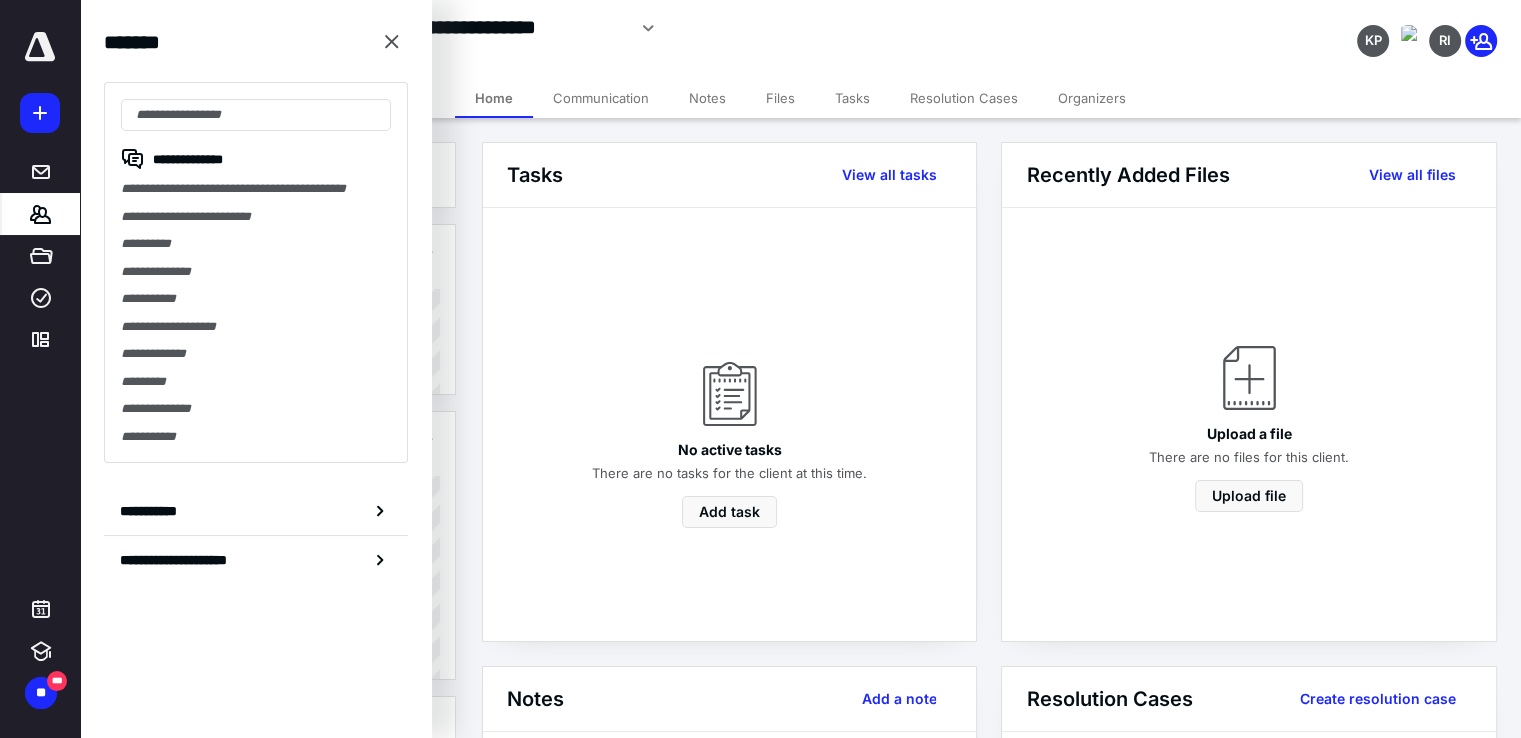 type on "*" 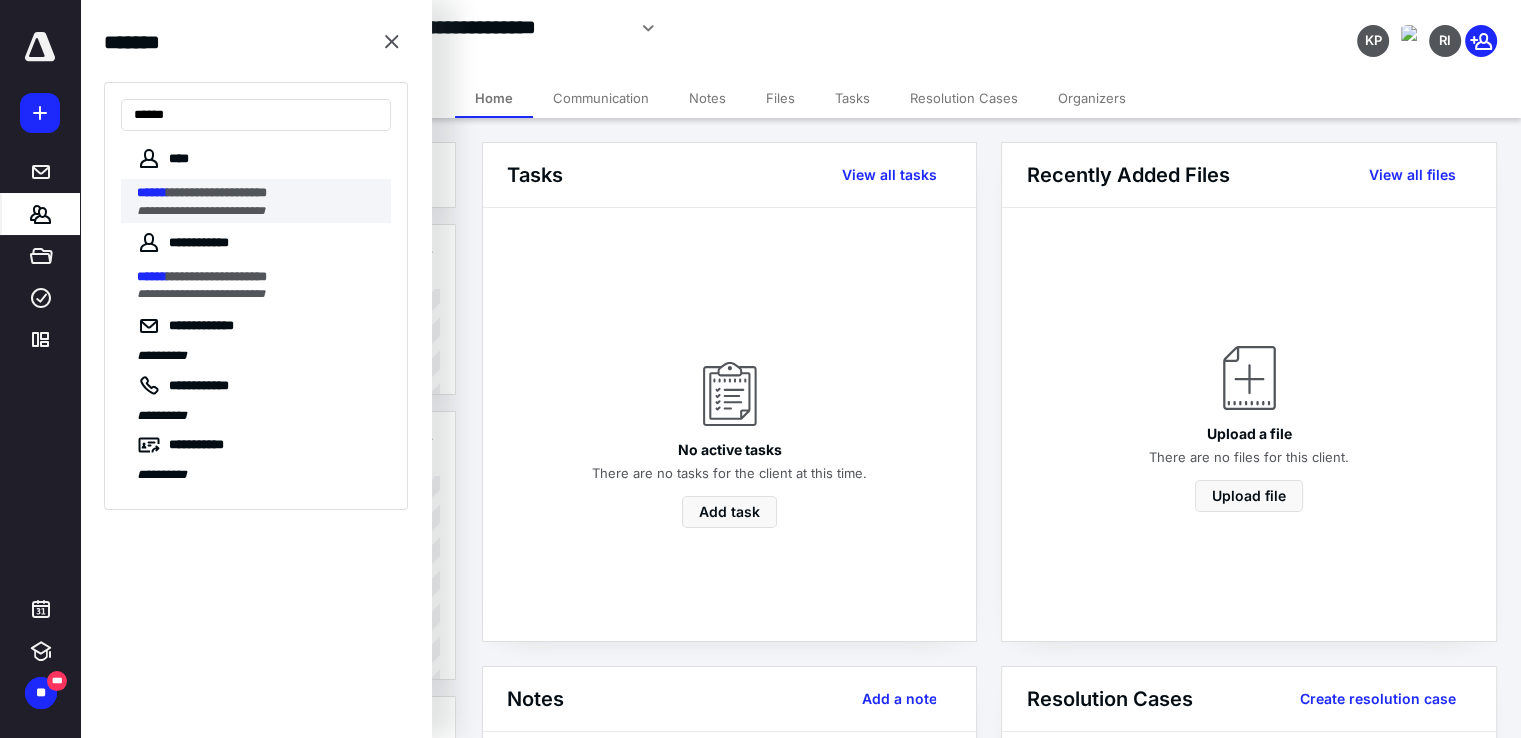 type on "******" 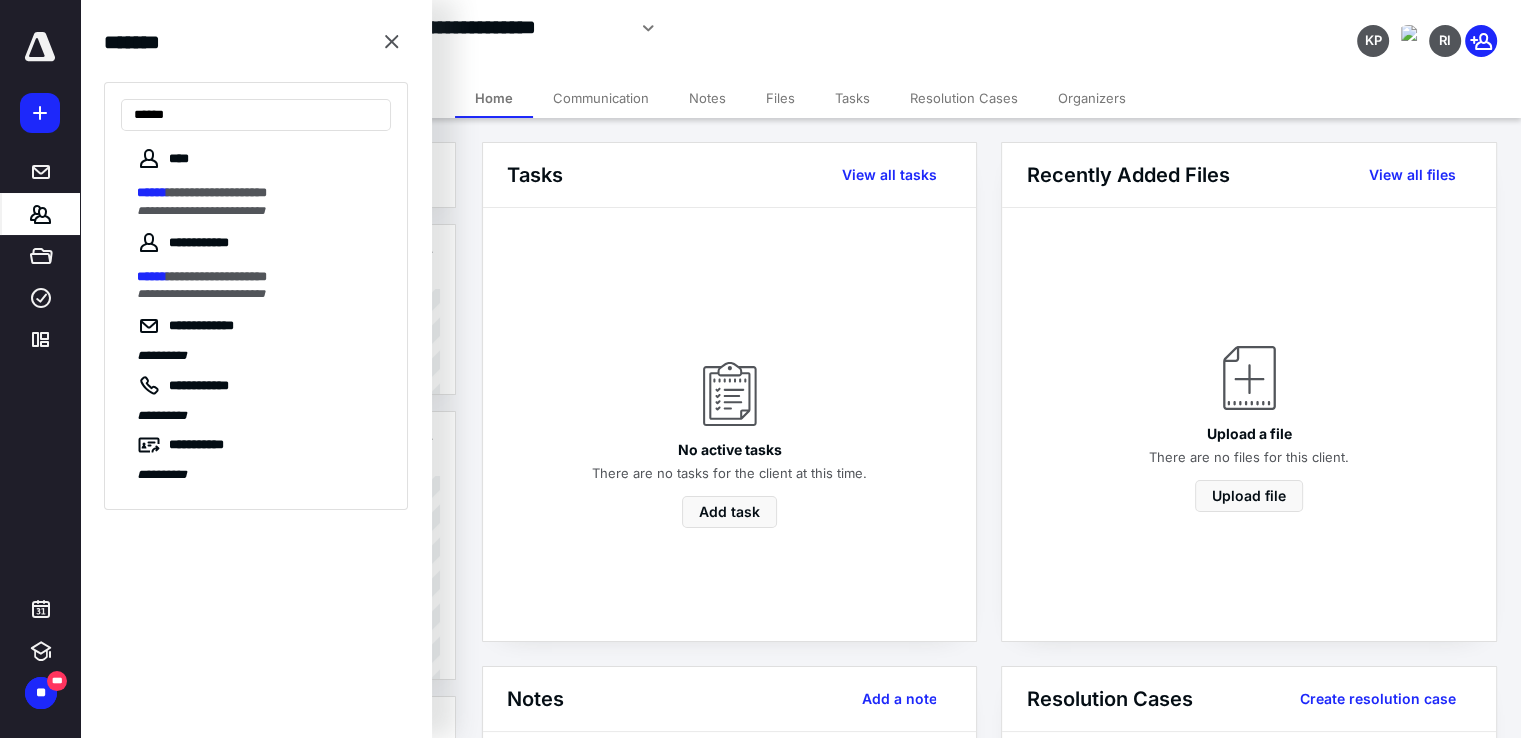 click on "**********" at bounding box center [217, 192] 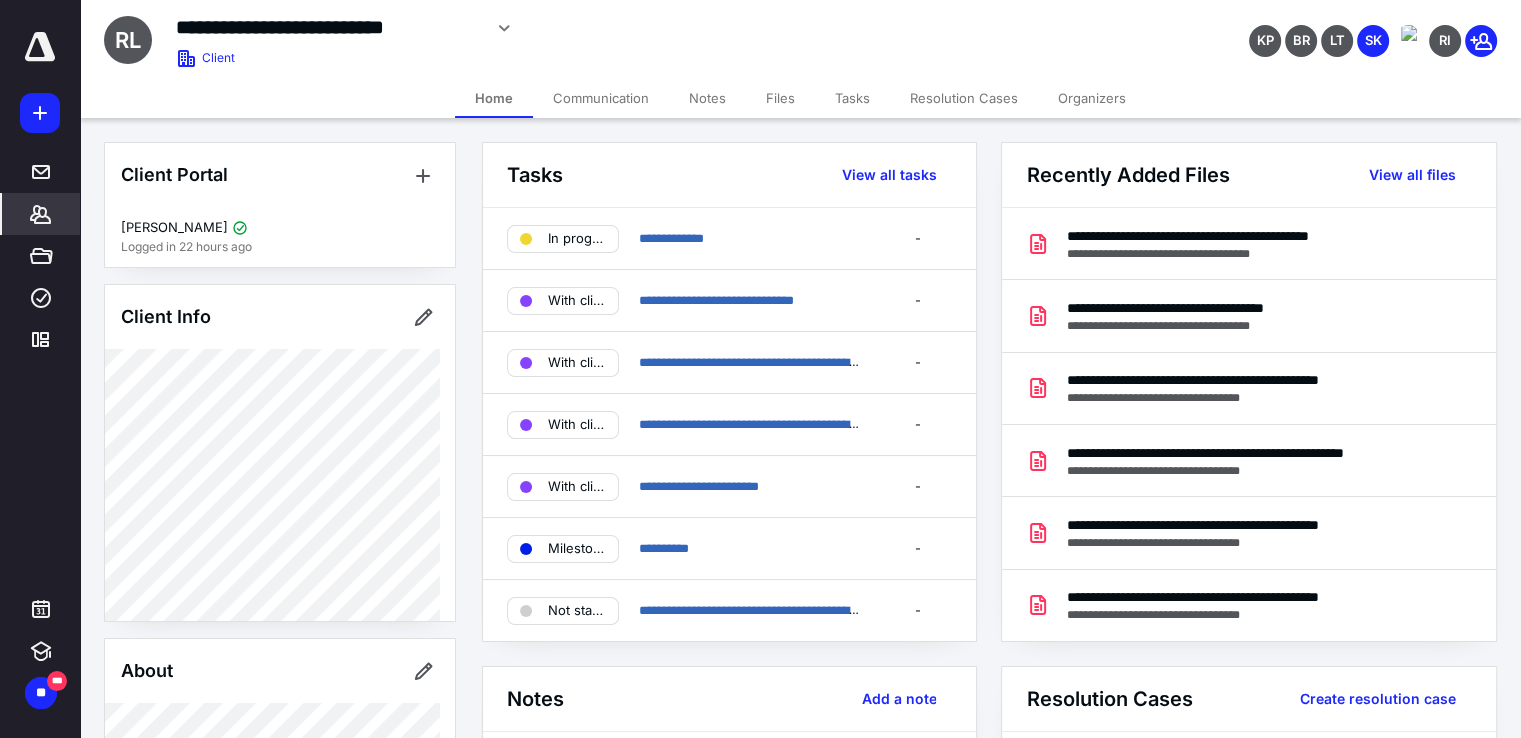 click on "Files" at bounding box center (780, 98) 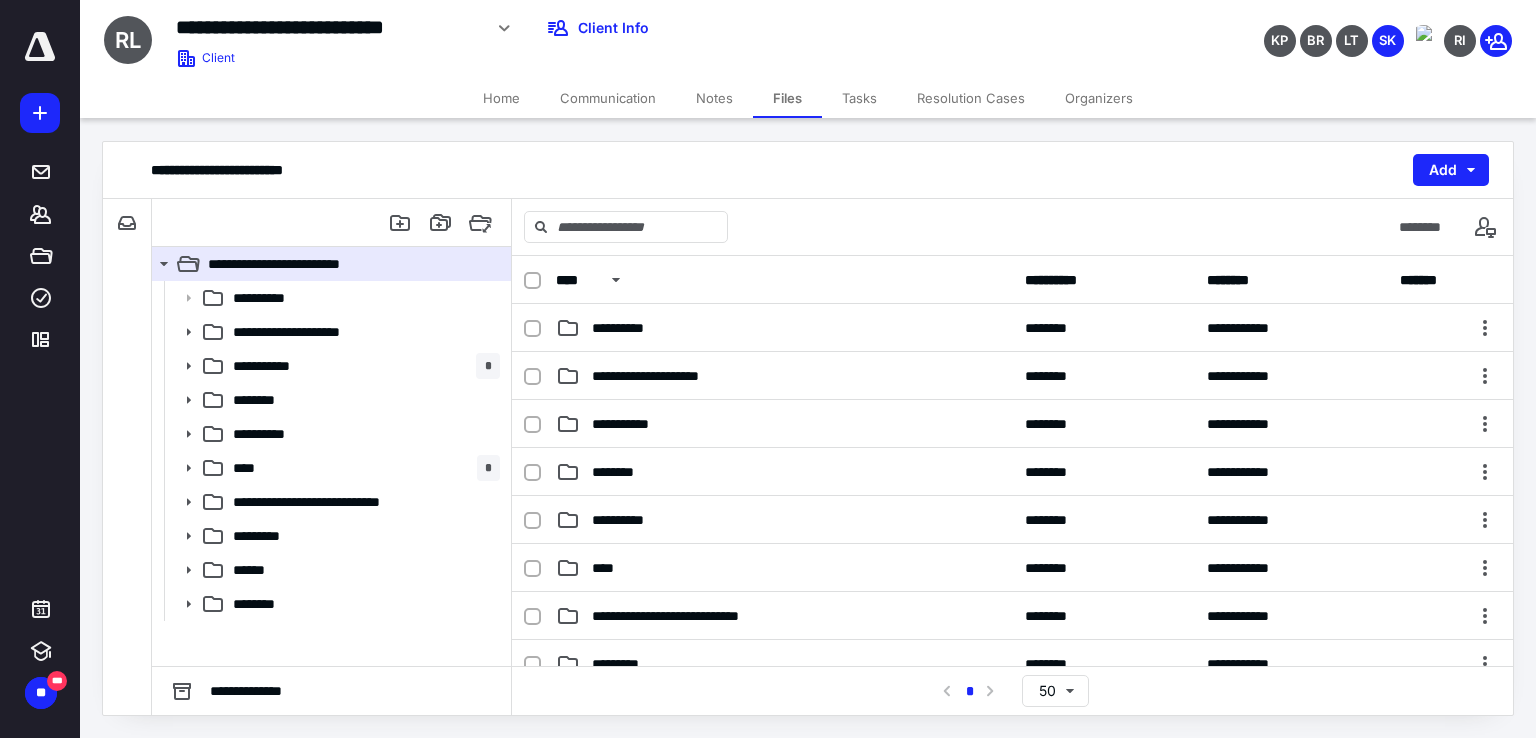 click on "Home" at bounding box center (501, 98) 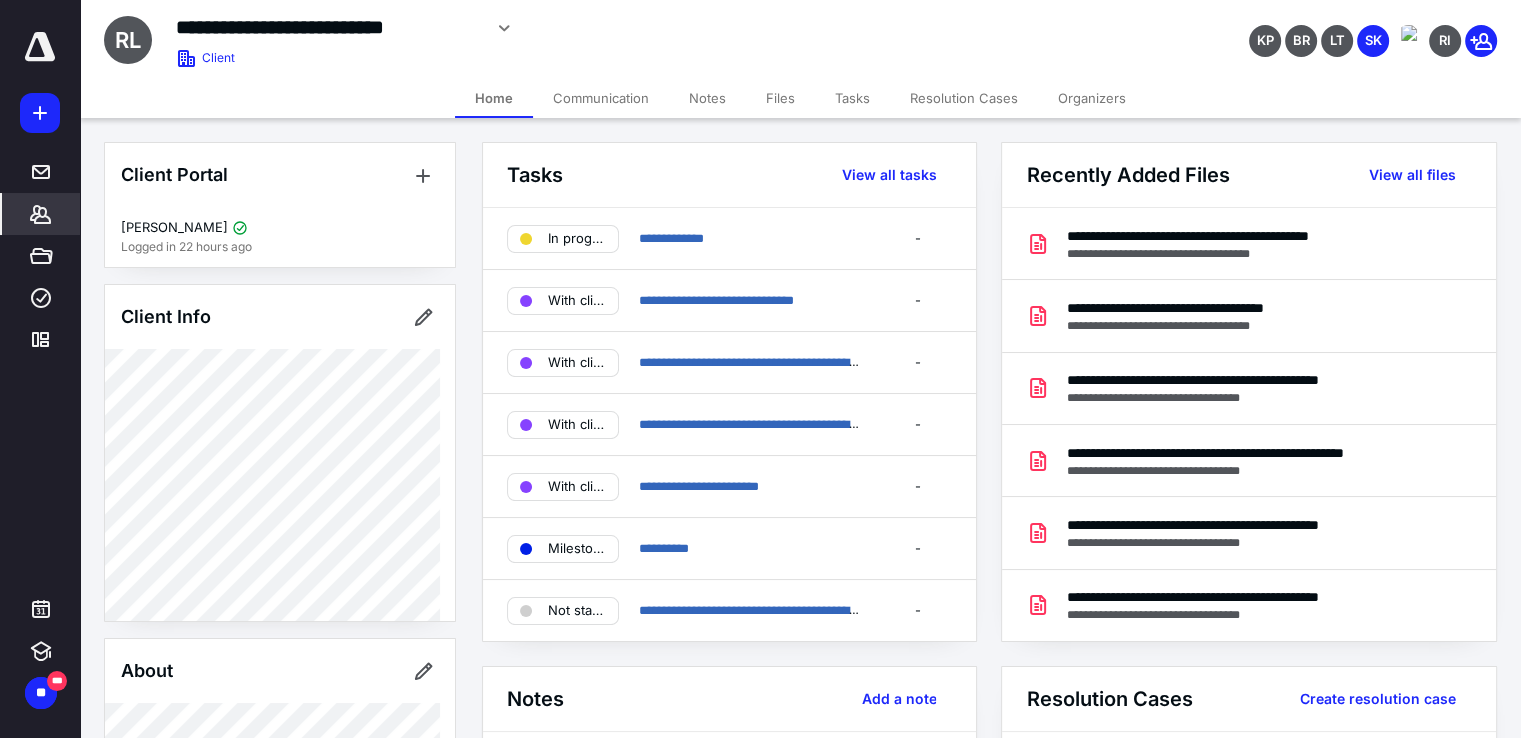 click on "Files" at bounding box center [780, 98] 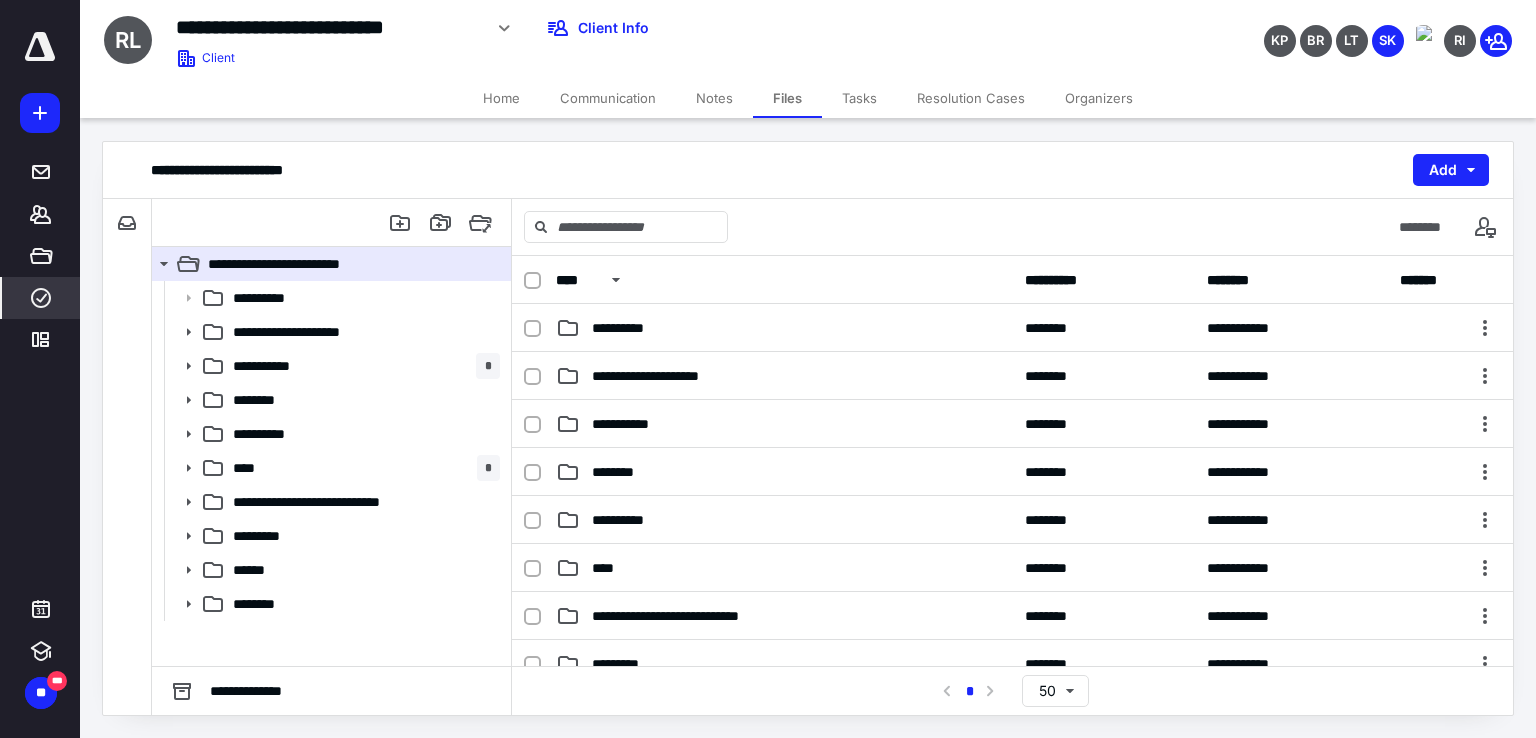 click 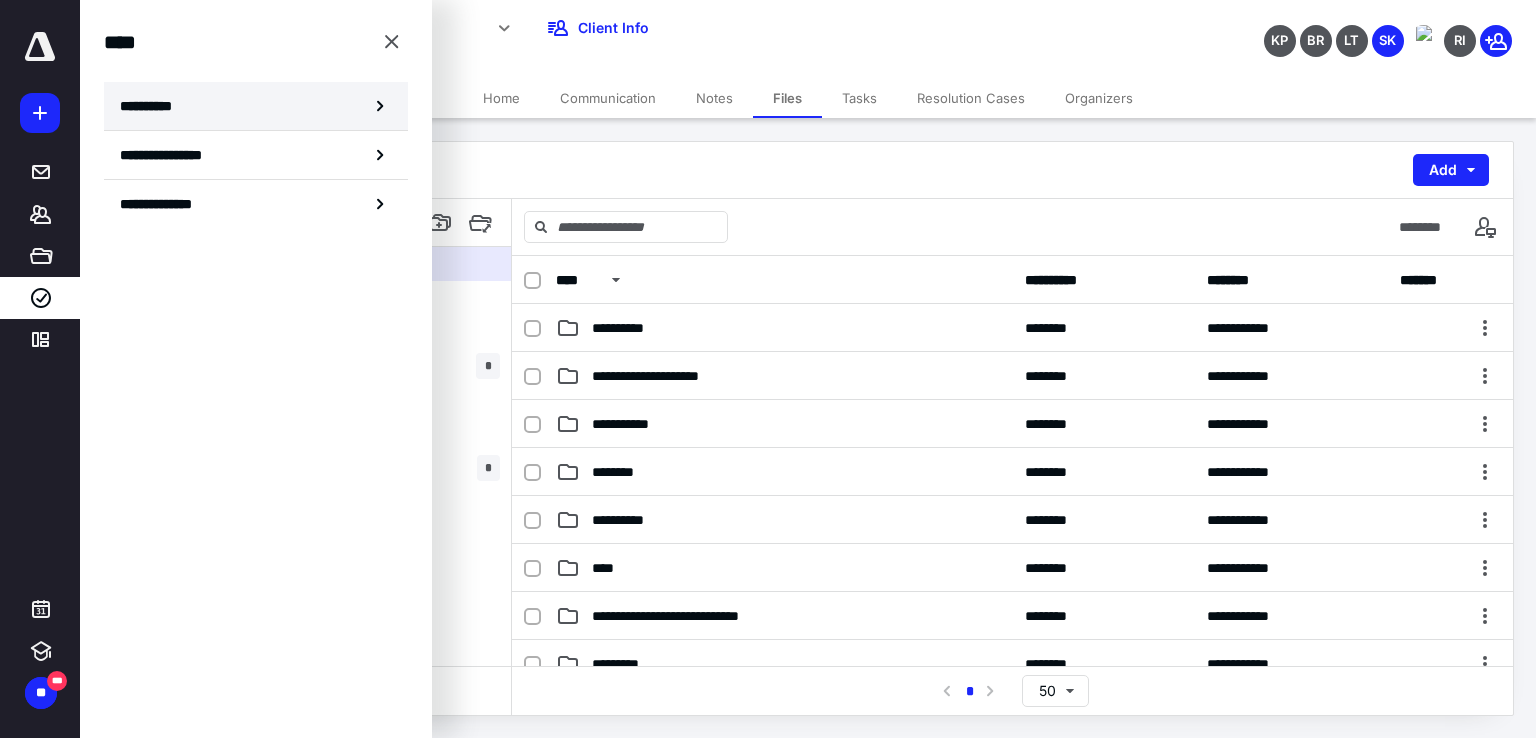 click on "**********" at bounding box center [256, 106] 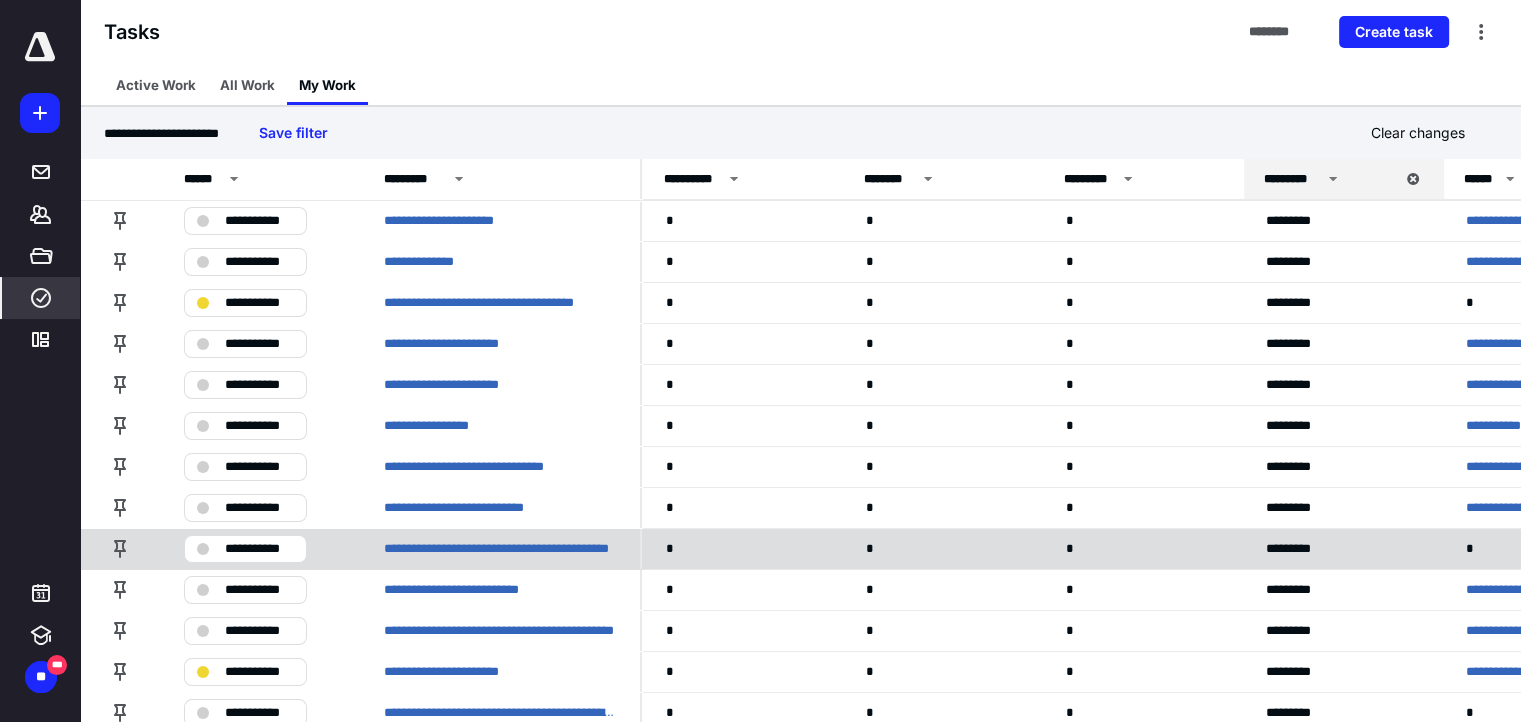 scroll, scrollTop: 100, scrollLeft: 0, axis: vertical 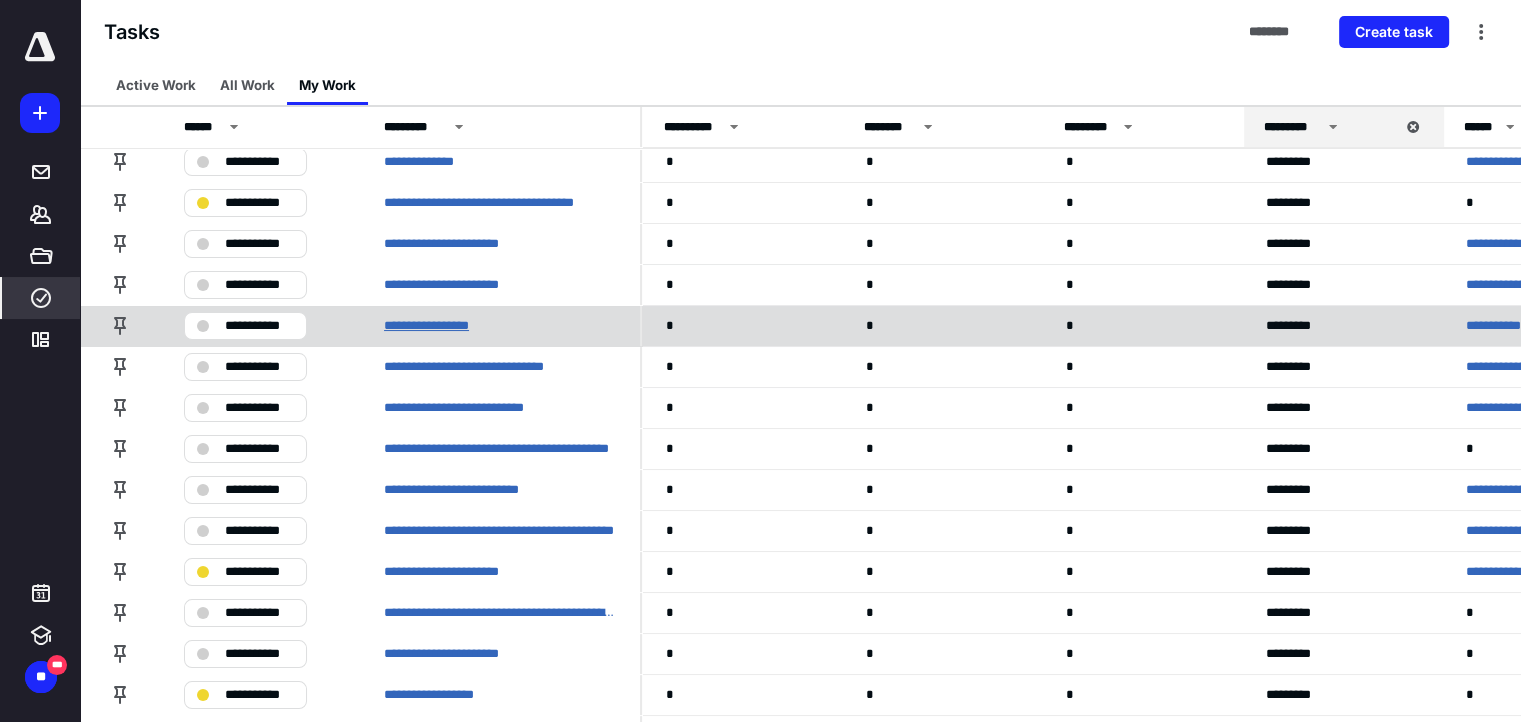 click on "**********" at bounding box center (440, 326) 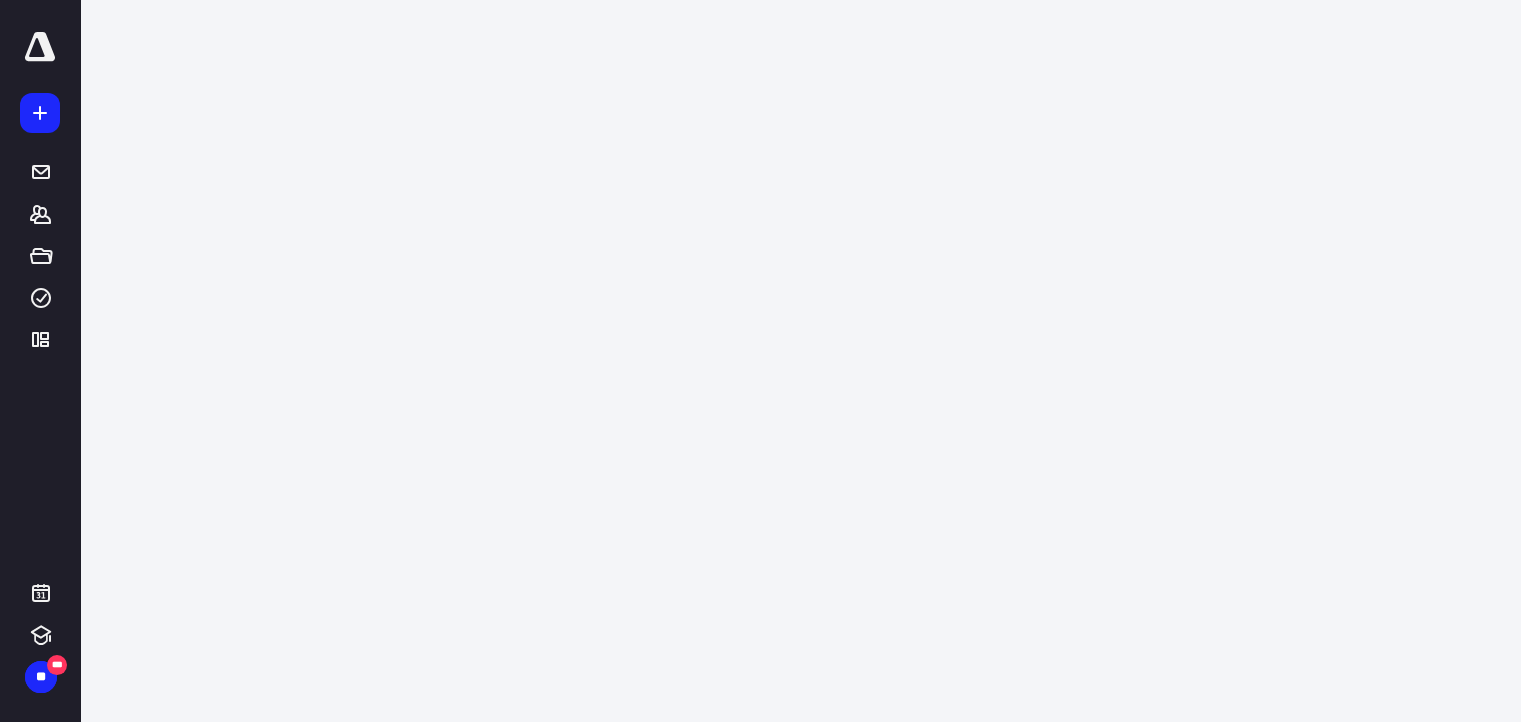 scroll, scrollTop: 0, scrollLeft: 0, axis: both 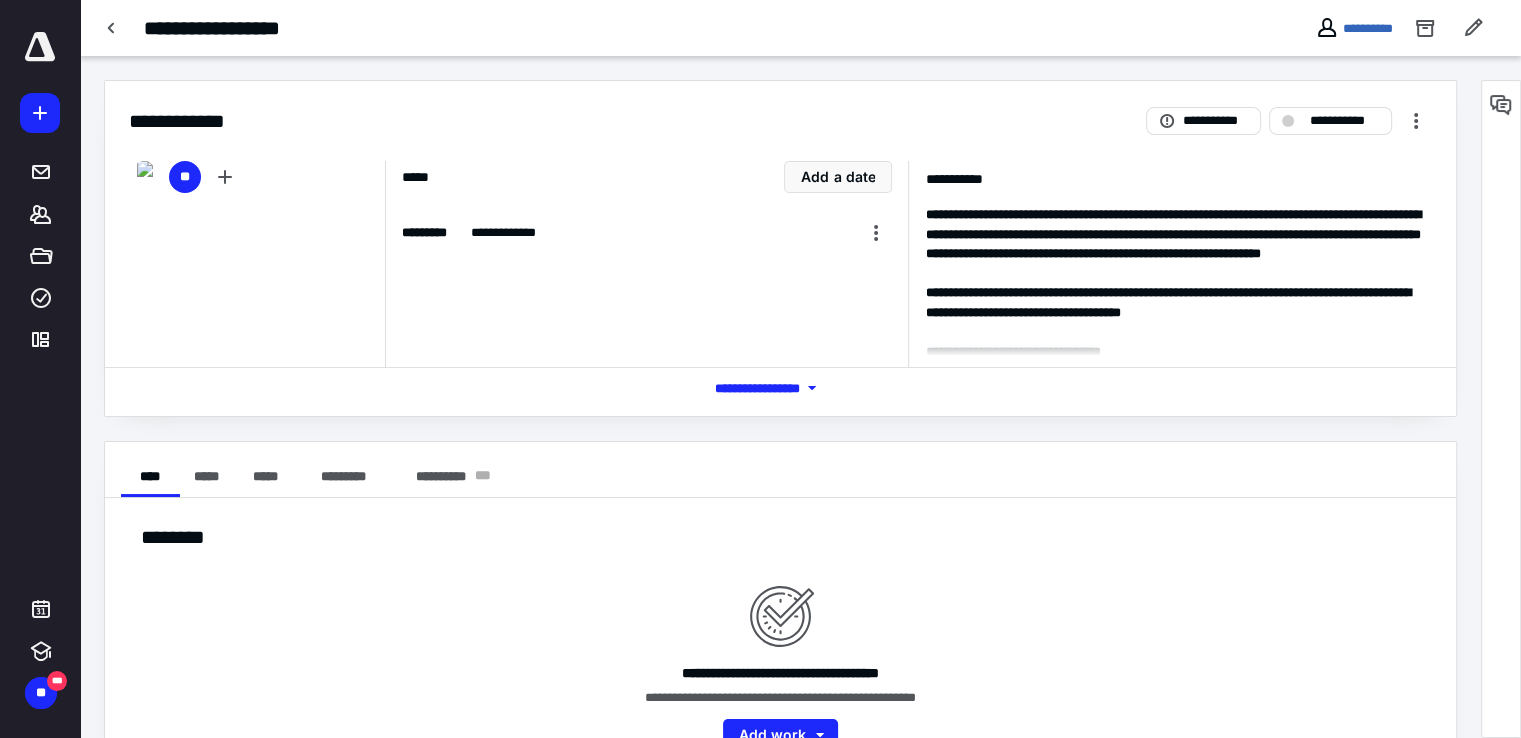 click on "*** **** *******" at bounding box center (781, 388) 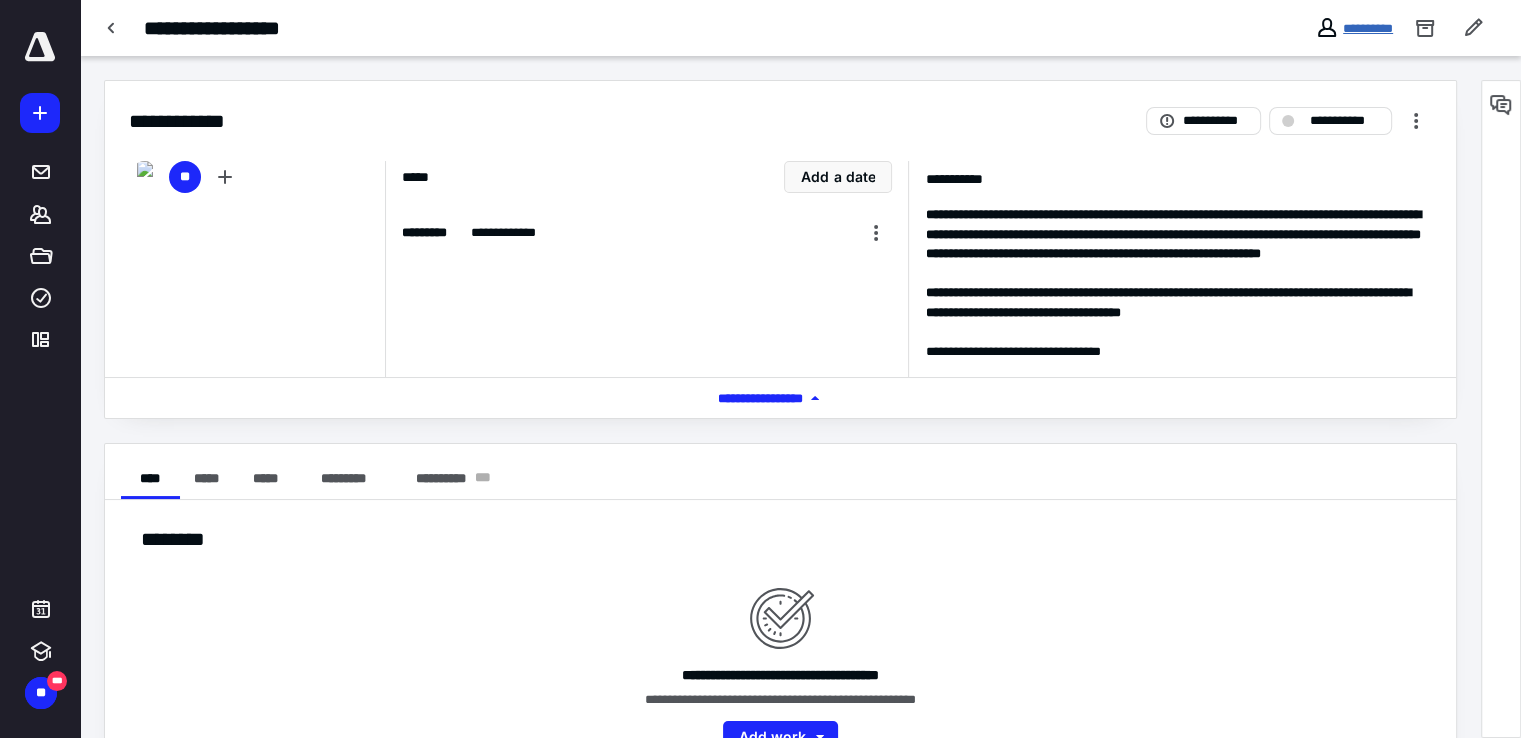 click on "**********" at bounding box center (1368, 28) 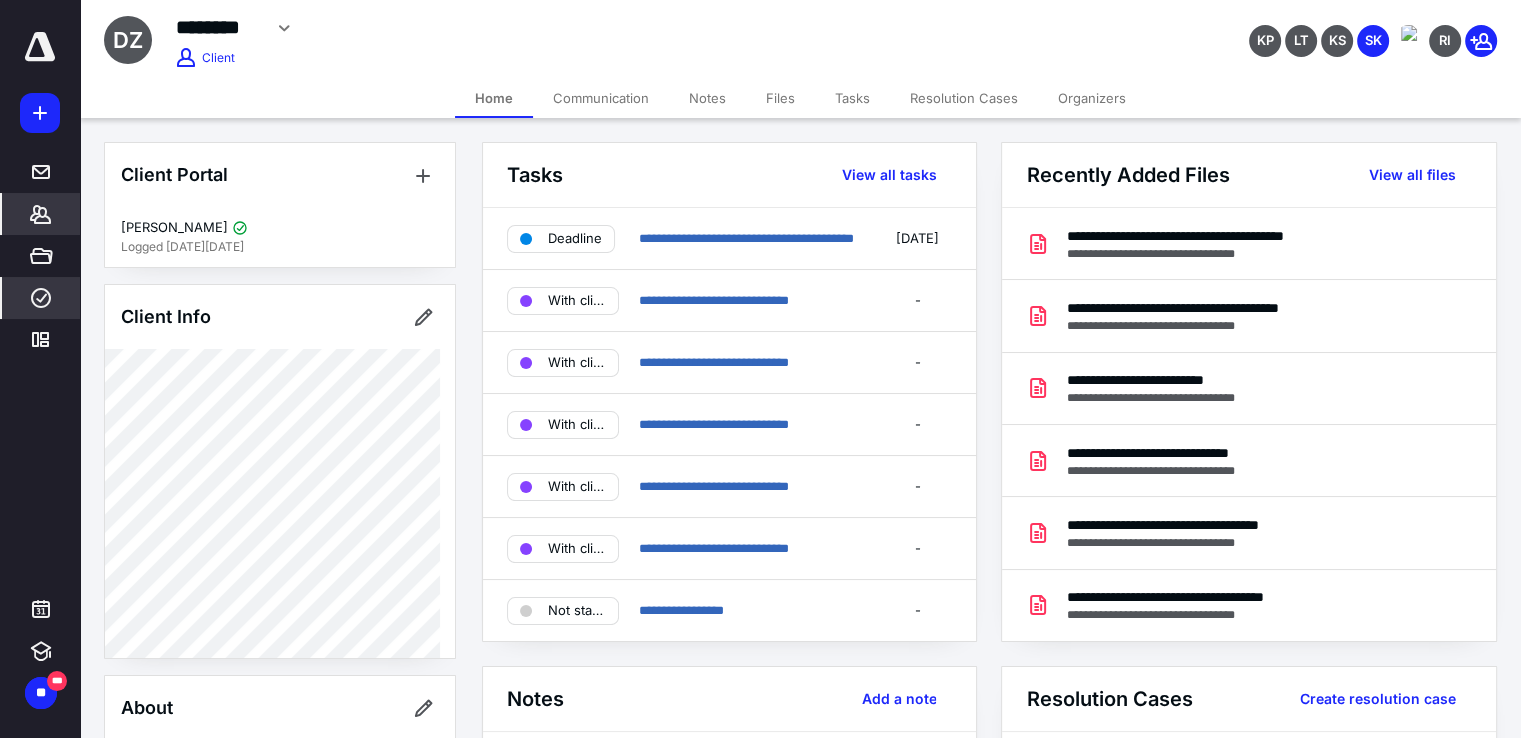 click on "****" at bounding box center [41, 298] 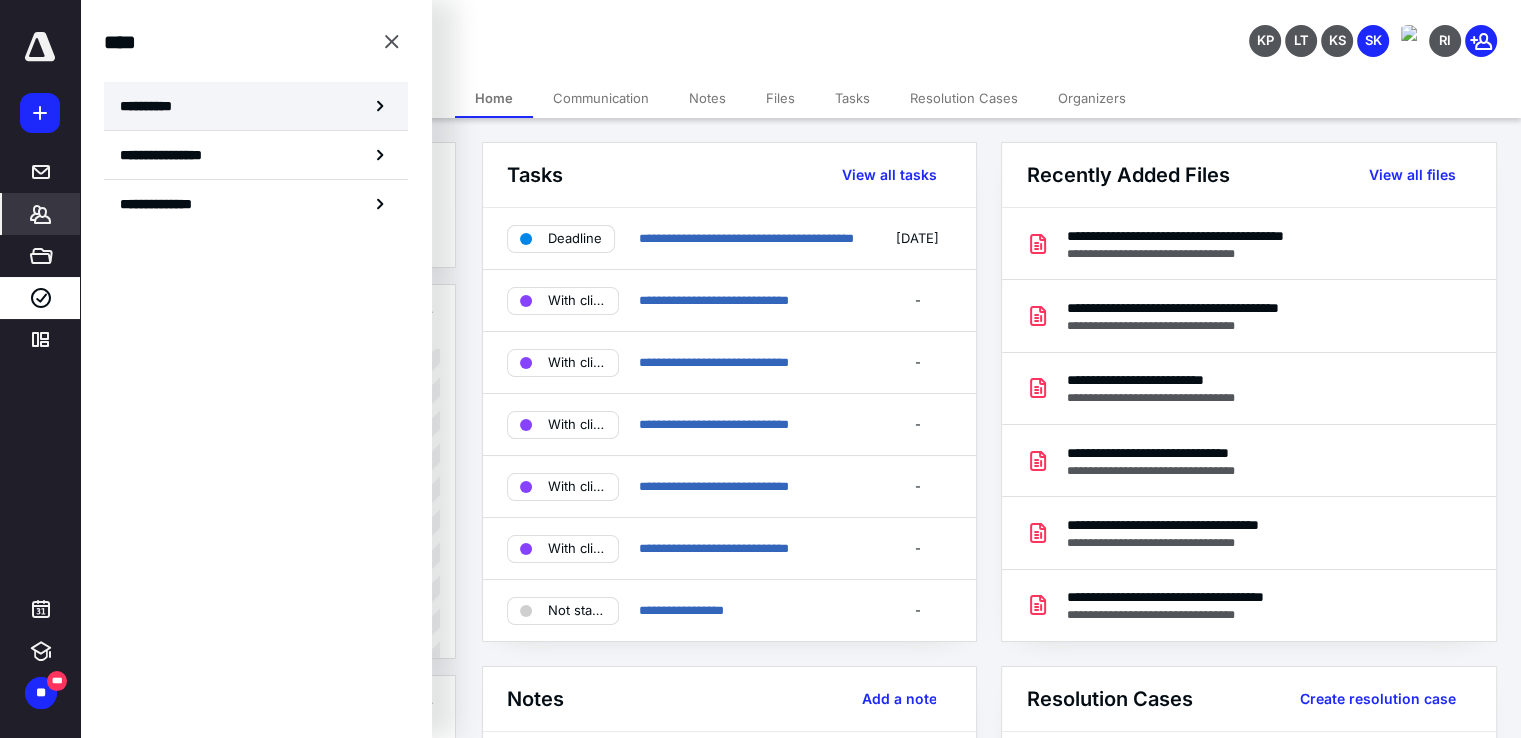click on "**********" at bounding box center (256, 106) 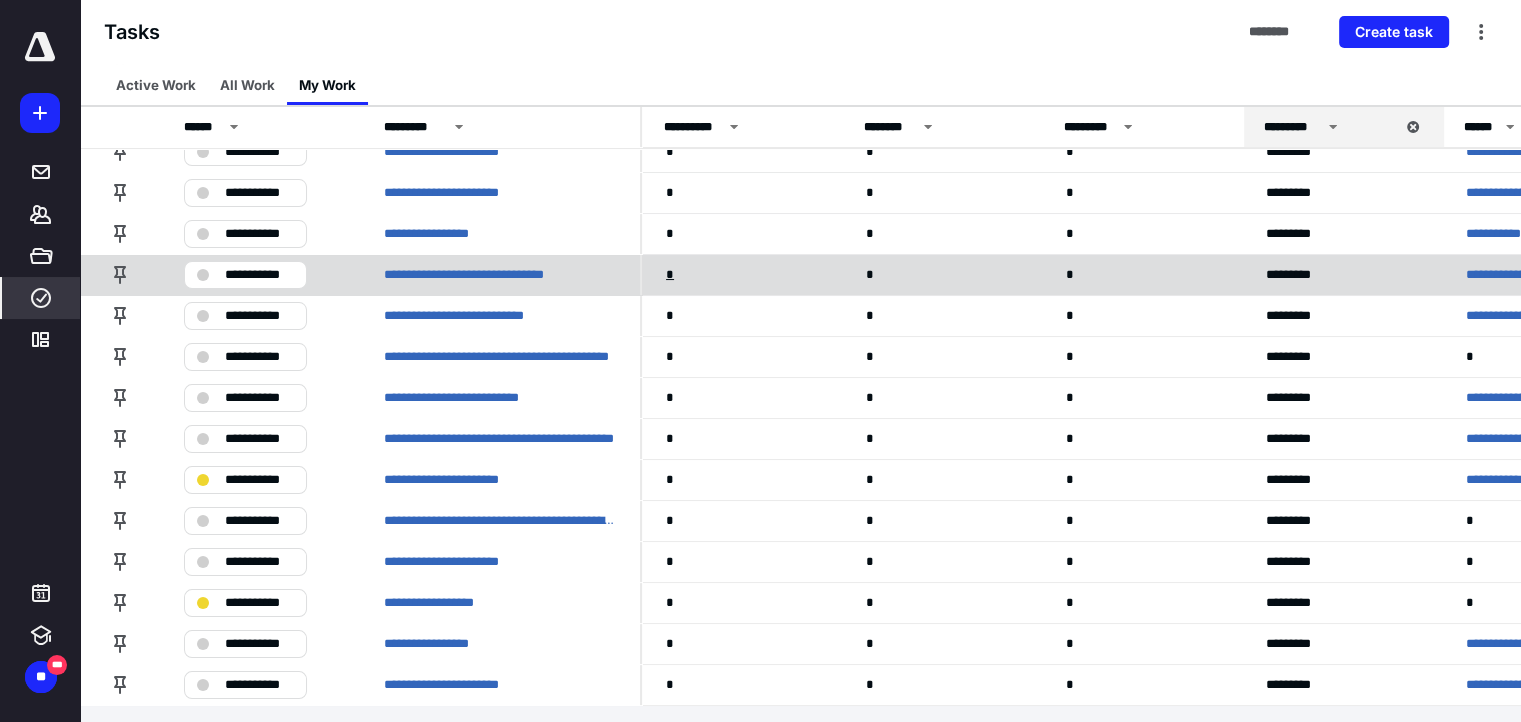 scroll, scrollTop: 196, scrollLeft: 0, axis: vertical 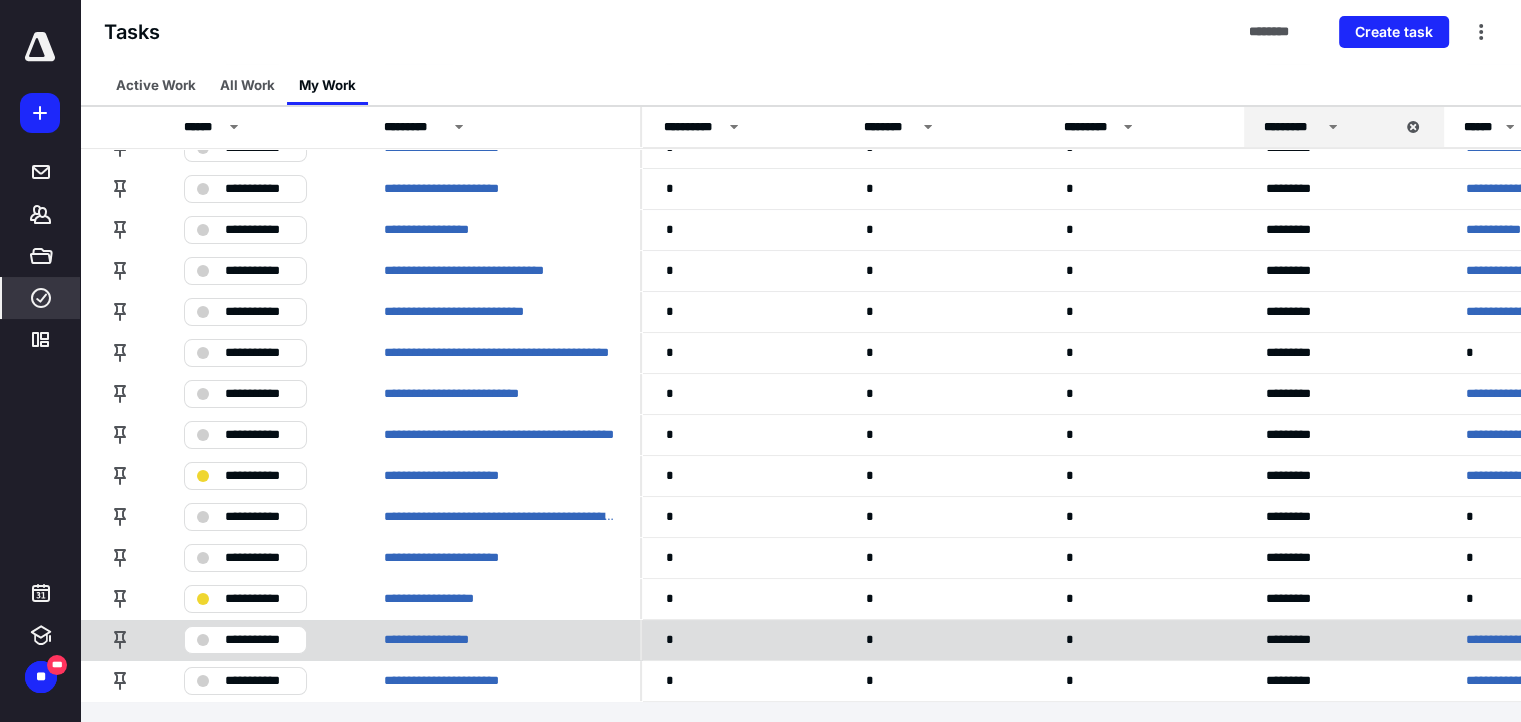 click on "**********" at bounding box center [1510, 640] 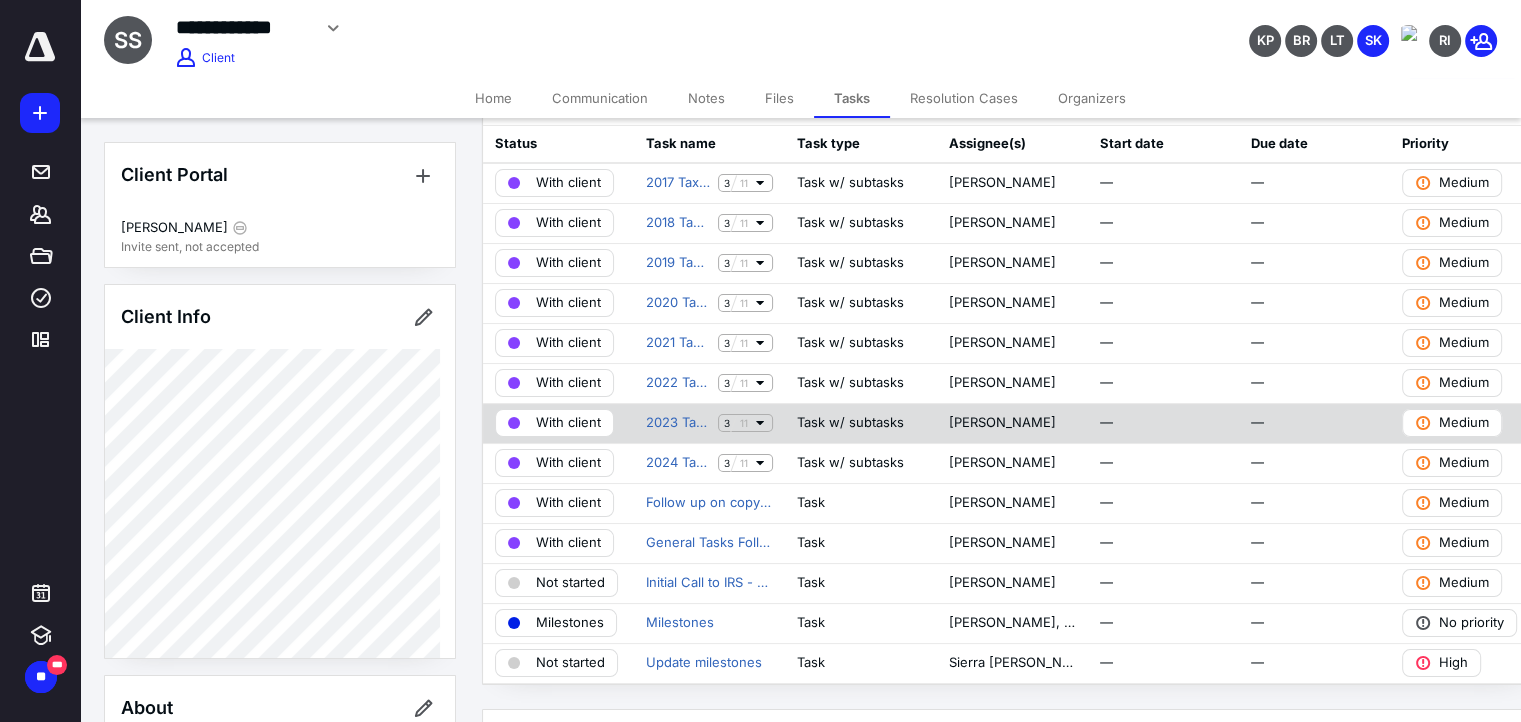 scroll, scrollTop: 200, scrollLeft: 0, axis: vertical 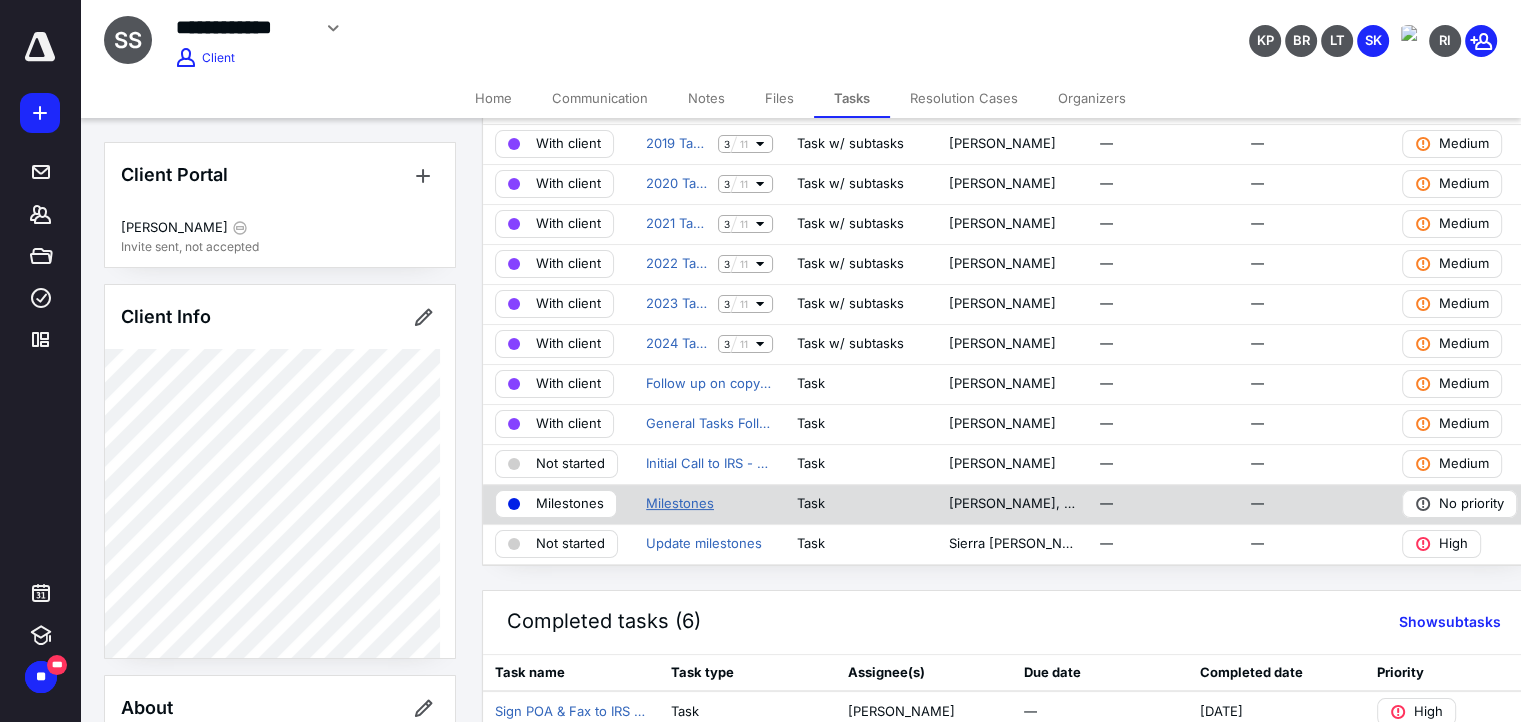 click on "Milestones" at bounding box center [680, 504] 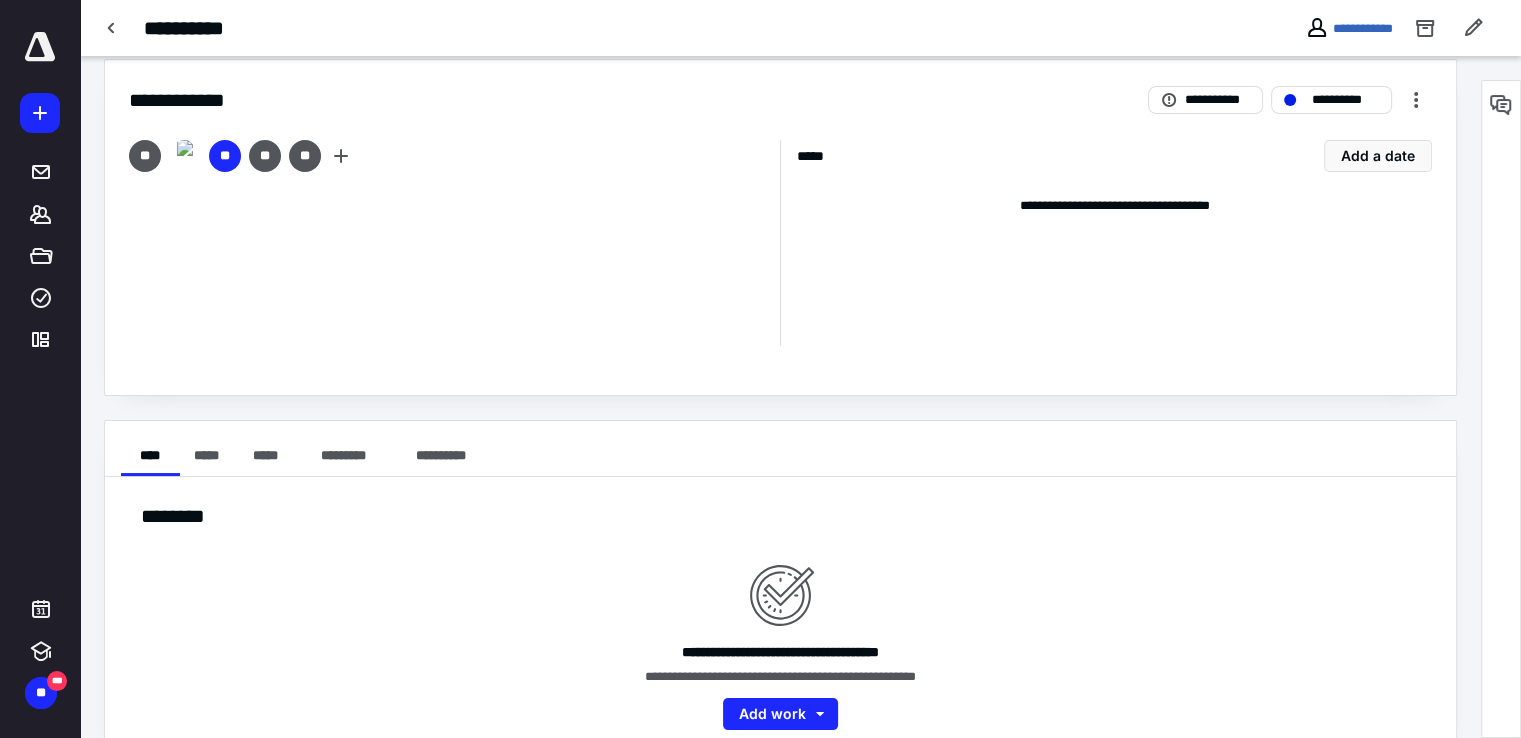 scroll, scrollTop: 0, scrollLeft: 0, axis: both 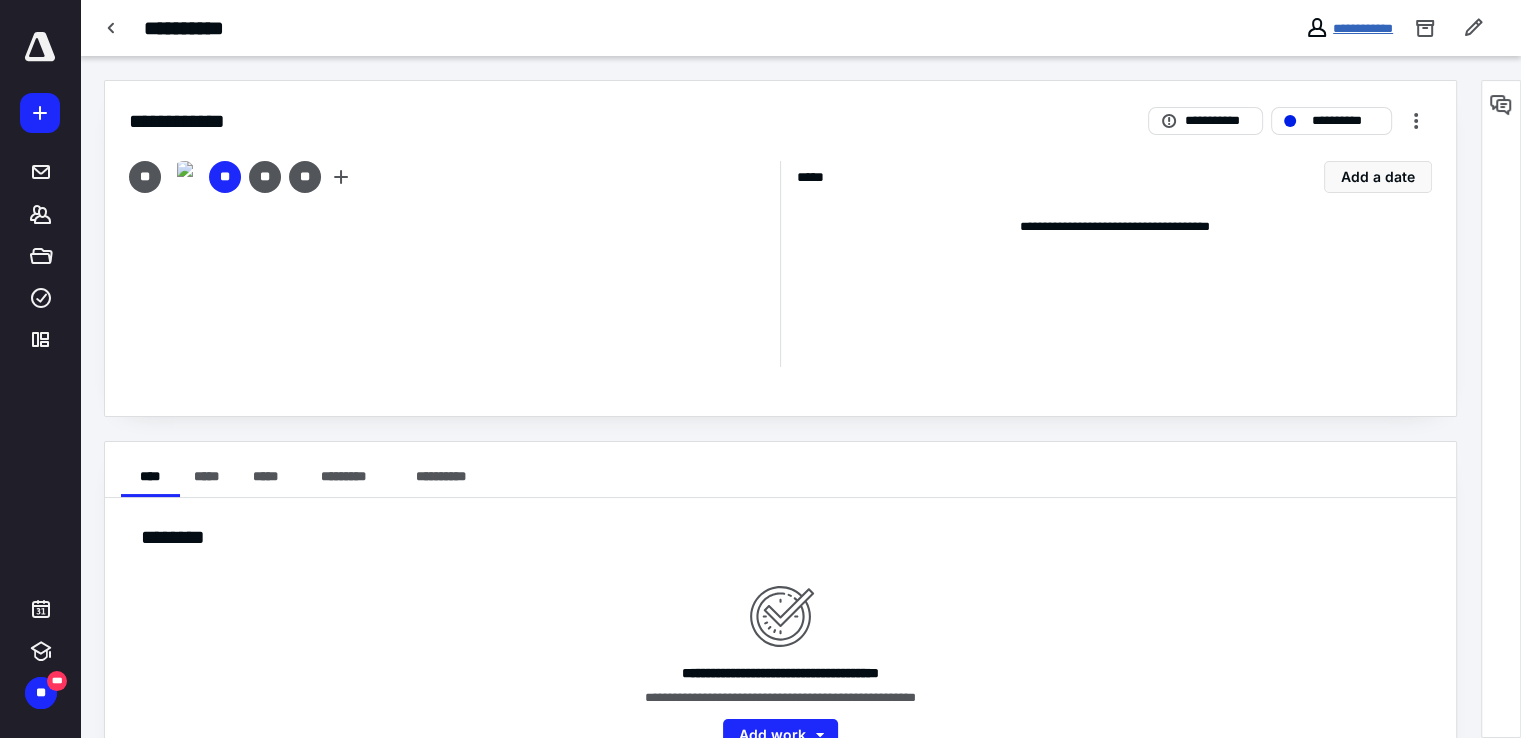 click on "**********" at bounding box center (1363, 28) 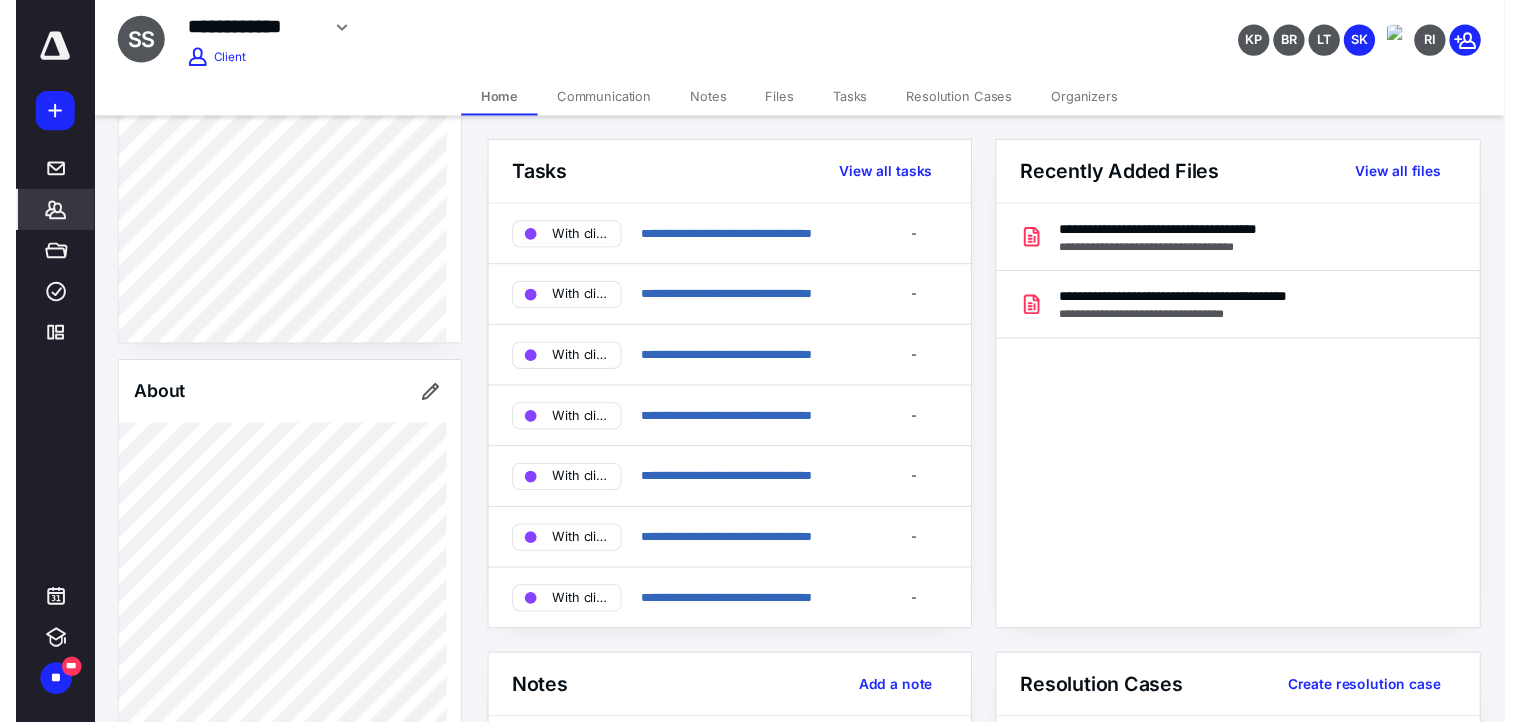 scroll, scrollTop: 0, scrollLeft: 0, axis: both 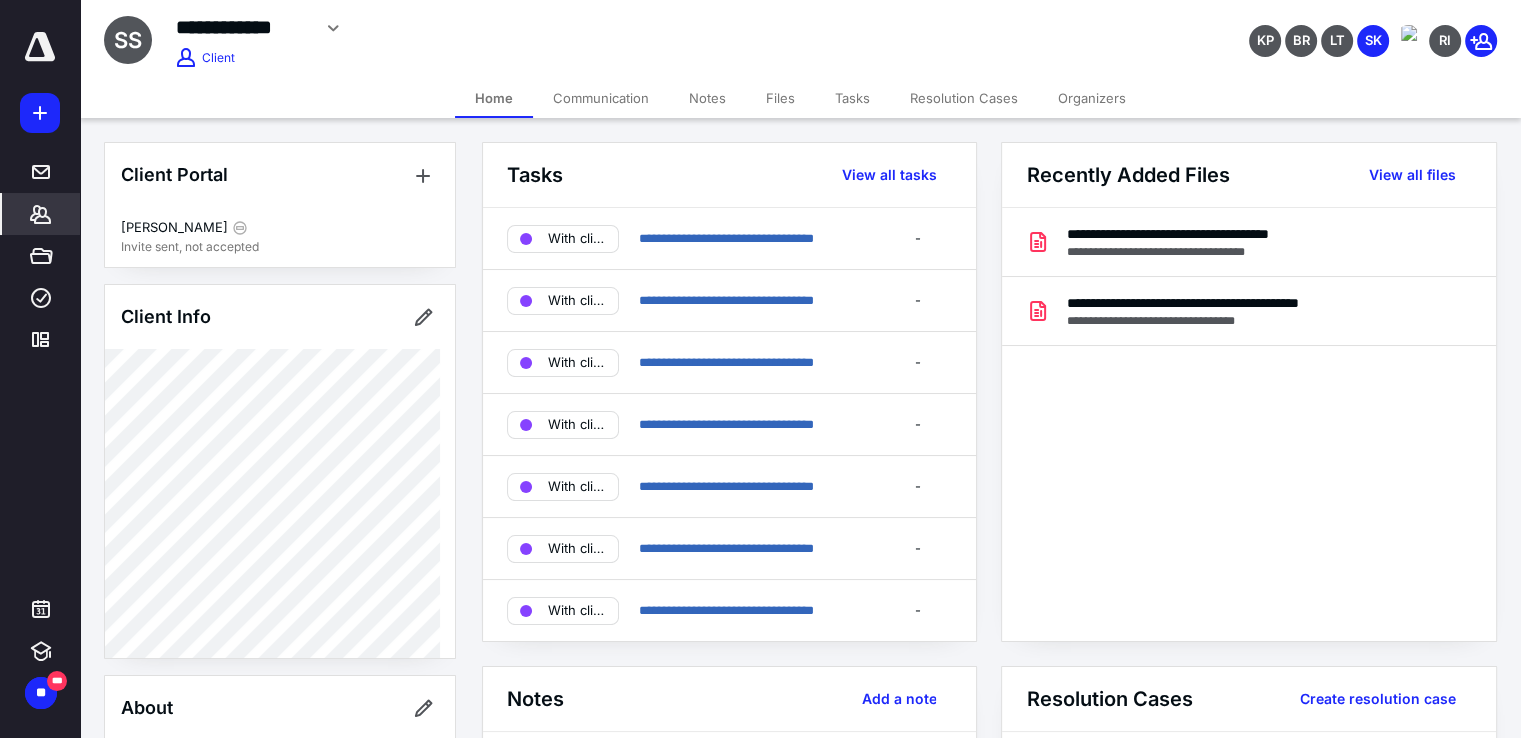 click on "Tasks" at bounding box center (852, 98) 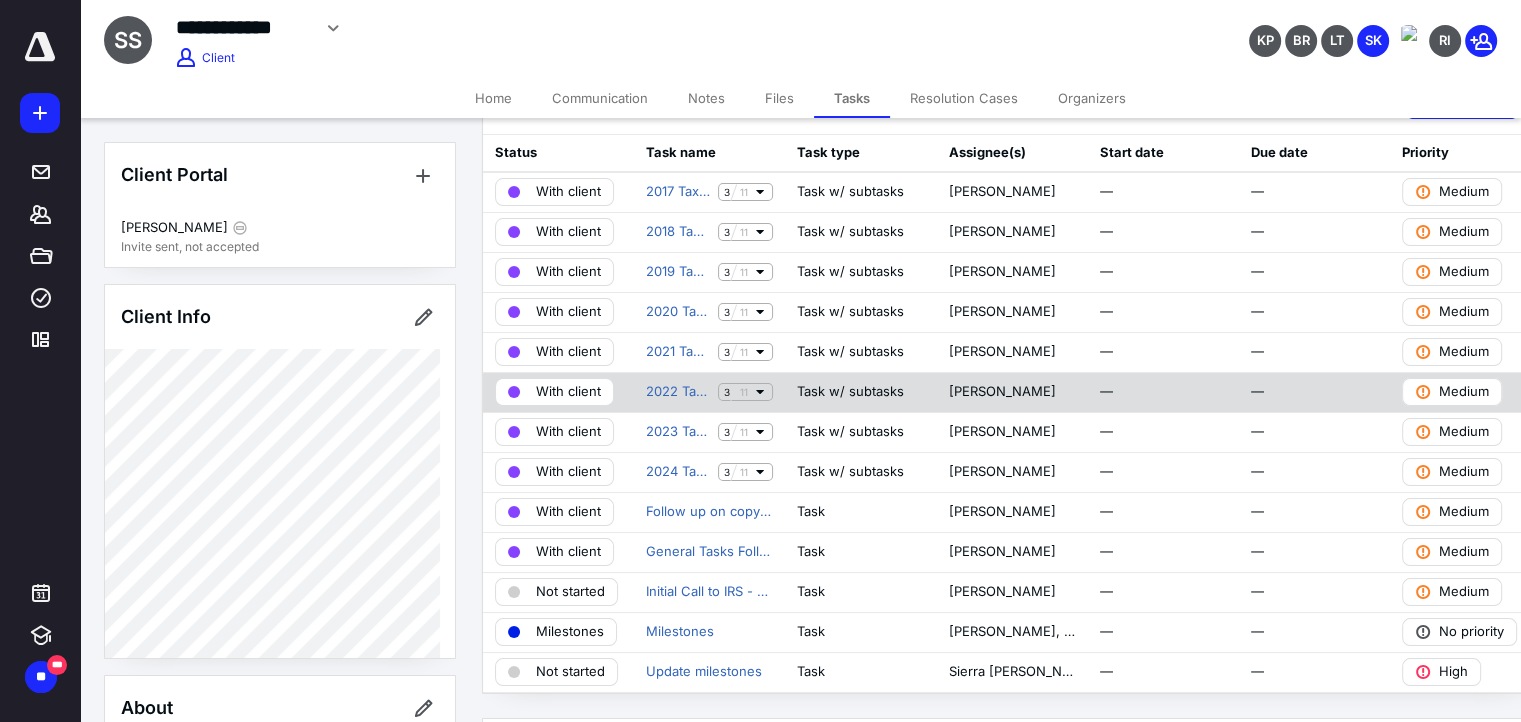 scroll, scrollTop: 300, scrollLeft: 0, axis: vertical 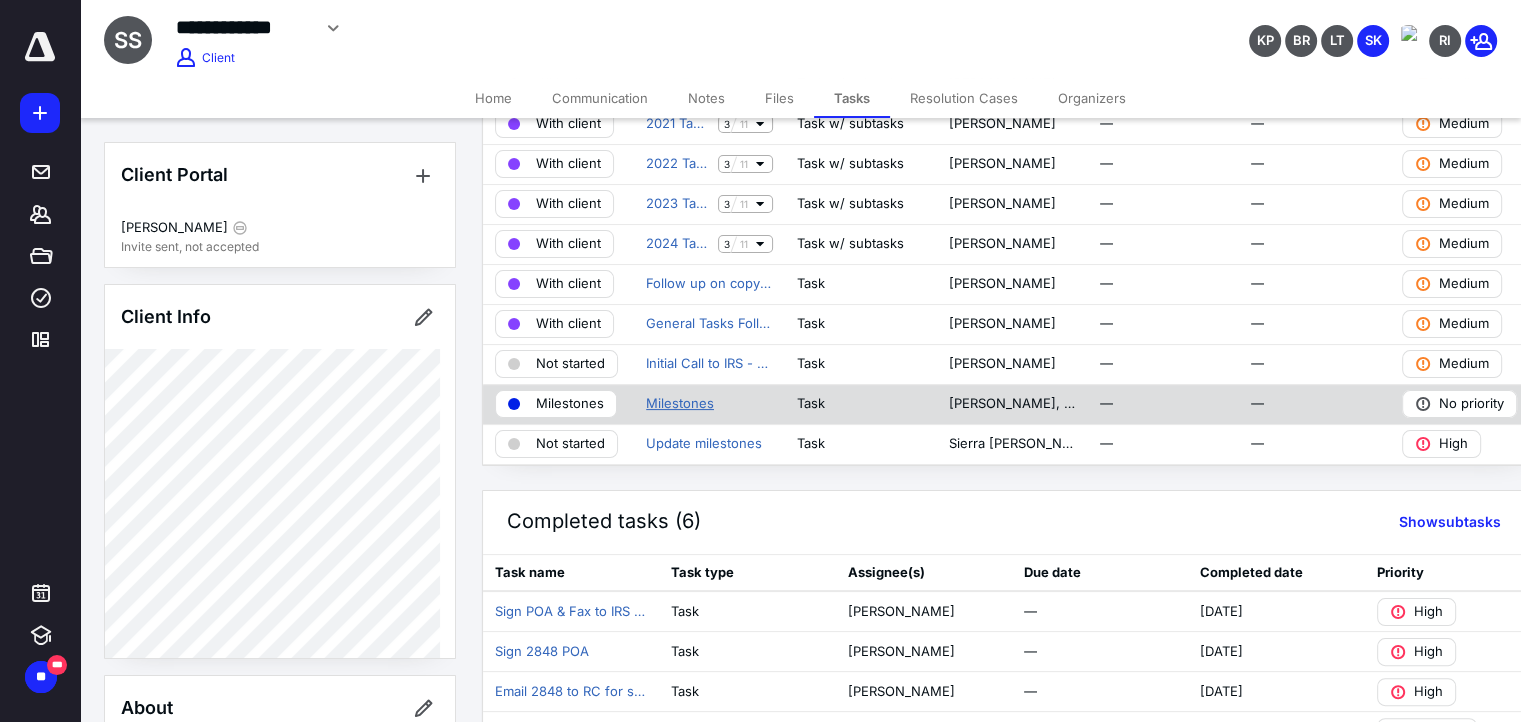 click on "Milestones" at bounding box center (680, 404) 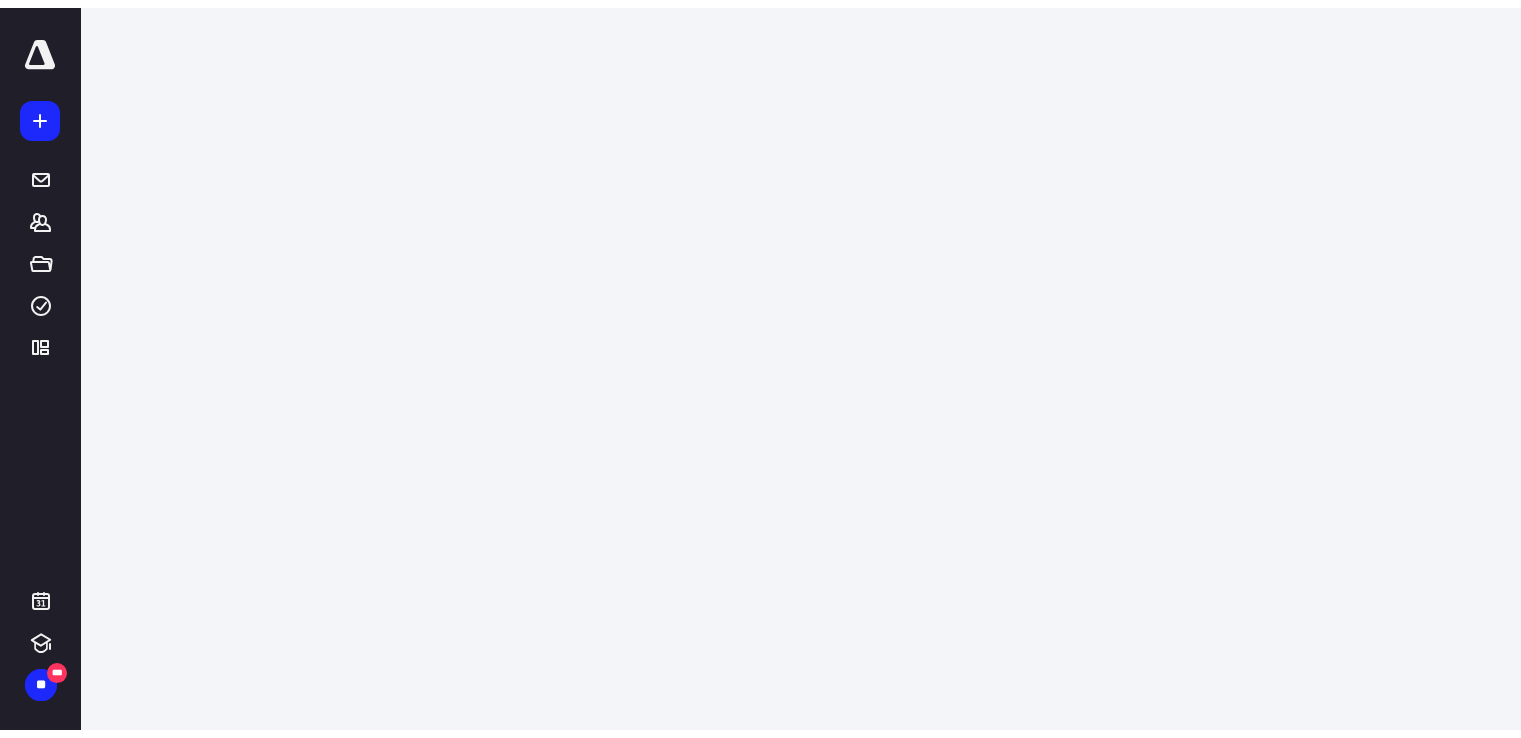 scroll, scrollTop: 0, scrollLeft: 0, axis: both 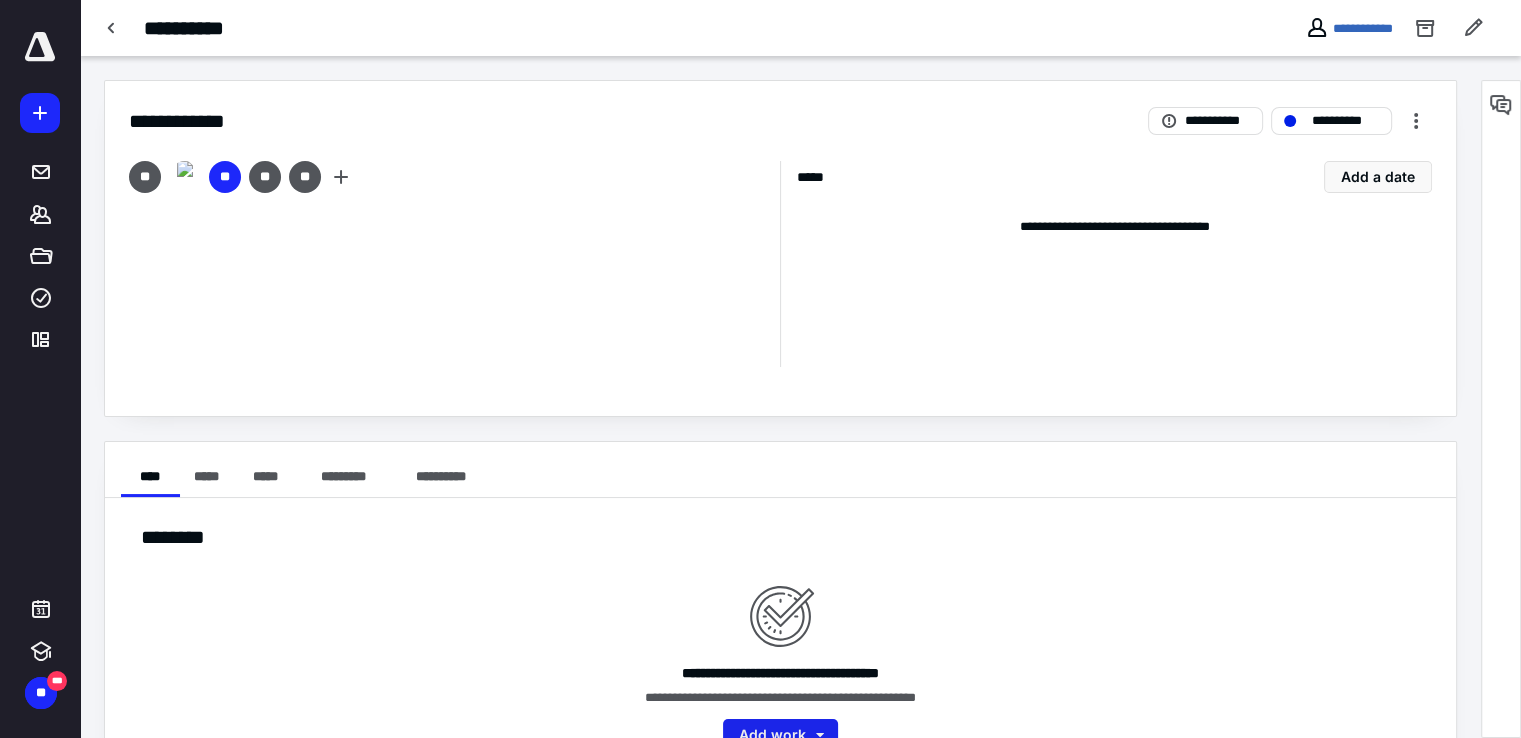 click on "Add work" at bounding box center [780, 735] 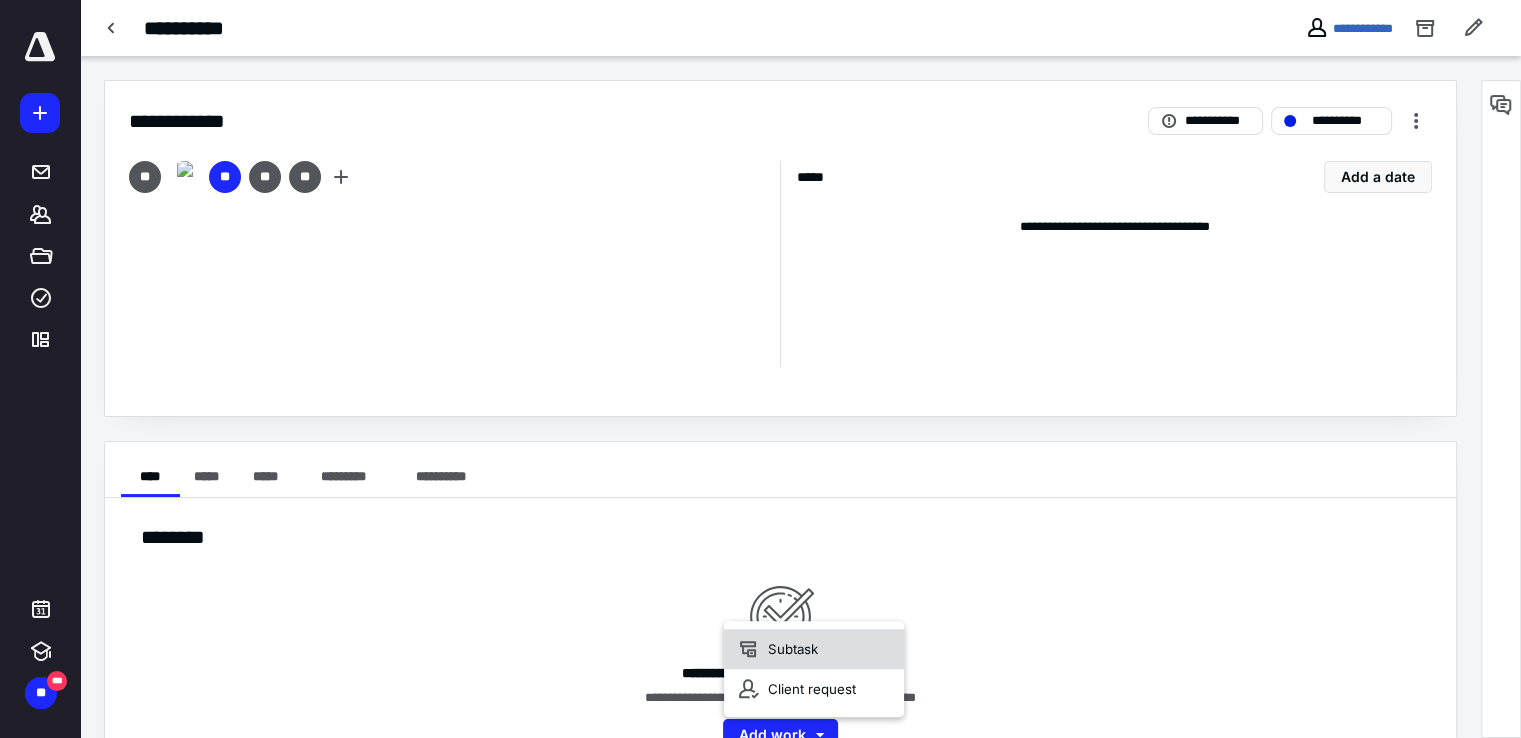 click on "Subtask" at bounding box center (814, 649) 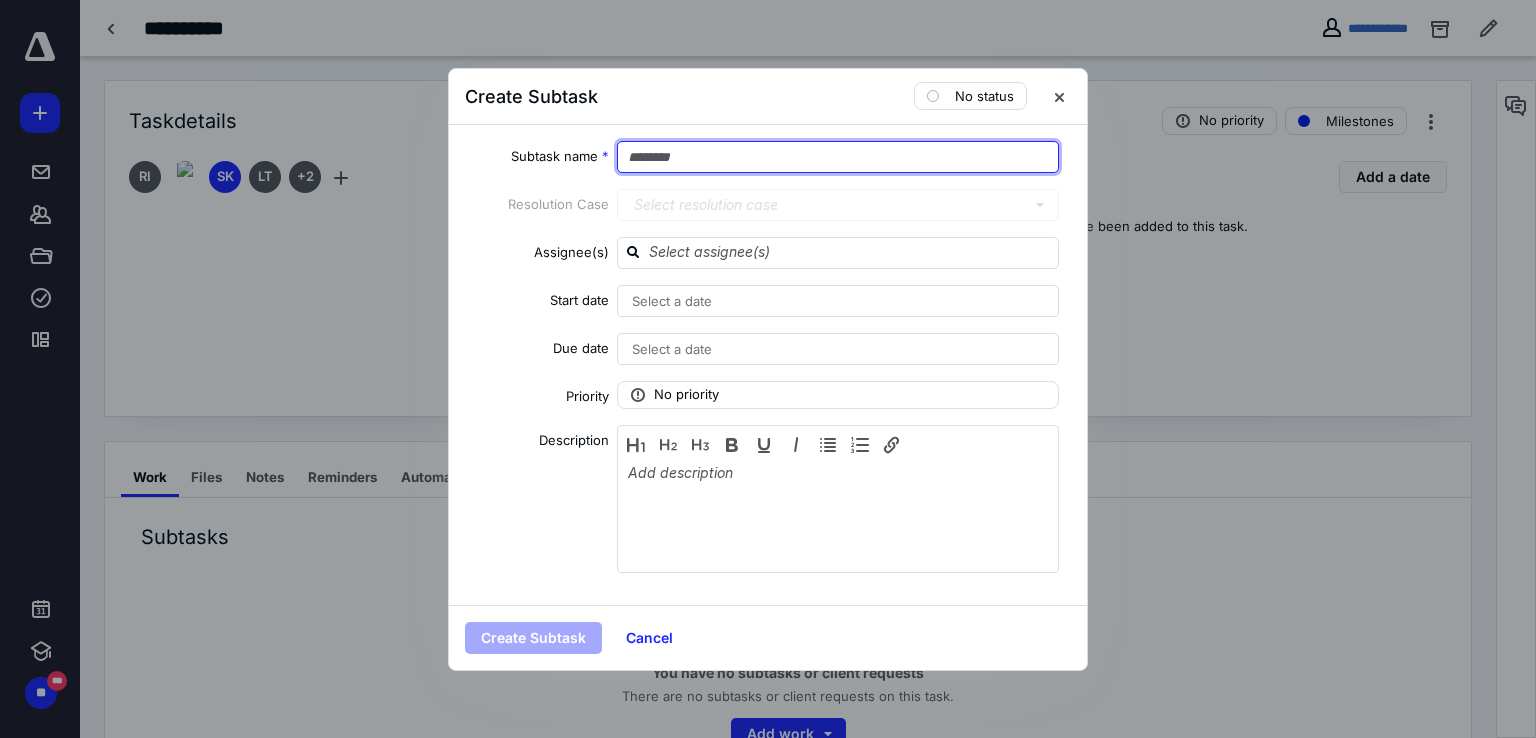 click at bounding box center (838, 157) 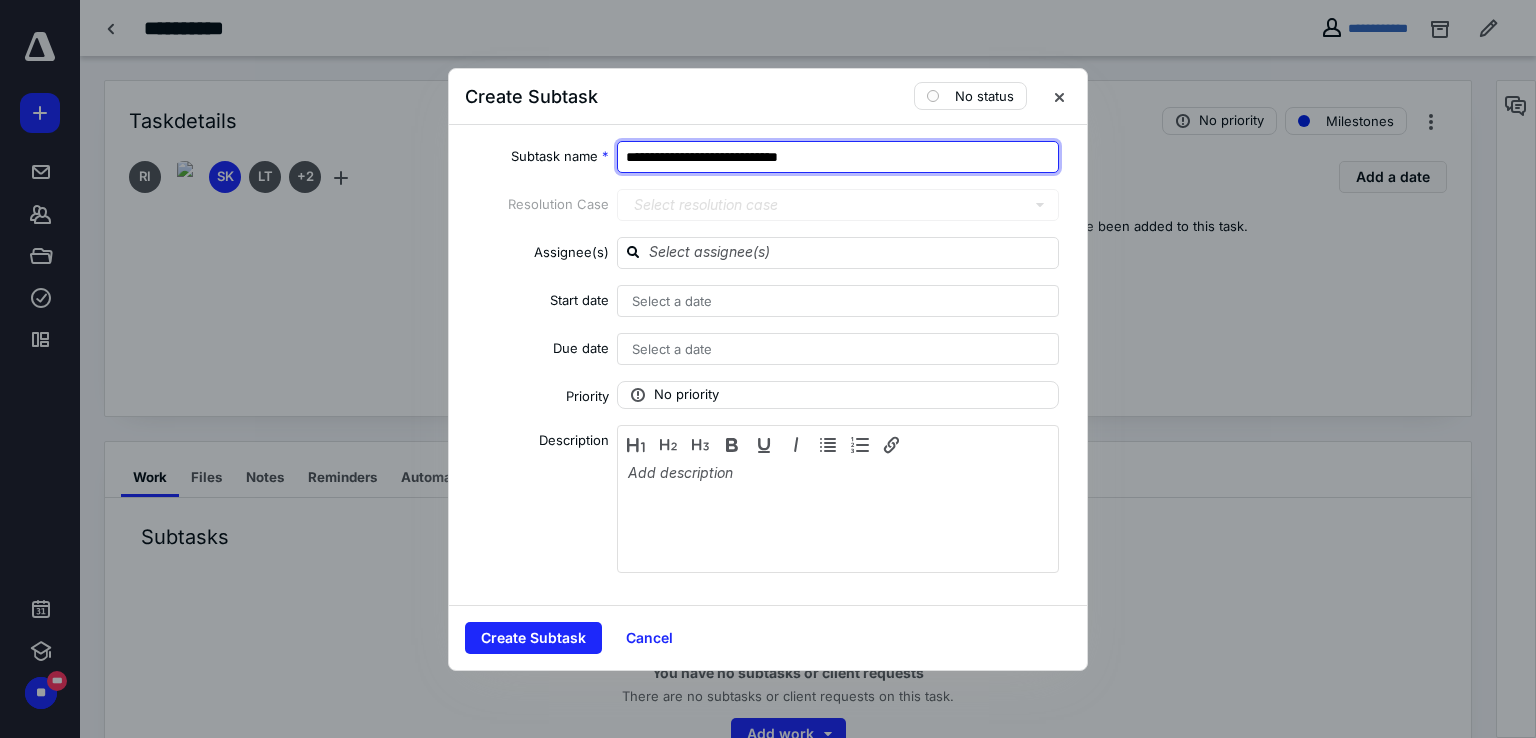 type on "**********" 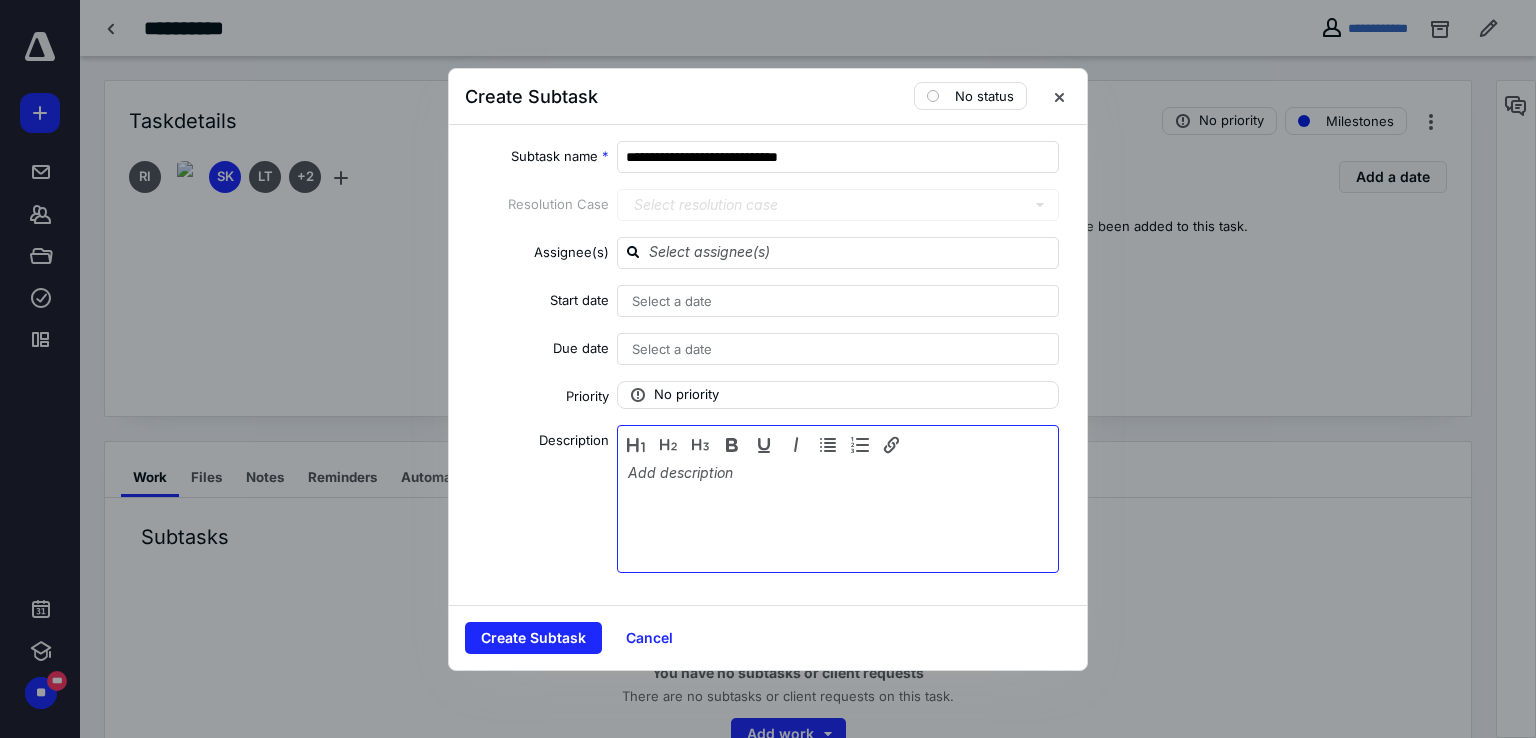 click at bounding box center (838, 514) 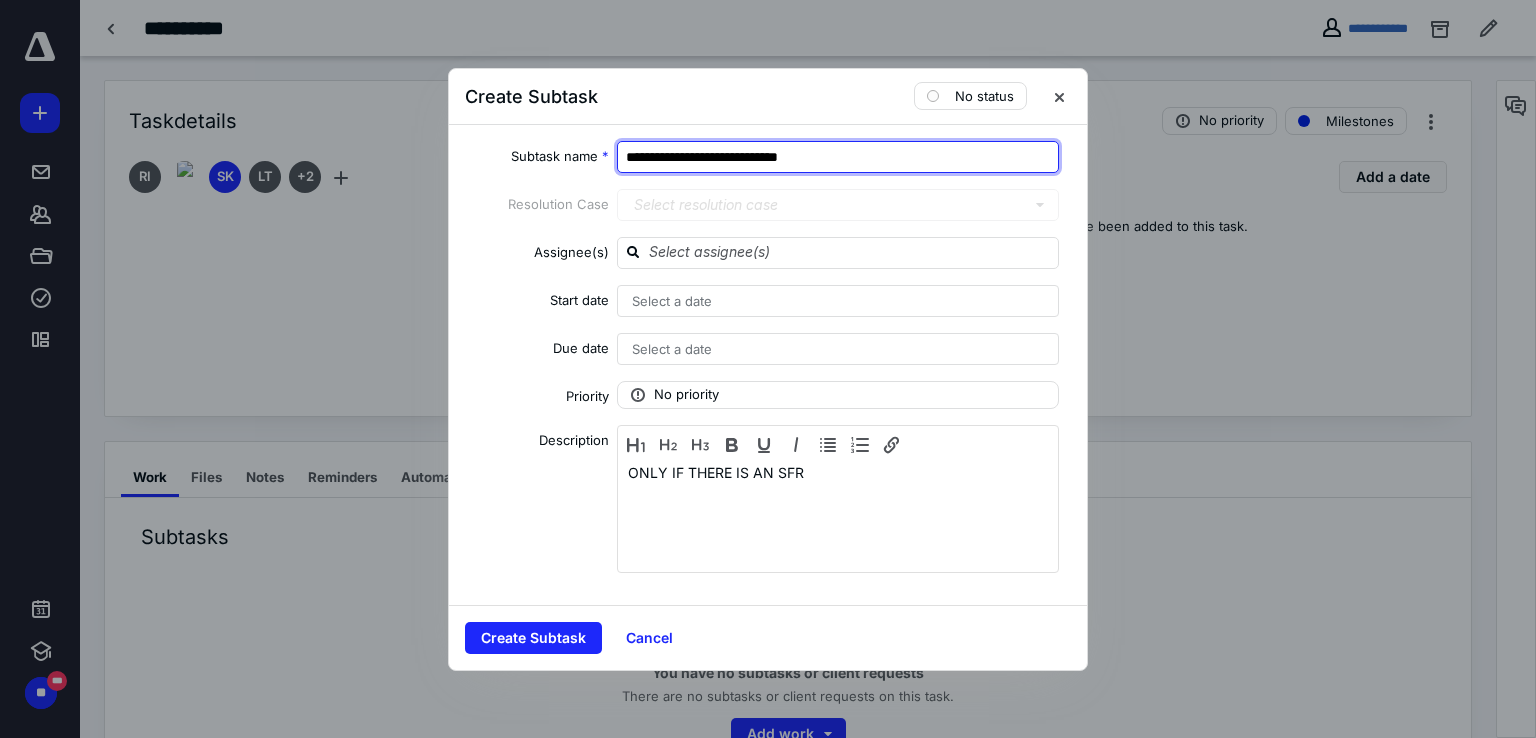 click on "**********" at bounding box center (838, 157) 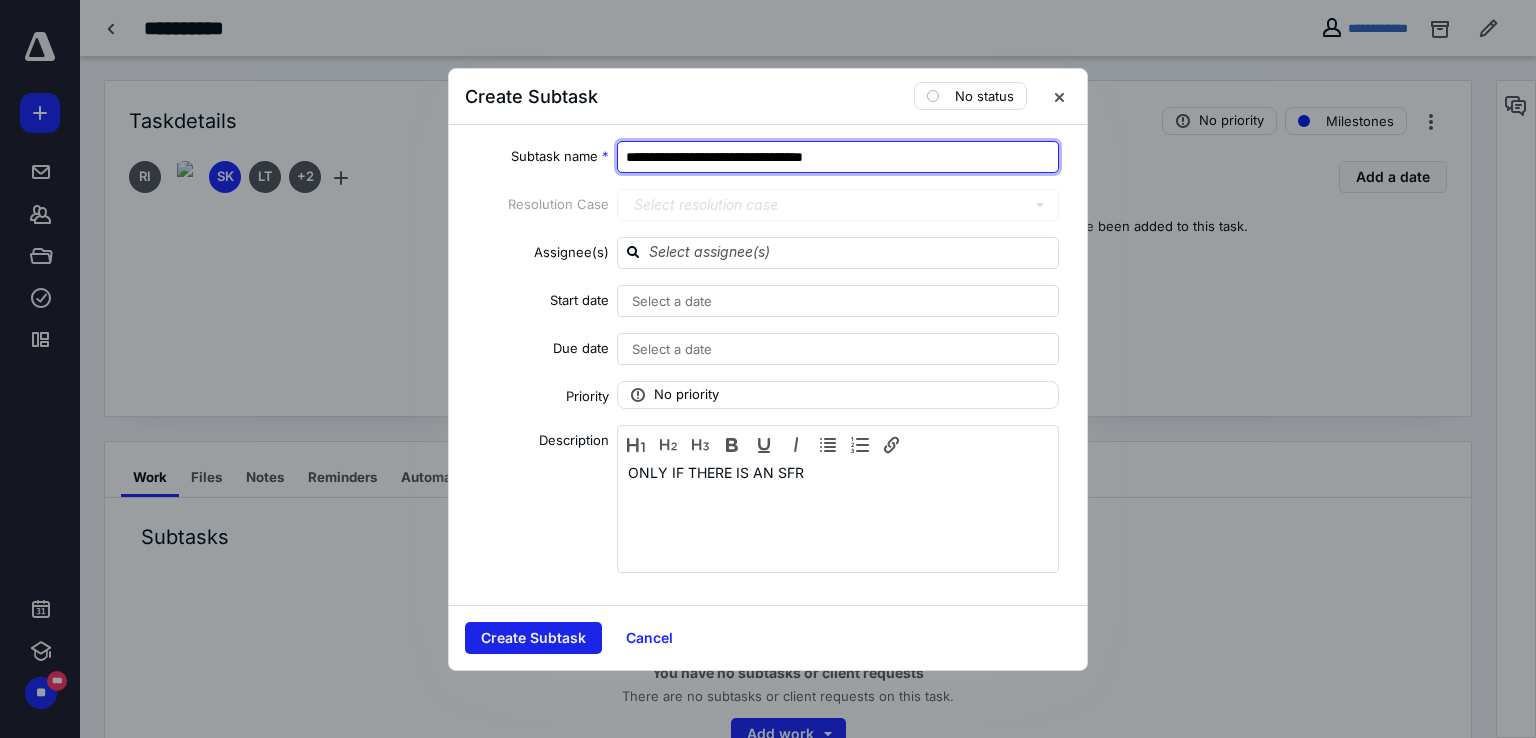 type on "**********" 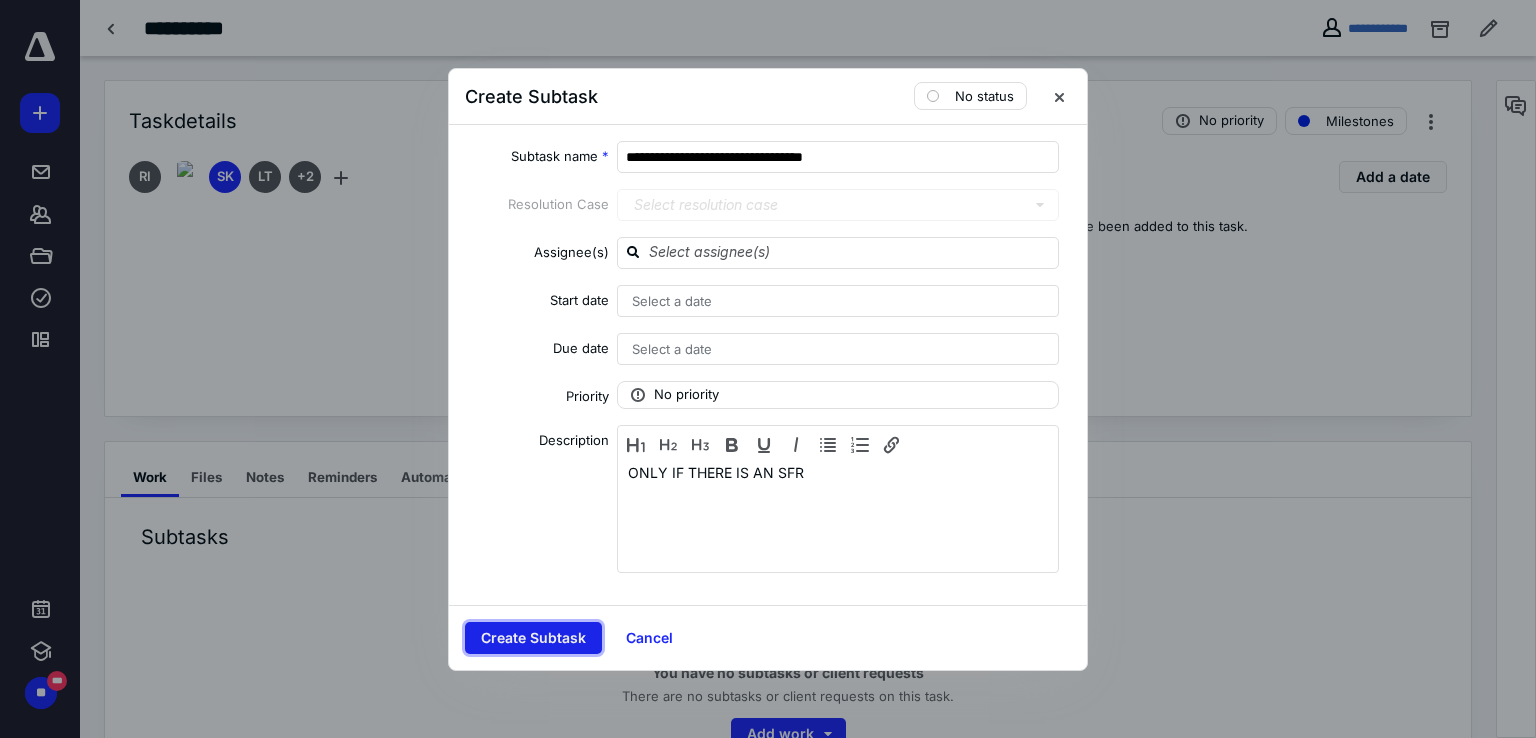 click on "Create Subtask" at bounding box center (533, 638) 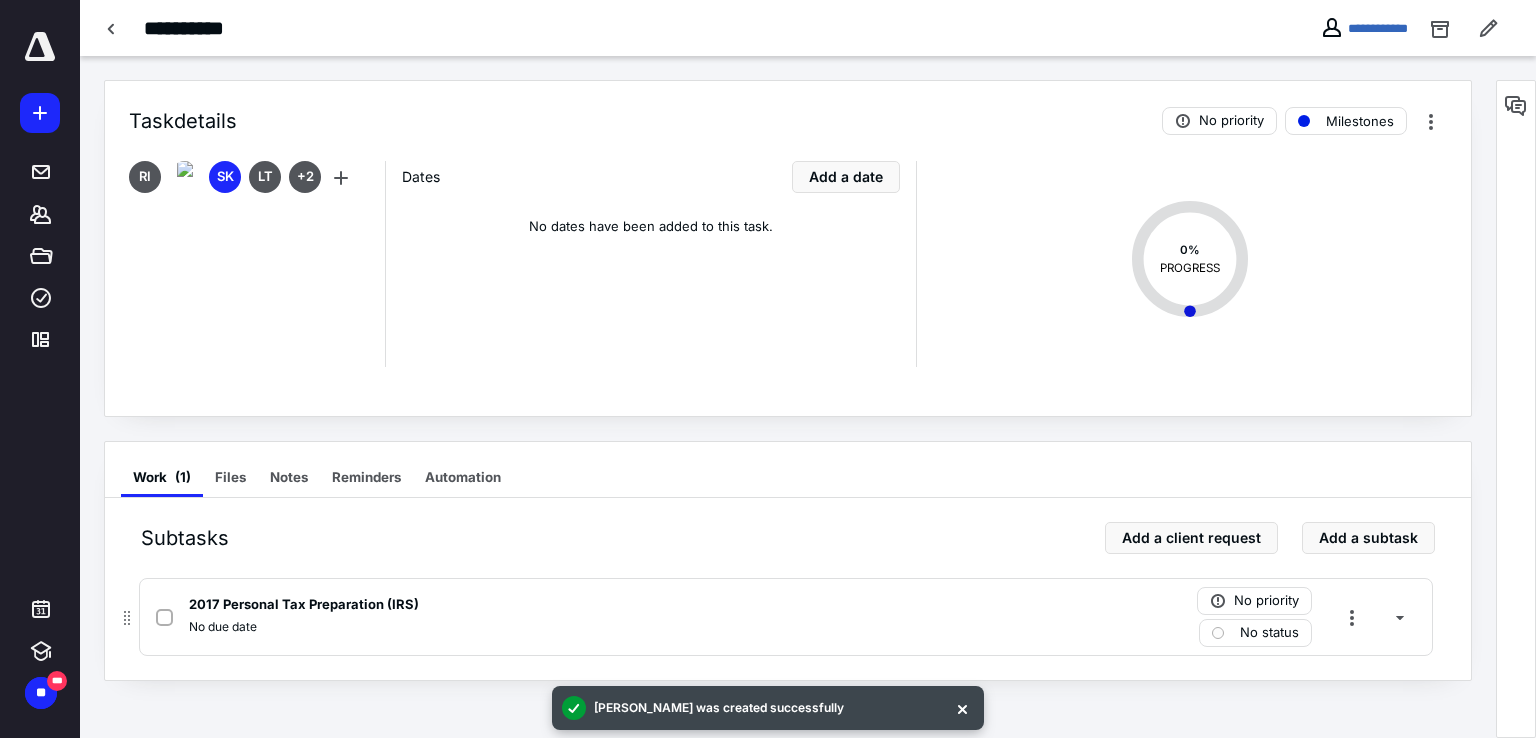 drag, startPoint x: 1399, startPoint y: 625, endPoint x: 1180, endPoint y: 590, distance: 221.77917 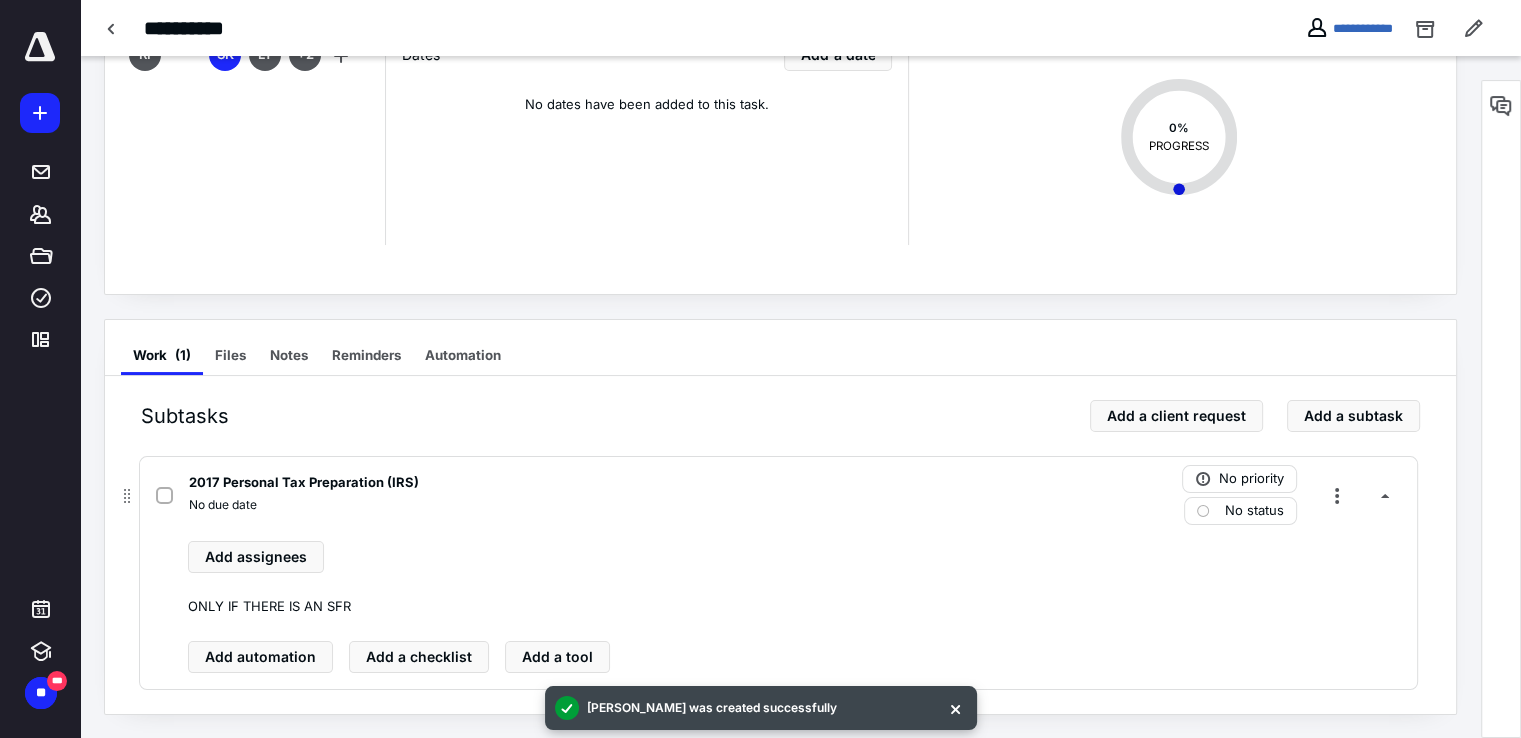 scroll, scrollTop: 22, scrollLeft: 0, axis: vertical 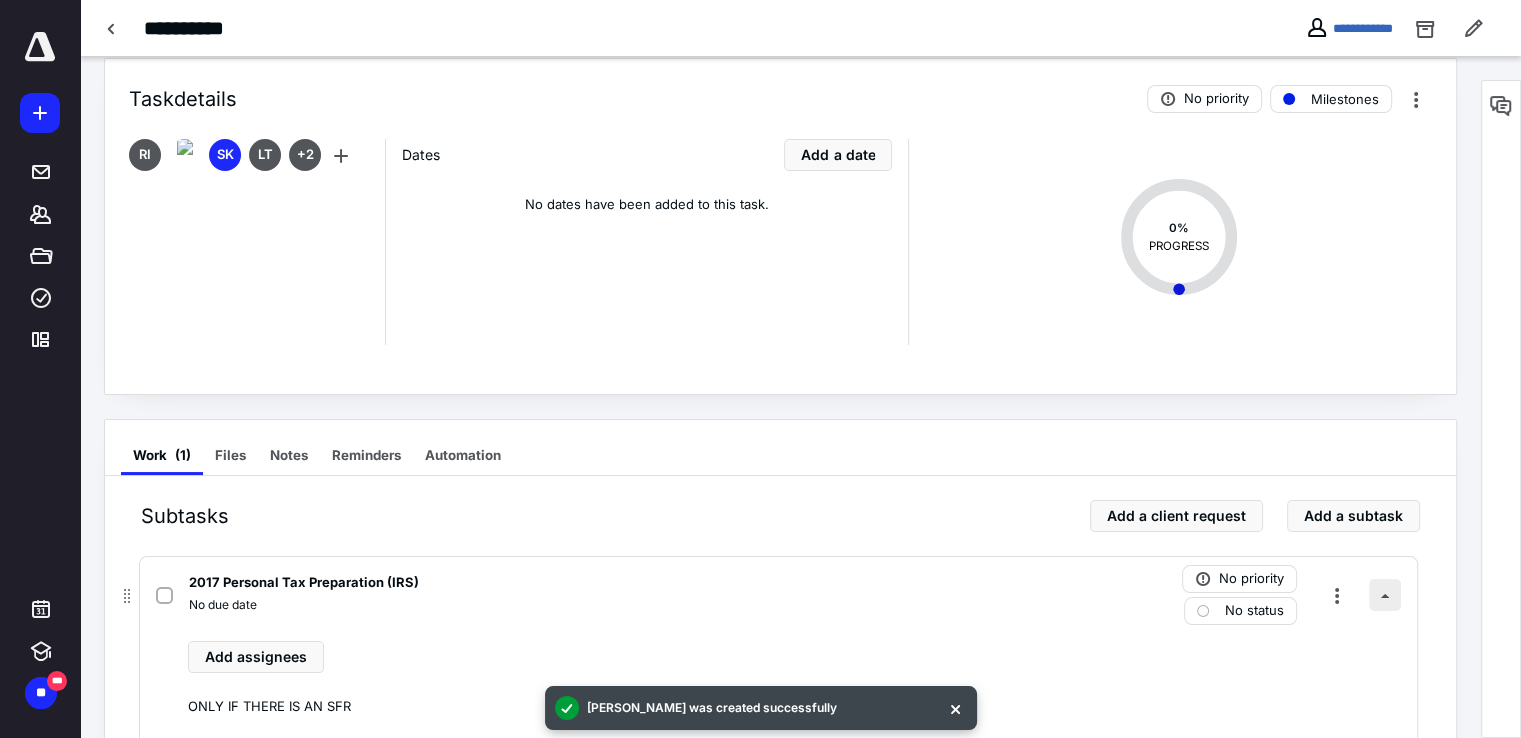 click at bounding box center [1385, 595] 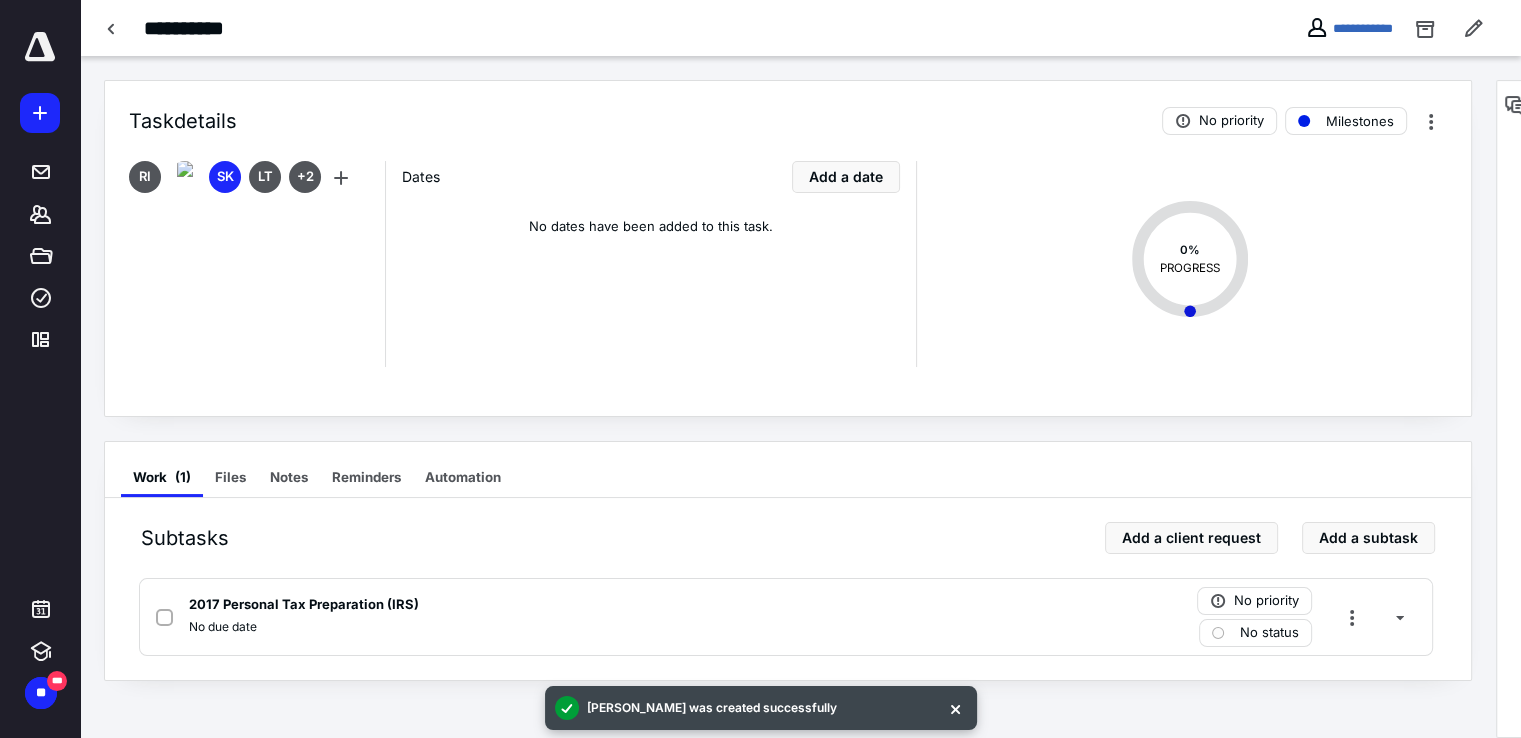 scroll, scrollTop: 0, scrollLeft: 0, axis: both 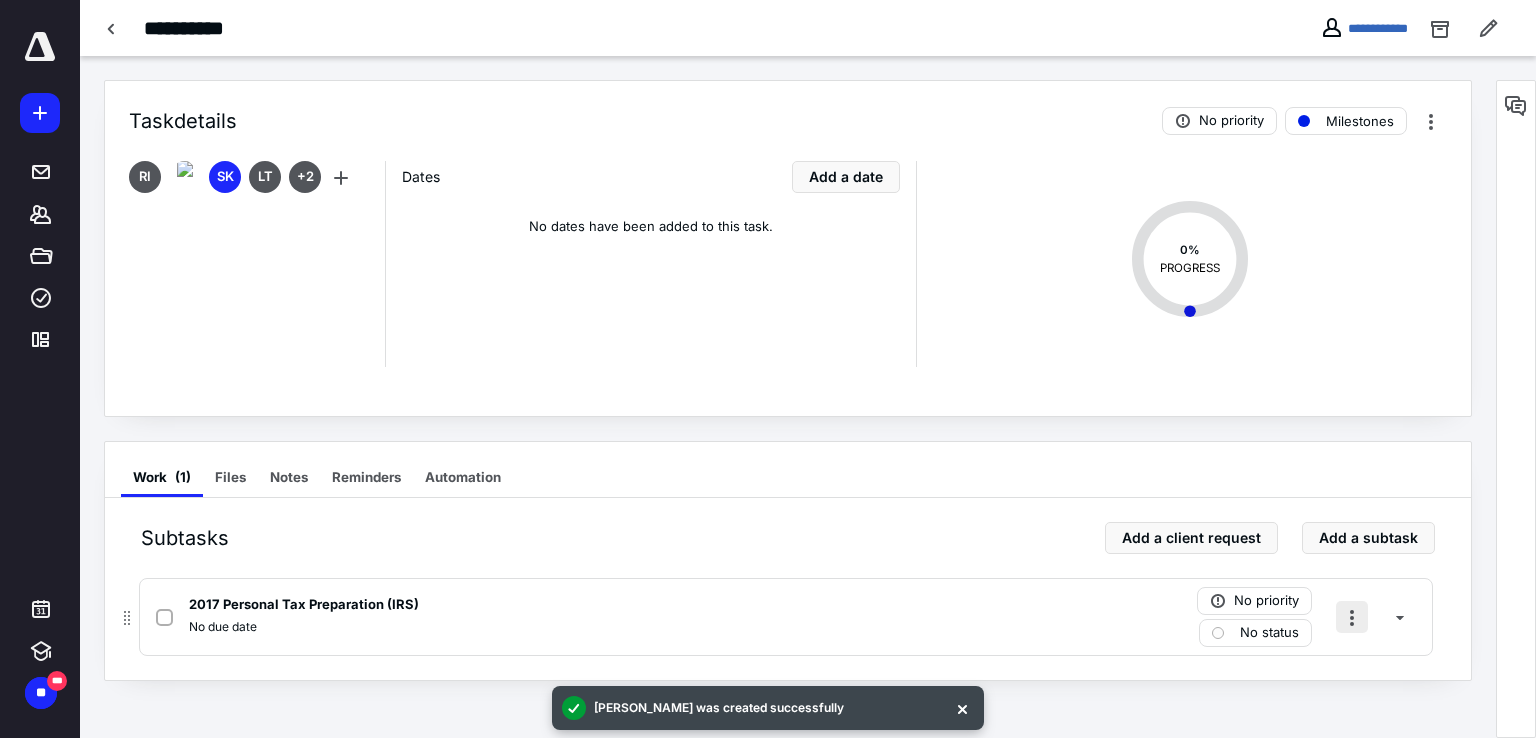 click at bounding box center [1352, 617] 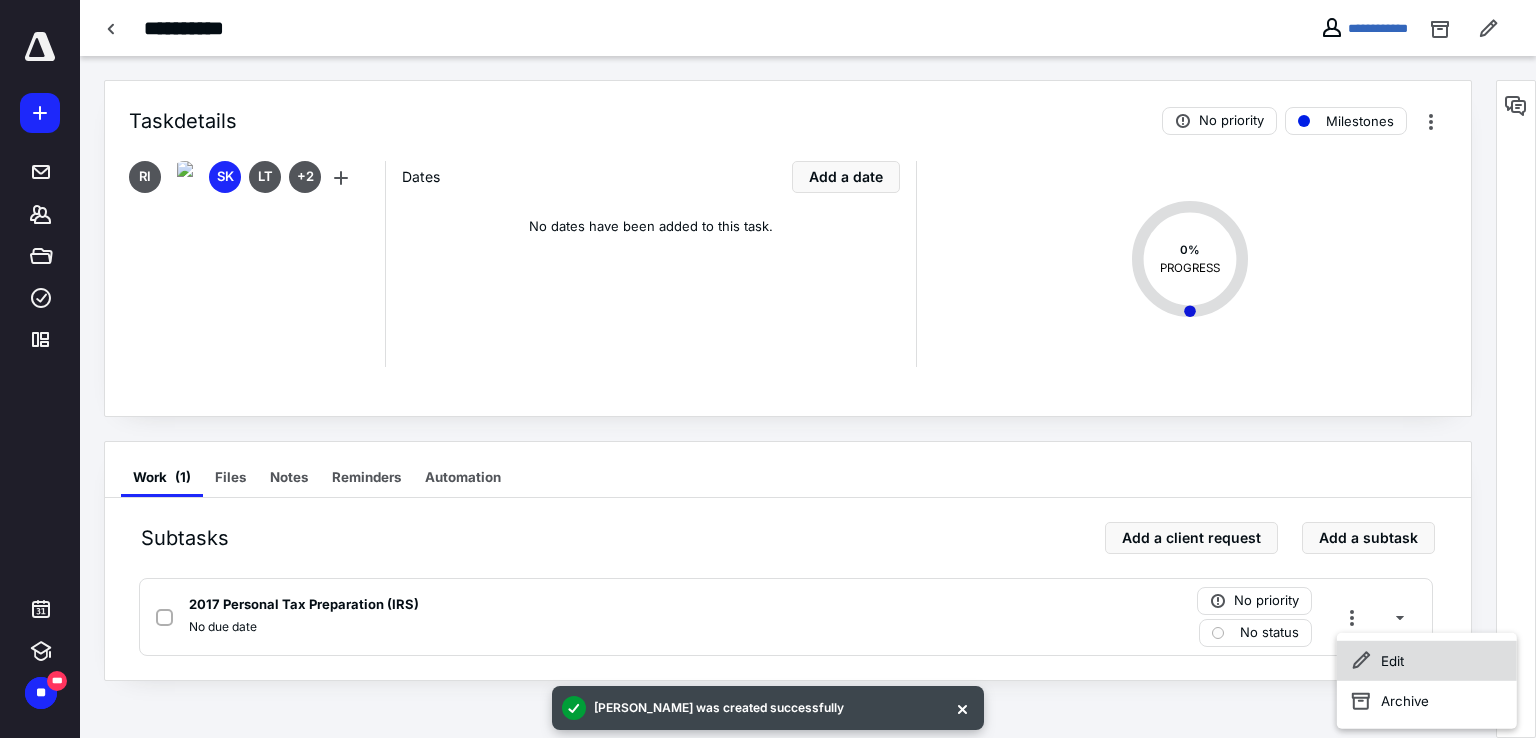 click on "Edit" at bounding box center (1427, 661) 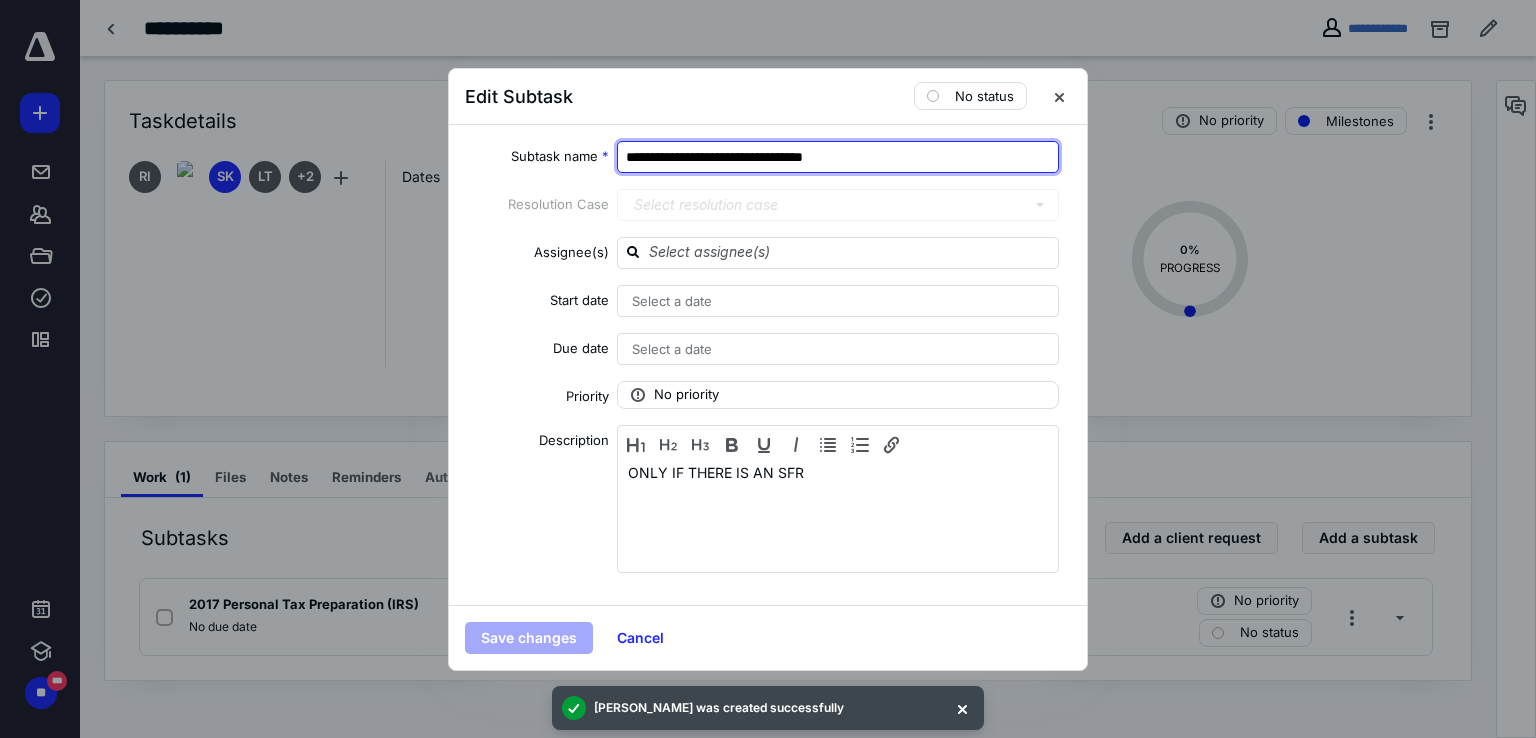click on "**********" at bounding box center [838, 157] 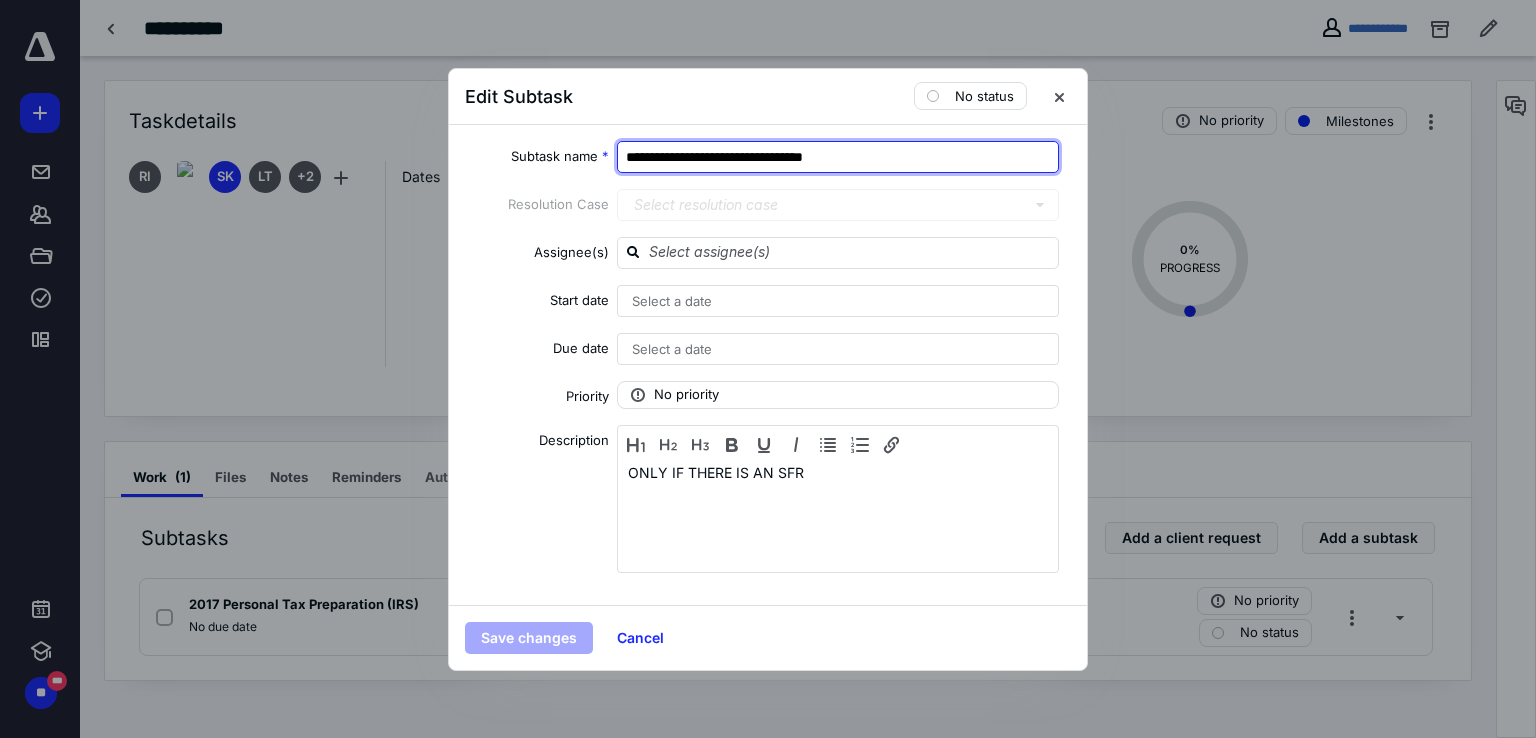 click on "**********" at bounding box center (838, 157) 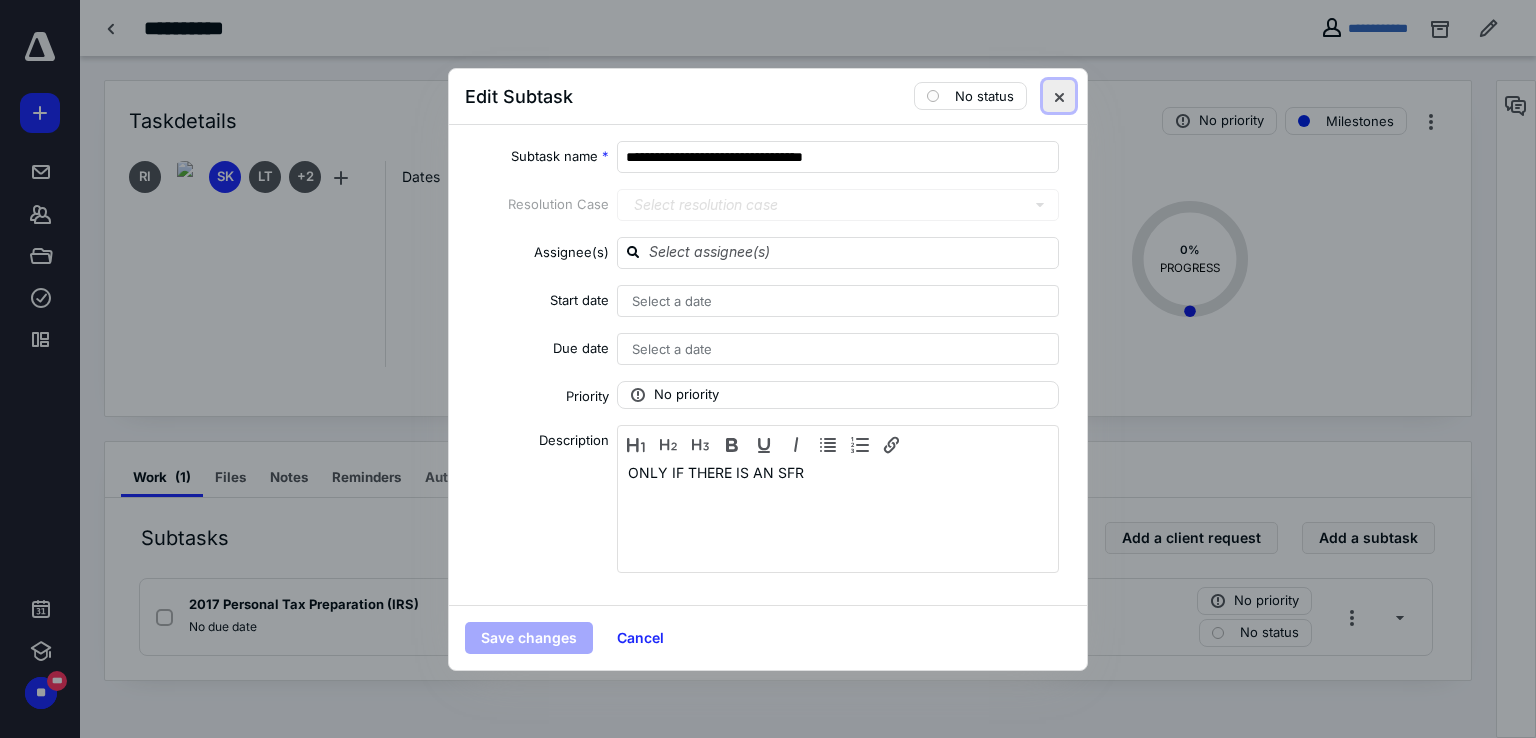 click at bounding box center [1059, 96] 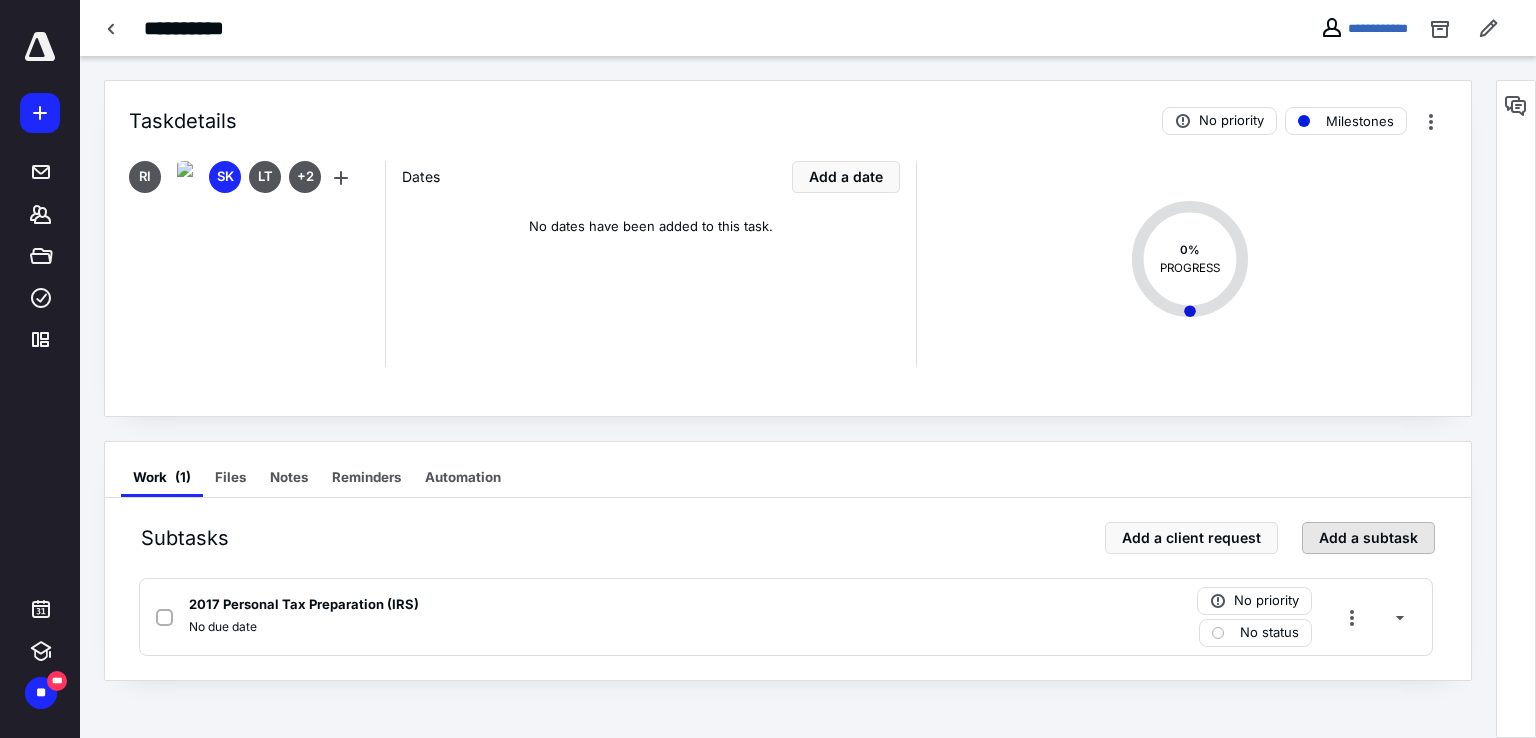 click on "Add a subtask" at bounding box center [1368, 538] 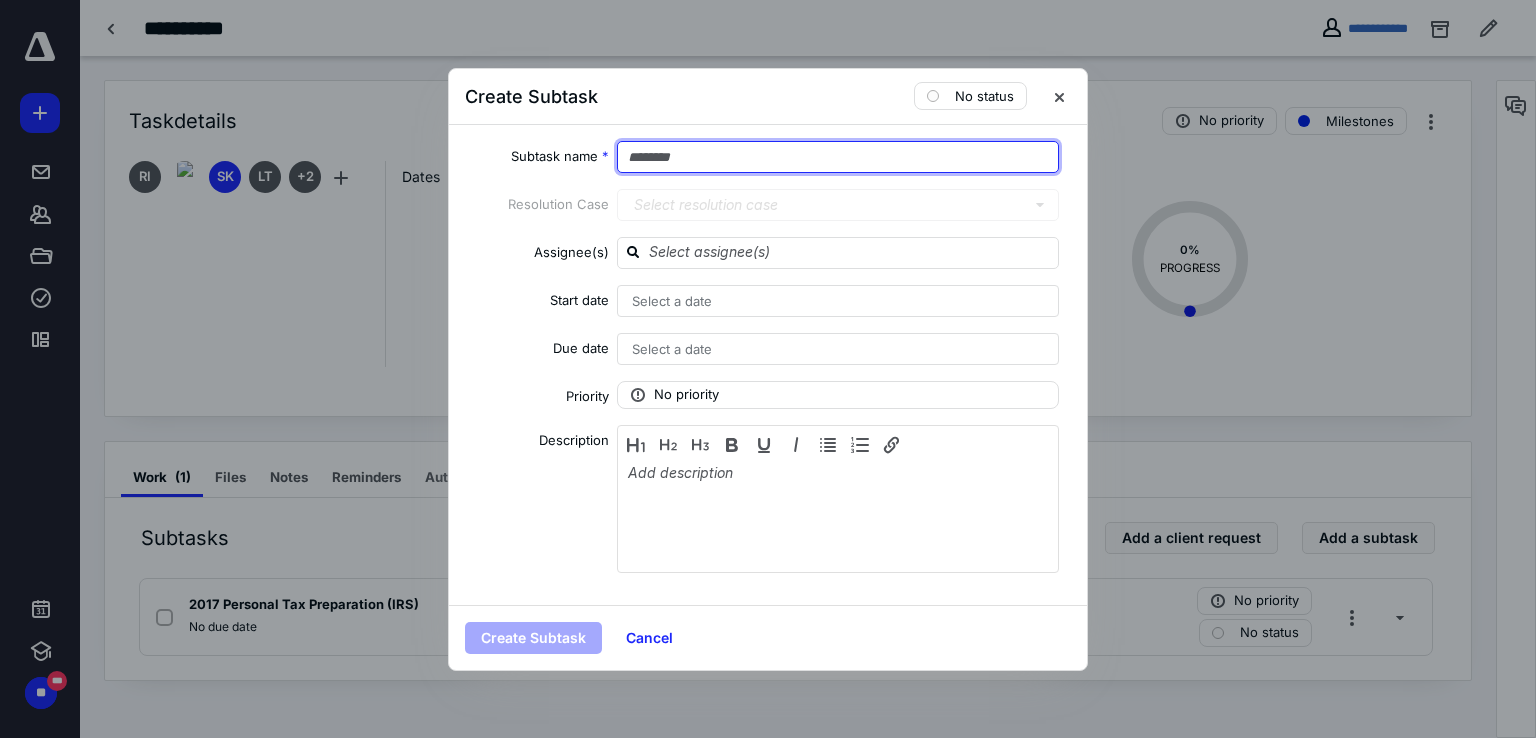 click at bounding box center [838, 157] 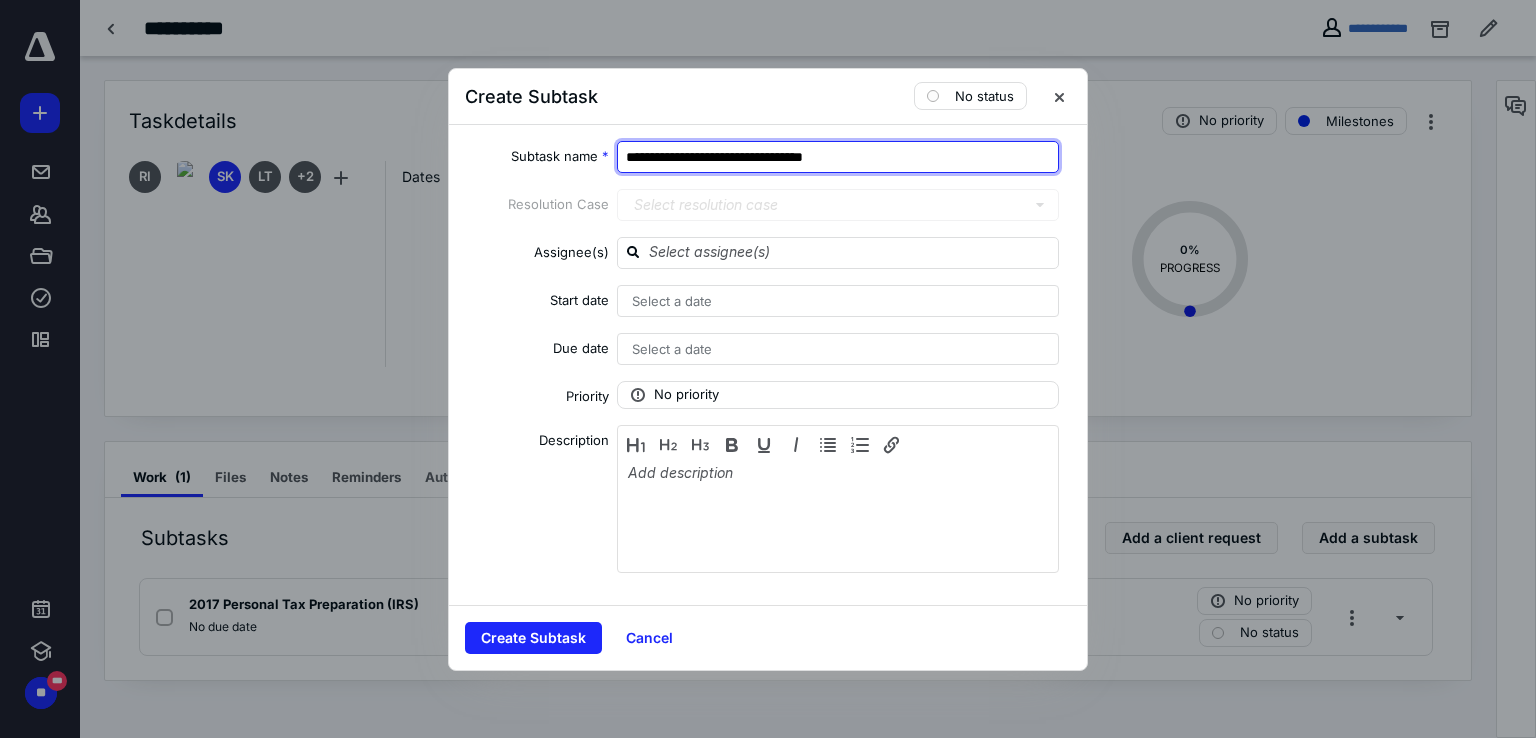 click on "**********" at bounding box center [838, 157] 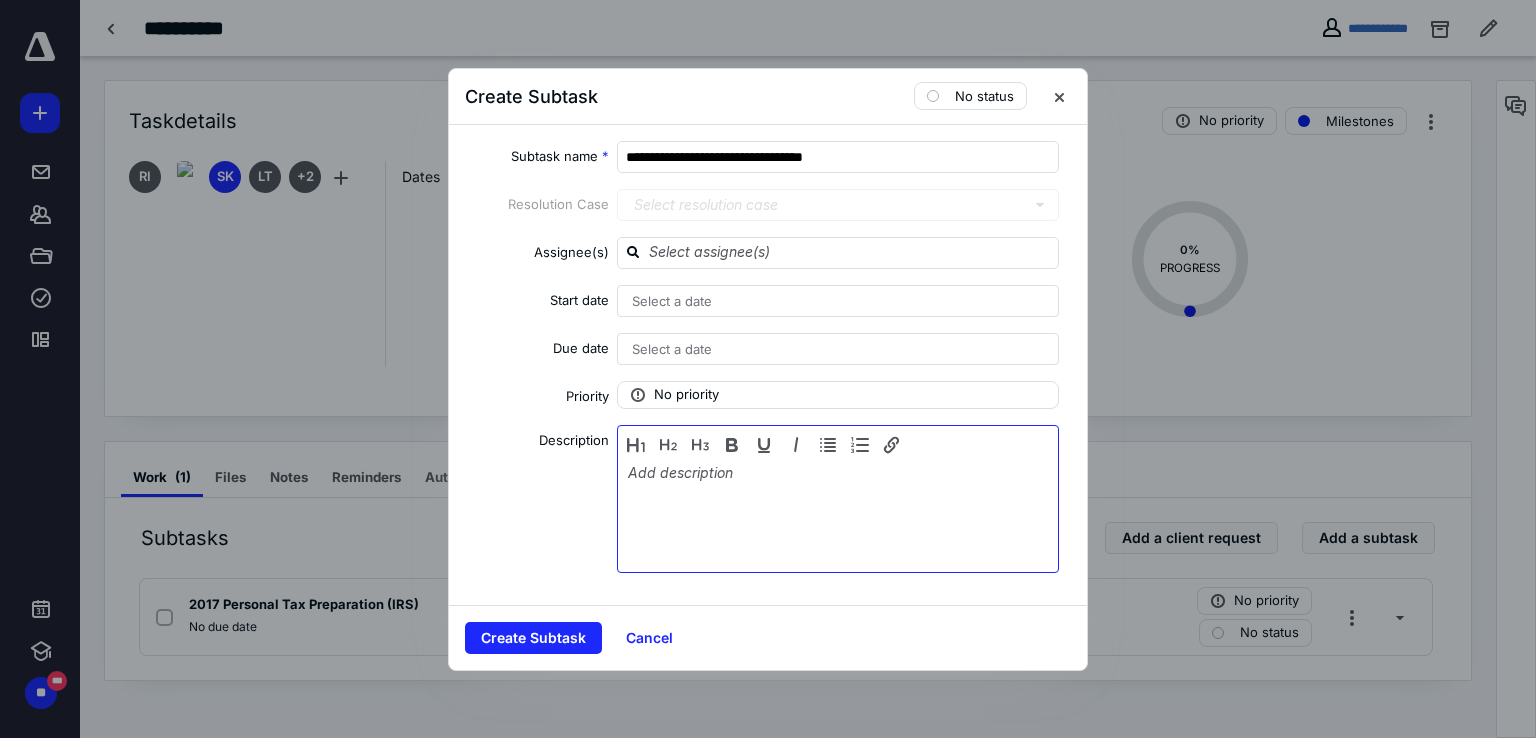 click at bounding box center (838, 514) 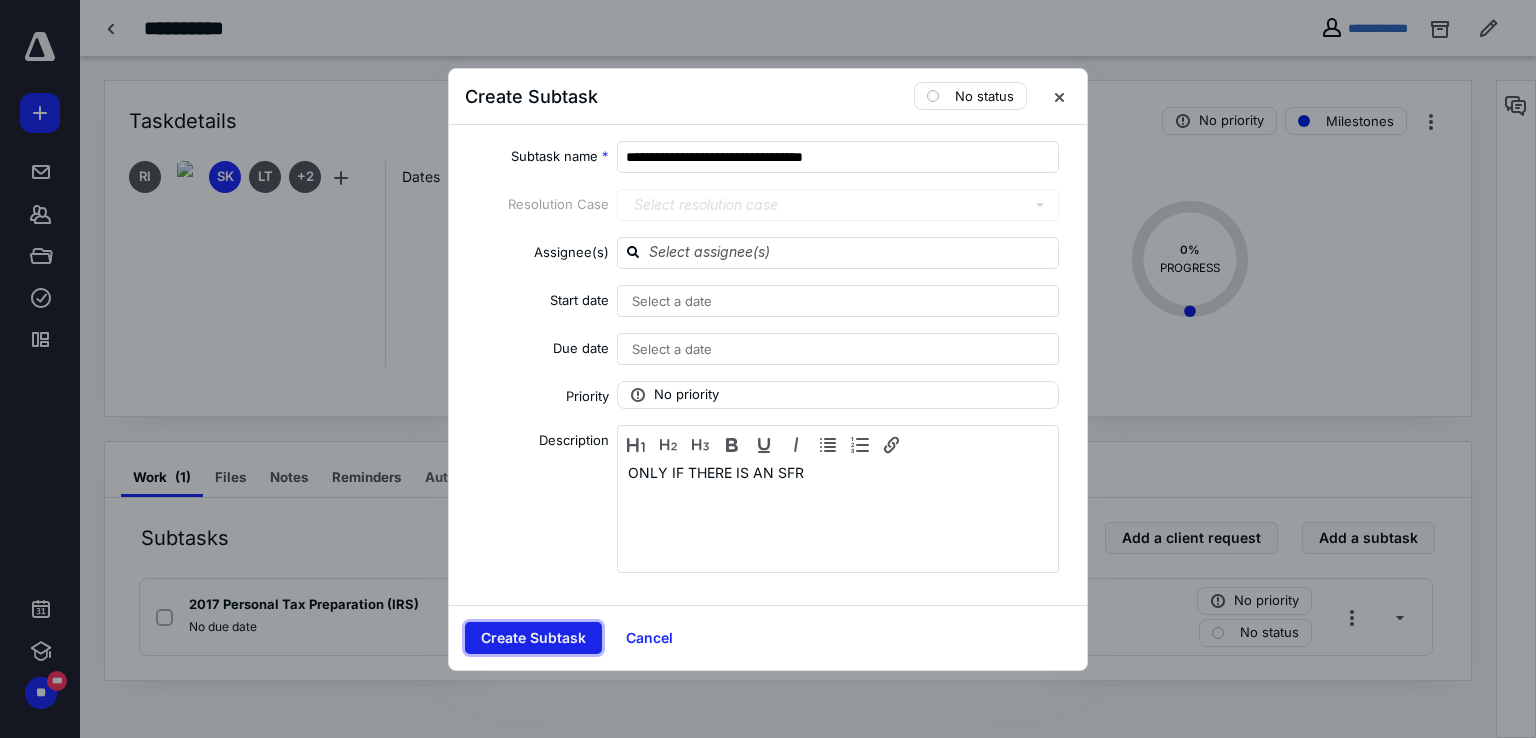 click on "Create Subtask" at bounding box center (533, 638) 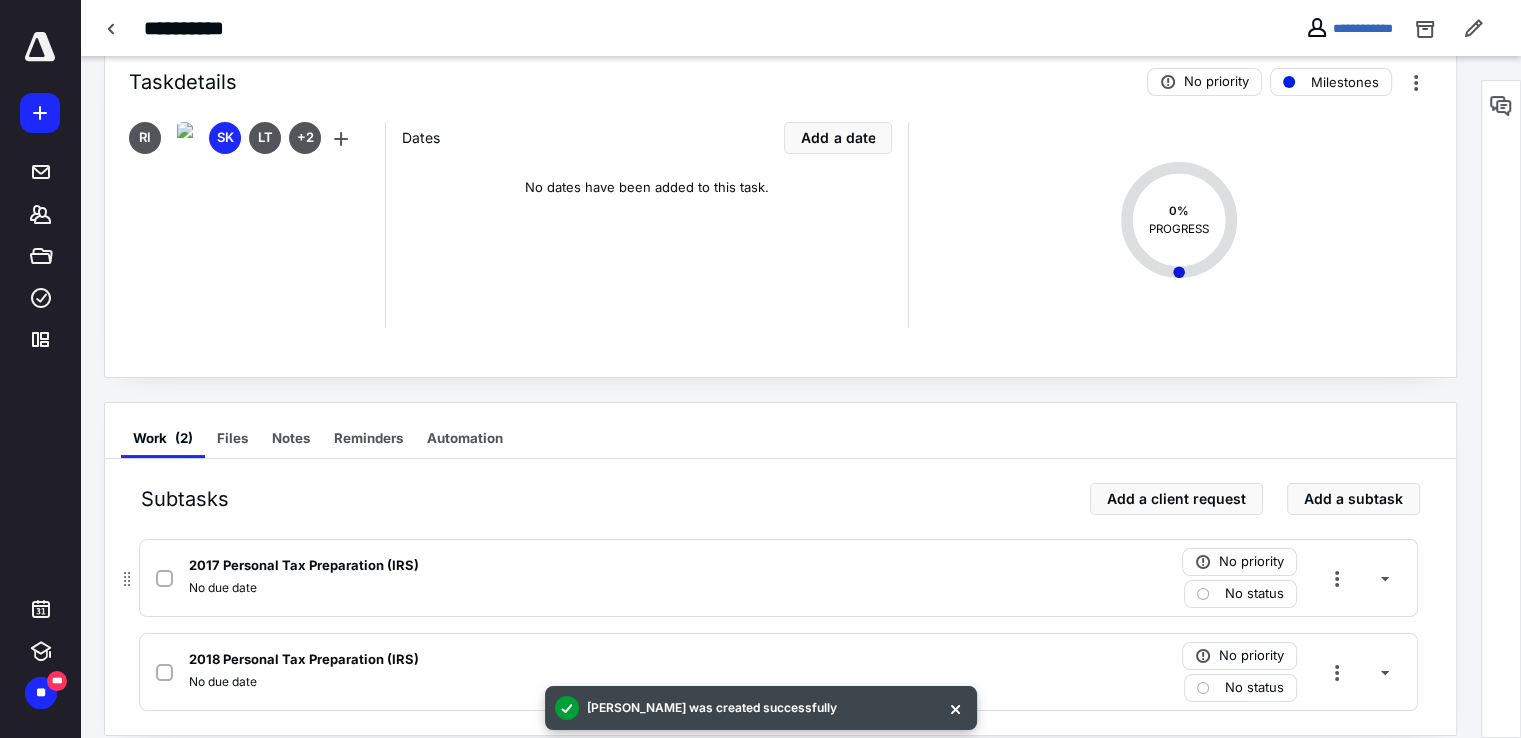 scroll, scrollTop: 60, scrollLeft: 0, axis: vertical 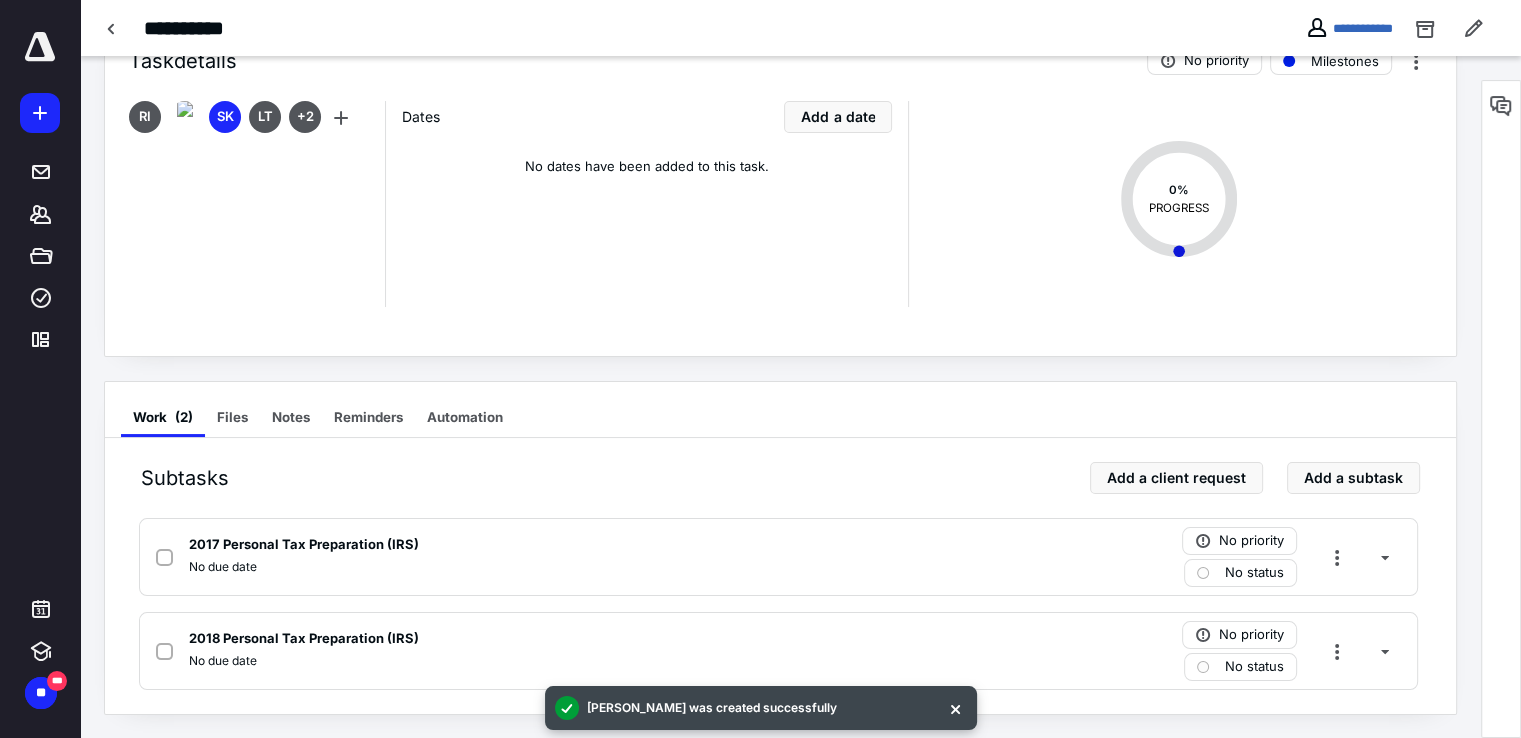 click on "Subtasks Add a client request Add a subtask 2017 Personal Tax Preparation (IRS) No due date No priority No status 2018 Personal Tax Preparation (IRS) No due date No priority No status" at bounding box center [780, 576] 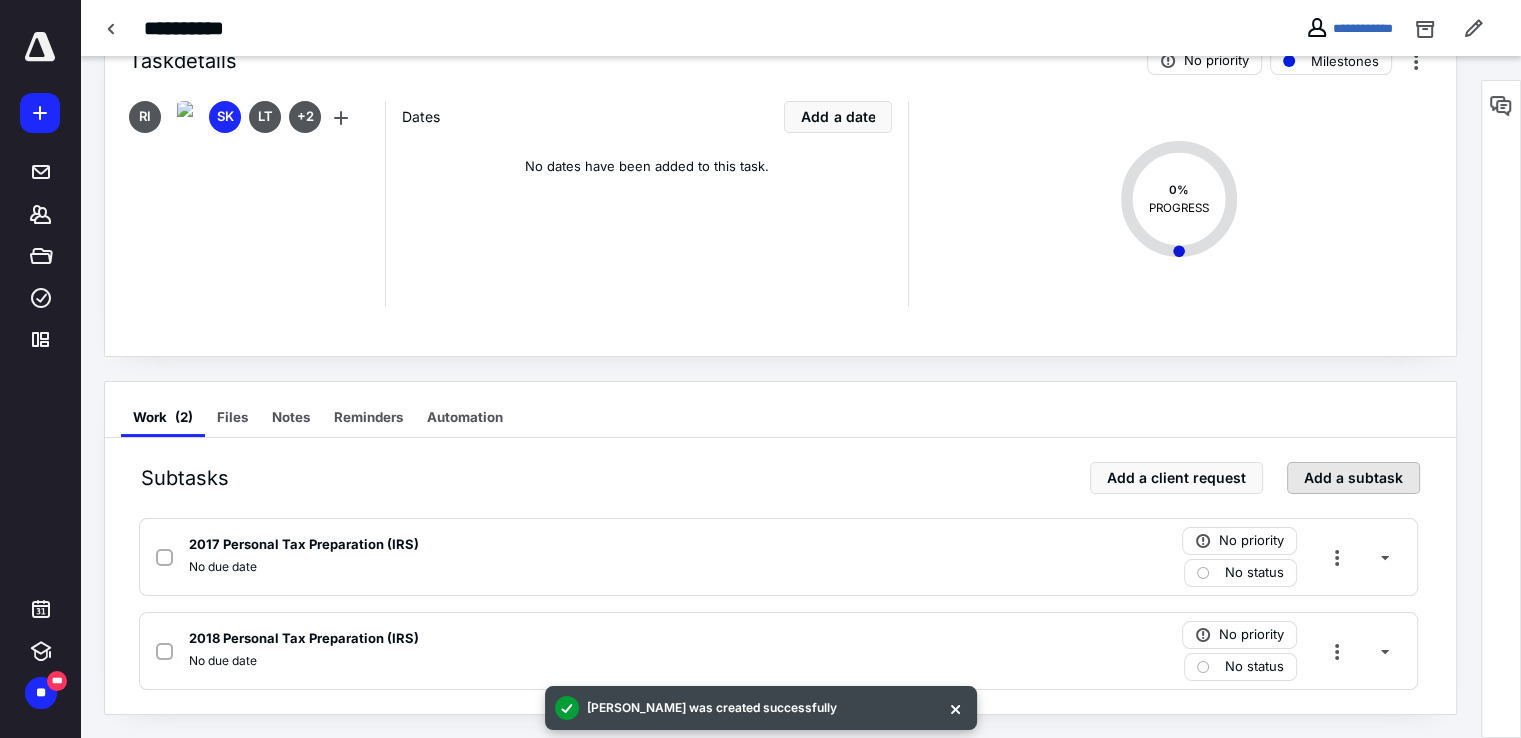 click on "Add a subtask" at bounding box center (1353, 478) 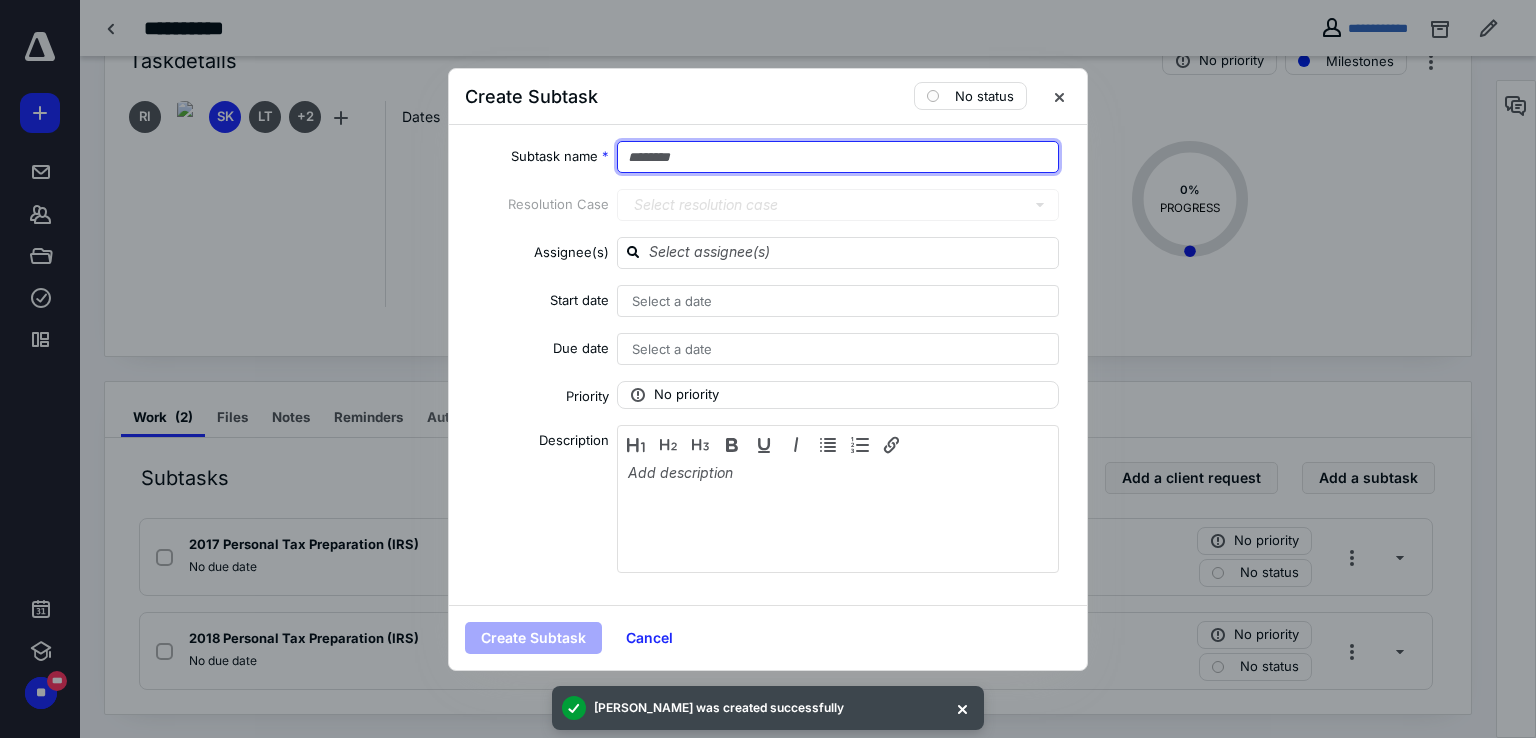 click at bounding box center [838, 157] 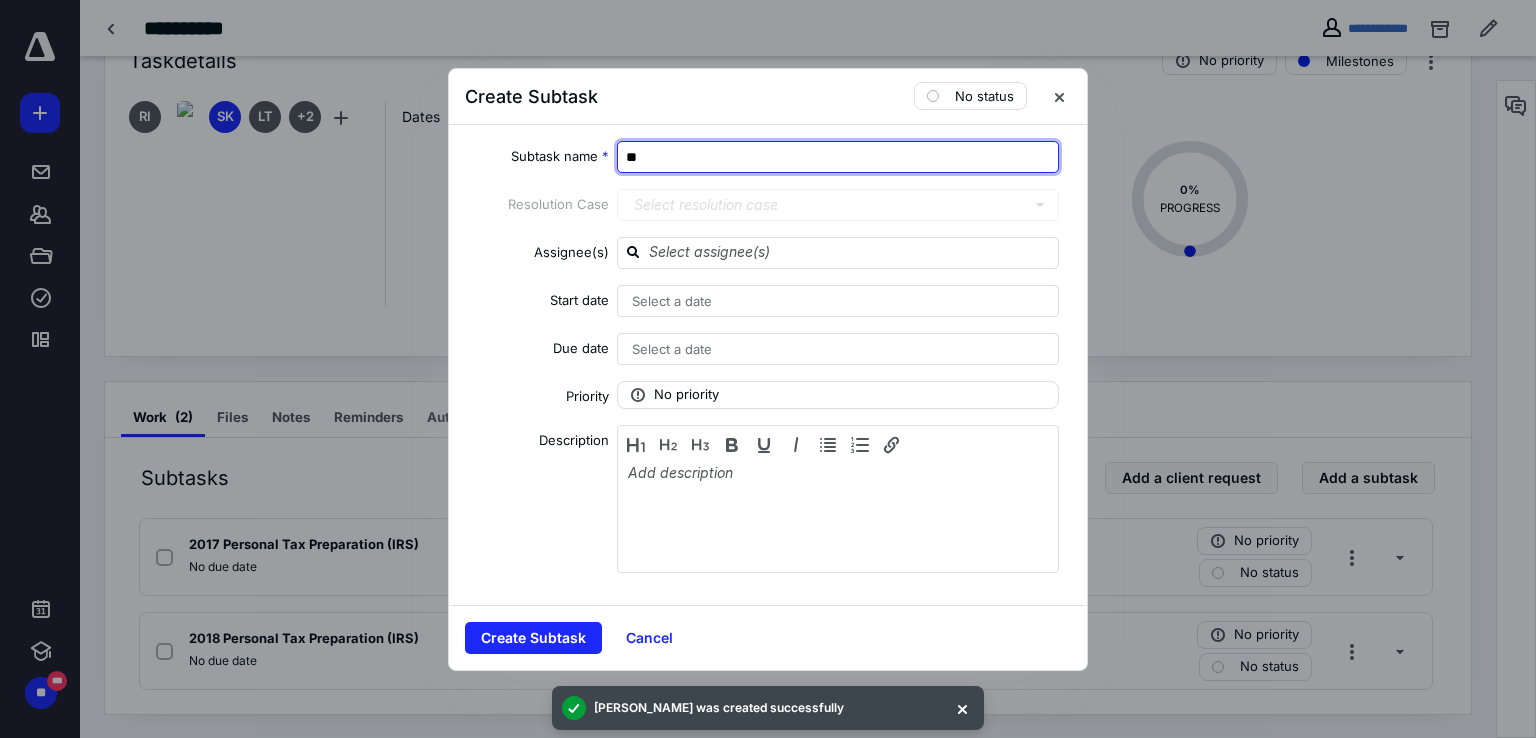 type on "*" 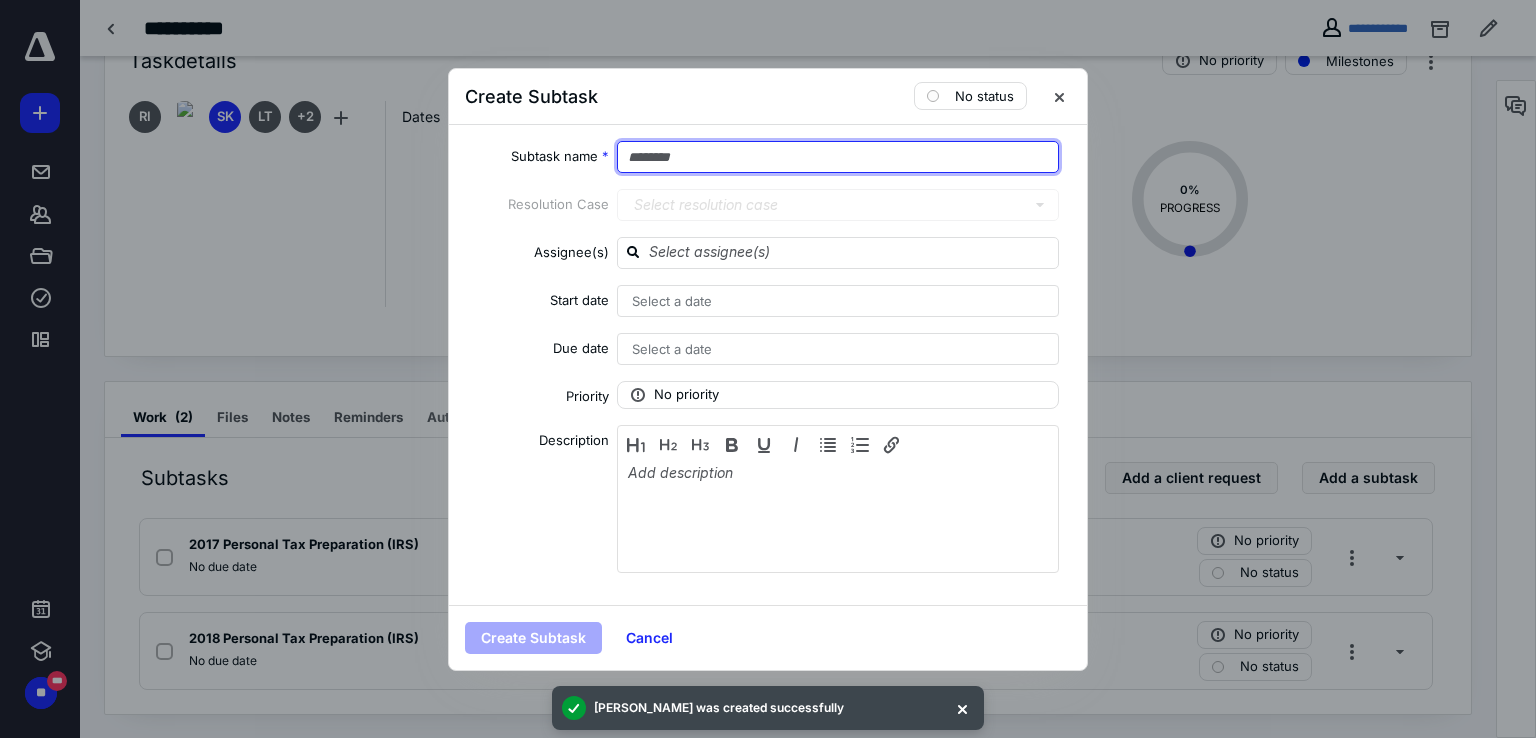 paste on "**********" 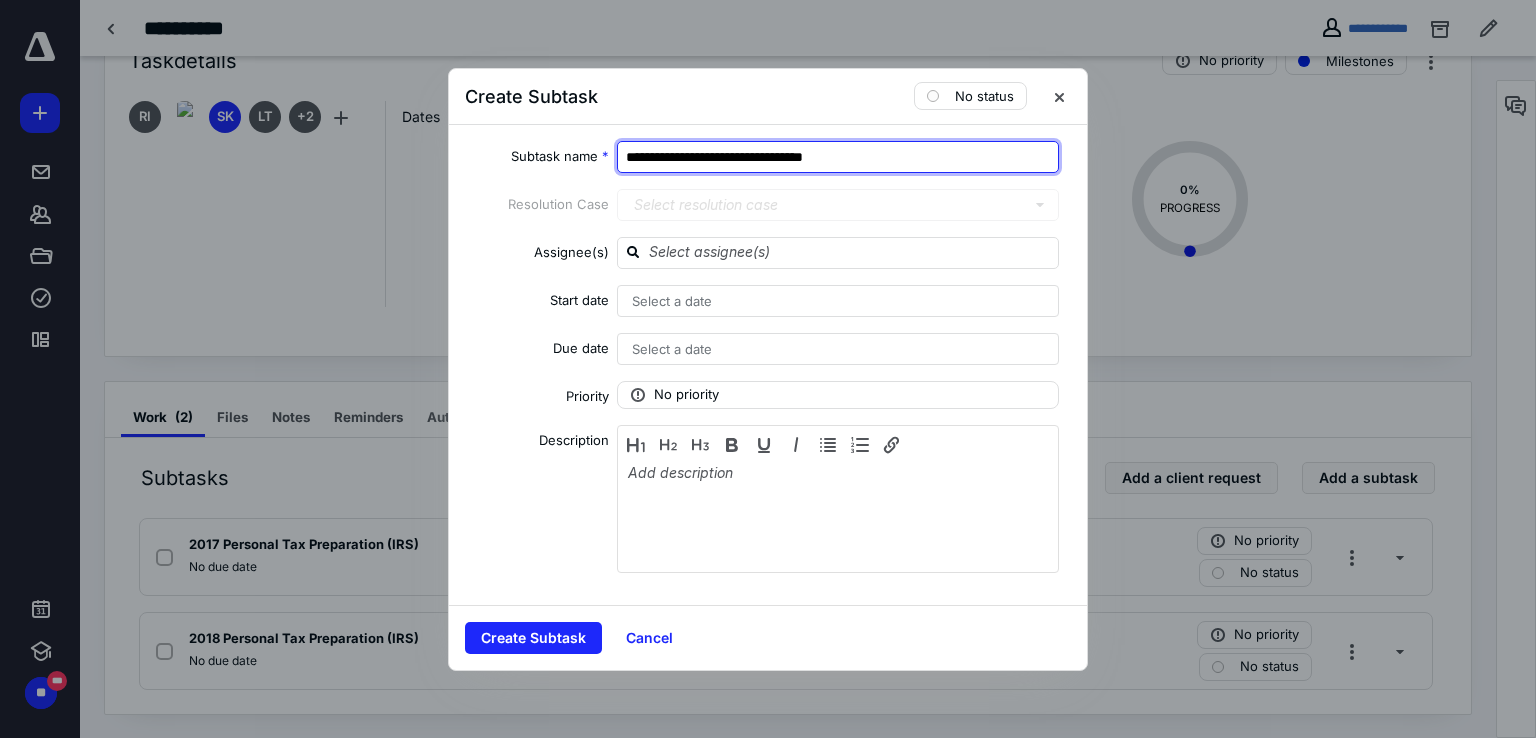 click on "**********" at bounding box center (838, 157) 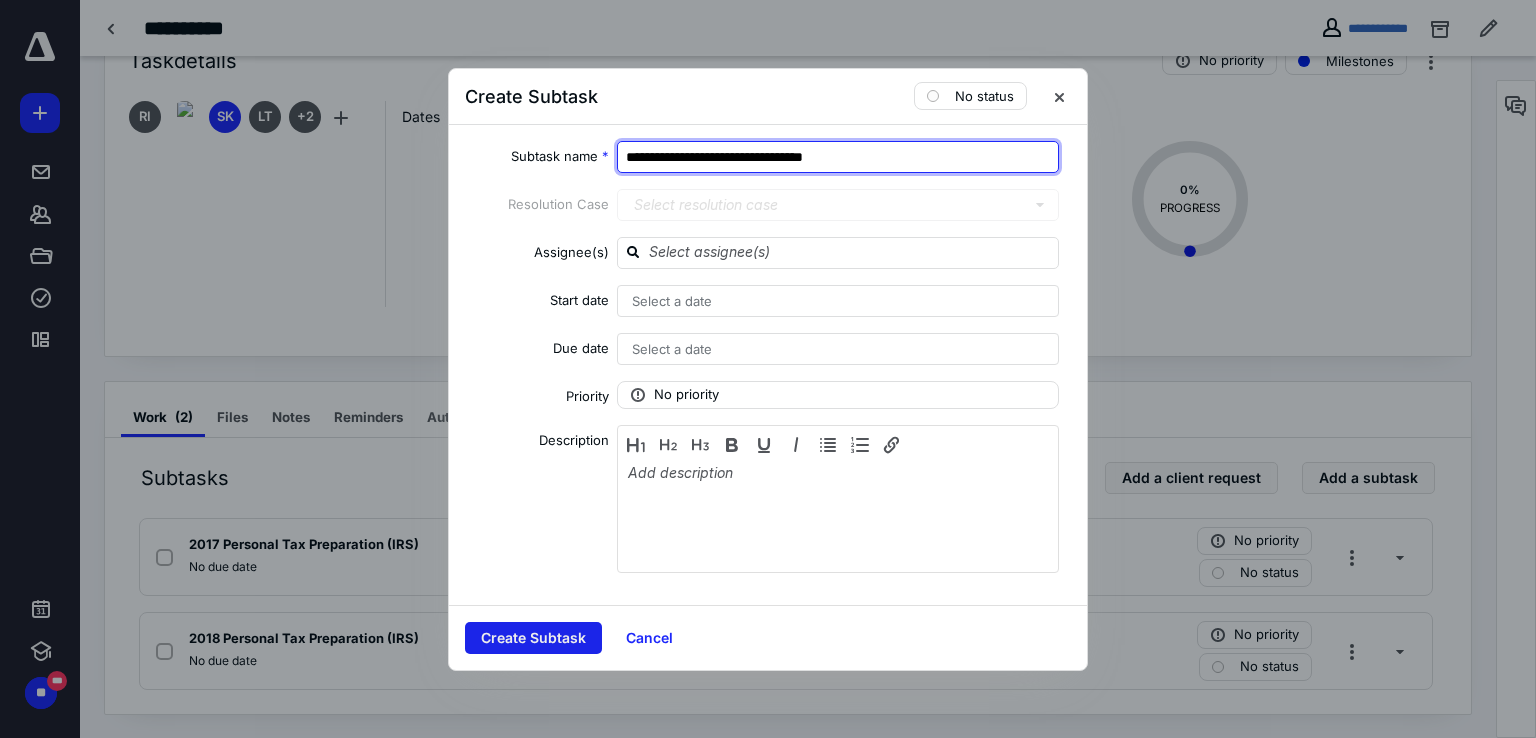 type on "**********" 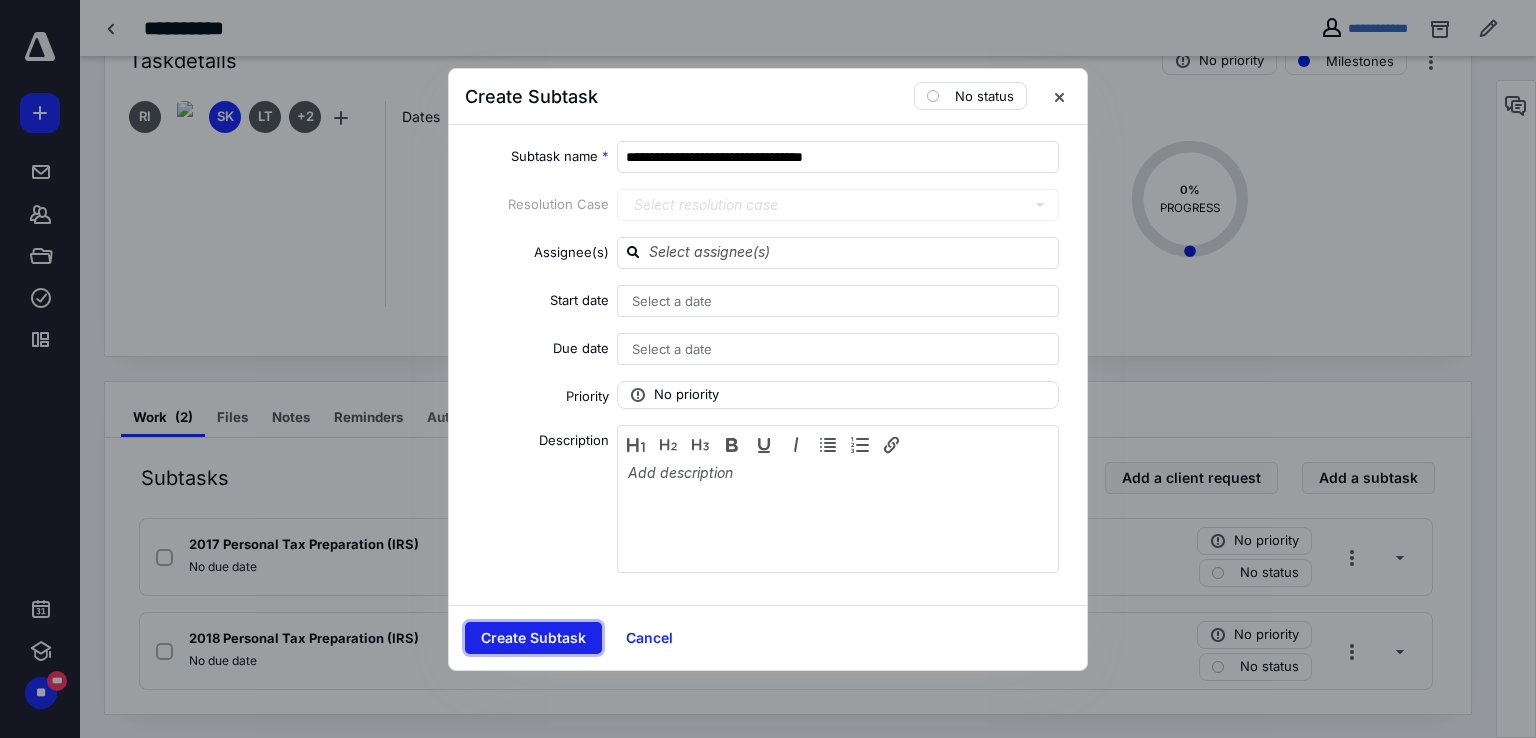 click on "Create Subtask" at bounding box center [533, 638] 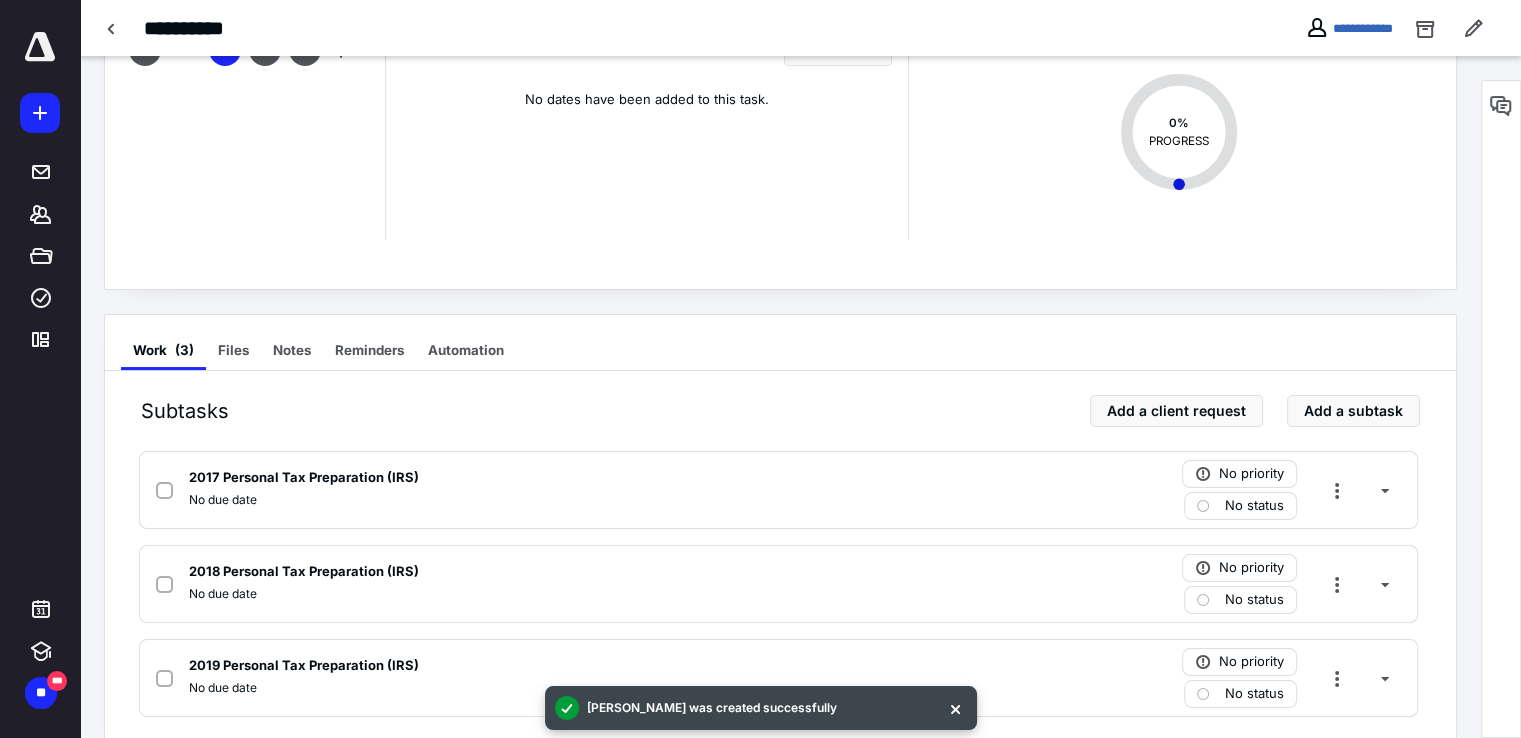 scroll, scrollTop: 155, scrollLeft: 0, axis: vertical 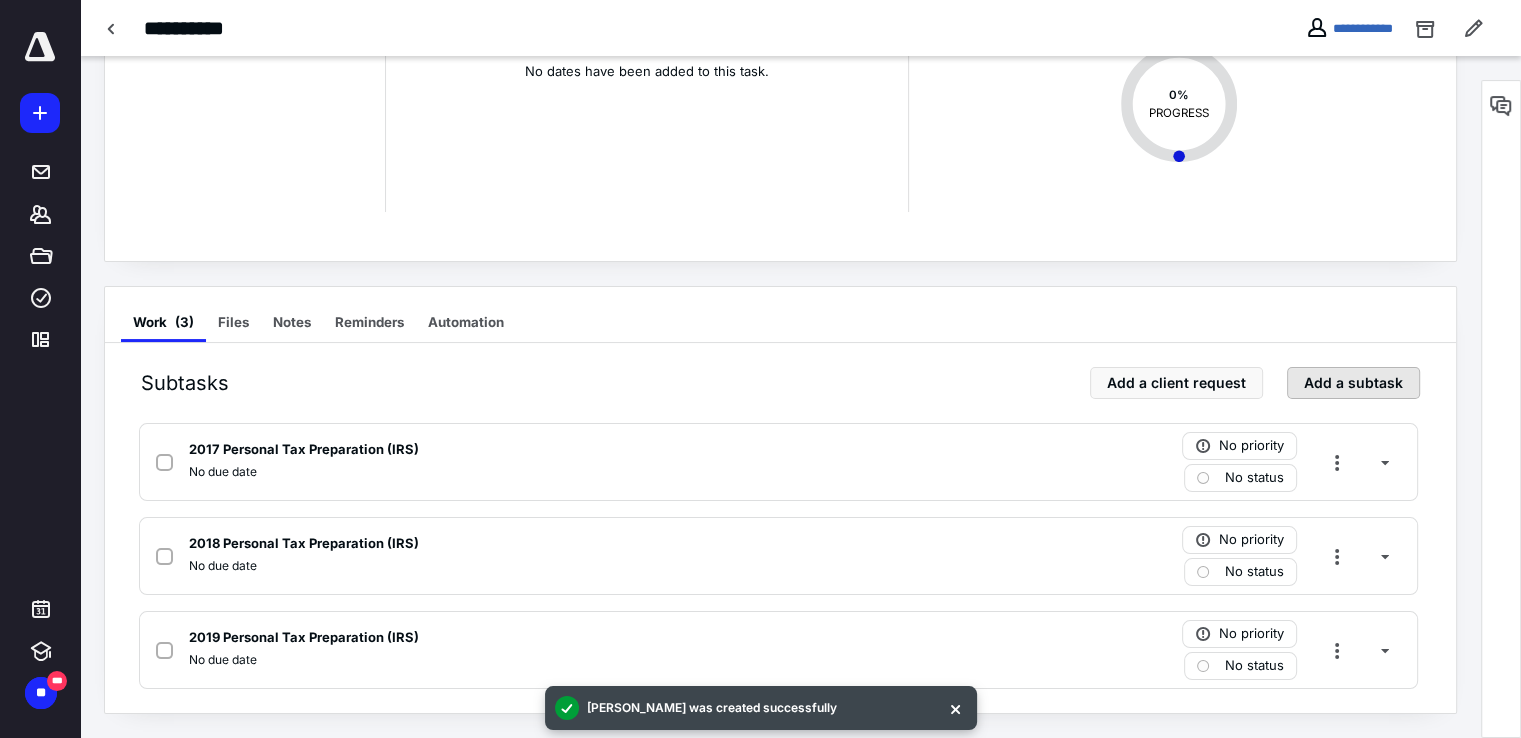 click on "Add a subtask" at bounding box center (1353, 383) 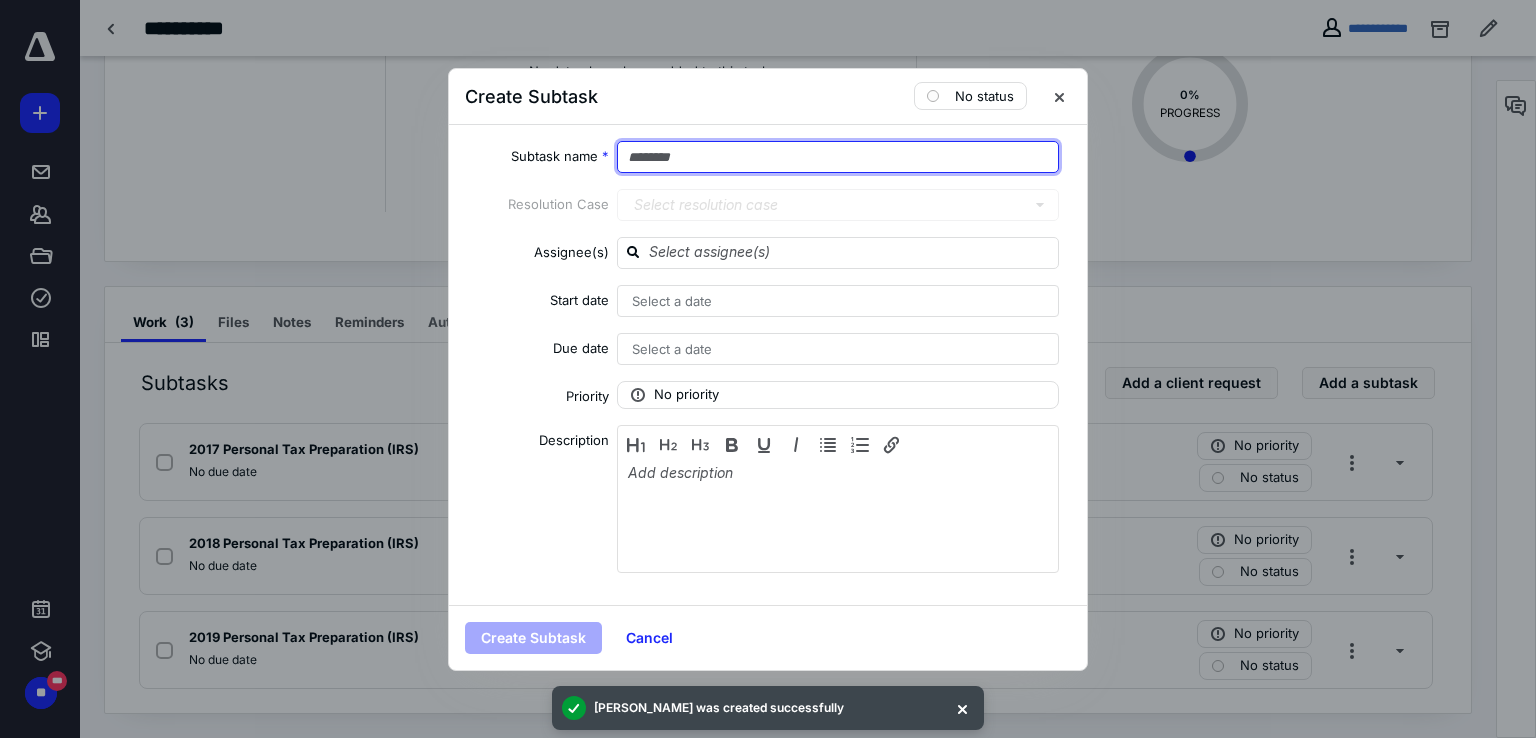 click at bounding box center (838, 157) 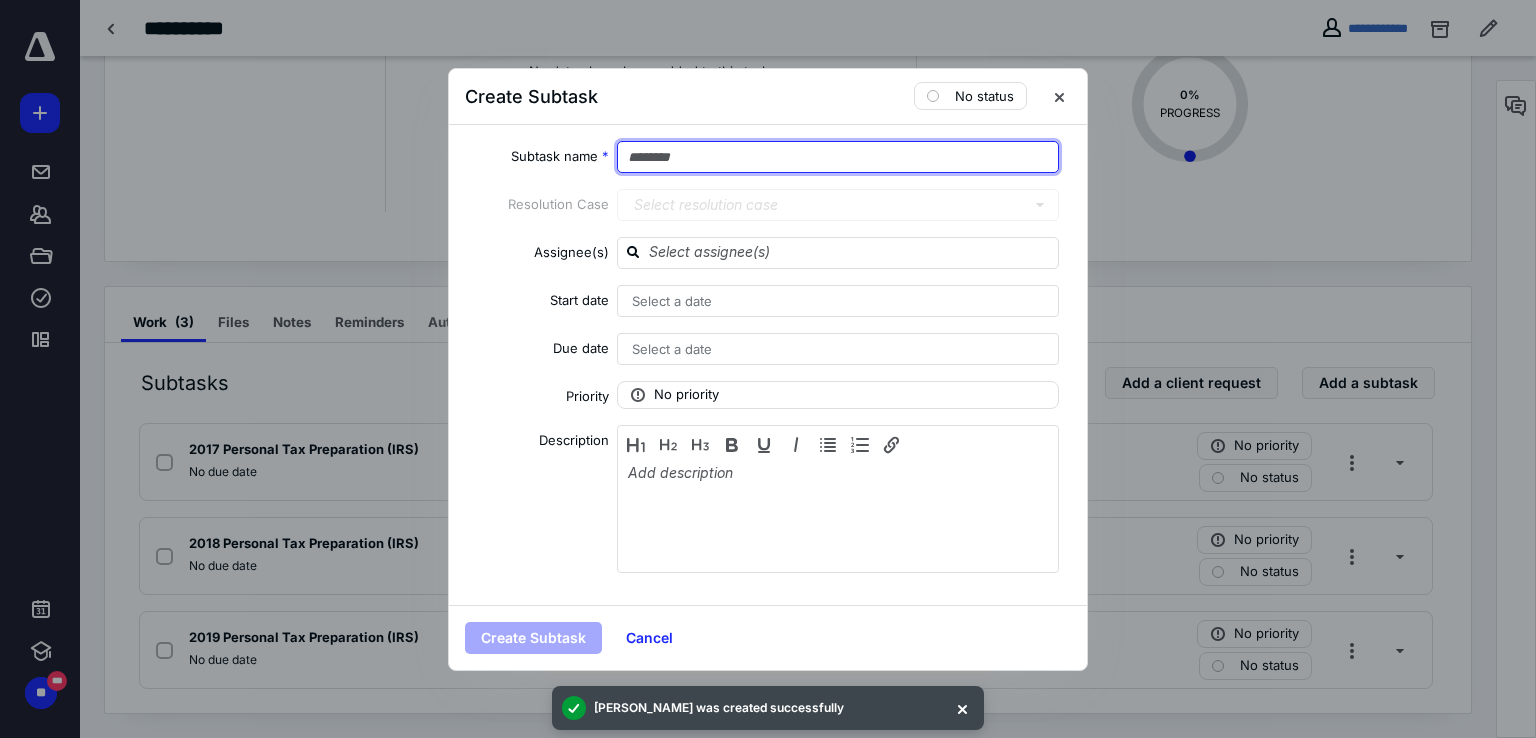 paste on "**********" 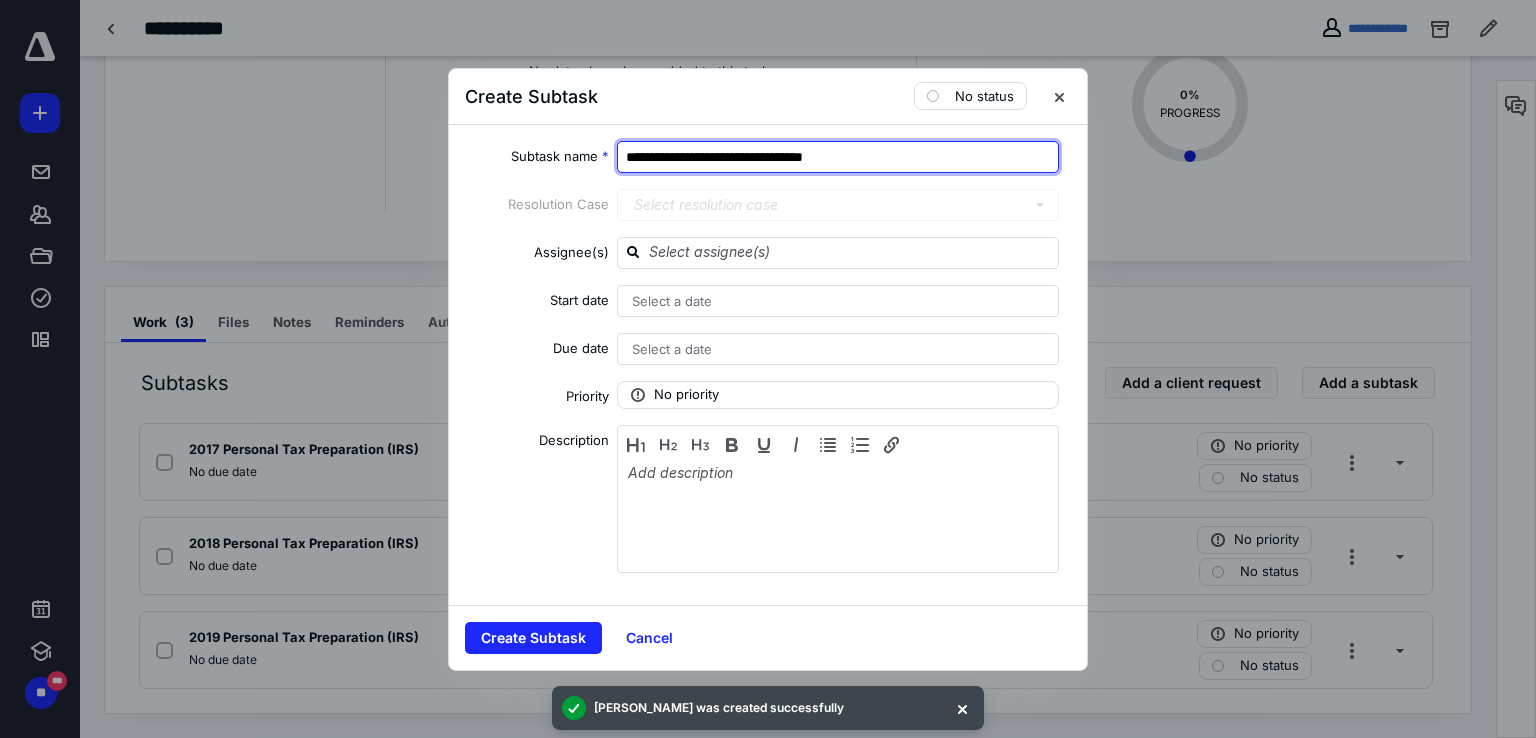 click on "**********" at bounding box center (838, 157) 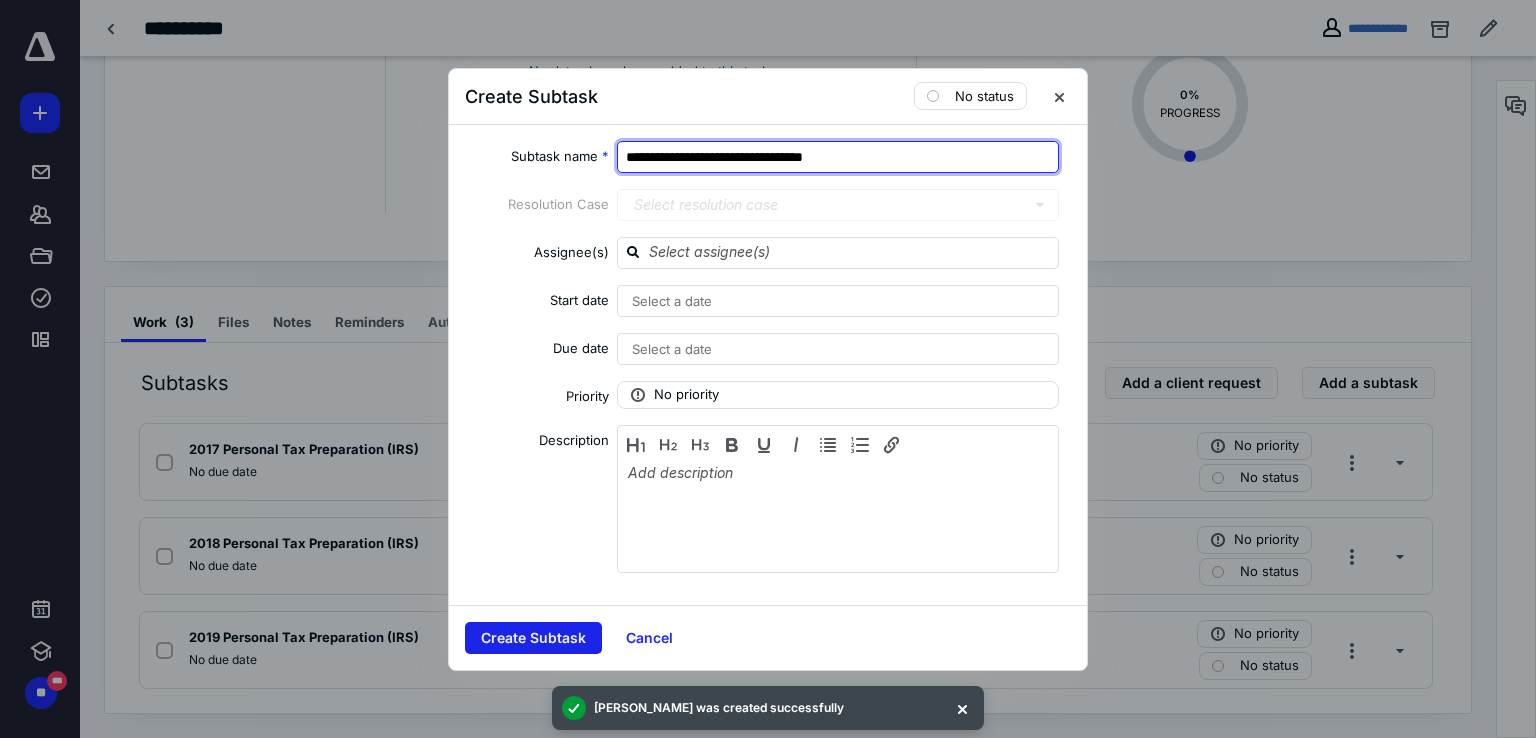 type on "**********" 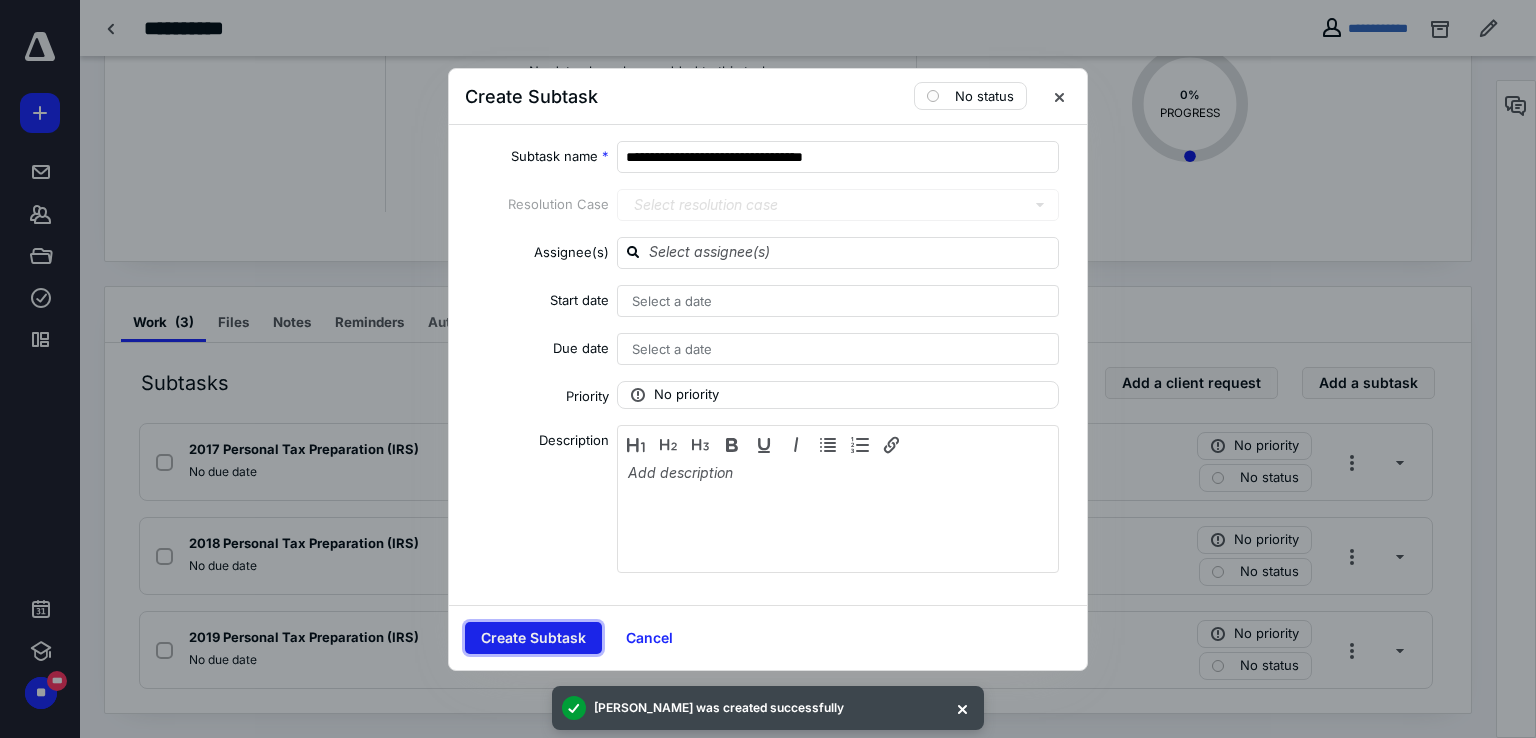 click on "Create Subtask" at bounding box center (533, 638) 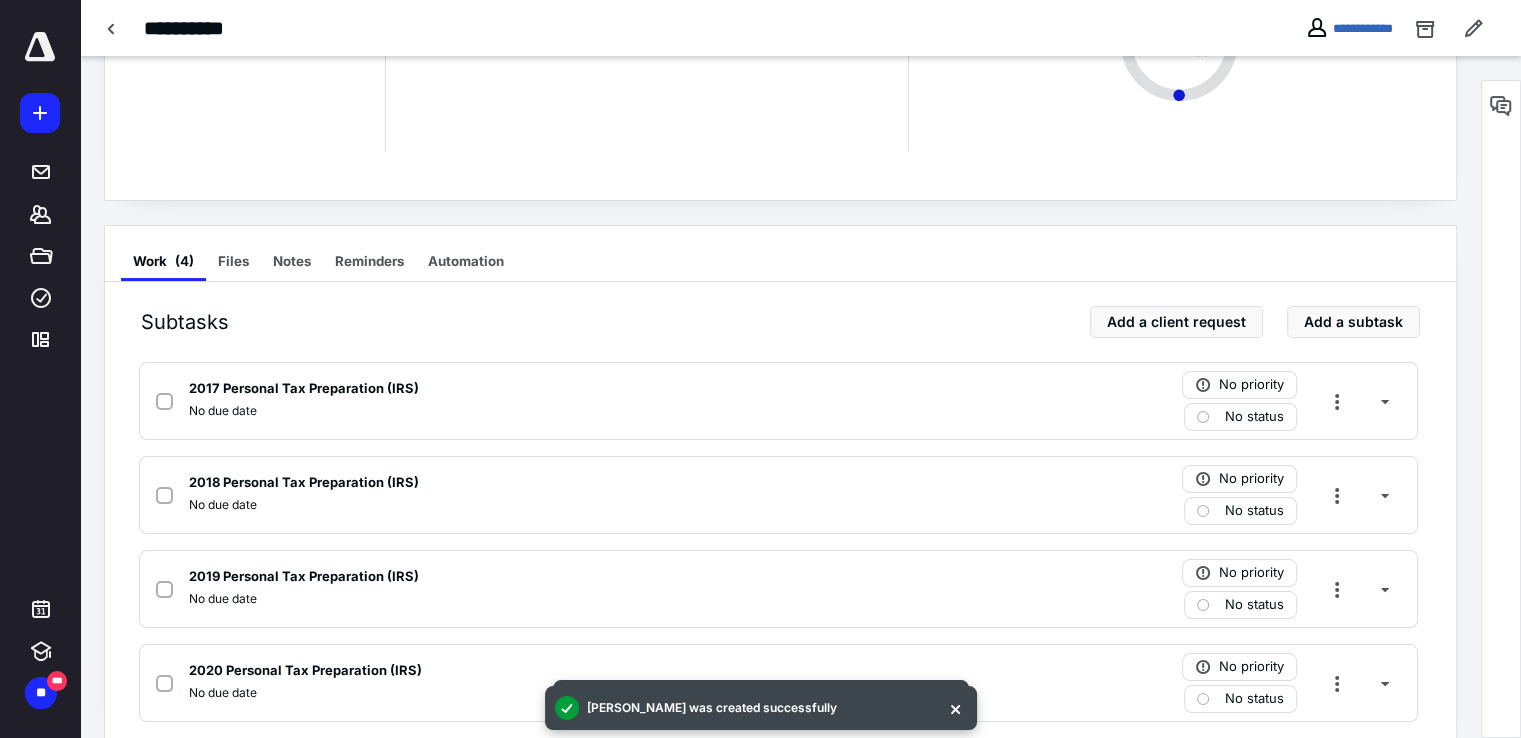 scroll, scrollTop: 248, scrollLeft: 0, axis: vertical 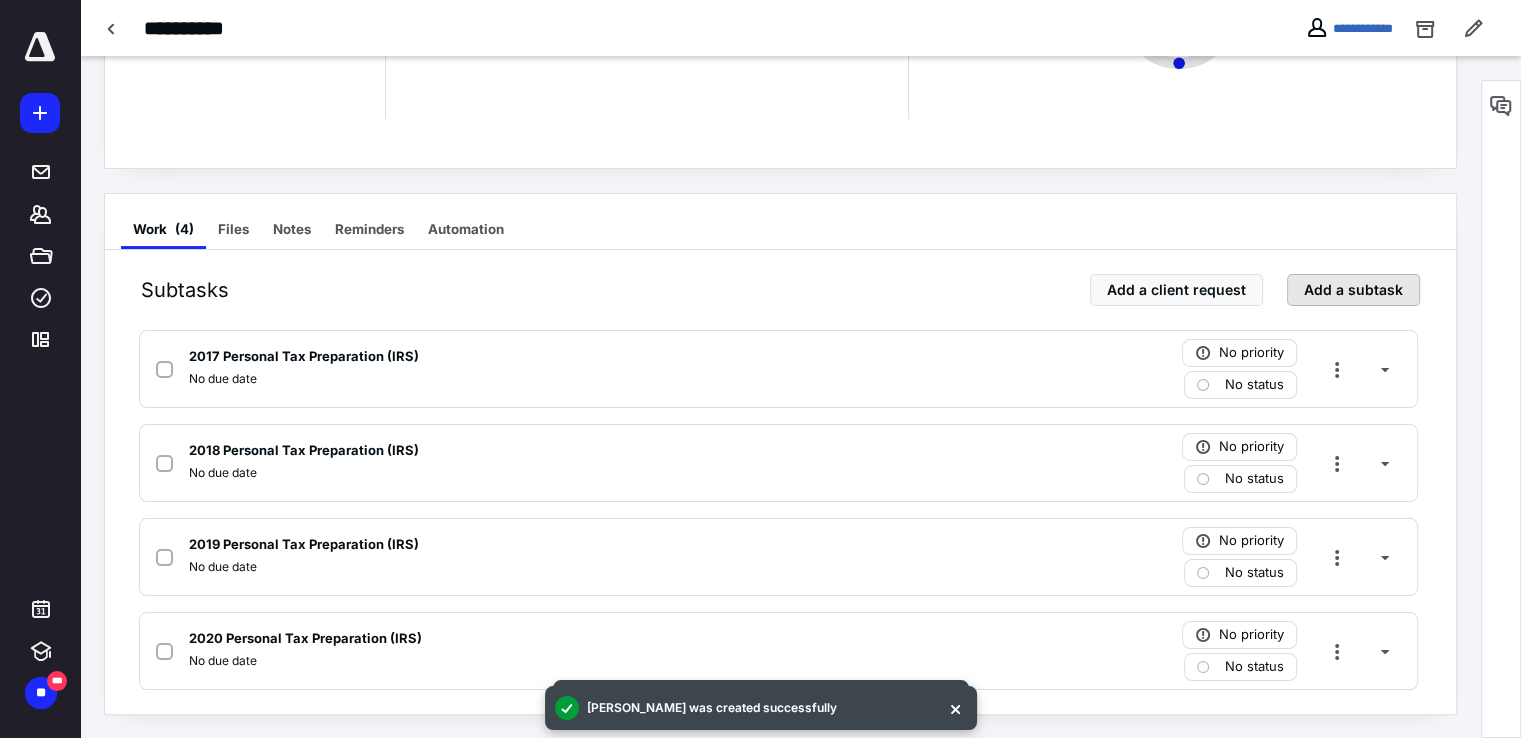 click on "Add a subtask" at bounding box center (1353, 290) 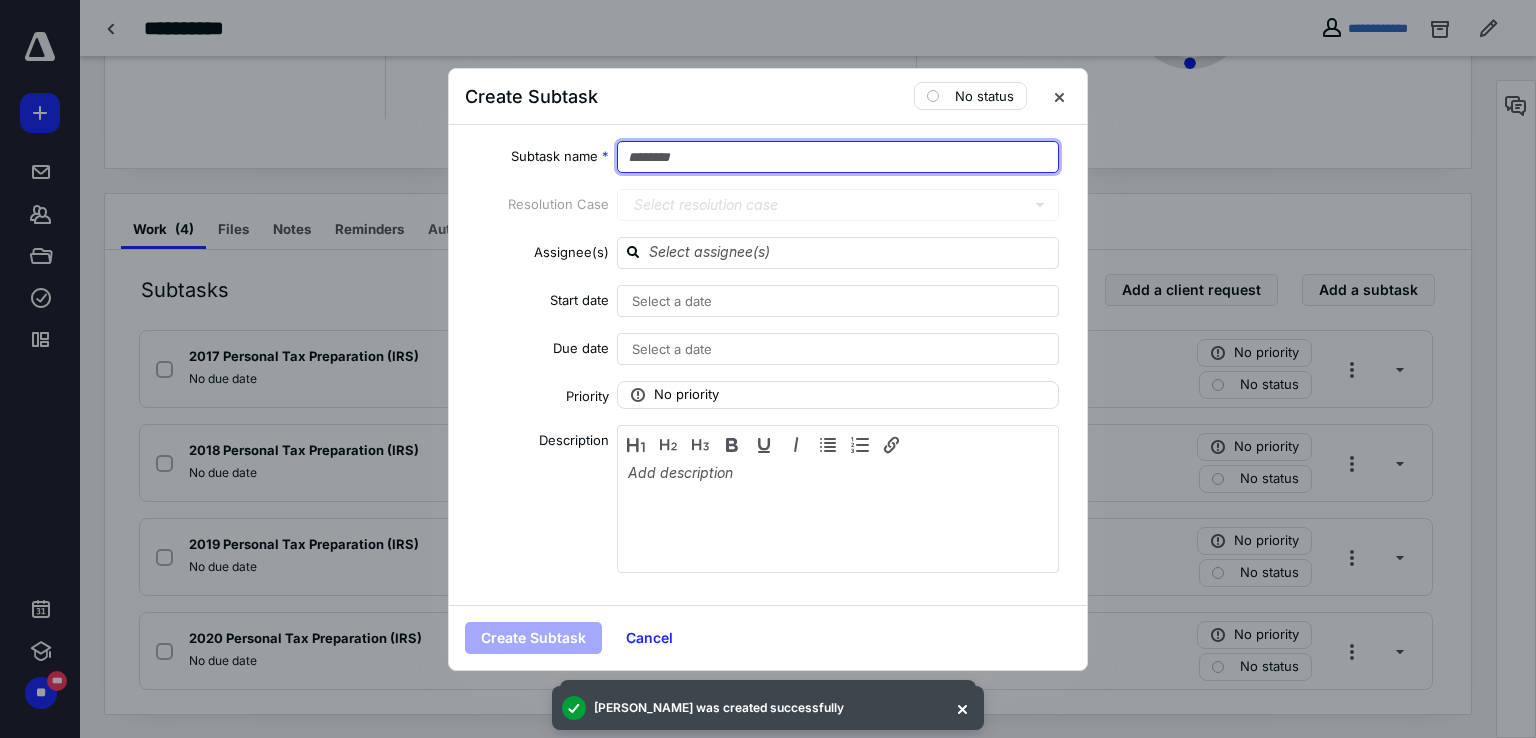 click at bounding box center (838, 157) 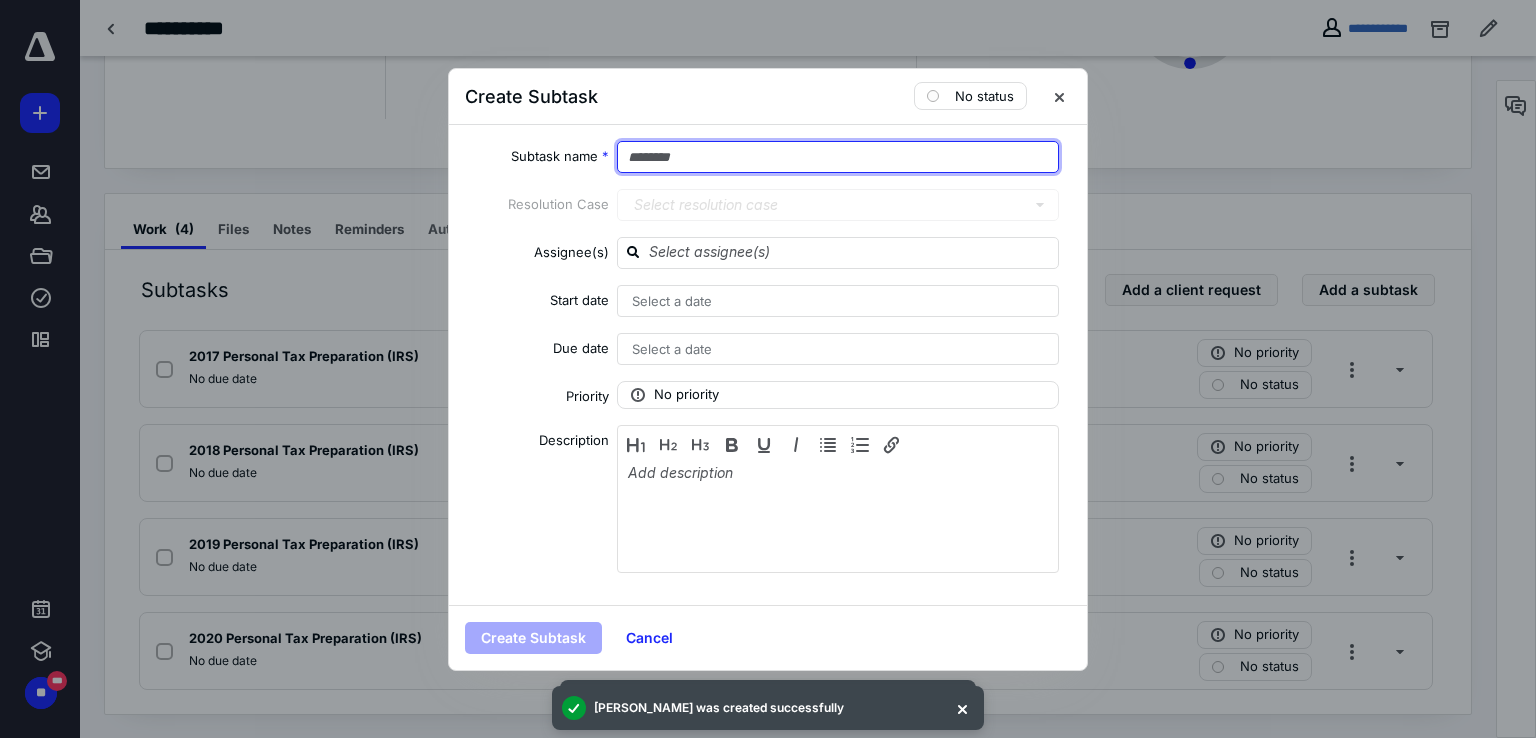 paste on "**********" 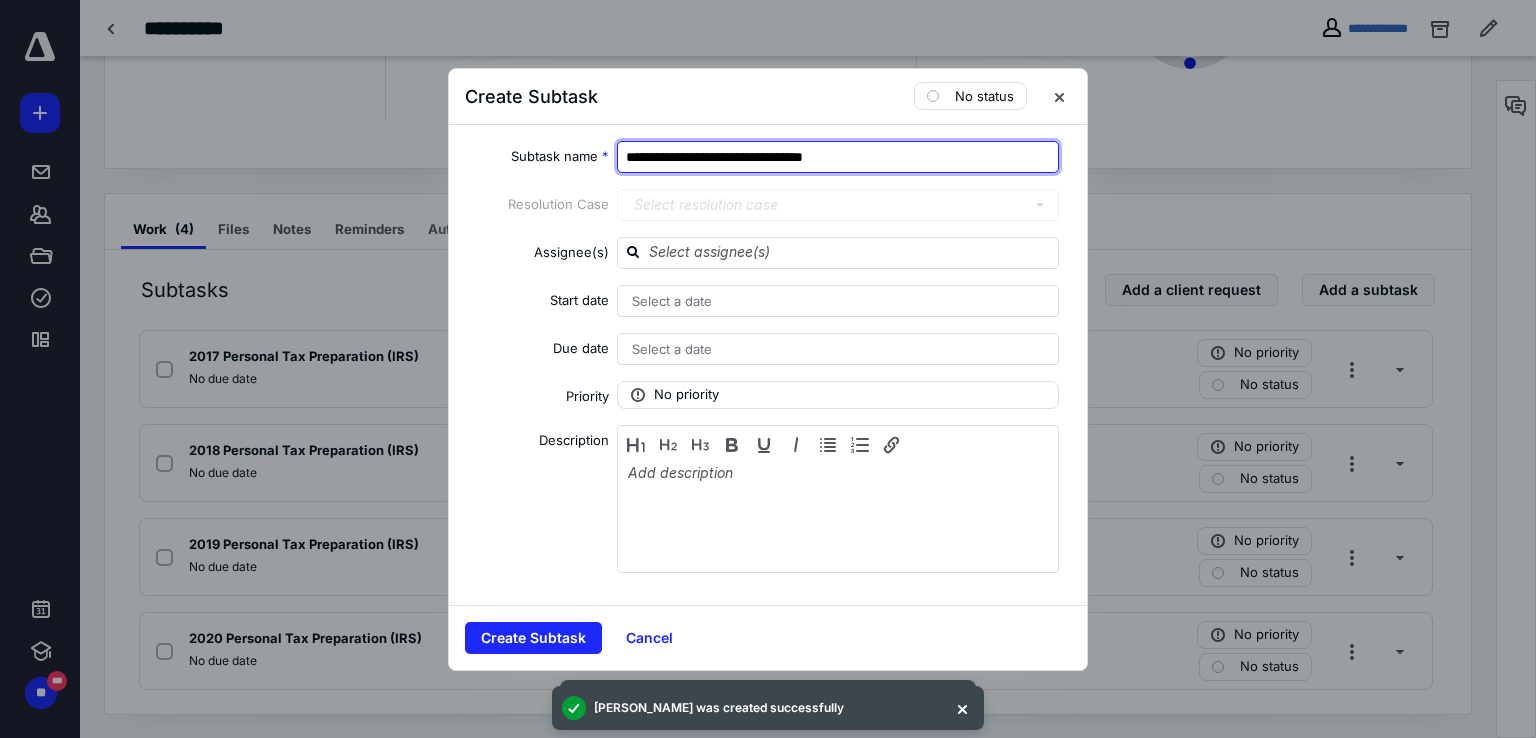 click on "**********" at bounding box center [838, 157] 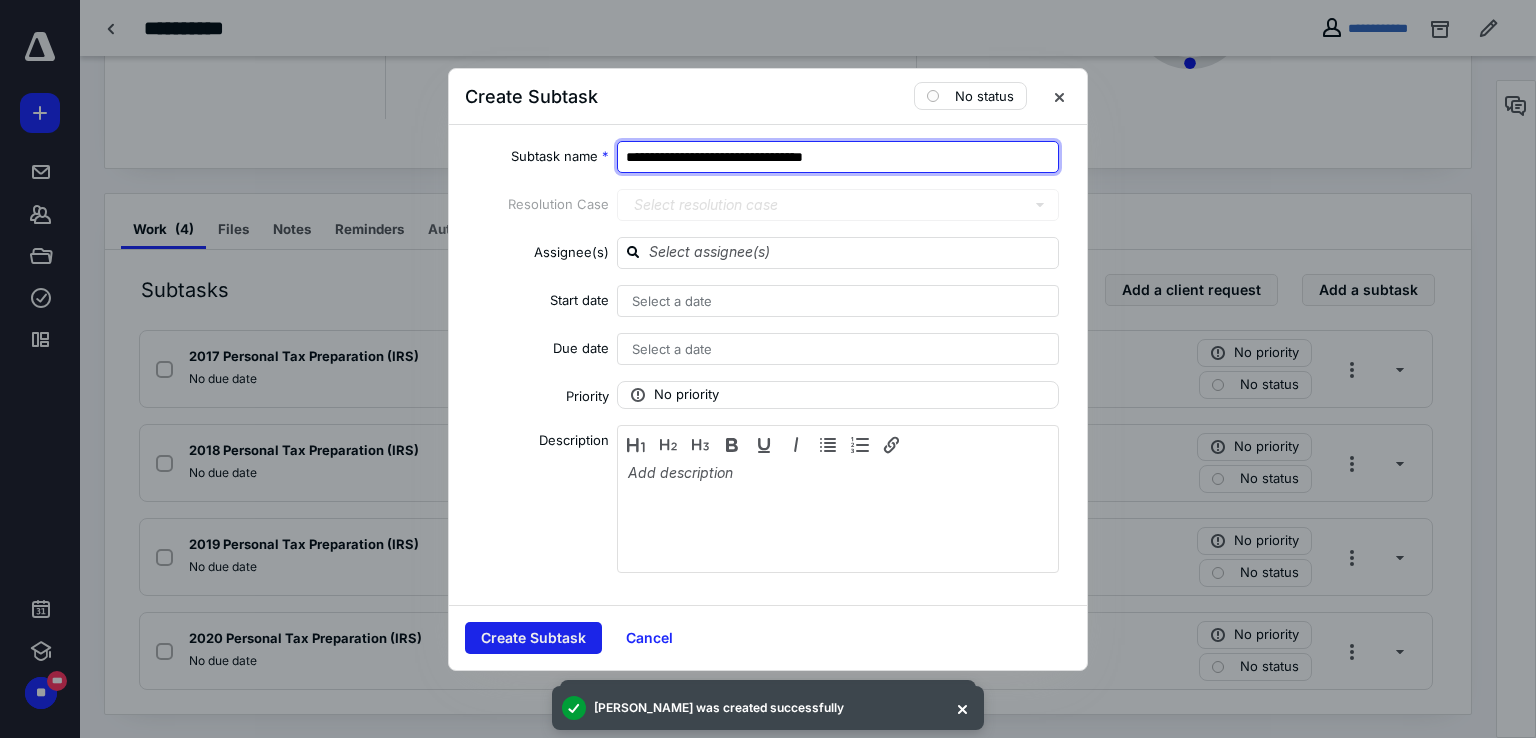 type on "**********" 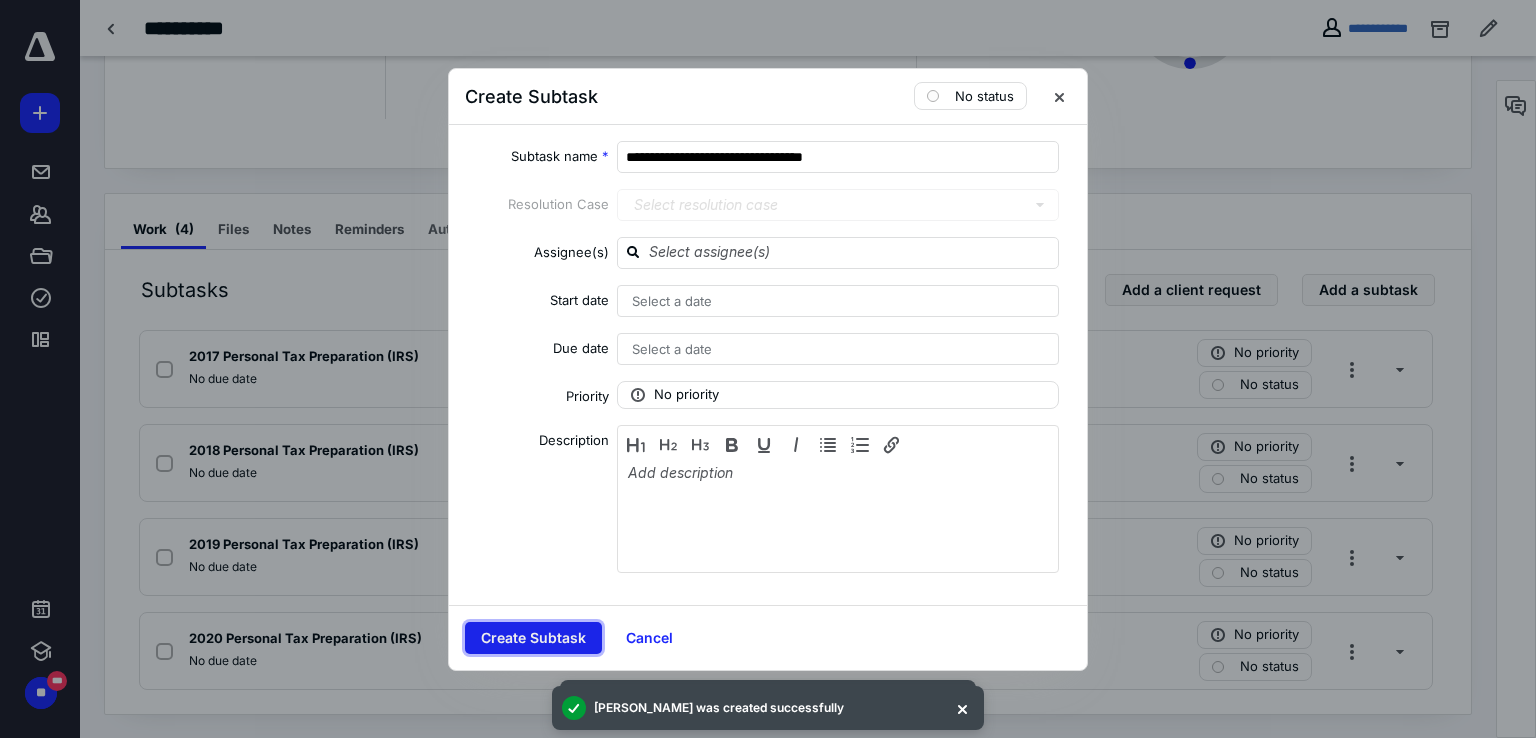 click on "Create Subtask" at bounding box center [533, 638] 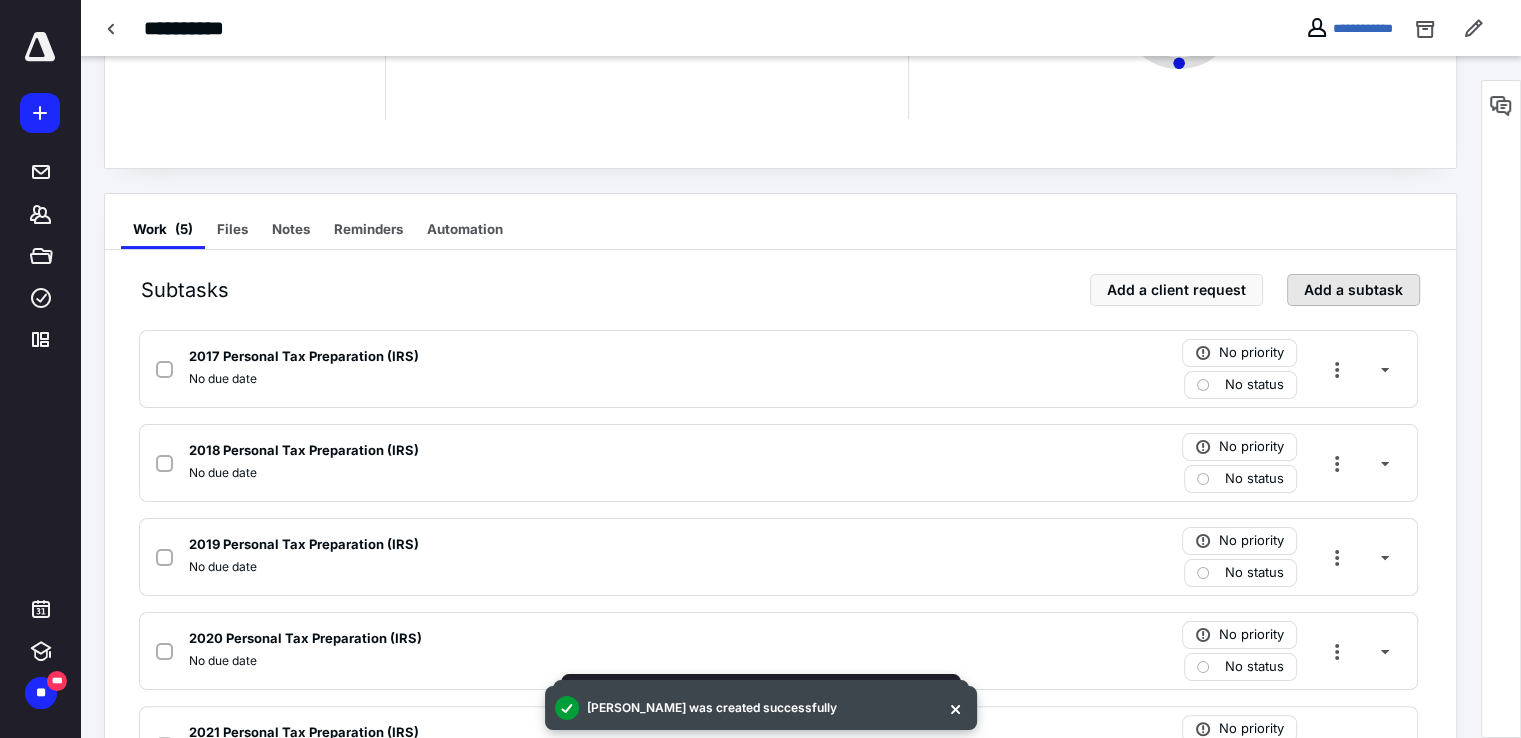 click on "Add a subtask" at bounding box center [1353, 290] 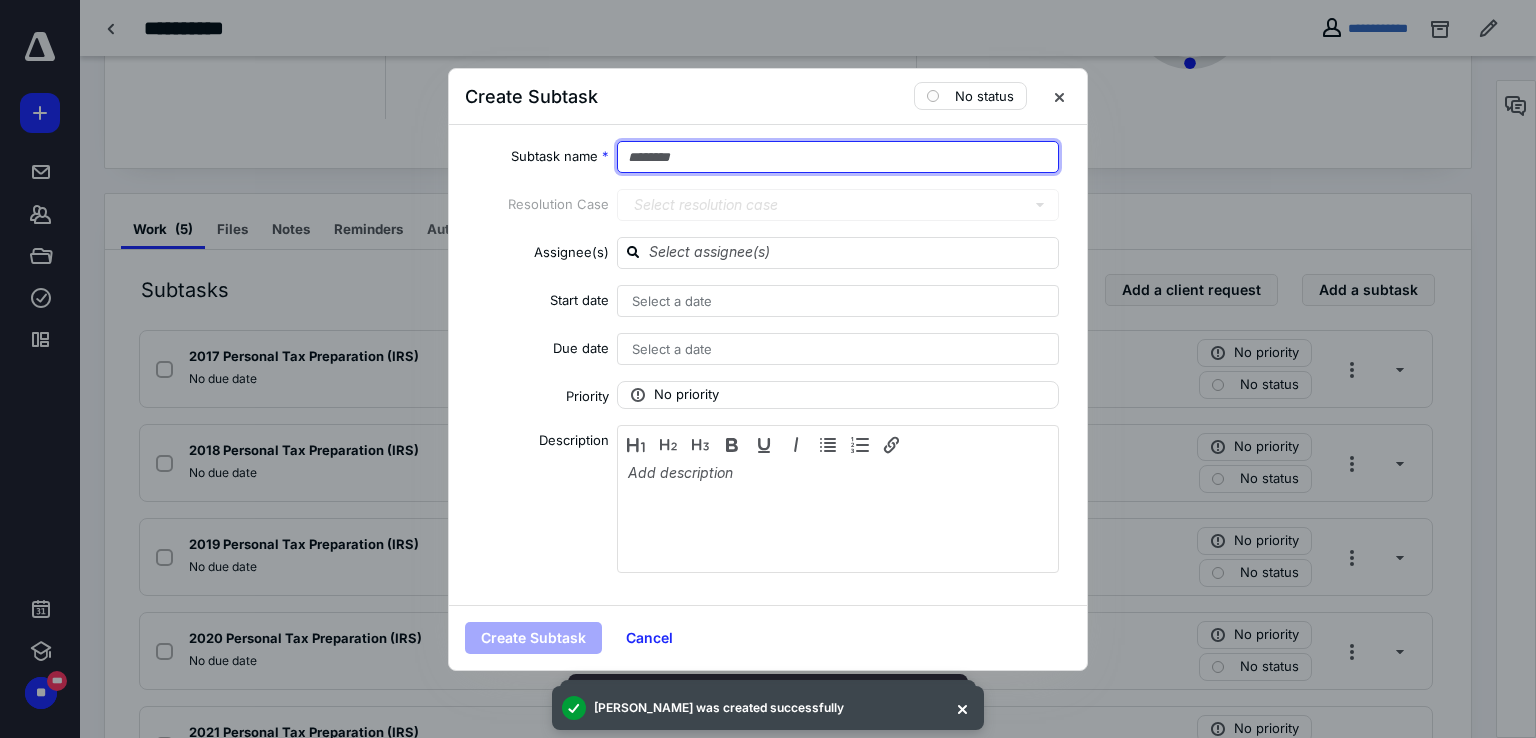click at bounding box center (838, 157) 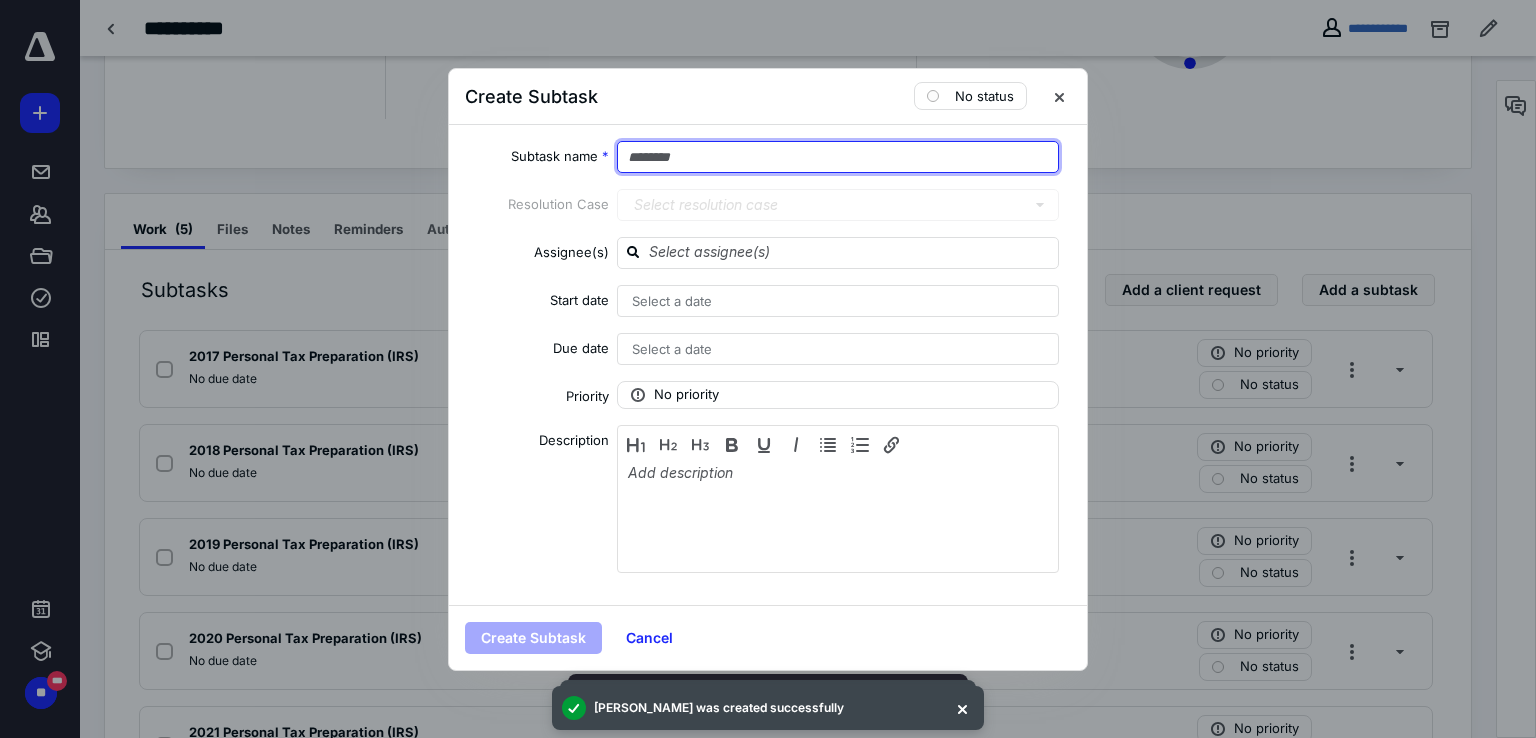 paste on "**********" 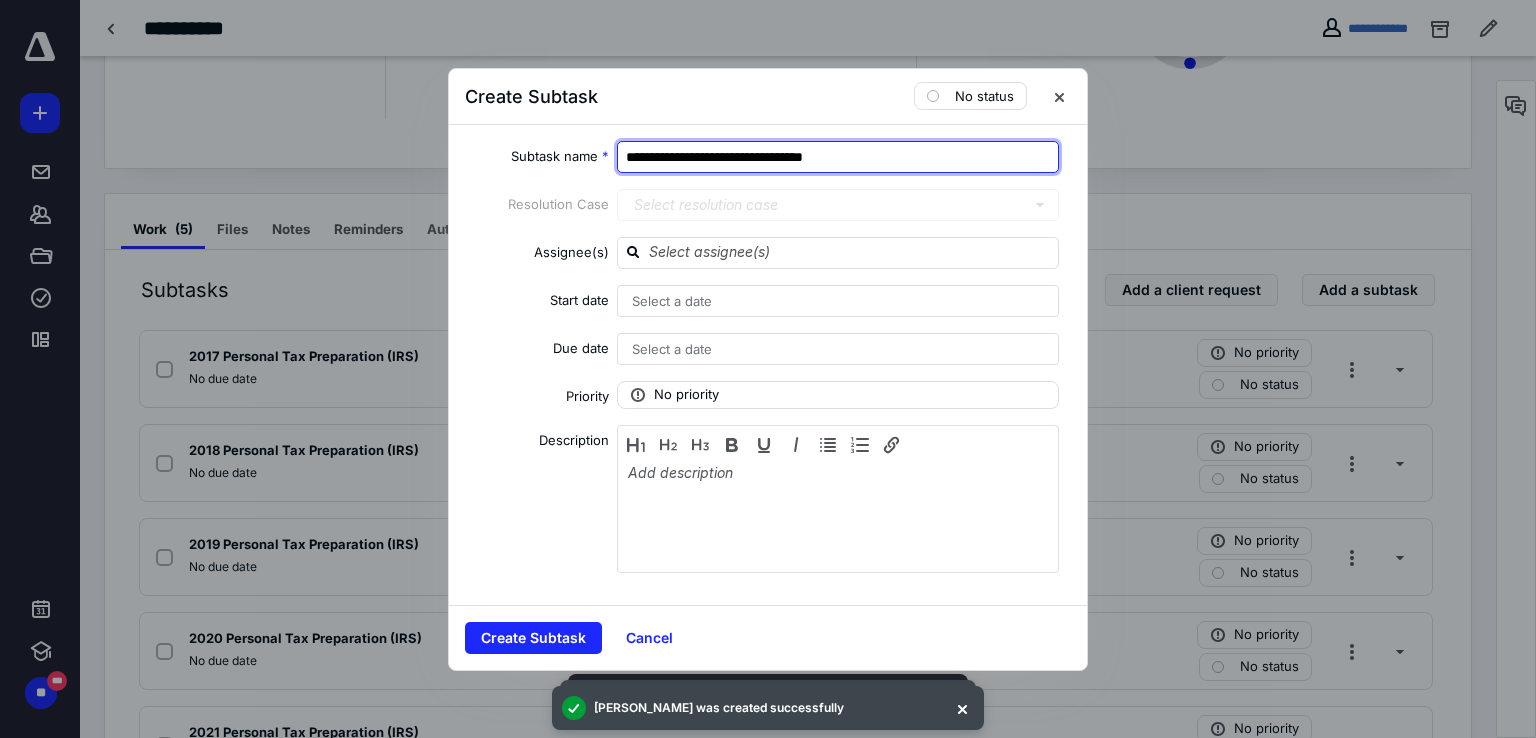 click on "**********" at bounding box center [838, 157] 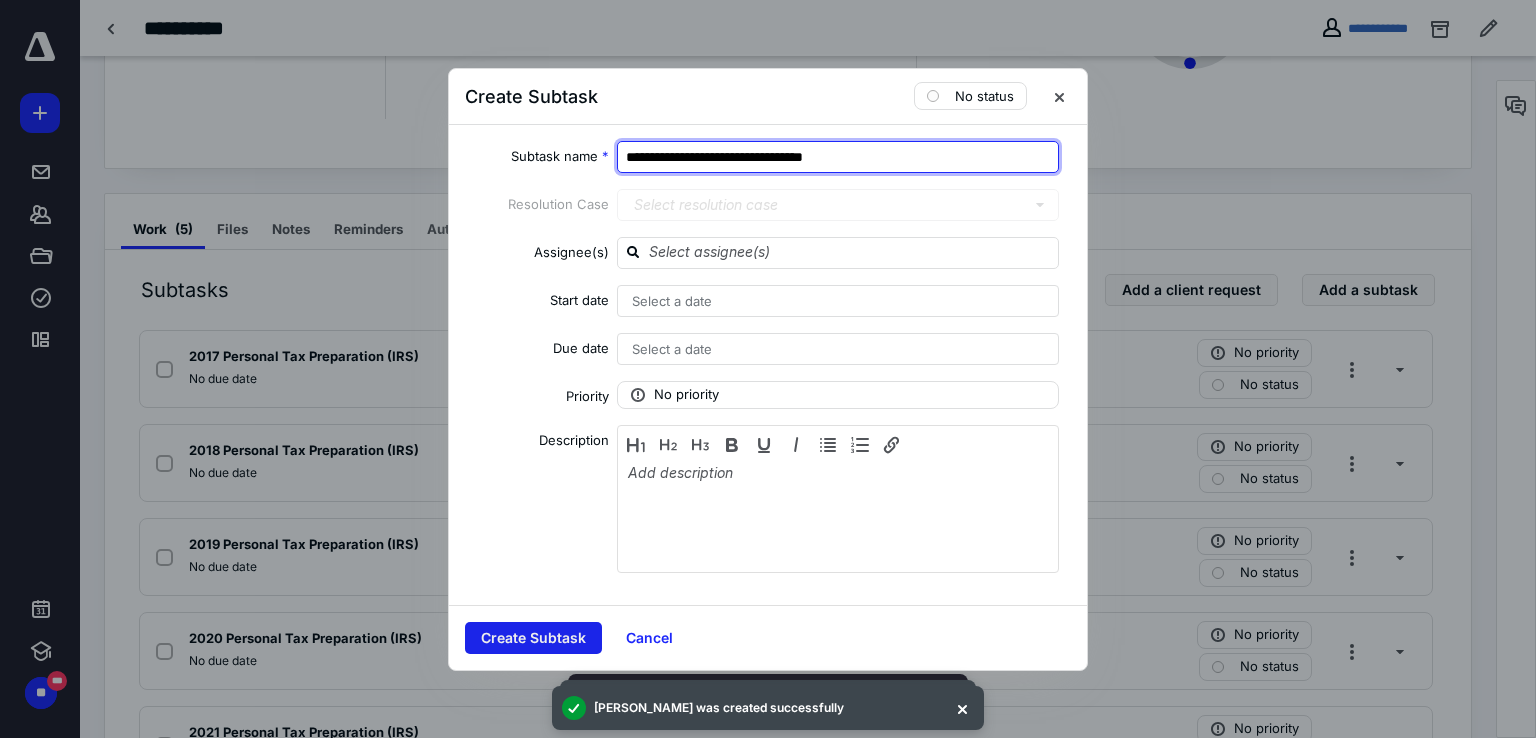 type on "**********" 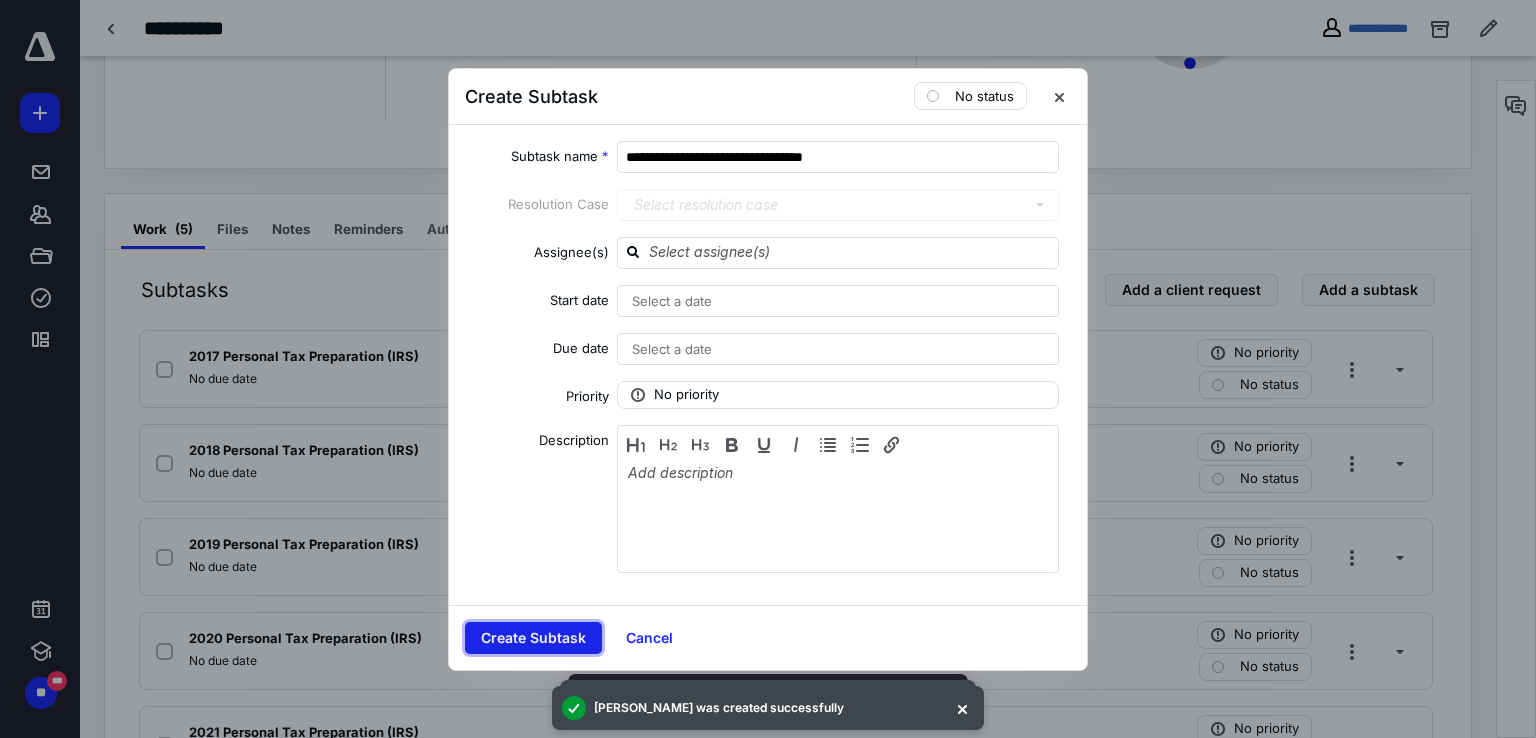 click on "Create Subtask" at bounding box center [533, 638] 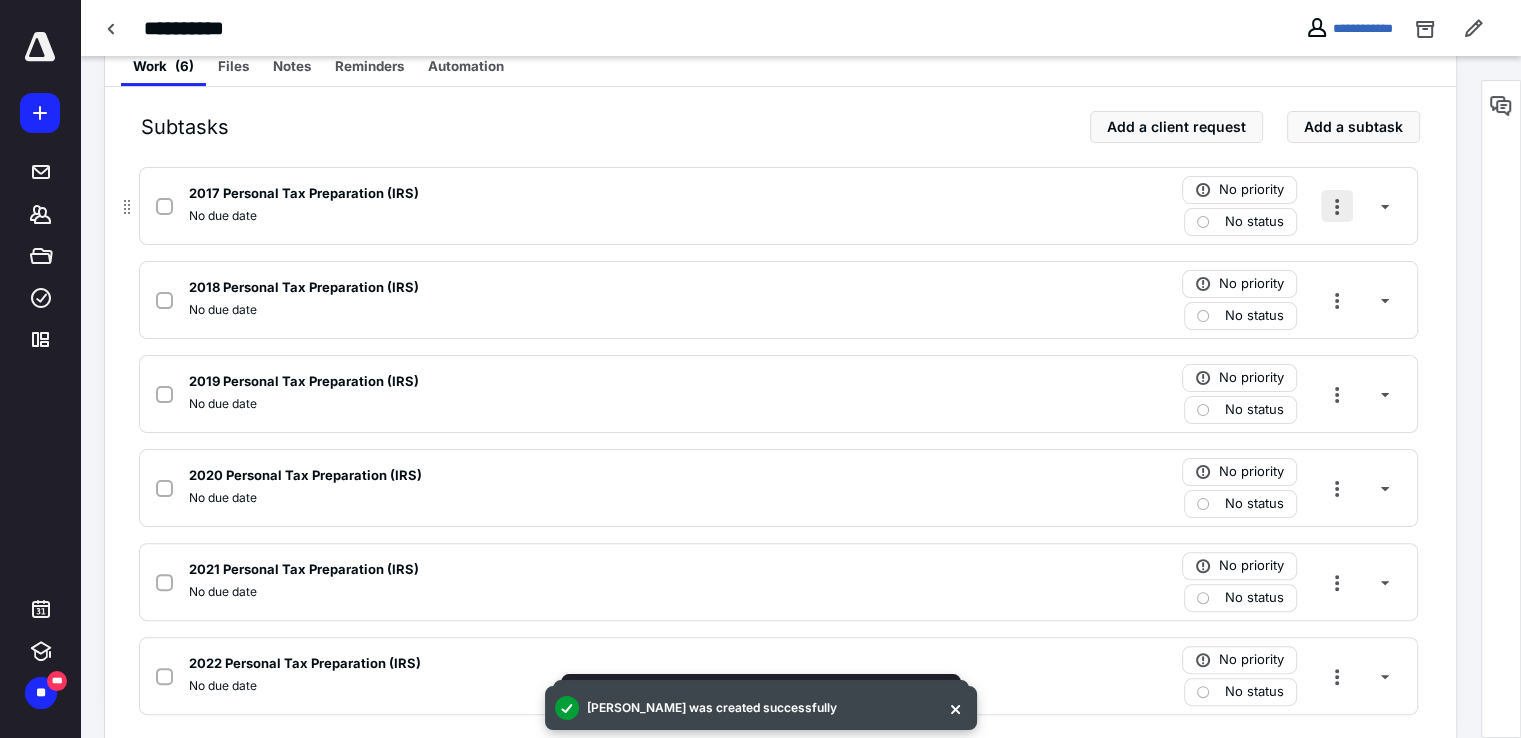 scroll, scrollTop: 336, scrollLeft: 0, axis: vertical 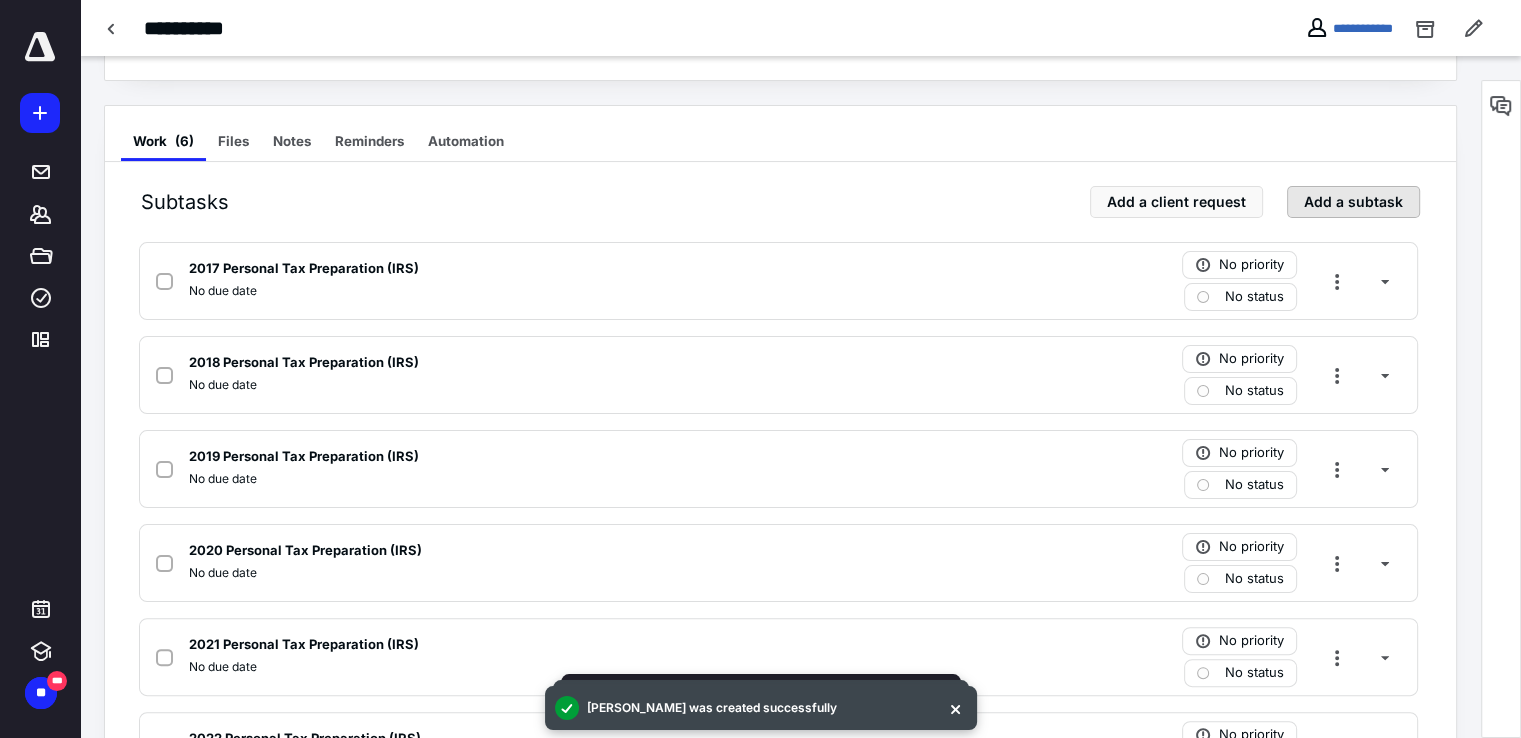 click on "Add a subtask" at bounding box center [1353, 202] 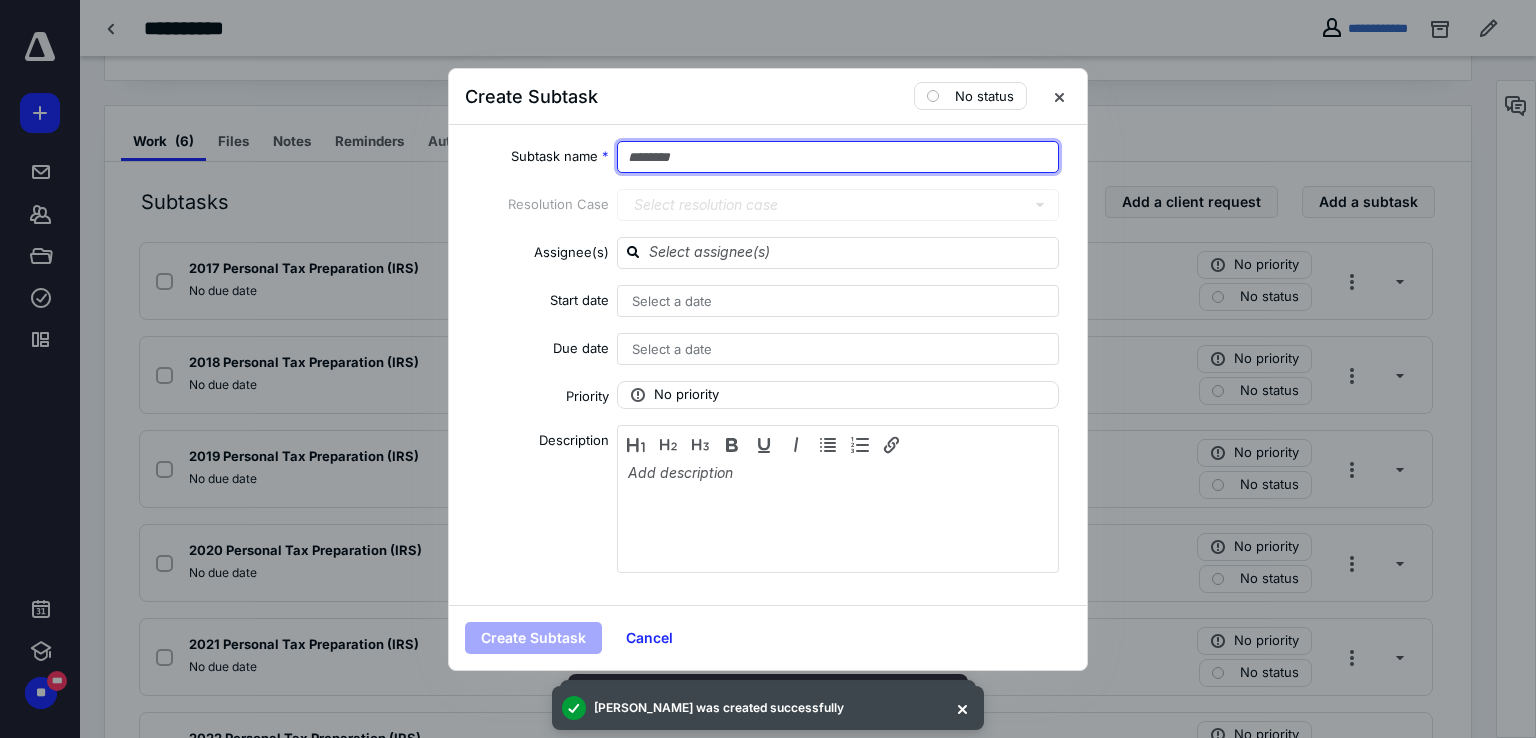 click at bounding box center (838, 157) 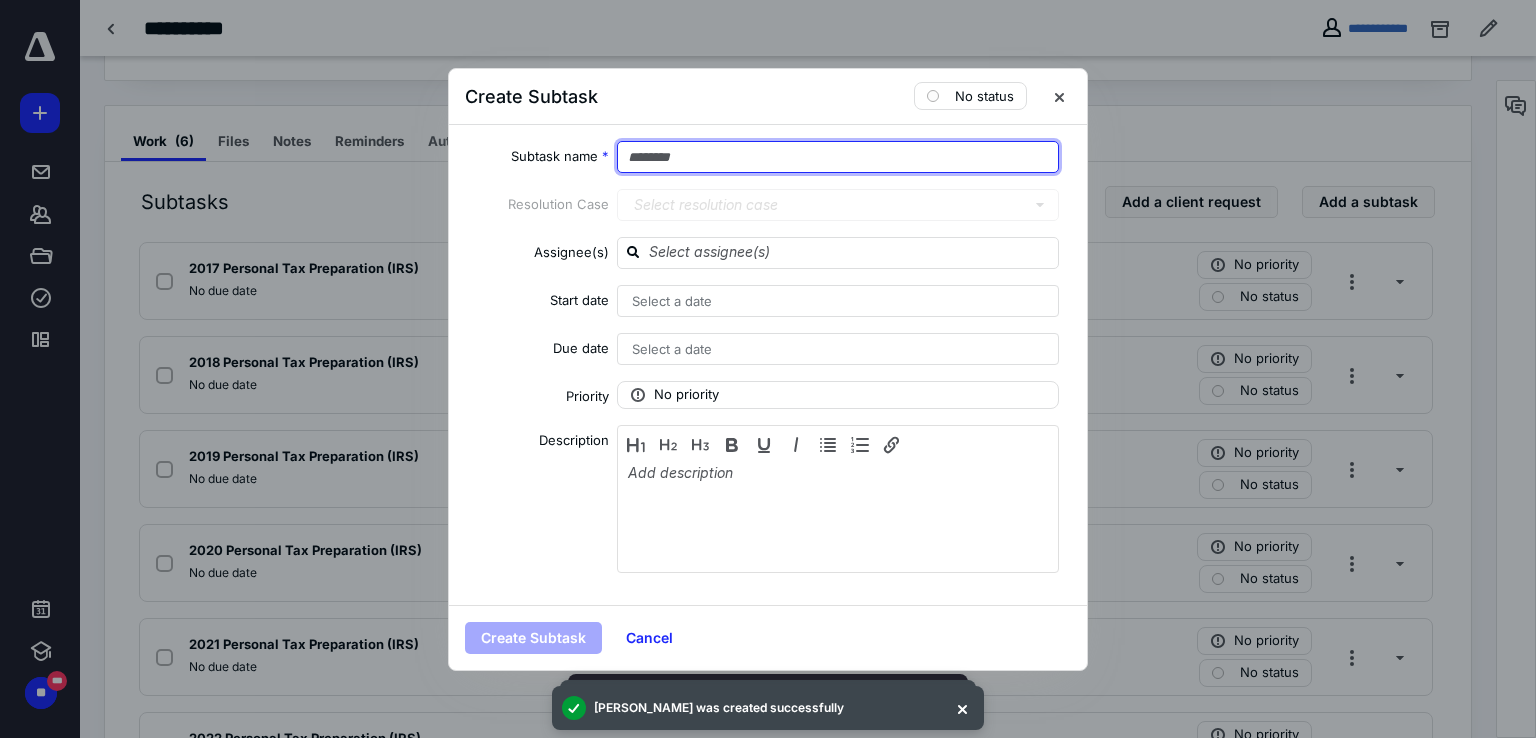 paste on "**********" 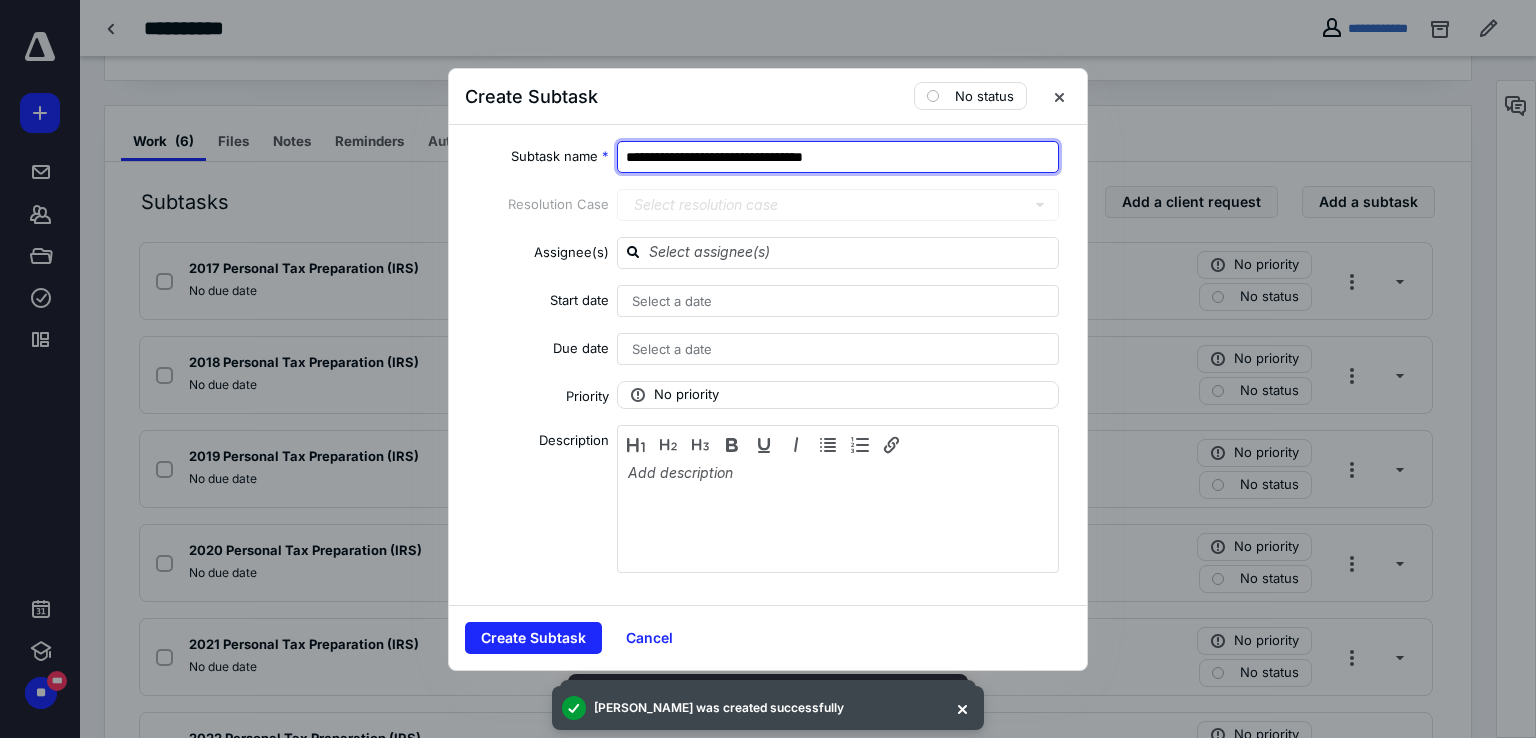 click on "**********" at bounding box center (838, 157) 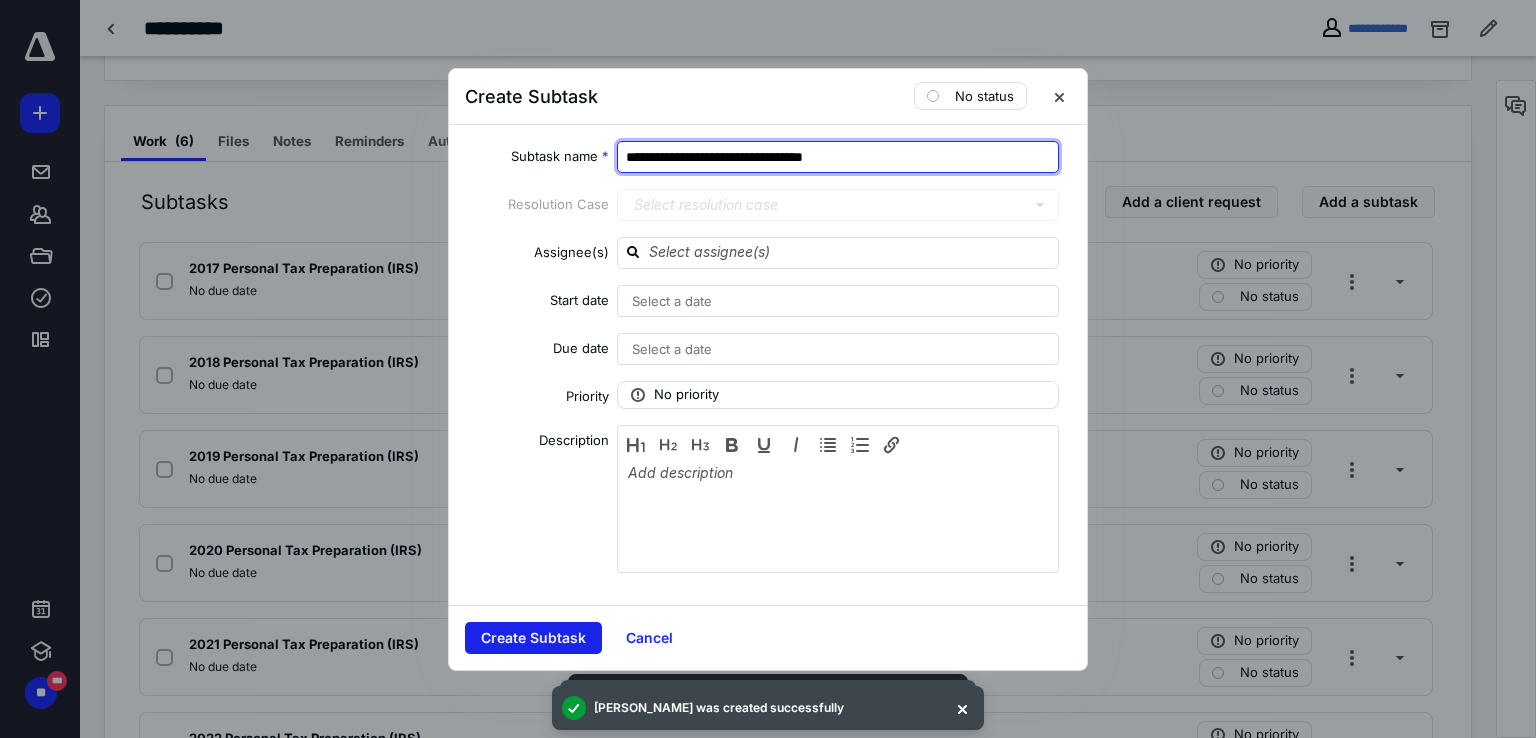 type on "**********" 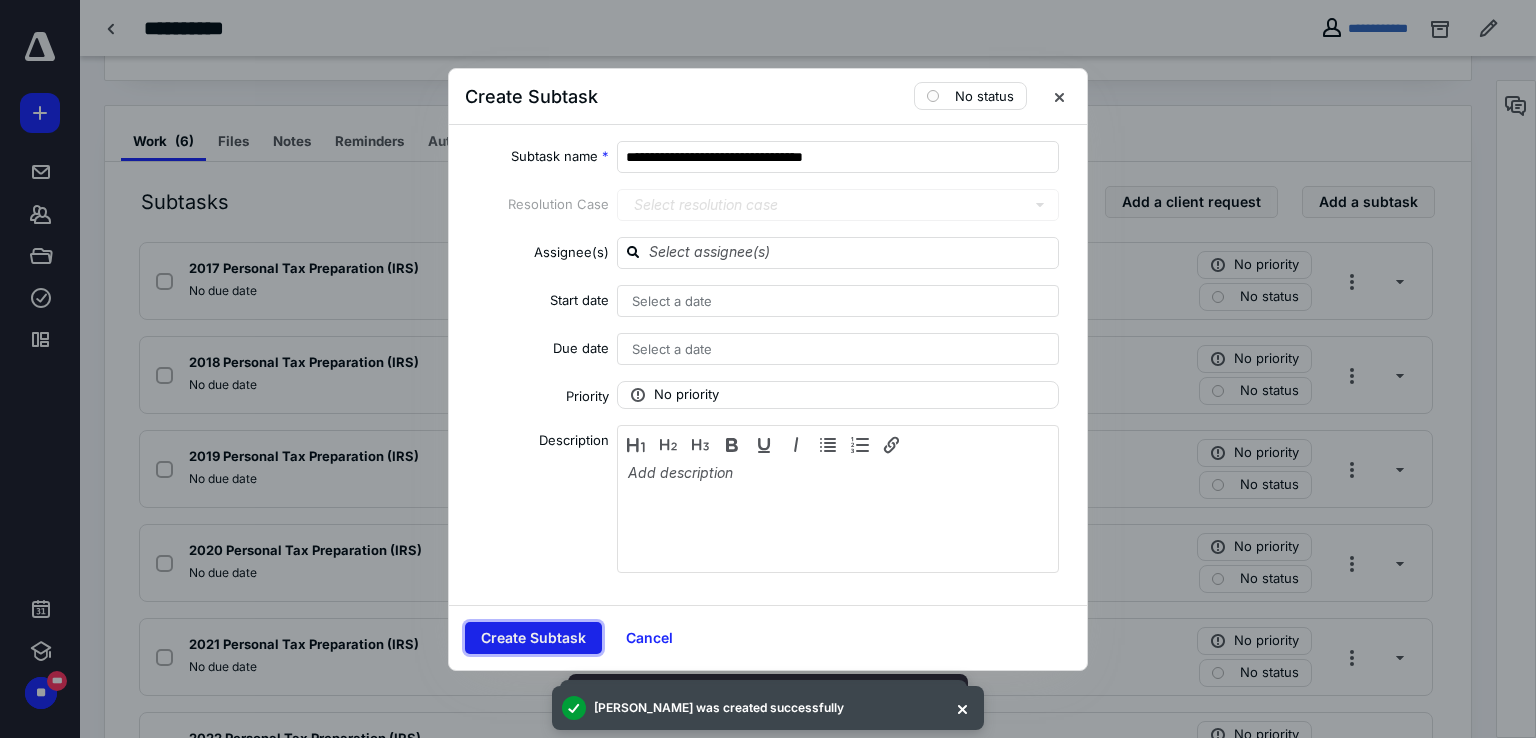 click on "Create Subtask" at bounding box center (533, 638) 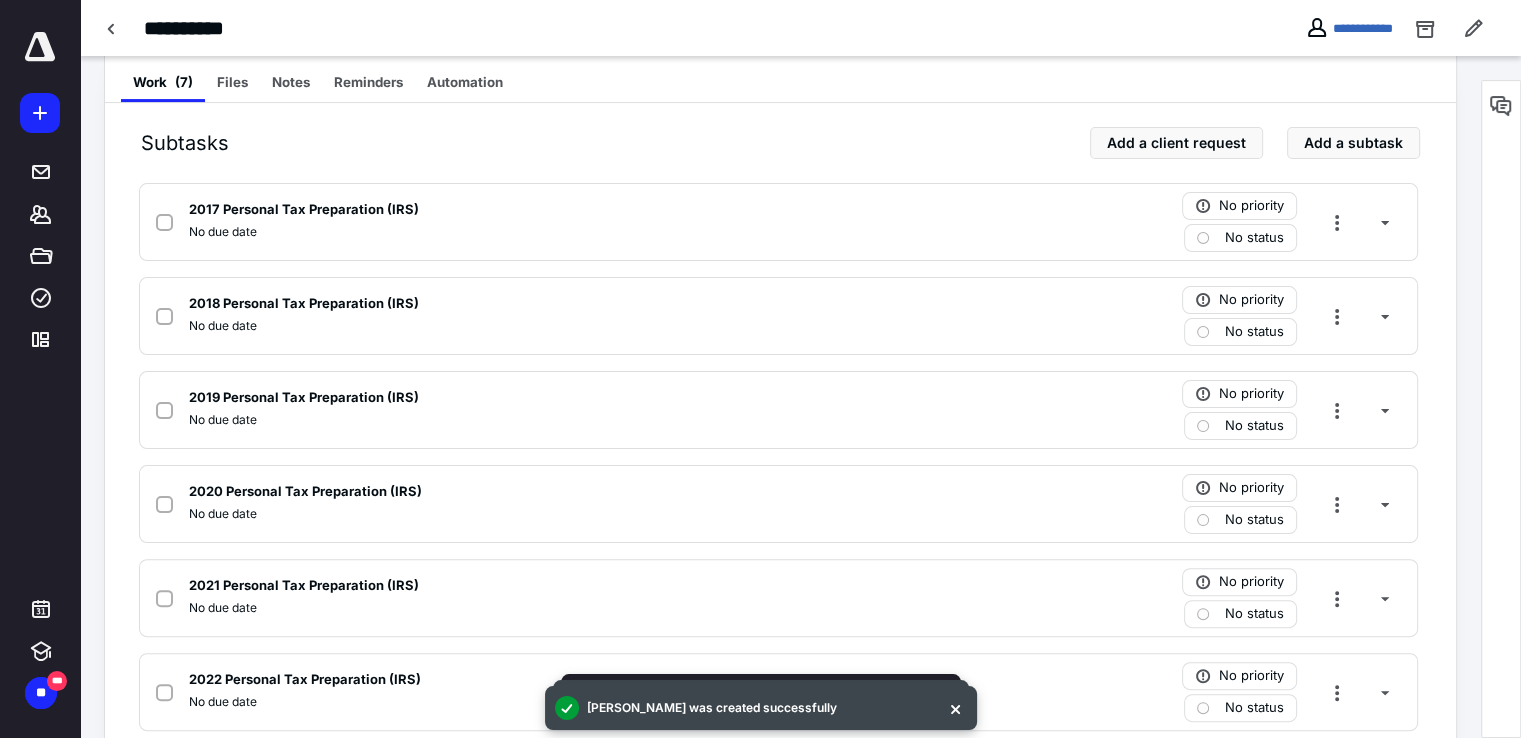 scroll, scrollTop: 231, scrollLeft: 0, axis: vertical 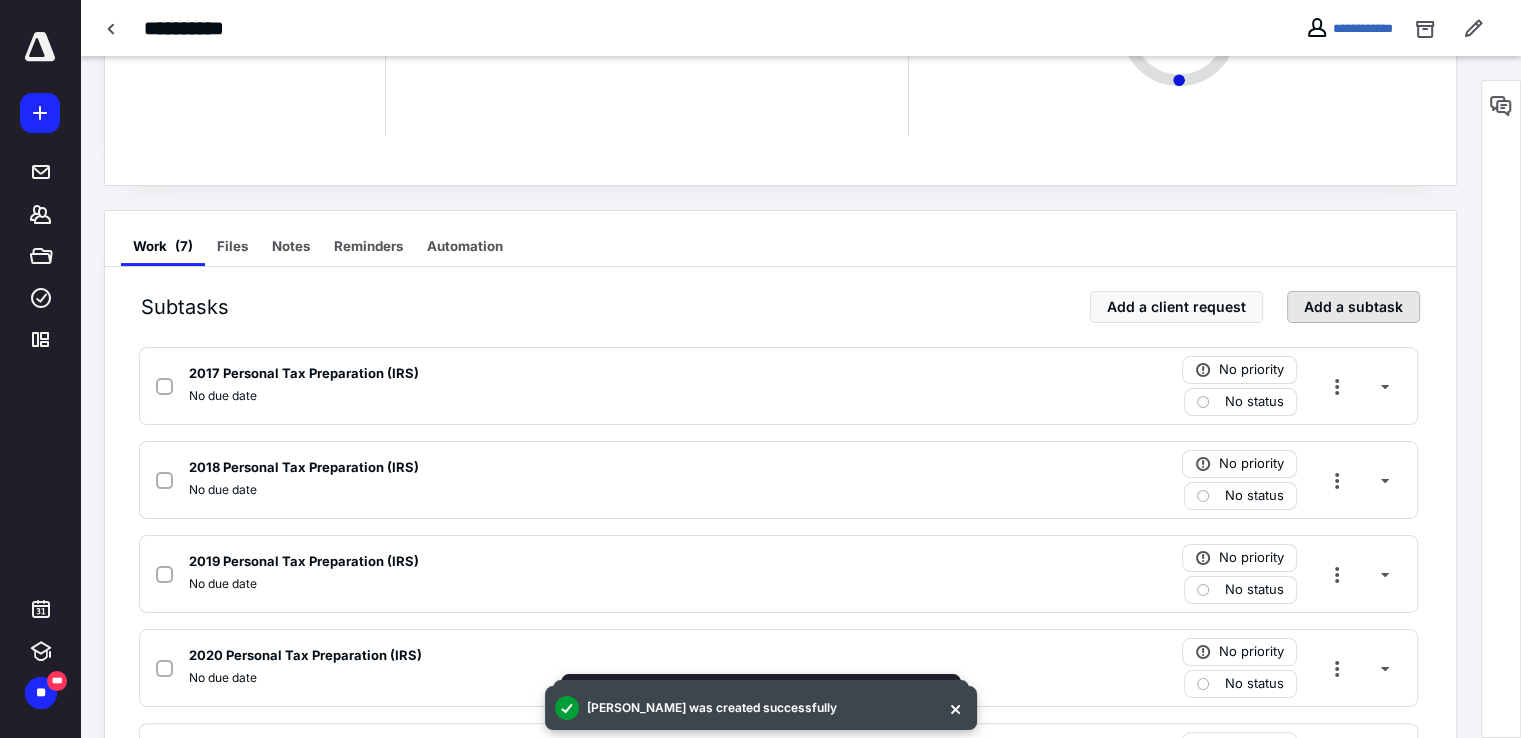 click on "Add a subtask" at bounding box center (1353, 307) 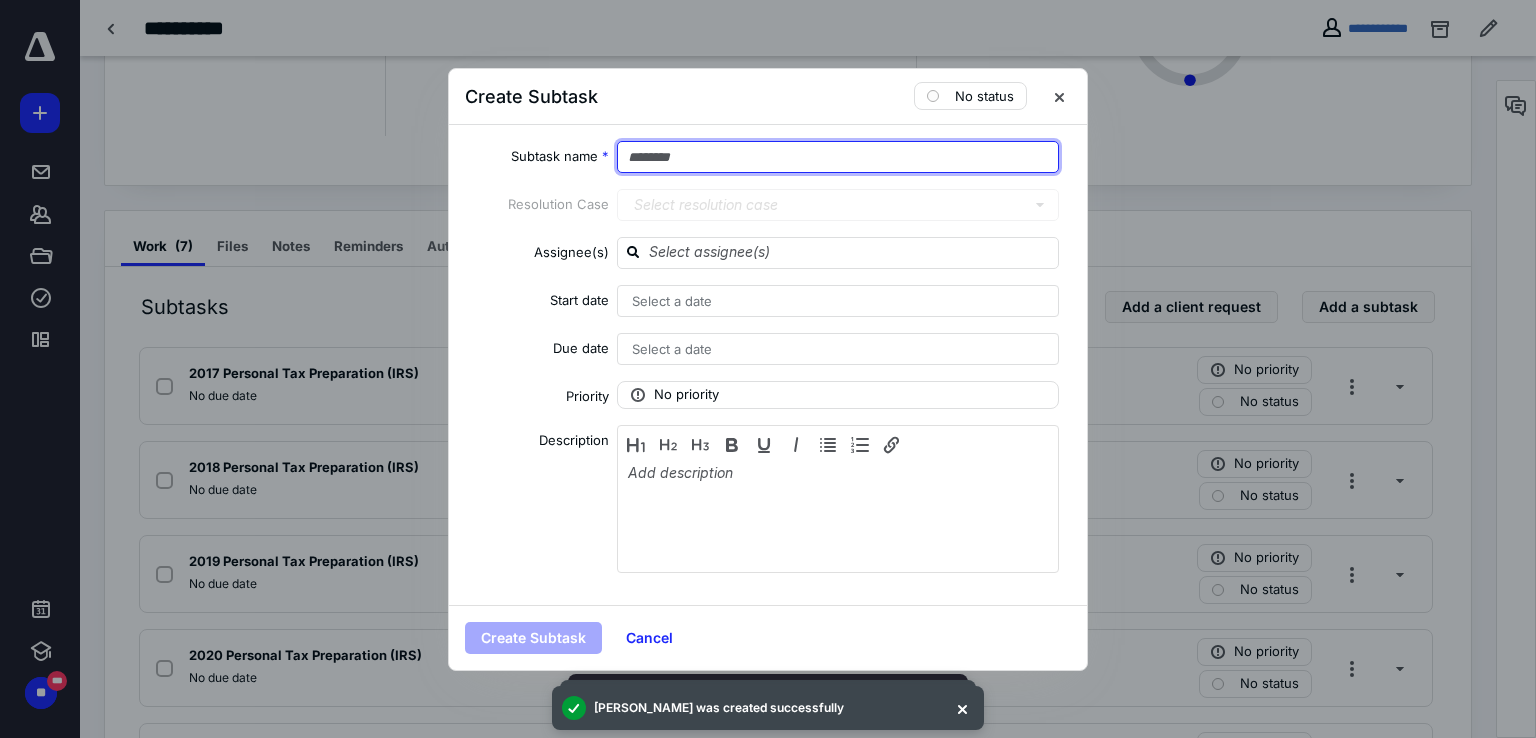 click at bounding box center [838, 157] 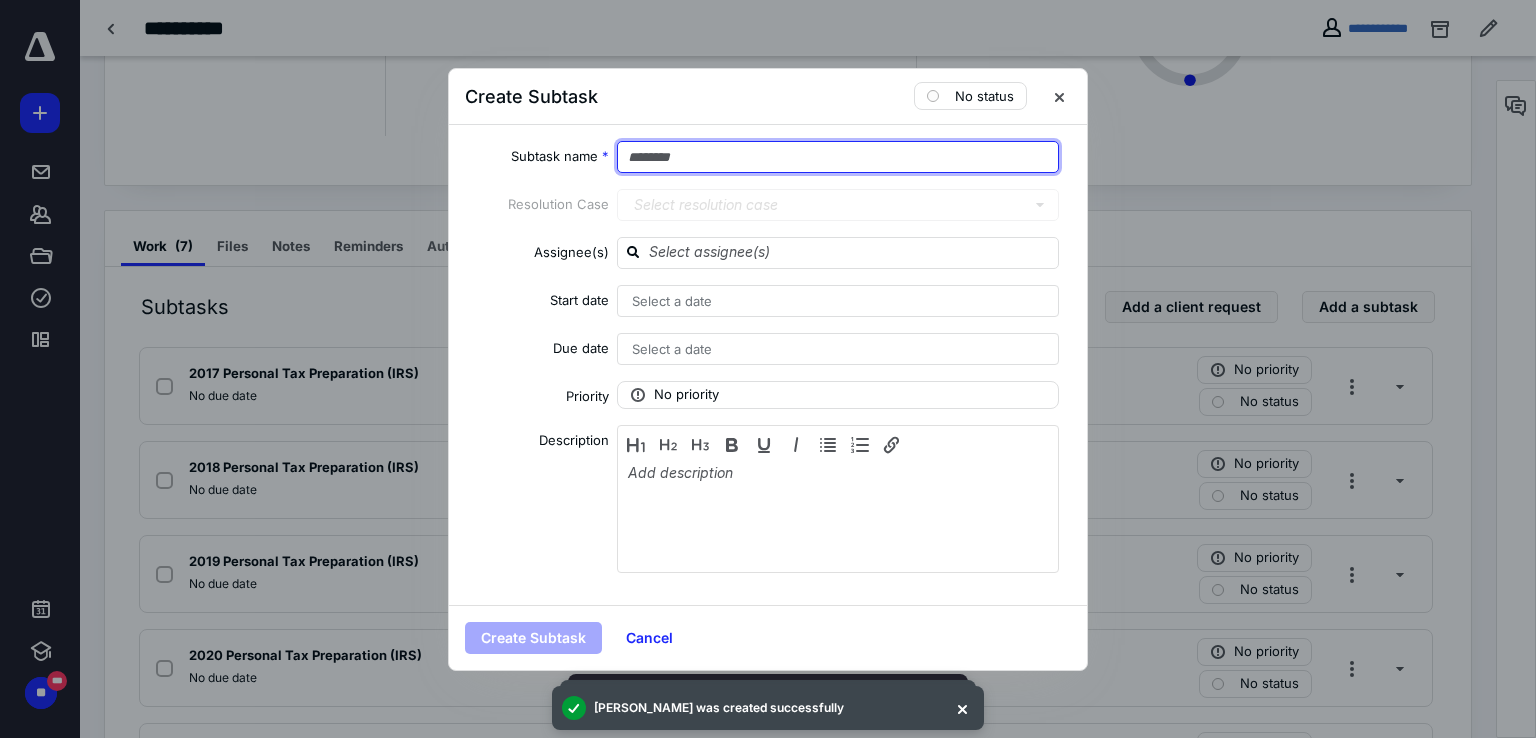 paste on "**********" 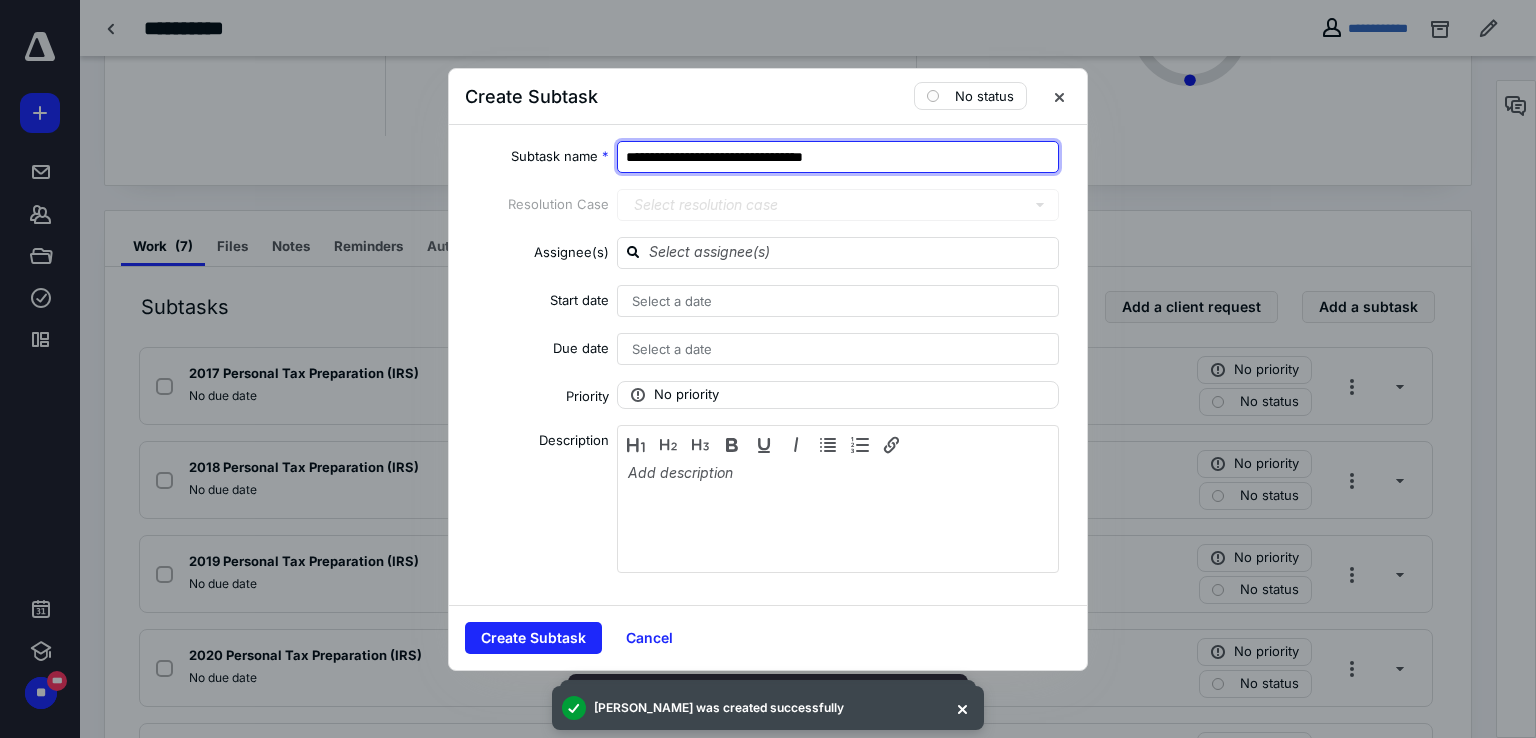 click on "**********" at bounding box center [838, 157] 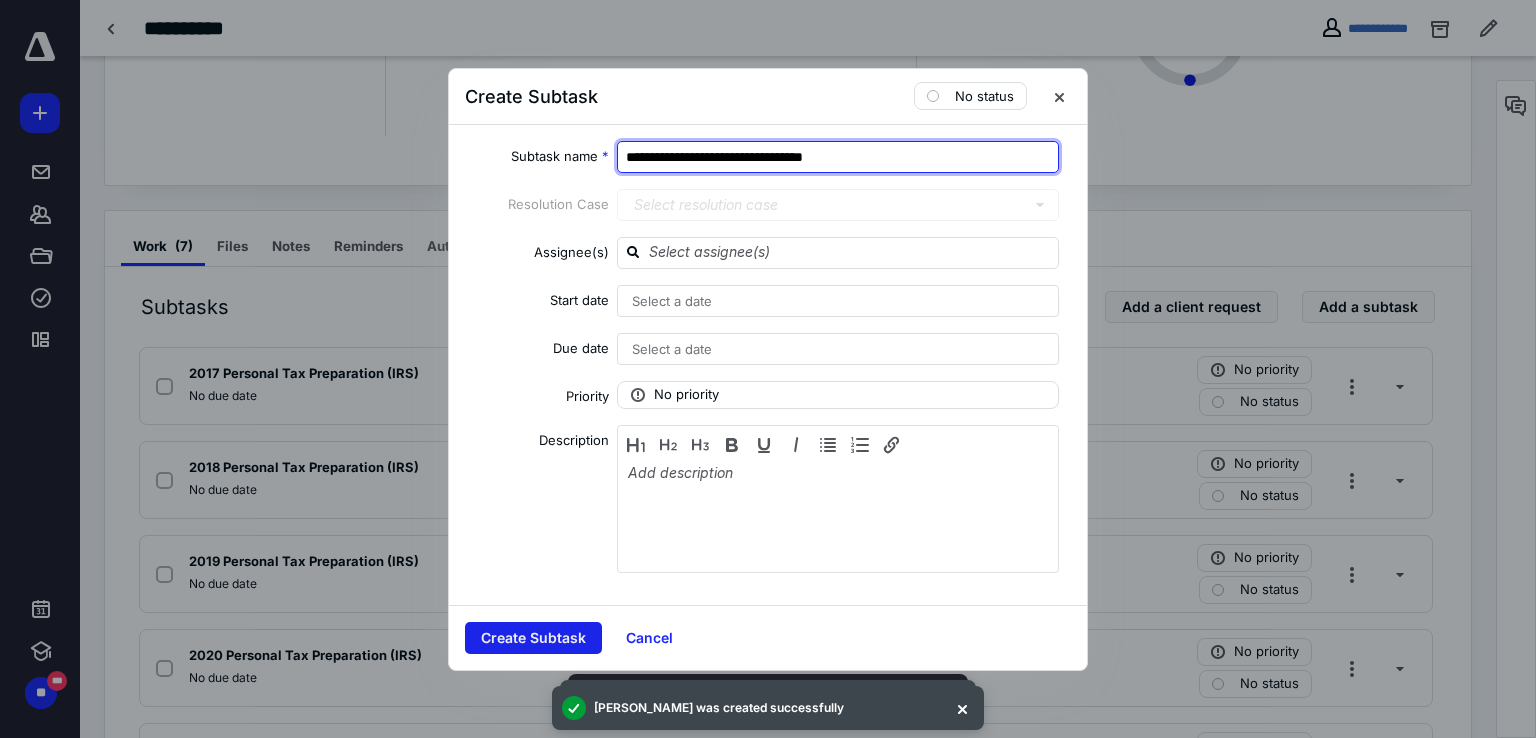 type on "**********" 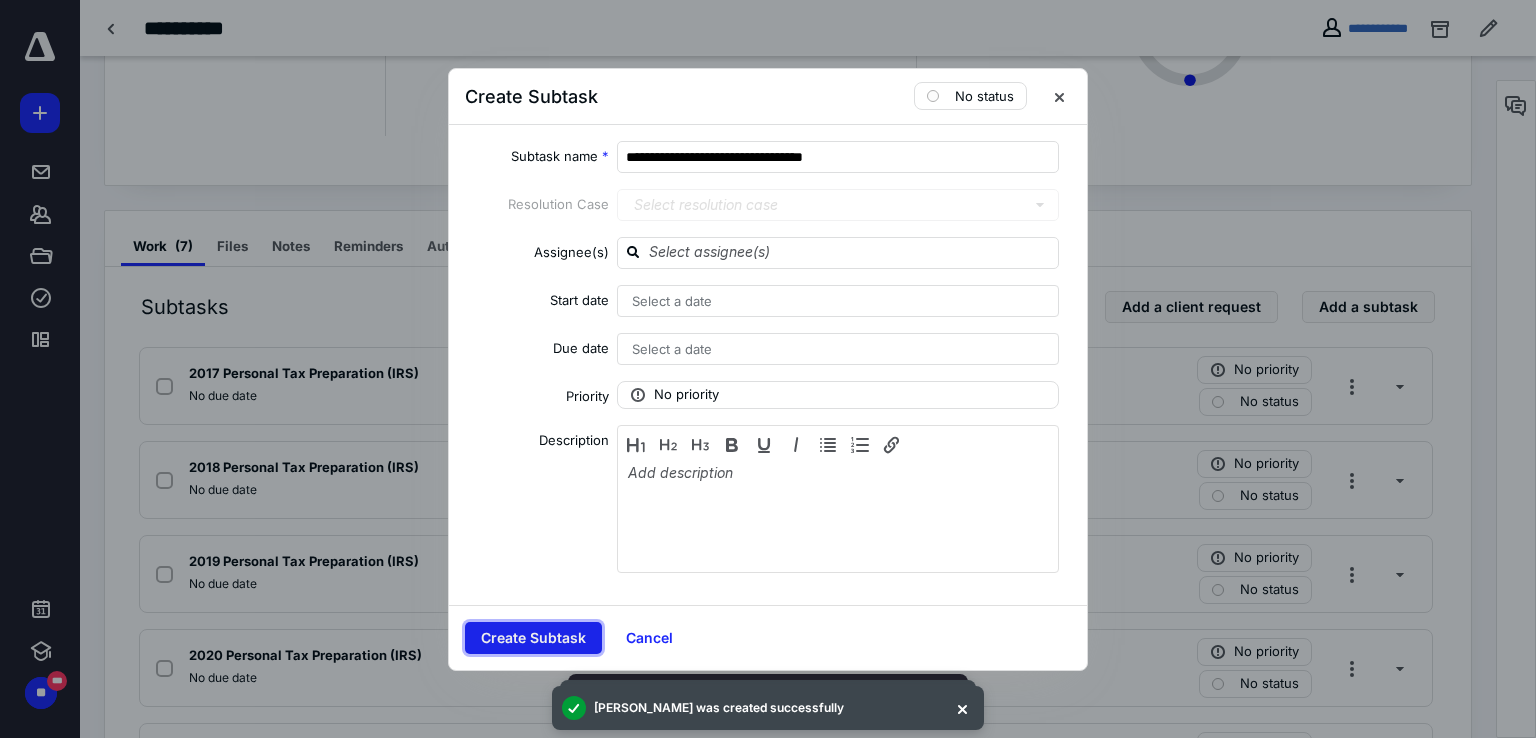 click on "Create Subtask" at bounding box center (533, 638) 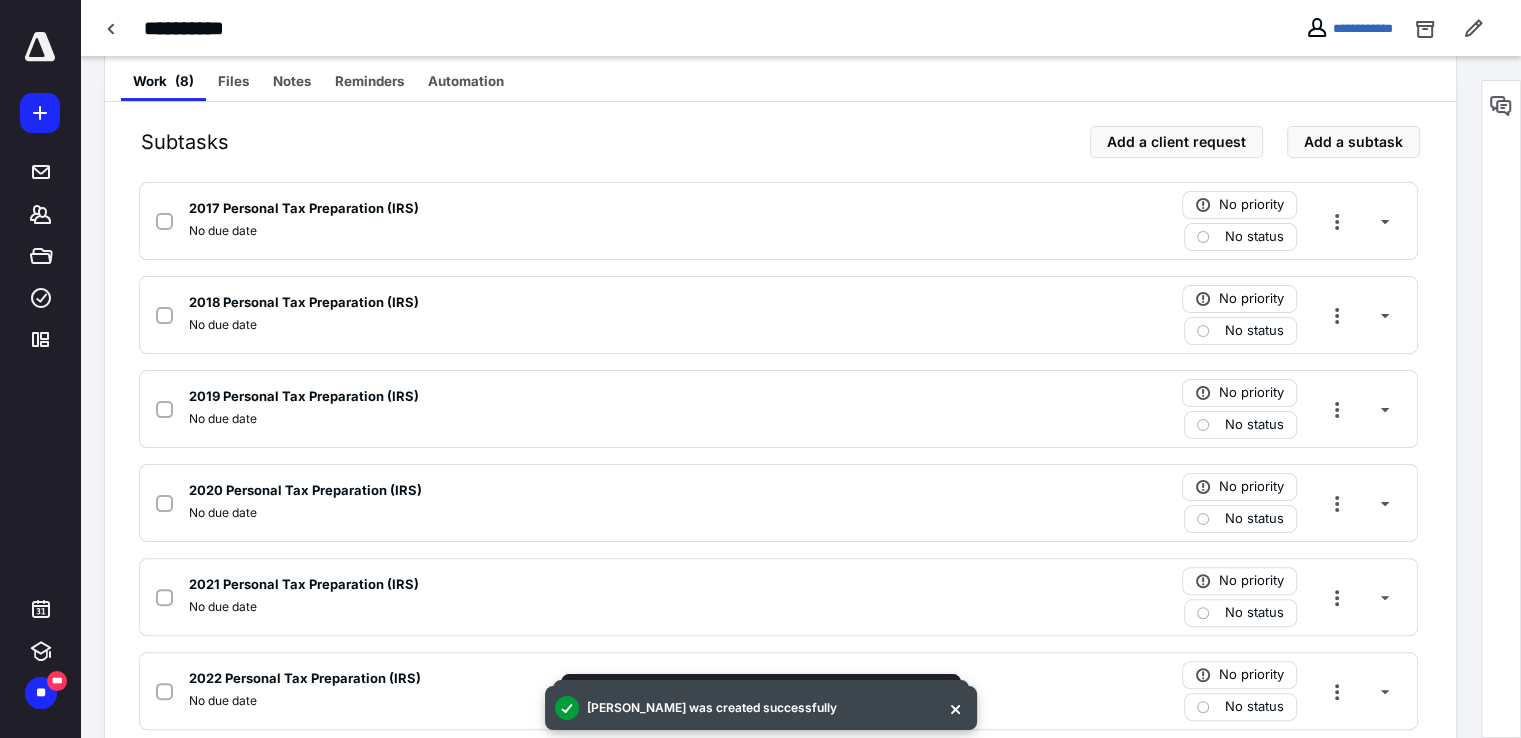 scroll, scrollTop: 324, scrollLeft: 0, axis: vertical 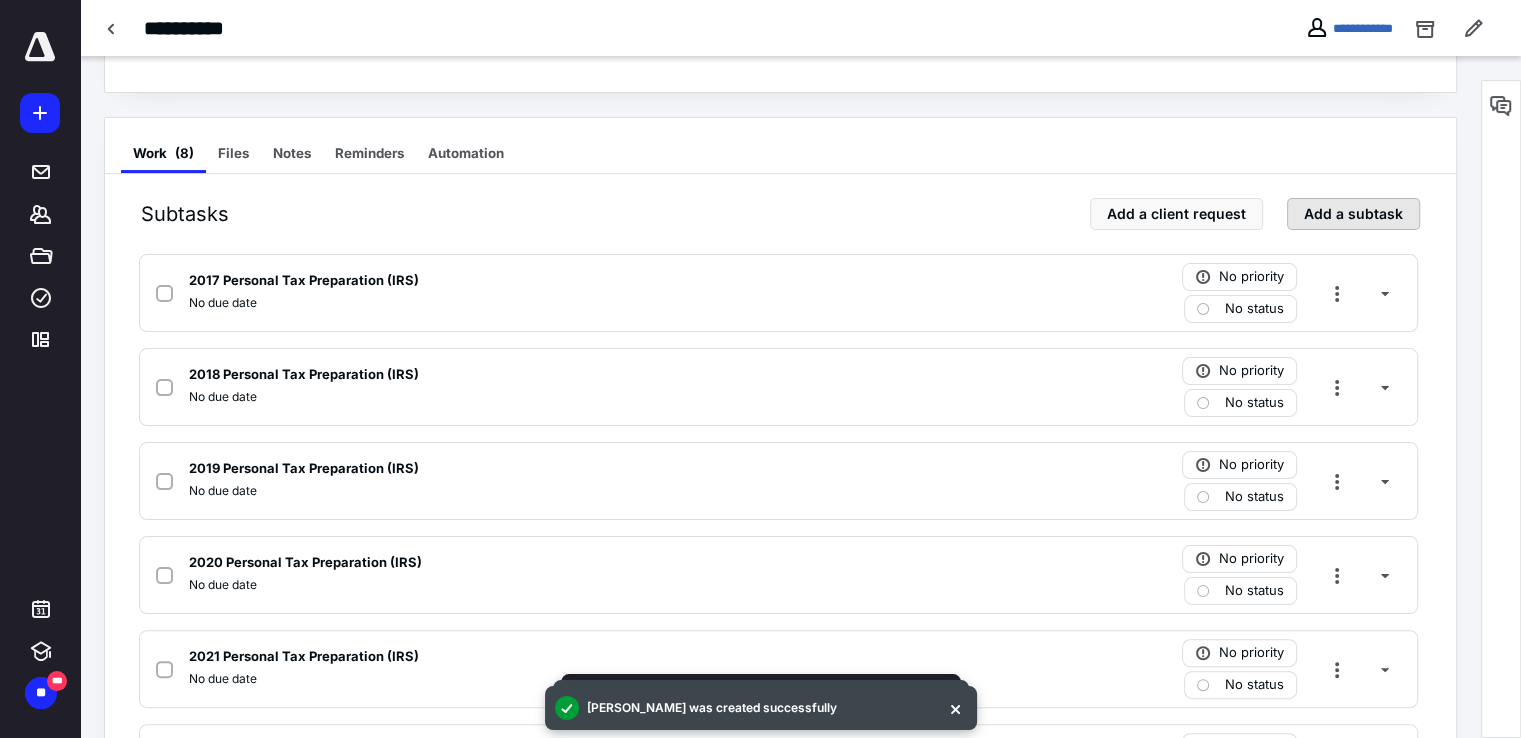 click on "Add a subtask" at bounding box center (1353, 214) 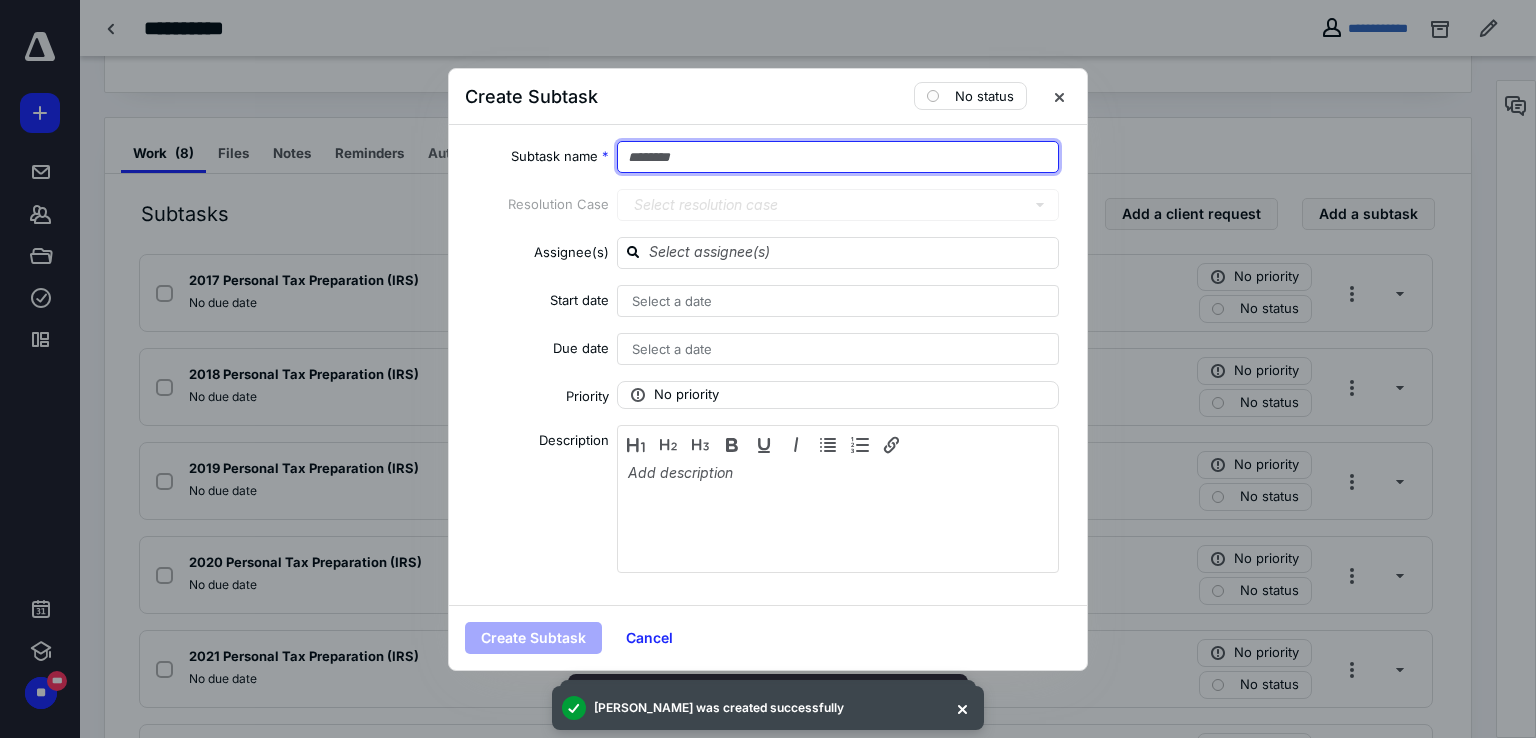 click at bounding box center [838, 157] 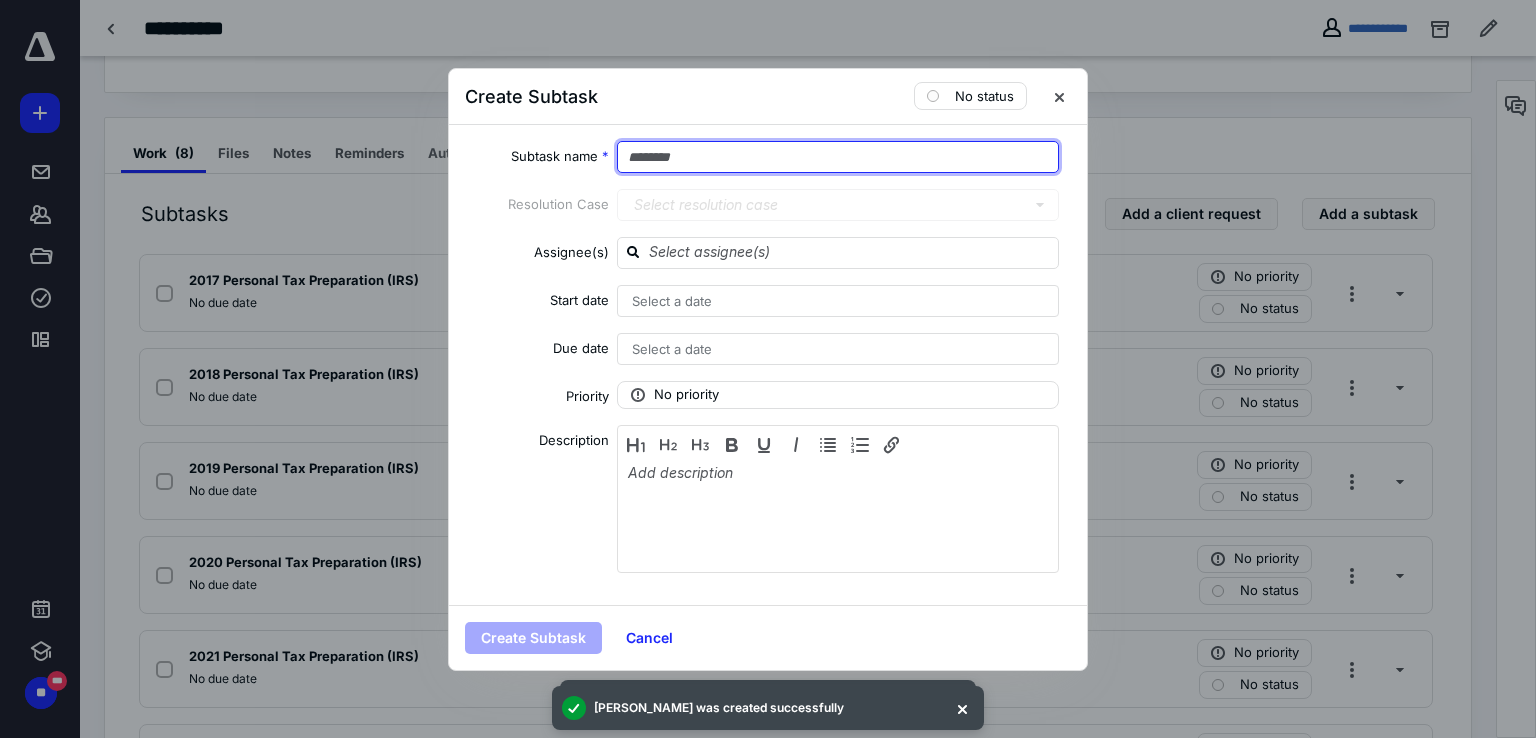 type on "*" 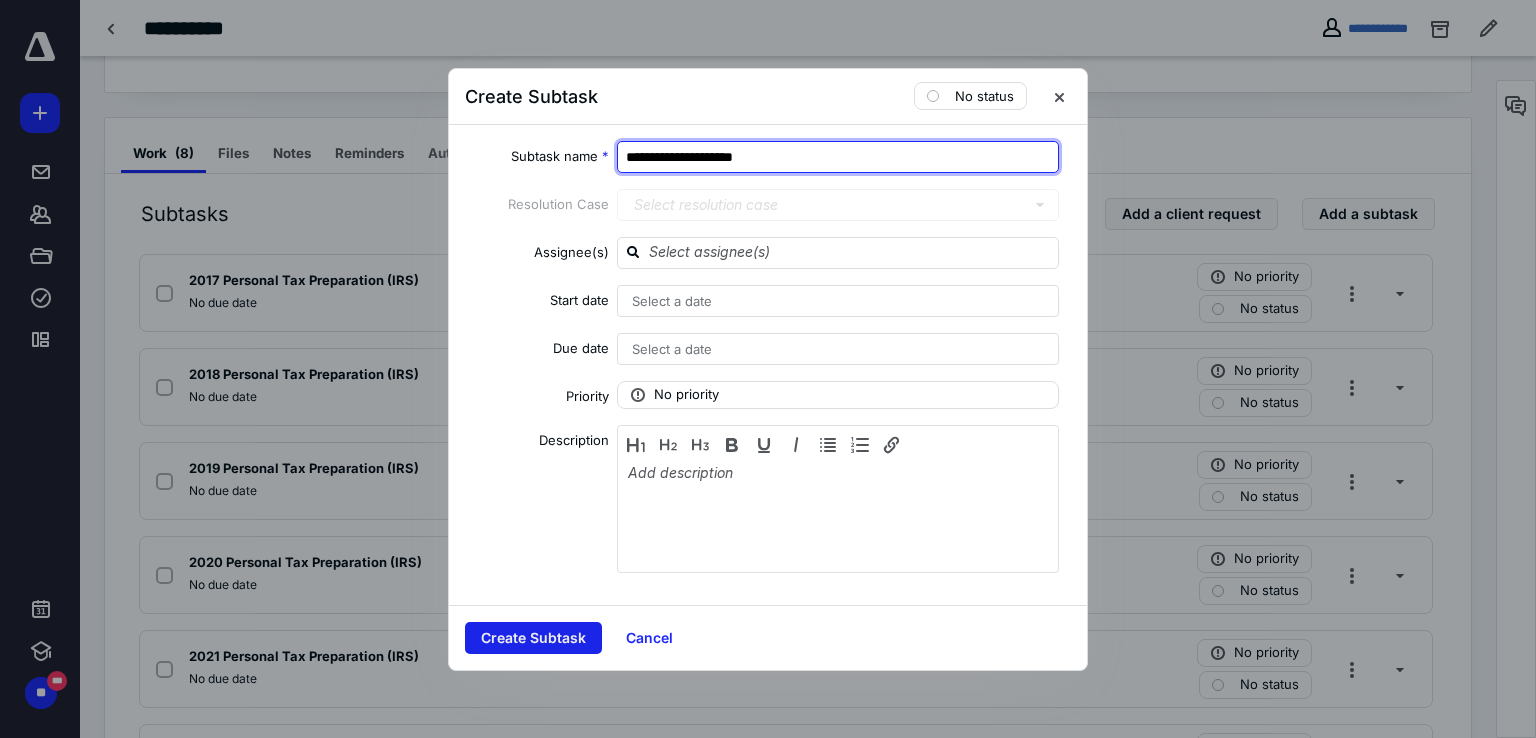 type on "**********" 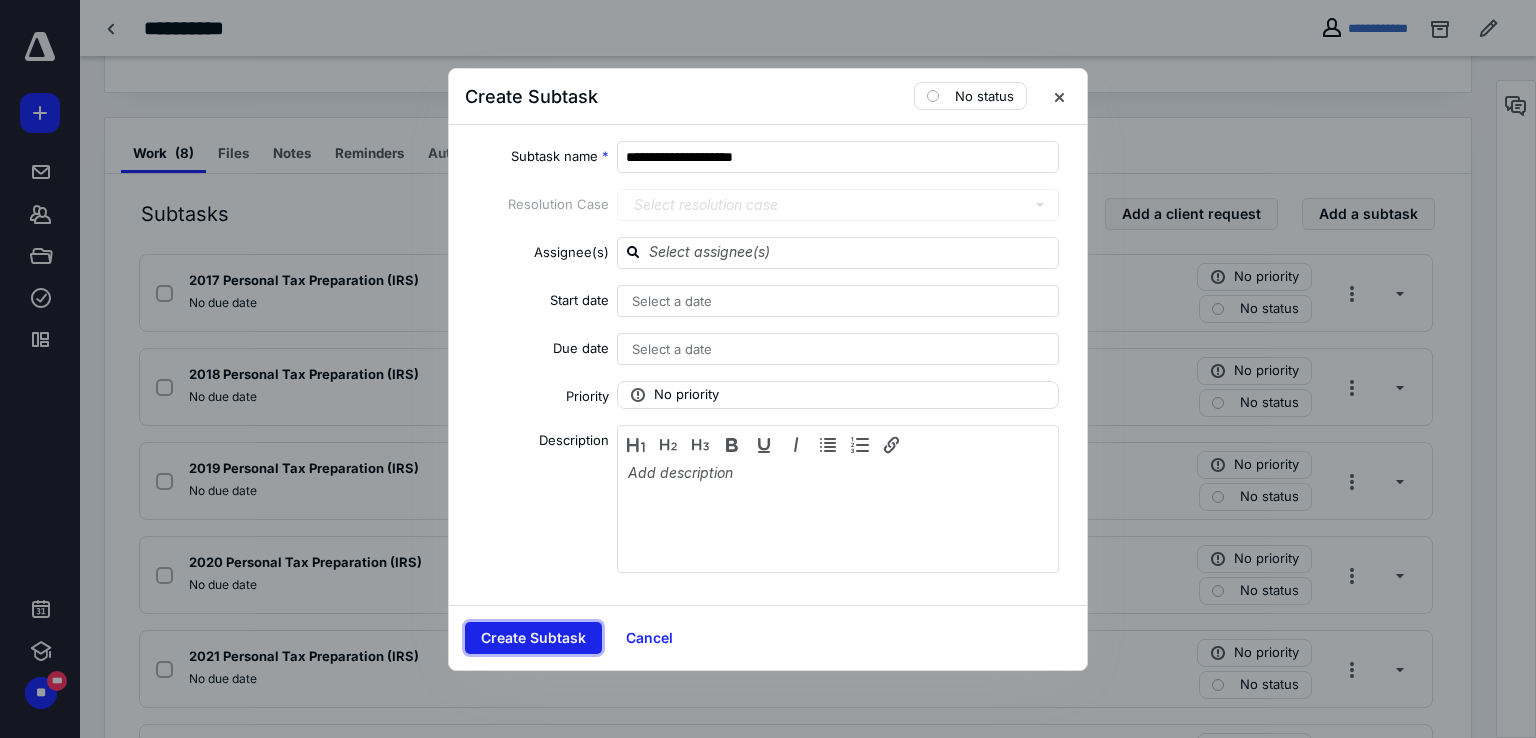 click on "Create Subtask" at bounding box center [533, 638] 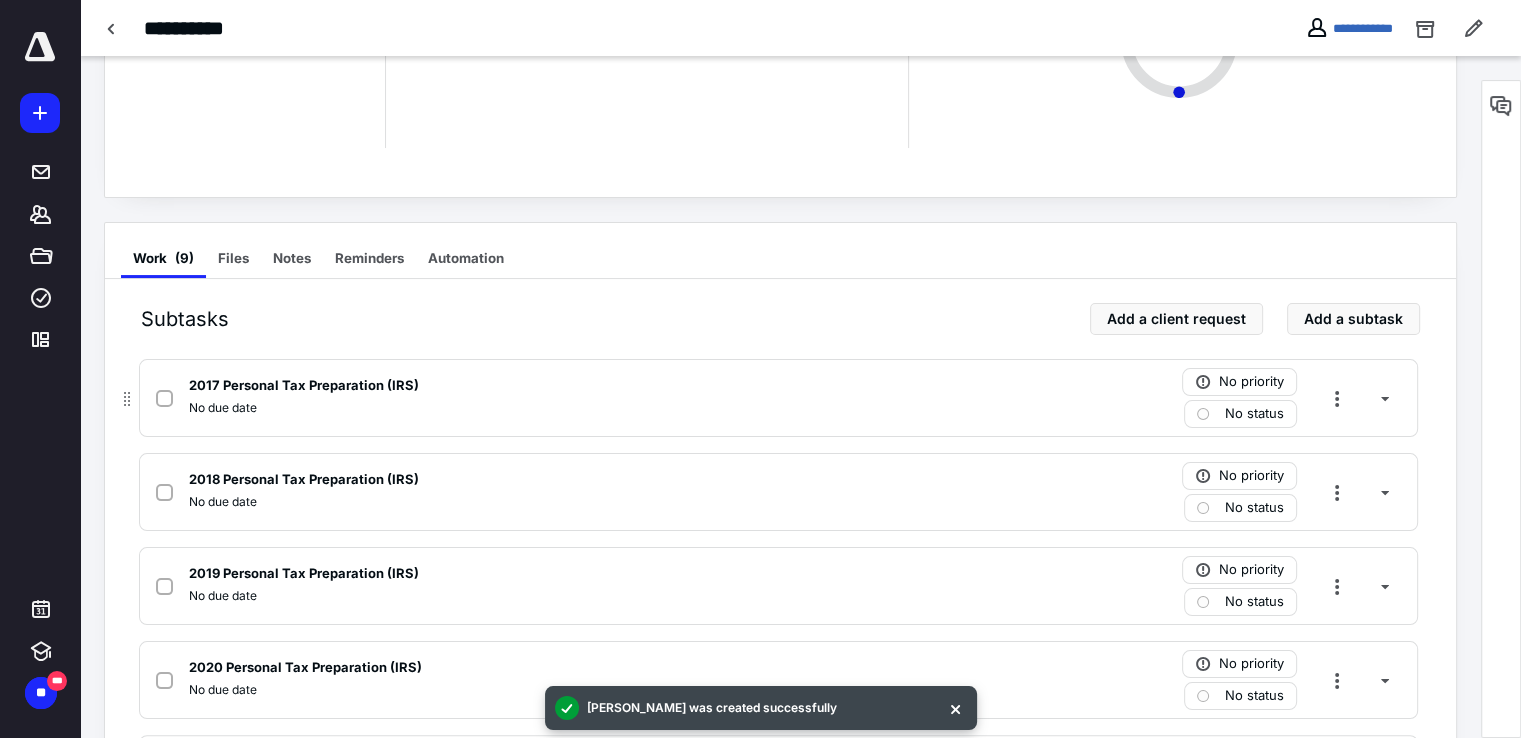 scroll, scrollTop: 0, scrollLeft: 0, axis: both 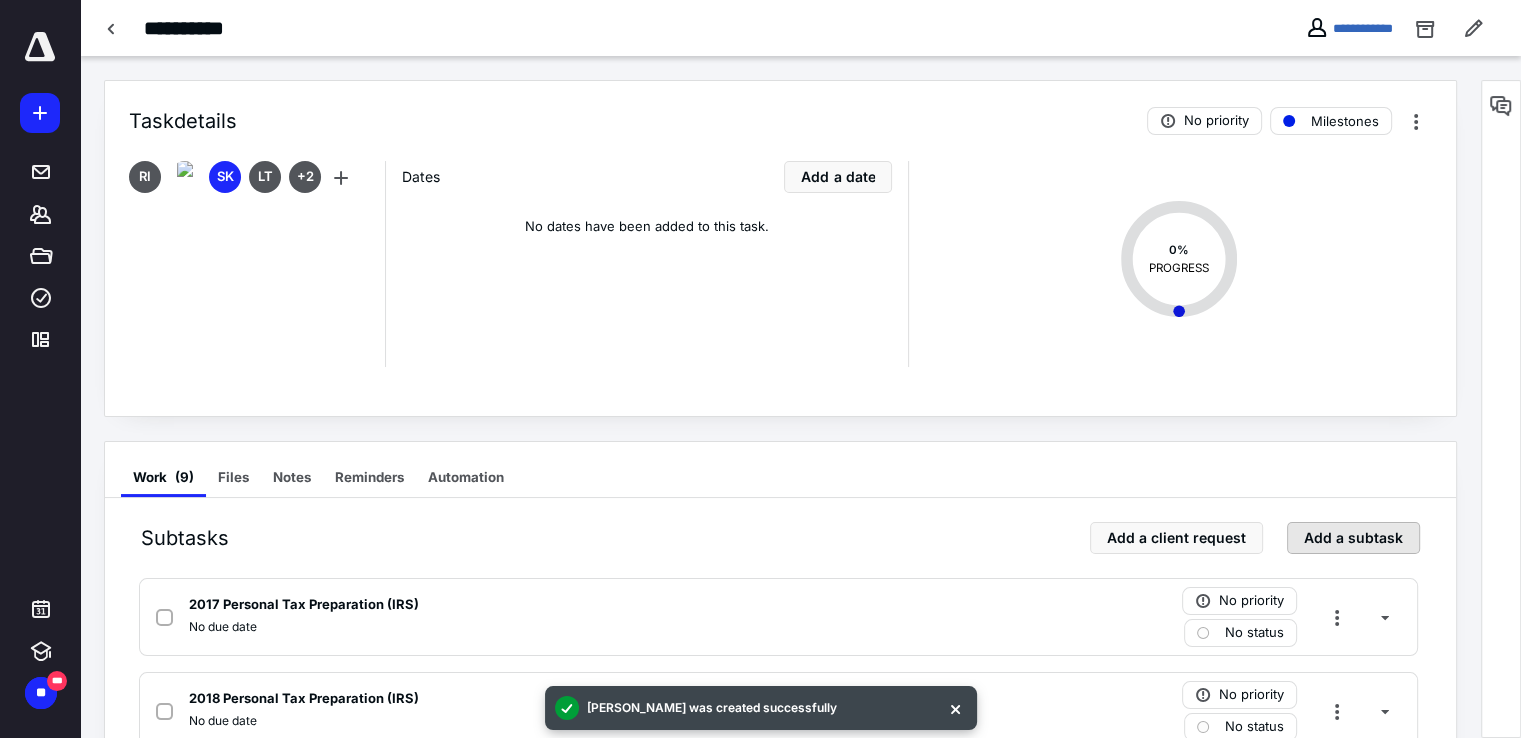 click on "Add a subtask" at bounding box center (1353, 538) 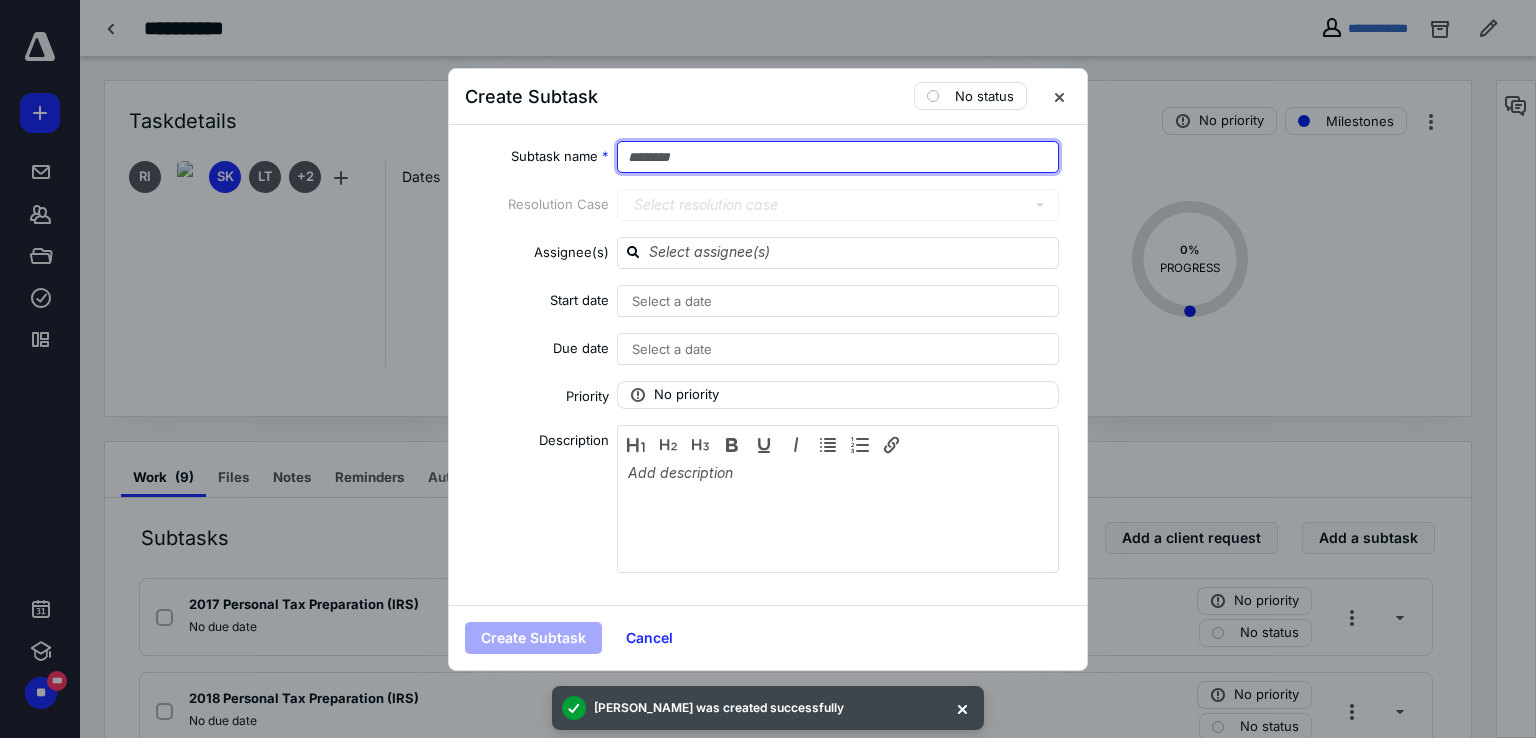 click at bounding box center (838, 157) 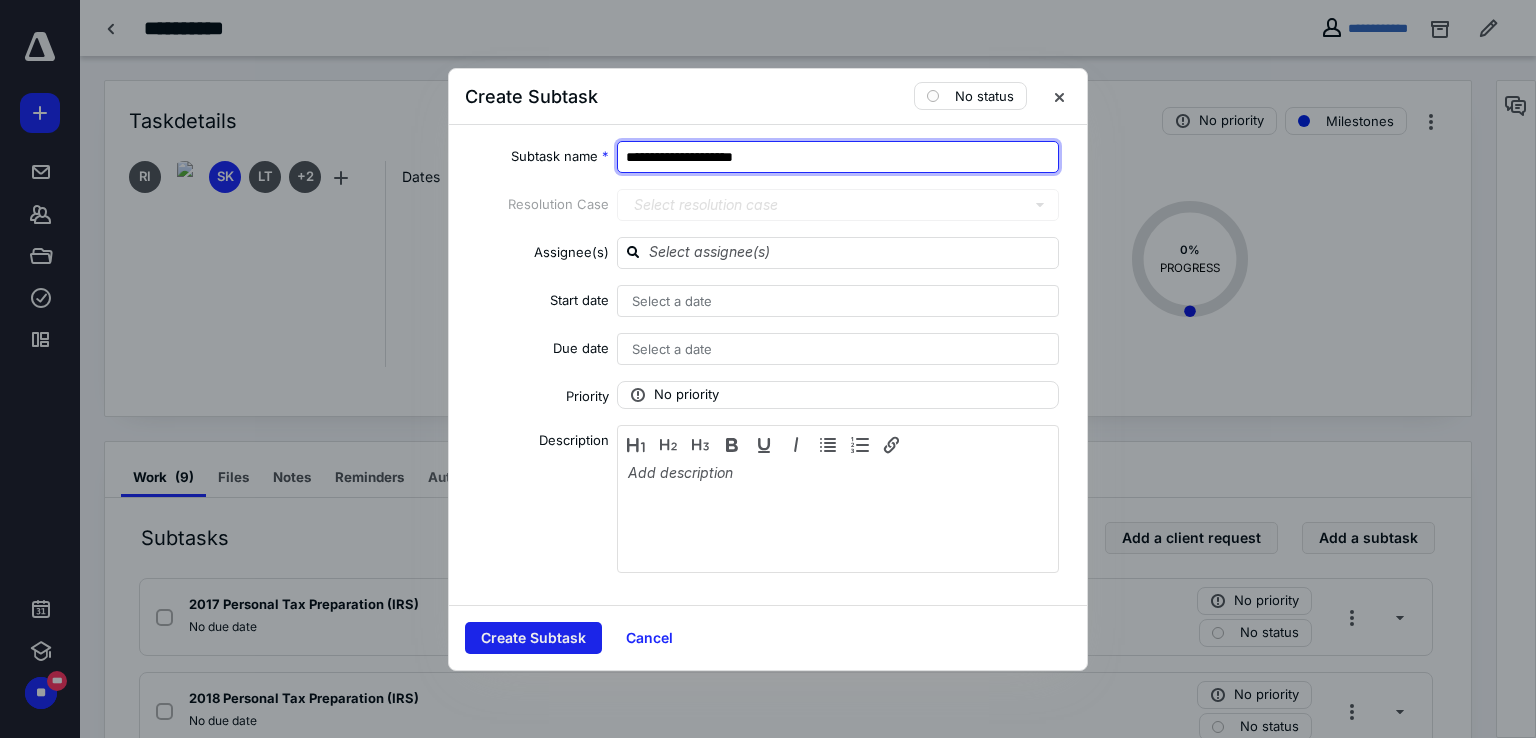 type on "**********" 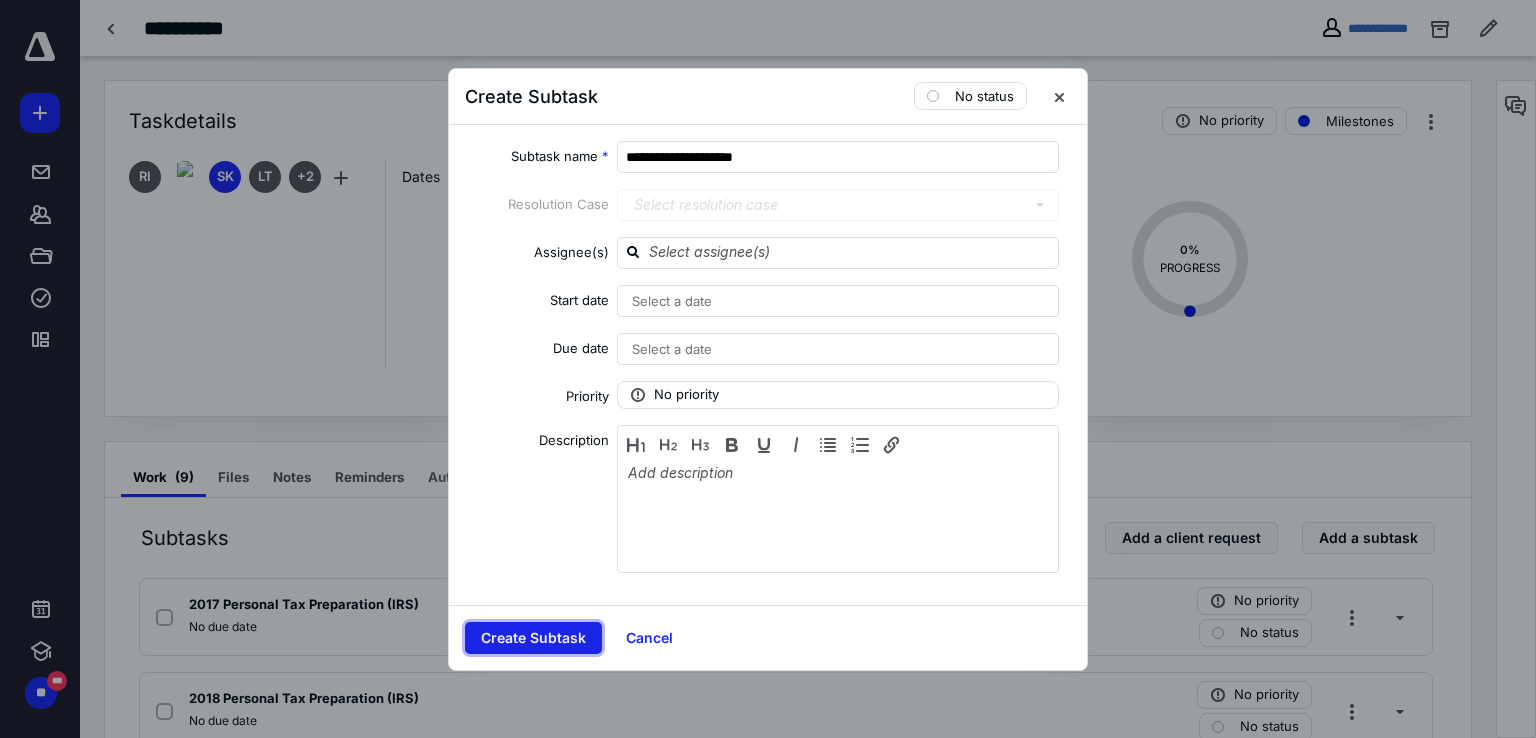 click on "Create Subtask" at bounding box center (533, 638) 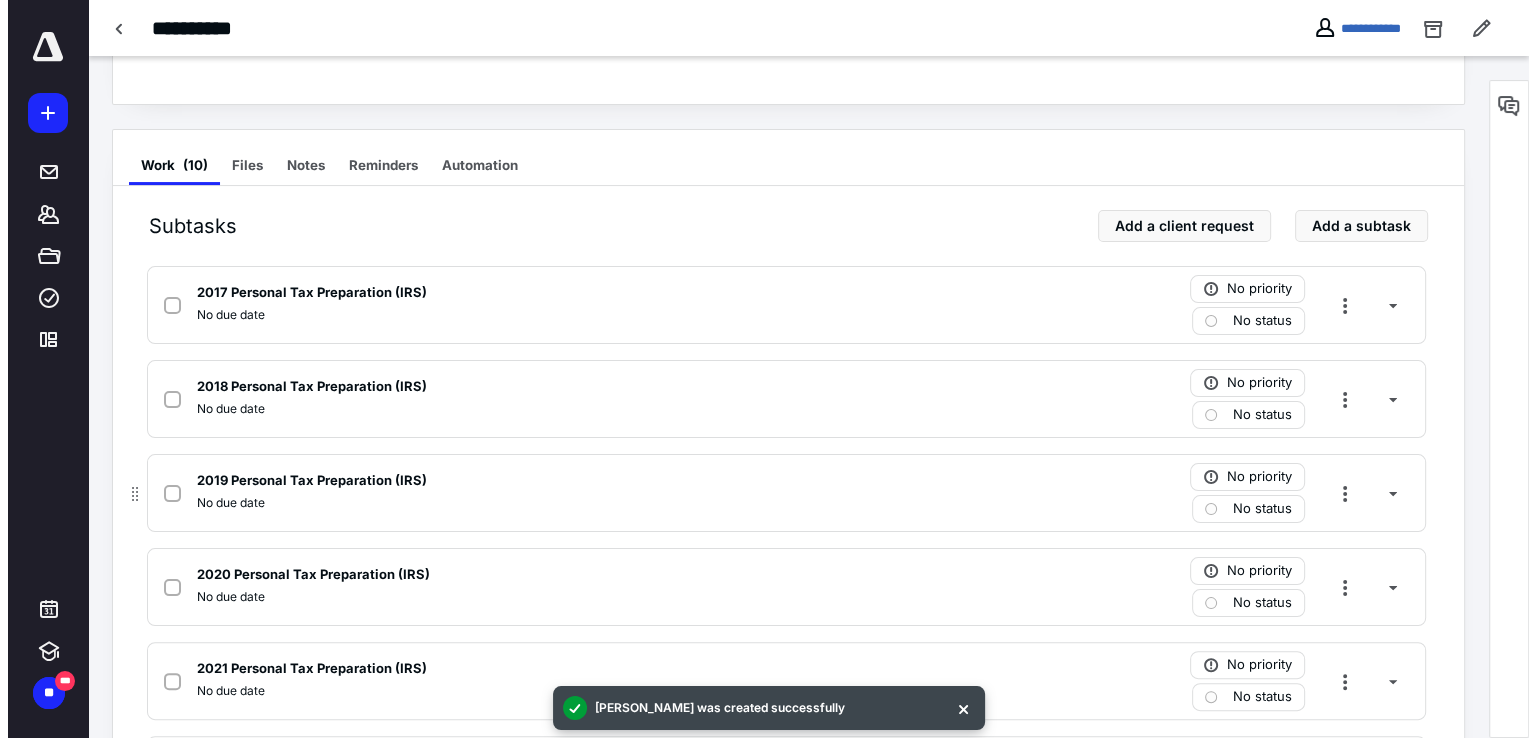 scroll, scrollTop: 212, scrollLeft: 0, axis: vertical 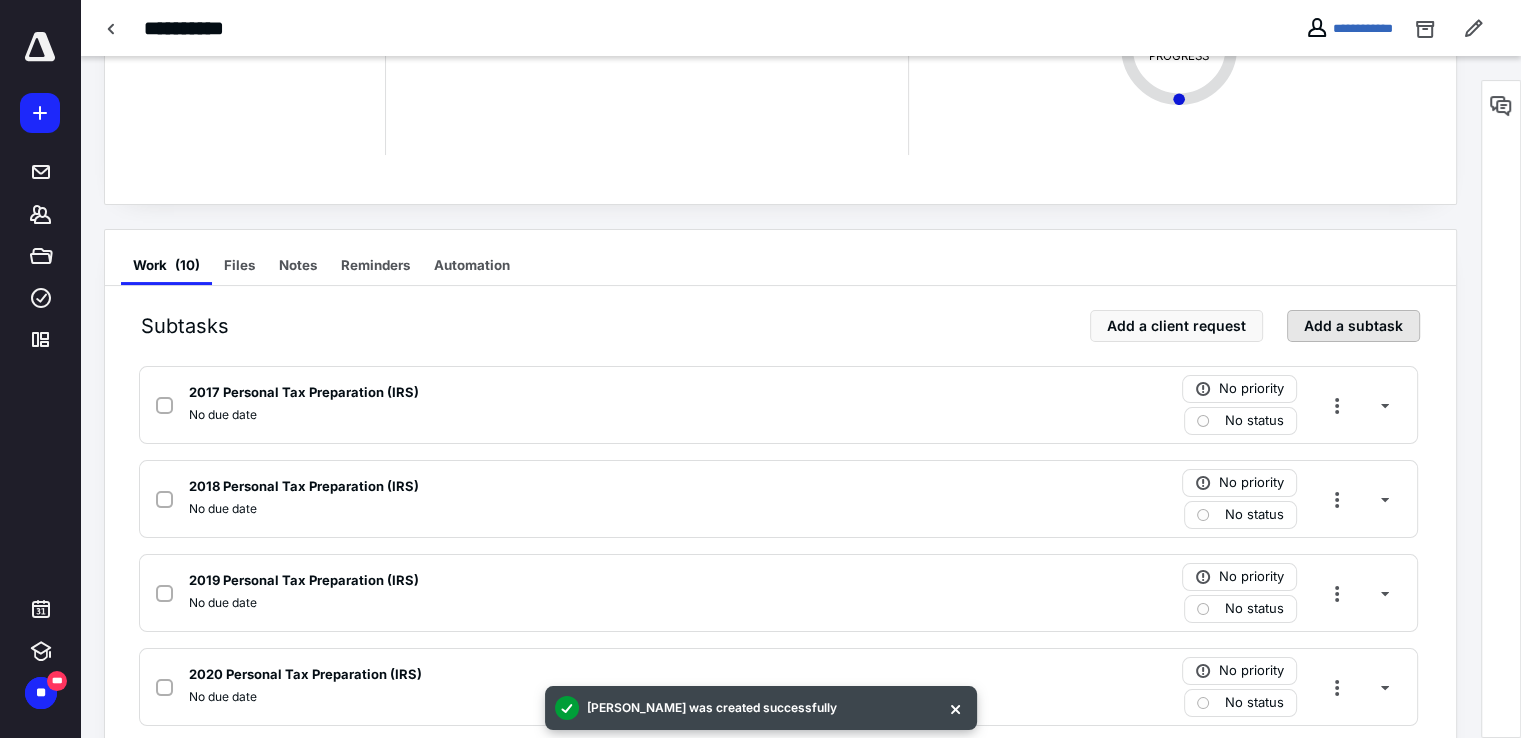 click on "Add a subtask" at bounding box center [1353, 326] 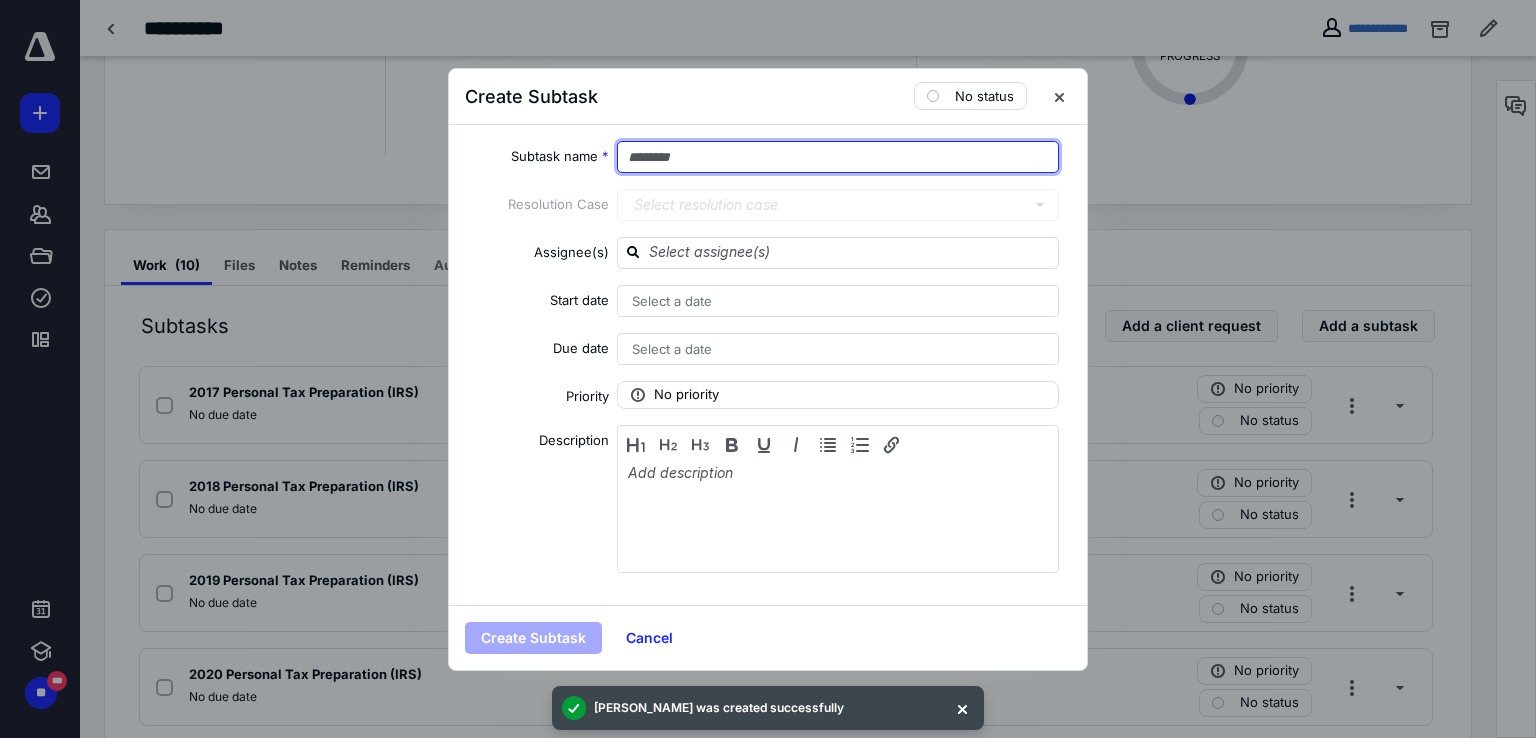 click at bounding box center (838, 157) 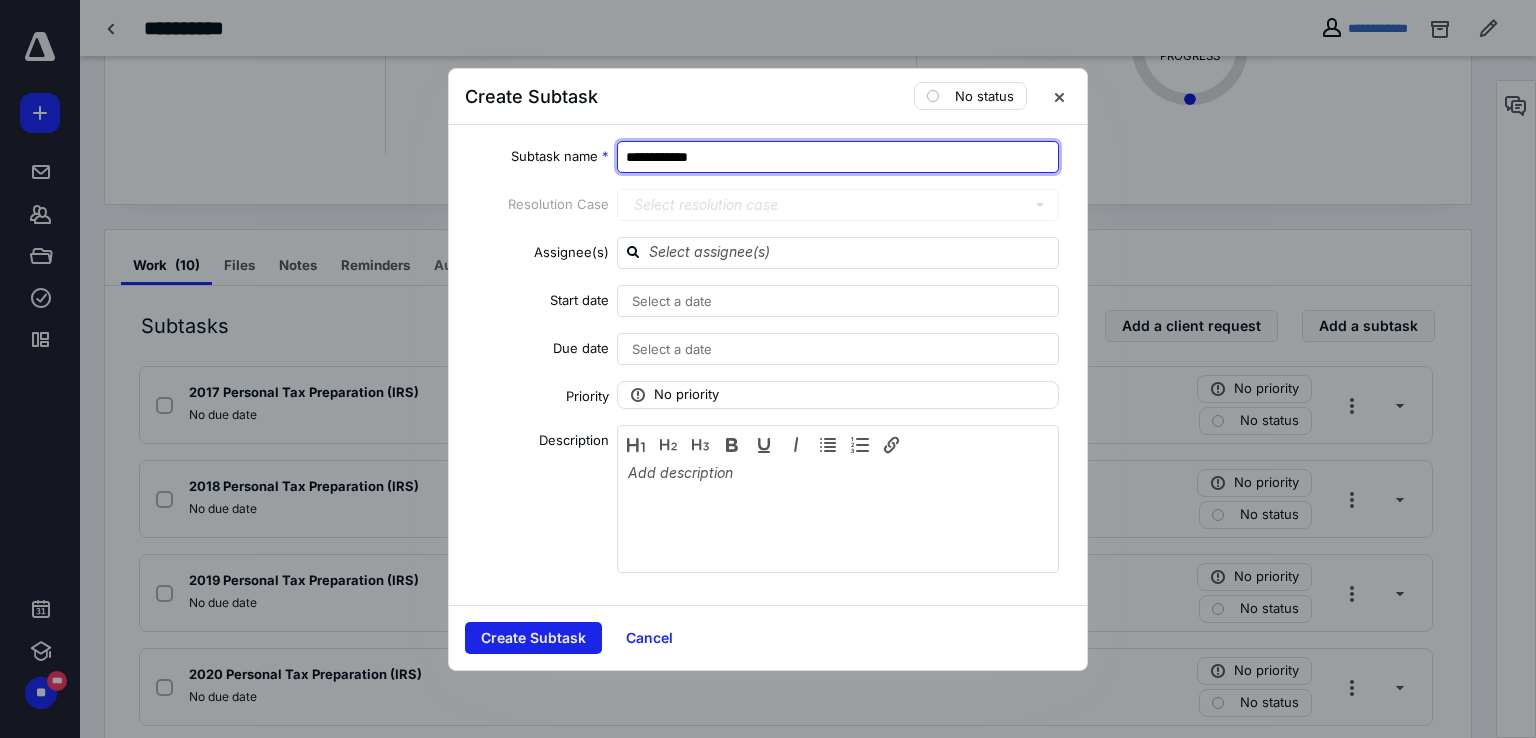 type on "**********" 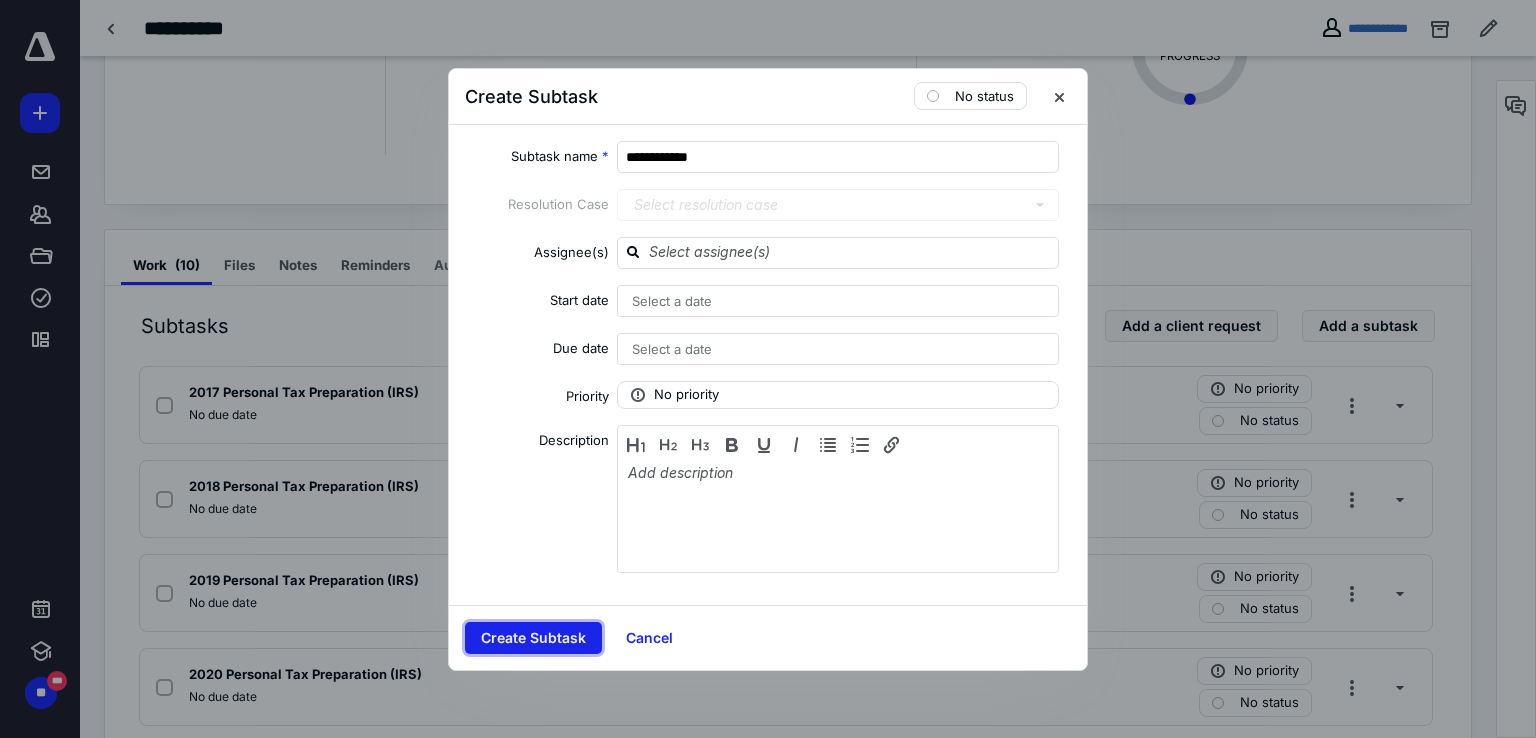 click on "Create Subtask" at bounding box center [533, 638] 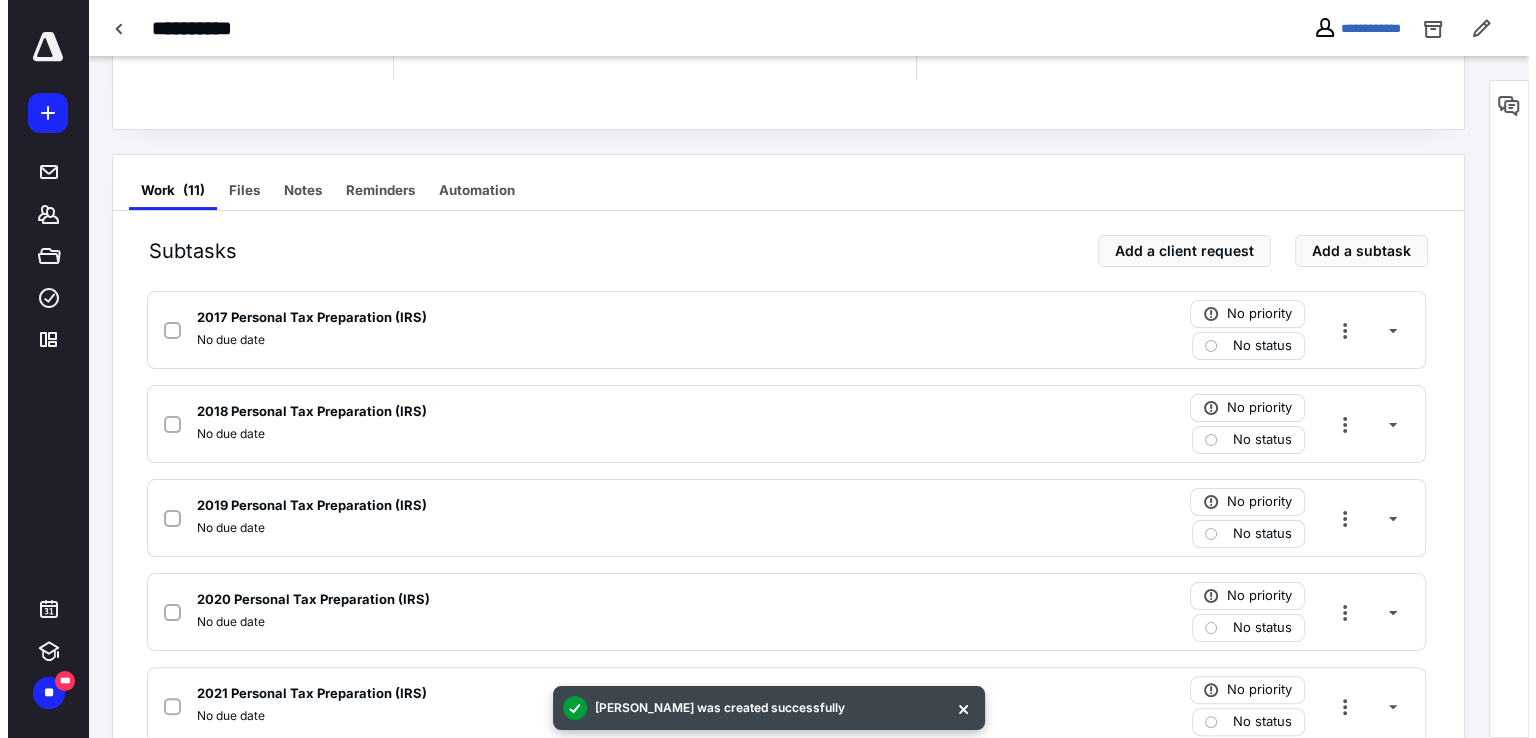scroll, scrollTop: 107, scrollLeft: 0, axis: vertical 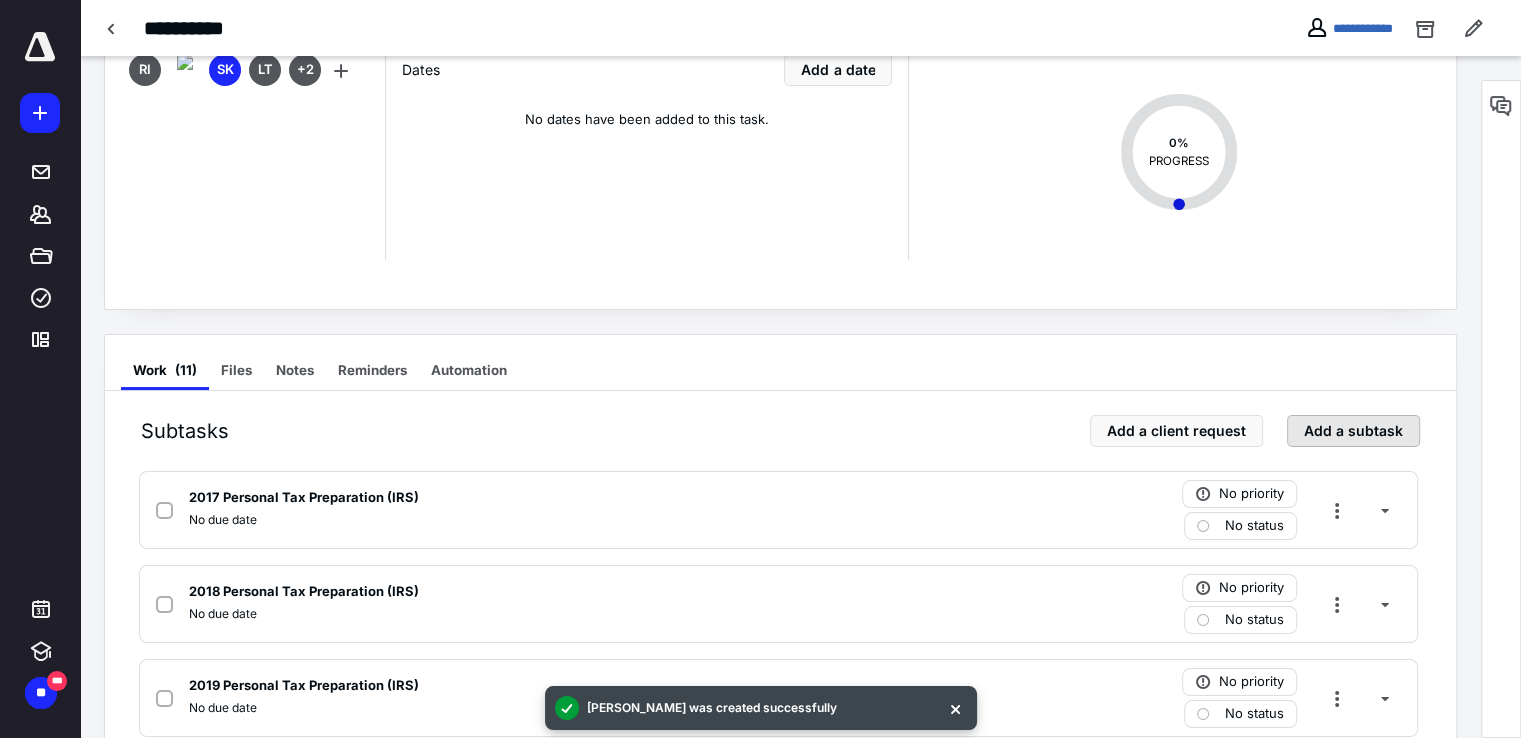 click on "Add a subtask" at bounding box center (1353, 431) 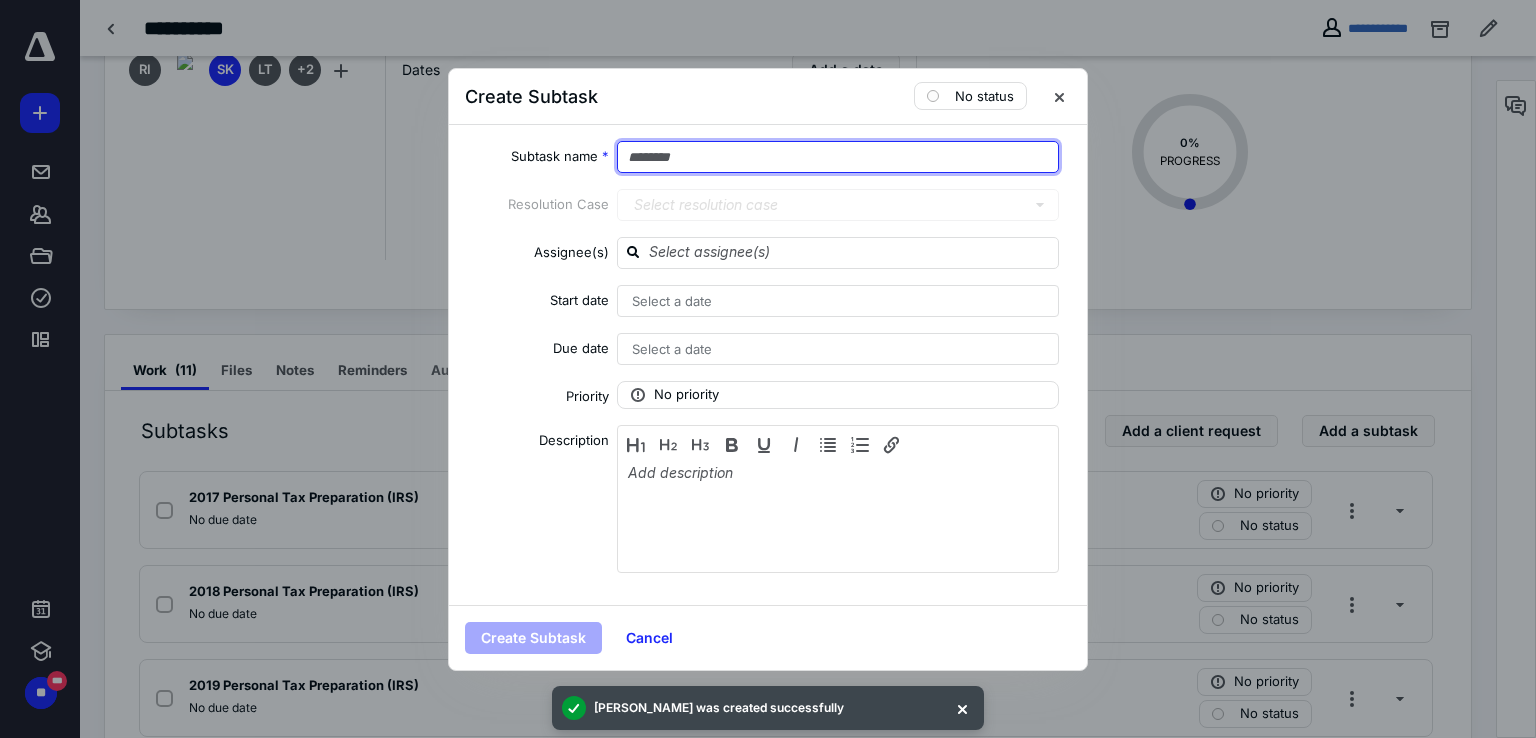click at bounding box center (838, 157) 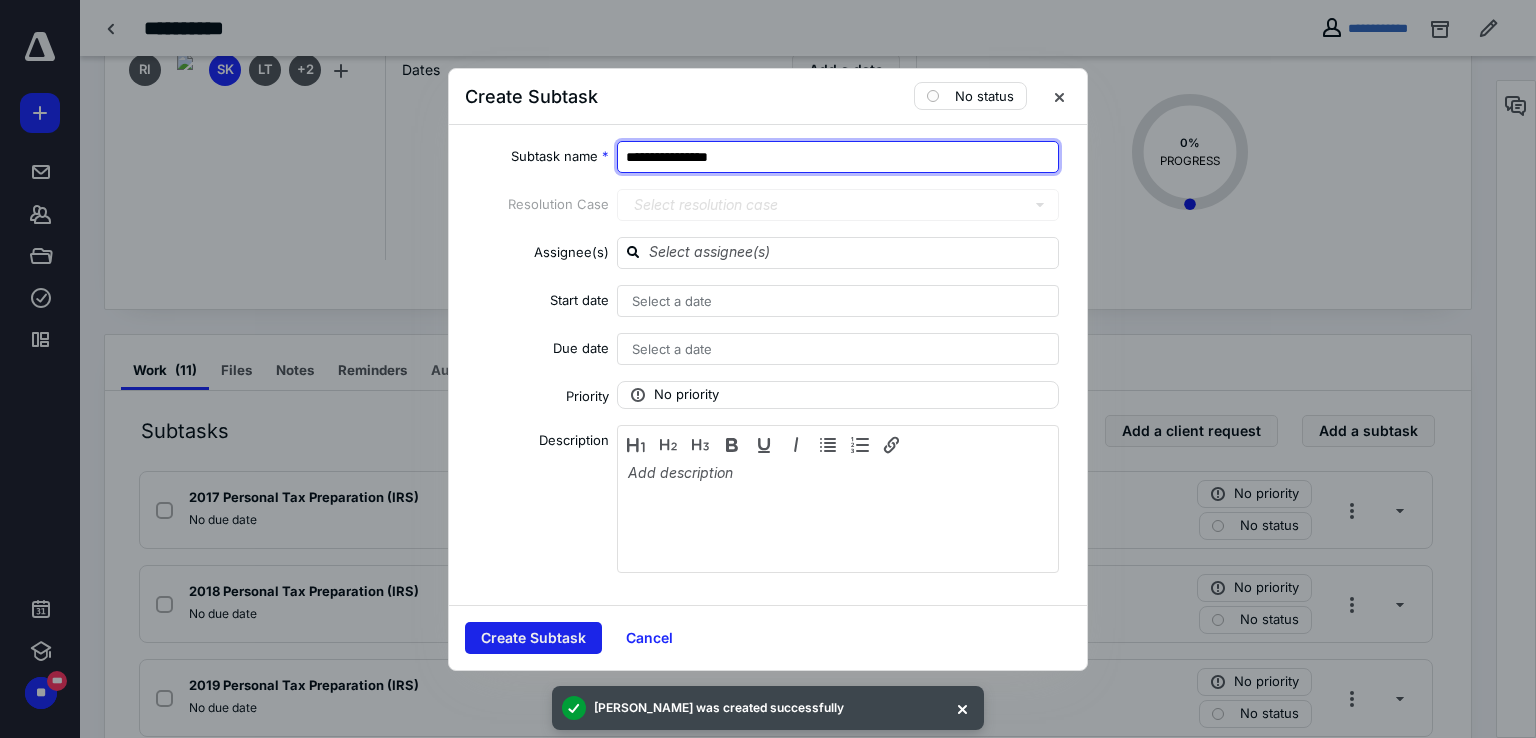 type on "**********" 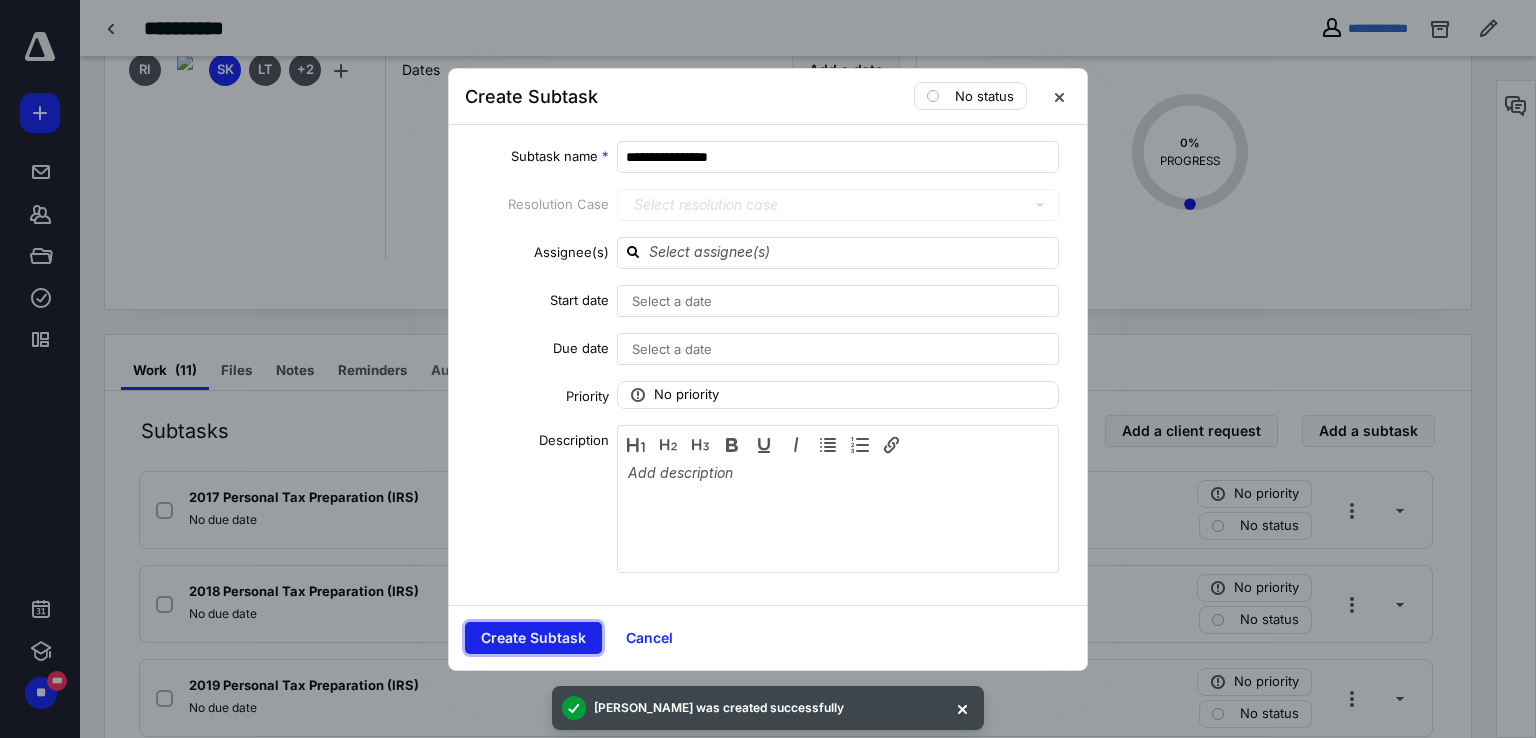click on "Create Subtask" at bounding box center (533, 638) 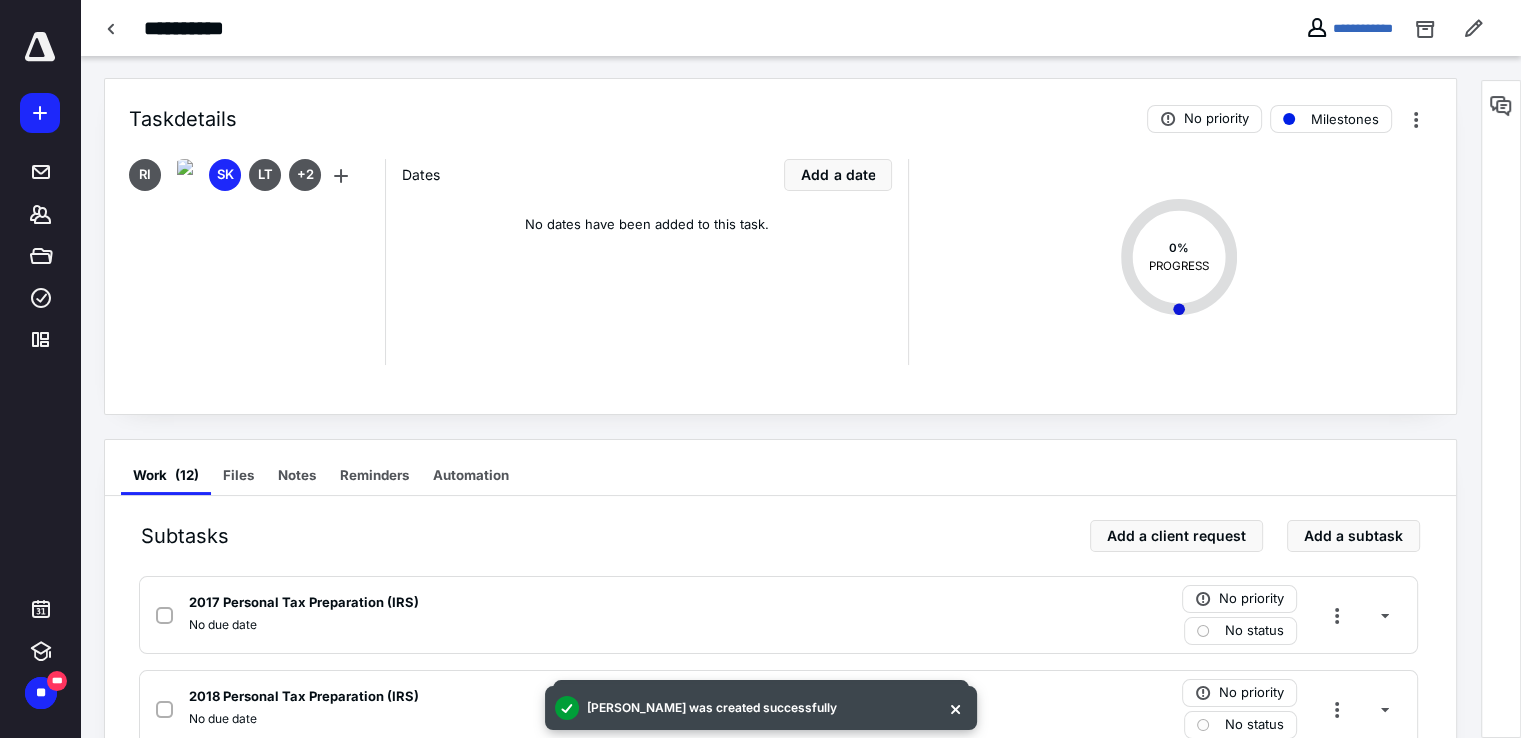scroll, scrollTop: 0, scrollLeft: 0, axis: both 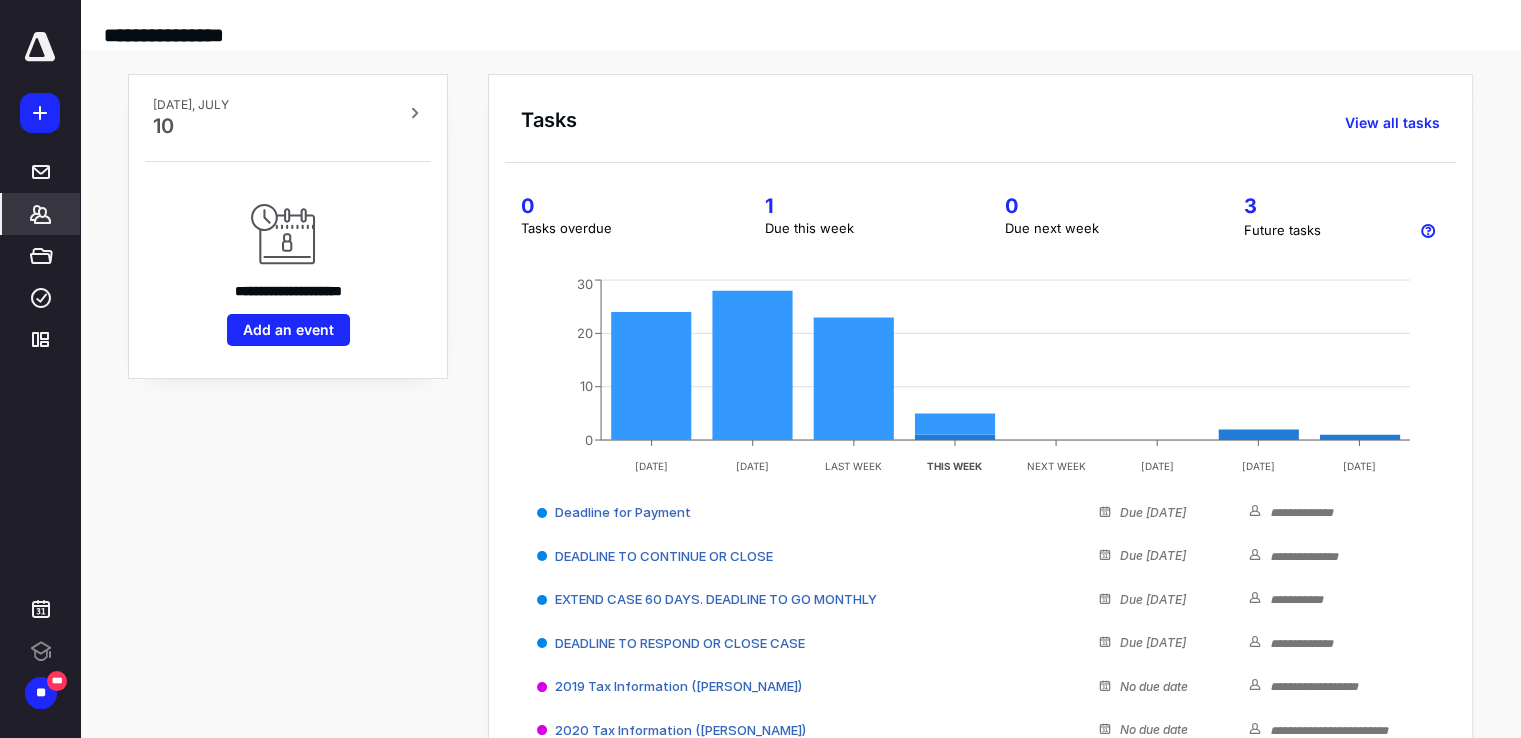 click 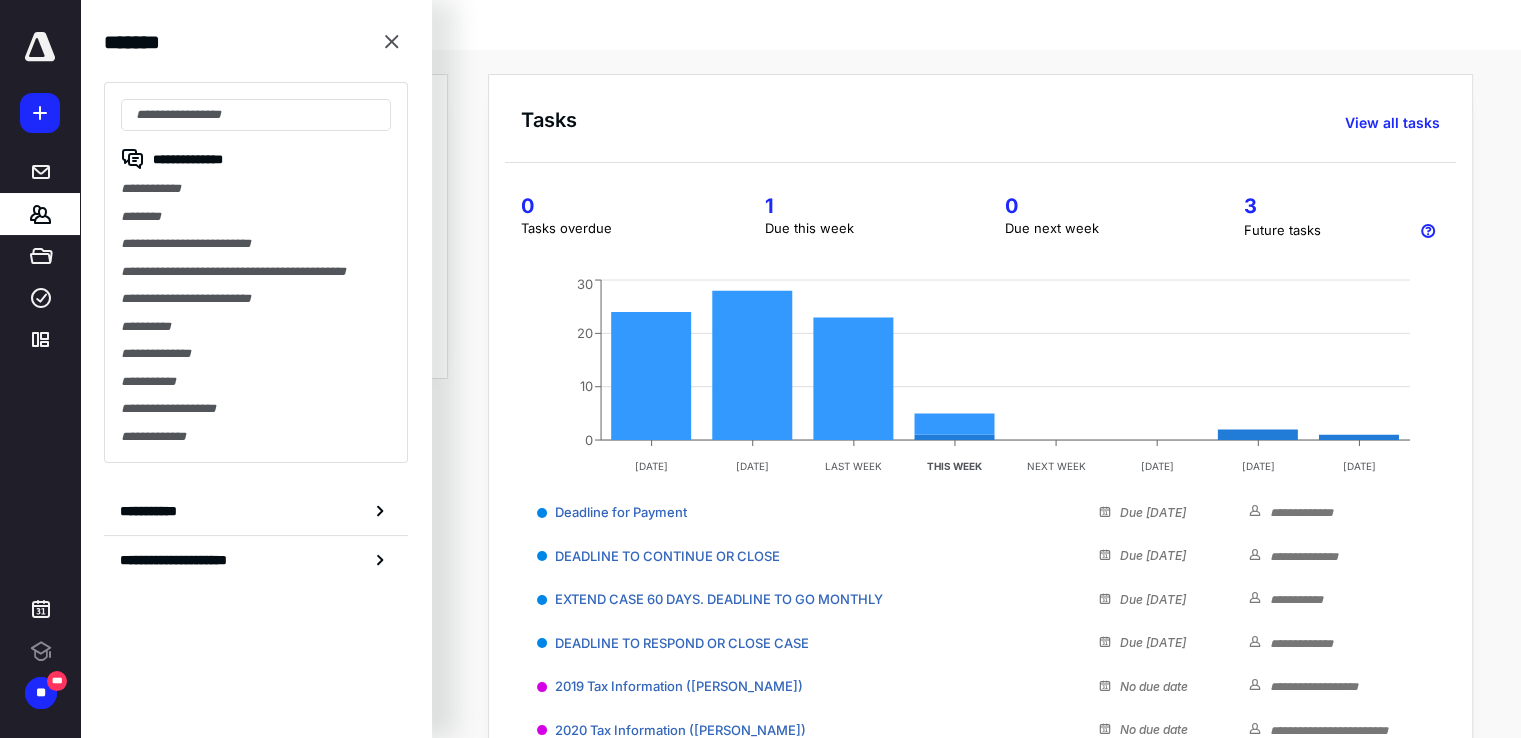 scroll, scrollTop: 0, scrollLeft: 0, axis: both 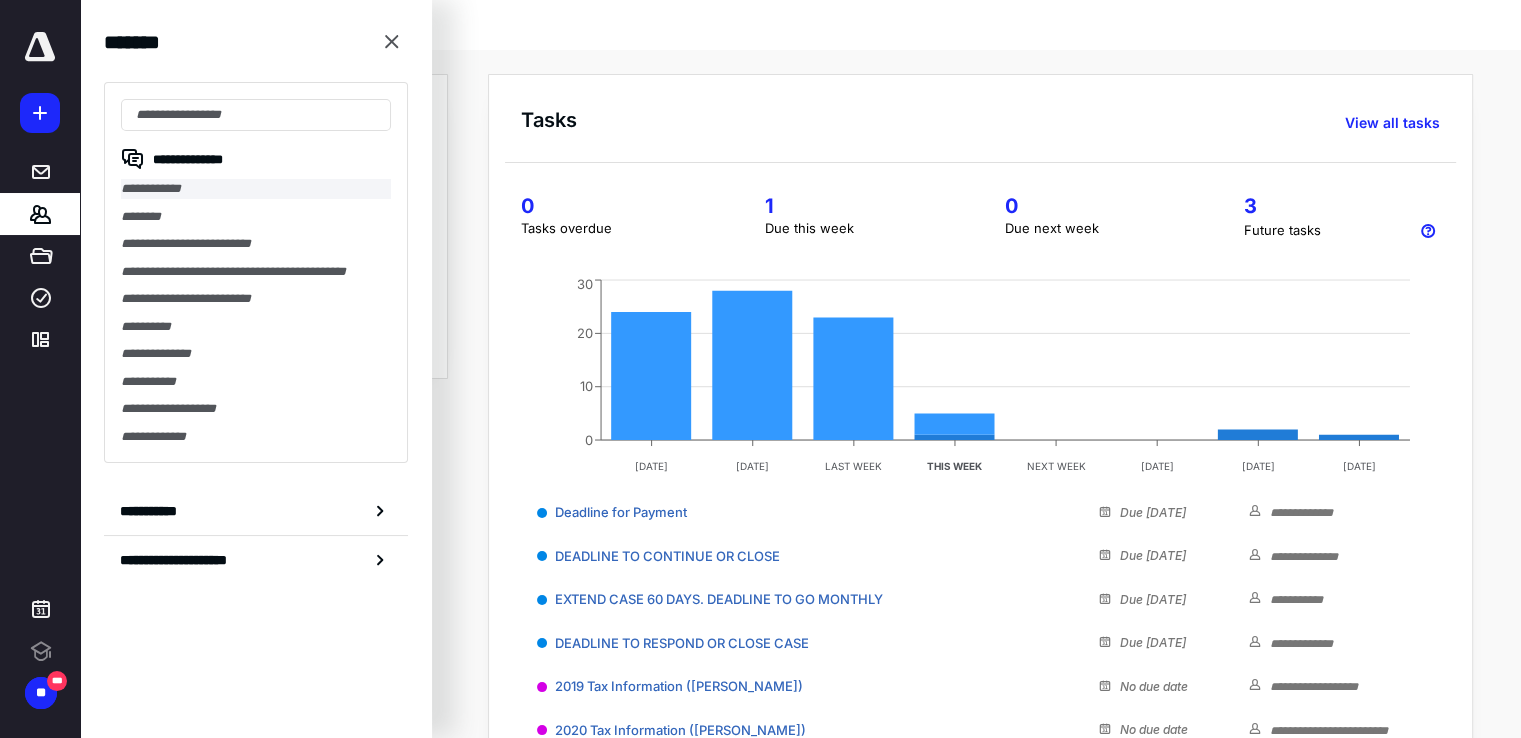 click on "**********" at bounding box center (256, 189) 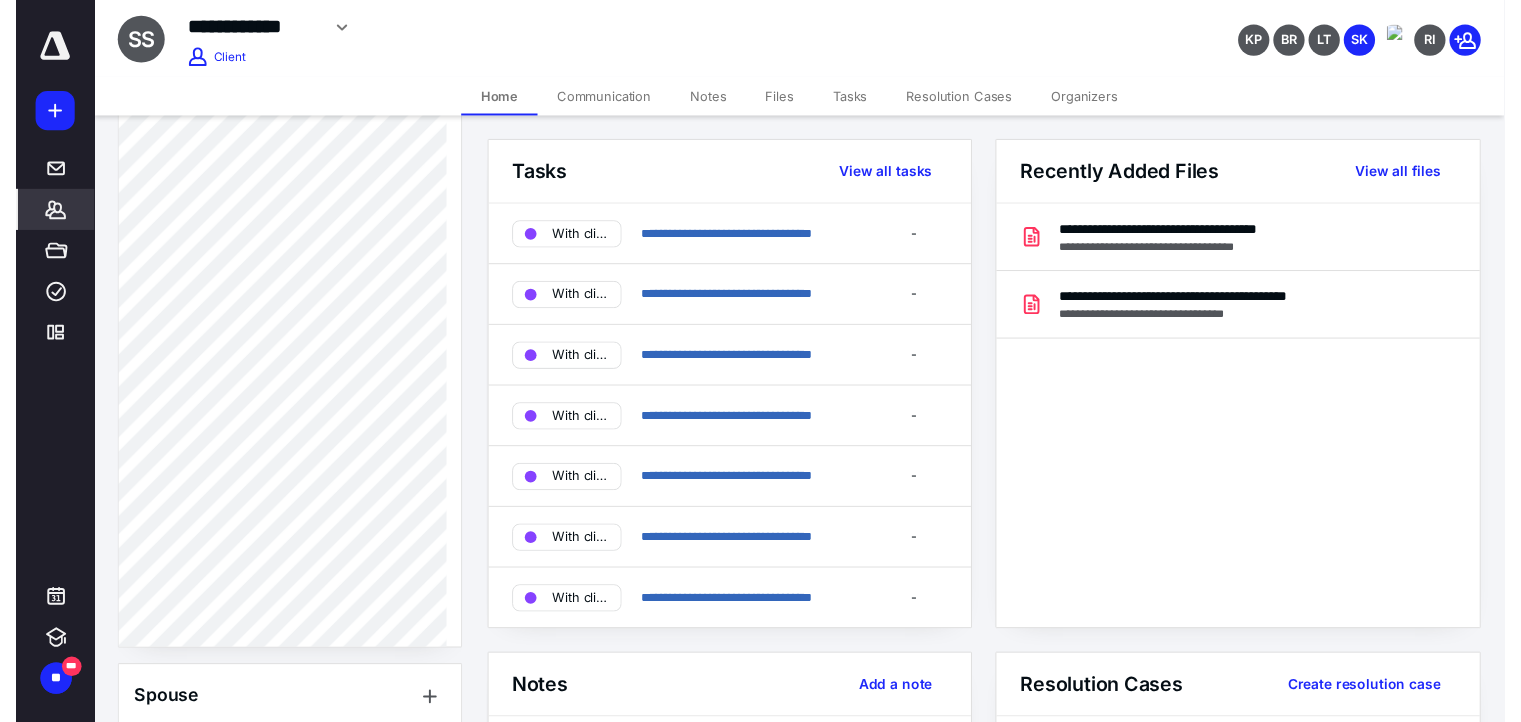 scroll, scrollTop: 1300, scrollLeft: 0, axis: vertical 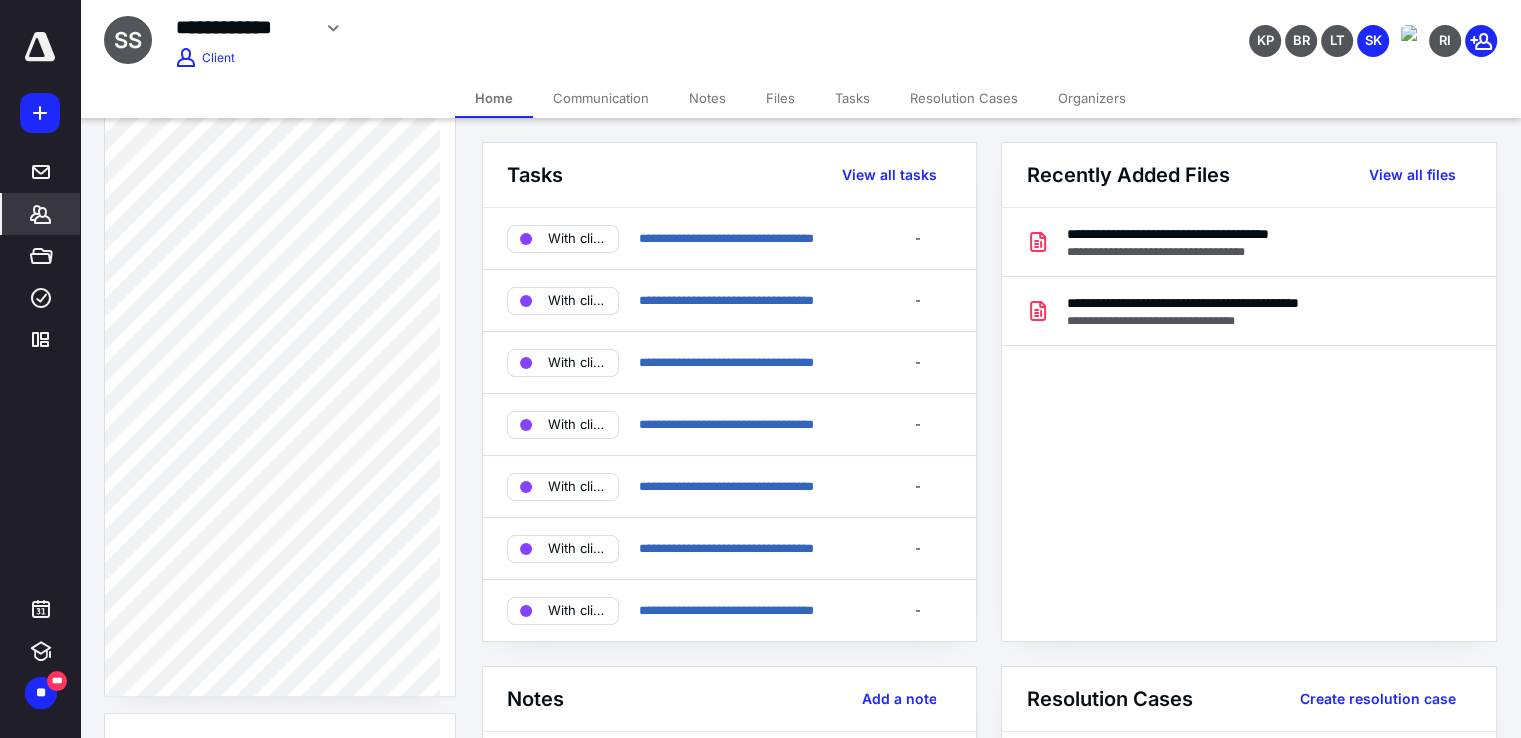 click on "Tasks" at bounding box center [852, 98] 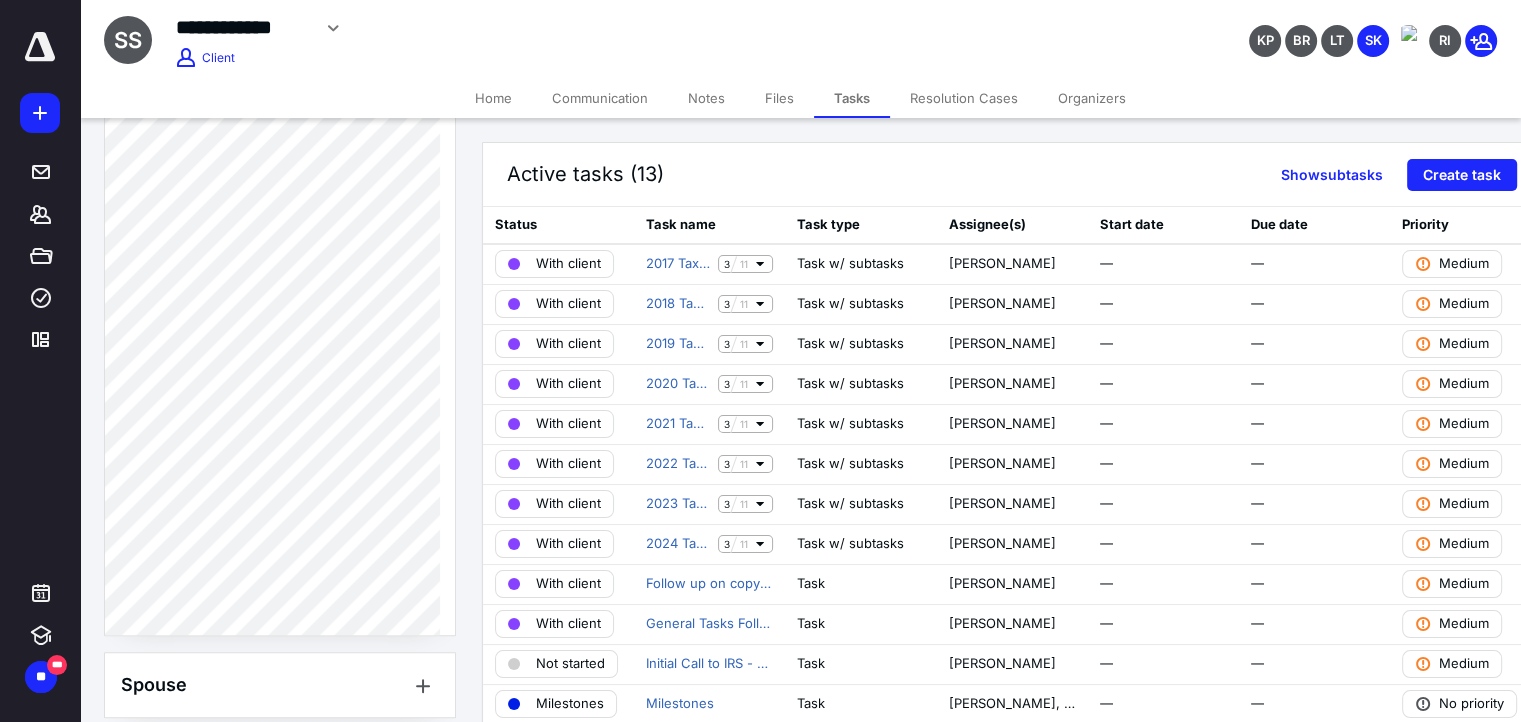 scroll, scrollTop: 1324, scrollLeft: 0, axis: vertical 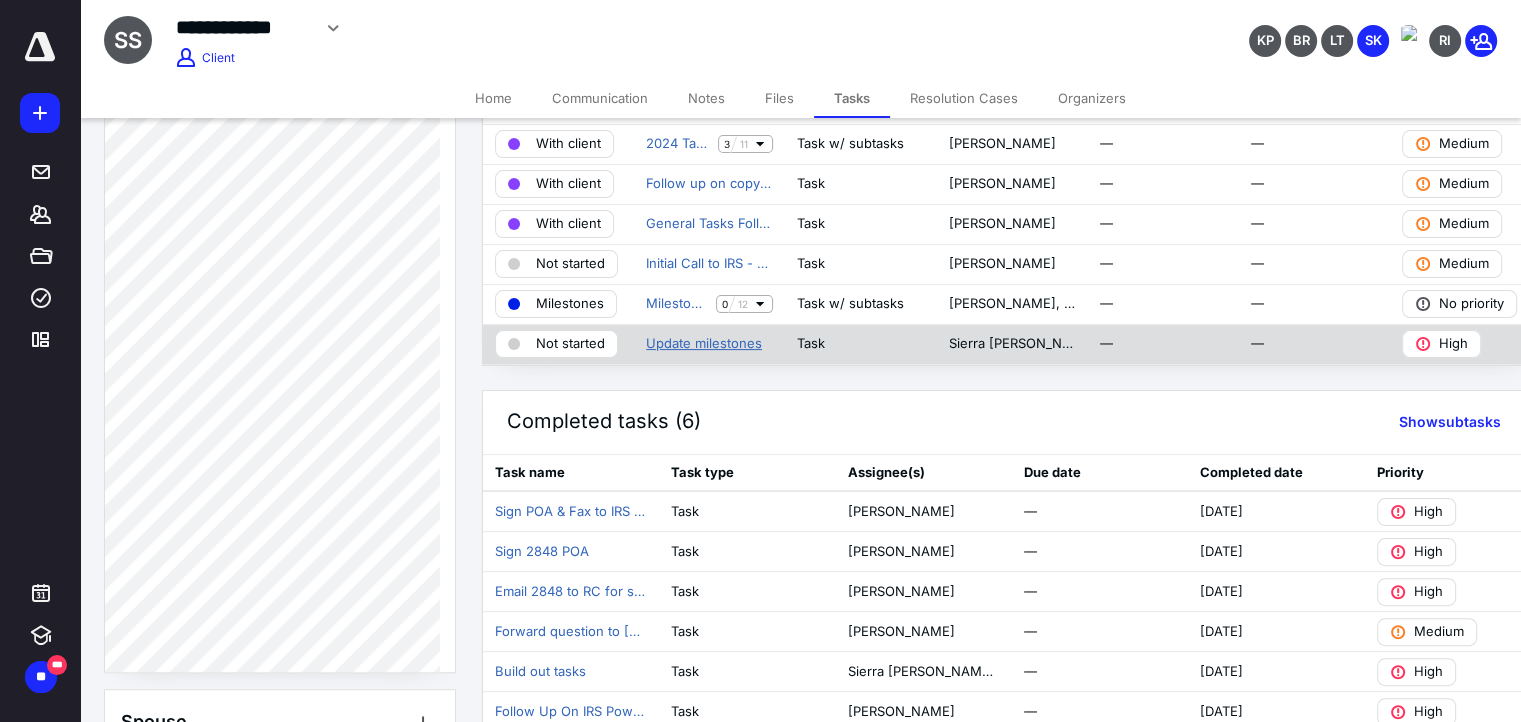 click on "Update milestones" at bounding box center [704, 344] 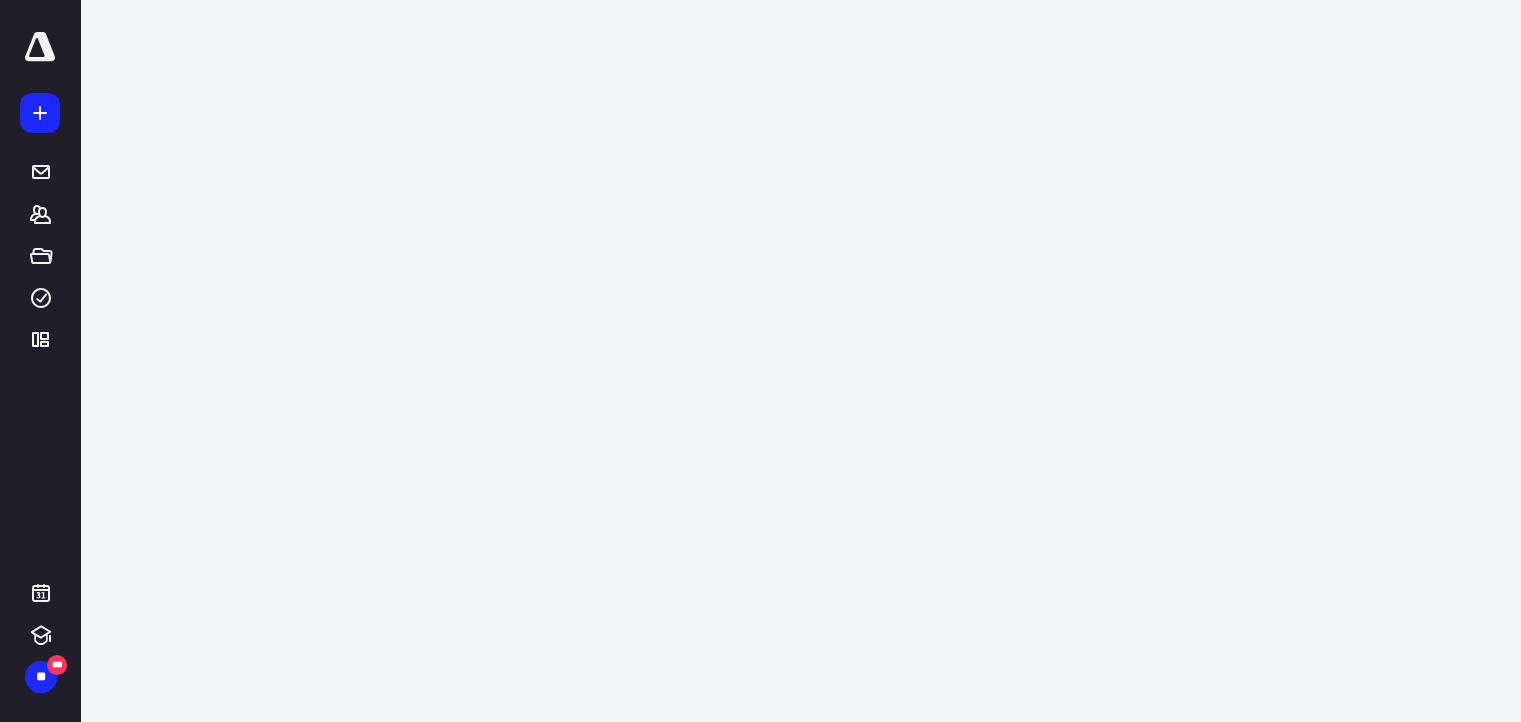 scroll, scrollTop: 0, scrollLeft: 0, axis: both 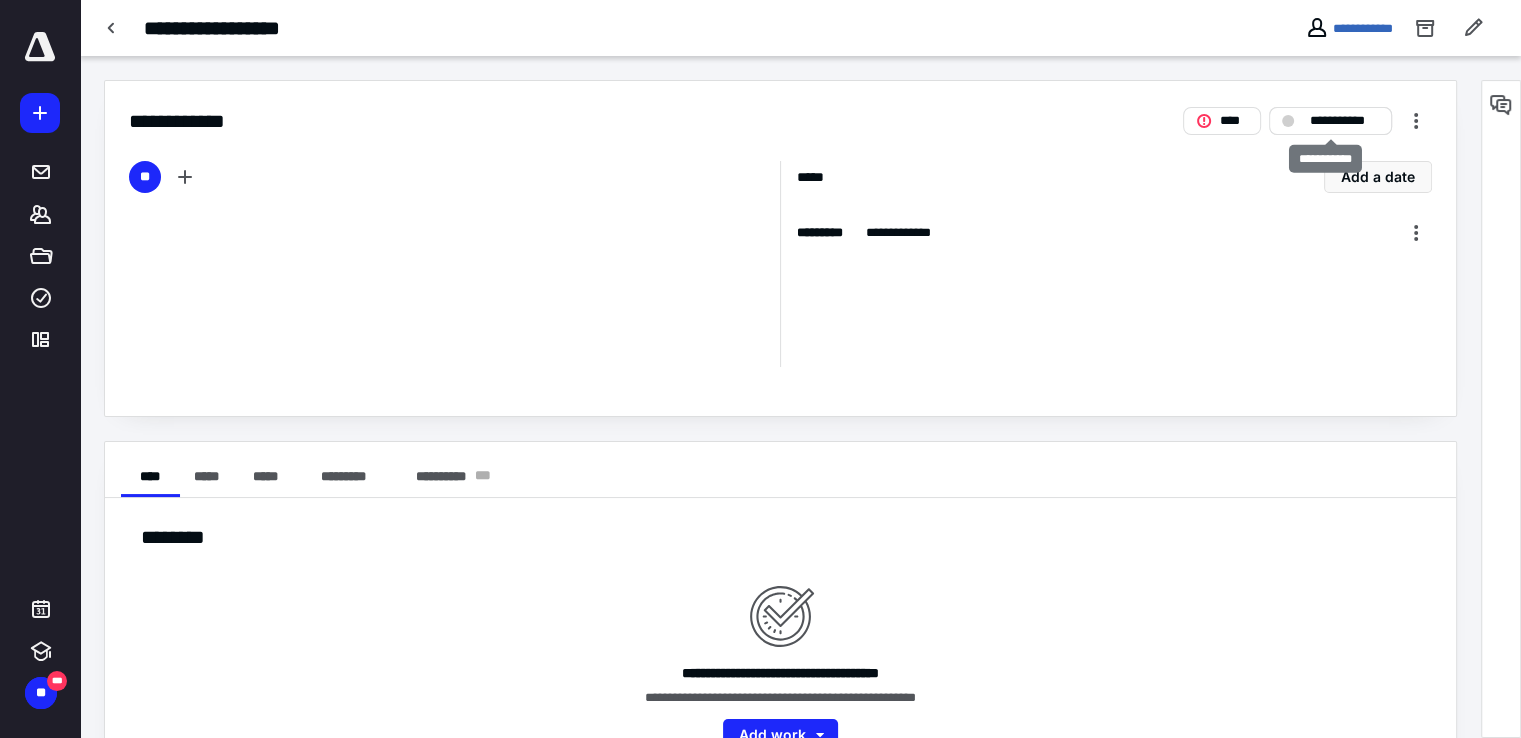 click on "**********" at bounding box center (1344, 121) 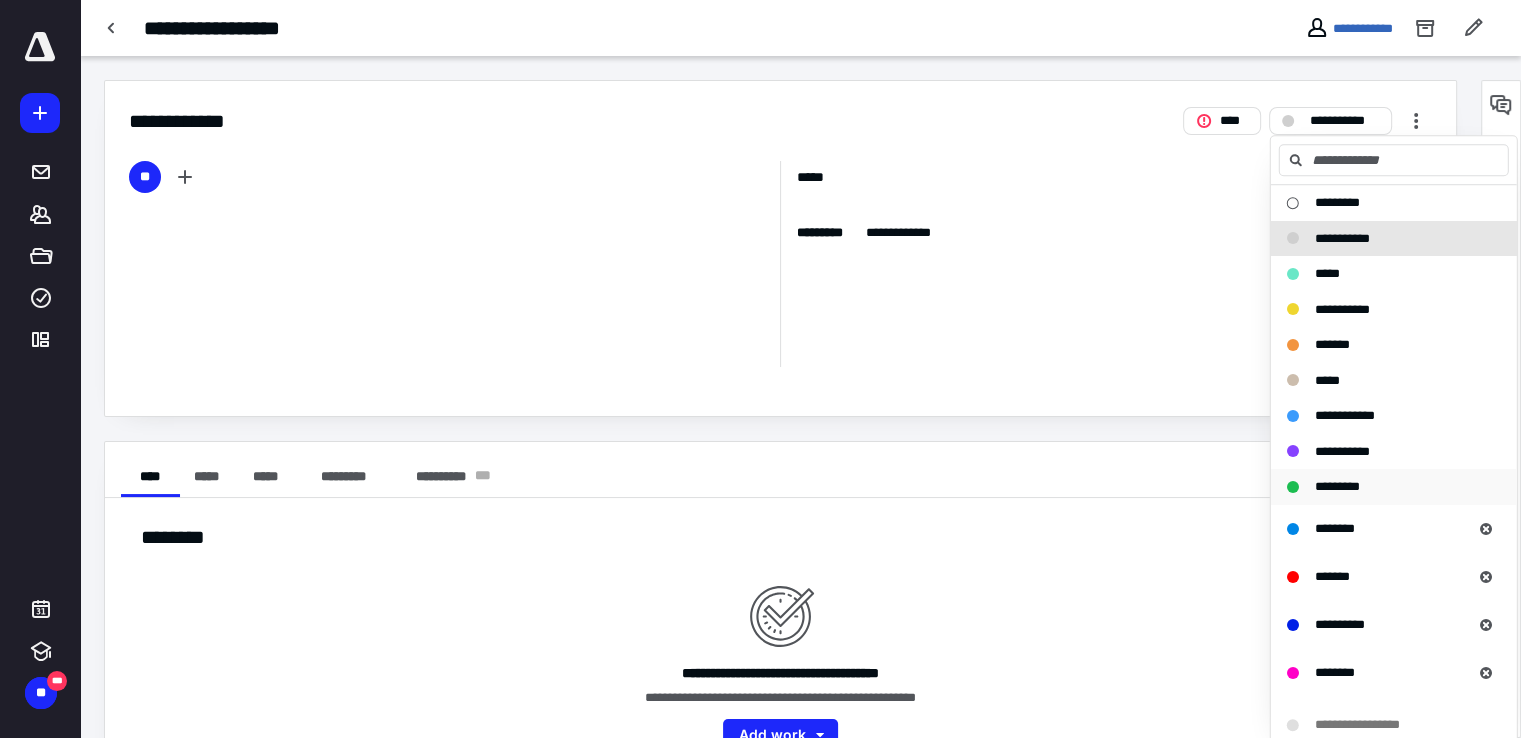 click on "*********" at bounding box center (1337, 486) 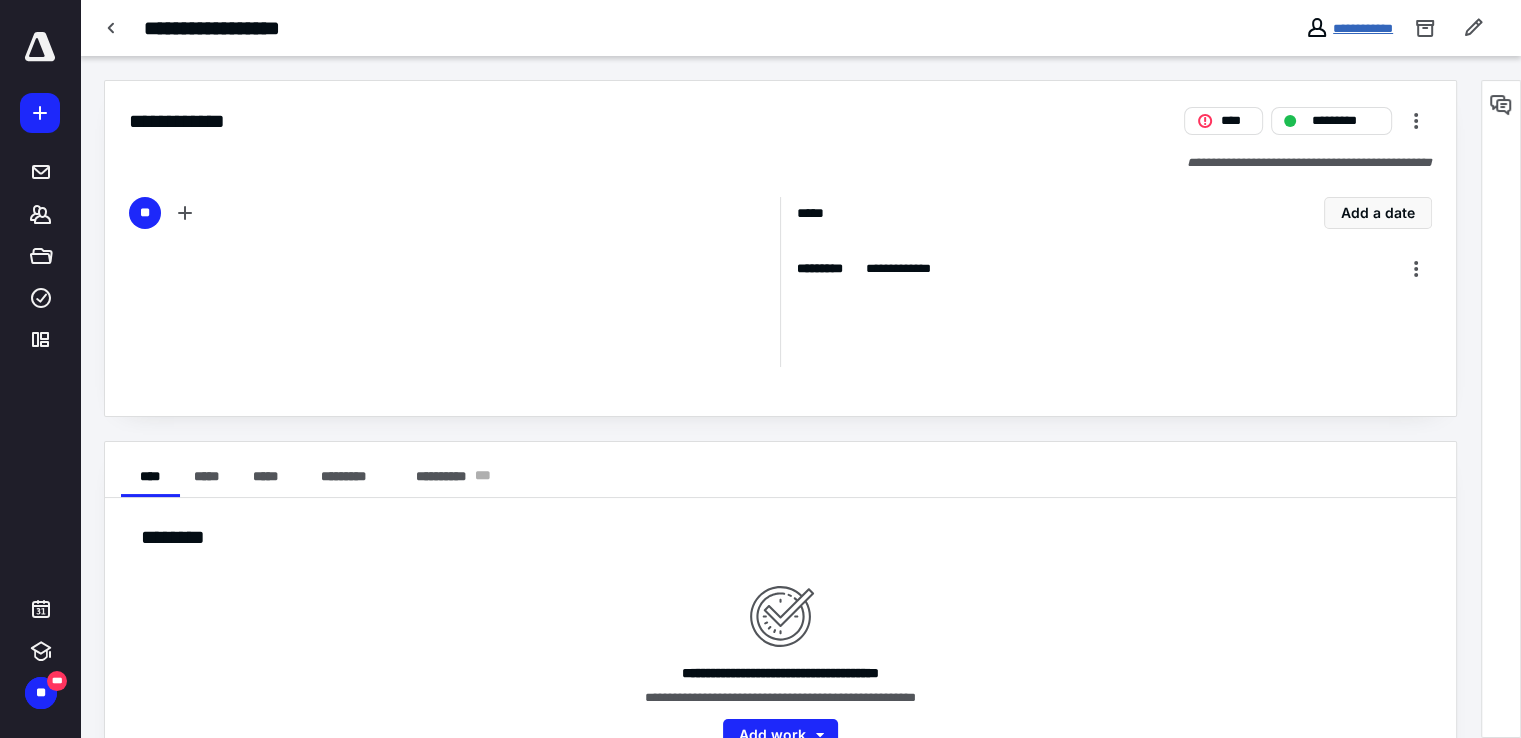click on "**********" at bounding box center [1363, 28] 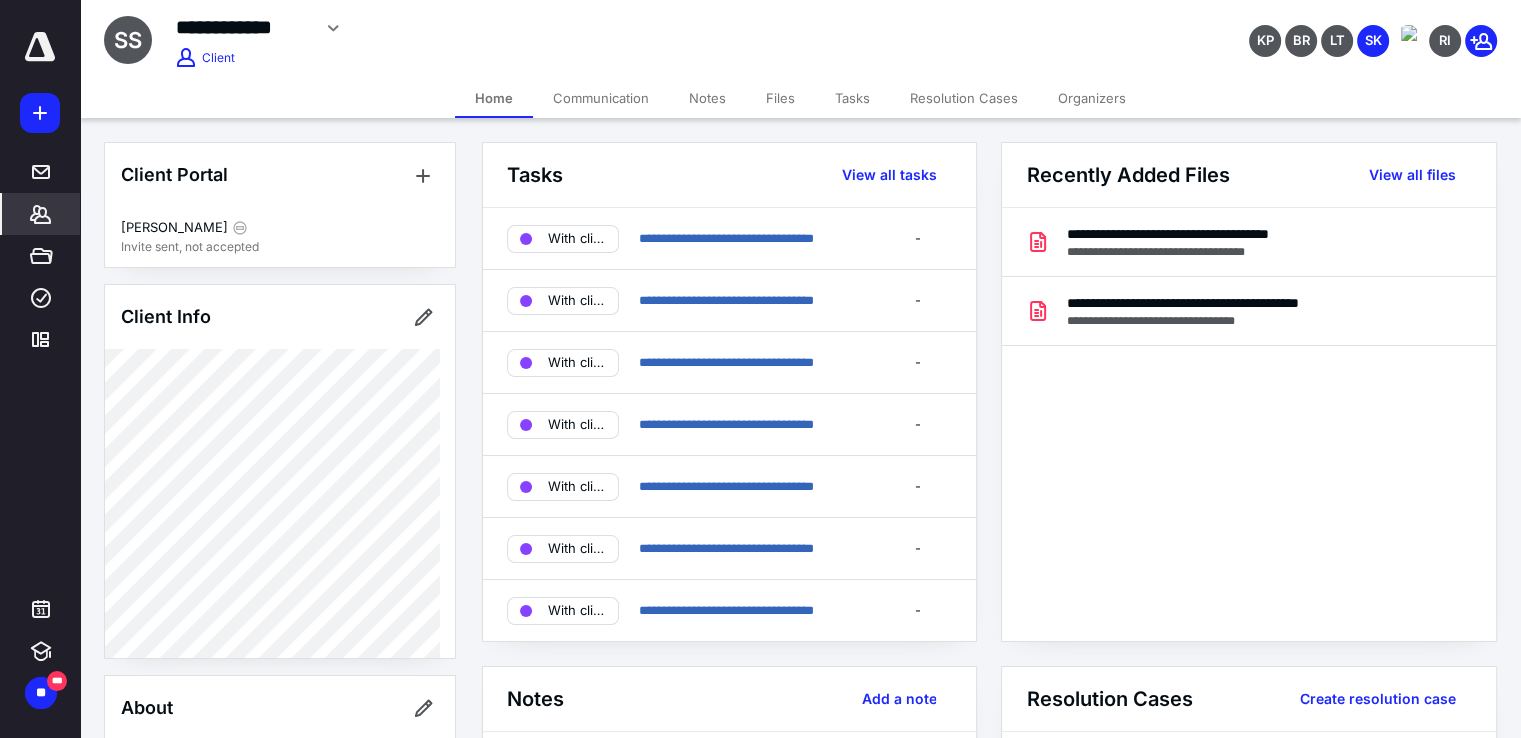 click on "Tasks" at bounding box center (852, 98) 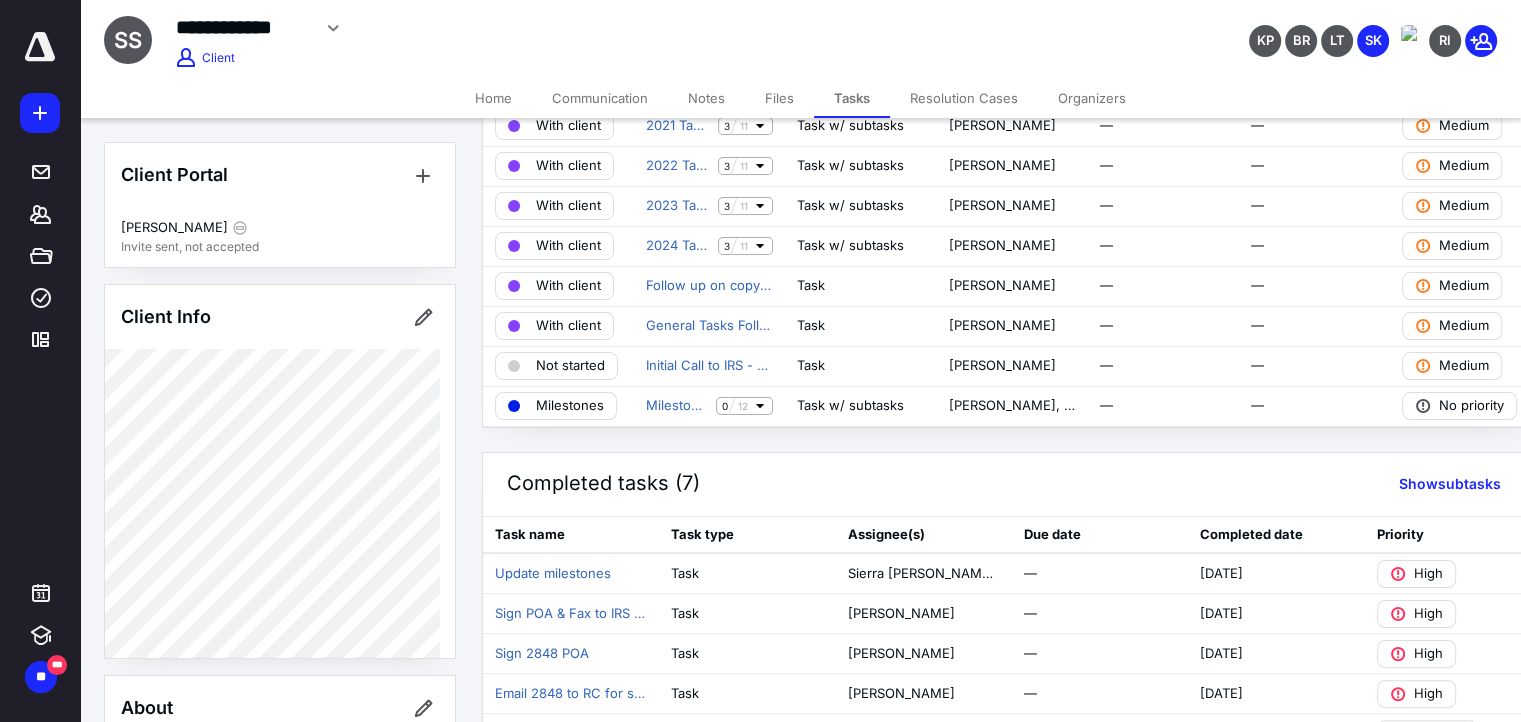 scroll, scrollTop: 300, scrollLeft: 0, axis: vertical 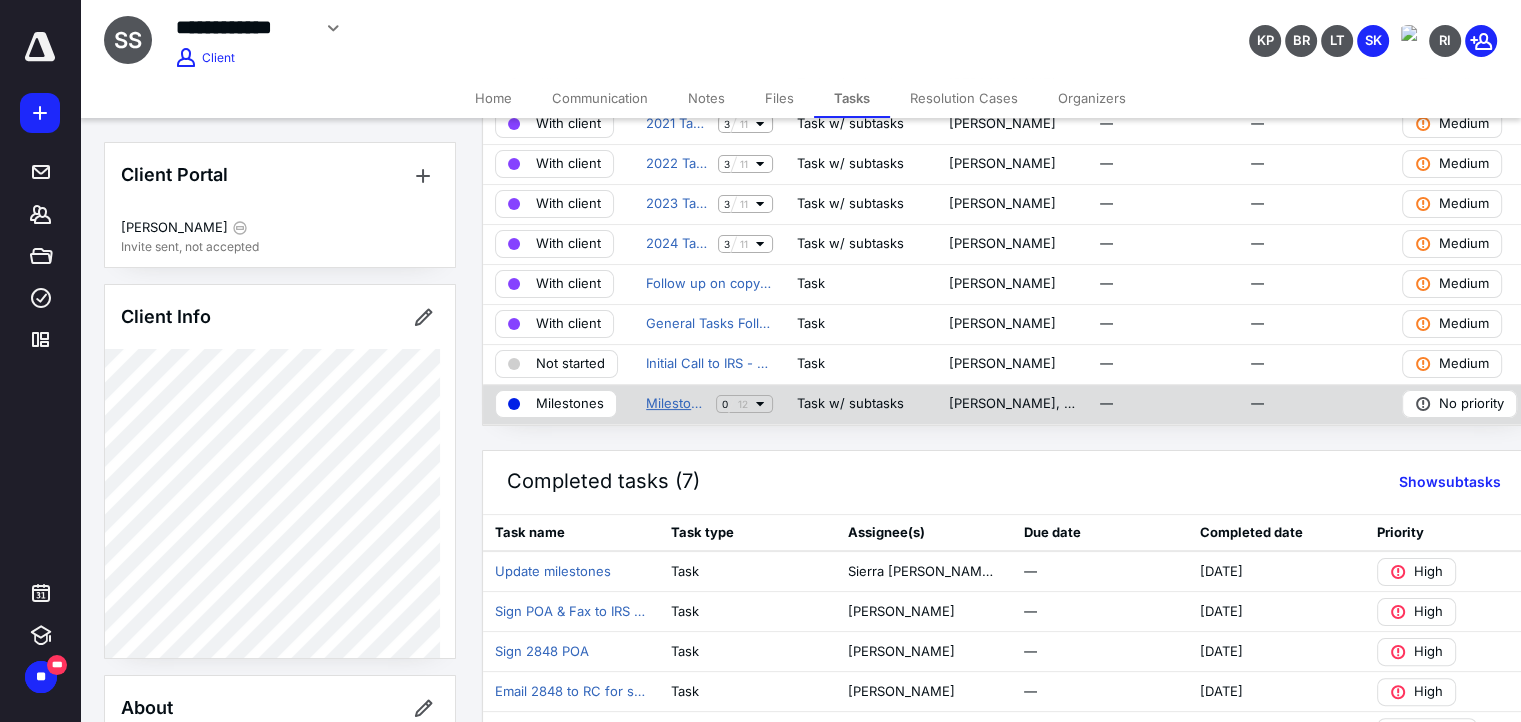 click on "Milestones" at bounding box center [677, 404] 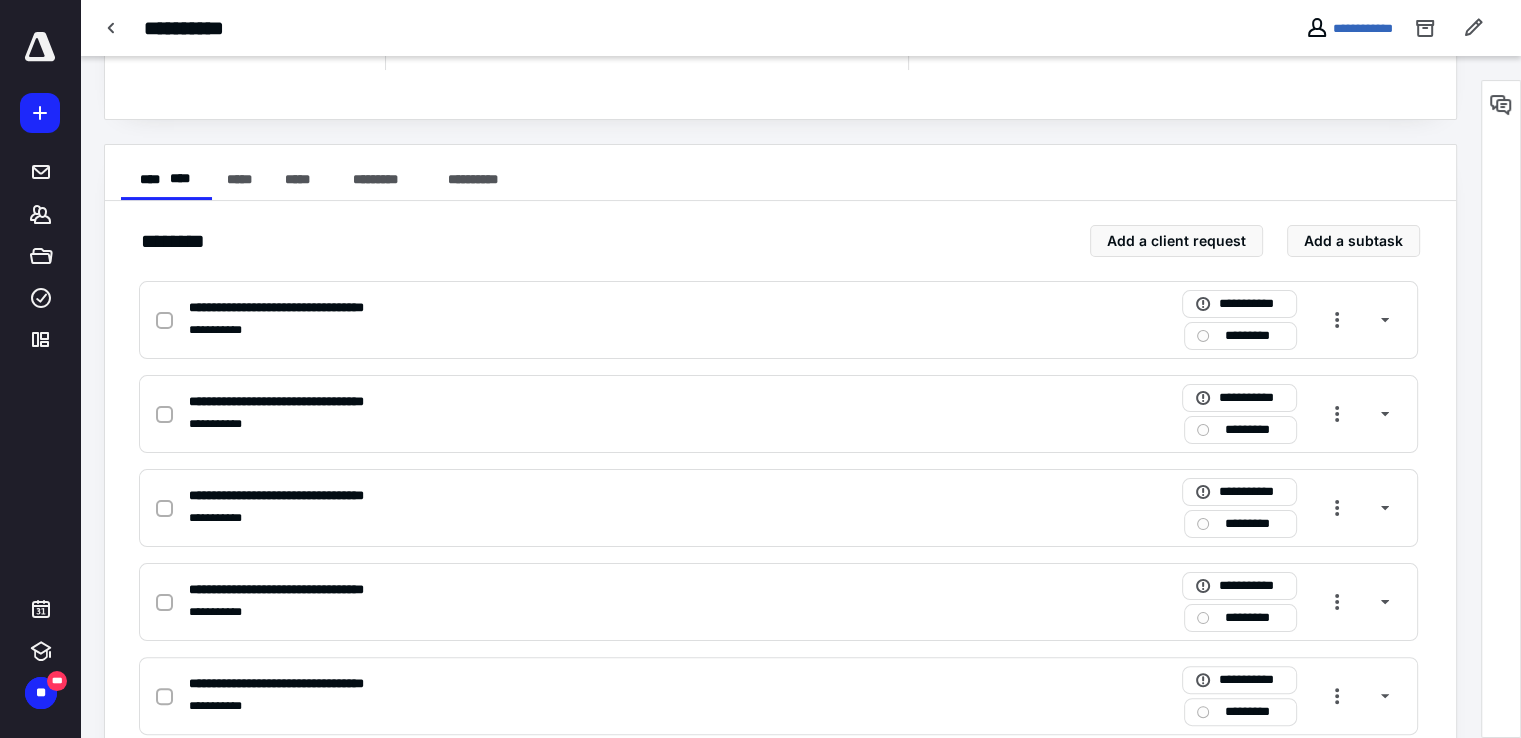 scroll, scrollTop: 300, scrollLeft: 0, axis: vertical 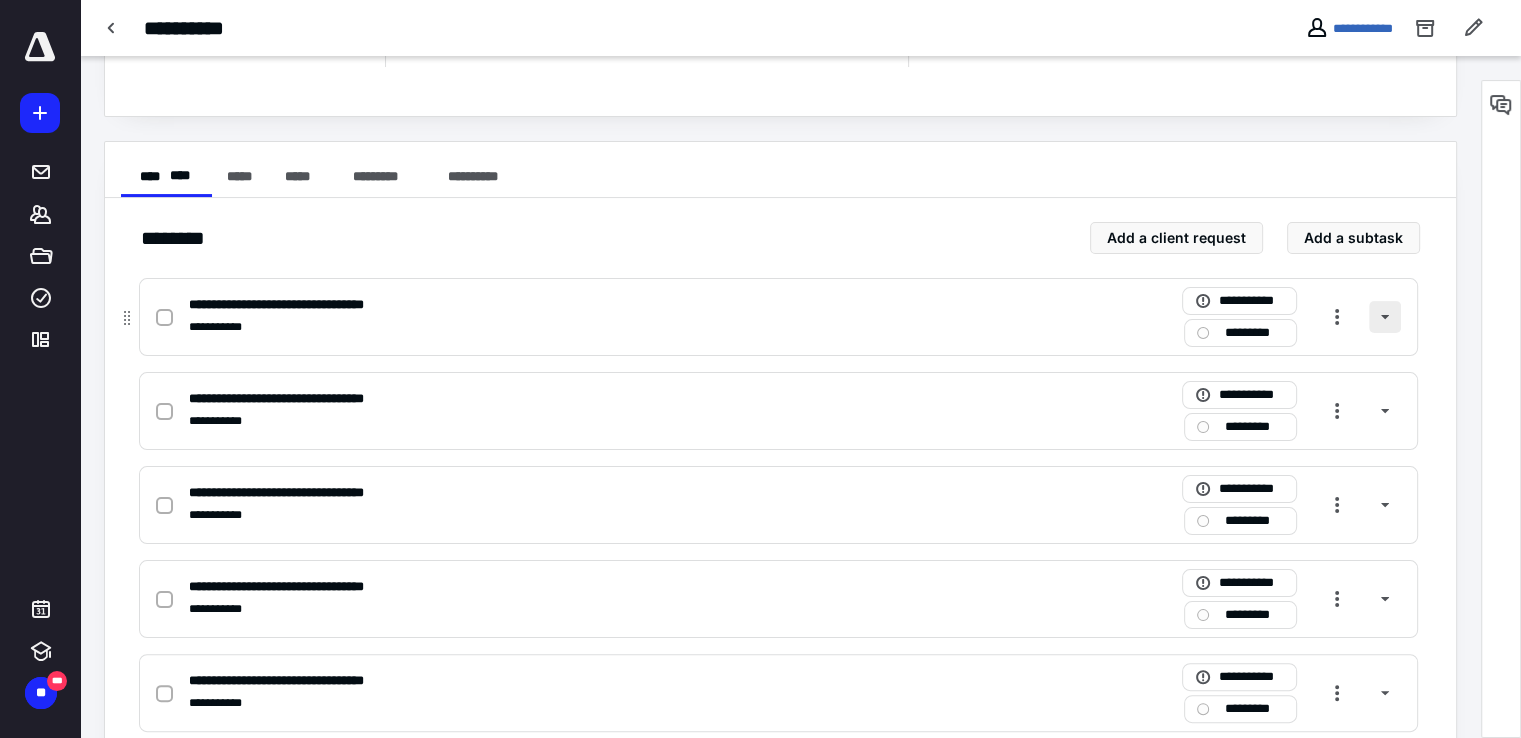 click at bounding box center [1385, 317] 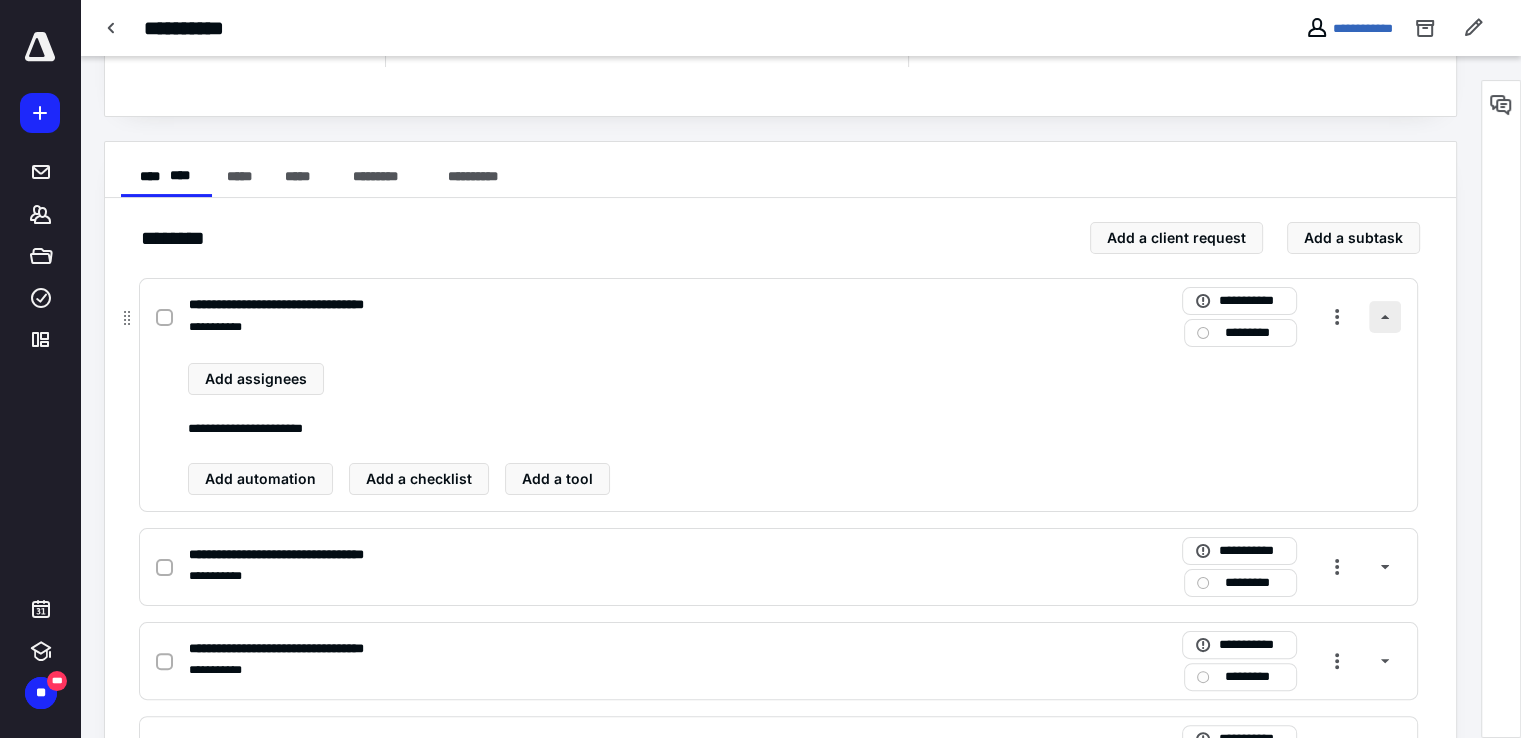 click at bounding box center (1385, 317) 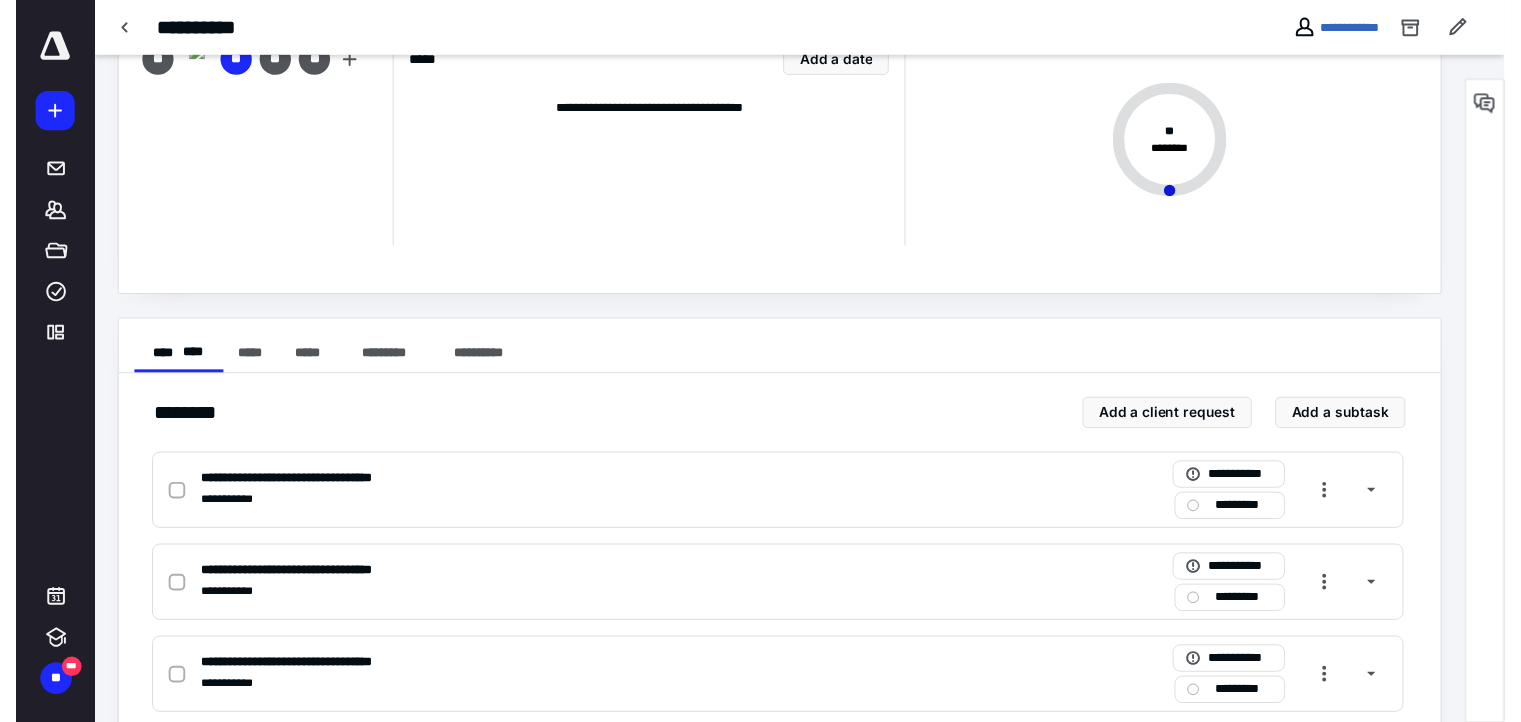 scroll, scrollTop: 0, scrollLeft: 0, axis: both 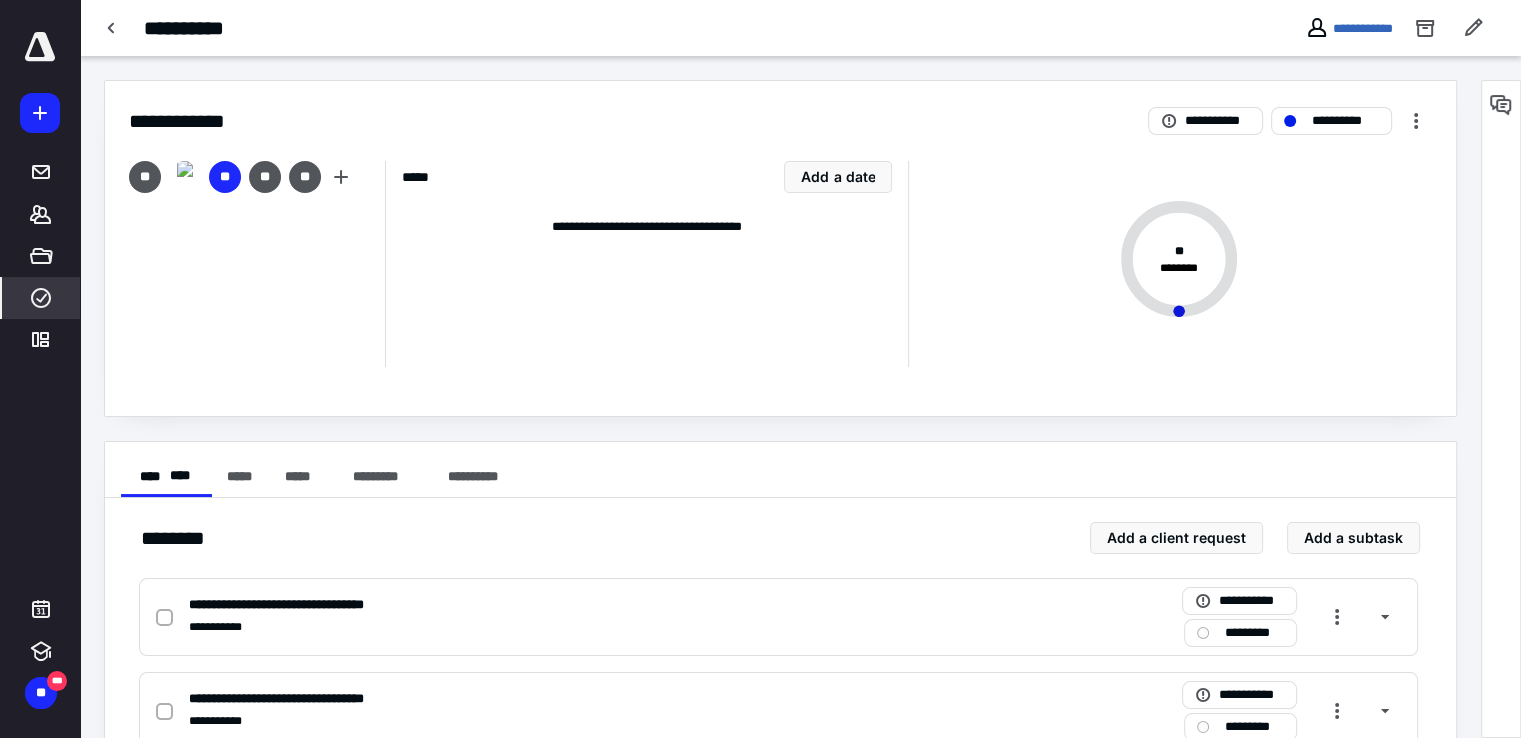 click 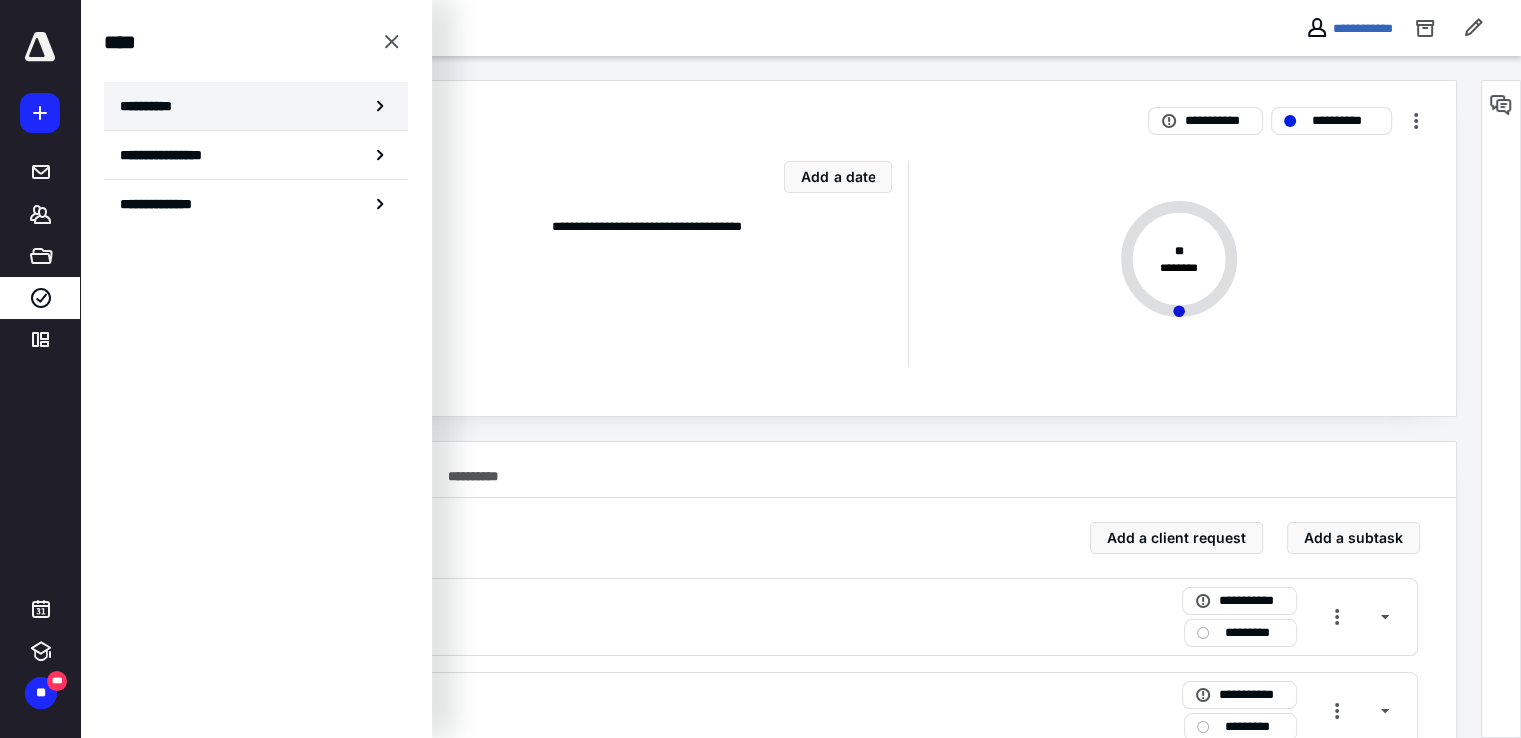 click on "**********" at bounding box center (256, 106) 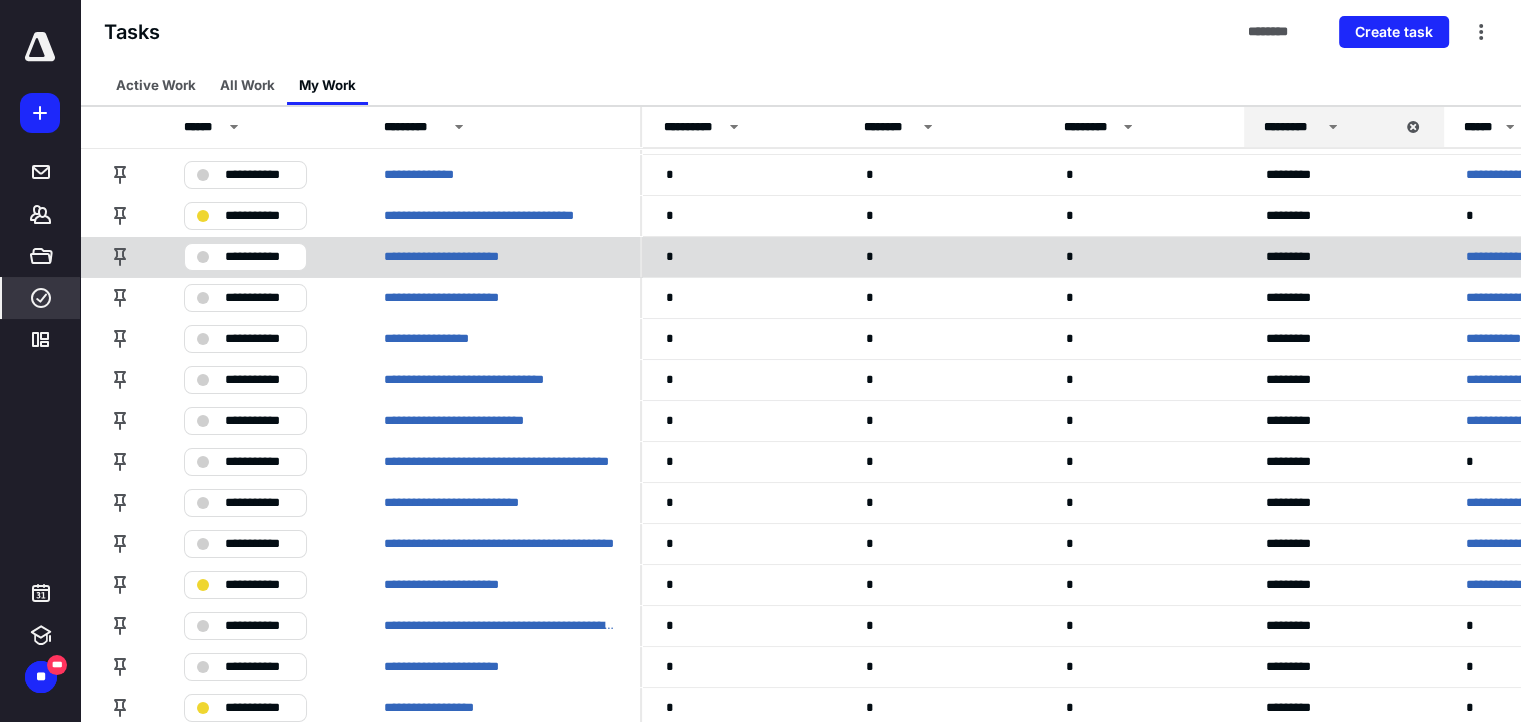scroll, scrollTop: 155, scrollLeft: 0, axis: vertical 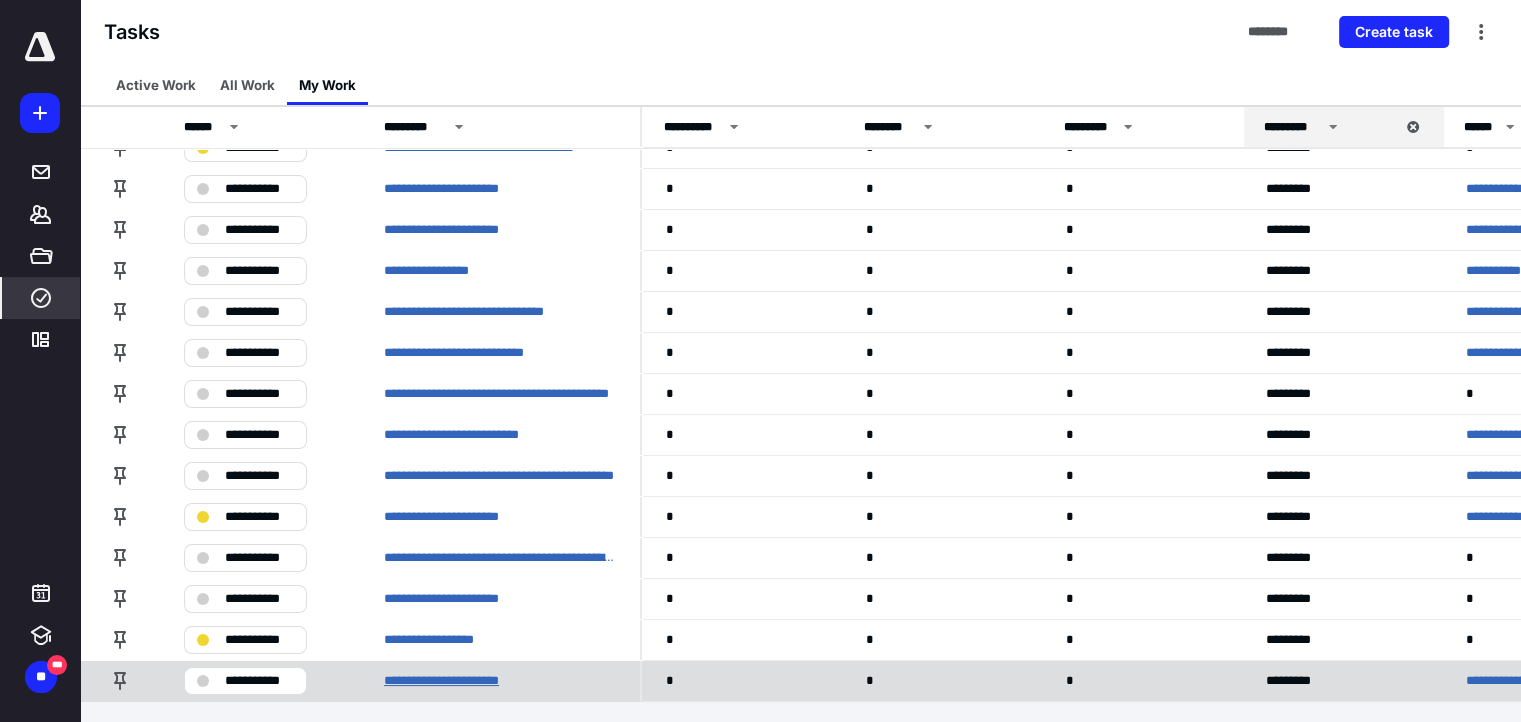 click on "**********" at bounding box center [459, 681] 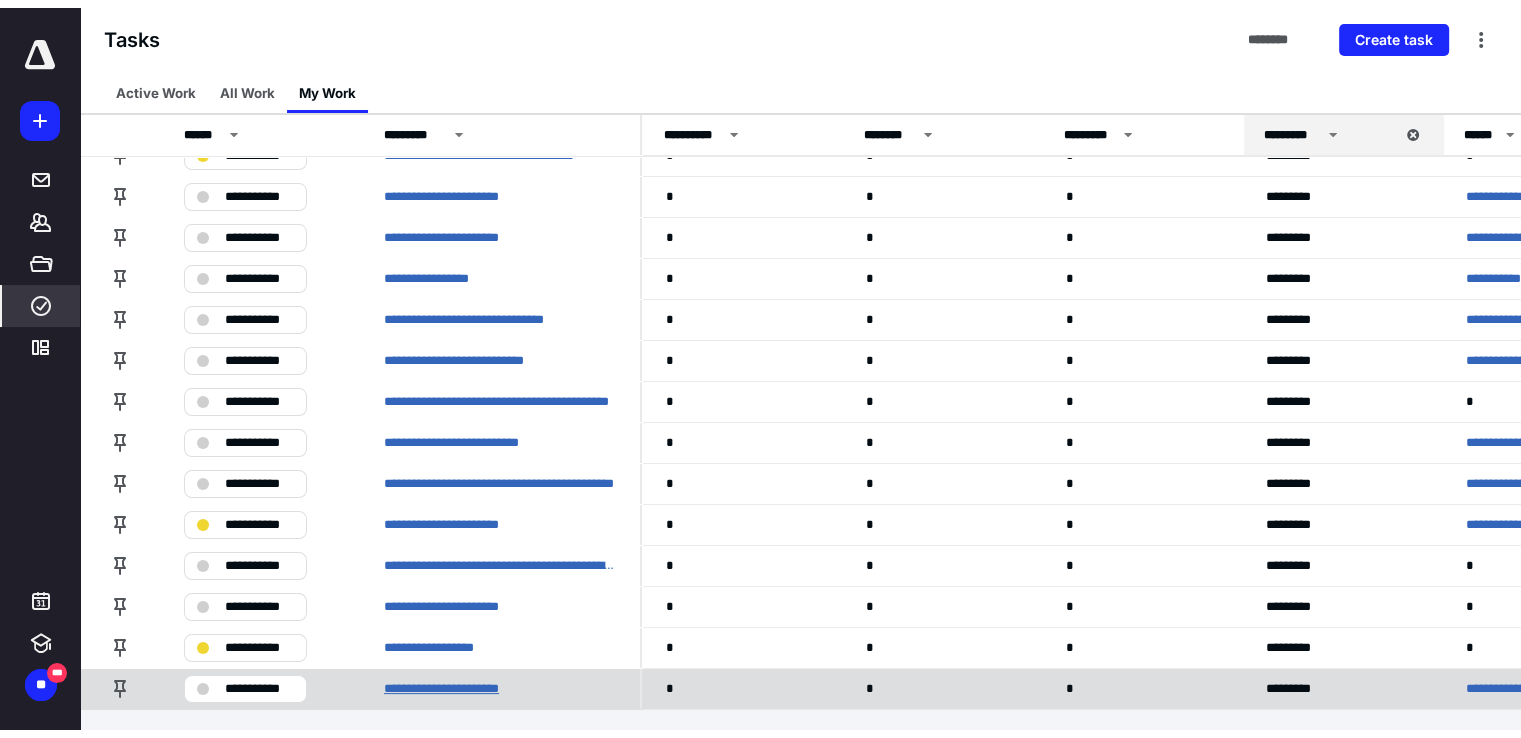 scroll, scrollTop: 0, scrollLeft: 0, axis: both 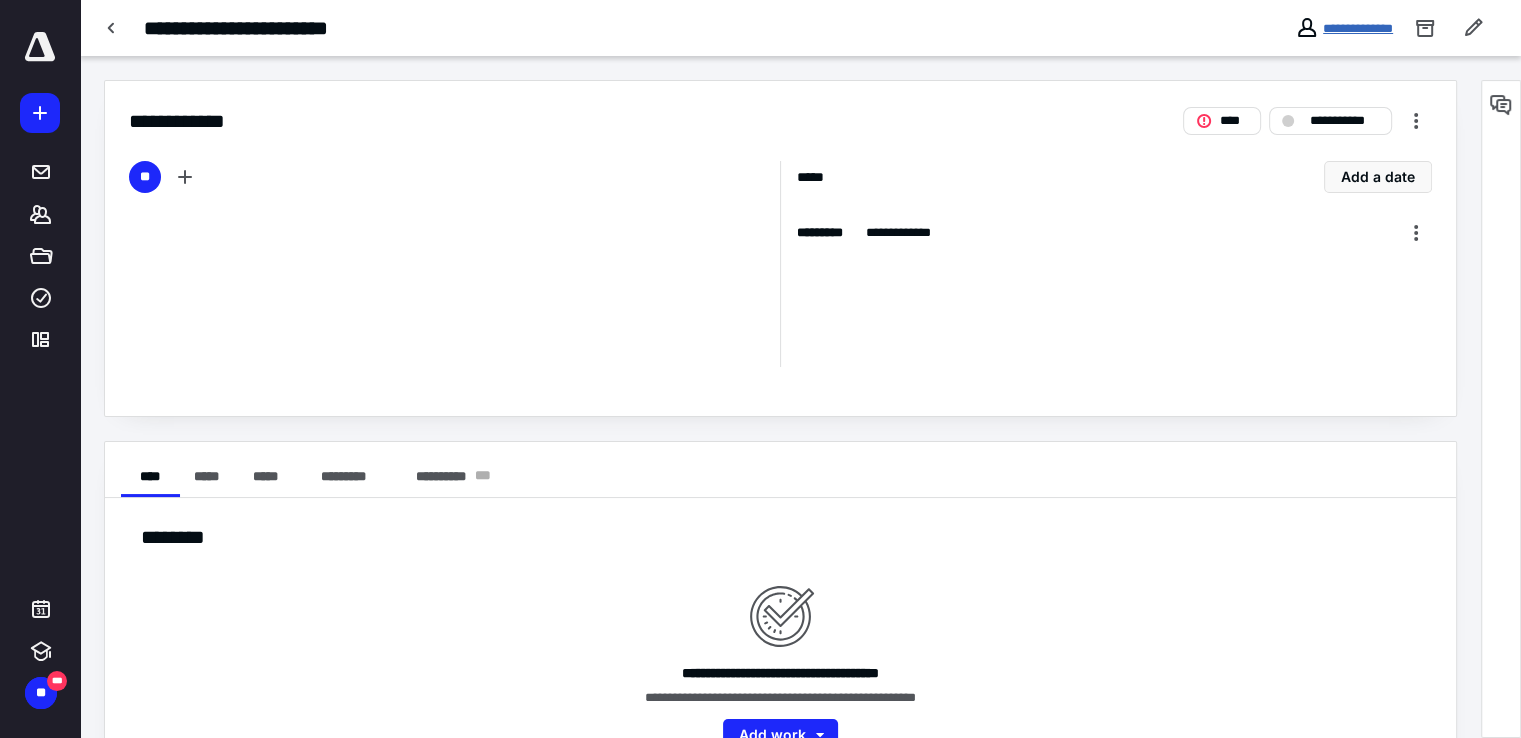 click on "**********" at bounding box center [1358, 28] 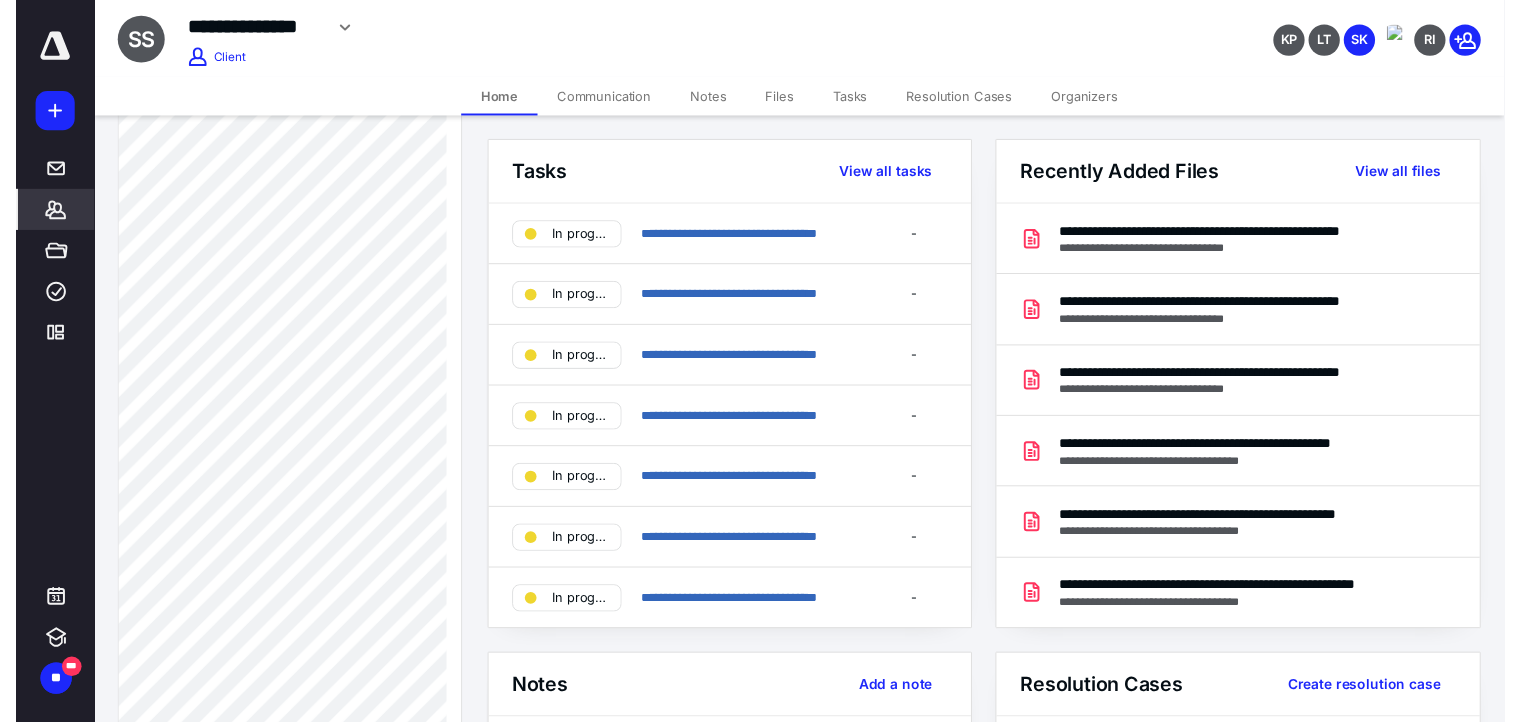 scroll, scrollTop: 1100, scrollLeft: 0, axis: vertical 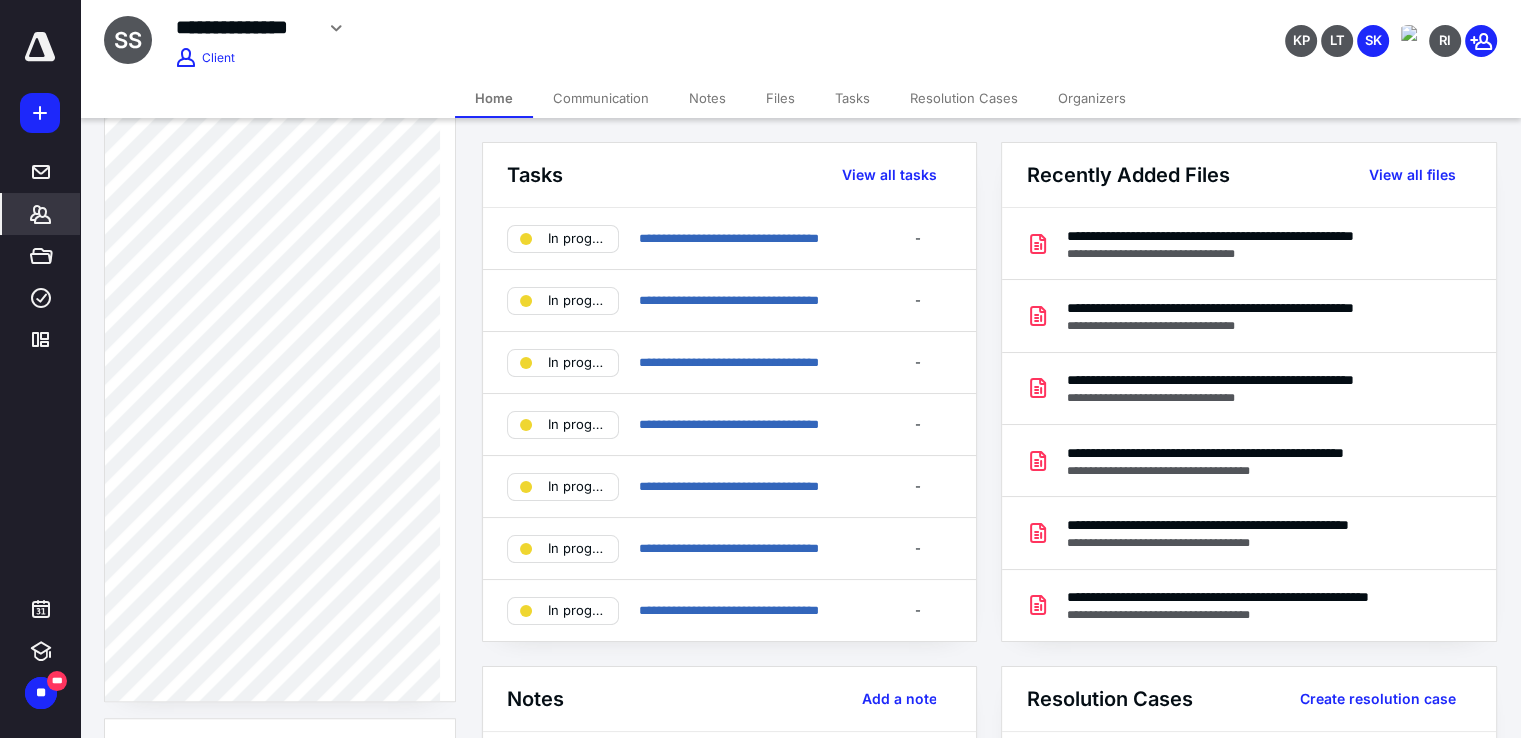 click on "Tasks" at bounding box center (852, 98) 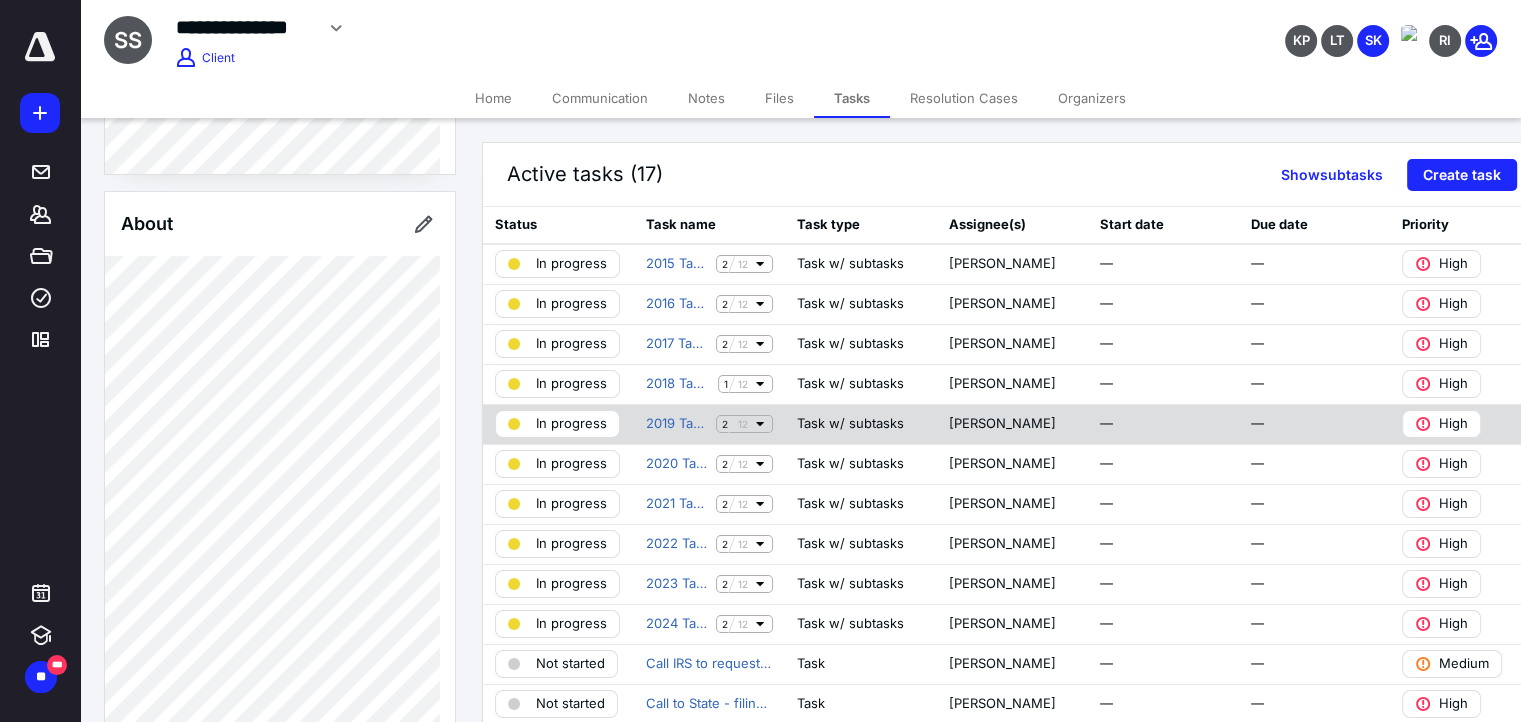 scroll, scrollTop: 600, scrollLeft: 0, axis: vertical 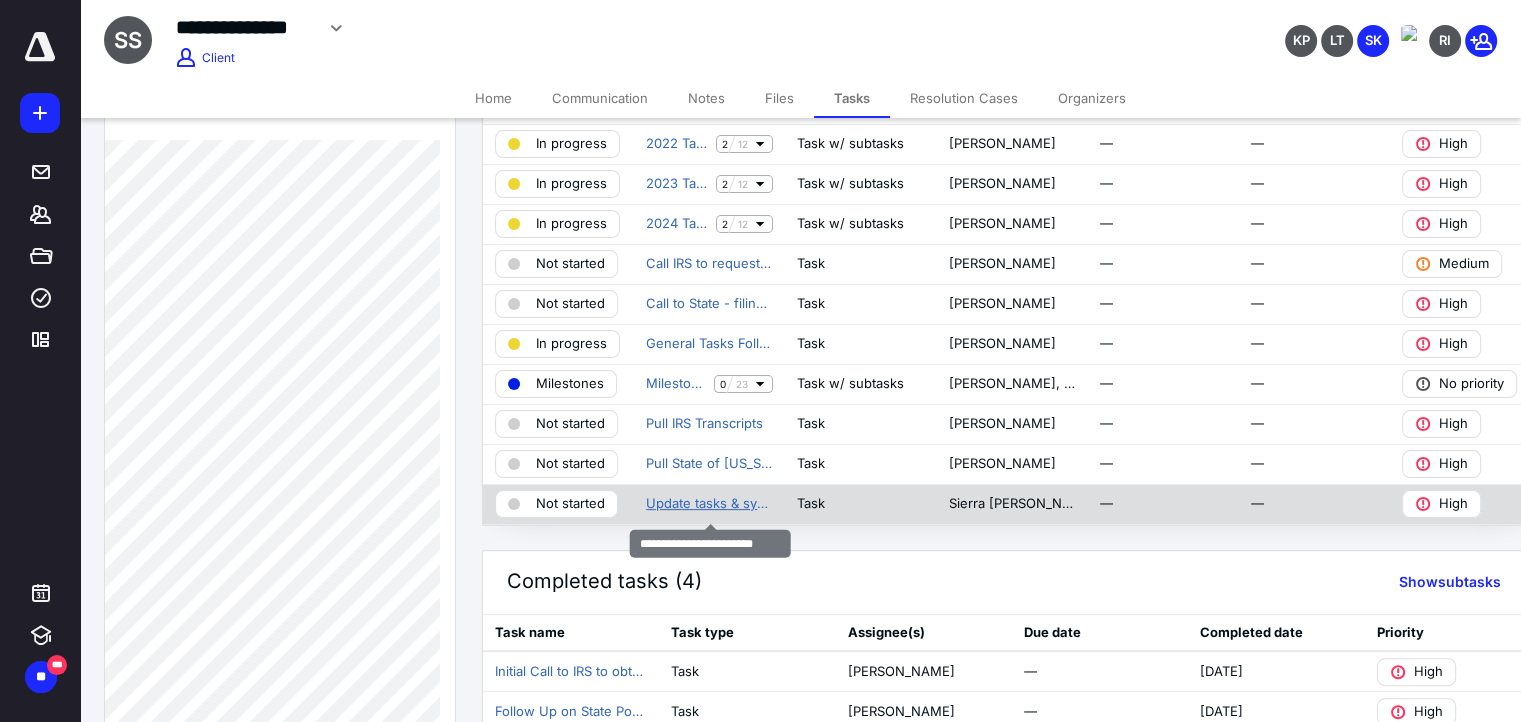 click on "Update tasks & synopsis" at bounding box center (709, 504) 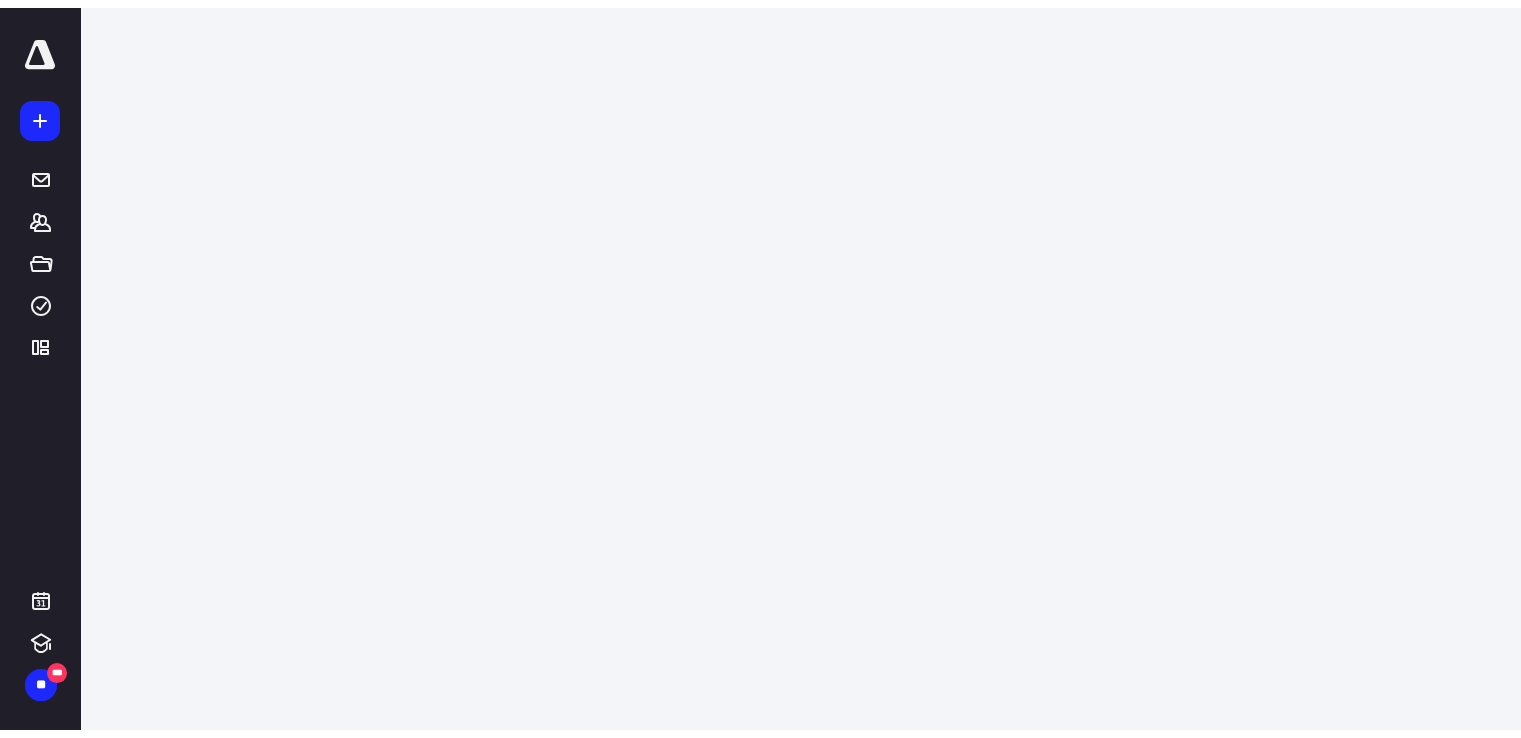 scroll, scrollTop: 0, scrollLeft: 0, axis: both 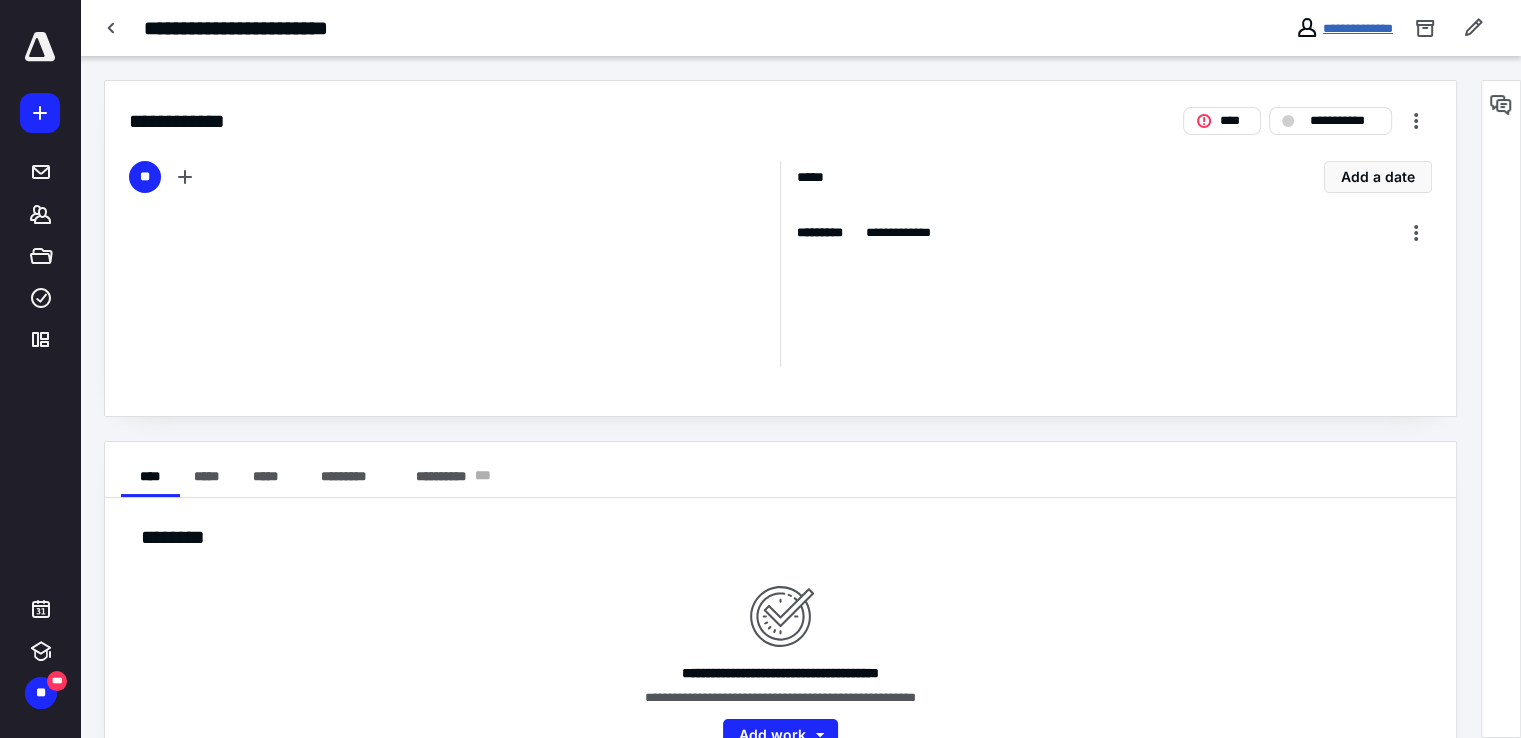 click on "**********" at bounding box center [1358, 28] 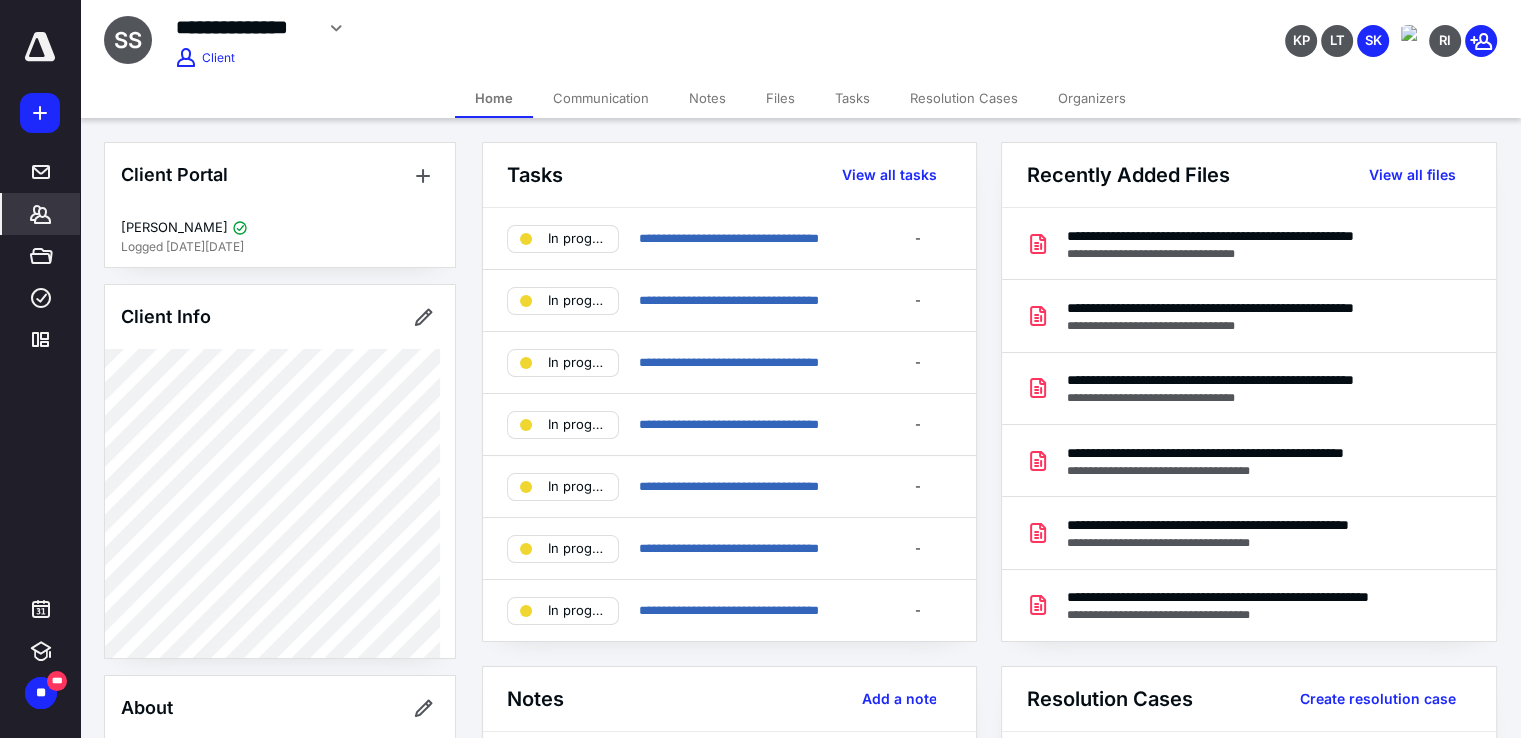 click on "Notes" at bounding box center [707, 98] 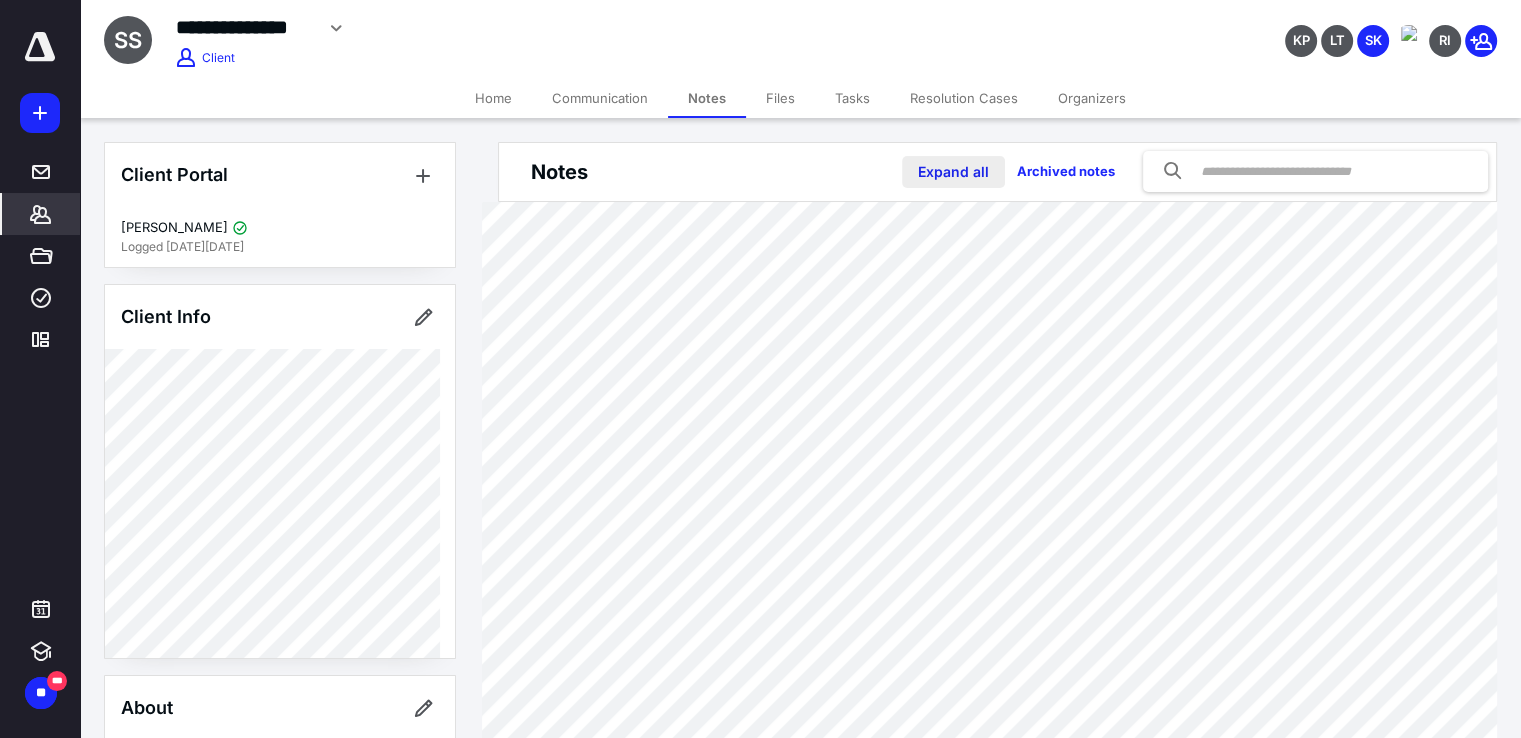 click on "Expand all" at bounding box center (953, 172) 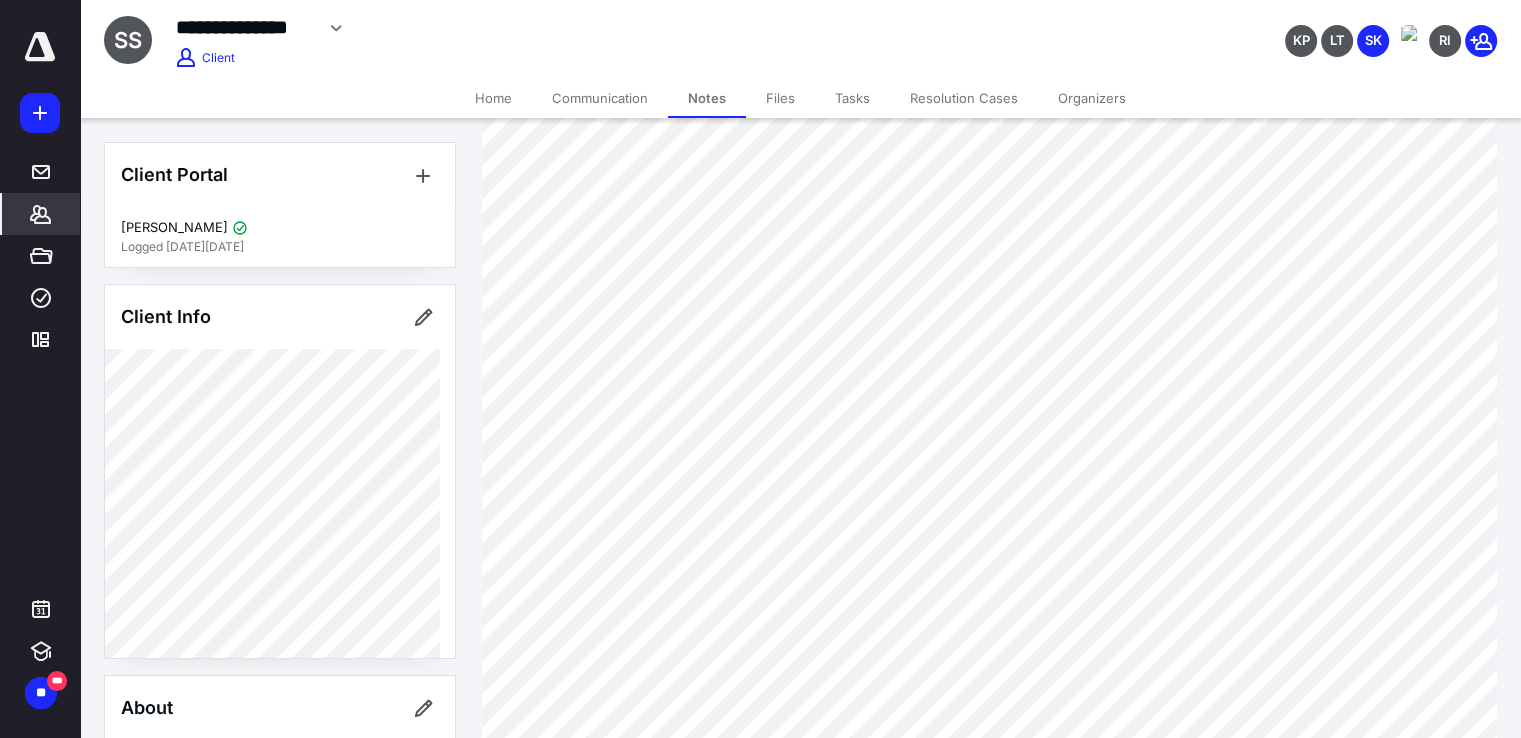 scroll, scrollTop: 3700, scrollLeft: 0, axis: vertical 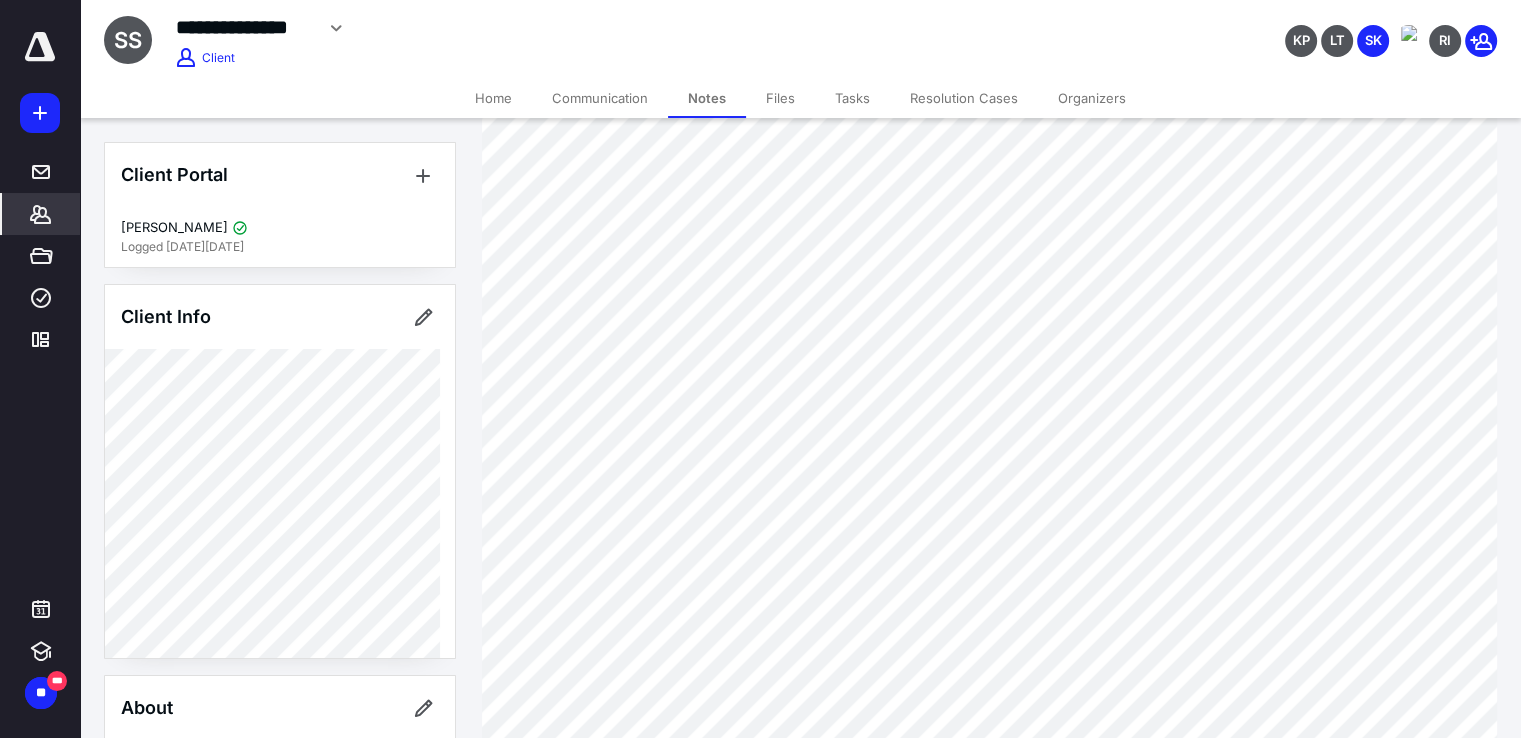 click on "Tasks" at bounding box center [852, 98] 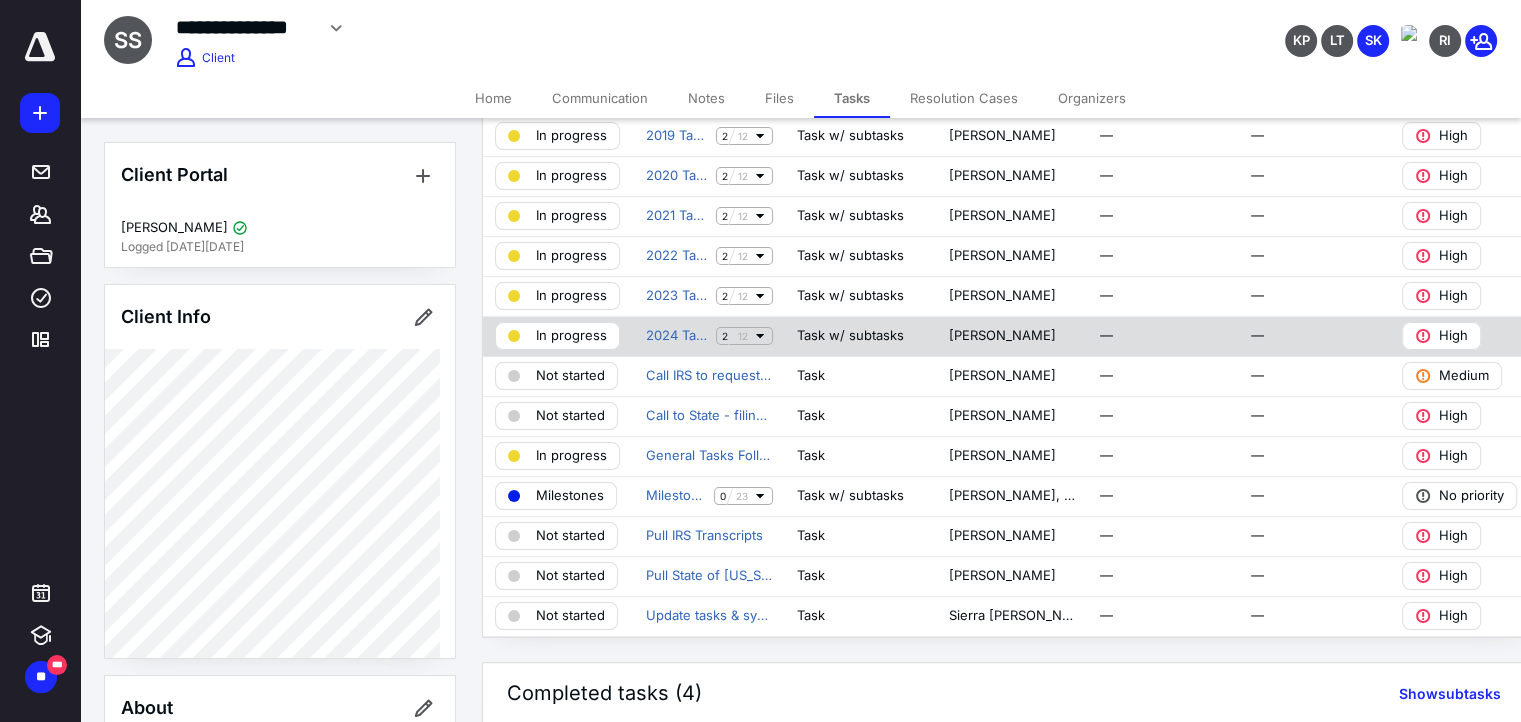 scroll, scrollTop: 300, scrollLeft: 0, axis: vertical 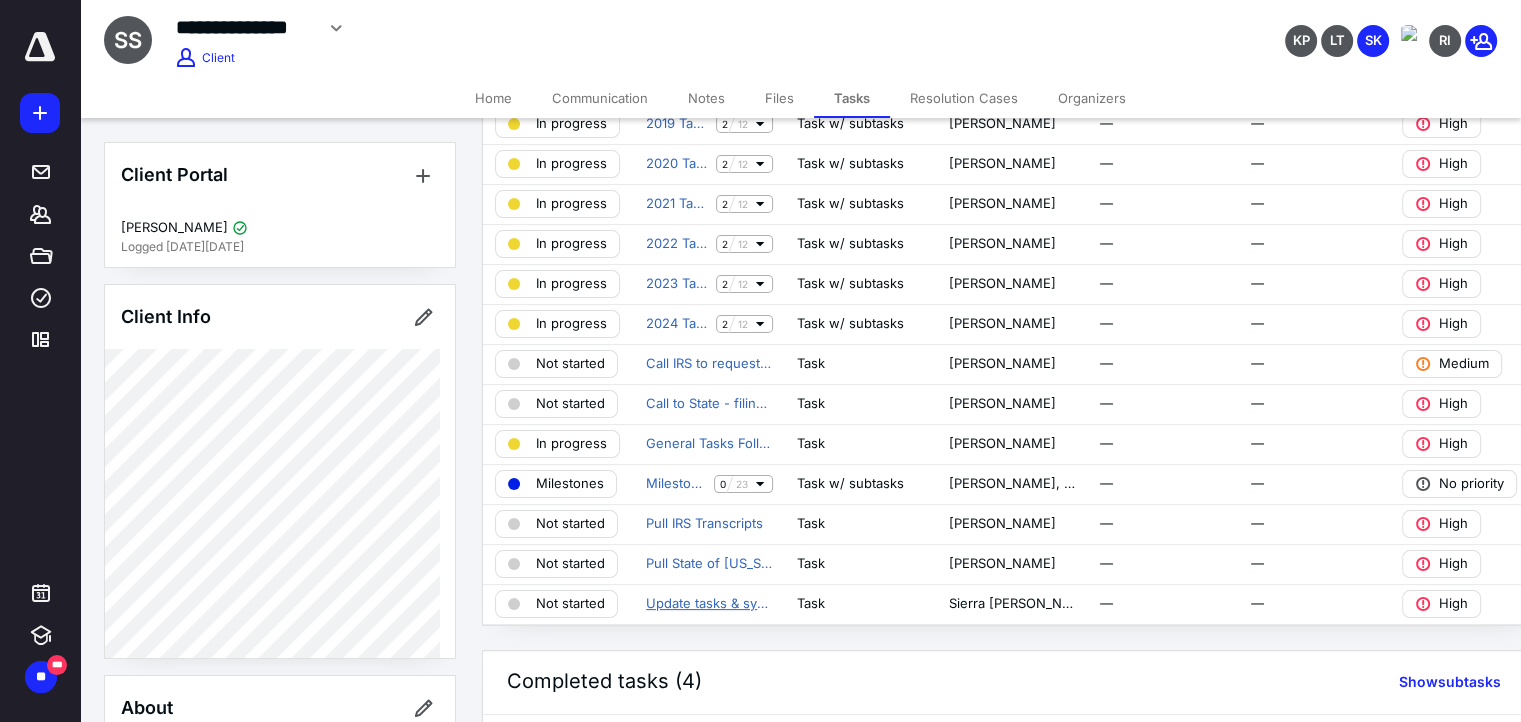 click on "Update tasks & synopsis" at bounding box center (709, 604) 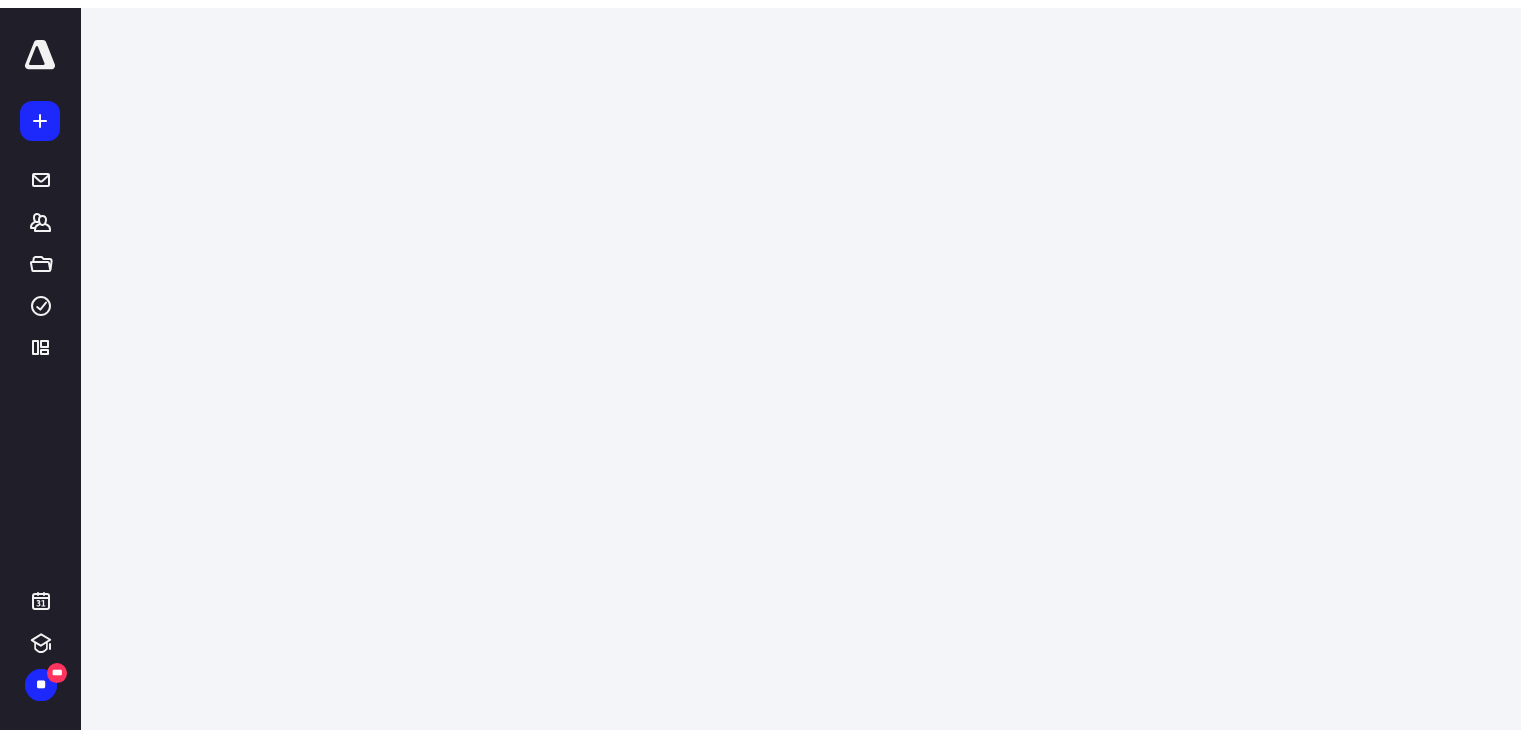 scroll, scrollTop: 0, scrollLeft: 0, axis: both 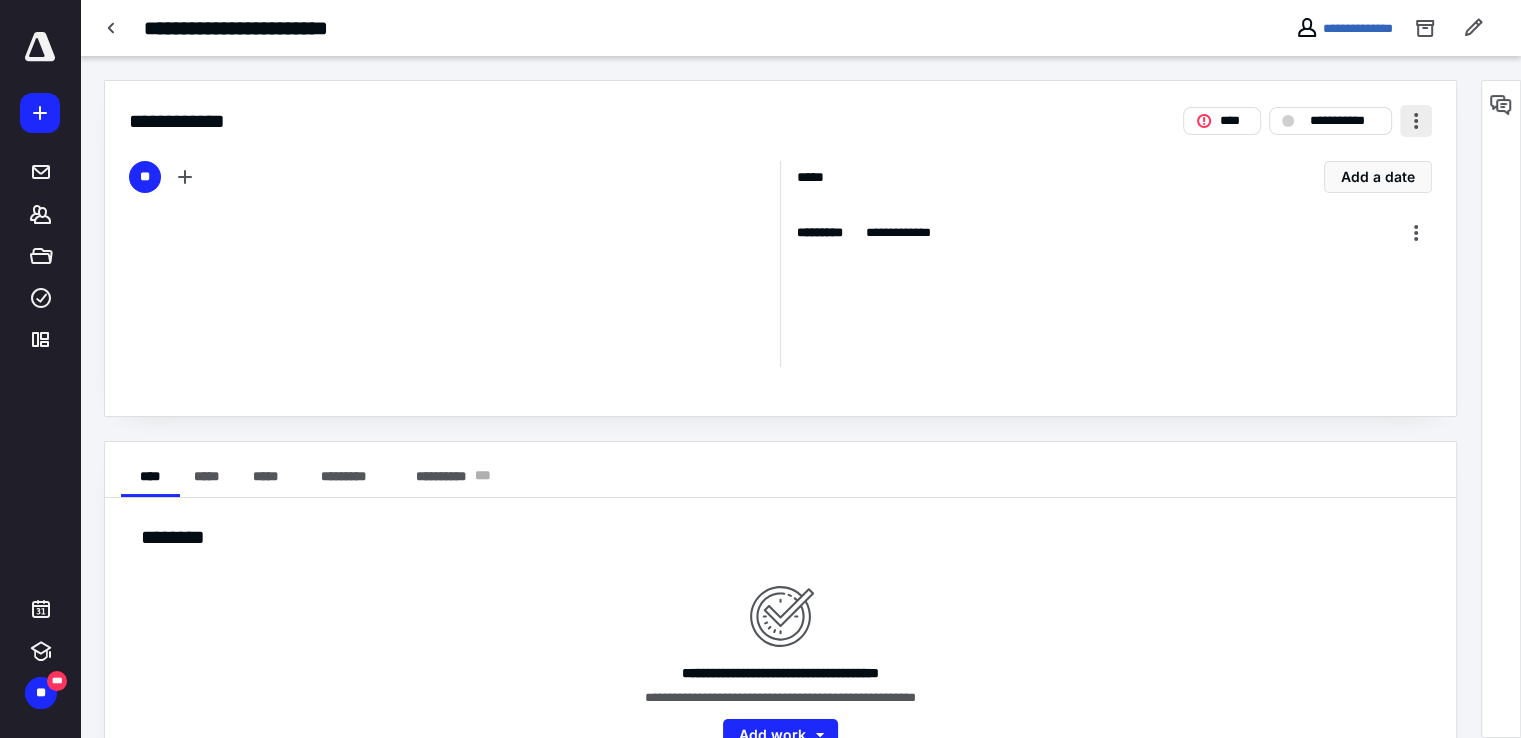 click at bounding box center [1416, 121] 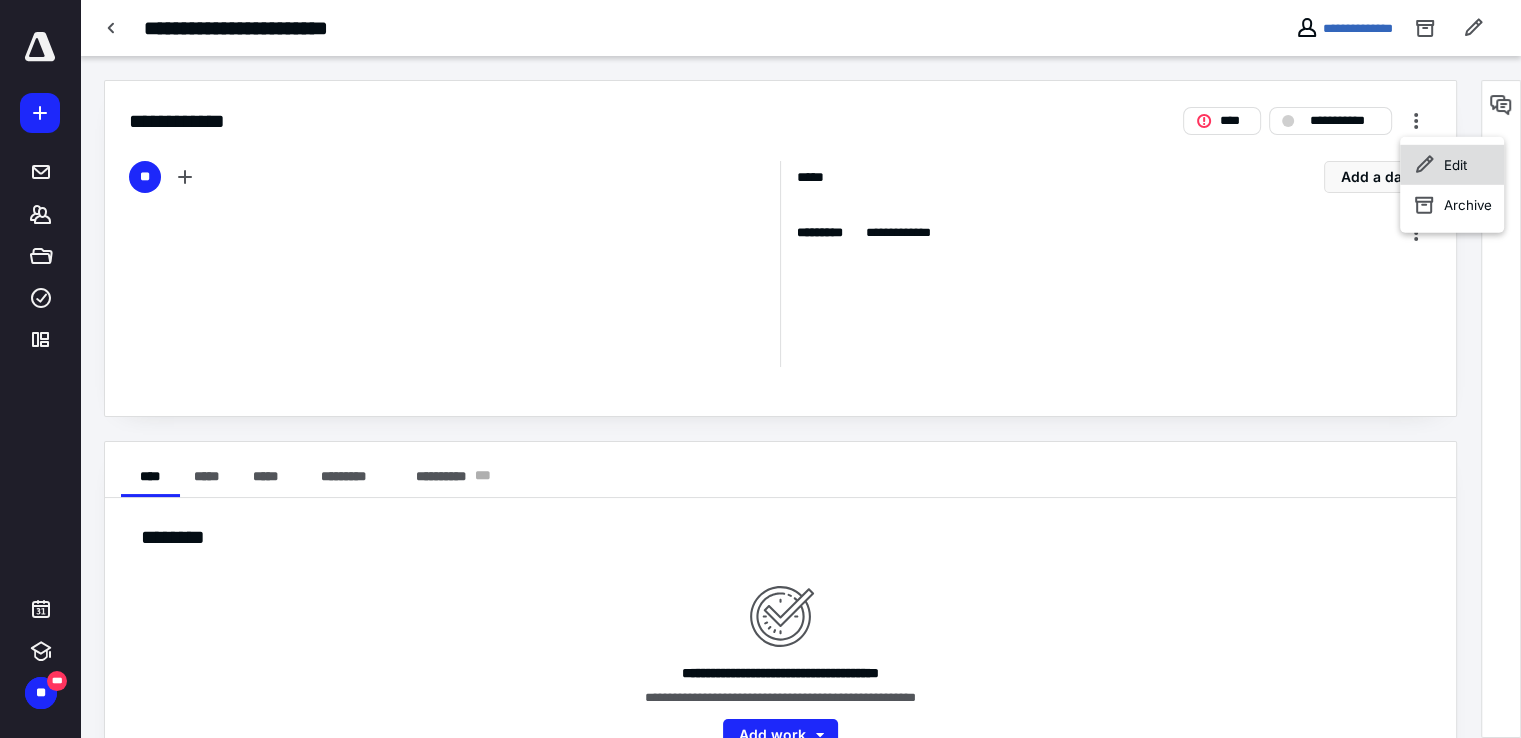 click on "Edit" at bounding box center [1452, 165] 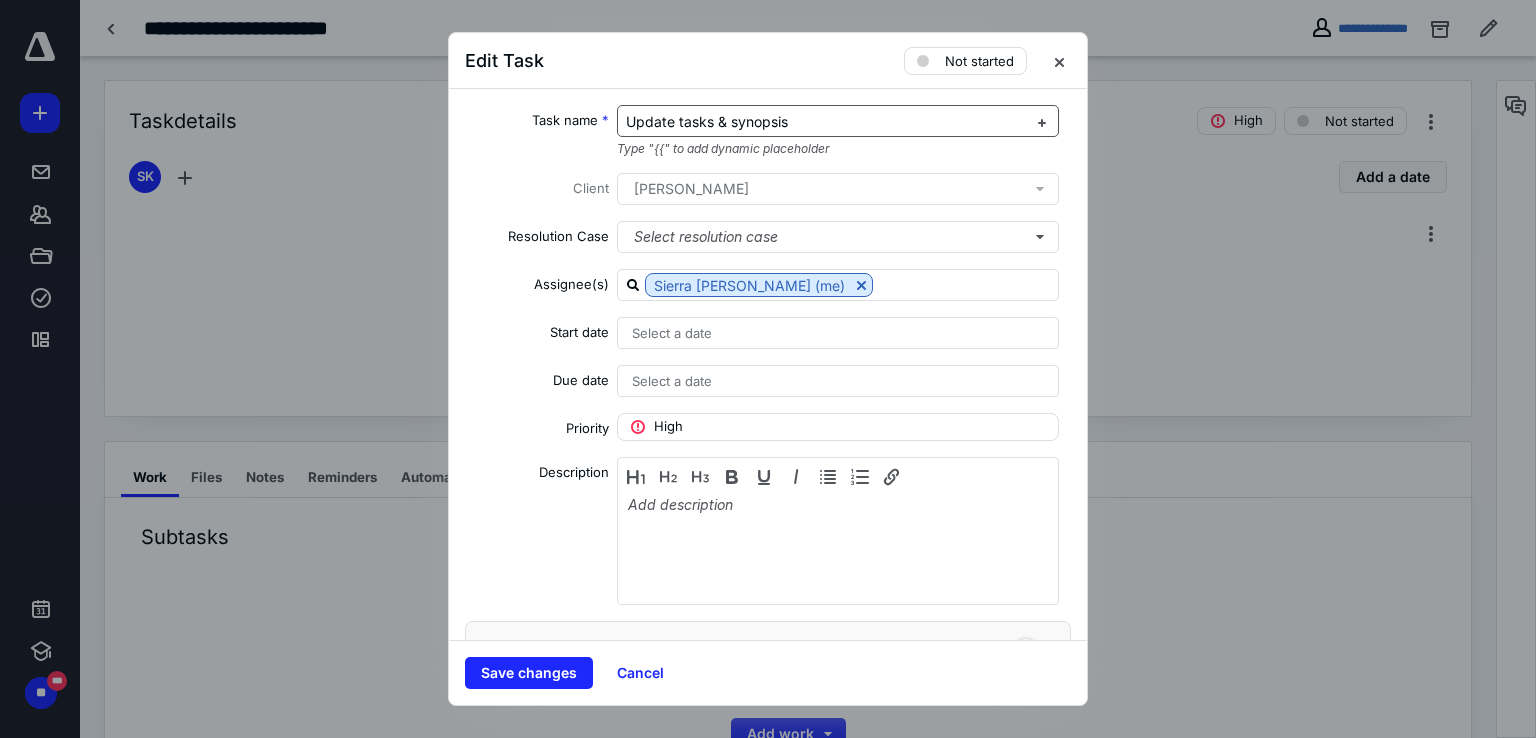 click on "Update tasks & synopsis" at bounding box center (826, 122) 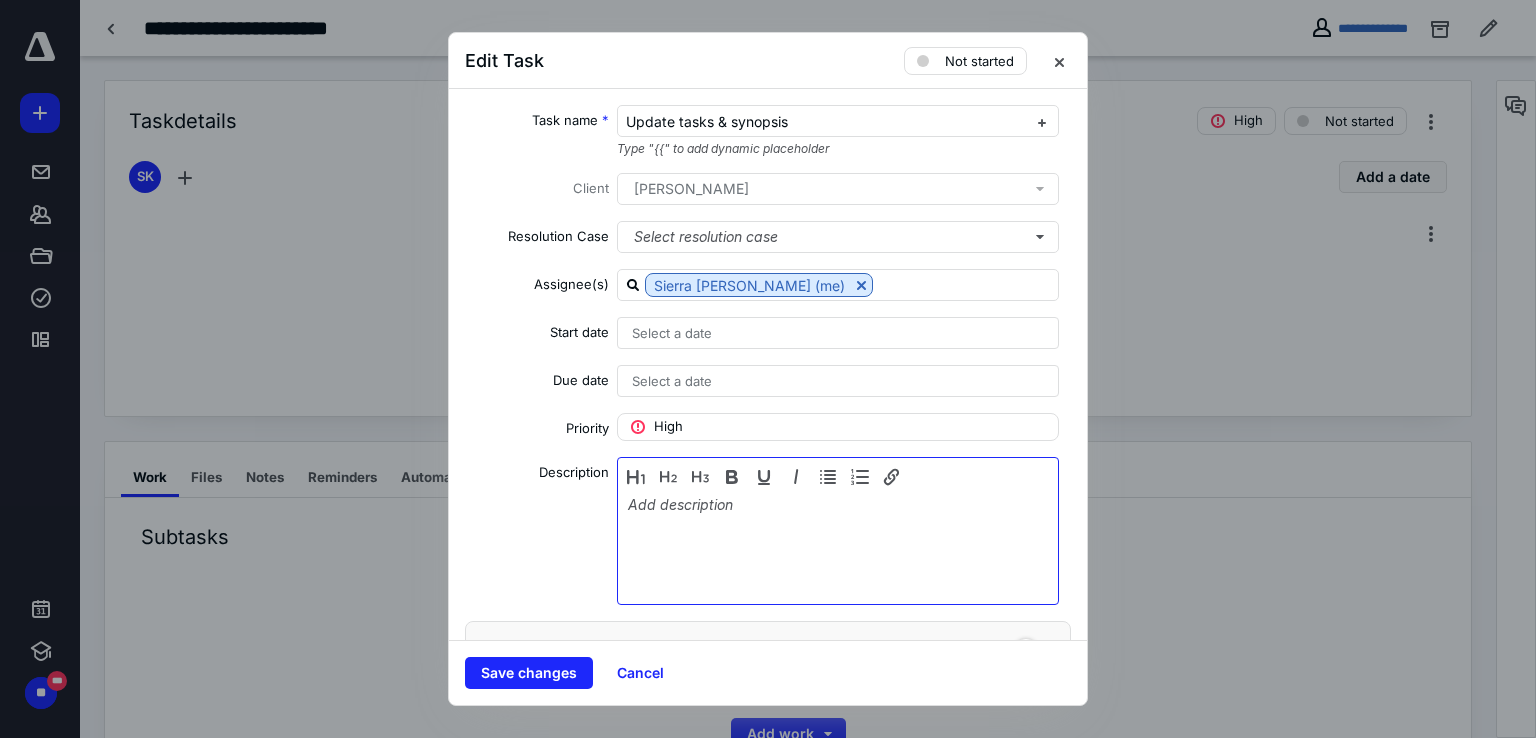 click at bounding box center [838, 546] 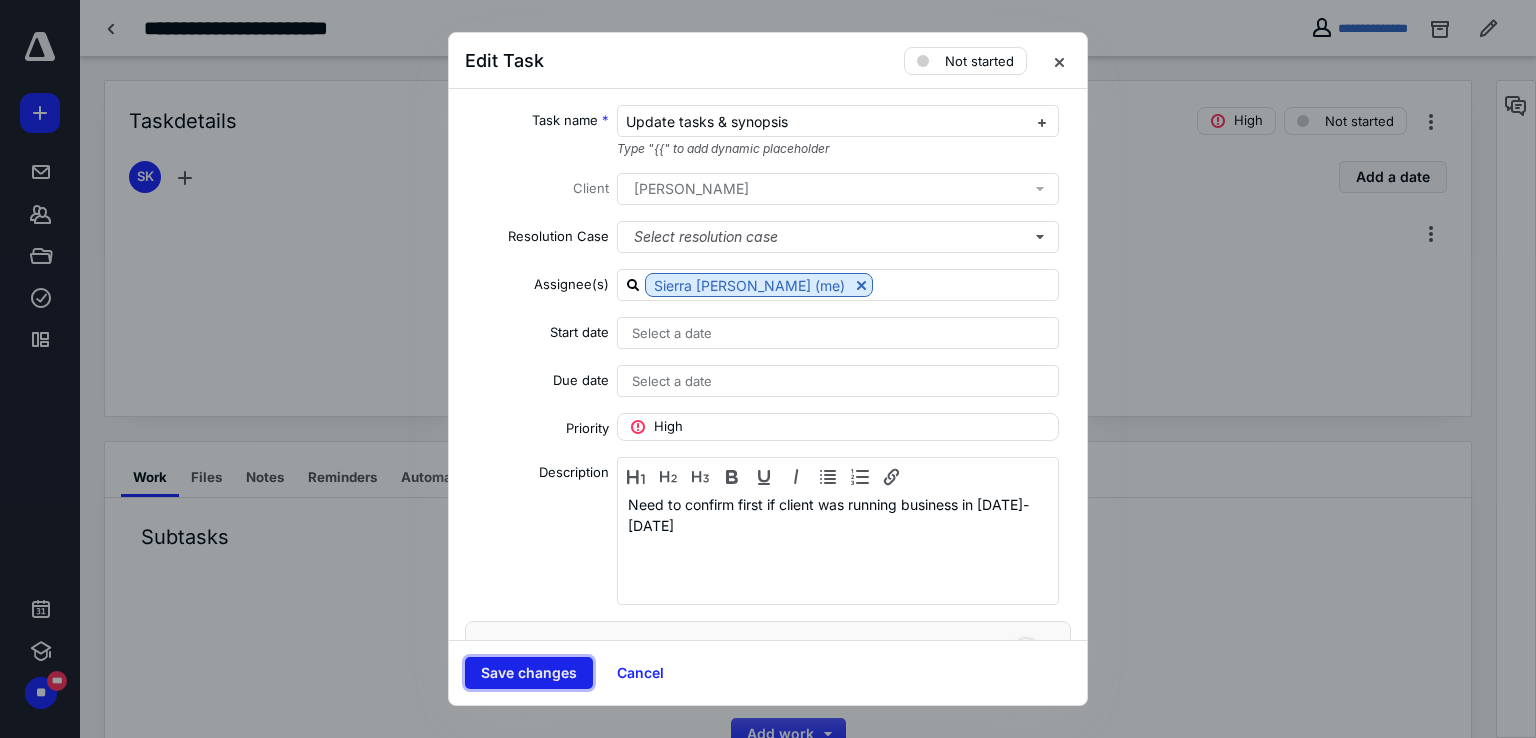 click on "Save changes" at bounding box center [529, 673] 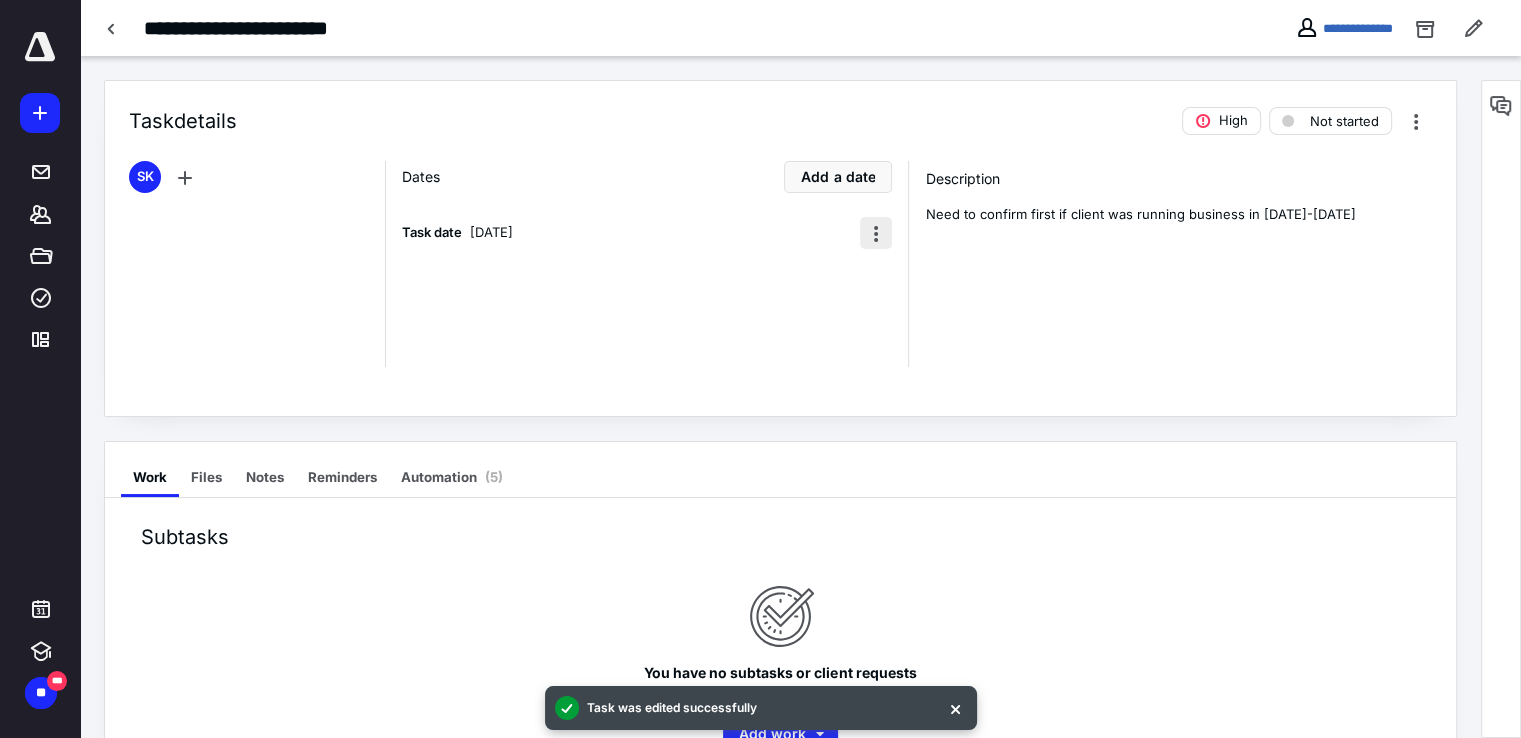 click at bounding box center [876, 233] 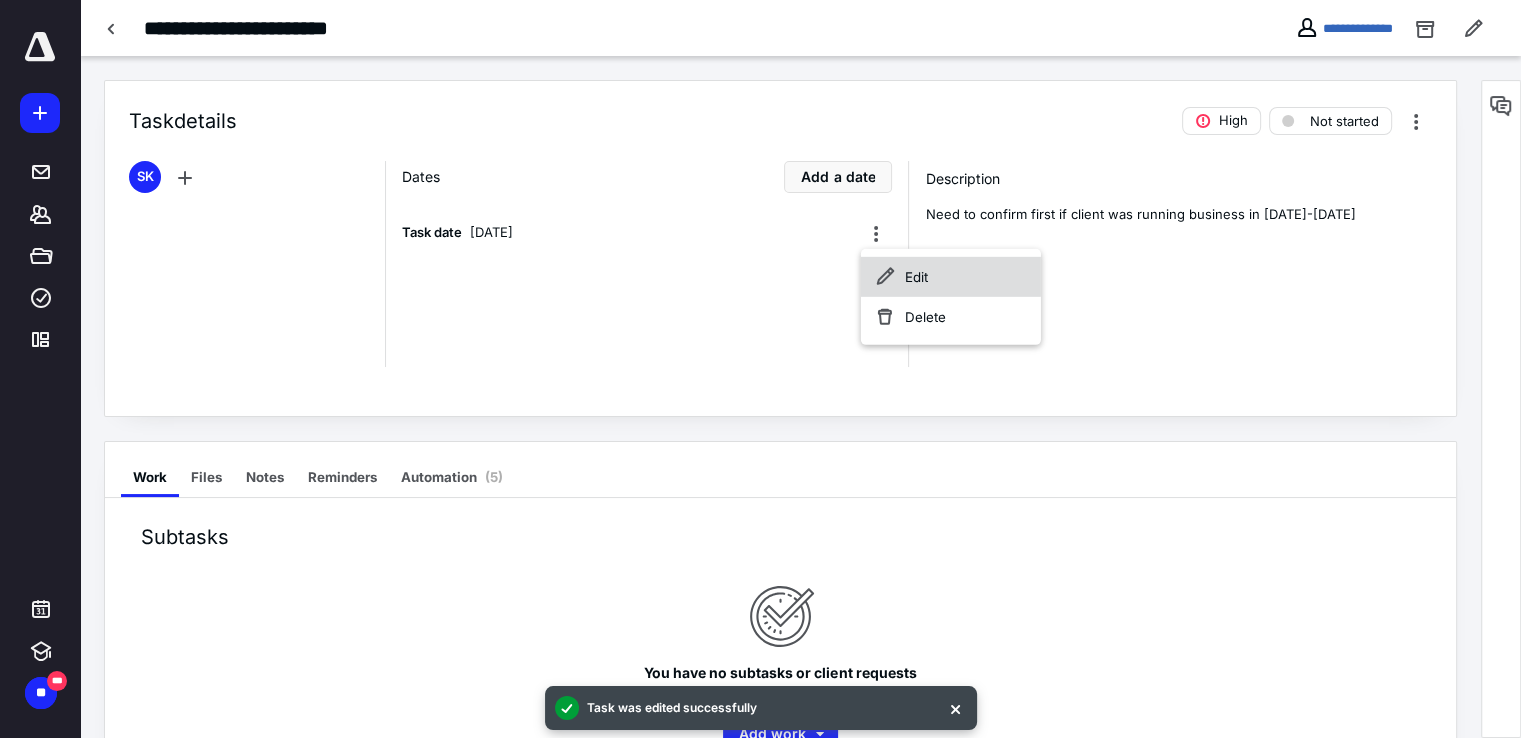 click on "Edit" at bounding box center (951, 277) 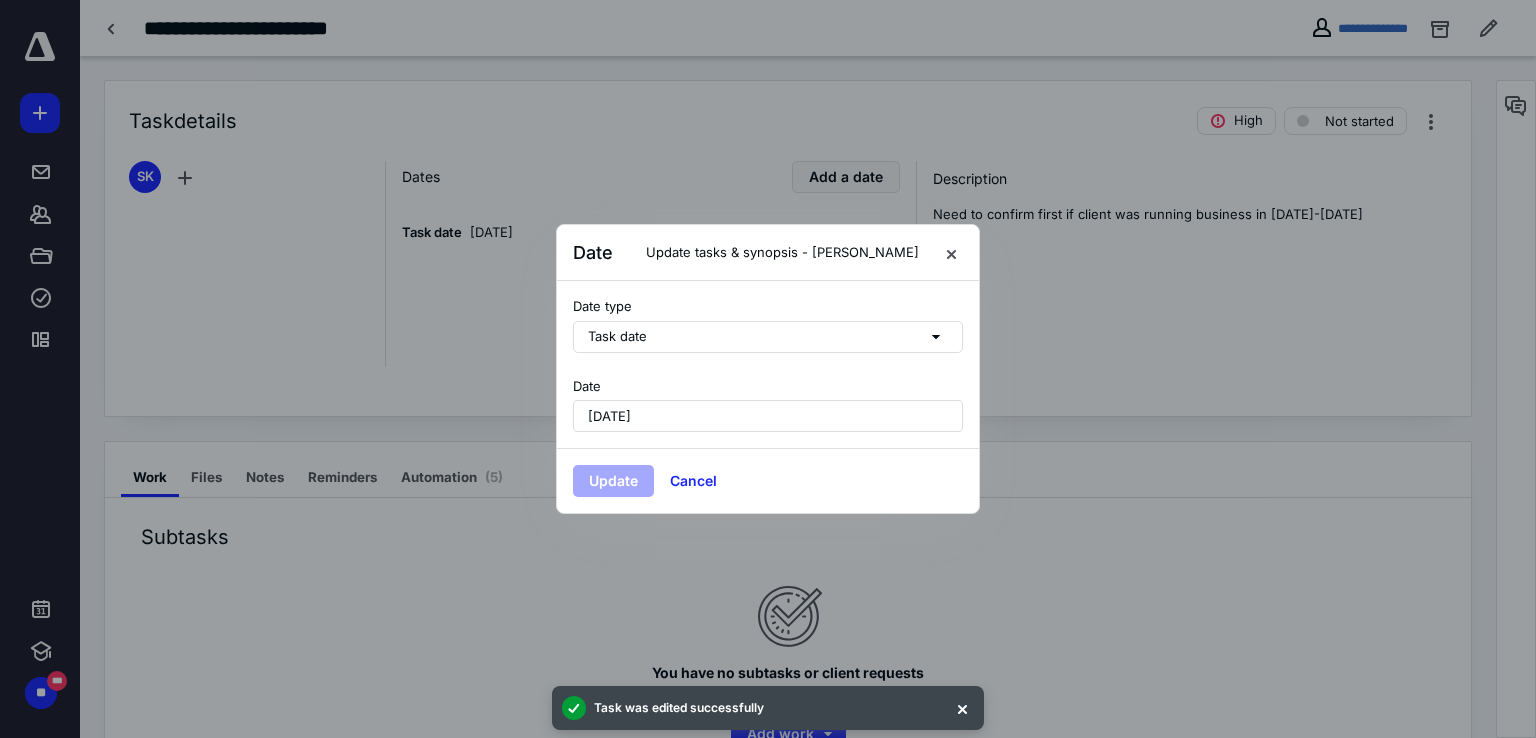 click on "[DATE]" at bounding box center [768, 416] 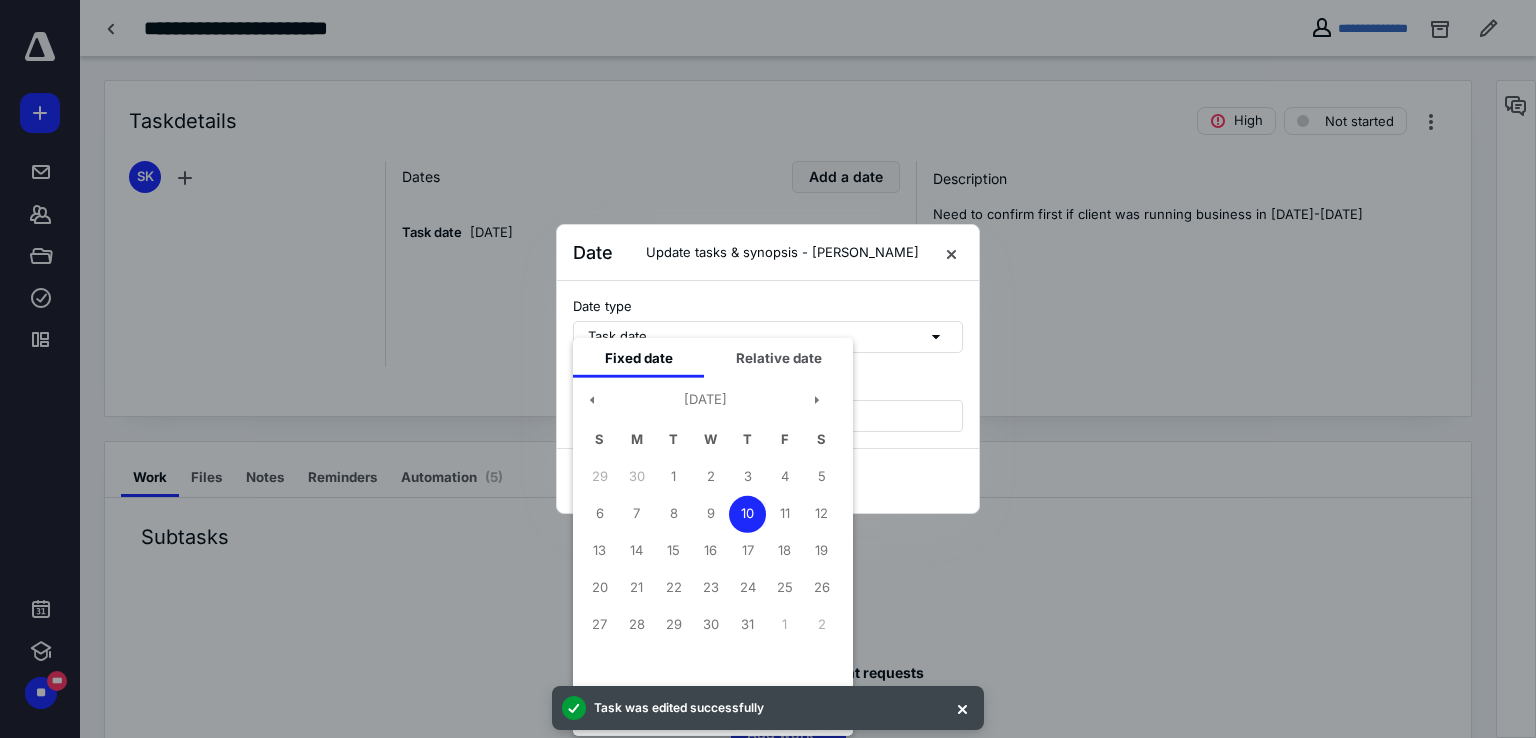 click at bounding box center (962, 708) 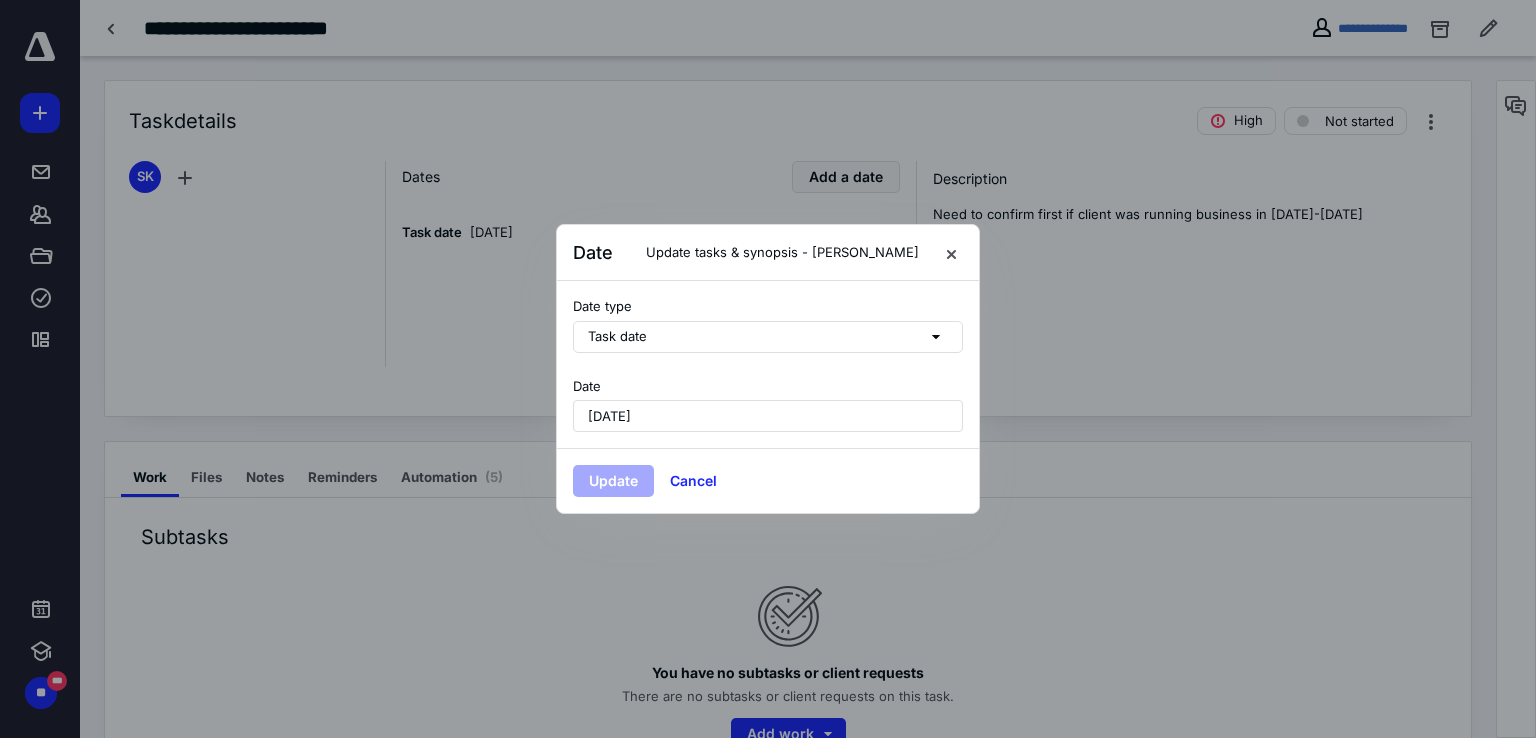 click on "[DATE]" at bounding box center [768, 416] 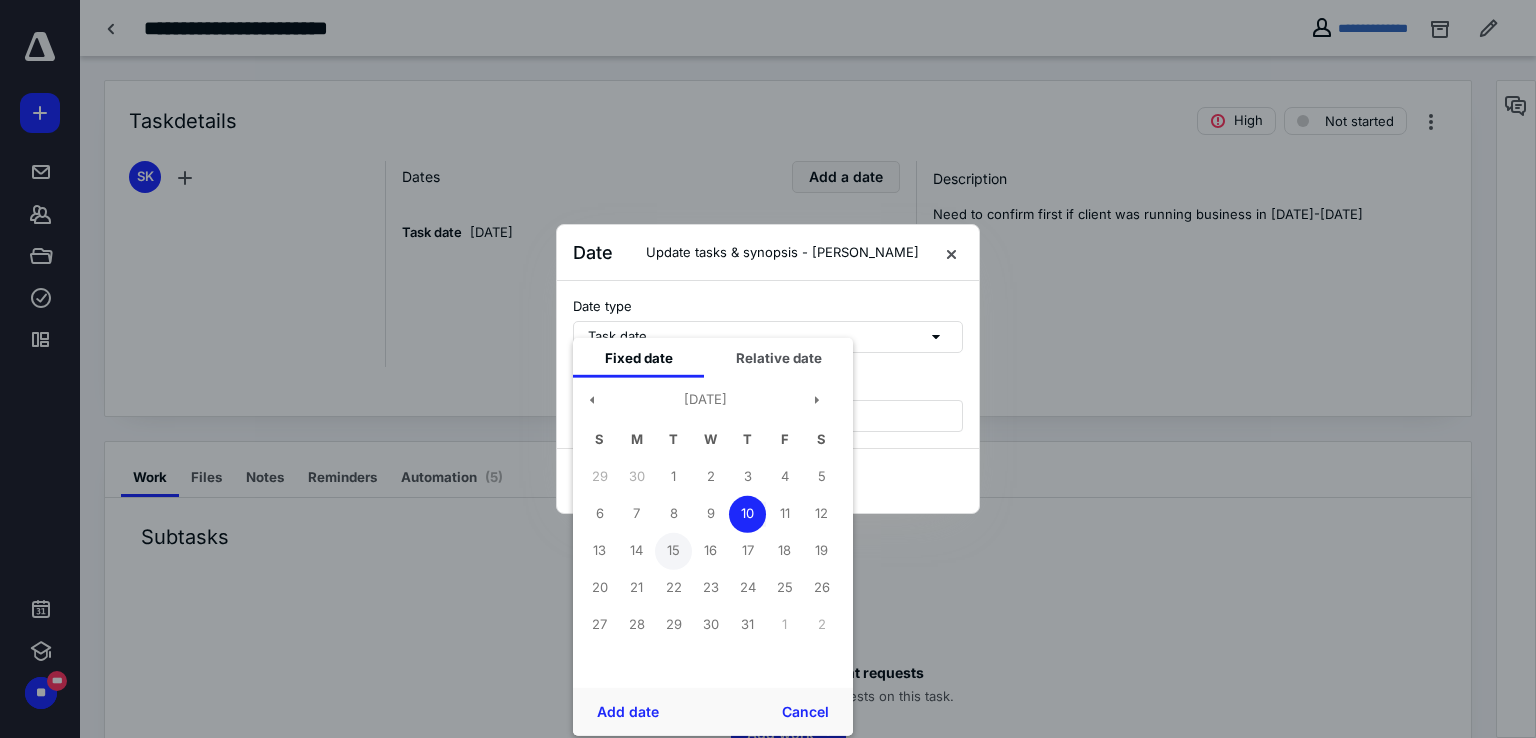 click on "15" at bounding box center (673, 550) 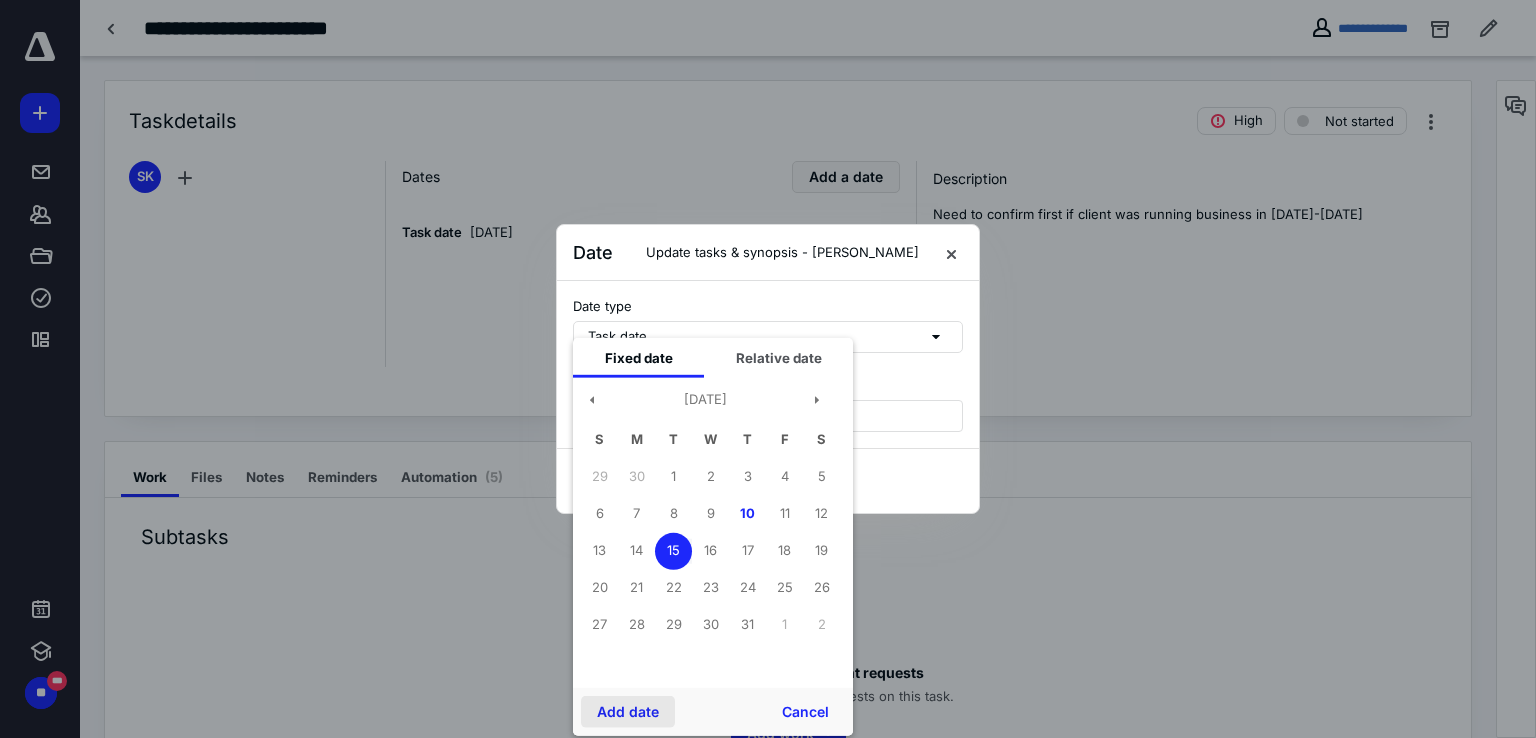click on "Add date" at bounding box center [628, 712] 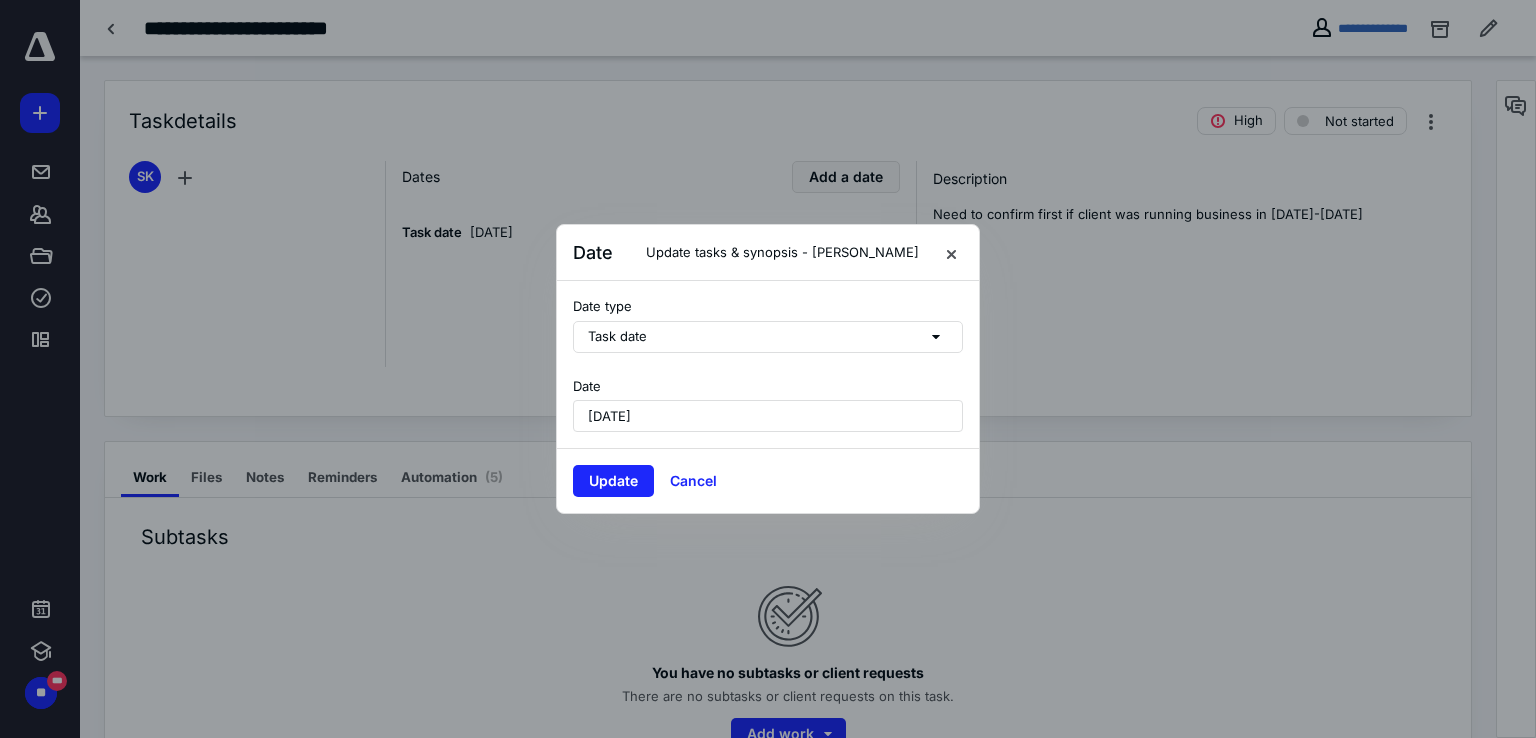 drag, startPoint x: 623, startPoint y: 479, endPoint x: 1051, endPoint y: 312, distance: 459.42682 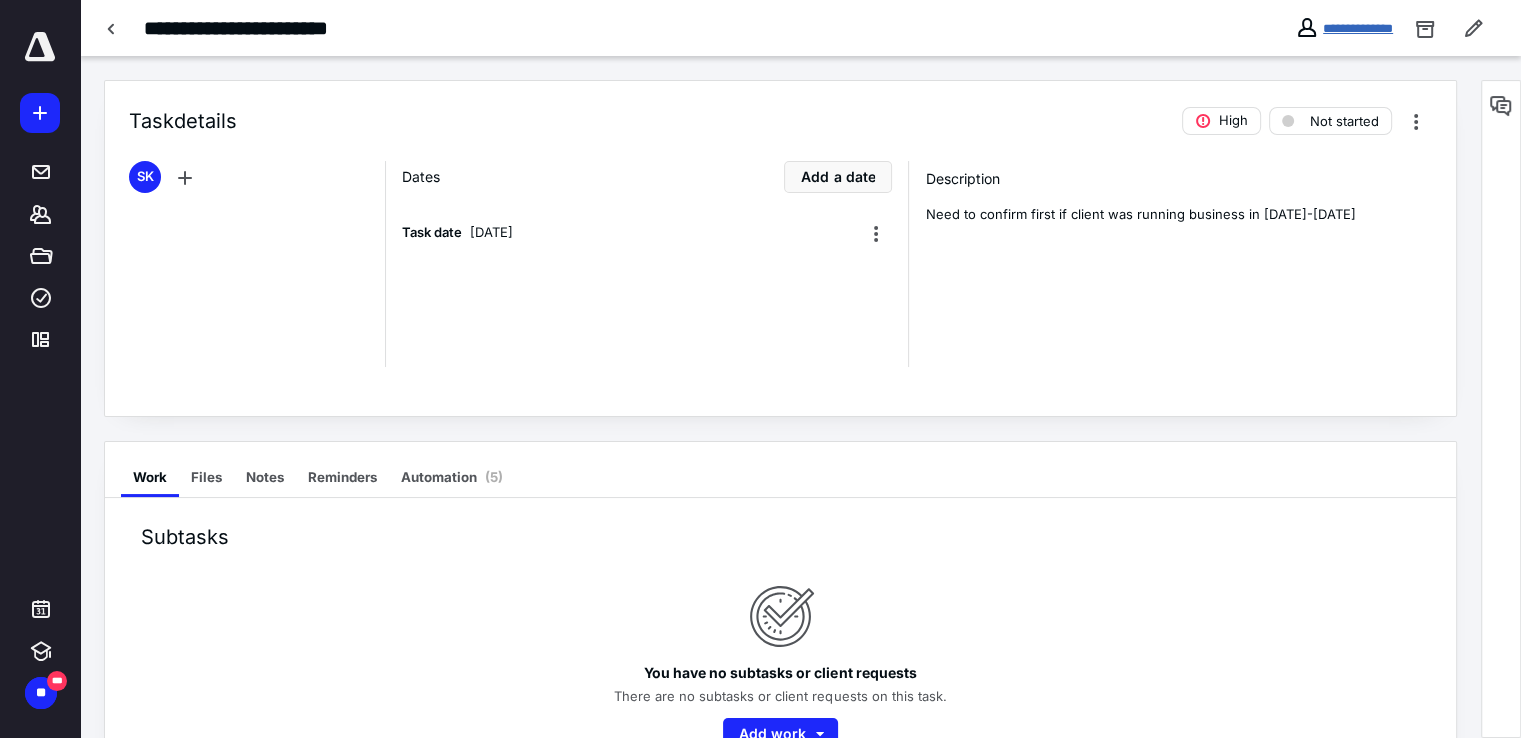 drag, startPoint x: 1381, startPoint y: 11, endPoint x: 1373, endPoint y: 28, distance: 18.788294 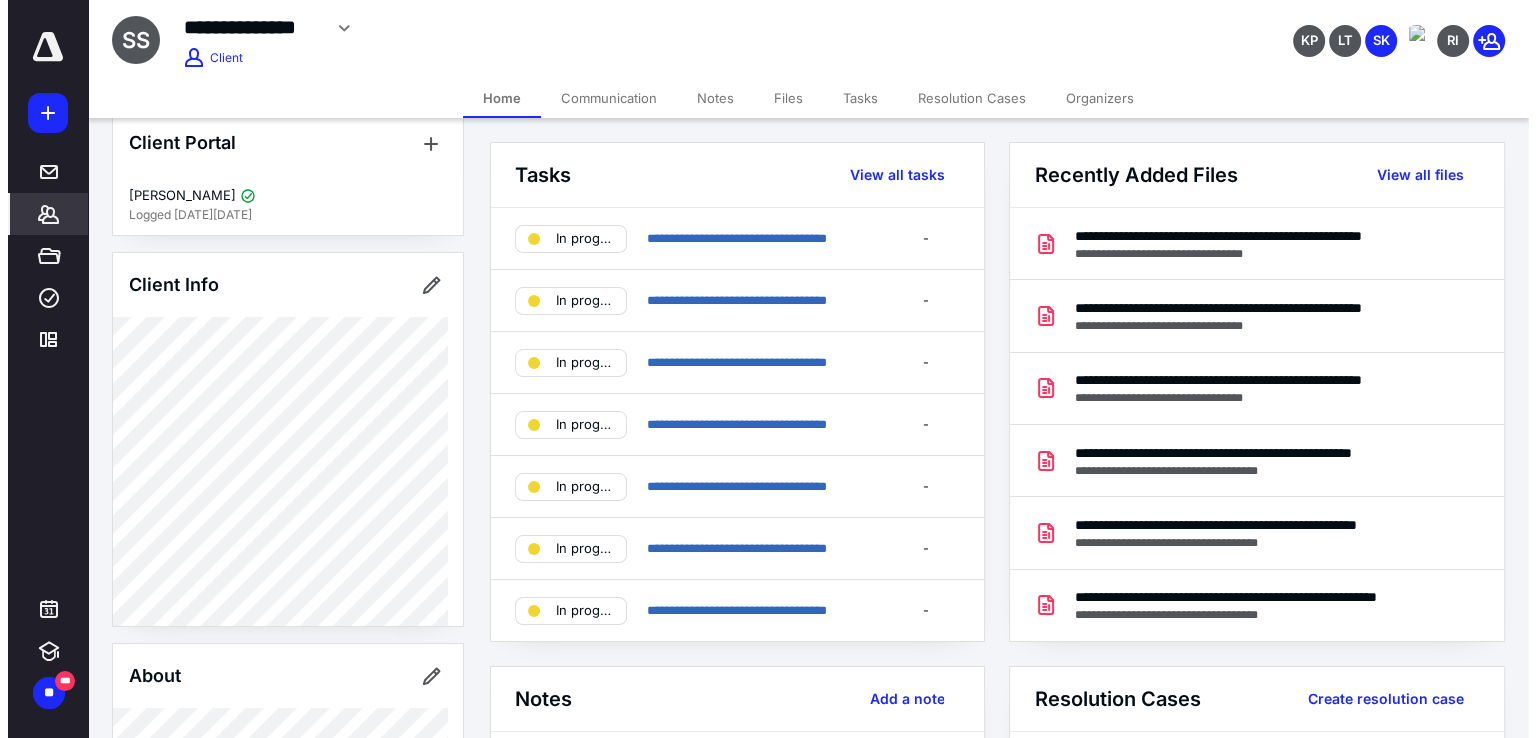scroll, scrollTop: 0, scrollLeft: 0, axis: both 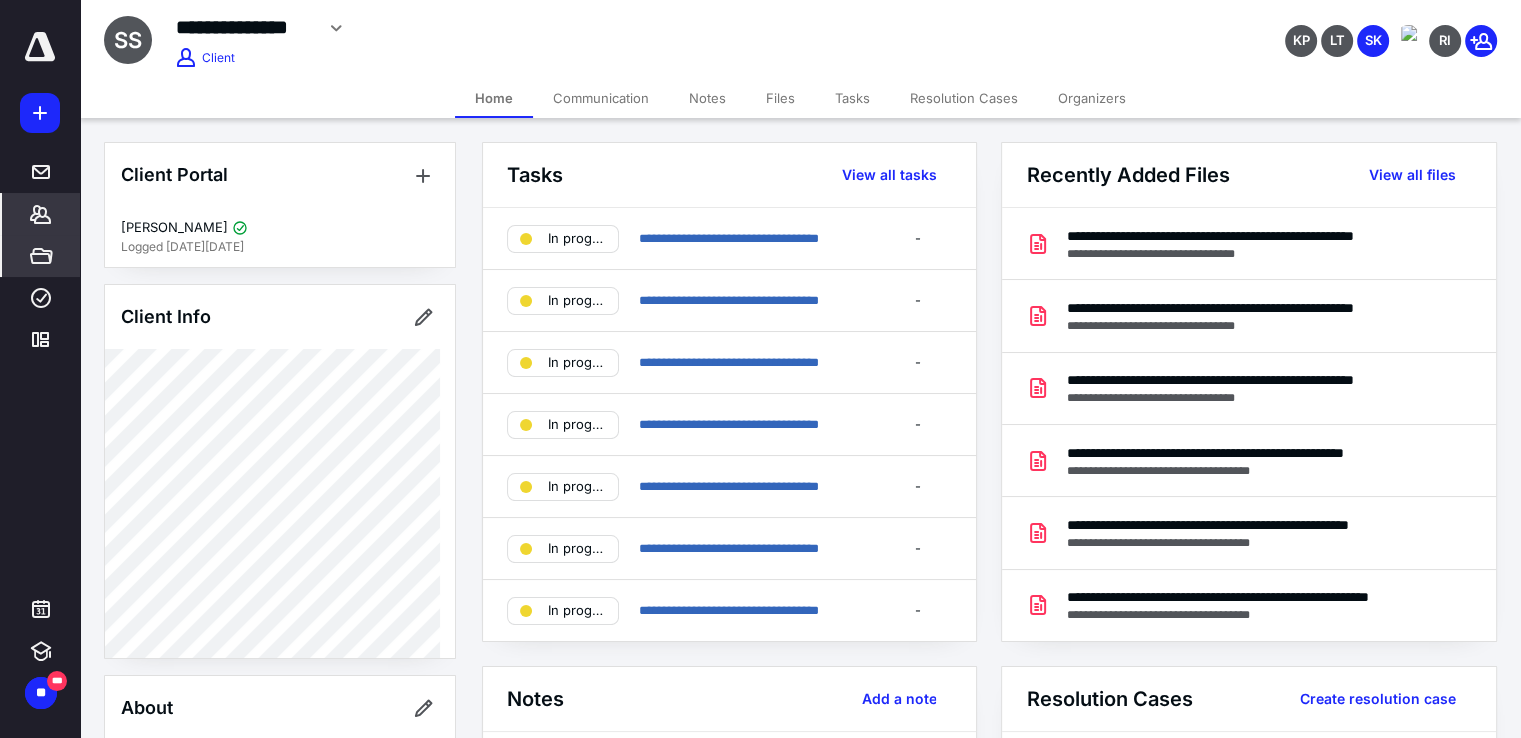 click 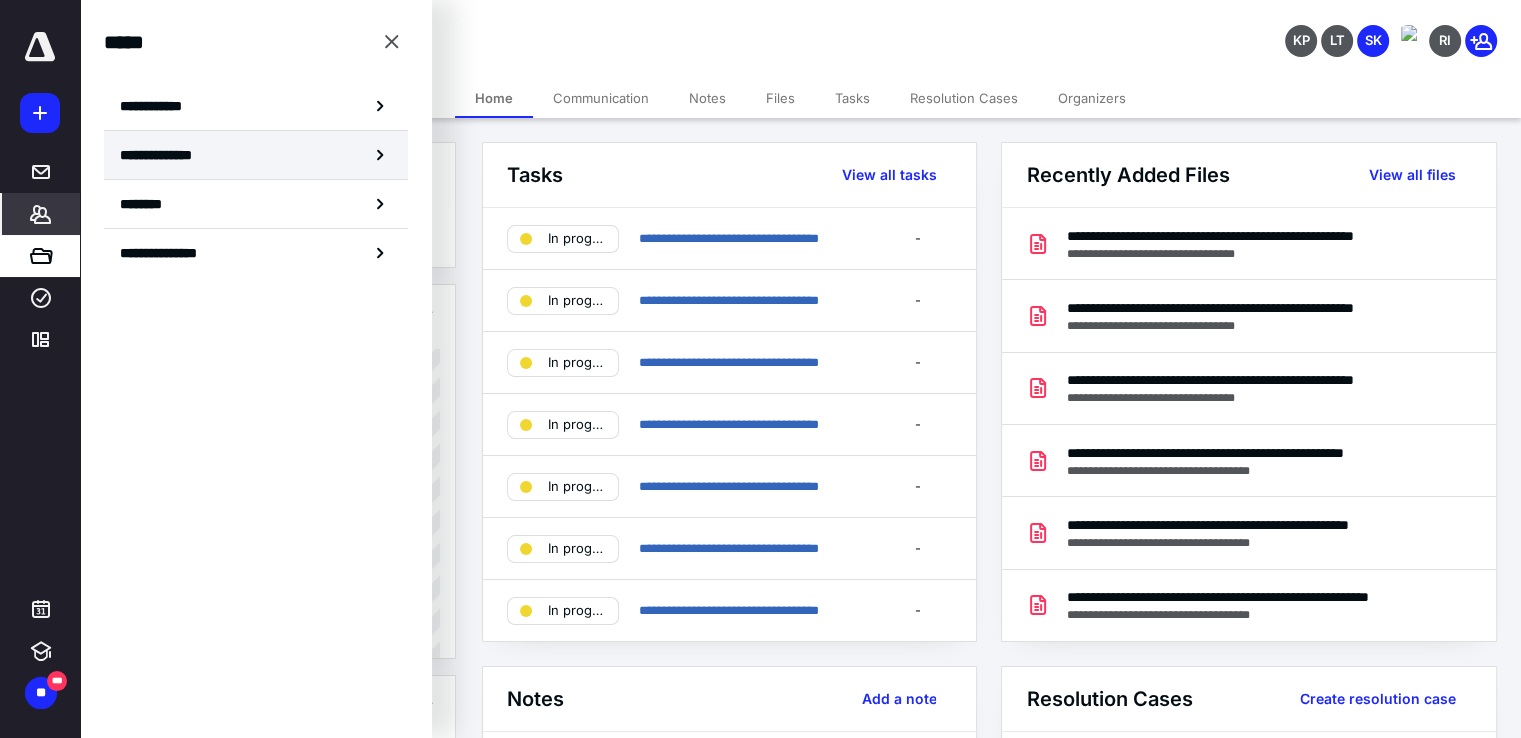 click on "**********" at bounding box center (256, 155) 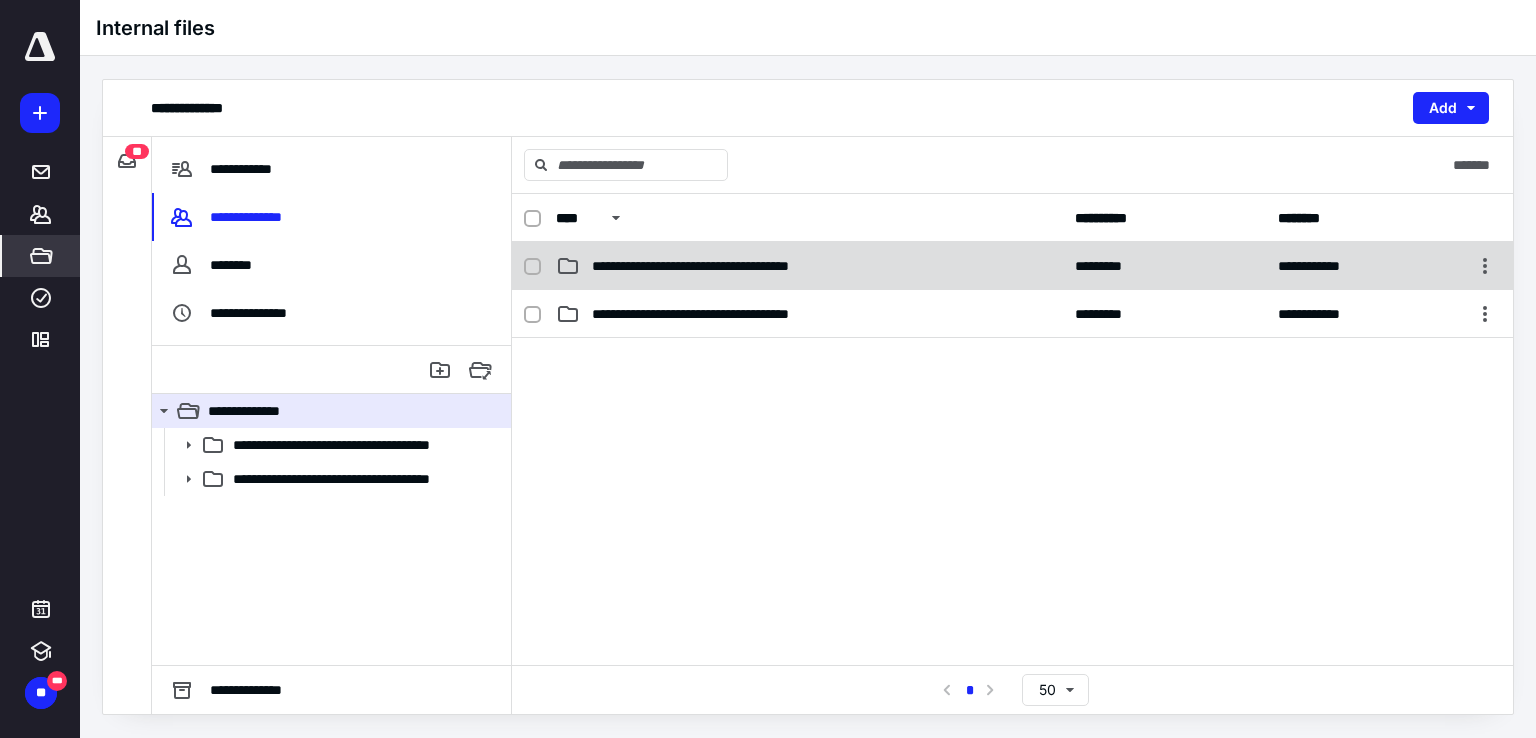 click on "**********" at bounding box center (758, 266) 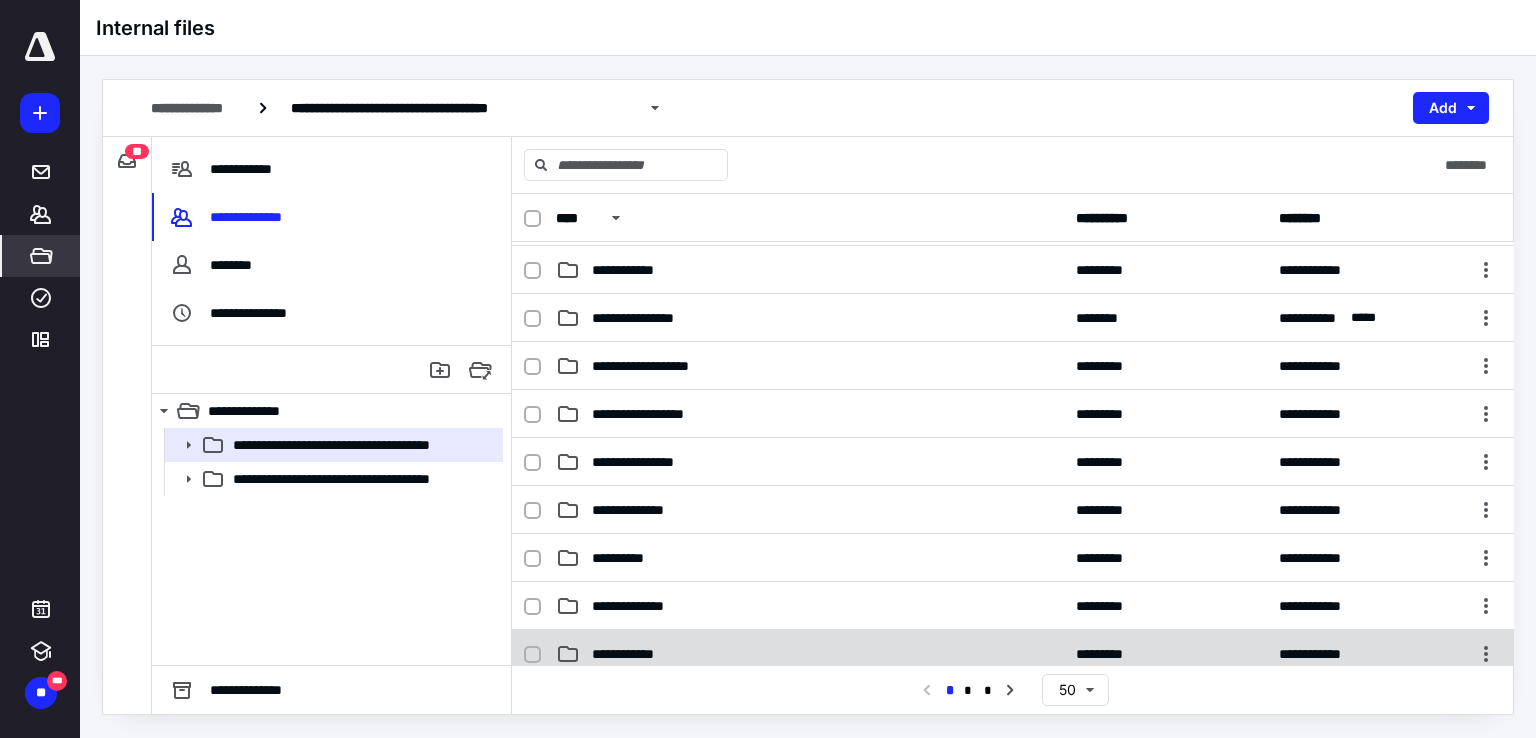 scroll, scrollTop: 1000, scrollLeft: 0, axis: vertical 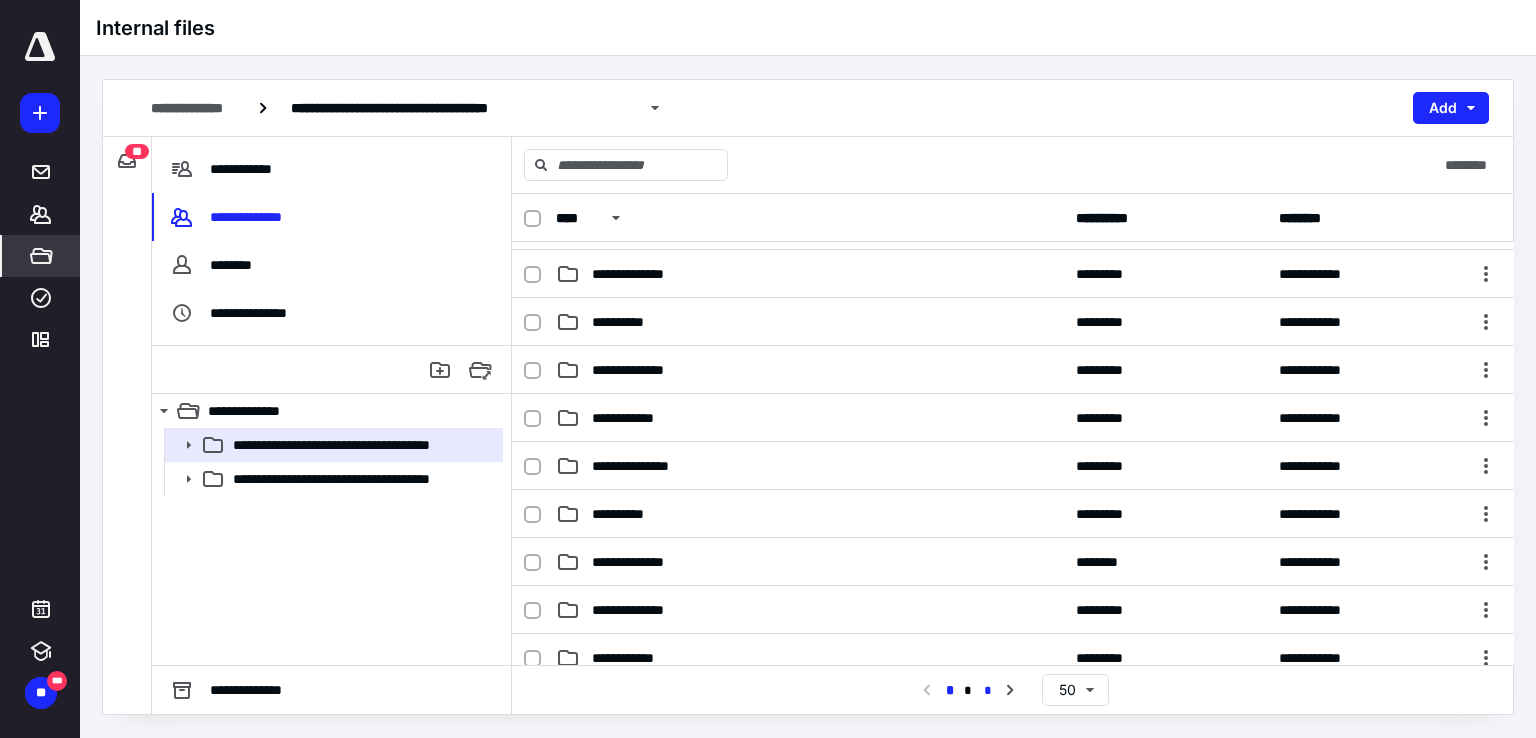 click on "*" at bounding box center [988, 691] 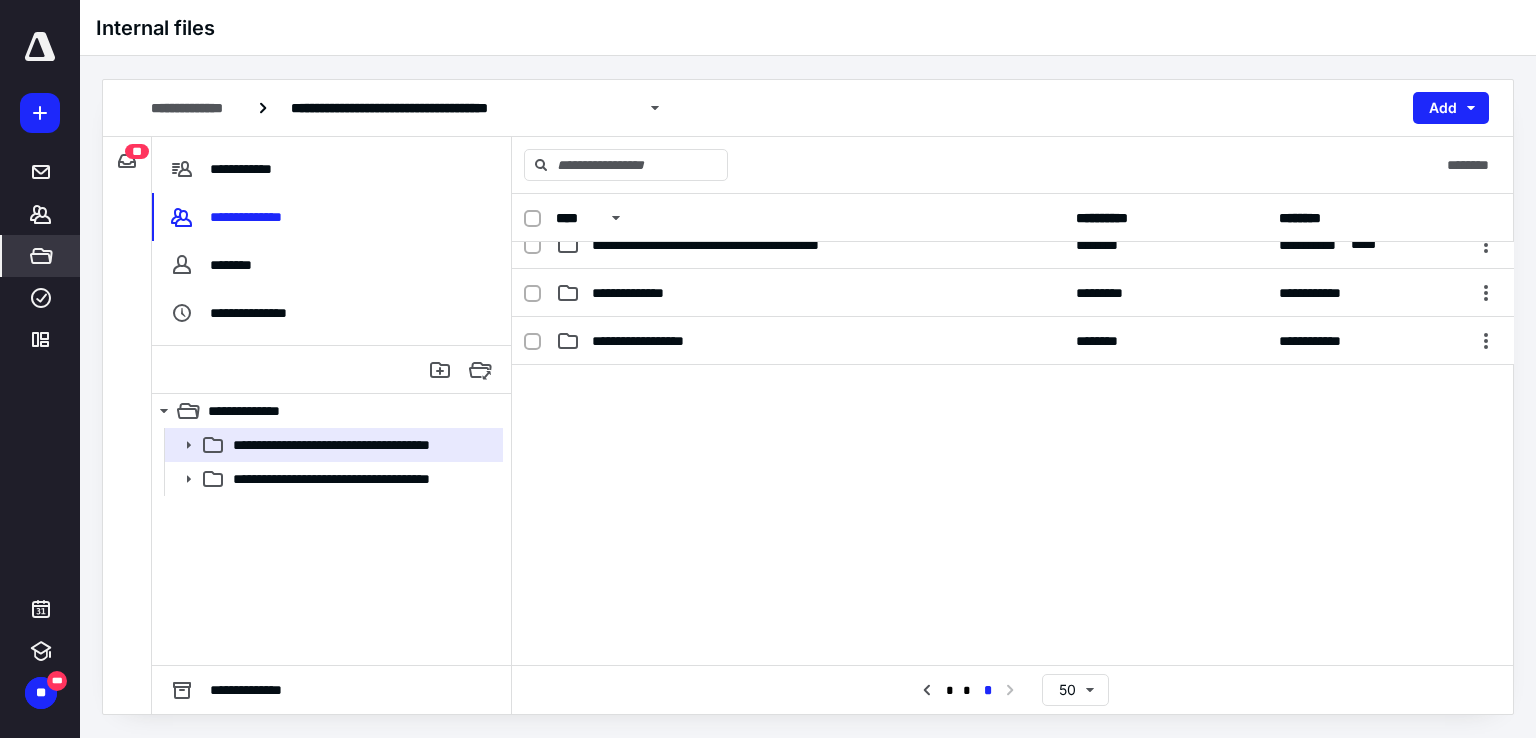 scroll, scrollTop: 0, scrollLeft: 0, axis: both 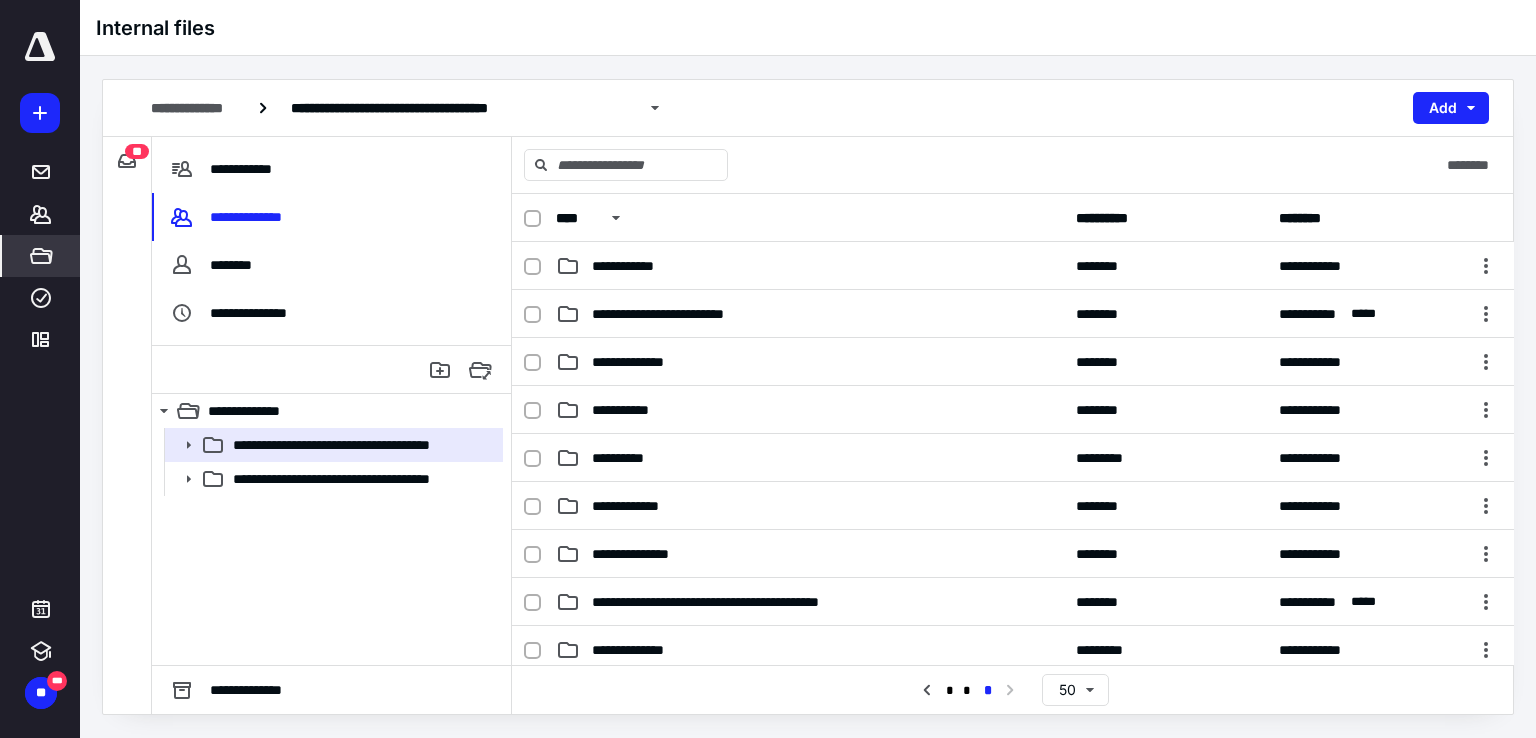 click on "* * *" at bounding box center [969, 690] 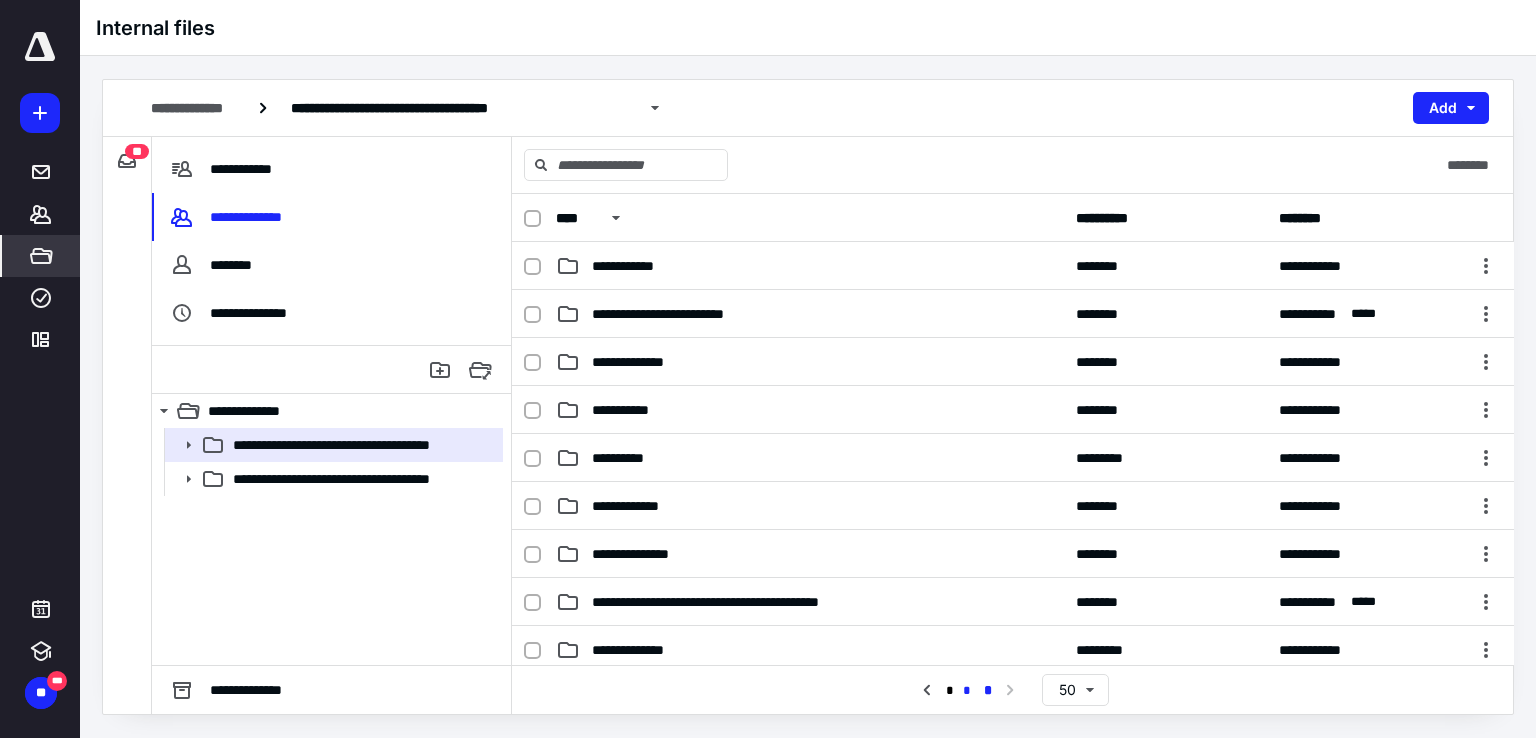 click on "*" at bounding box center [967, 691] 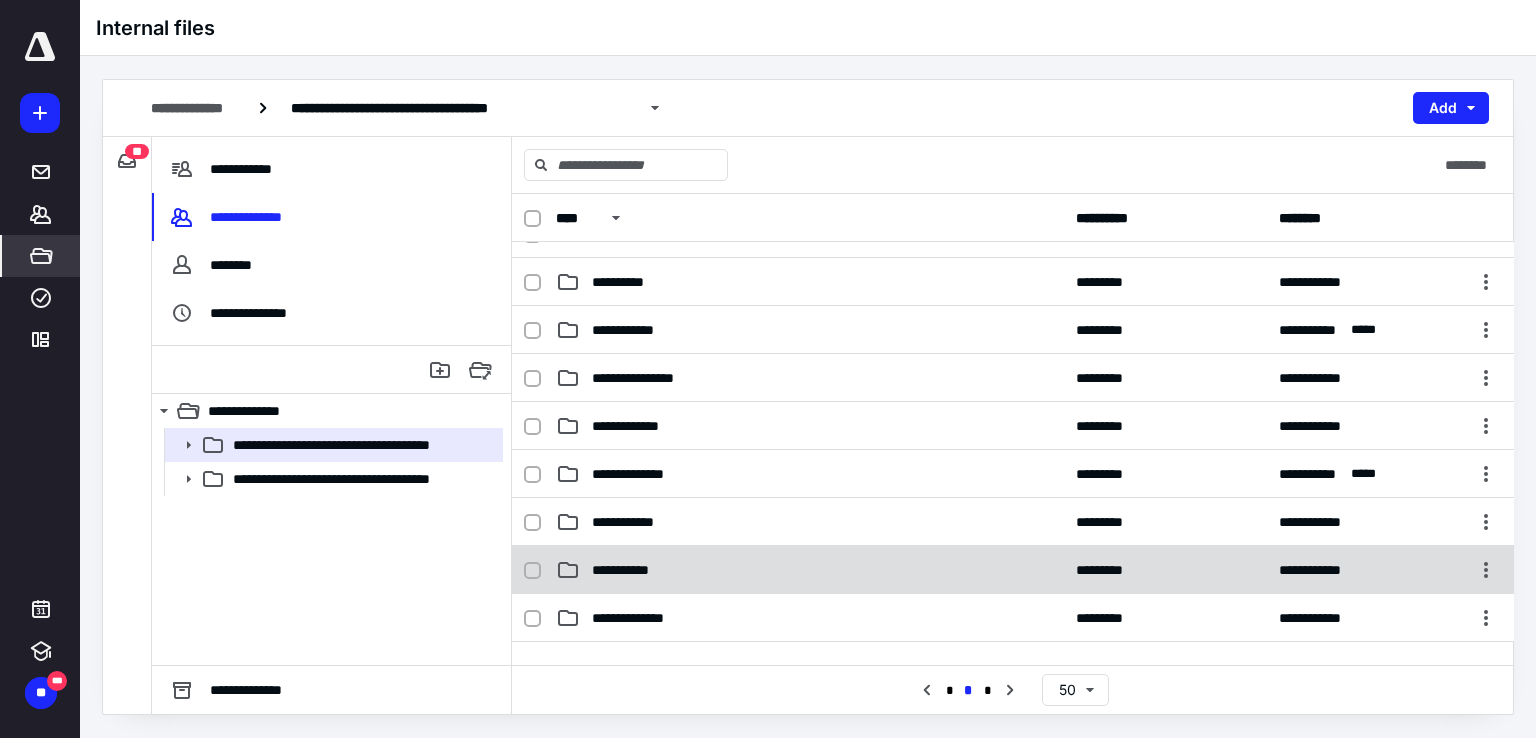 scroll, scrollTop: 2266, scrollLeft: 0, axis: vertical 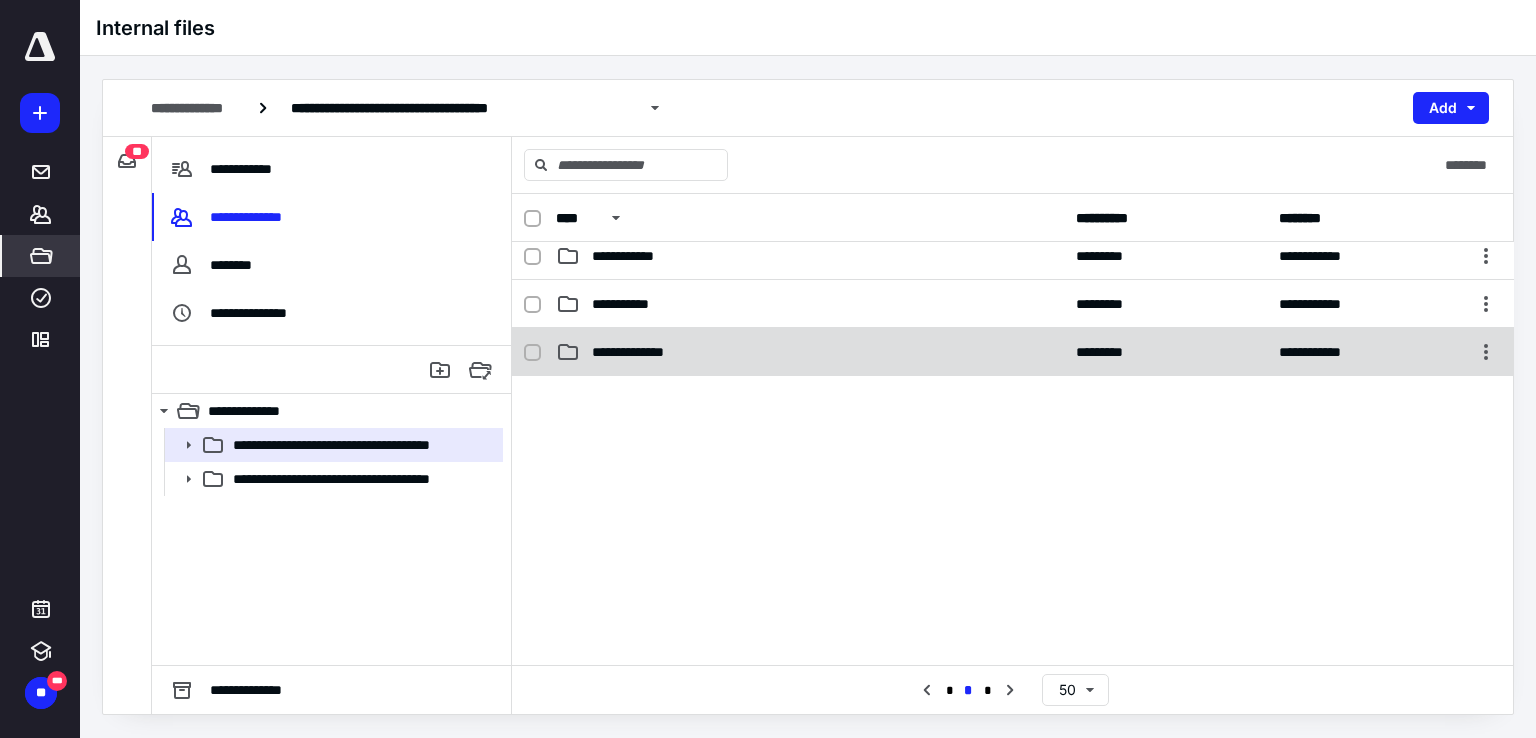 click on "**********" at bounding box center (1013, 352) 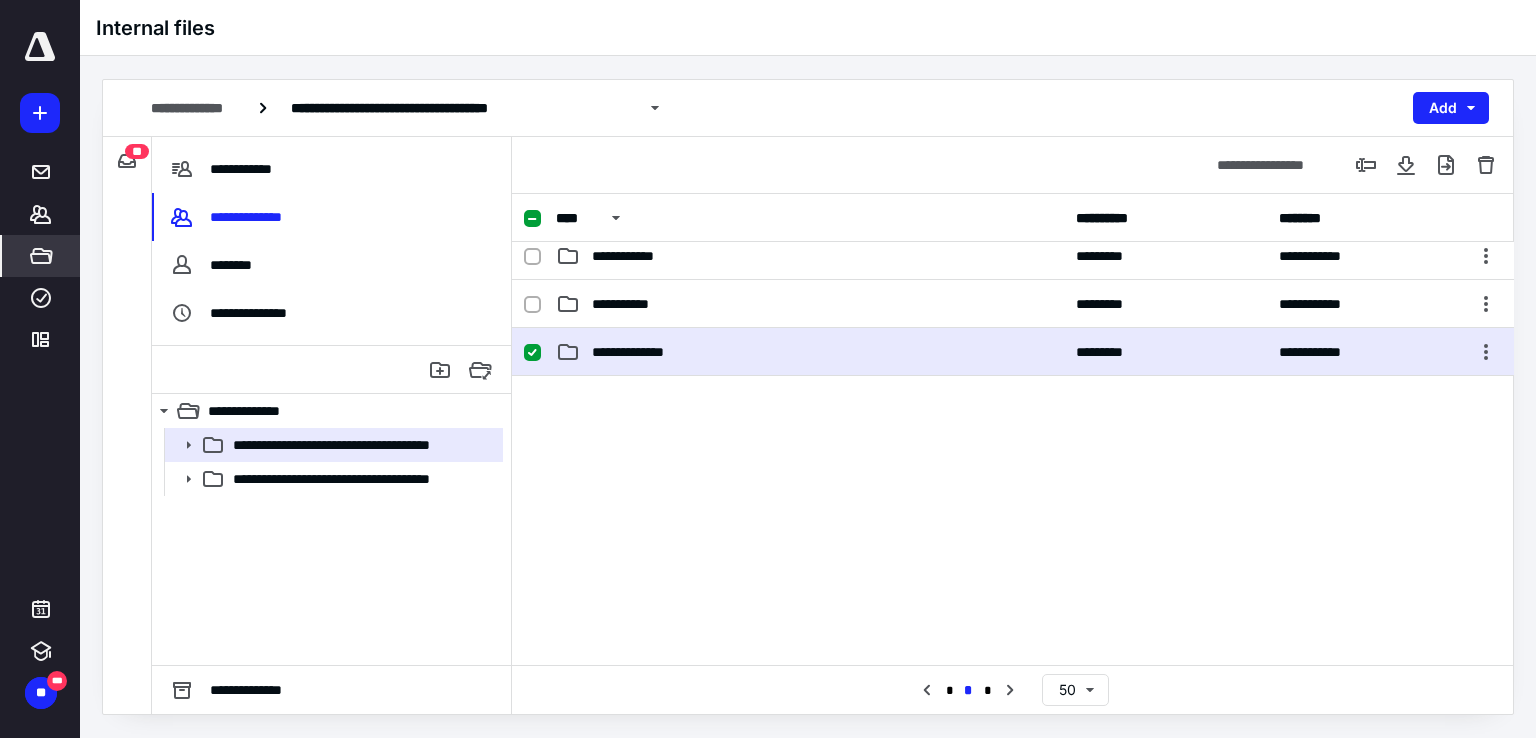 click on "**********" at bounding box center [1013, 352] 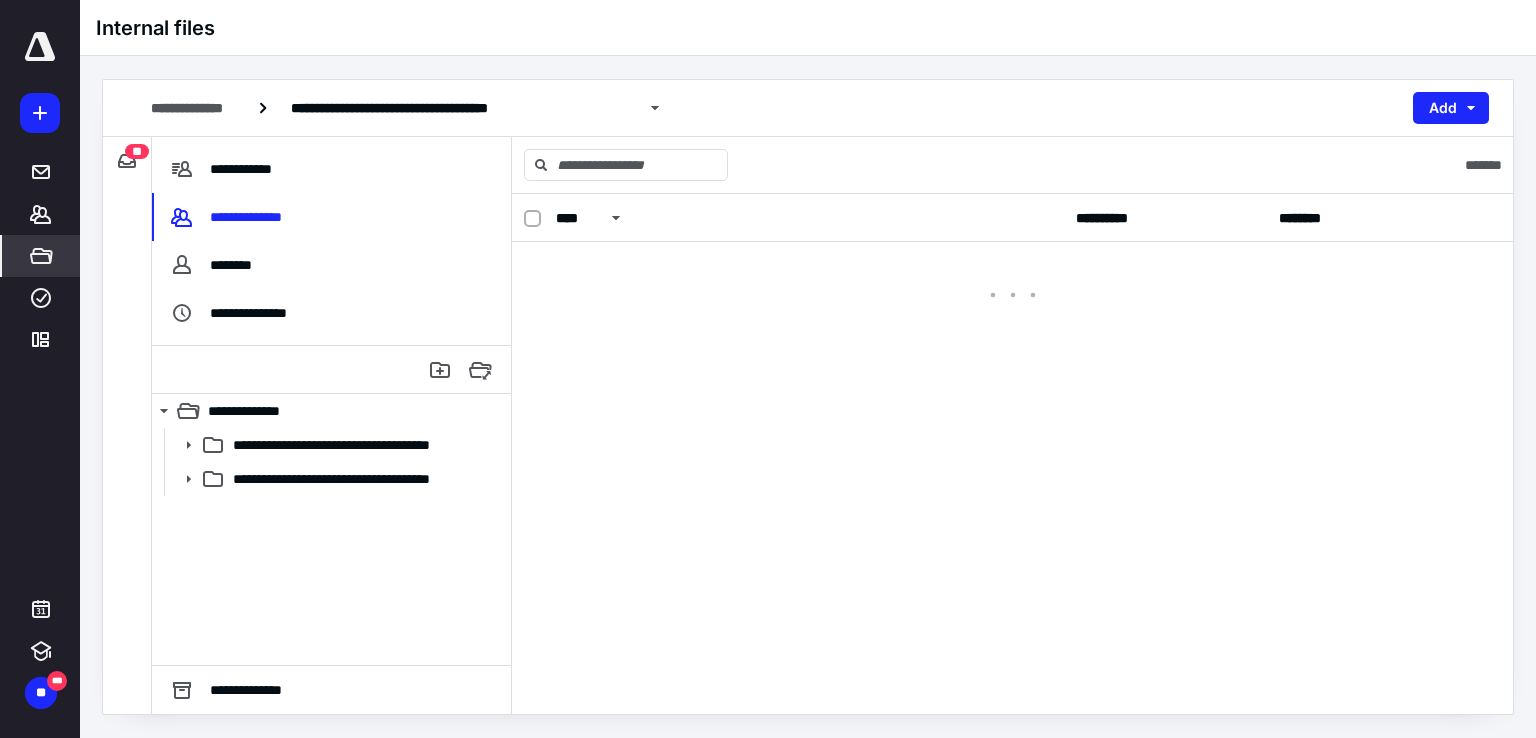 scroll, scrollTop: 0, scrollLeft: 0, axis: both 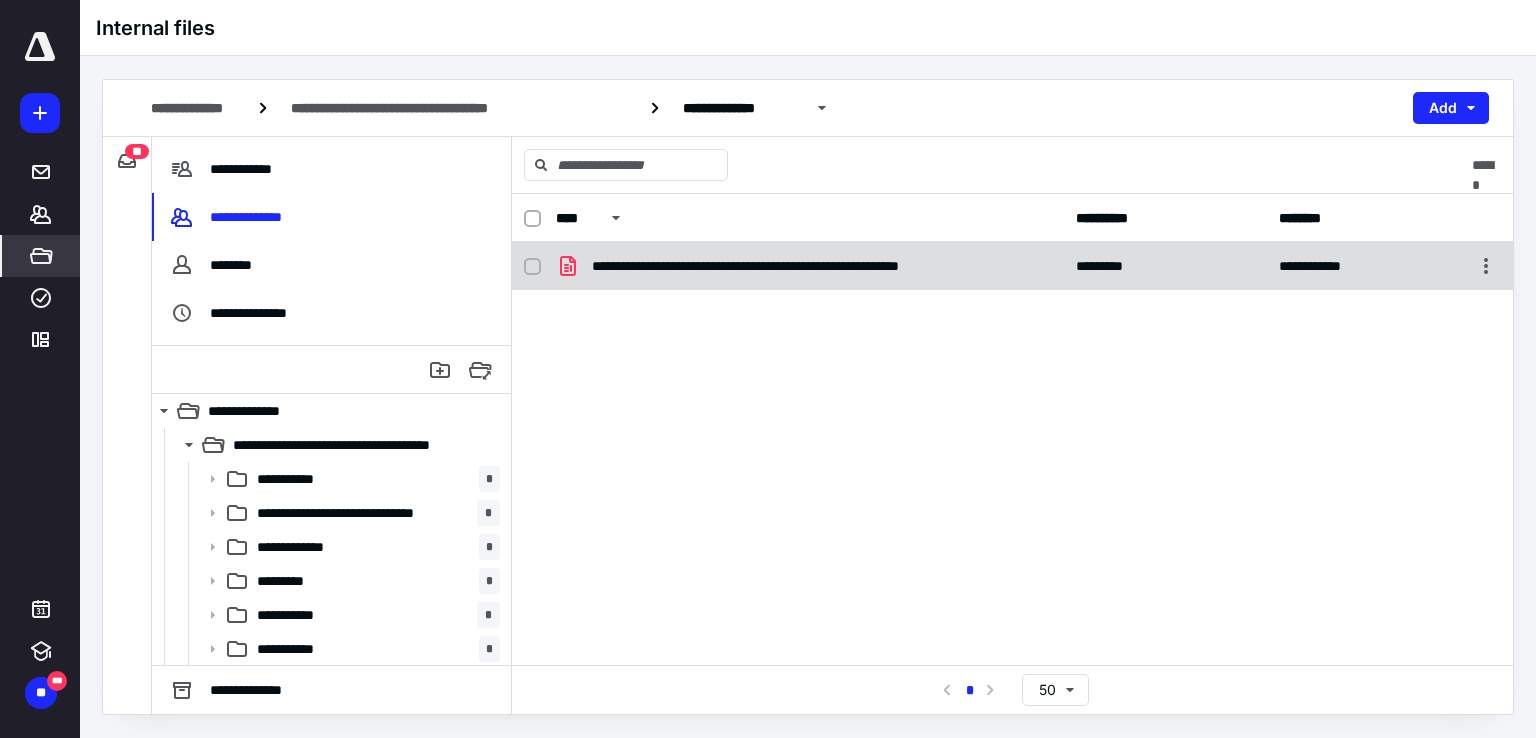 click on "**********" at bounding box center (810, 266) 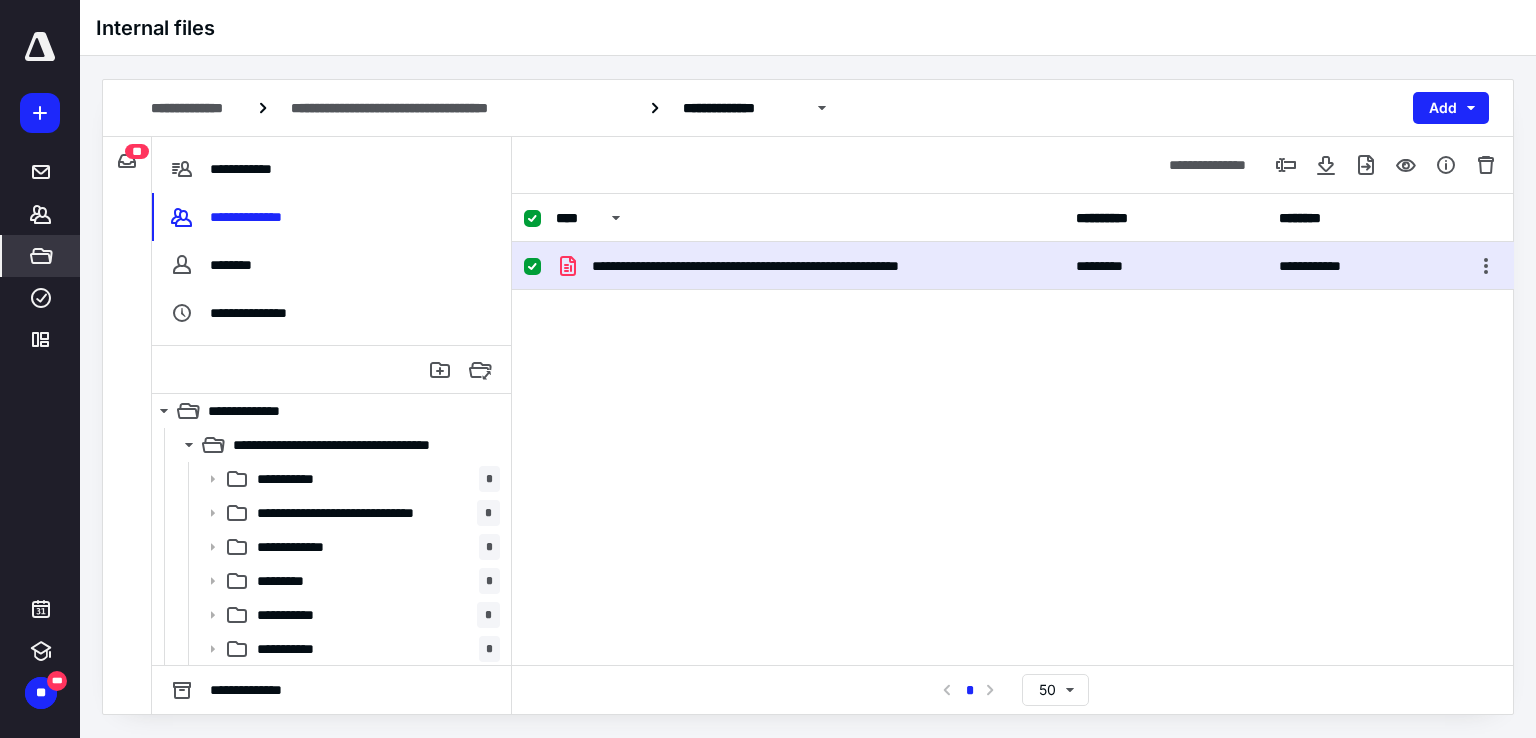 click on "**********" at bounding box center (810, 266) 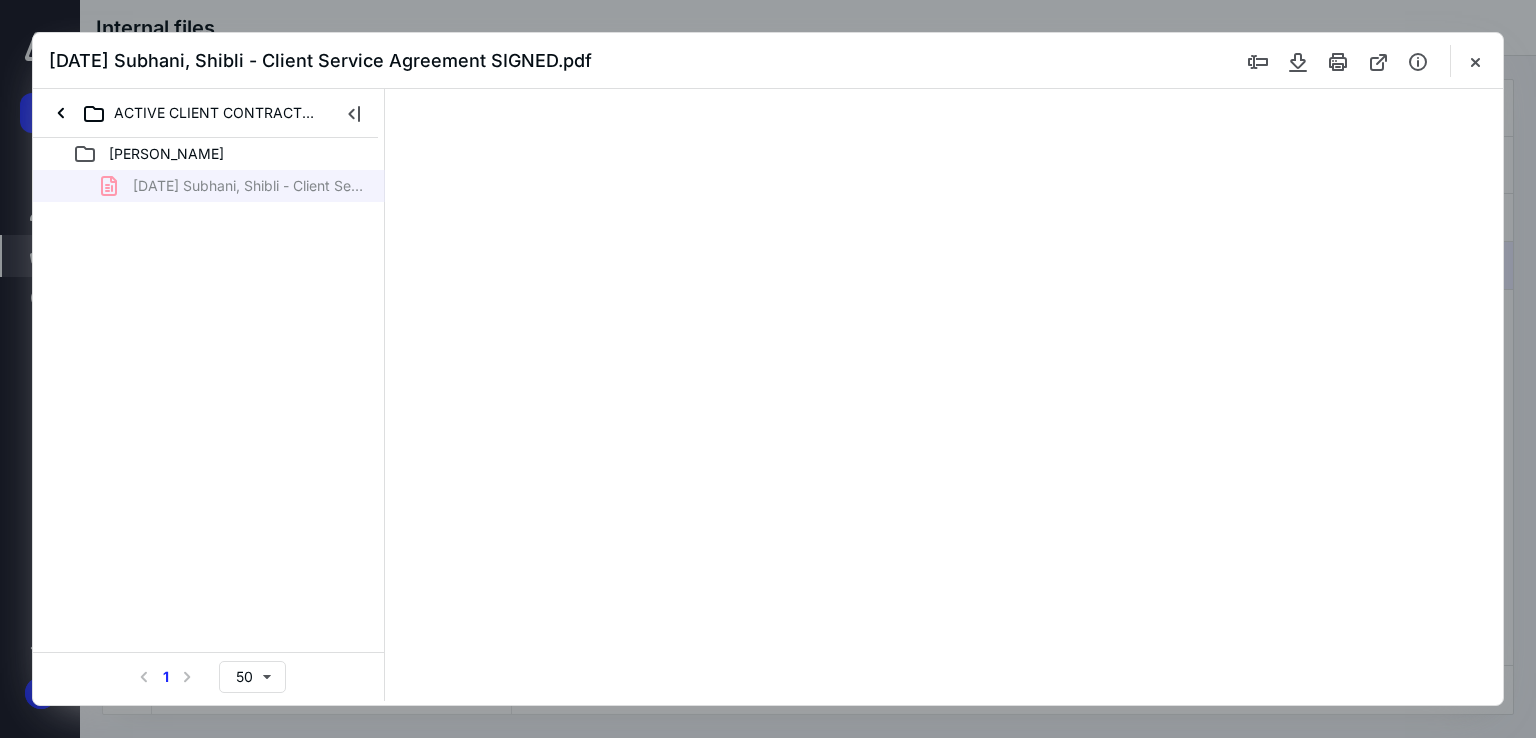 scroll, scrollTop: 0, scrollLeft: 0, axis: both 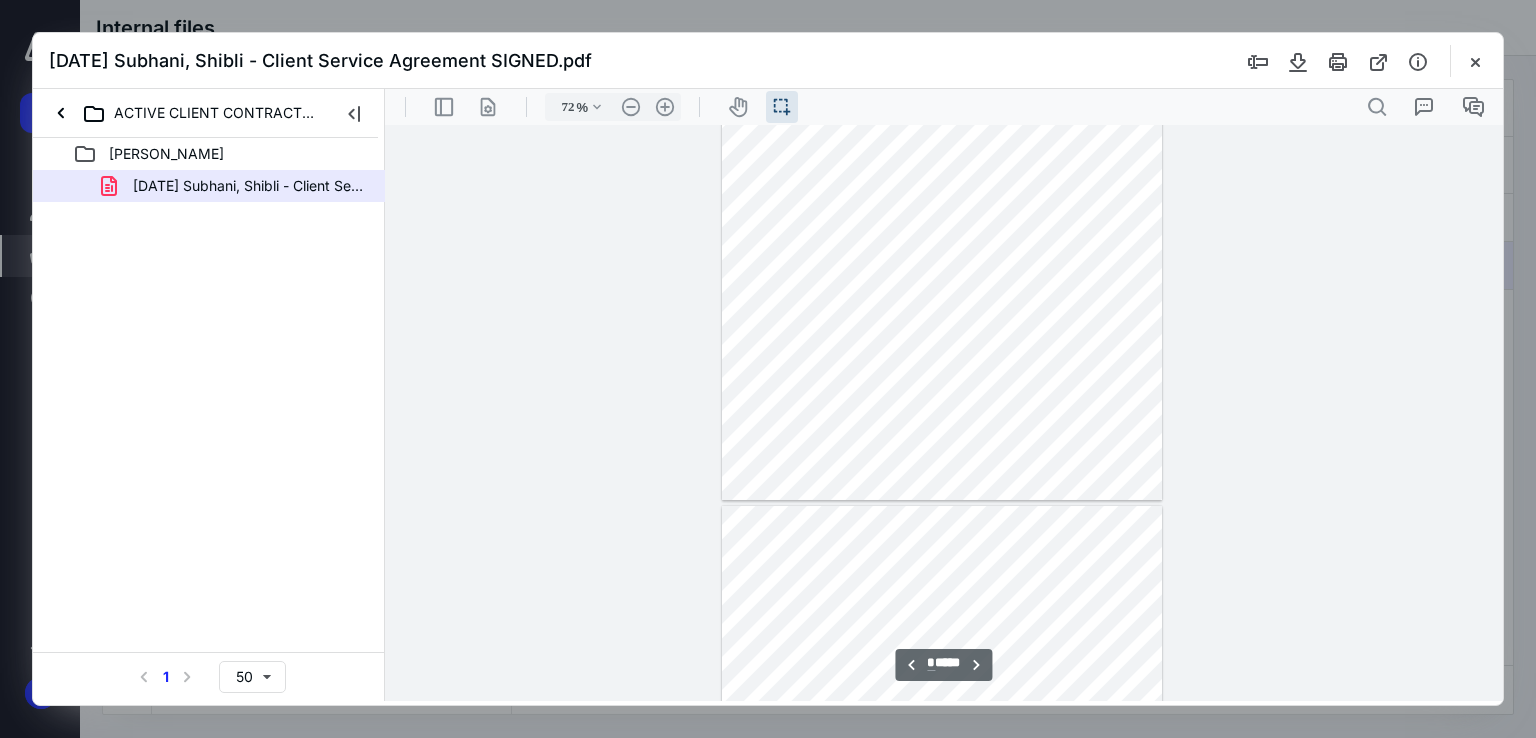 type on "*" 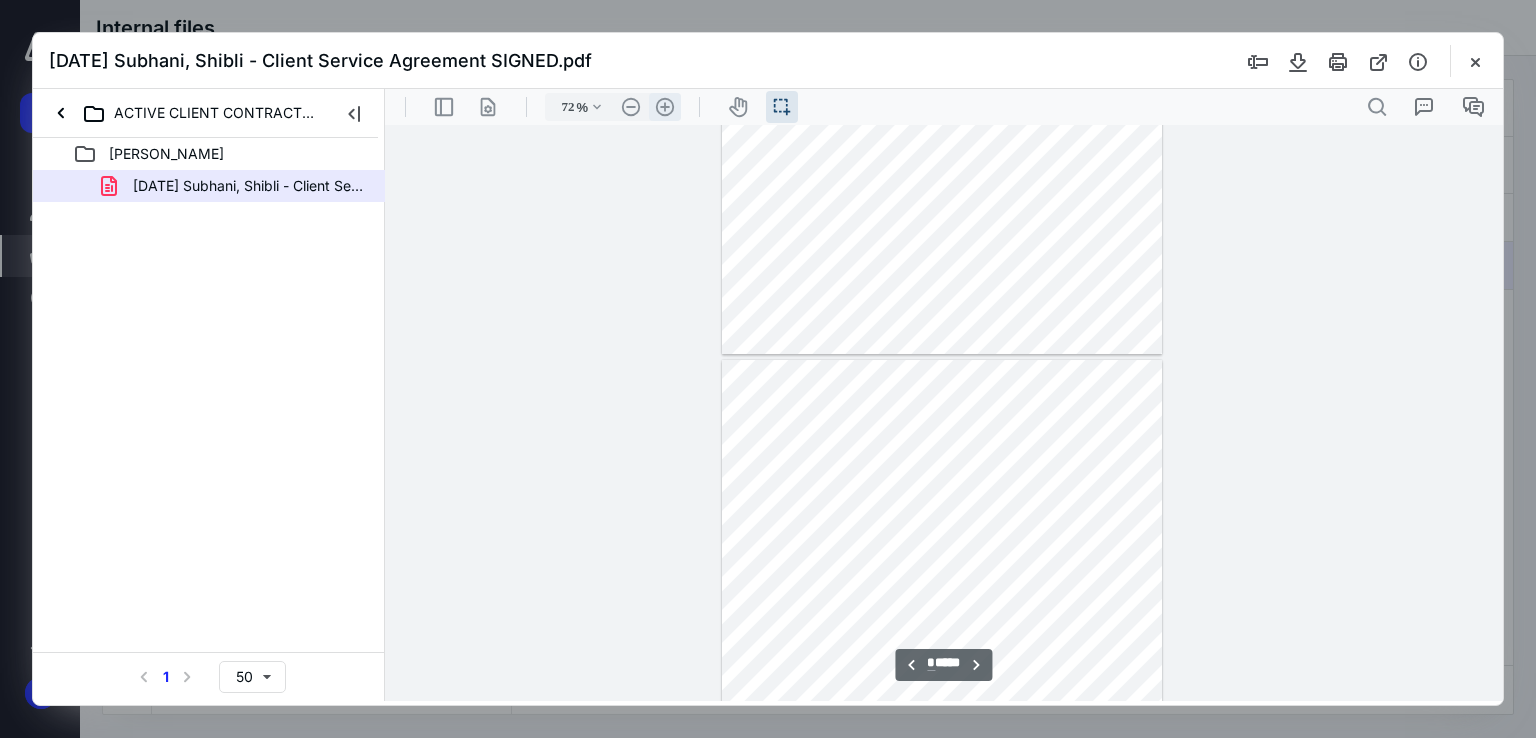 click on ".cls-1{fill:#abb0c4;} icon - header - zoom - in - line" at bounding box center [665, 107] 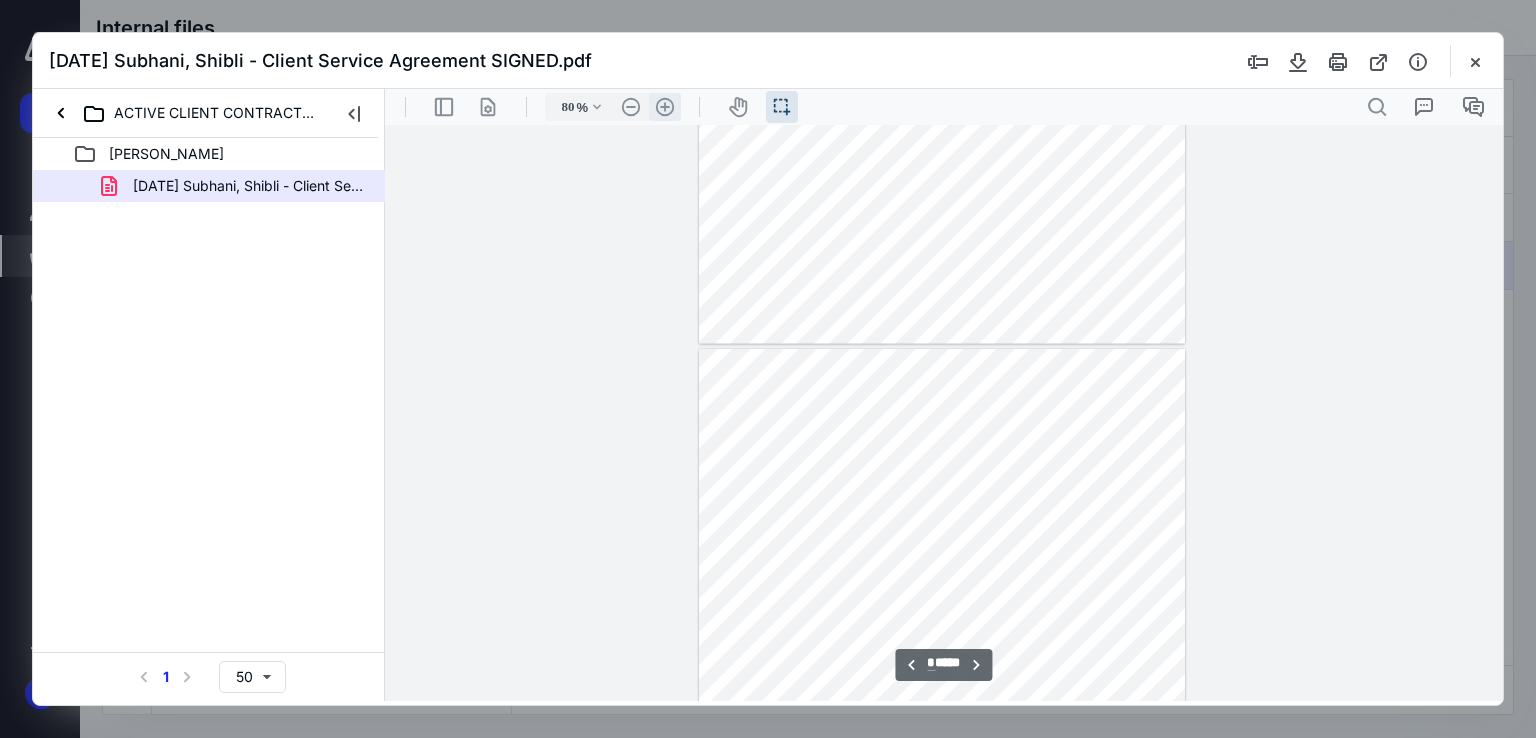 click on ".cls-1{fill:#abb0c4;} icon - header - zoom - in - line" at bounding box center (665, 107) 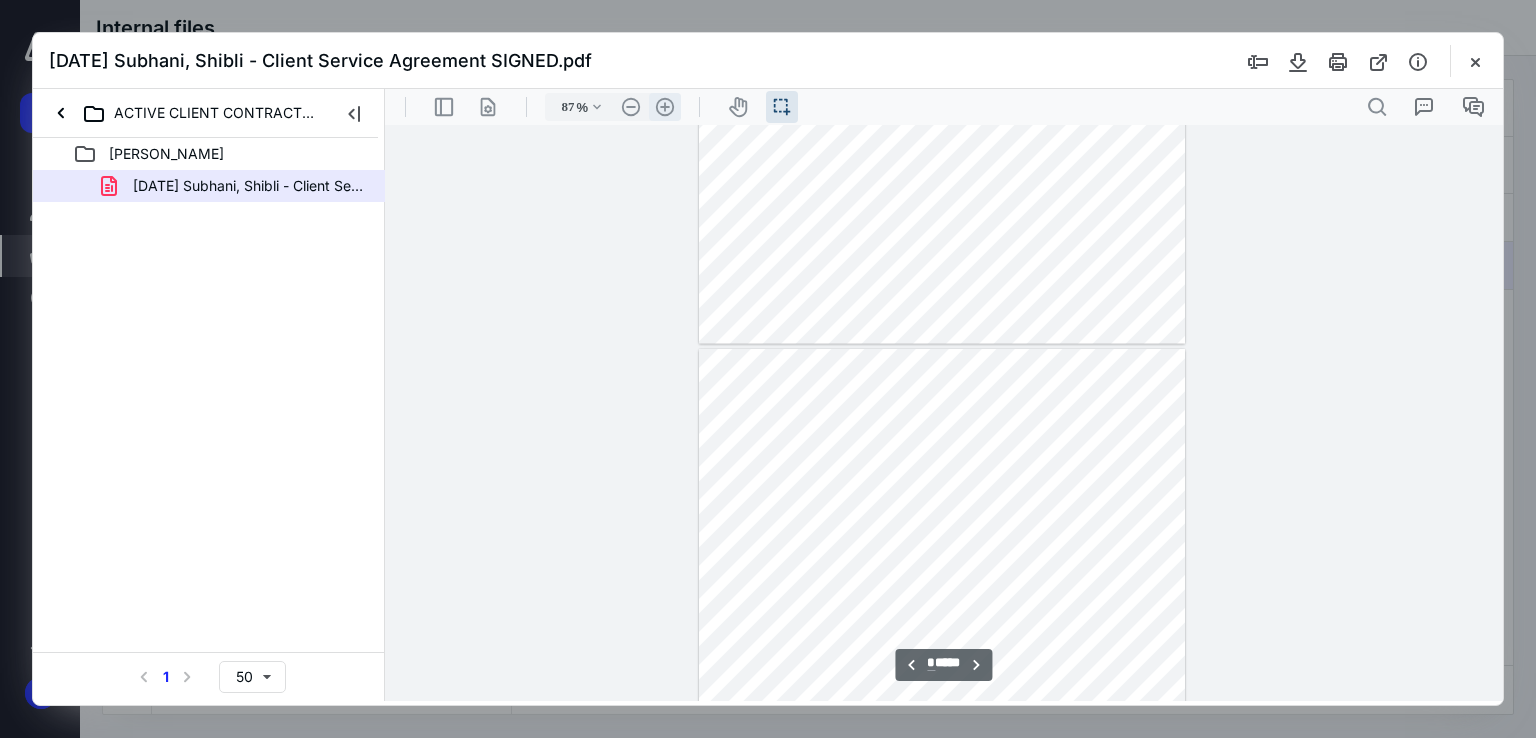 click on ".cls-1{fill:#abb0c4;} icon - header - zoom - in - line" at bounding box center [665, 107] 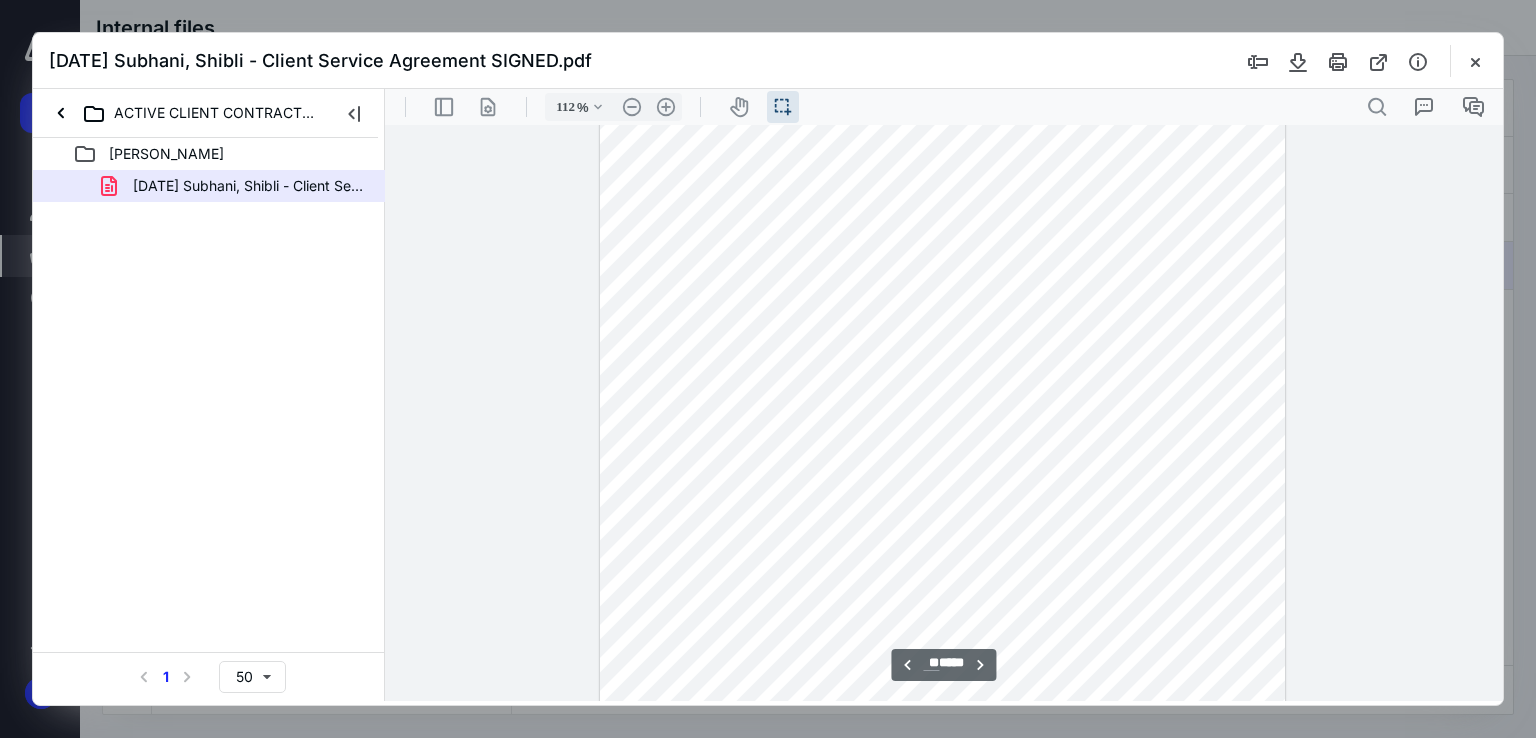 scroll, scrollTop: 9861, scrollLeft: 0, axis: vertical 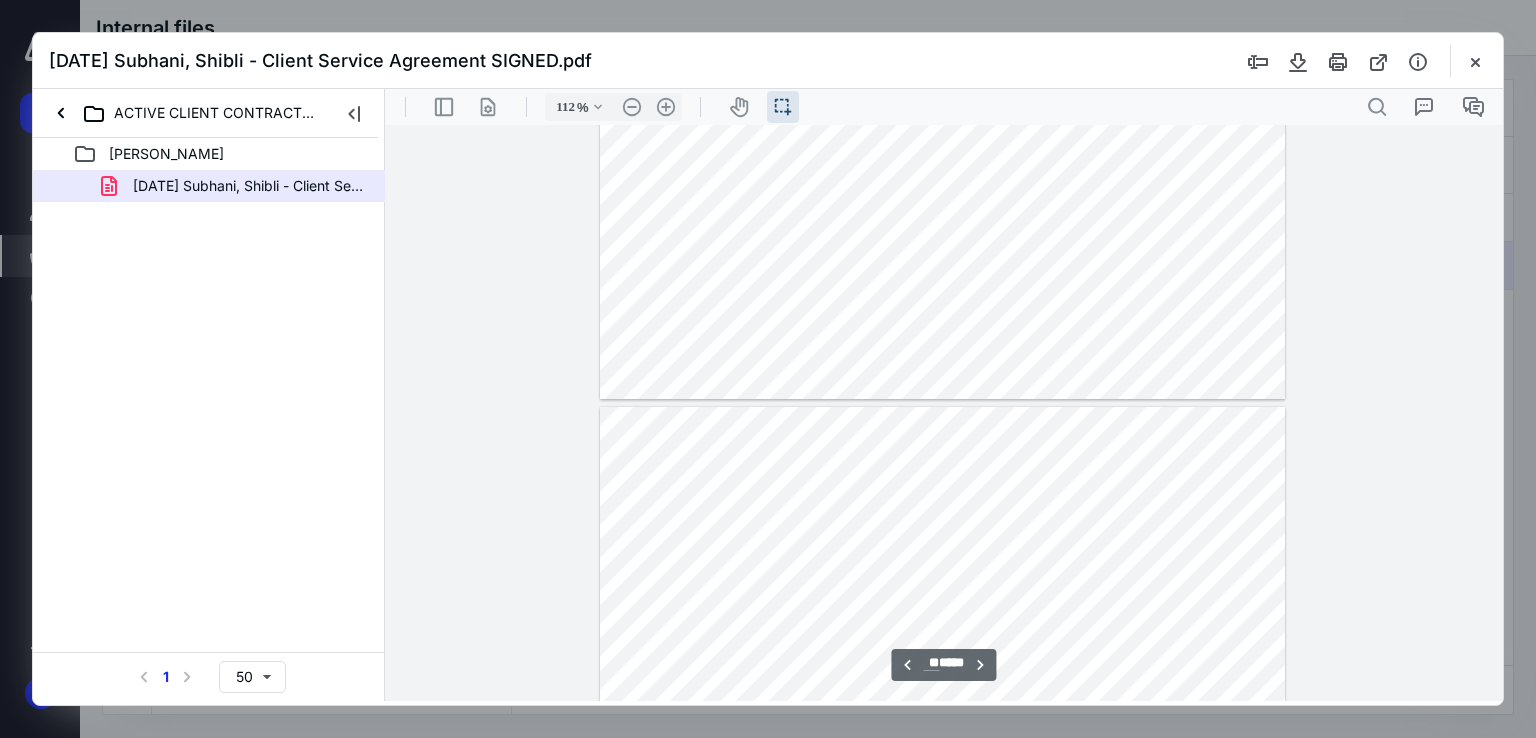 type on "**" 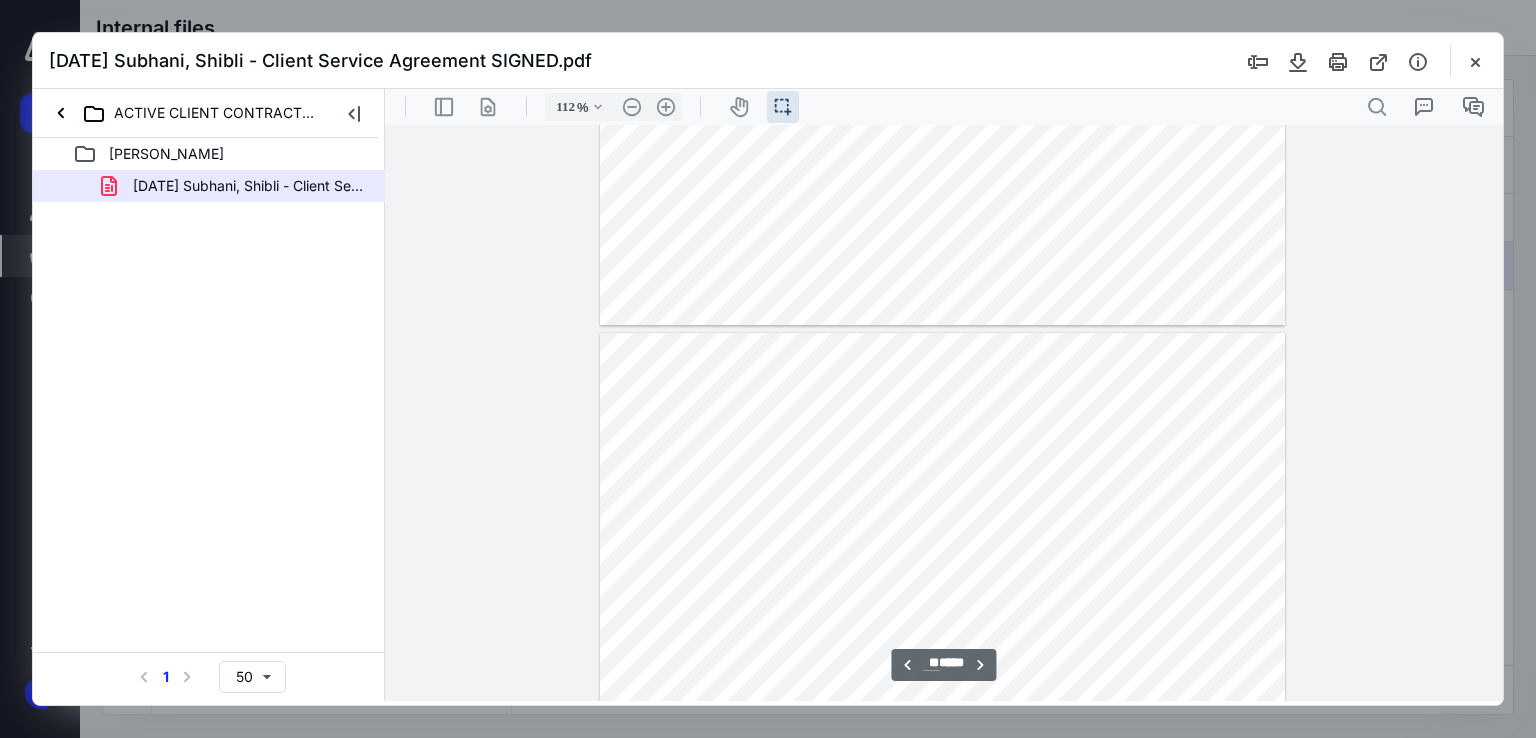 scroll, scrollTop: 10561, scrollLeft: 0, axis: vertical 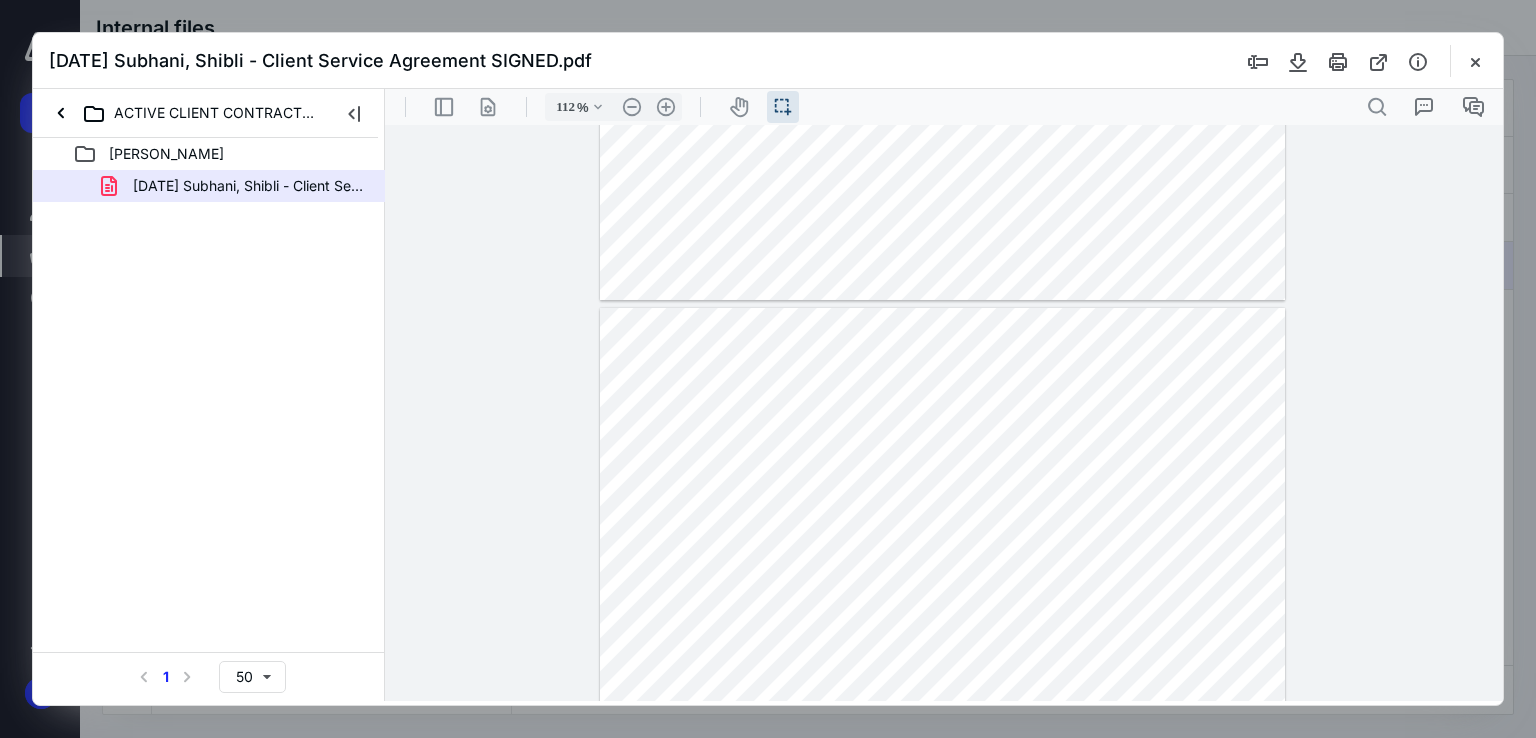 click at bounding box center [1475, 61] 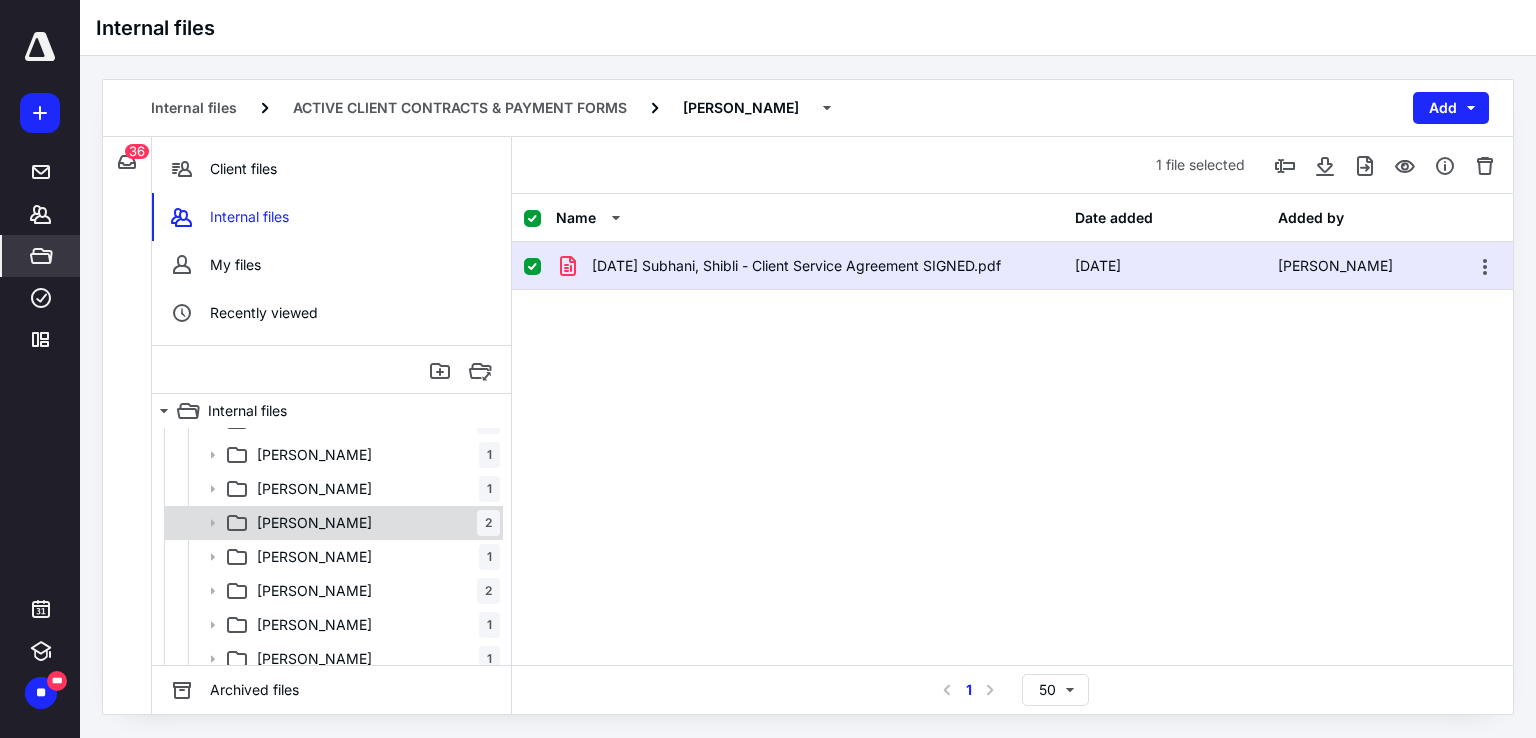 scroll, scrollTop: 1700, scrollLeft: 0, axis: vertical 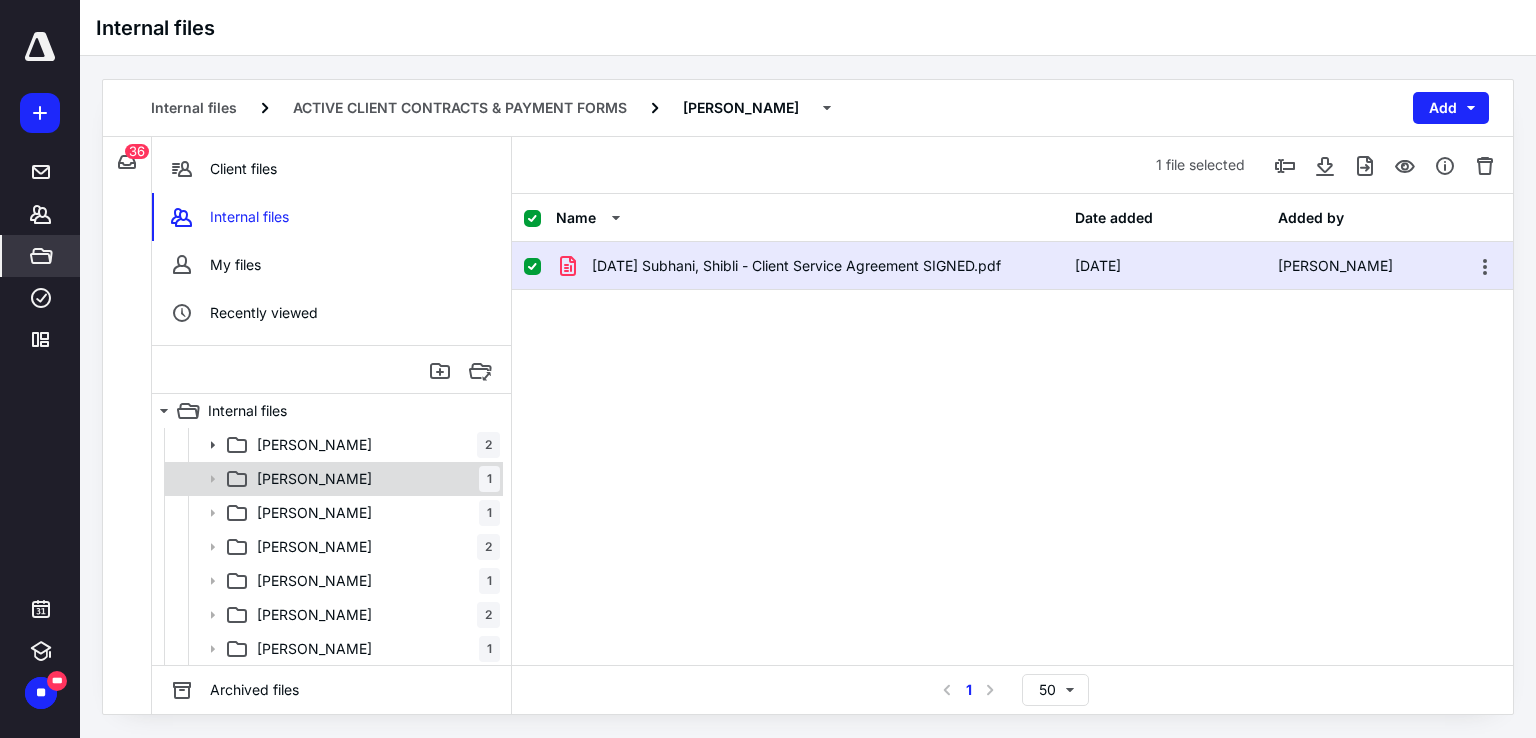 click on "GERRIT PETERSON" at bounding box center (314, 479) 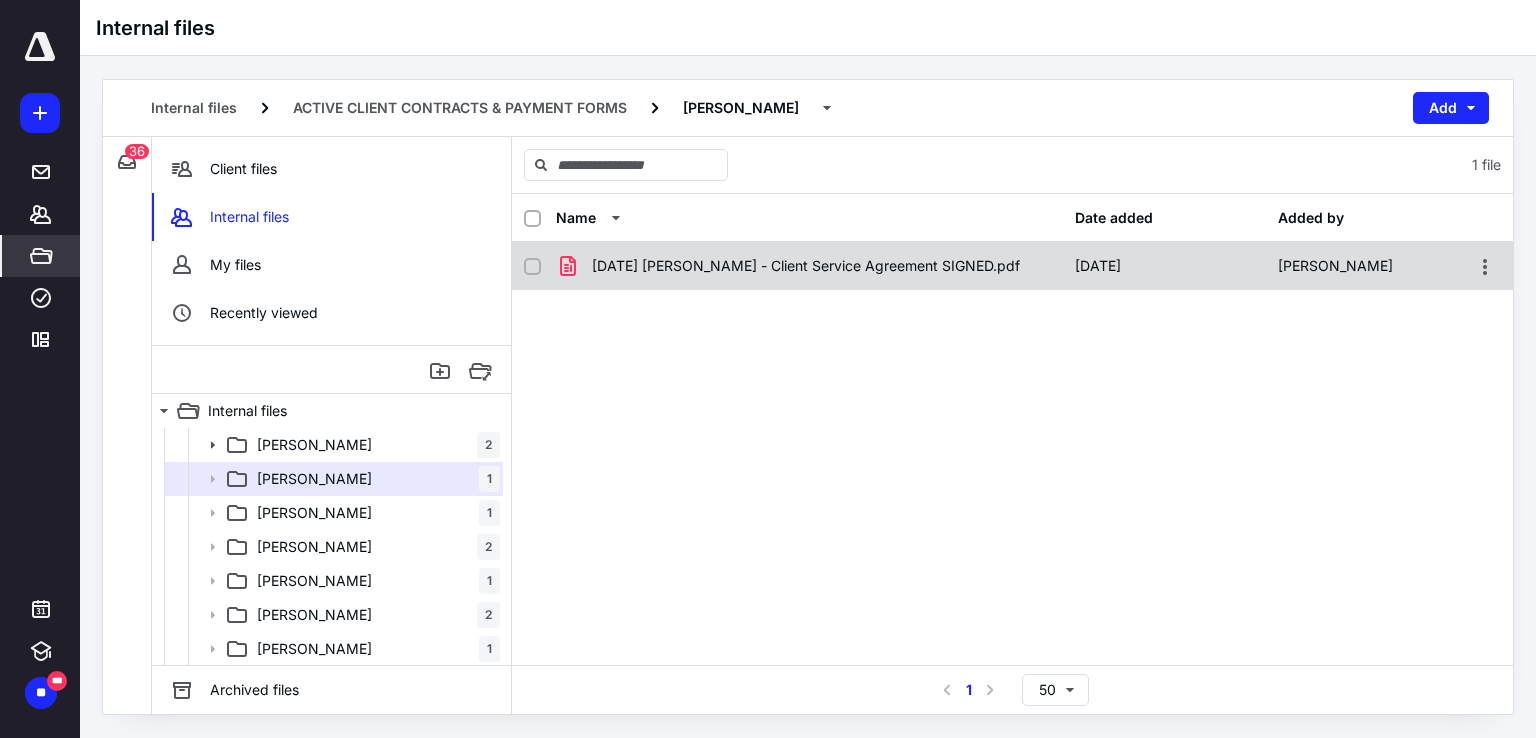 click on "9.4.24 Peterson, Gerrit - Client Service Agreement SIGNED.pdf" at bounding box center [809, 266] 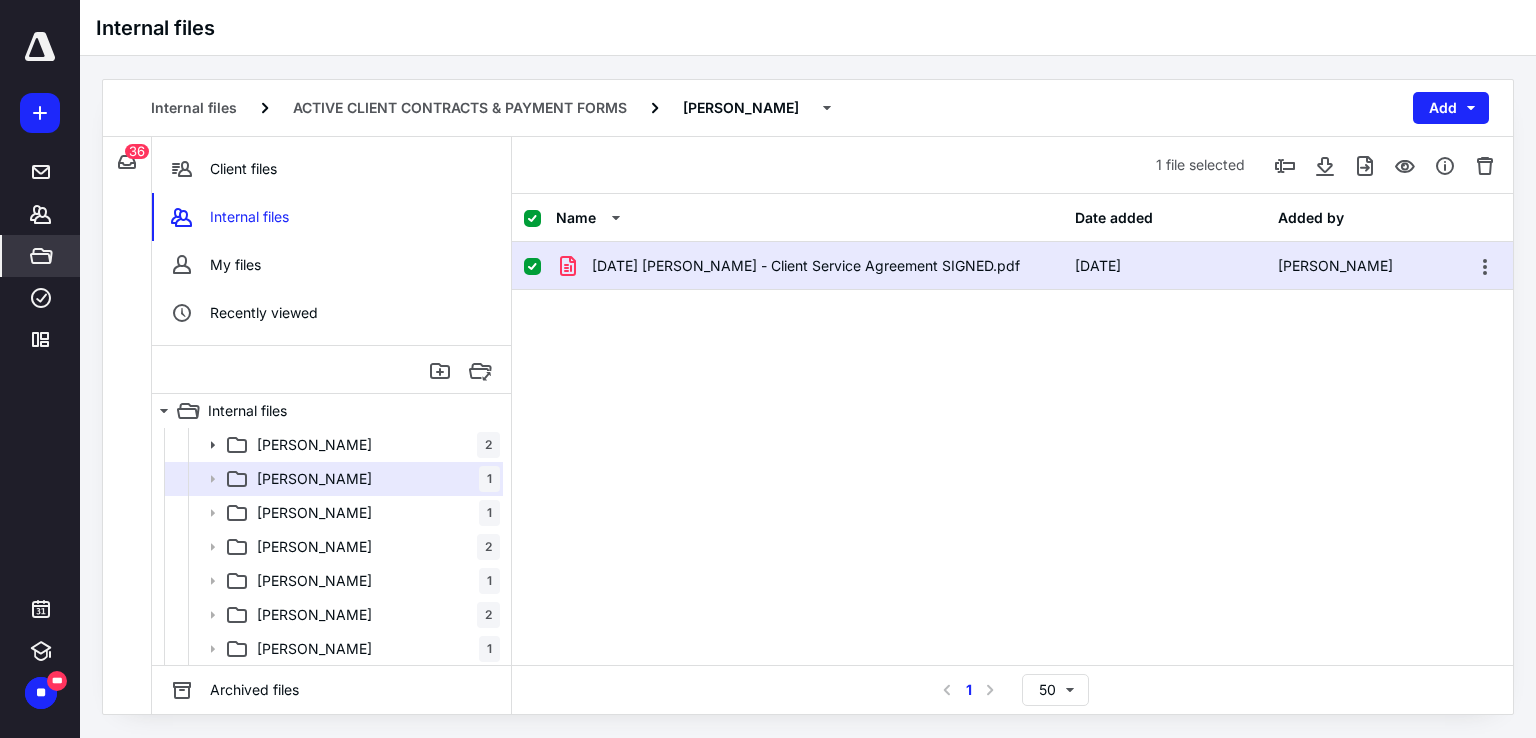 click on "9.4.24 Peterson, Gerrit - Client Service Agreement SIGNED.pdf" at bounding box center (809, 266) 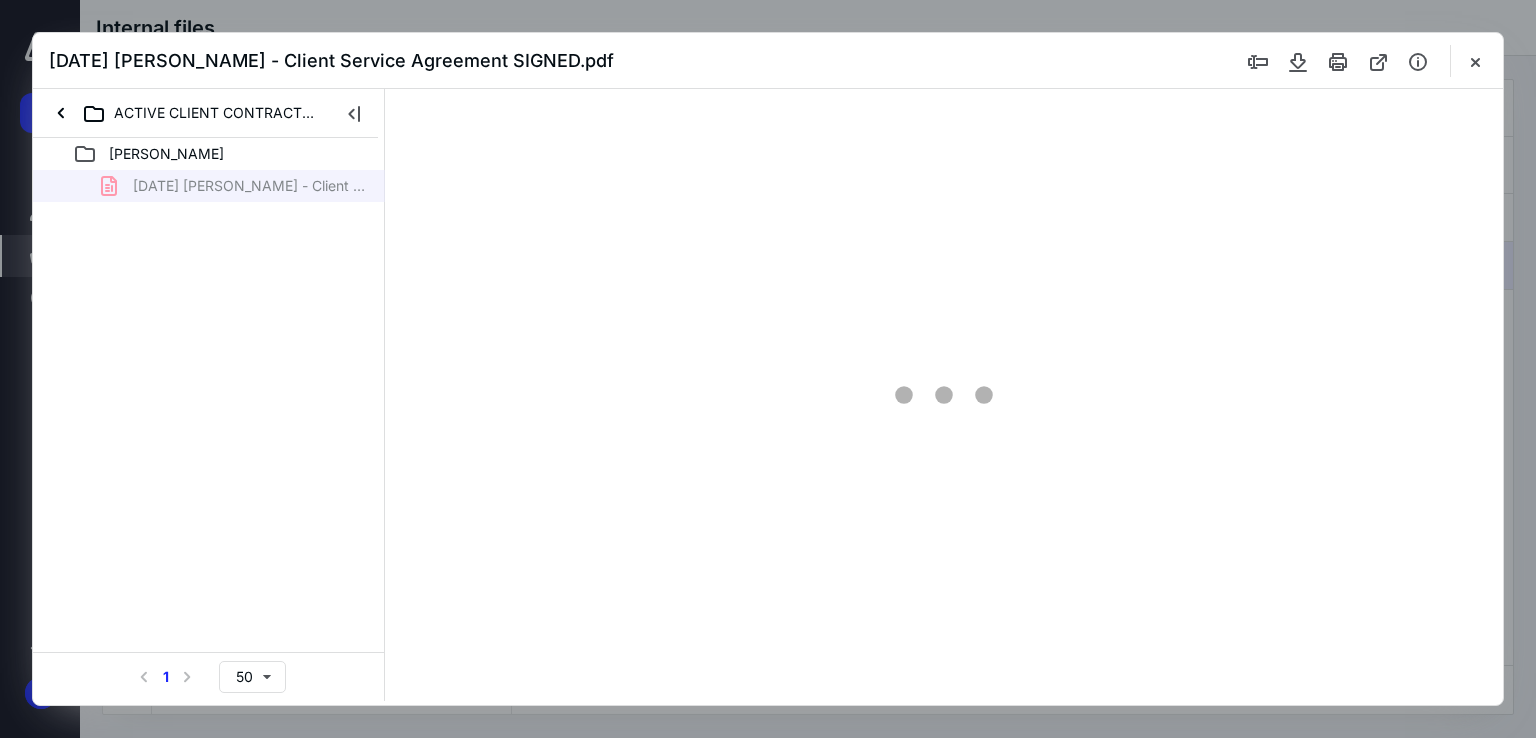 scroll, scrollTop: 0, scrollLeft: 0, axis: both 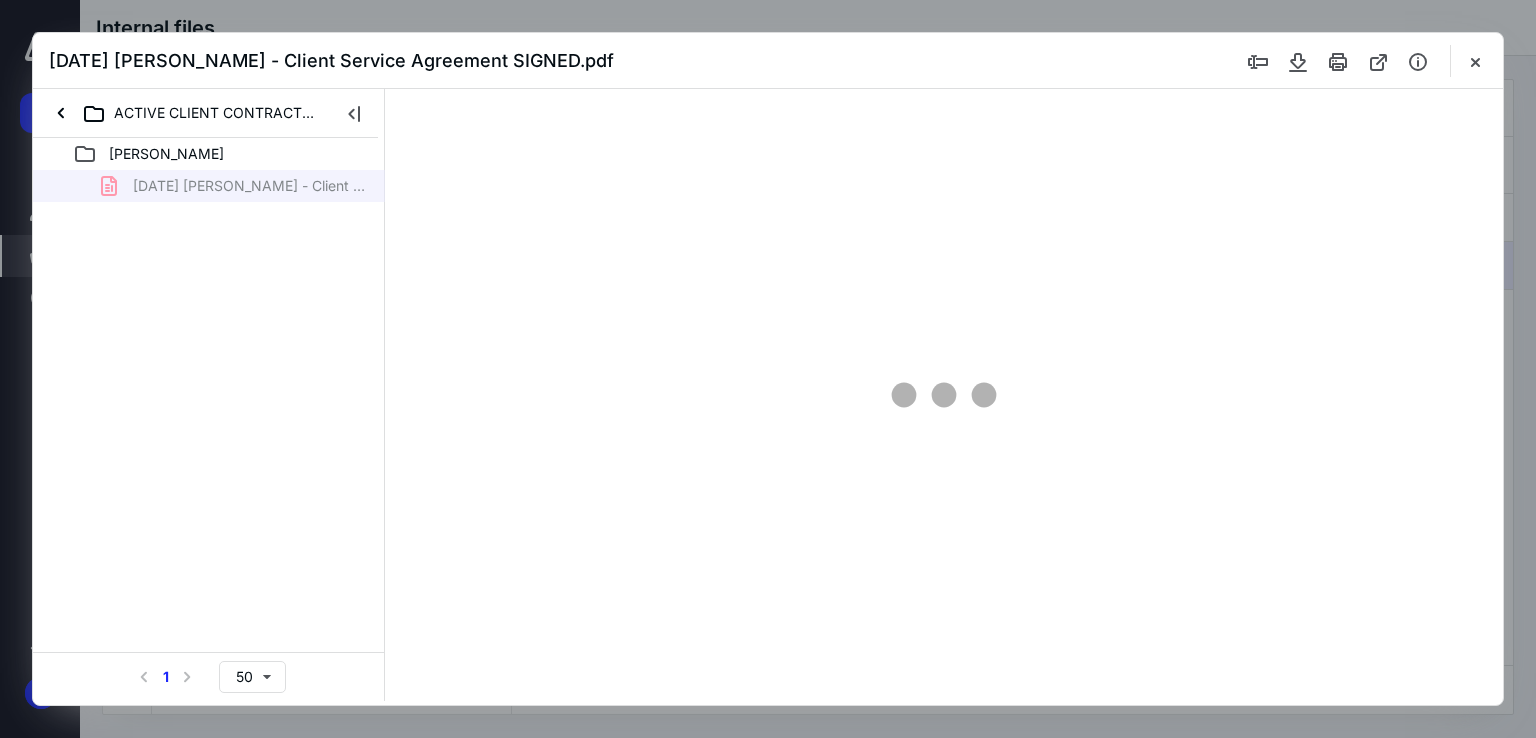 type on "72" 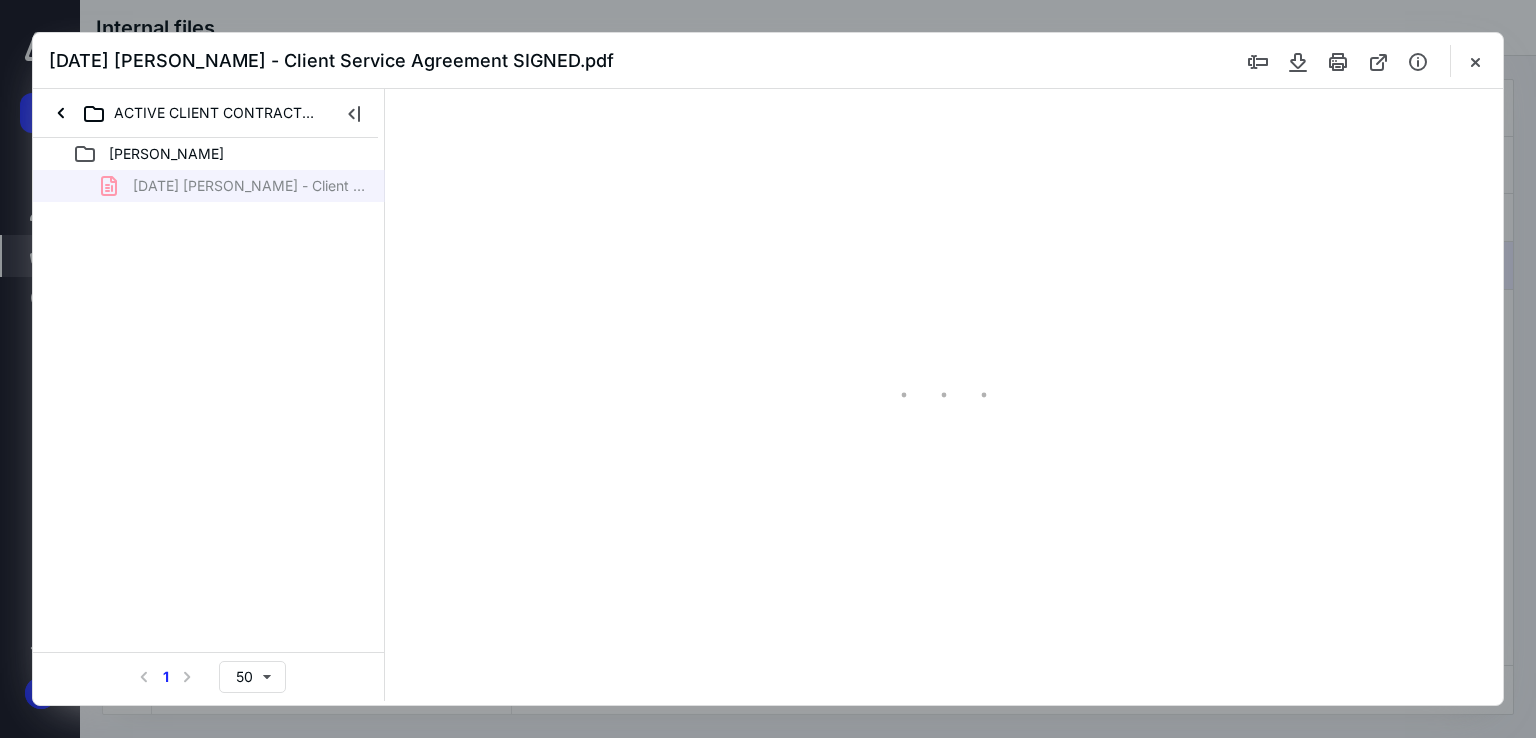 scroll, scrollTop: 39, scrollLeft: 0, axis: vertical 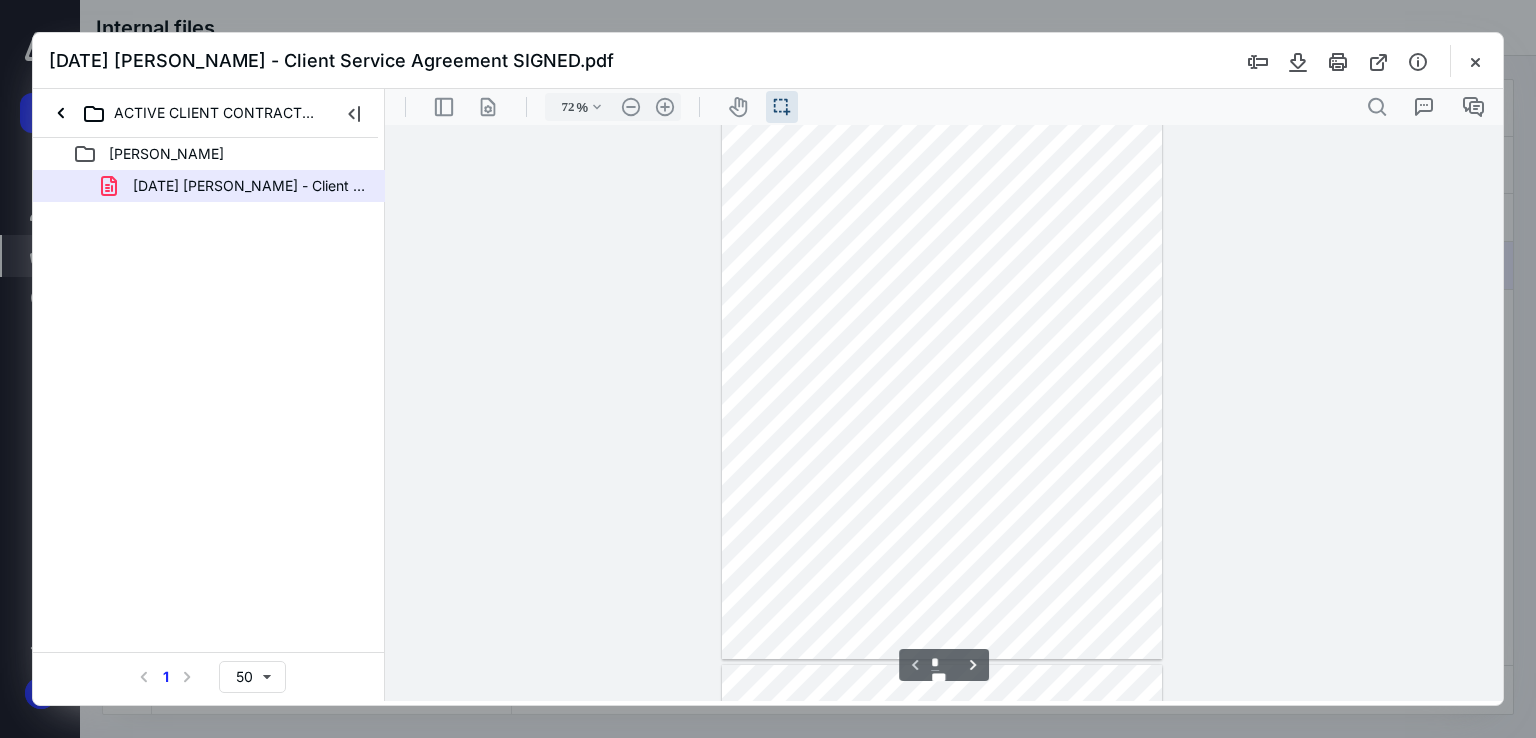 type on "*" 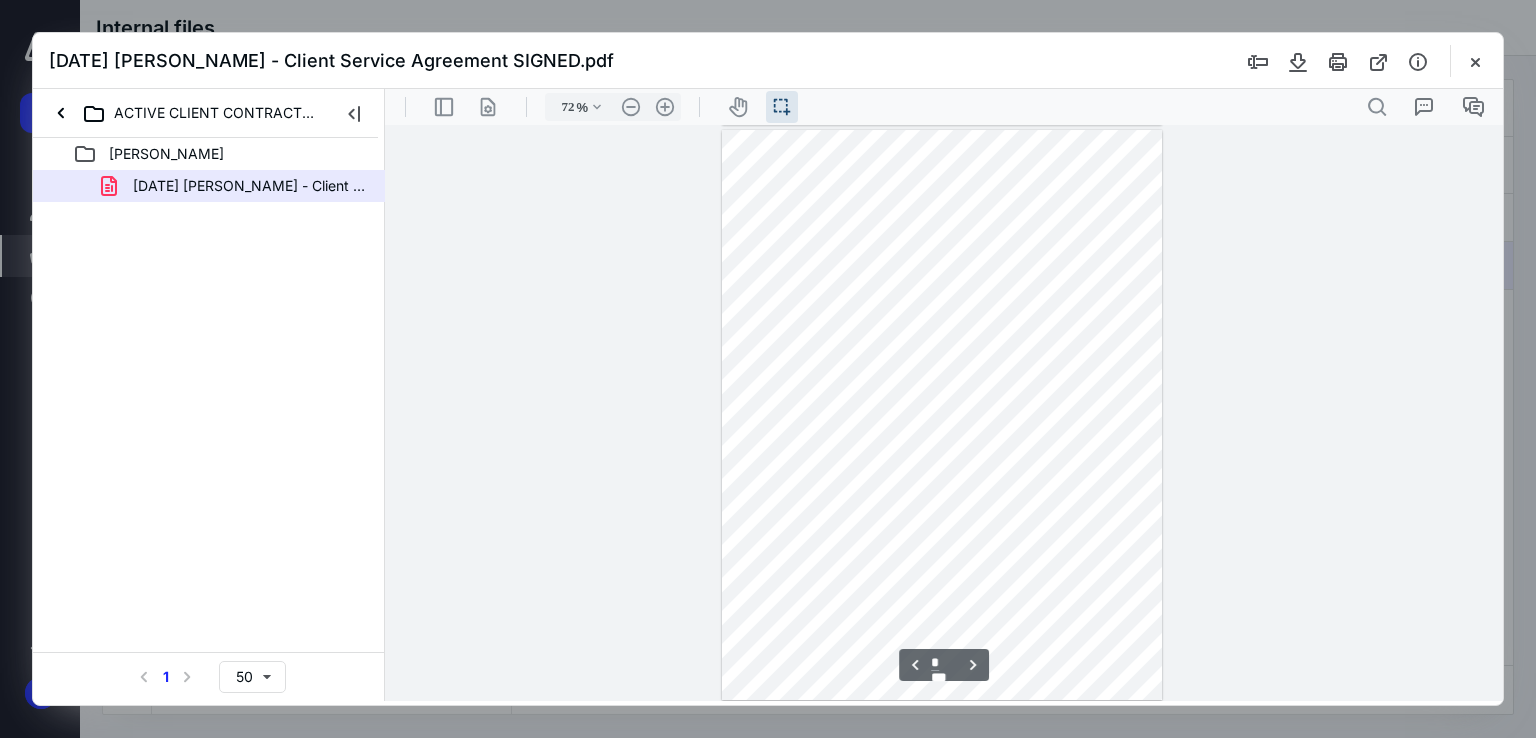 scroll, scrollTop: 539, scrollLeft: 0, axis: vertical 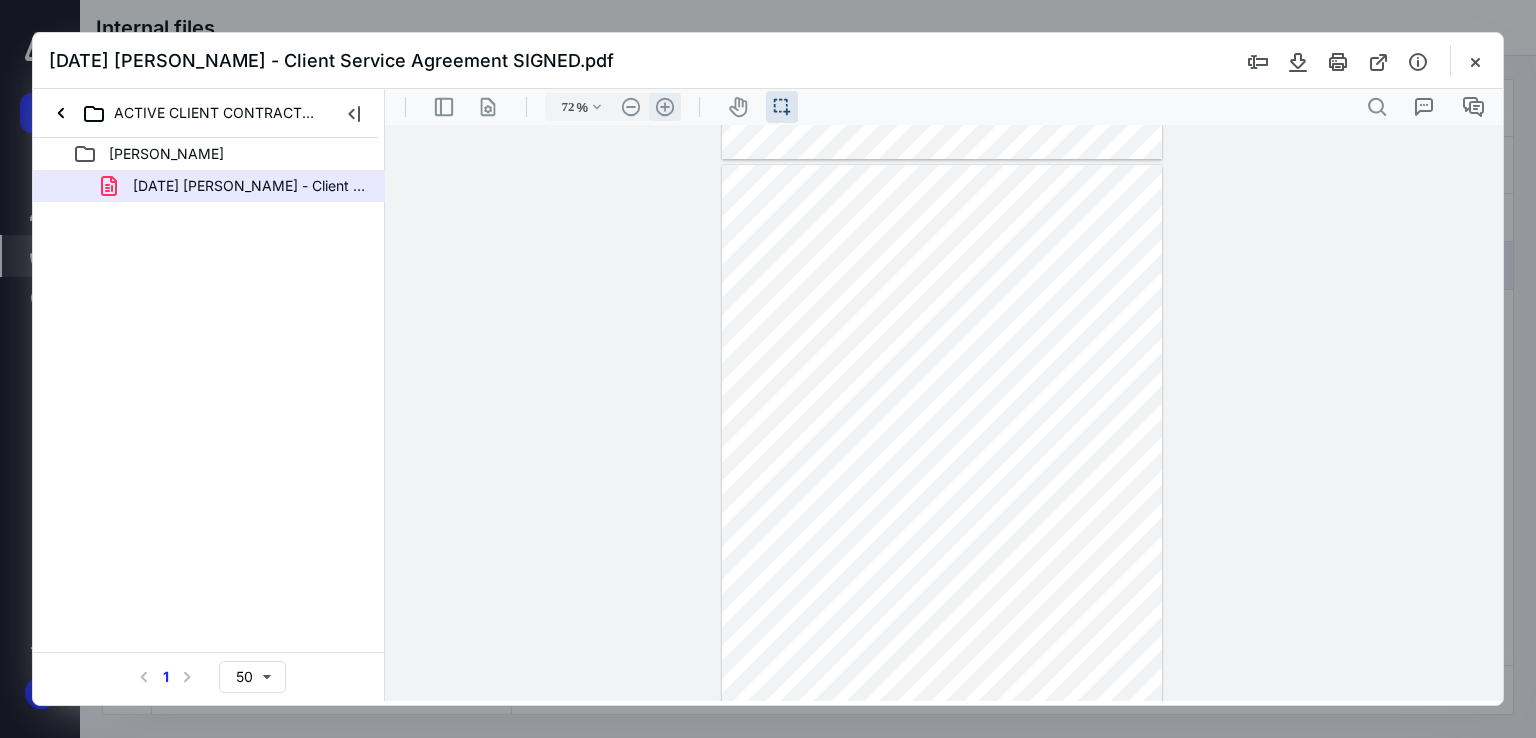 click on ".cls-1{fill:#abb0c4;} icon - header - zoom - in - line" at bounding box center [665, 107] 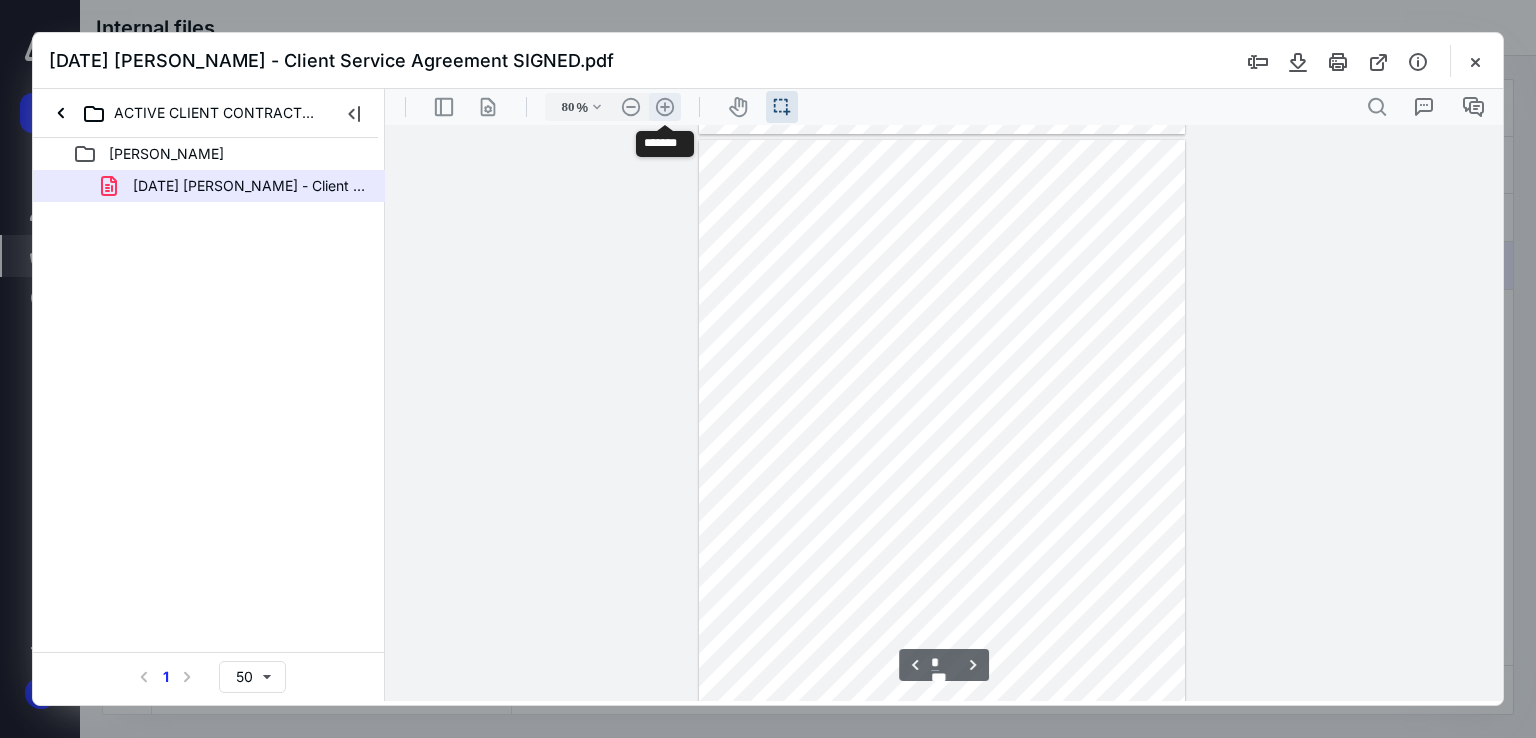 click on ".cls-1{fill:#abb0c4;} icon - header - zoom - in - line" at bounding box center [665, 107] 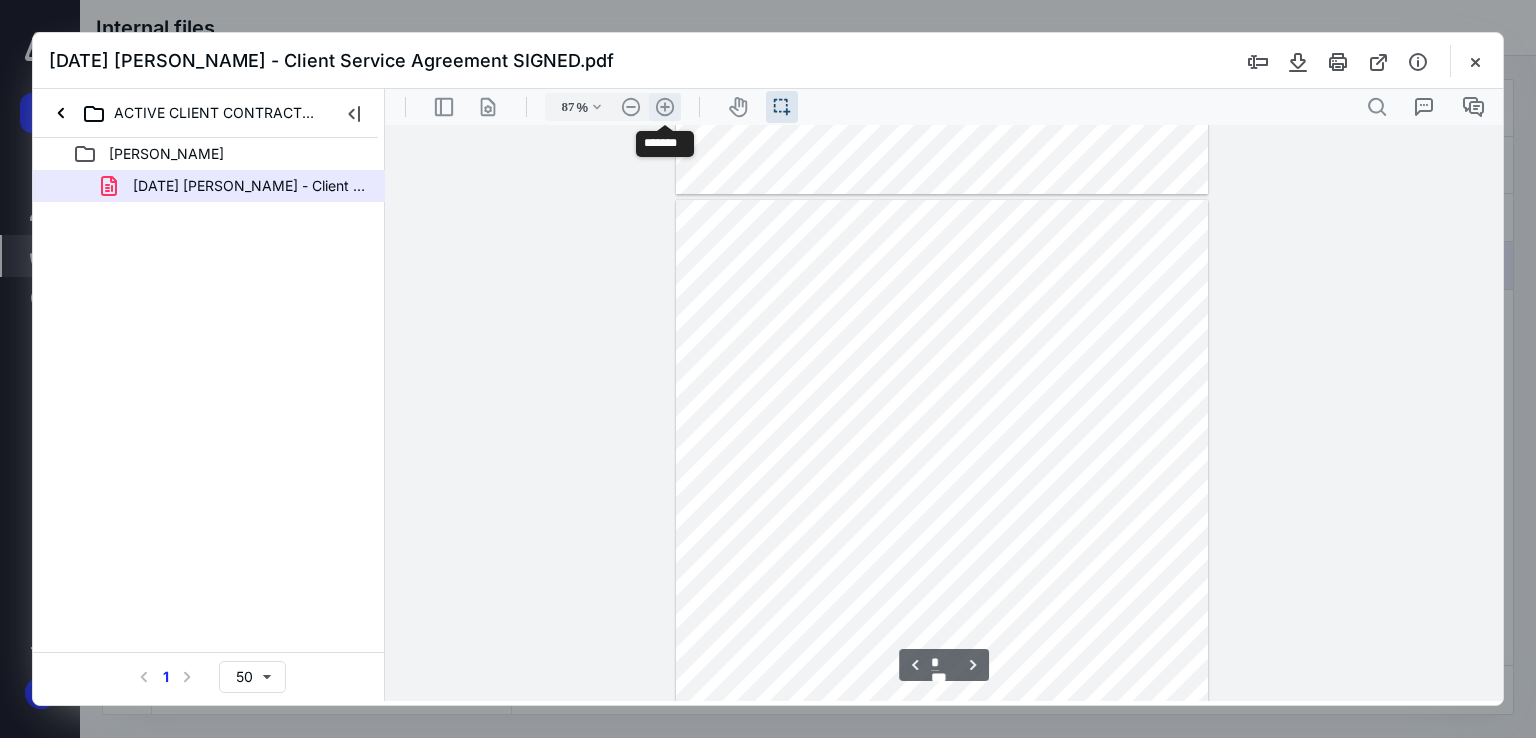 scroll, scrollTop: 707, scrollLeft: 0, axis: vertical 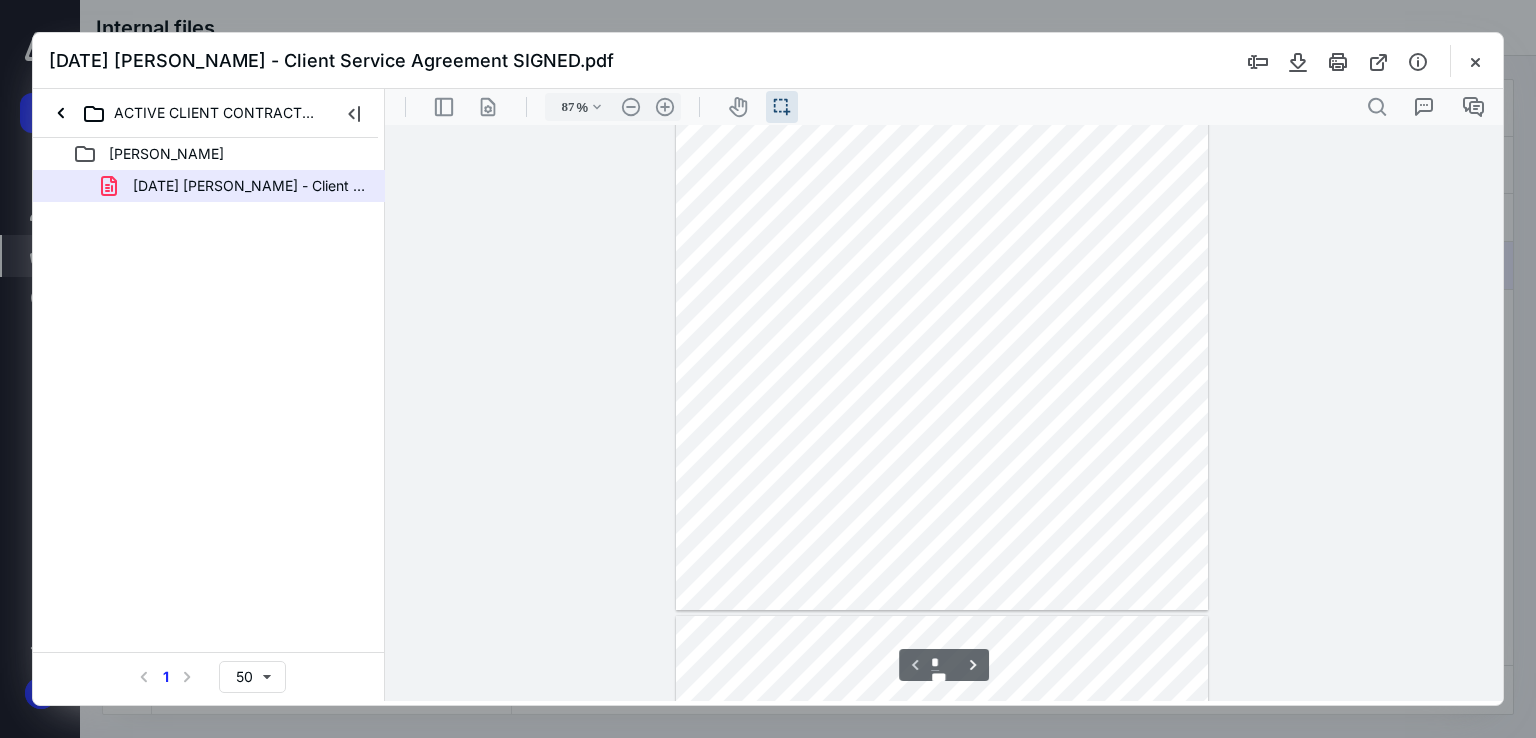 type on "*" 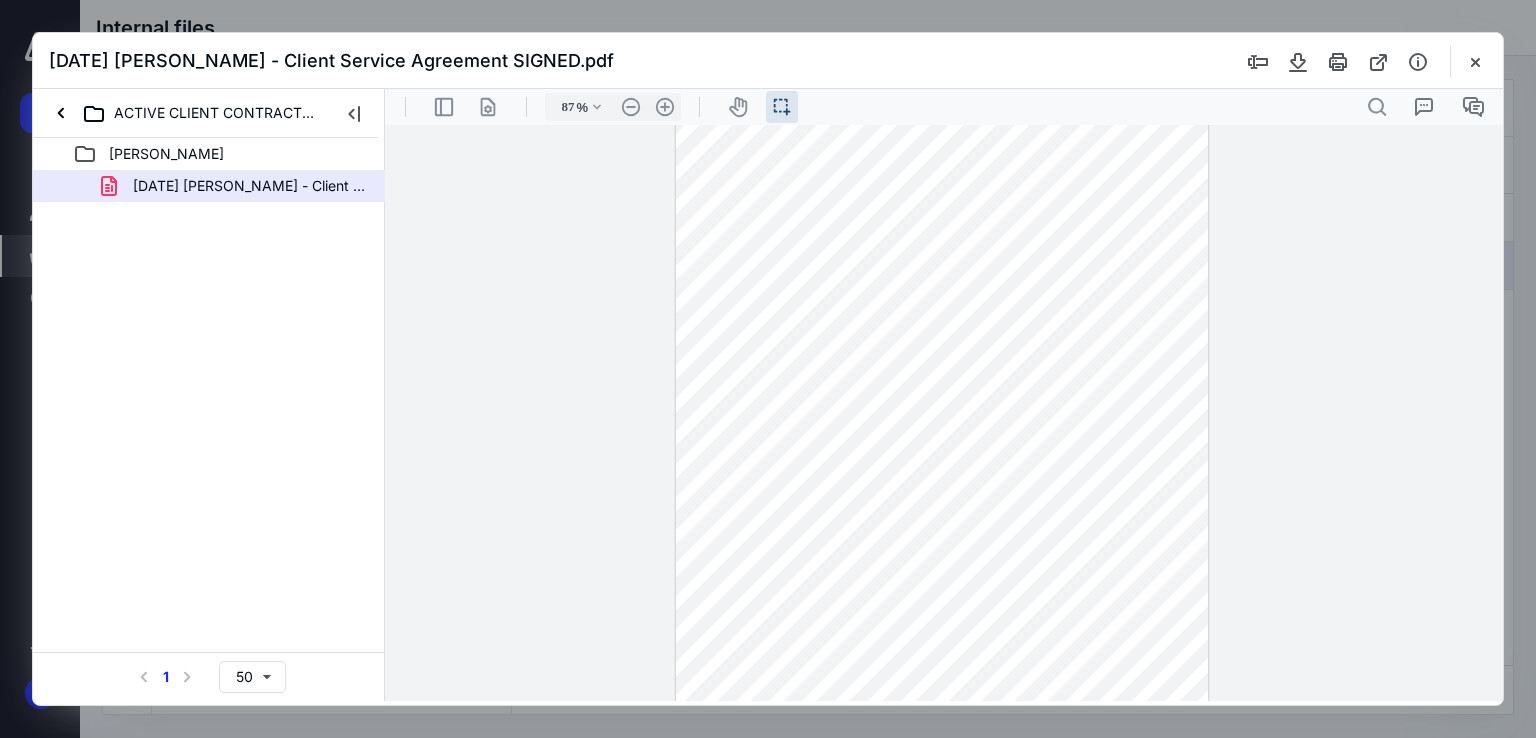 click at bounding box center [1475, 61] 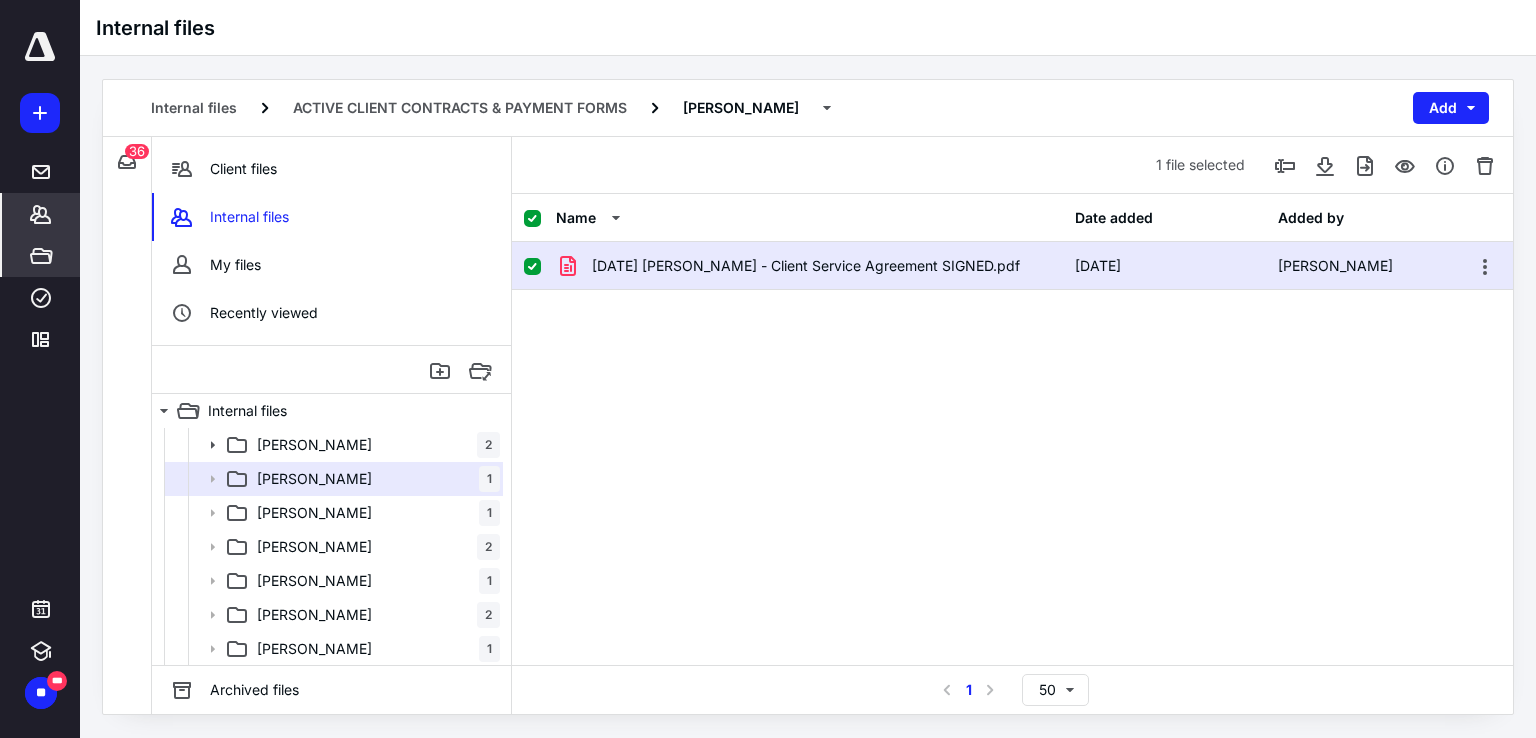 click on "*******" at bounding box center (41, 214) 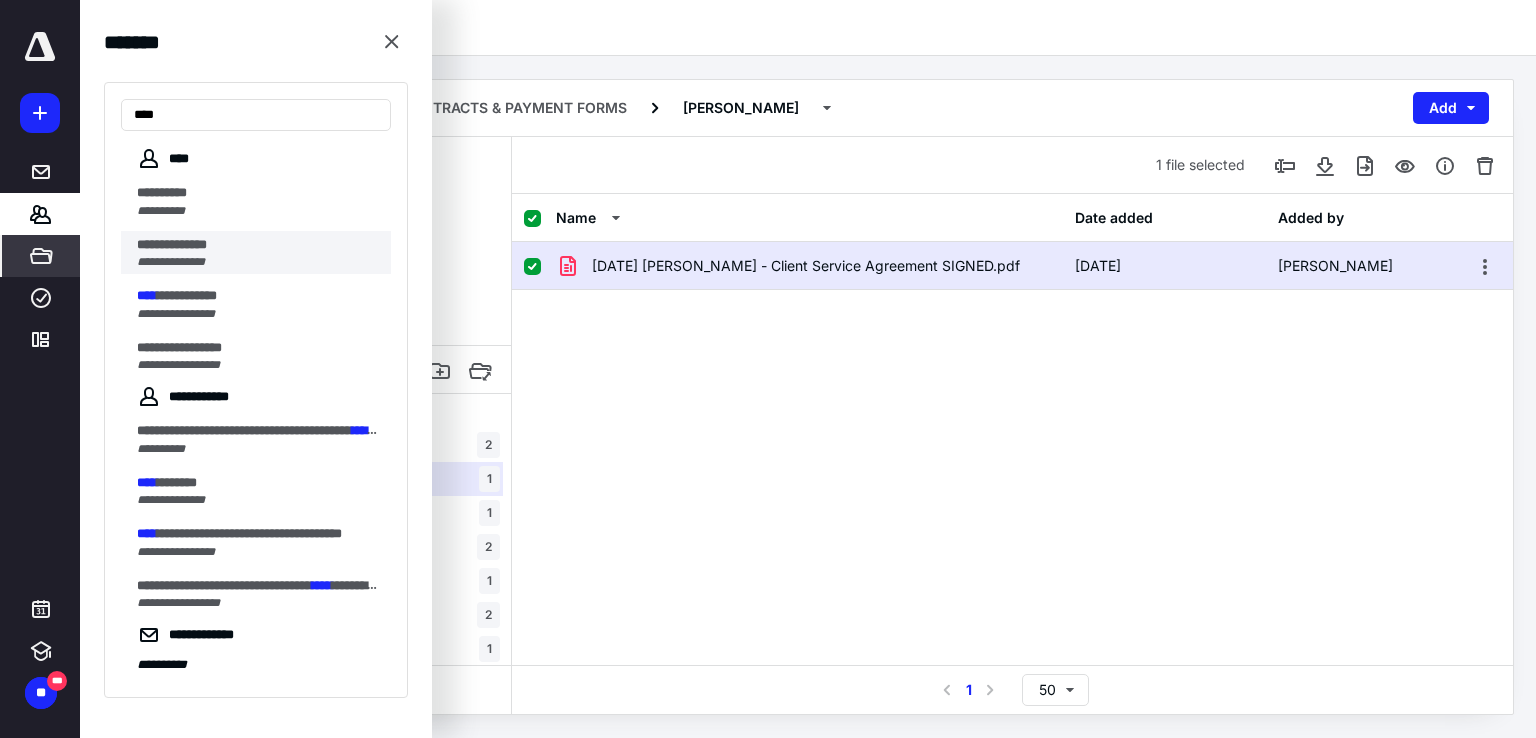 type on "****" 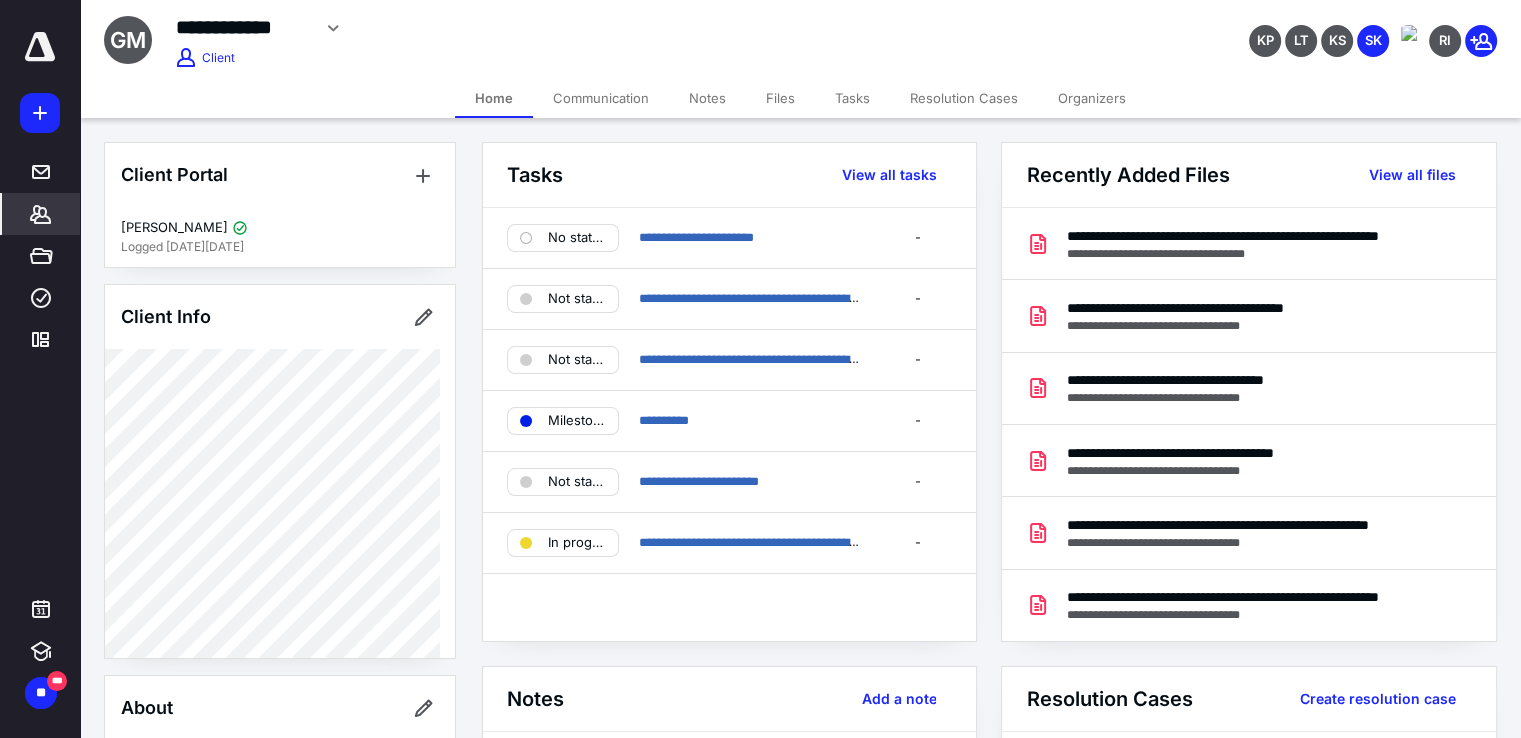 click on "*******" at bounding box center (41, 214) 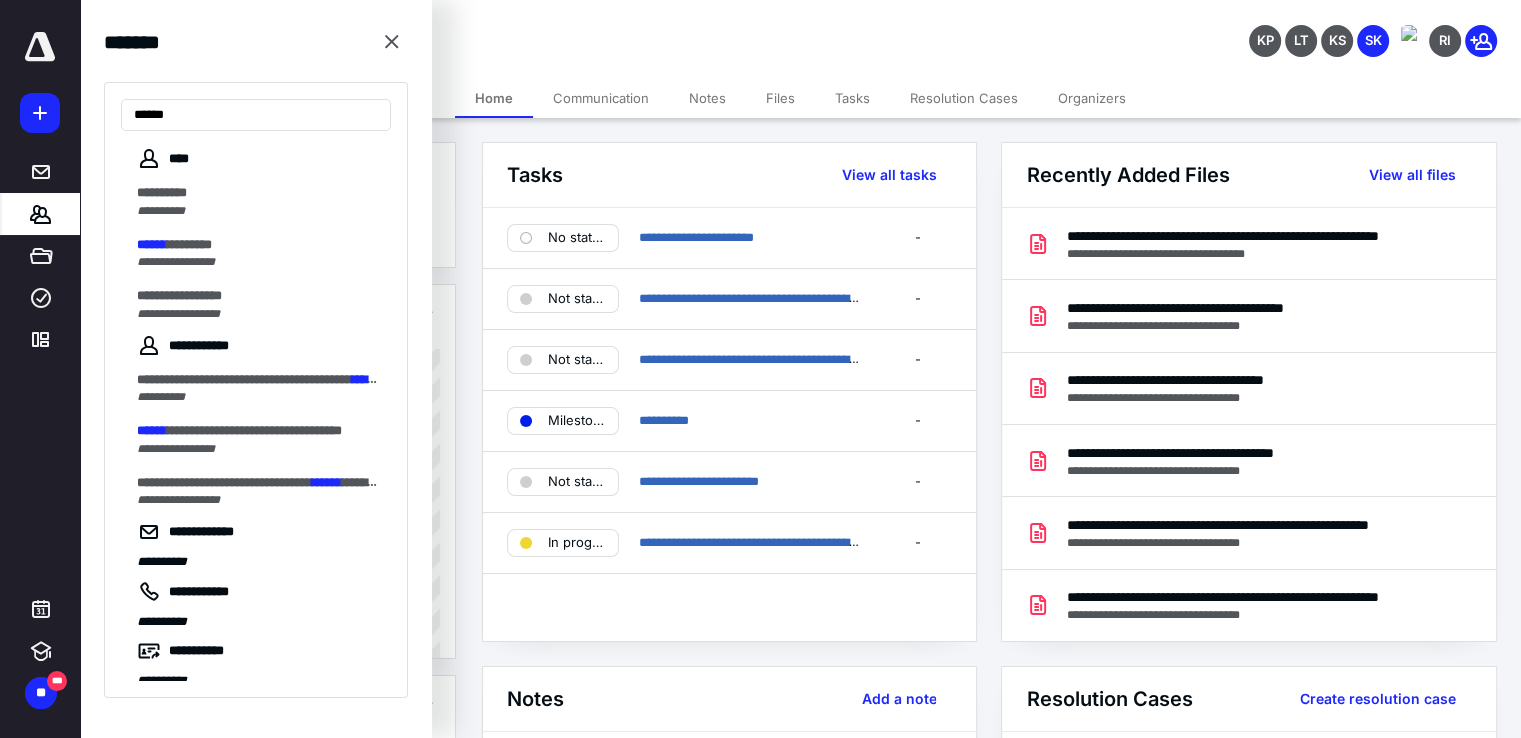 type on "******" 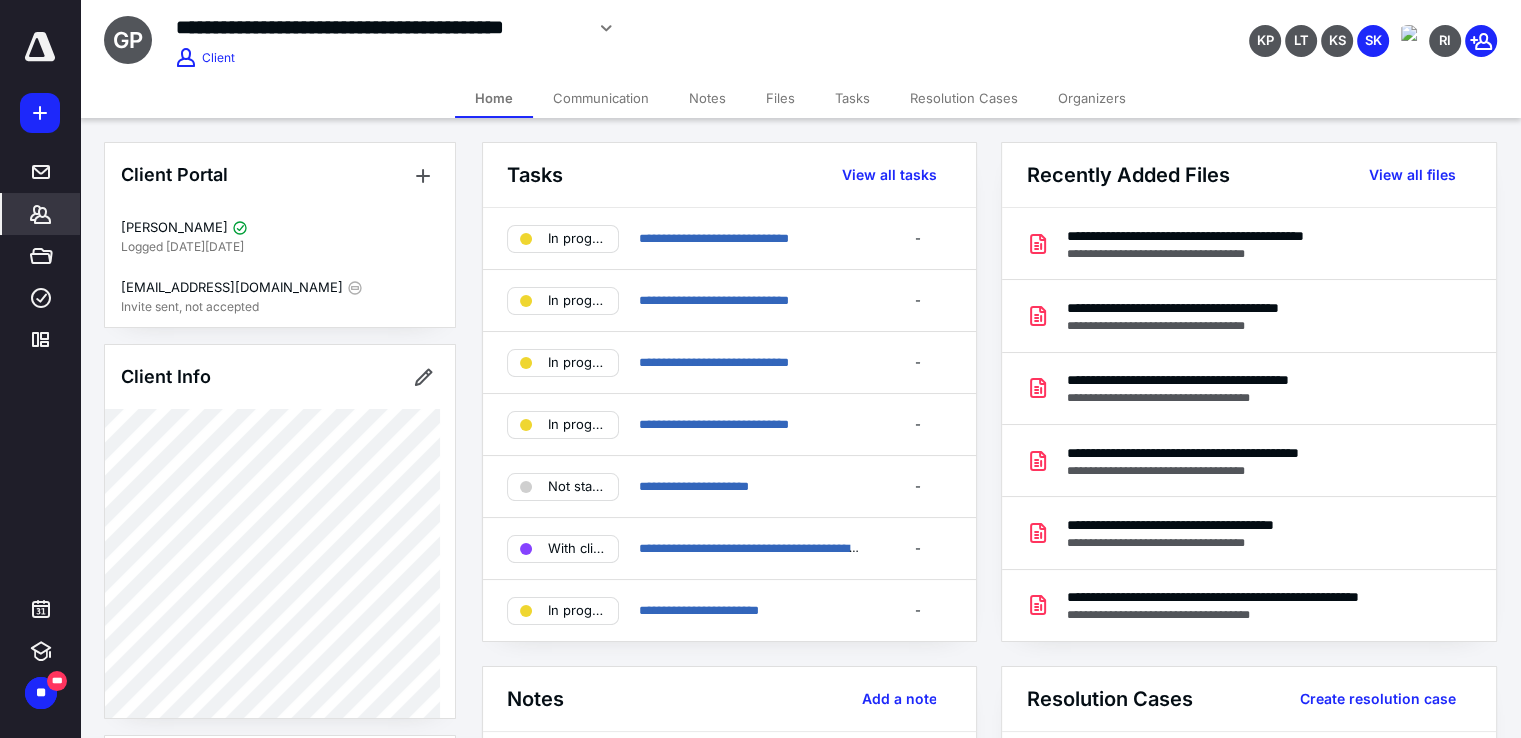 click on "Notes" at bounding box center (707, 98) 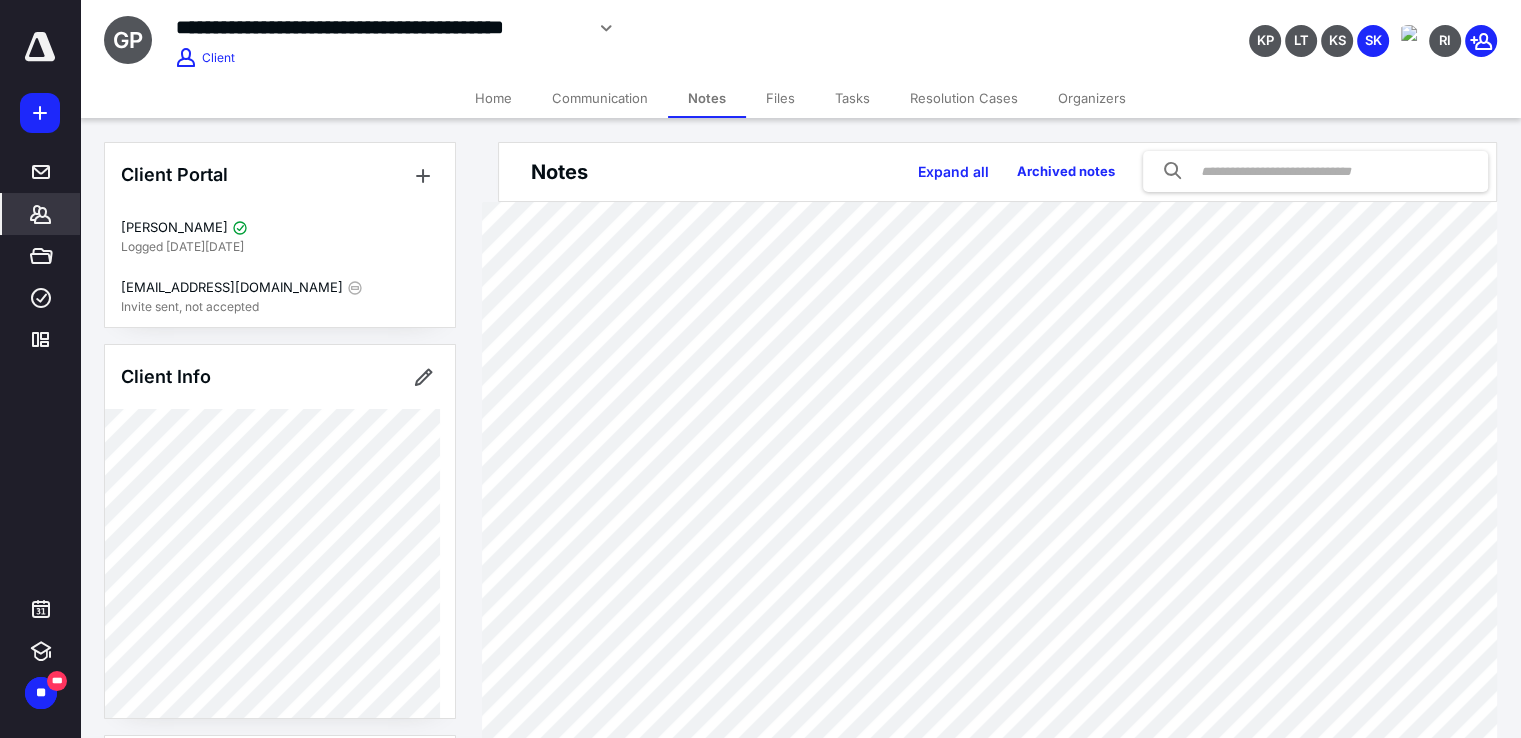 click on "Files" at bounding box center (780, 98) 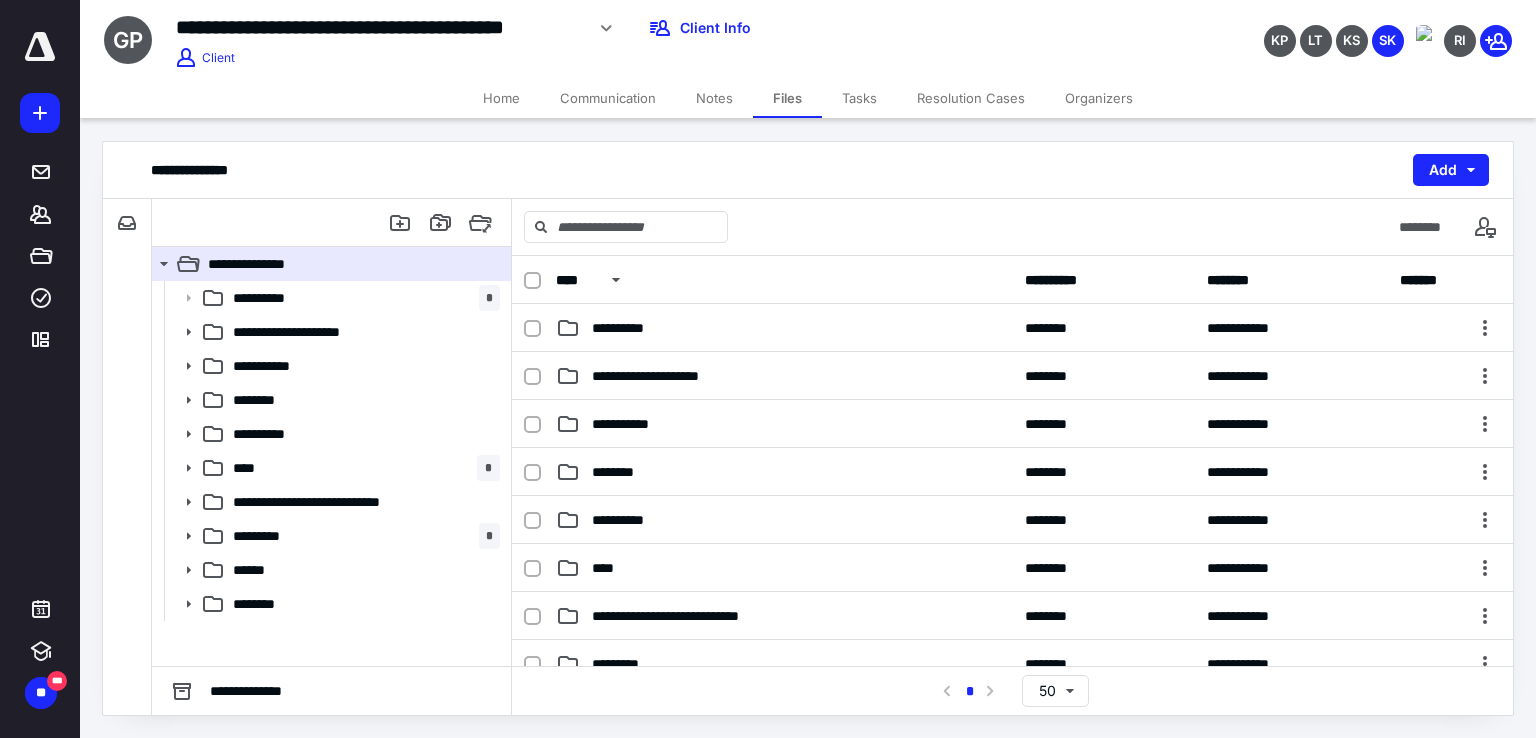 click on "Tasks" at bounding box center [859, 98] 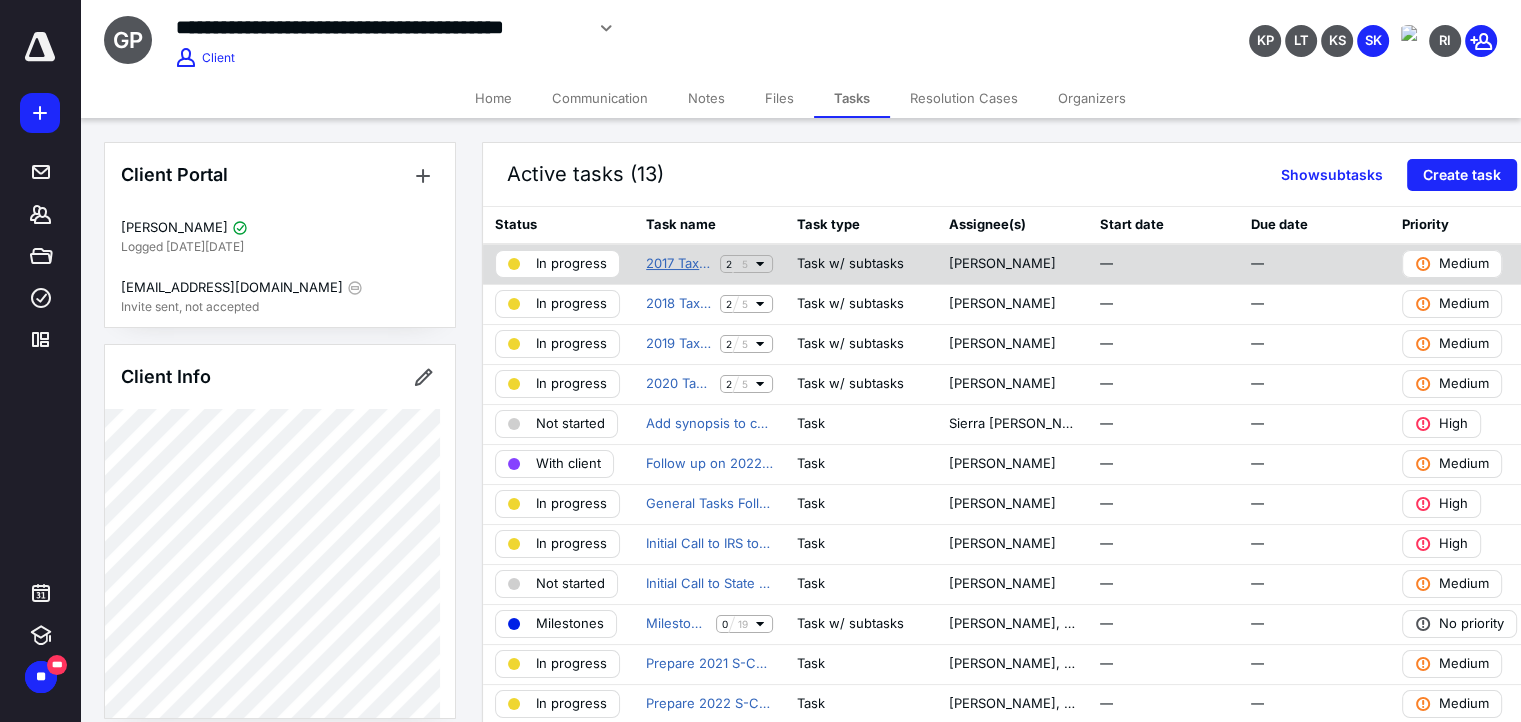 click on "2017 Tax Information (Generic)" at bounding box center [679, 264] 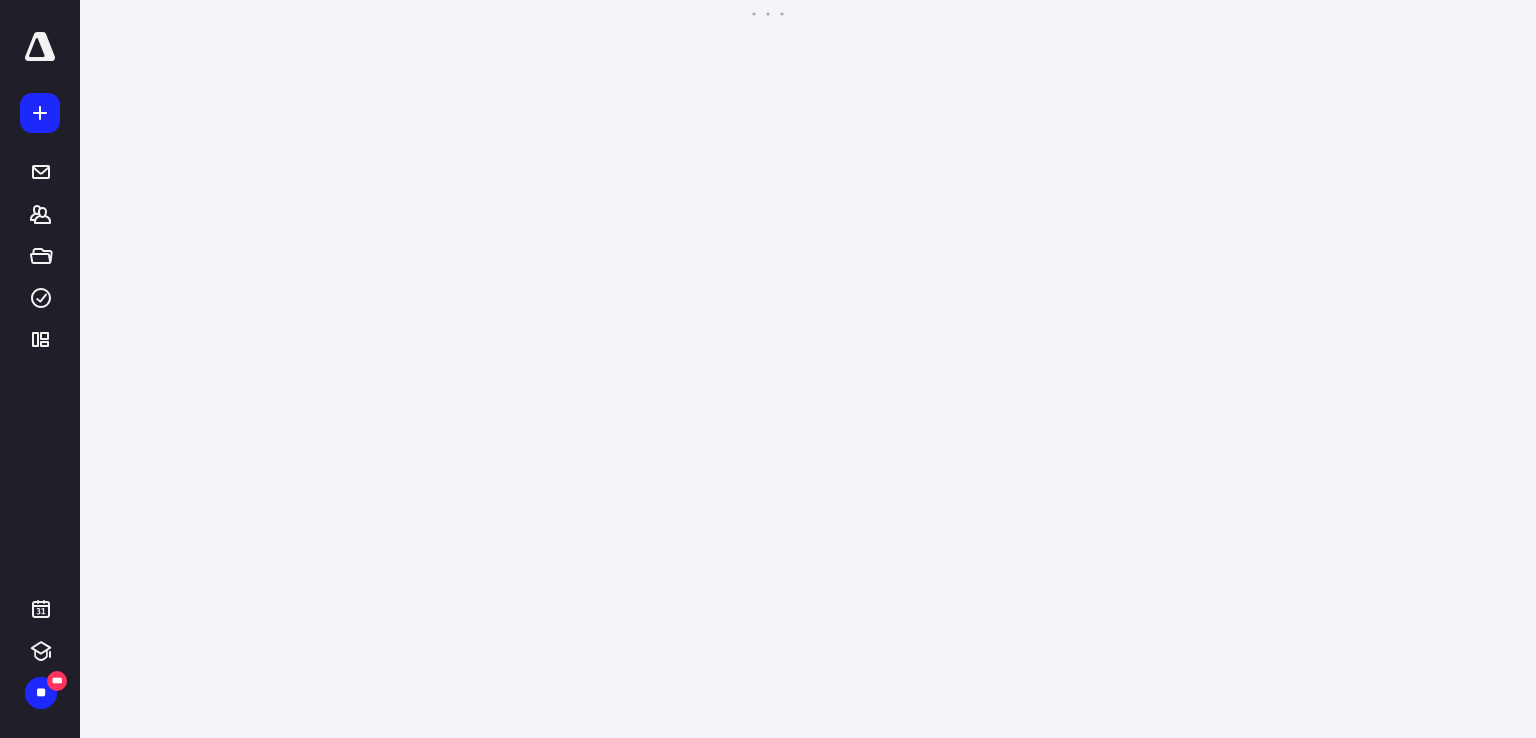 click on "**********" at bounding box center (768, 369) 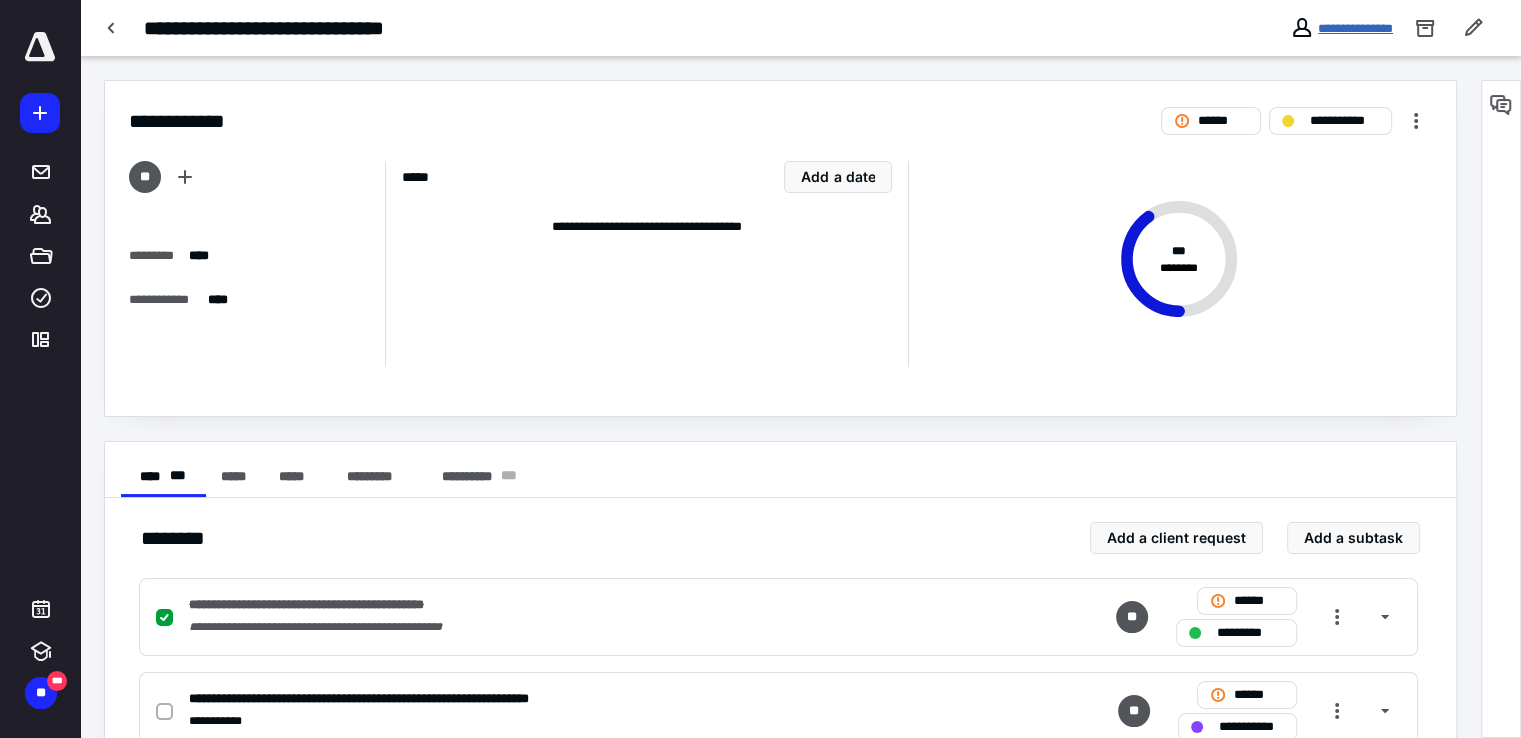 click on "**********" at bounding box center (1355, 28) 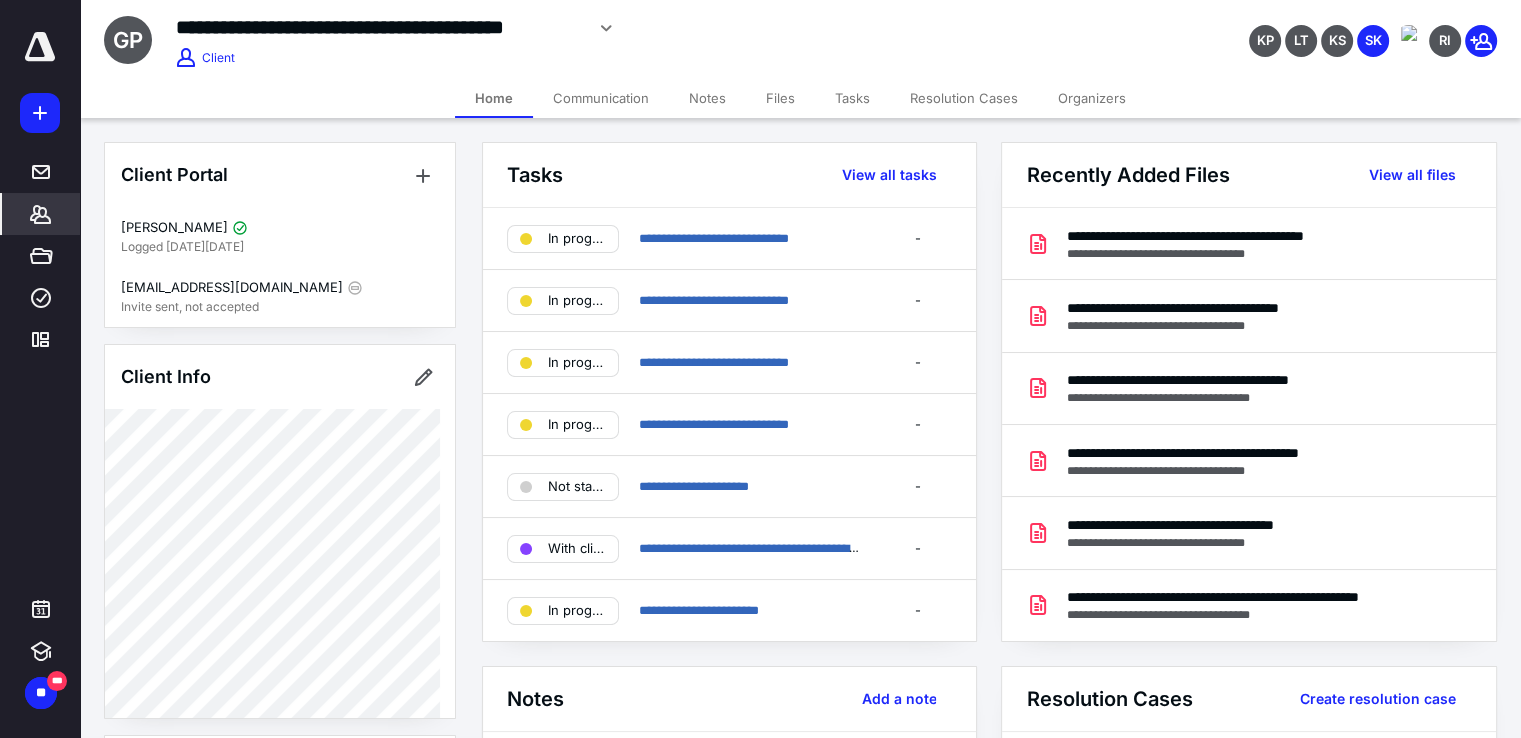 click on "Files" at bounding box center [780, 98] 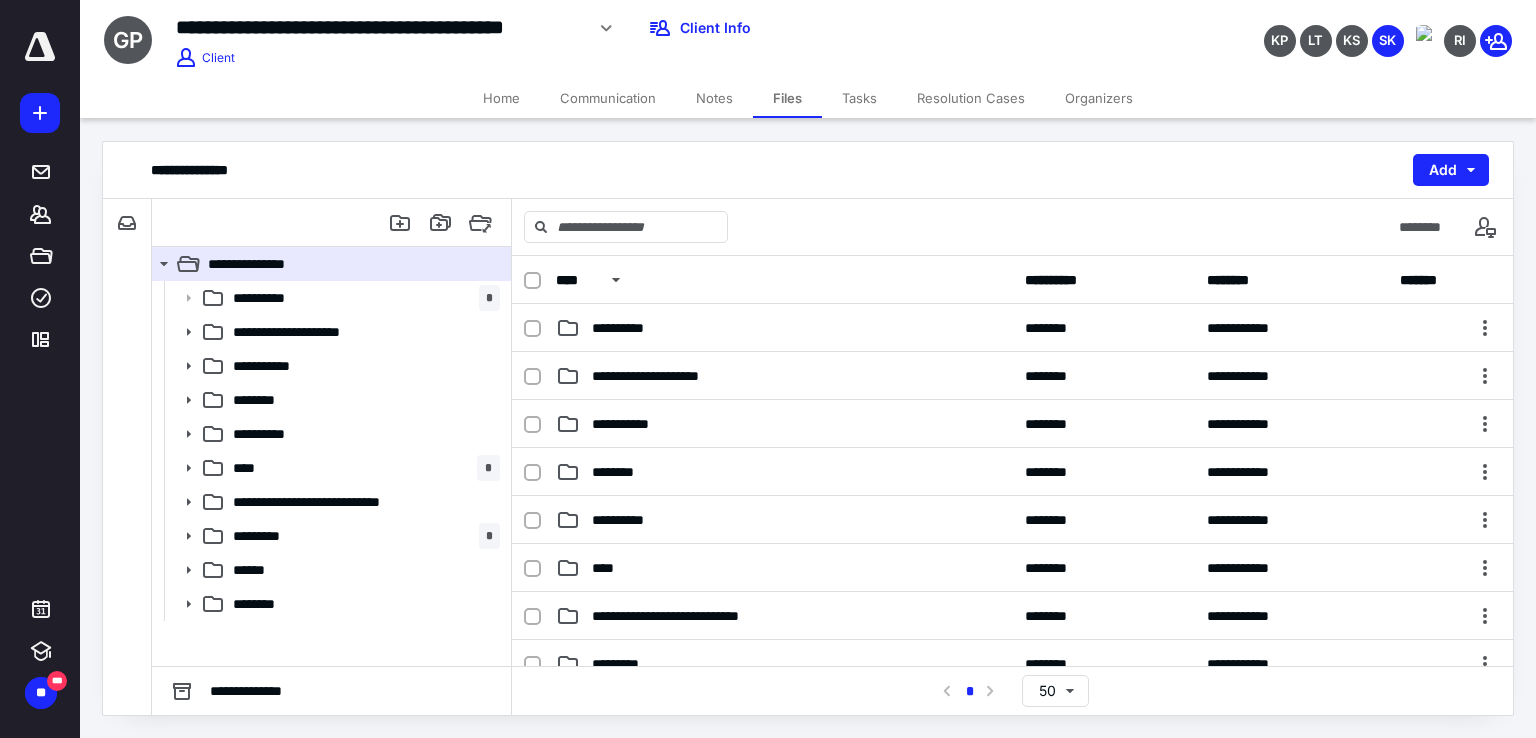 click on "**********" at bounding box center [40, 369] 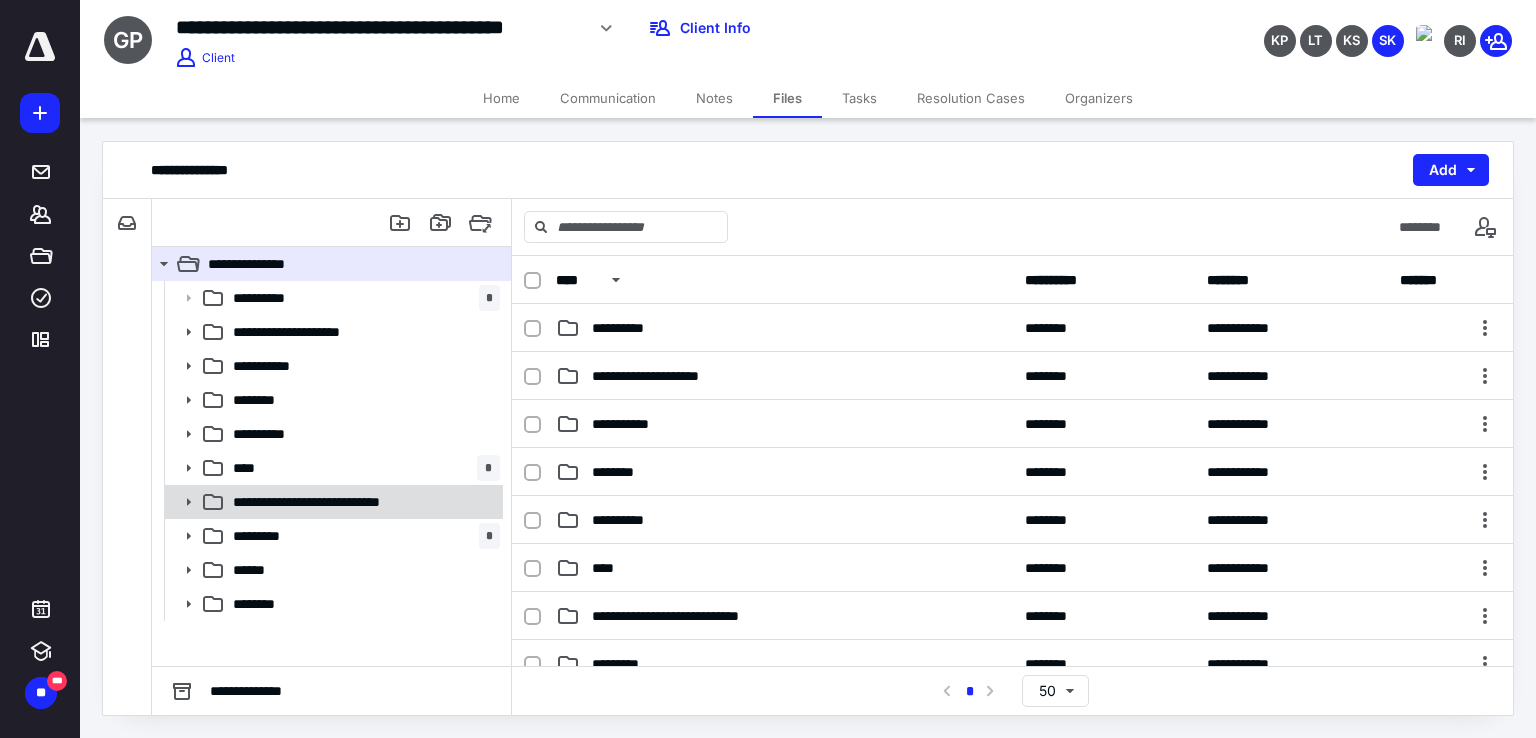 click on "**********" at bounding box center [331, 502] 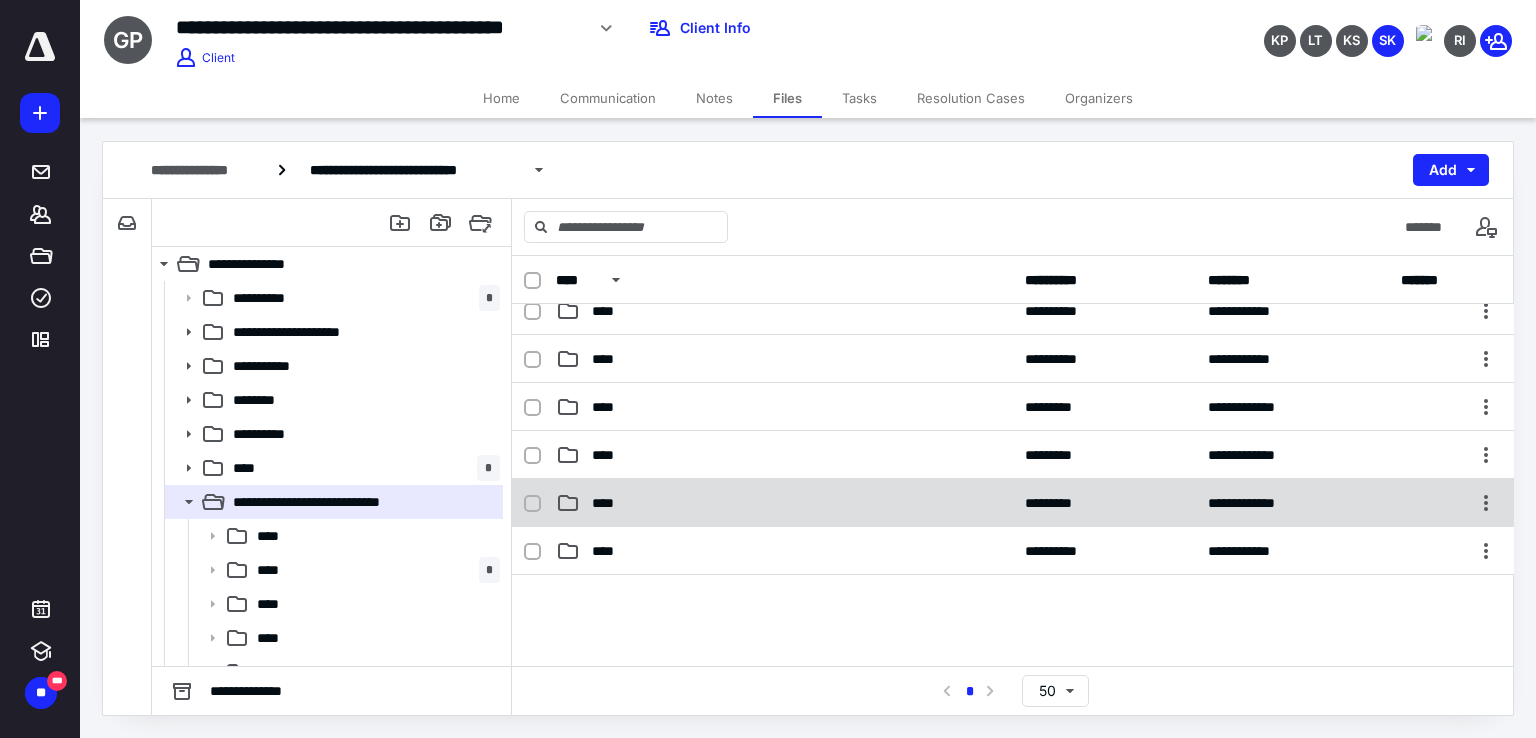 scroll, scrollTop: 200, scrollLeft: 0, axis: vertical 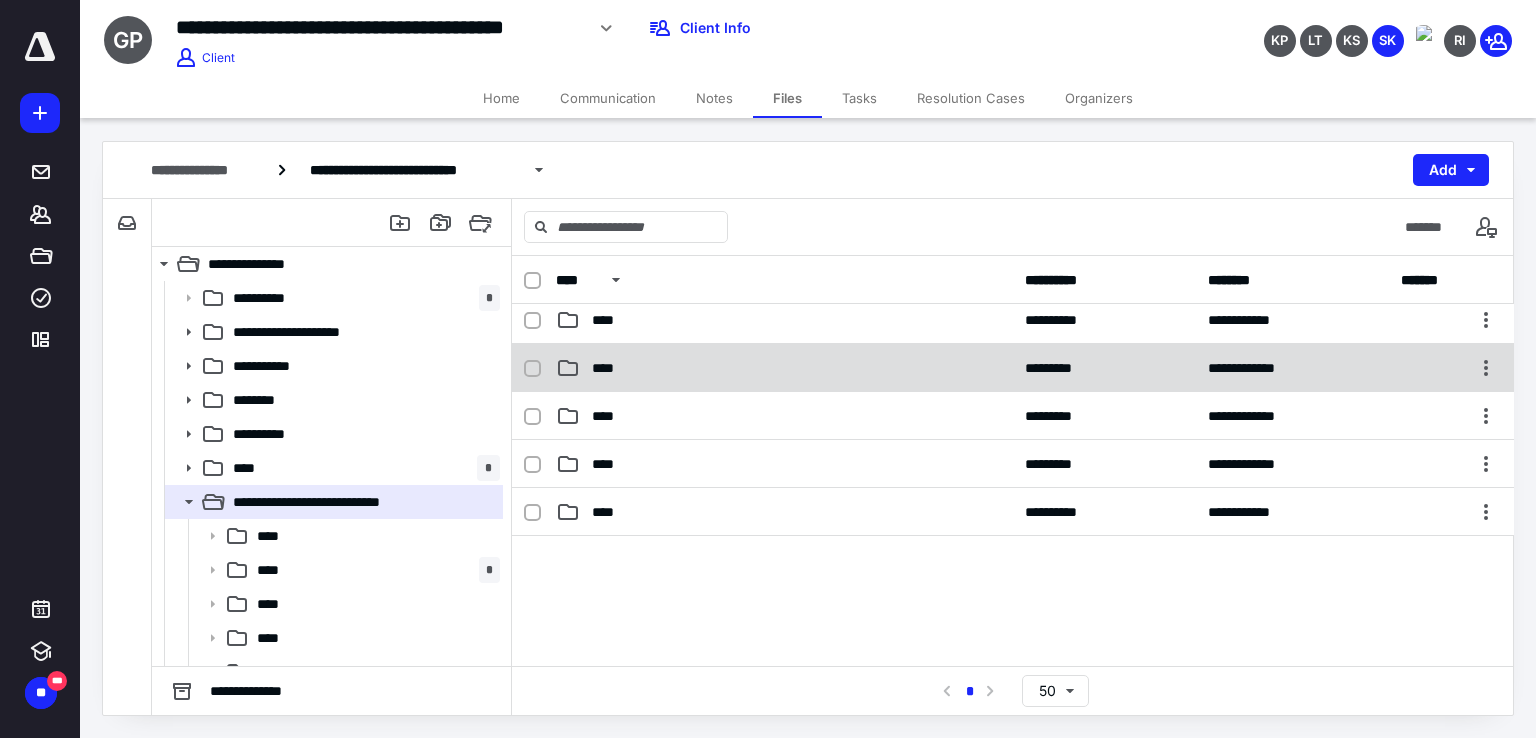 click on "**********" at bounding box center [1013, 368] 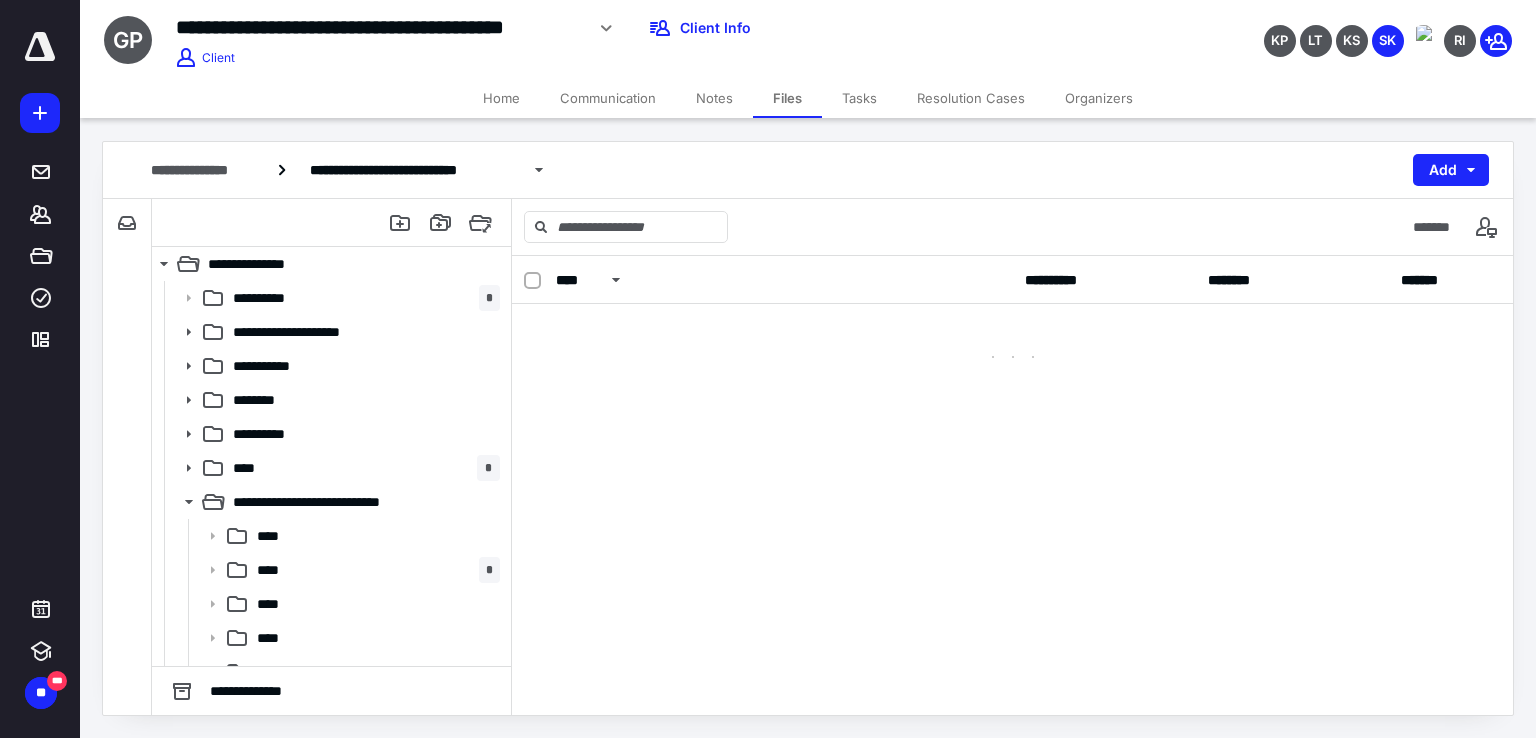 scroll, scrollTop: 0, scrollLeft: 0, axis: both 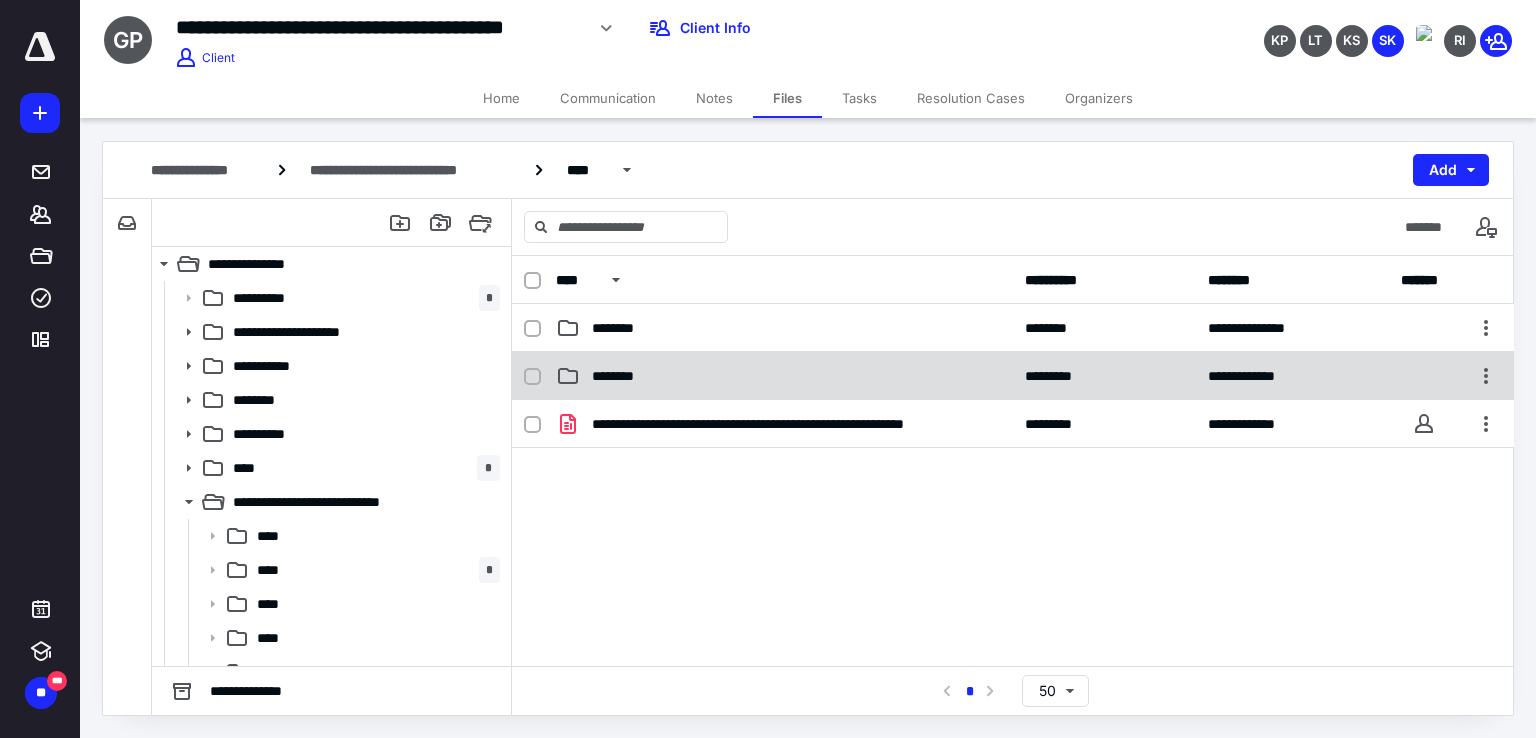 click on "********" at bounding box center (784, 376) 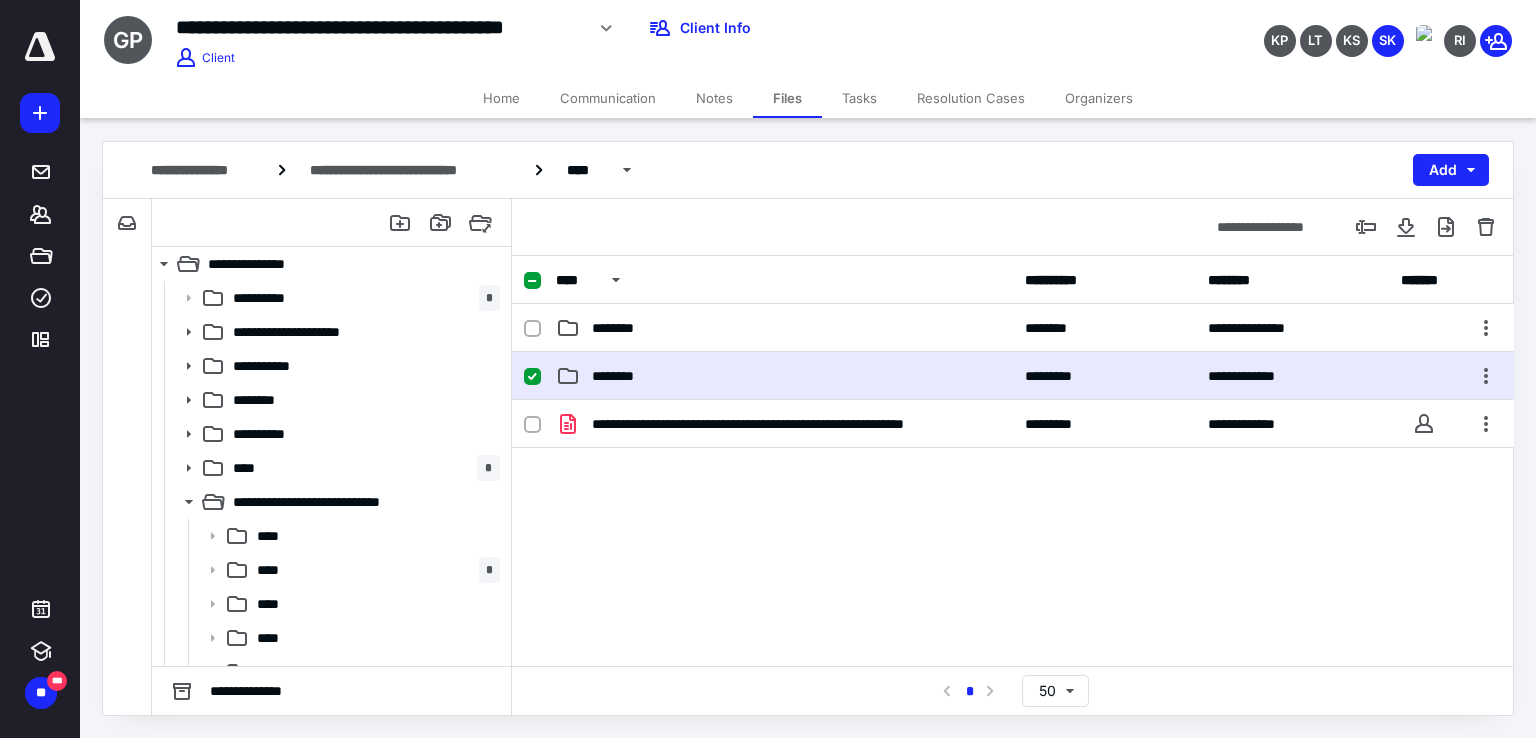 click on "********" at bounding box center (784, 376) 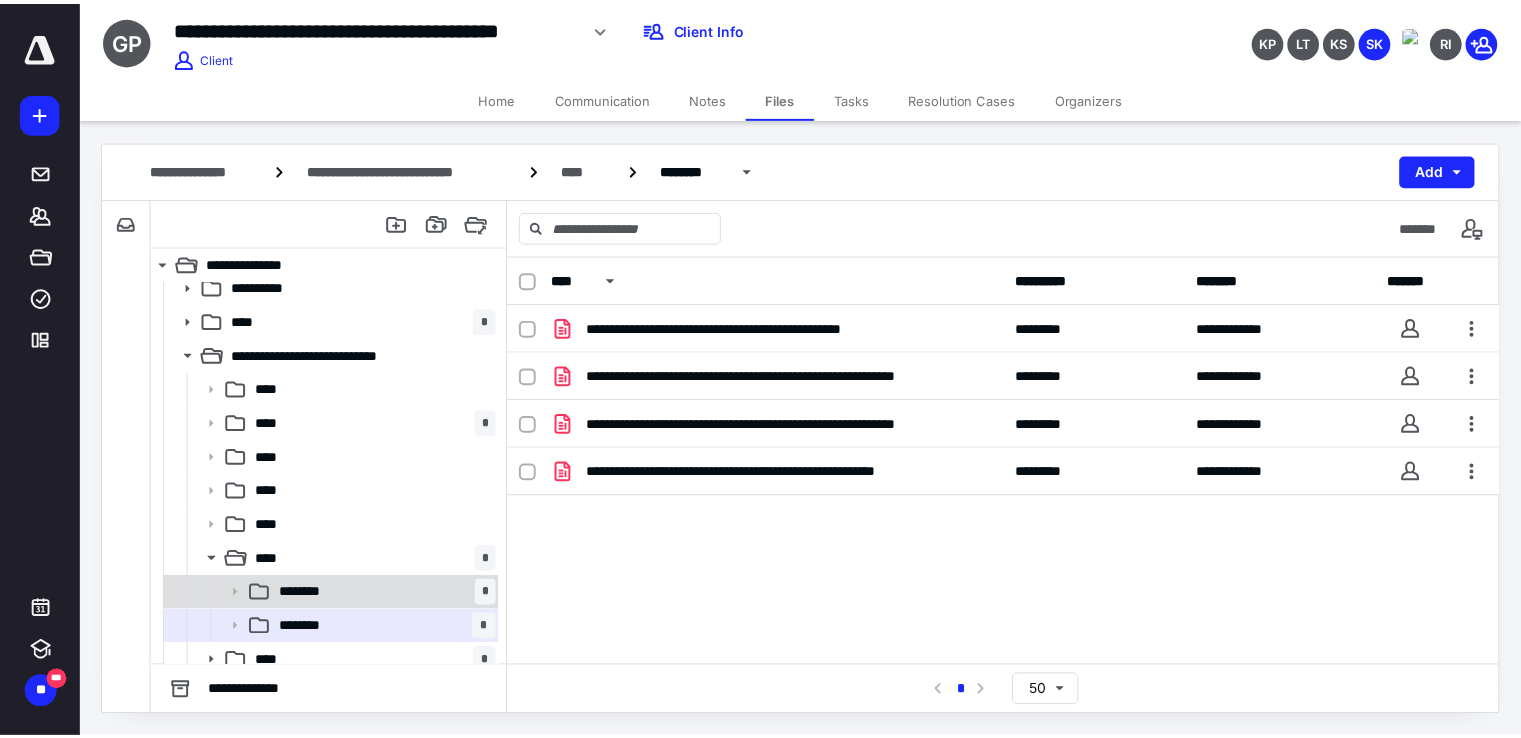 scroll, scrollTop: 300, scrollLeft: 0, axis: vertical 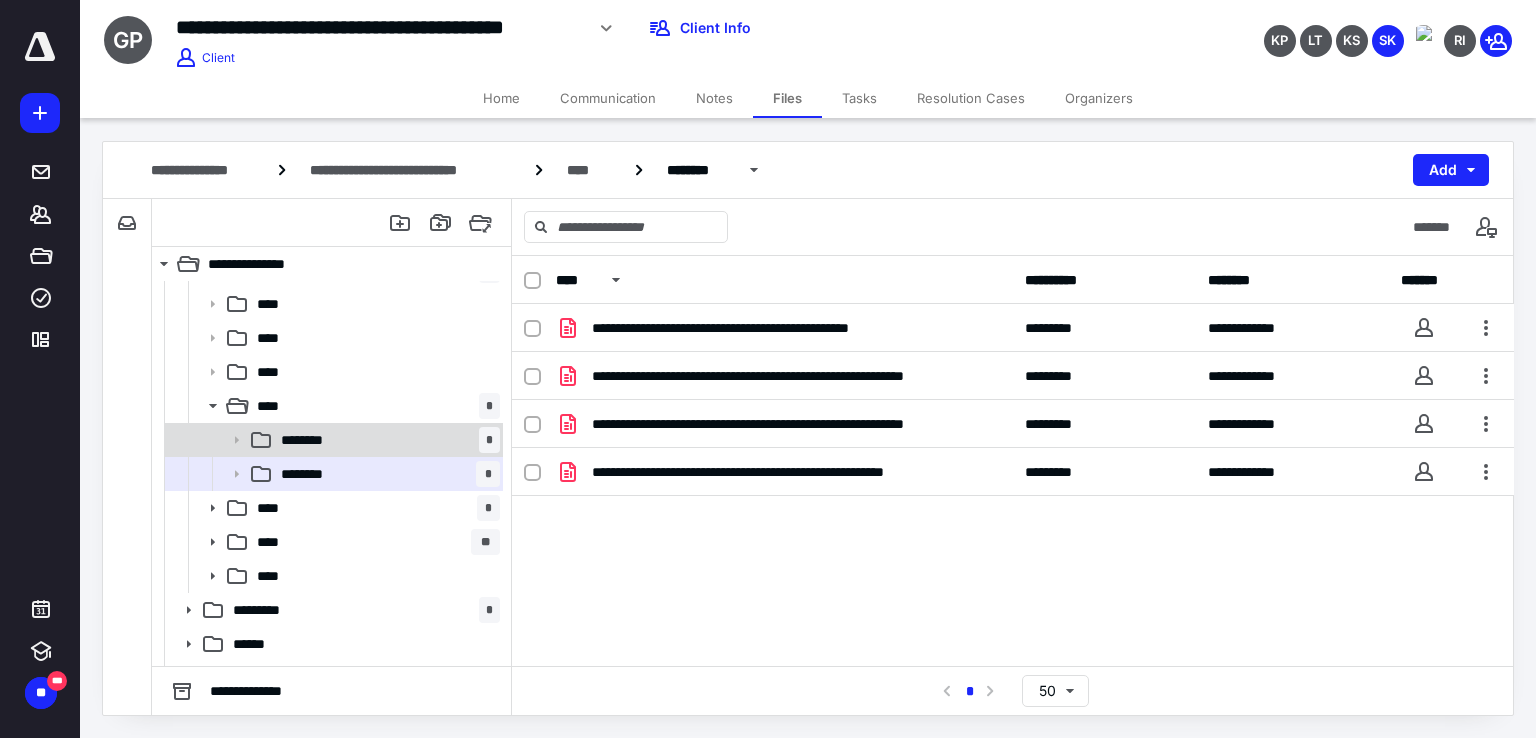 click on "********" at bounding box center [310, 440] 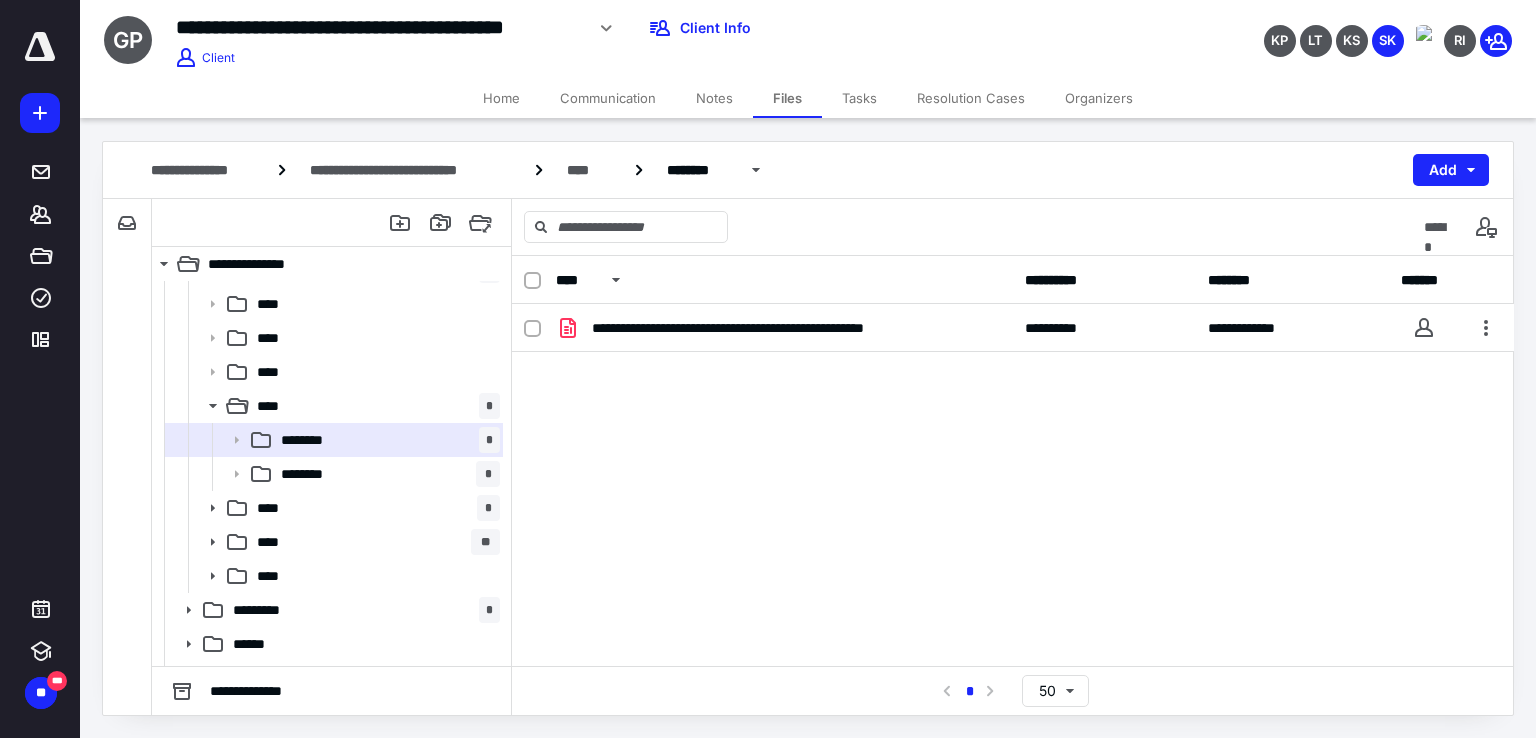 click on "********" at bounding box center (310, 474) 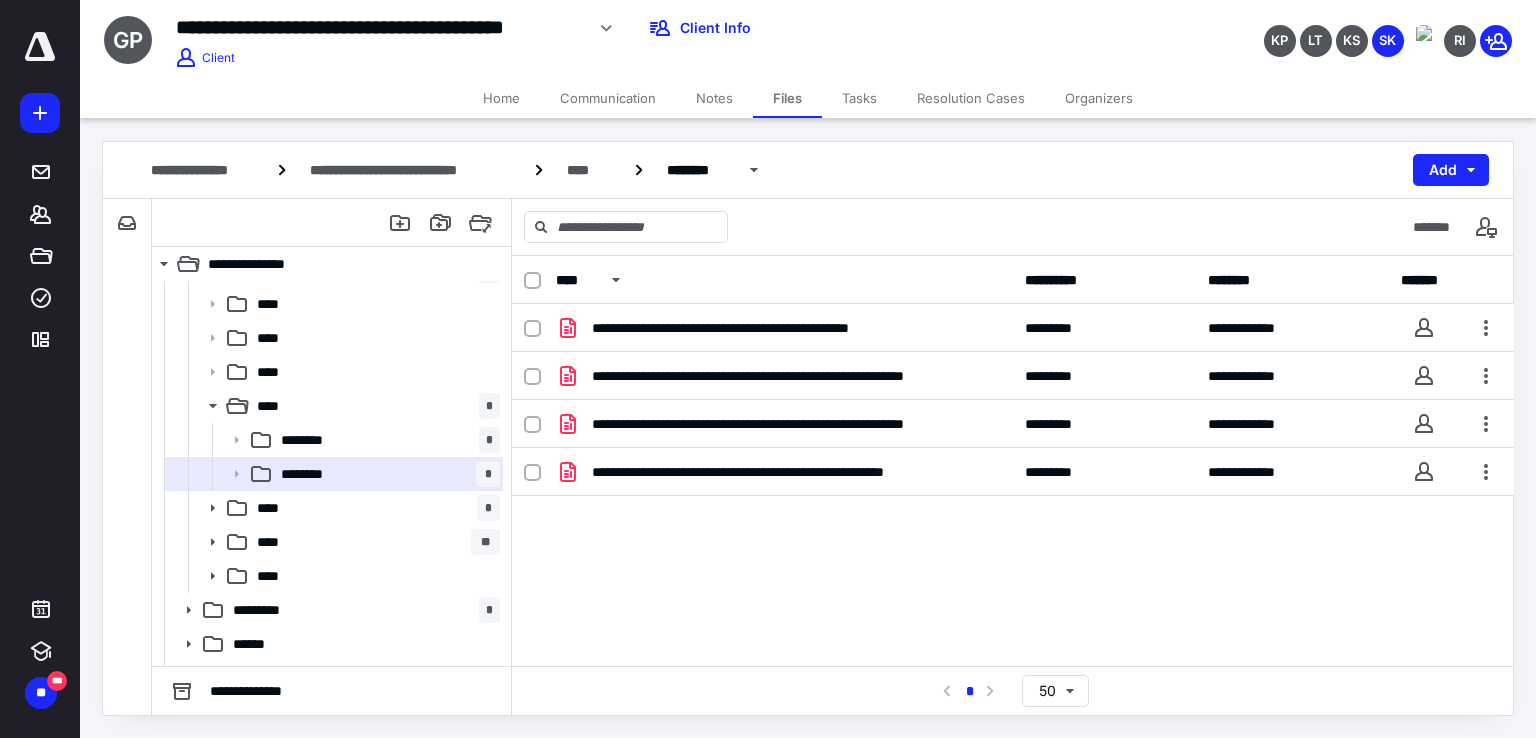 click on "Tasks" at bounding box center (859, 98) 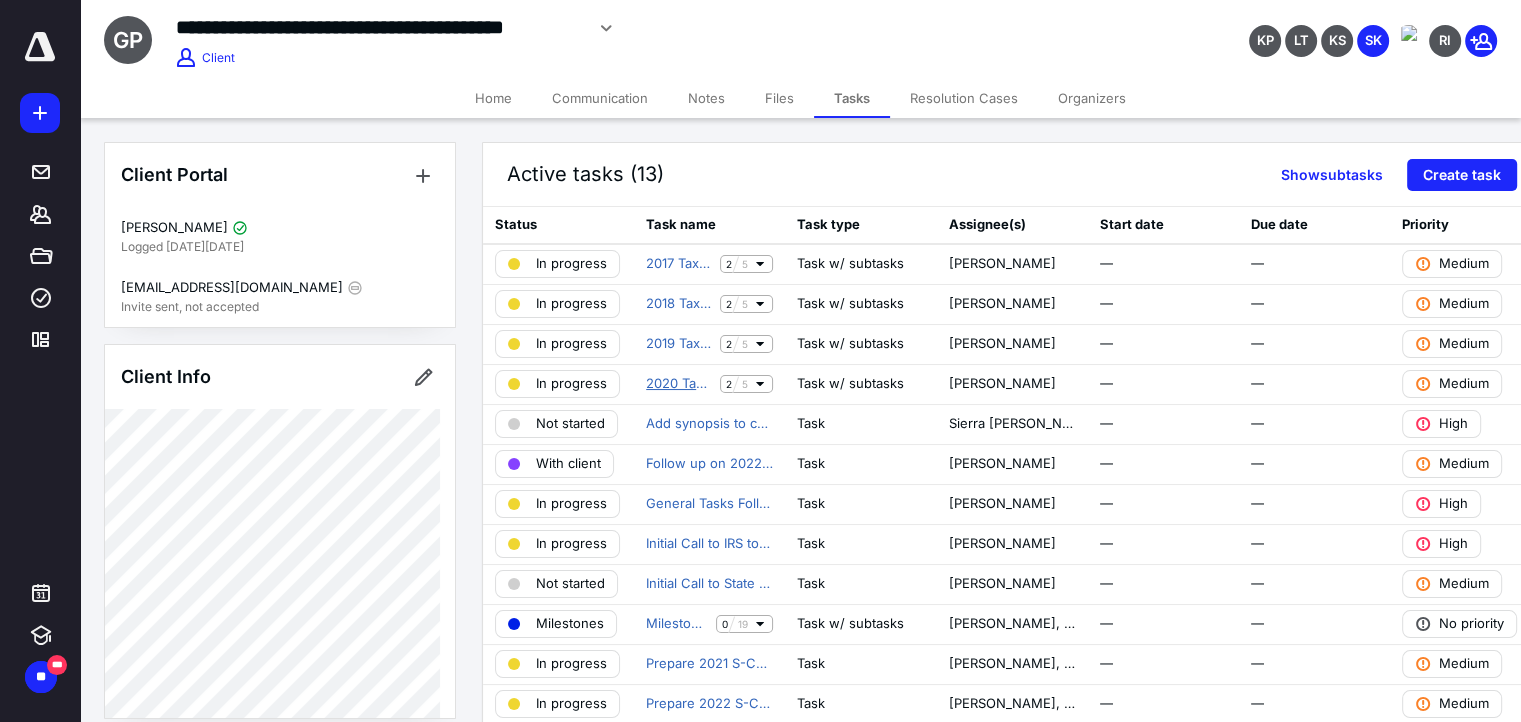 click on "2020 Tax Information (Generic)" at bounding box center [679, 384] 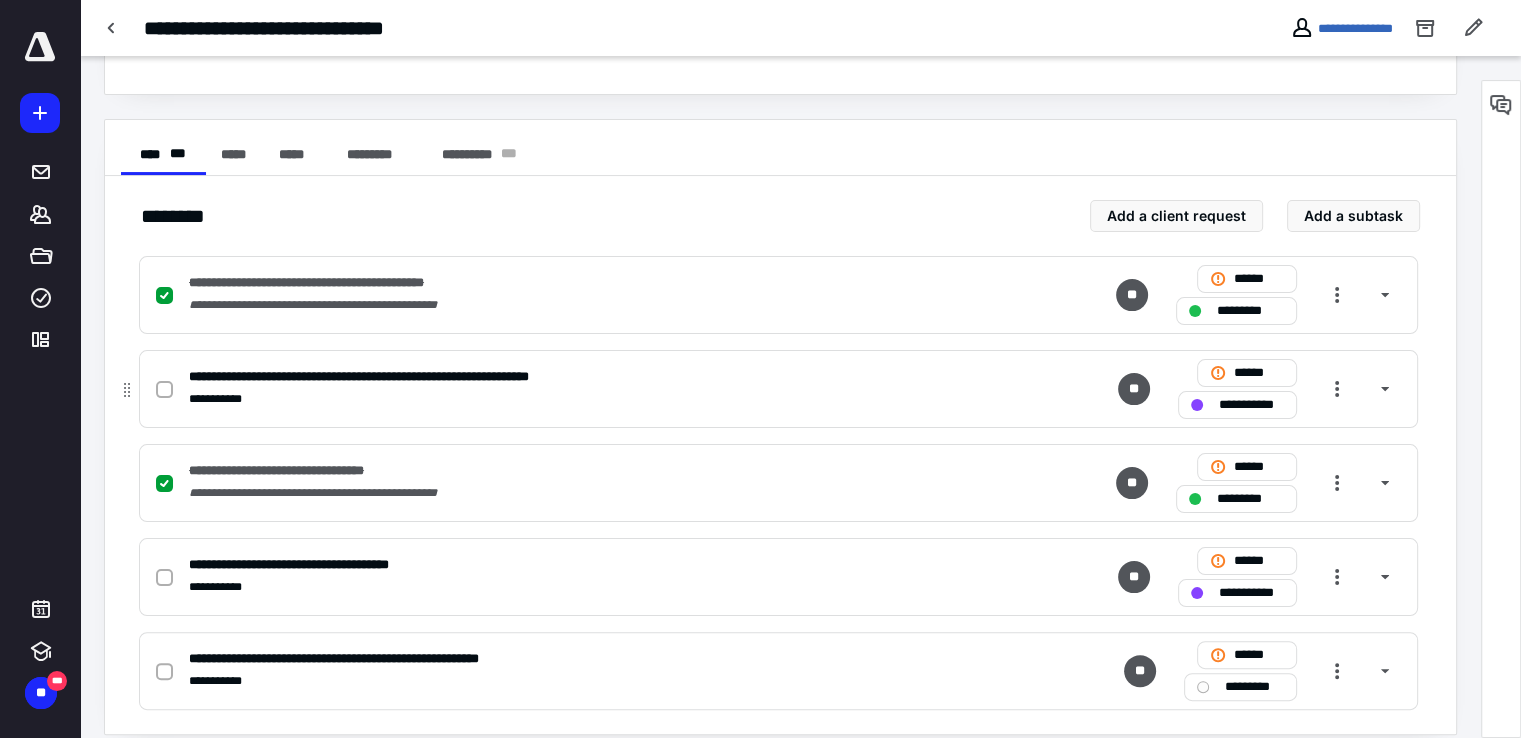 scroll, scrollTop: 343, scrollLeft: 0, axis: vertical 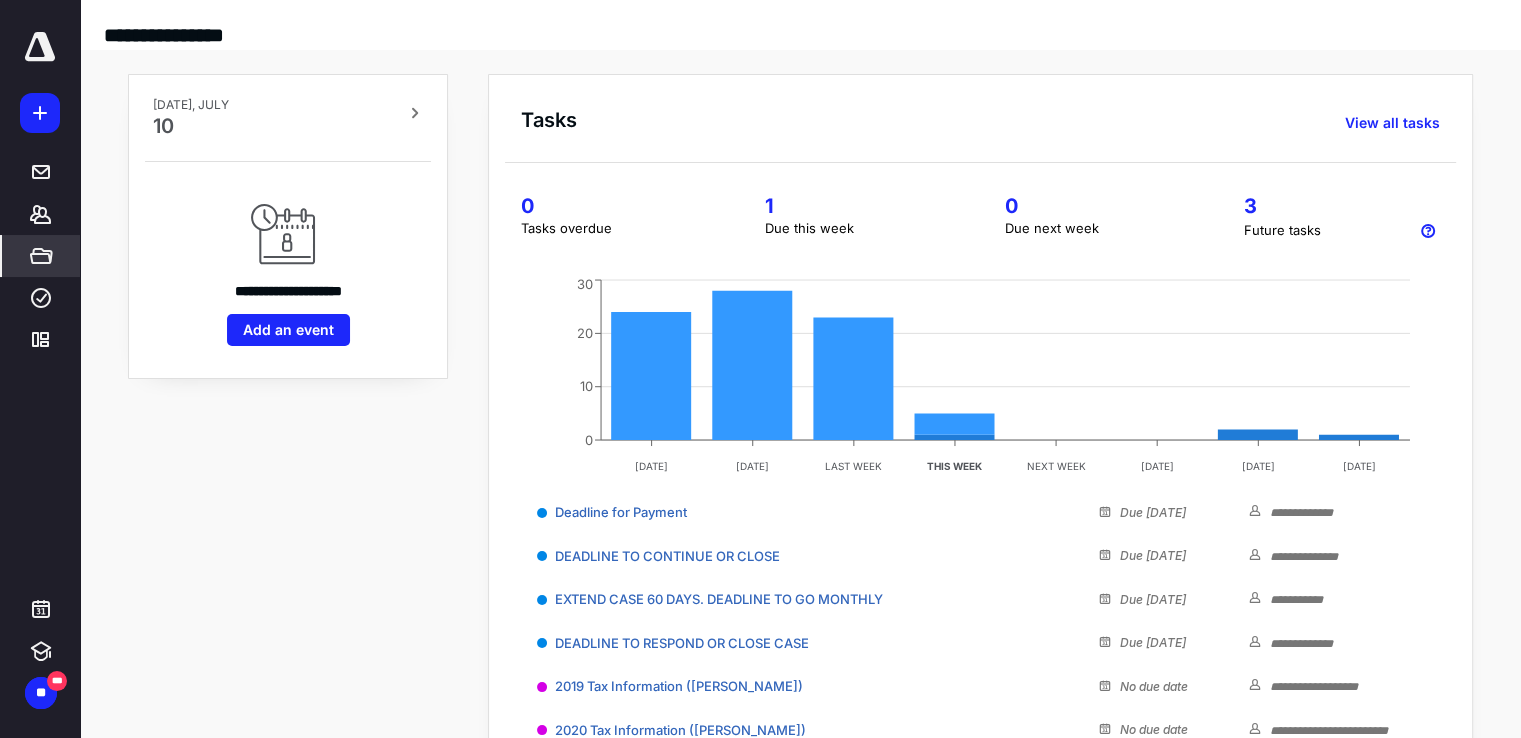 click 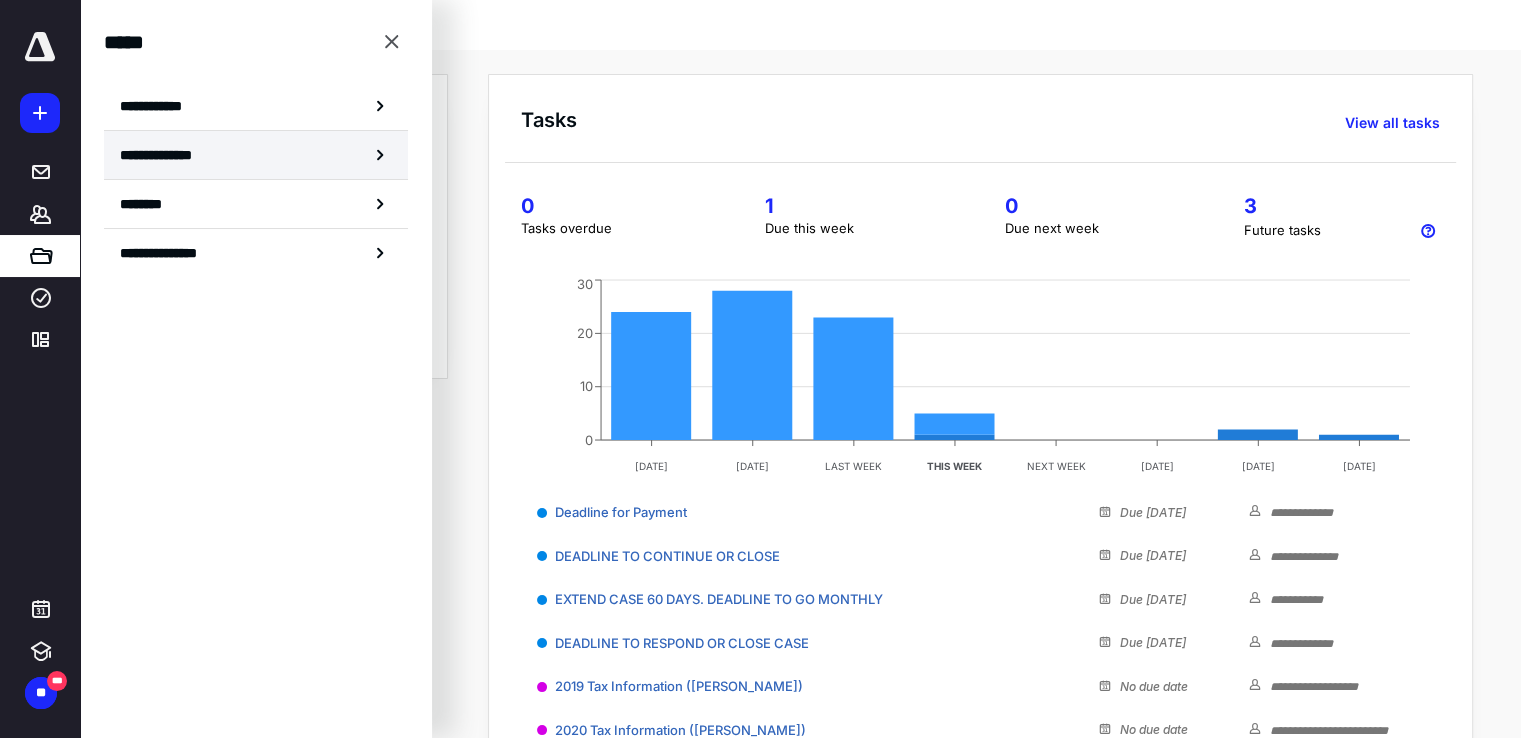 click on "**********" at bounding box center [256, 155] 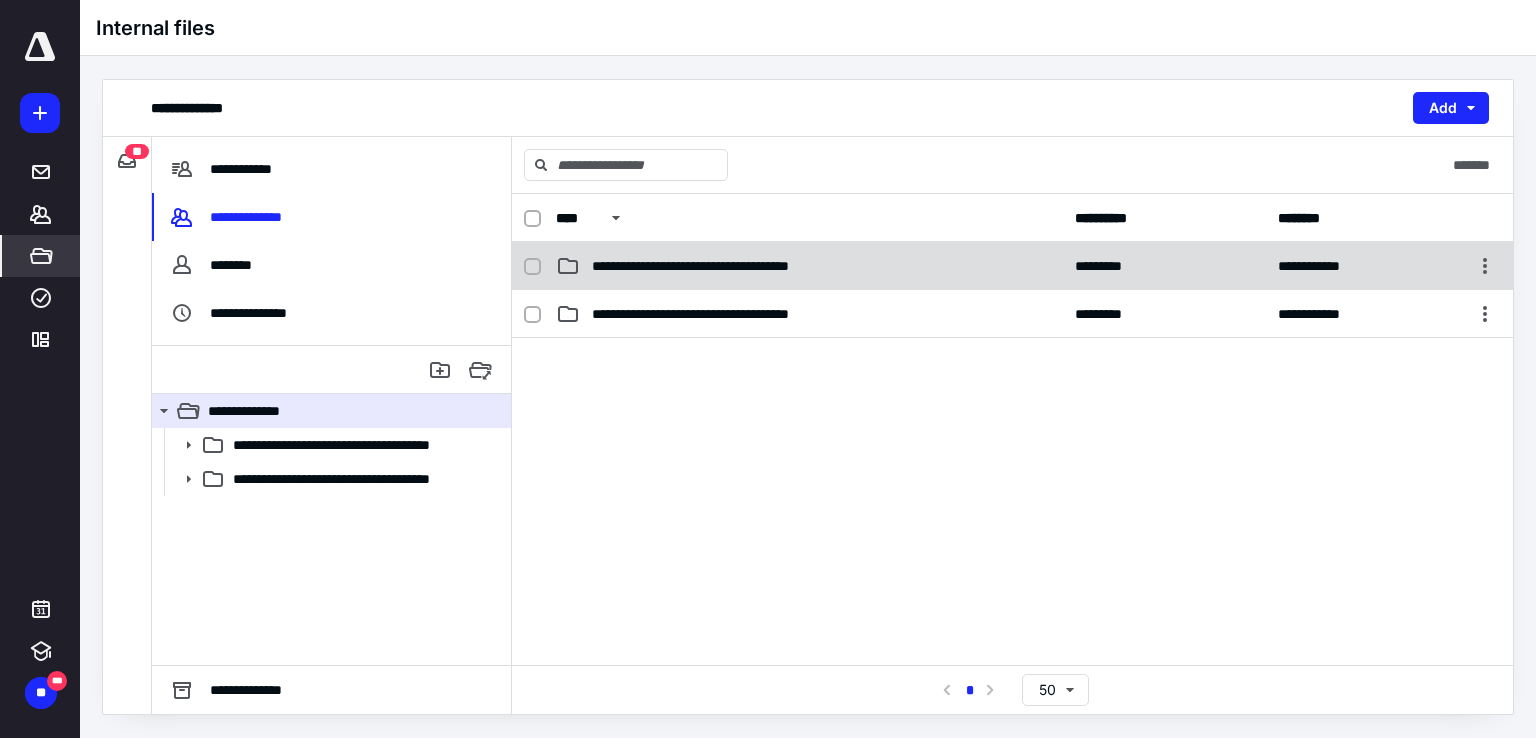 click on "**********" at bounding box center (809, 266) 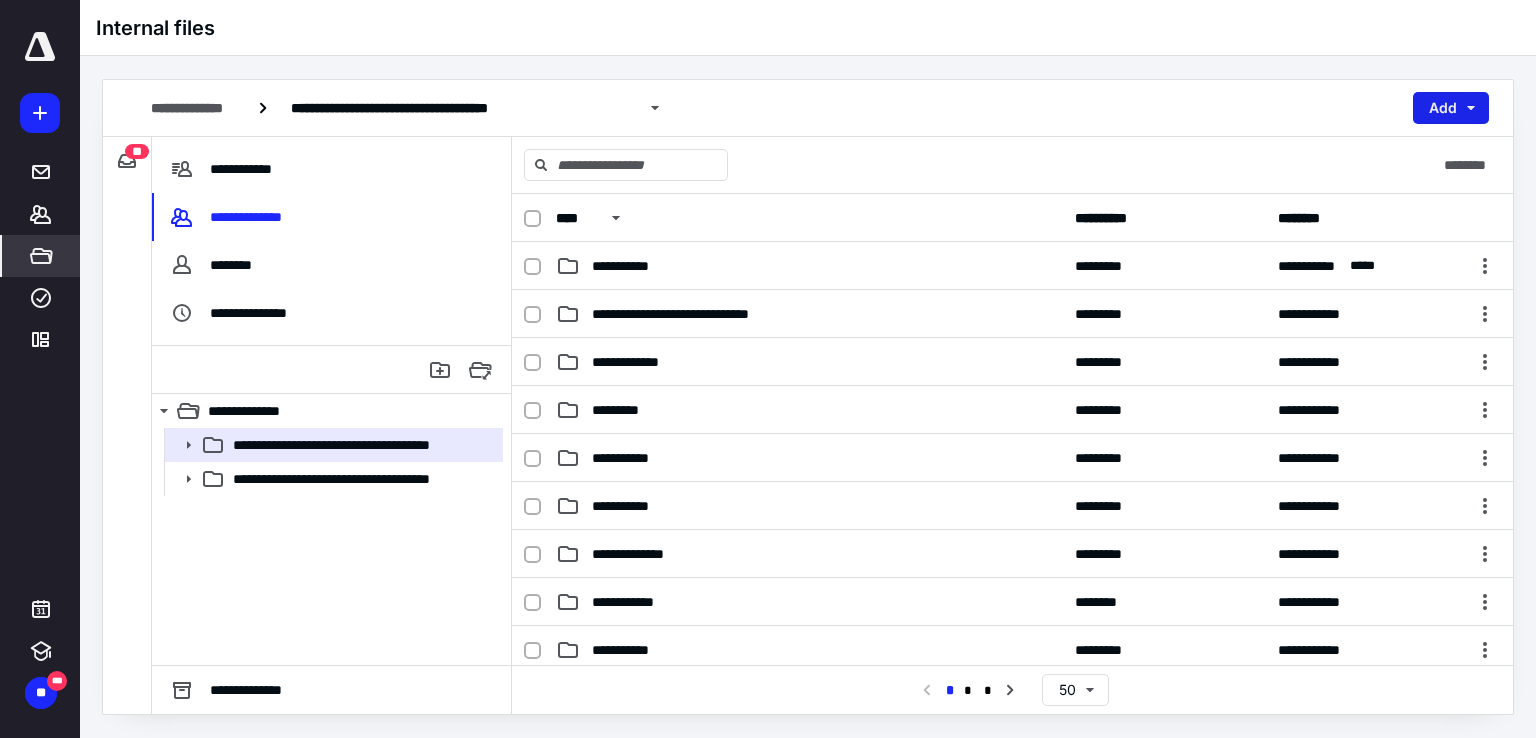 click on "Add" at bounding box center [1451, 108] 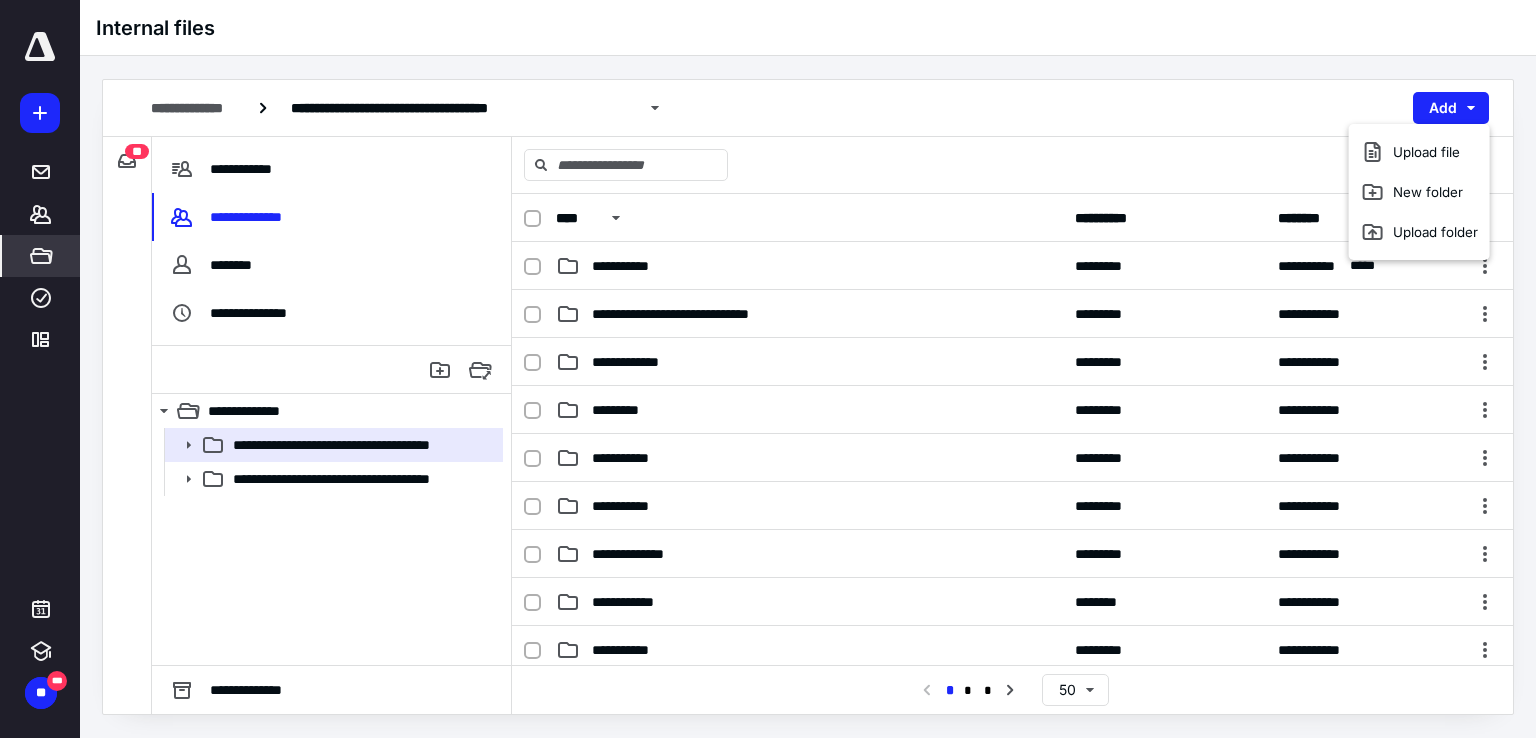 click on "**********" at bounding box center (1419, 196) 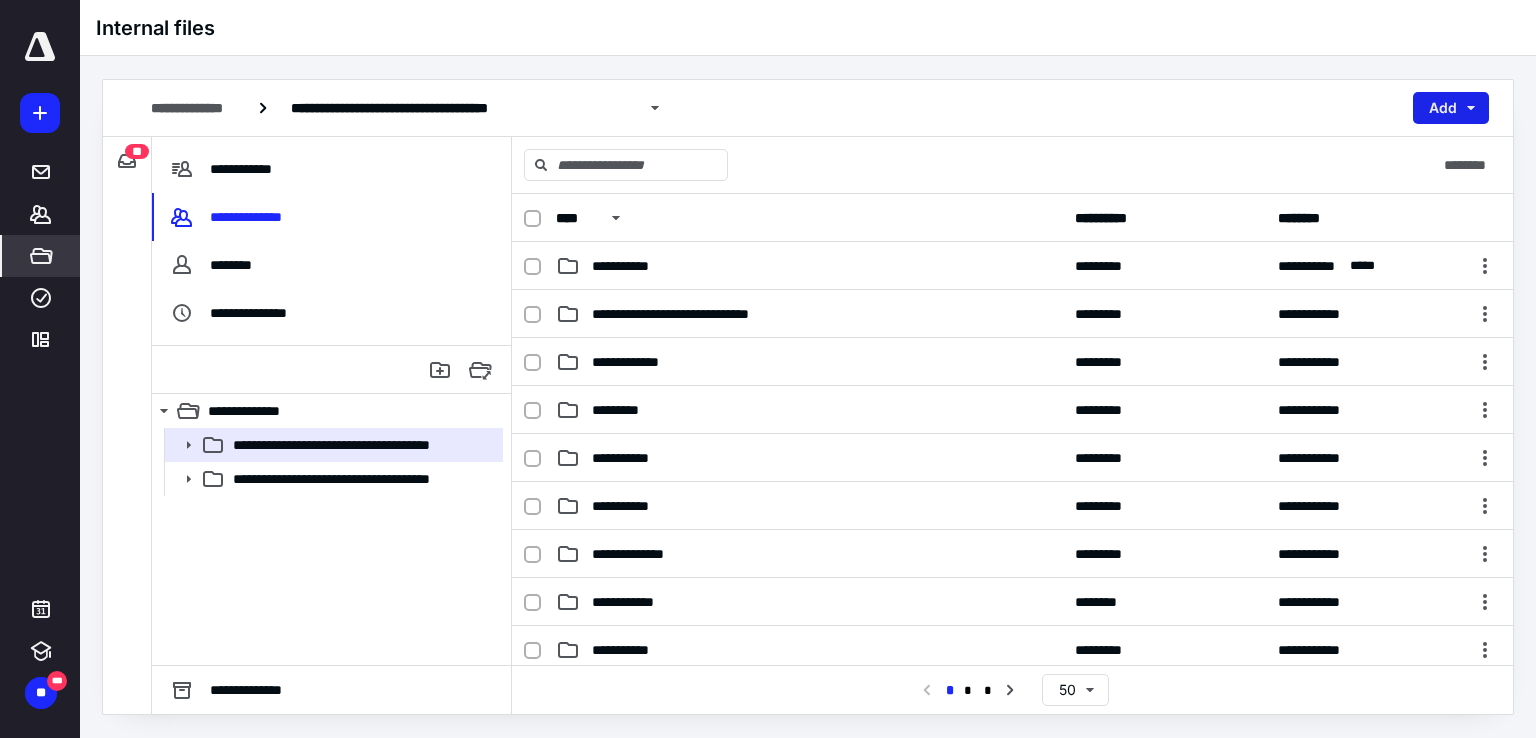 click on "Add" at bounding box center [1451, 108] 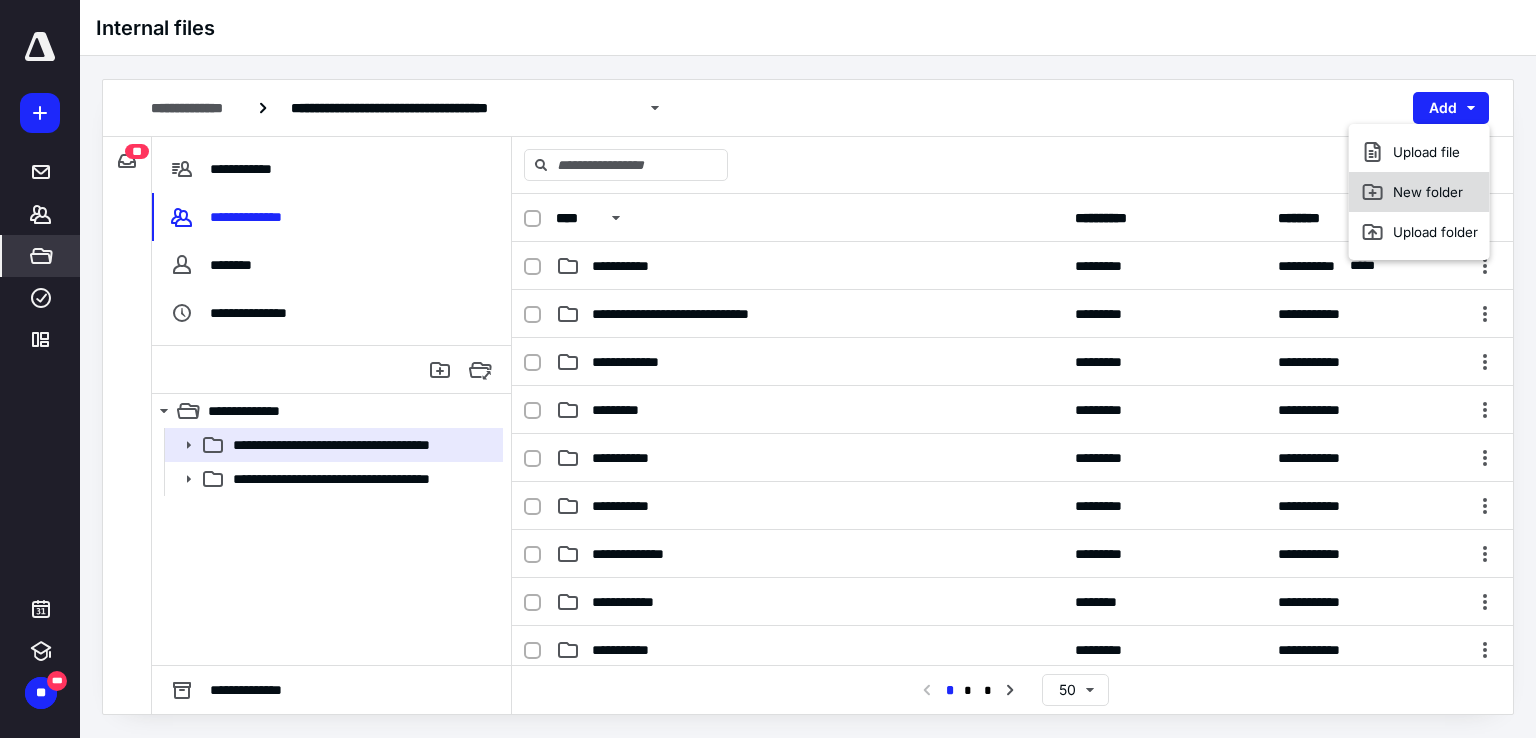 click on "New folder" at bounding box center (1419, 192) 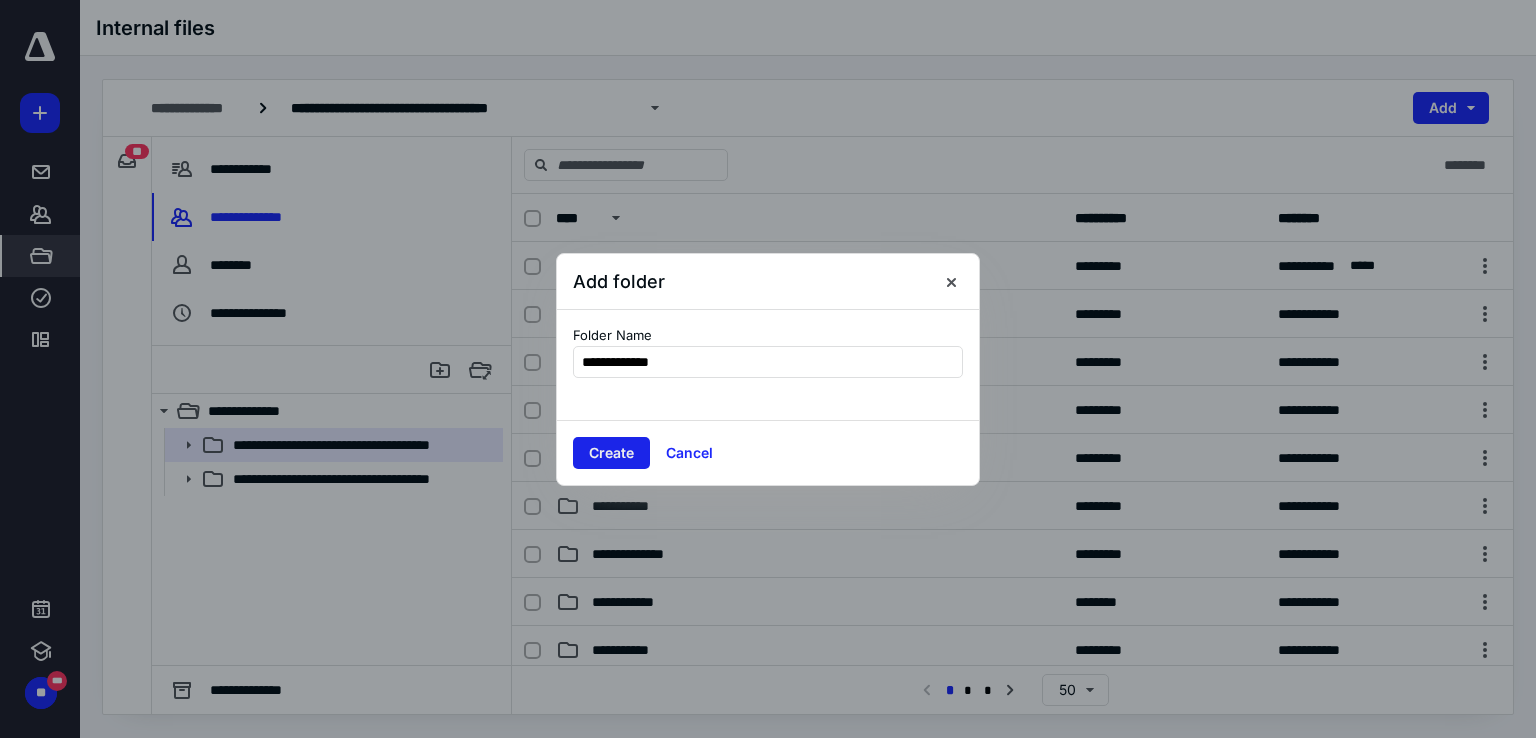 type on "**********" 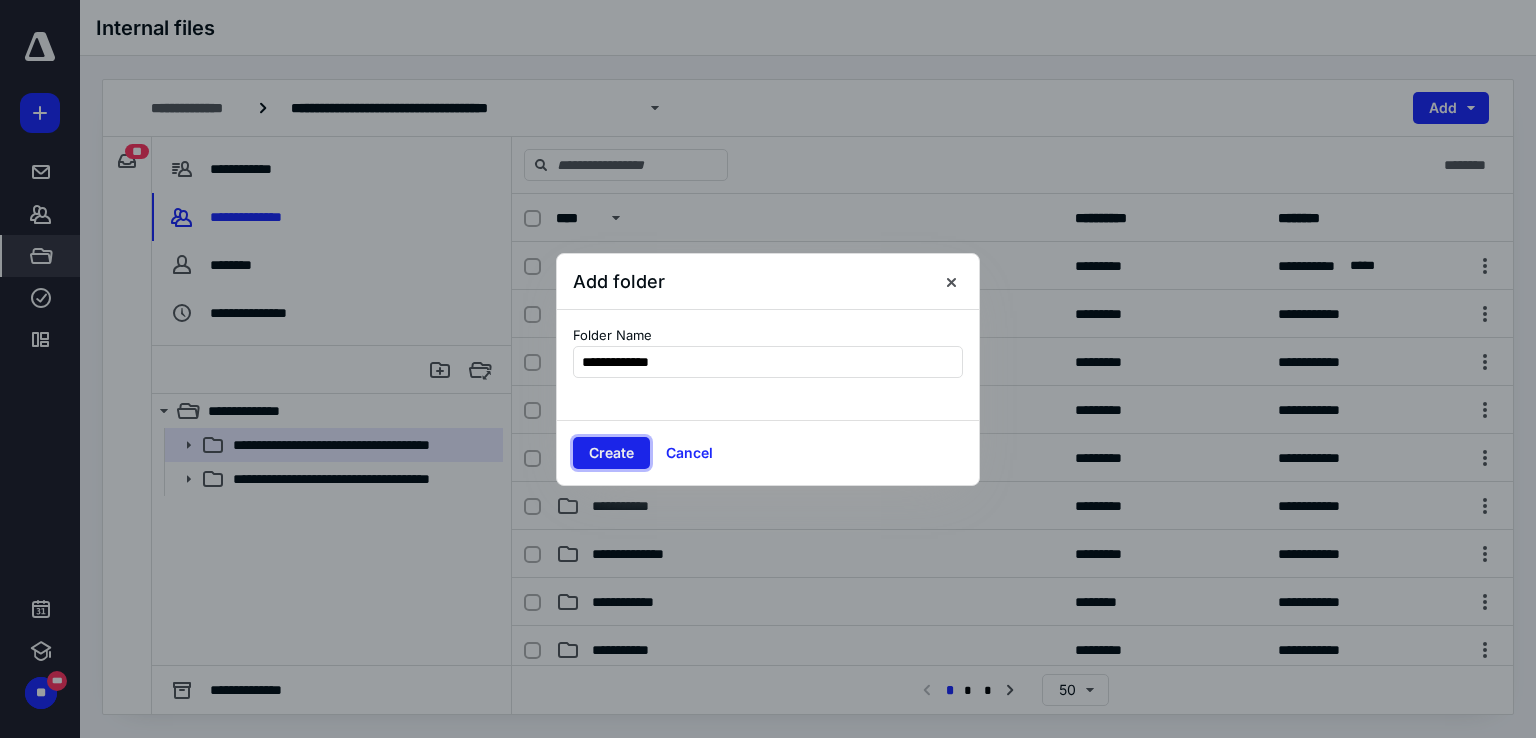 click on "Create" at bounding box center [611, 453] 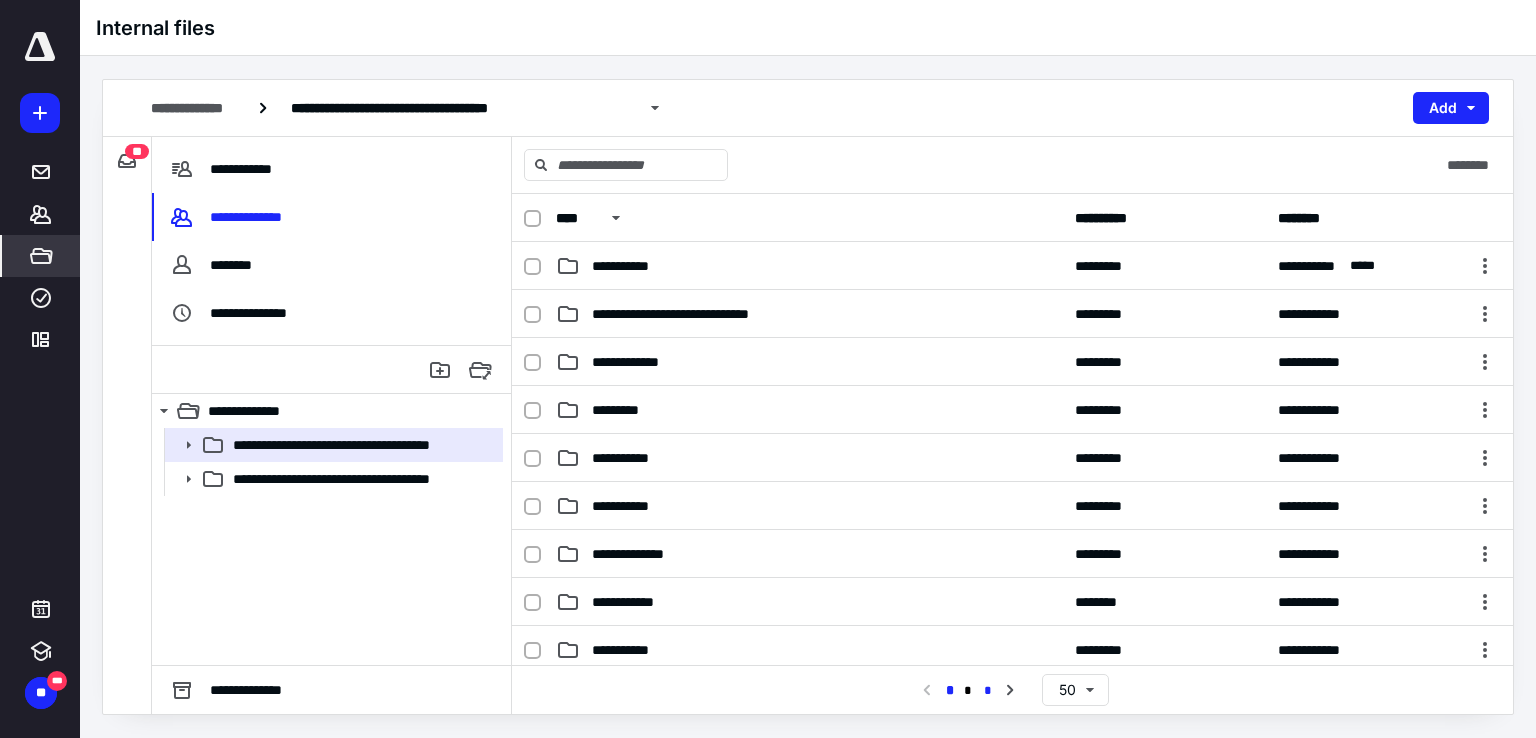 click on "*" at bounding box center [988, 691] 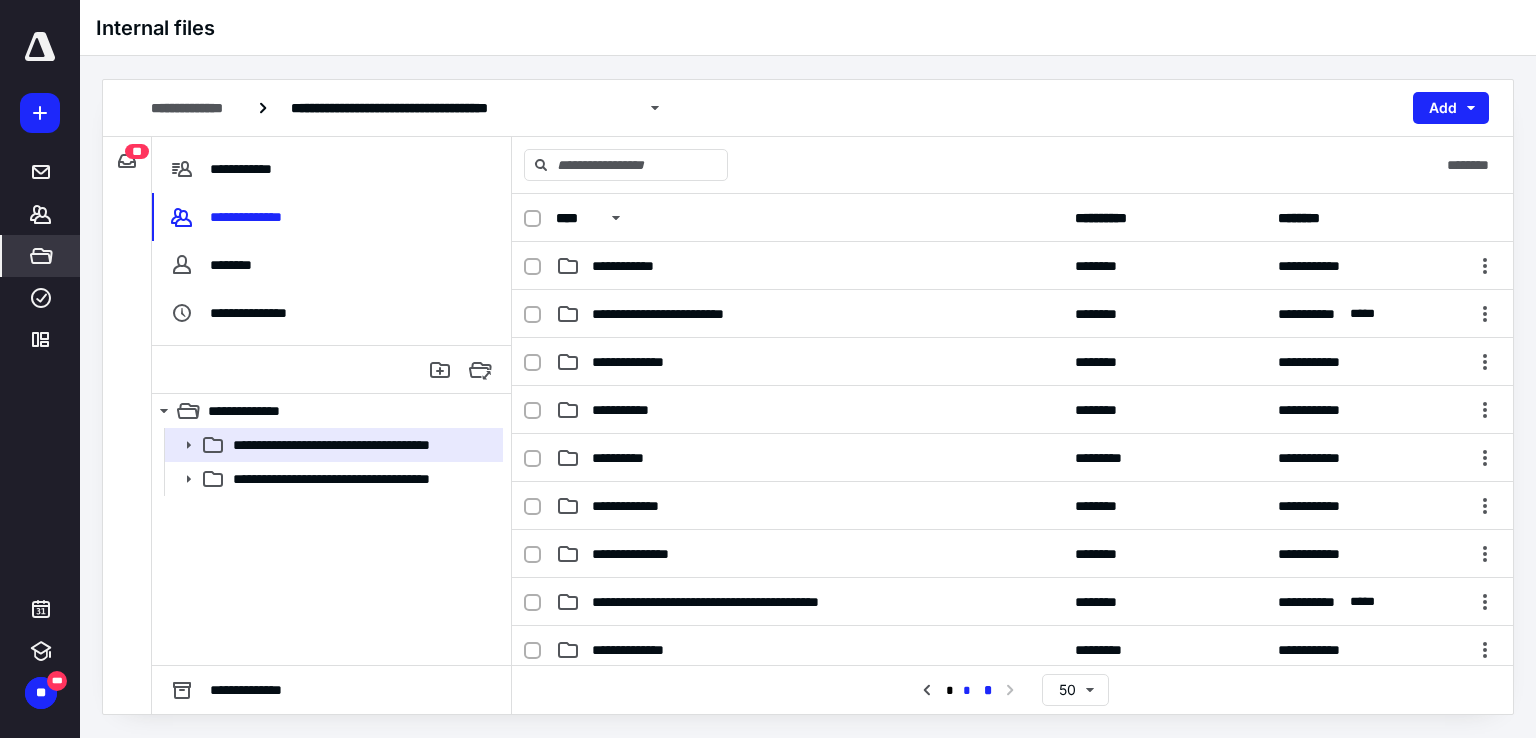 click on "*" at bounding box center [967, 691] 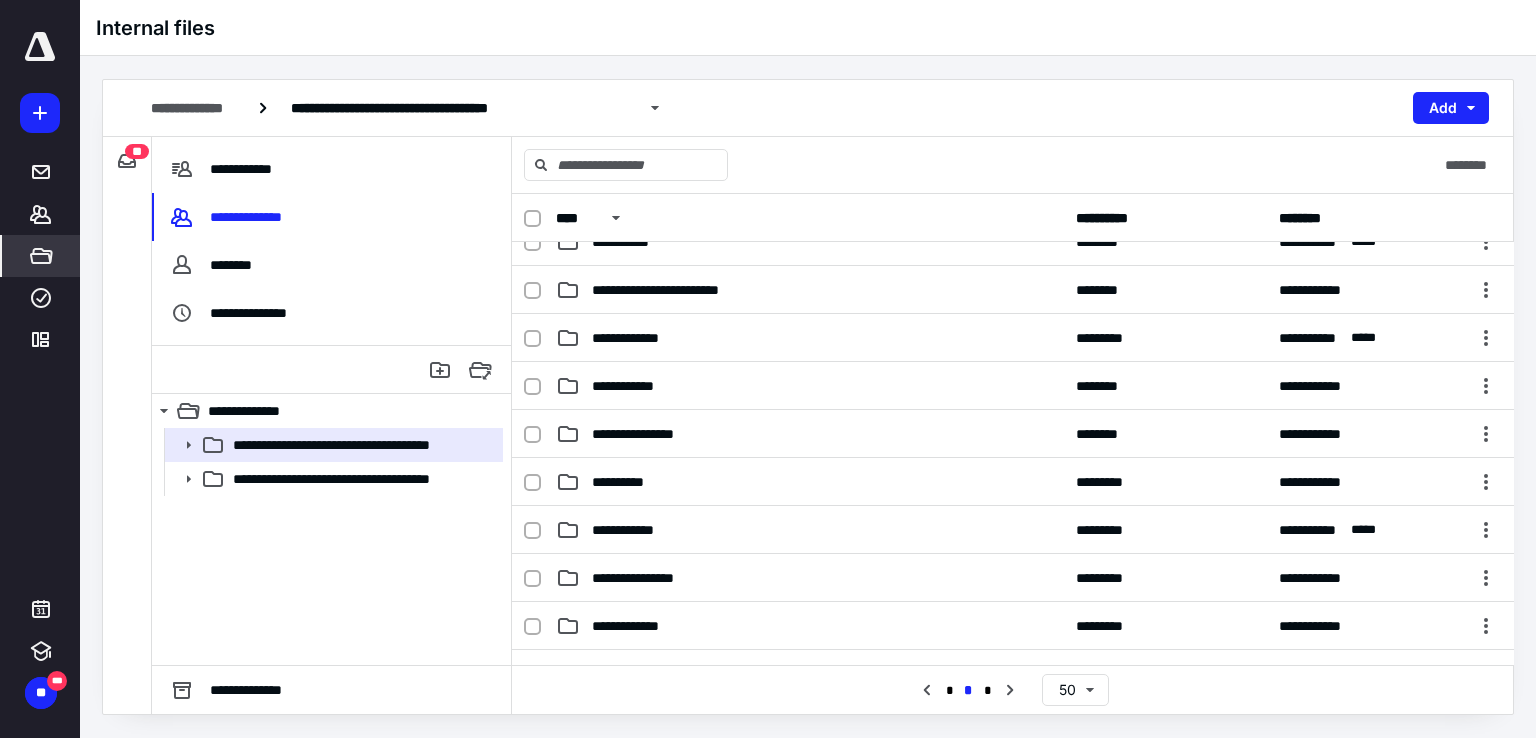 scroll, scrollTop: 2266, scrollLeft: 0, axis: vertical 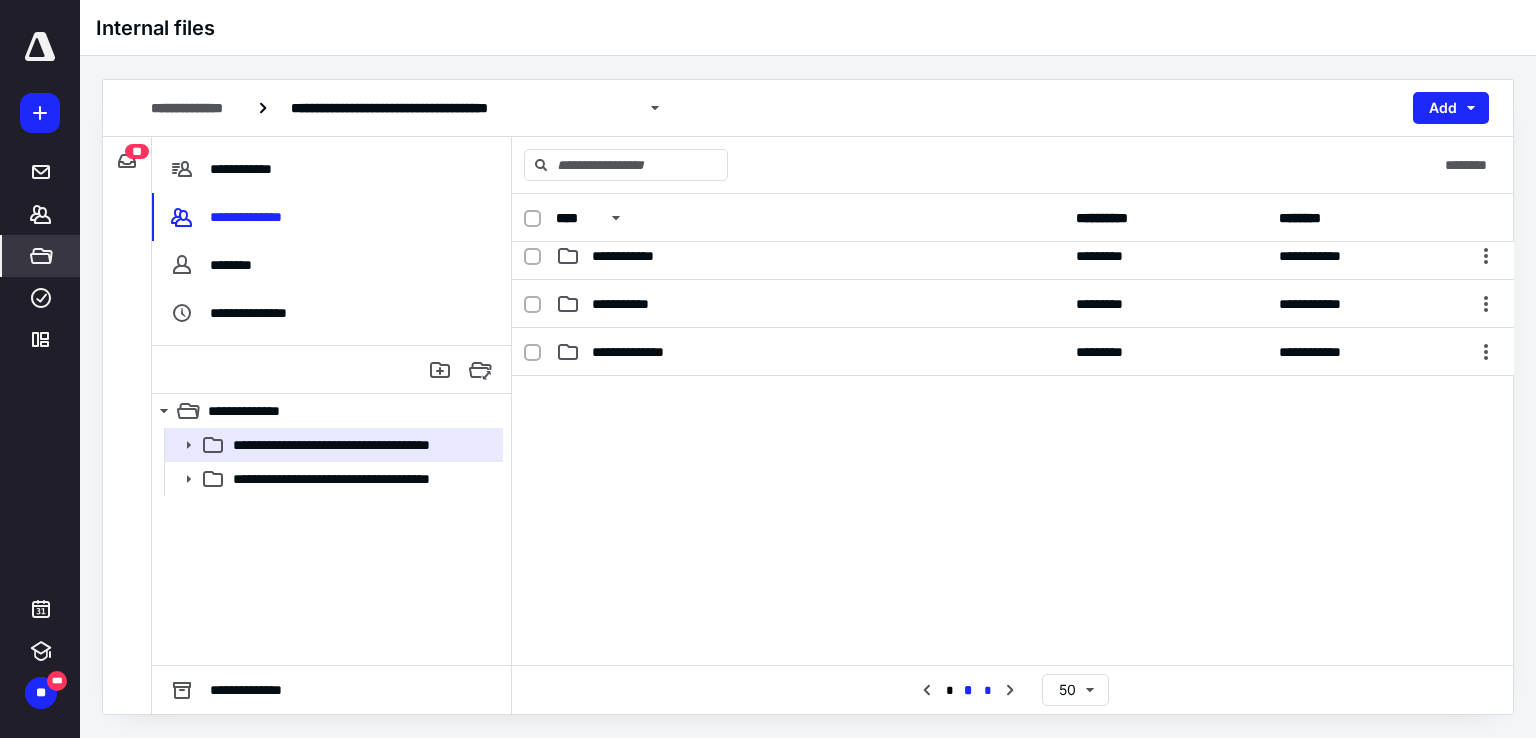 click on "*" at bounding box center (988, 691) 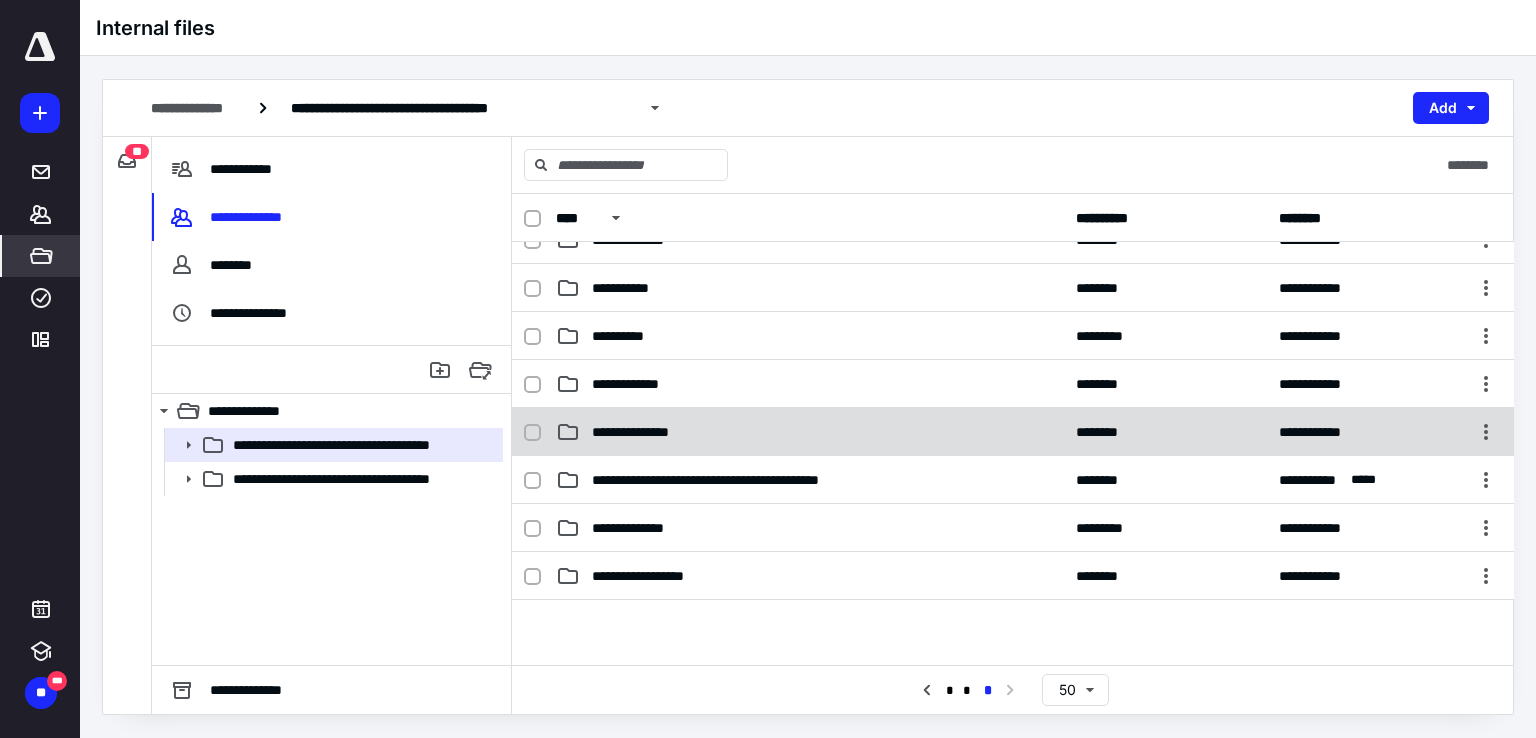 scroll, scrollTop: 0, scrollLeft: 0, axis: both 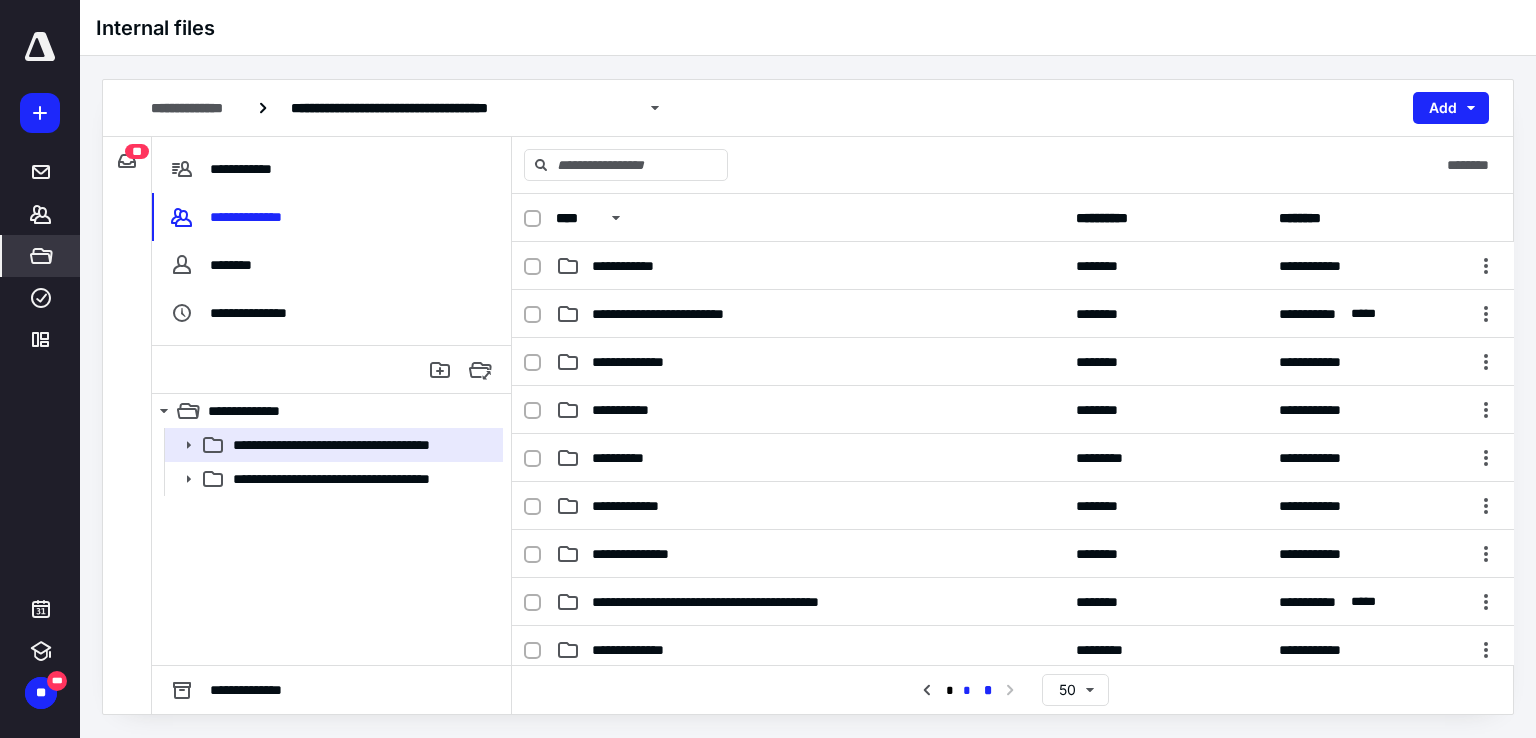 click on "*" at bounding box center (967, 691) 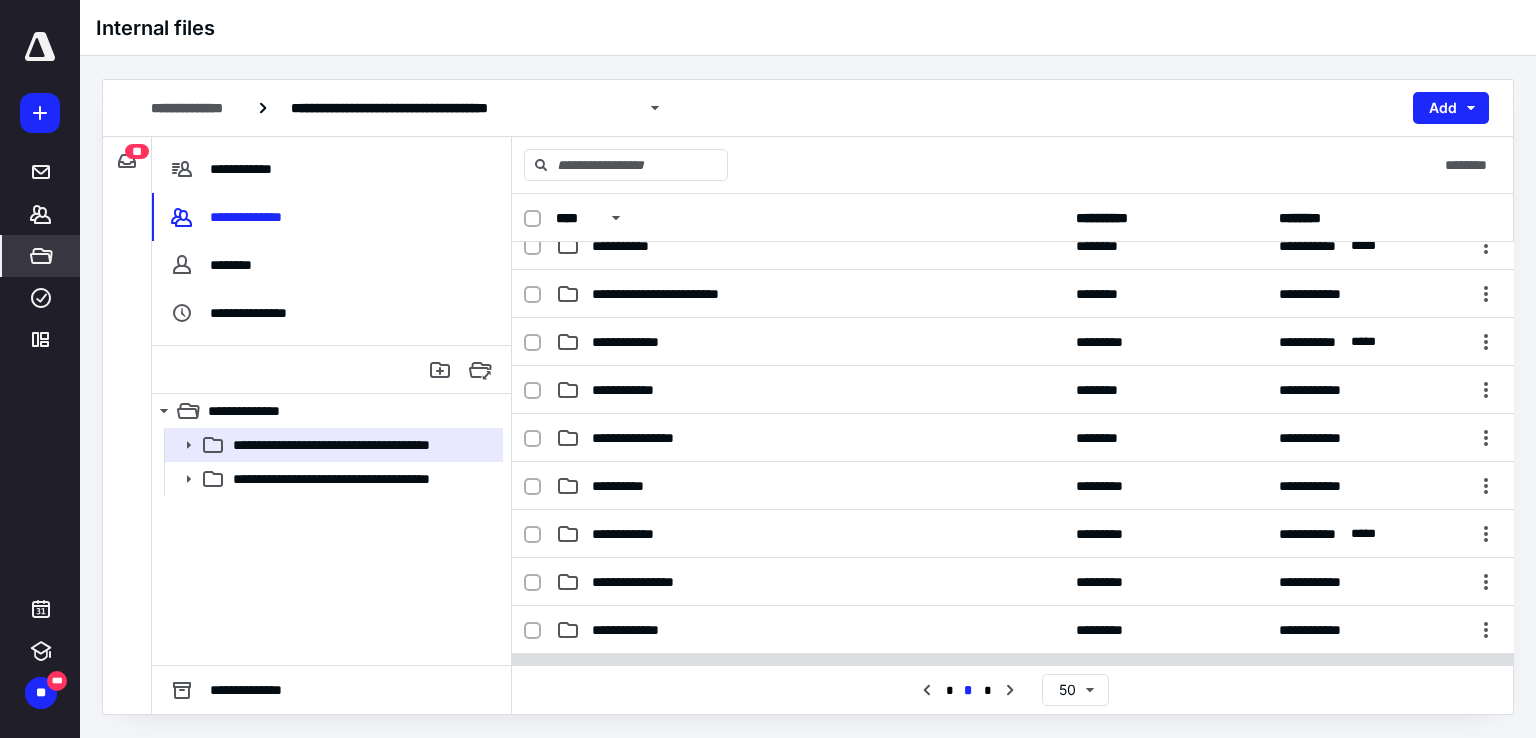 scroll, scrollTop: 1700, scrollLeft: 0, axis: vertical 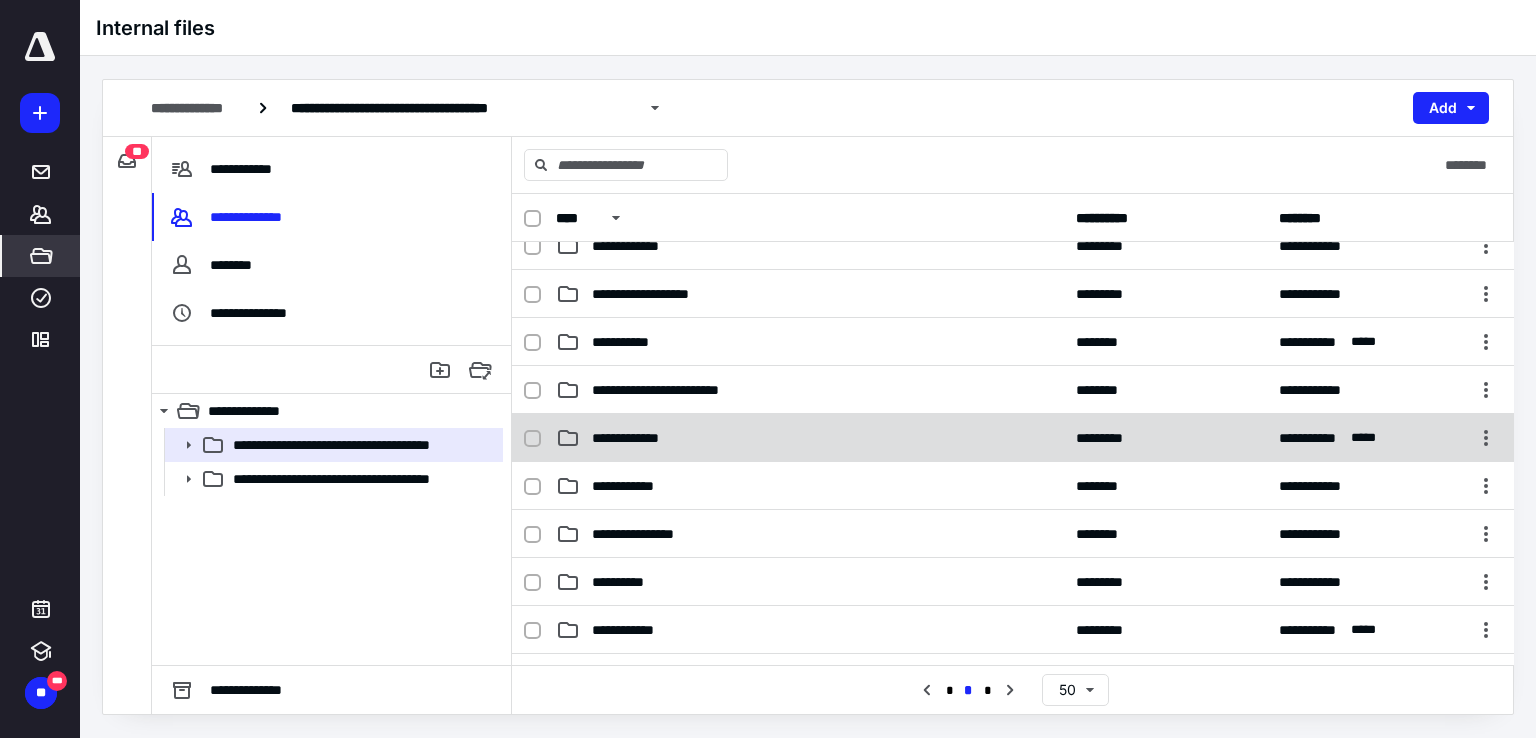 click on "**********" at bounding box center [810, 438] 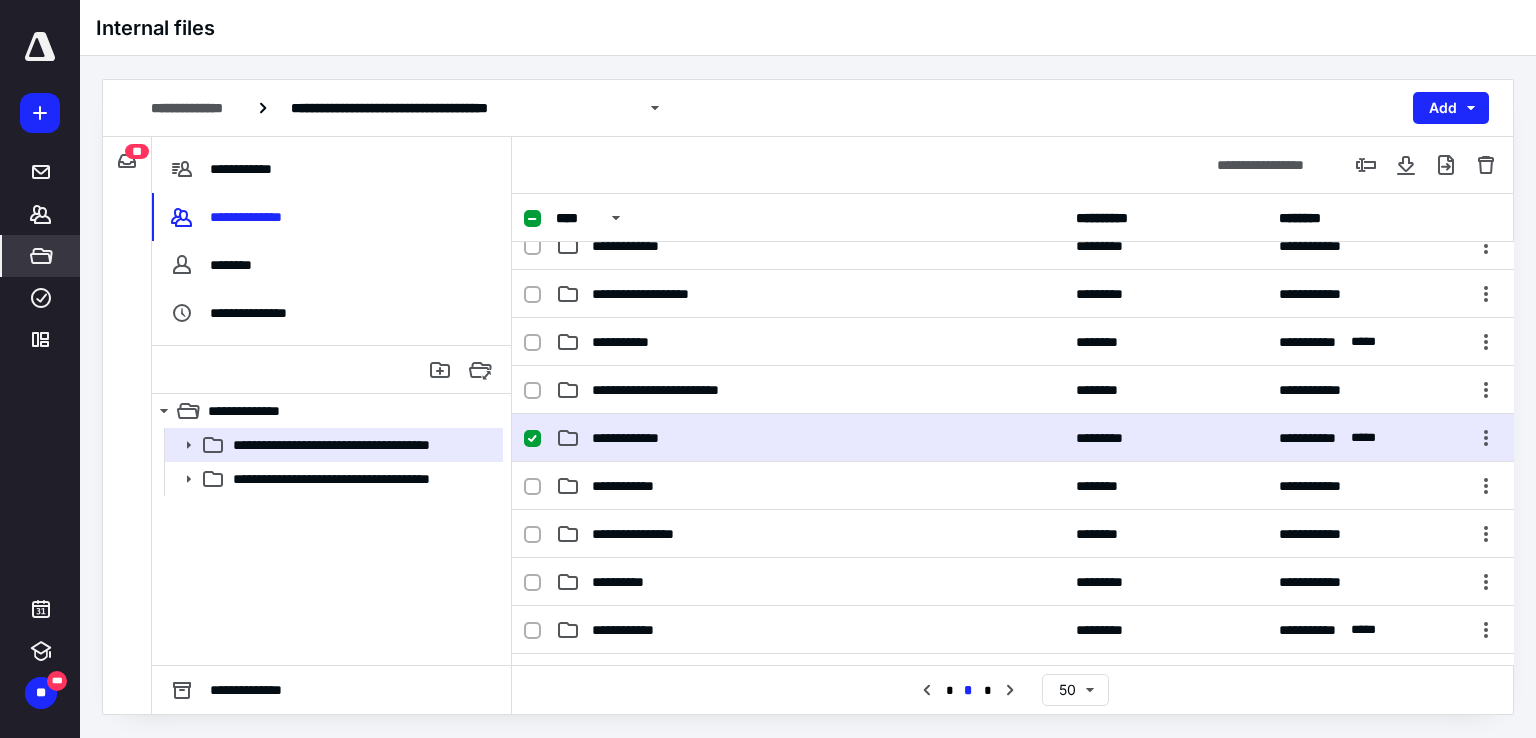 click on "**********" at bounding box center (810, 438) 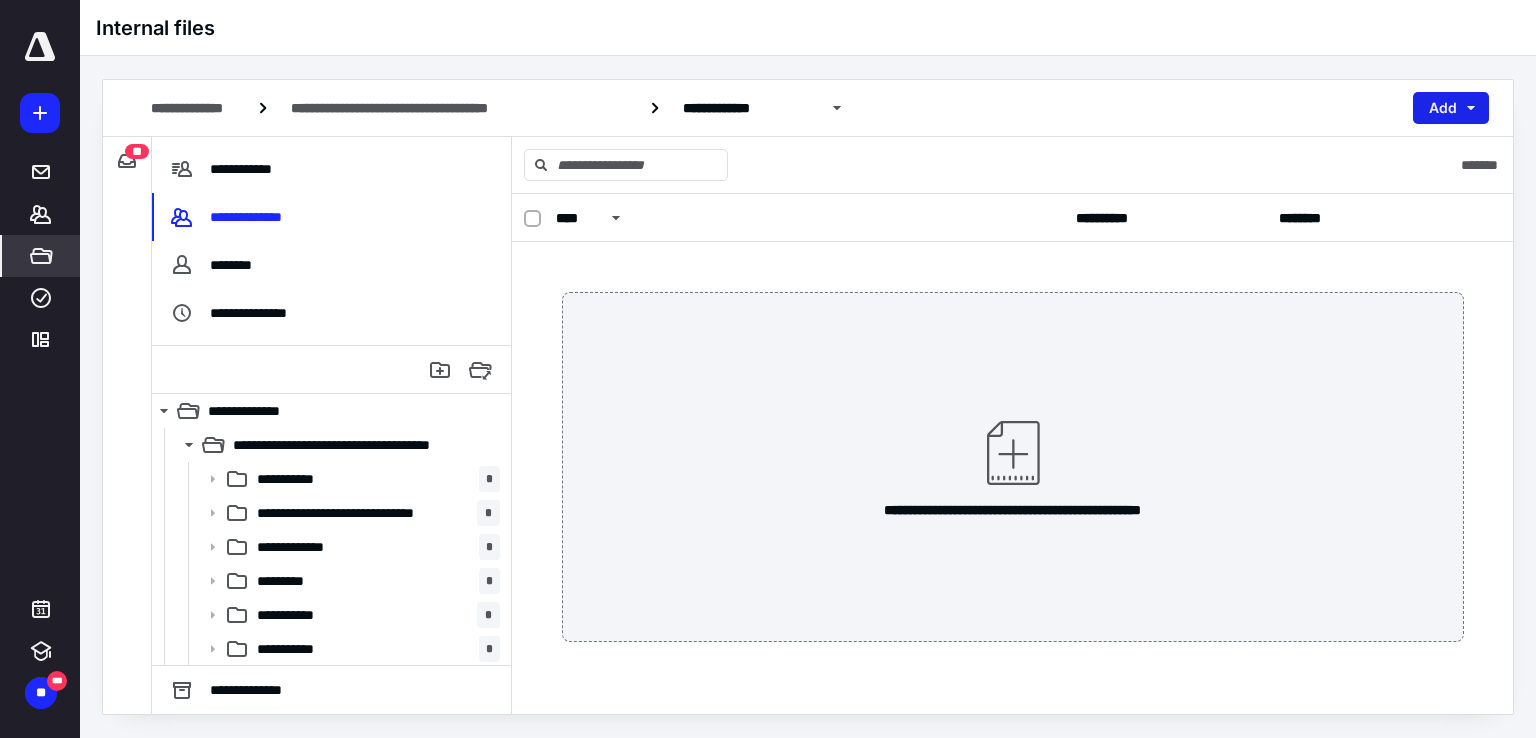 click on "Add" at bounding box center [1451, 108] 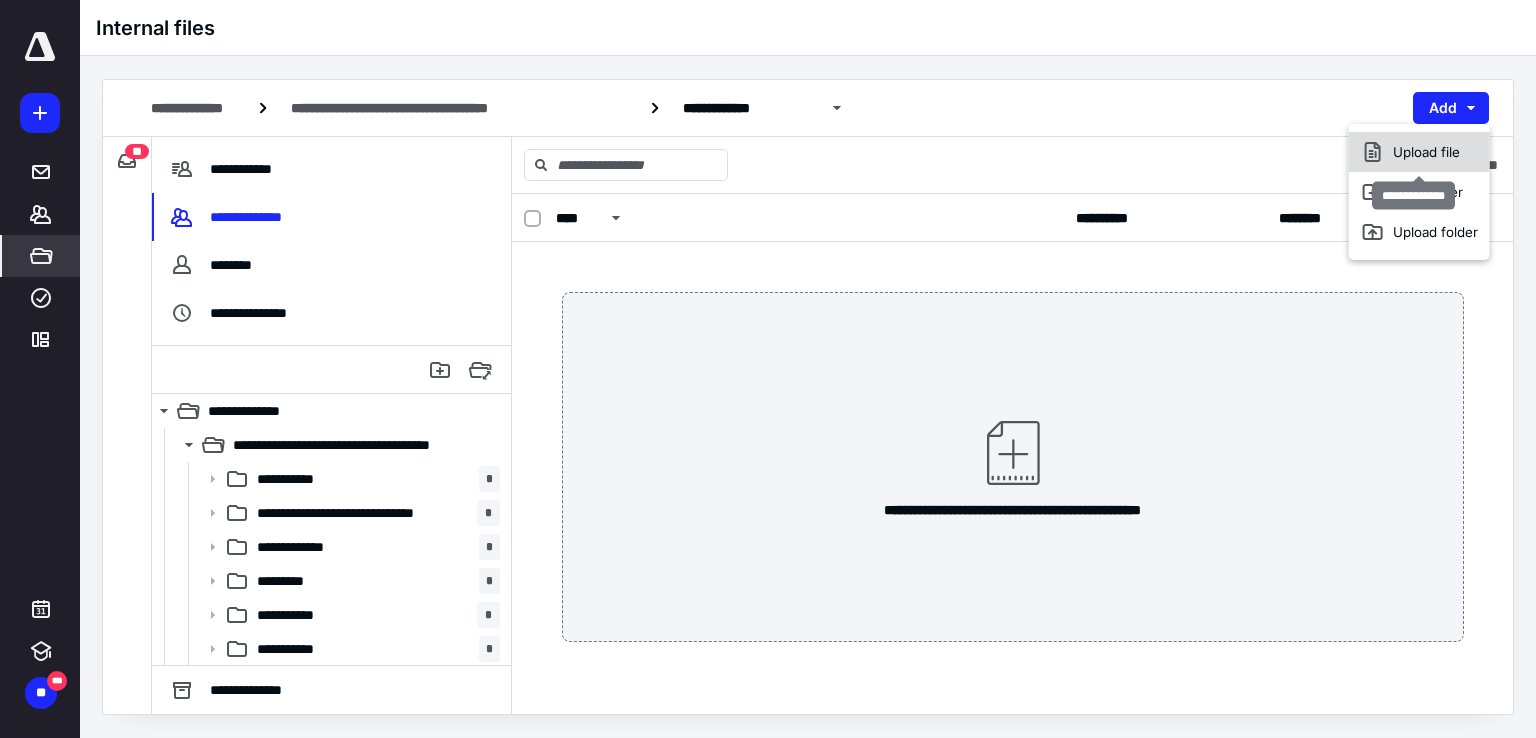 click on "Upload file" at bounding box center [1419, 152] 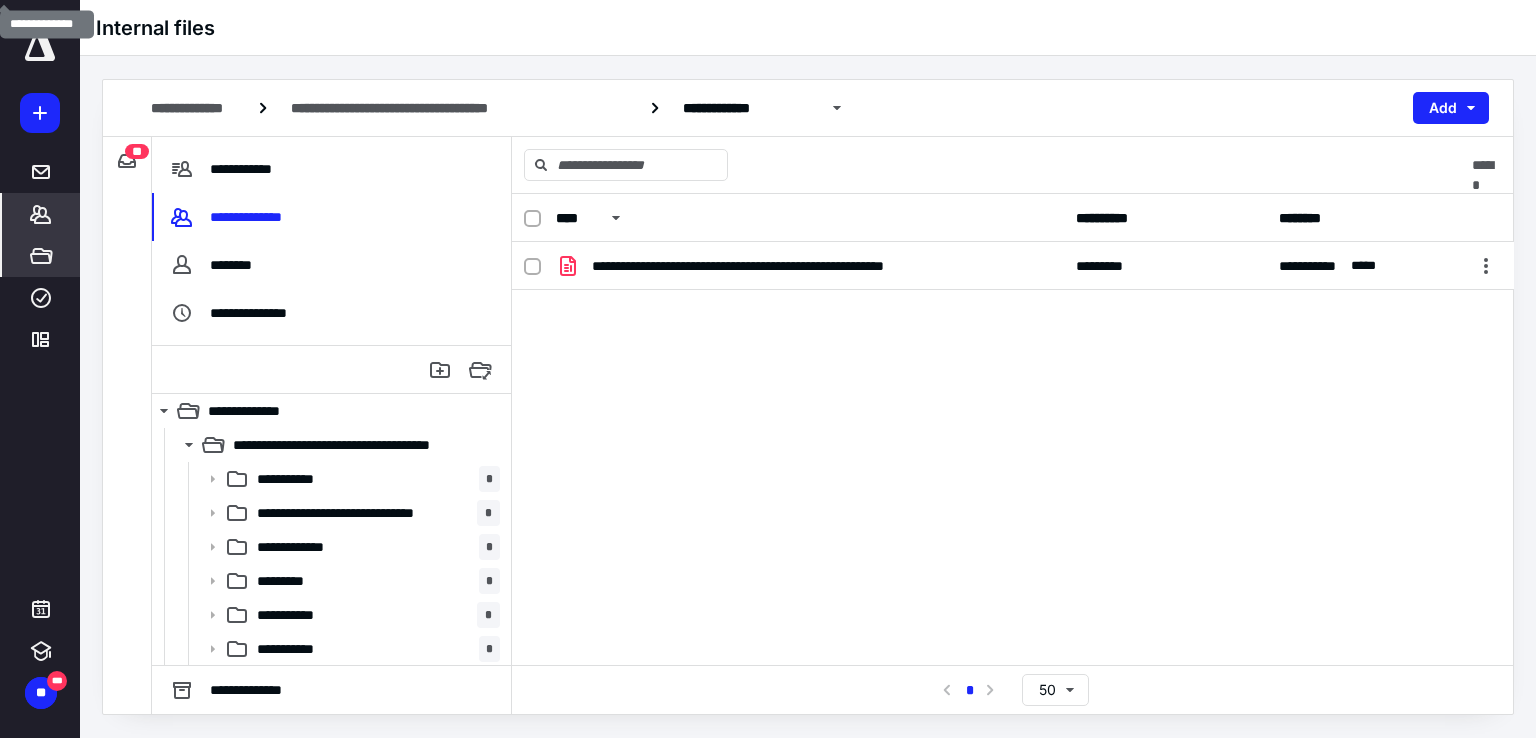 click on "*******" at bounding box center (41, 214) 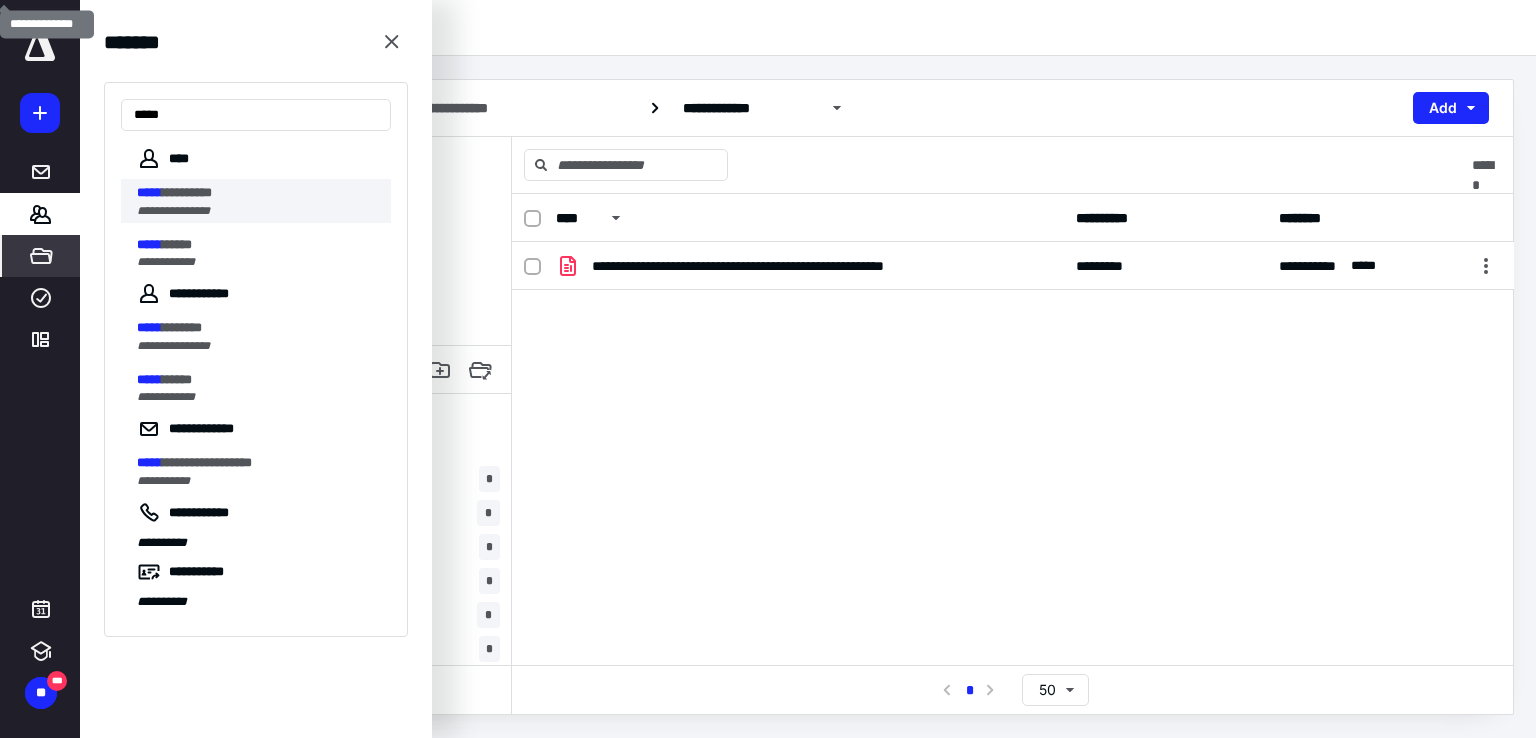 type on "*****" 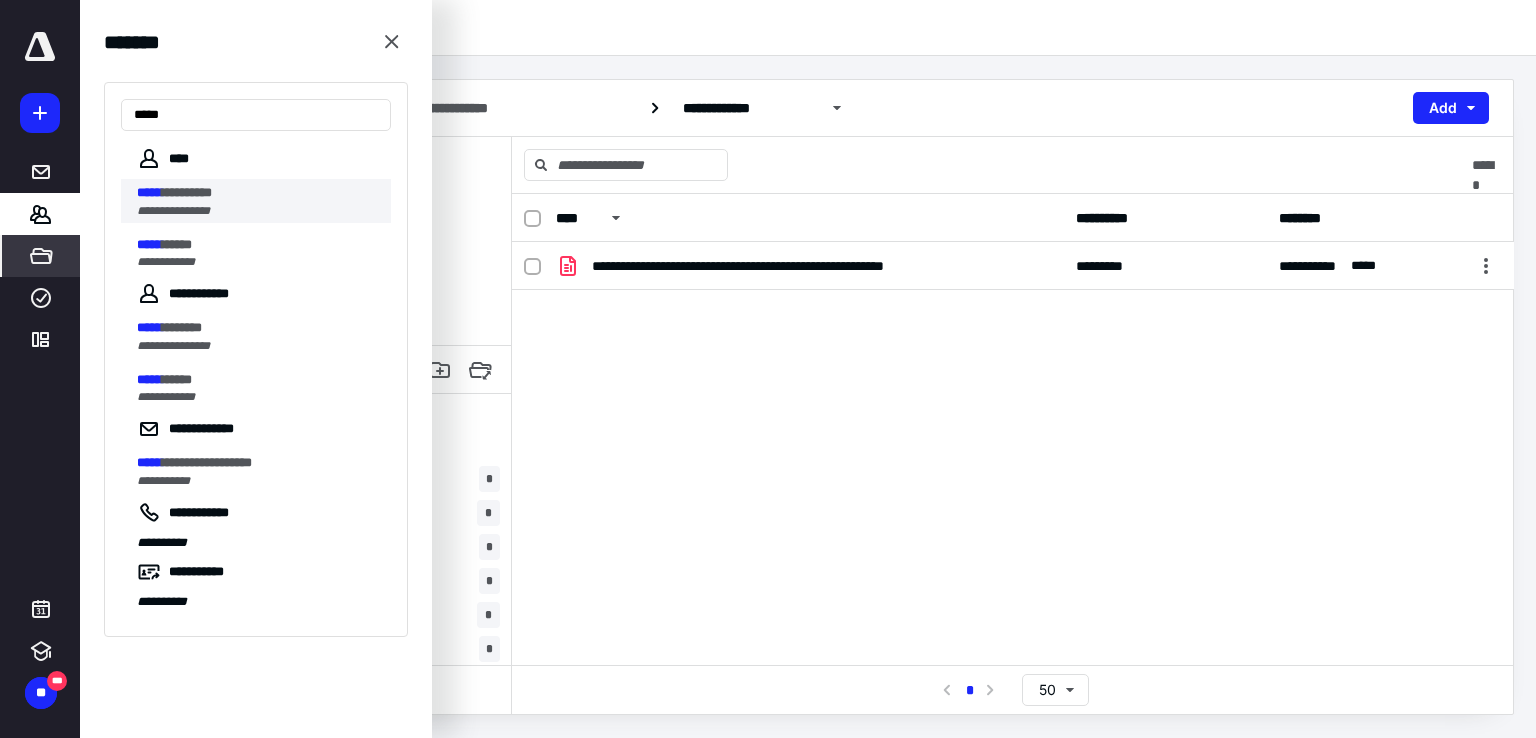 click on "*********" at bounding box center [187, 192] 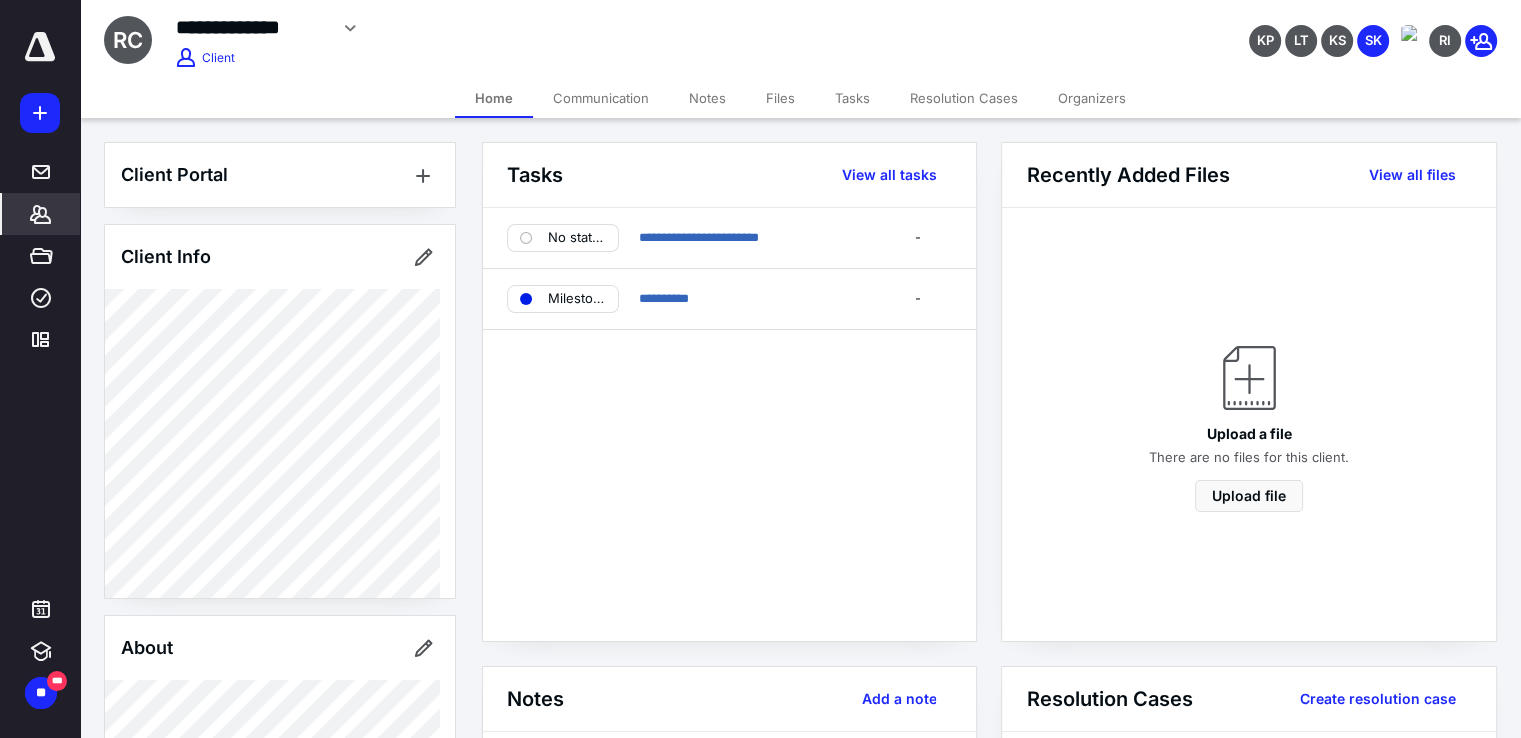 click on "Files" at bounding box center [780, 98] 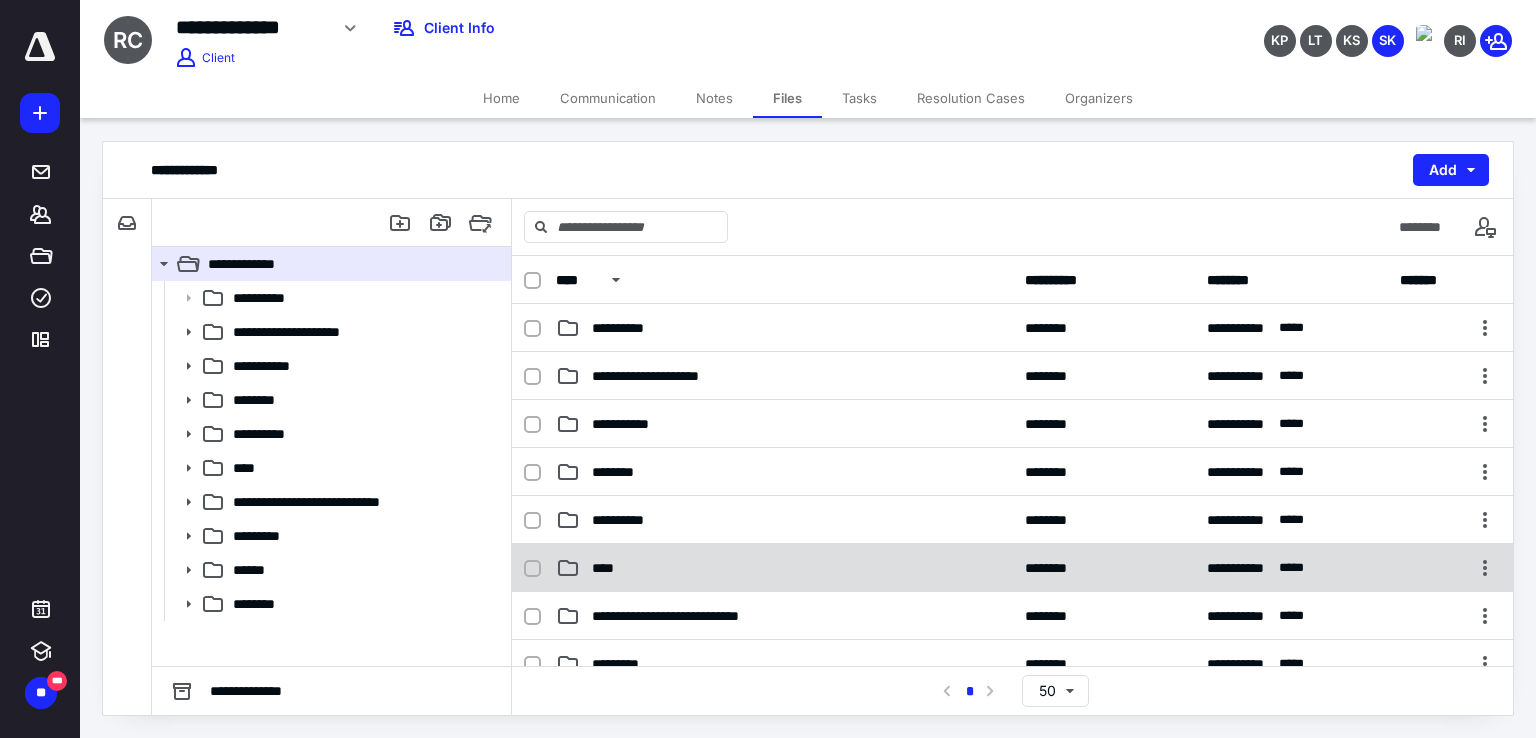 click on "**********" at bounding box center [1012, 568] 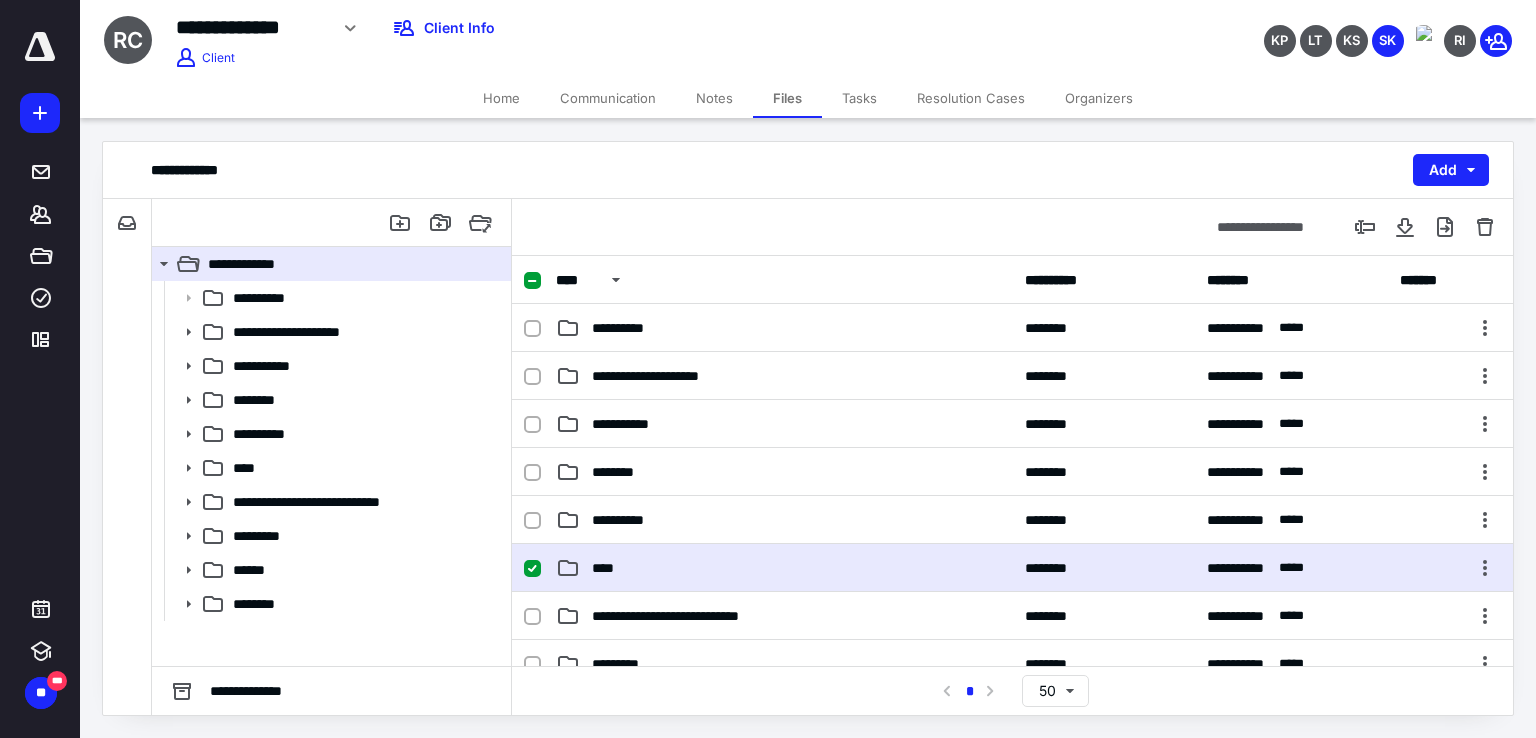 click on "**********" at bounding box center (1012, 568) 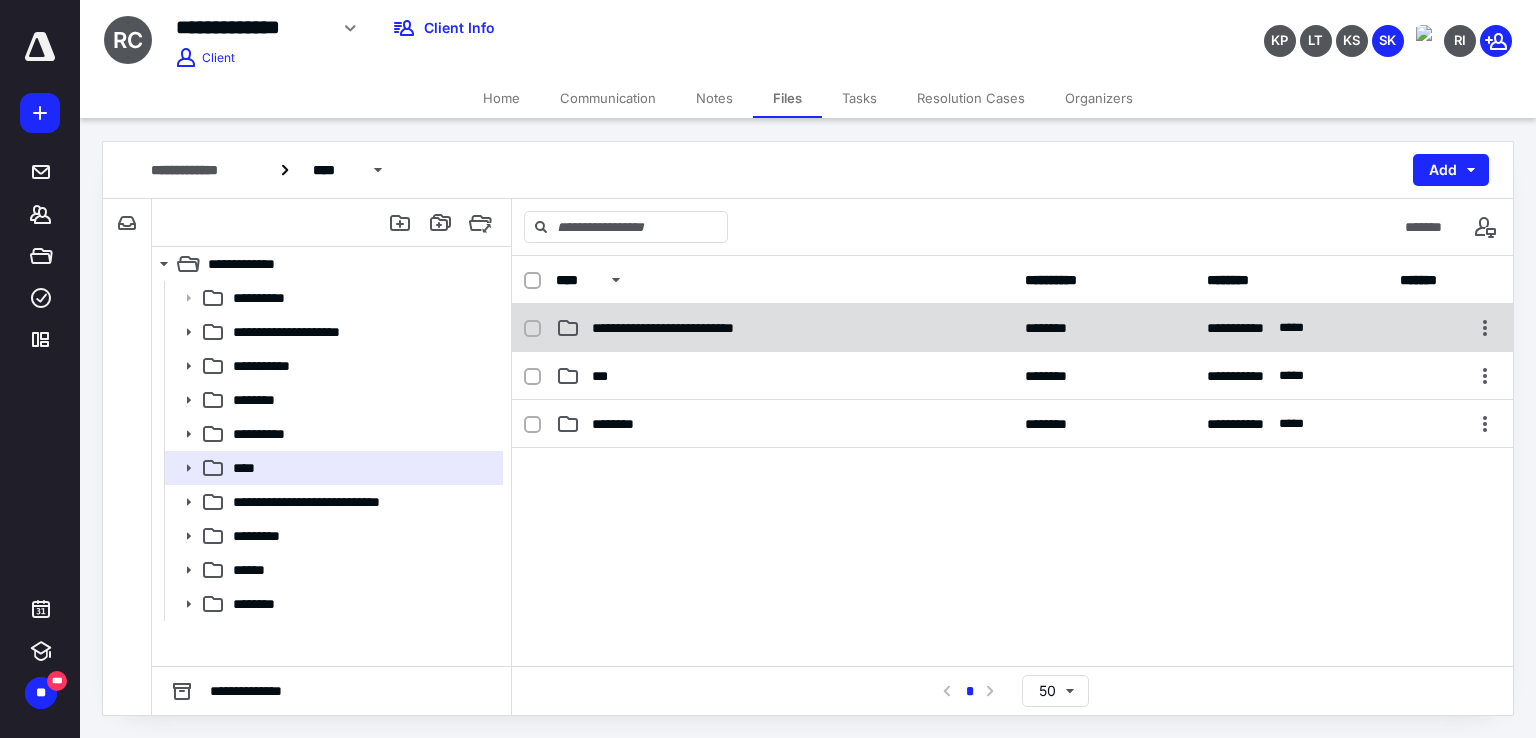 click on "**********" at bounding box center (709, 328) 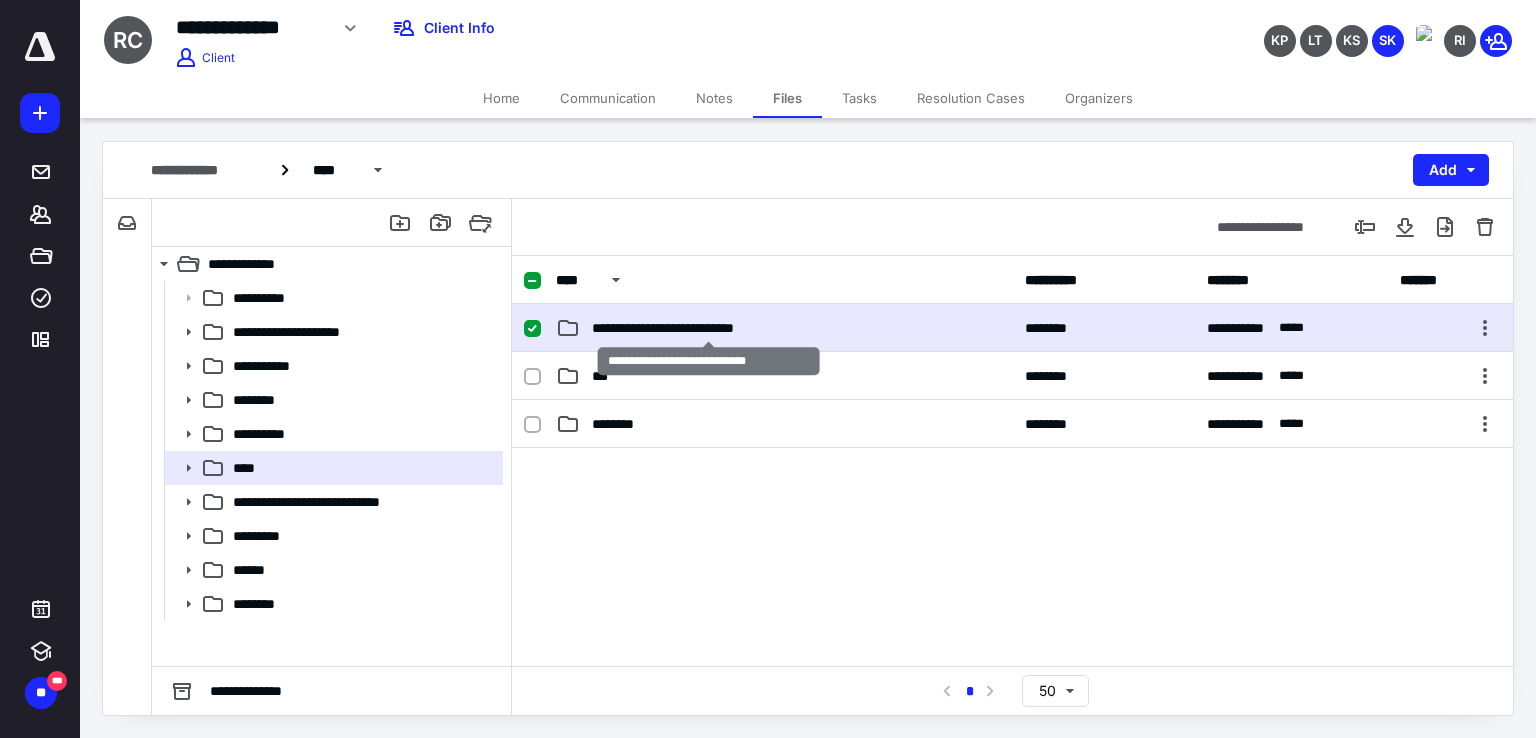 click on "**********" at bounding box center [709, 328] 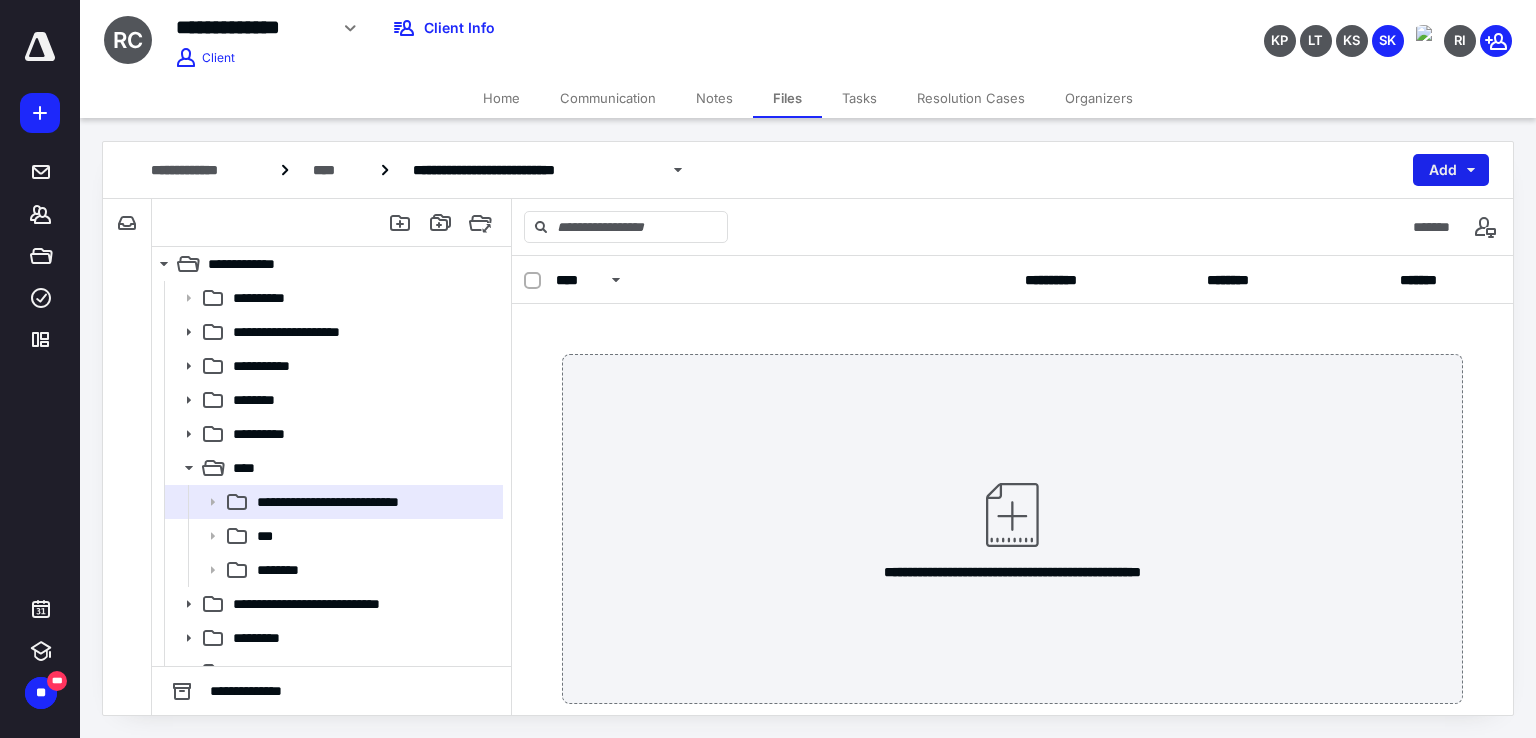 click on "Add" at bounding box center (1451, 170) 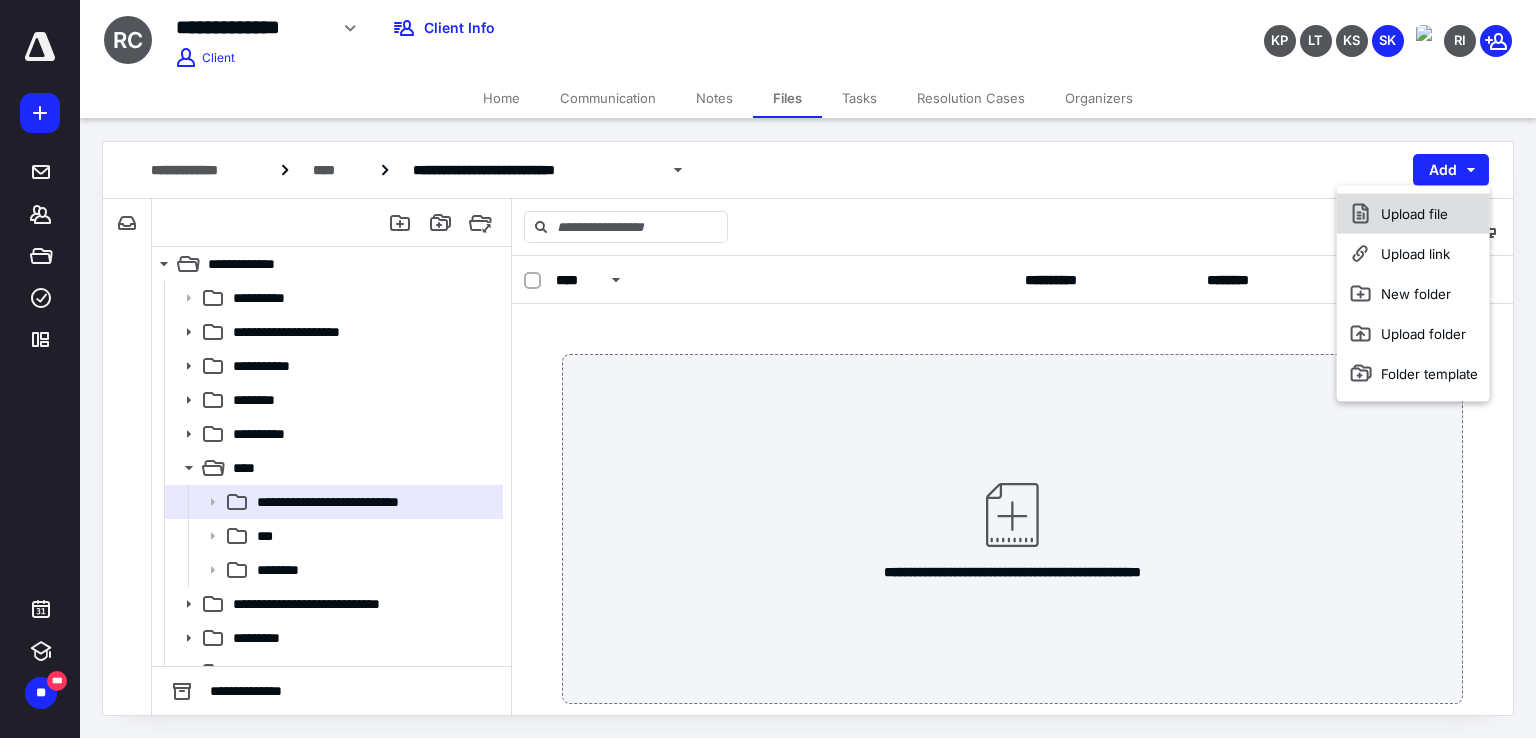 click on "Upload file" at bounding box center [1413, 214] 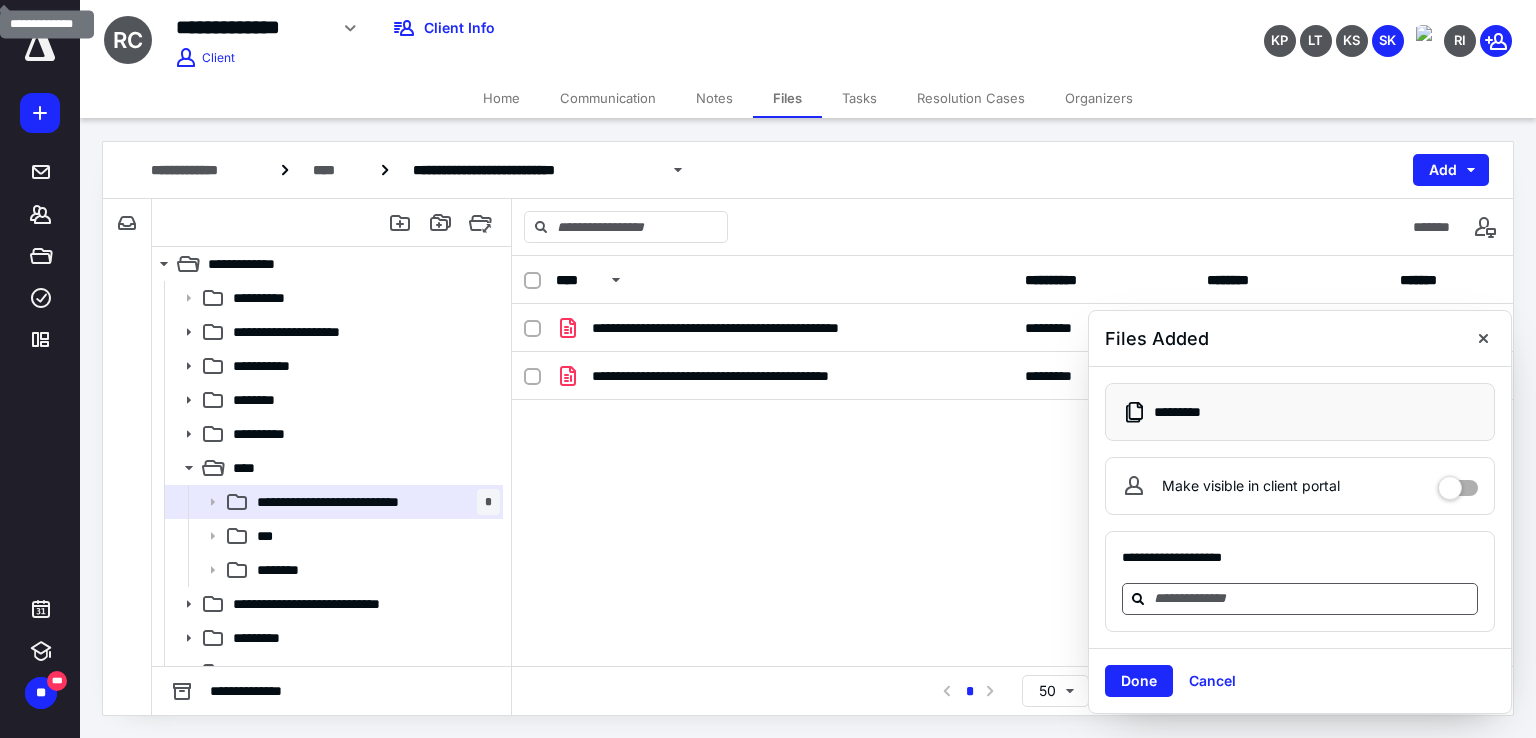 click at bounding box center (1312, 598) 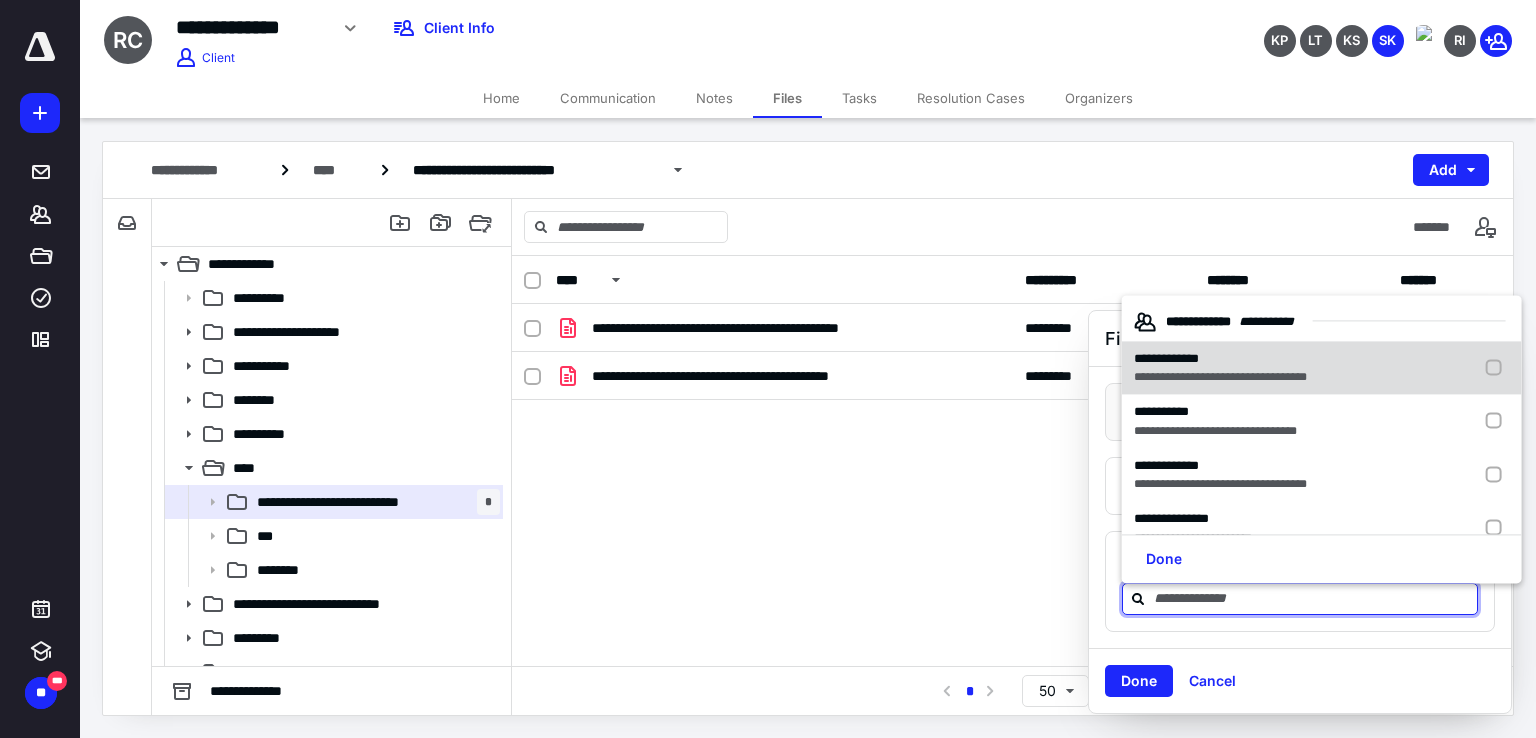 click on "**********" at bounding box center (1220, 377) 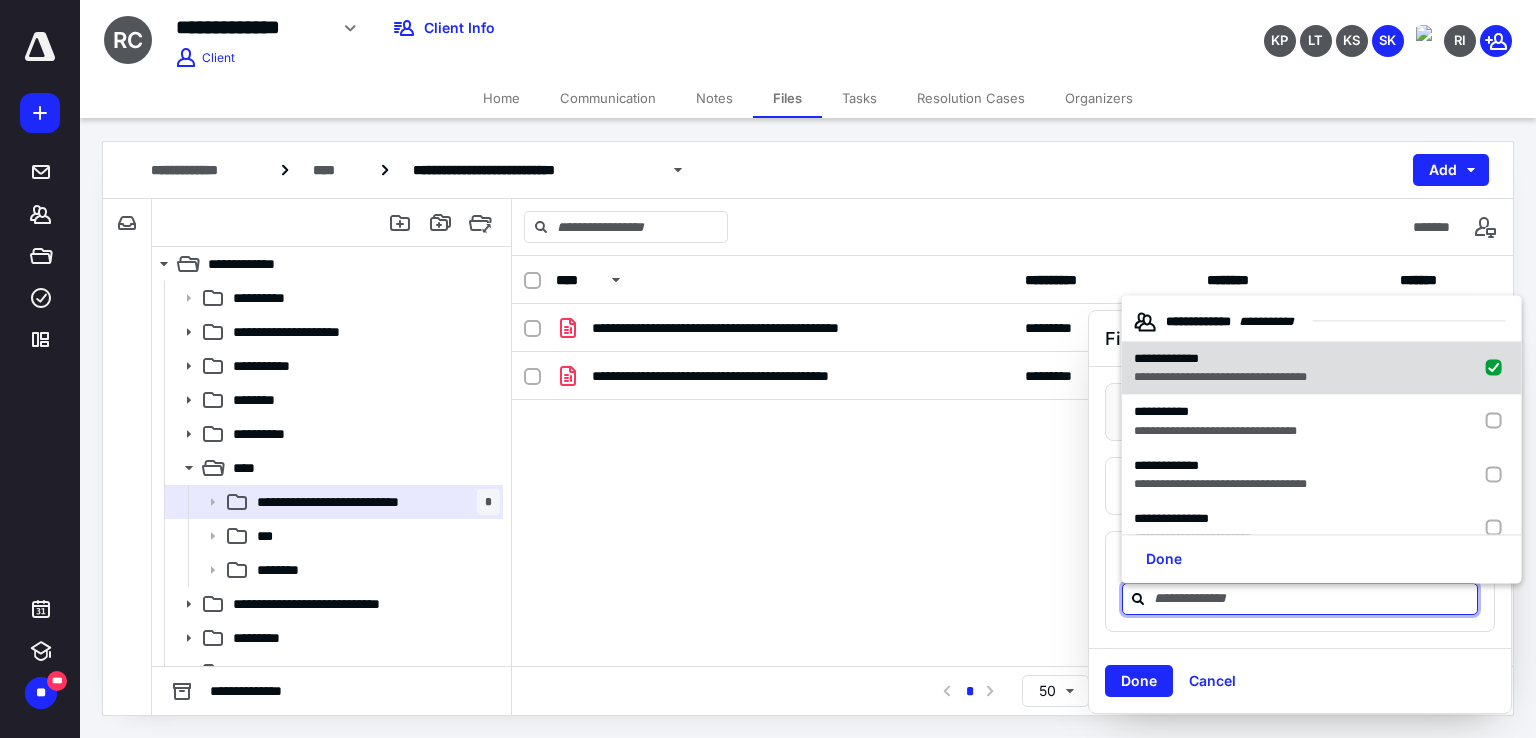 checkbox on "true" 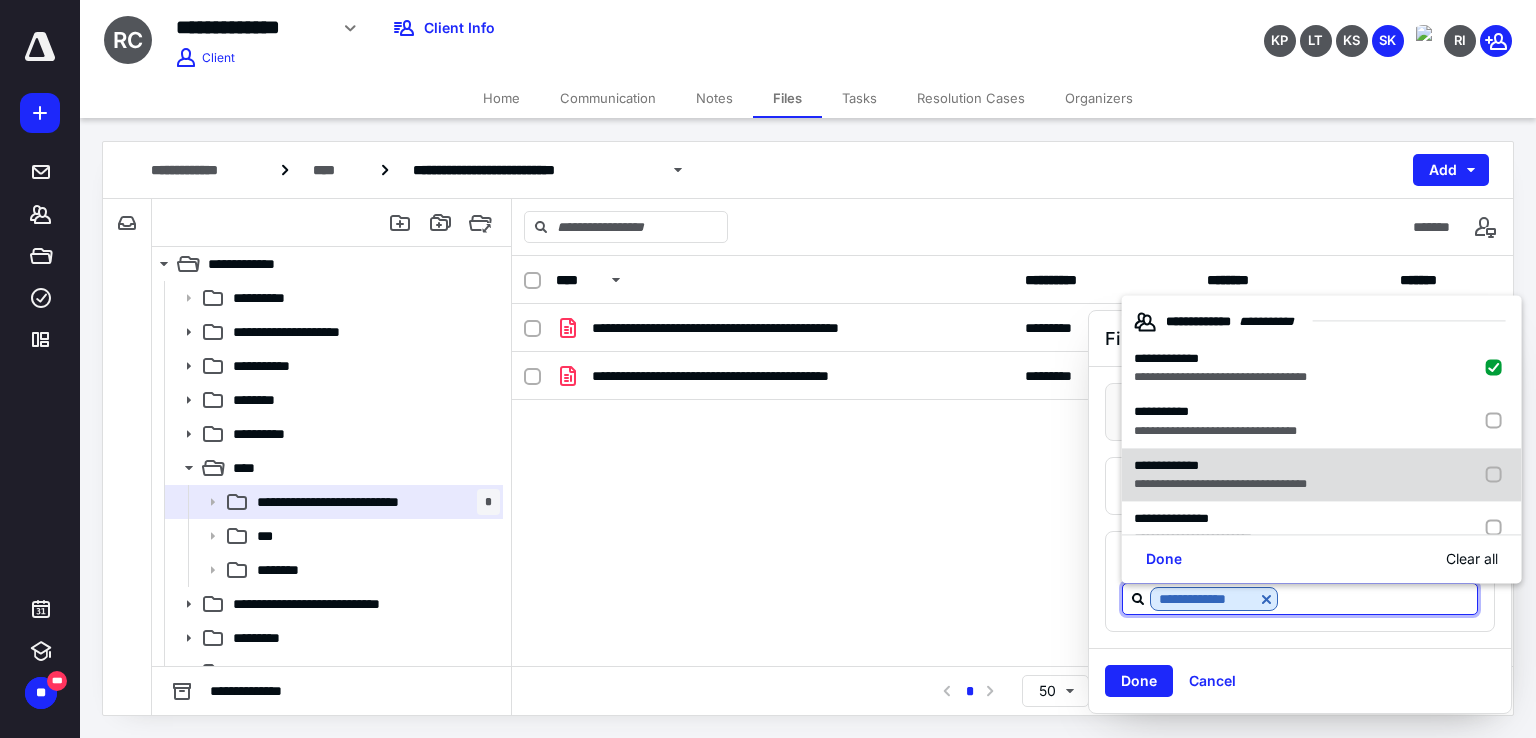 click on "**********" at bounding box center (1166, 465) 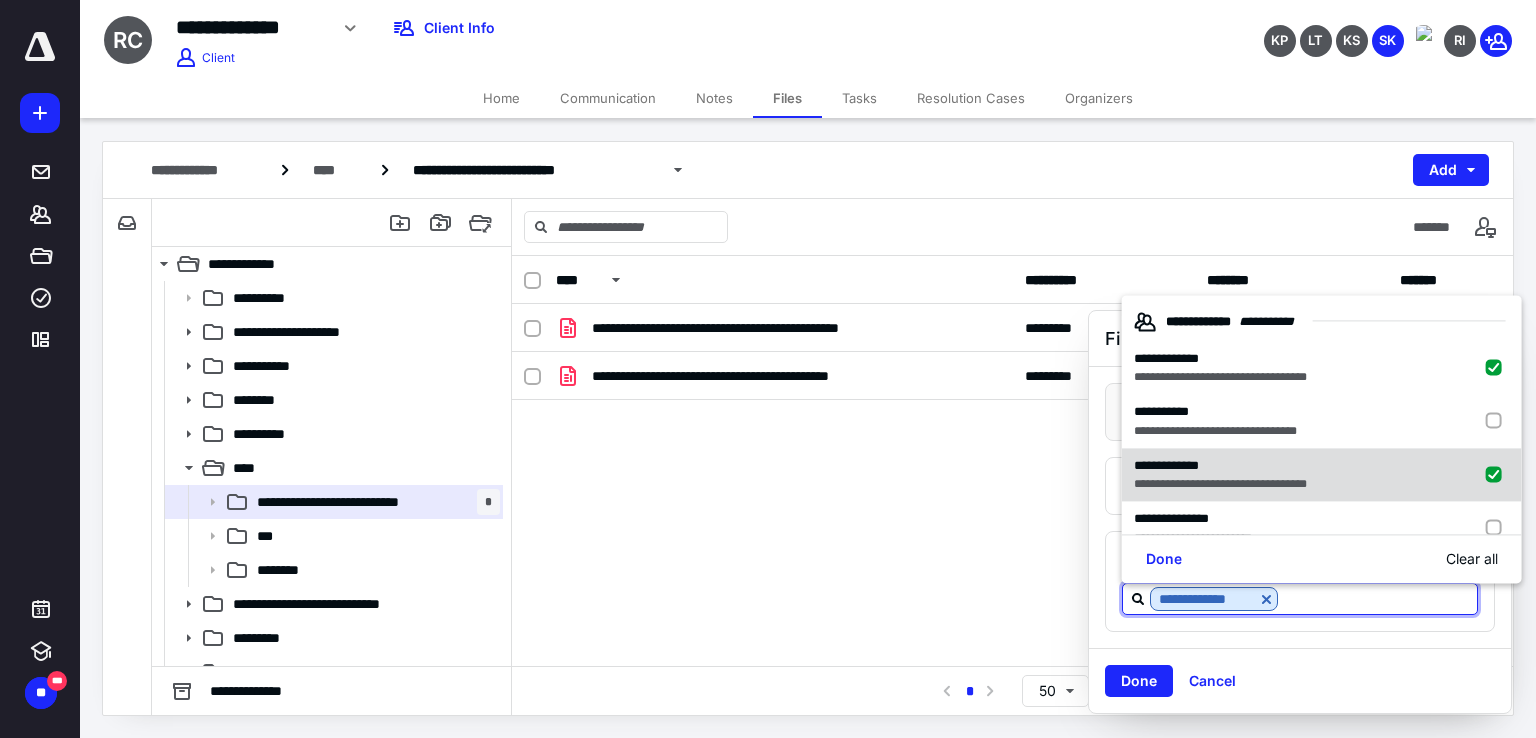 checkbox on "true" 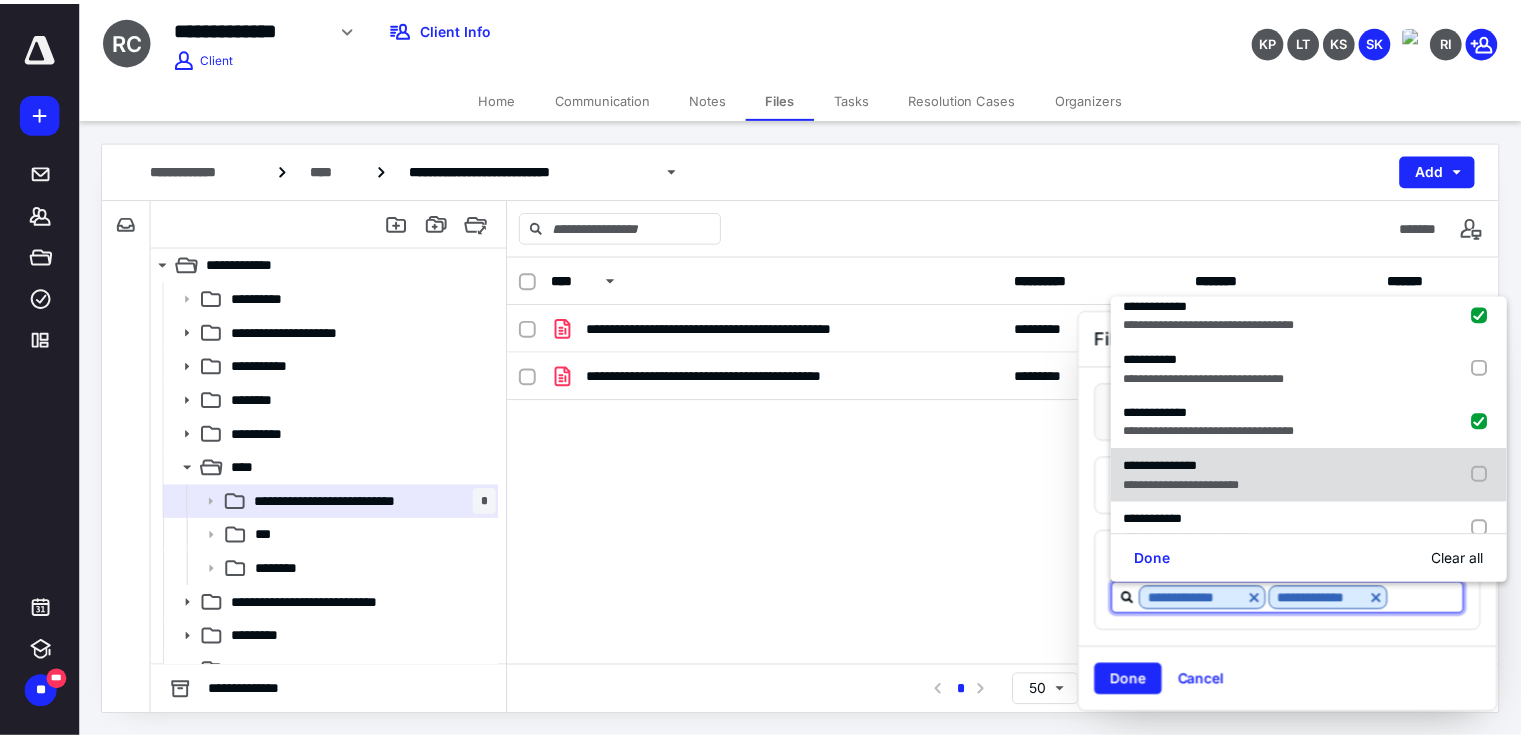scroll, scrollTop: 82, scrollLeft: 0, axis: vertical 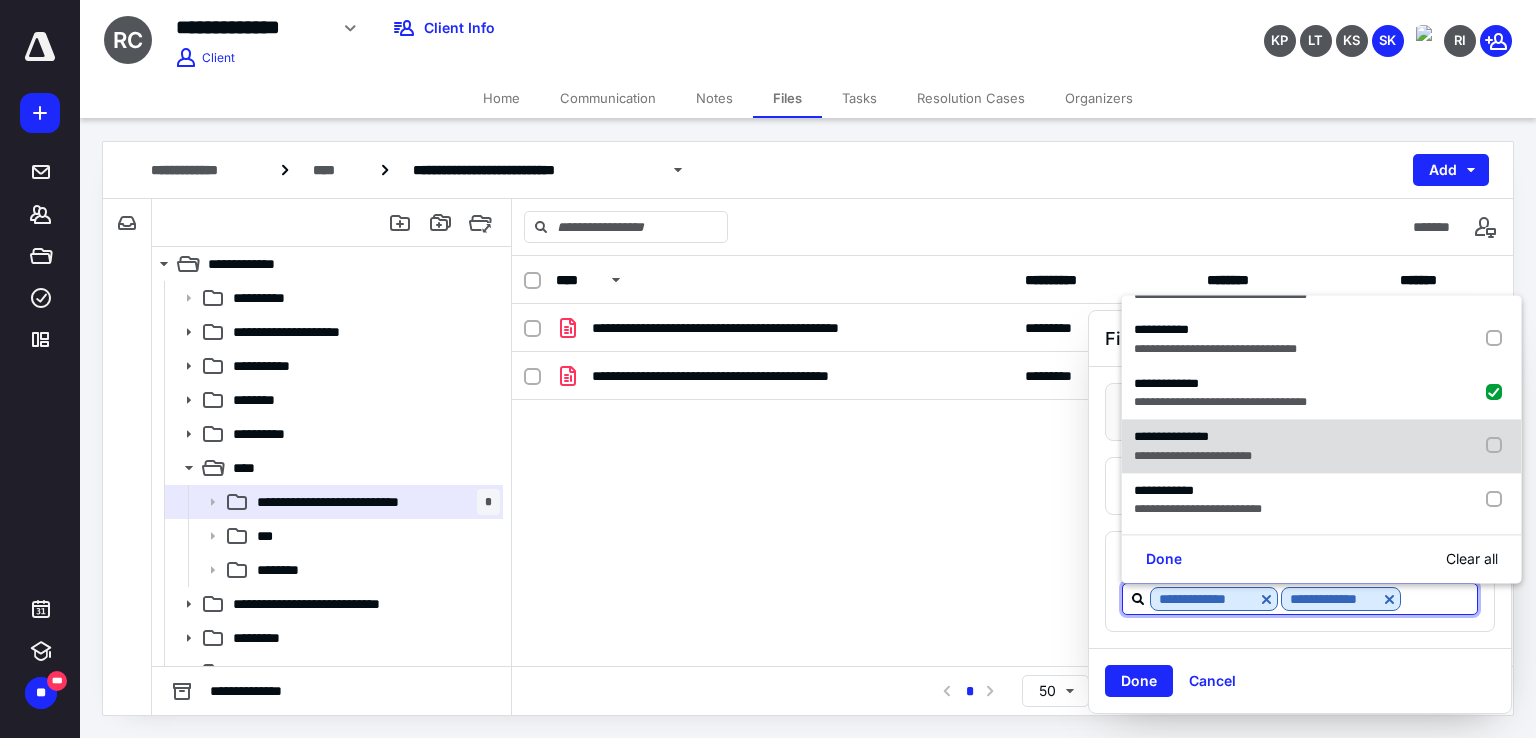 click on "**********" at bounding box center (1171, 436) 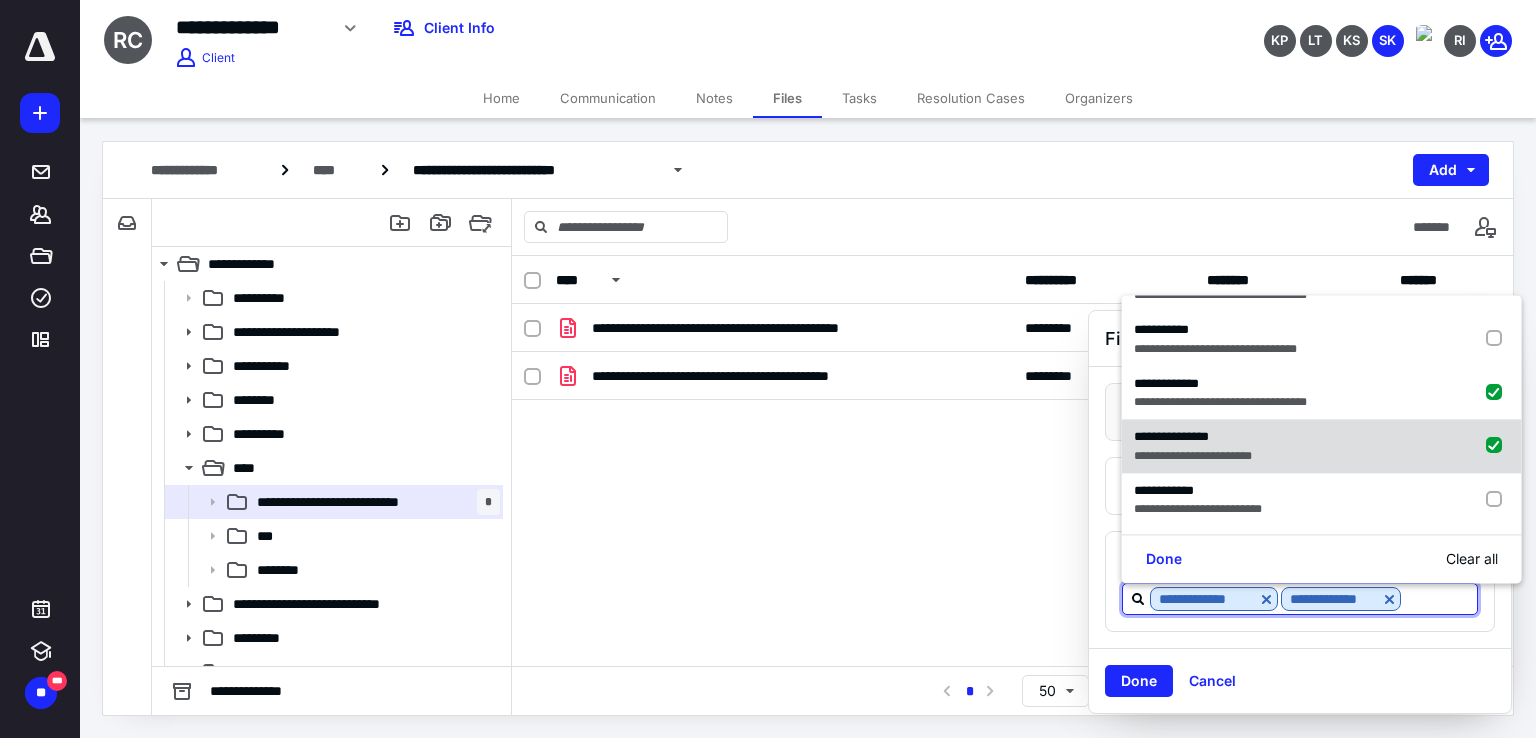 checkbox on "true" 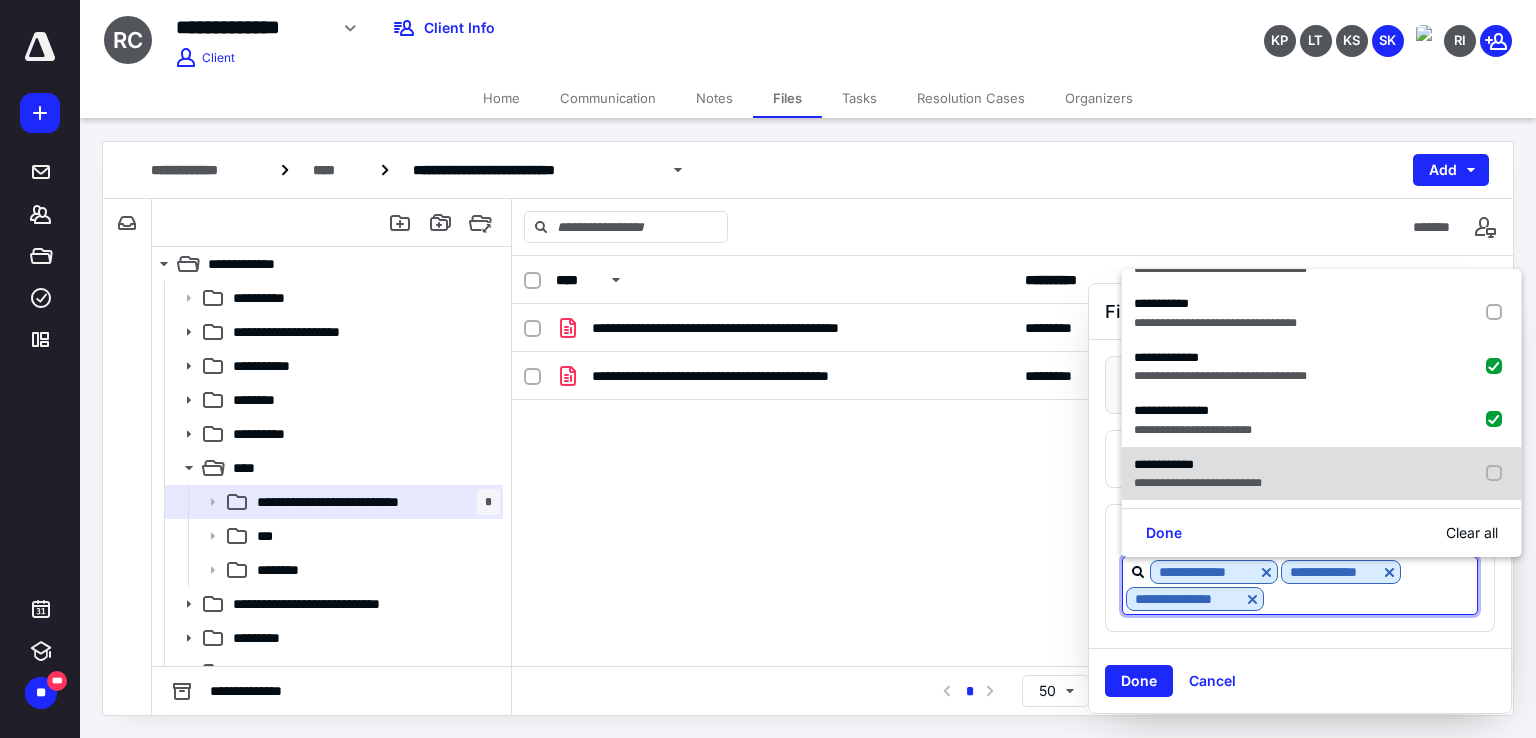 click on "**********" at bounding box center (1198, 483) 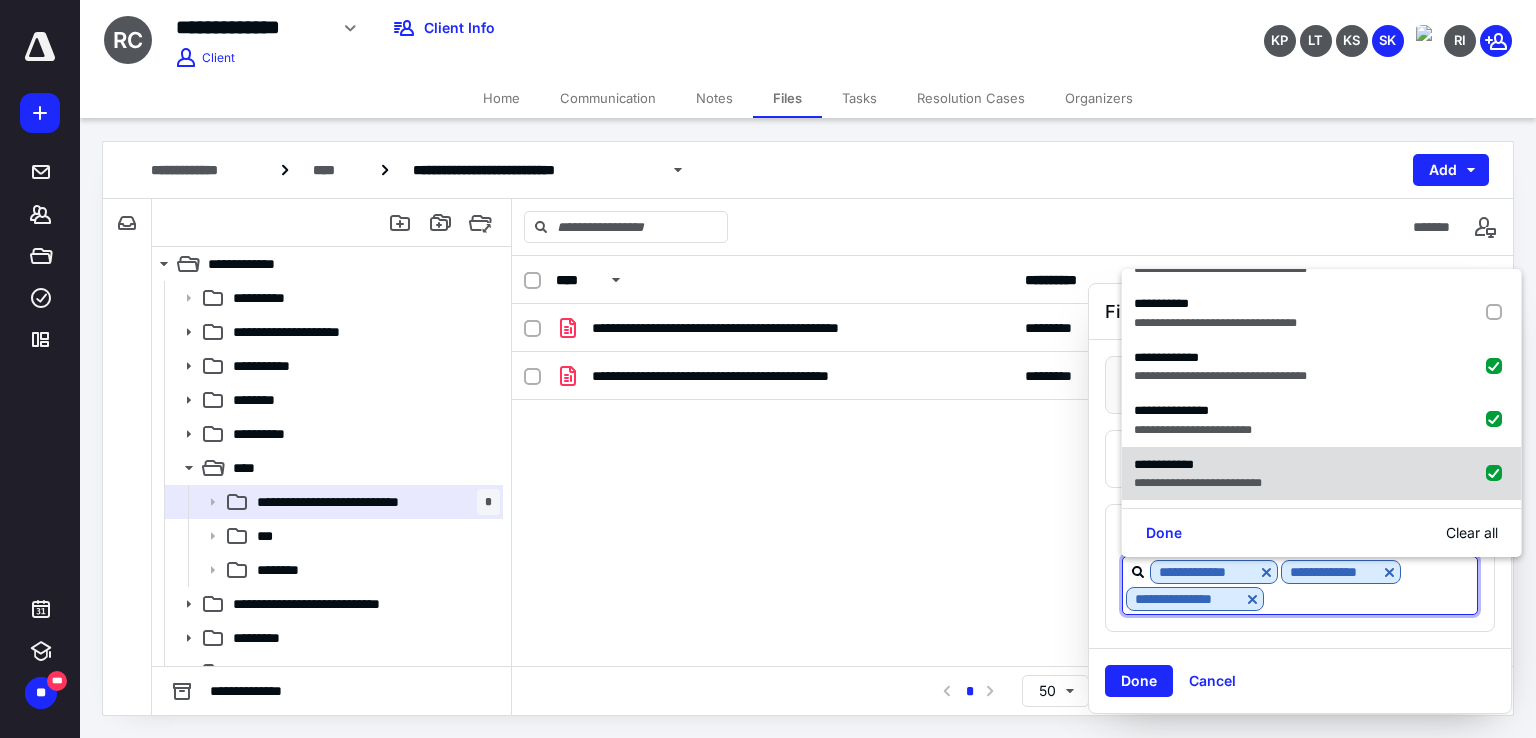 checkbox on "true" 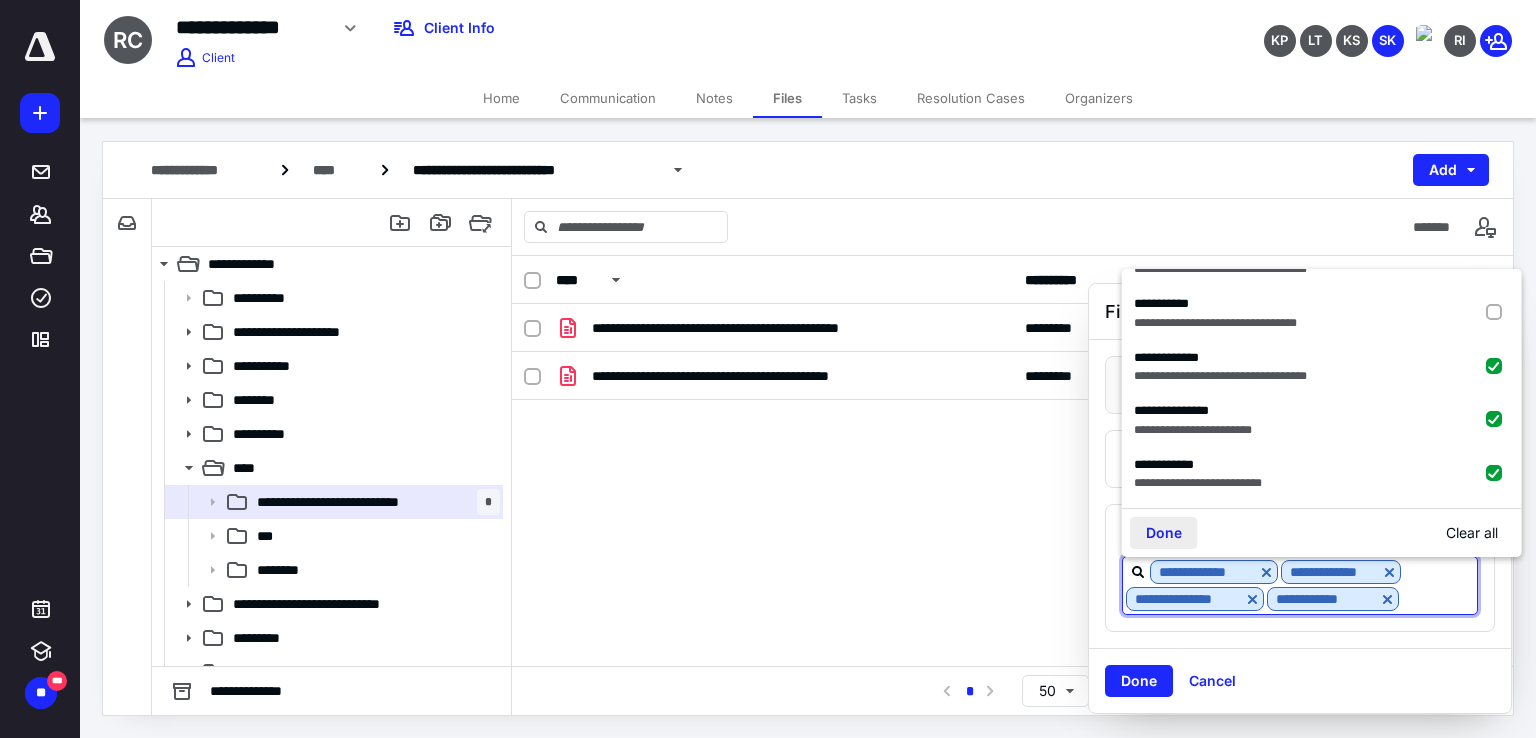 click on "Done" at bounding box center [1164, 533] 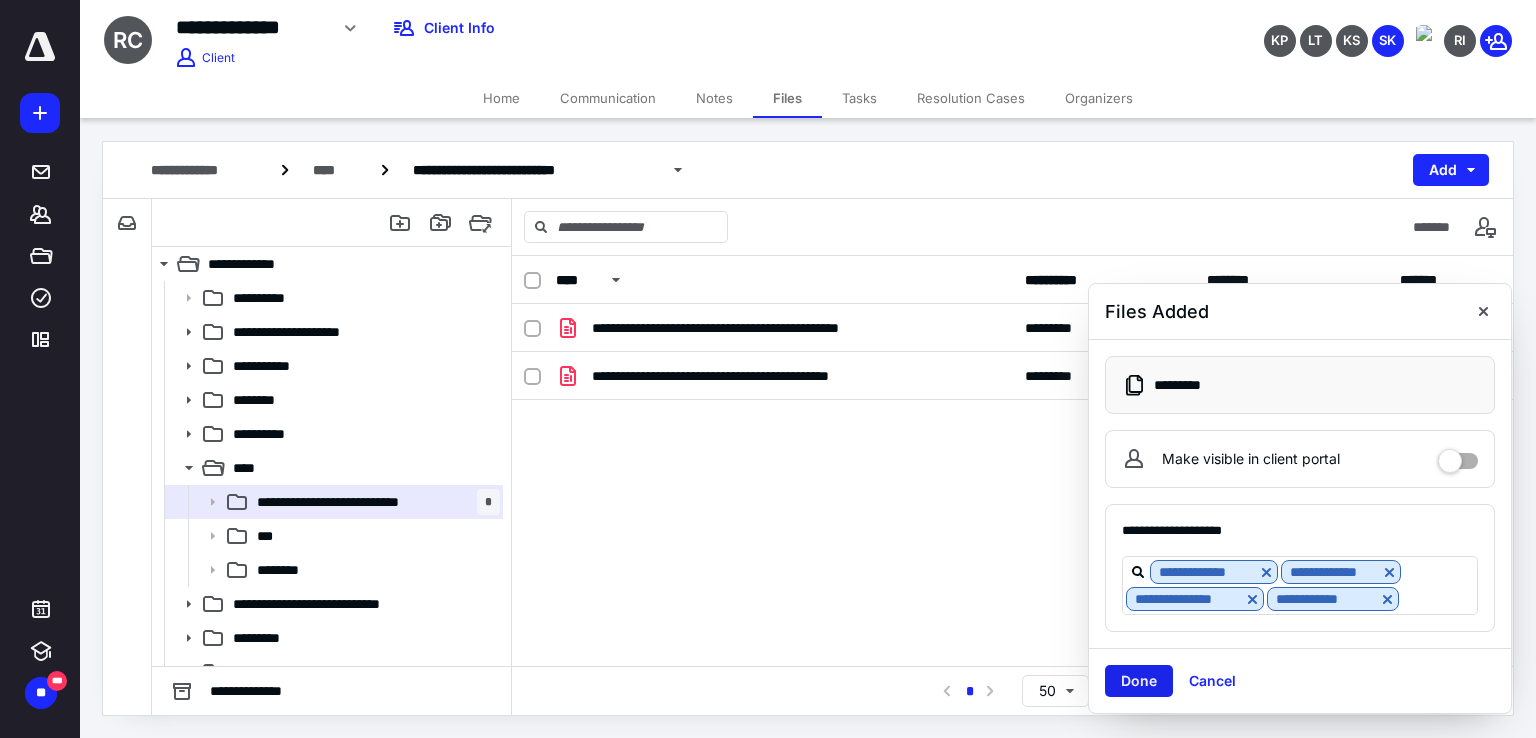 click on "Done" at bounding box center (1139, 681) 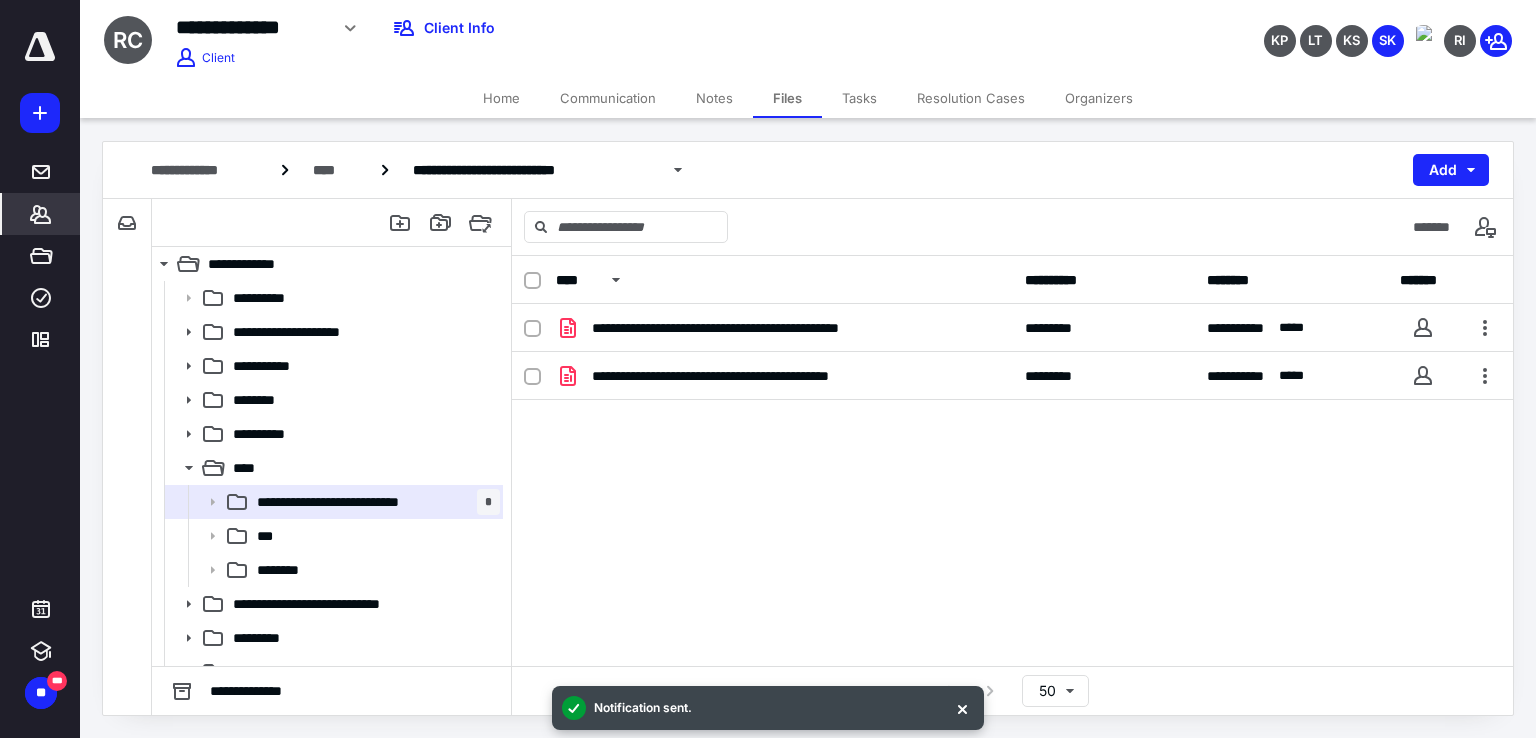 click 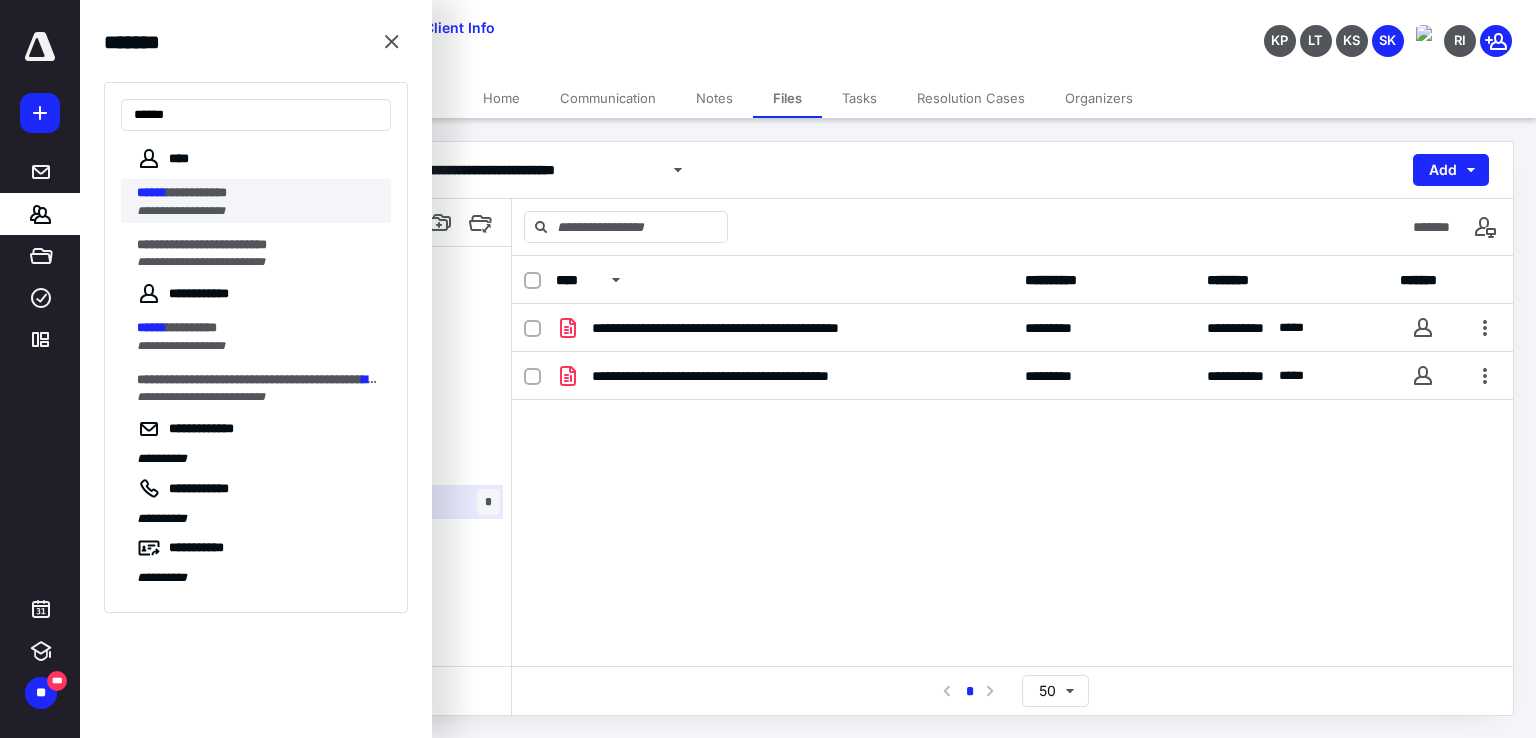 type on "******" 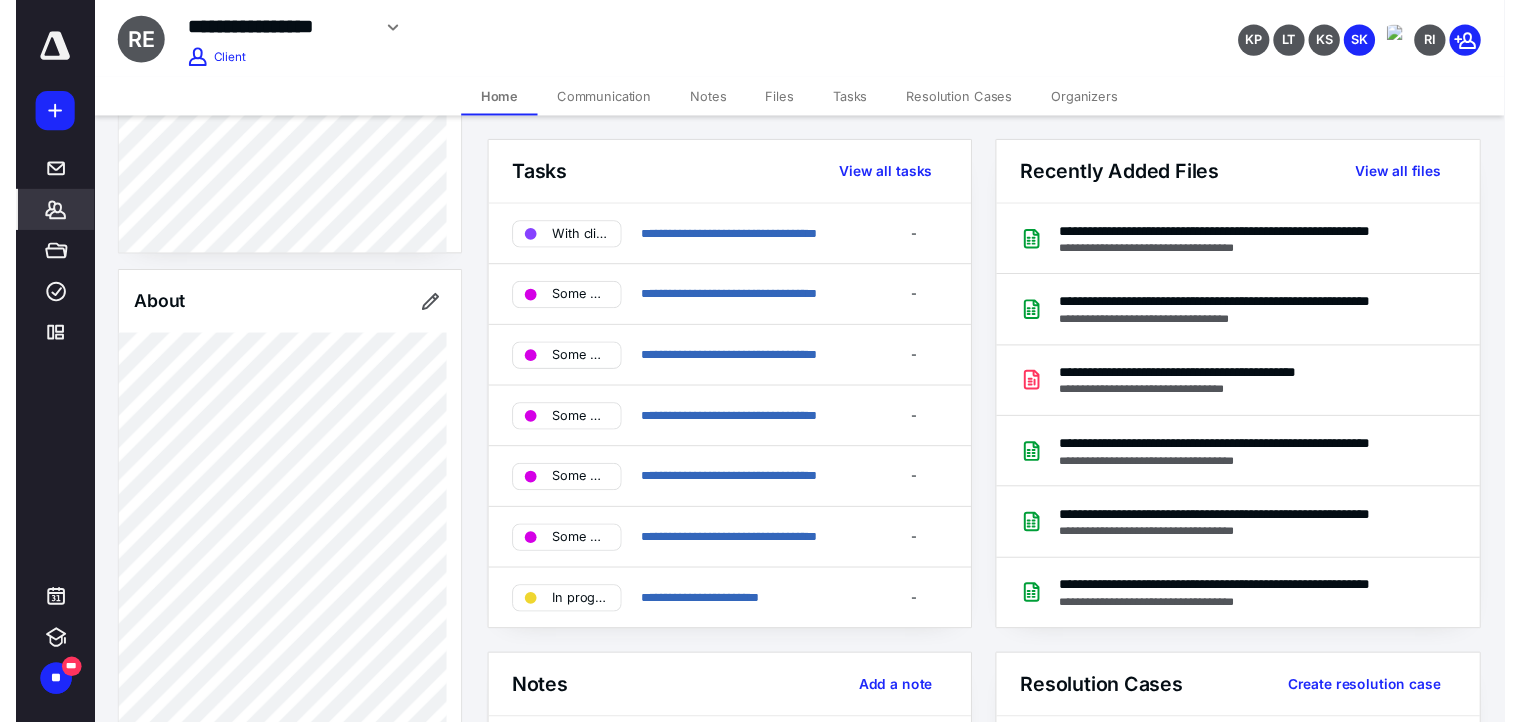 scroll, scrollTop: 0, scrollLeft: 0, axis: both 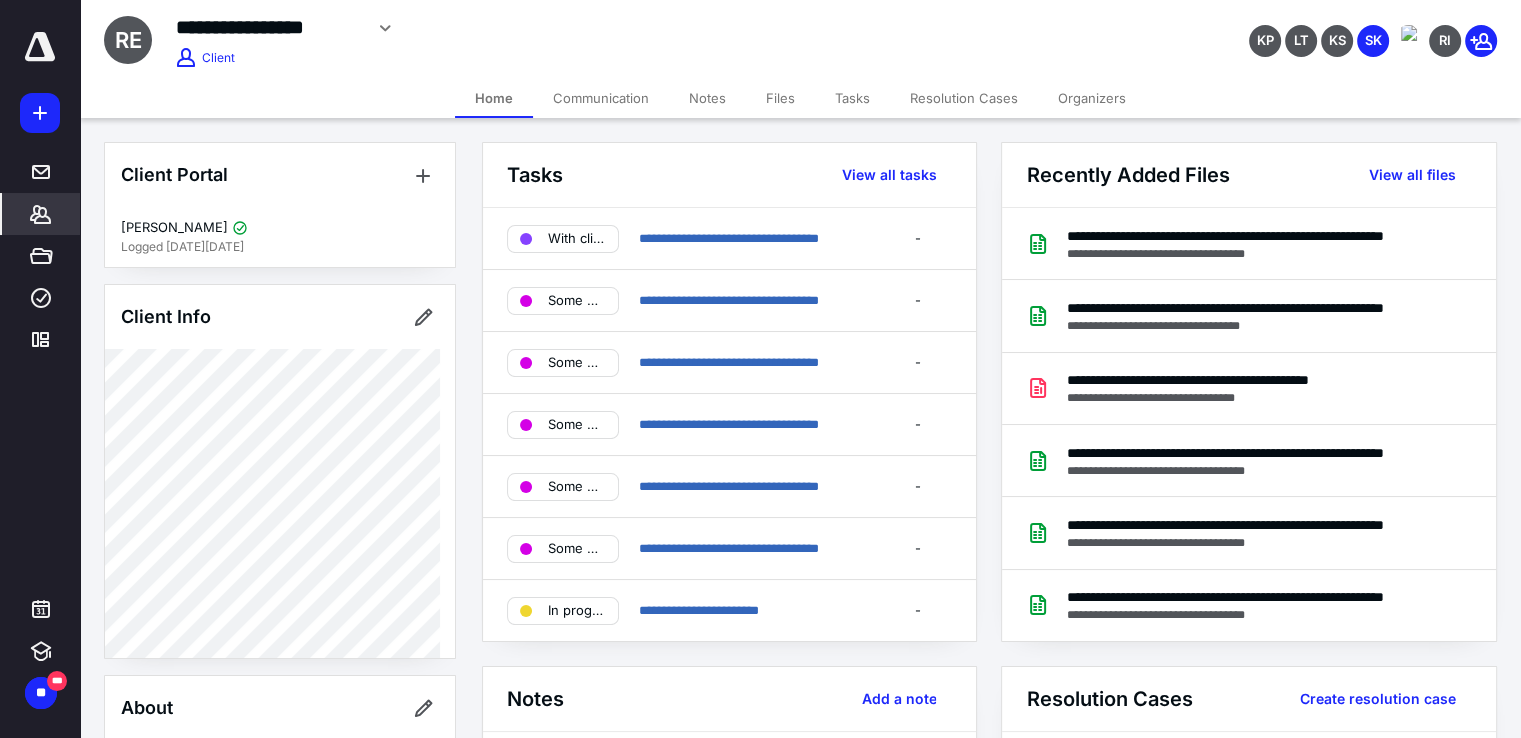 click on "Tasks" at bounding box center [852, 98] 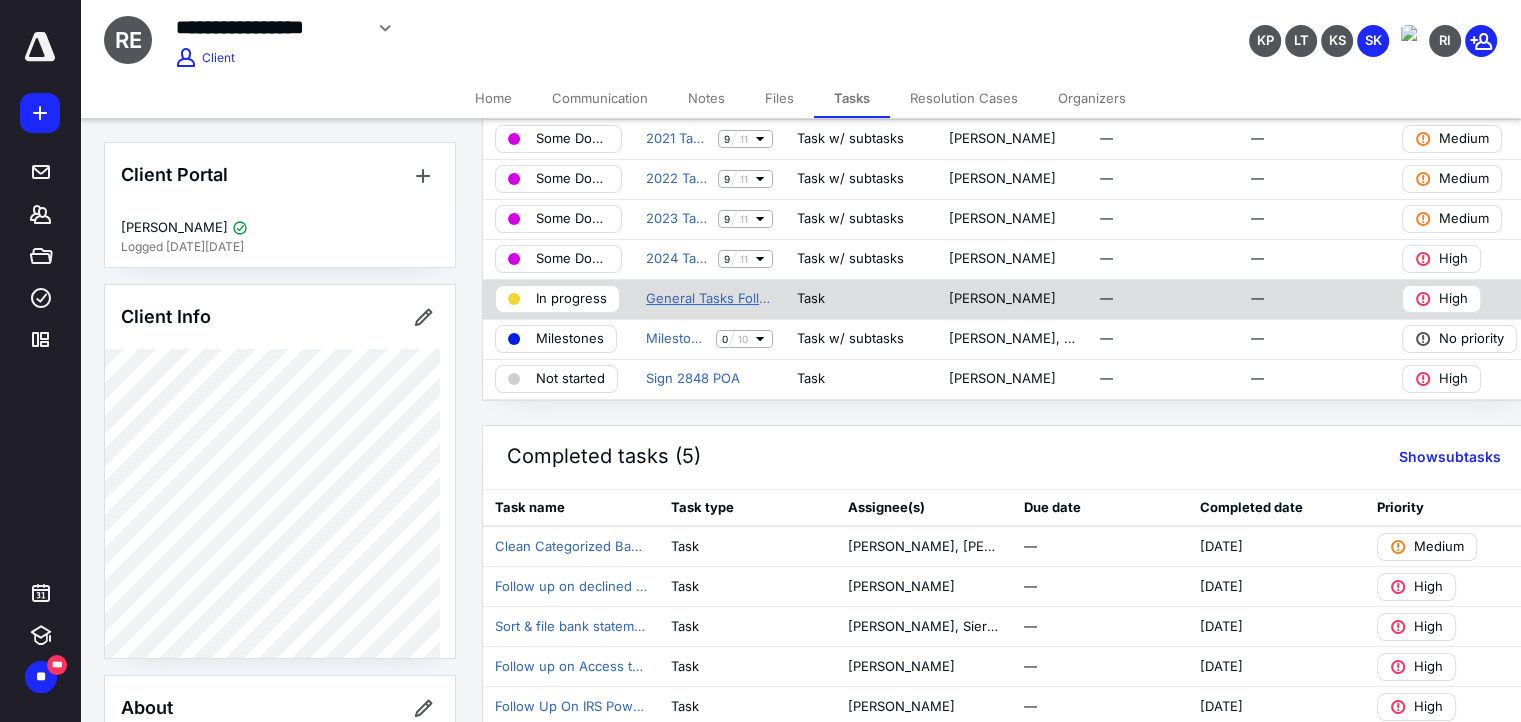 scroll, scrollTop: 229, scrollLeft: 0, axis: vertical 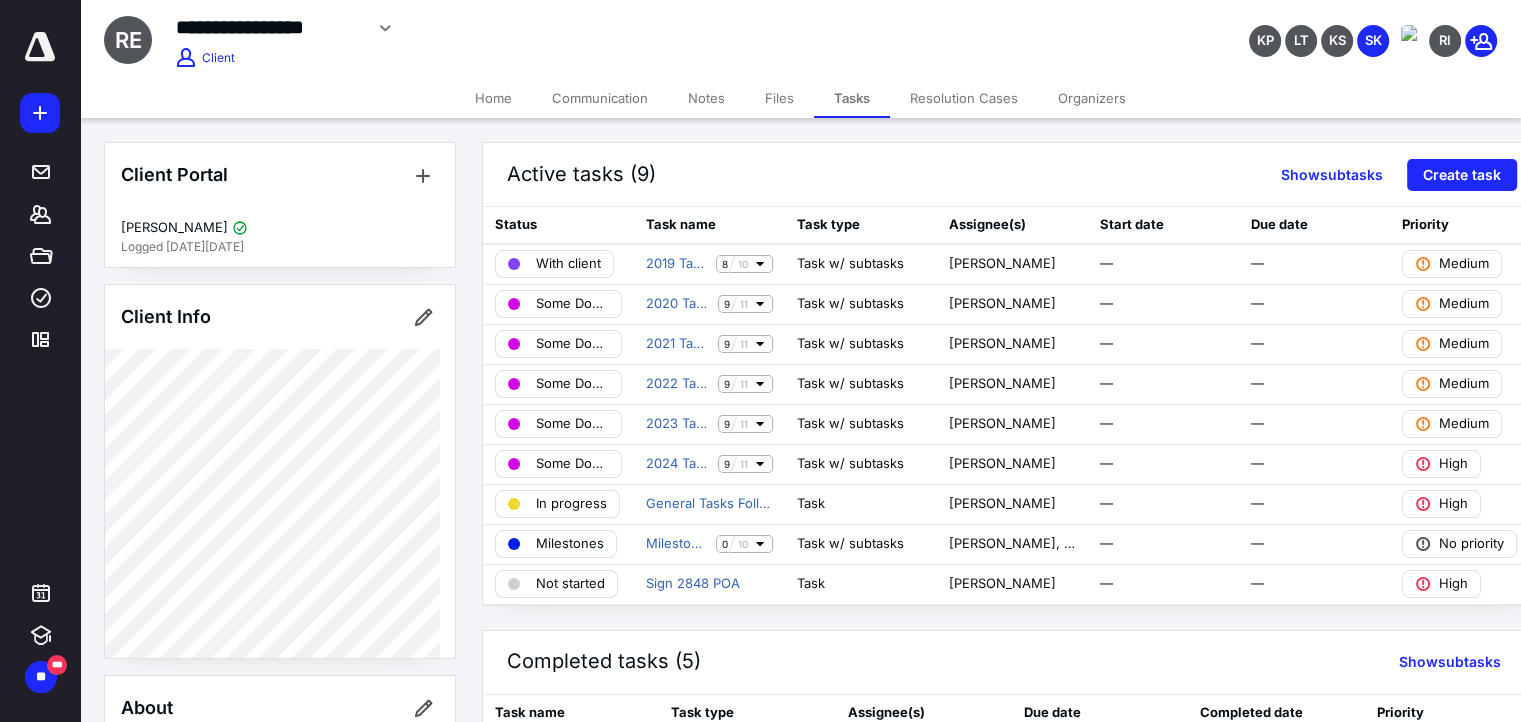 click on "Files" at bounding box center [779, 98] 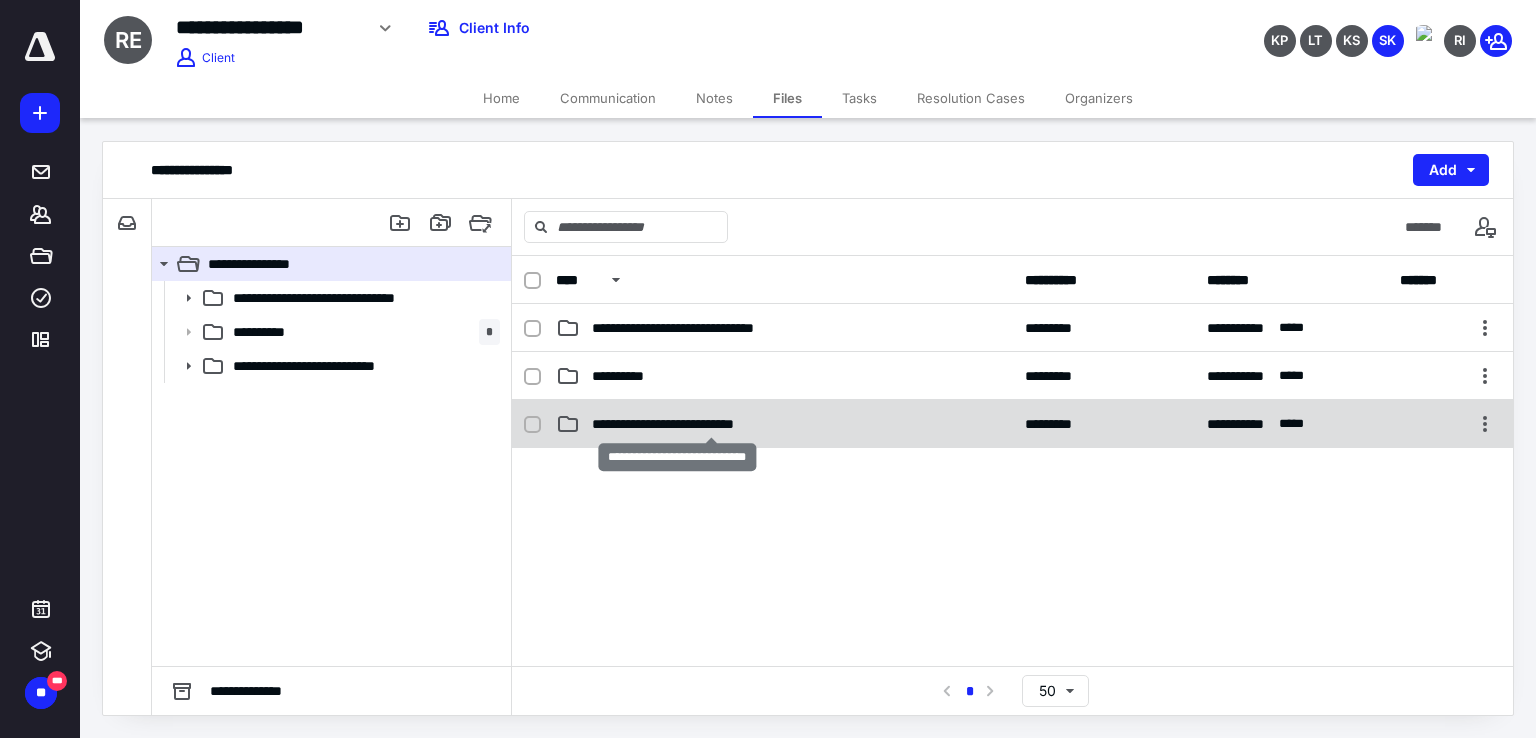 click on "**********" at bounding box center [711, 424] 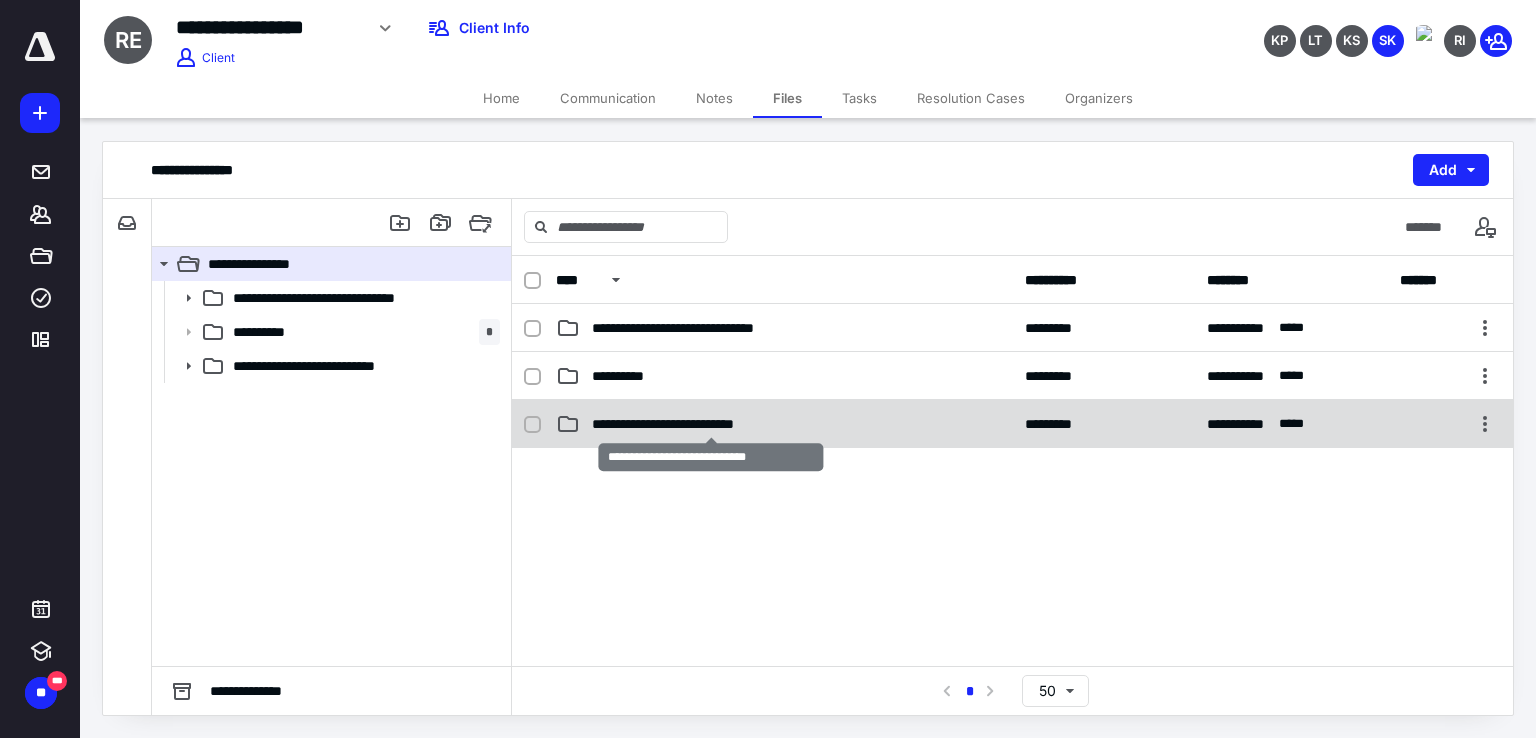 click on "**********" at bounding box center [711, 424] 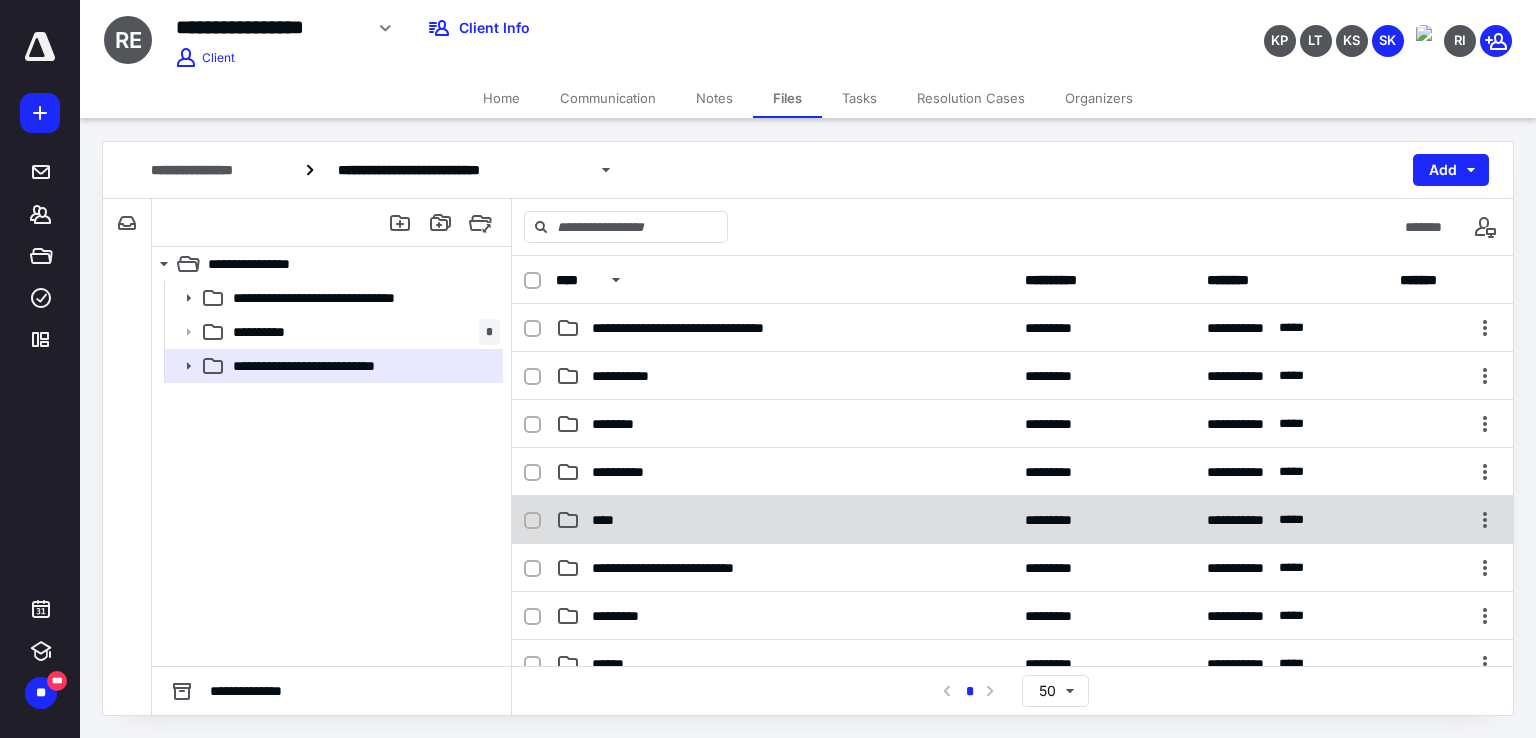 click on "****" at bounding box center (784, 520) 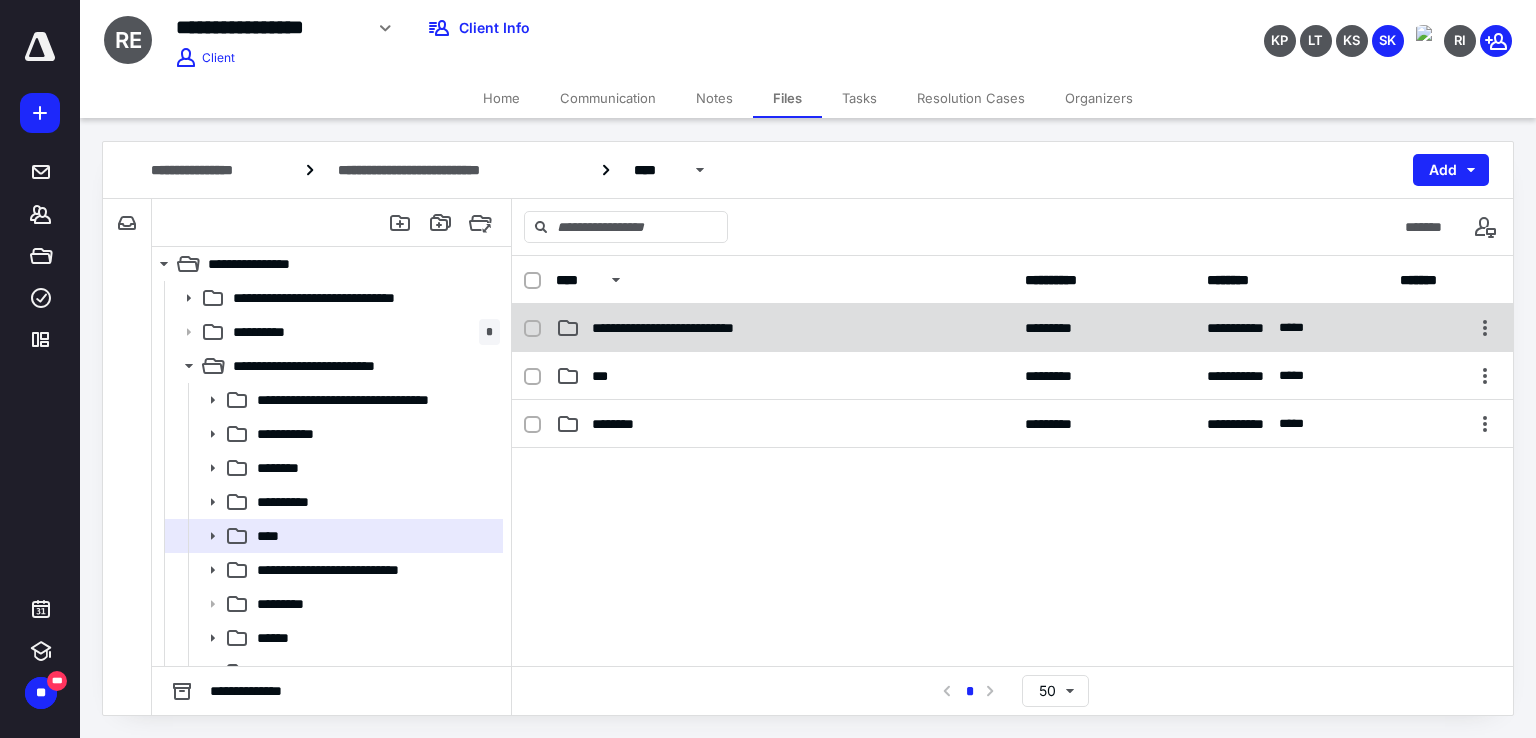 click on "**********" at bounding box center [709, 328] 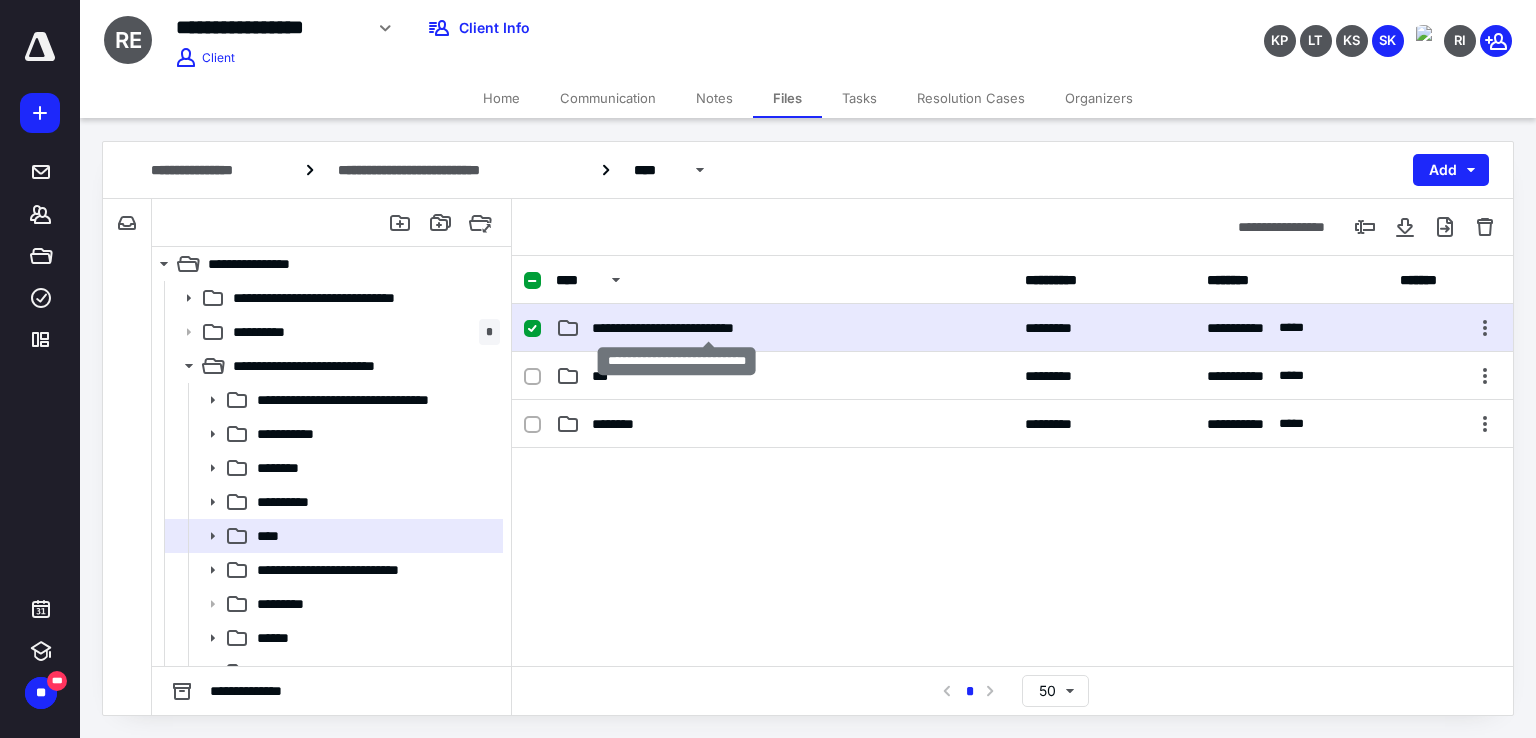 click on "**********" at bounding box center (709, 328) 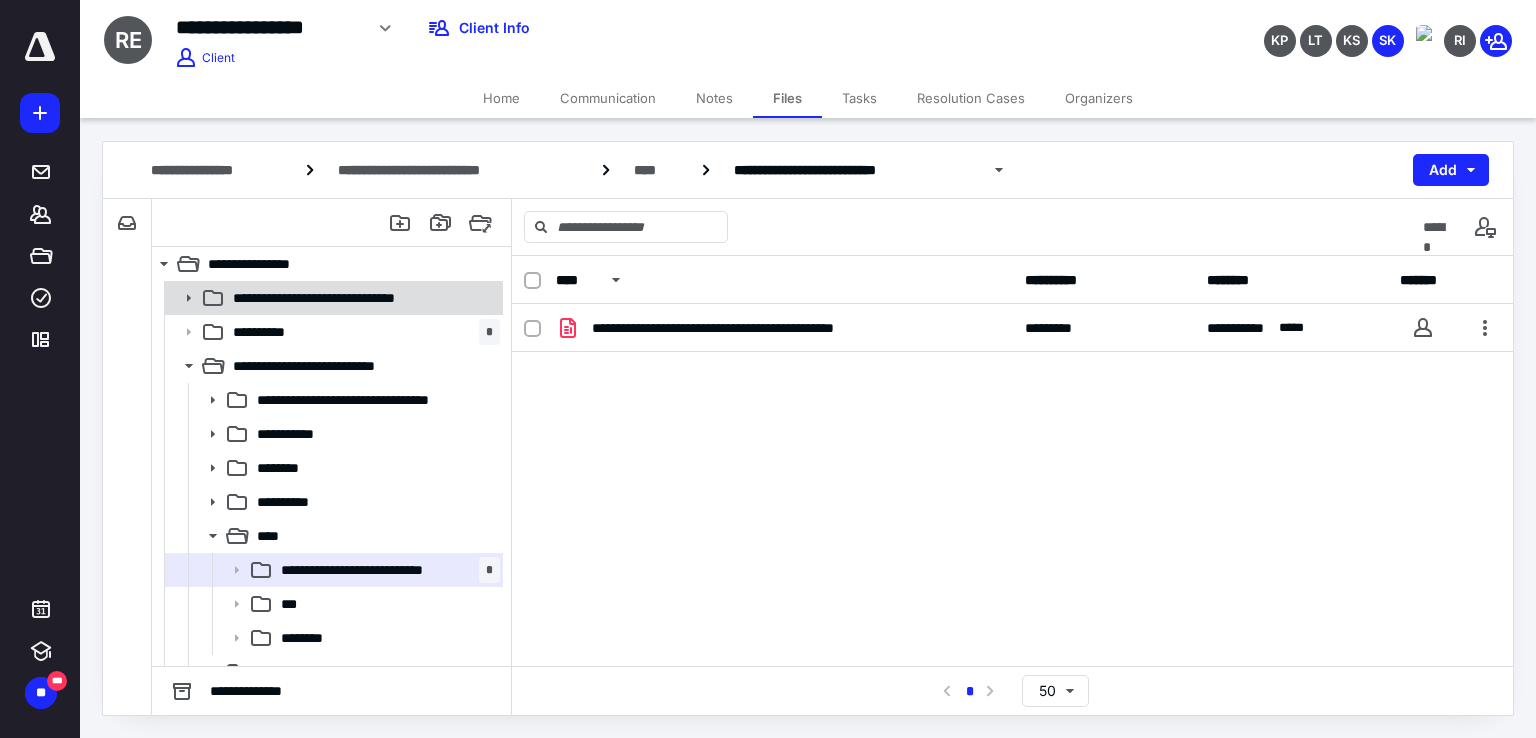 click 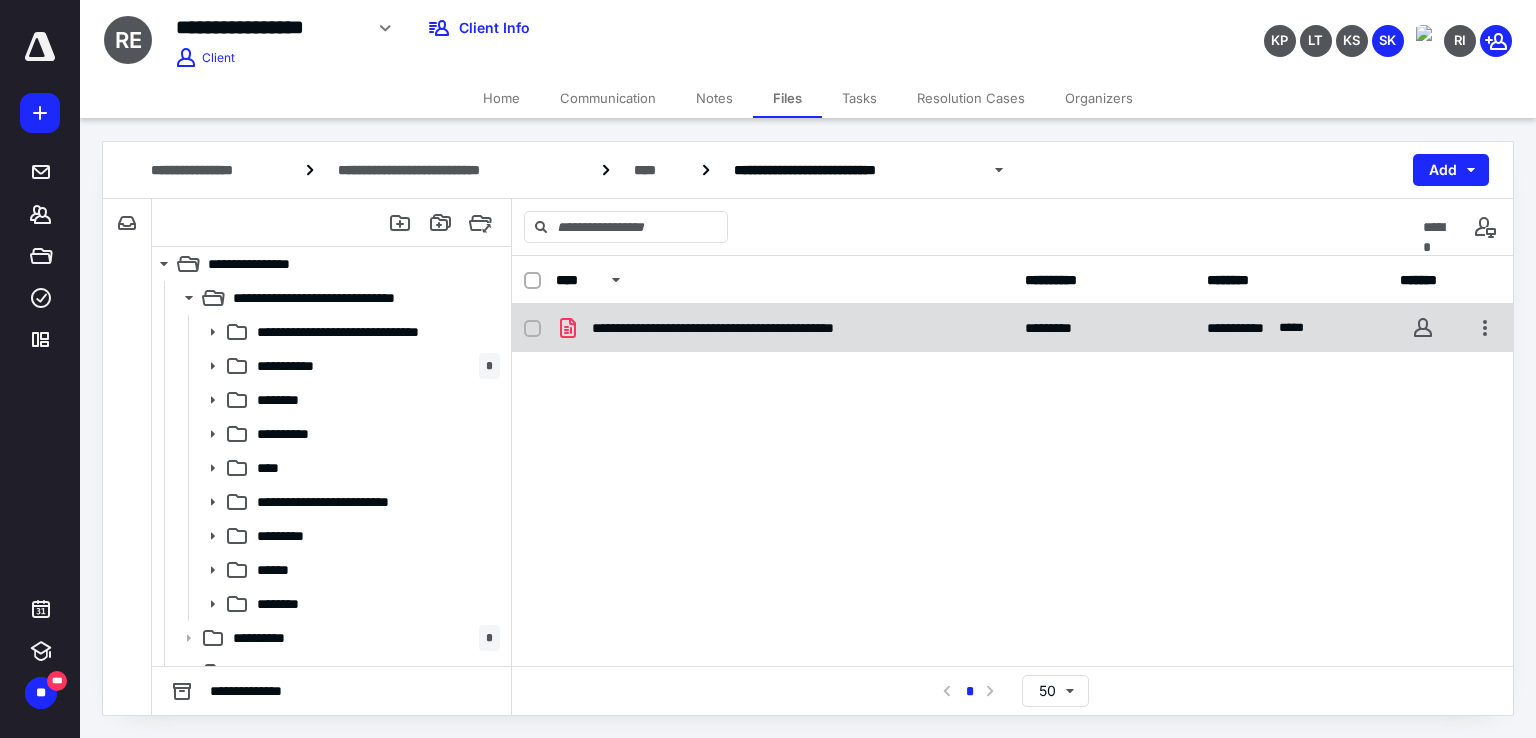 checkbox on "true" 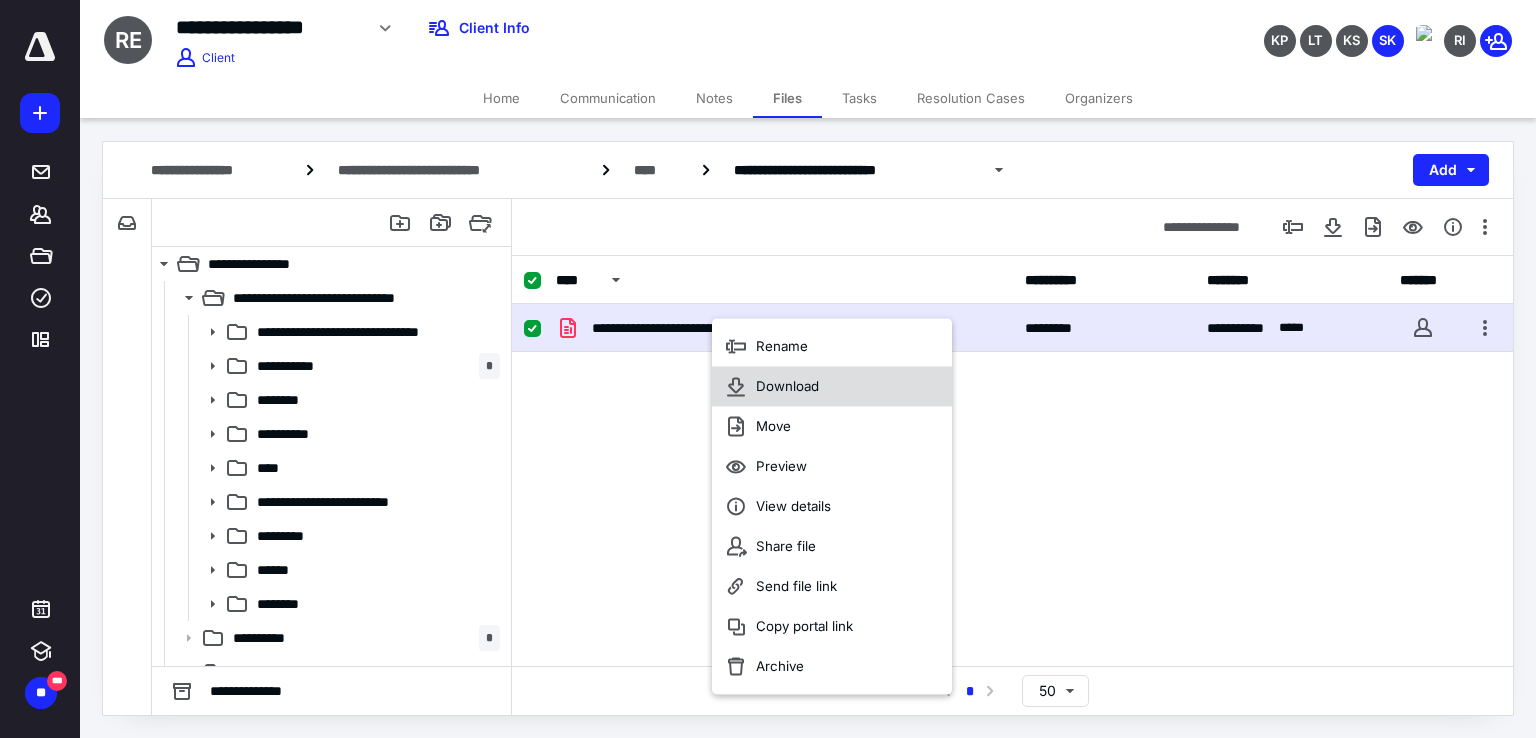 drag, startPoint x: 789, startPoint y: 389, endPoint x: 630, endPoint y: 413, distance: 160.80112 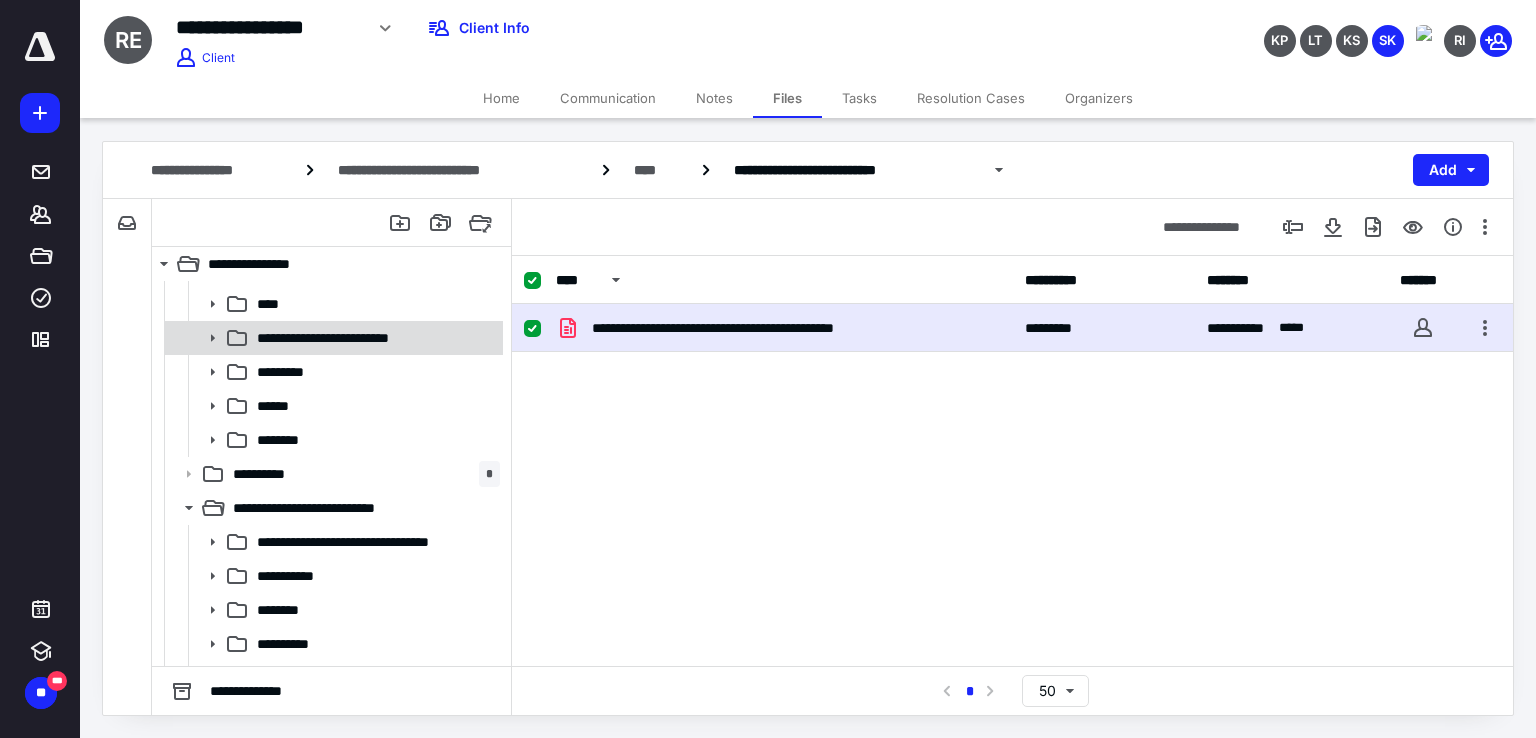 scroll, scrollTop: 0, scrollLeft: 0, axis: both 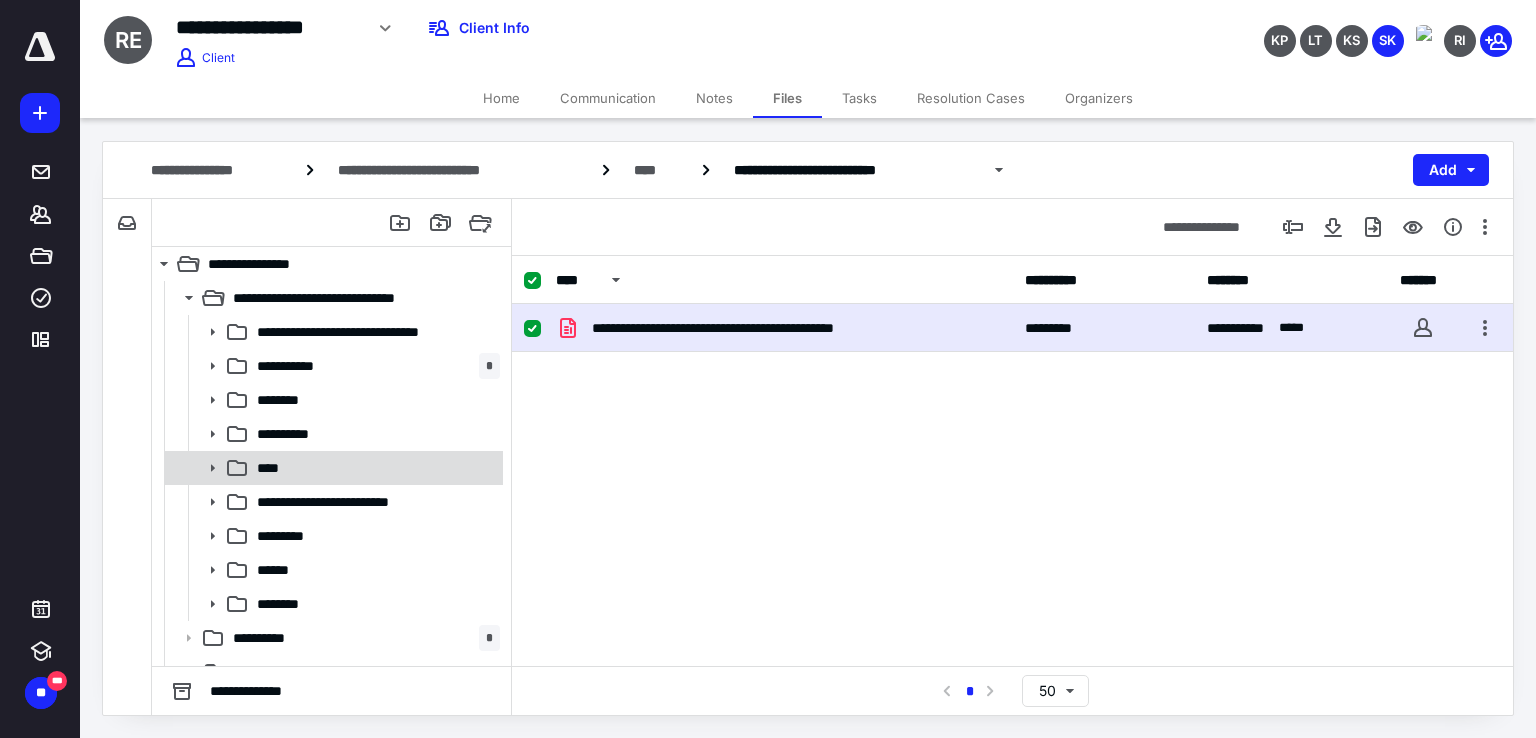 click on "****" at bounding box center [374, 468] 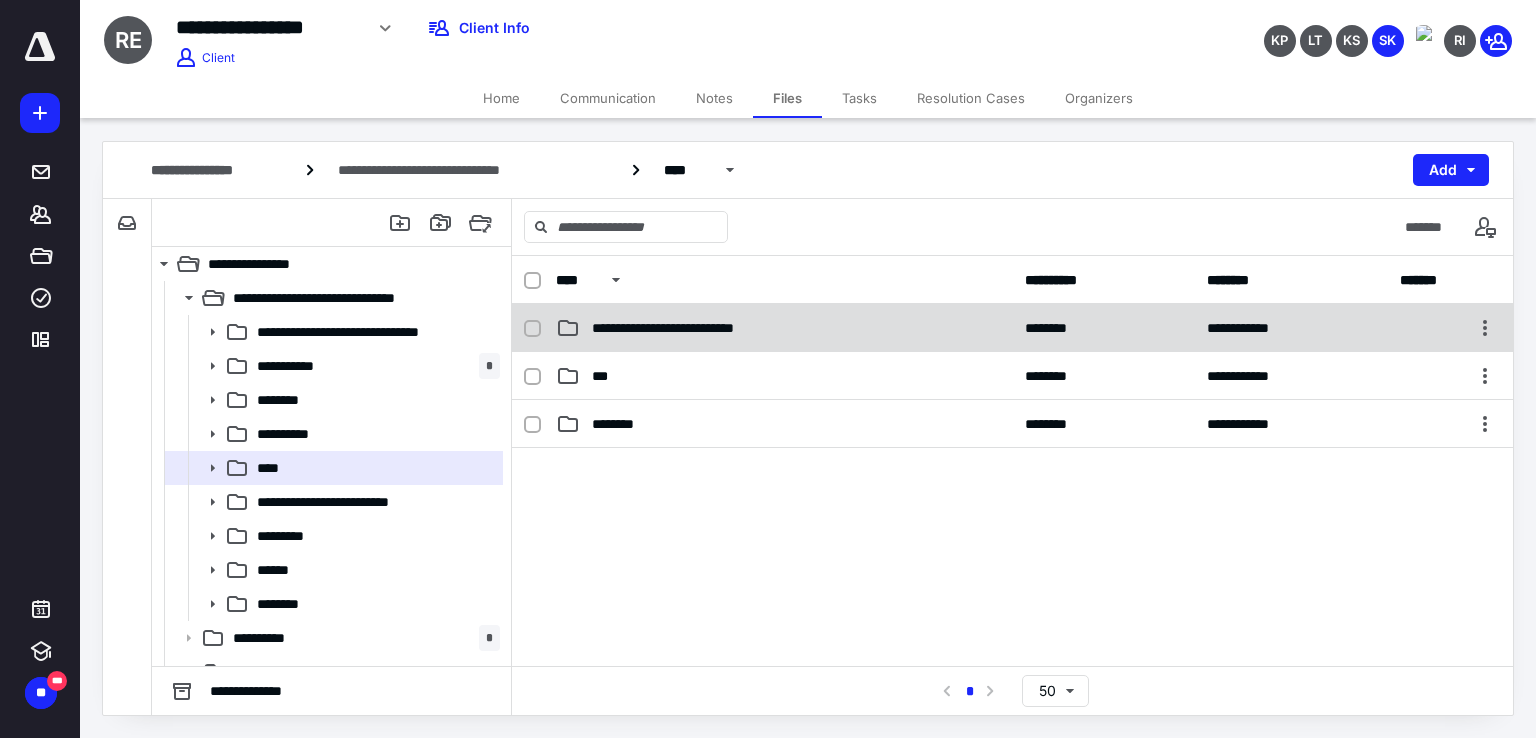 click on "**********" at bounding box center [709, 328] 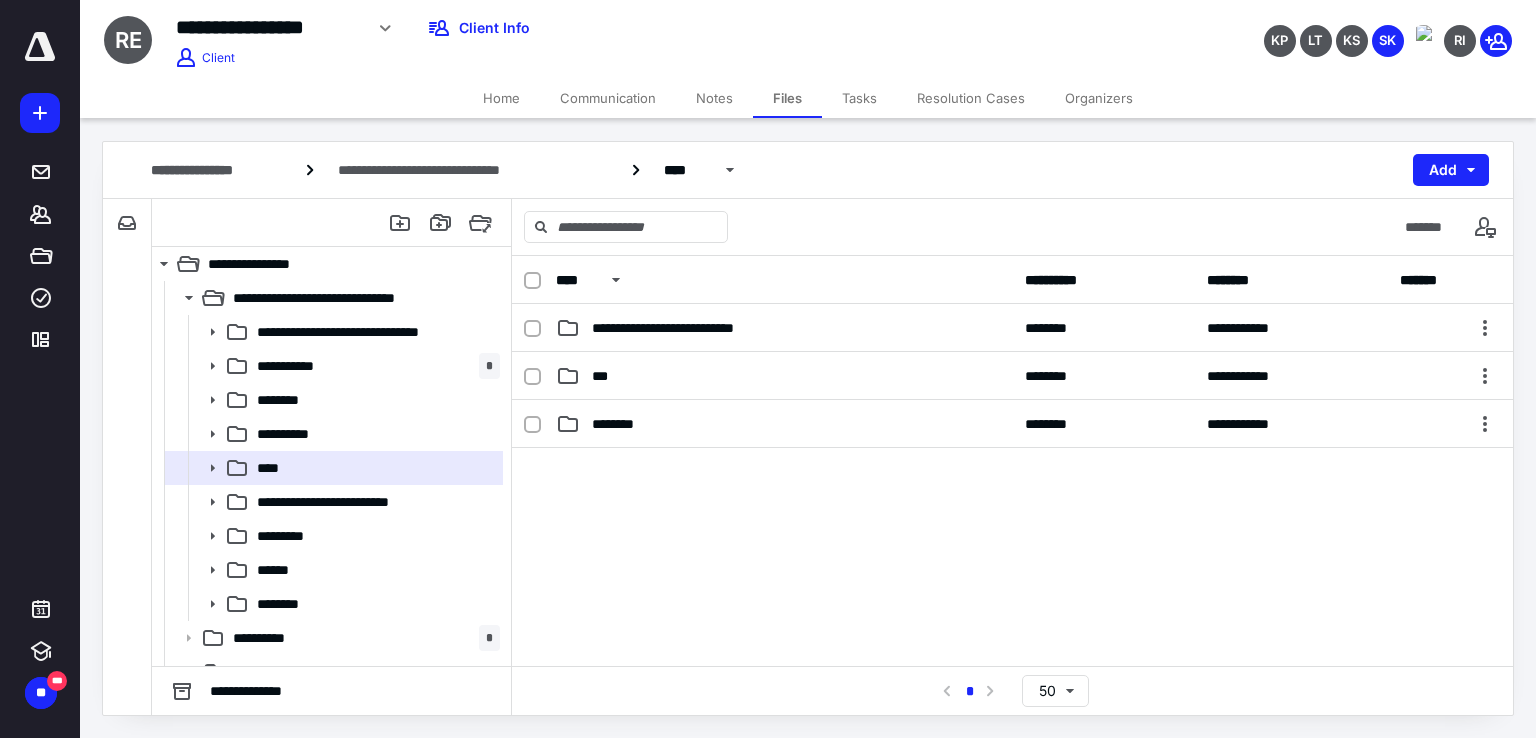 click on "**********" at bounding box center (709, 328) 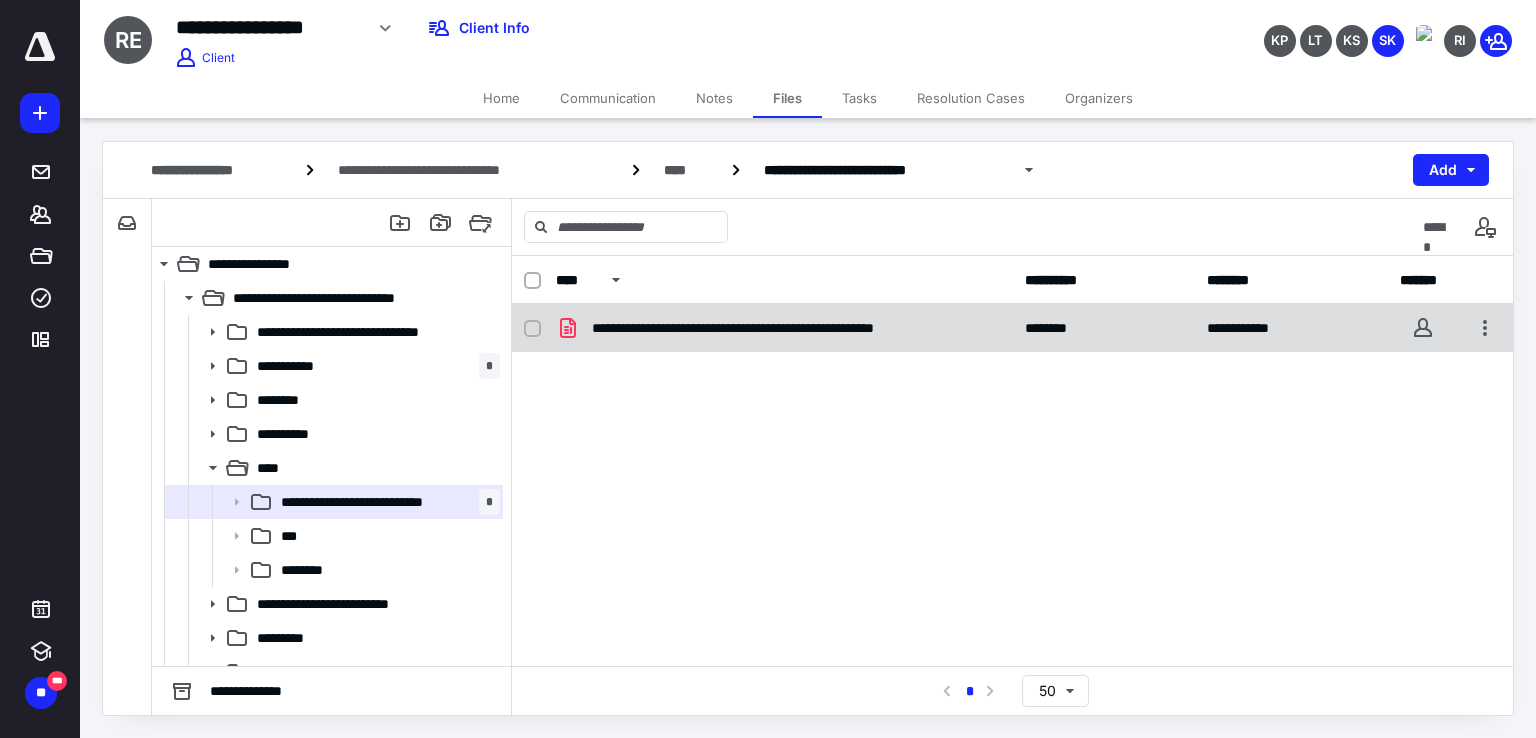 checkbox on "true" 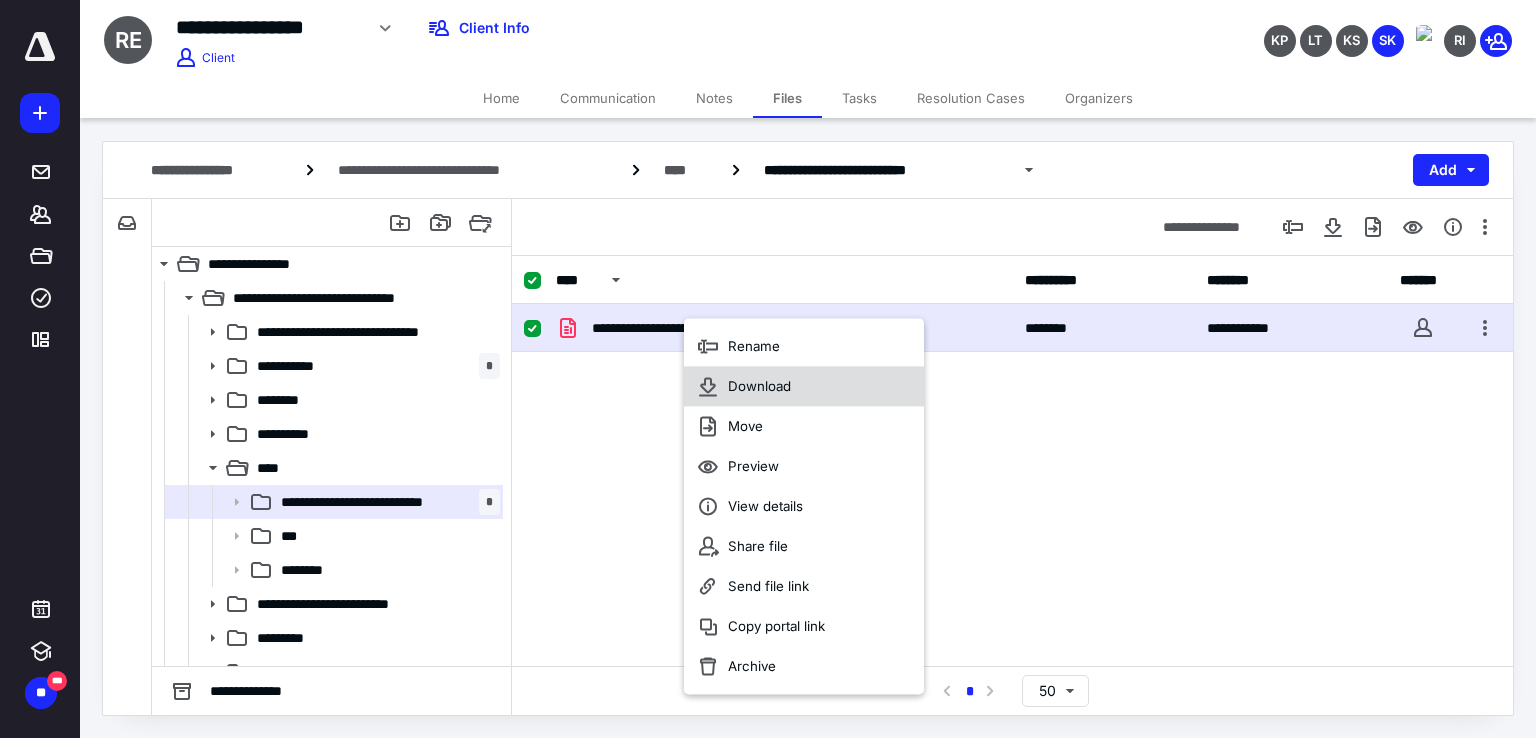click on "Download" at bounding box center [759, 386] 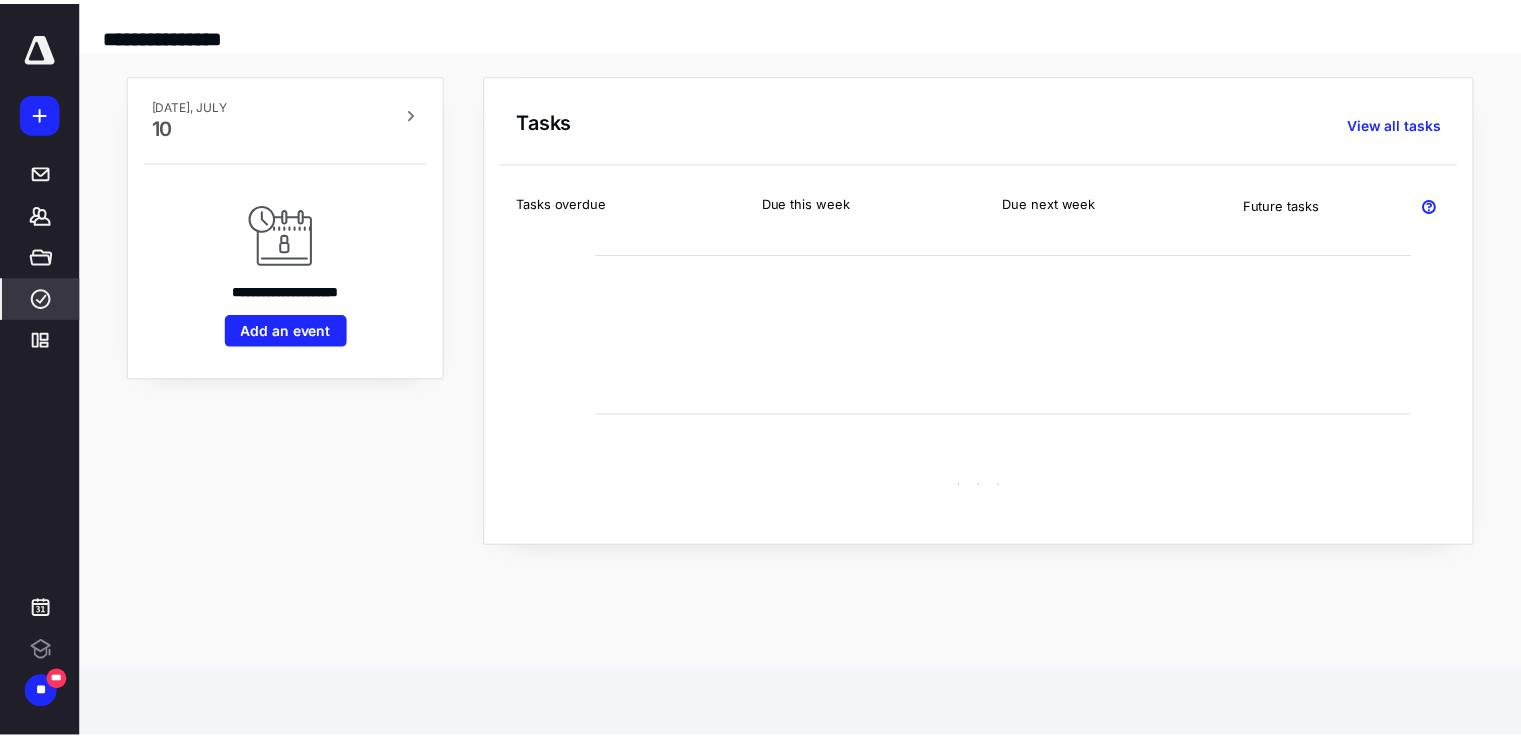 scroll, scrollTop: 0, scrollLeft: 0, axis: both 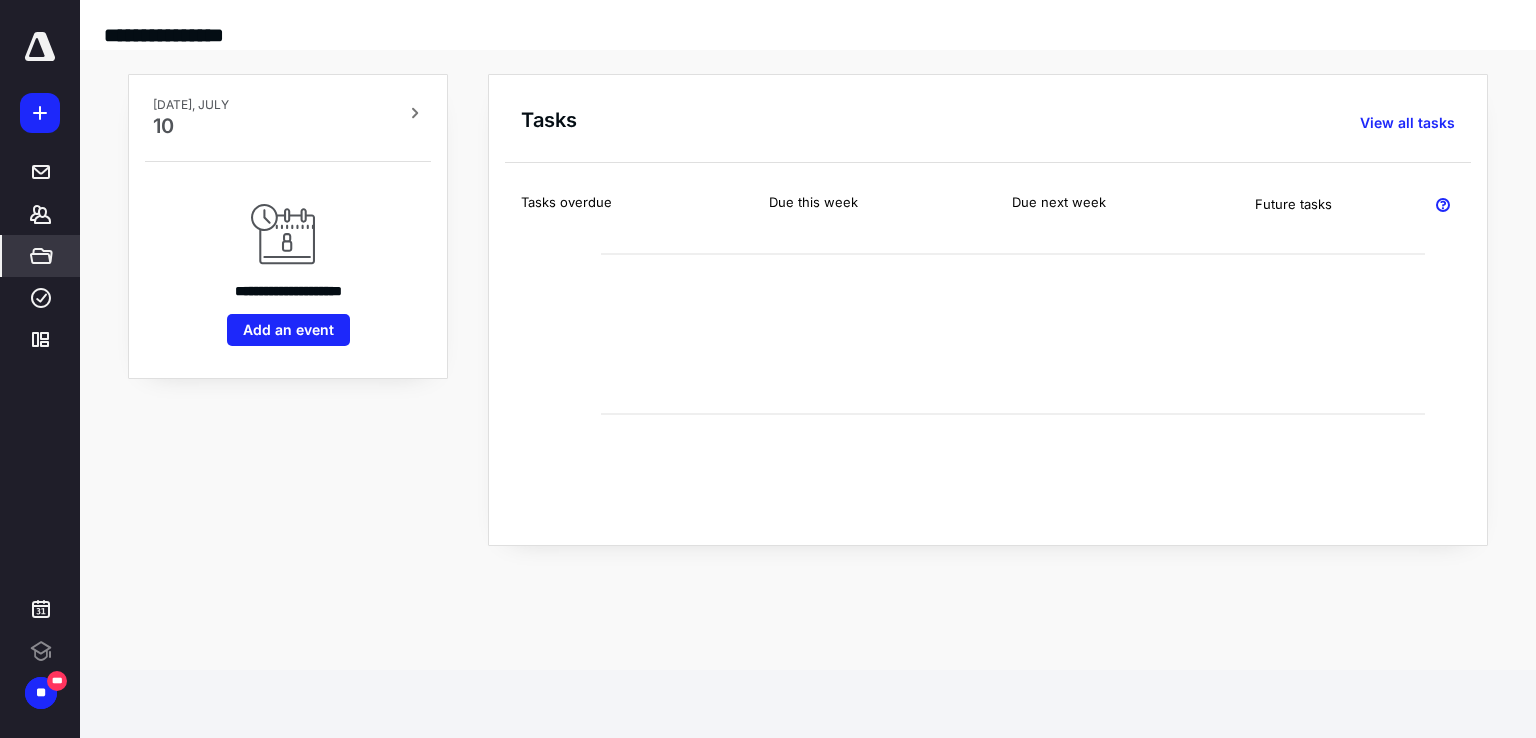 click 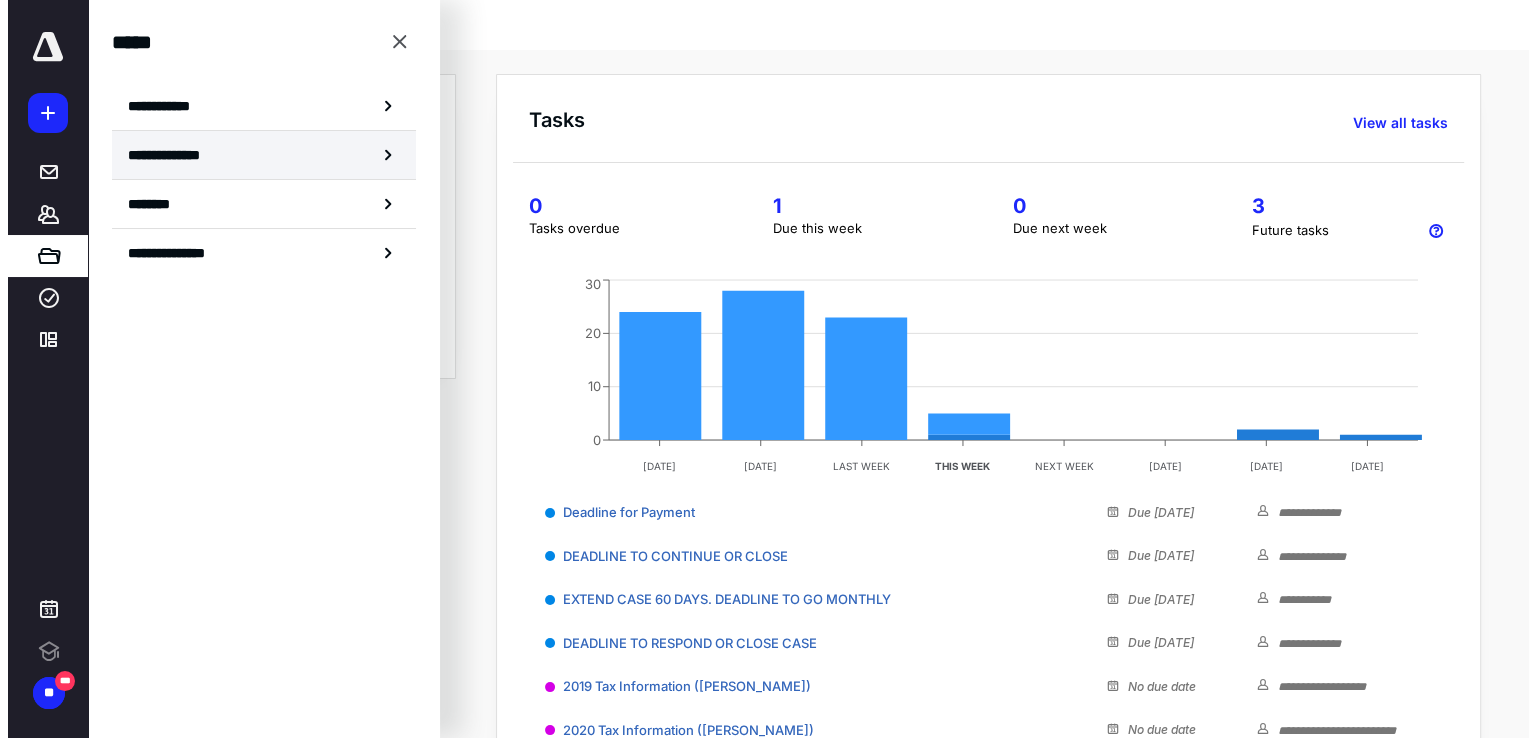 scroll, scrollTop: 0, scrollLeft: 0, axis: both 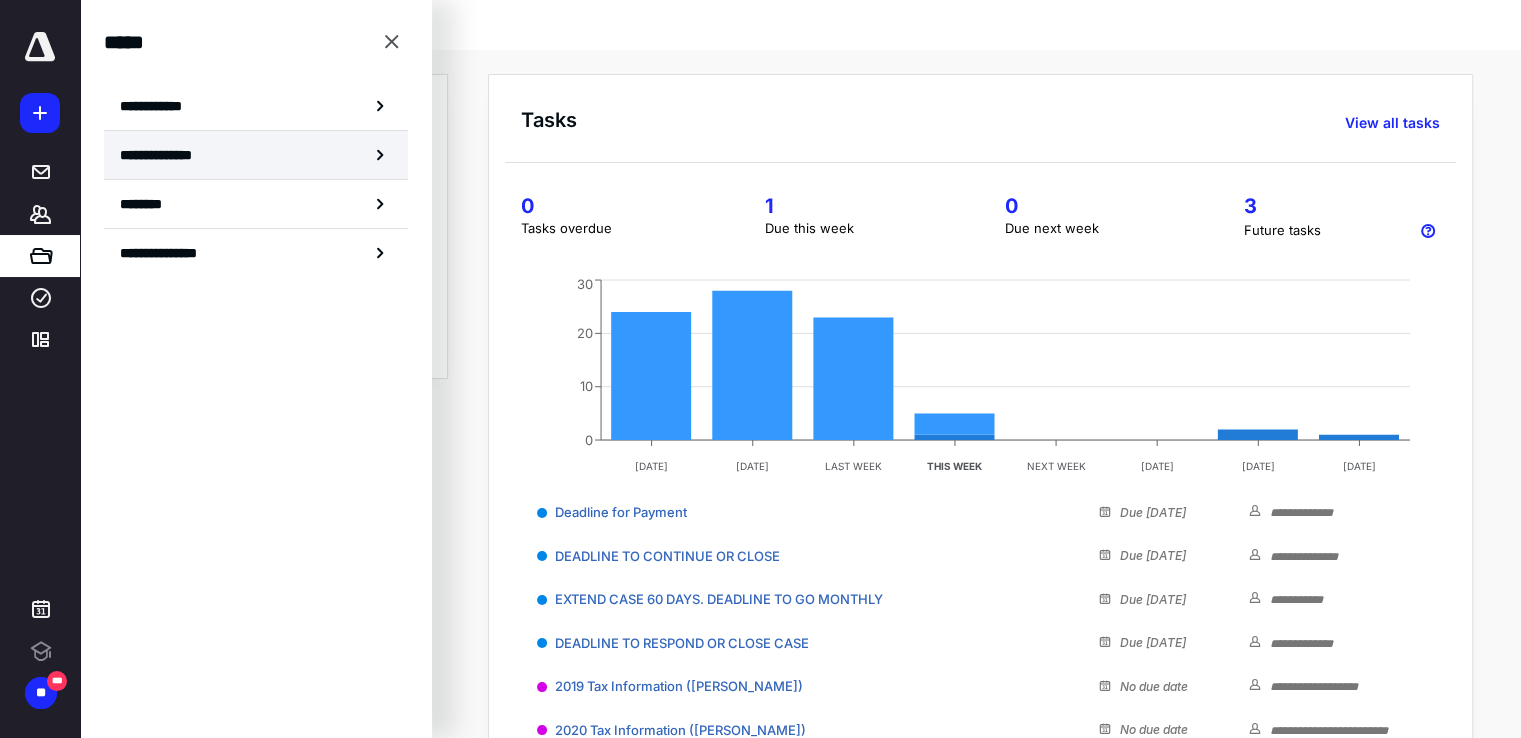 click on "**********" at bounding box center (163, 155) 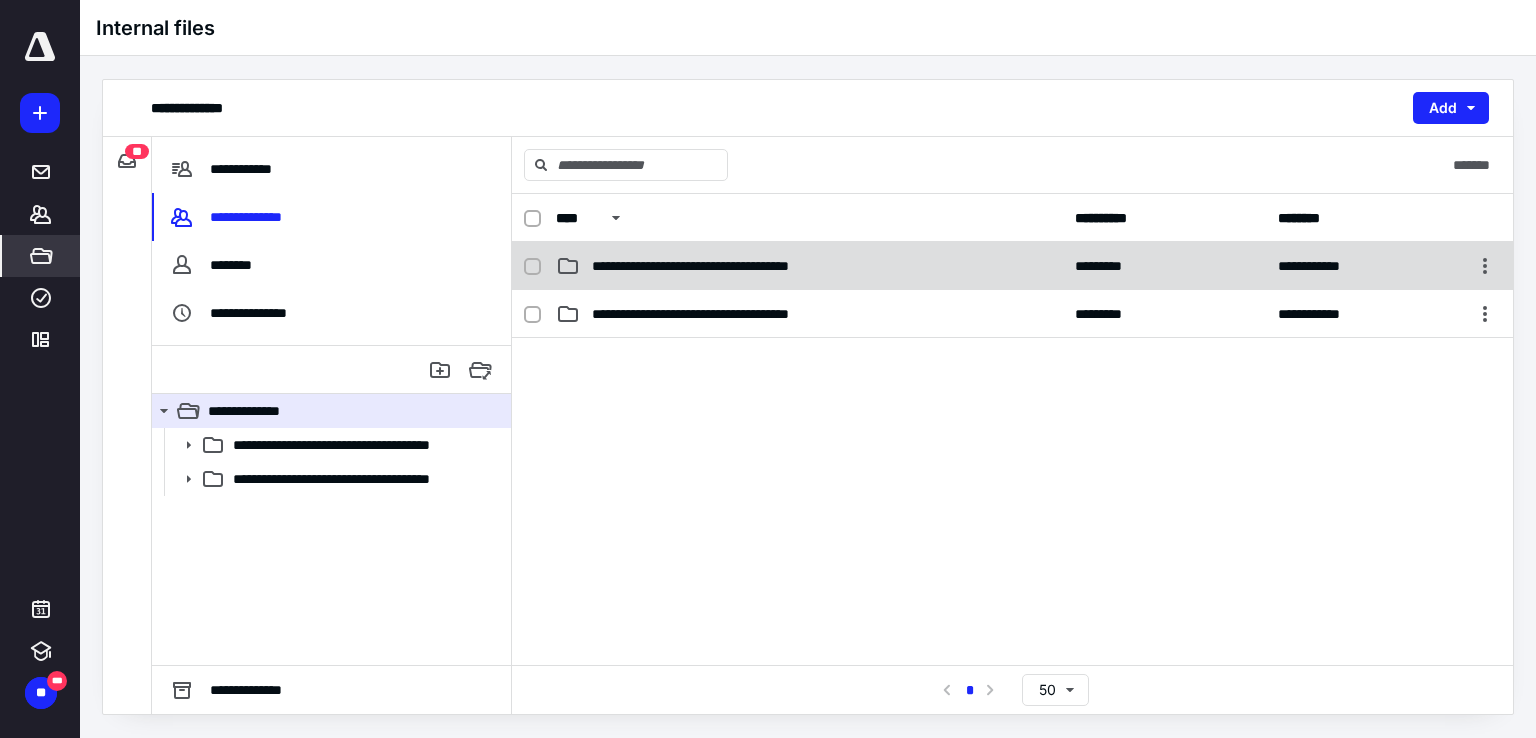 click on "**********" at bounding box center (809, 266) 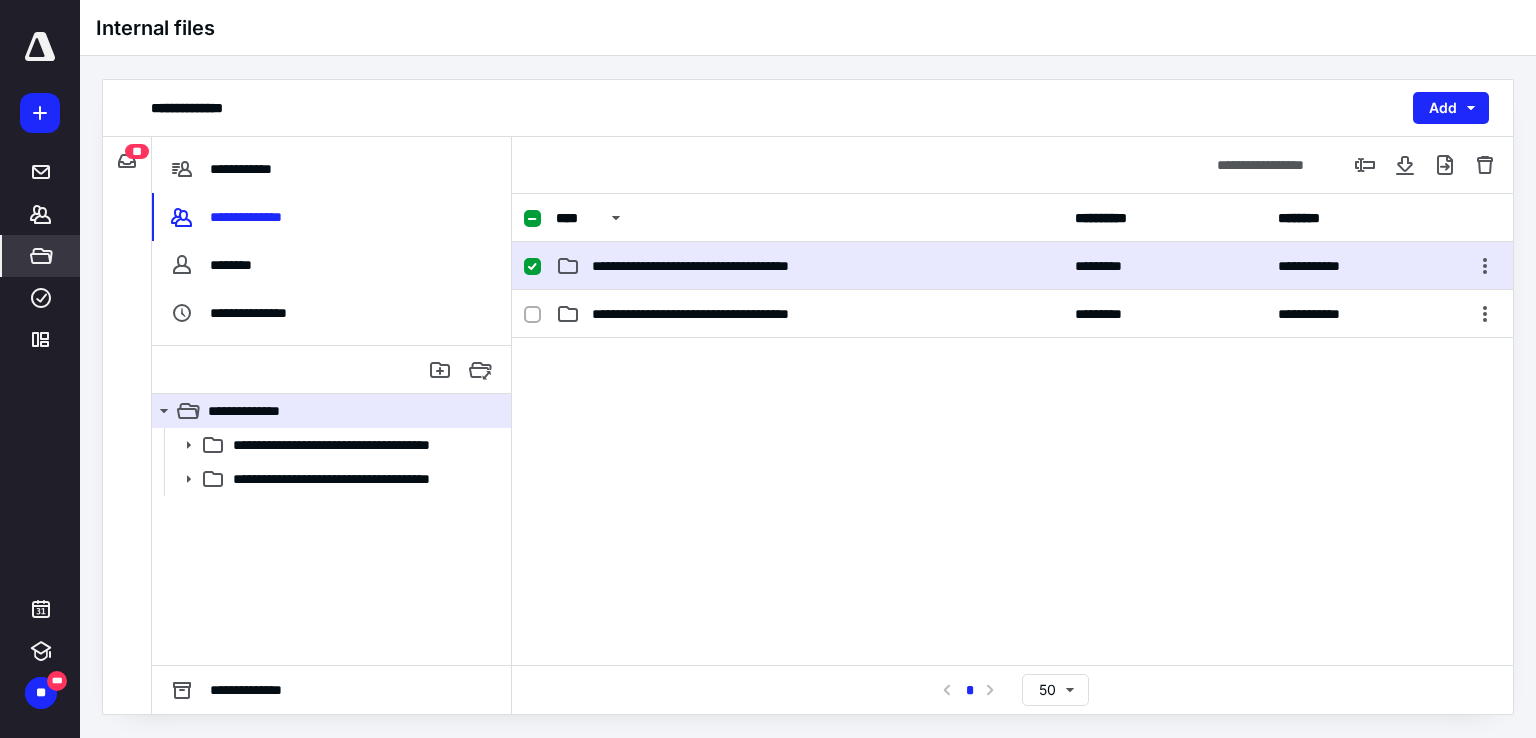 click on "**********" at bounding box center [809, 266] 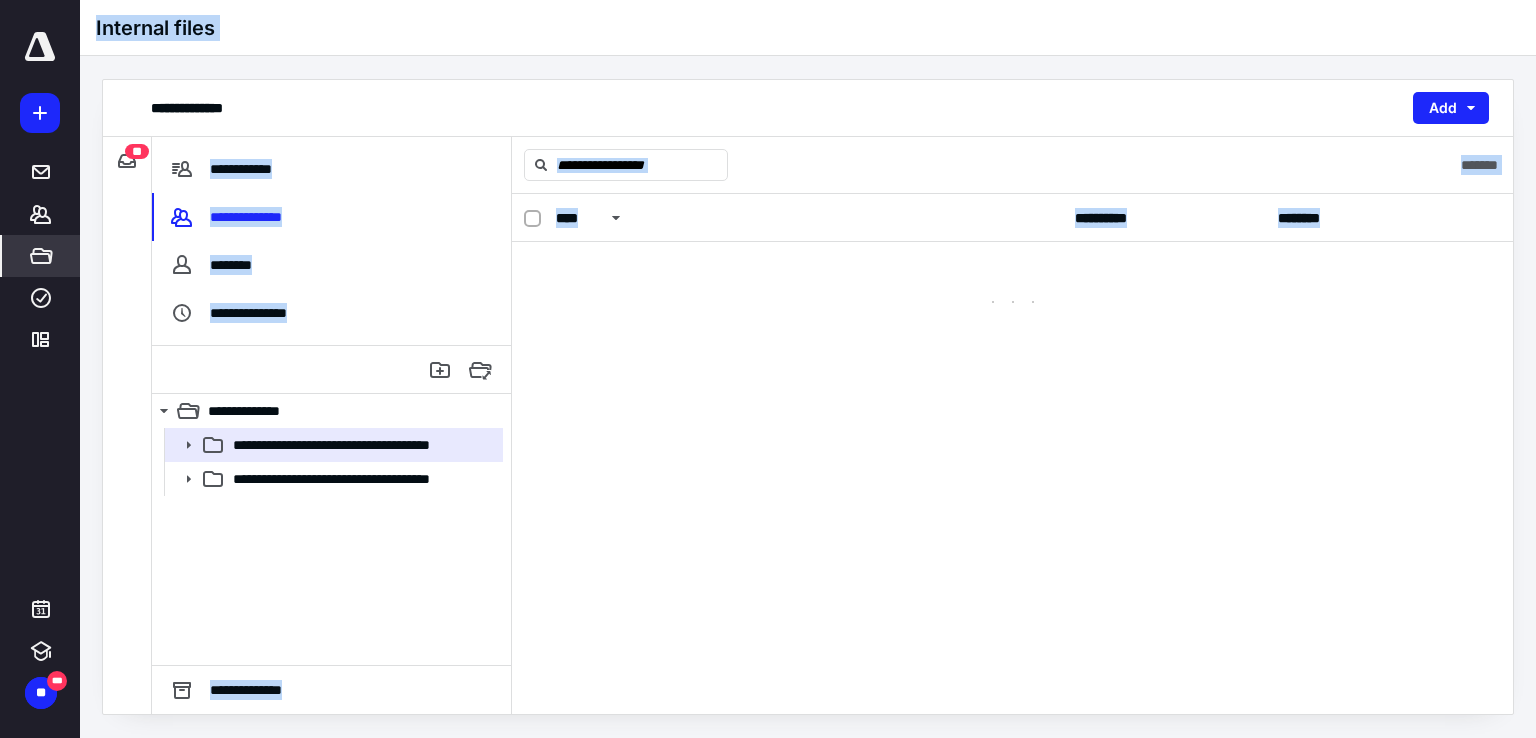 click at bounding box center [1012, 282] 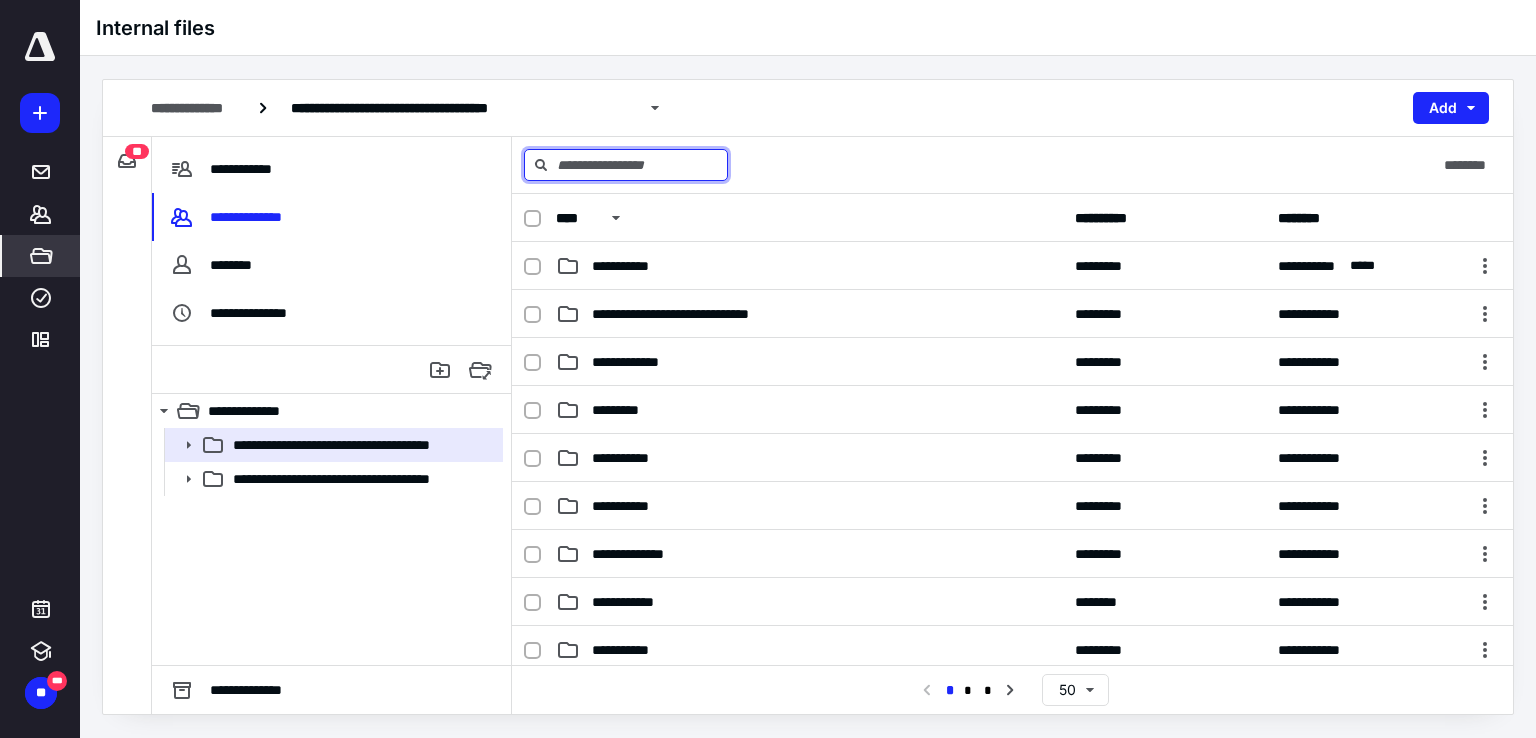 click at bounding box center (626, 165) 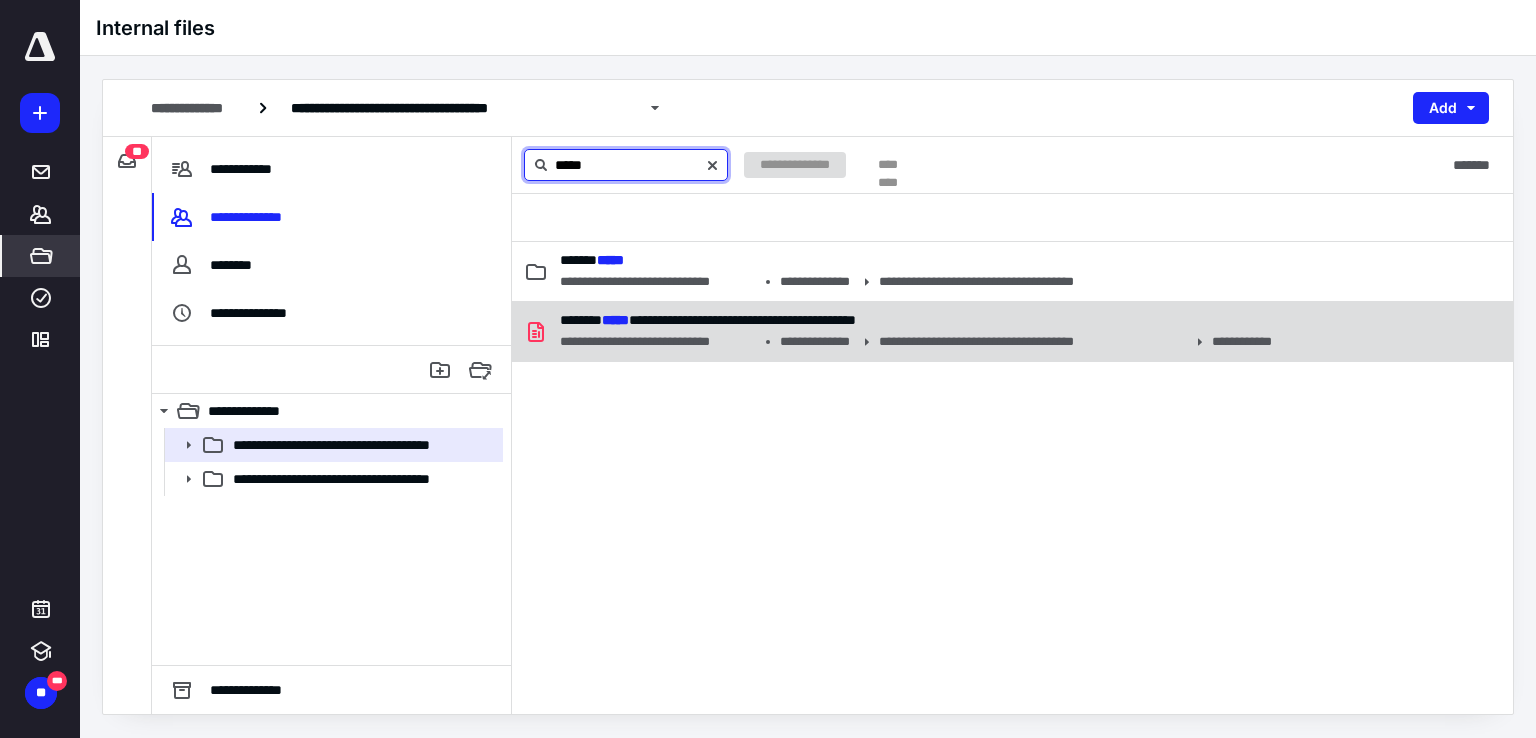type on "*****" 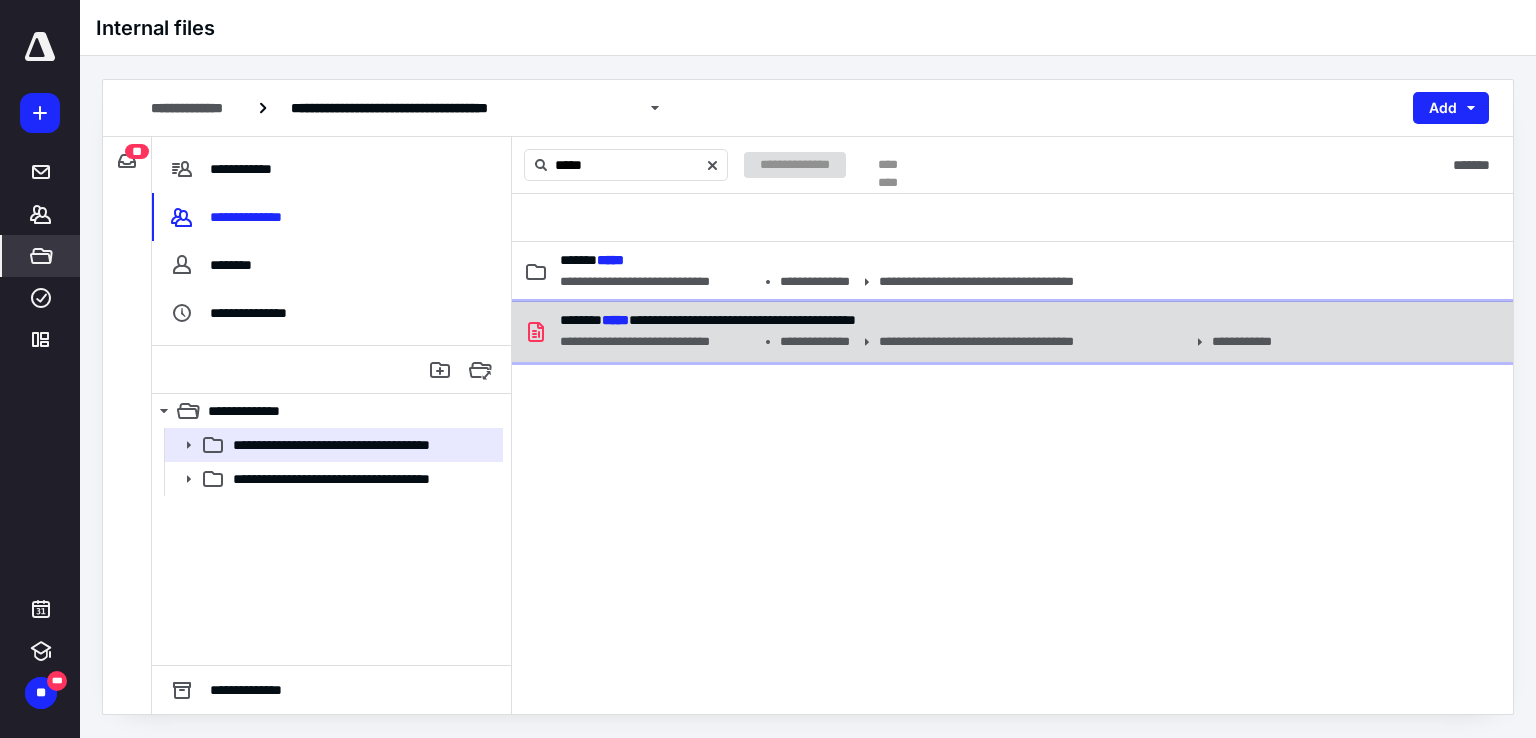 click on "**********" at bounding box center (658, 342) 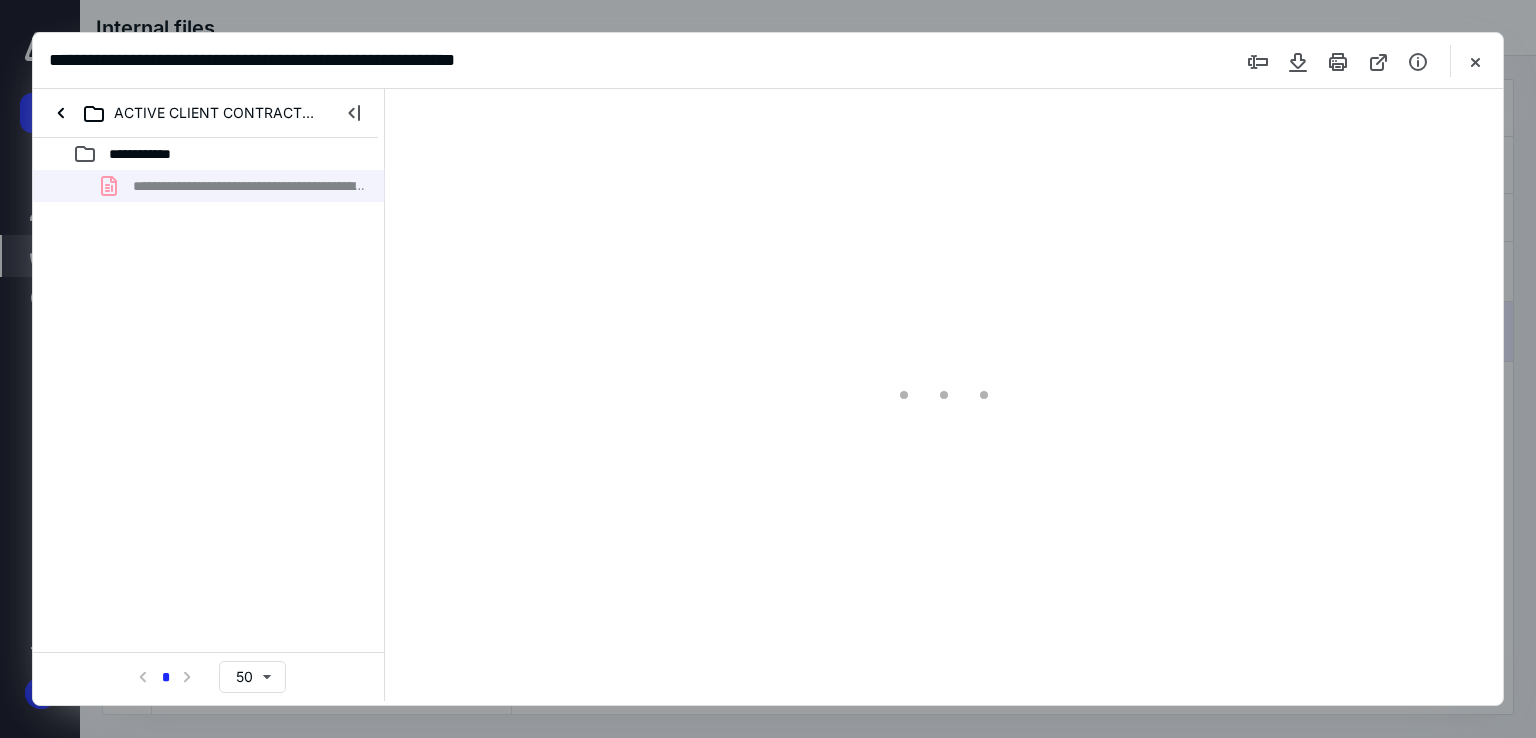 scroll, scrollTop: 0, scrollLeft: 0, axis: both 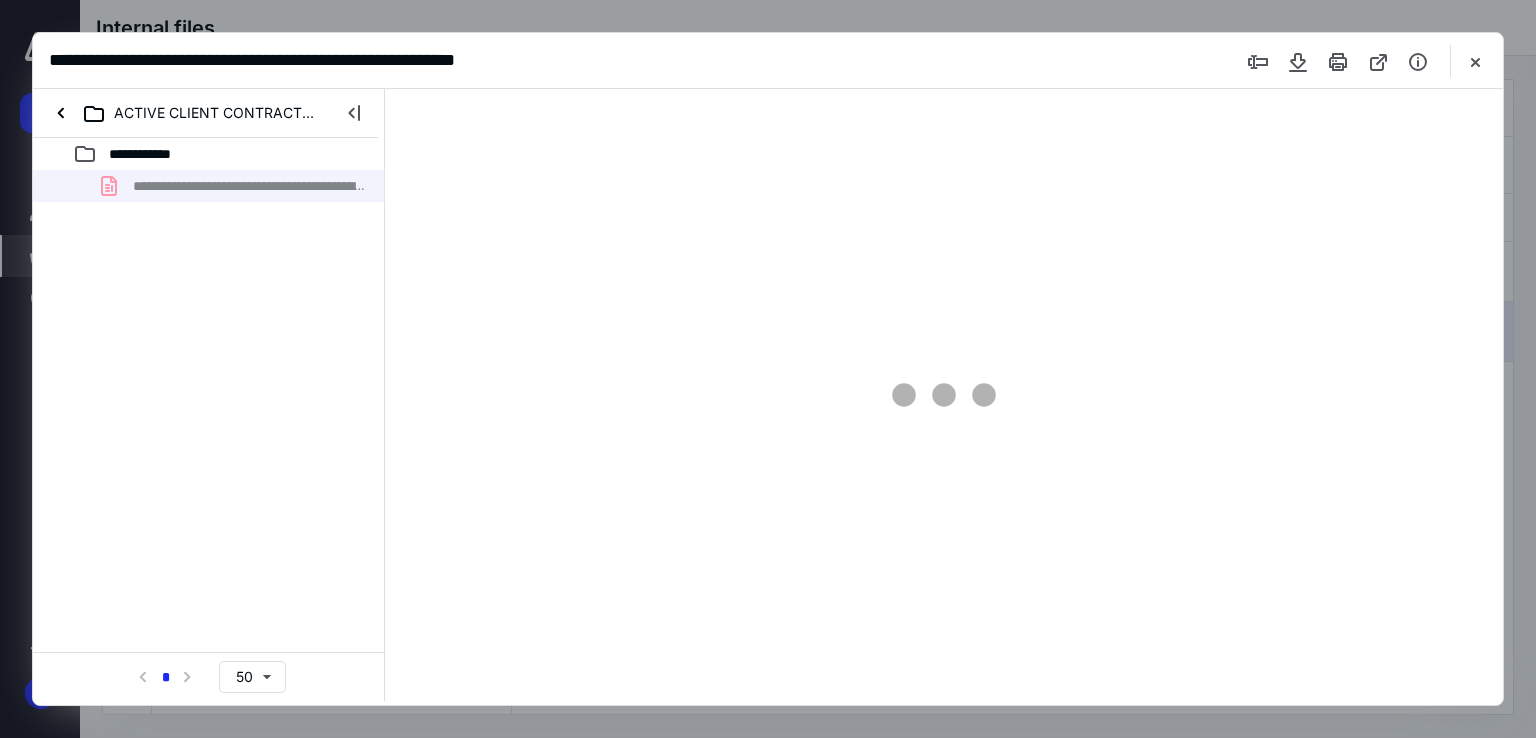 type on "72" 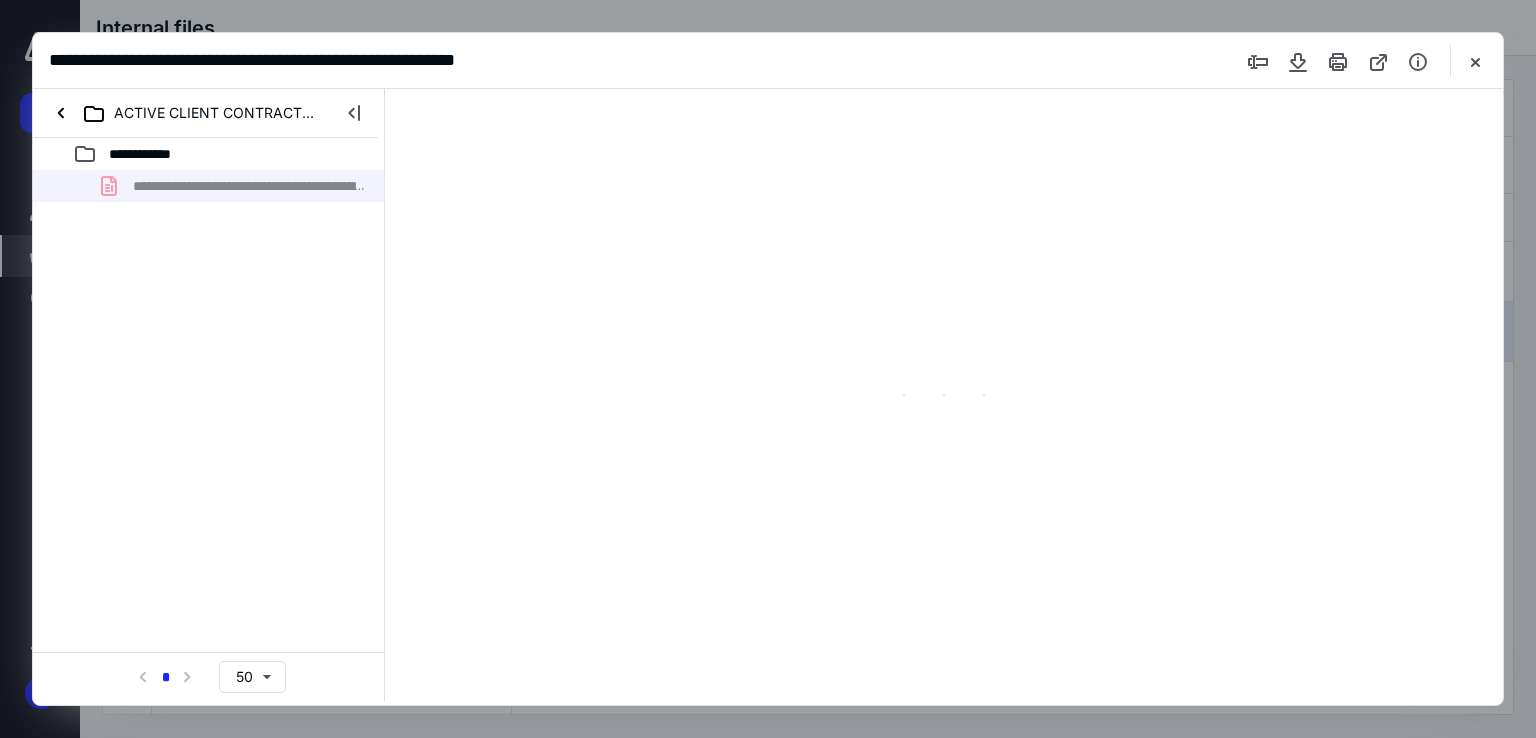 scroll, scrollTop: 39, scrollLeft: 0, axis: vertical 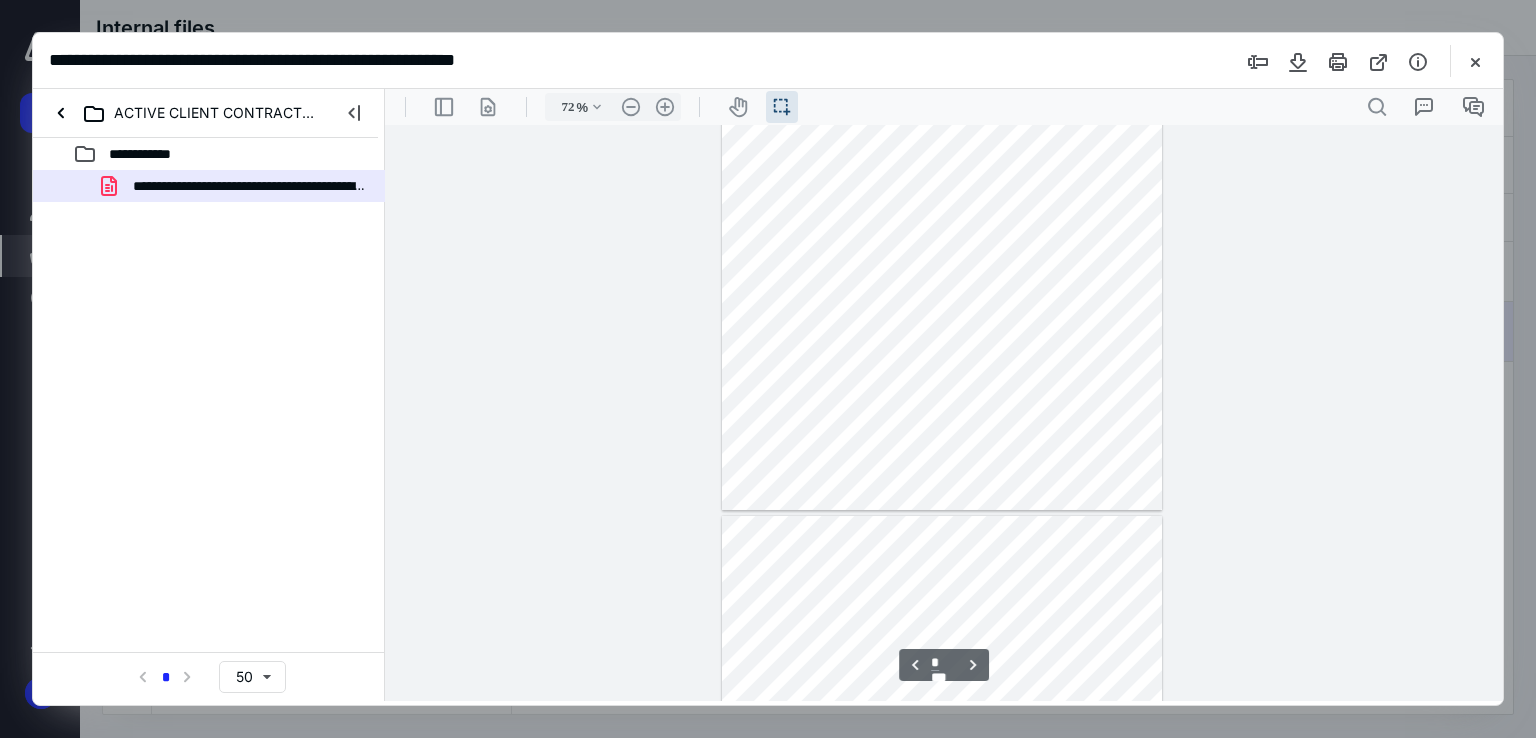 type on "*" 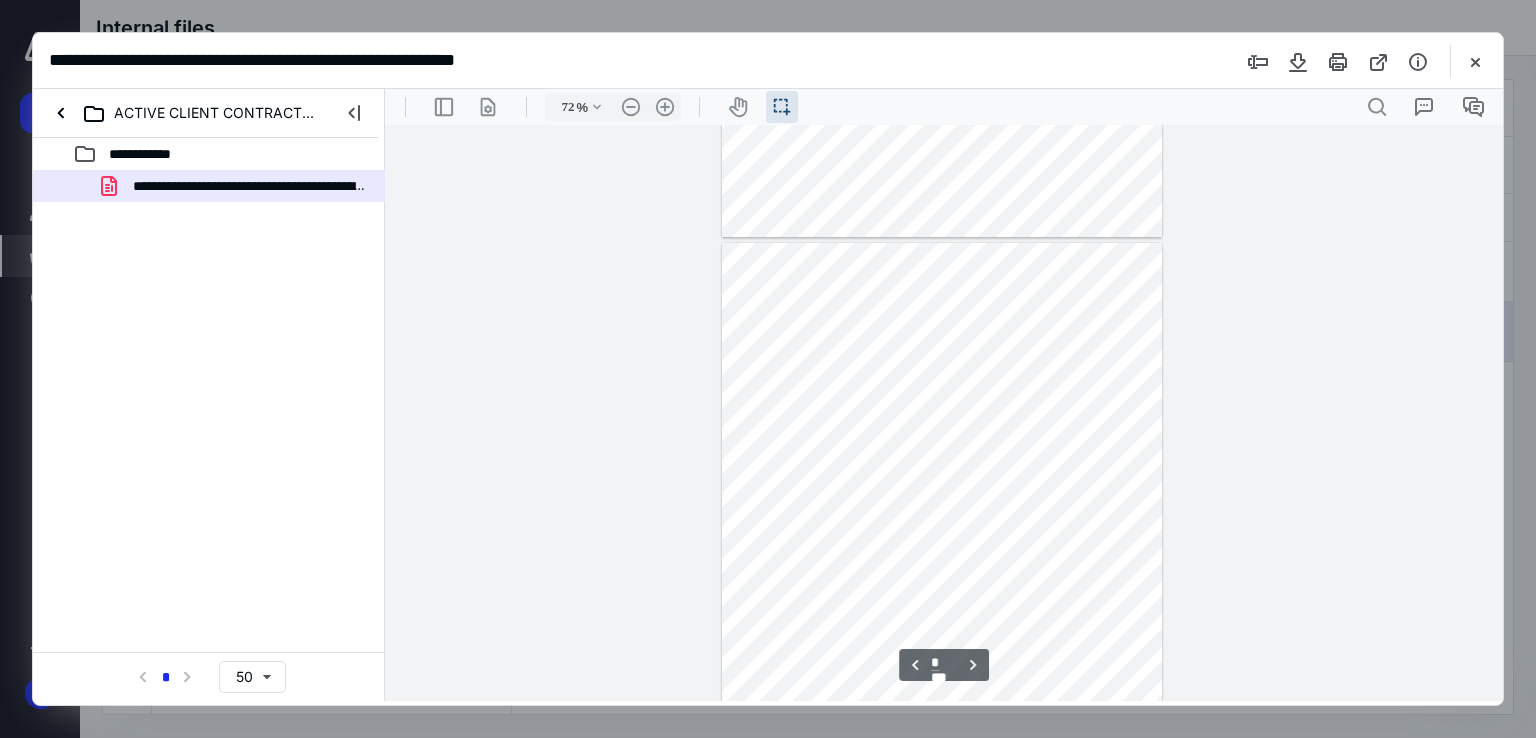 scroll, scrollTop: 2839, scrollLeft: 0, axis: vertical 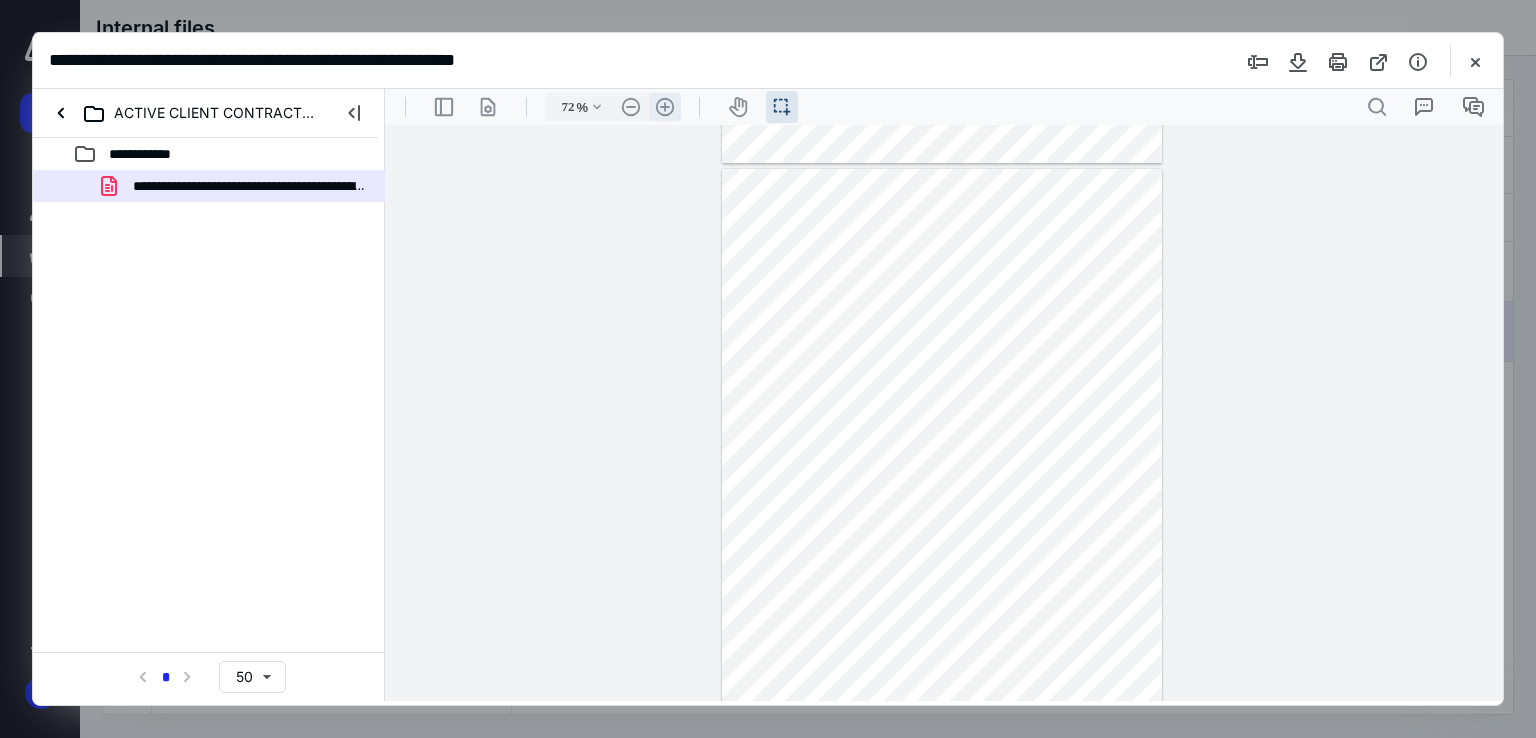 click on ".cls-1{fill:#abb0c4;} icon - header - zoom - in - line" at bounding box center (665, 107) 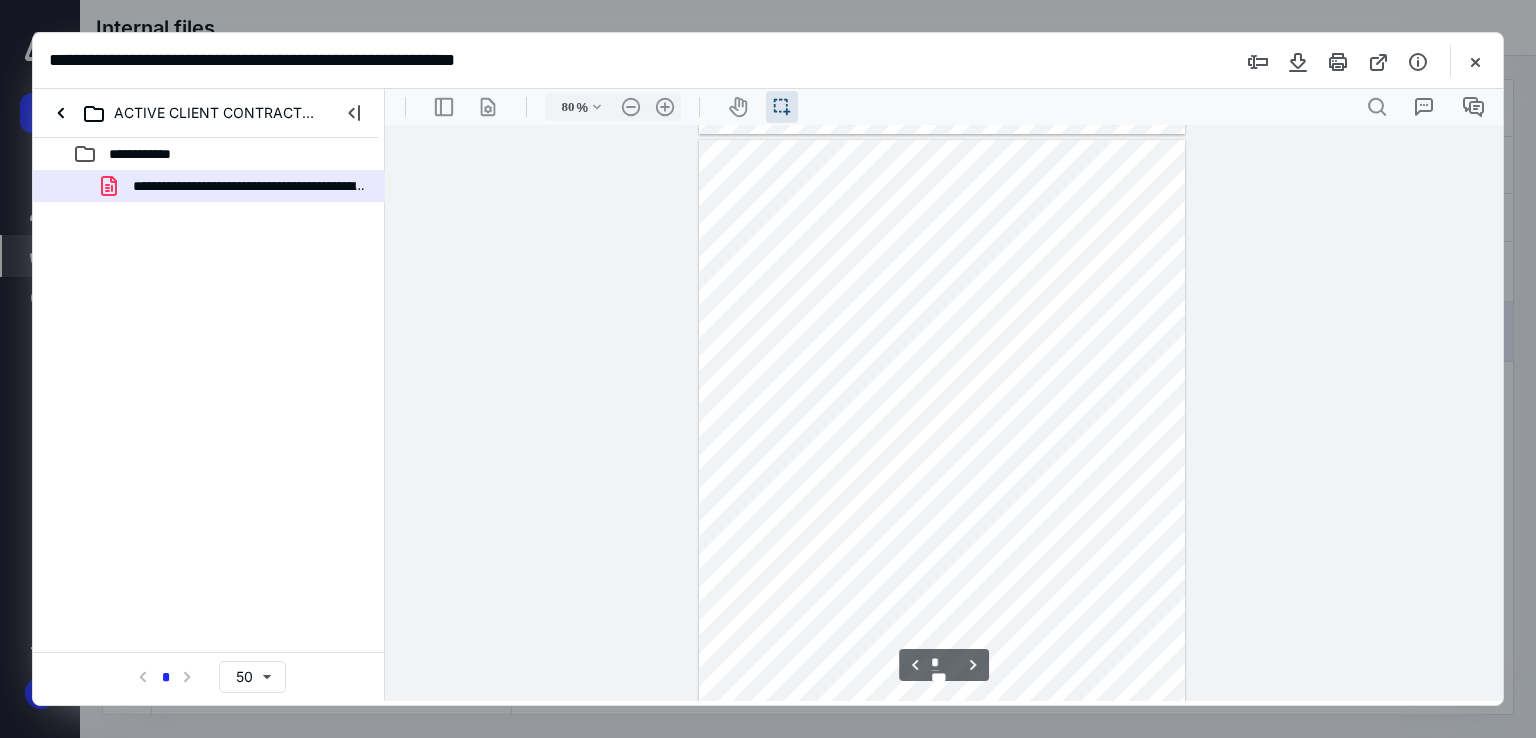 scroll, scrollTop: 3263, scrollLeft: 0, axis: vertical 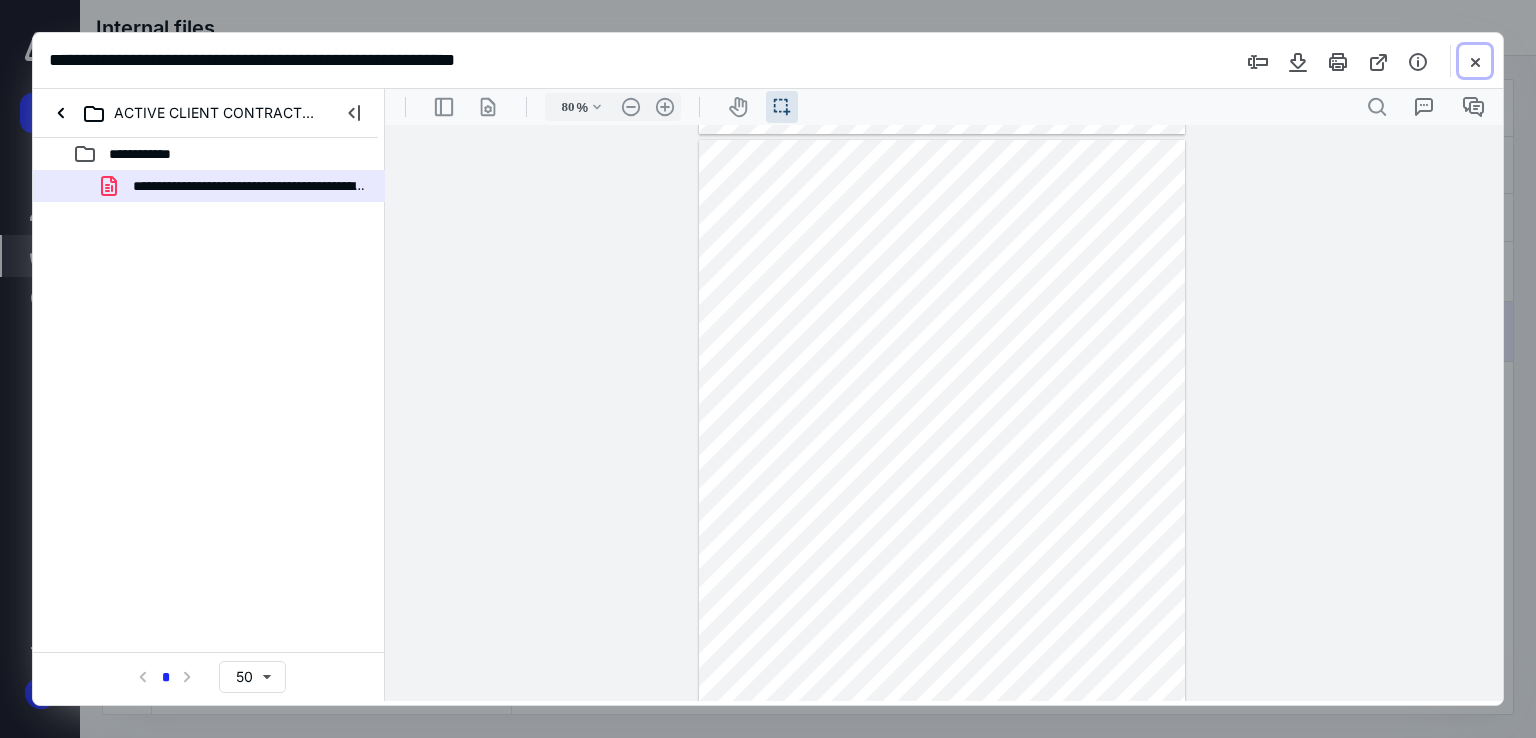 drag, startPoint x: 1472, startPoint y: 52, endPoint x: 1419, endPoint y: 45, distance: 53.460266 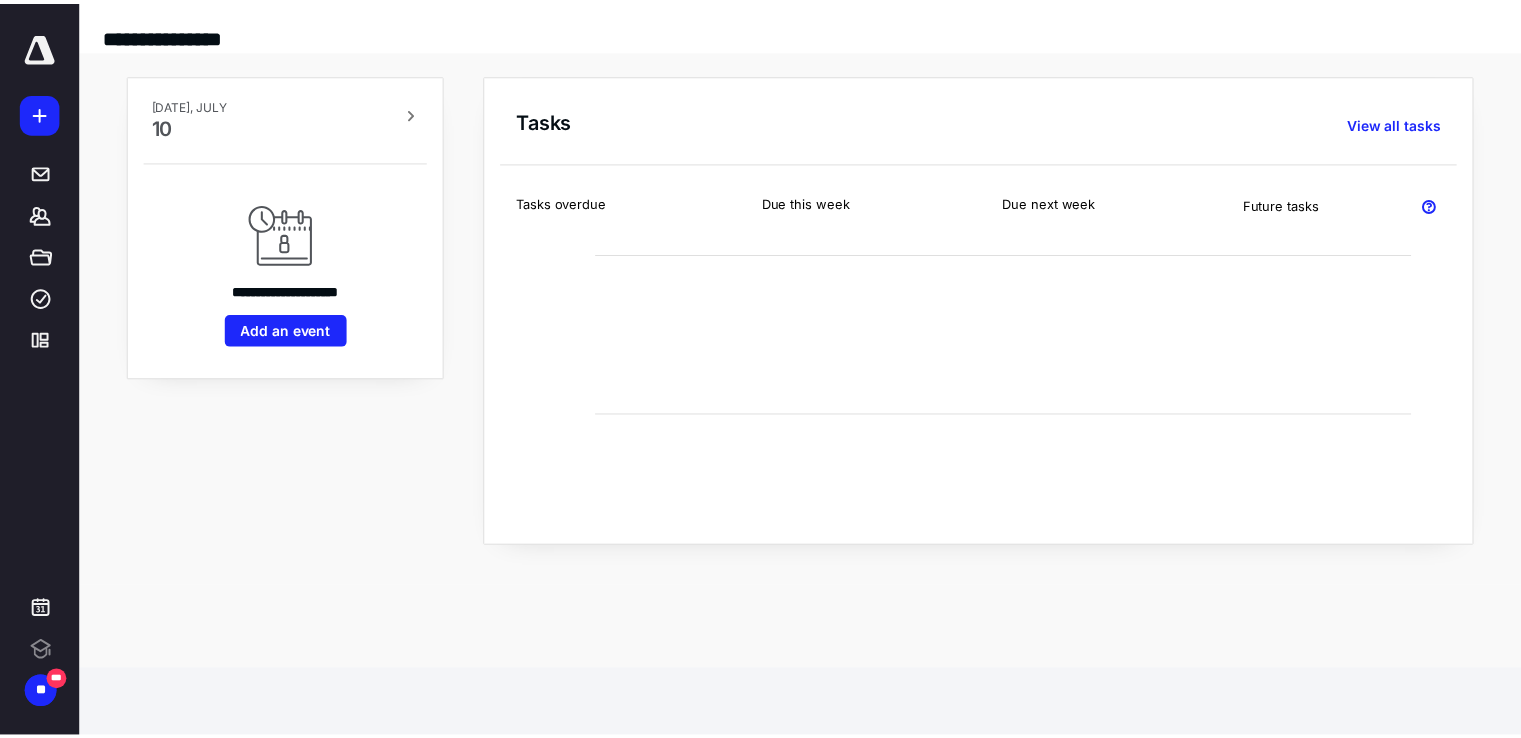 scroll, scrollTop: 0, scrollLeft: 0, axis: both 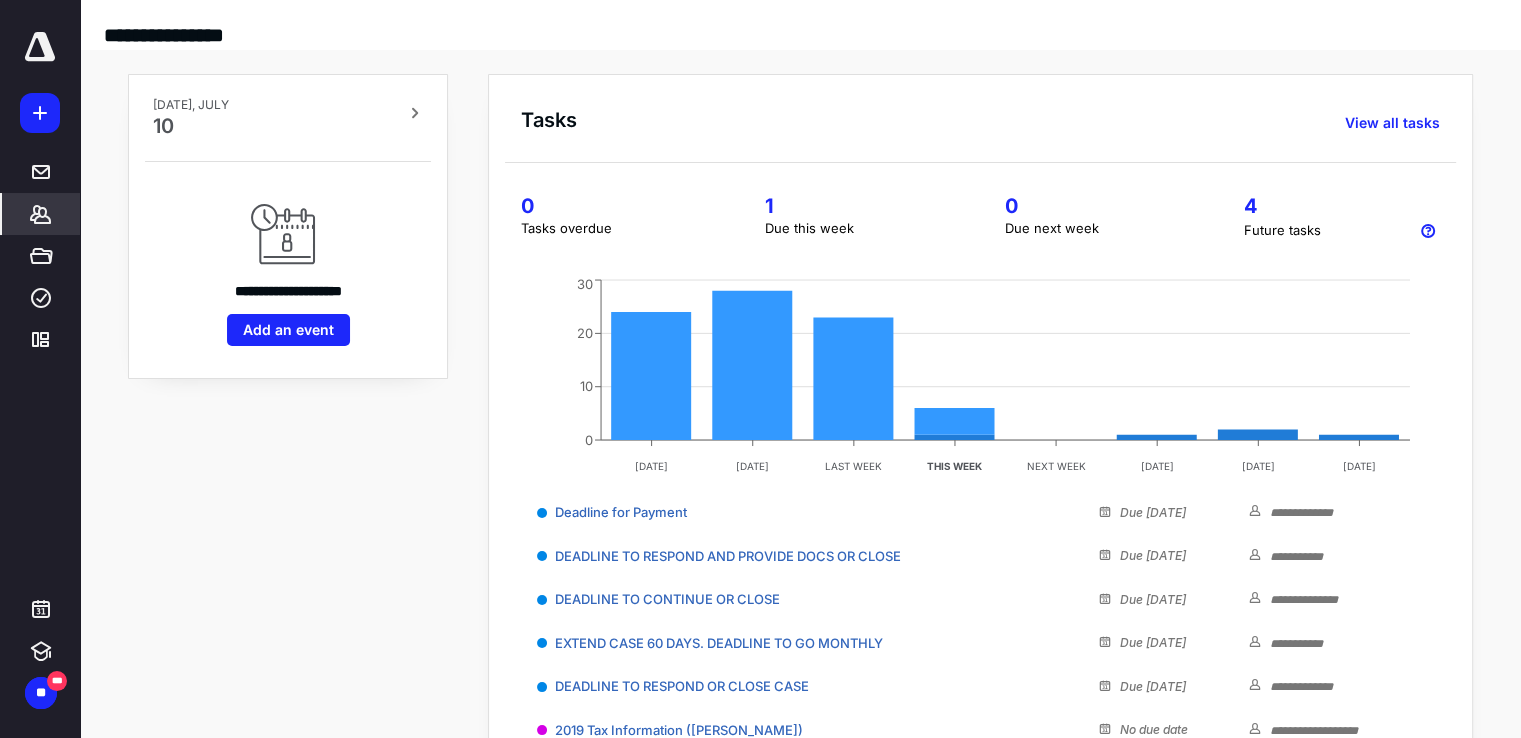 click 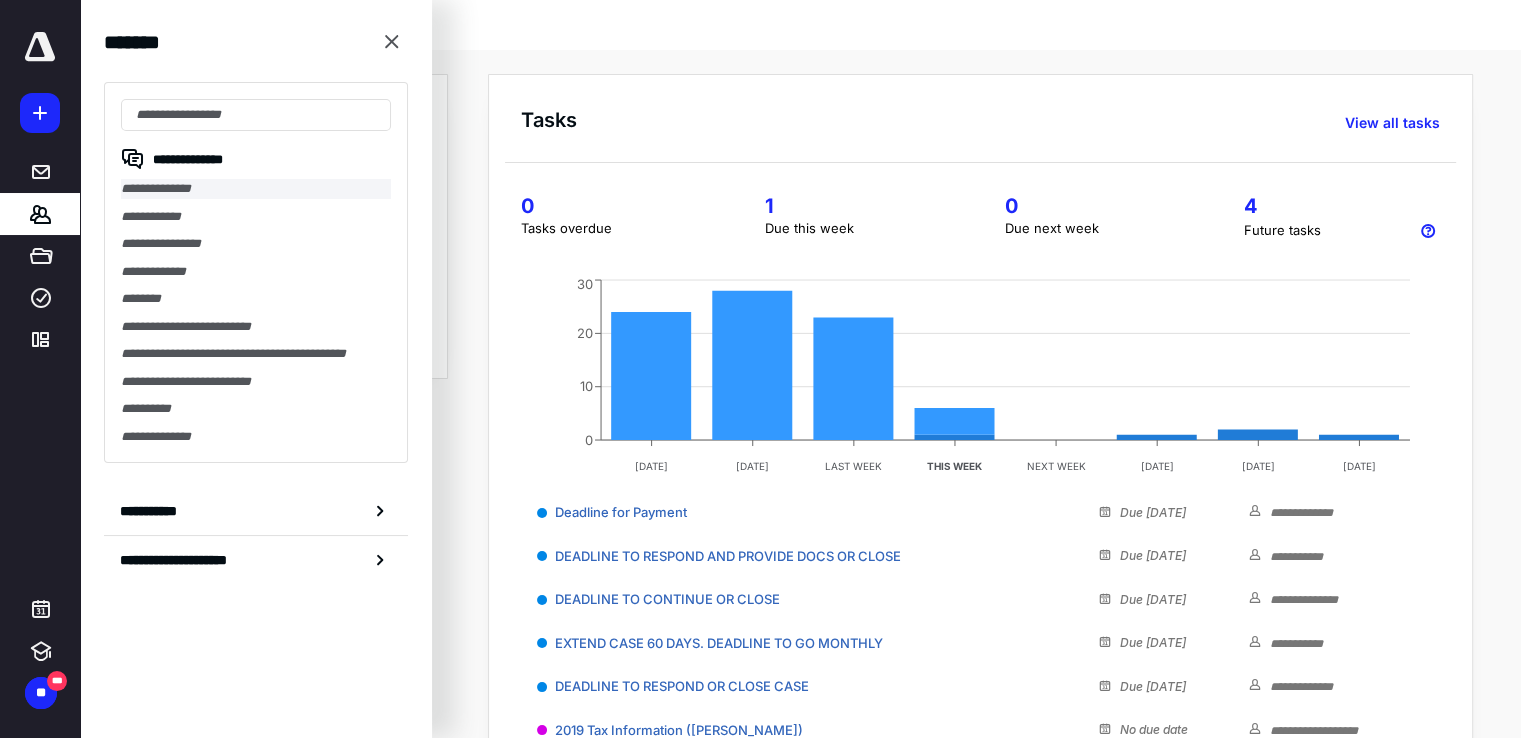 click on "**********" at bounding box center [256, 189] 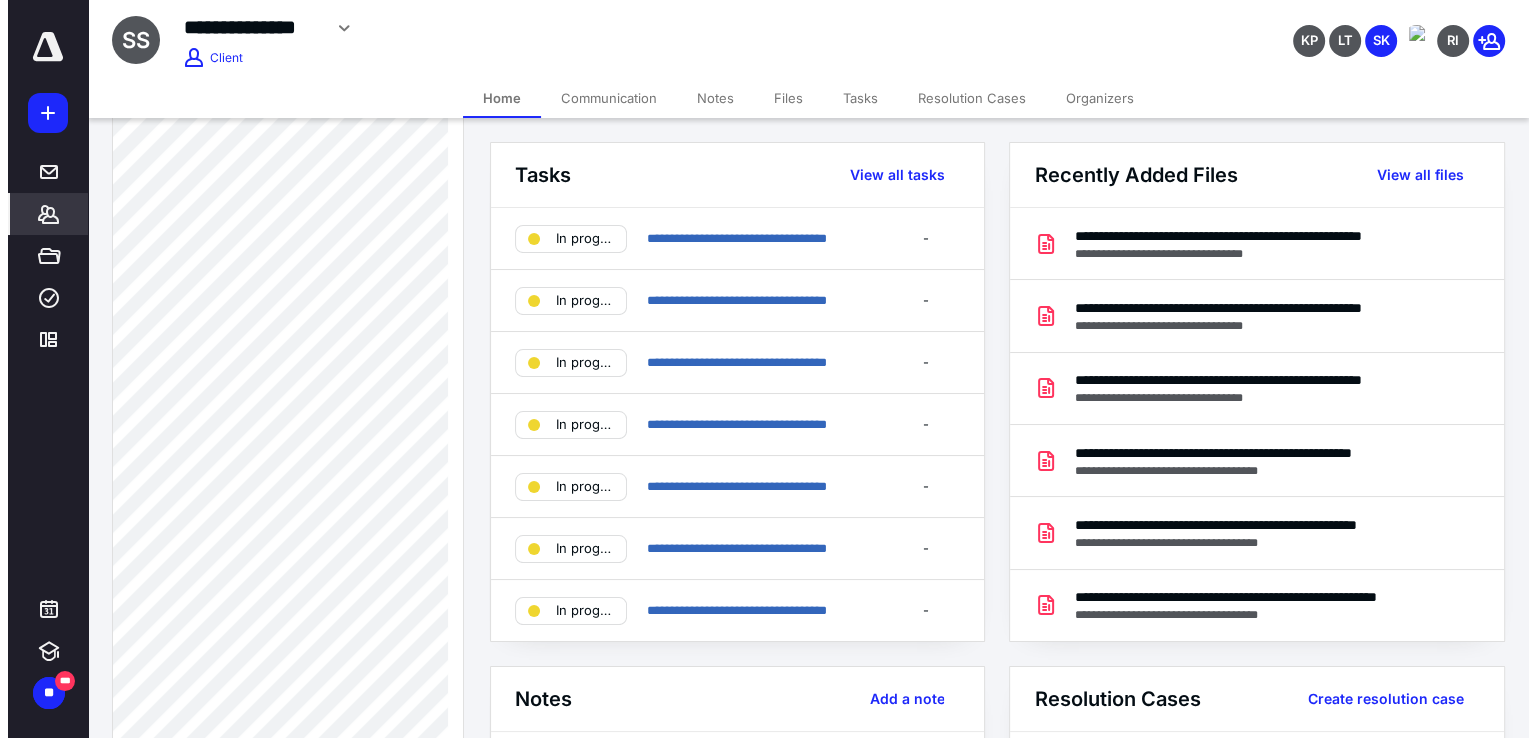 scroll, scrollTop: 500, scrollLeft: 0, axis: vertical 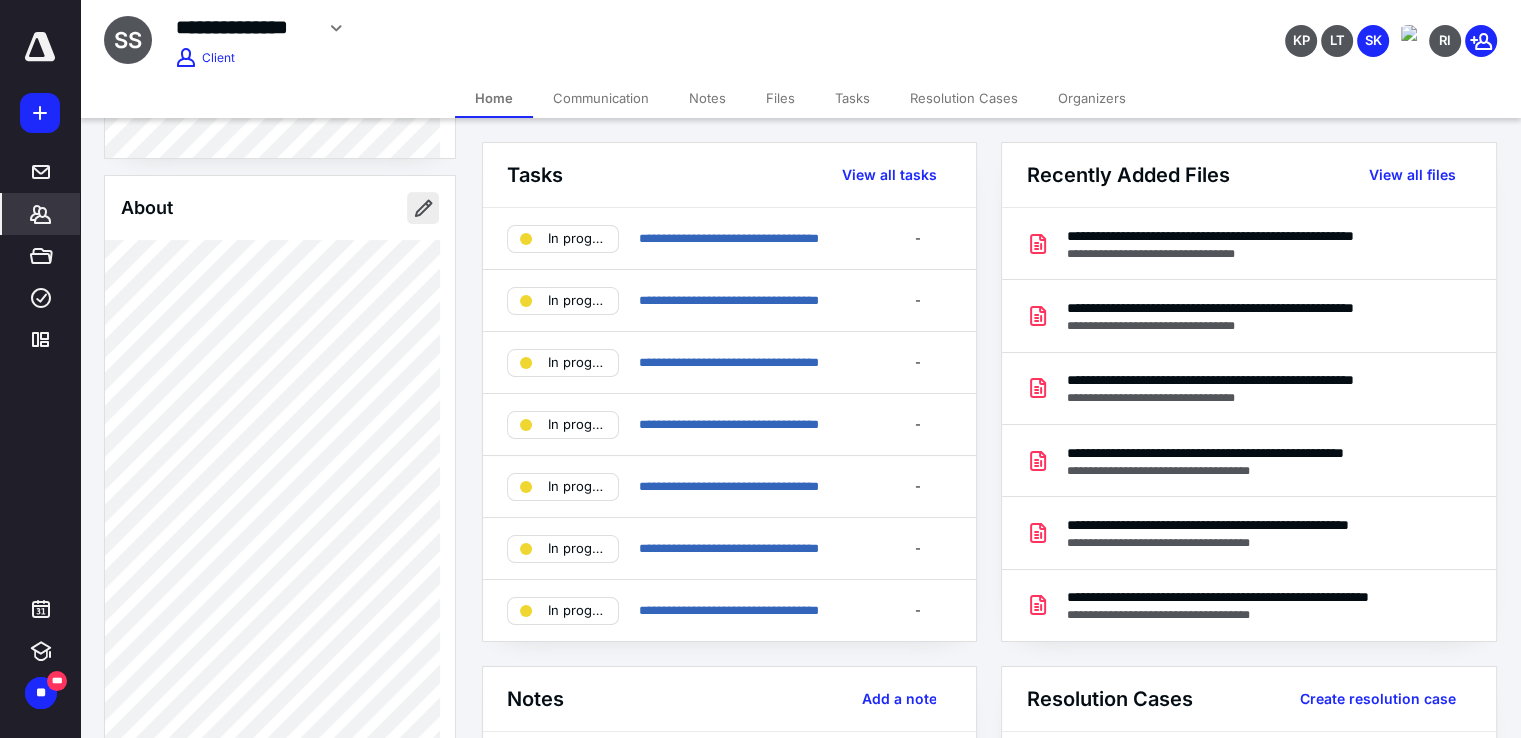click at bounding box center (423, 208) 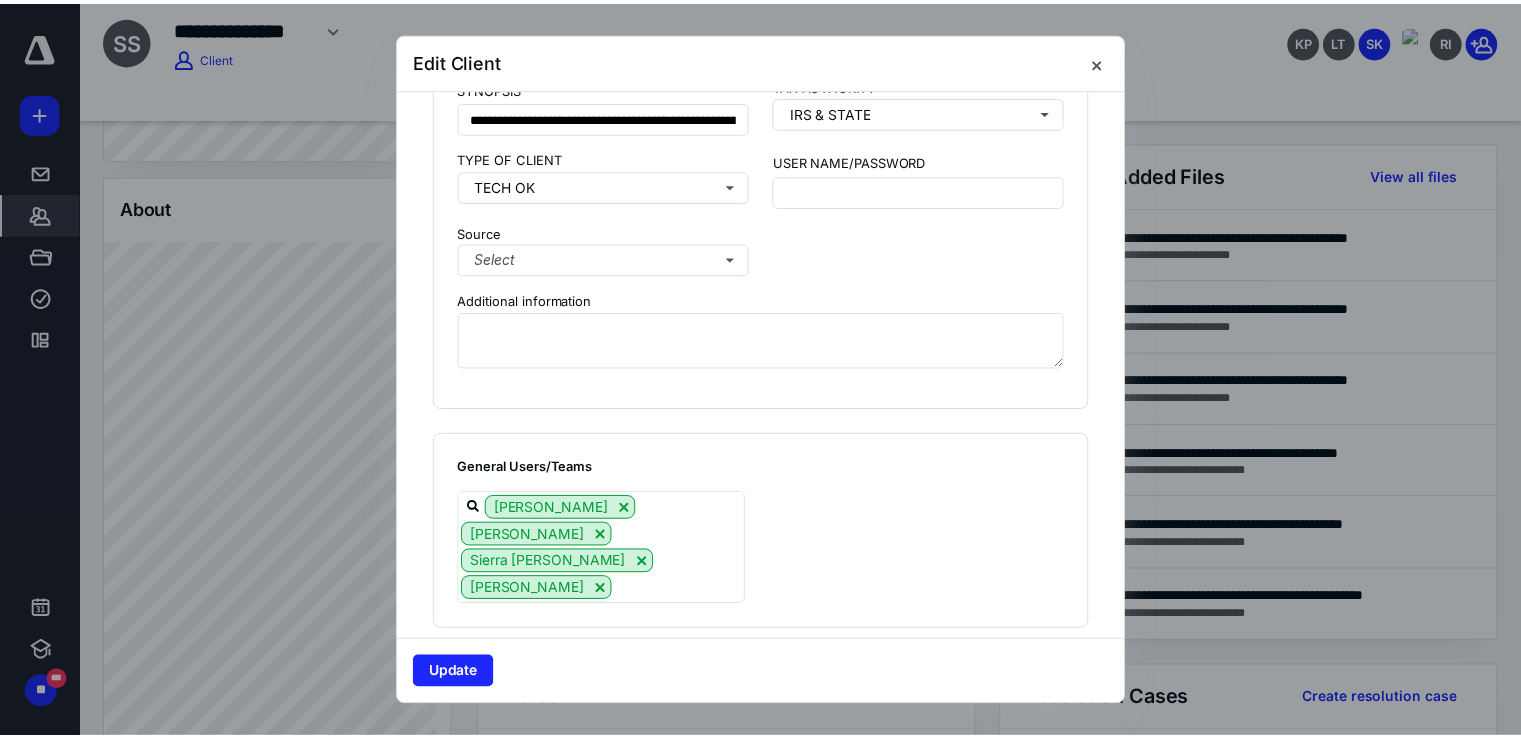 scroll, scrollTop: 2040, scrollLeft: 0, axis: vertical 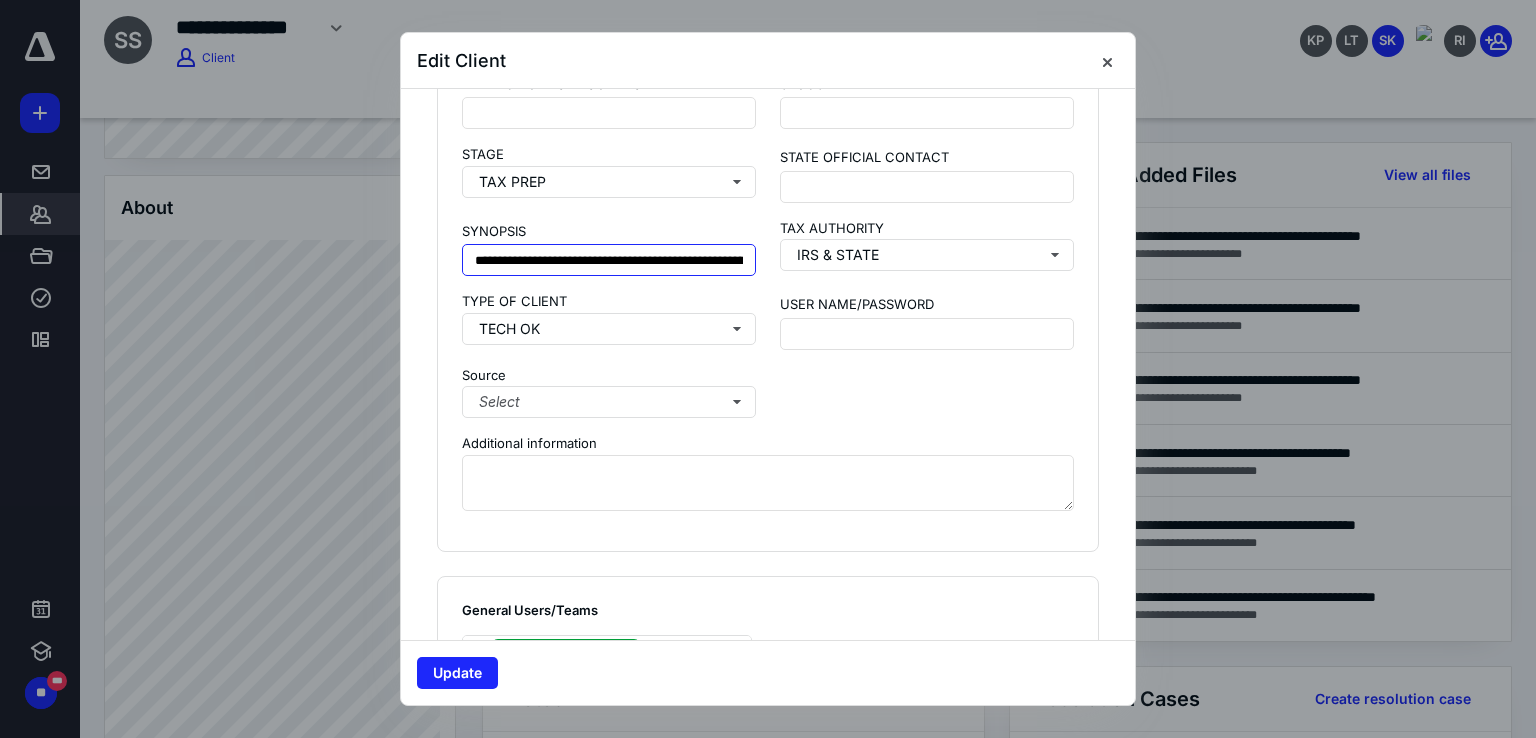 click on "**********" at bounding box center (609, 260) 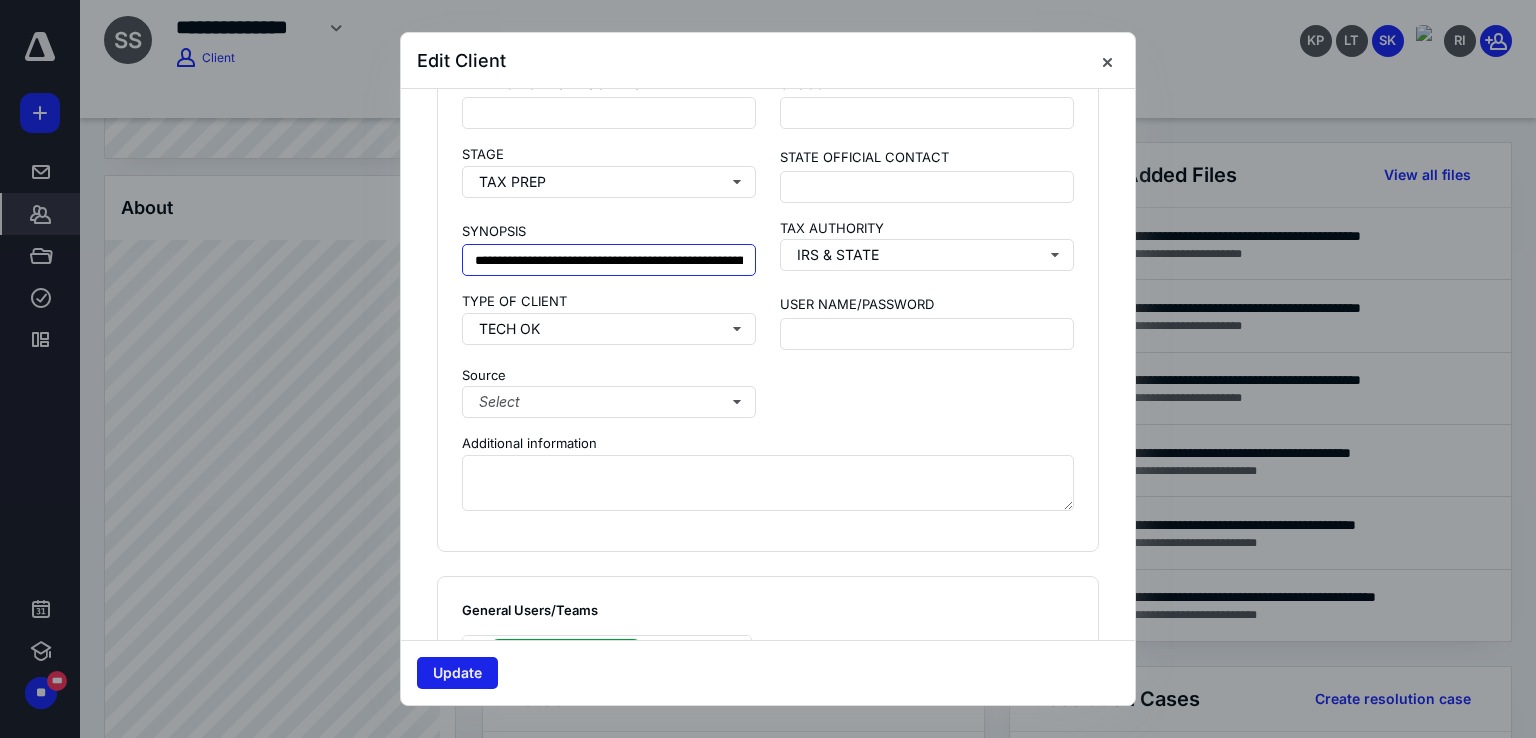 type on "**********" 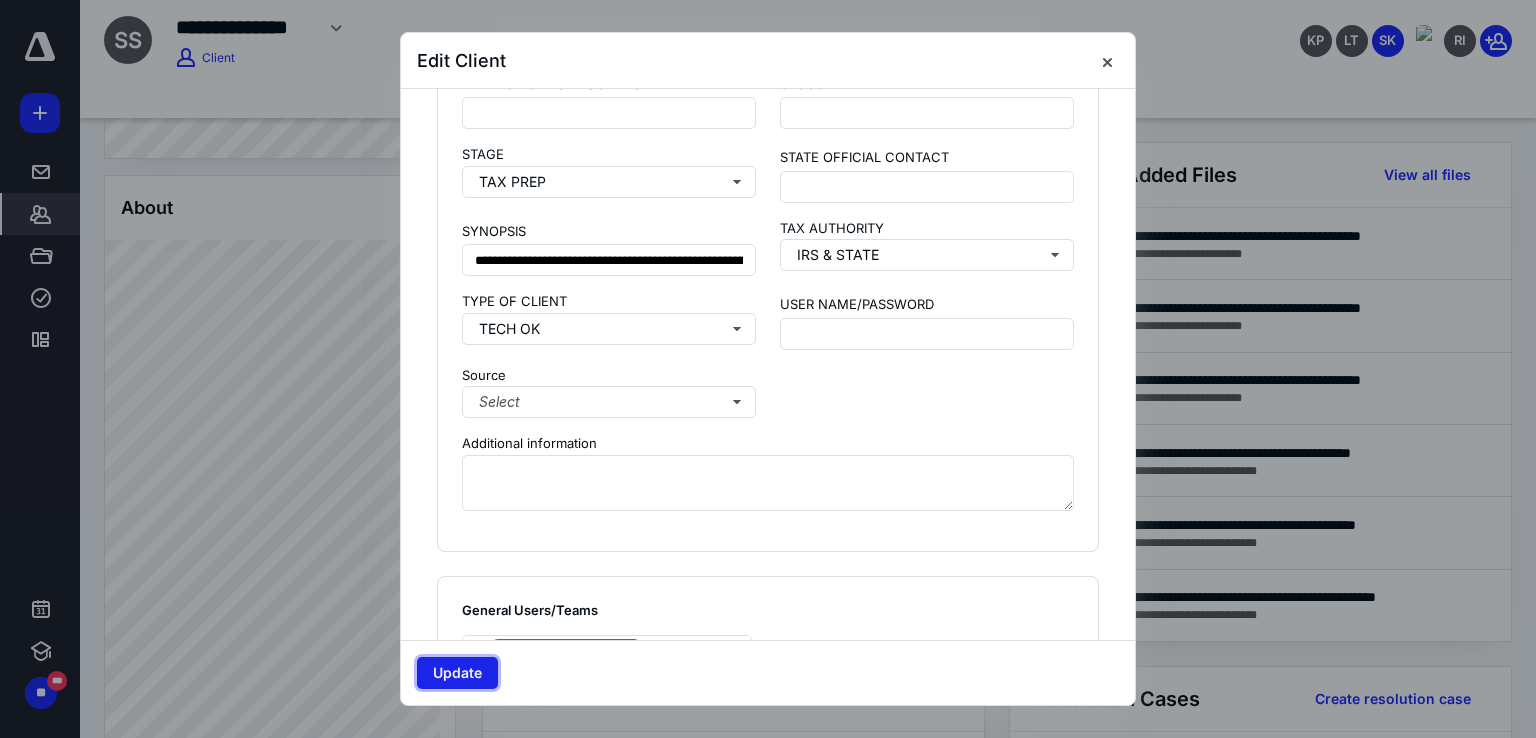 click on "Update" at bounding box center [457, 673] 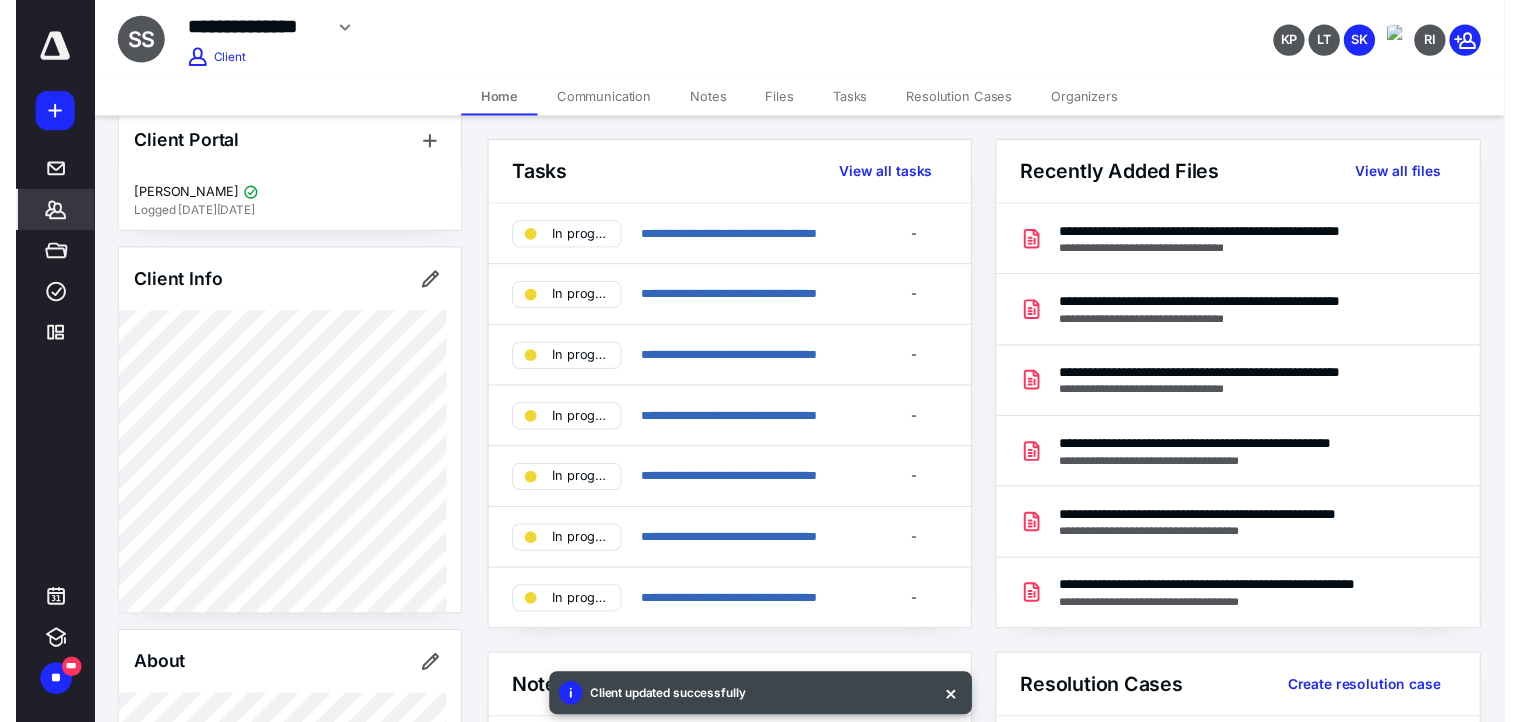 scroll, scrollTop: 0, scrollLeft: 0, axis: both 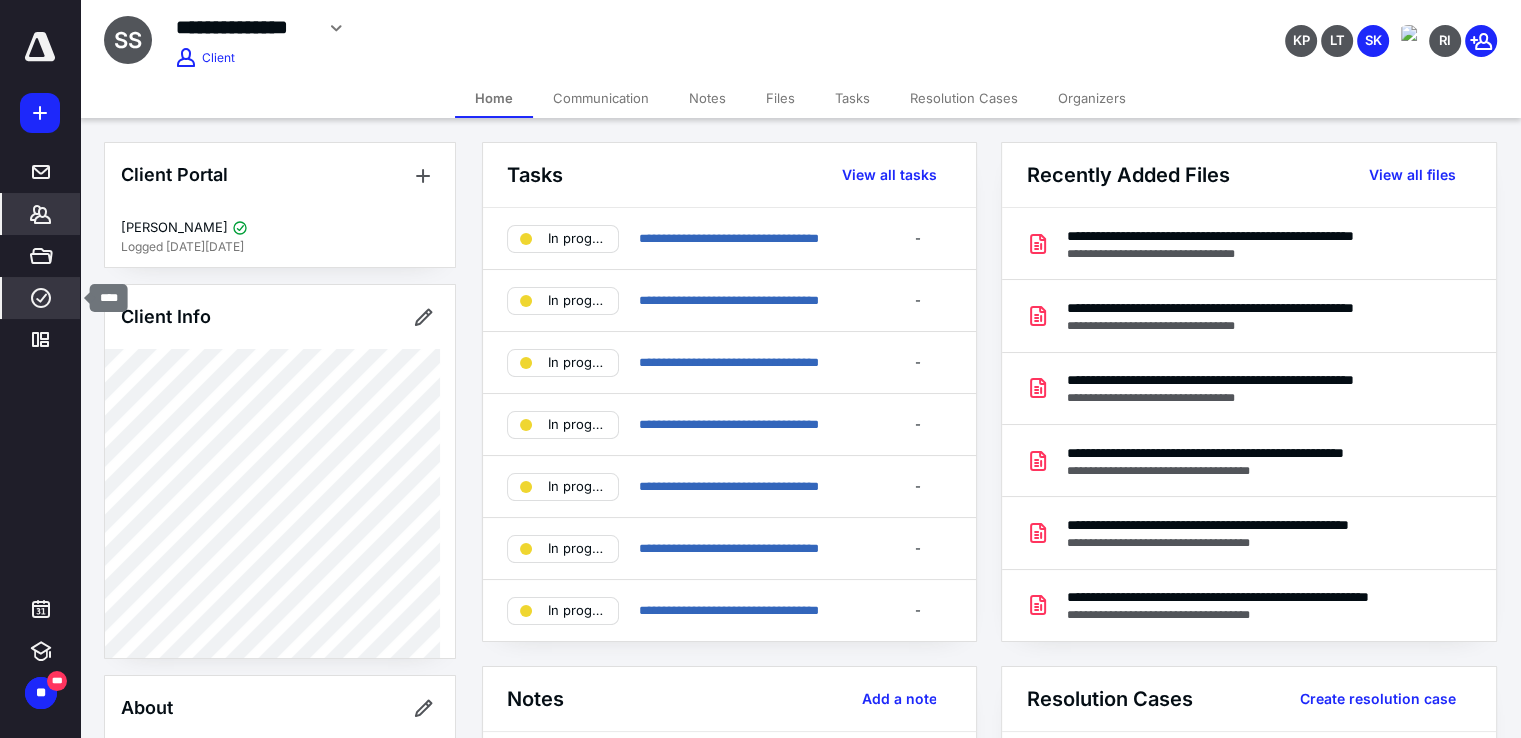 click on "****" at bounding box center (41, 298) 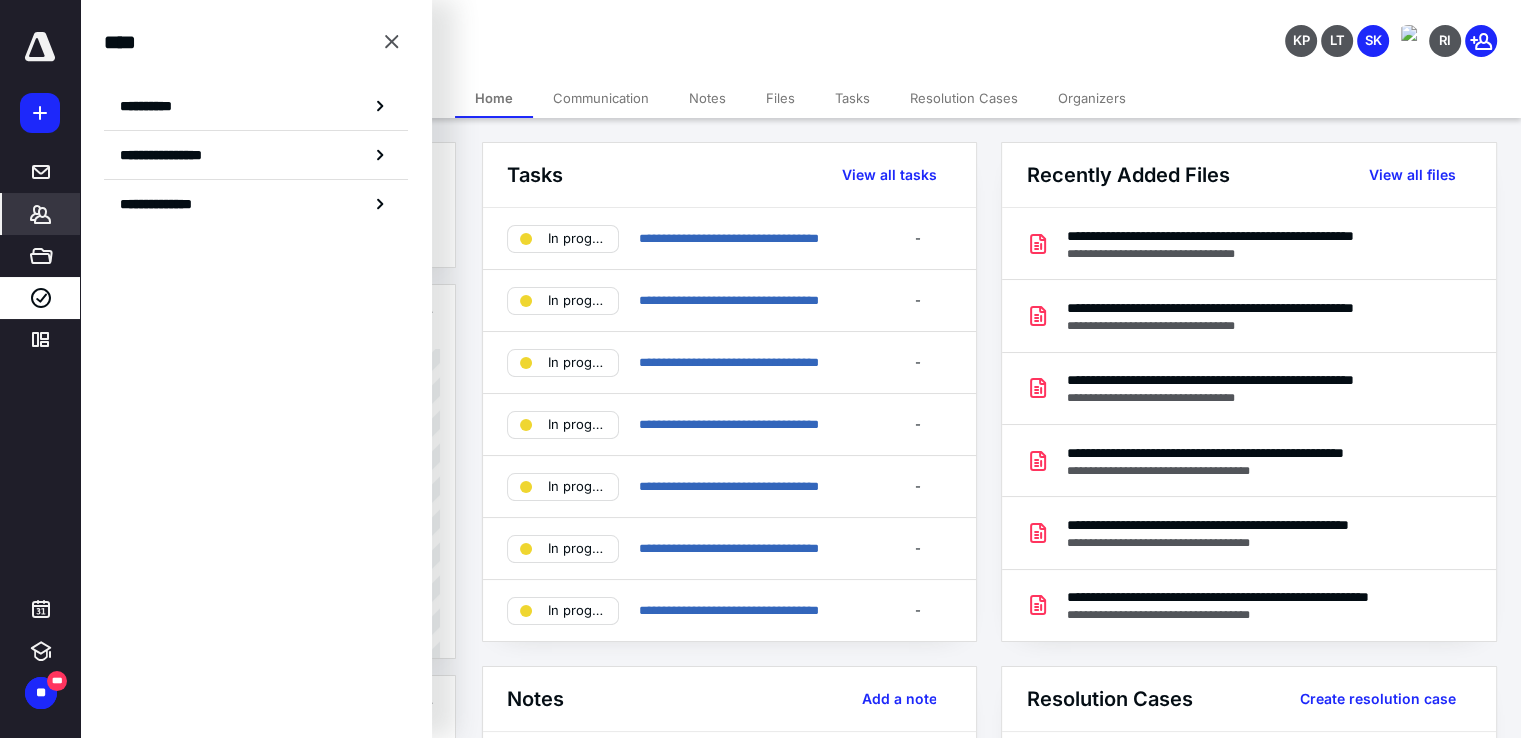 click on "**********" at bounding box center [256, 106] 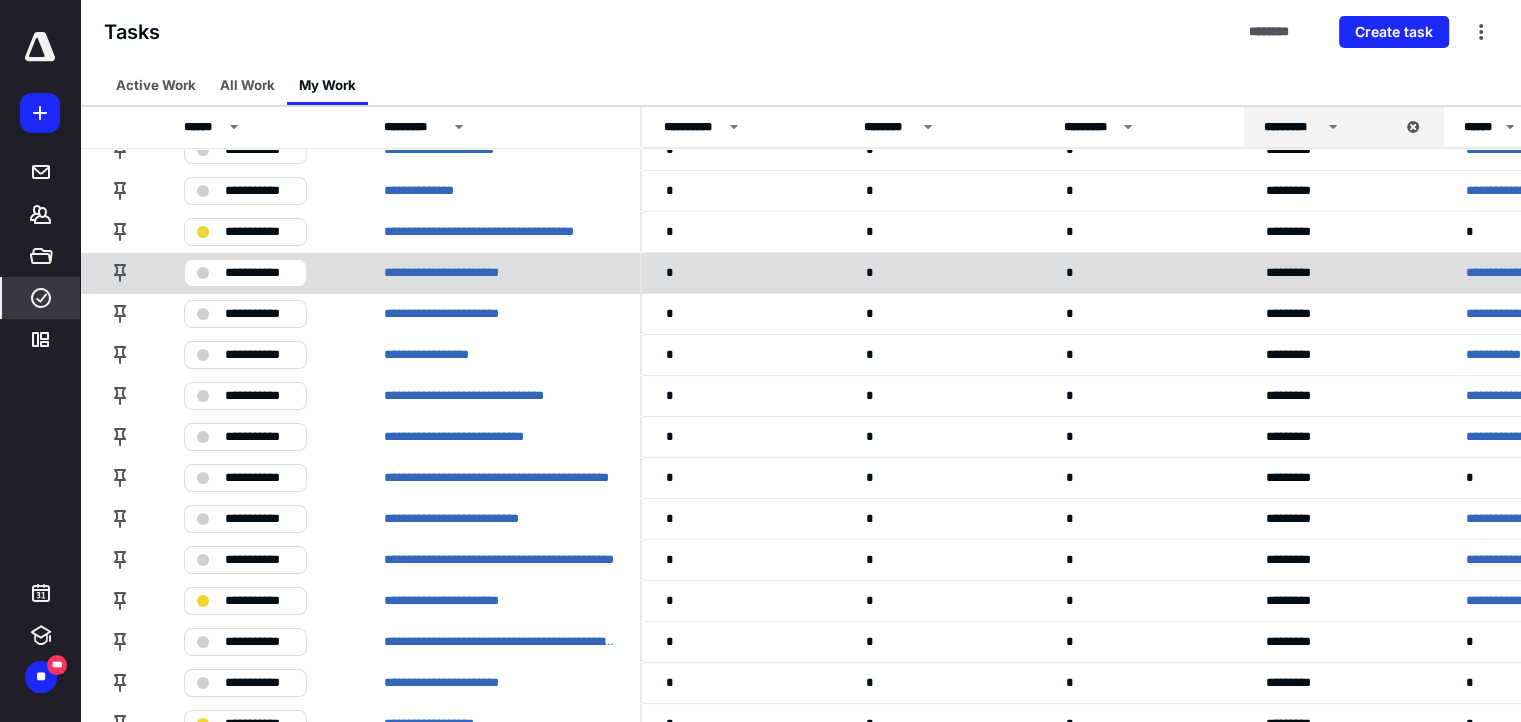 scroll, scrollTop: 114, scrollLeft: 0, axis: vertical 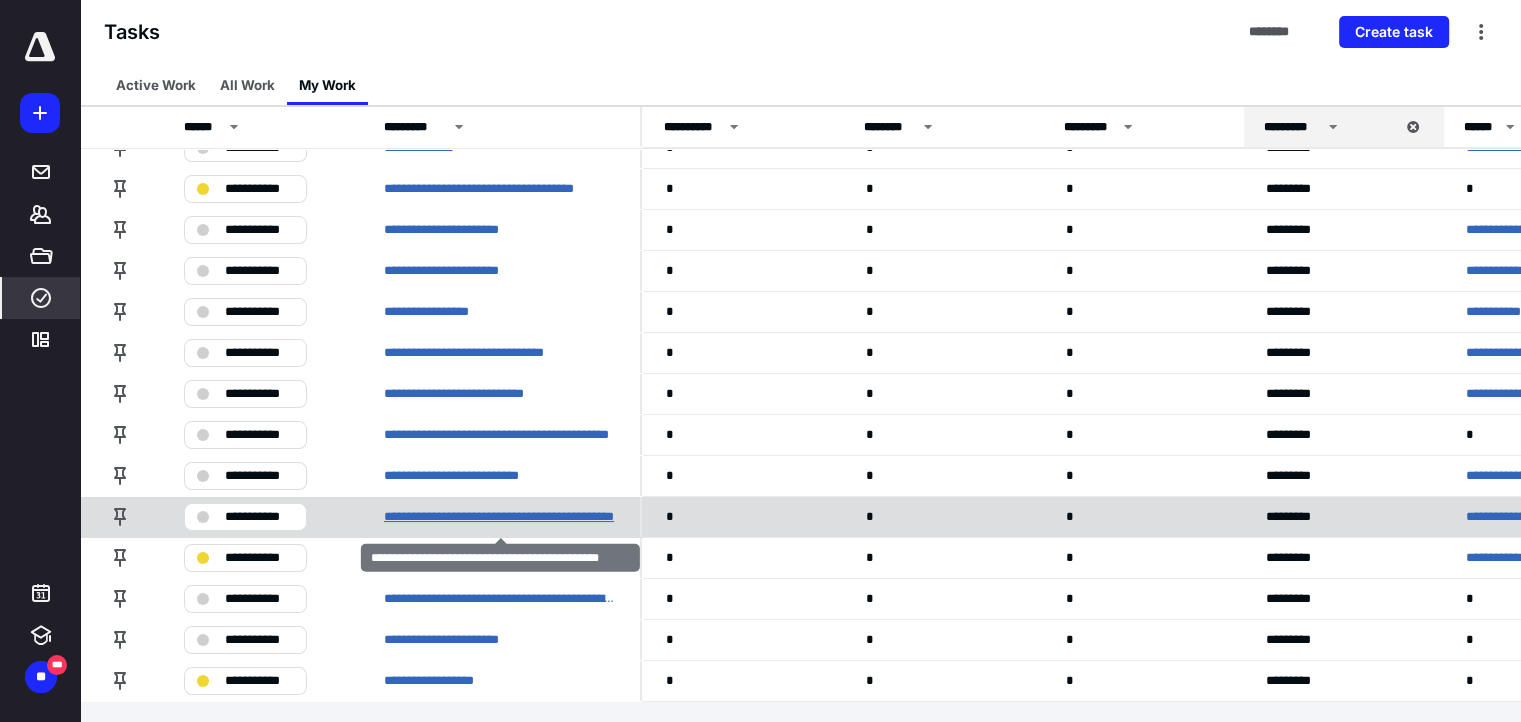 click on "**********" at bounding box center (500, 517) 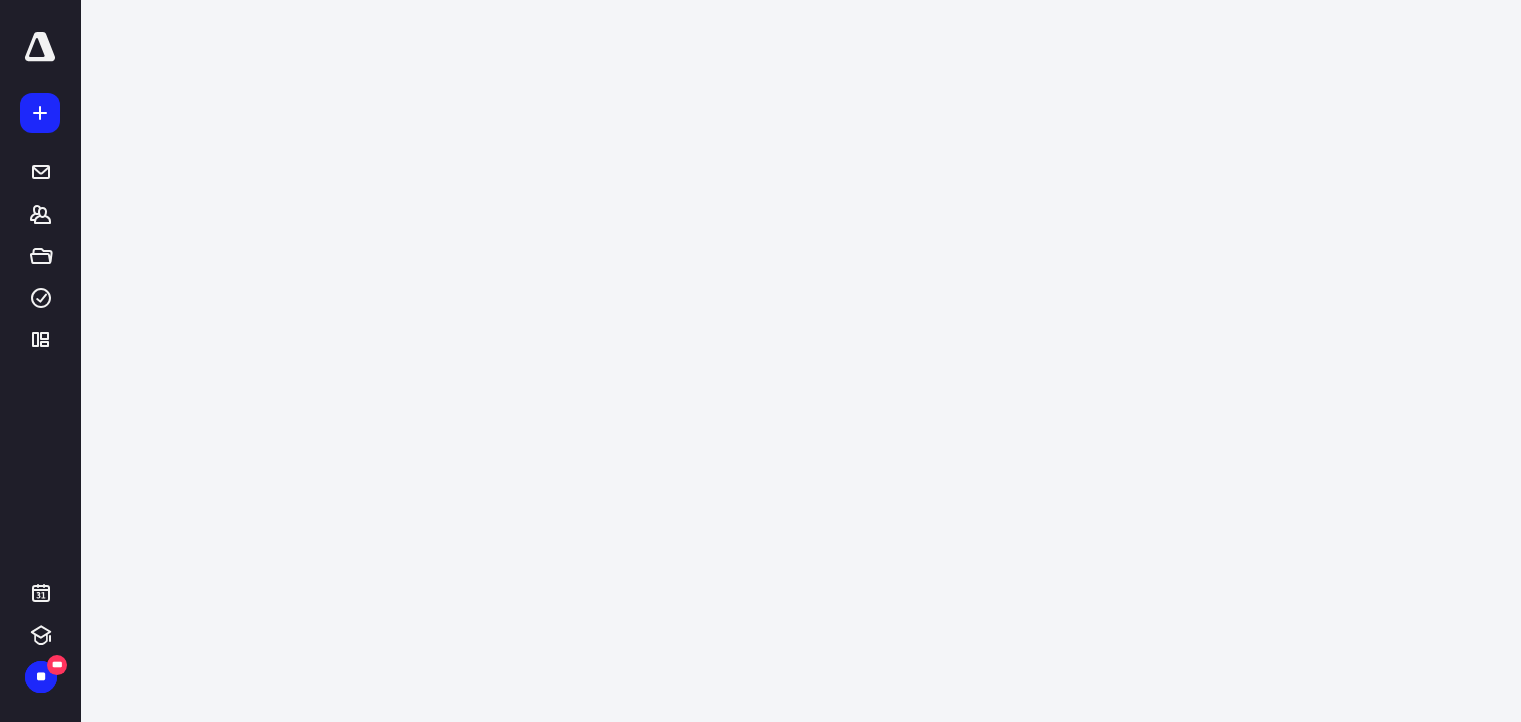 scroll, scrollTop: 0, scrollLeft: 0, axis: both 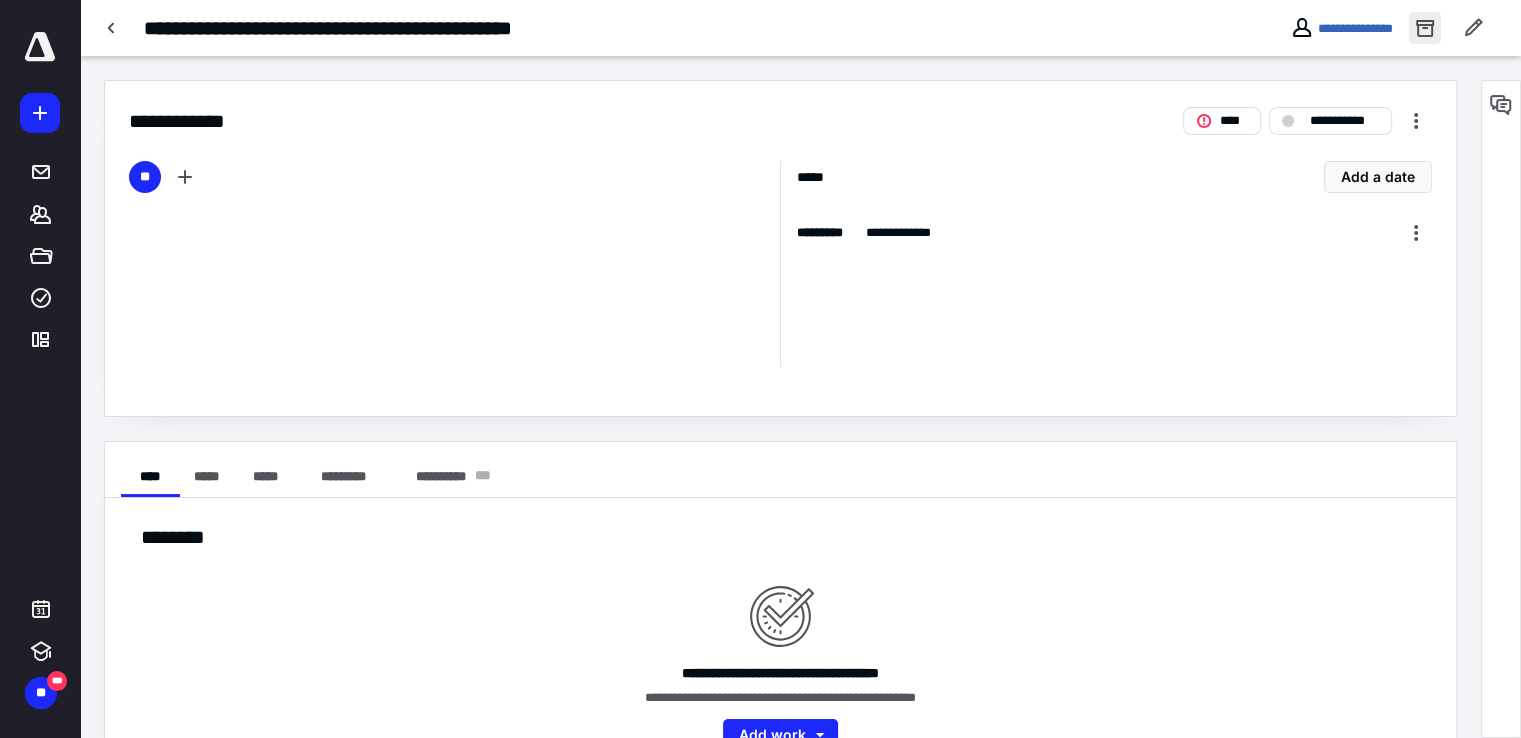 click at bounding box center [1425, 28] 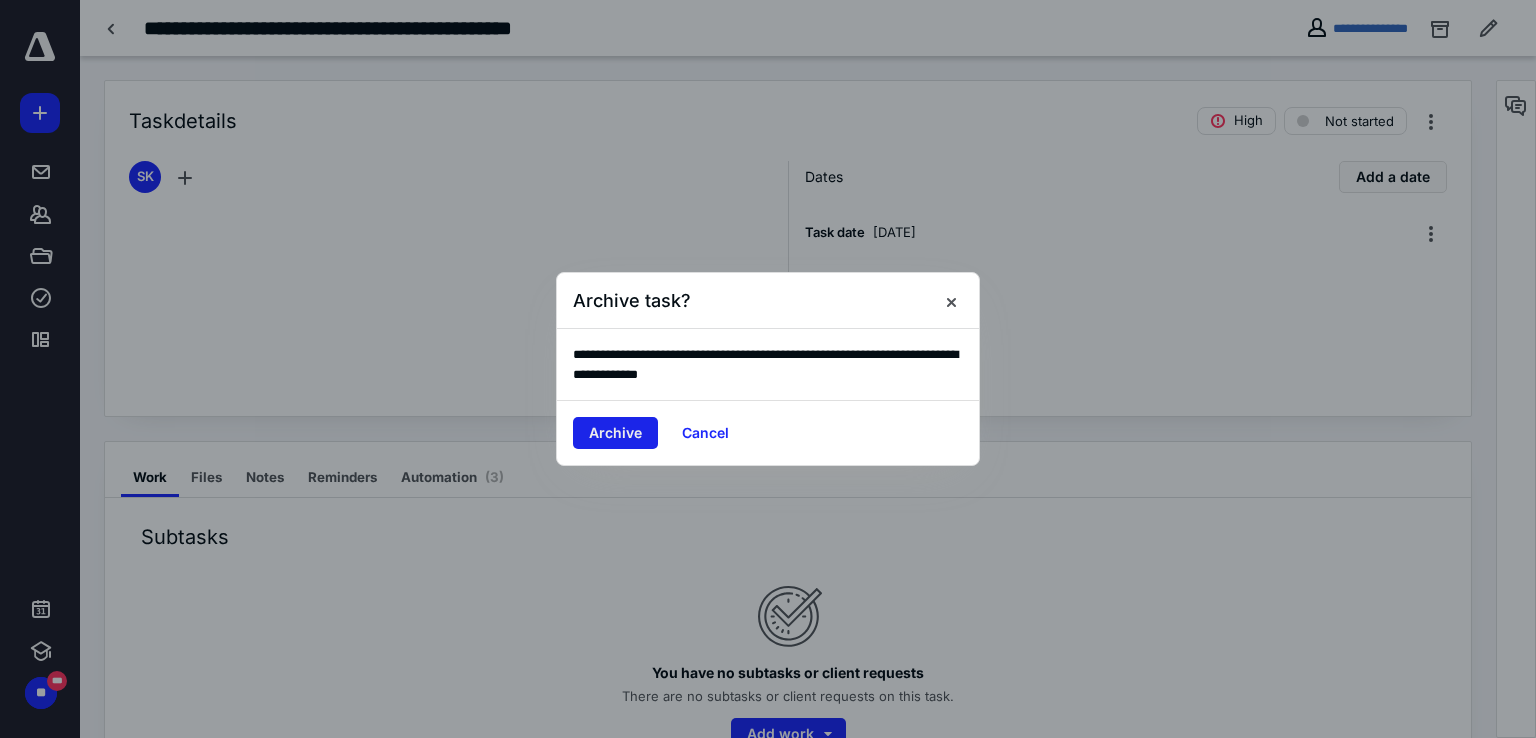 click on "Archive" at bounding box center (615, 433) 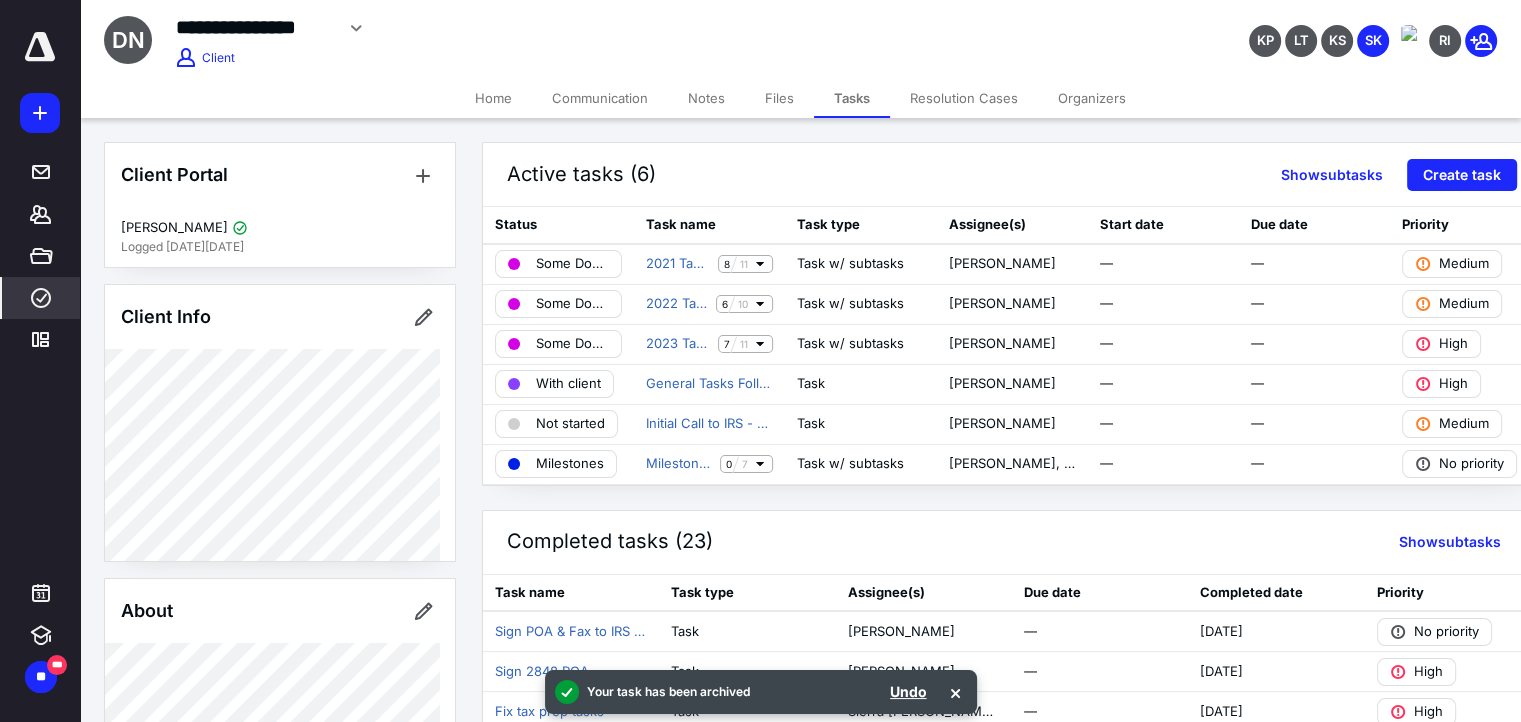 click 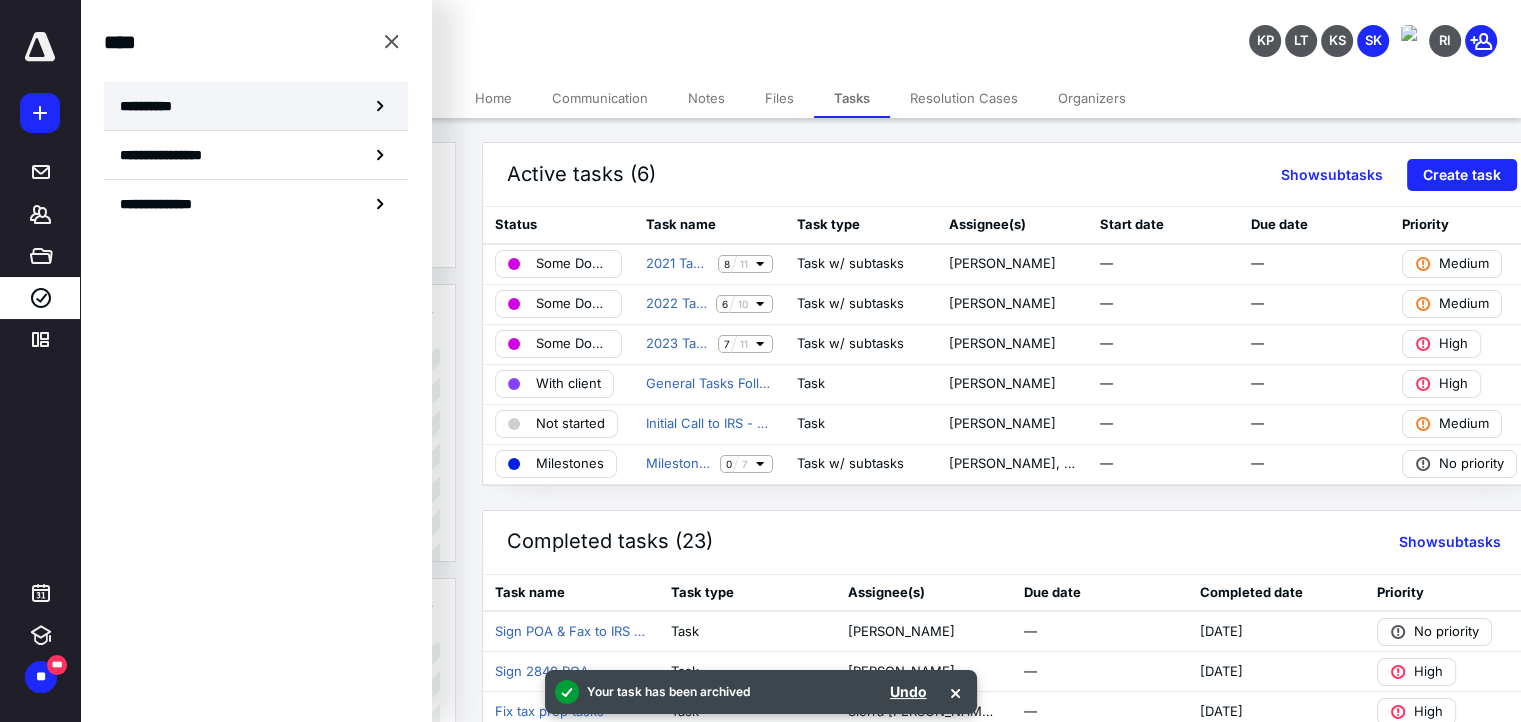 click on "**********" at bounding box center (256, 106) 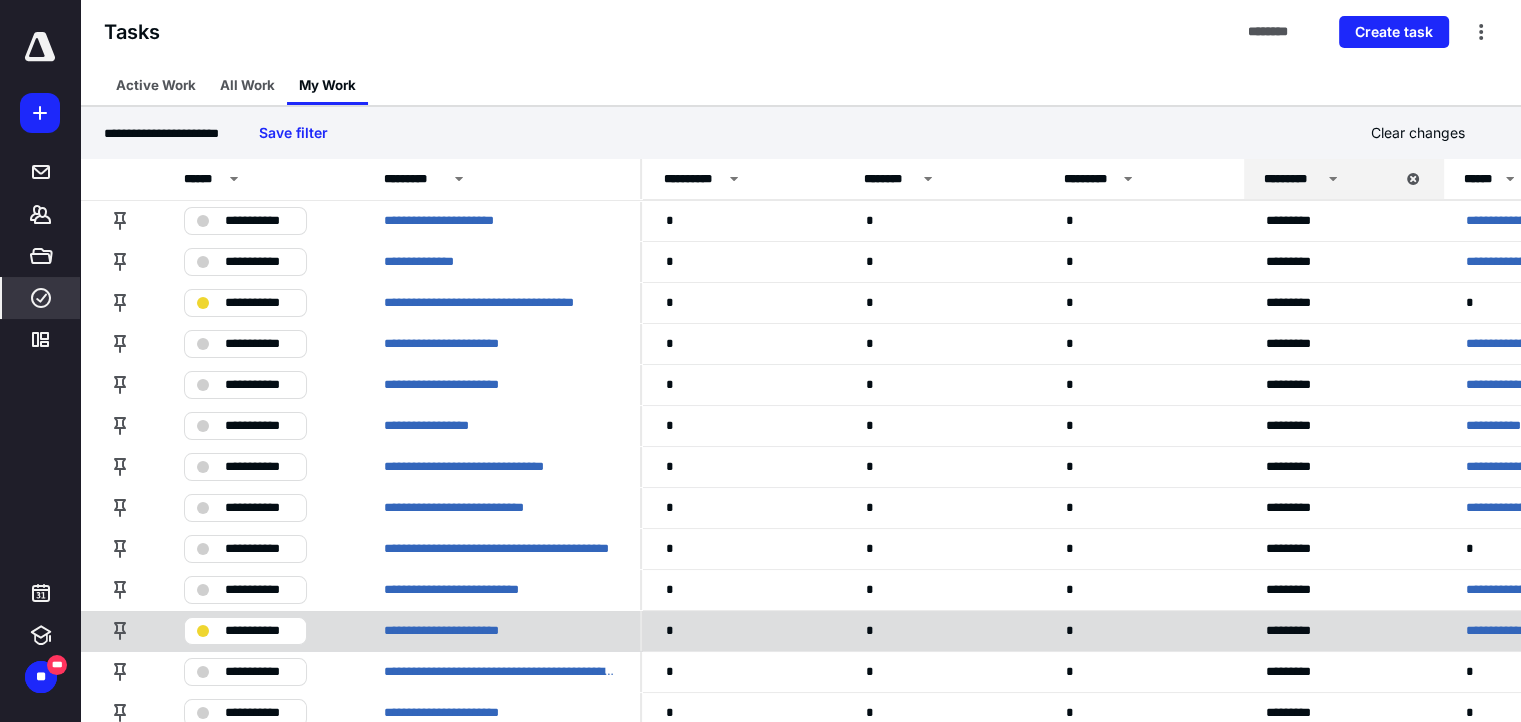 scroll, scrollTop: 73, scrollLeft: 0, axis: vertical 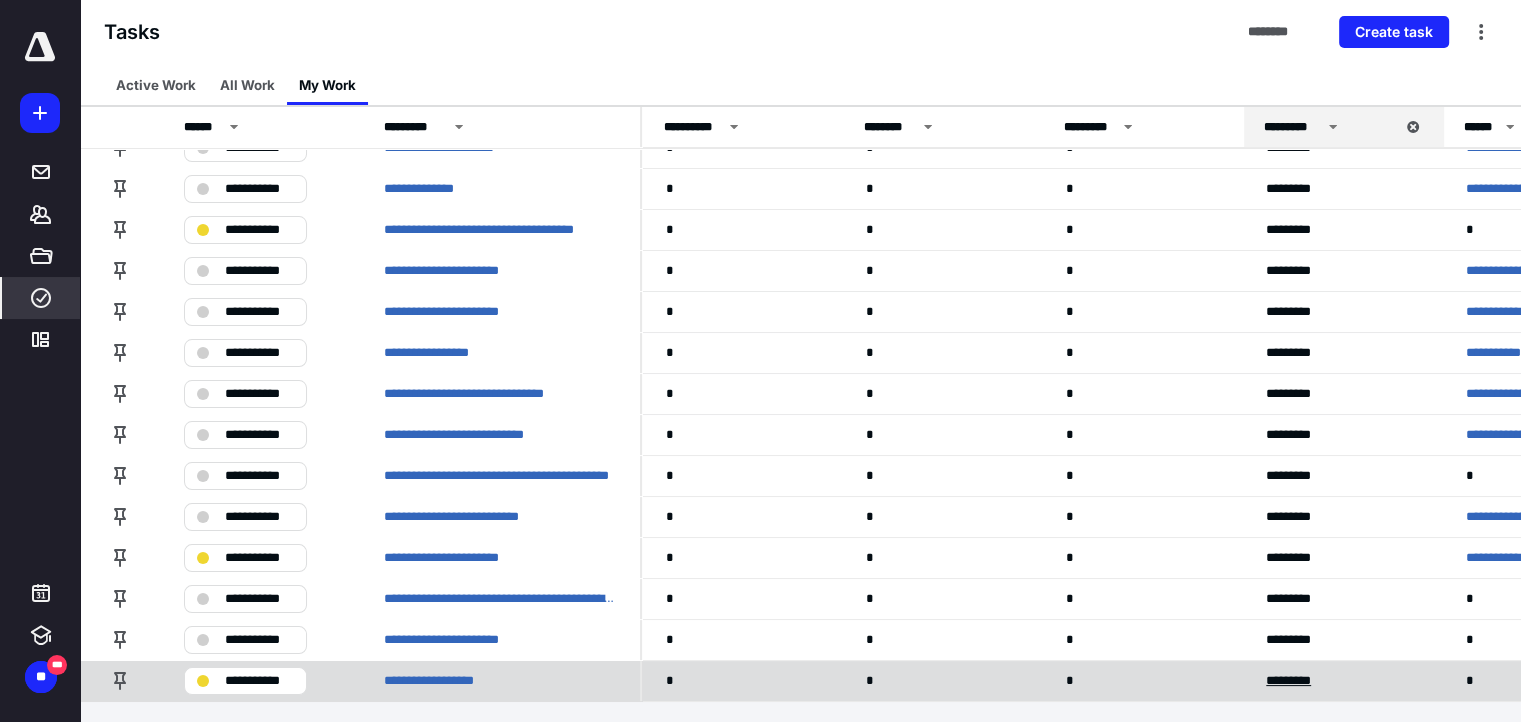 click on "*********" at bounding box center [1297, 681] 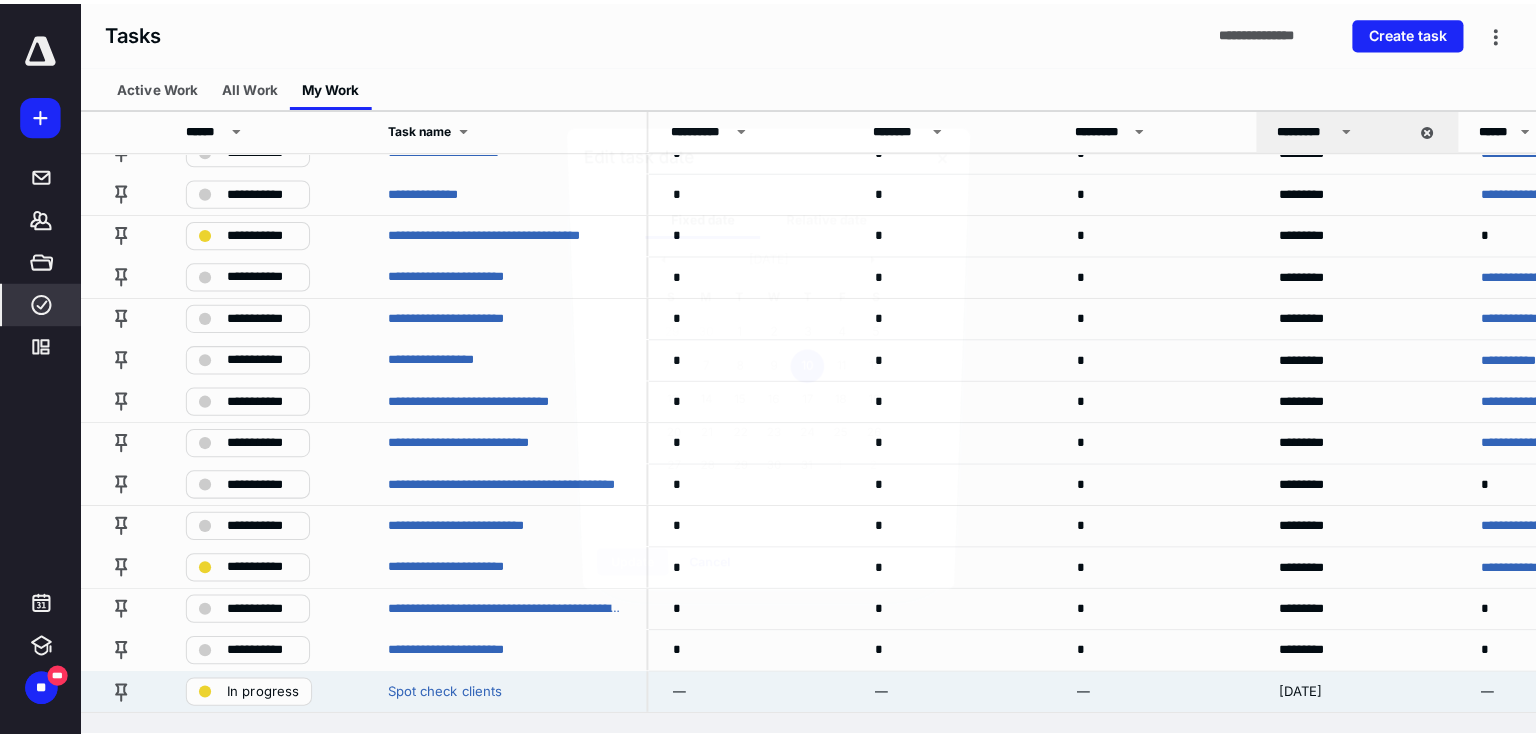 scroll, scrollTop: 58, scrollLeft: 0, axis: vertical 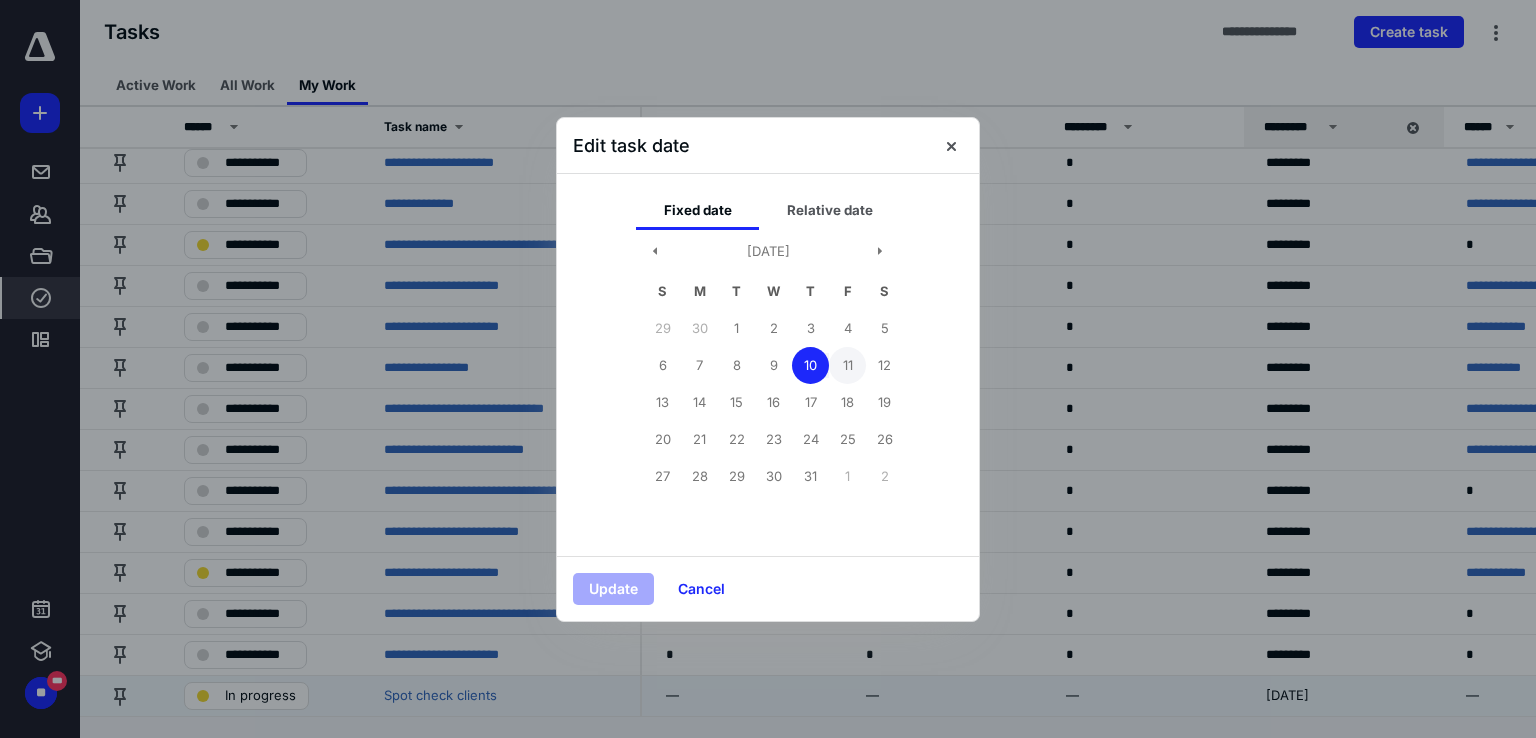 click on "11" at bounding box center [847, 365] 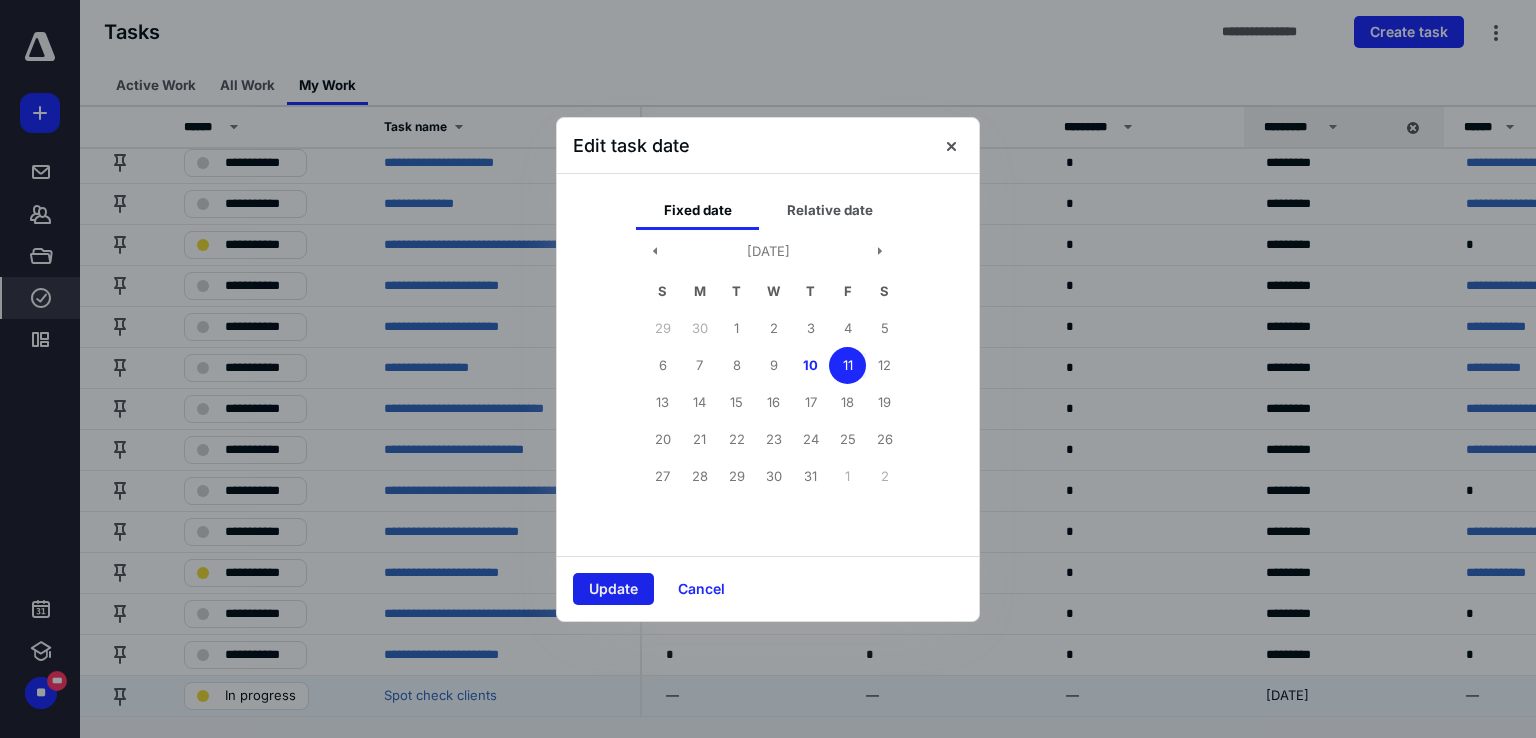 click on "Update" at bounding box center (613, 589) 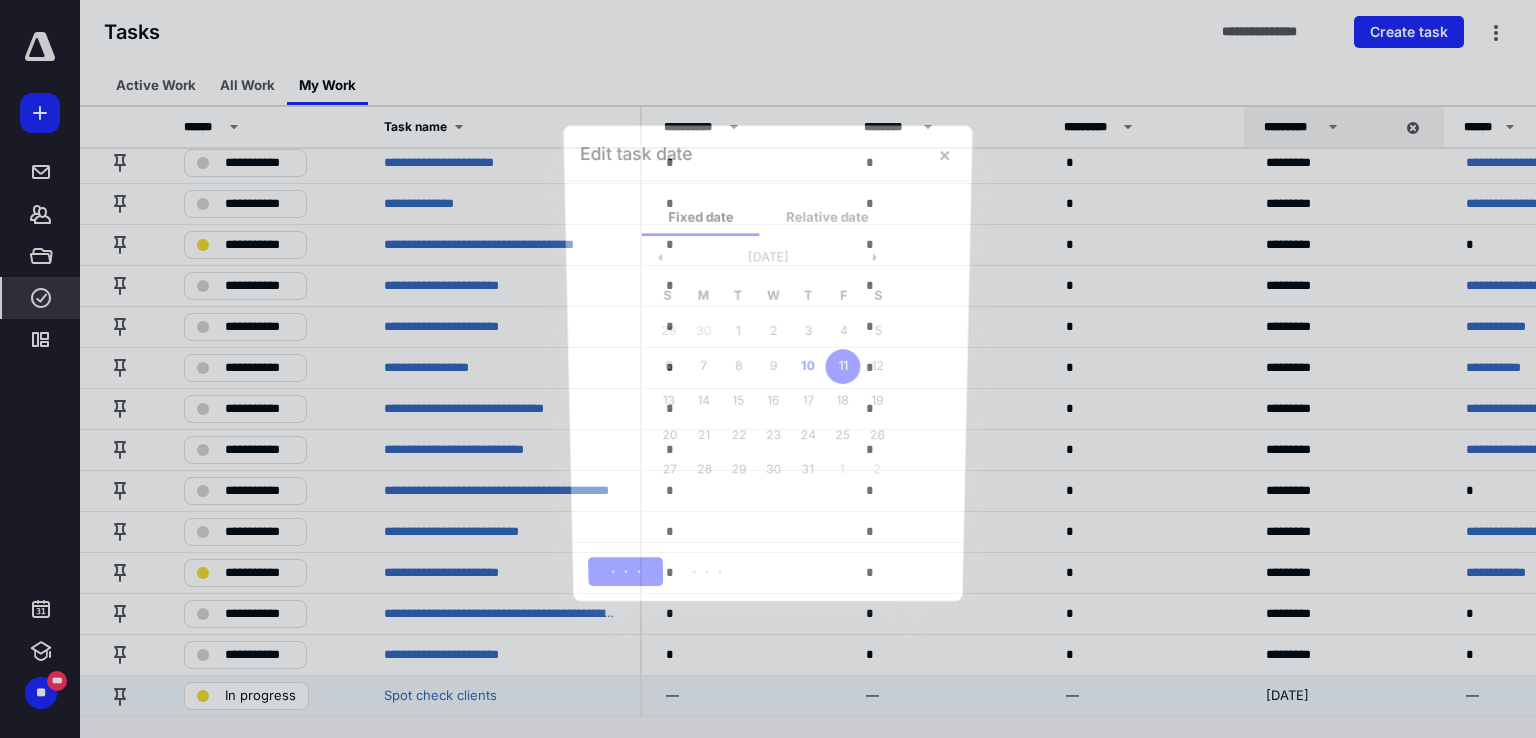 scroll, scrollTop: 17, scrollLeft: 0, axis: vertical 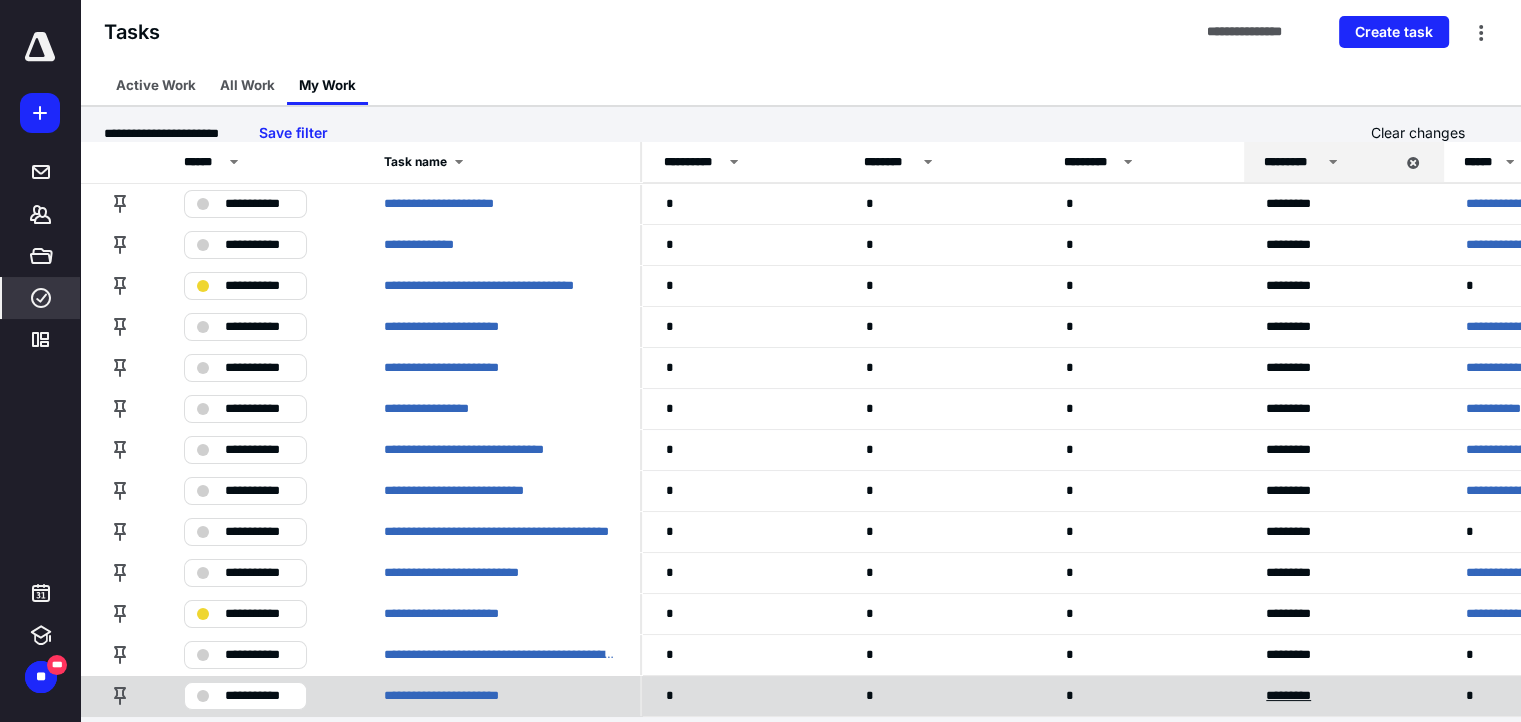 click on "*********" at bounding box center [1297, 696] 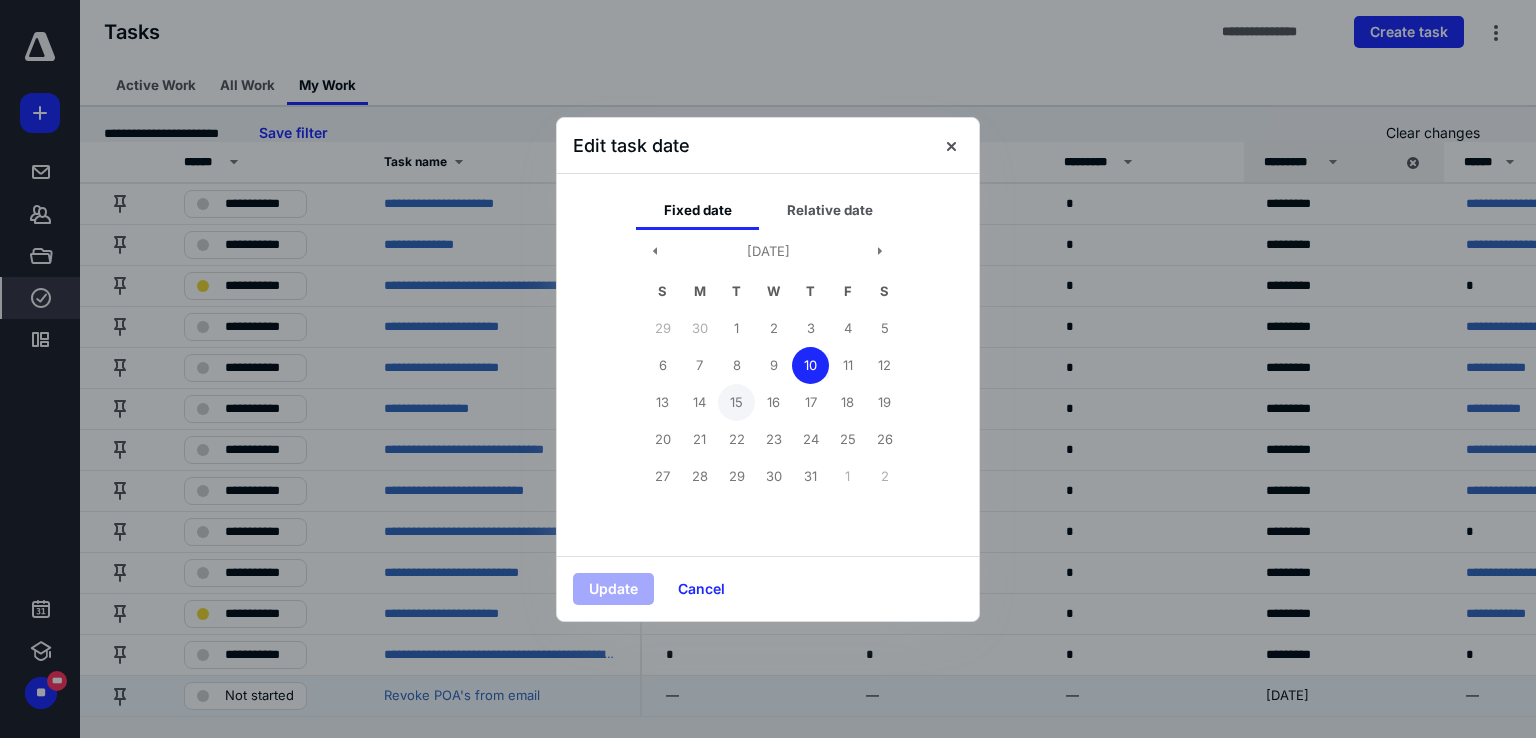 click on "15" at bounding box center (736, 402) 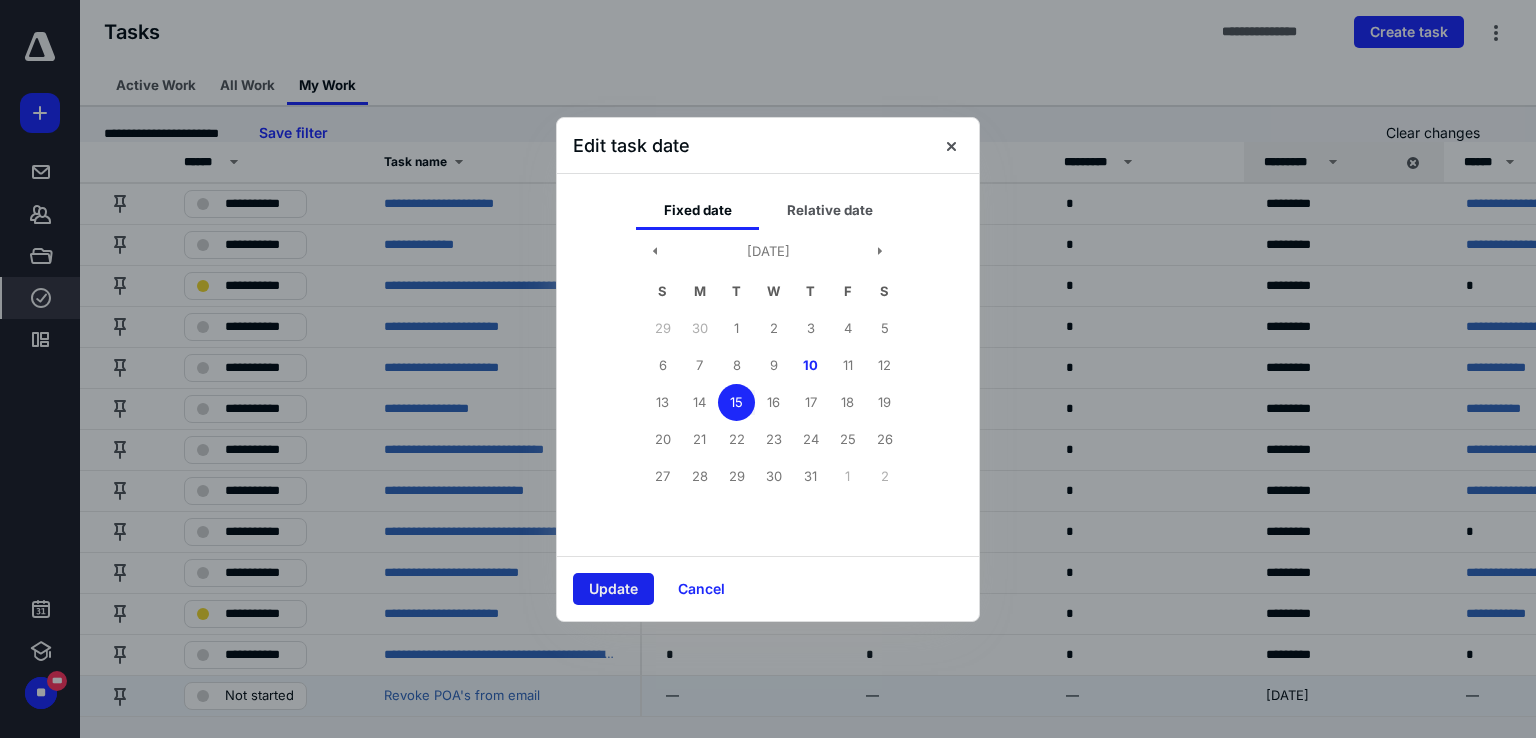 click on "Update" at bounding box center [613, 589] 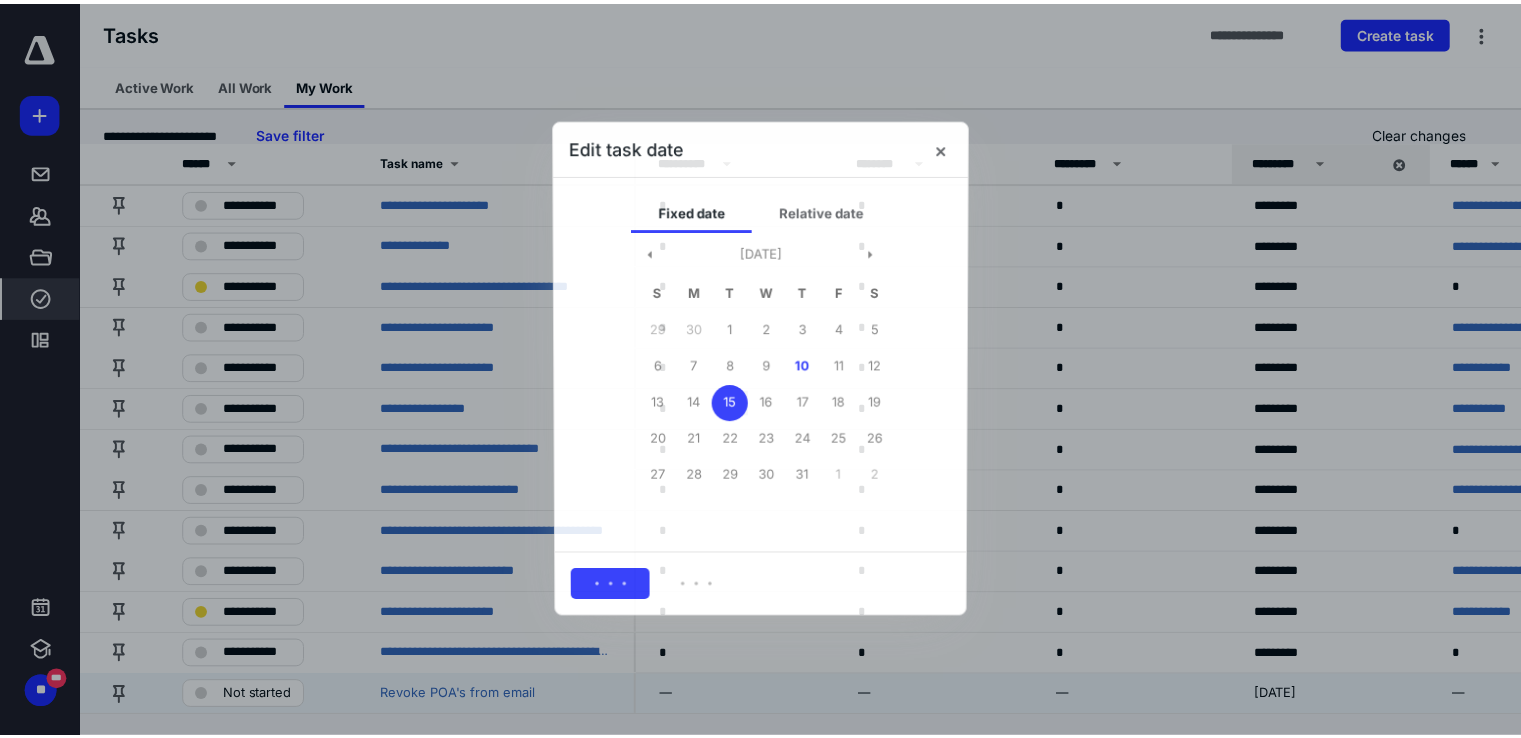 scroll, scrollTop: 0, scrollLeft: 0, axis: both 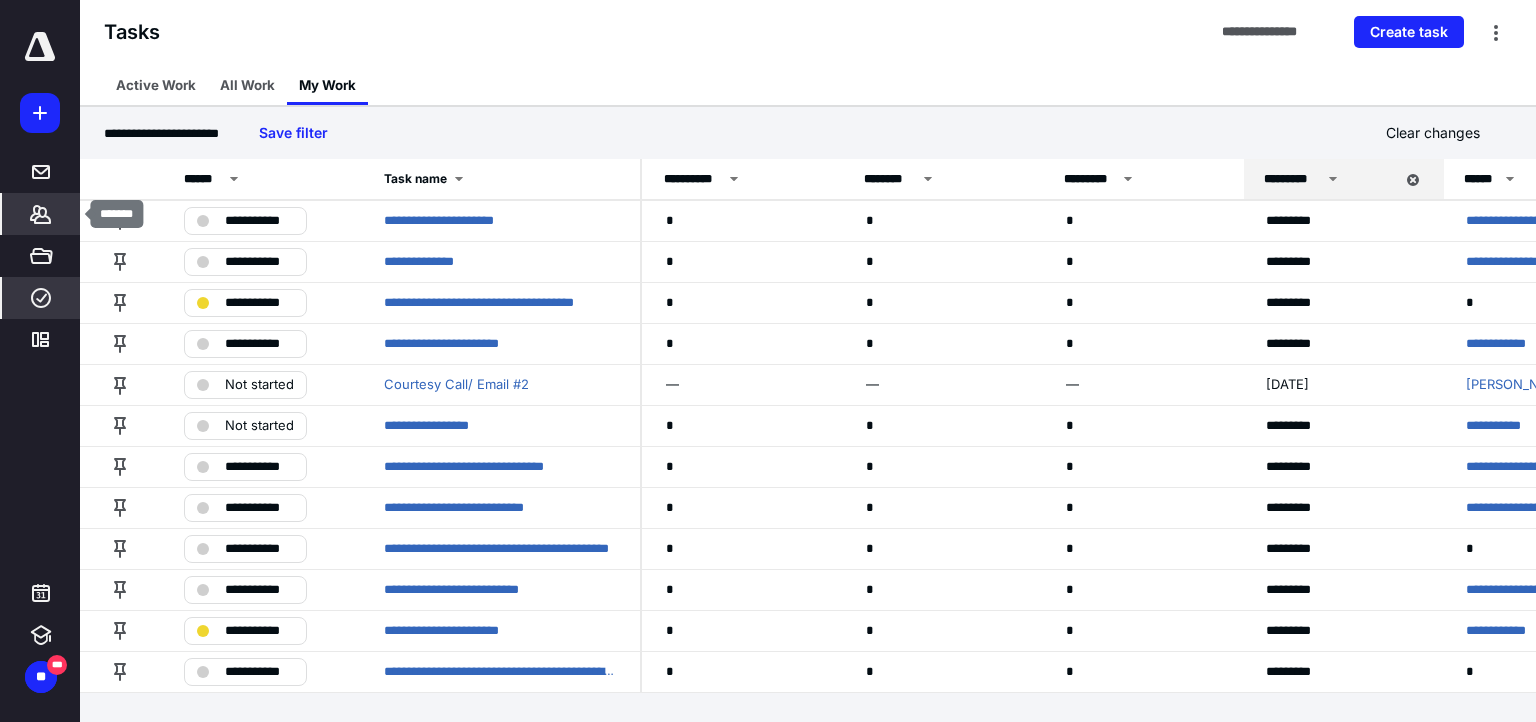 click on "*******" at bounding box center [41, 214] 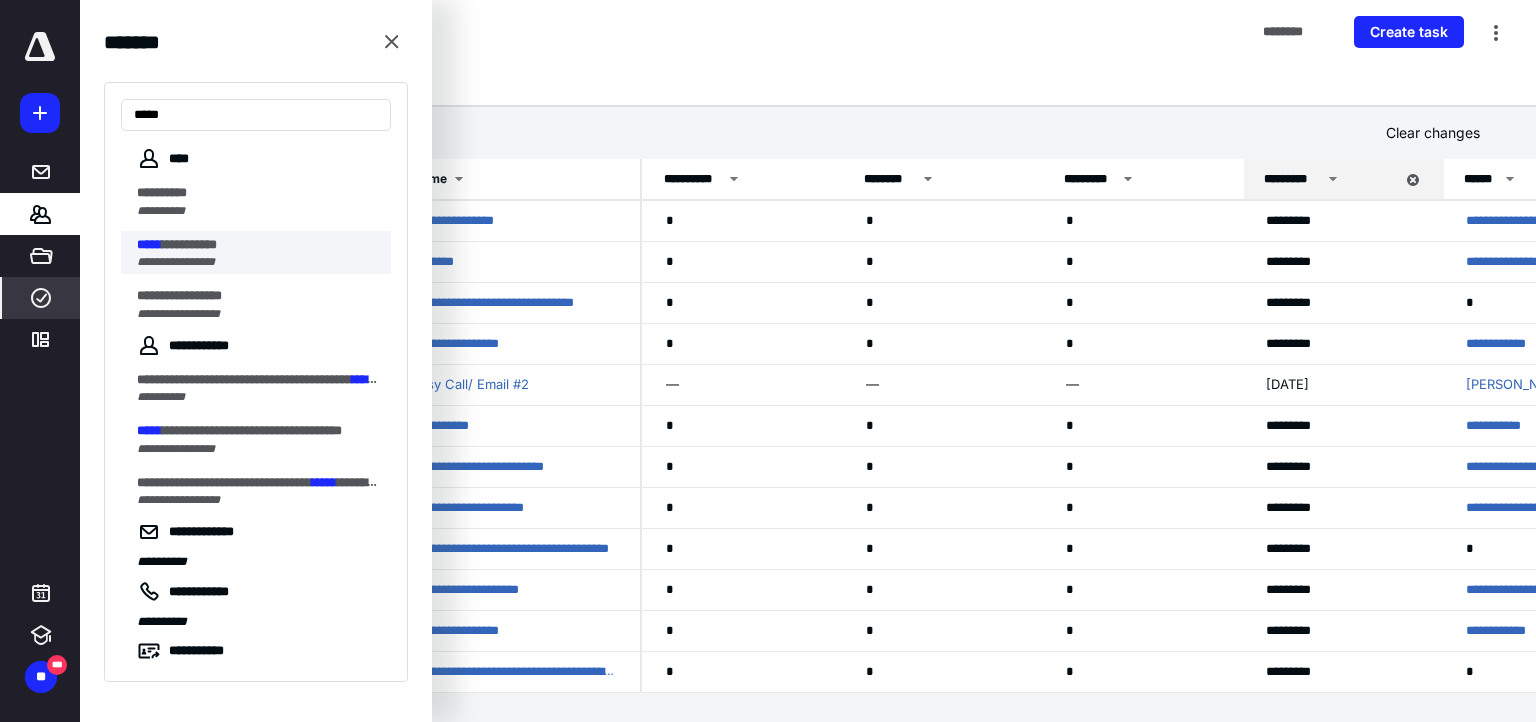 type on "*****" 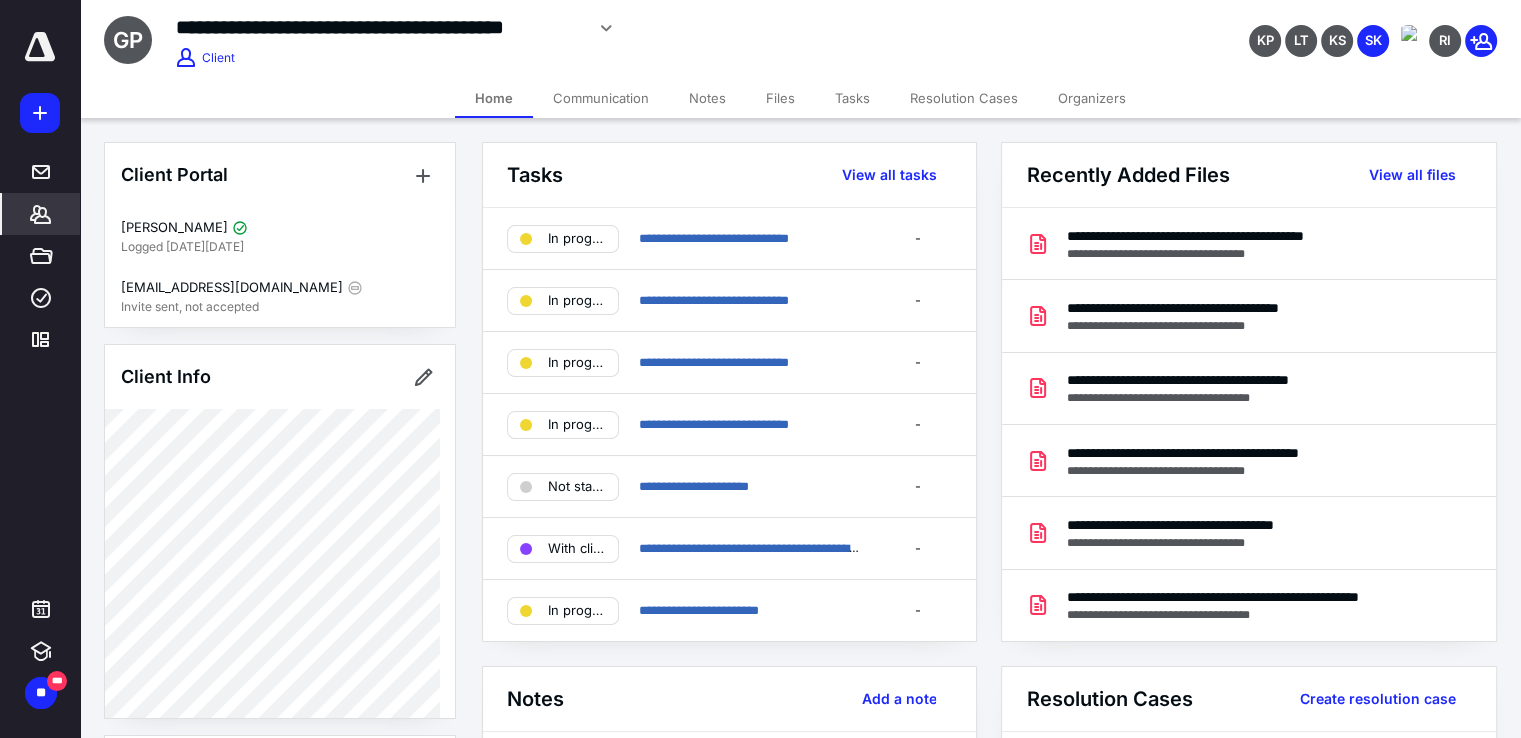 click 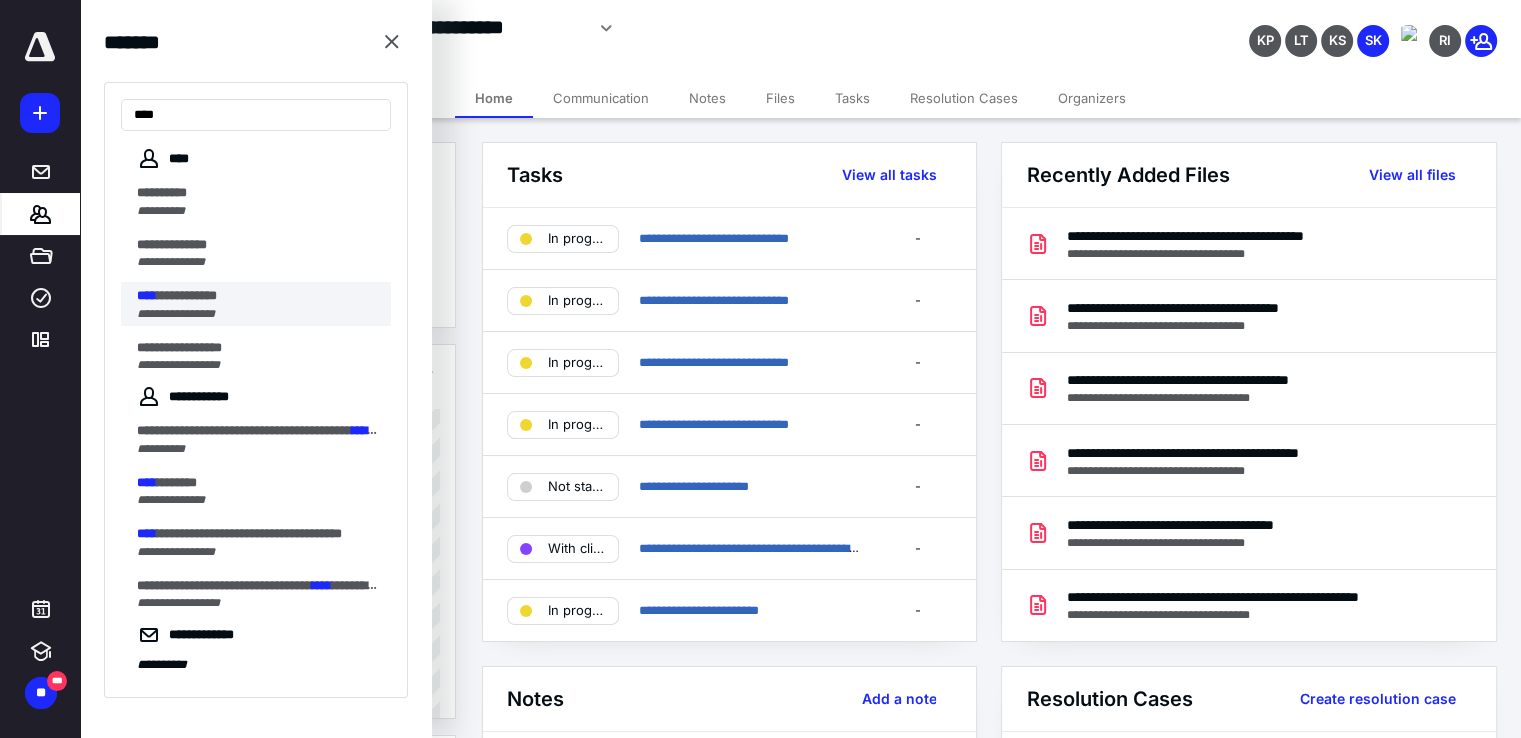 type on "****" 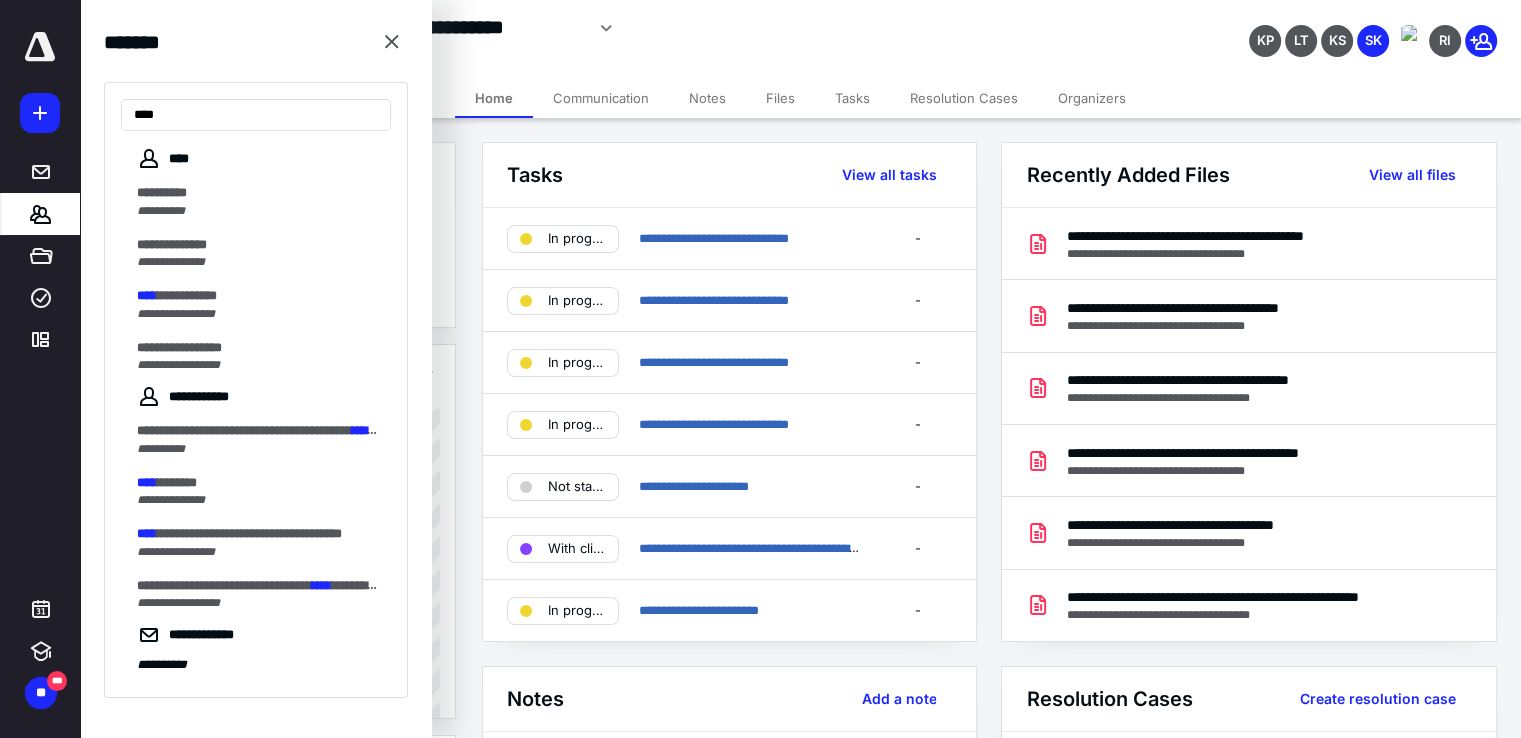 click on "**********" at bounding box center (176, 314) 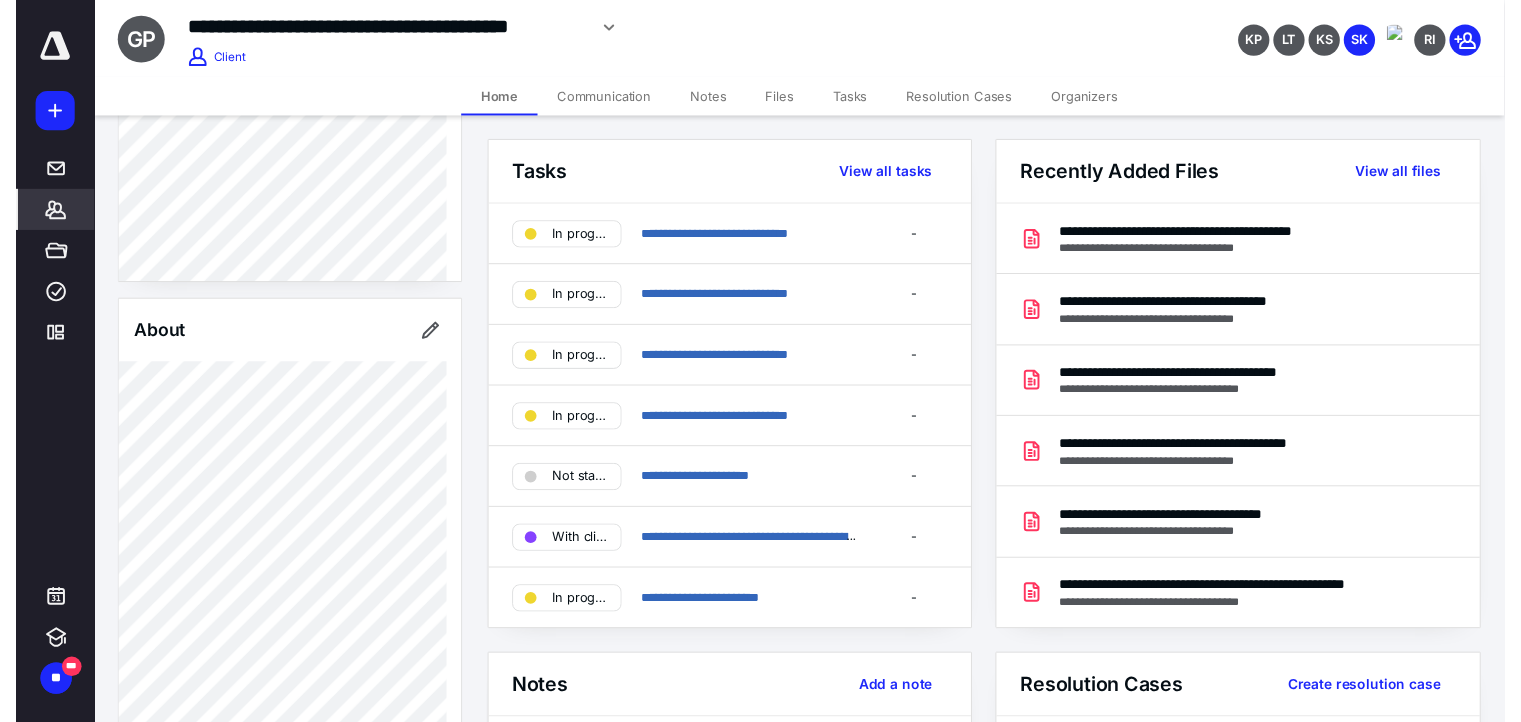 scroll, scrollTop: 500, scrollLeft: 0, axis: vertical 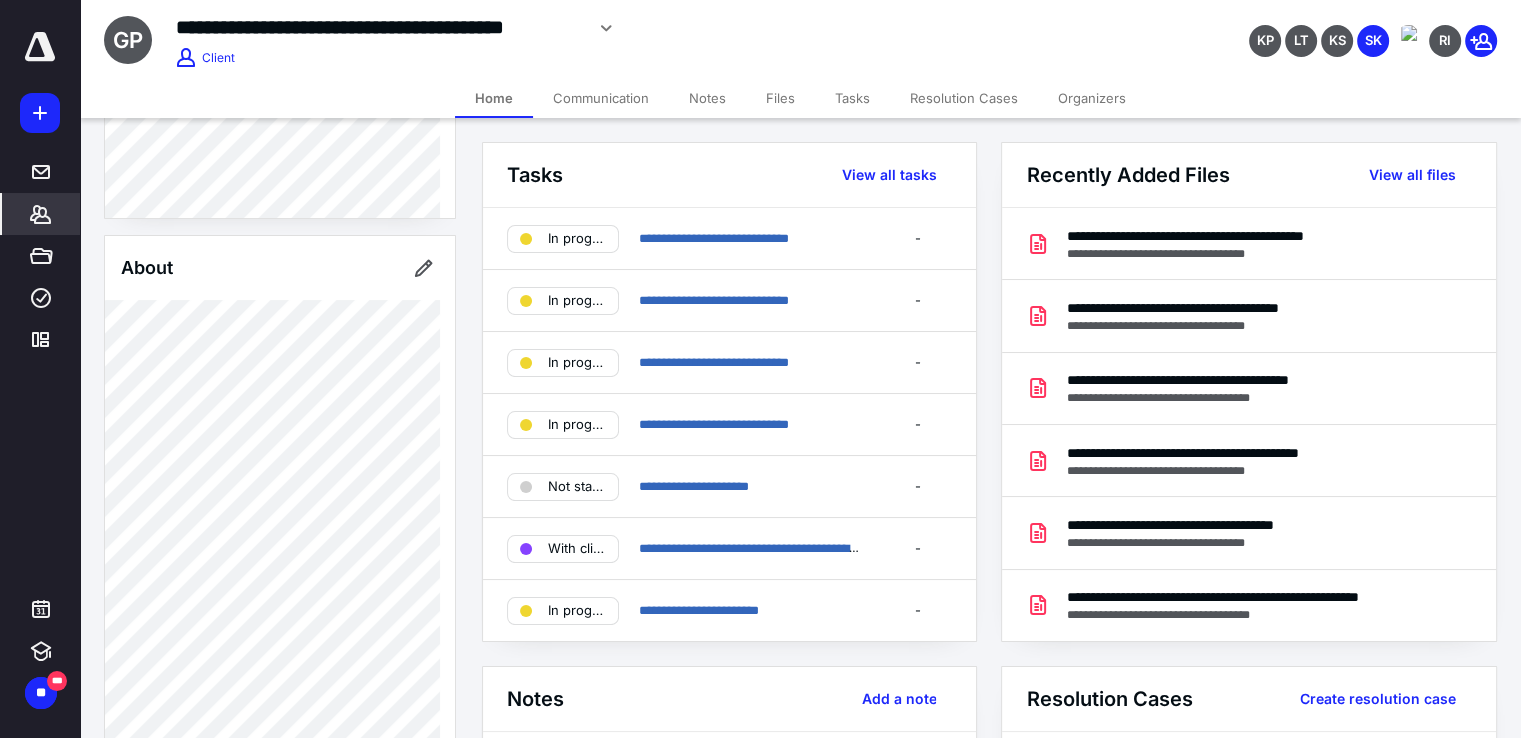 click on "Tasks" at bounding box center (852, 98) 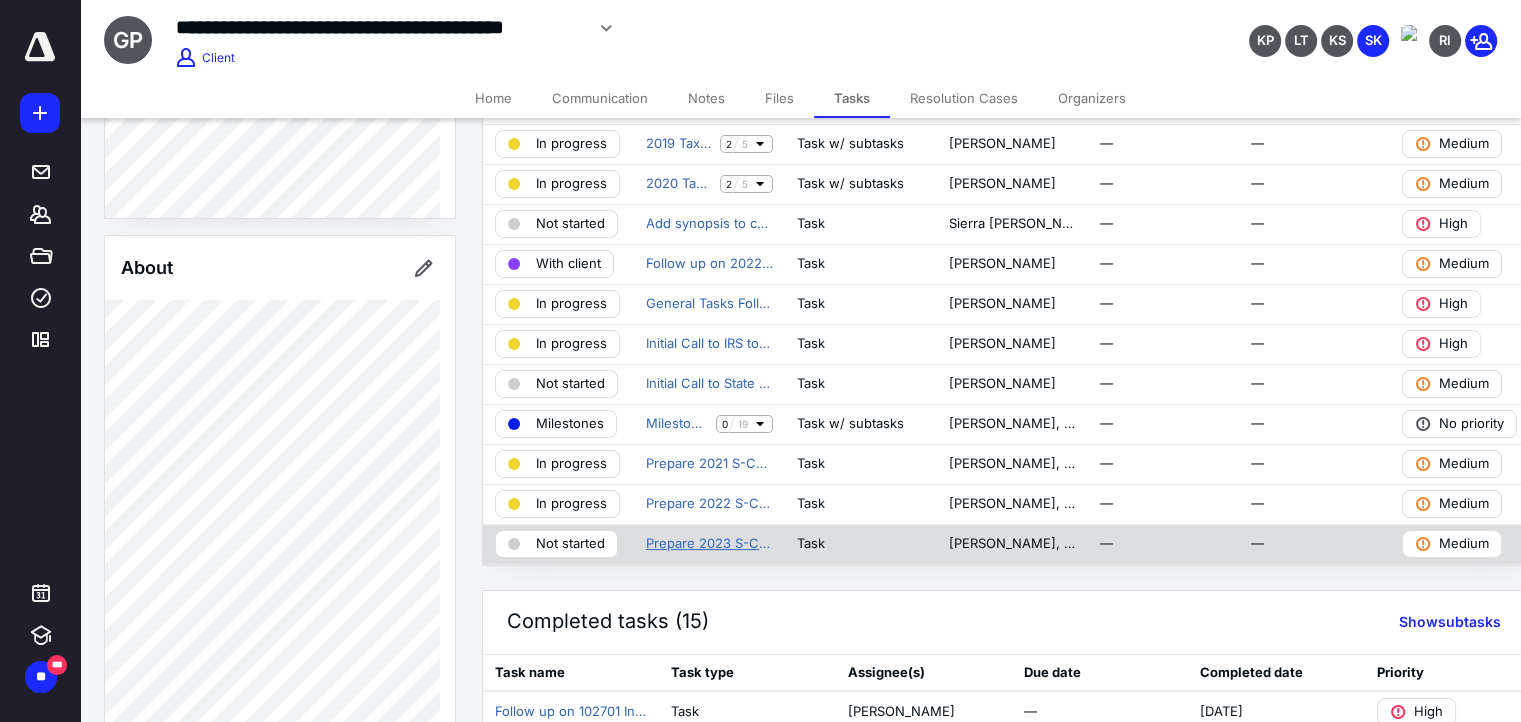 scroll, scrollTop: 100, scrollLeft: 0, axis: vertical 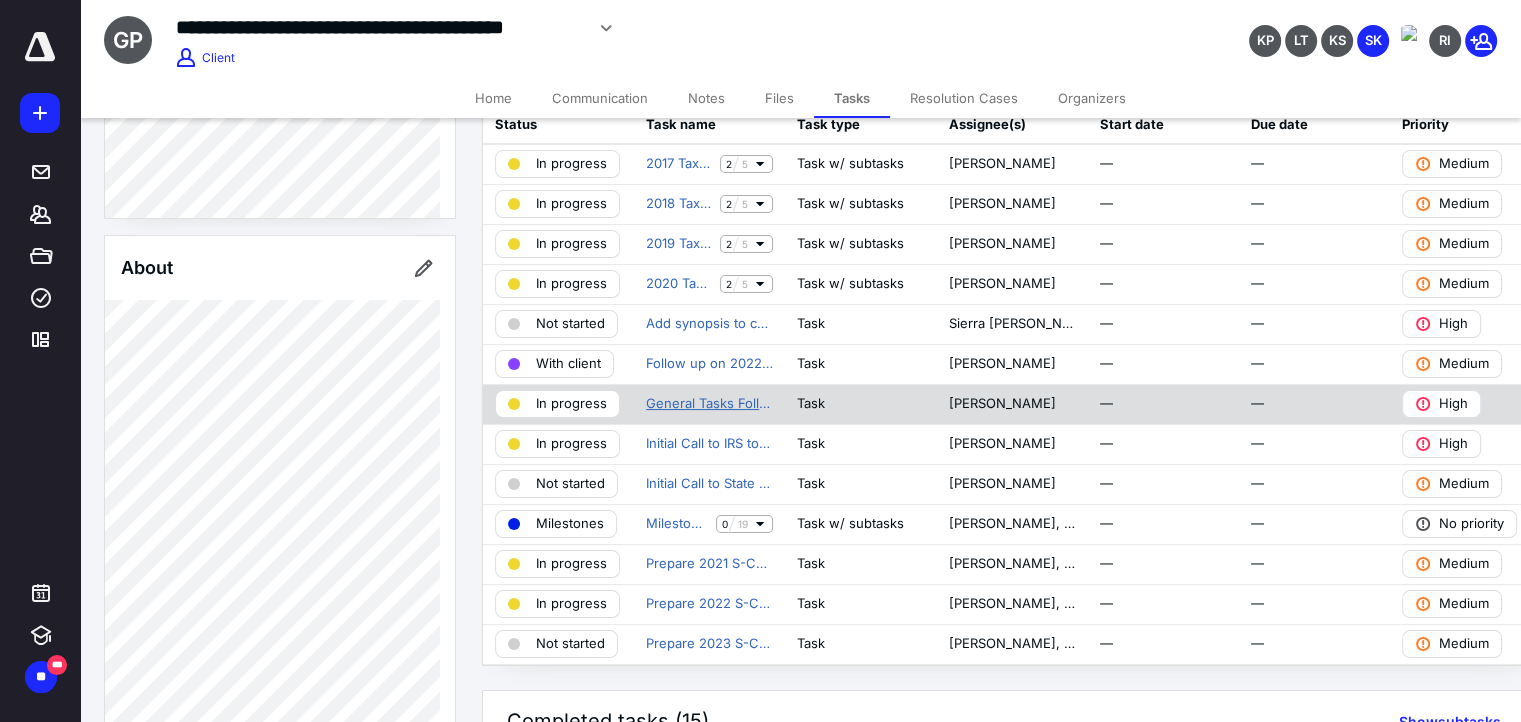 click on "General Tasks Follow Ups" at bounding box center (709, 404) 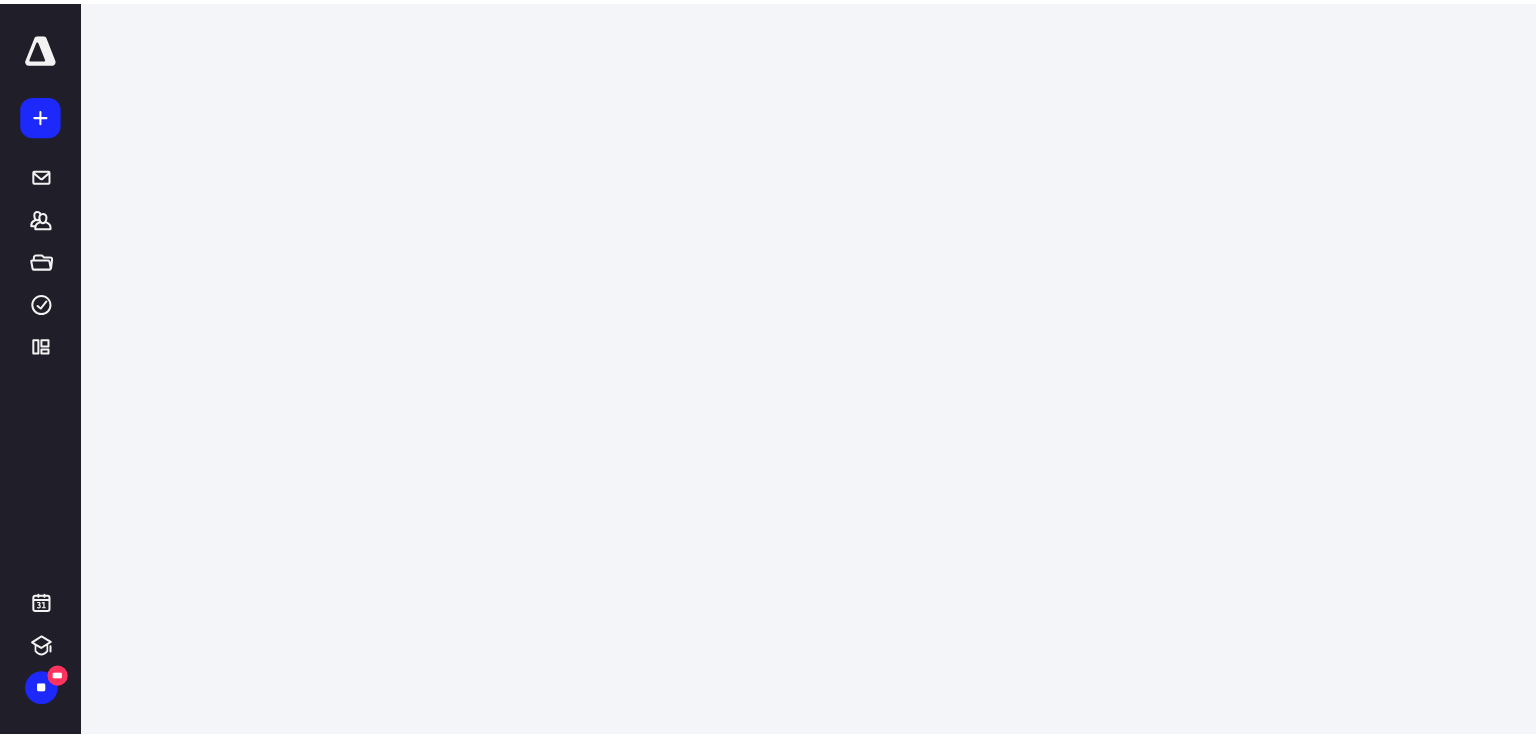 scroll, scrollTop: 0, scrollLeft: 0, axis: both 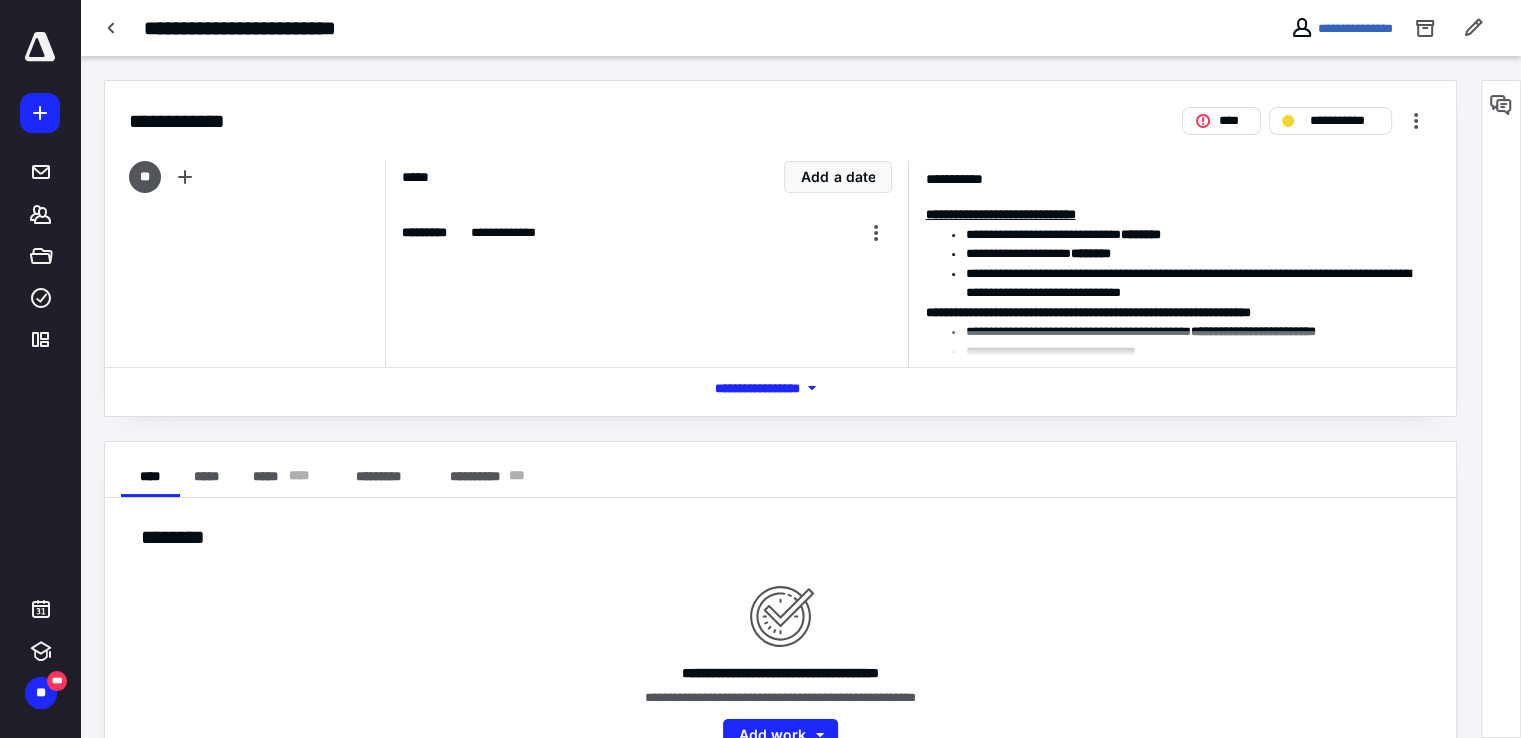 click on "*** **** *******" at bounding box center [781, 388] 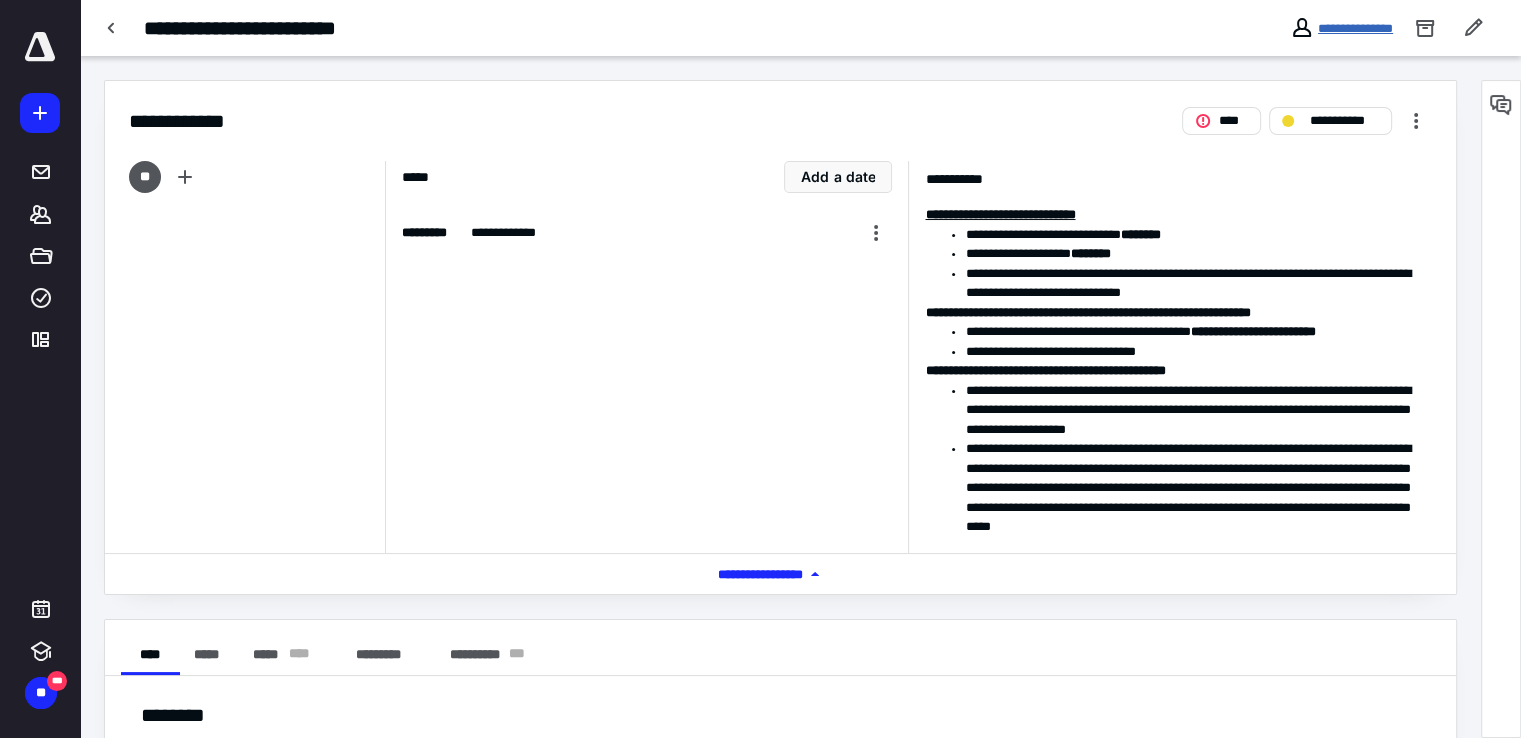 click on "**********" at bounding box center [1355, 28] 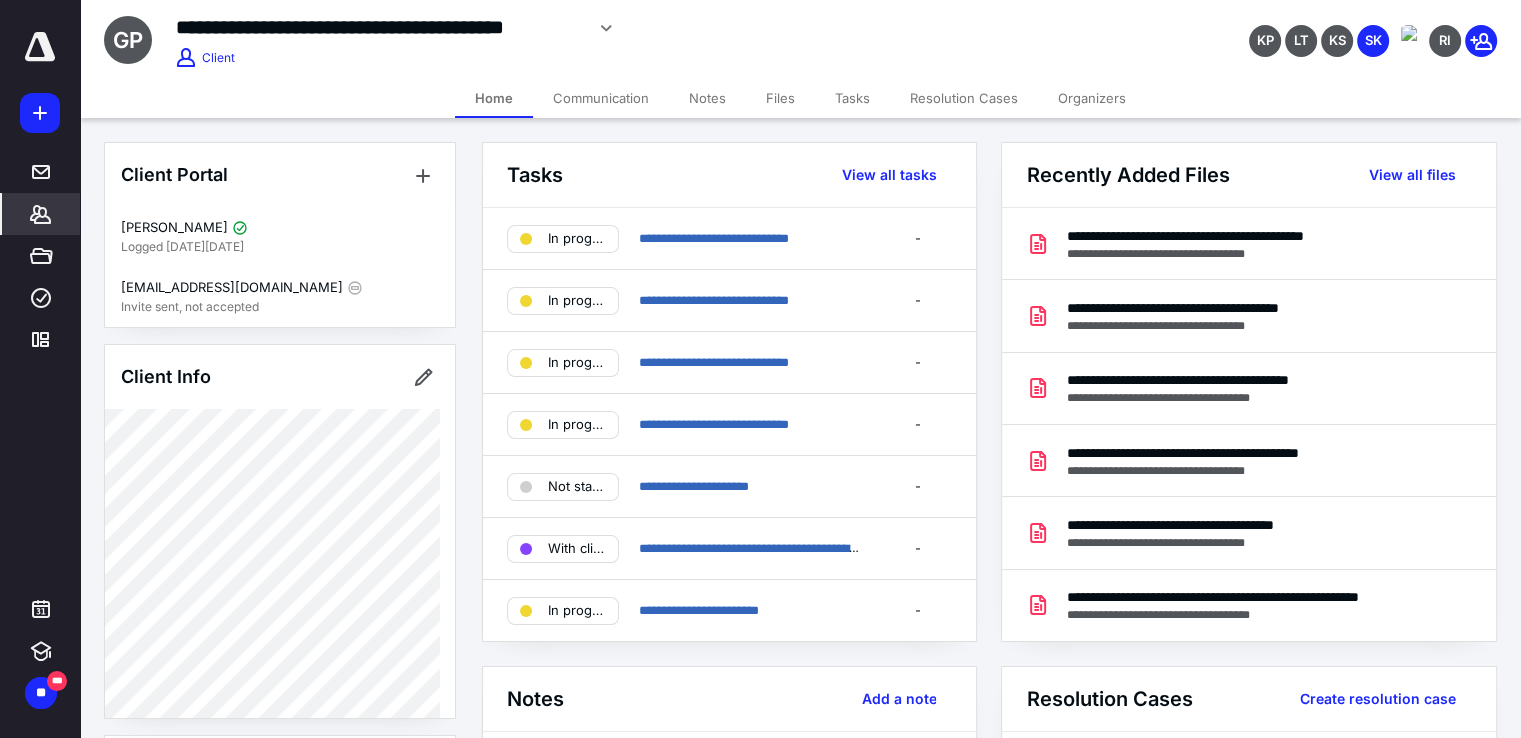 click on "Files" at bounding box center (780, 98) 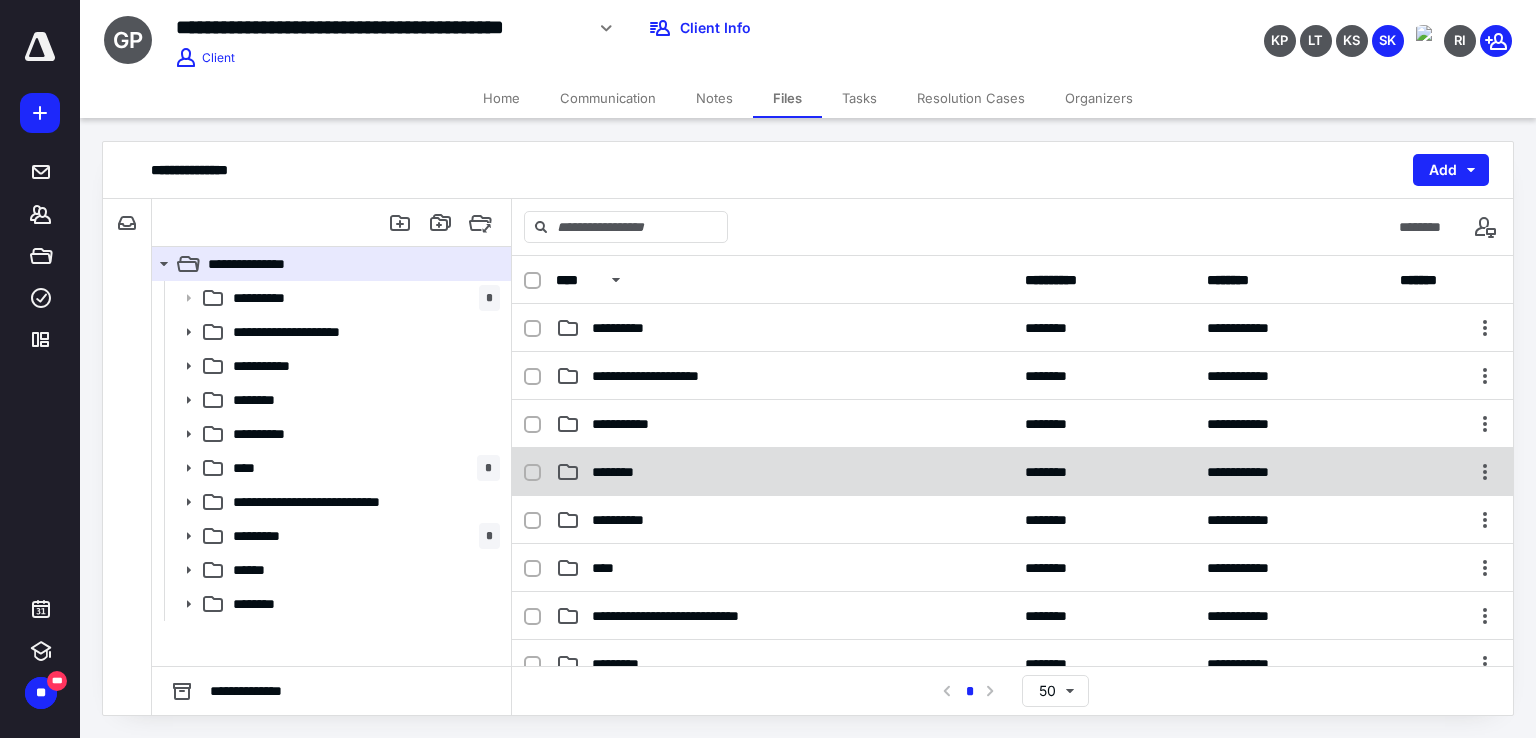 scroll, scrollTop: 300, scrollLeft: 0, axis: vertical 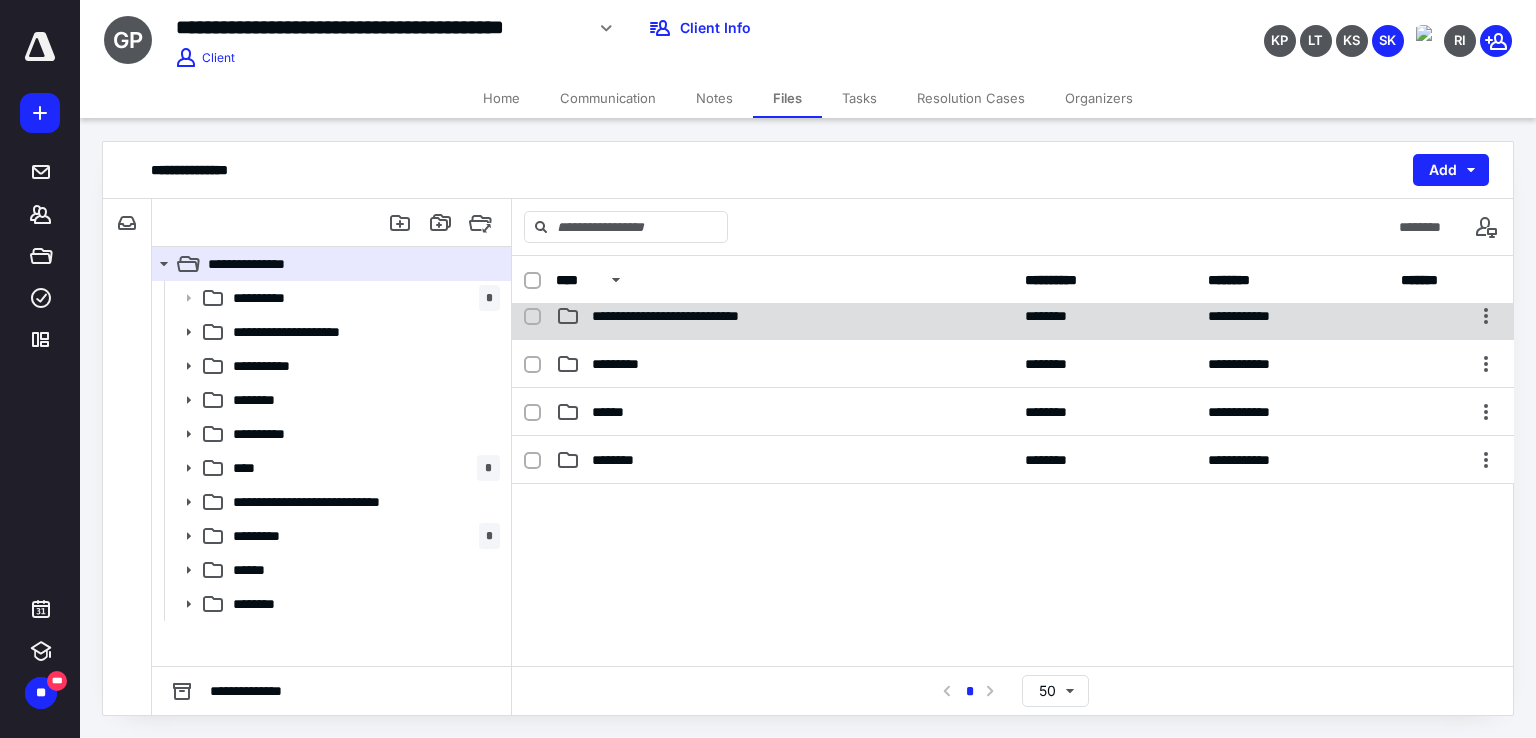 click on "**********" at bounding box center (690, 316) 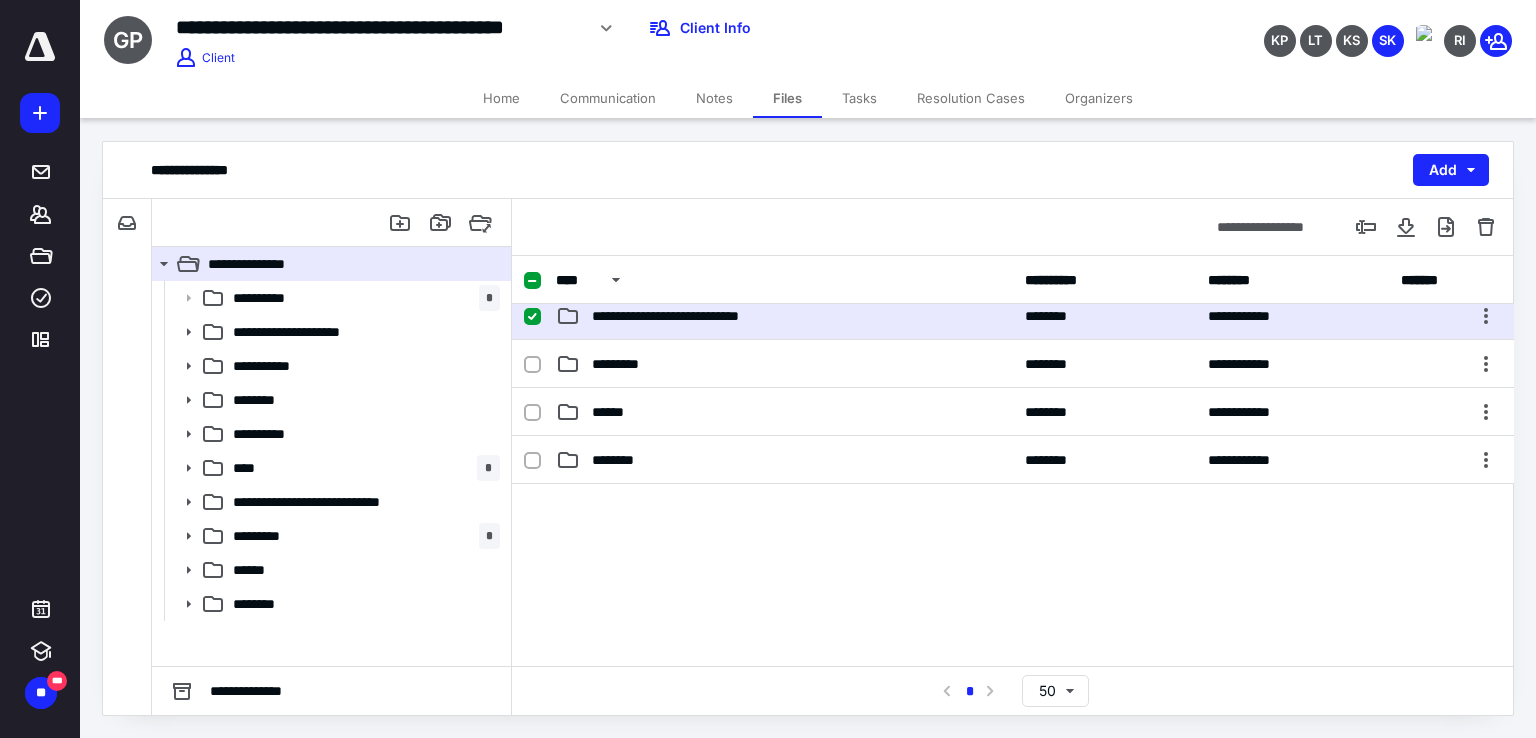 click on "**********" at bounding box center [690, 316] 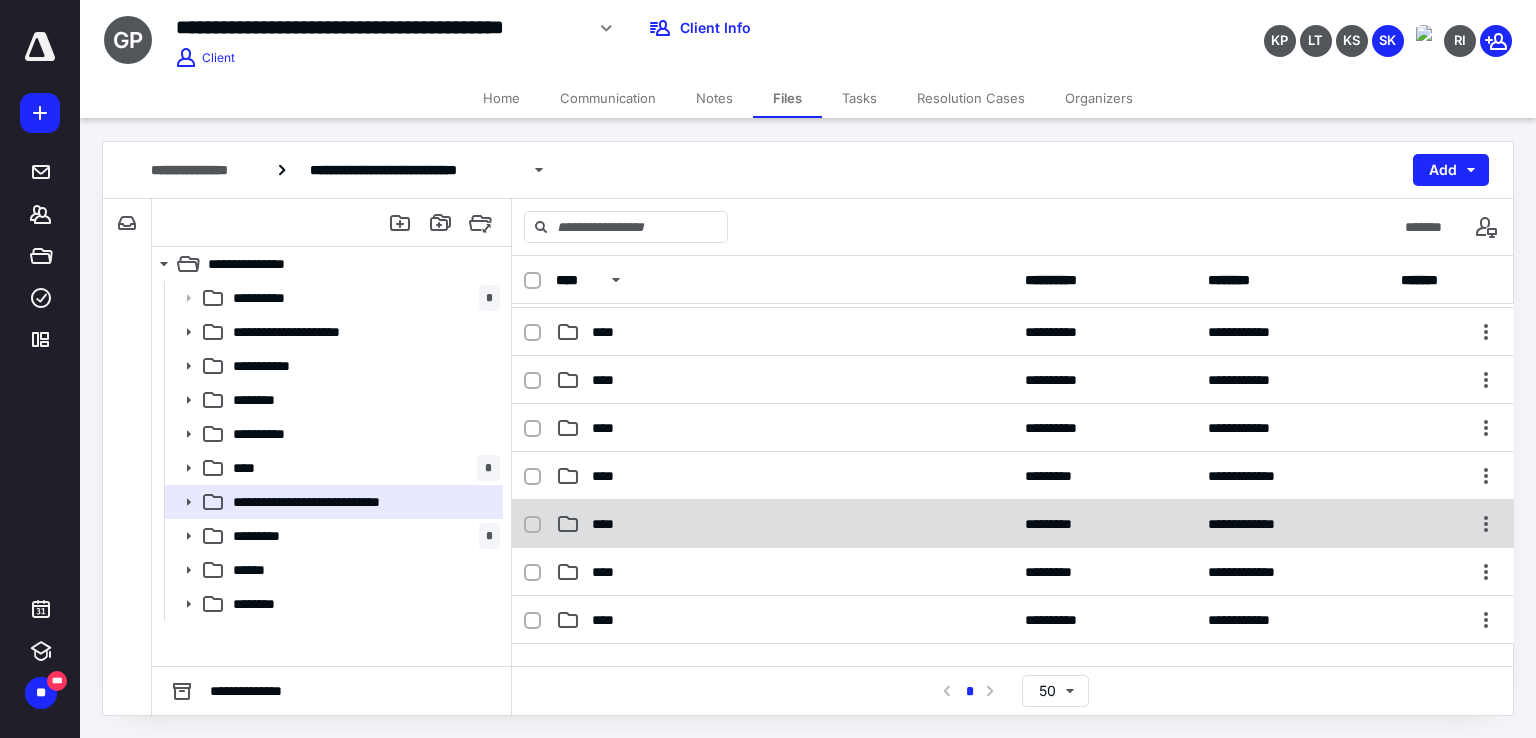scroll, scrollTop: 200, scrollLeft: 0, axis: vertical 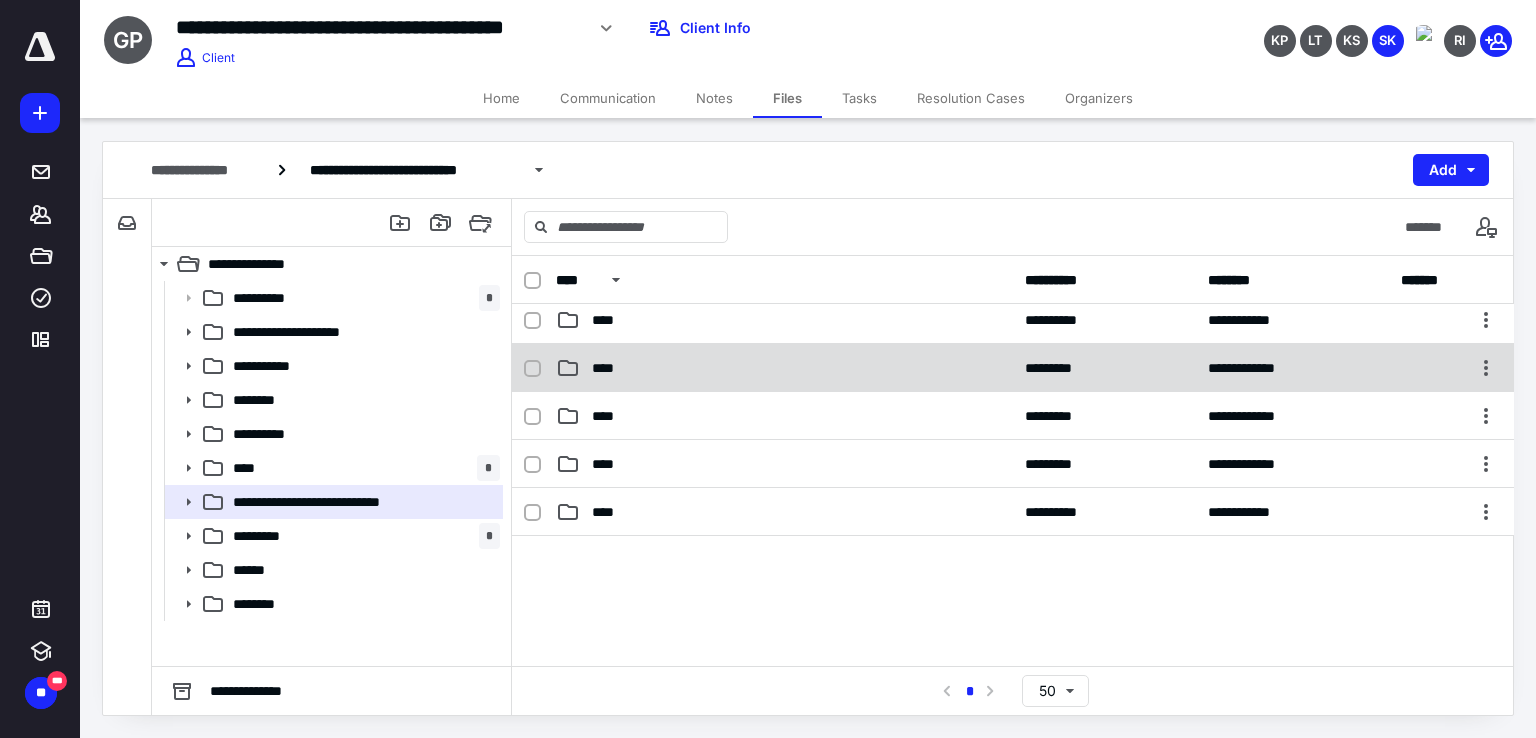 click on "****" at bounding box center (784, 368) 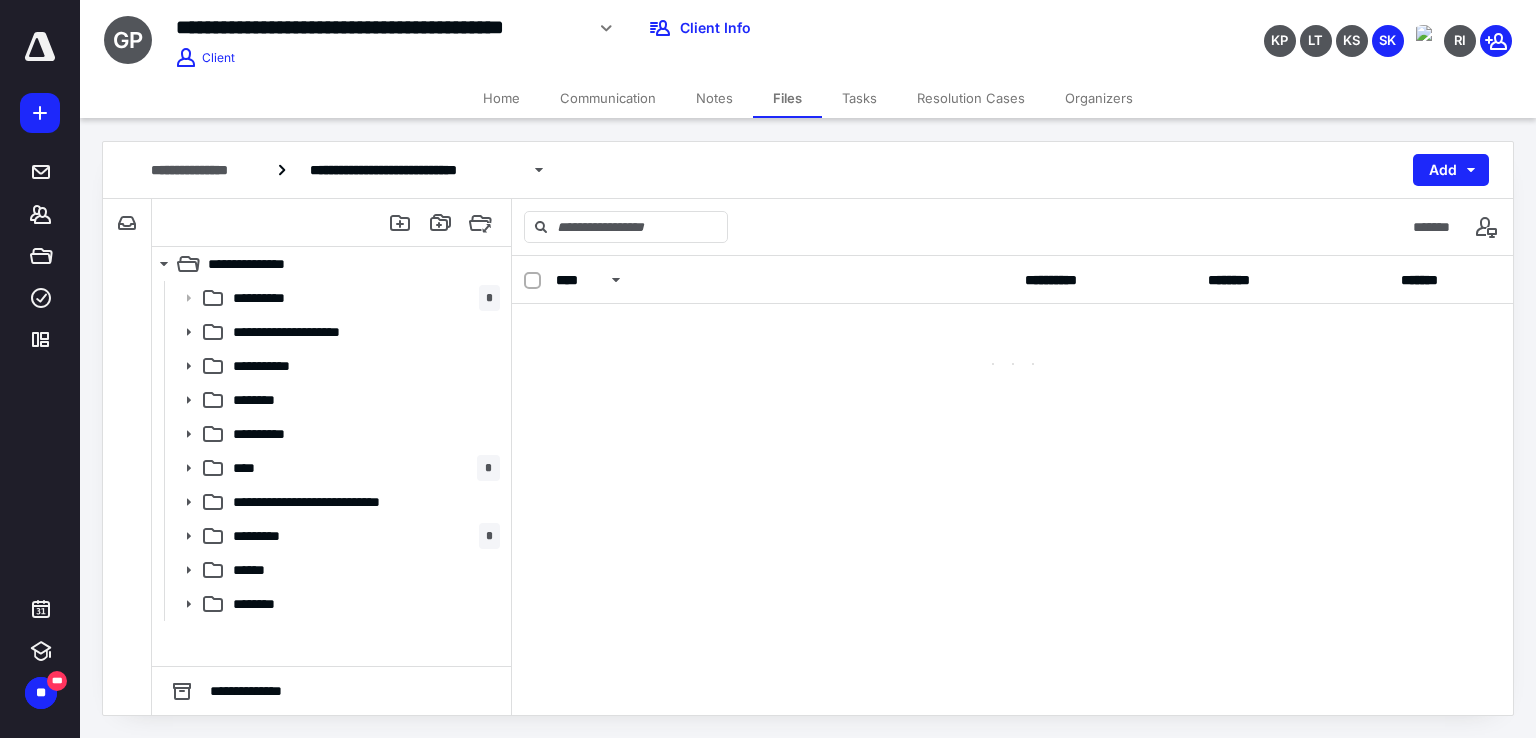scroll, scrollTop: 0, scrollLeft: 0, axis: both 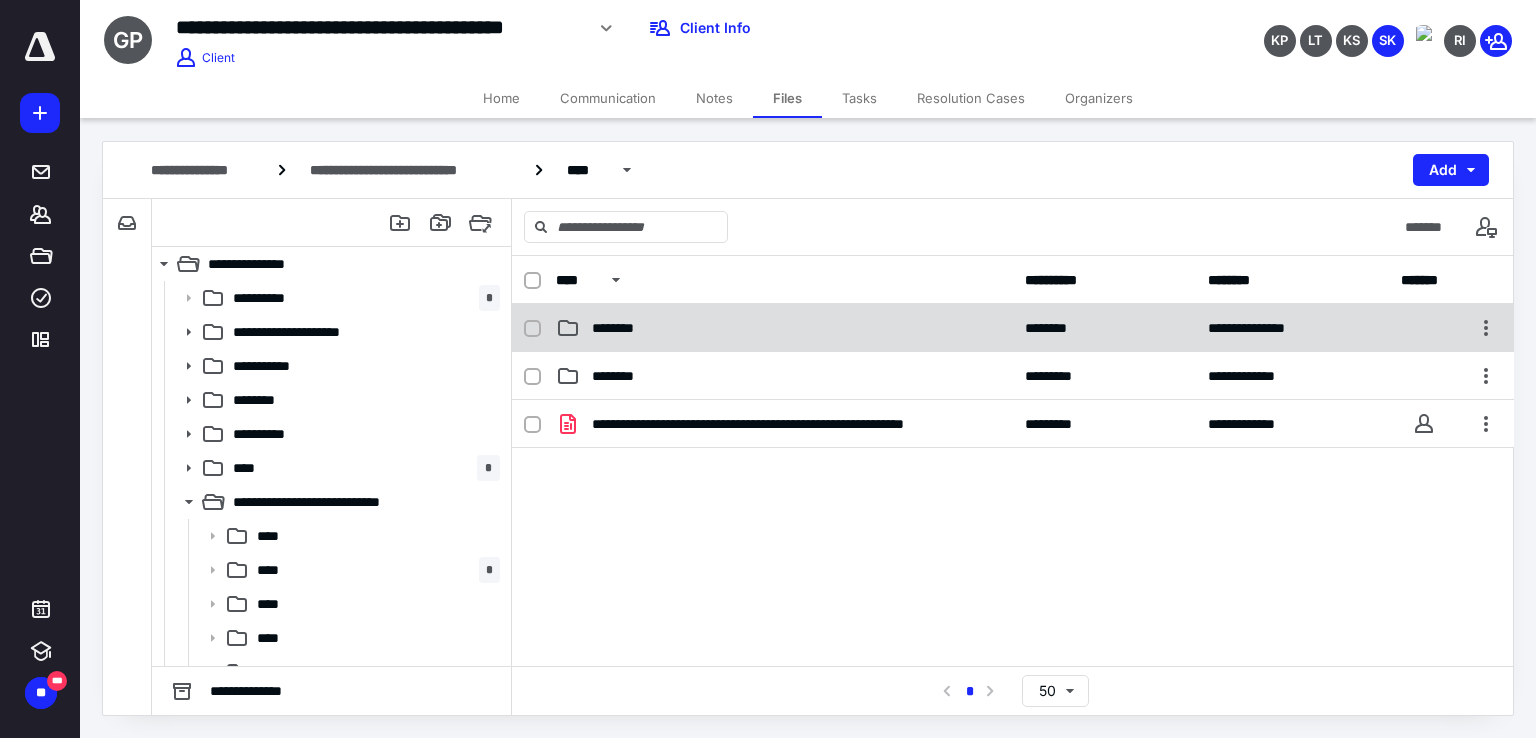 click on "********" at bounding box center (784, 328) 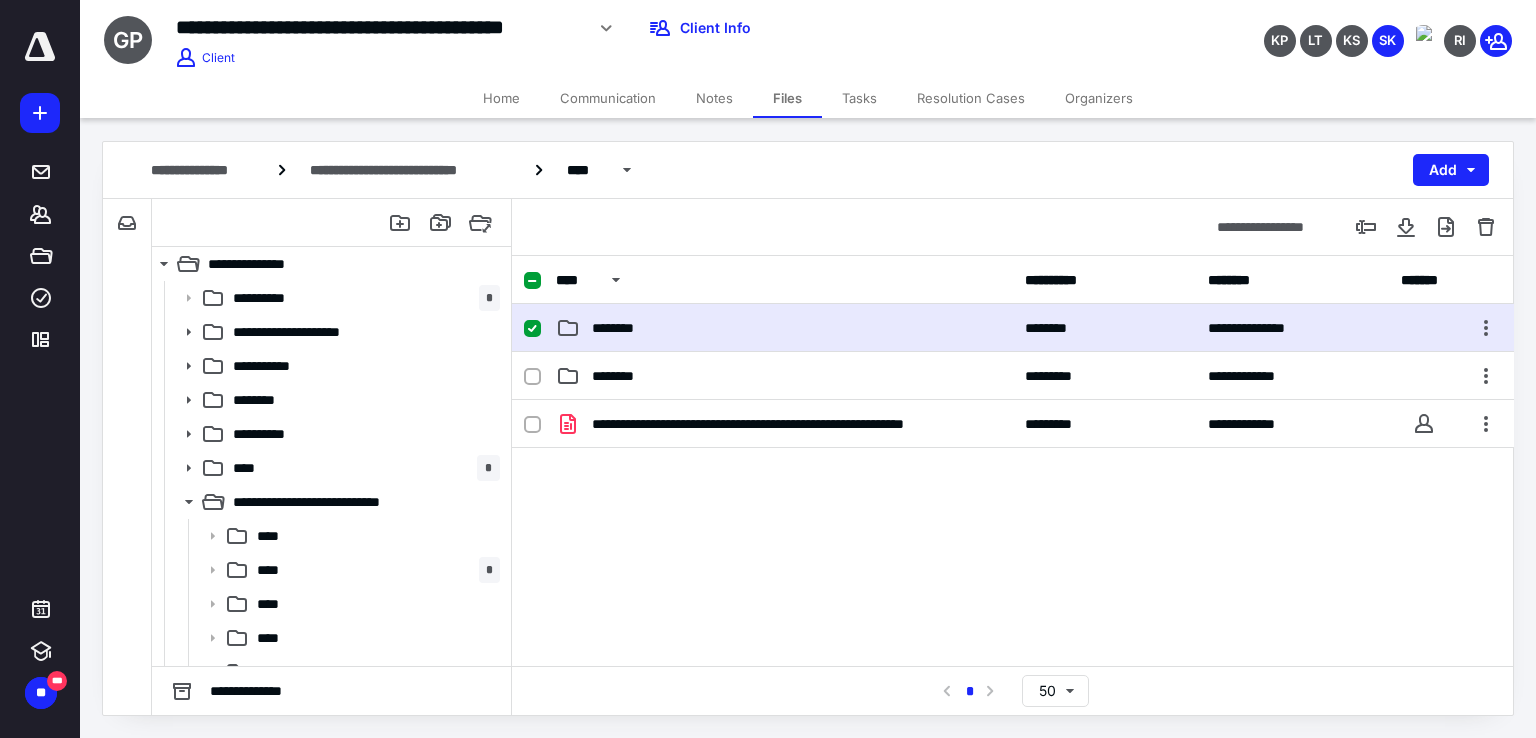 click on "********" at bounding box center [784, 328] 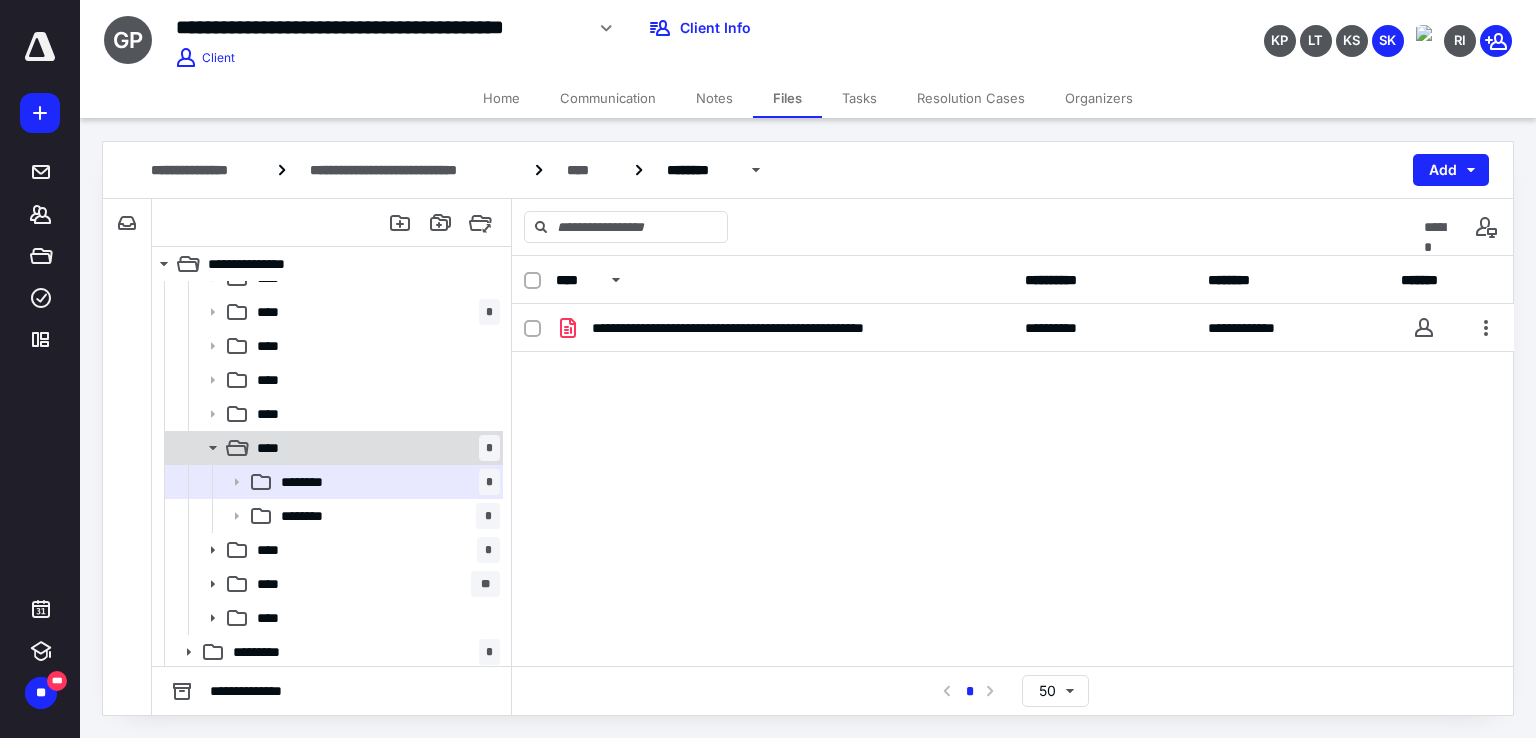 scroll, scrollTop: 228, scrollLeft: 0, axis: vertical 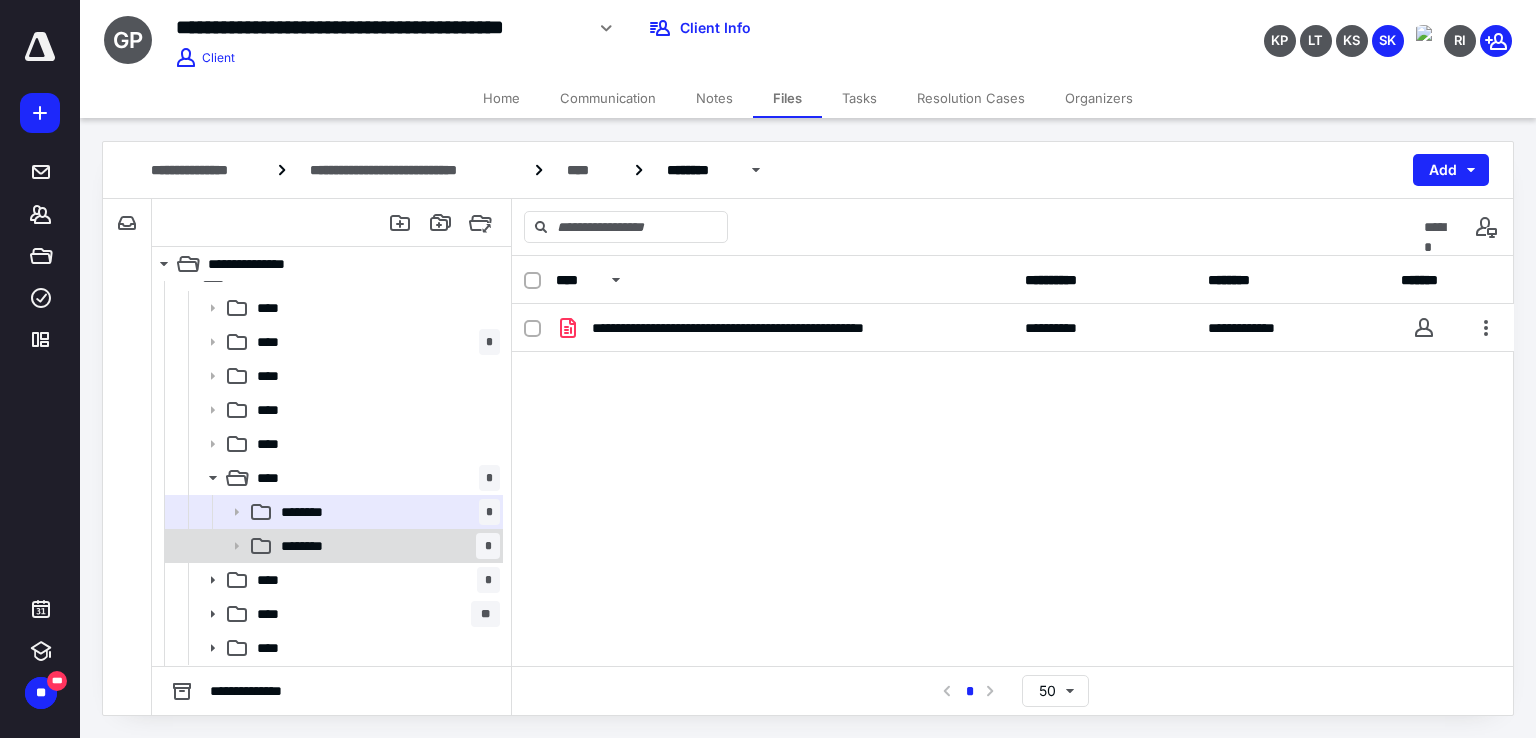 click on "********" at bounding box center (310, 546) 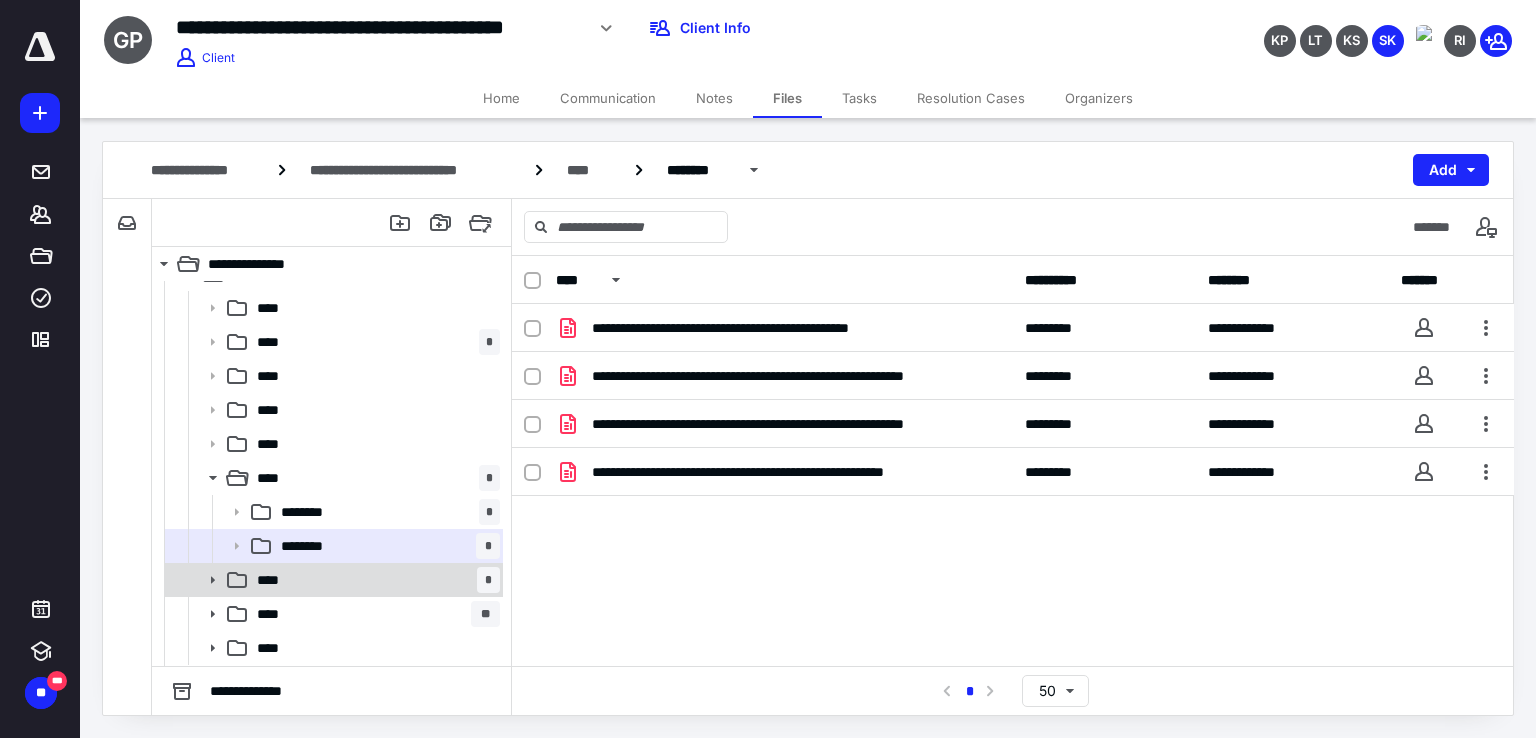 click on "**** *" at bounding box center (374, 580) 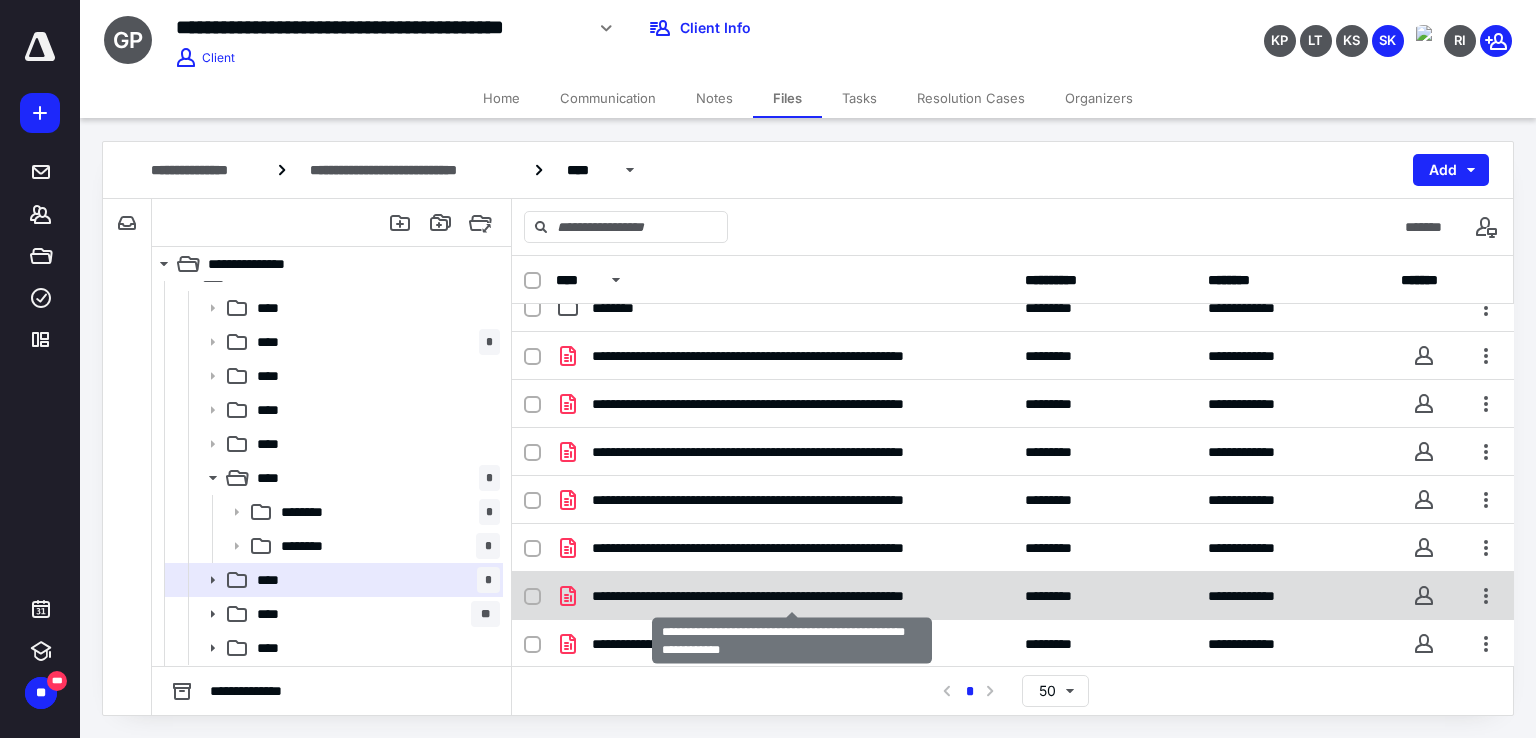 scroll, scrollTop: 0, scrollLeft: 0, axis: both 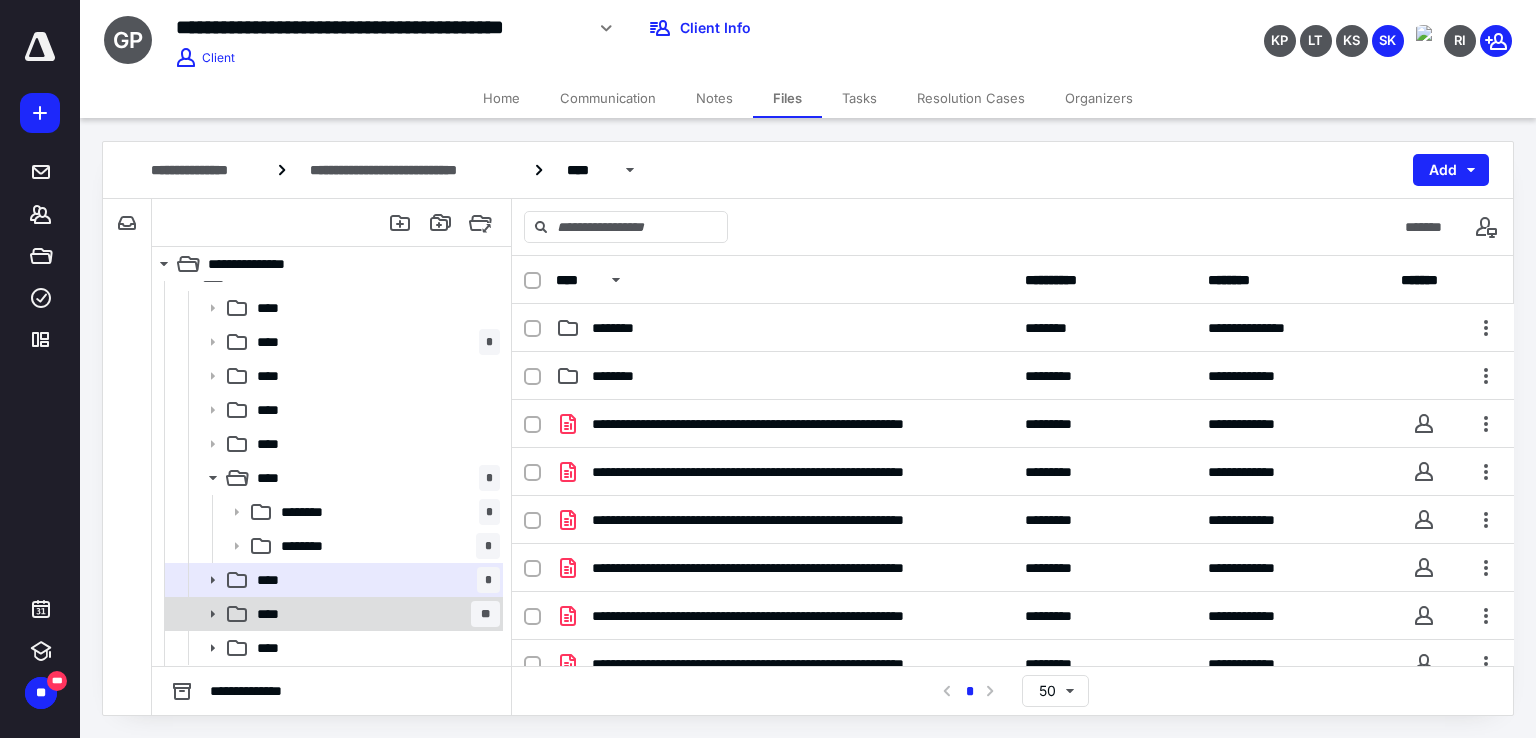 click on "**** **" at bounding box center (374, 614) 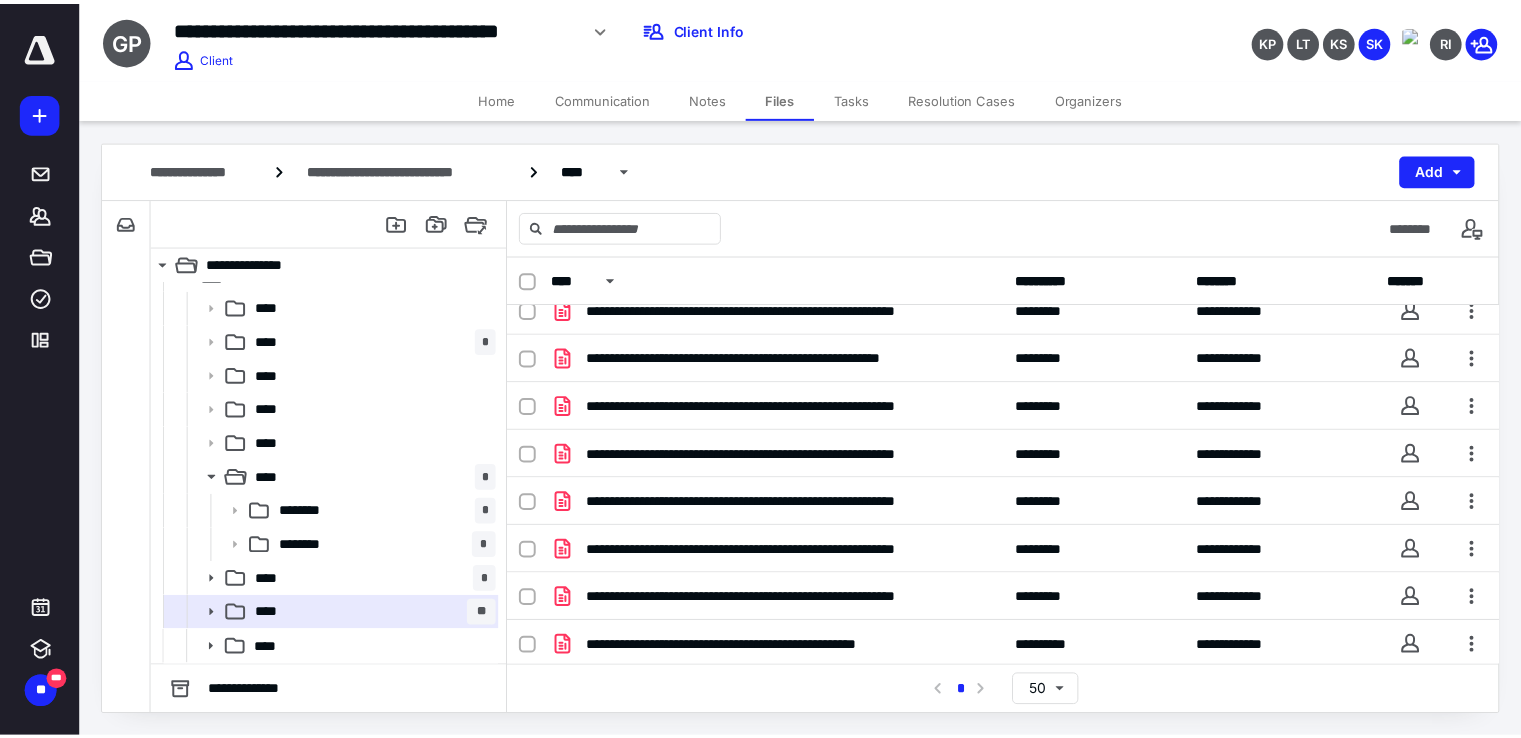 scroll, scrollTop: 0, scrollLeft: 0, axis: both 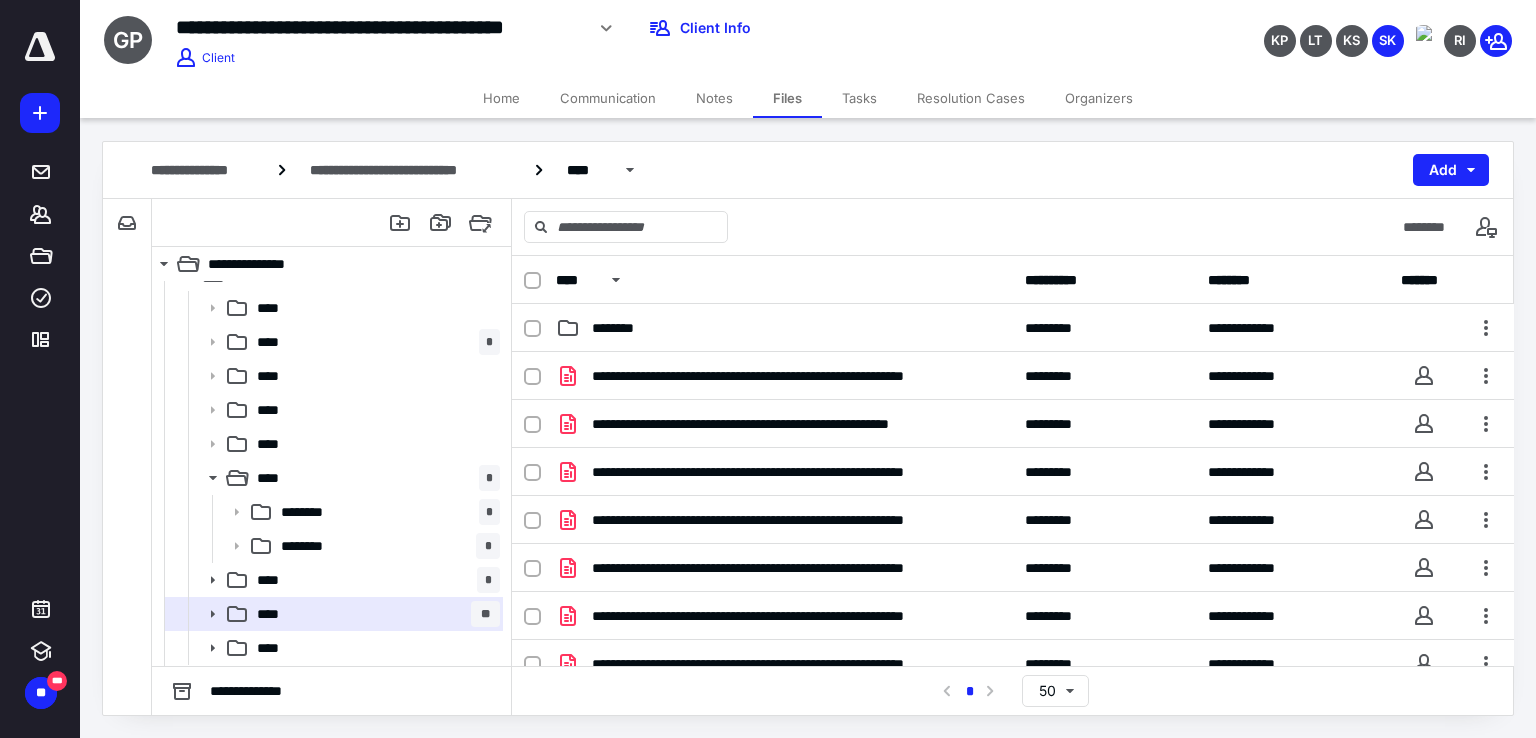 click on "Home" at bounding box center (501, 98) 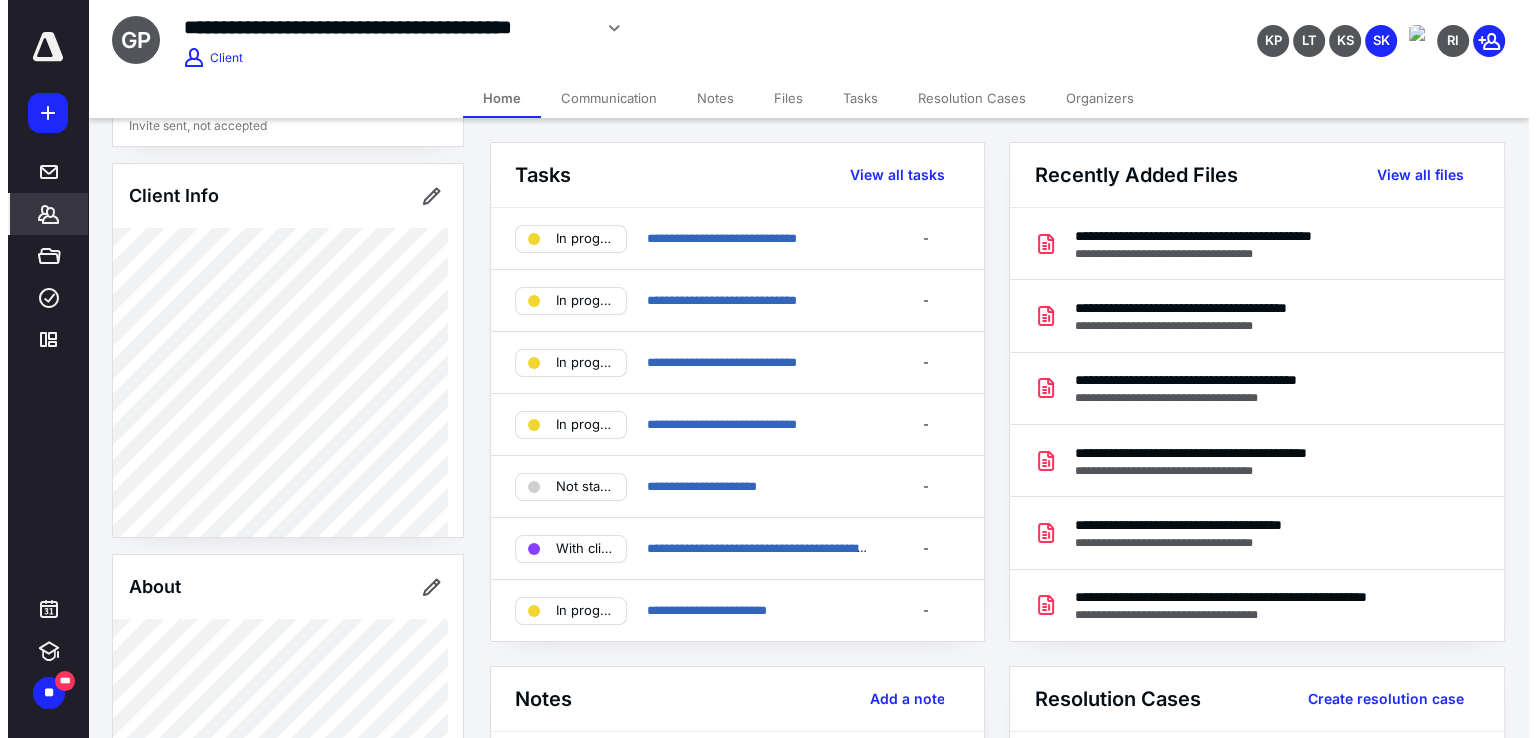 scroll, scrollTop: 500, scrollLeft: 0, axis: vertical 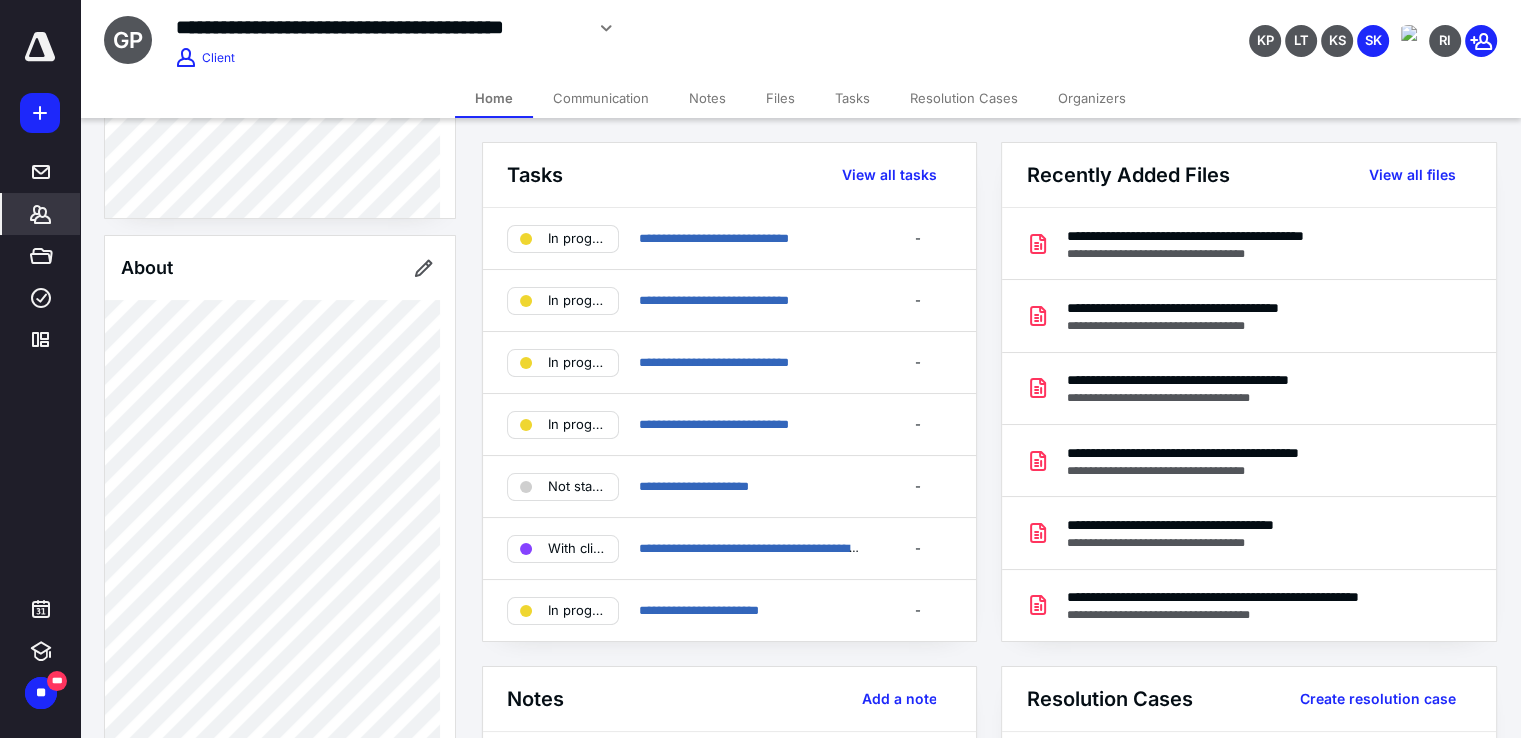 click on "About" at bounding box center [280, 268] 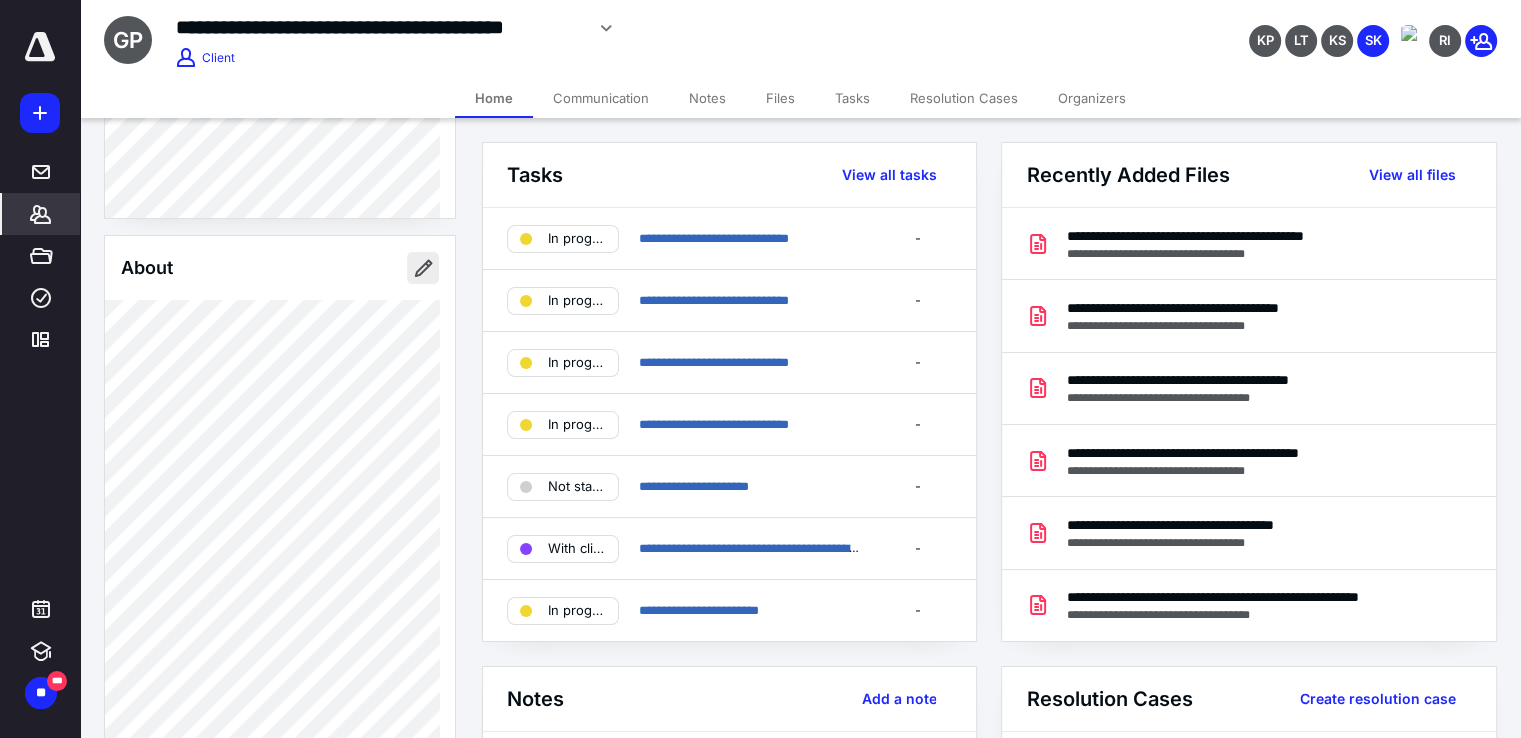 click at bounding box center [423, 268] 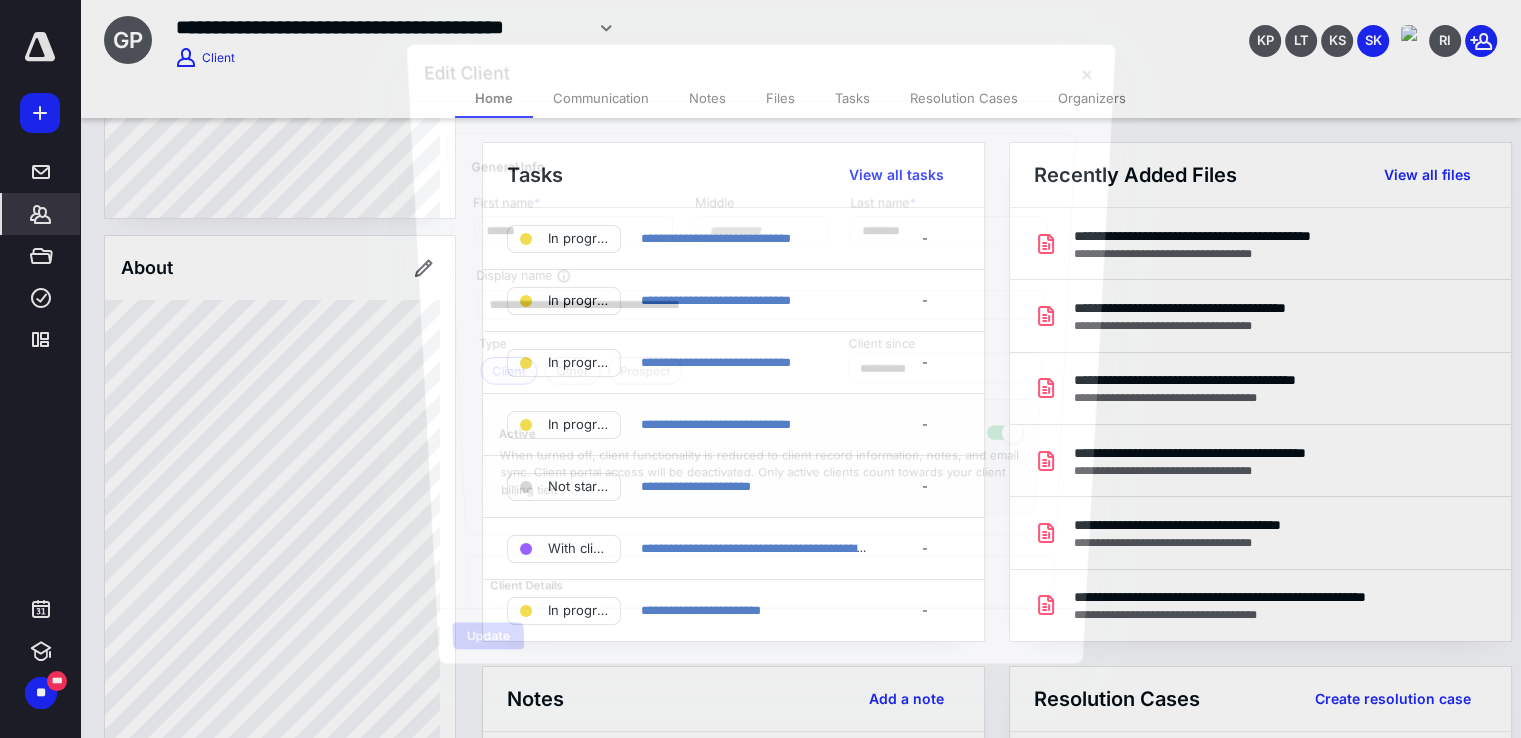 type on "**********" 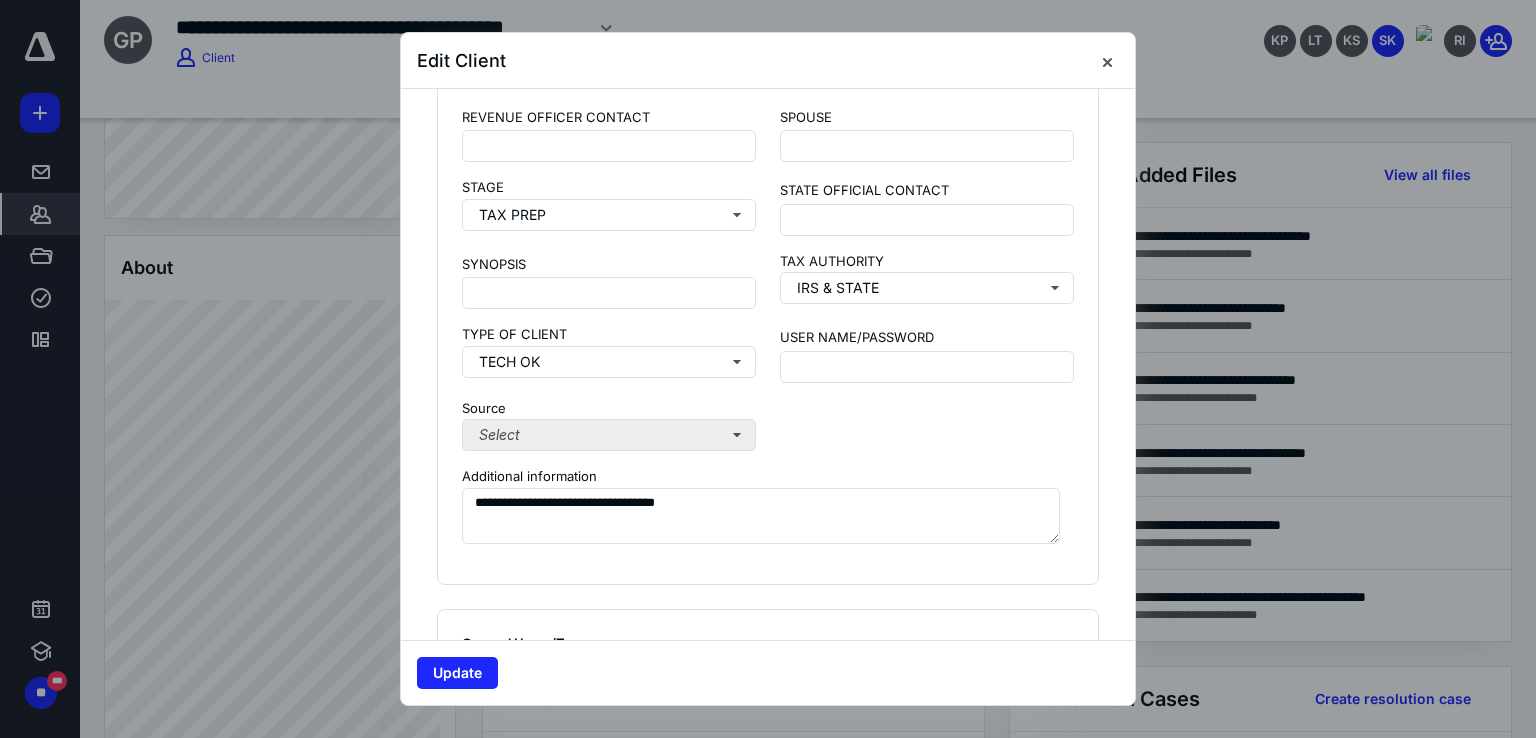 scroll, scrollTop: 1900, scrollLeft: 0, axis: vertical 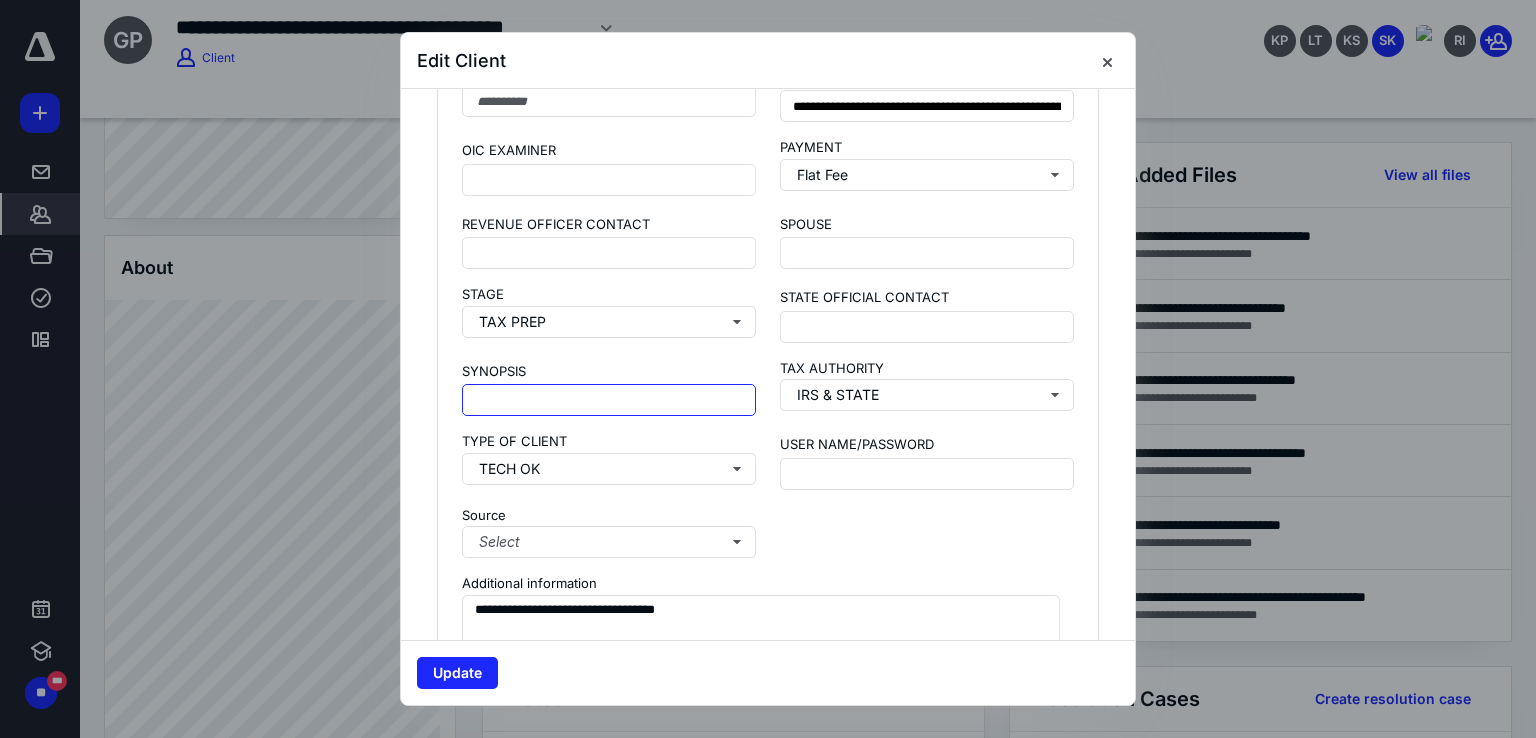 click at bounding box center (609, 400) 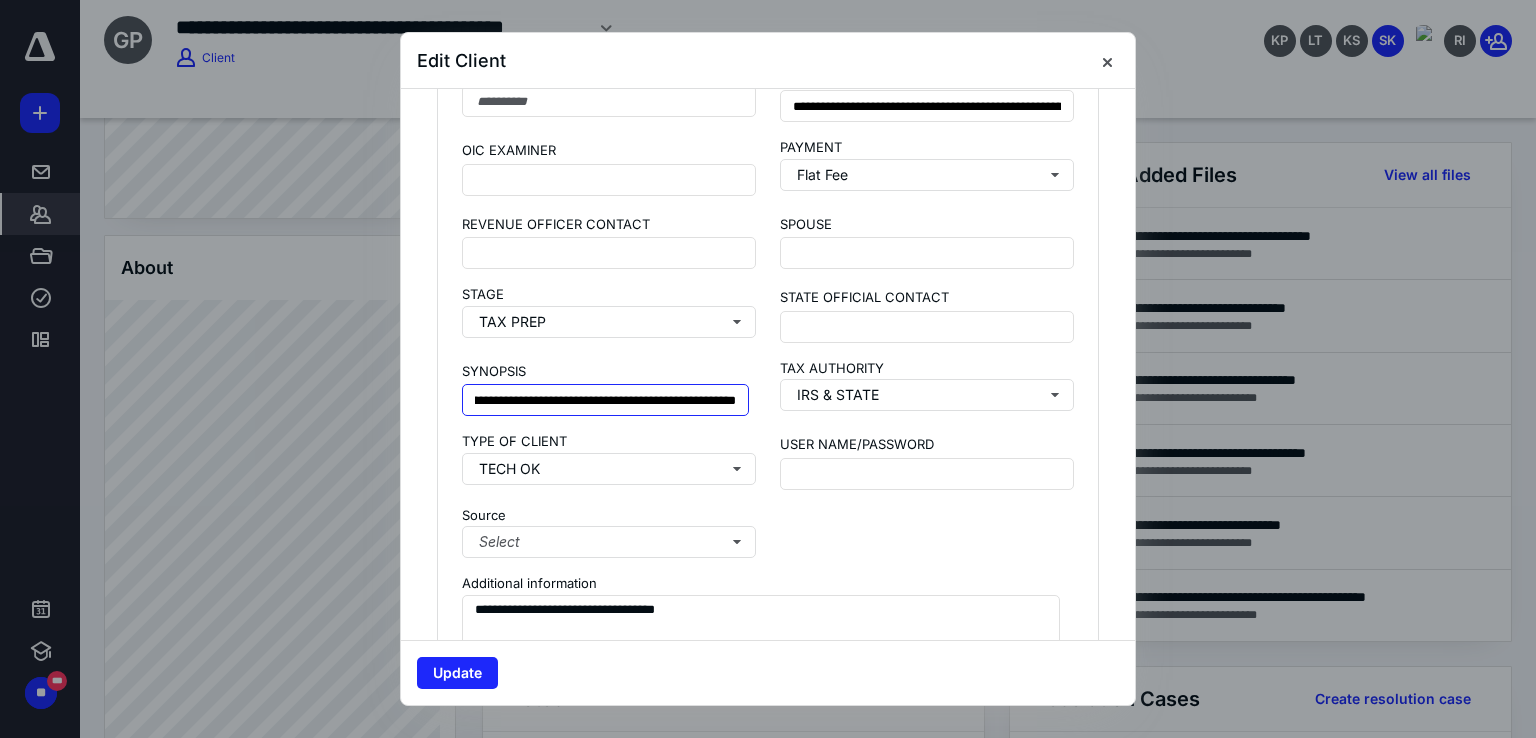scroll, scrollTop: 0, scrollLeft: 947, axis: horizontal 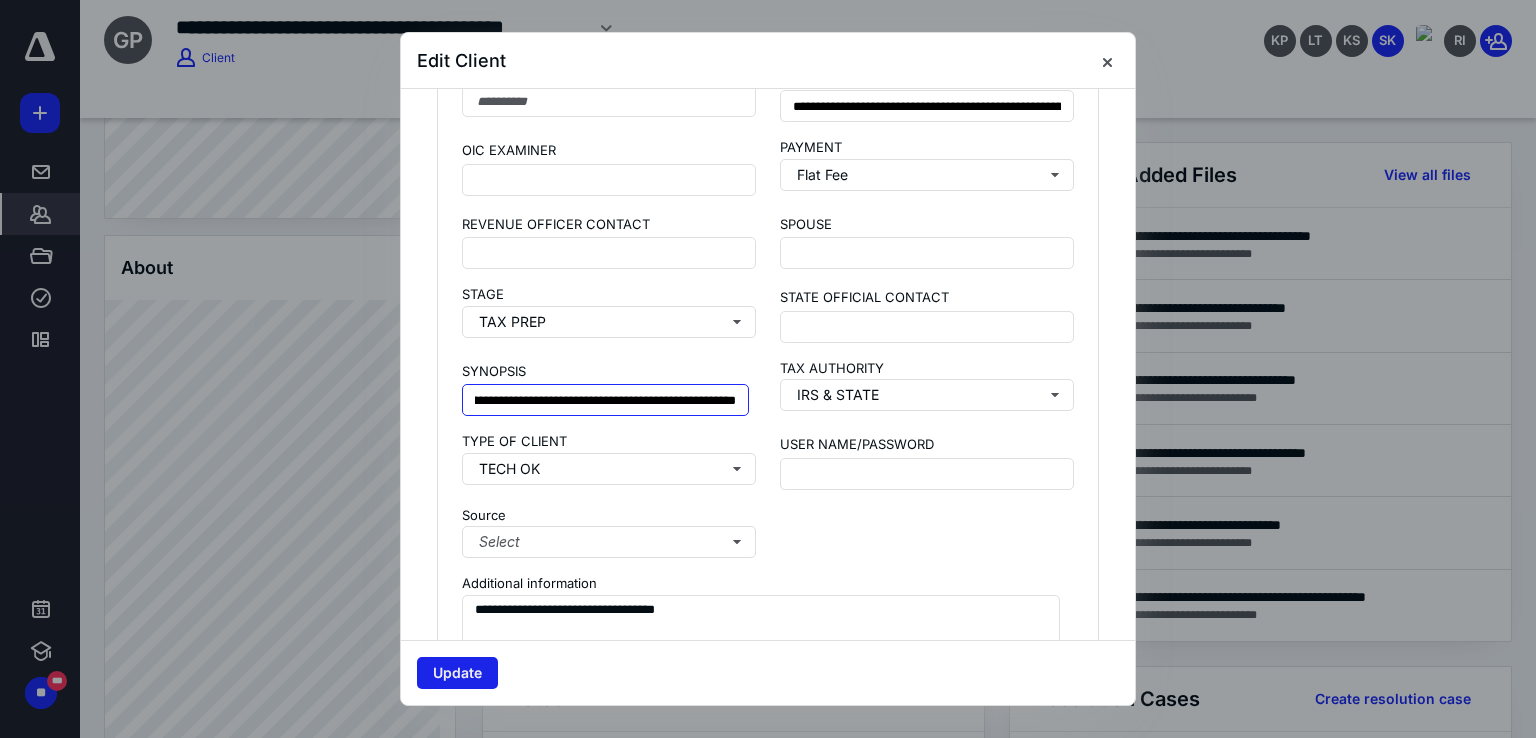 type on "**********" 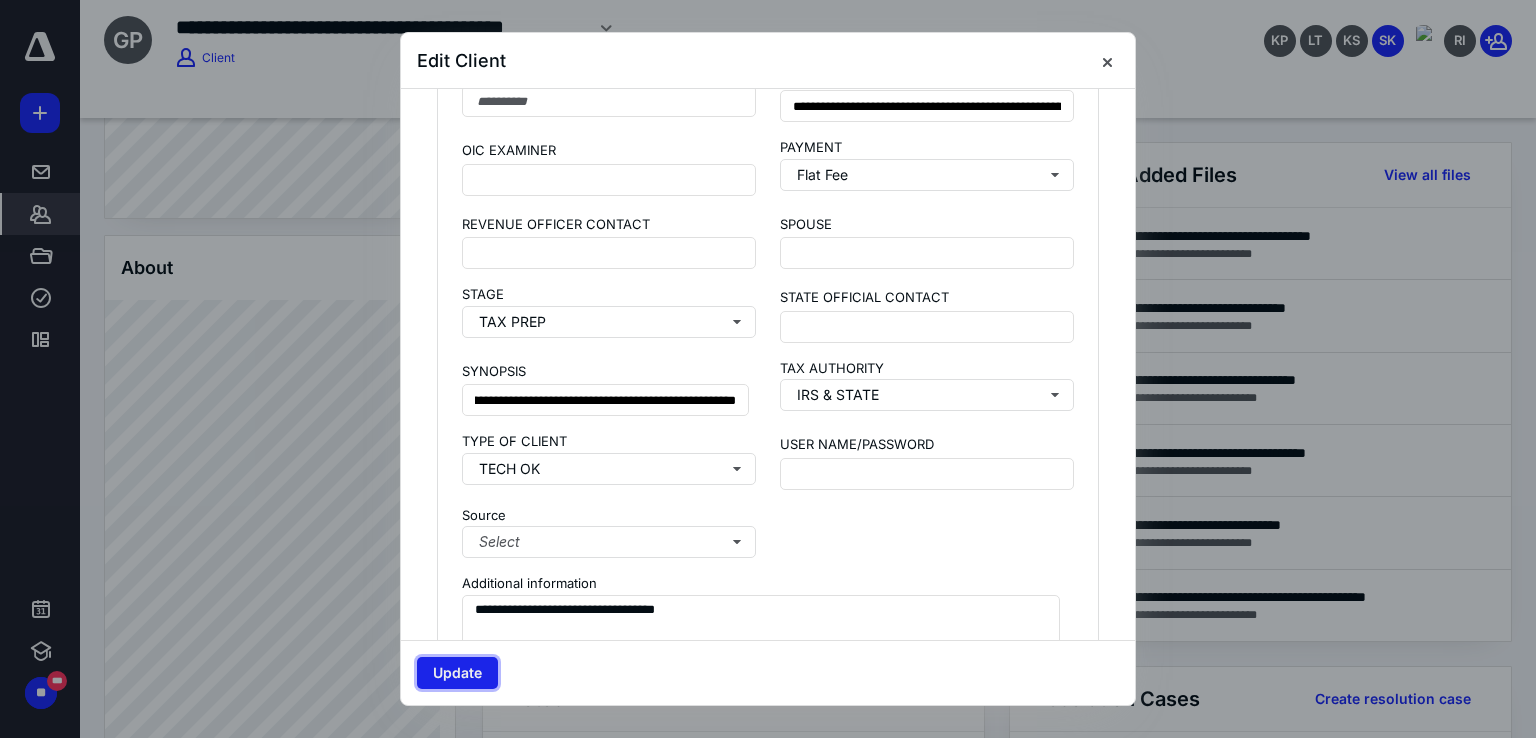 click on "Update" at bounding box center [457, 673] 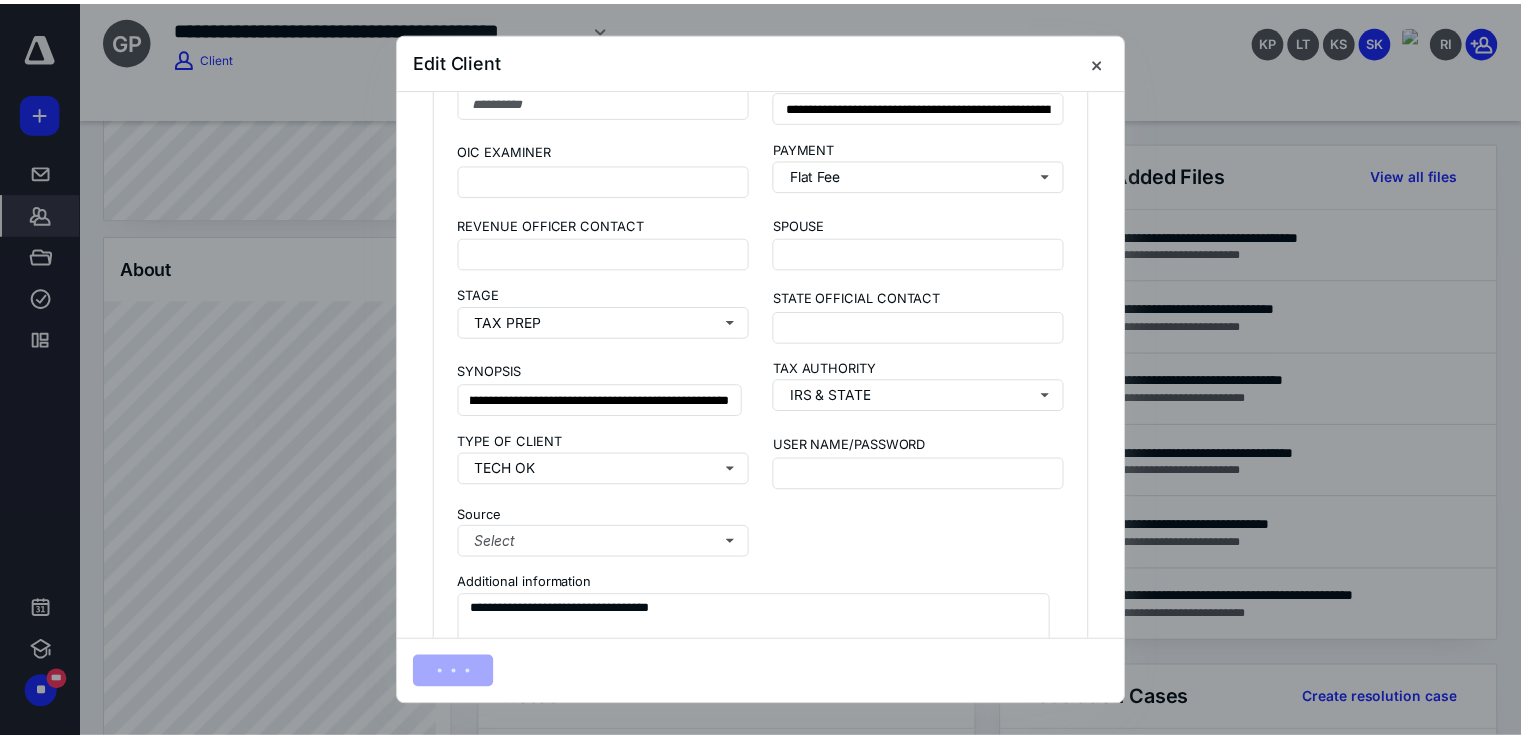 scroll, scrollTop: 0, scrollLeft: 0, axis: both 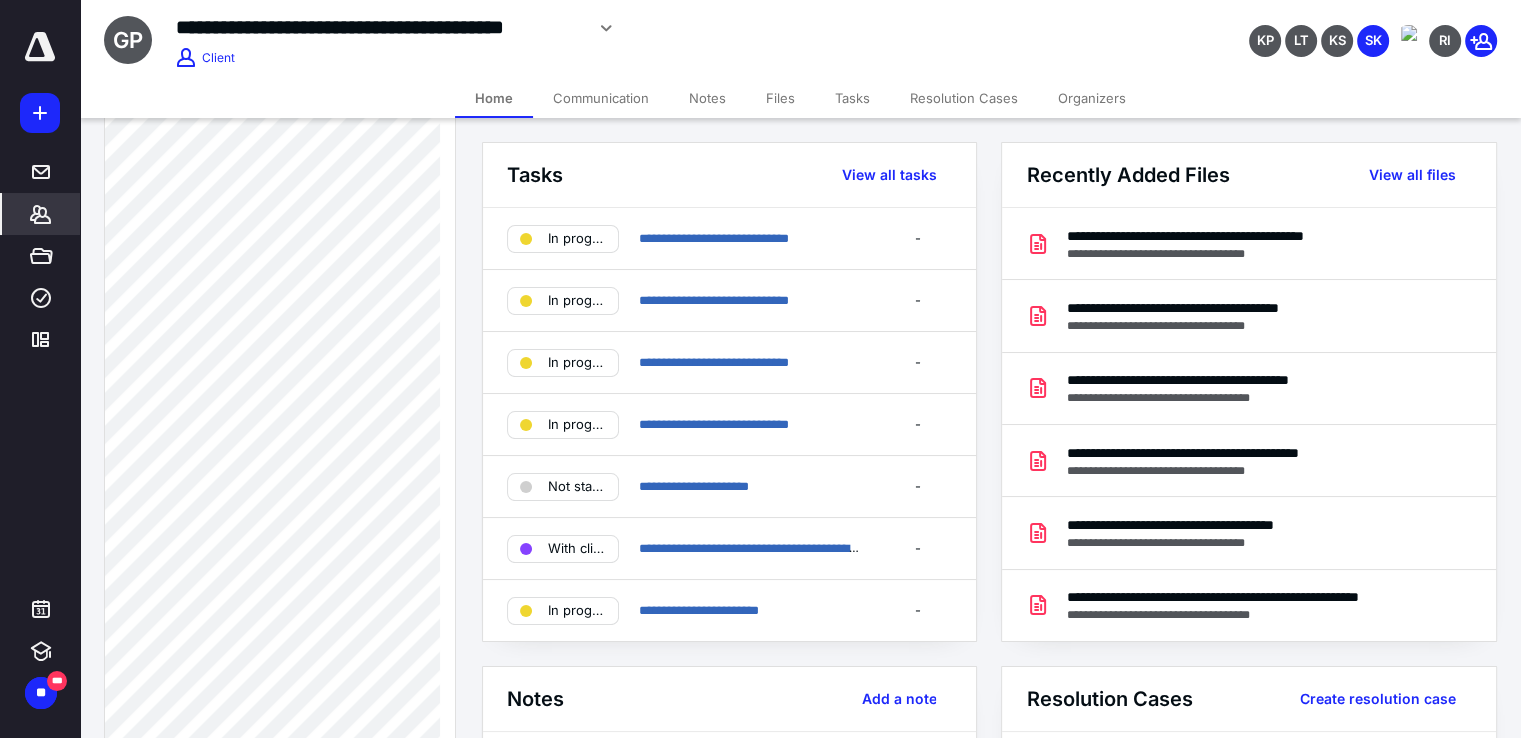 click on "Tasks" at bounding box center (852, 98) 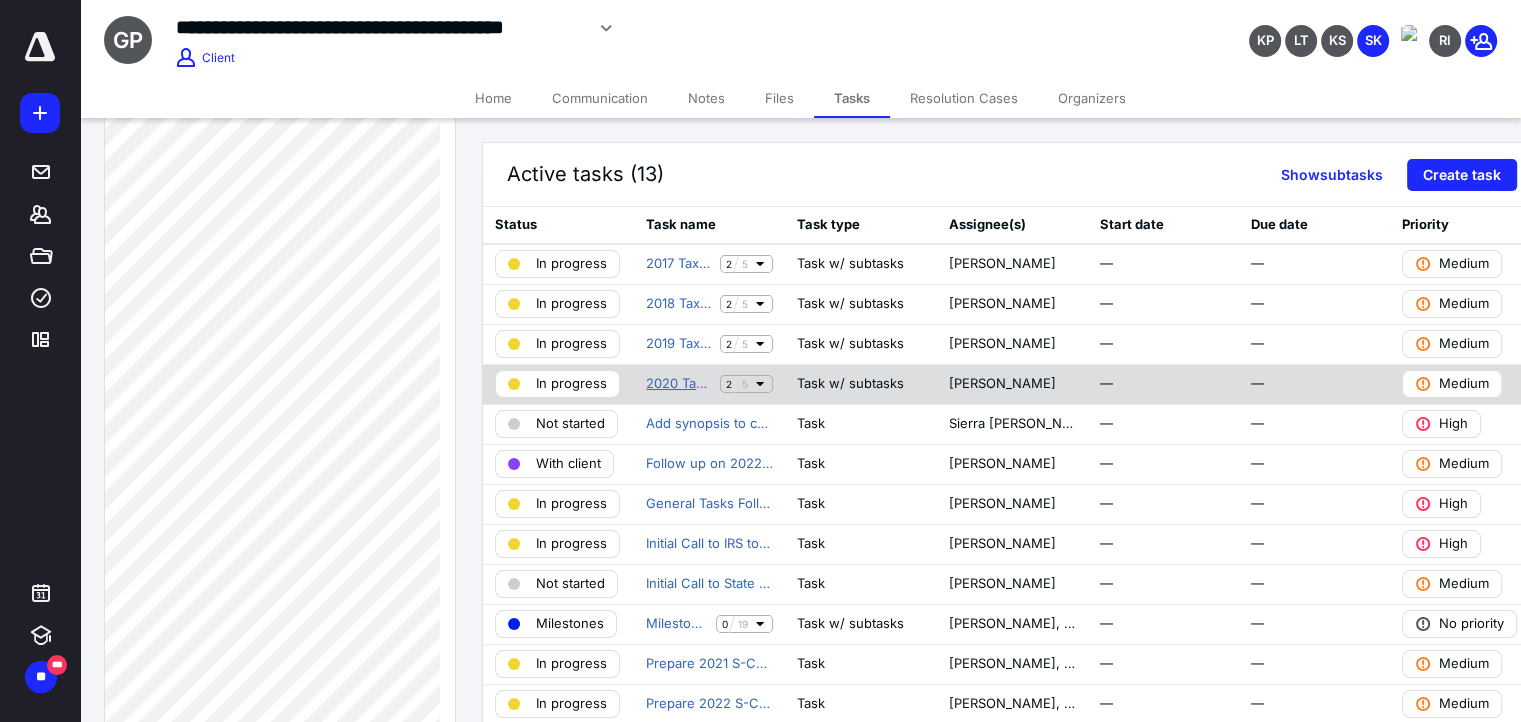 click on "2020 Tax Information (Generic)" at bounding box center [679, 384] 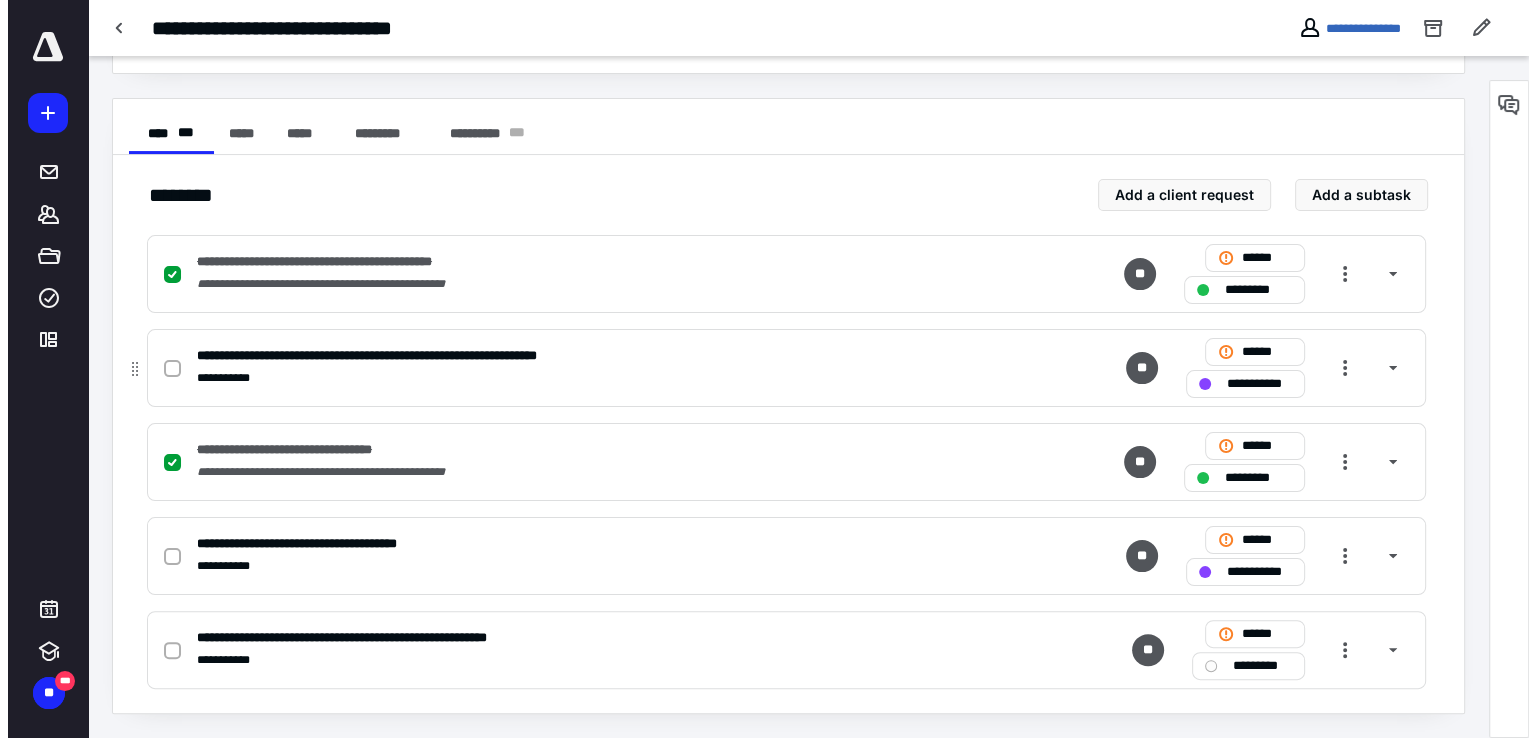 scroll, scrollTop: 0, scrollLeft: 0, axis: both 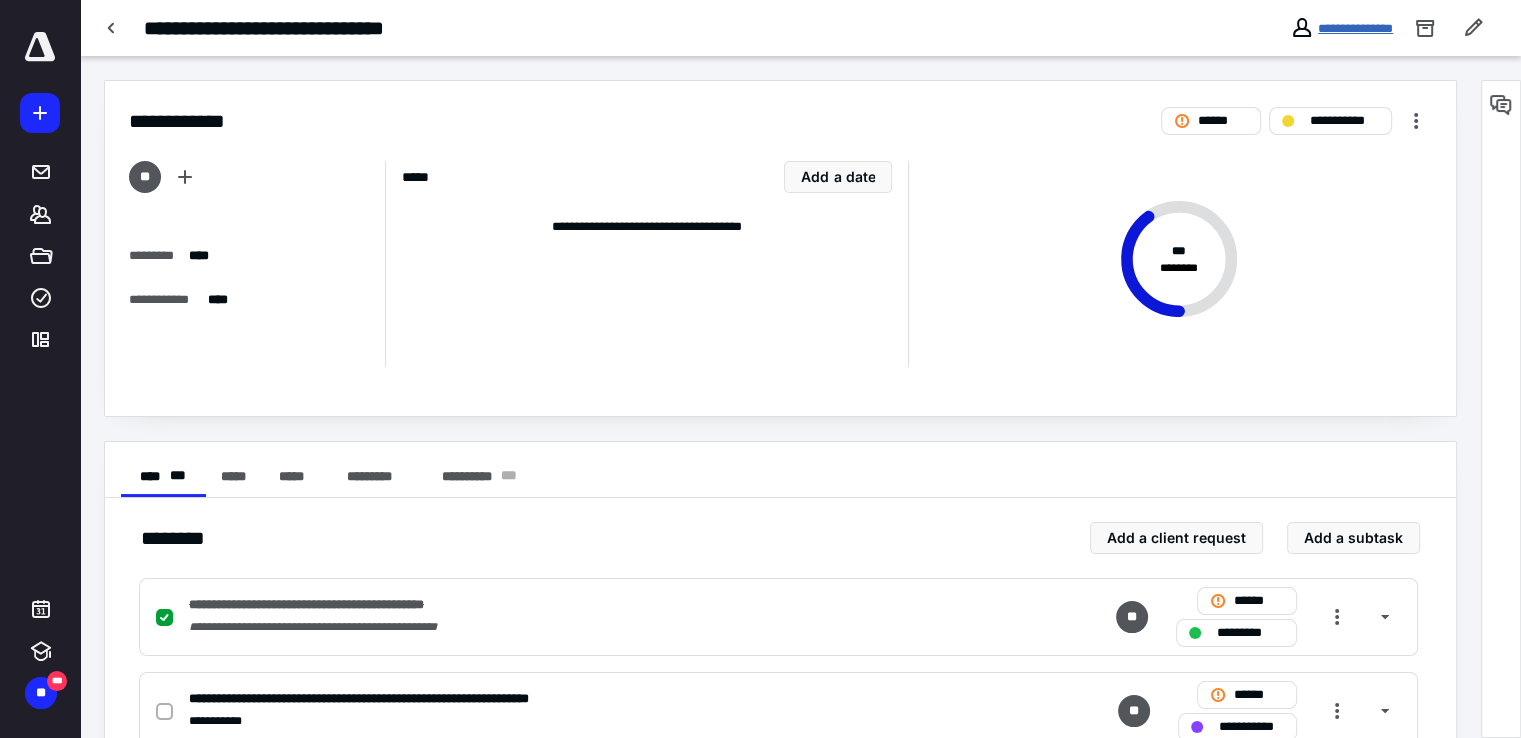 click on "**********" at bounding box center (1355, 28) 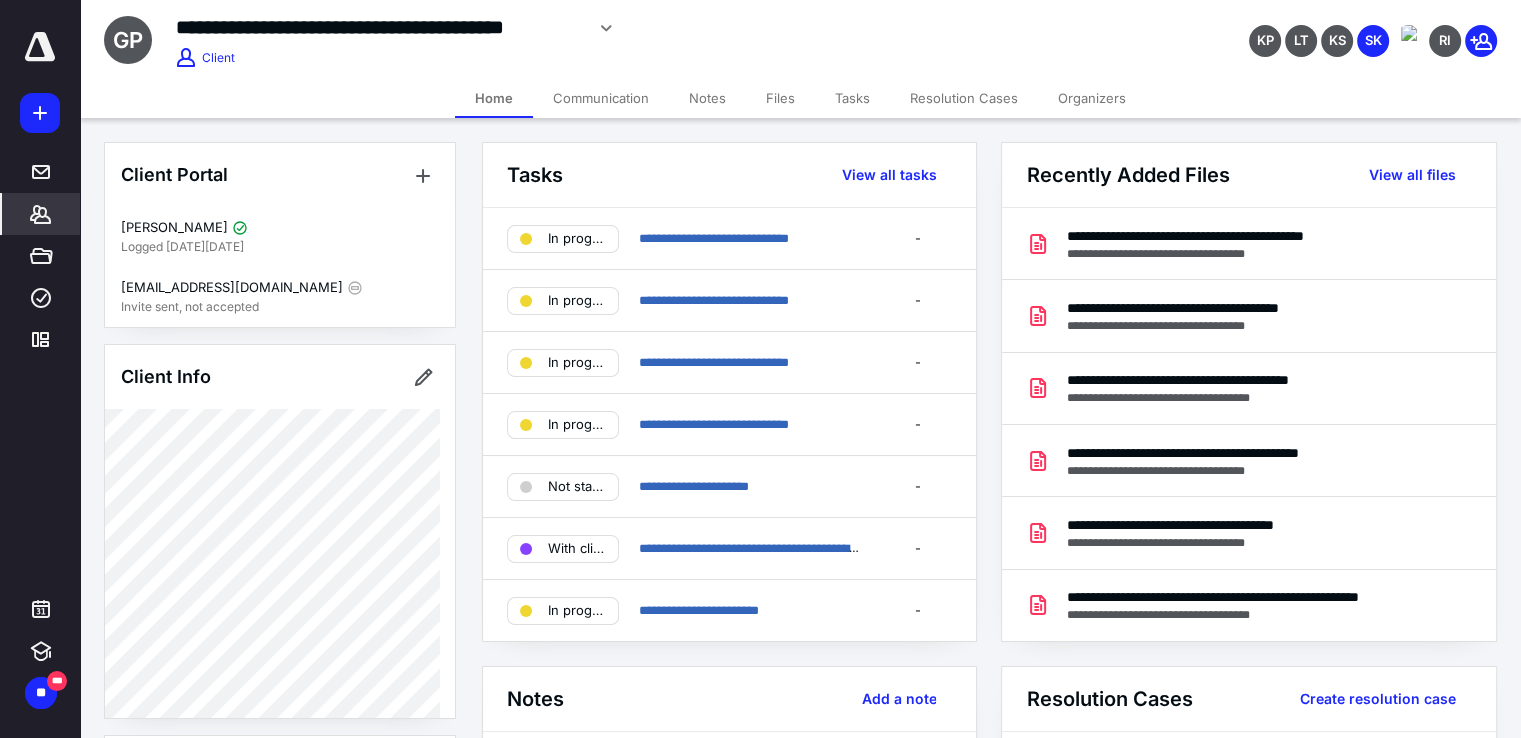 click on "Tasks" at bounding box center [852, 98] 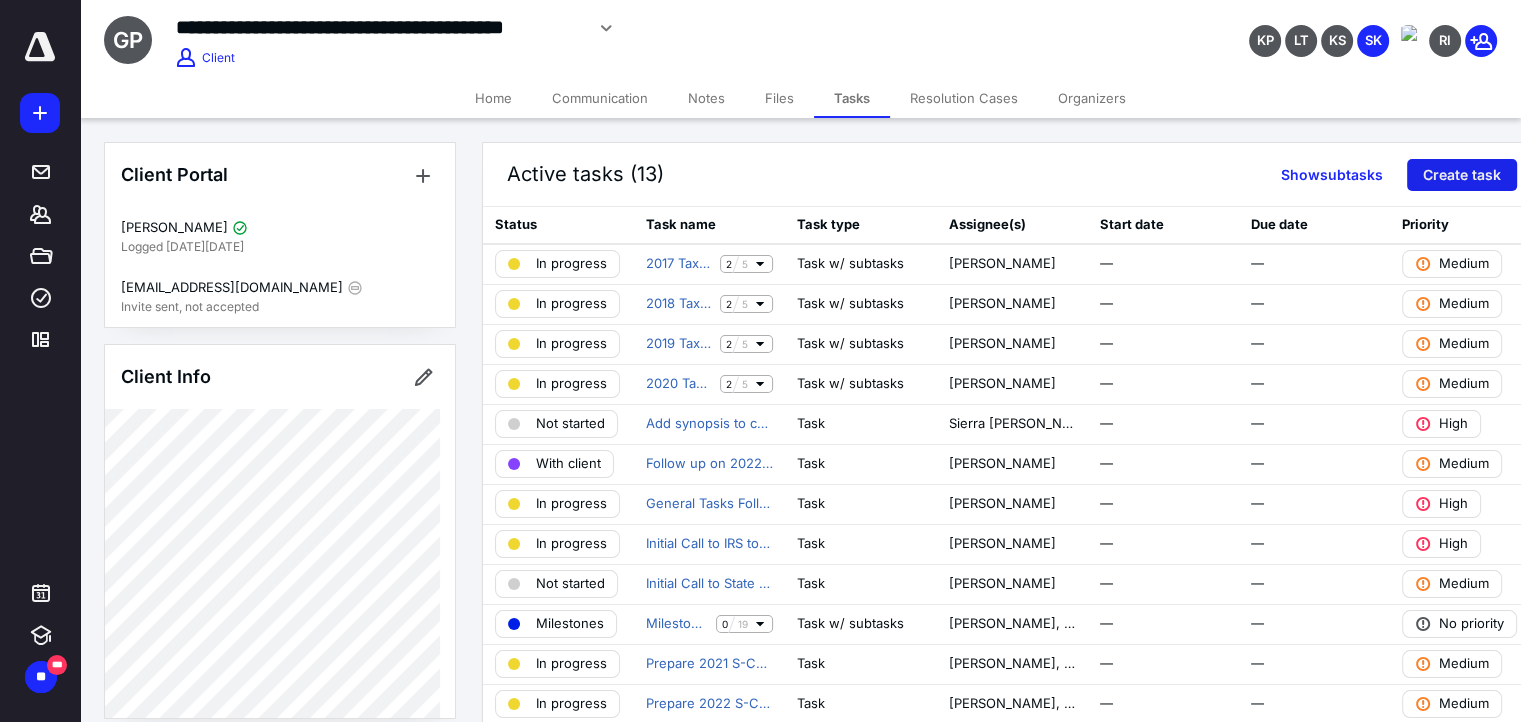 click on "Create task" at bounding box center [1462, 175] 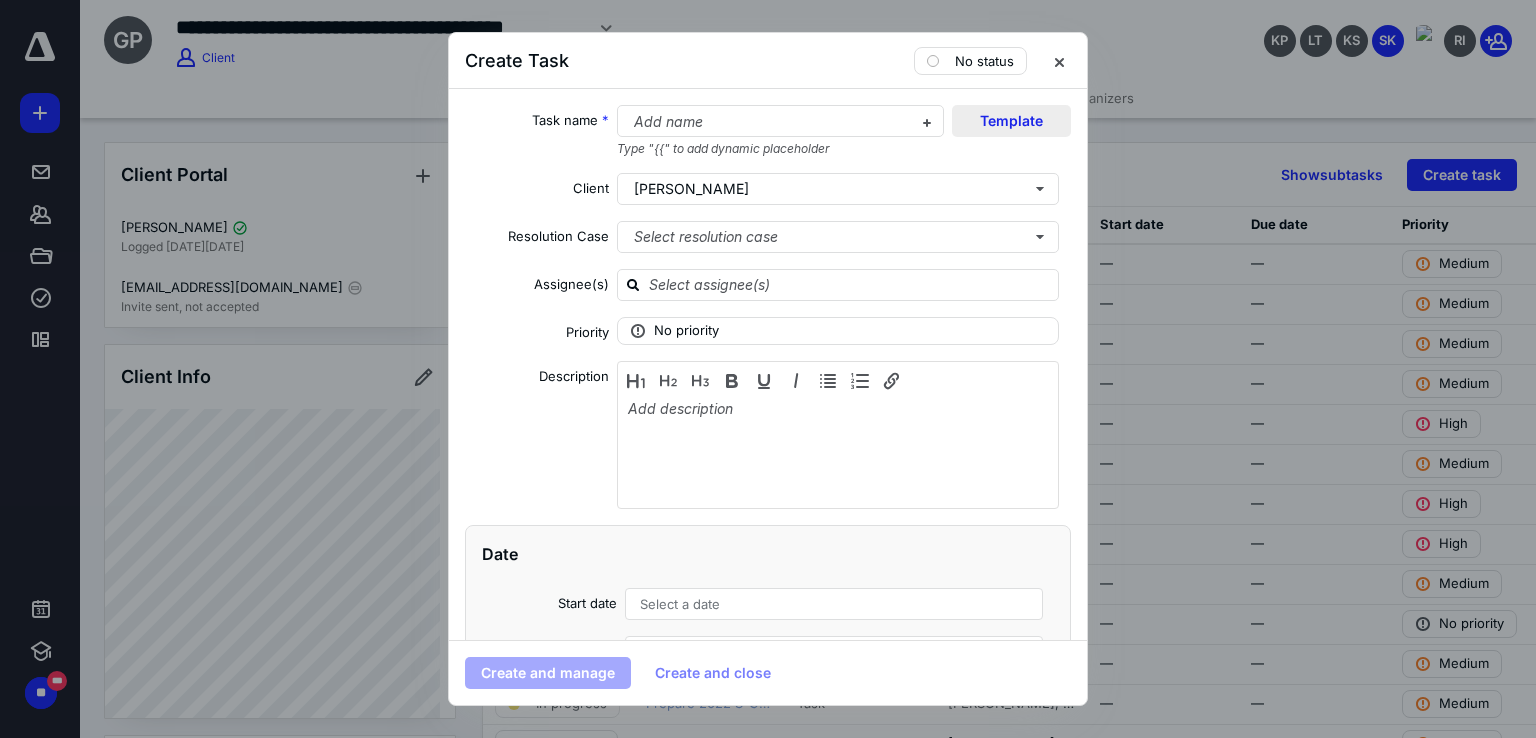 click on "Template" at bounding box center (1011, 121) 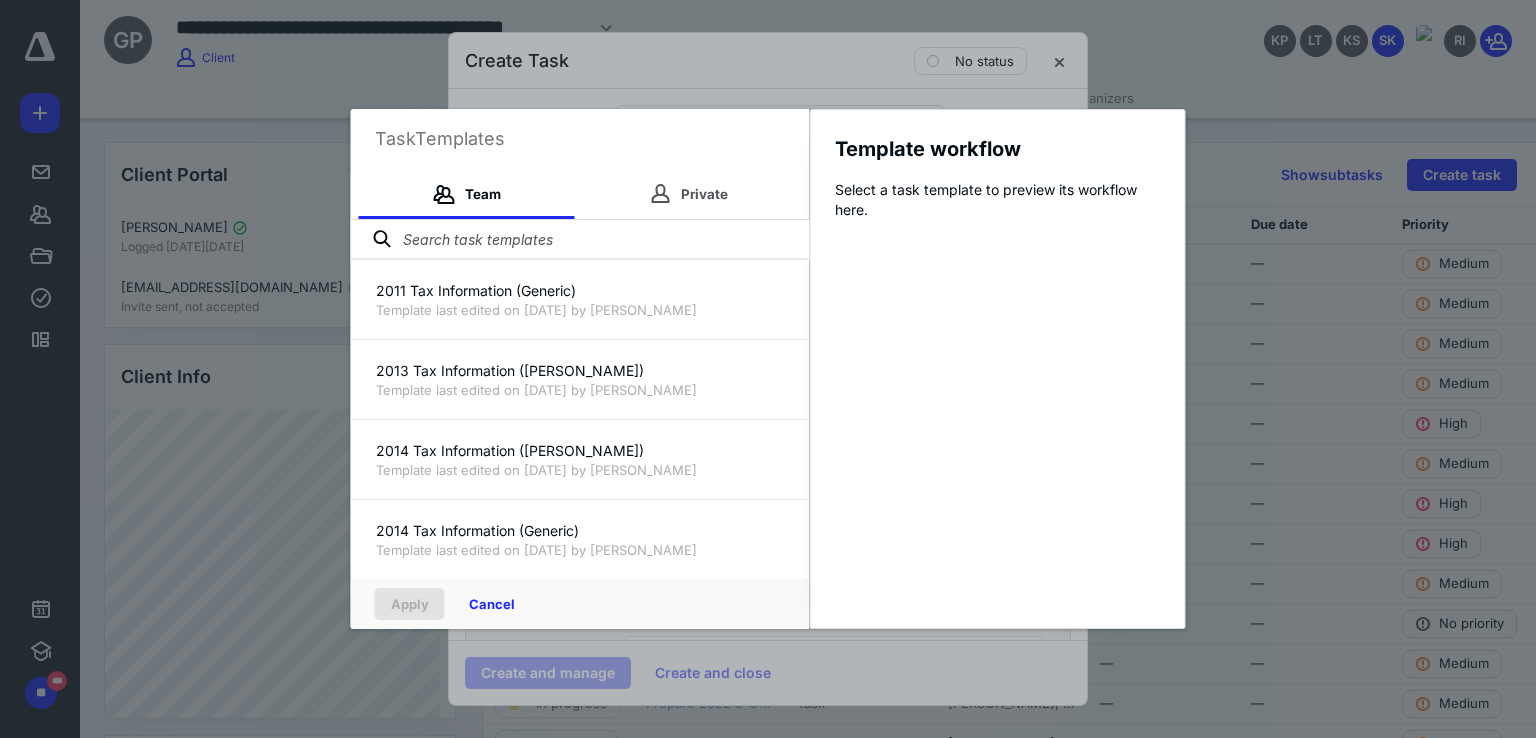 click at bounding box center (580, 240) 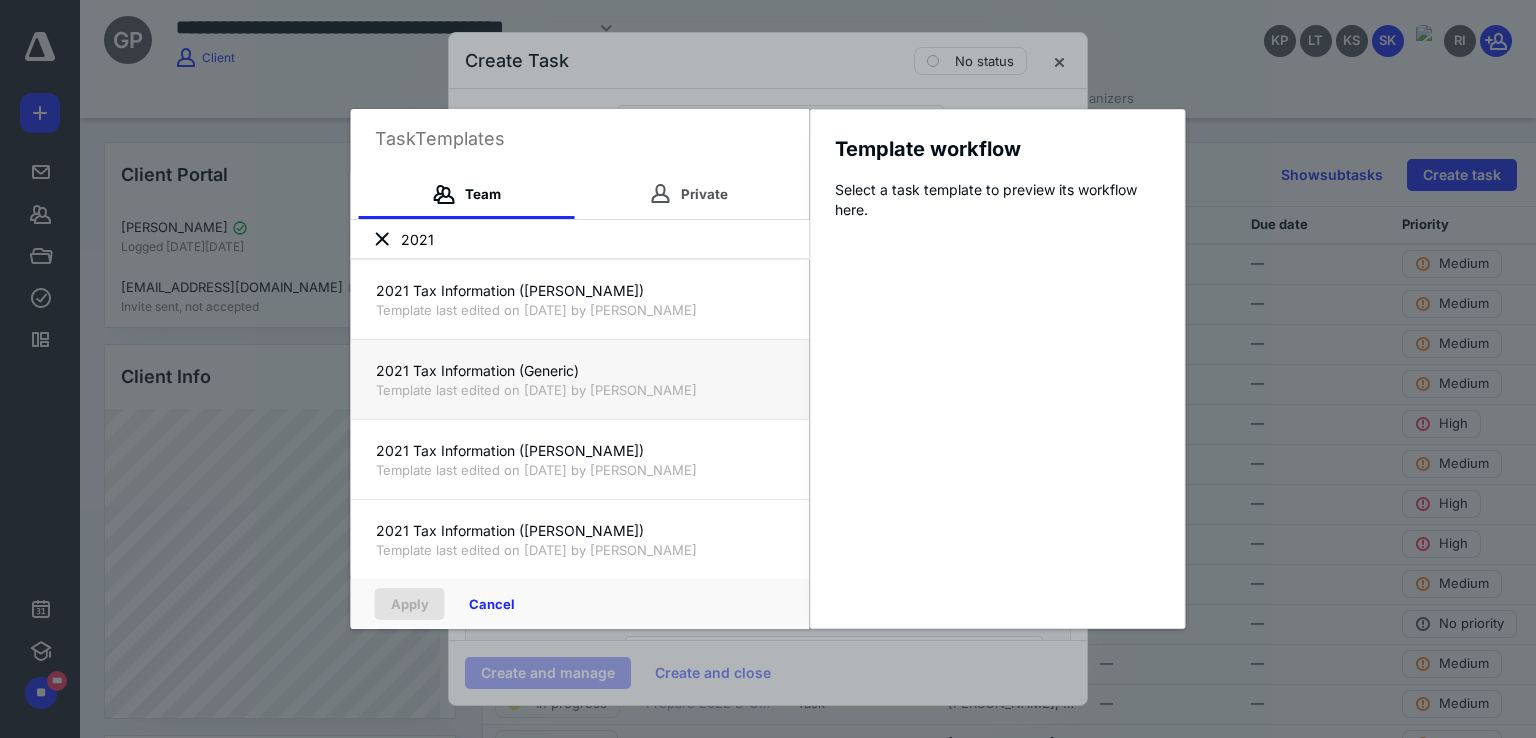 type on "2021" 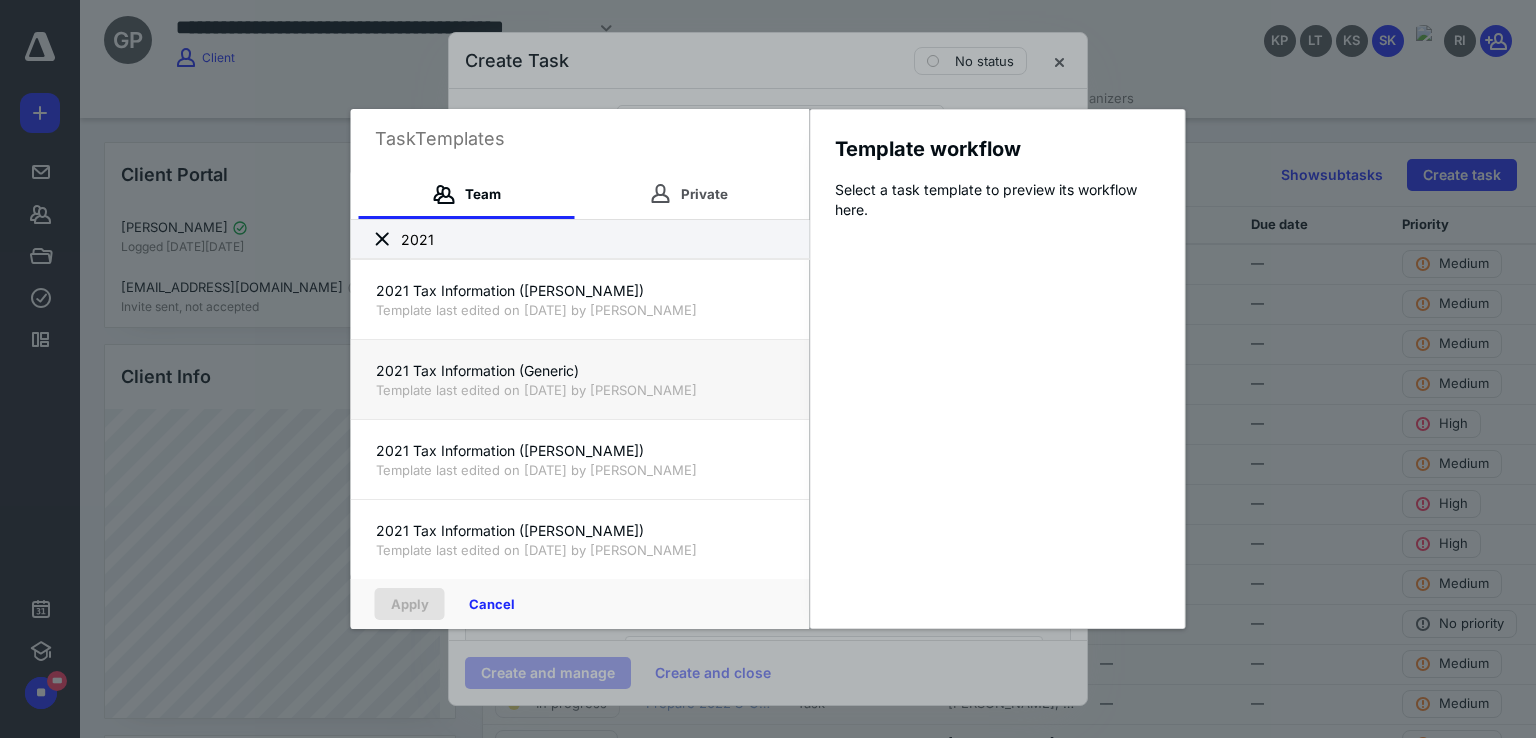 click on "2021 Tax Information (Generic)" at bounding box center [580, 371] 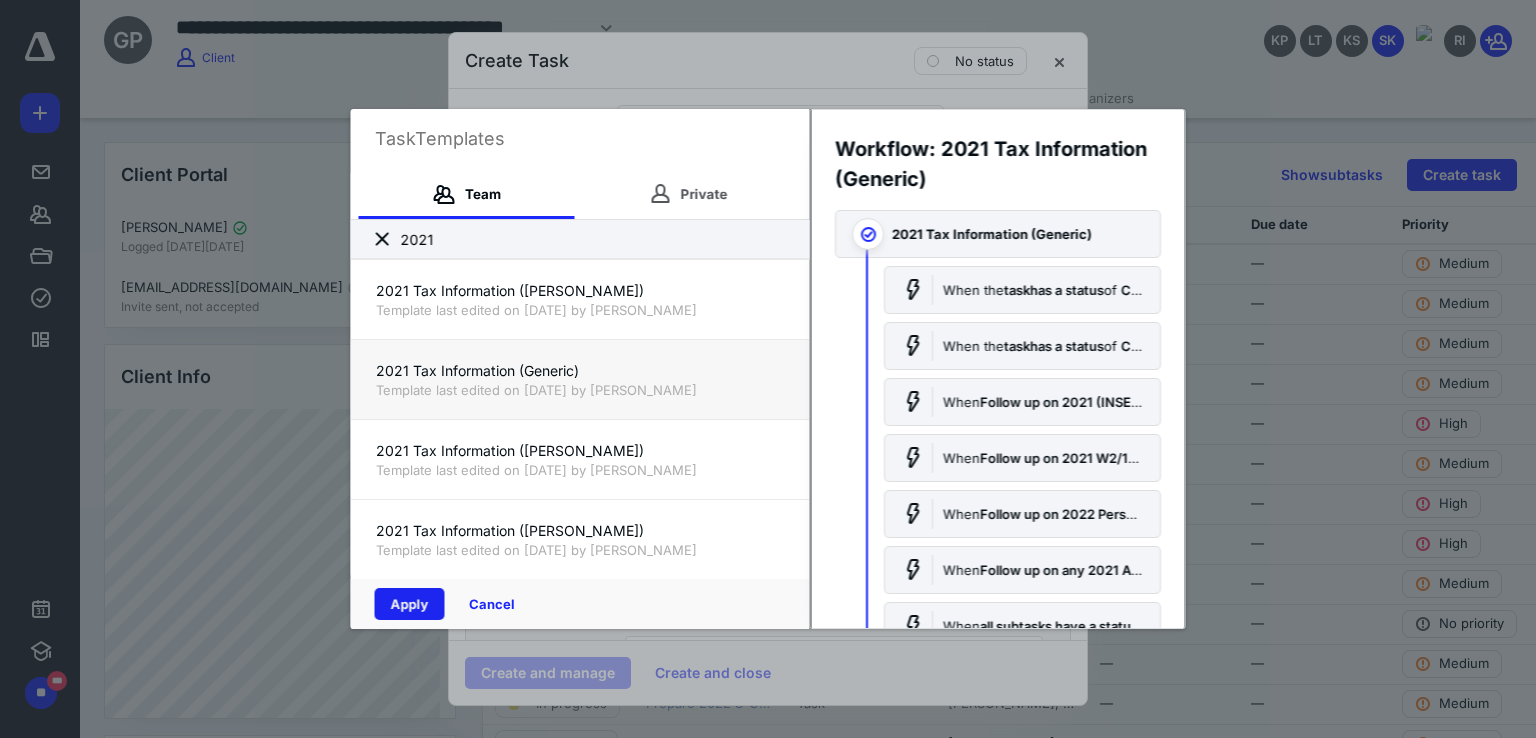 click on "Apply" at bounding box center [410, 604] 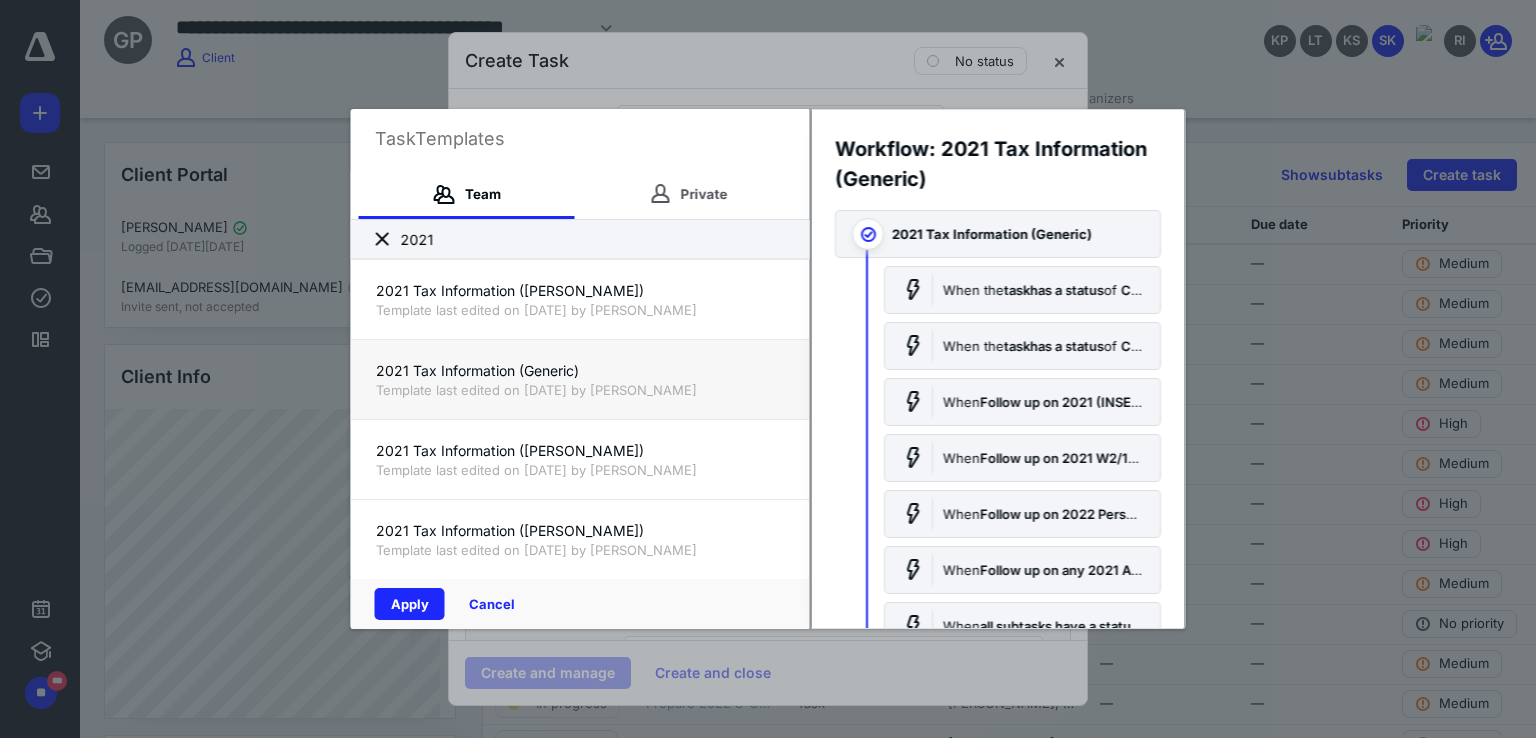 checkbox on "true" 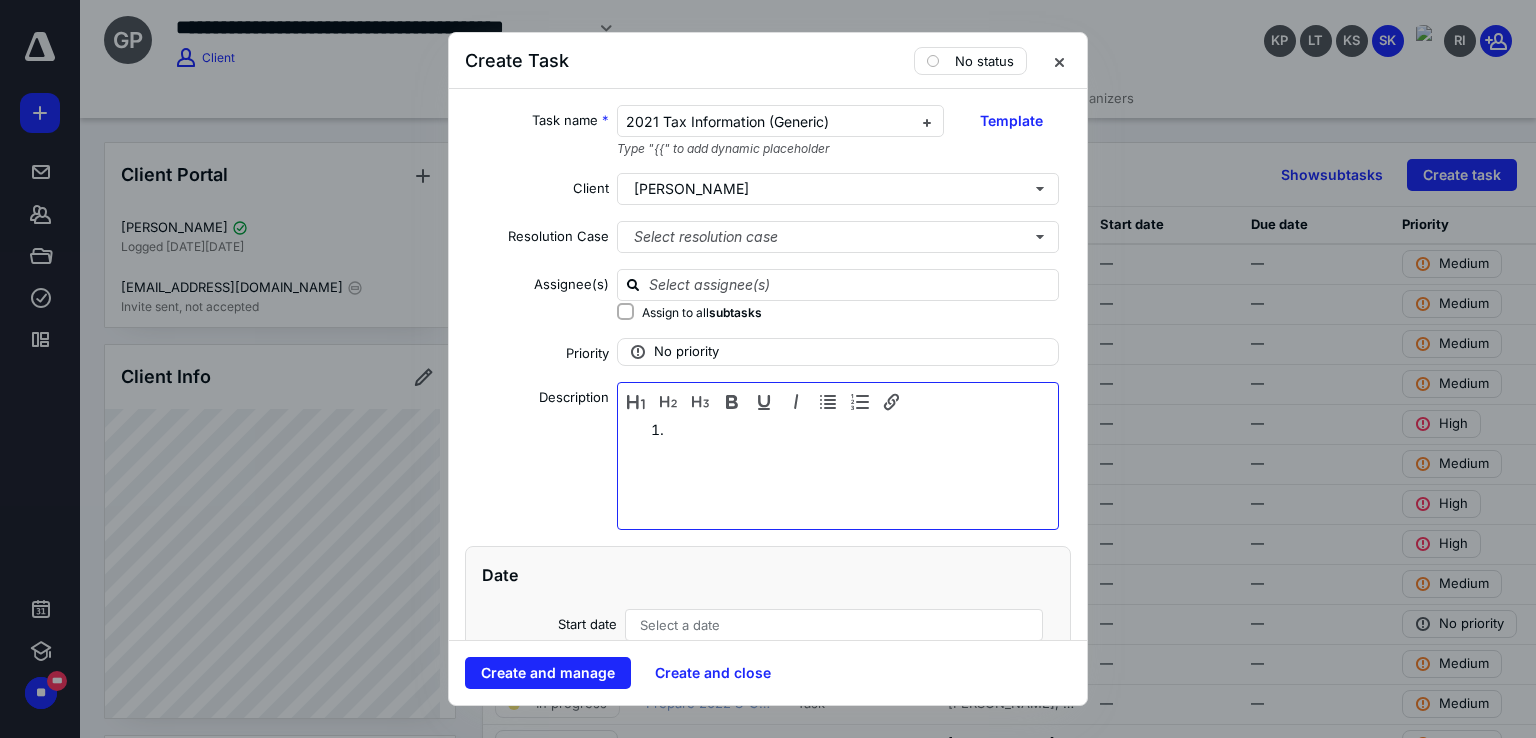 click at bounding box center [838, 471] 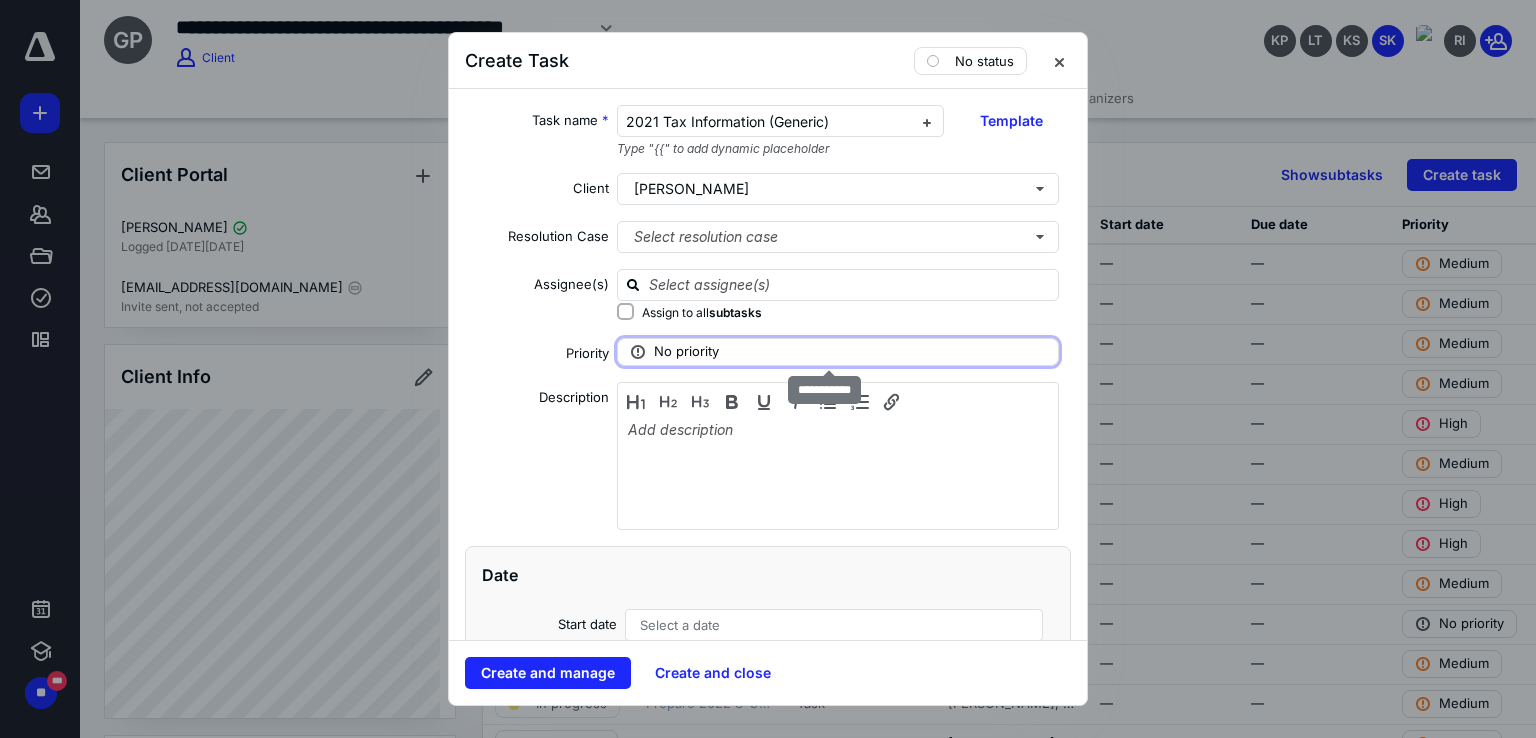 click on "No priority" at bounding box center [838, 352] 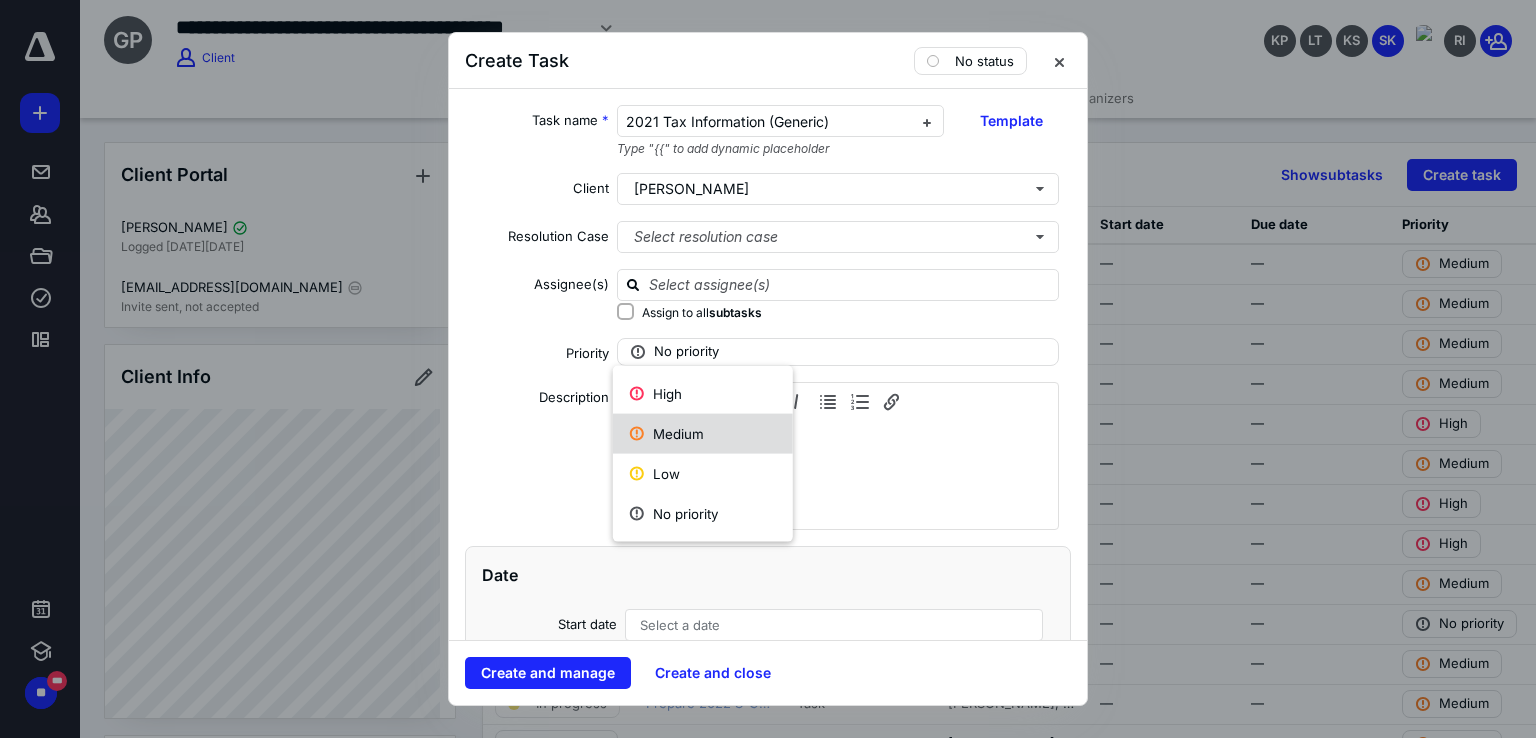 click on "Medium" at bounding box center (703, 434) 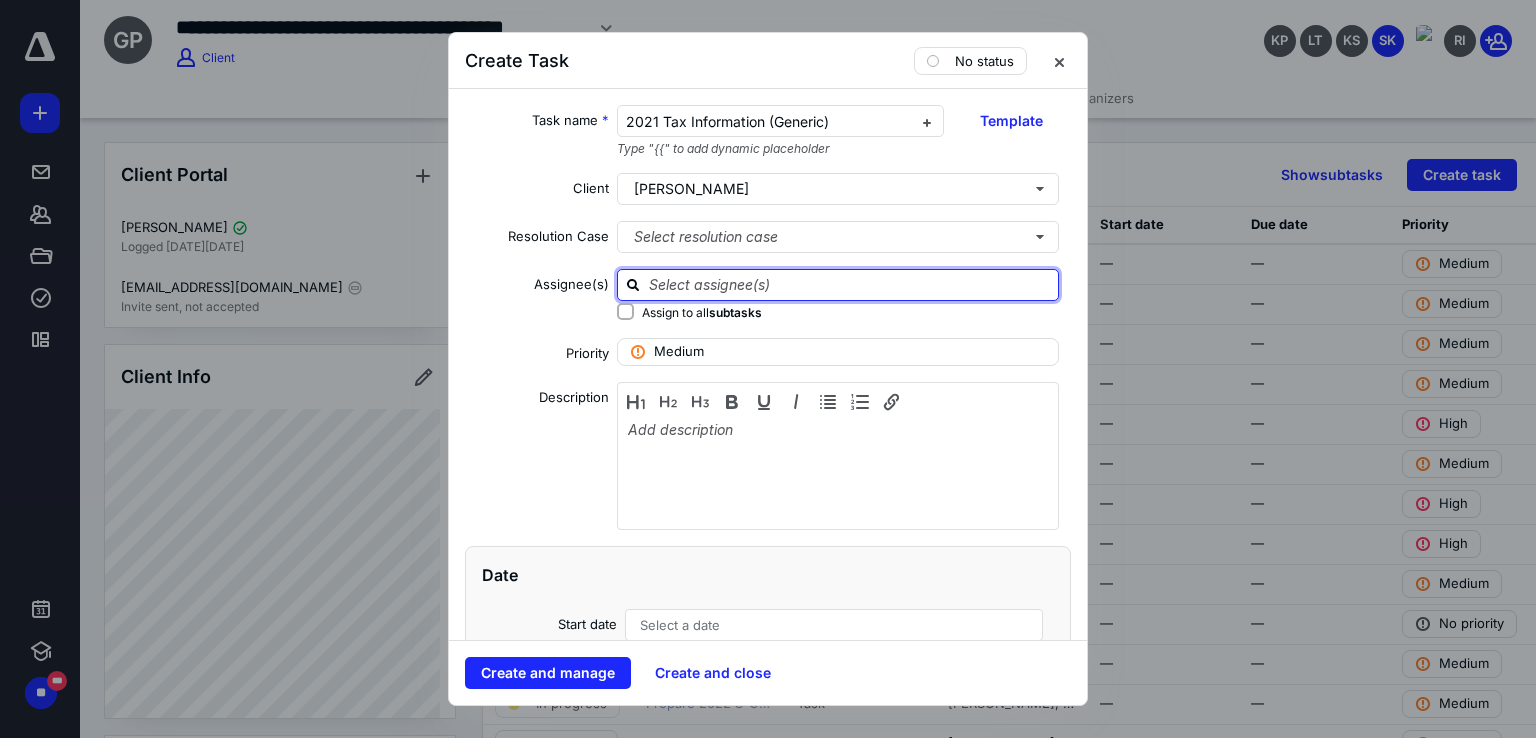 click at bounding box center [850, 284] 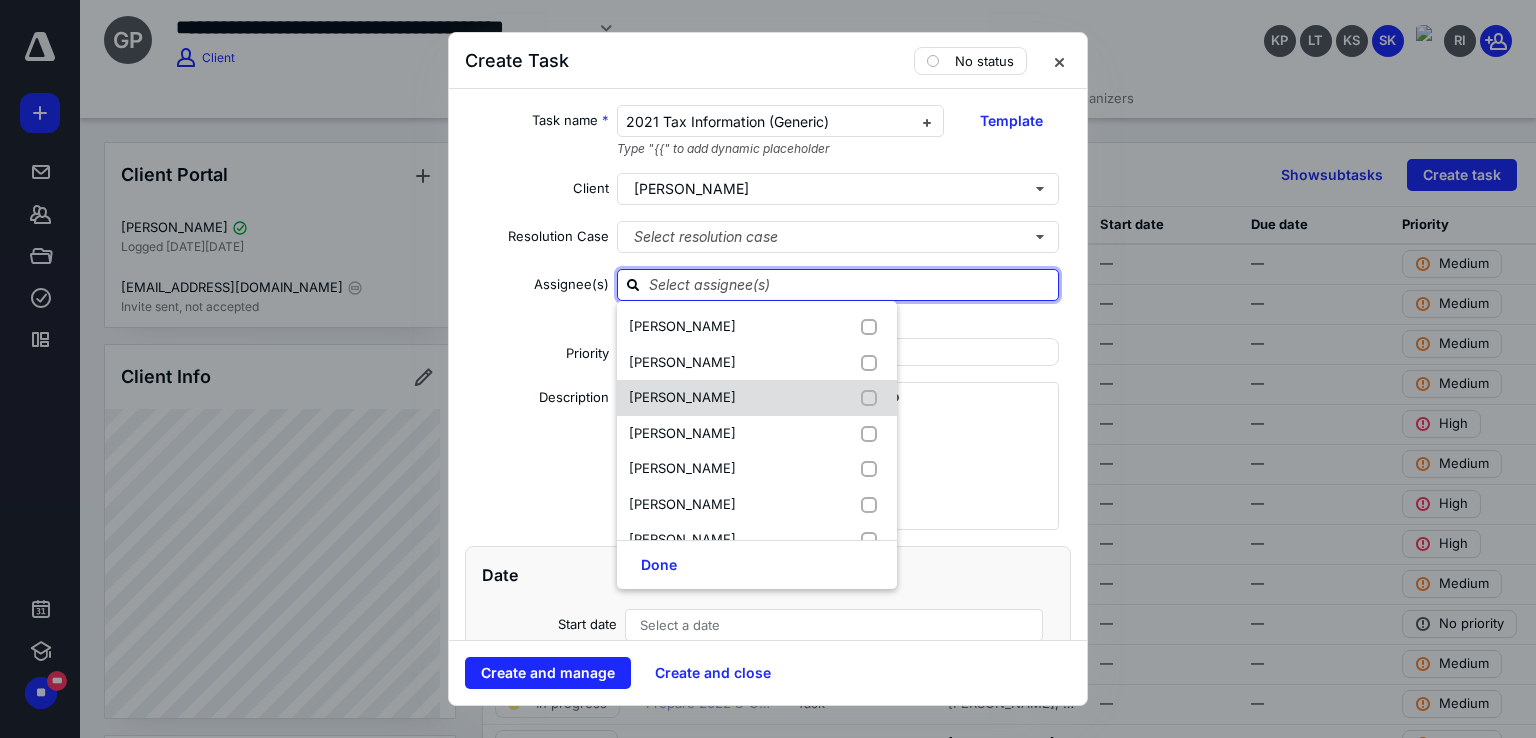 click on "[PERSON_NAME]" at bounding box center [682, 397] 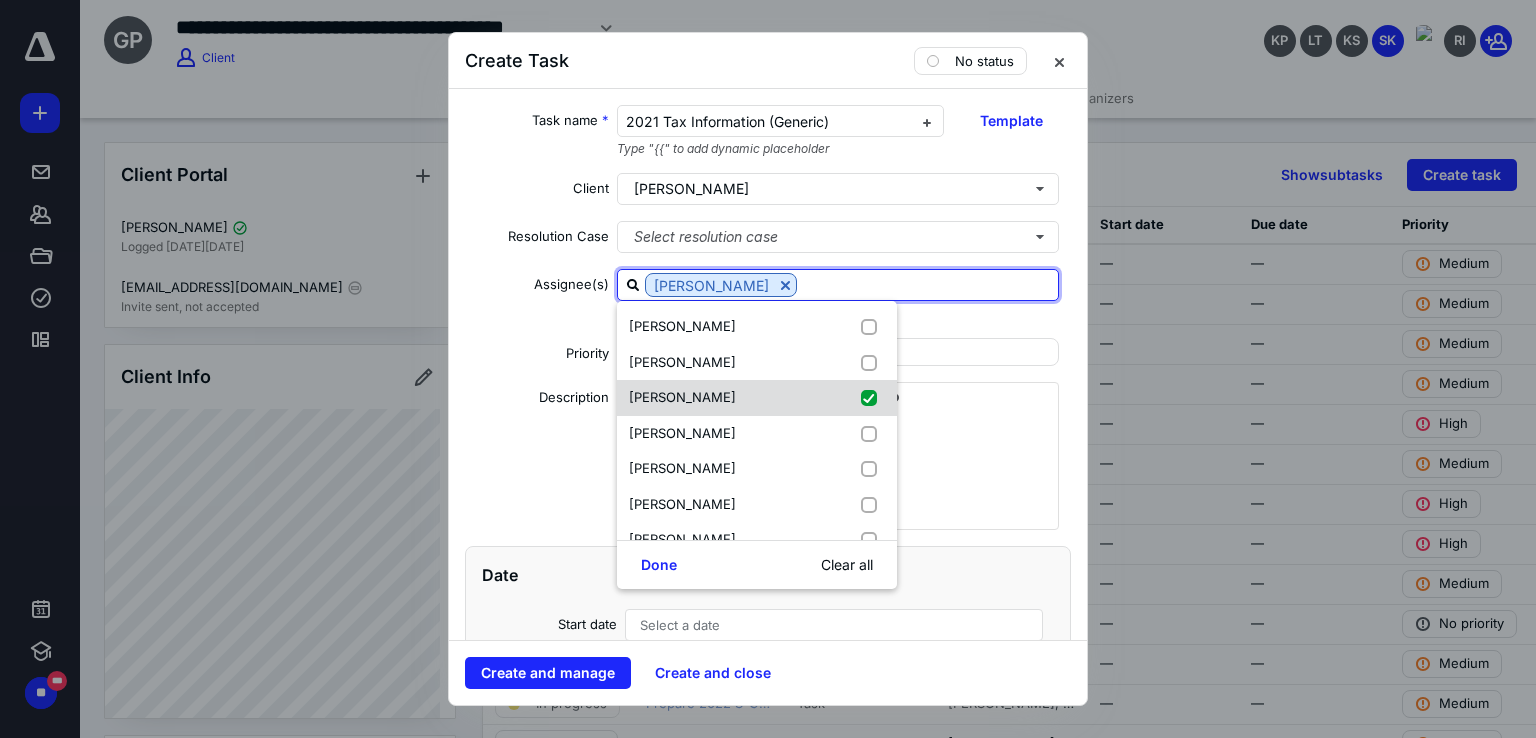 checkbox on "true" 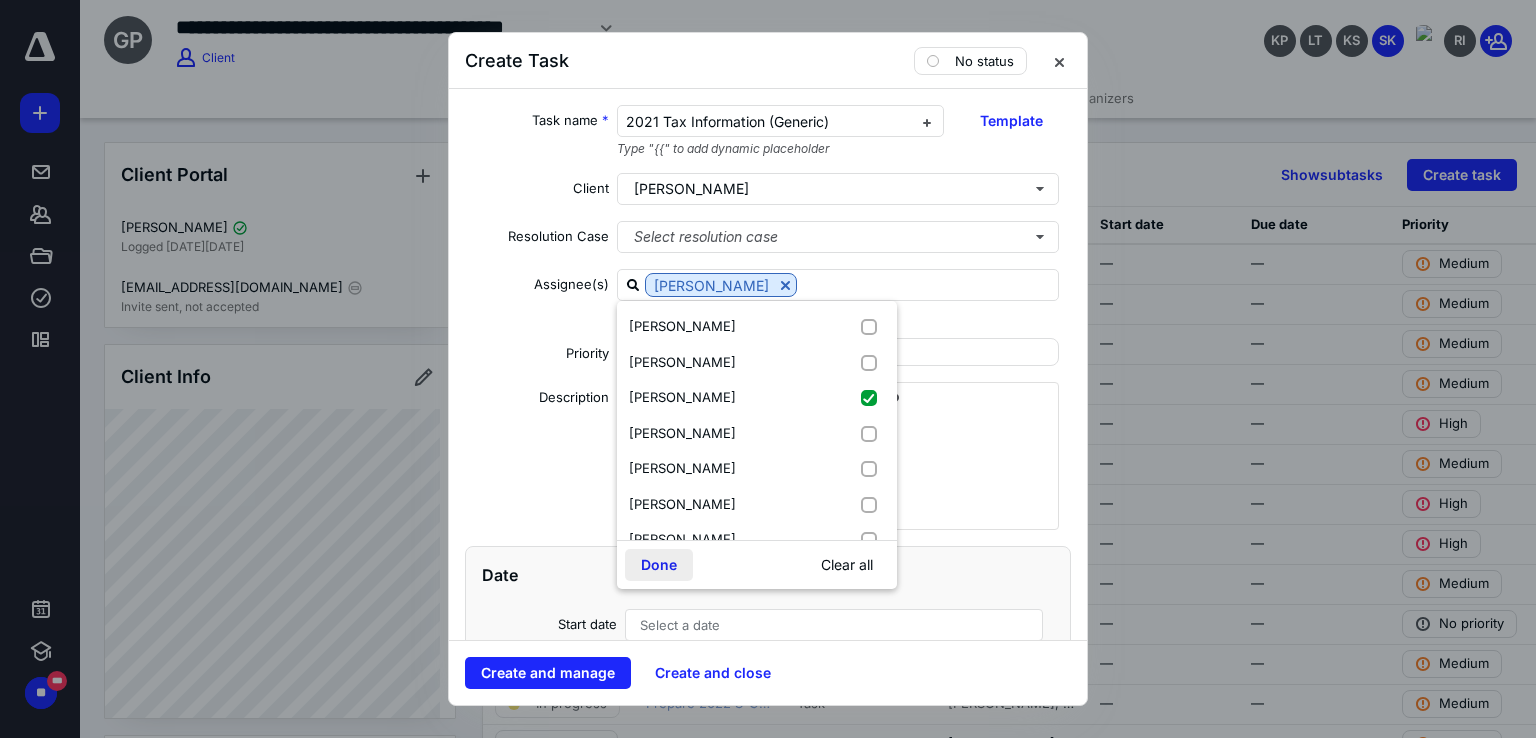 click on "Done" at bounding box center (659, 565) 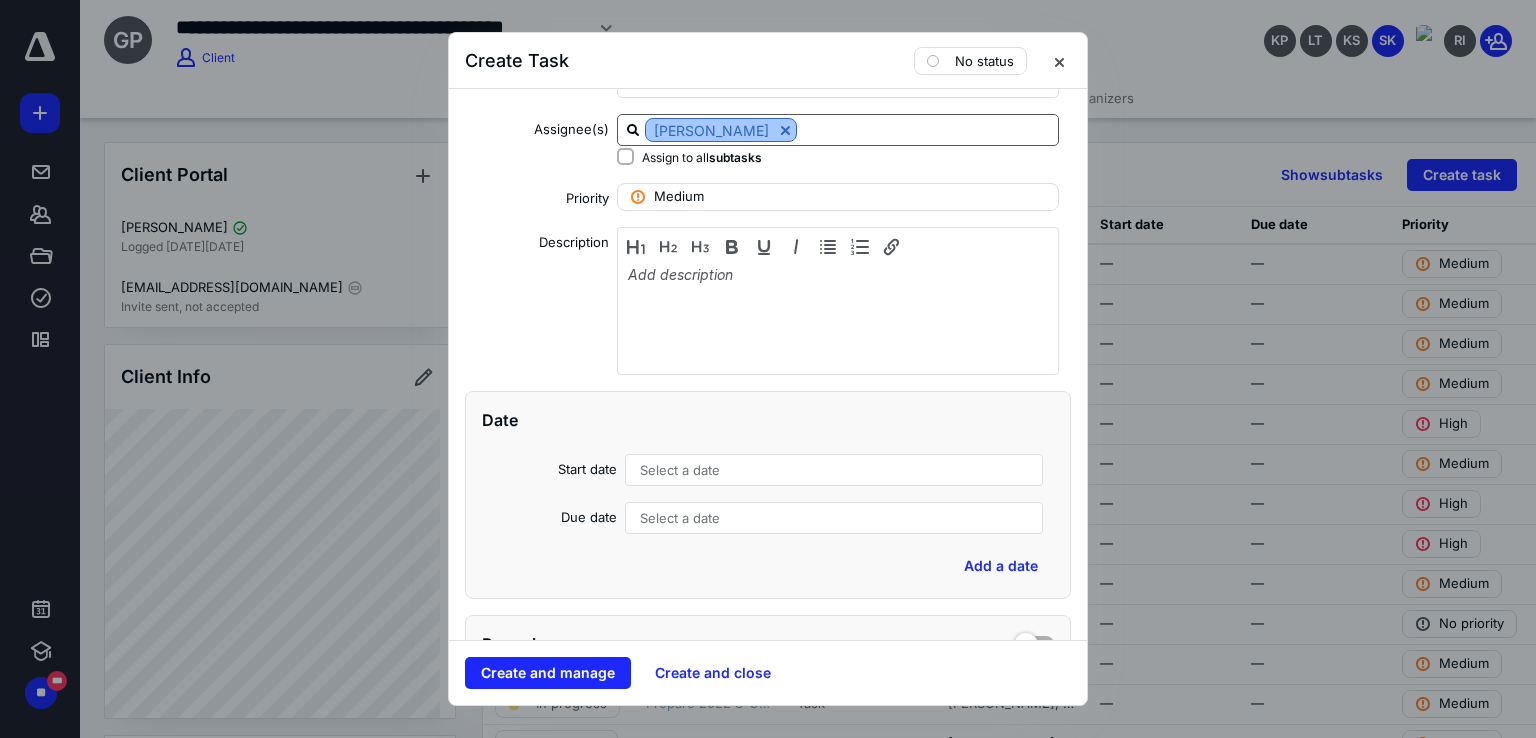 scroll, scrollTop: 0, scrollLeft: 0, axis: both 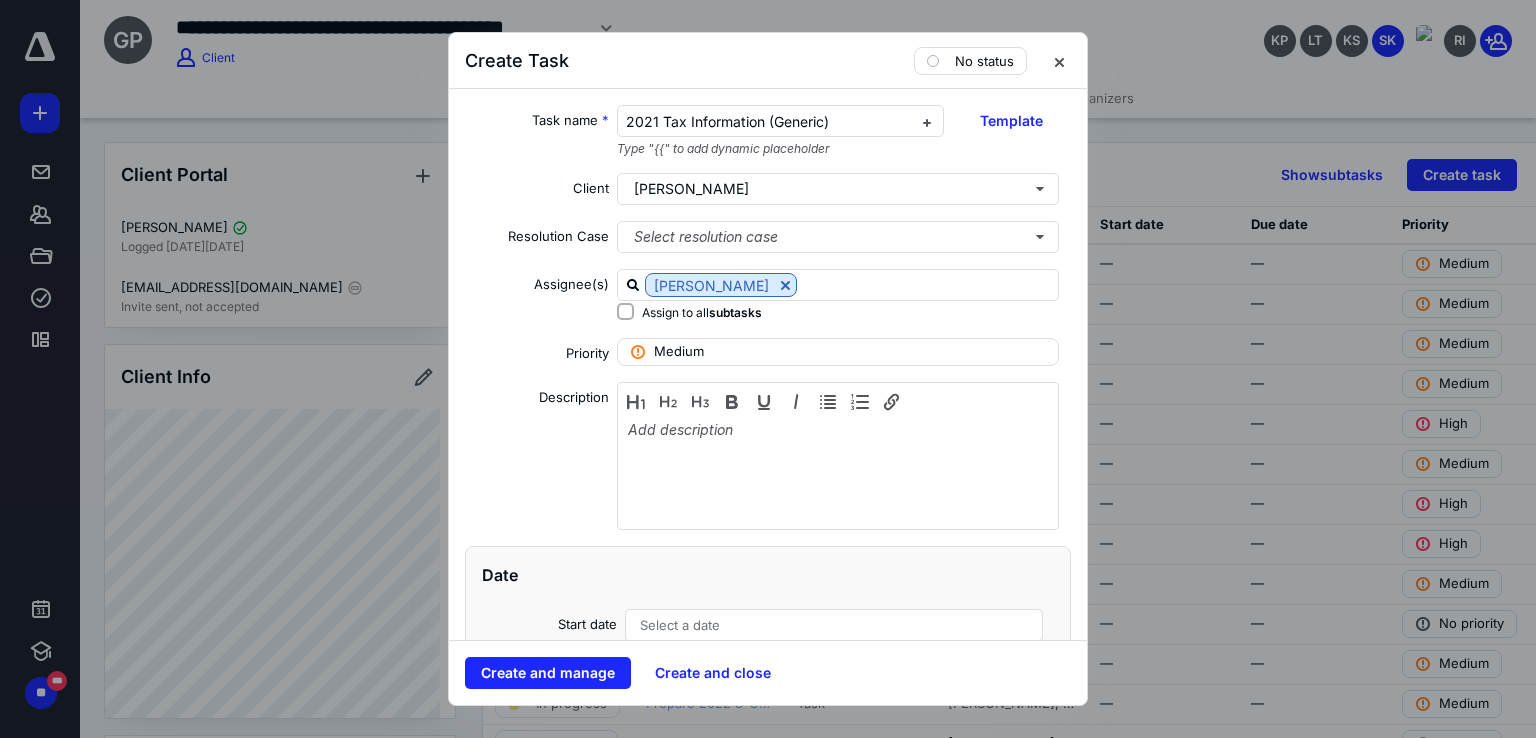 click 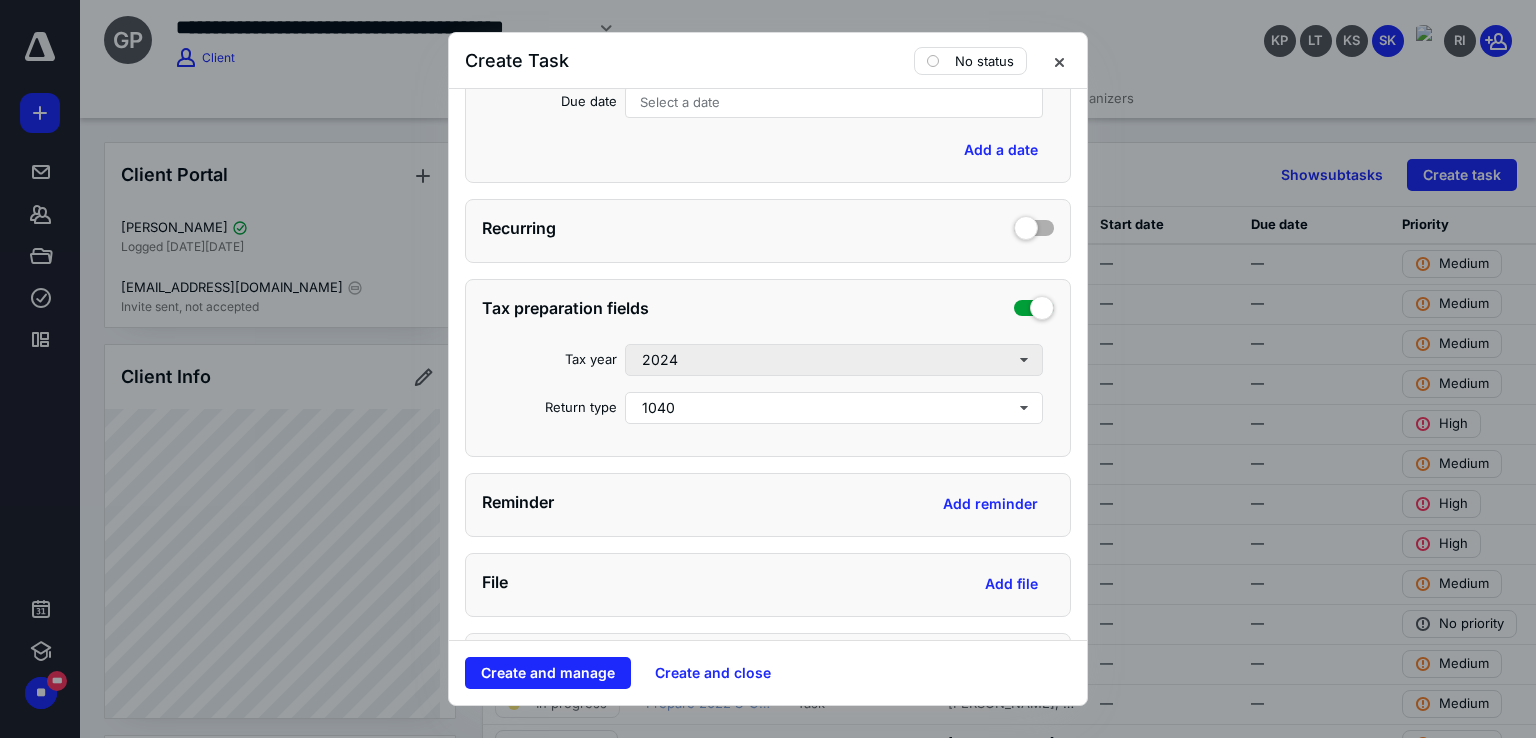 scroll, scrollTop: 600, scrollLeft: 0, axis: vertical 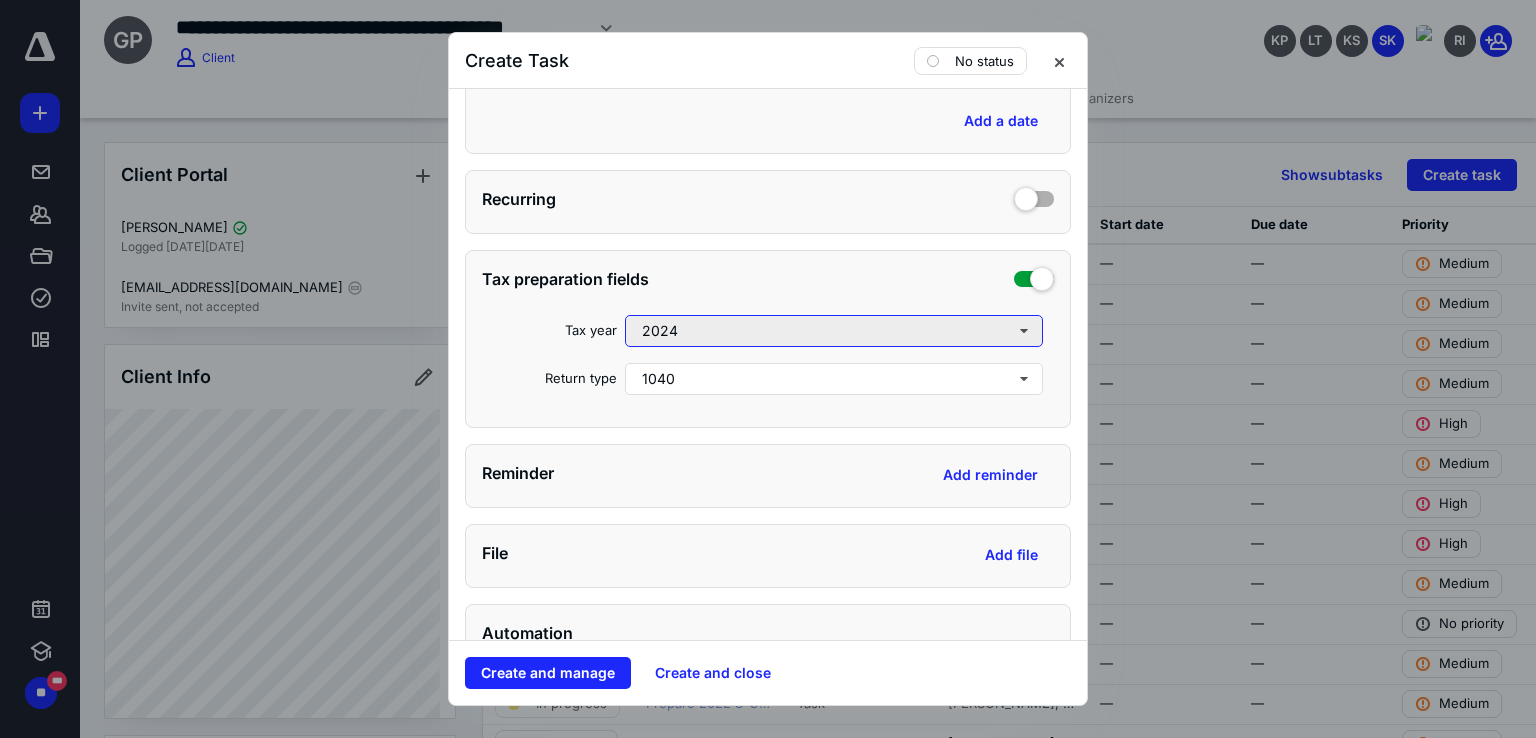 click on "2024" at bounding box center (834, 331) 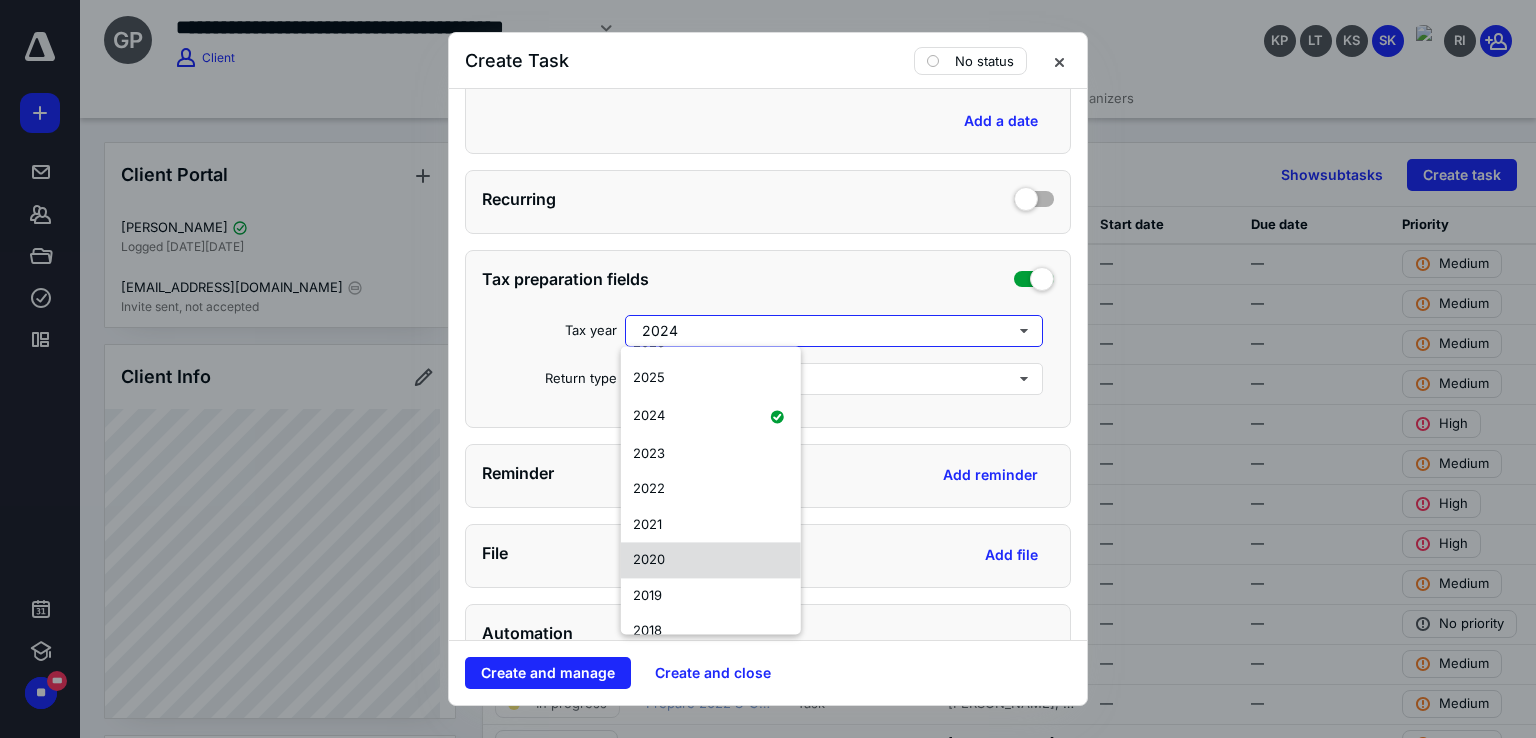 scroll, scrollTop: 100, scrollLeft: 0, axis: vertical 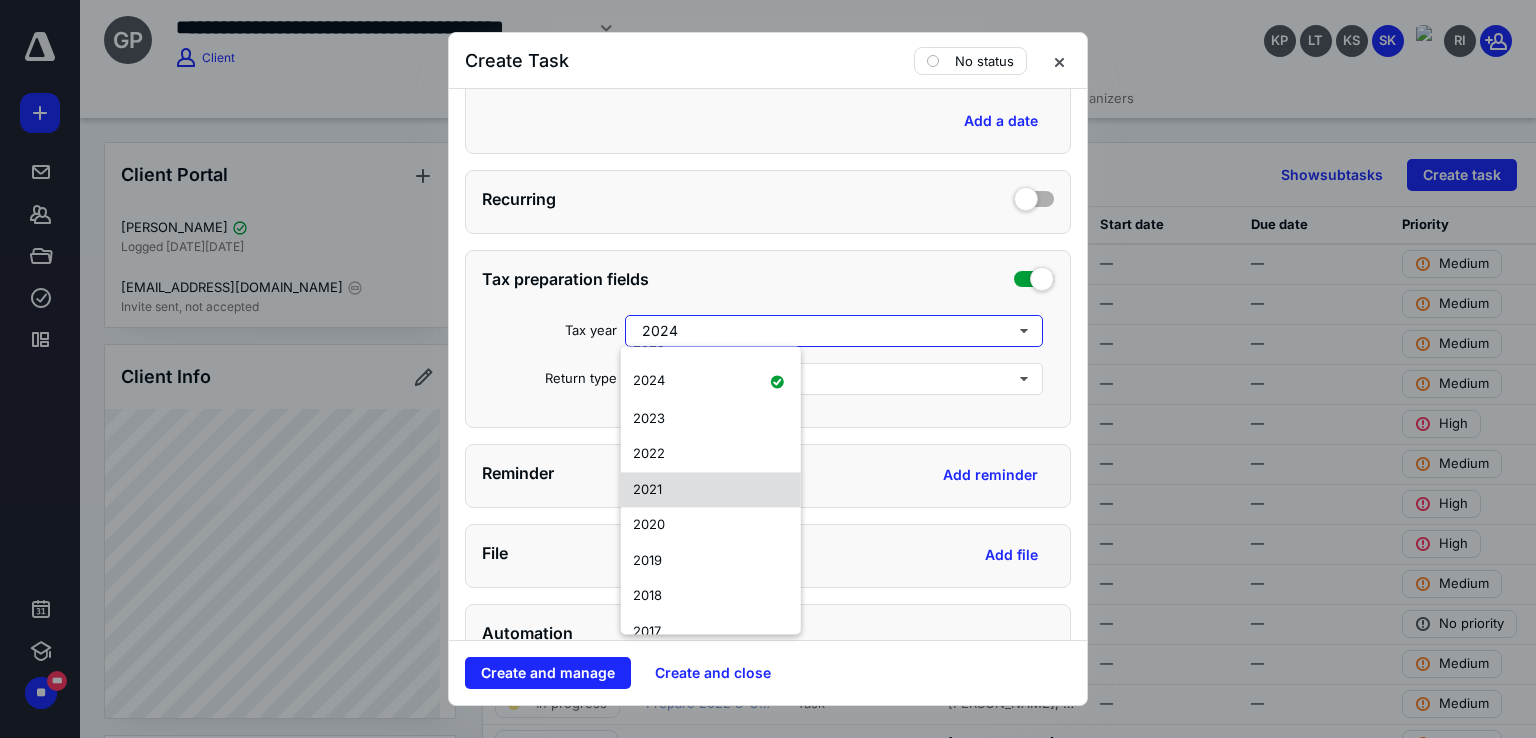 click on "2021" at bounding box center [711, 490] 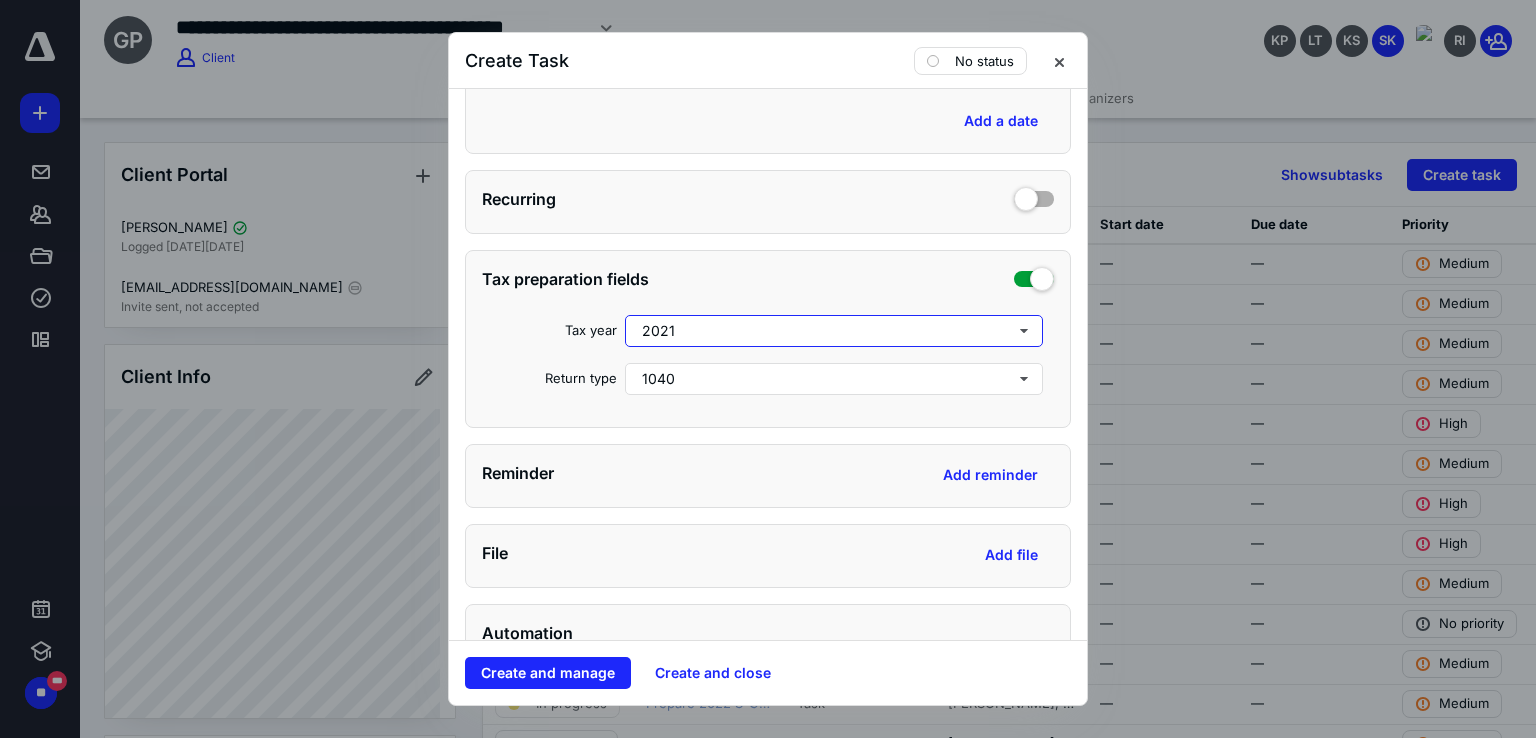 scroll, scrollTop: 0, scrollLeft: 0, axis: both 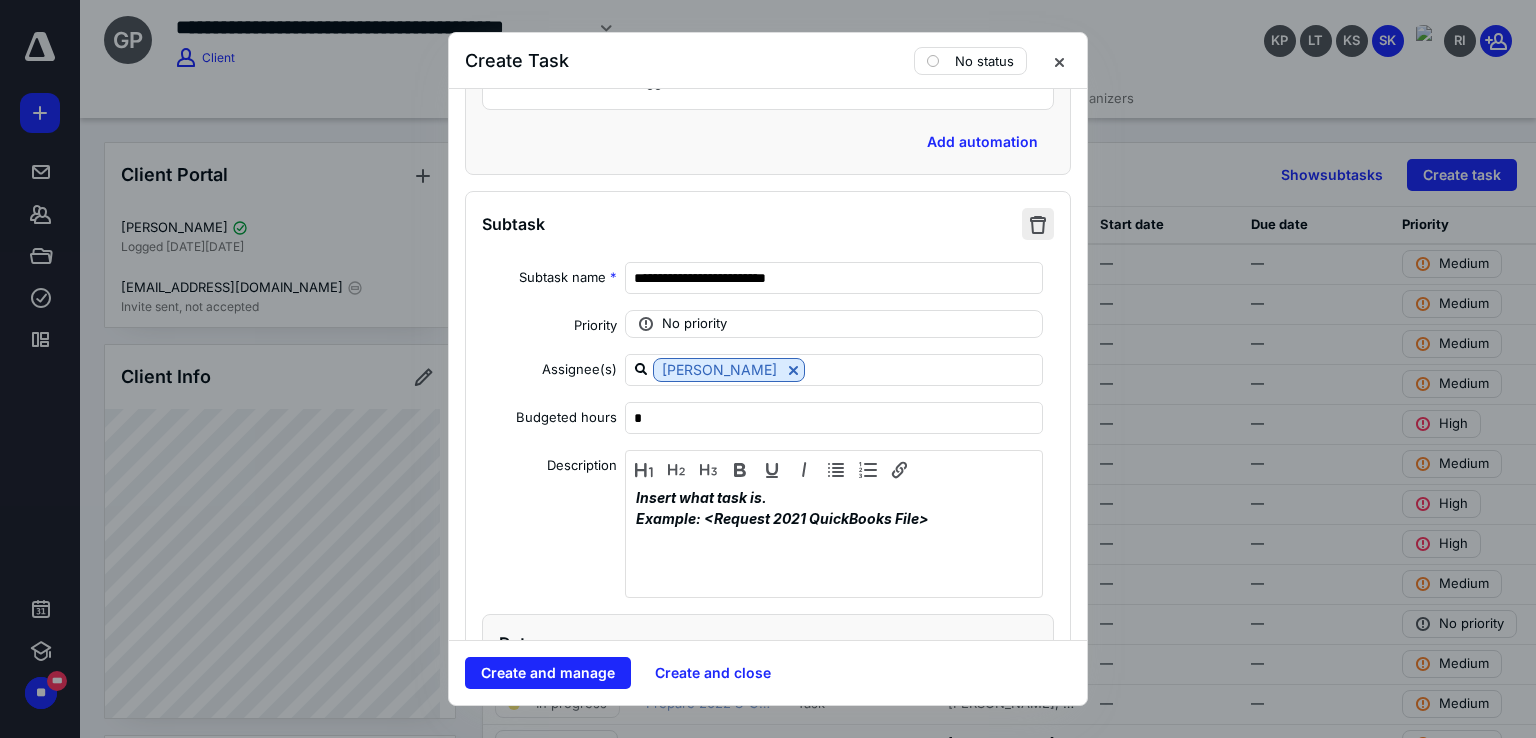 click at bounding box center (1038, 224) 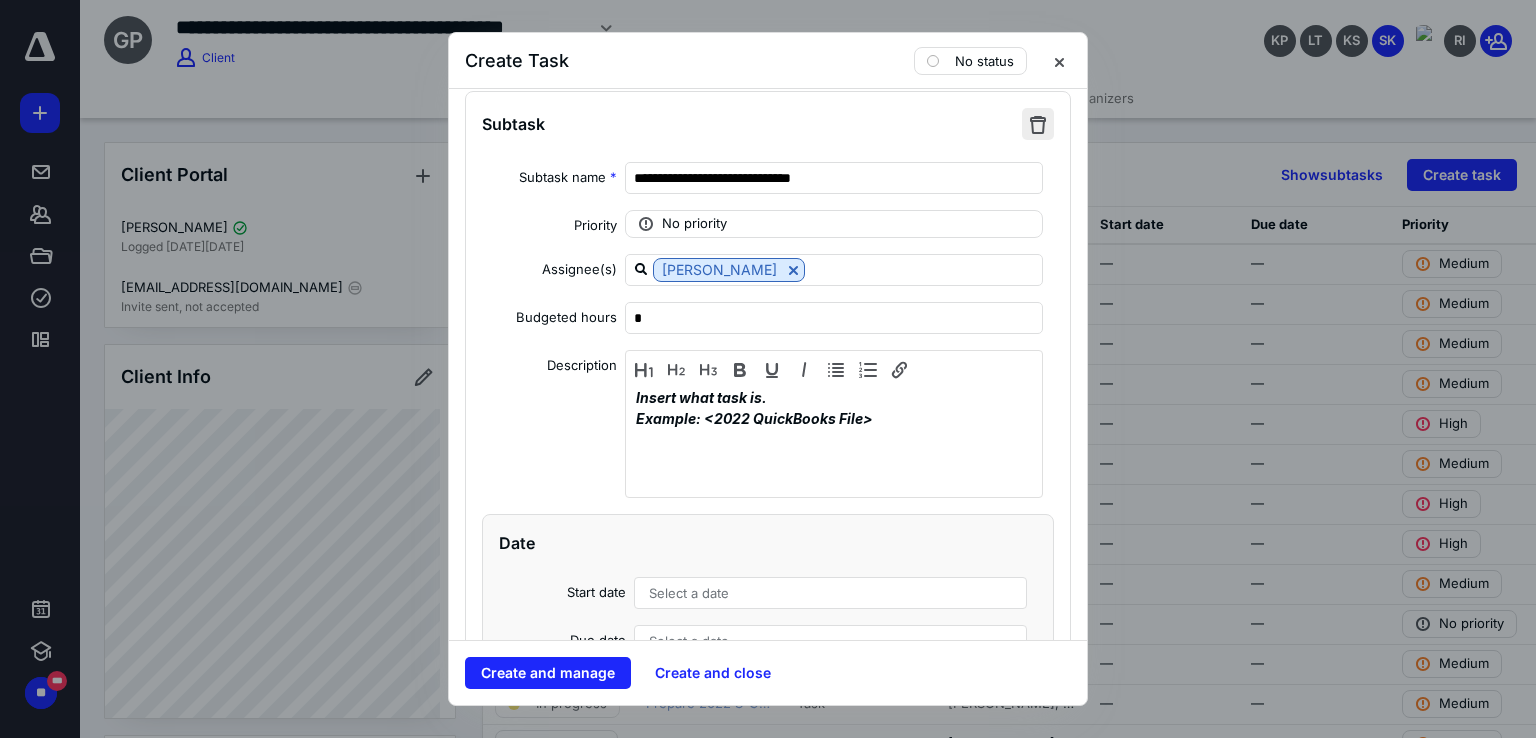 click at bounding box center (1038, 124) 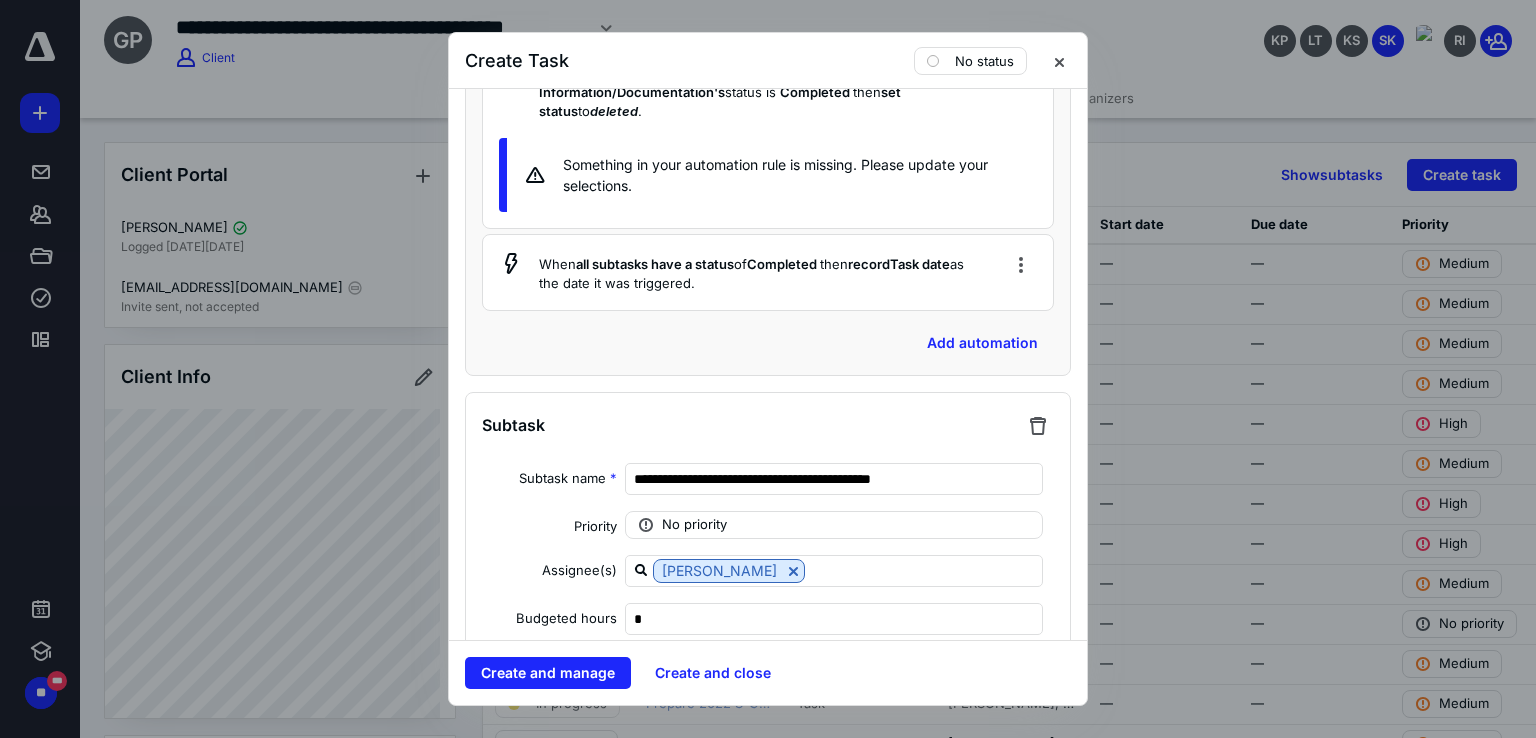 scroll, scrollTop: 2185, scrollLeft: 0, axis: vertical 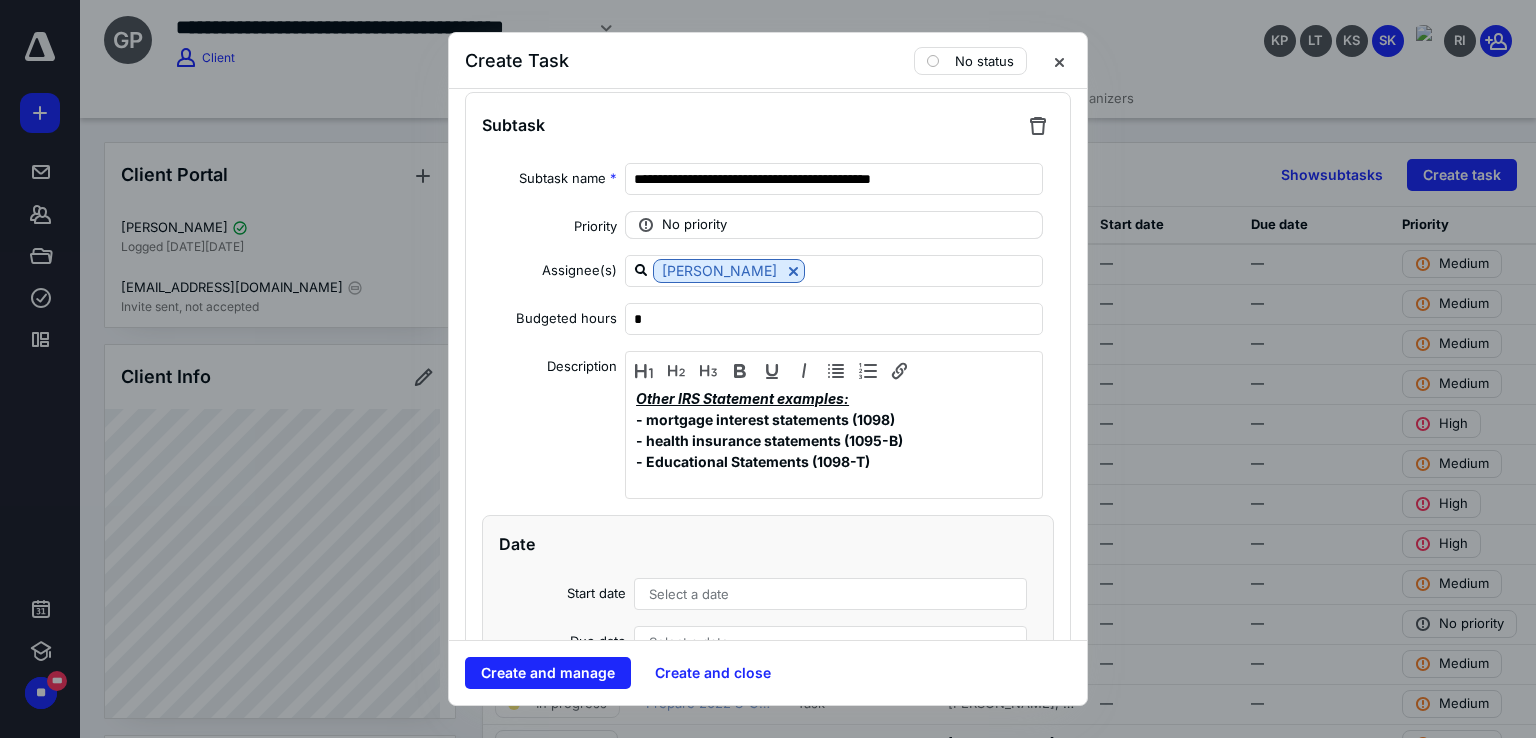 click on "No priority" at bounding box center (694, 225) 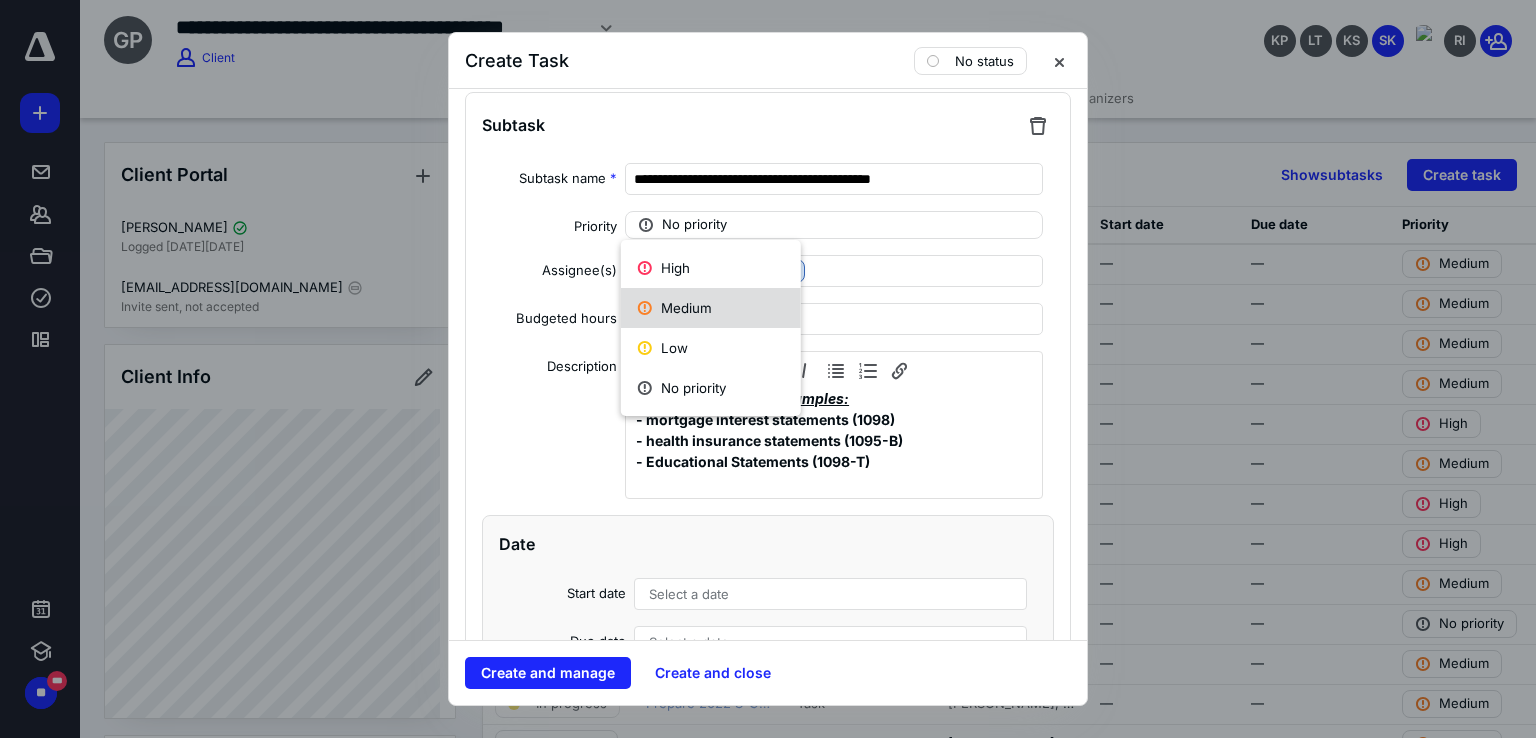 click on "Medium" at bounding box center (711, 308) 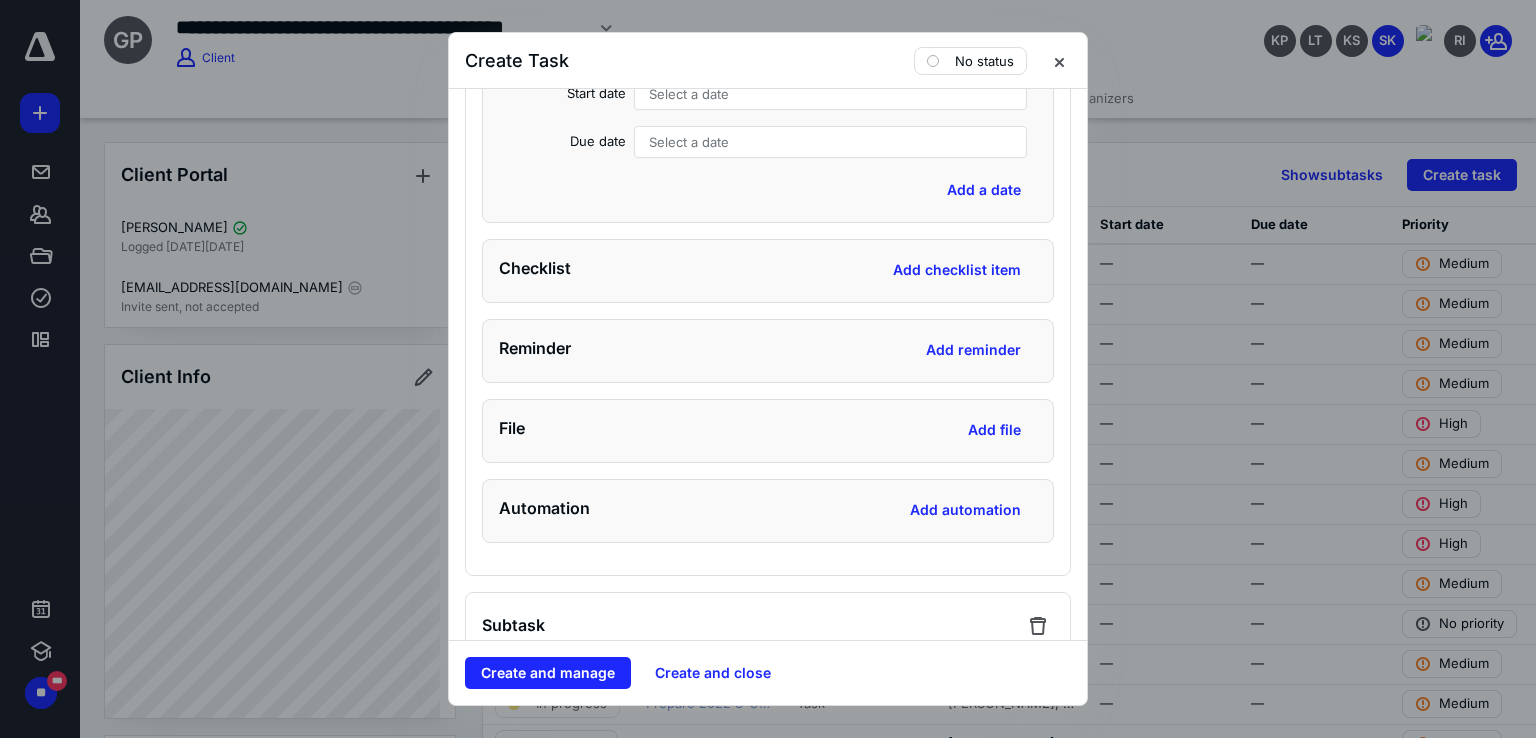 scroll, scrollTop: 2985, scrollLeft: 0, axis: vertical 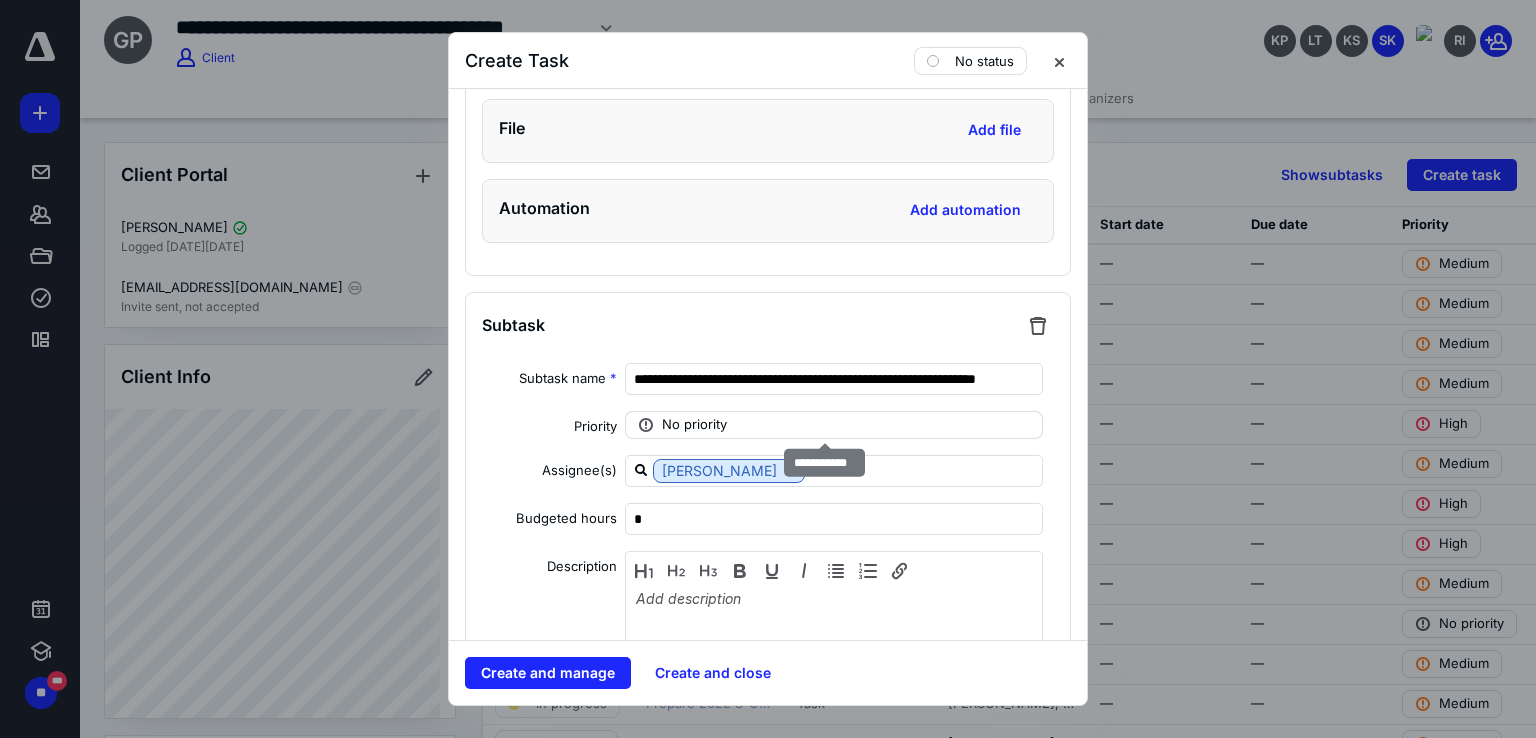 click on "No priority" at bounding box center (694, 425) 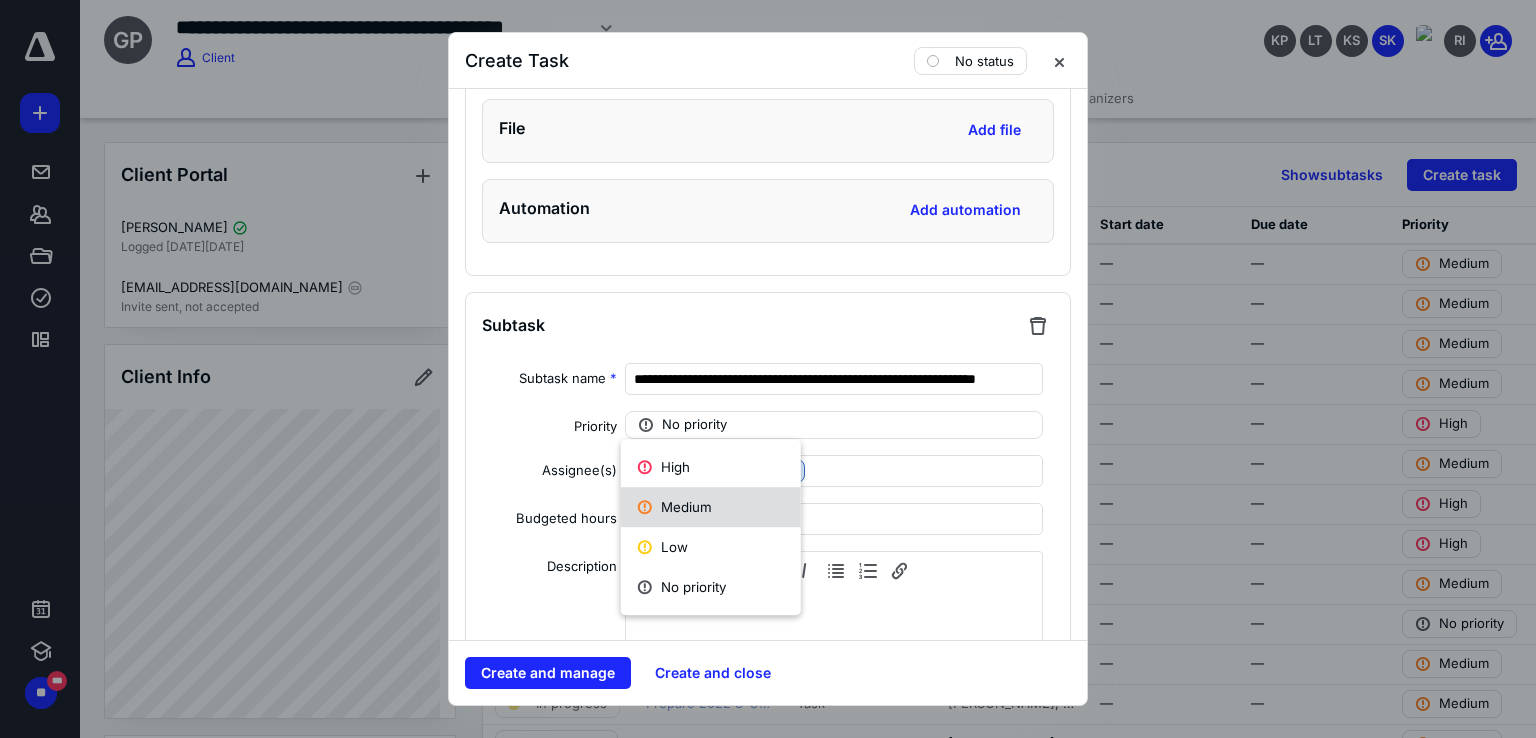 click on "Medium" at bounding box center (711, 507) 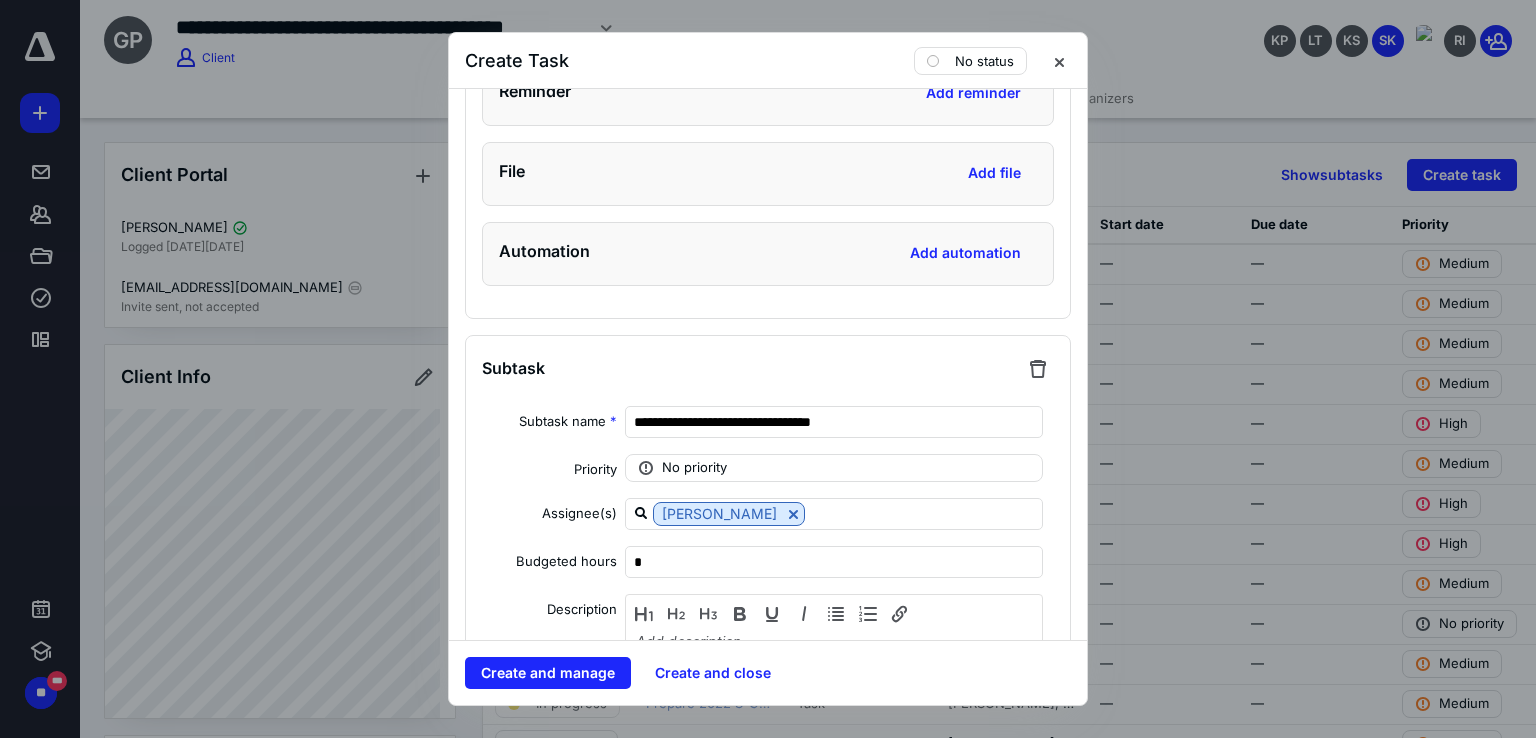 scroll, scrollTop: 3985, scrollLeft: 0, axis: vertical 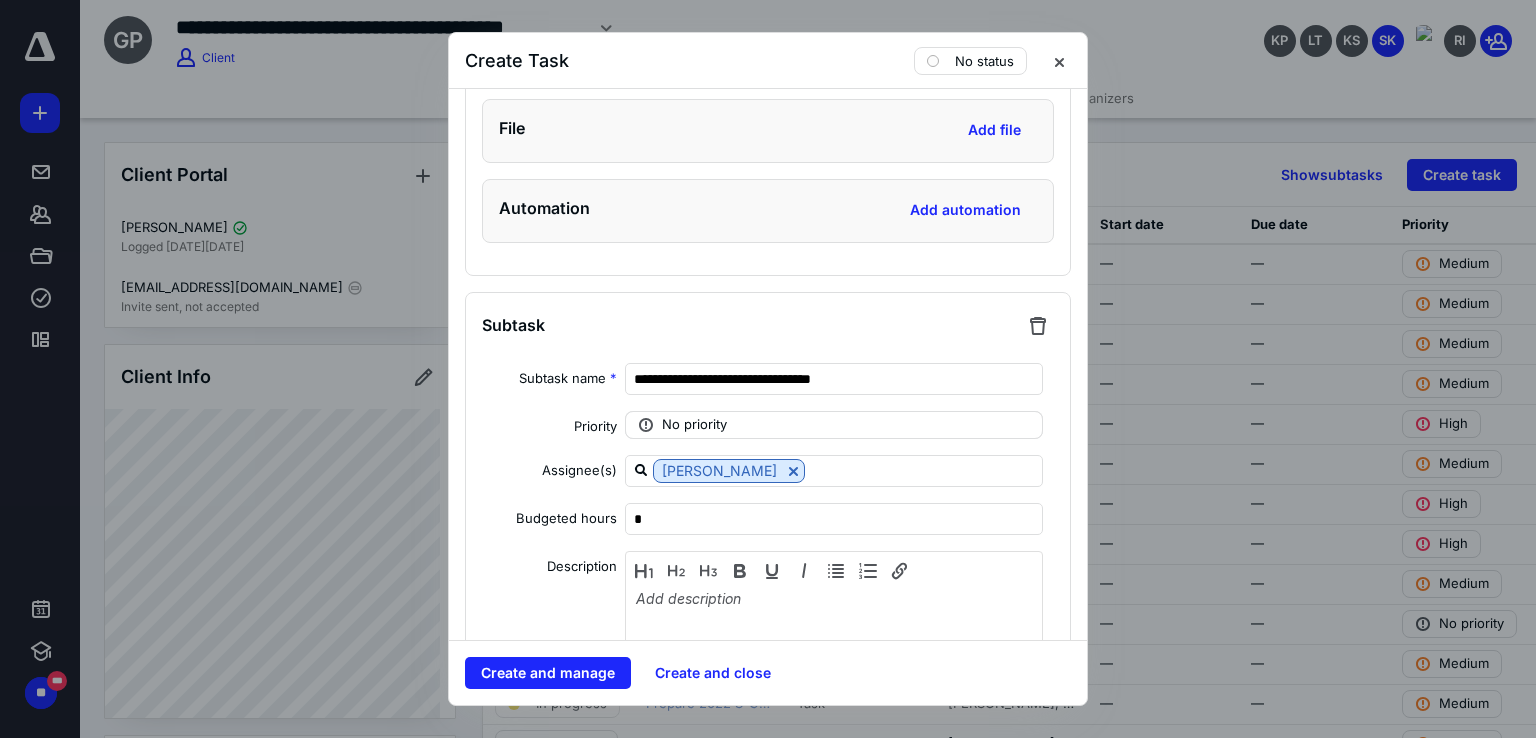 click on "No priority" at bounding box center (694, 425) 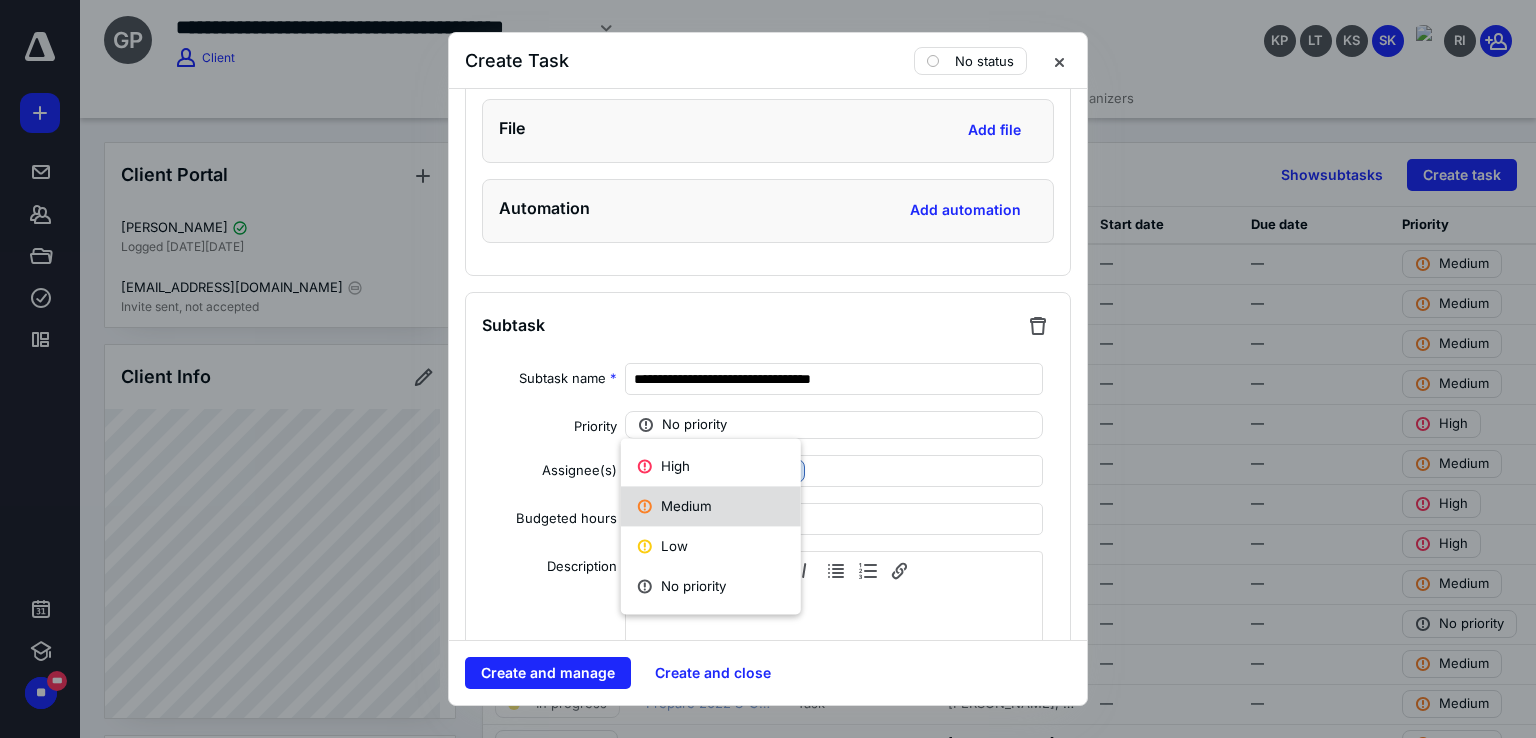 click on "Medium" at bounding box center [711, 506] 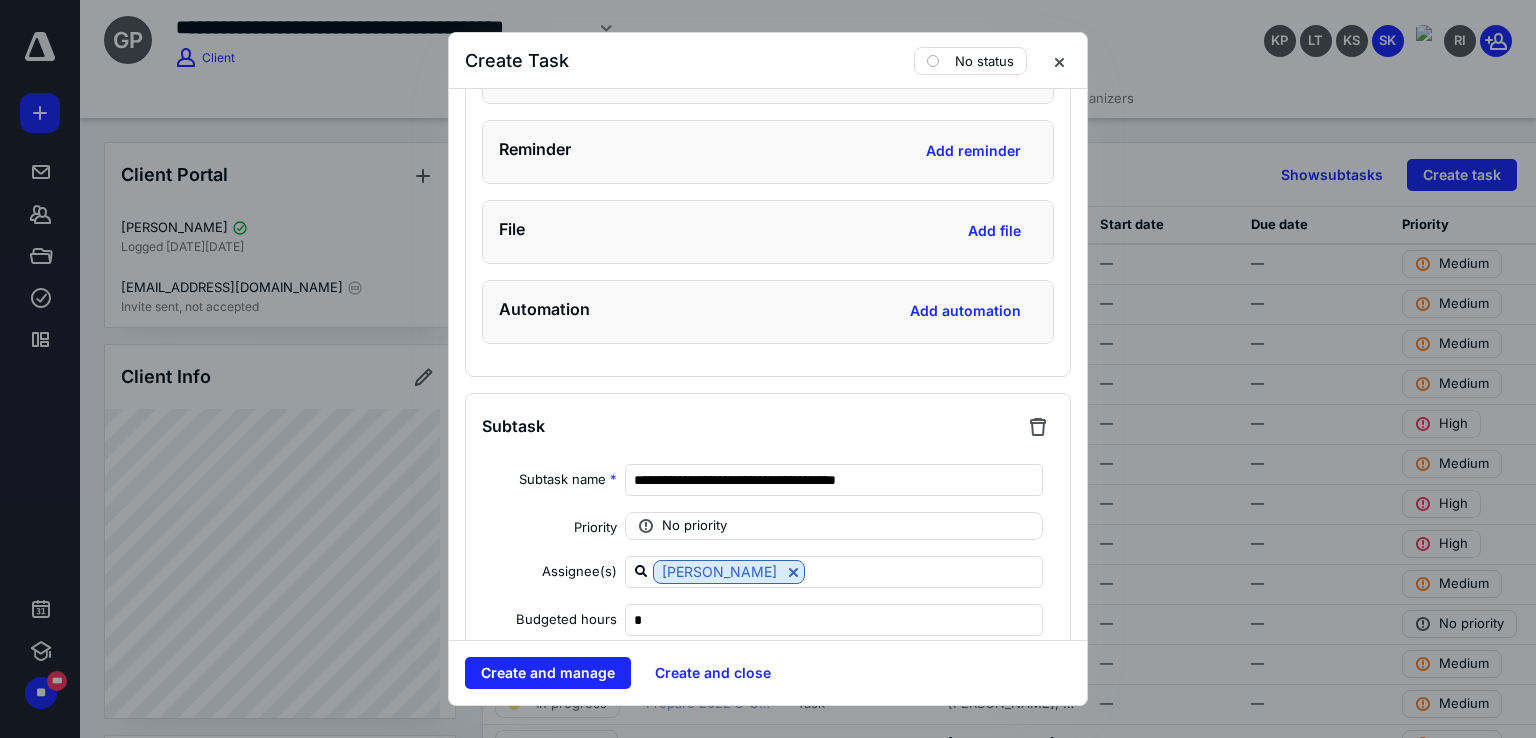 scroll, scrollTop: 4885, scrollLeft: 0, axis: vertical 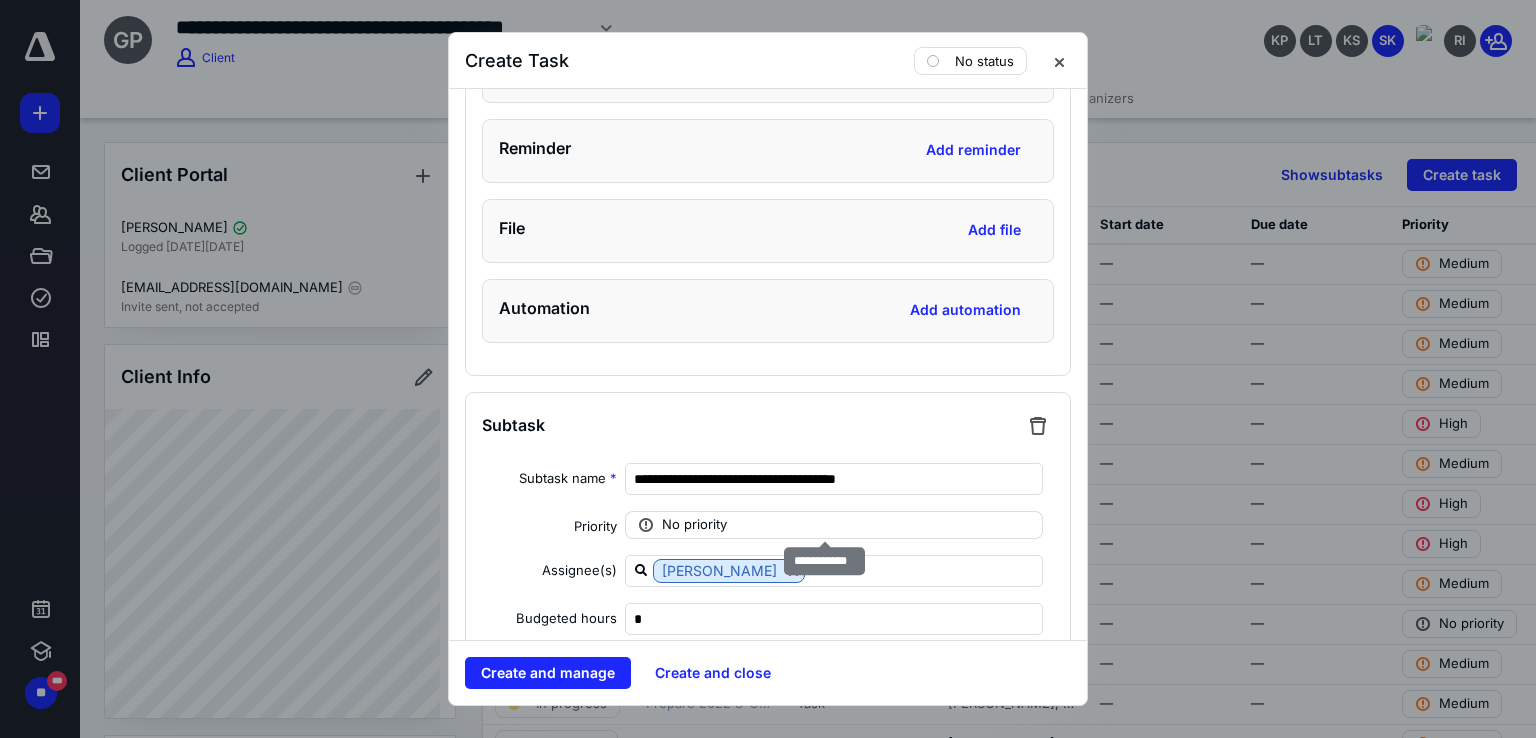 click on "No priority" at bounding box center (694, 525) 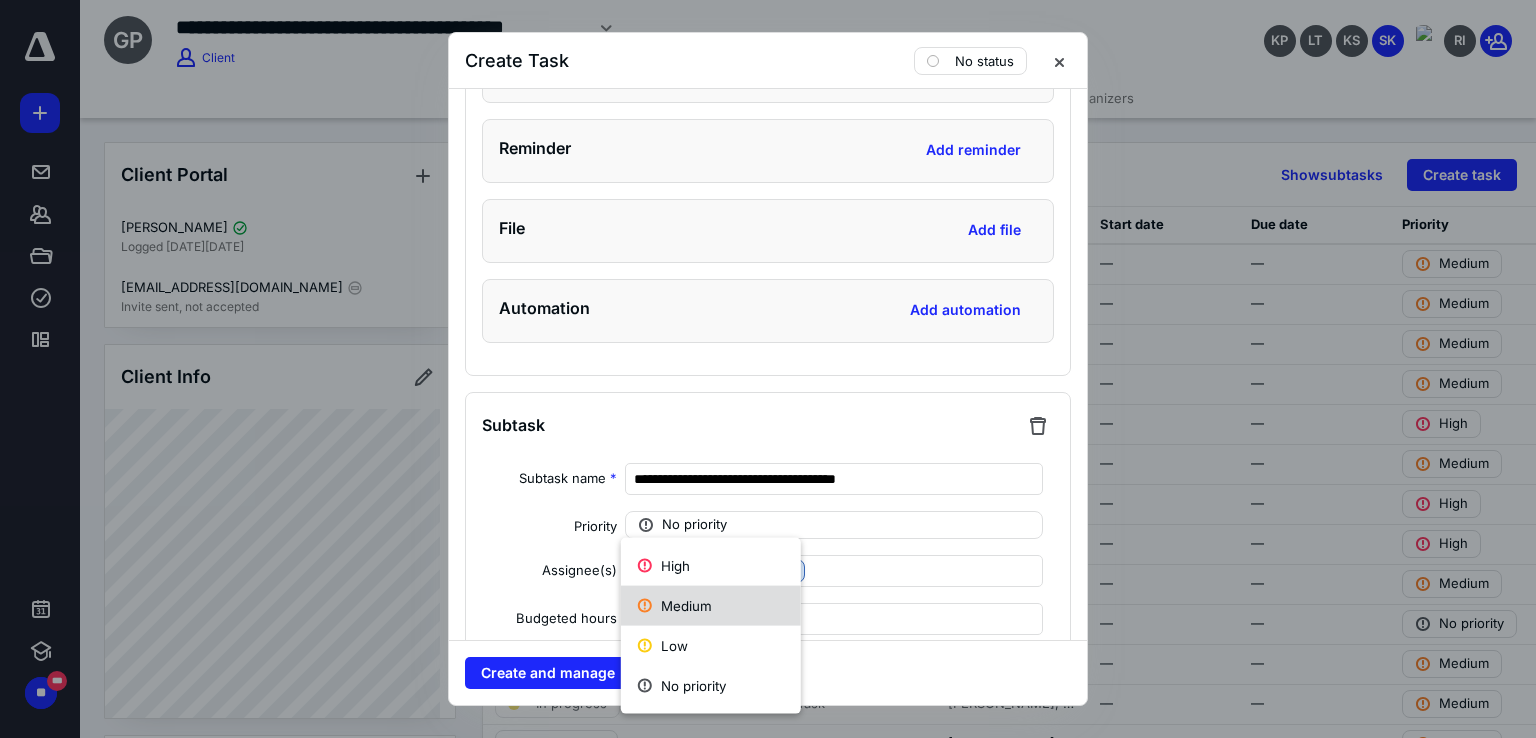 click on "Medium" at bounding box center [711, 606] 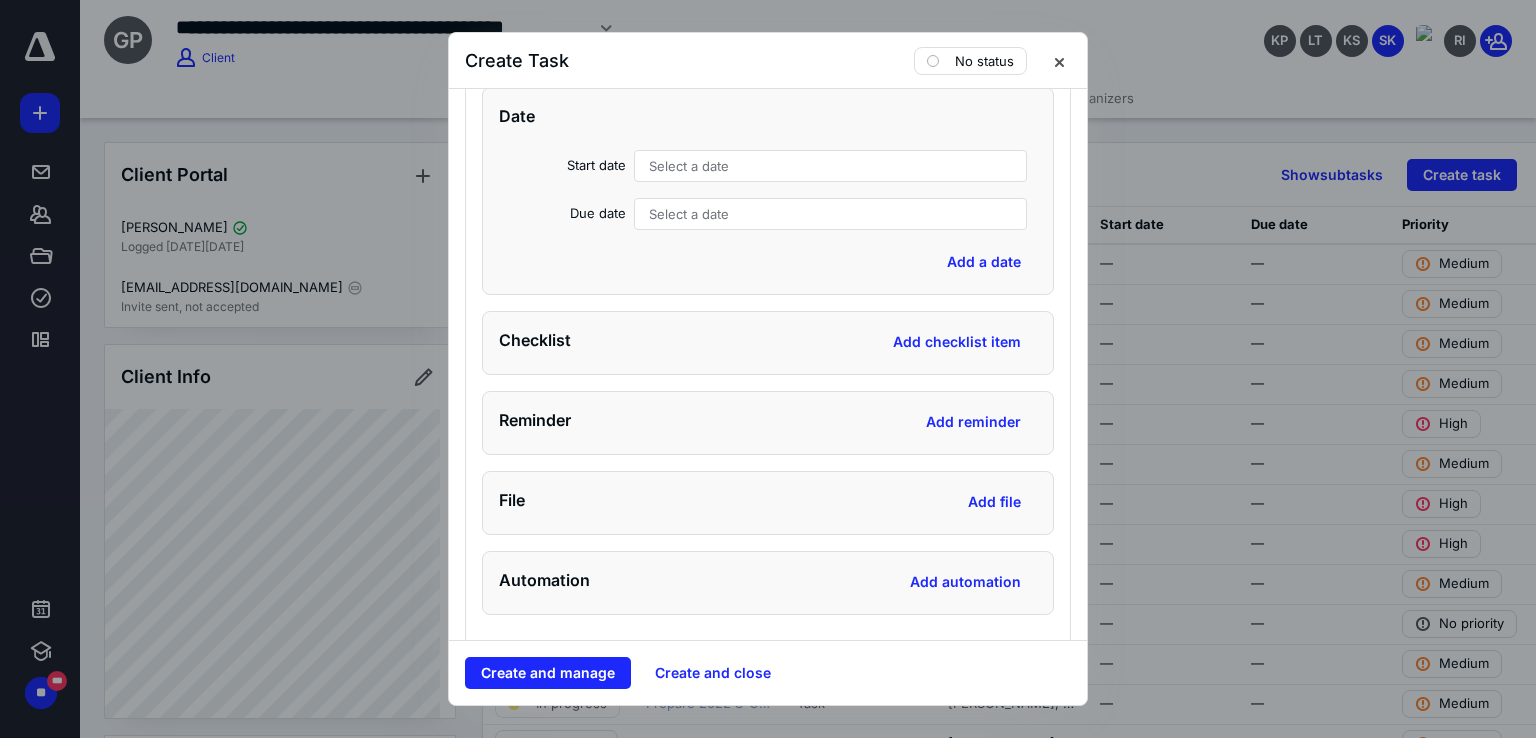 scroll, scrollTop: 5885, scrollLeft: 0, axis: vertical 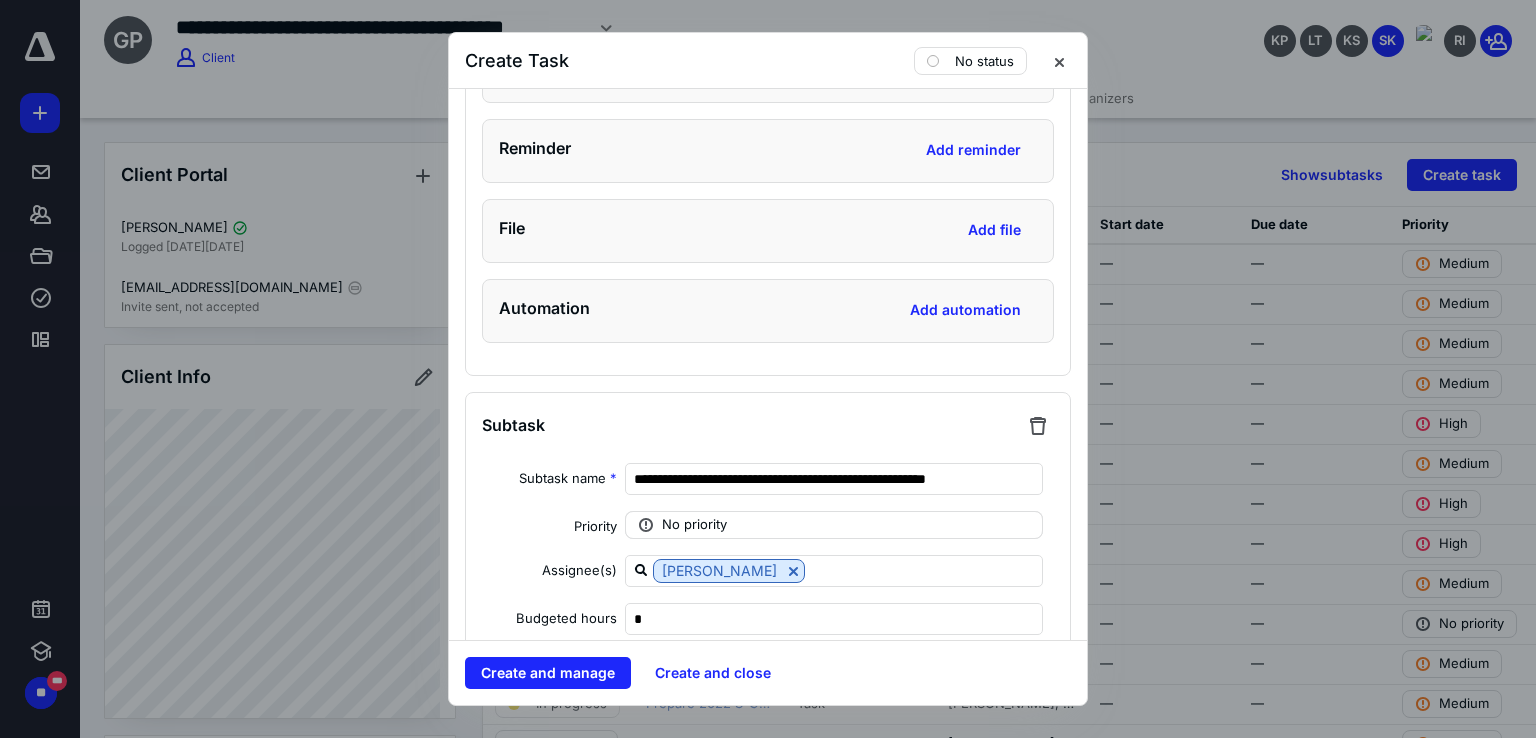 click on "No priority" at bounding box center (694, 525) 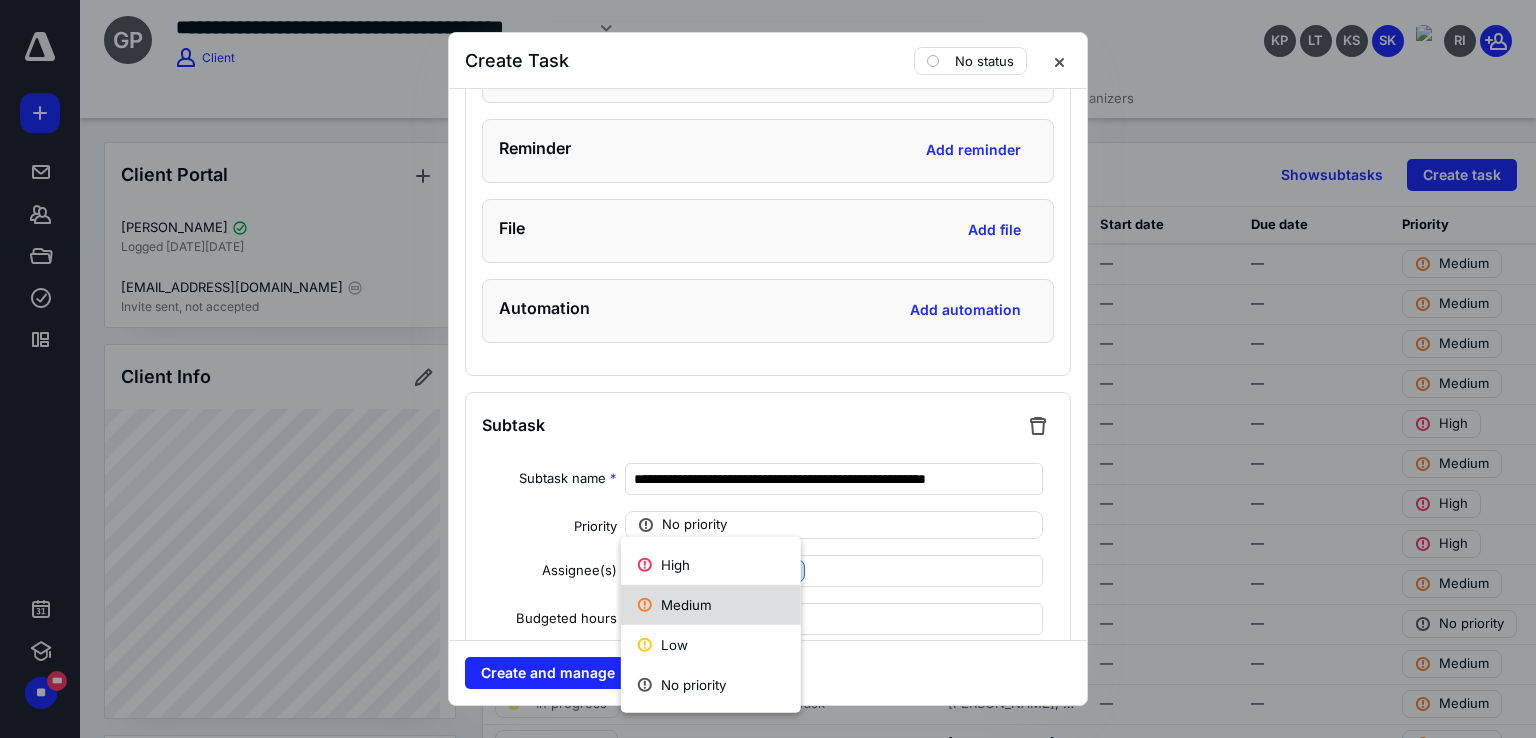 click on "Medium" at bounding box center (711, 605) 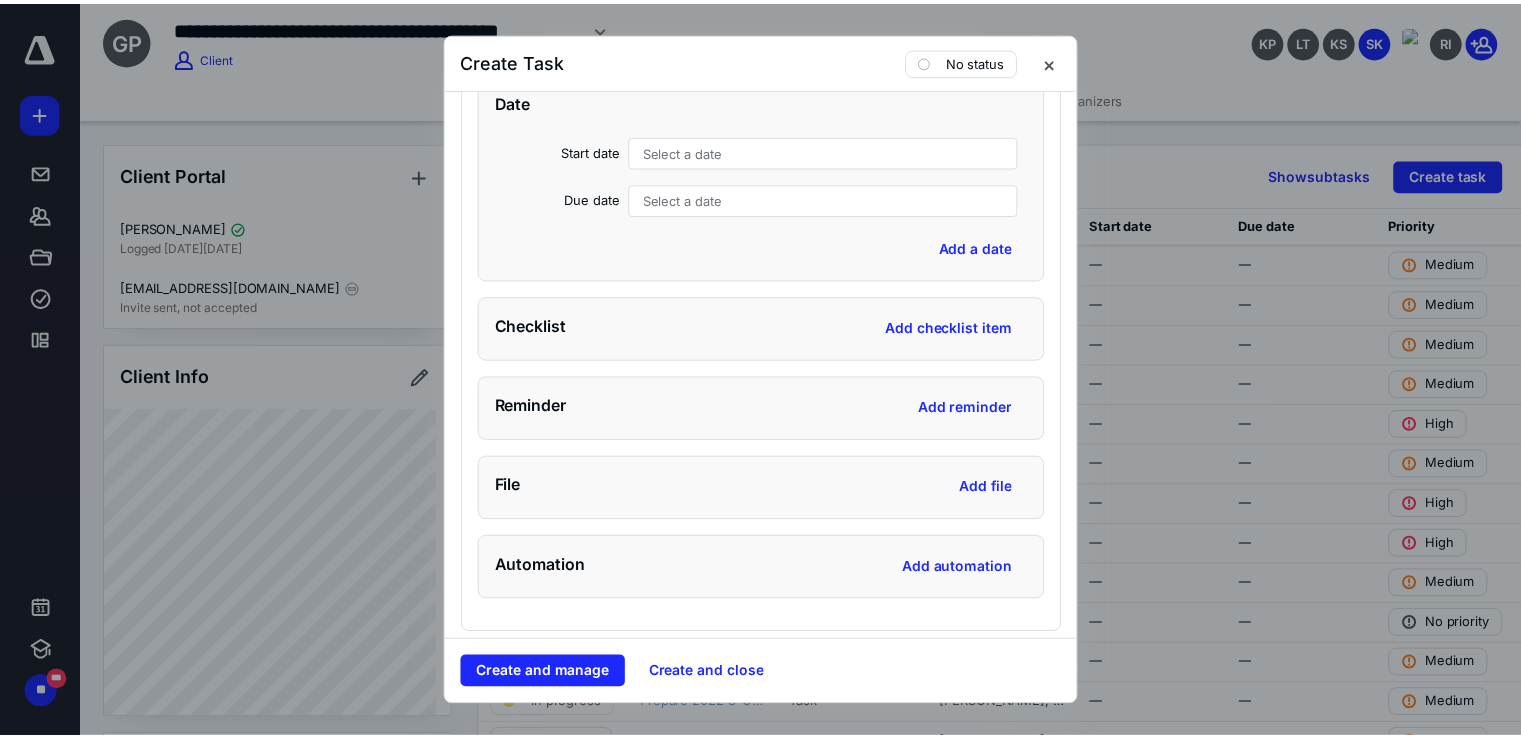 scroll, scrollTop: 6730, scrollLeft: 0, axis: vertical 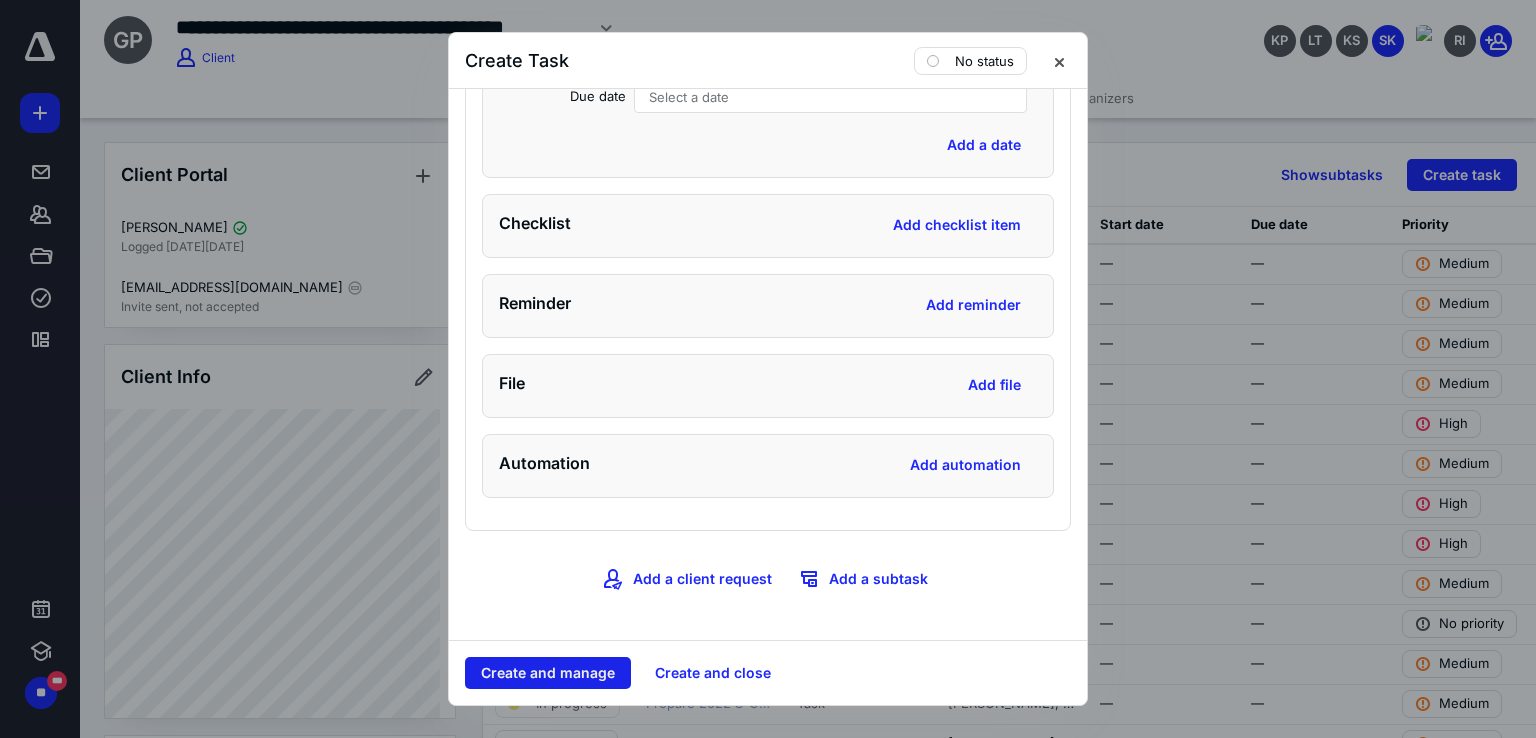 click on "Create and manage" at bounding box center [548, 673] 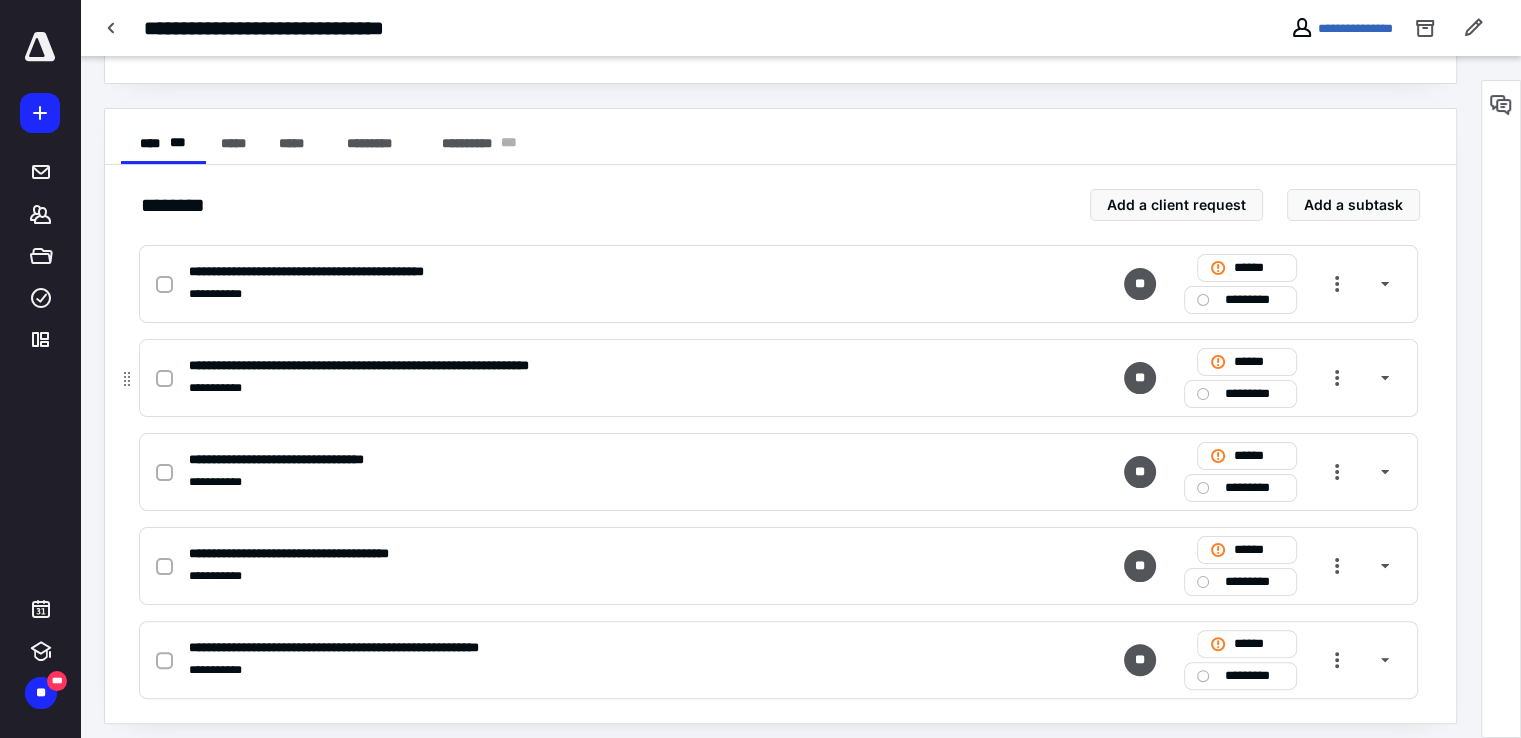 scroll, scrollTop: 343, scrollLeft: 0, axis: vertical 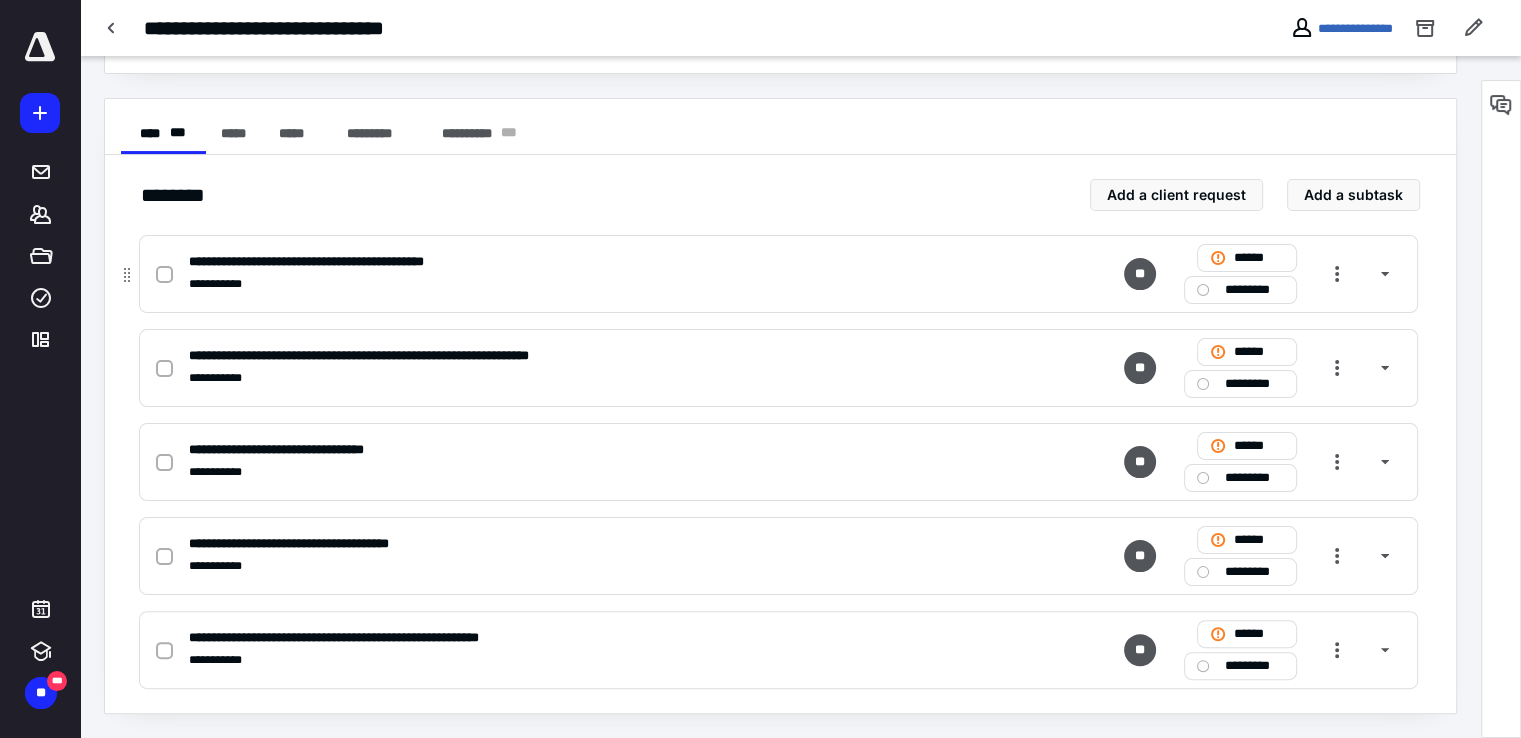 click 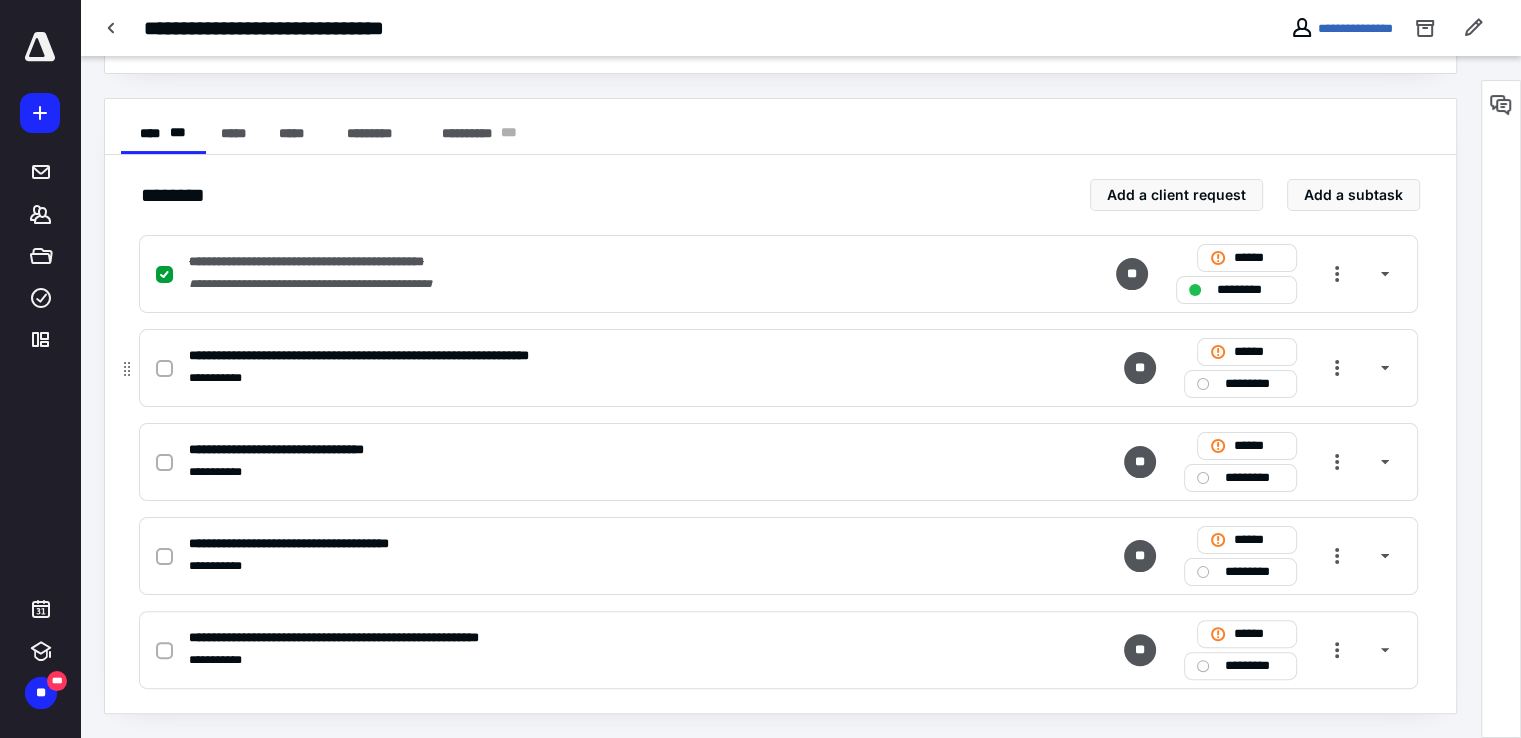 click 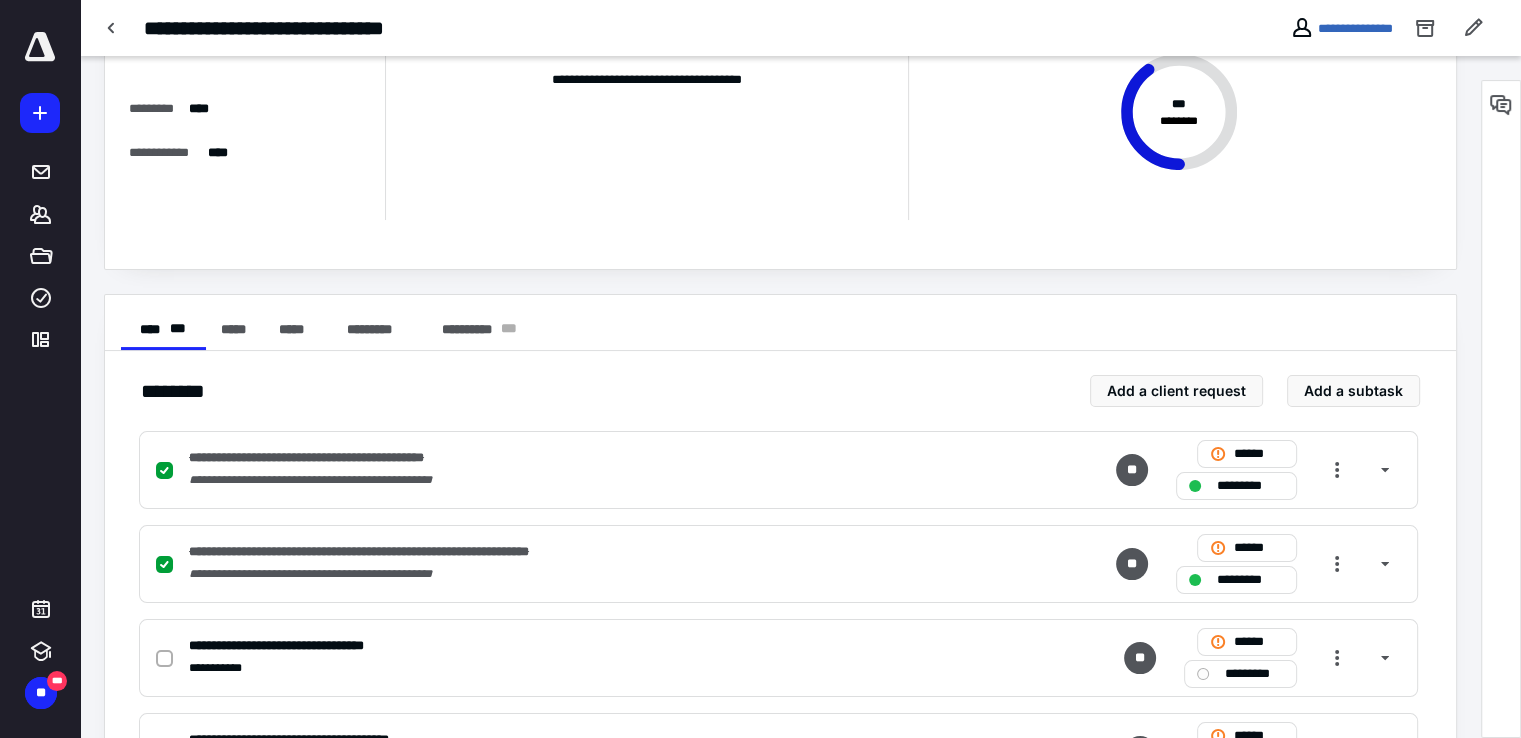 scroll, scrollTop: 0, scrollLeft: 0, axis: both 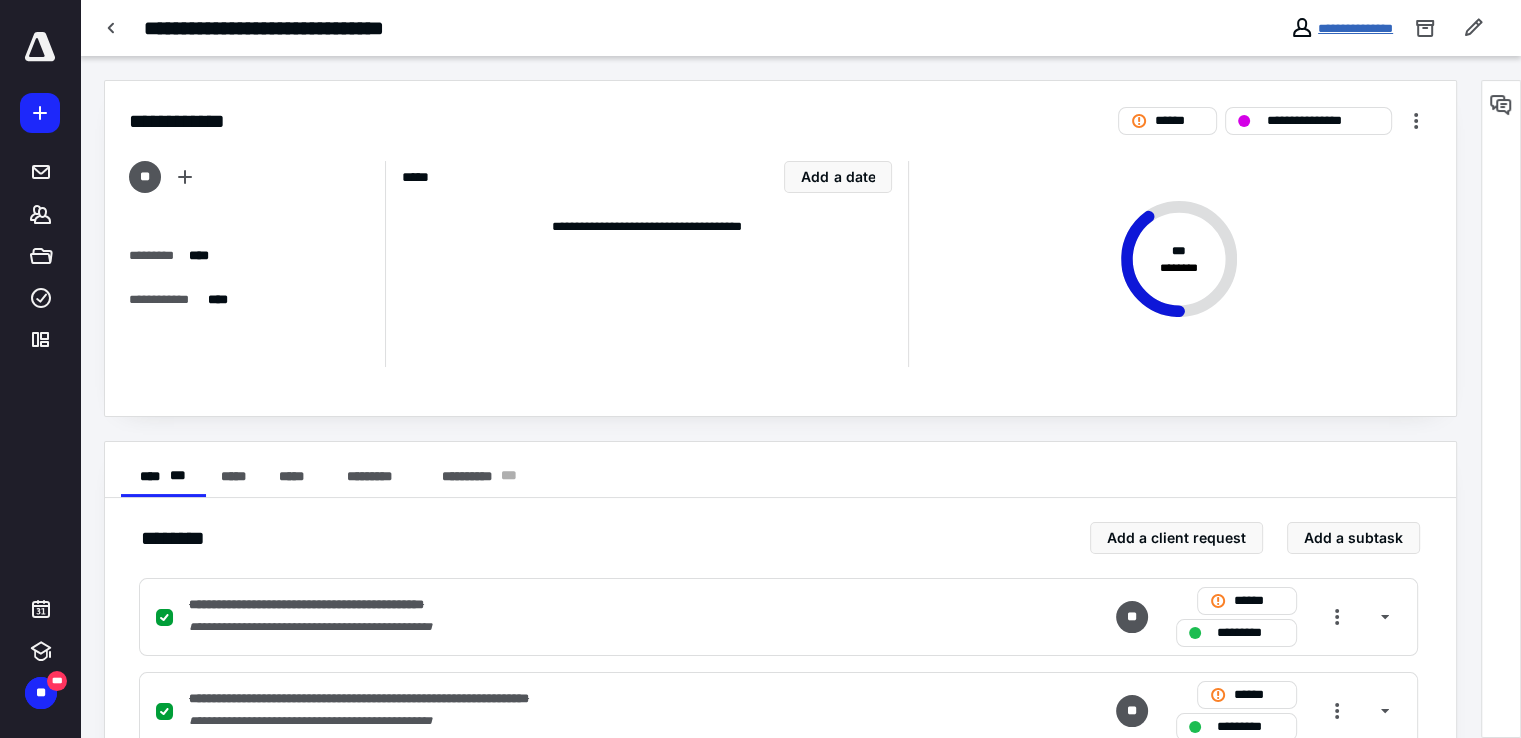 click on "**********" at bounding box center (1355, 28) 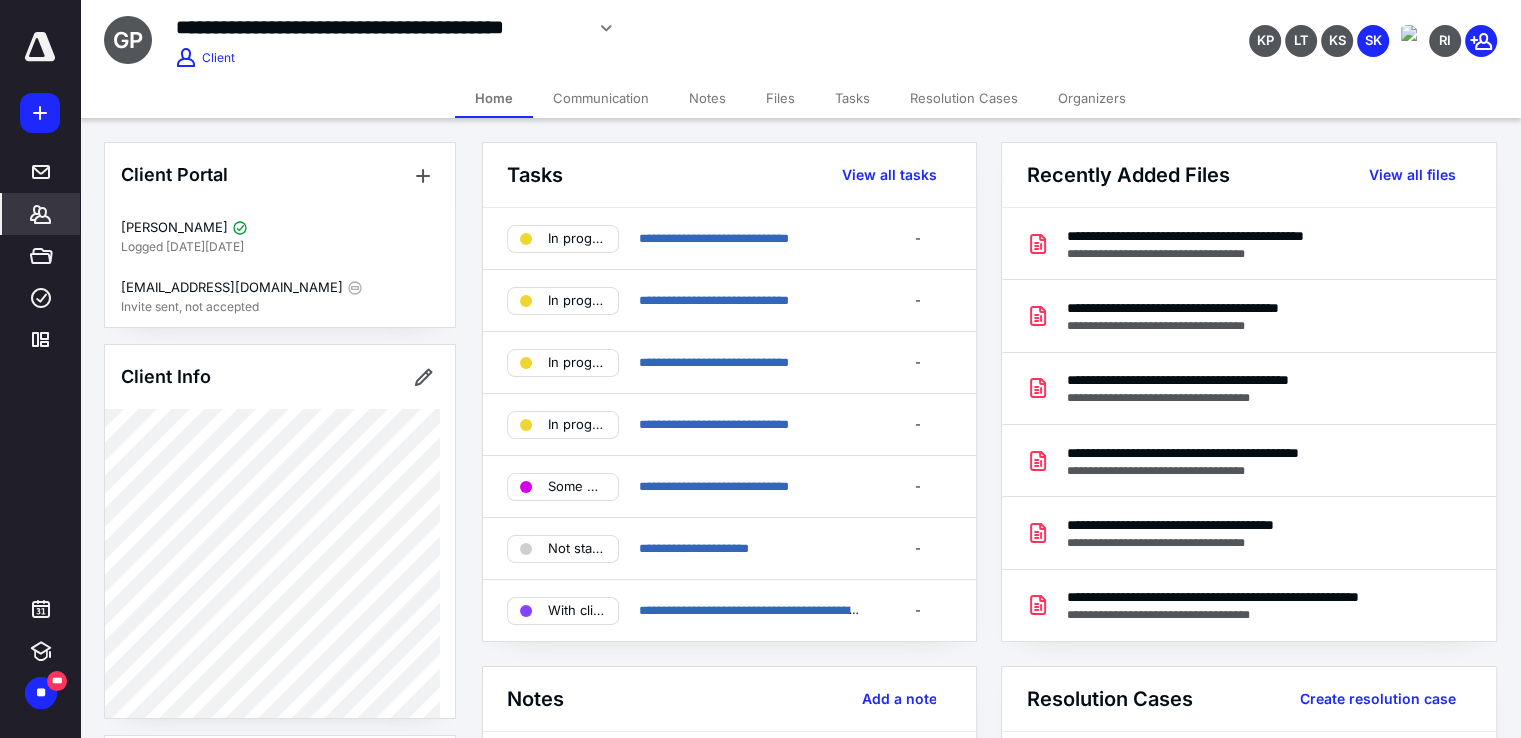 click on "Tasks" at bounding box center [852, 98] 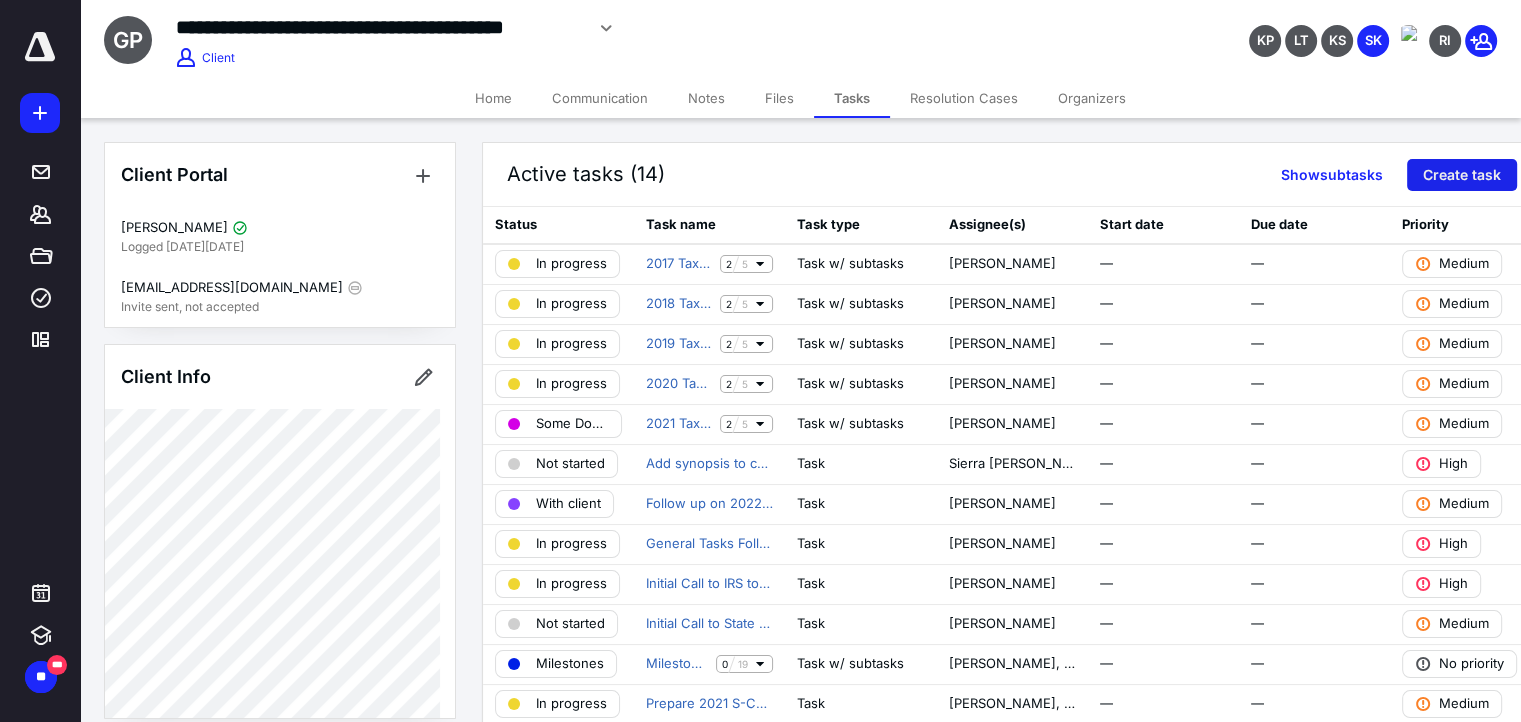 click on "Create task" at bounding box center [1462, 175] 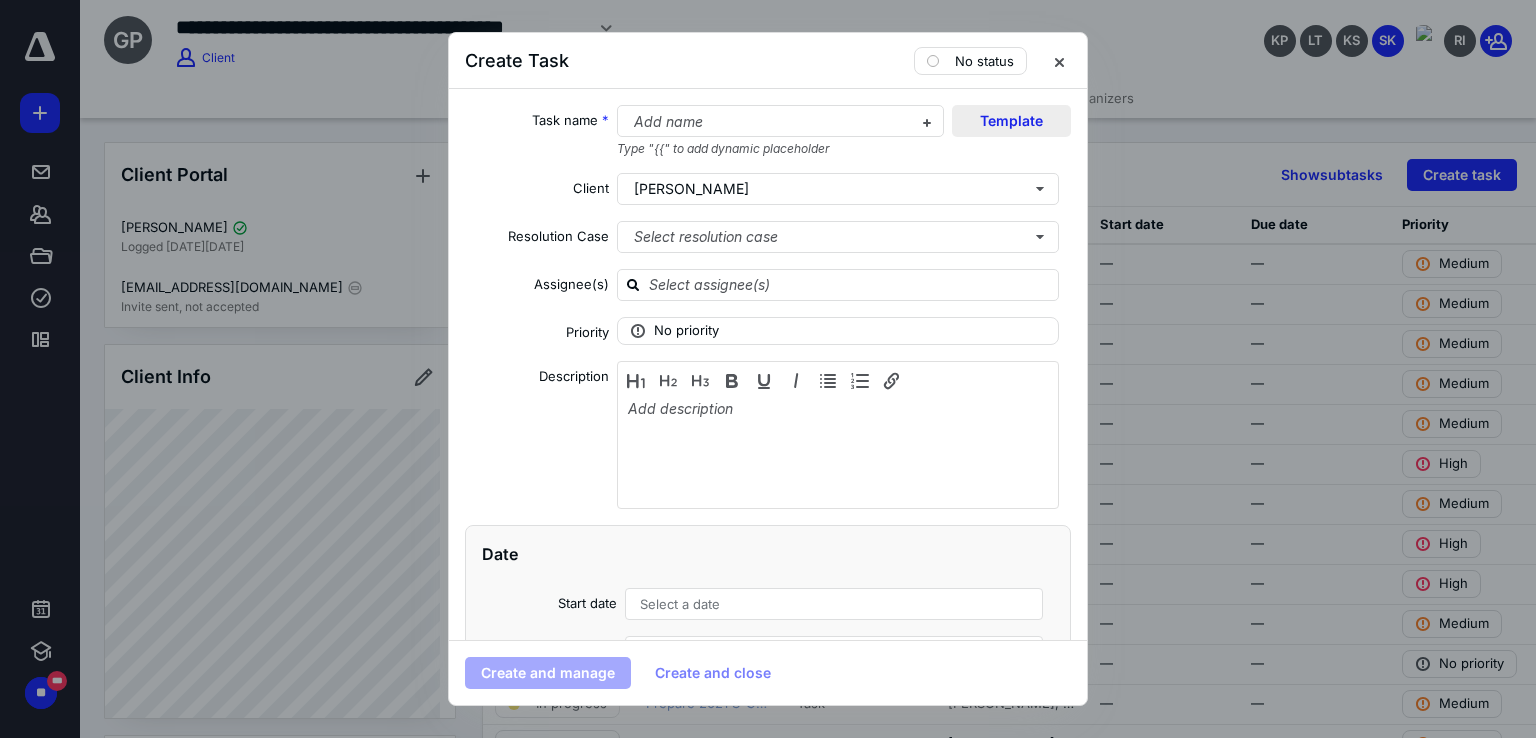 click on "Template" at bounding box center (1011, 121) 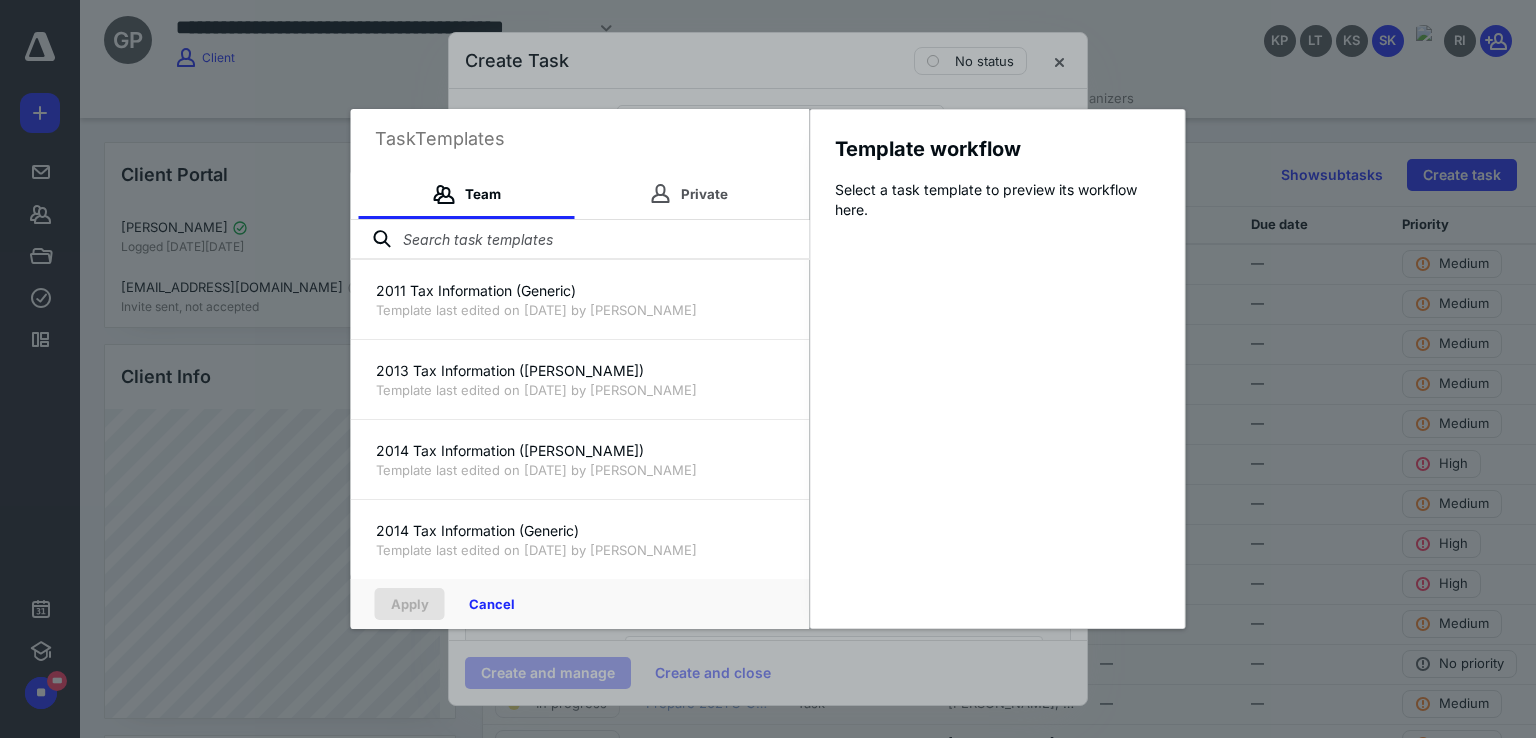 click at bounding box center (580, 240) 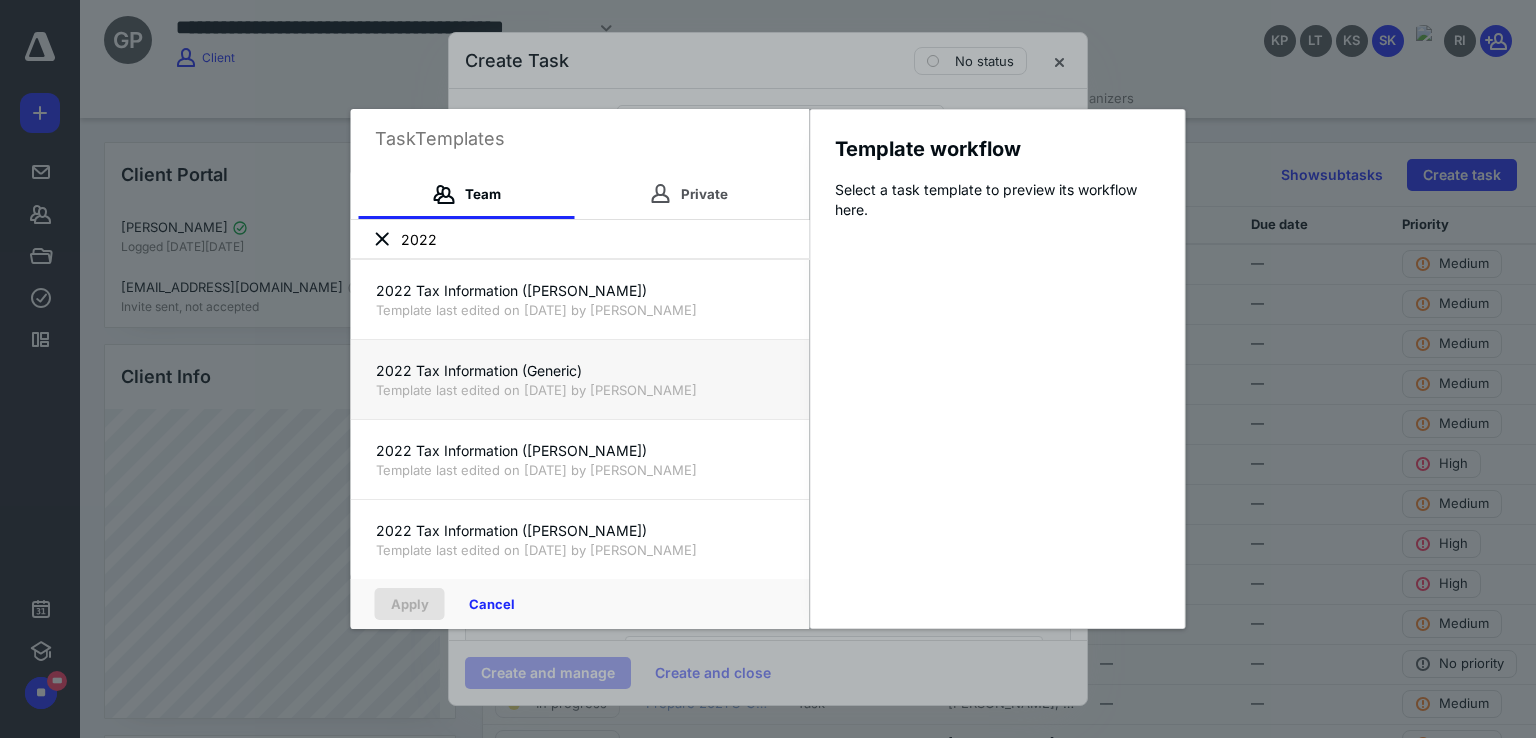 type on "2022" 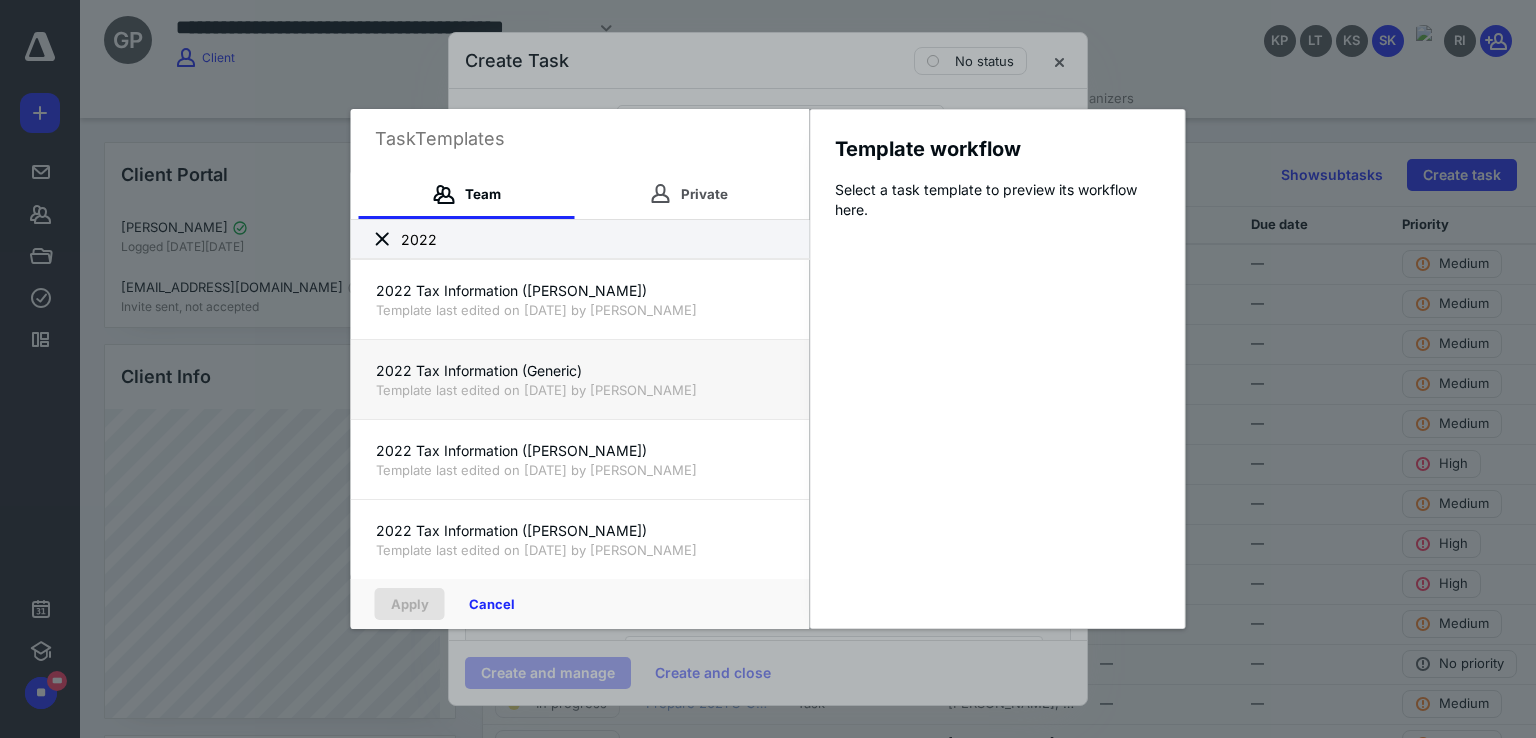 click on "2022 Tax Information (Generic)" at bounding box center [580, 371] 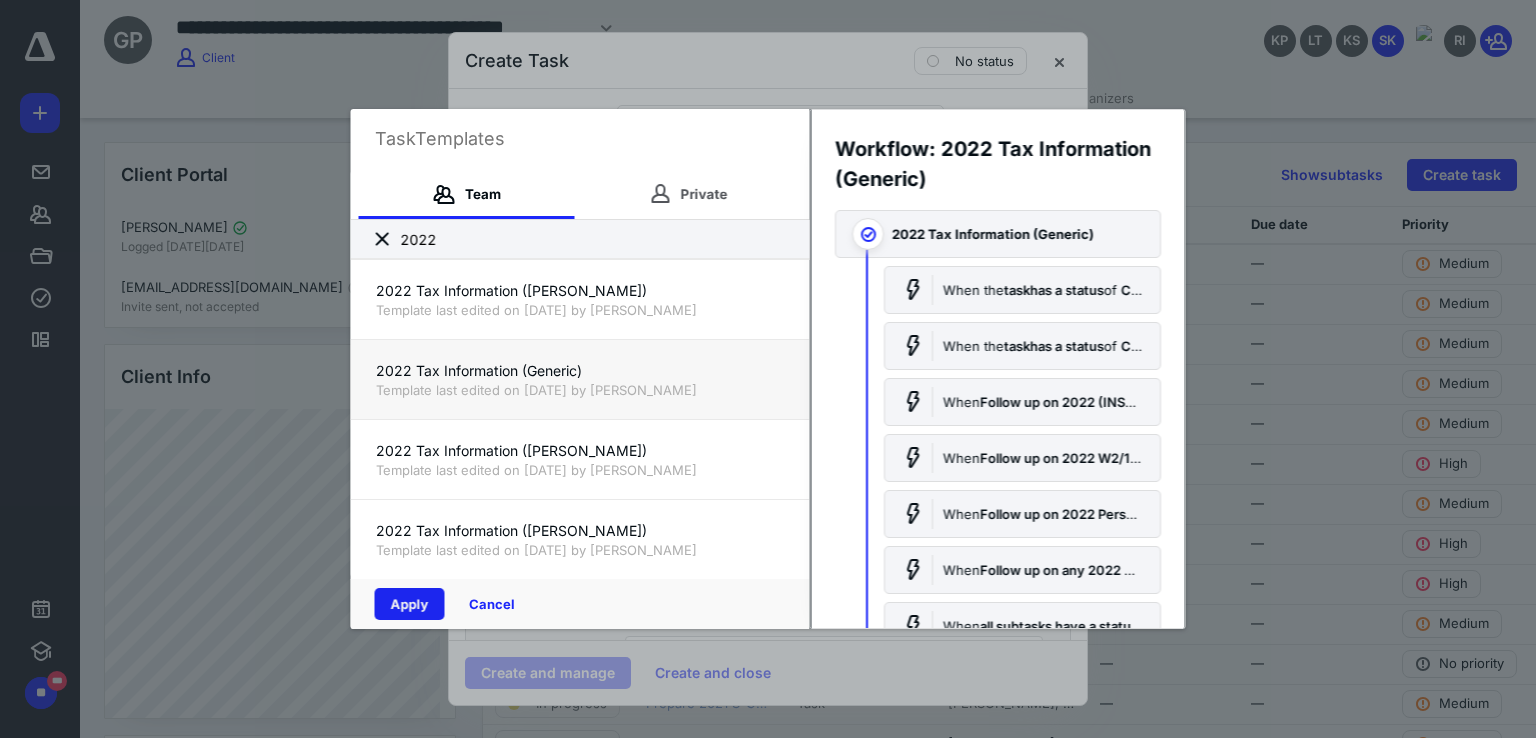 drag, startPoint x: 416, startPoint y: 607, endPoint x: 514, endPoint y: 584, distance: 100.6628 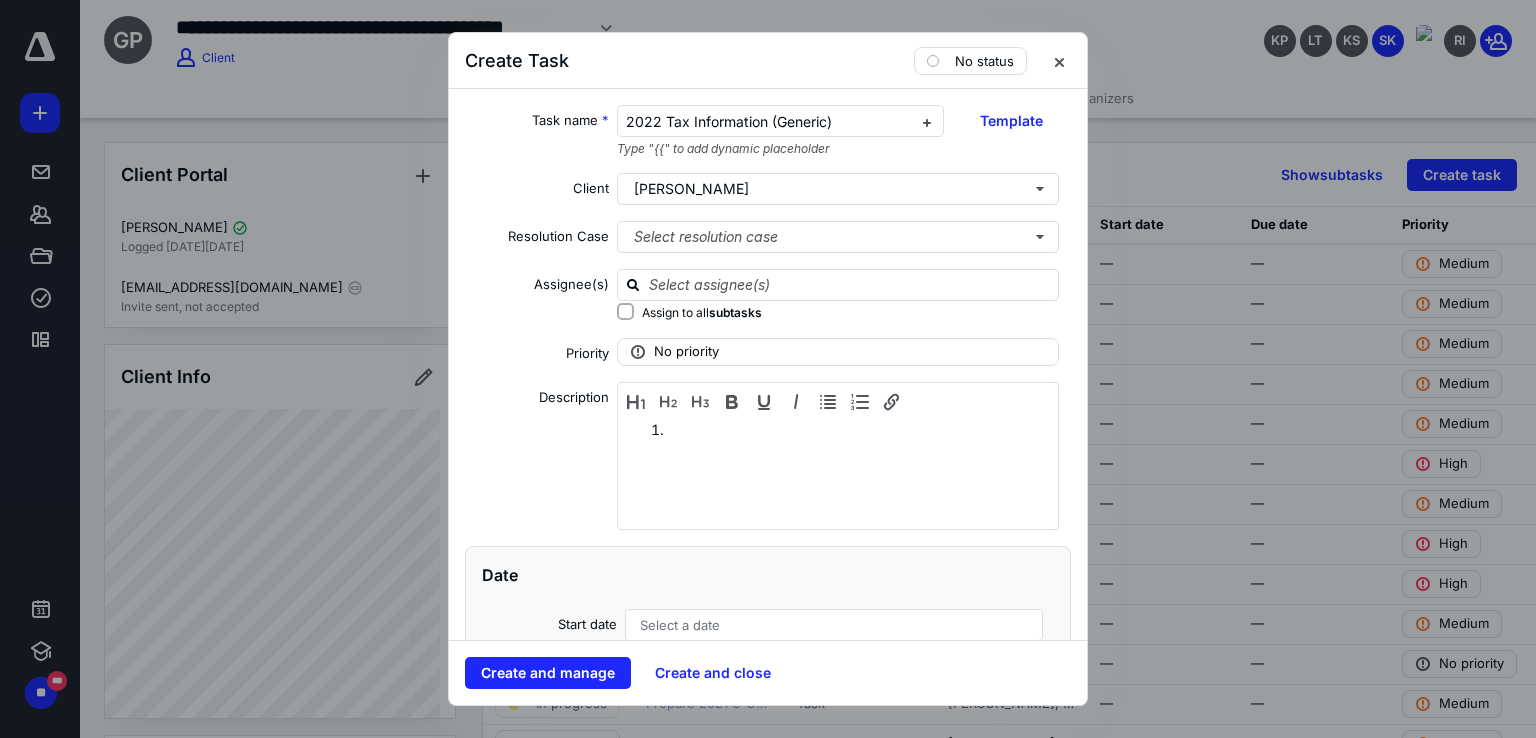checkbox on "true" 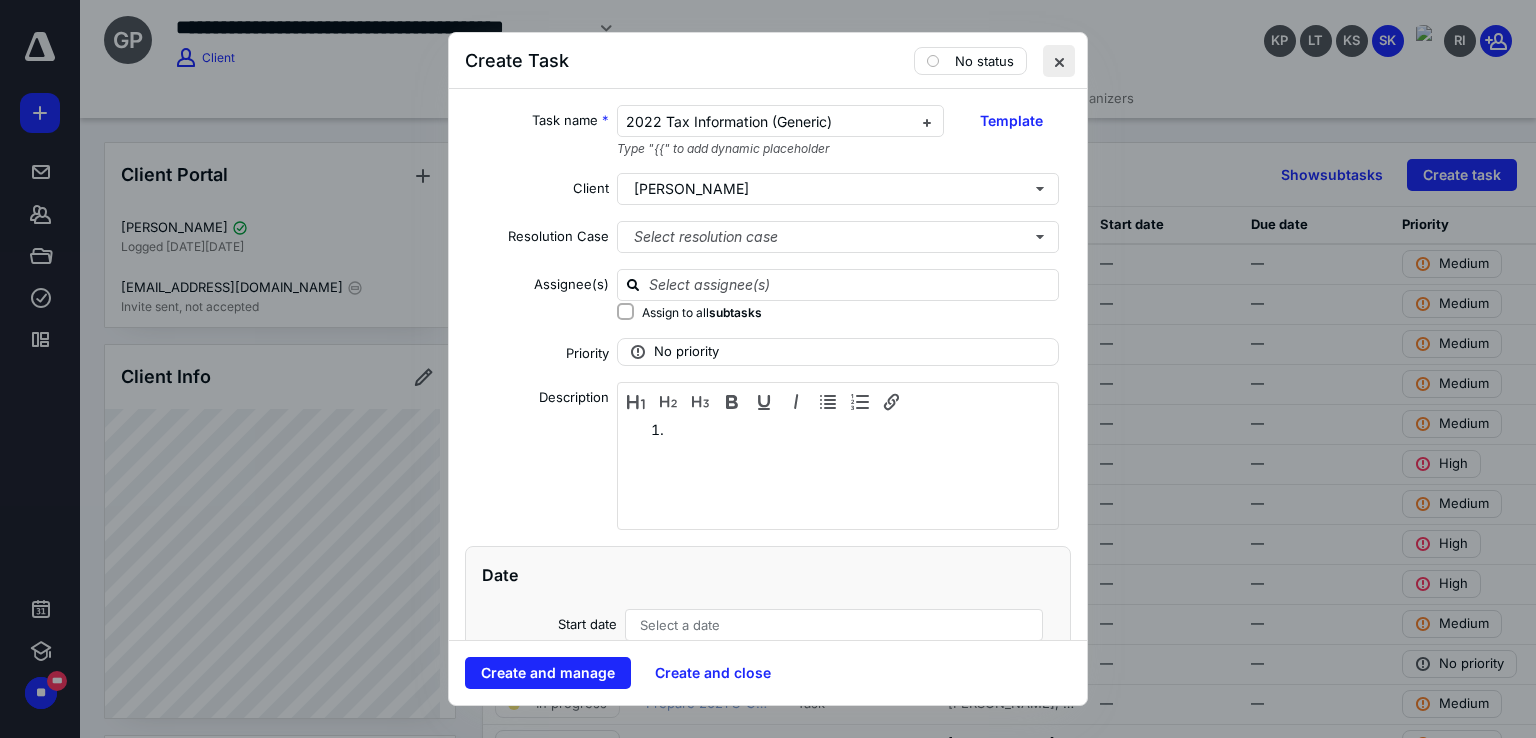 click at bounding box center (1059, 61) 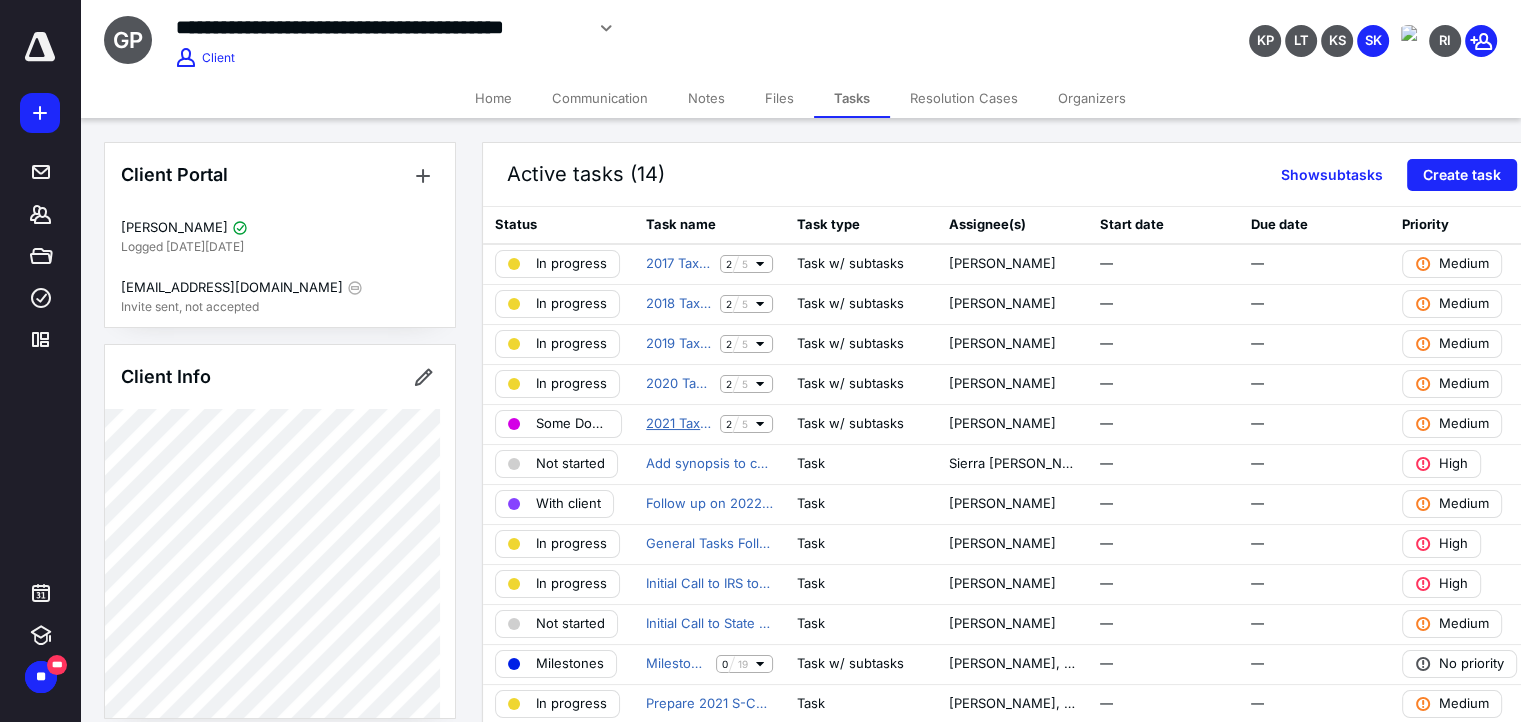 click on "2021 Tax Information (Generic)" at bounding box center (679, 424) 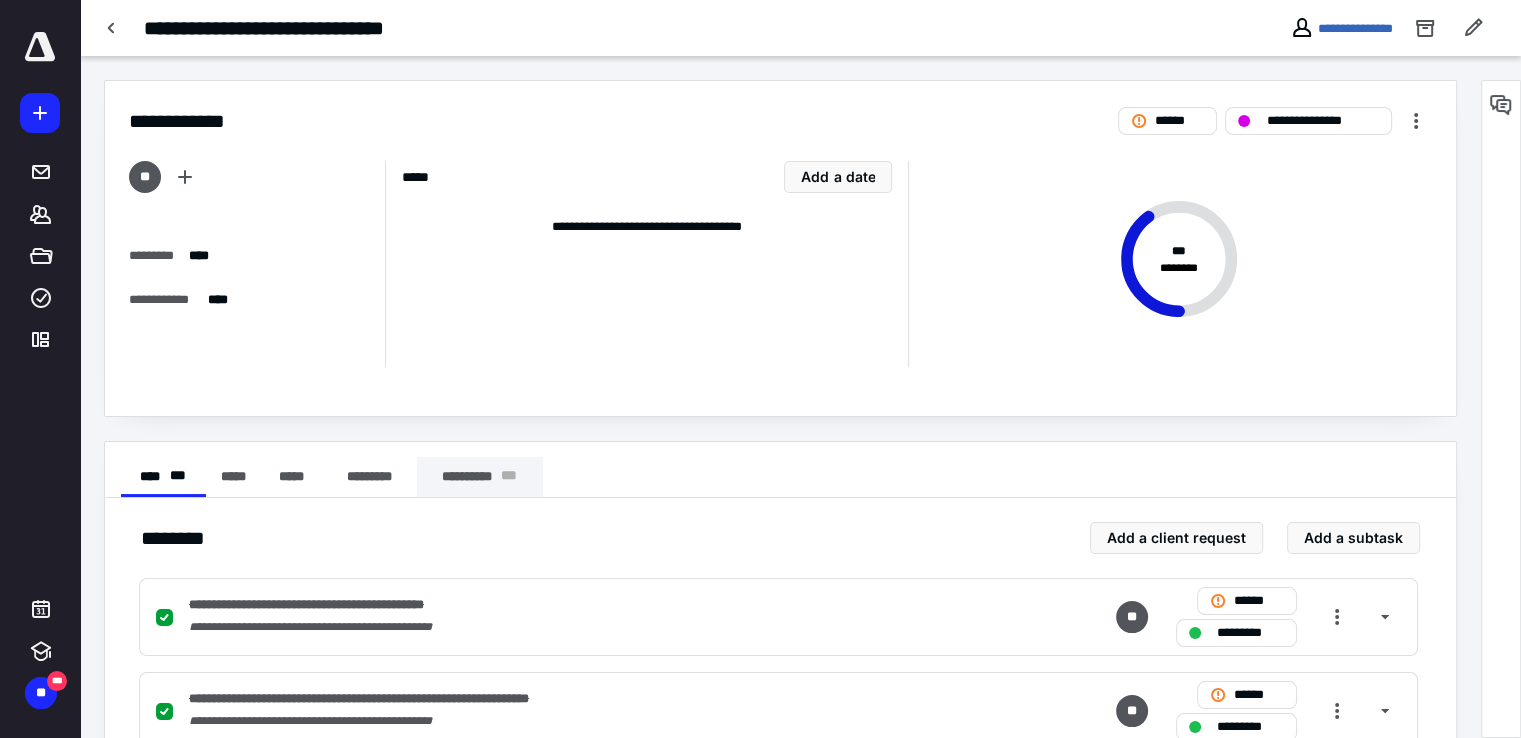 drag, startPoint x: 425, startPoint y: 481, endPoint x: 442, endPoint y: 484, distance: 17.262676 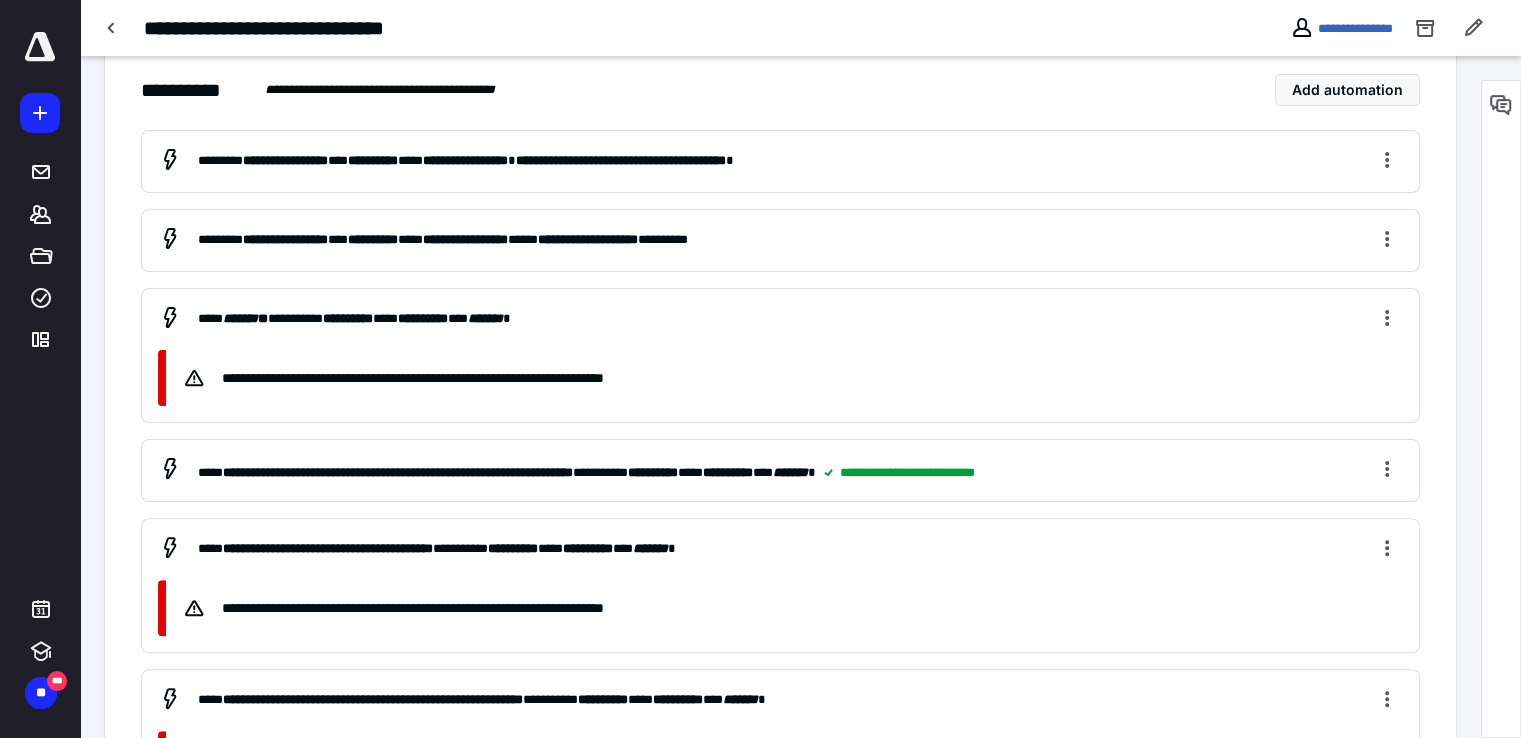 scroll, scrollTop: 548, scrollLeft: 0, axis: vertical 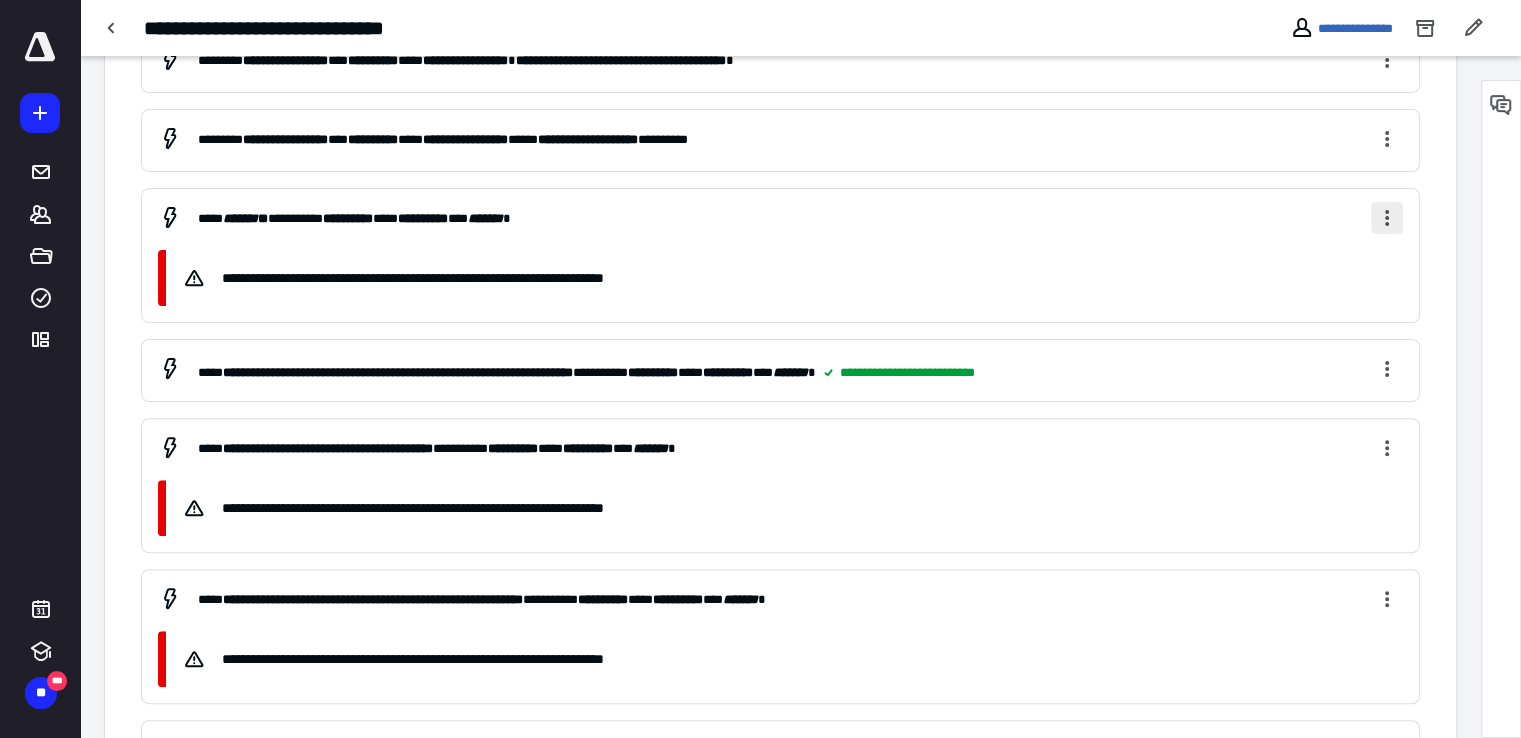 click at bounding box center (1387, 218) 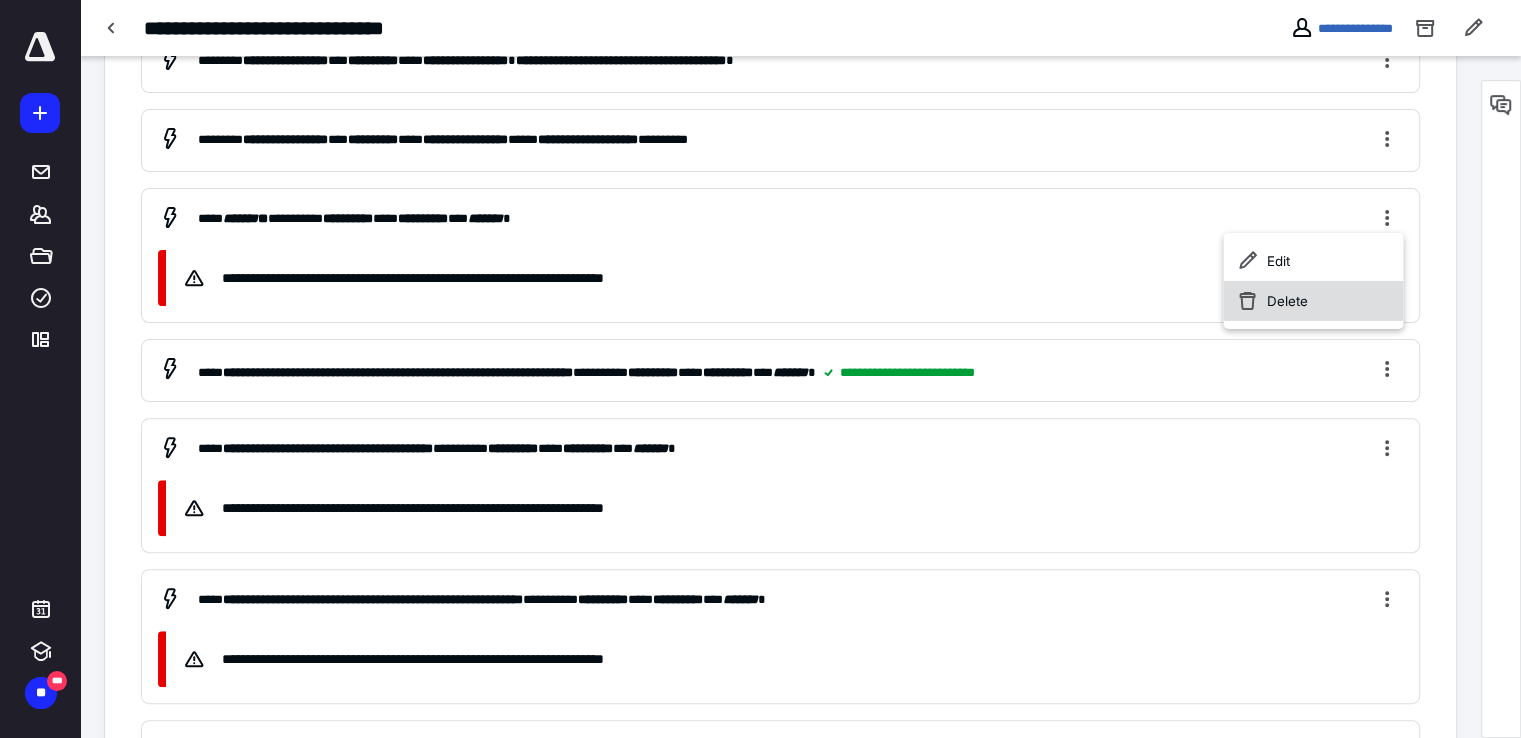 click on "Delete" at bounding box center [1313, 301] 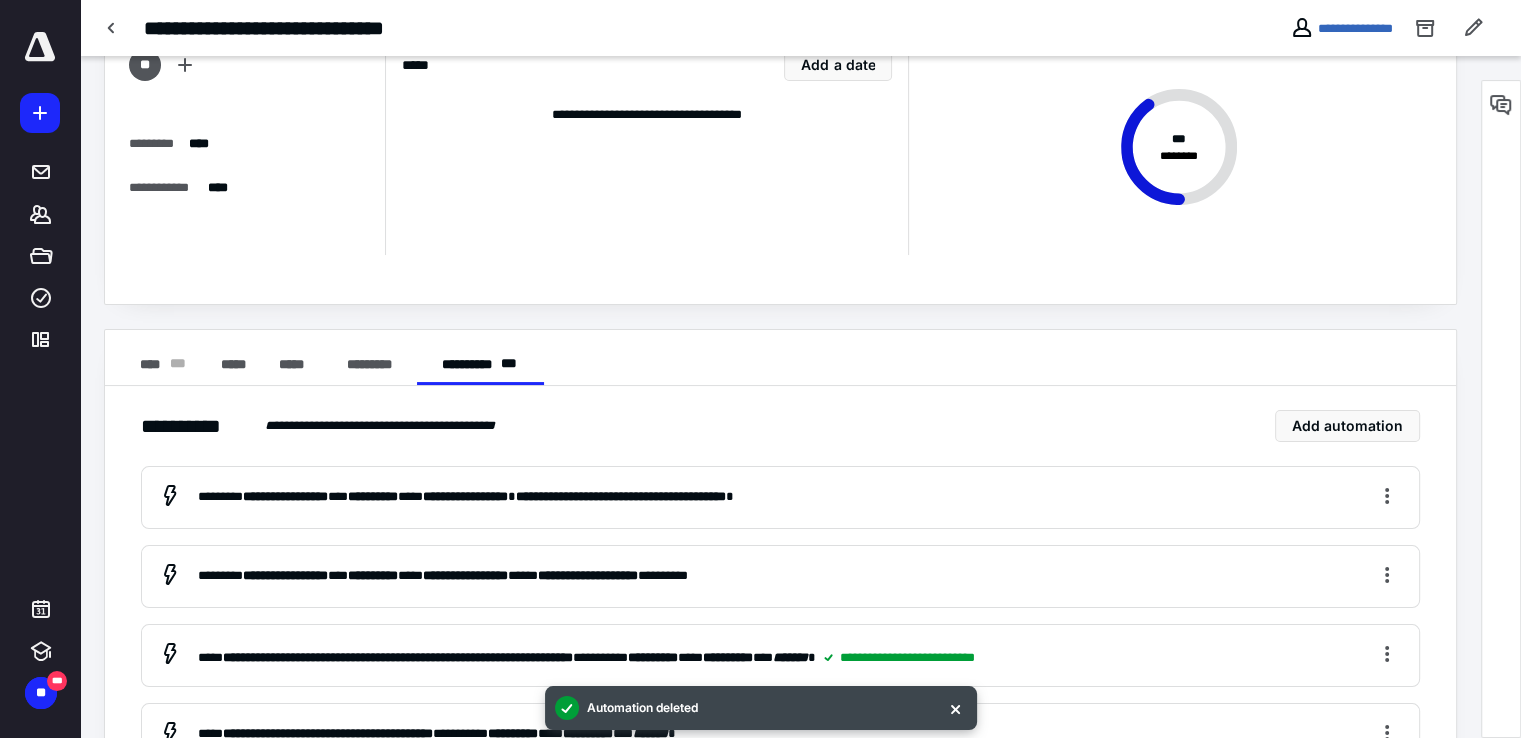 scroll, scrollTop: 0, scrollLeft: 0, axis: both 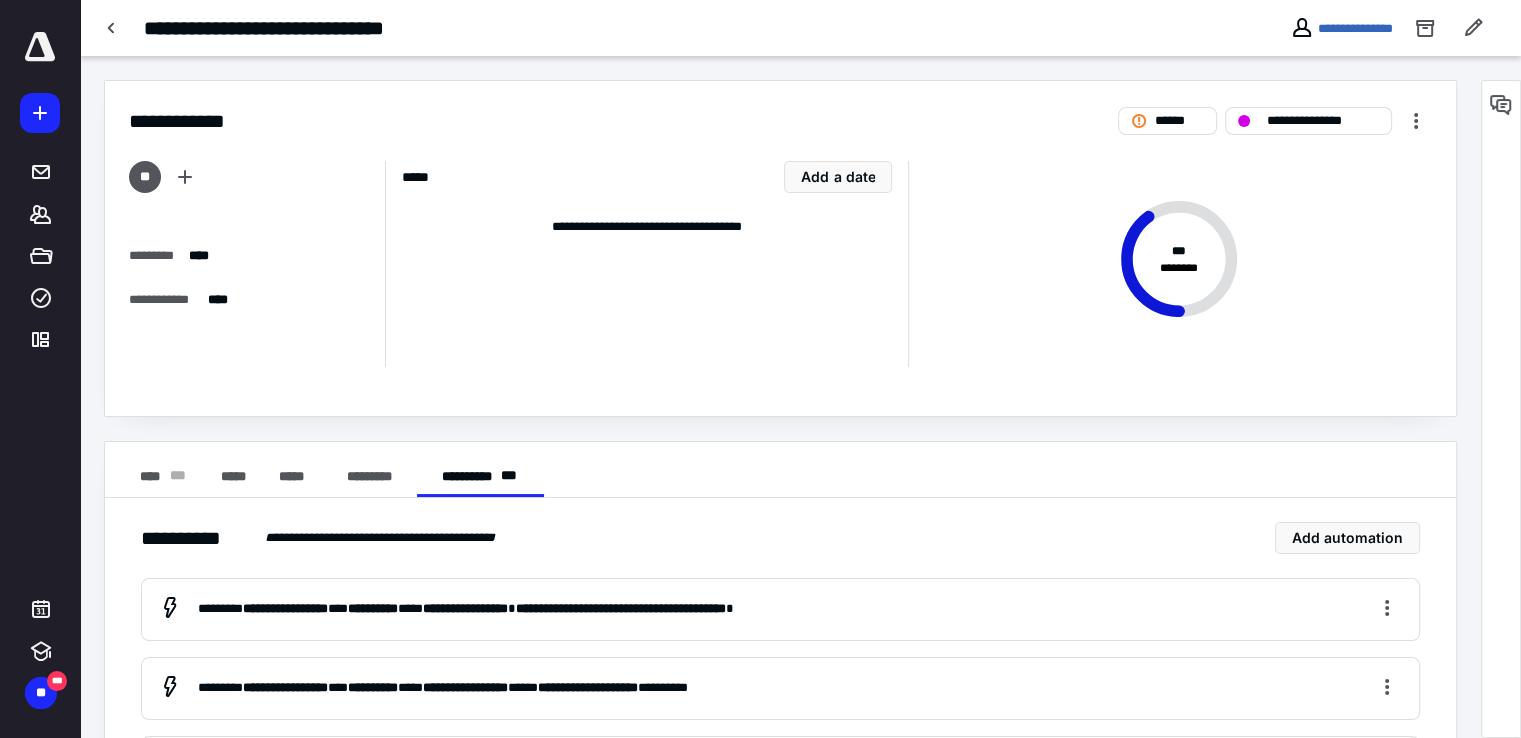 click on "**" at bounding box center [249, 181] 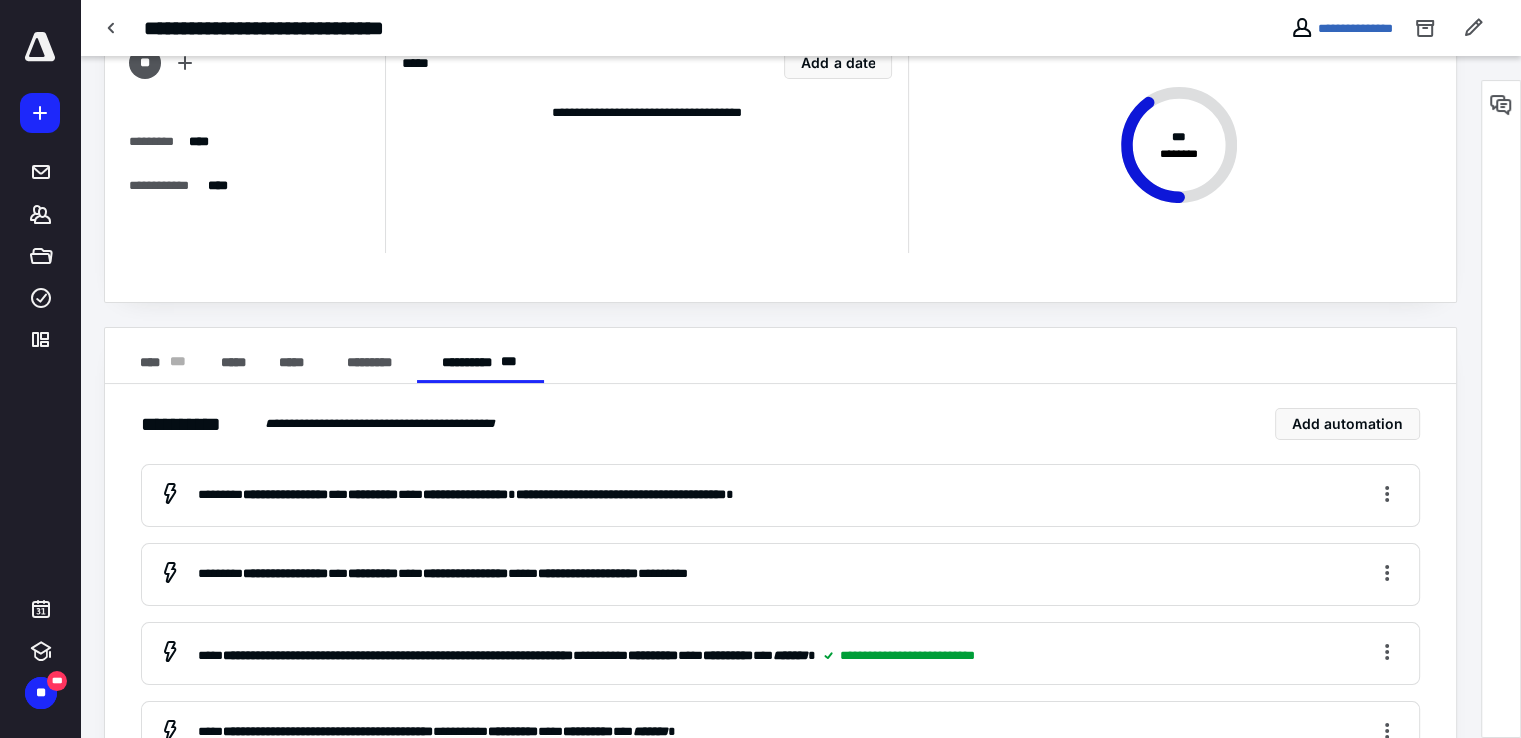 scroll, scrollTop: 0, scrollLeft: 0, axis: both 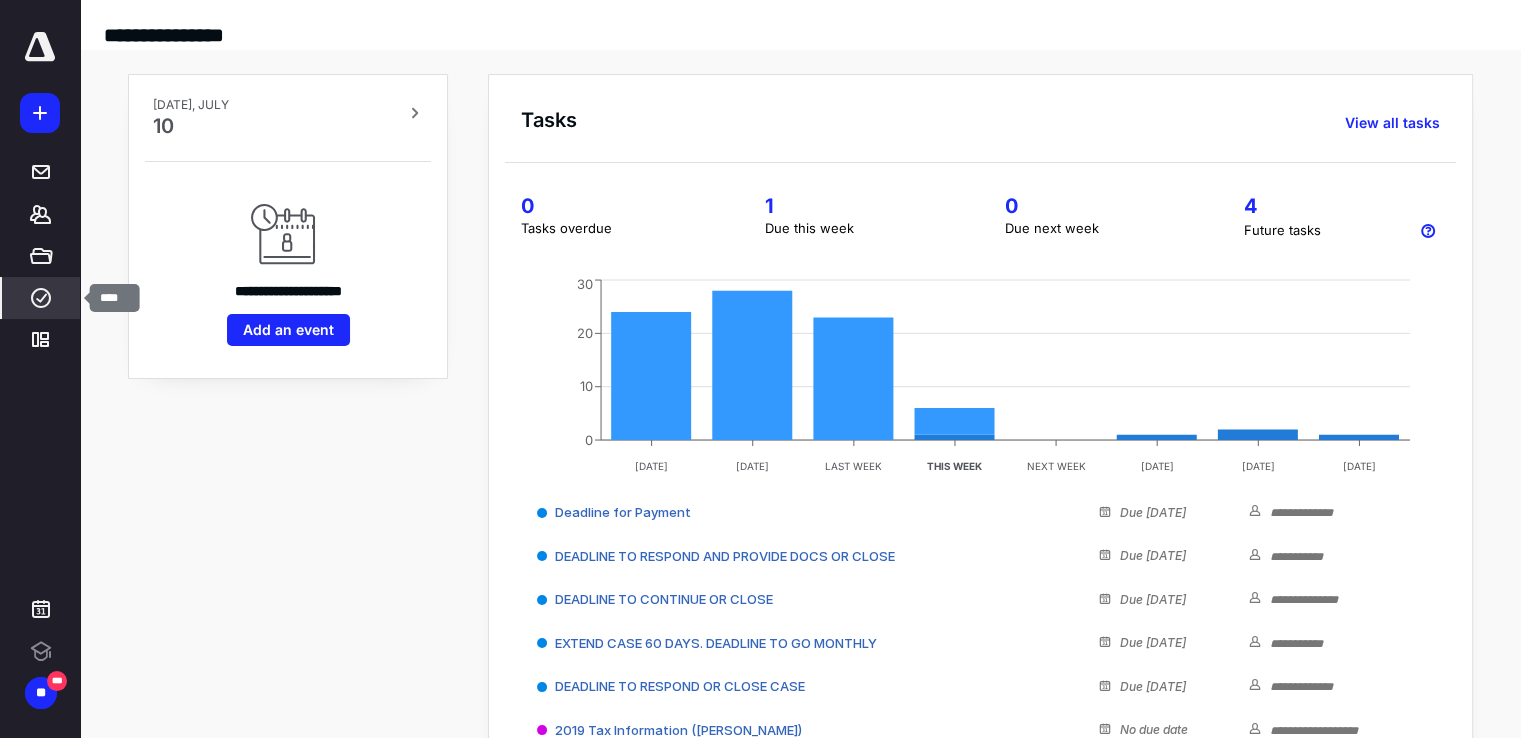 click 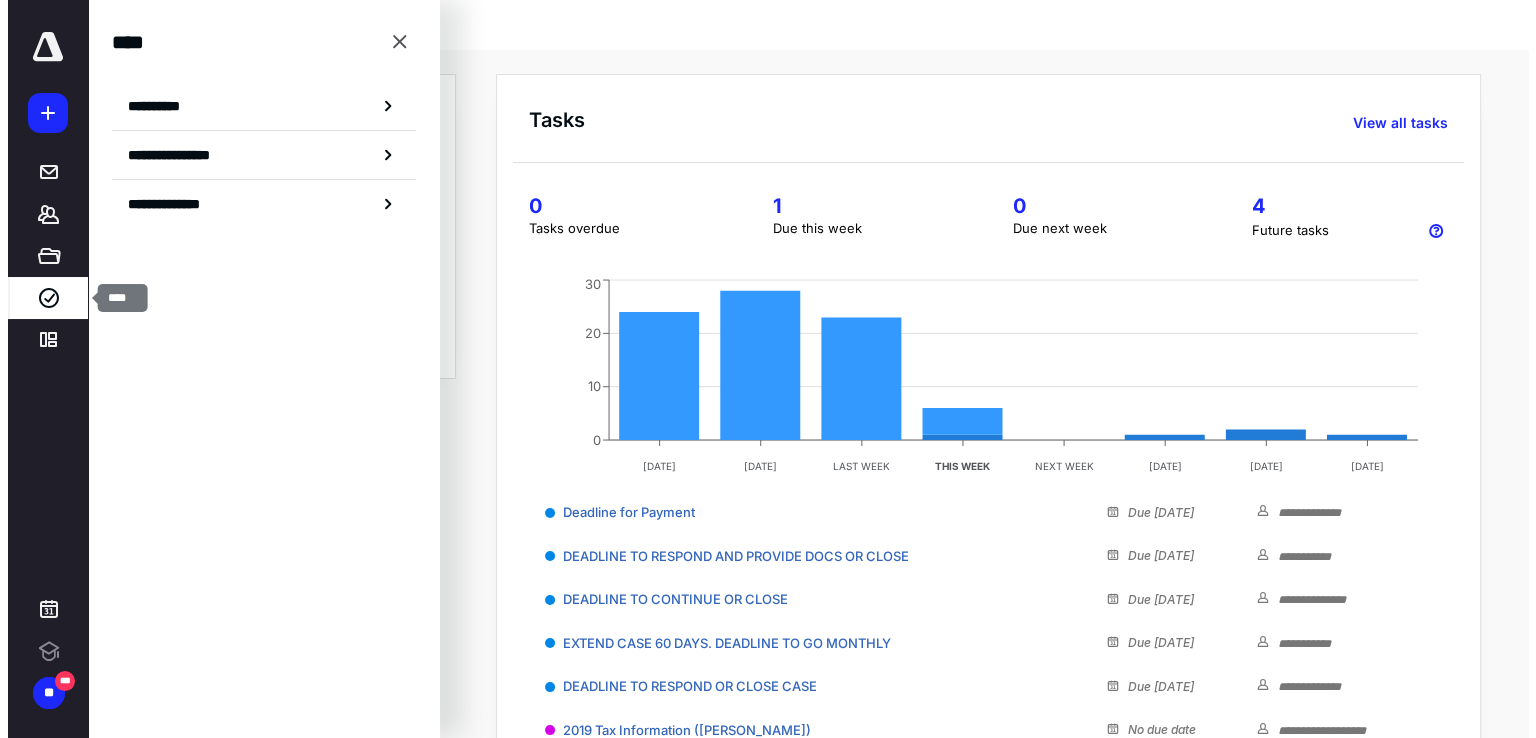 scroll, scrollTop: 0, scrollLeft: 0, axis: both 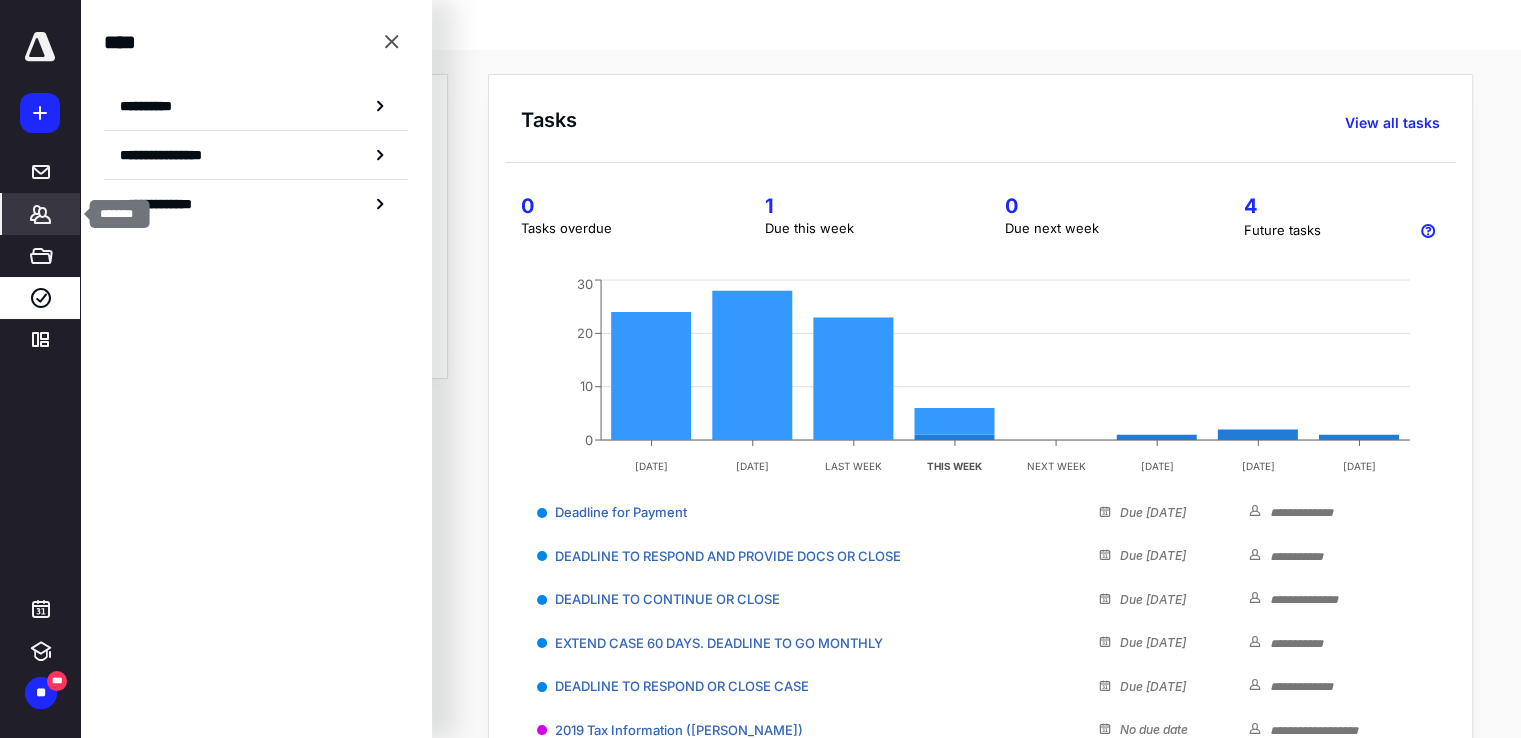 click 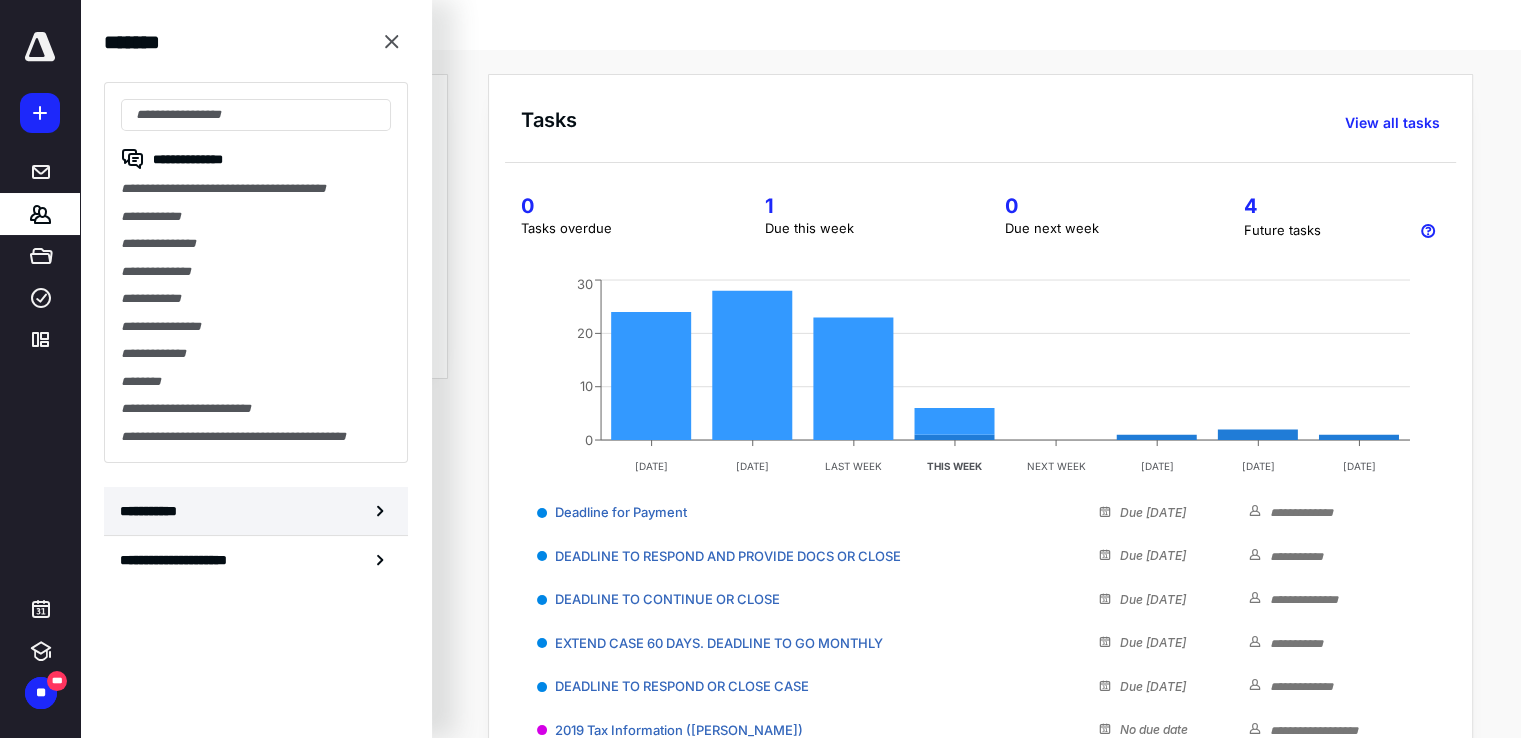 click on "**********" at bounding box center [153, 511] 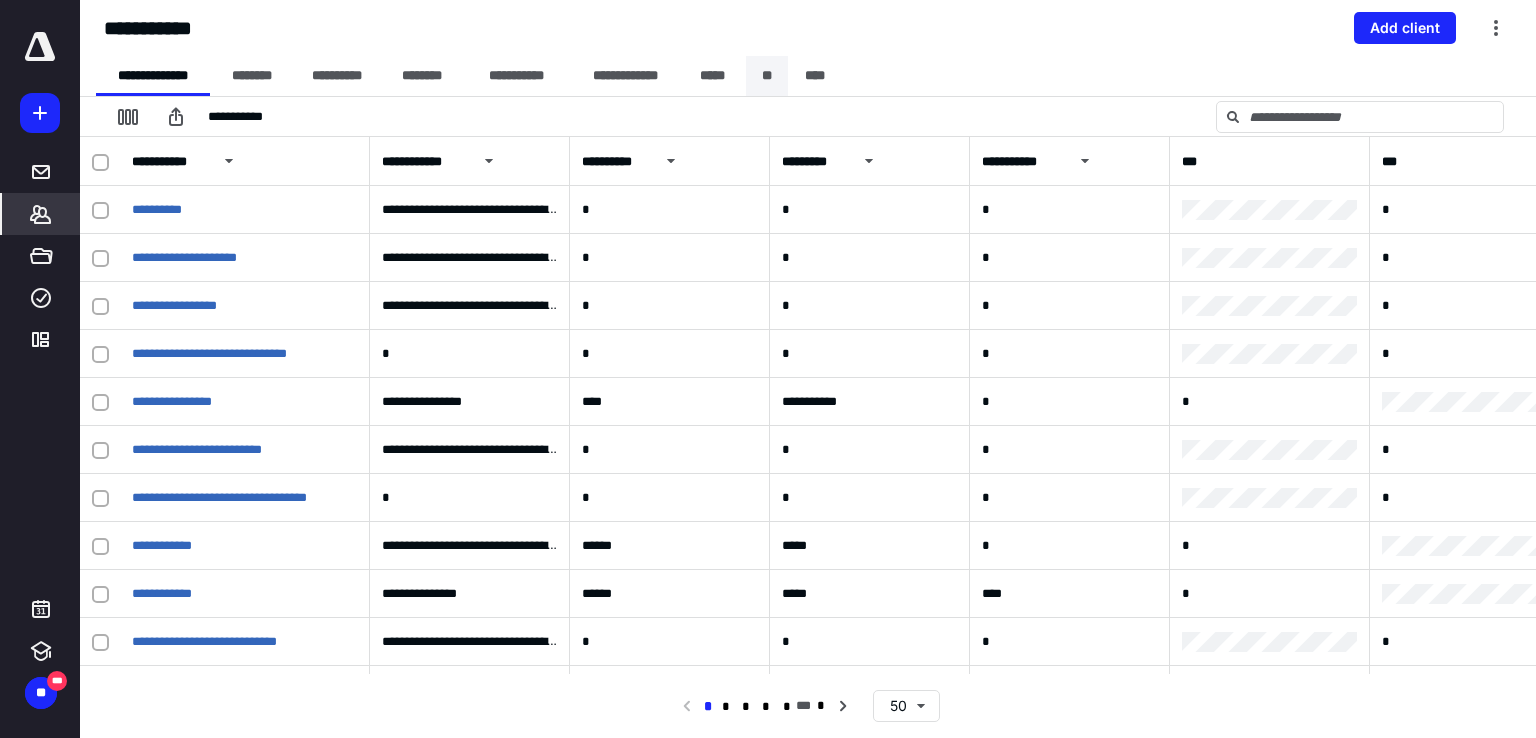 click on "**" at bounding box center (767, 76) 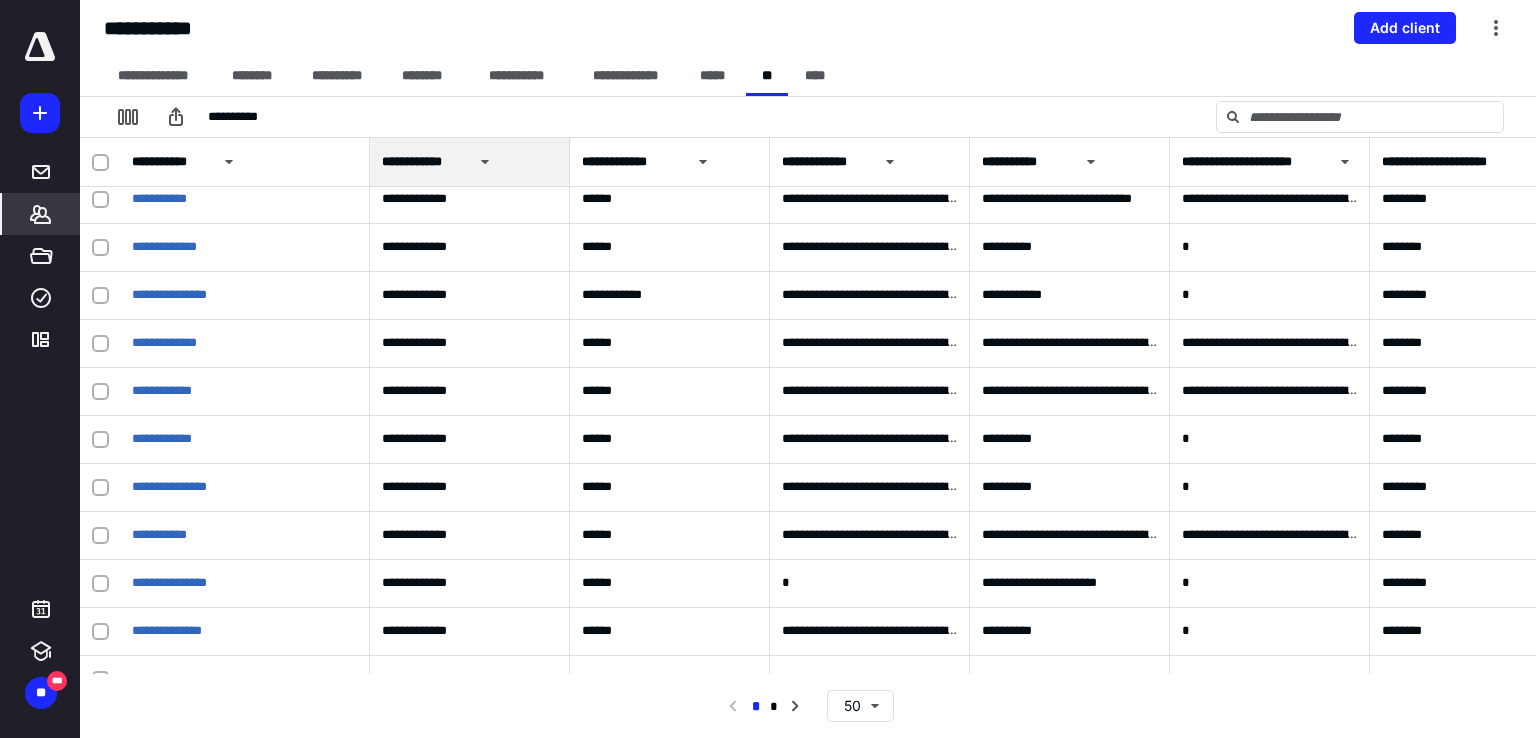 scroll, scrollTop: 1027, scrollLeft: 0, axis: vertical 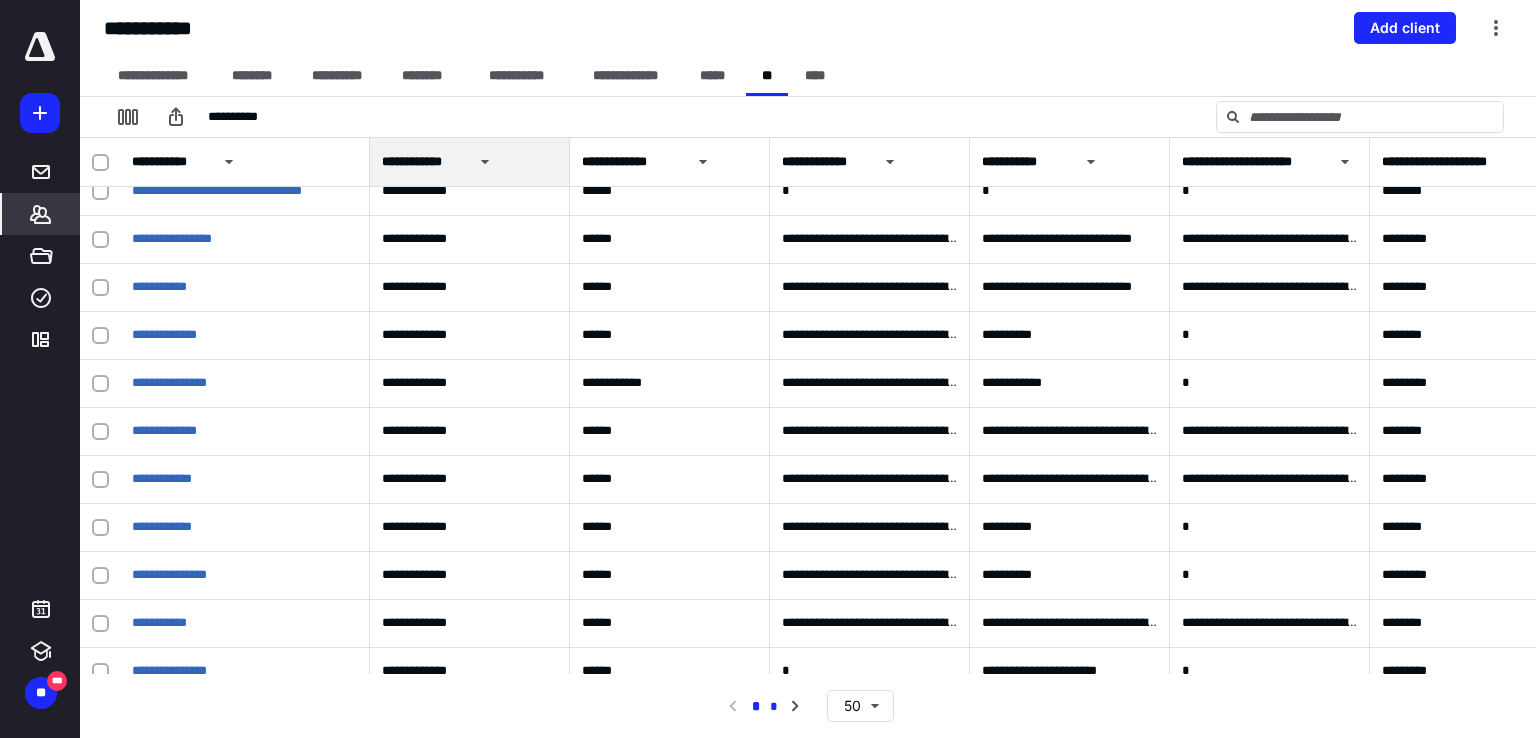 click on "*" at bounding box center [774, 707] 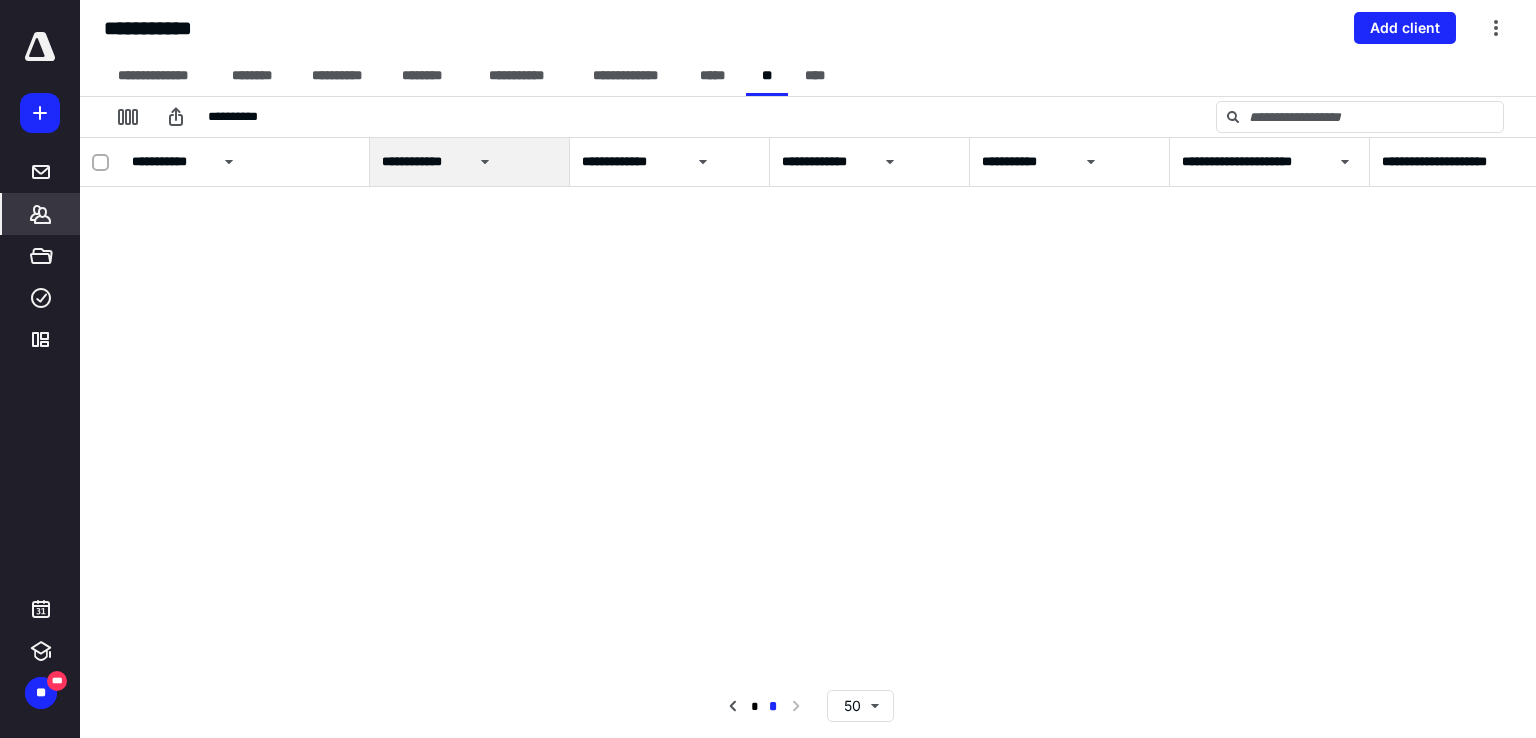 scroll, scrollTop: 0, scrollLeft: 0, axis: both 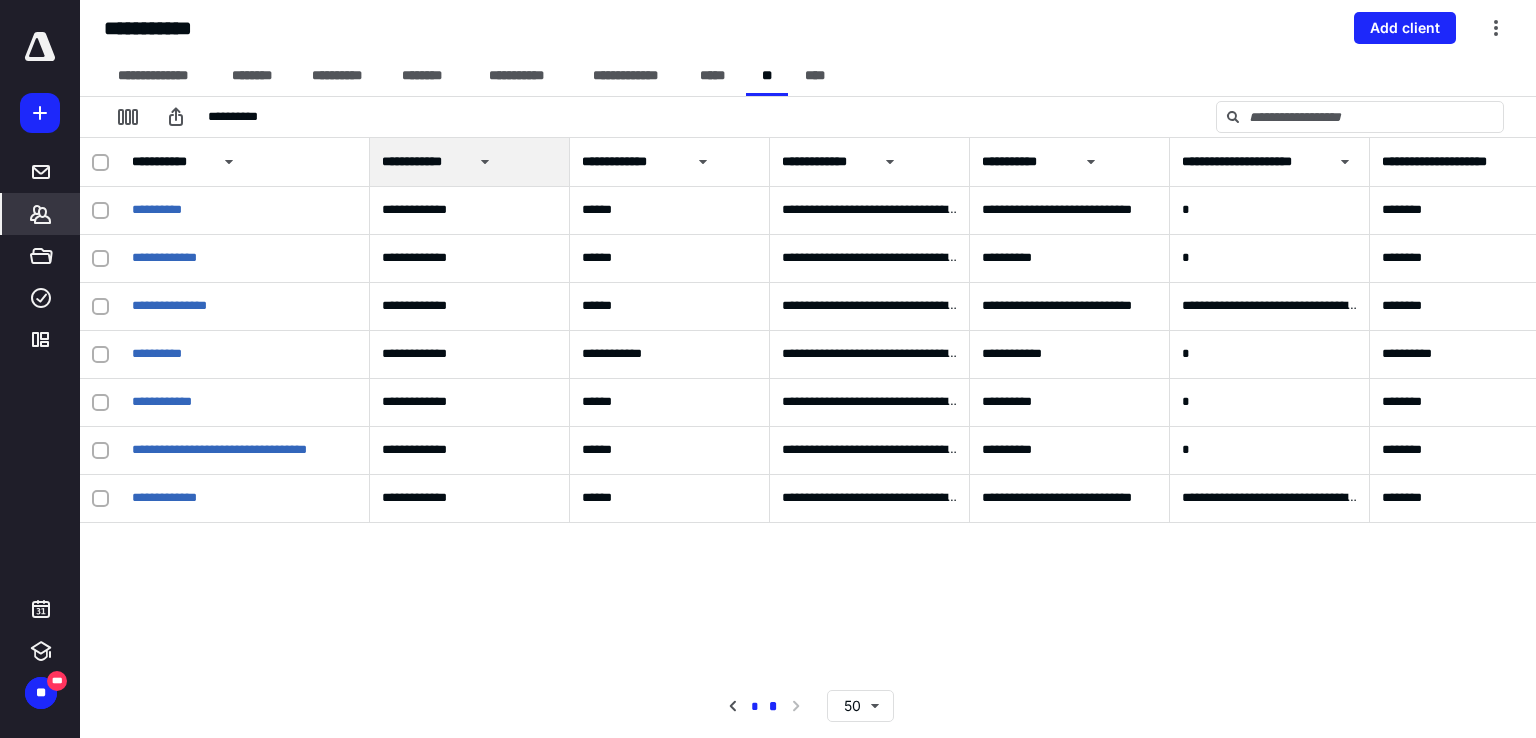 click on "*" at bounding box center (753, 707) 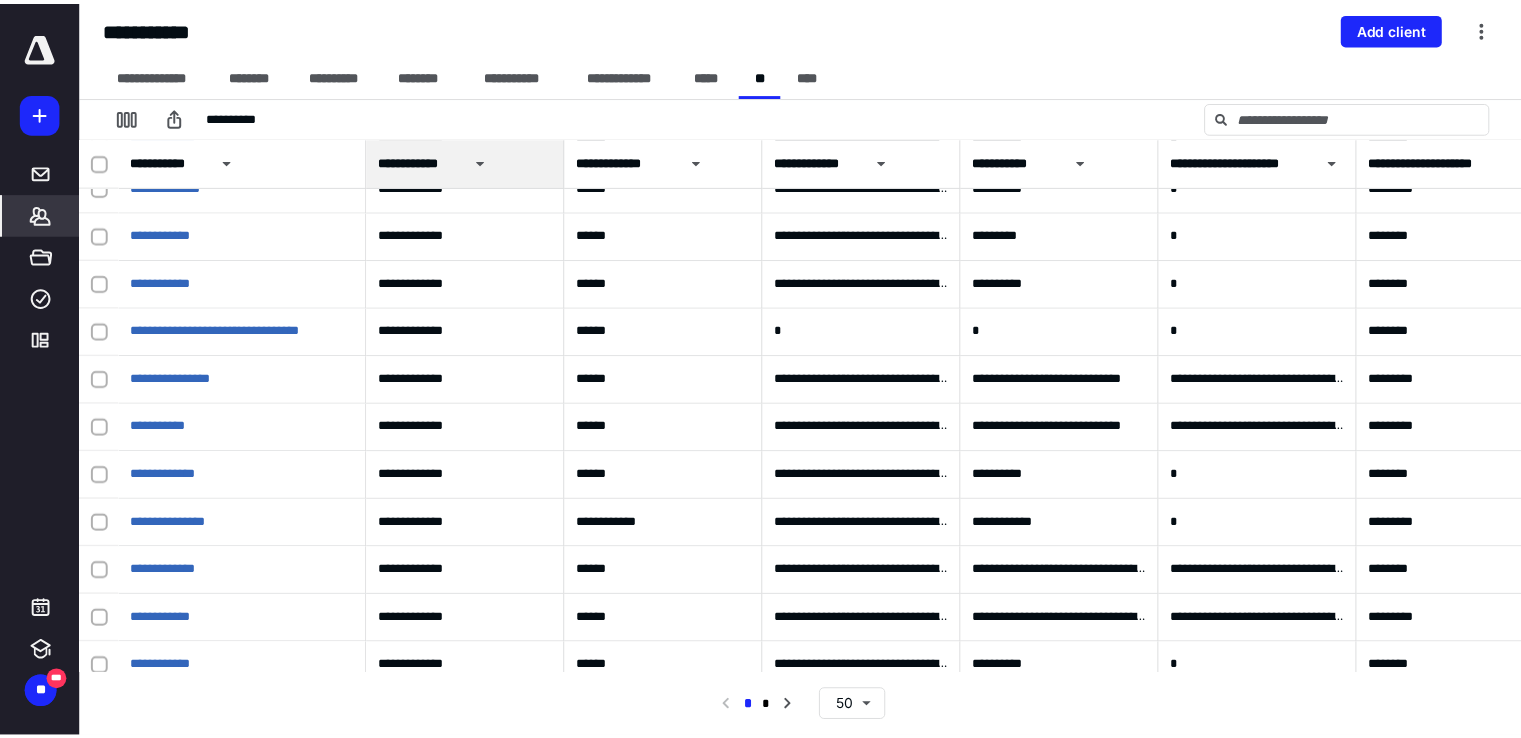 scroll, scrollTop: 900, scrollLeft: 0, axis: vertical 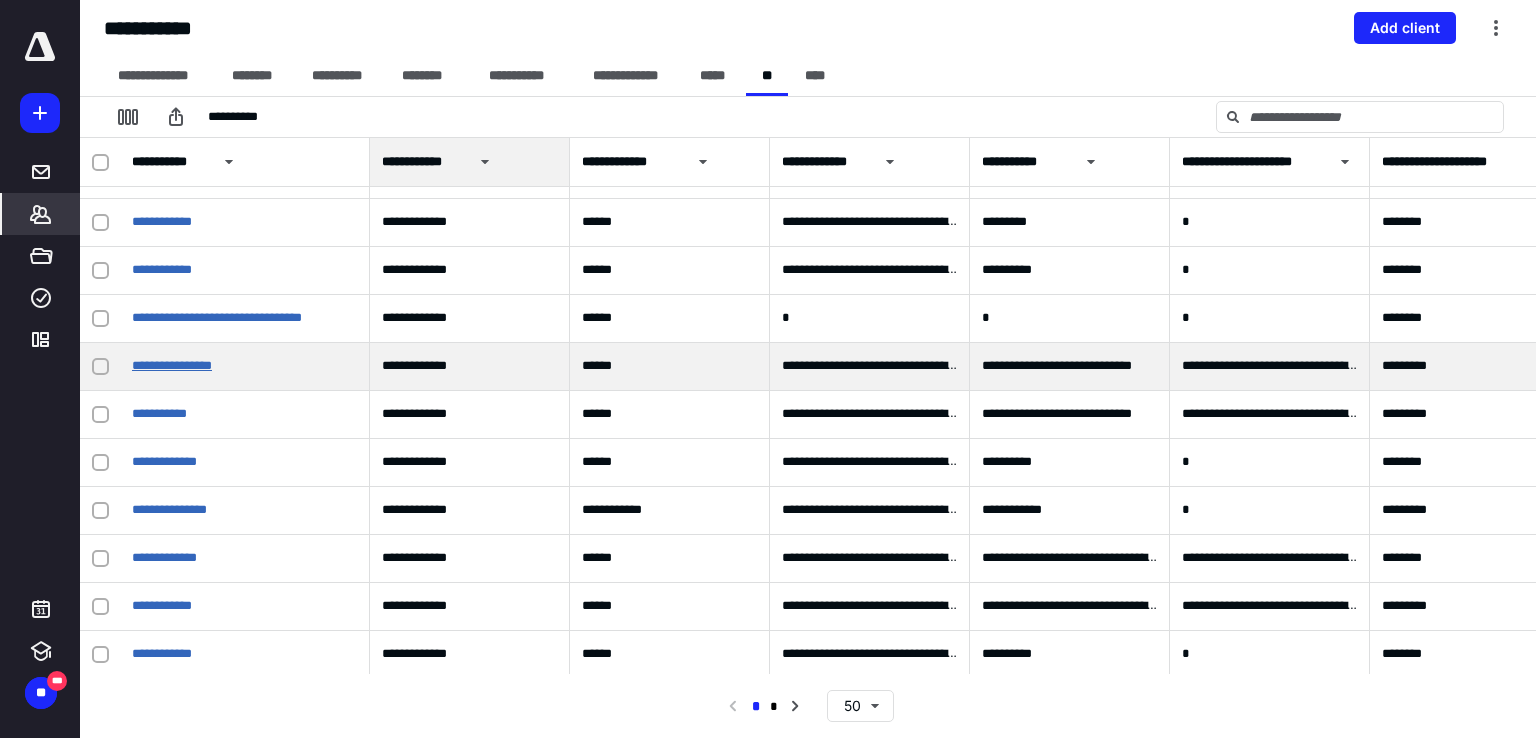 click on "**********" at bounding box center (172, 365) 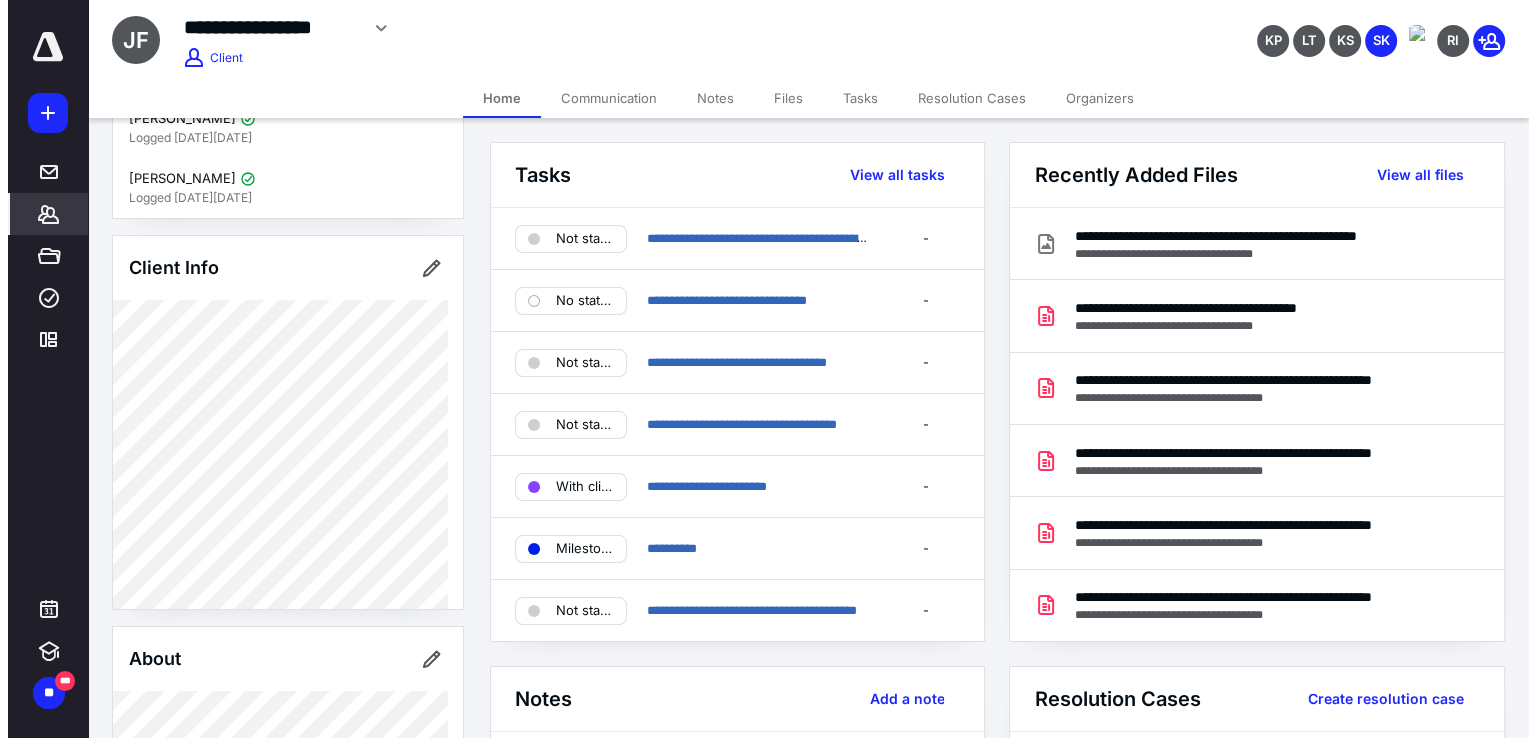 scroll, scrollTop: 0, scrollLeft: 0, axis: both 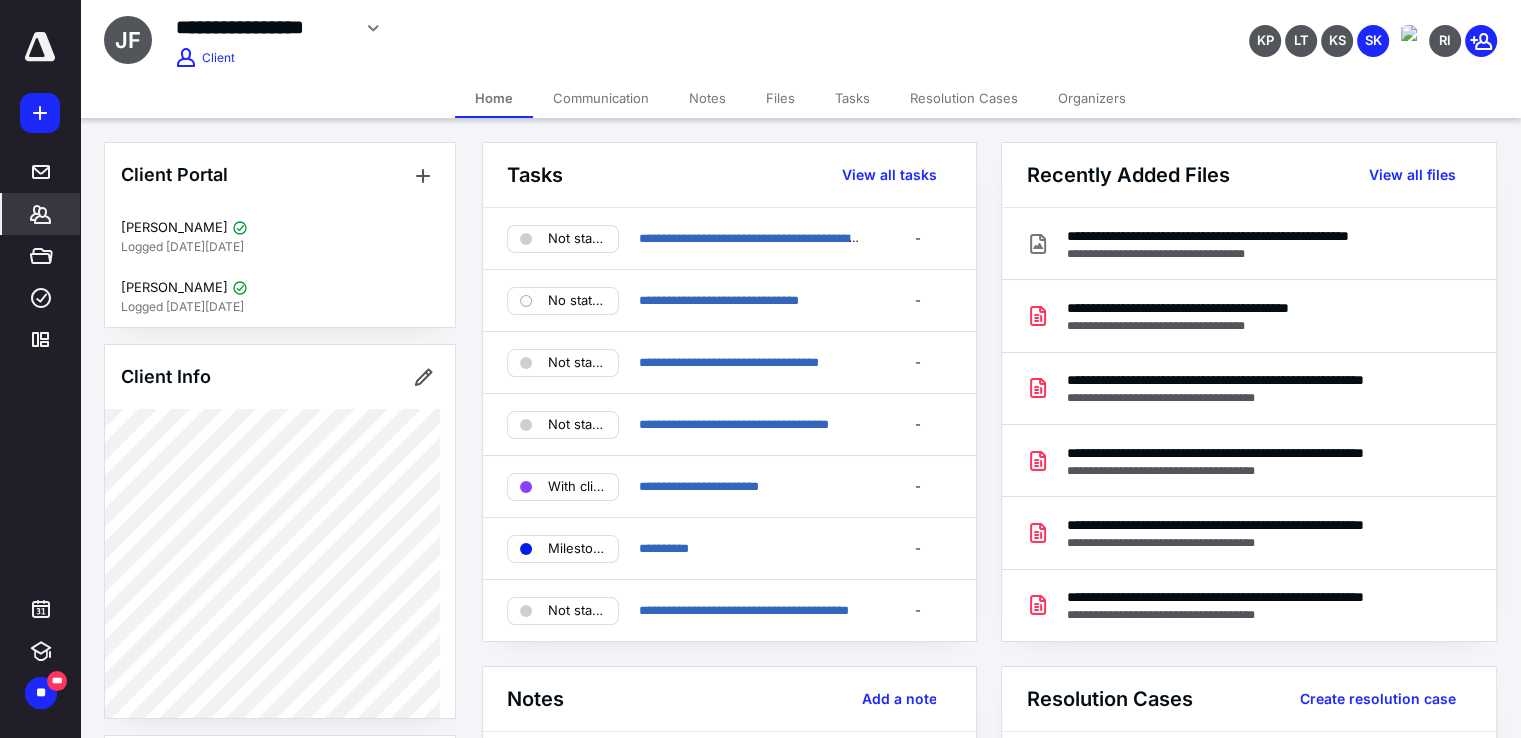 click on "*******" at bounding box center [41, 214] 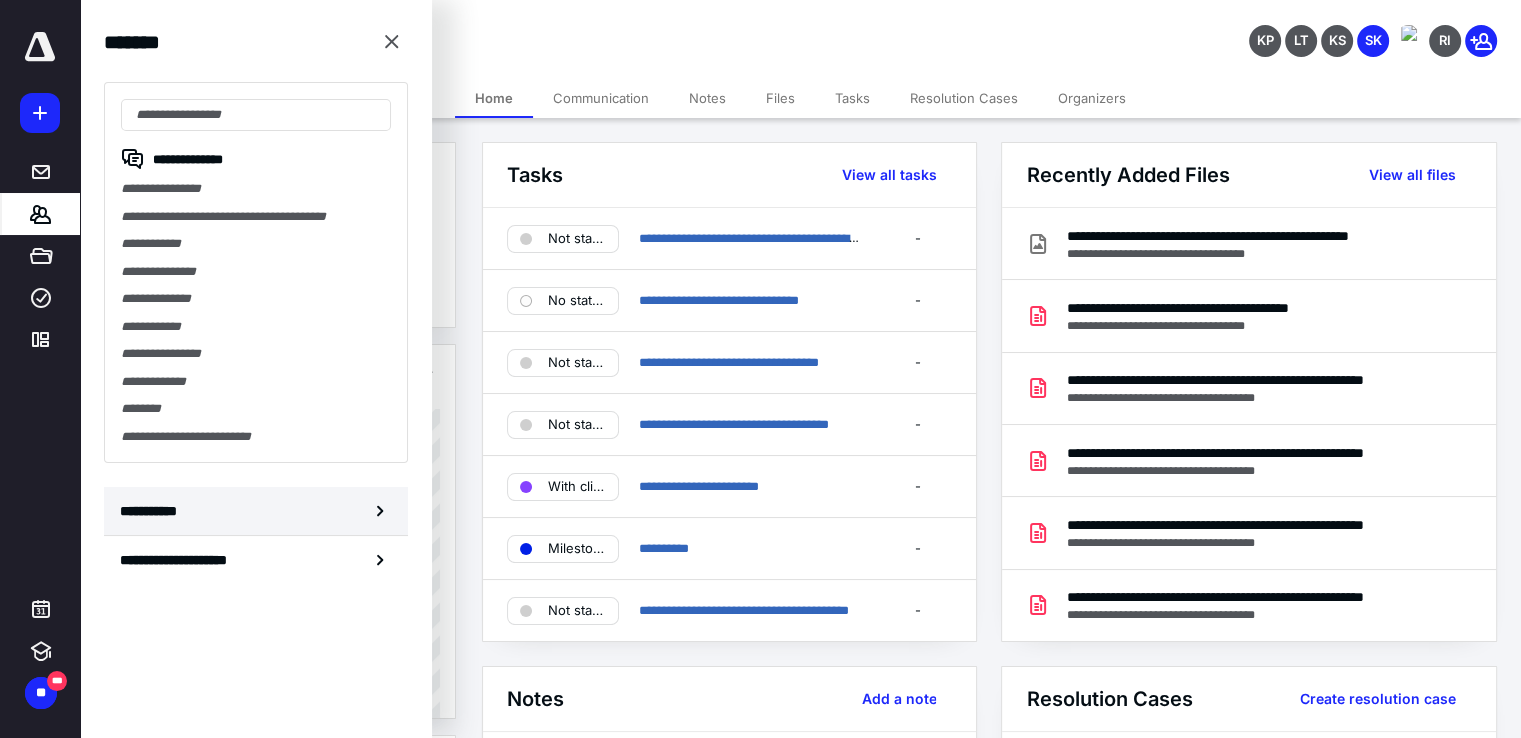 click on "**********" at bounding box center [256, 511] 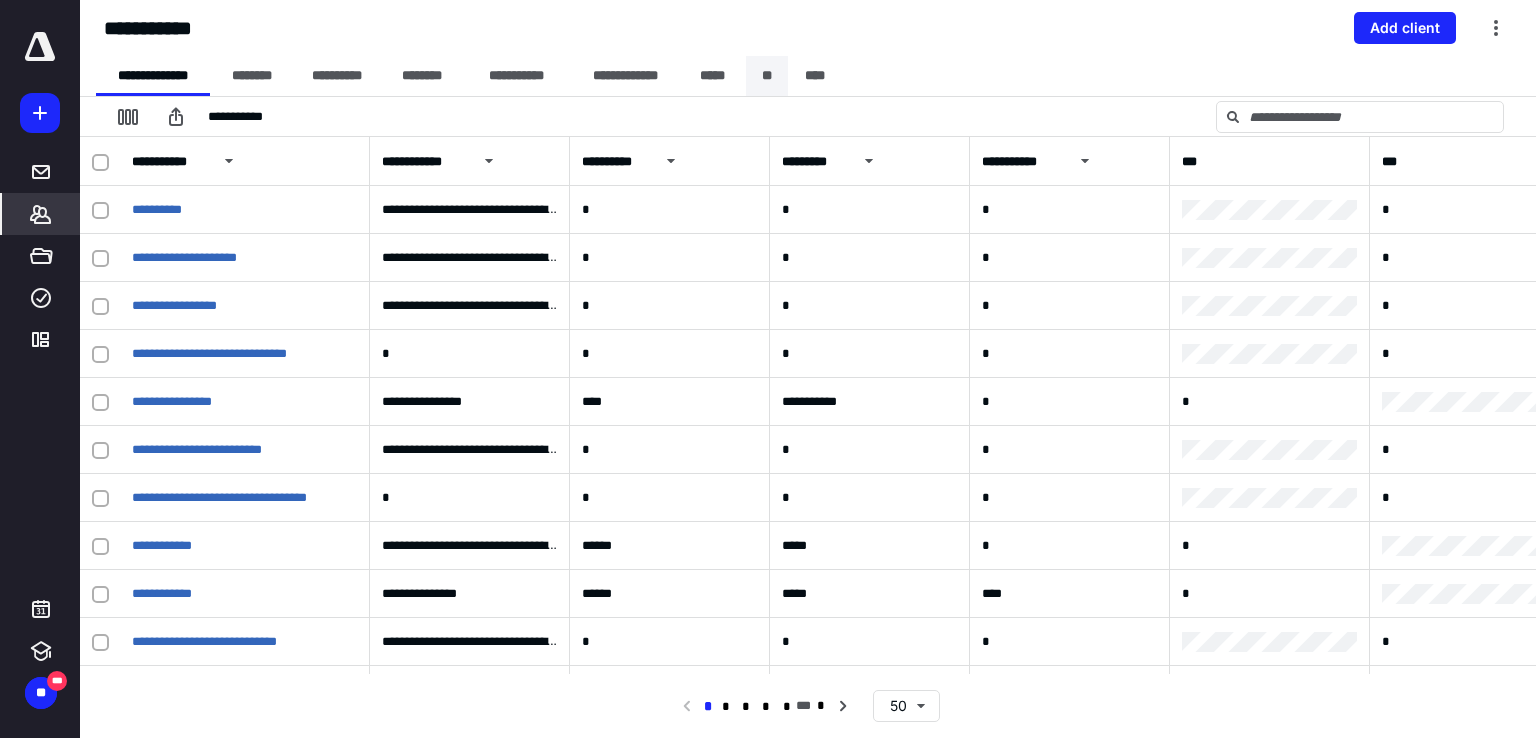 click on "**" at bounding box center (767, 76) 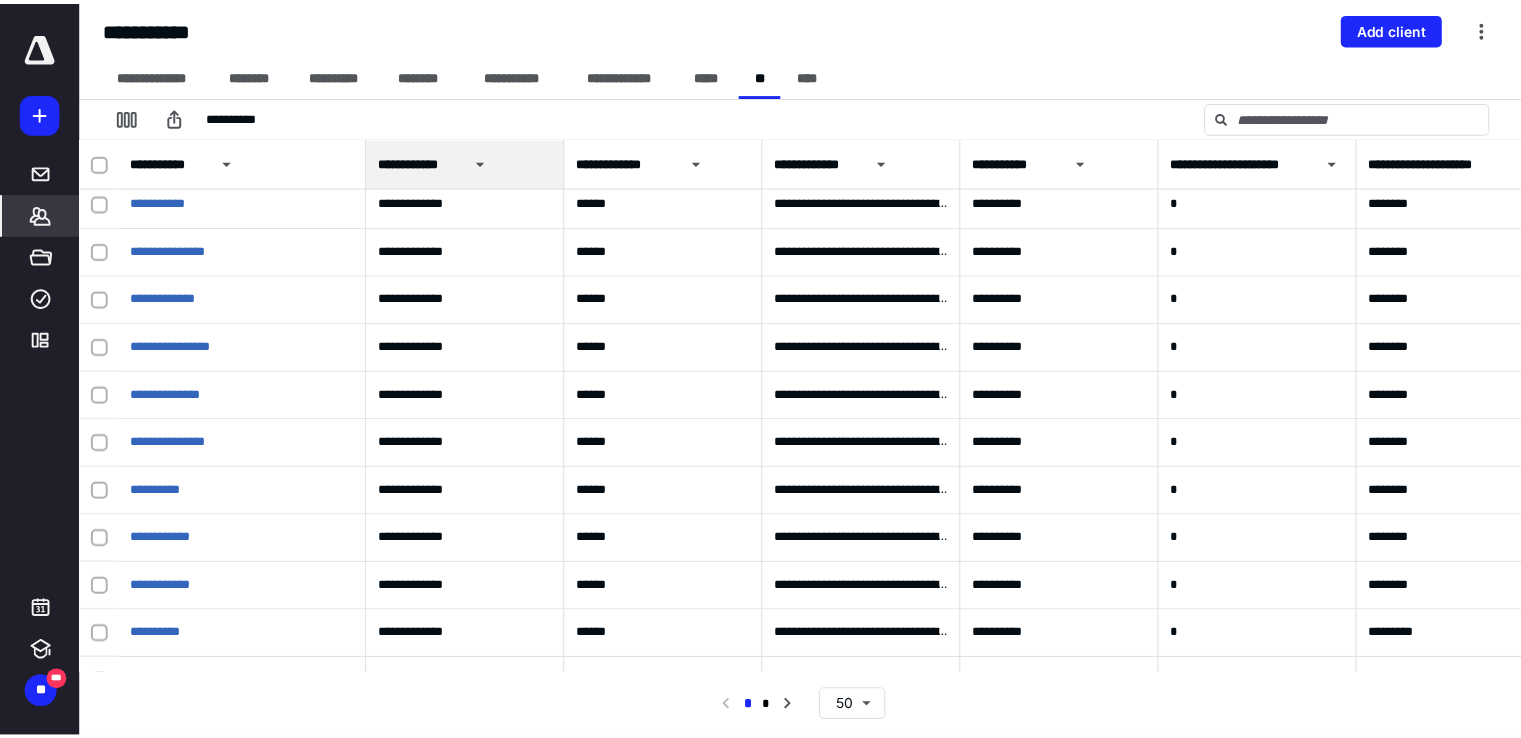 scroll, scrollTop: 0, scrollLeft: 0, axis: both 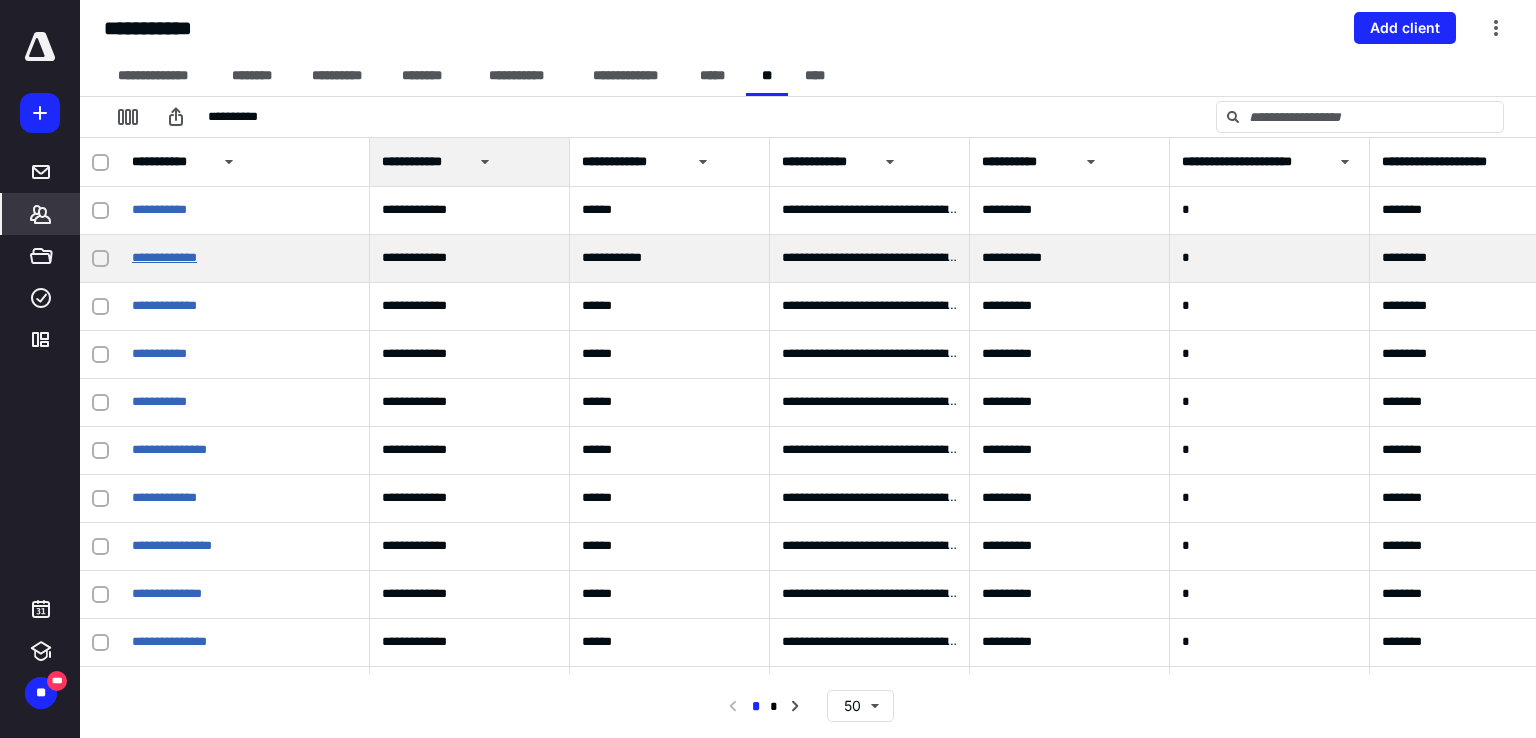 click on "**********" at bounding box center [164, 257] 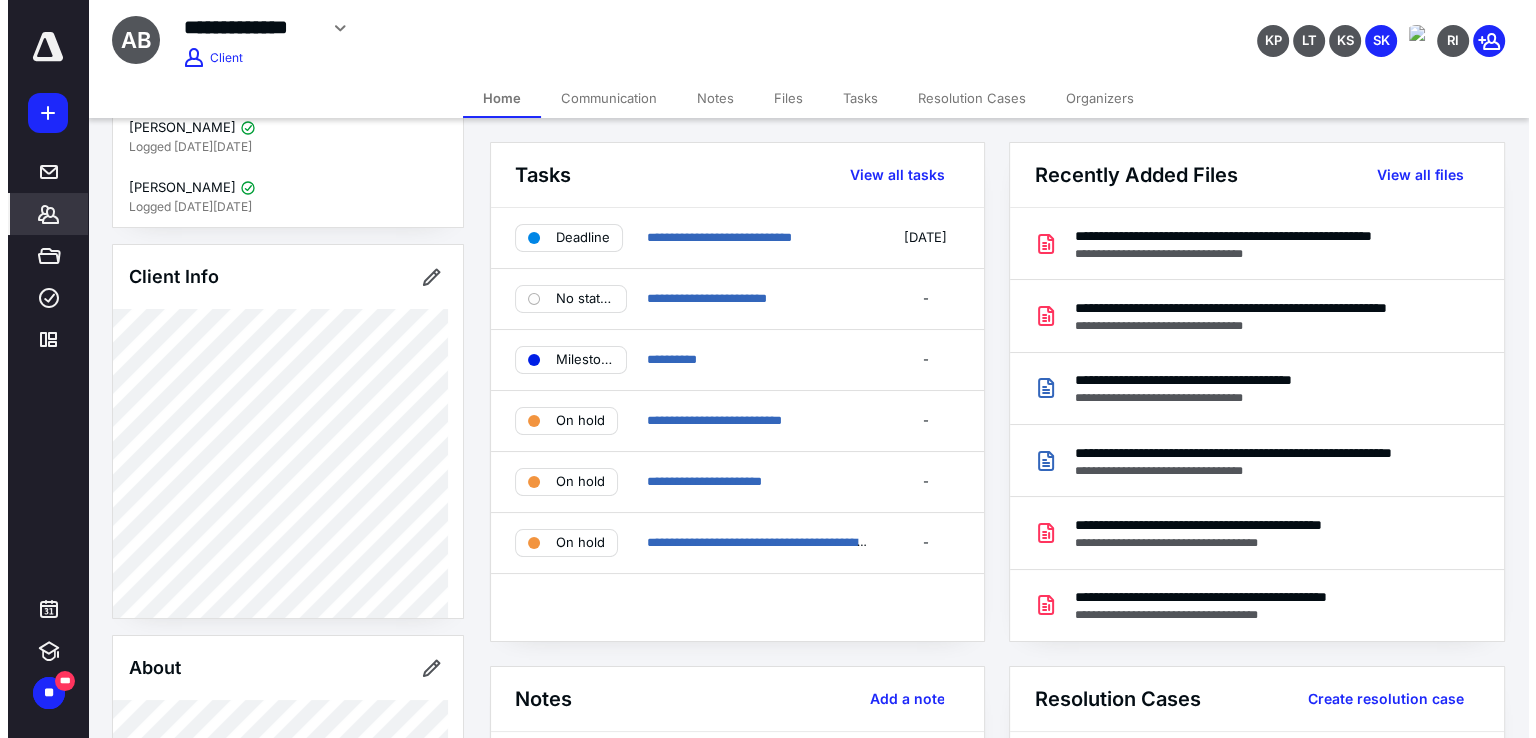 scroll, scrollTop: 0, scrollLeft: 0, axis: both 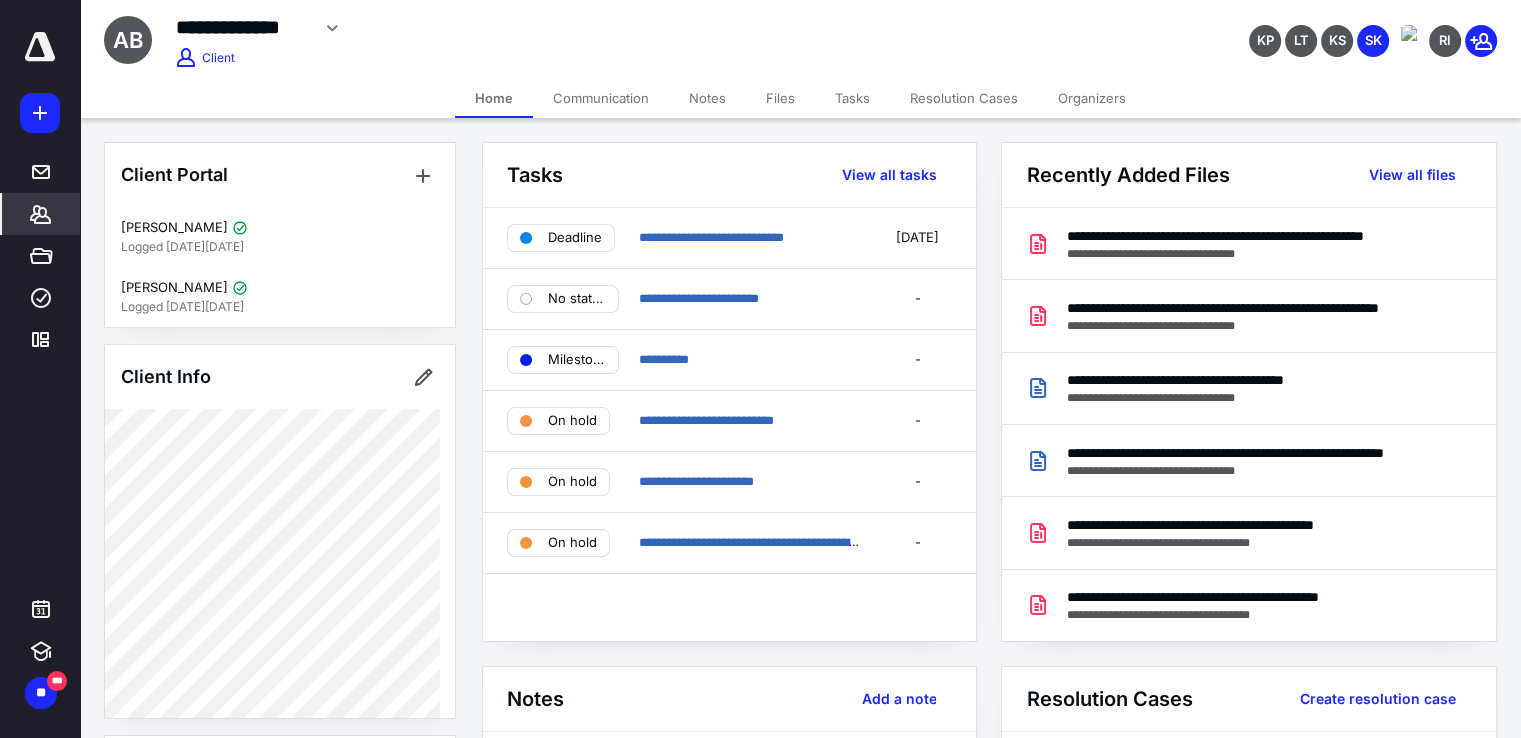 click on "*******" at bounding box center [41, 214] 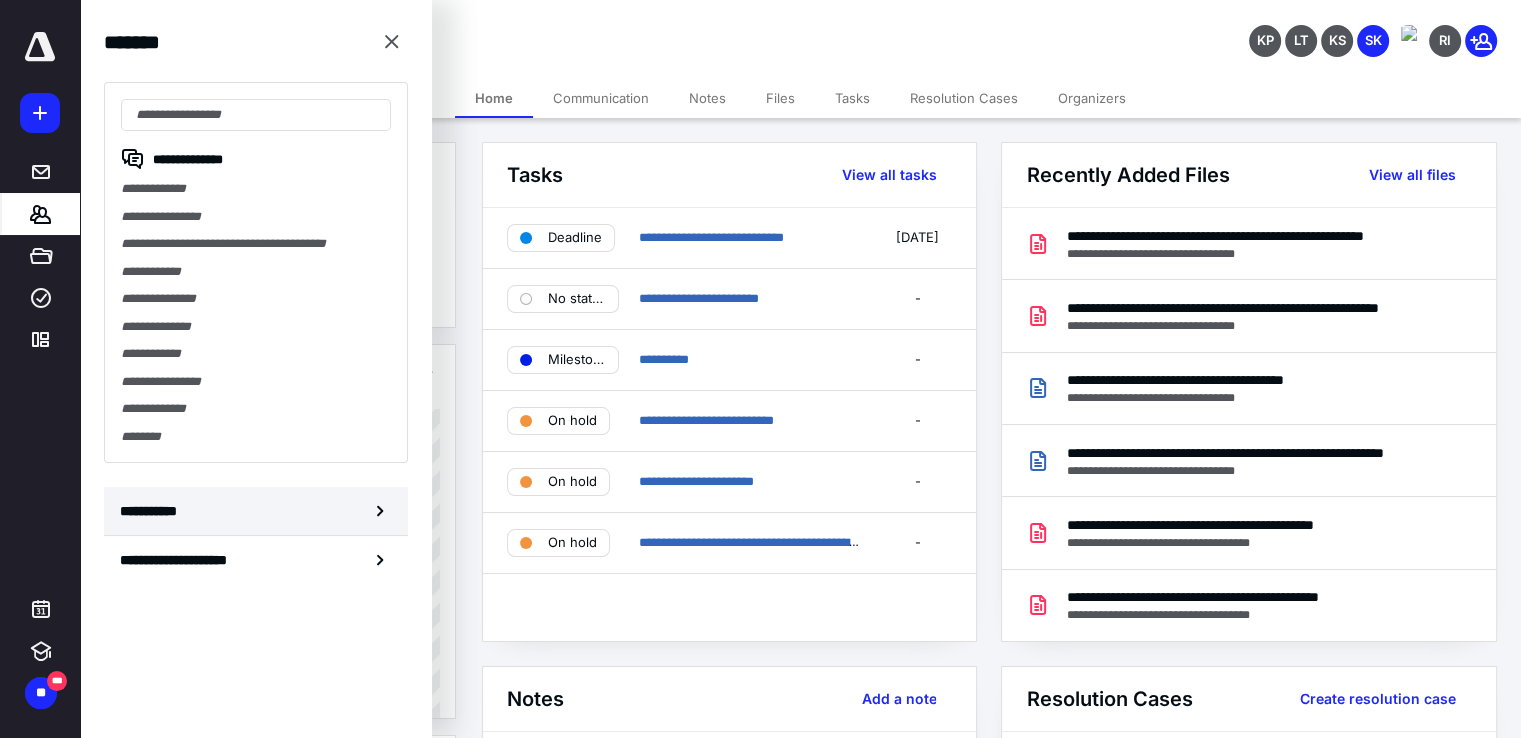click on "**********" at bounding box center (153, 511) 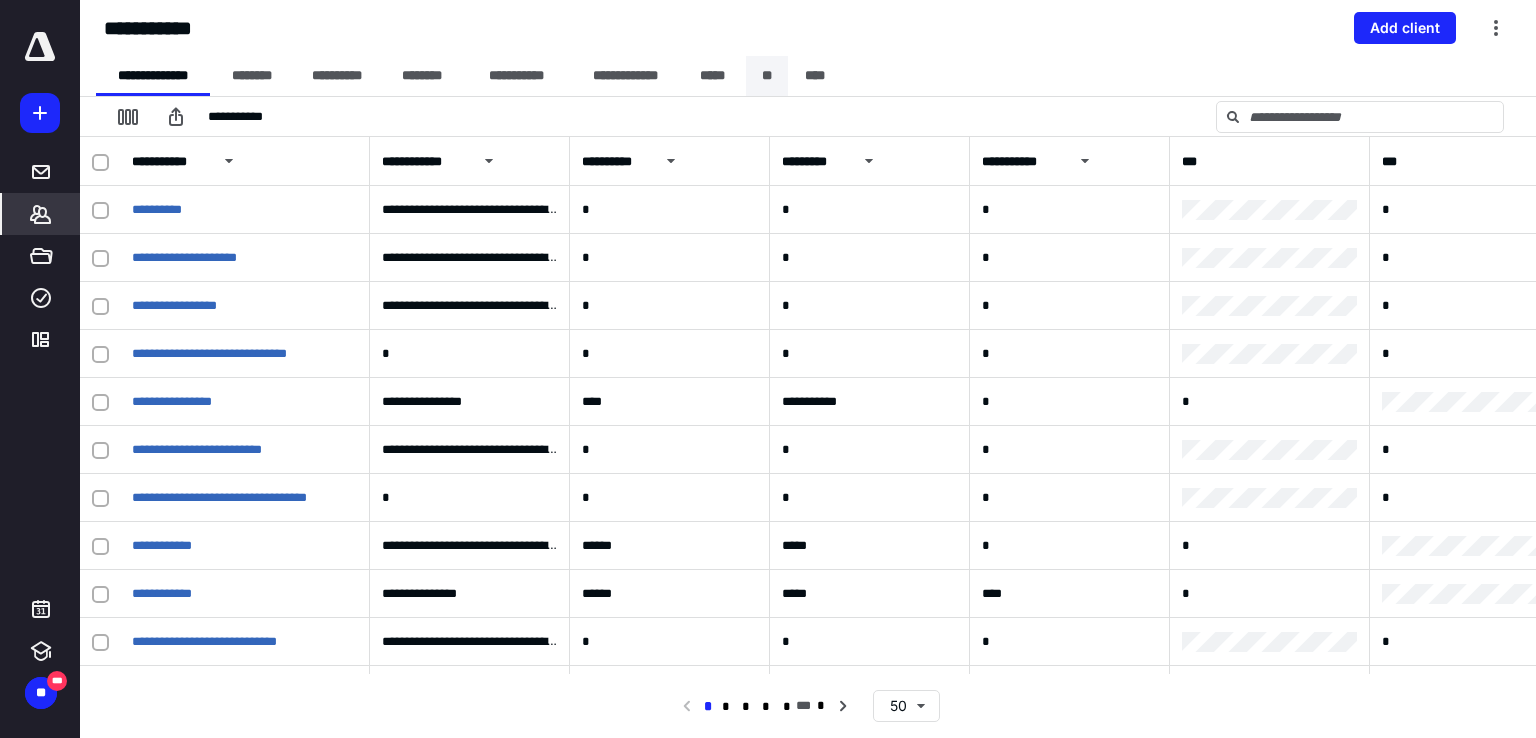 click on "**" at bounding box center [767, 76] 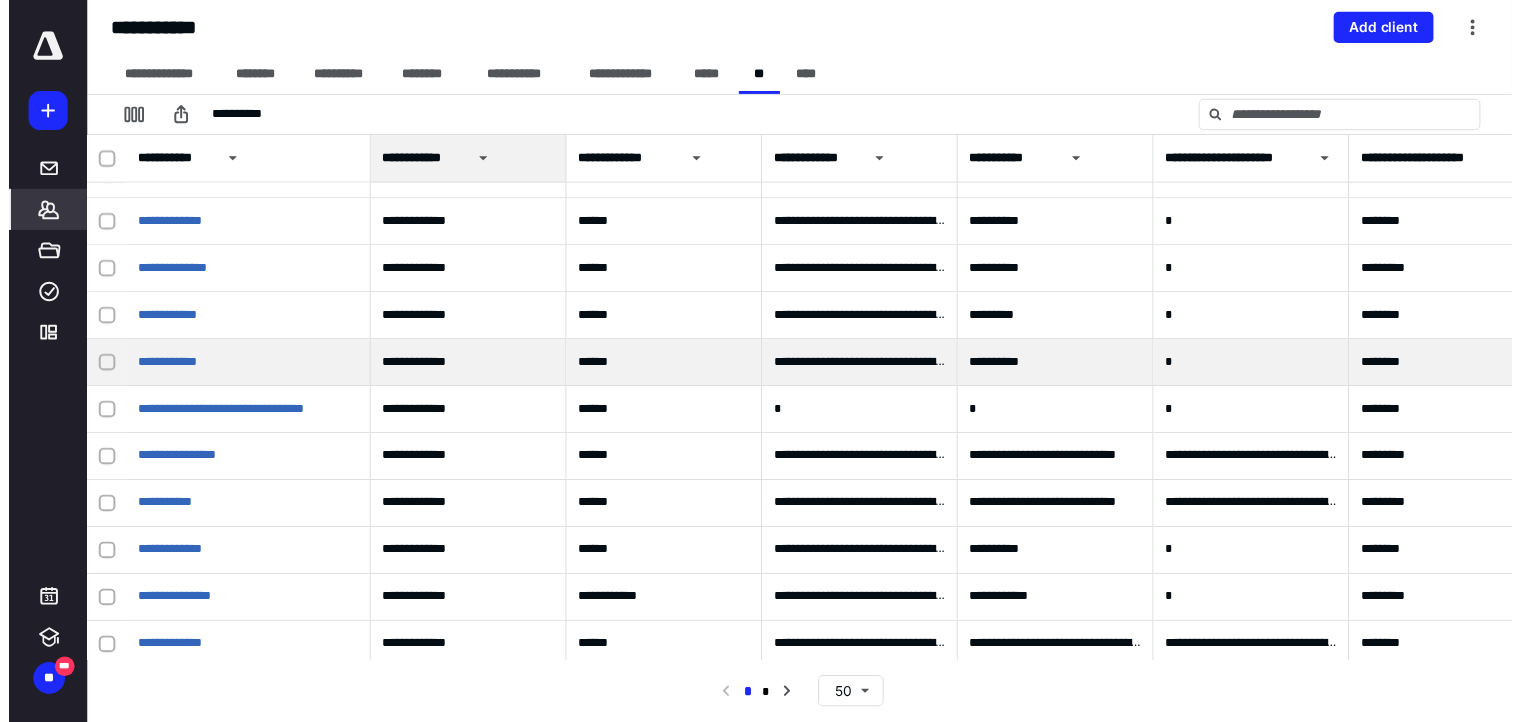scroll, scrollTop: 900, scrollLeft: 0, axis: vertical 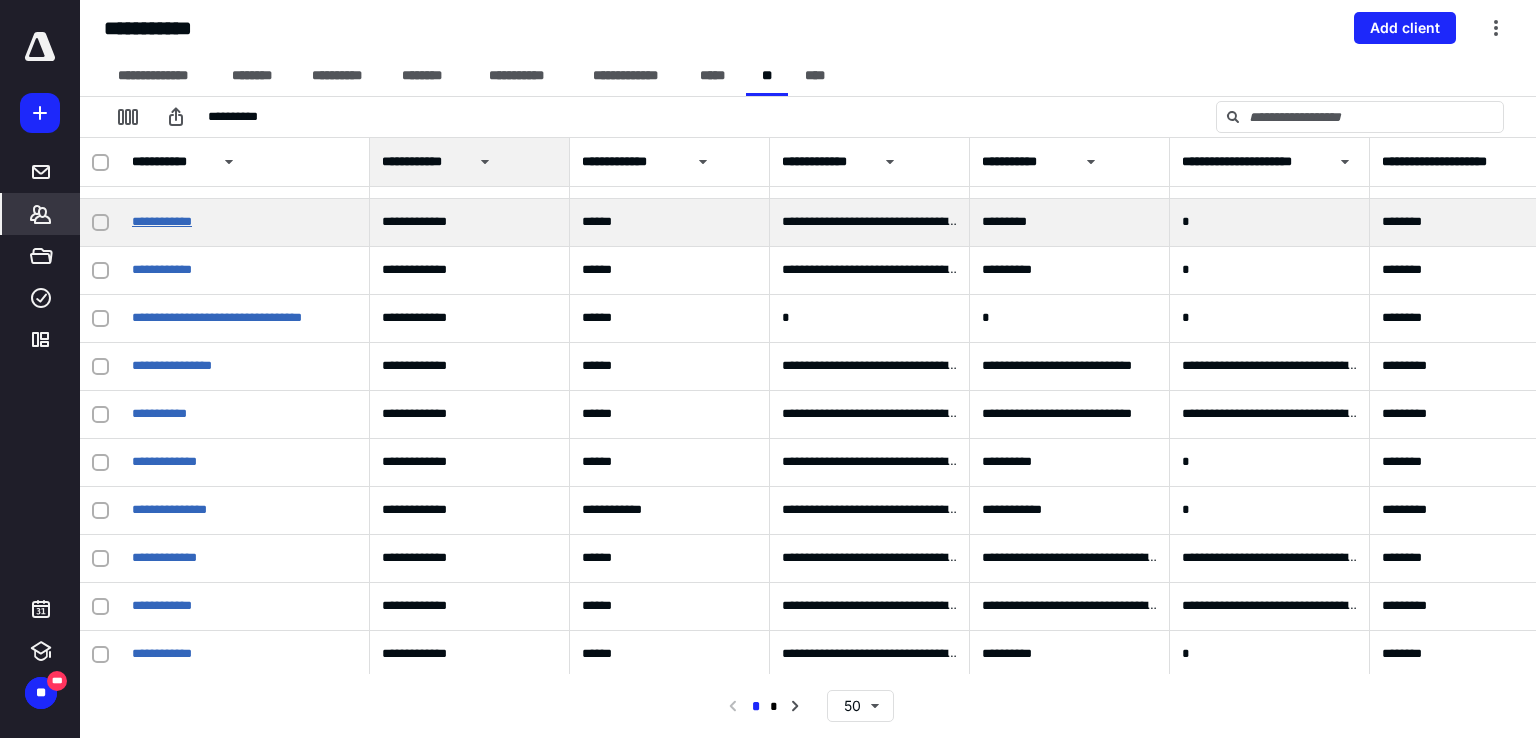 click on "**********" at bounding box center (162, 221) 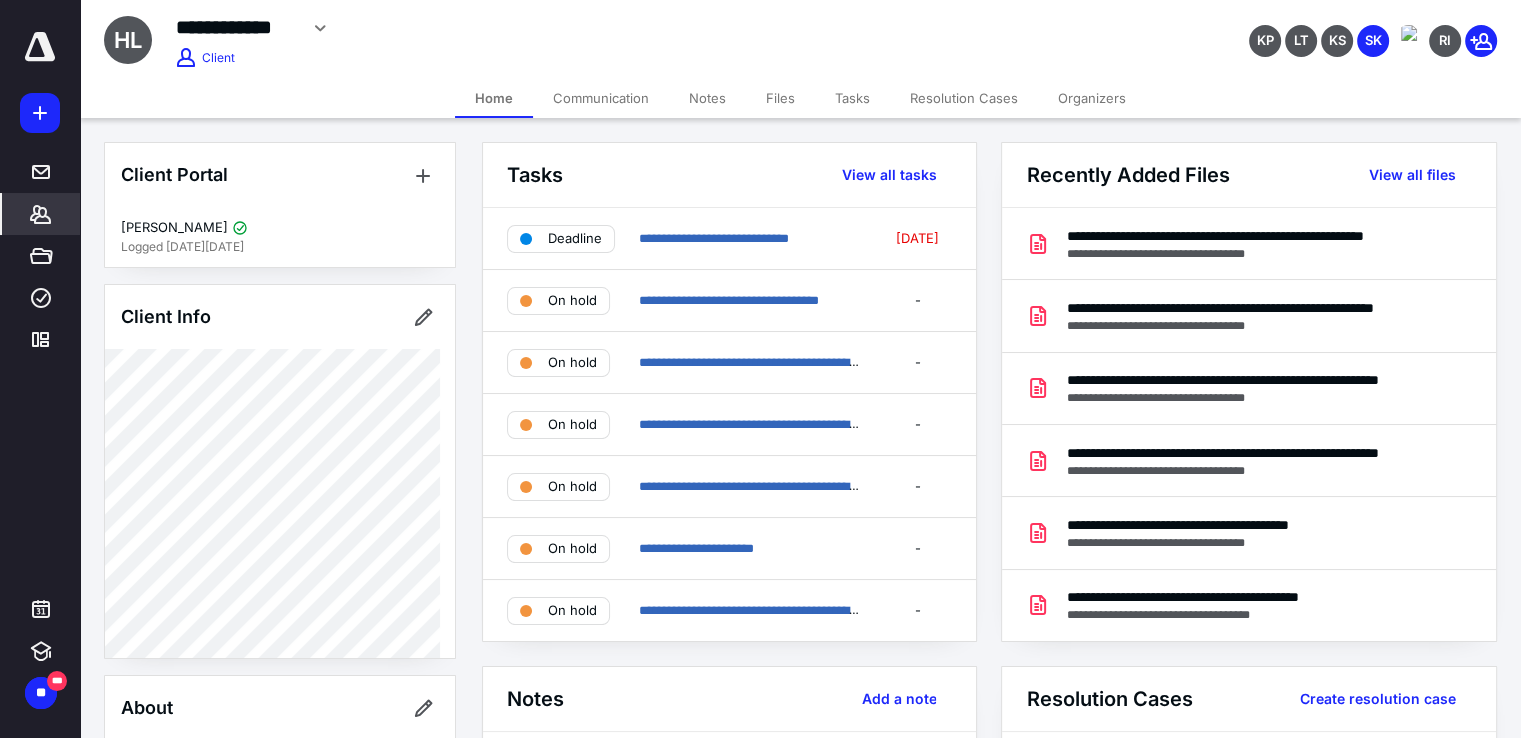 click on "Tasks" at bounding box center [852, 98] 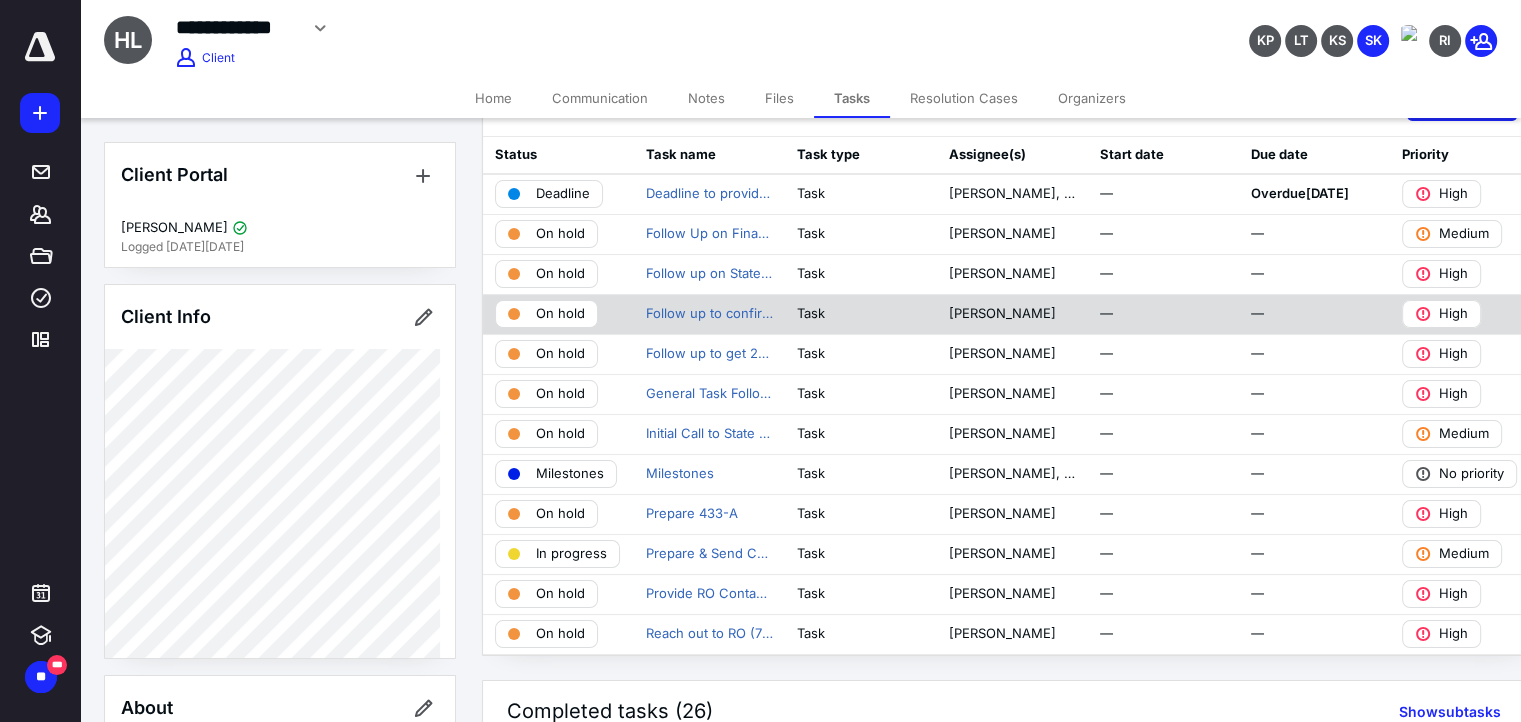 scroll, scrollTop: 100, scrollLeft: 0, axis: vertical 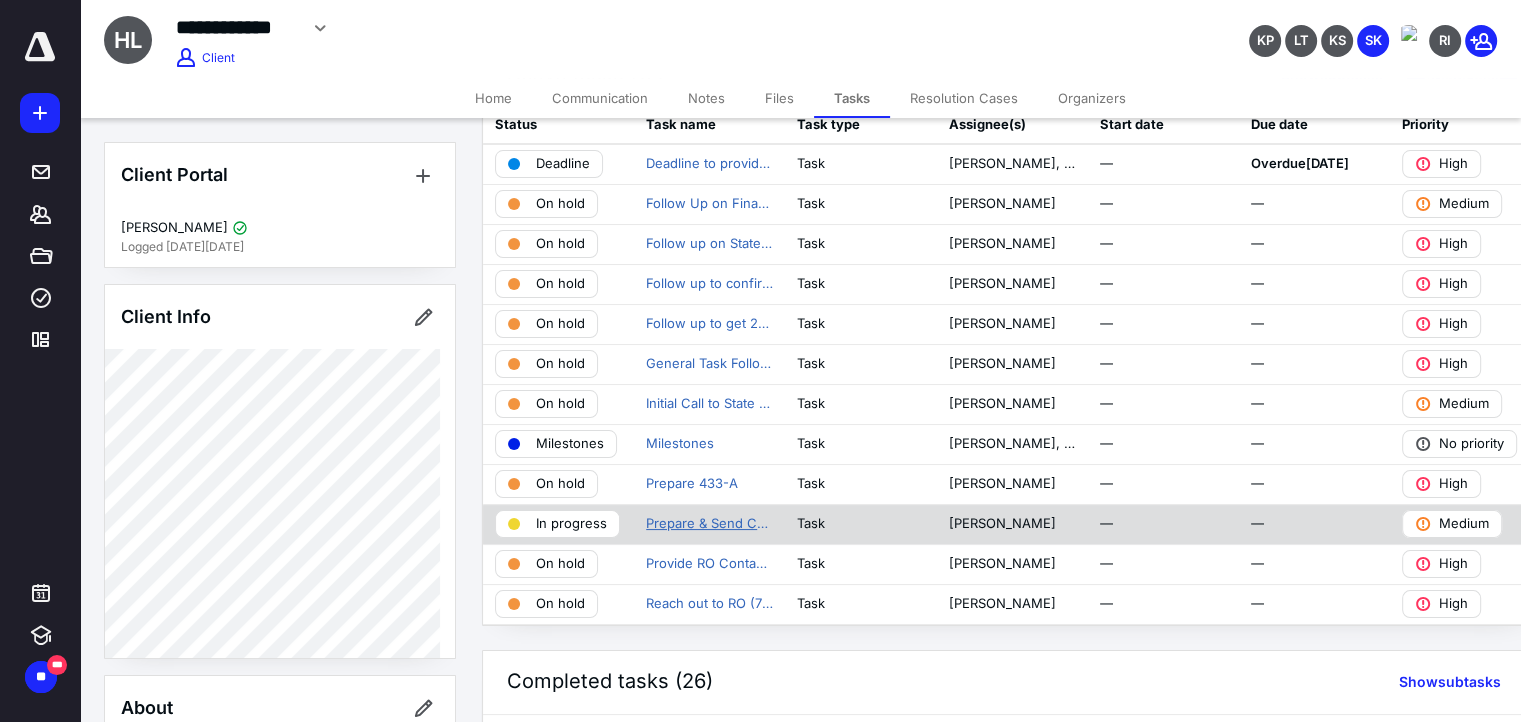 click on "Prepare & Send Certified Letter to Client" at bounding box center [709, 524] 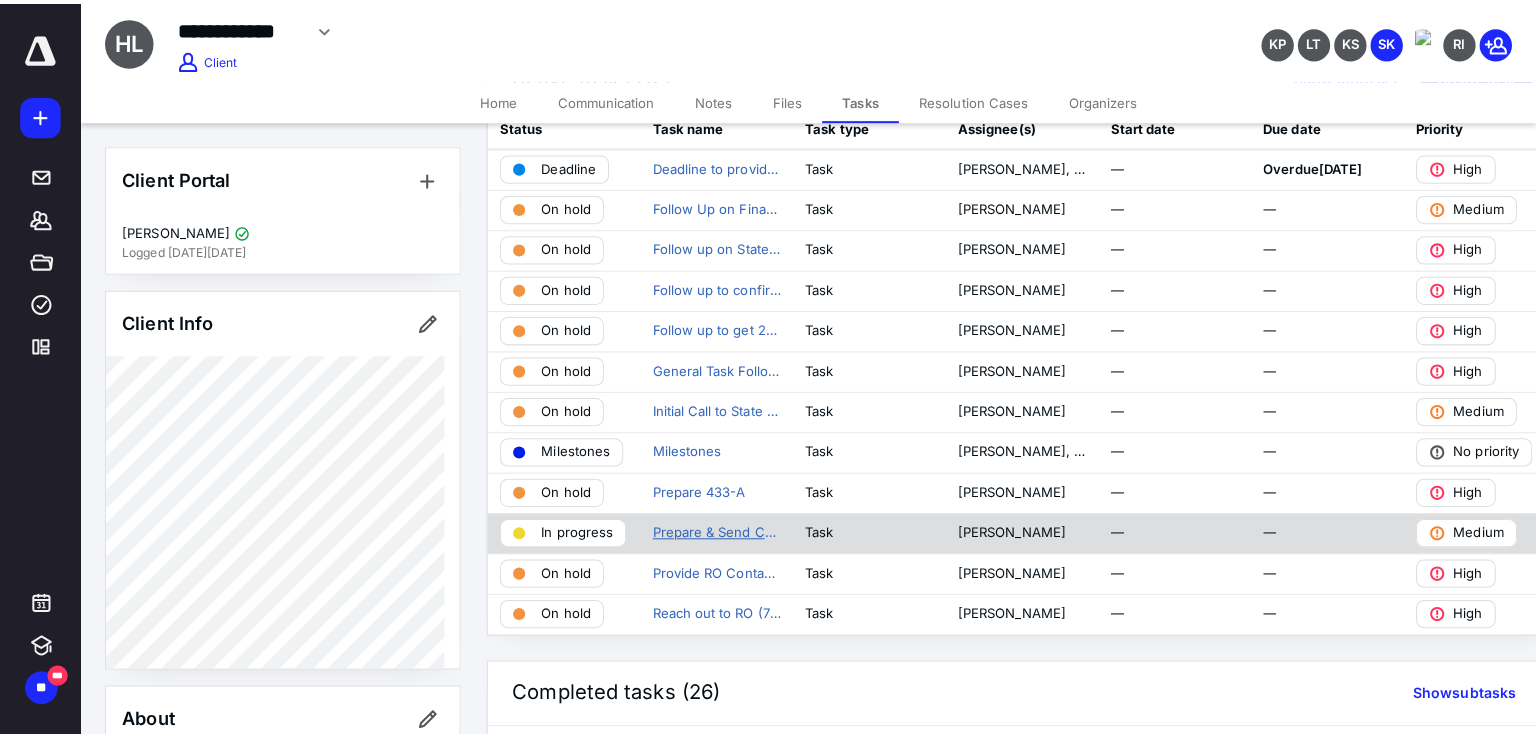 scroll, scrollTop: 0, scrollLeft: 0, axis: both 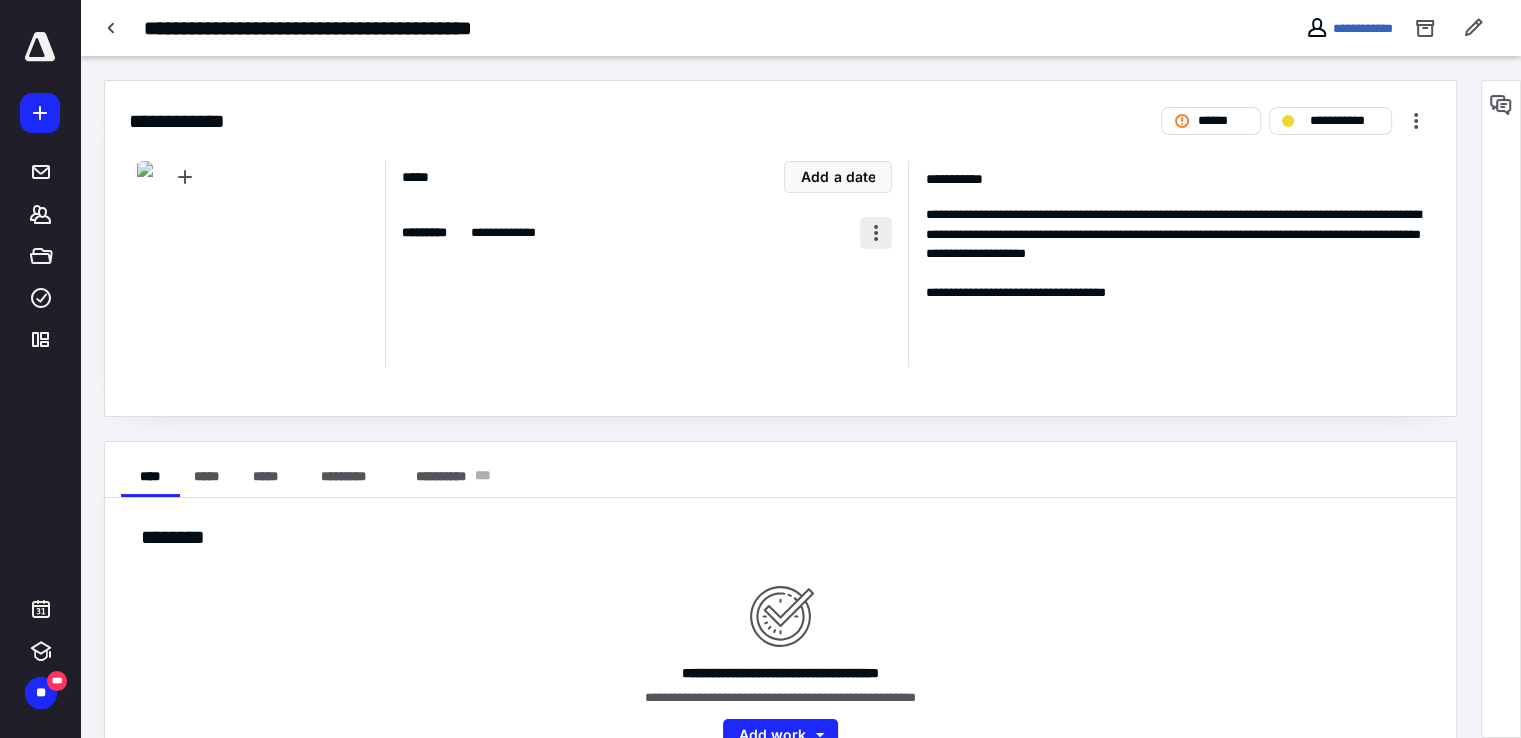 click at bounding box center (876, 233) 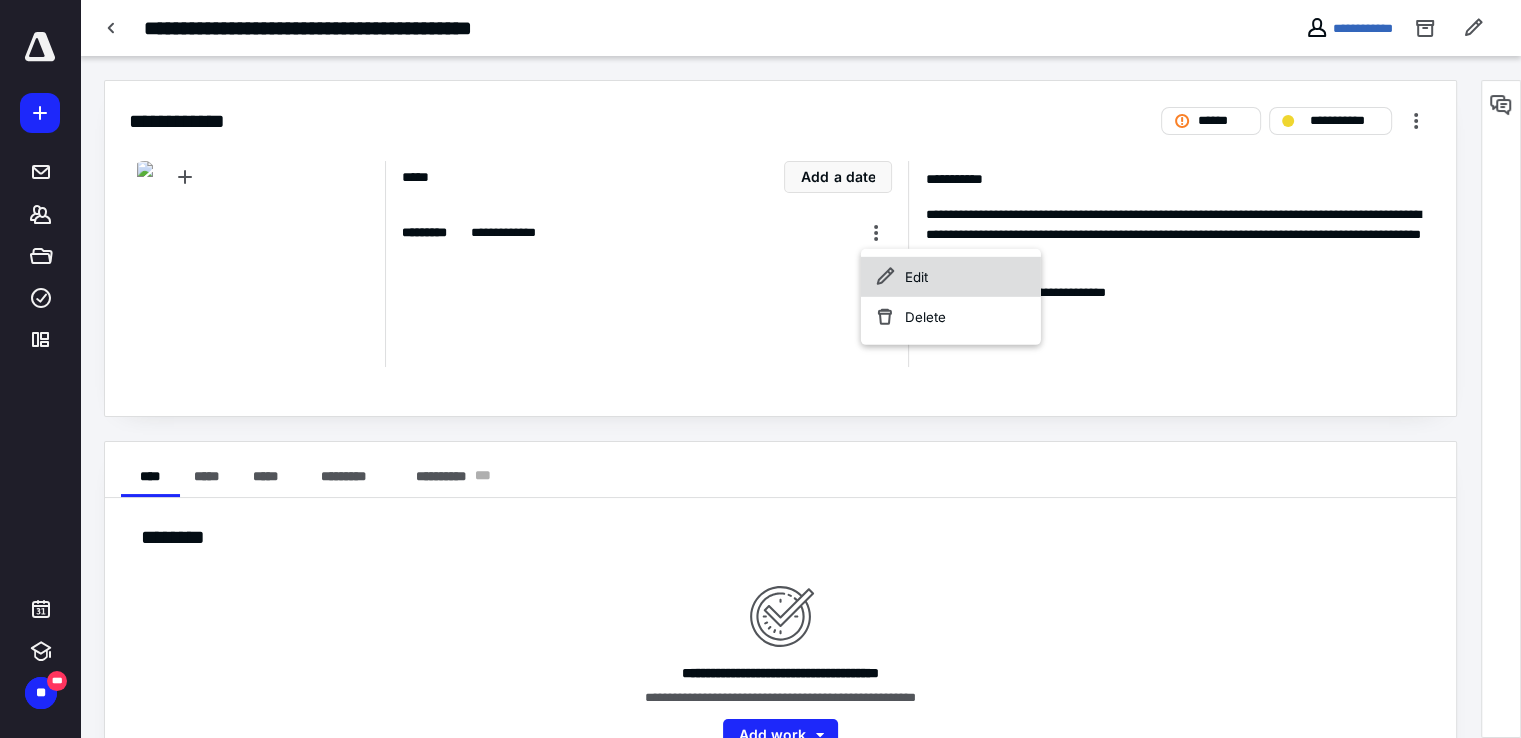 click on "Edit" at bounding box center (951, 277) 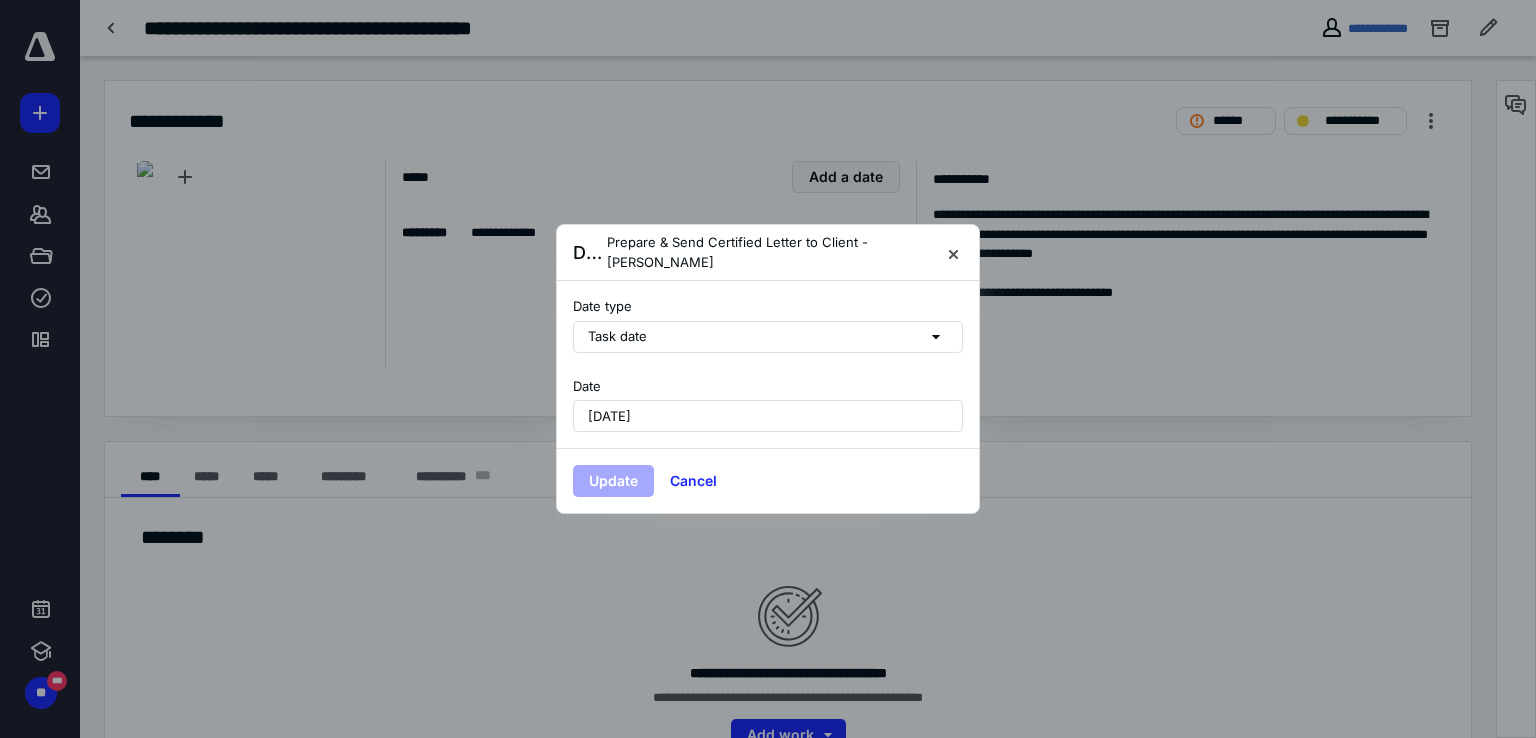 click on "[DATE]" at bounding box center (609, 416) 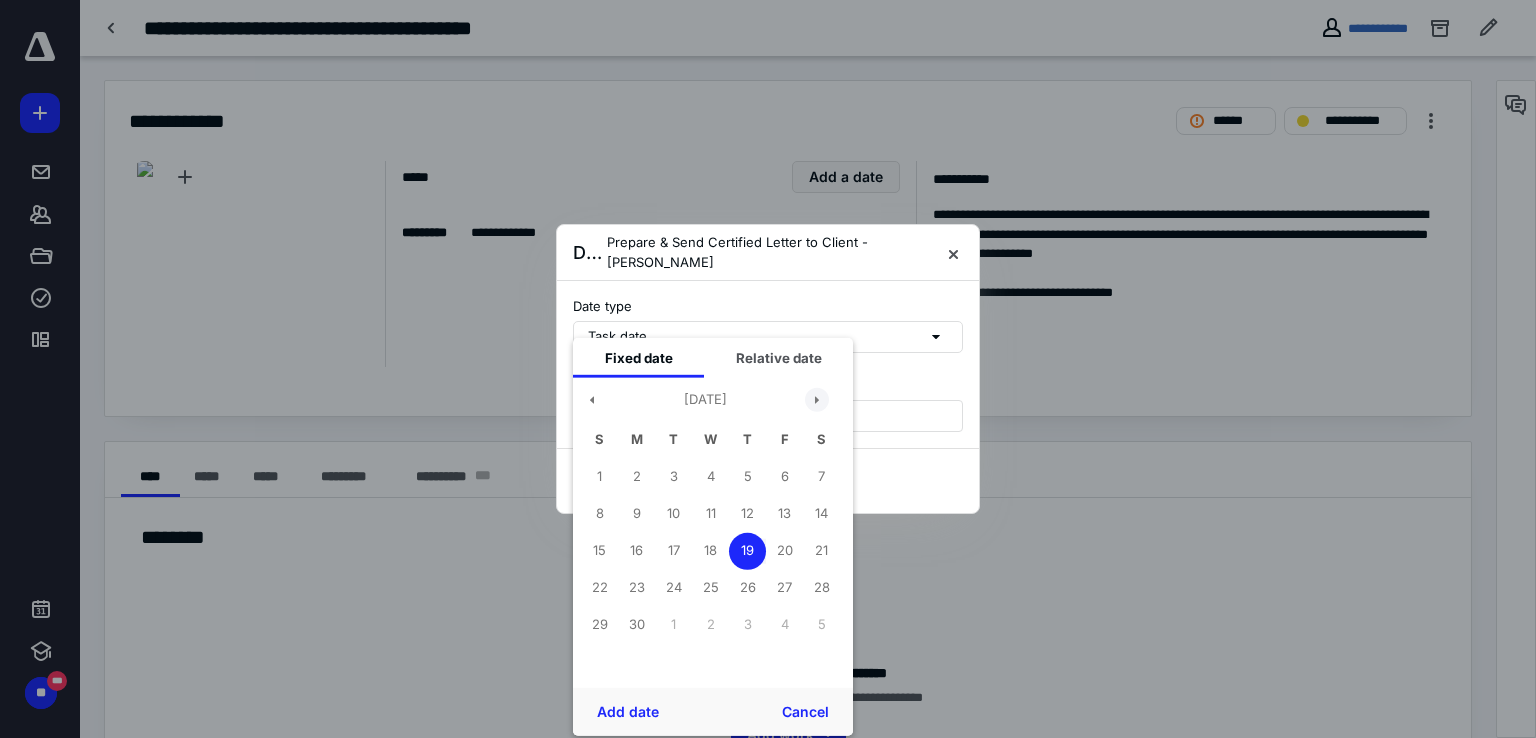 click at bounding box center [817, 400] 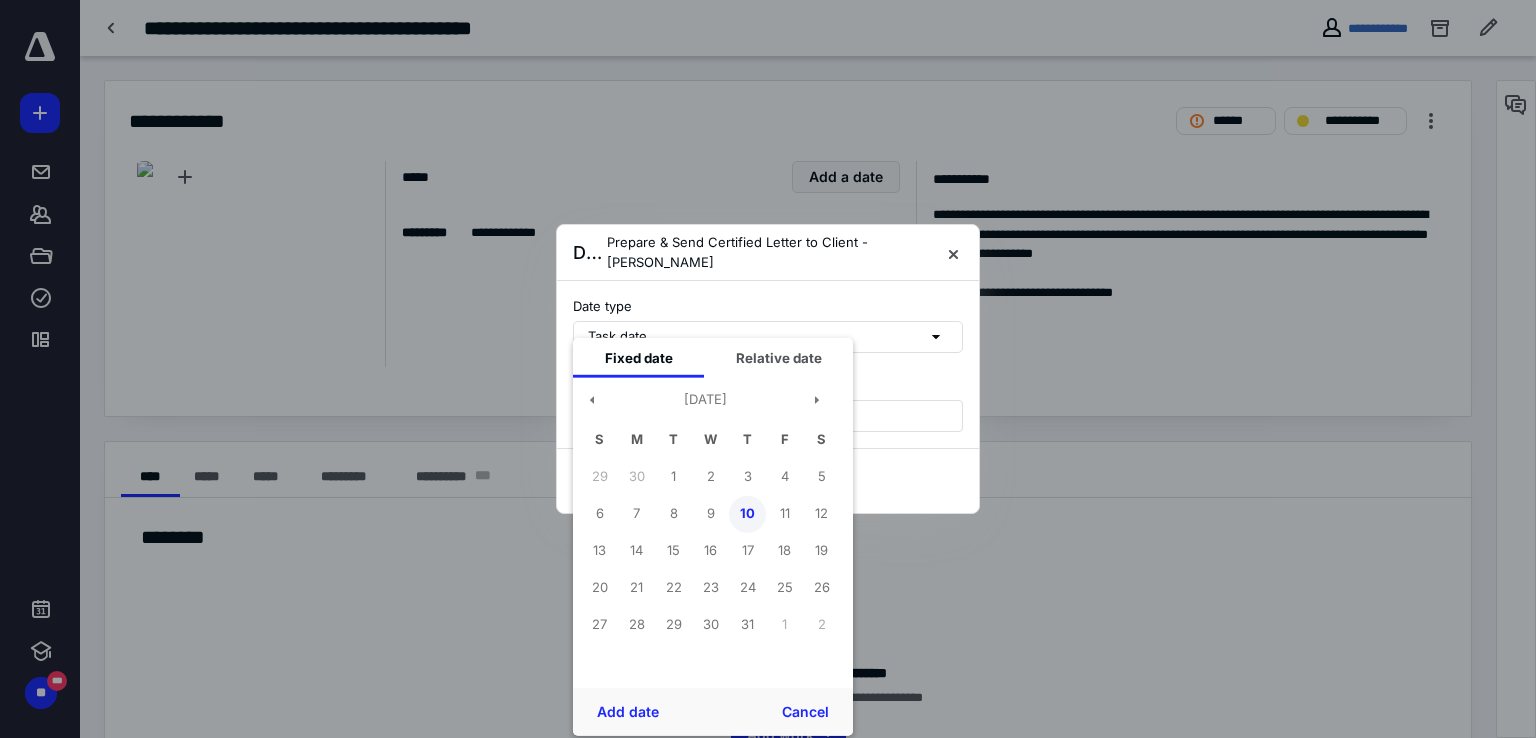 click on "10" at bounding box center [747, 513] 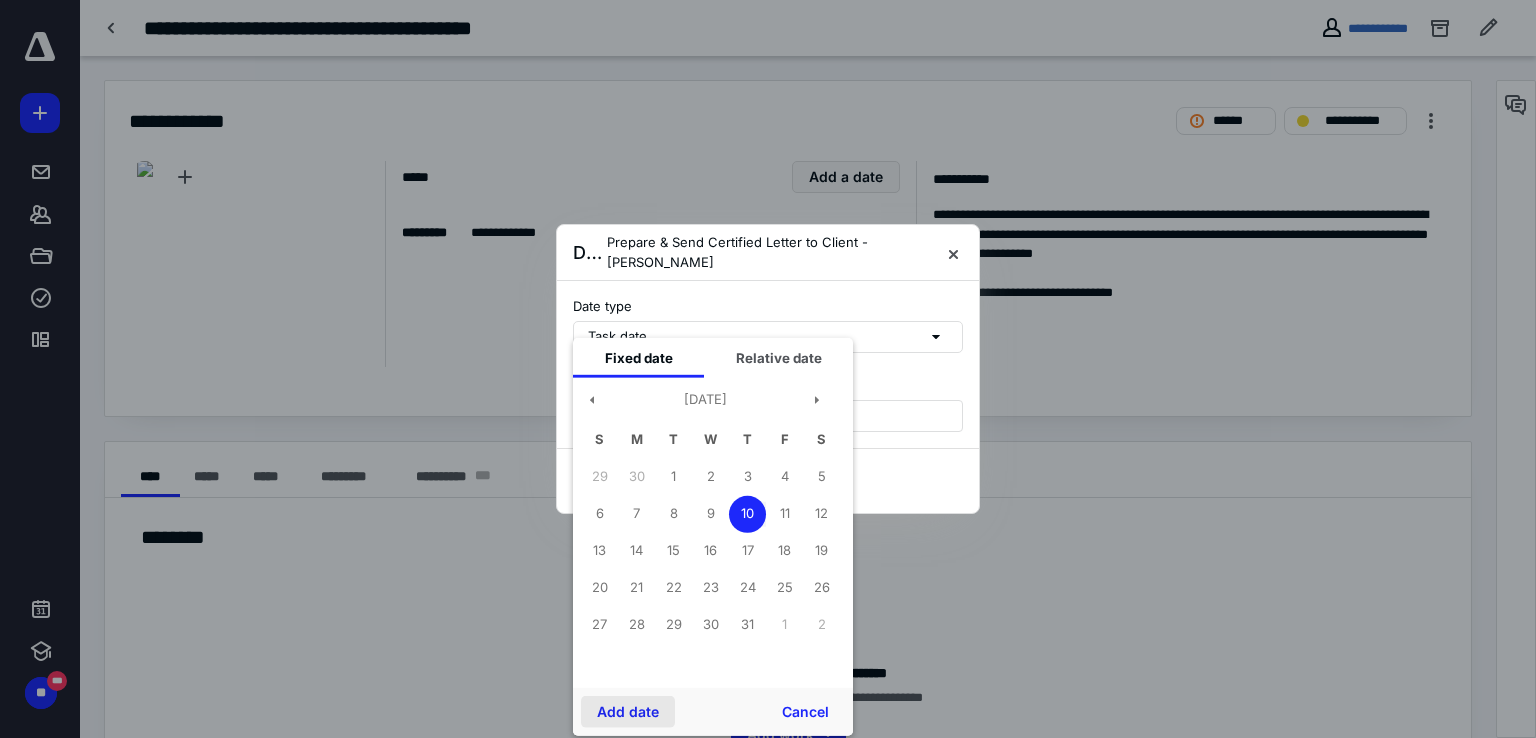 click on "Add date" at bounding box center (628, 712) 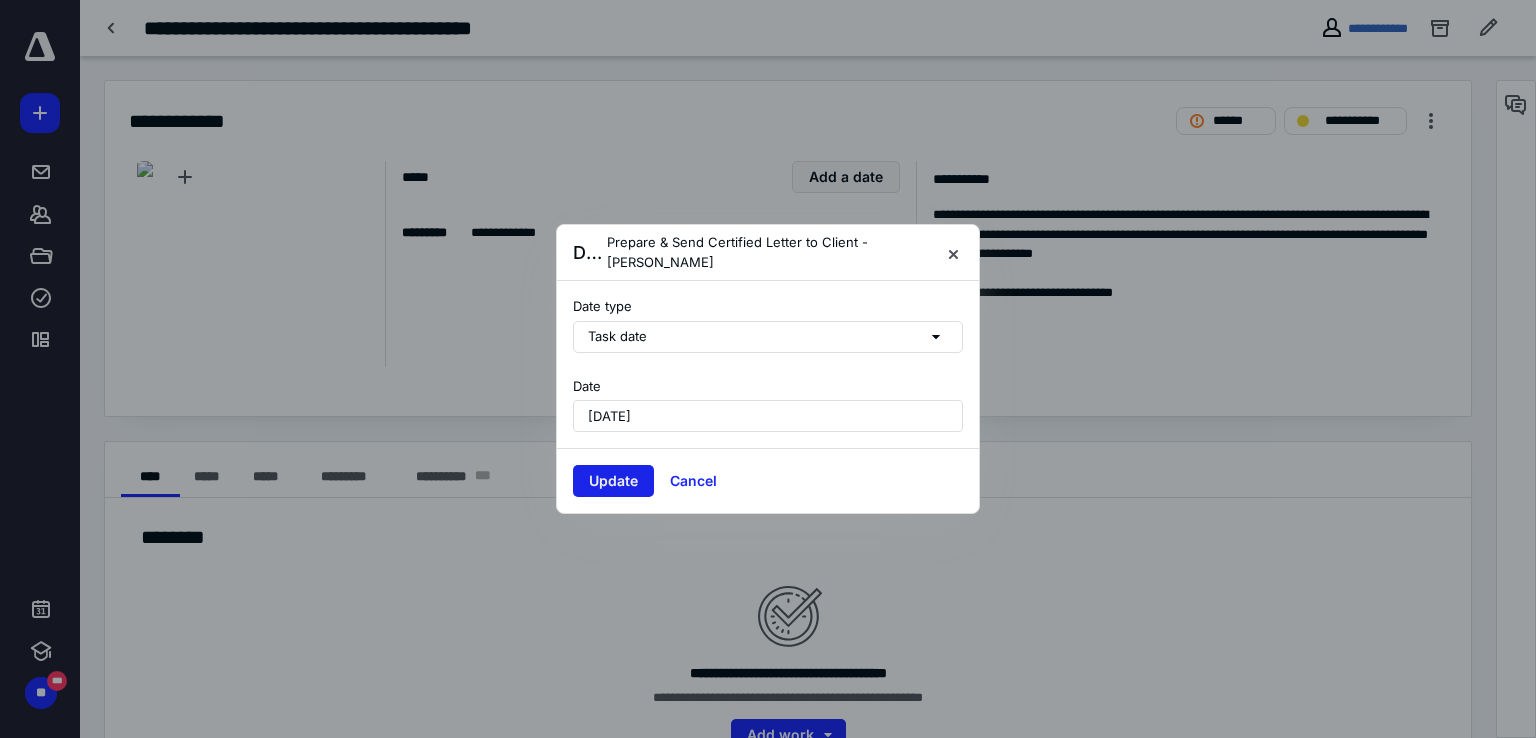 click on "Update" at bounding box center [613, 481] 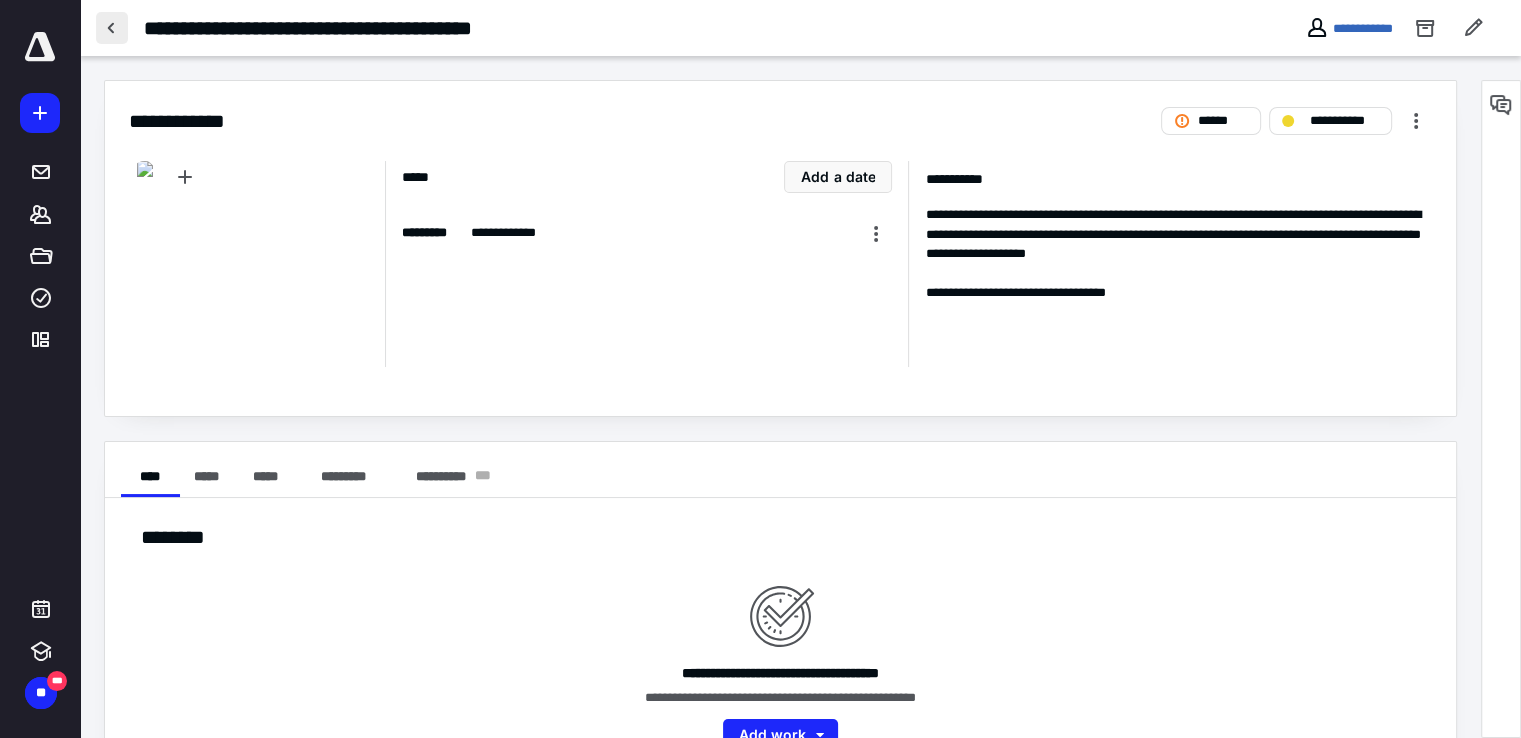 click at bounding box center (112, 28) 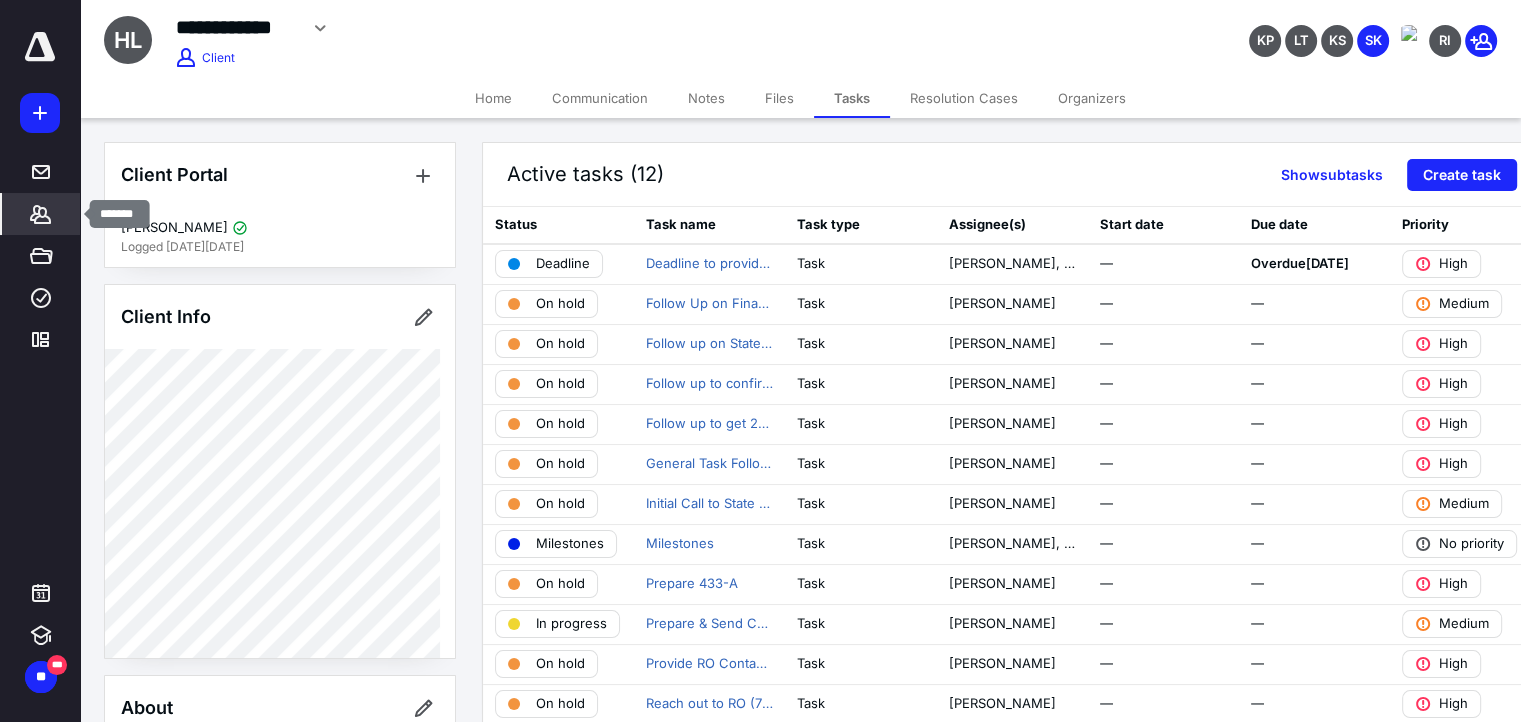 click 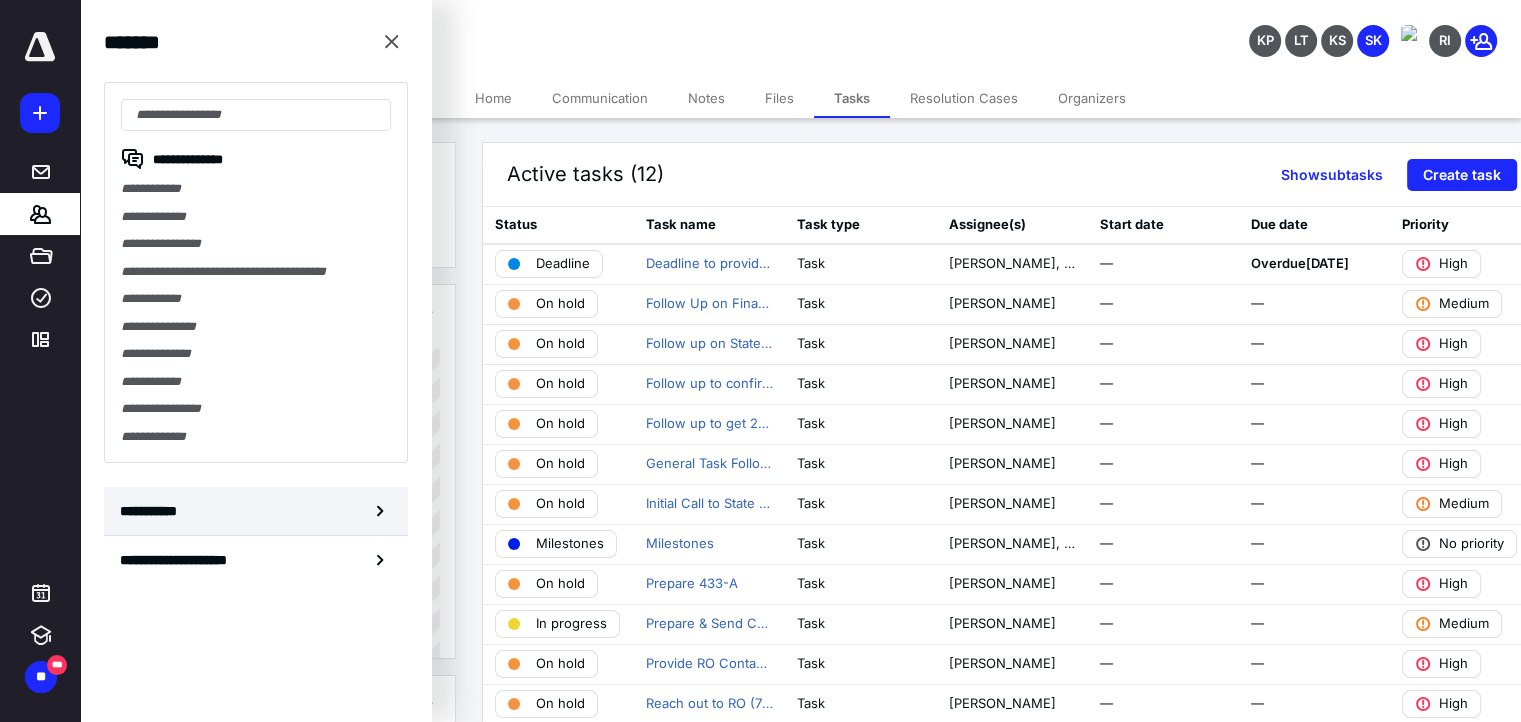 click on "**********" at bounding box center (256, 511) 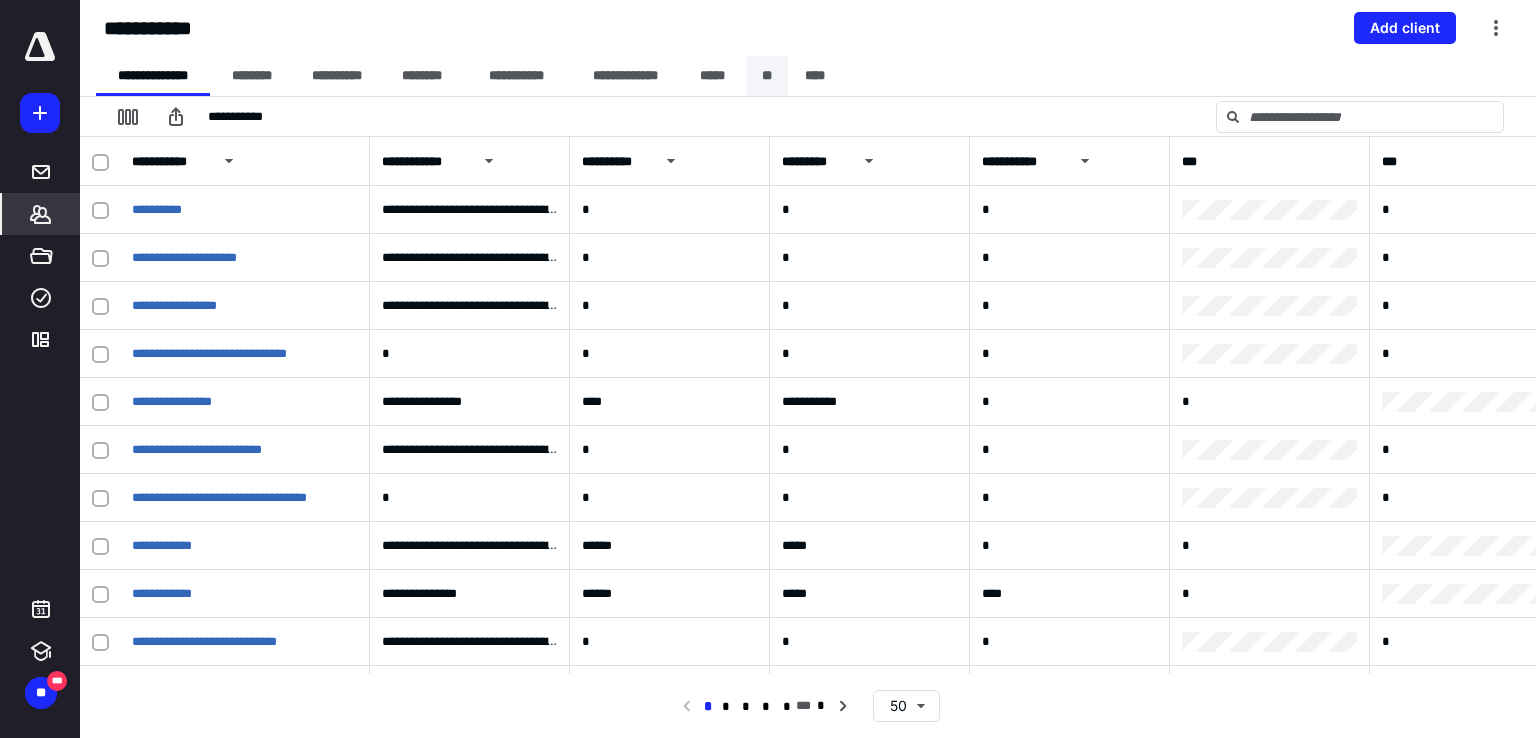 click on "**" at bounding box center [767, 76] 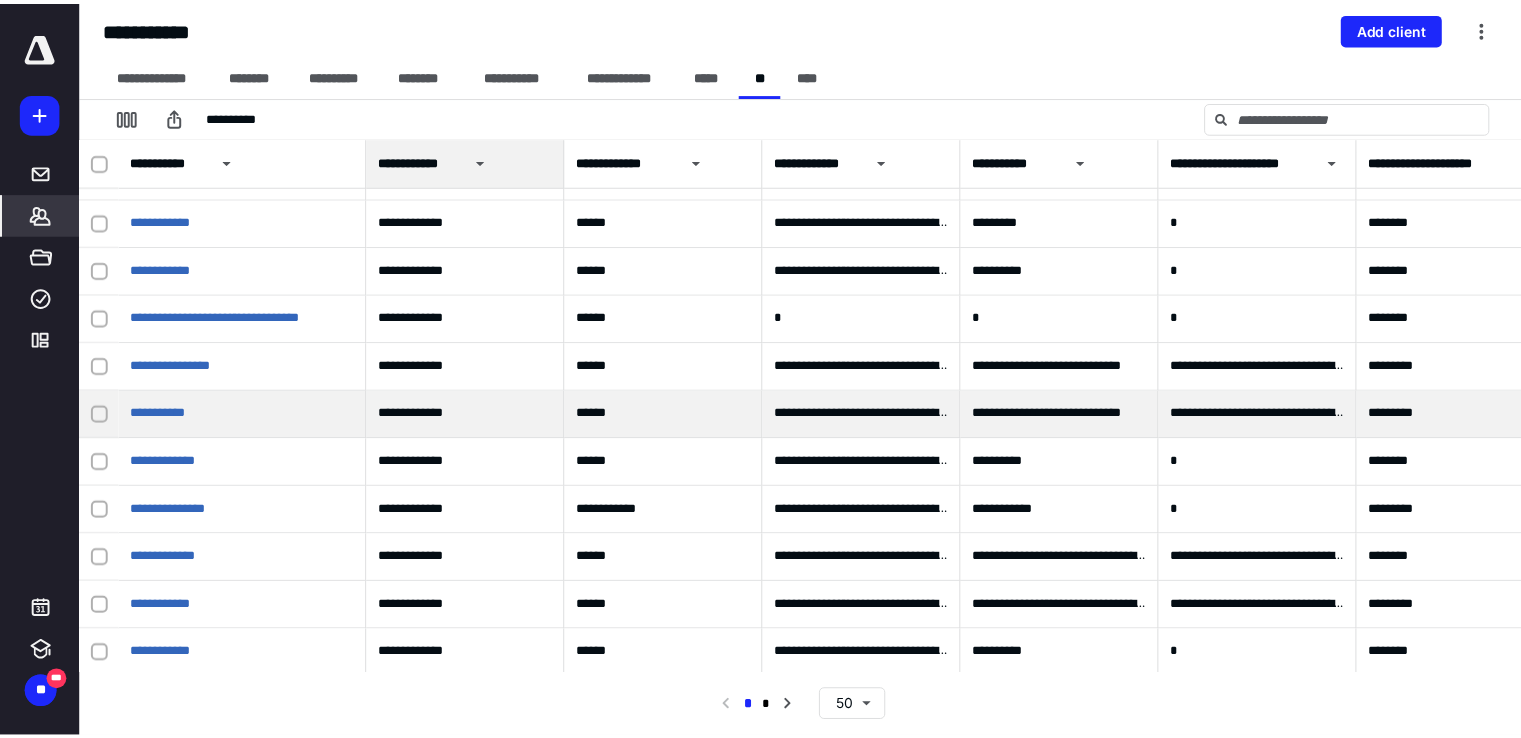 scroll, scrollTop: 800, scrollLeft: 0, axis: vertical 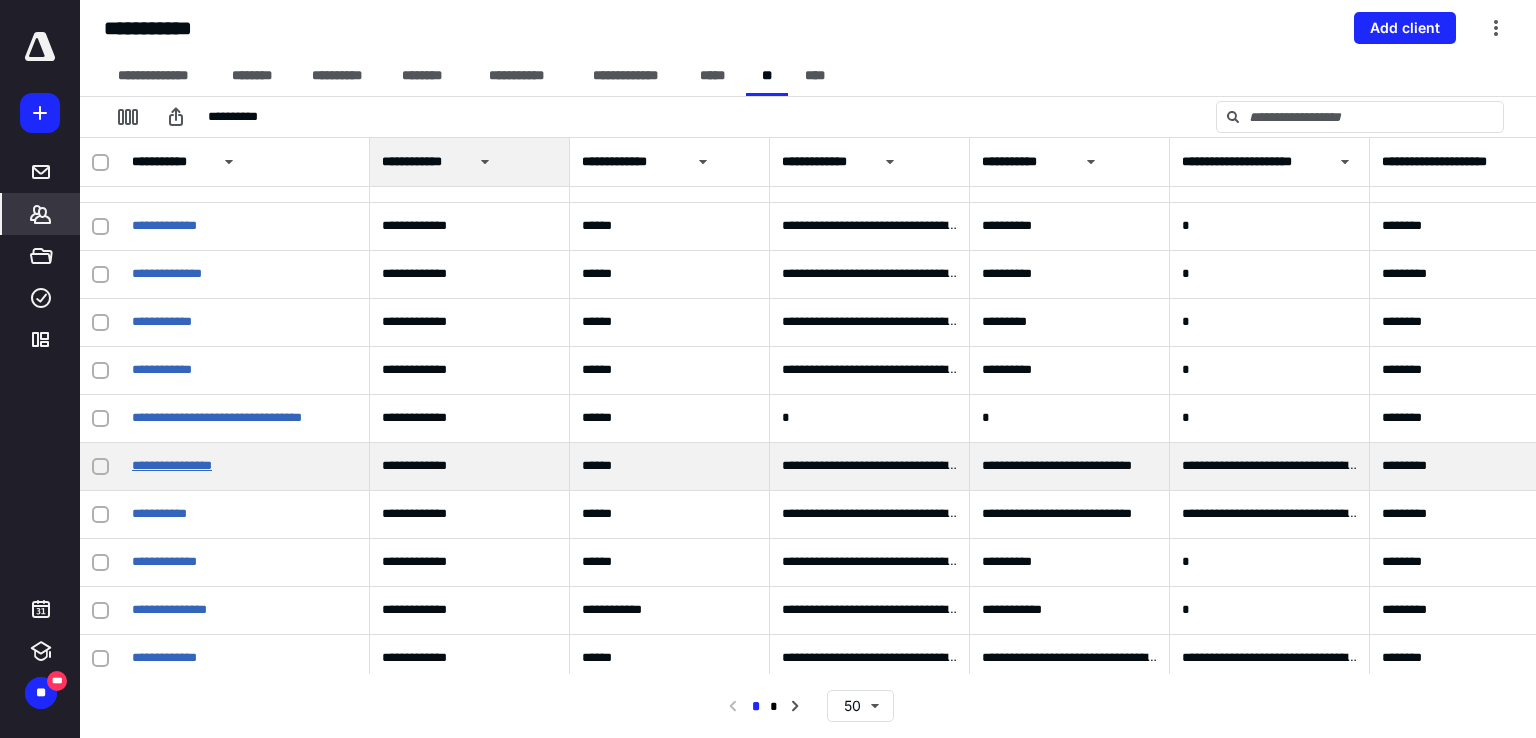click on "**********" at bounding box center (172, 465) 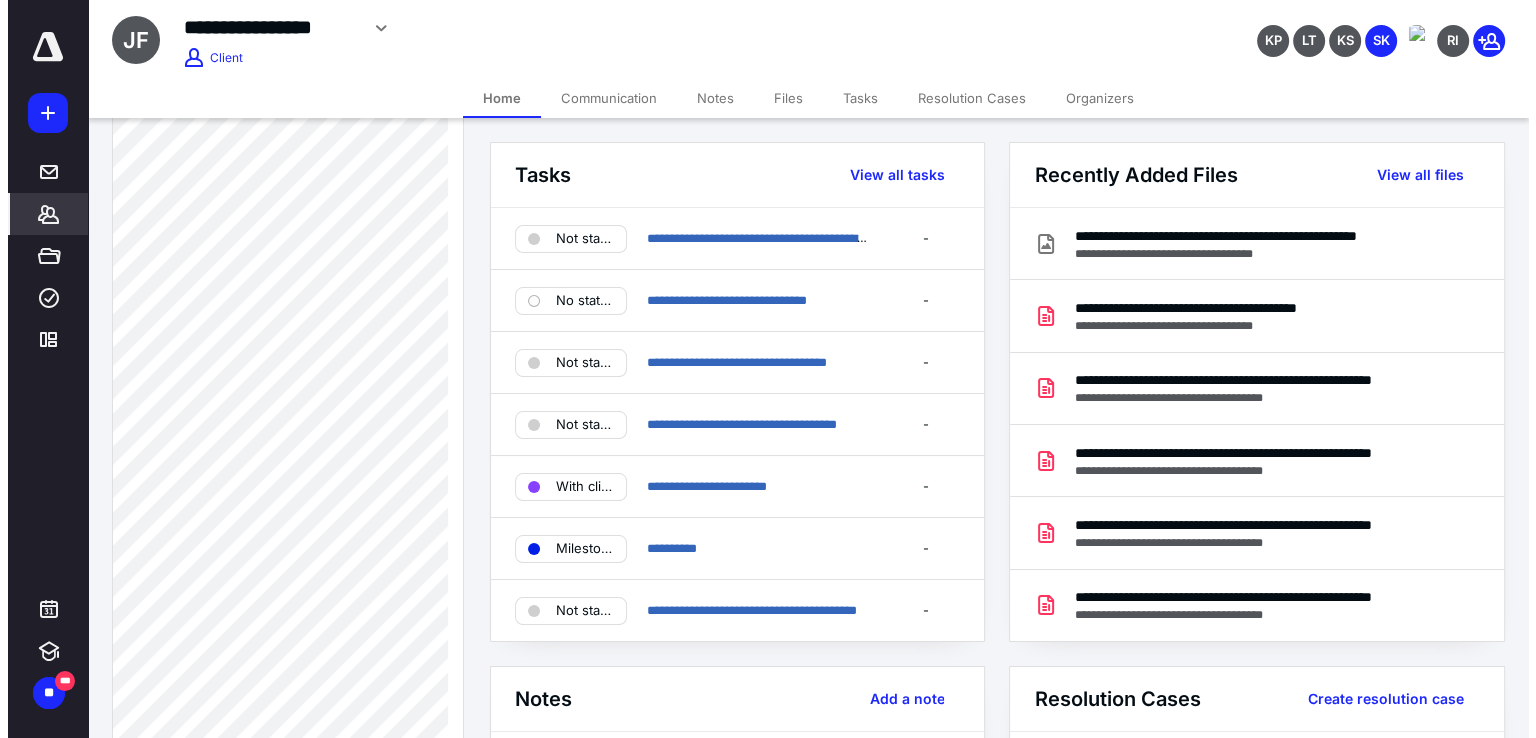 scroll, scrollTop: 800, scrollLeft: 0, axis: vertical 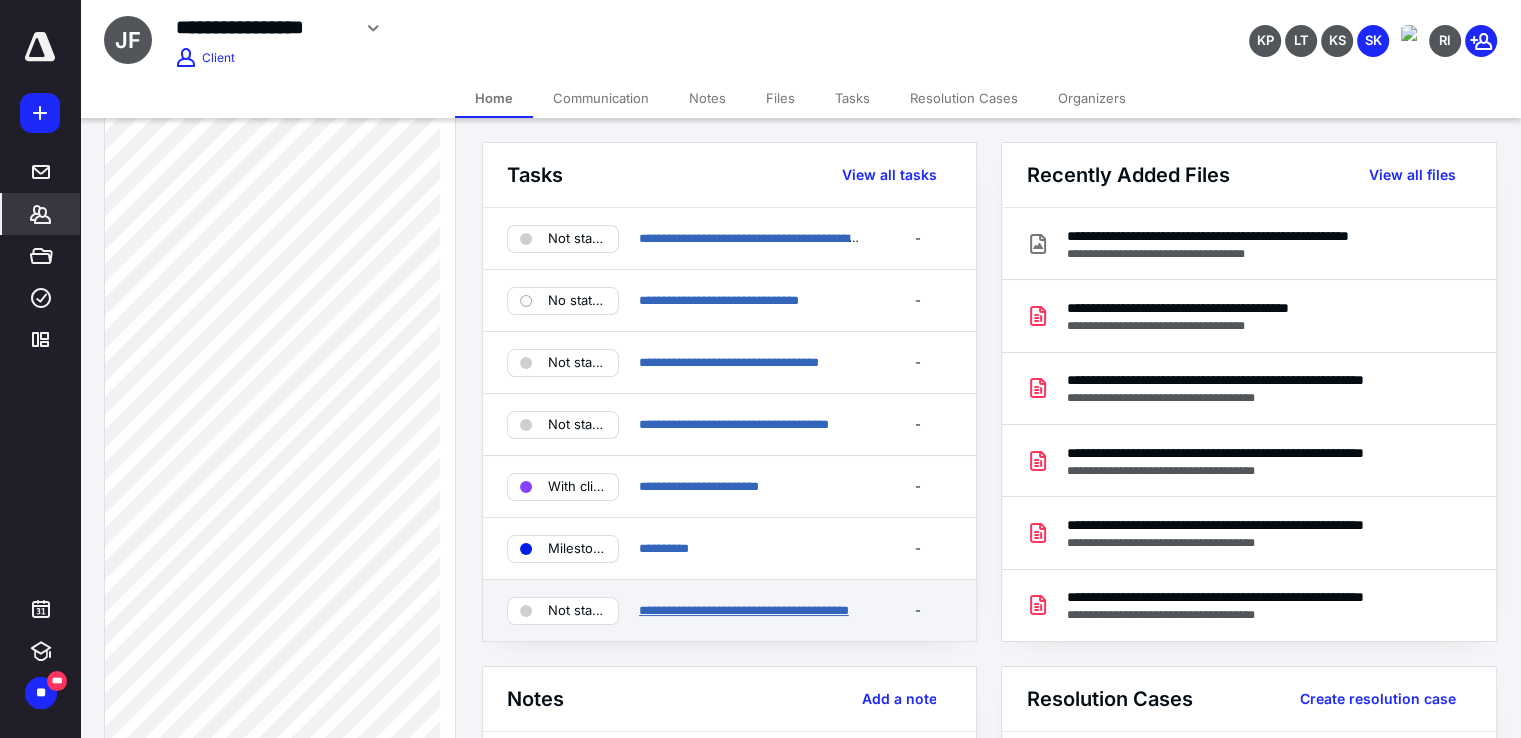 click on "**********" at bounding box center [744, 610] 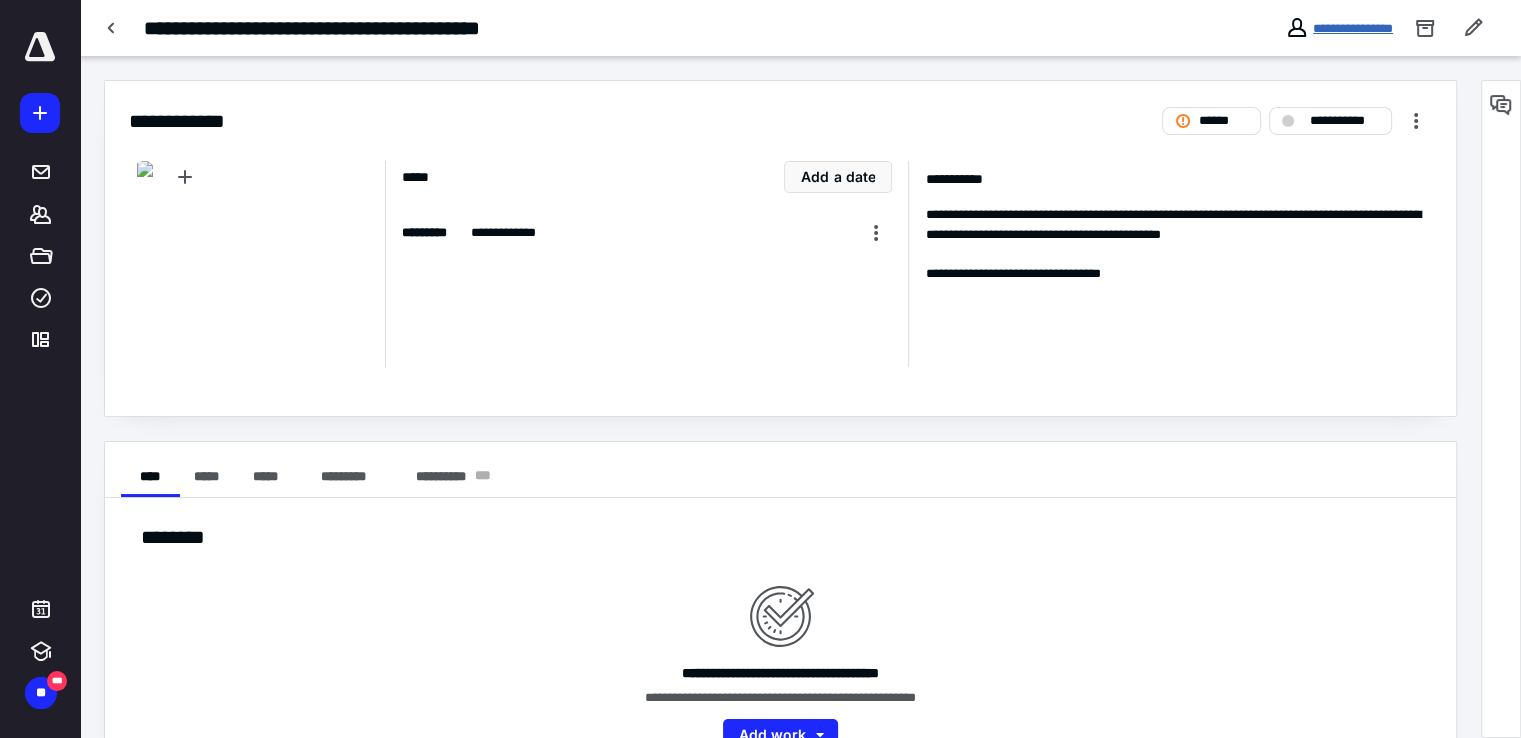 click on "**********" at bounding box center (1353, 28) 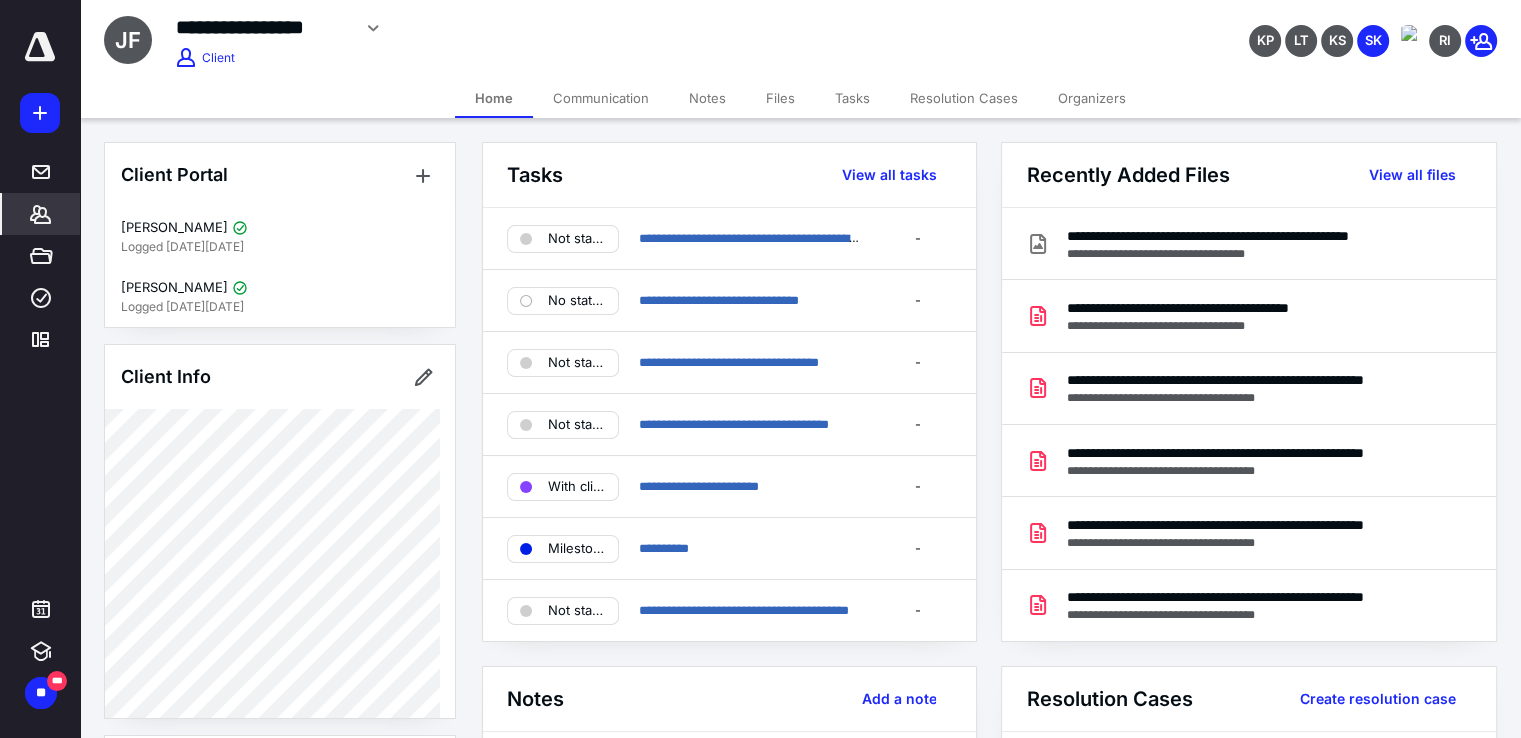 click 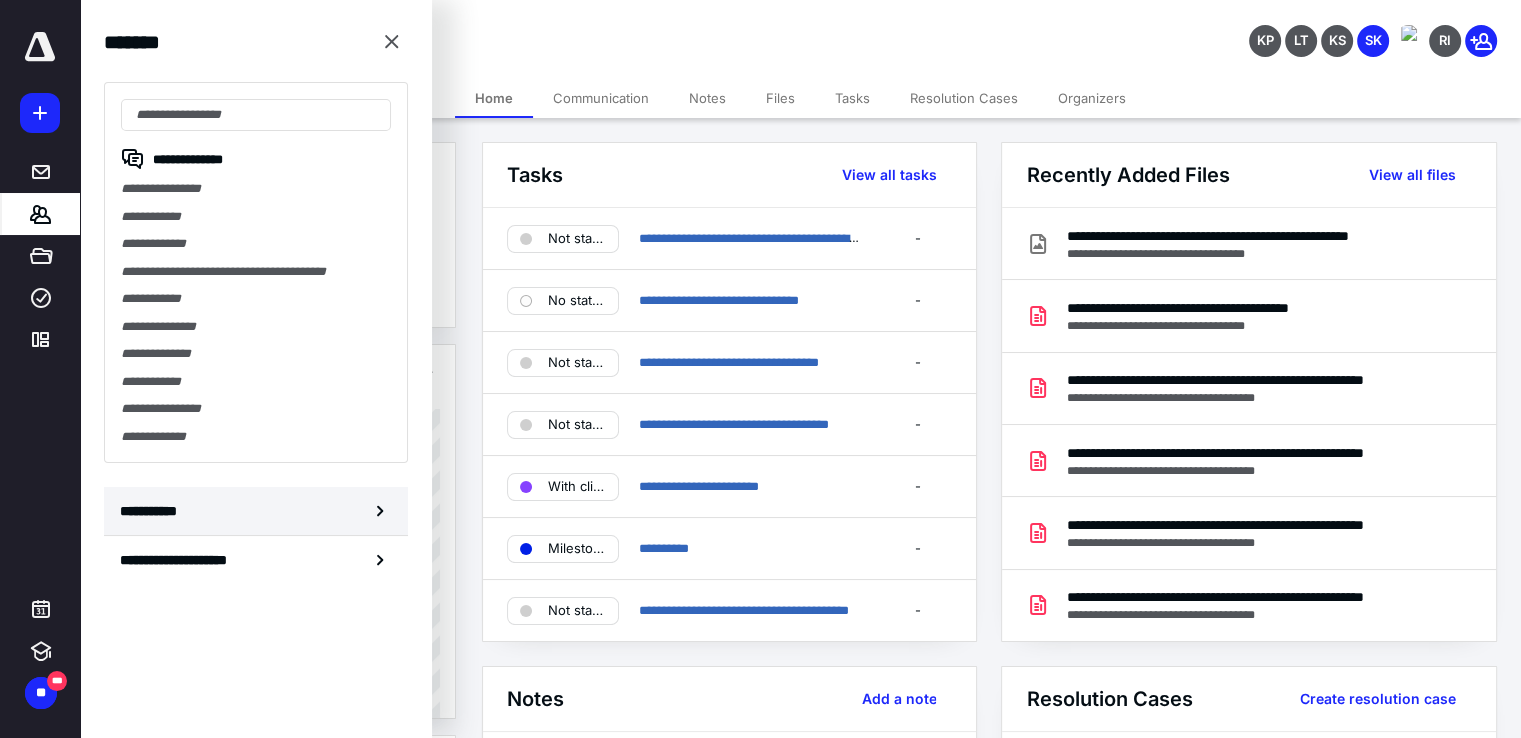 click on "**********" at bounding box center [153, 511] 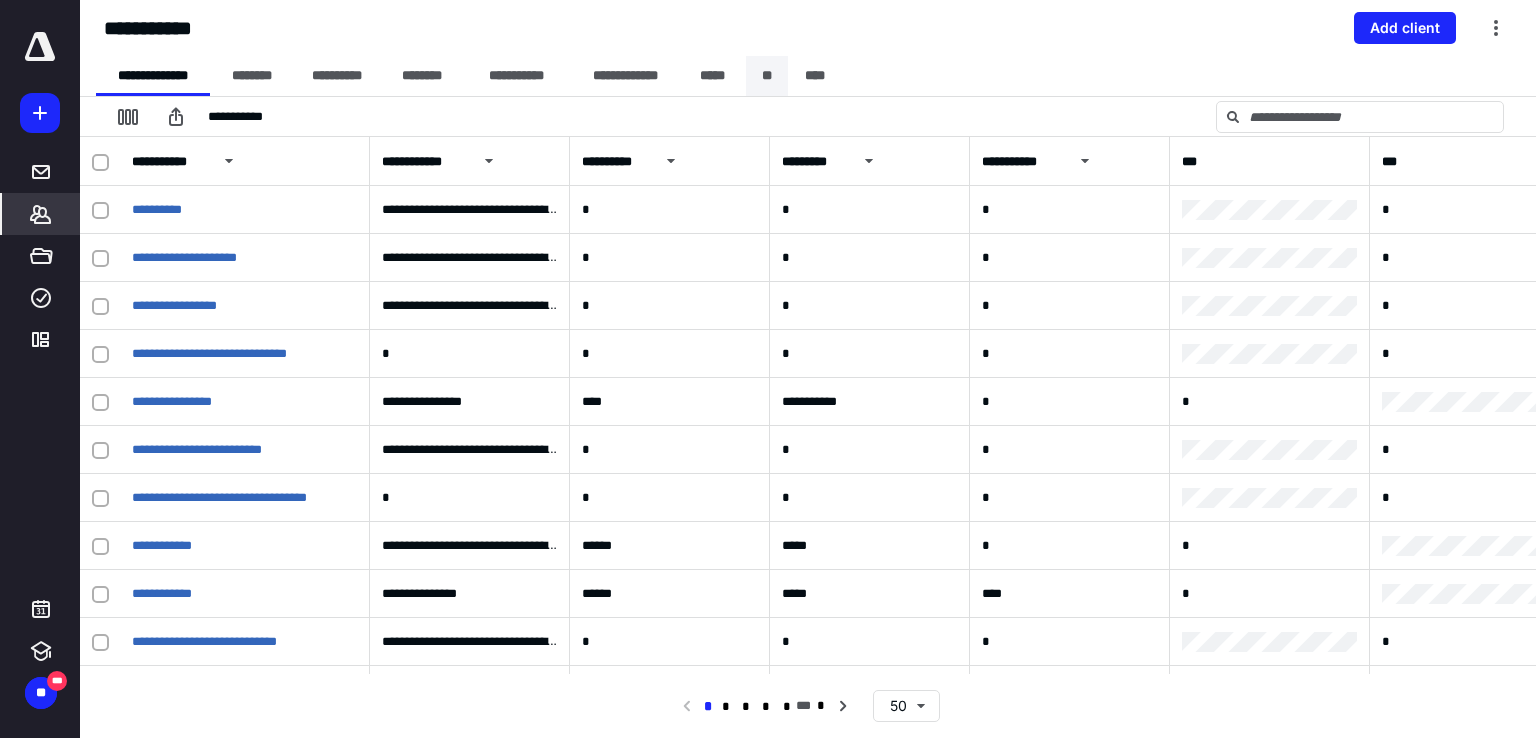 click on "**" at bounding box center (767, 76) 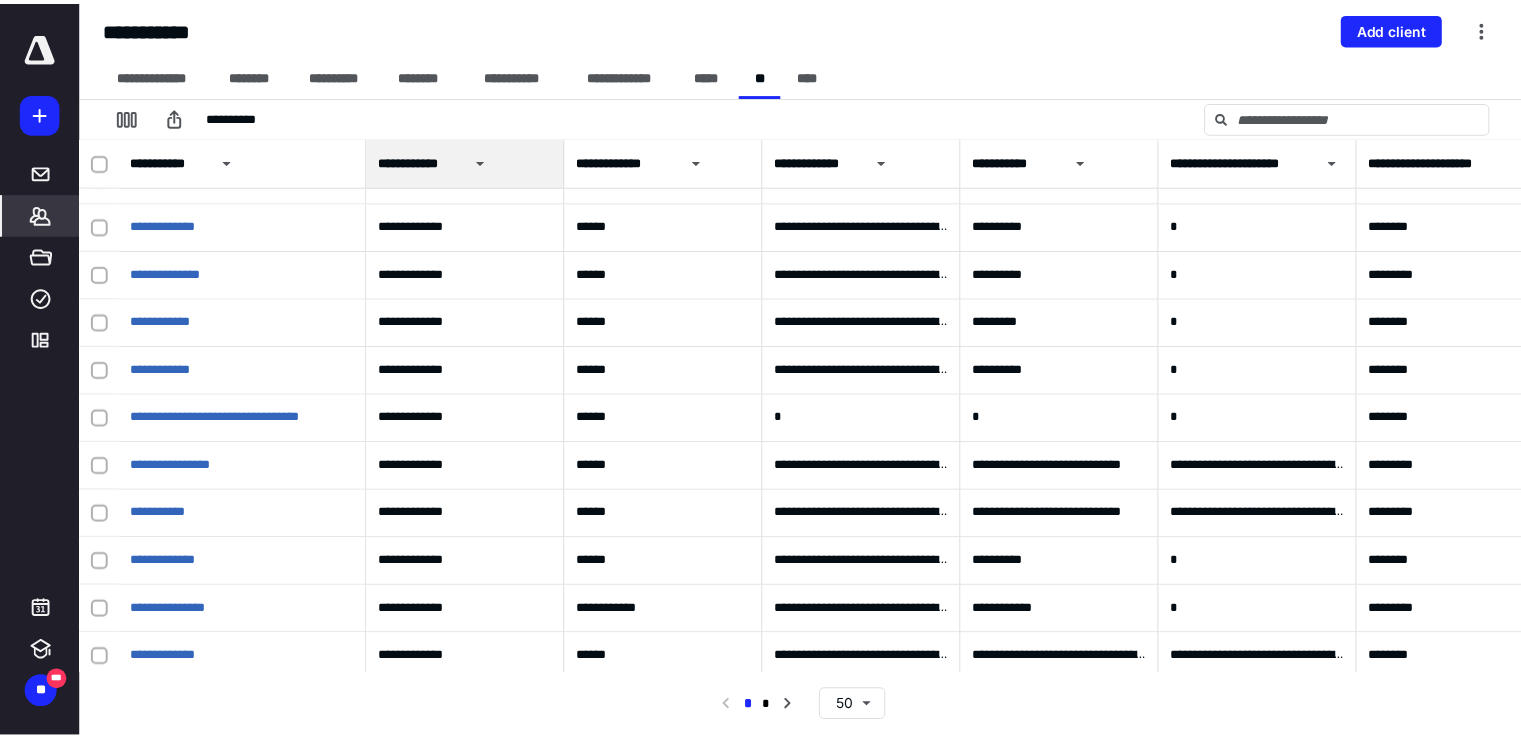 scroll, scrollTop: 1000, scrollLeft: 0, axis: vertical 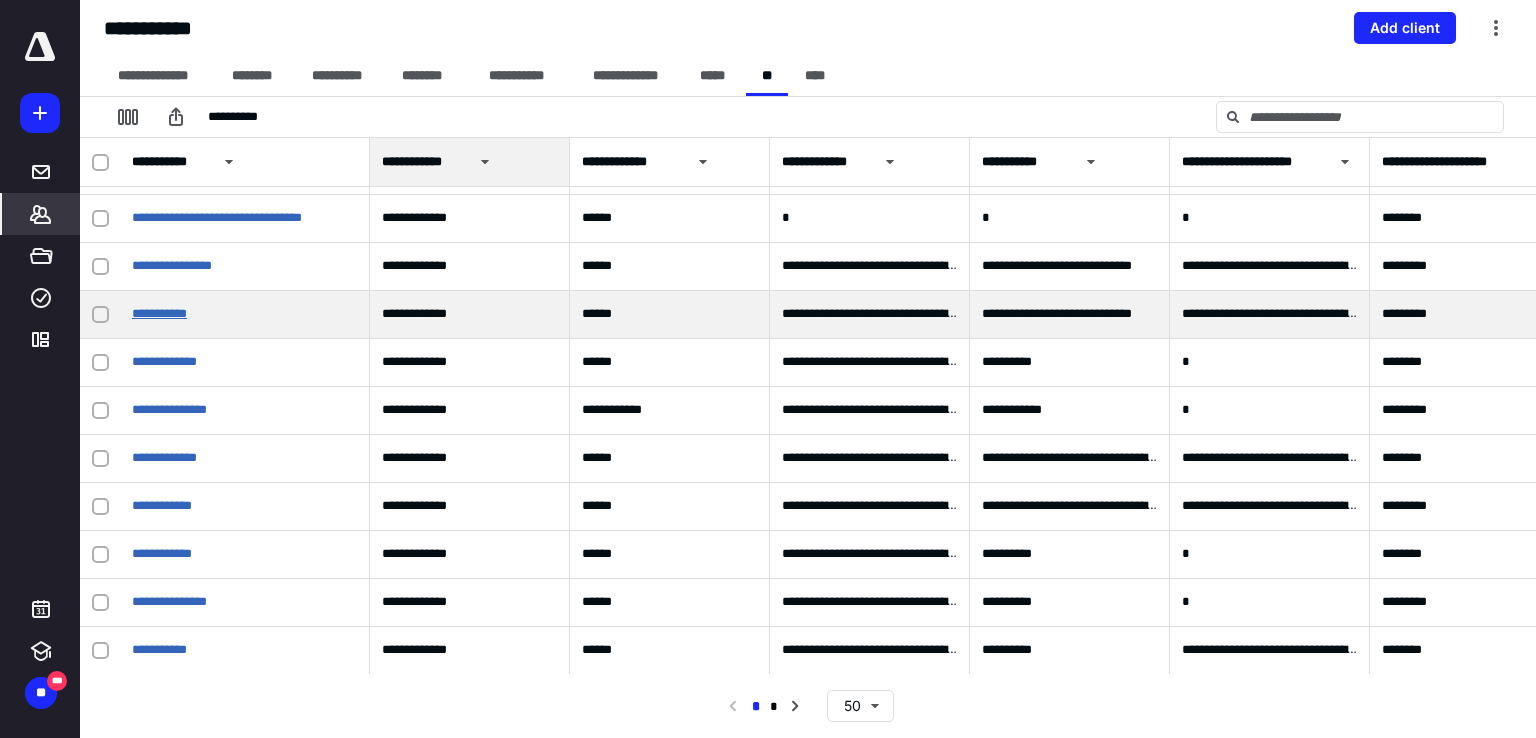 click on "**********" at bounding box center [159, 313] 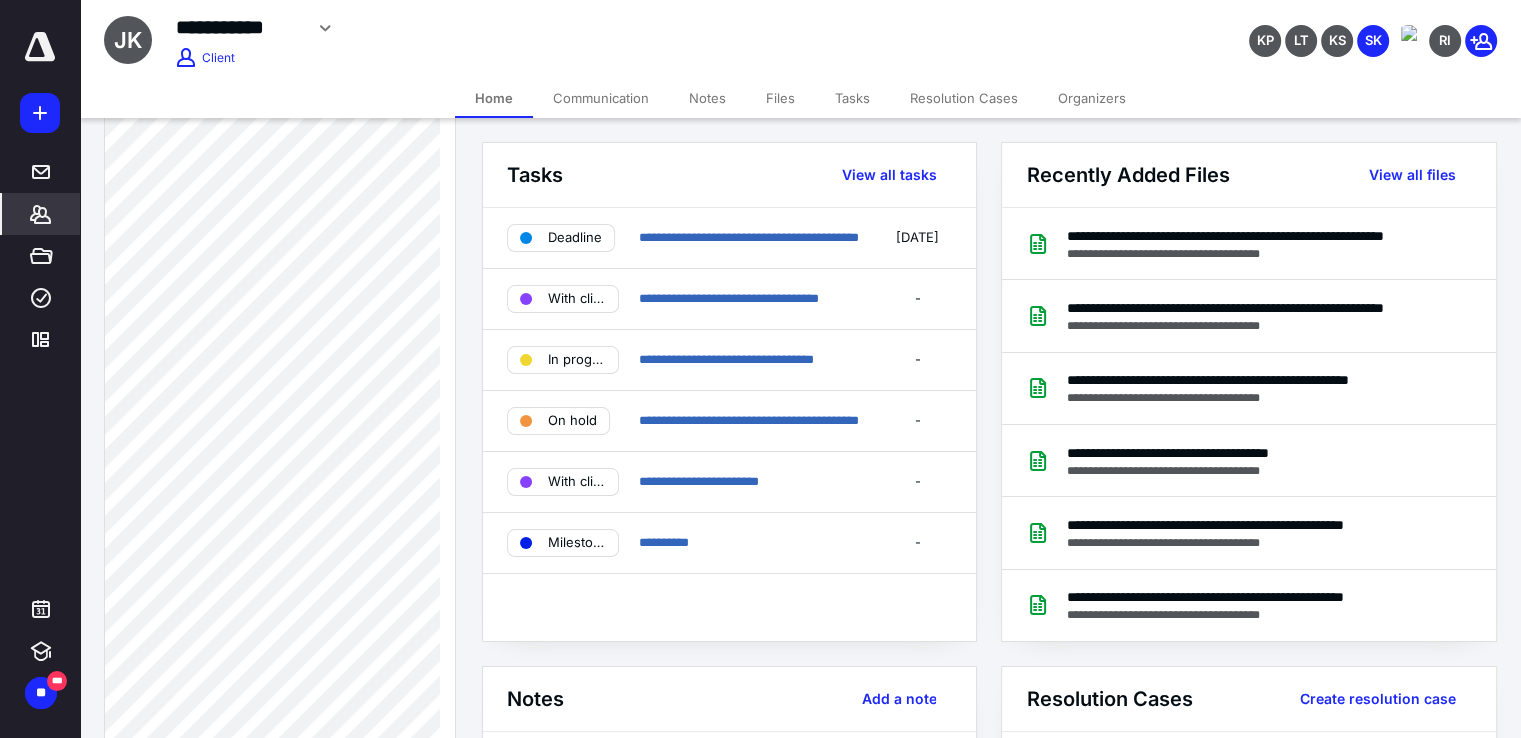 scroll, scrollTop: 900, scrollLeft: 0, axis: vertical 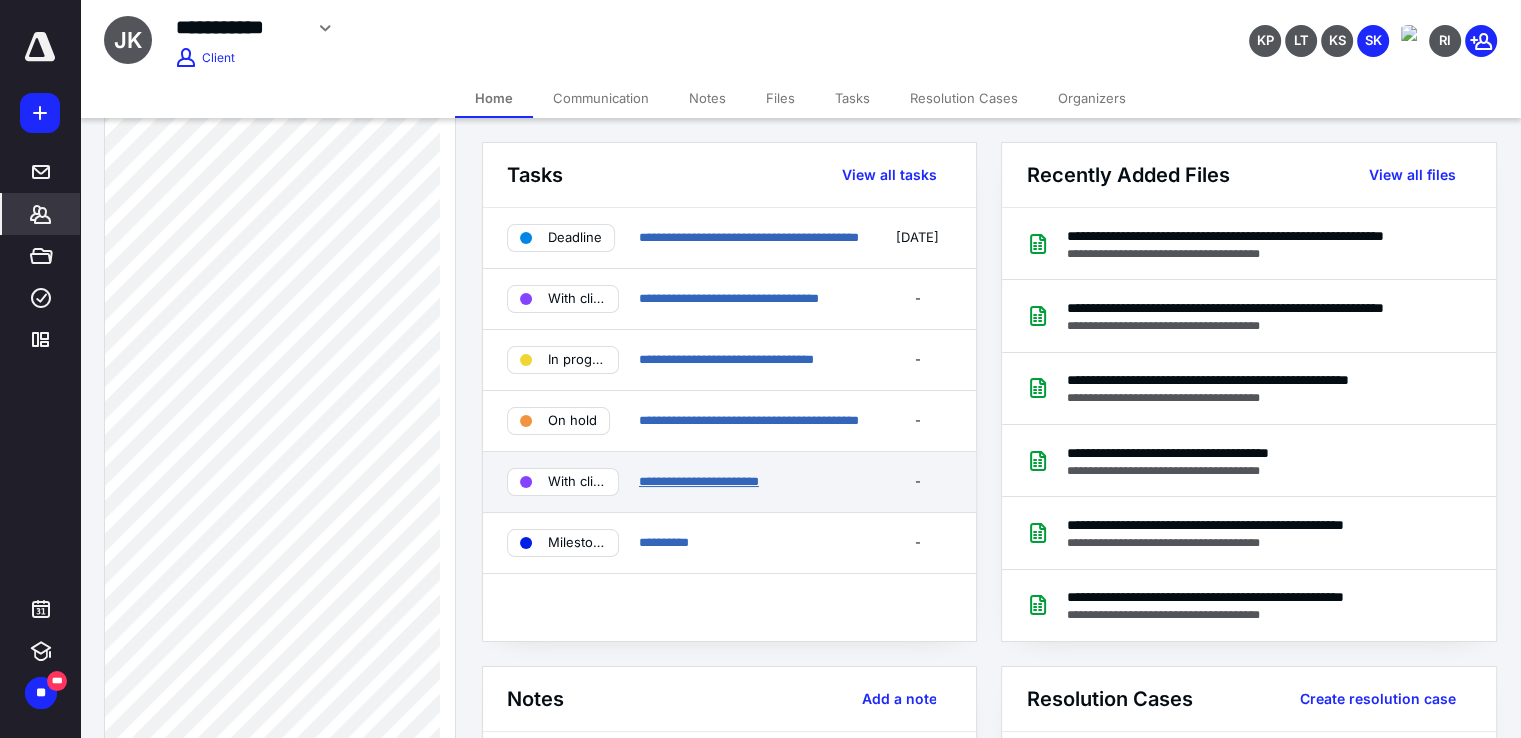 click on "**********" at bounding box center (699, 481) 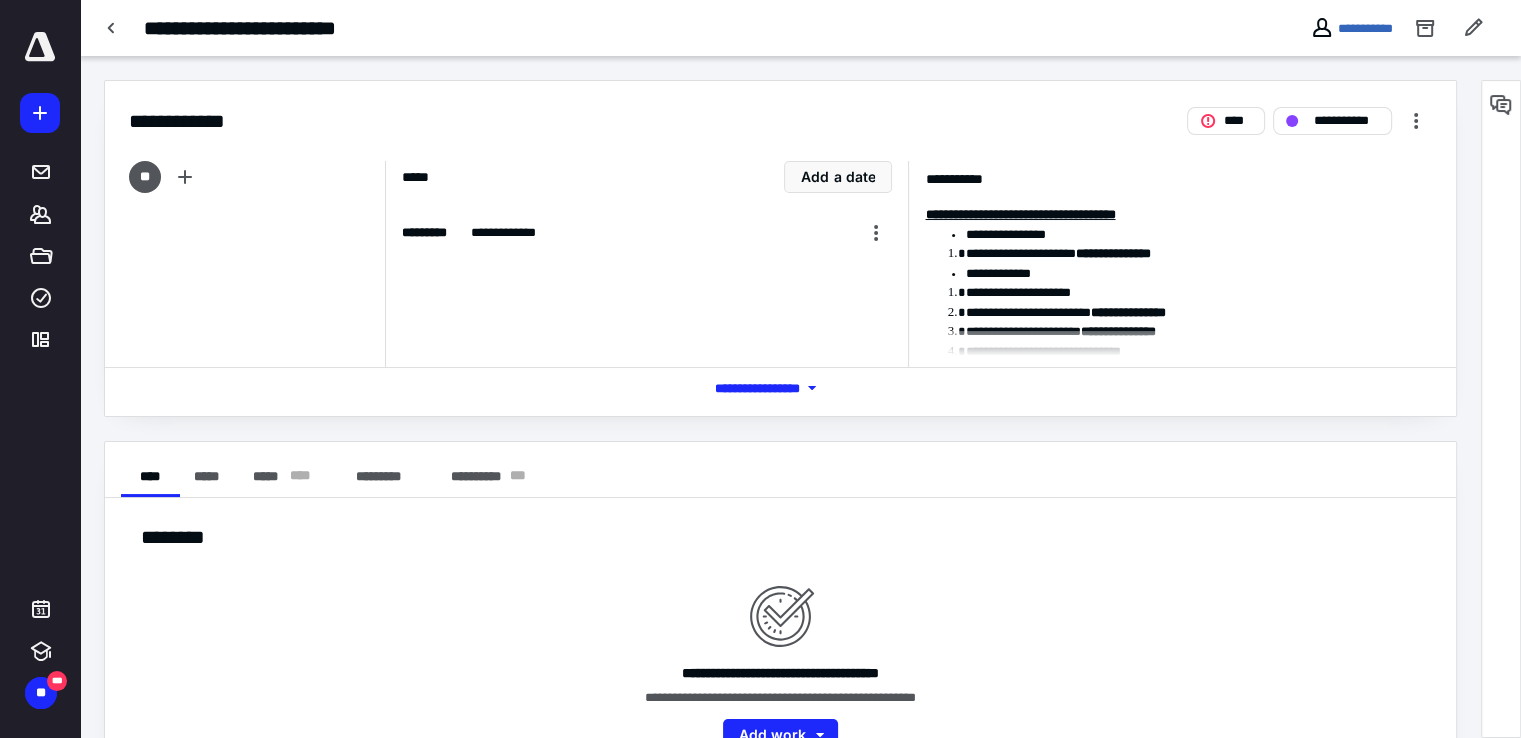 click on "*** **** *******" at bounding box center [781, 388] 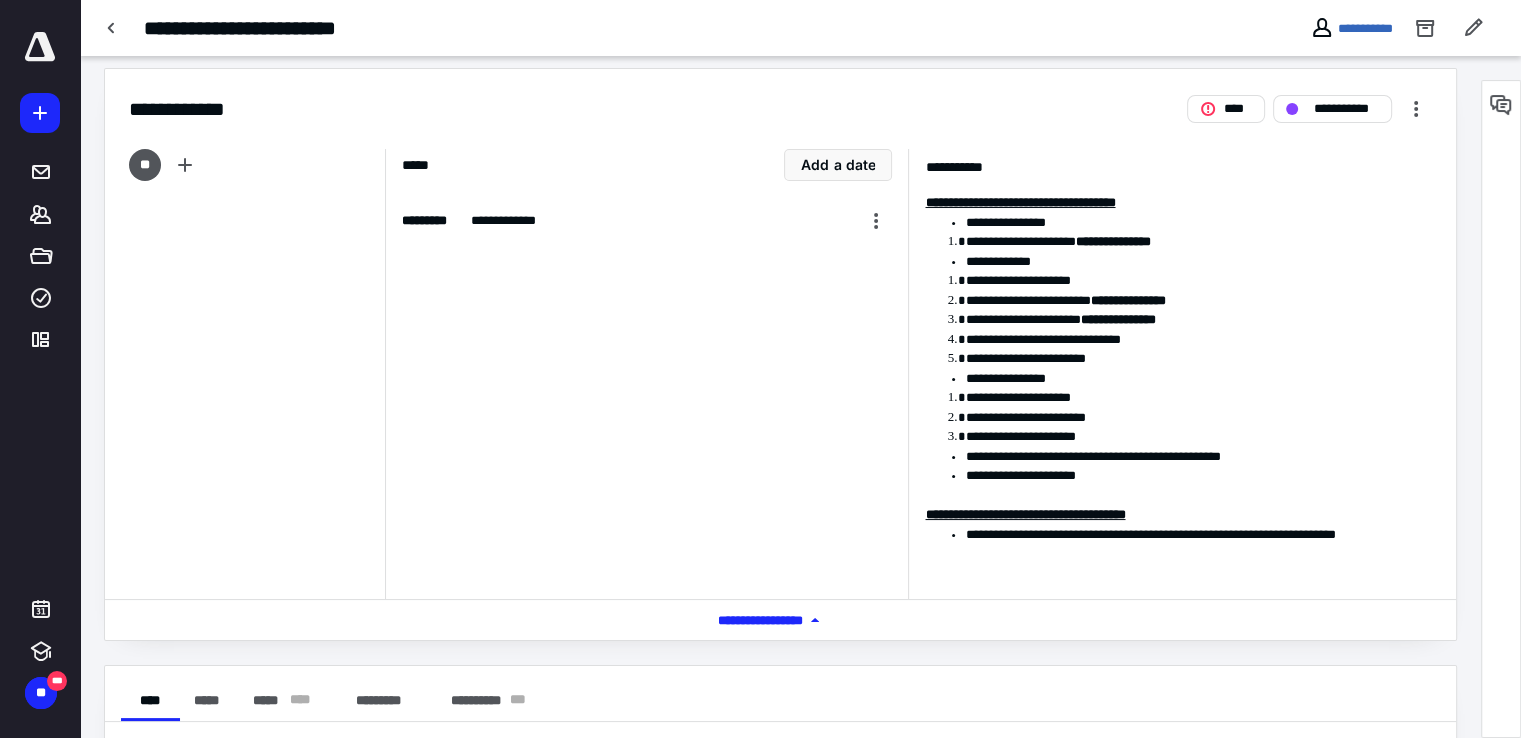 scroll, scrollTop: 4, scrollLeft: 0, axis: vertical 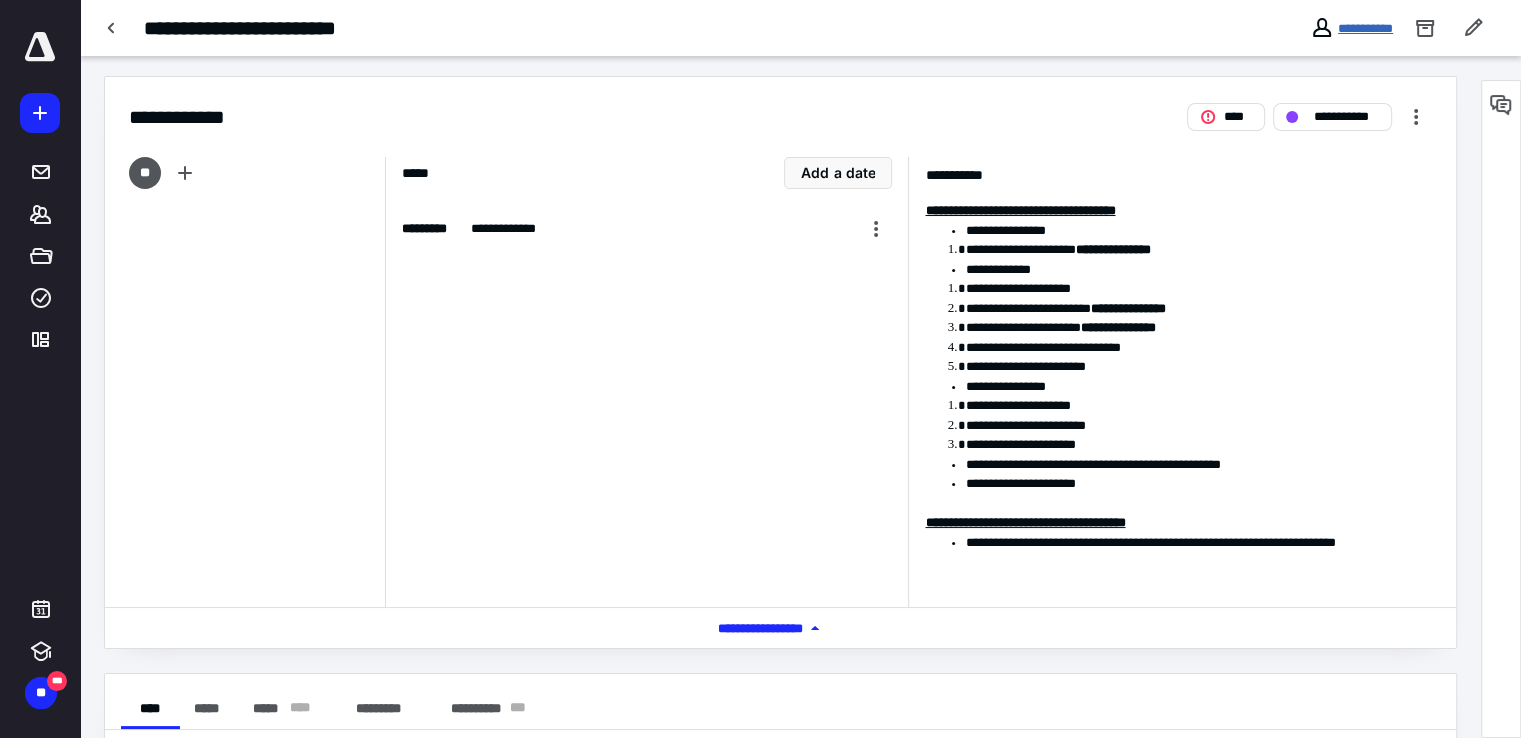 click on "**********" at bounding box center (1365, 28) 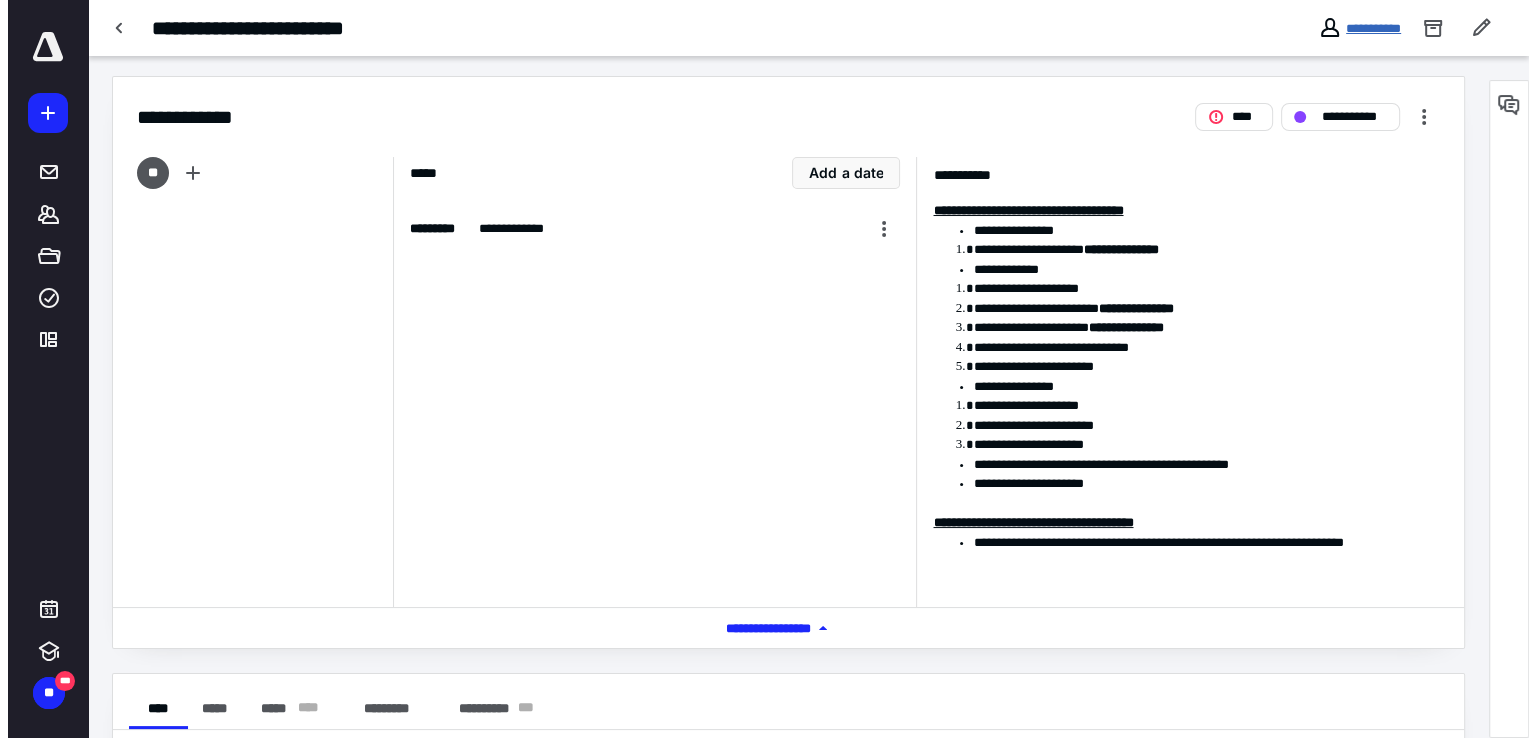 scroll, scrollTop: 0, scrollLeft: 0, axis: both 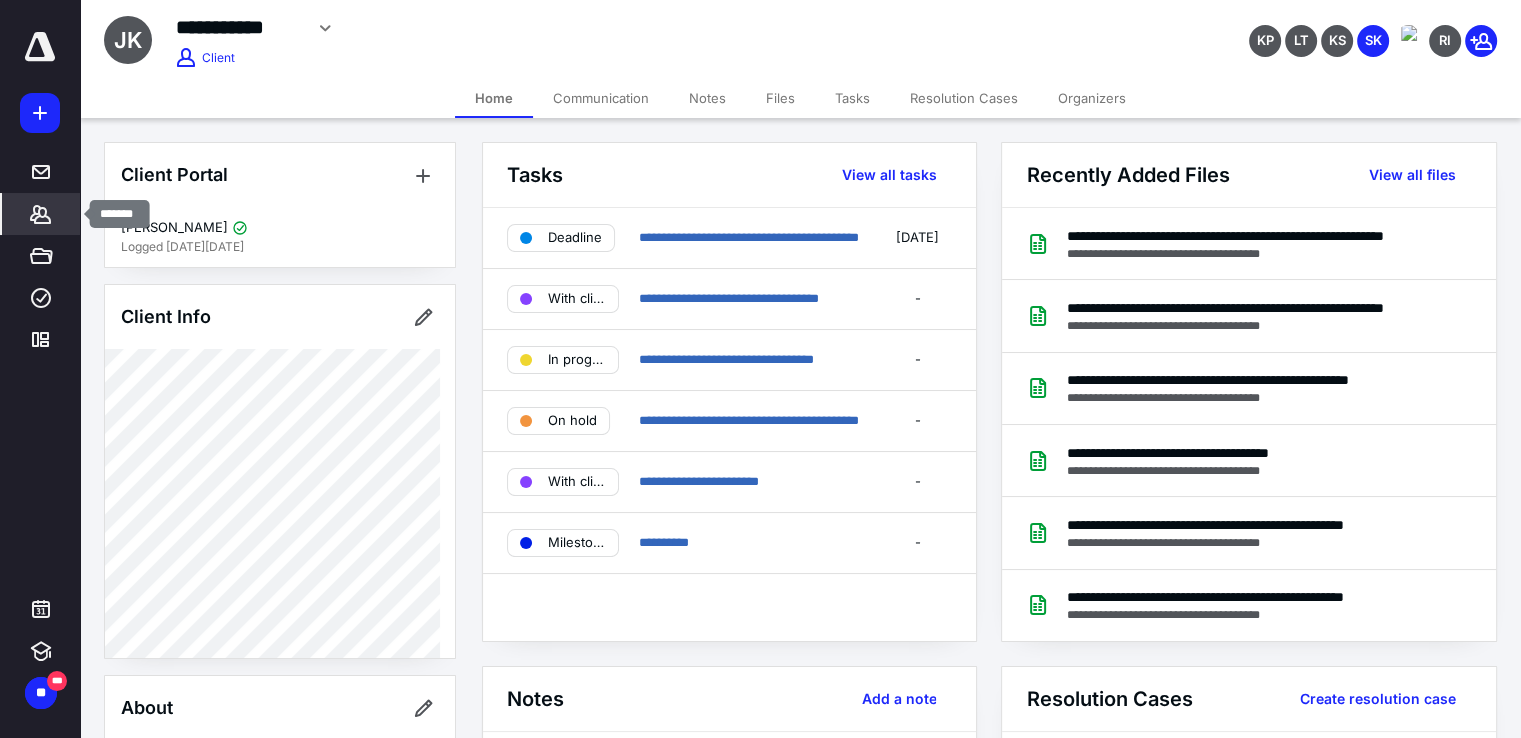 click on "*******" at bounding box center (41, 214) 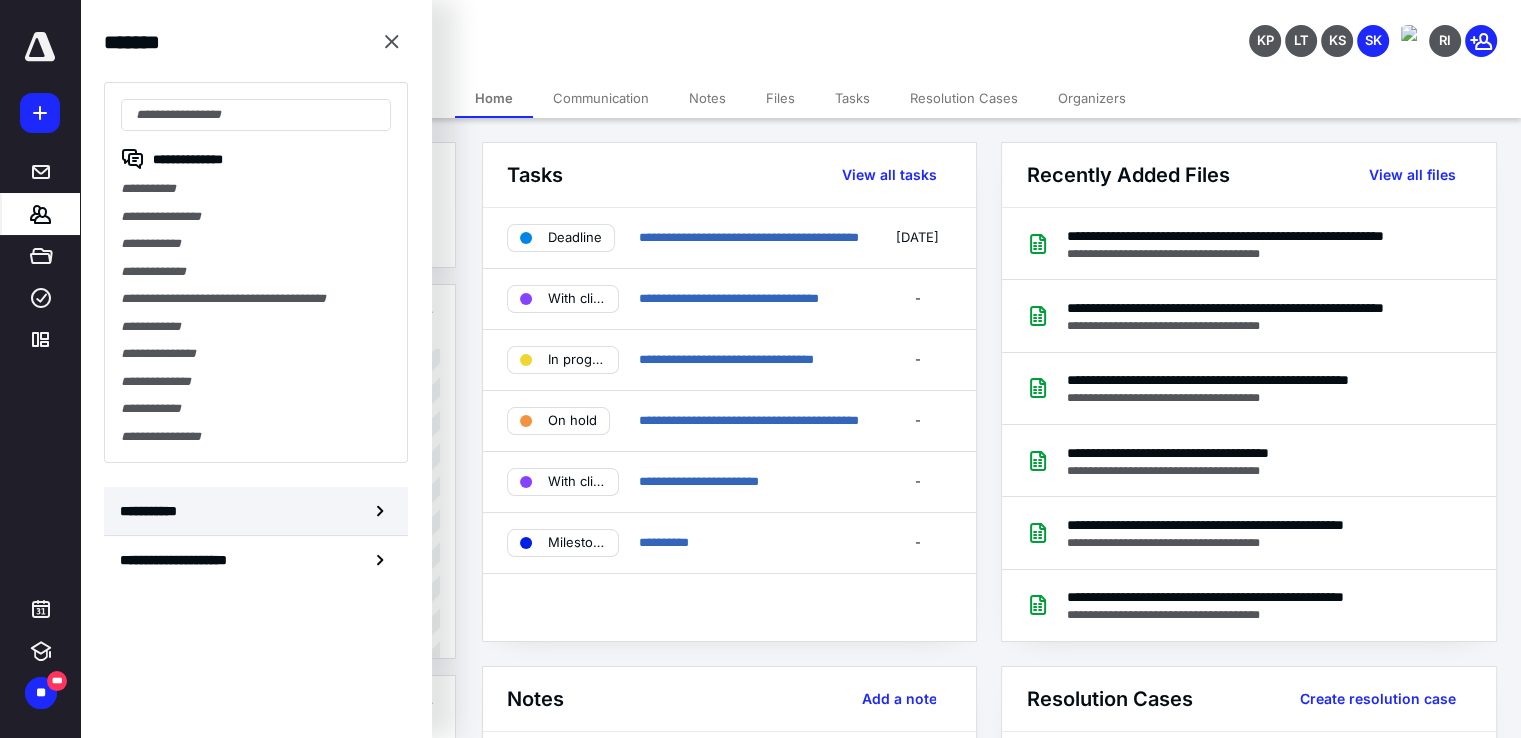 click on "**********" at bounding box center [256, 511] 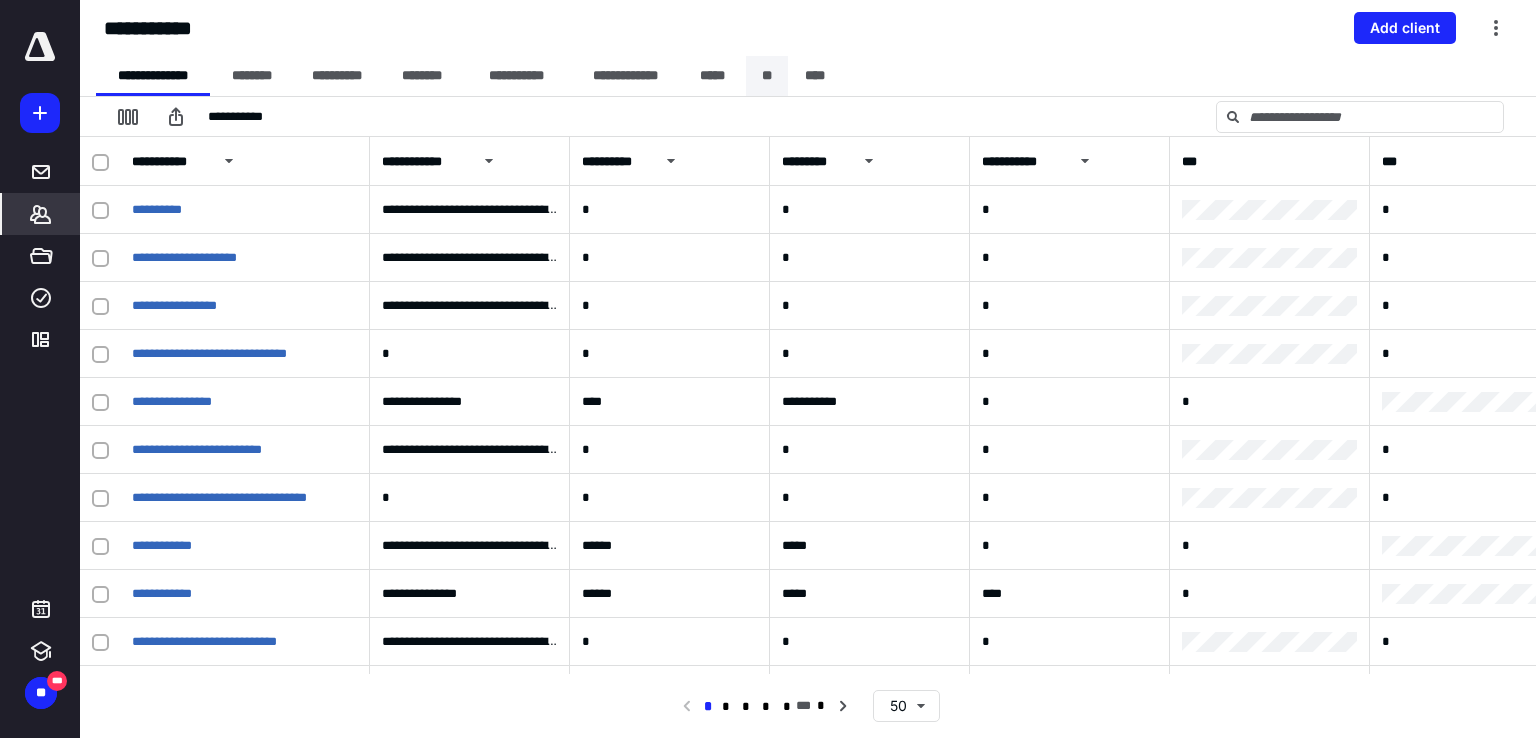 click on "**" at bounding box center (767, 76) 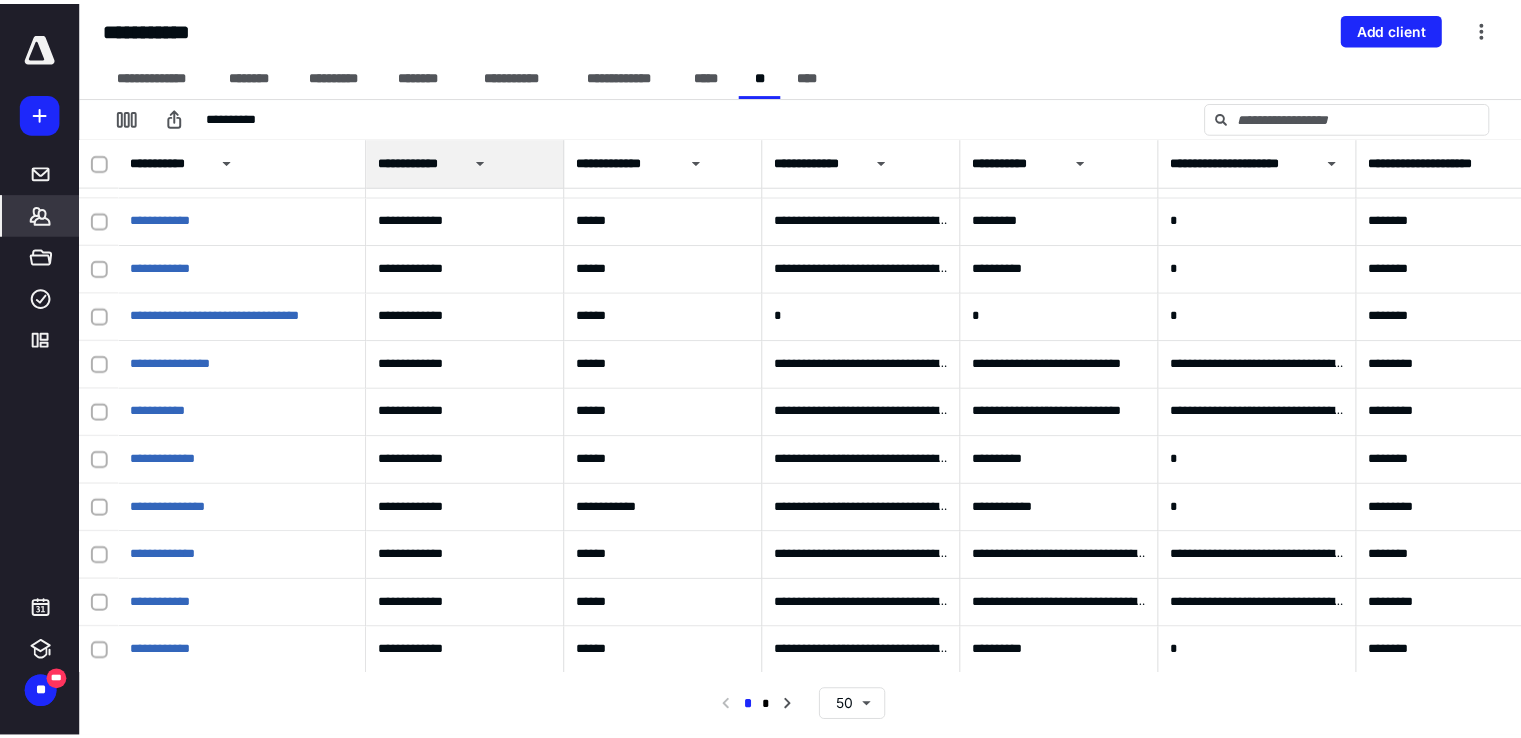 scroll, scrollTop: 979, scrollLeft: 0, axis: vertical 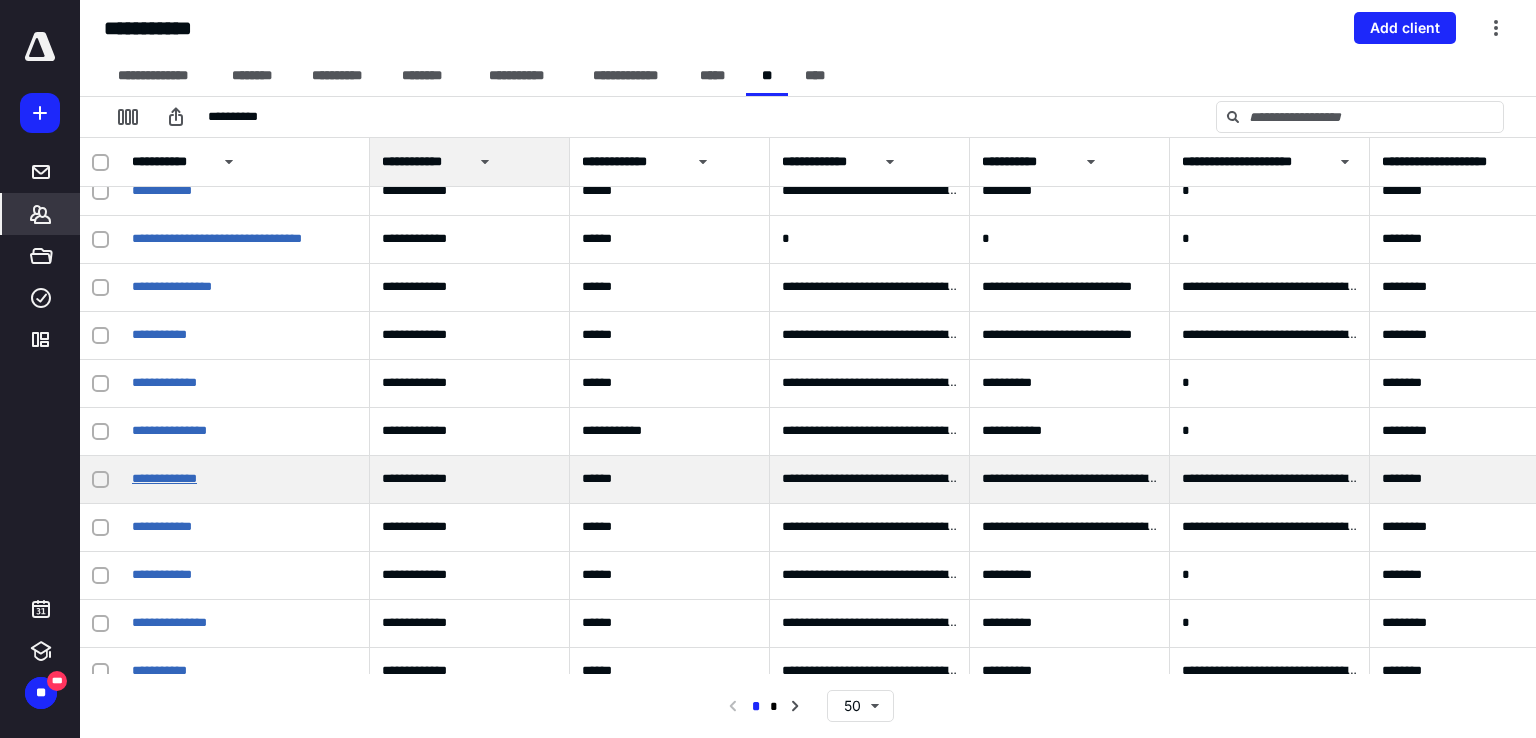 click on "**********" at bounding box center (164, 478) 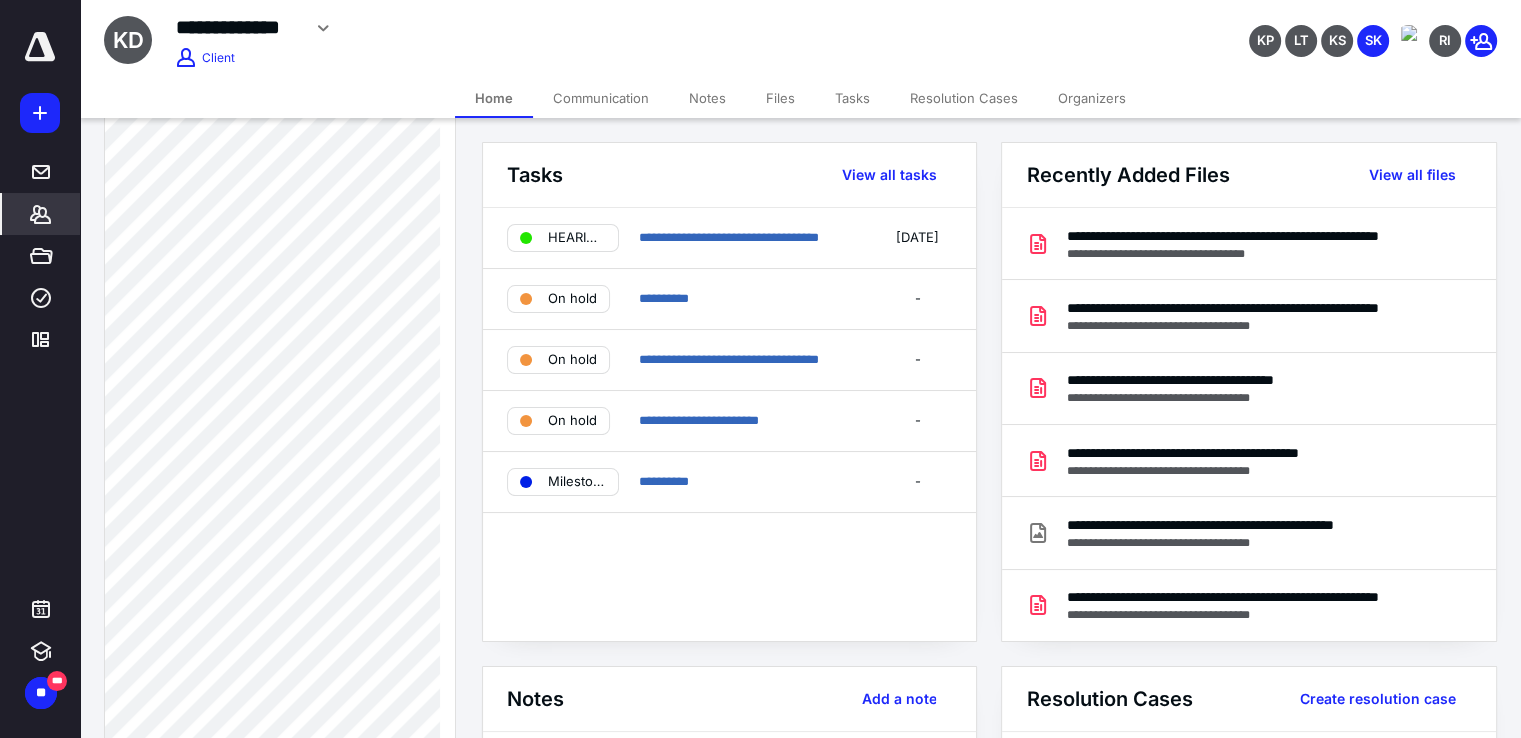 scroll, scrollTop: 1020, scrollLeft: 0, axis: vertical 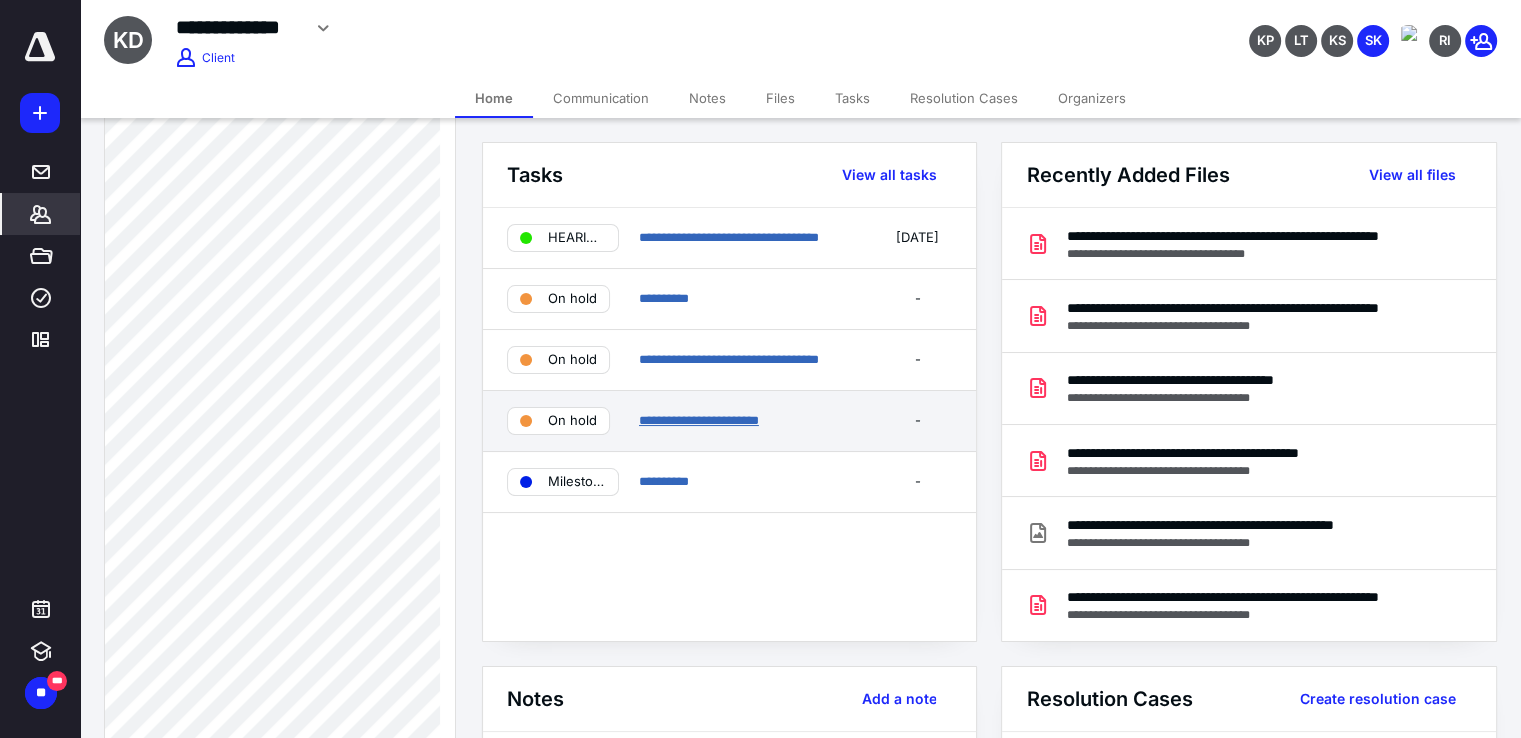 click on "**********" at bounding box center [699, 420] 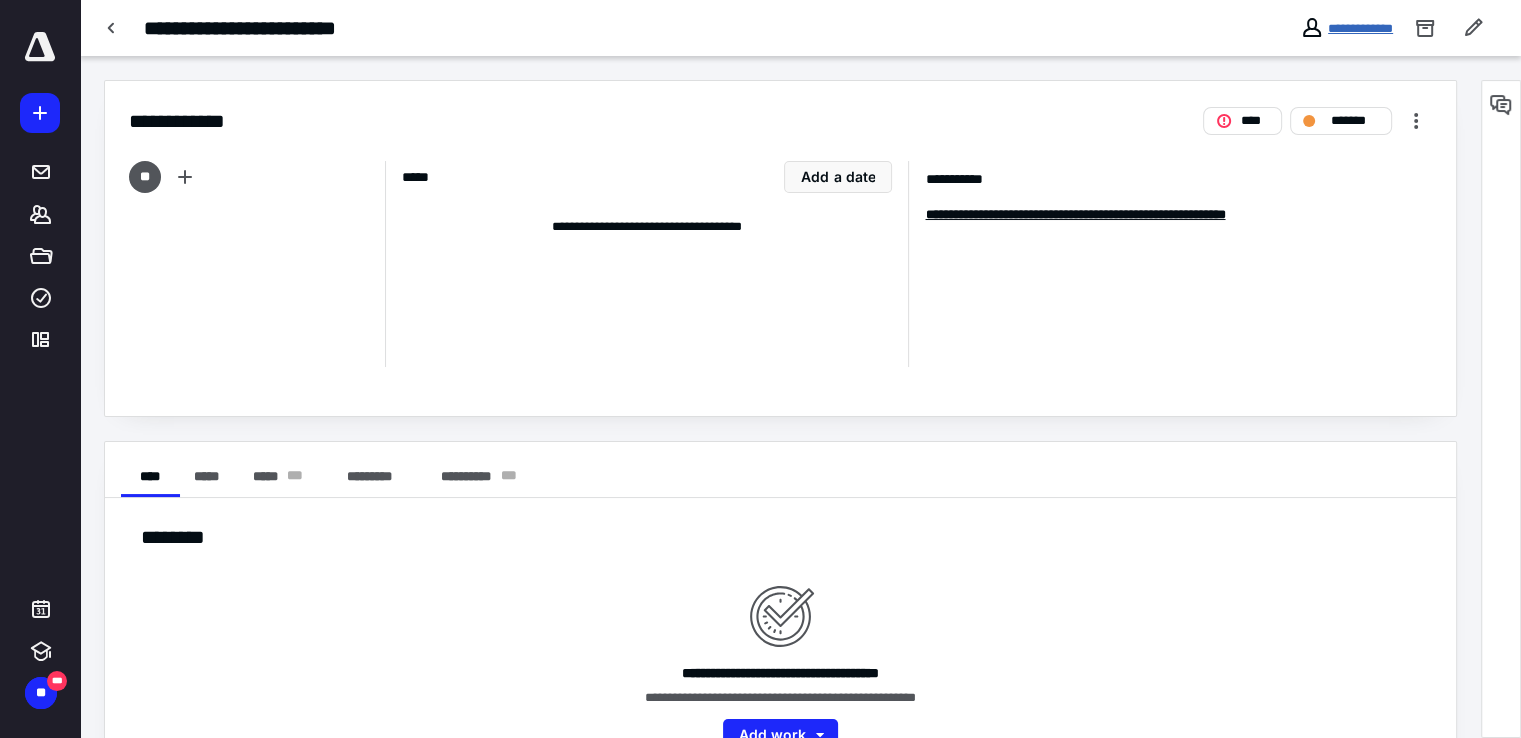 click on "**********" at bounding box center [1360, 28] 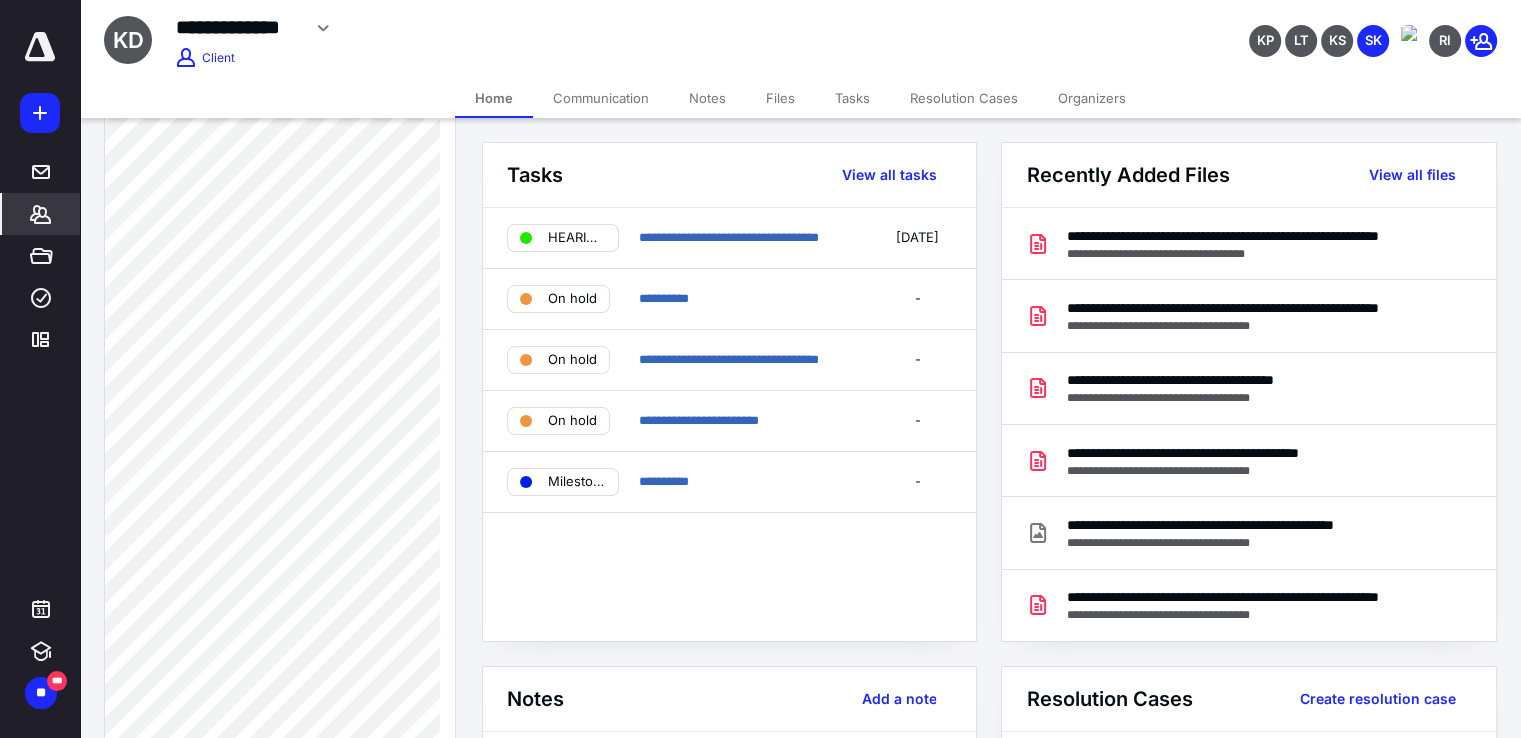scroll, scrollTop: 500, scrollLeft: 0, axis: vertical 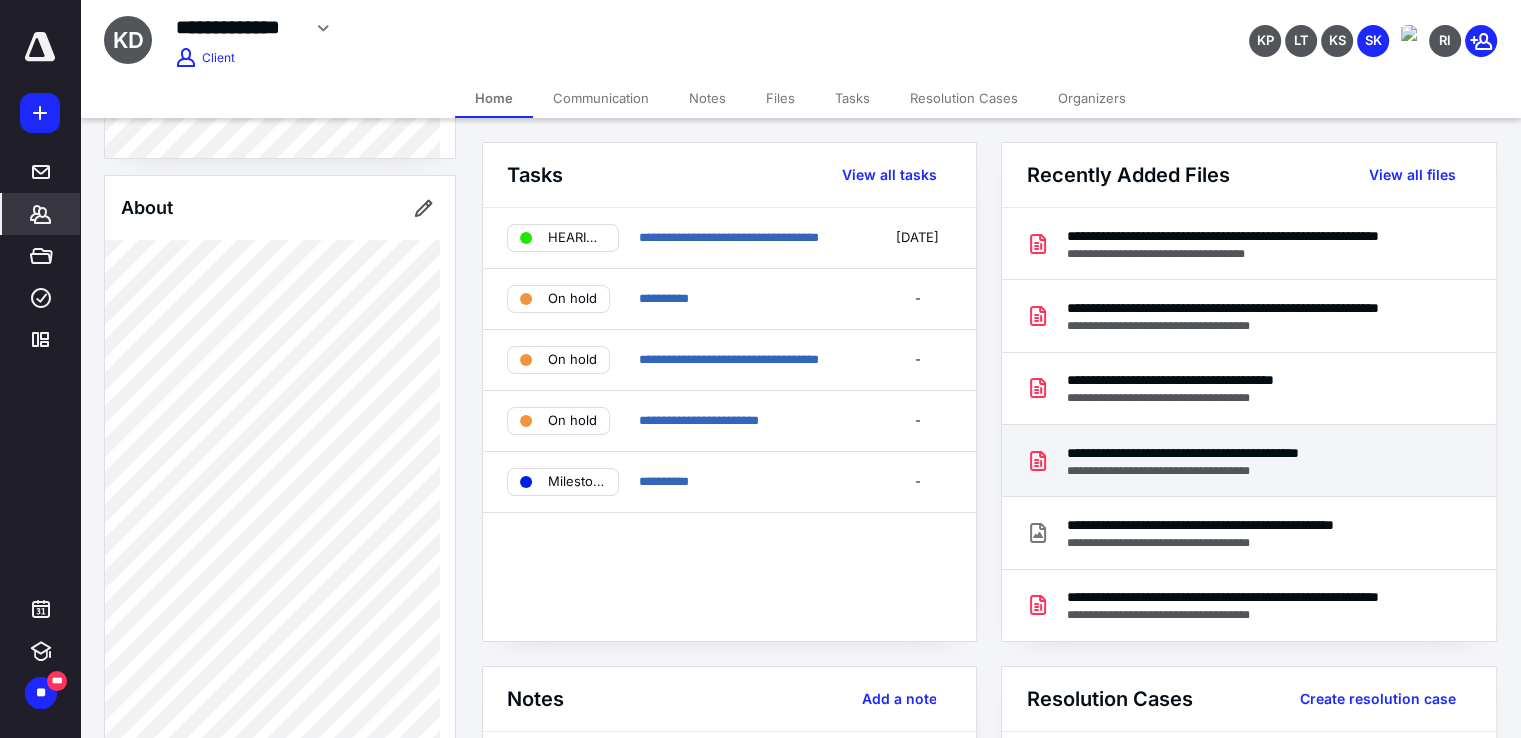click on "**********" at bounding box center (1218, 453) 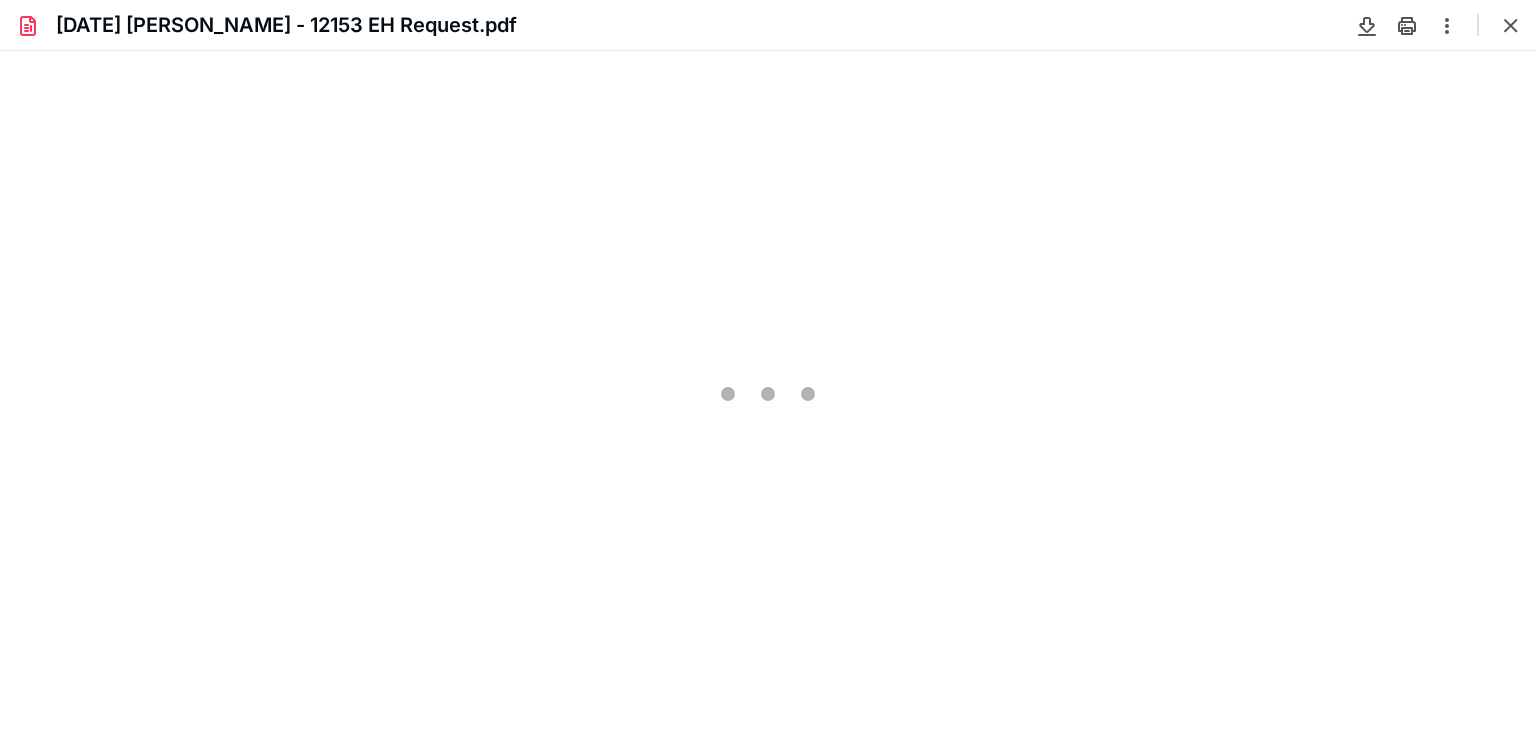 scroll, scrollTop: 0, scrollLeft: 0, axis: both 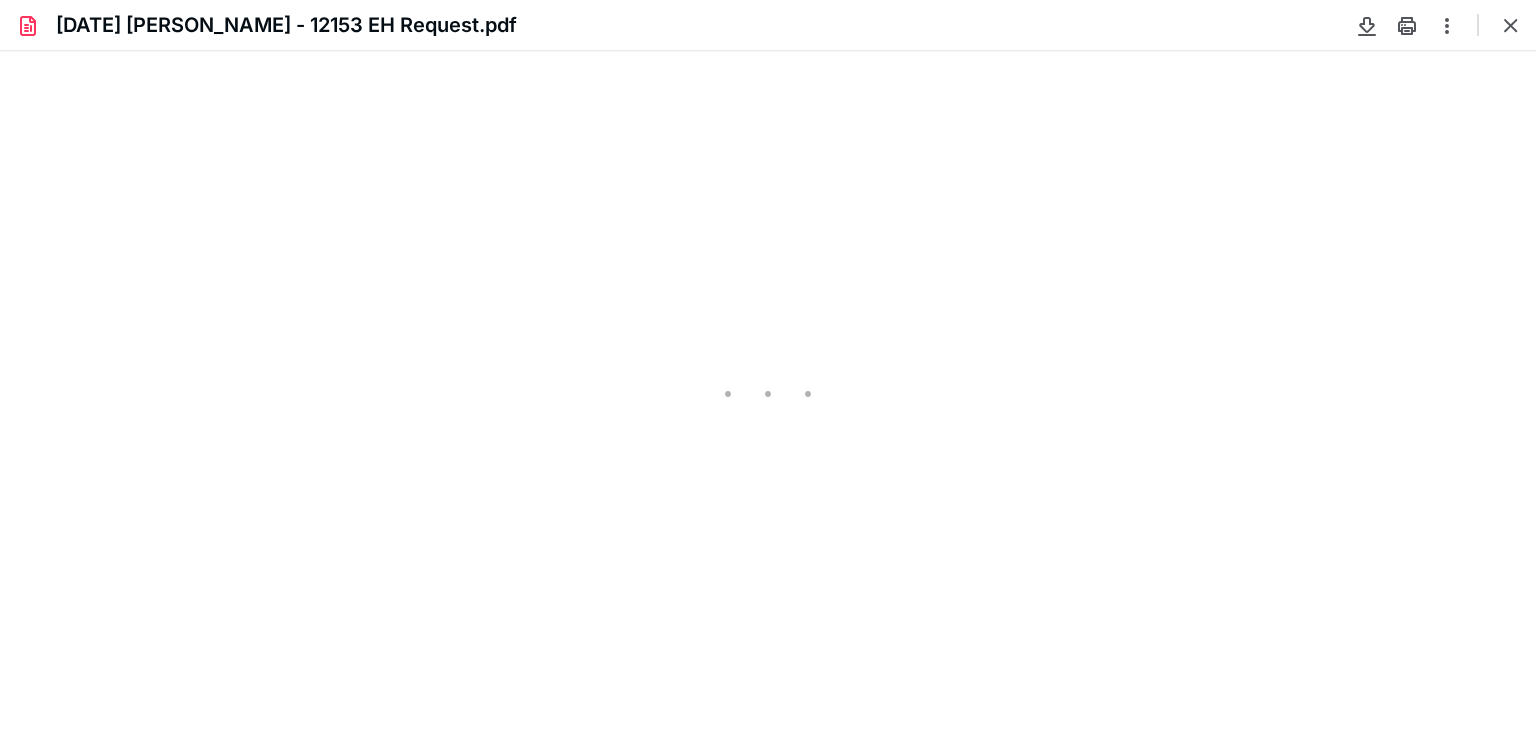 type on "82" 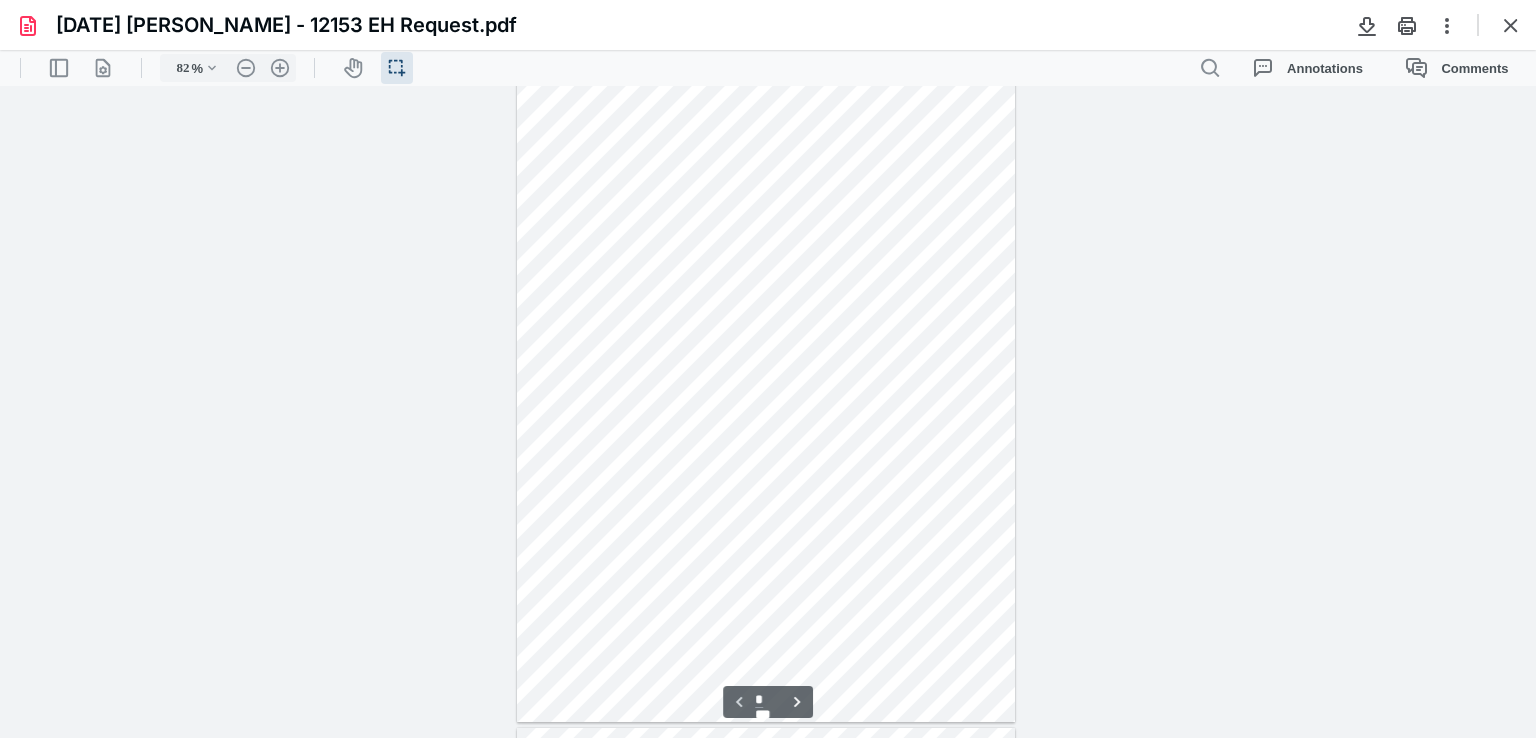 scroll, scrollTop: 0, scrollLeft: 0, axis: both 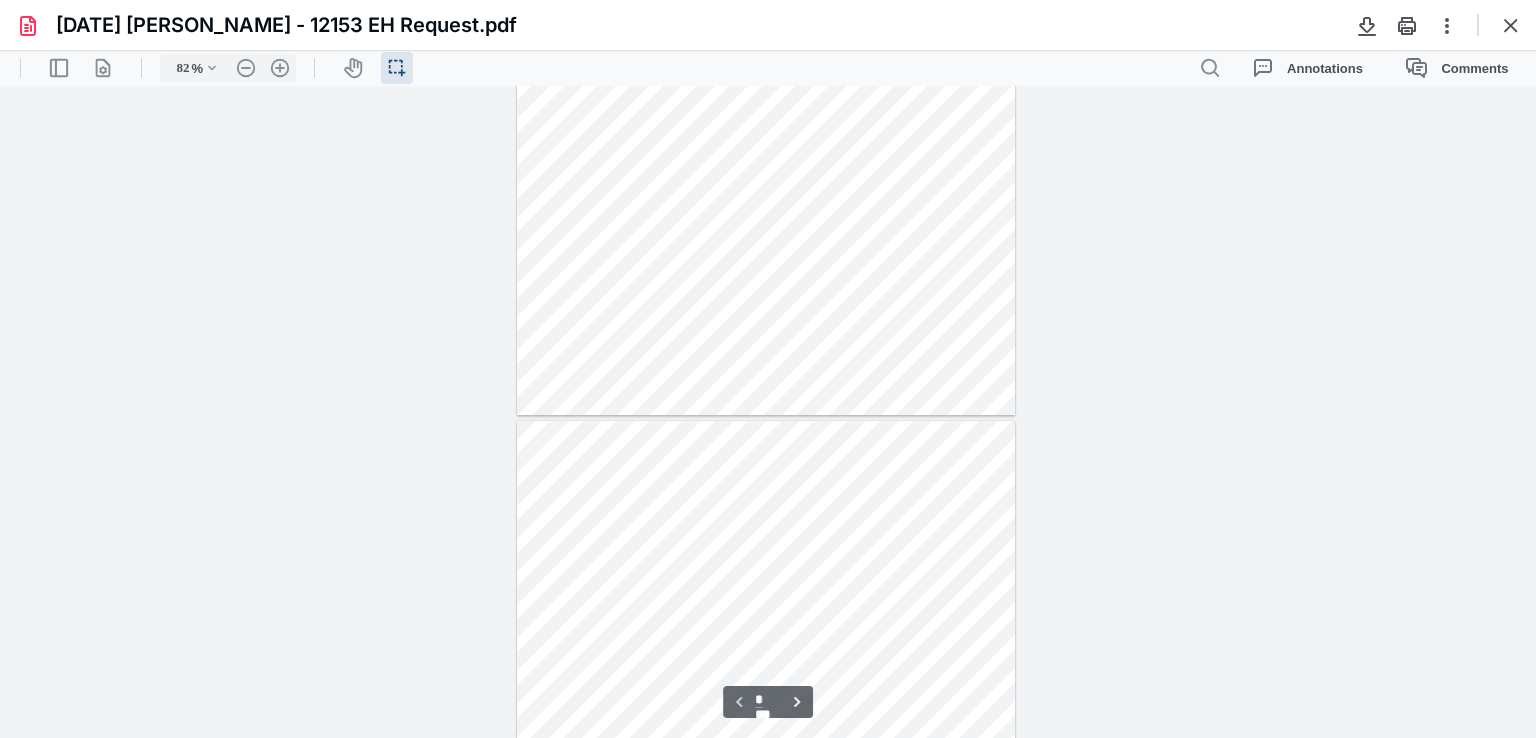type on "*" 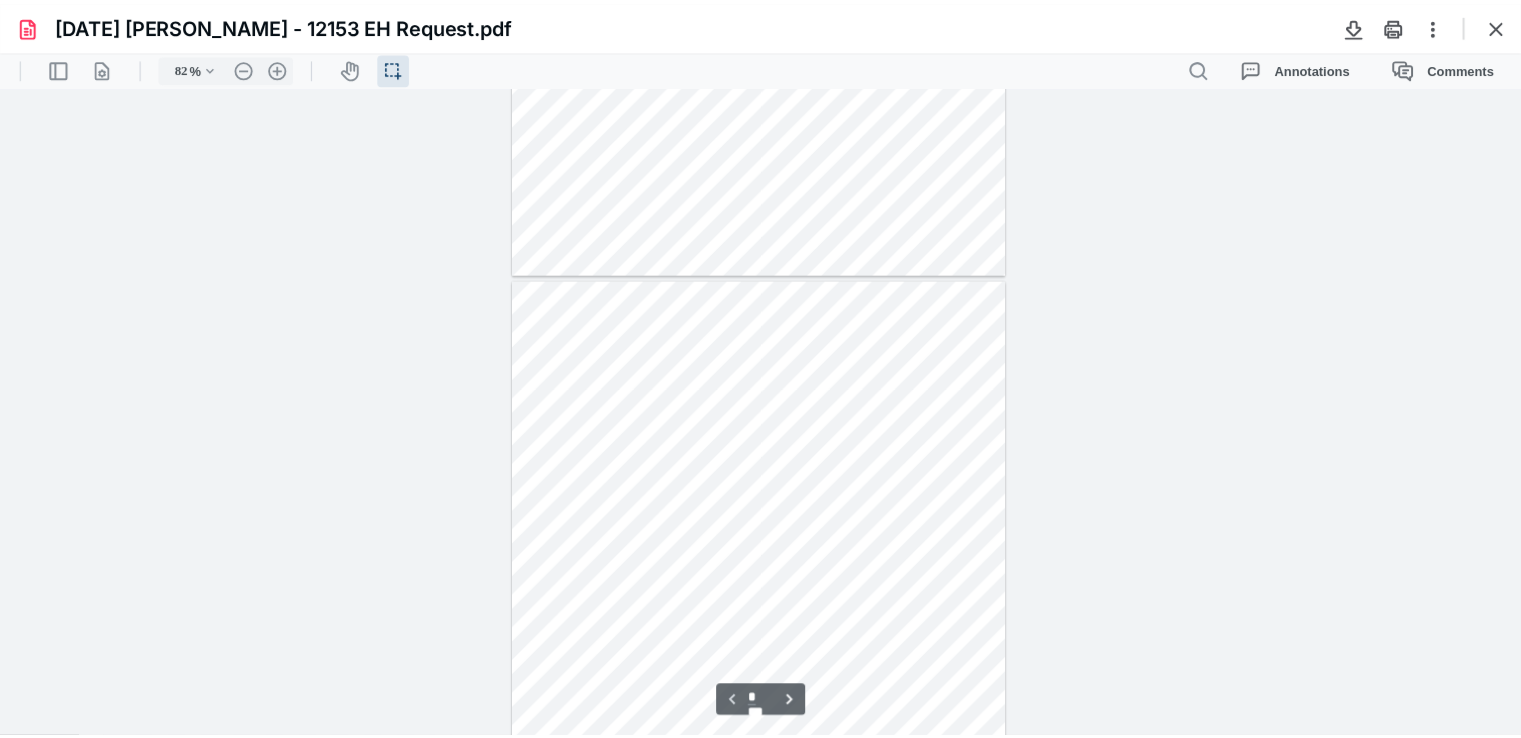 scroll, scrollTop: 500, scrollLeft: 0, axis: vertical 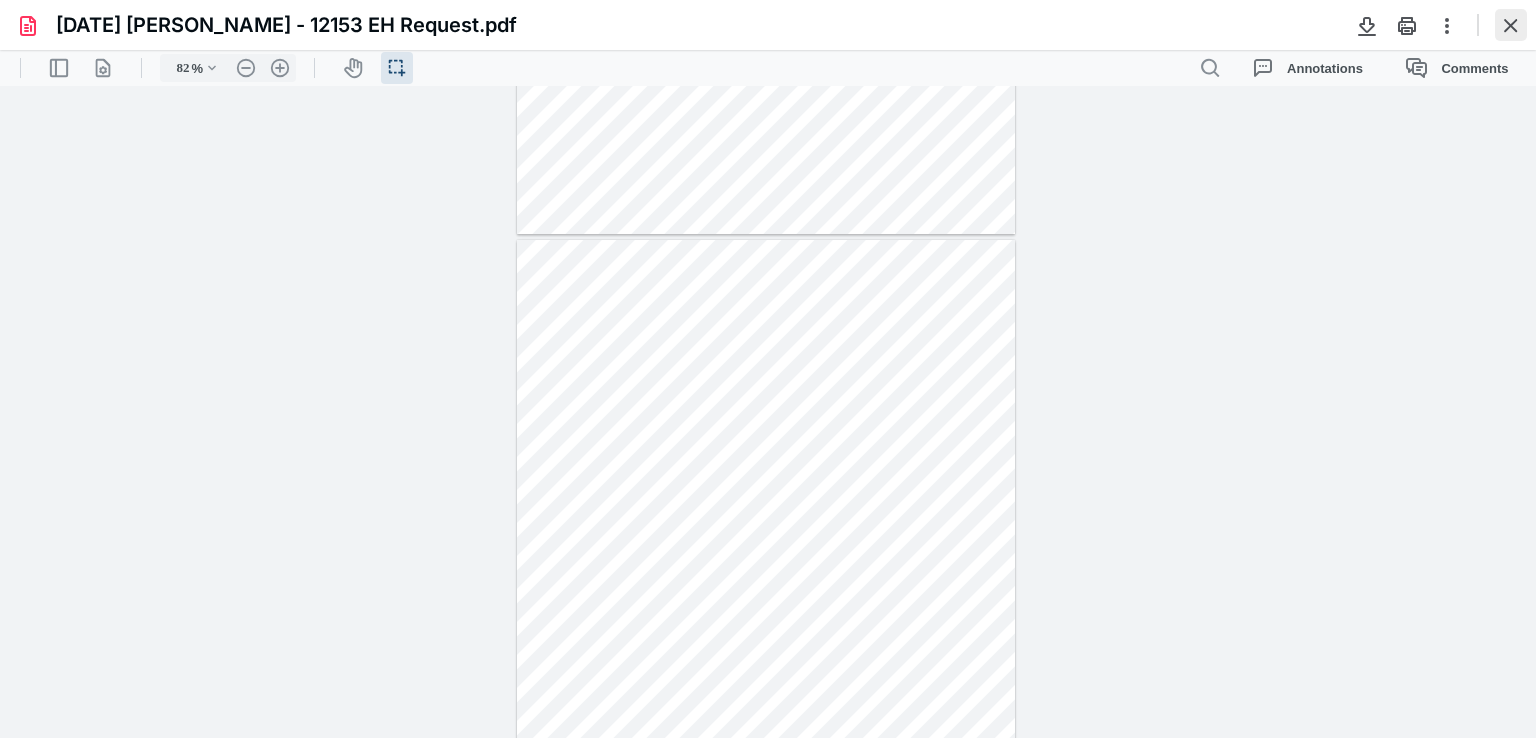 click at bounding box center [1511, 25] 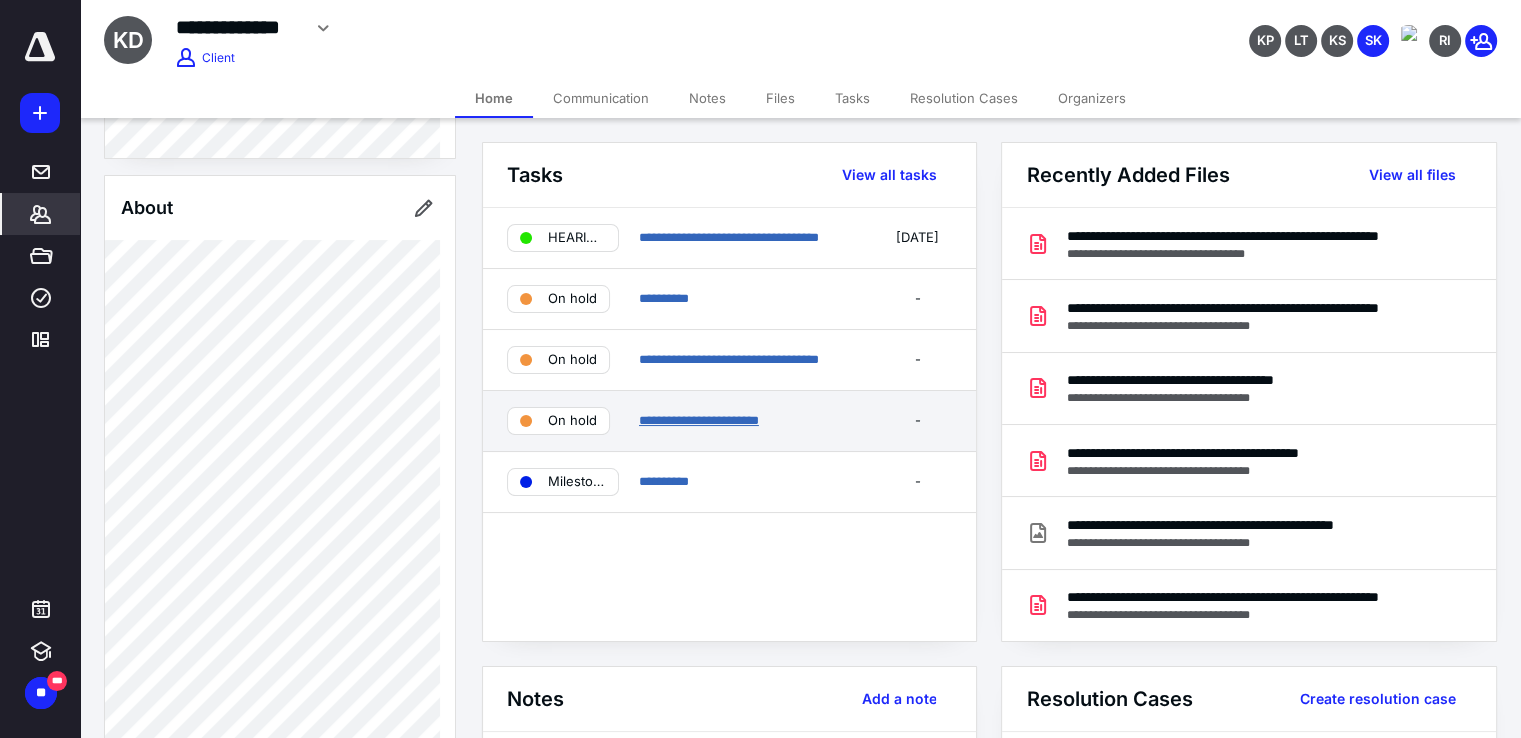 click on "**********" at bounding box center [699, 420] 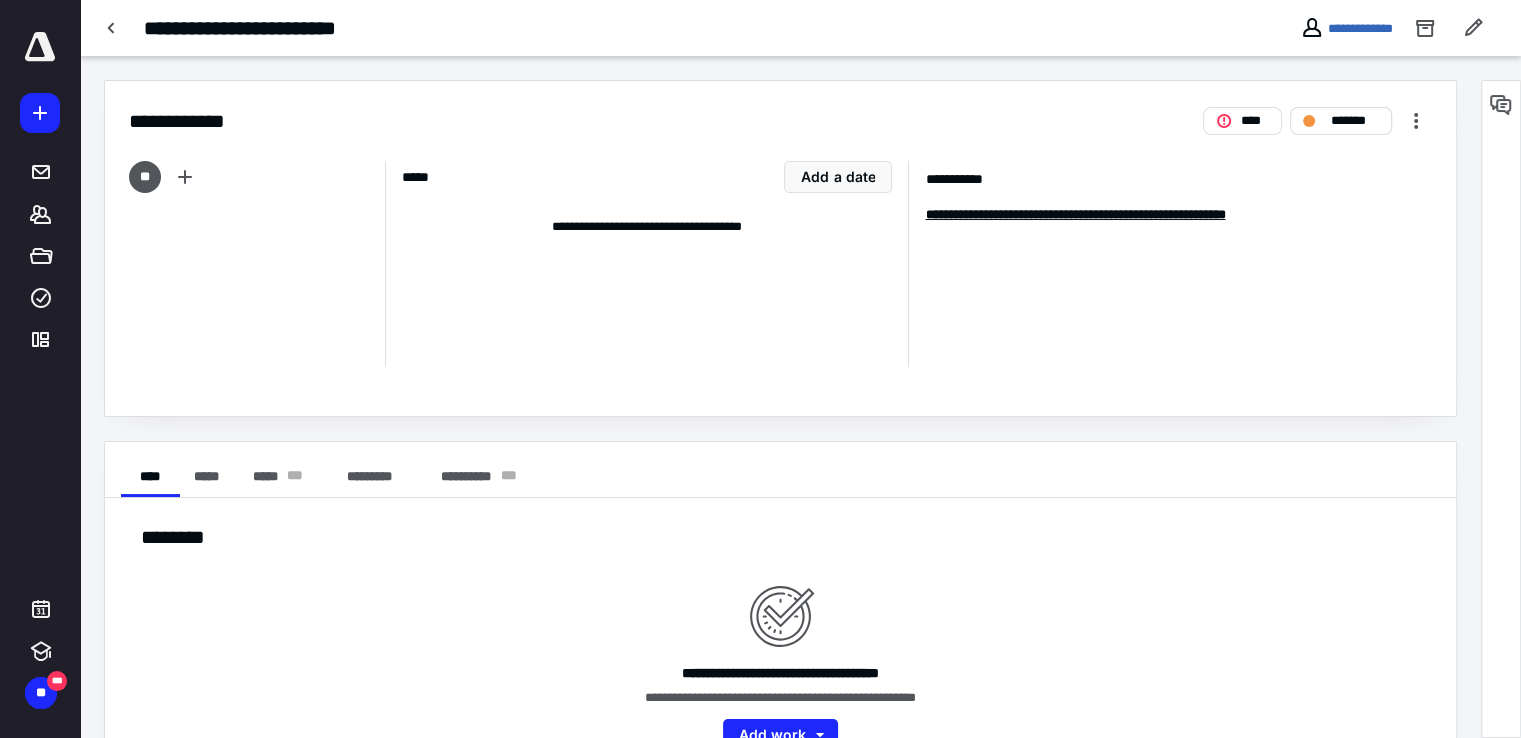 click on "*******" at bounding box center [1341, 121] 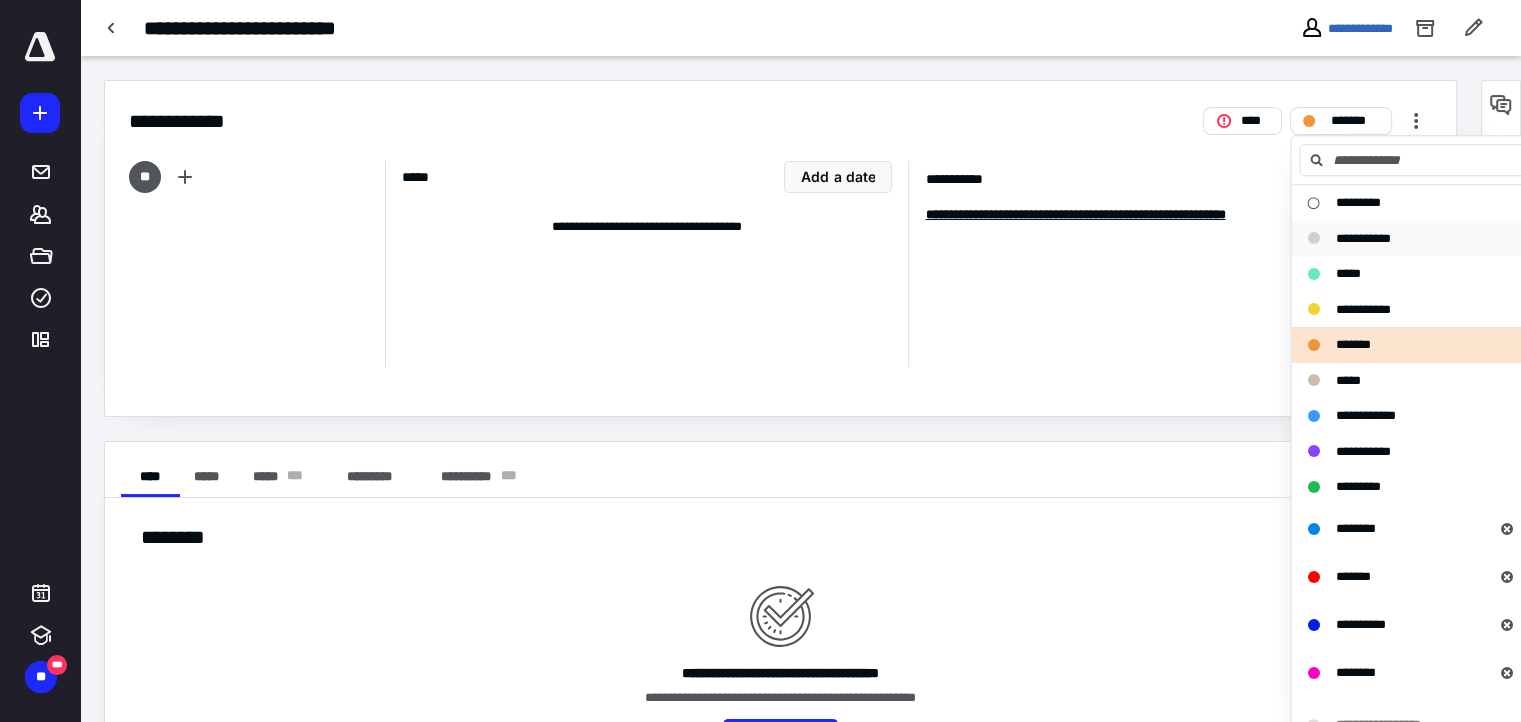 click on "**********" at bounding box center (1402, 239) 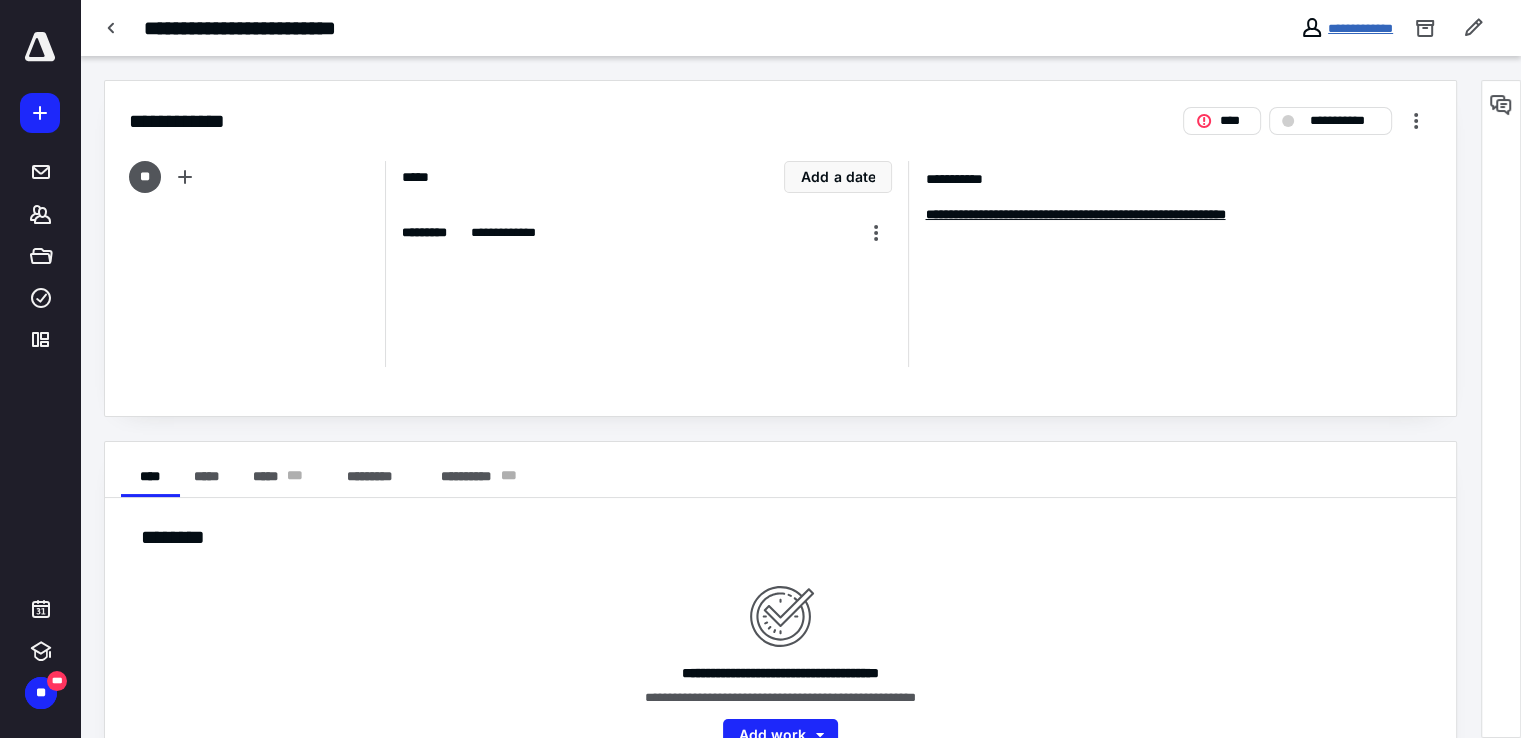 click on "**********" at bounding box center (1360, 28) 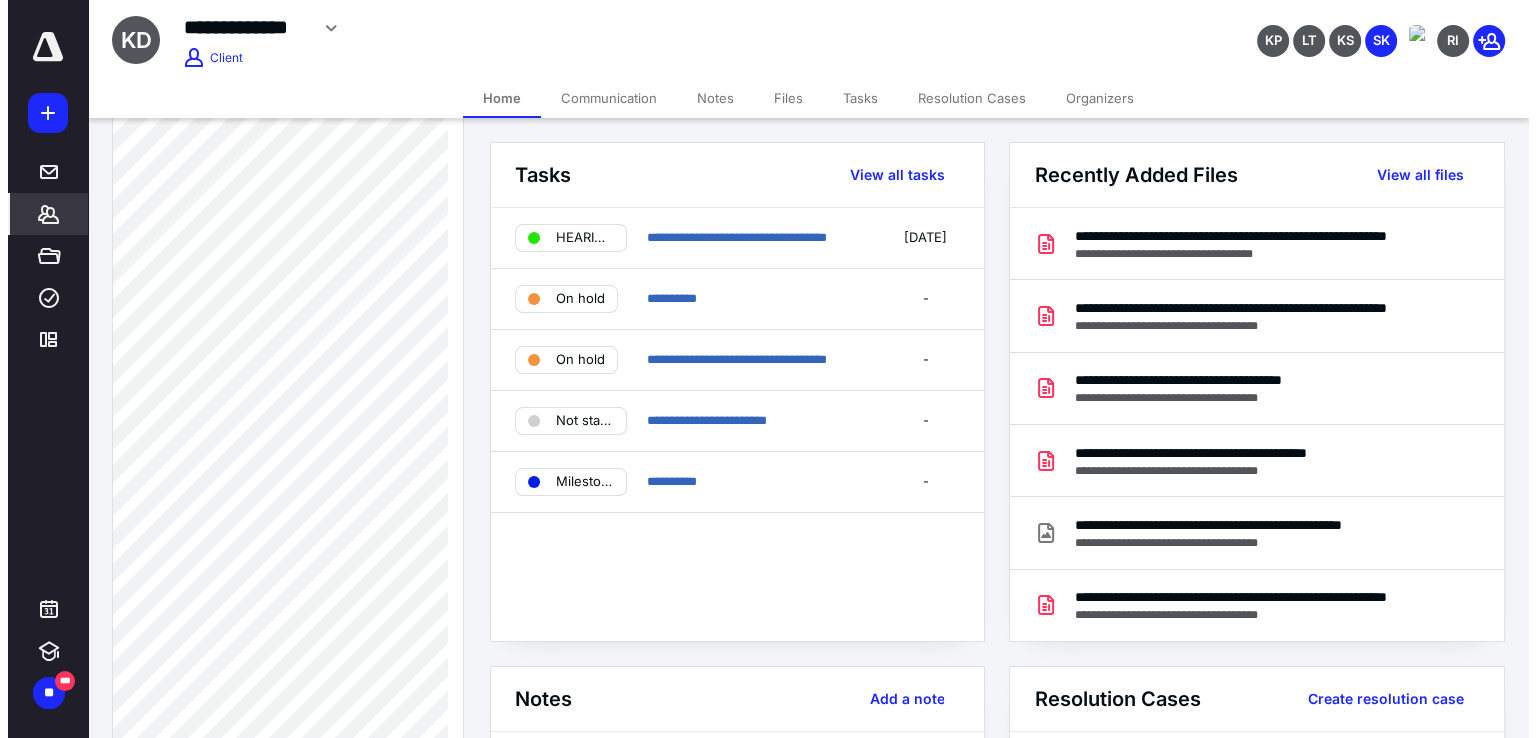 scroll, scrollTop: 1400, scrollLeft: 0, axis: vertical 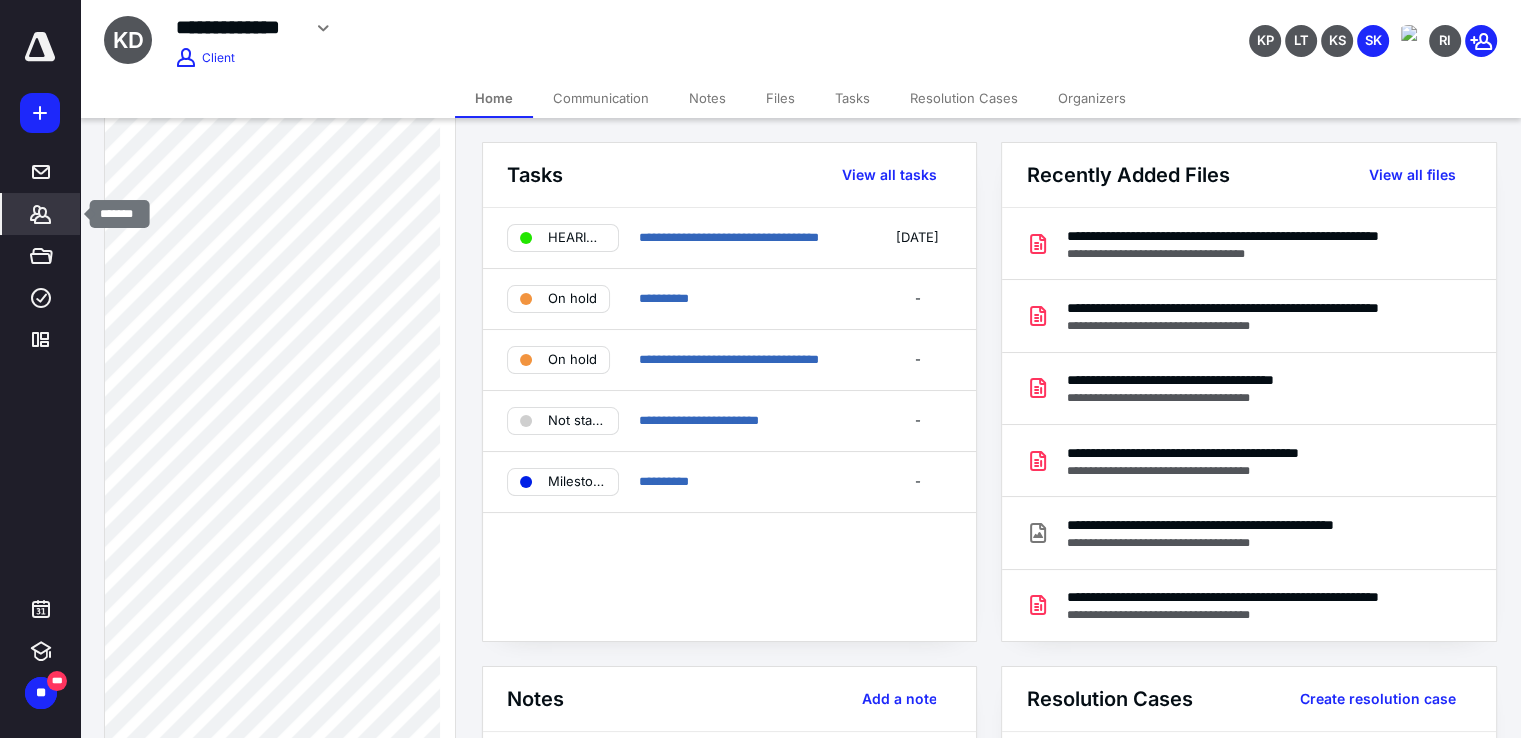 click 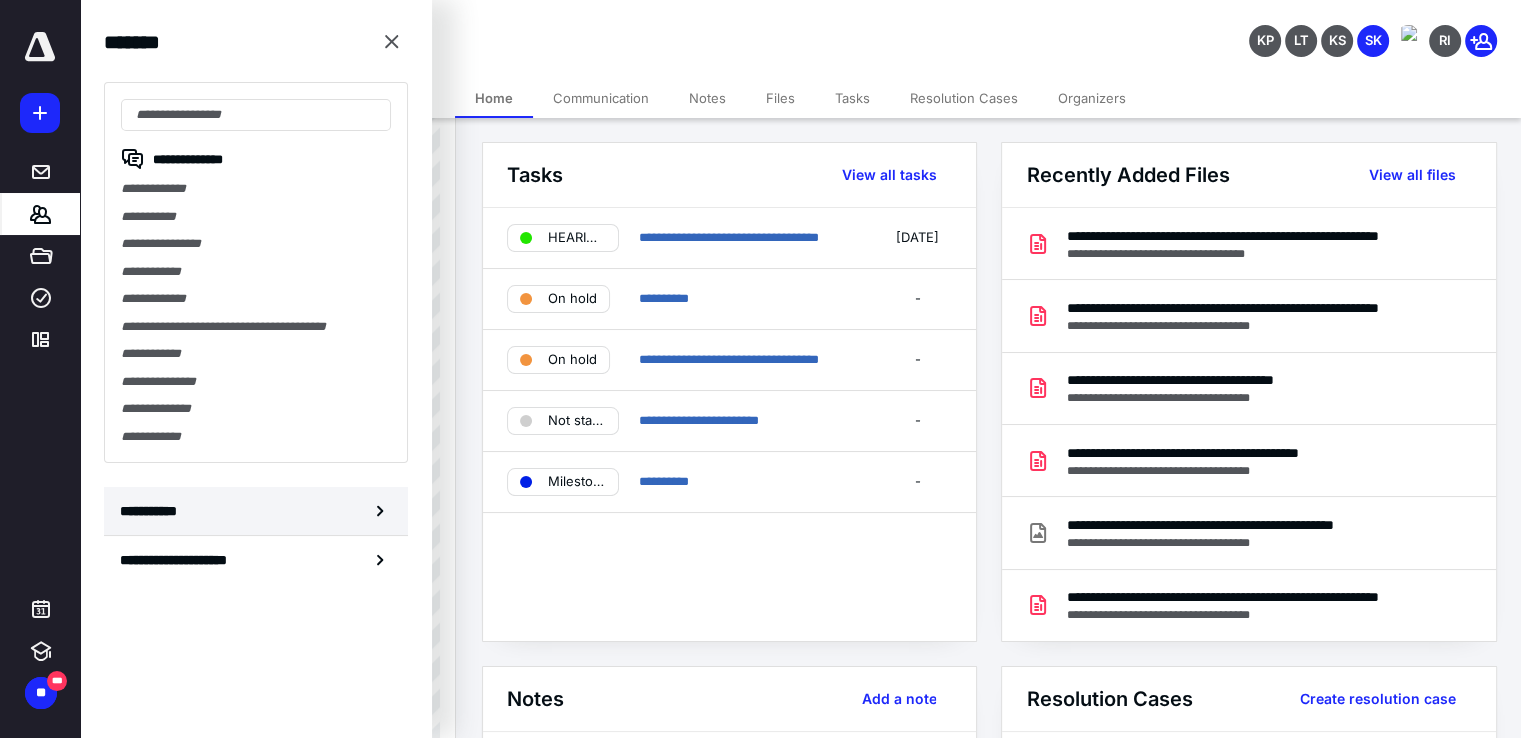 click on "**********" at bounding box center [256, 511] 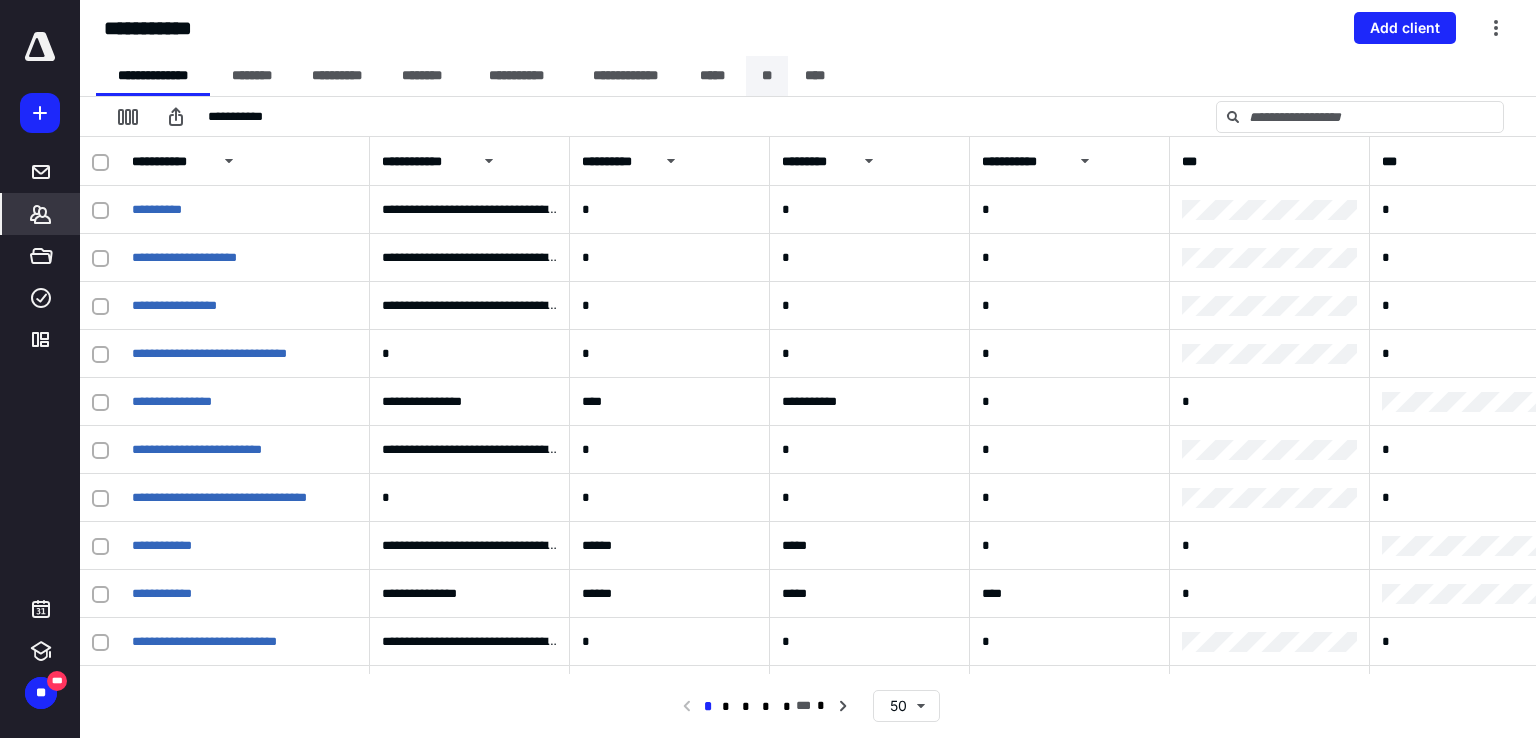 click on "**" at bounding box center (767, 76) 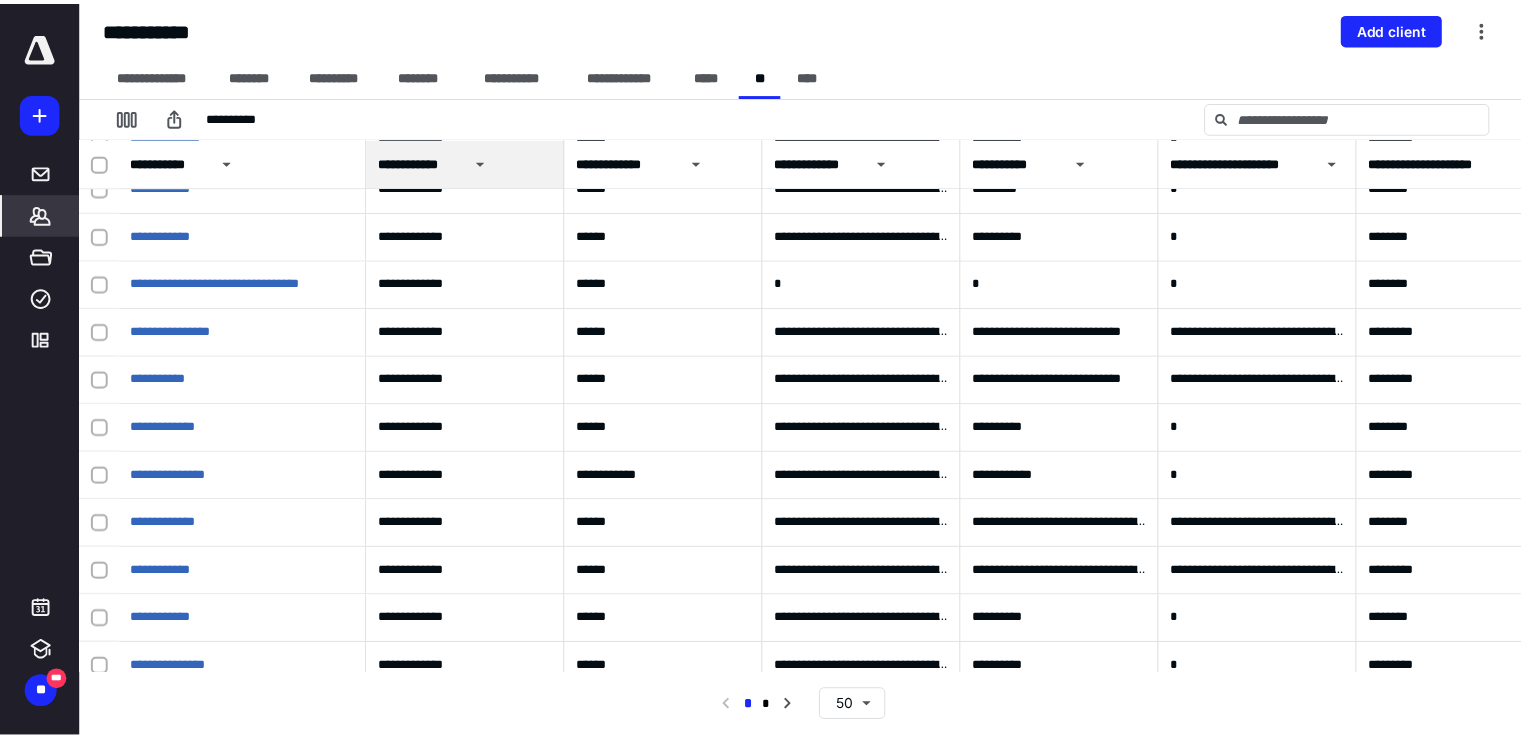 scroll, scrollTop: 1000, scrollLeft: 0, axis: vertical 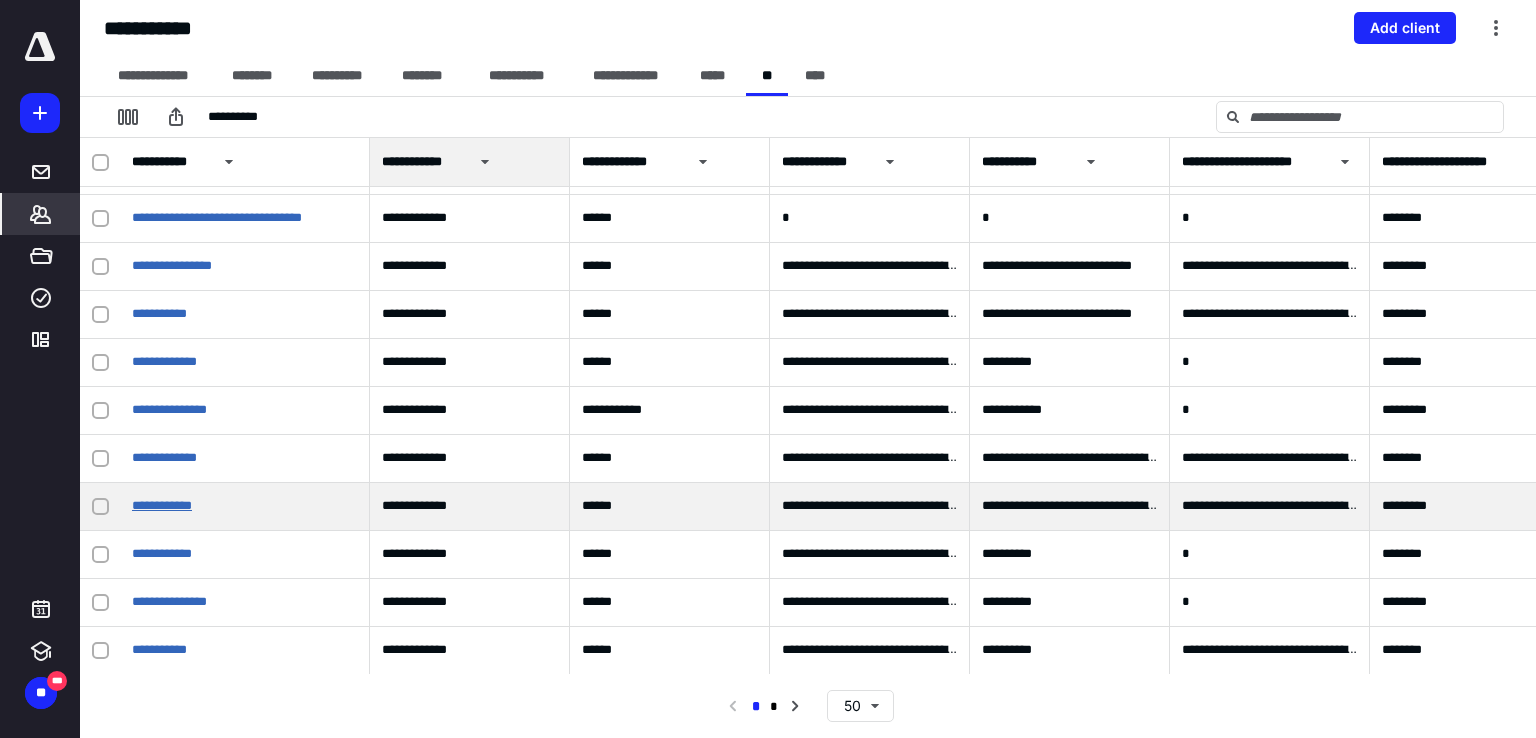 click on "**********" at bounding box center (162, 505) 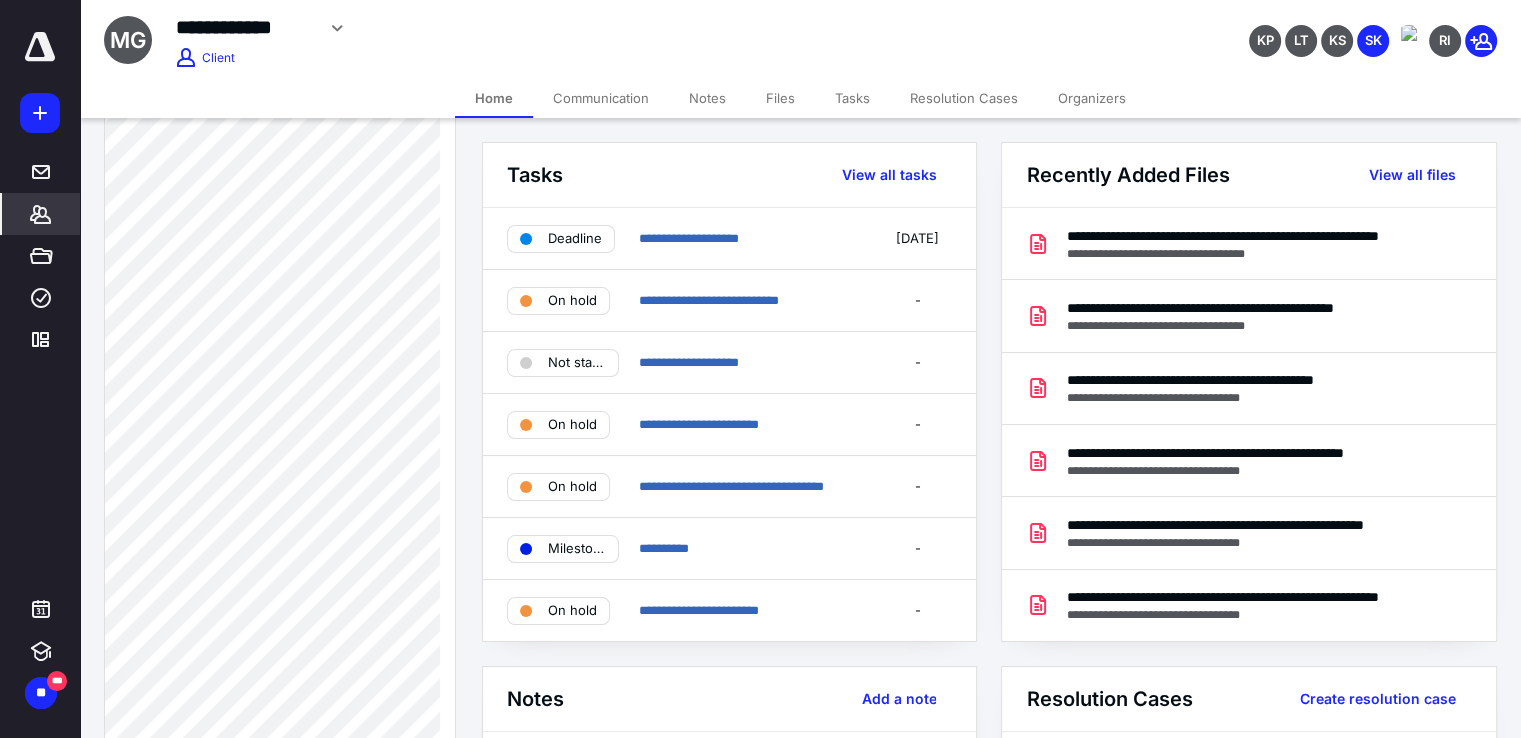 scroll, scrollTop: 800, scrollLeft: 0, axis: vertical 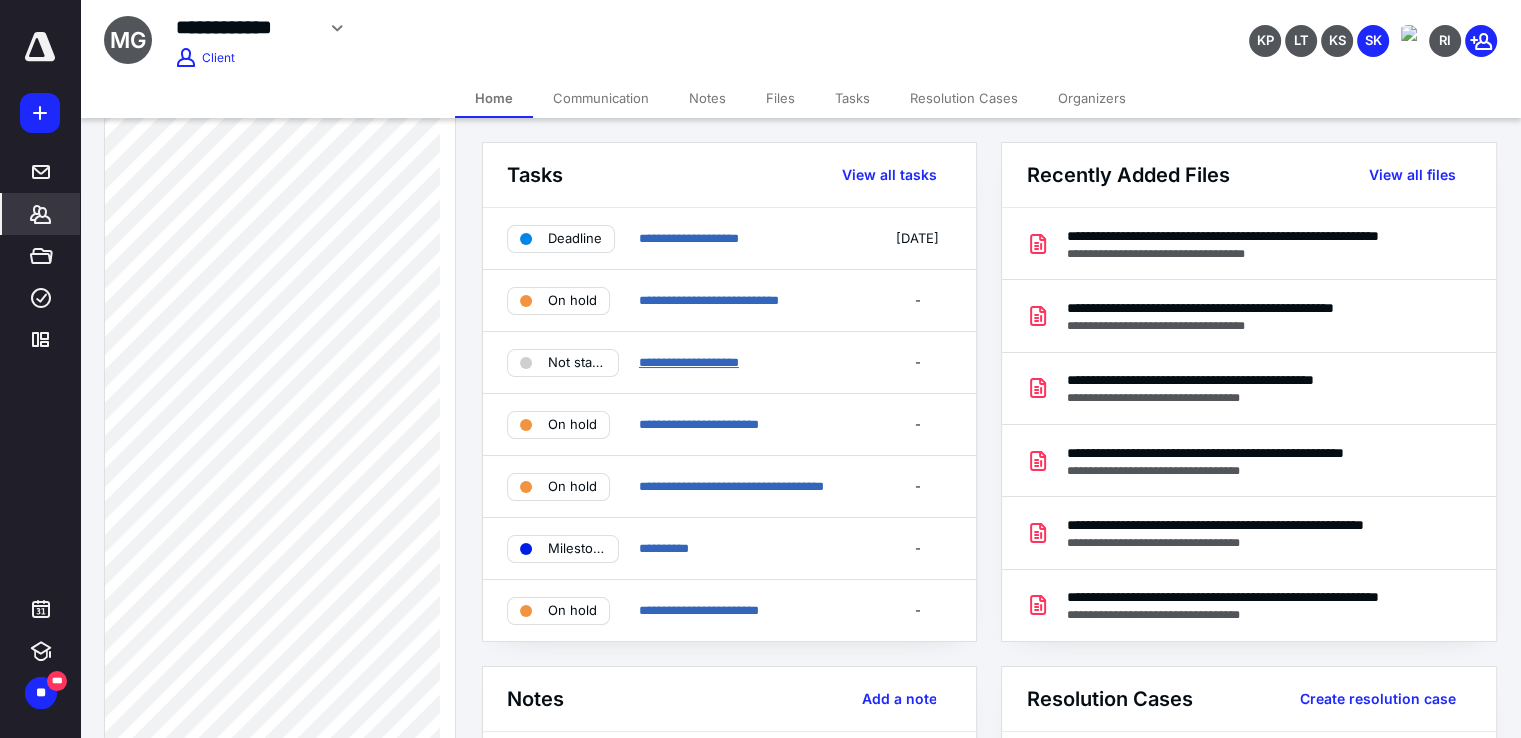 click on "**********" at bounding box center (689, 362) 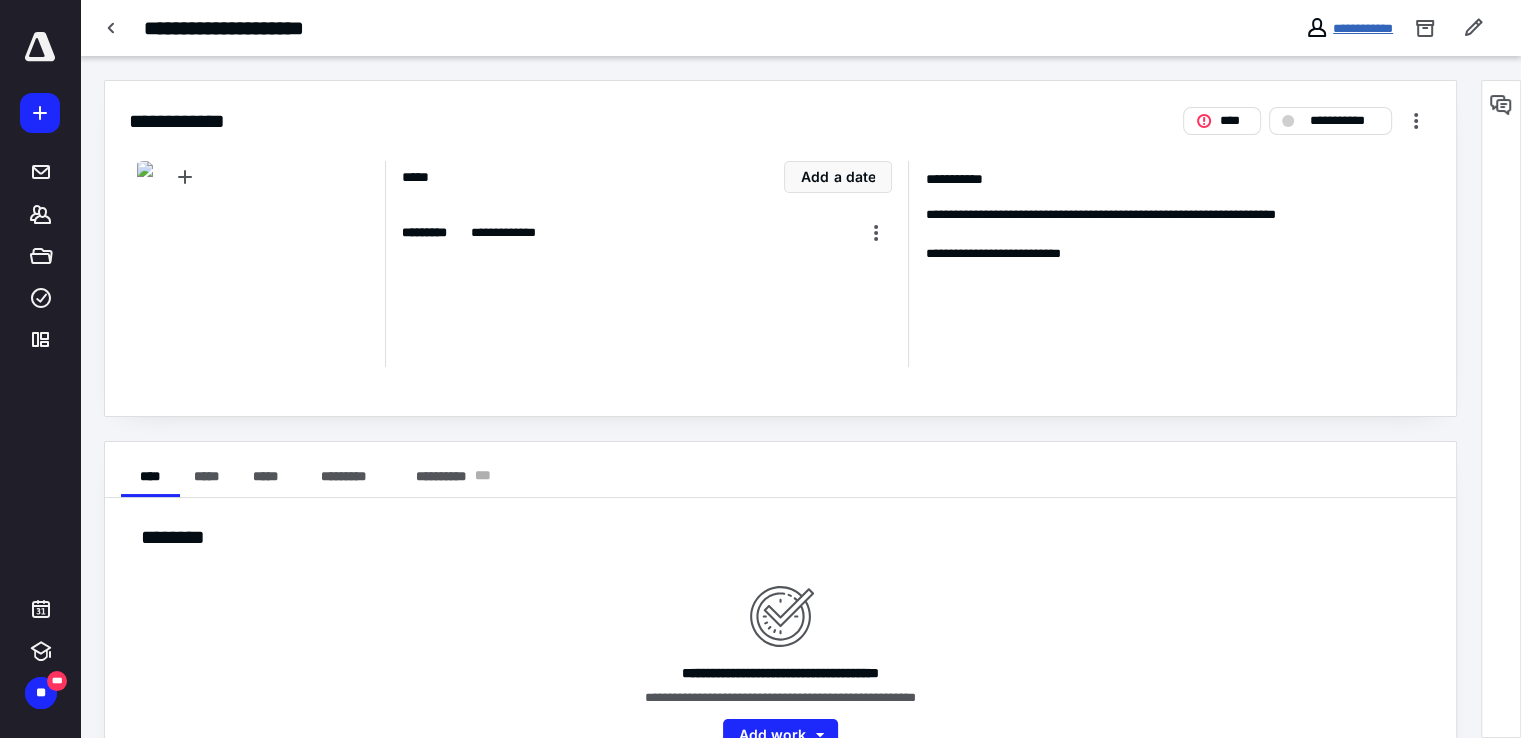 click on "**********" at bounding box center [1363, 28] 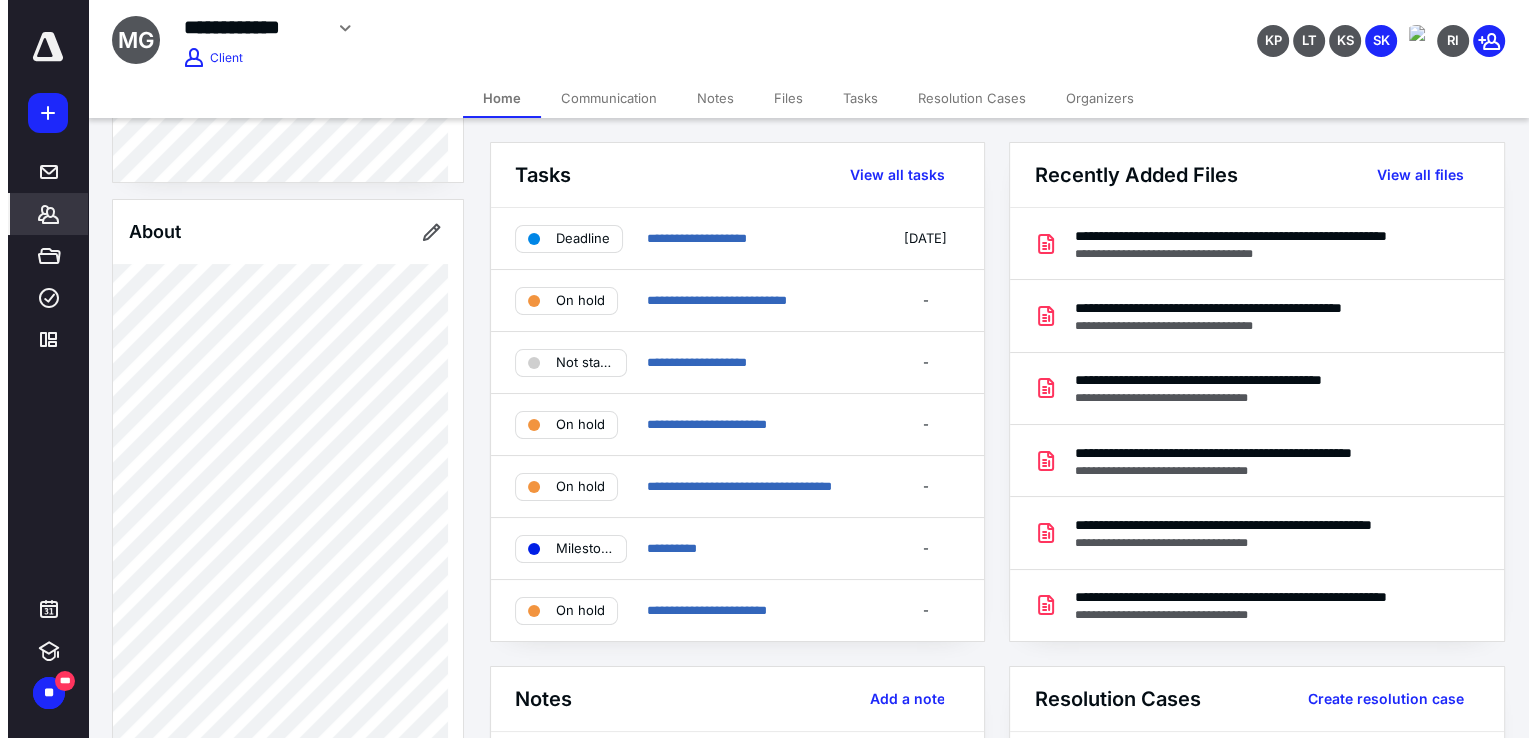 scroll, scrollTop: 500, scrollLeft: 0, axis: vertical 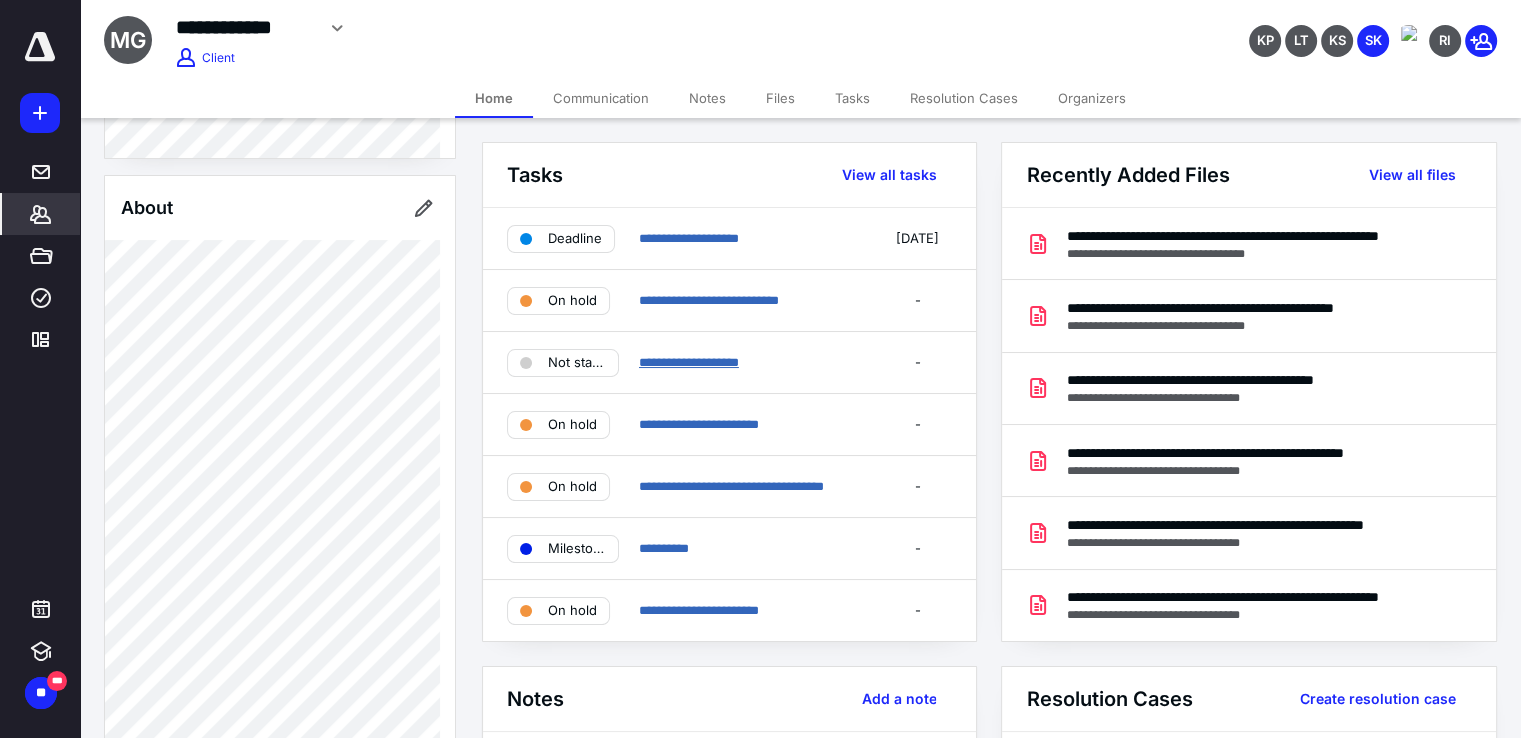 click on "**********" at bounding box center [689, 362] 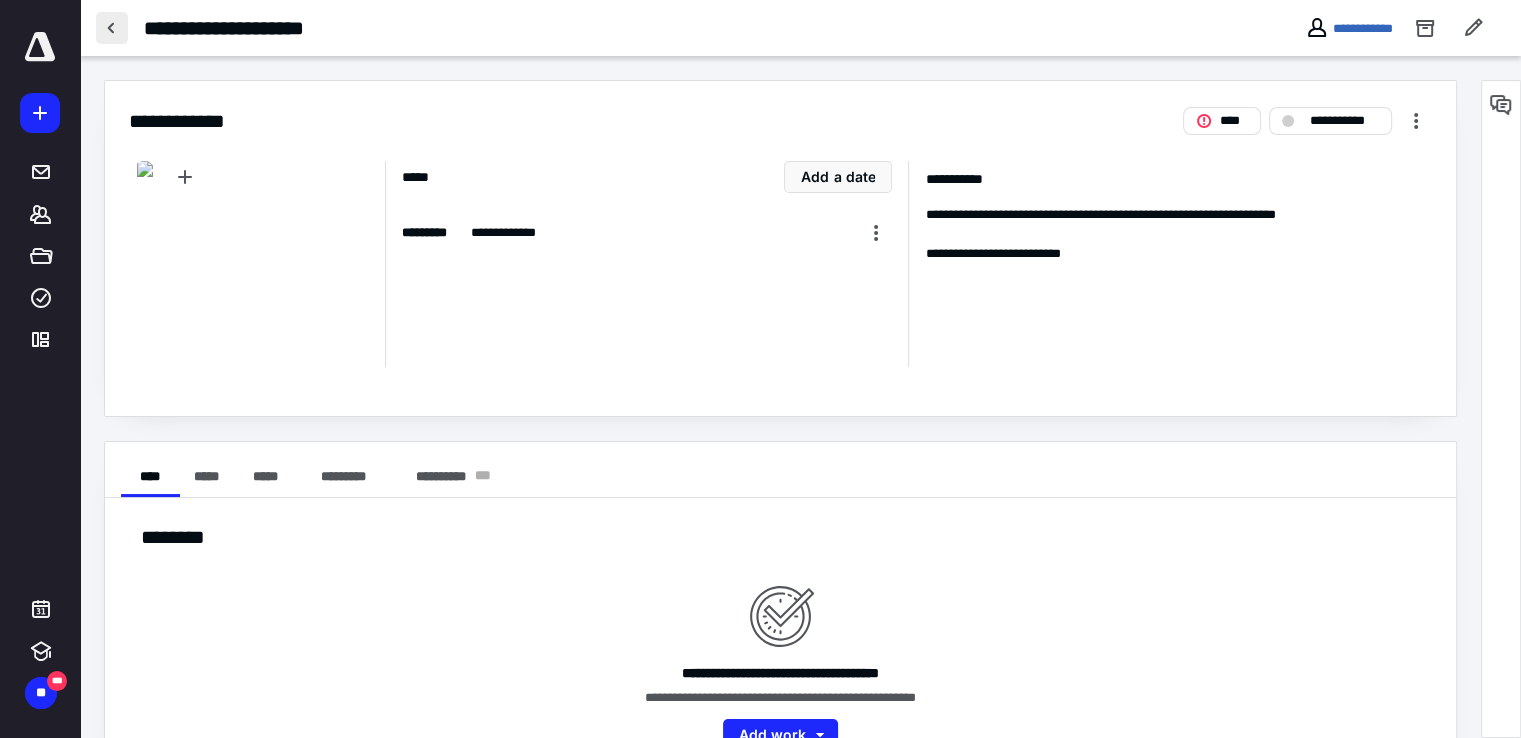 click at bounding box center [112, 28] 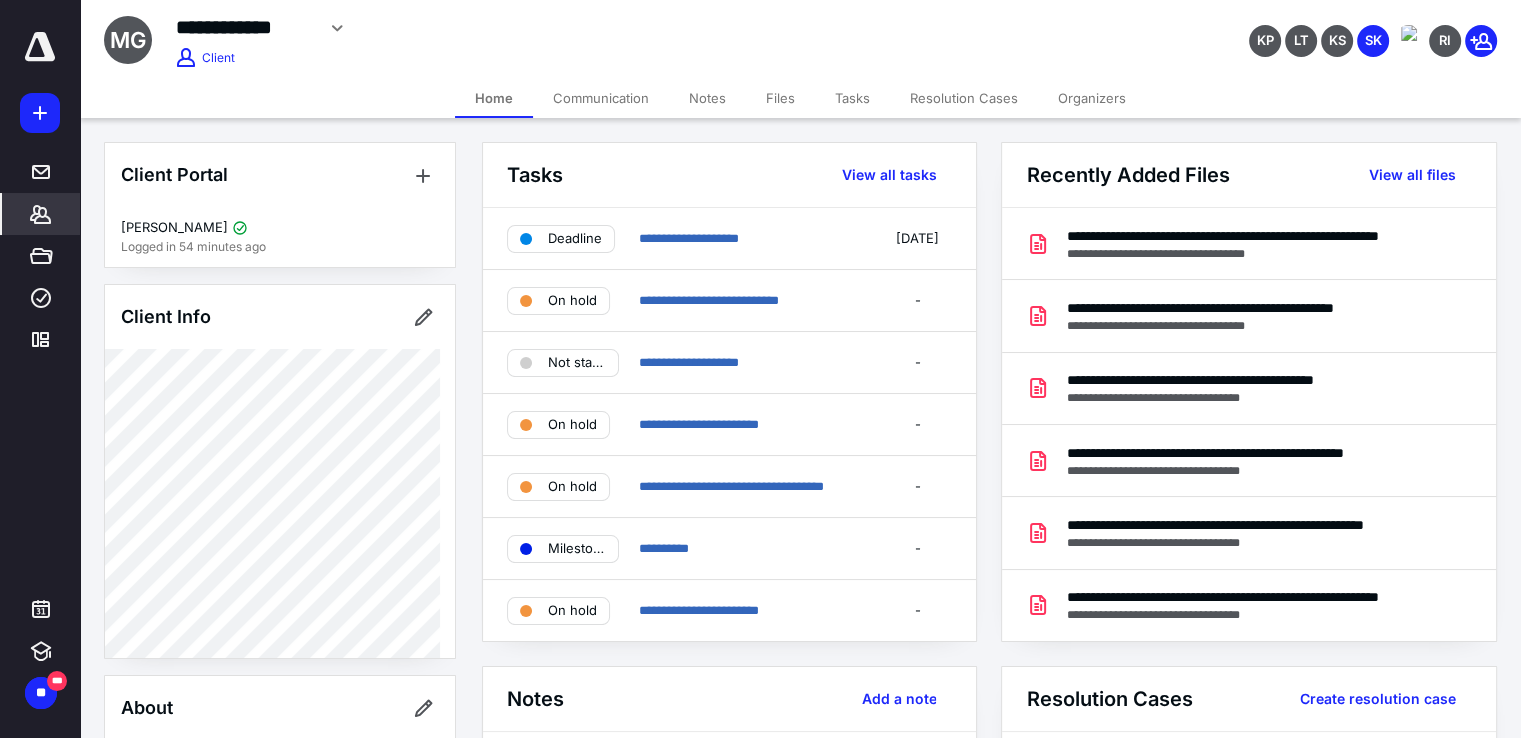 click 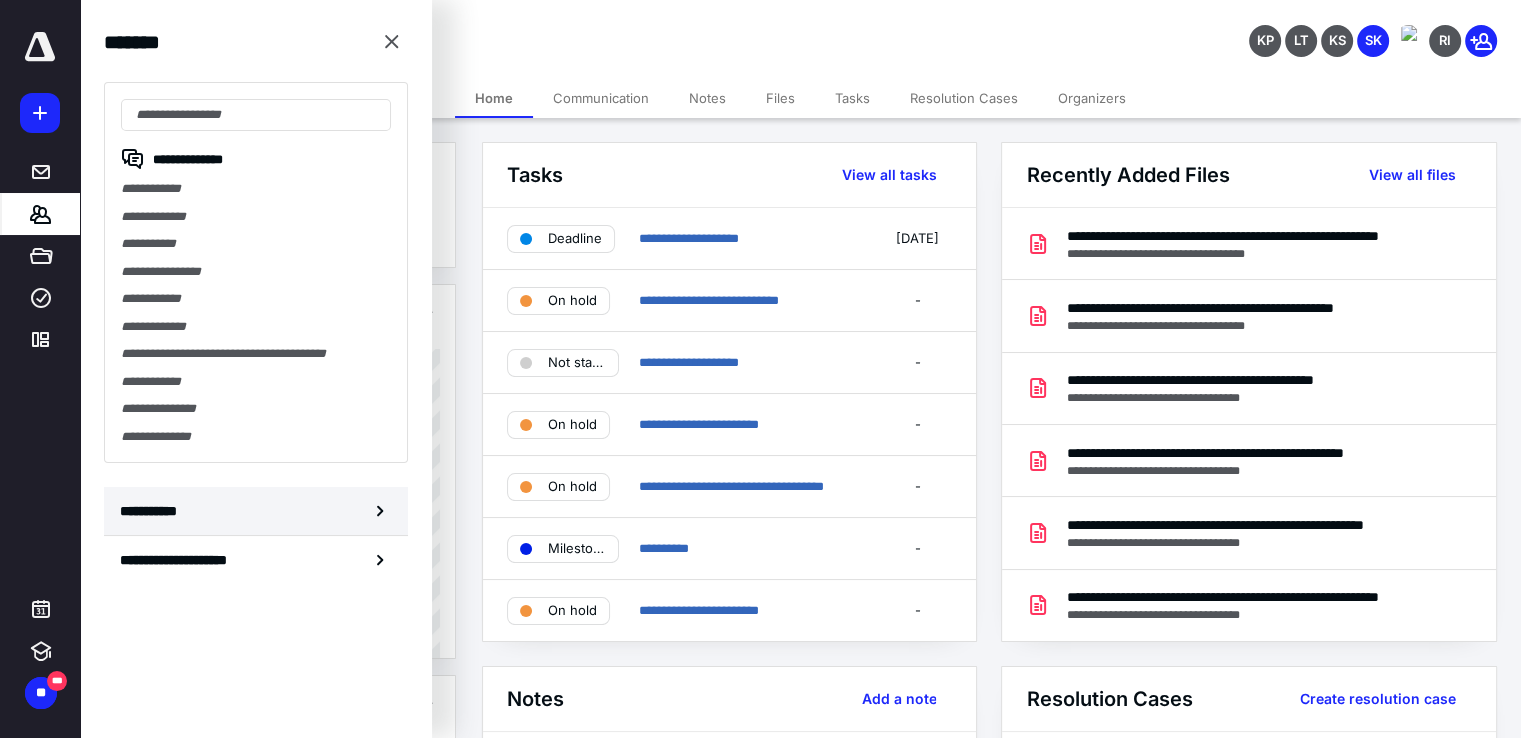 click on "**********" at bounding box center [256, 511] 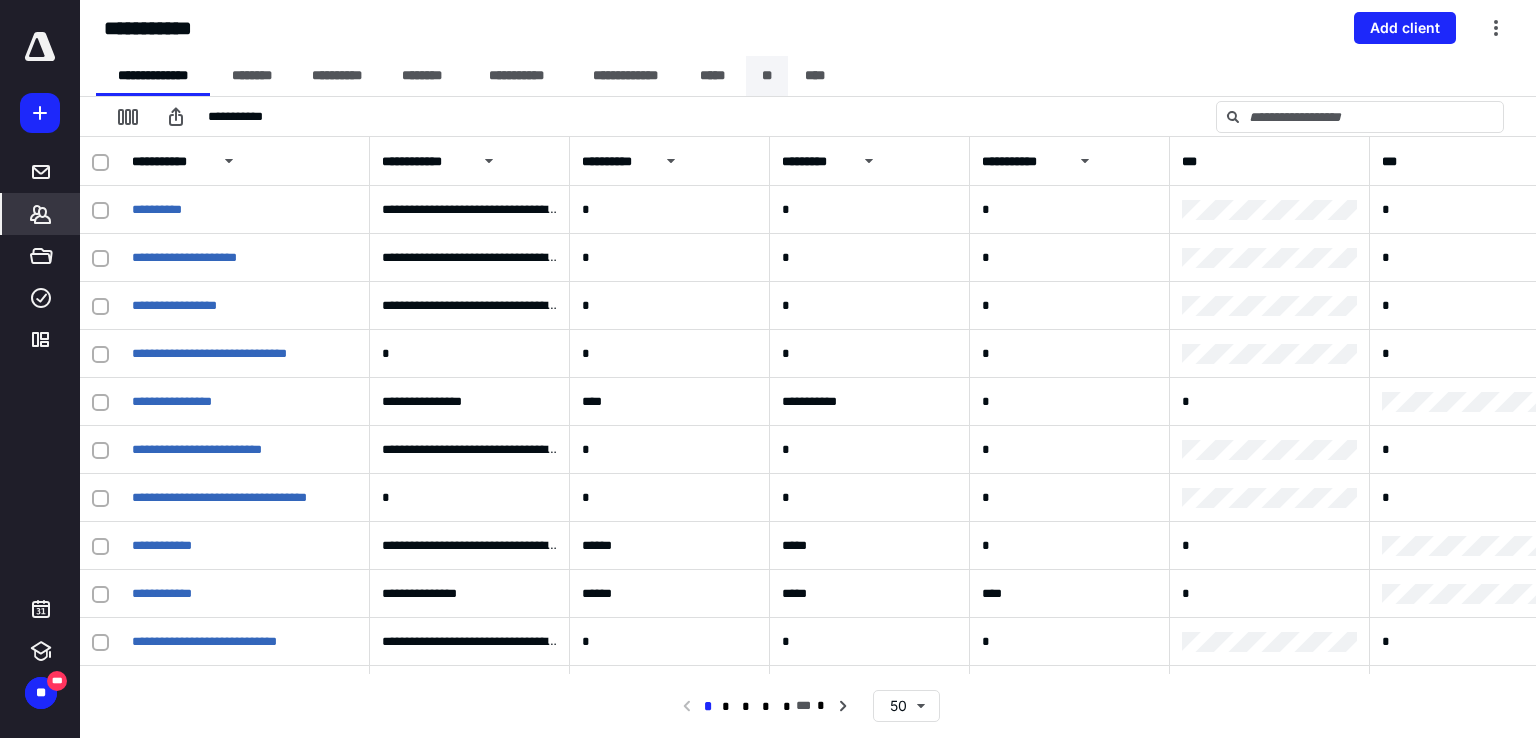 click on "**" at bounding box center [767, 76] 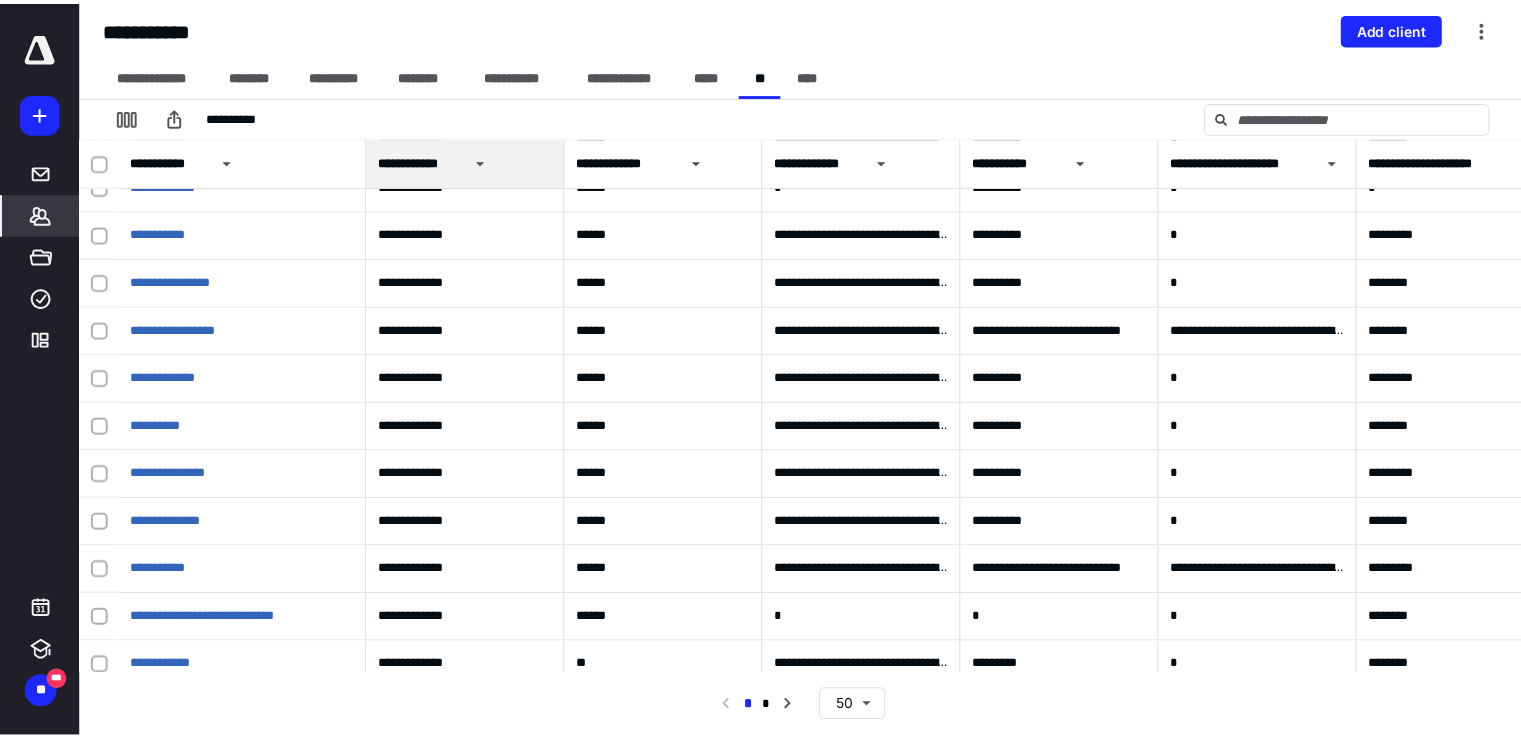 scroll, scrollTop: 1700, scrollLeft: 0, axis: vertical 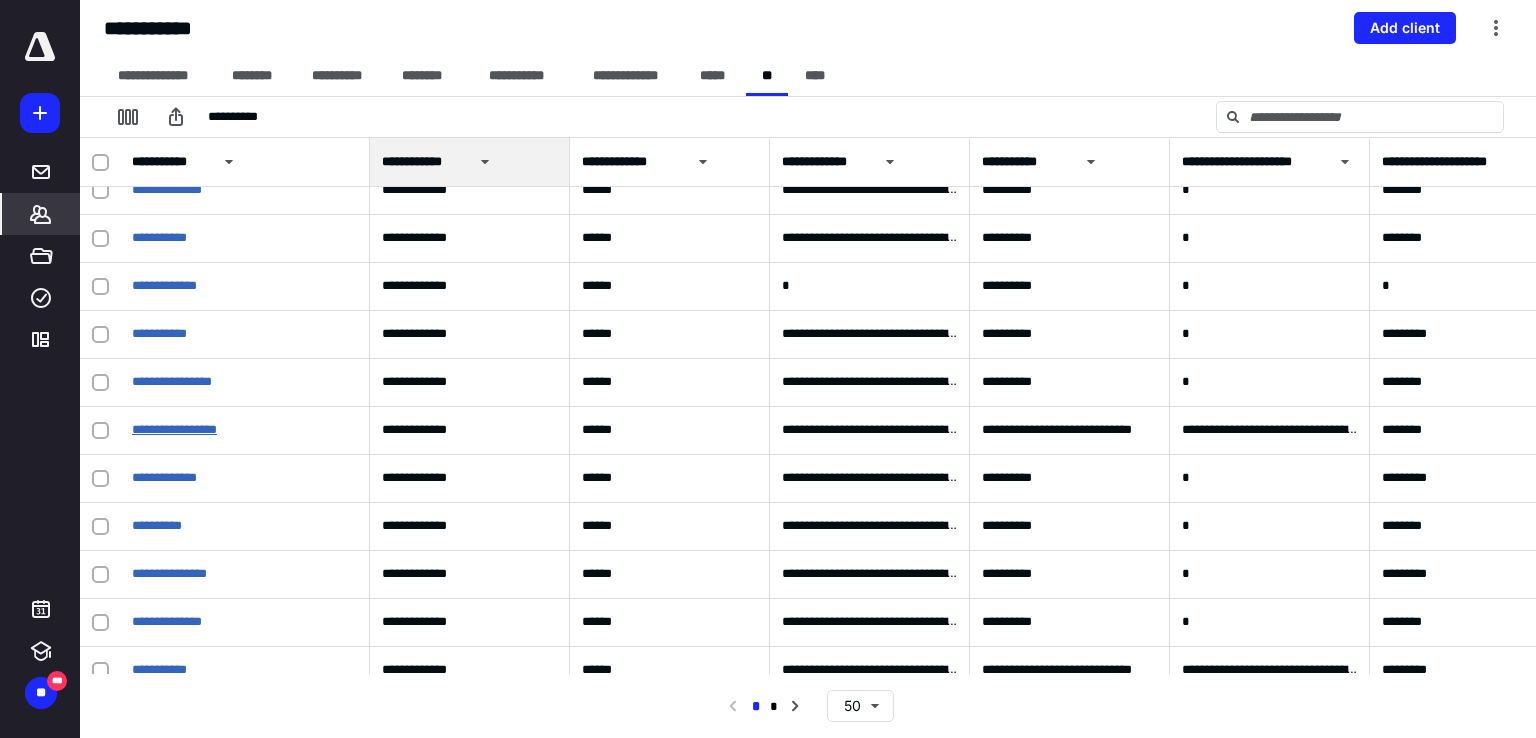 click on "**********" at bounding box center [174, 429] 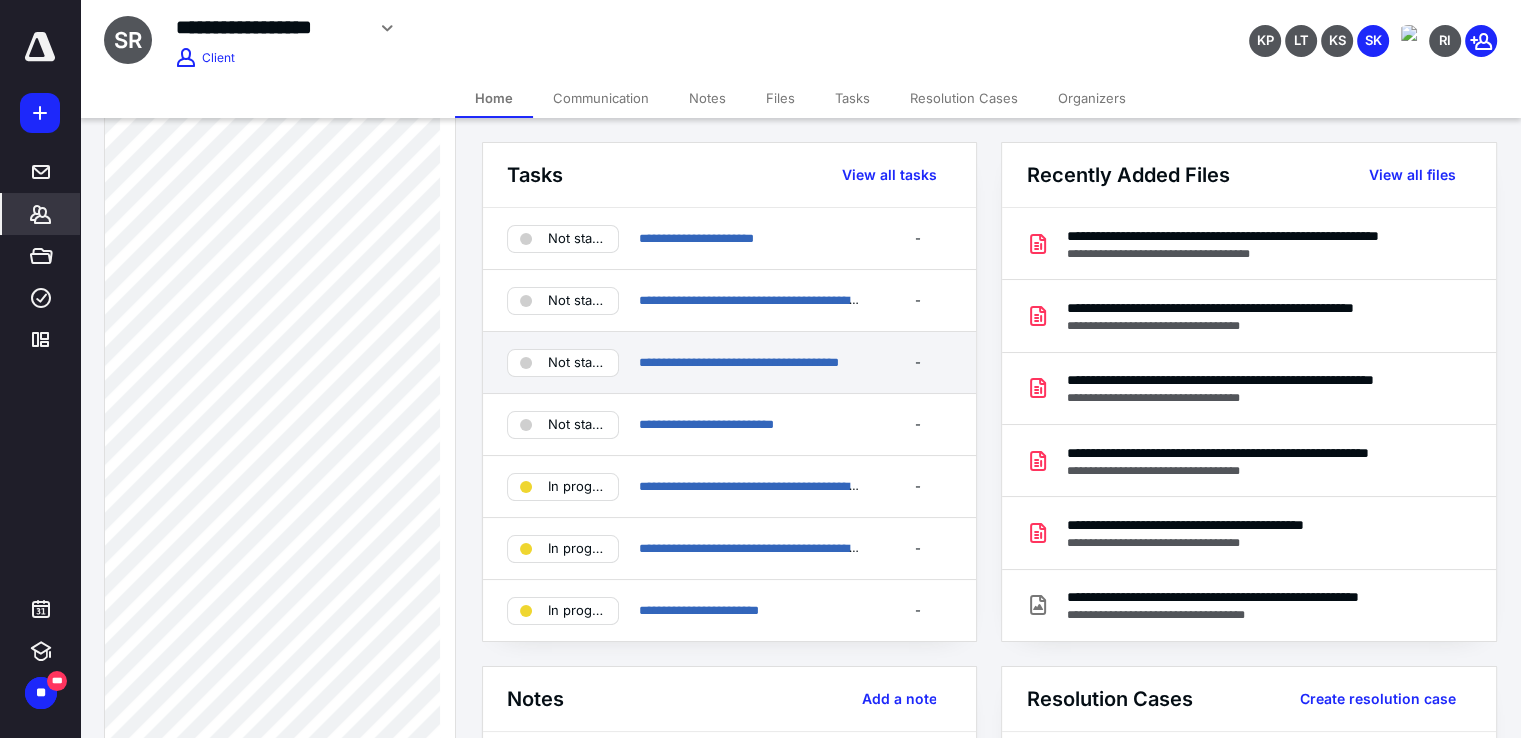 scroll, scrollTop: 900, scrollLeft: 0, axis: vertical 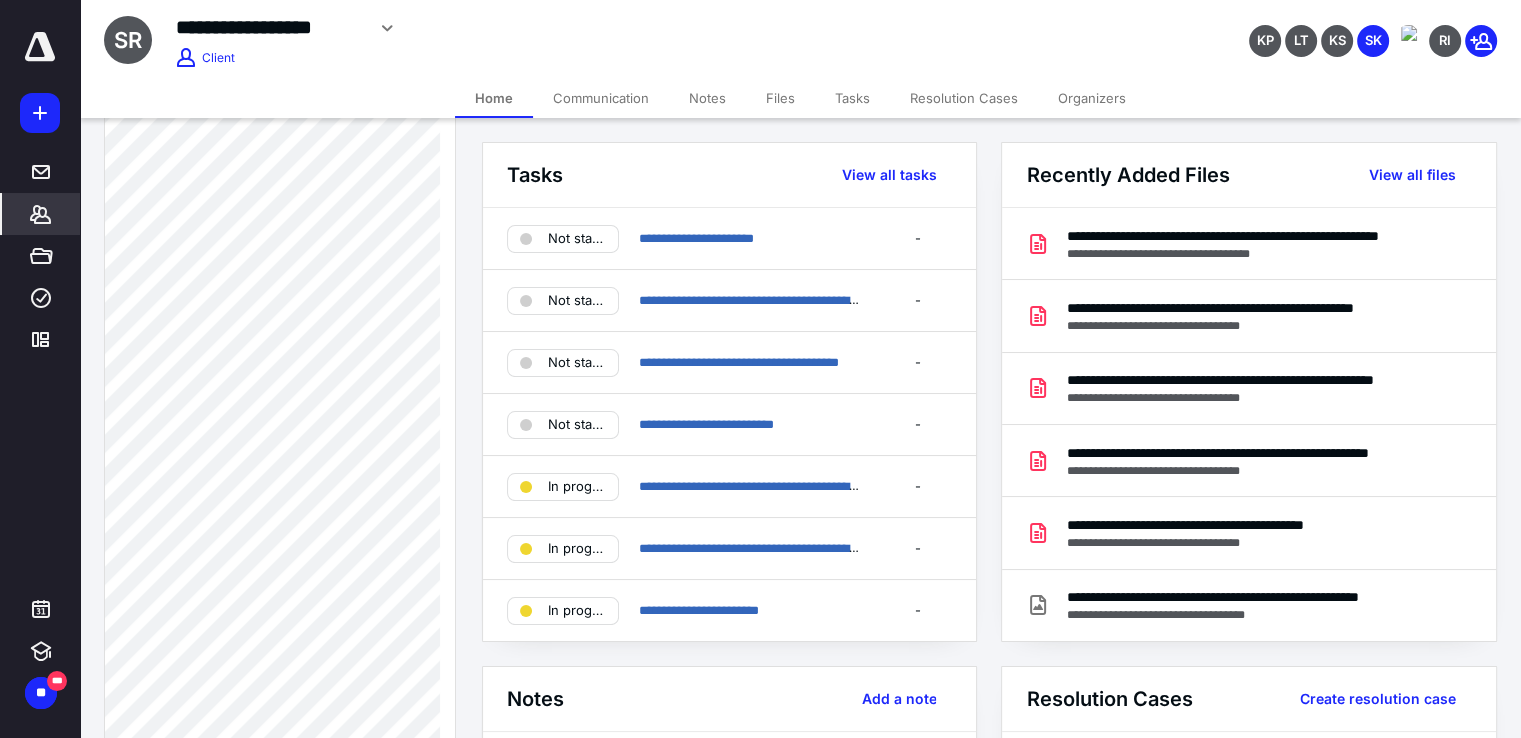 click on "Notes" at bounding box center (707, 98) 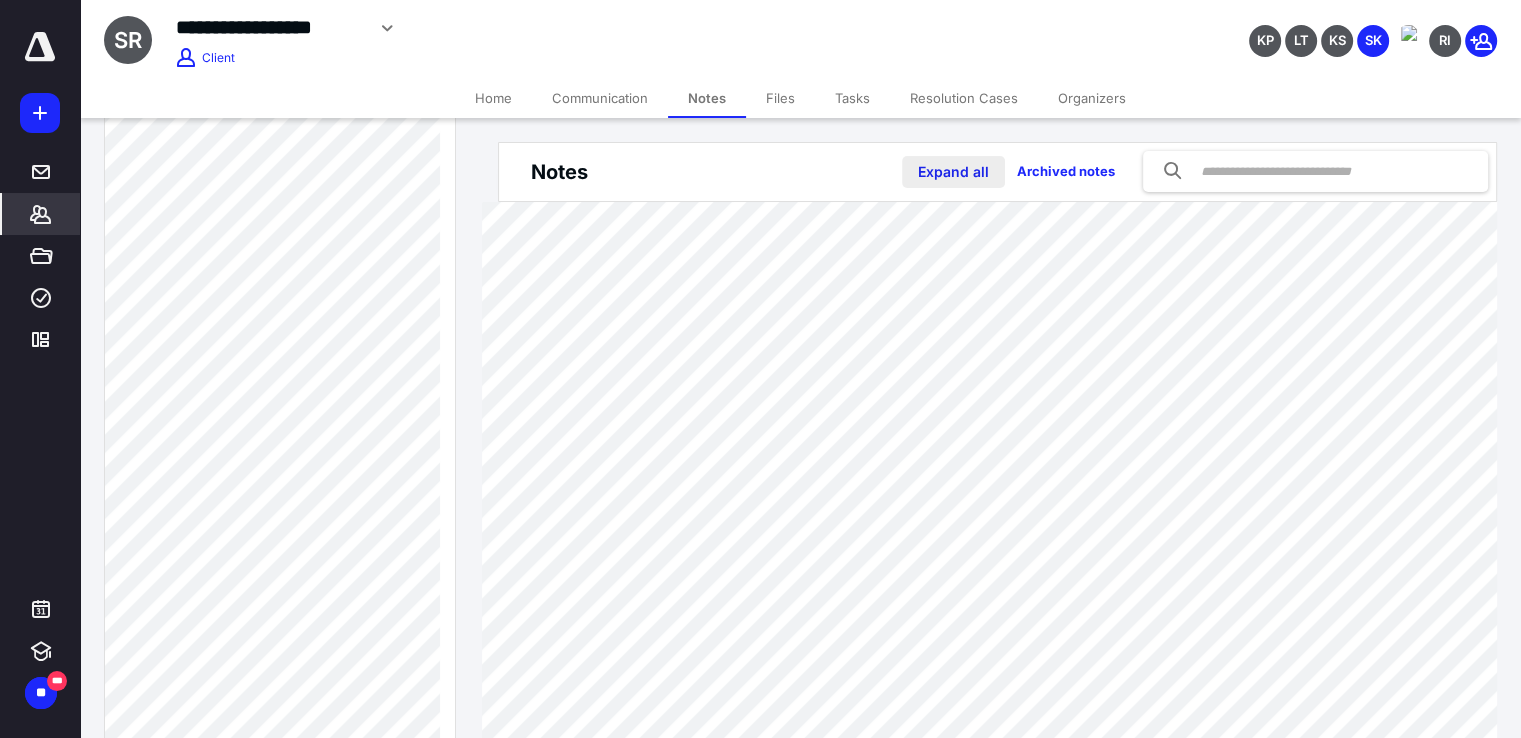 click on "Expand all" at bounding box center (953, 172) 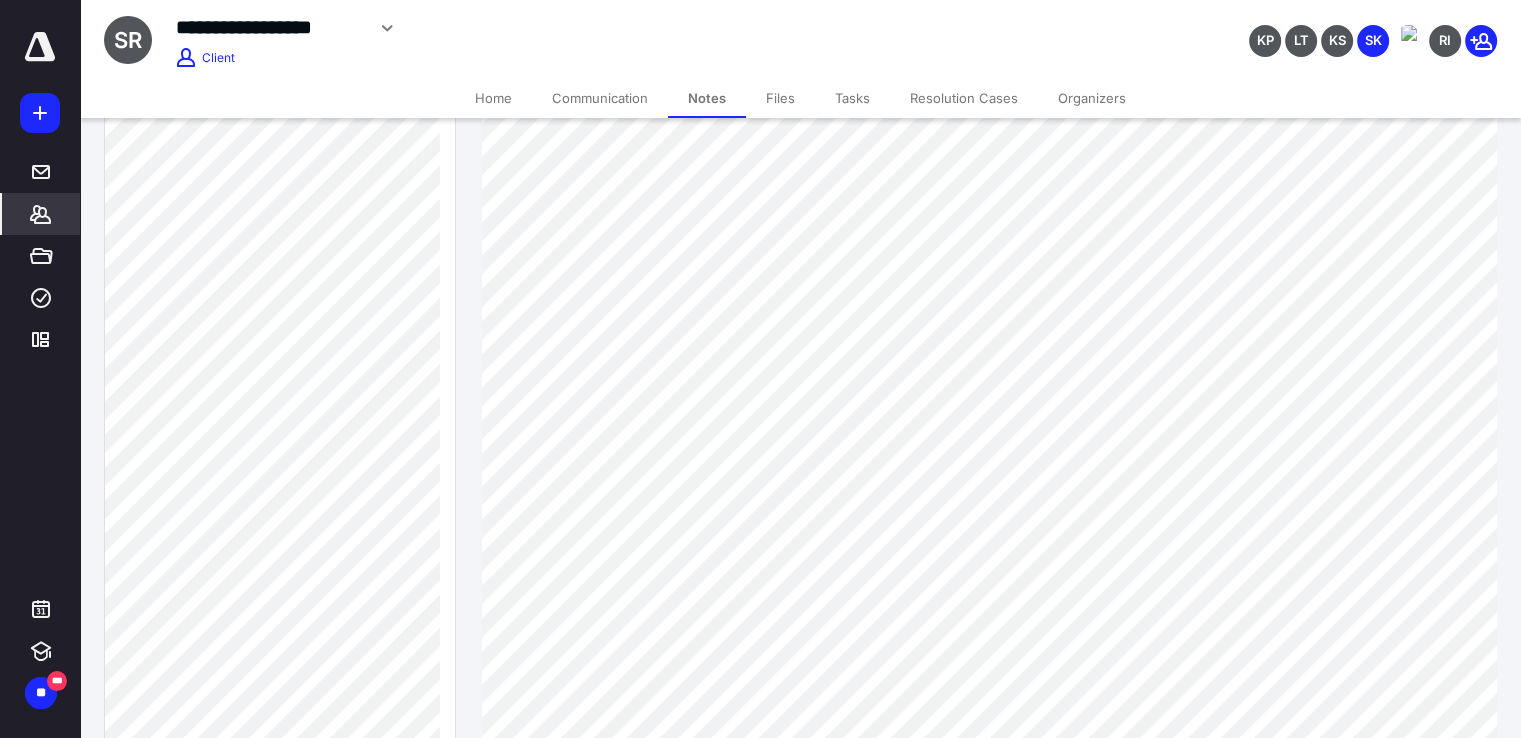 scroll, scrollTop: 800, scrollLeft: 0, axis: vertical 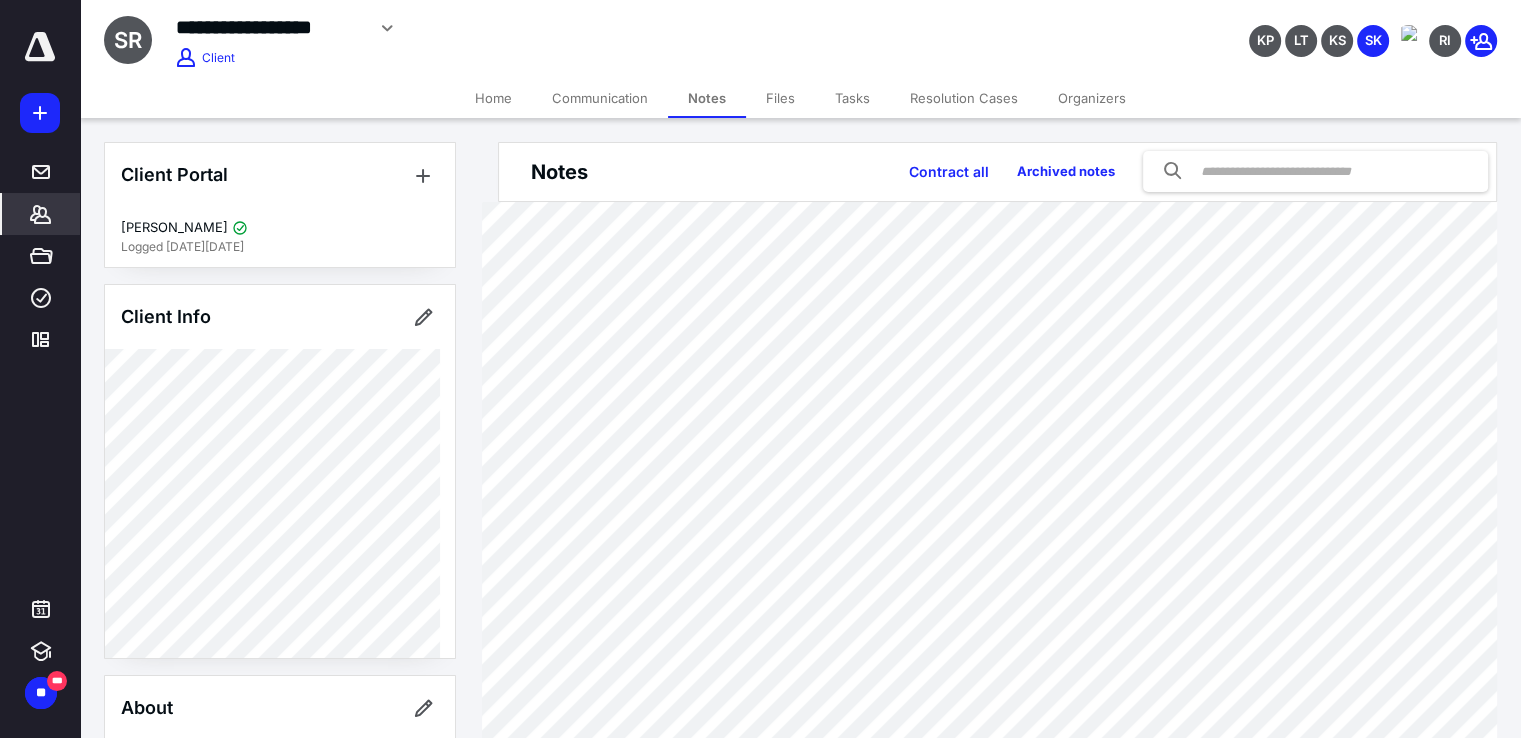 click on "Tasks" at bounding box center (852, 98) 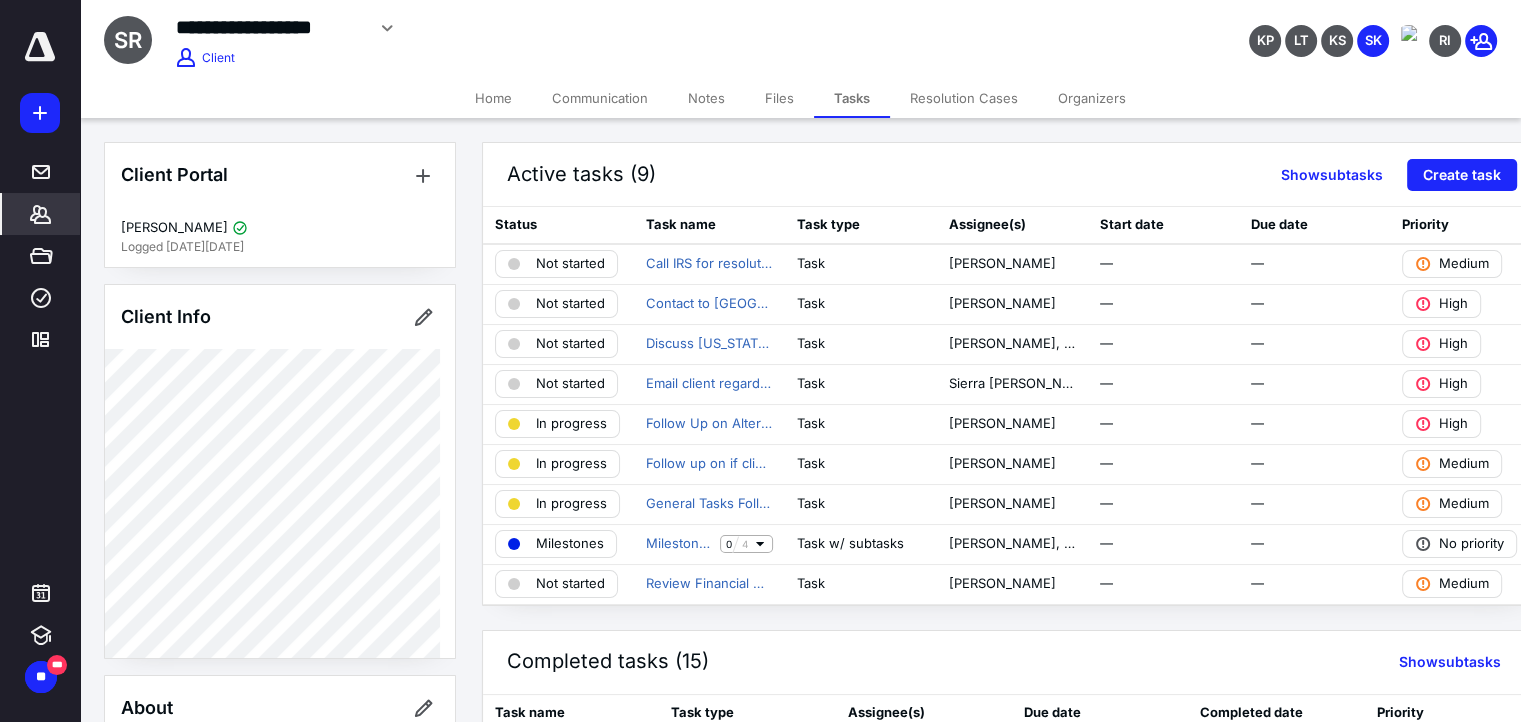 click 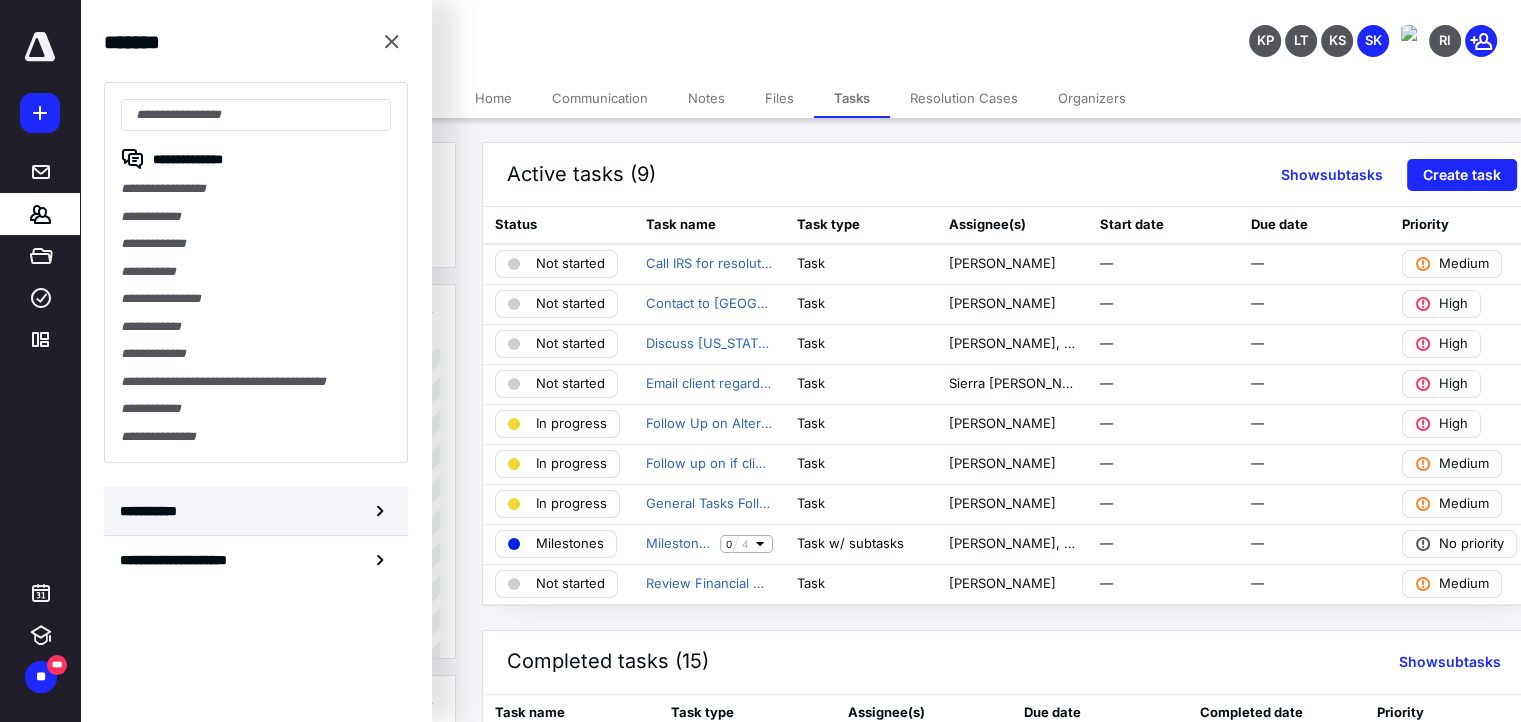 click on "**********" at bounding box center (256, 511) 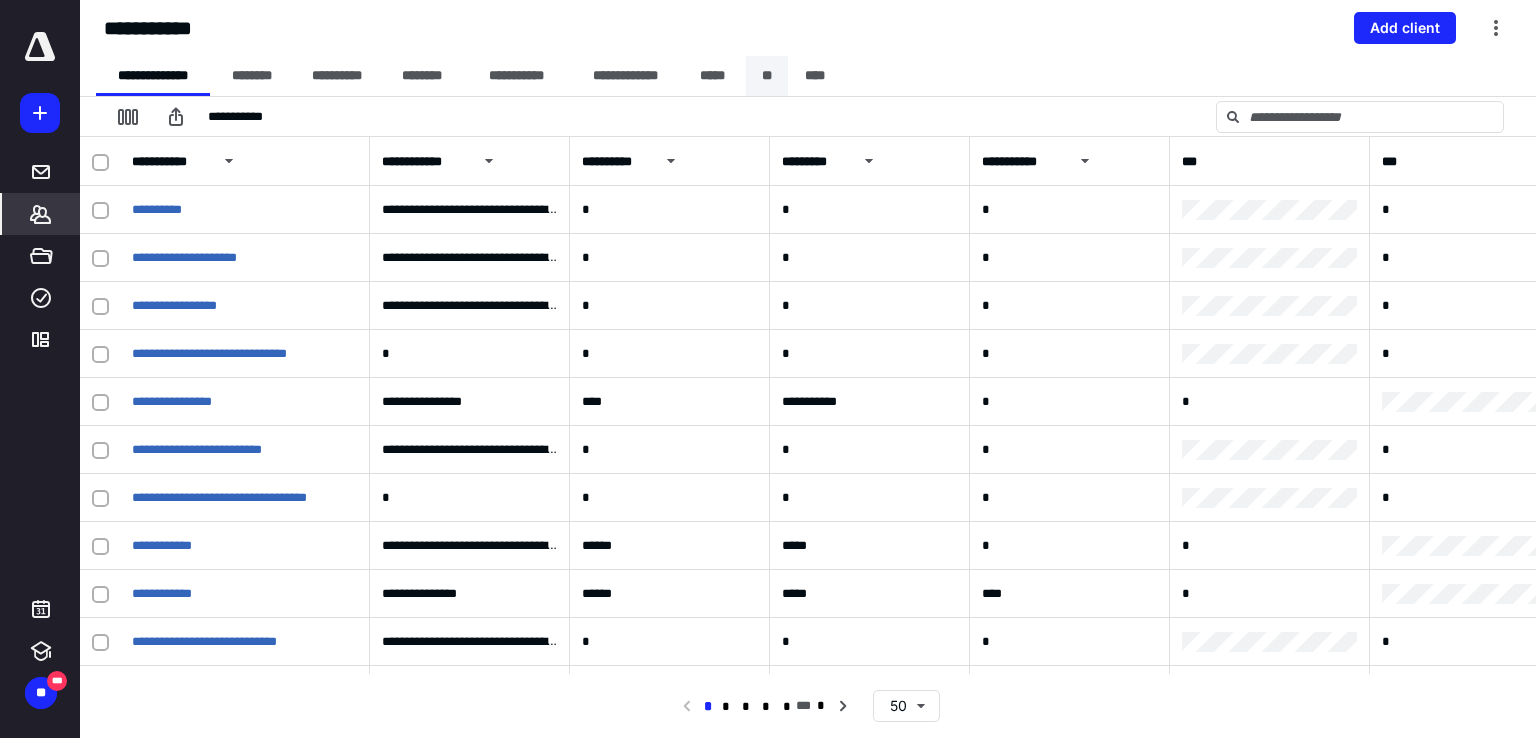 click on "**" at bounding box center (767, 76) 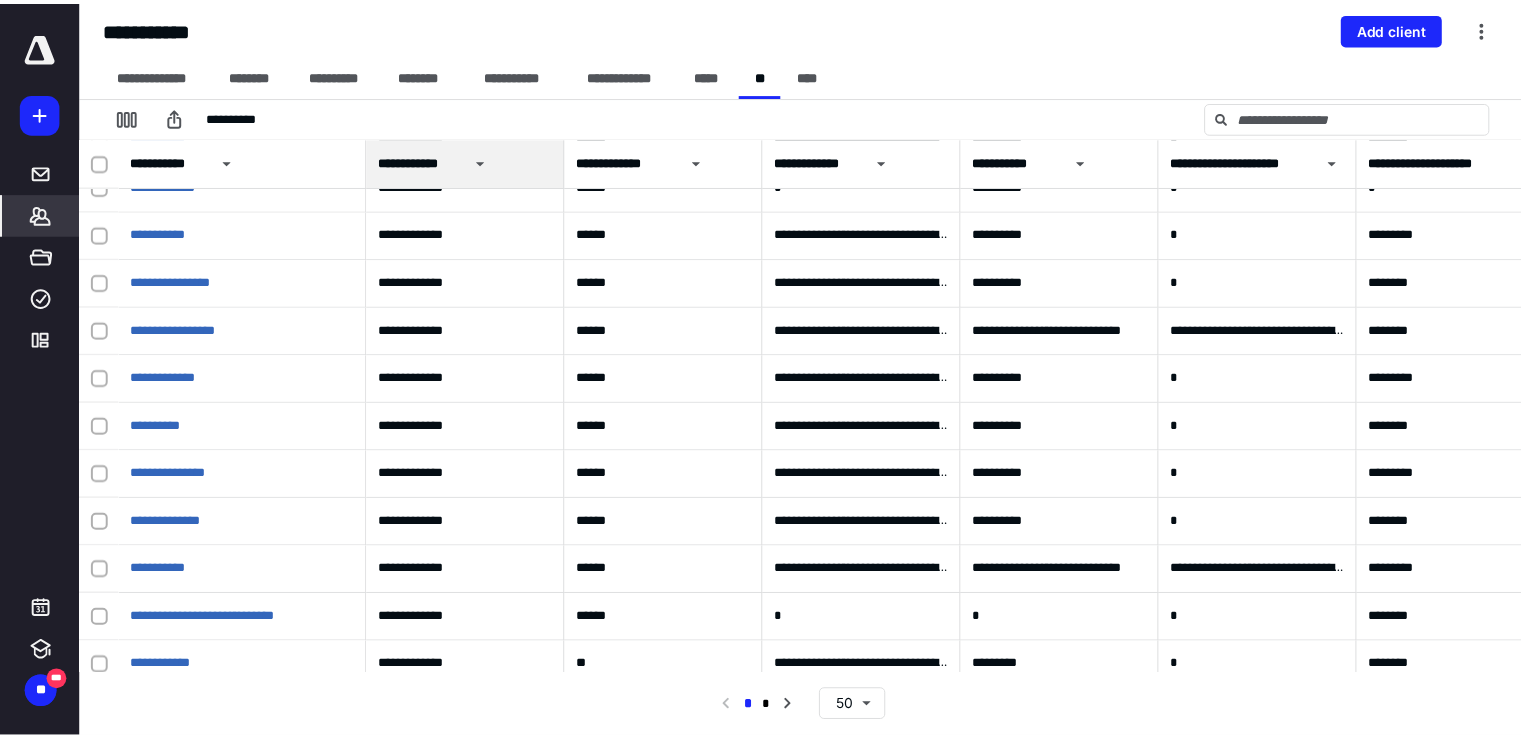 scroll, scrollTop: 1900, scrollLeft: 0, axis: vertical 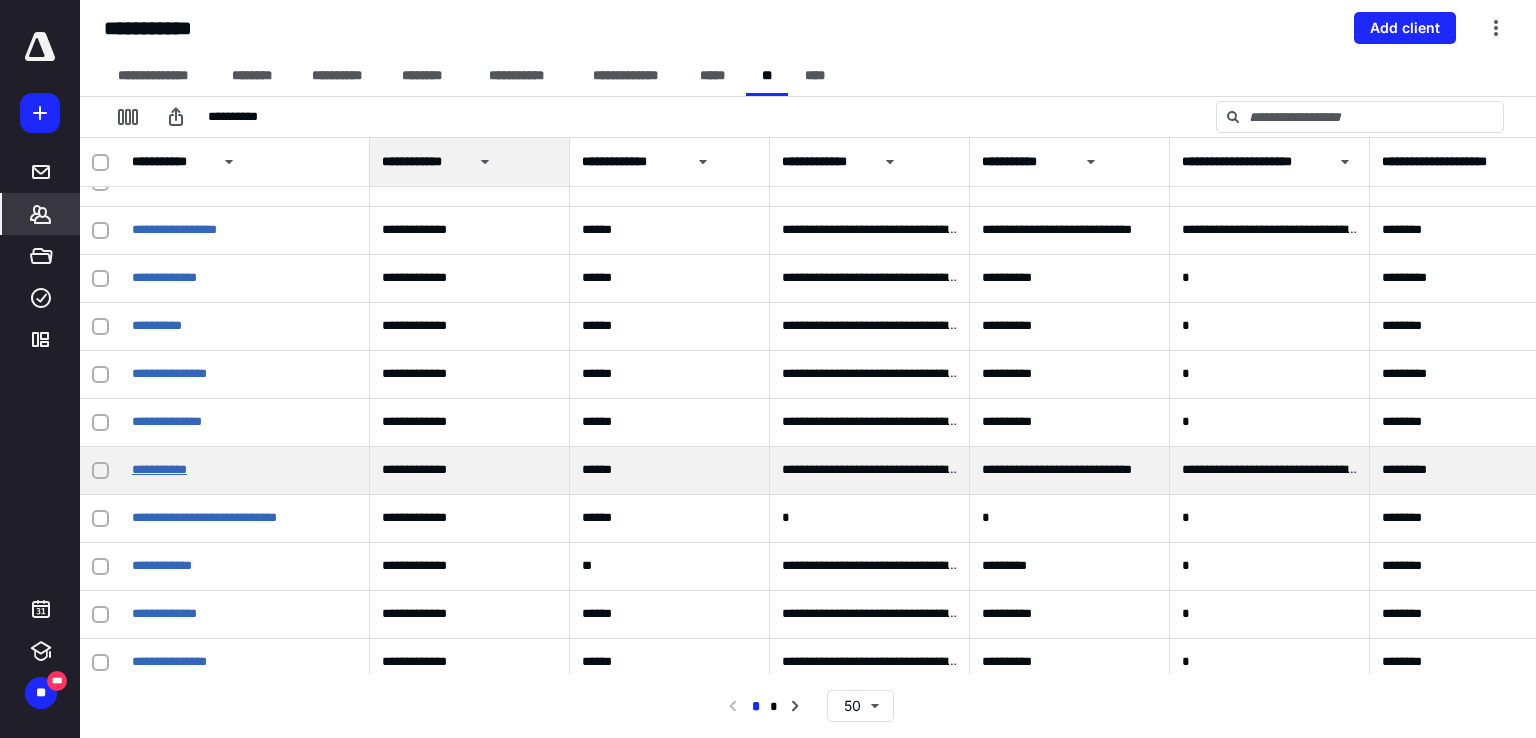 click on "**********" at bounding box center [159, 469] 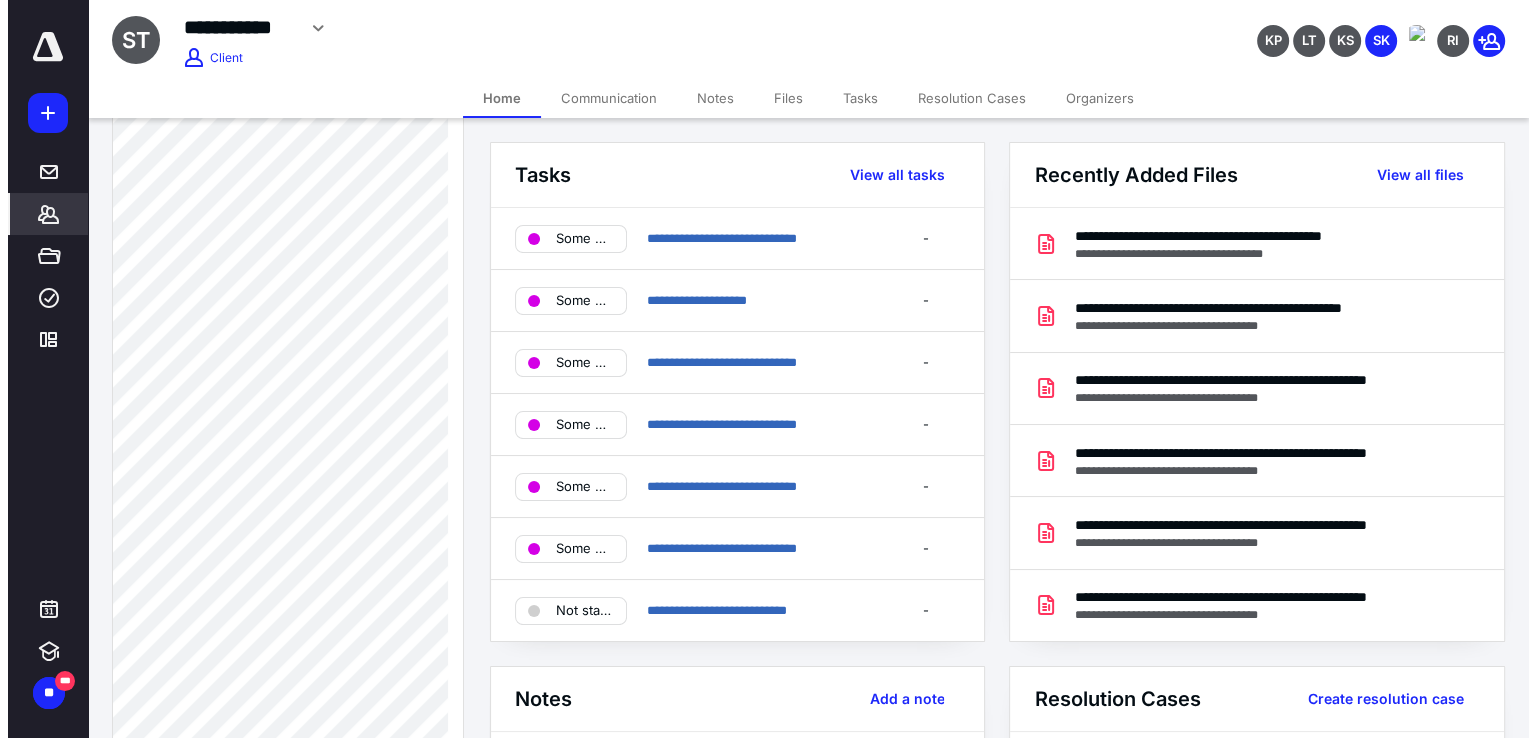 scroll, scrollTop: 800, scrollLeft: 0, axis: vertical 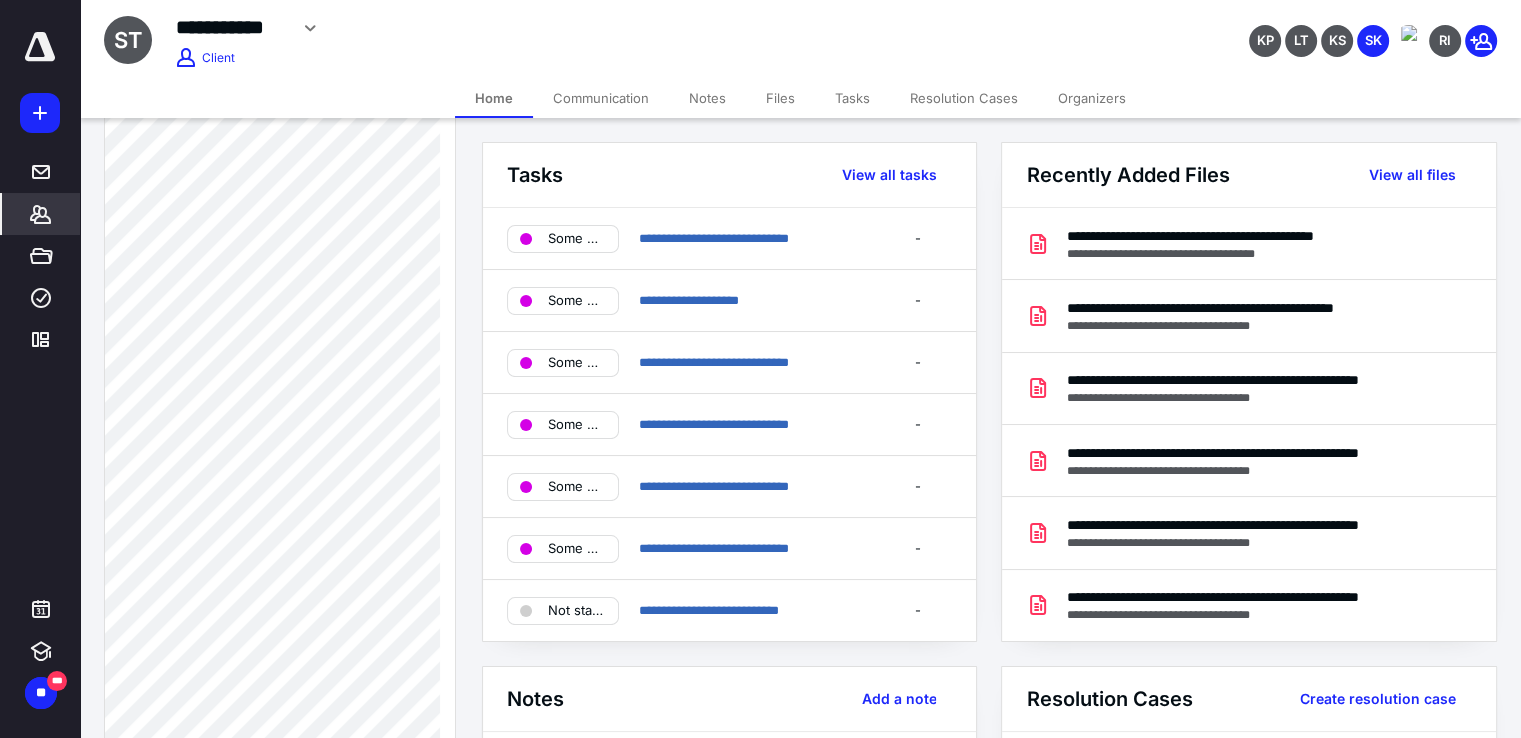 click on "Tasks" at bounding box center (852, 98) 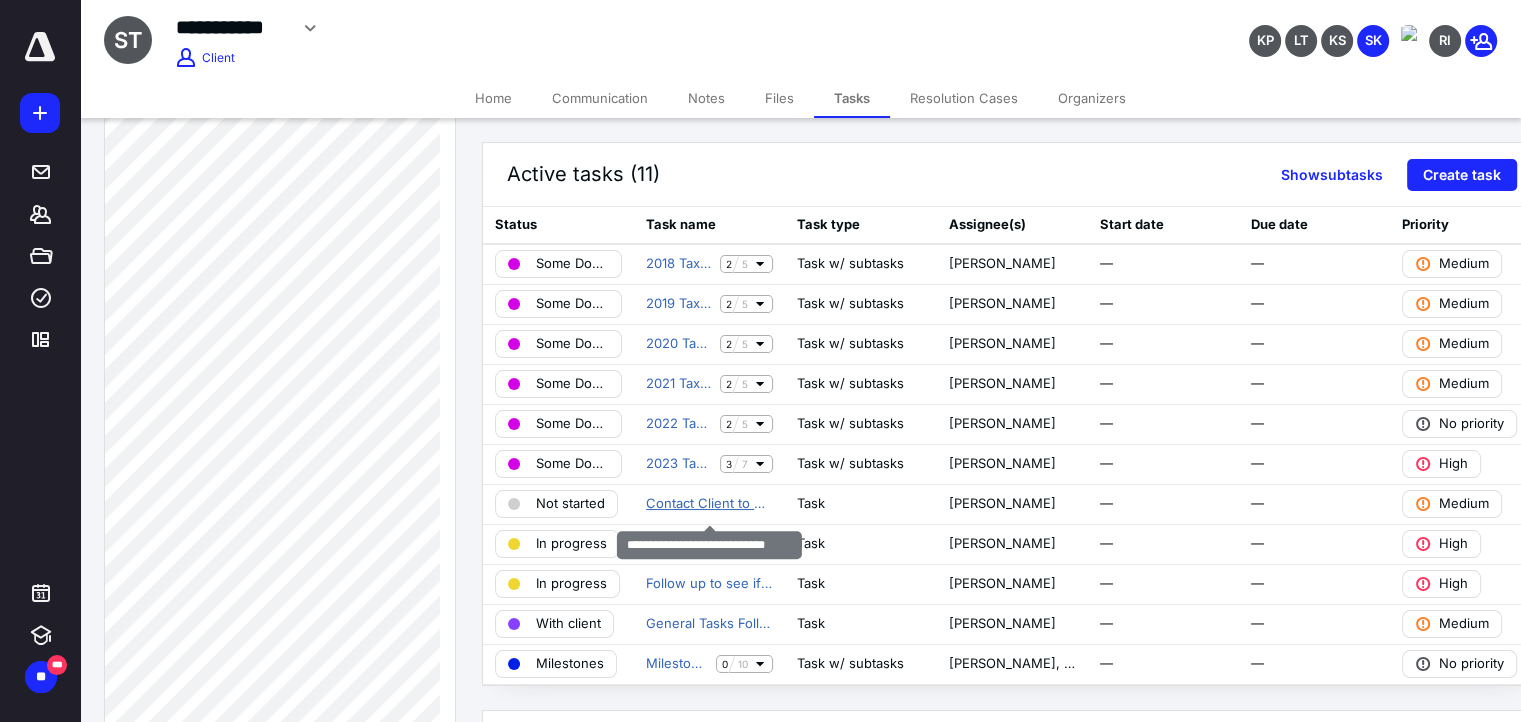 click on "Contact Client to Go Monthly" at bounding box center (709, 504) 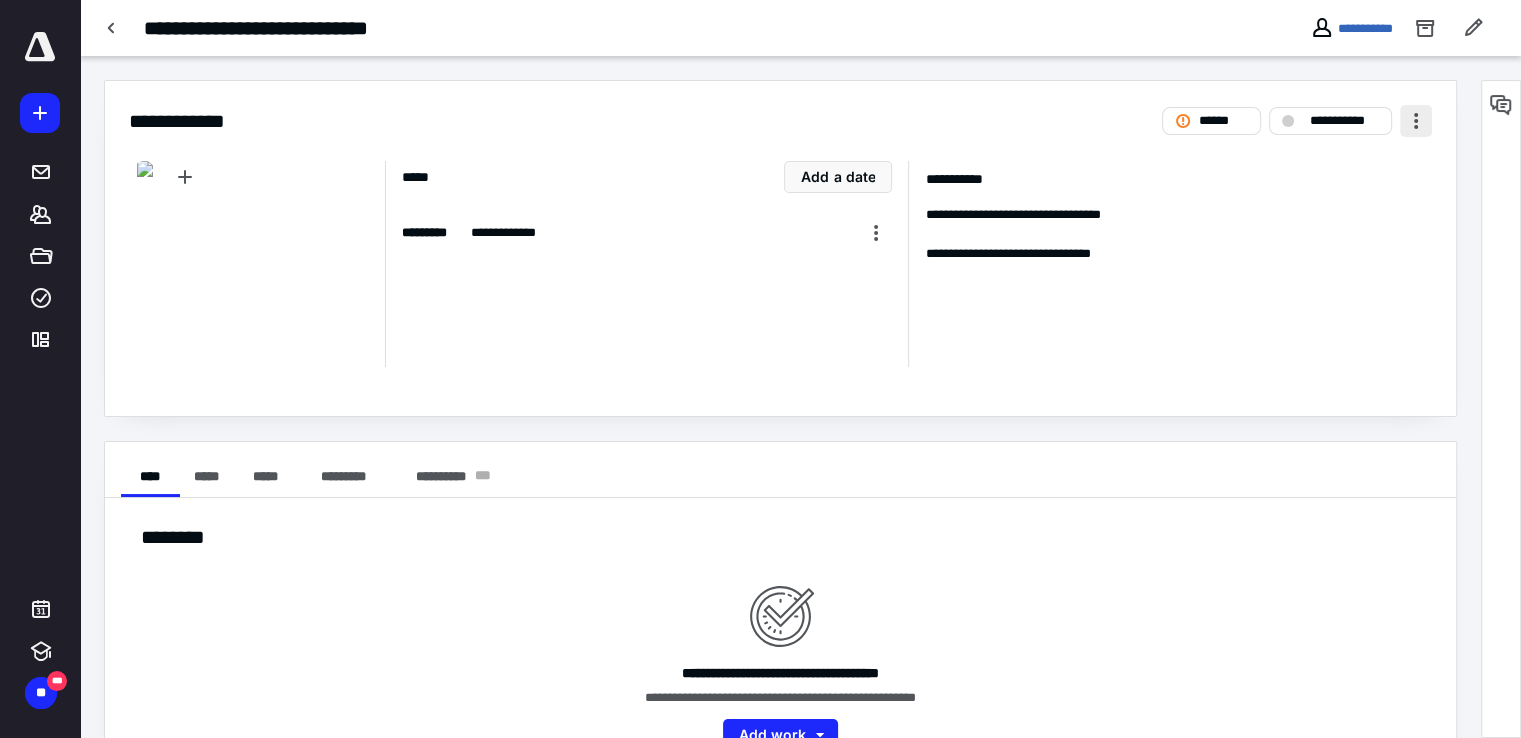 click at bounding box center (1416, 121) 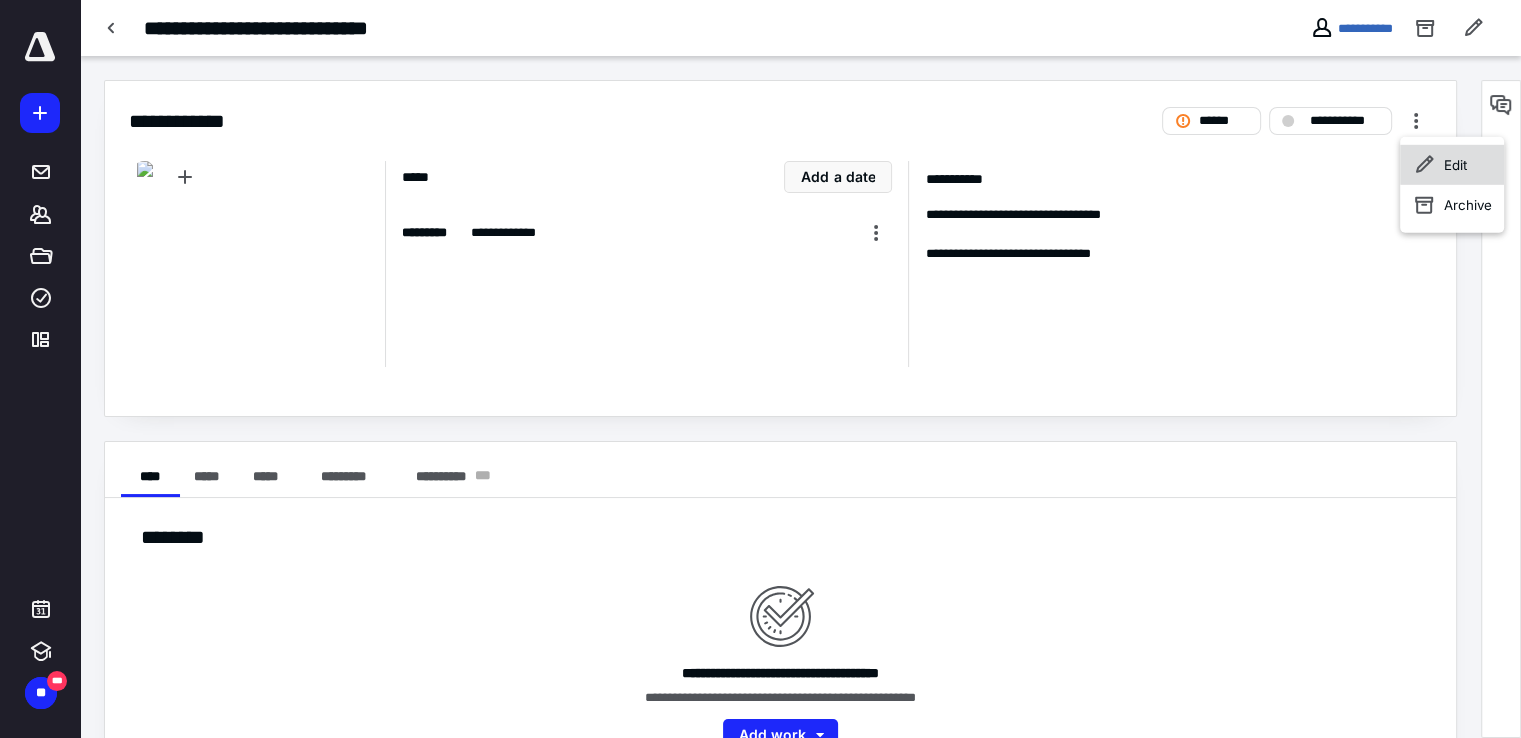 click 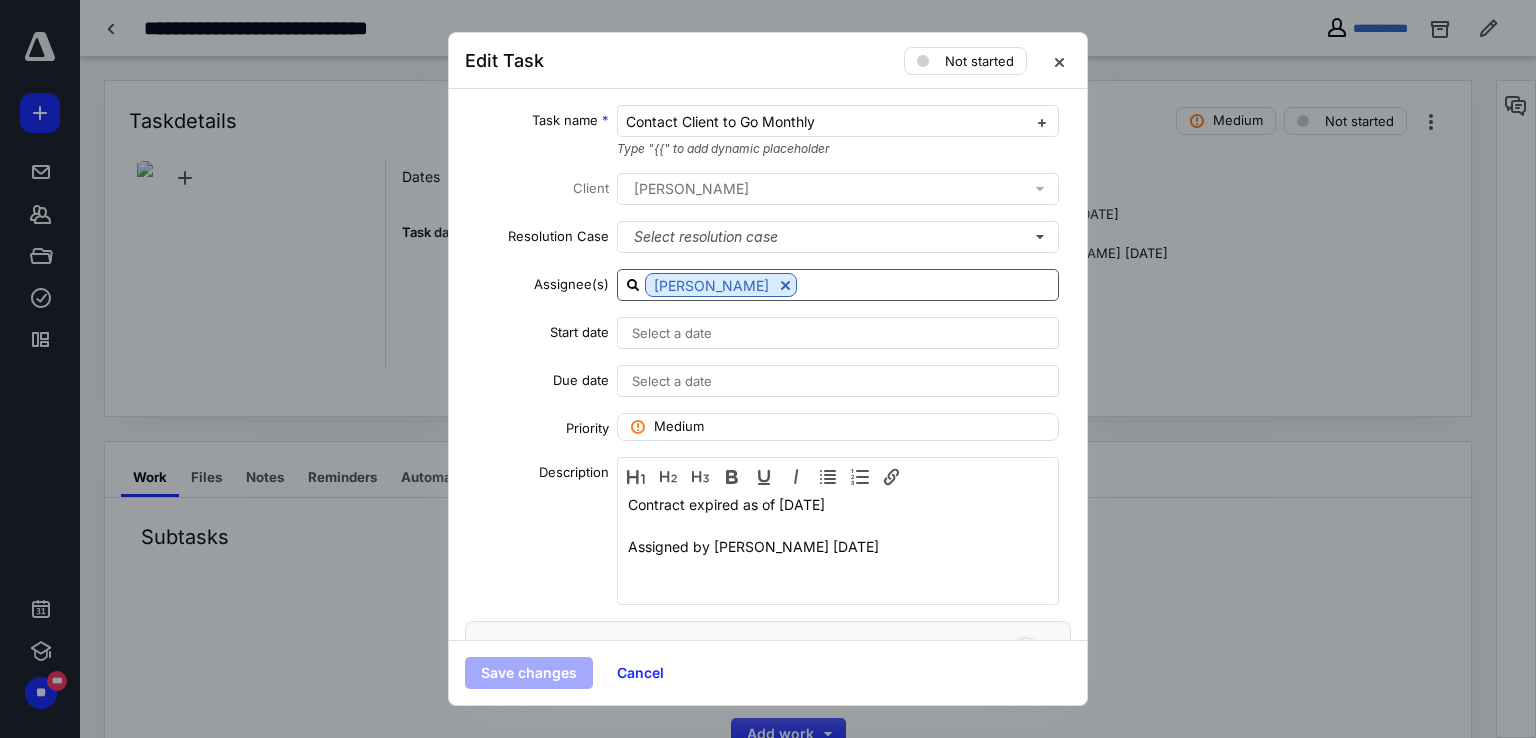 click on "[PERSON_NAME]" at bounding box center [838, 285] 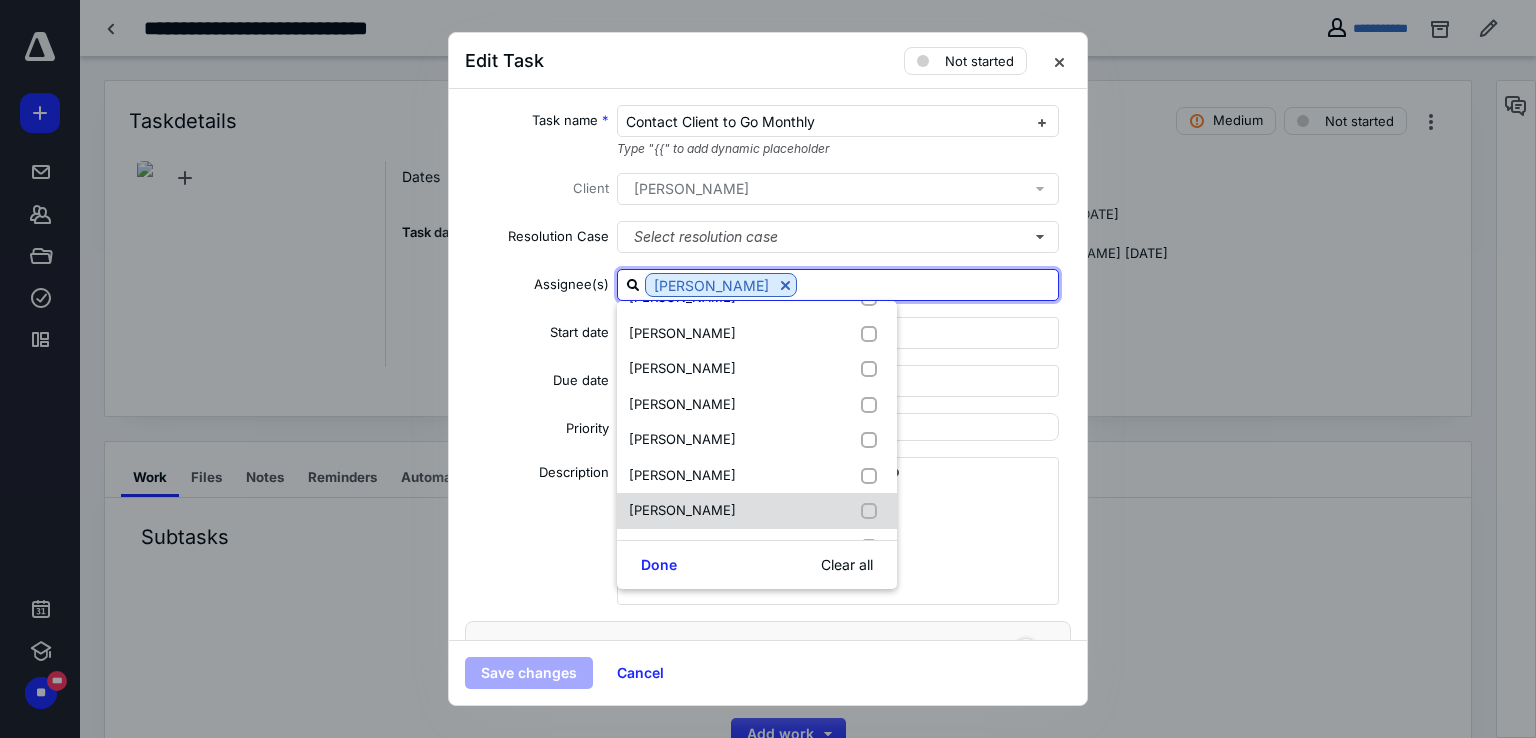 scroll, scrollTop: 168, scrollLeft: 0, axis: vertical 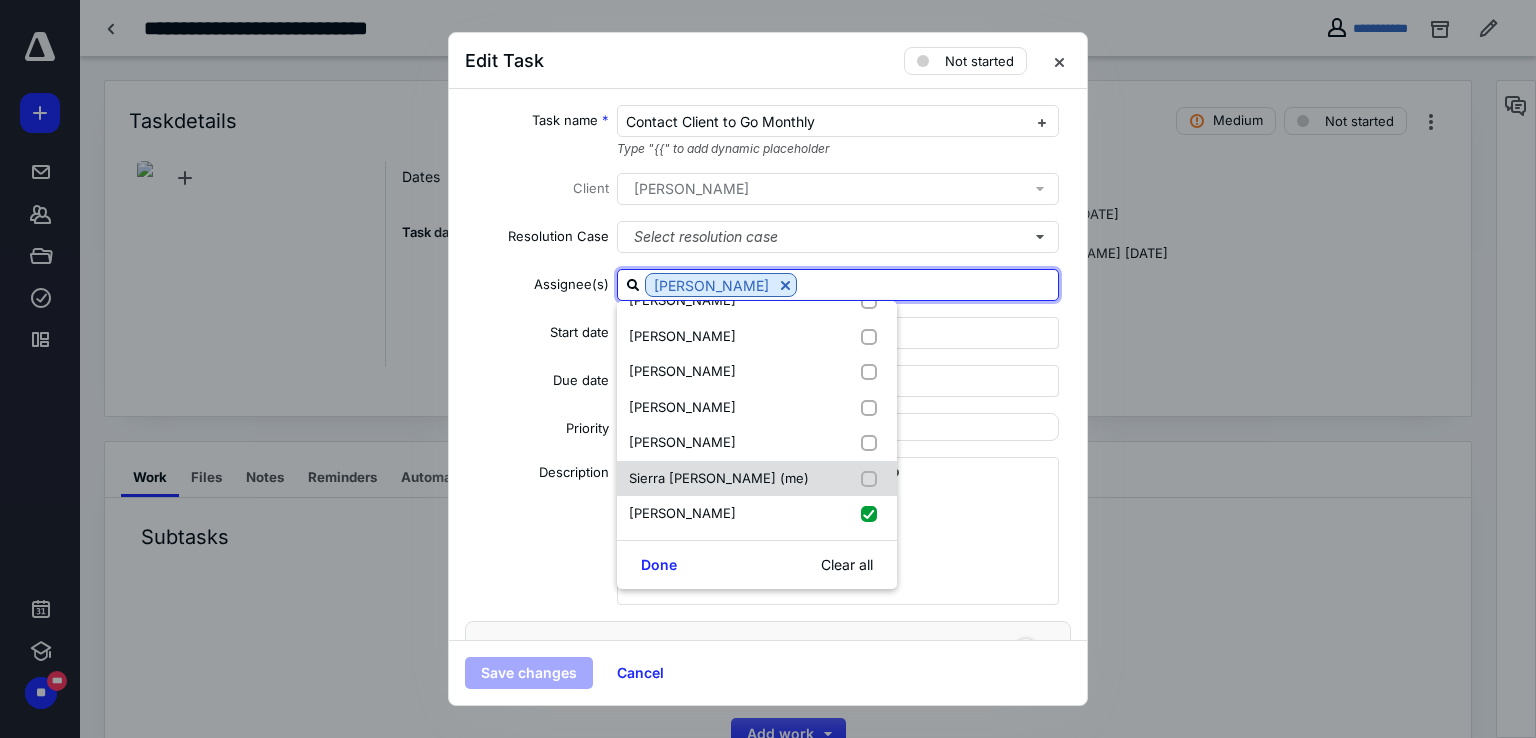 click on "Sierra [PERSON_NAME] (me)" at bounding box center (719, 478) 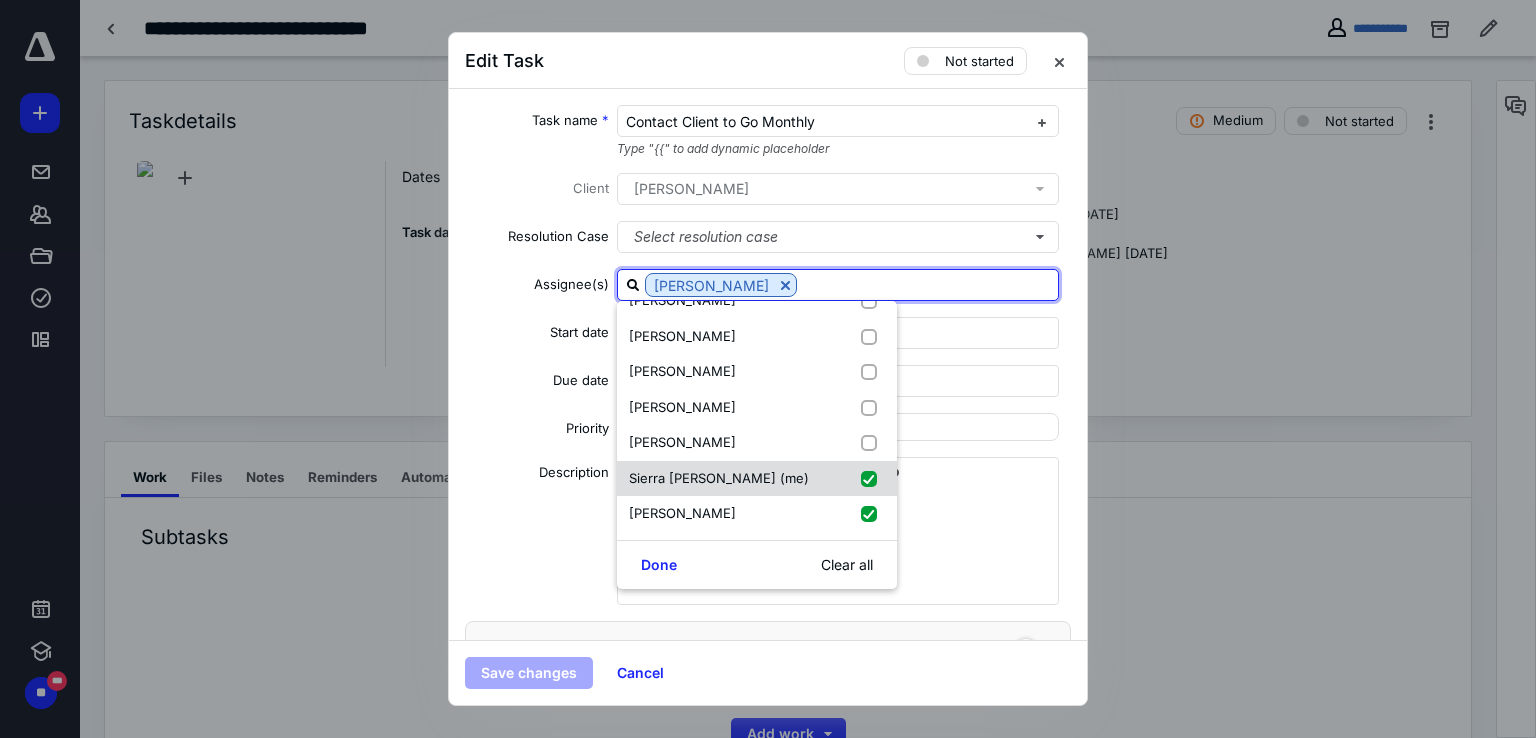 checkbox on "true" 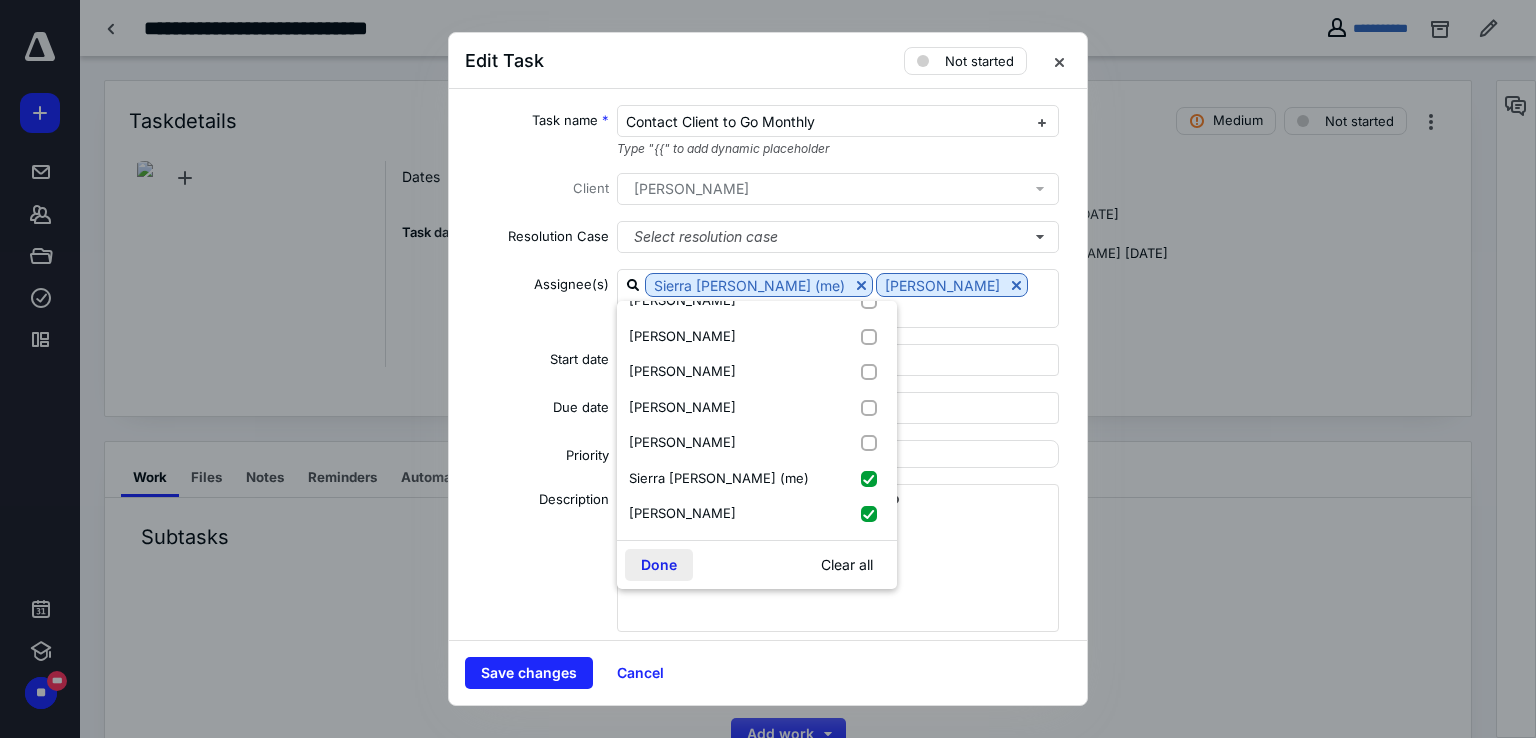 click on "Done" at bounding box center [659, 565] 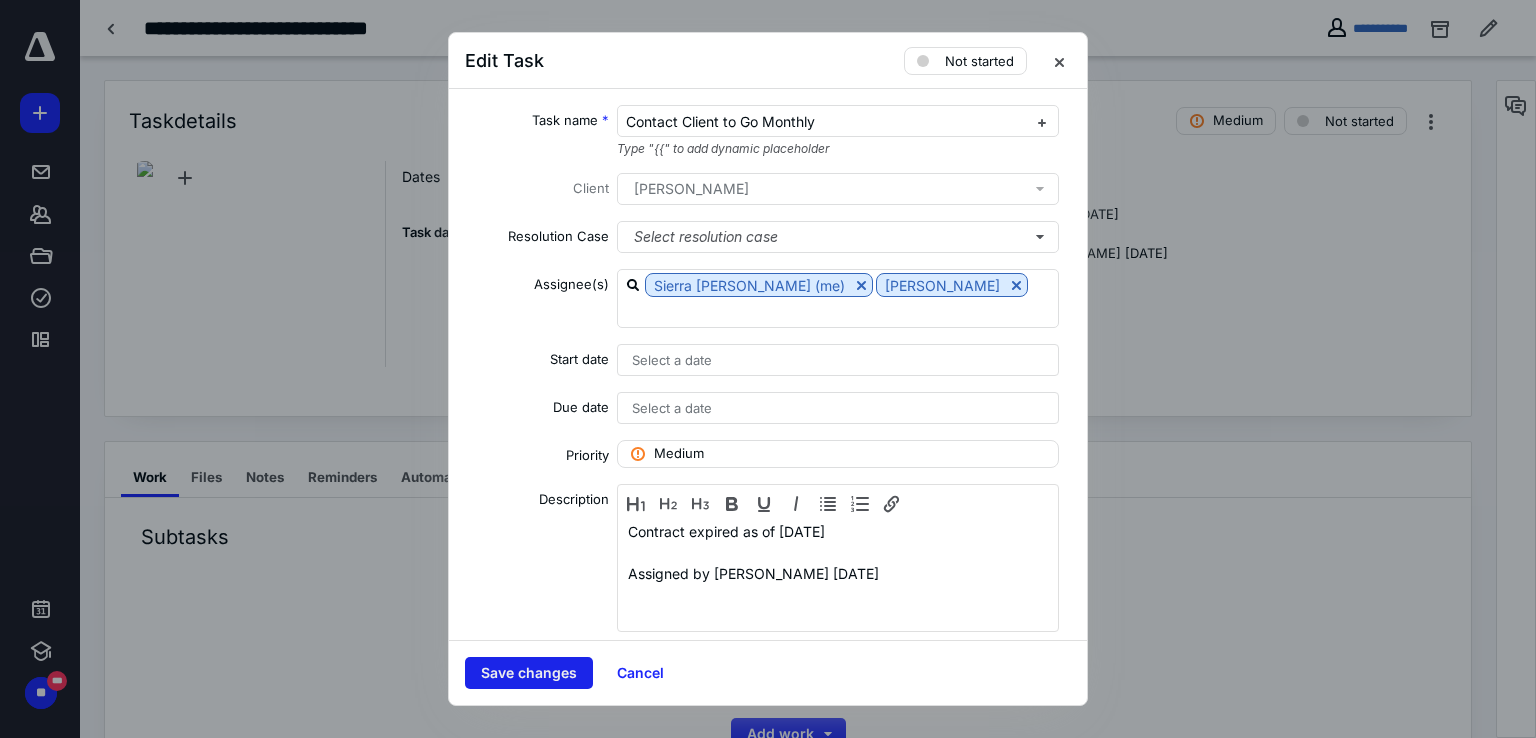 click on "Save changes" at bounding box center (529, 673) 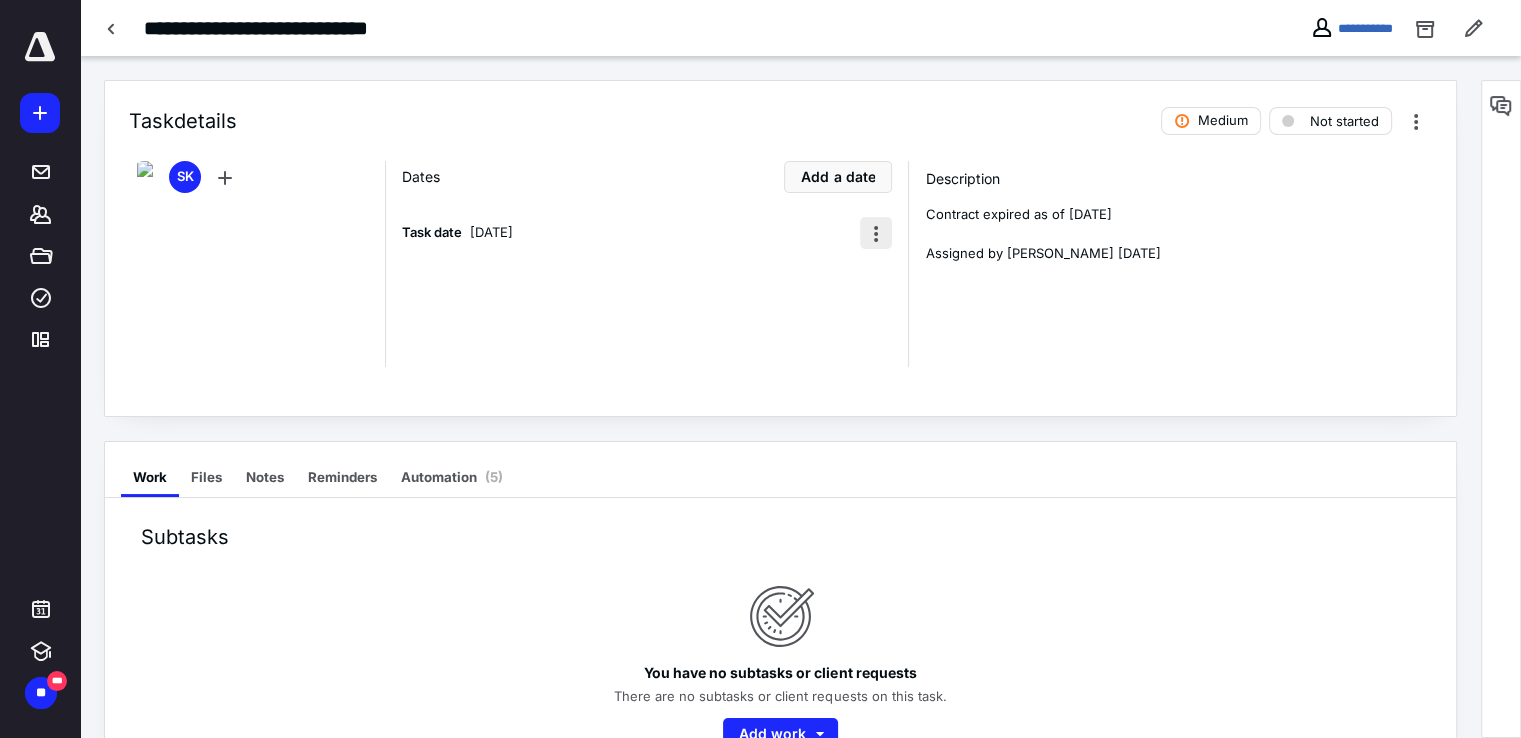click at bounding box center [876, 233] 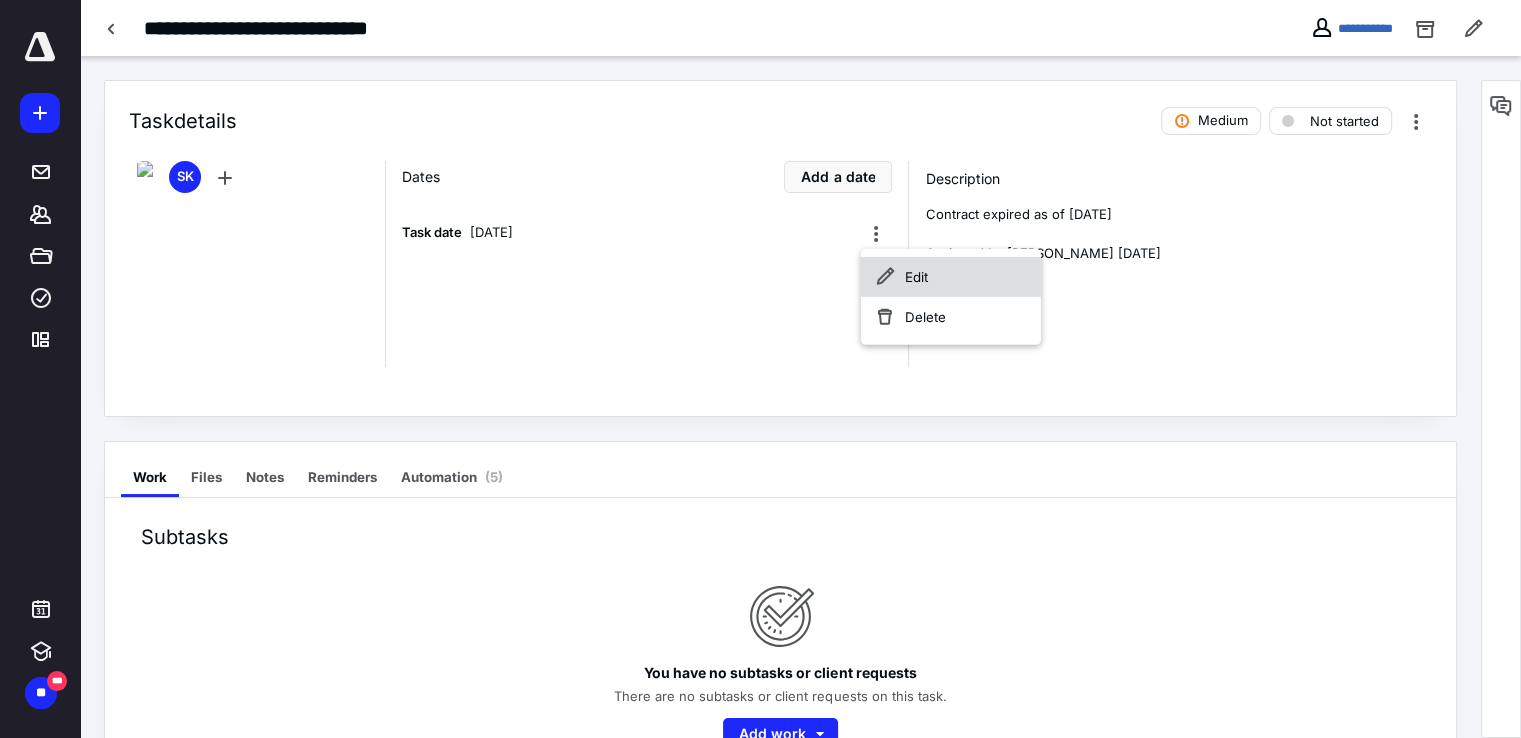 click on "Edit" at bounding box center [951, 277] 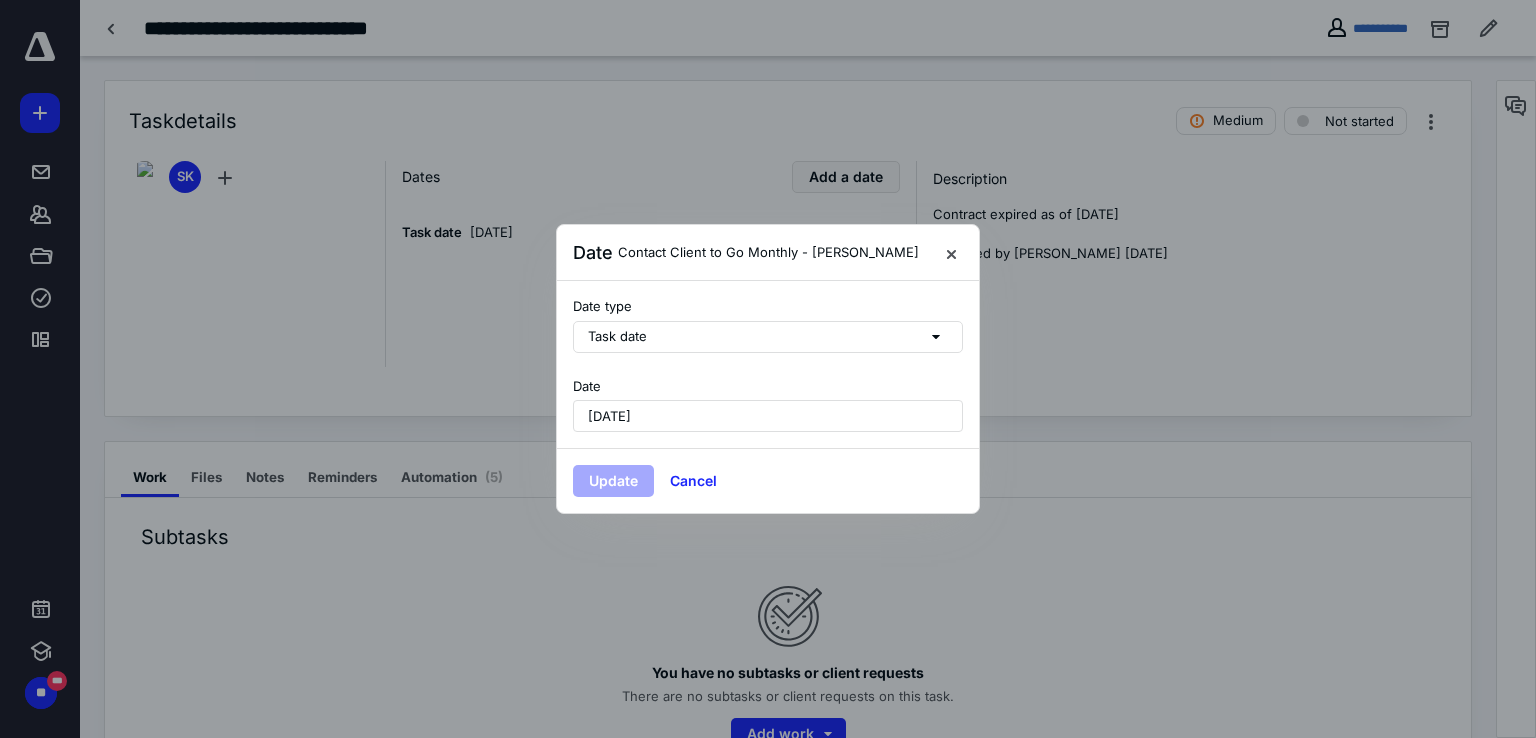 click on "[DATE]" at bounding box center [609, 416] 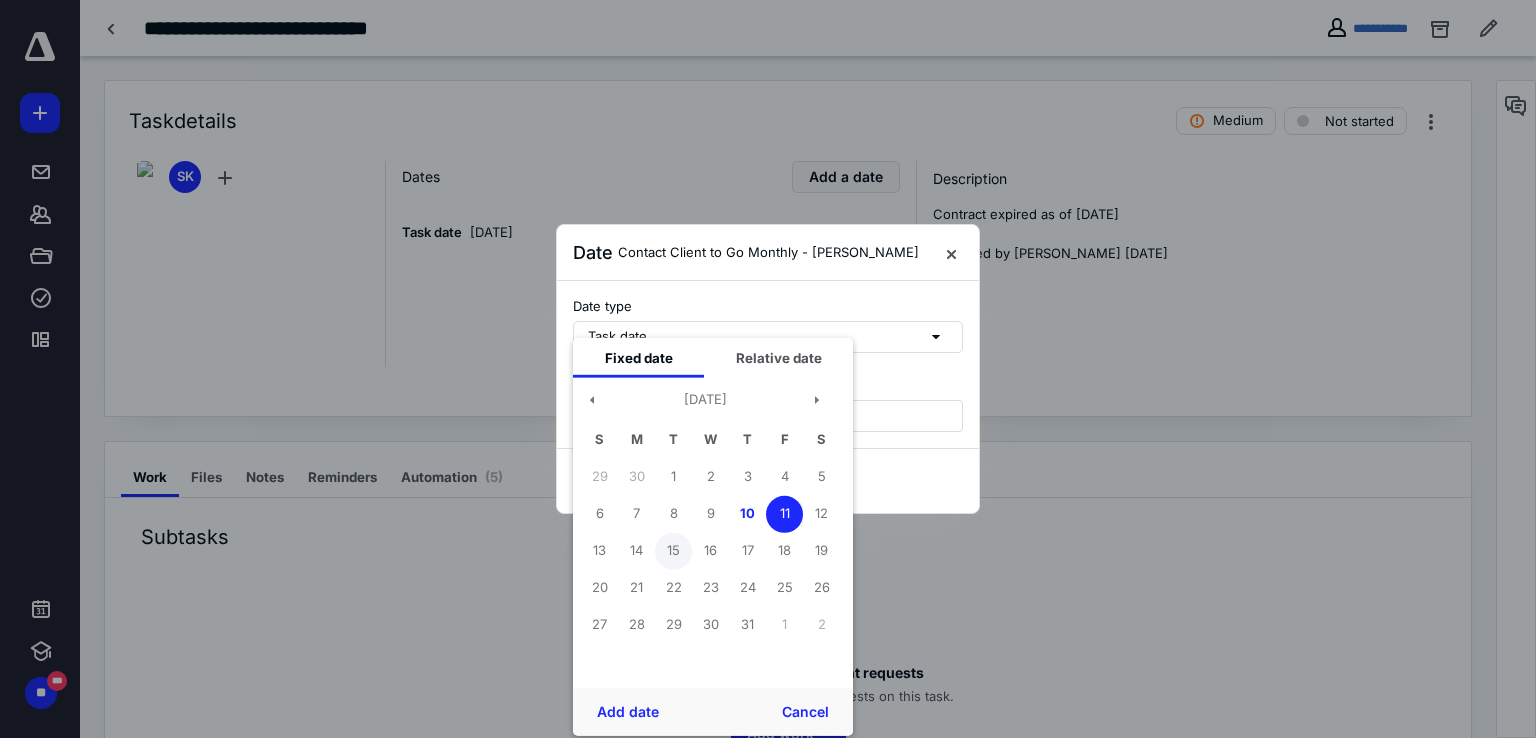 click on "15" at bounding box center [673, 550] 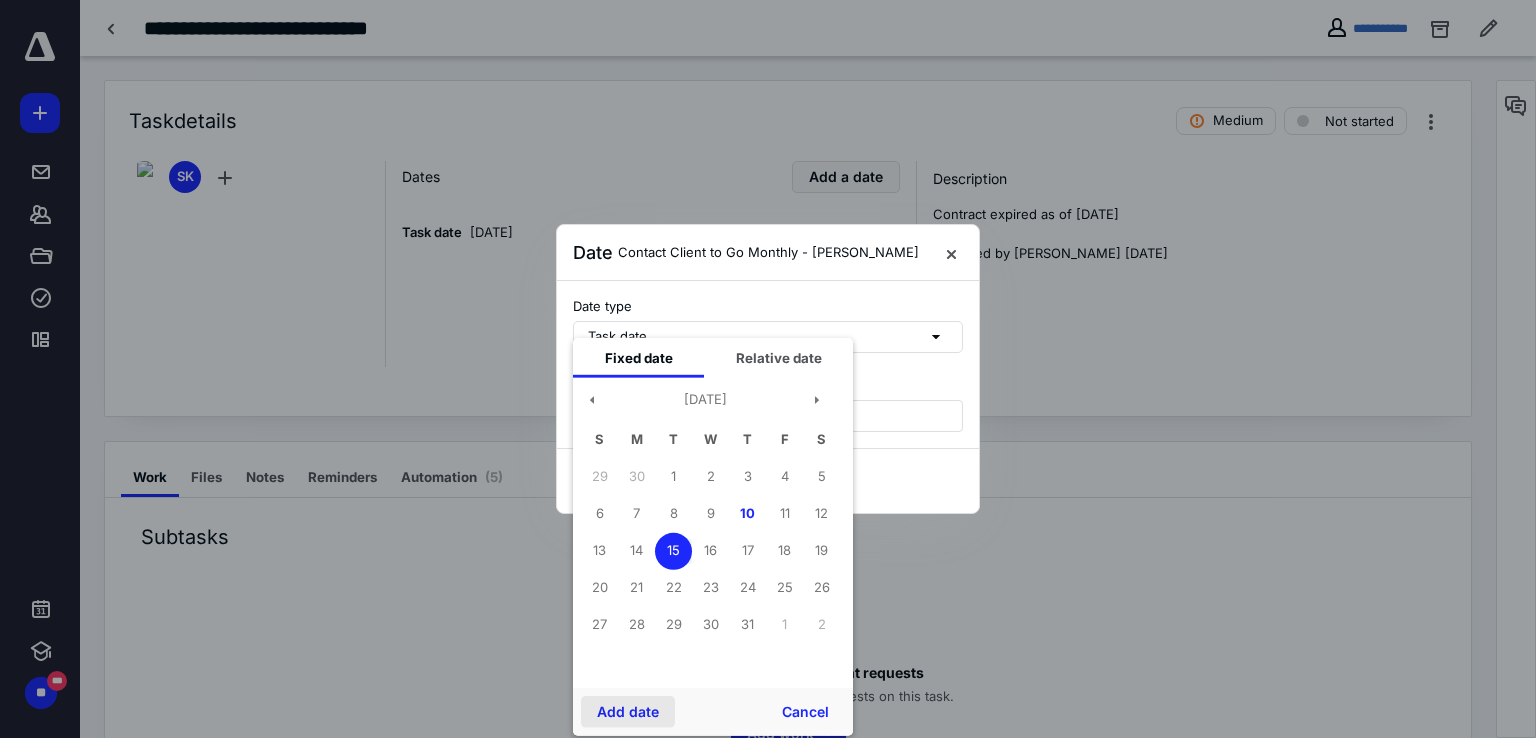 click on "Add date" at bounding box center (628, 712) 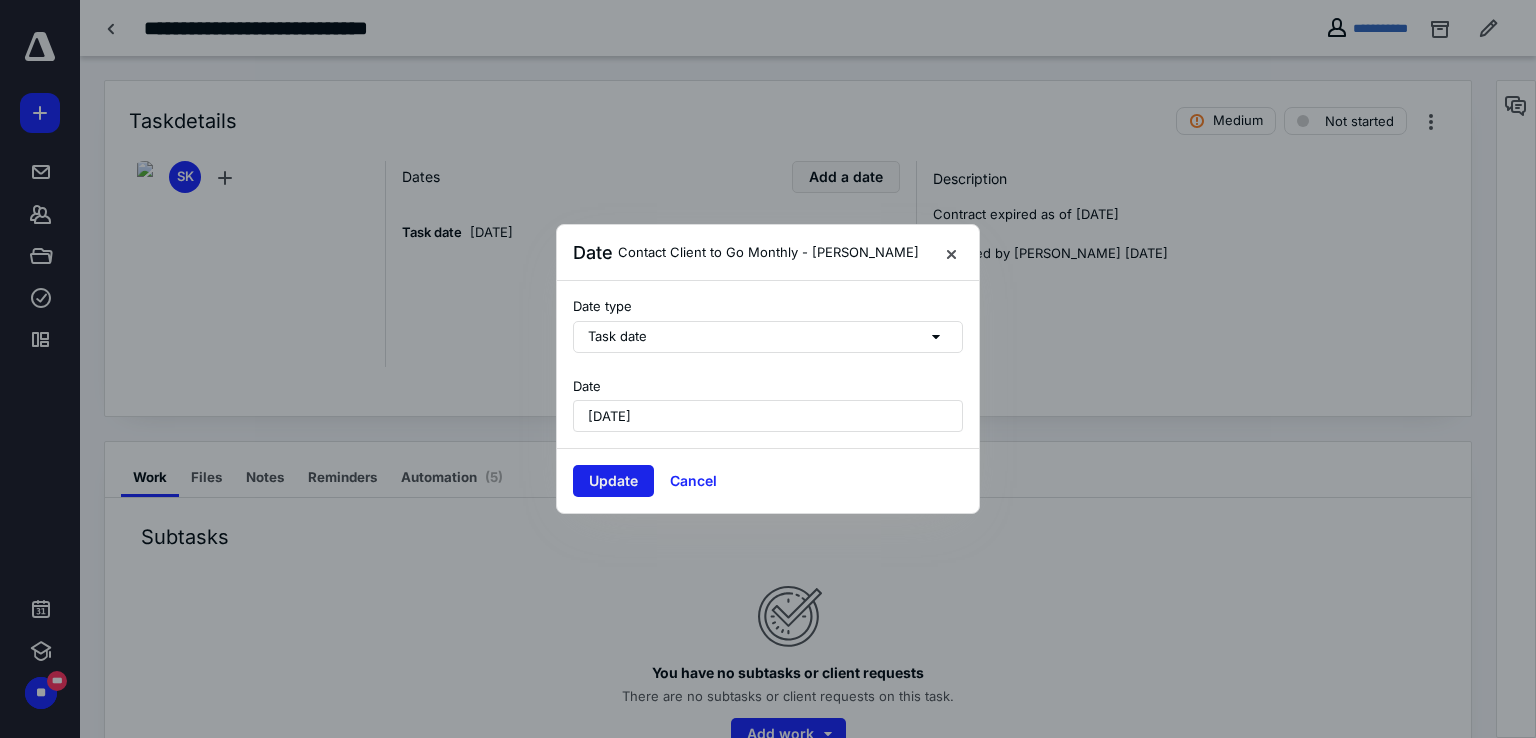 click on "Update" at bounding box center [613, 481] 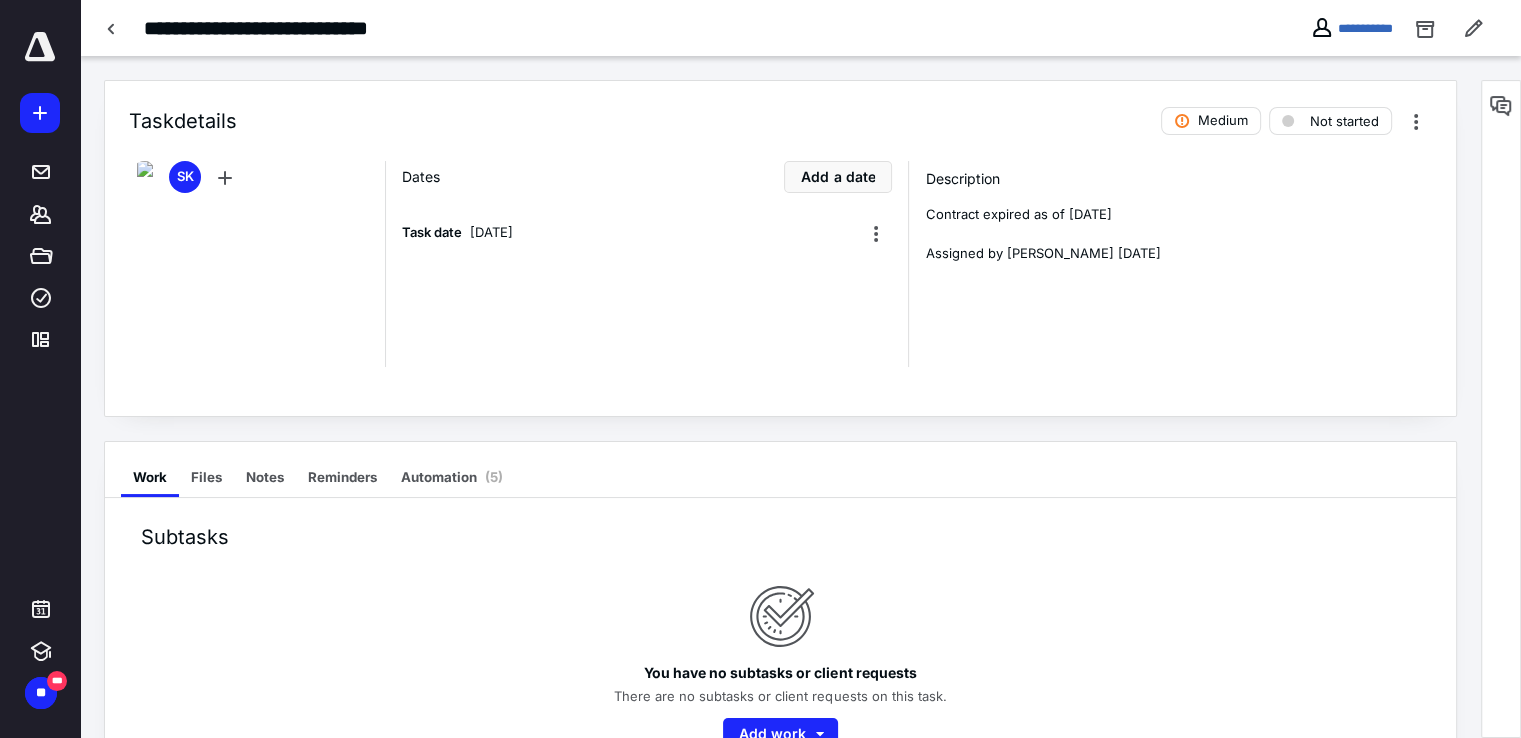 click at bounding box center [112, 28] 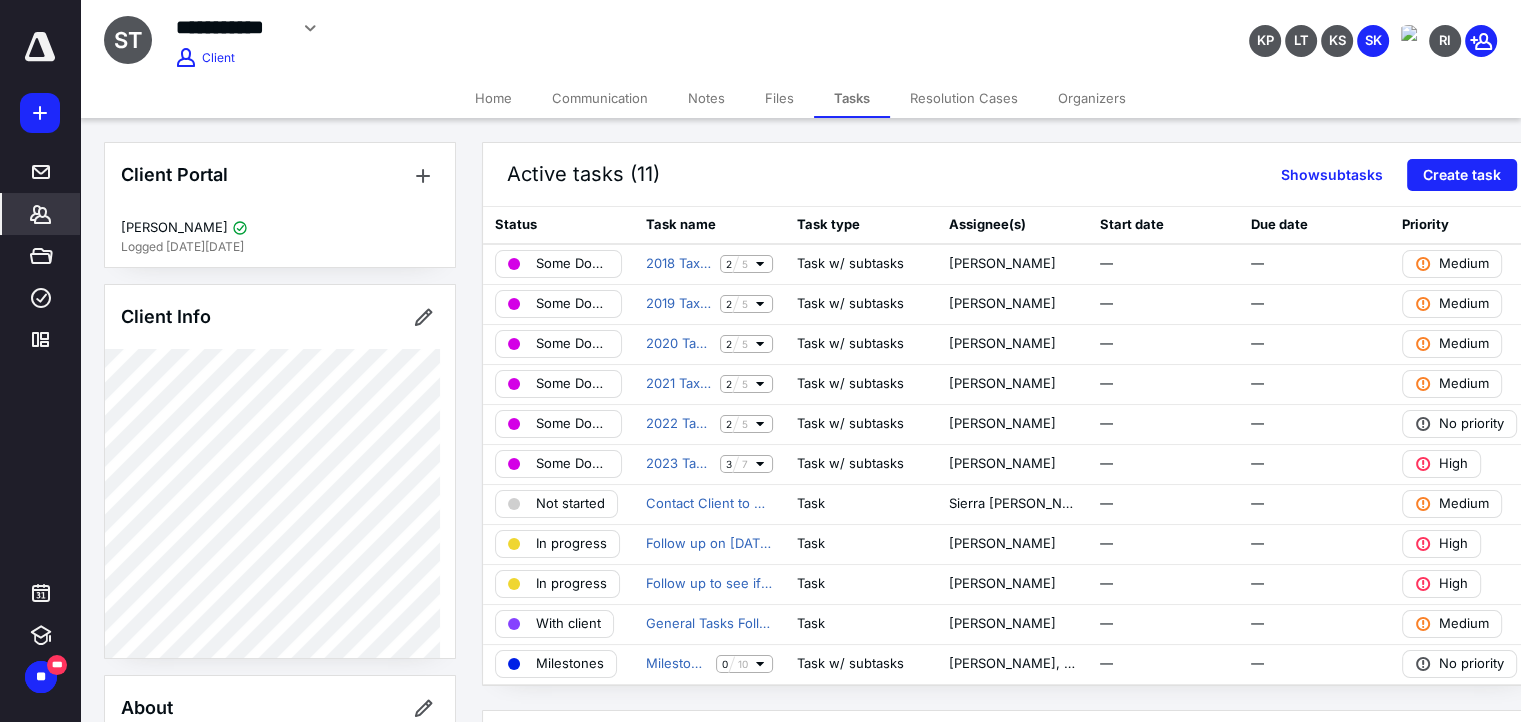 click 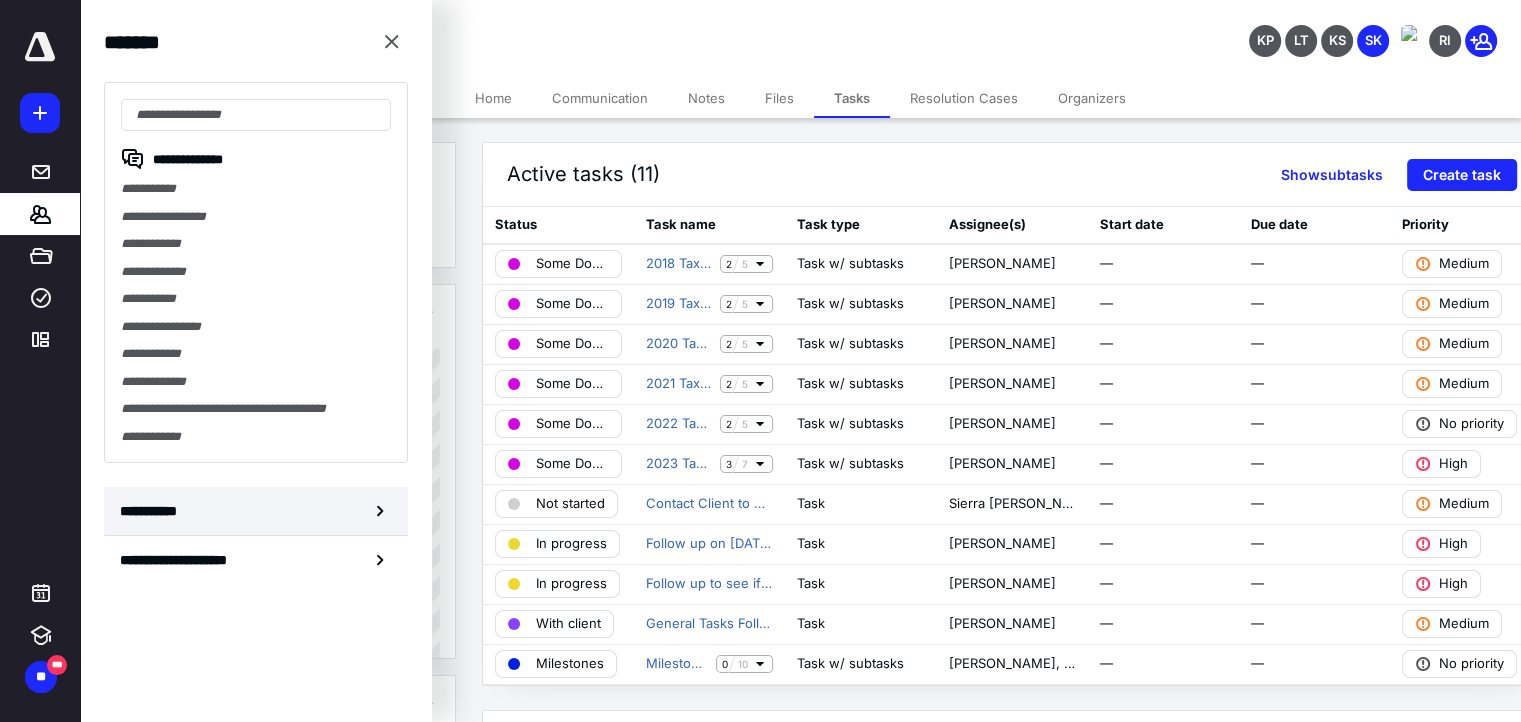 click on "**********" at bounding box center (153, 511) 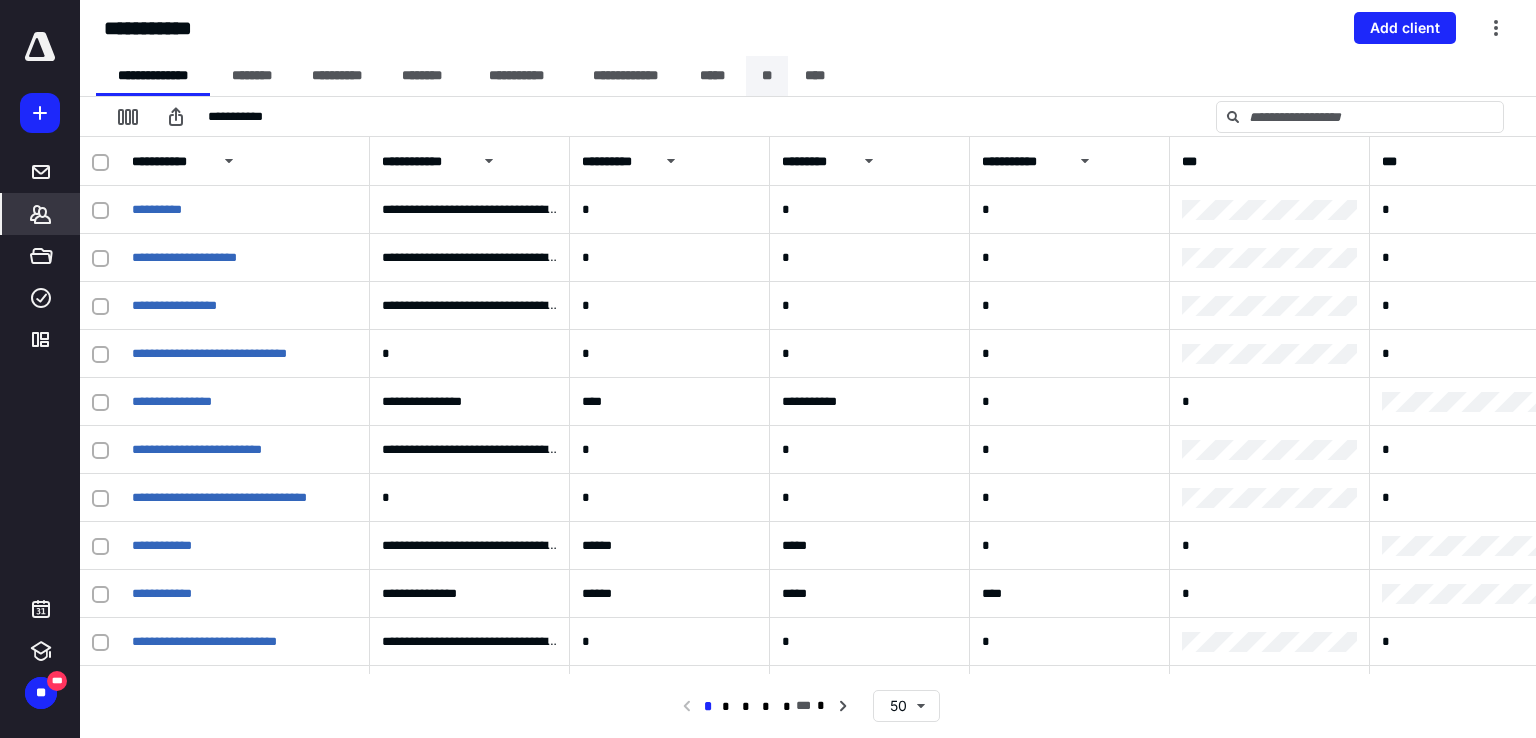click on "**" at bounding box center (767, 76) 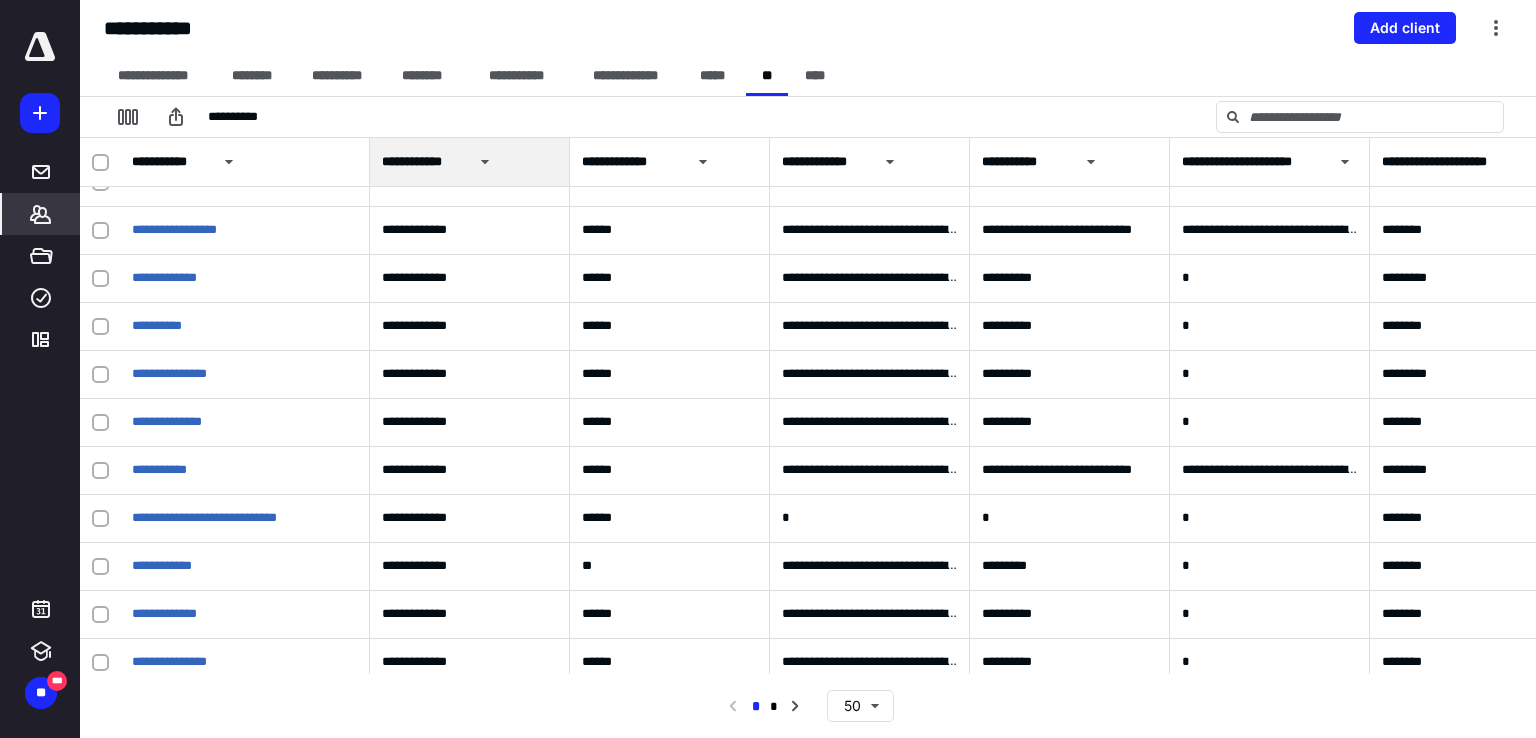 scroll, scrollTop: 1927, scrollLeft: 0, axis: vertical 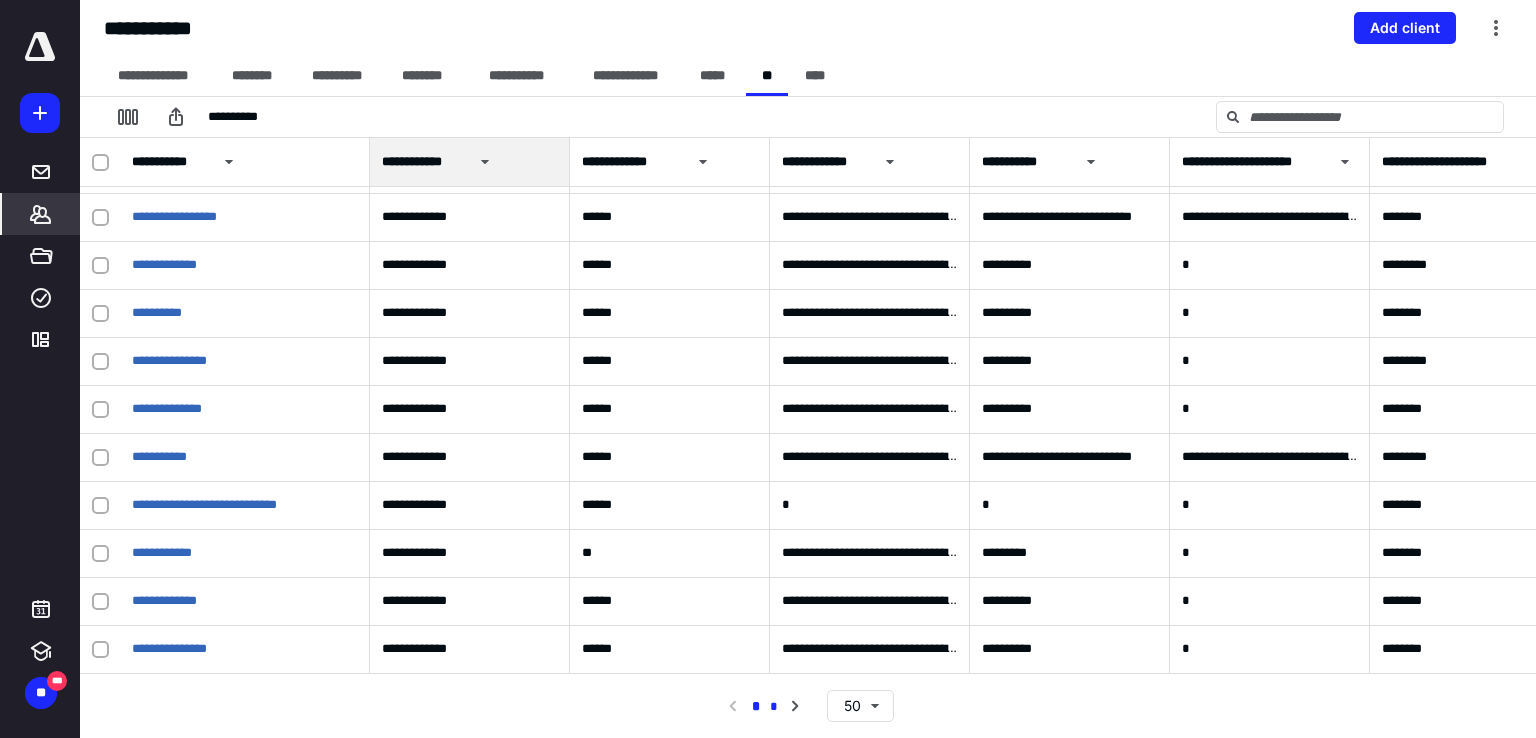 click on "*" at bounding box center [774, 707] 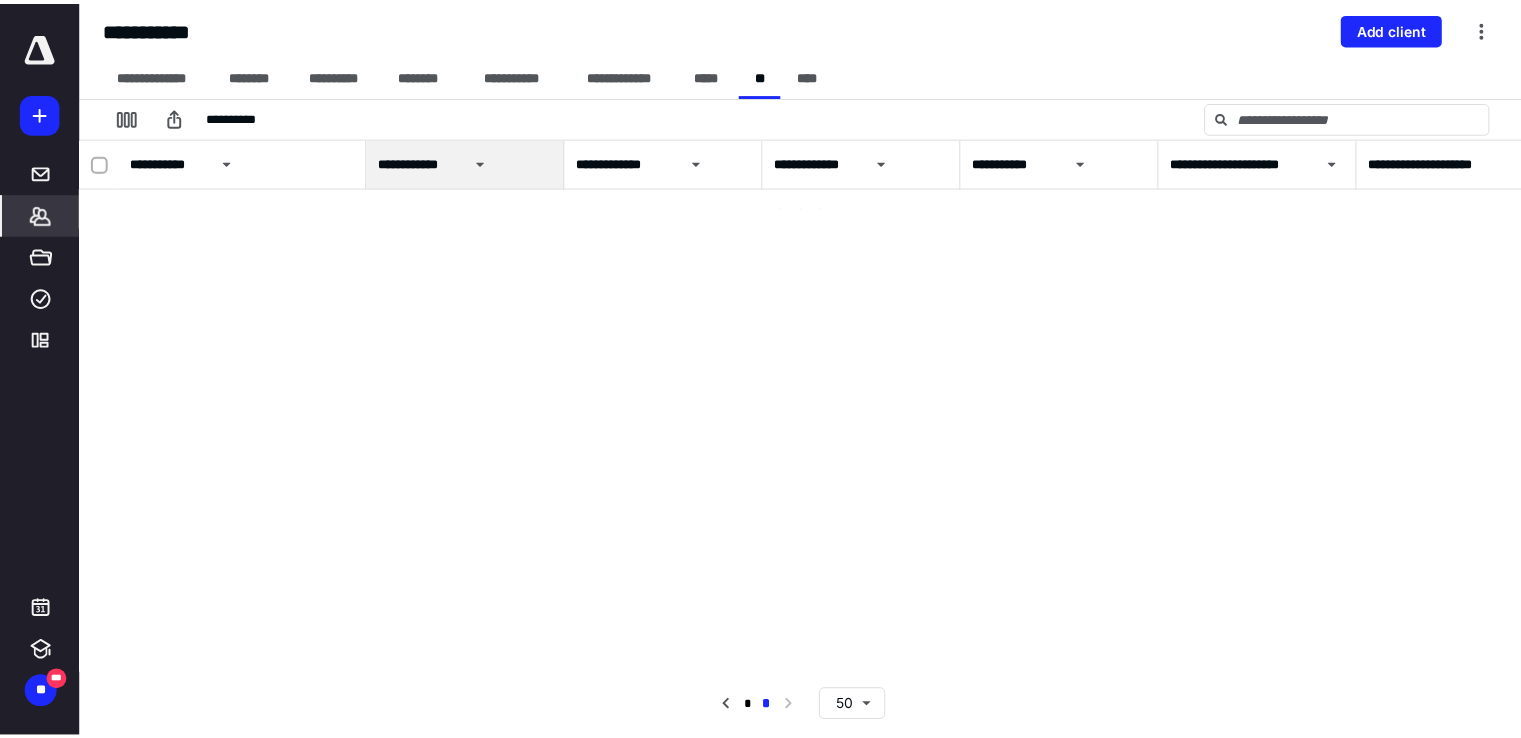scroll, scrollTop: 0, scrollLeft: 0, axis: both 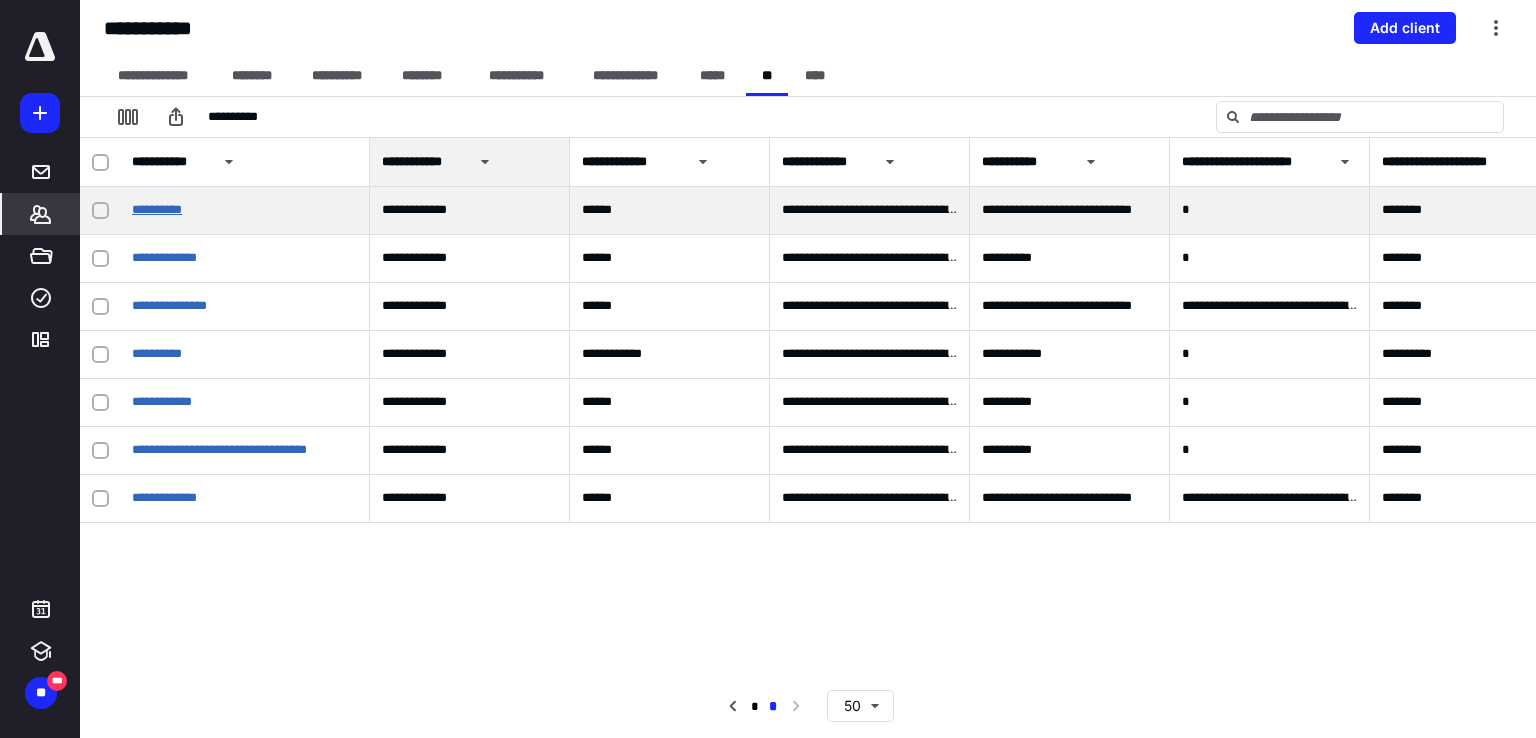 click on "**********" at bounding box center (157, 209) 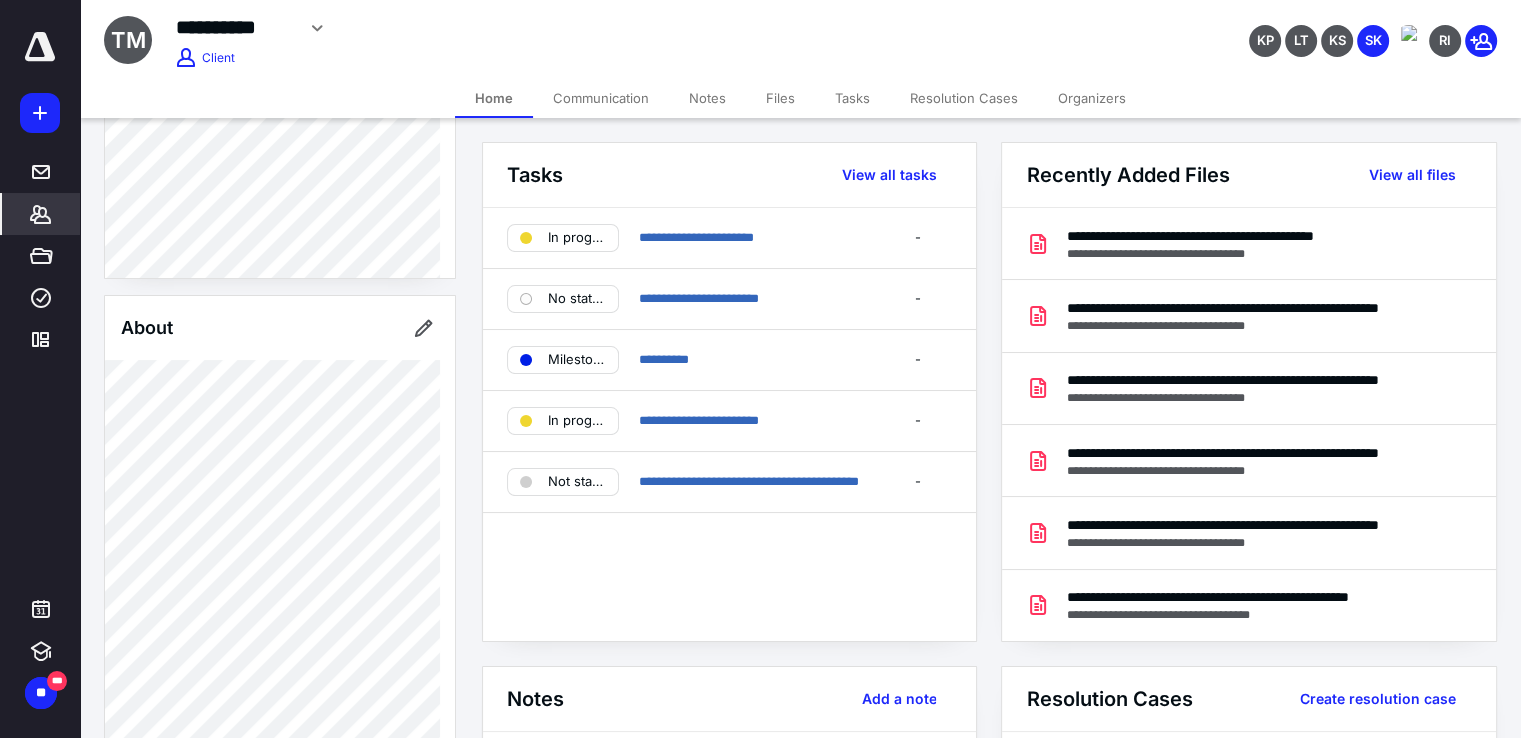 scroll, scrollTop: 0, scrollLeft: 0, axis: both 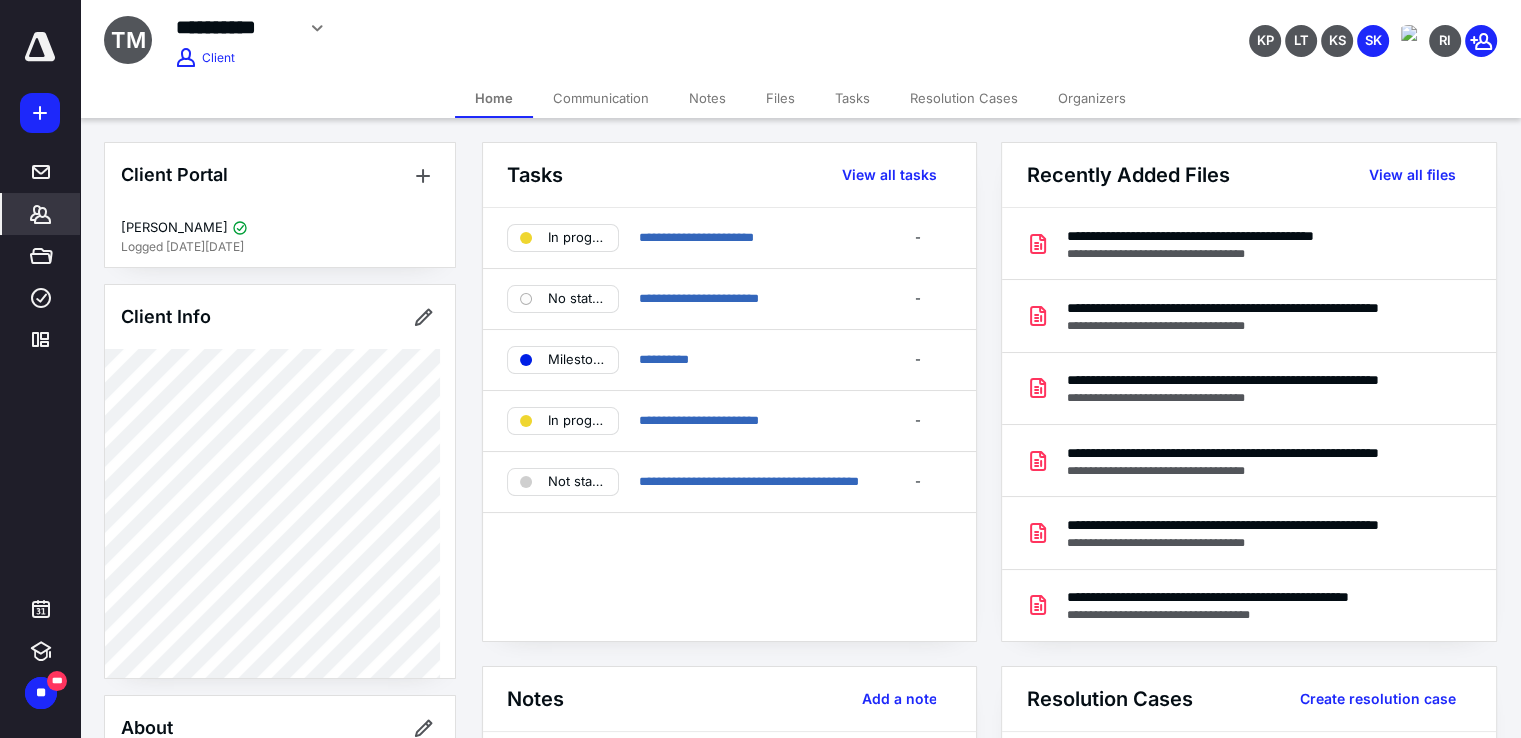 click on "*******" at bounding box center (41, 214) 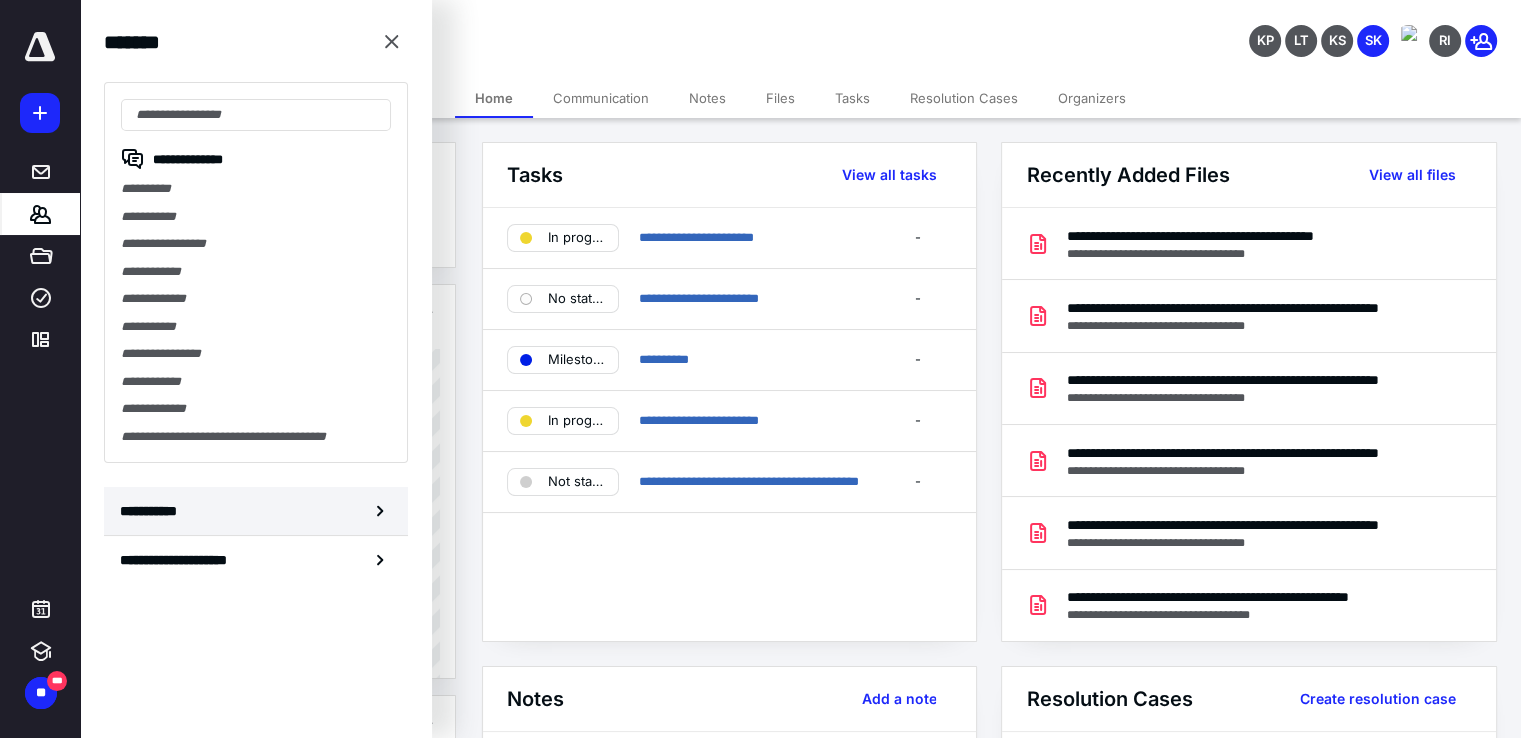 click on "**********" at bounding box center (256, 511) 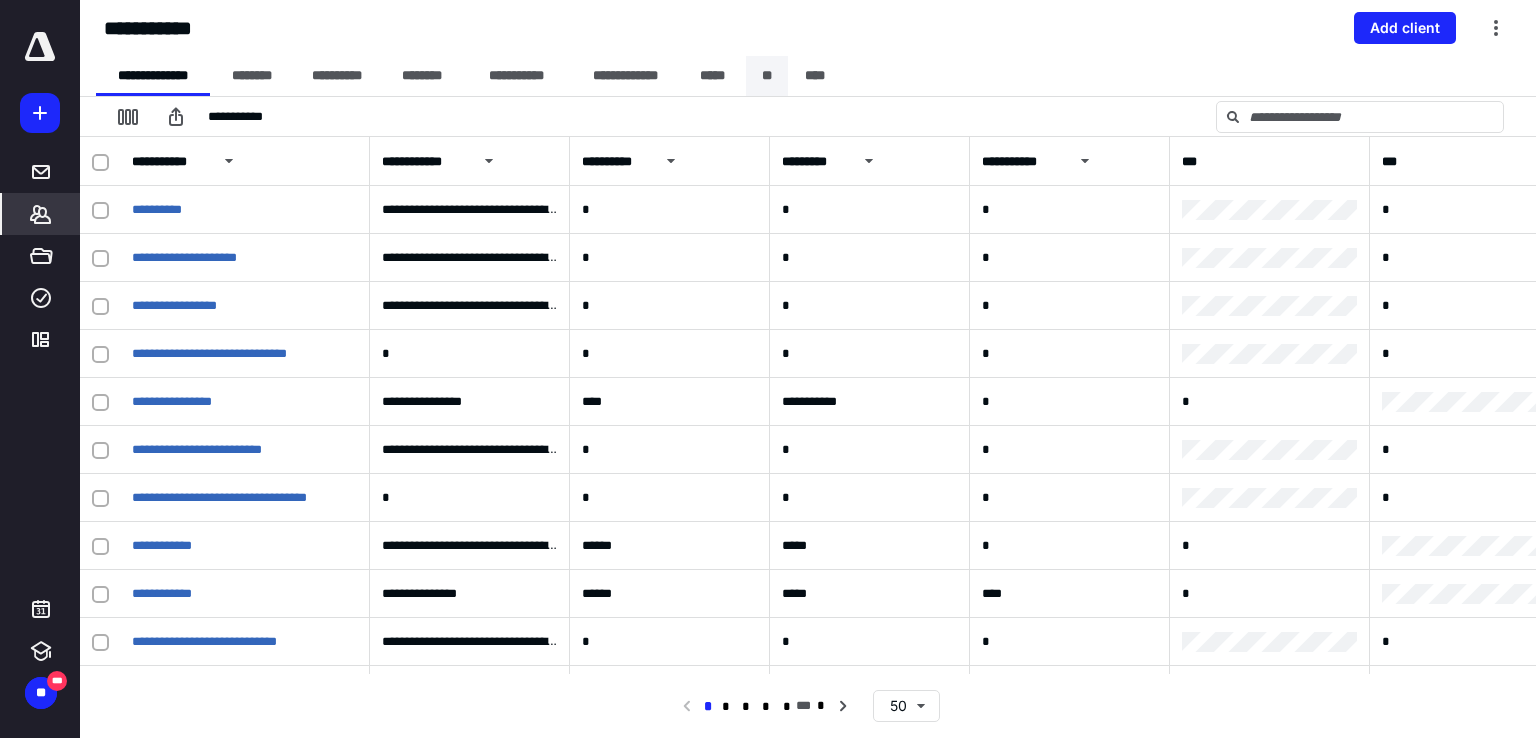 click on "**" at bounding box center [767, 76] 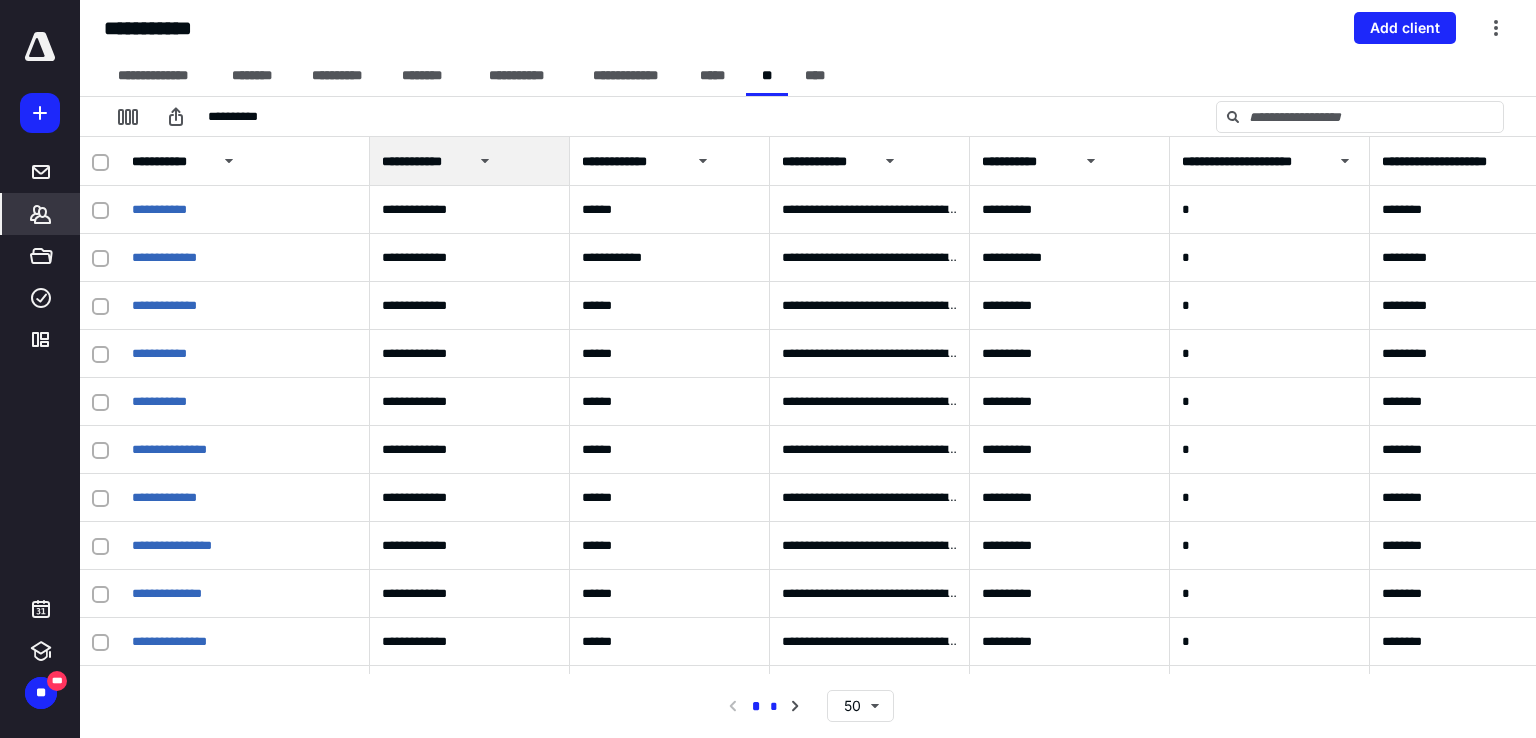 click on "*" at bounding box center (774, 707) 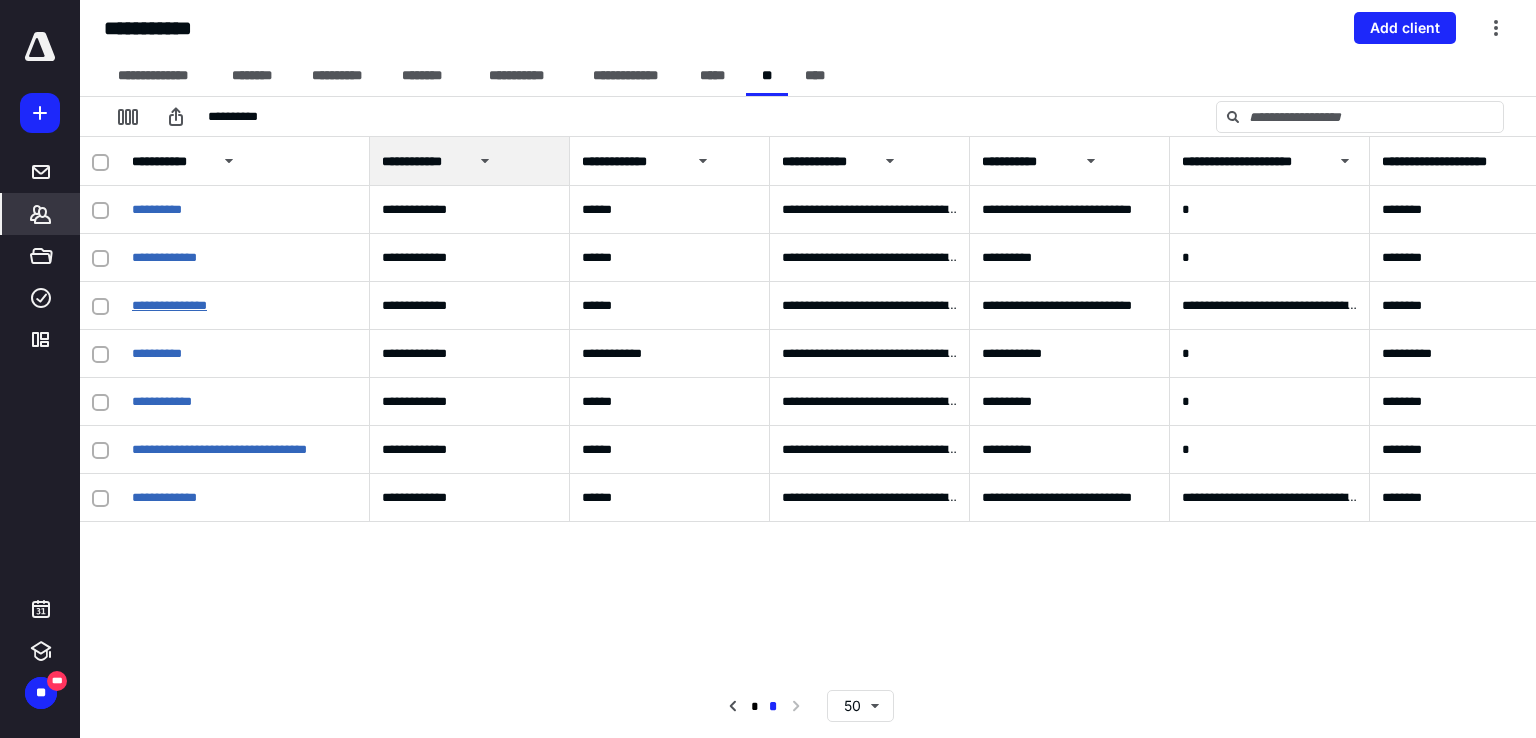 click on "**********" at bounding box center [169, 305] 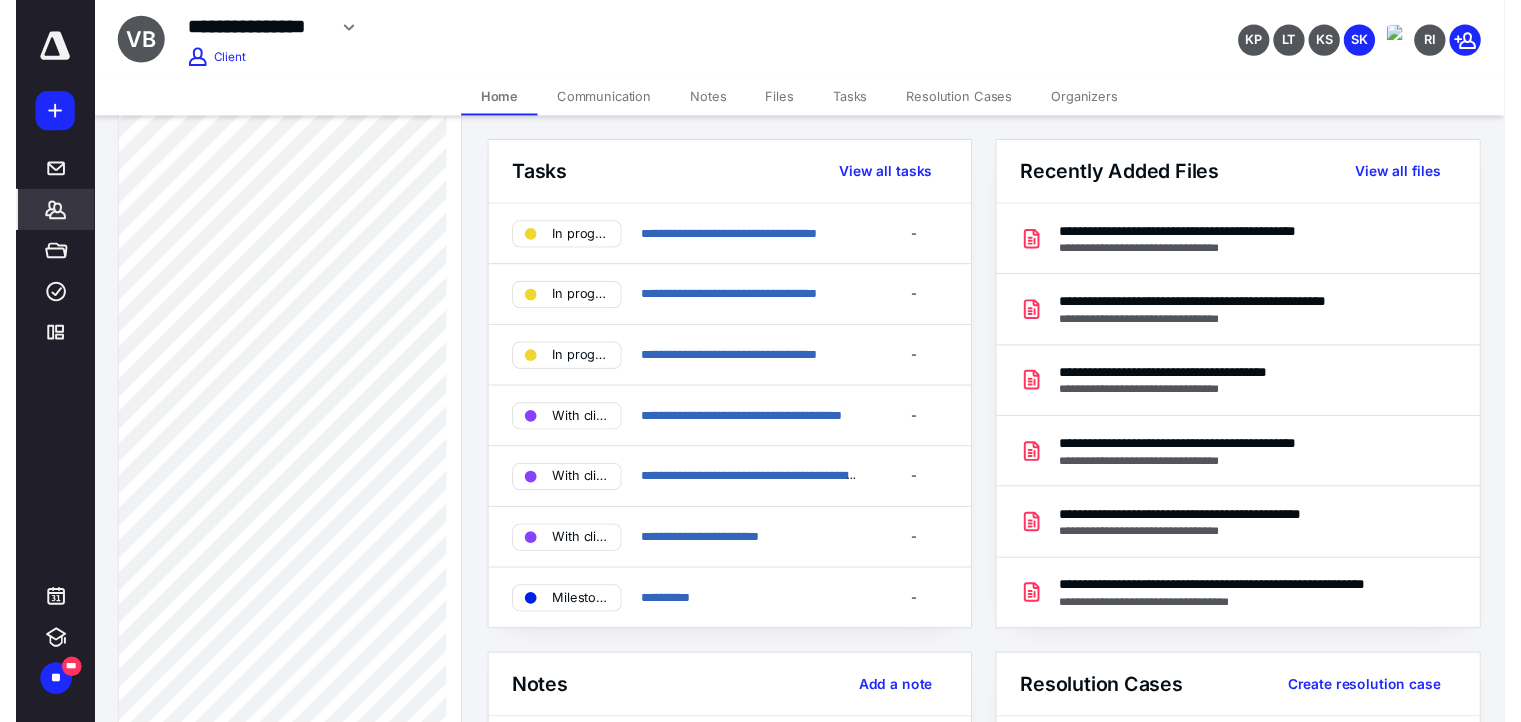 scroll, scrollTop: 900, scrollLeft: 0, axis: vertical 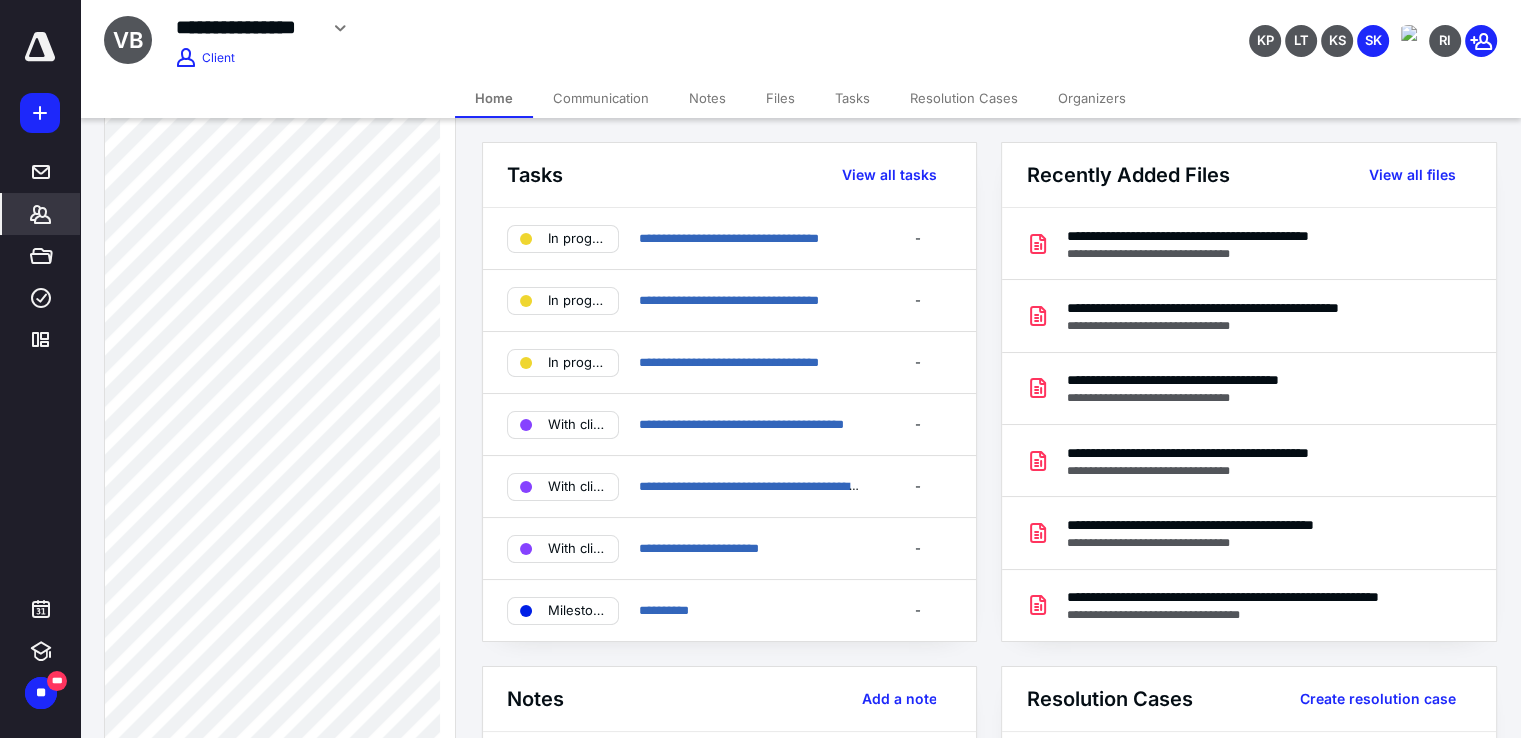 click on "Tasks" at bounding box center [852, 98] 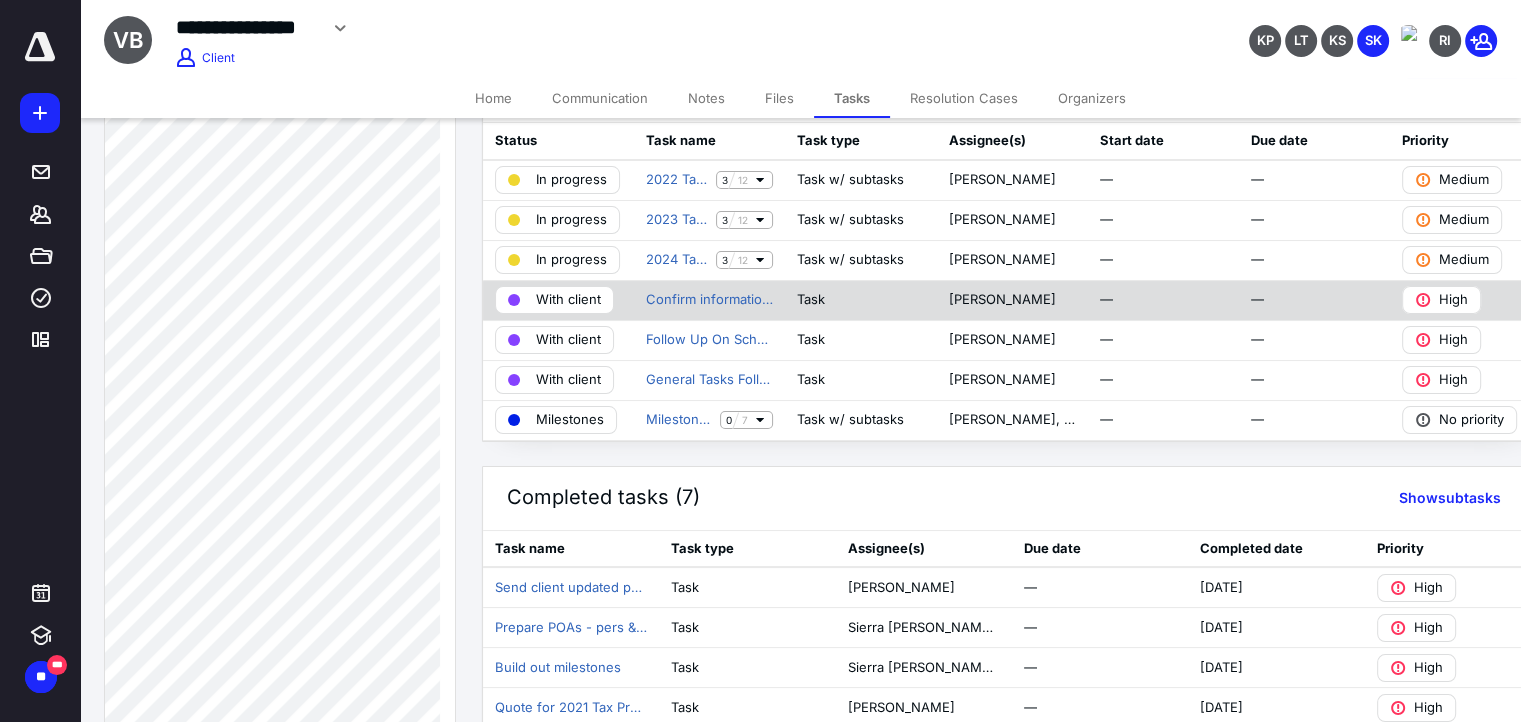scroll, scrollTop: 200, scrollLeft: 0, axis: vertical 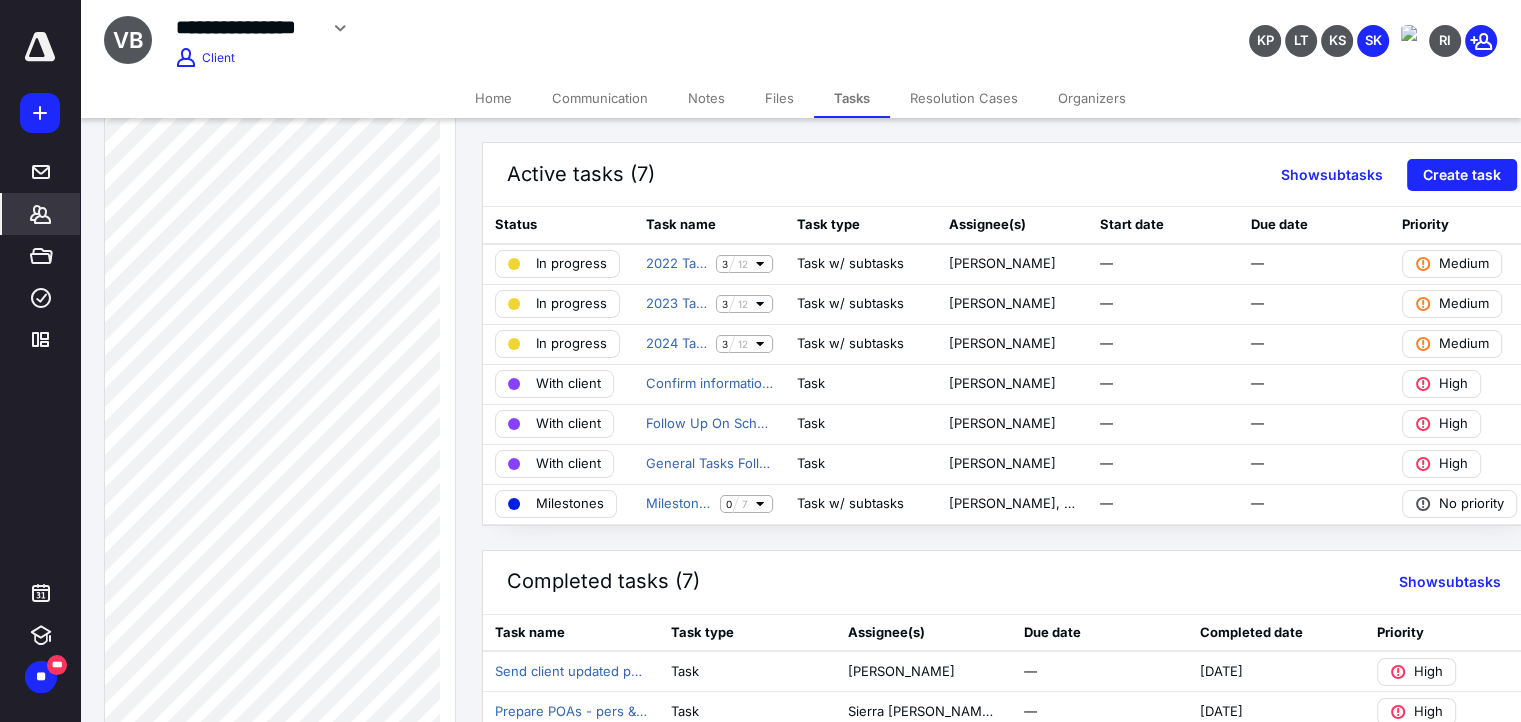 click on "*******" at bounding box center (41, 214) 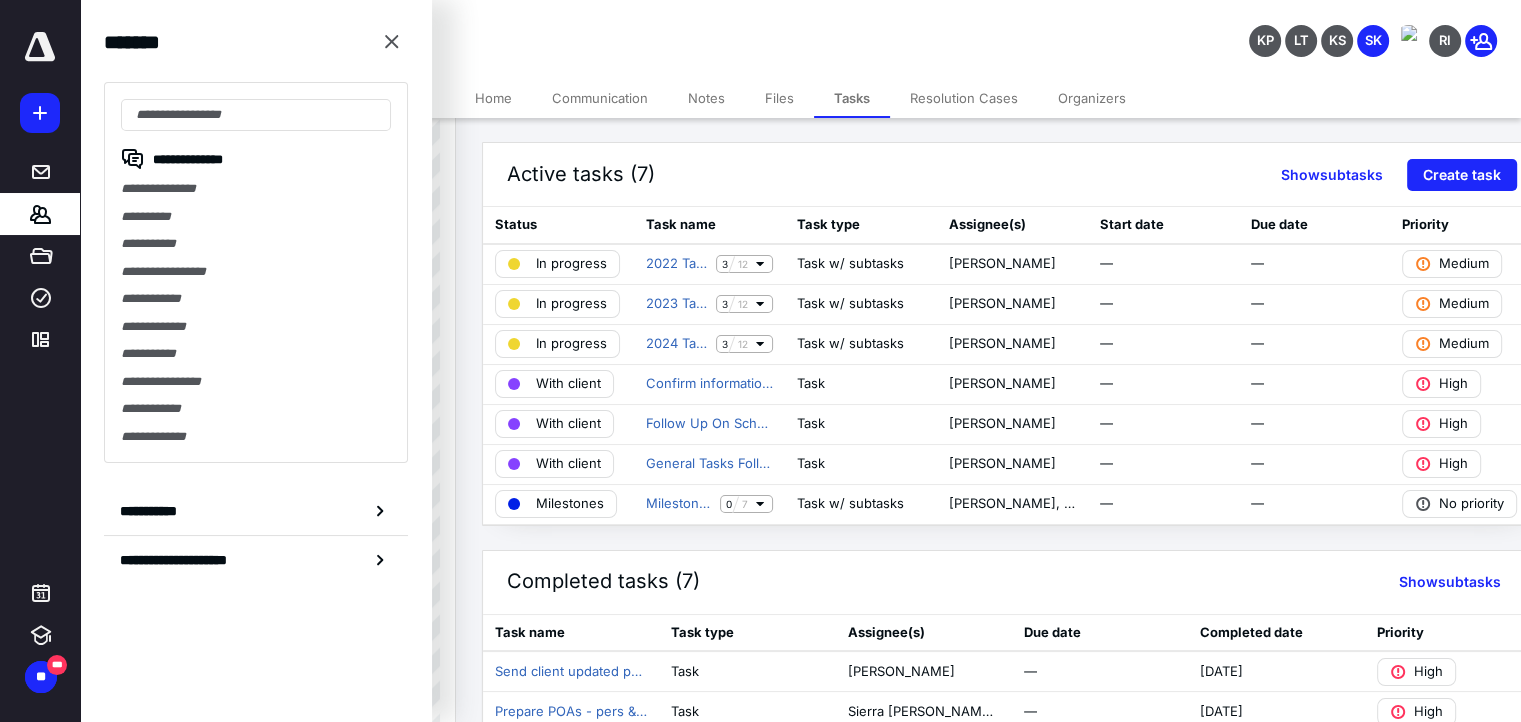 drag, startPoint x: 172, startPoint y: 501, endPoint x: 220, endPoint y: 502, distance: 48.010414 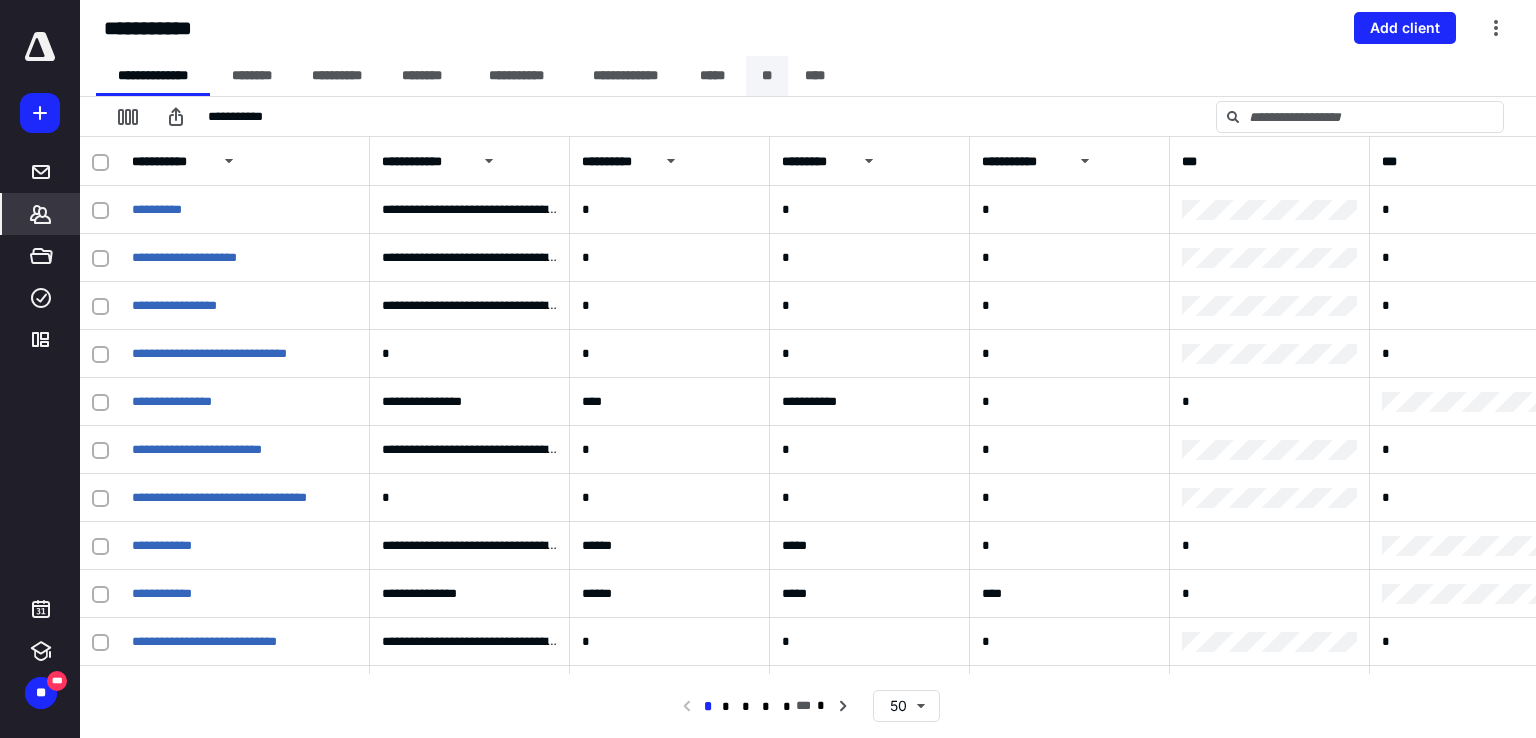 click on "**" at bounding box center [767, 76] 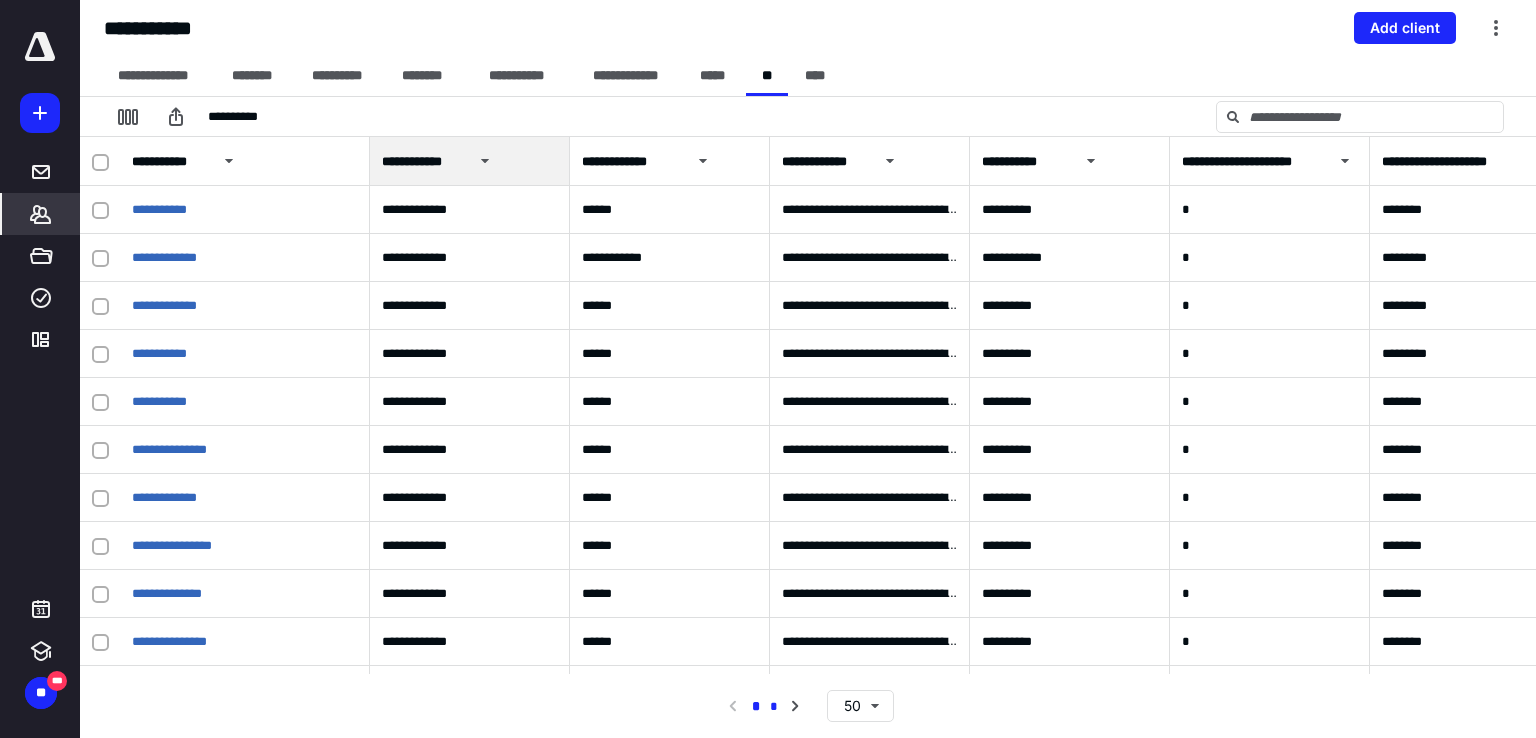 click on "*" at bounding box center (774, 707) 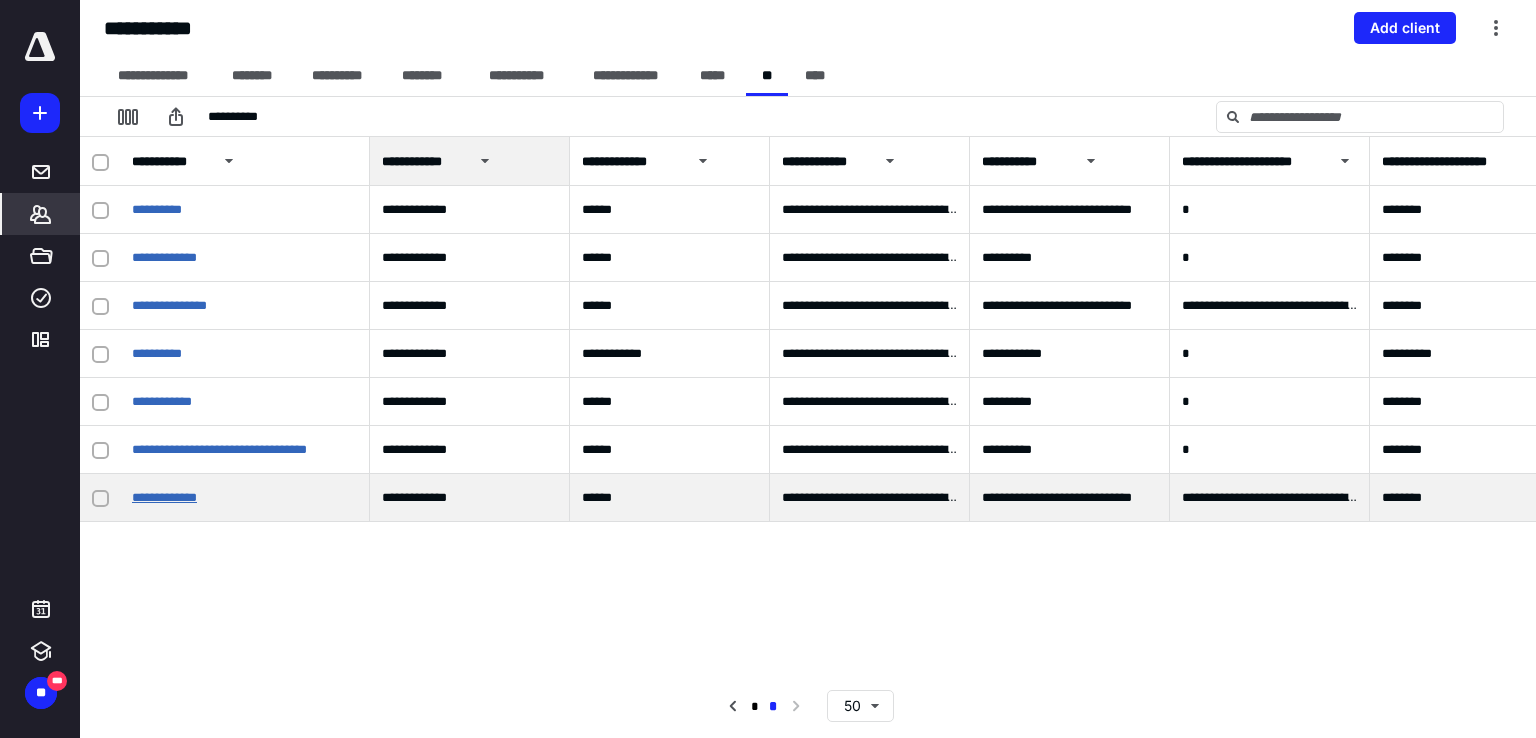 click on "**********" at bounding box center (164, 497) 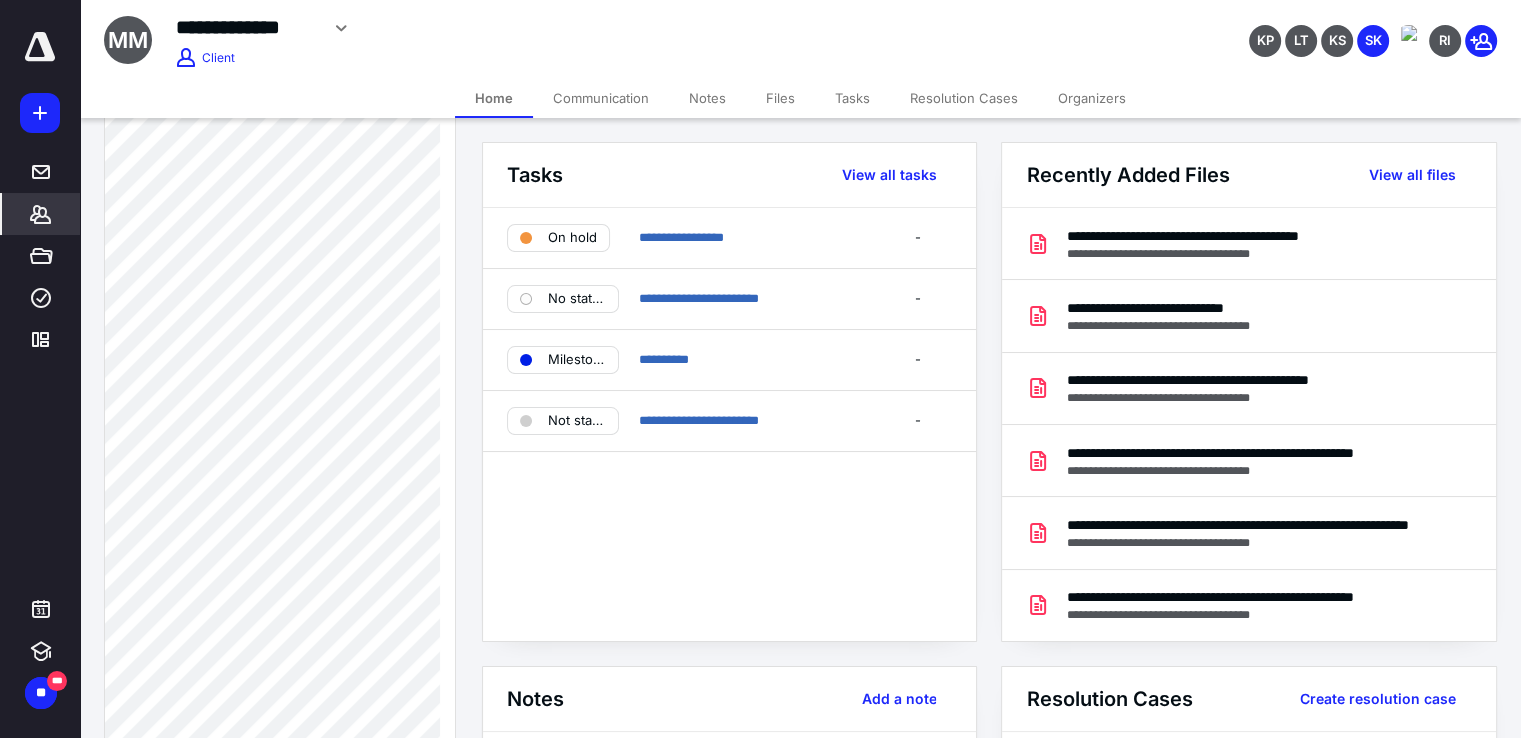 scroll, scrollTop: 400, scrollLeft: 0, axis: vertical 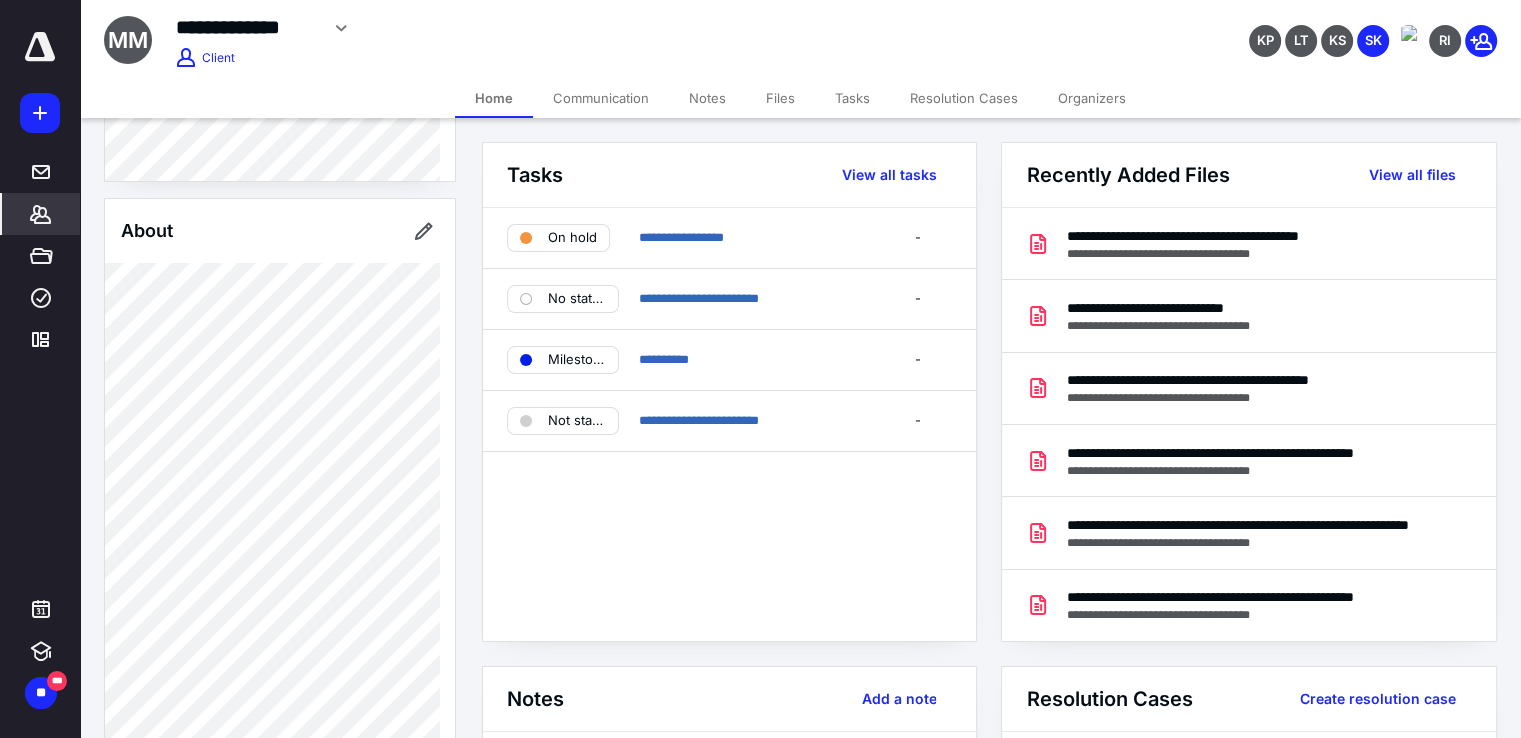 click on "Notes" at bounding box center [707, 98] 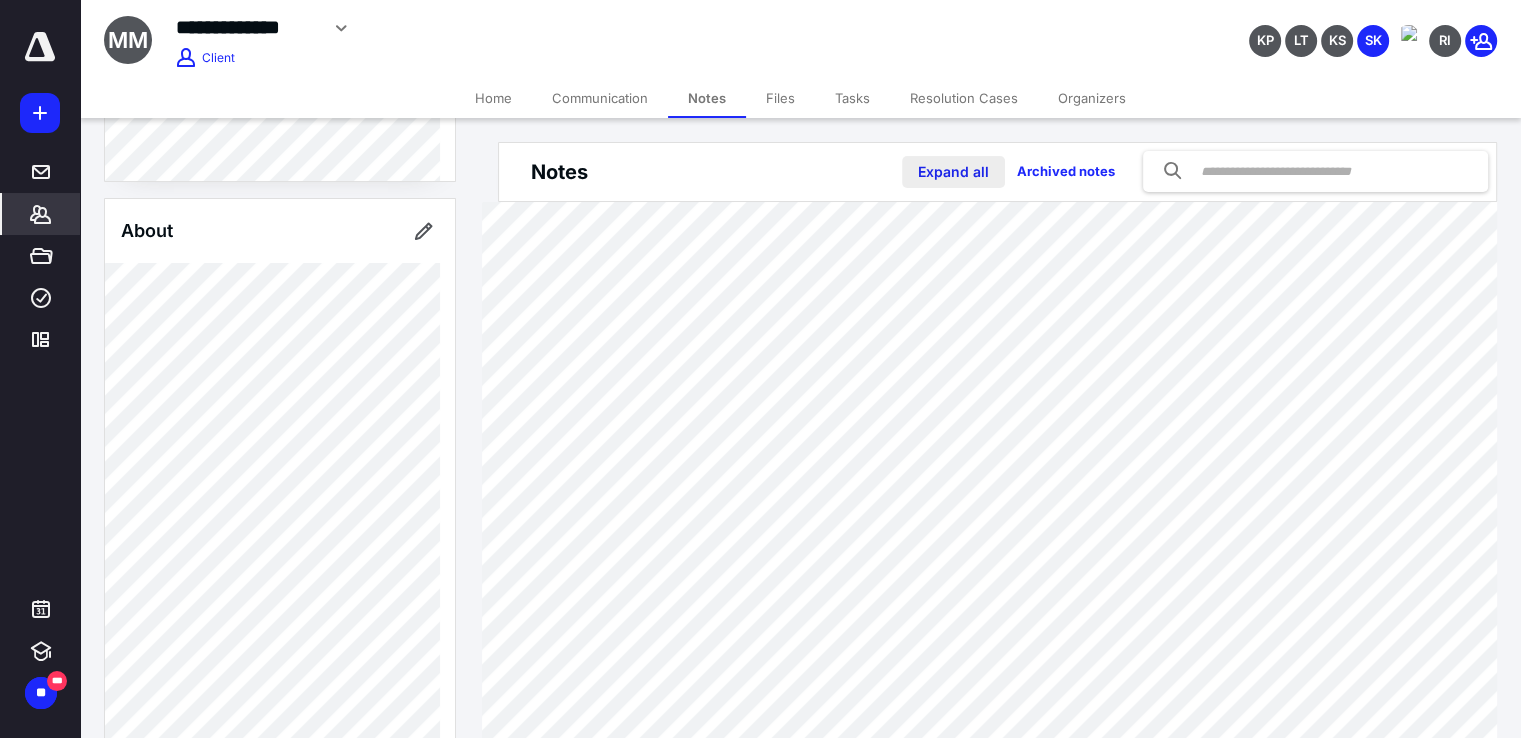click on "Expand all" at bounding box center [953, 172] 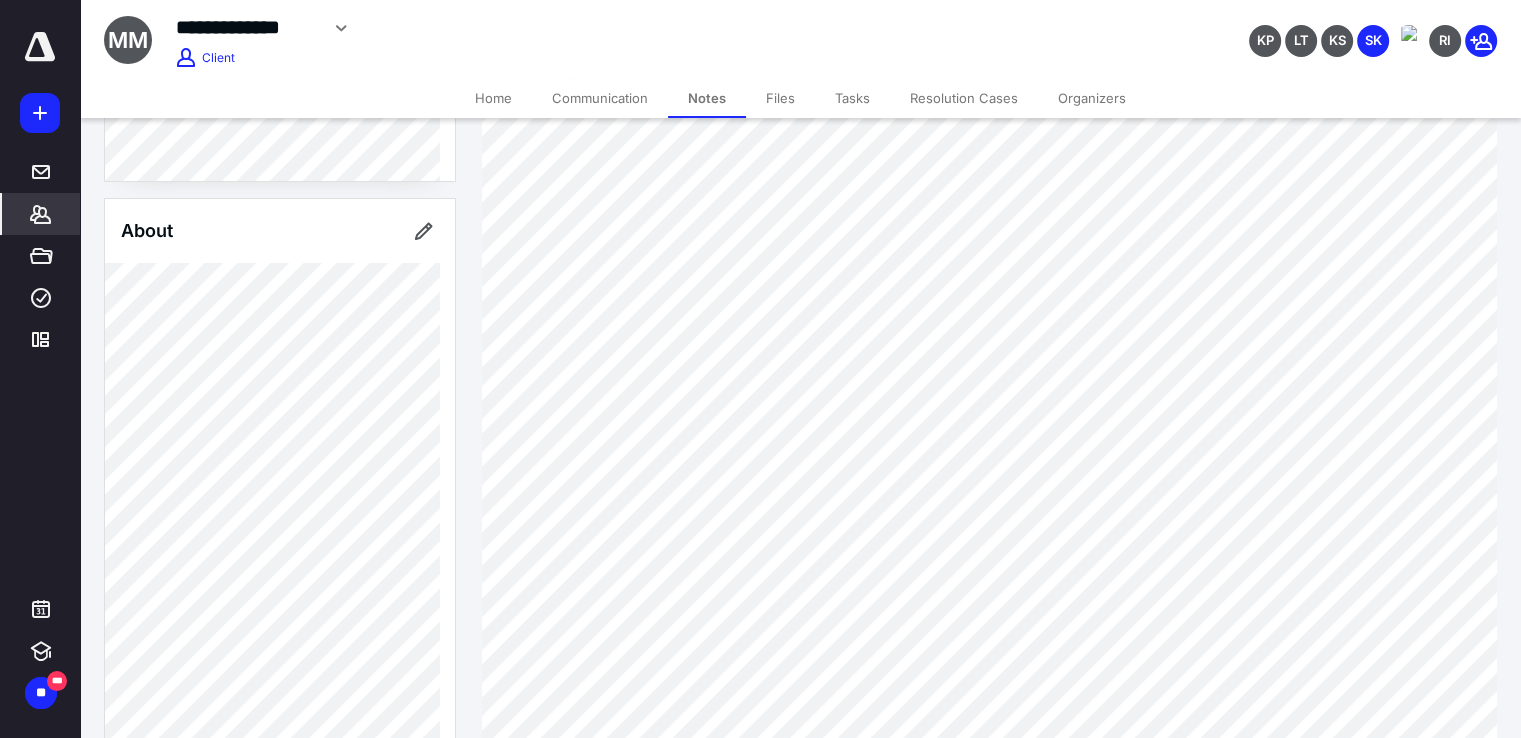 scroll, scrollTop: 100, scrollLeft: 0, axis: vertical 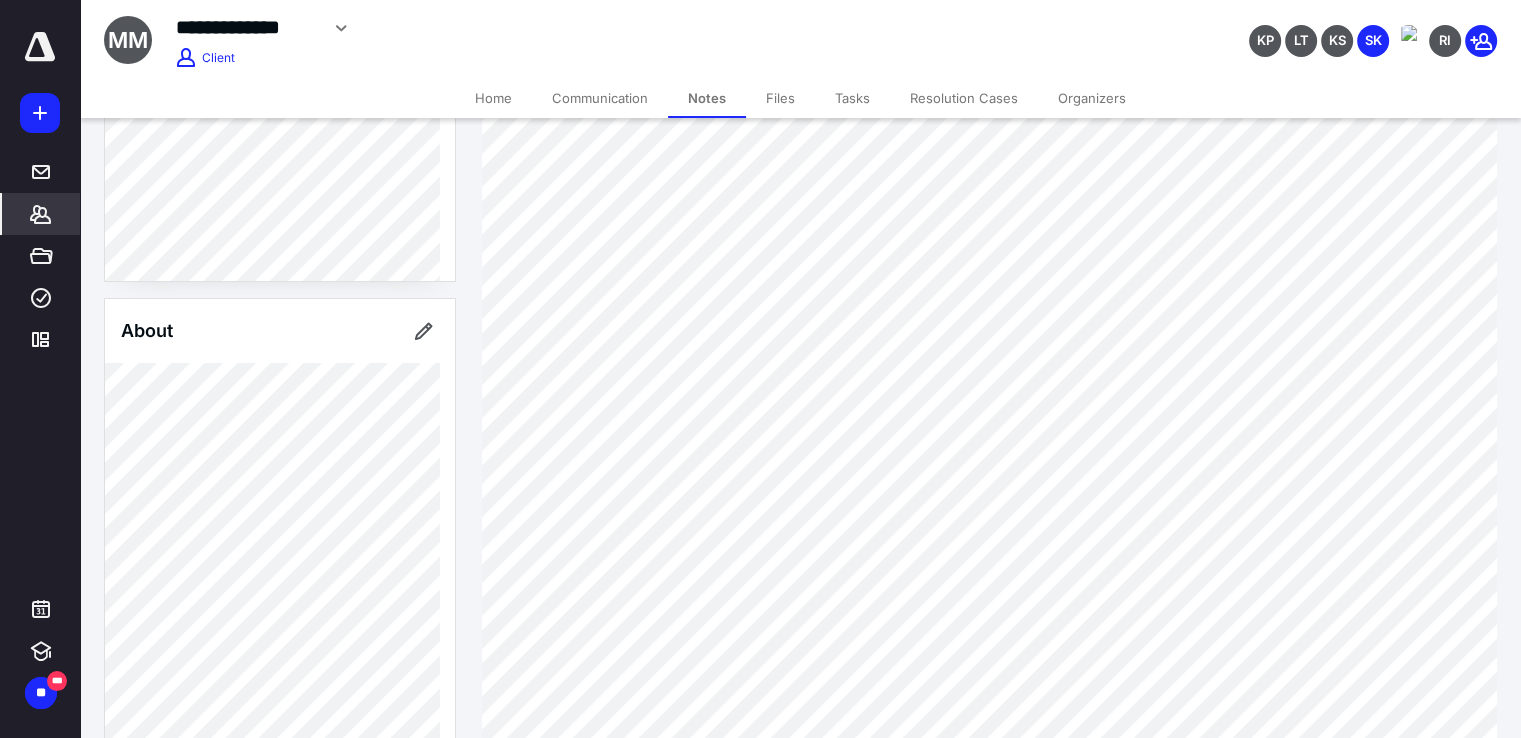 click on "Tasks" at bounding box center [852, 98] 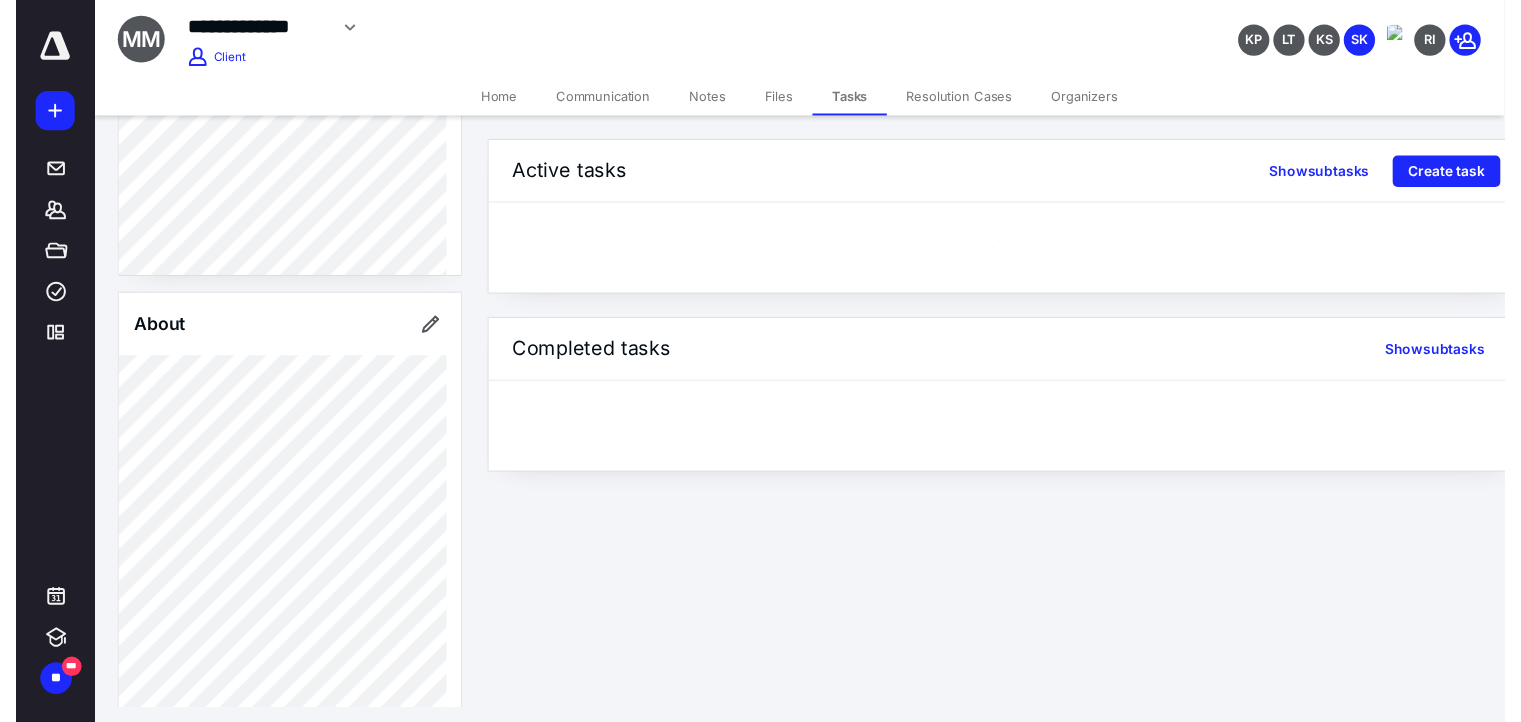 scroll, scrollTop: 0, scrollLeft: 0, axis: both 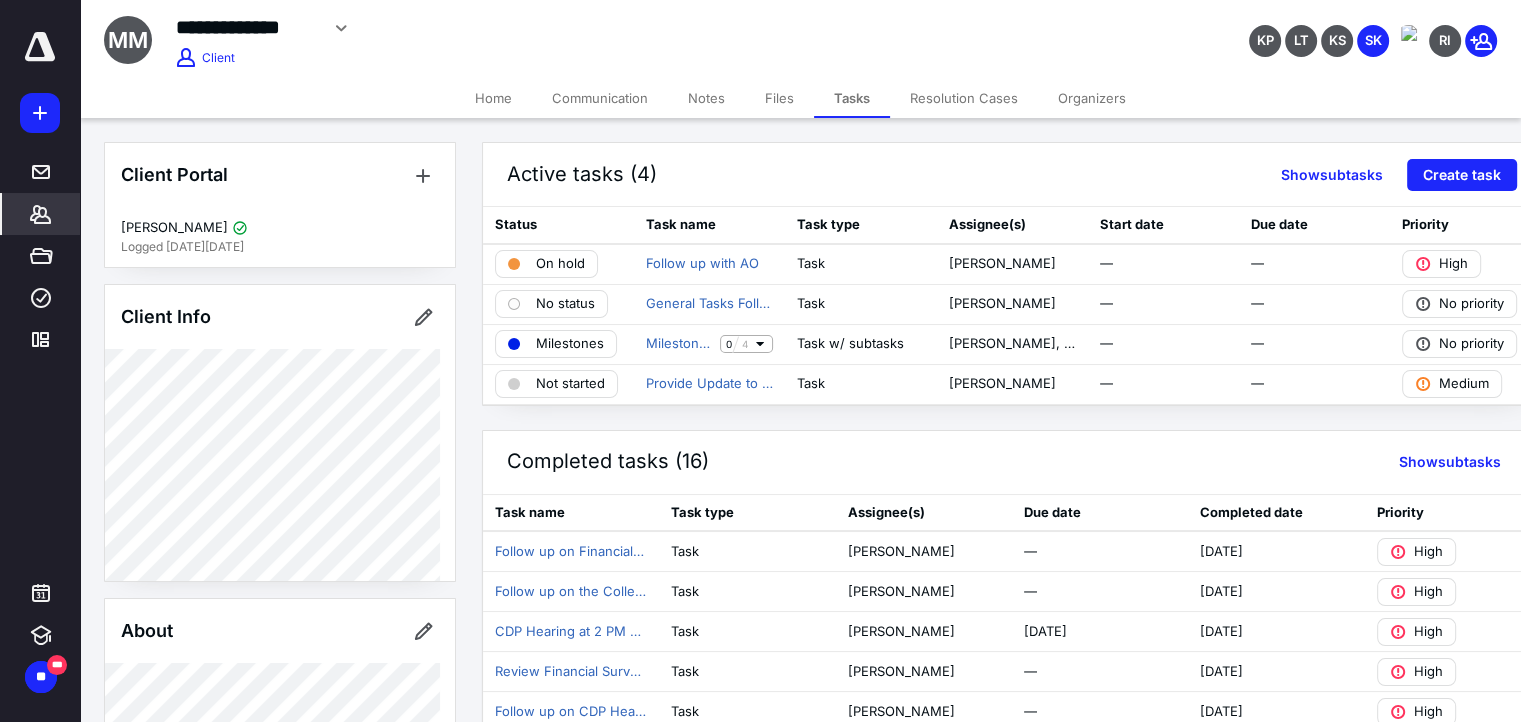 click 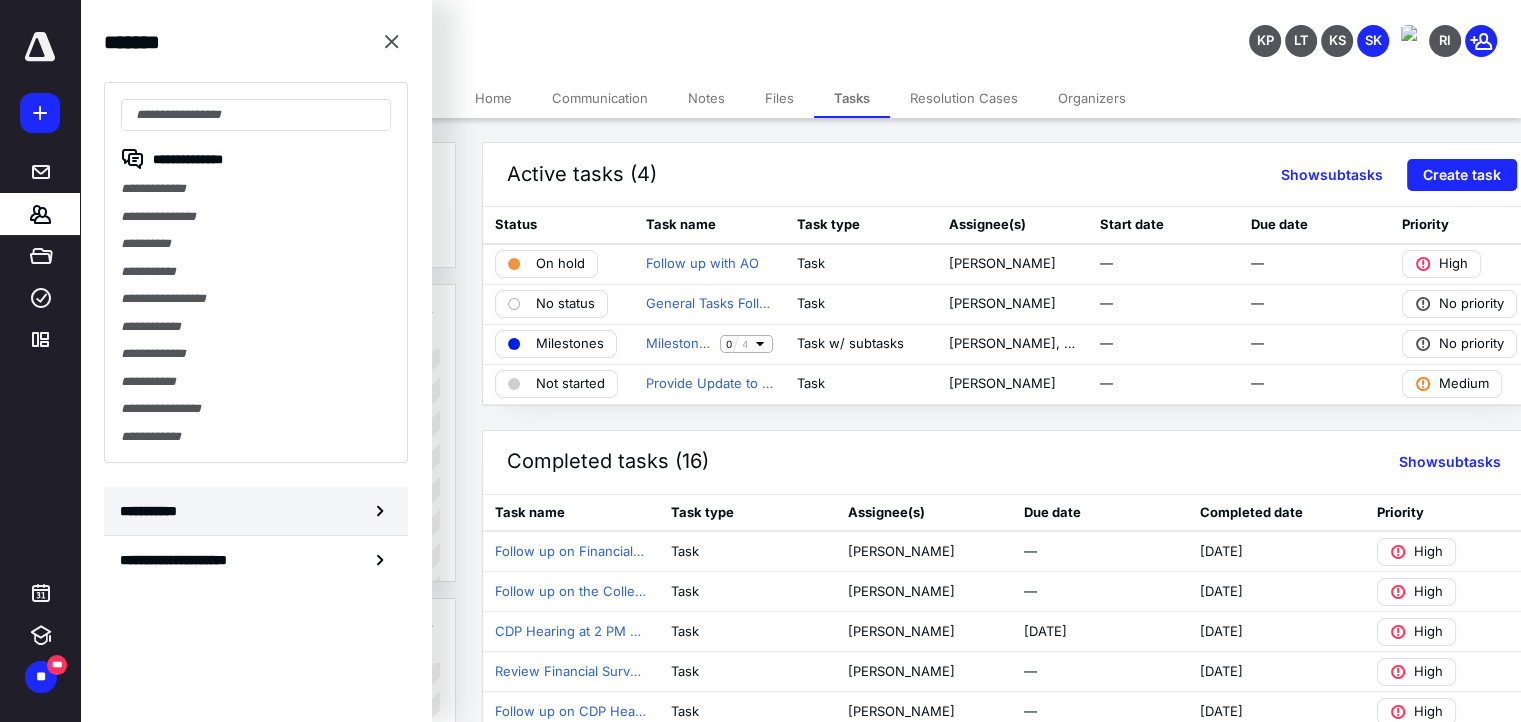 click on "**********" at bounding box center [256, 511] 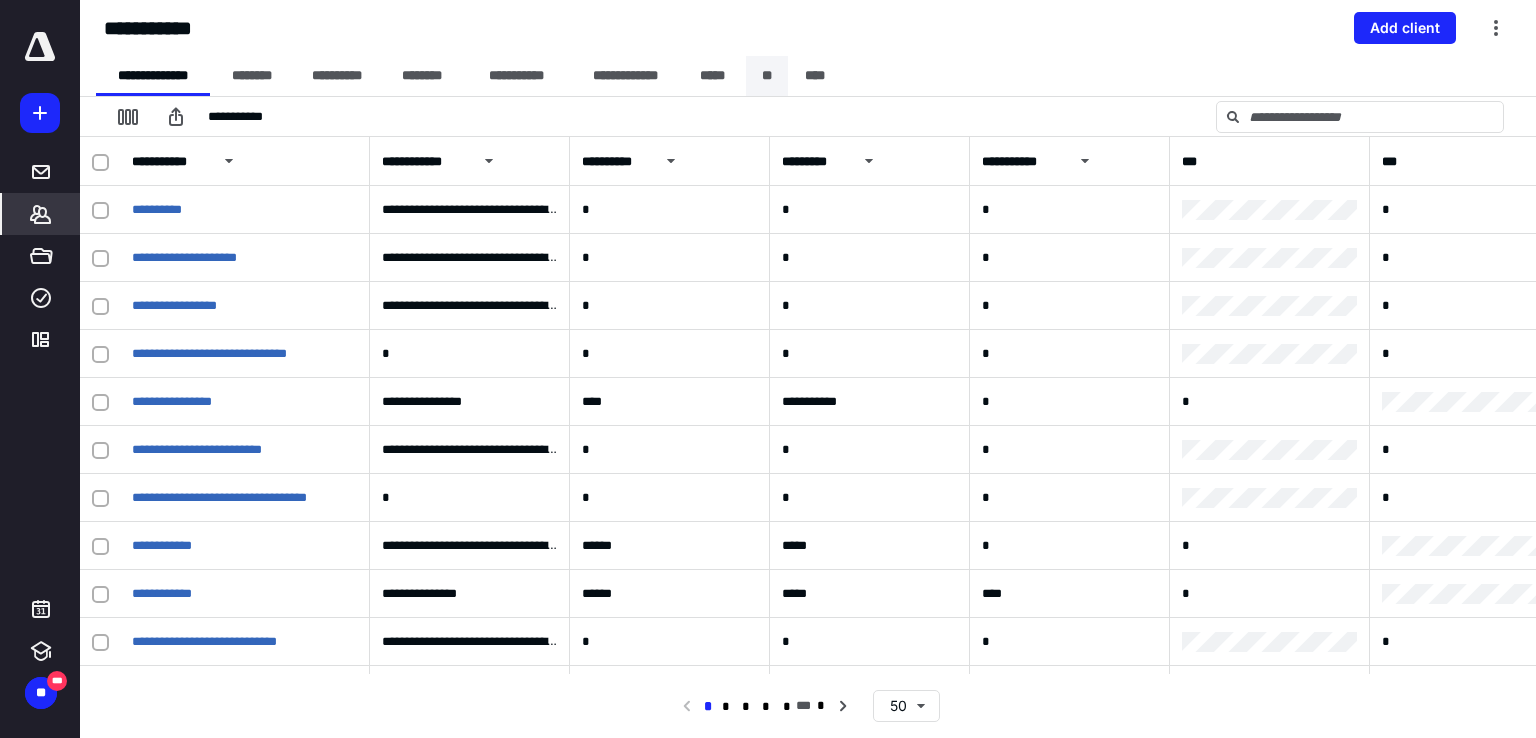 click on "**" at bounding box center [767, 76] 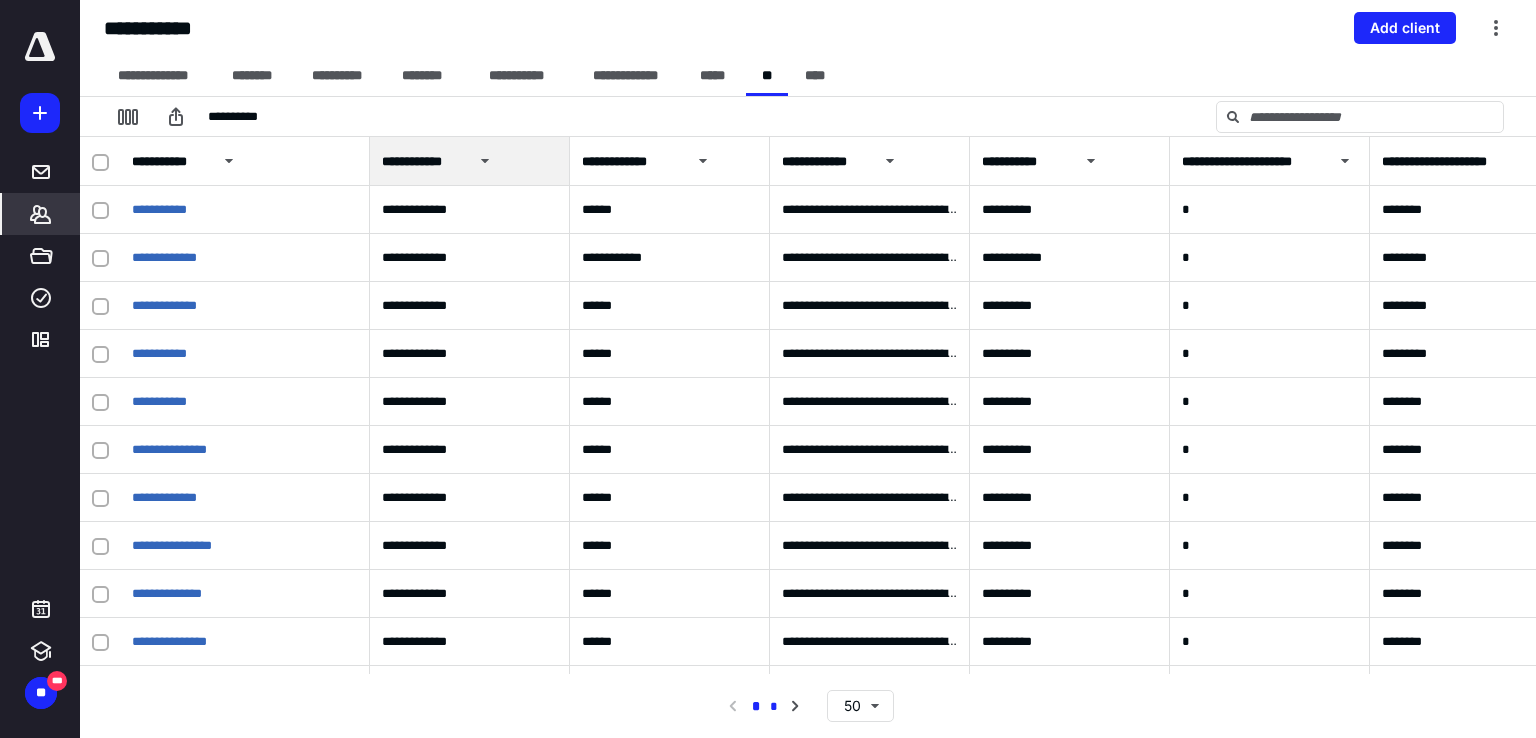 click on "*" at bounding box center [774, 707] 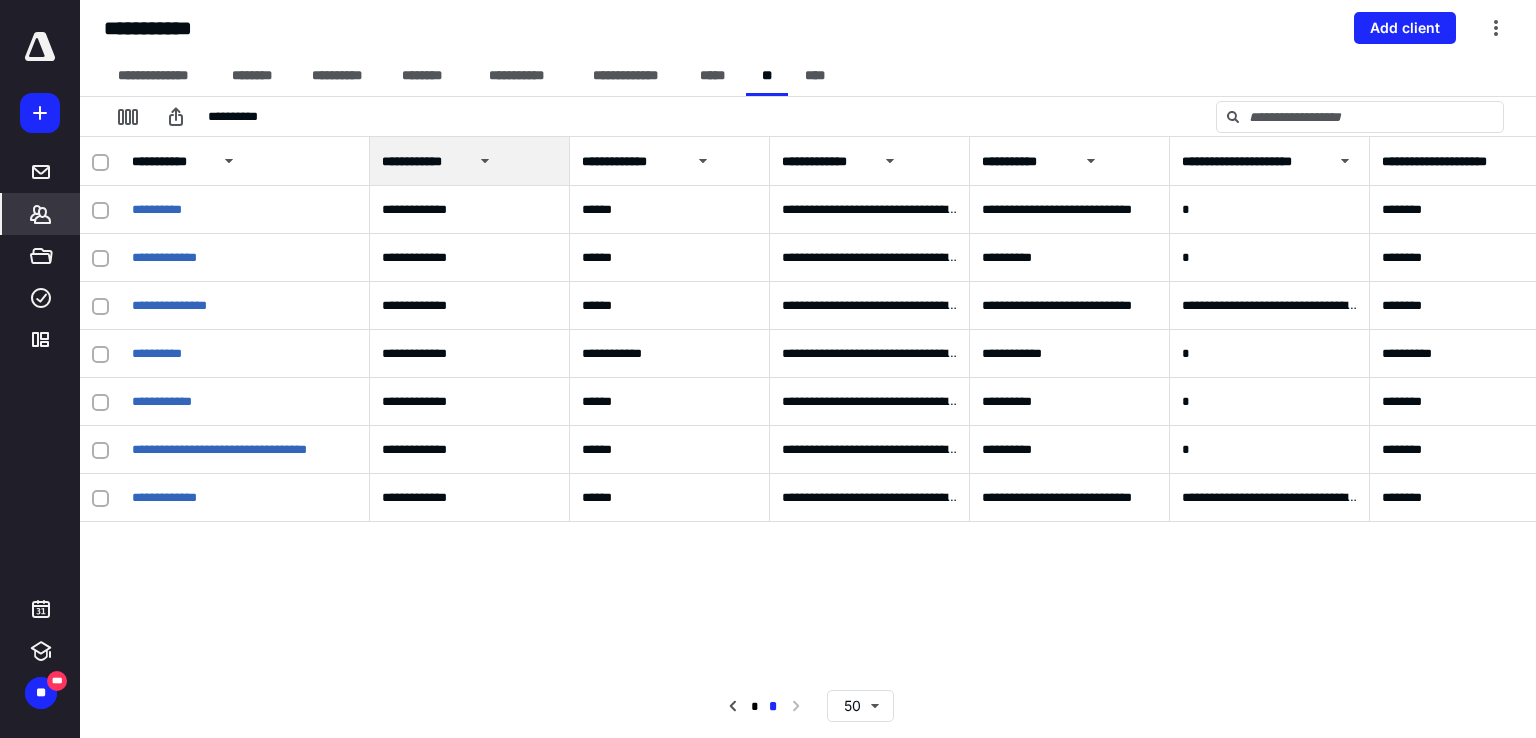 click on "**********" at bounding box center (808, 28) 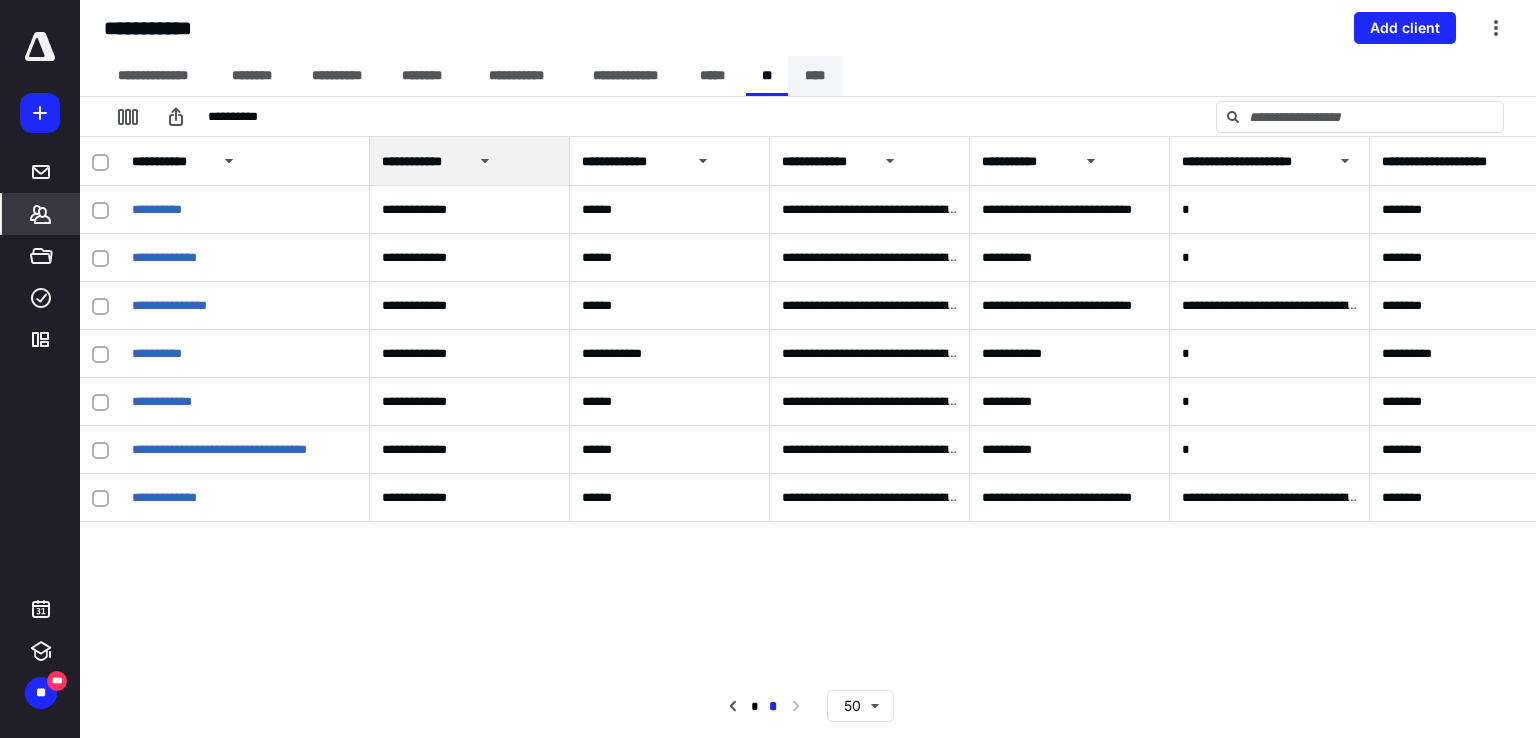 click on "****" at bounding box center [815, 76] 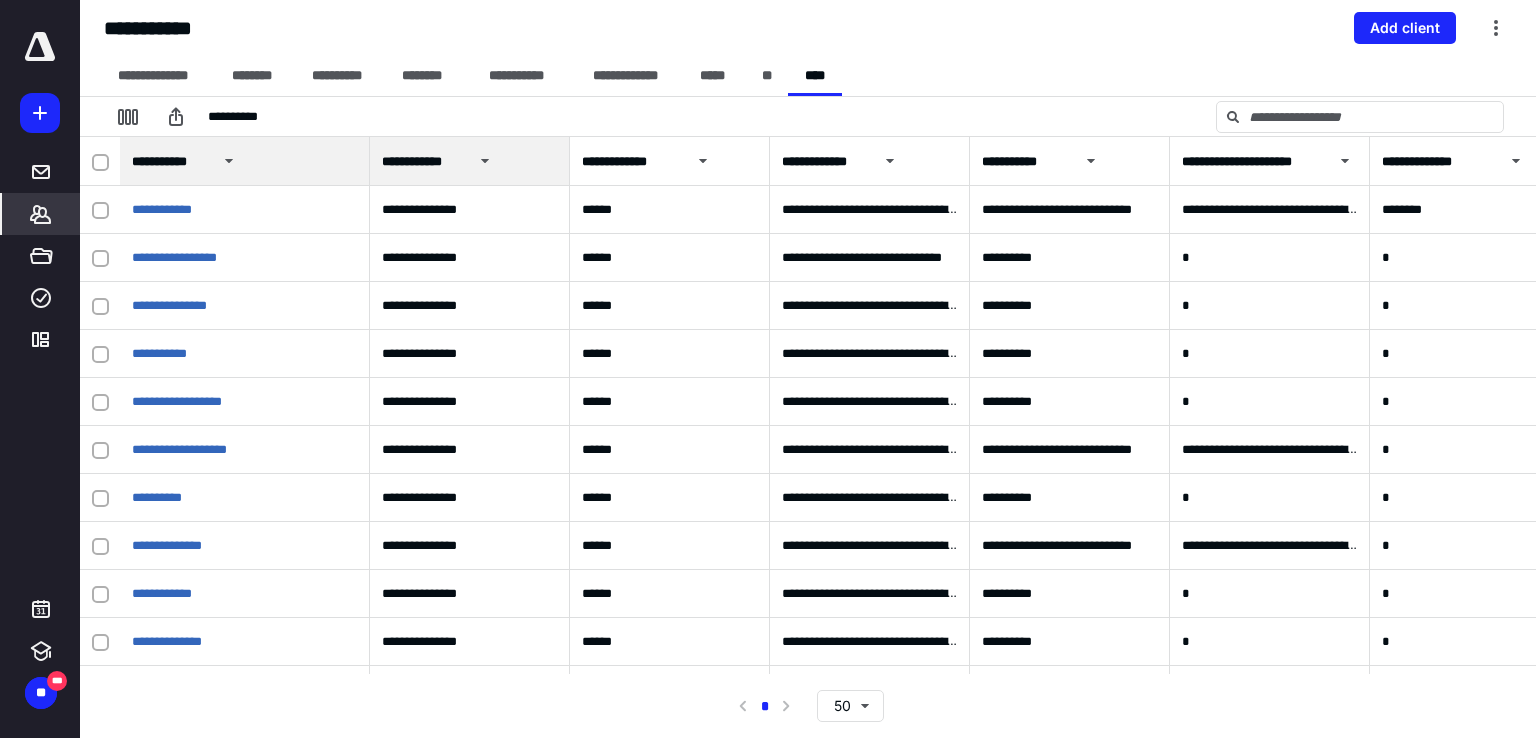 click on "*******" at bounding box center [41, 214] 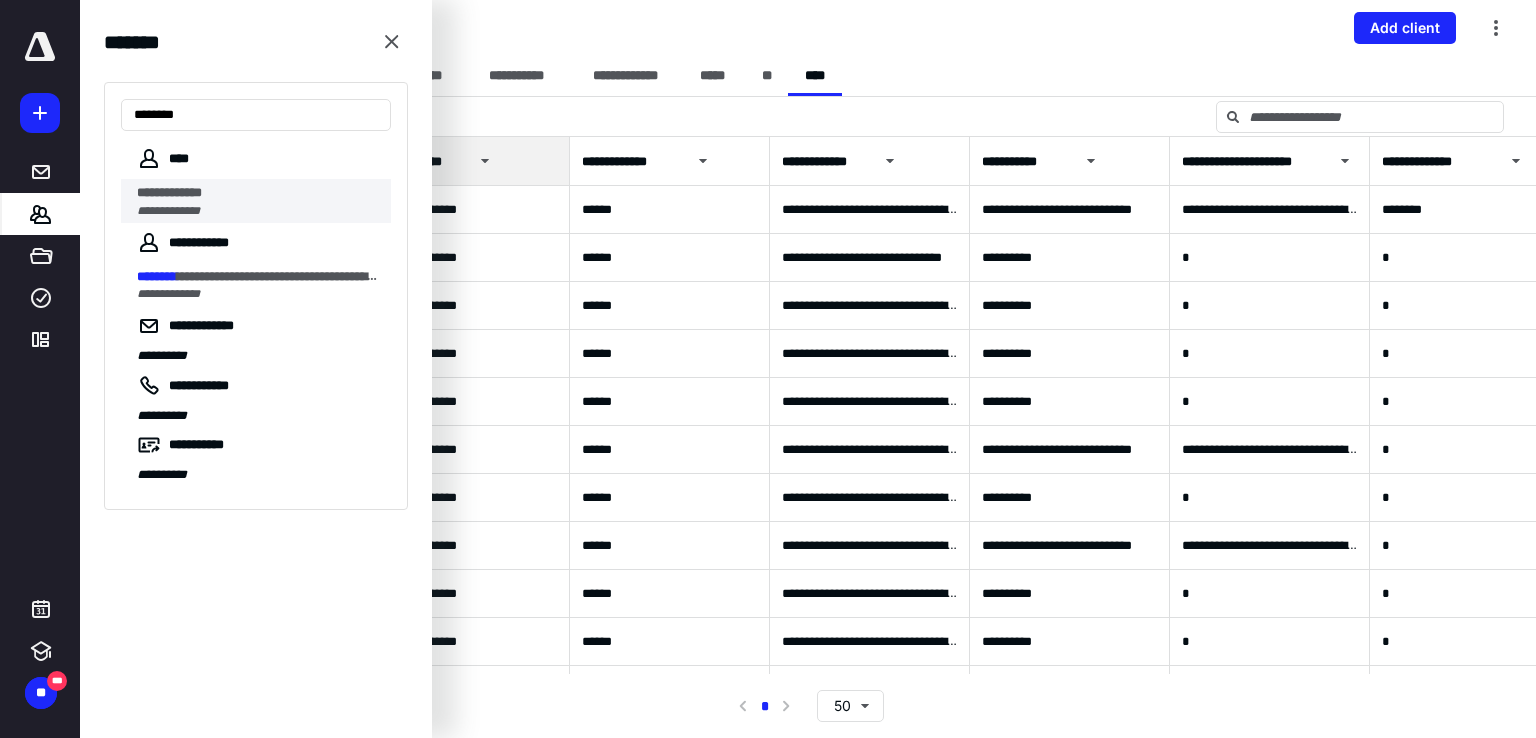 type on "********" 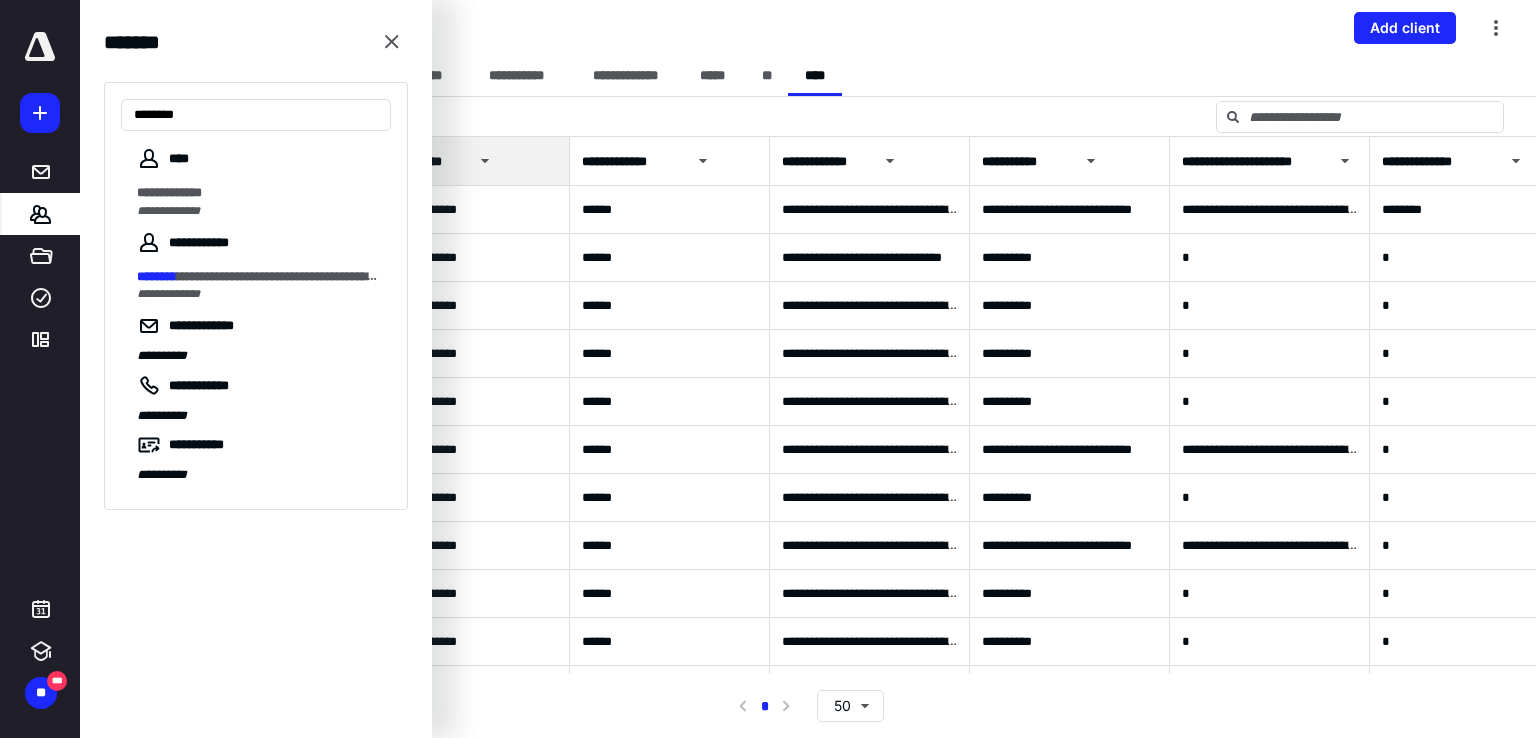 click on "**********" at bounding box center [258, 193] 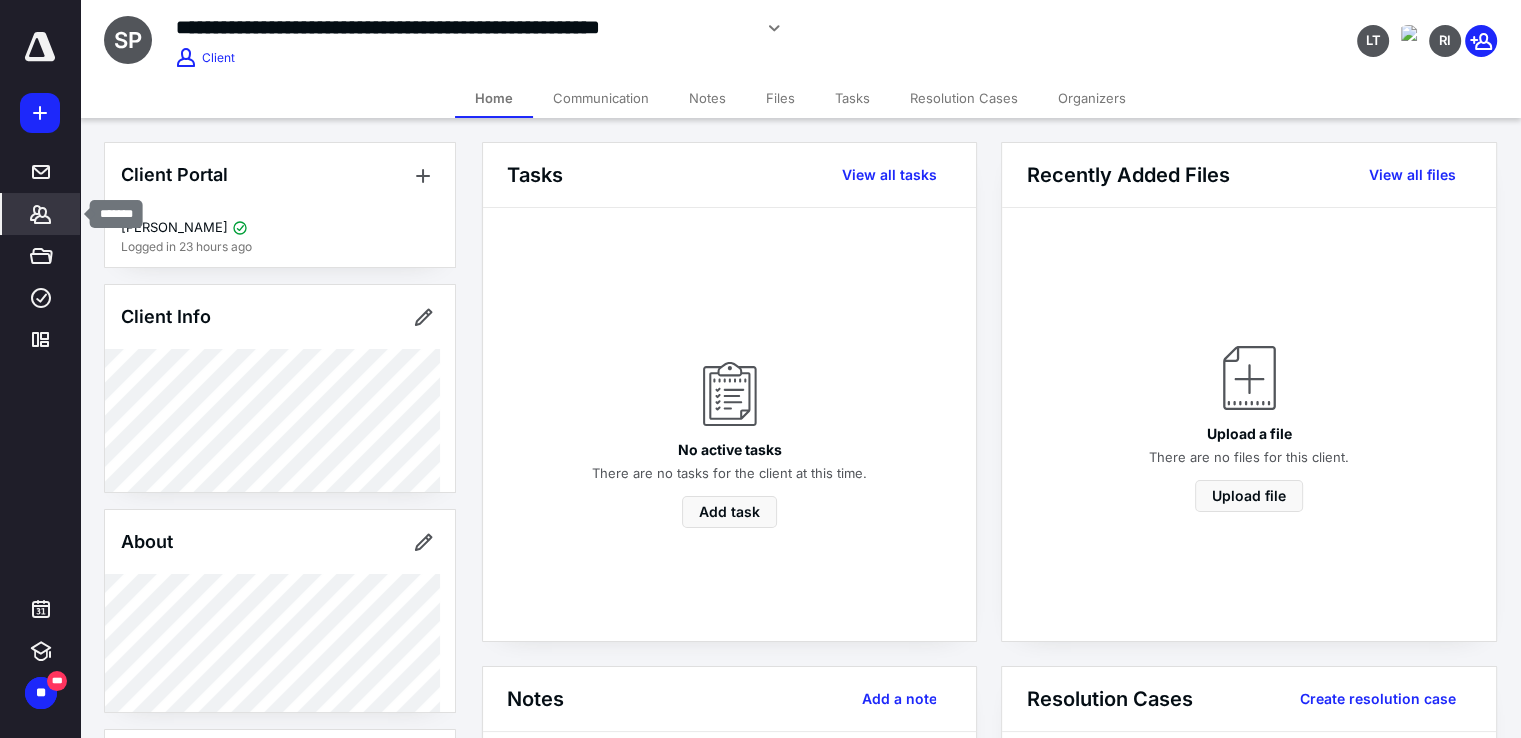 click on "*******" at bounding box center [41, 214] 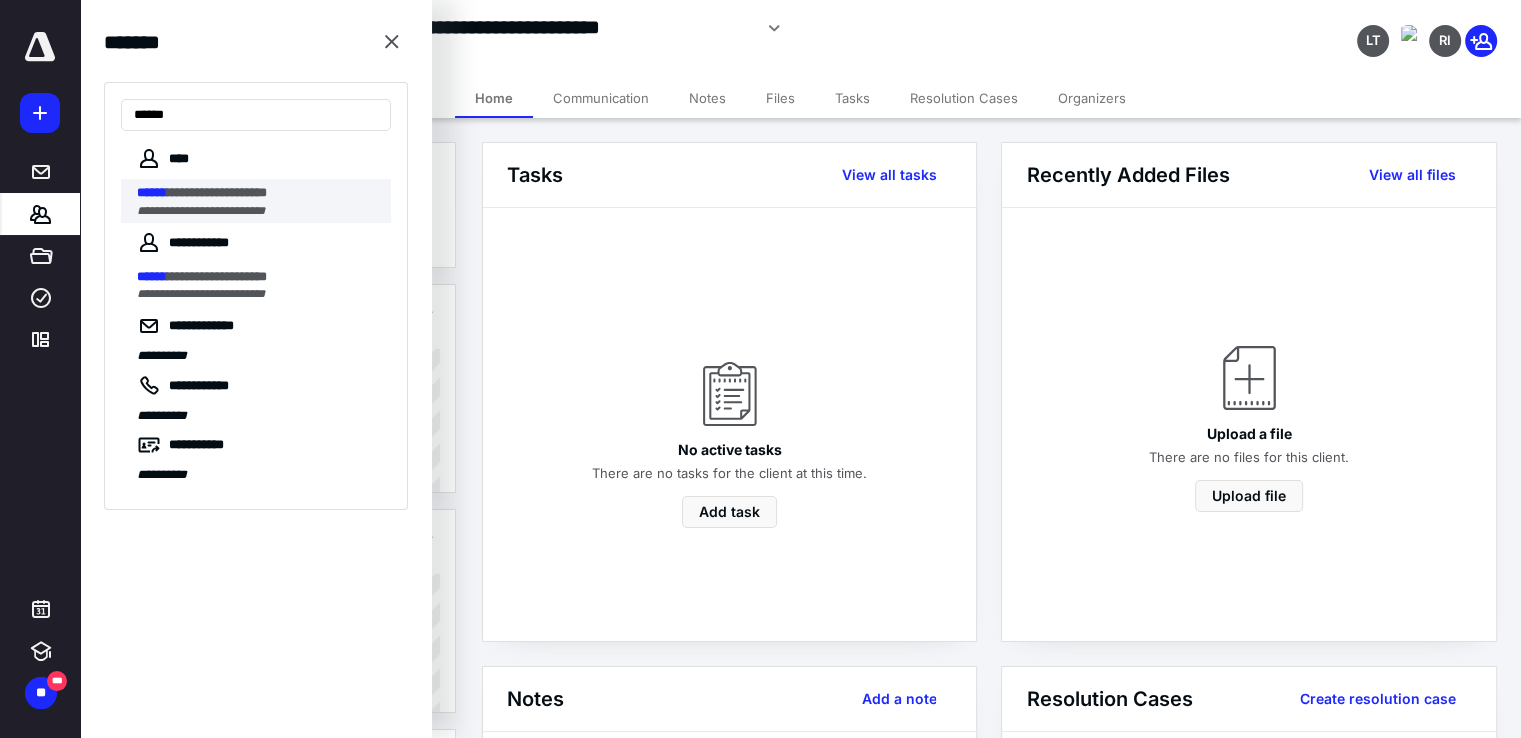 type on "******" 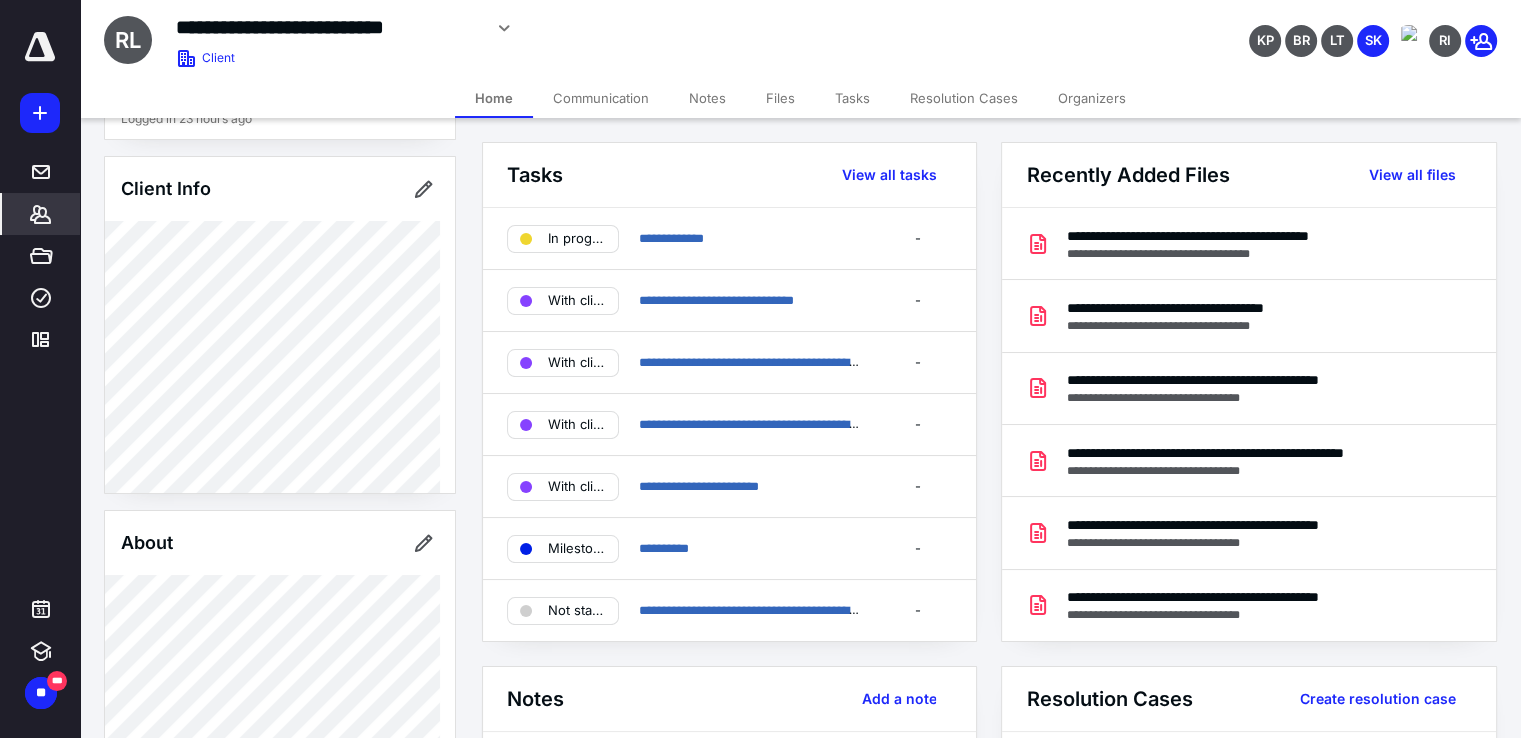 scroll, scrollTop: 0, scrollLeft: 0, axis: both 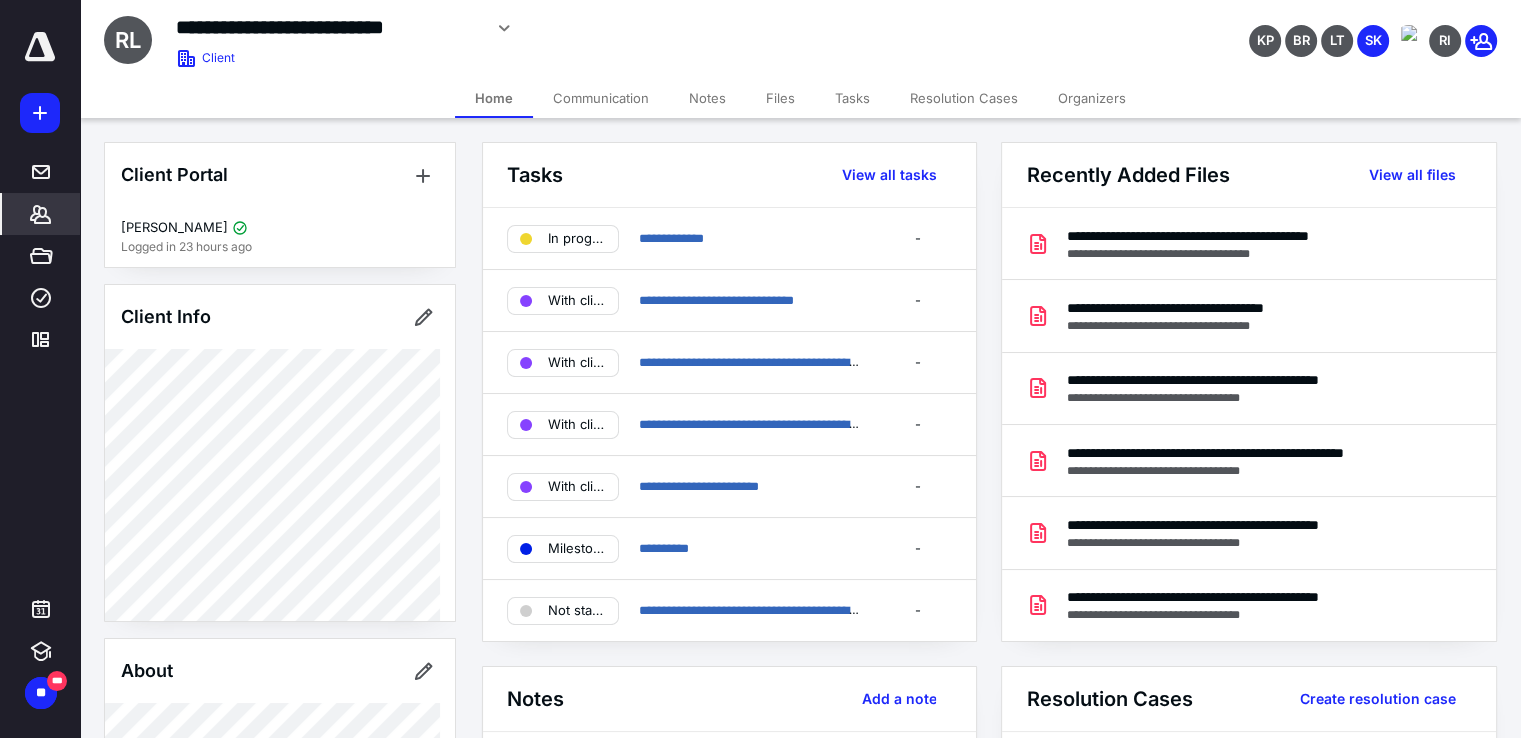click on "*******" at bounding box center [41, 214] 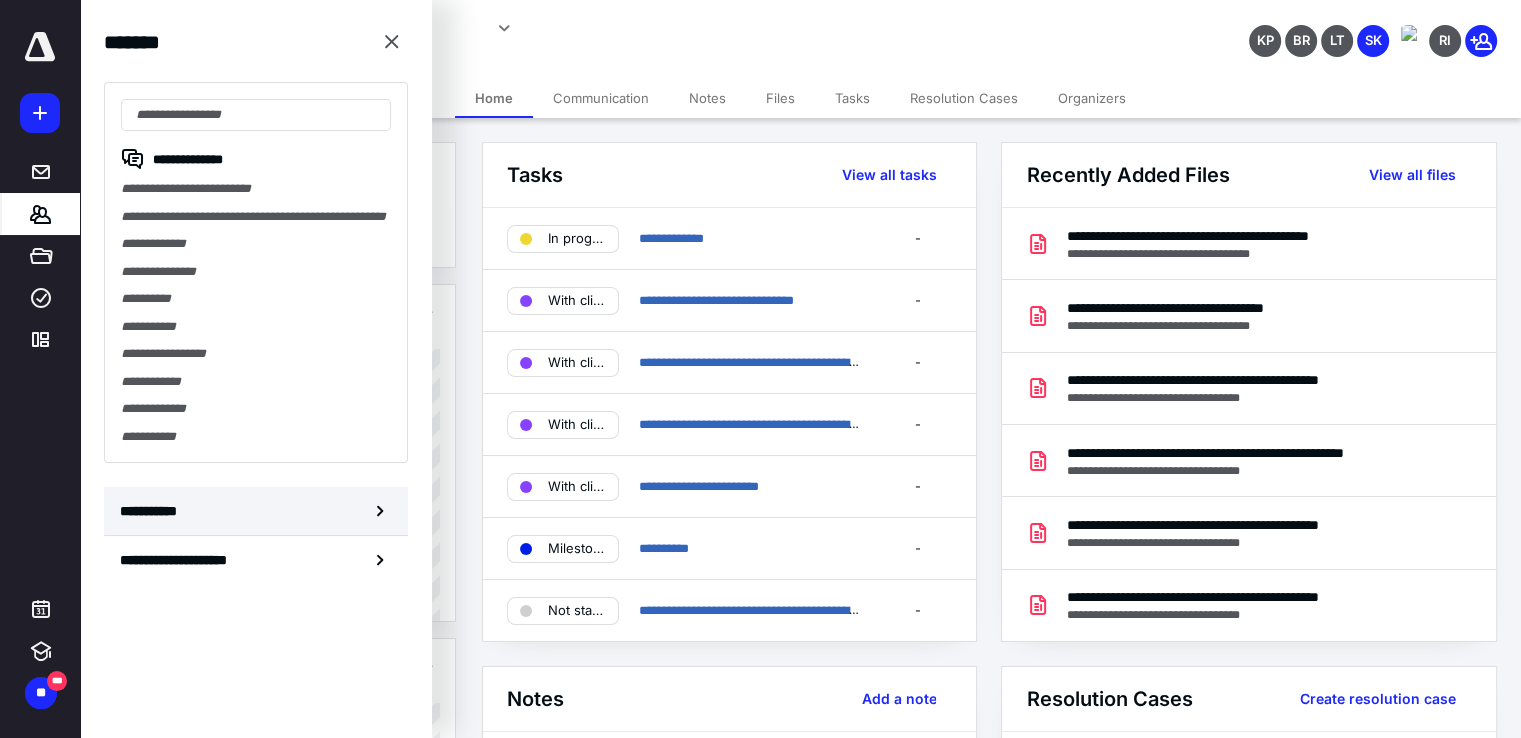 click on "**********" at bounding box center (256, 511) 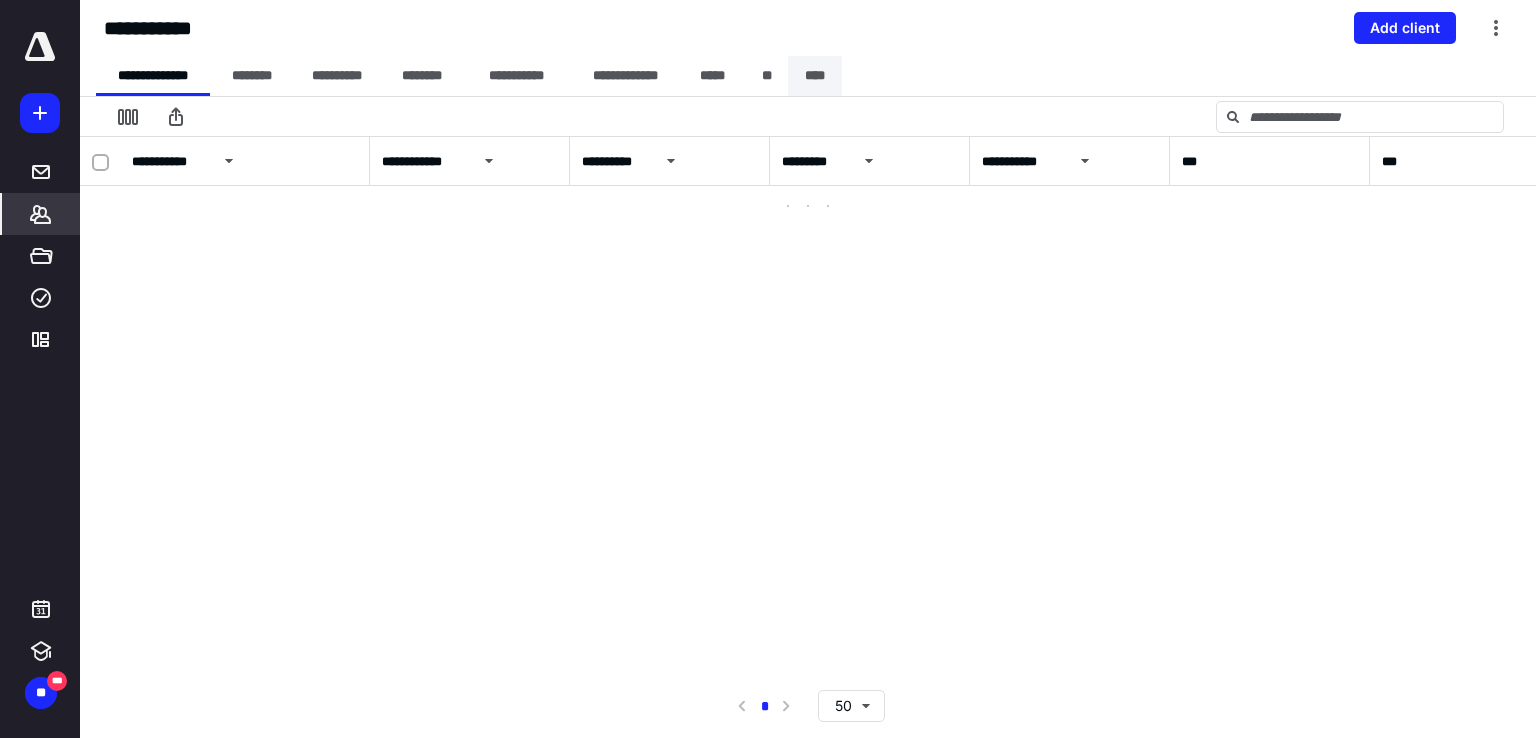 click on "****" at bounding box center (815, 76) 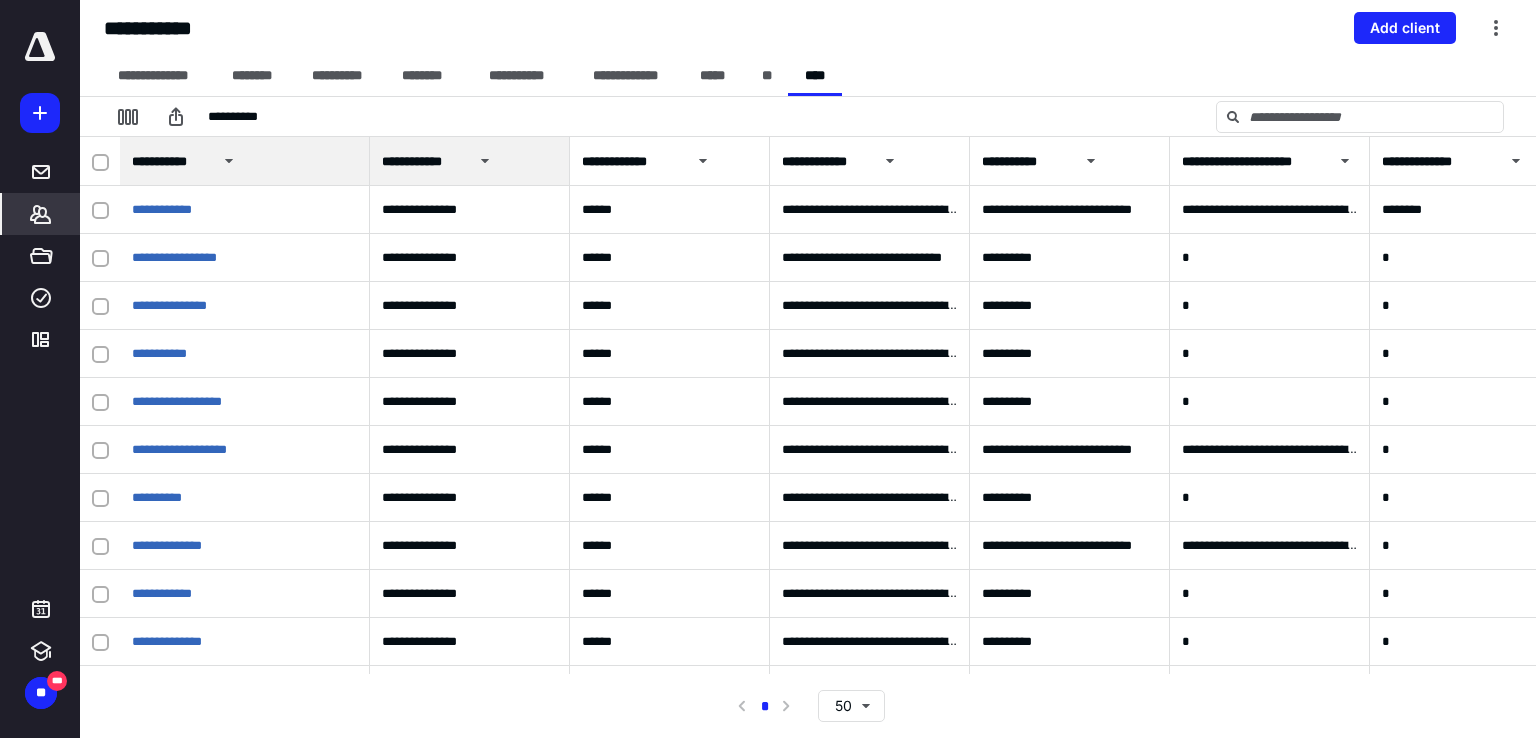 click on "*******" at bounding box center (41, 214) 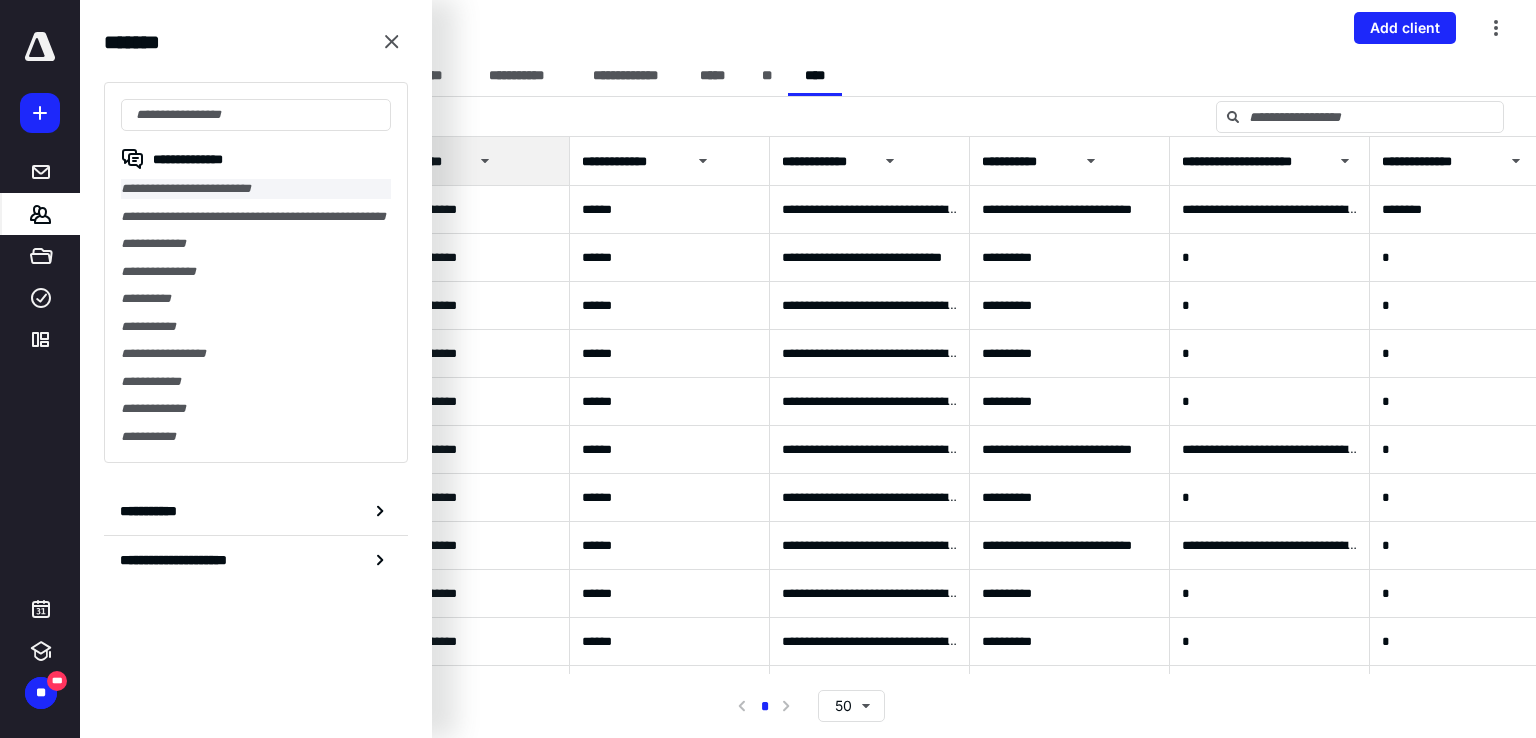click on "**********" at bounding box center [256, 189] 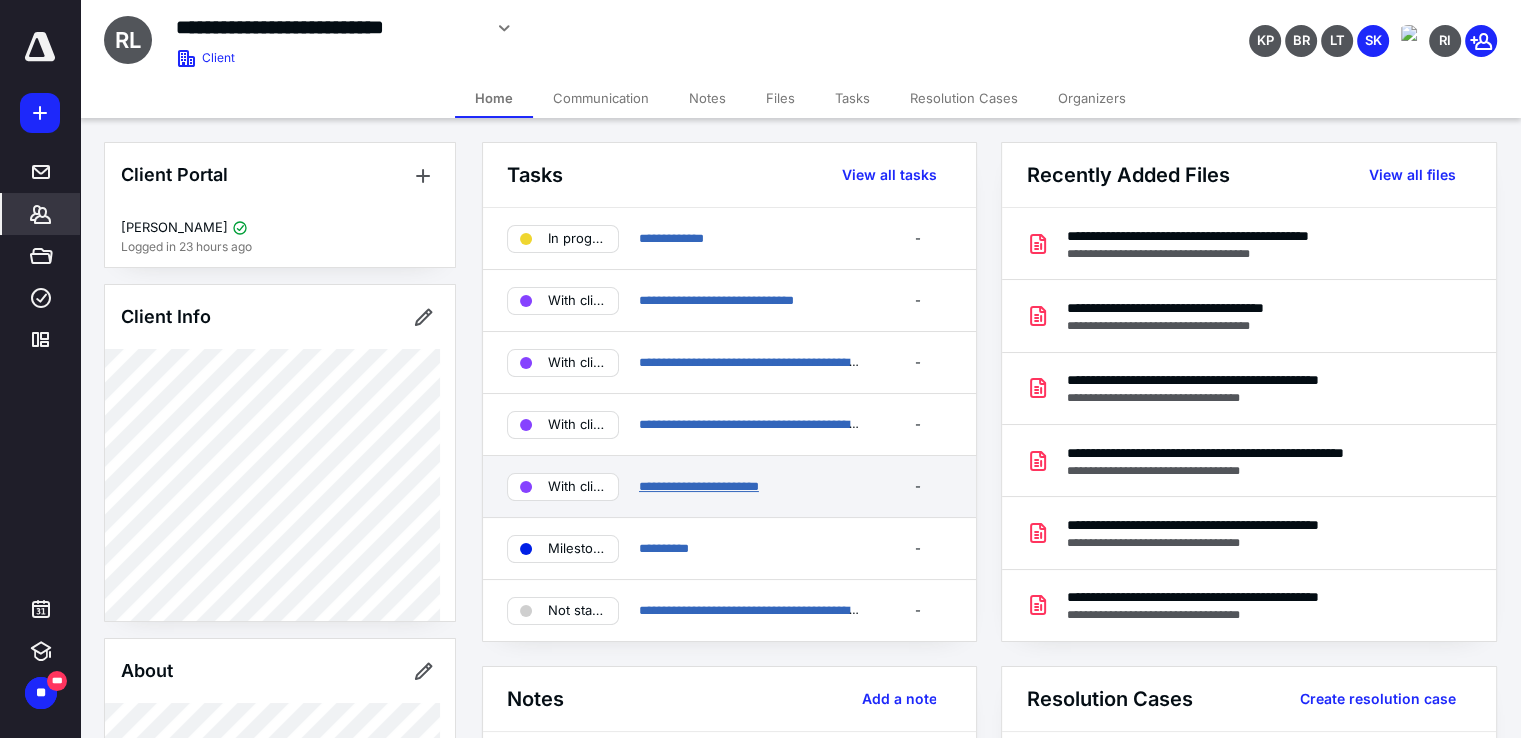 click on "**********" at bounding box center (699, 486) 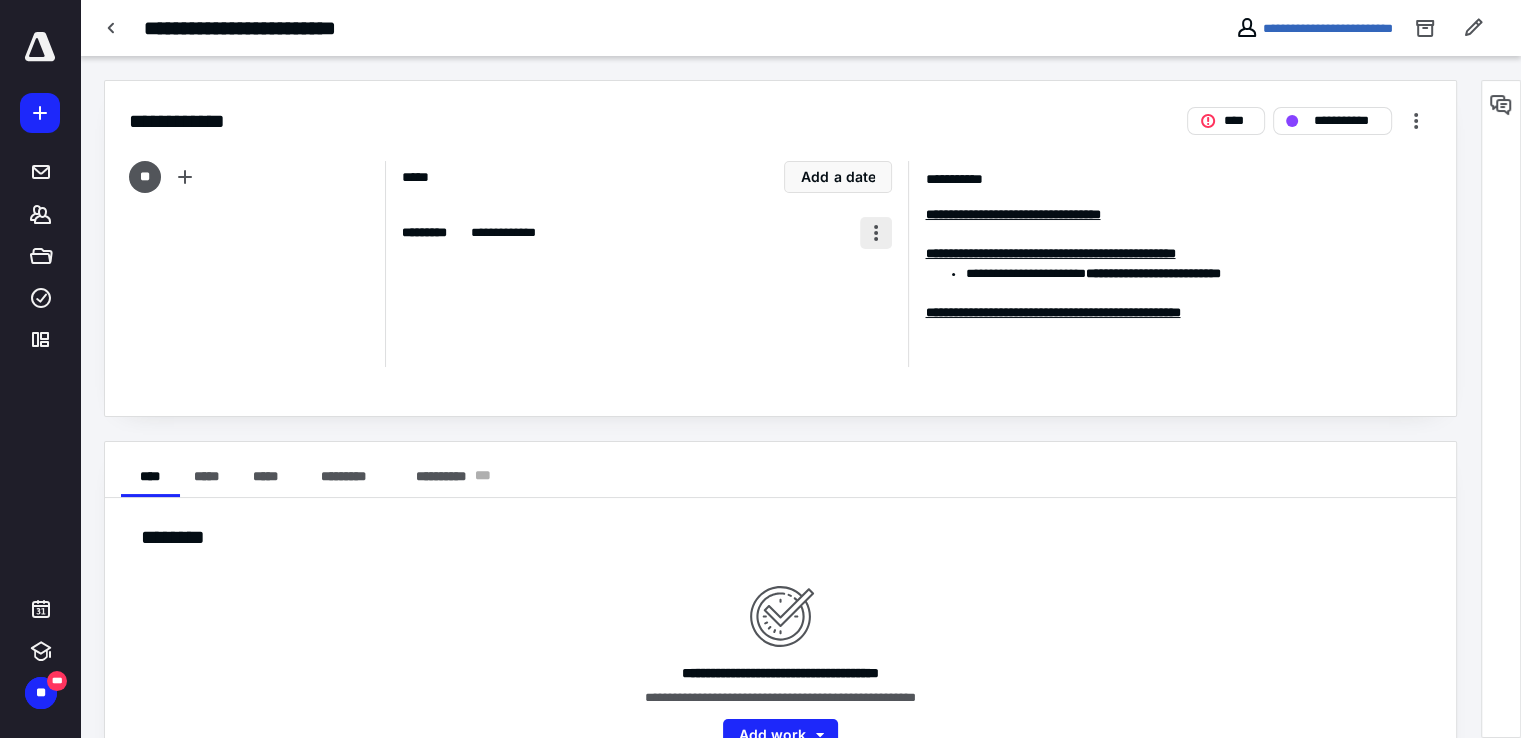 click at bounding box center (876, 233) 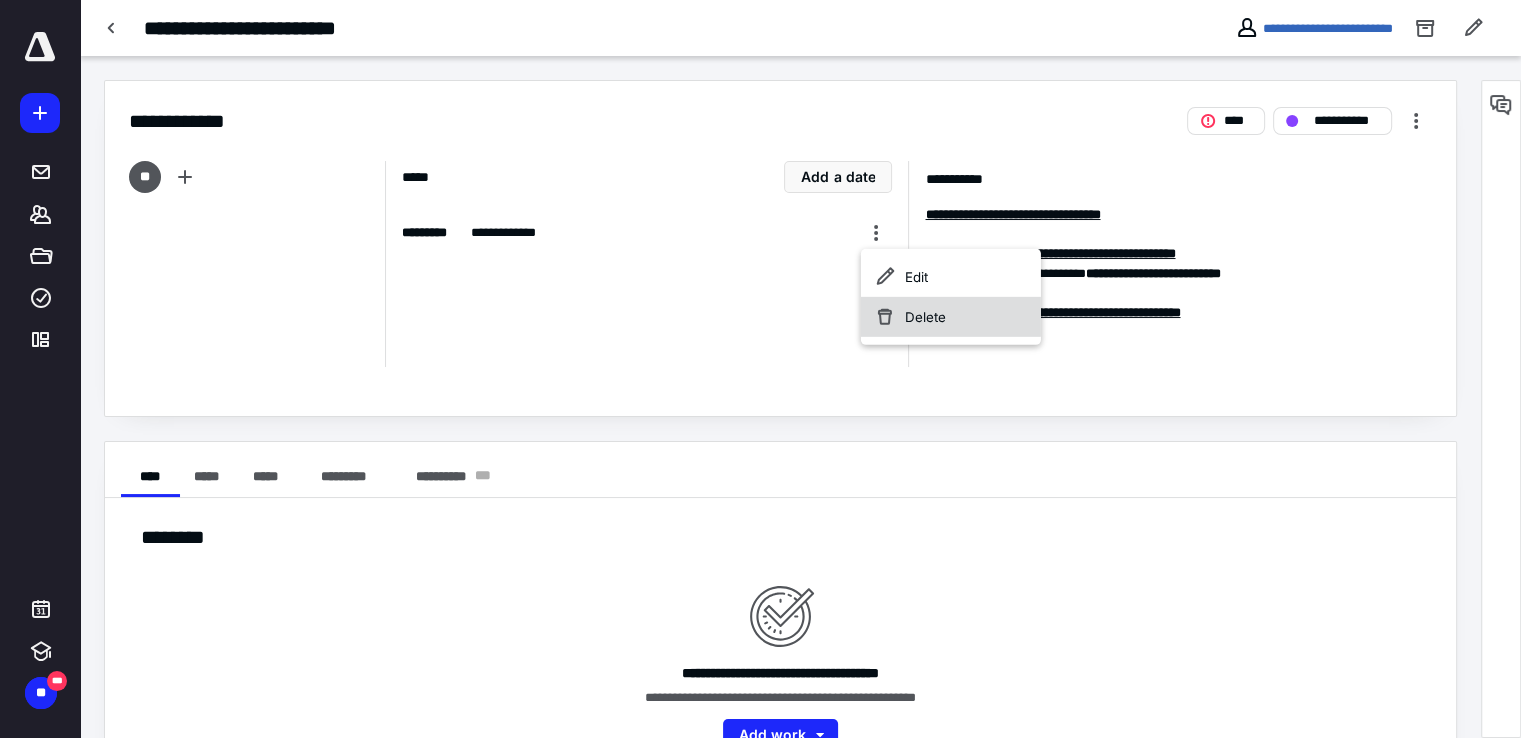 click 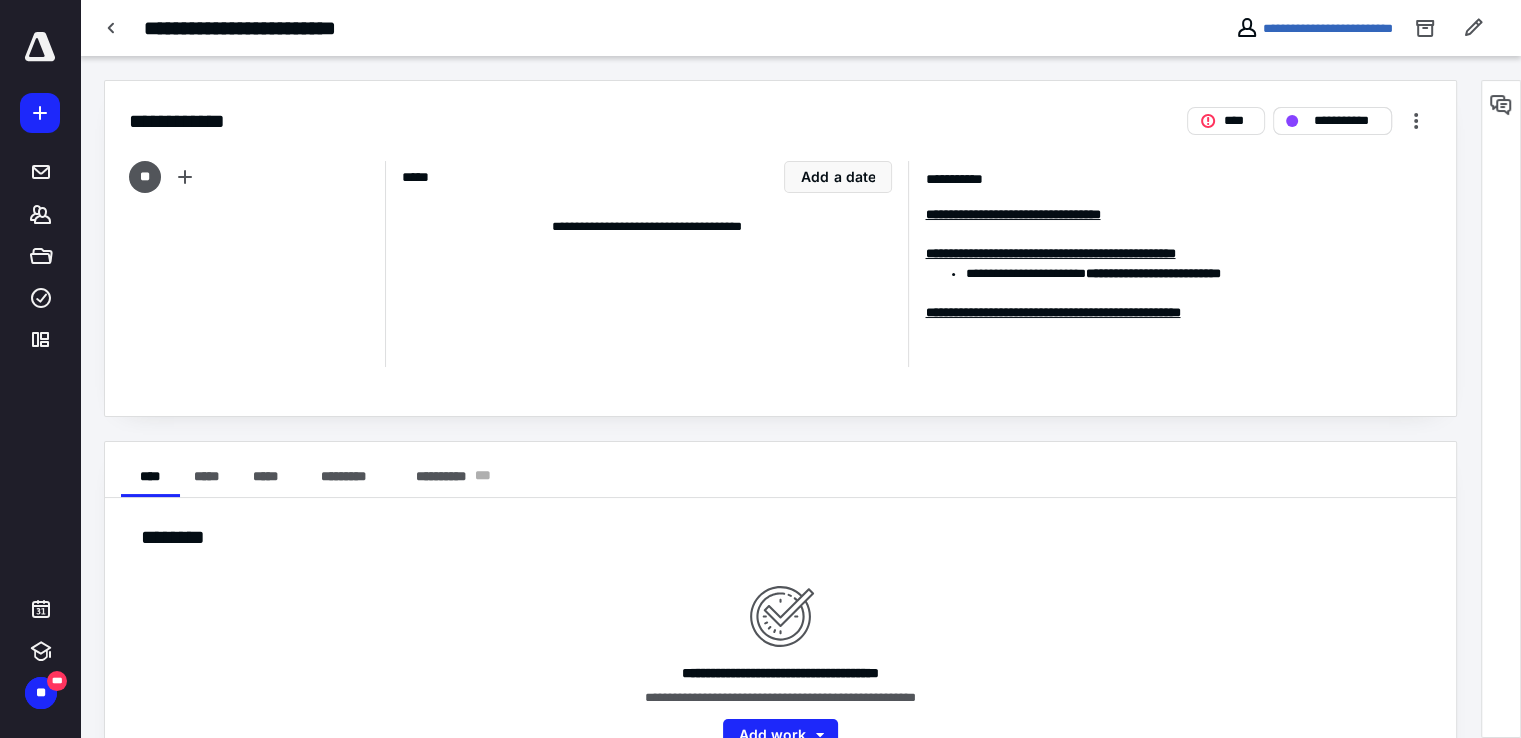 click on "**********" at bounding box center [1346, 121] 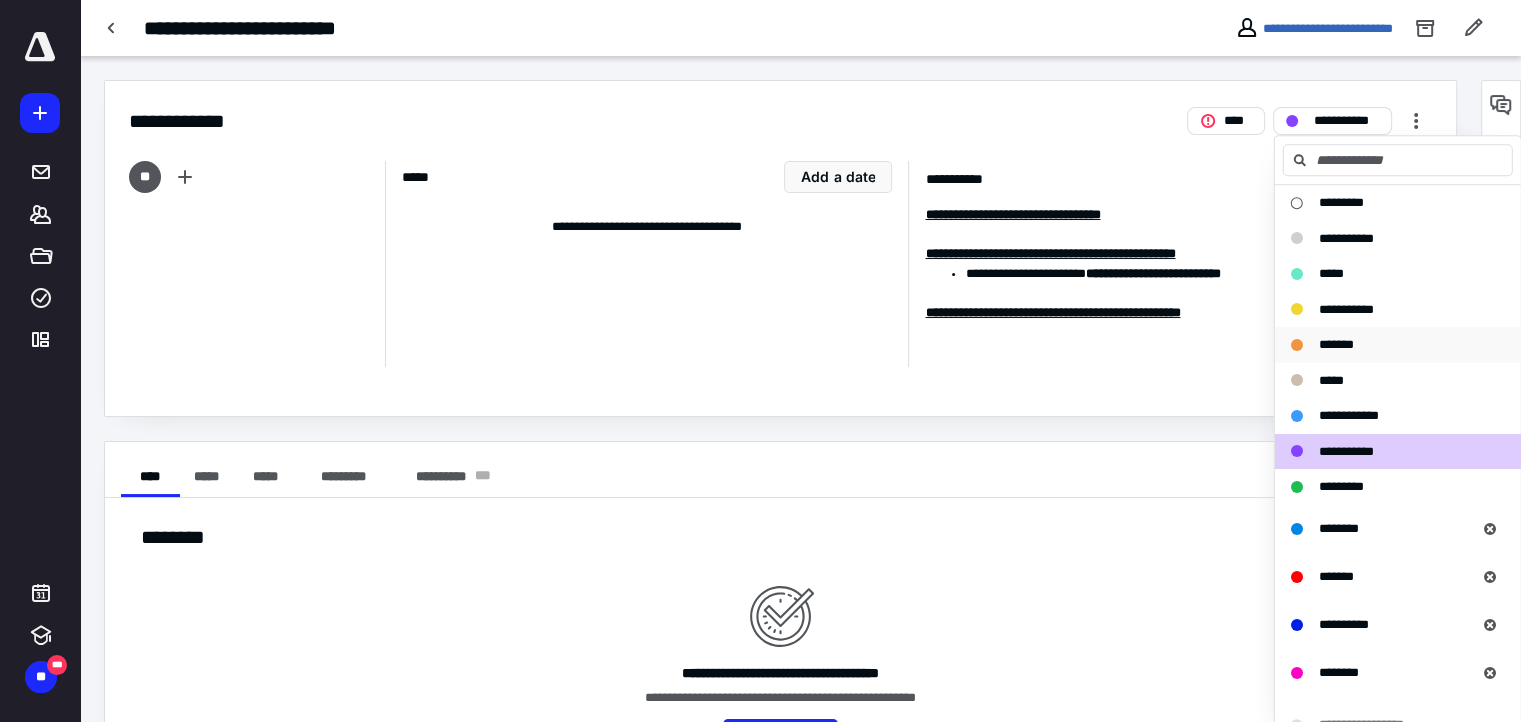 click on "*******" at bounding box center (1398, 345) 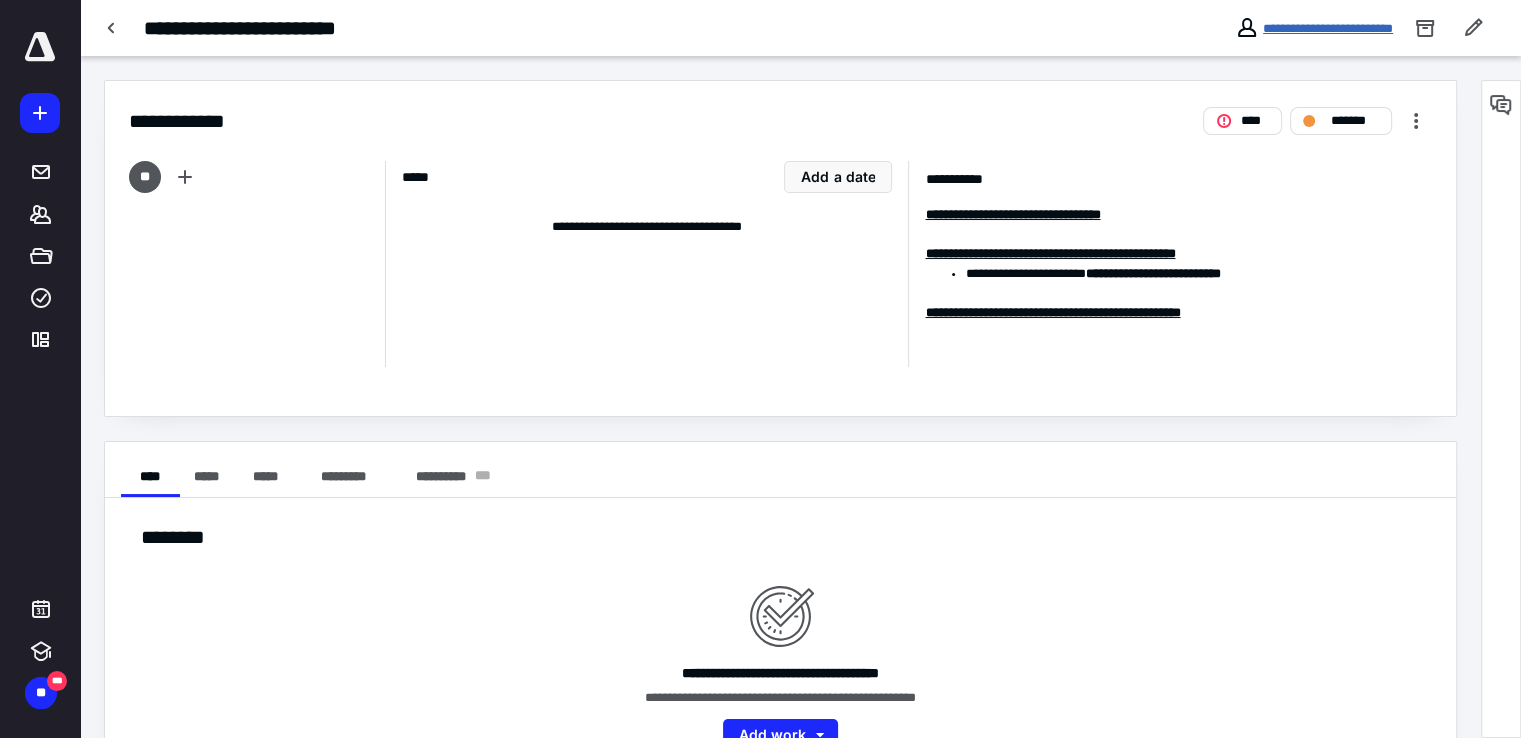 click on "**********" at bounding box center (1328, 28) 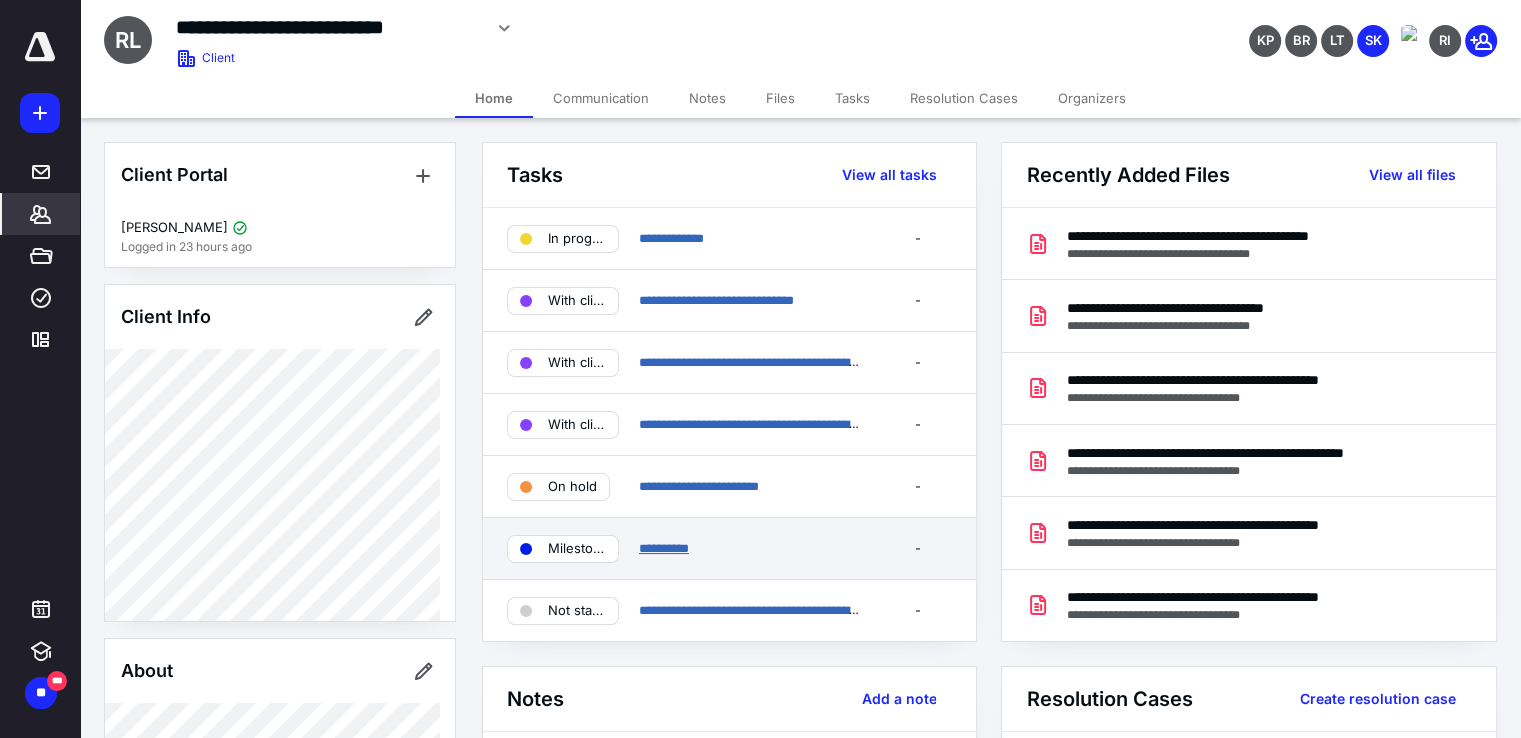click on "**********" at bounding box center [664, 548] 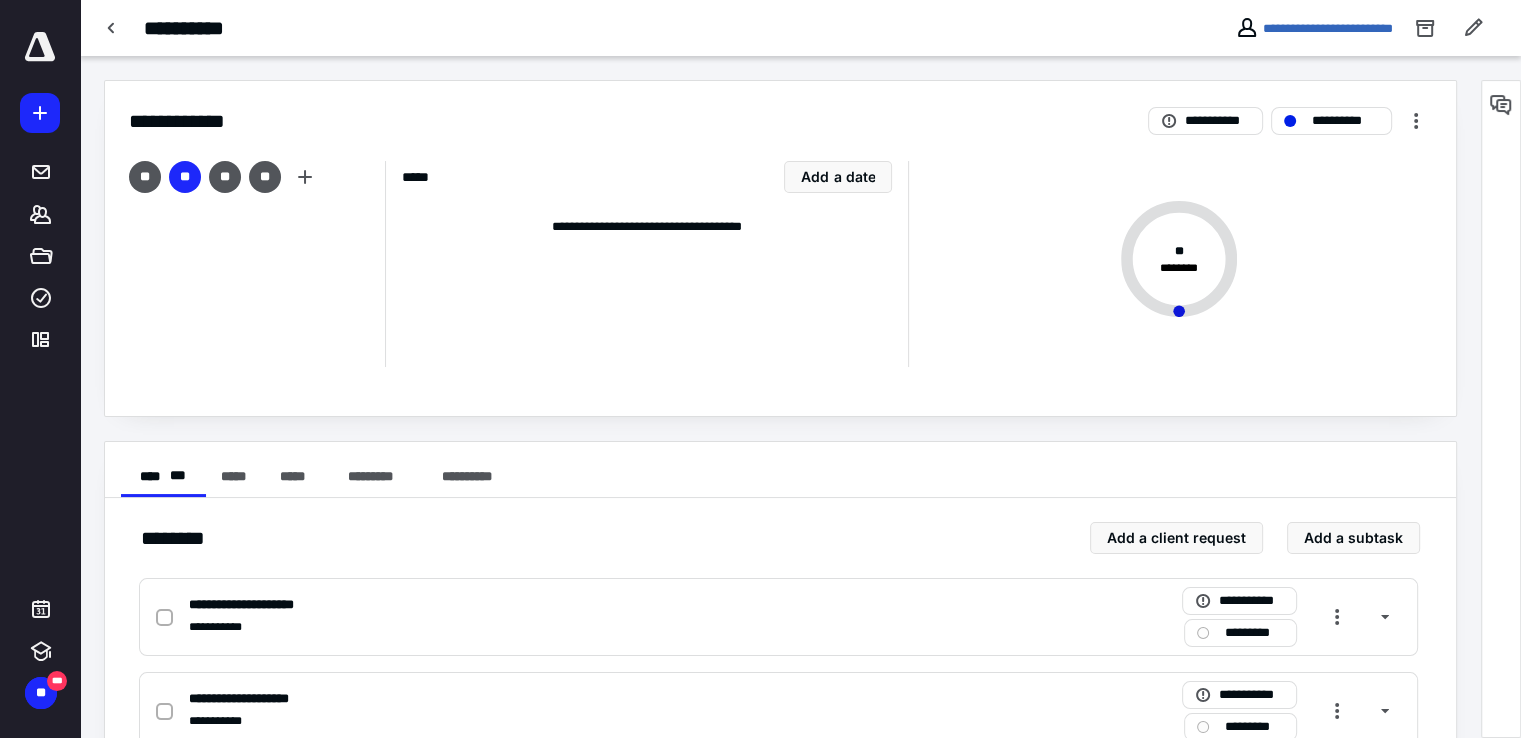 click at bounding box center (112, 28) 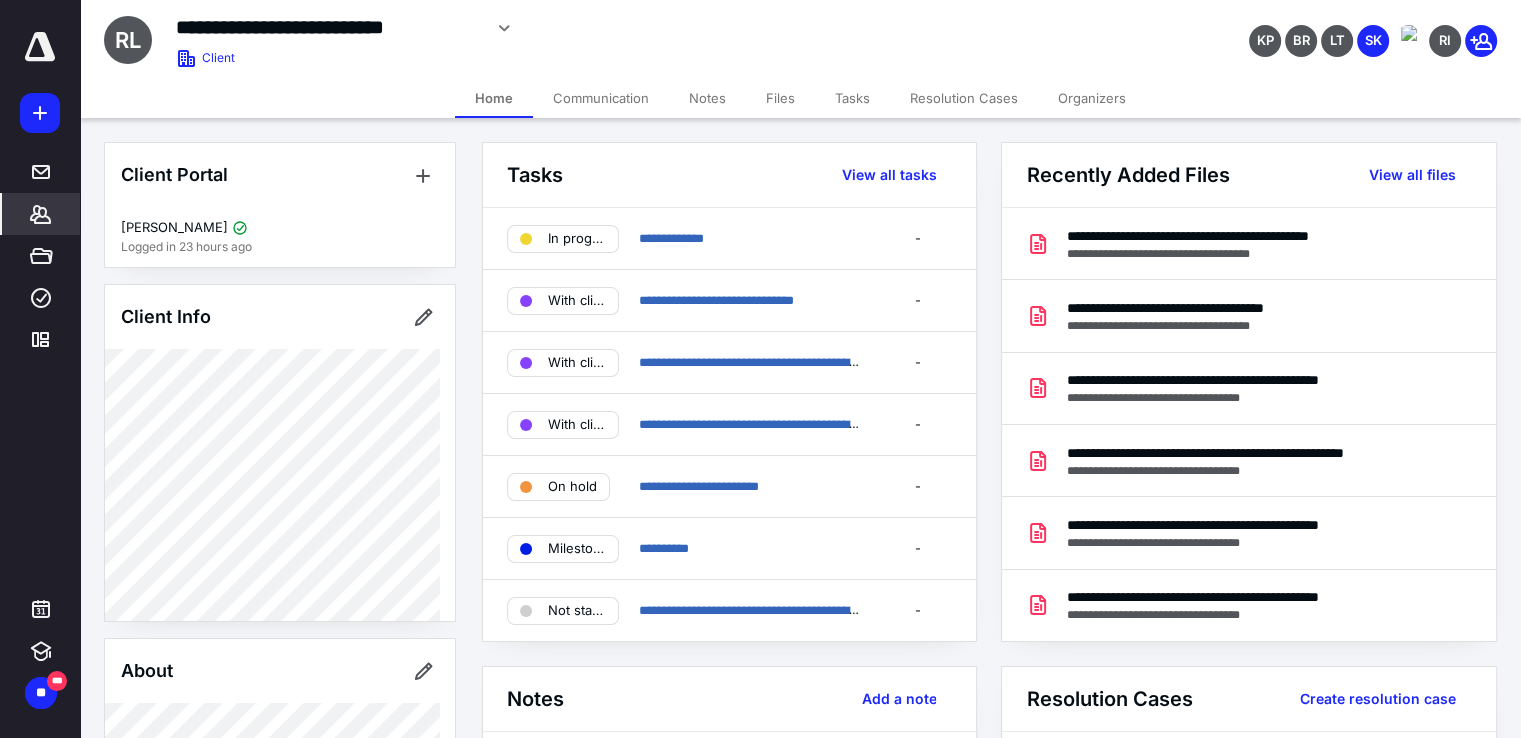 click on "**********" at bounding box center [729, 425] 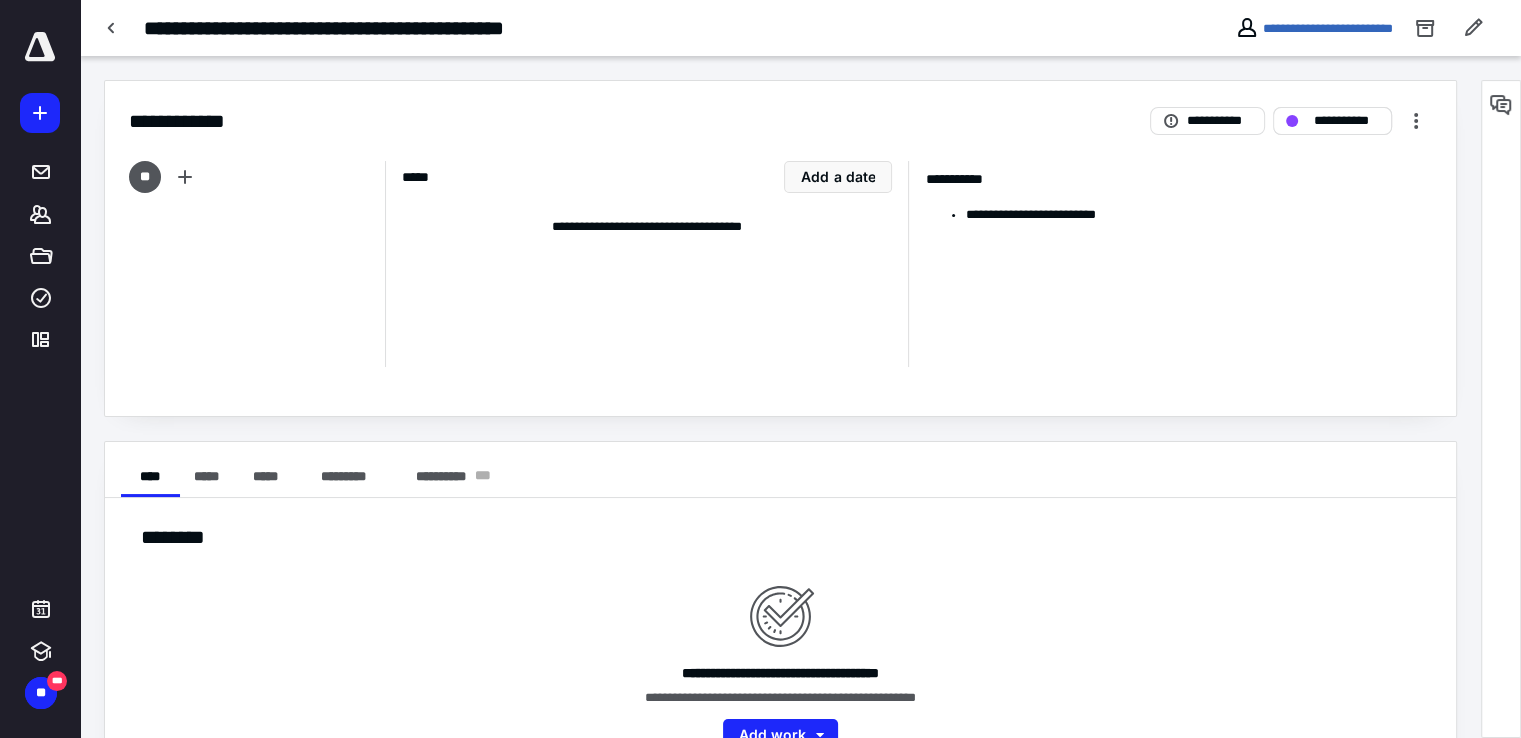 click on "**********" at bounding box center (1346, 121) 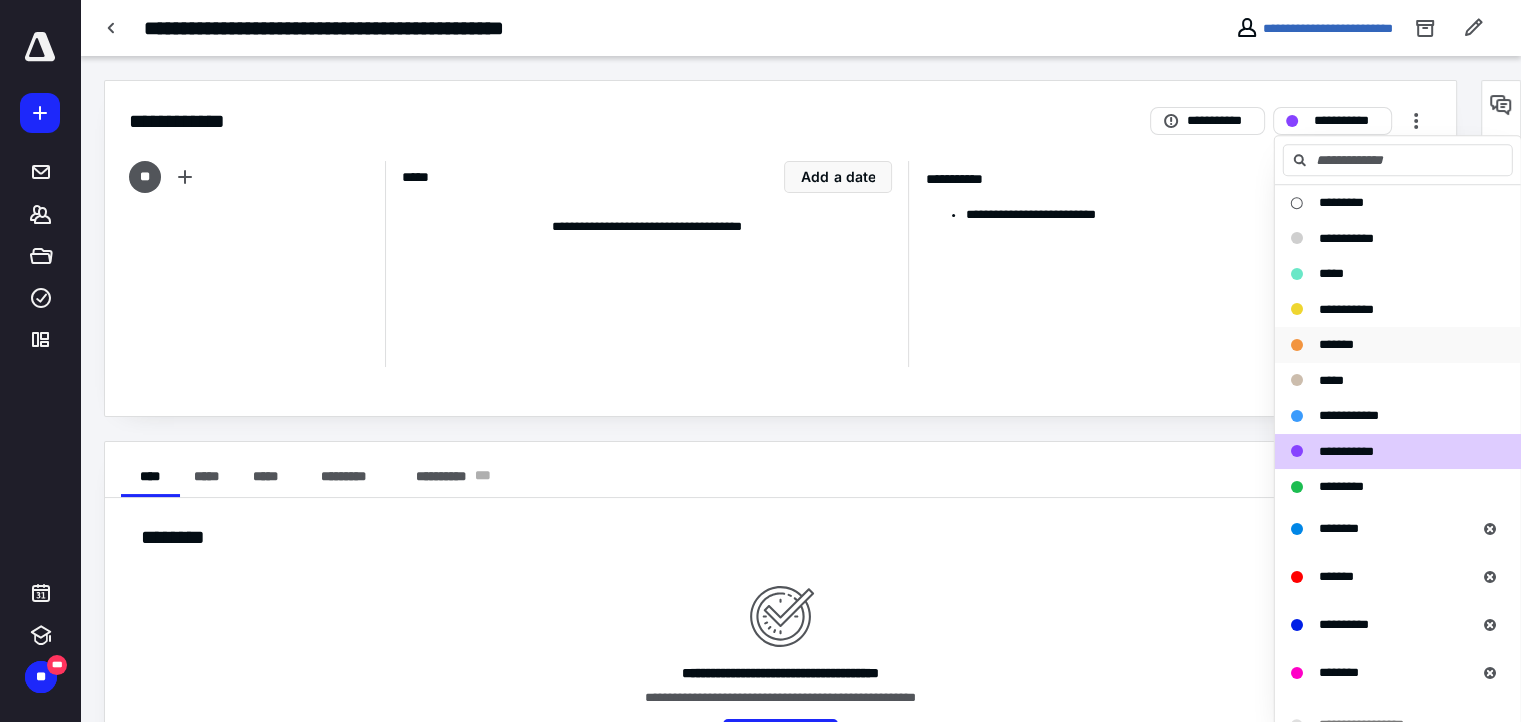click at bounding box center [1297, 345] 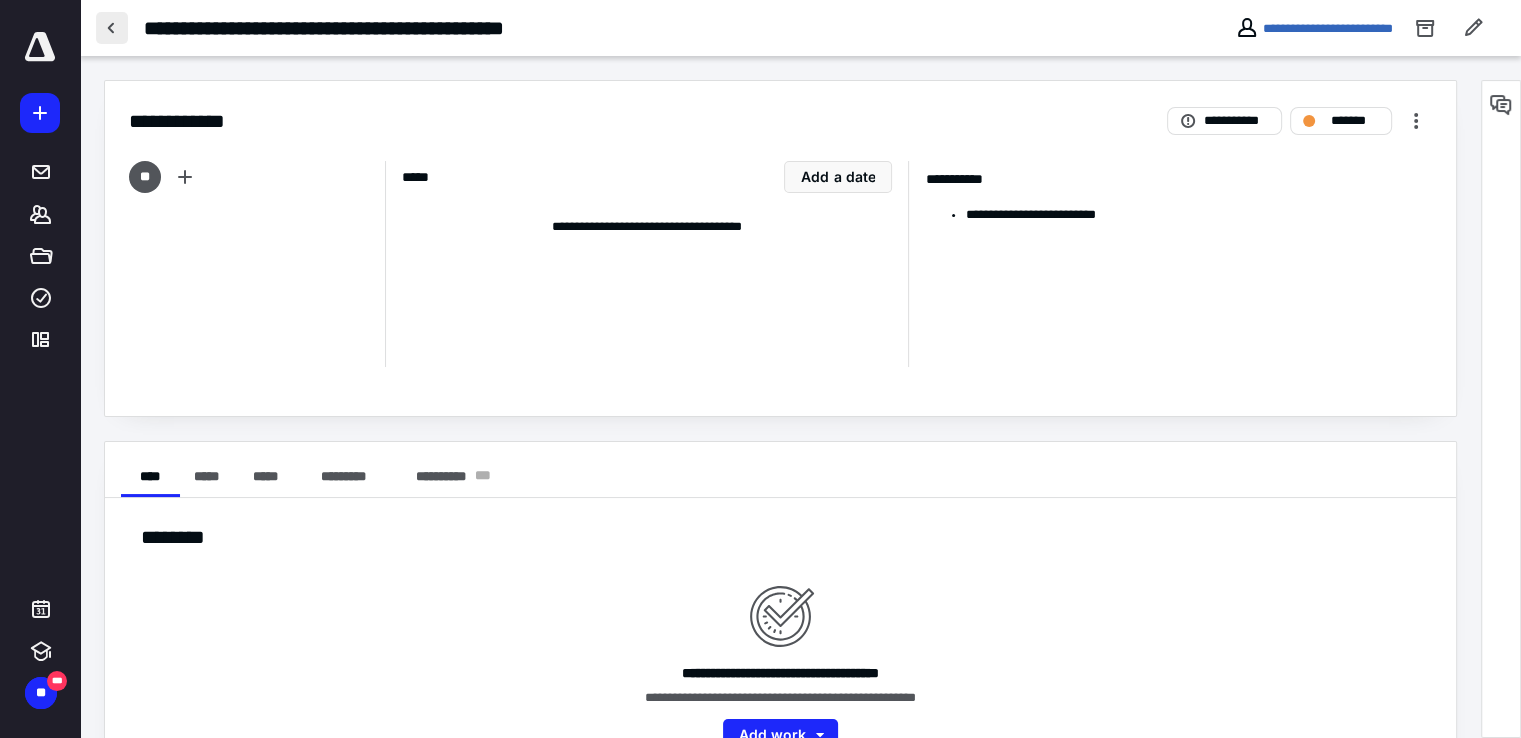 click at bounding box center (112, 28) 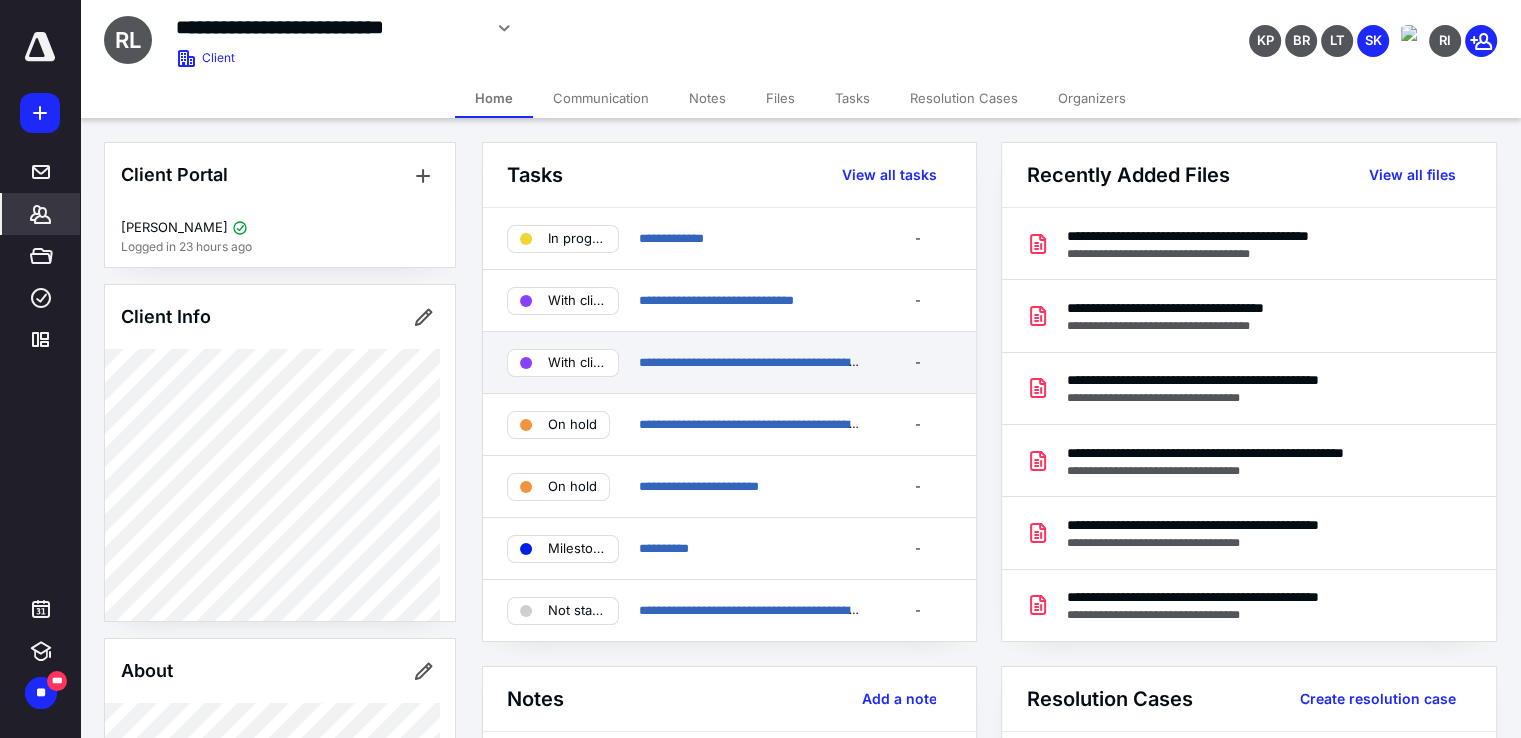 click on "With client" at bounding box center [577, 363] 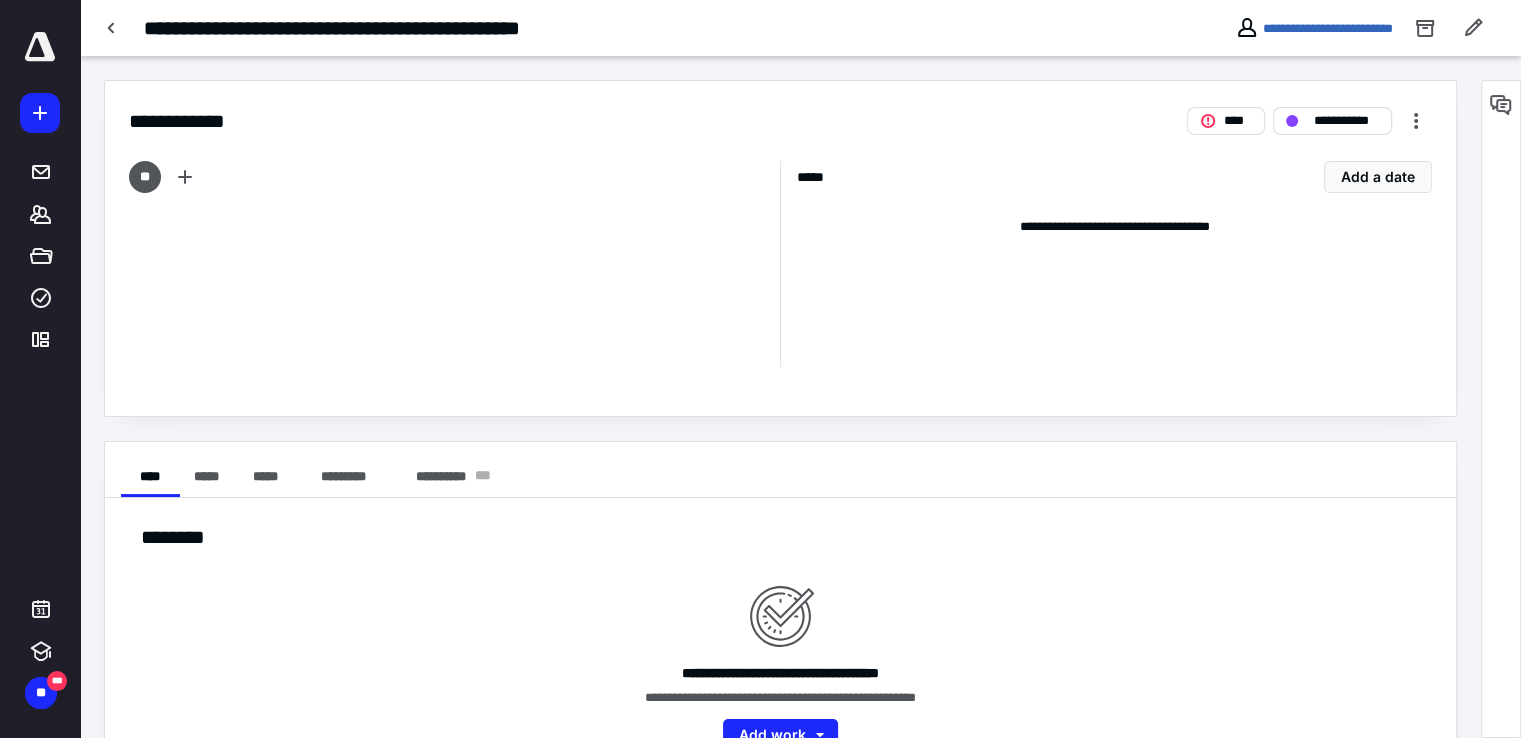 click on "**********" at bounding box center [1332, 121] 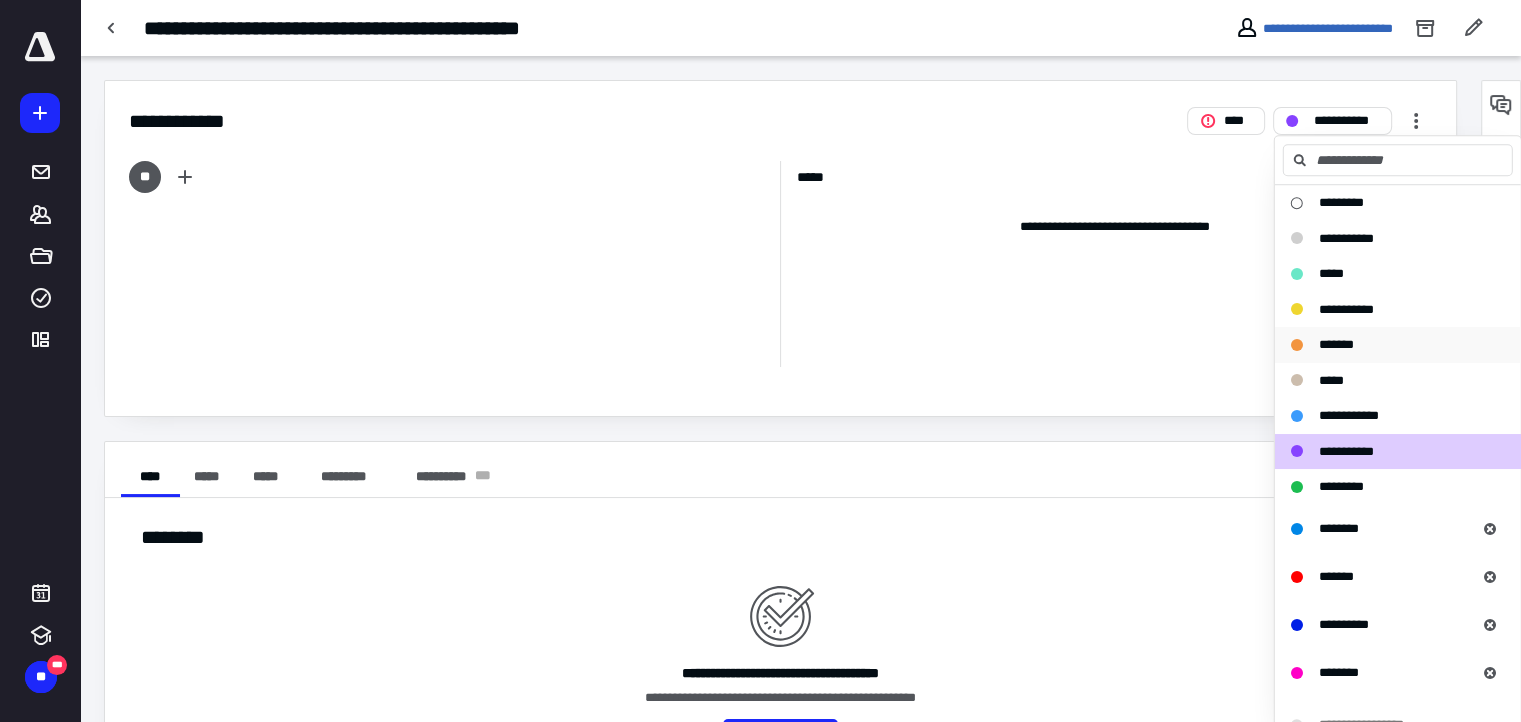 drag, startPoint x: 1285, startPoint y: 334, endPoint x: 1183, endPoint y: 330, distance: 102.0784 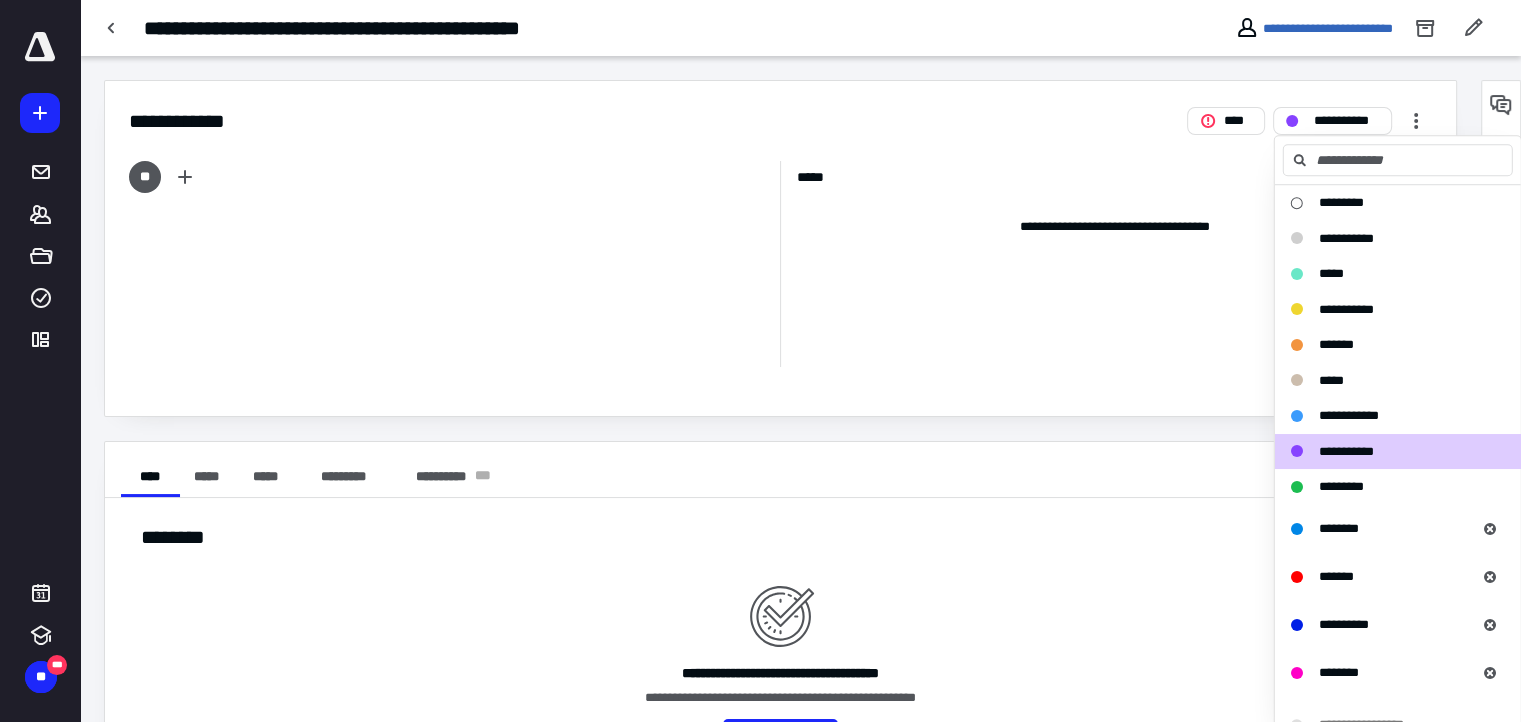 click on "*******" at bounding box center (1398, 345) 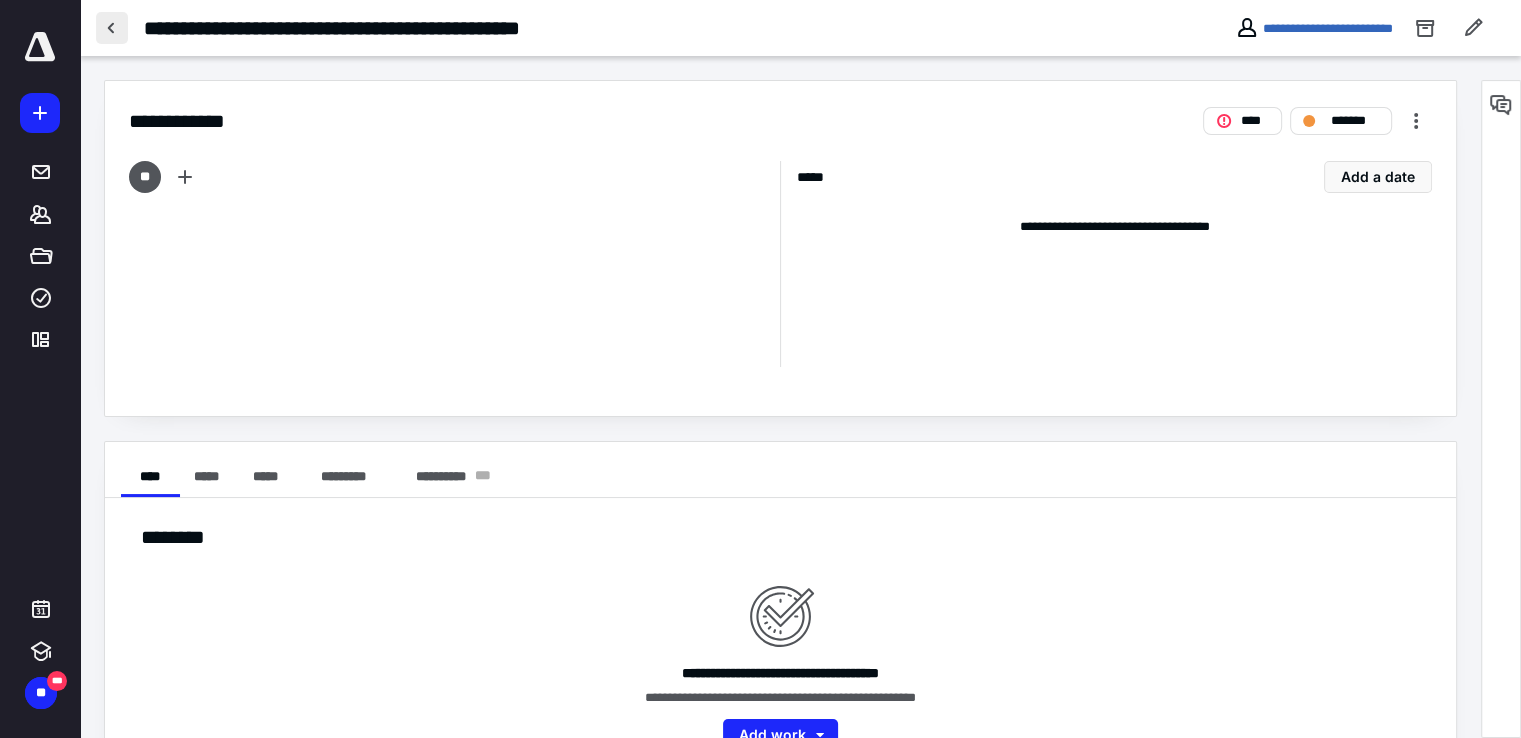 click at bounding box center [112, 28] 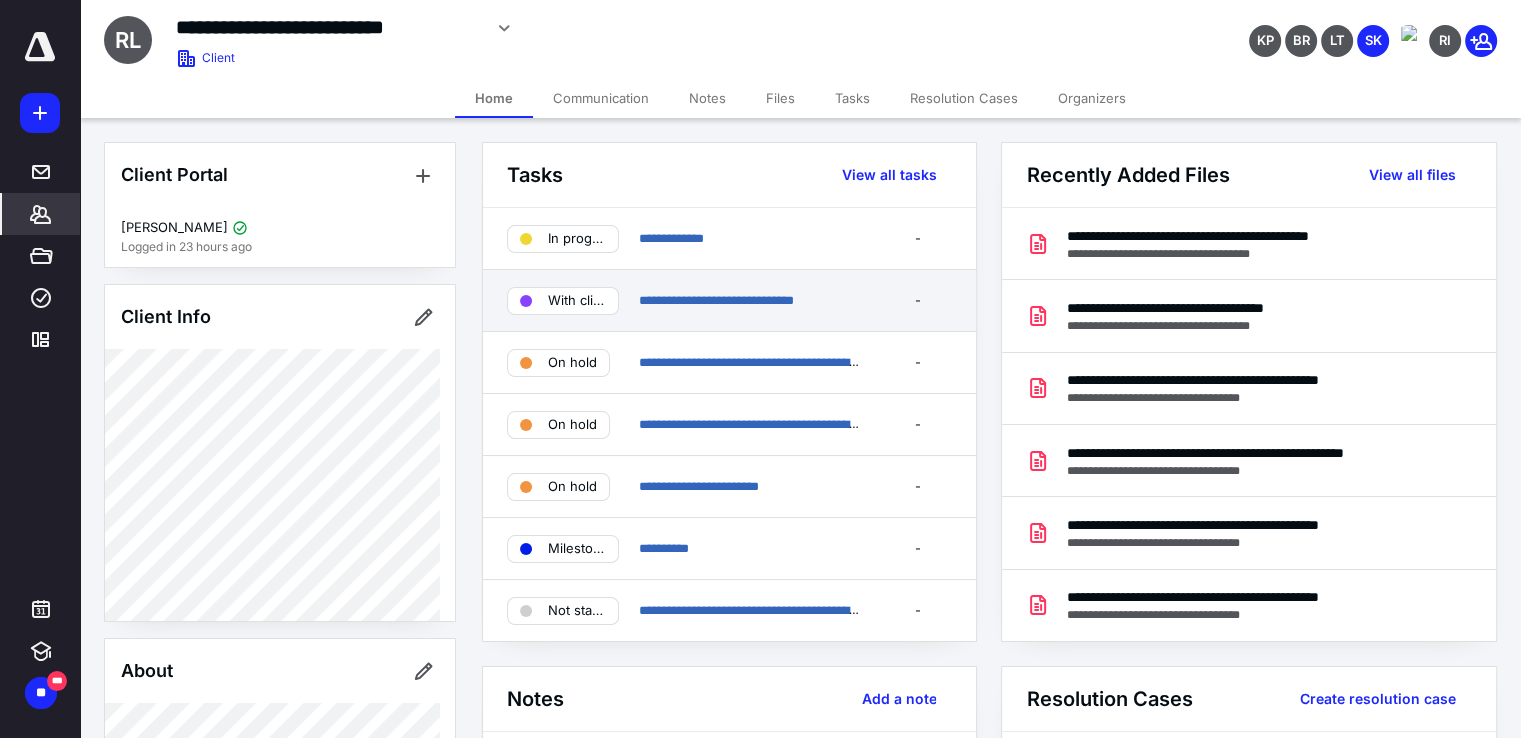 click on "With client" at bounding box center [577, 301] 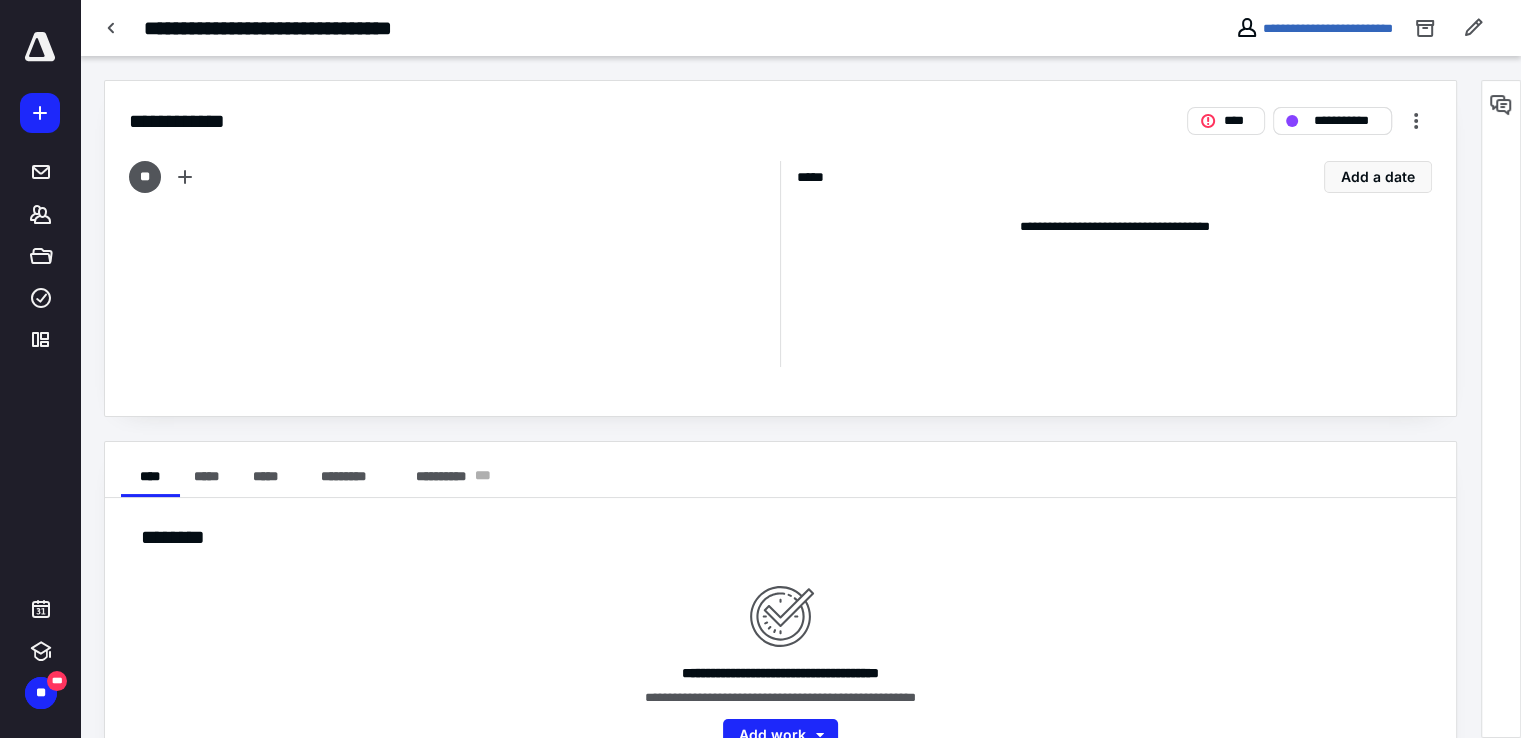 click on "**********" at bounding box center [1332, 121] 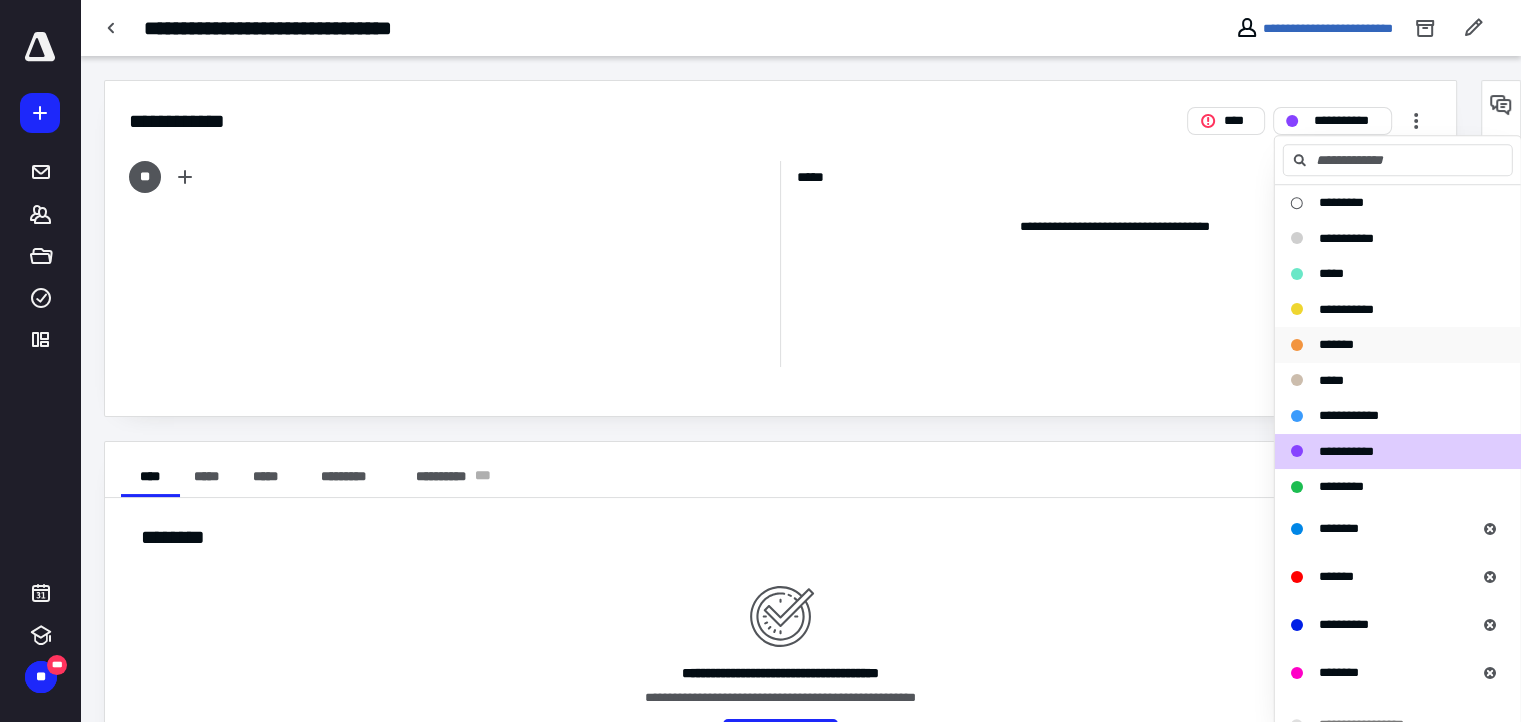 click at bounding box center [1297, 345] 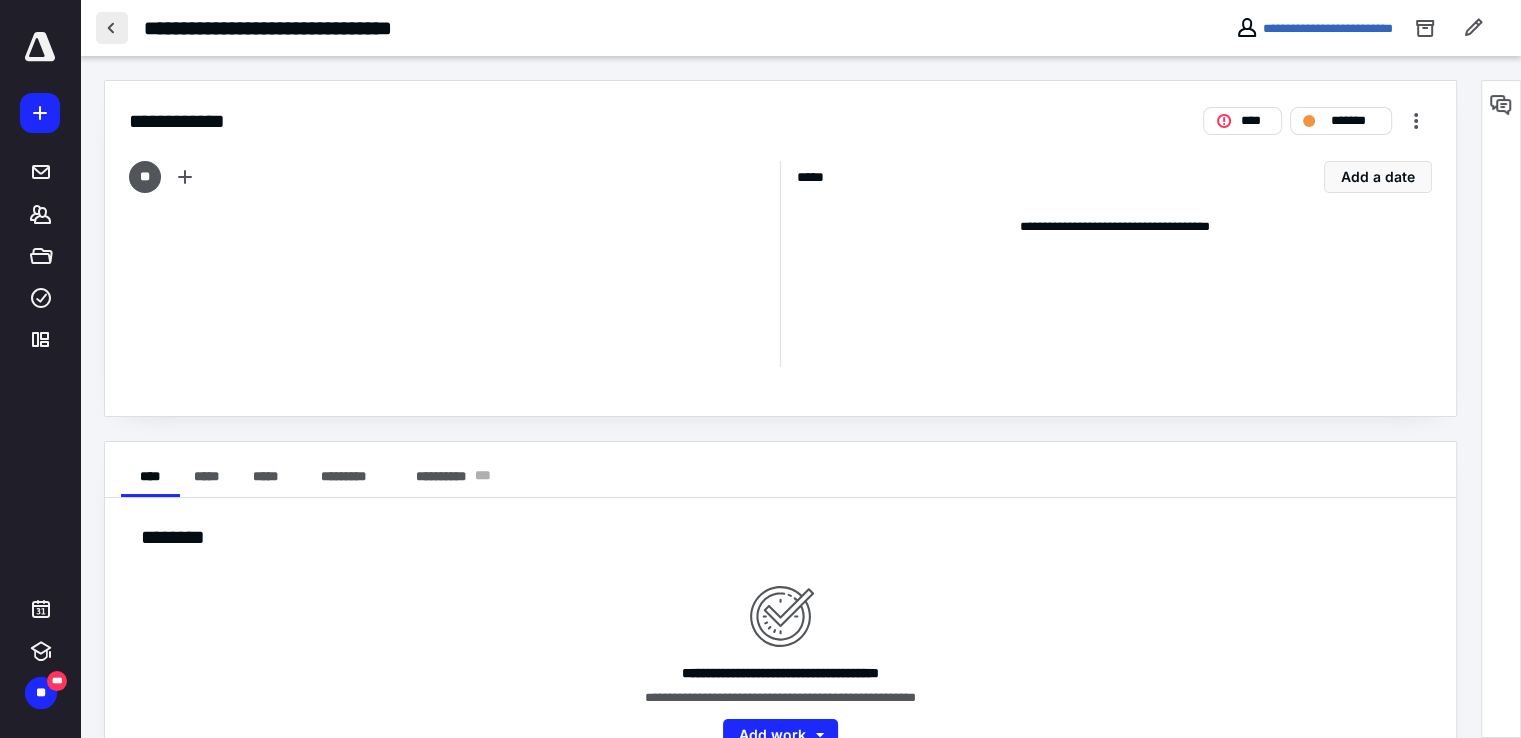 click at bounding box center (112, 28) 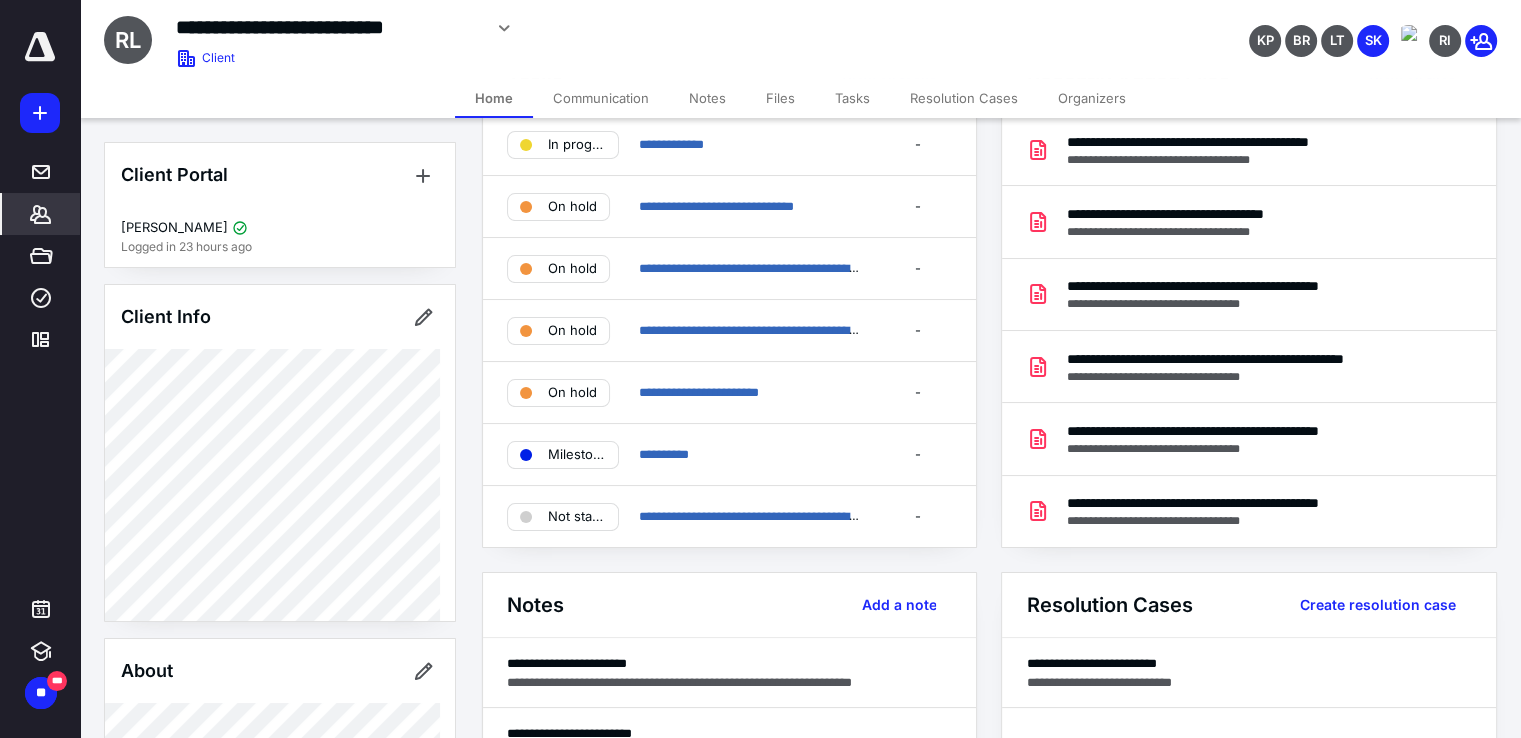 scroll, scrollTop: 500, scrollLeft: 0, axis: vertical 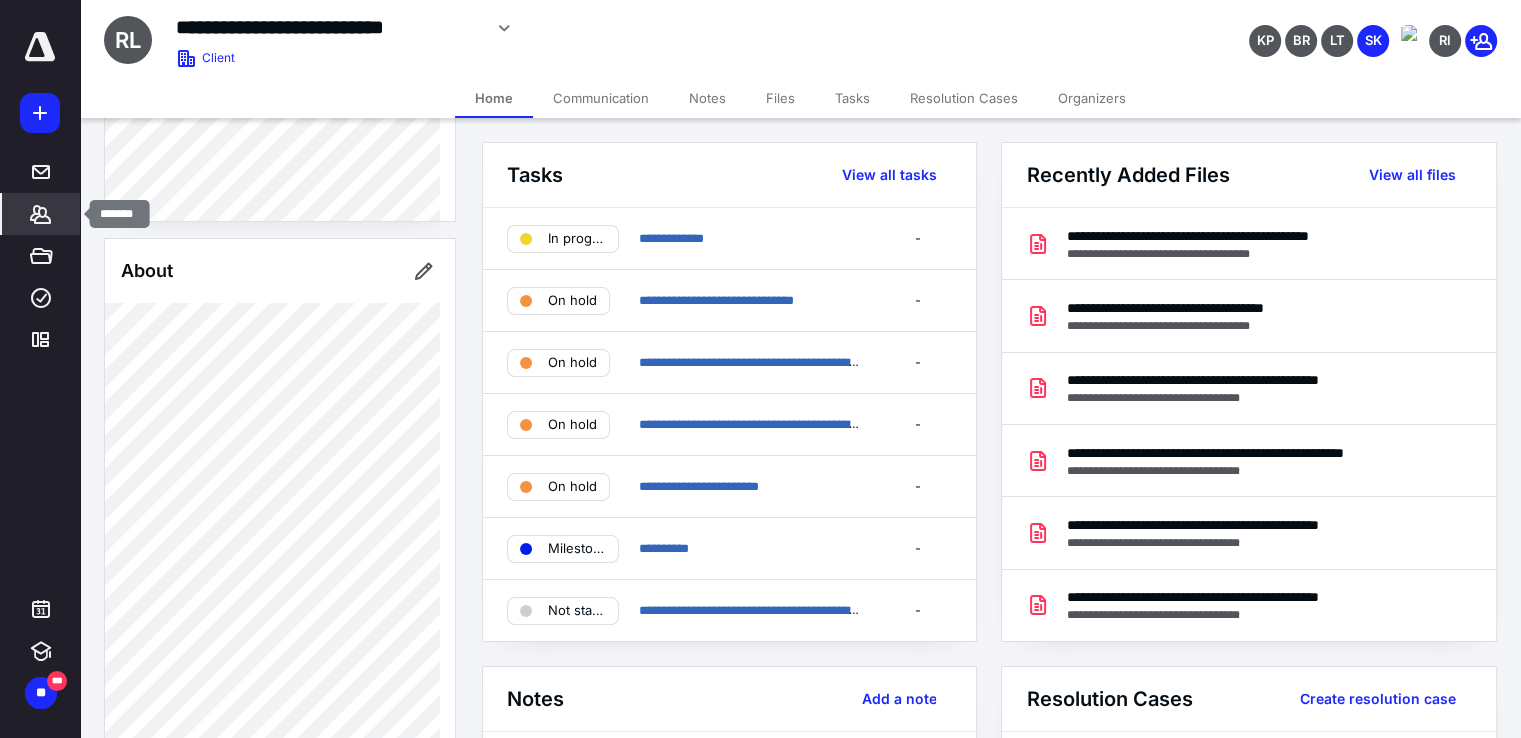 click 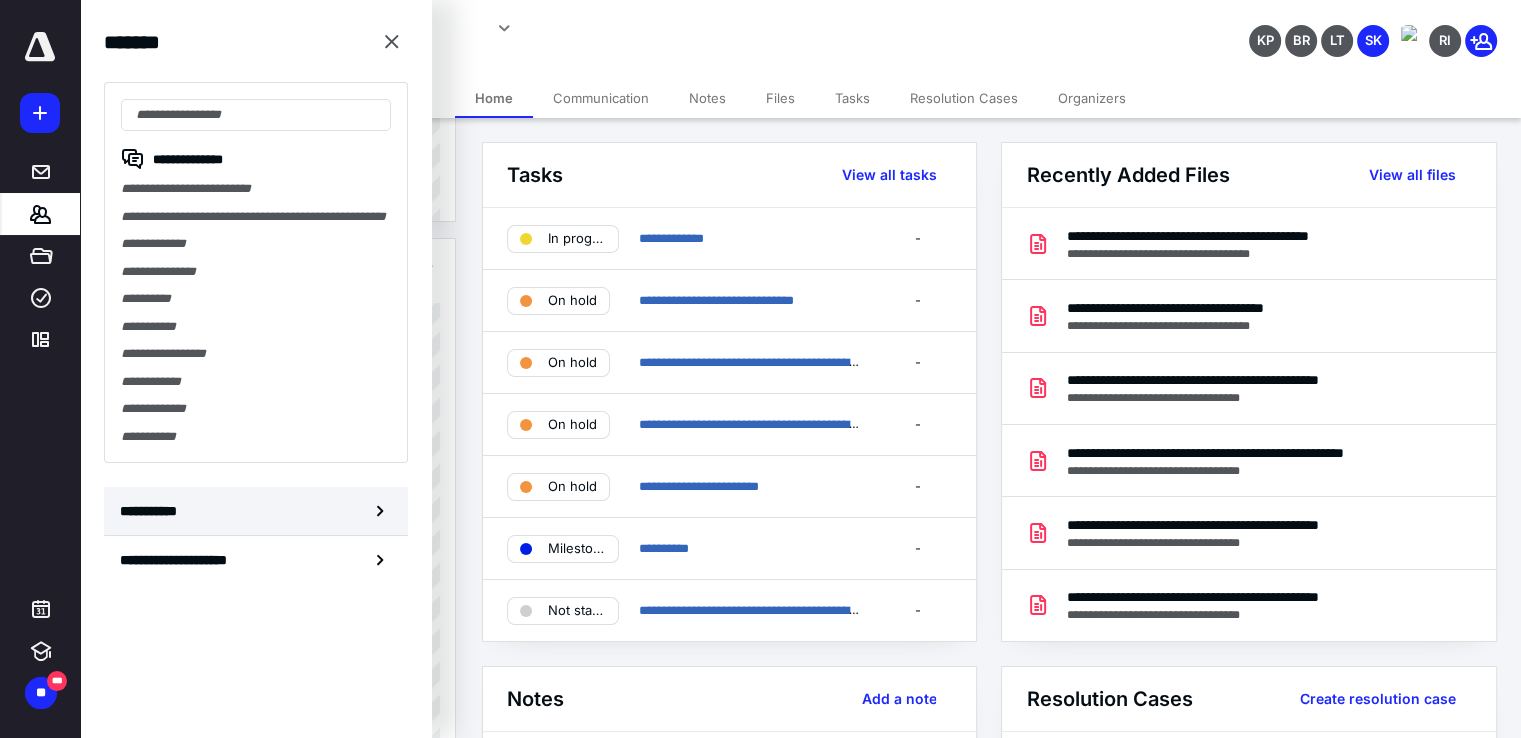 click on "**********" at bounding box center [153, 511] 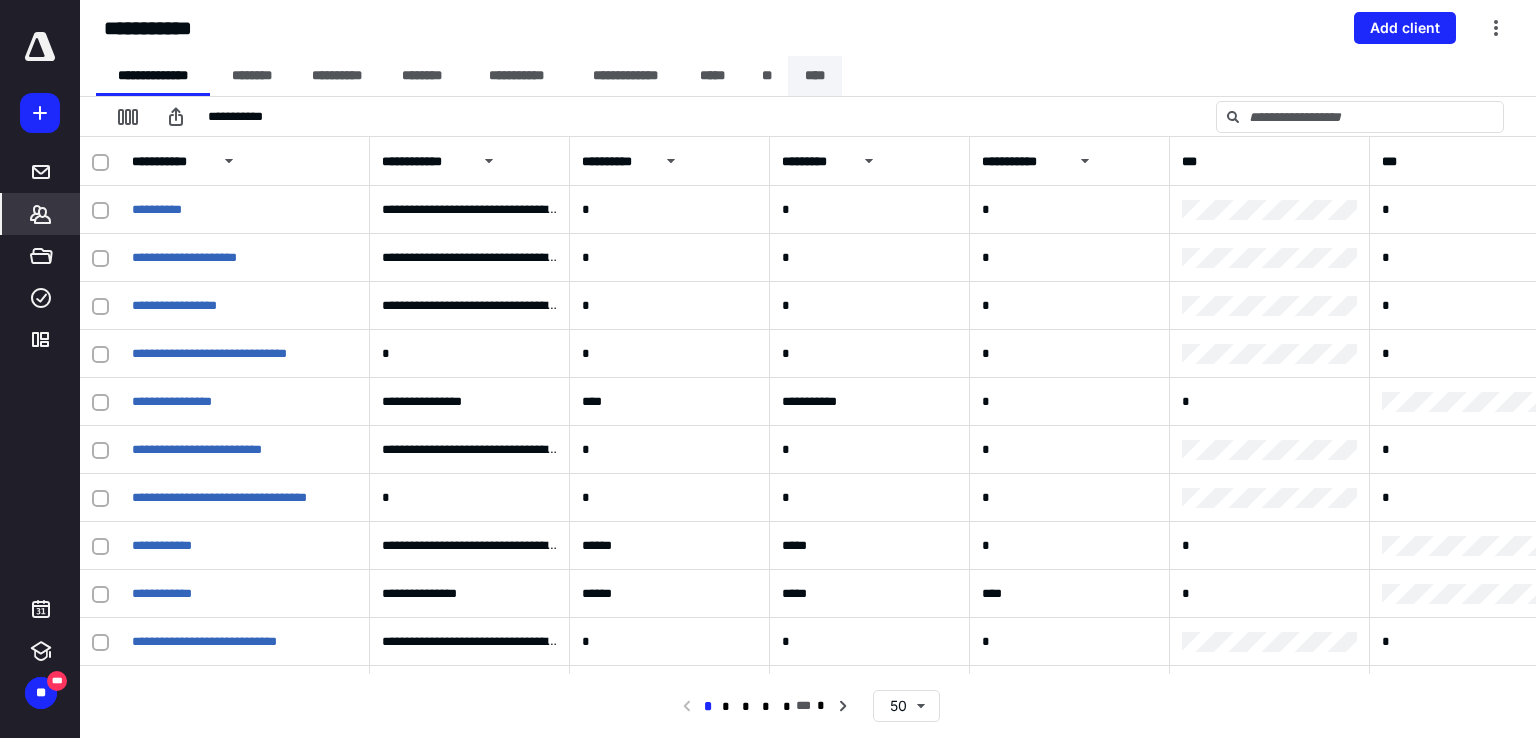 click on "****" at bounding box center [815, 76] 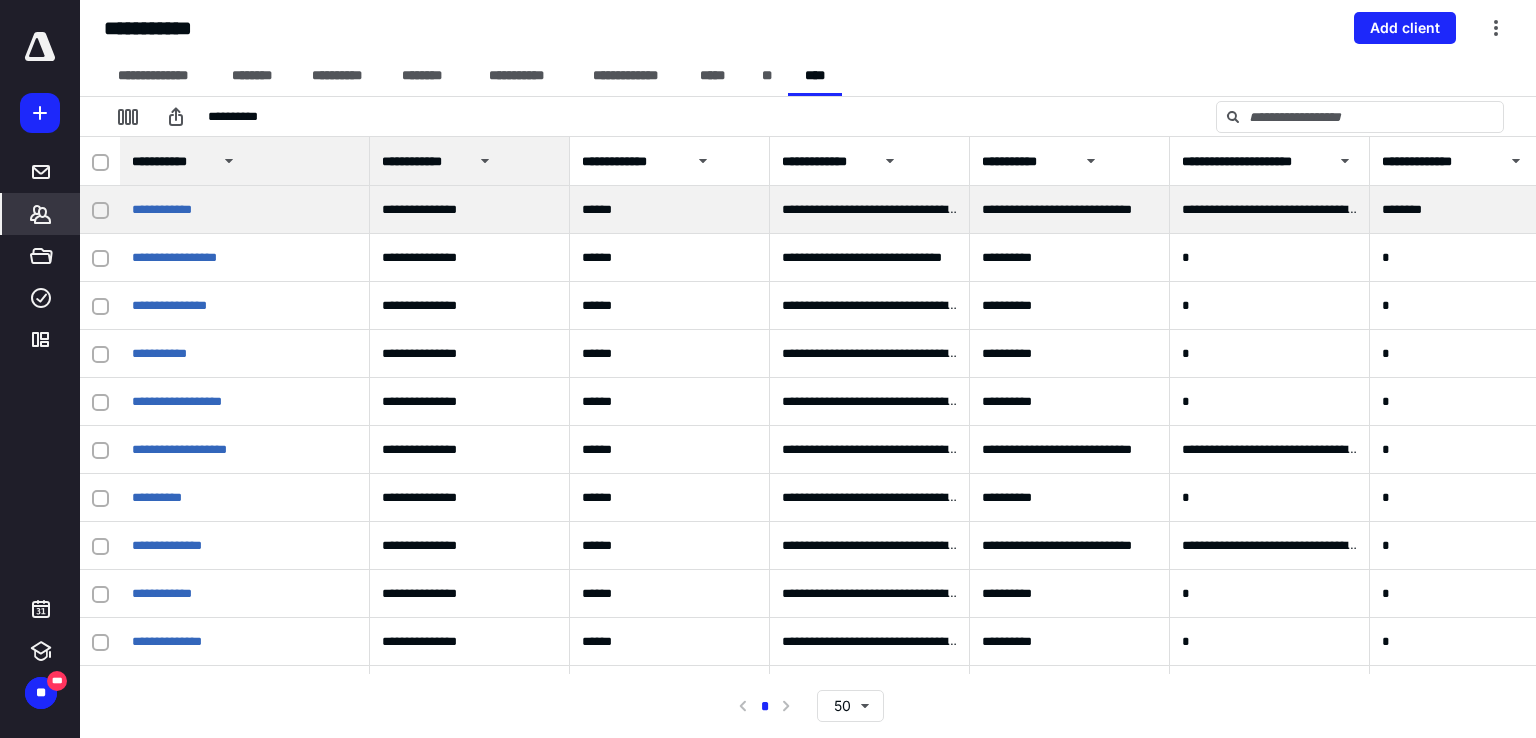 click on "**********" at bounding box center [245, 210] 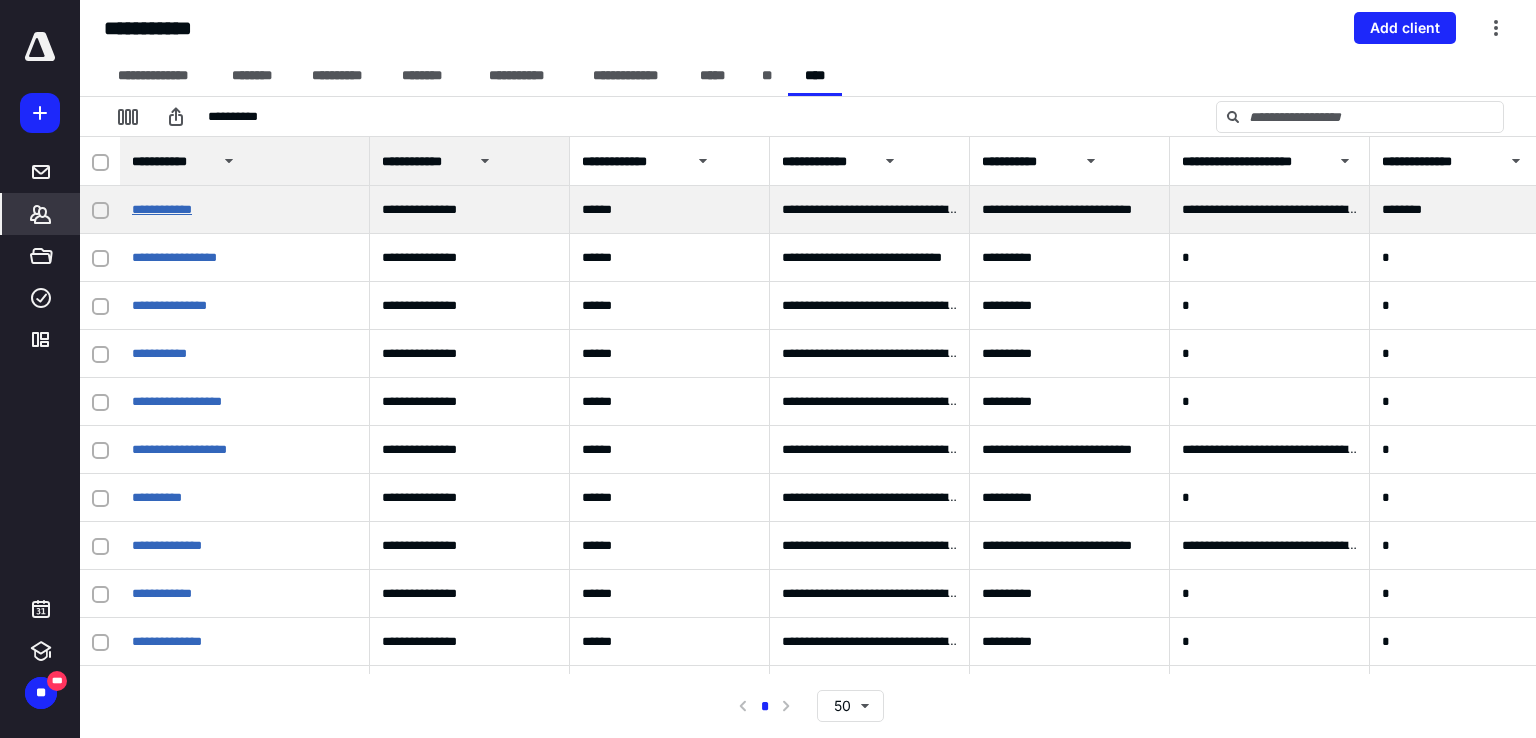 click on "**********" at bounding box center [162, 209] 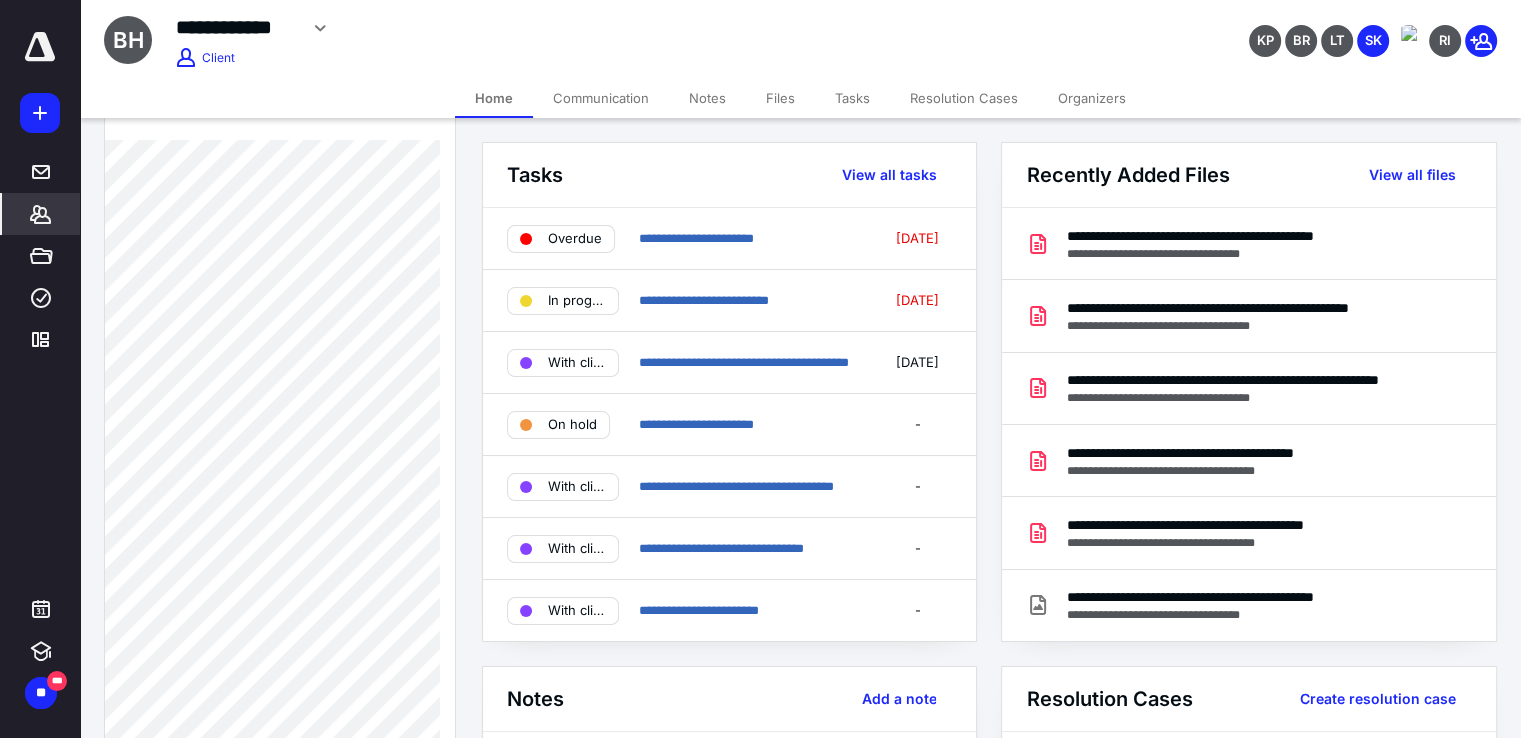scroll, scrollTop: 500, scrollLeft: 0, axis: vertical 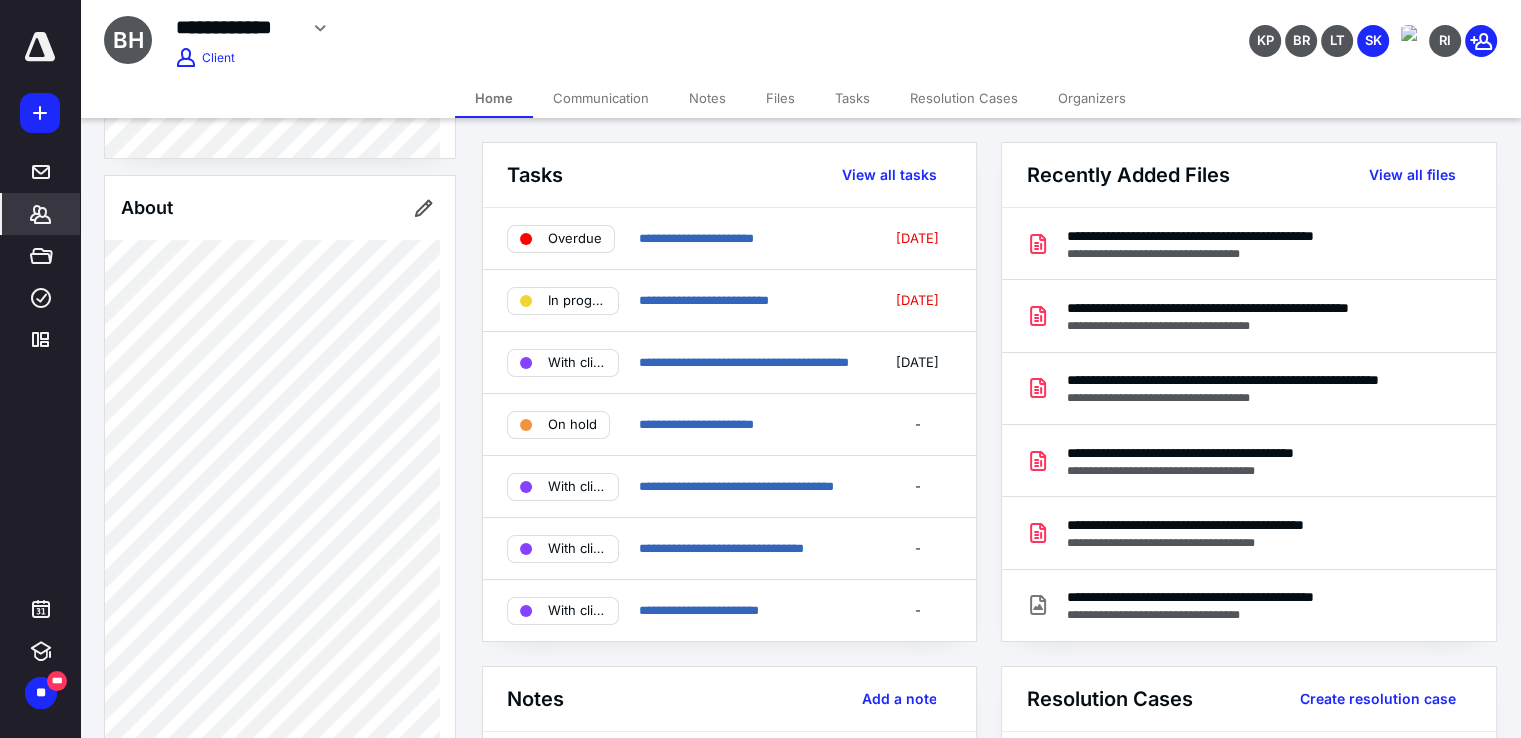 click on "Notes" at bounding box center (707, 98) 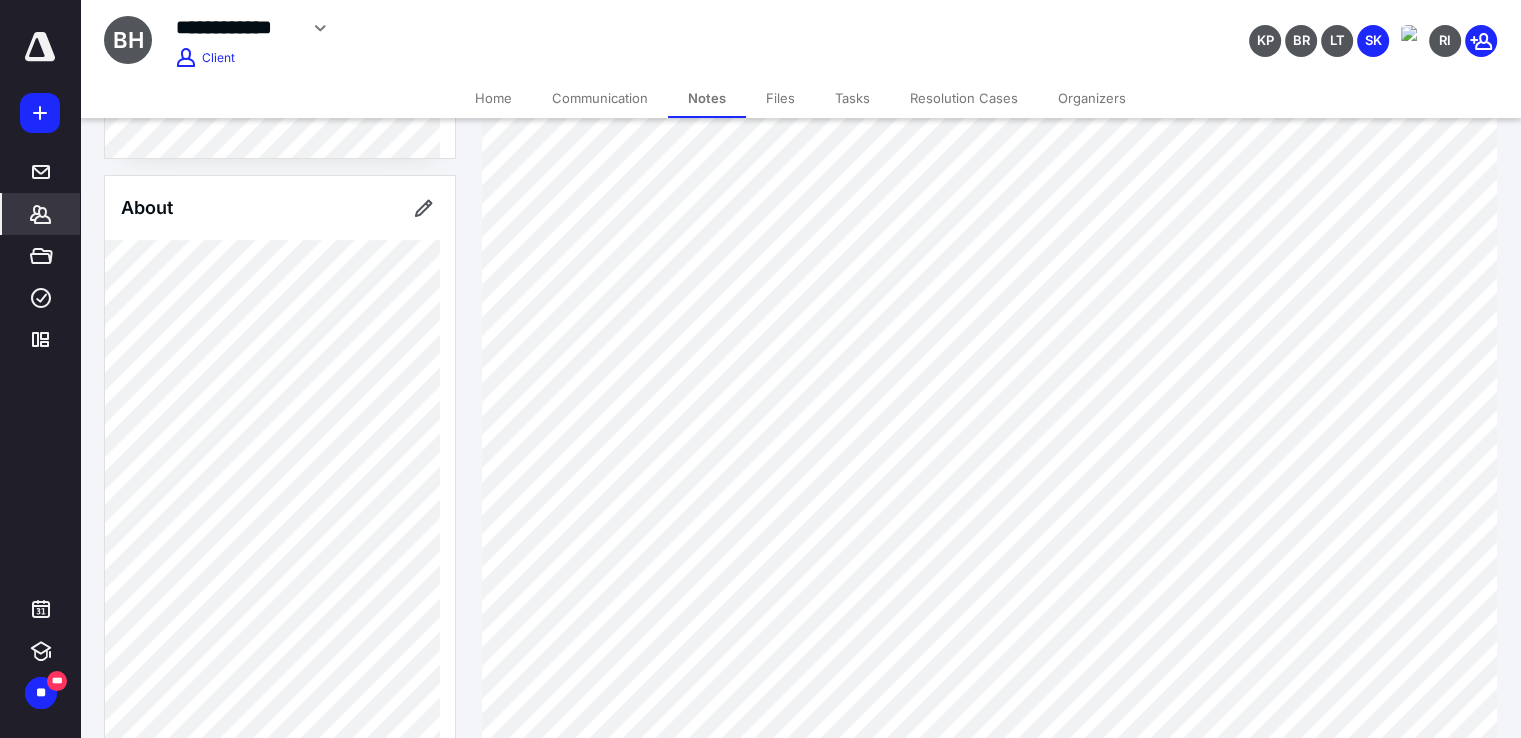 scroll, scrollTop: 0, scrollLeft: 0, axis: both 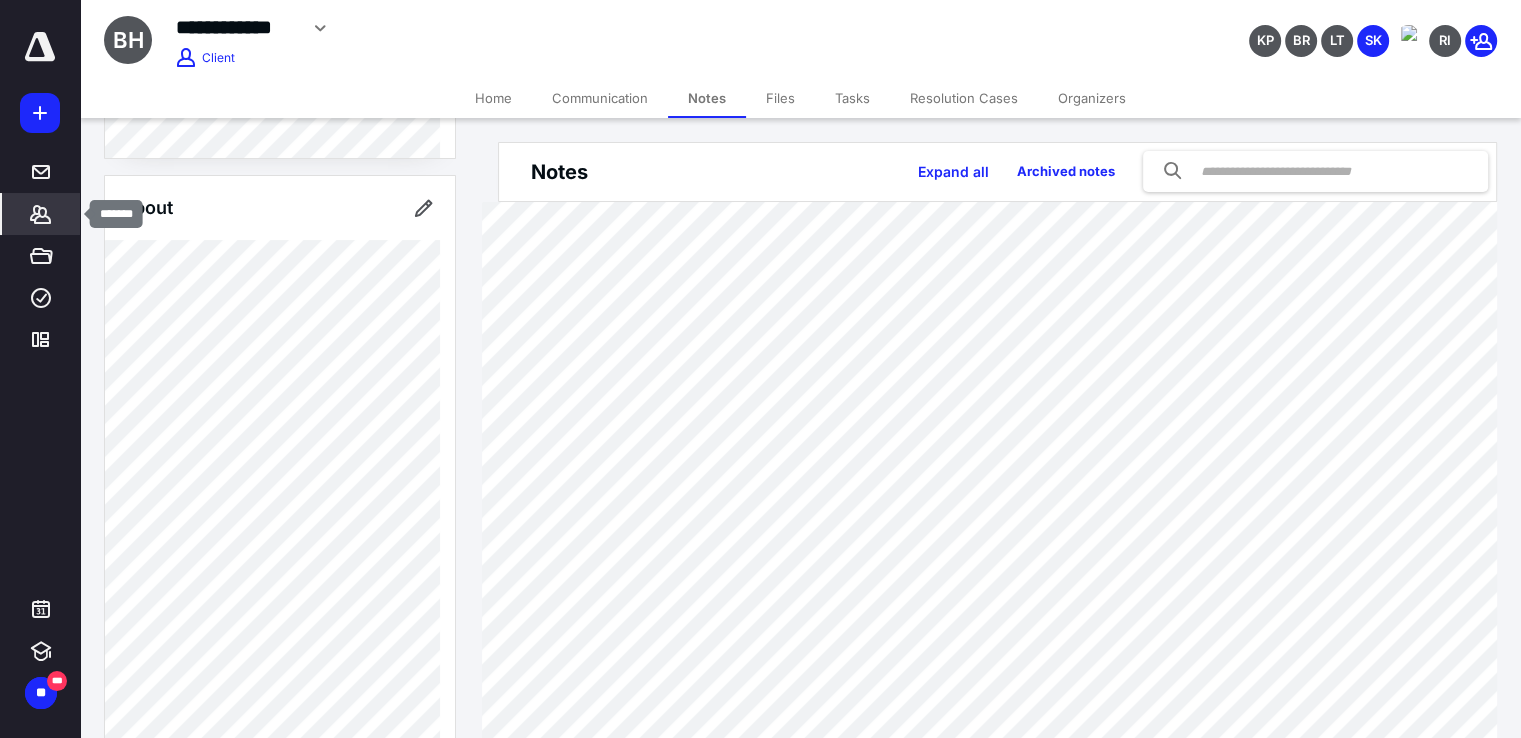 click on "*******" at bounding box center [41, 214] 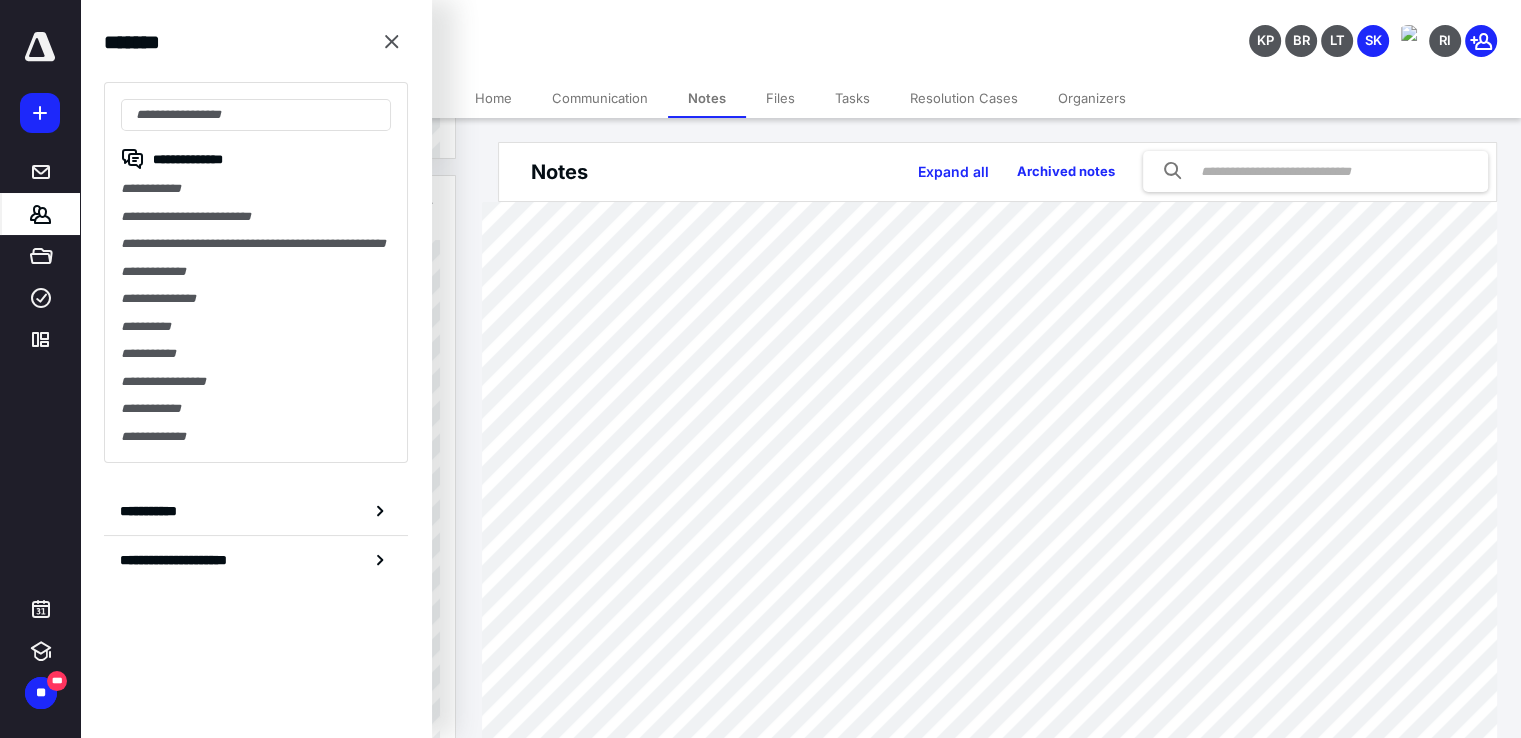 drag, startPoint x: 184, startPoint y: 522, endPoint x: 216, endPoint y: 492, distance: 43.863426 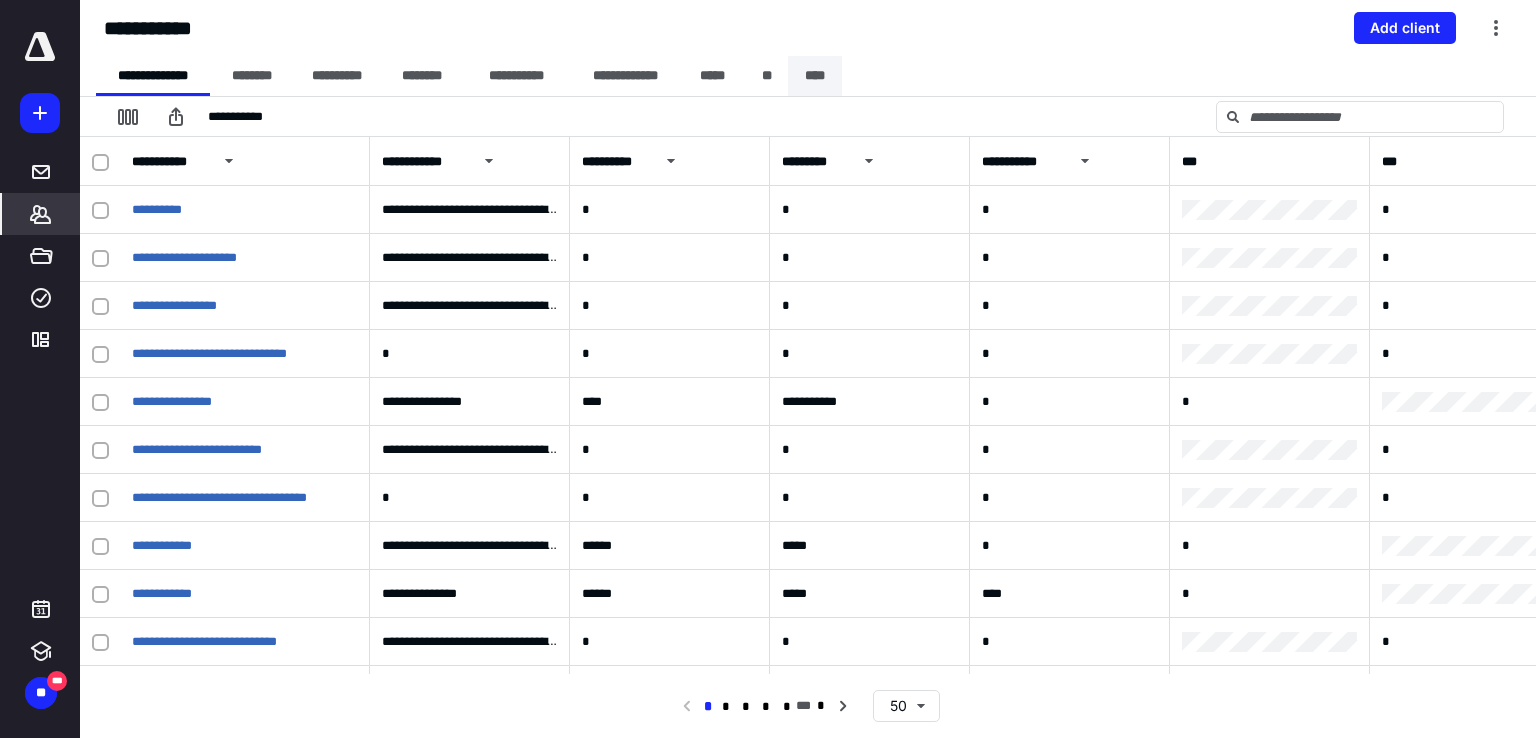 click on "****" at bounding box center (815, 76) 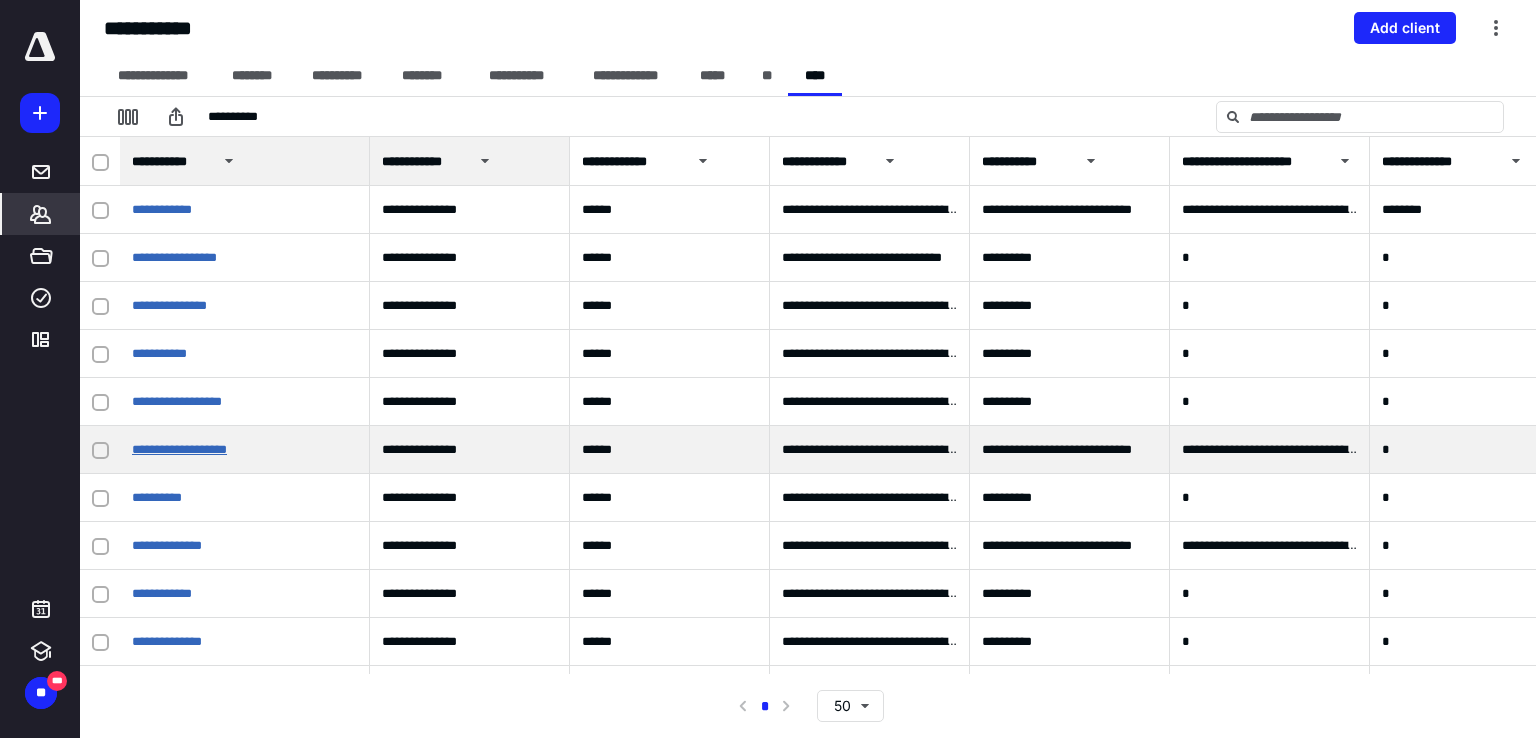click on "**********" at bounding box center (179, 449) 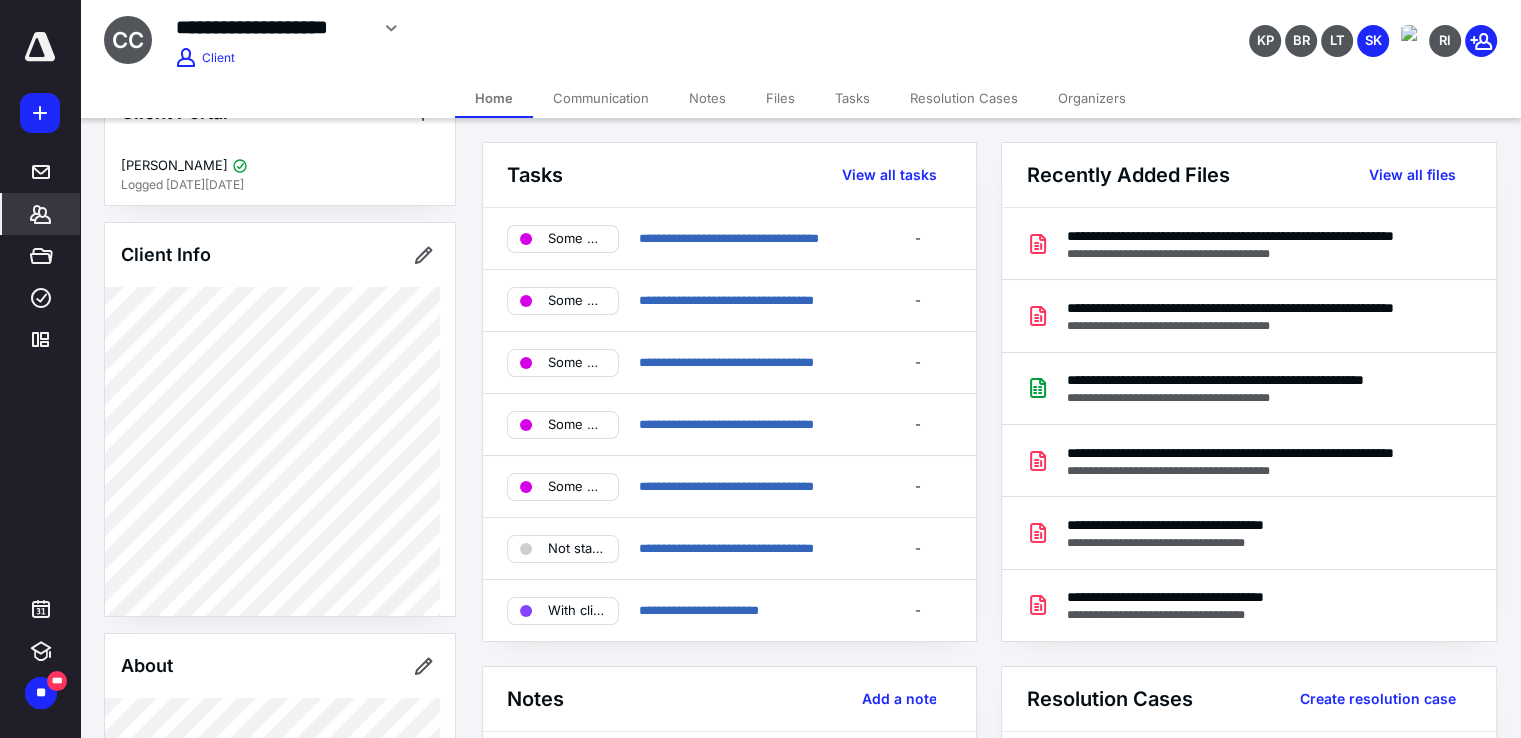 scroll, scrollTop: 0, scrollLeft: 0, axis: both 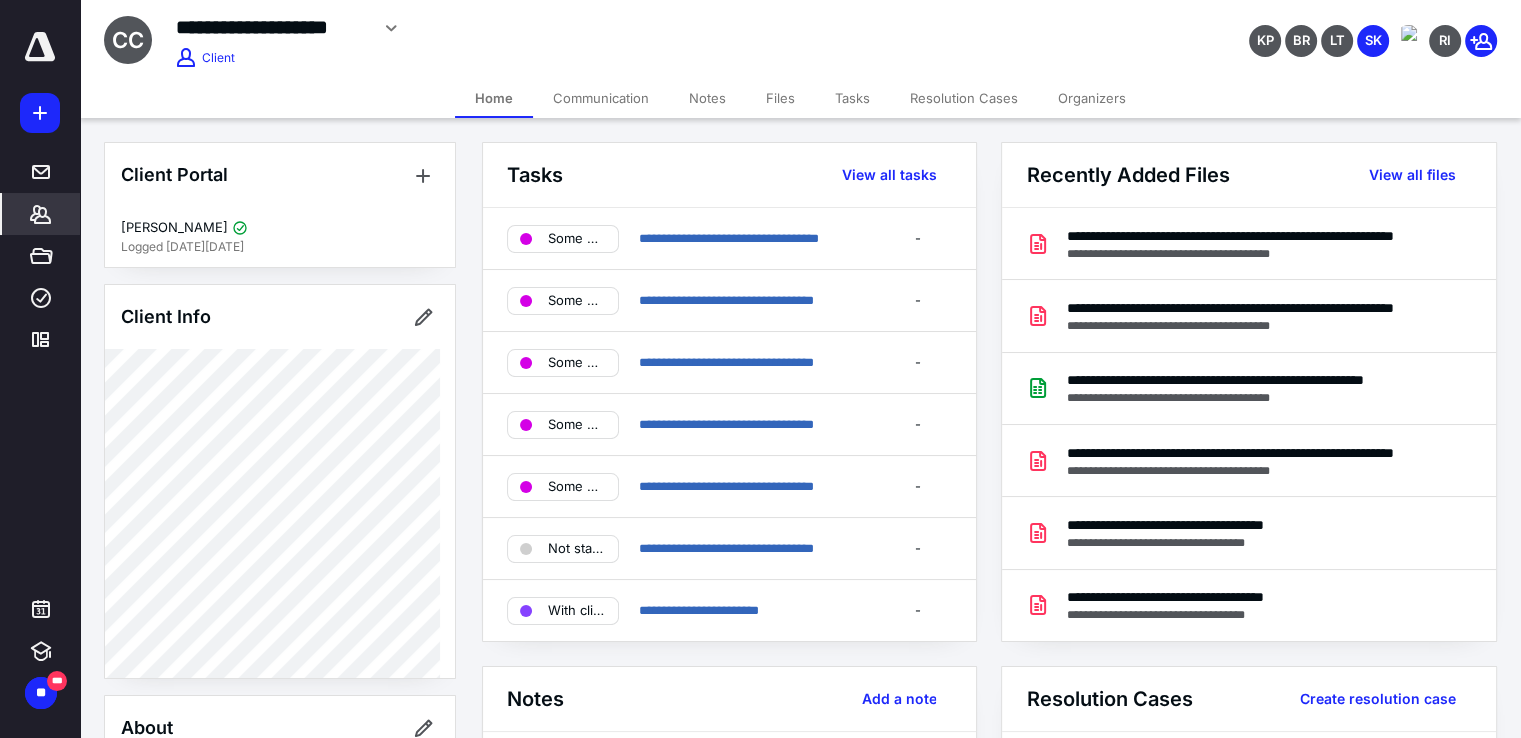 drag, startPoint x: 35, startPoint y: 219, endPoint x: 53, endPoint y: 232, distance: 22.203604 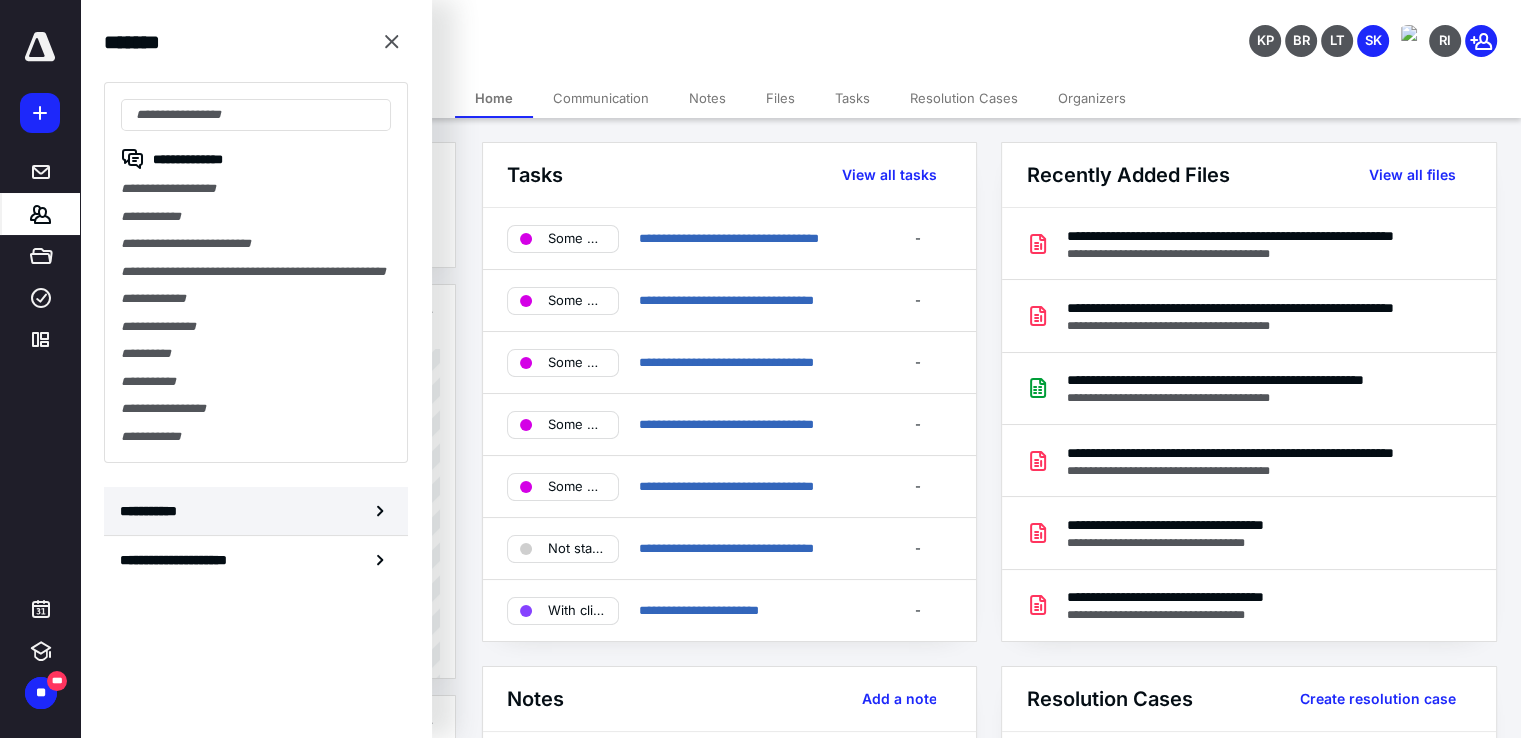 click on "**********" at bounding box center (256, 511) 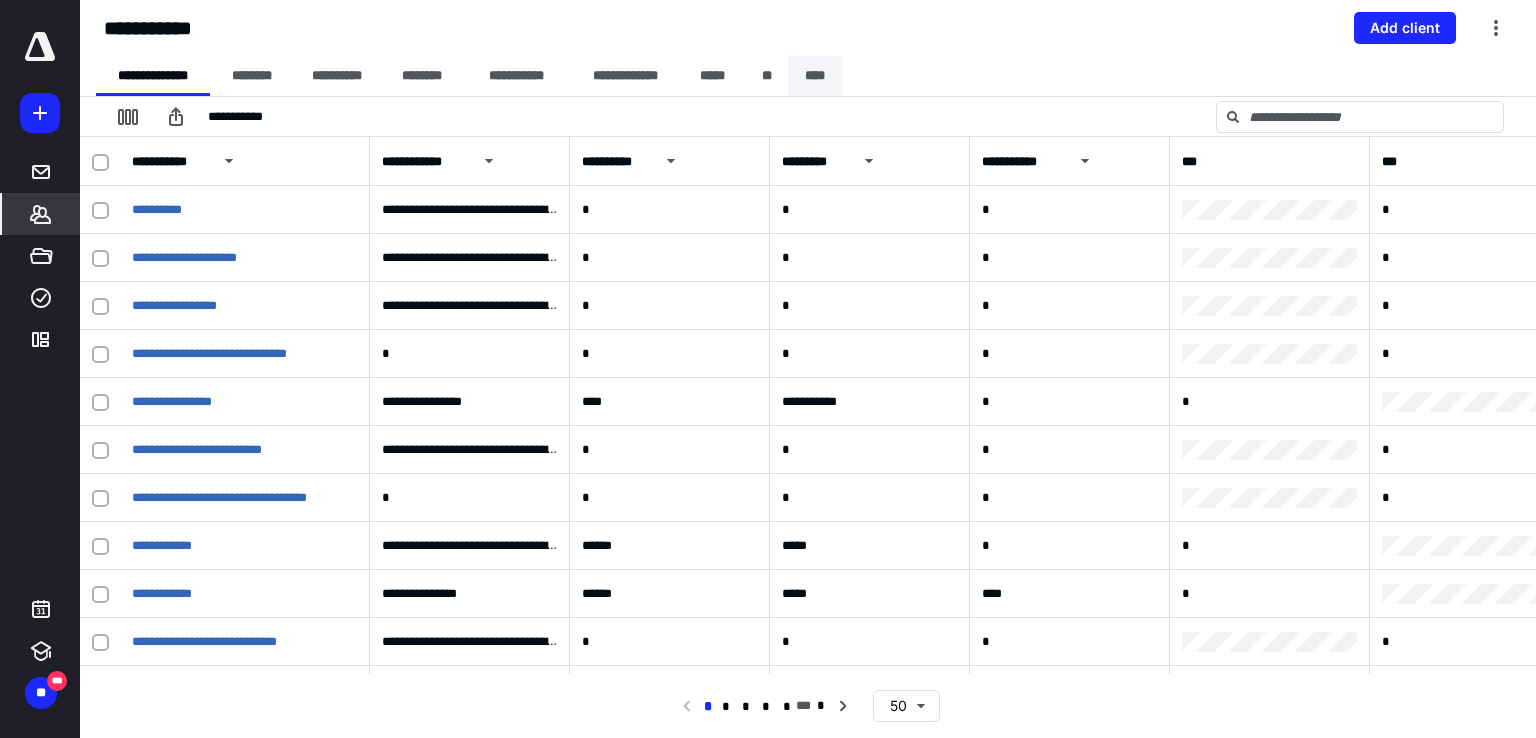 click on "****" at bounding box center (815, 76) 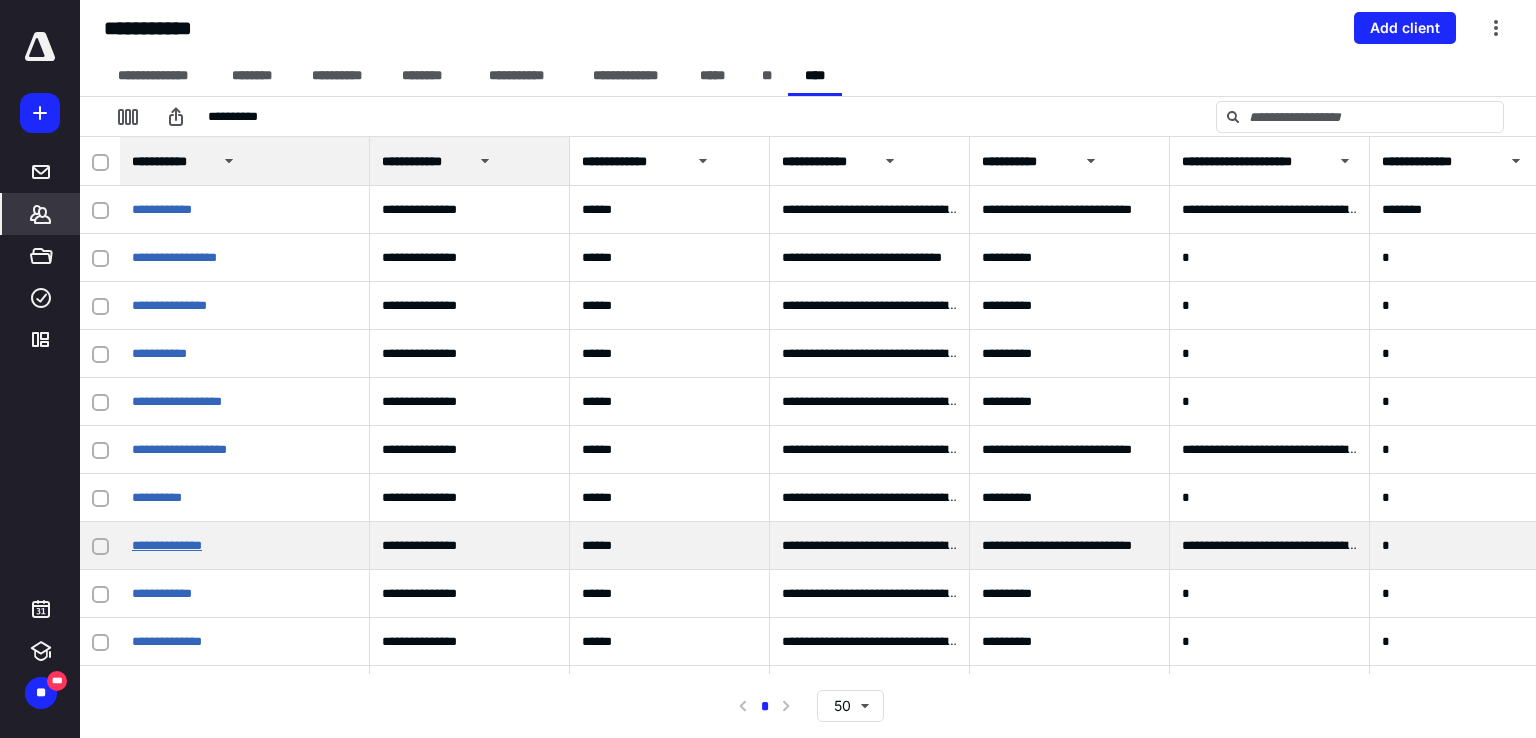 click on "**********" at bounding box center [167, 545] 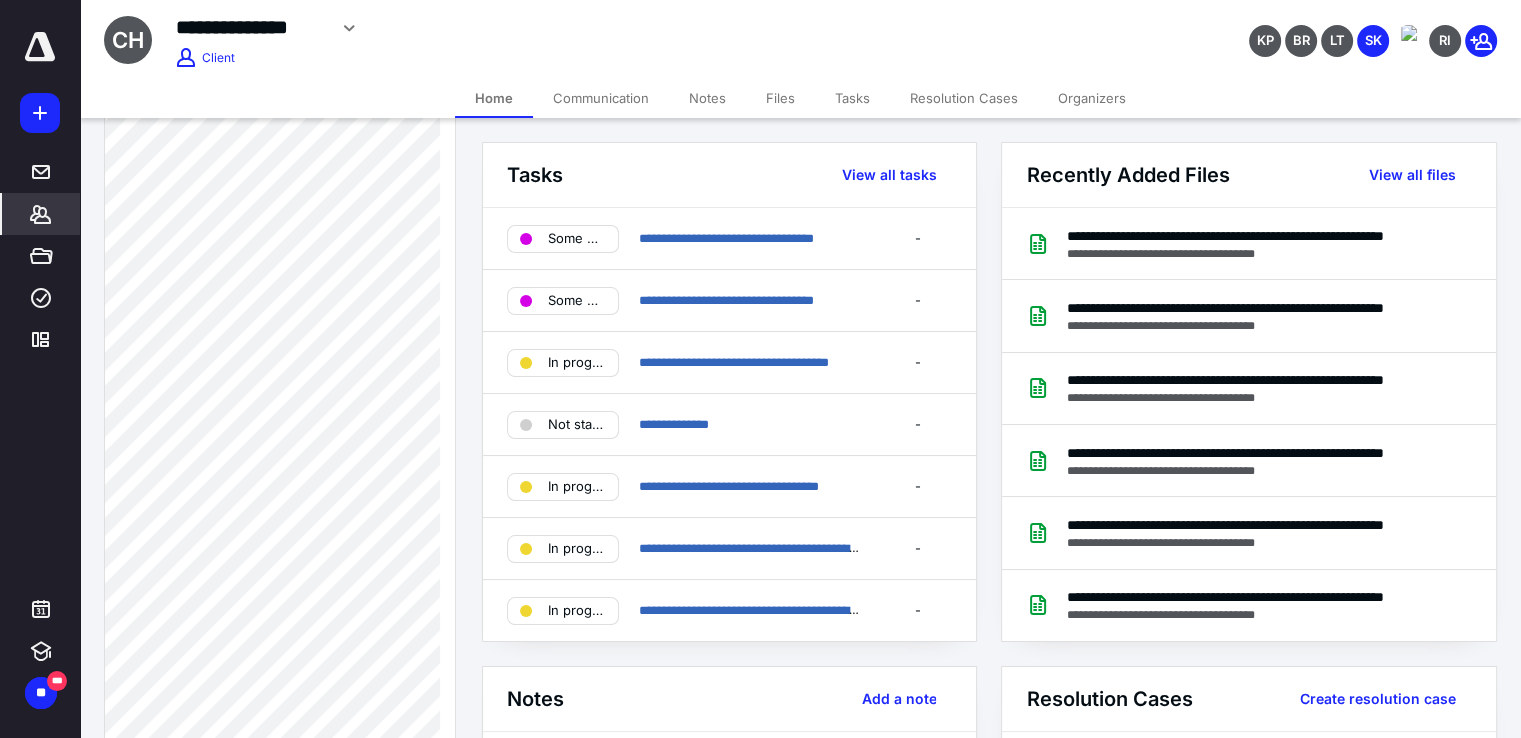 scroll, scrollTop: 800, scrollLeft: 0, axis: vertical 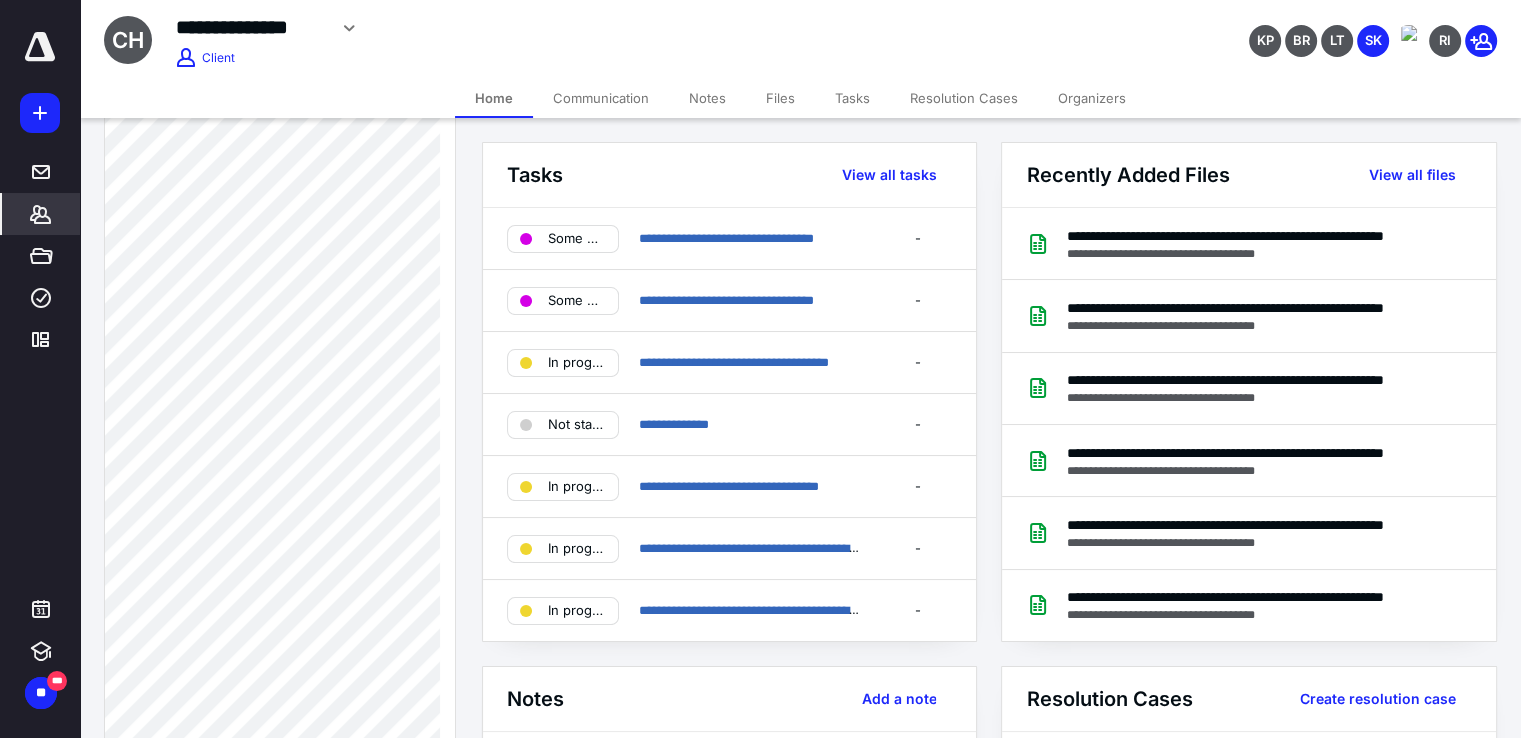 click on "Tasks" at bounding box center [852, 98] 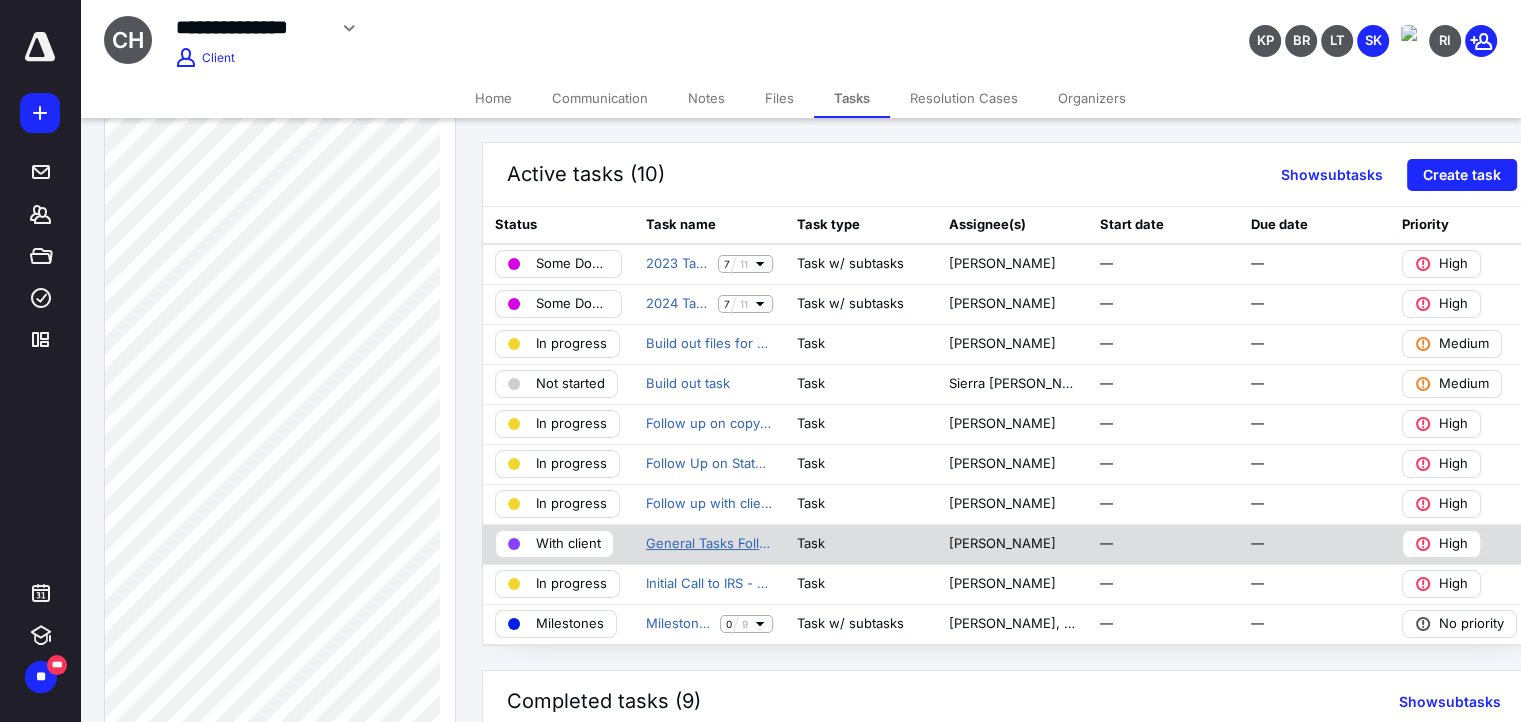 click on "General Tasks Follow Ups" at bounding box center [709, 544] 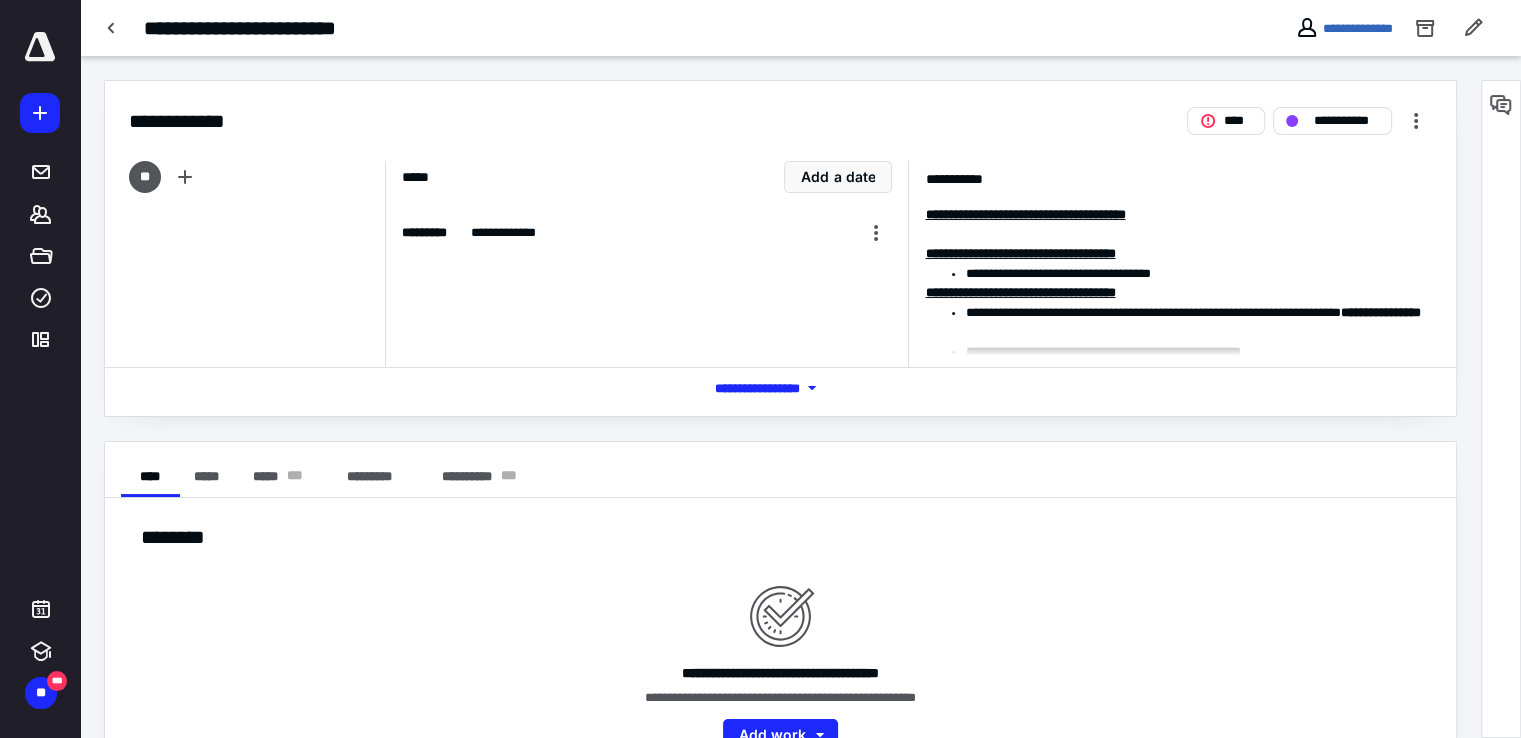click on "*** **** *******" at bounding box center (781, 388) 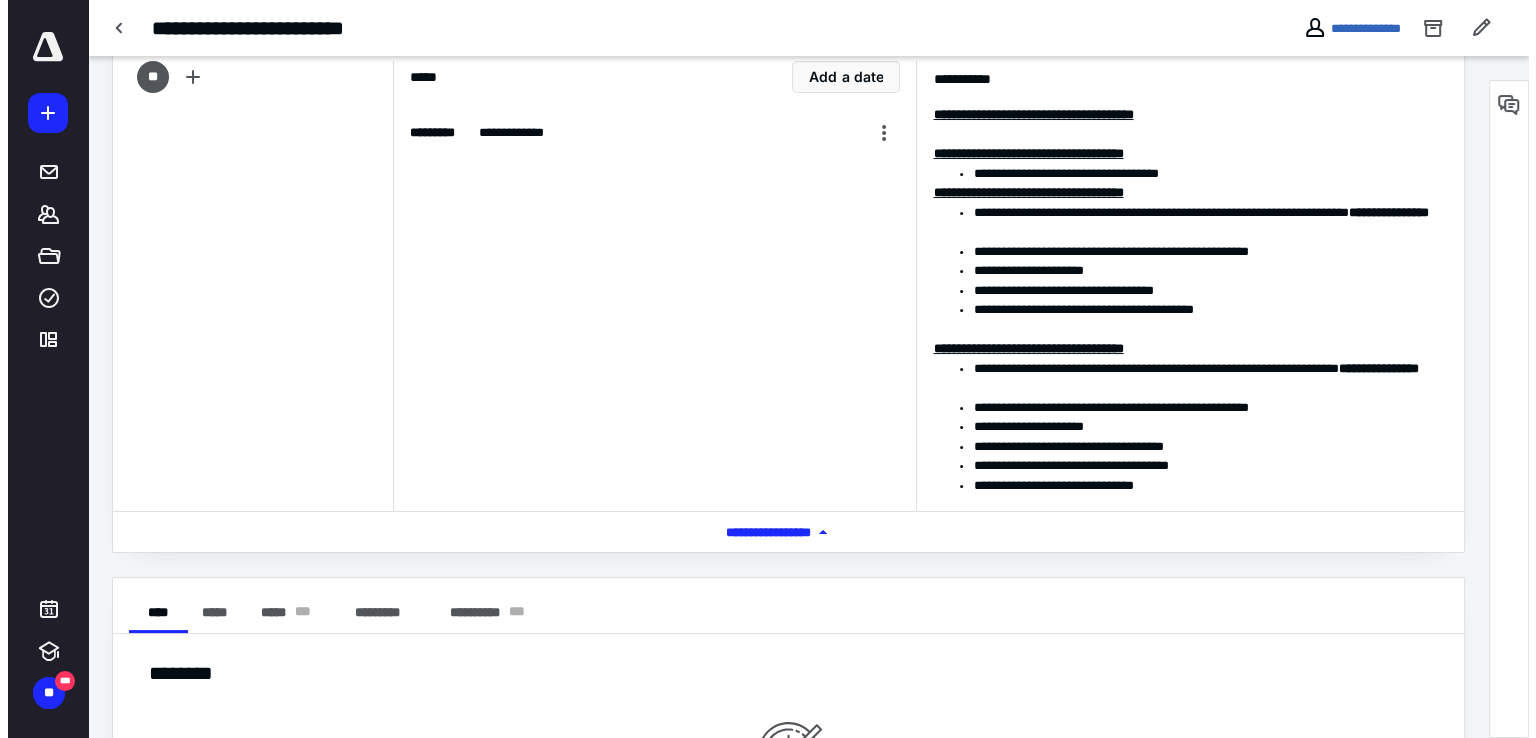 scroll, scrollTop: 0, scrollLeft: 0, axis: both 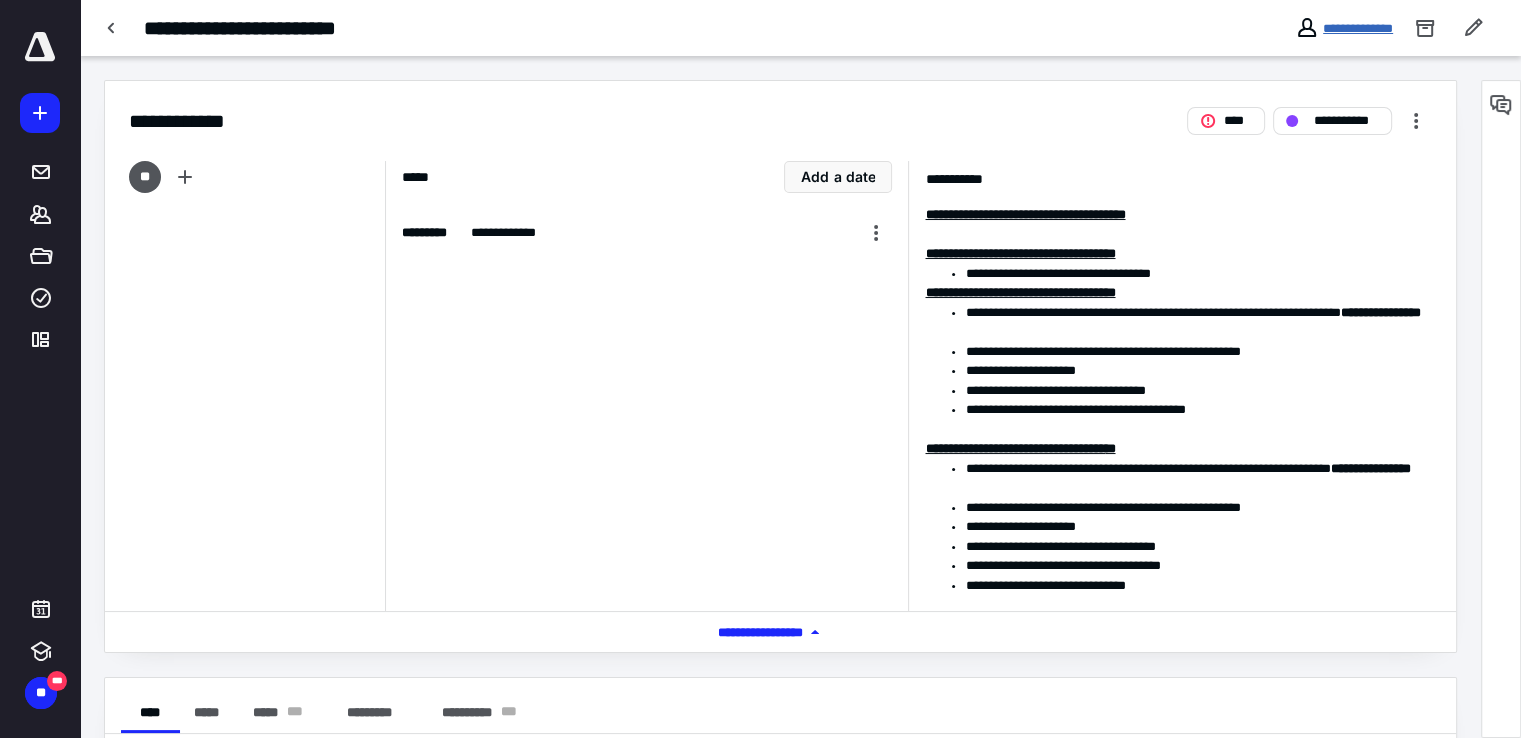 click on "**********" at bounding box center [1358, 28] 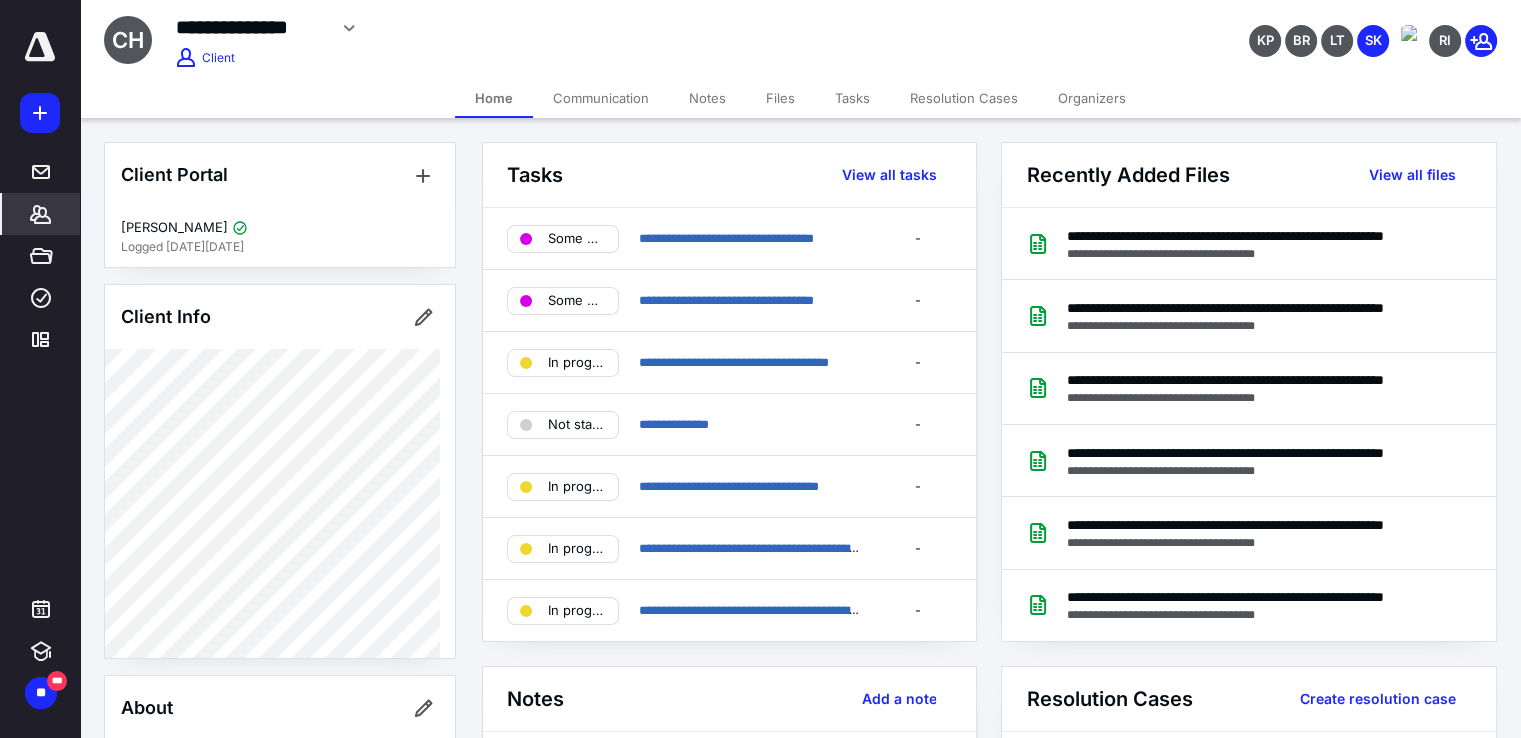 click on "Files" at bounding box center (780, 98) 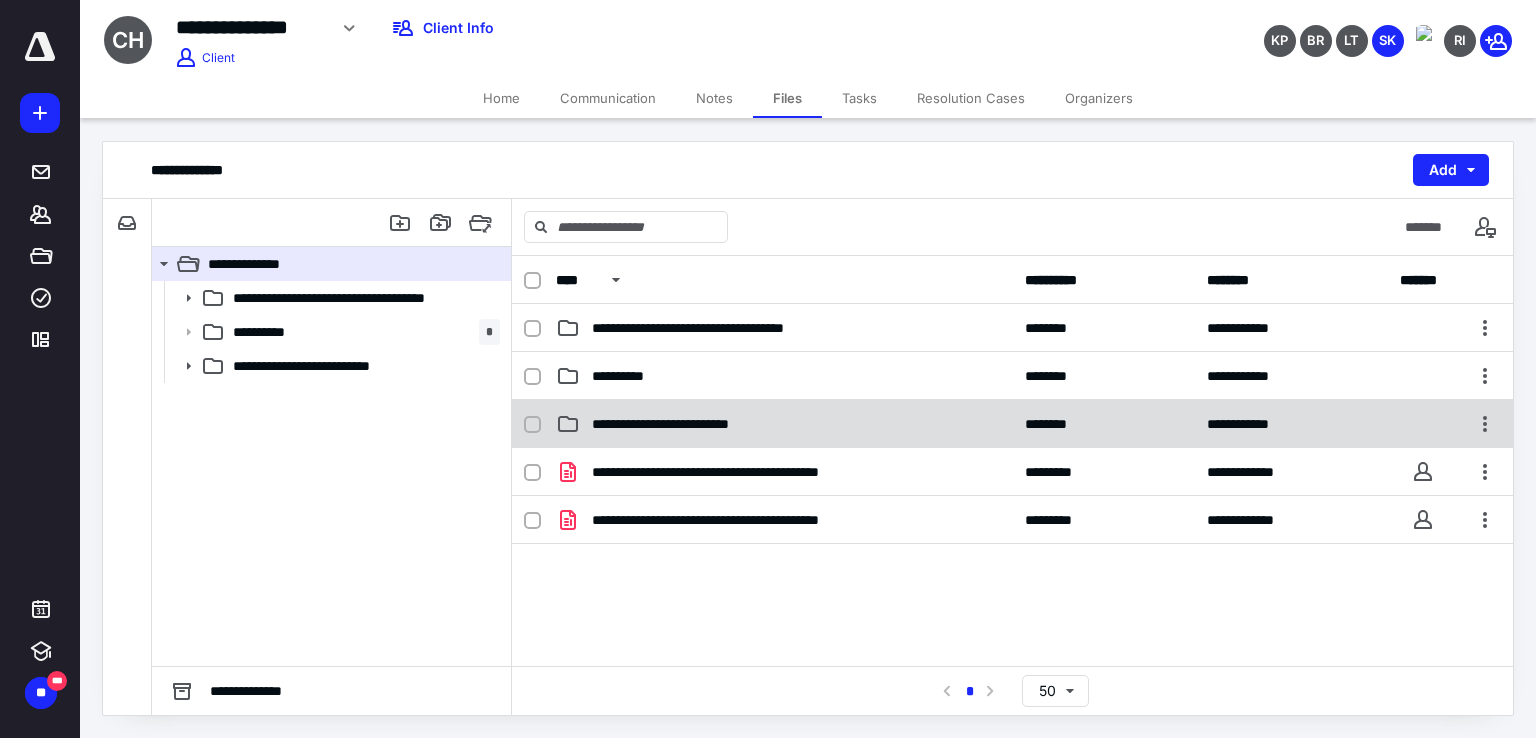 click on "**********" at bounding box center (702, 424) 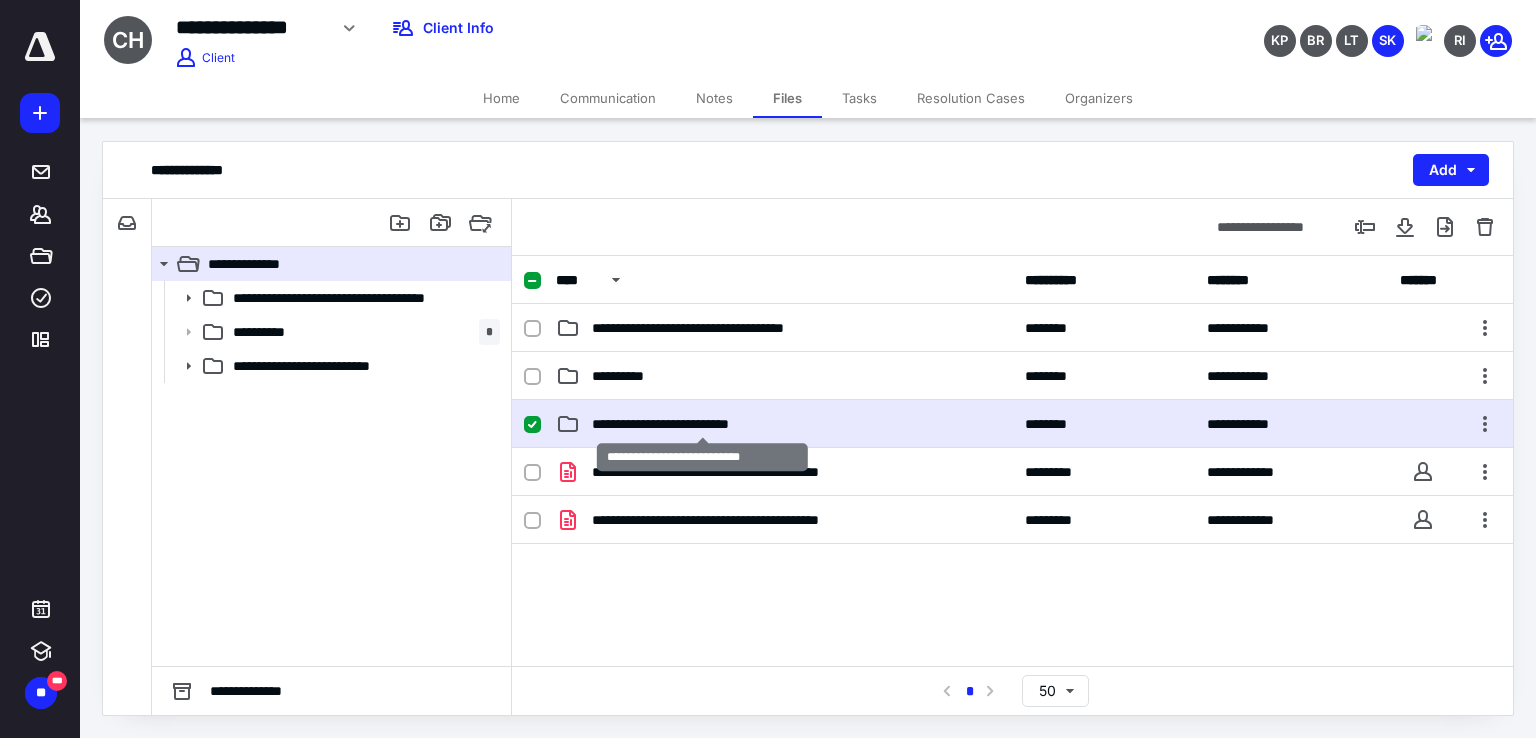 click on "**********" at bounding box center (702, 424) 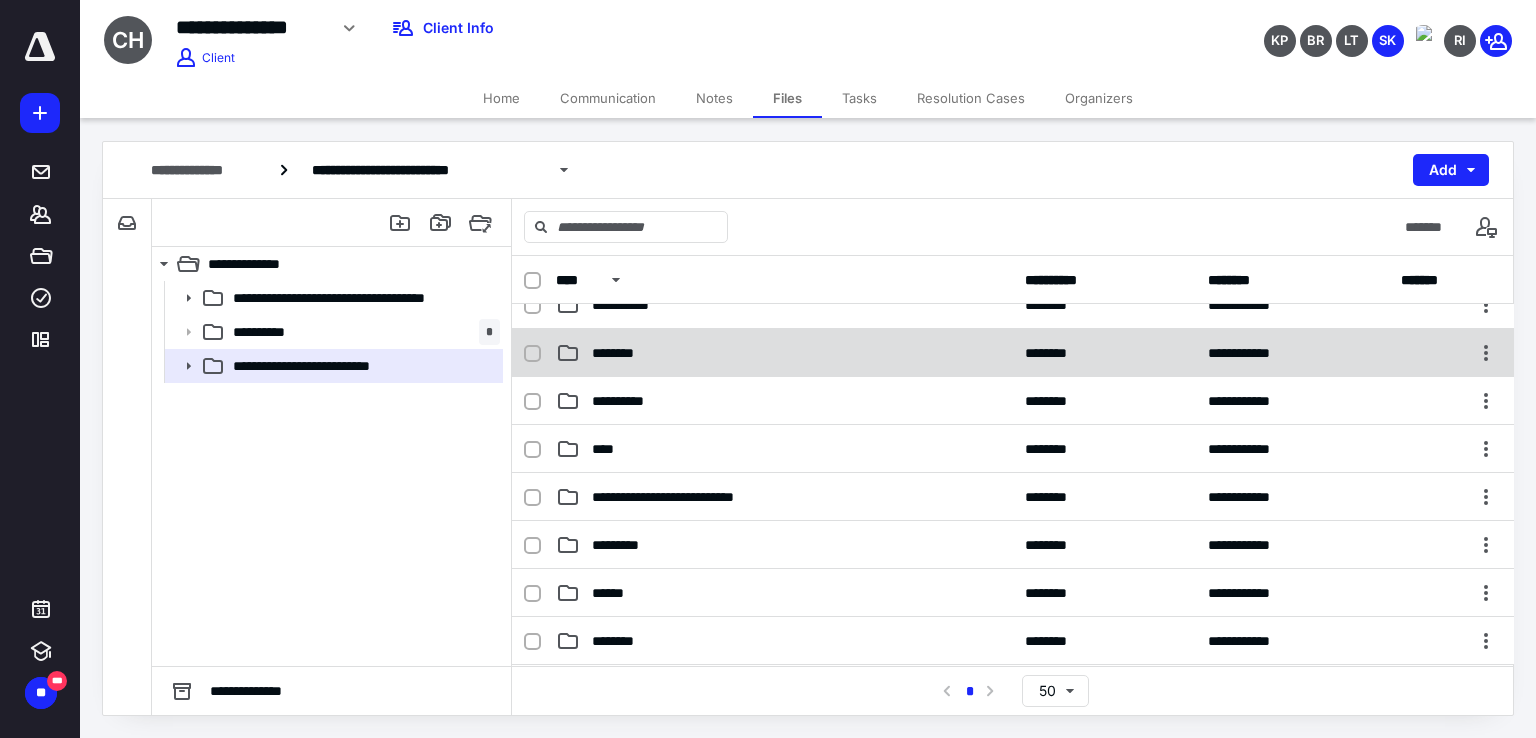 scroll, scrollTop: 200, scrollLeft: 0, axis: vertical 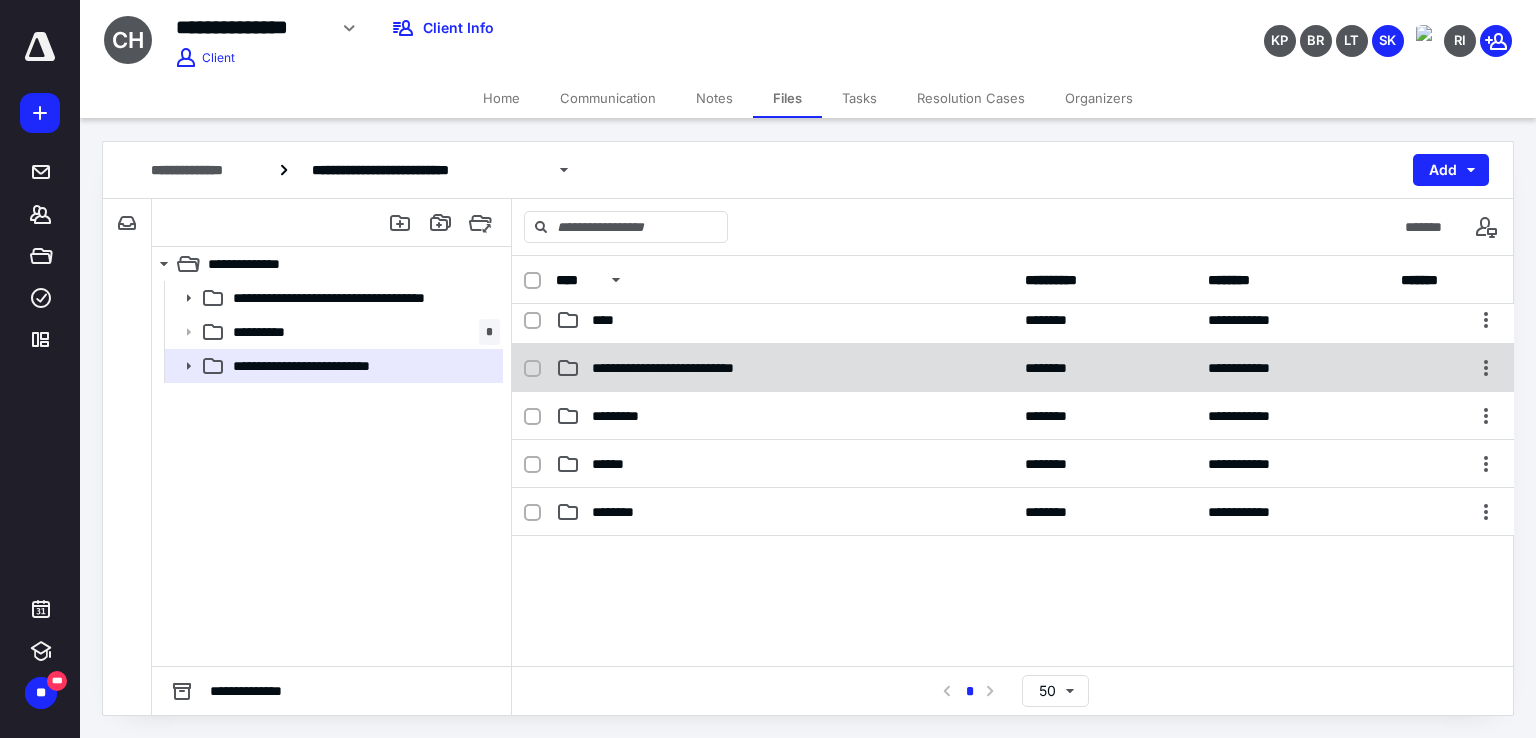 click on "**********" at bounding box center (1013, 368) 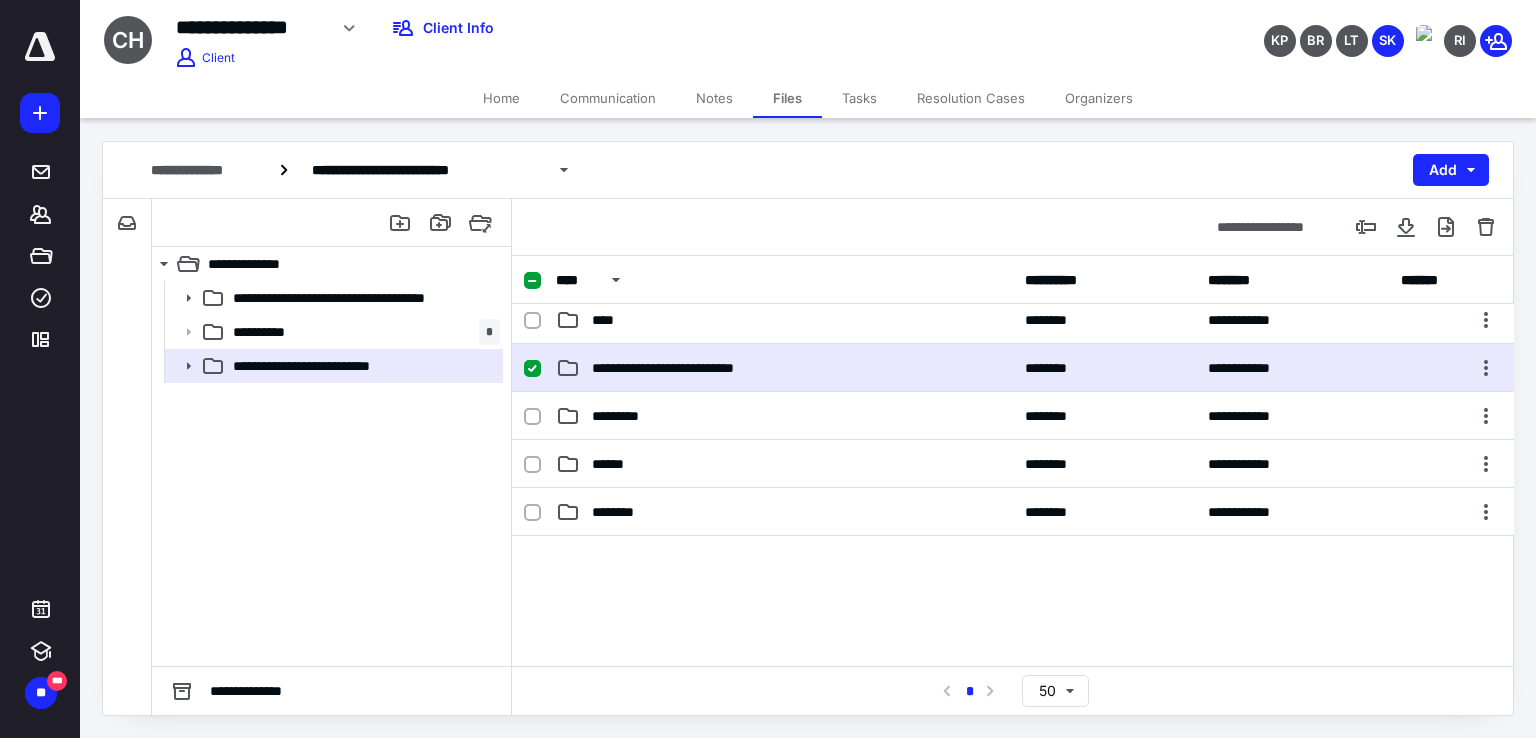 click on "**********" at bounding box center [1013, 368] 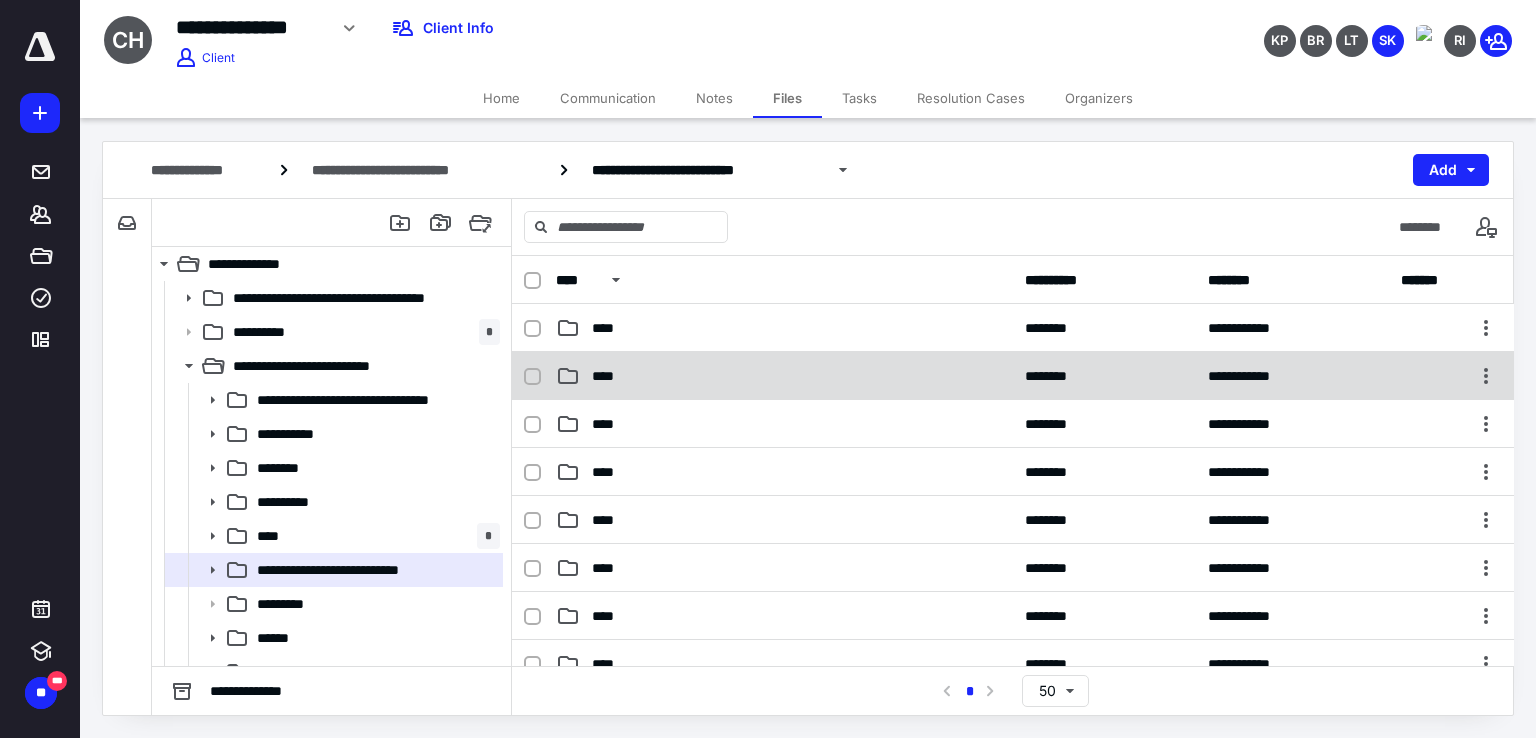 scroll, scrollTop: 200, scrollLeft: 0, axis: vertical 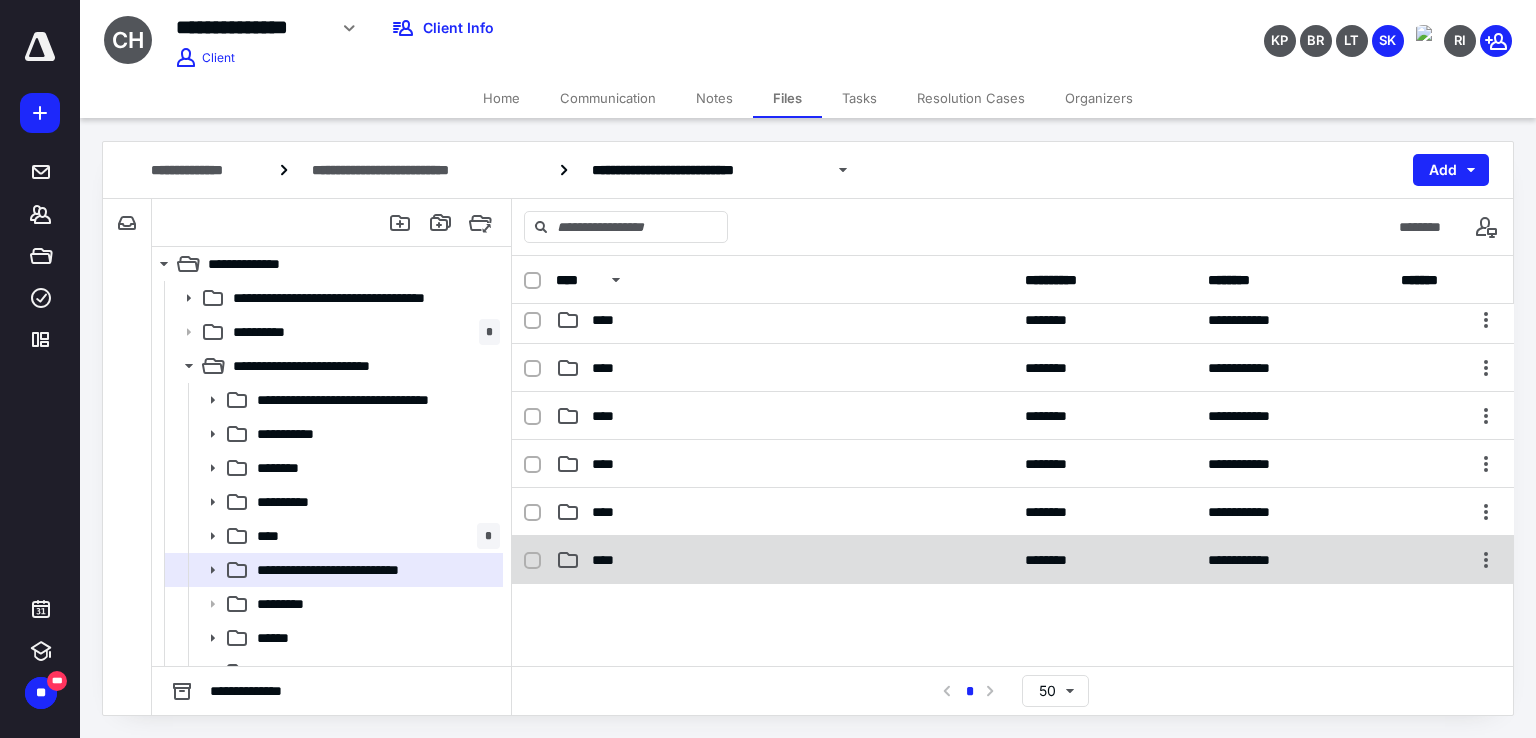 click on "****" at bounding box center [784, 560] 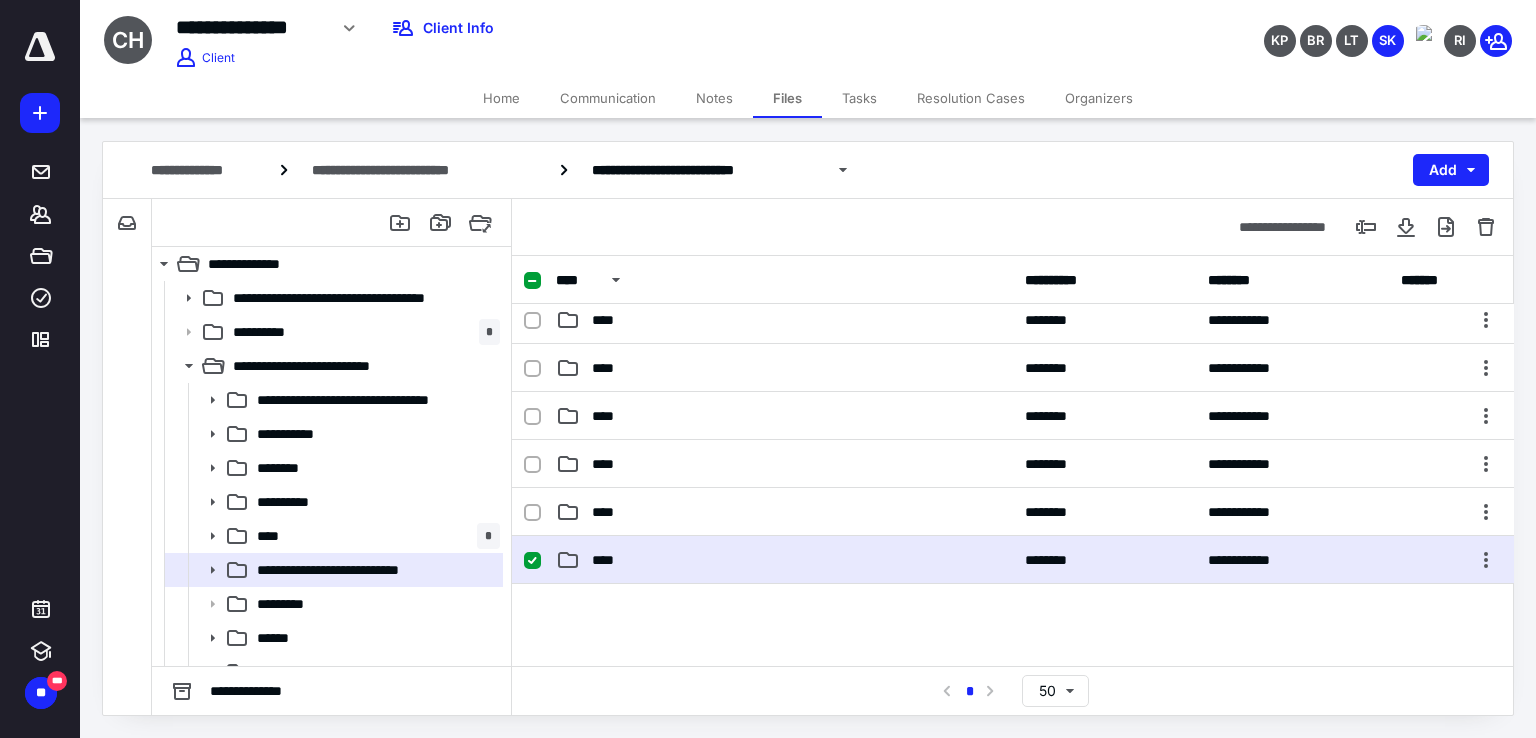 click on "****" at bounding box center [784, 560] 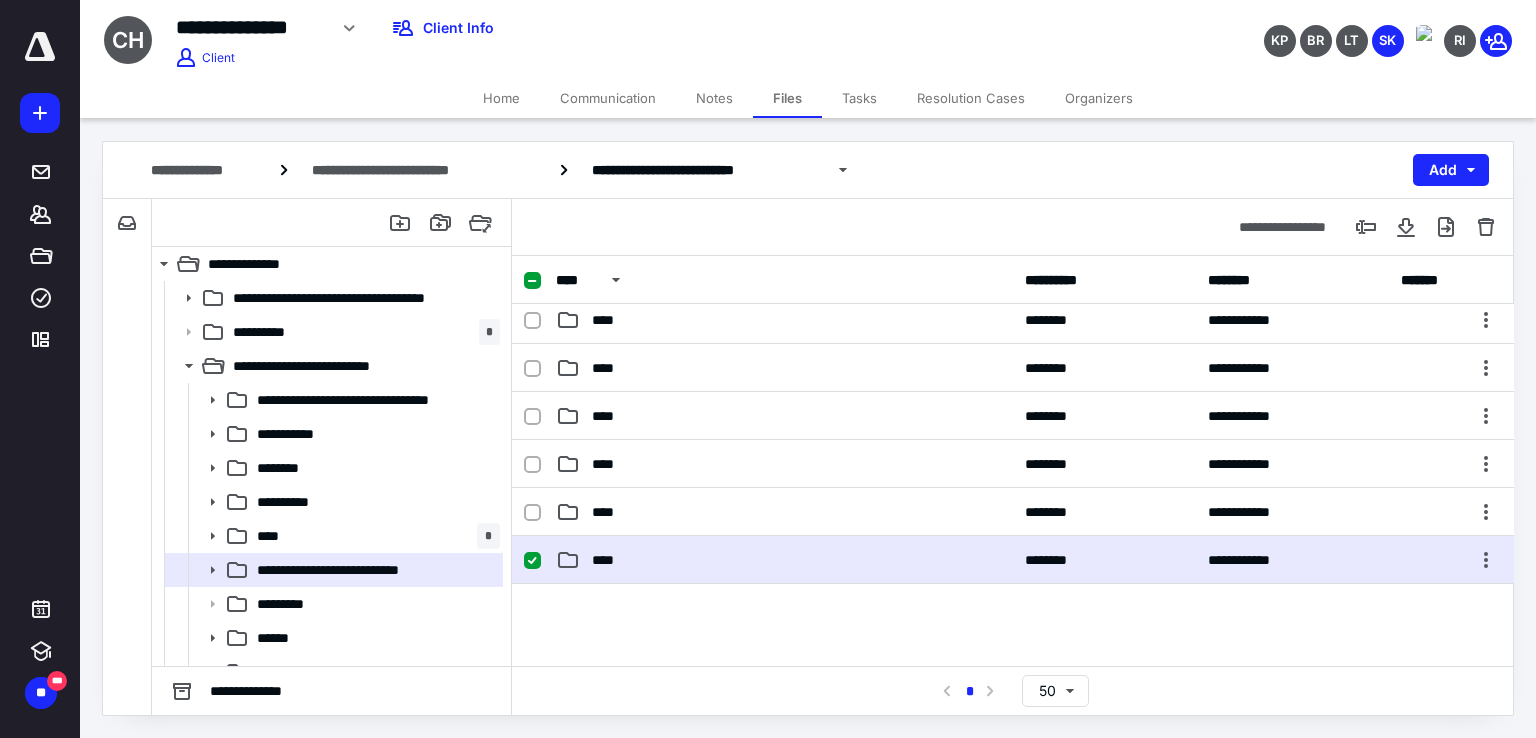 scroll, scrollTop: 0, scrollLeft: 0, axis: both 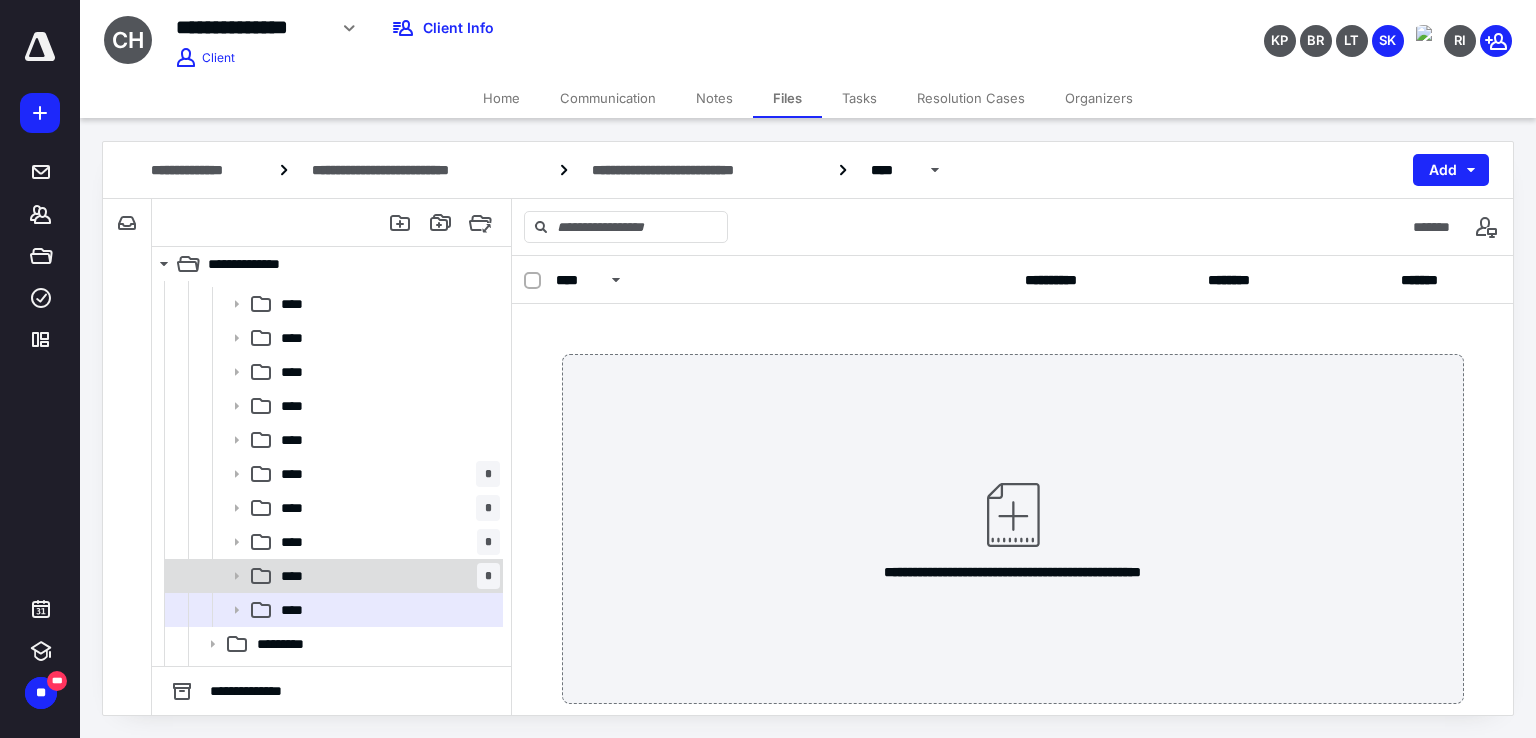 click on "**** *" at bounding box center [386, 576] 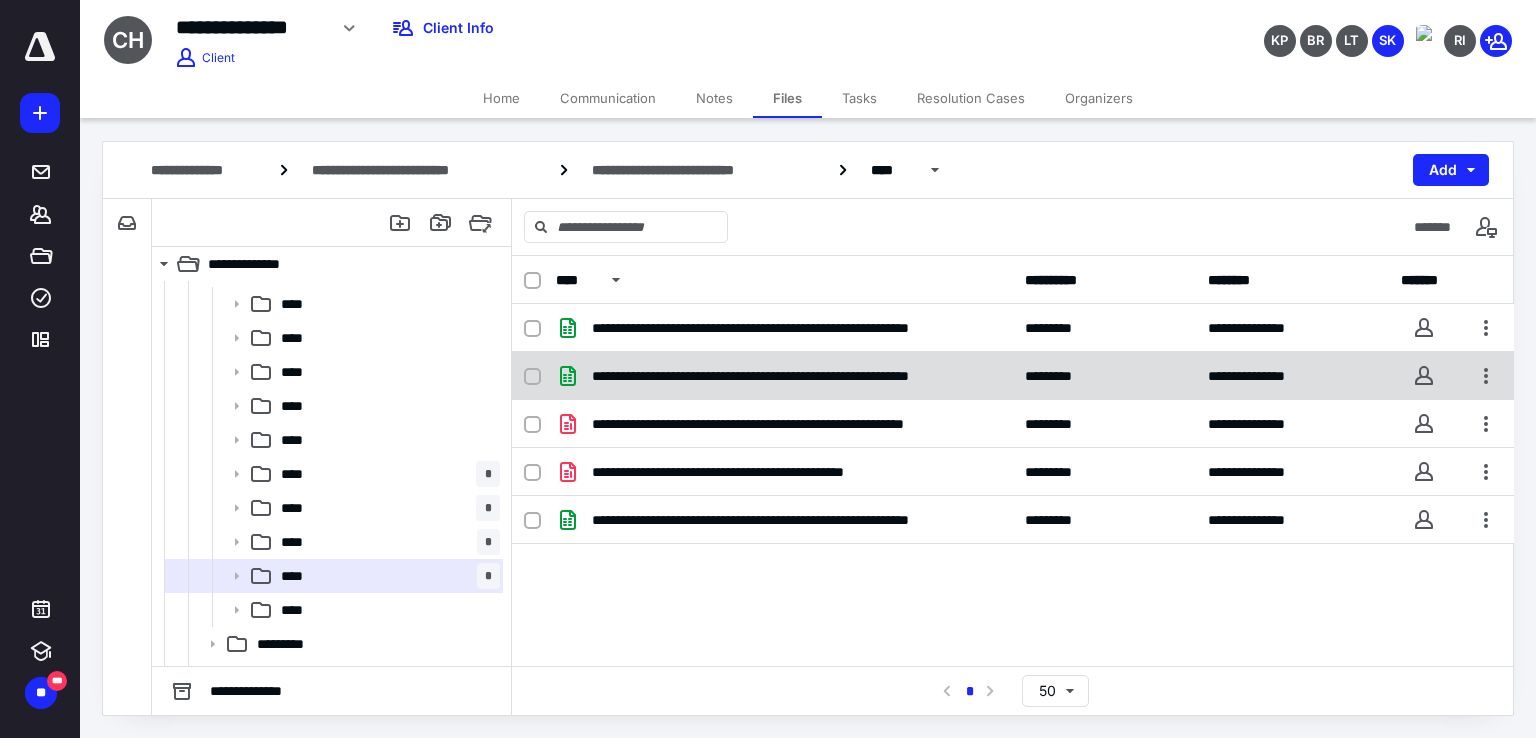 click on "**********" at bounding box center [796, 376] 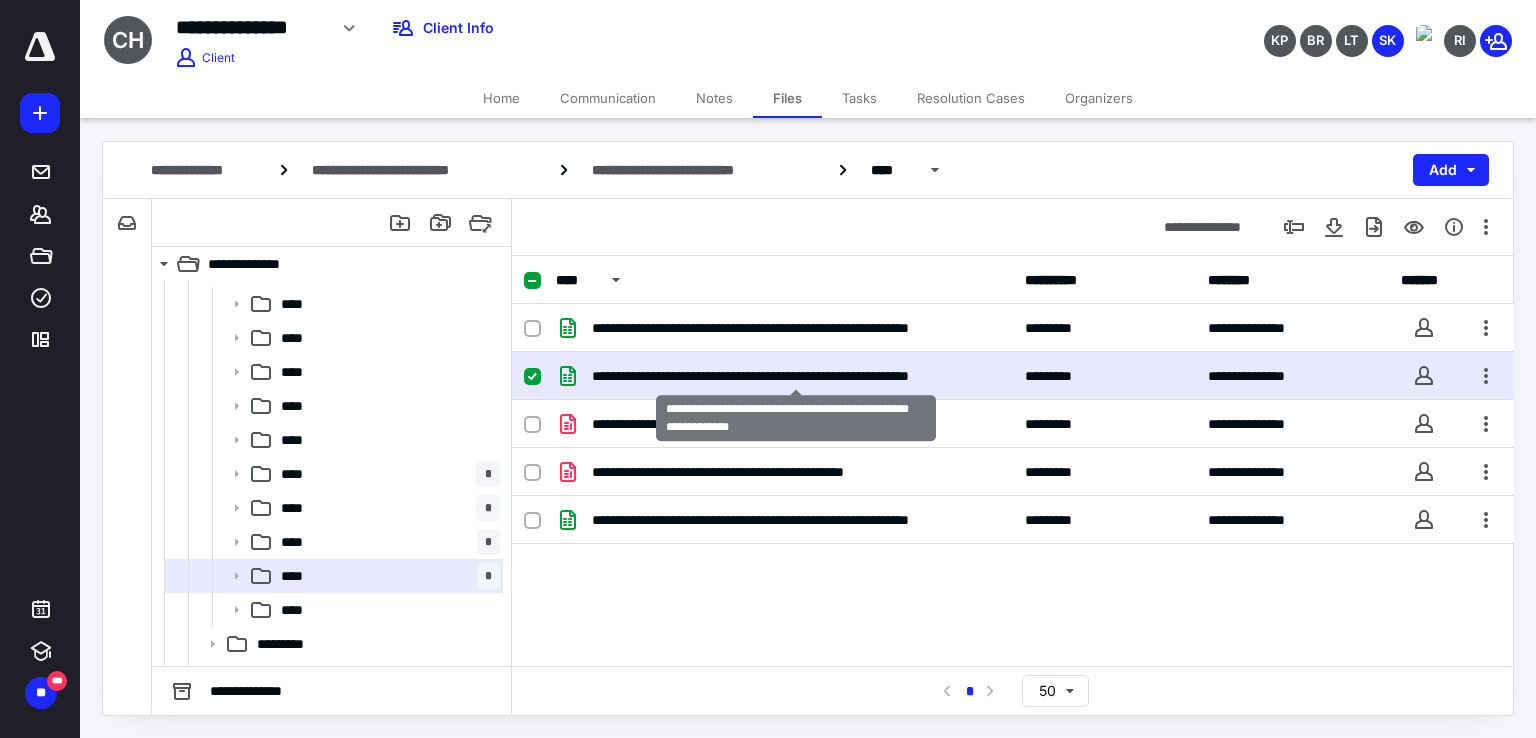 click on "**********" at bounding box center (796, 376) 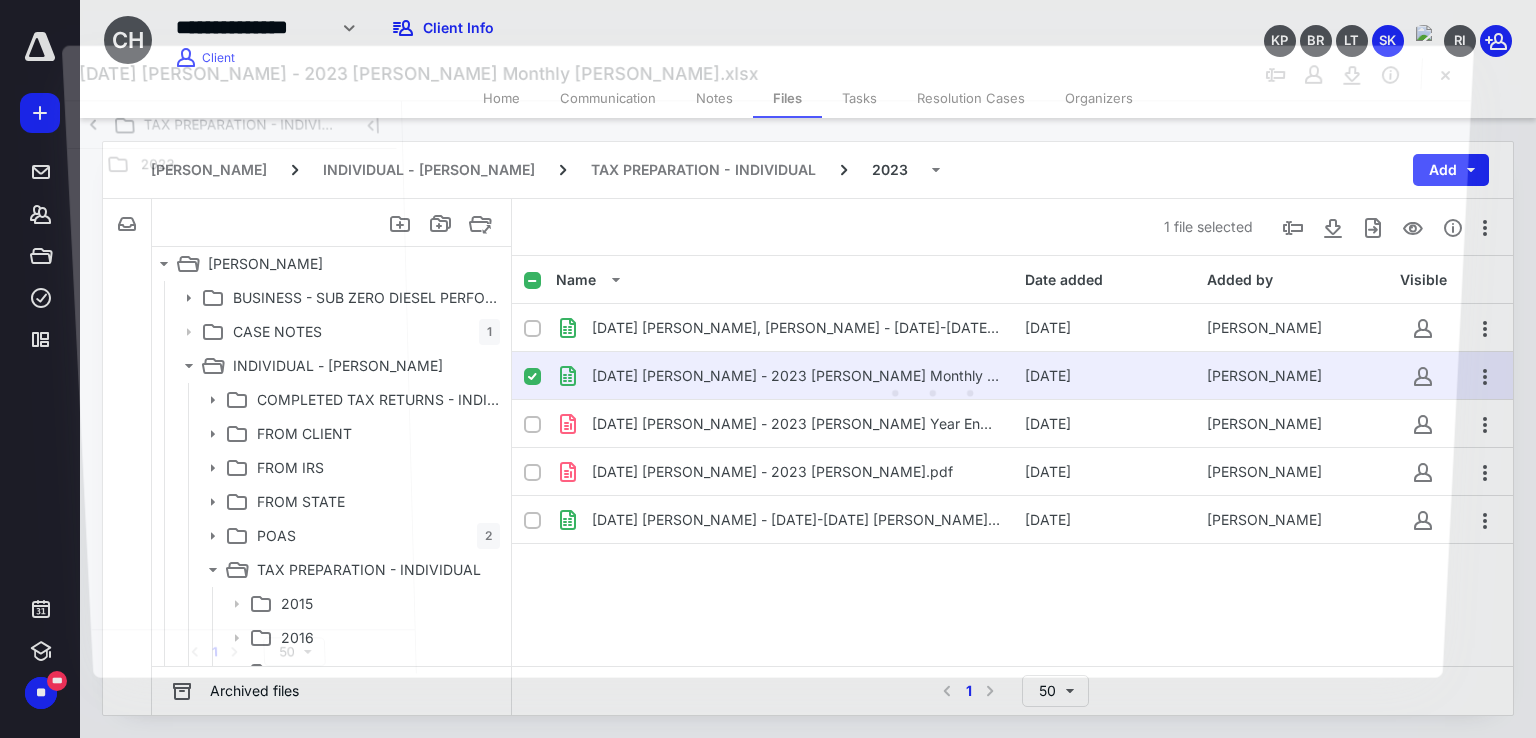 scroll, scrollTop: 300, scrollLeft: 0, axis: vertical 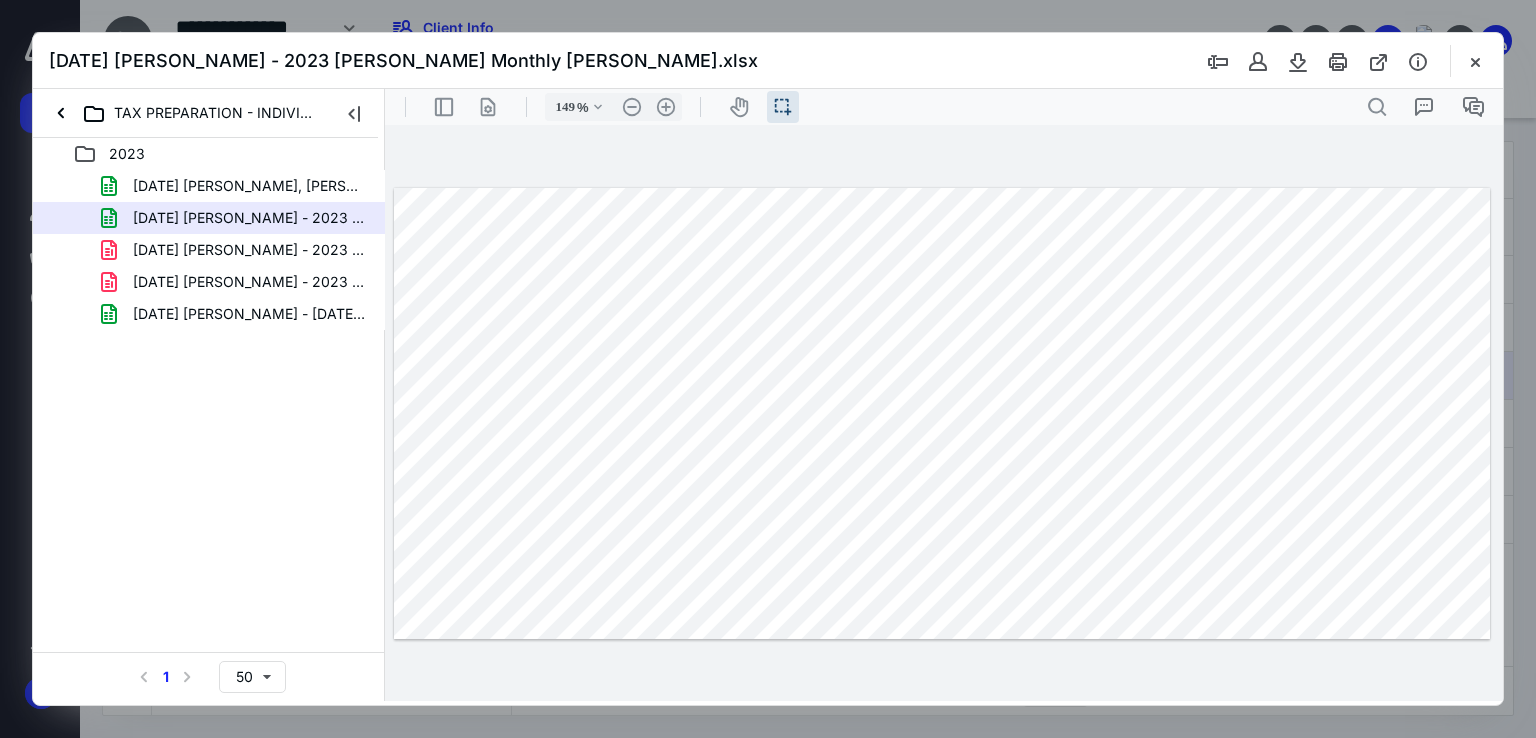 click on "5.19.25 Halverson, Cory - 2023-2025 Grace Halverson Orders.xlsx" at bounding box center (249, 314) 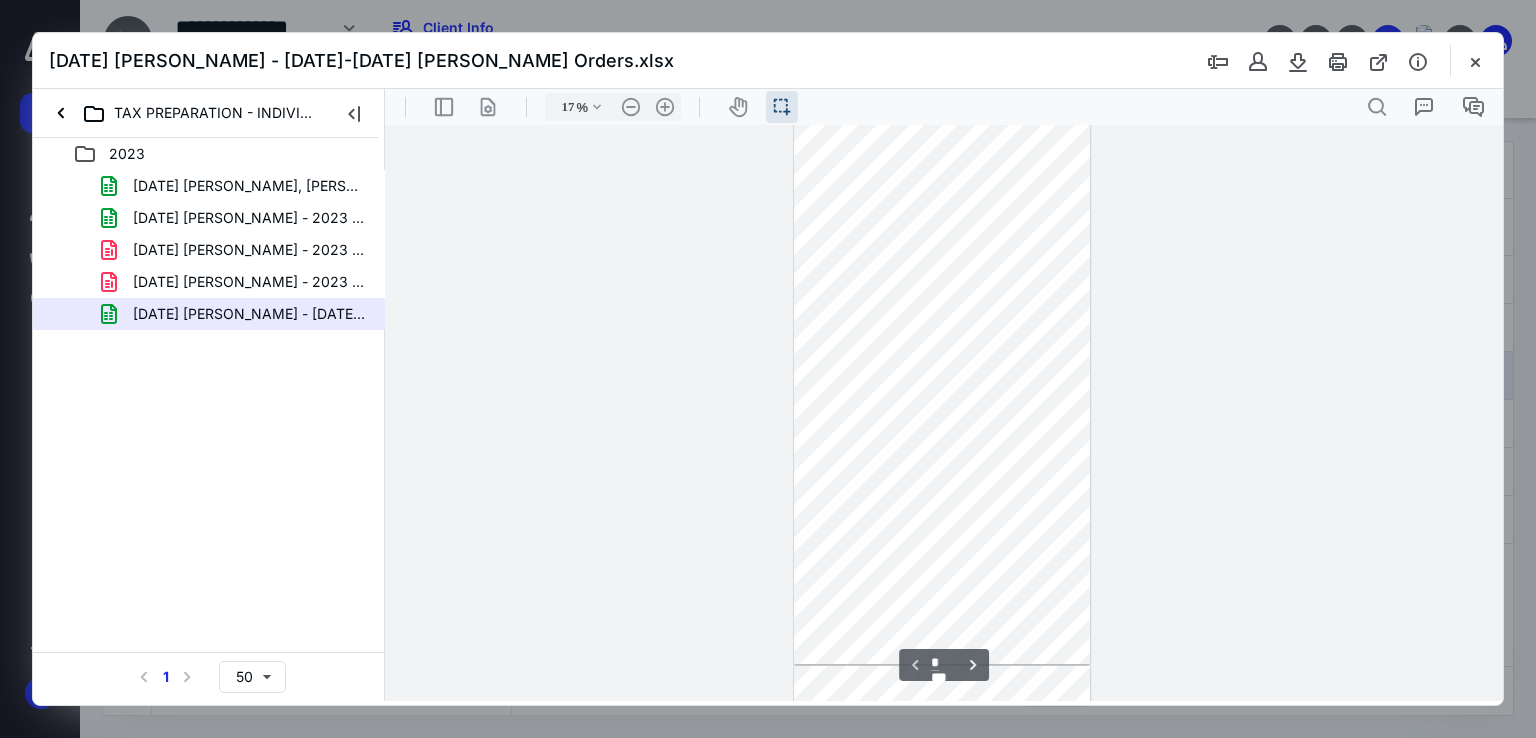 scroll, scrollTop: 0, scrollLeft: 0, axis: both 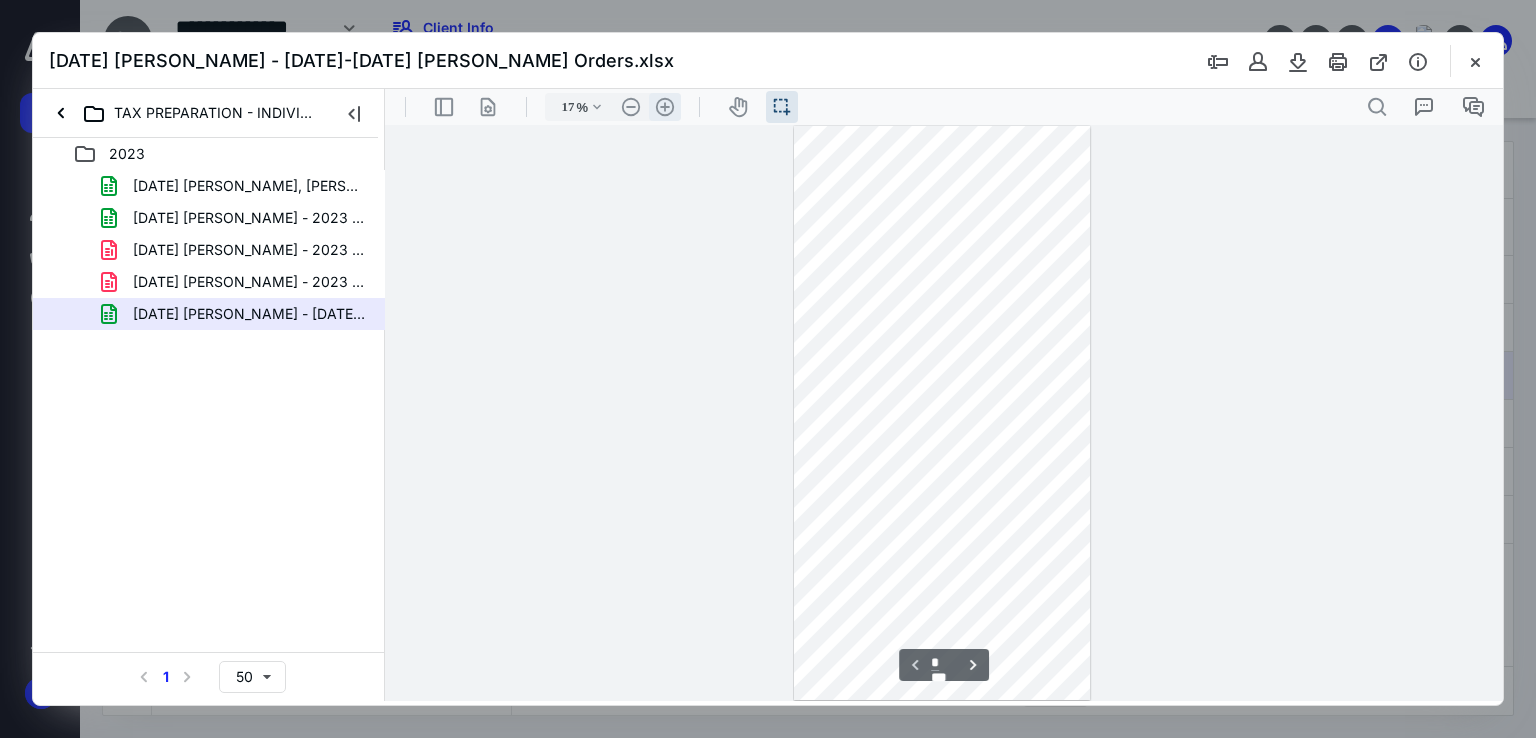 click on ".cls-1{fill:#abb0c4;} icon - header - zoom - in - line" at bounding box center (665, 107) 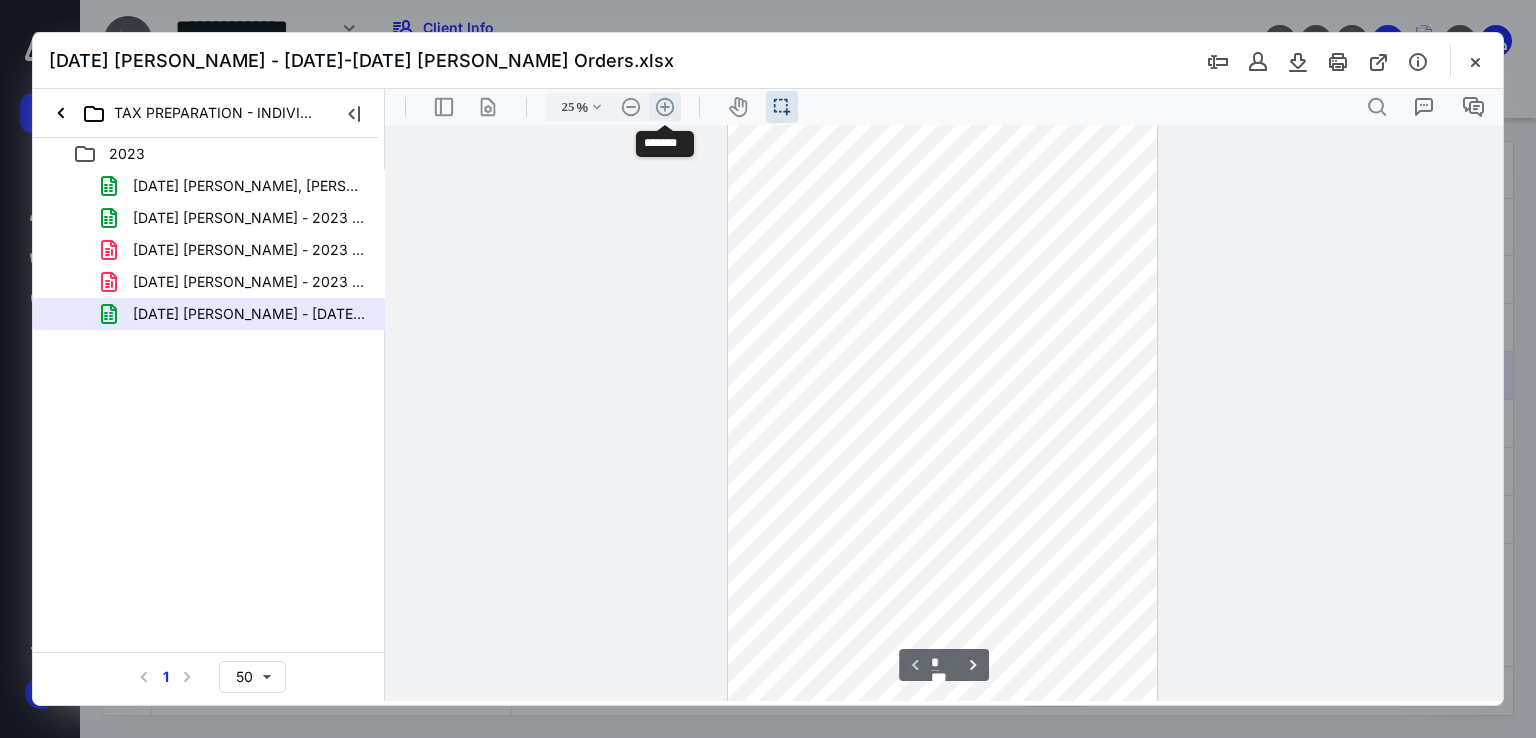 click on ".cls-1{fill:#abb0c4;} icon - header - zoom - in - line" at bounding box center [665, 107] 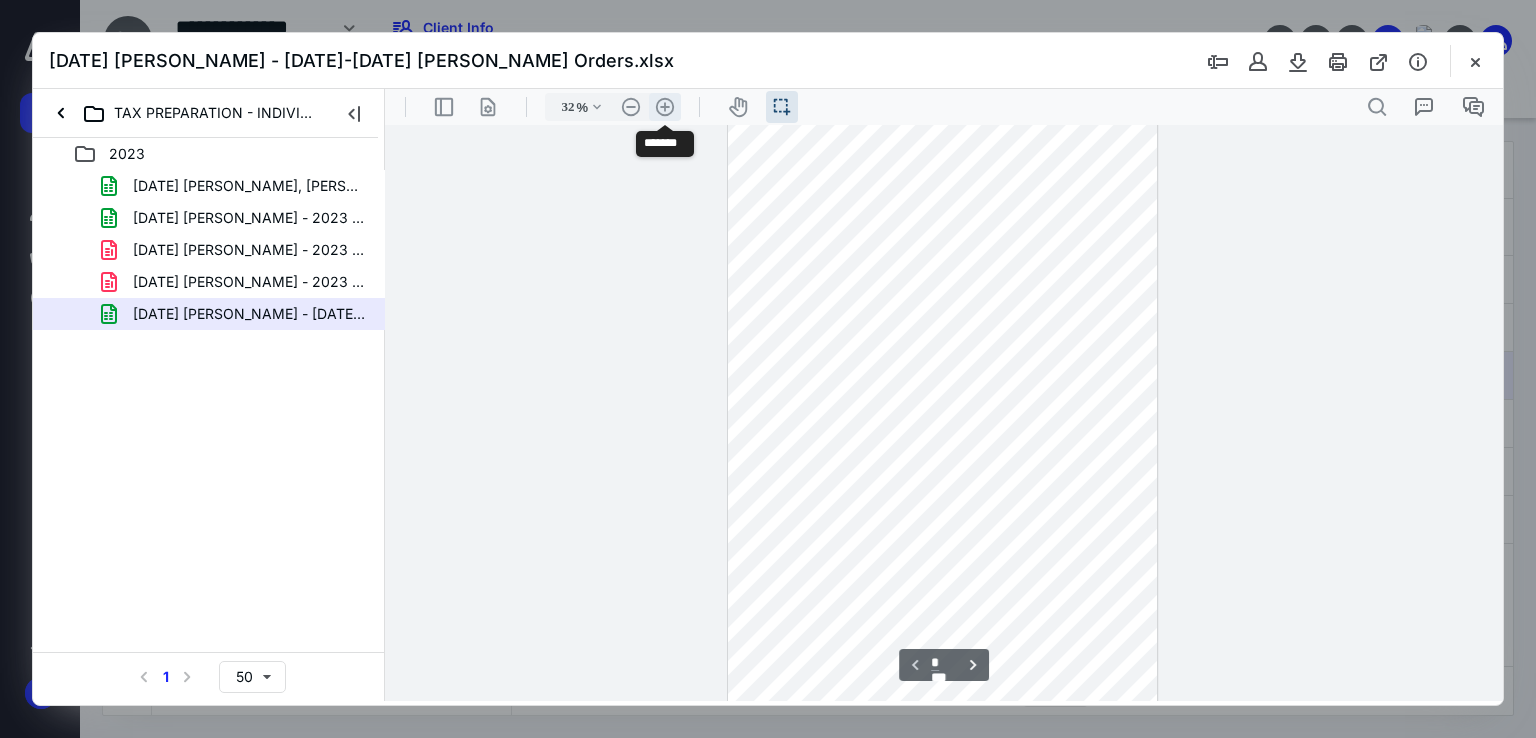 click on ".cls-1{fill:#abb0c4;} icon - header - zoom - in - line" at bounding box center [665, 107] 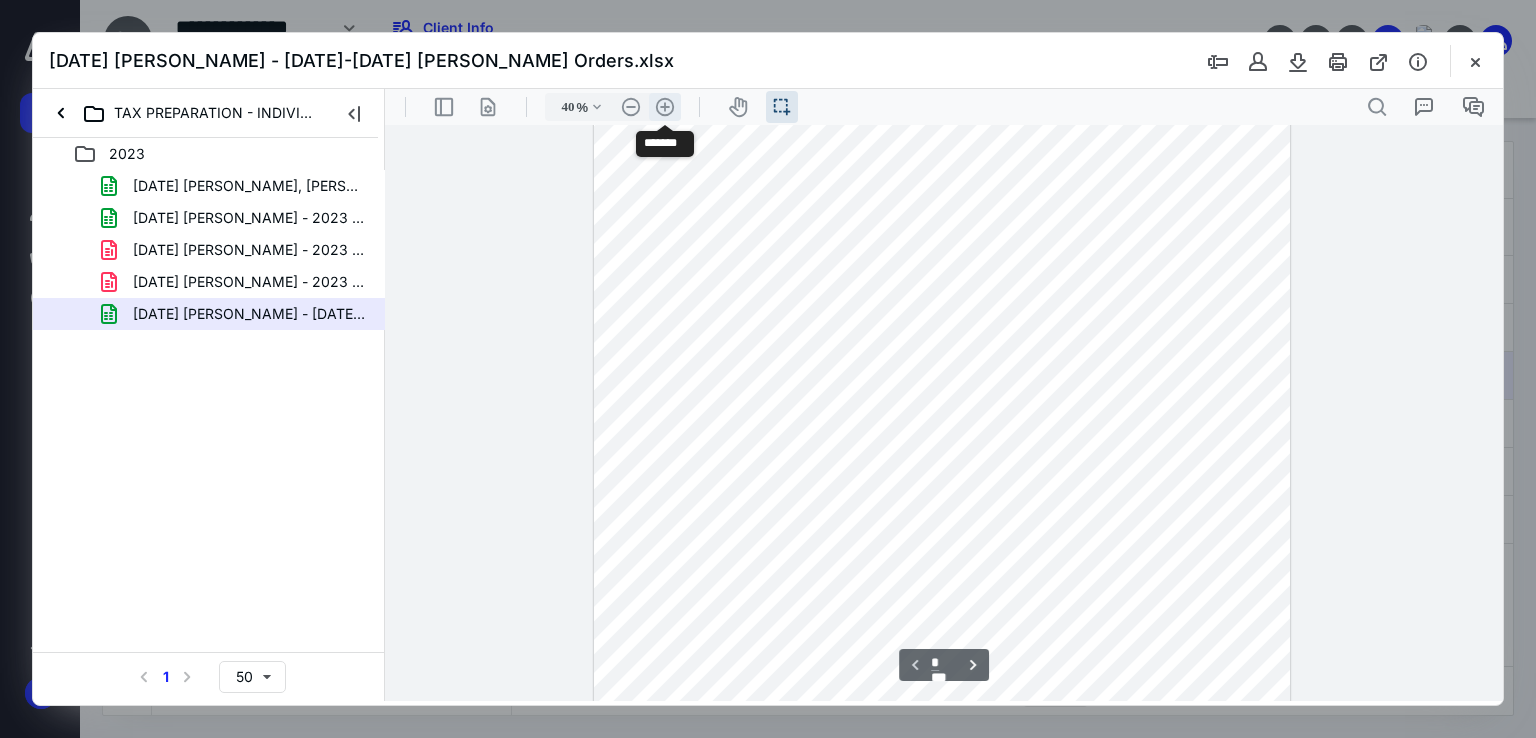click on ".cls-1{fill:#abb0c4;} icon - header - zoom - in - line" at bounding box center [665, 107] 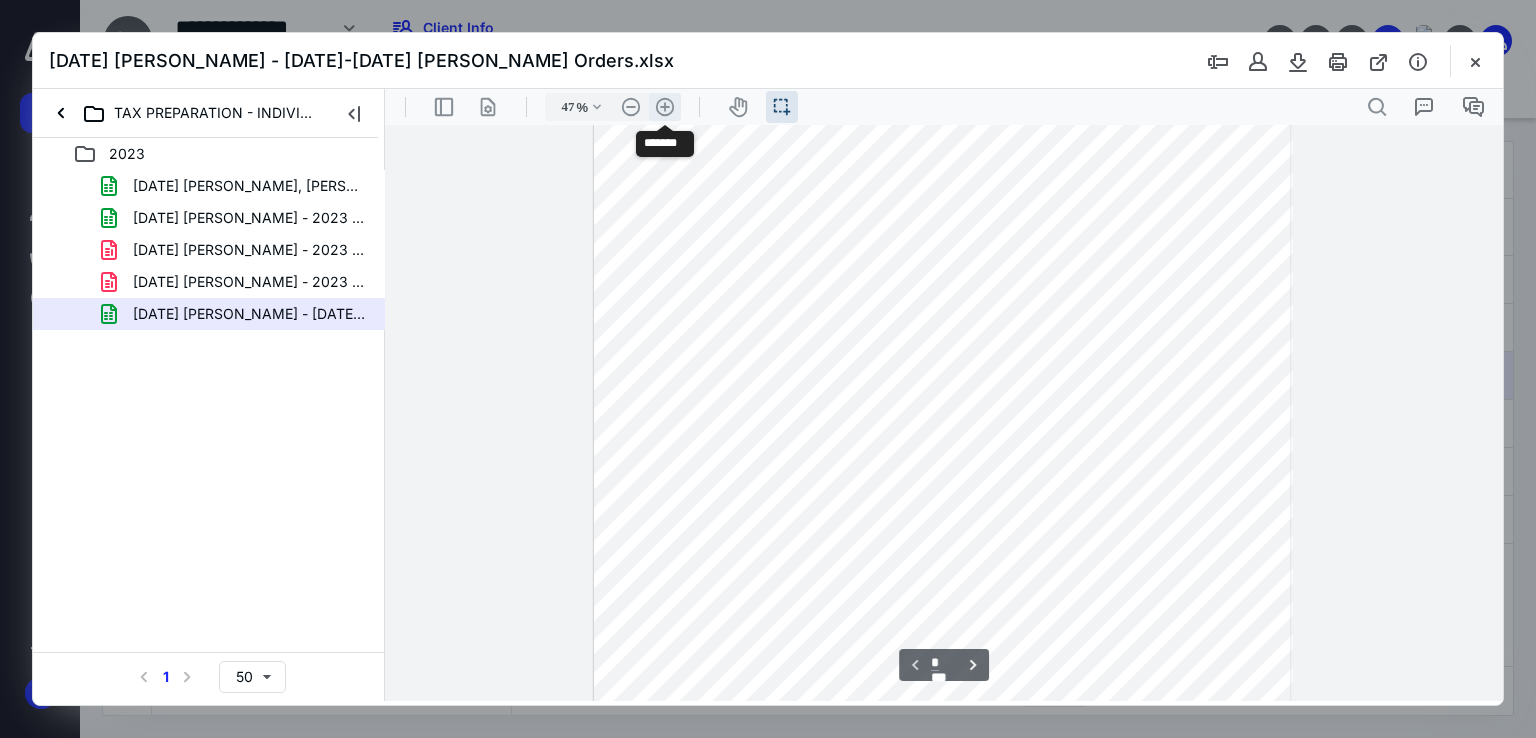 scroll, scrollTop: 486, scrollLeft: 0, axis: vertical 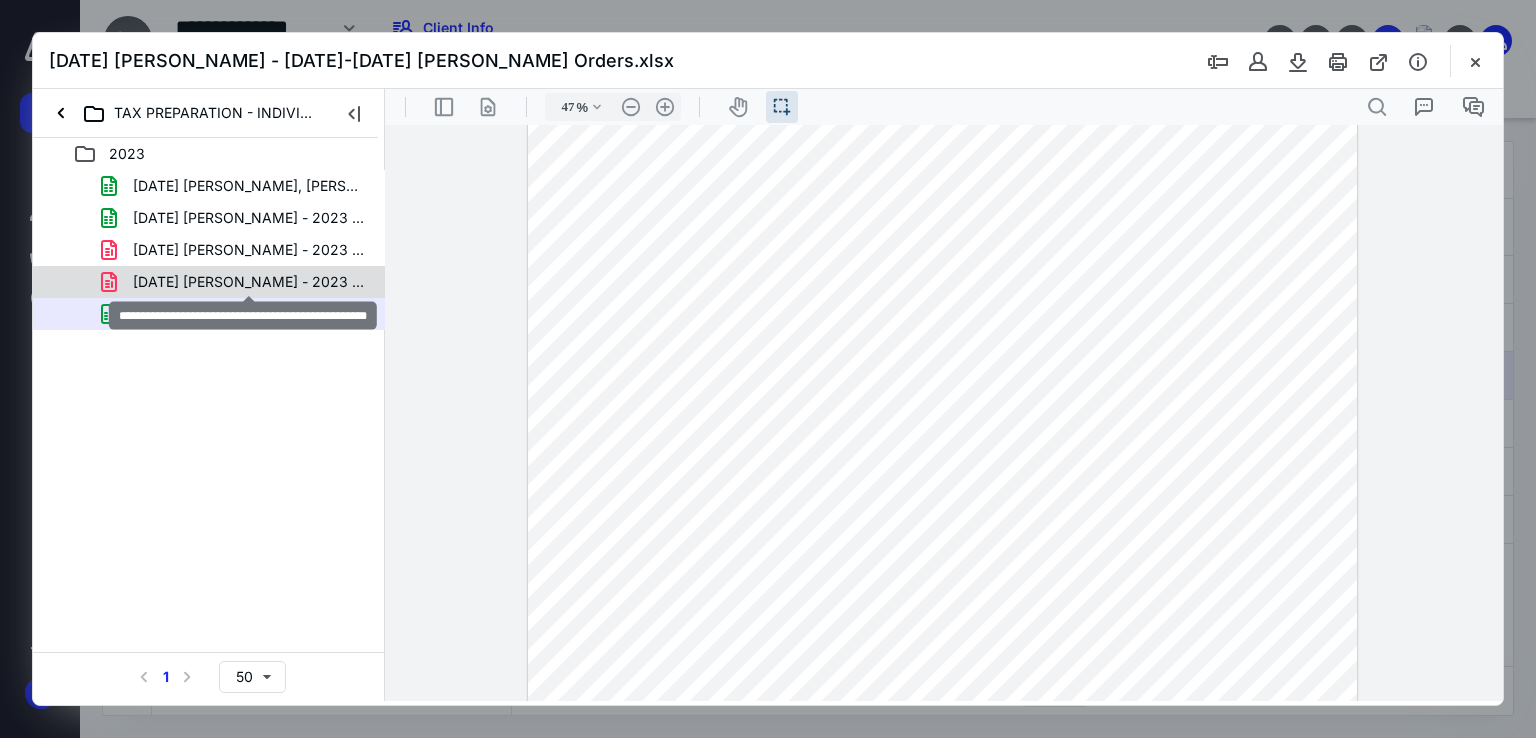 click on "5.19.25 Halverson, Cory - 2023 Grace Halverson.pdf" at bounding box center [249, 282] 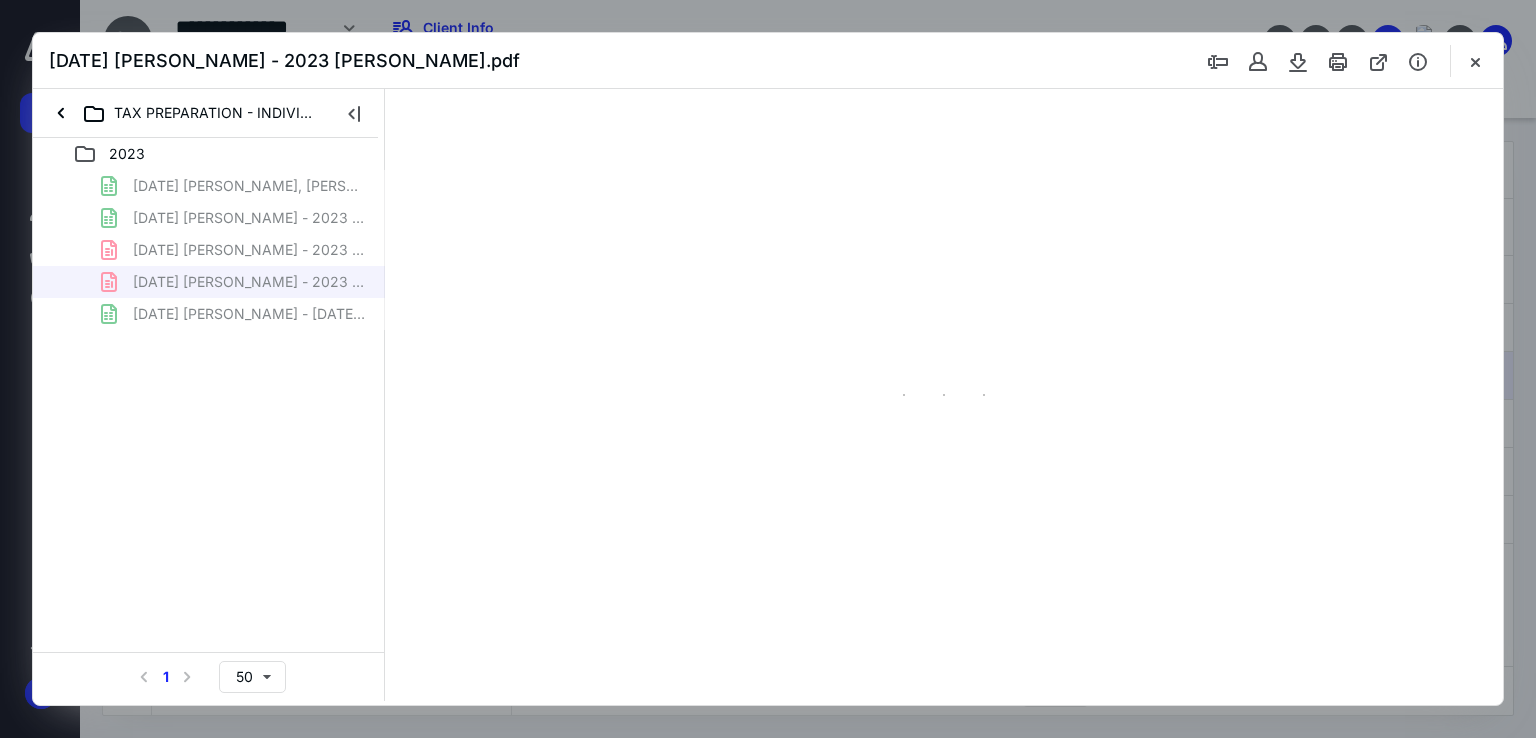 type on "72" 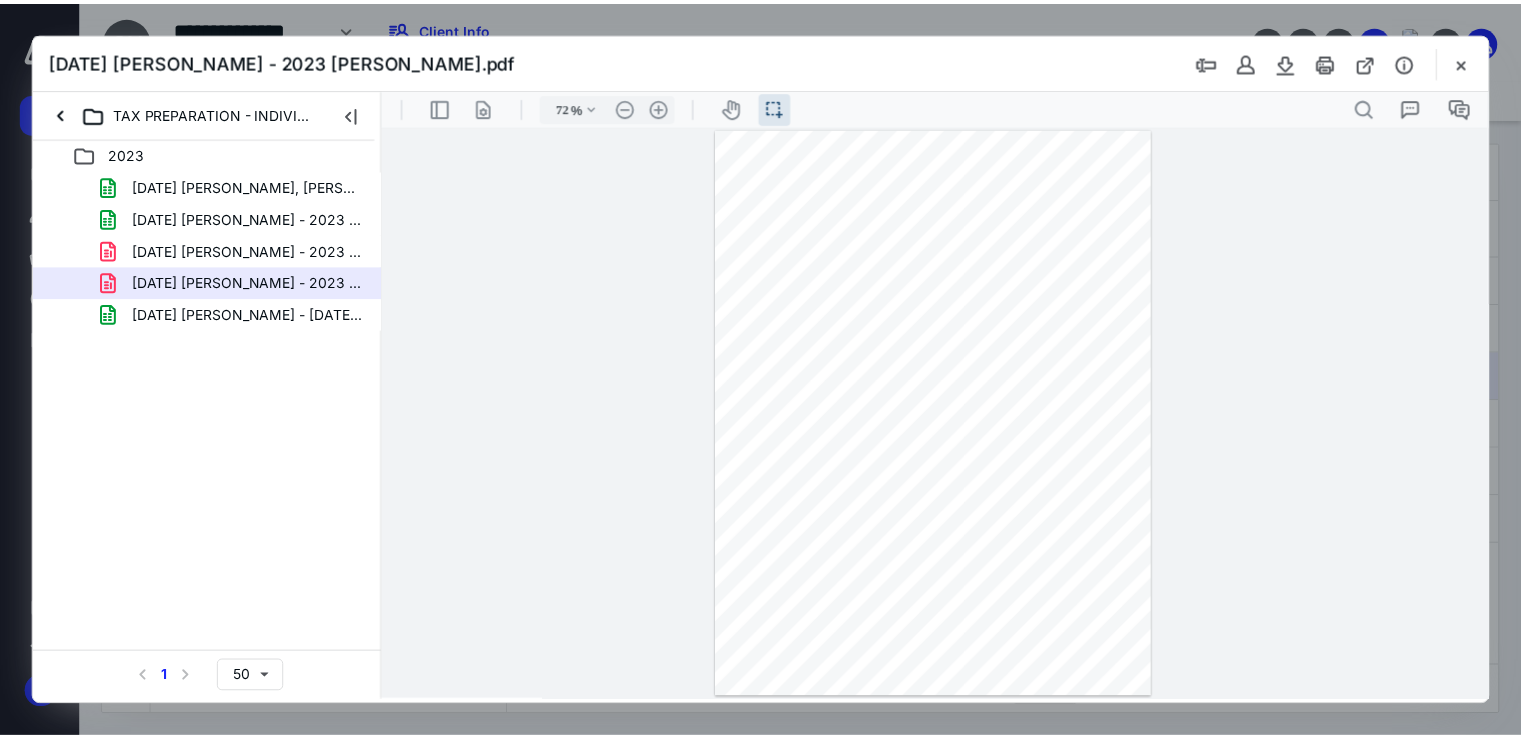 scroll, scrollTop: 0, scrollLeft: 0, axis: both 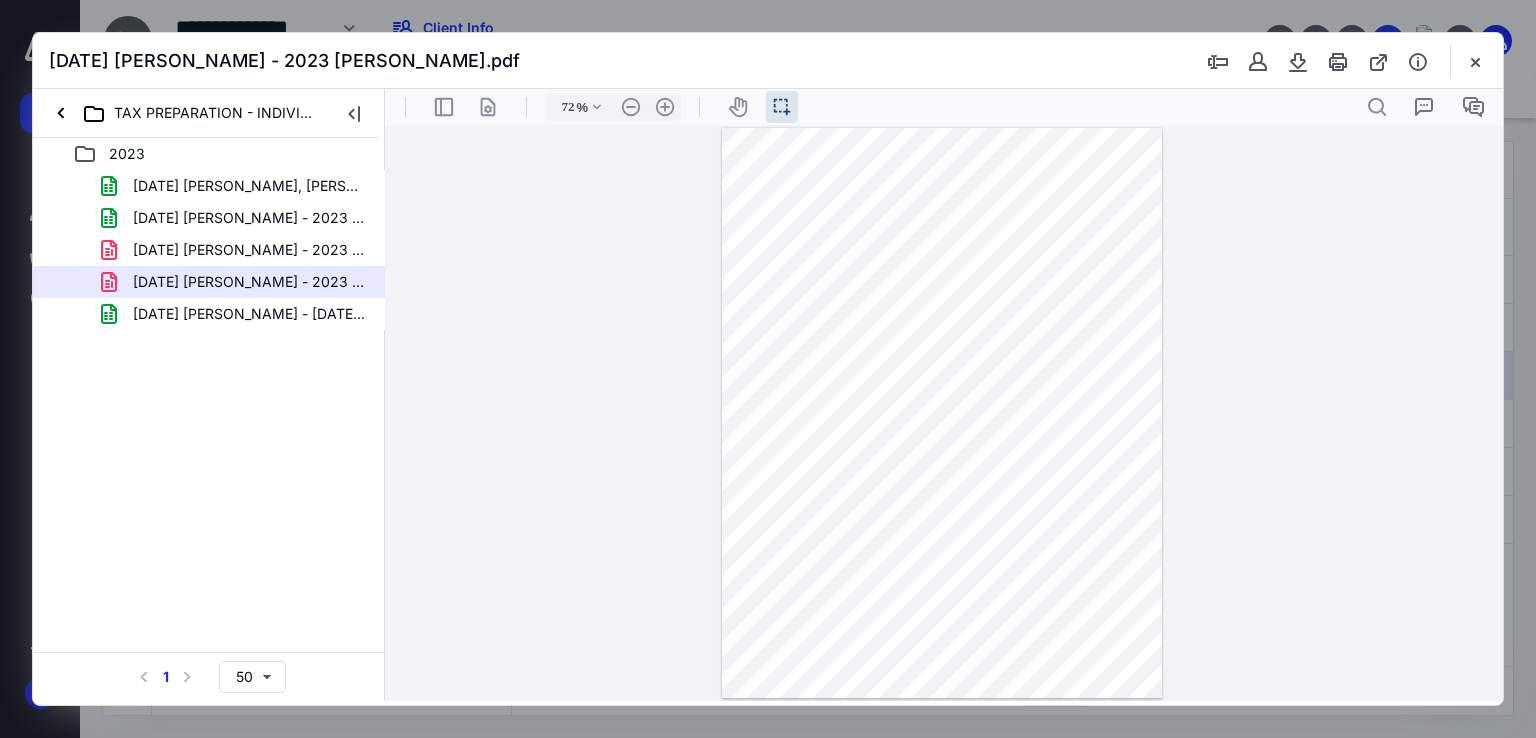 drag, startPoint x: 1479, startPoint y: 51, endPoint x: 1463, endPoint y: 54, distance: 16.27882 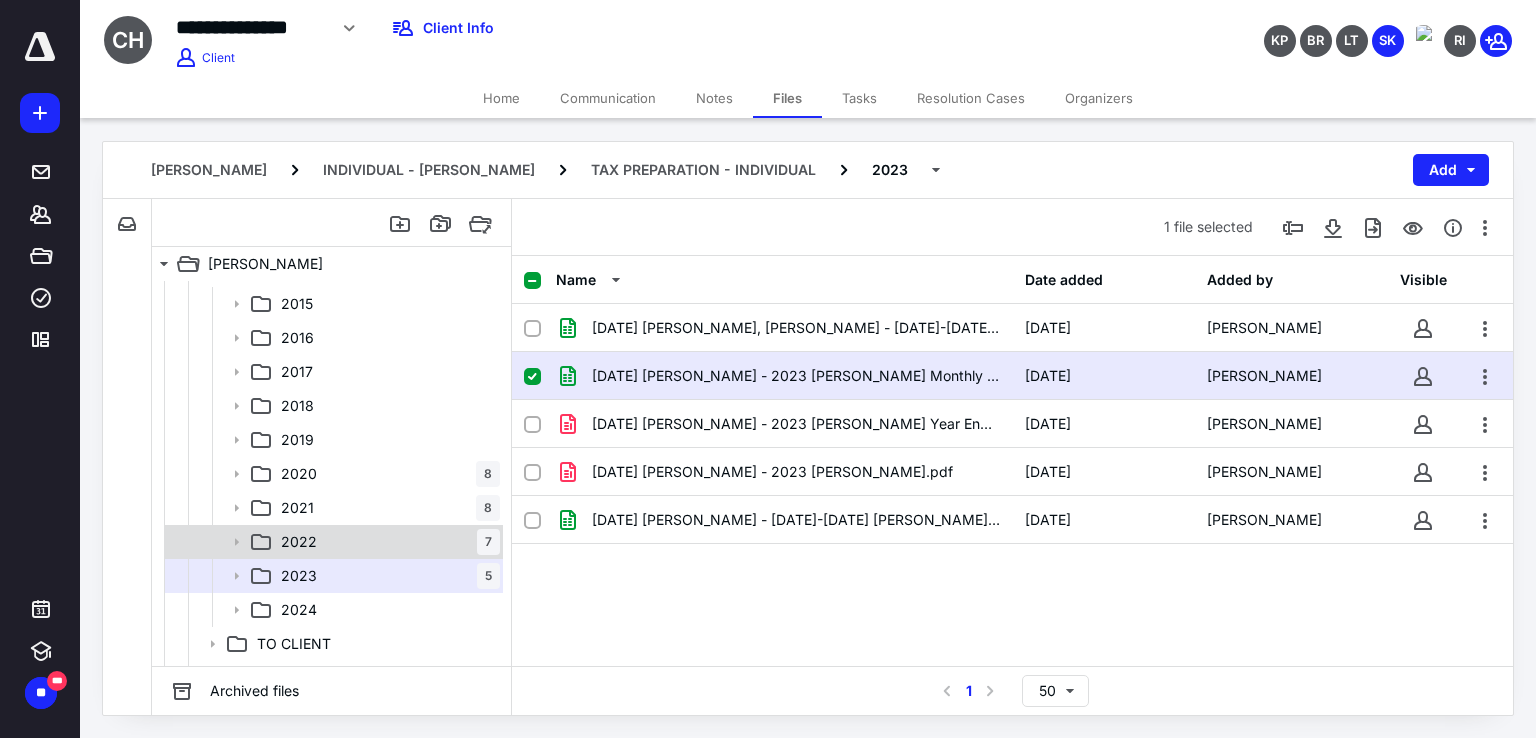 click on "2022 7" at bounding box center (386, 542) 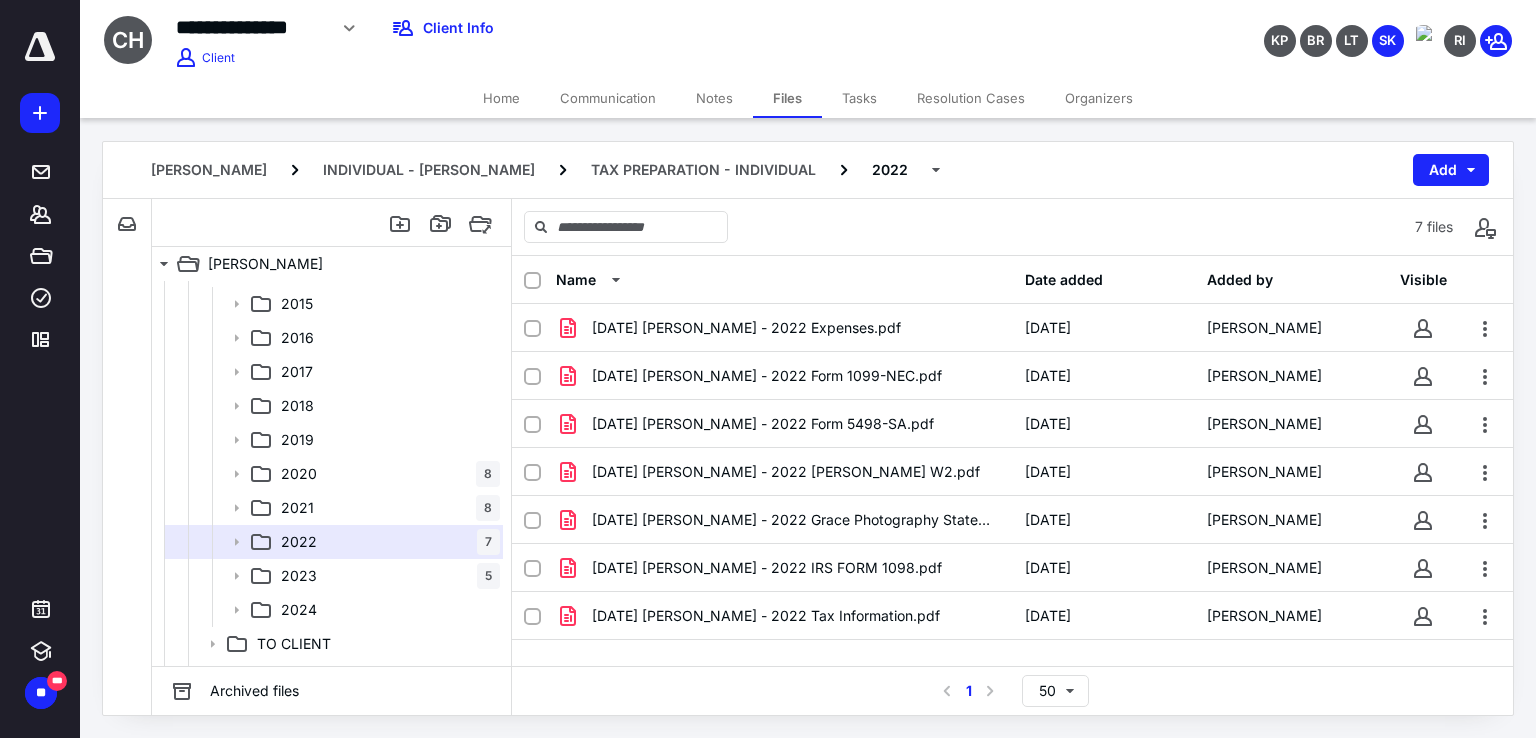 click on "Home" at bounding box center (501, 98) 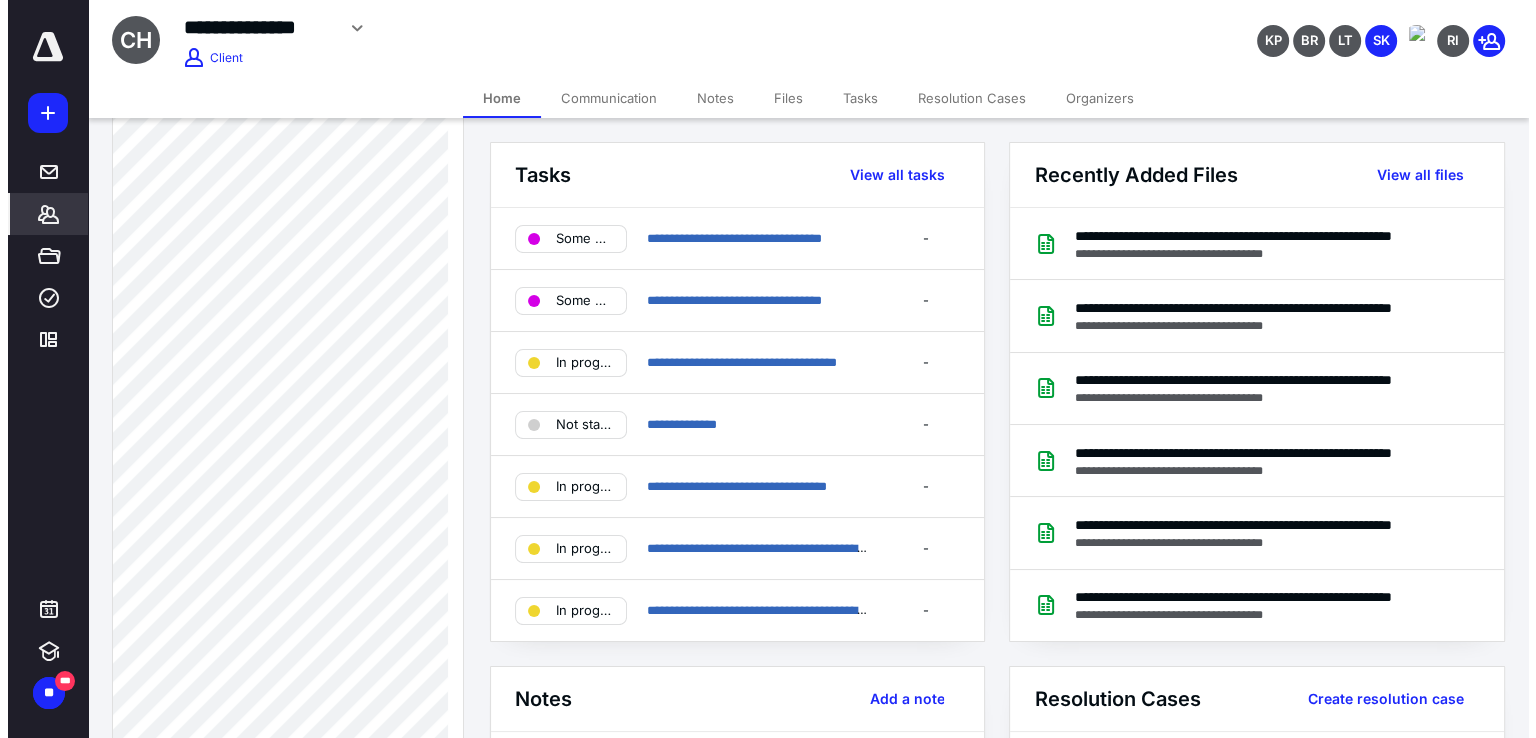 scroll, scrollTop: 800, scrollLeft: 0, axis: vertical 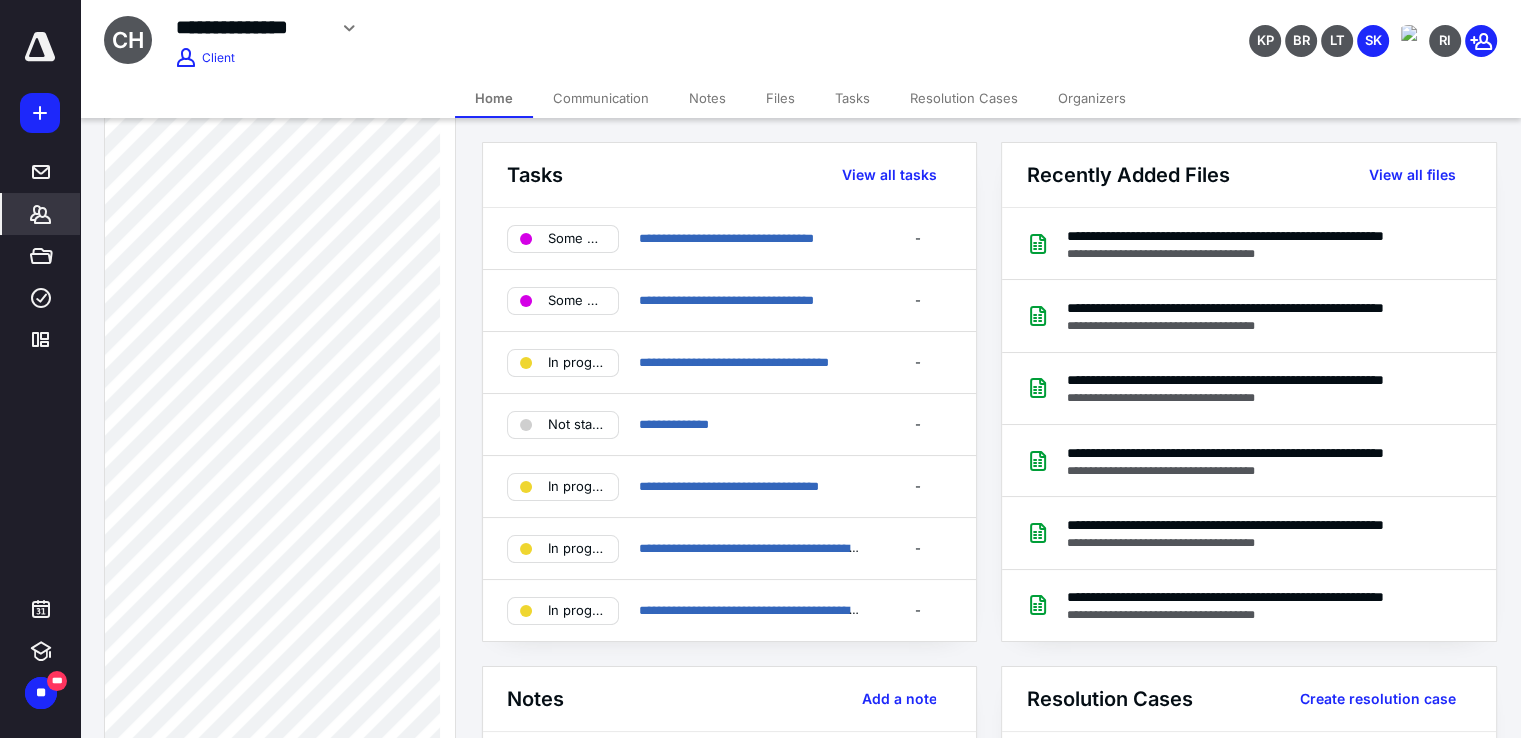 click on "Files" at bounding box center [780, 98] 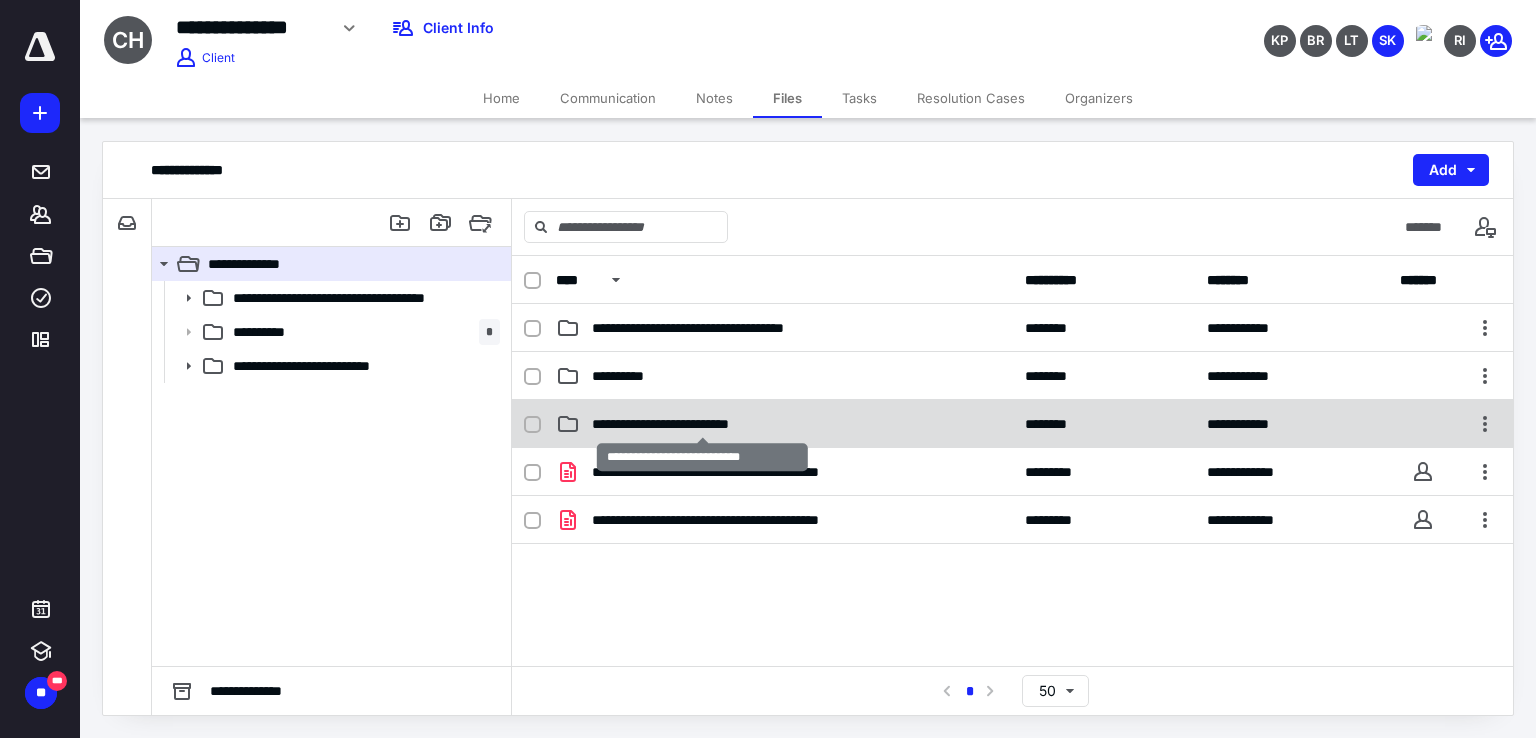 click on "**********" at bounding box center (702, 424) 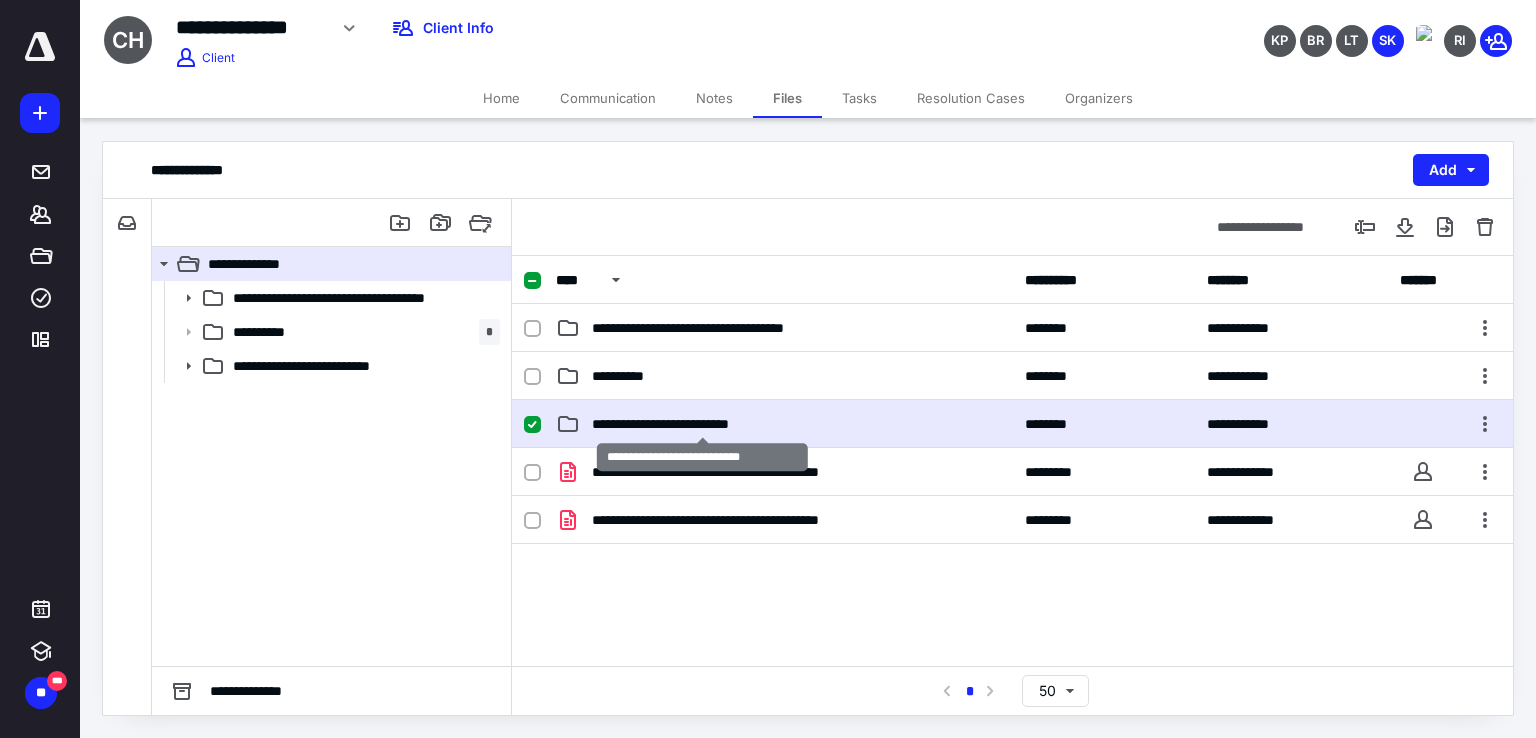 click on "**********" at bounding box center [702, 424] 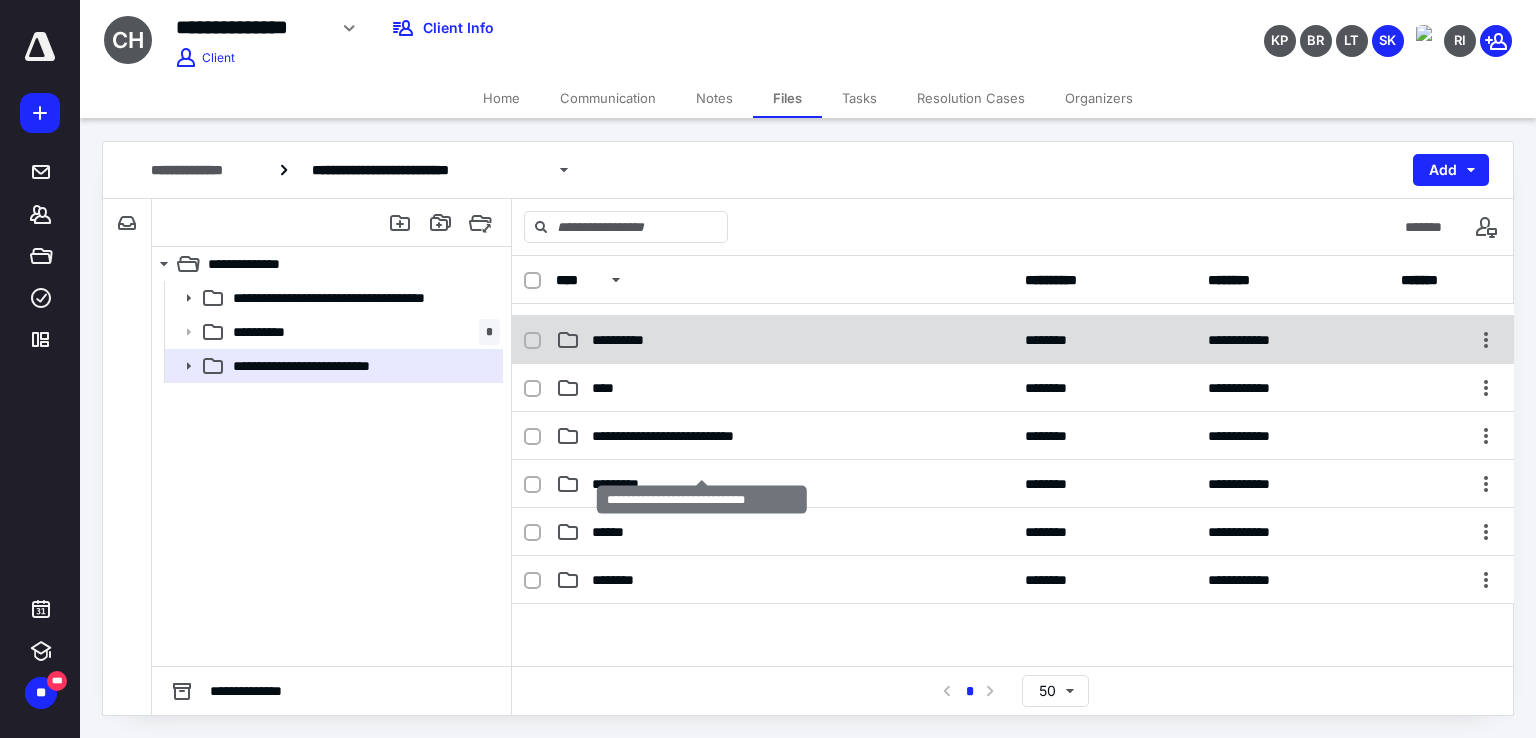 scroll, scrollTop: 100, scrollLeft: 0, axis: vertical 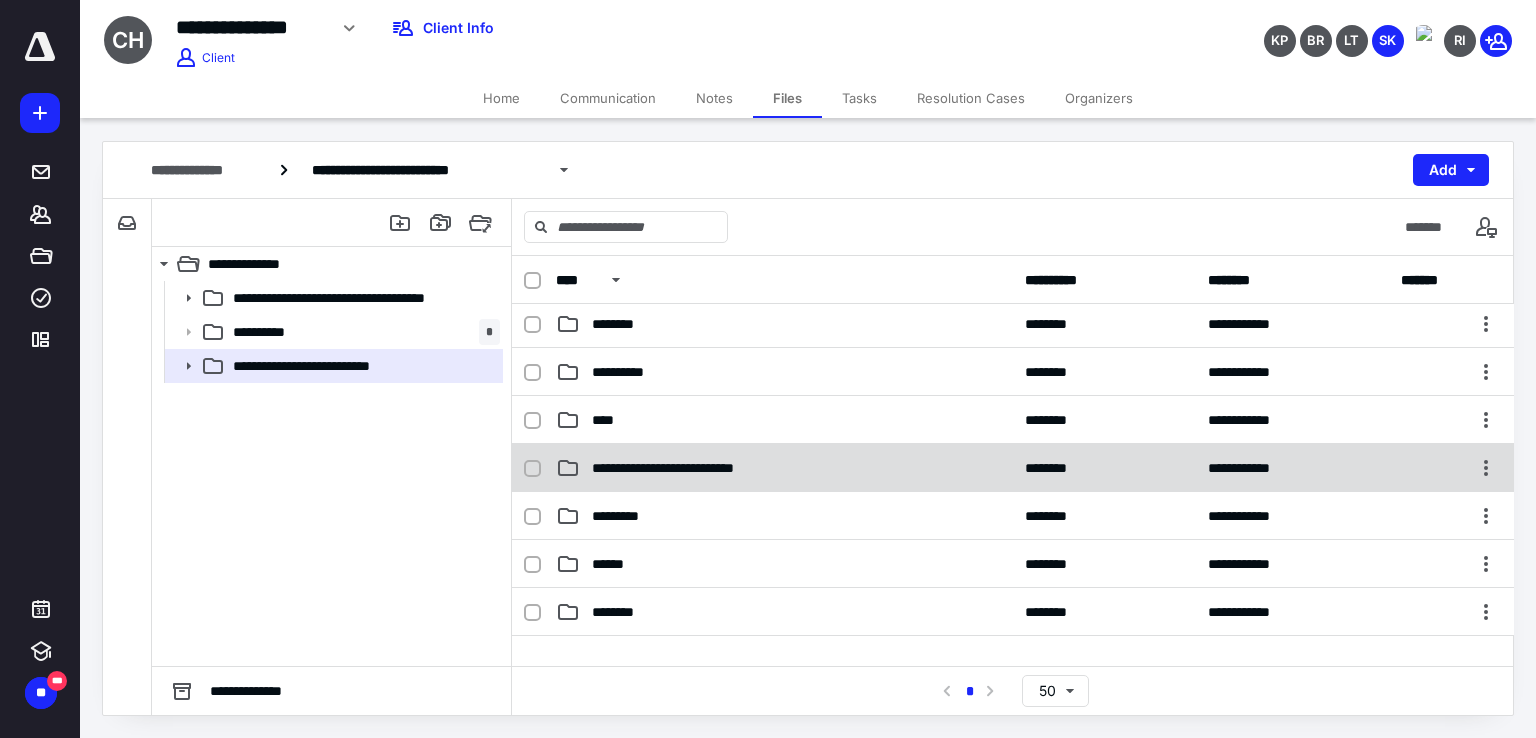click on "**********" at bounding box center [702, 468] 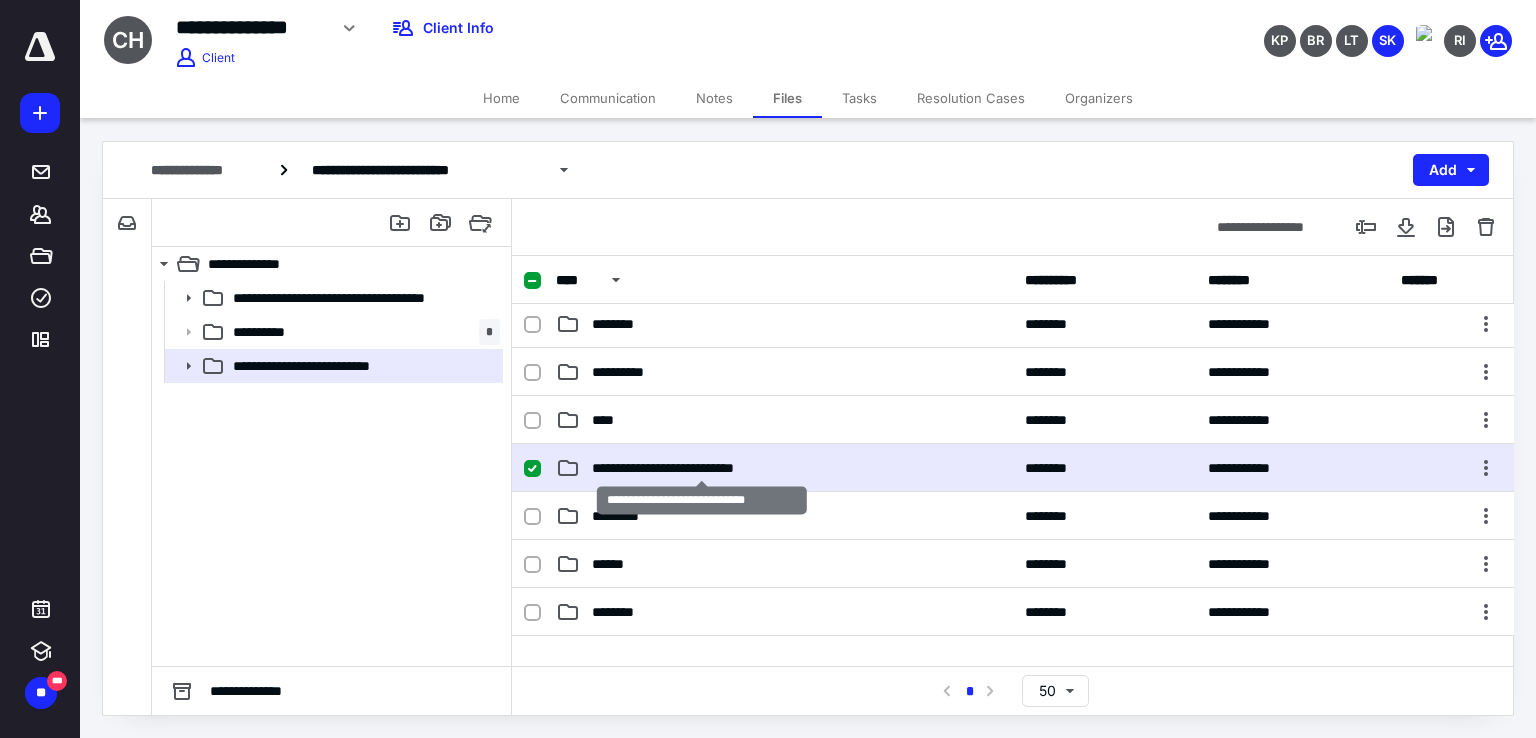 click on "**********" at bounding box center [702, 468] 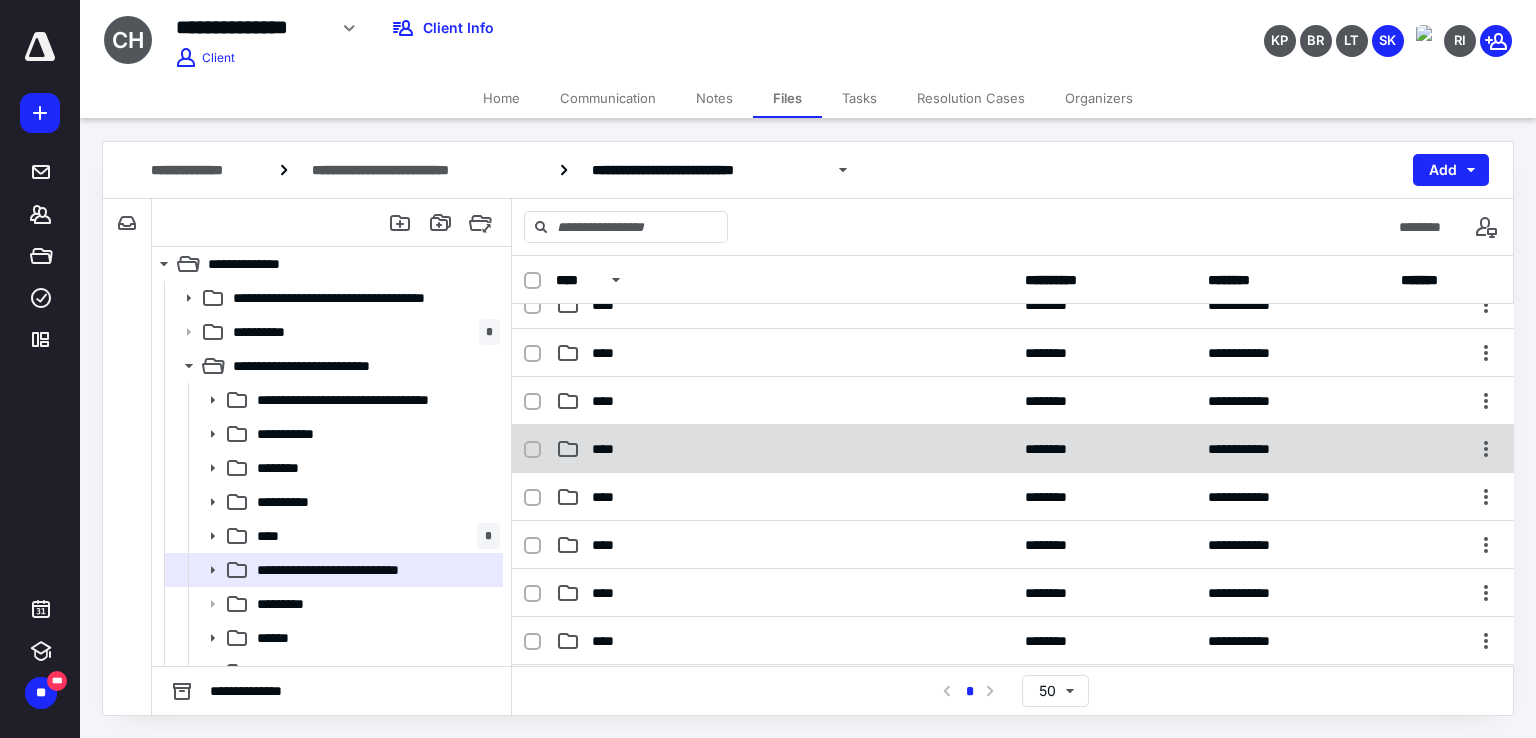 scroll, scrollTop: 100, scrollLeft: 0, axis: vertical 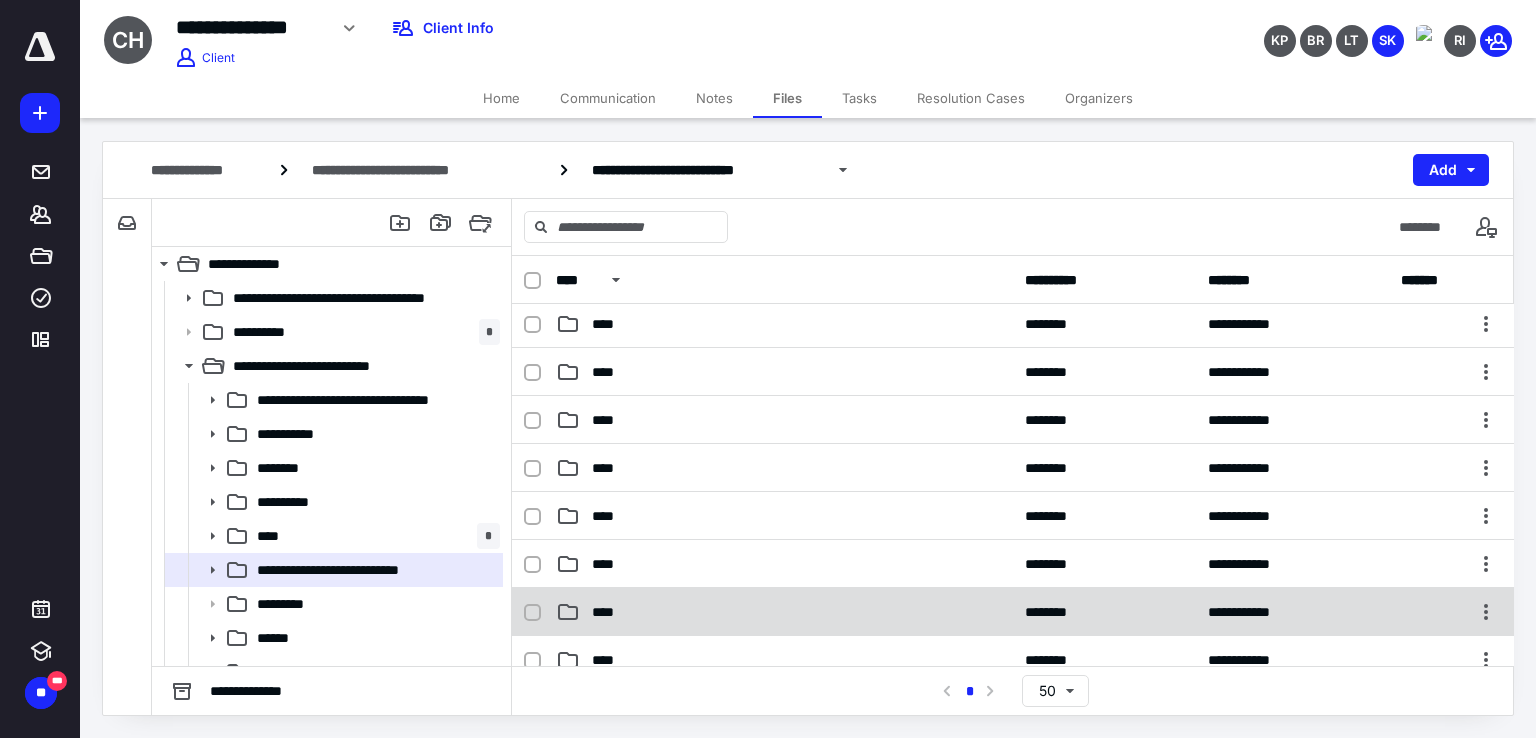 click on "****" at bounding box center (609, 612) 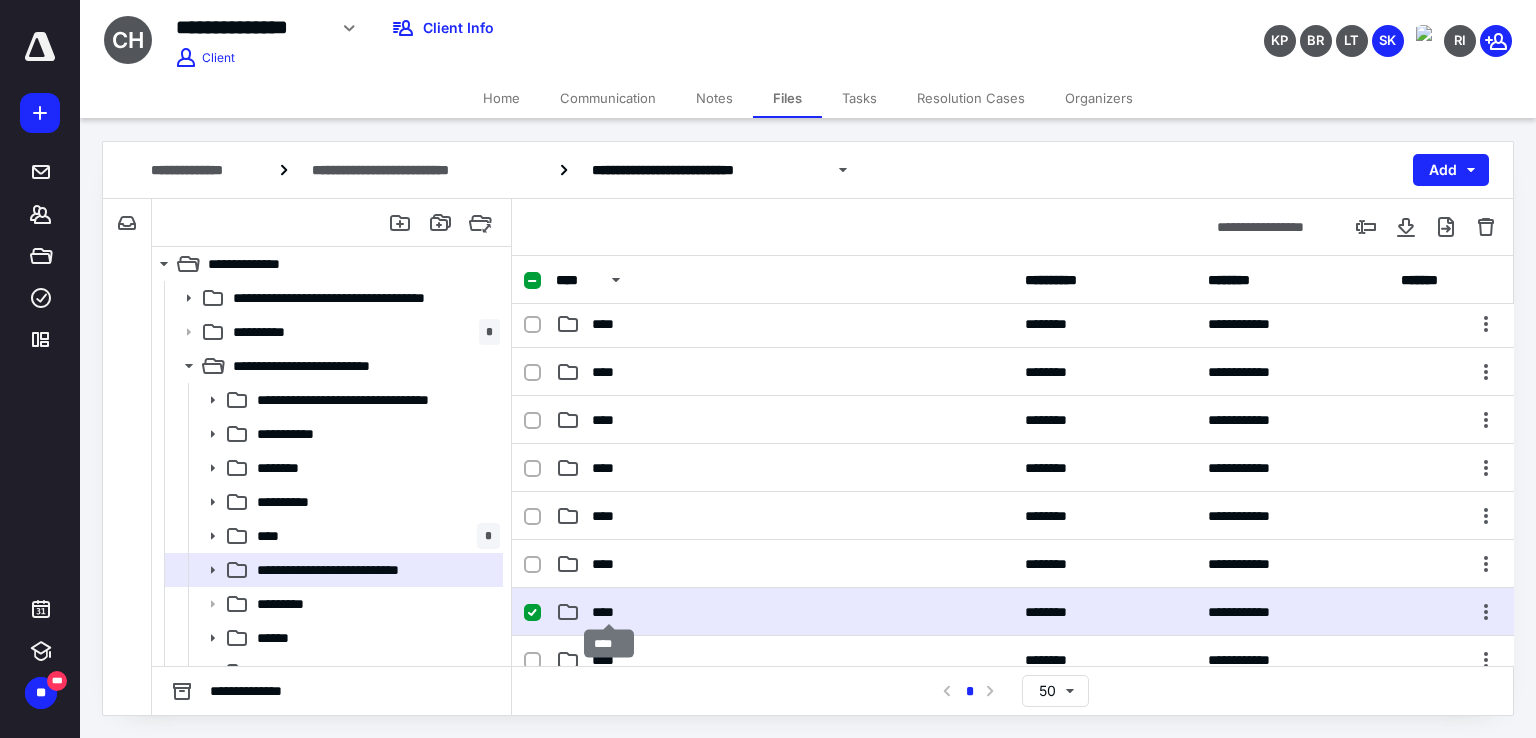click on "****" at bounding box center [609, 612] 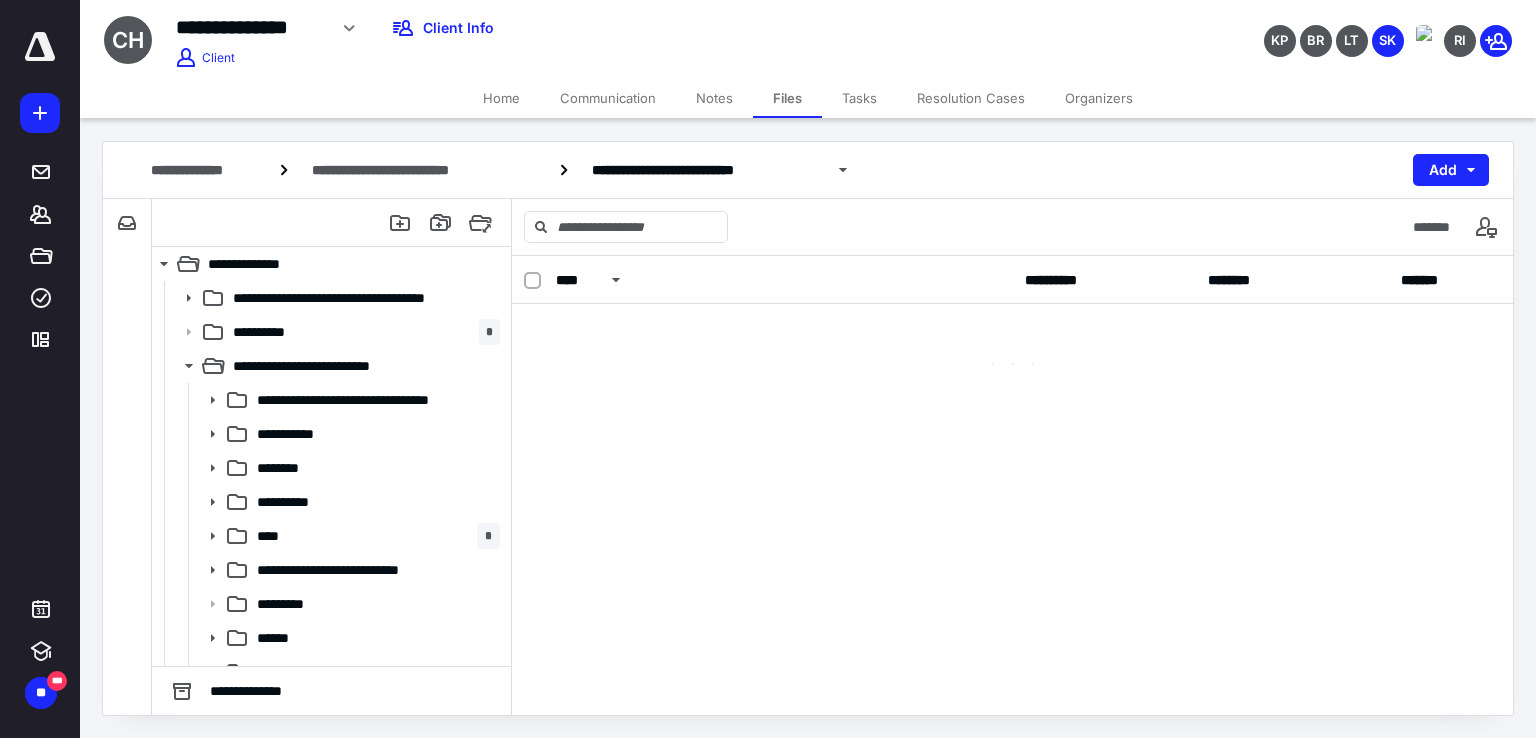 scroll, scrollTop: 0, scrollLeft: 0, axis: both 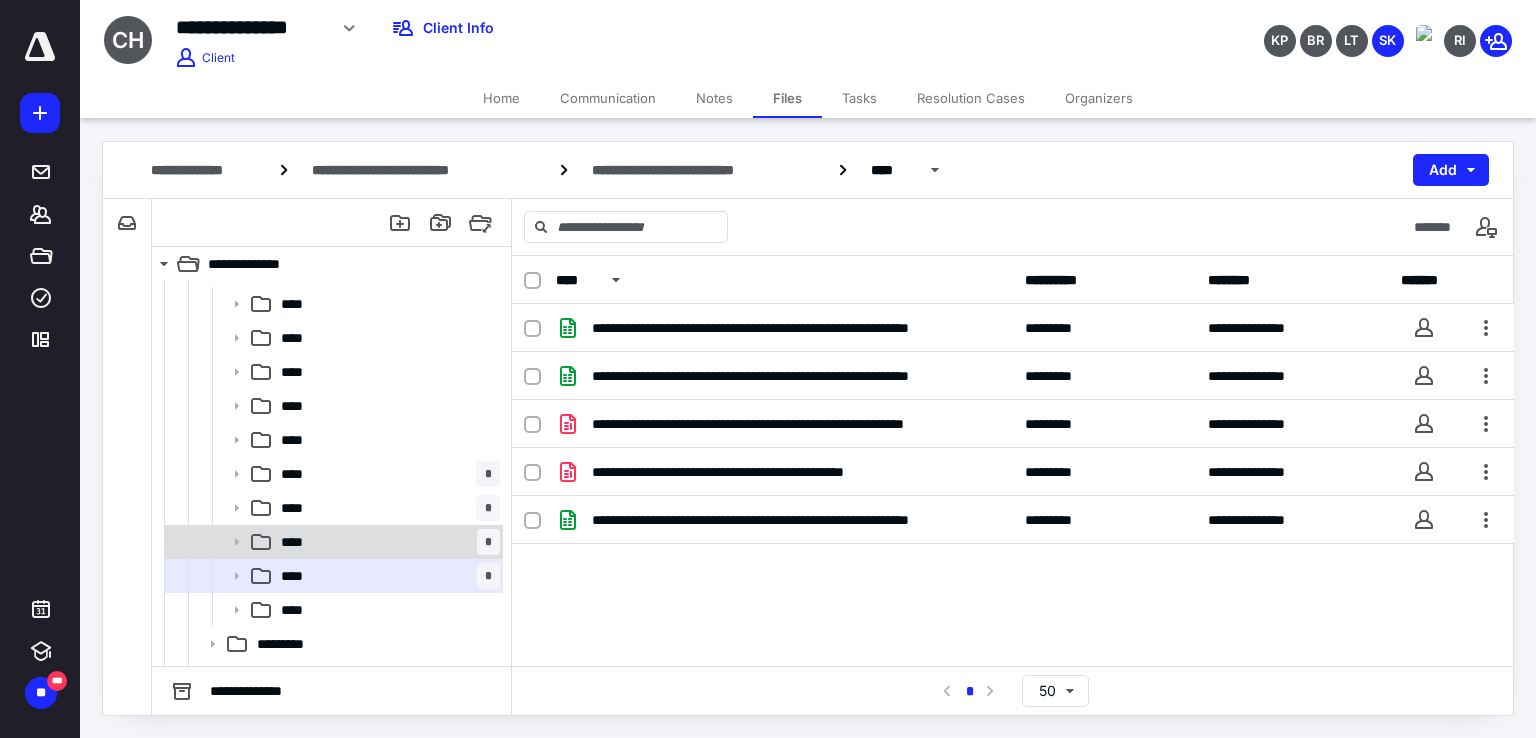 click on "**** *" at bounding box center (386, 542) 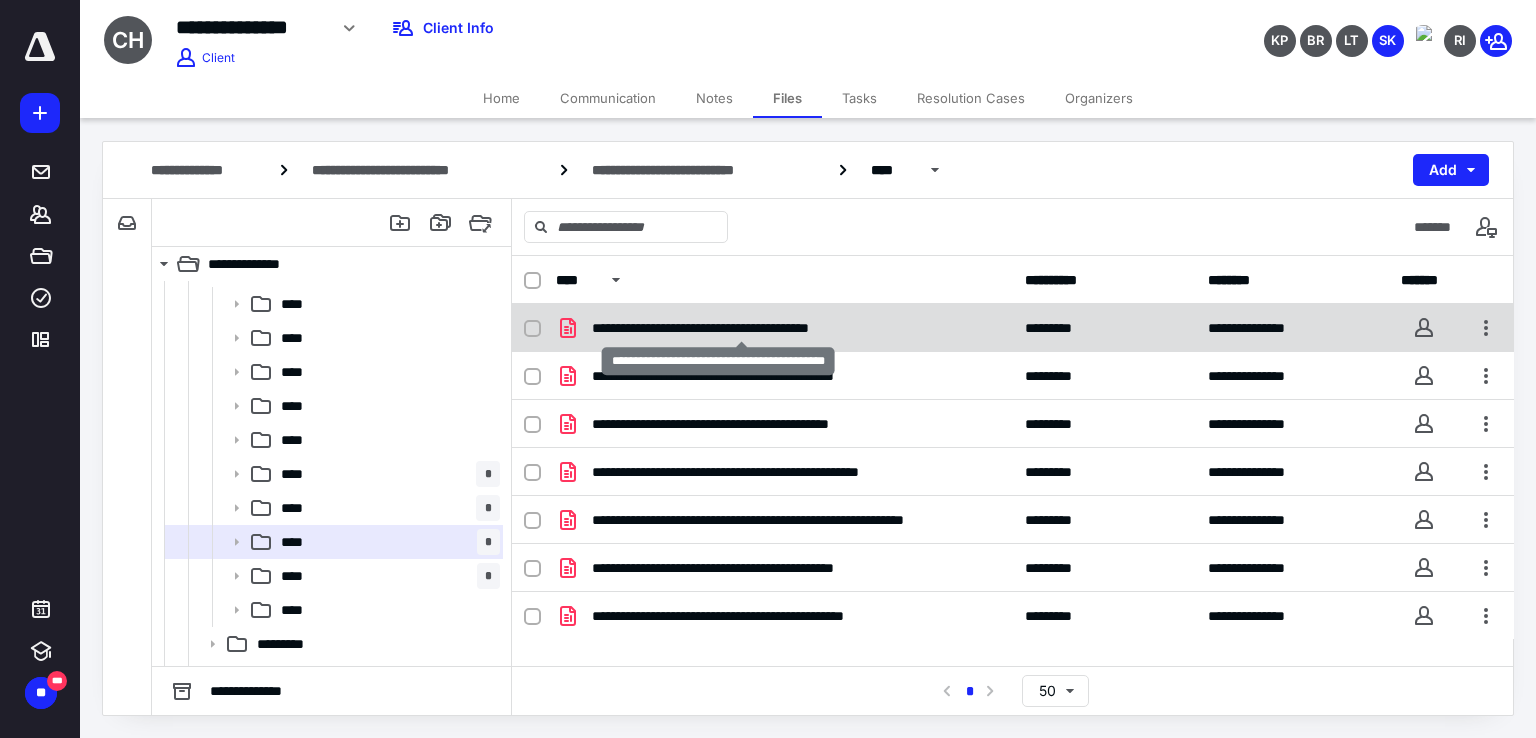click on "**********" at bounding box center [741, 328] 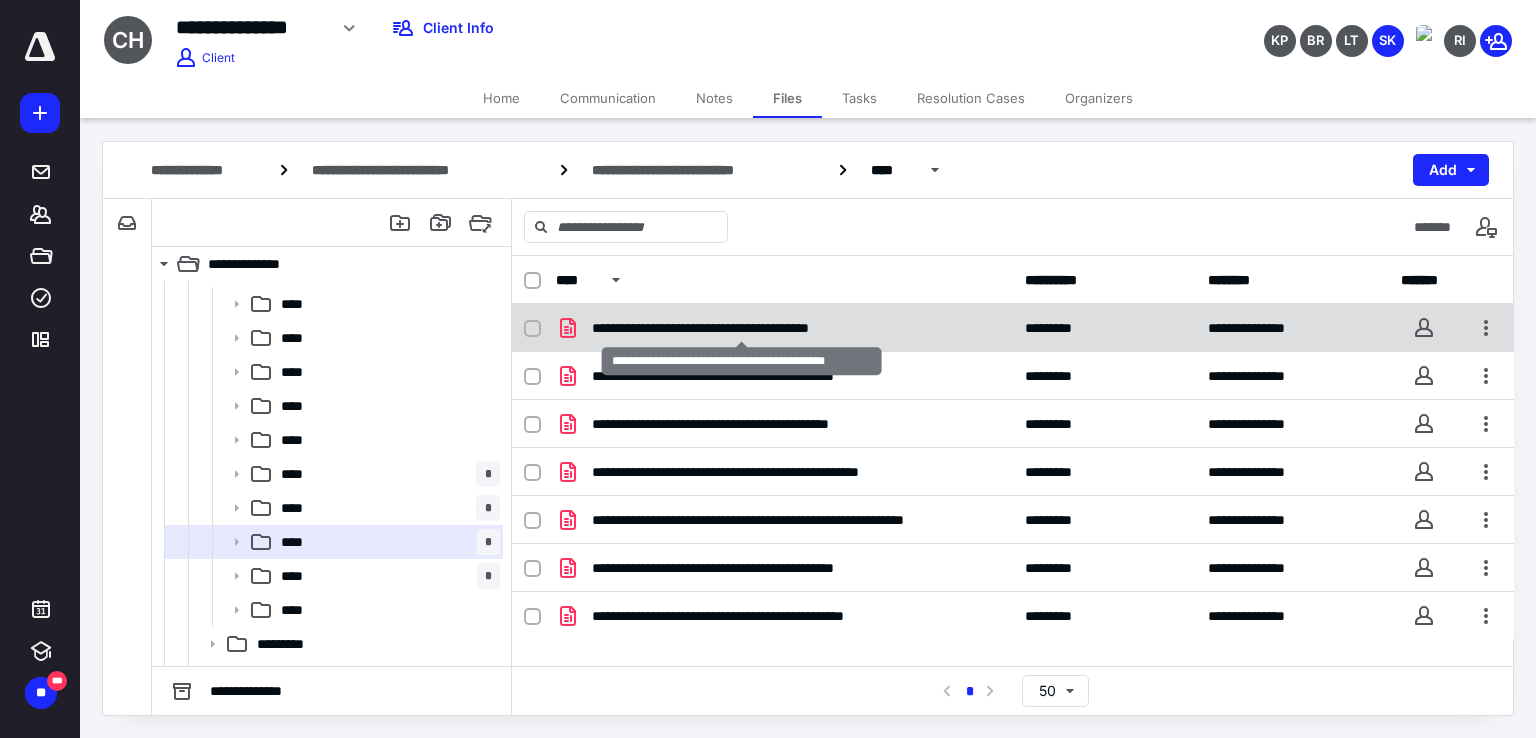 click on "**********" at bounding box center (741, 328) 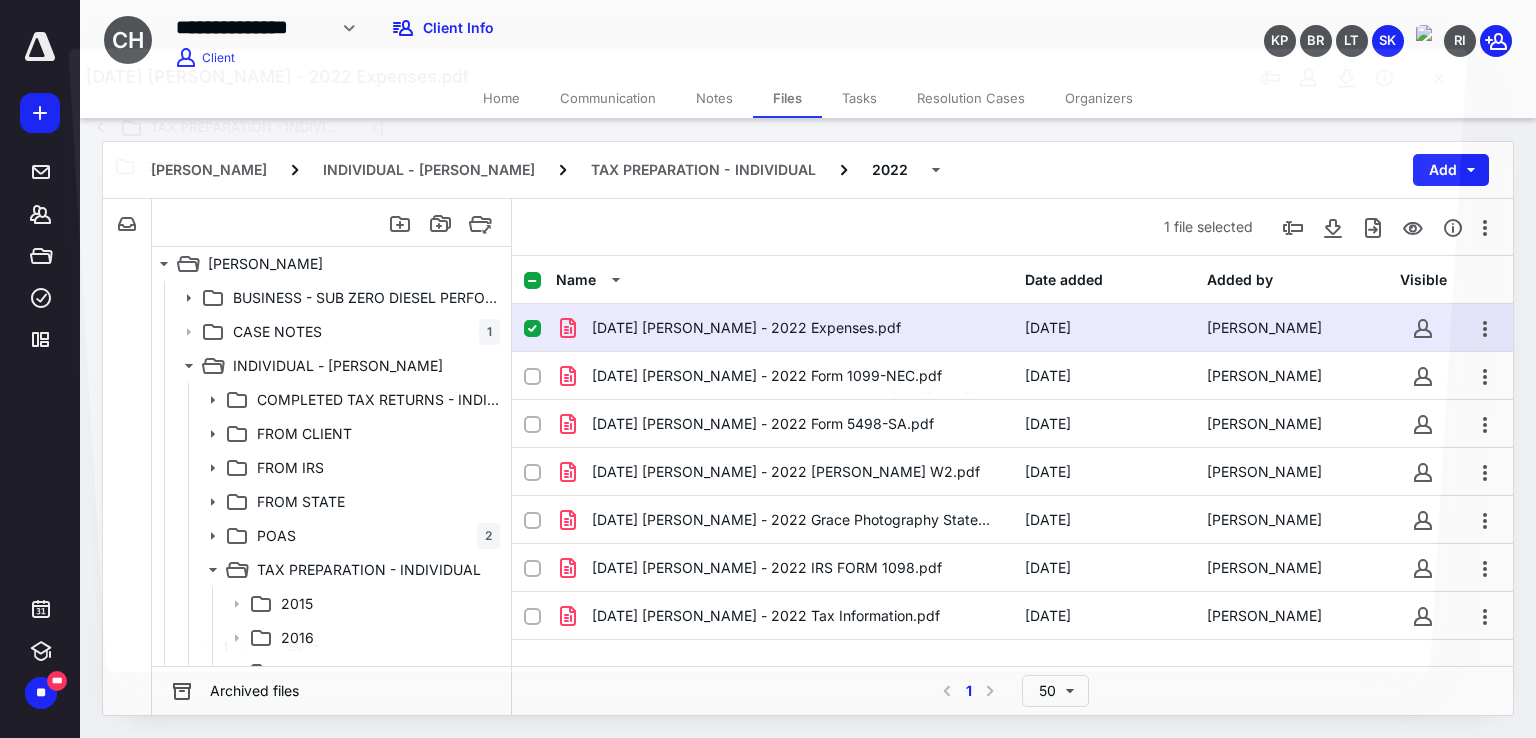 scroll, scrollTop: 300, scrollLeft: 0, axis: vertical 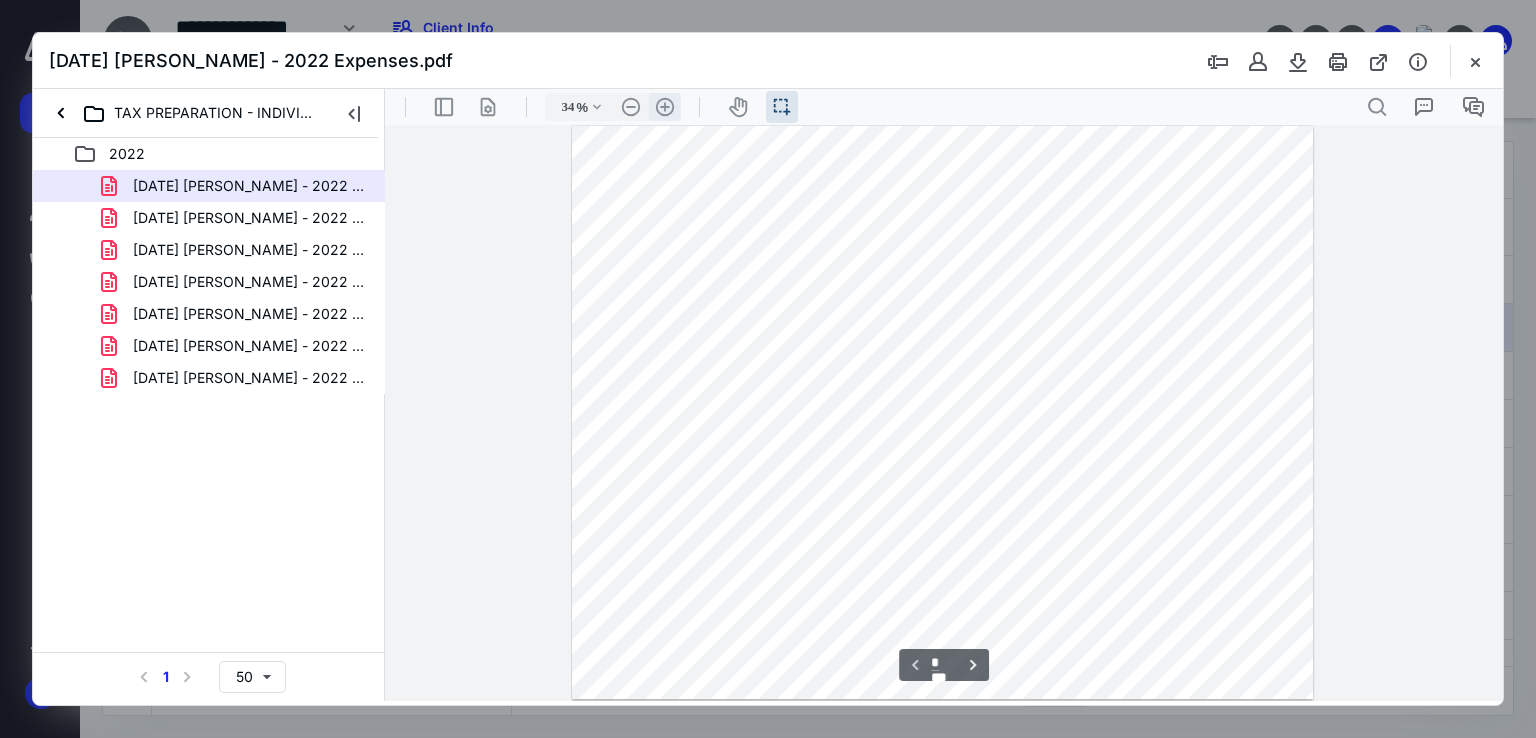 click on ".cls-1{fill:#abb0c4;} icon - header - zoom - in - line" at bounding box center (665, 107) 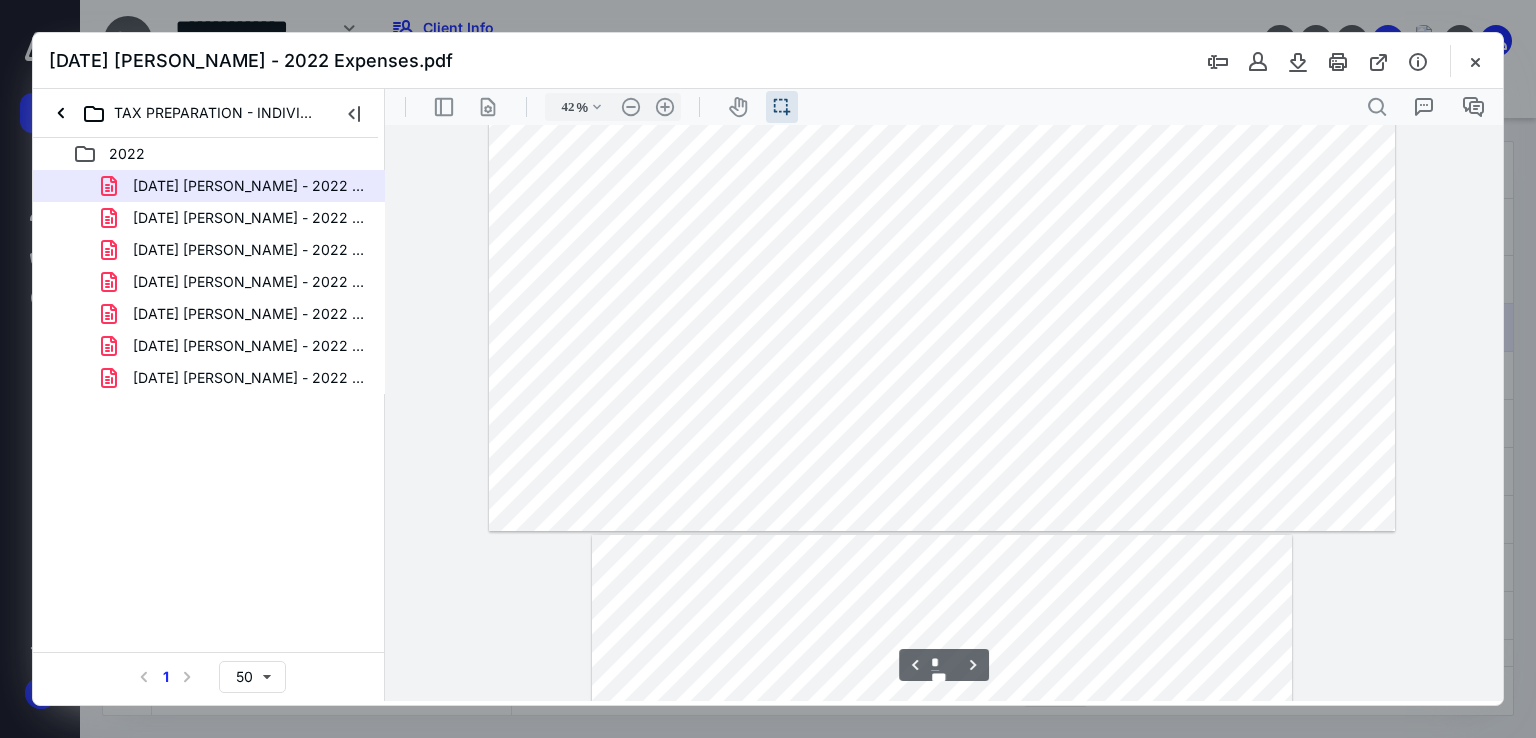 scroll, scrollTop: 500, scrollLeft: 0, axis: vertical 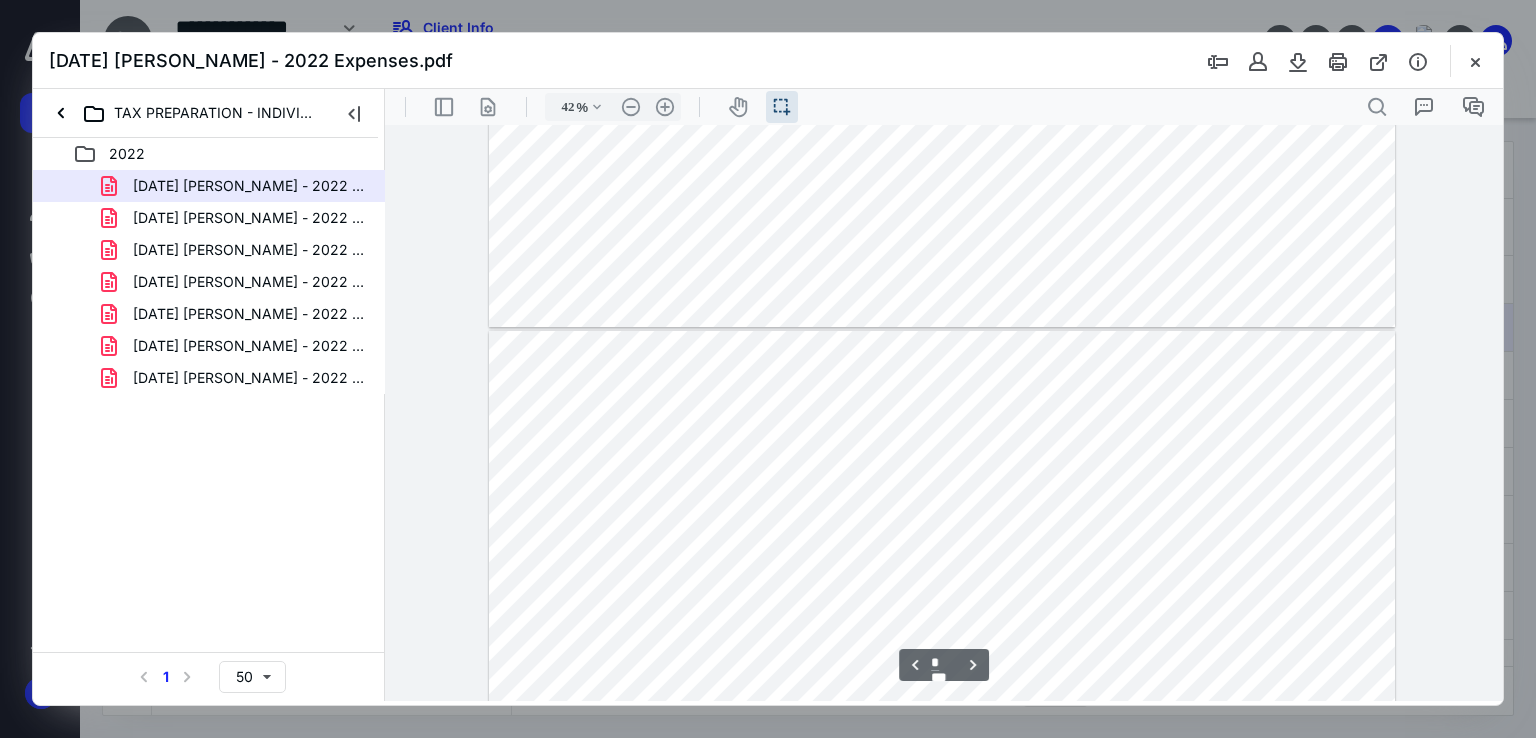 type on "*" 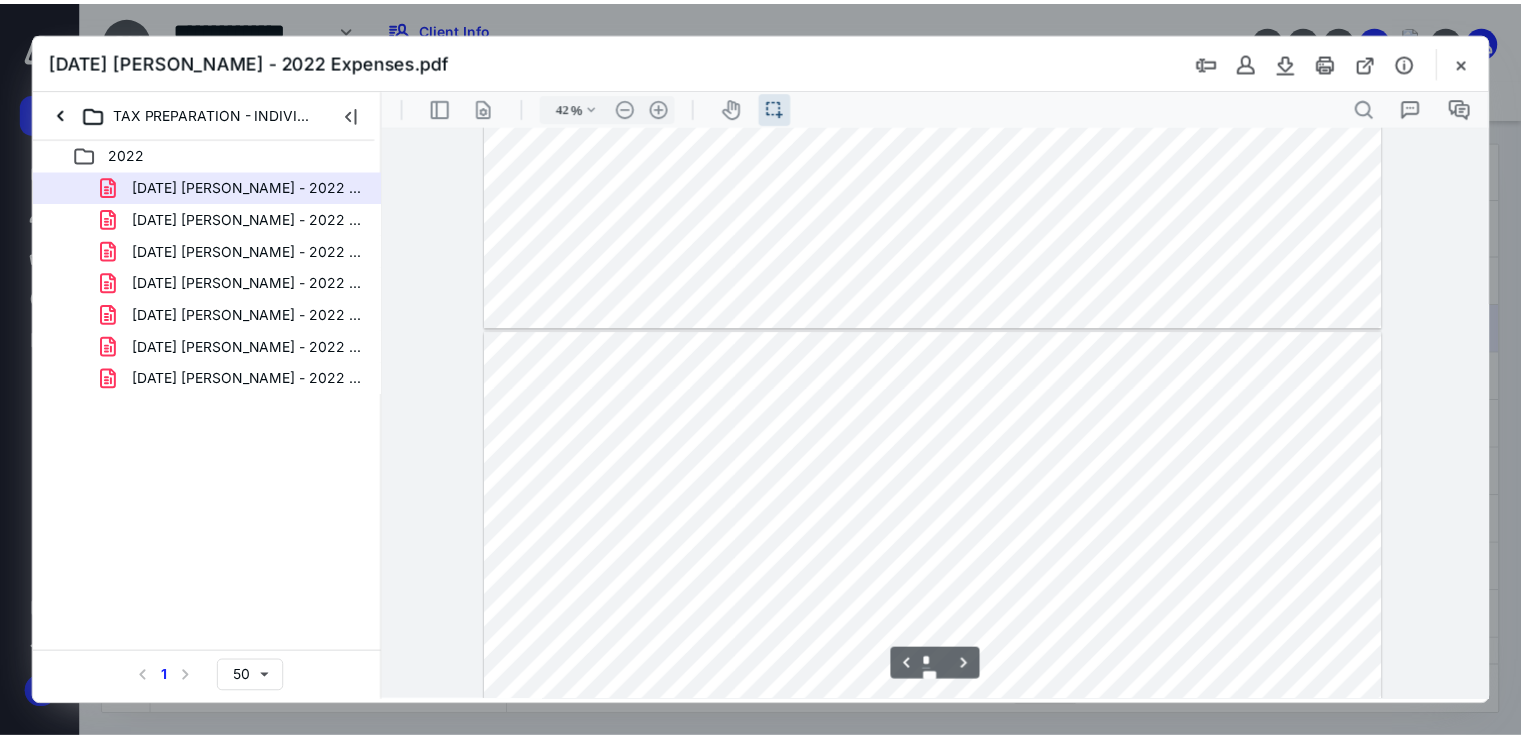scroll, scrollTop: 0, scrollLeft: 0, axis: both 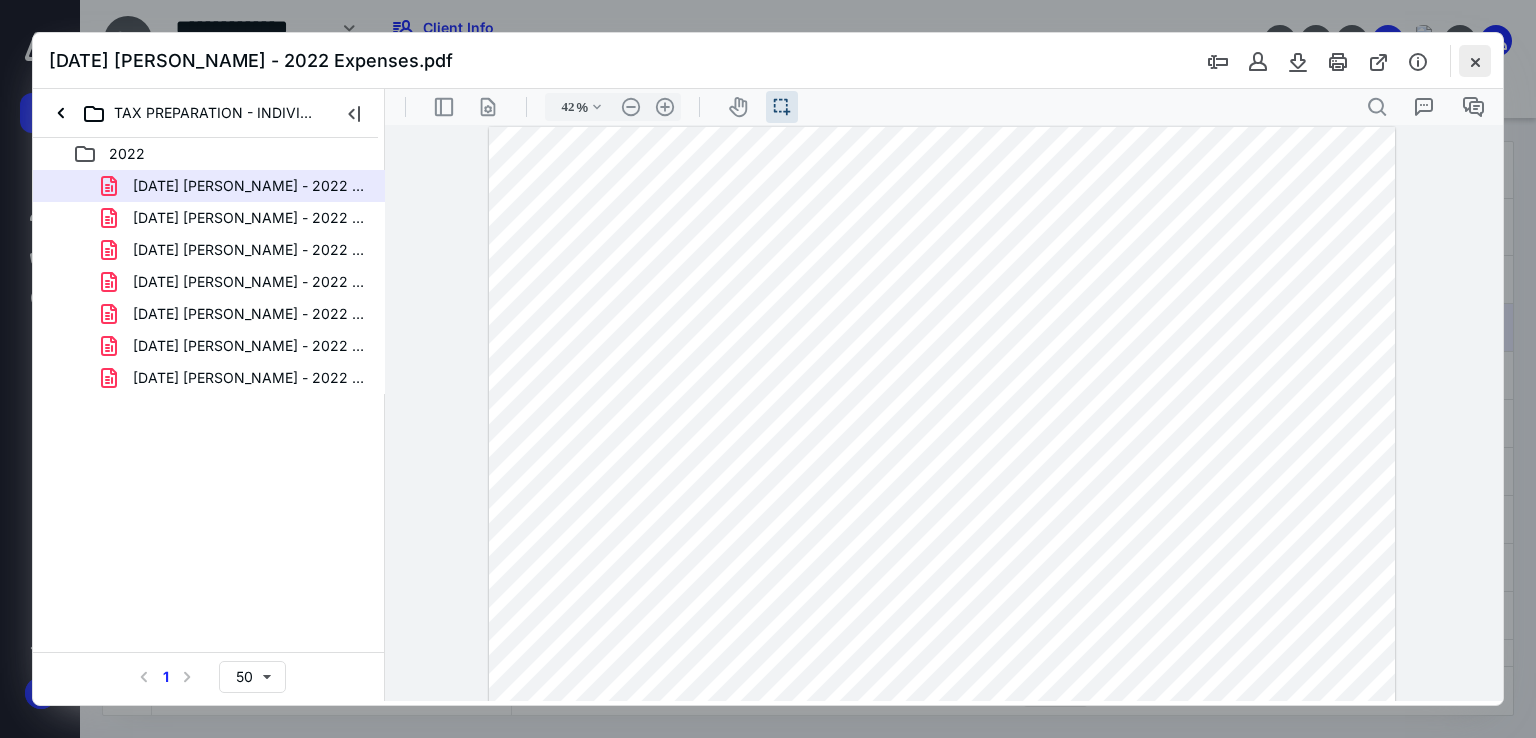 click at bounding box center [1475, 61] 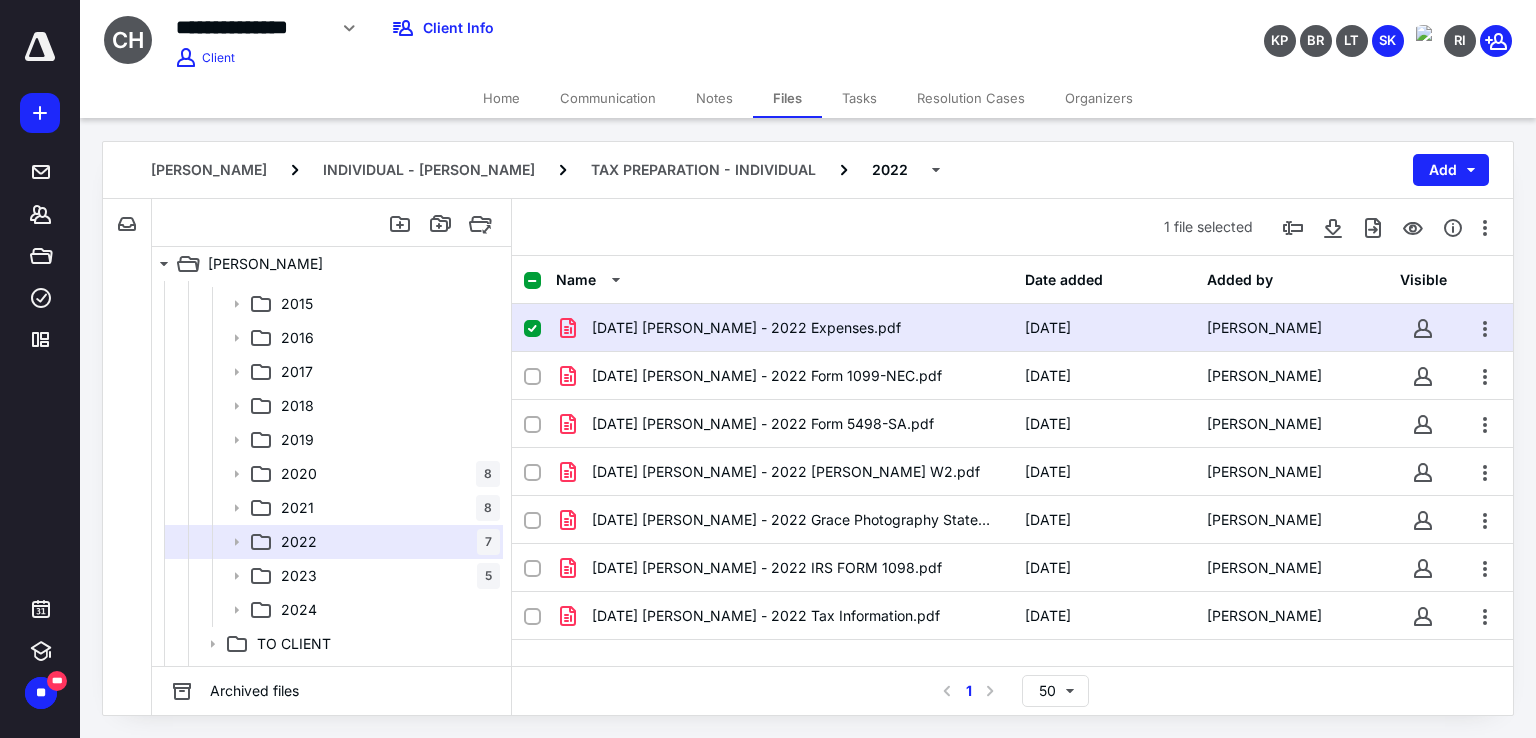 click on "Home" at bounding box center [501, 98] 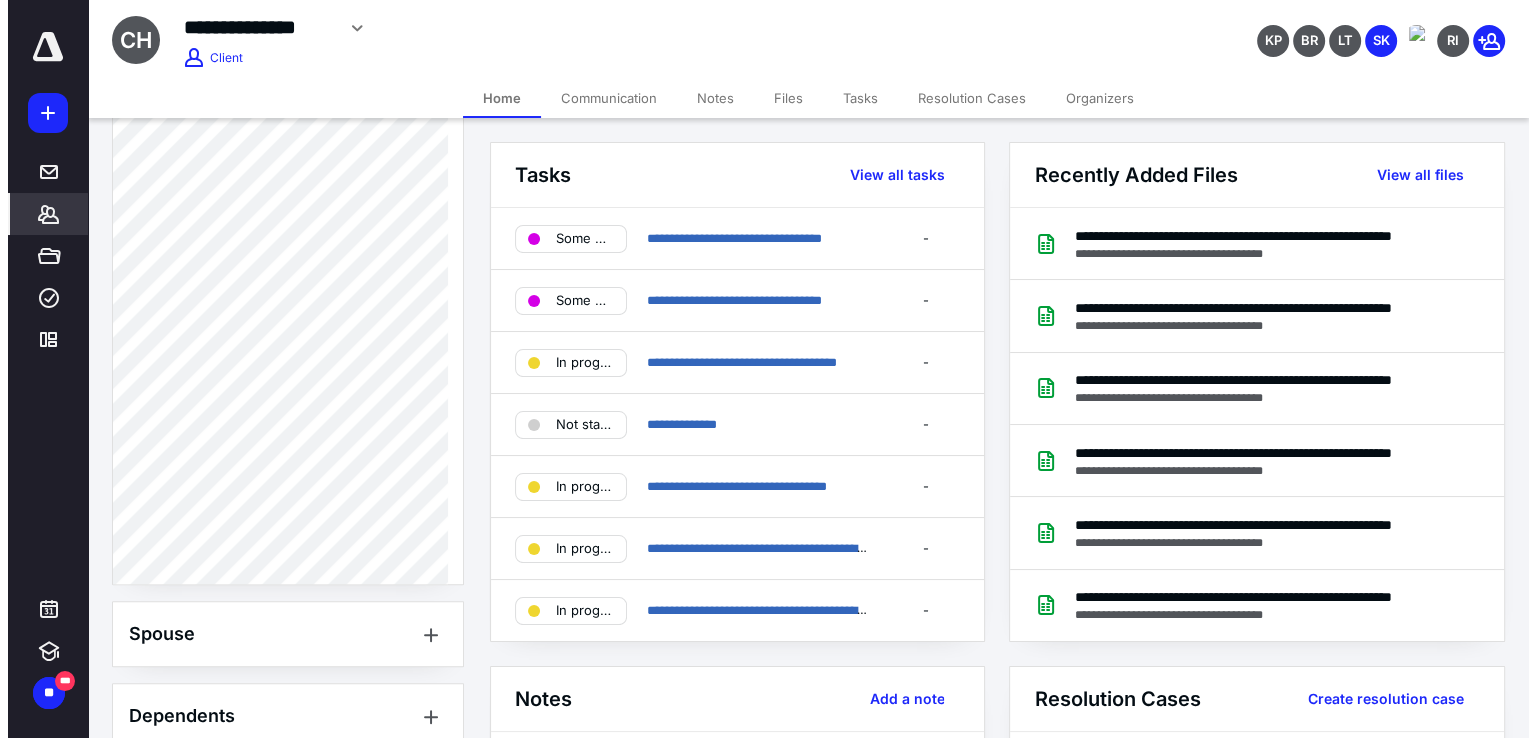 scroll, scrollTop: 1188, scrollLeft: 0, axis: vertical 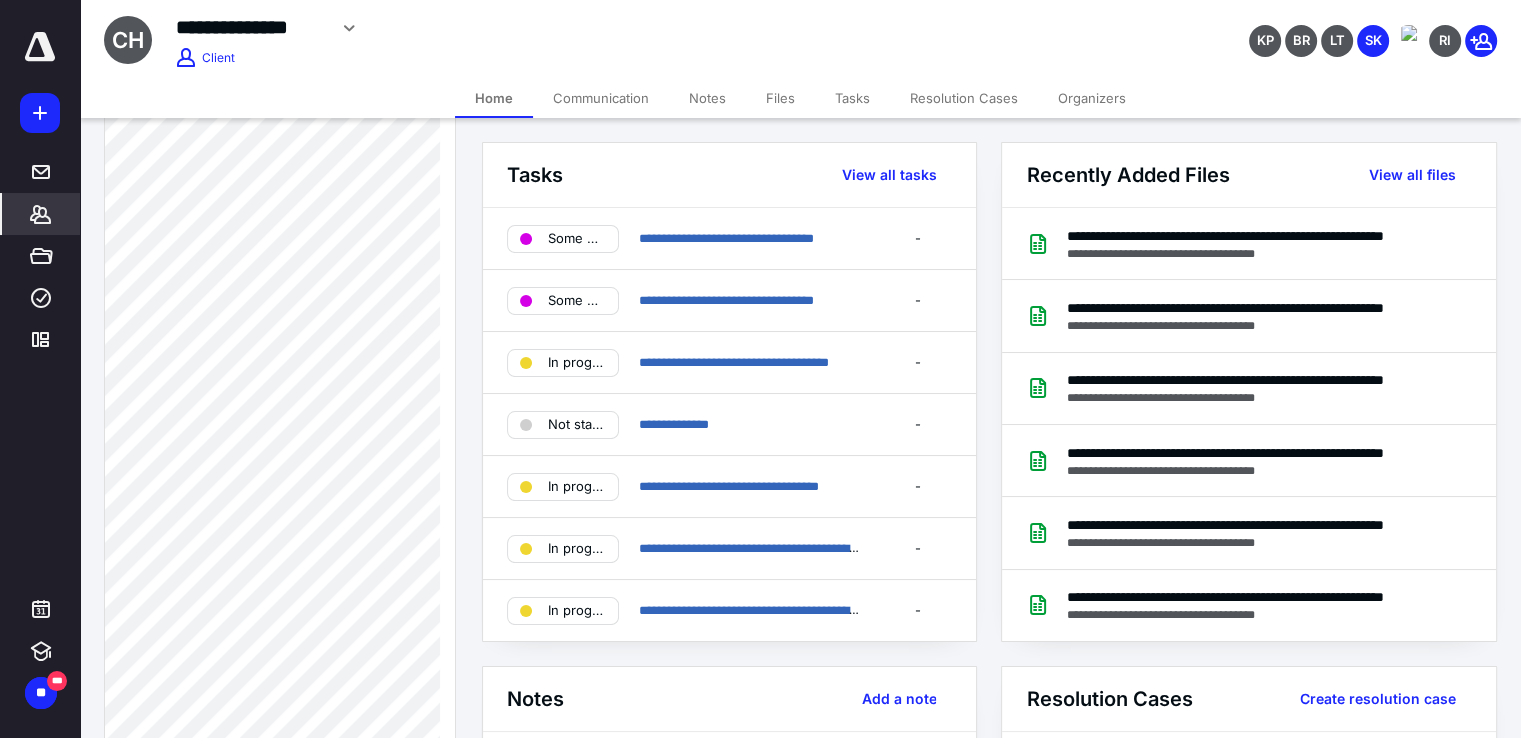 click on "Tasks" at bounding box center (852, 98) 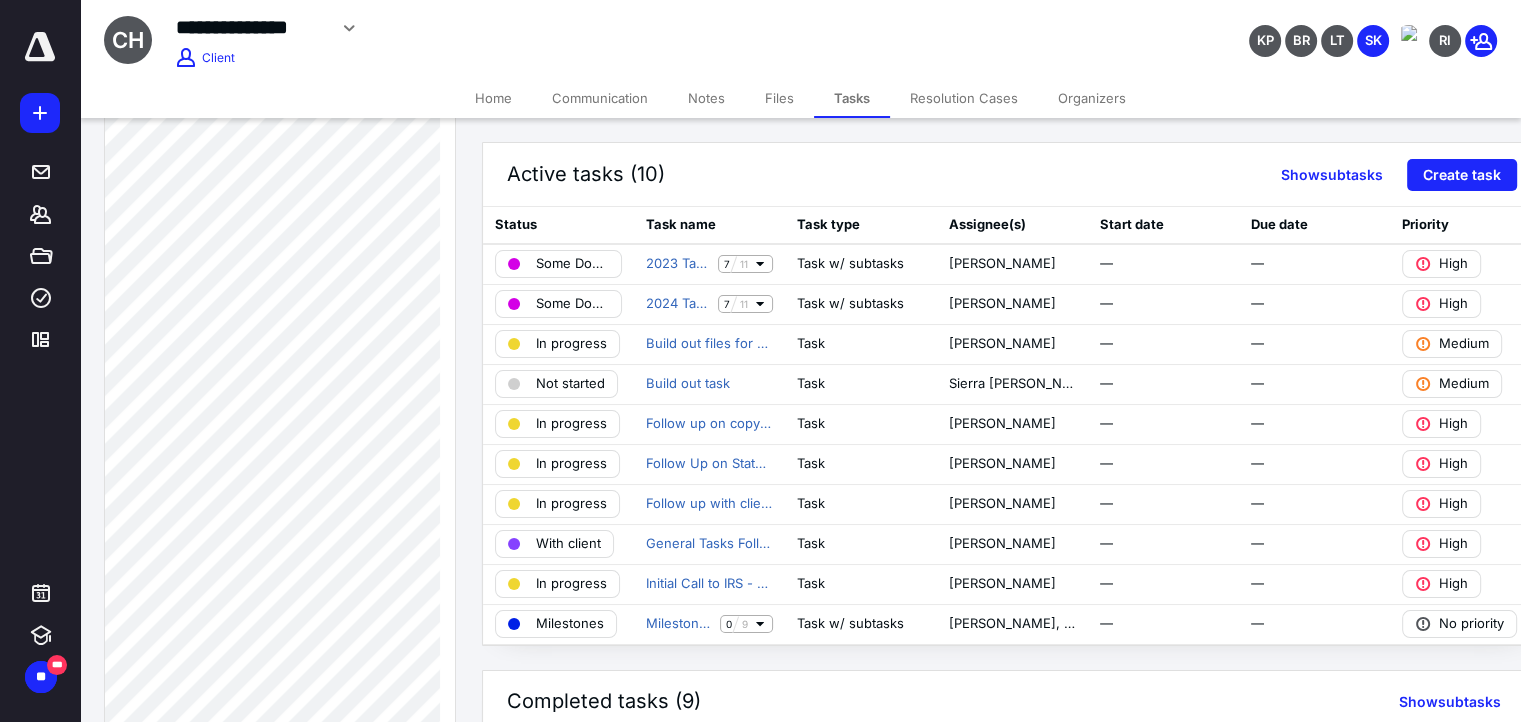 click on "Files" at bounding box center [779, 98] 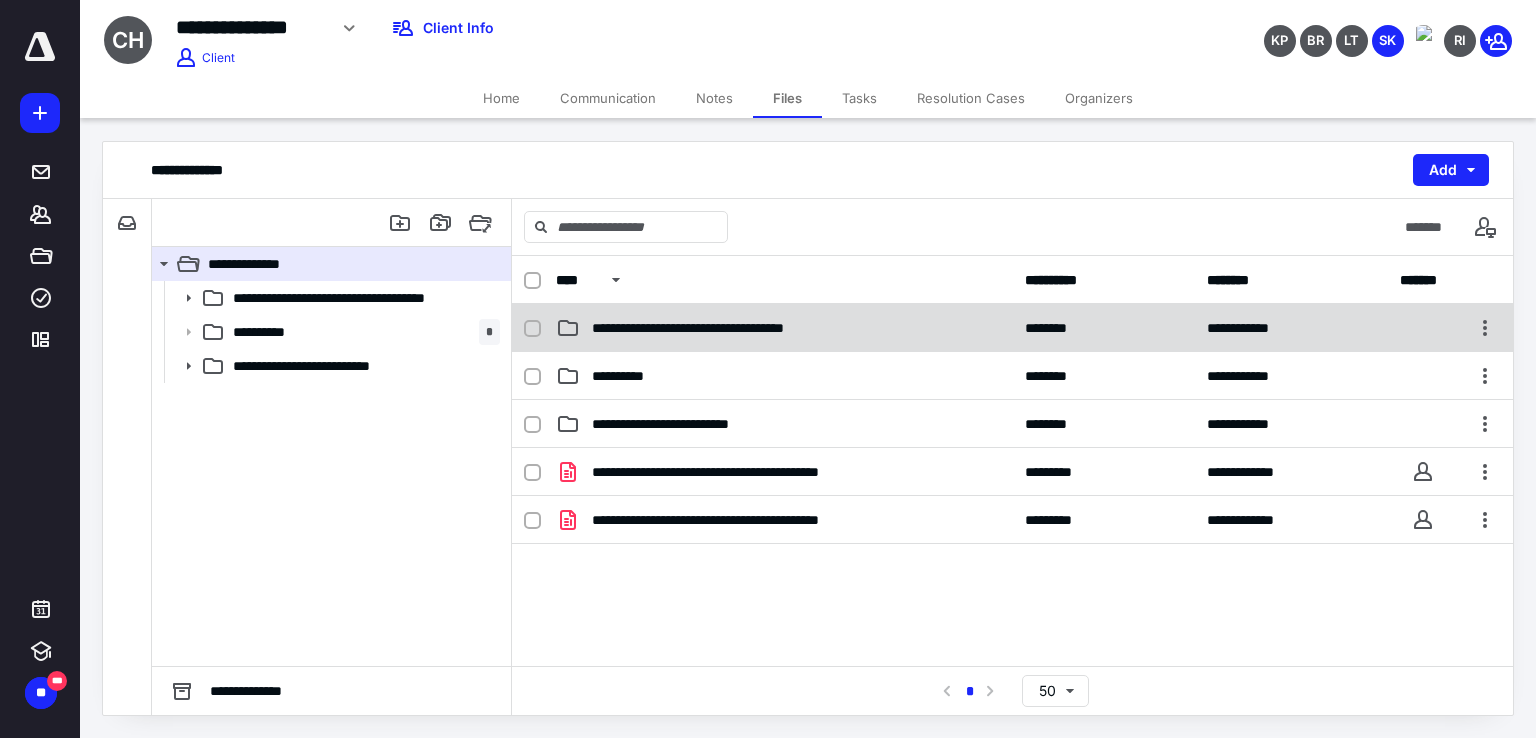 click on "**********" at bounding box center [749, 328] 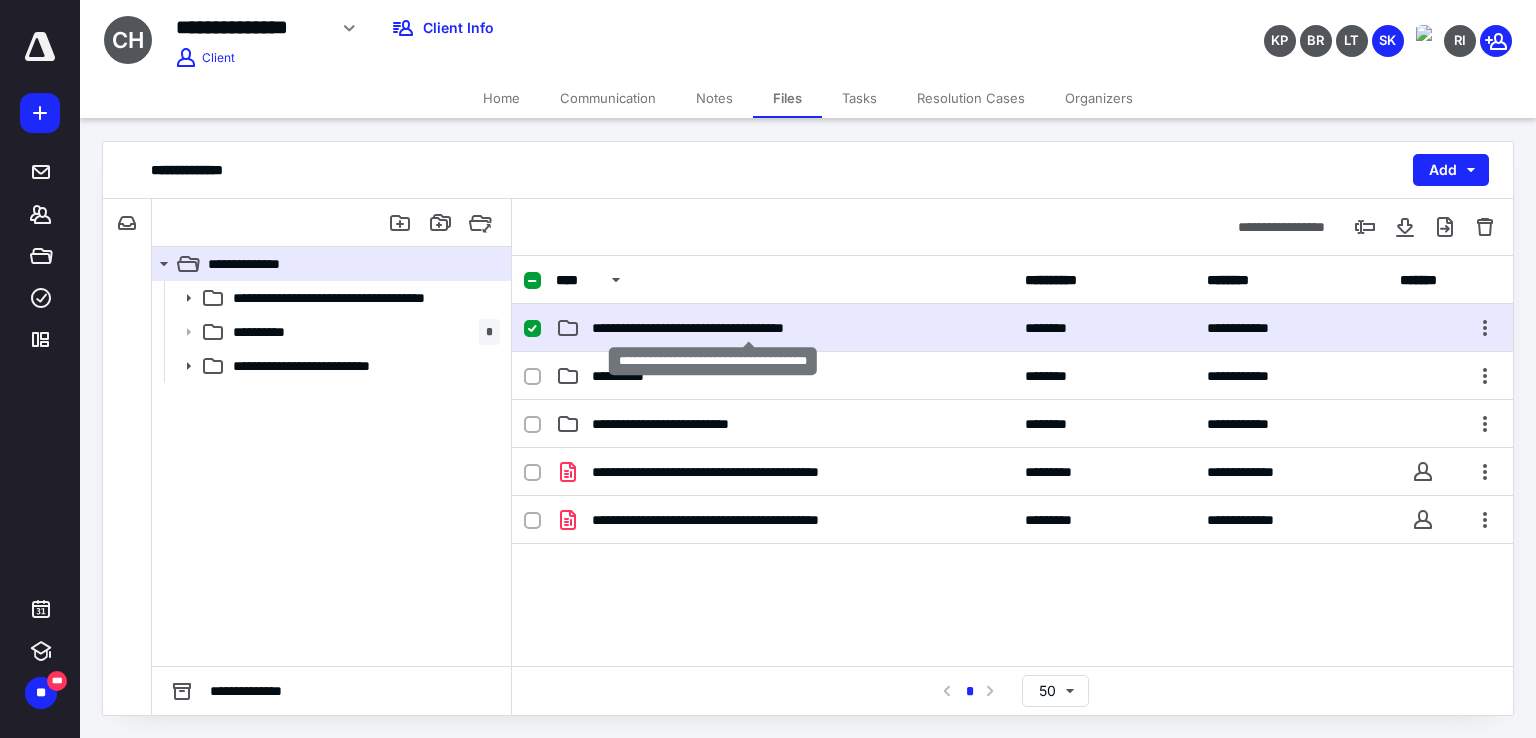 click on "**********" at bounding box center (749, 328) 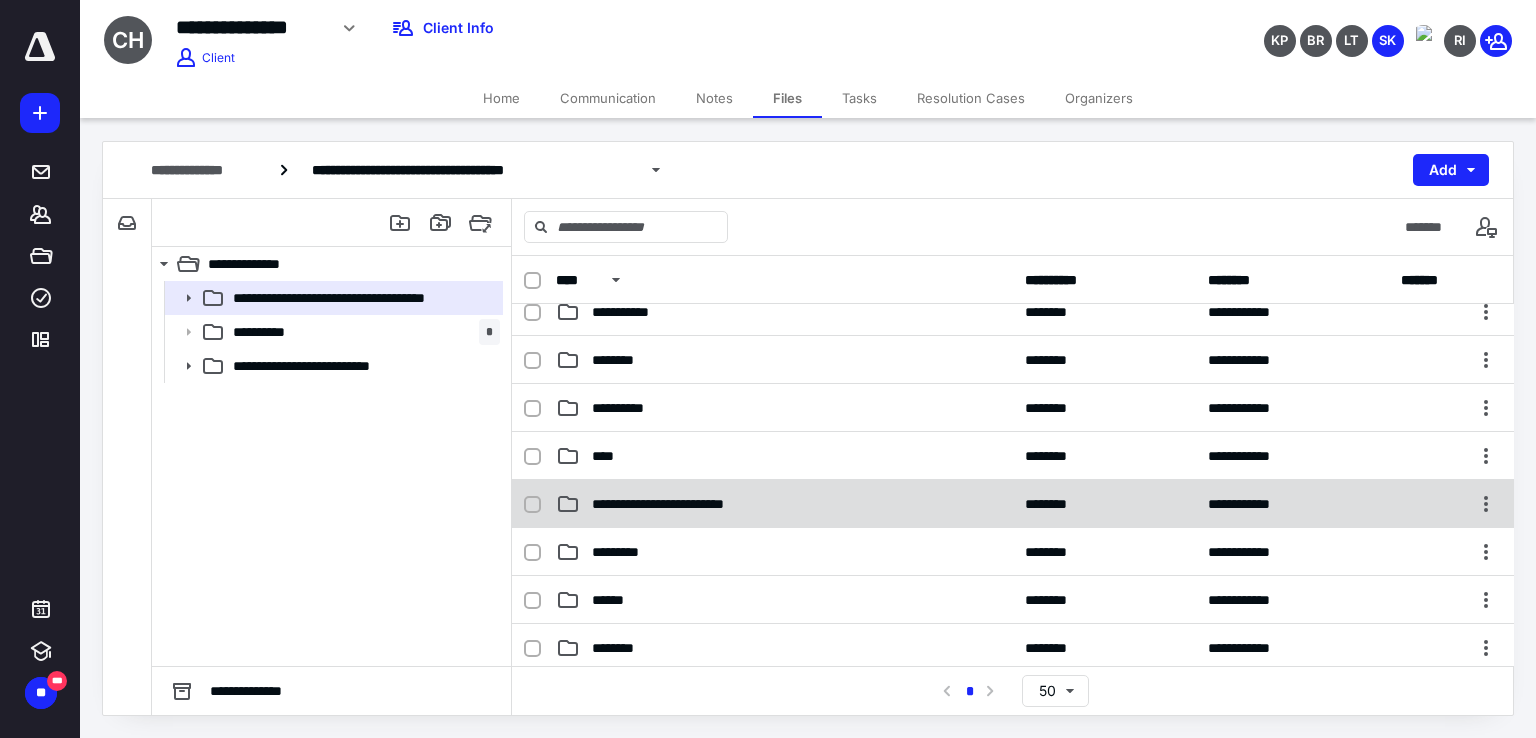scroll, scrollTop: 100, scrollLeft: 0, axis: vertical 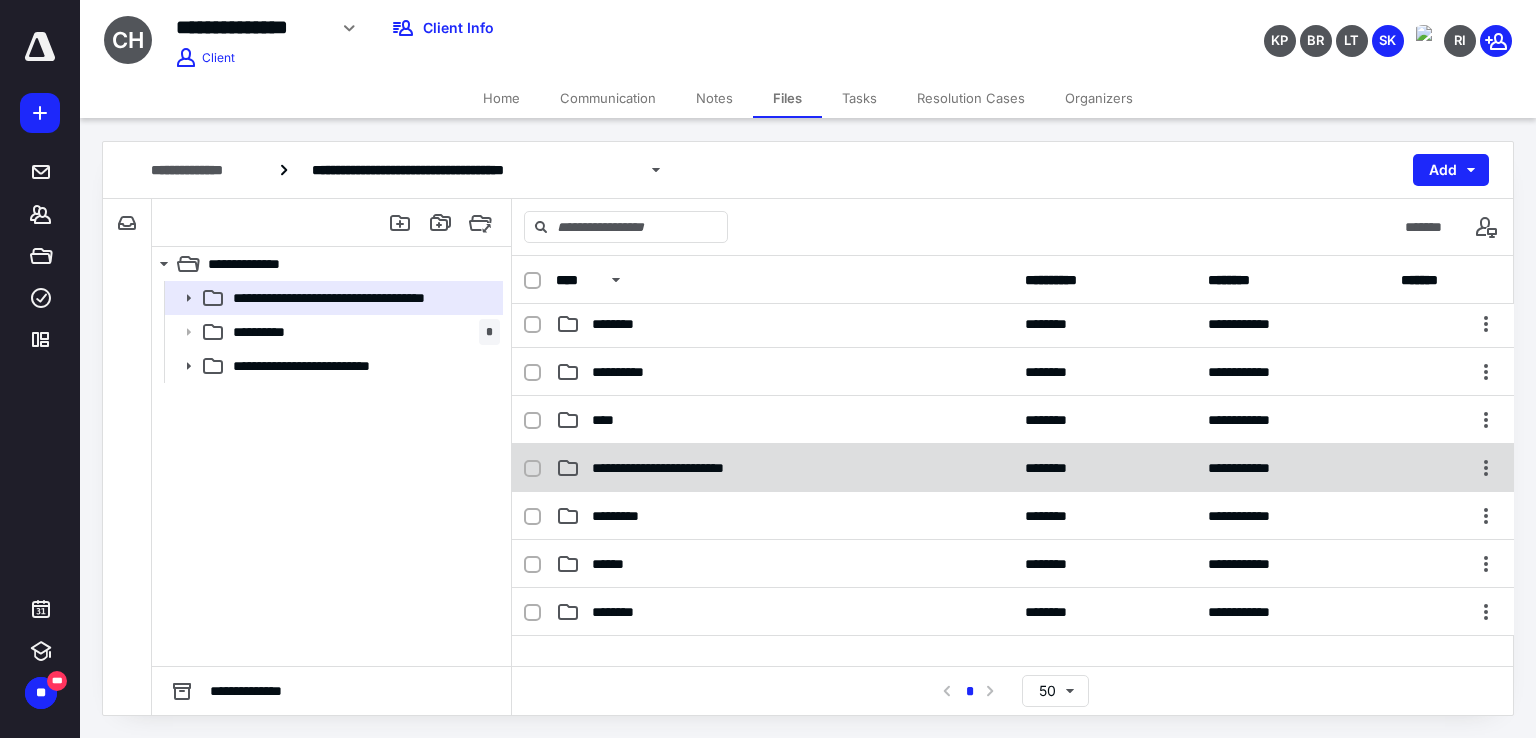 click on "**********" at bounding box center (1013, 468) 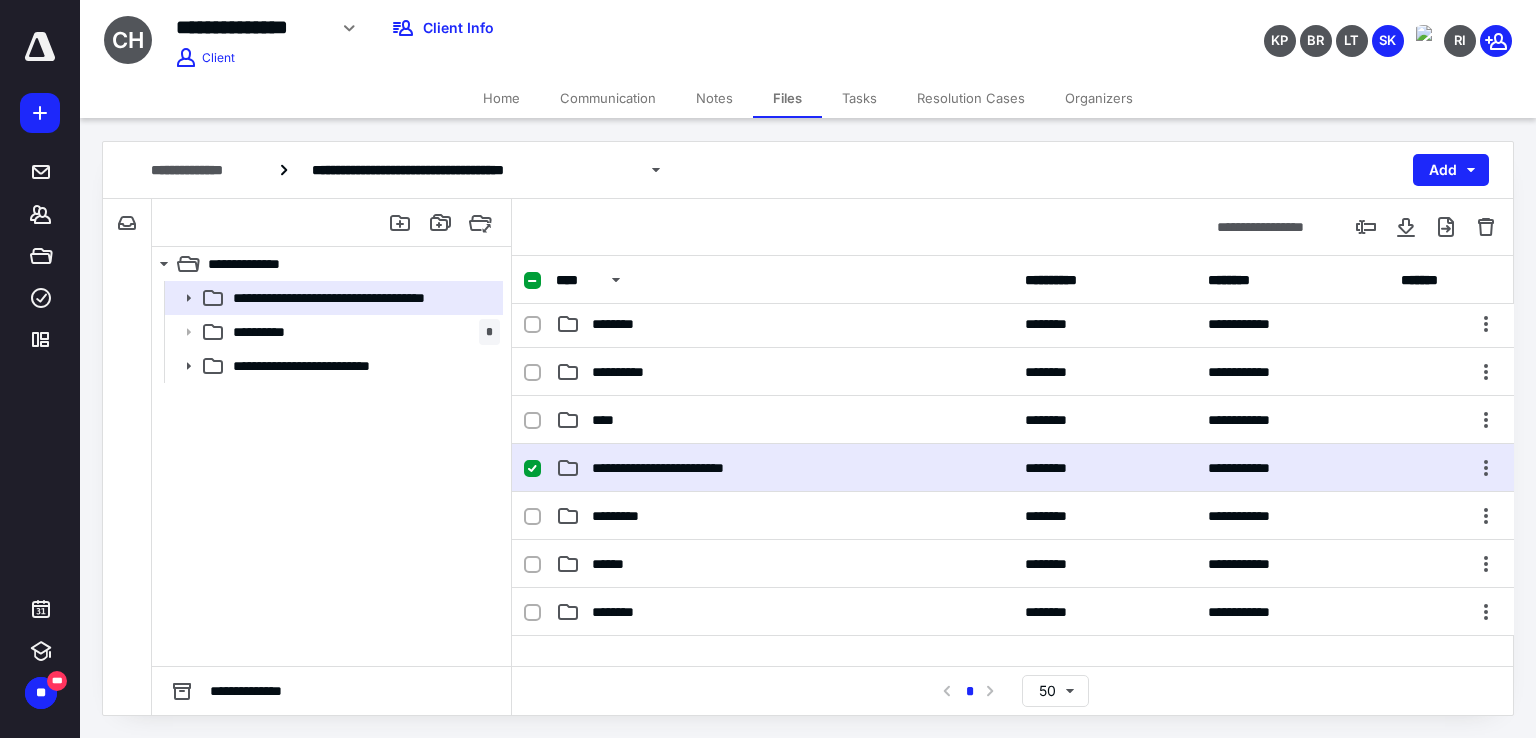click on "**********" at bounding box center (1013, 468) 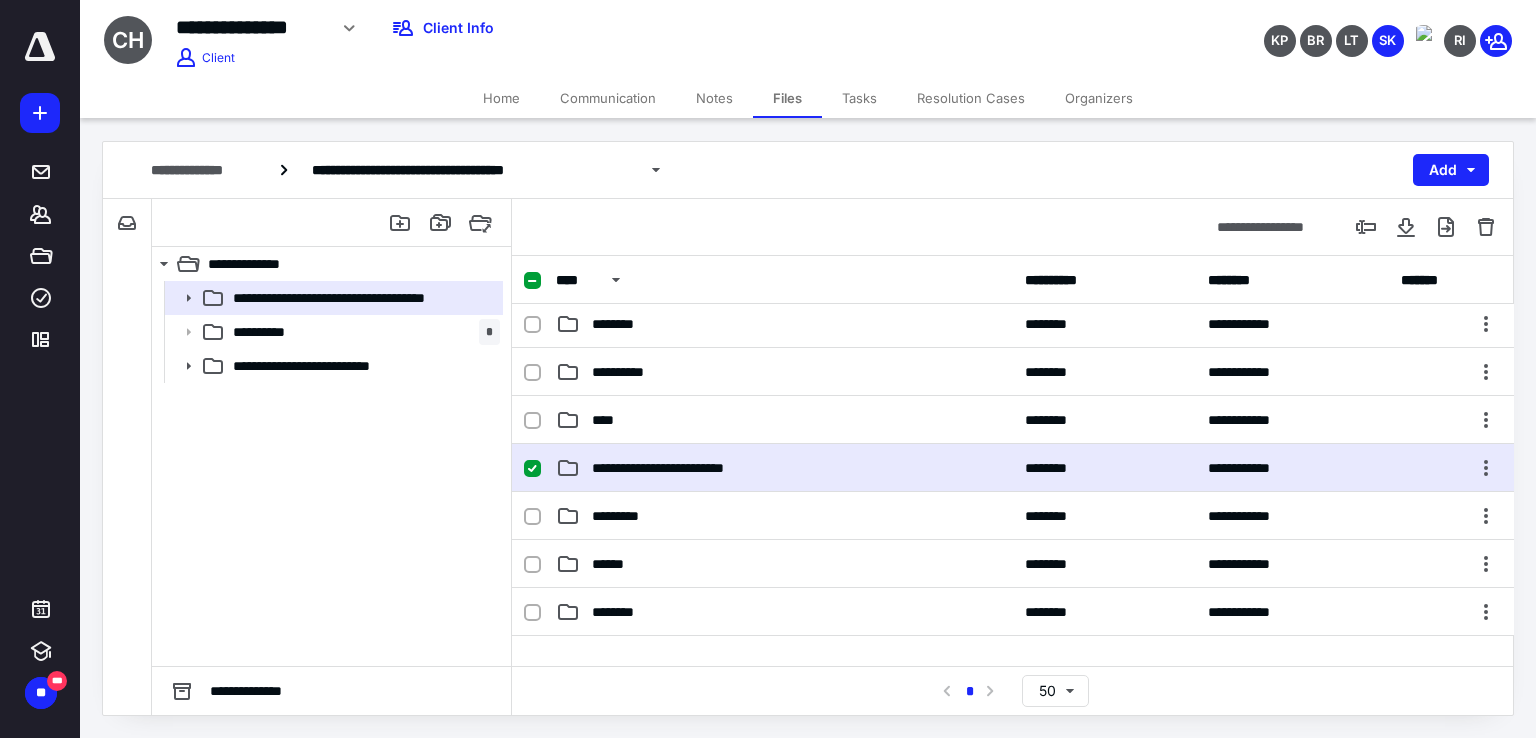 scroll, scrollTop: 0, scrollLeft: 0, axis: both 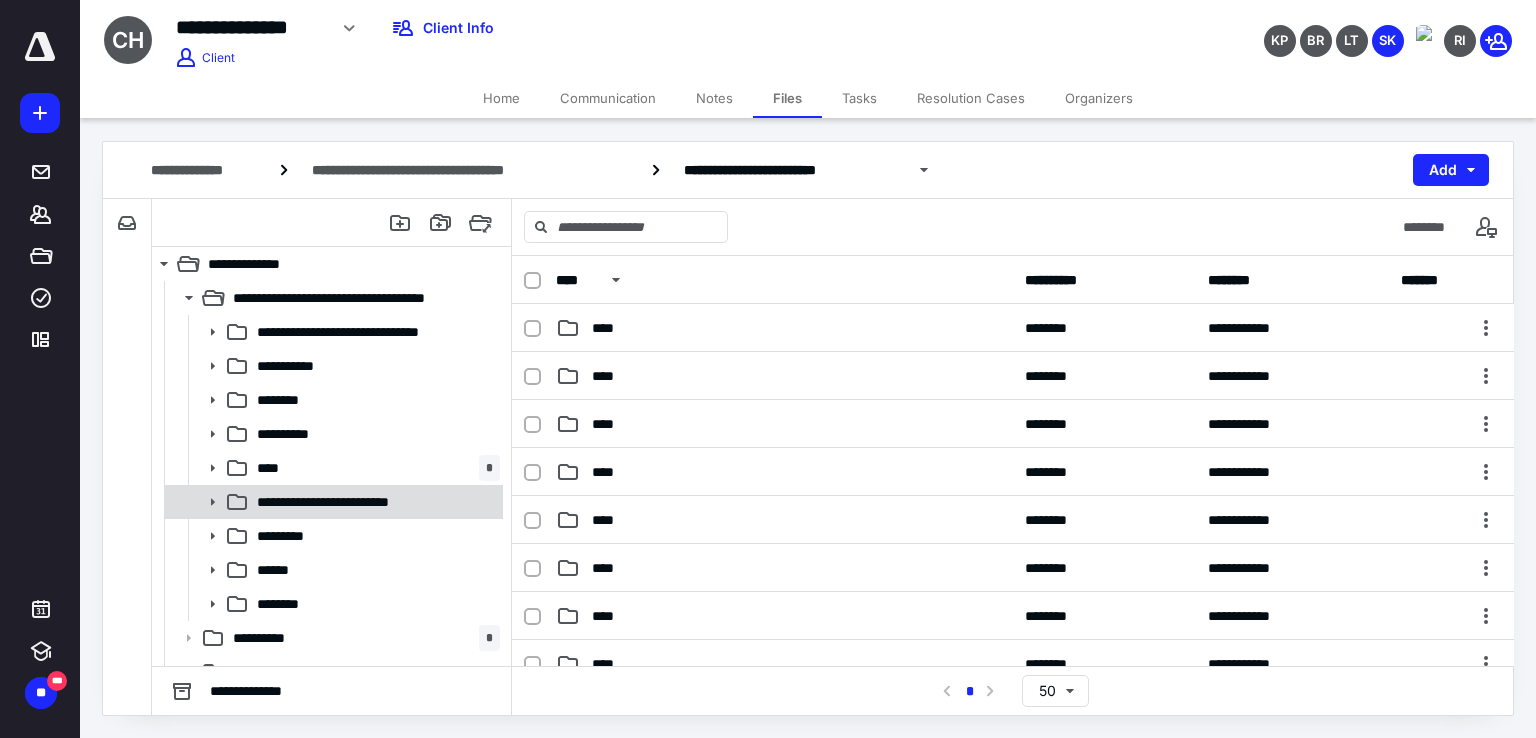 click 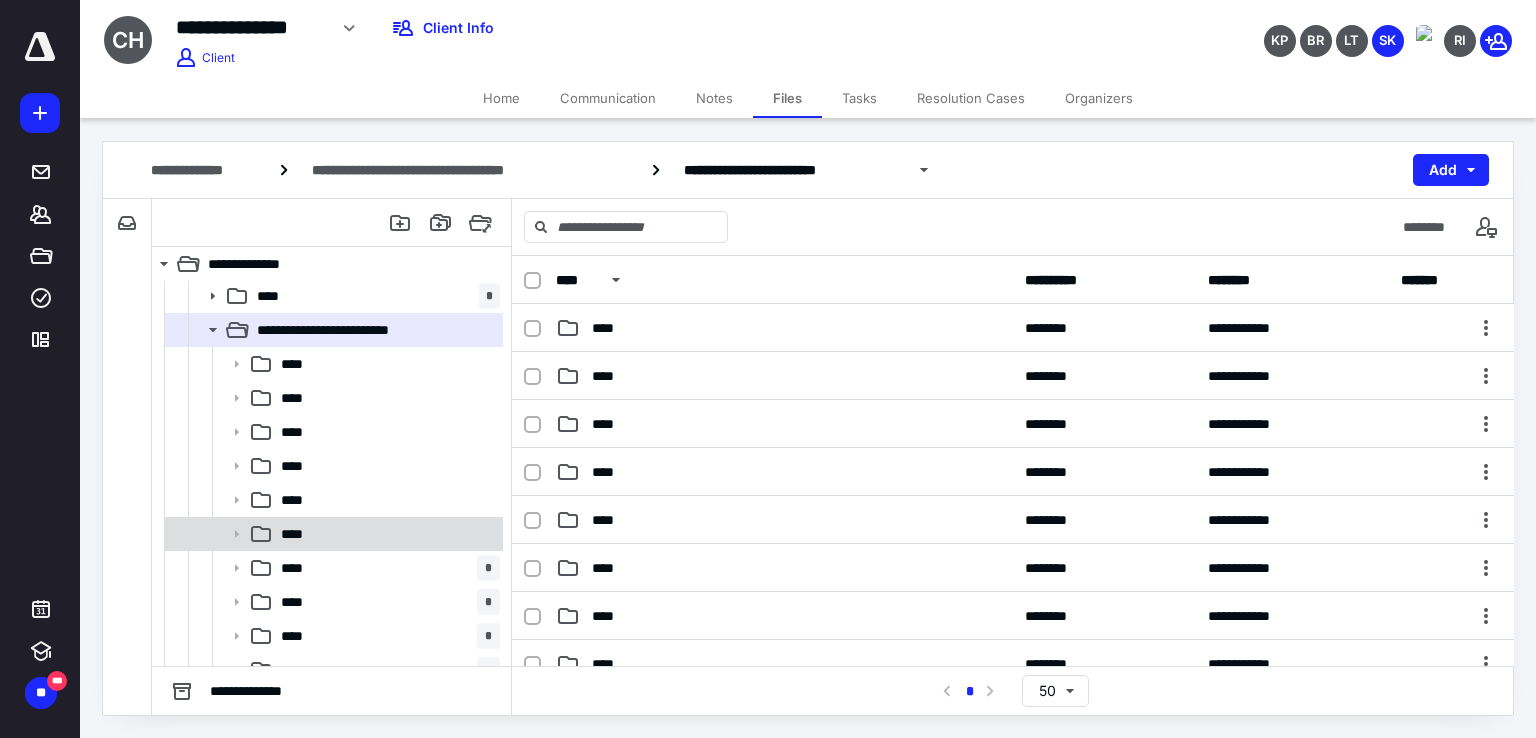 scroll, scrollTop: 200, scrollLeft: 0, axis: vertical 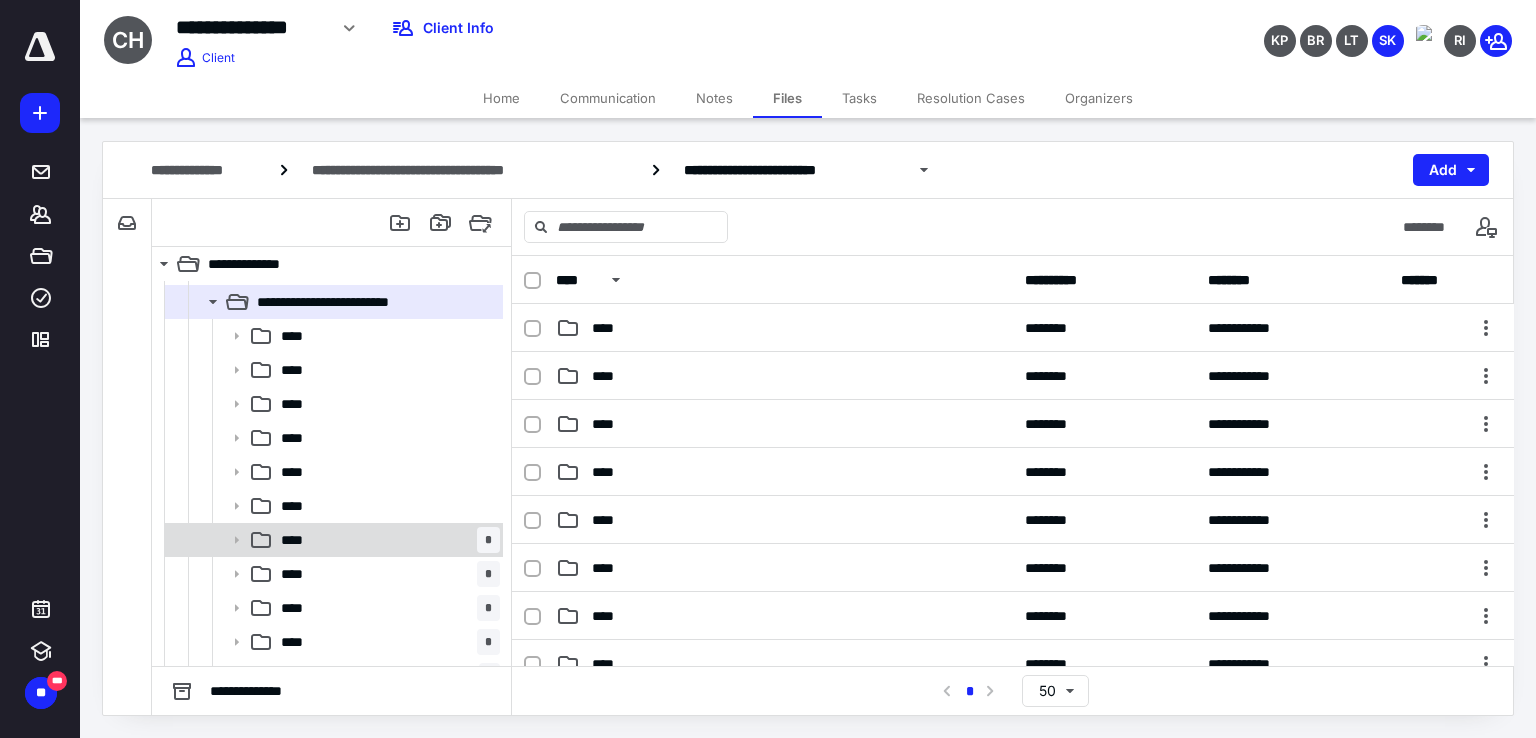 click on "**** *" at bounding box center [386, 540] 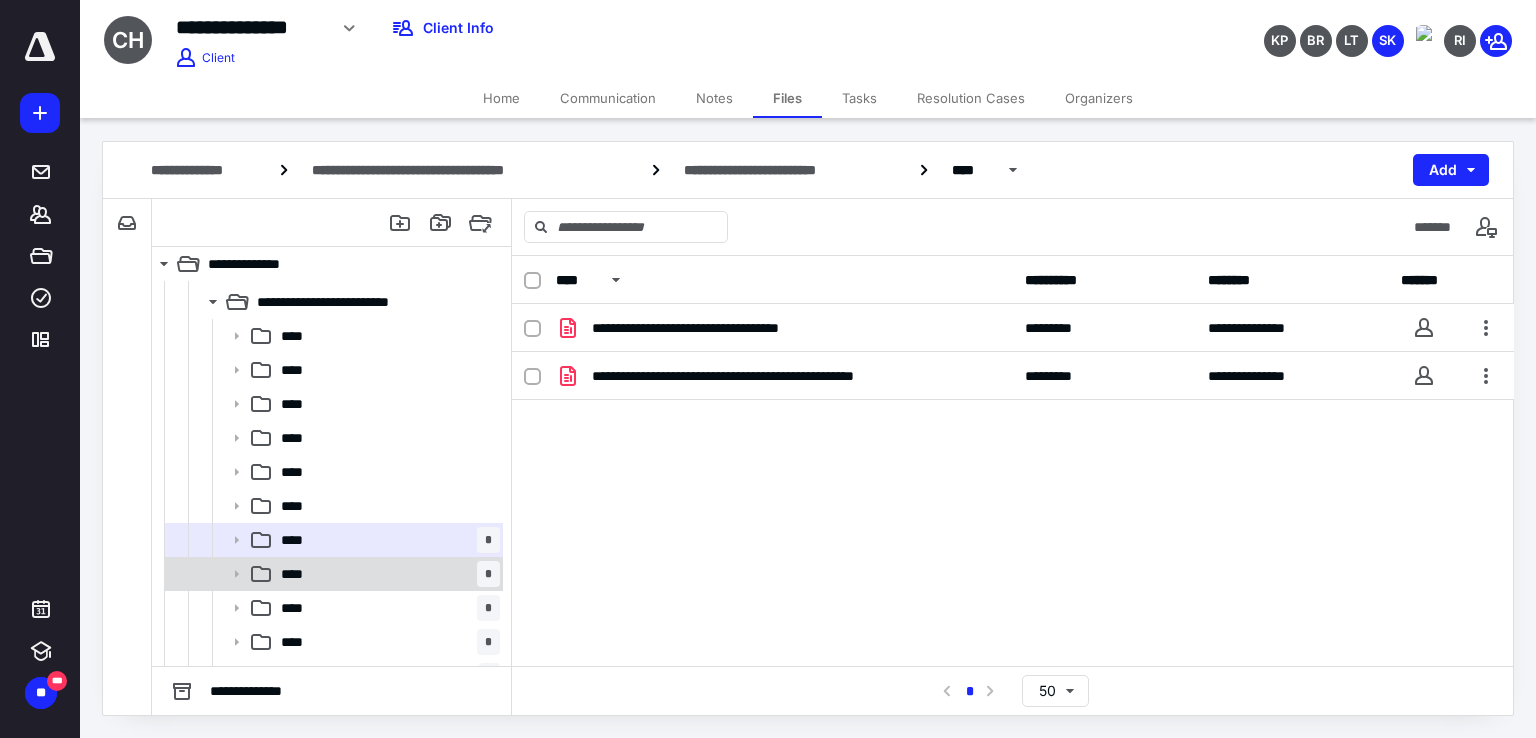 click on "**** *" at bounding box center [386, 574] 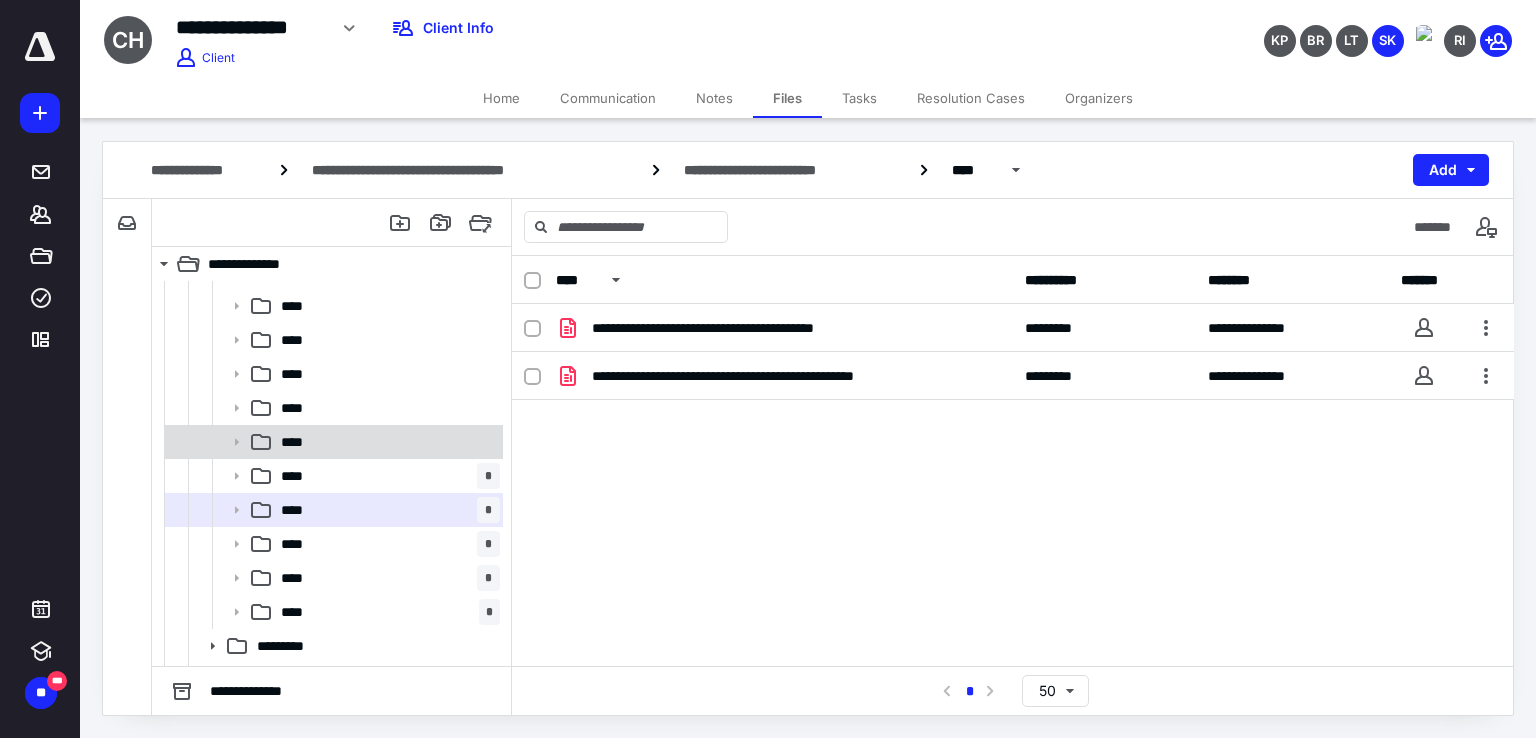 scroll, scrollTop: 300, scrollLeft: 0, axis: vertical 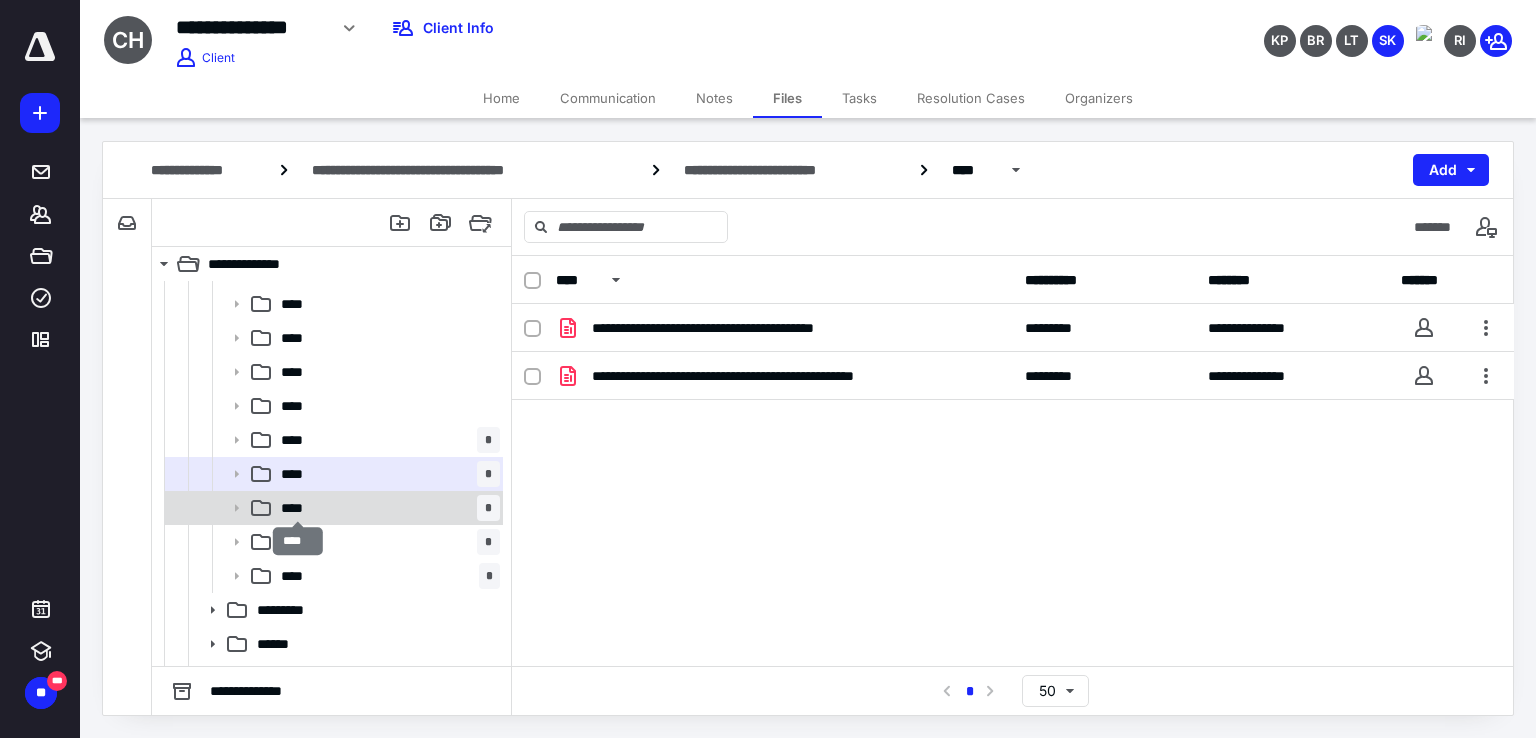 click on "****" at bounding box center [298, 508] 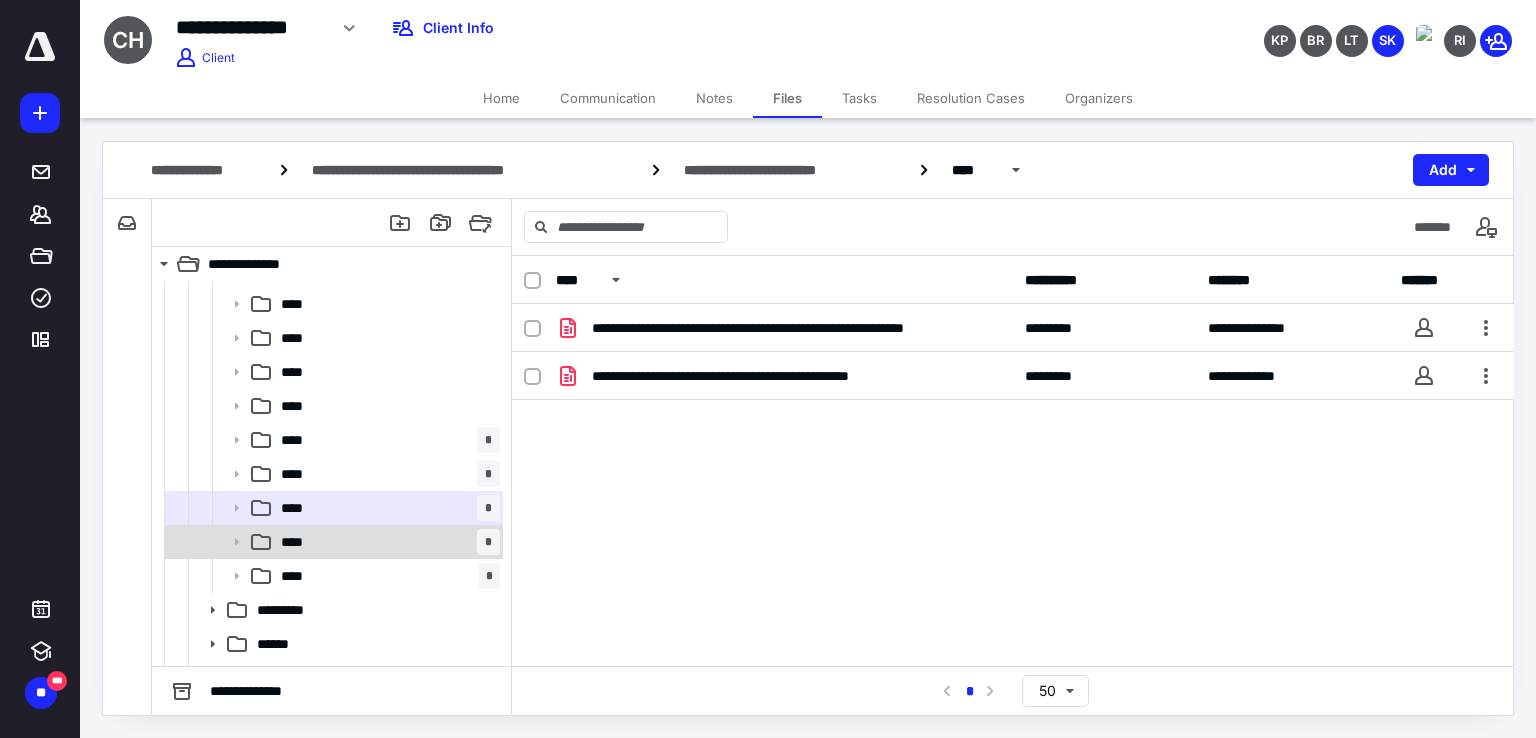 click on "****" at bounding box center (298, 542) 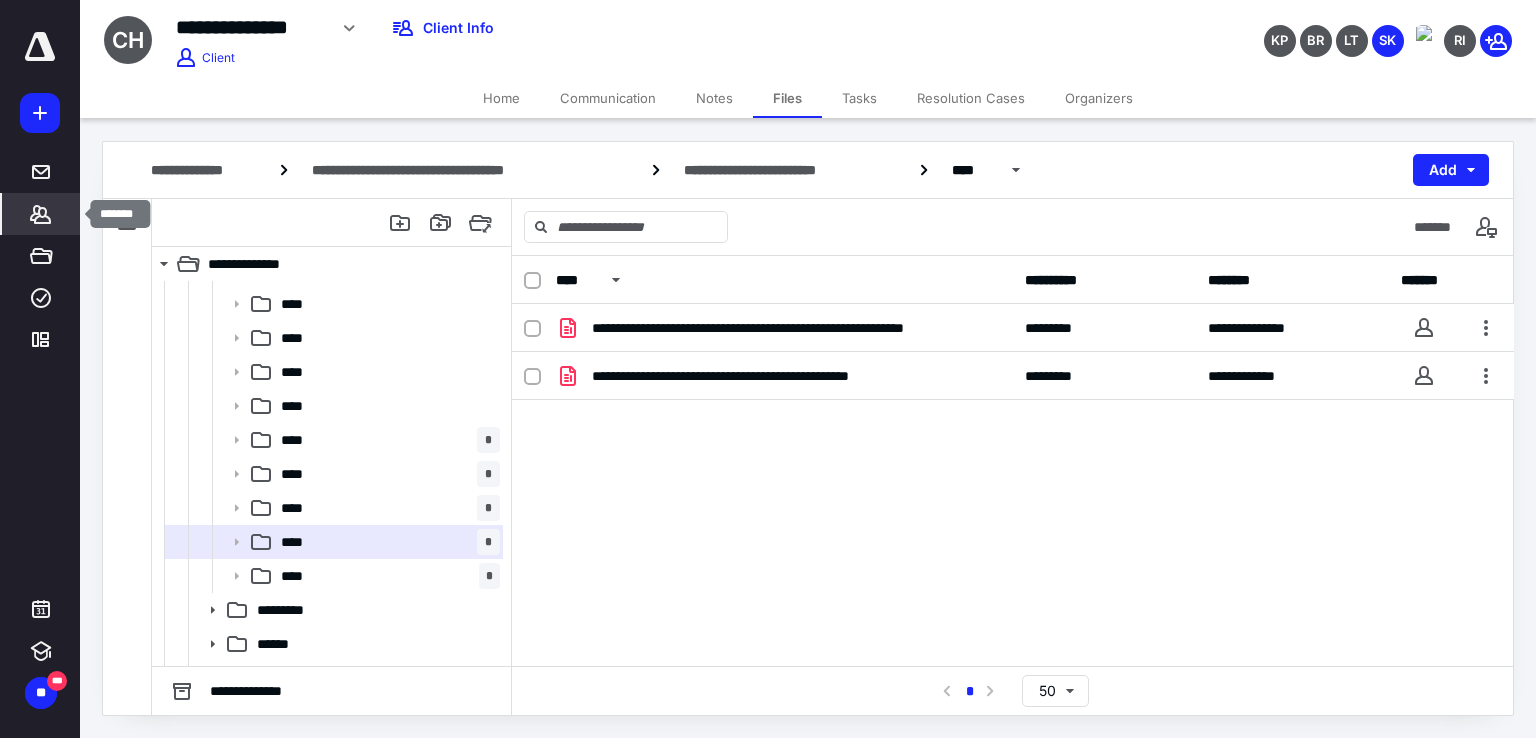 click 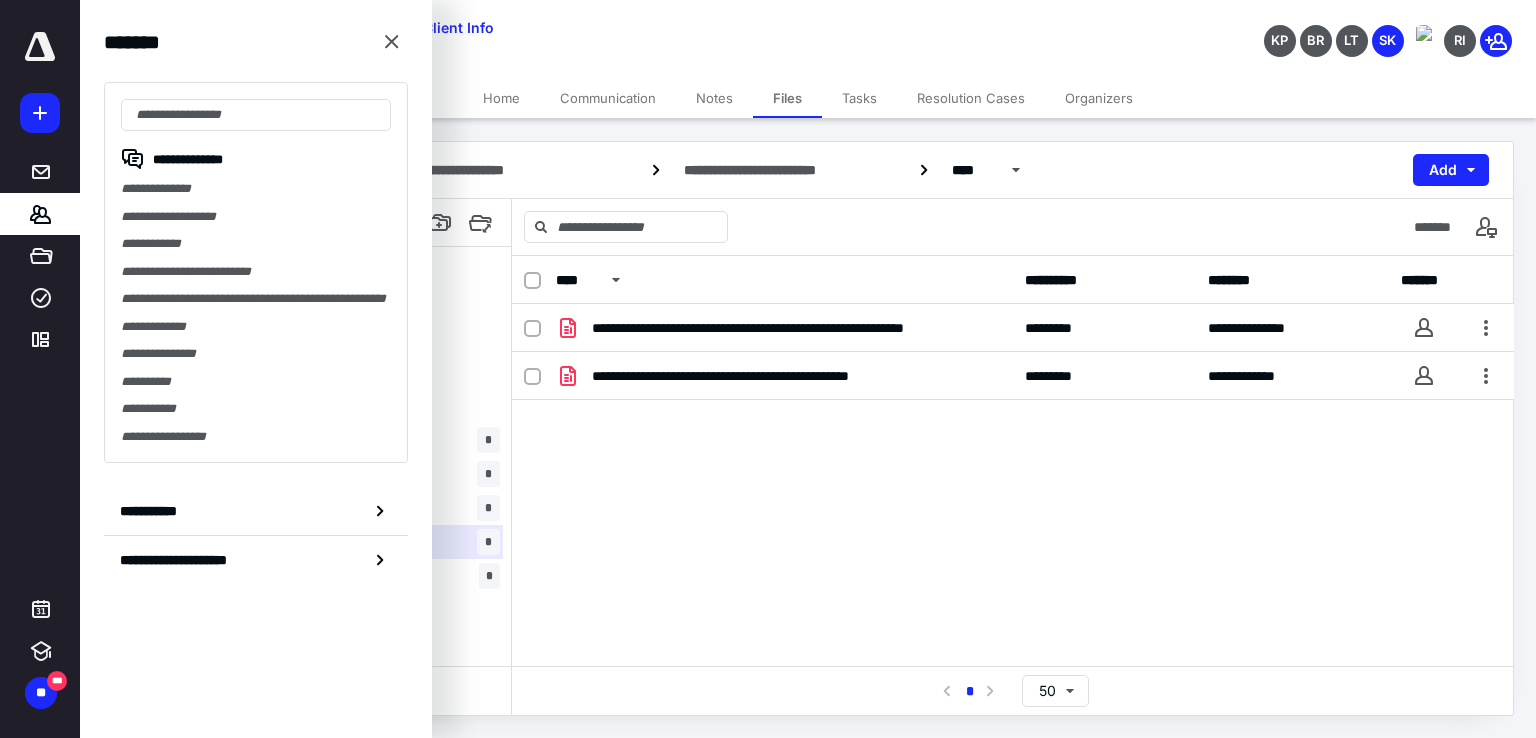 click on "*******" at bounding box center (1013, 227) 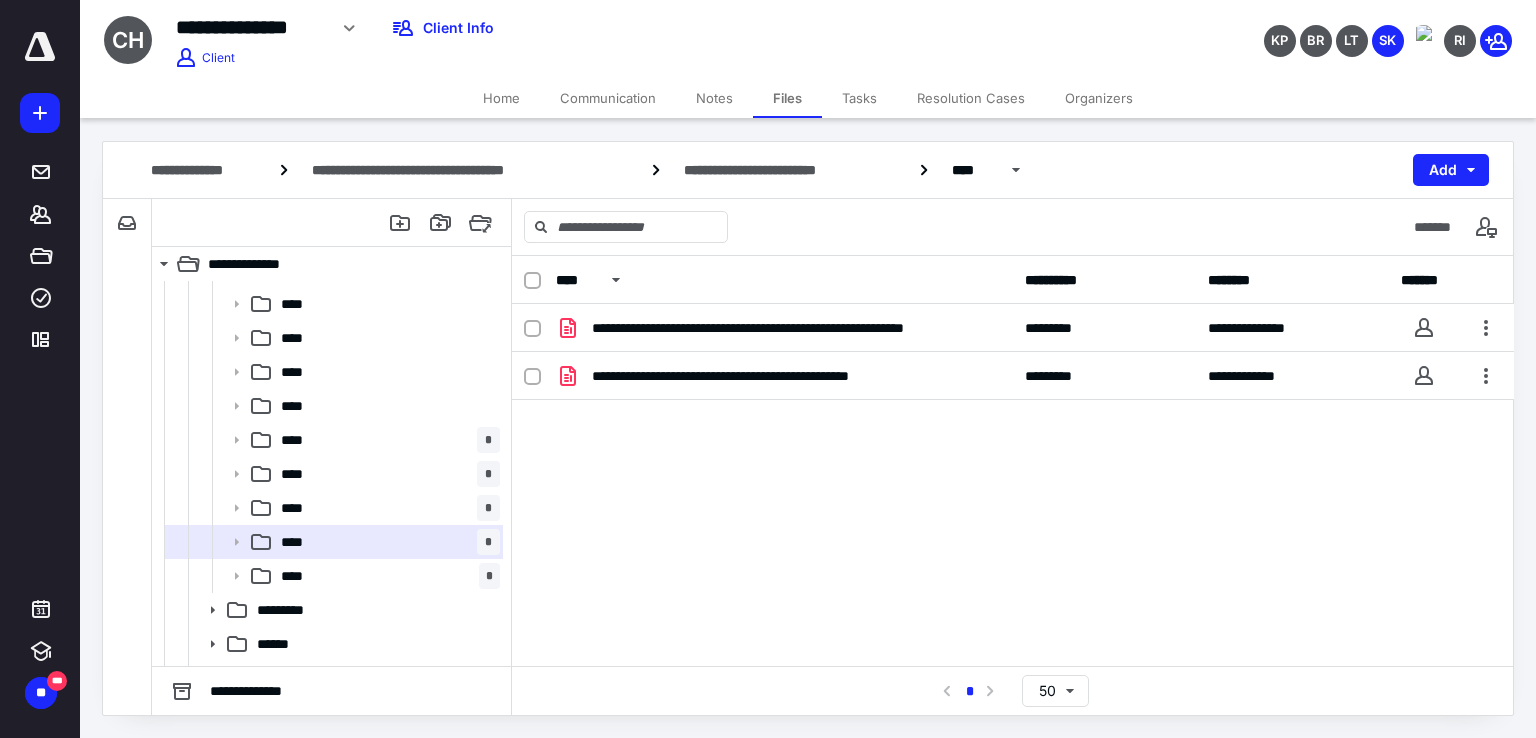 click on "Home" at bounding box center (501, 98) 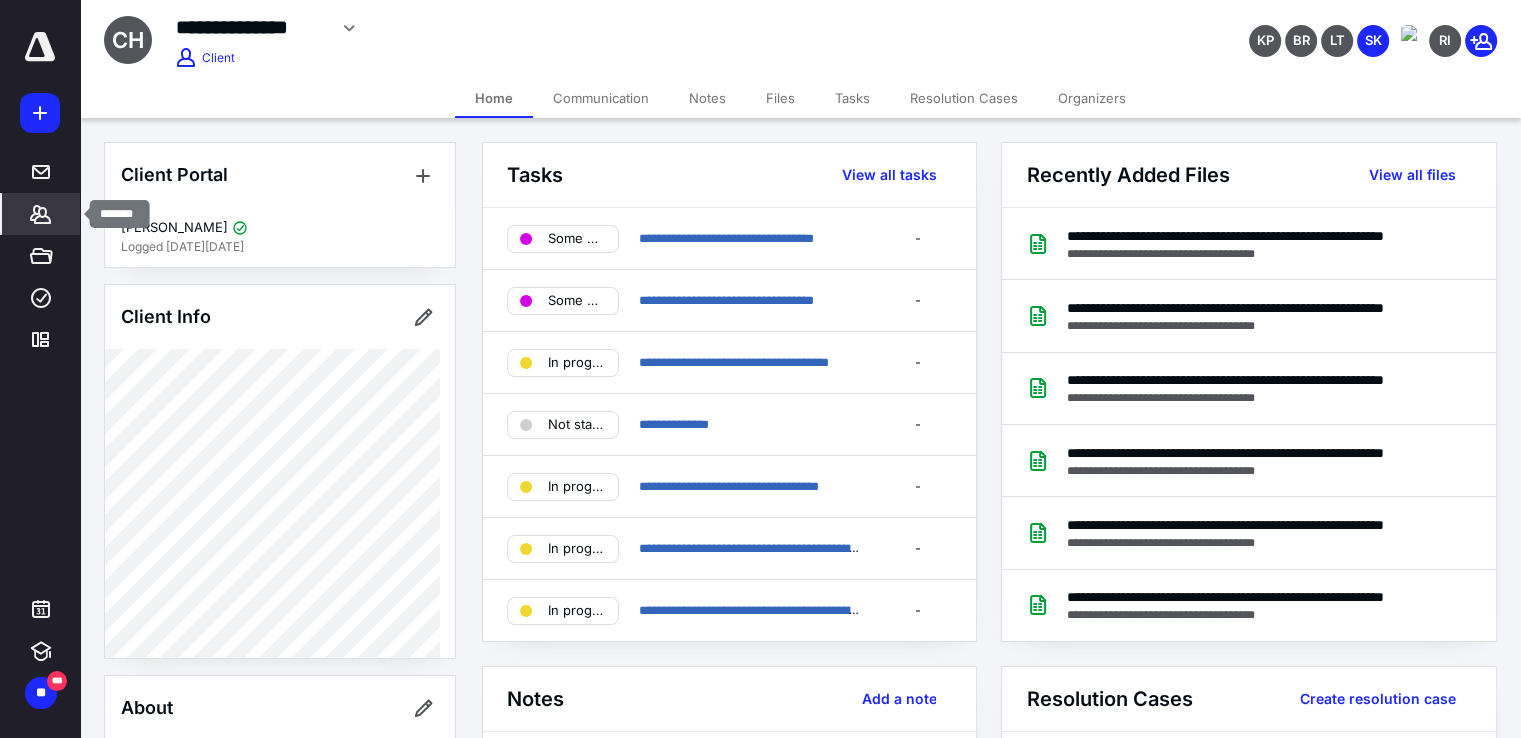 click on "*******" at bounding box center [41, 214] 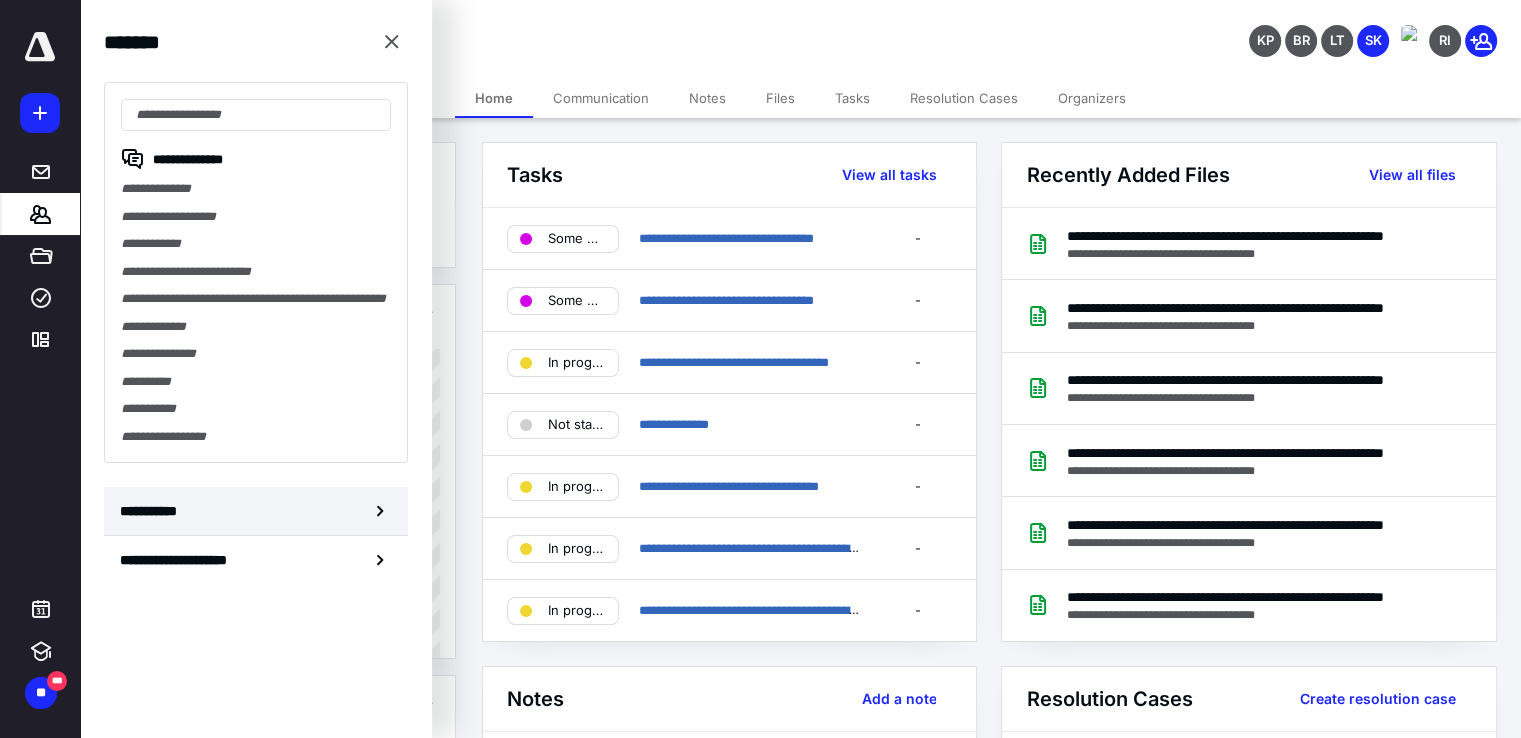 click on "**********" at bounding box center [256, 511] 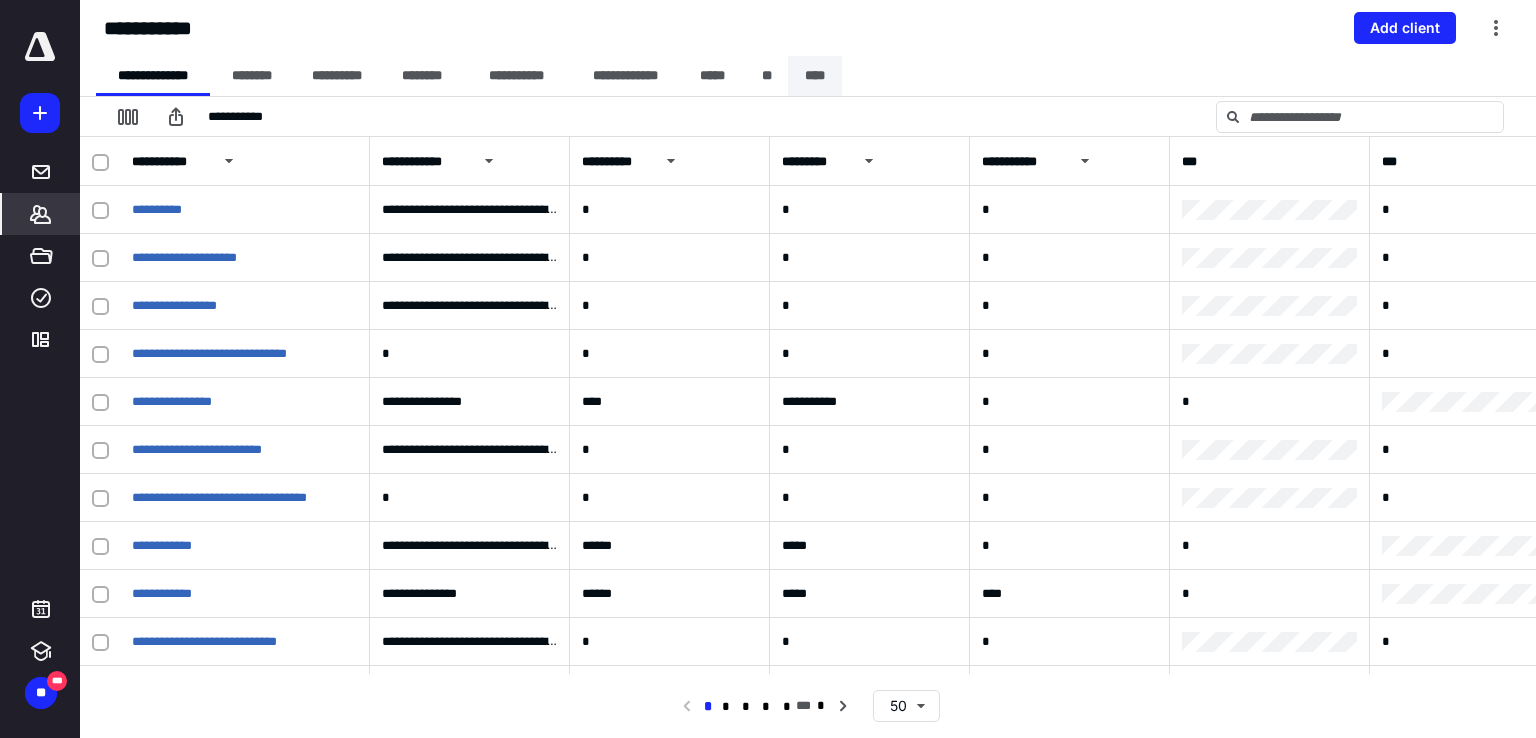 click on "****" at bounding box center [815, 76] 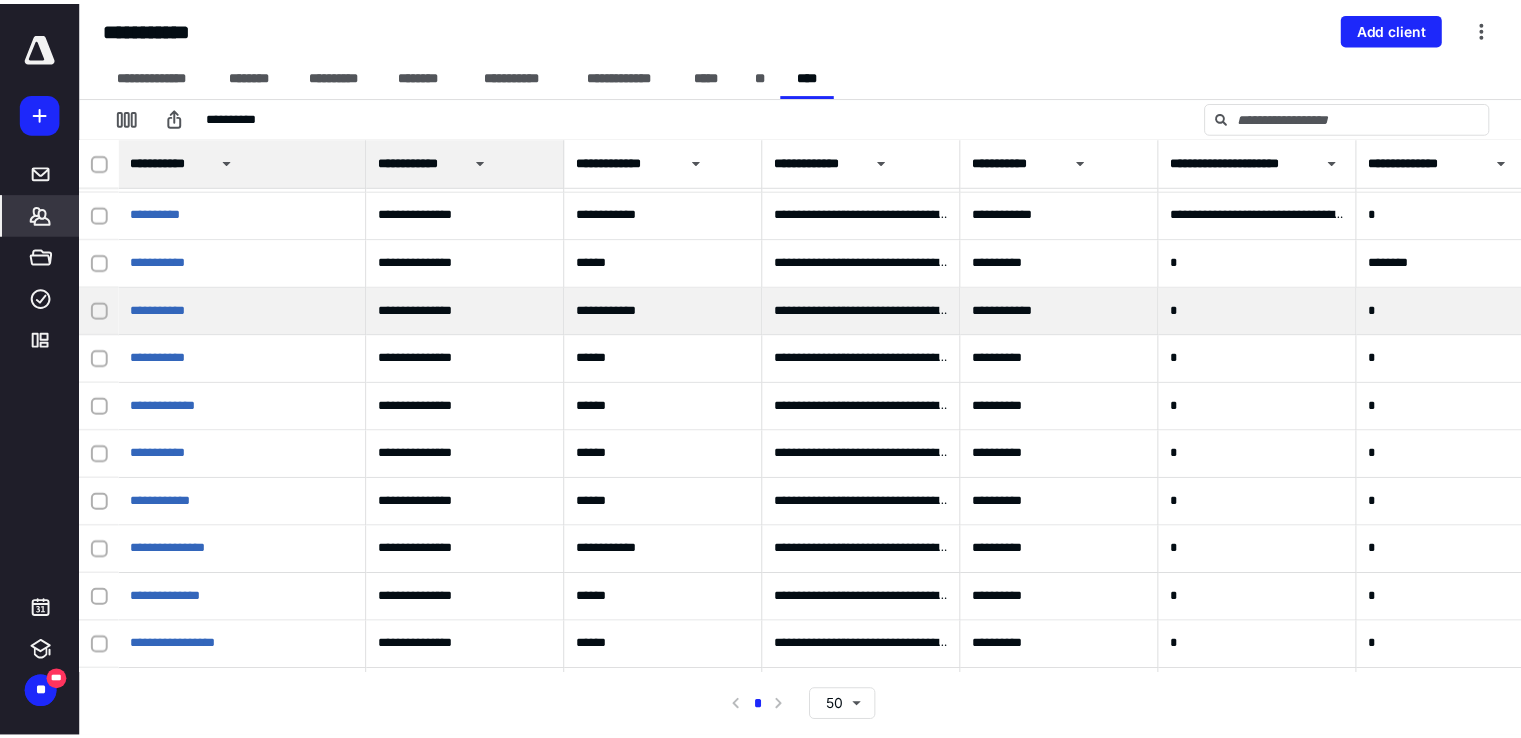 scroll, scrollTop: 1000, scrollLeft: 0, axis: vertical 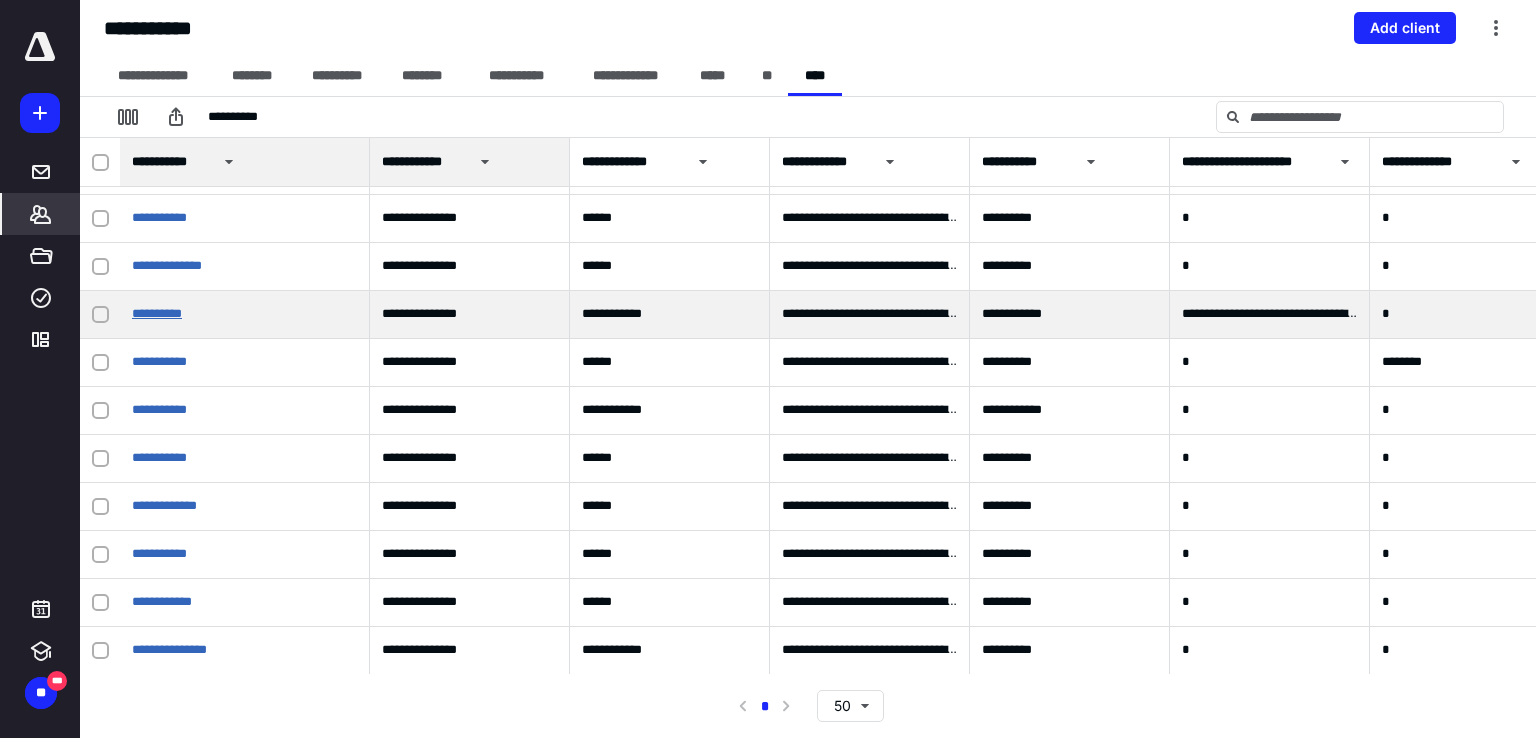 click on "**********" at bounding box center (157, 313) 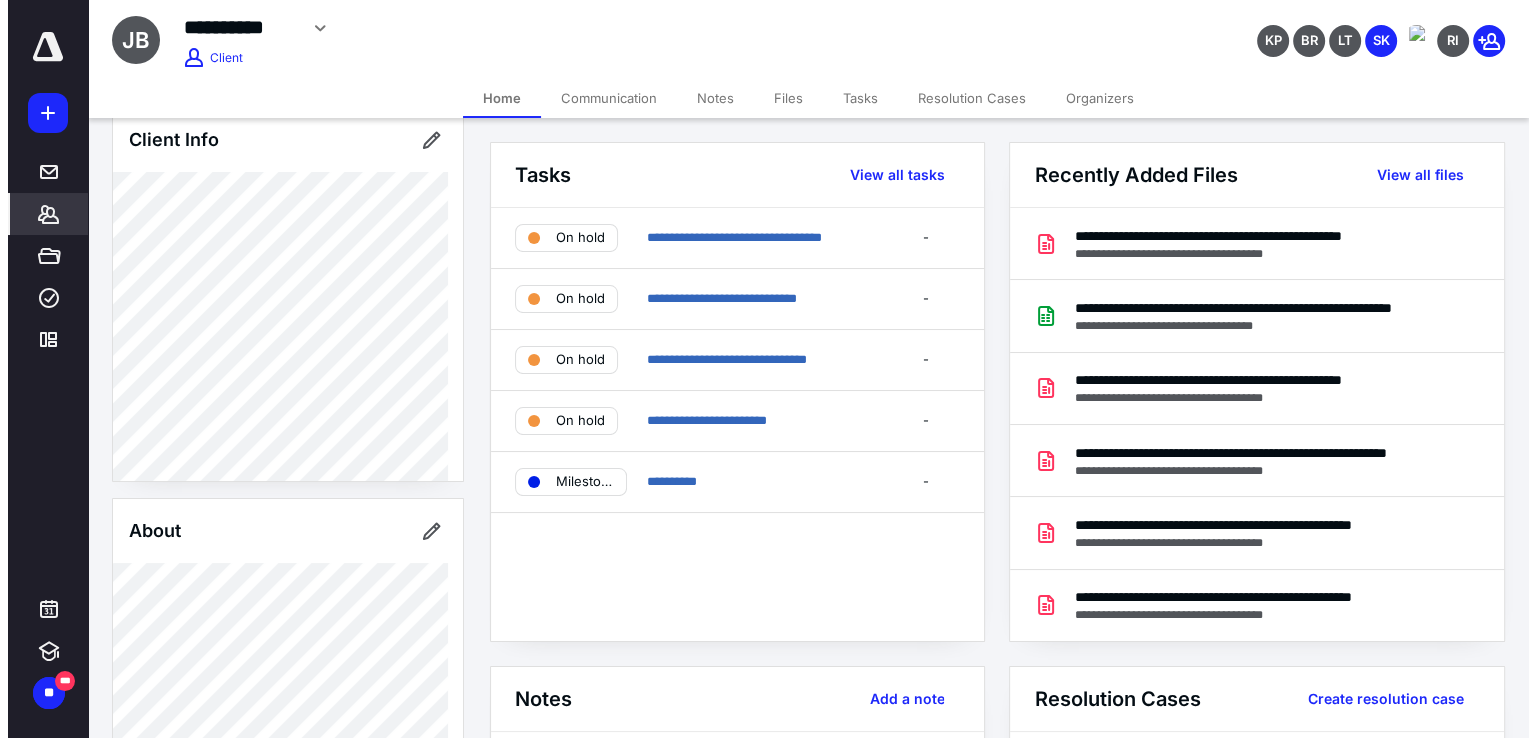 scroll, scrollTop: 0, scrollLeft: 0, axis: both 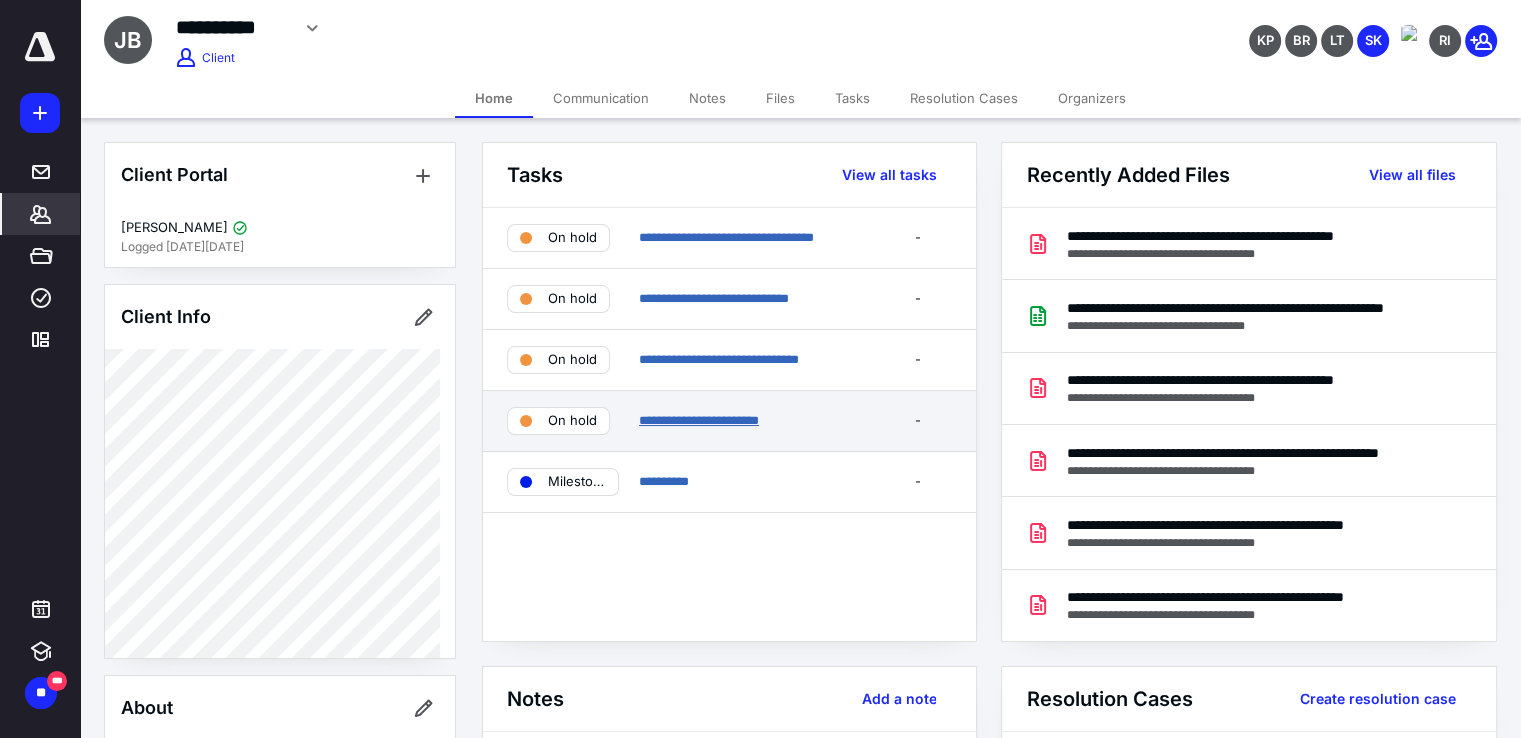 click on "**********" at bounding box center (699, 420) 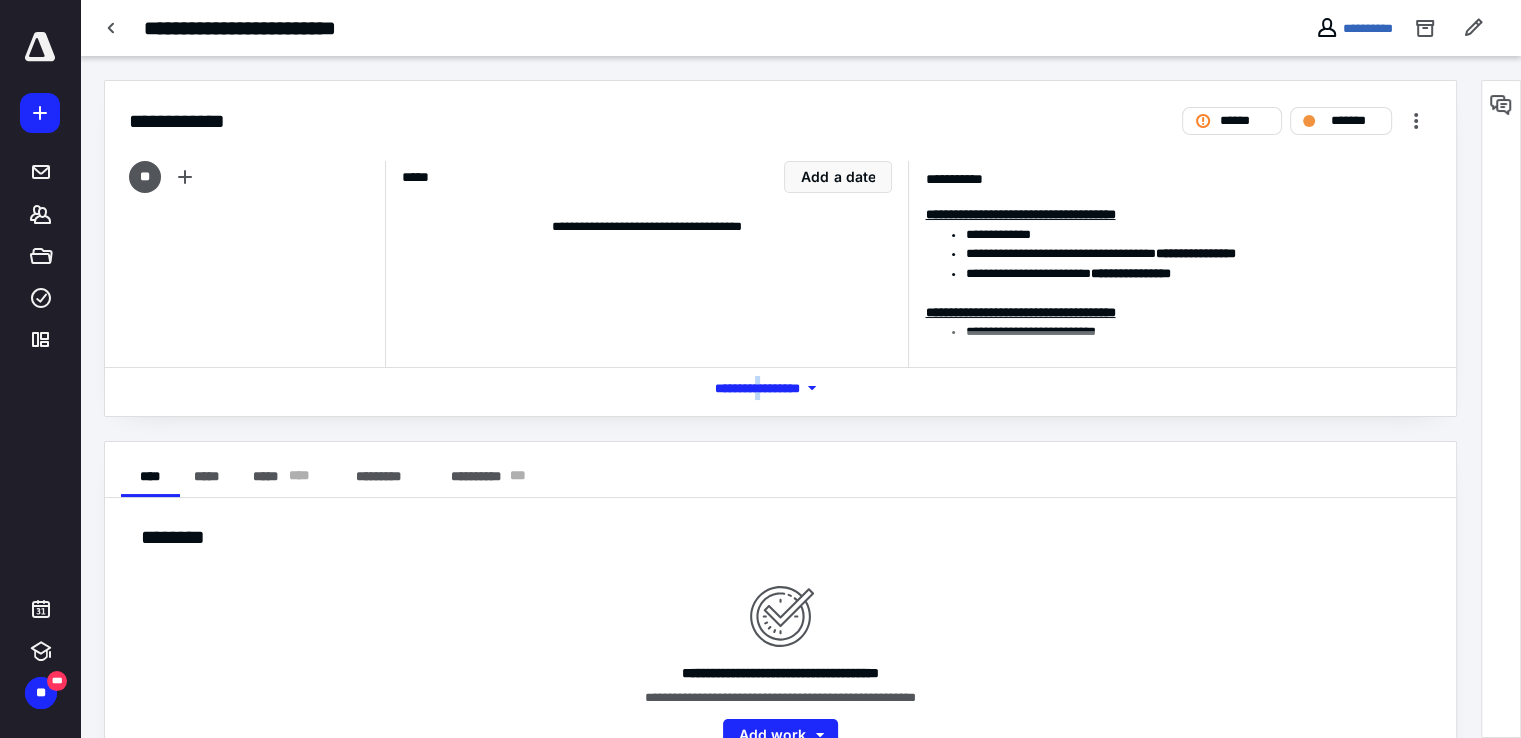 click on "*** **** *******" at bounding box center (781, 388) 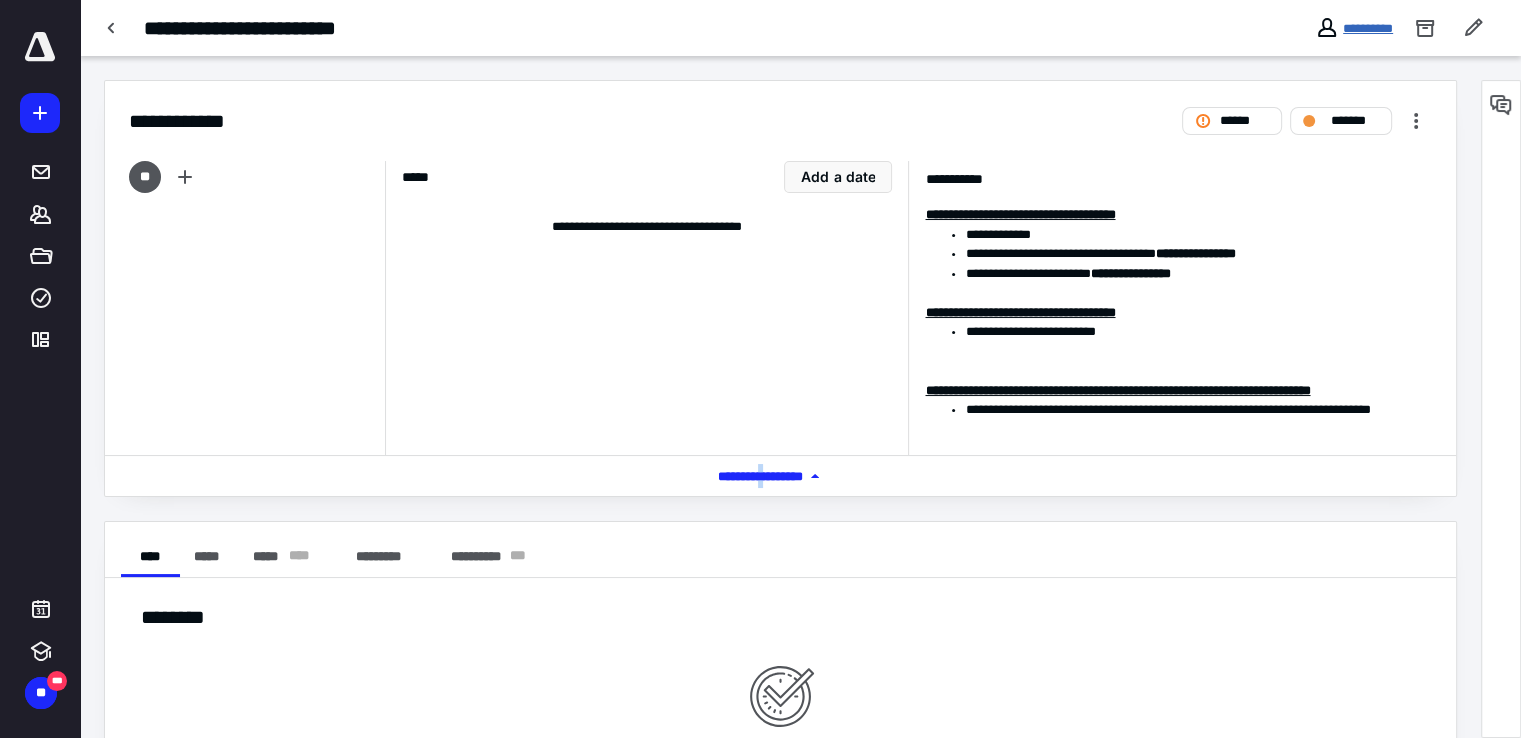 click on "**********" at bounding box center (1368, 28) 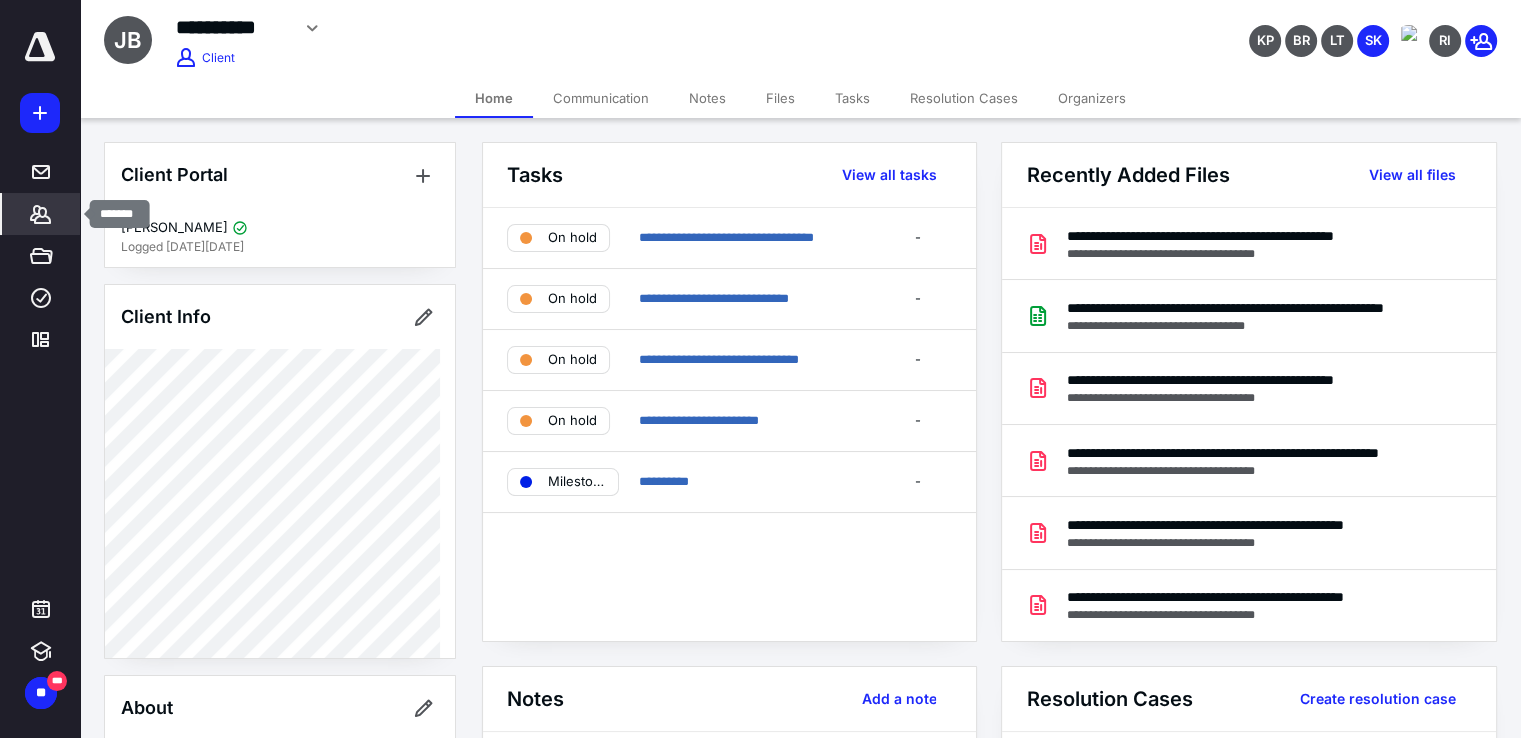 click 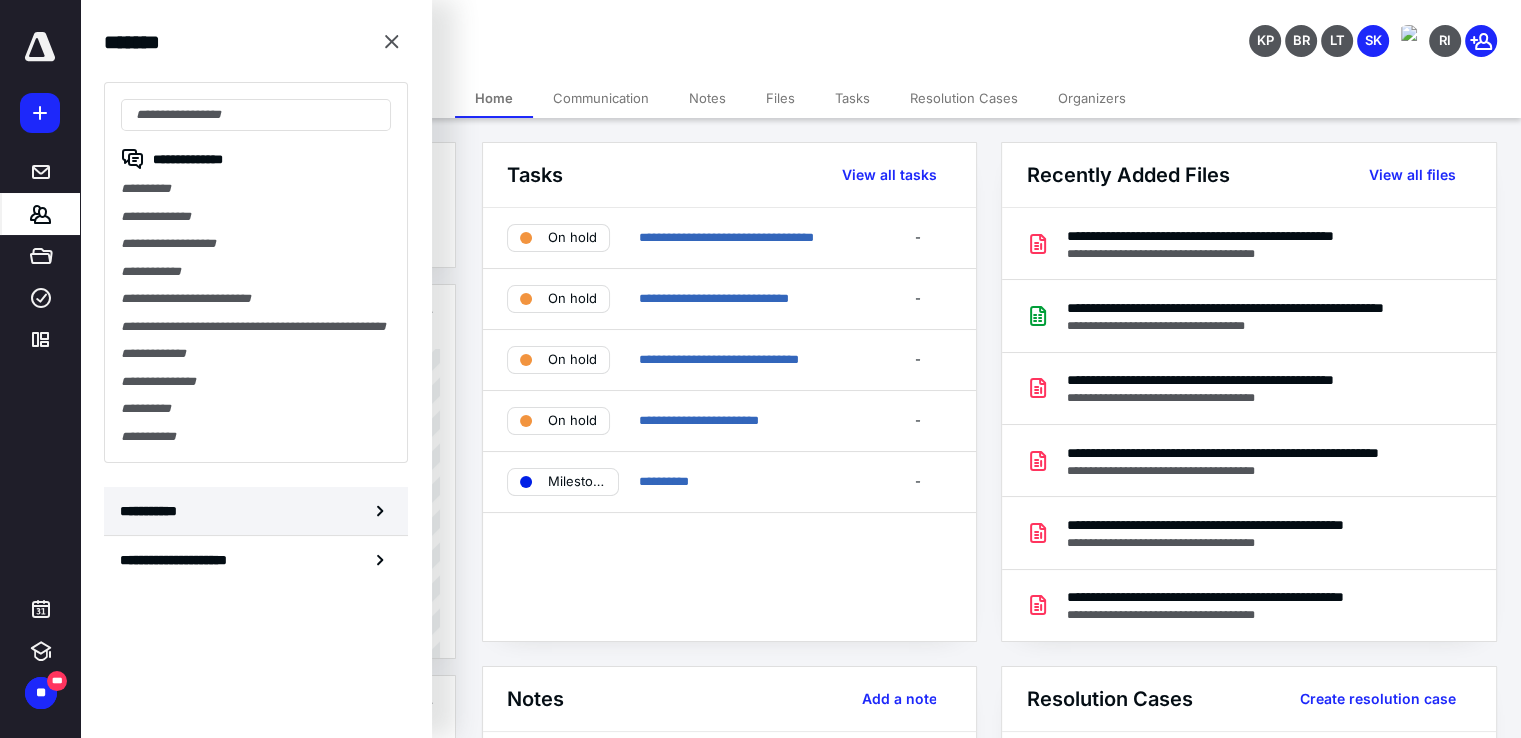 click on "**********" at bounding box center [256, 511] 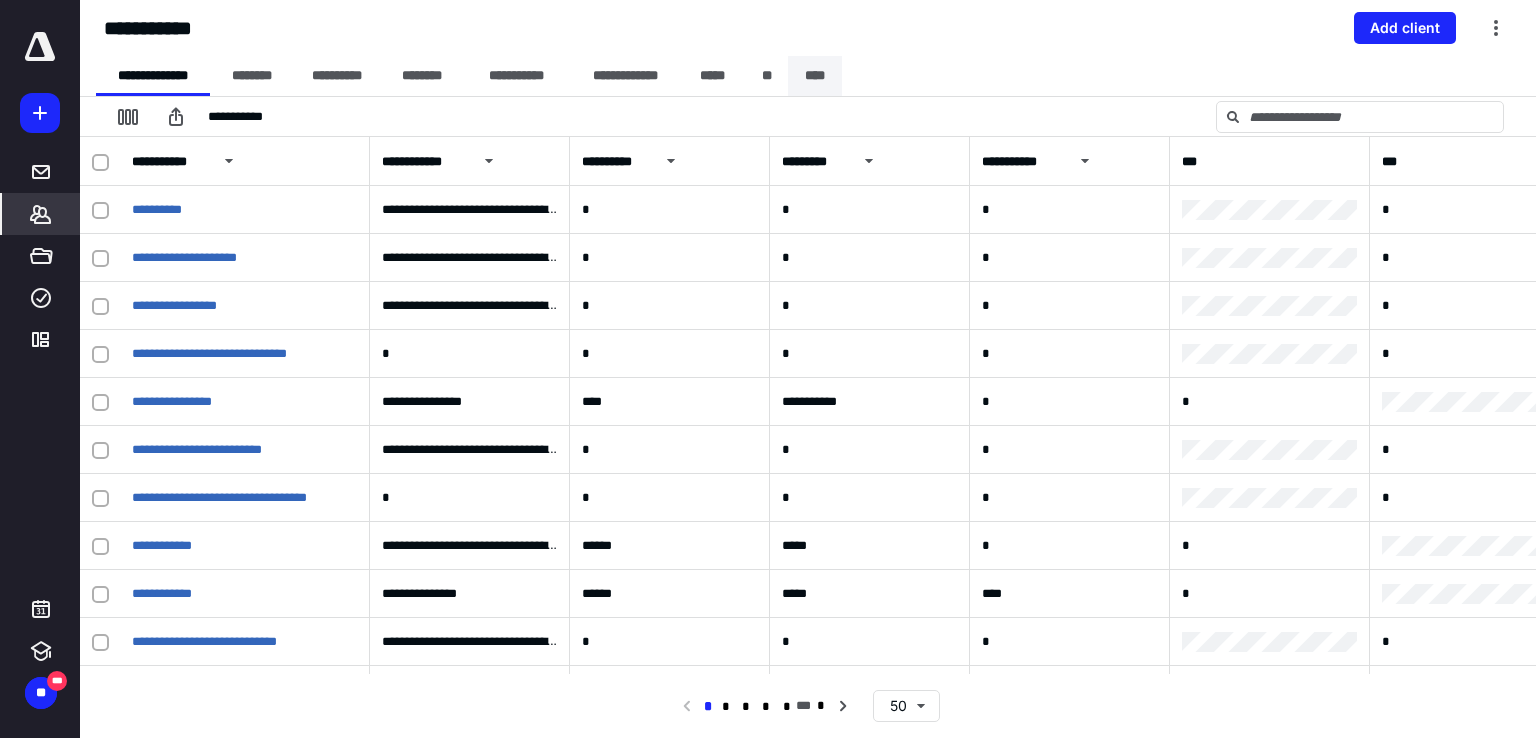 click on "****" at bounding box center (815, 76) 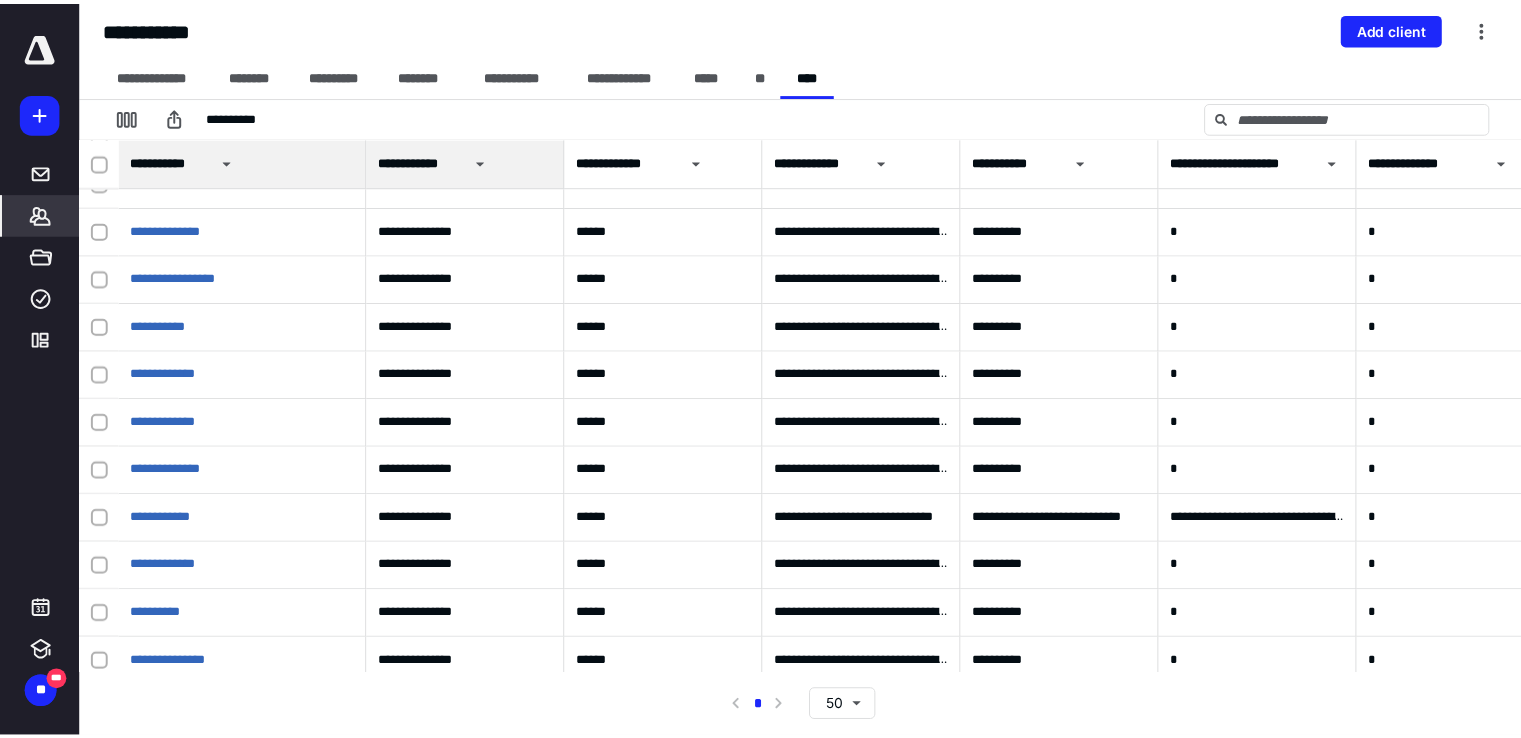 scroll, scrollTop: 1500, scrollLeft: 0, axis: vertical 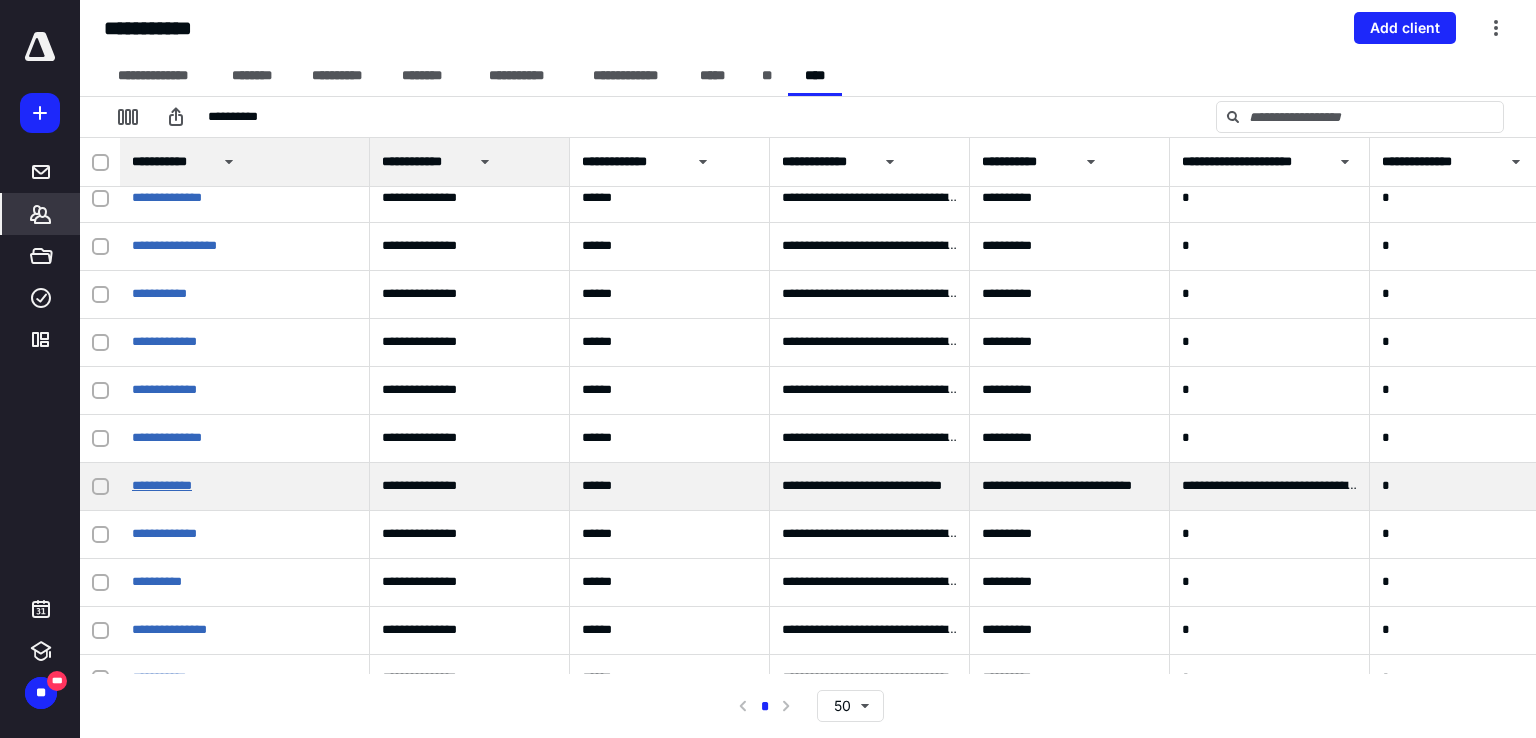 click on "**********" at bounding box center [162, 485] 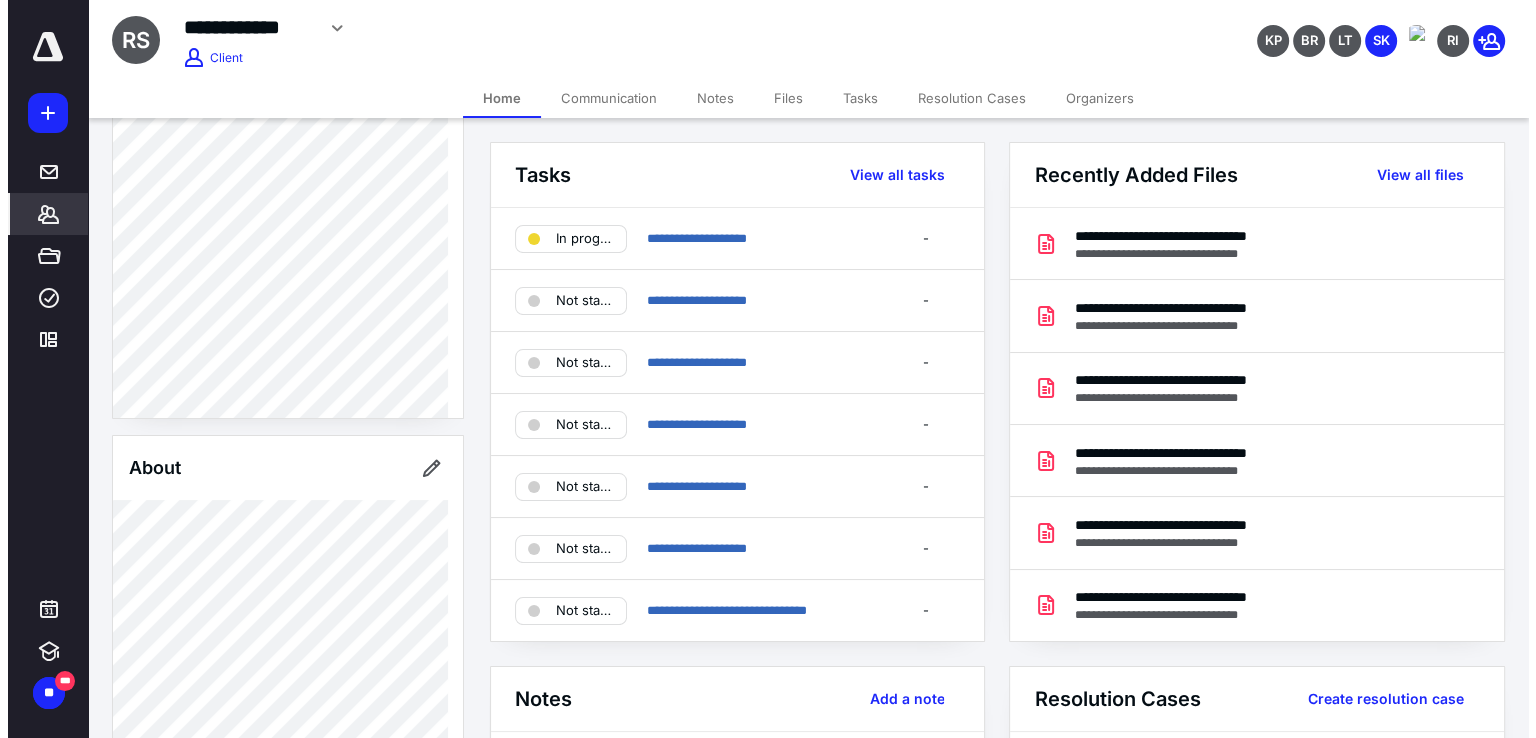 scroll, scrollTop: 100, scrollLeft: 0, axis: vertical 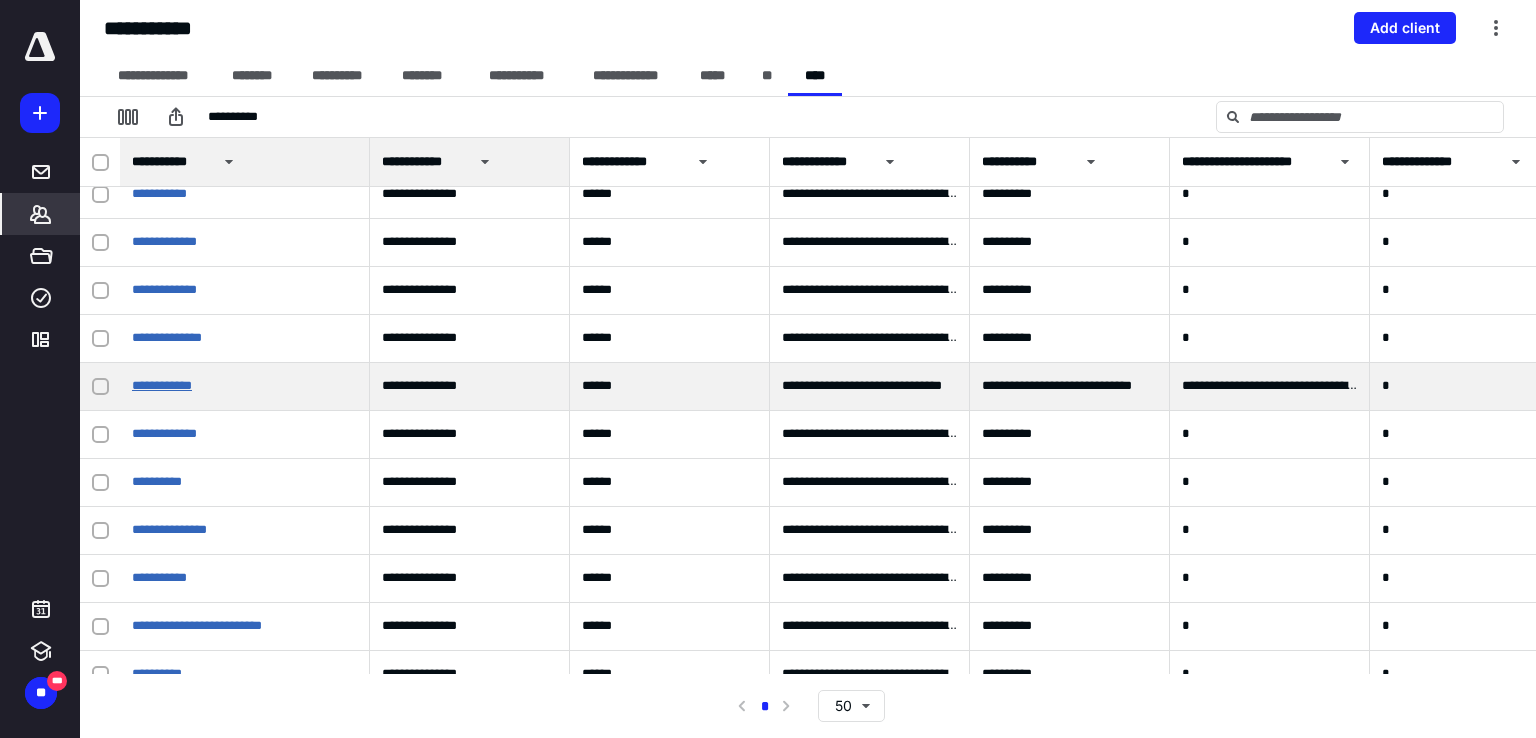 click on "**********" at bounding box center (162, 385) 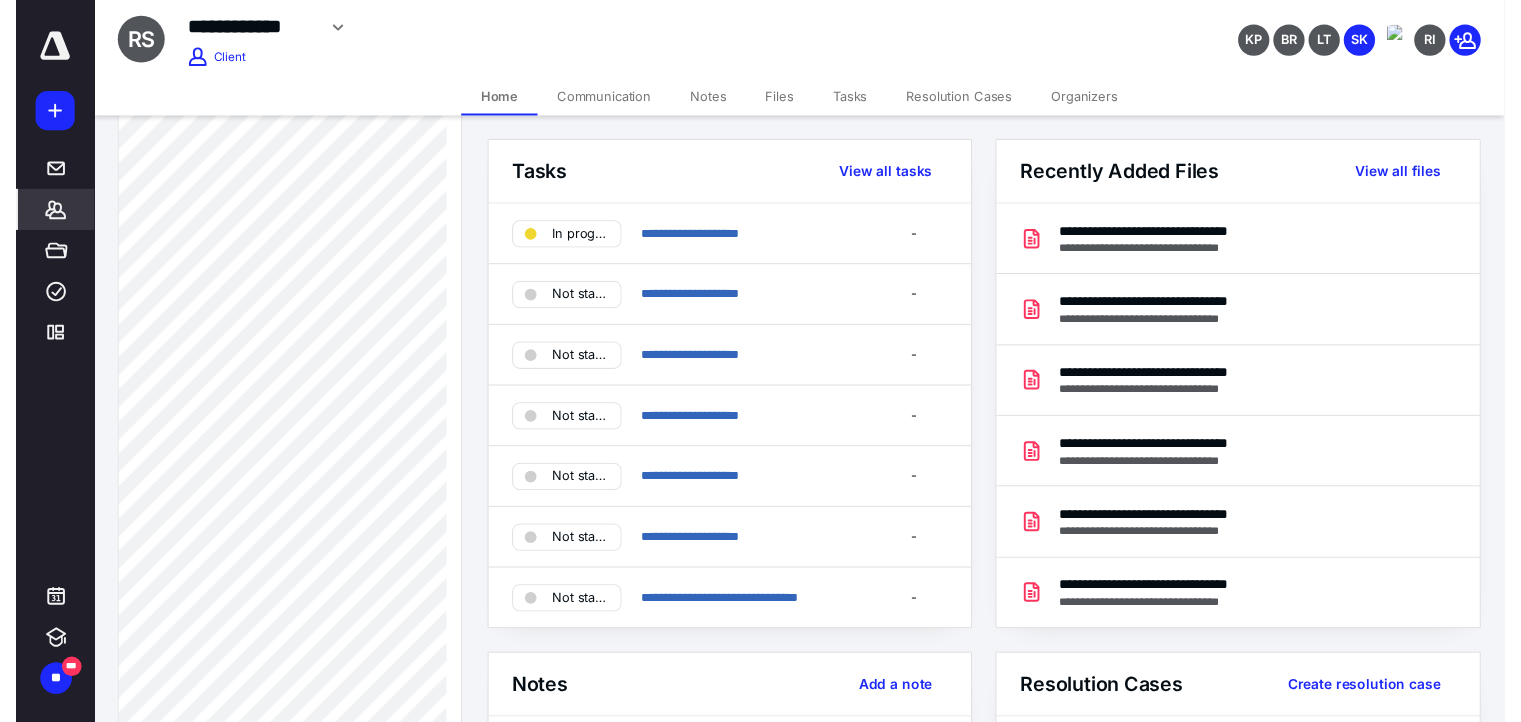 scroll, scrollTop: 900, scrollLeft: 0, axis: vertical 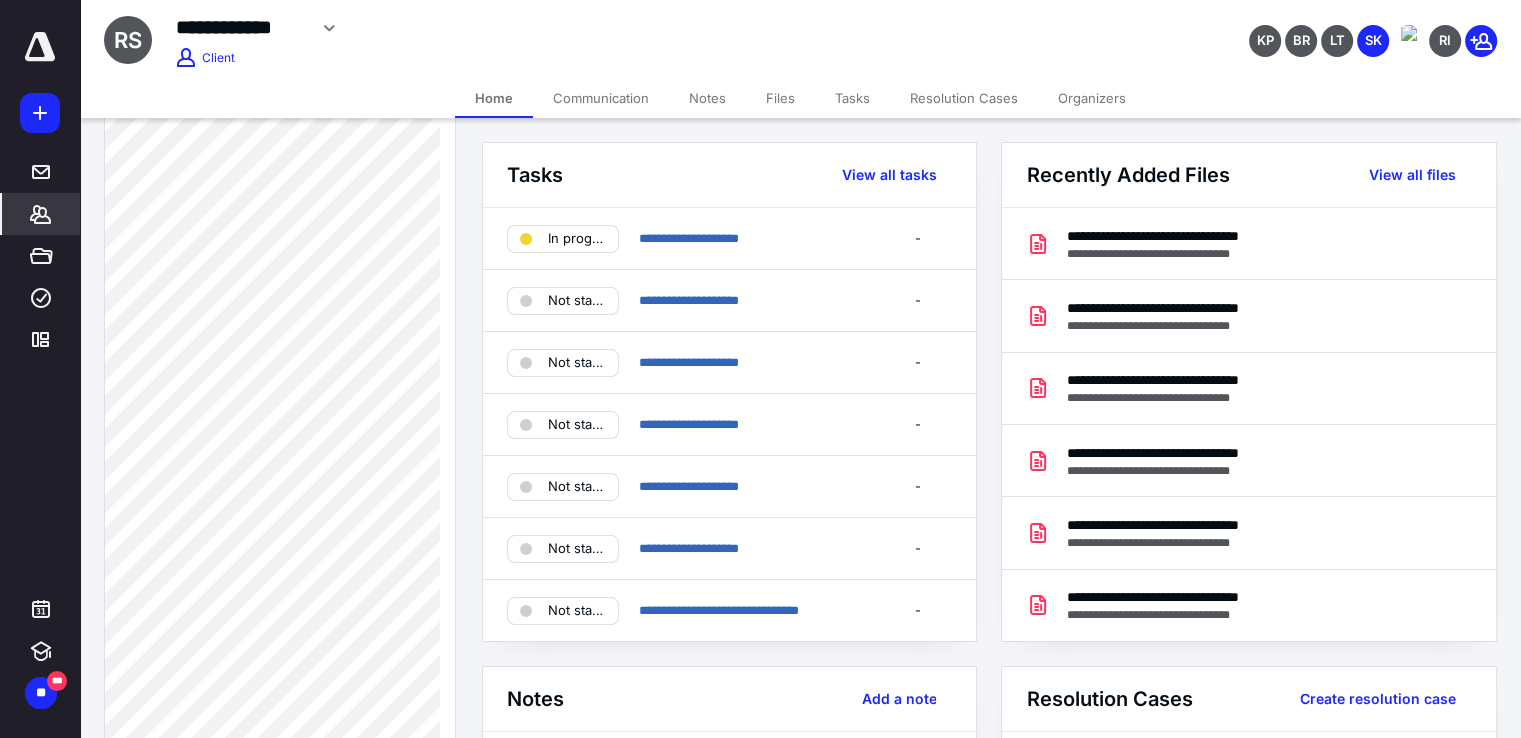 click on "Tasks" at bounding box center [852, 98] 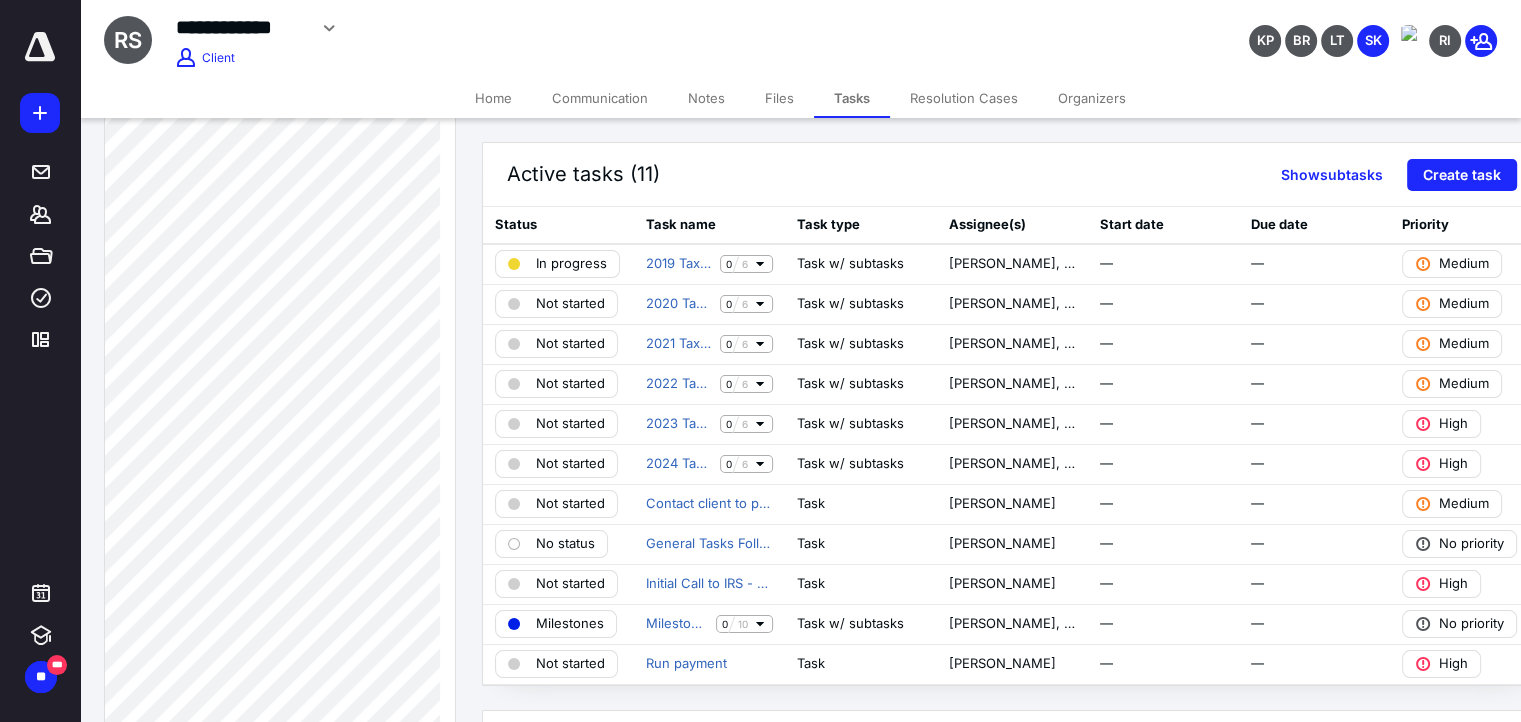 scroll, scrollTop: 1300, scrollLeft: 0, axis: vertical 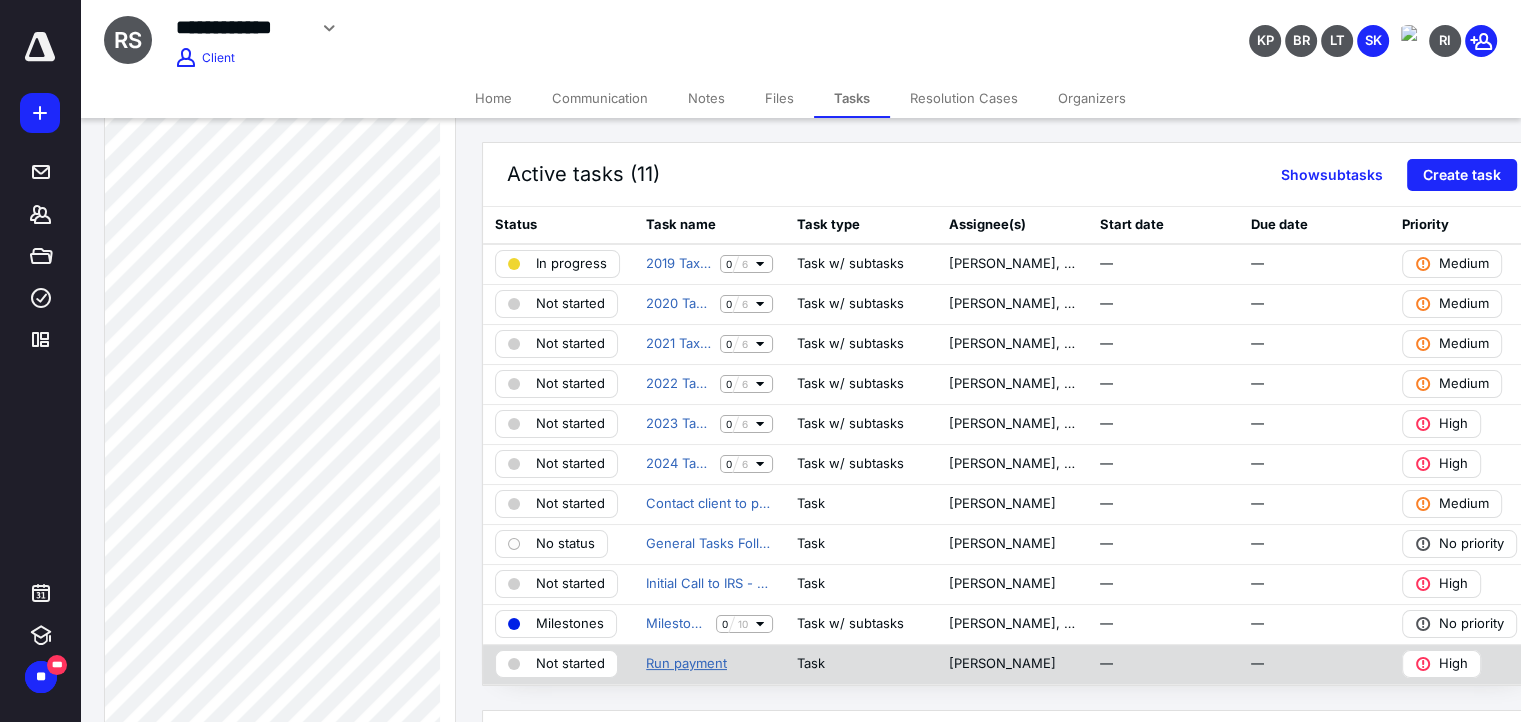 click on "Run payment" at bounding box center [686, 664] 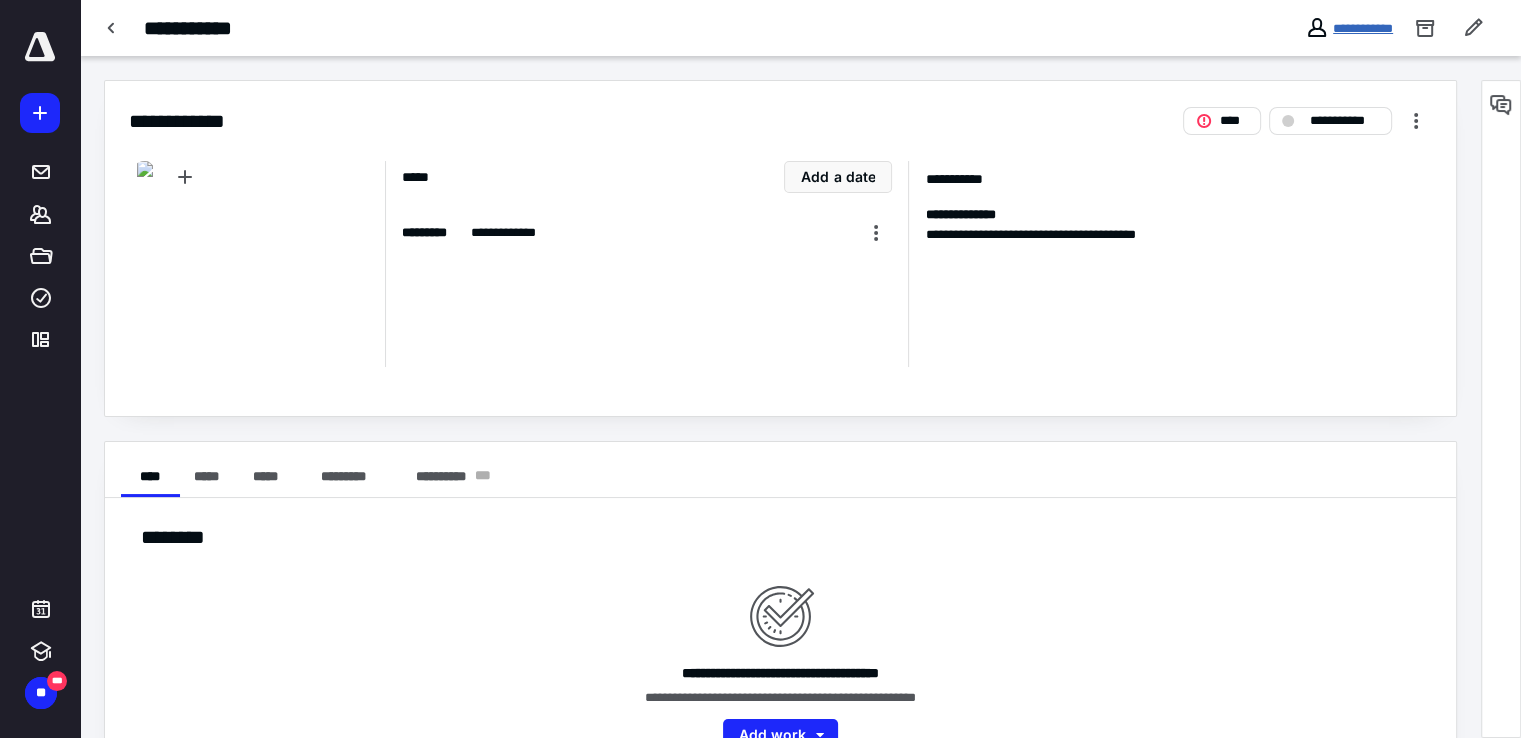click on "**********" at bounding box center (1363, 28) 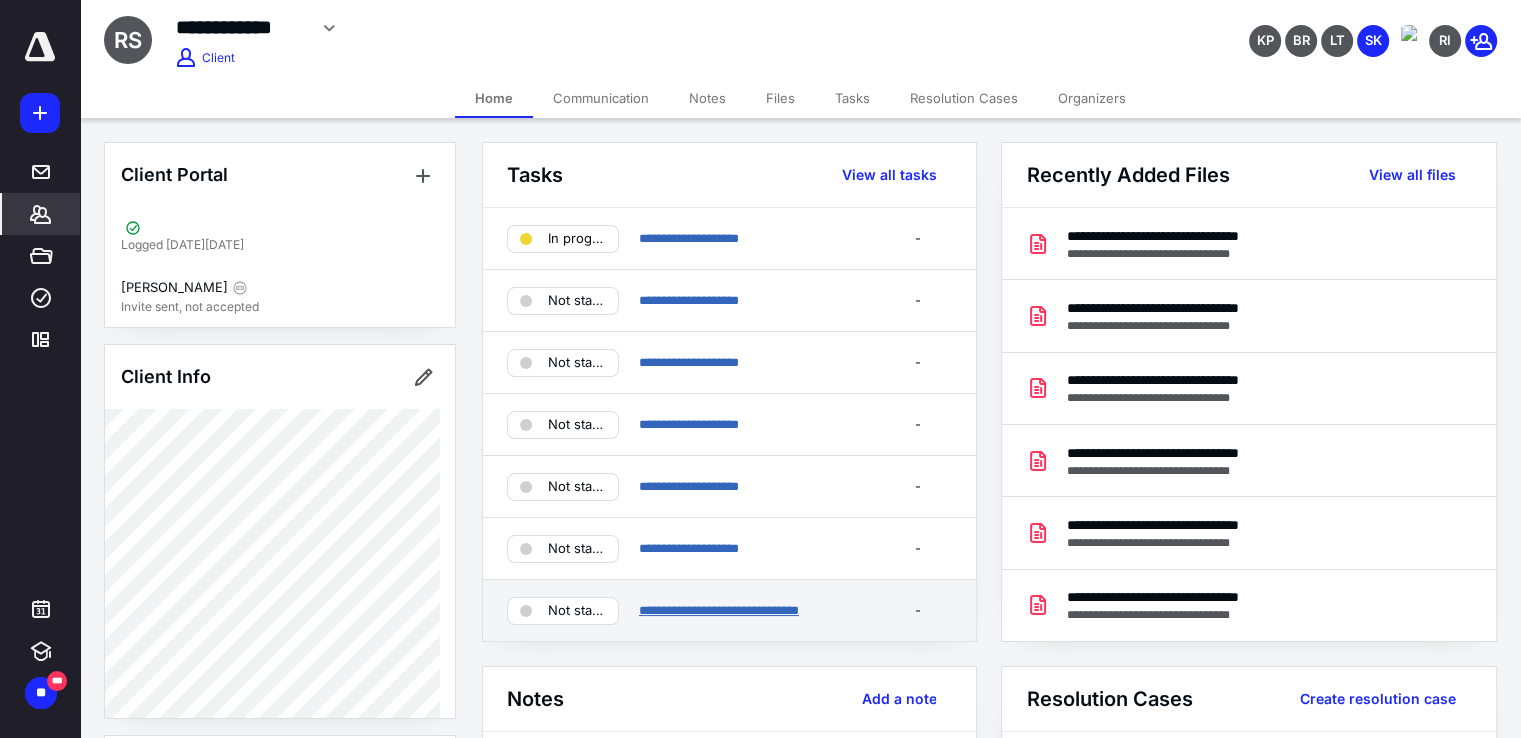 click on "**********" at bounding box center [719, 610] 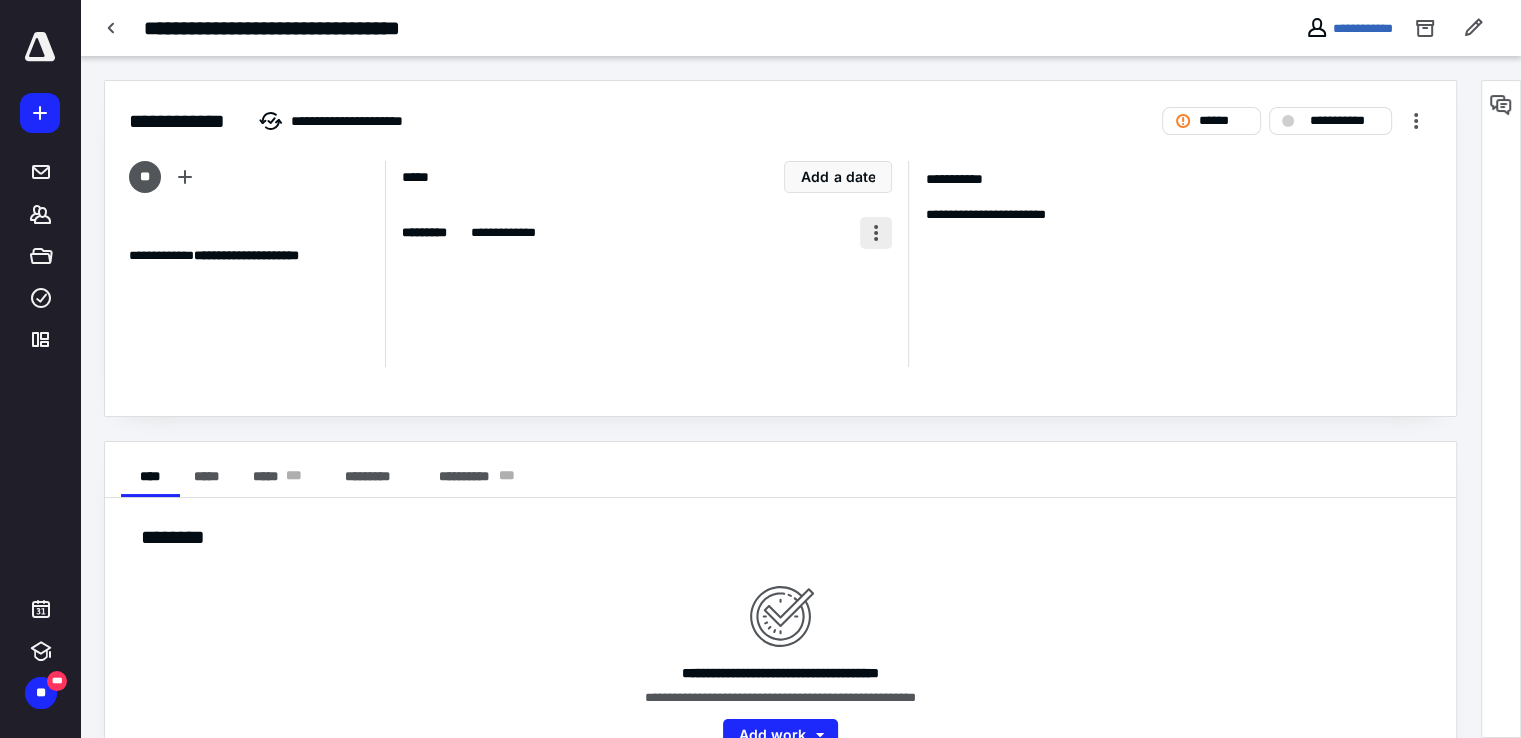click at bounding box center (876, 233) 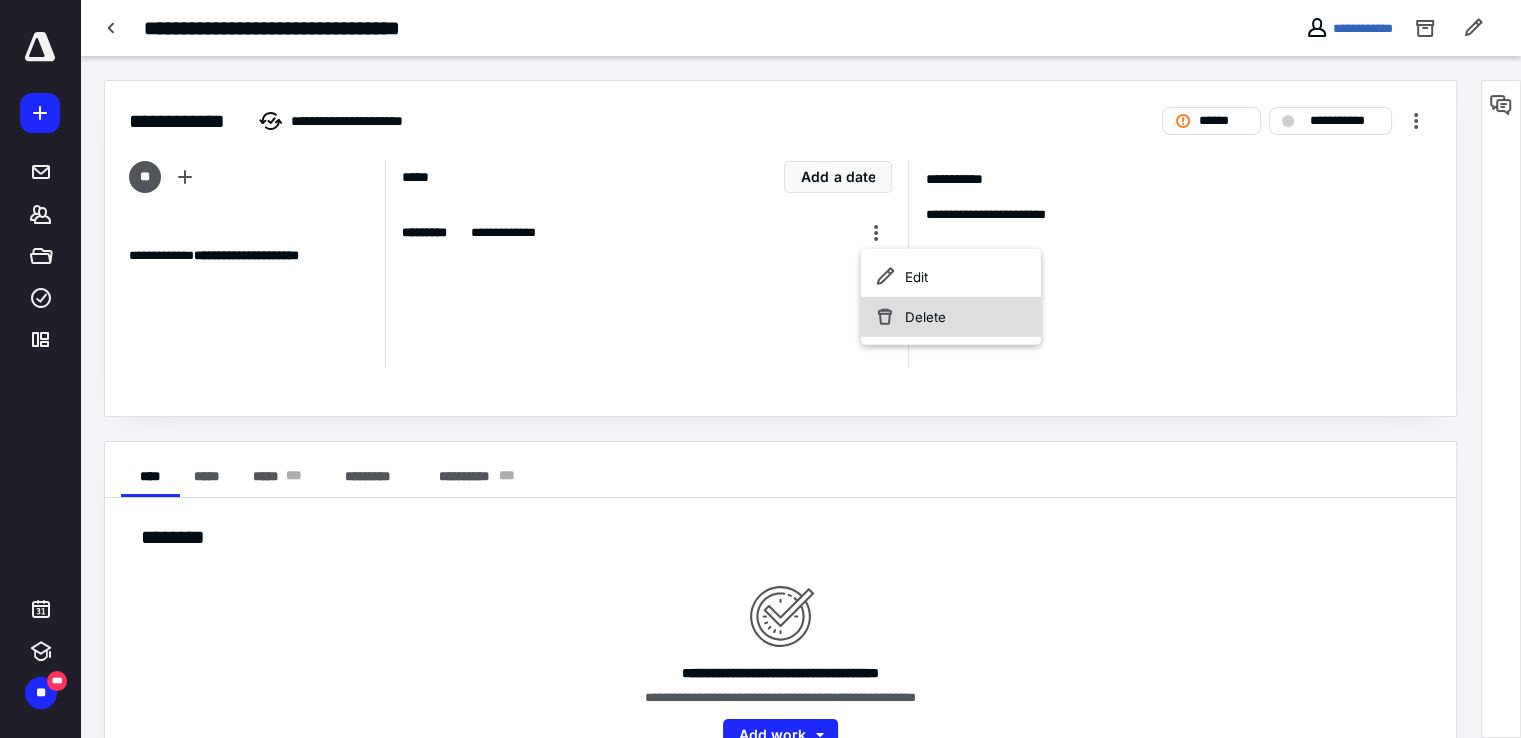 click on "Delete" at bounding box center [951, 317] 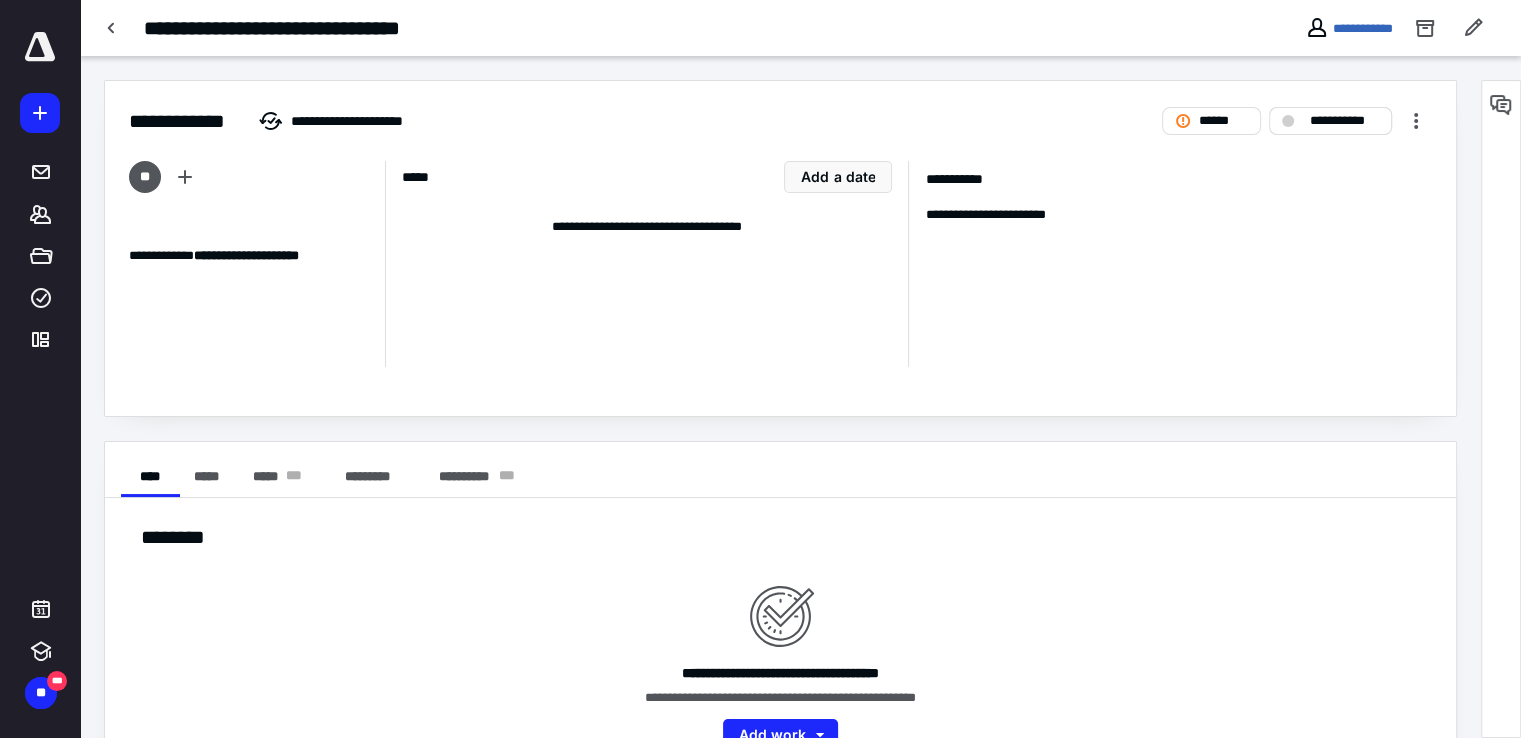 click on "**********" at bounding box center (1330, 121) 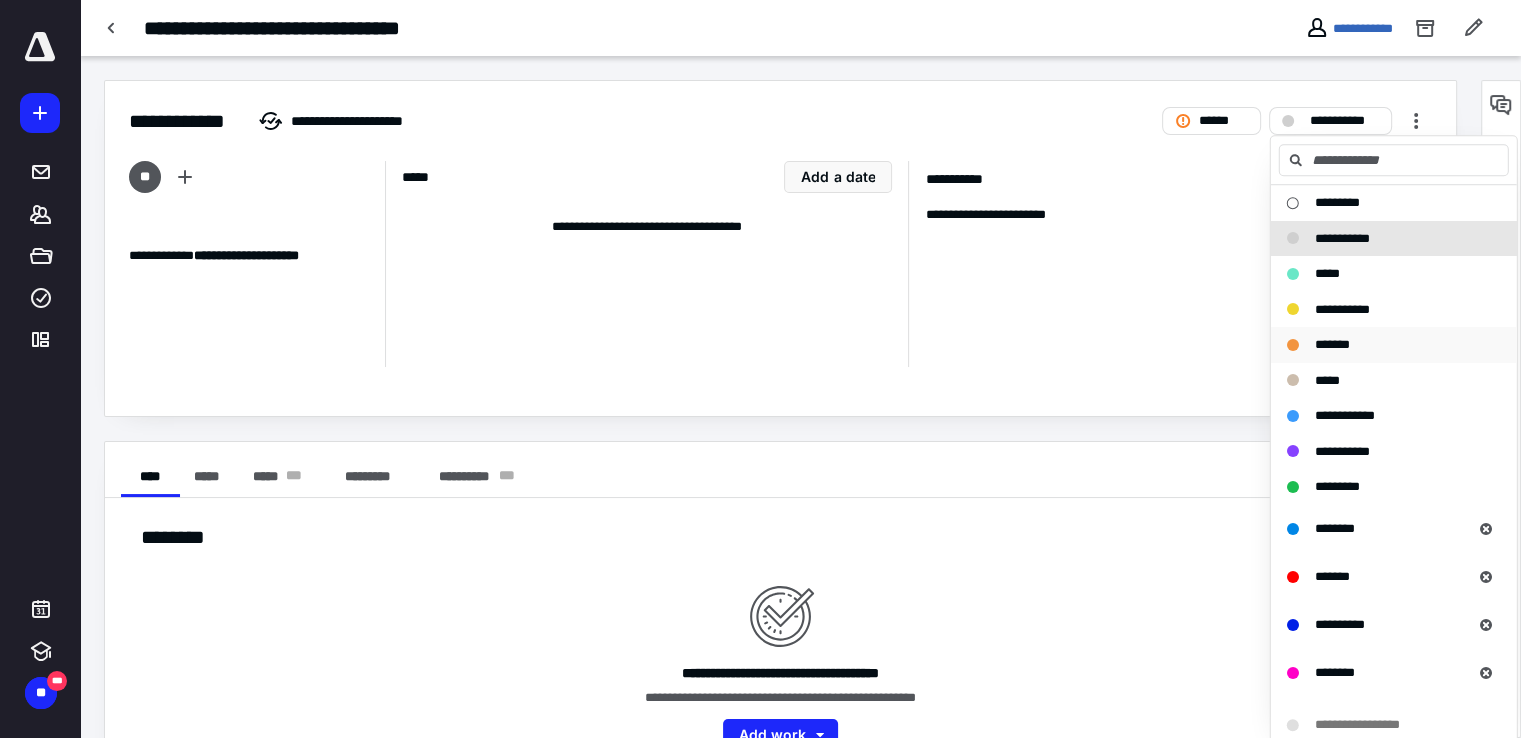 click on "*******" at bounding box center [1382, 345] 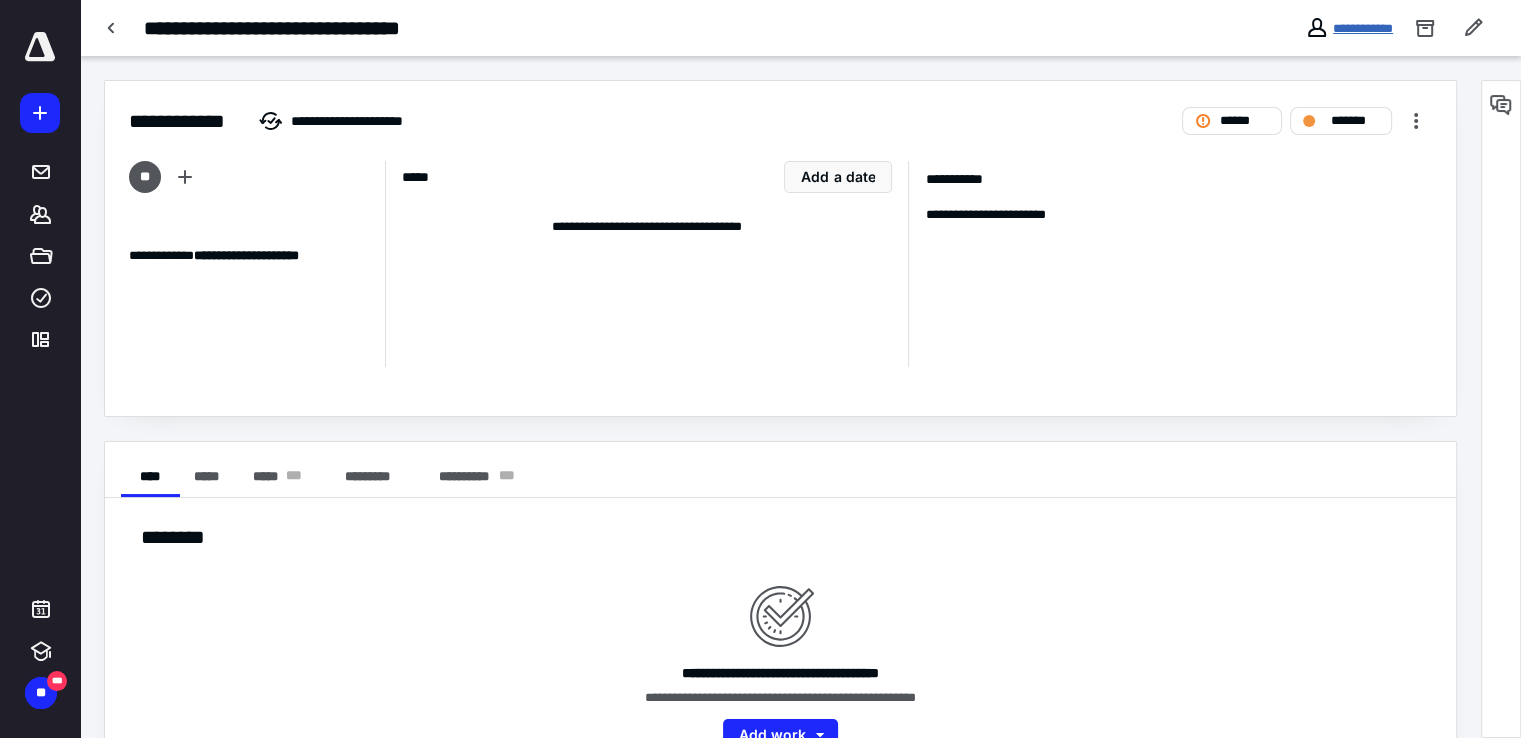 click on "**********" at bounding box center (1363, 28) 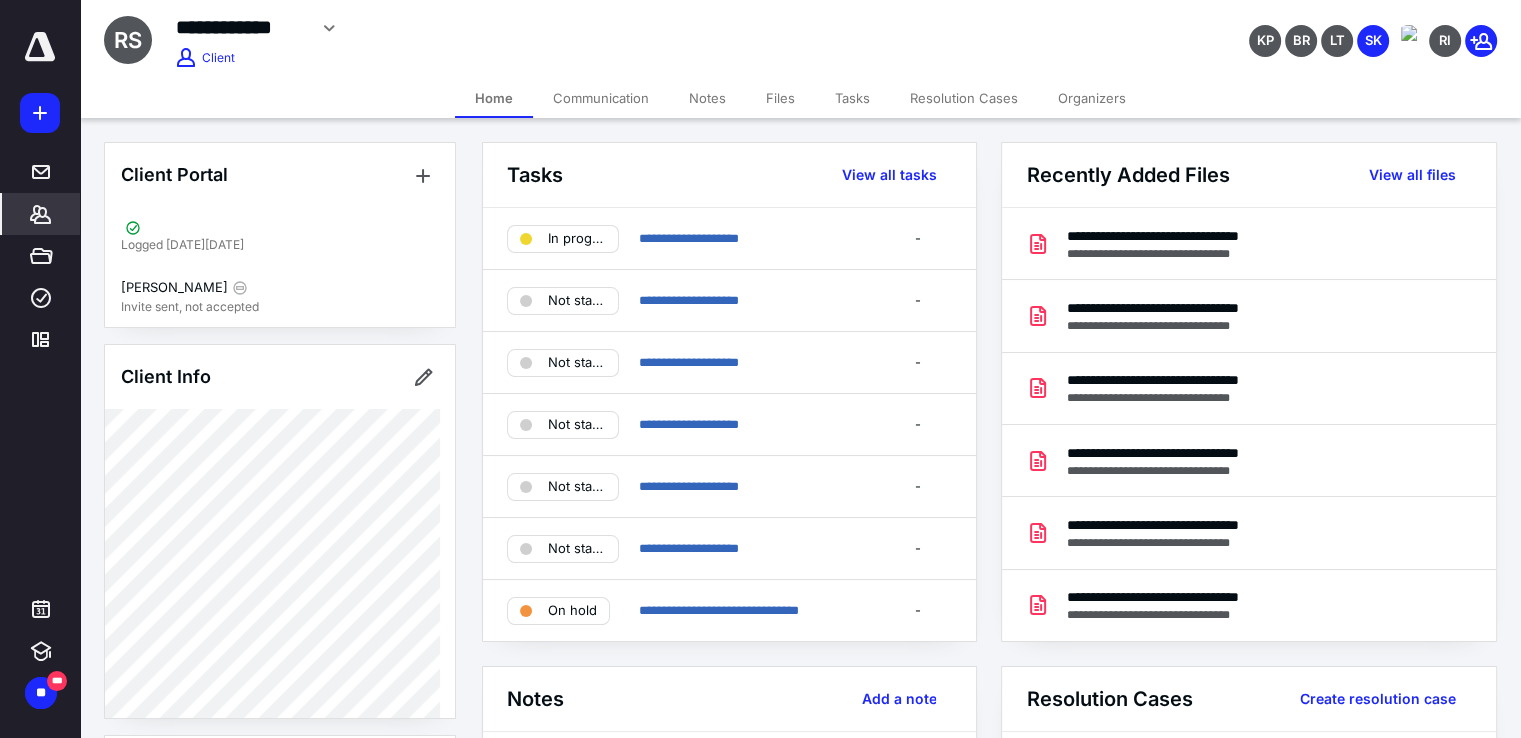 click on "Tasks" at bounding box center [852, 98] 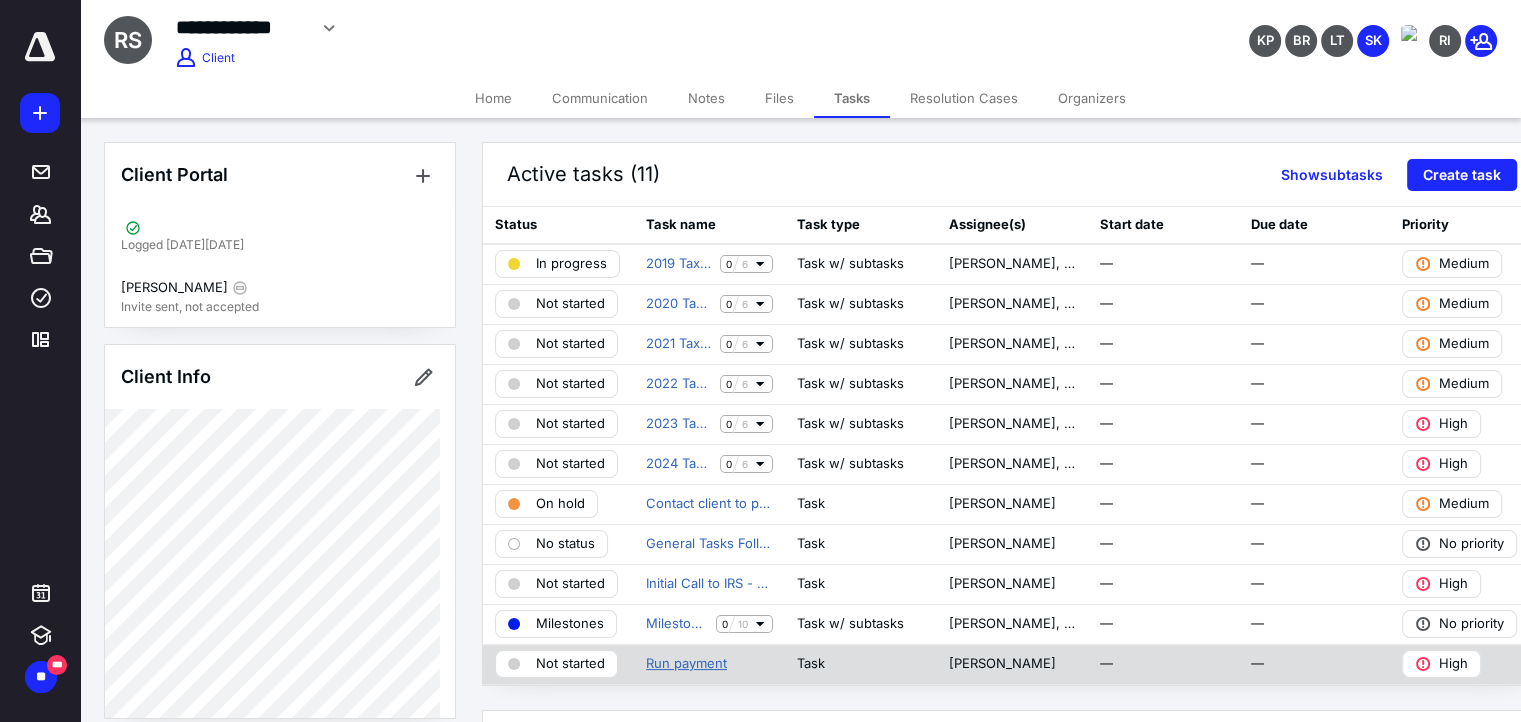 click on "Run payment" at bounding box center (686, 664) 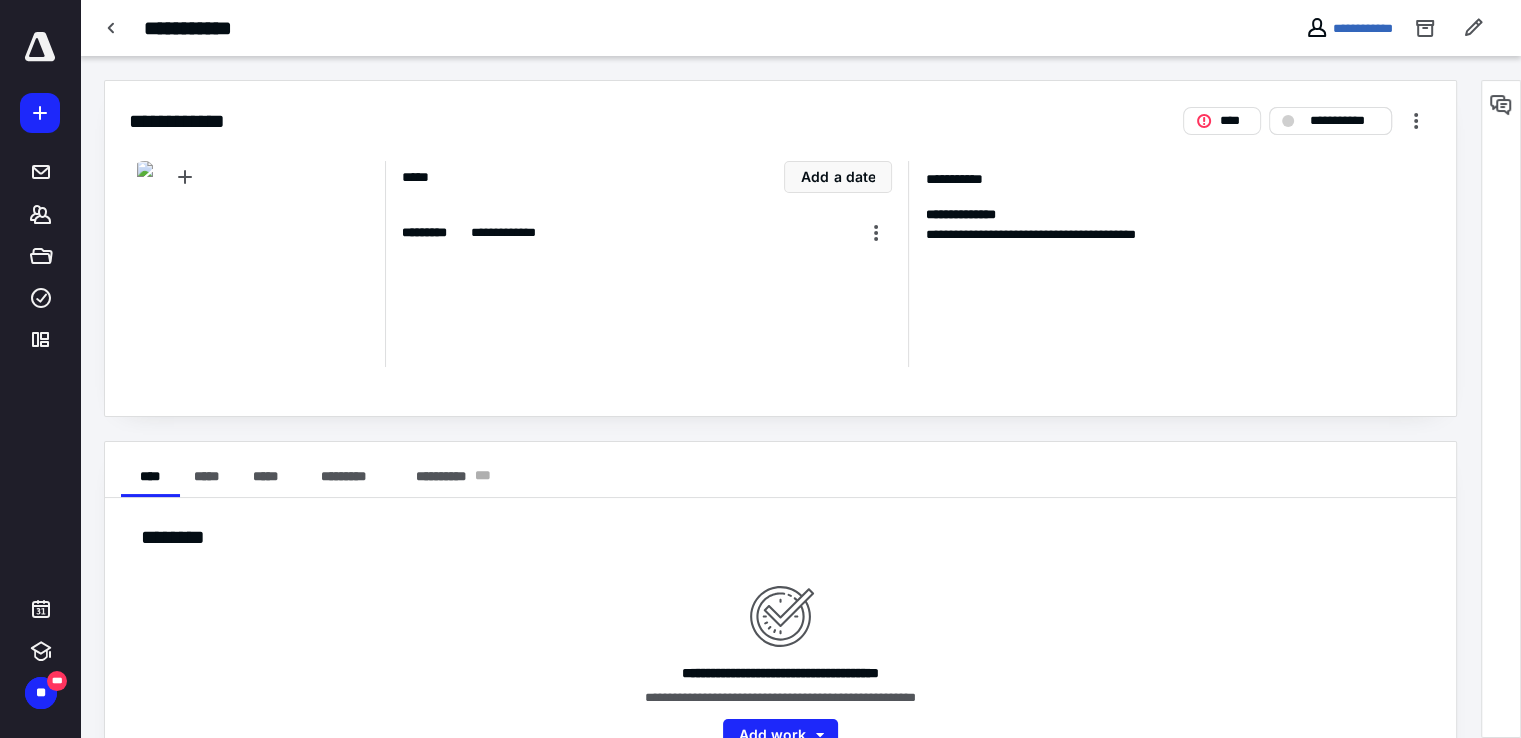 click on "**********" at bounding box center [1330, 121] 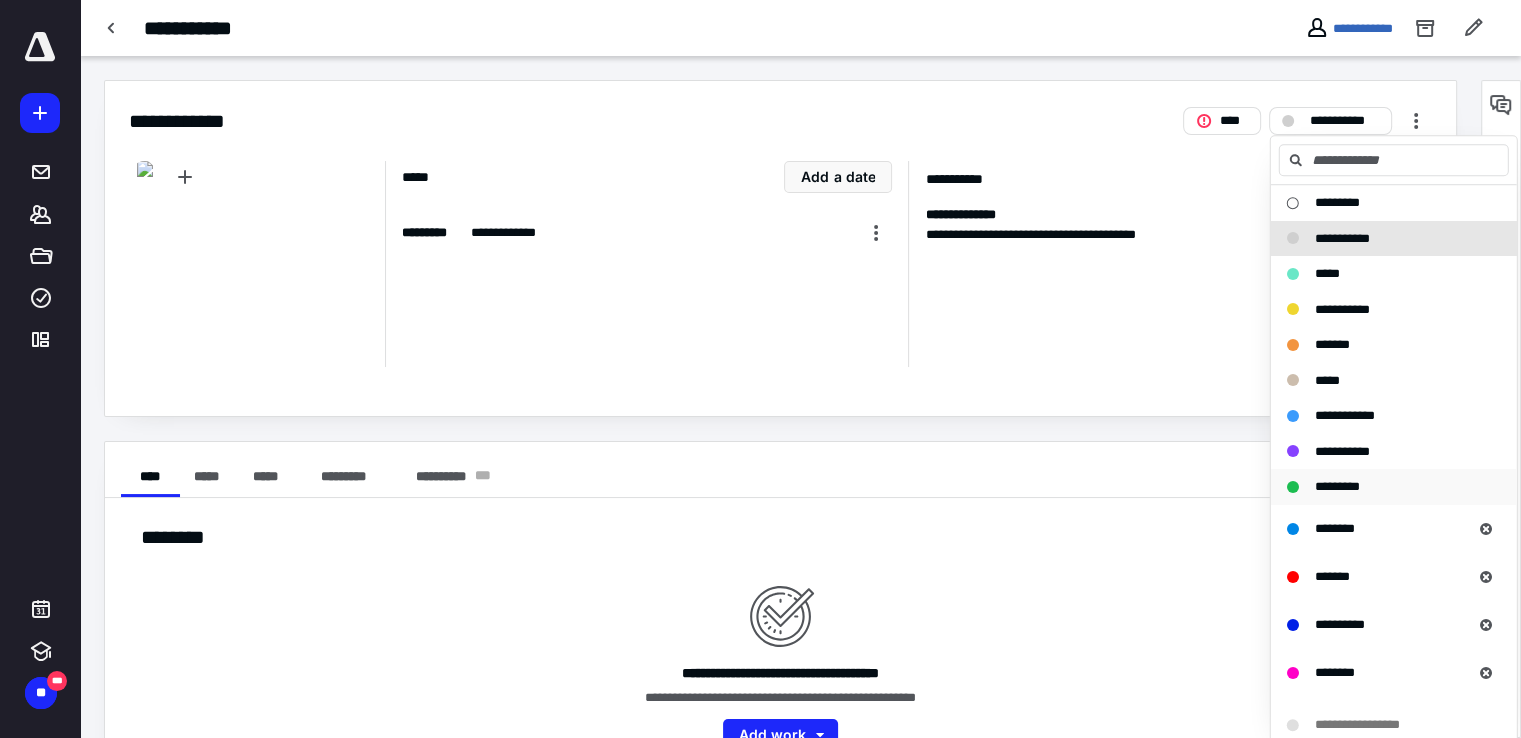 click on "*********" at bounding box center [1394, 487] 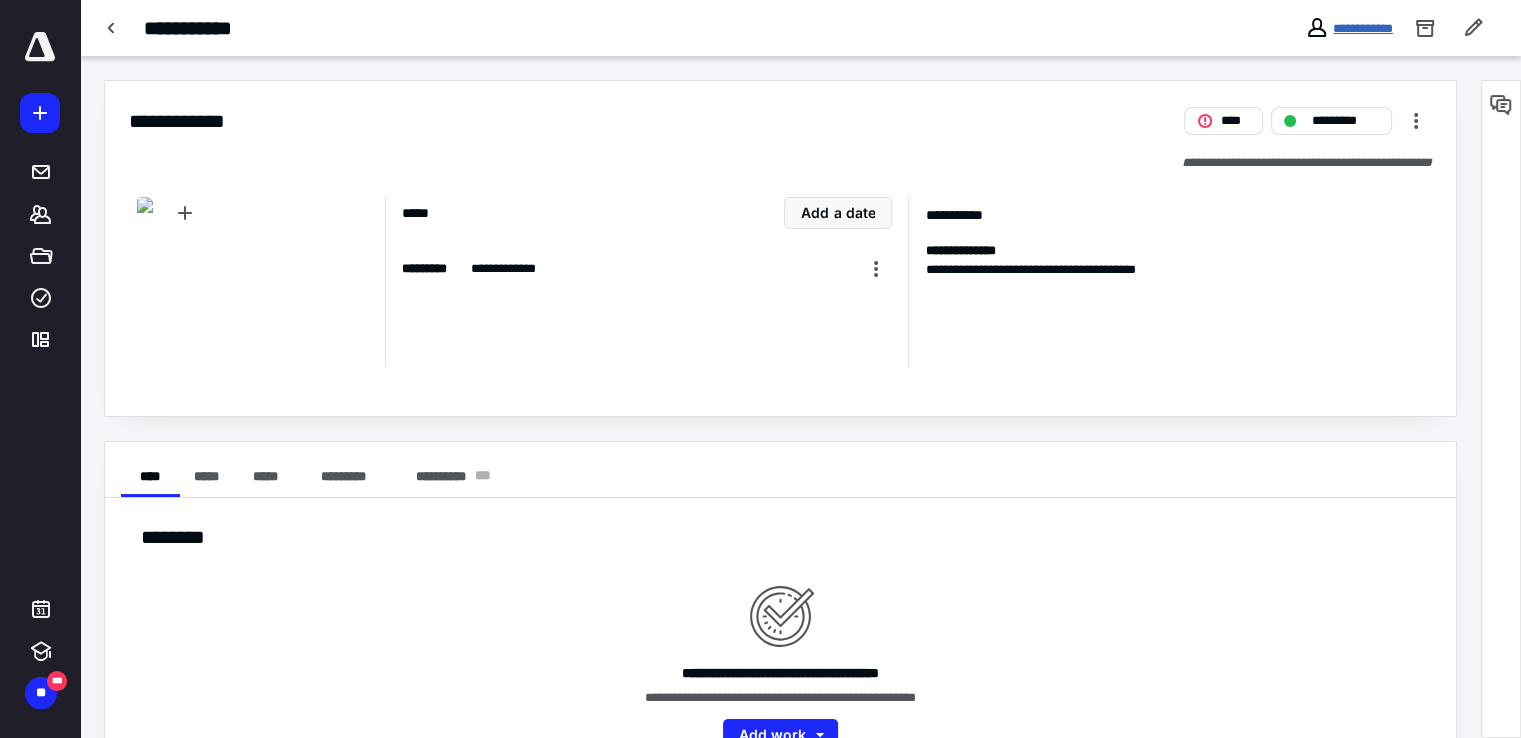 click on "**********" at bounding box center [1363, 28] 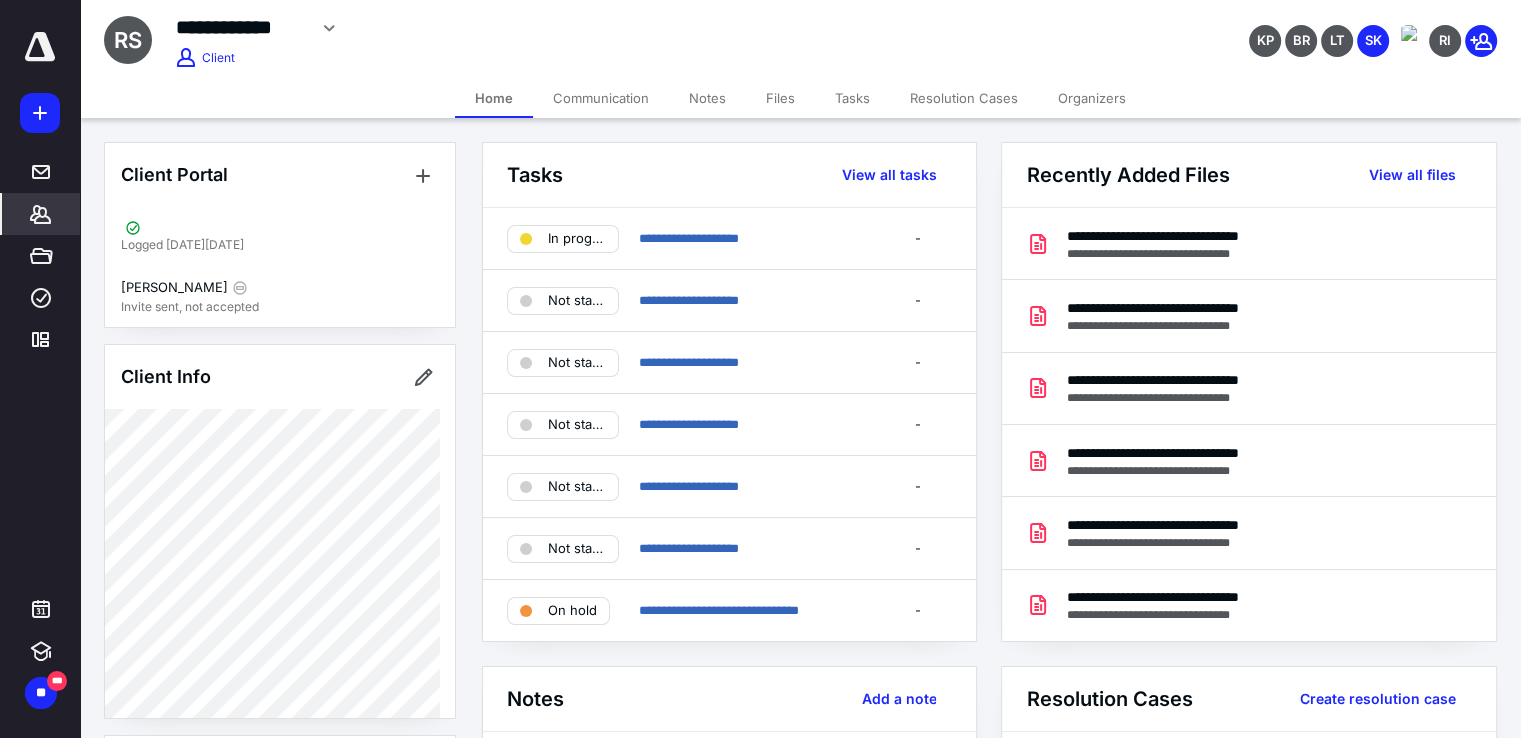 click on "Tasks" at bounding box center (852, 98) 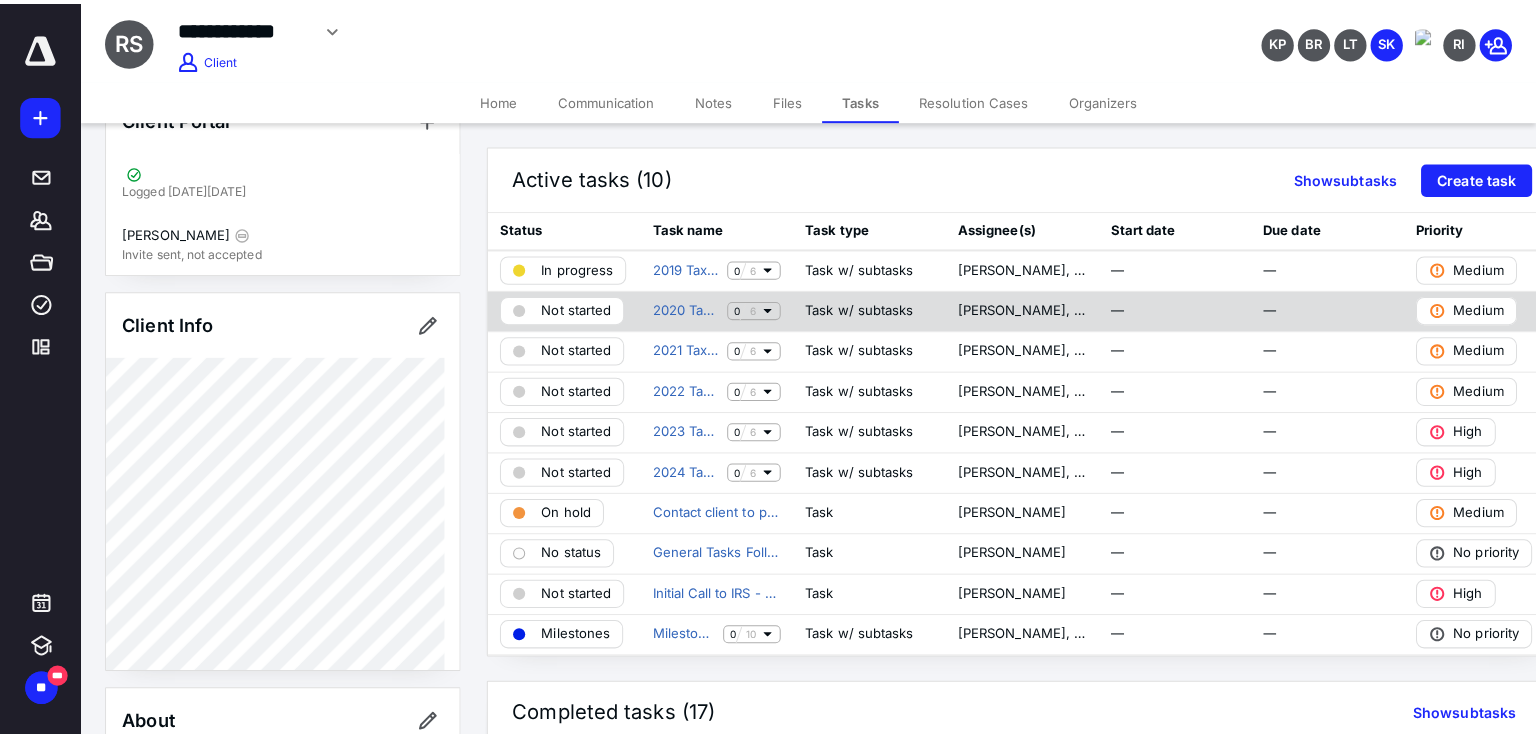 scroll, scrollTop: 0, scrollLeft: 0, axis: both 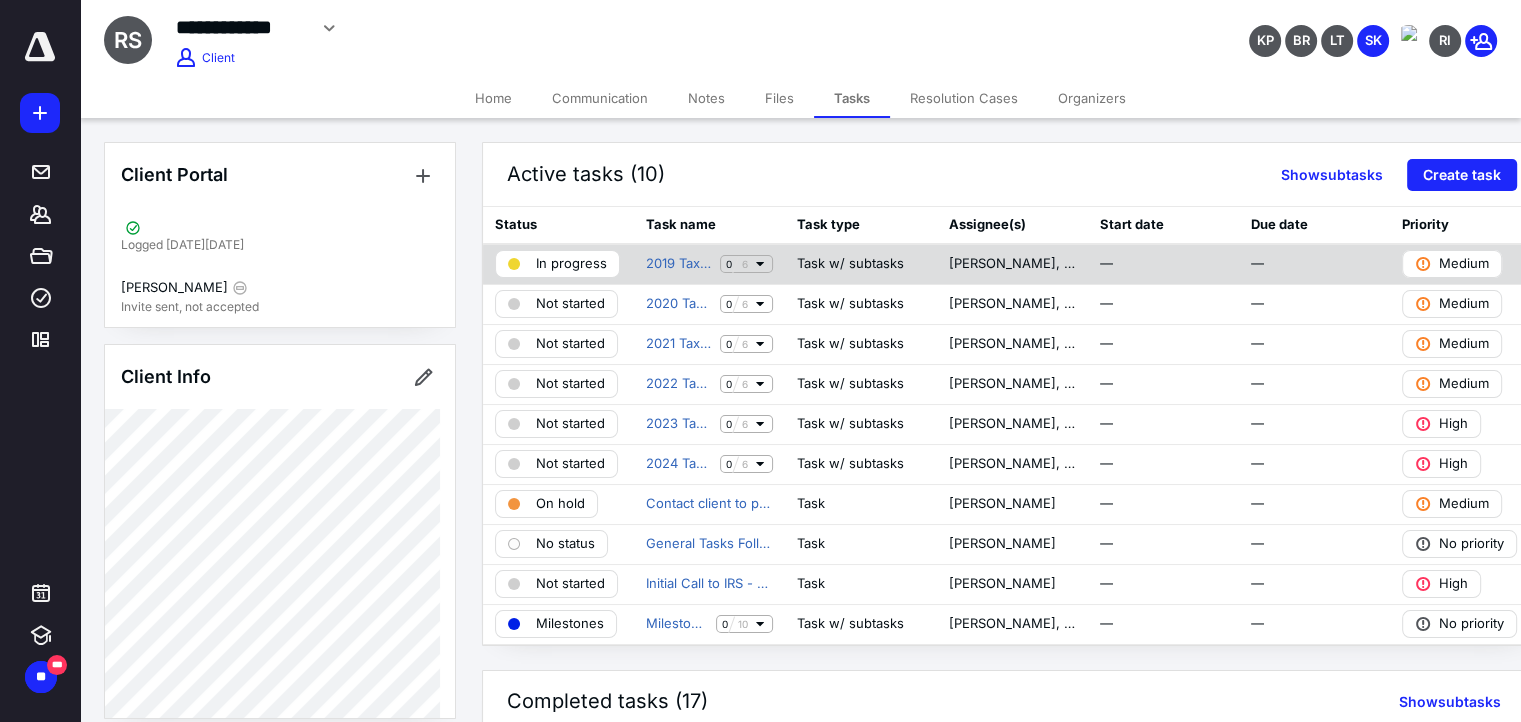 click on "In progress" at bounding box center [571, 264] 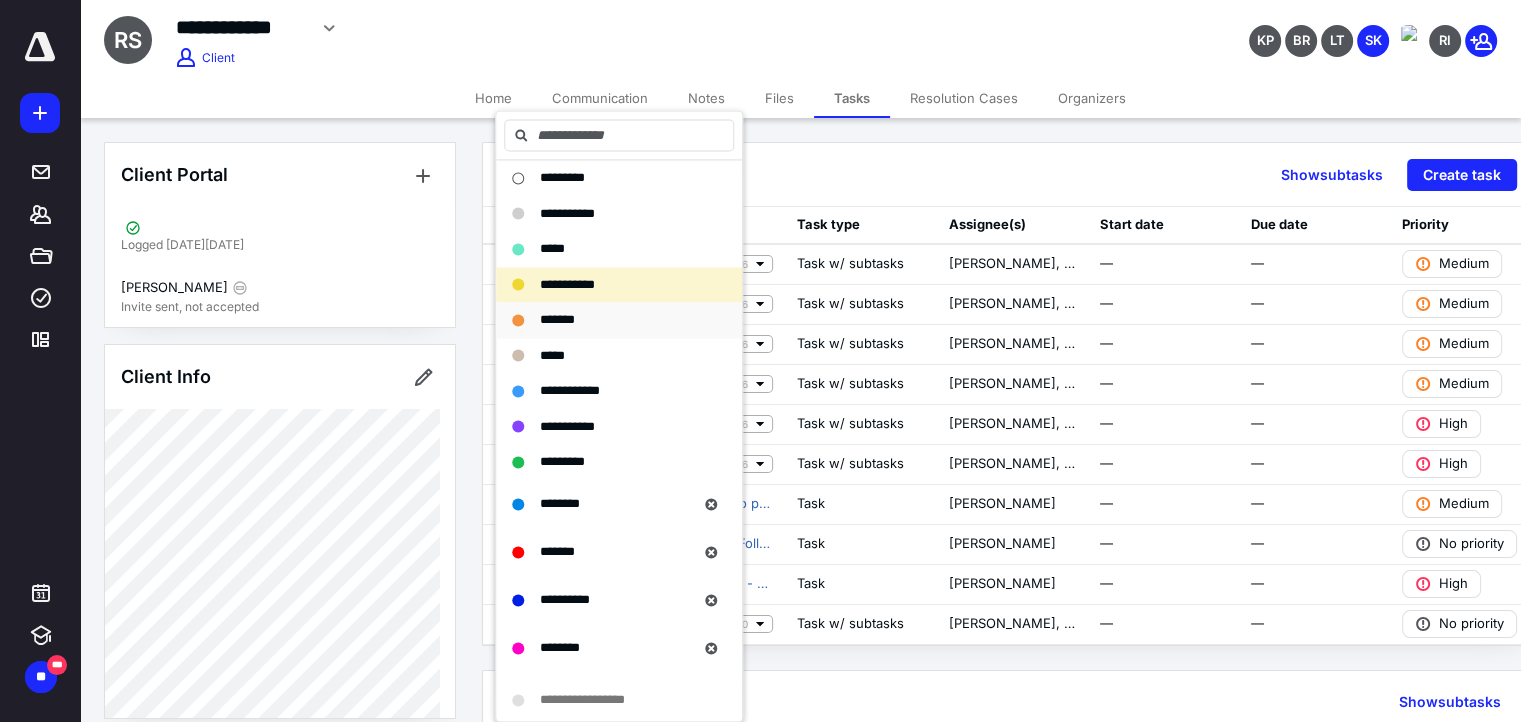 click on "*******" at bounding box center (557, 319) 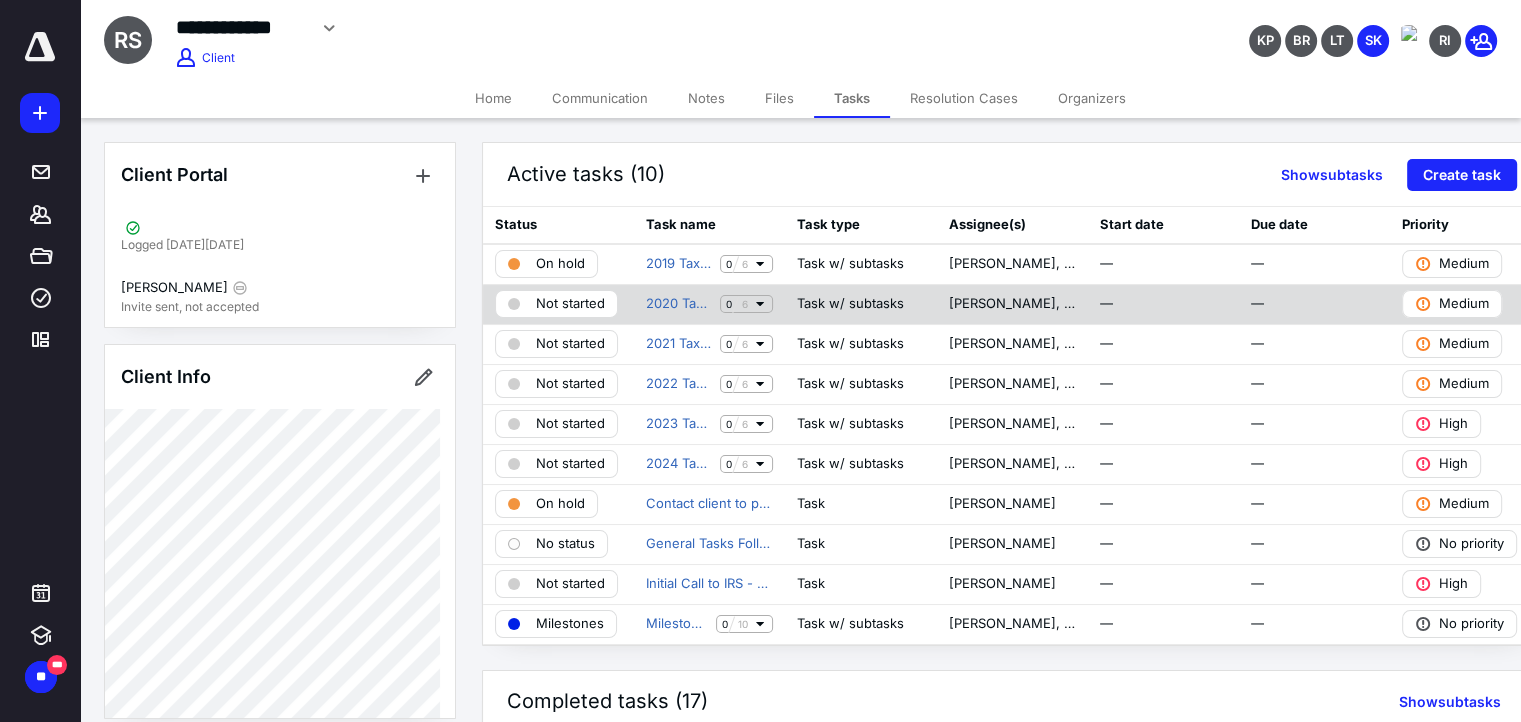click on "Not started" at bounding box center (570, 304) 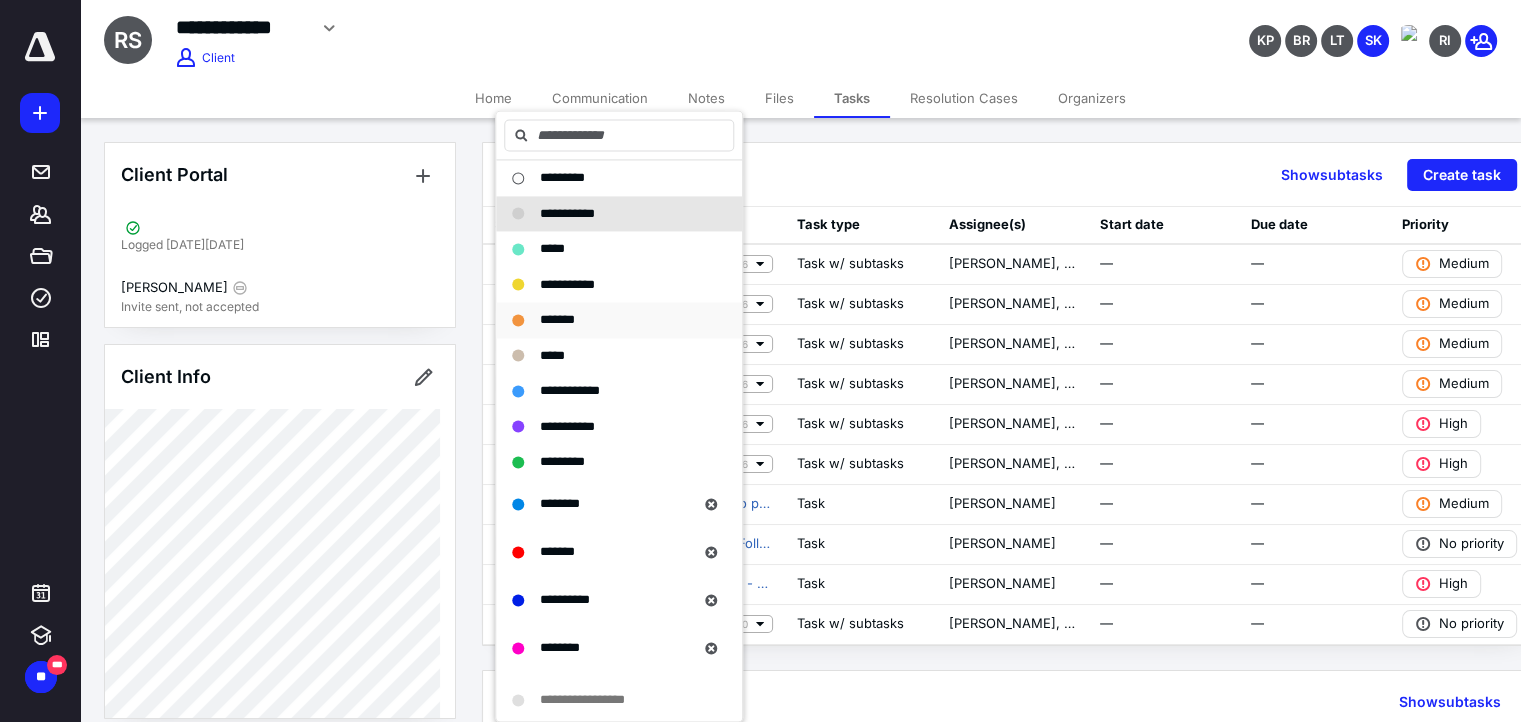 click on "*******" at bounding box center (557, 319) 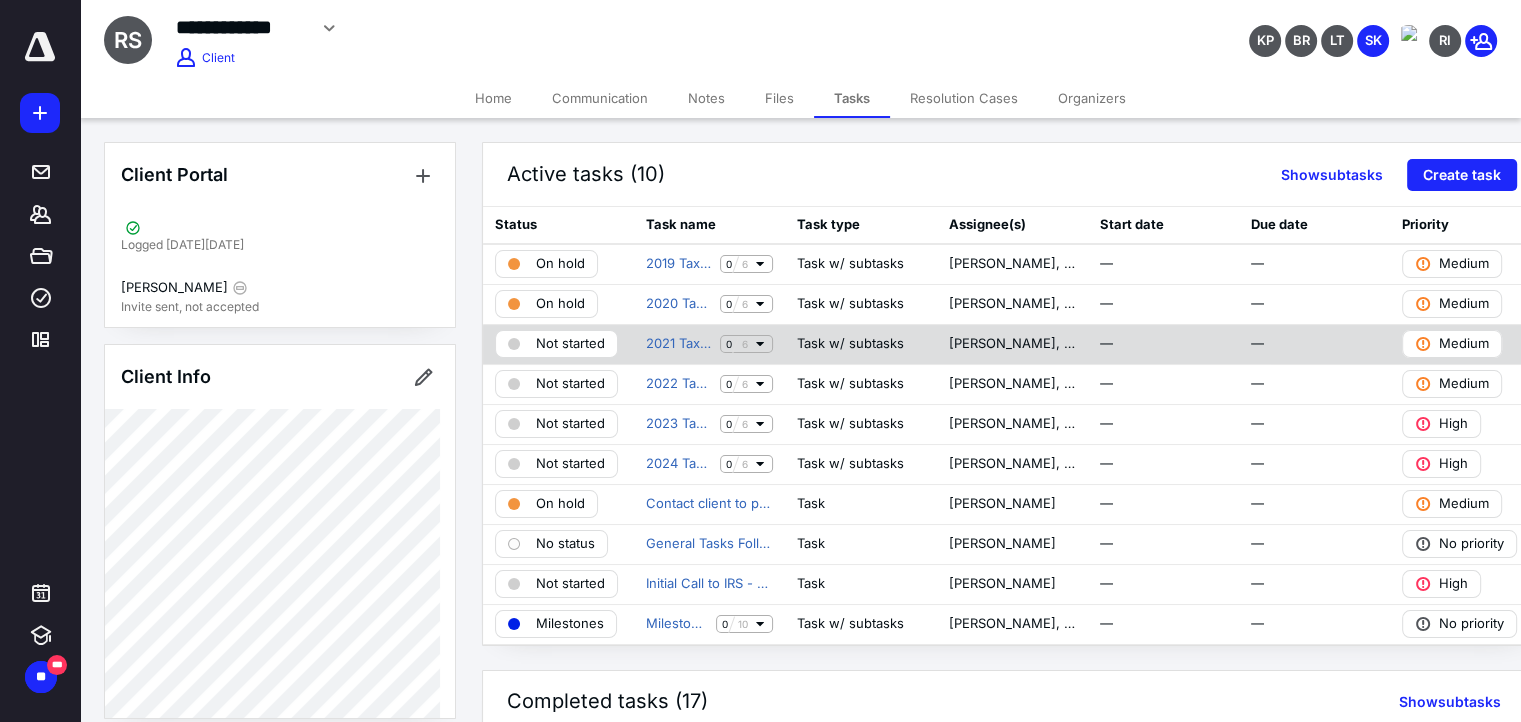 click on "Not started" at bounding box center (570, 344) 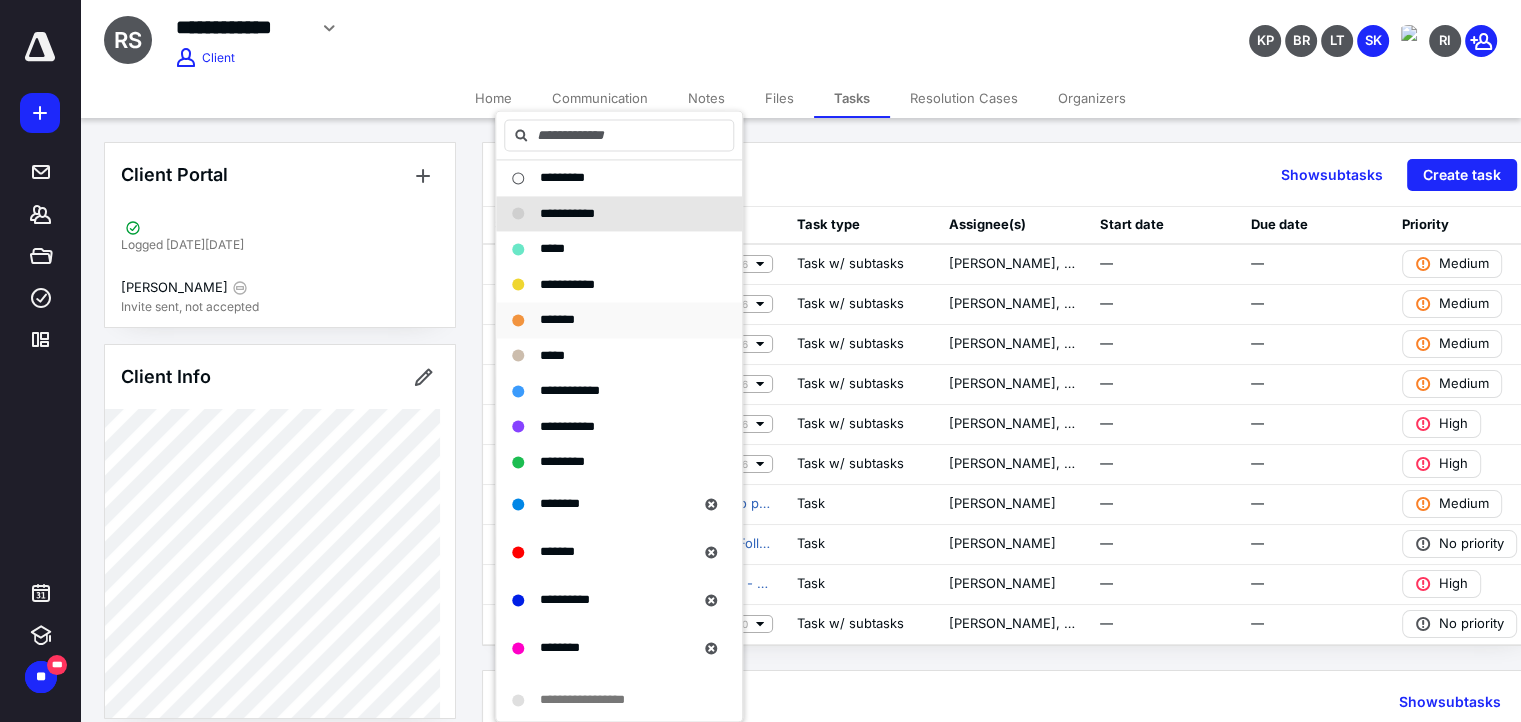 click on "*******" at bounding box center [557, 320] 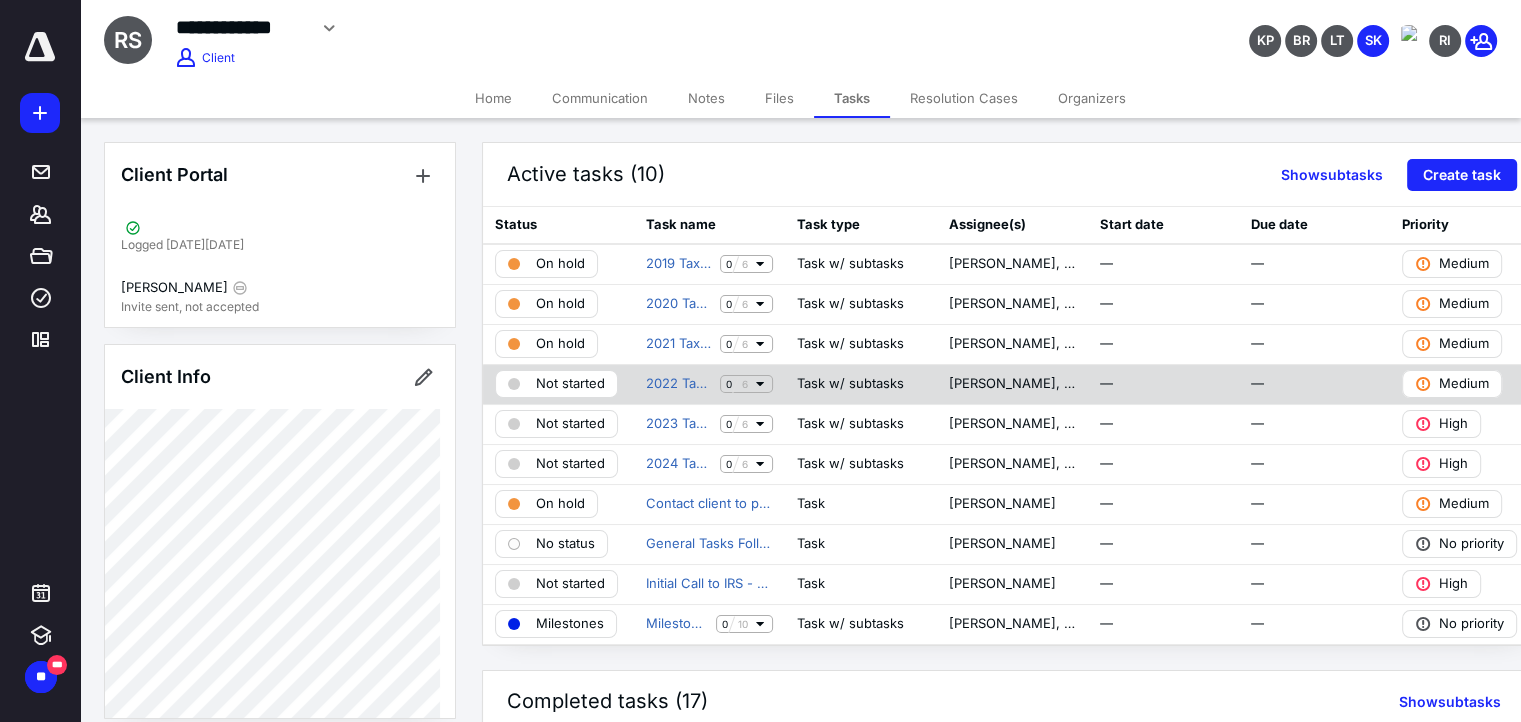 click on "Not started" at bounding box center [570, 384] 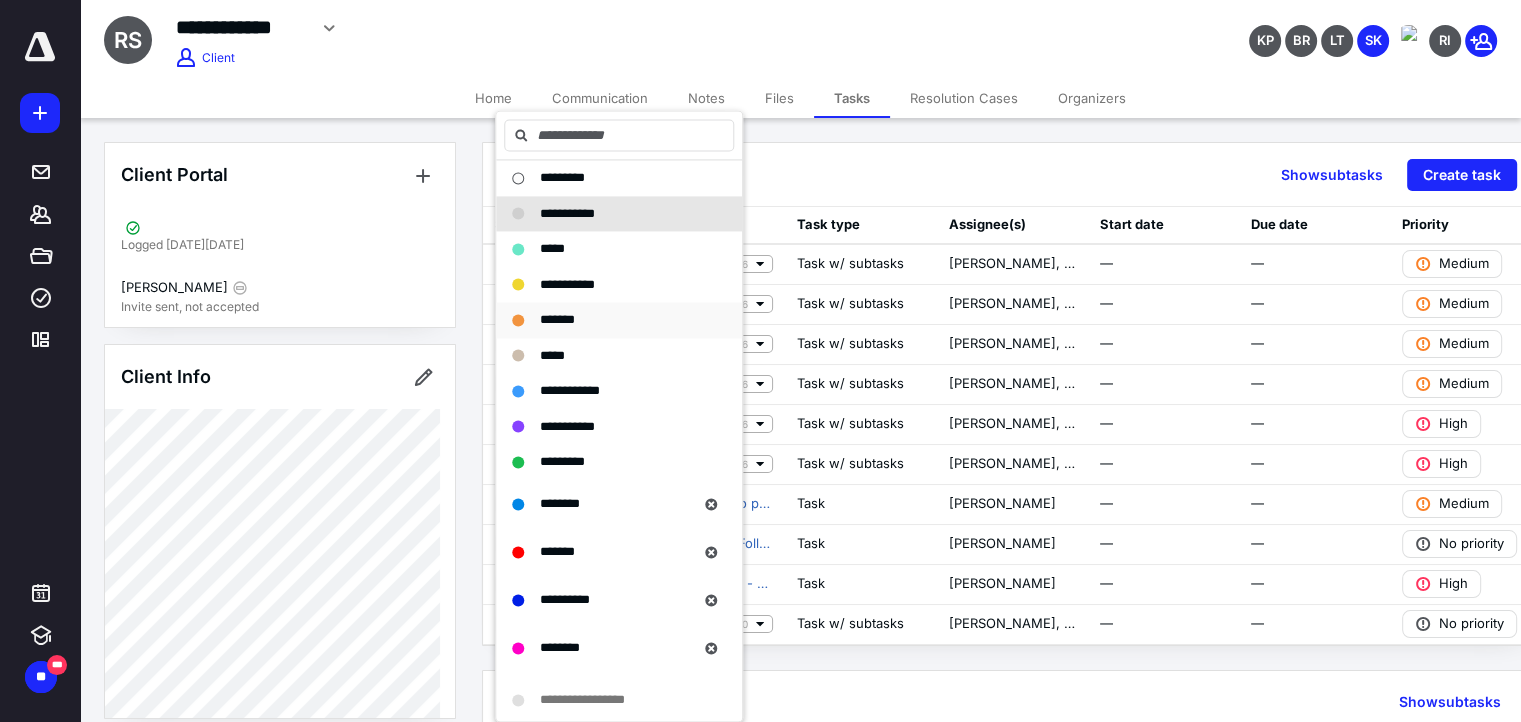 click on "*******" at bounding box center [557, 320] 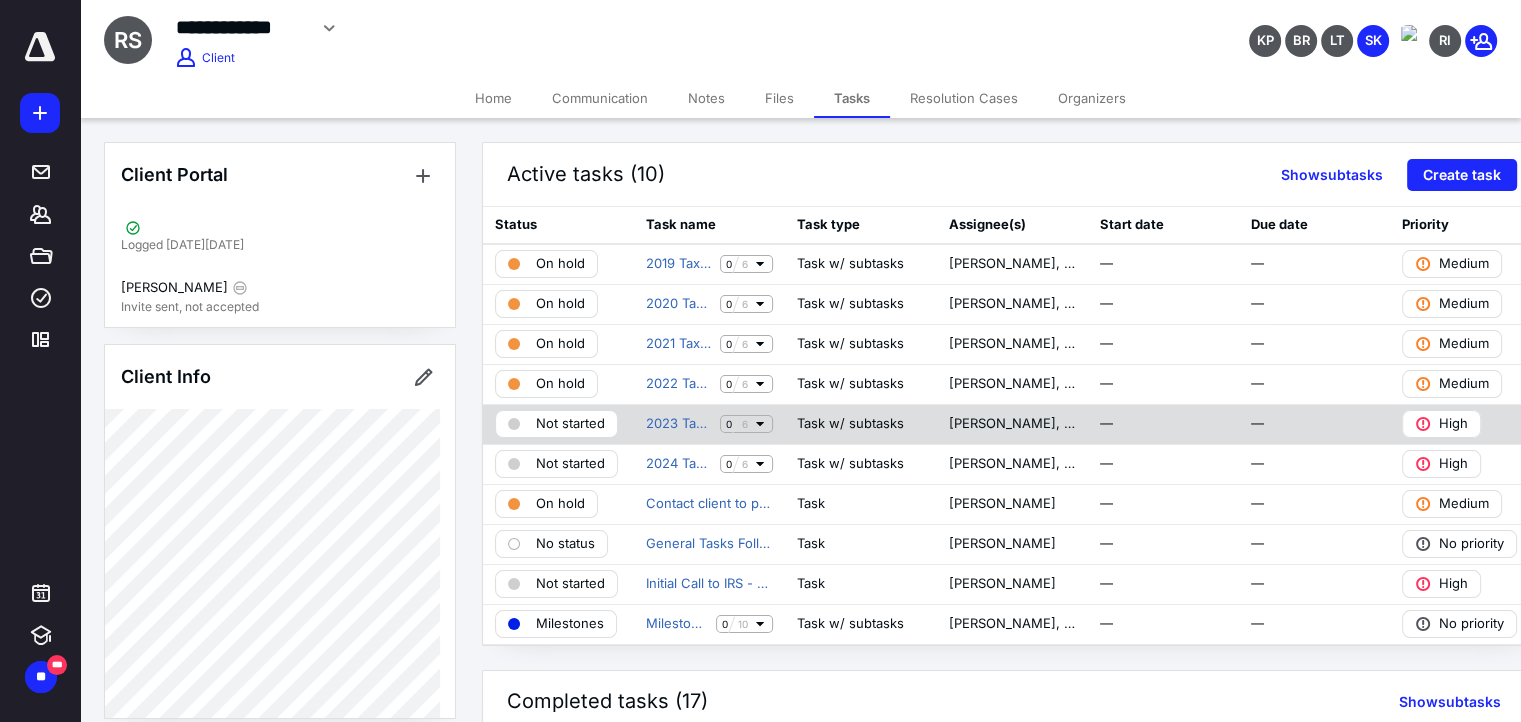 click on "Not started" at bounding box center (570, 424) 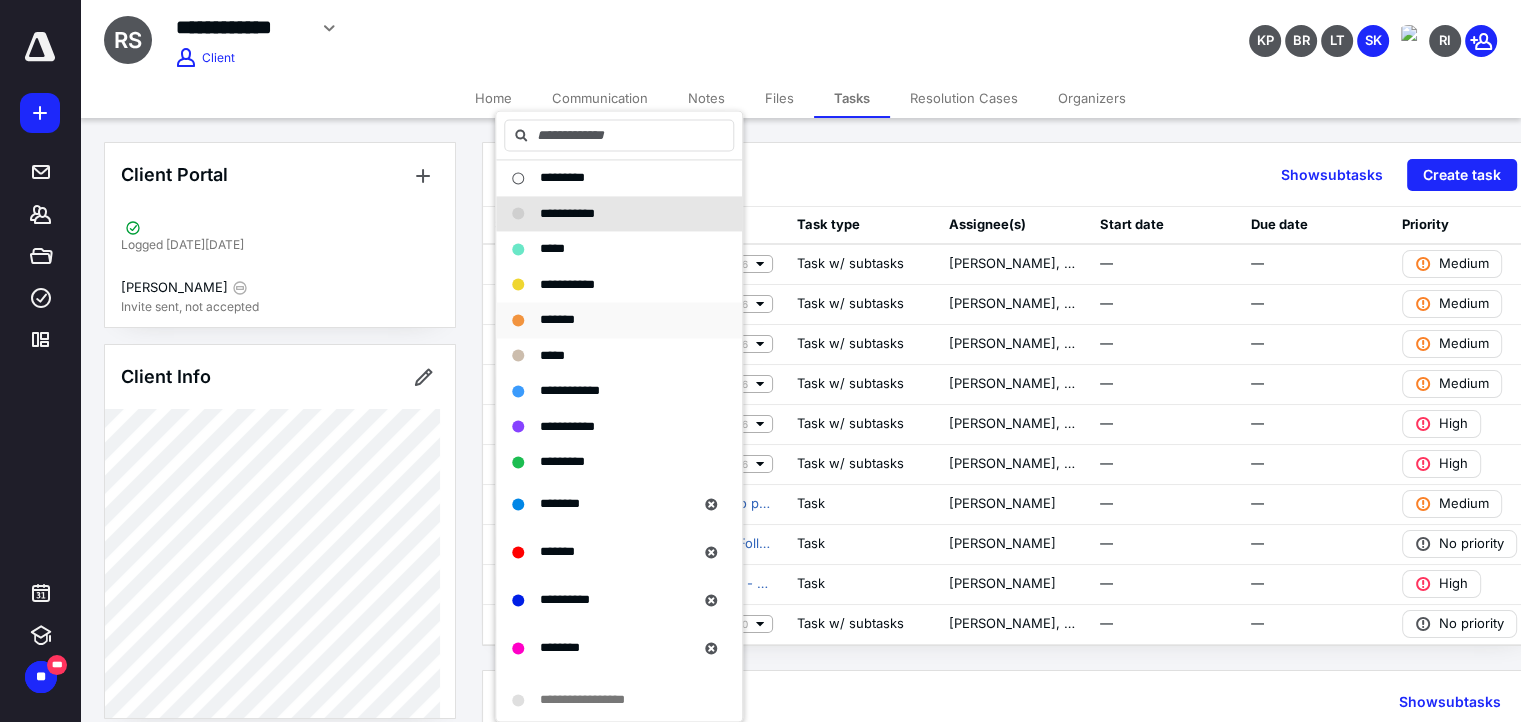 click on "*******" at bounding box center (557, 319) 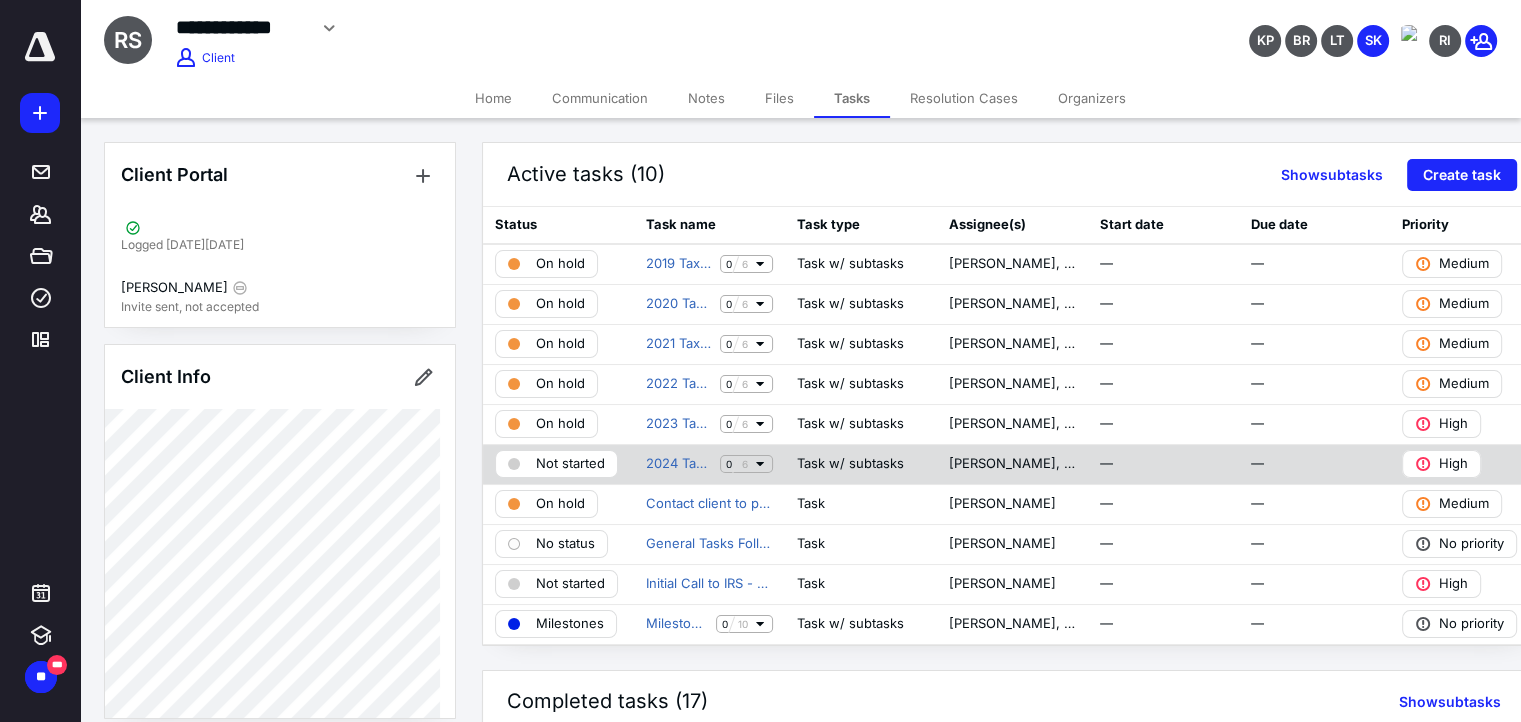 click on "Not started" at bounding box center [570, 464] 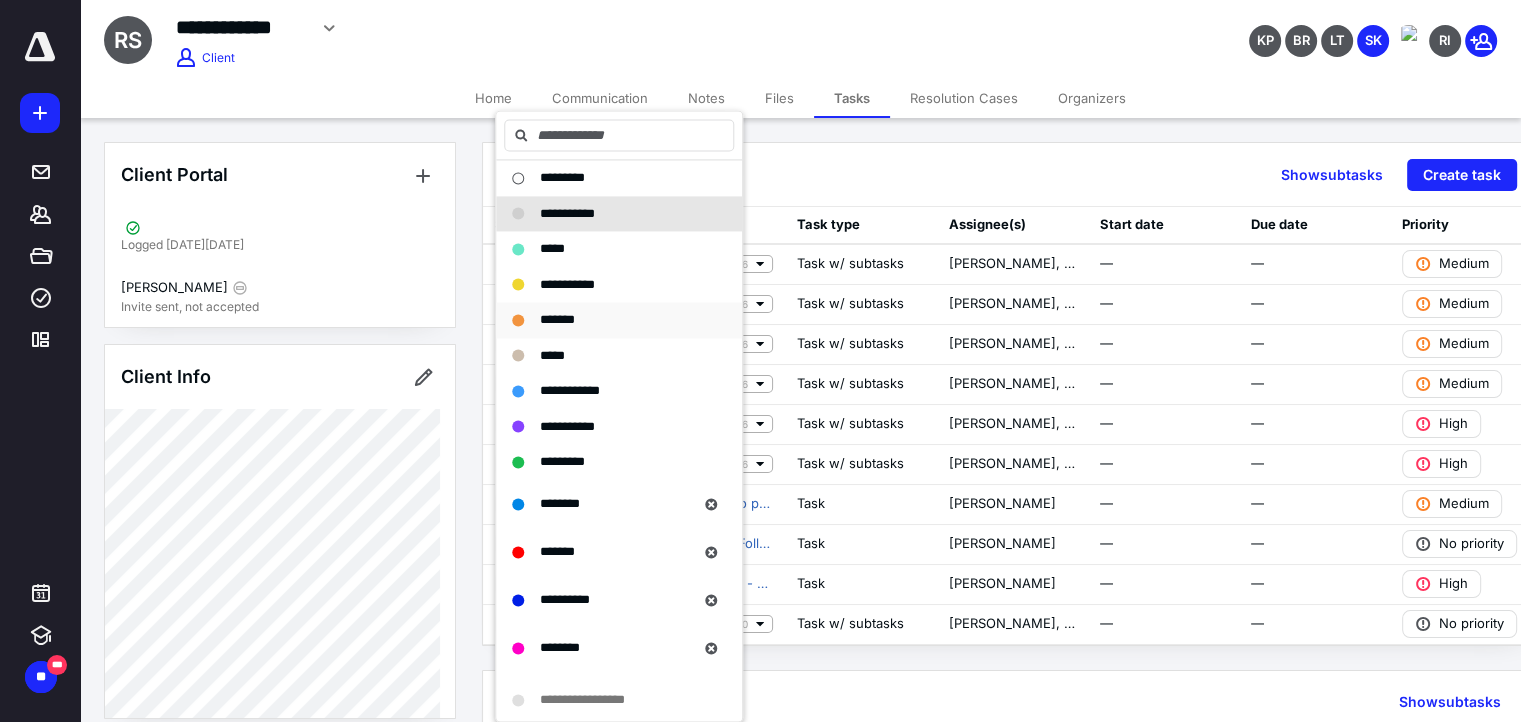 click on "*******" at bounding box center (557, 320) 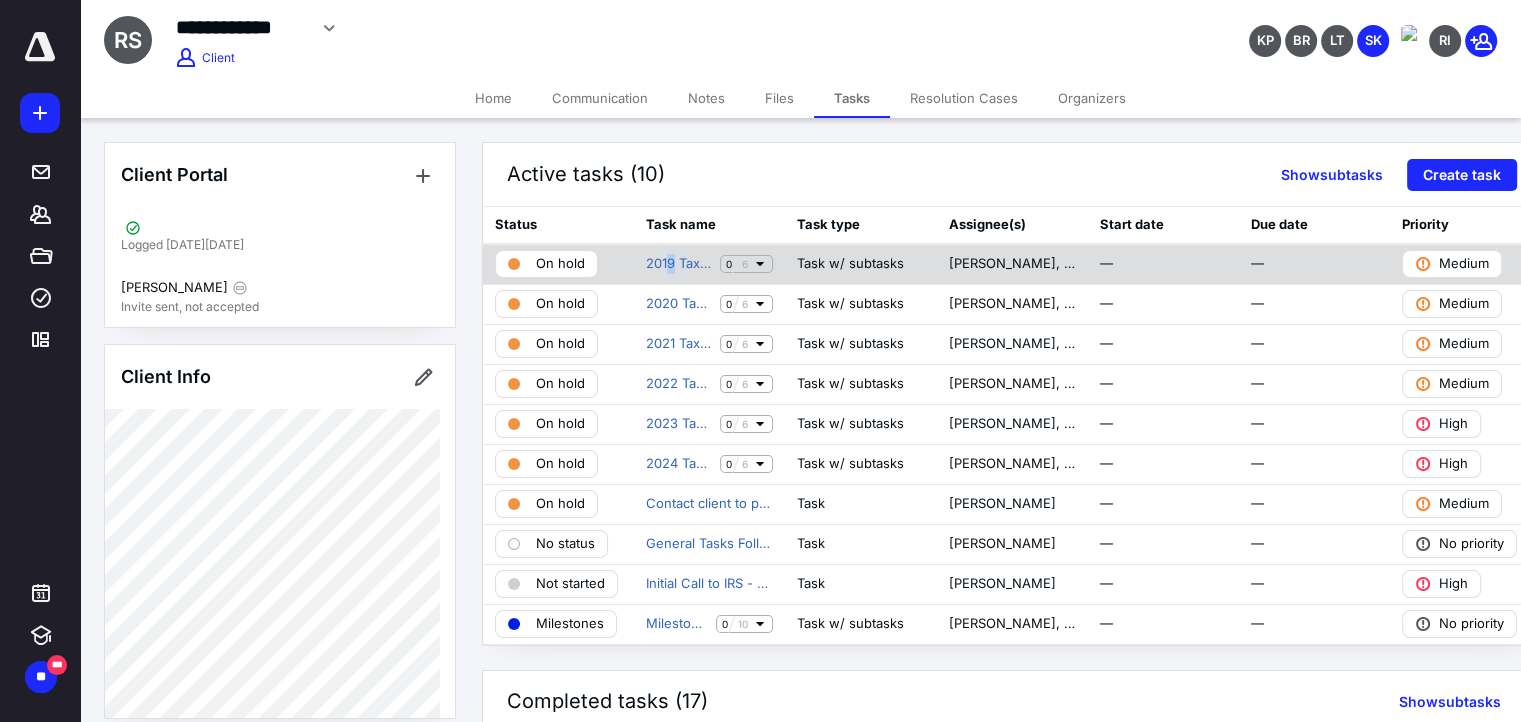 click on "2019 Tax Preparation 0 6" at bounding box center [709, 264] 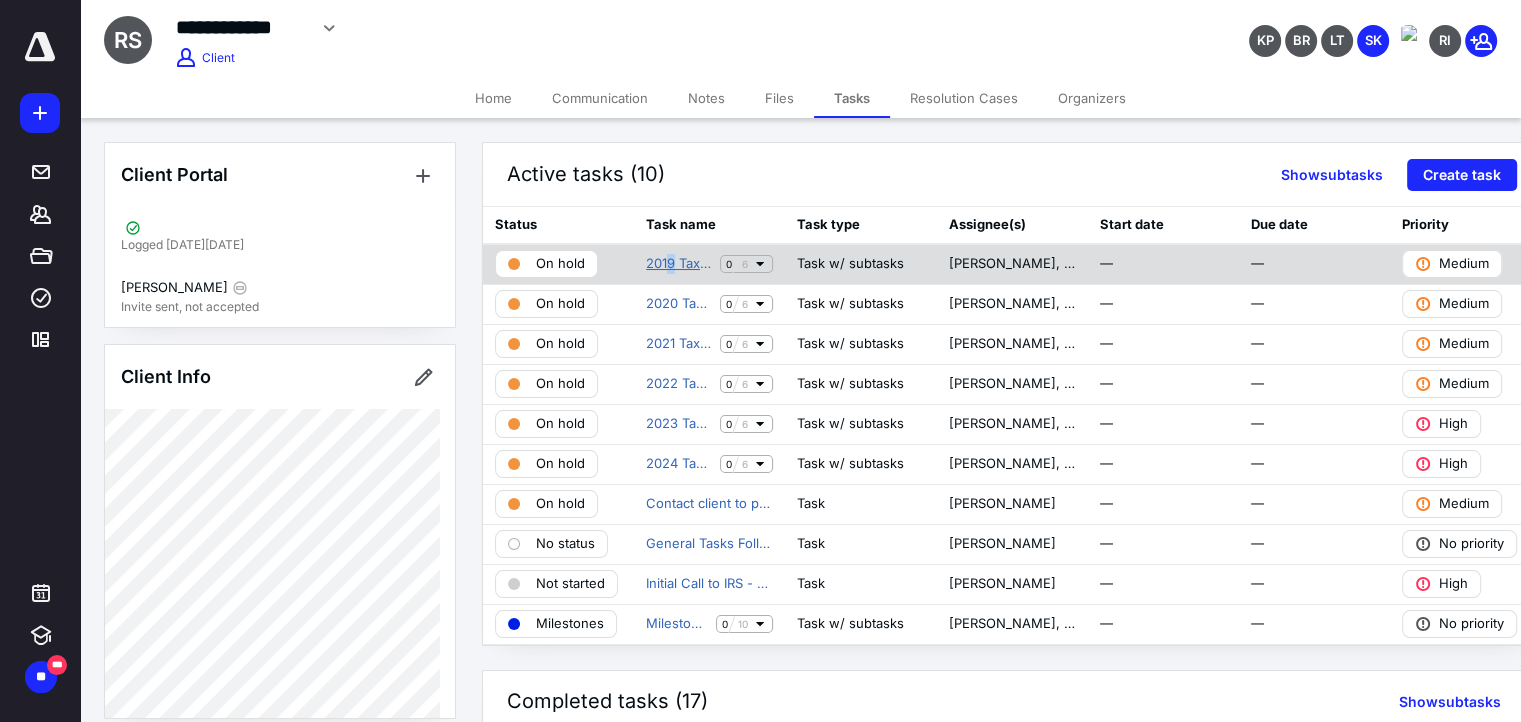 click on "2019 Tax Preparation" at bounding box center [679, 264] 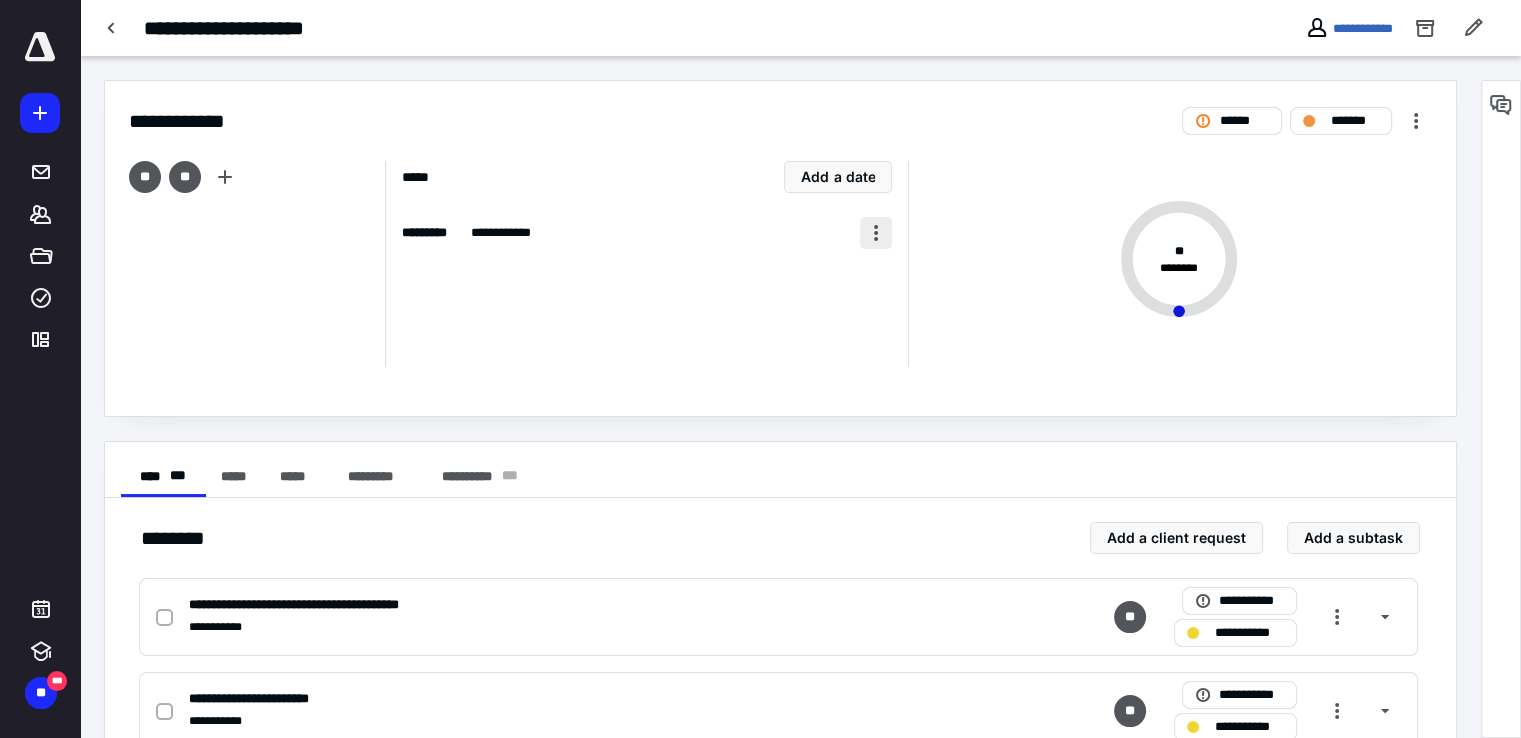 click at bounding box center [876, 233] 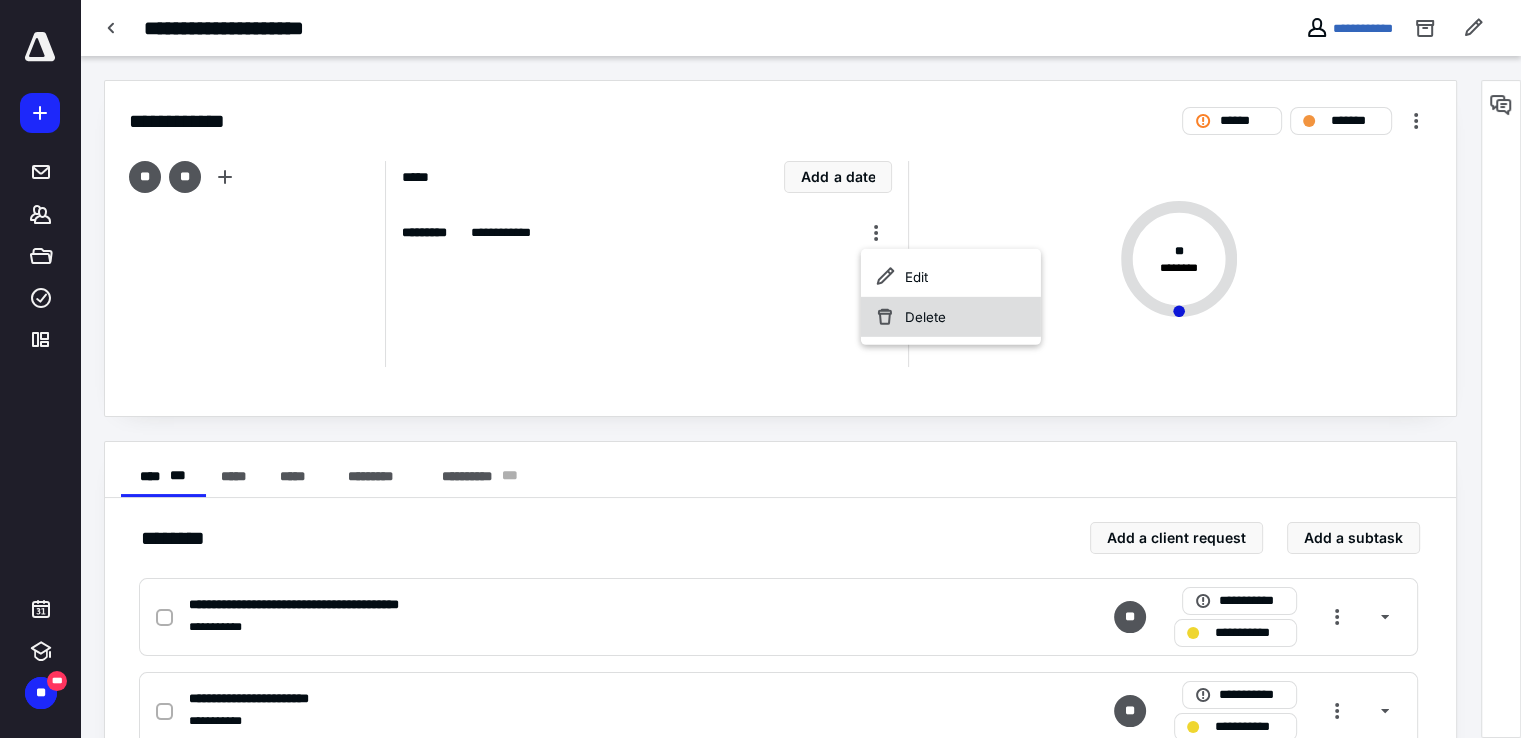 click on "Delete" at bounding box center [951, 317] 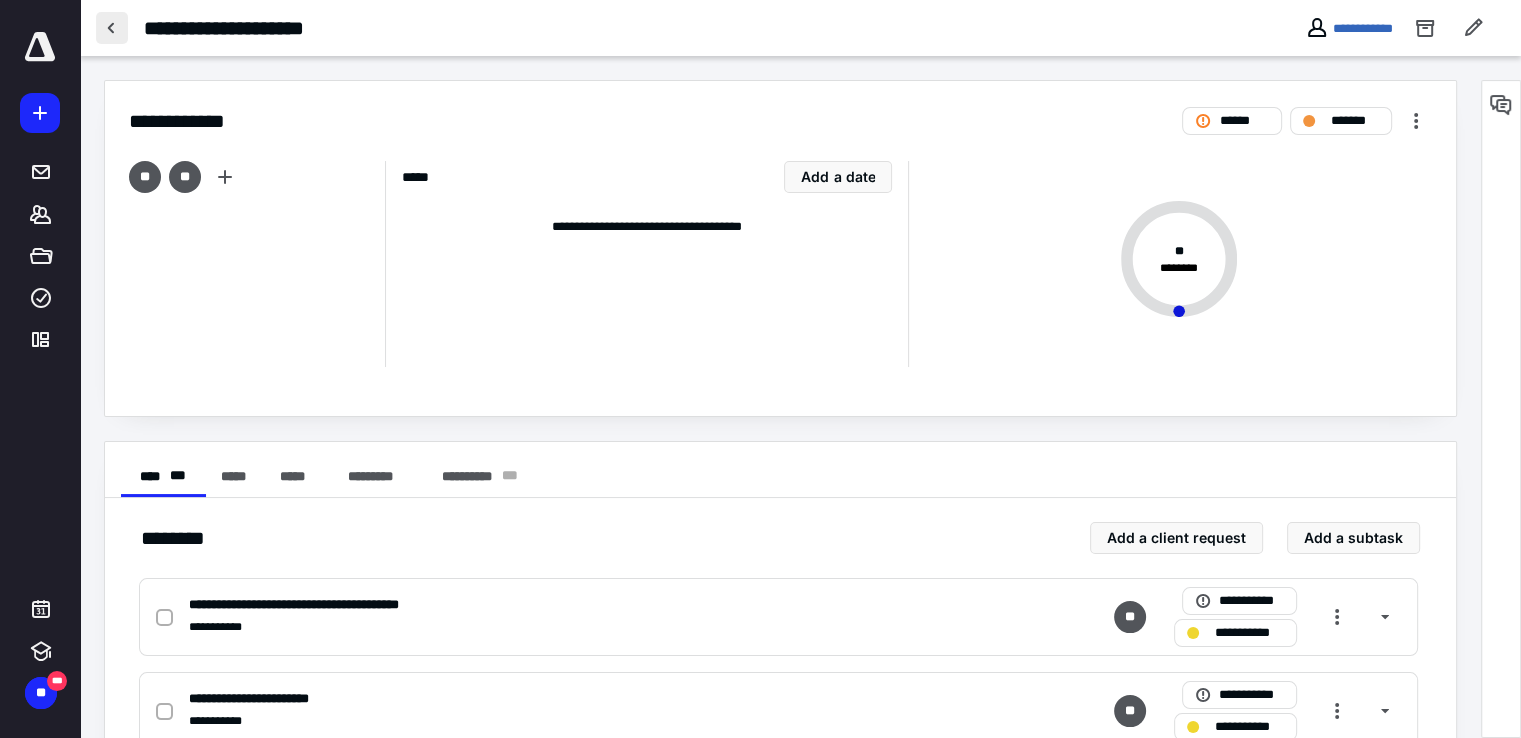 drag, startPoint x: 116, startPoint y: 16, endPoint x: 132, endPoint y: 16, distance: 16 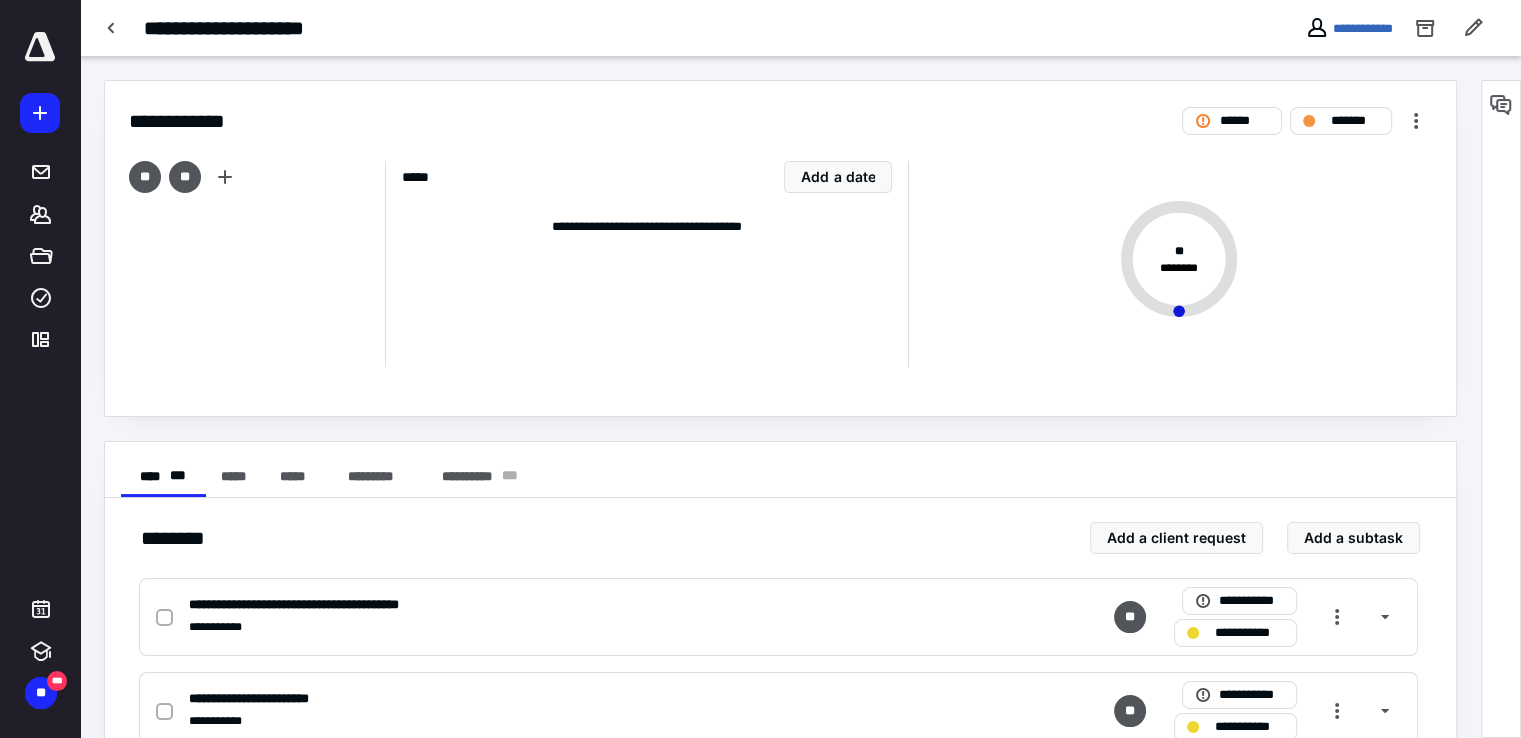 click at bounding box center (112, 28) 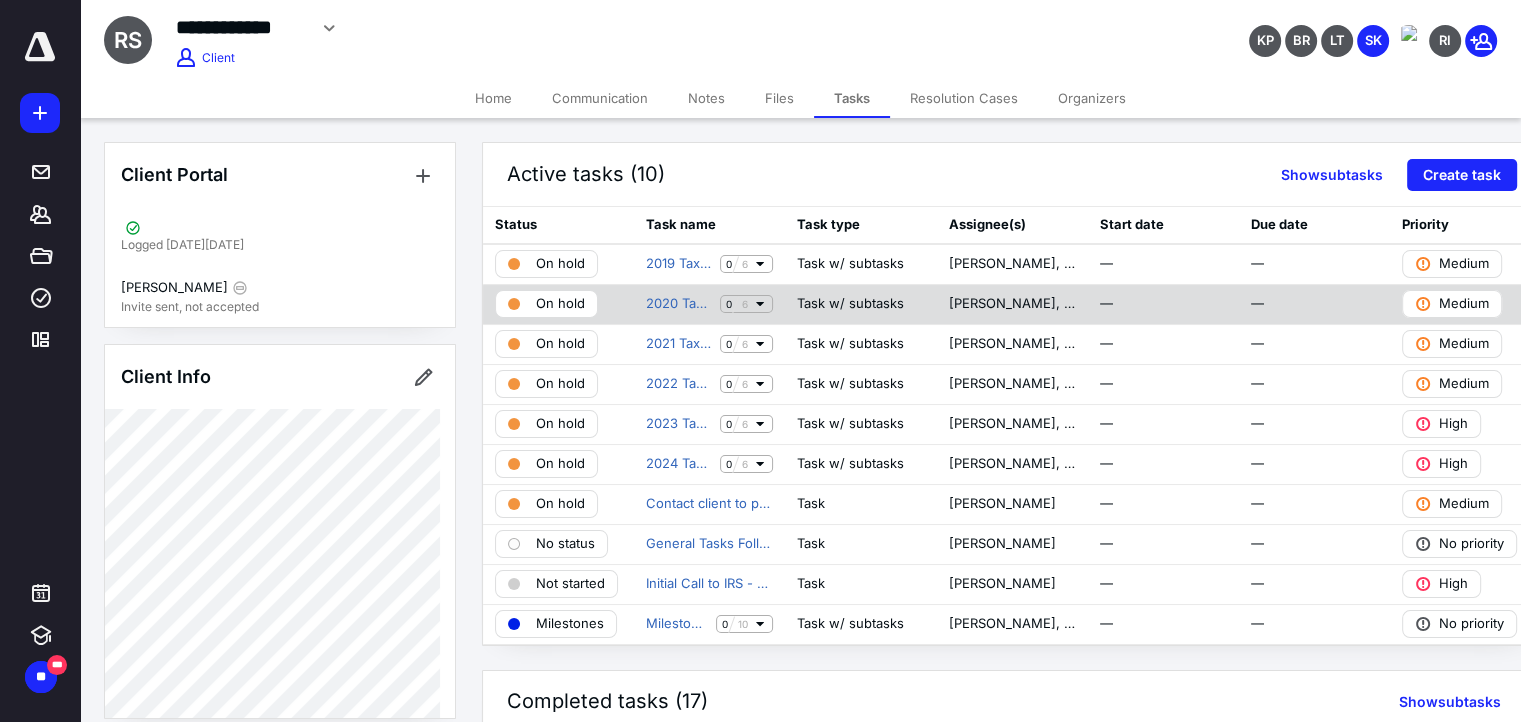 click on "2020 Tax Preparation 0 6" at bounding box center (709, 304) 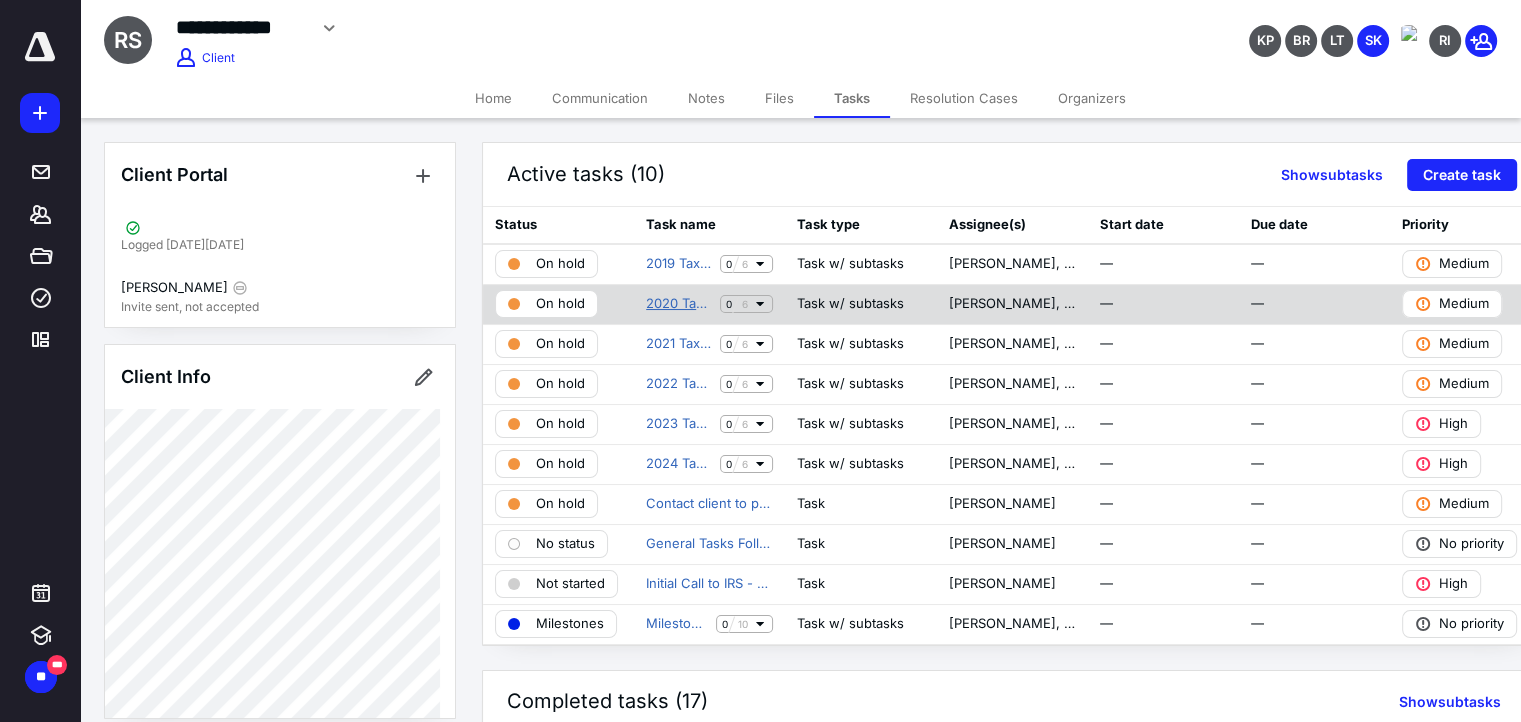 click on "2020 Tax Preparation" at bounding box center (679, 304) 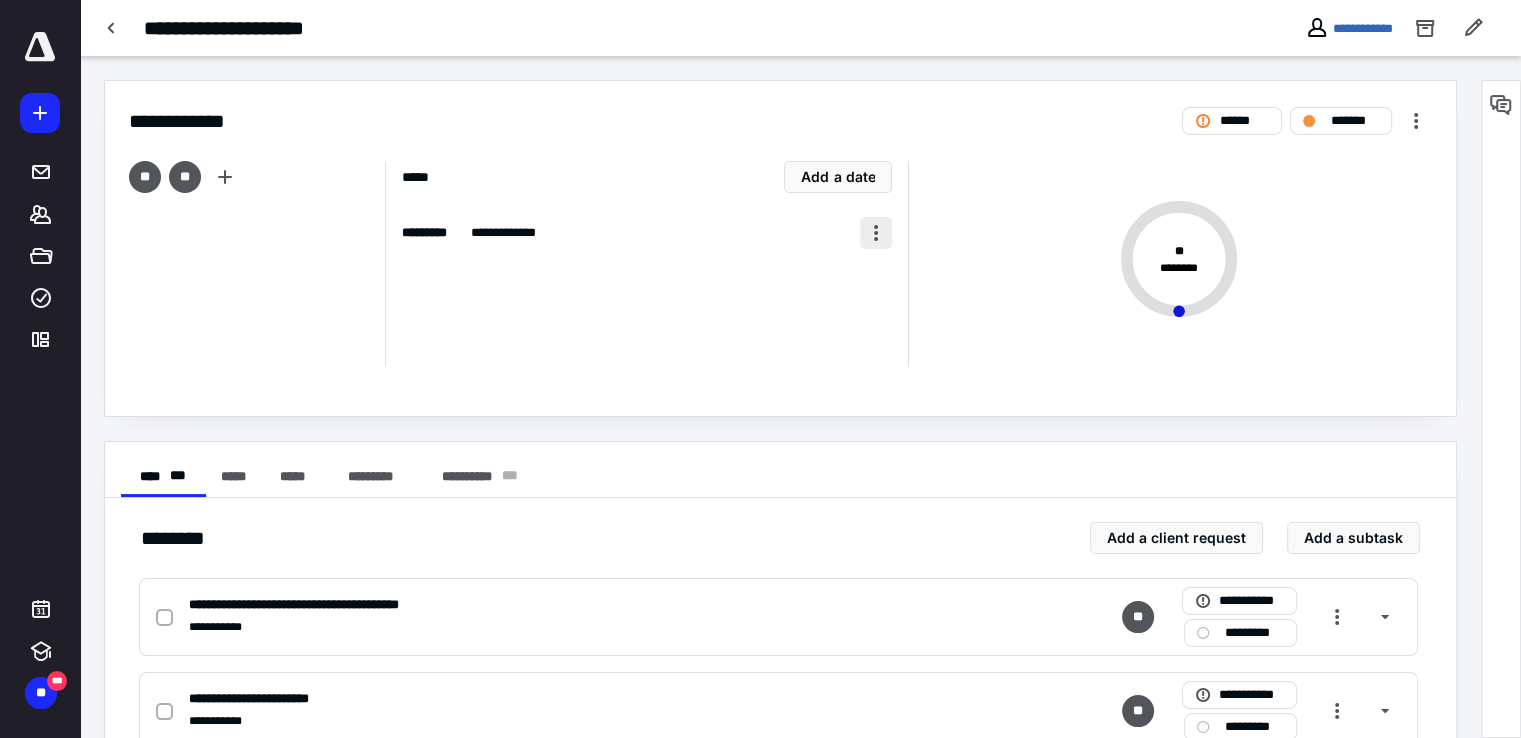 click at bounding box center (876, 233) 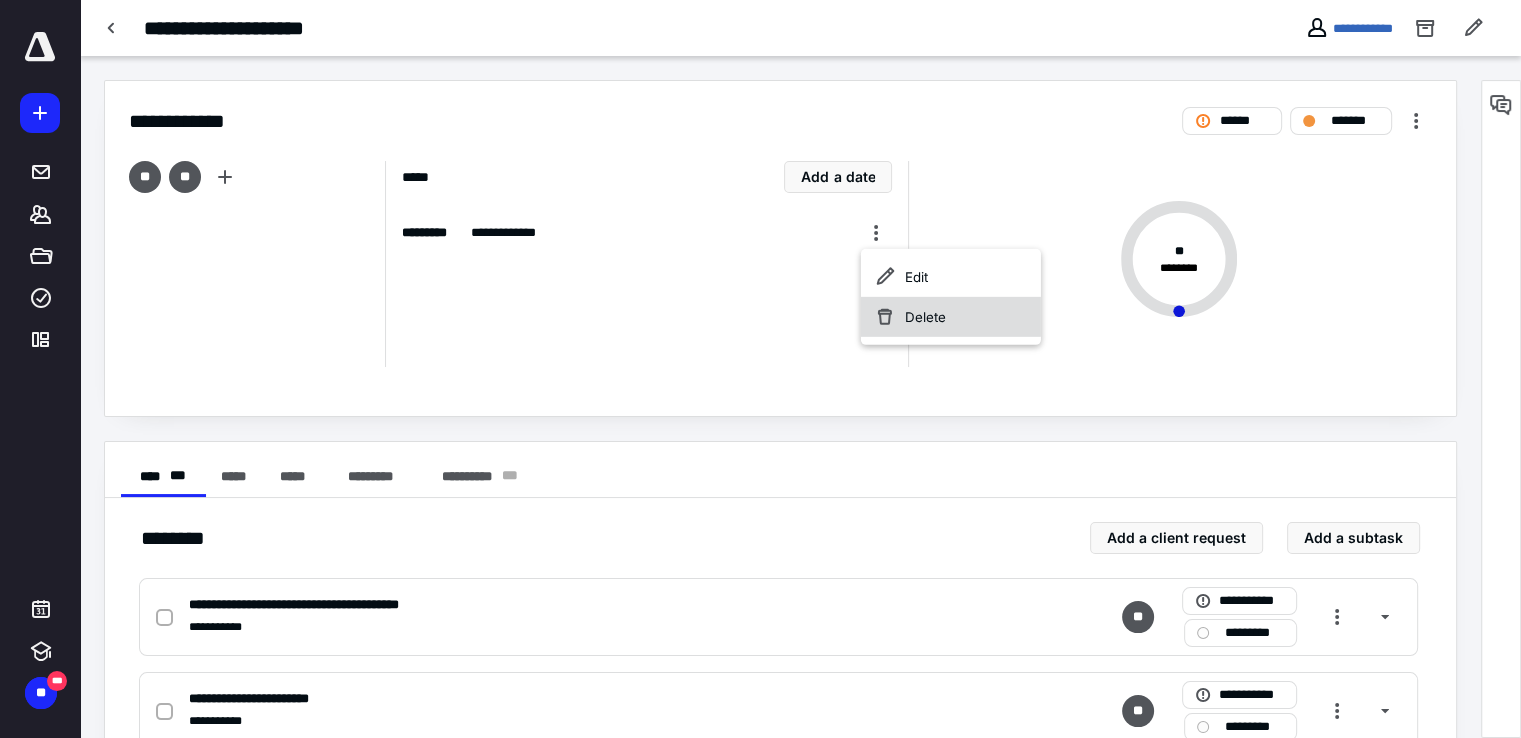 click on "Delete" at bounding box center [951, 317] 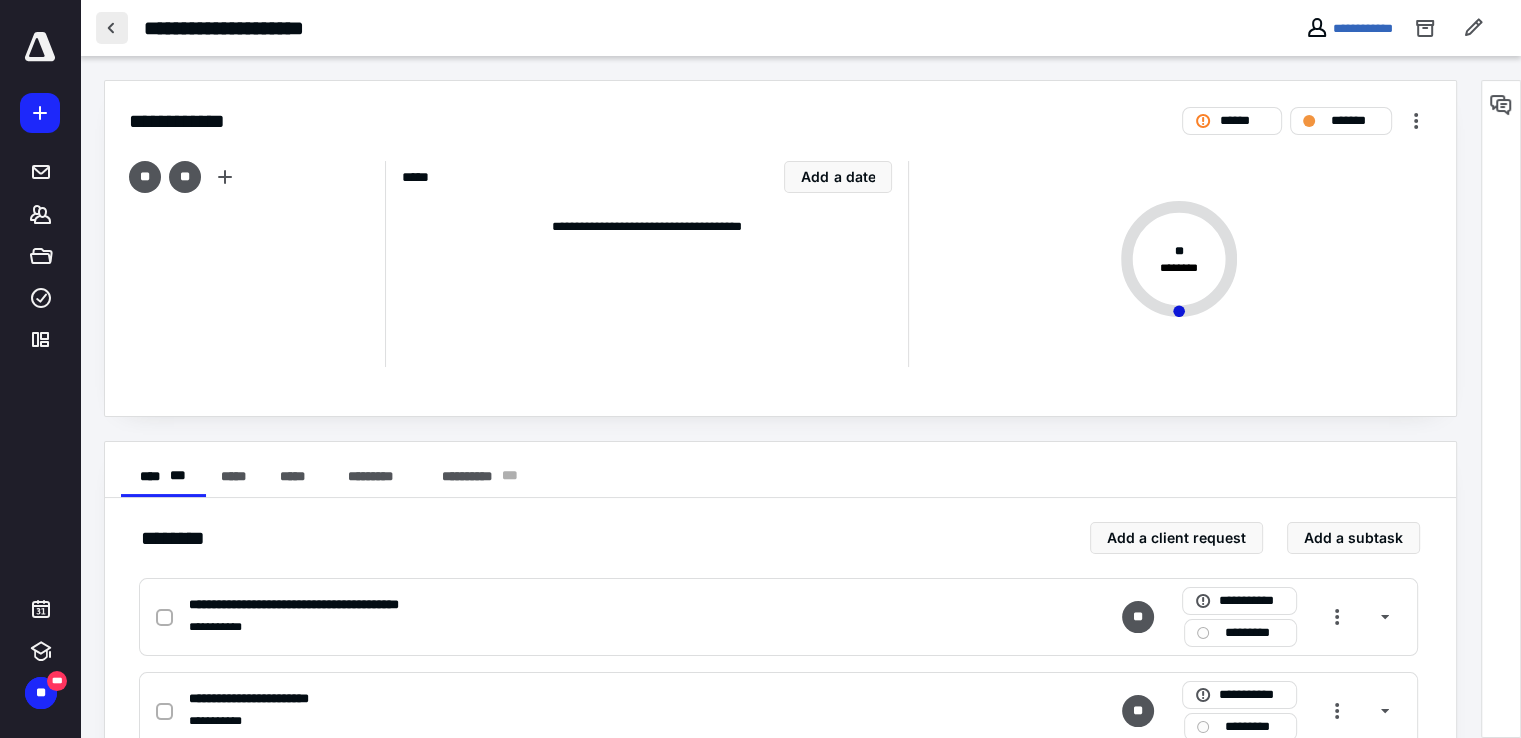 click at bounding box center (112, 28) 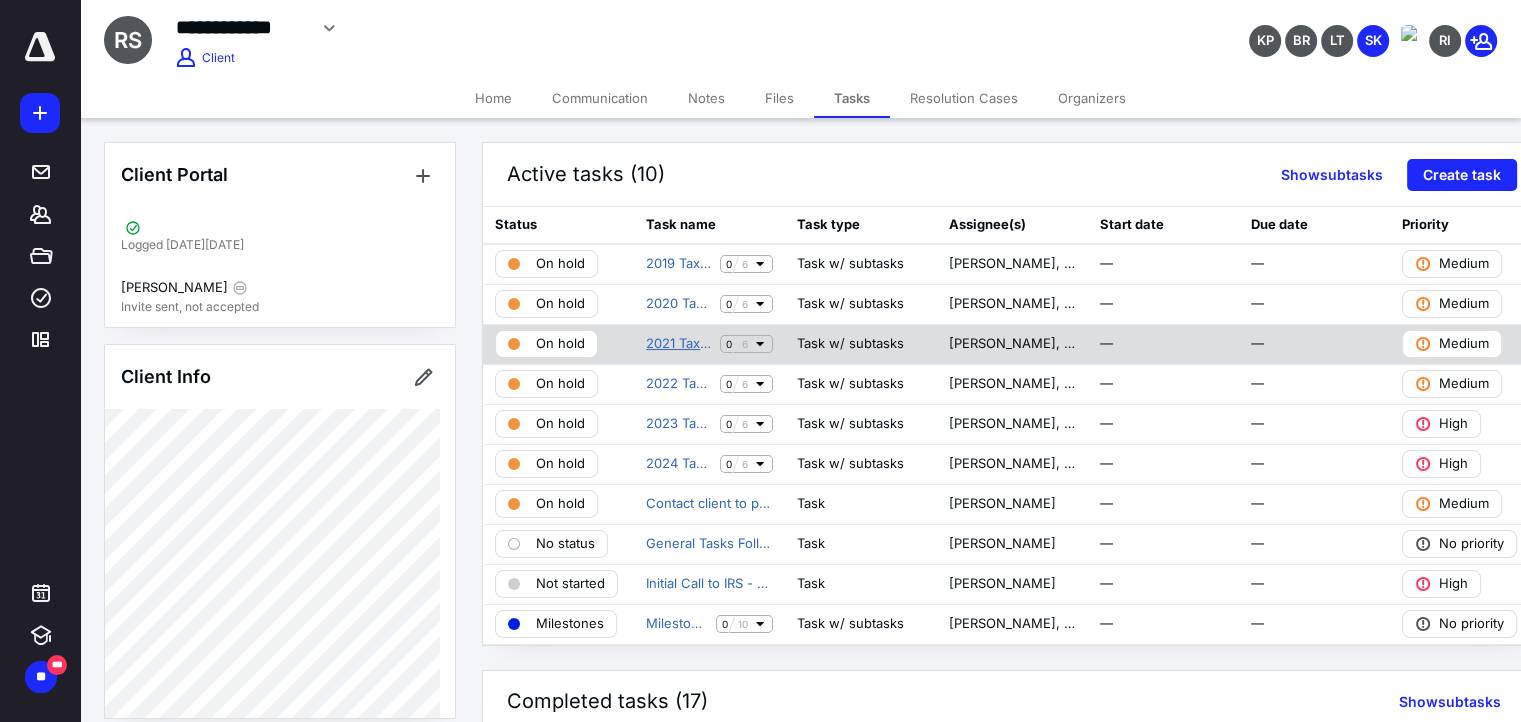 click on "2021 Tax Preparation" at bounding box center (679, 344) 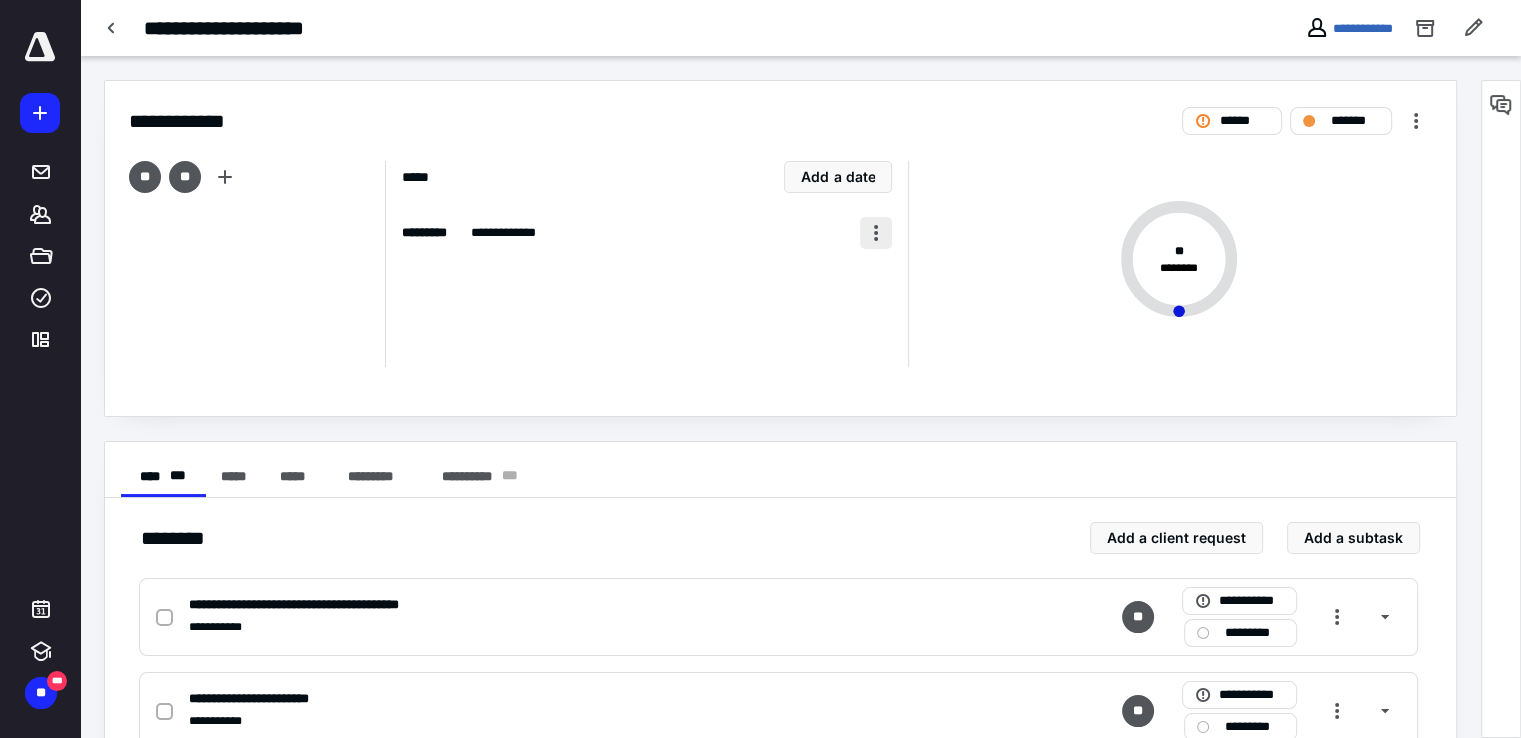 click at bounding box center [876, 233] 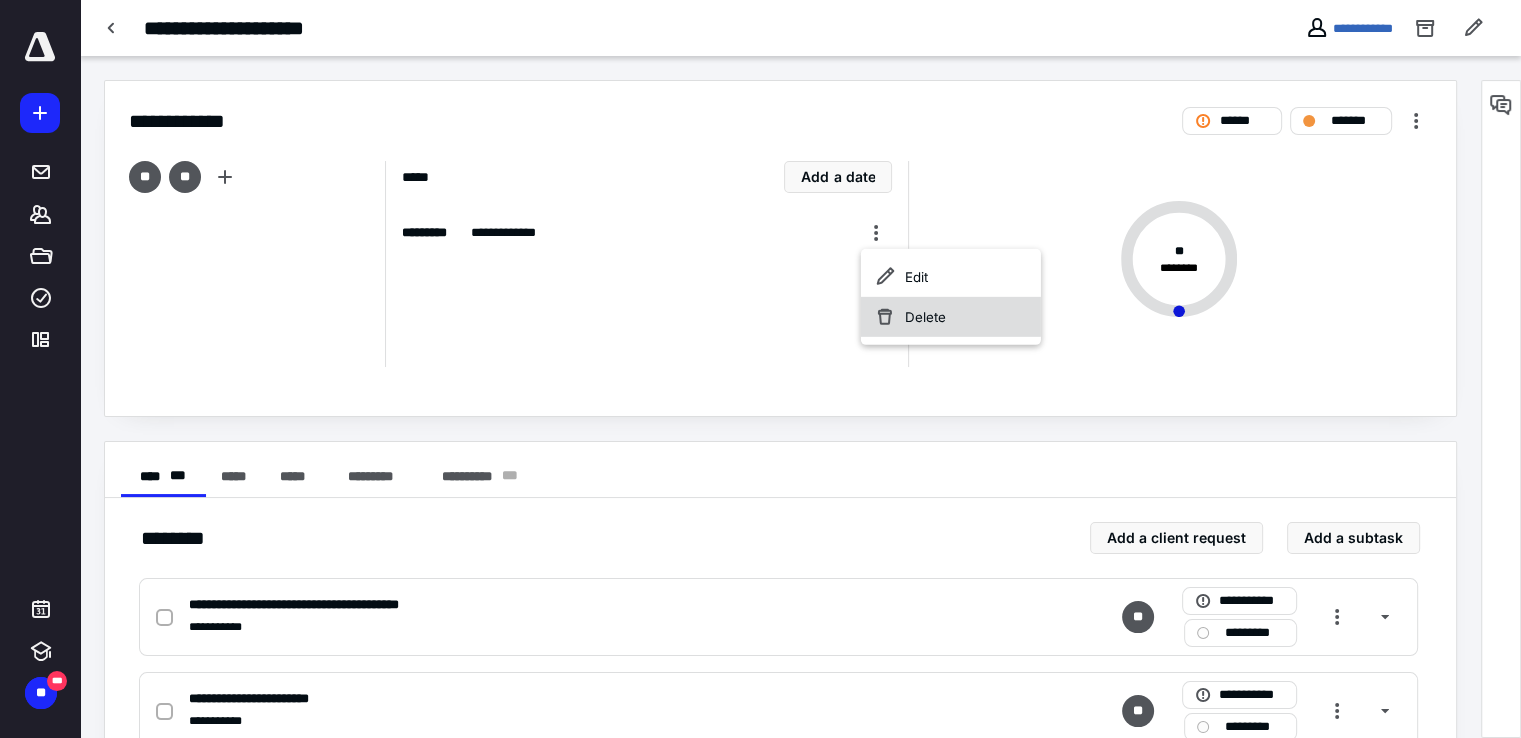 click 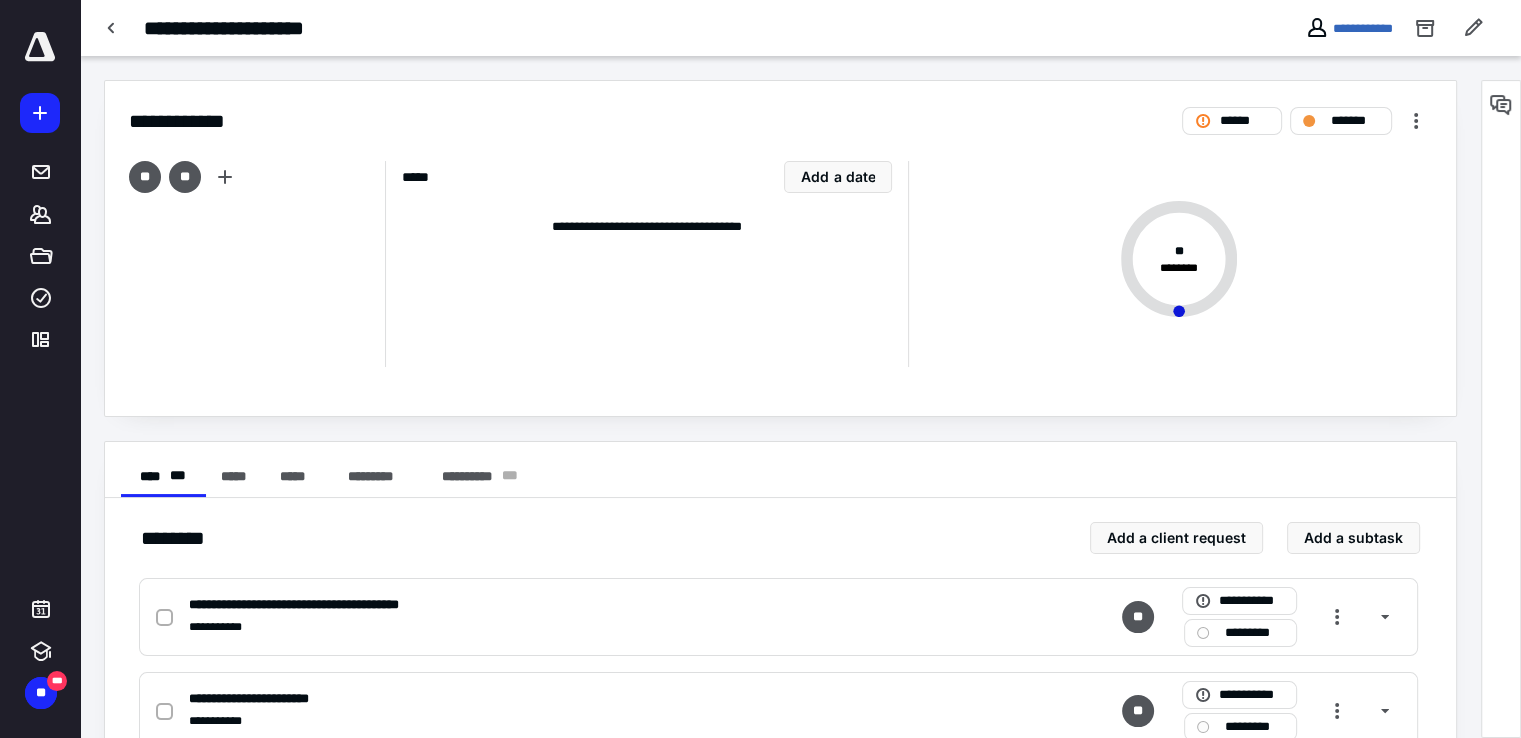 click at bounding box center [112, 28] 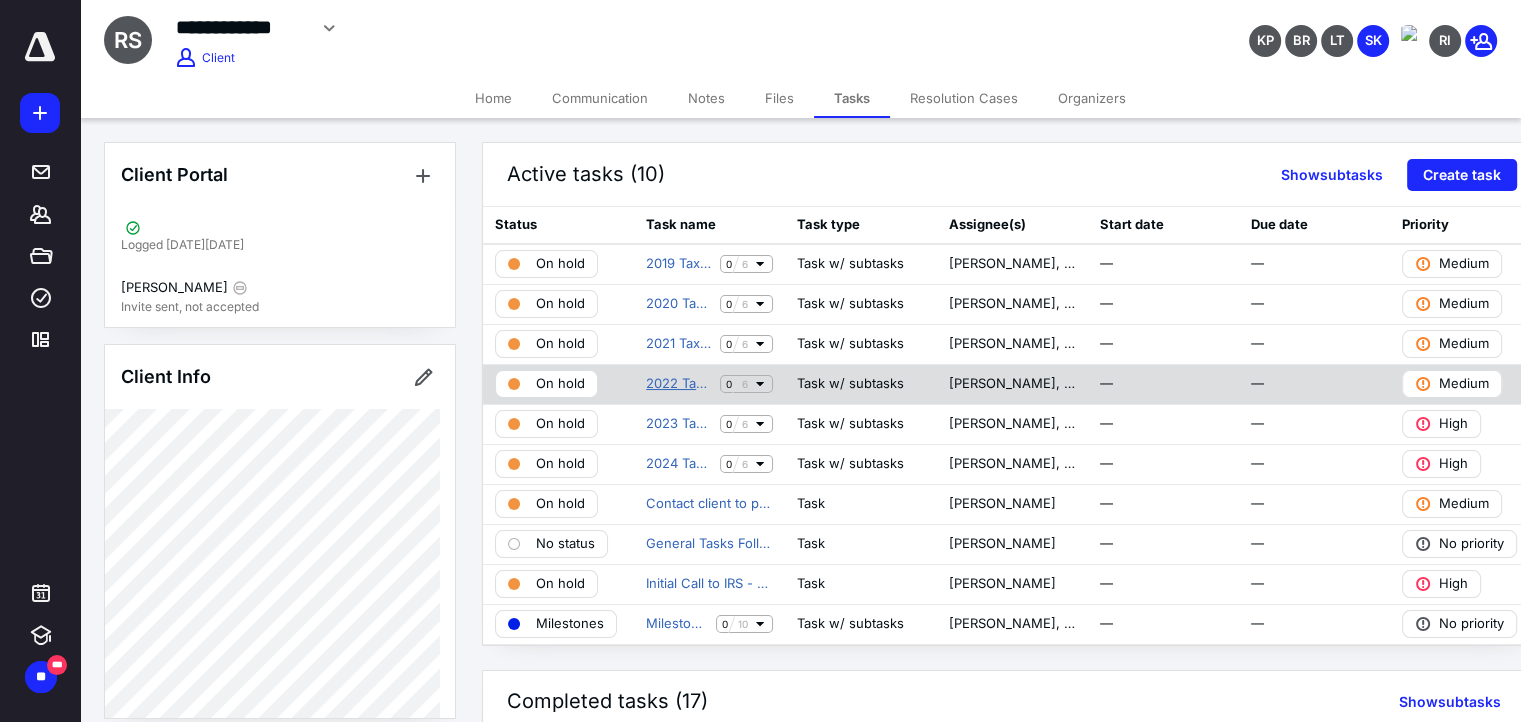 click on "2022 Tax Preparation" at bounding box center (679, 384) 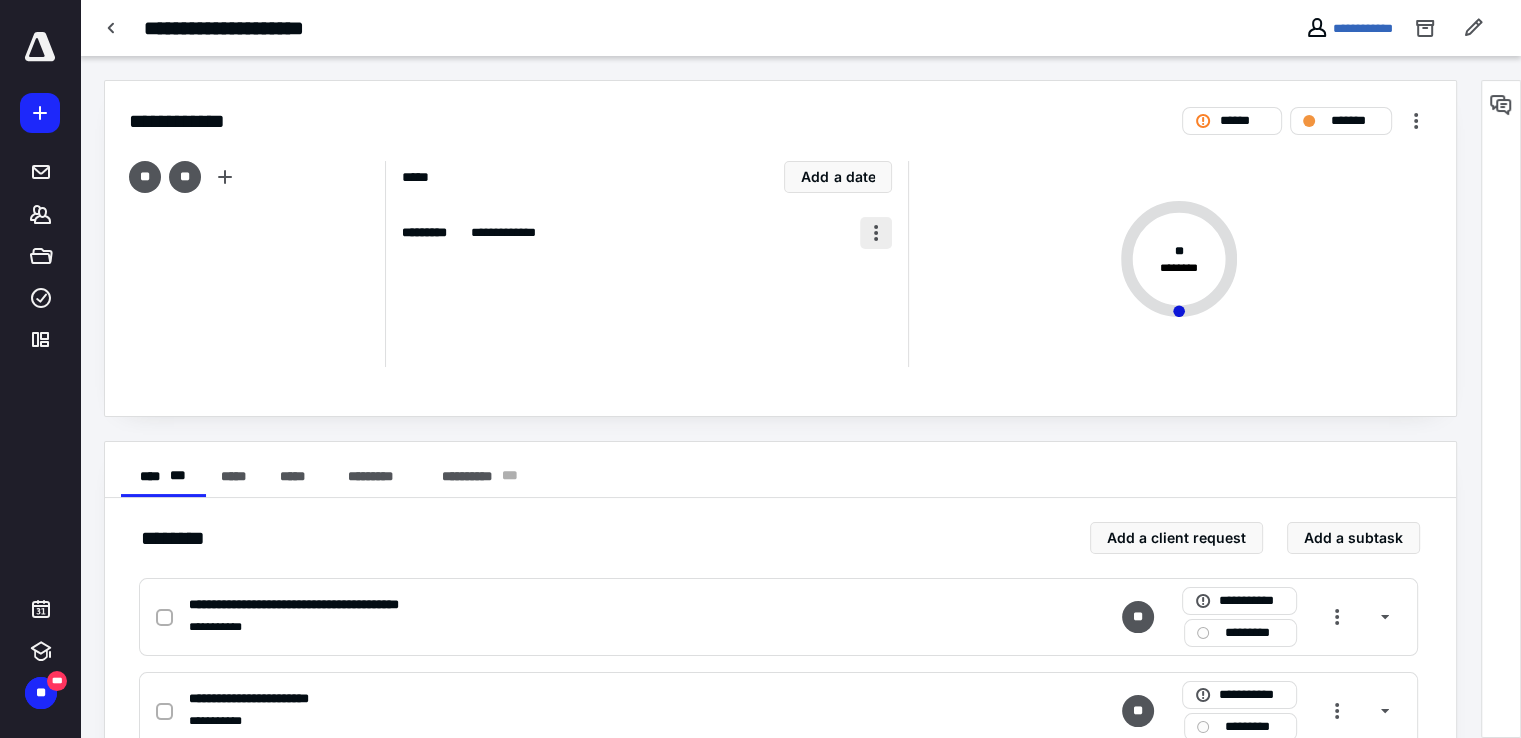 click at bounding box center [876, 233] 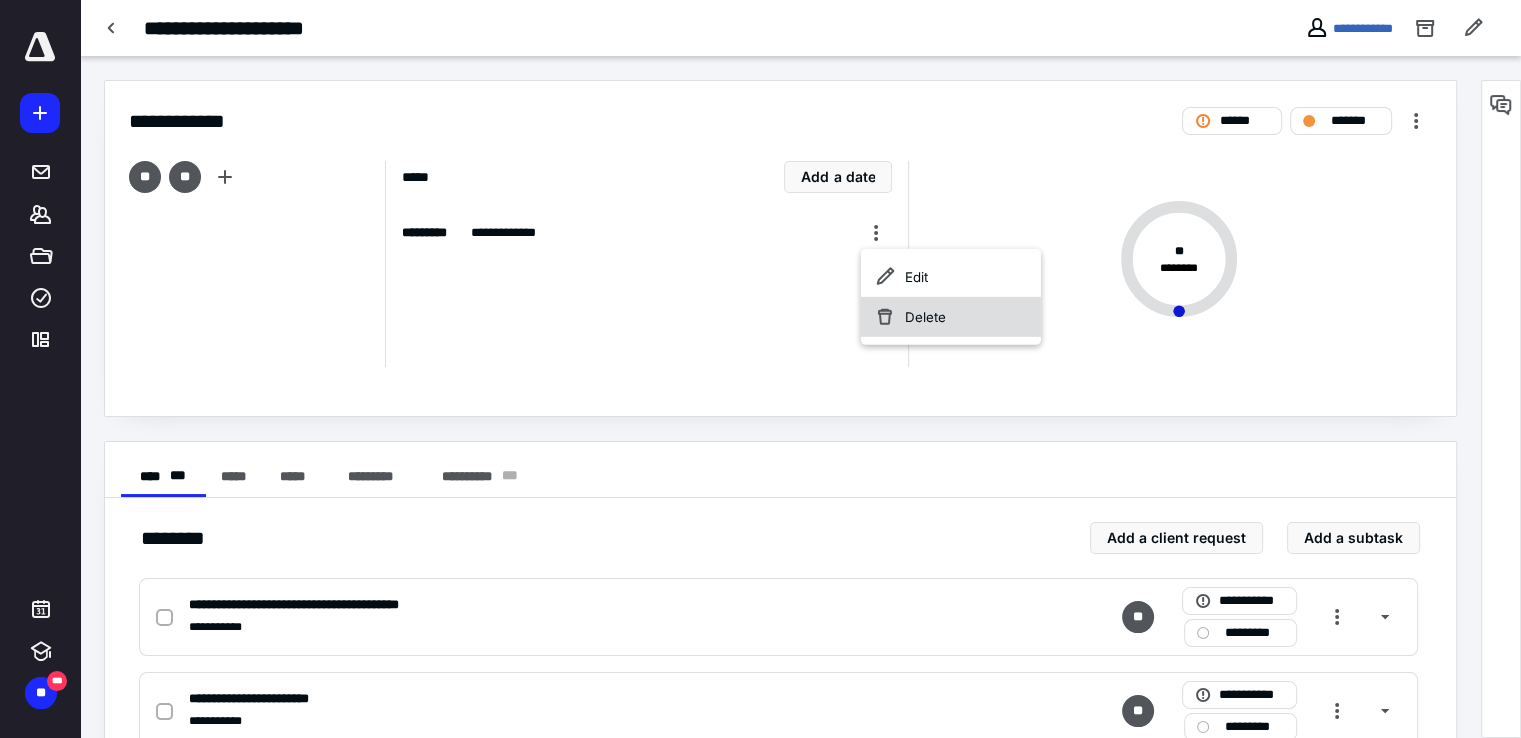 click on "Delete" at bounding box center [951, 317] 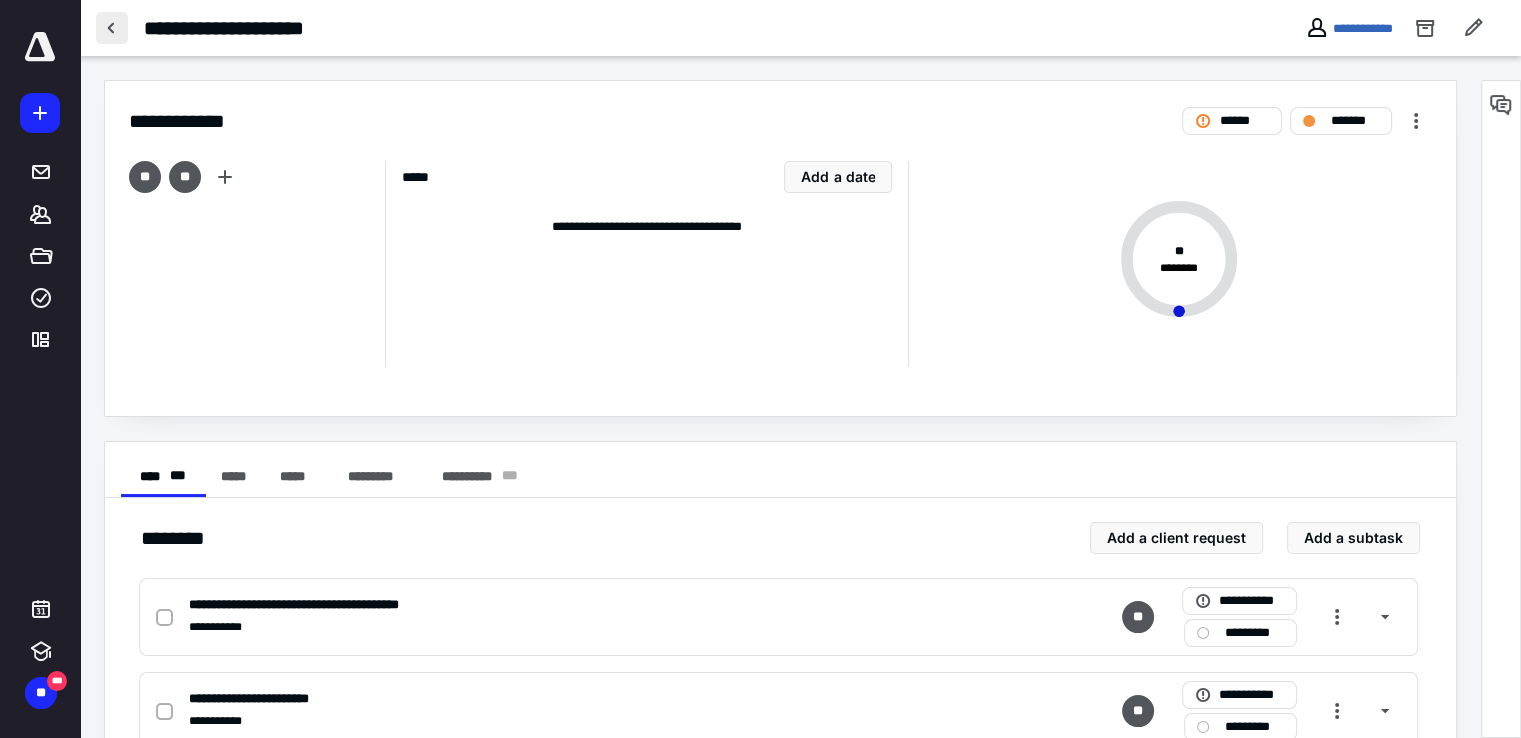 click at bounding box center (112, 28) 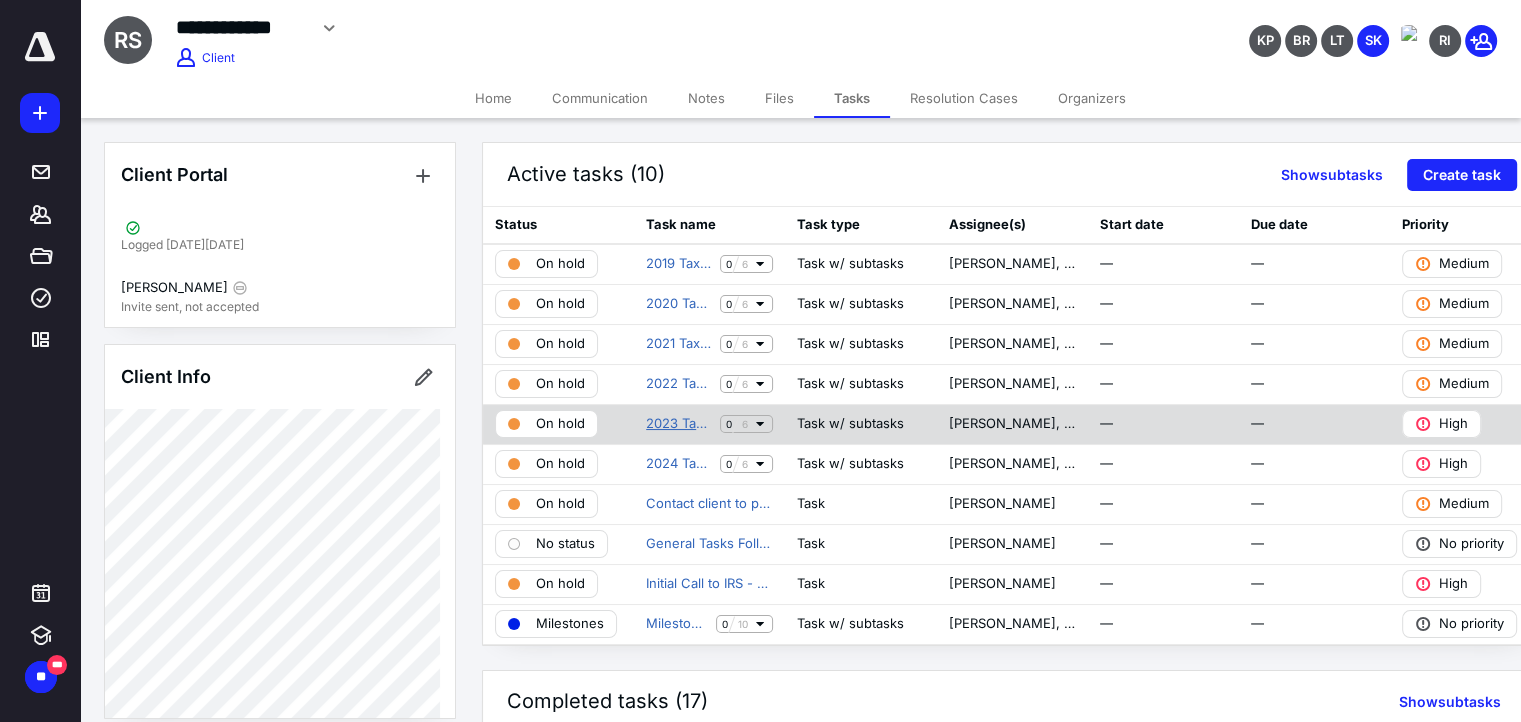 click on "2023 Tax Preparation" at bounding box center [679, 424] 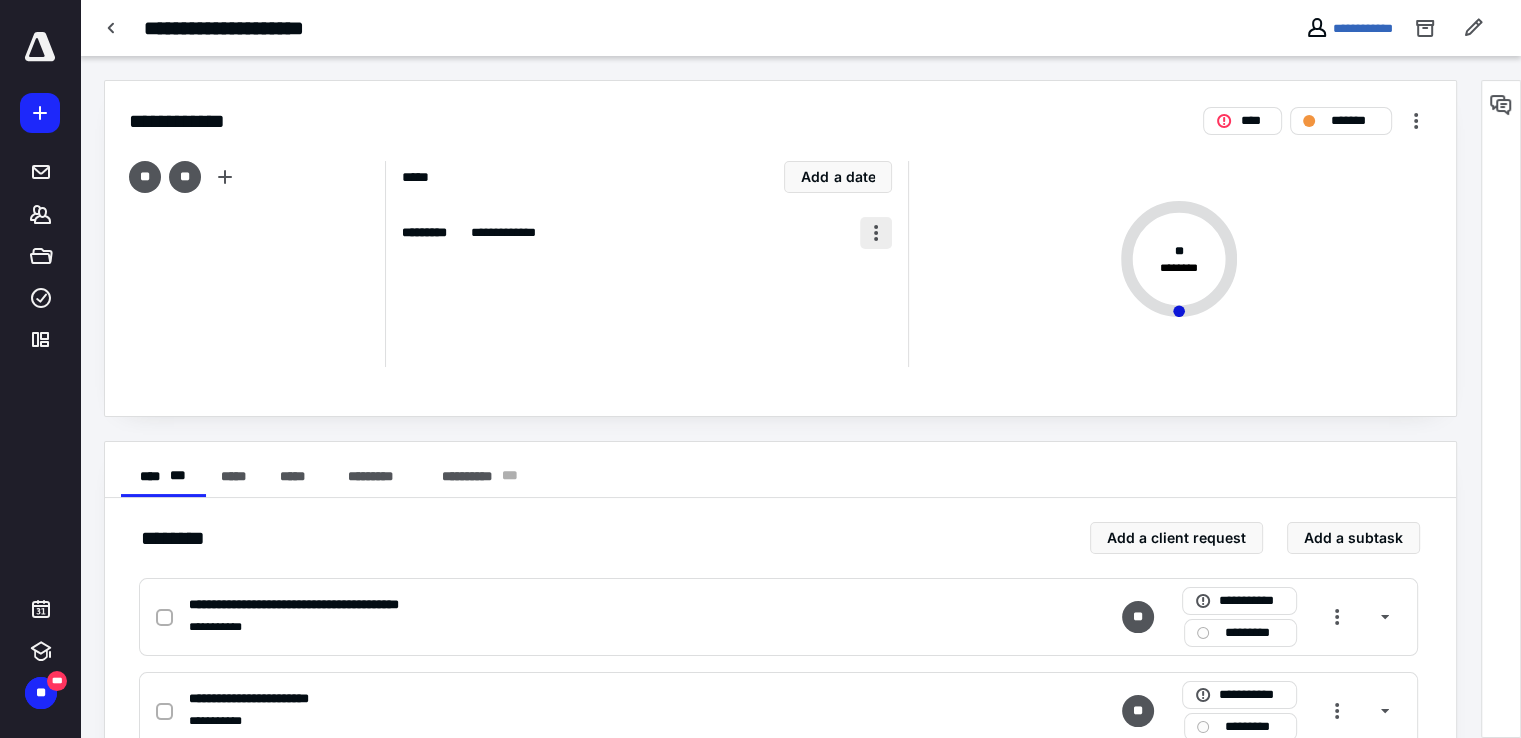 click at bounding box center (876, 233) 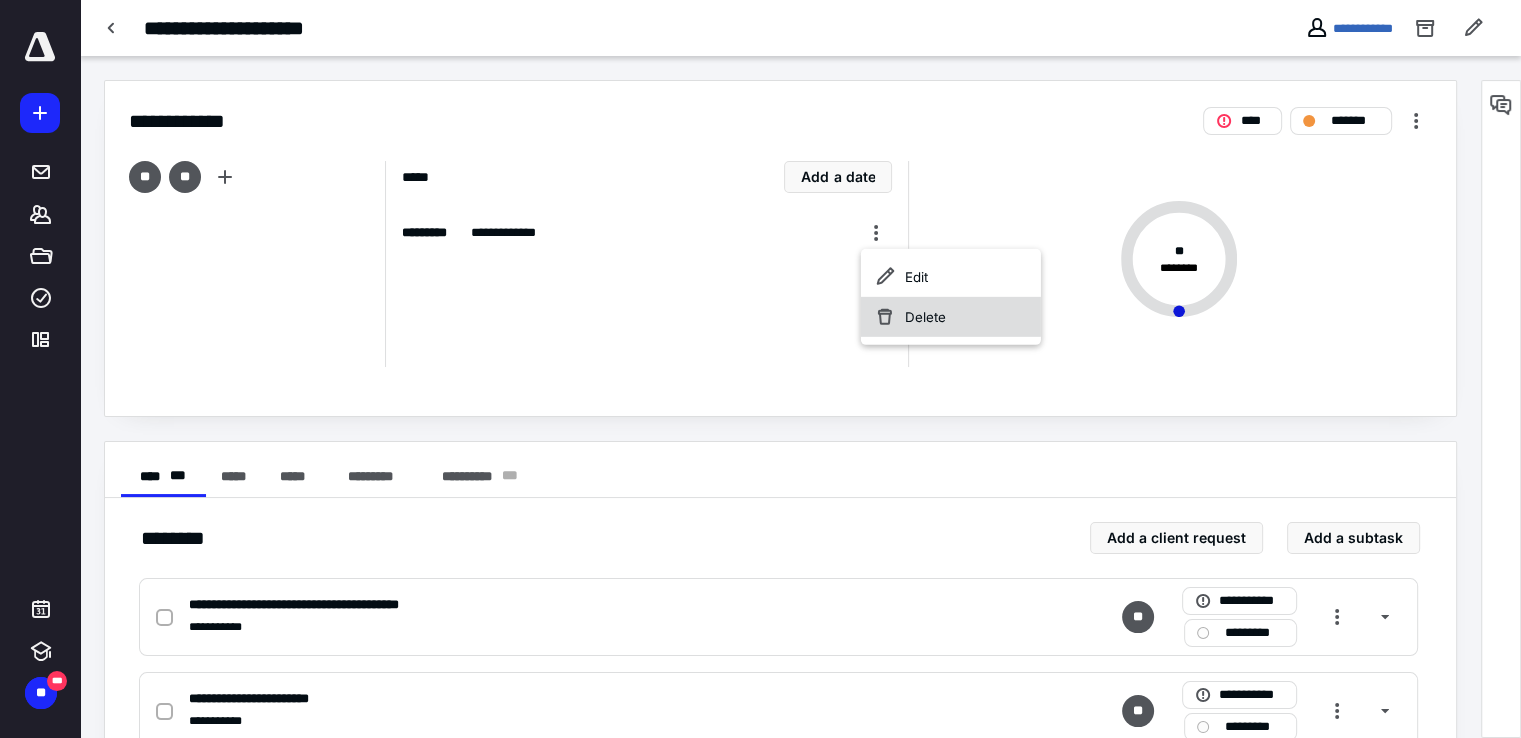 click on "Delete" at bounding box center [951, 317] 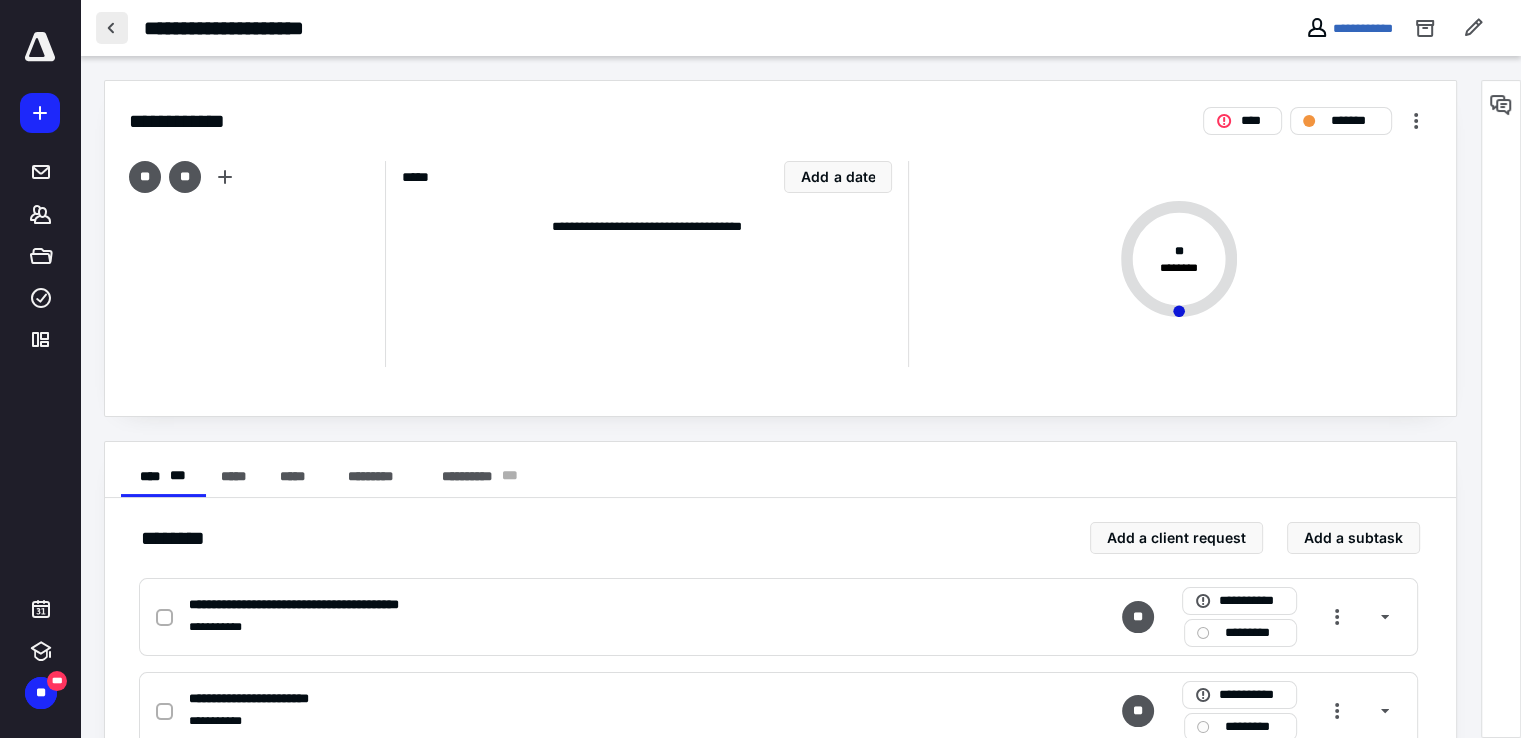 click at bounding box center [112, 28] 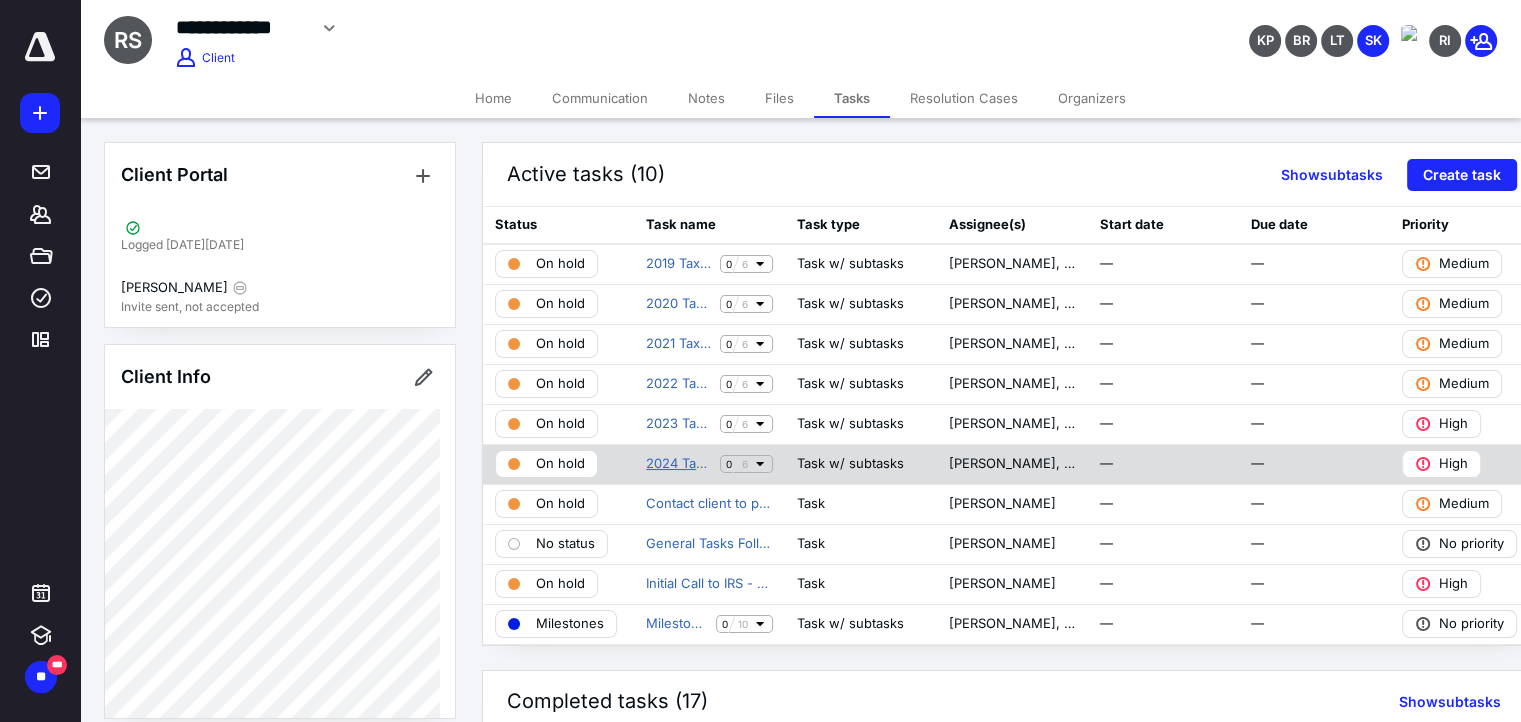 click on "2024 Tax Preparation" at bounding box center (679, 464) 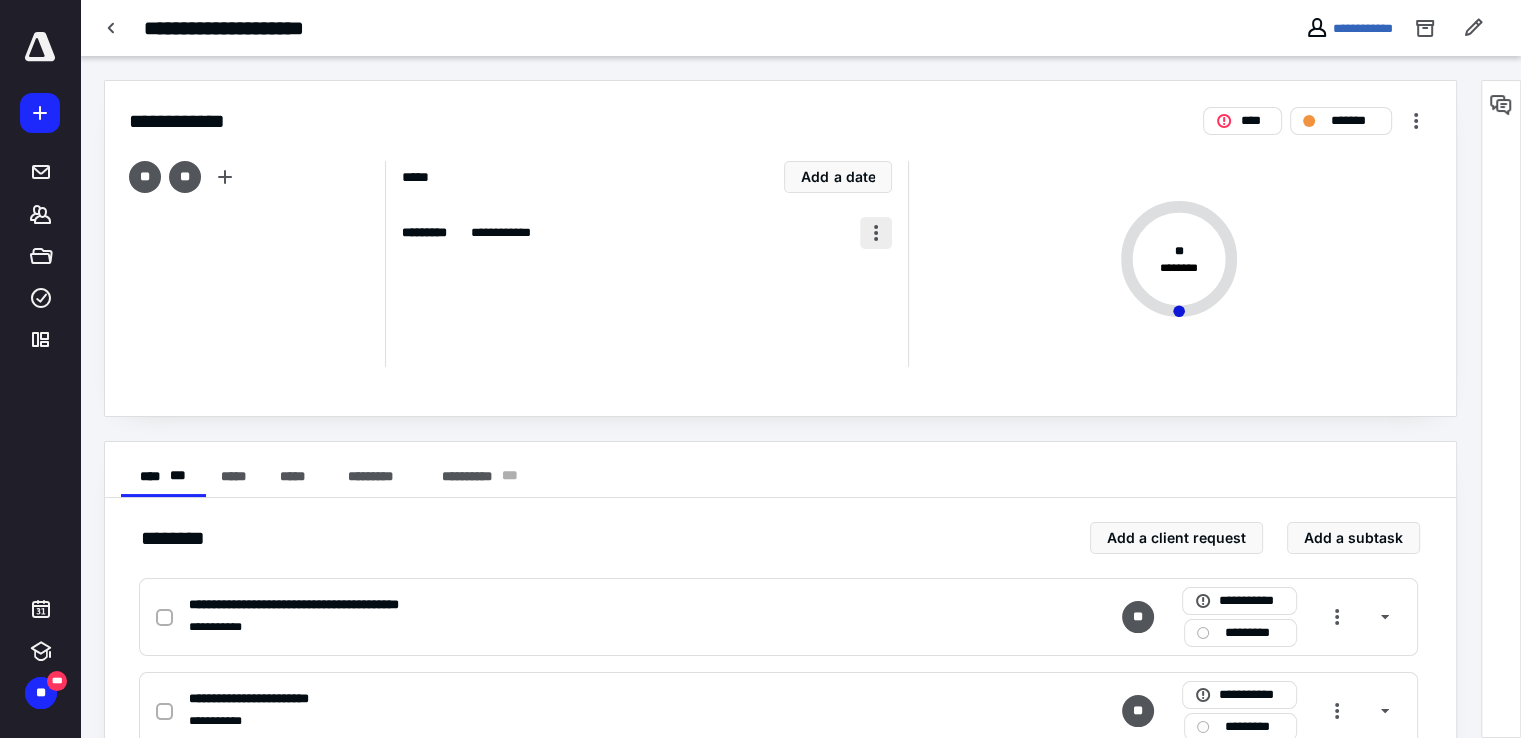 click at bounding box center (876, 233) 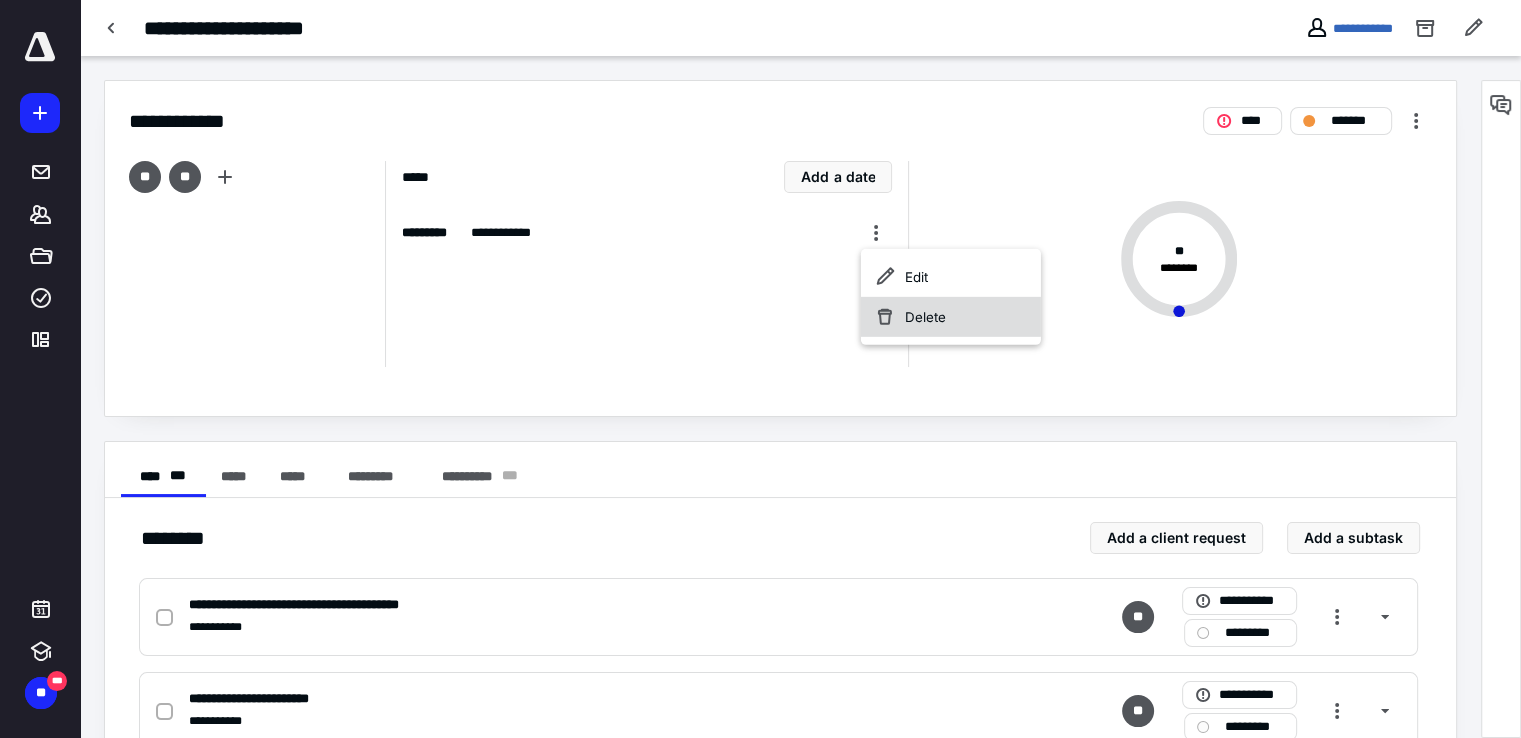 click on "Delete" at bounding box center (951, 317) 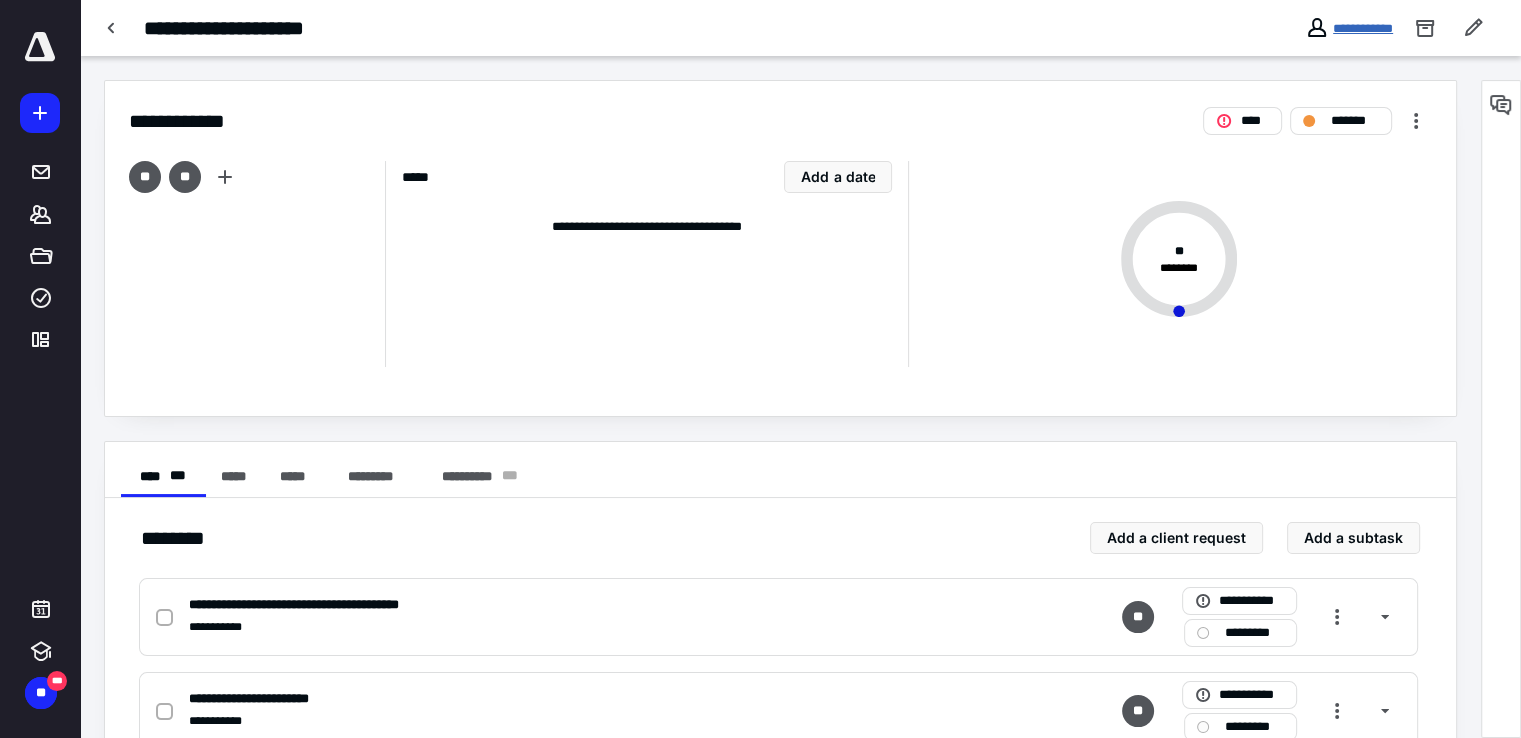 click on "**********" at bounding box center [1363, 28] 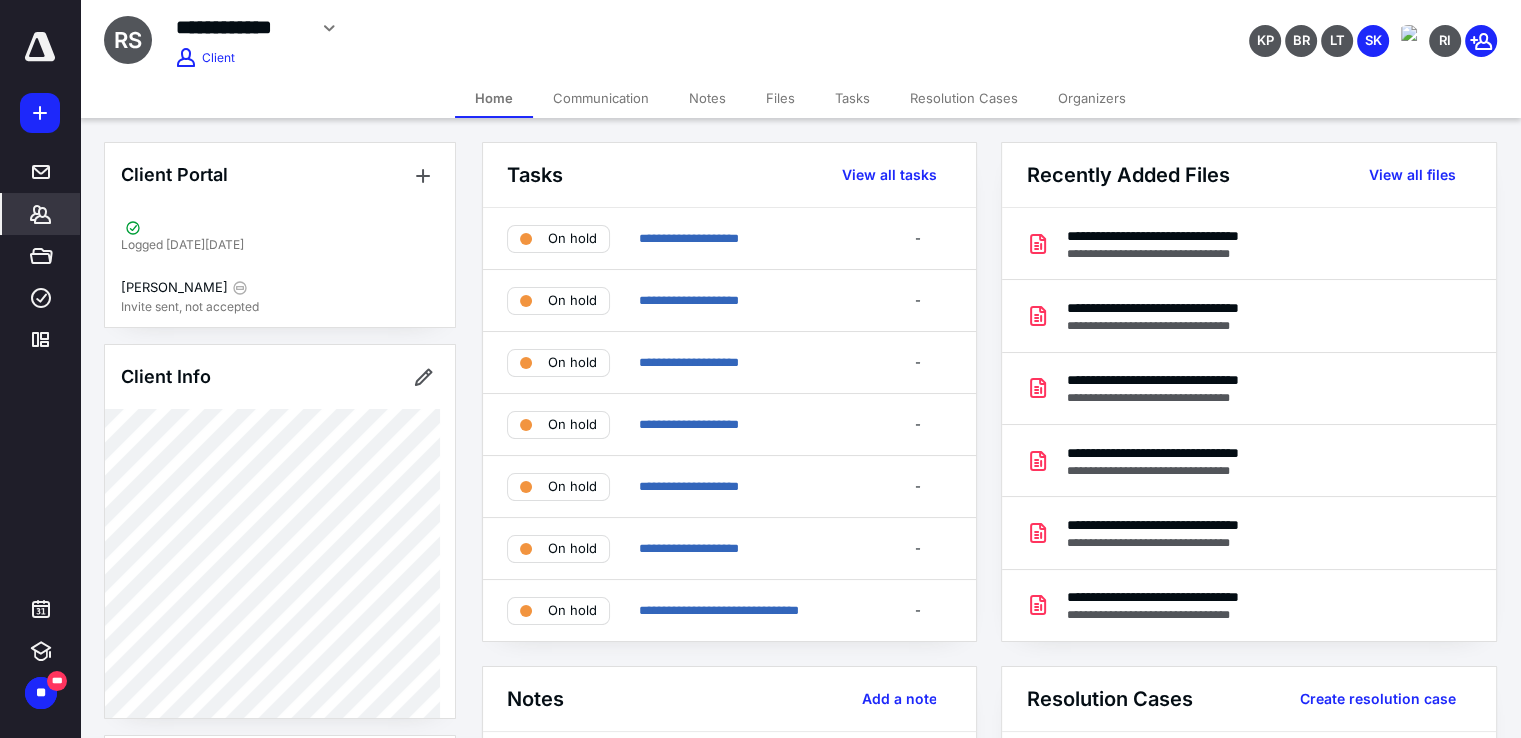 click on "*******" at bounding box center [41, 214] 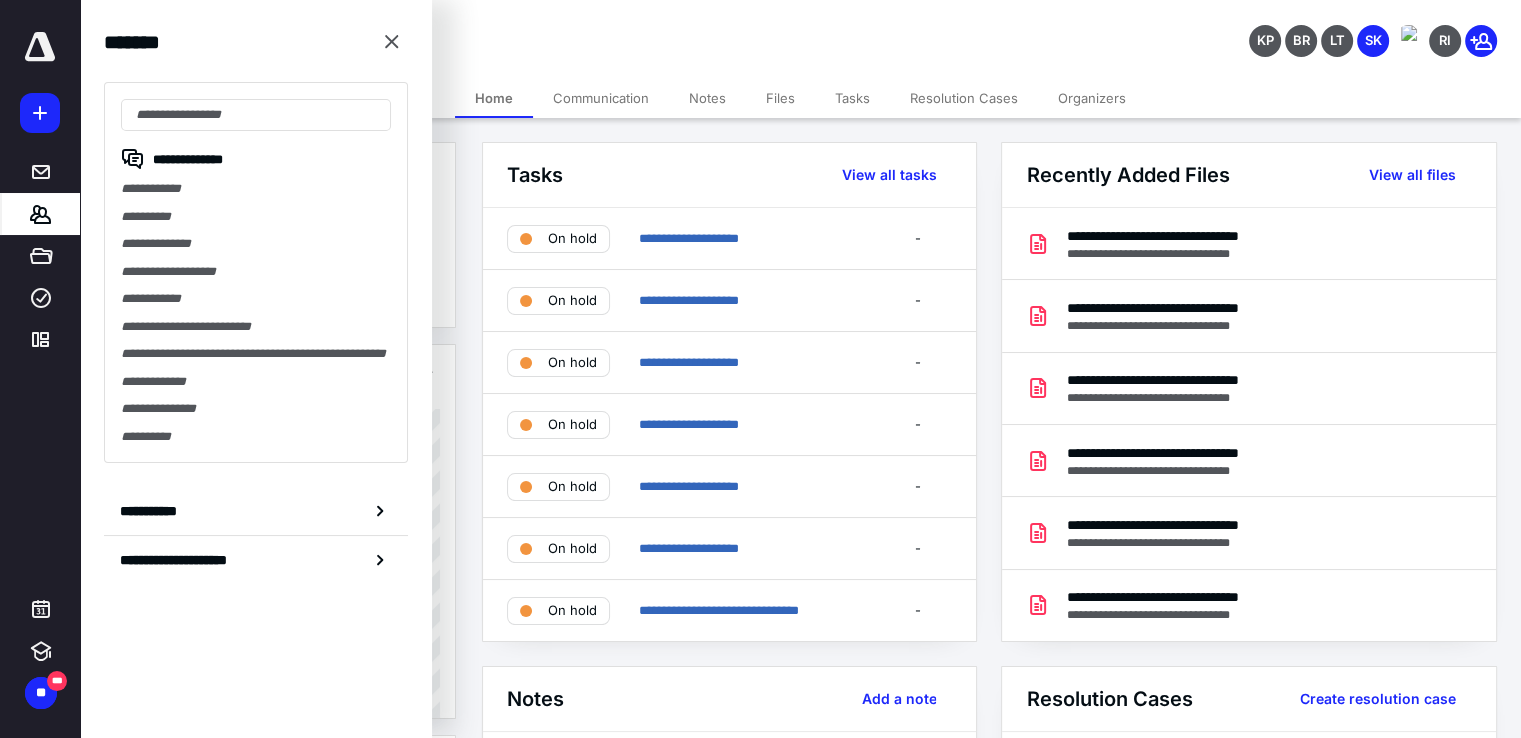 drag, startPoint x: 241, startPoint y: 508, endPoint x: 412, endPoint y: 363, distance: 224.2008 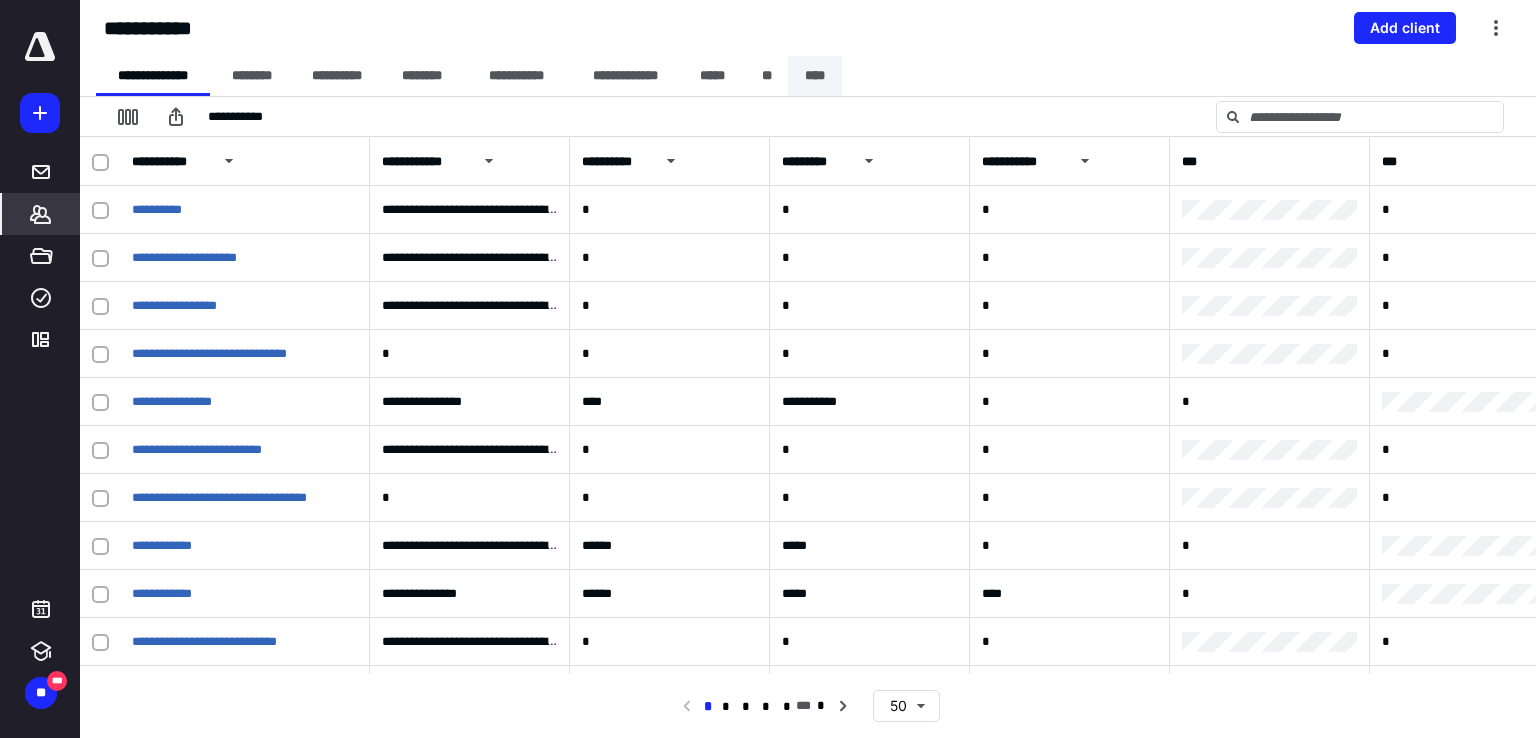 click on "****" at bounding box center [815, 76] 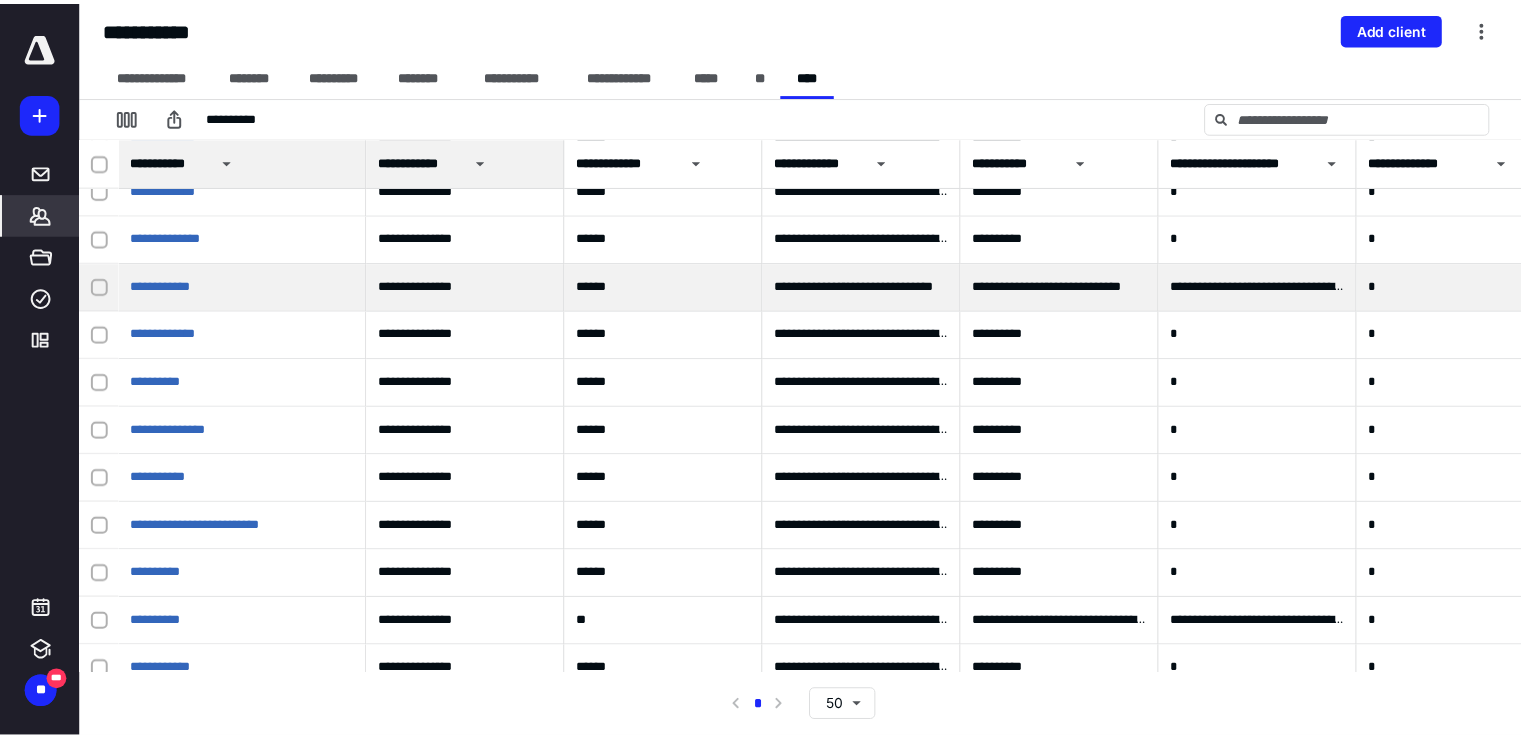 scroll, scrollTop: 1800, scrollLeft: 0, axis: vertical 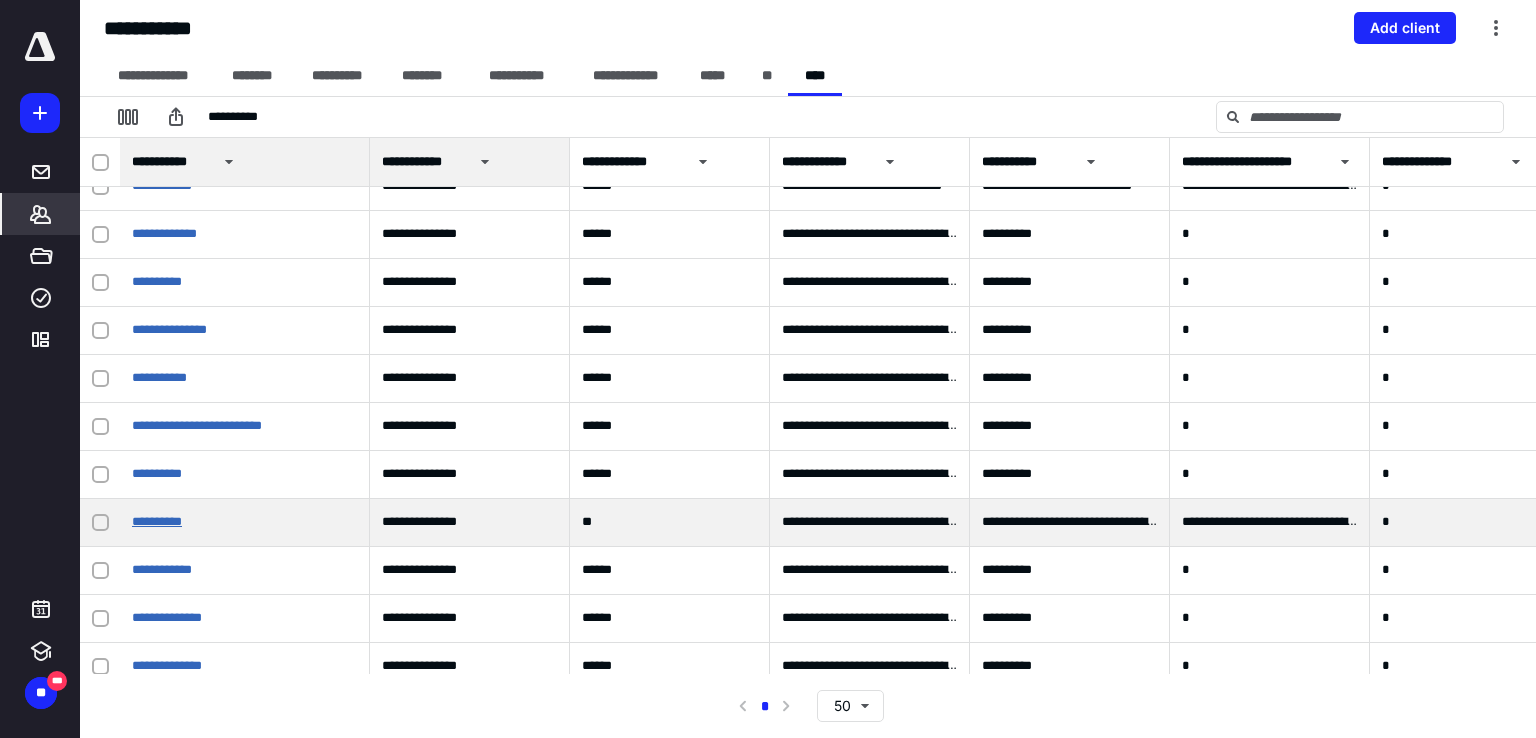 click on "**********" at bounding box center [157, 521] 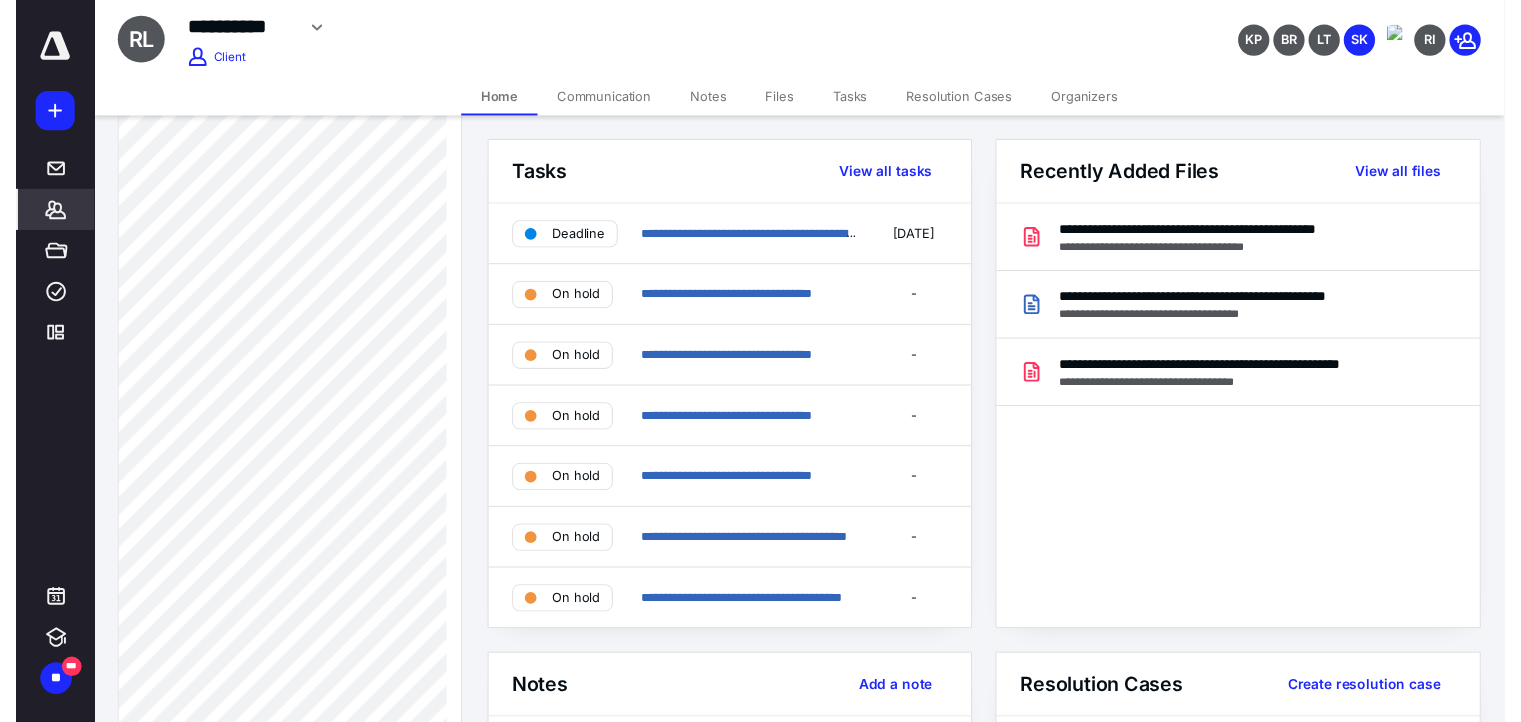 scroll, scrollTop: 600, scrollLeft: 0, axis: vertical 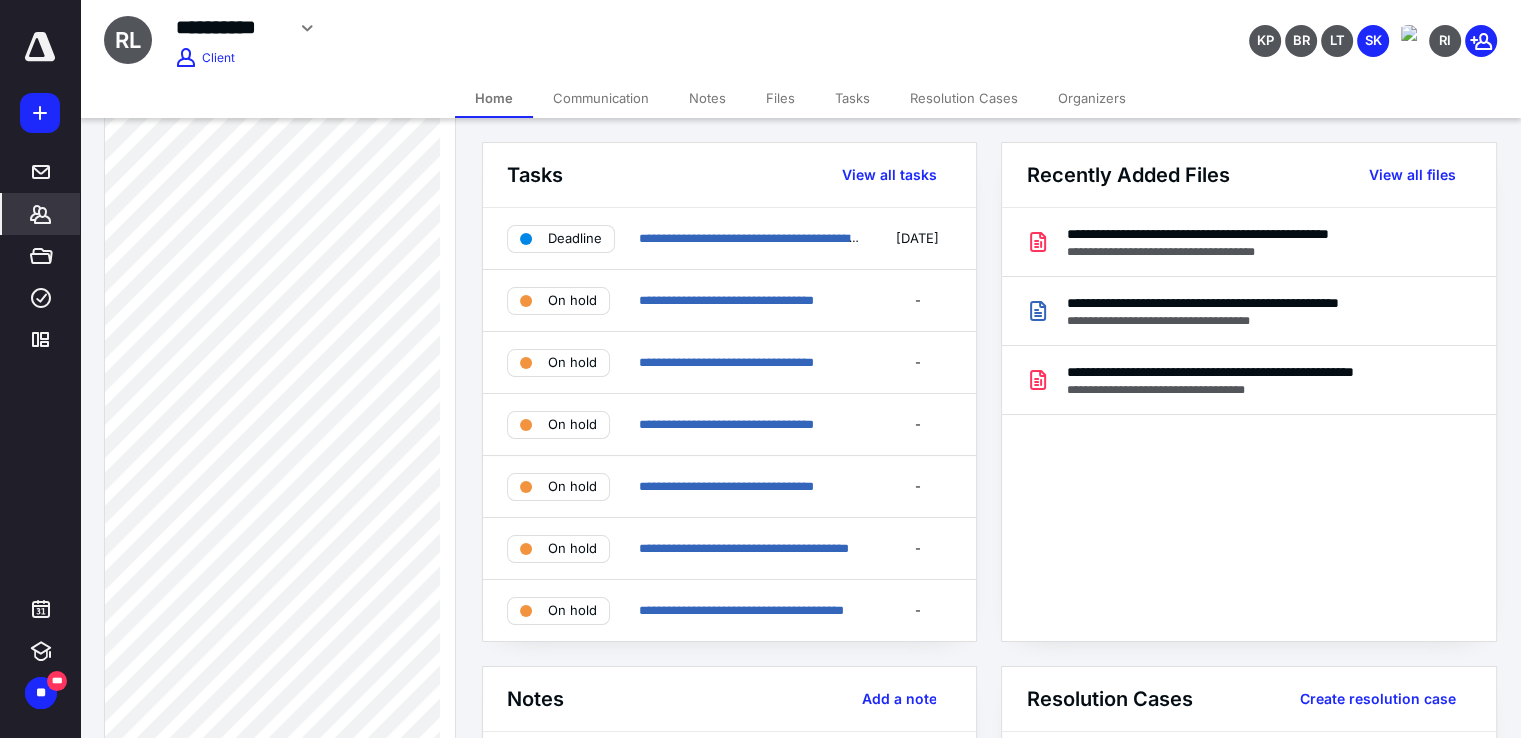 click on "Tasks" at bounding box center [852, 98] 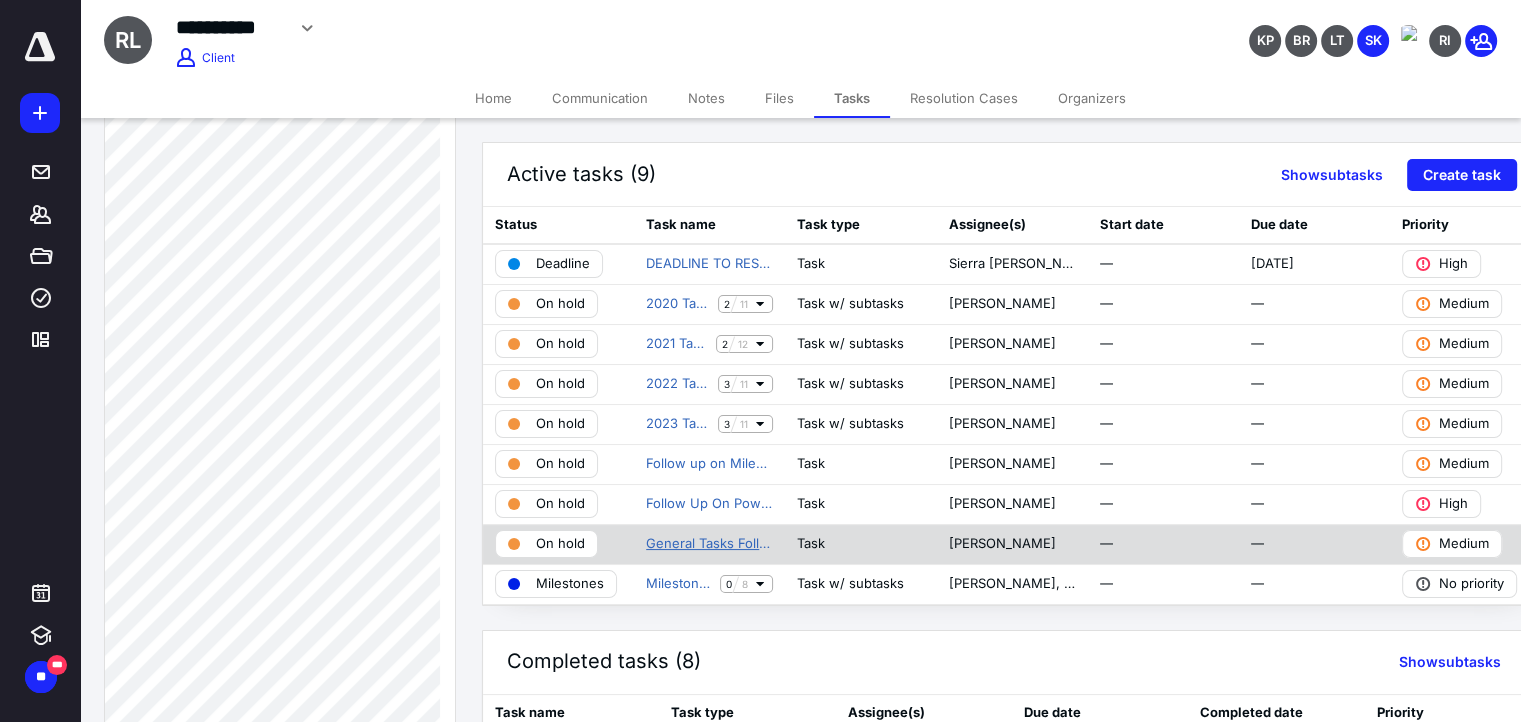 click on "General Tasks Follow Ups" at bounding box center (709, 544) 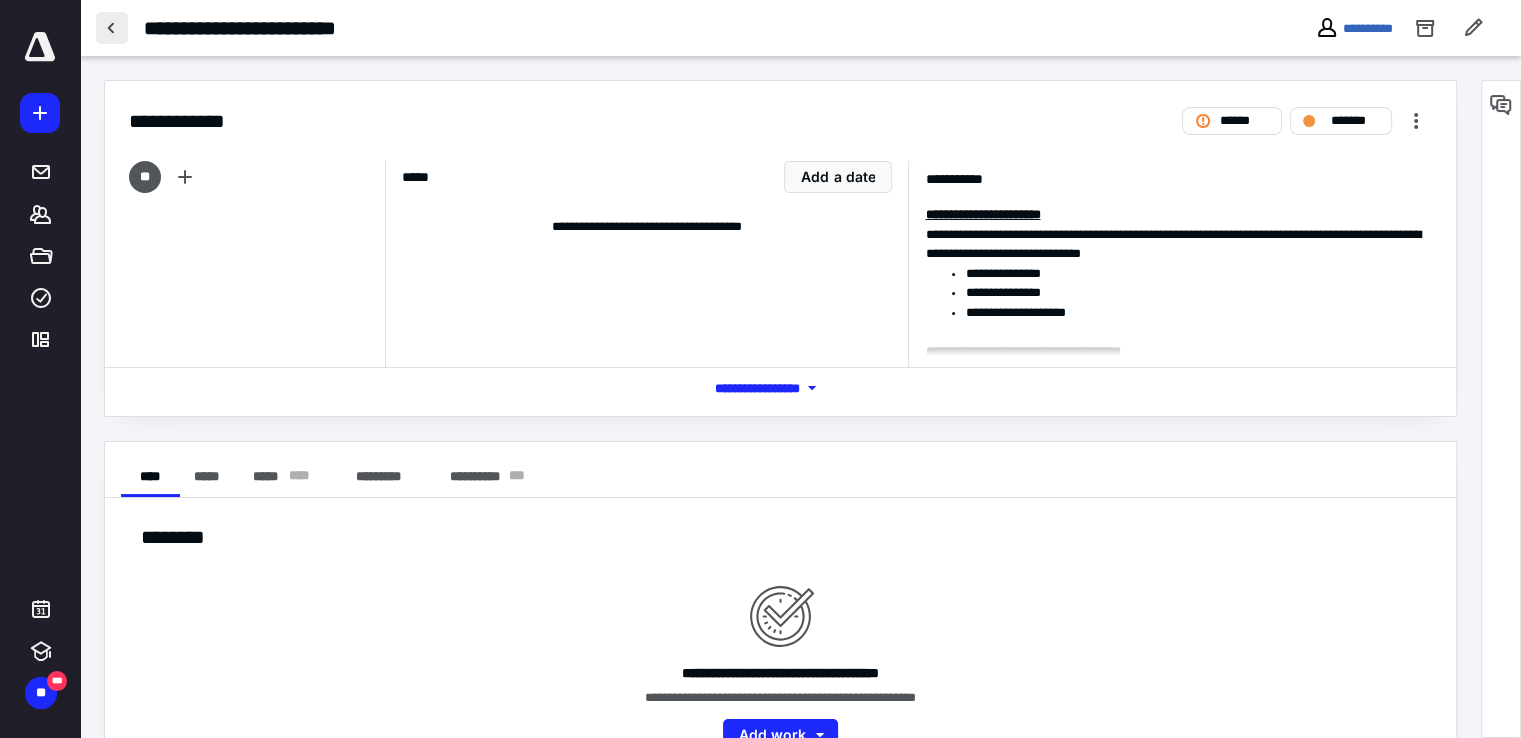 drag, startPoint x: 122, startPoint y: 29, endPoint x: 131, endPoint y: 99, distance: 70.5762 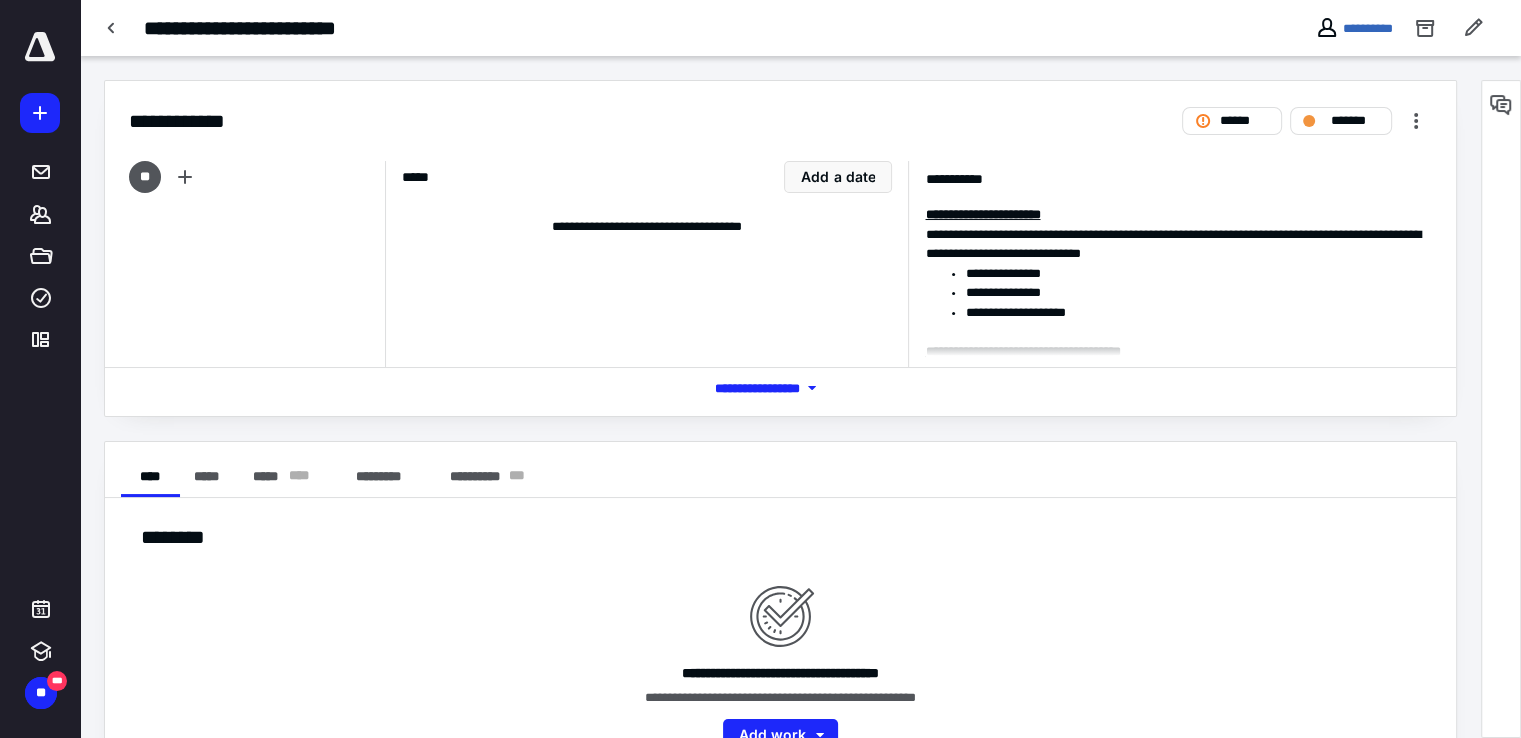 click at bounding box center (112, 28) 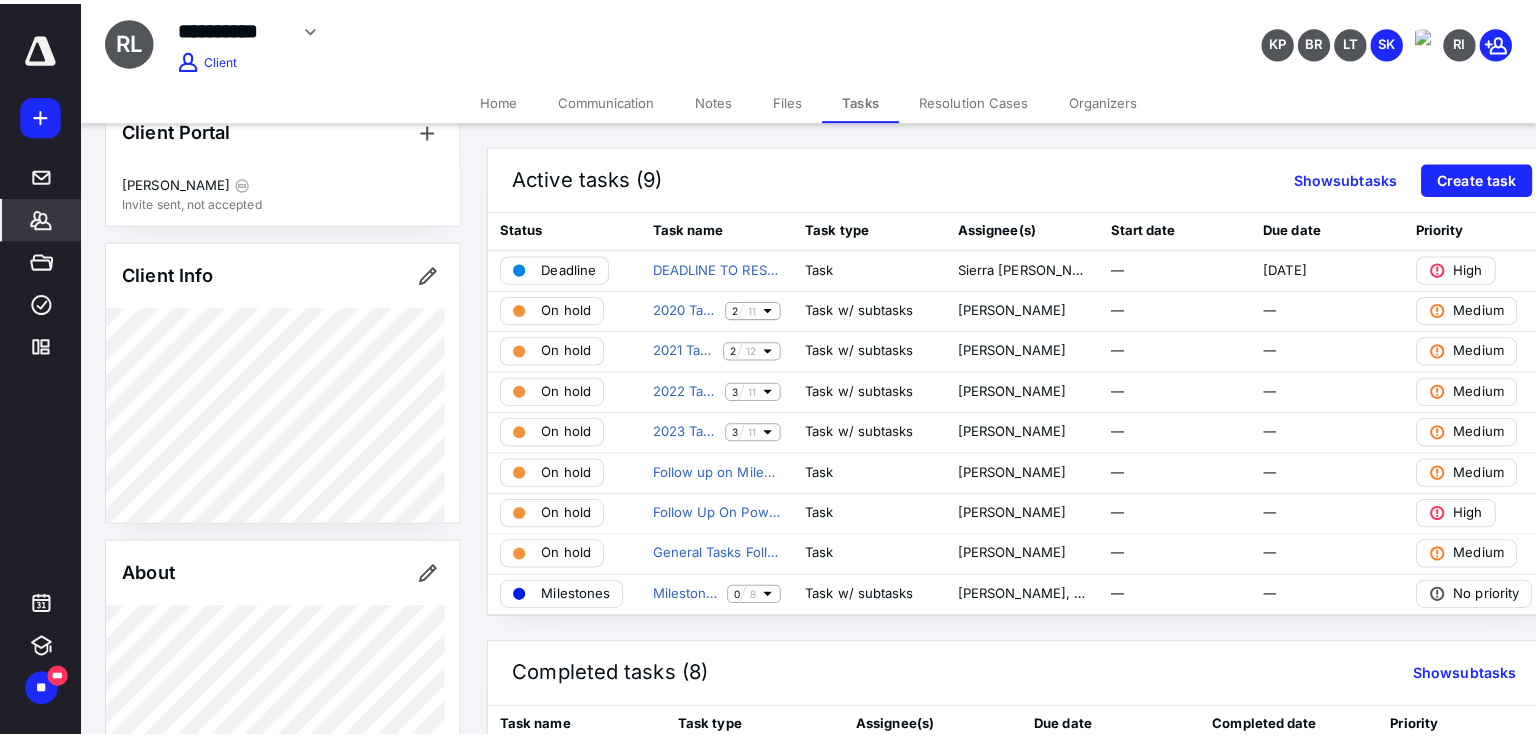 scroll, scrollTop: 0, scrollLeft: 0, axis: both 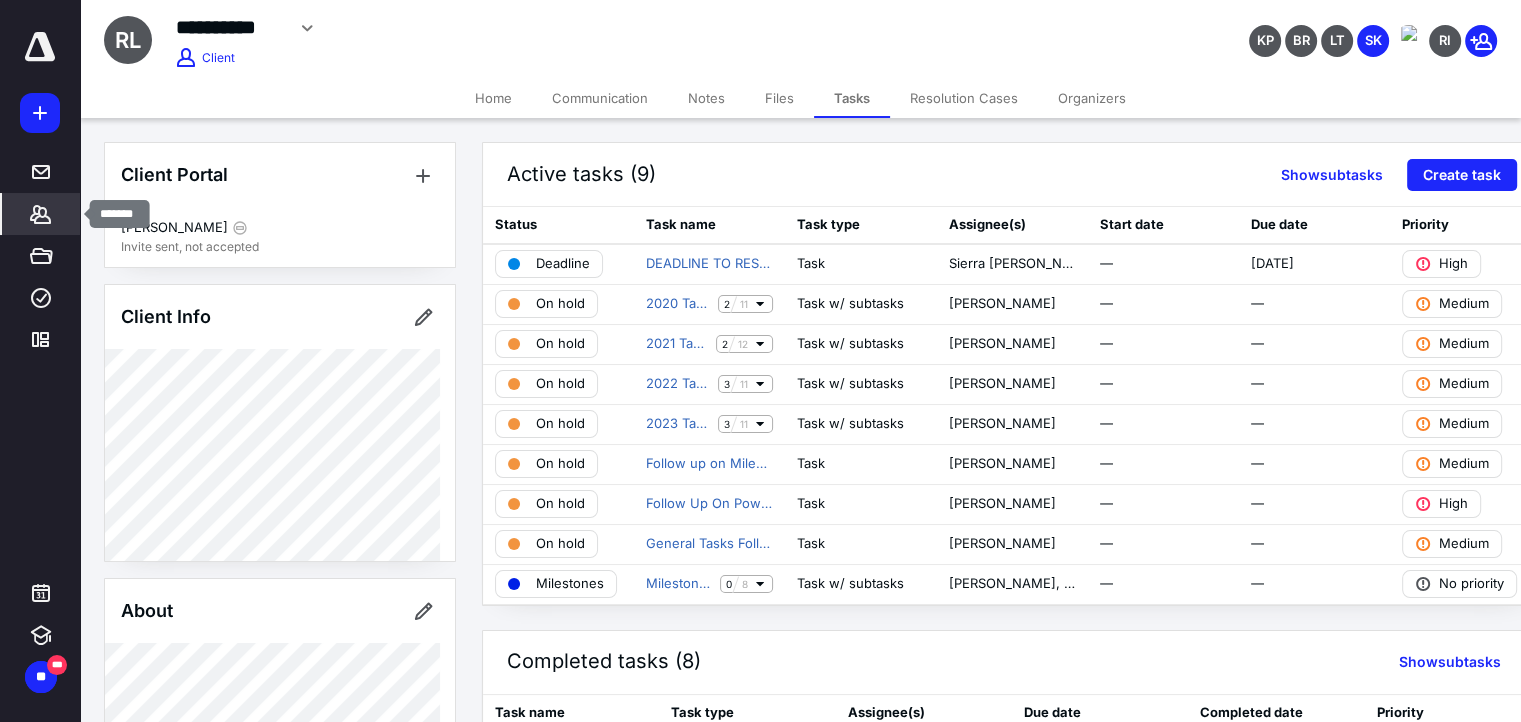 click on "*******" at bounding box center (41, 214) 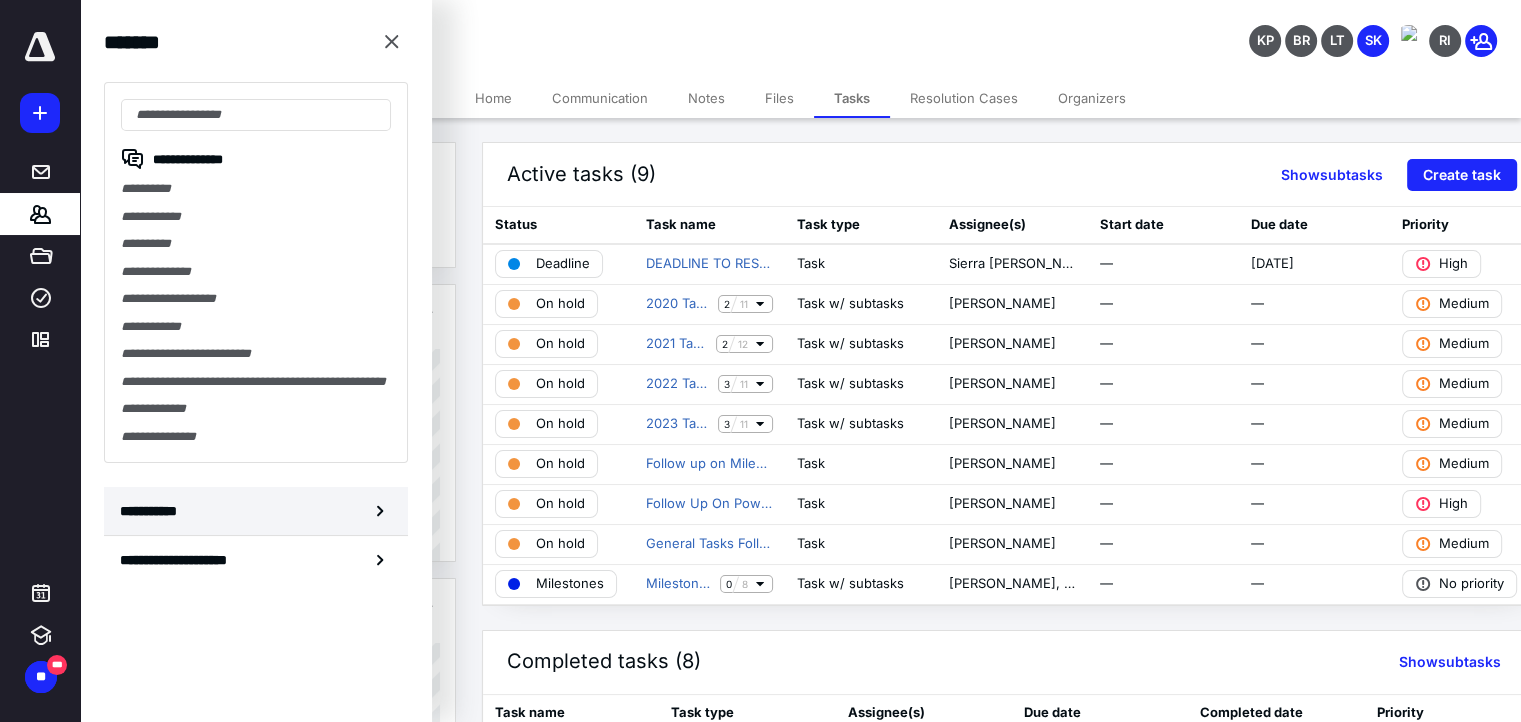 click on "**********" at bounding box center [153, 511] 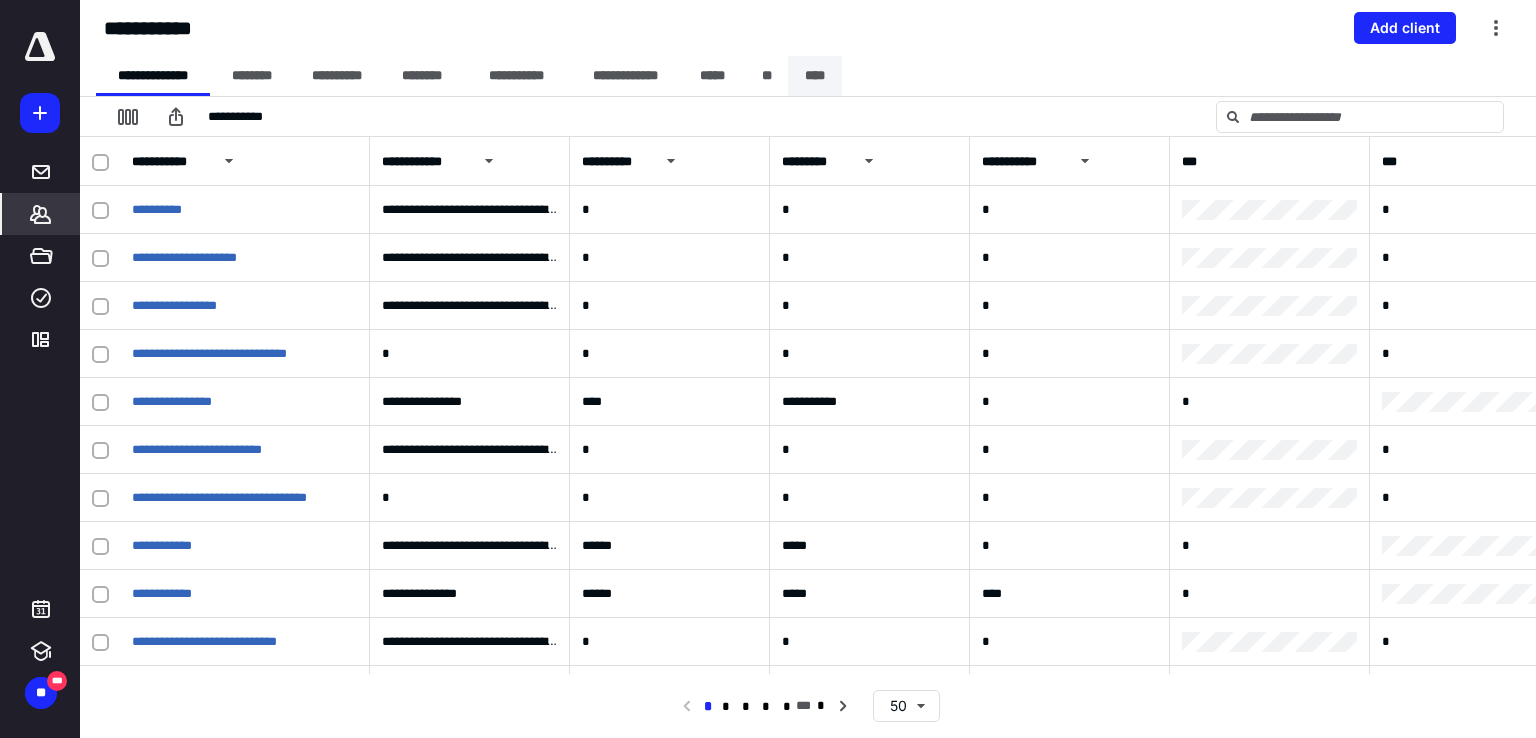 click on "****" at bounding box center [815, 76] 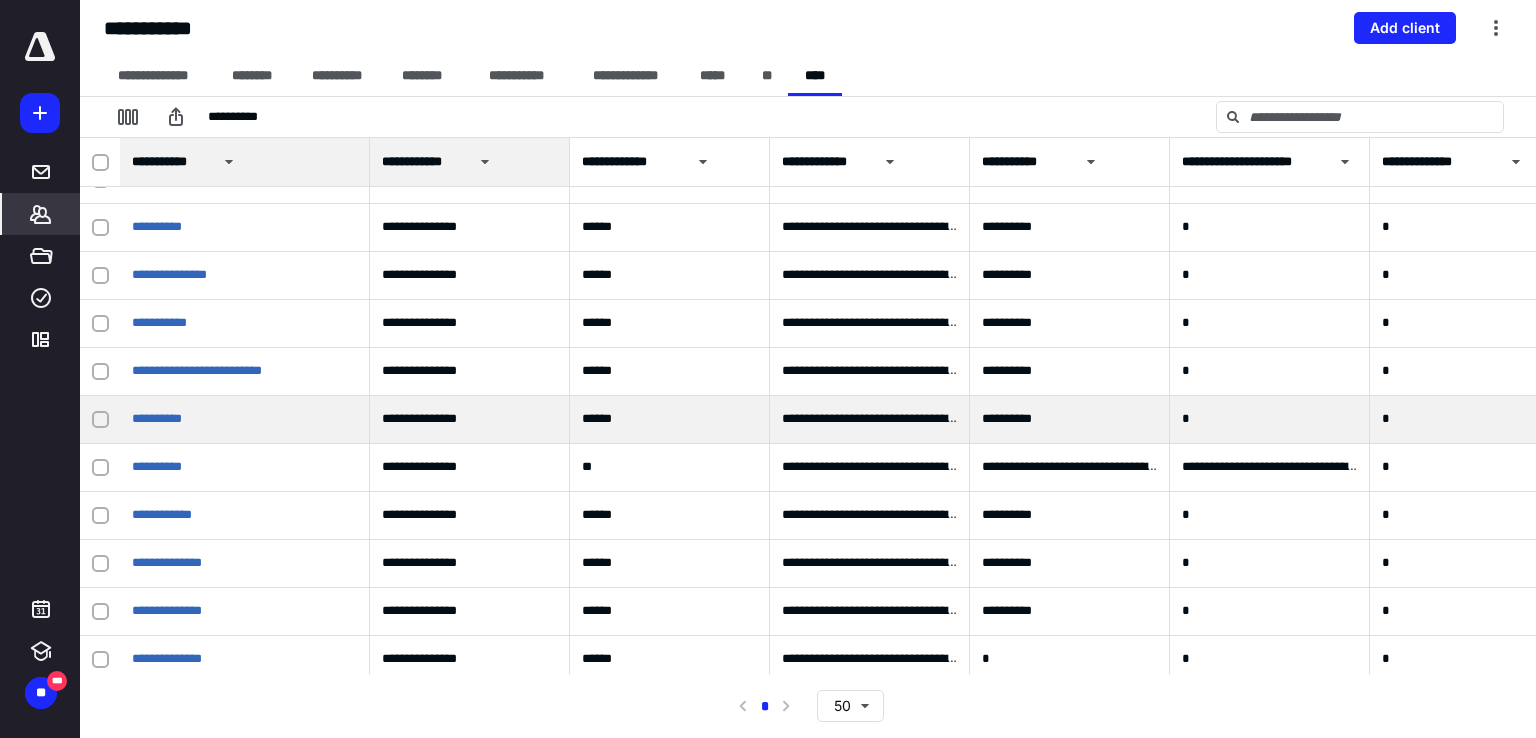 scroll, scrollTop: 1879, scrollLeft: 0, axis: vertical 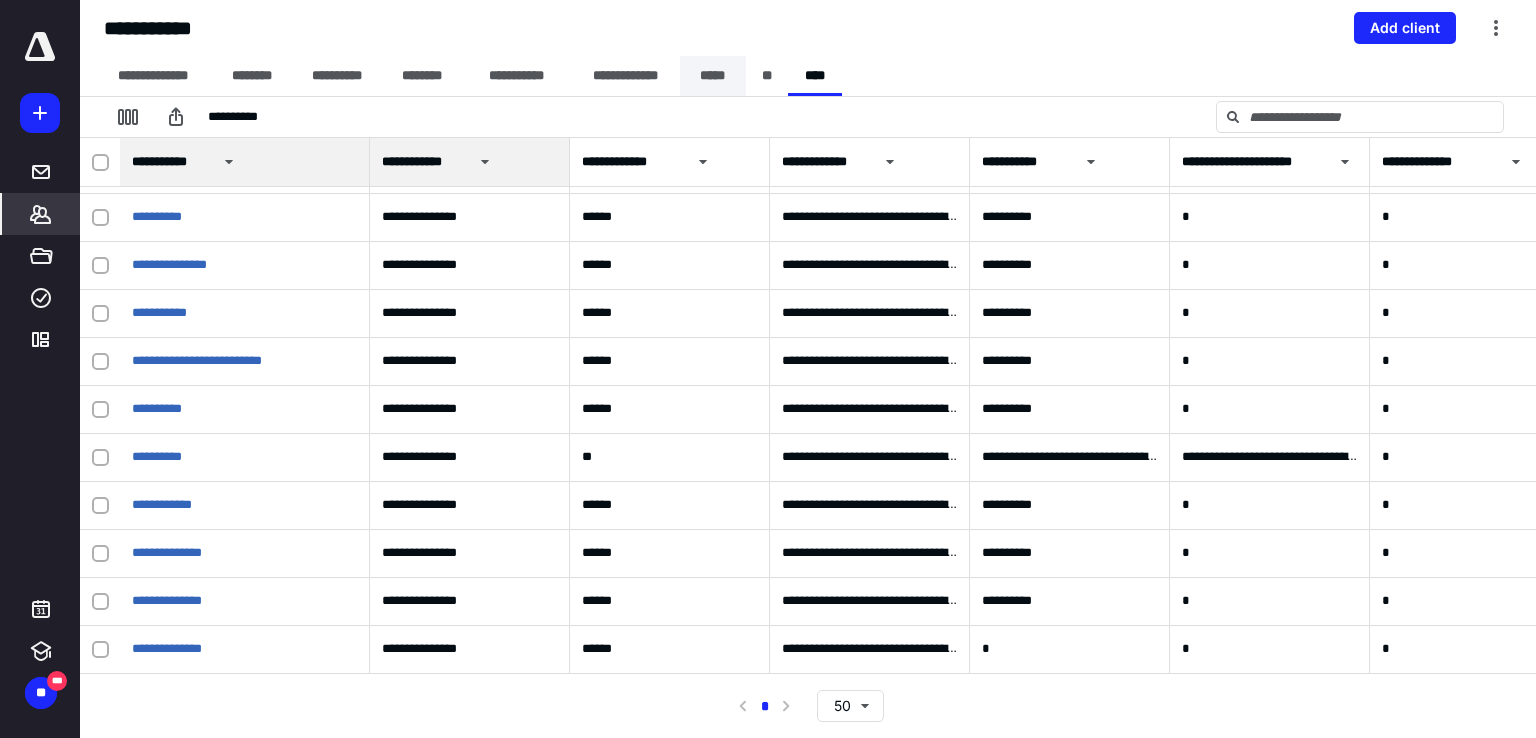 click on "*****" at bounding box center (713, 76) 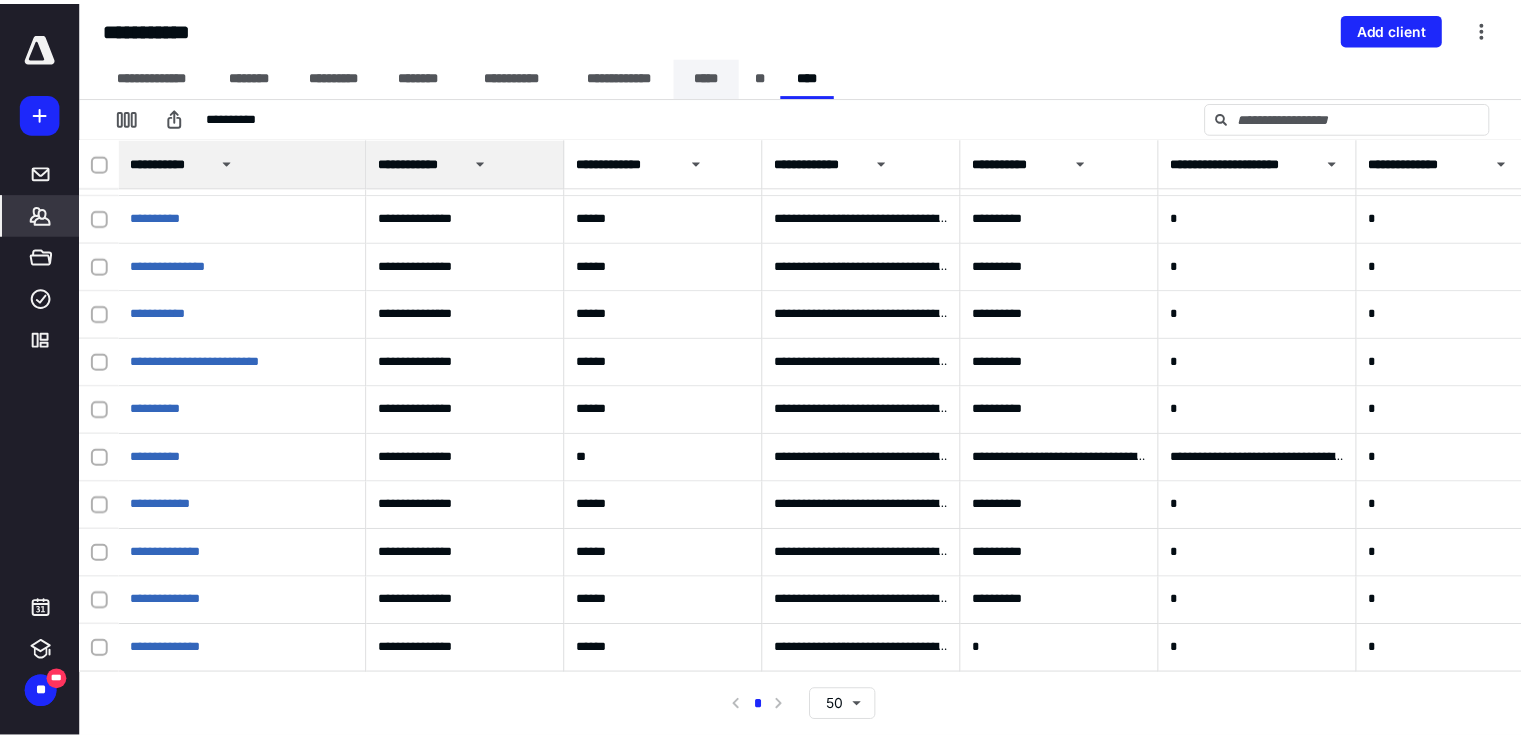 scroll, scrollTop: 0, scrollLeft: 0, axis: both 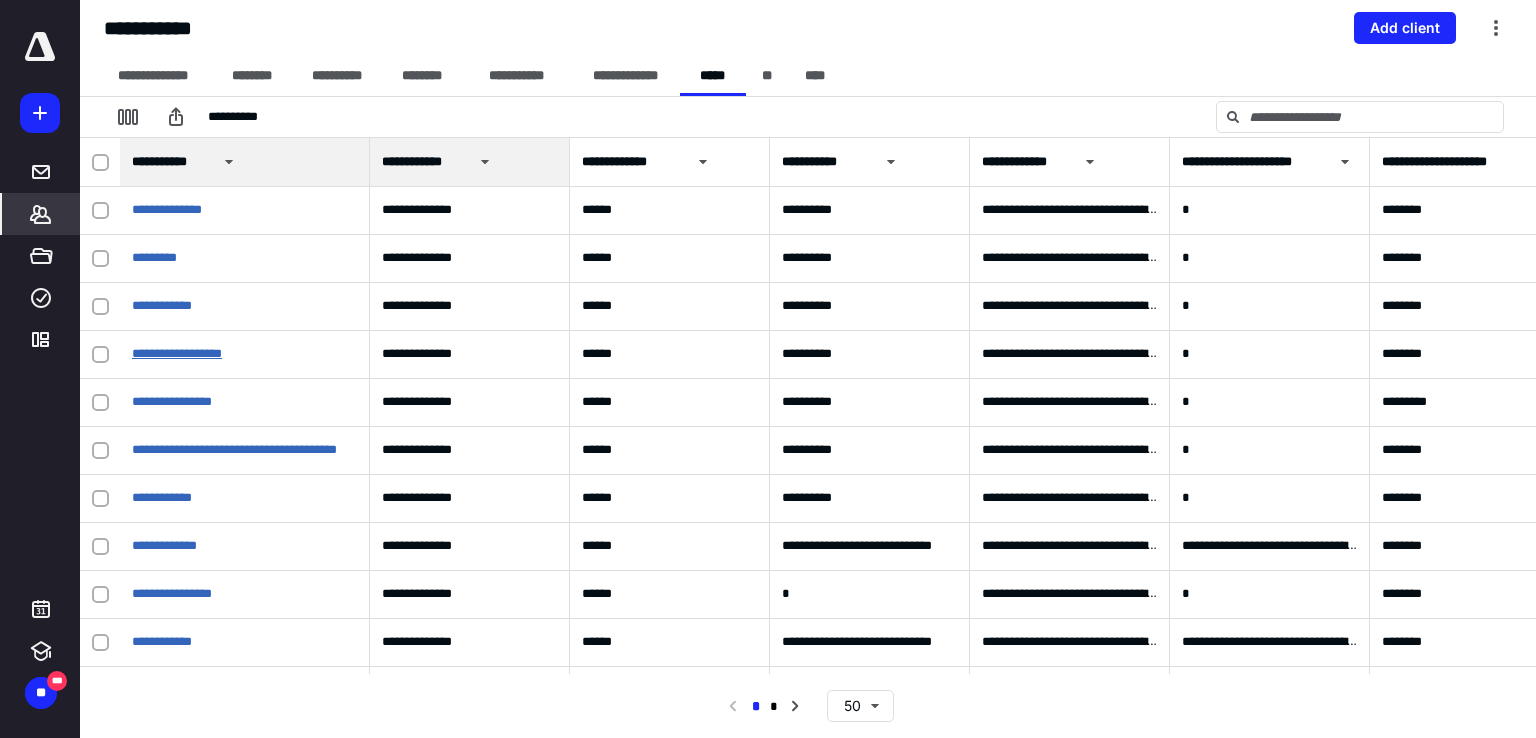 click on "**********" at bounding box center [177, 353] 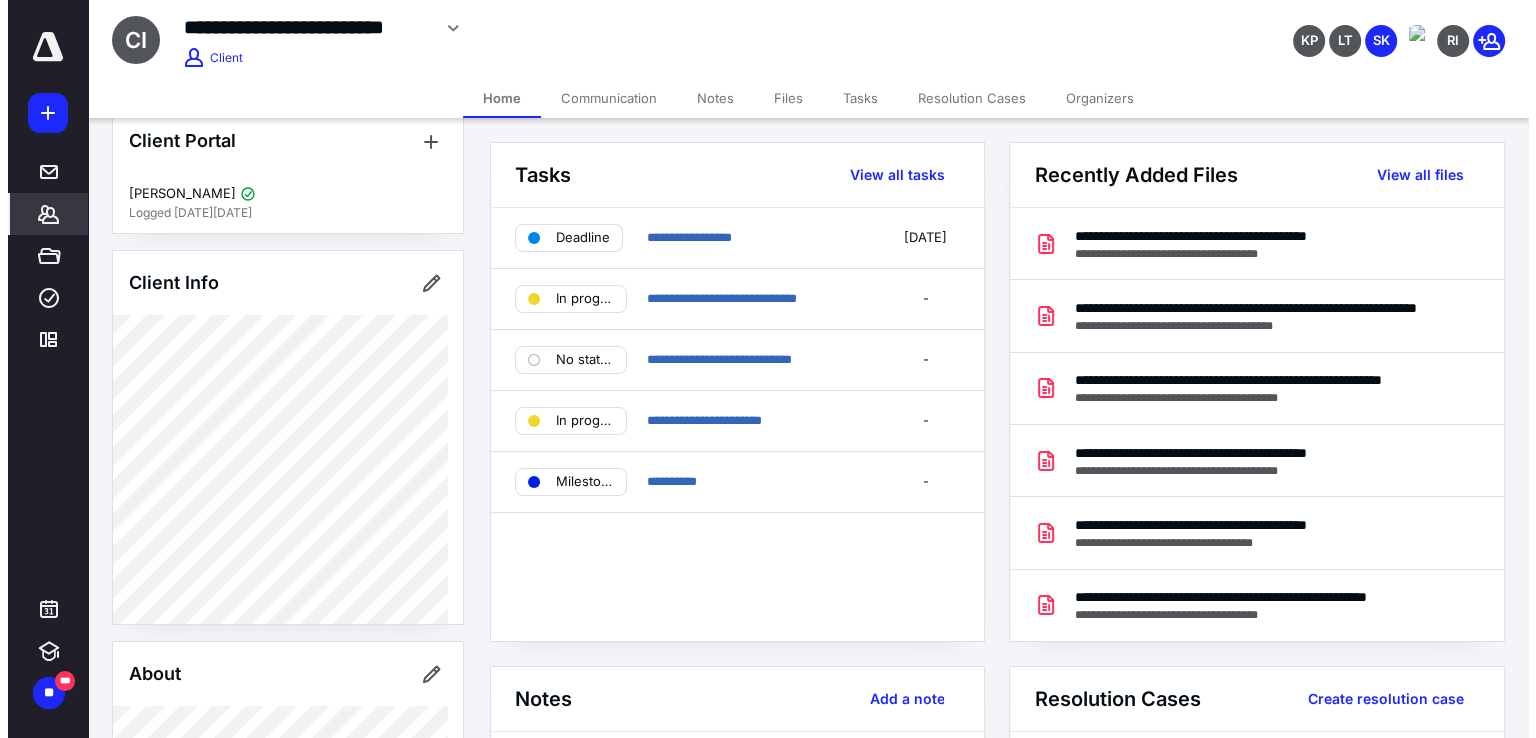 scroll, scrollTop: 0, scrollLeft: 0, axis: both 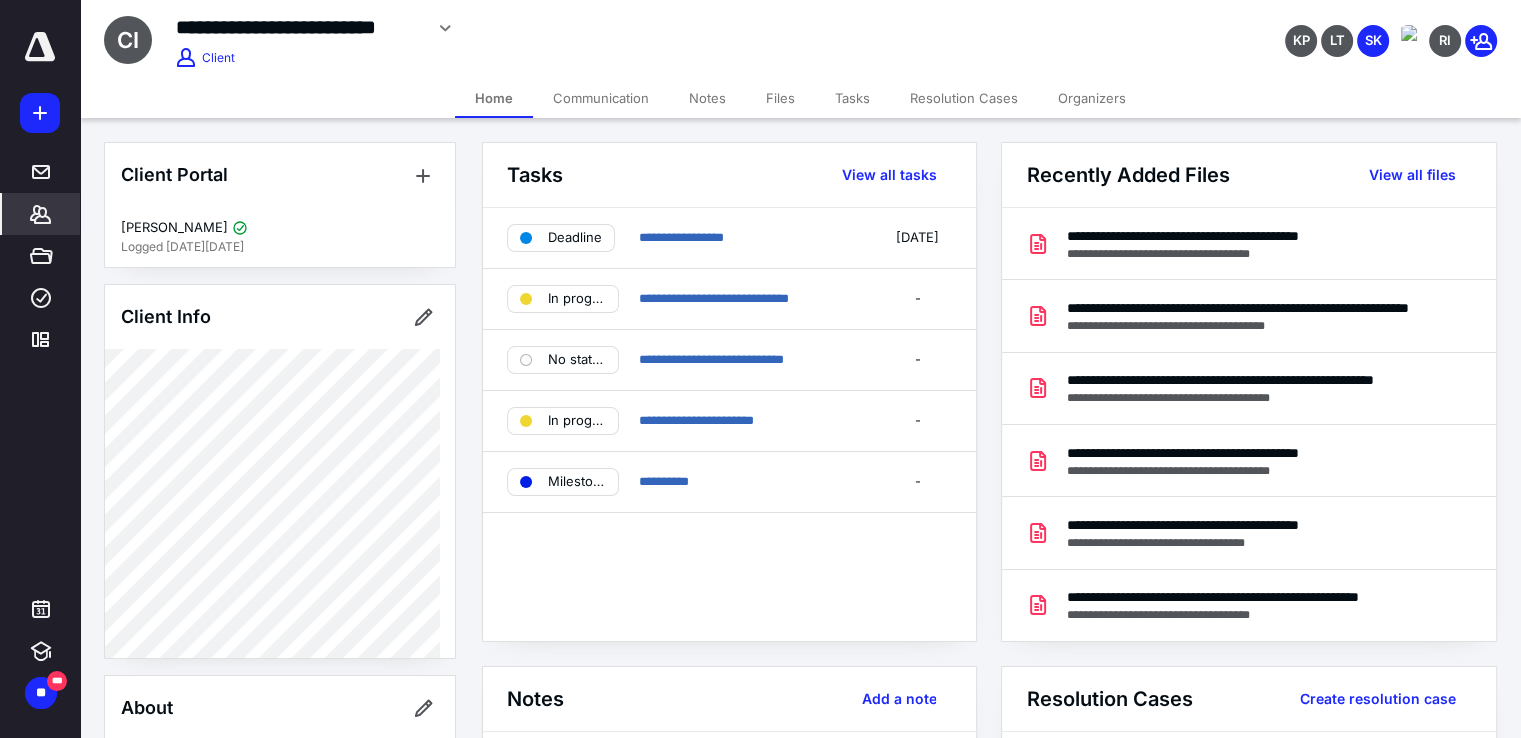 click 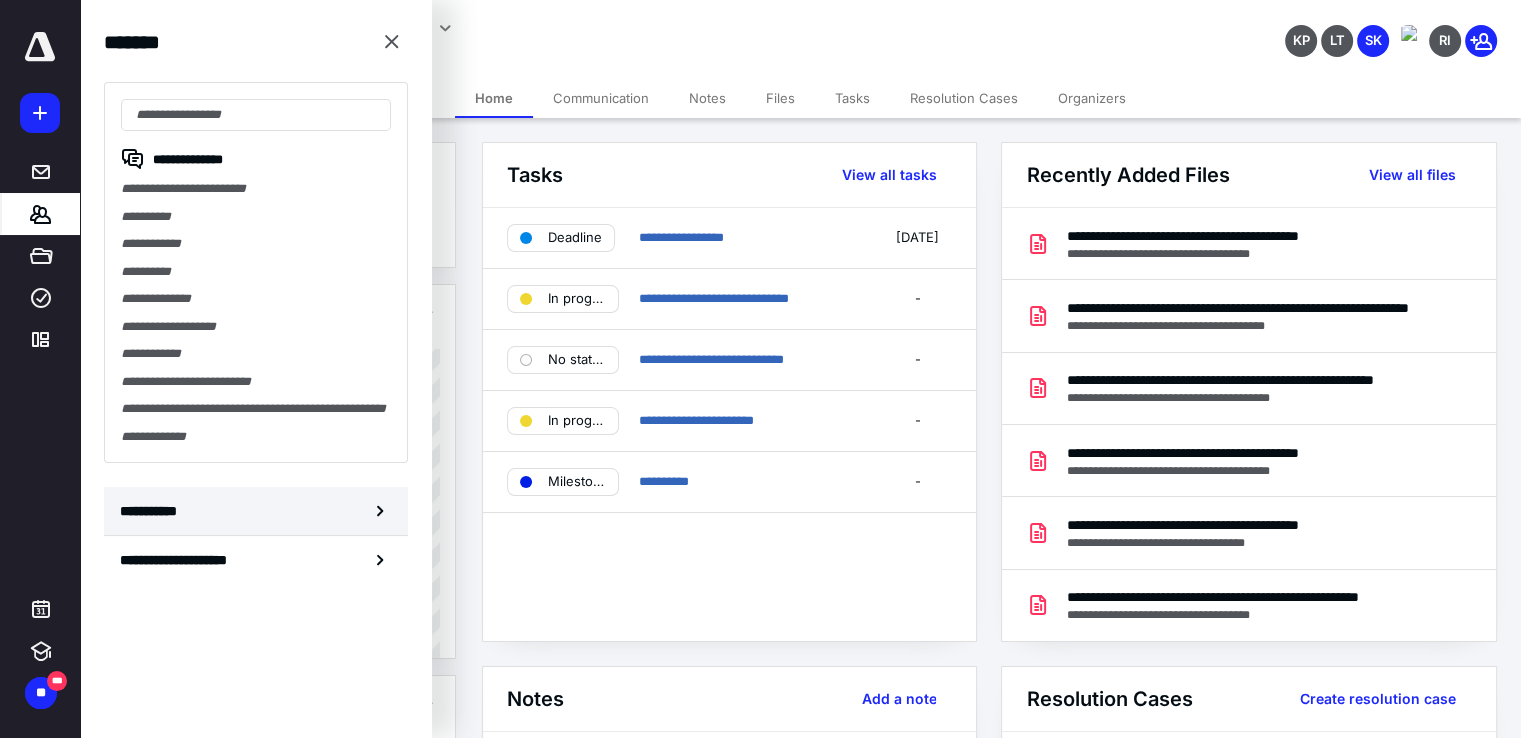 click on "**********" at bounding box center [256, 511] 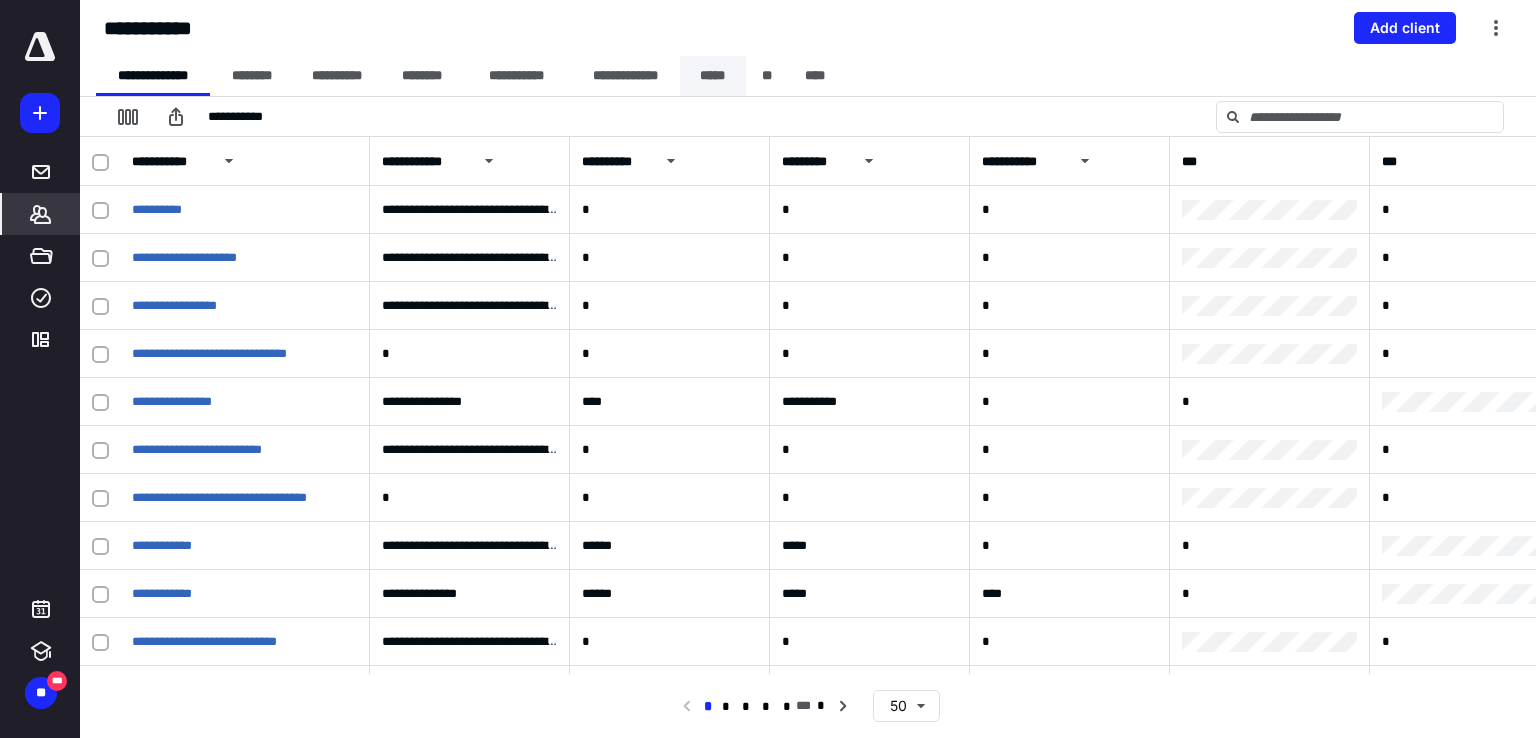 click on "*****" at bounding box center [713, 76] 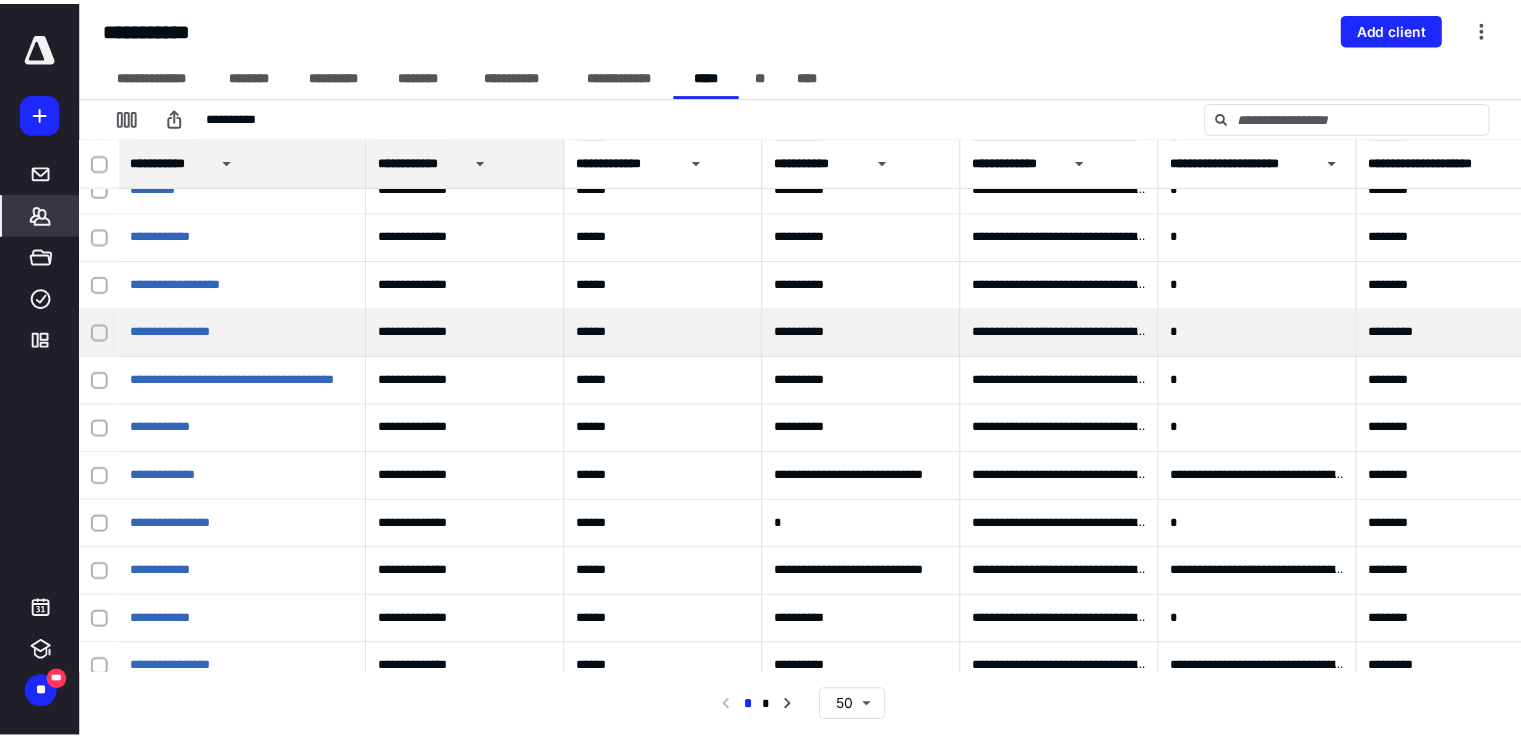 scroll, scrollTop: 100, scrollLeft: 0, axis: vertical 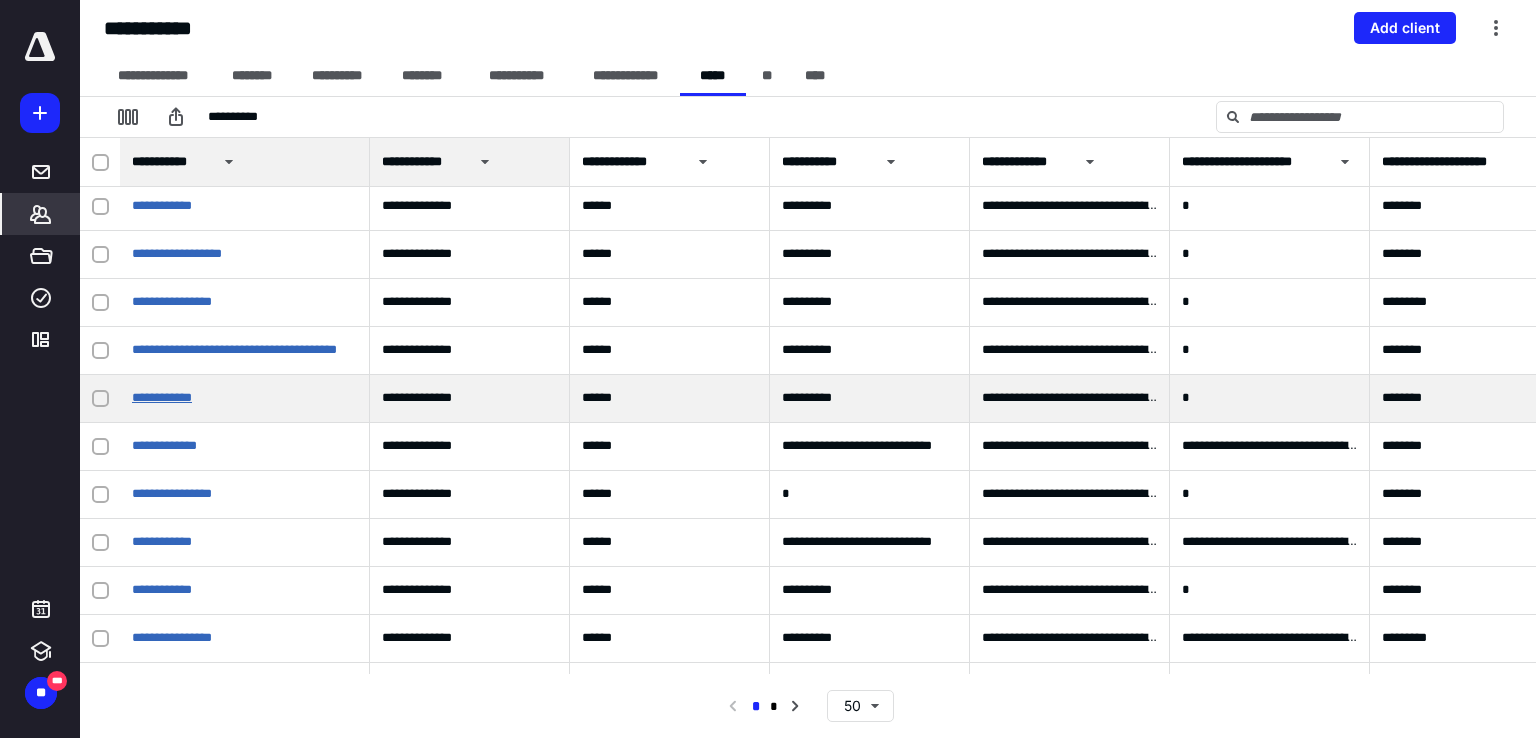 click on "**********" at bounding box center (162, 397) 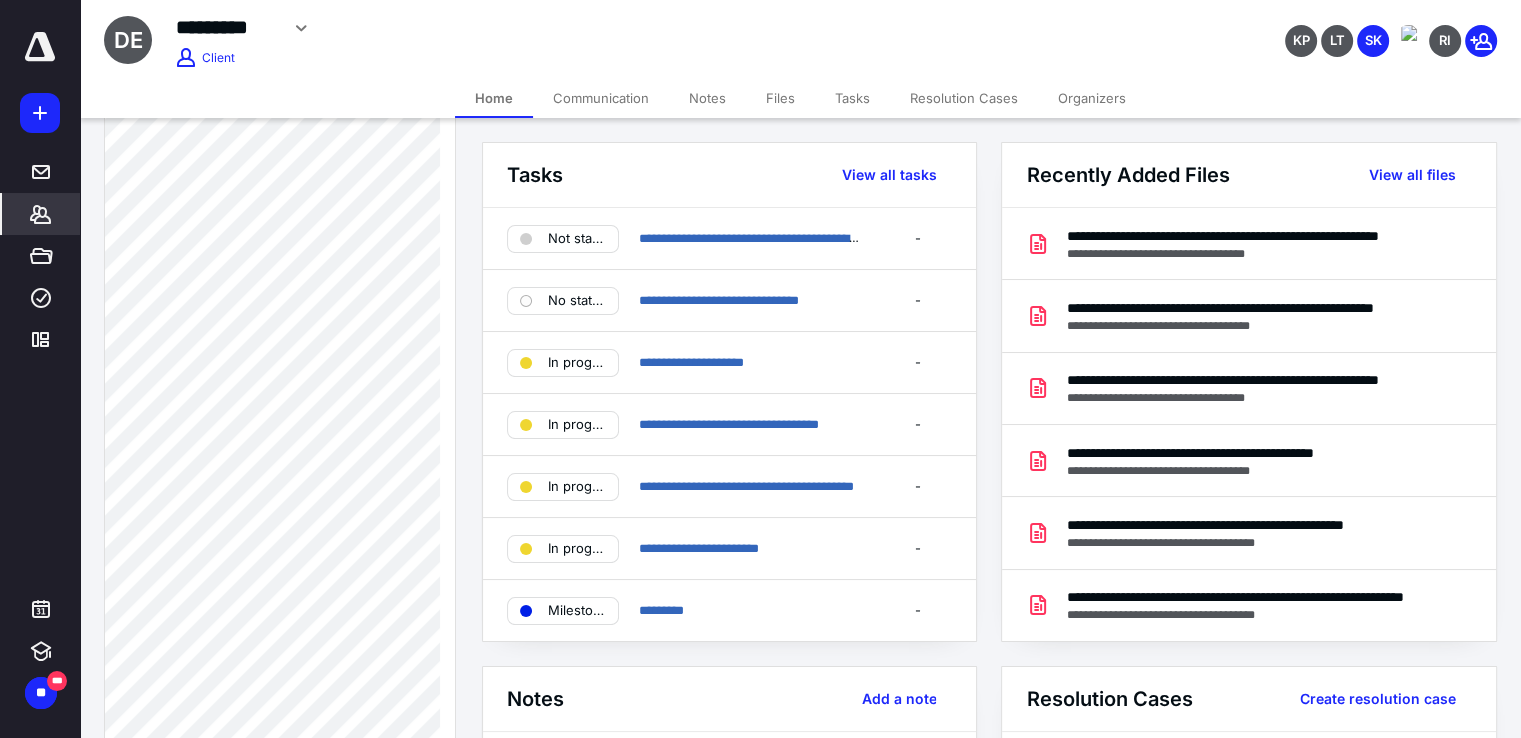 scroll, scrollTop: 800, scrollLeft: 0, axis: vertical 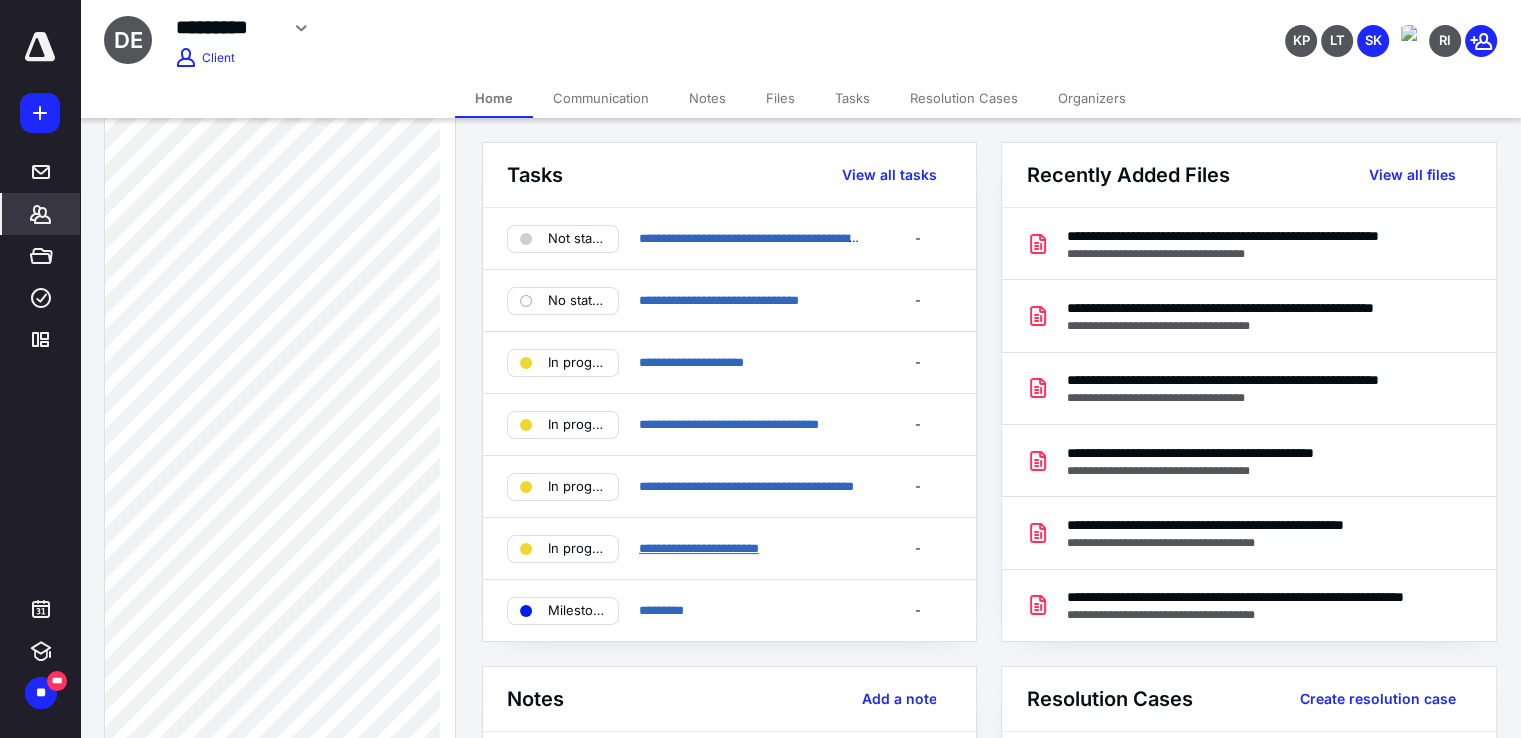 click on "**********" at bounding box center [699, 548] 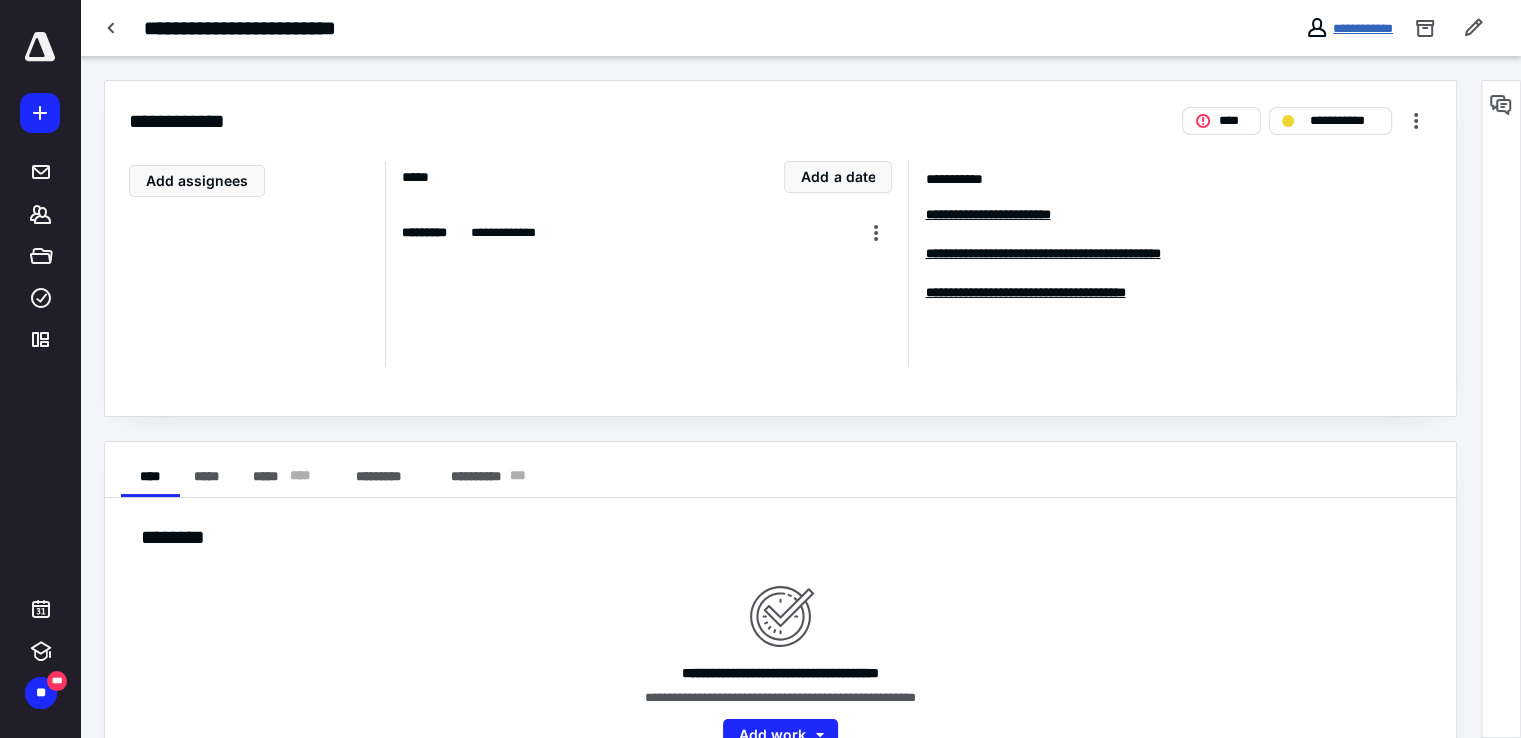 click on "**********" at bounding box center [1363, 28] 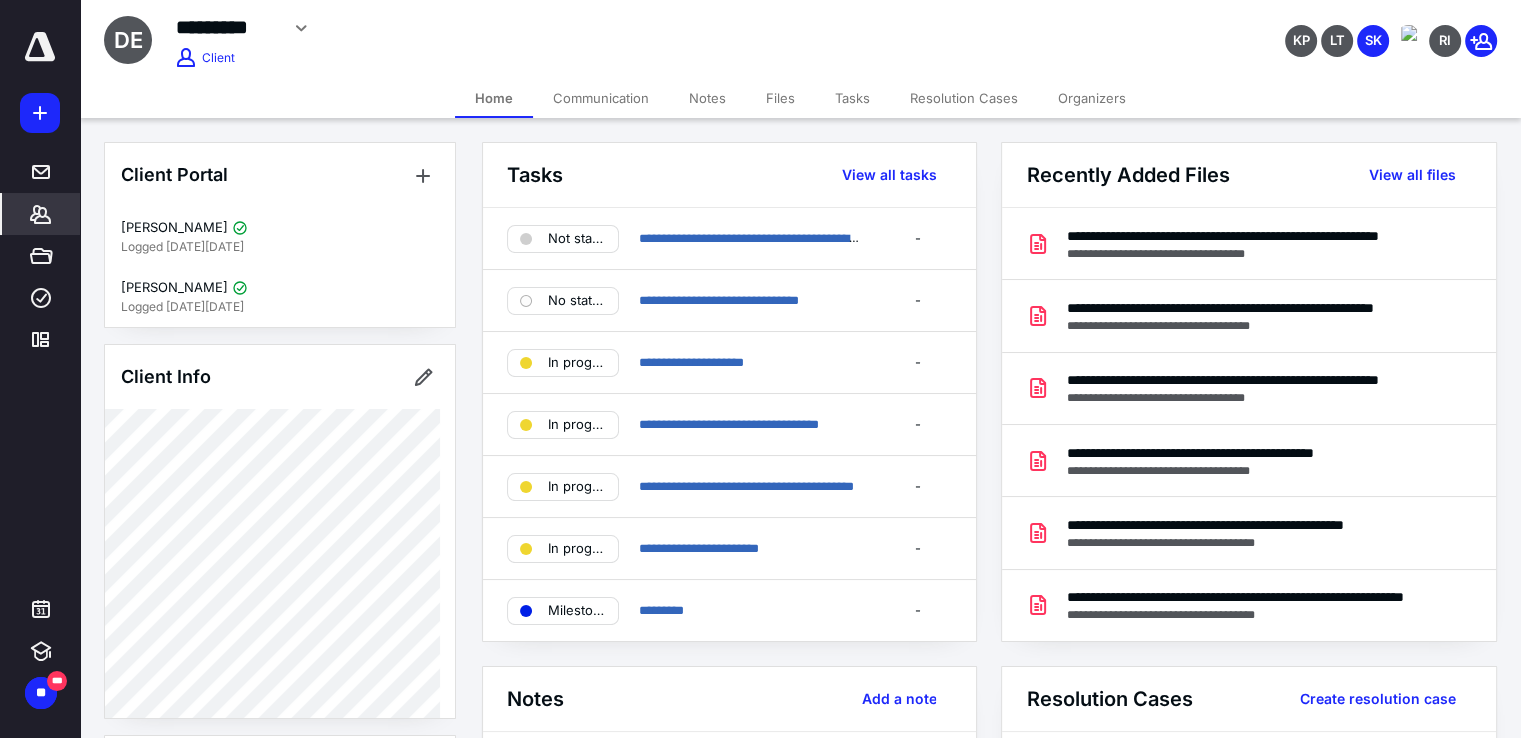 click on "Files" at bounding box center (780, 98) 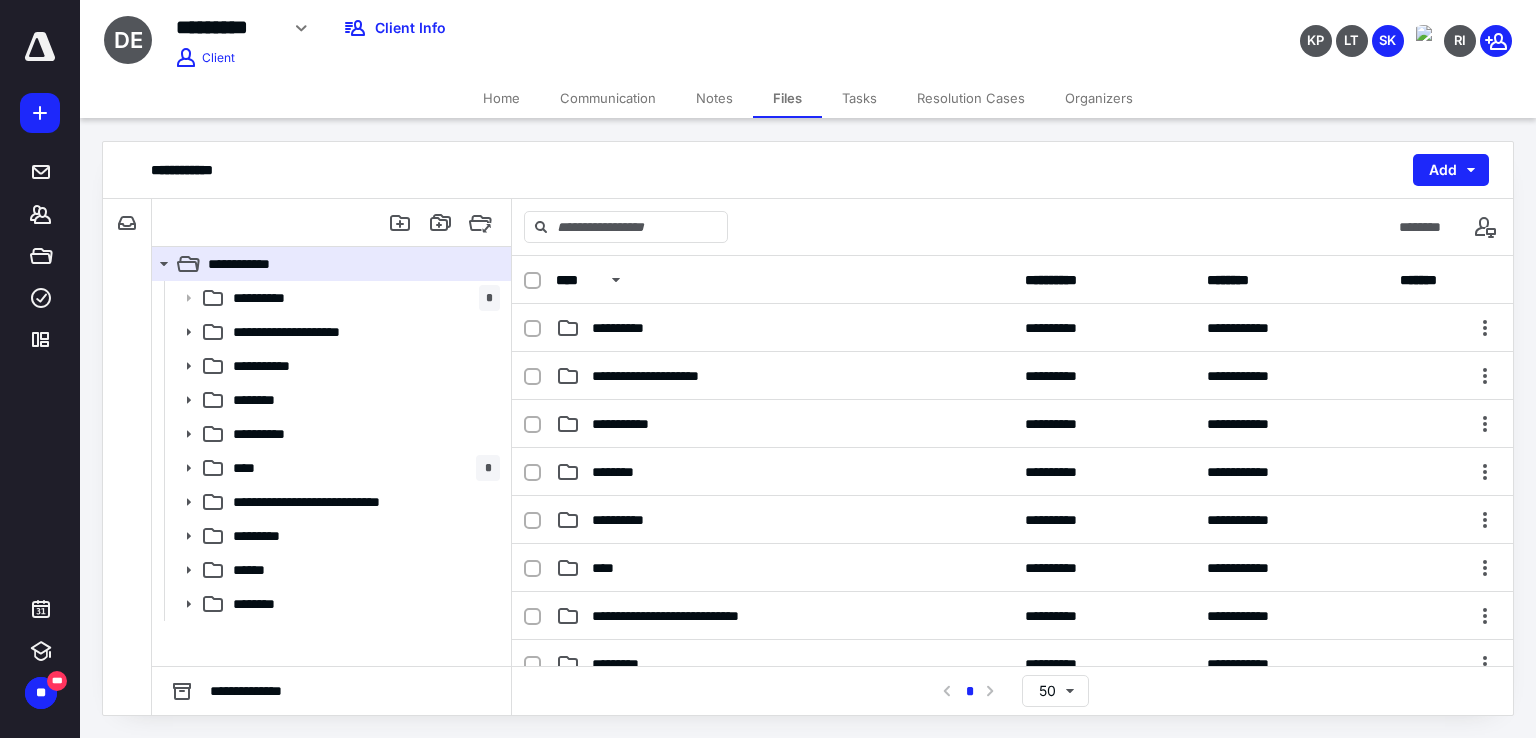 click on "Home" at bounding box center (501, 98) 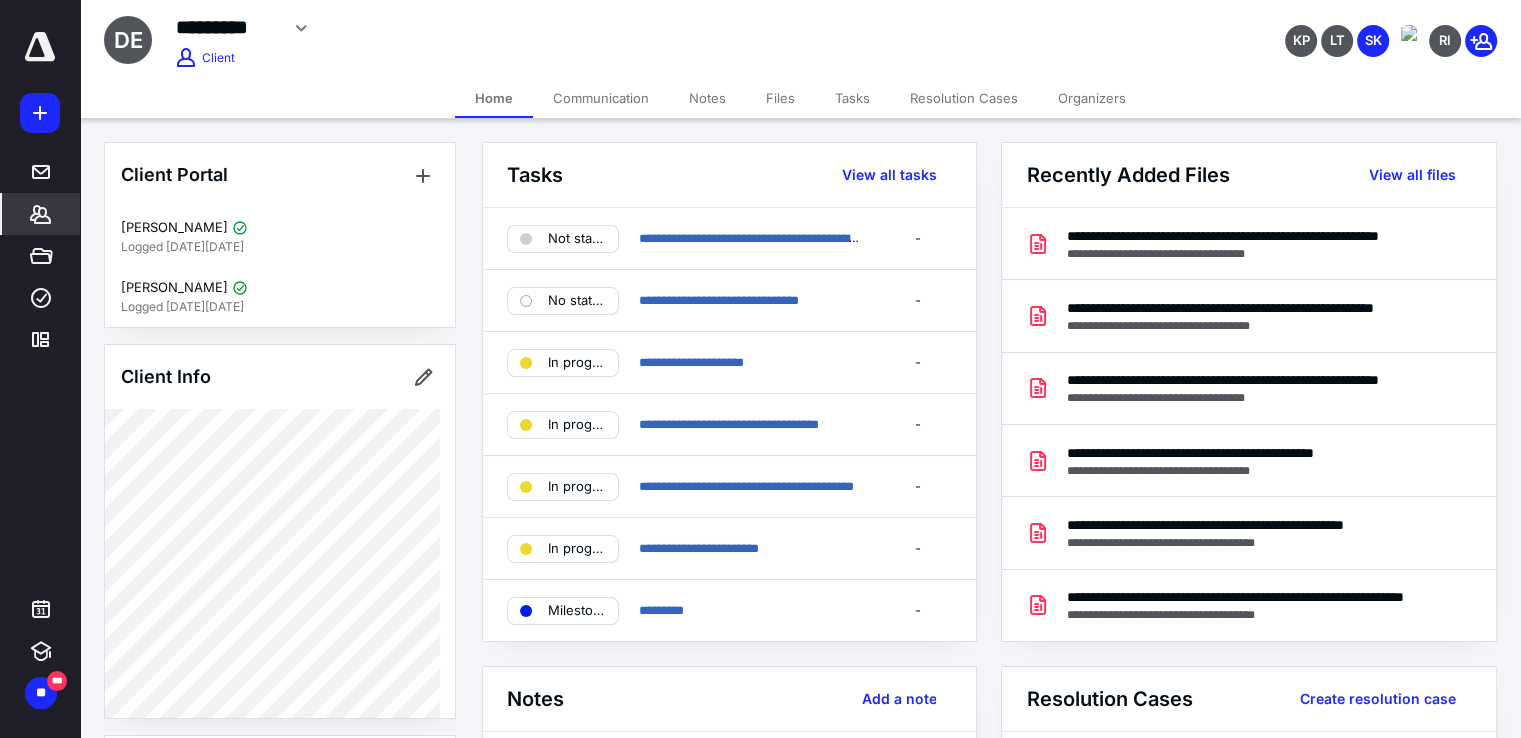 click on "Notes" at bounding box center [707, 98] 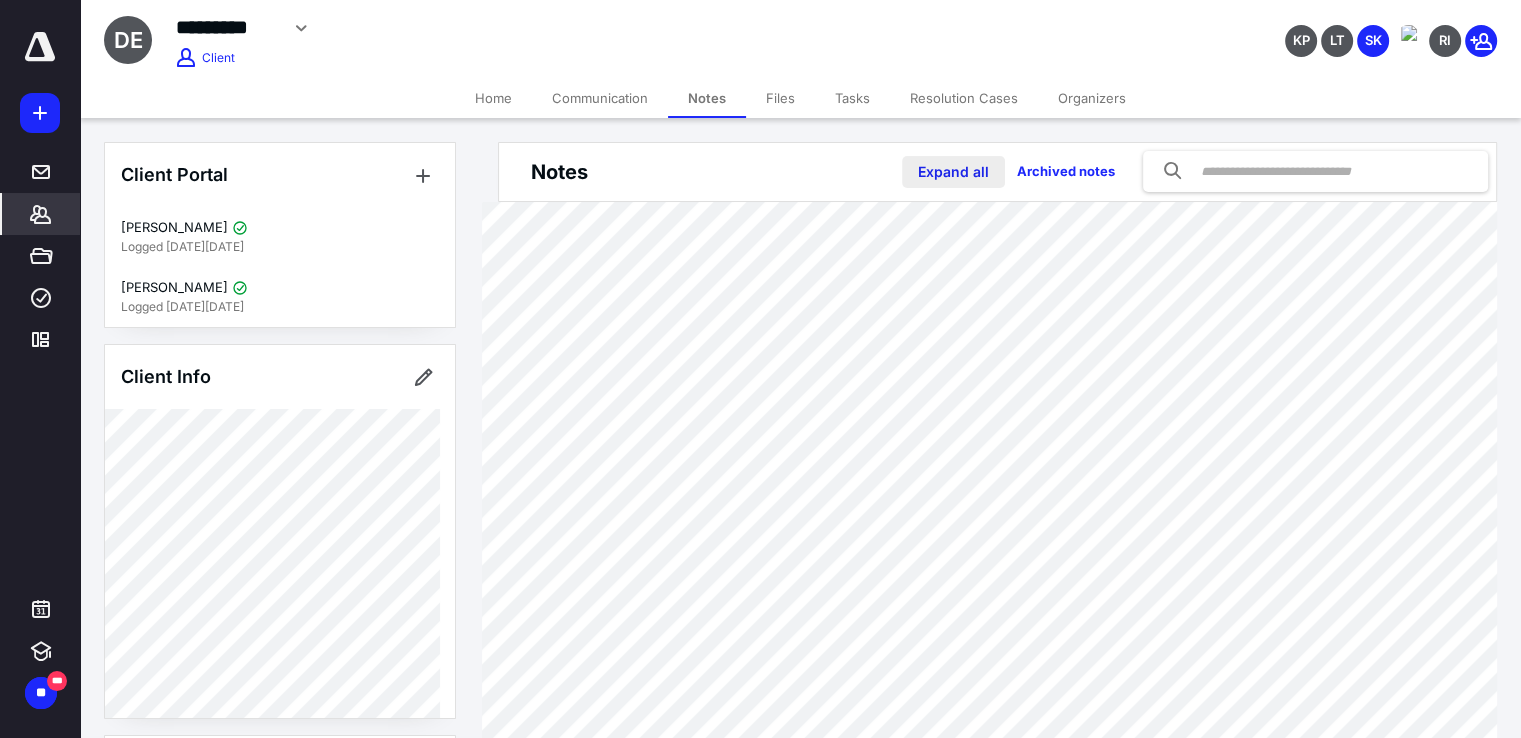 click on "Expand all" at bounding box center (953, 172) 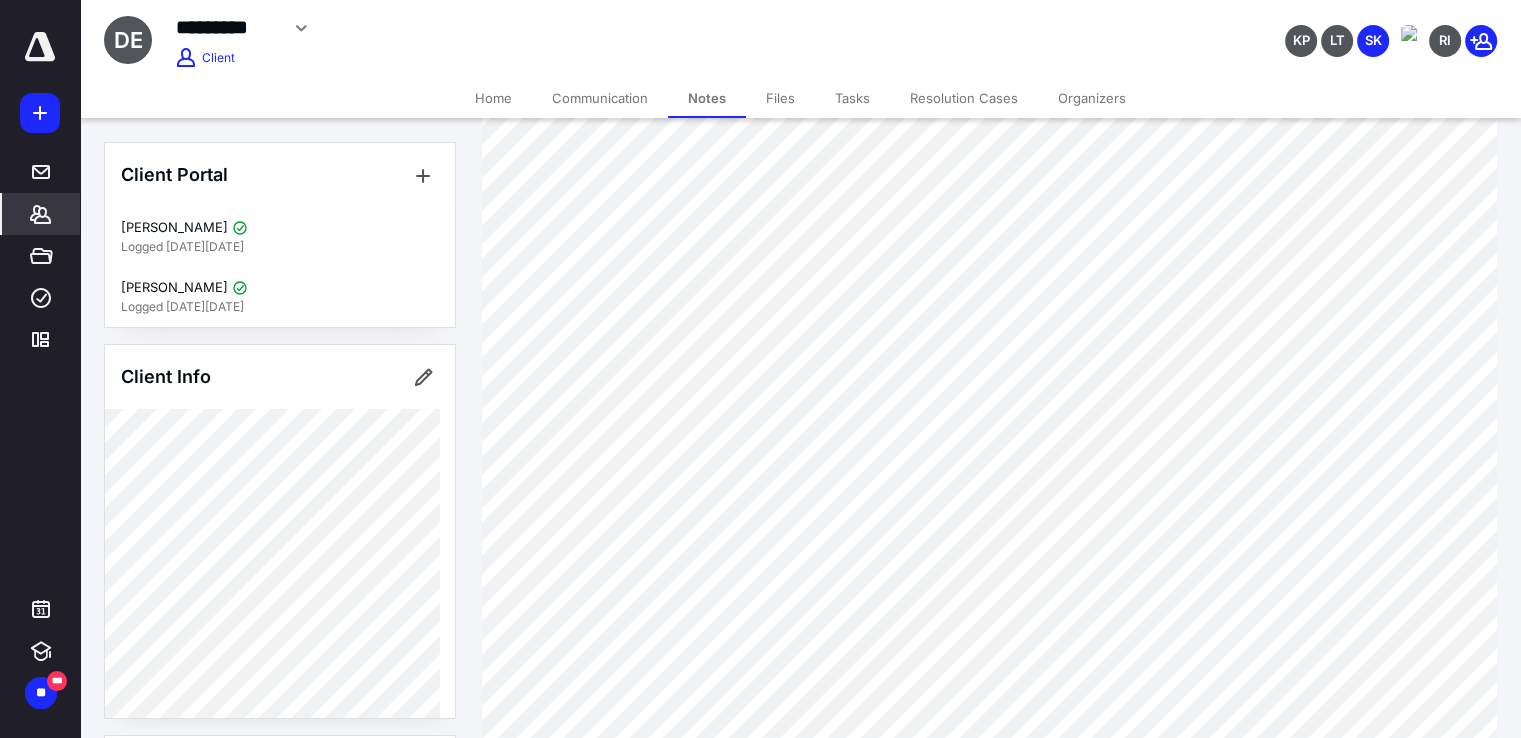scroll, scrollTop: 800, scrollLeft: 0, axis: vertical 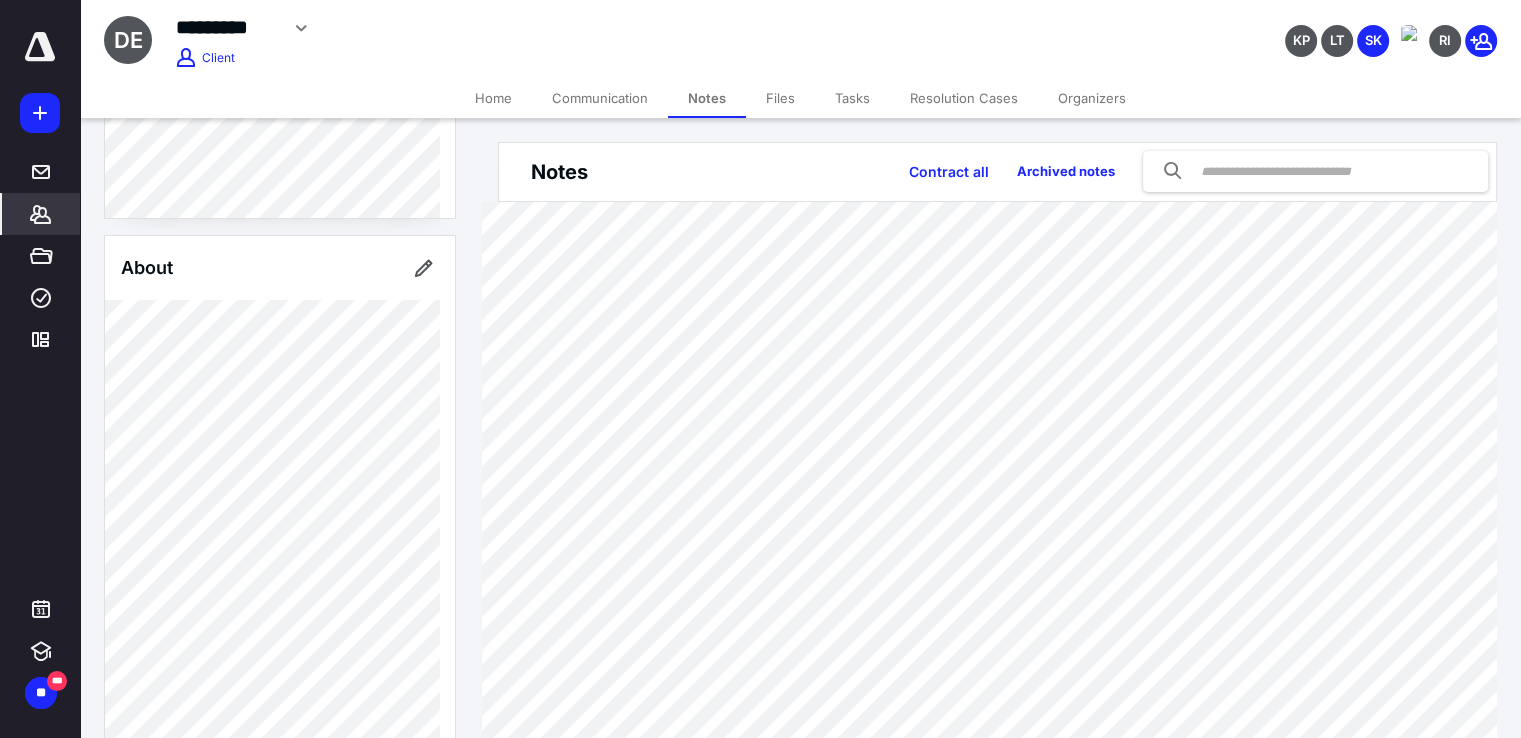 click 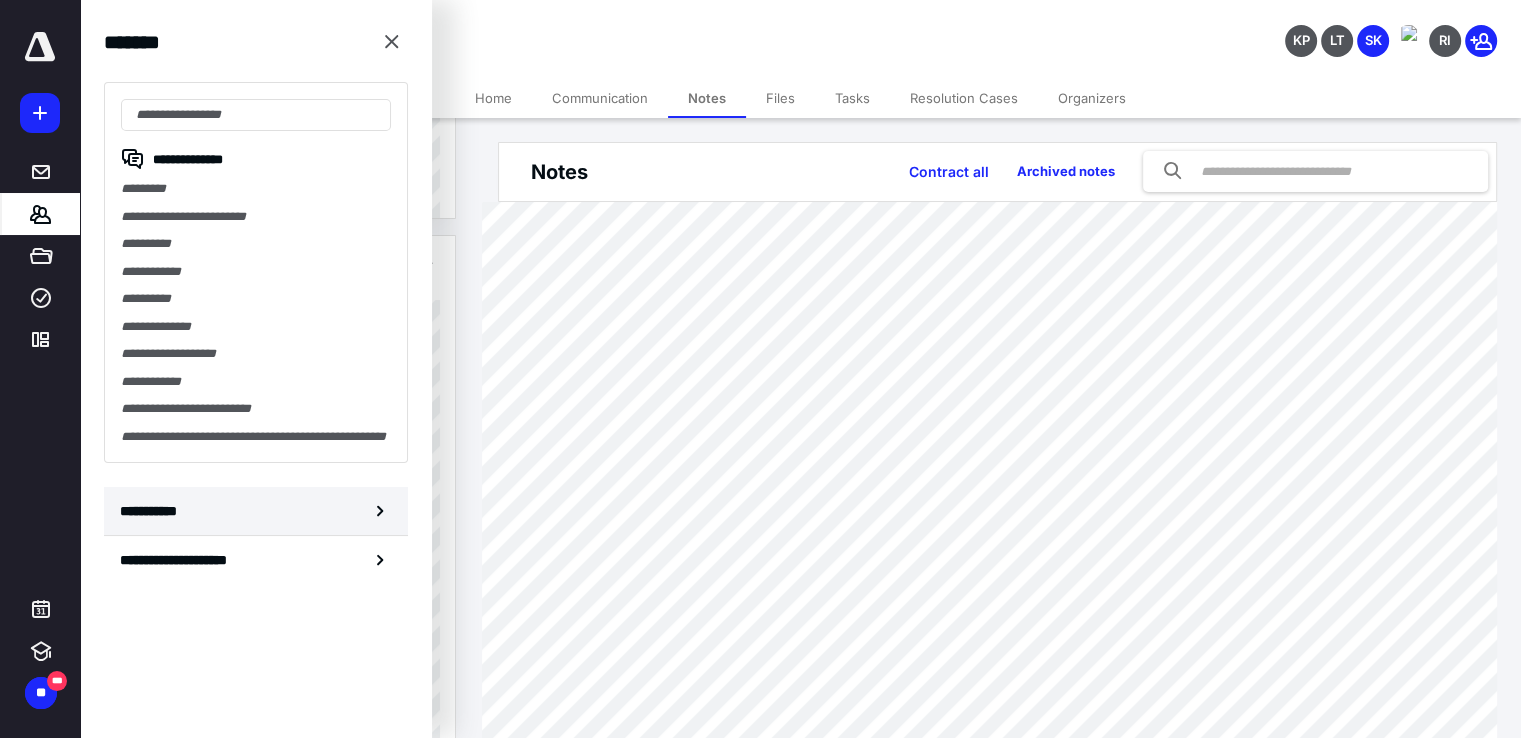 click on "**********" at bounding box center (153, 511) 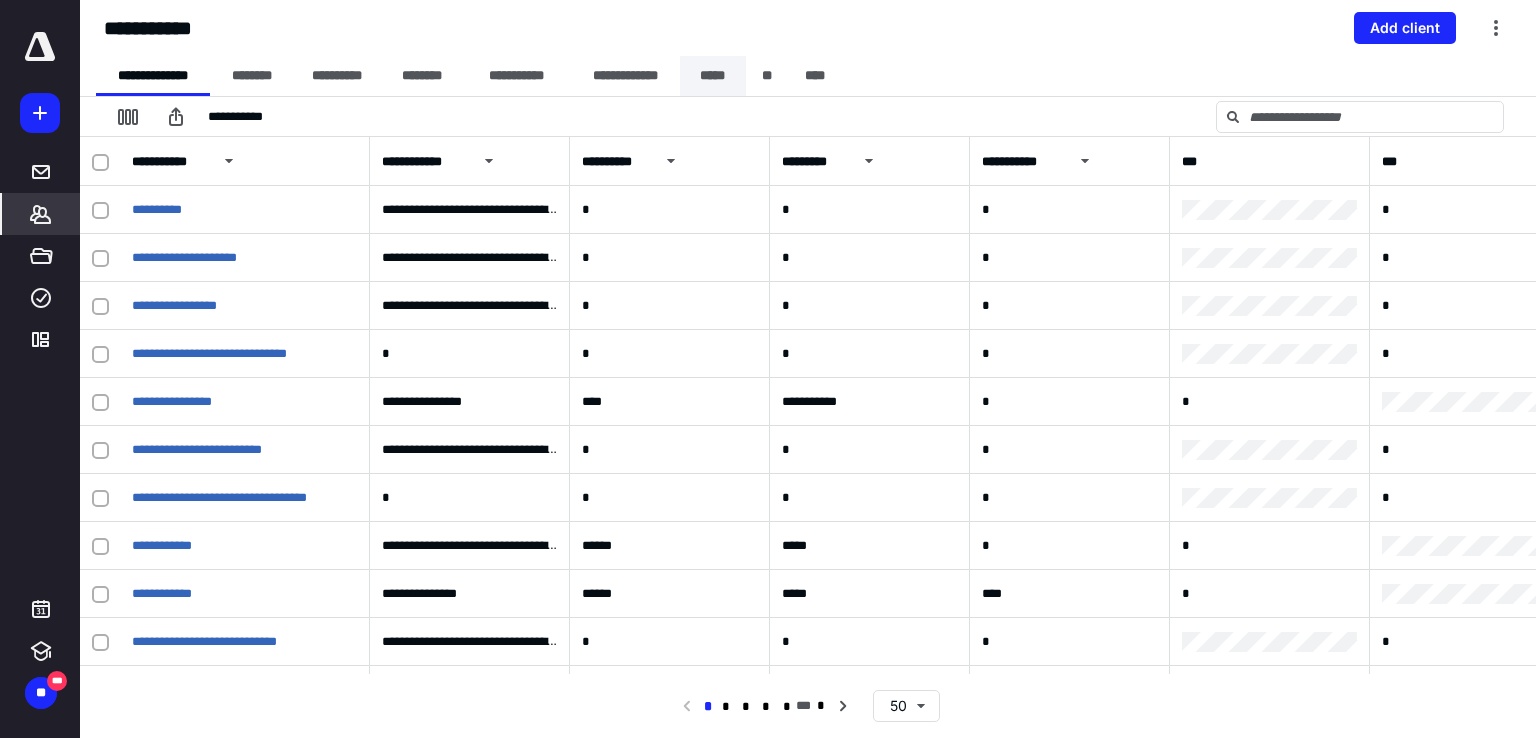 click on "*****" at bounding box center (713, 76) 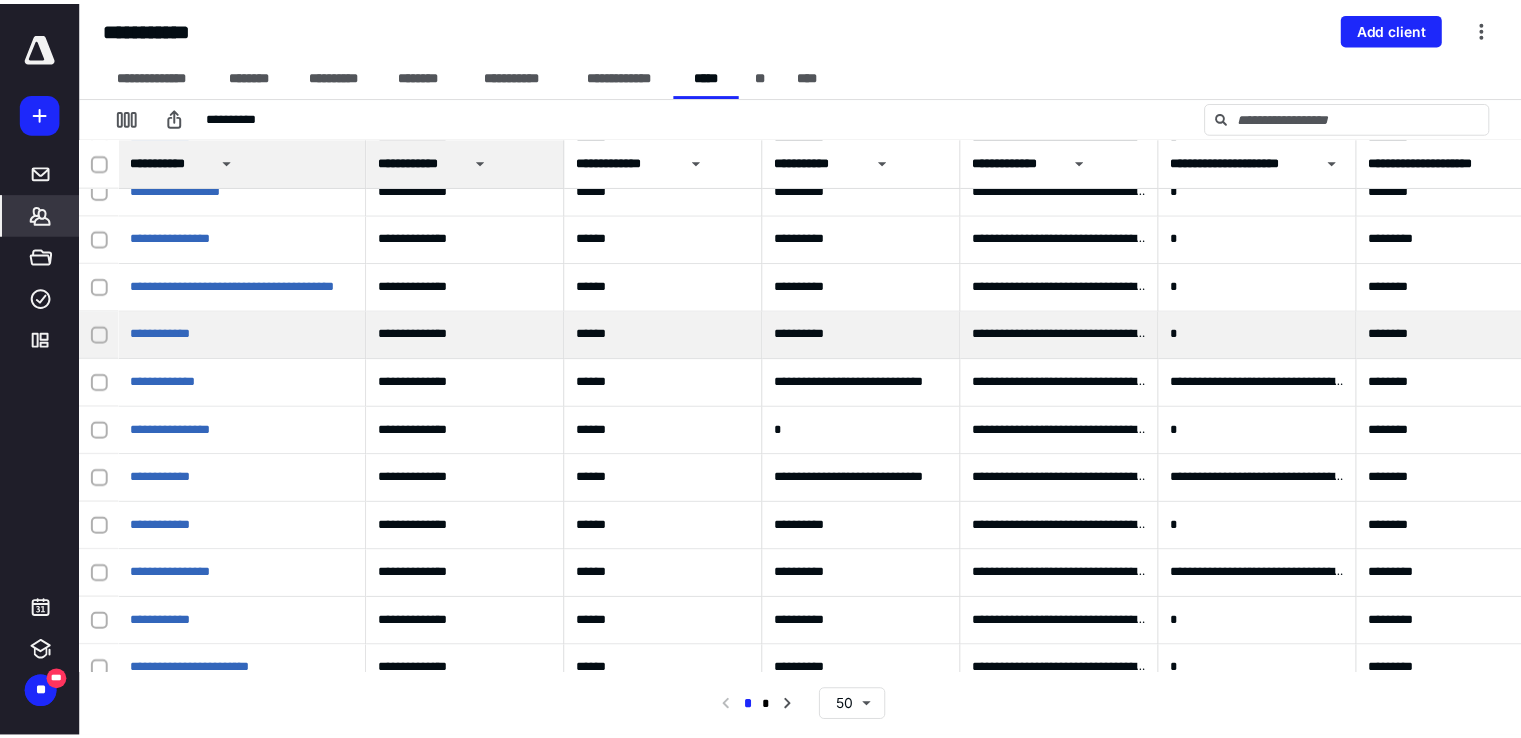 scroll, scrollTop: 200, scrollLeft: 0, axis: vertical 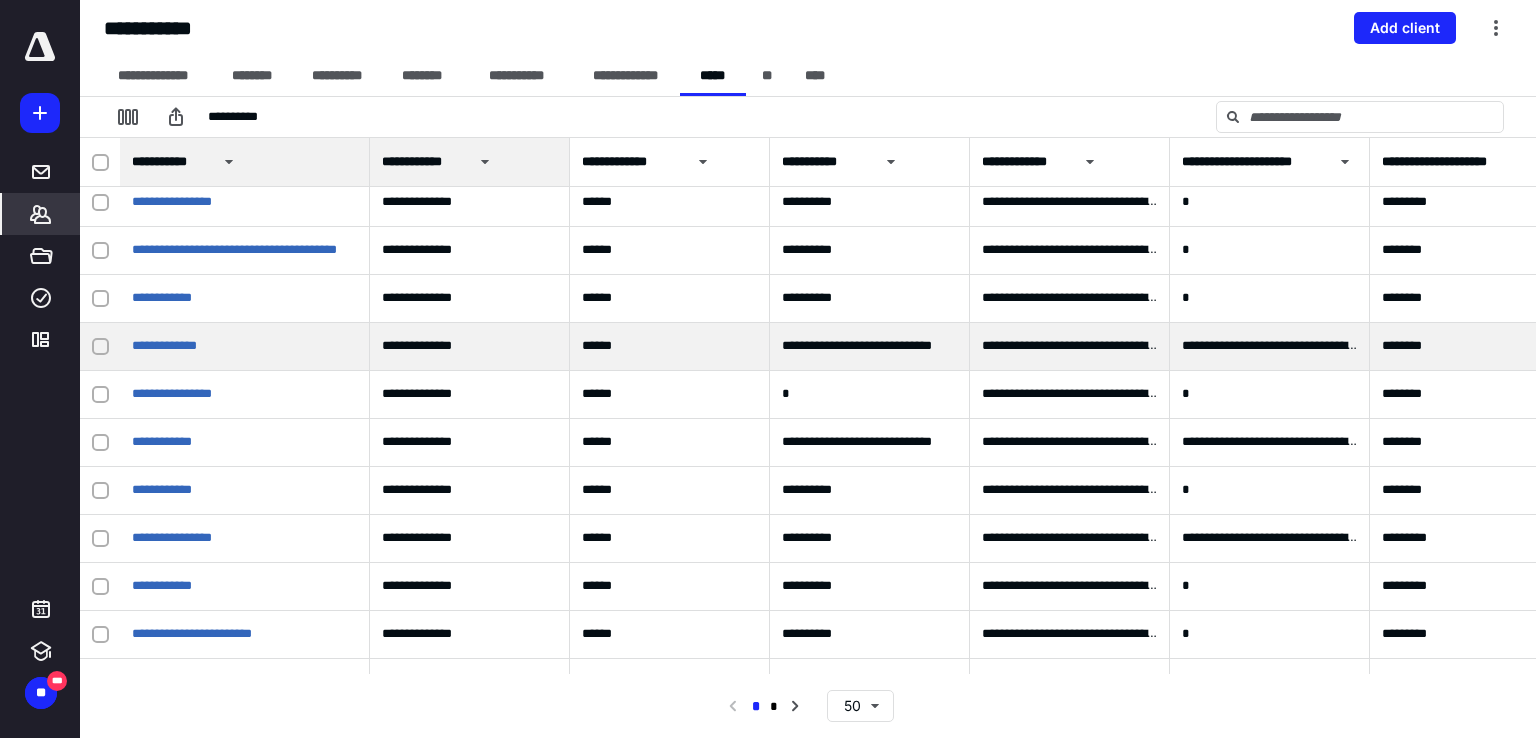 click on "**********" at bounding box center (245, 347) 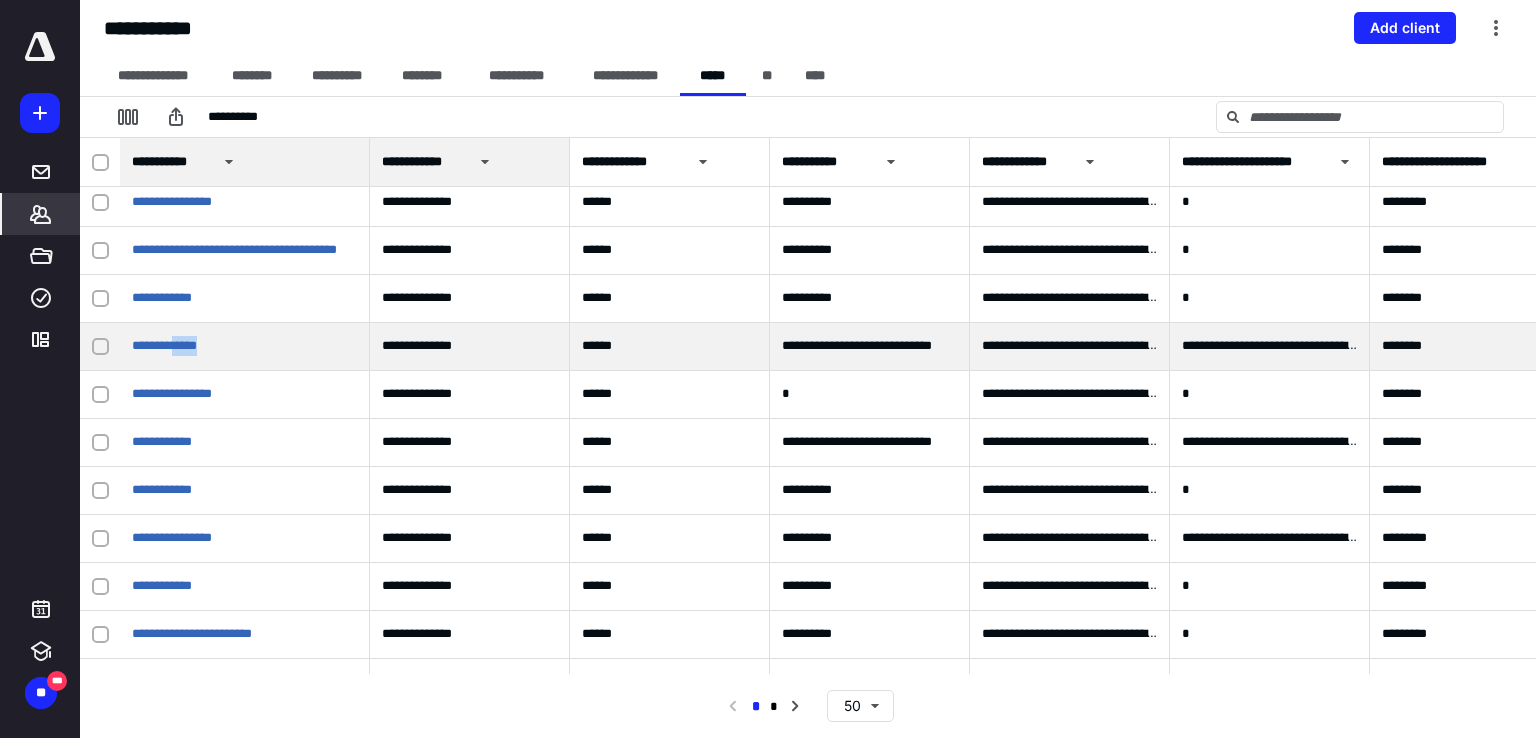 click on "**********" at bounding box center (245, 347) 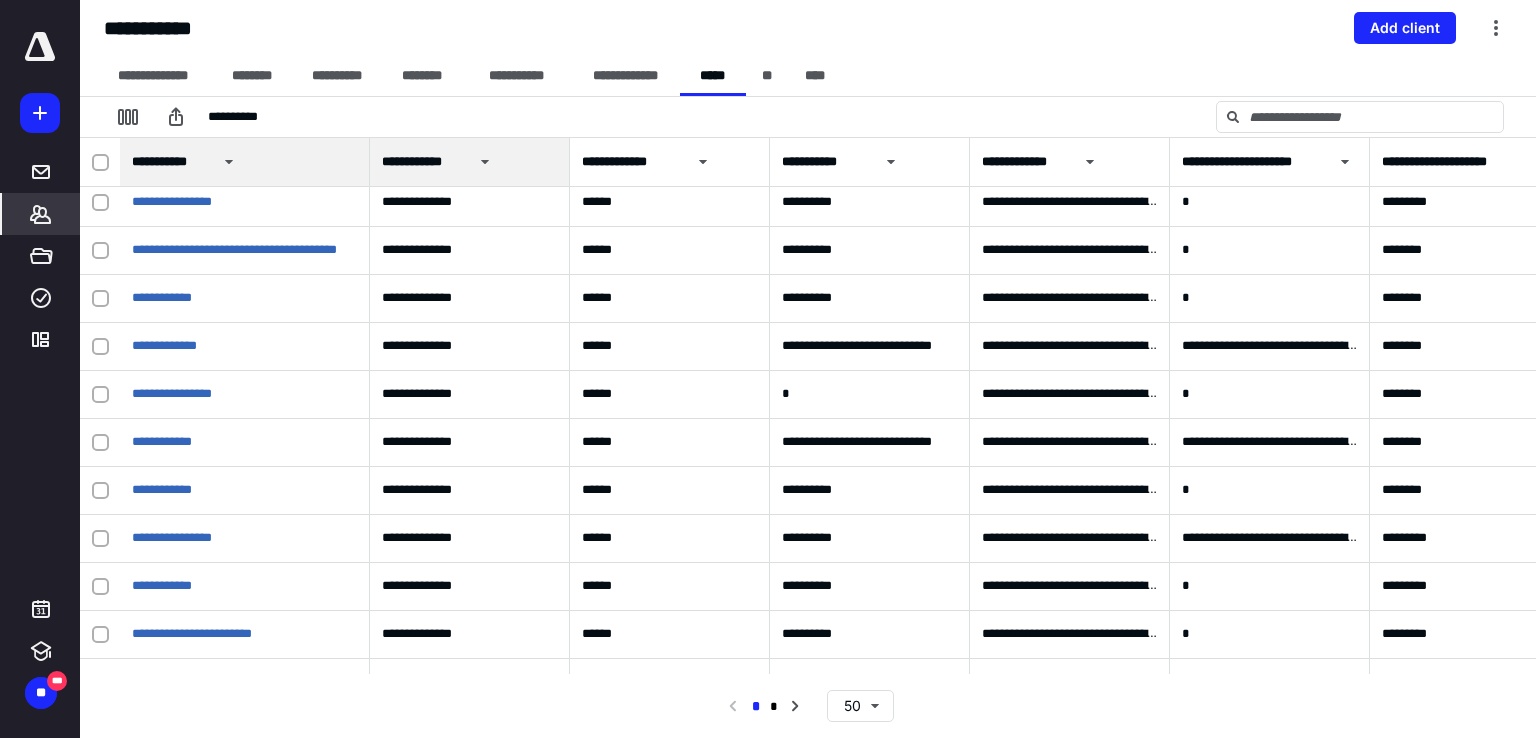 click on "**********" at bounding box center (40, 369) 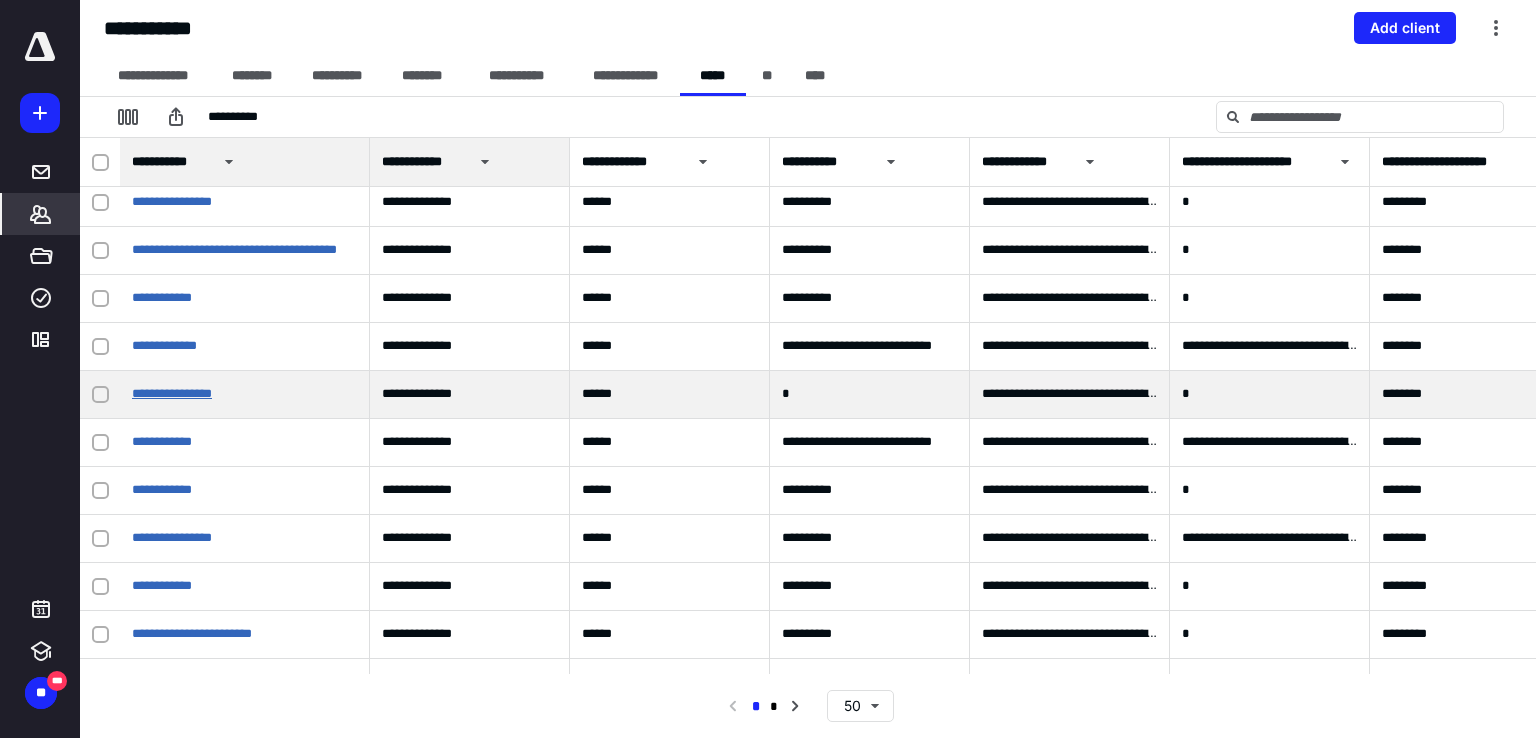 click on "**********" at bounding box center (172, 393) 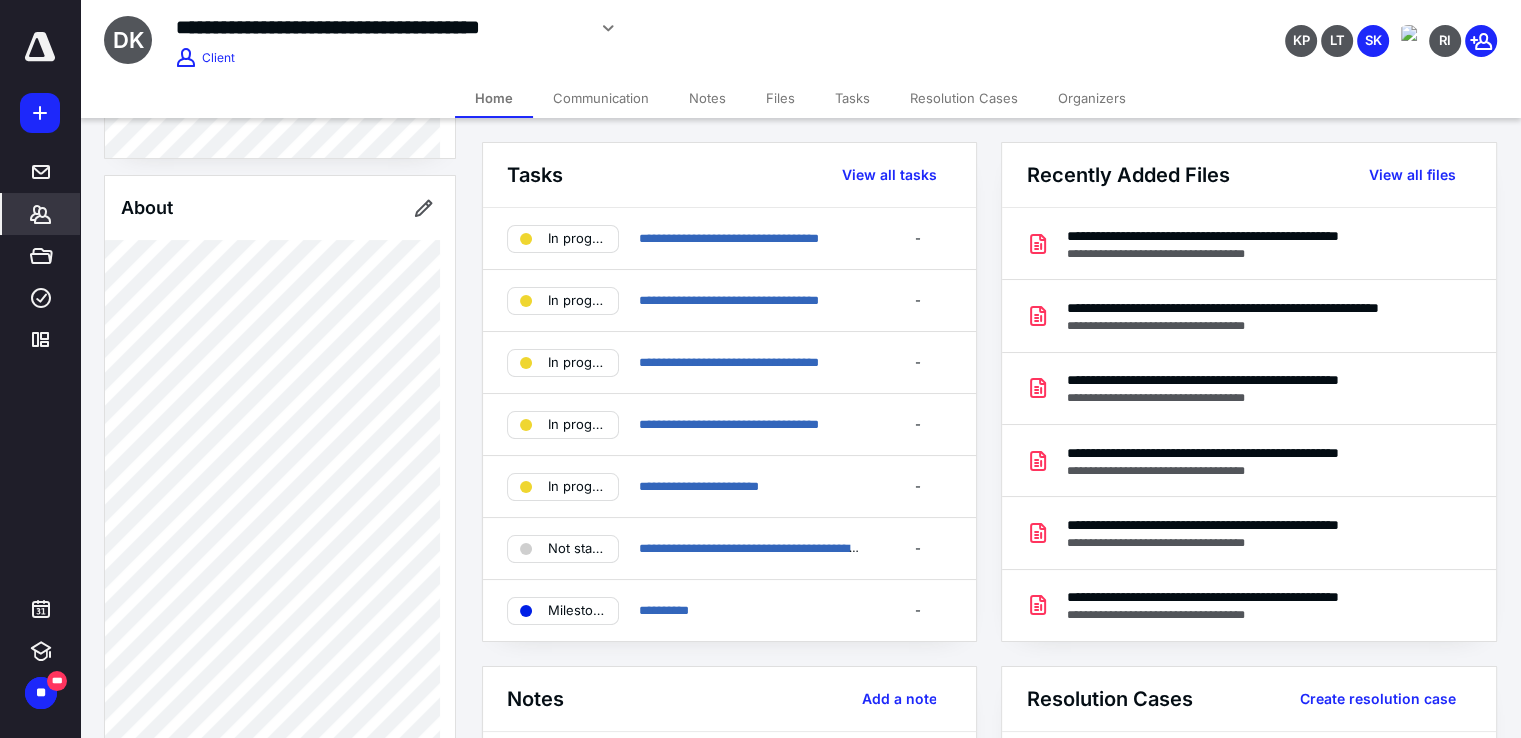 scroll, scrollTop: 0, scrollLeft: 0, axis: both 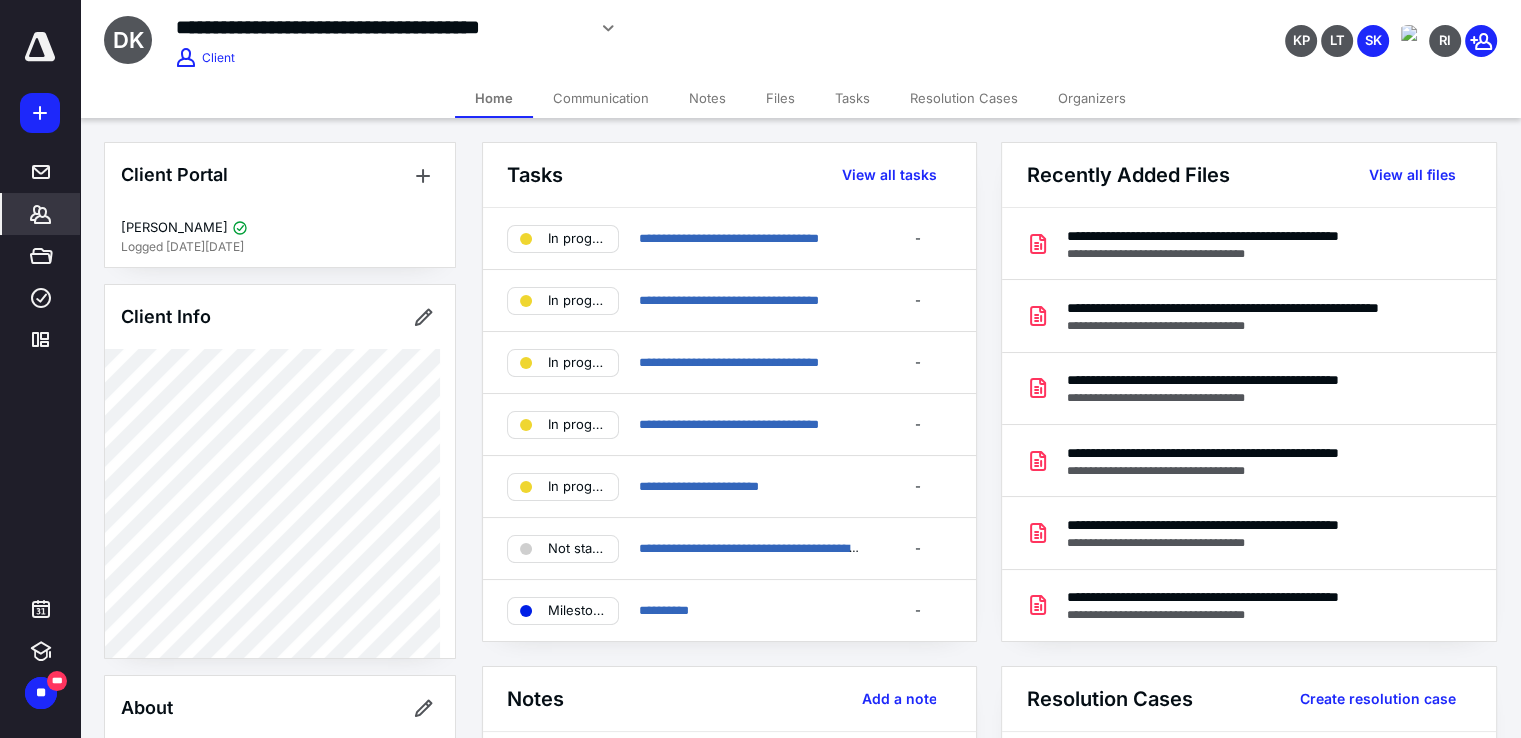 click on "Notes" at bounding box center (707, 98) 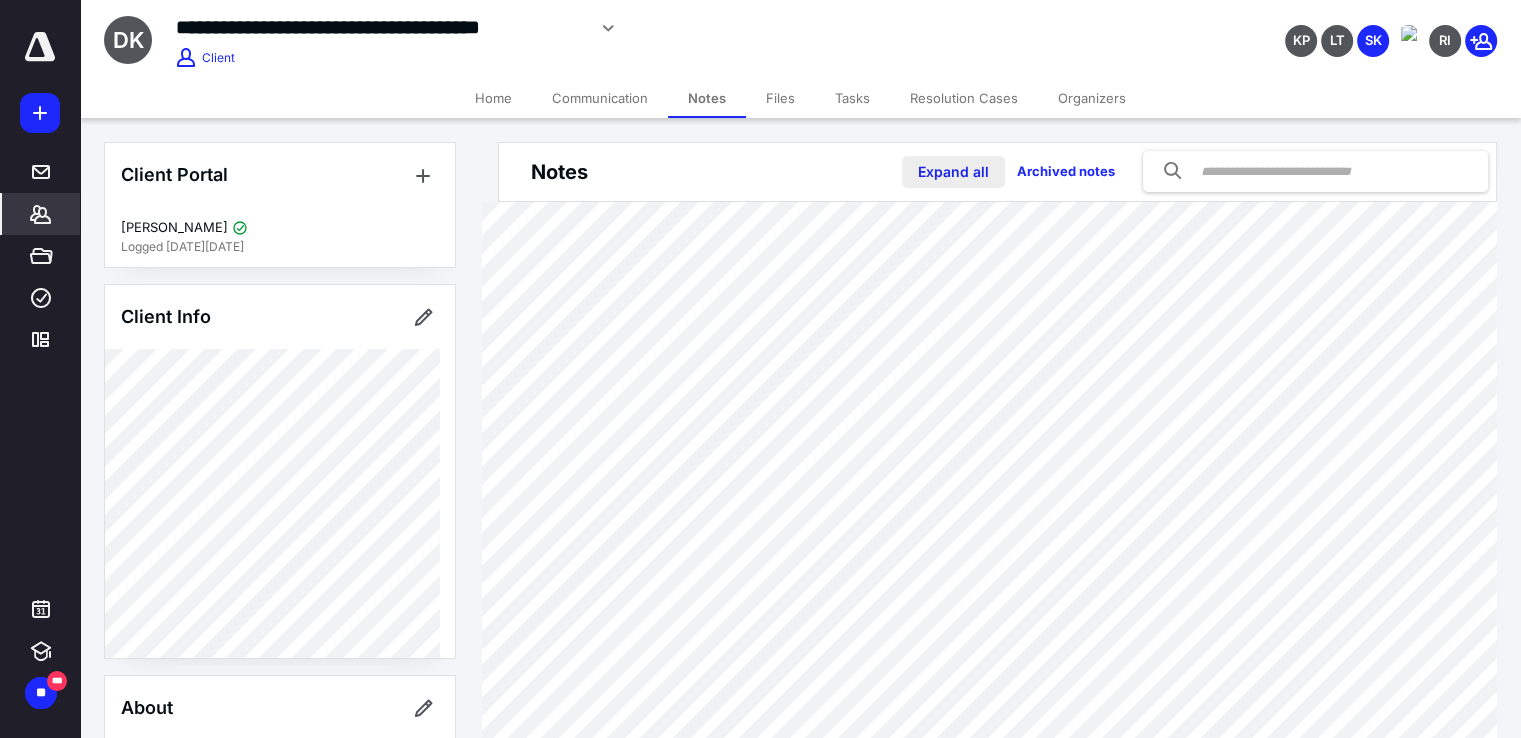 click on "Expand all" at bounding box center (953, 172) 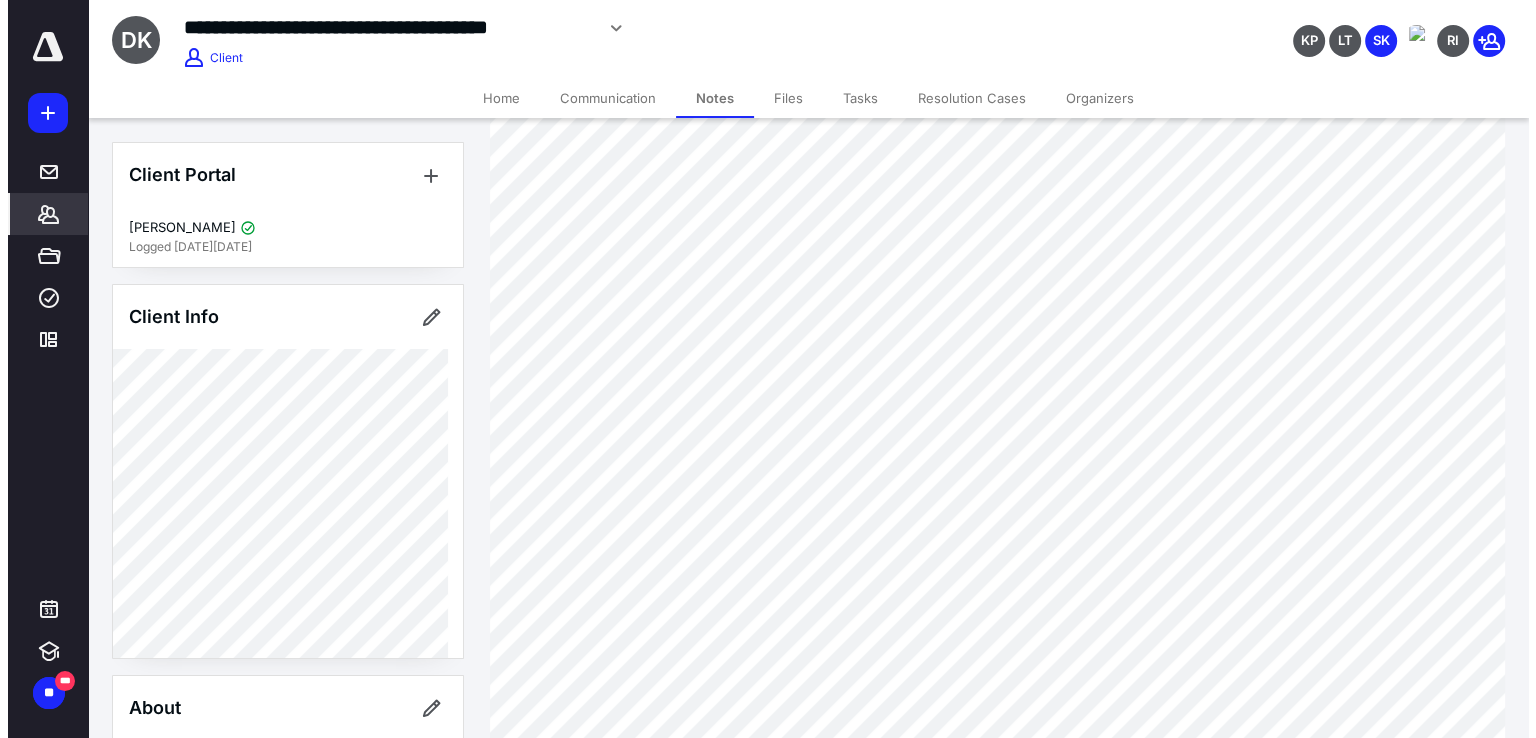scroll, scrollTop: 0, scrollLeft: 0, axis: both 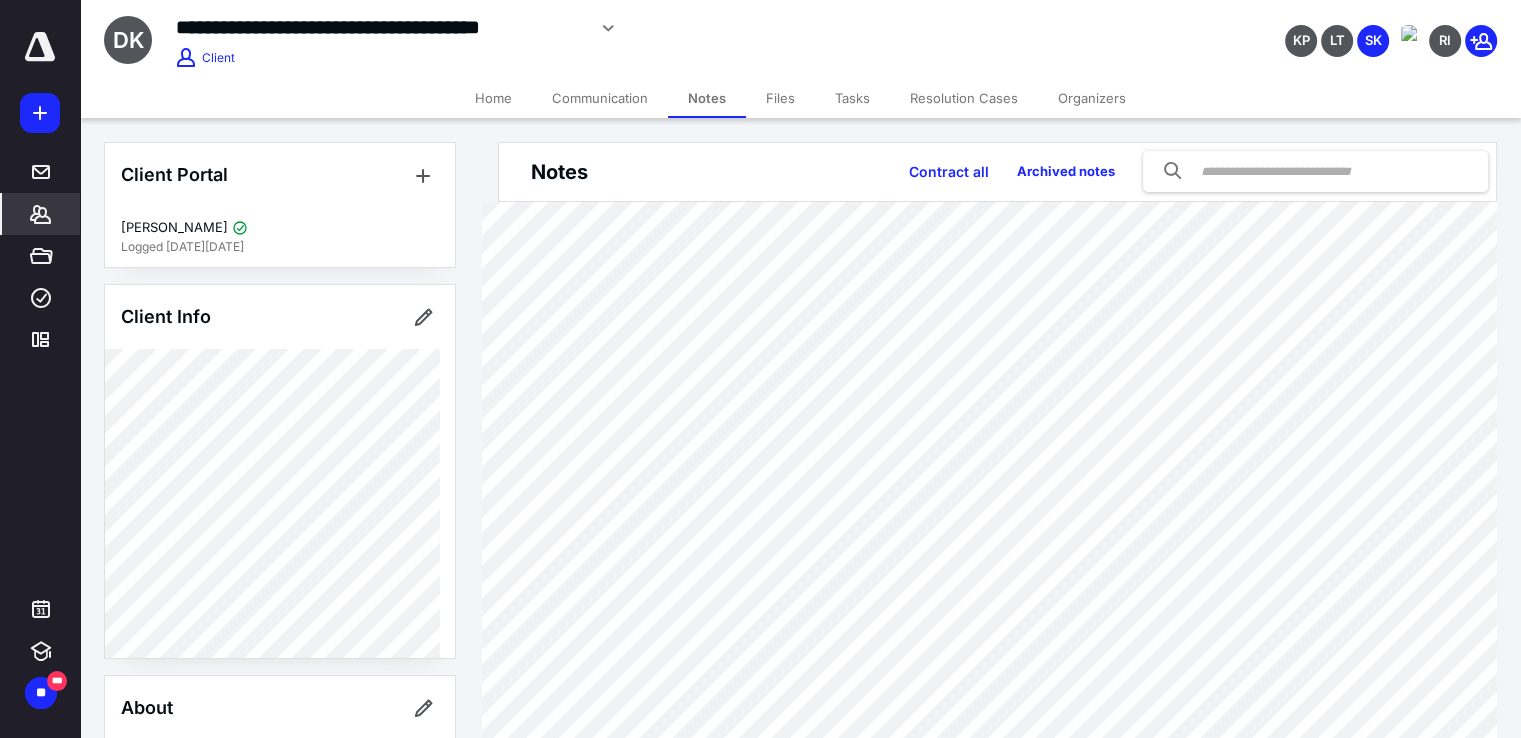 click on "*******" at bounding box center (41, 214) 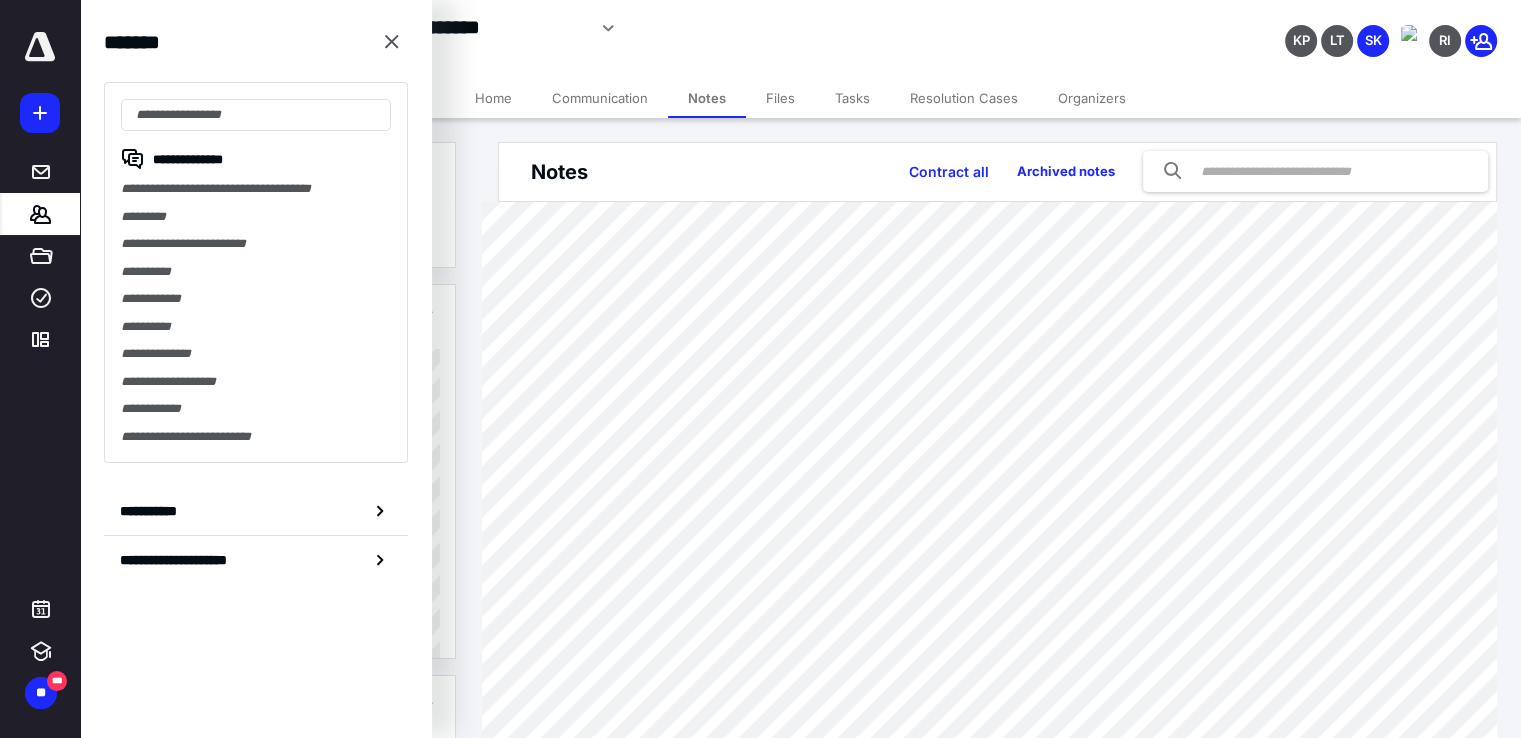 drag, startPoint x: 256, startPoint y: 501, endPoint x: 292, endPoint y: 446, distance: 65.734314 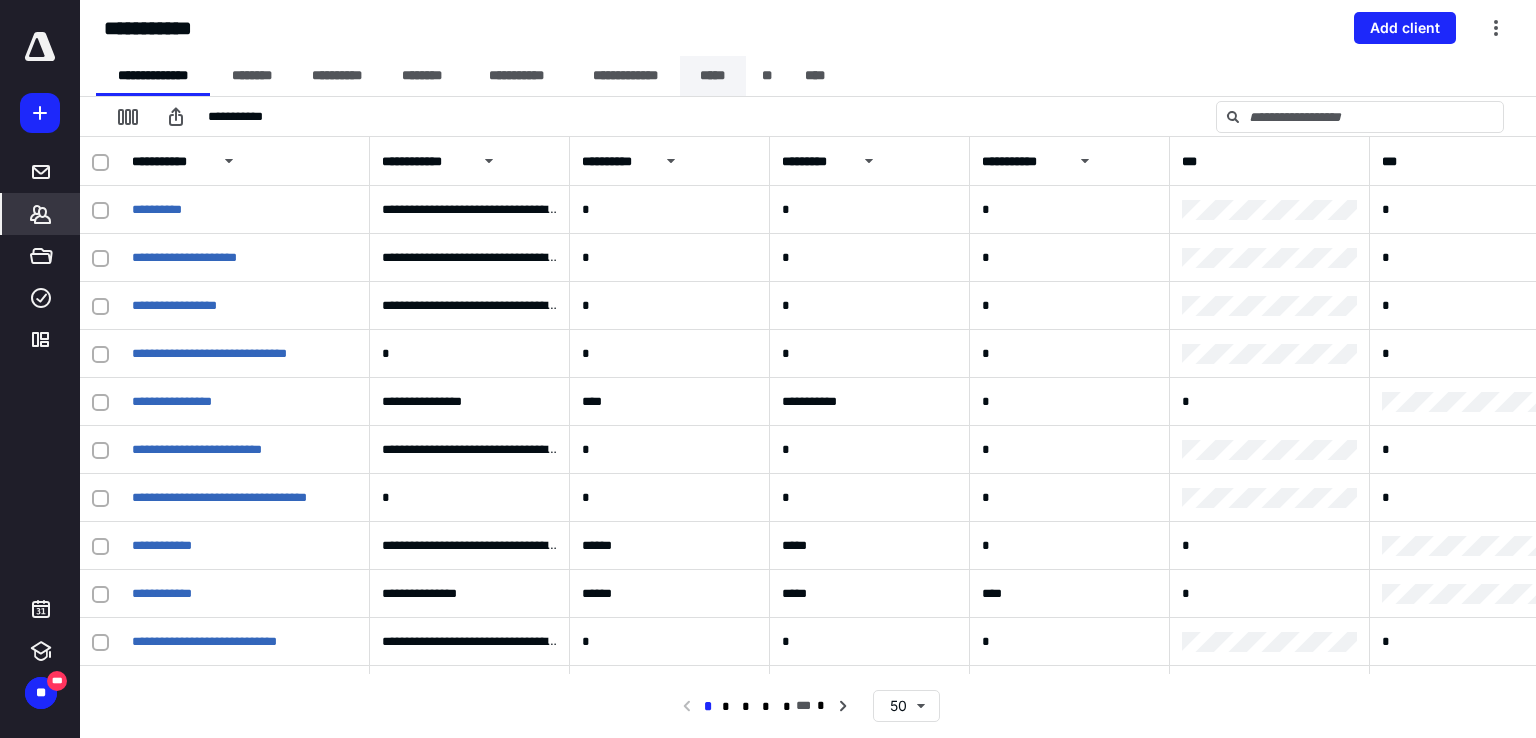 click on "*****" at bounding box center [713, 76] 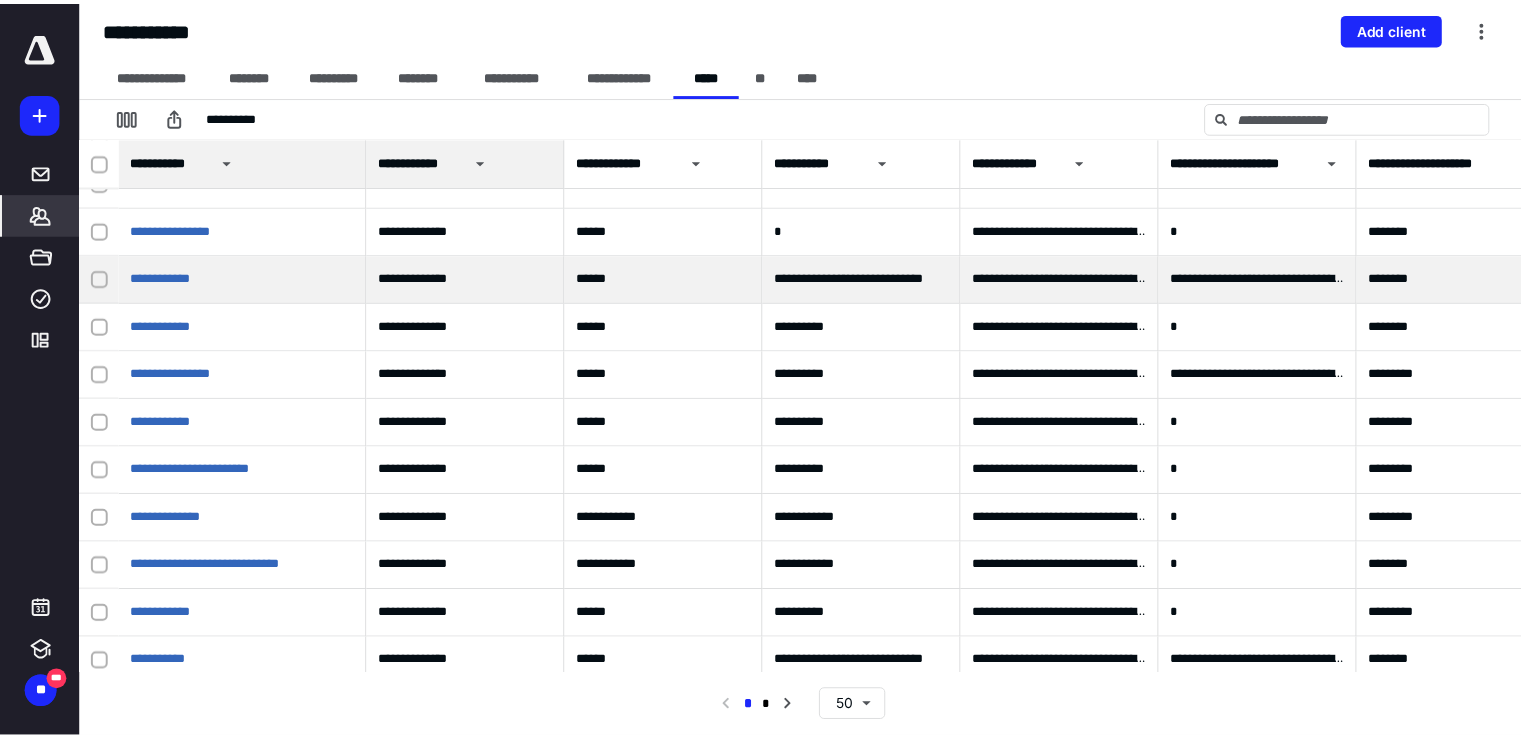 scroll, scrollTop: 400, scrollLeft: 0, axis: vertical 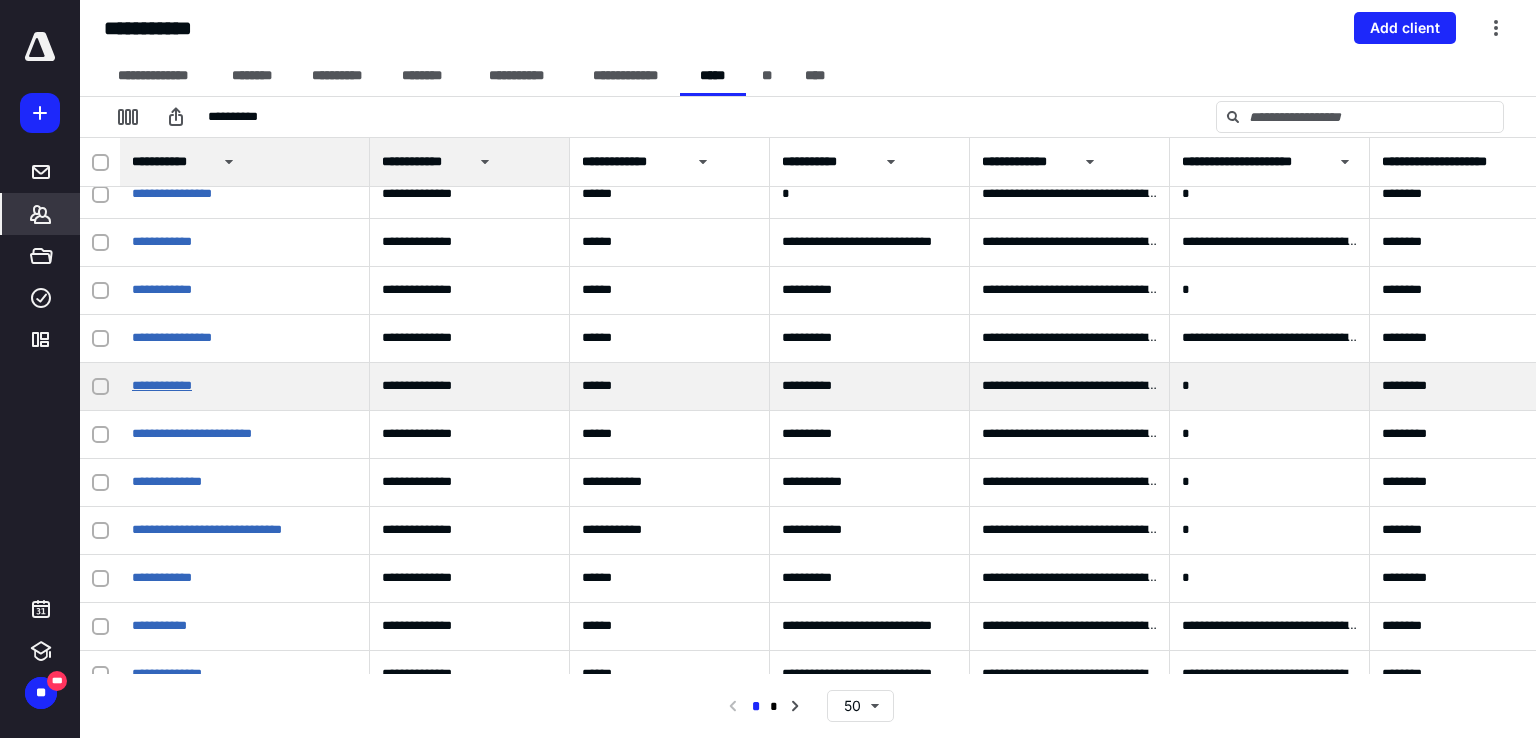 click on "**********" at bounding box center (162, 385) 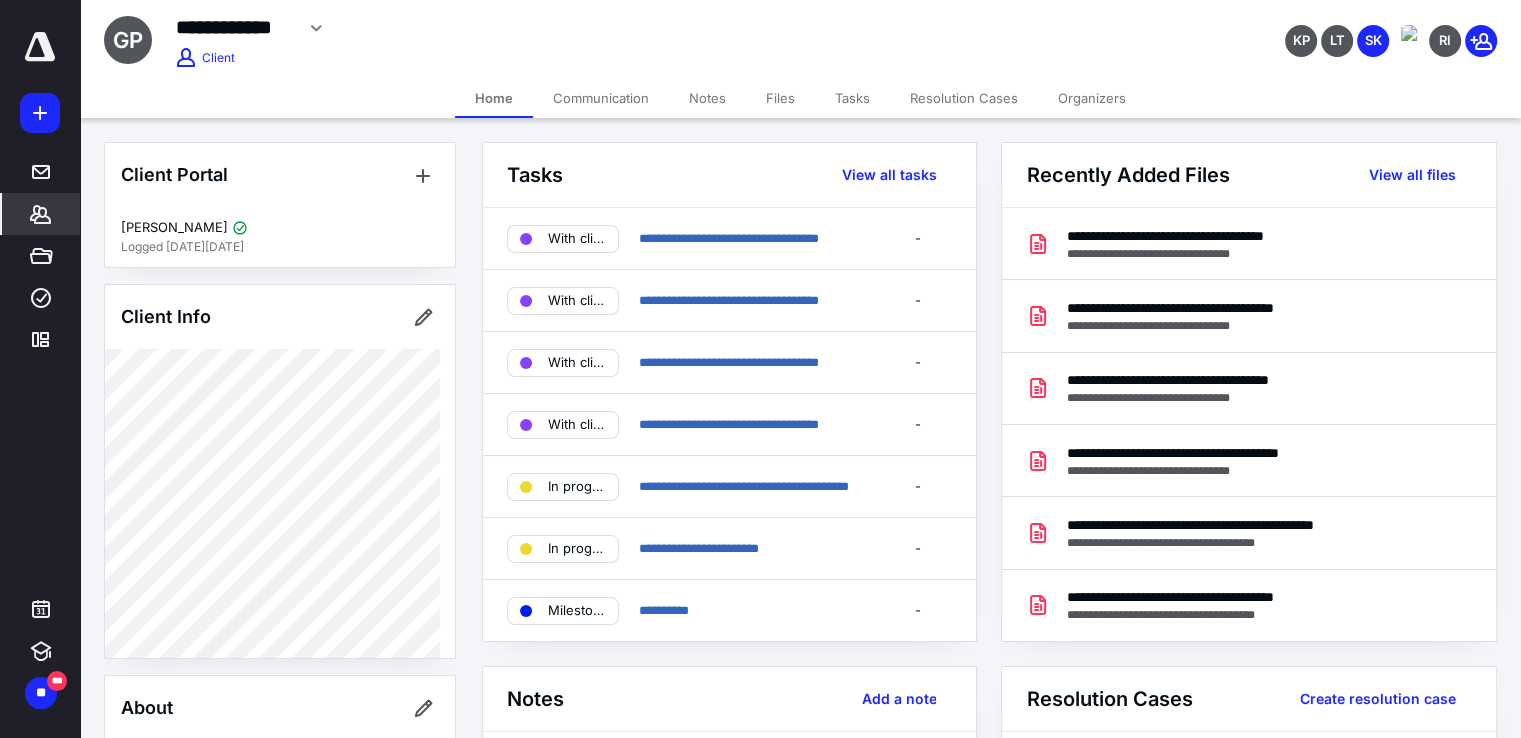 click on "Files" at bounding box center [780, 98] 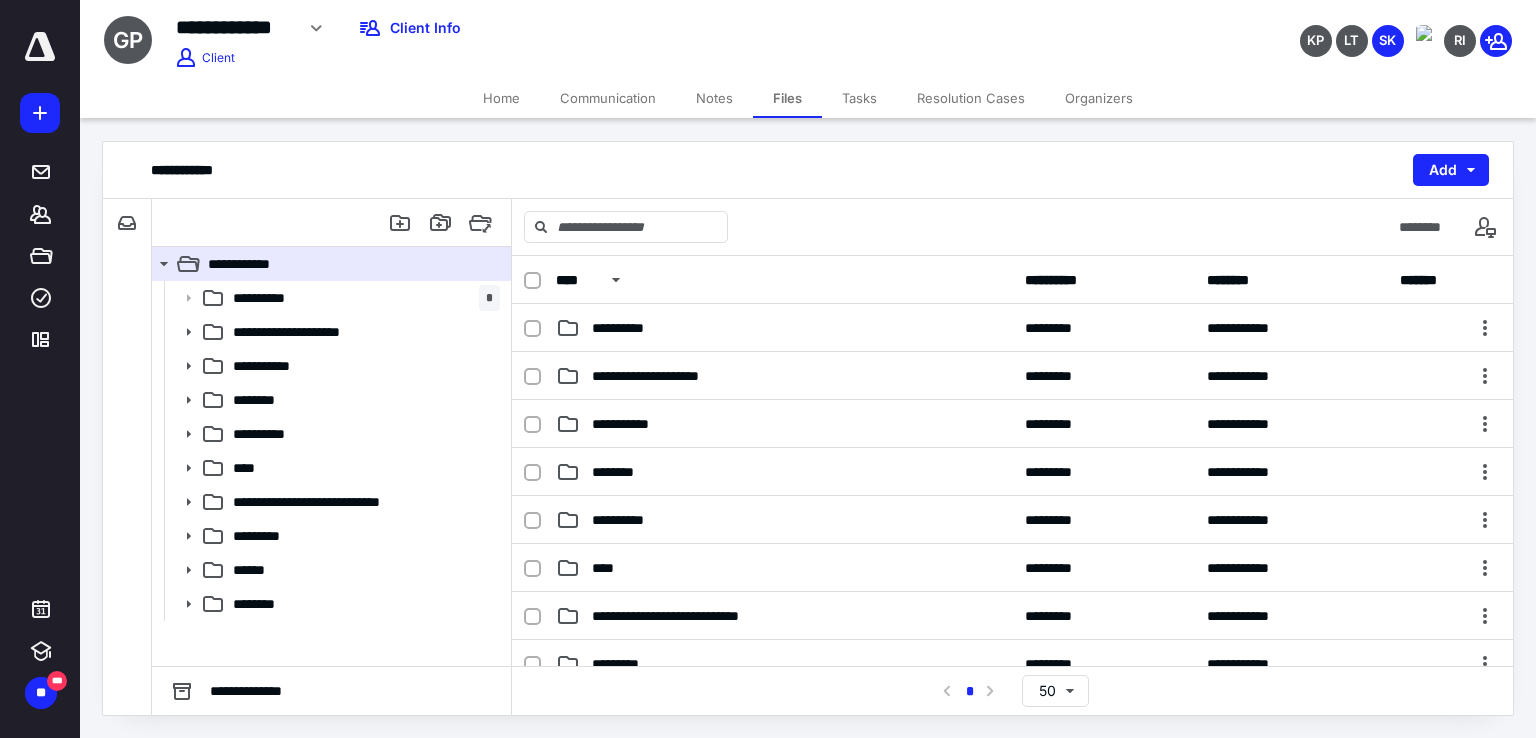 click on "Tasks" at bounding box center [859, 98] 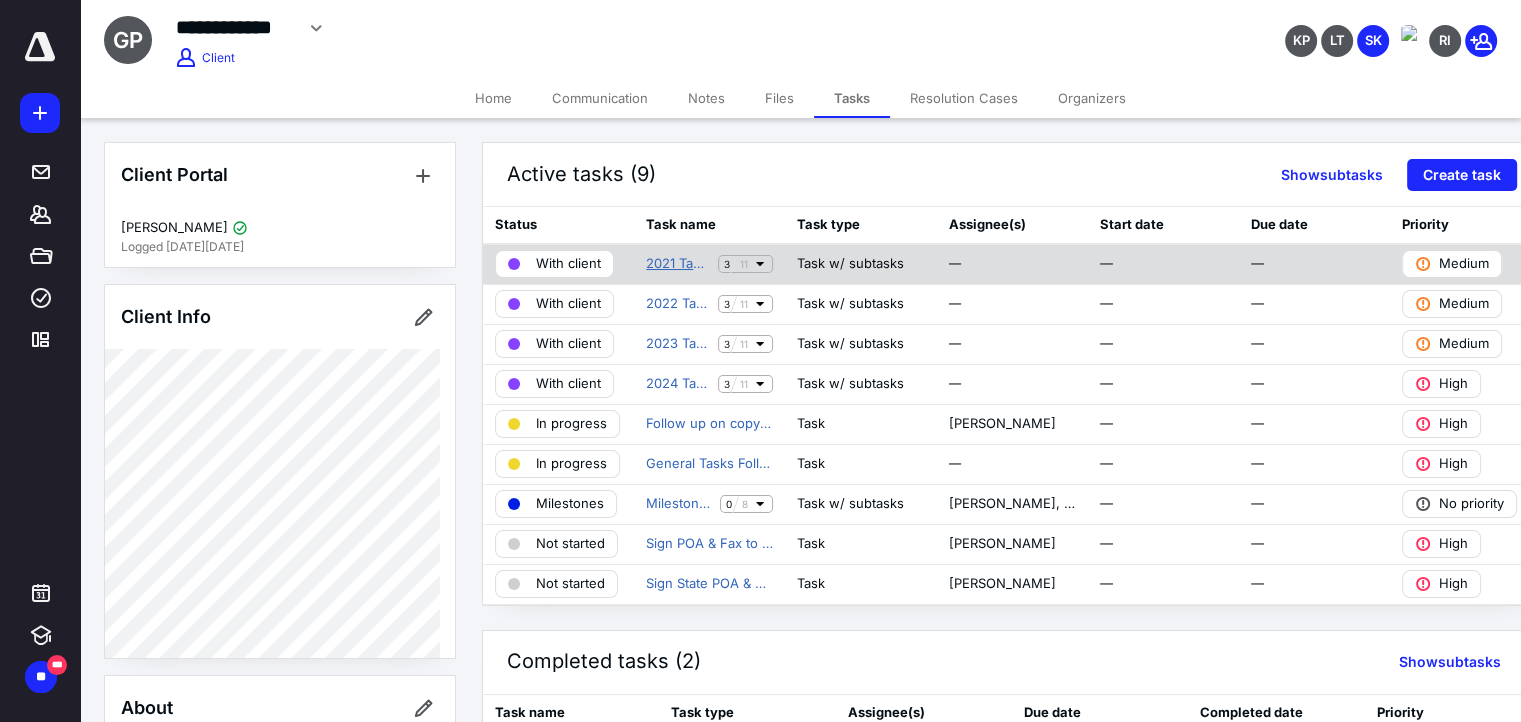 click on "2021 Tax Information (Danny Skelton)" at bounding box center (678, 264) 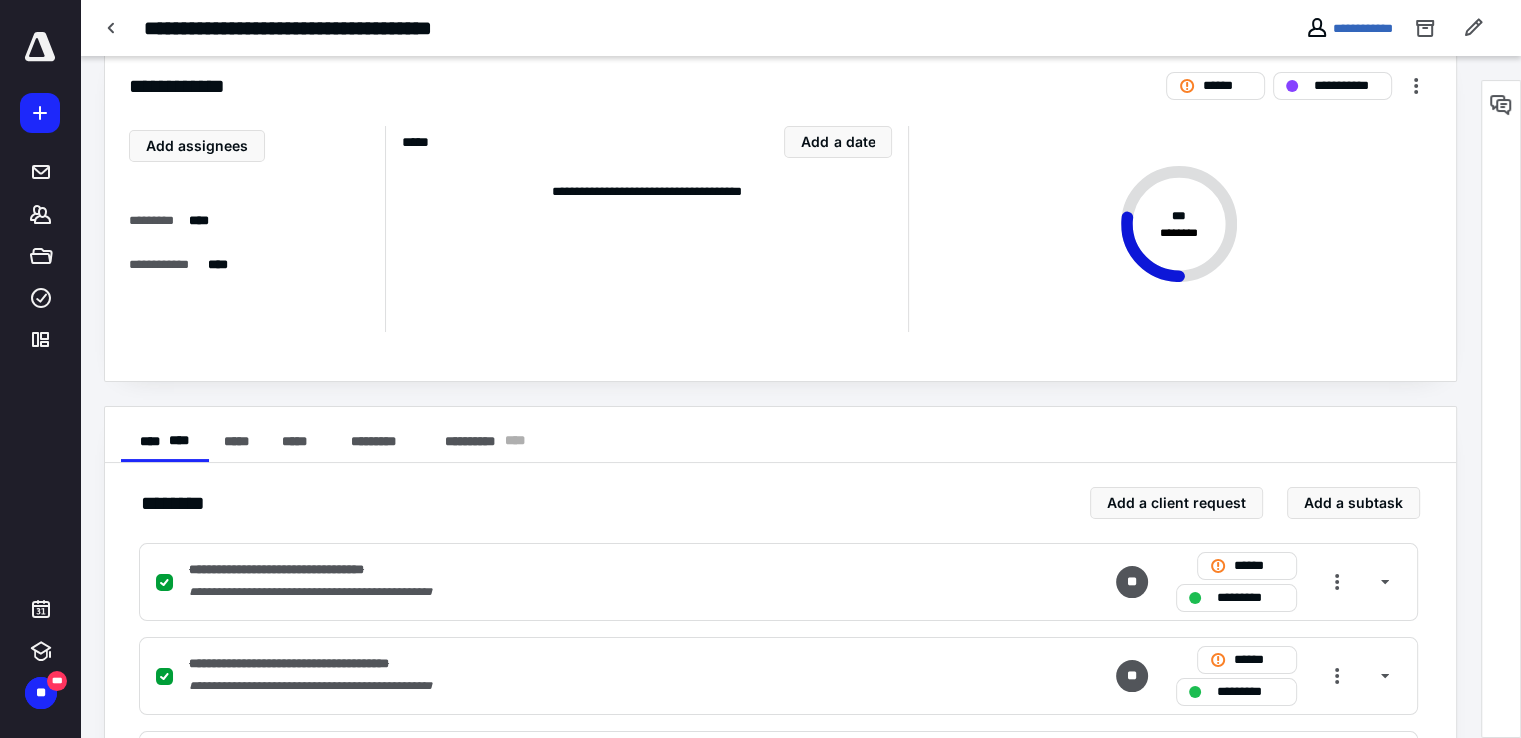 scroll, scrollTop: 0, scrollLeft: 0, axis: both 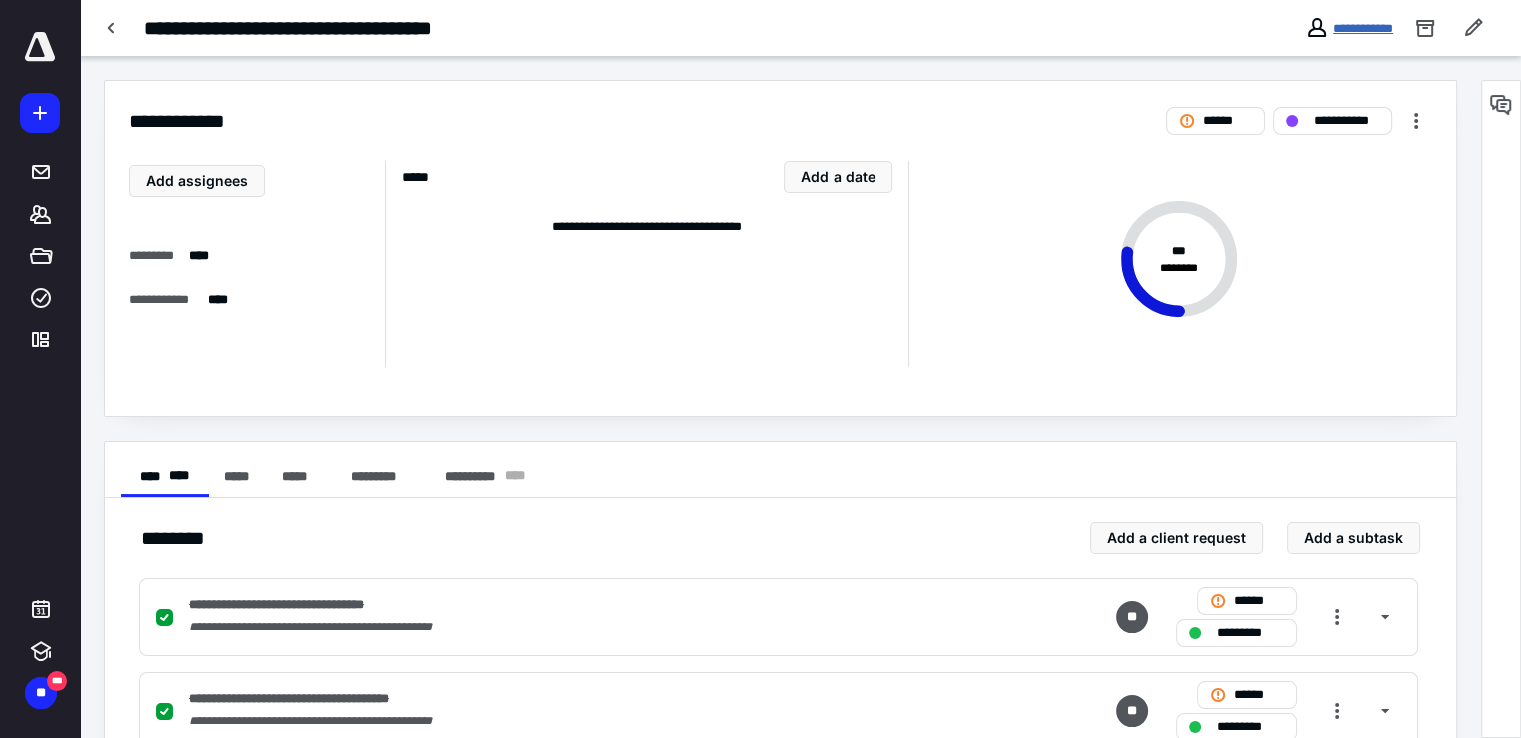 click on "**********" at bounding box center [1363, 28] 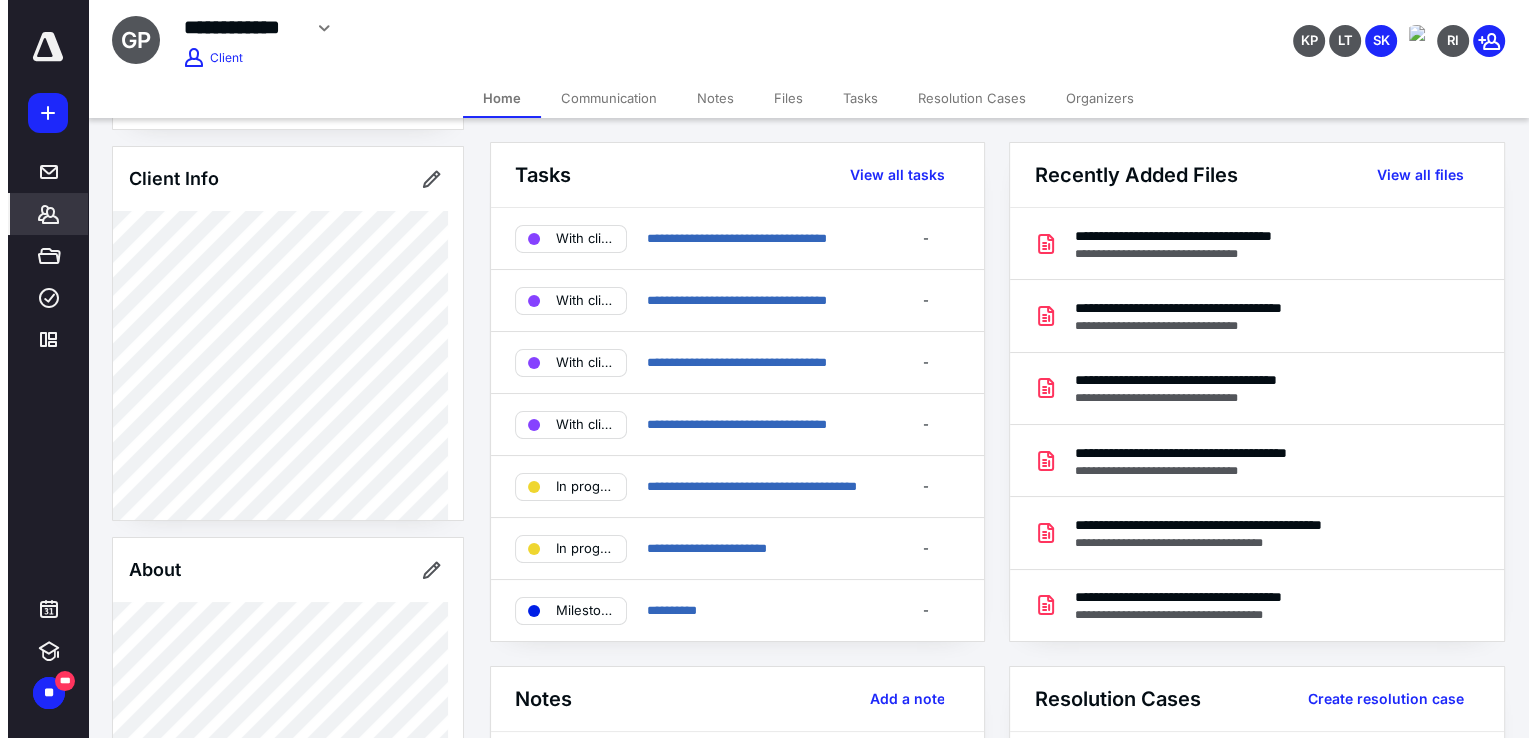 scroll, scrollTop: 0, scrollLeft: 0, axis: both 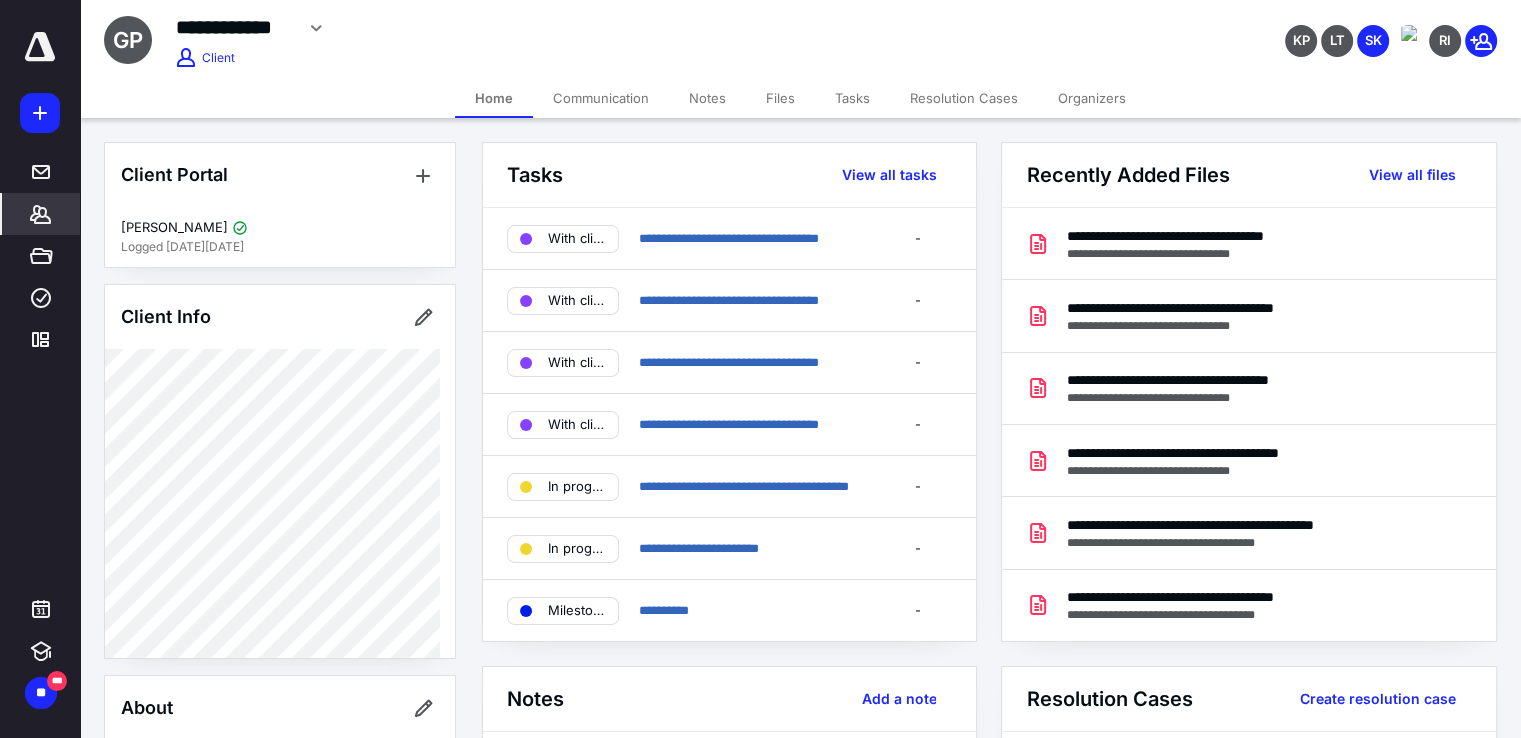 click on "*******" at bounding box center (41, 214) 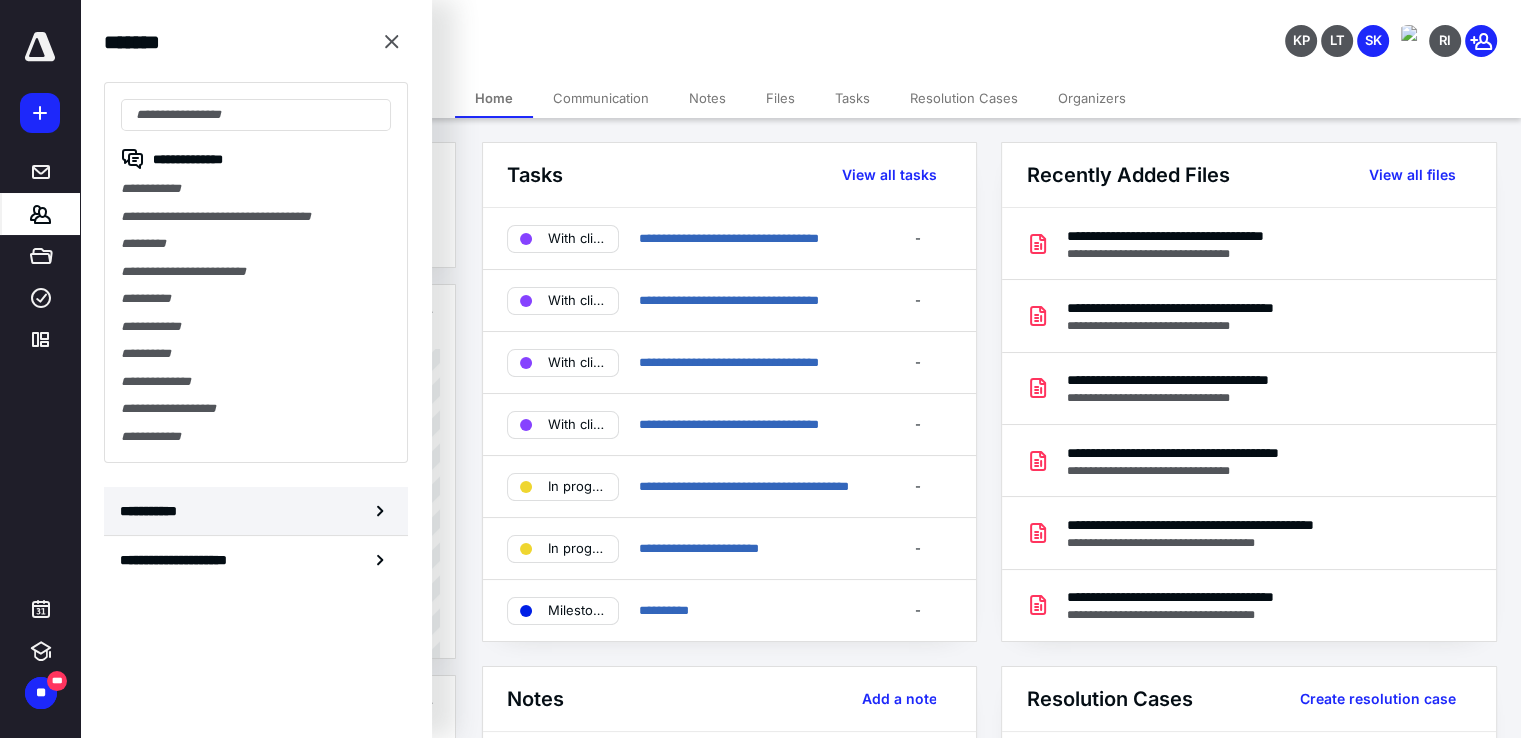 click on "**********" at bounding box center (153, 511) 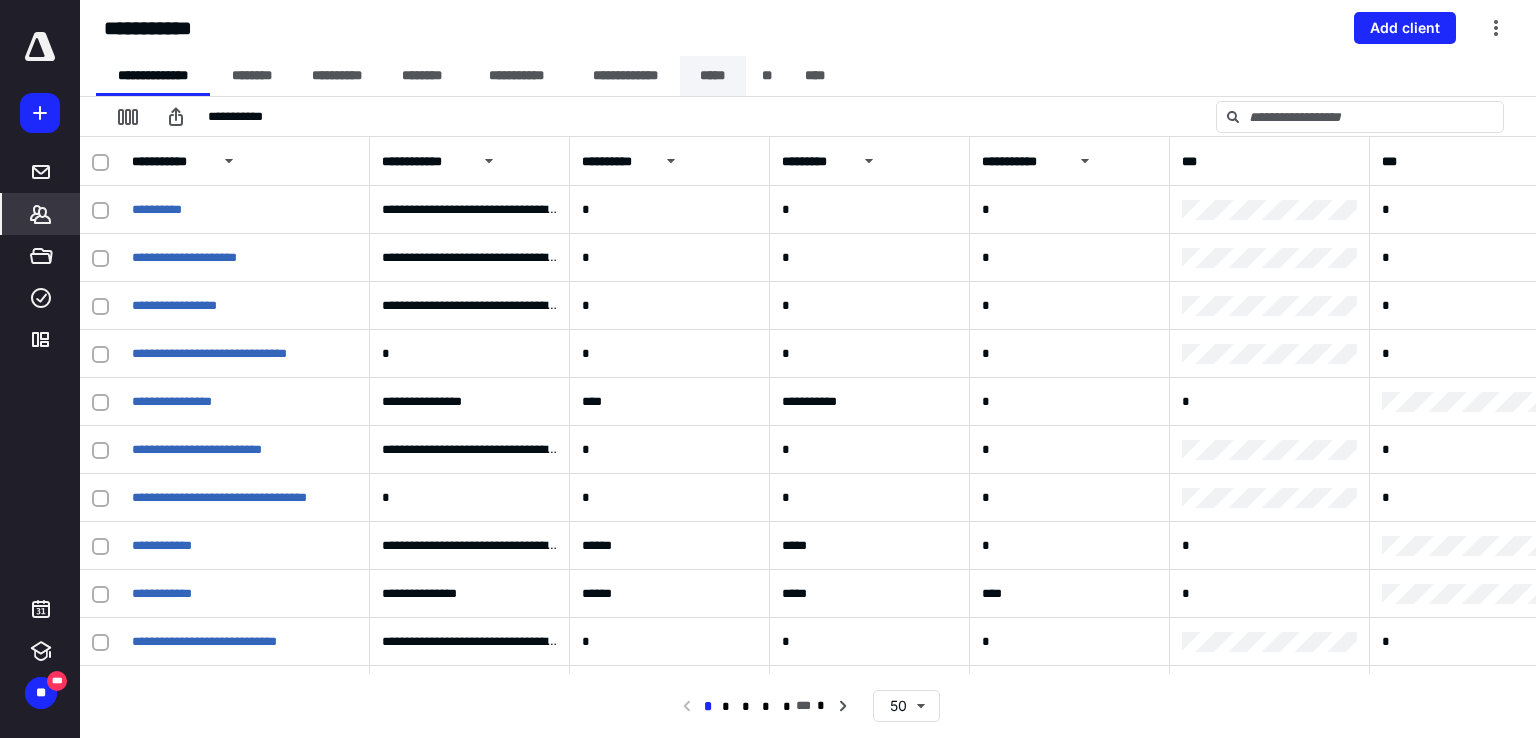 click on "*****" at bounding box center [713, 76] 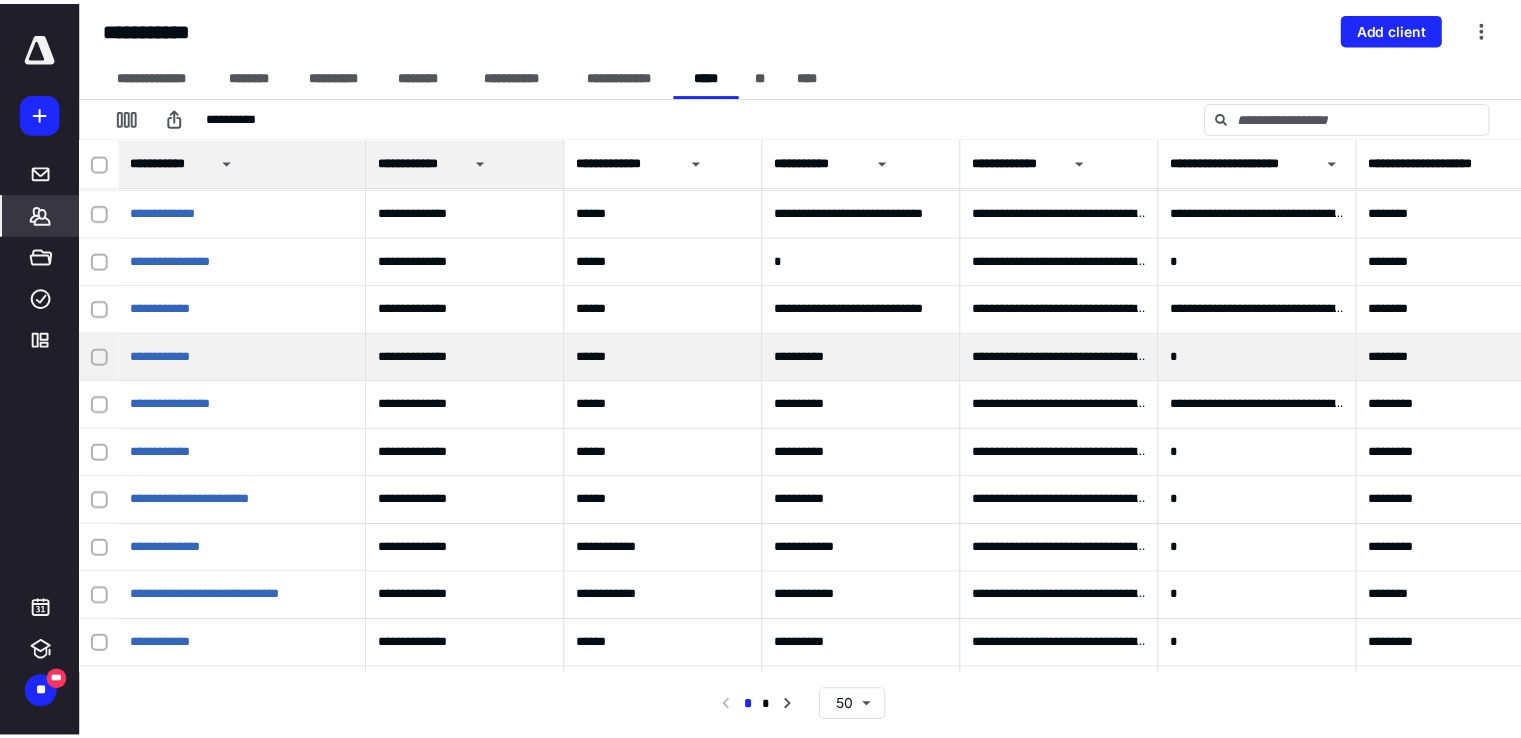 scroll, scrollTop: 300, scrollLeft: 0, axis: vertical 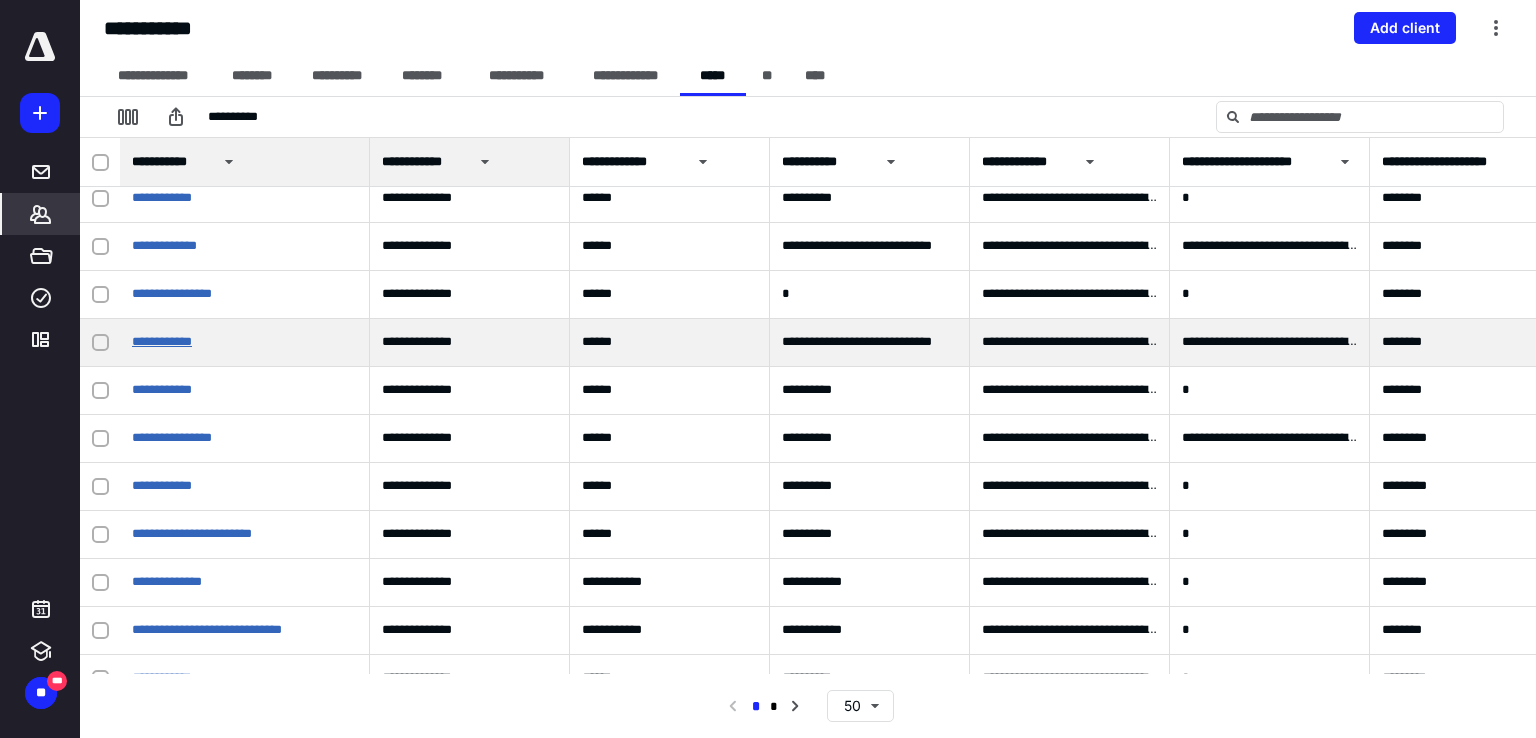 click on "**********" at bounding box center (162, 341) 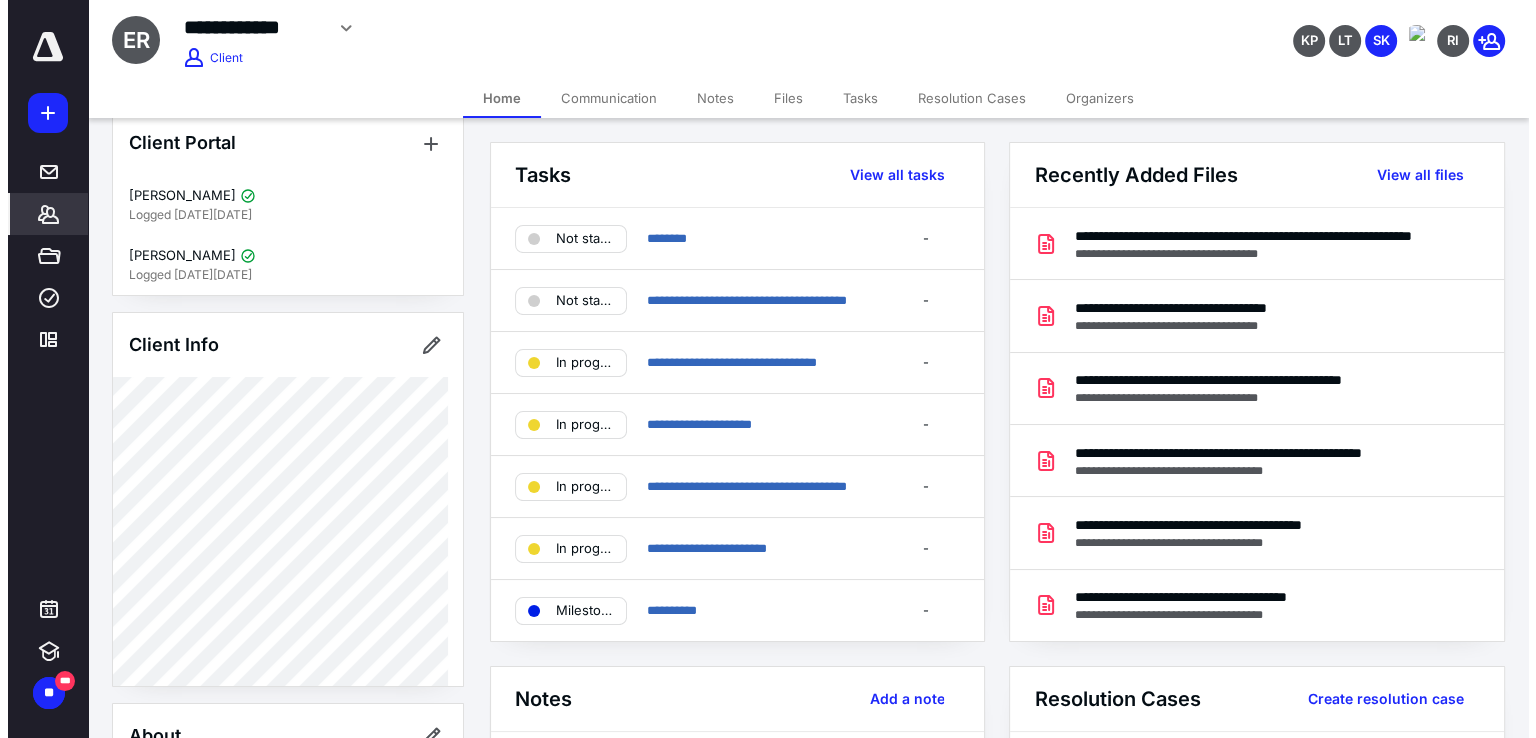scroll, scrollTop: 0, scrollLeft: 0, axis: both 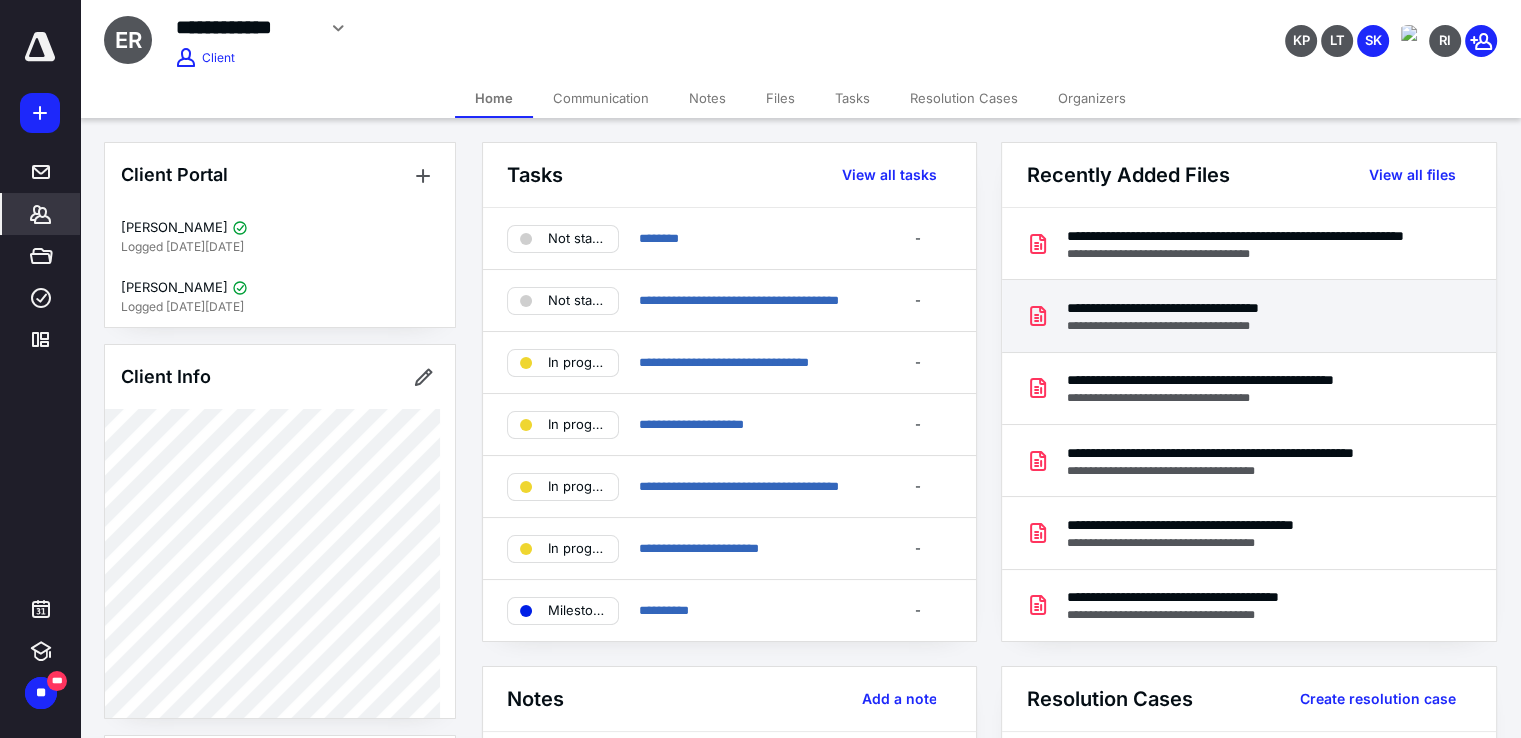 click on "**********" at bounding box center [1202, 326] 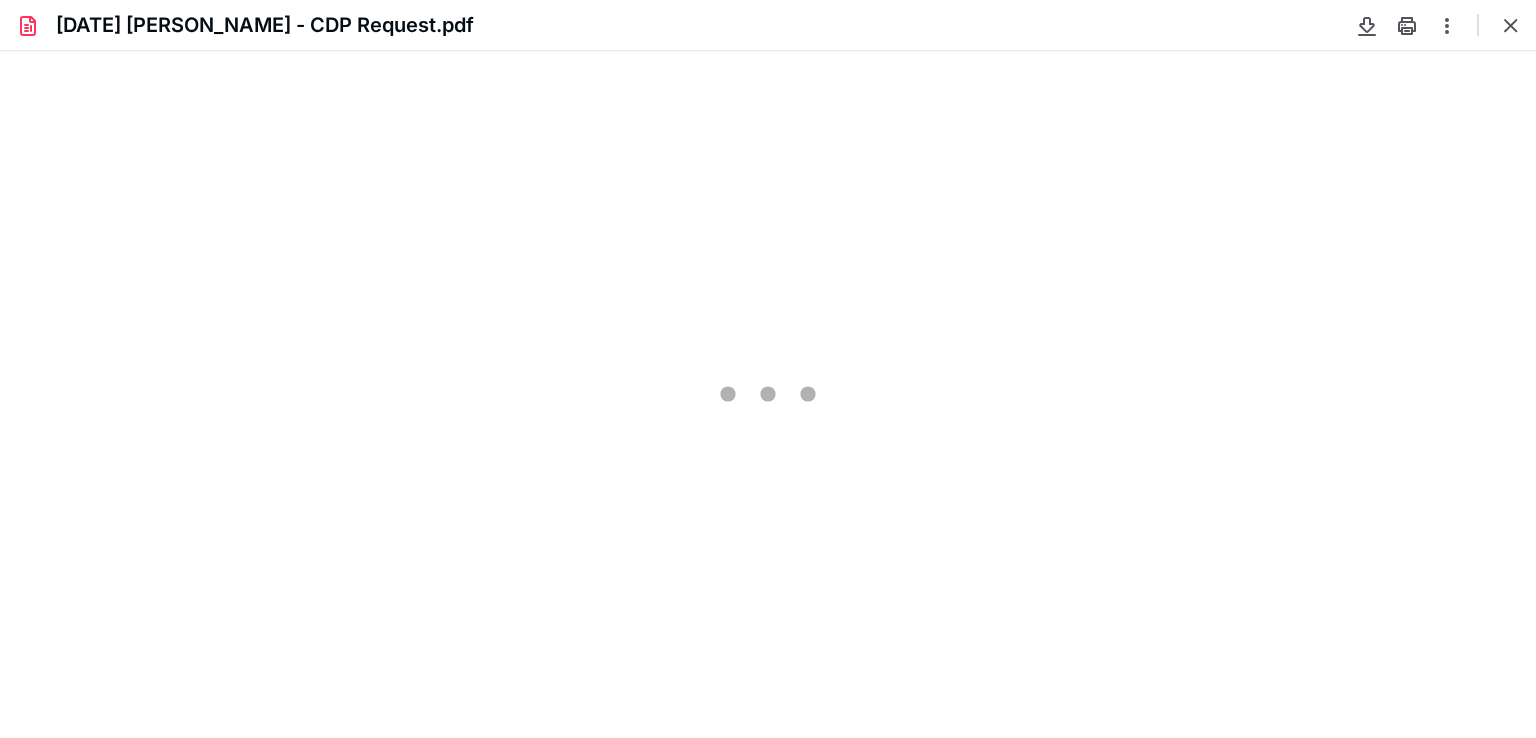 scroll, scrollTop: 0, scrollLeft: 0, axis: both 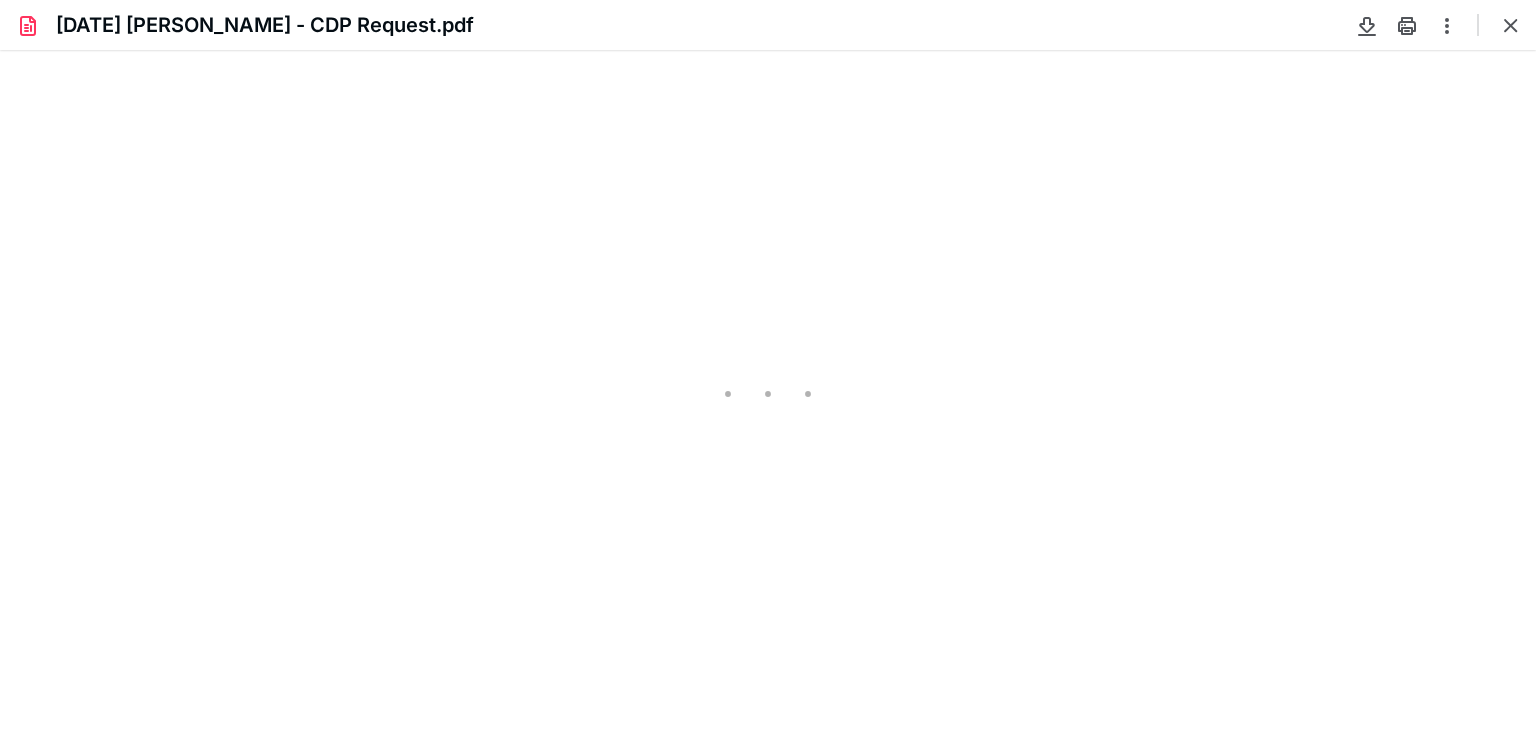 click at bounding box center (1511, 25) 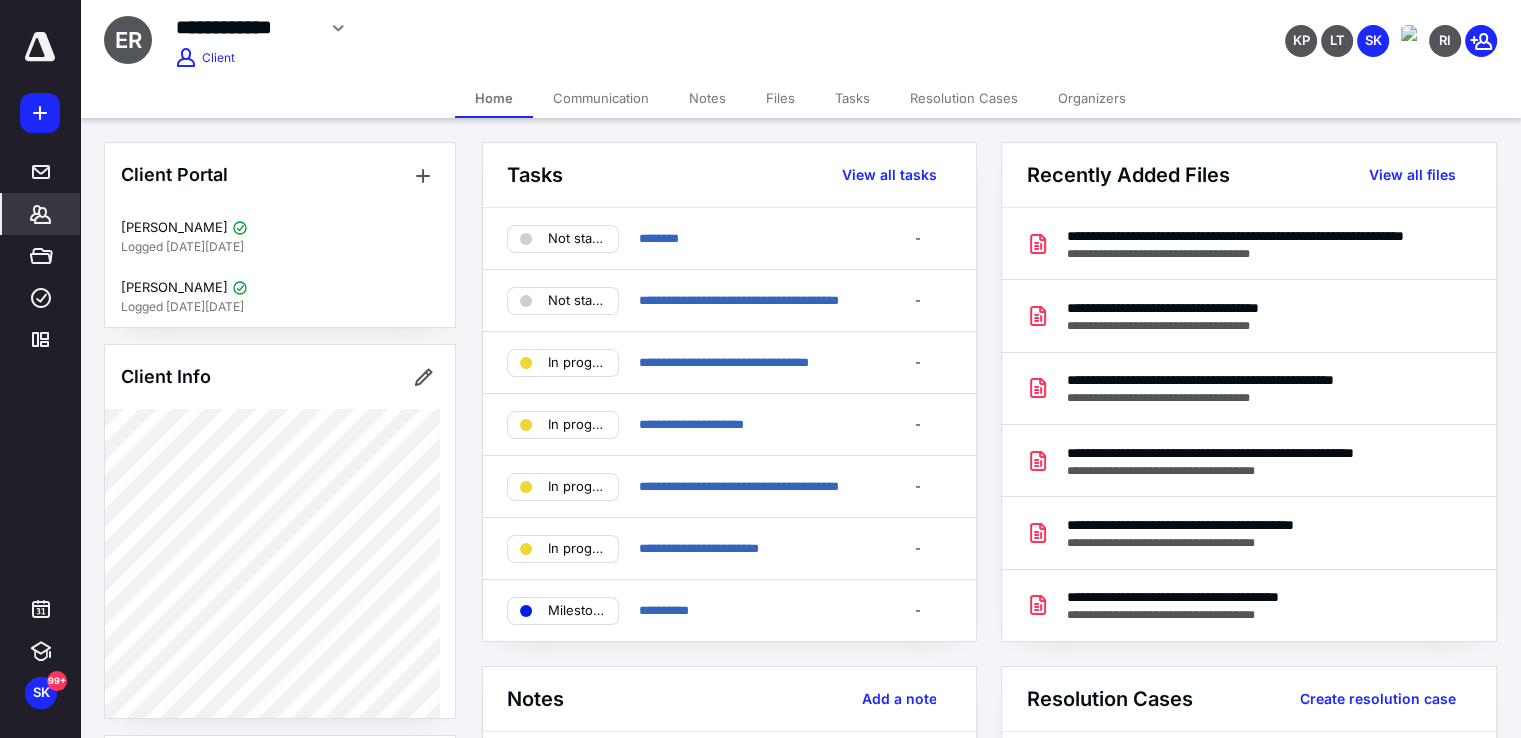click 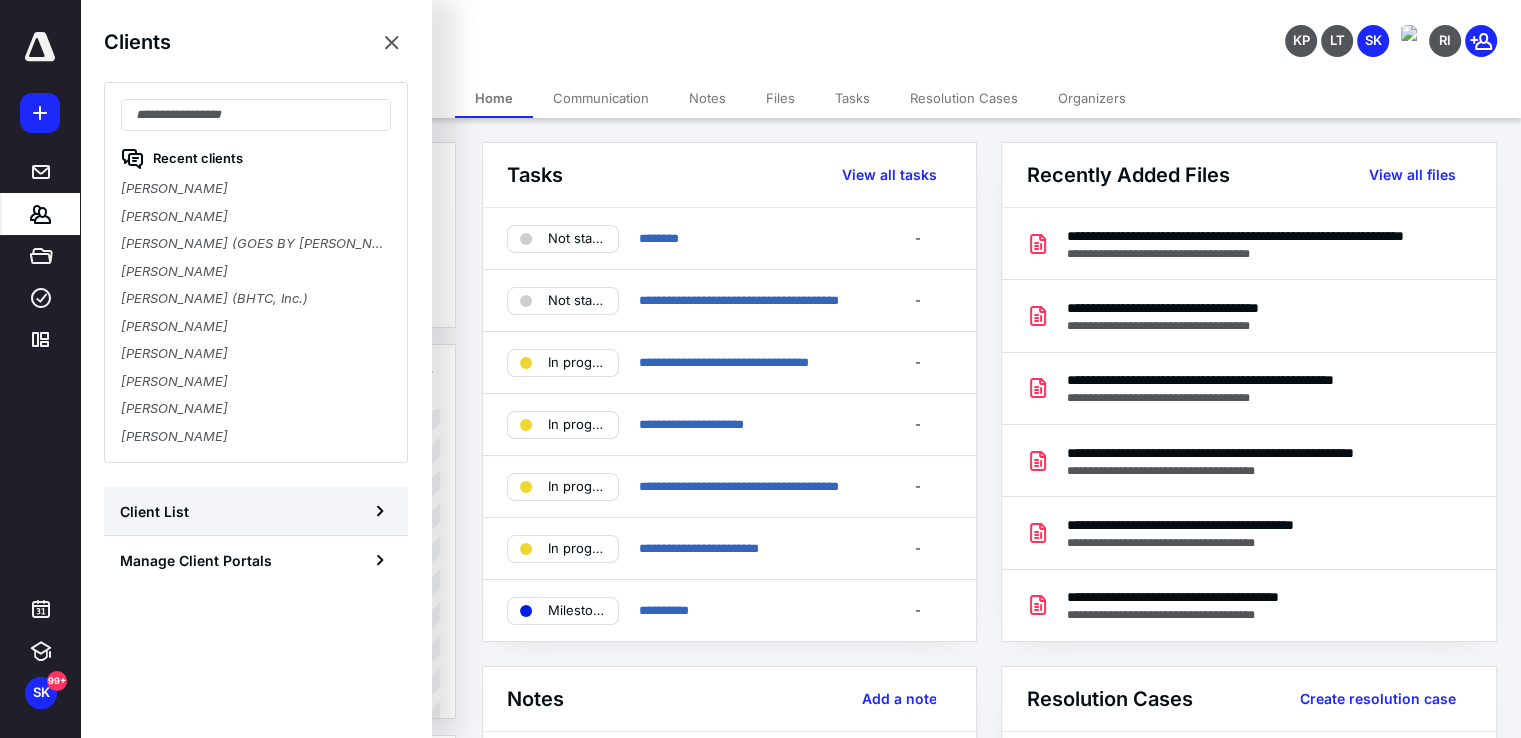 click on "Client List" at bounding box center [256, 511] 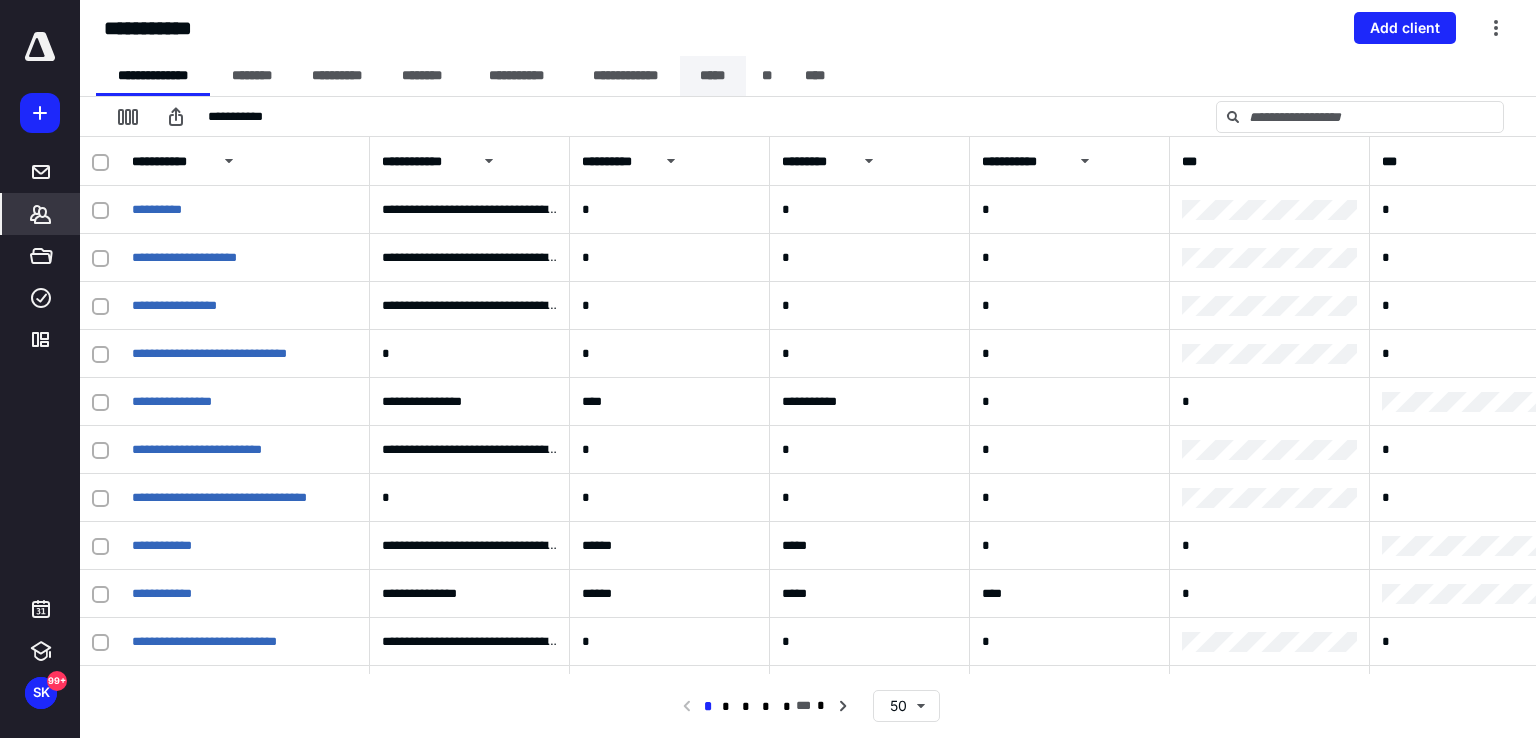 click on "*****" at bounding box center [713, 76] 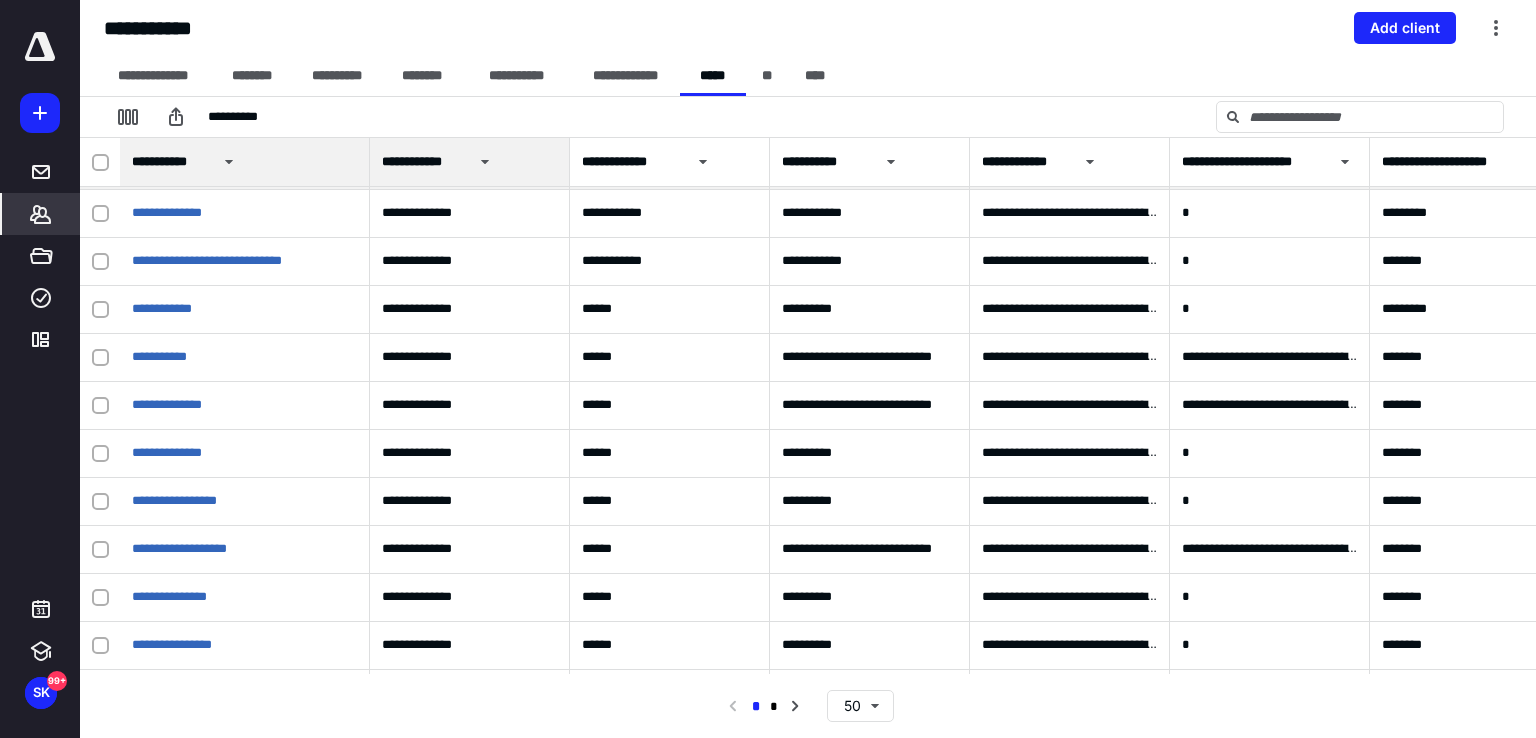 scroll, scrollTop: 700, scrollLeft: 0, axis: vertical 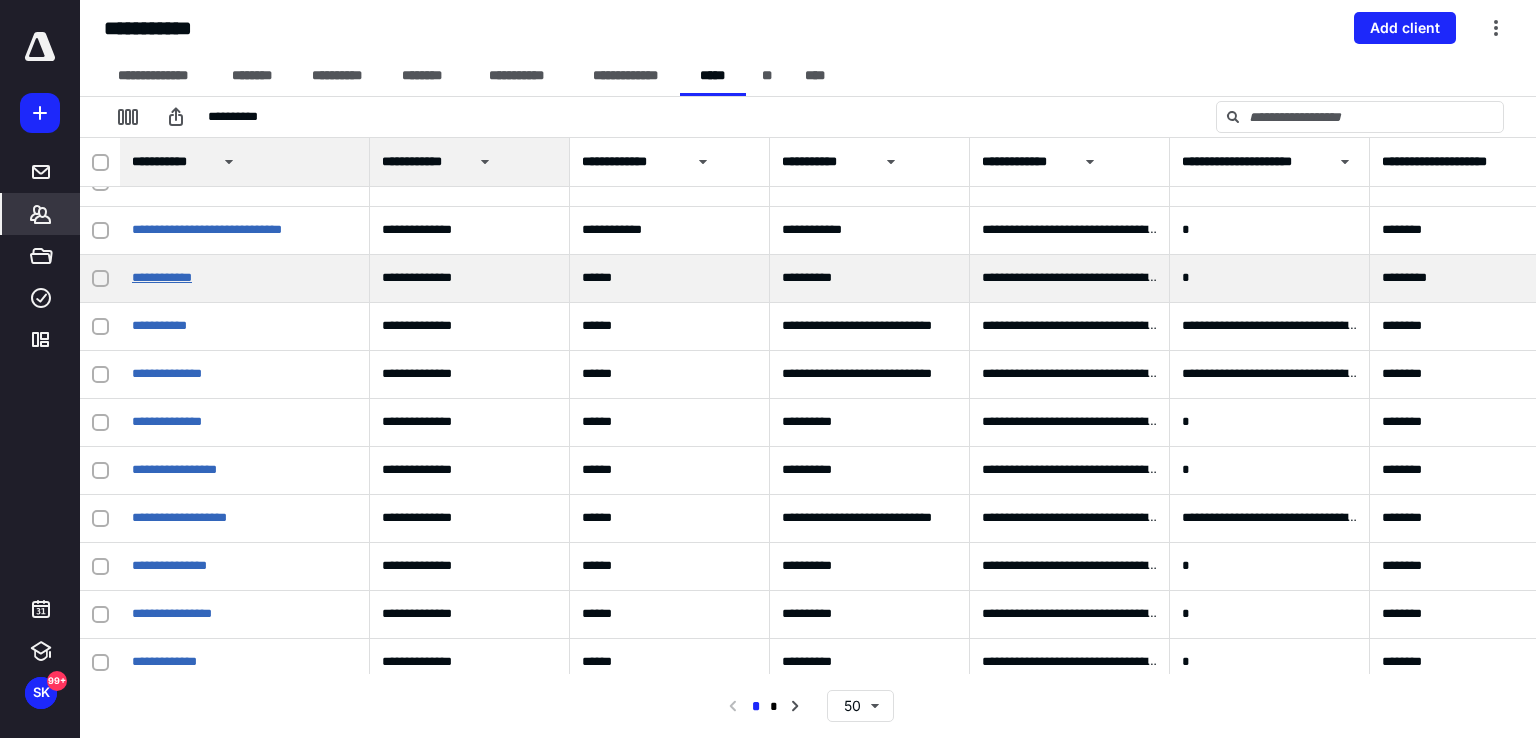 click on "**********" at bounding box center [162, 277] 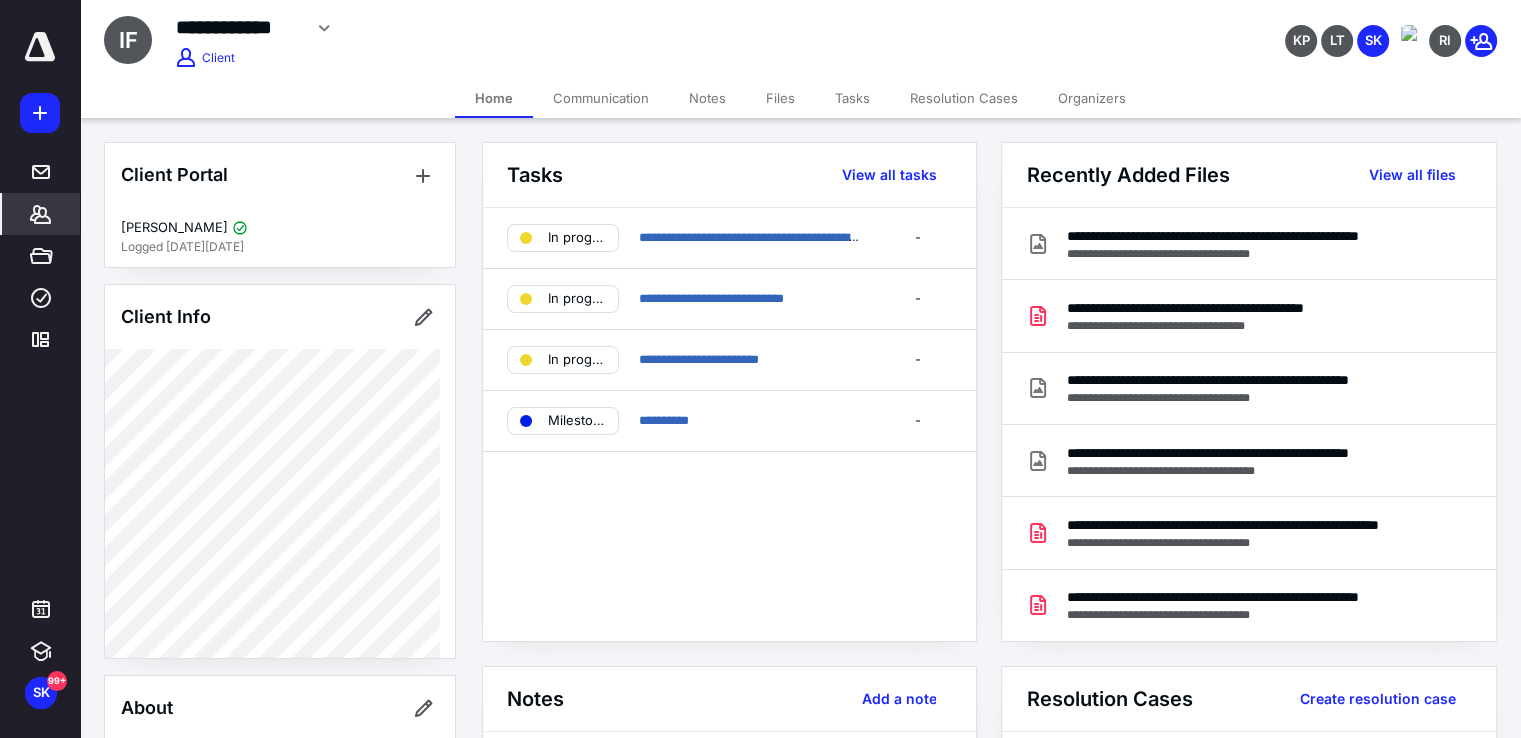 click on "Clients" at bounding box center [41, 214] 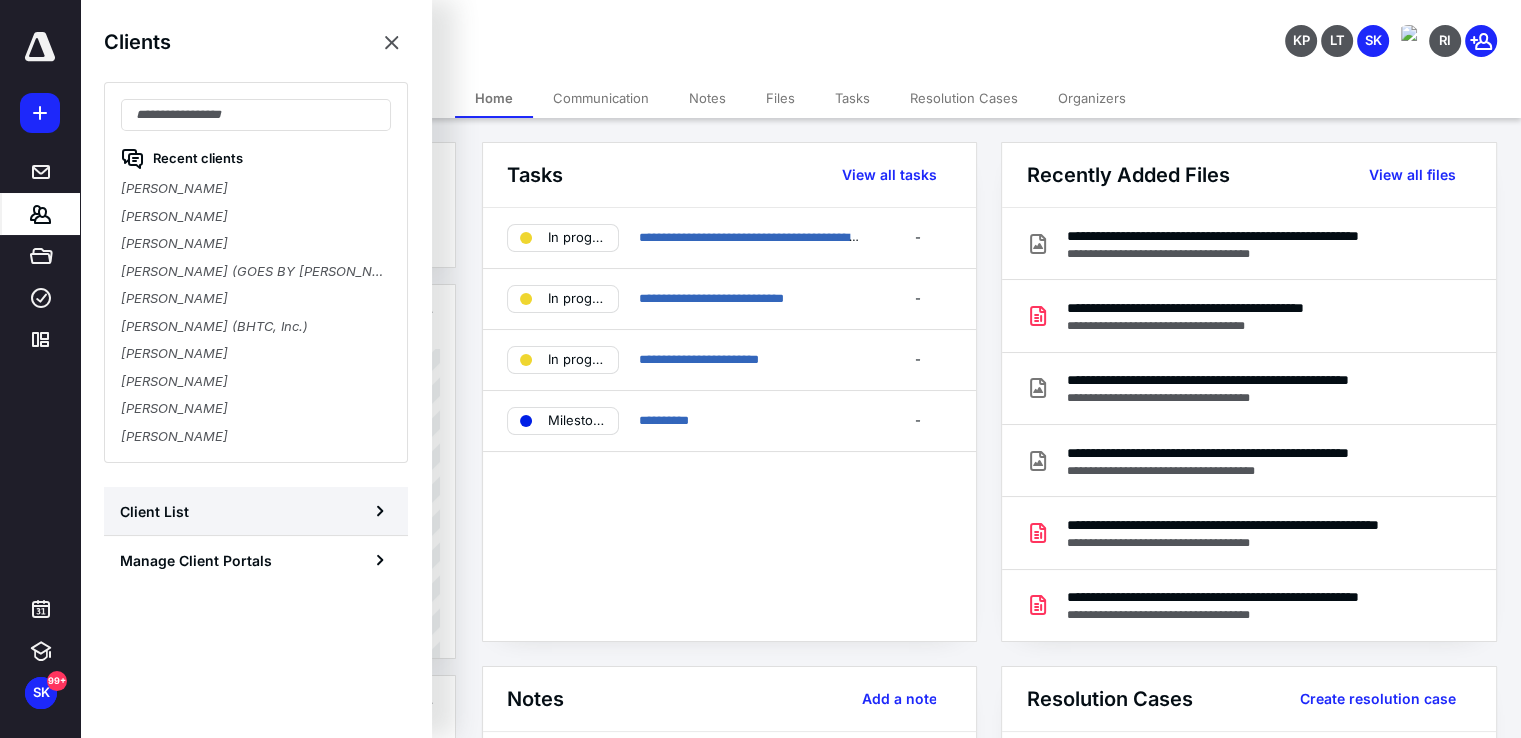 click on "Client List" at bounding box center [256, 511] 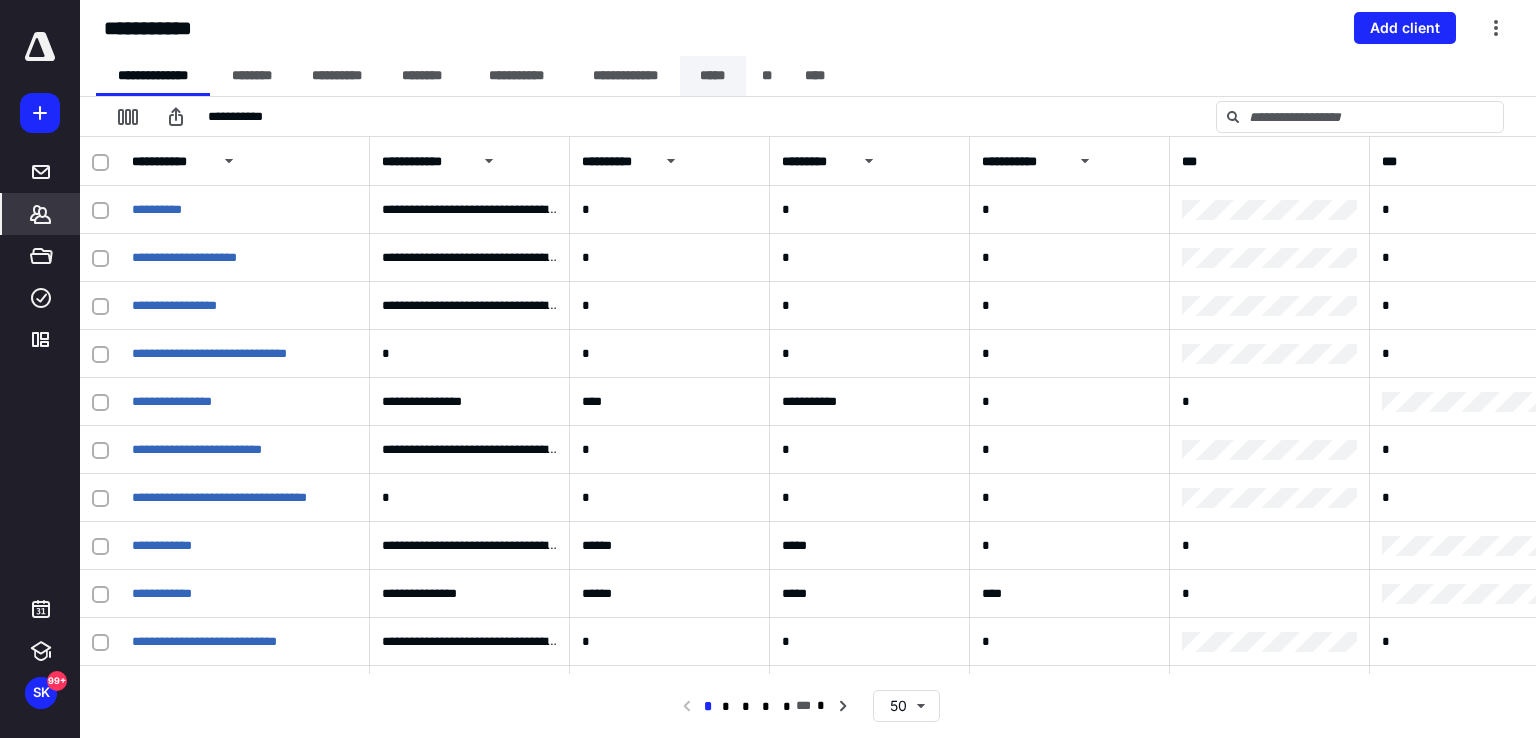 click on "*****" at bounding box center [713, 76] 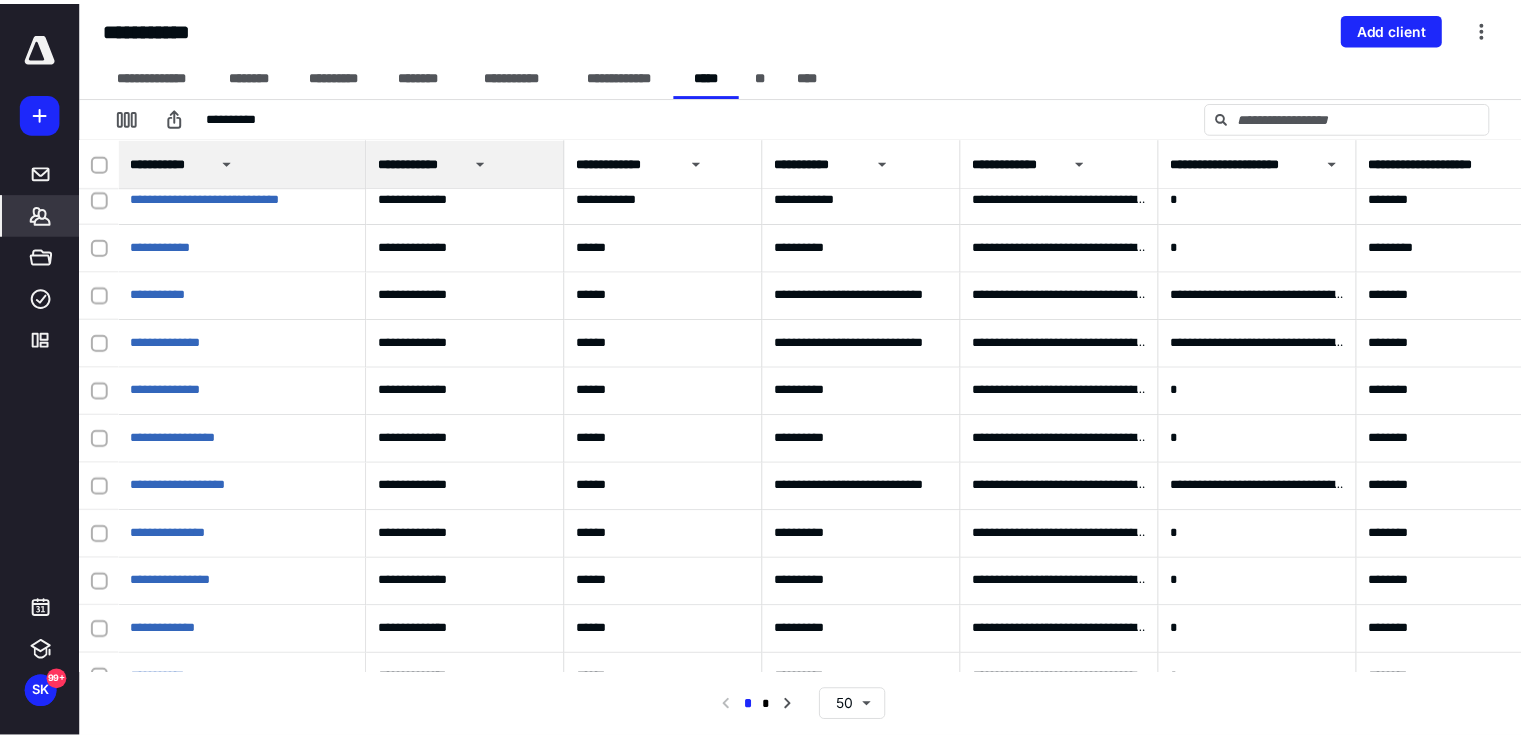 scroll, scrollTop: 700, scrollLeft: 0, axis: vertical 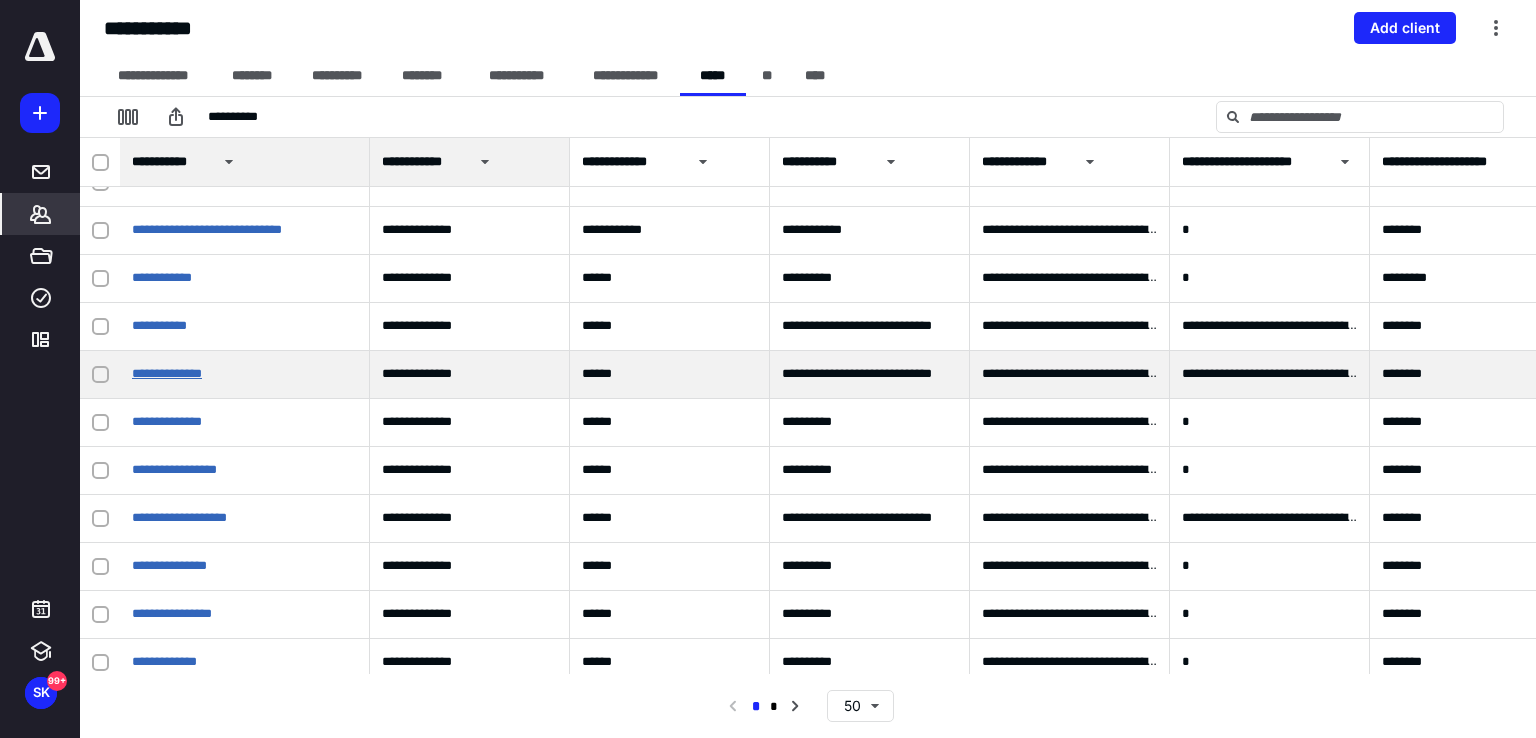 click on "**********" at bounding box center [167, 373] 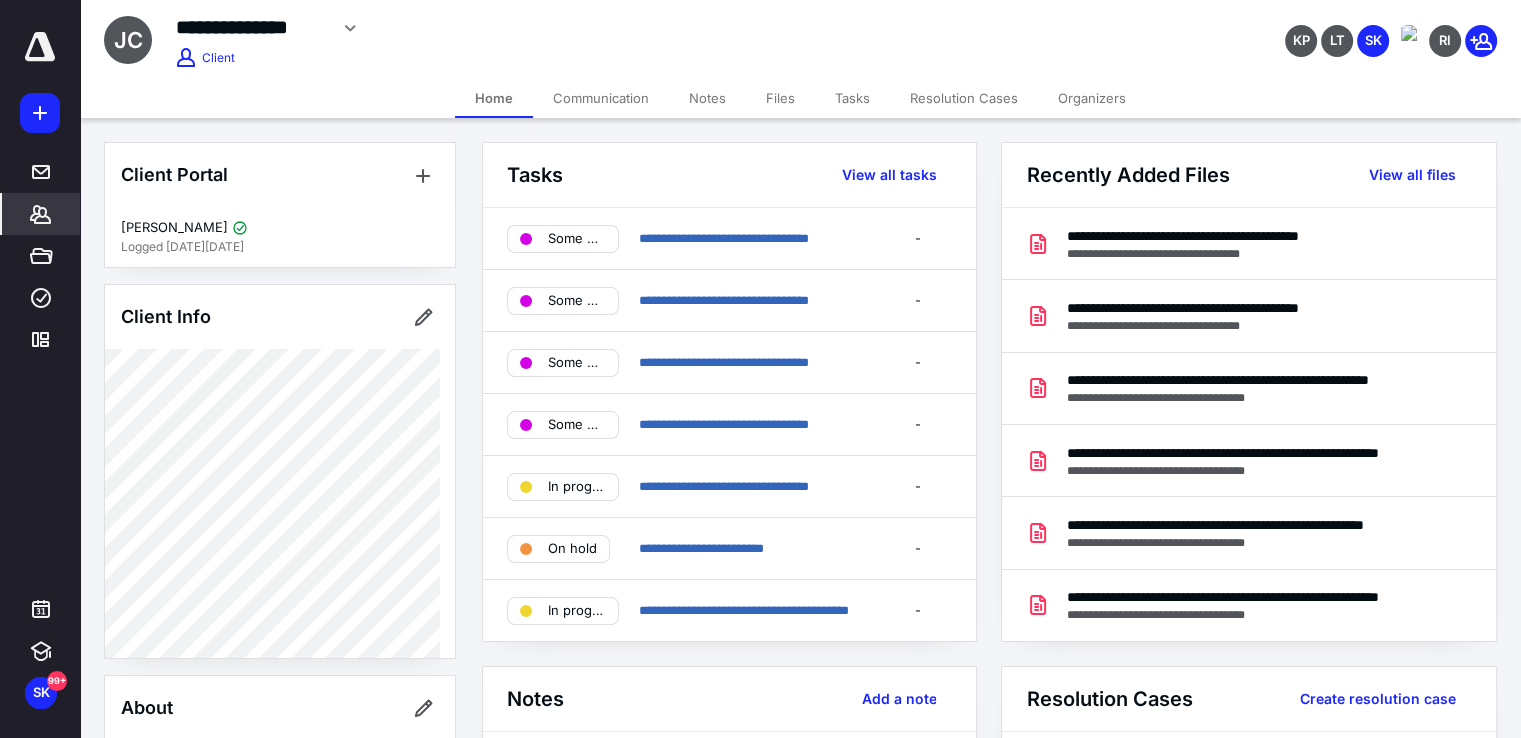 click on "Notes" at bounding box center [707, 98] 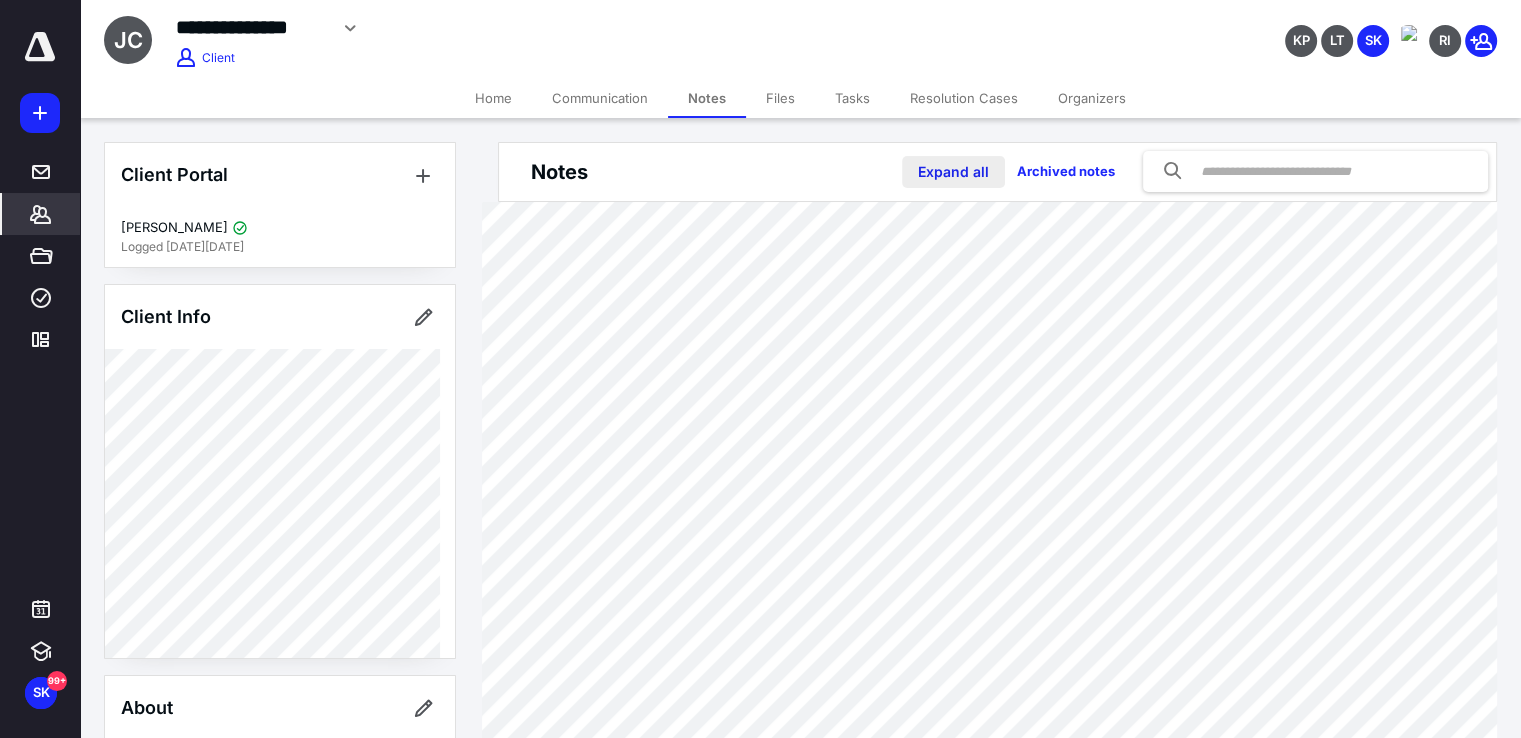 click on "Expand all" at bounding box center [953, 172] 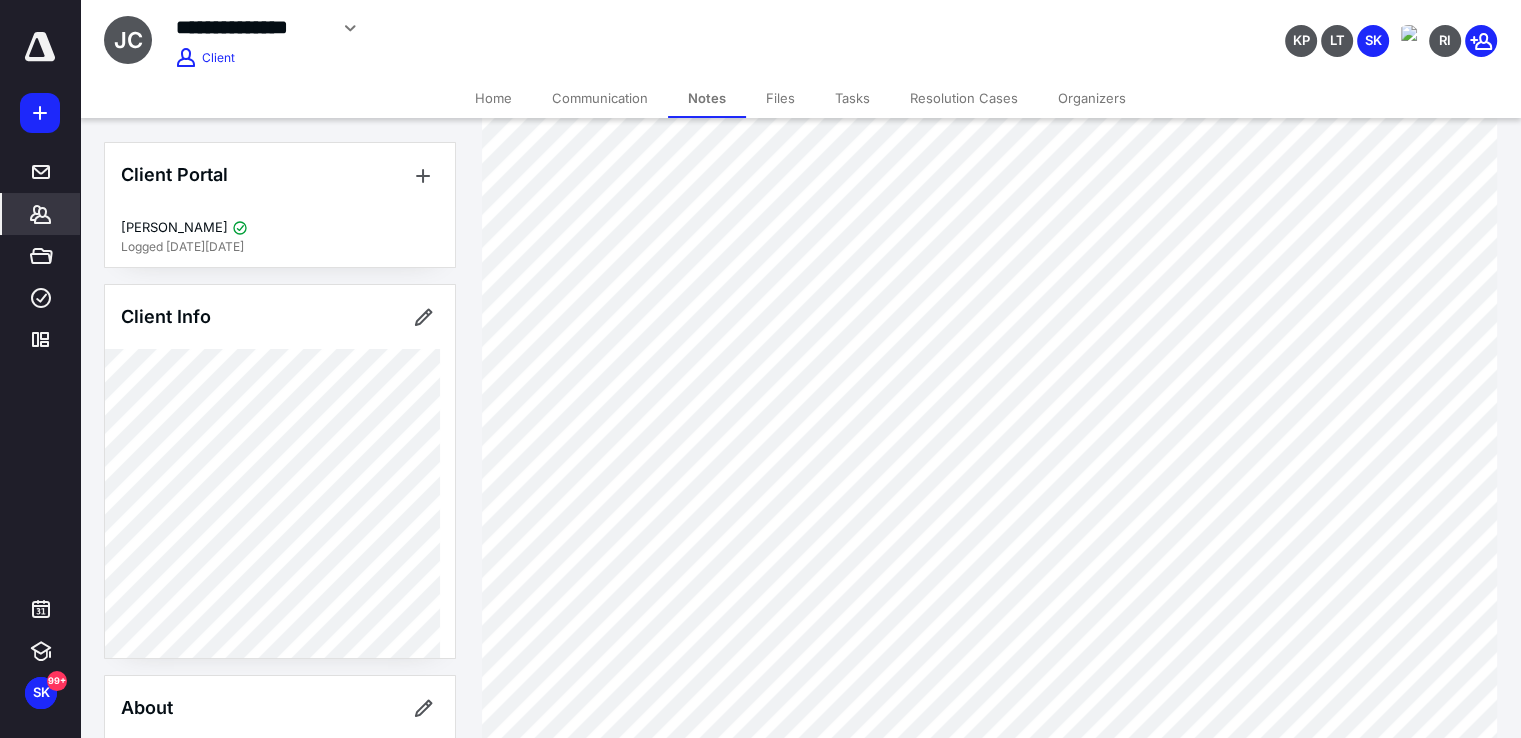 scroll, scrollTop: 400, scrollLeft: 0, axis: vertical 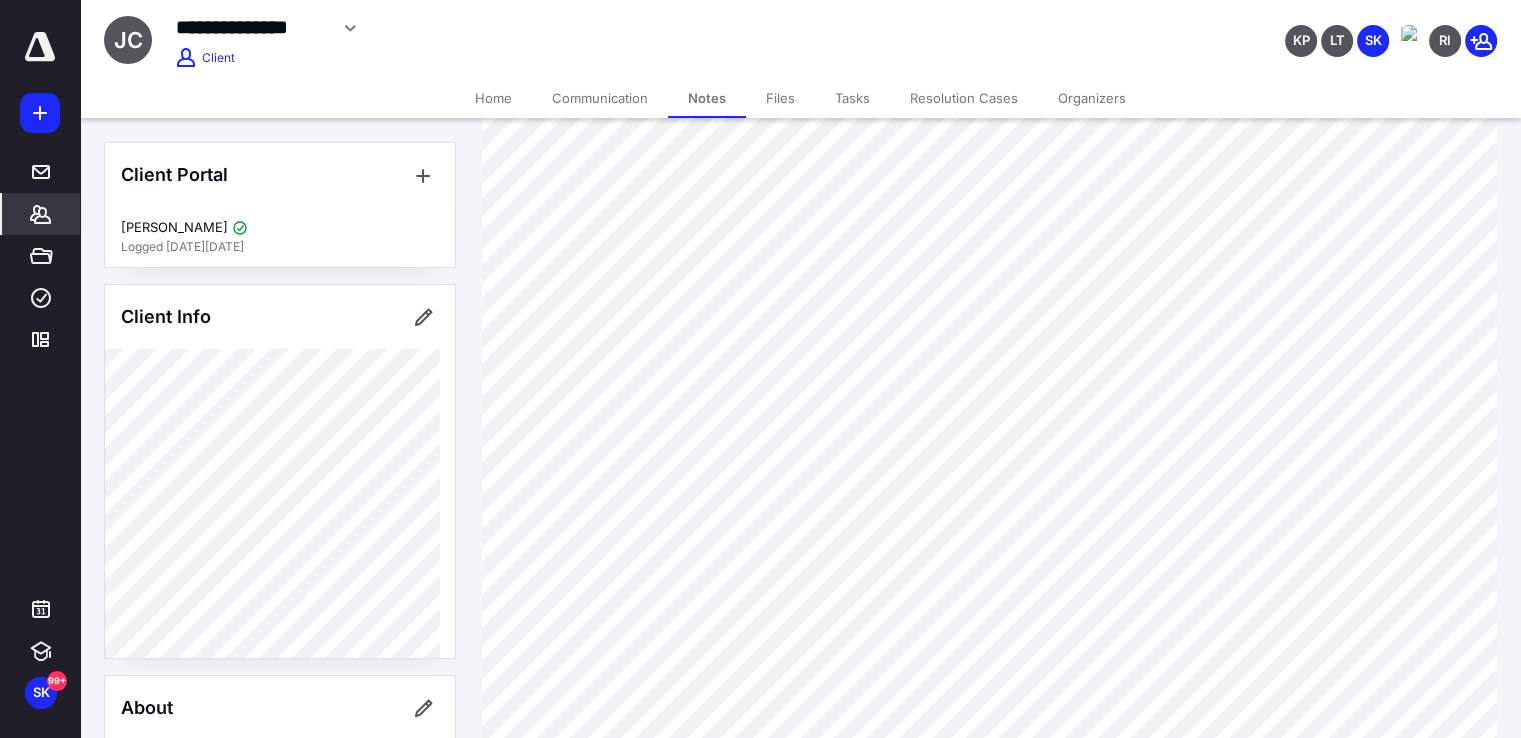 click on "Tasks" at bounding box center (852, 98) 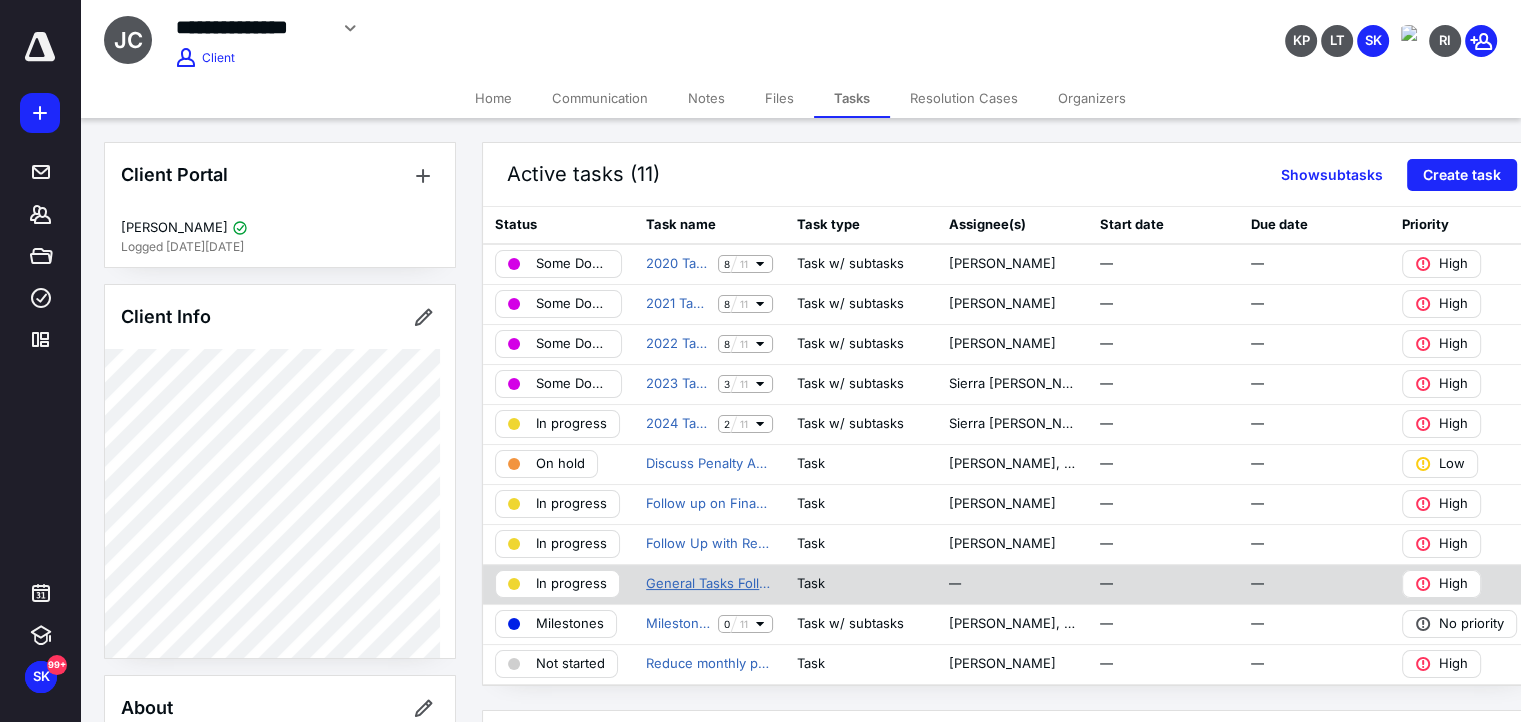 click on "General Tasks Follow Ups" at bounding box center (709, 584) 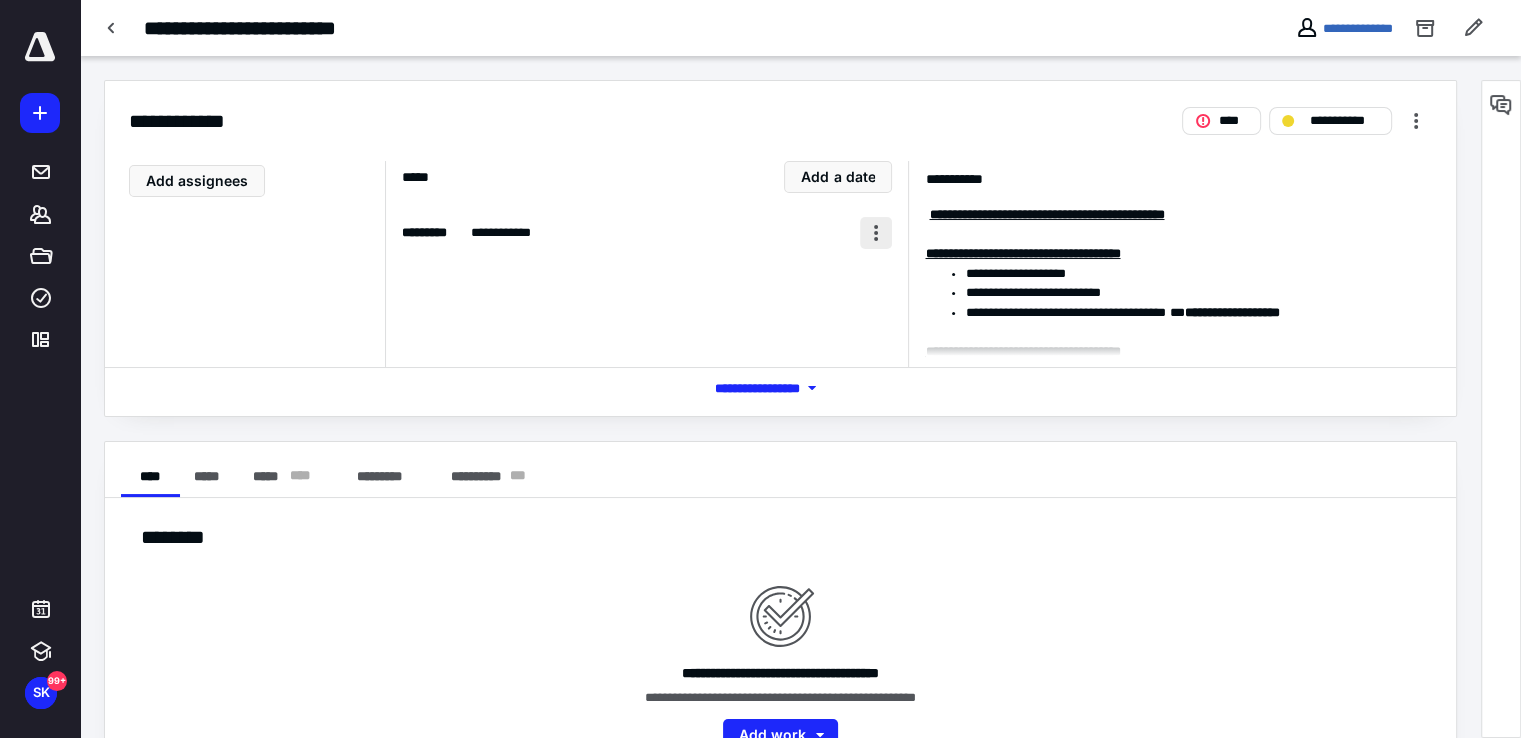 click at bounding box center (876, 233) 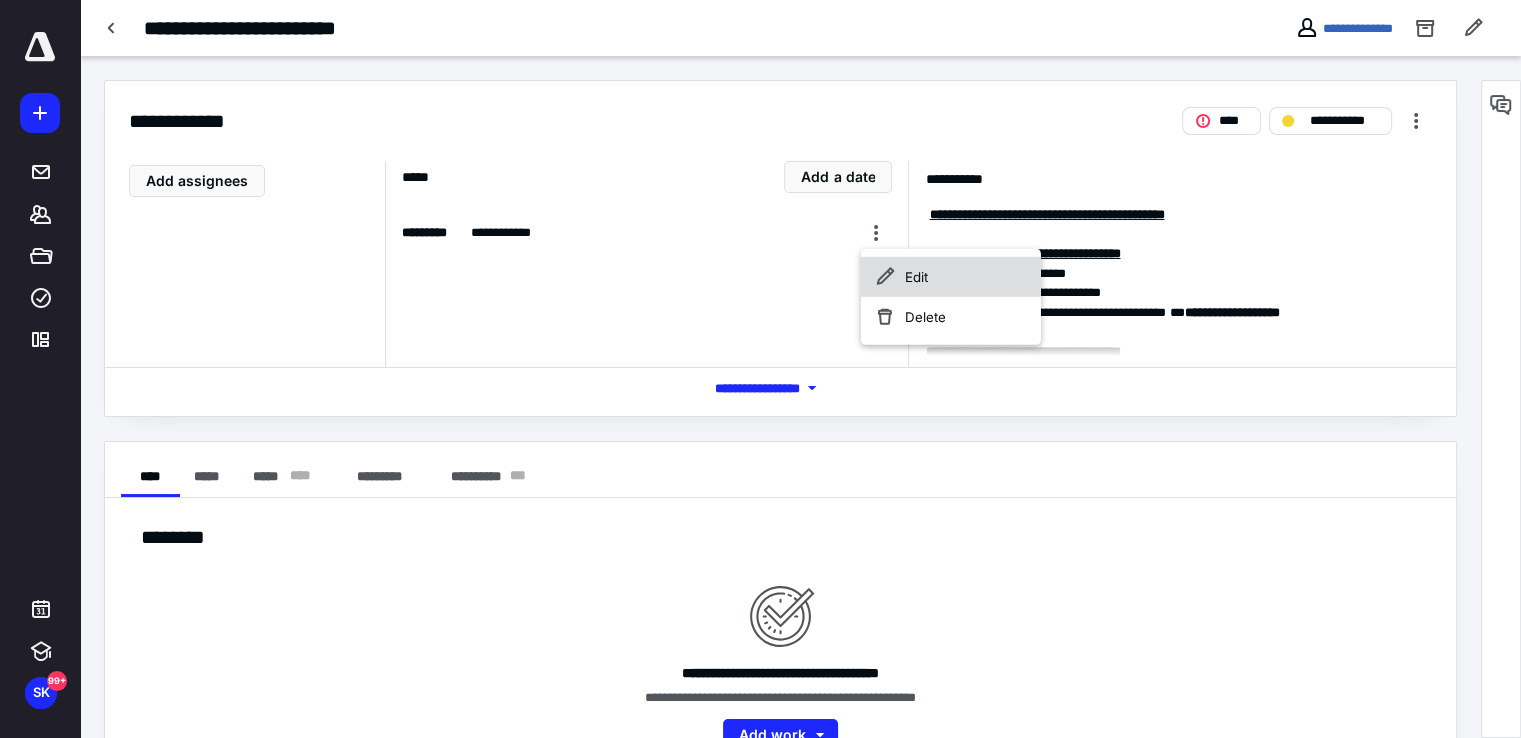 click on "Edit" at bounding box center (951, 277) 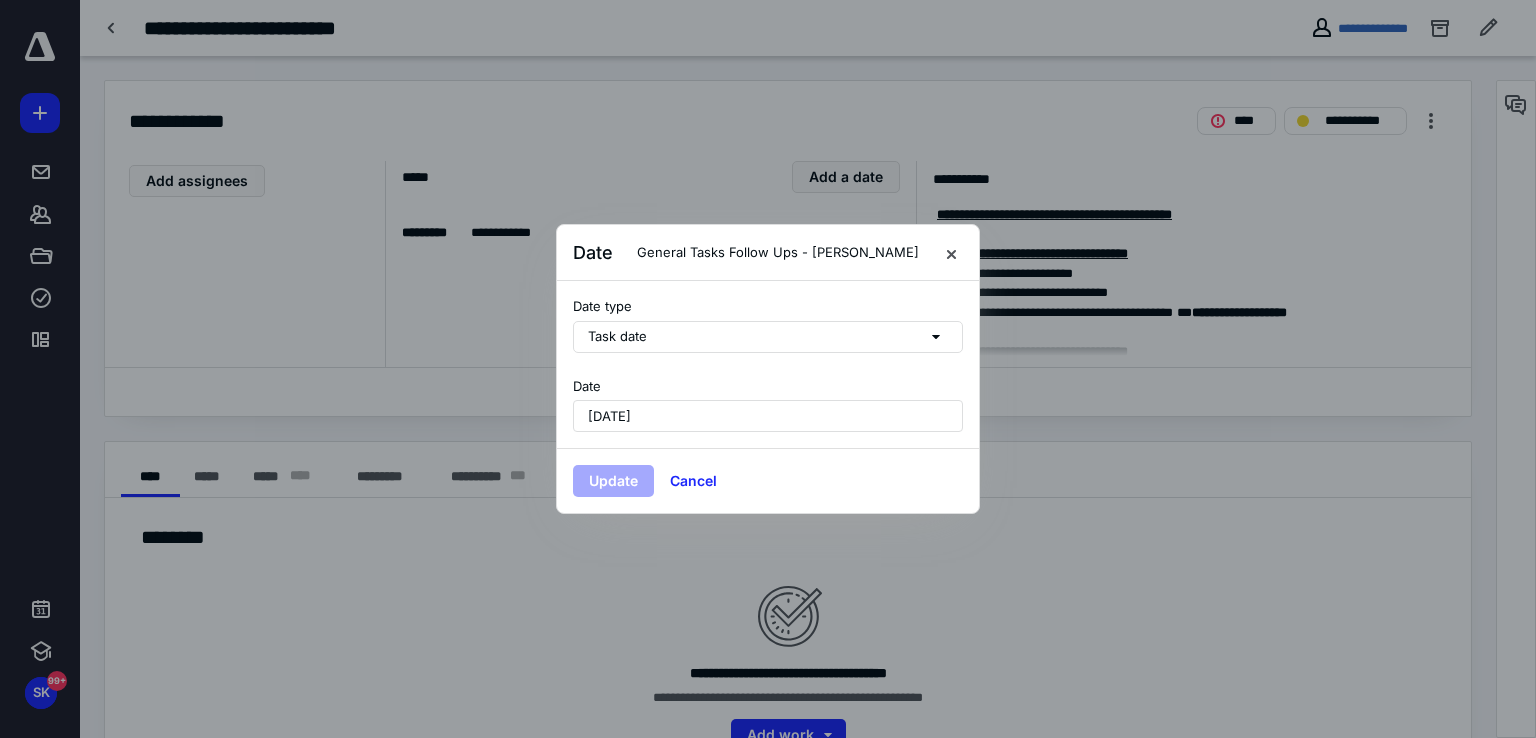 click on "[DATE]" at bounding box center (768, 416) 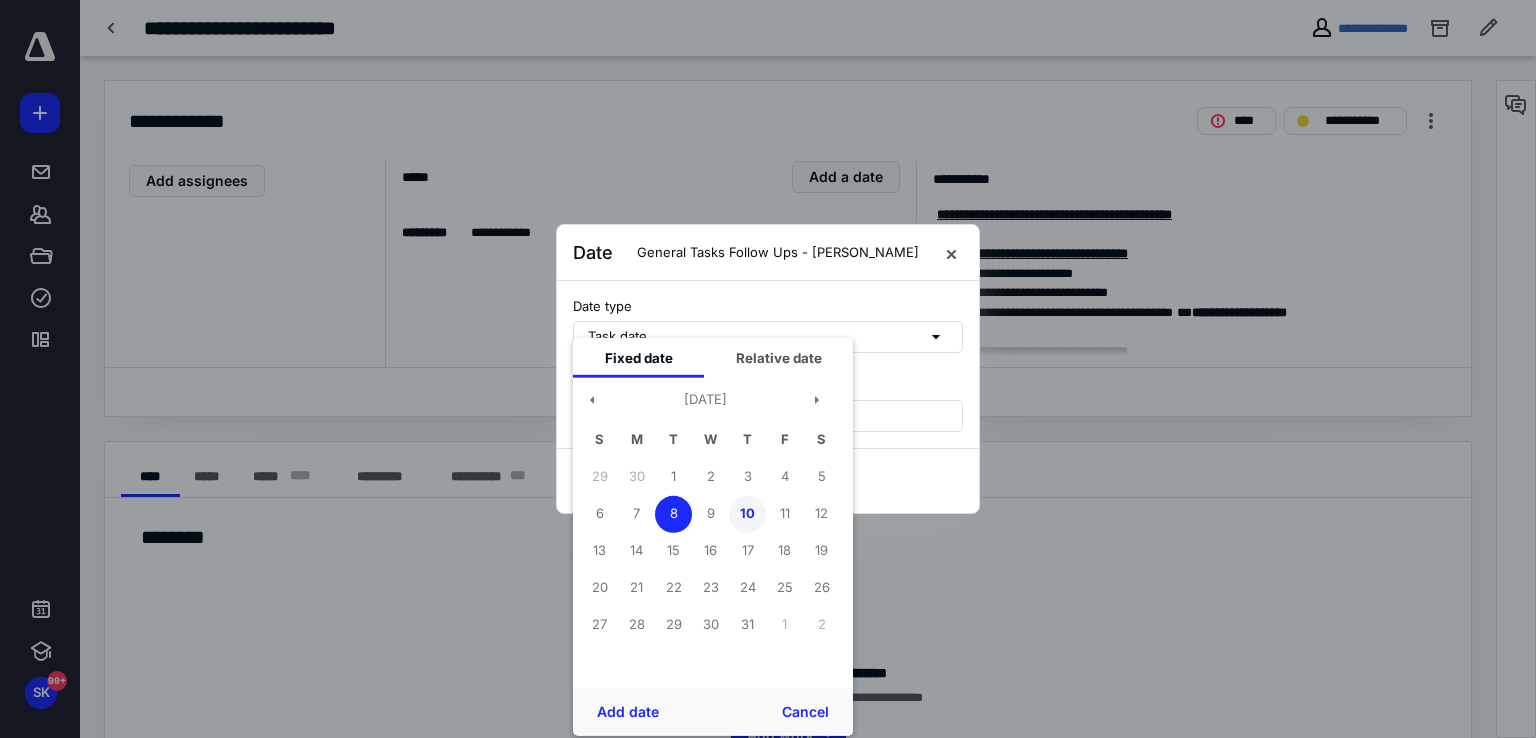click on "10" at bounding box center [747, 513] 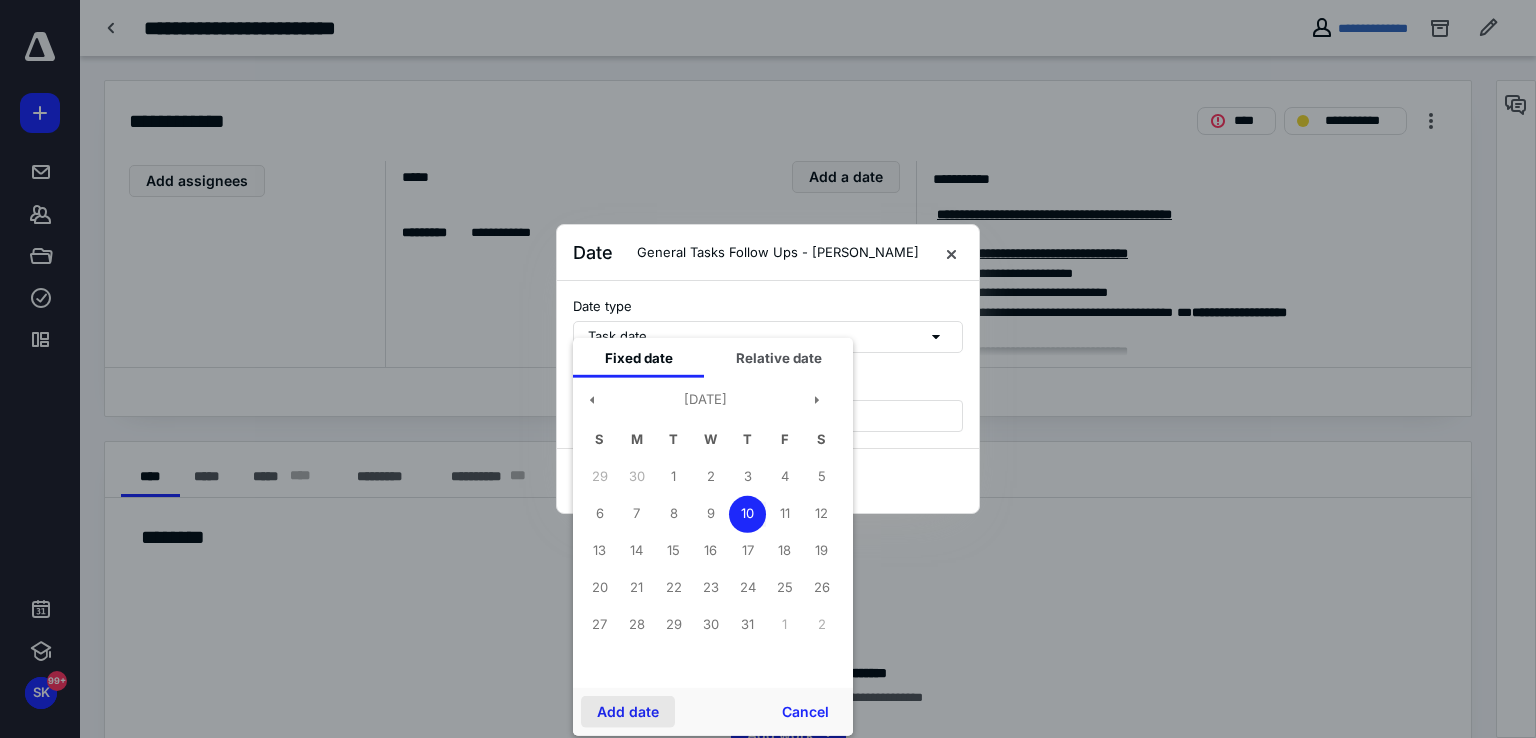 click on "Add date" at bounding box center (628, 712) 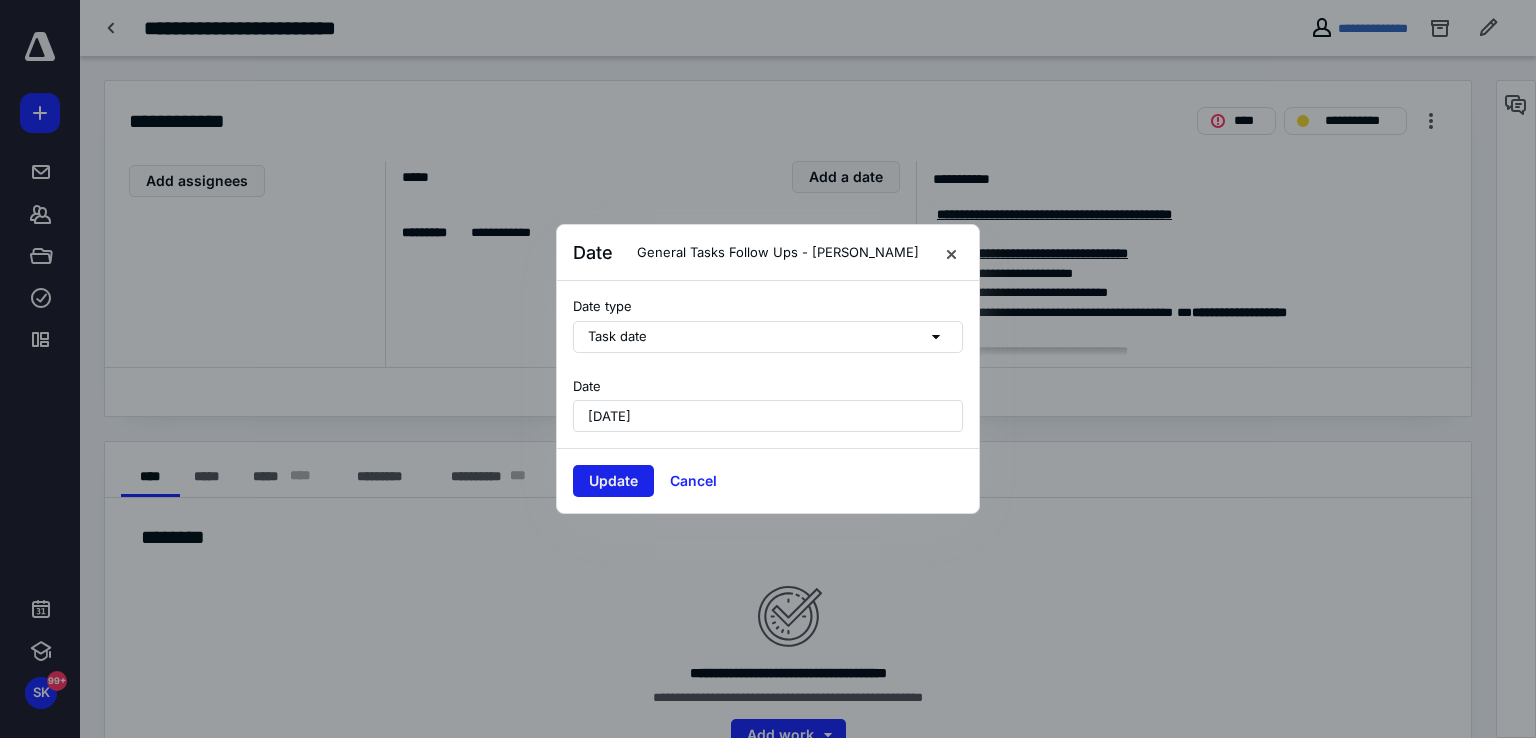 click on "Update" at bounding box center (613, 481) 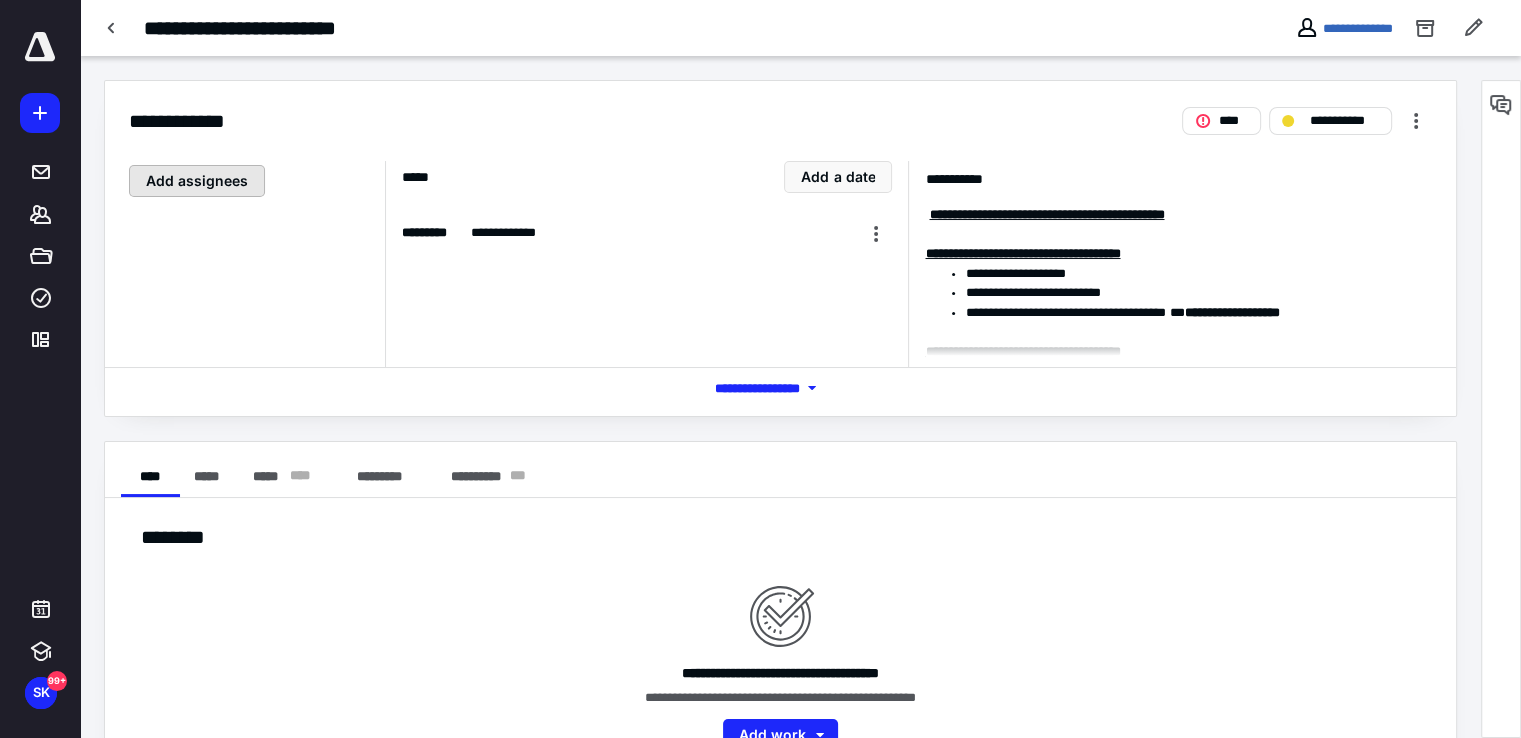 click on "Add assignees" at bounding box center [197, 181] 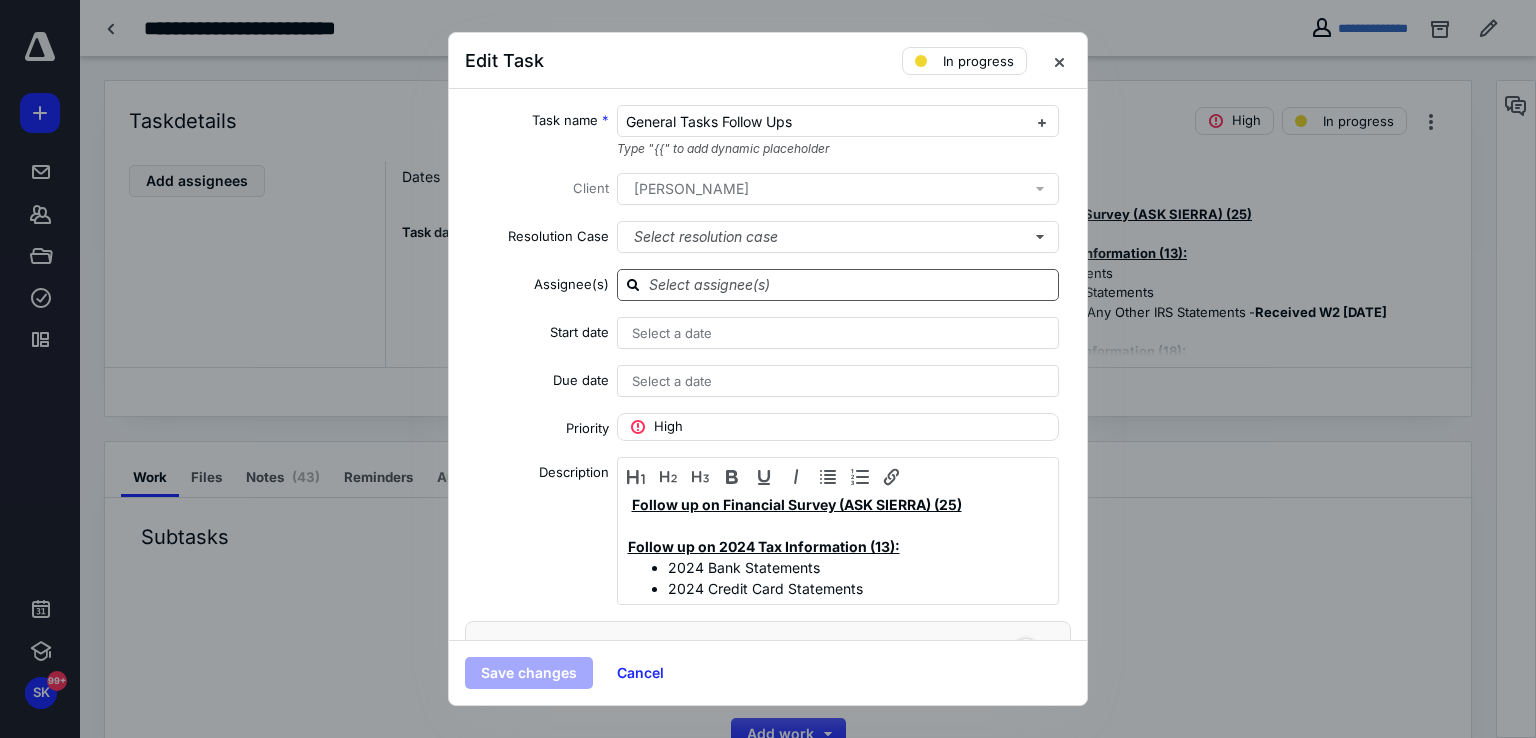click at bounding box center (850, 284) 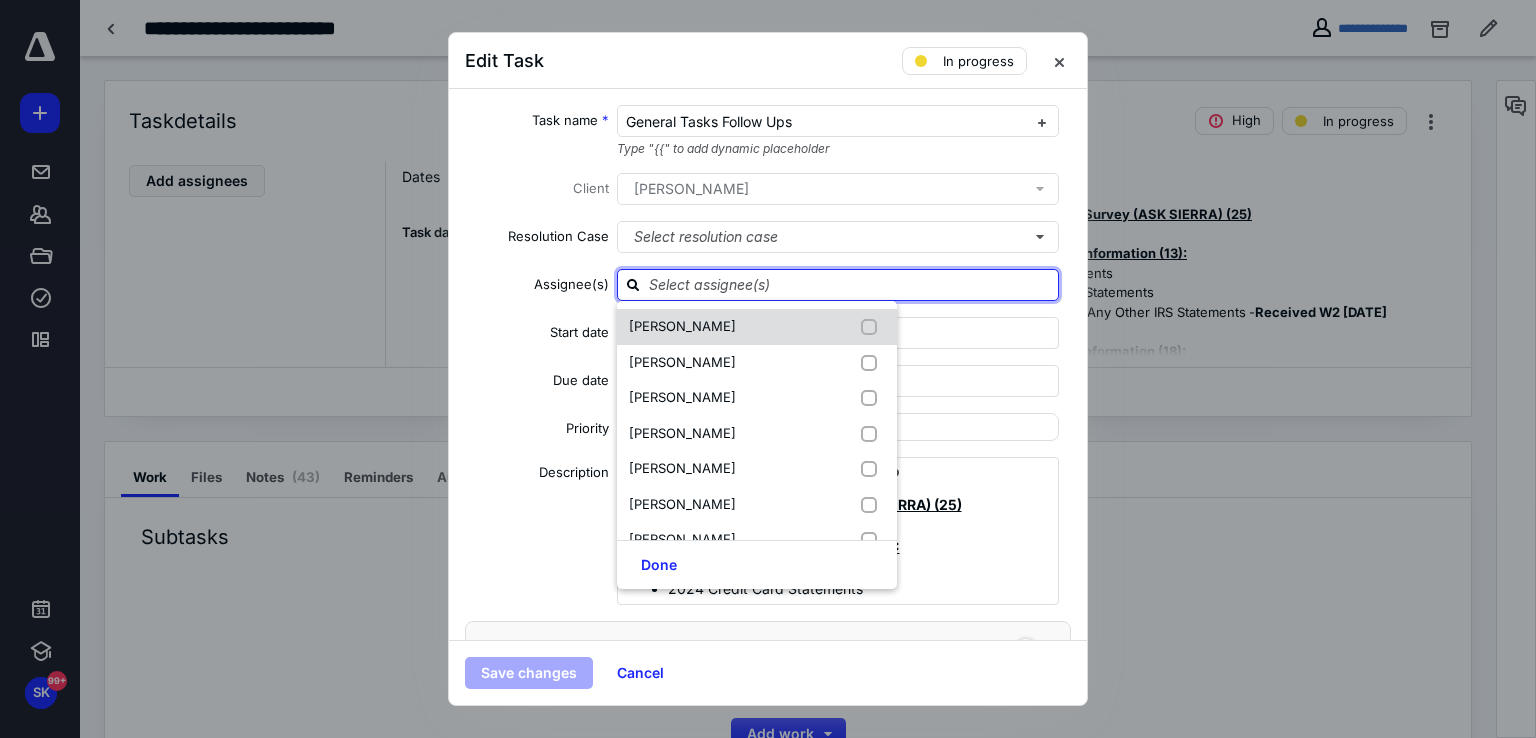 click on "[PERSON_NAME]" at bounding box center [757, 327] 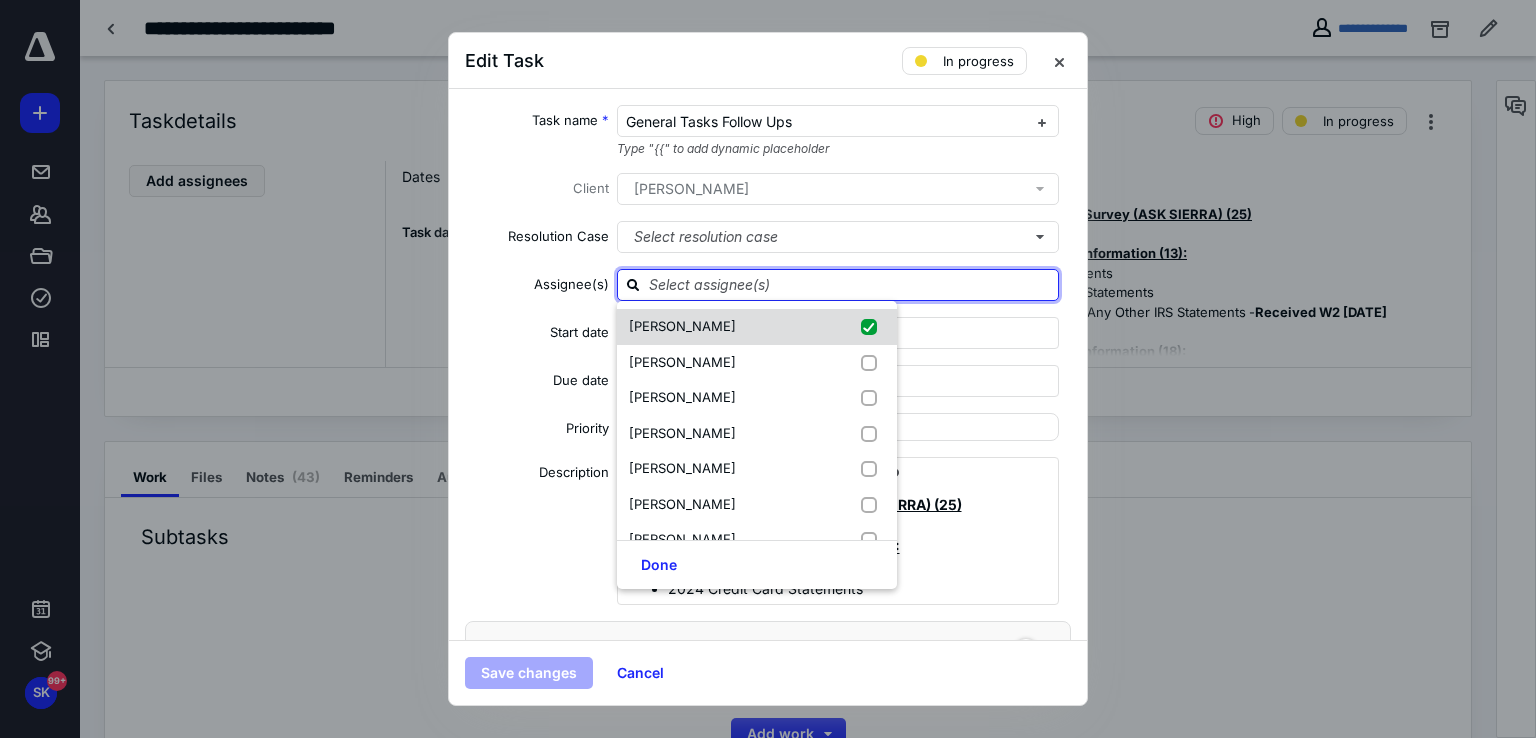 checkbox on "true" 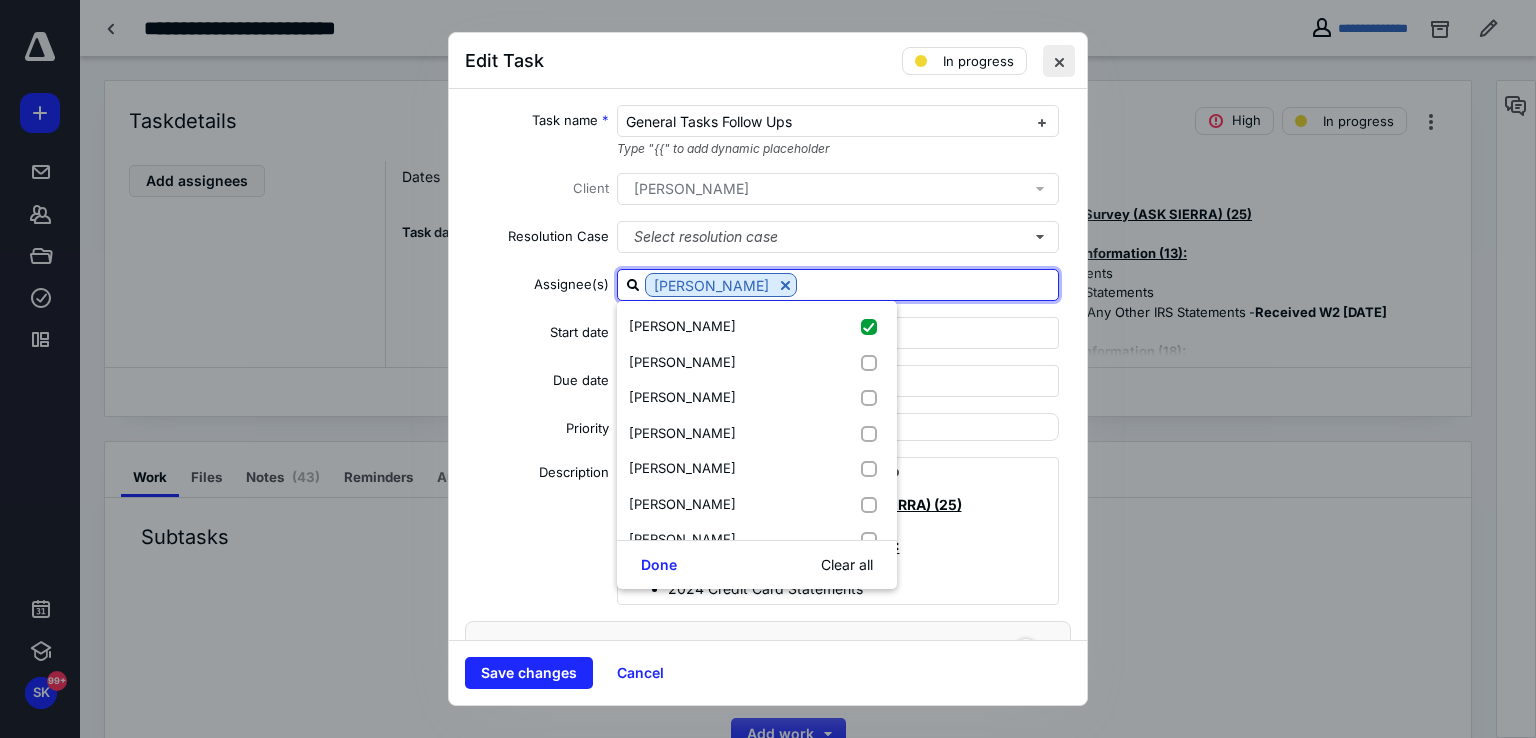 click at bounding box center [1059, 61] 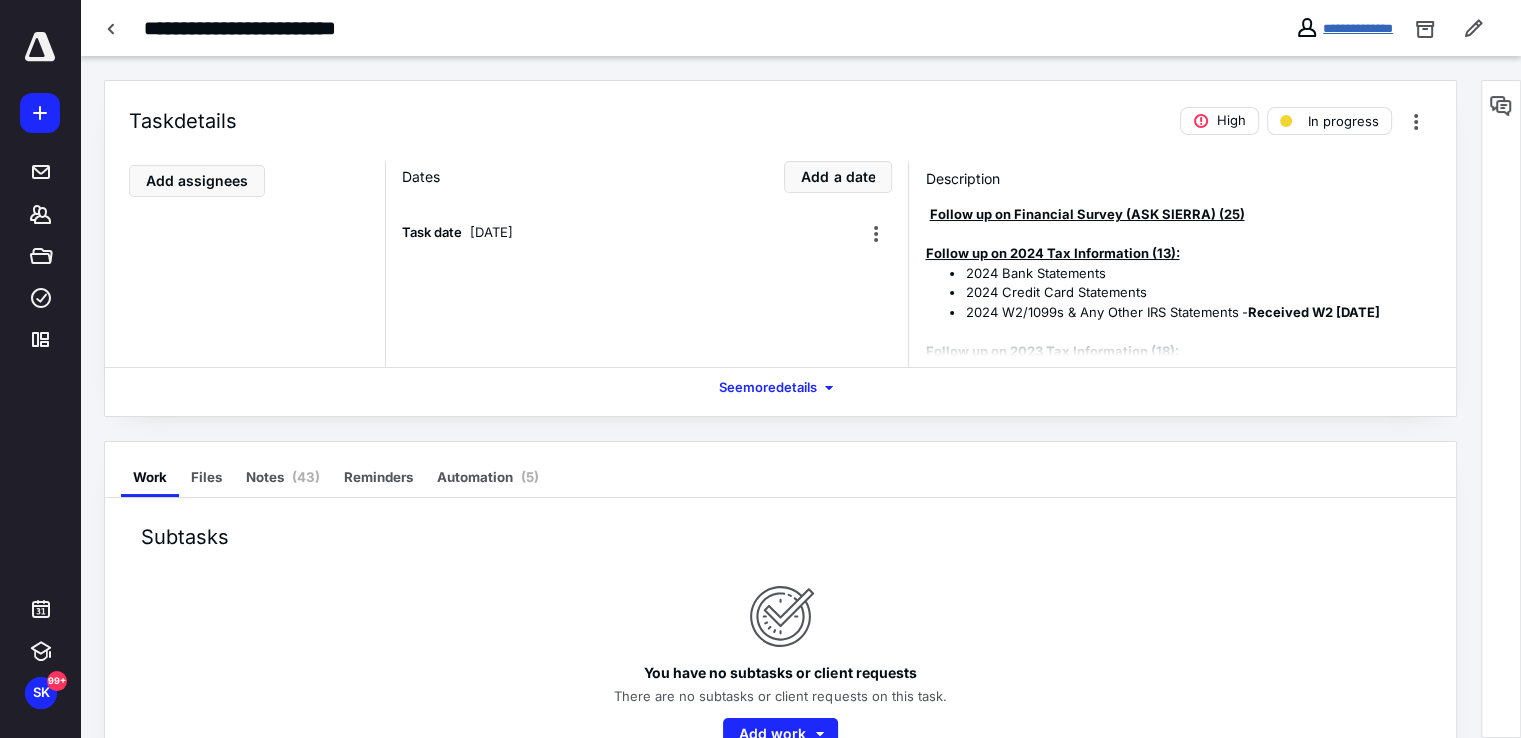 click on "**********" at bounding box center [1358, 28] 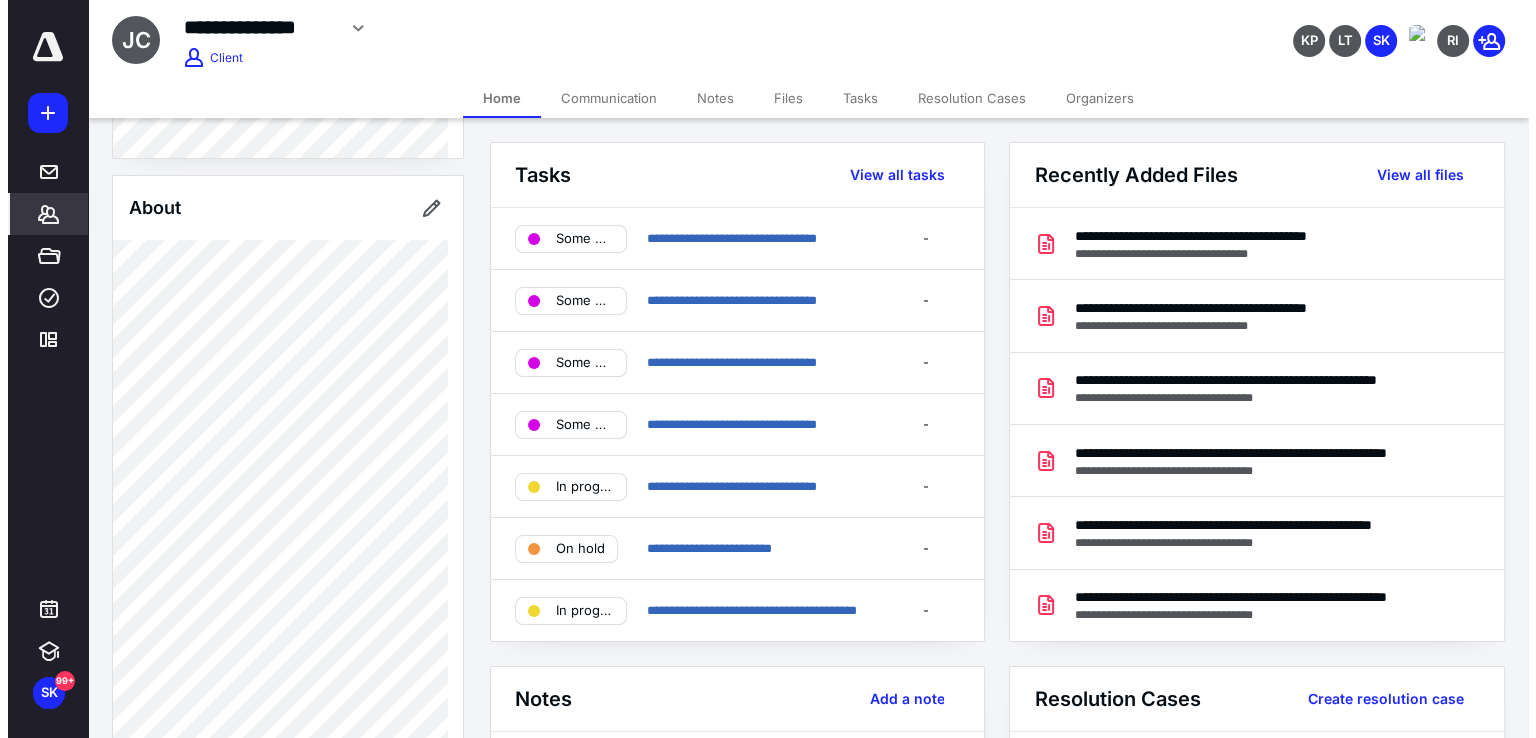scroll, scrollTop: 400, scrollLeft: 0, axis: vertical 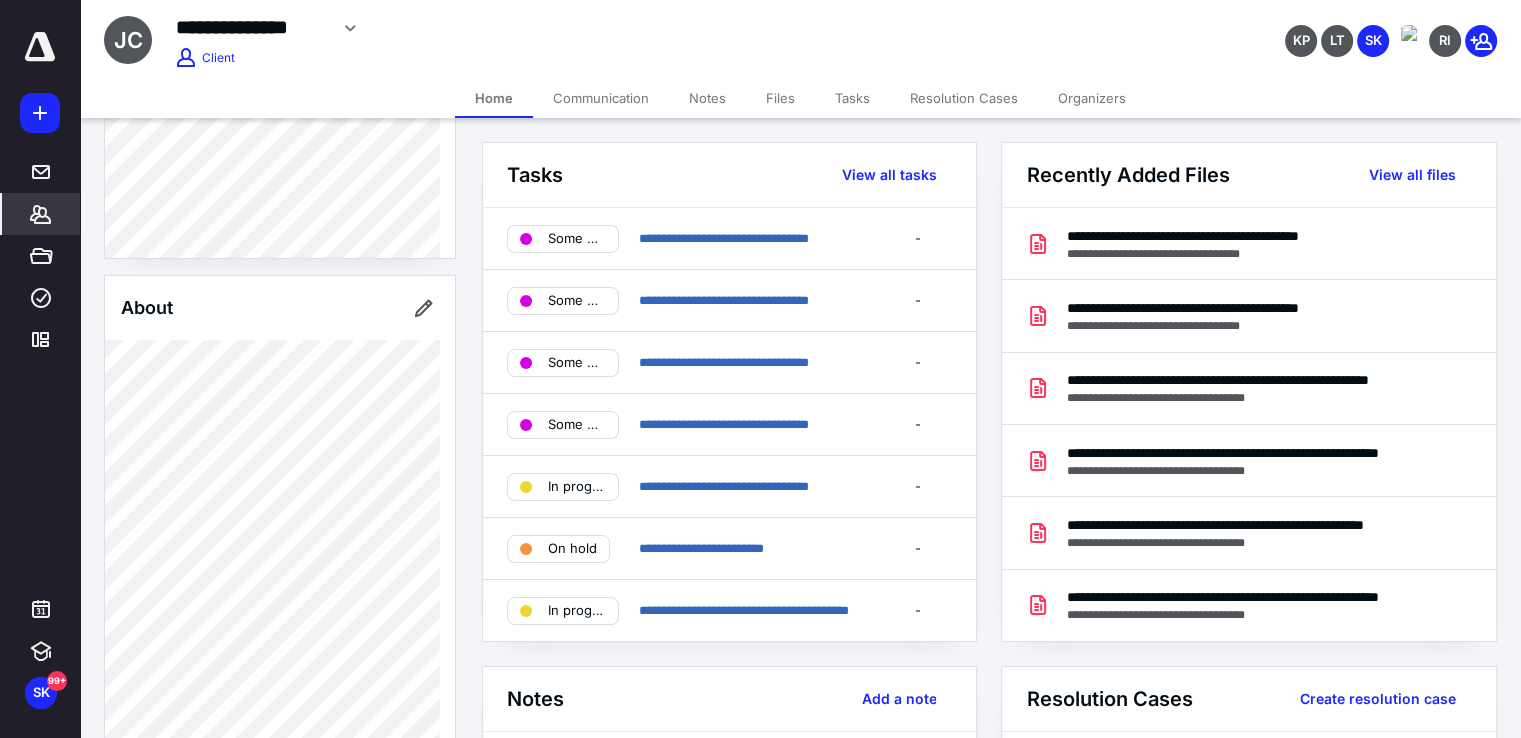 click on "Tasks" at bounding box center [852, 98] 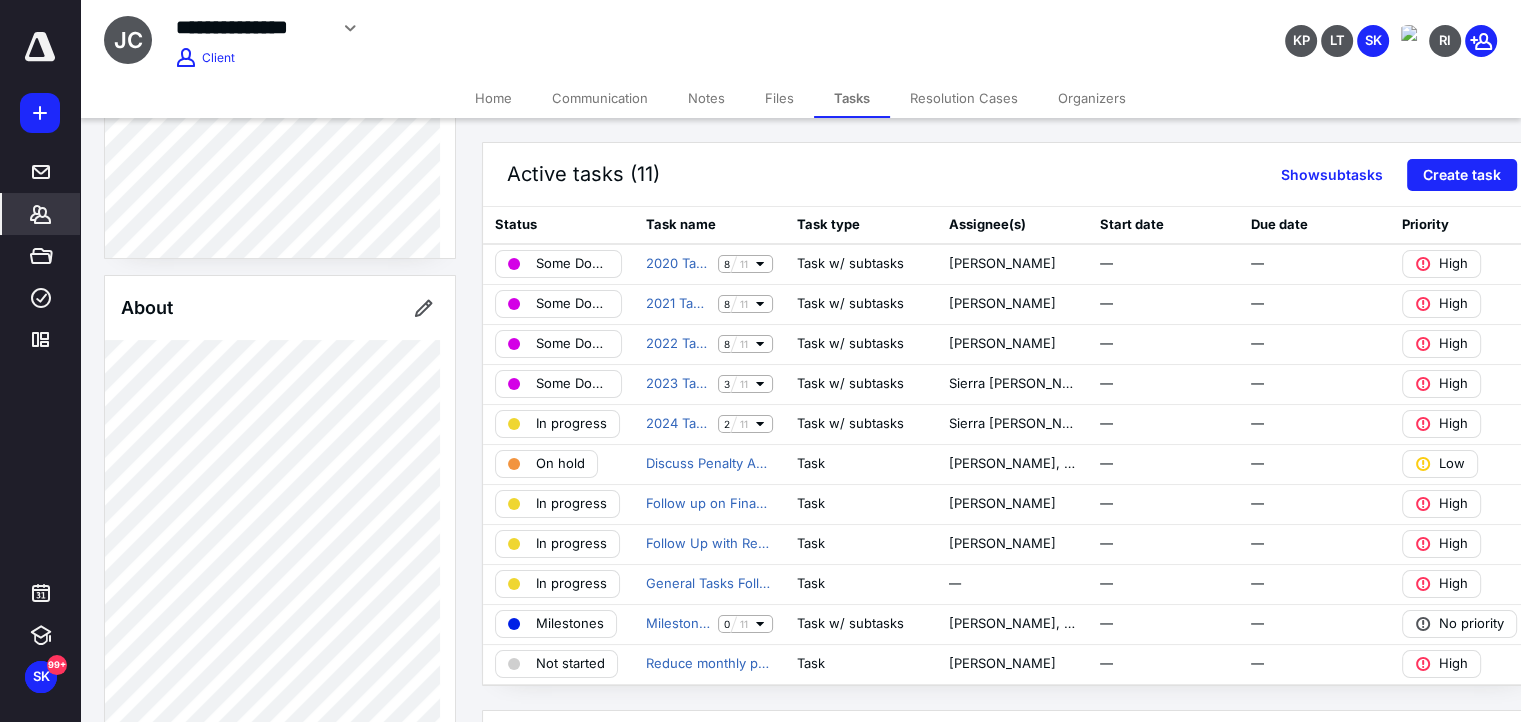 click 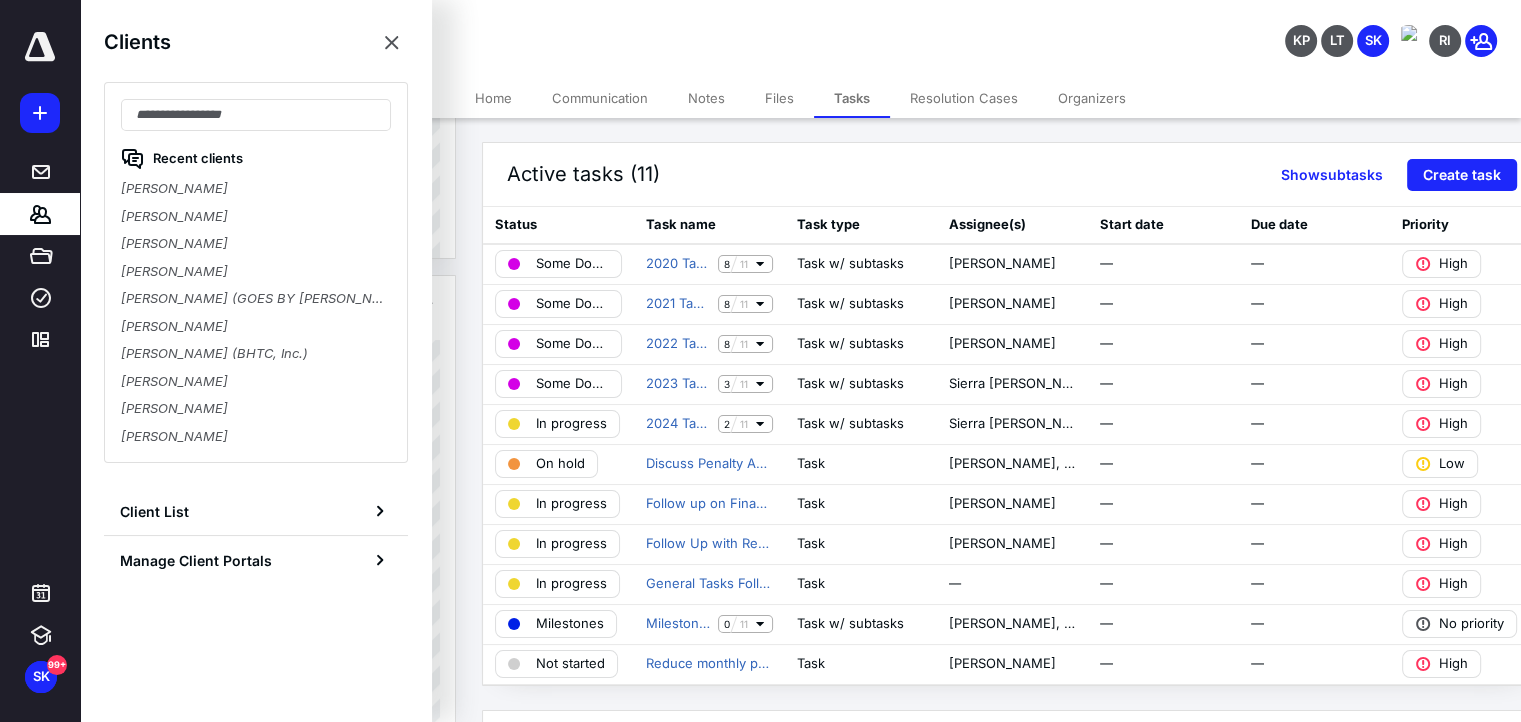 click on "Clients Recent clients [PERSON_NAME] [PERSON_NAME] [PERSON_NAME] [PERSON_NAME] [PERSON_NAME] (GOES BY [PERSON_NAME]) [PERSON_NAME] [PERSON_NAME] (BHTC, Inc.) [PERSON_NAME] [PERSON_NAME] [PERSON_NAME] Client List Manage Client Portals" at bounding box center (256, 305) 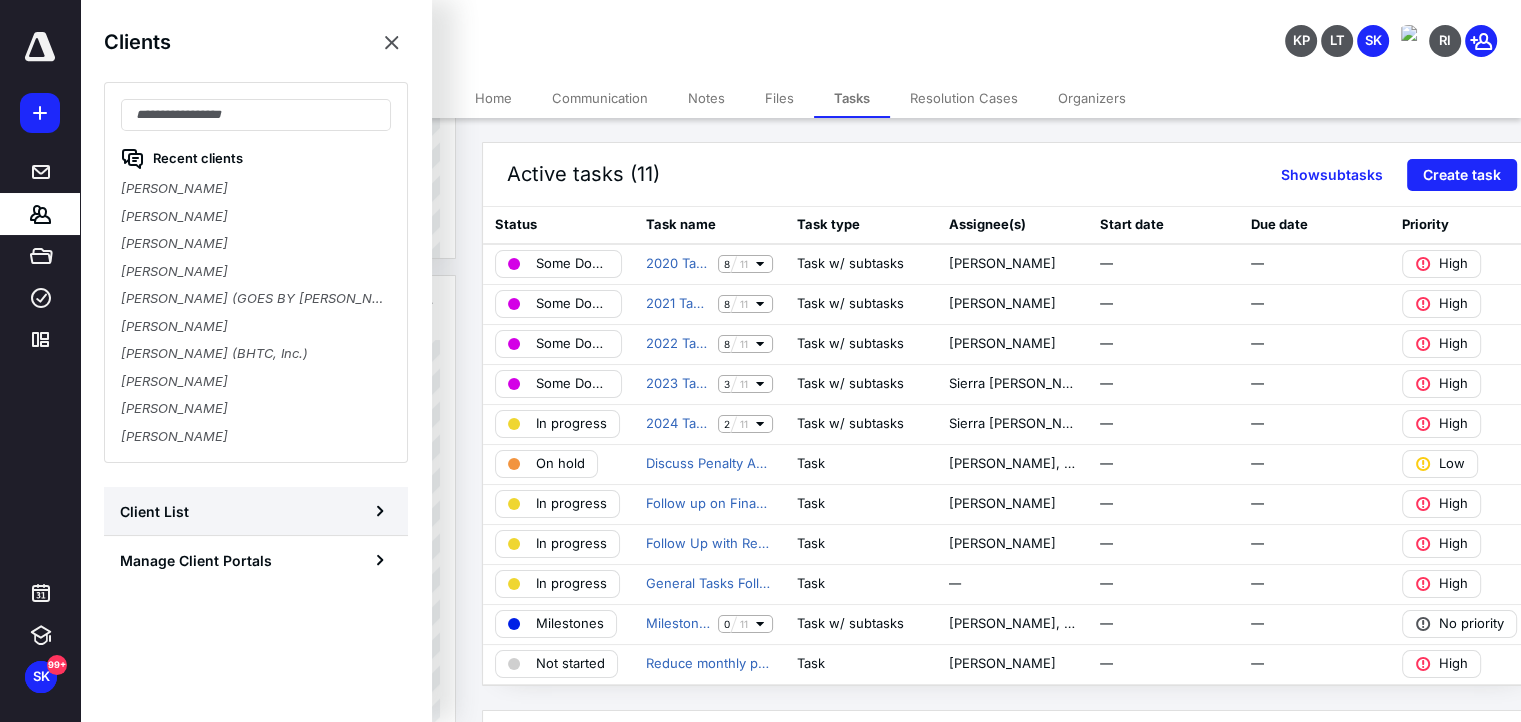 click on "Client List" at bounding box center (256, 511) 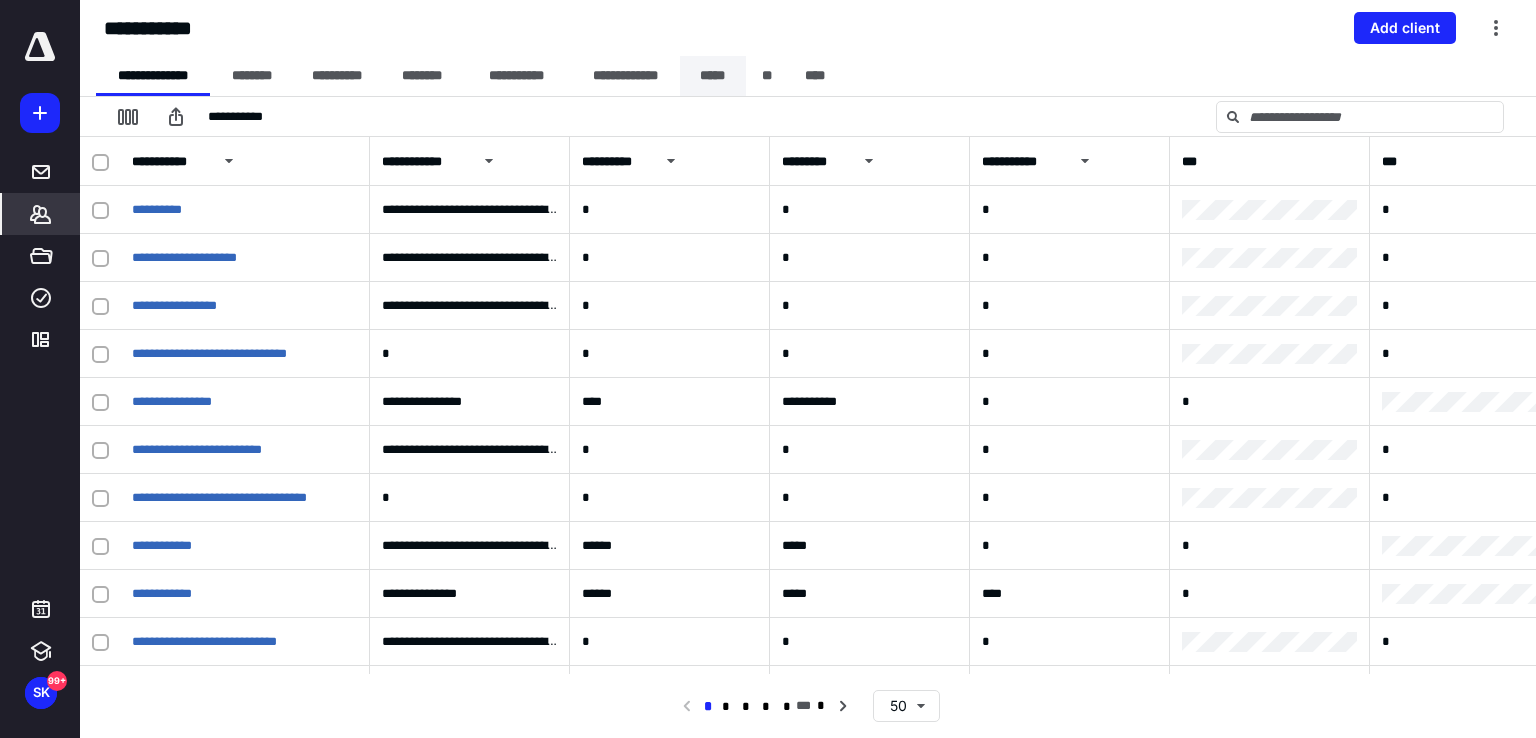 click on "*****" at bounding box center (713, 76) 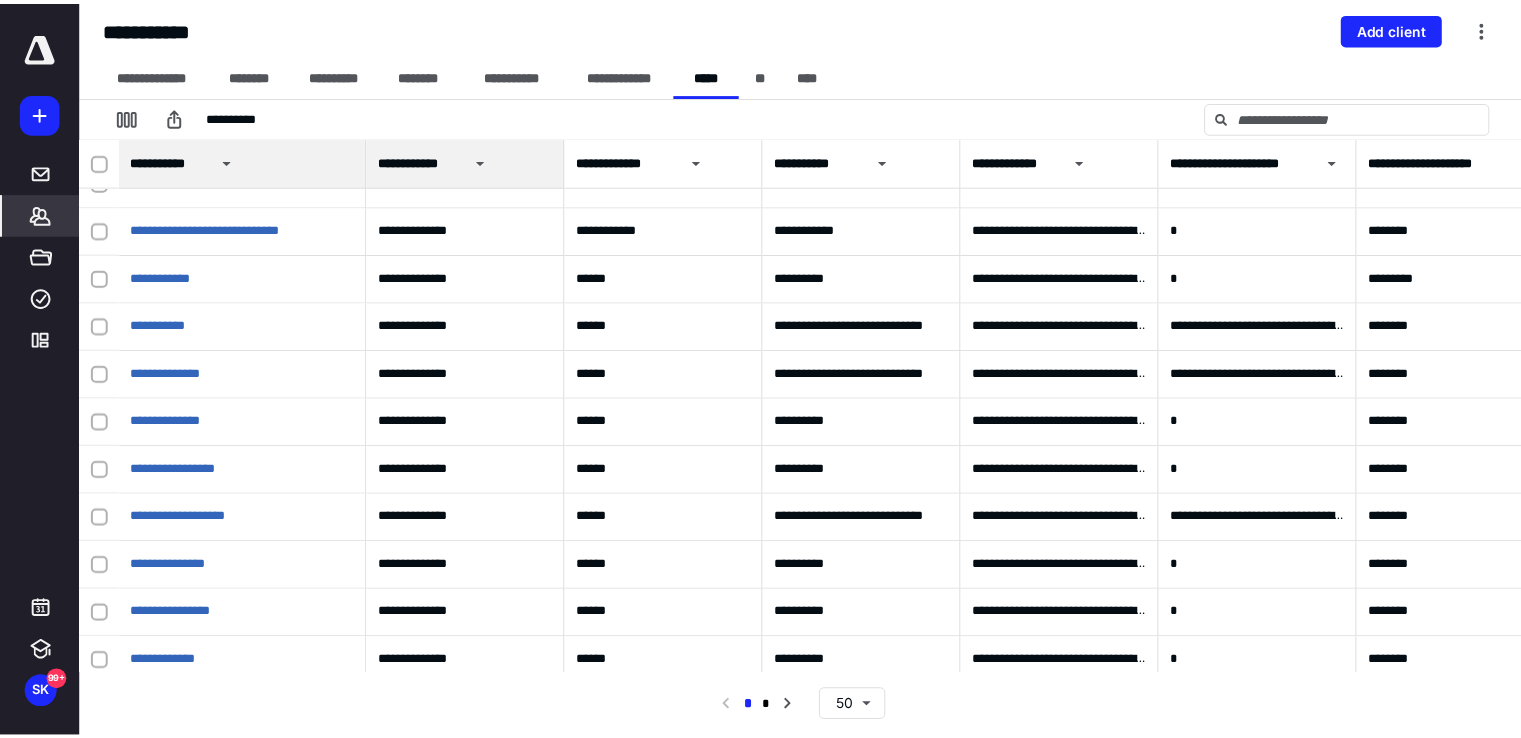 scroll, scrollTop: 800, scrollLeft: 0, axis: vertical 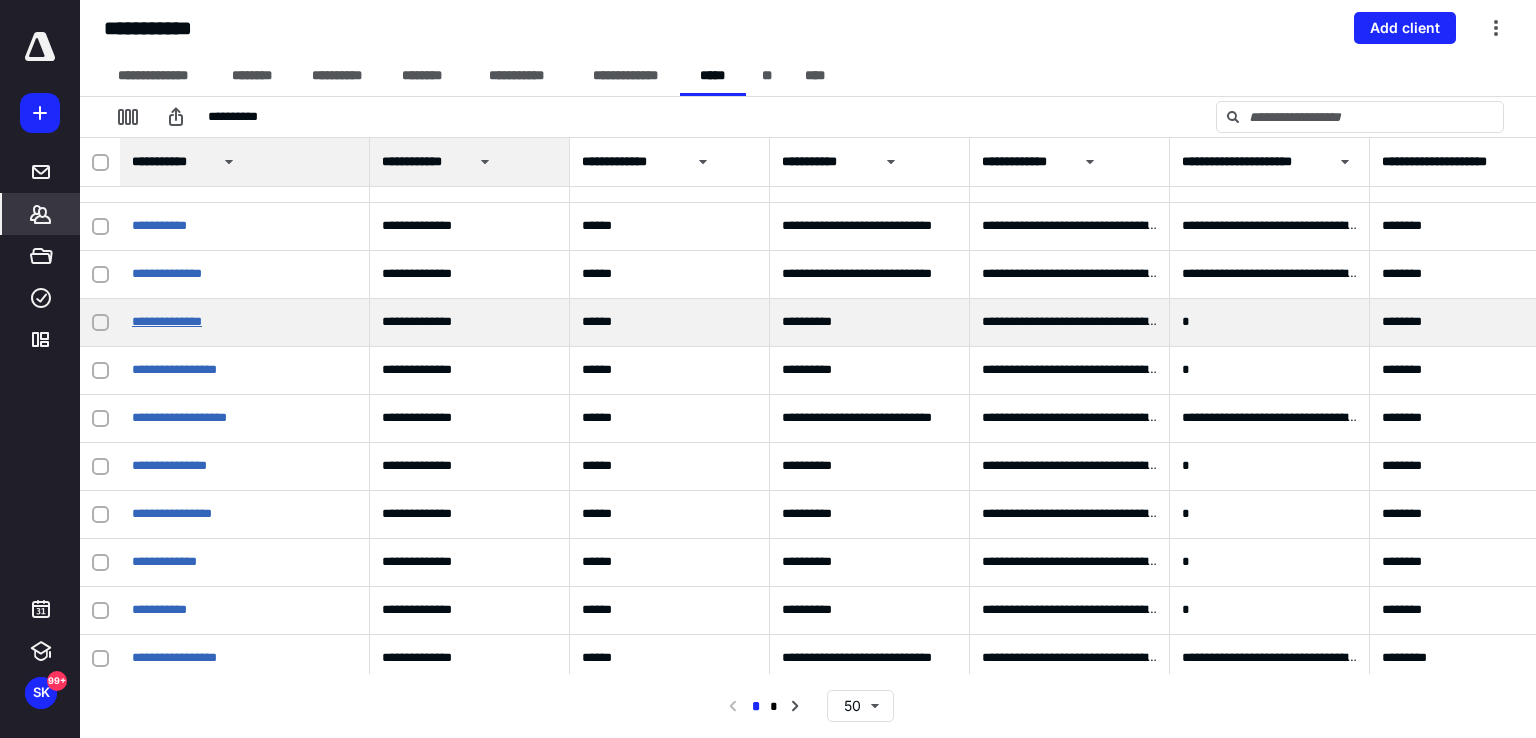 click on "**********" at bounding box center [167, 321] 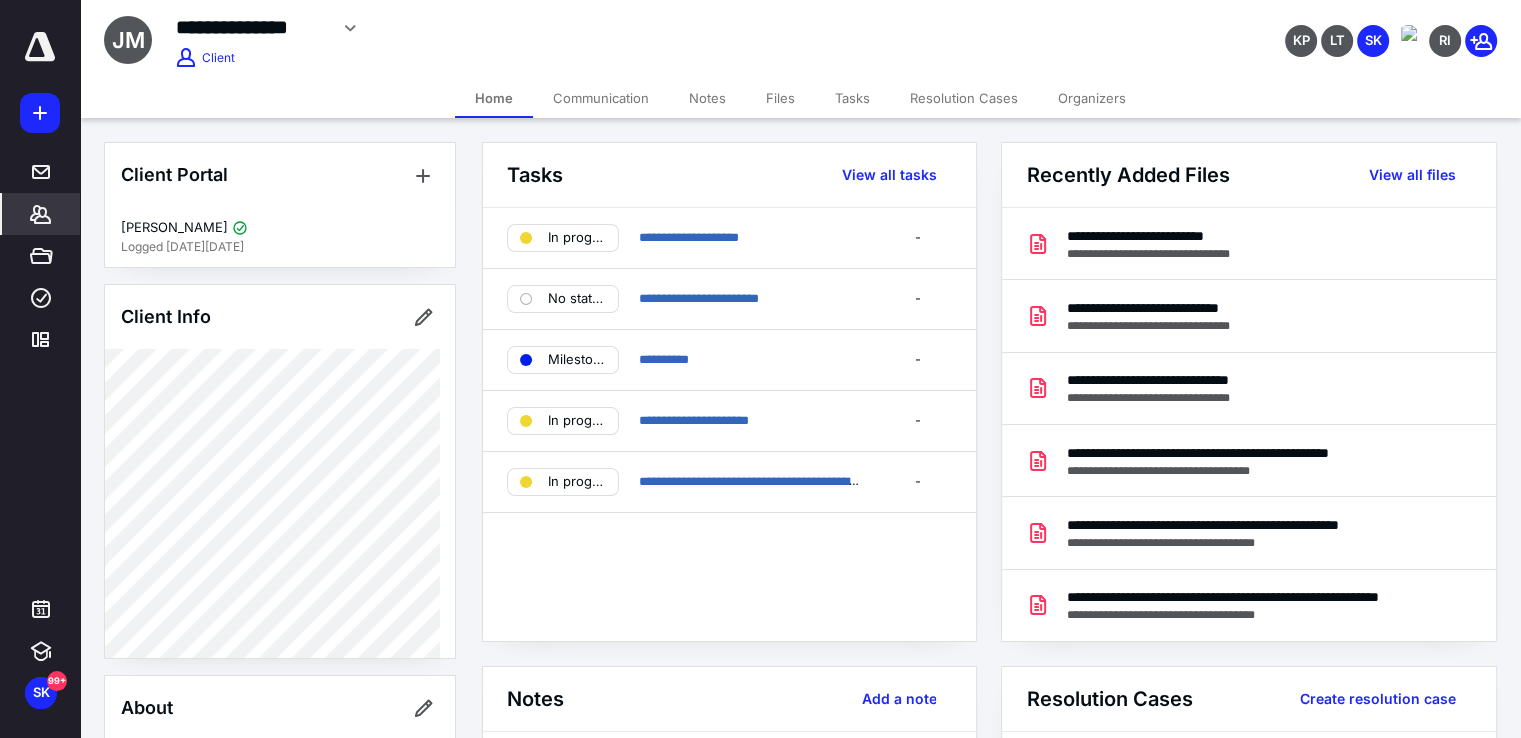 scroll, scrollTop: 0, scrollLeft: 0, axis: both 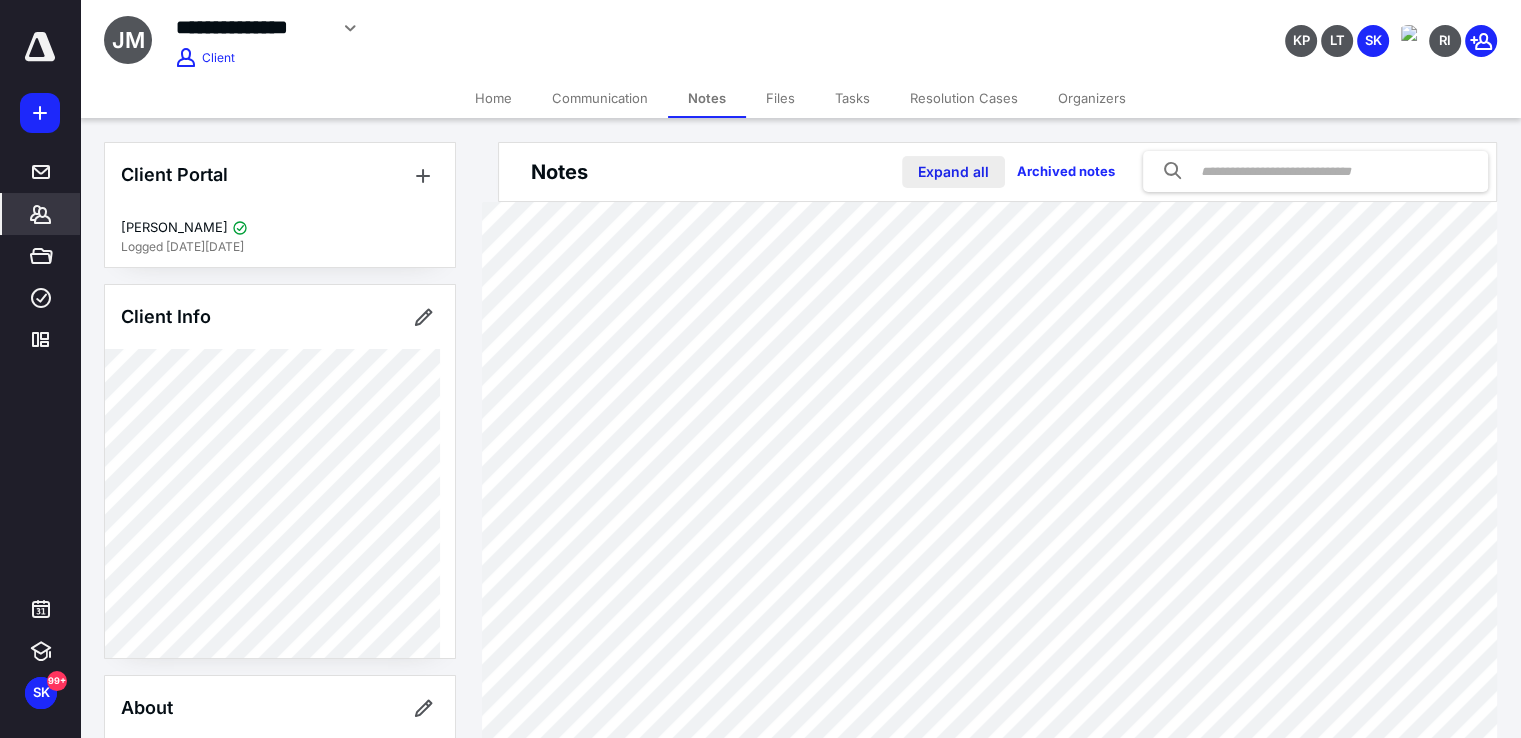 click on "Expand all" at bounding box center [953, 172] 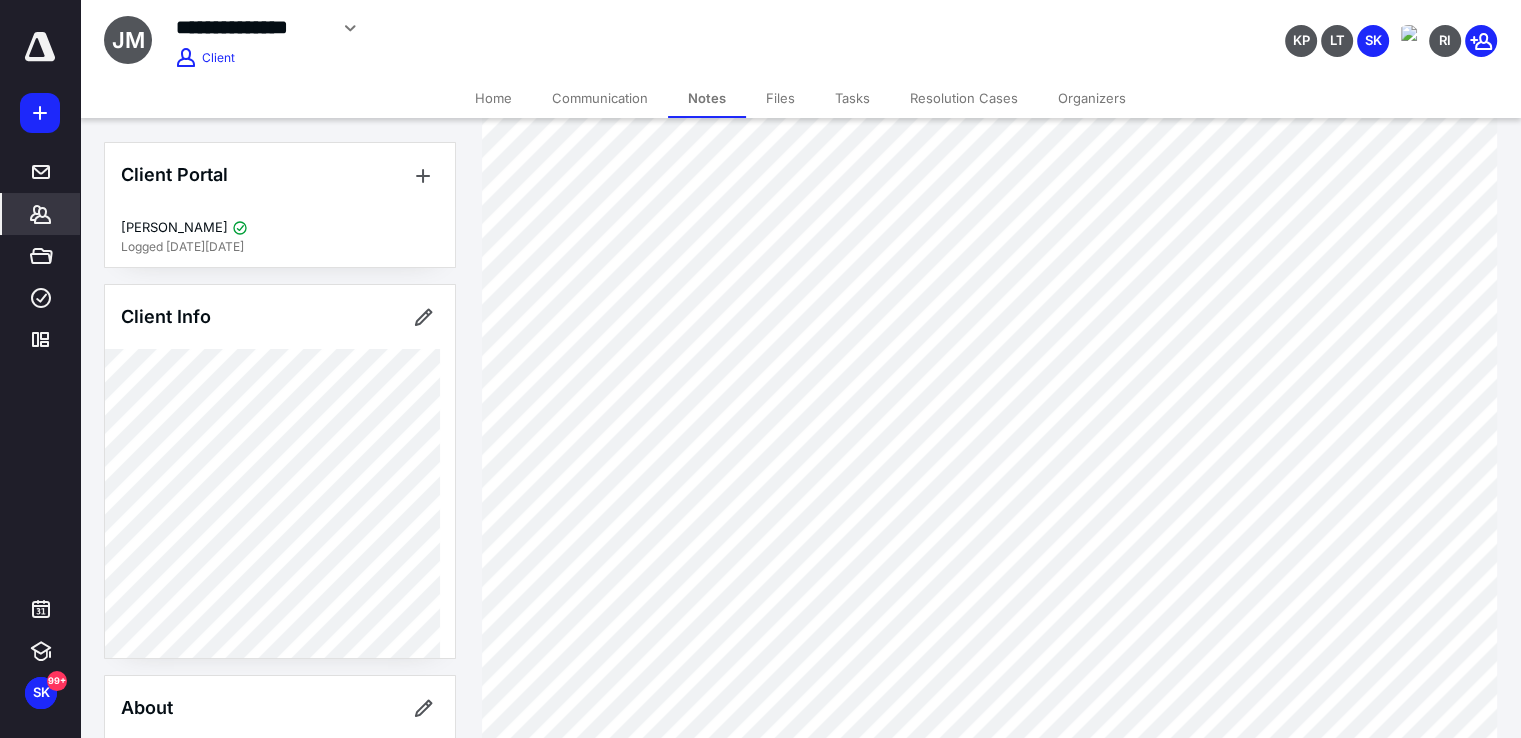 scroll, scrollTop: 1000, scrollLeft: 0, axis: vertical 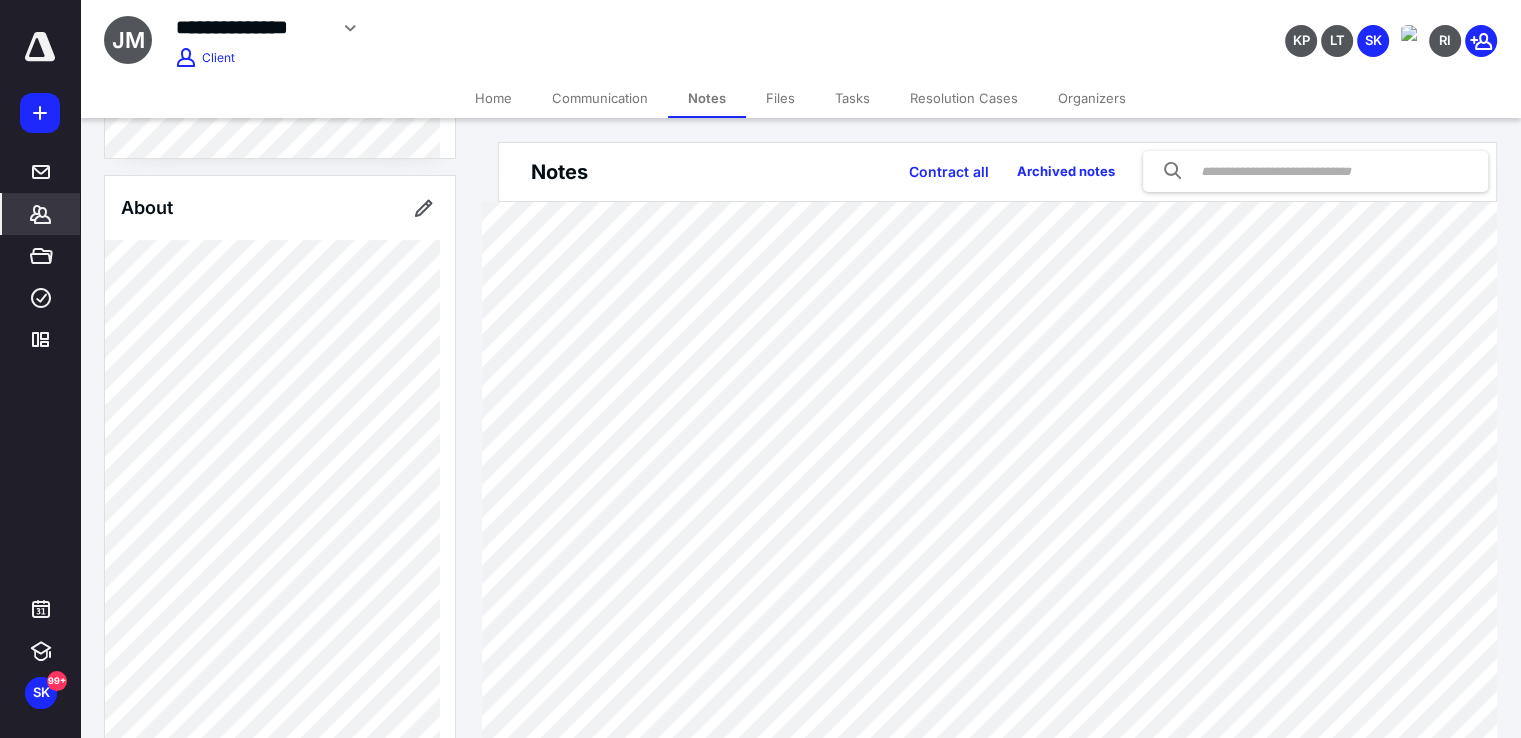 click on "Tasks" at bounding box center [852, 98] 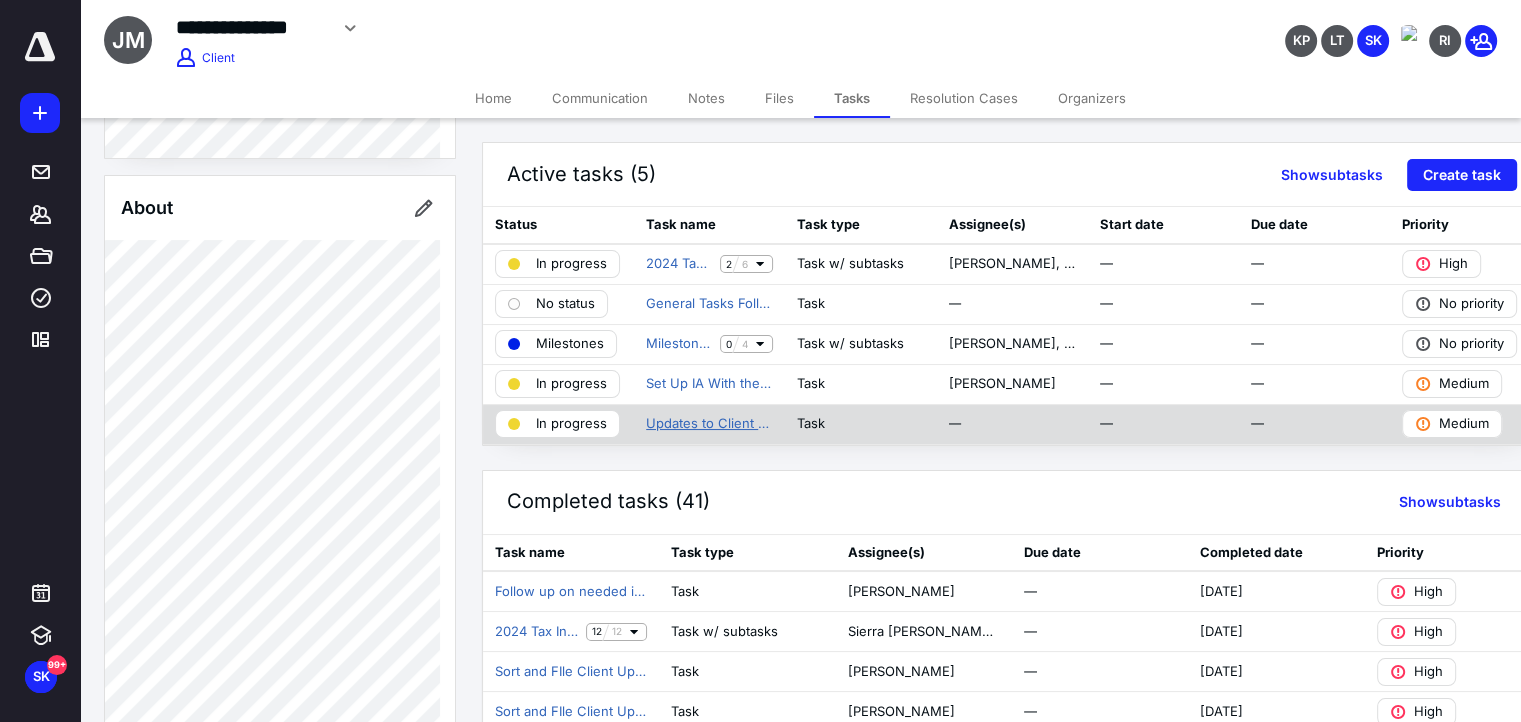 click on "Updates to Client Every Other Week (see details)" at bounding box center (709, 424) 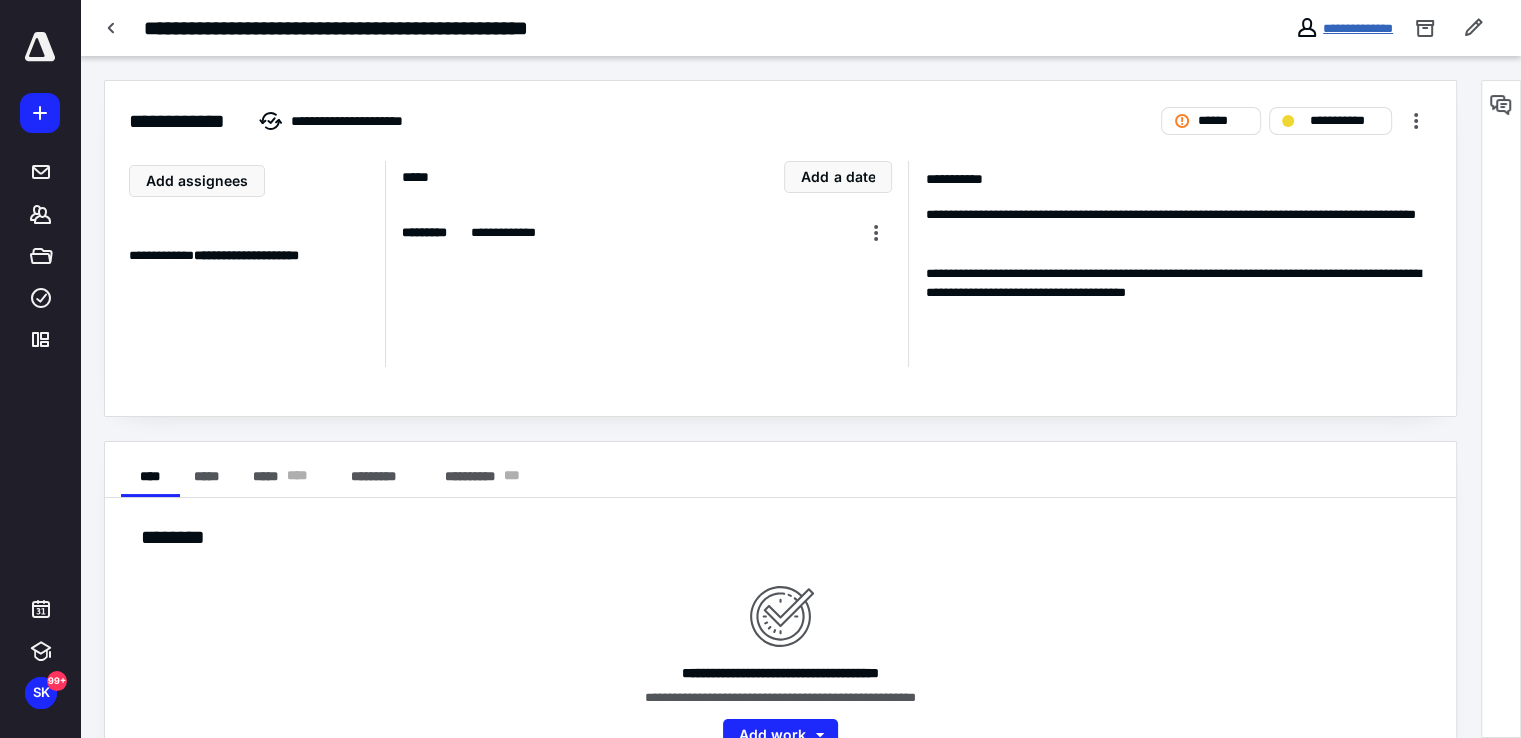 click on "**********" at bounding box center (1358, 28) 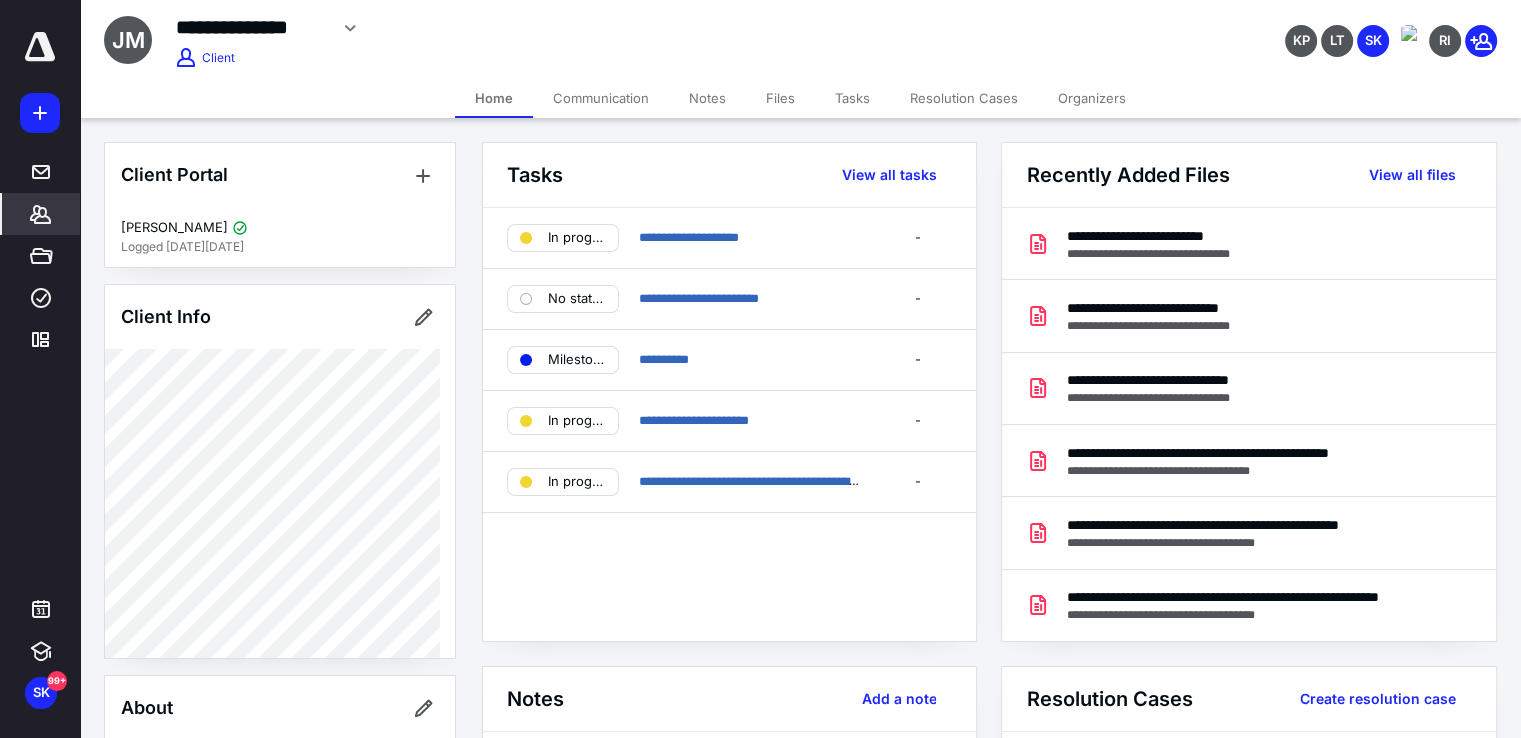 click on "Notes" at bounding box center (707, 98) 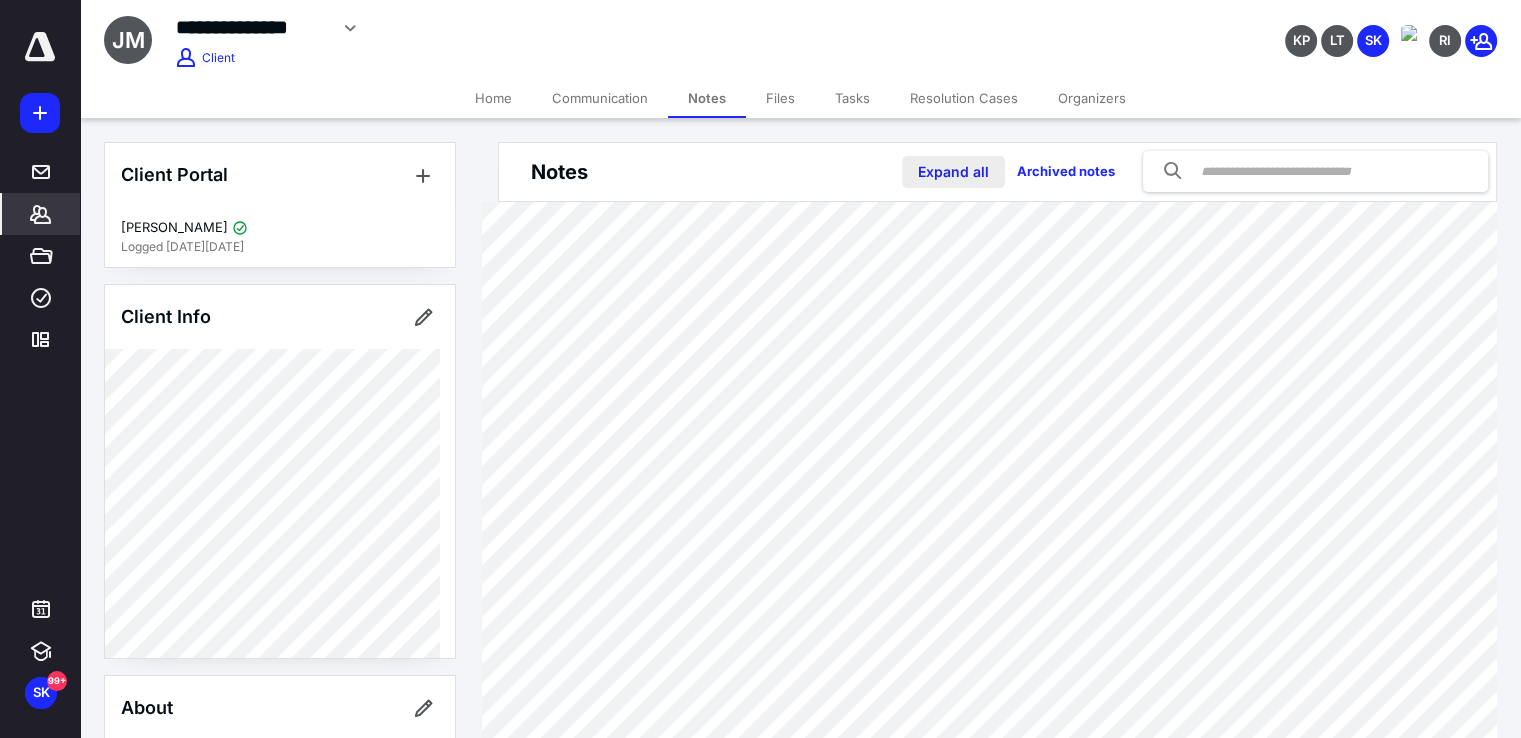 click on "Expand all" at bounding box center [953, 172] 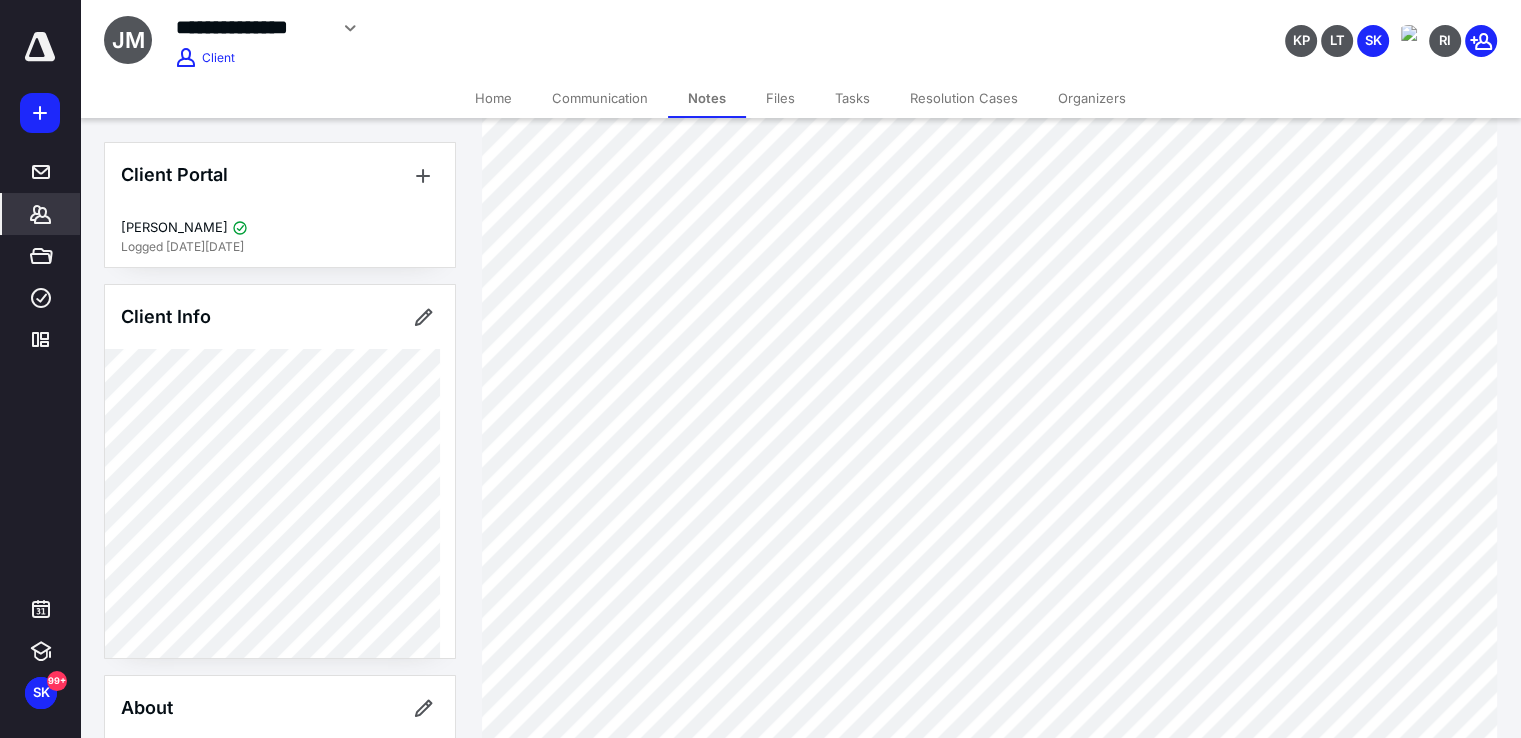scroll, scrollTop: 1200, scrollLeft: 0, axis: vertical 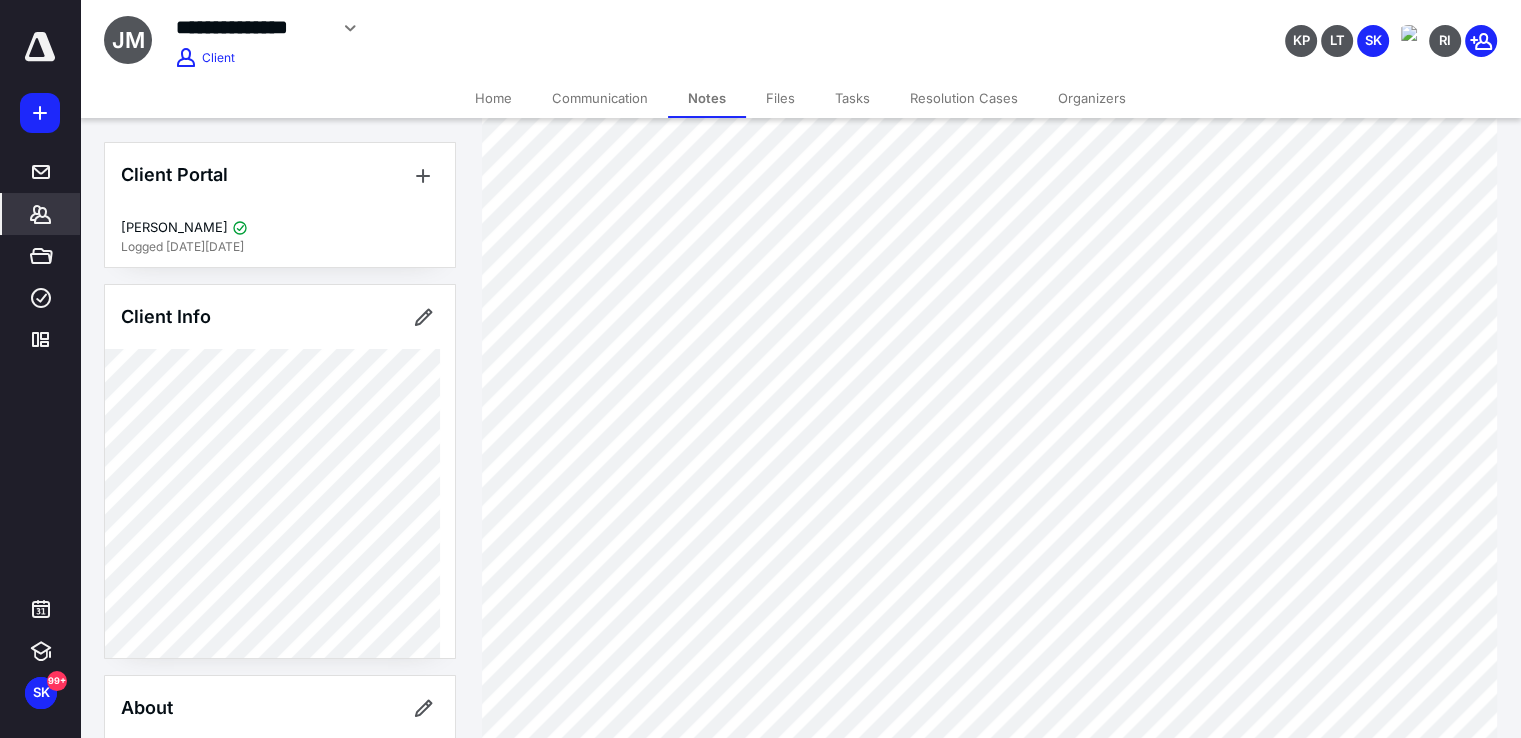 click on "Tasks" at bounding box center [852, 98] 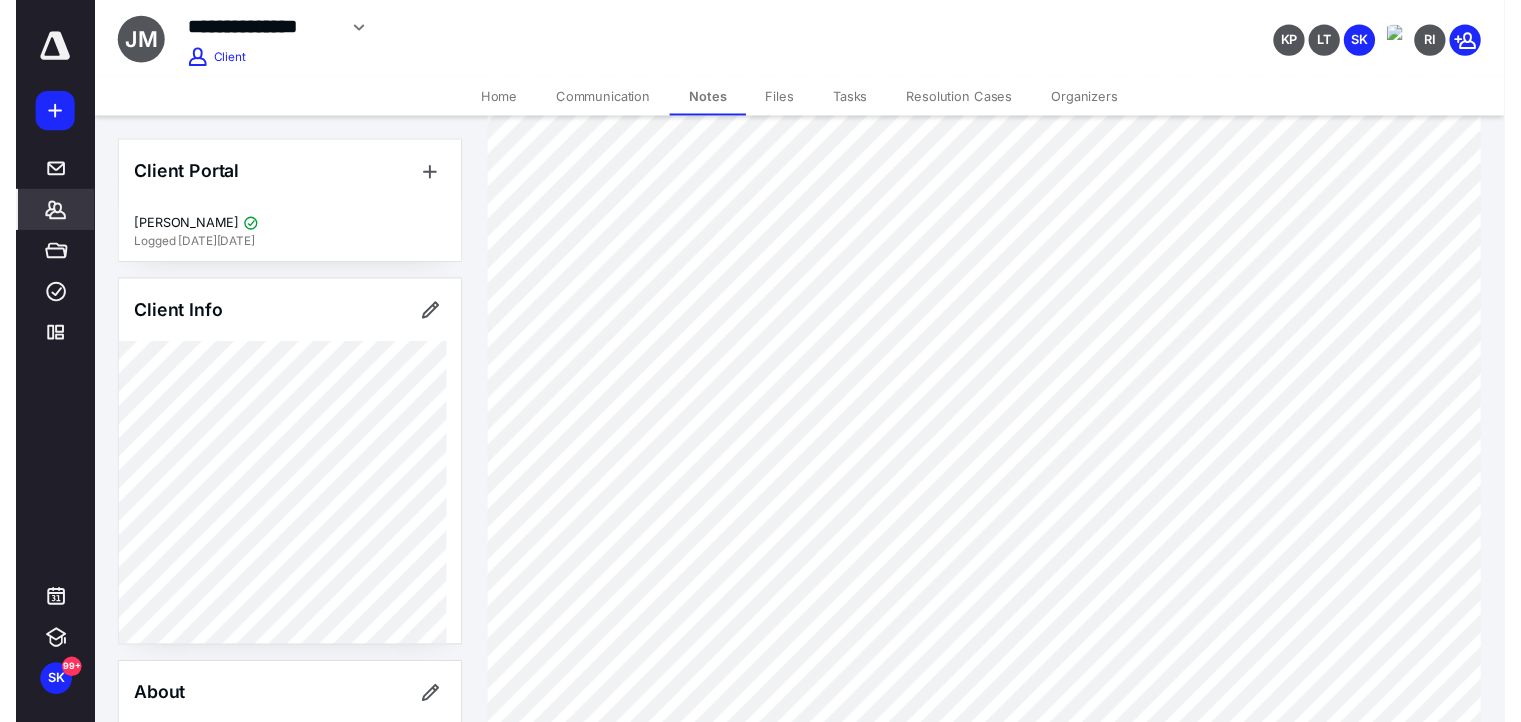 scroll, scrollTop: 0, scrollLeft: 0, axis: both 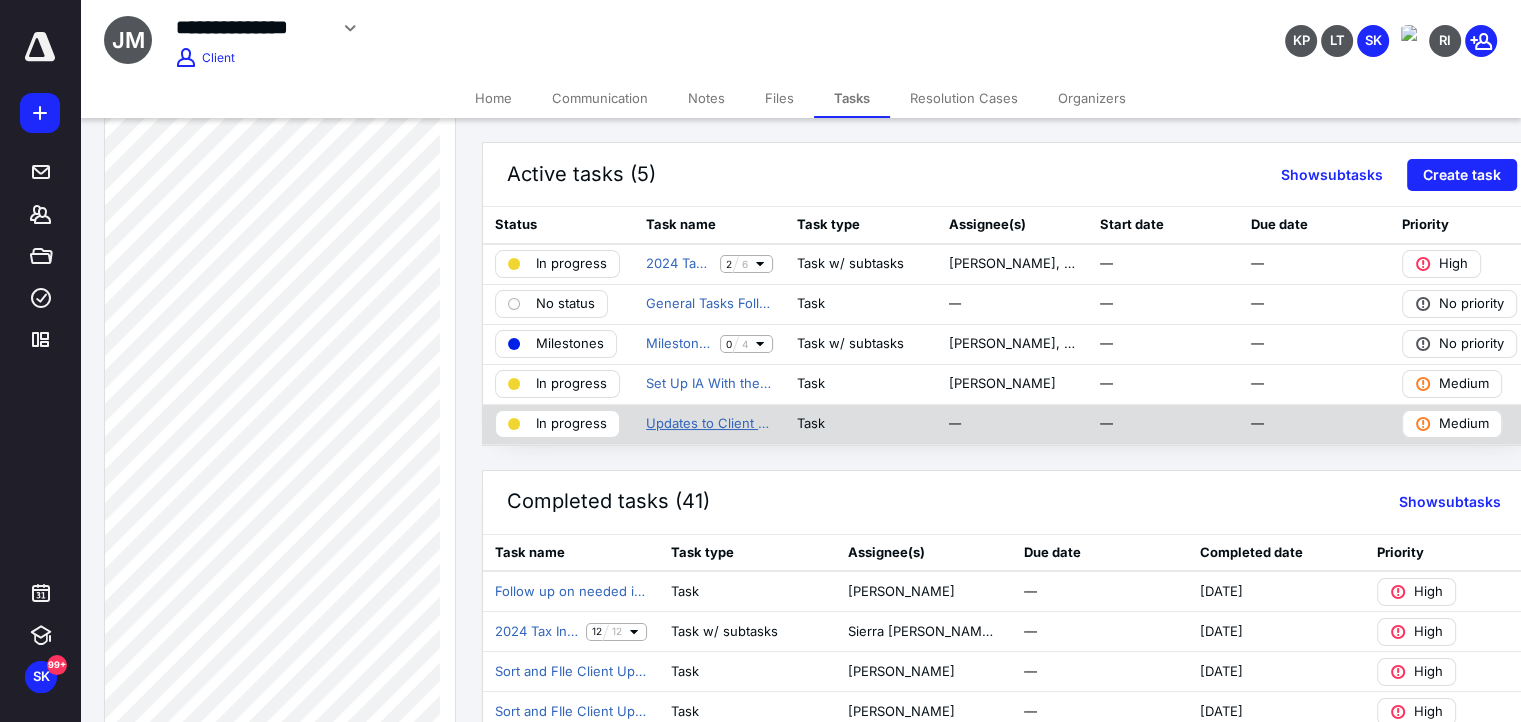 click on "Updates to Client Every Other Week (see details)" at bounding box center (709, 424) 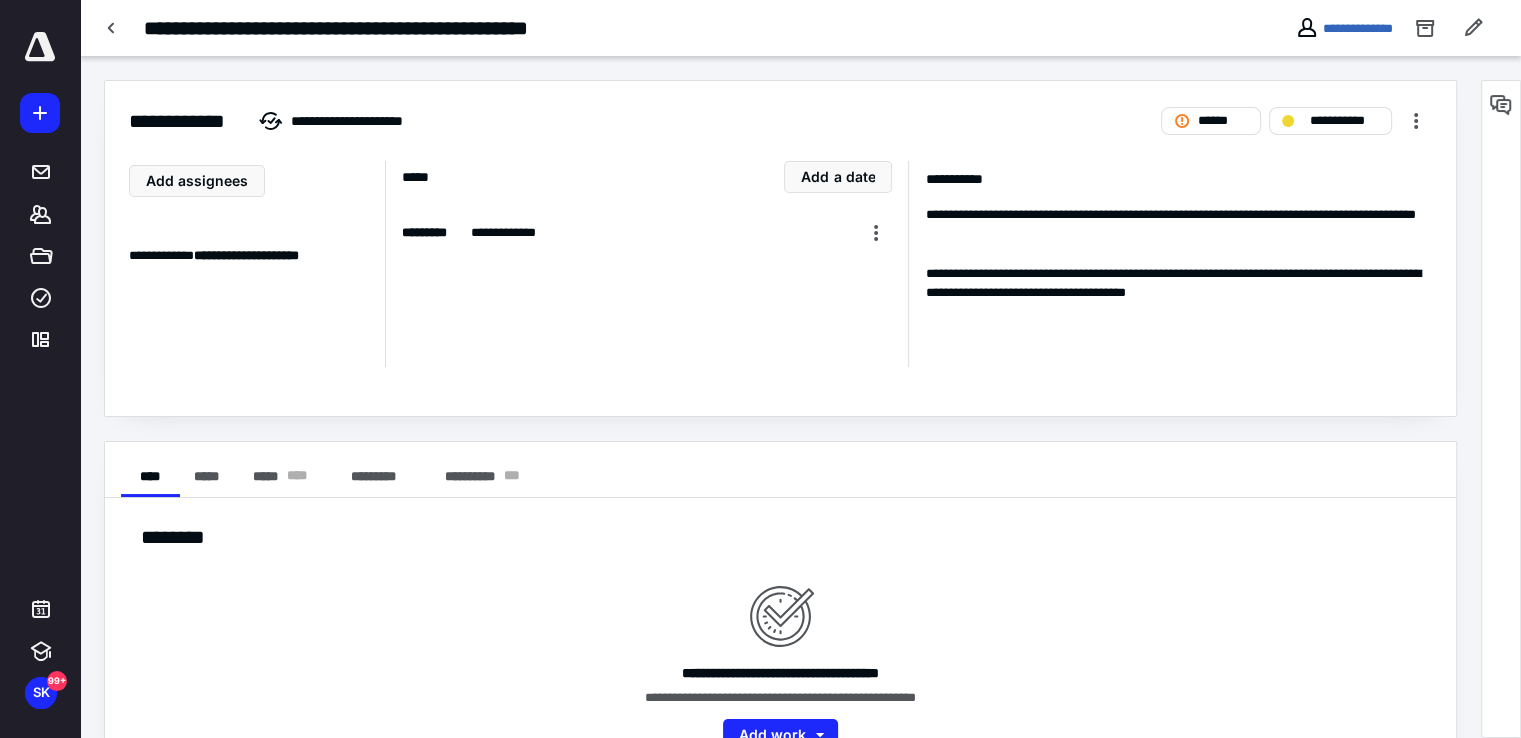 click on "**********" at bounding box center [1344, 28] 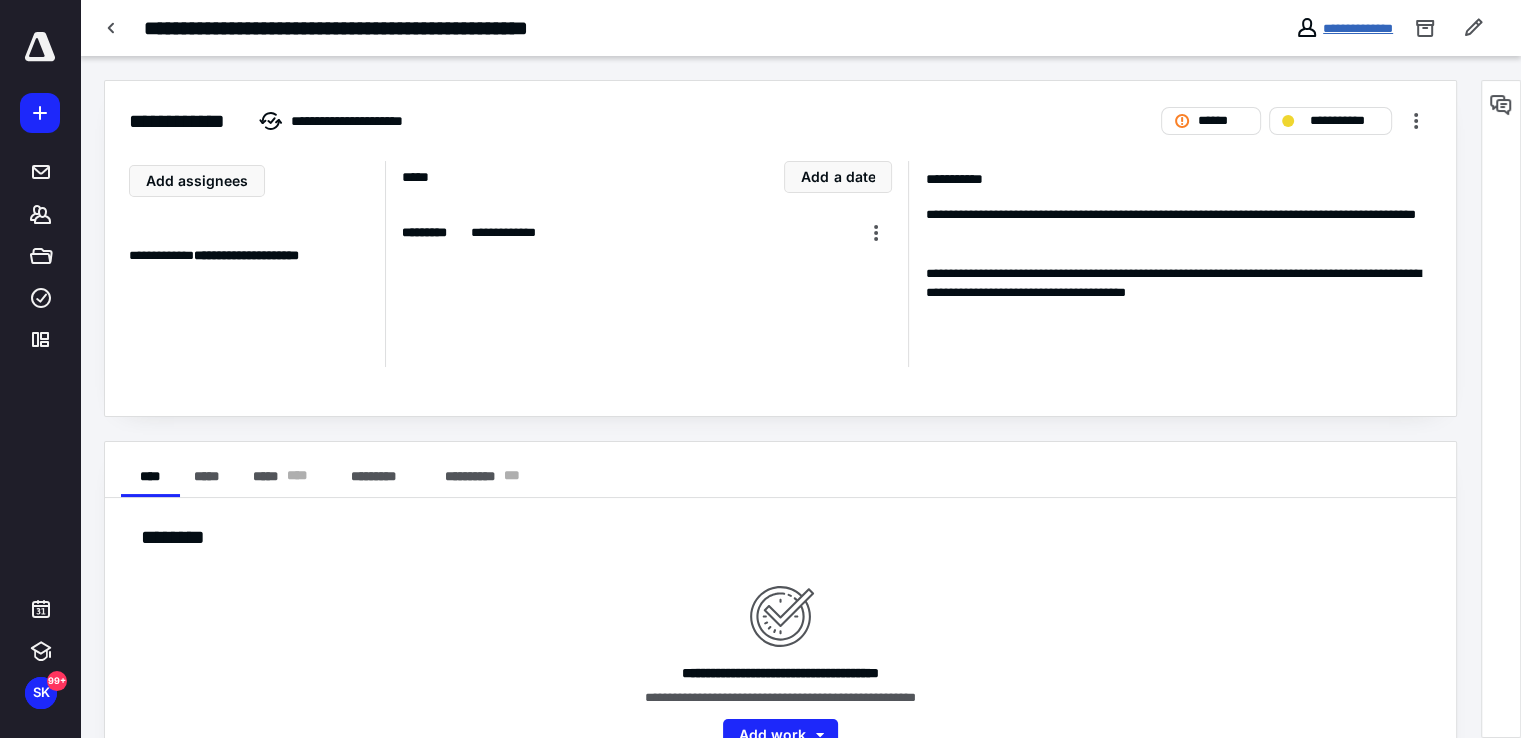 click on "**********" at bounding box center (1358, 28) 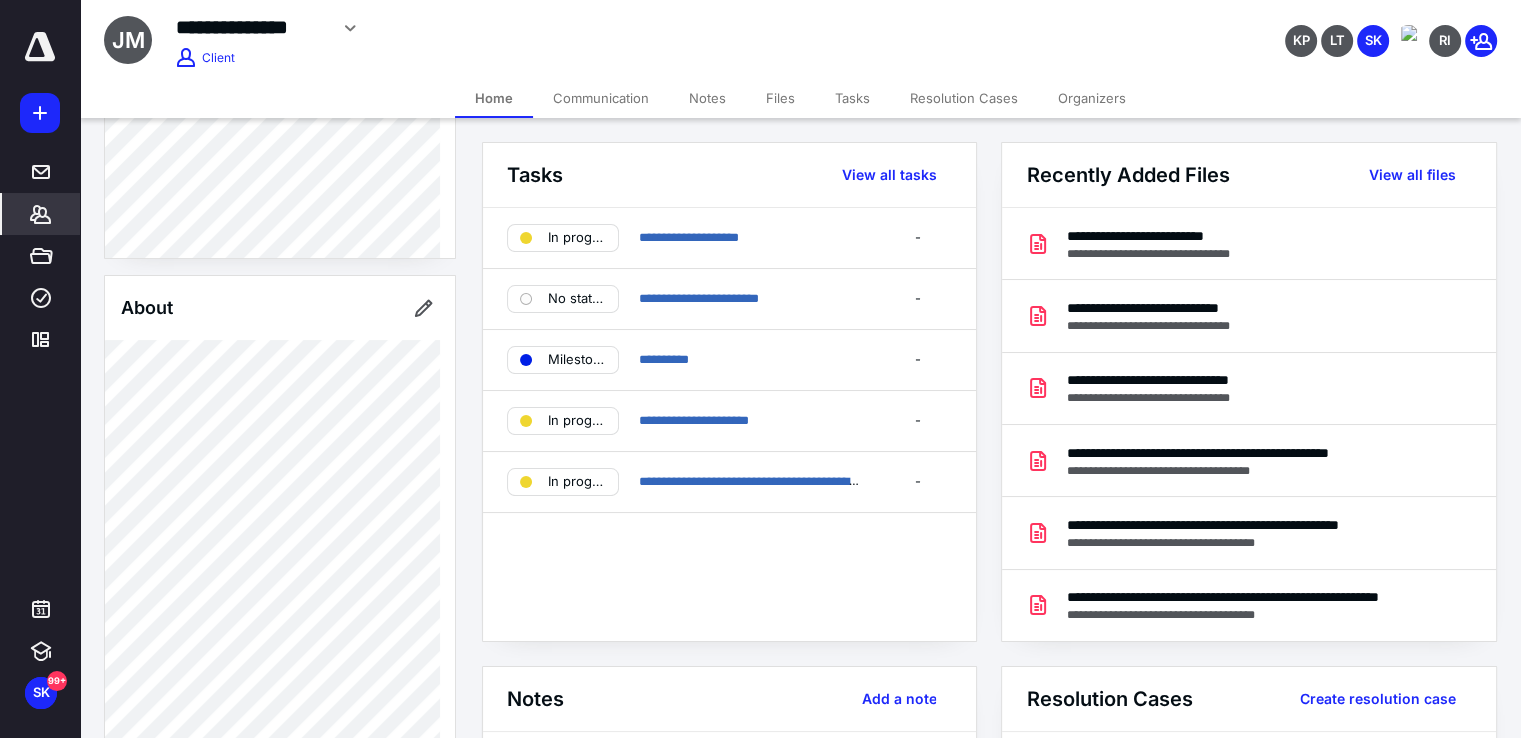 scroll, scrollTop: 700, scrollLeft: 0, axis: vertical 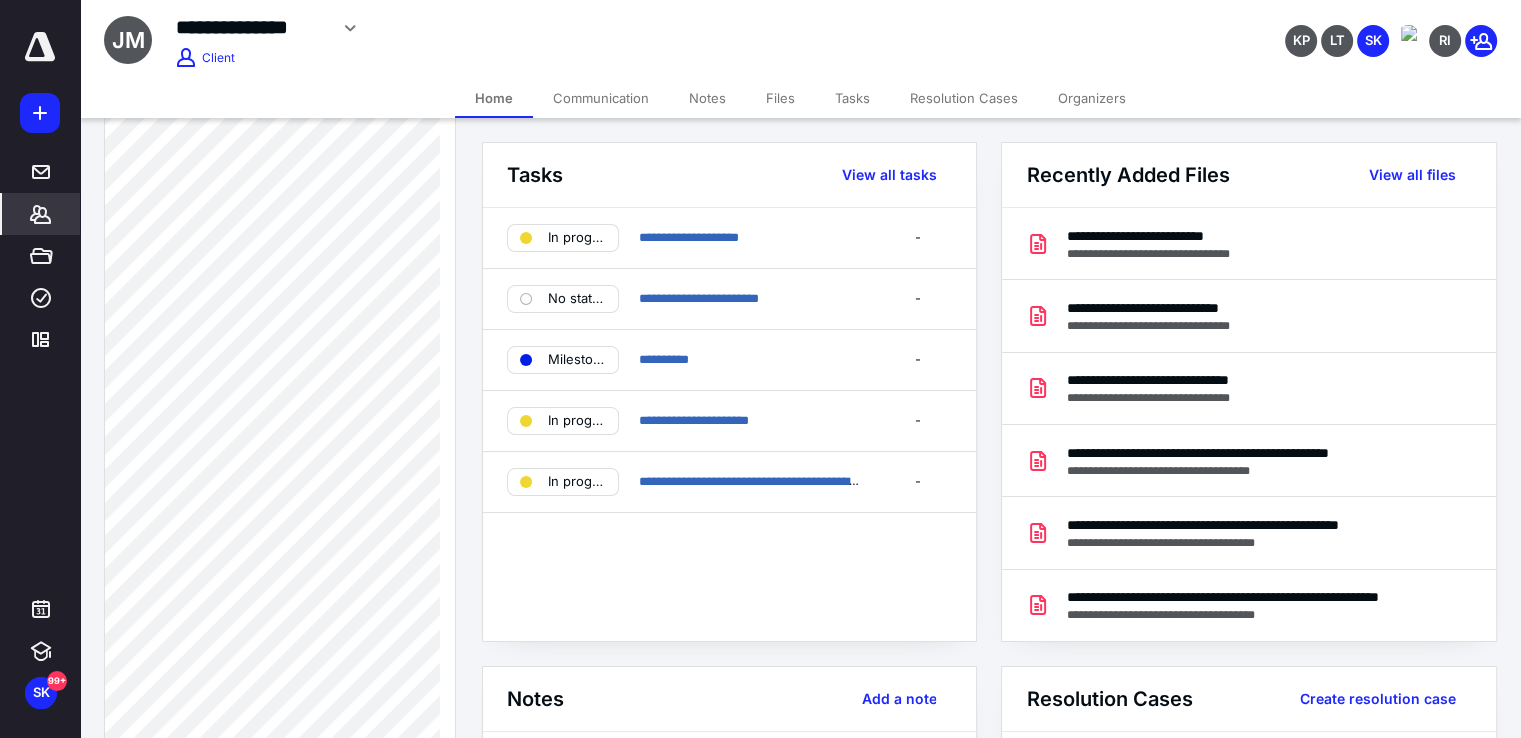 click on "Notes" at bounding box center (707, 98) 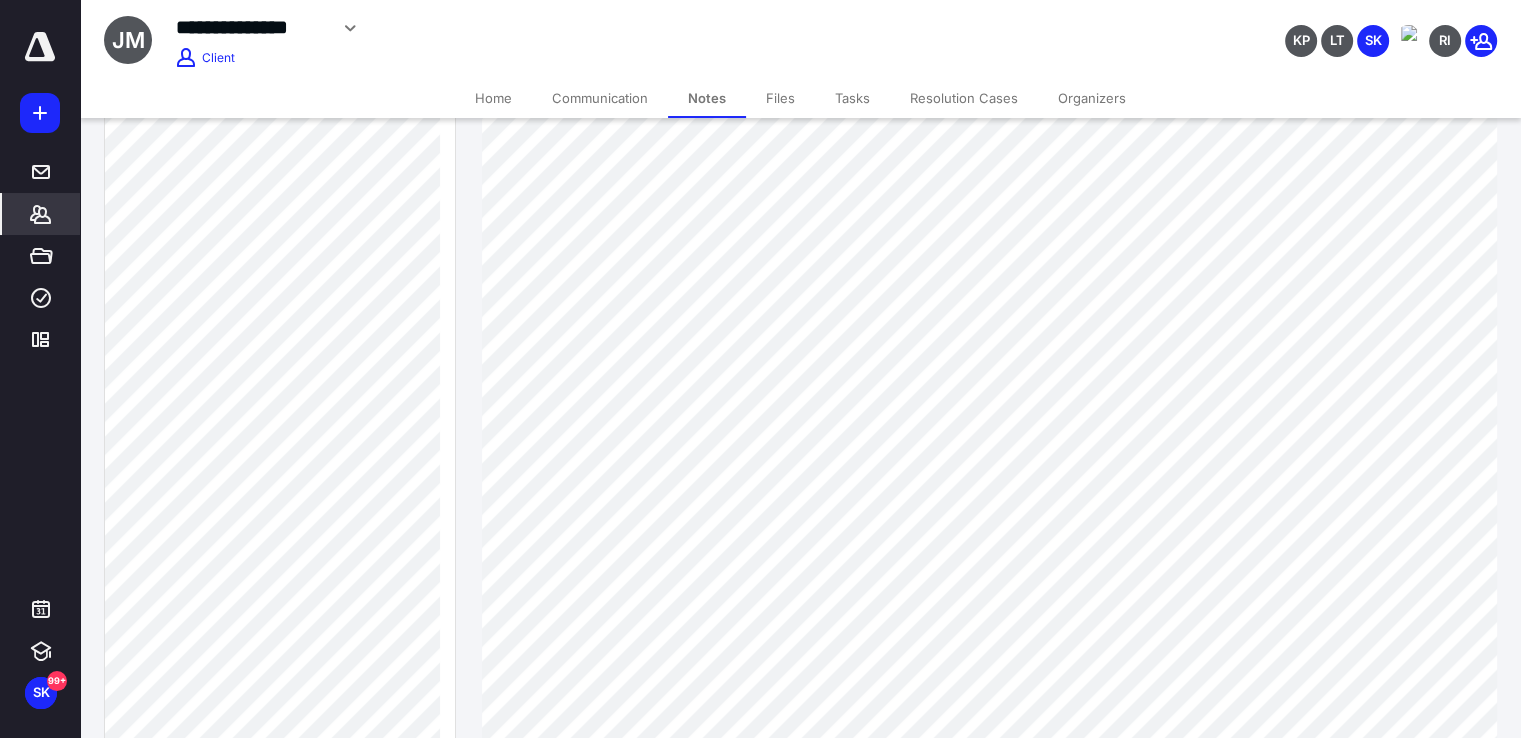 scroll, scrollTop: 200, scrollLeft: 0, axis: vertical 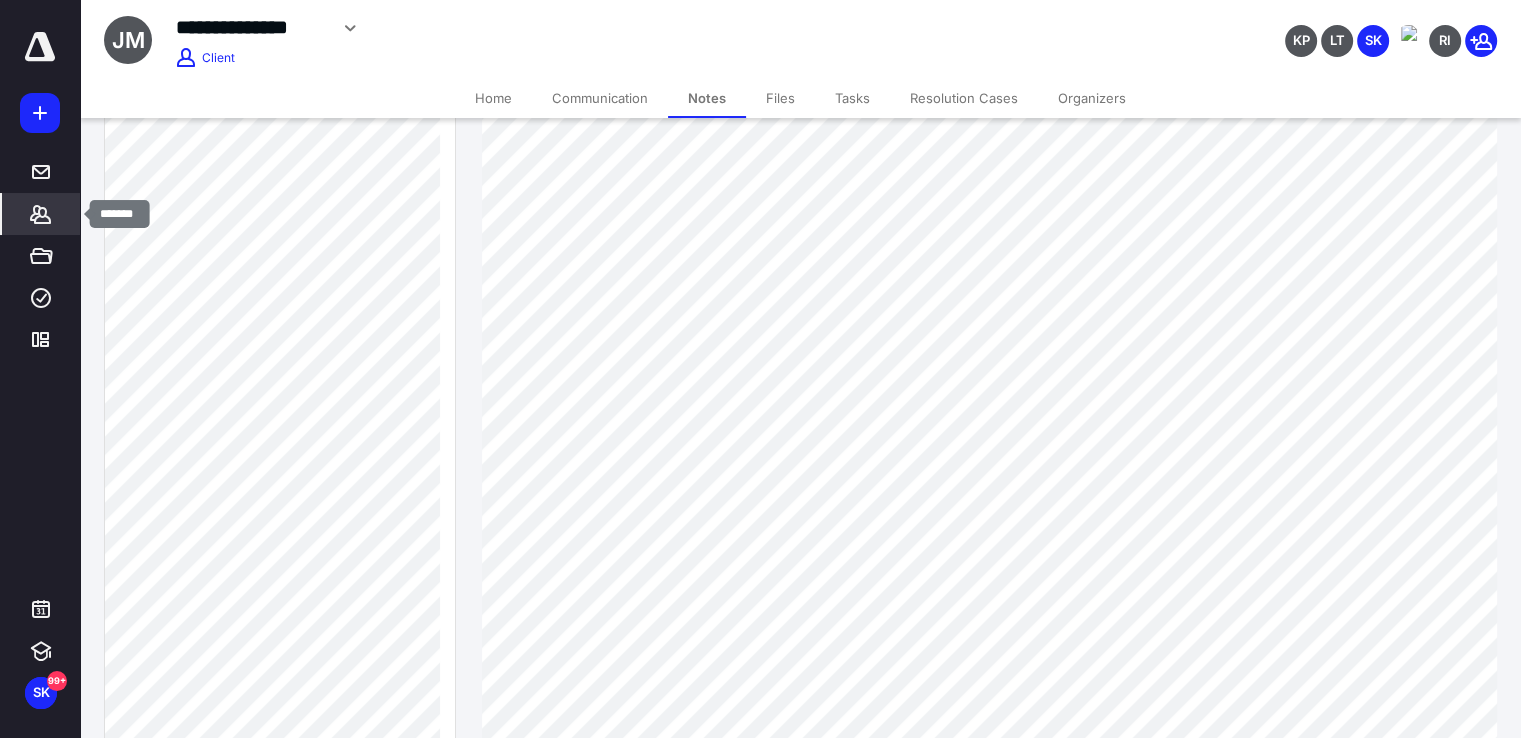 click 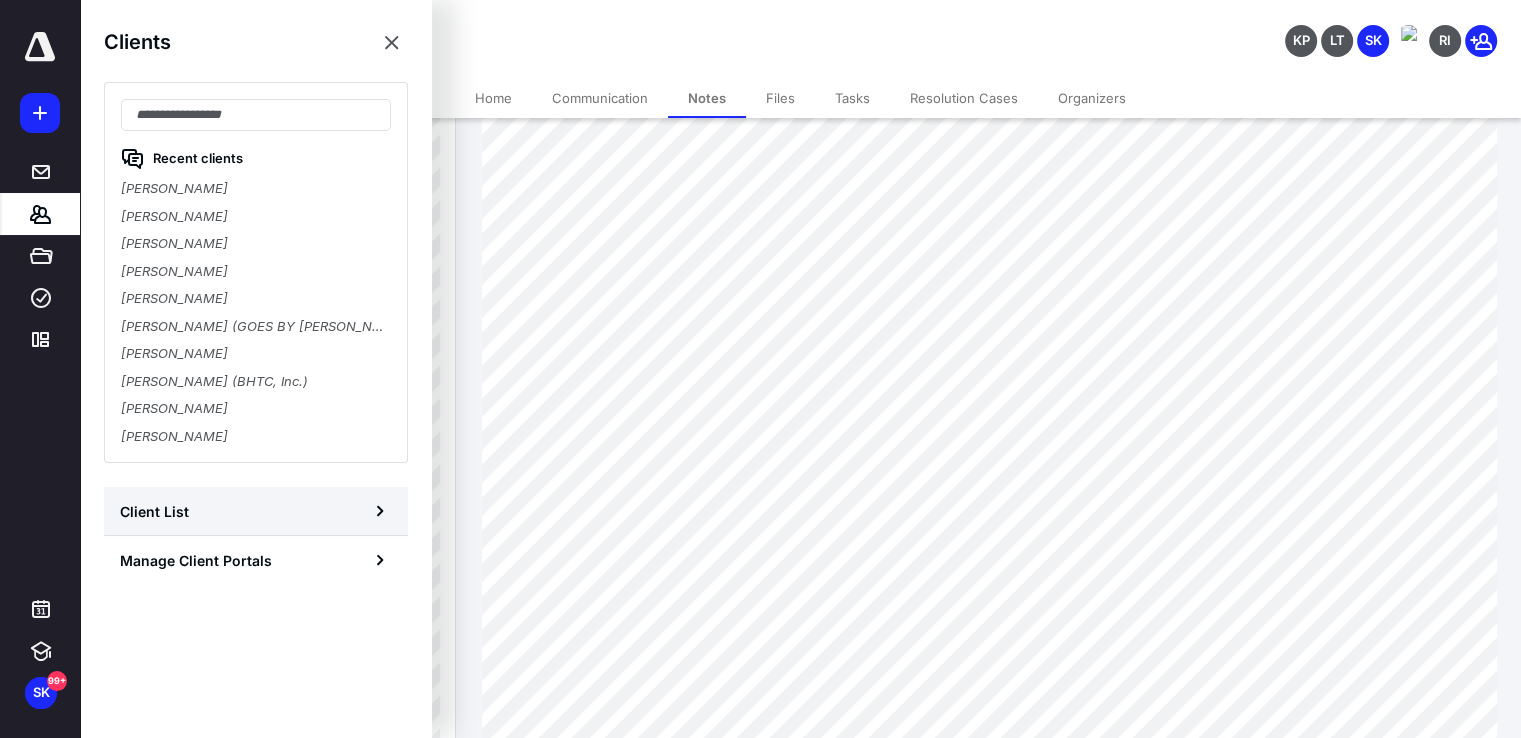 click on "Client List" at bounding box center (154, 511) 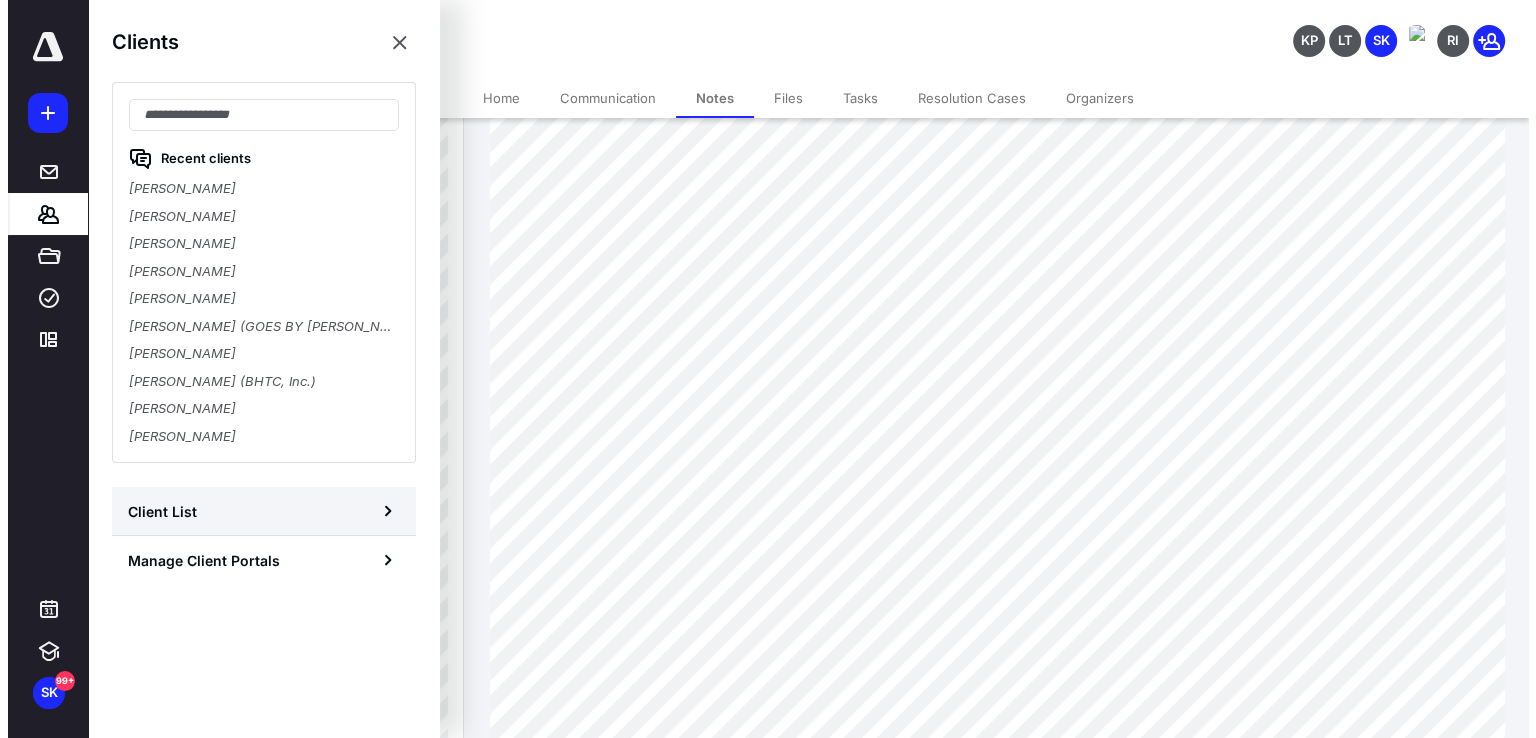 scroll, scrollTop: 0, scrollLeft: 0, axis: both 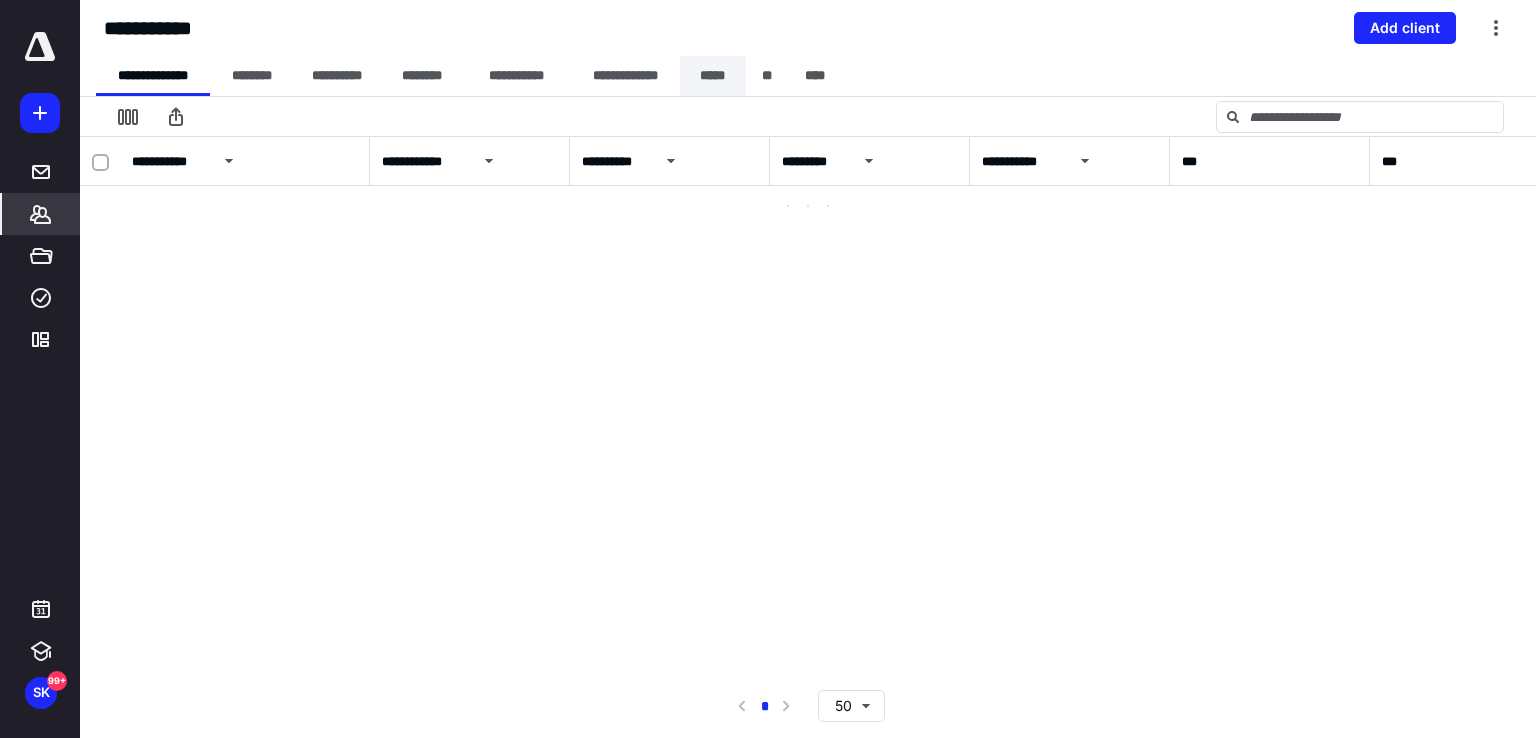 click on "*****" at bounding box center (713, 76) 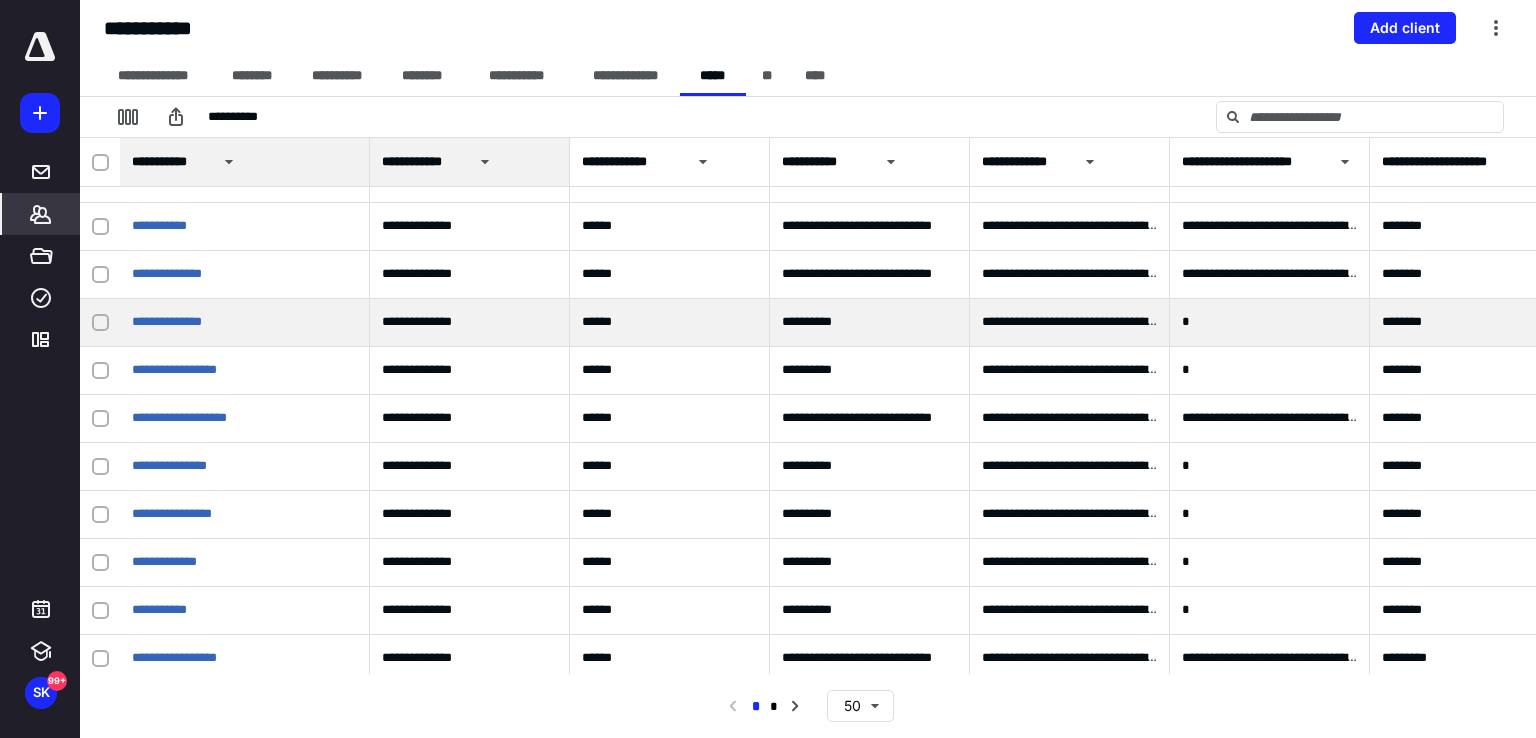 scroll, scrollTop: 900, scrollLeft: 0, axis: vertical 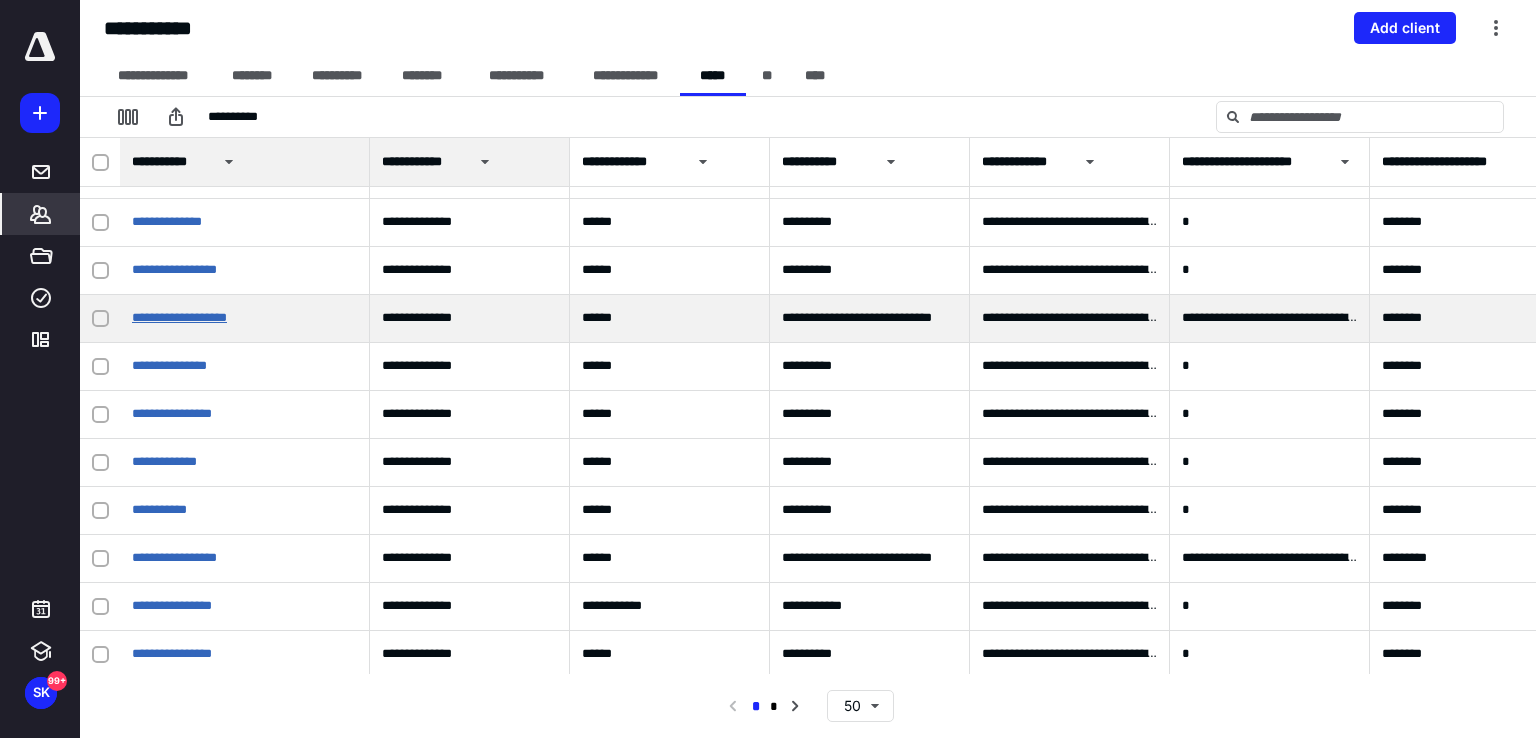 click on "**********" at bounding box center (179, 317) 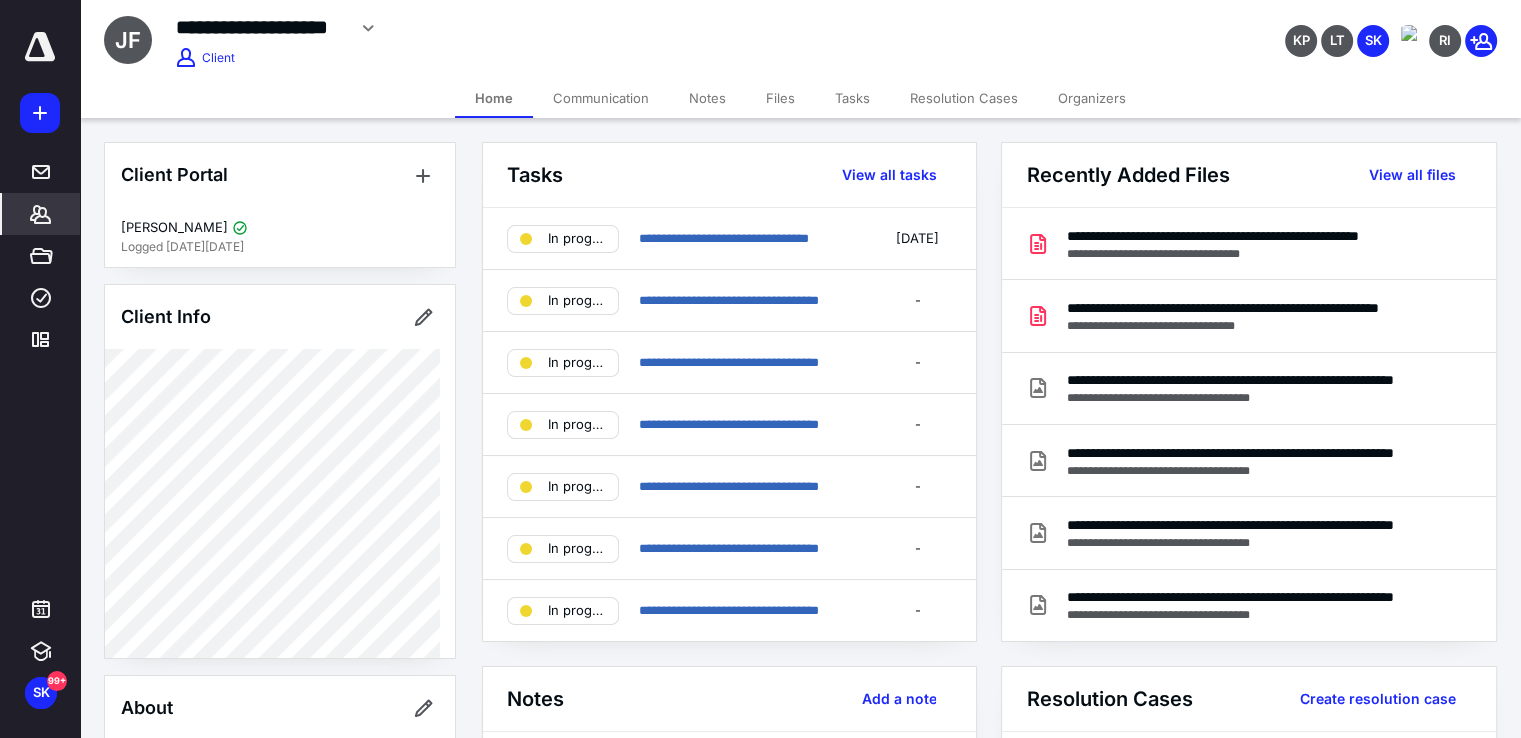 click on "Tasks" at bounding box center (852, 98) 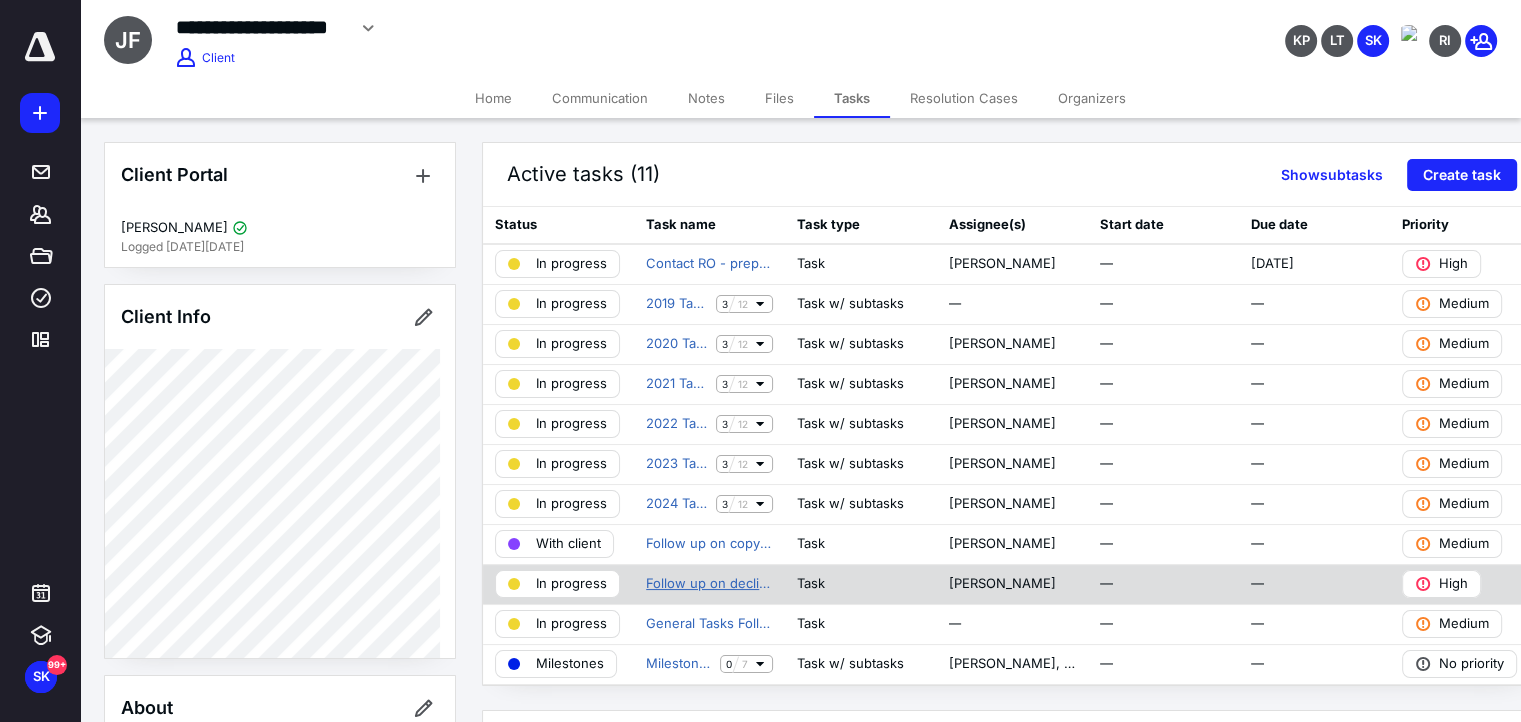 click on "Follow up on declined payment" at bounding box center [709, 584] 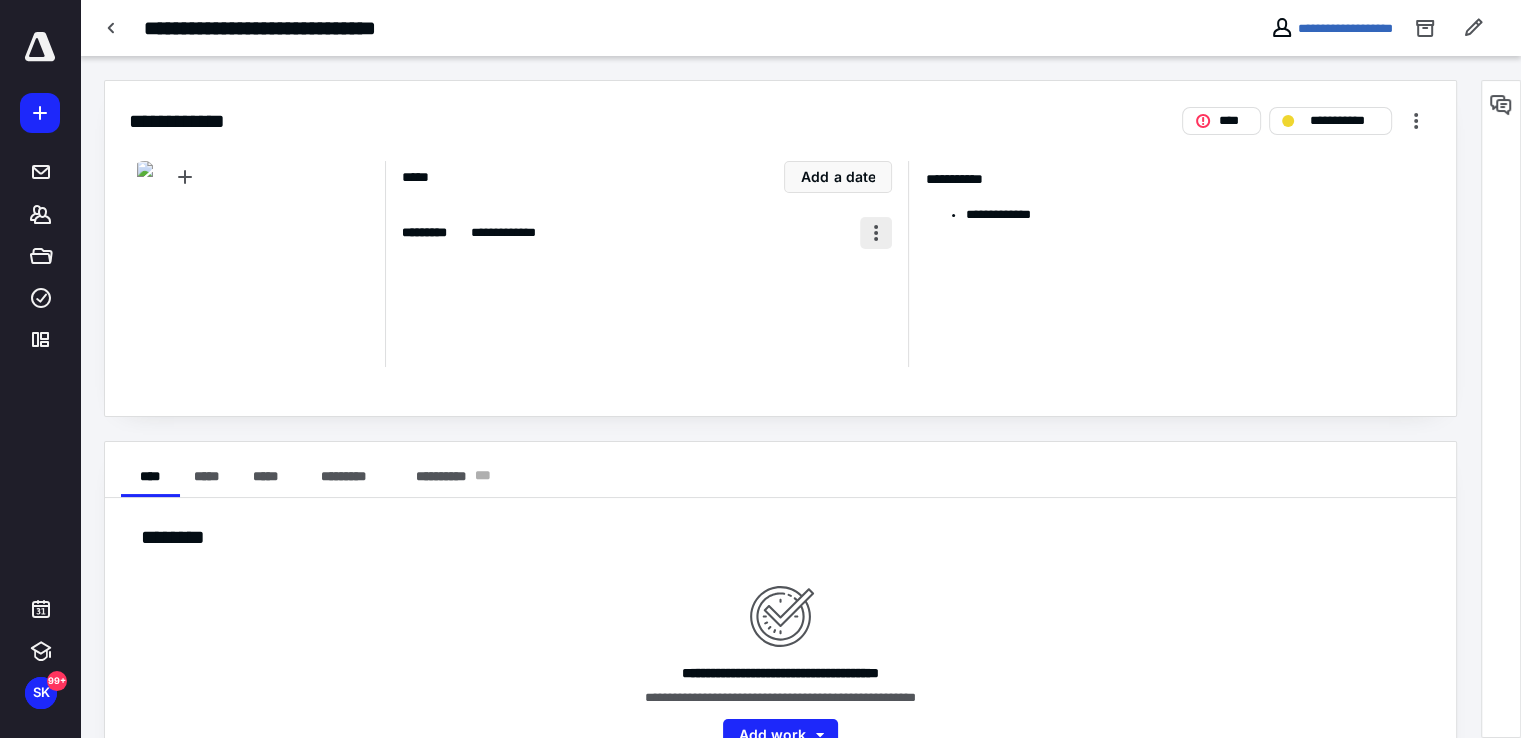 click at bounding box center (876, 233) 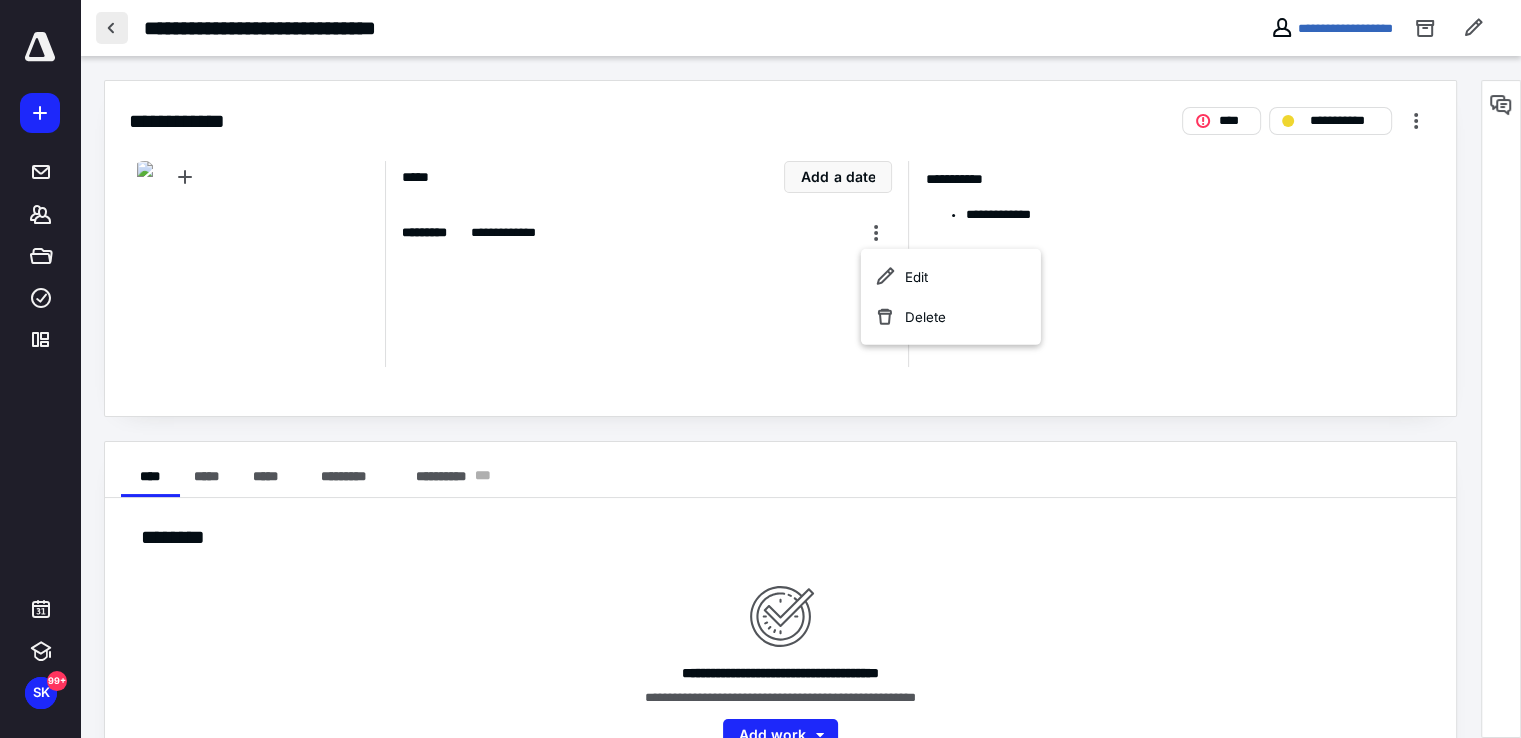 click at bounding box center (112, 28) 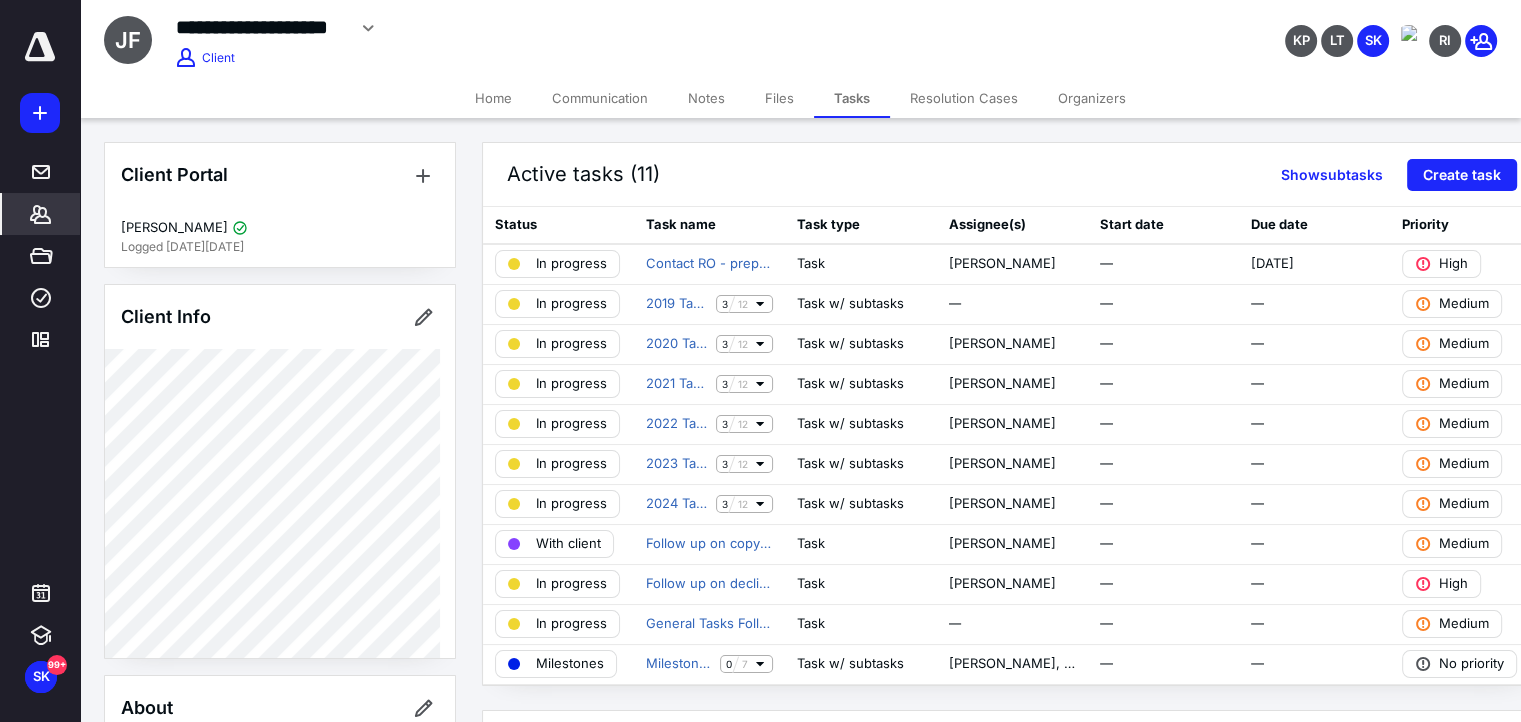 click on "Clients" at bounding box center (41, 214) 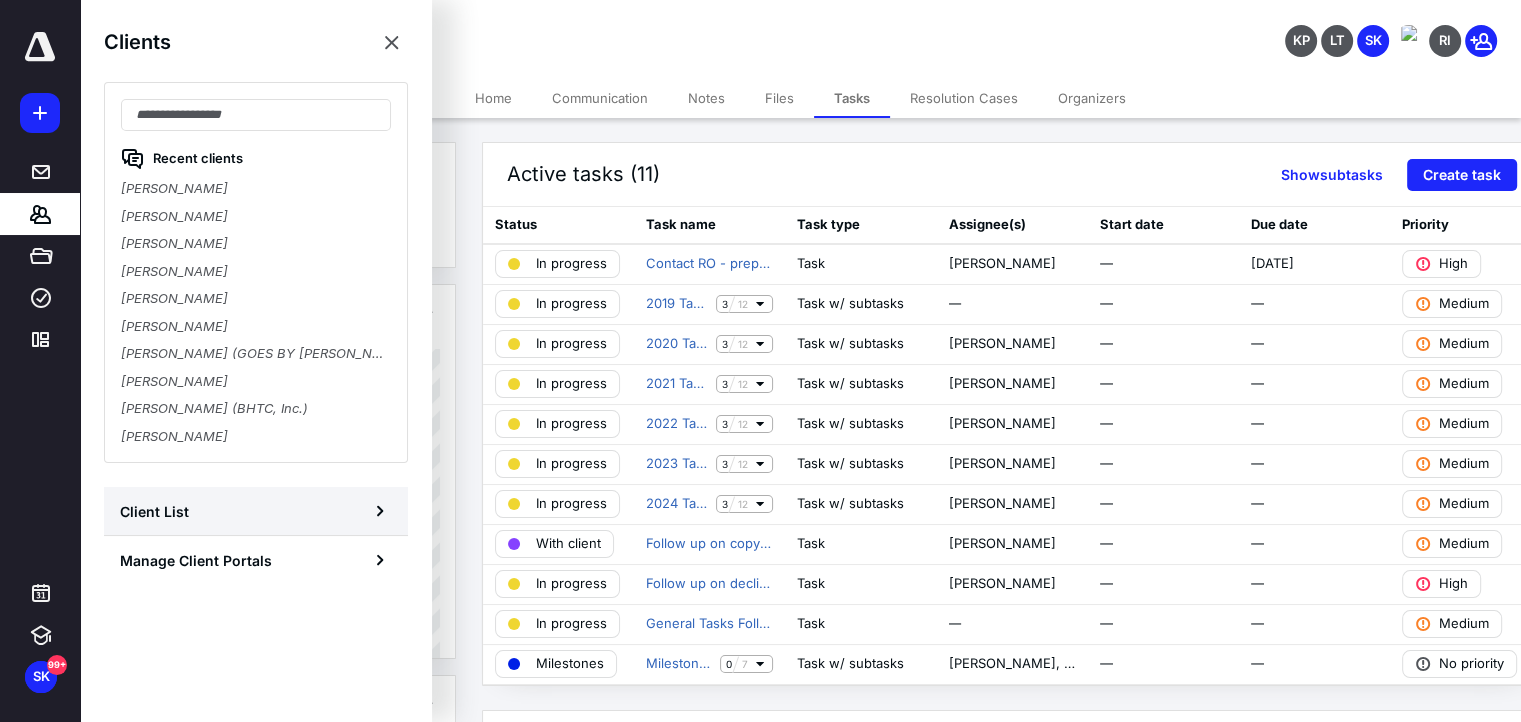click on "Client List" at bounding box center (256, 511) 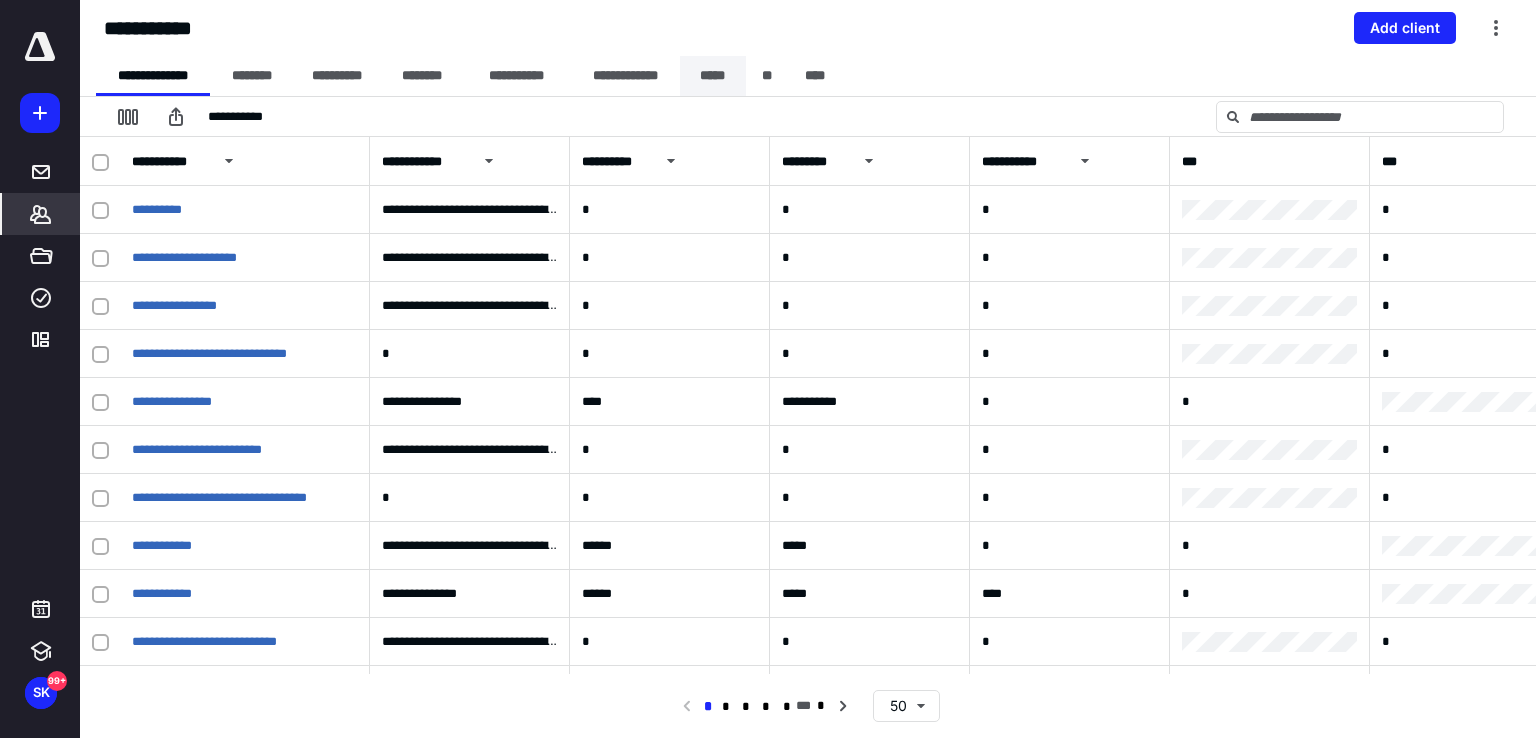 click on "*****" at bounding box center (713, 76) 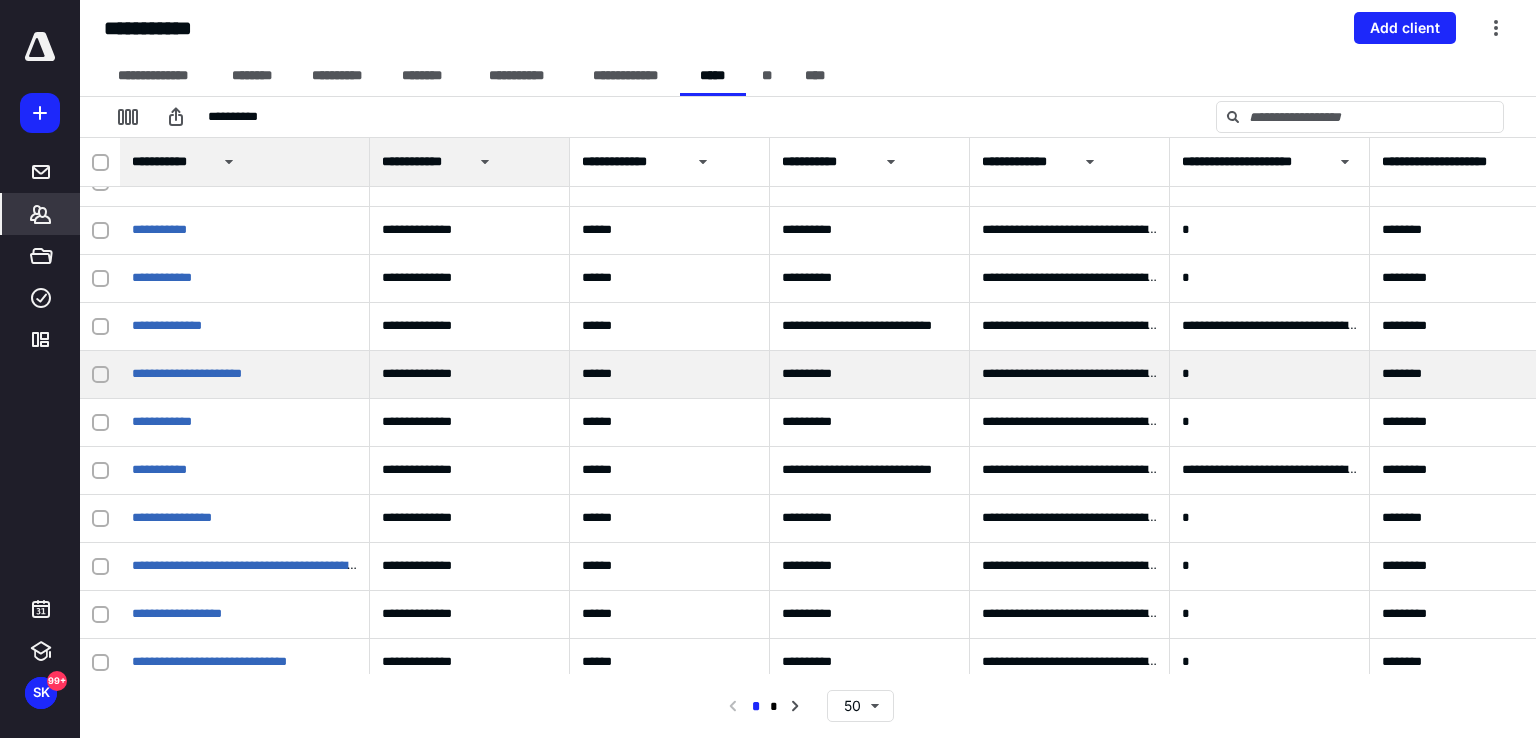scroll, scrollTop: 1927, scrollLeft: 0, axis: vertical 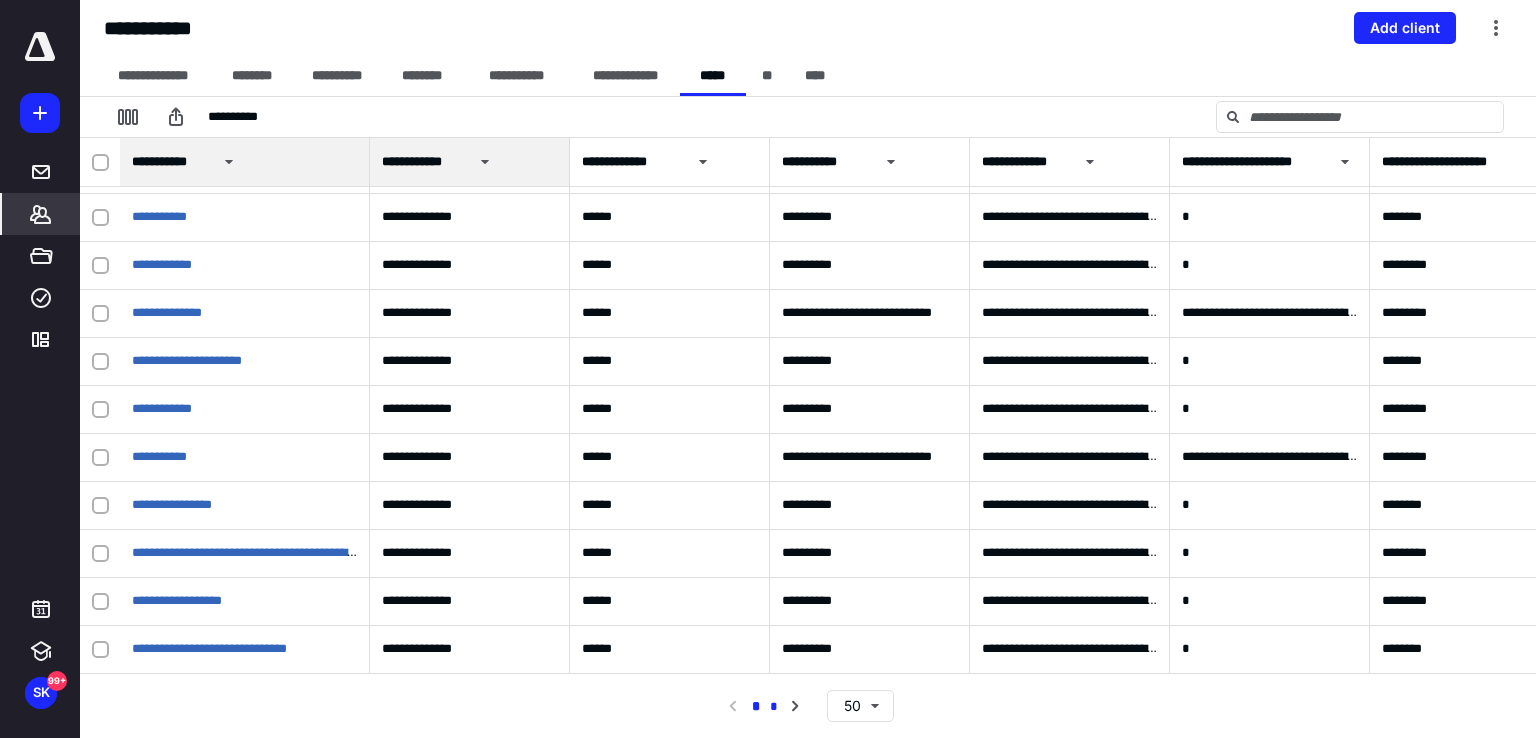 click on "*" at bounding box center (774, 707) 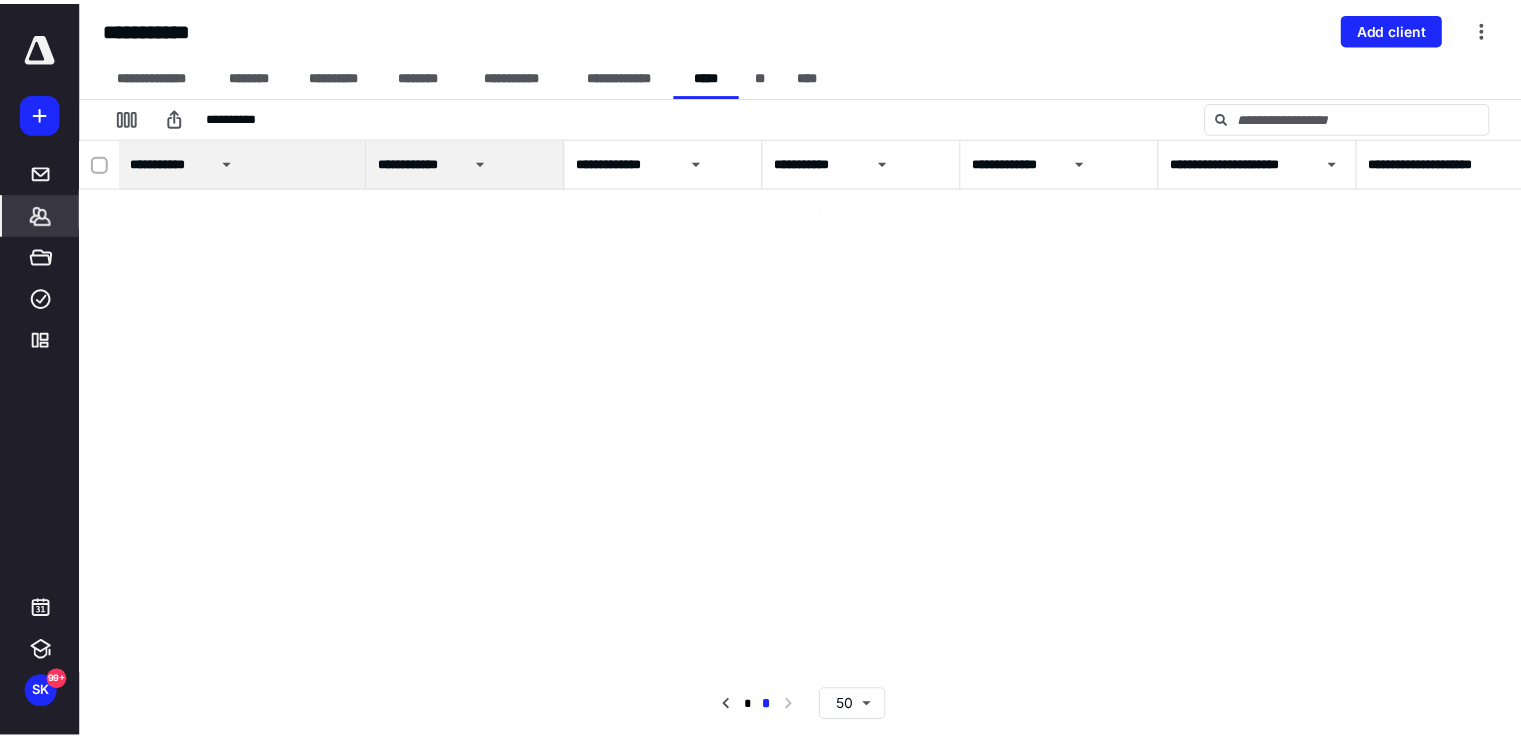 scroll, scrollTop: 0, scrollLeft: 0, axis: both 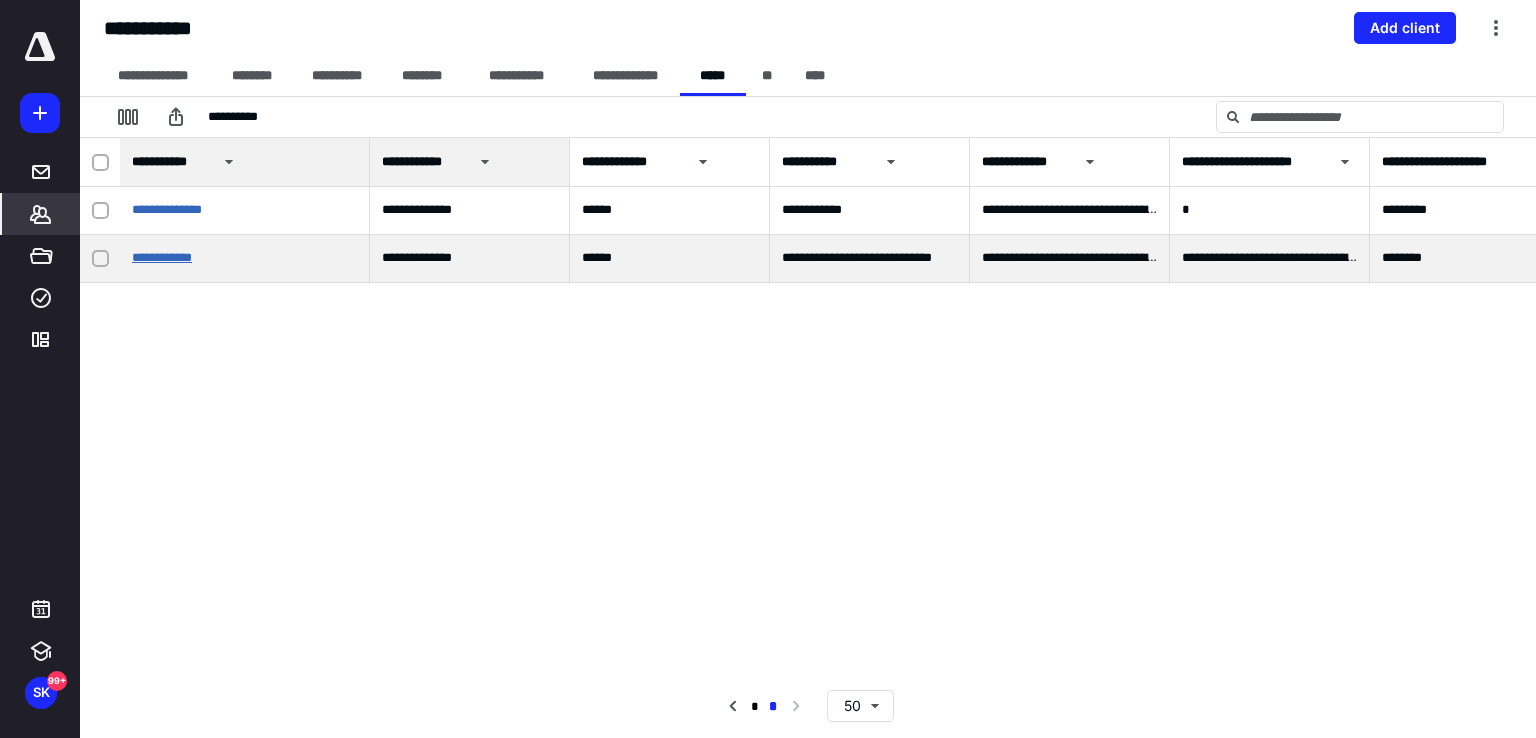 click on "**********" at bounding box center [162, 257] 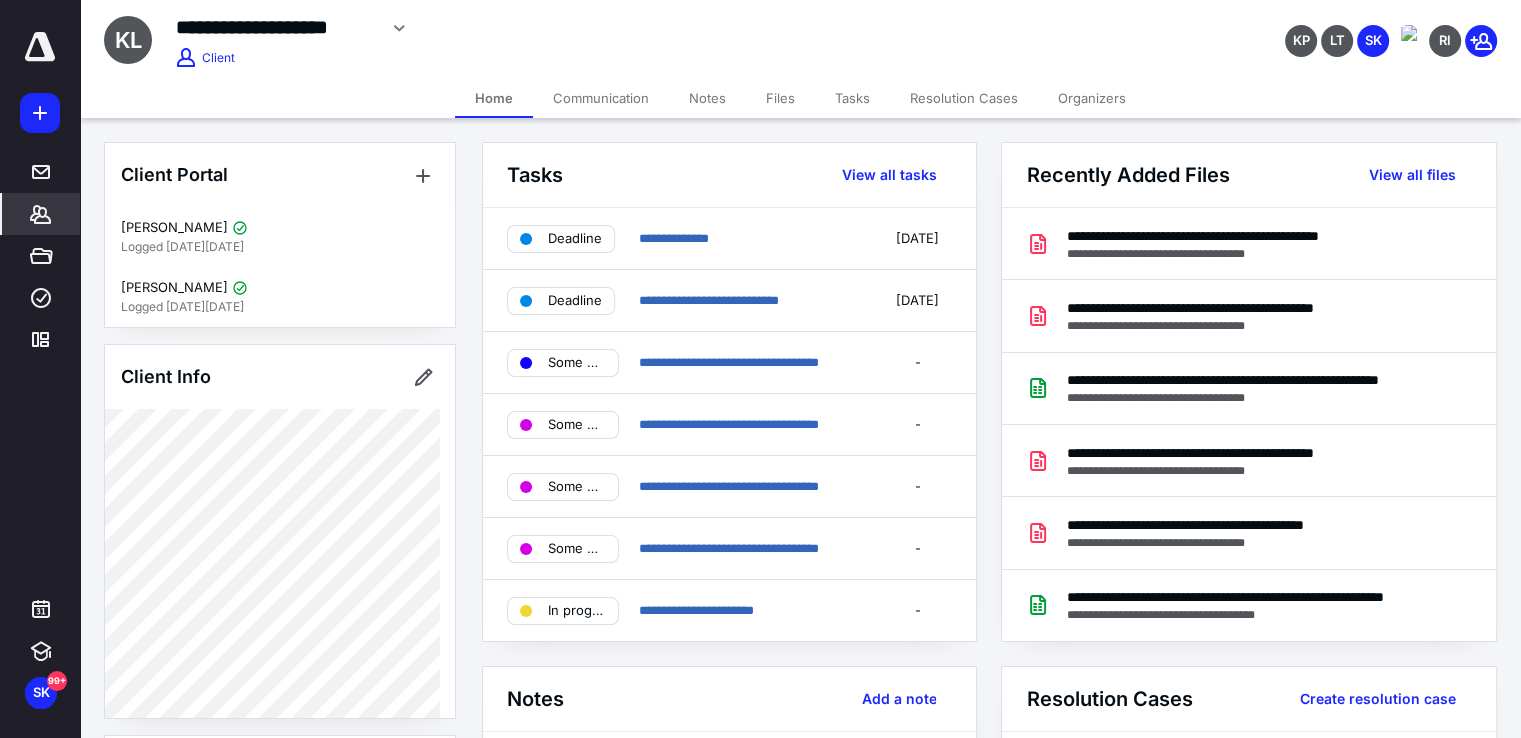 scroll, scrollTop: 400, scrollLeft: 0, axis: vertical 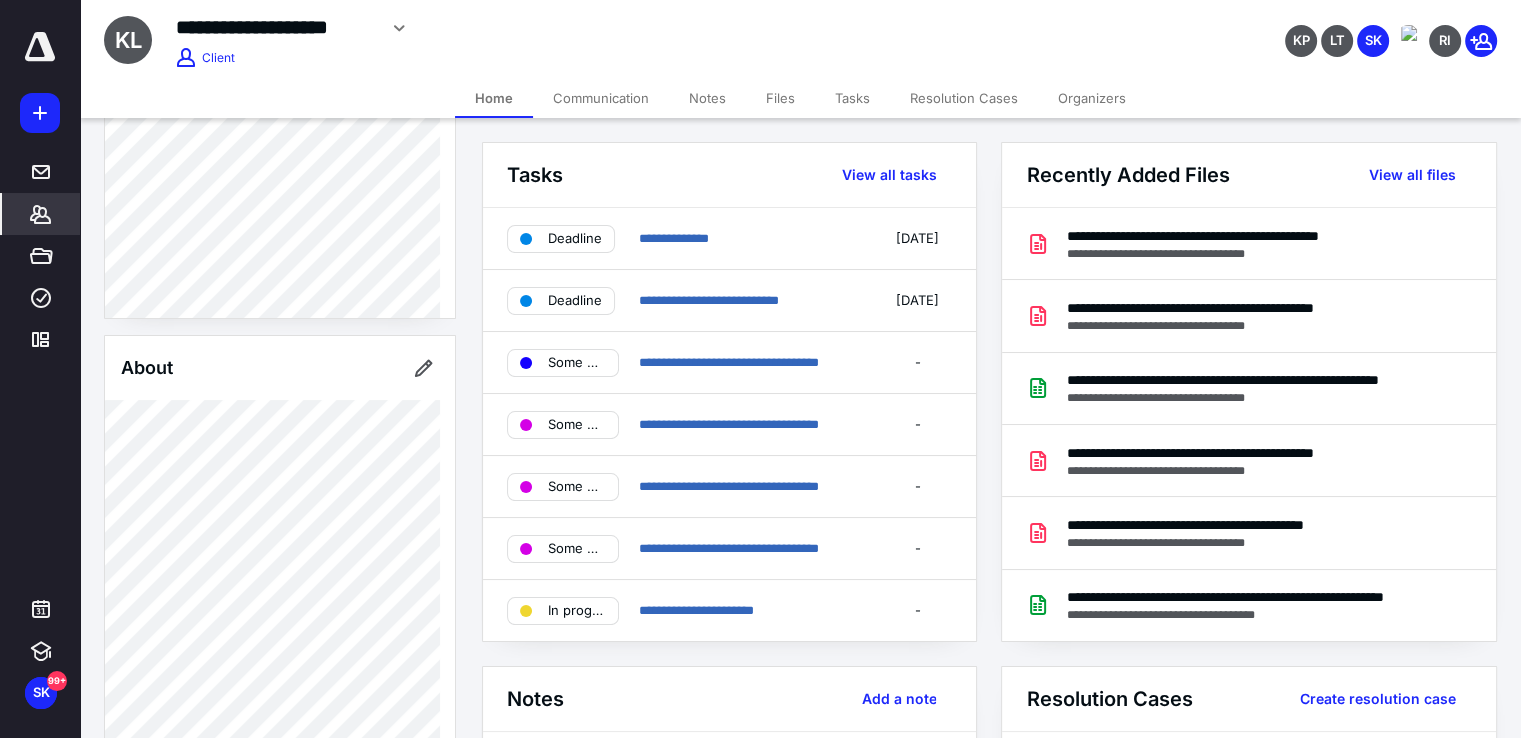 click on "Notes" at bounding box center (707, 98) 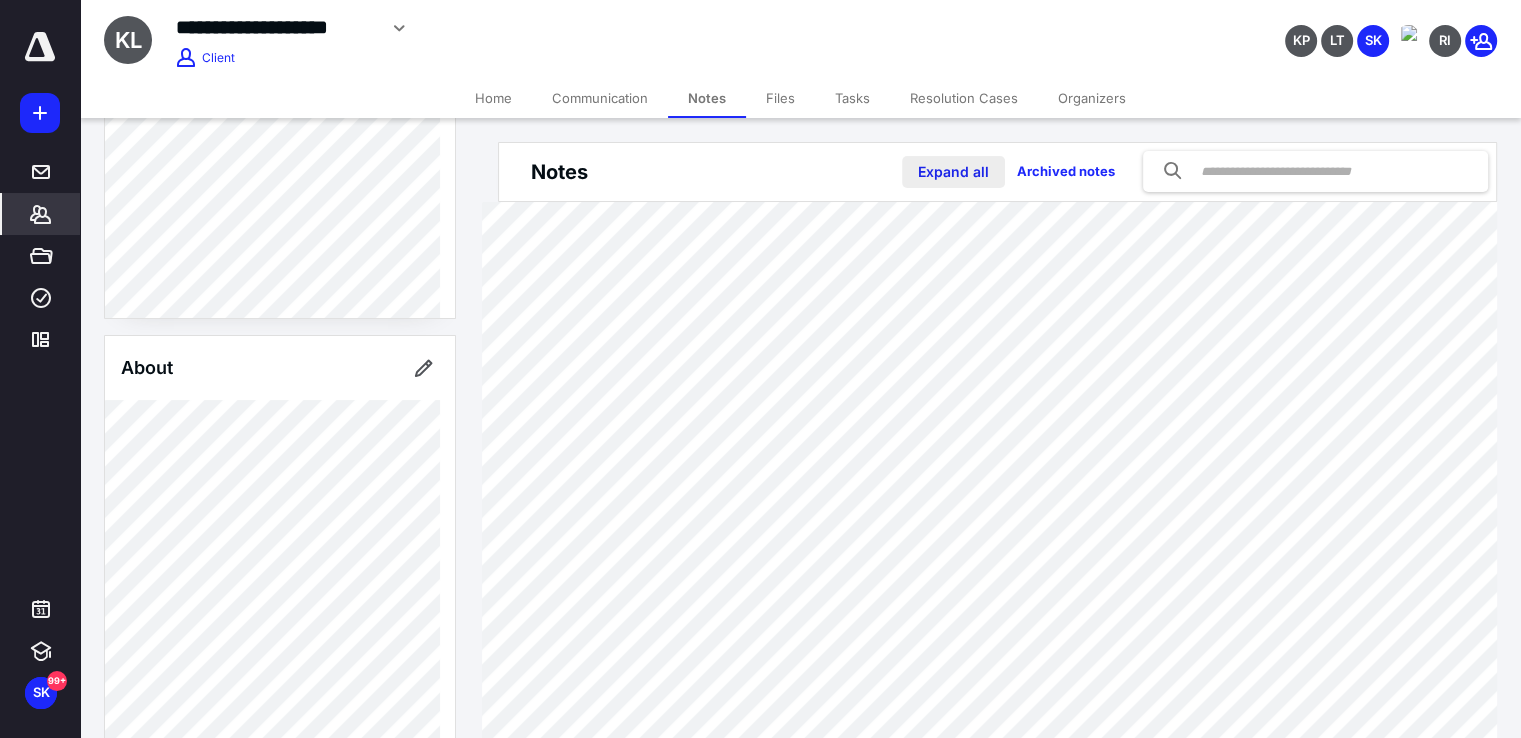 click on "Expand all" at bounding box center [953, 172] 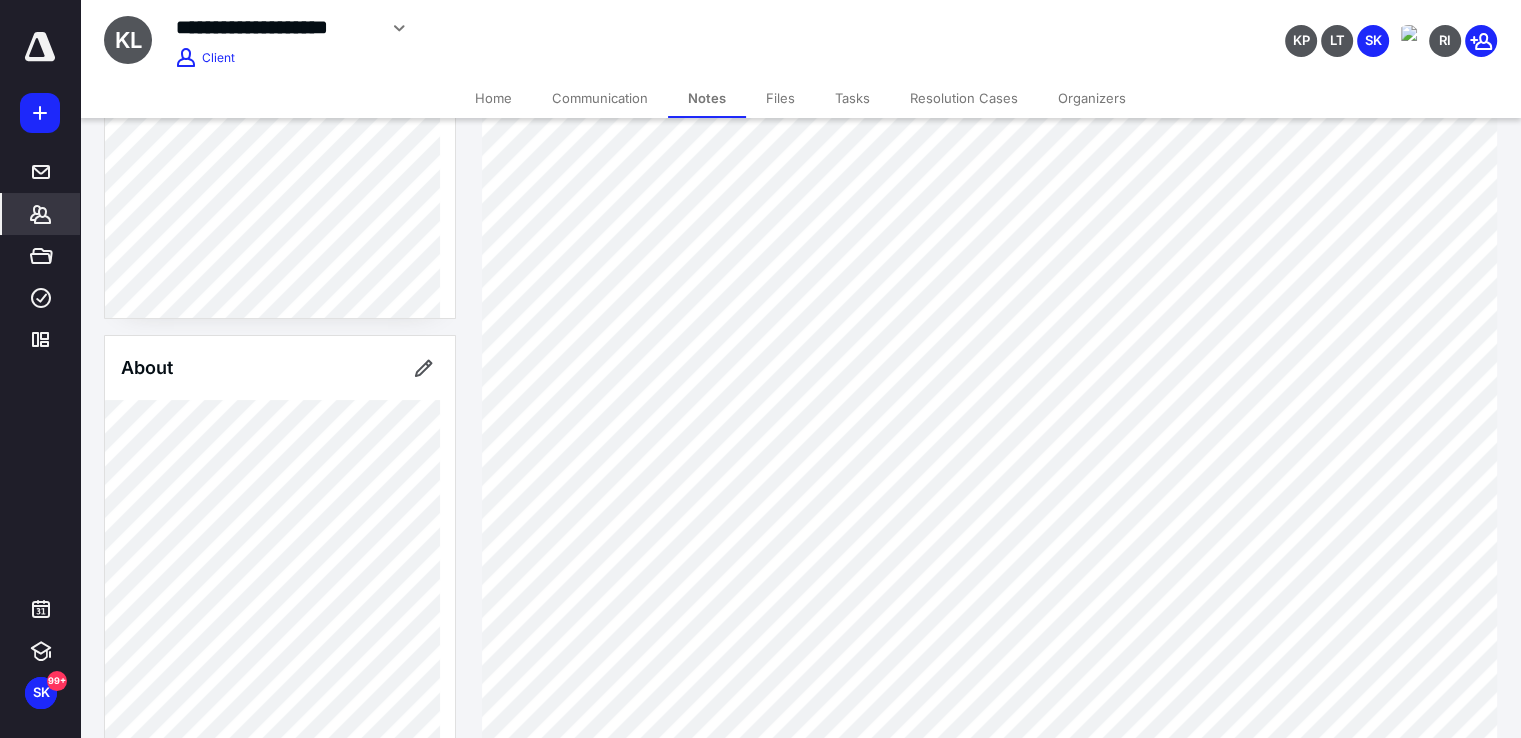 scroll, scrollTop: 800, scrollLeft: 0, axis: vertical 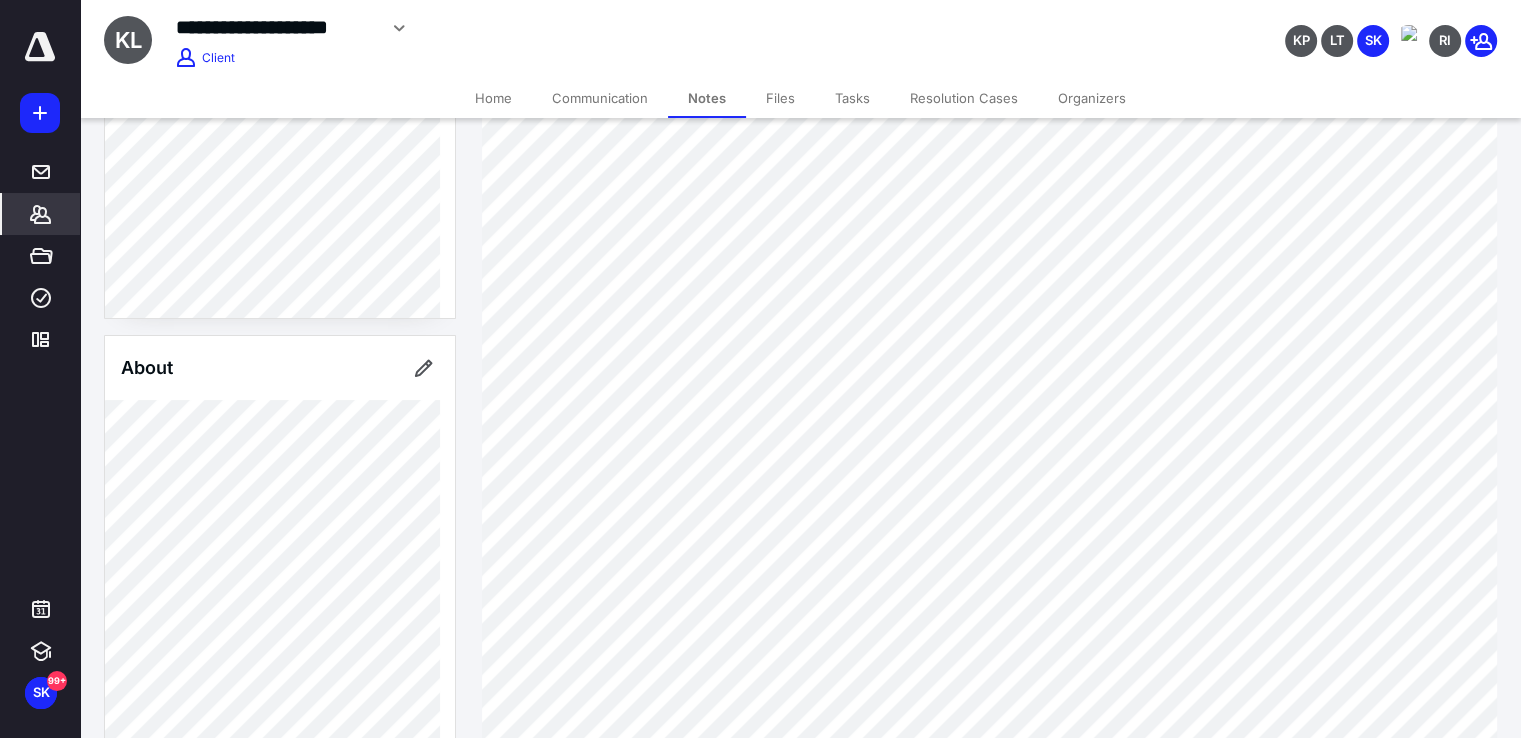 click on "Files" at bounding box center [780, 98] 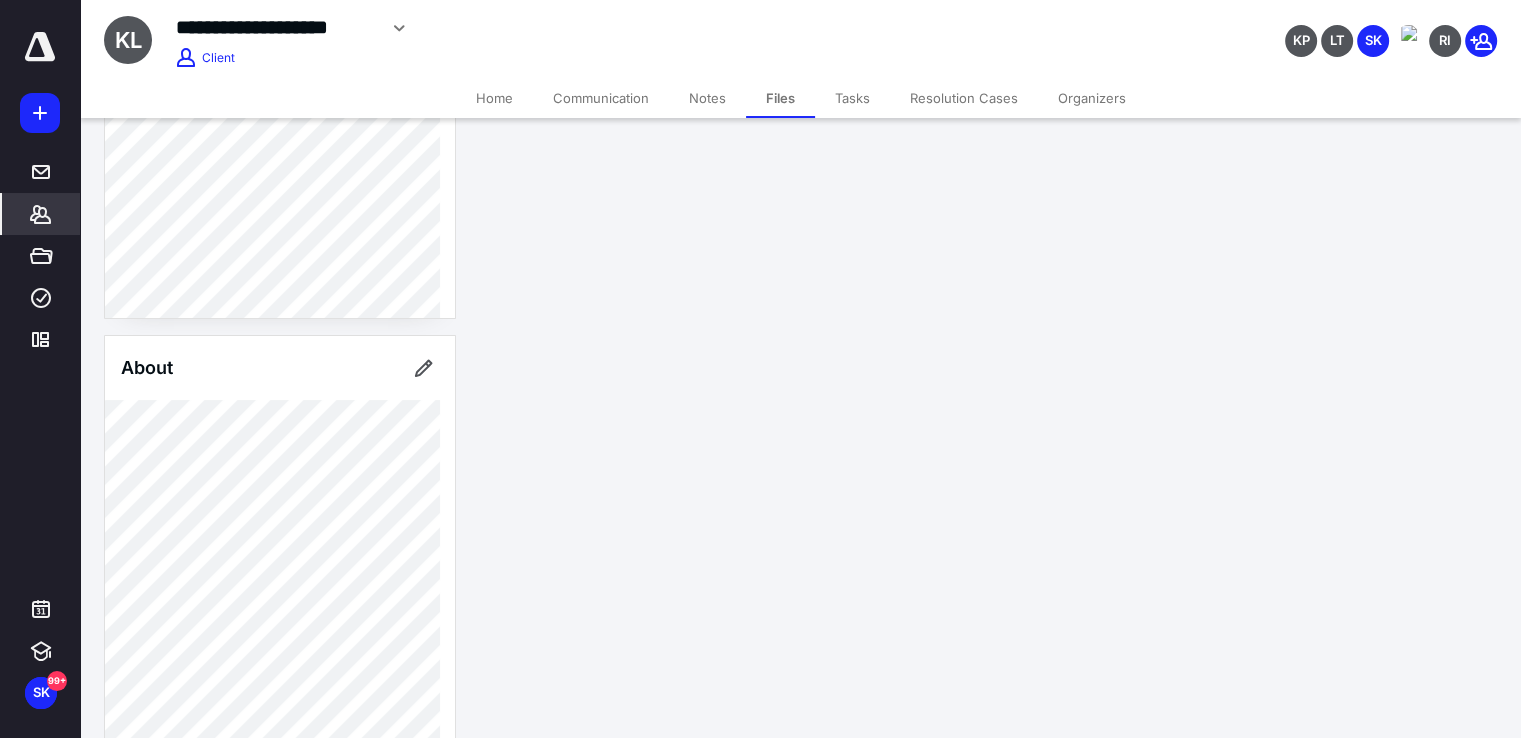 scroll, scrollTop: 0, scrollLeft: 0, axis: both 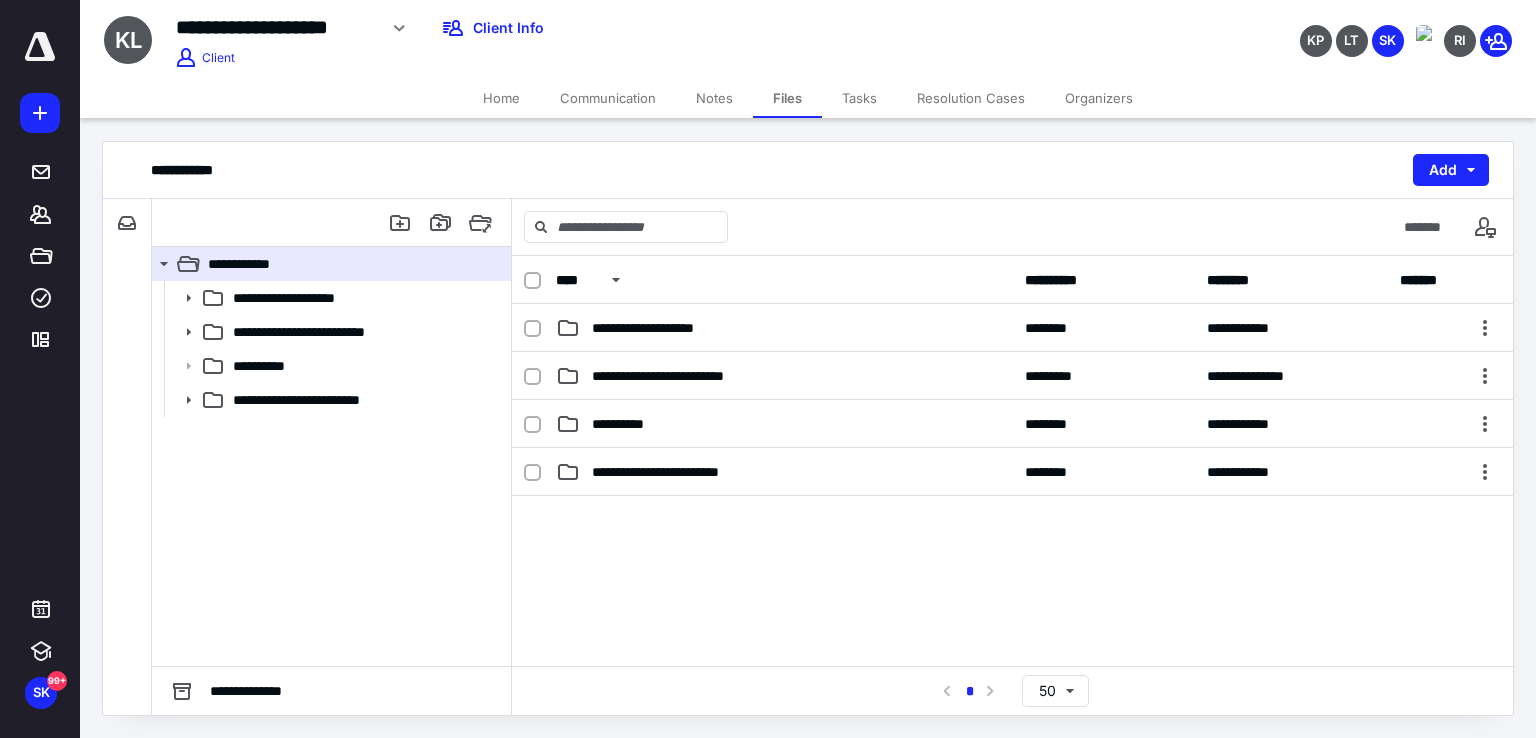 click on "Home" at bounding box center [501, 98] 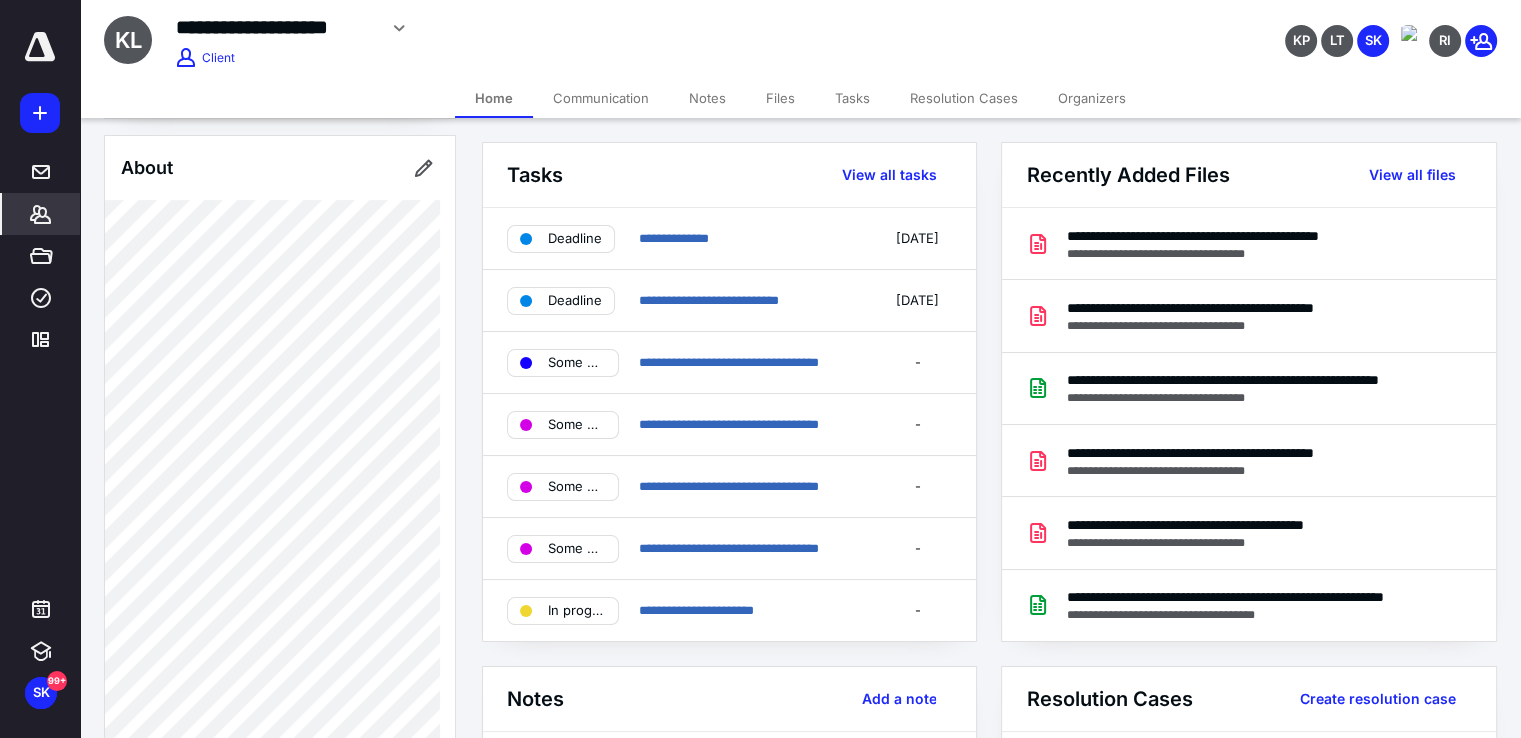 scroll, scrollTop: 300, scrollLeft: 0, axis: vertical 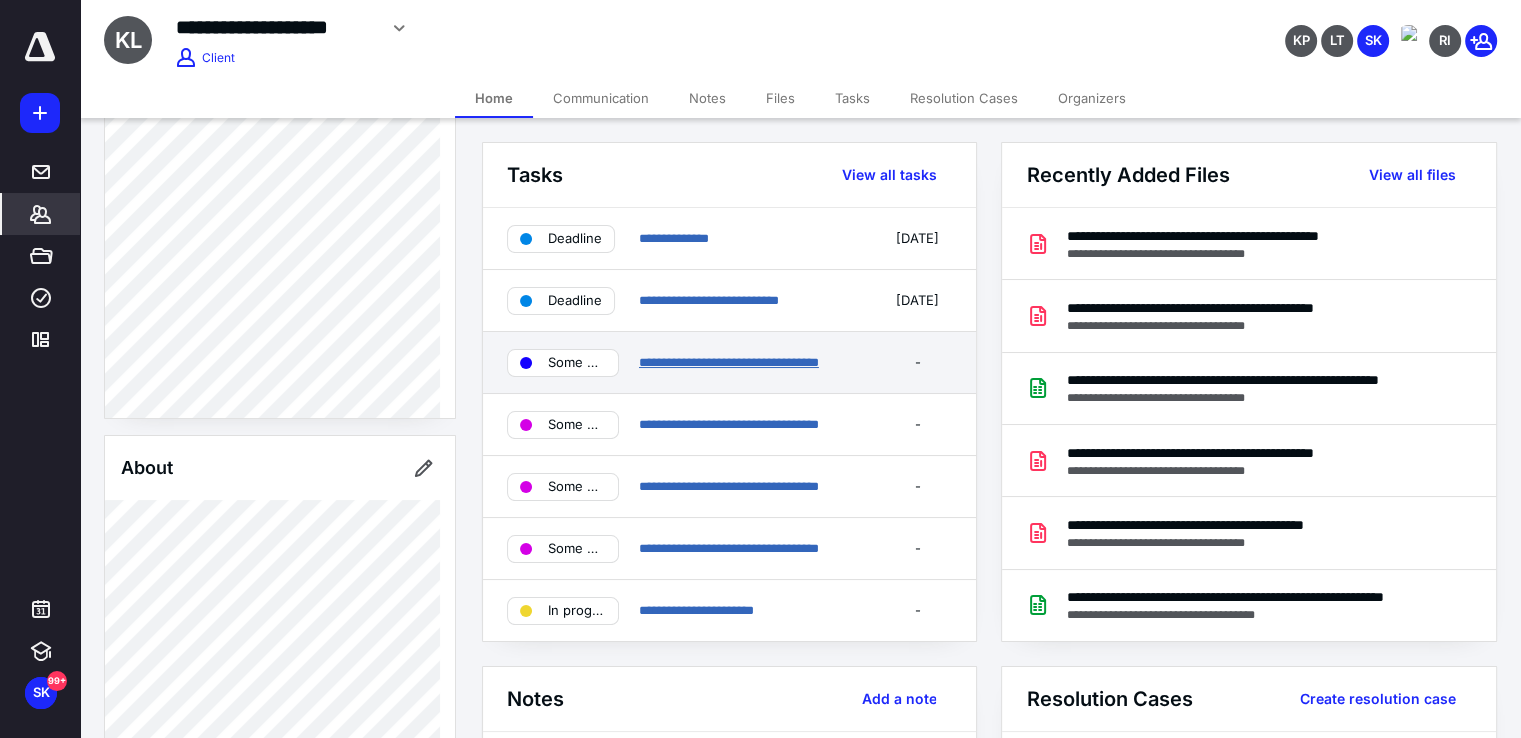 click on "**********" at bounding box center [729, 362] 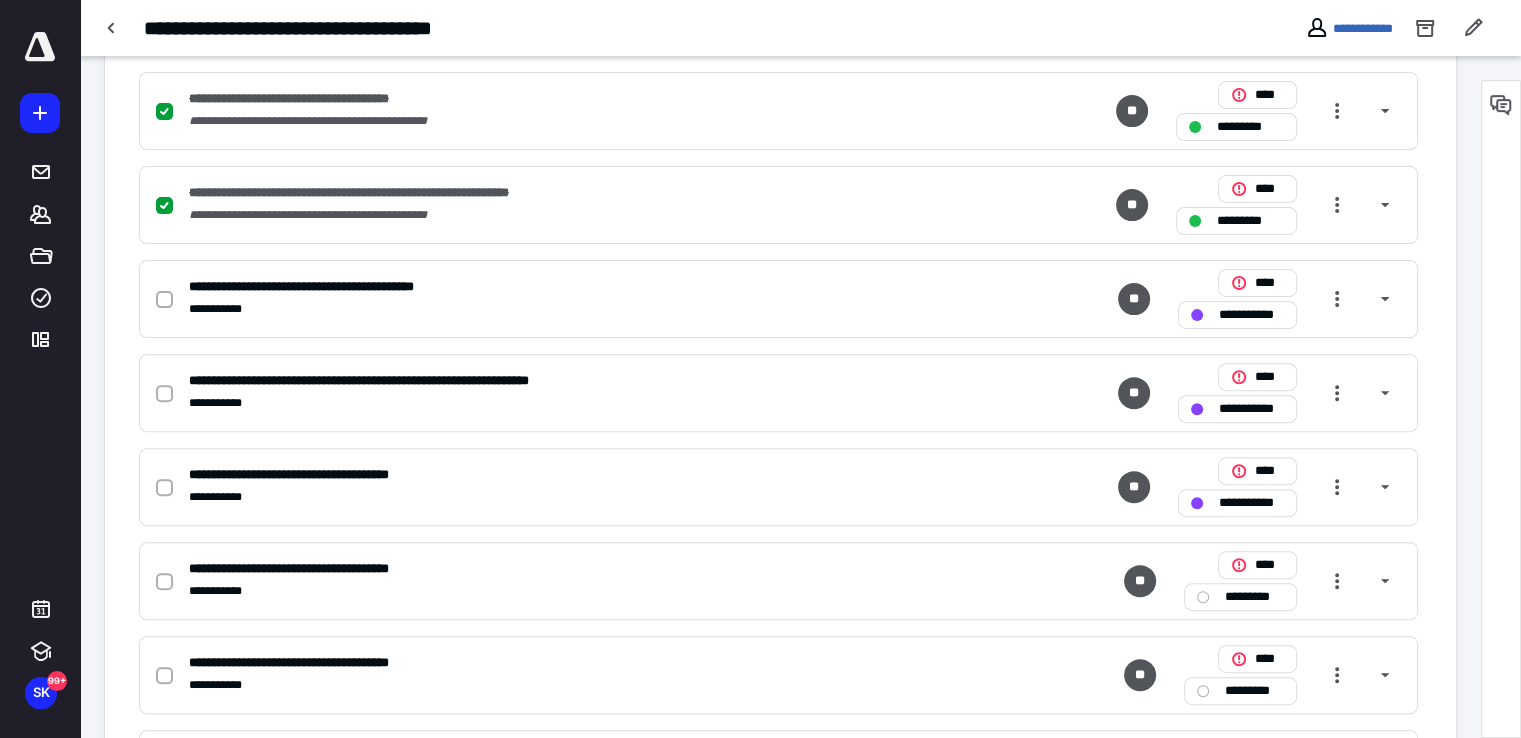 scroll, scrollTop: 700, scrollLeft: 0, axis: vertical 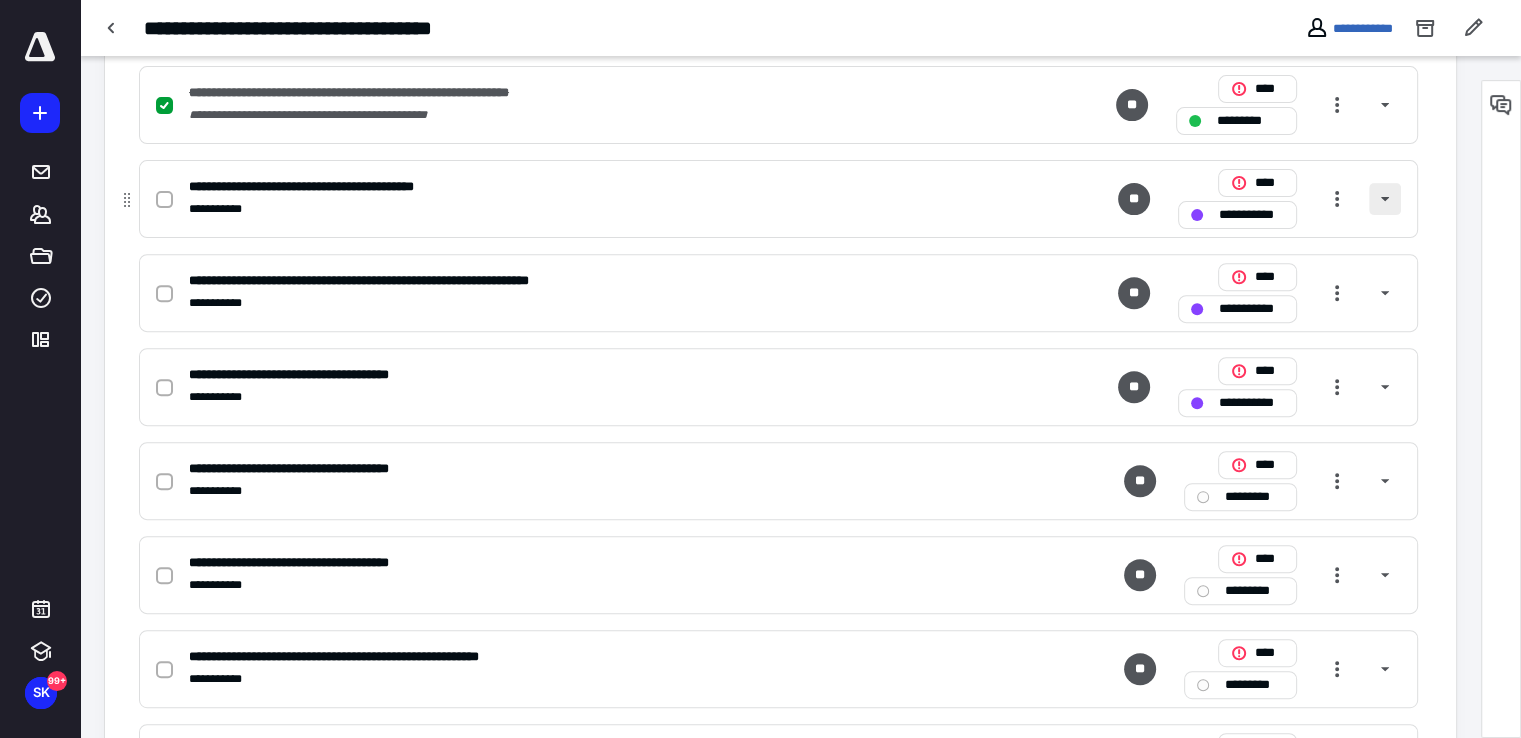 click at bounding box center (1385, 199) 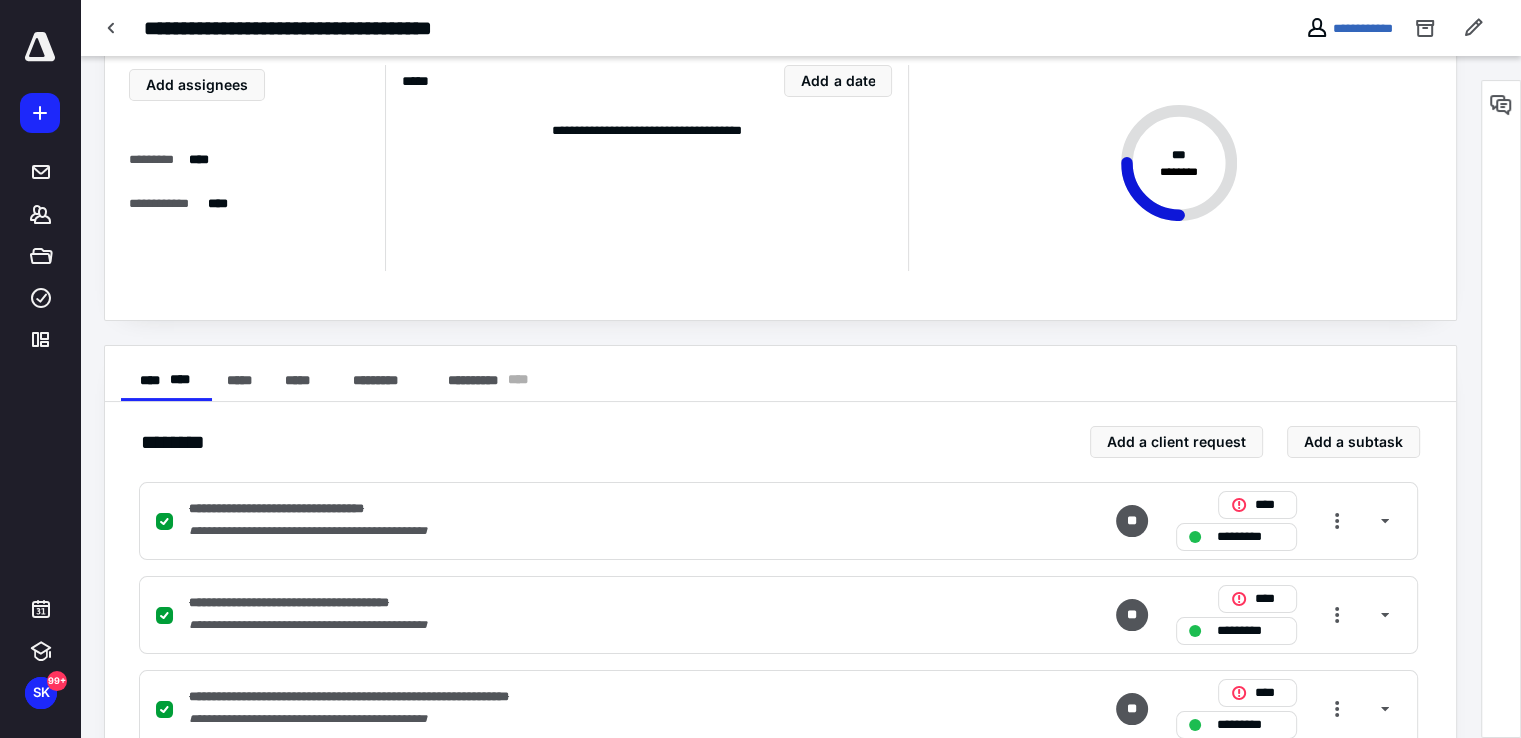 scroll, scrollTop: 0, scrollLeft: 0, axis: both 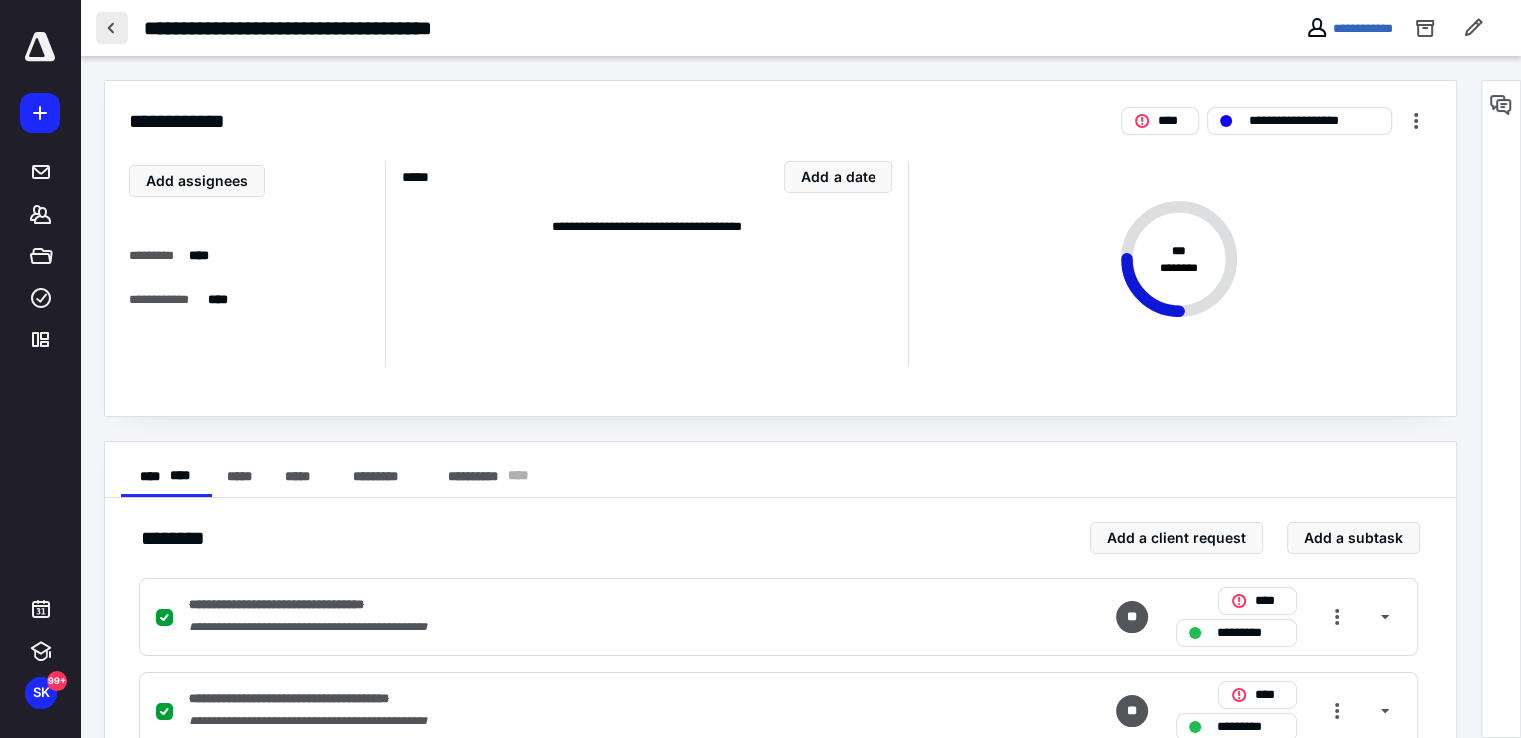 click at bounding box center (112, 28) 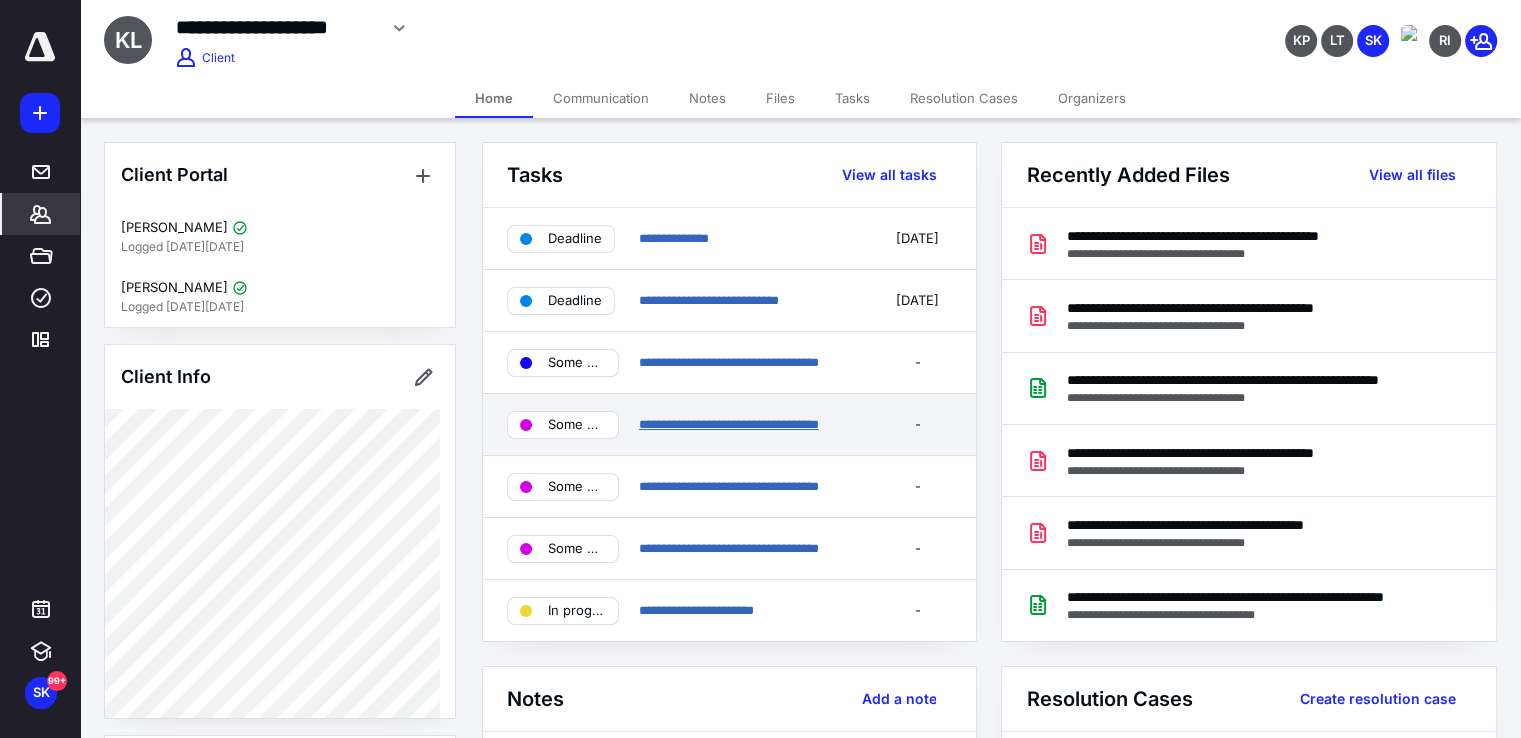 click on "**********" at bounding box center (729, 424) 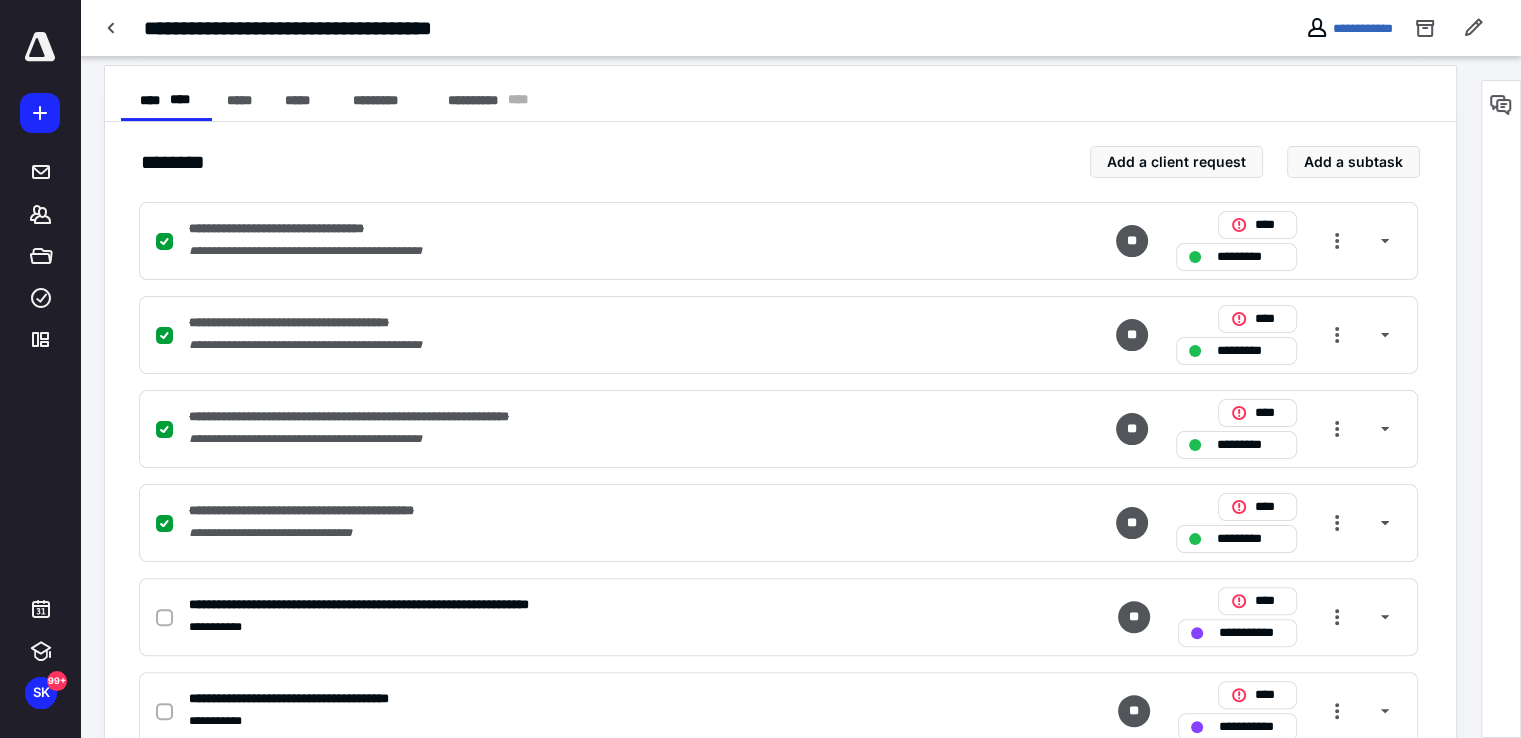 scroll, scrollTop: 300, scrollLeft: 0, axis: vertical 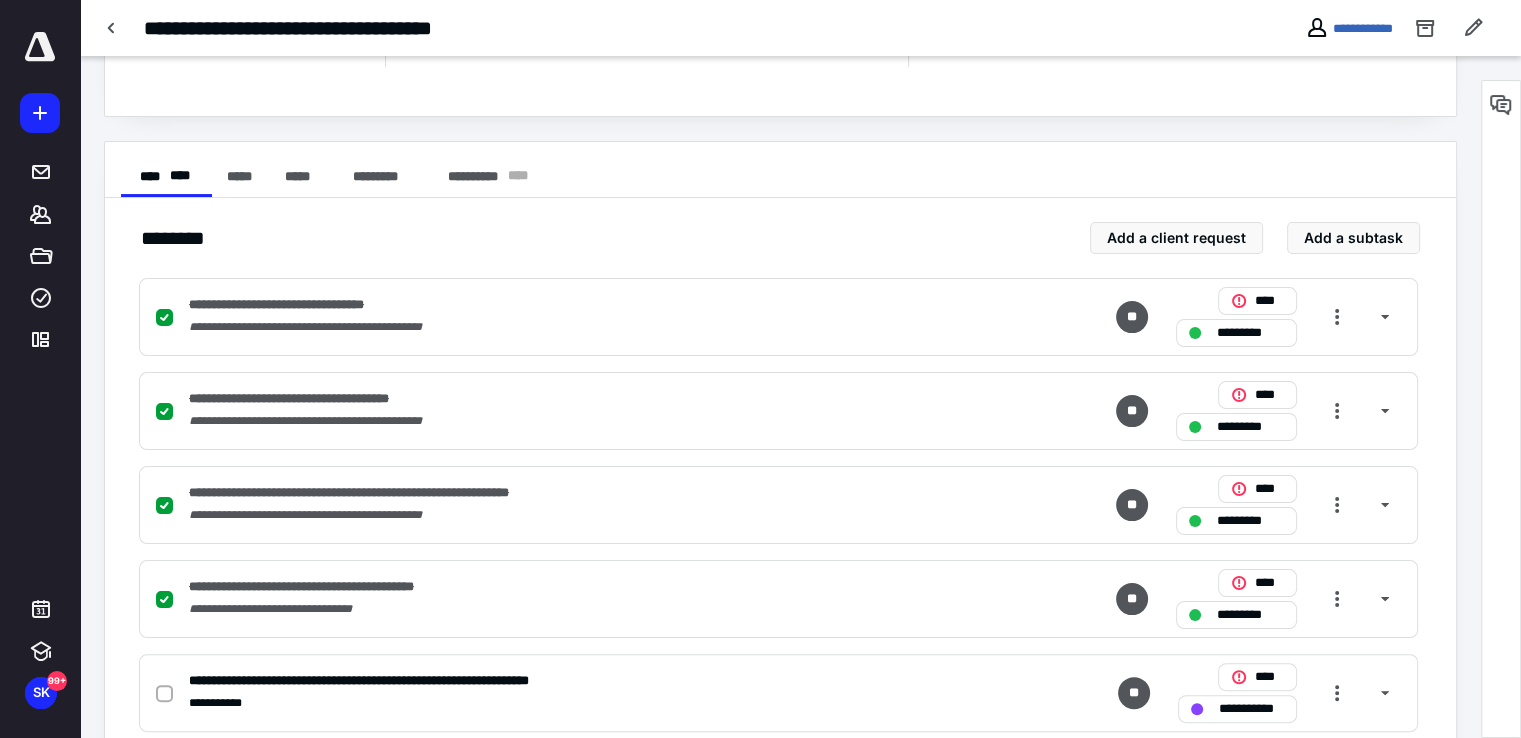 click on "**********" at bounding box center [800, 28] 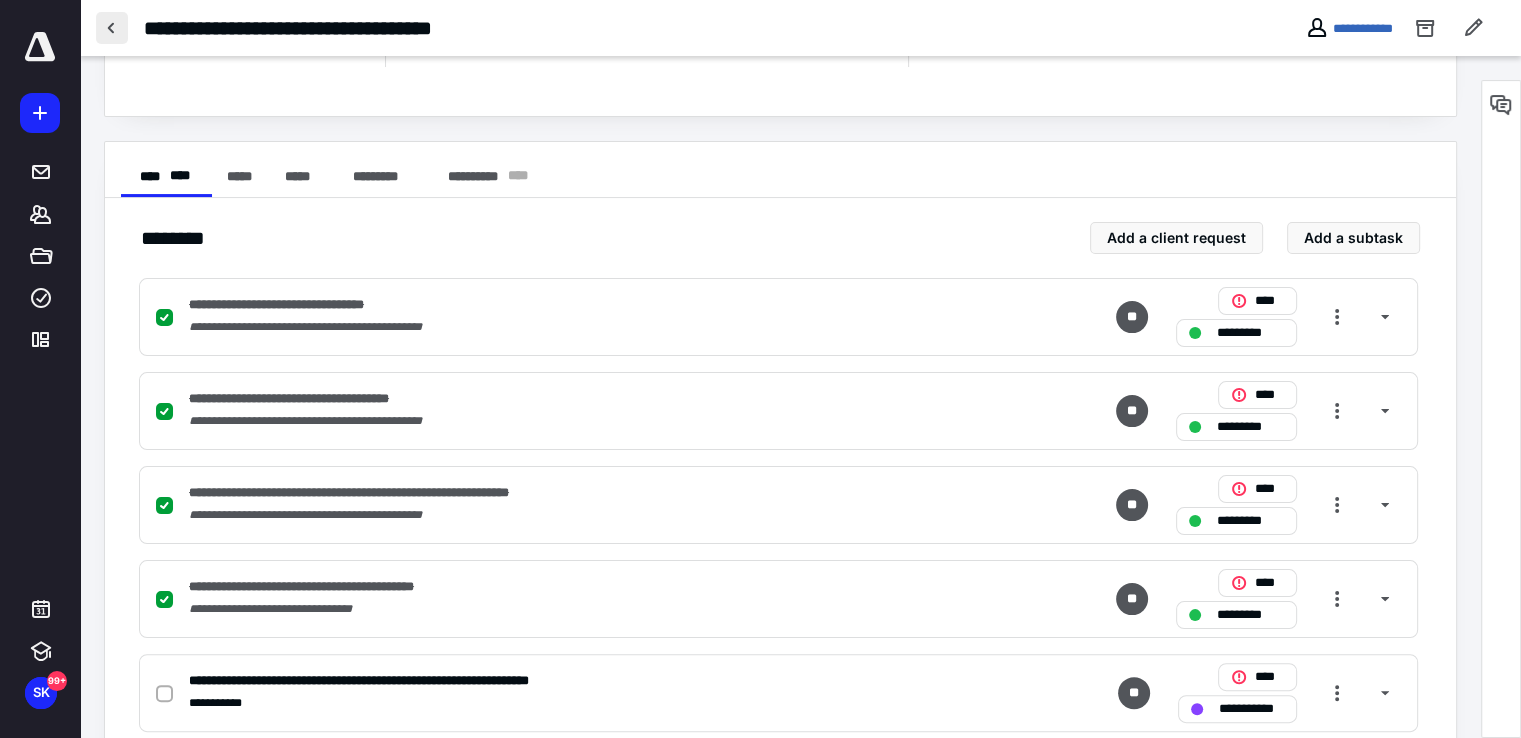 click at bounding box center [112, 28] 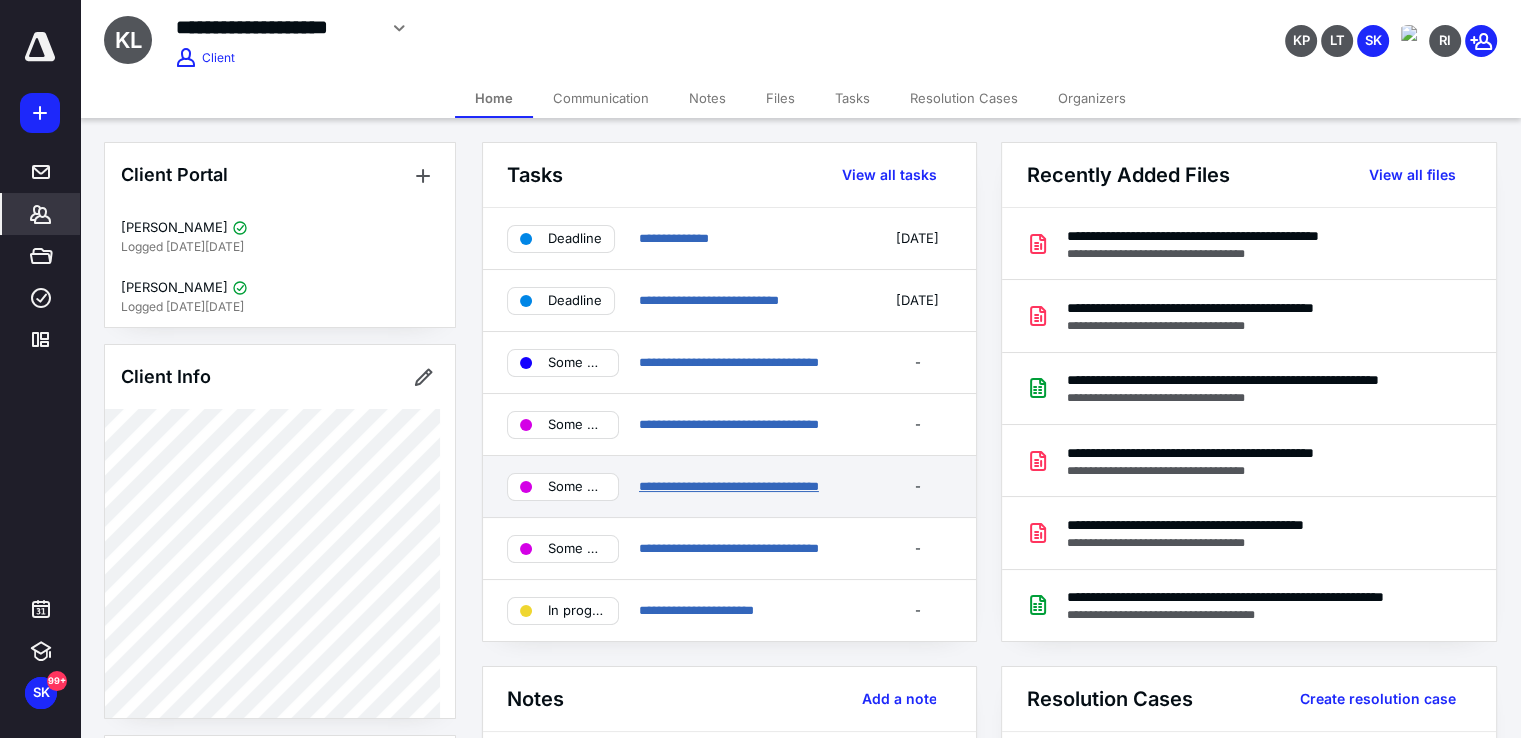 click on "**********" at bounding box center (729, 486) 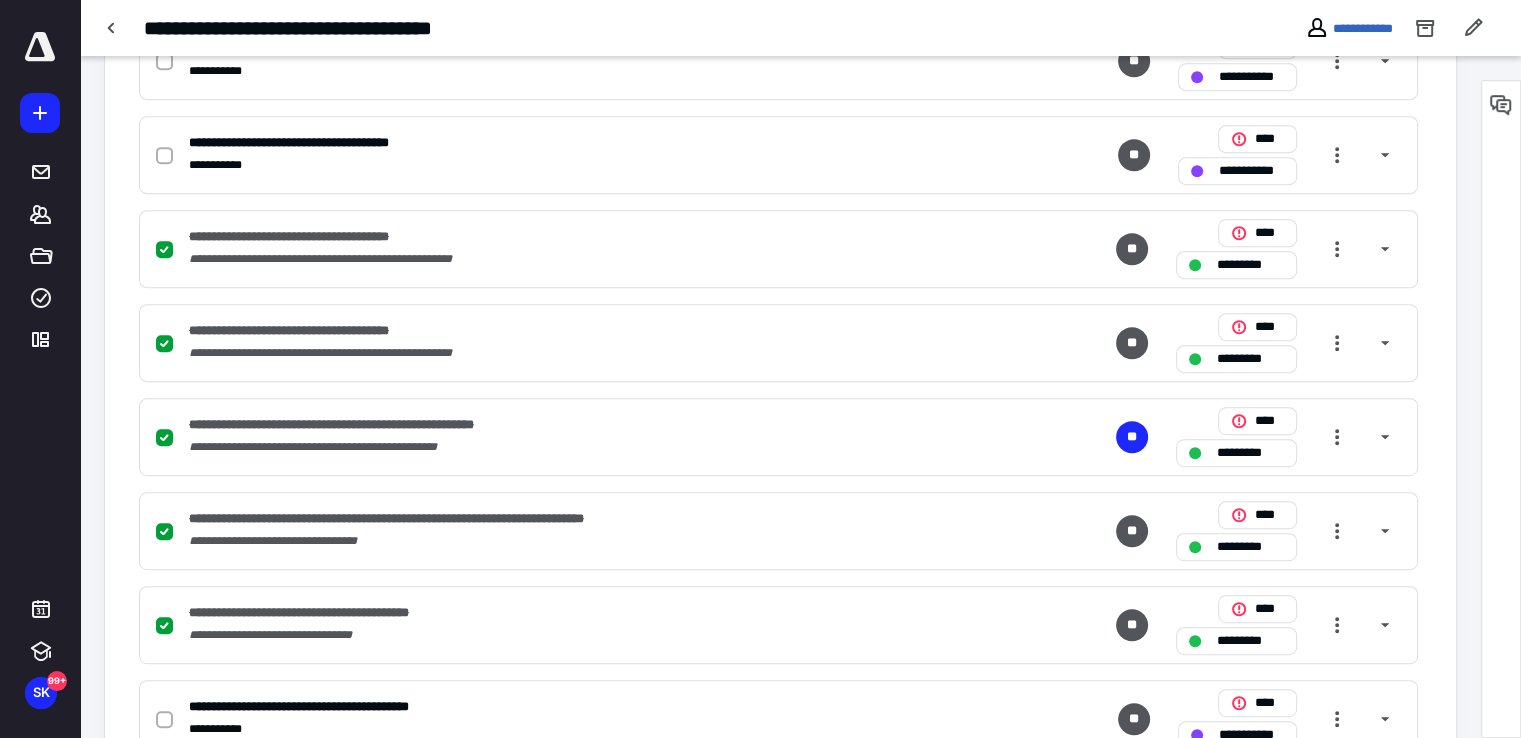 scroll, scrollTop: 900, scrollLeft: 0, axis: vertical 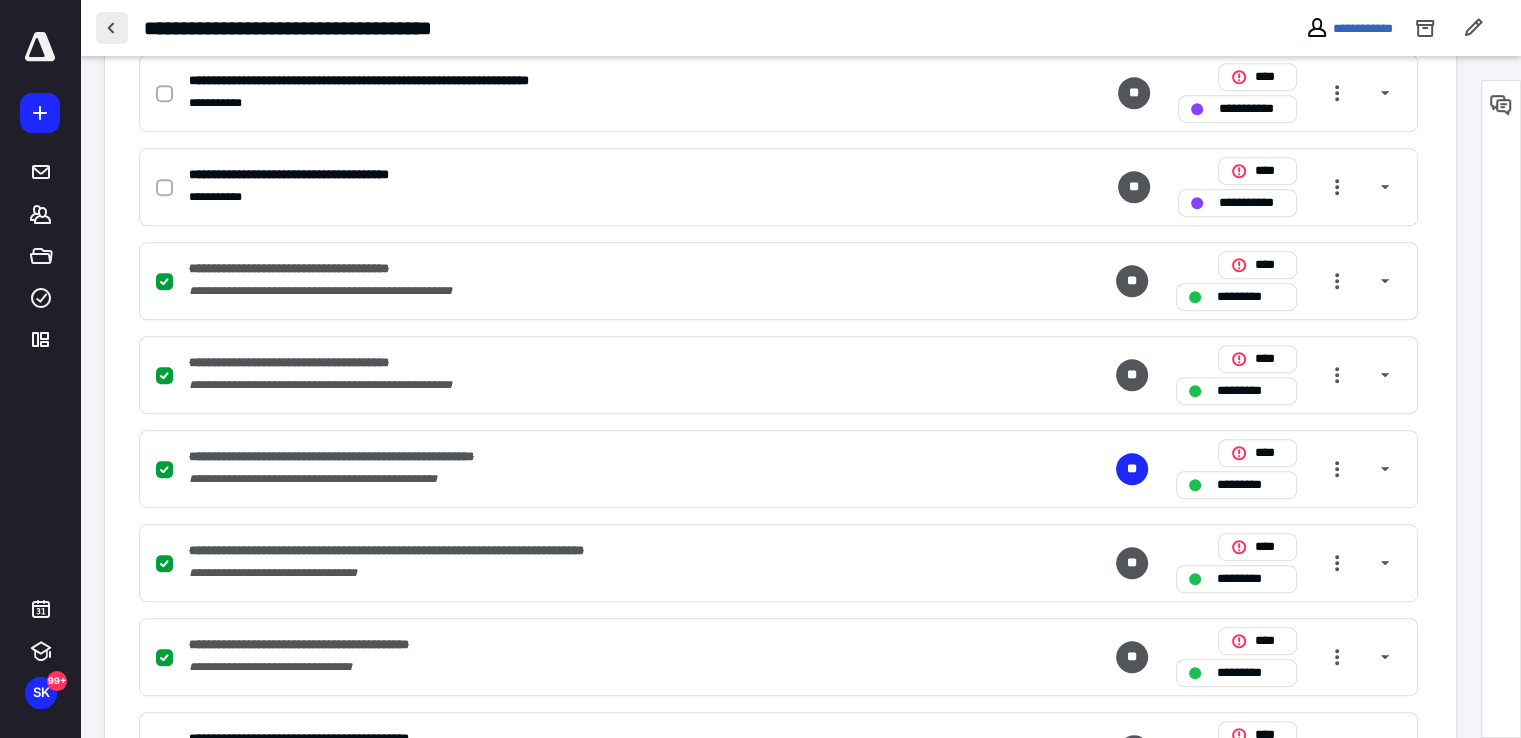 click at bounding box center (112, 28) 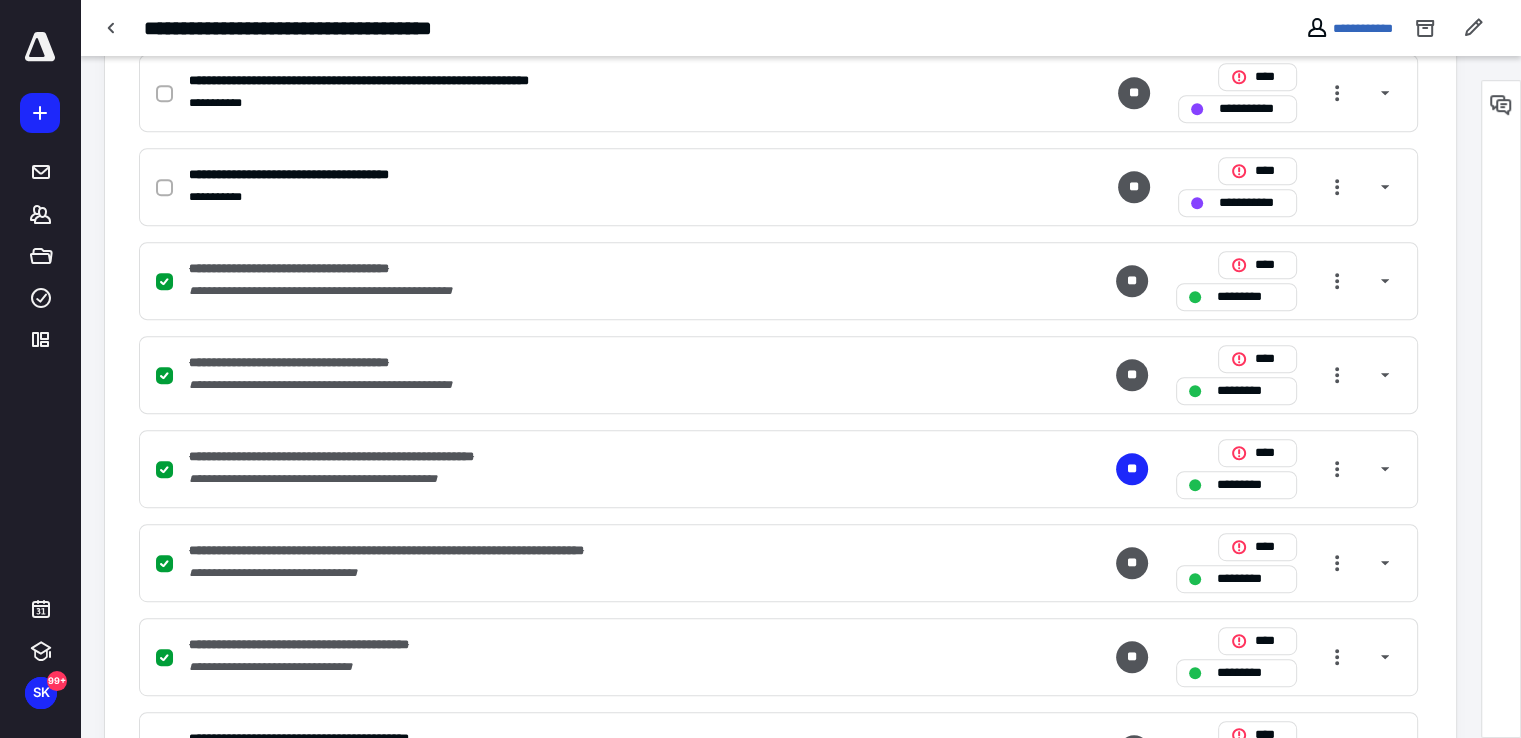 scroll, scrollTop: 0, scrollLeft: 0, axis: both 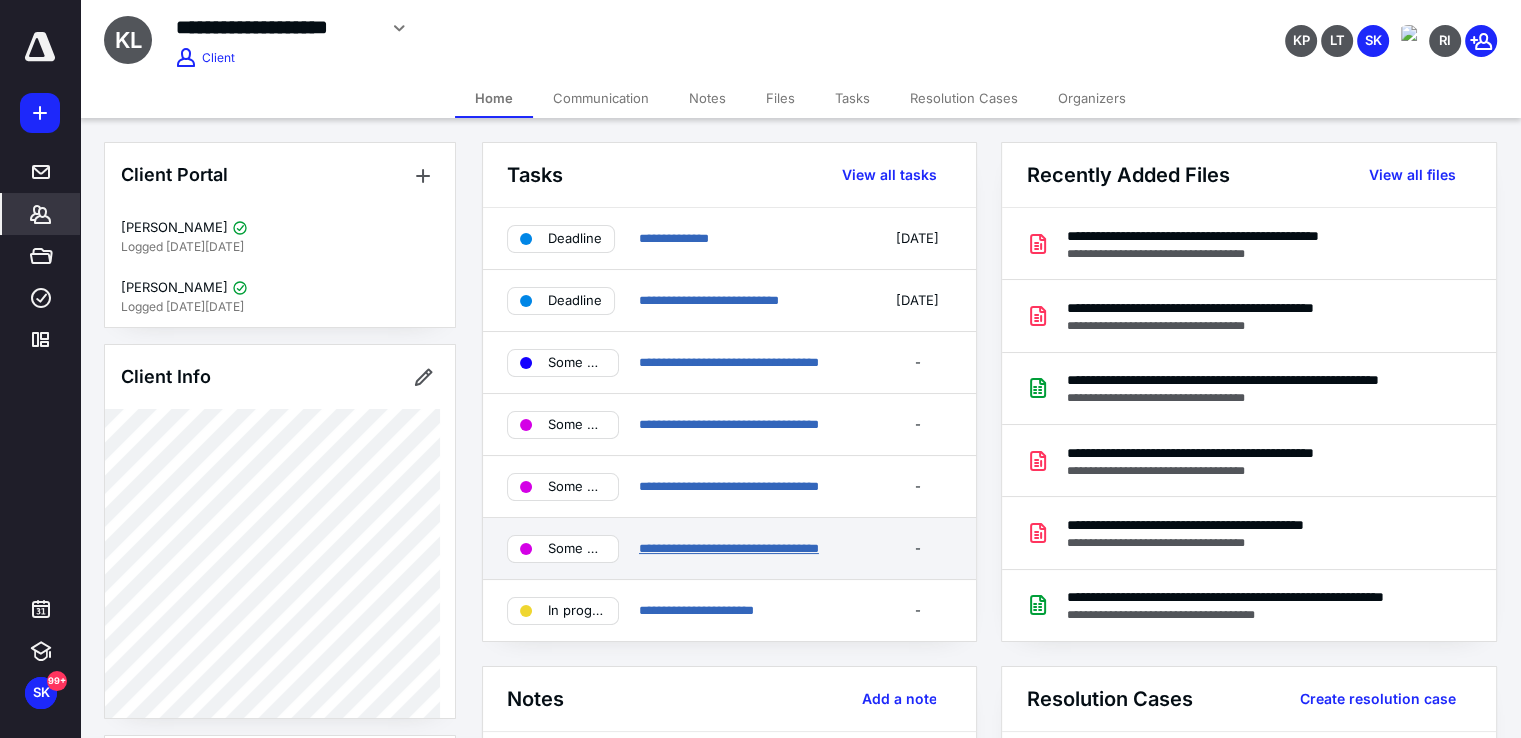 click on "**********" at bounding box center [729, 548] 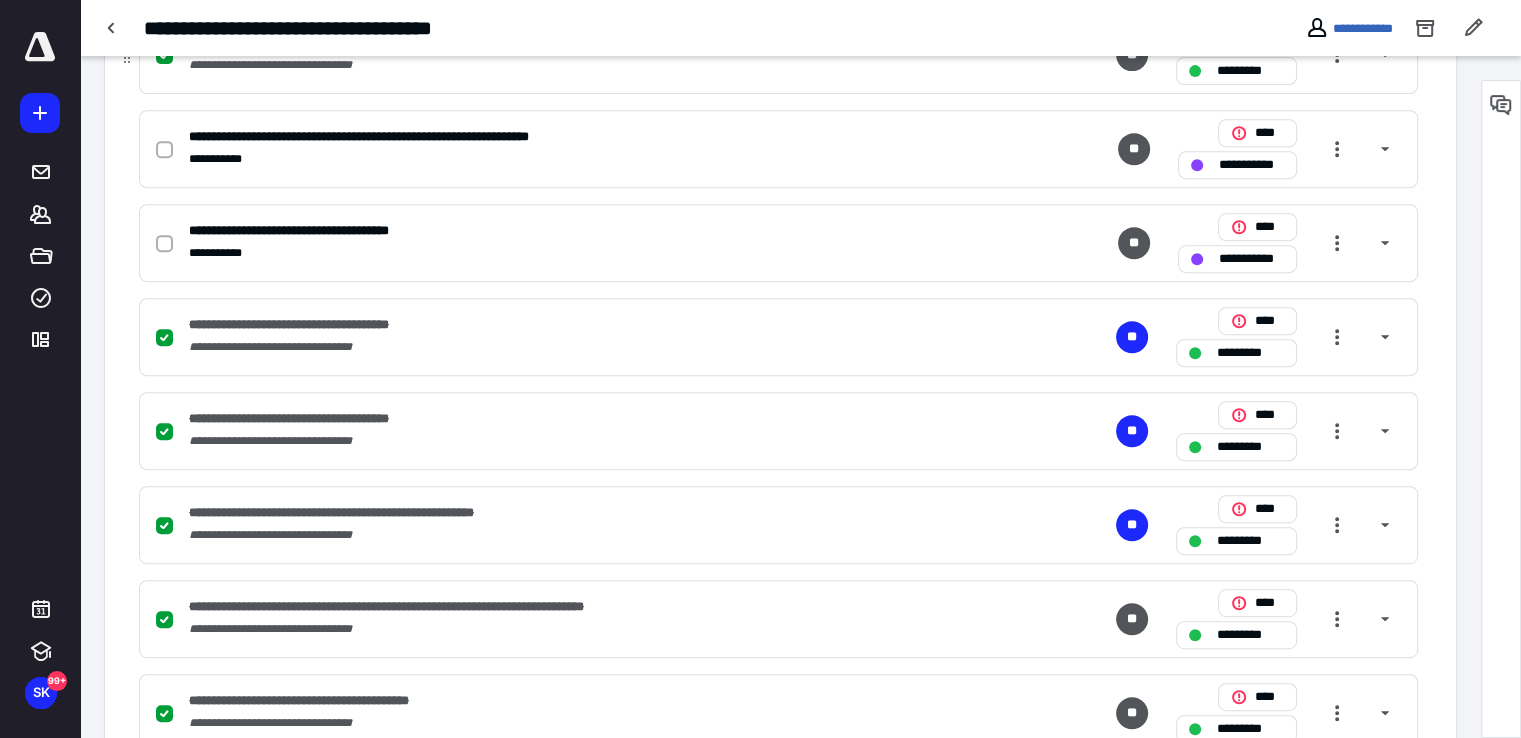 scroll, scrollTop: 600, scrollLeft: 0, axis: vertical 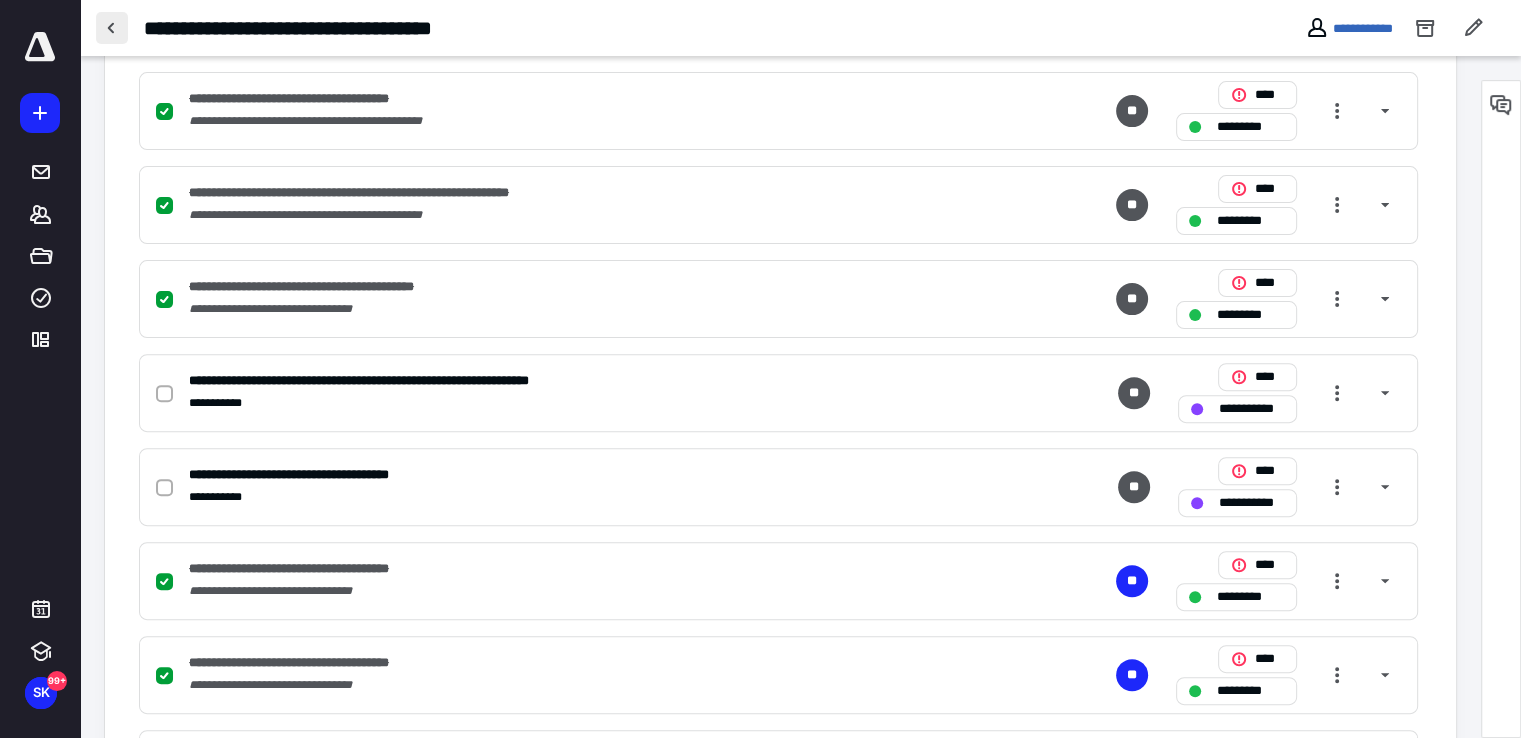 click at bounding box center (112, 28) 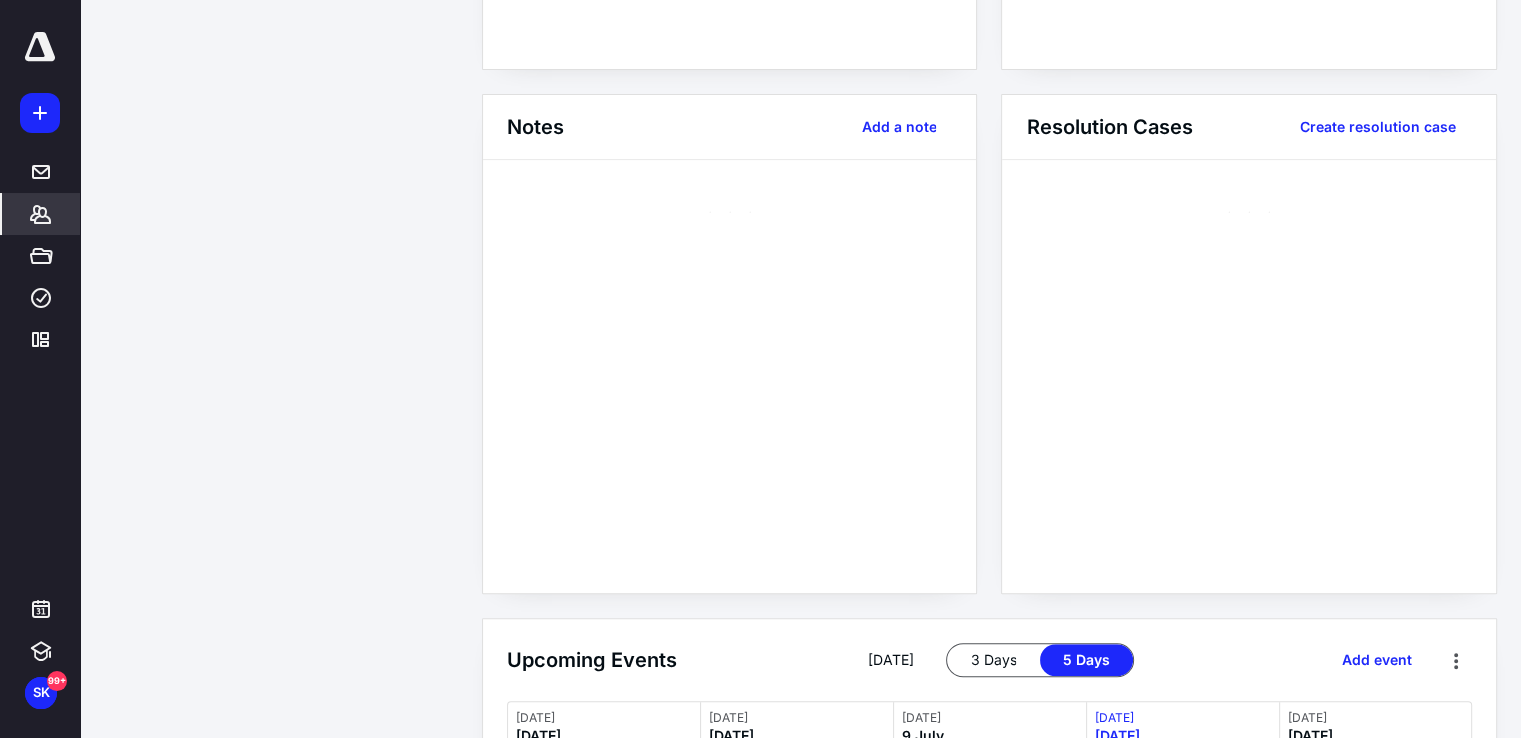 scroll, scrollTop: 0, scrollLeft: 0, axis: both 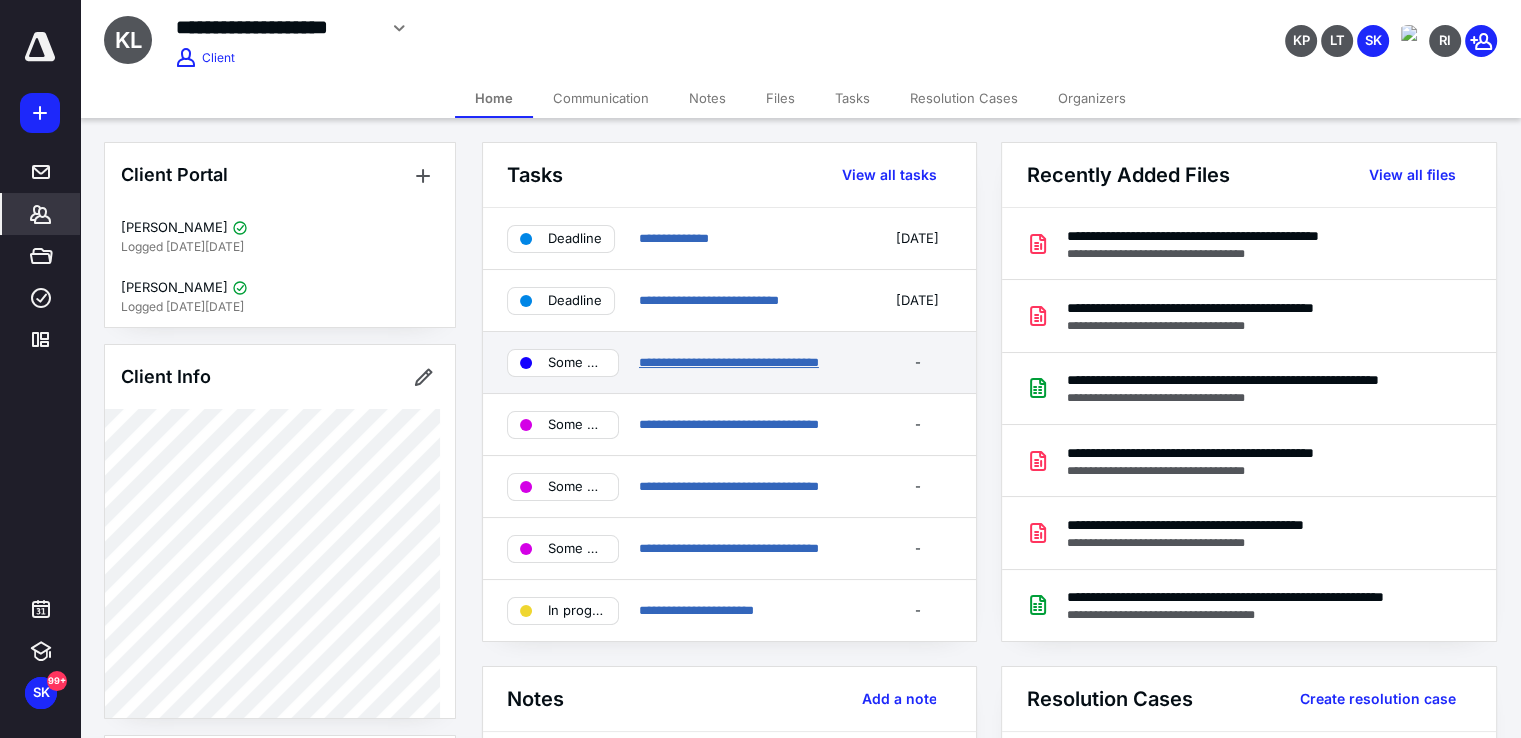 click on "**********" at bounding box center [729, 362] 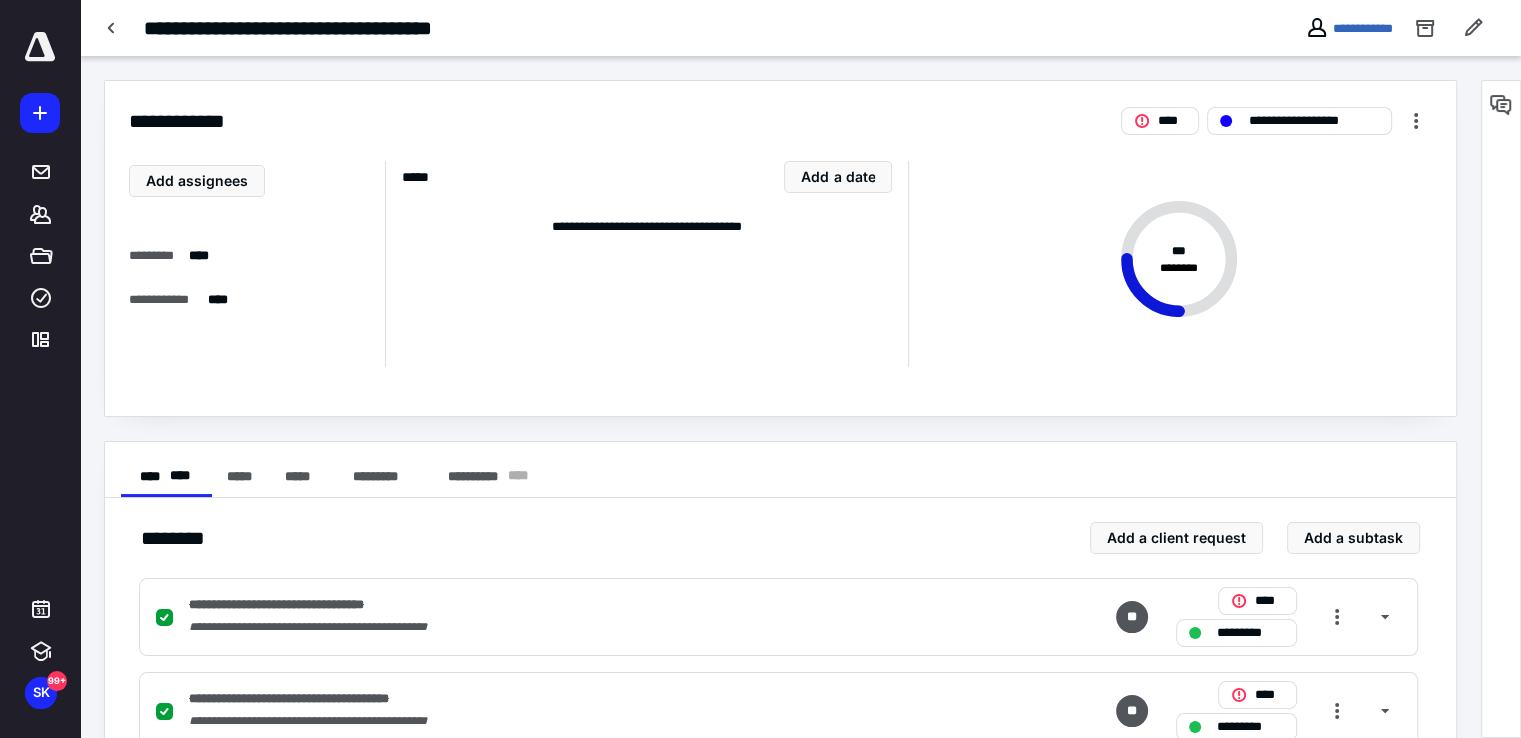 scroll, scrollTop: 300, scrollLeft: 0, axis: vertical 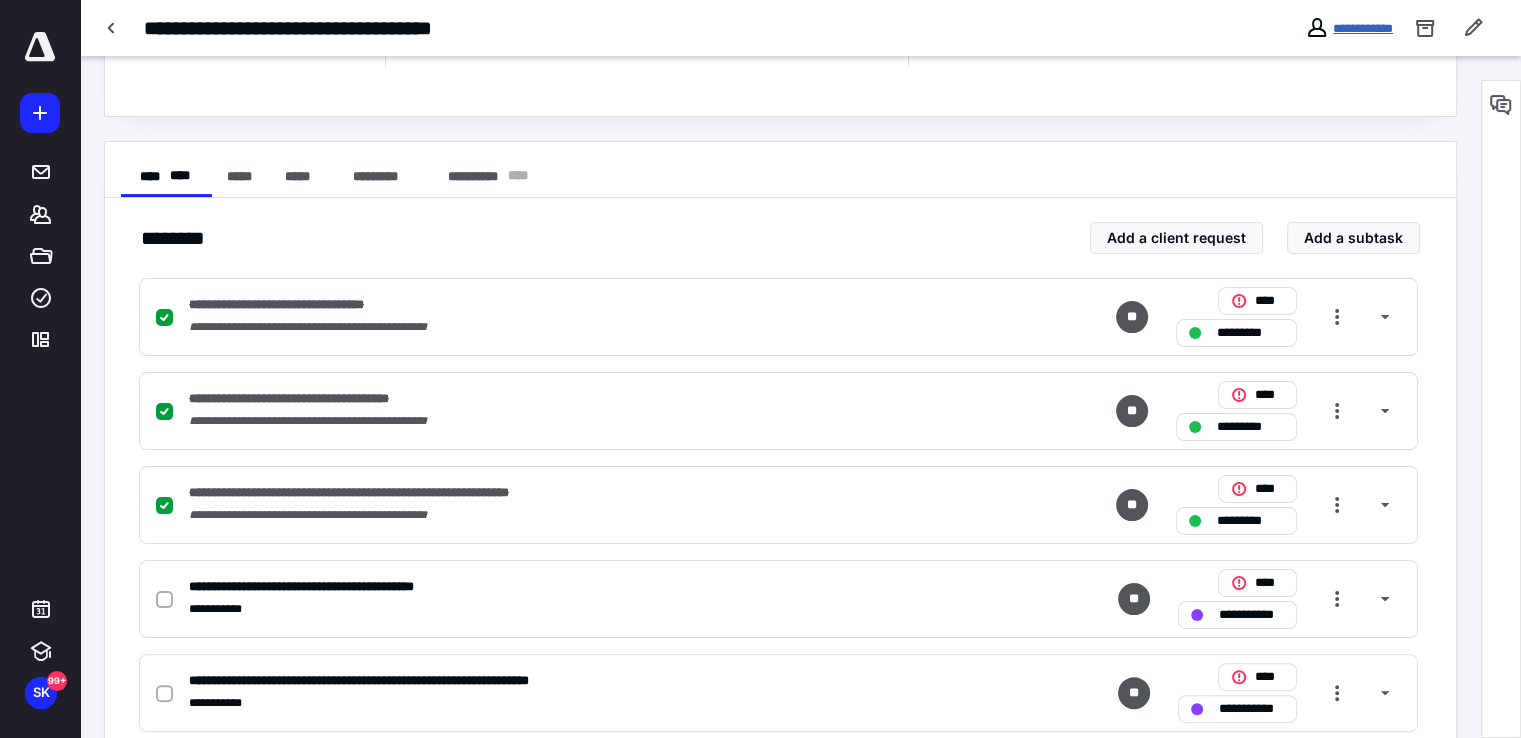 click on "**********" at bounding box center [1363, 28] 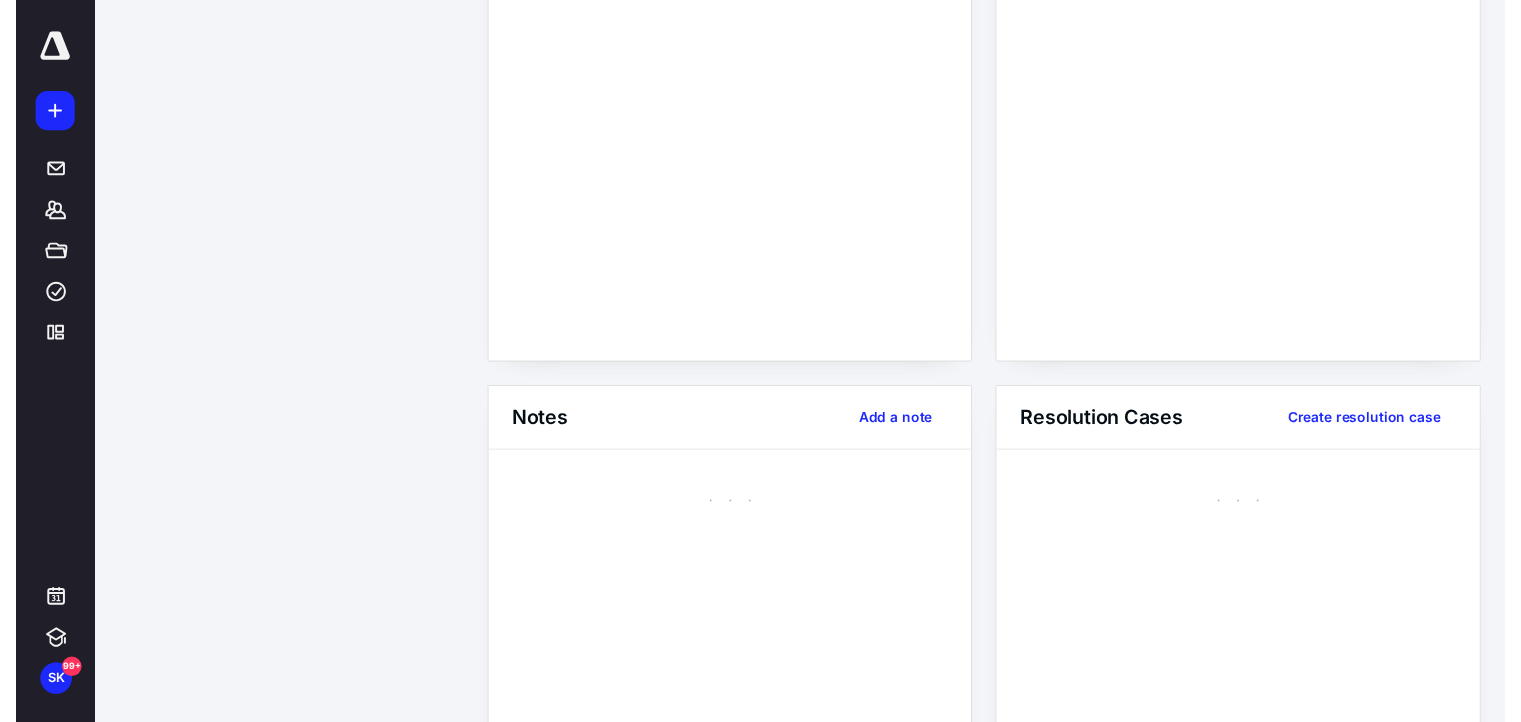 scroll, scrollTop: 0, scrollLeft: 0, axis: both 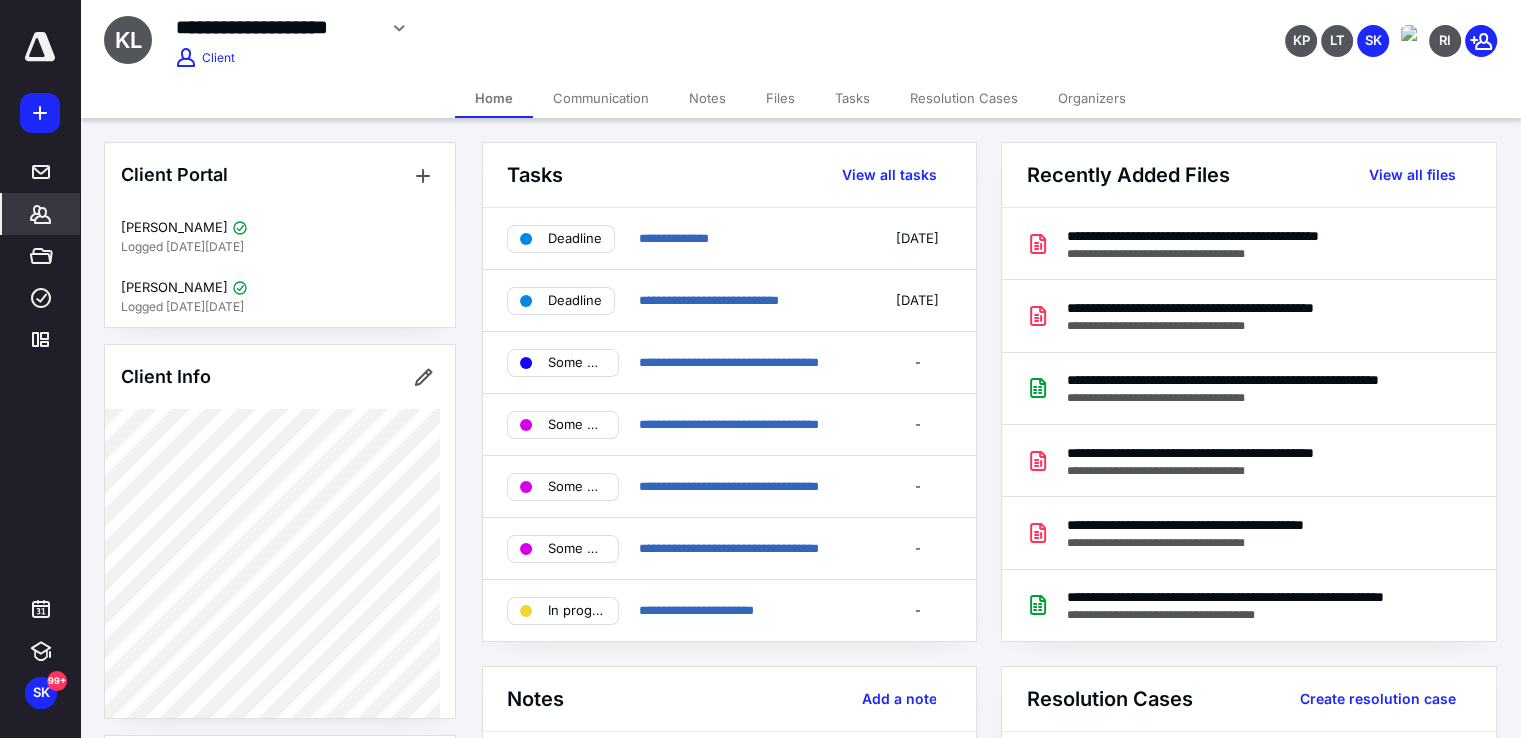 click on "Files" at bounding box center (780, 98) 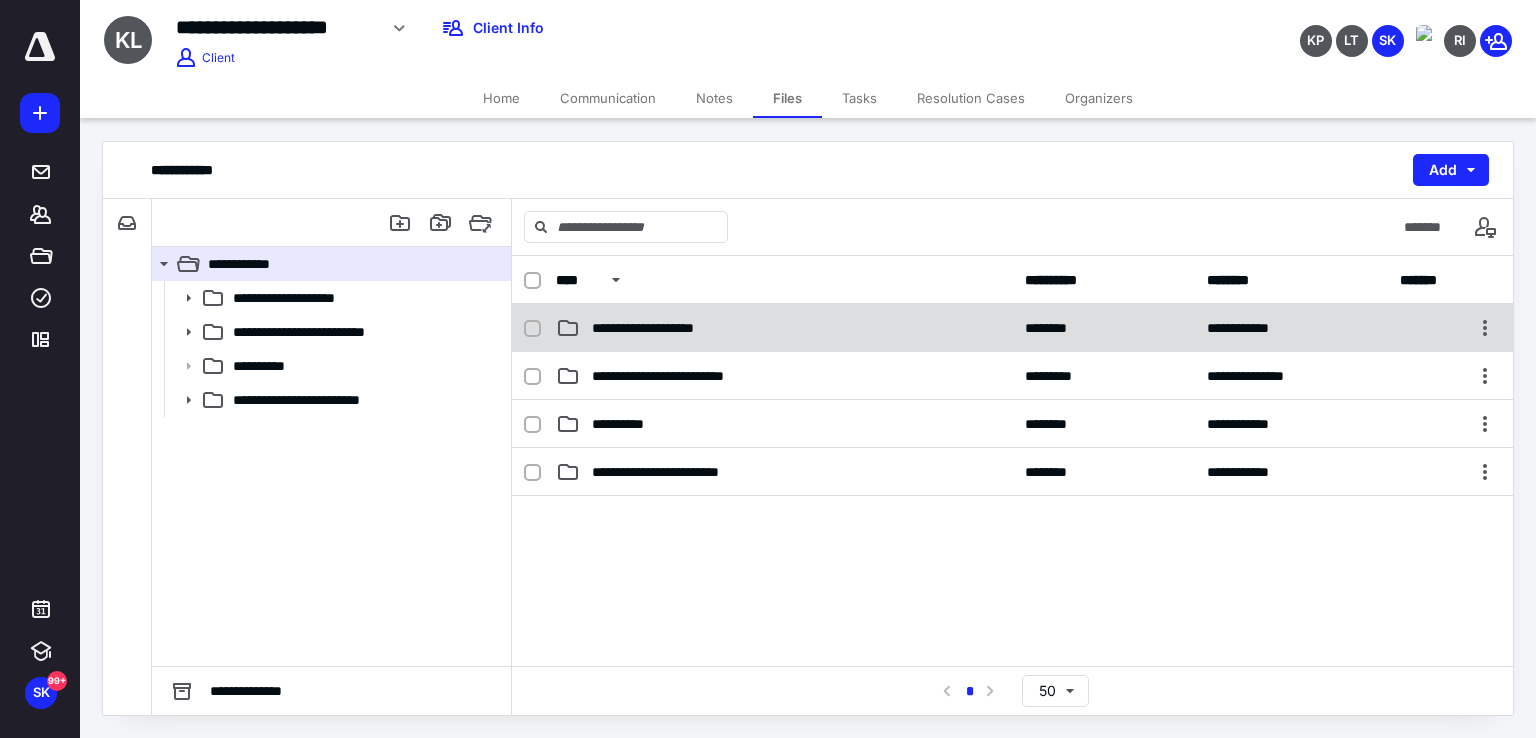 click on "**********" at bounding box center [672, 328] 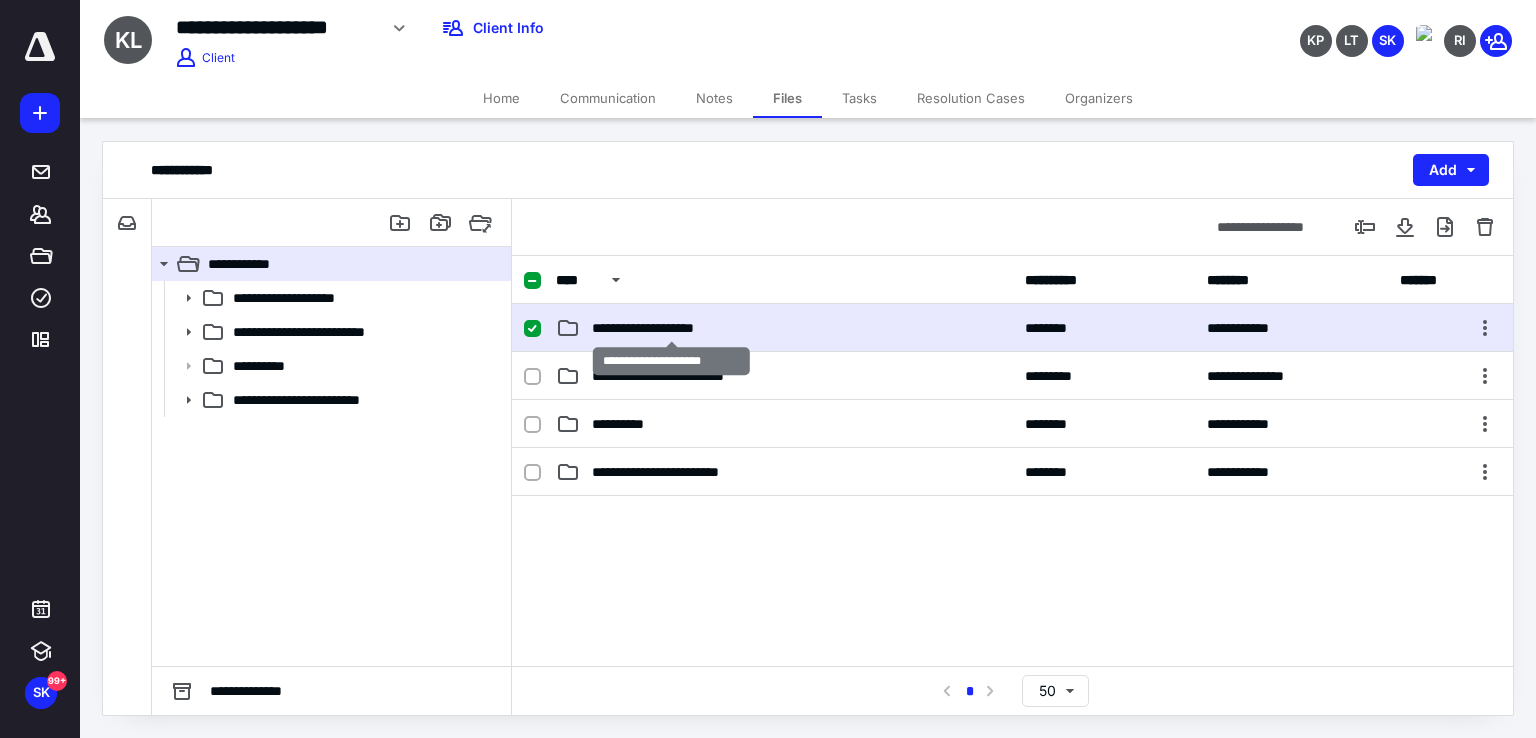 click on "**********" at bounding box center (672, 328) 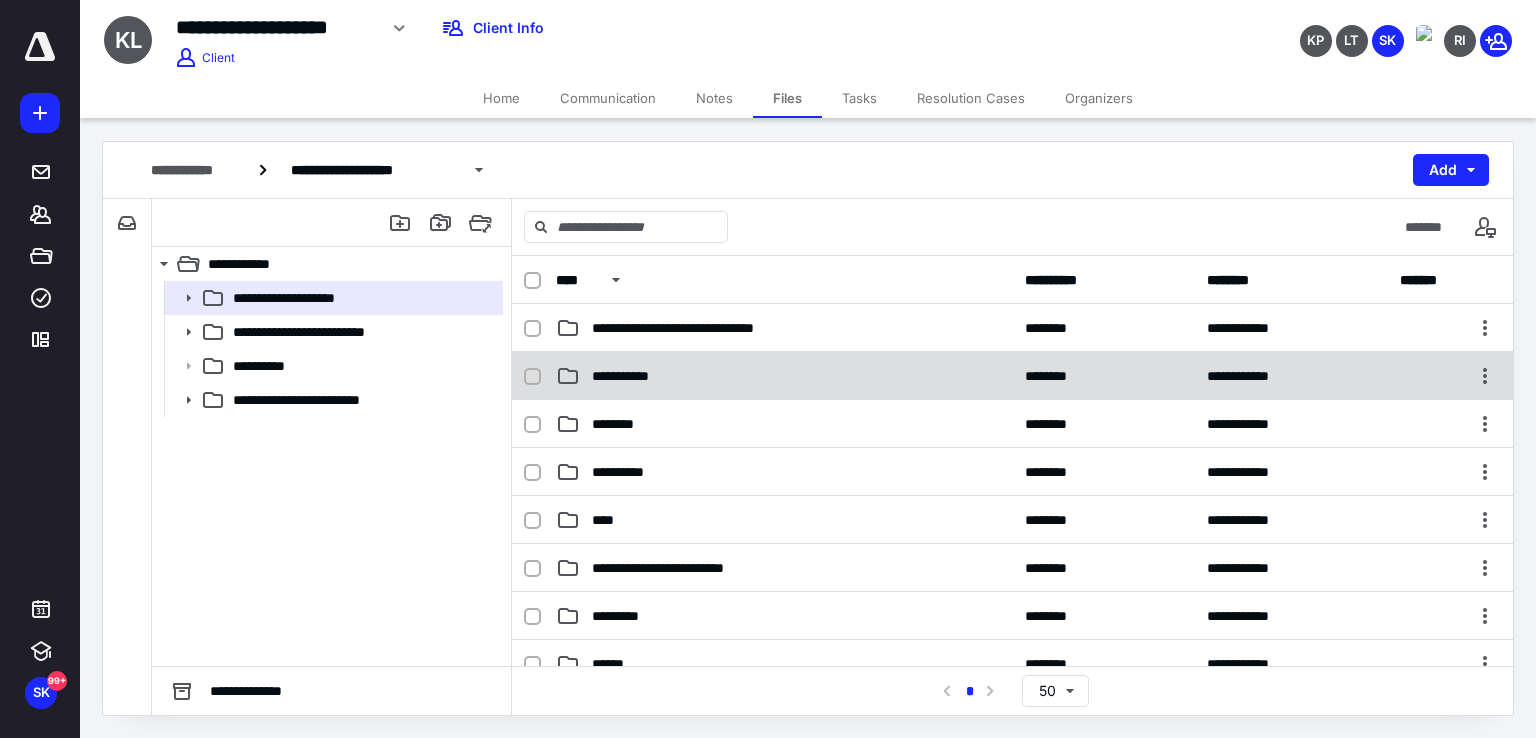 click on "**********" at bounding box center (639, 376) 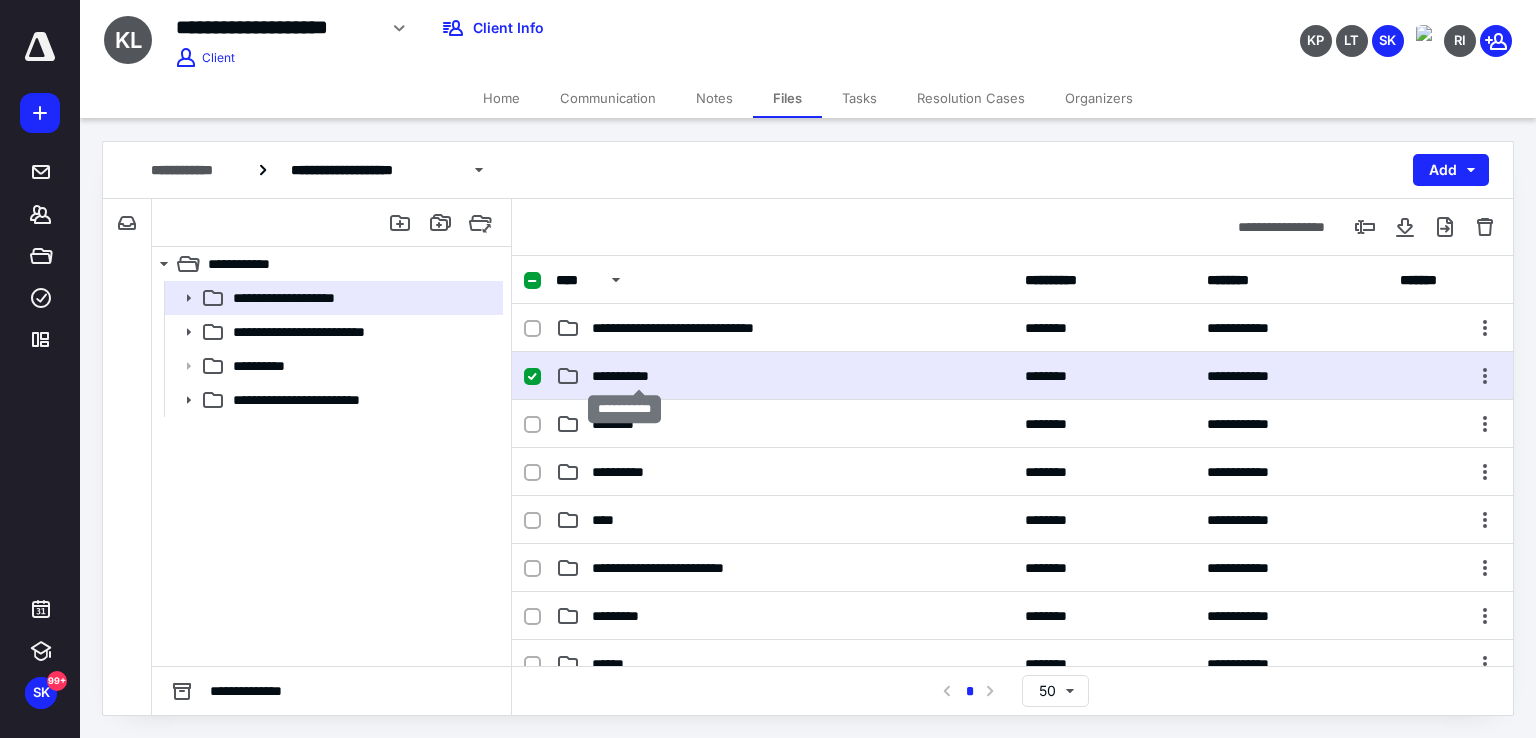 click on "**********" at bounding box center (639, 376) 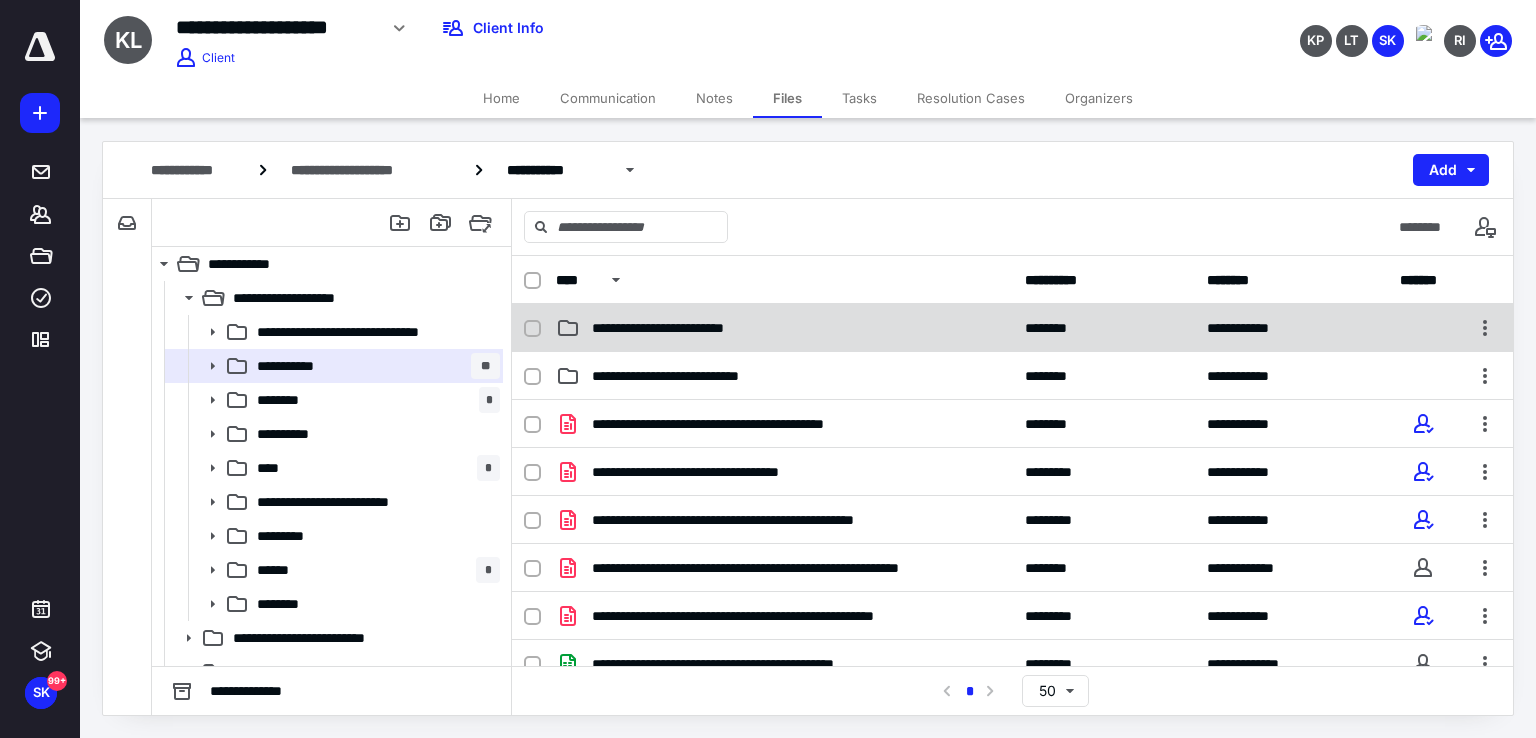 click on "**********" at bounding box center (701, 328) 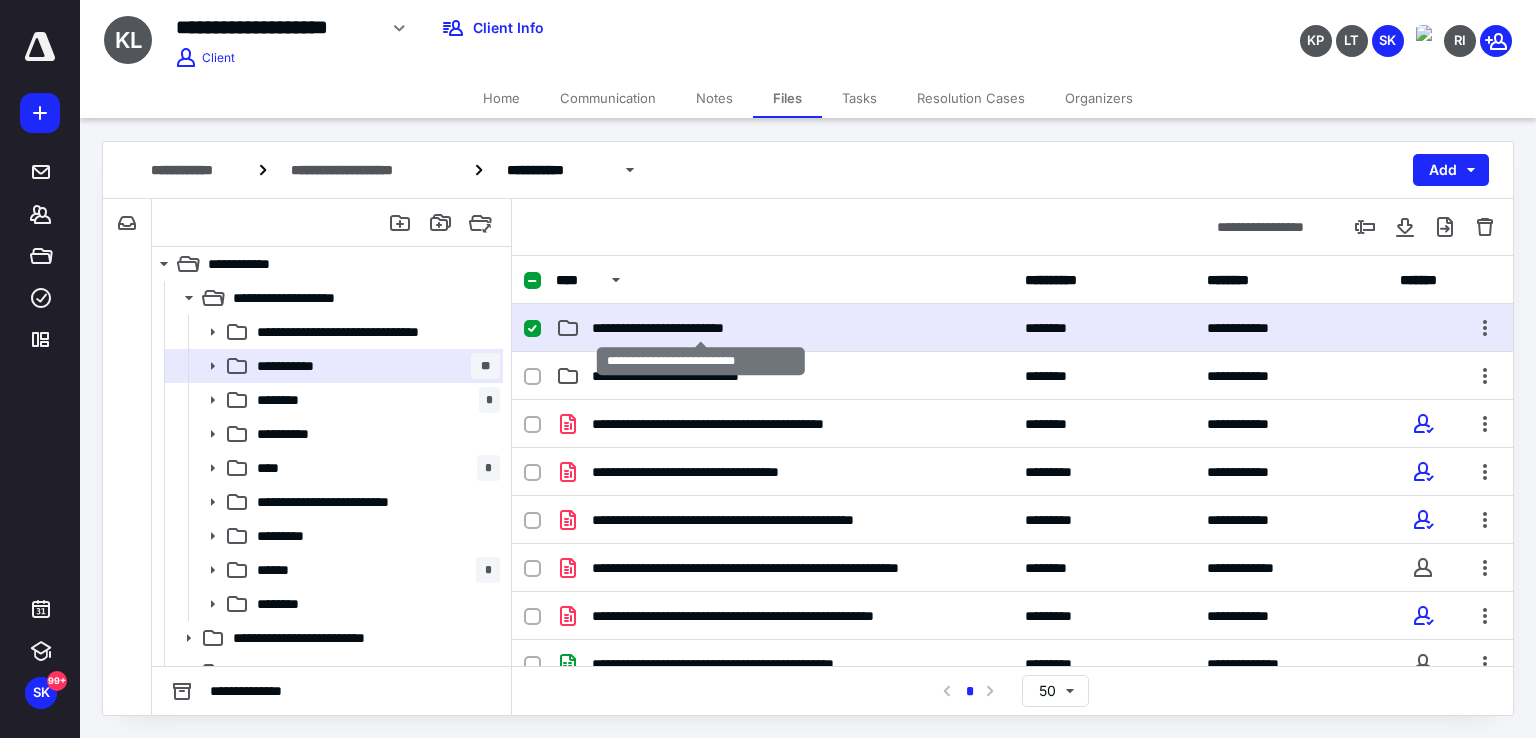 click on "**********" at bounding box center [701, 328] 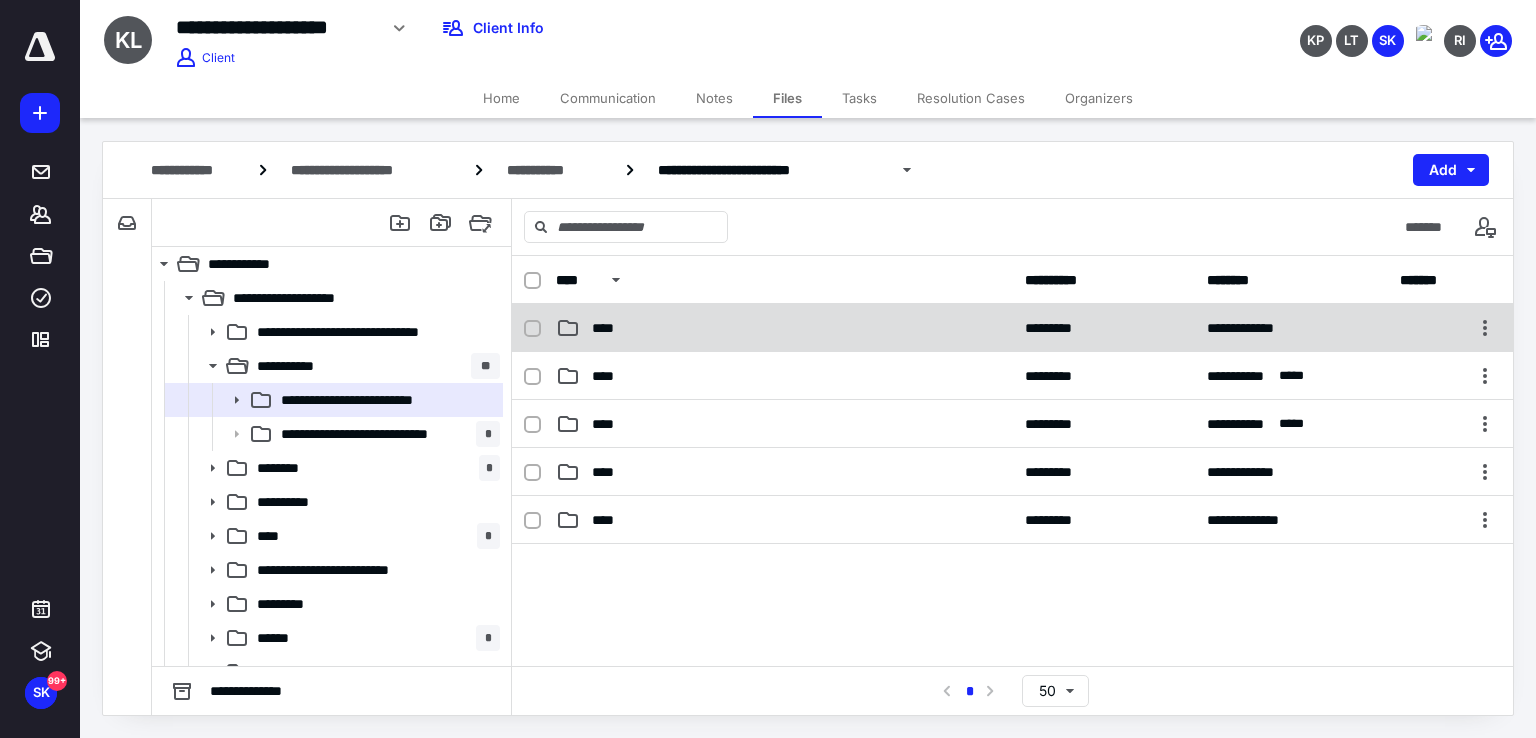 click on "****" at bounding box center [784, 328] 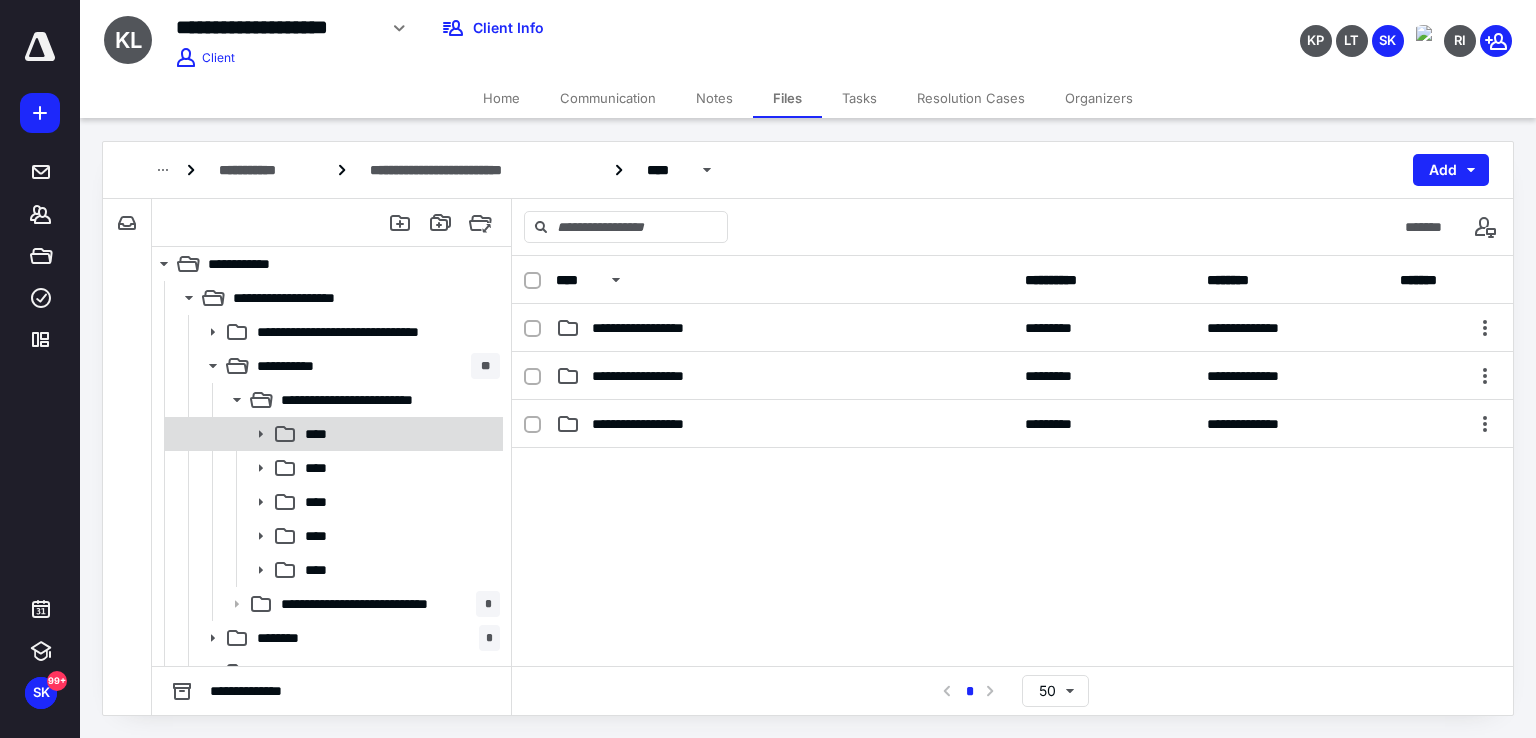 click 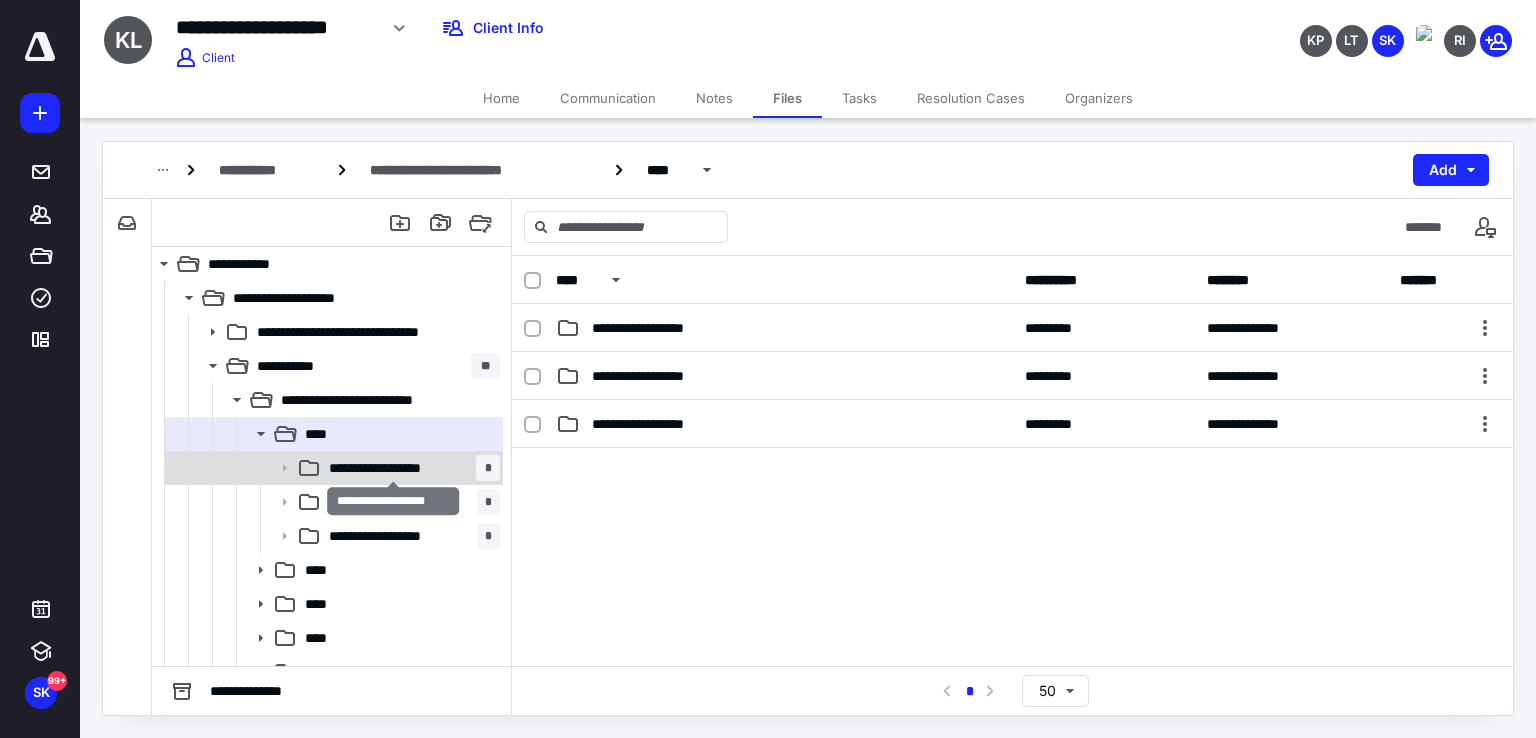 click on "**********" at bounding box center [394, 468] 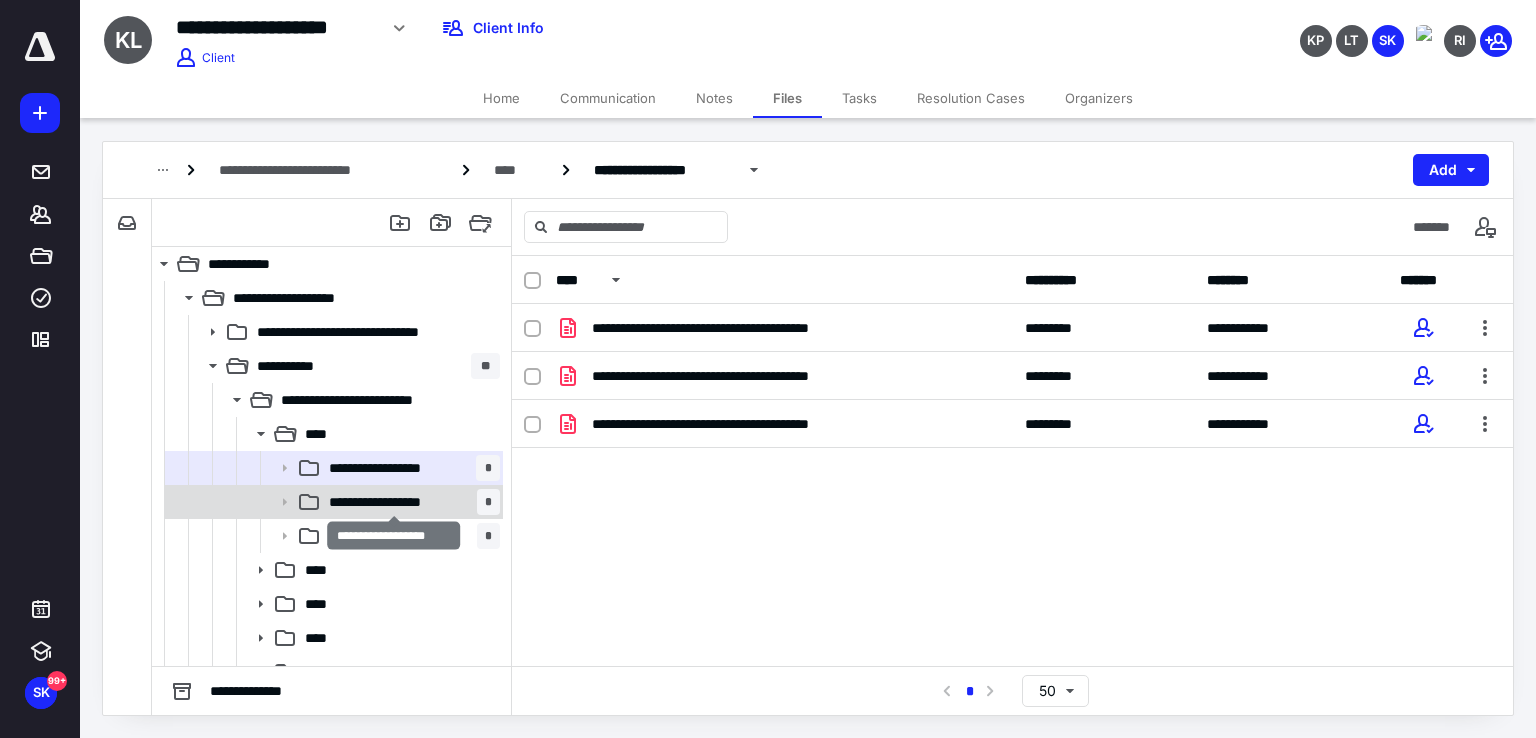 click on "**********" at bounding box center (394, 502) 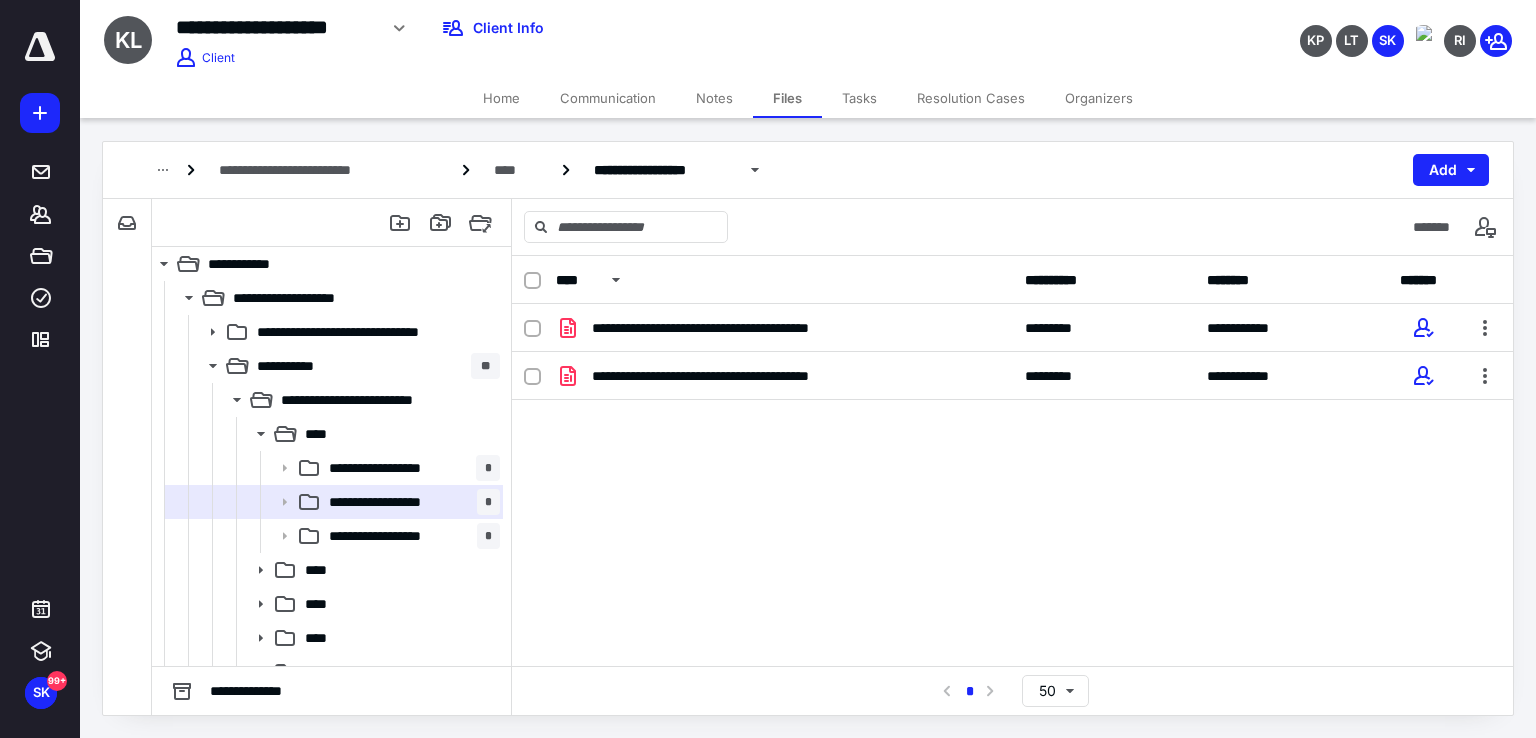 click on "**********" at bounding box center [393, 536] 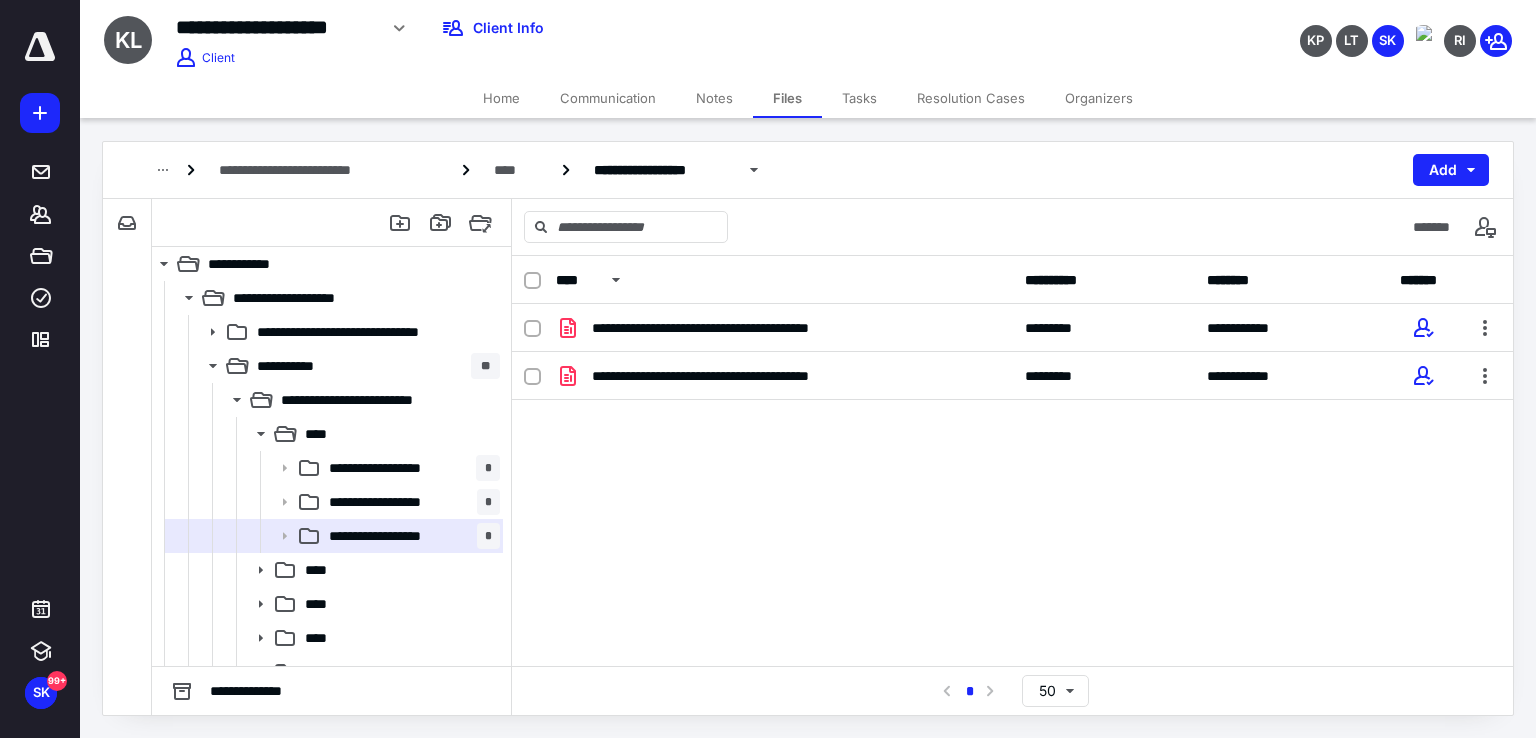 click on "Tasks" at bounding box center [859, 98] 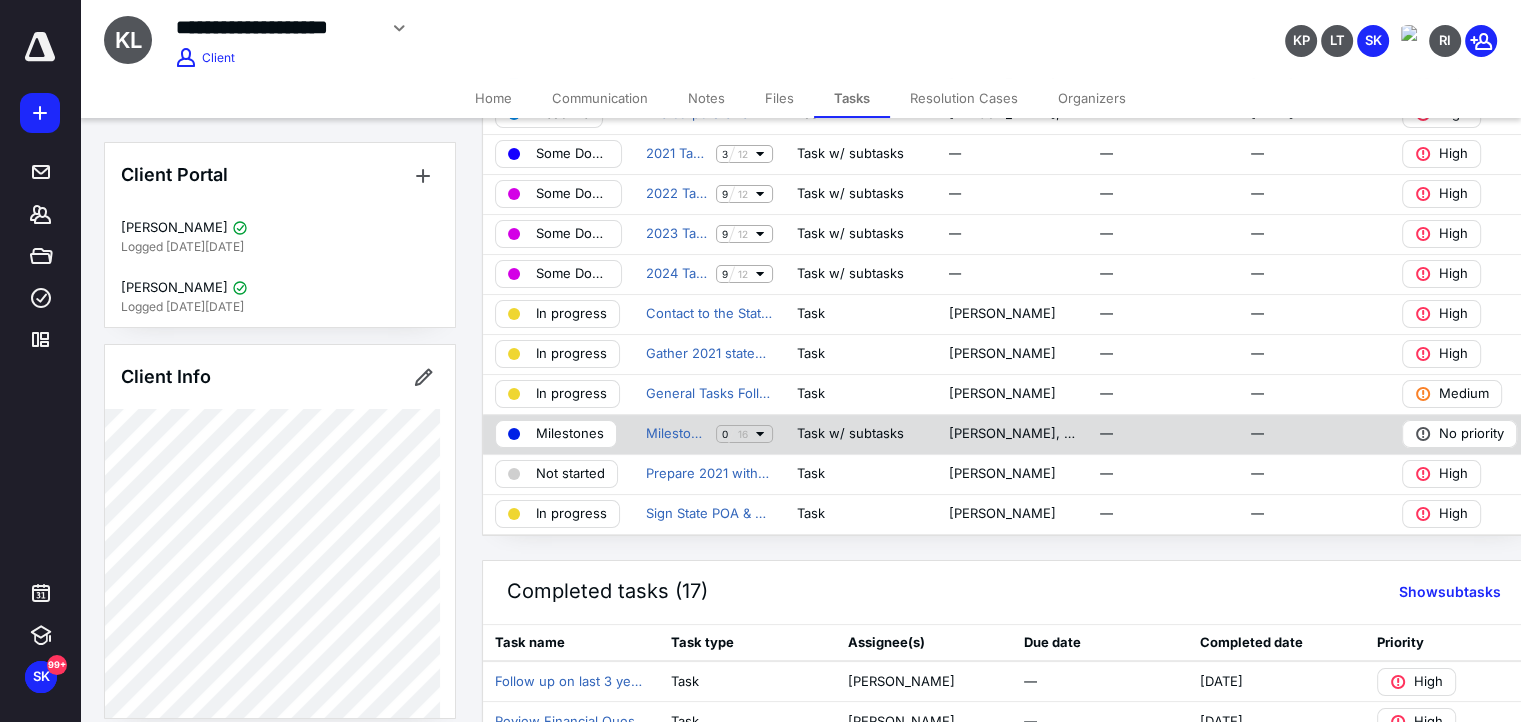 scroll, scrollTop: 191, scrollLeft: 0, axis: vertical 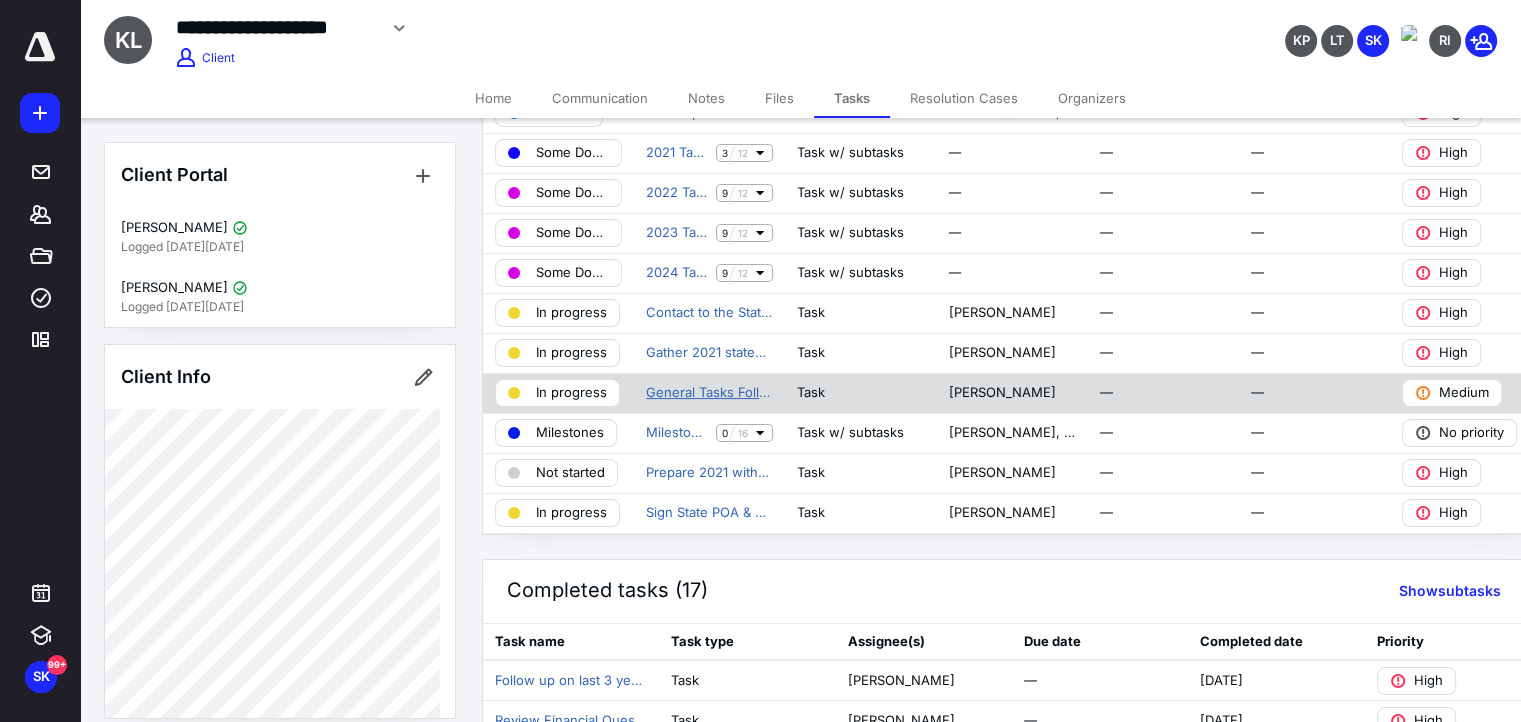click on "General Tasks Follow Ups" at bounding box center [709, 393] 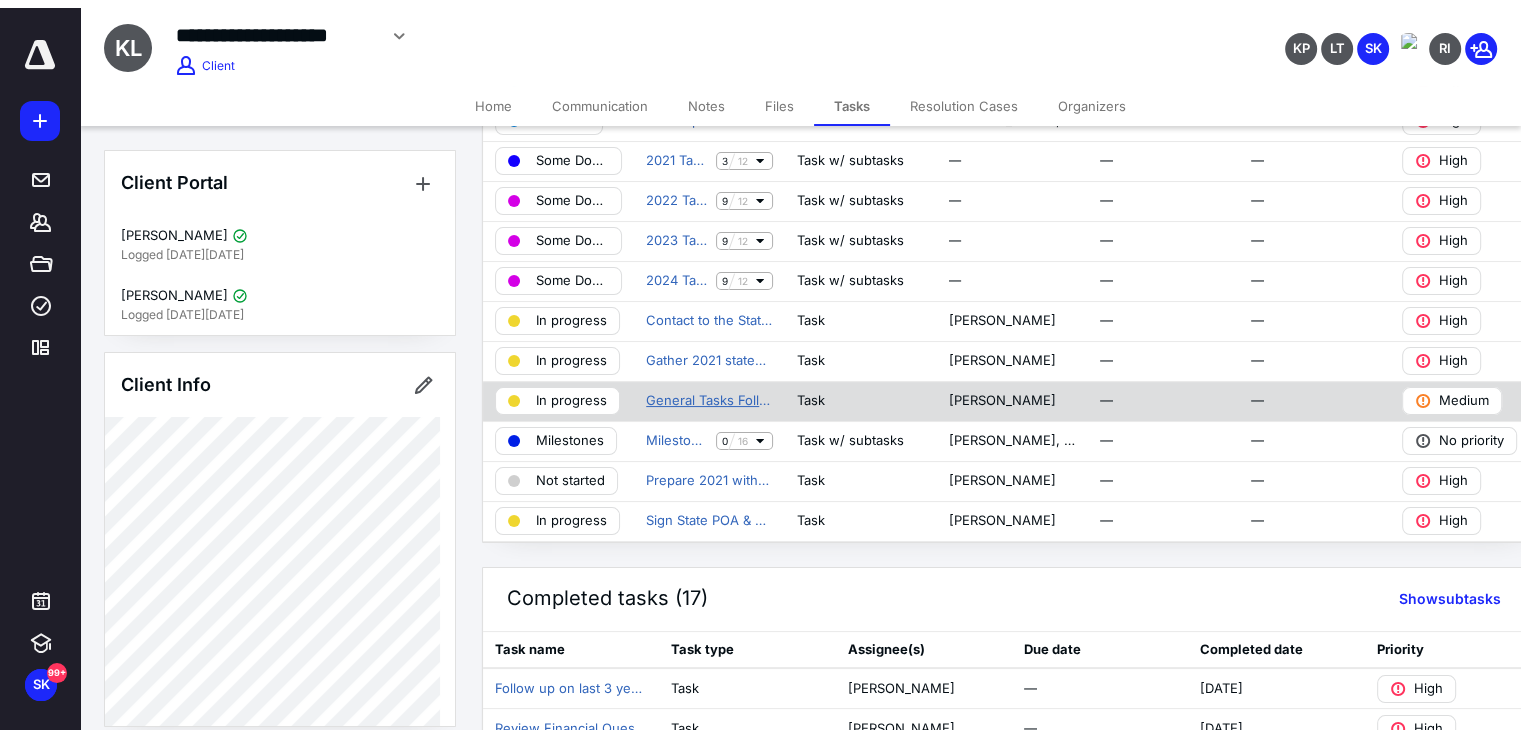 scroll, scrollTop: 0, scrollLeft: 0, axis: both 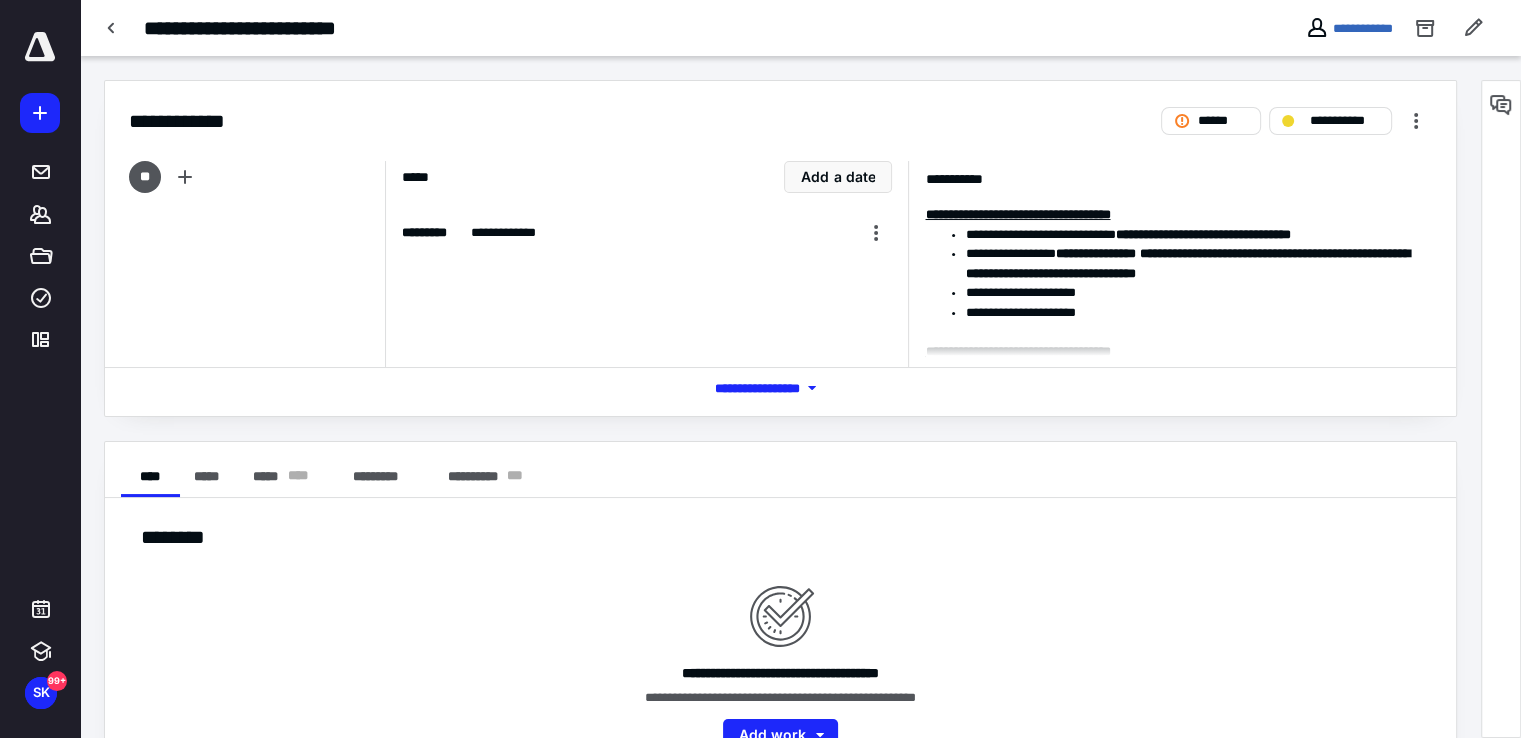 click on "*** **** *******" at bounding box center [781, 388] 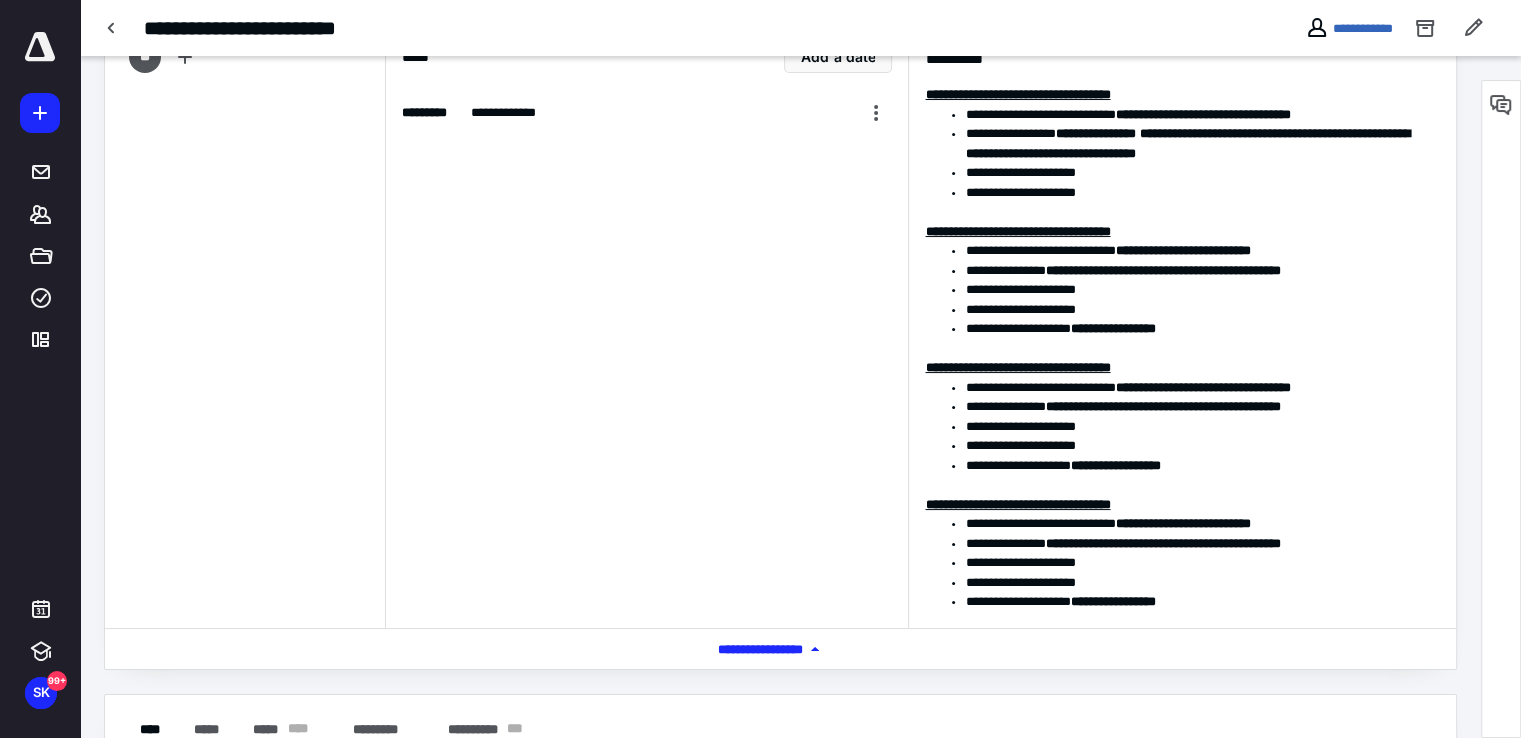scroll, scrollTop: 0, scrollLeft: 0, axis: both 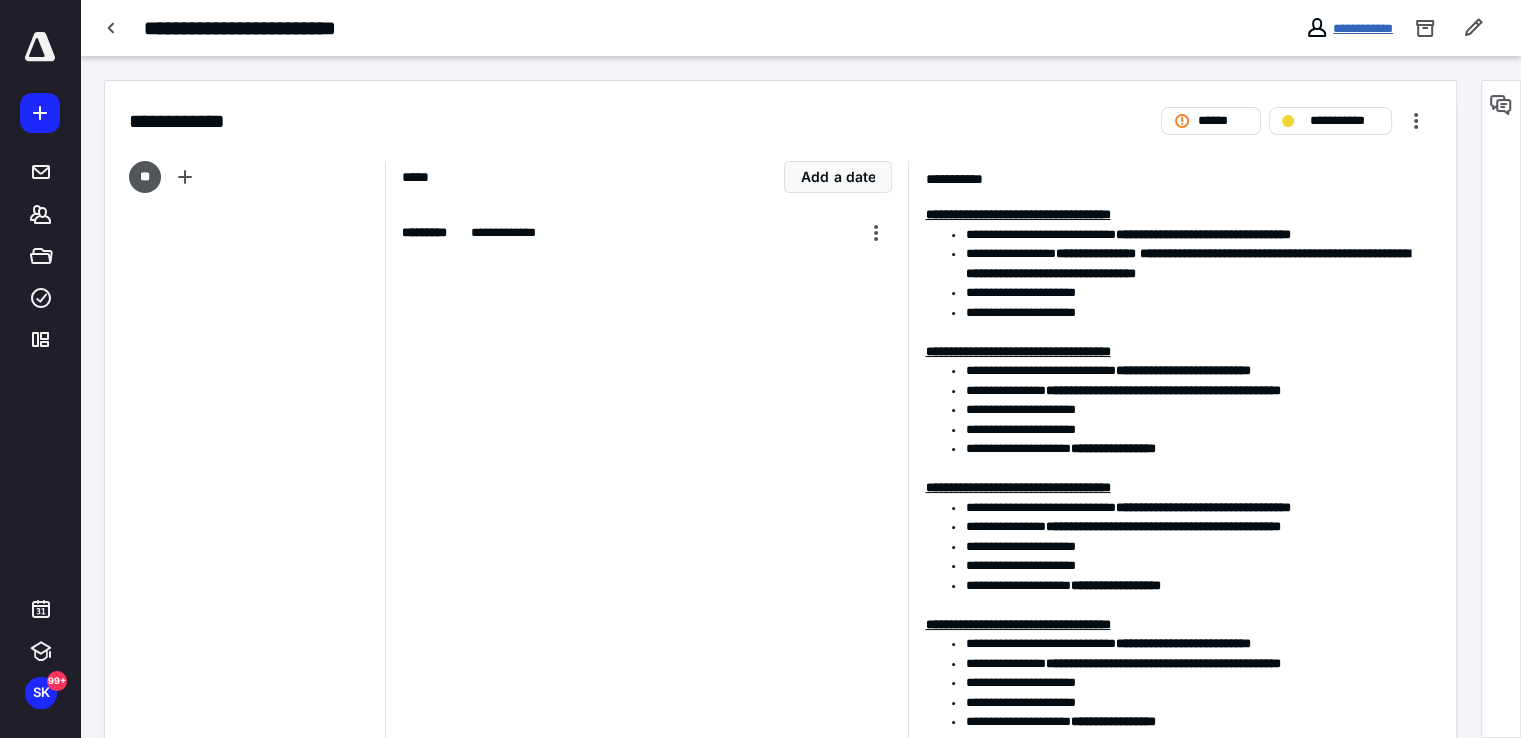 click on "**********" at bounding box center [1363, 28] 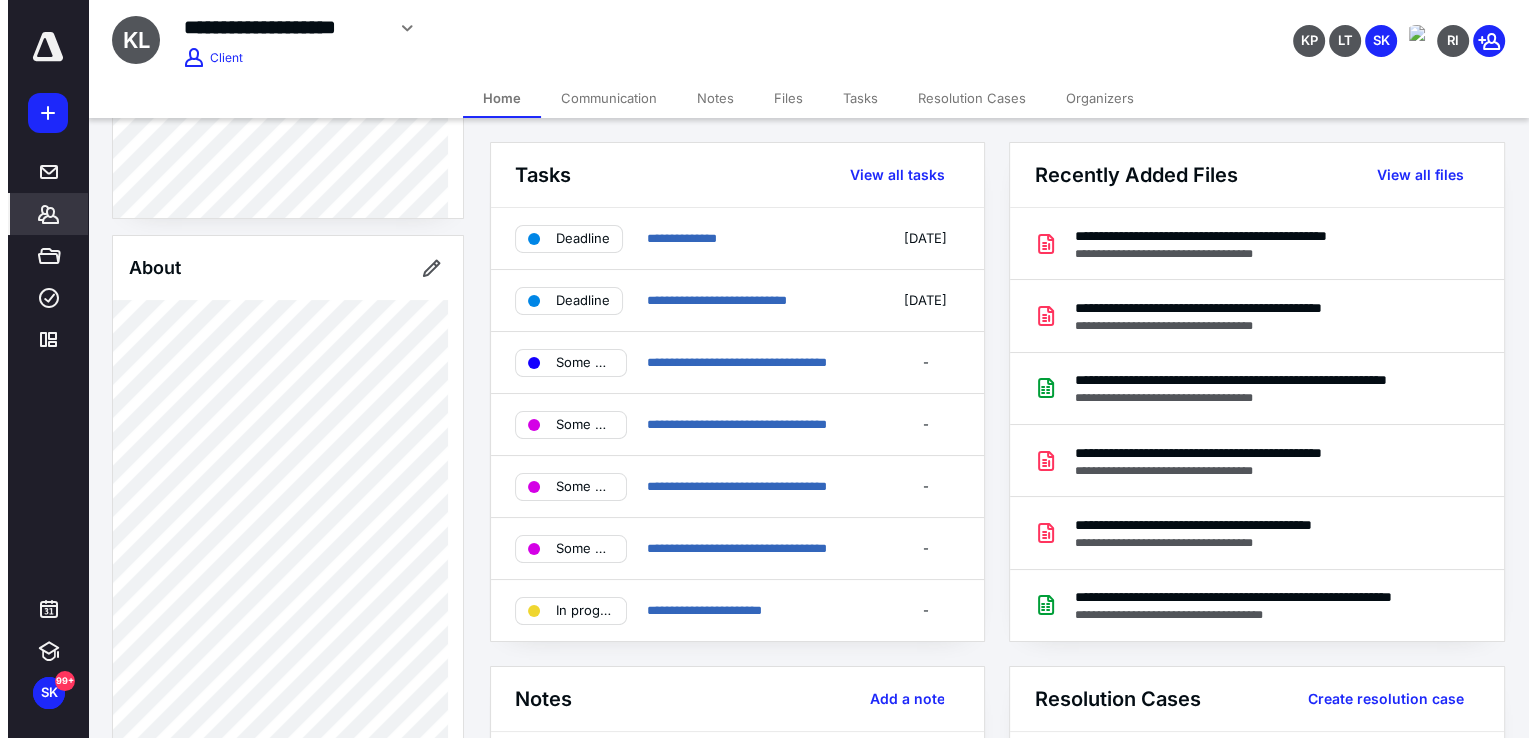 scroll, scrollTop: 600, scrollLeft: 0, axis: vertical 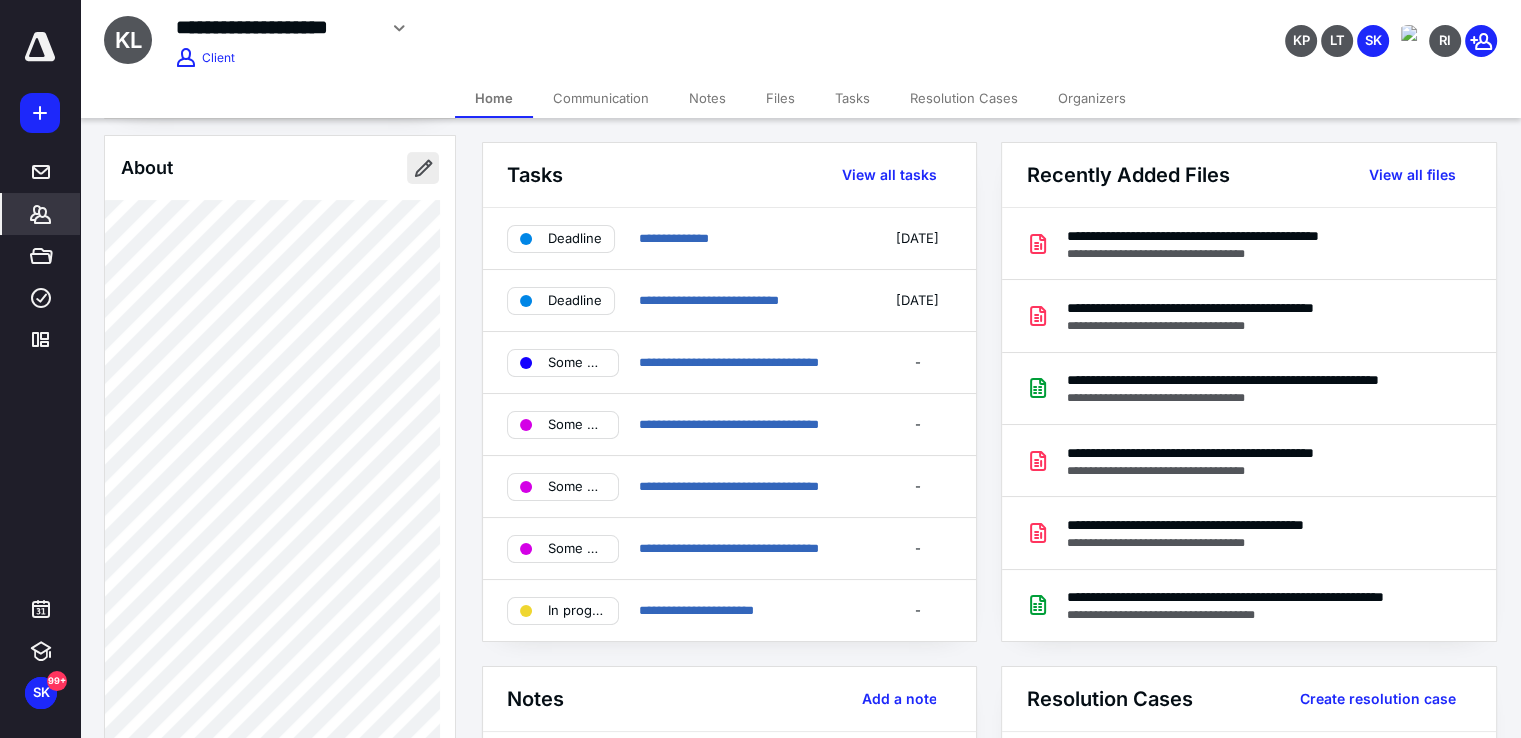 click at bounding box center [423, 168] 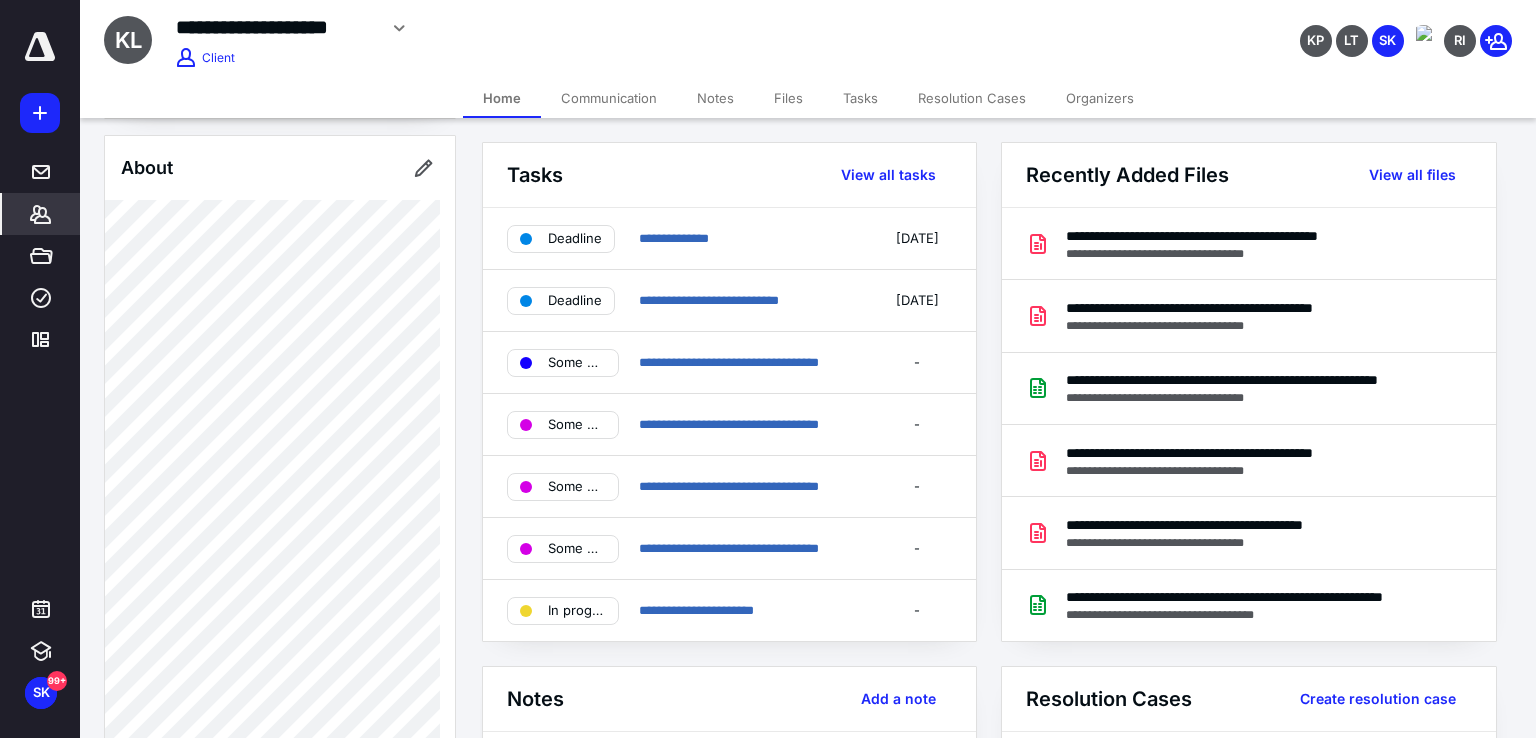 type on "**********" 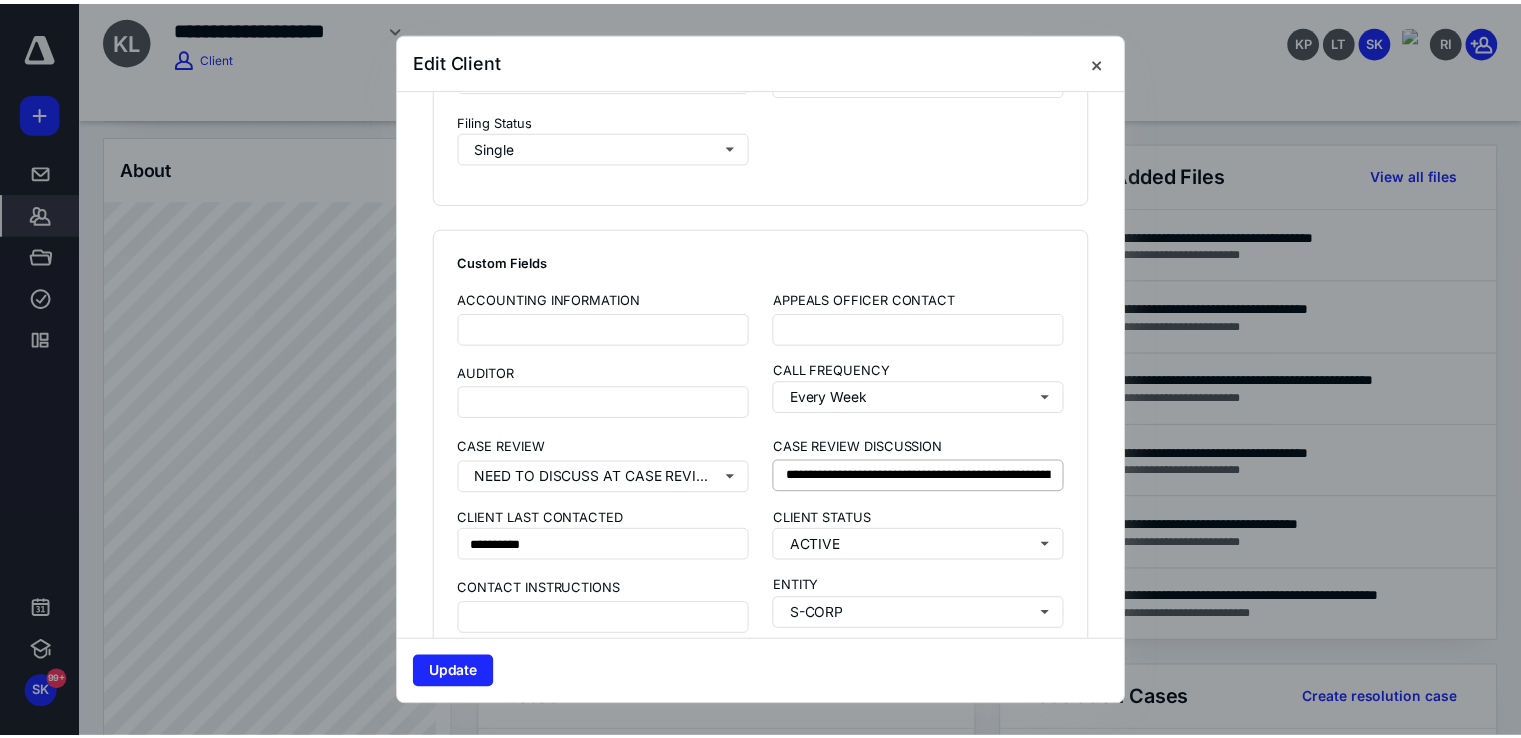 scroll, scrollTop: 1400, scrollLeft: 0, axis: vertical 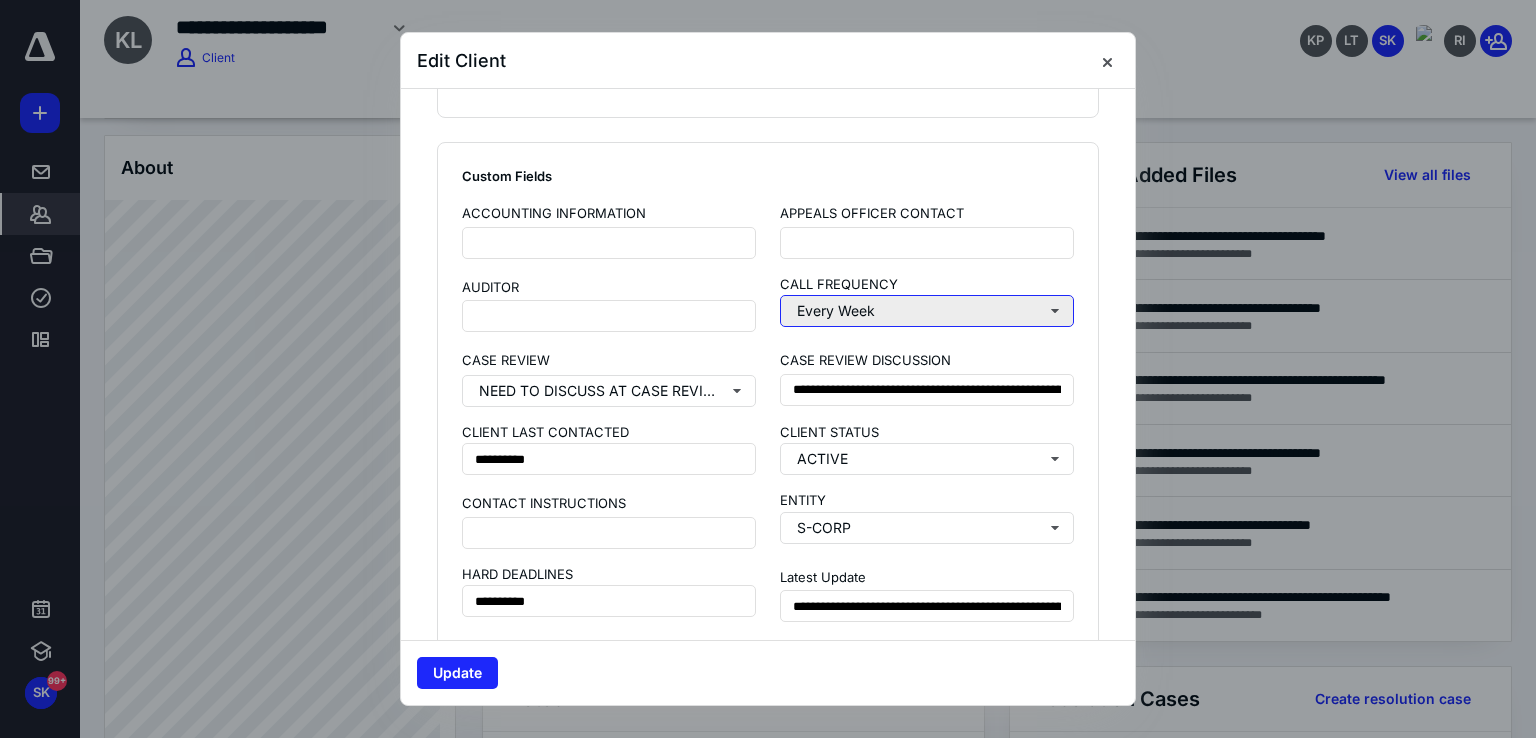 click on "Every Week" at bounding box center (927, 311) 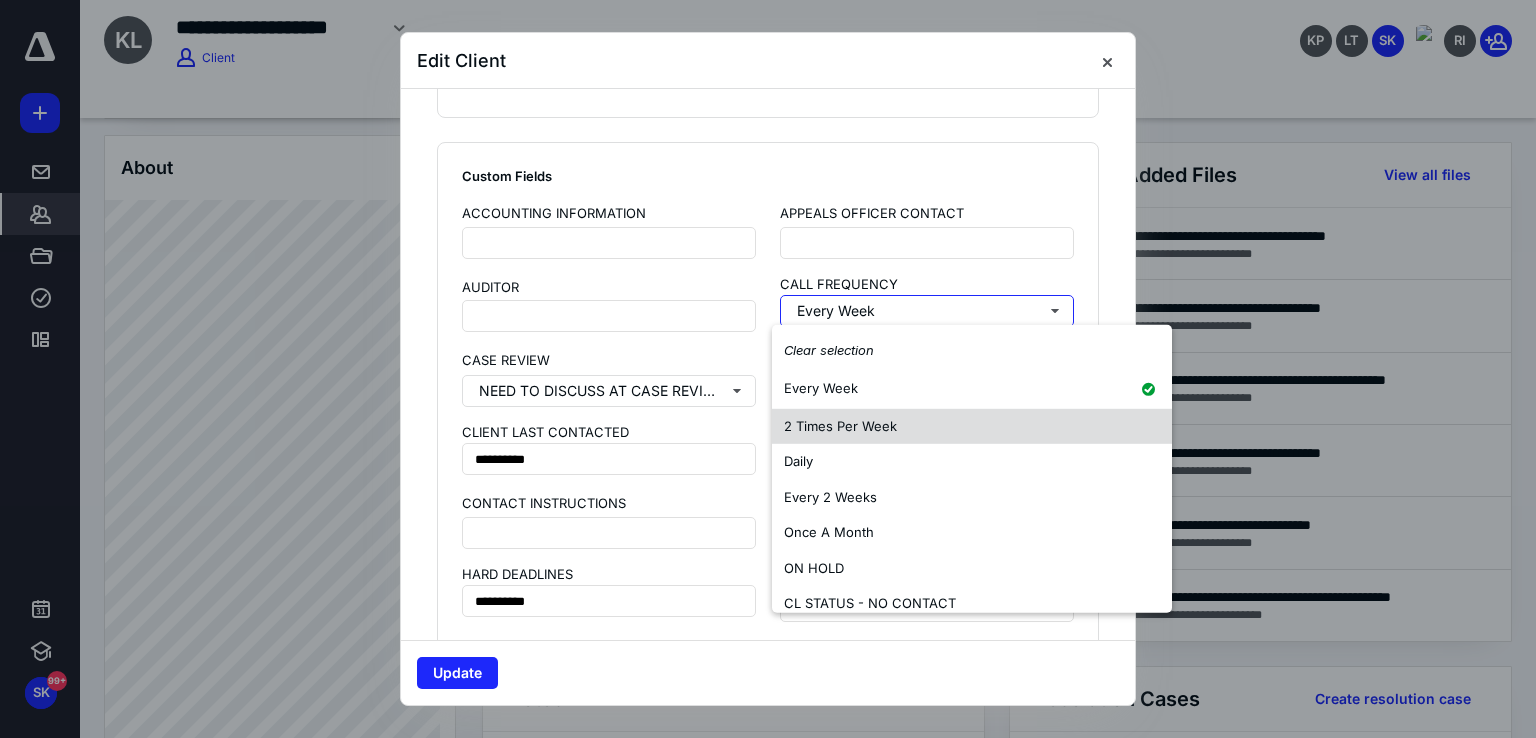 click on "2 Times Per Week" at bounding box center [840, 425] 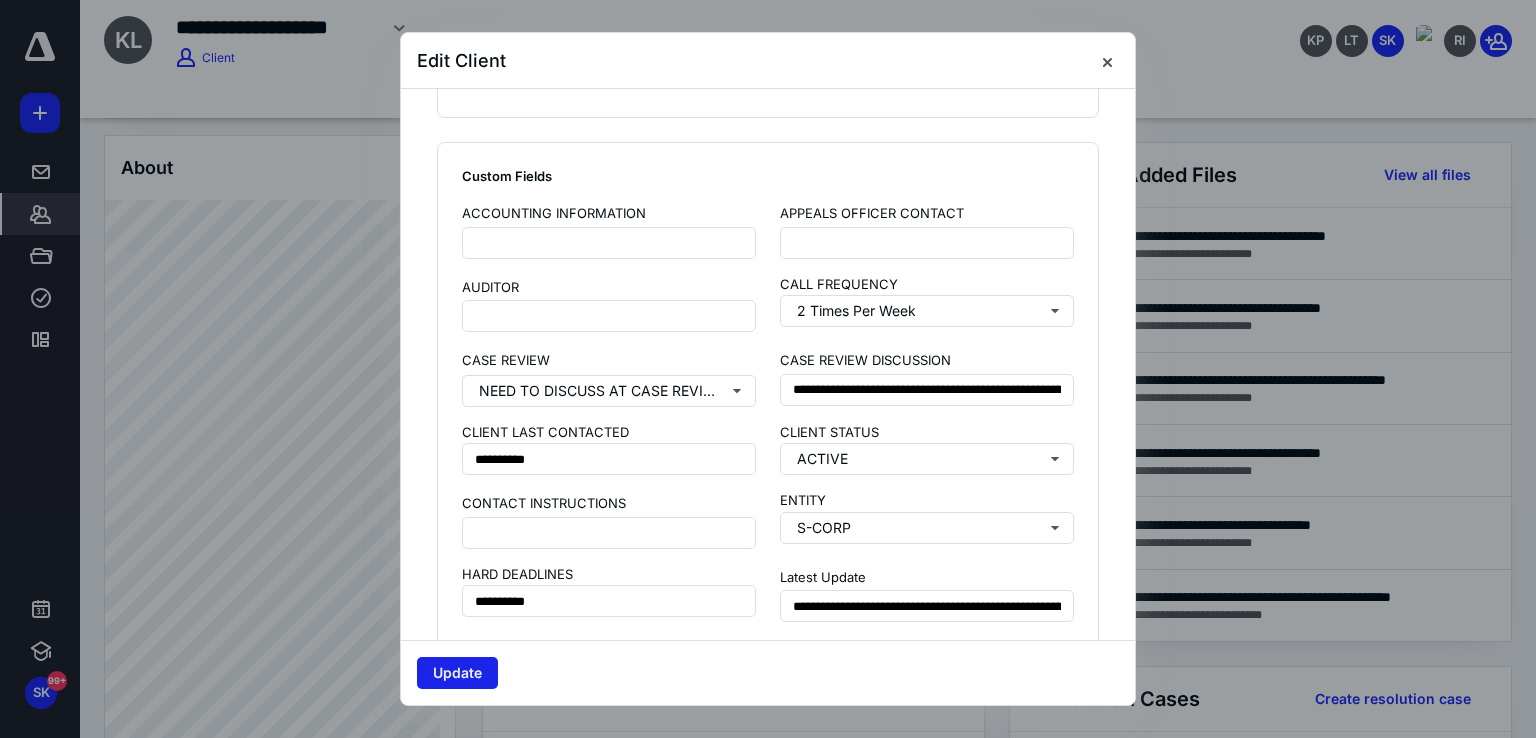 click on "Update" at bounding box center (457, 673) 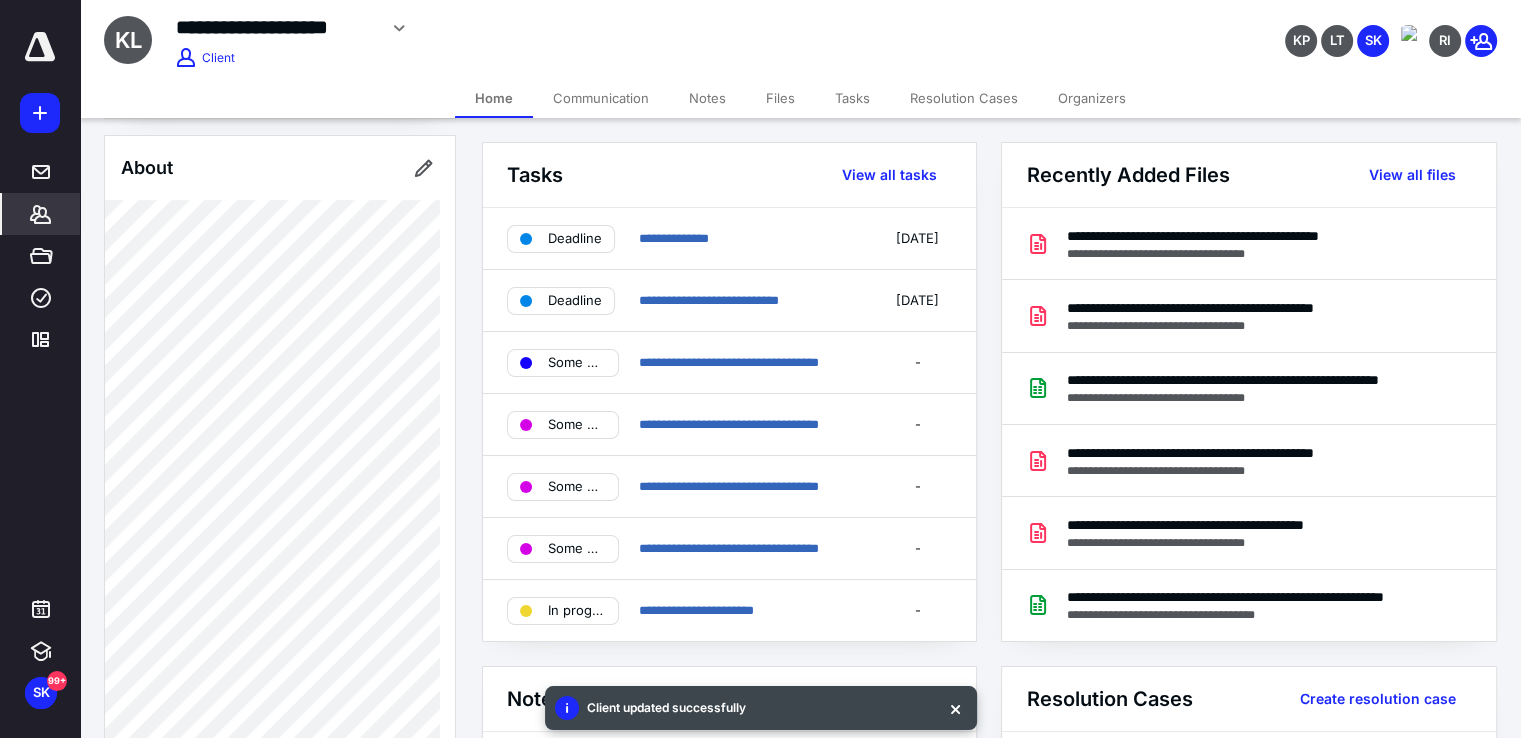 click on "Tasks" at bounding box center [852, 98] 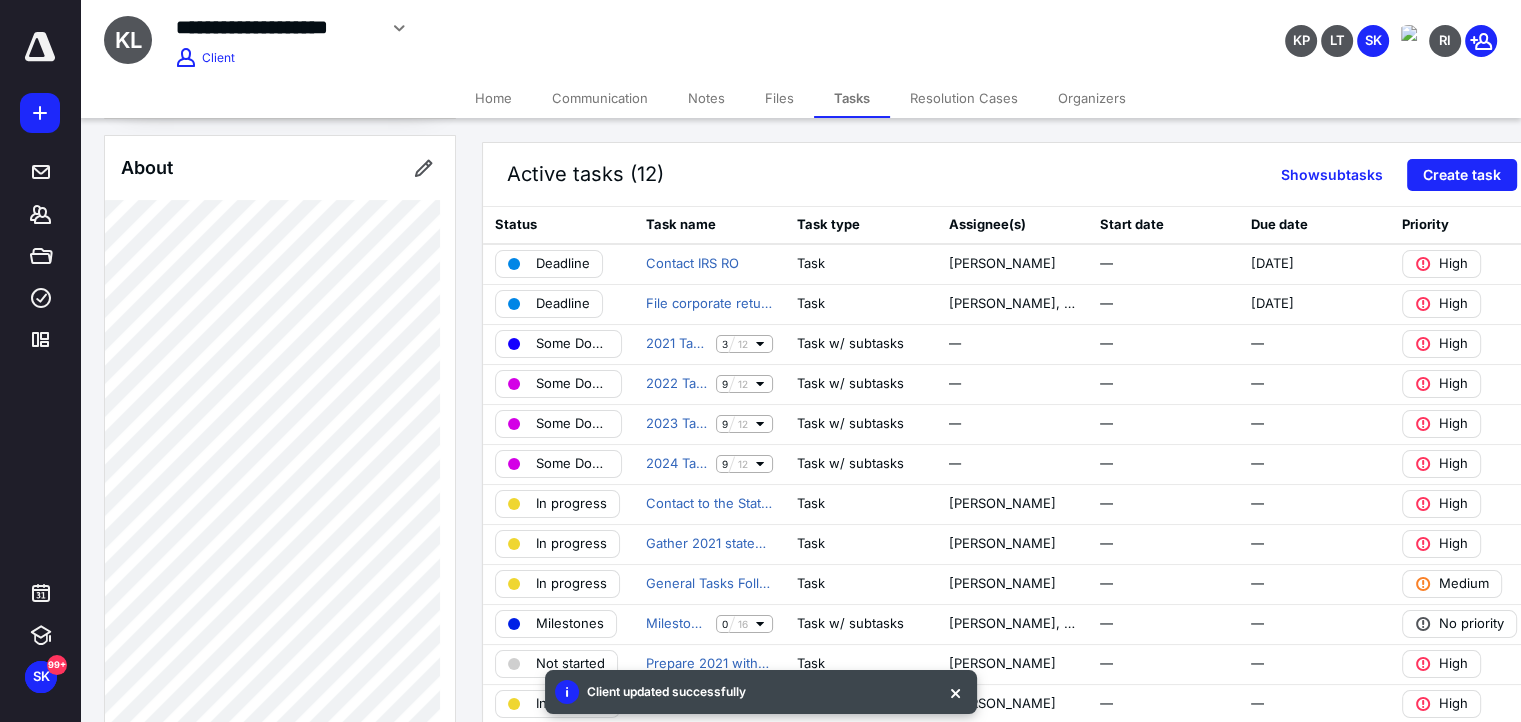 click on "Notes" at bounding box center [706, 98] 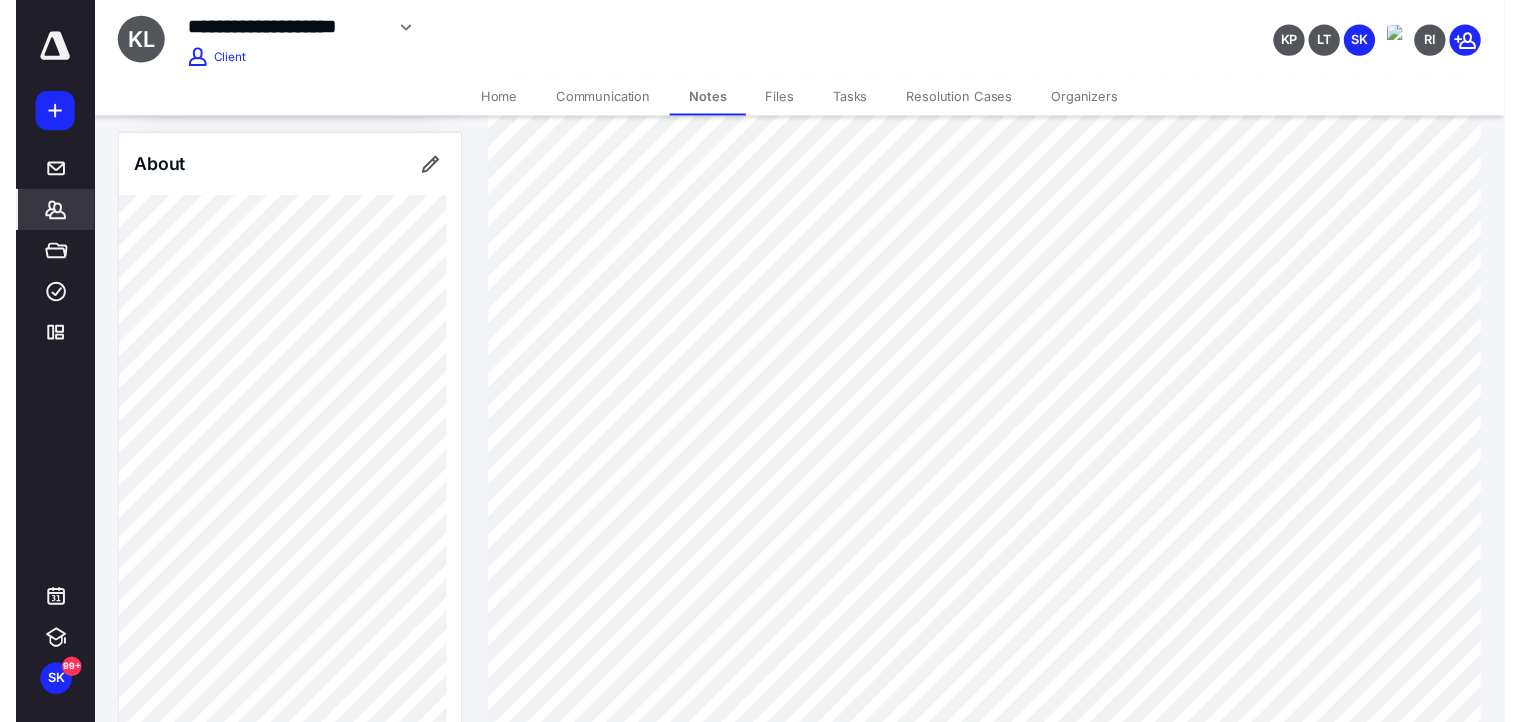 scroll, scrollTop: 0, scrollLeft: 0, axis: both 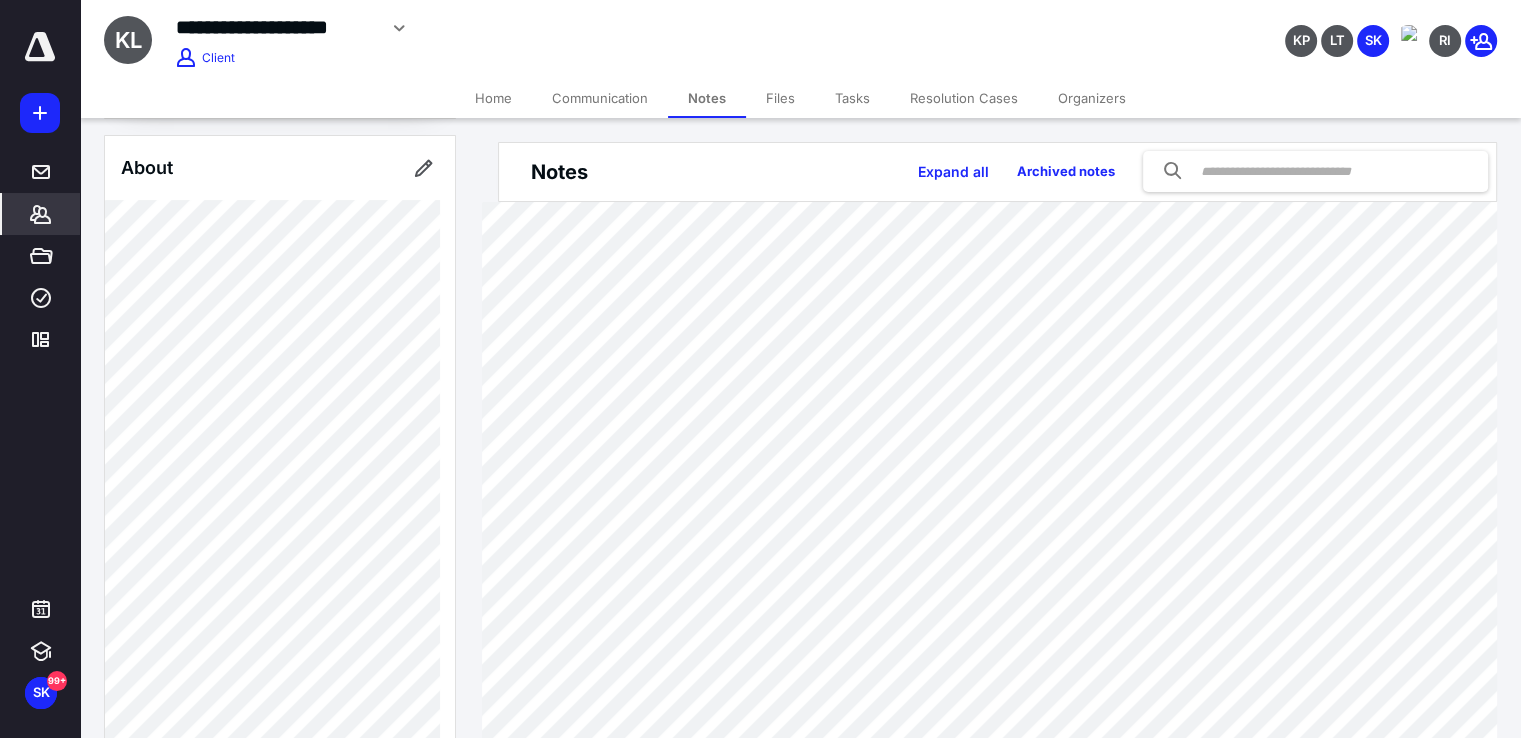 click on "Tasks" at bounding box center (852, 98) 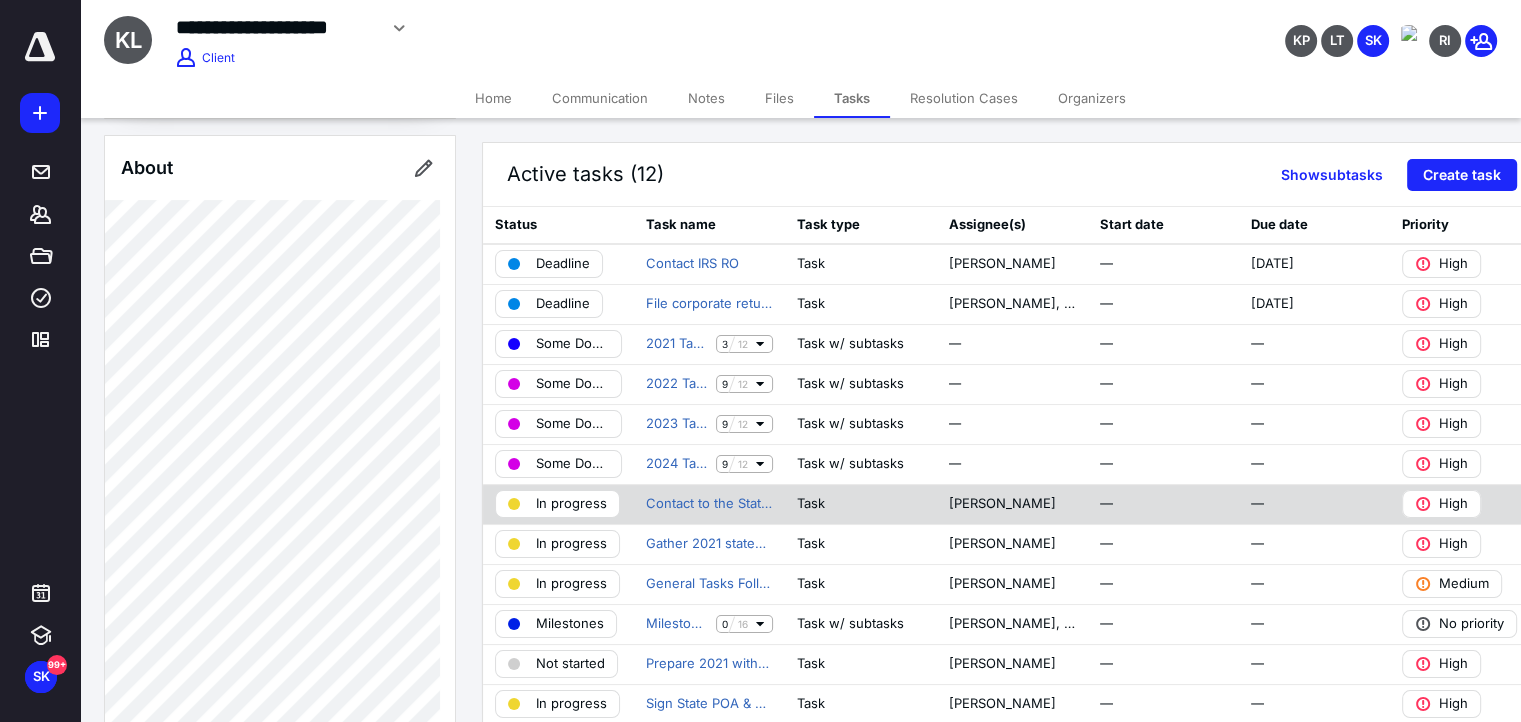 scroll, scrollTop: 200, scrollLeft: 0, axis: vertical 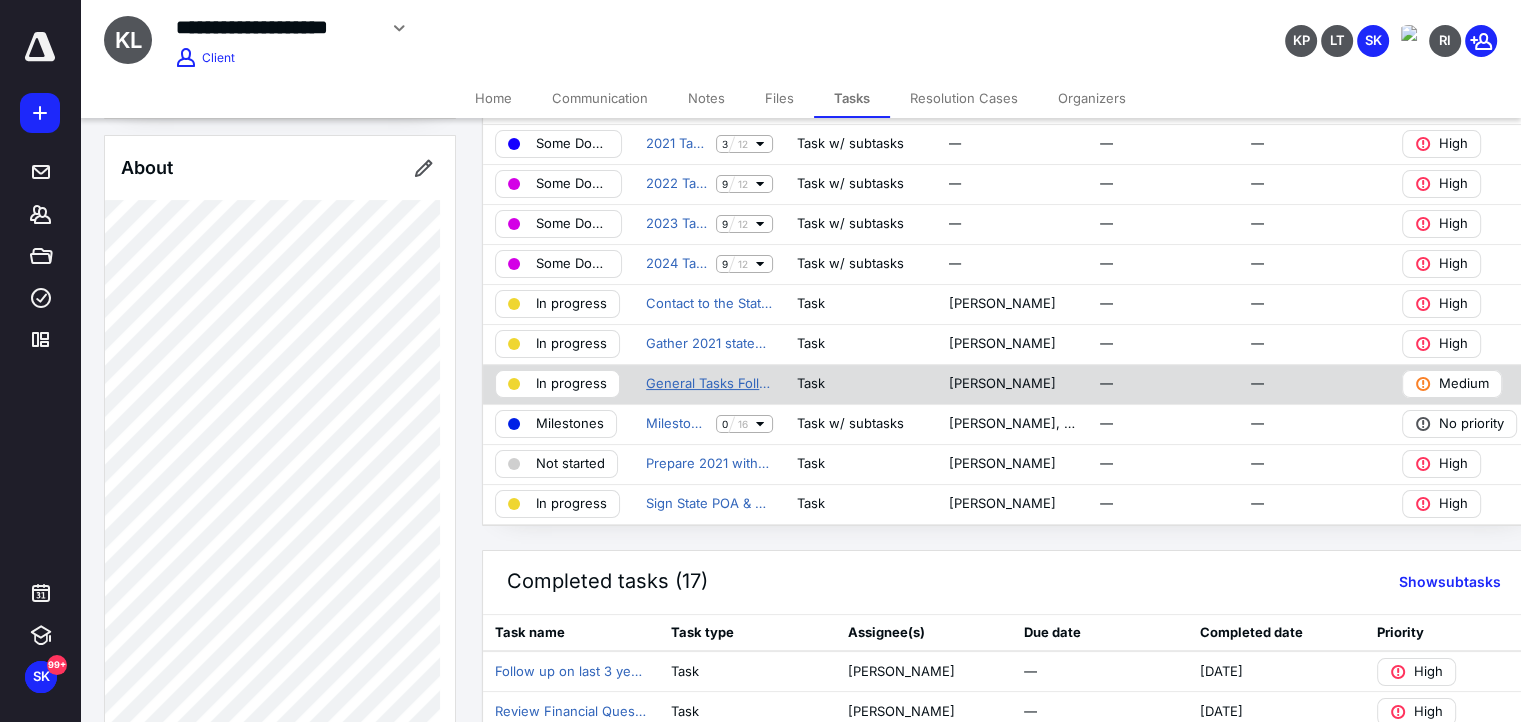click on "General Tasks Follow Ups" at bounding box center (709, 384) 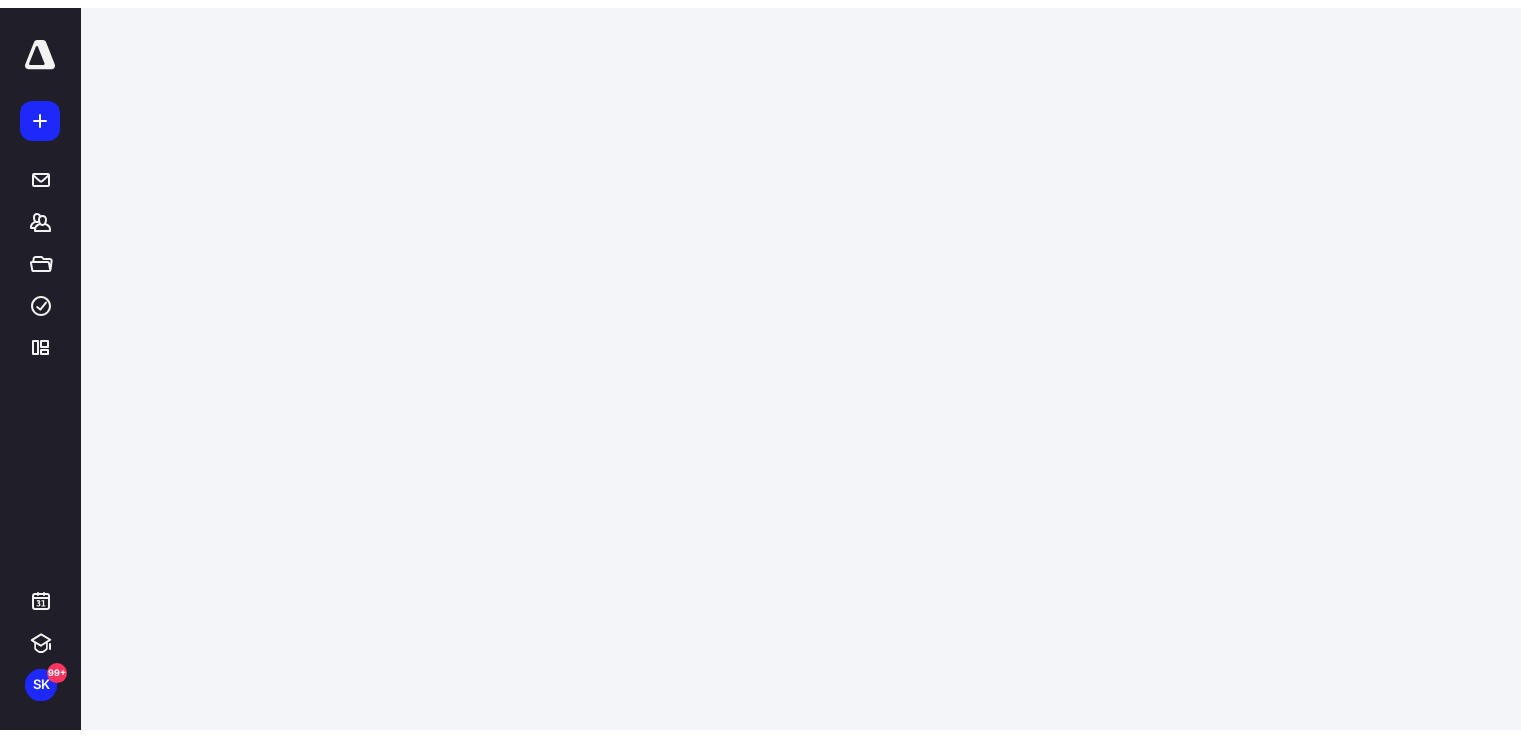 scroll, scrollTop: 0, scrollLeft: 0, axis: both 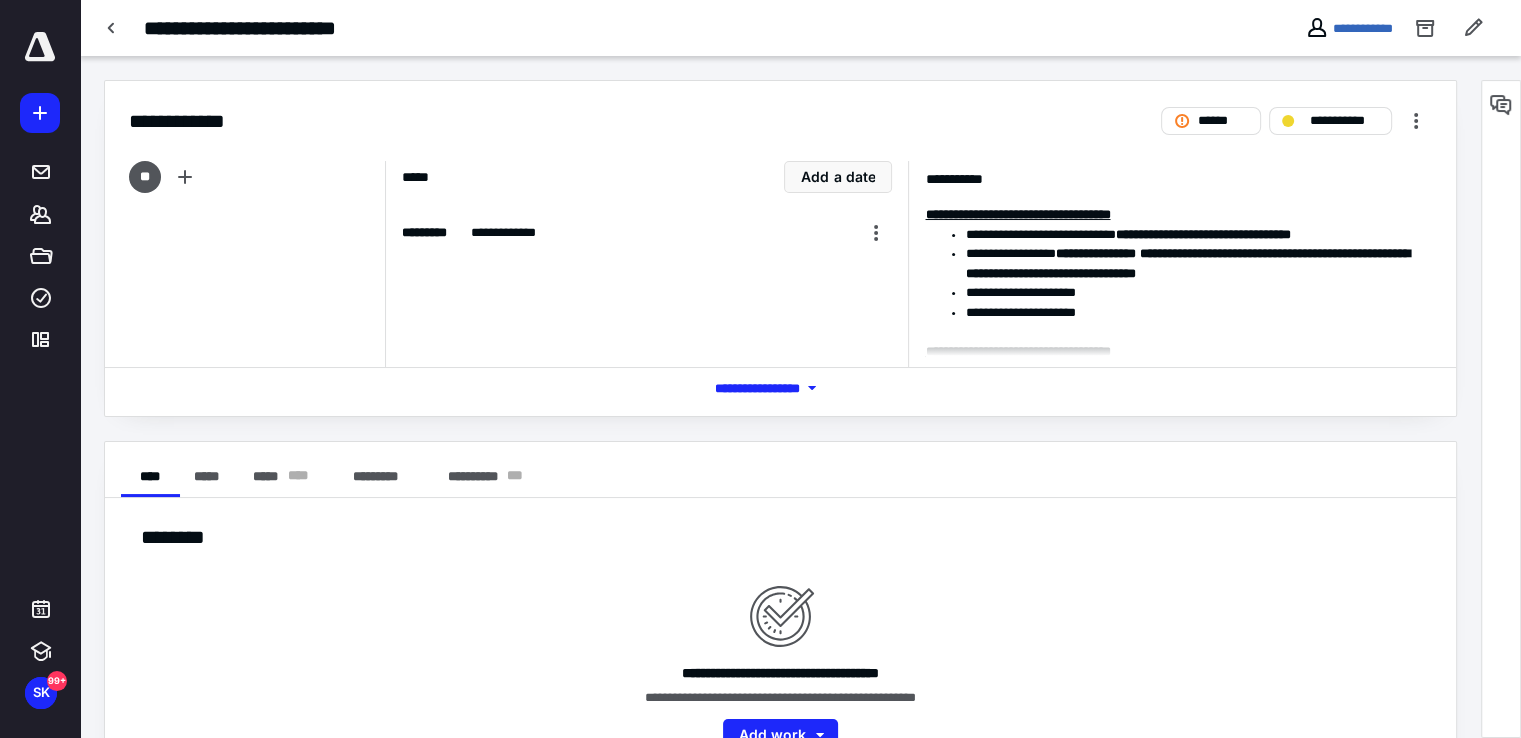click on "*** **** *******" at bounding box center (781, 388) 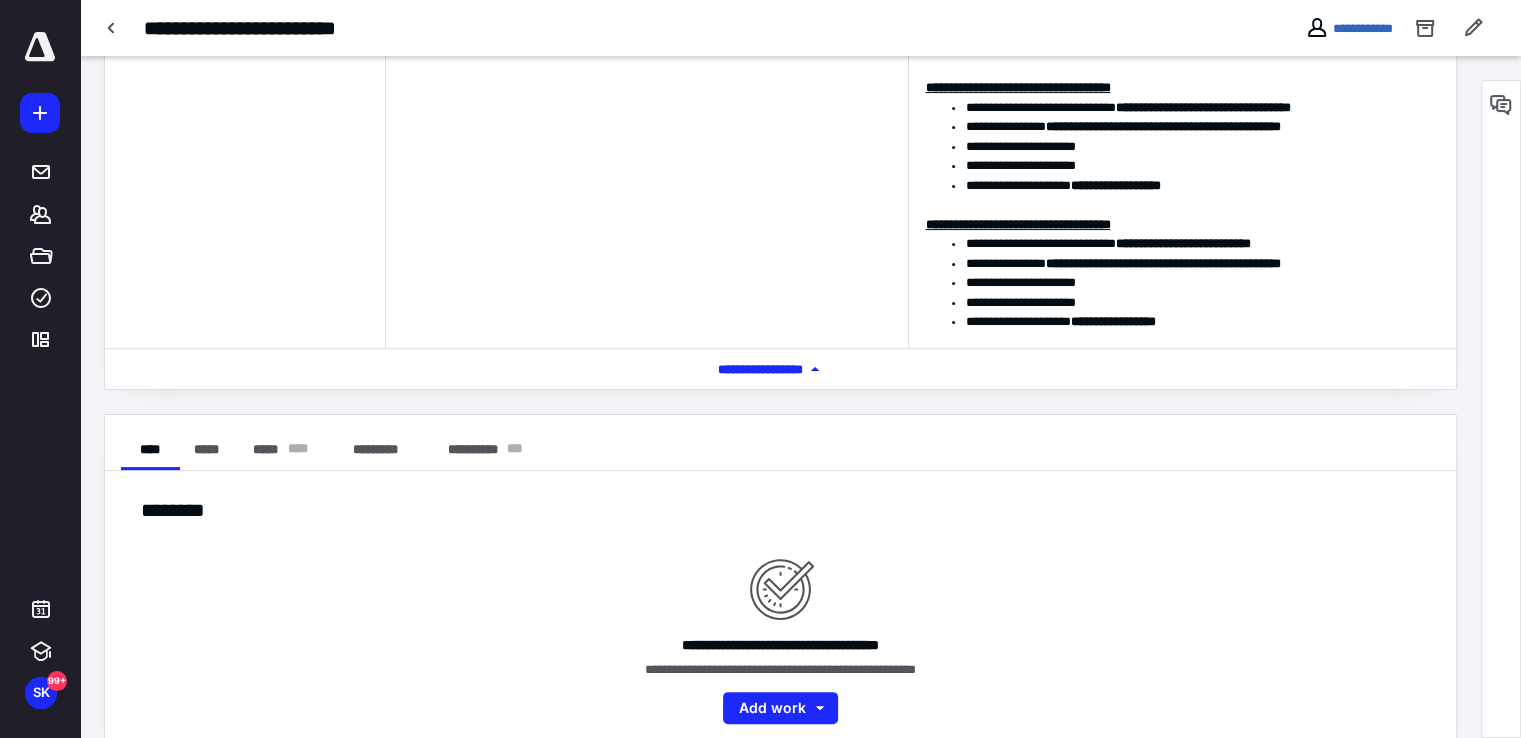 click on "*** **** *******" at bounding box center [780, 369] 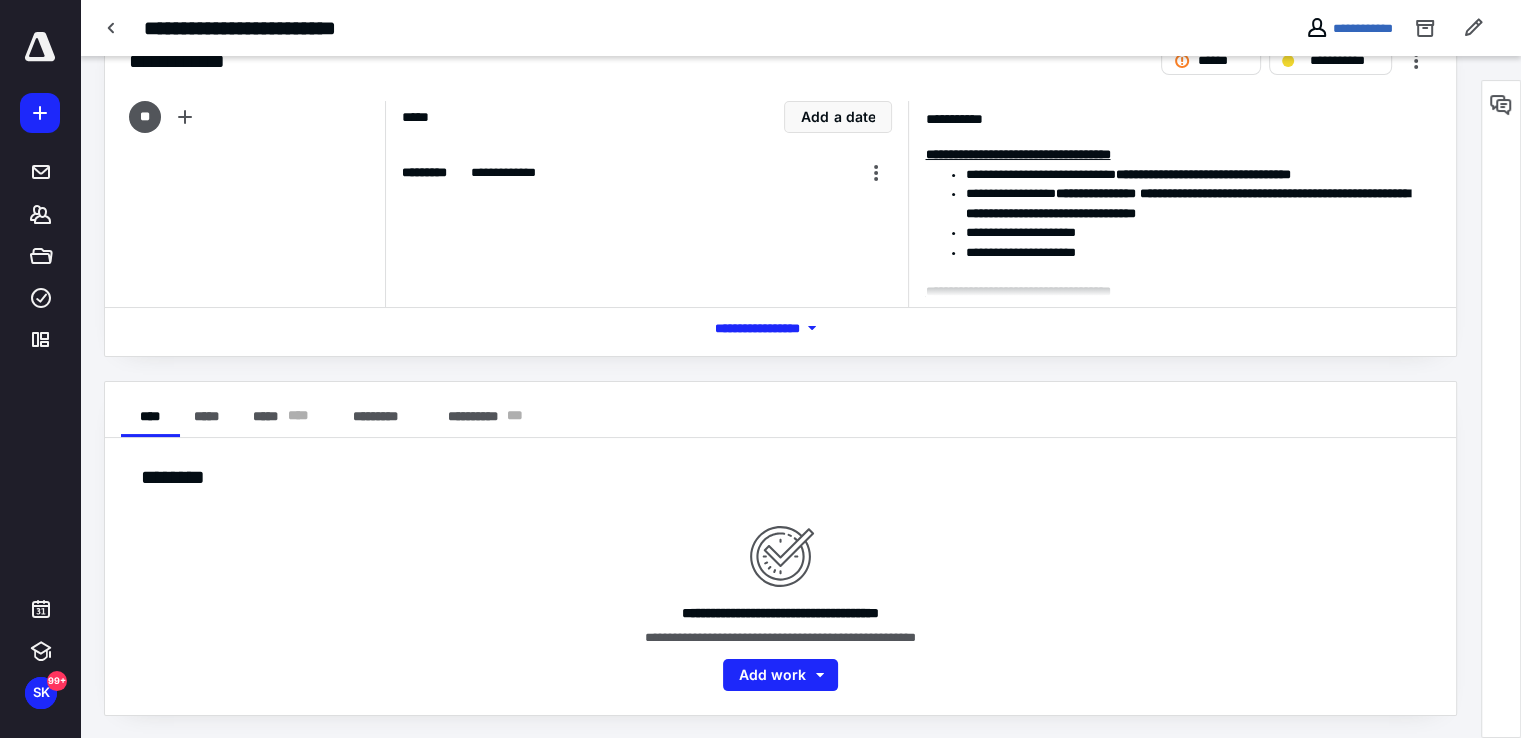 scroll, scrollTop: 0, scrollLeft: 0, axis: both 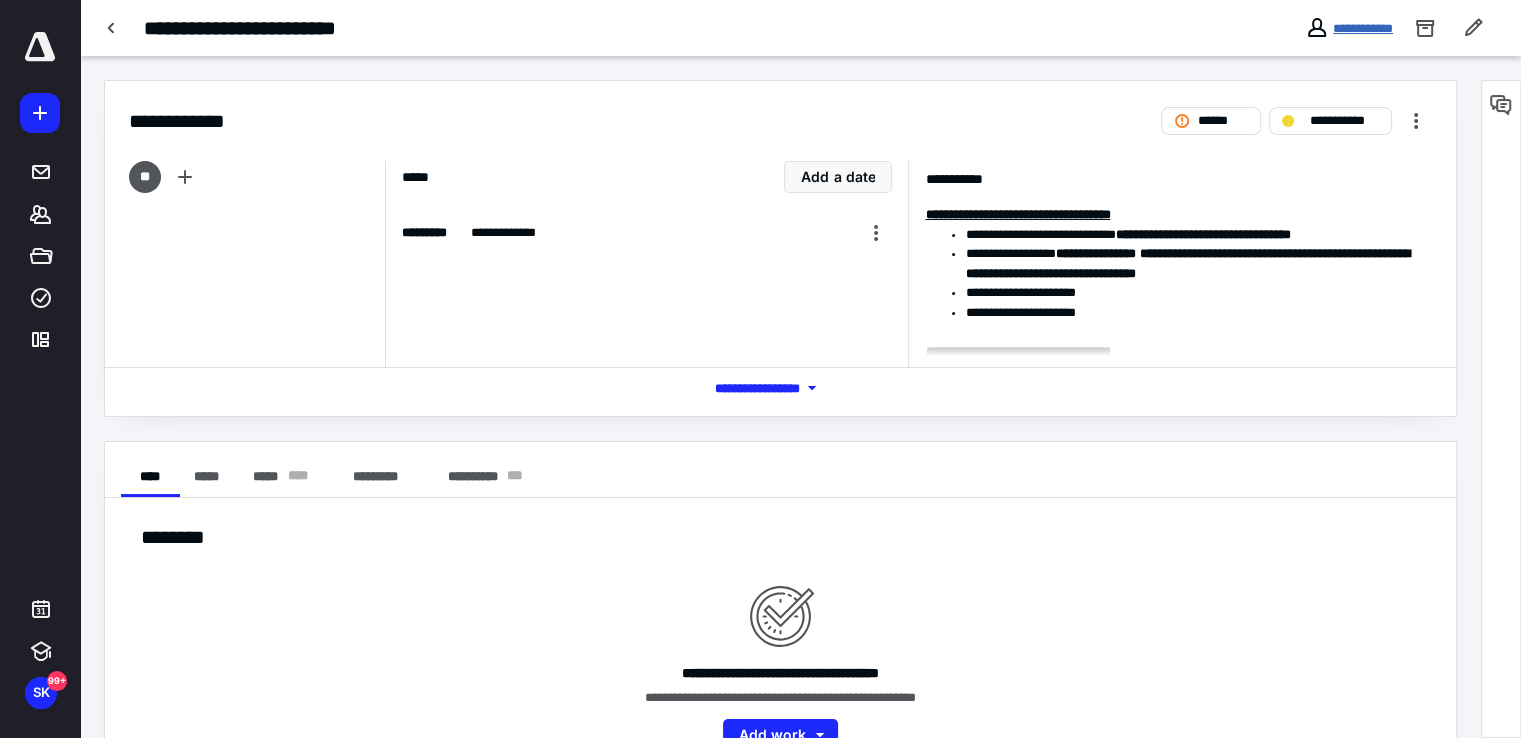 click on "**********" at bounding box center [1363, 28] 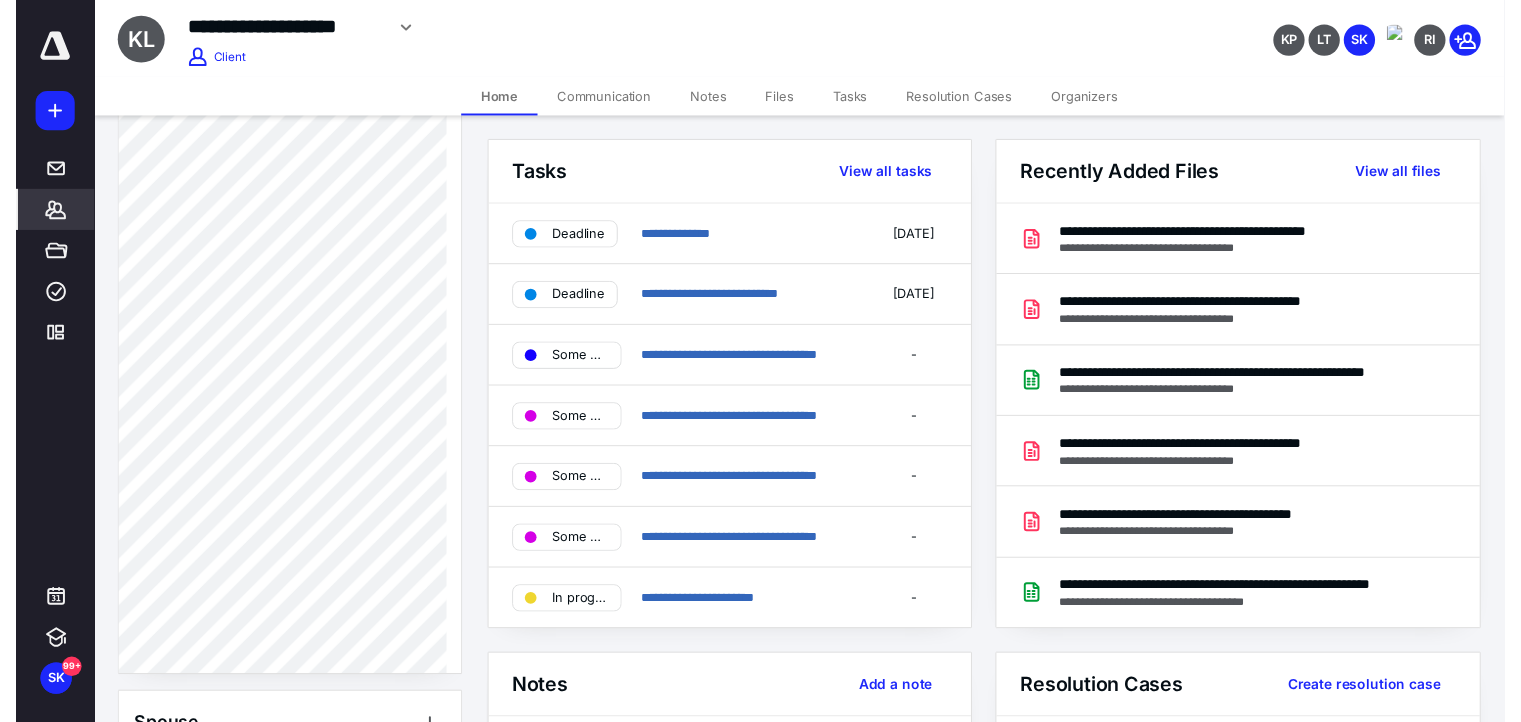 scroll, scrollTop: 1400, scrollLeft: 0, axis: vertical 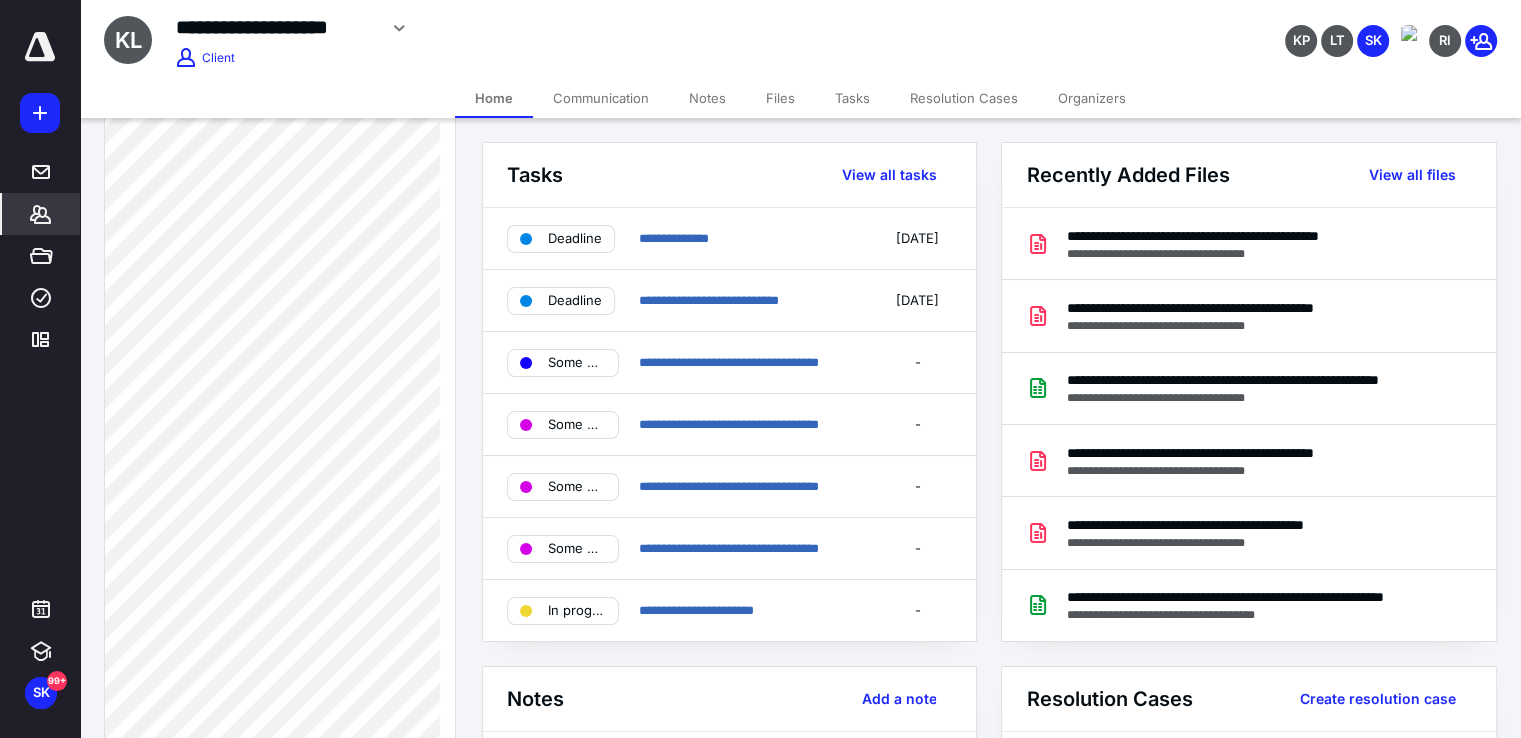 click on "Resolution Cases" at bounding box center [964, 98] 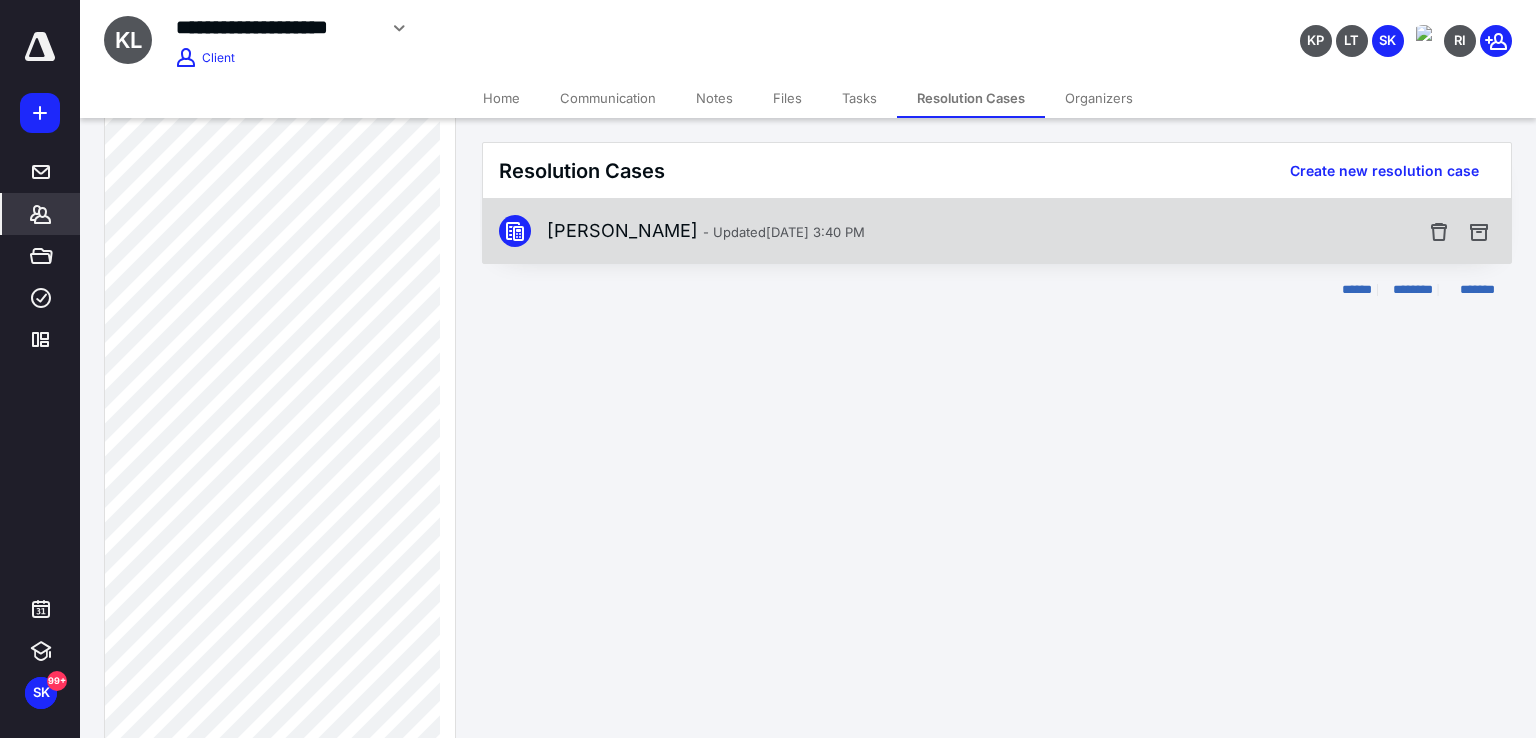 click on "- Updated  May 2, 2025 3:40 PM" at bounding box center [784, 232] 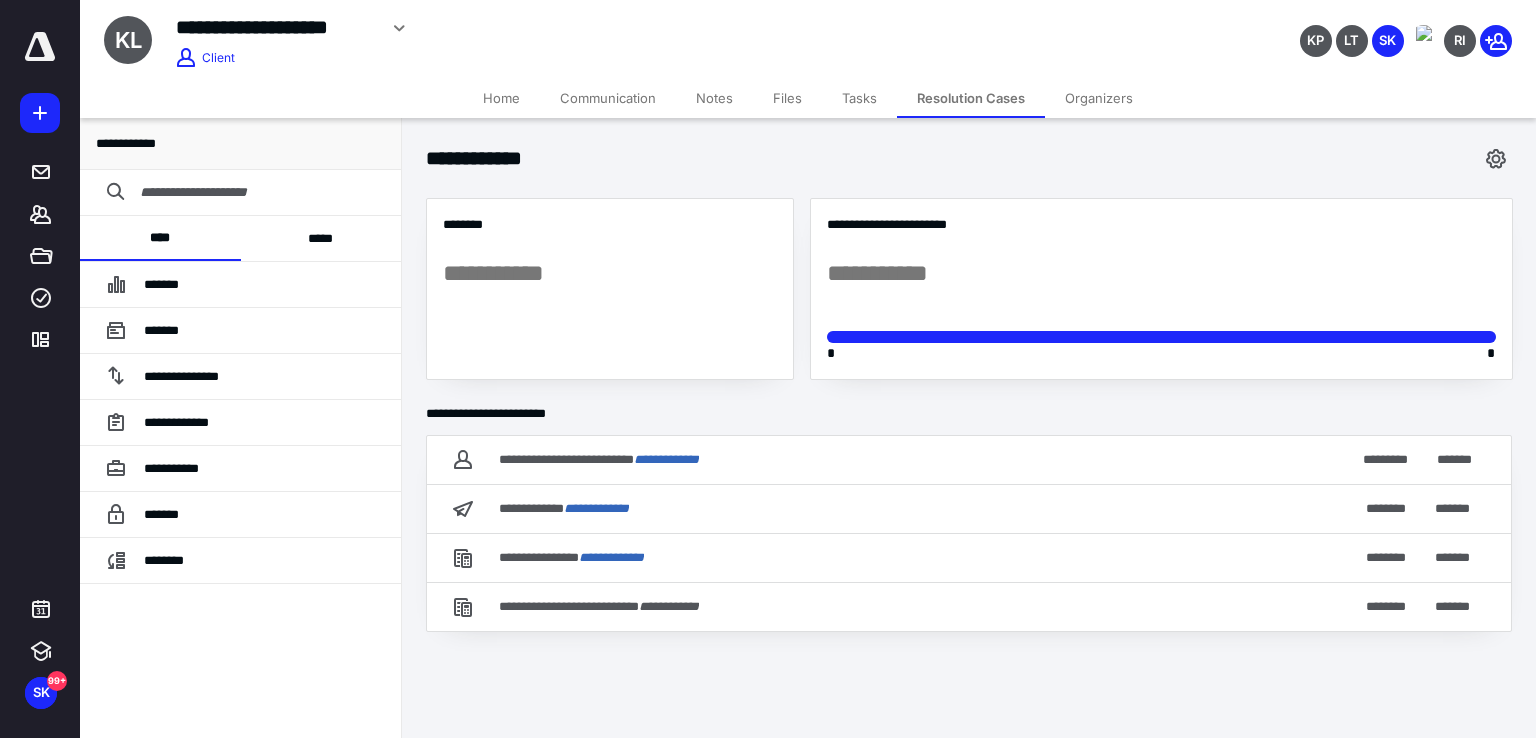 click on "Tasks" at bounding box center (859, 98) 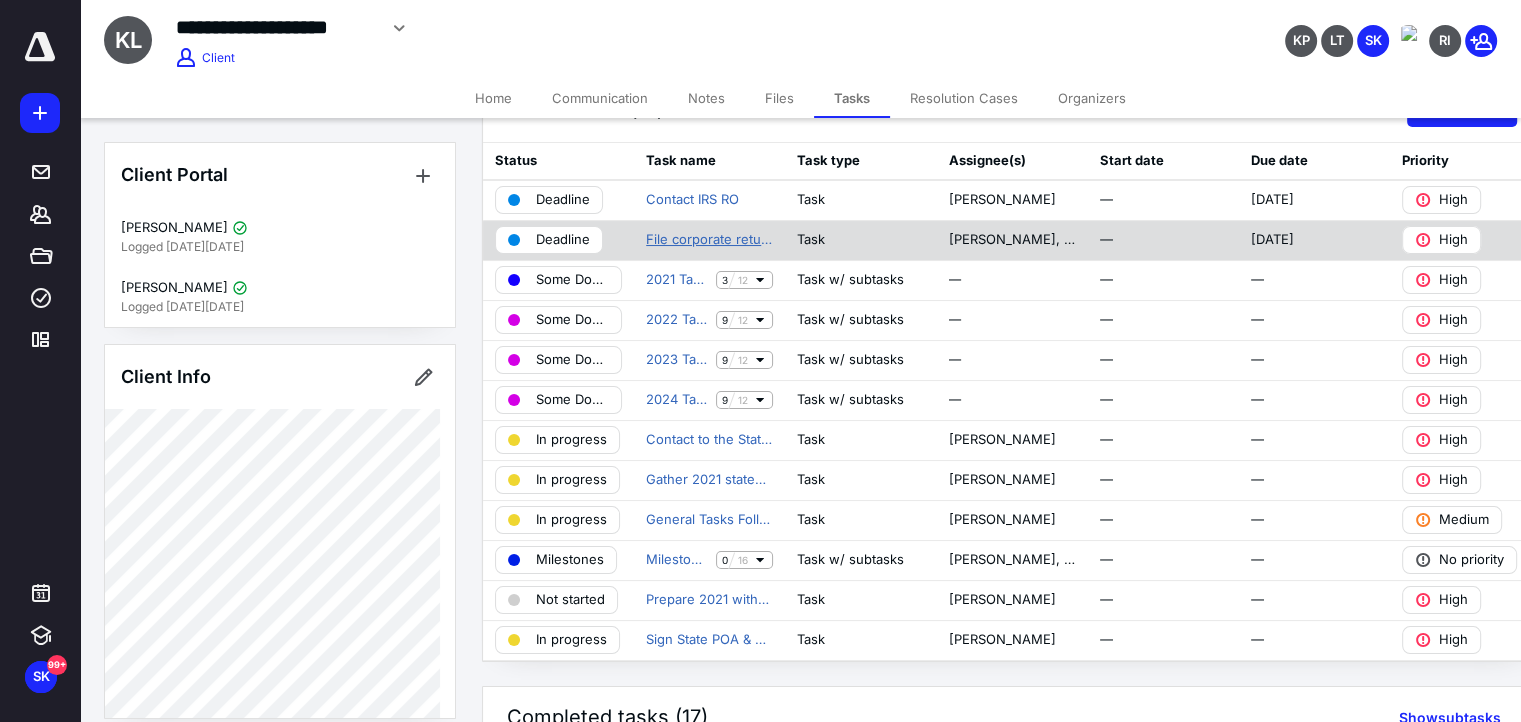 scroll, scrollTop: 100, scrollLeft: 0, axis: vertical 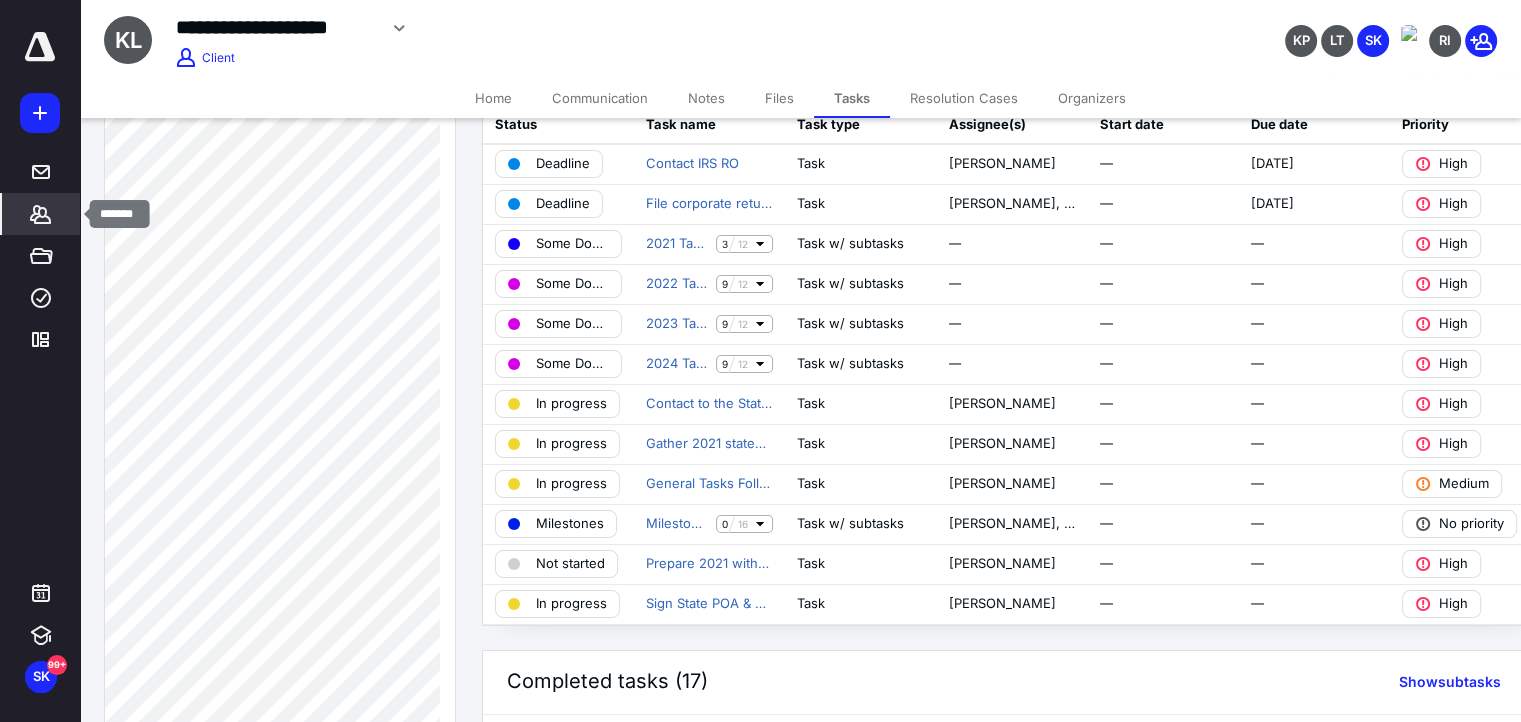 click 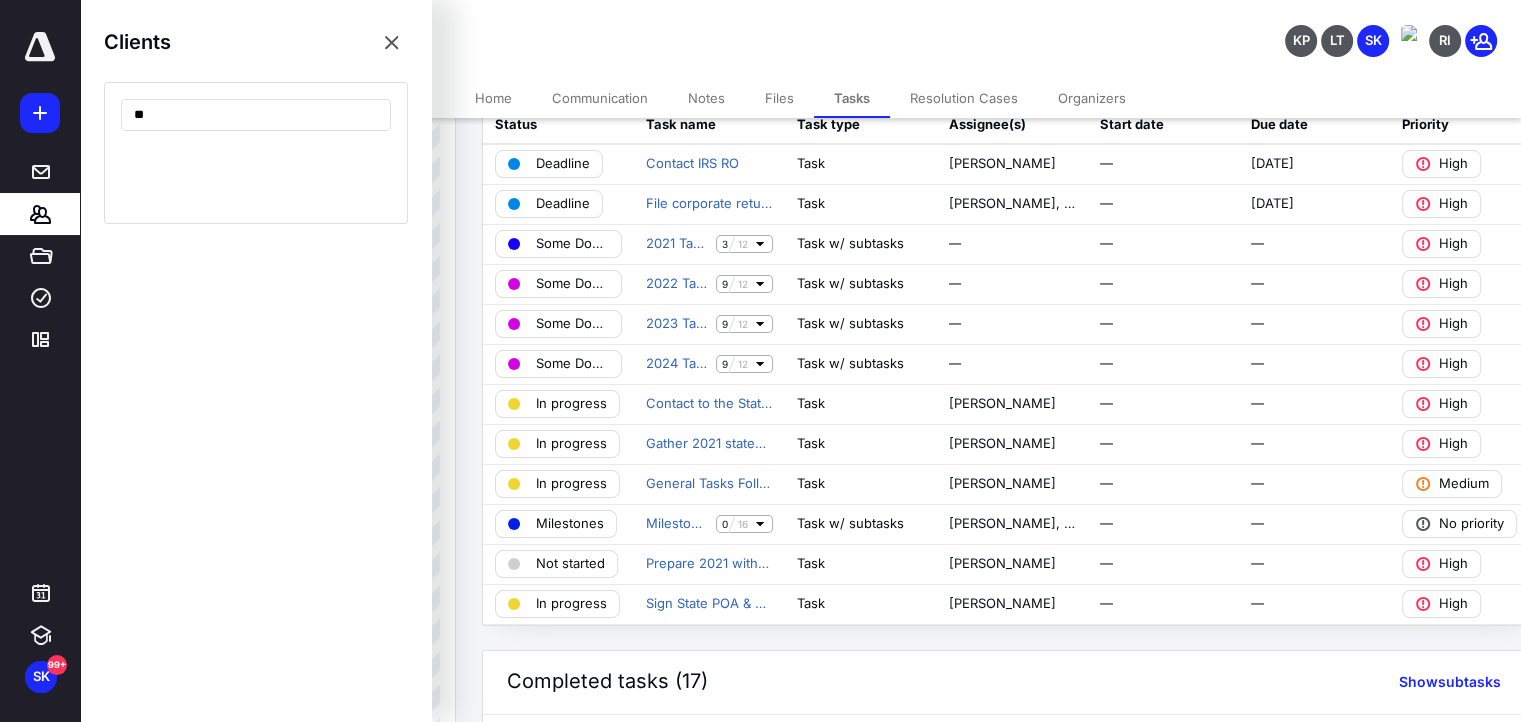 type on "*" 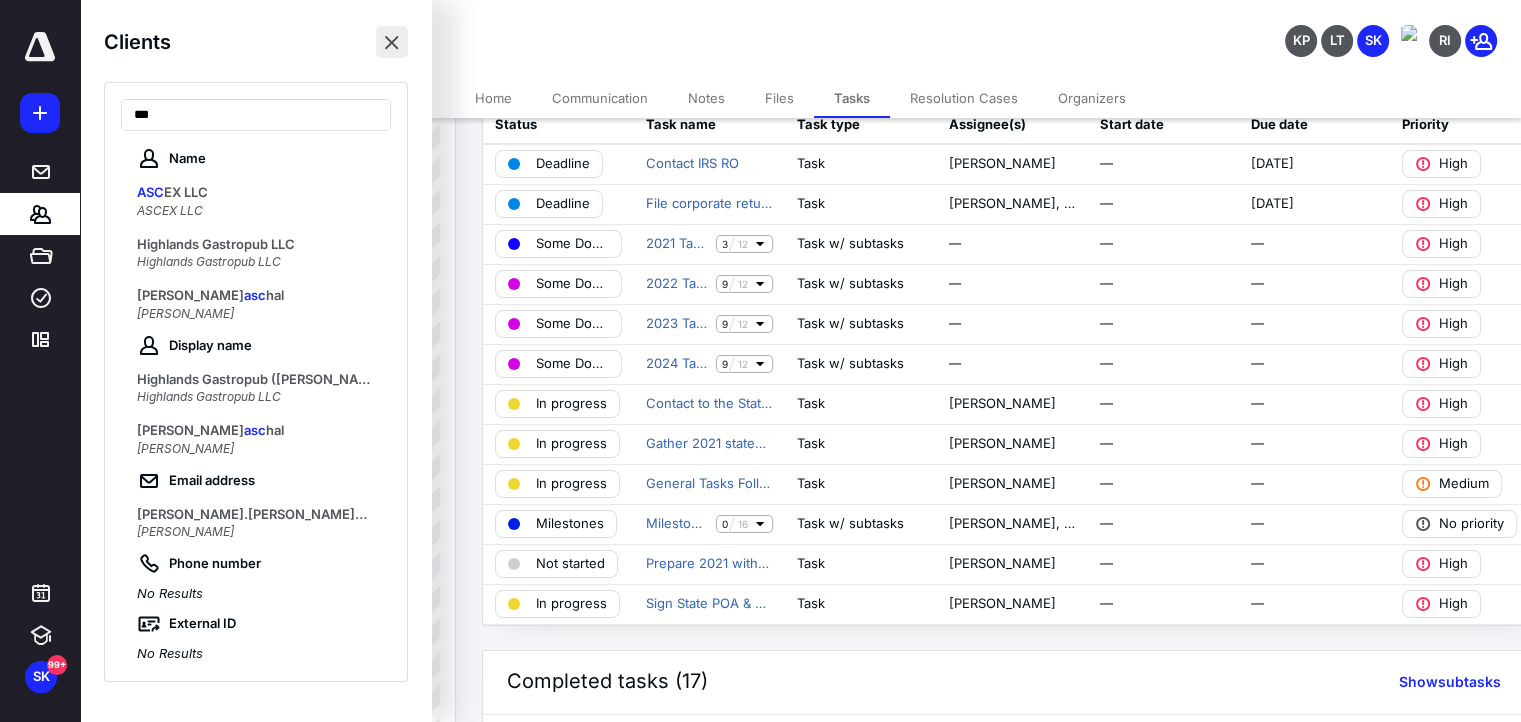 type on "***" 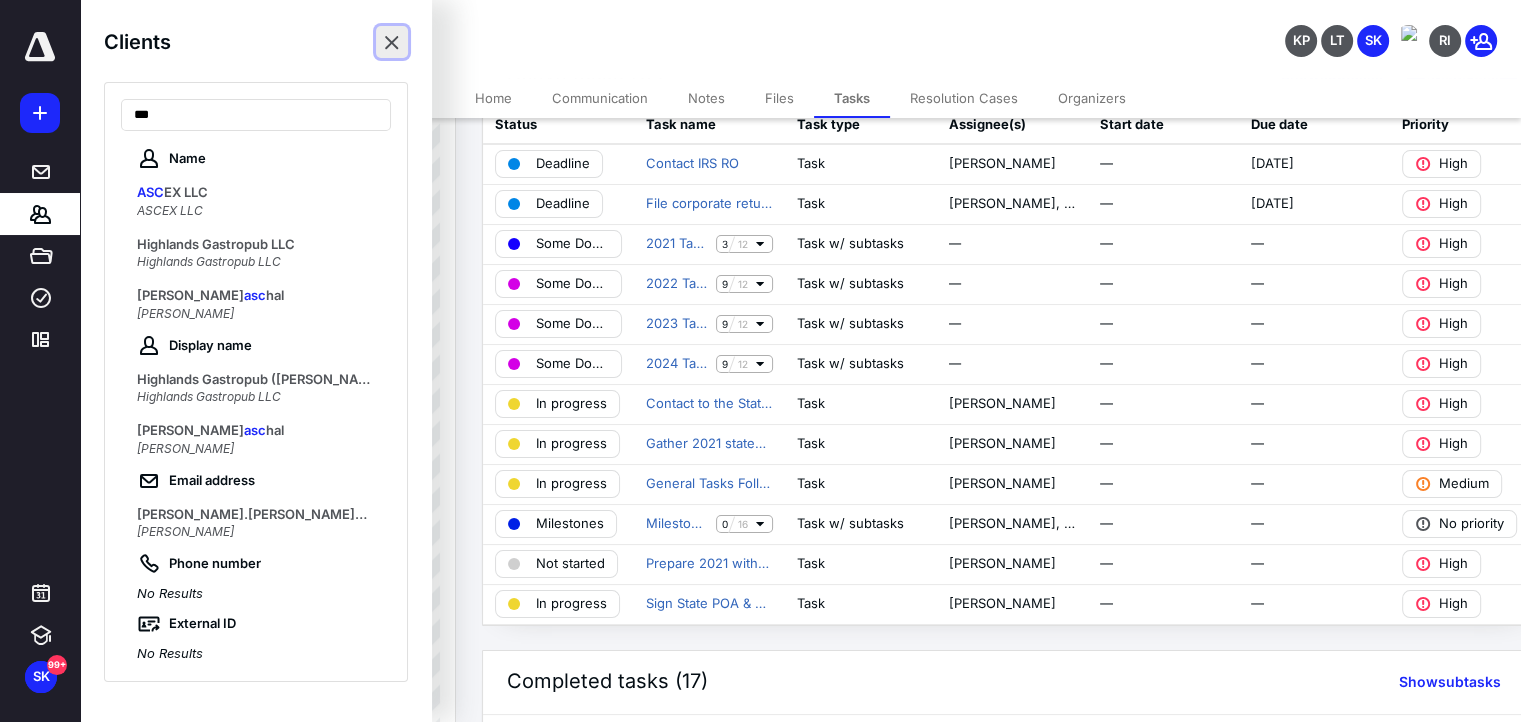 click at bounding box center (392, 42) 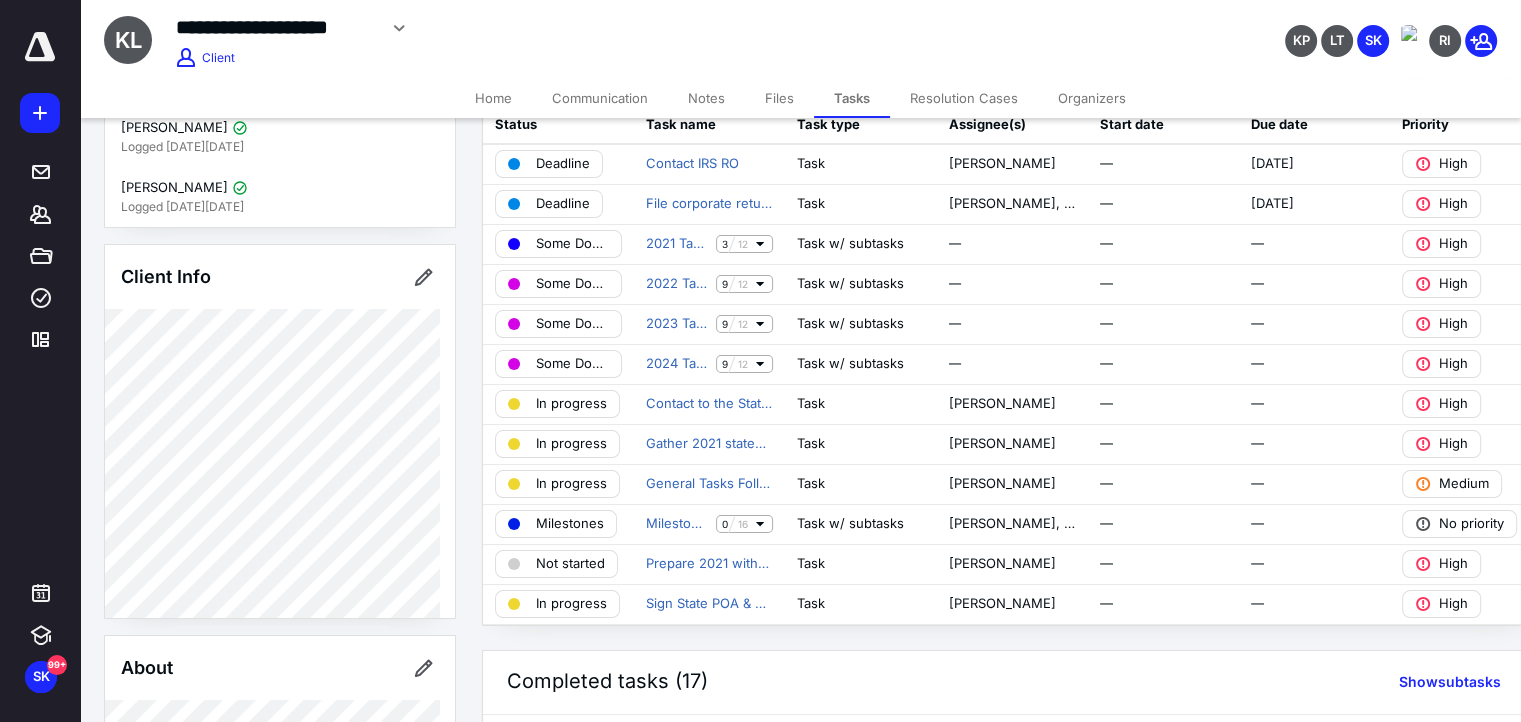 scroll, scrollTop: 0, scrollLeft: 0, axis: both 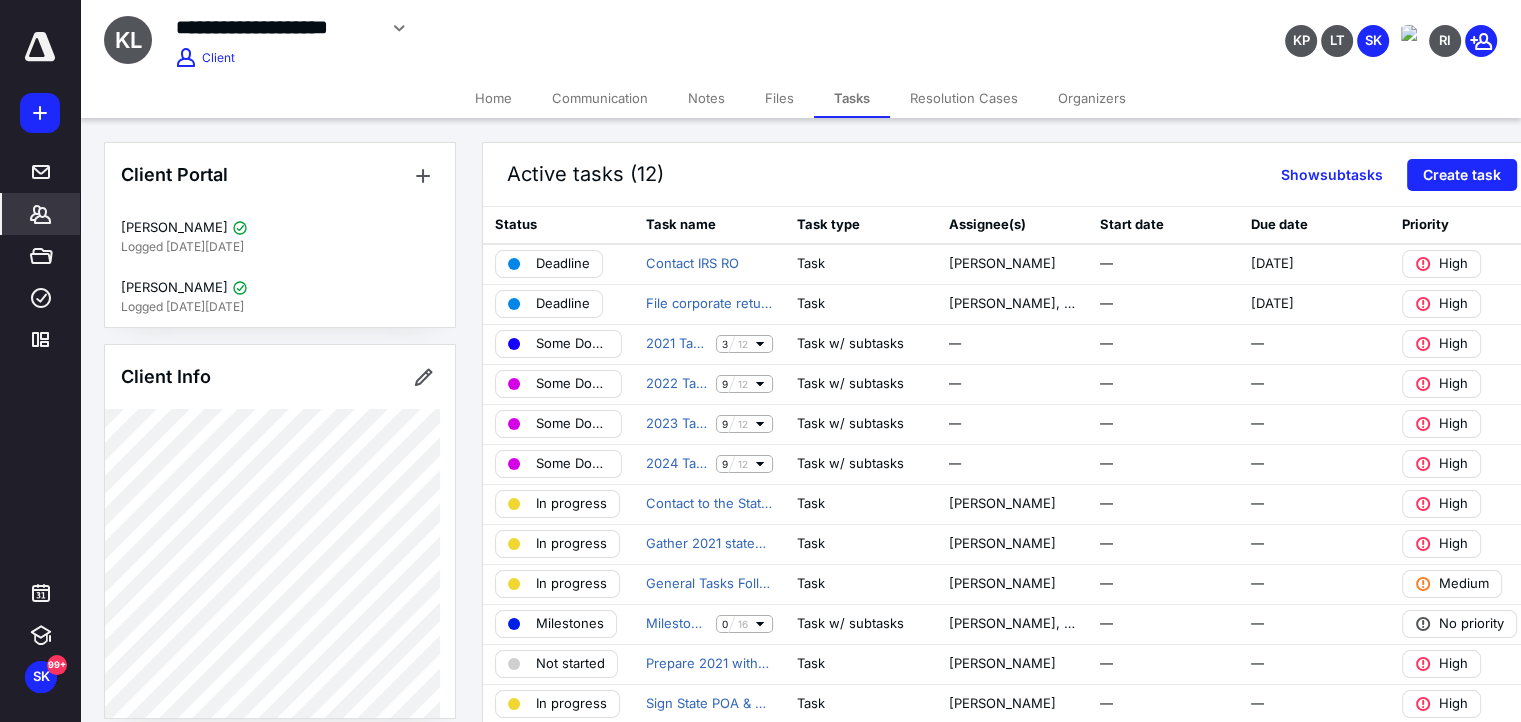 click on "Clients" at bounding box center (41, 214) 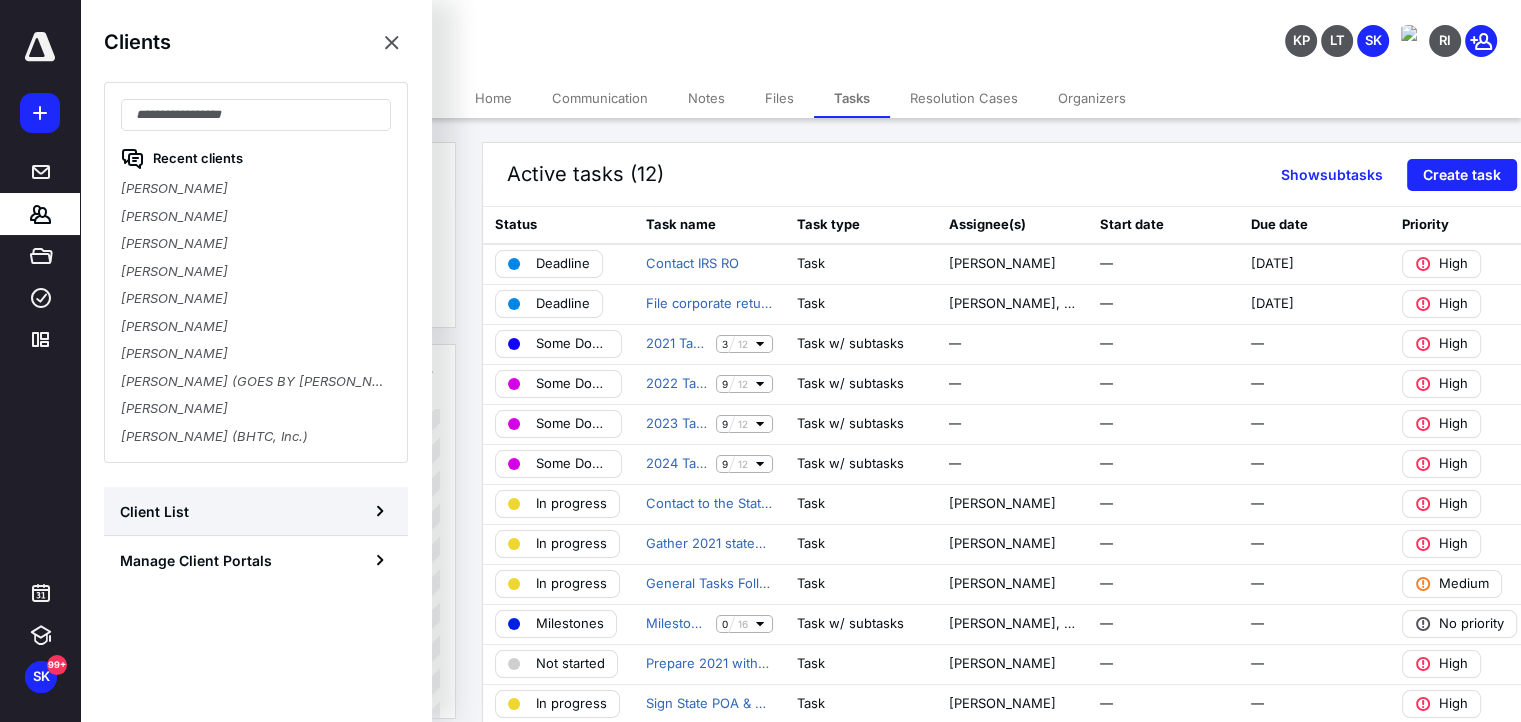 click on "Client List" at bounding box center [256, 511] 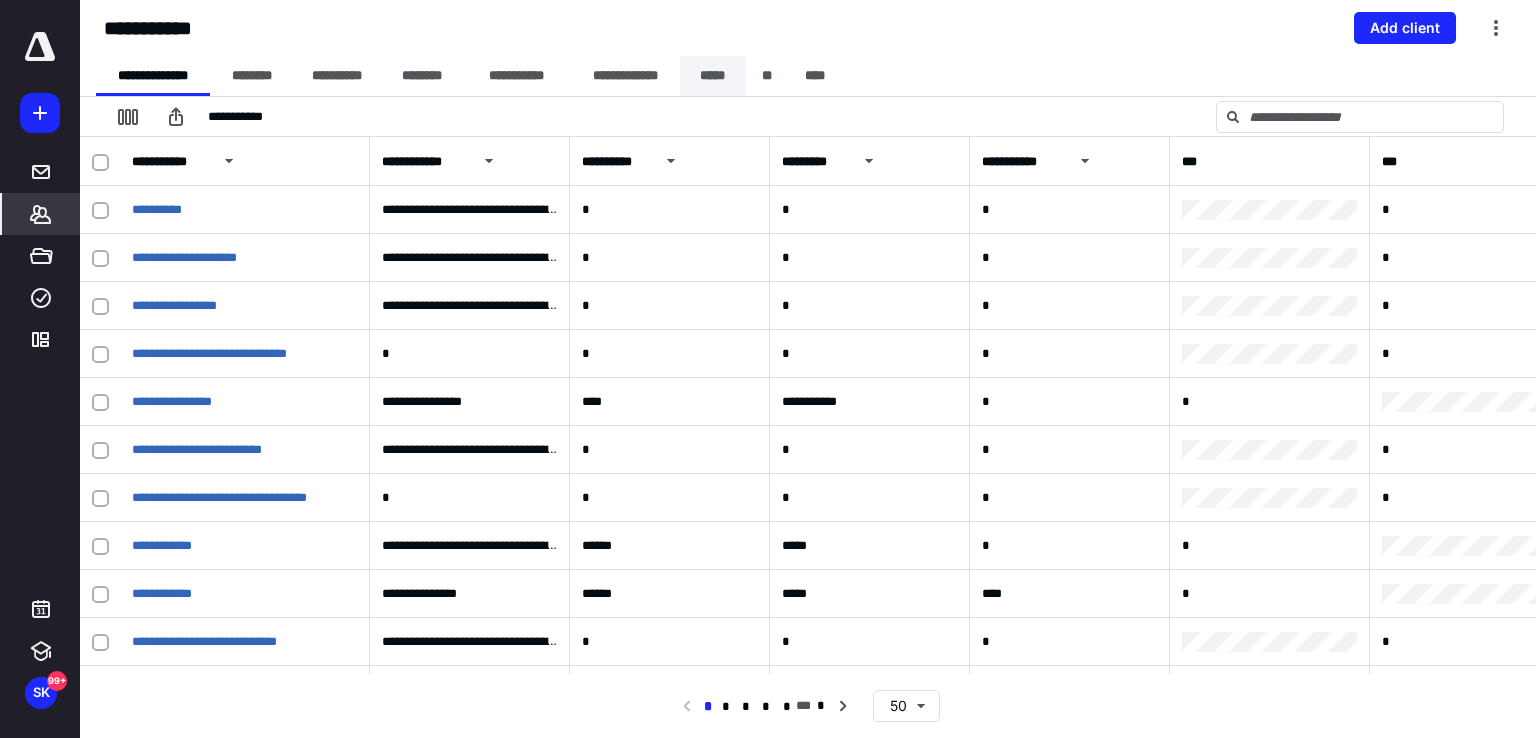 click on "*****" at bounding box center (713, 76) 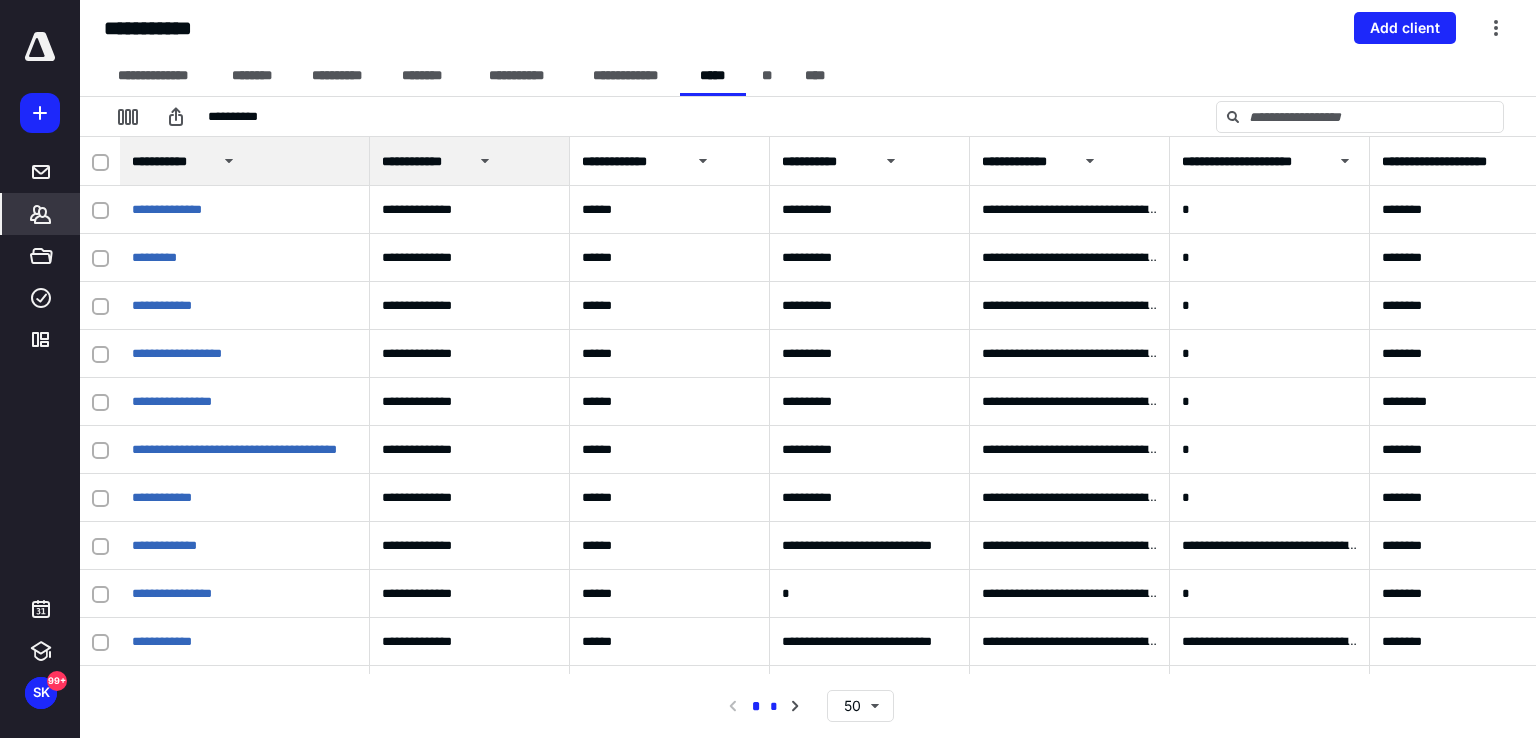 click on "*" at bounding box center [774, 707] 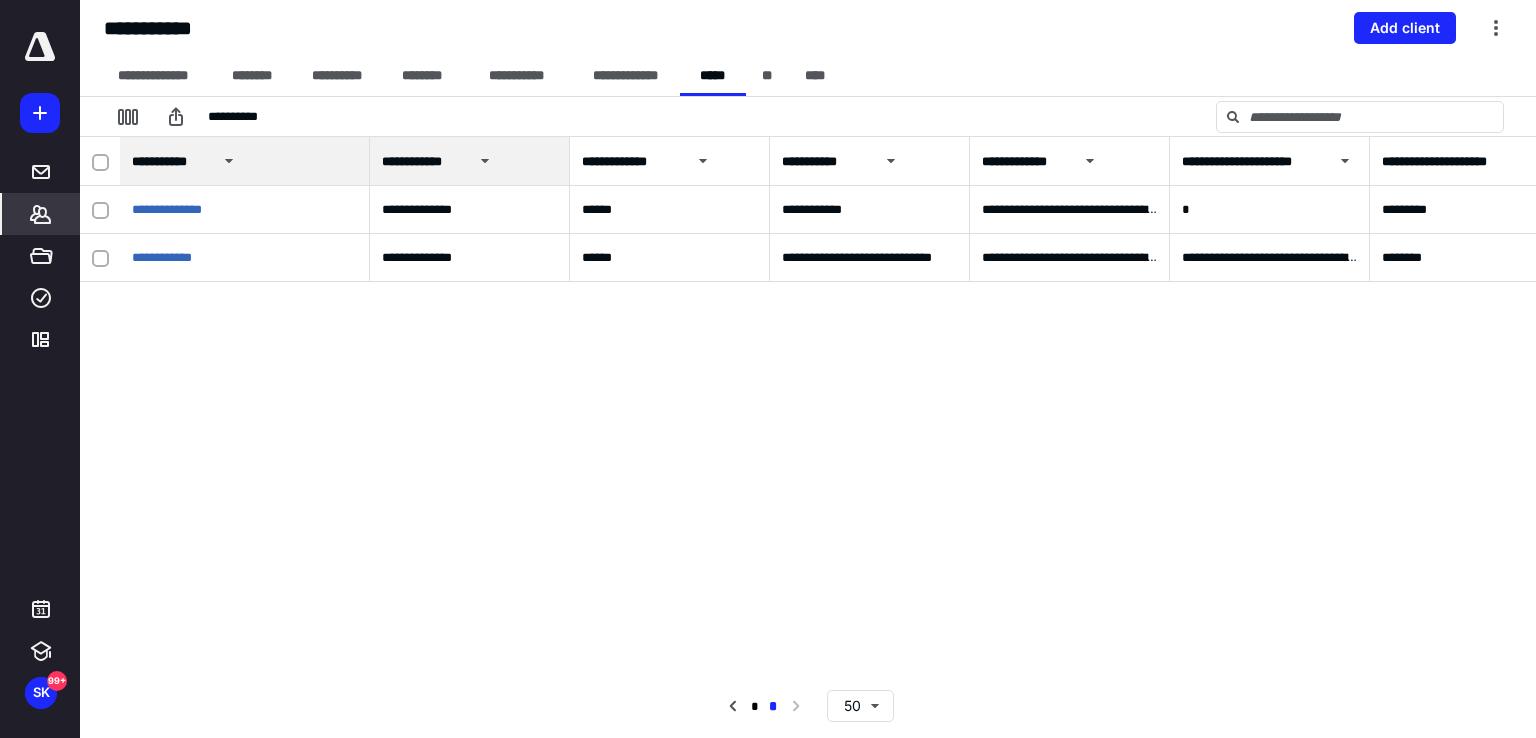 click 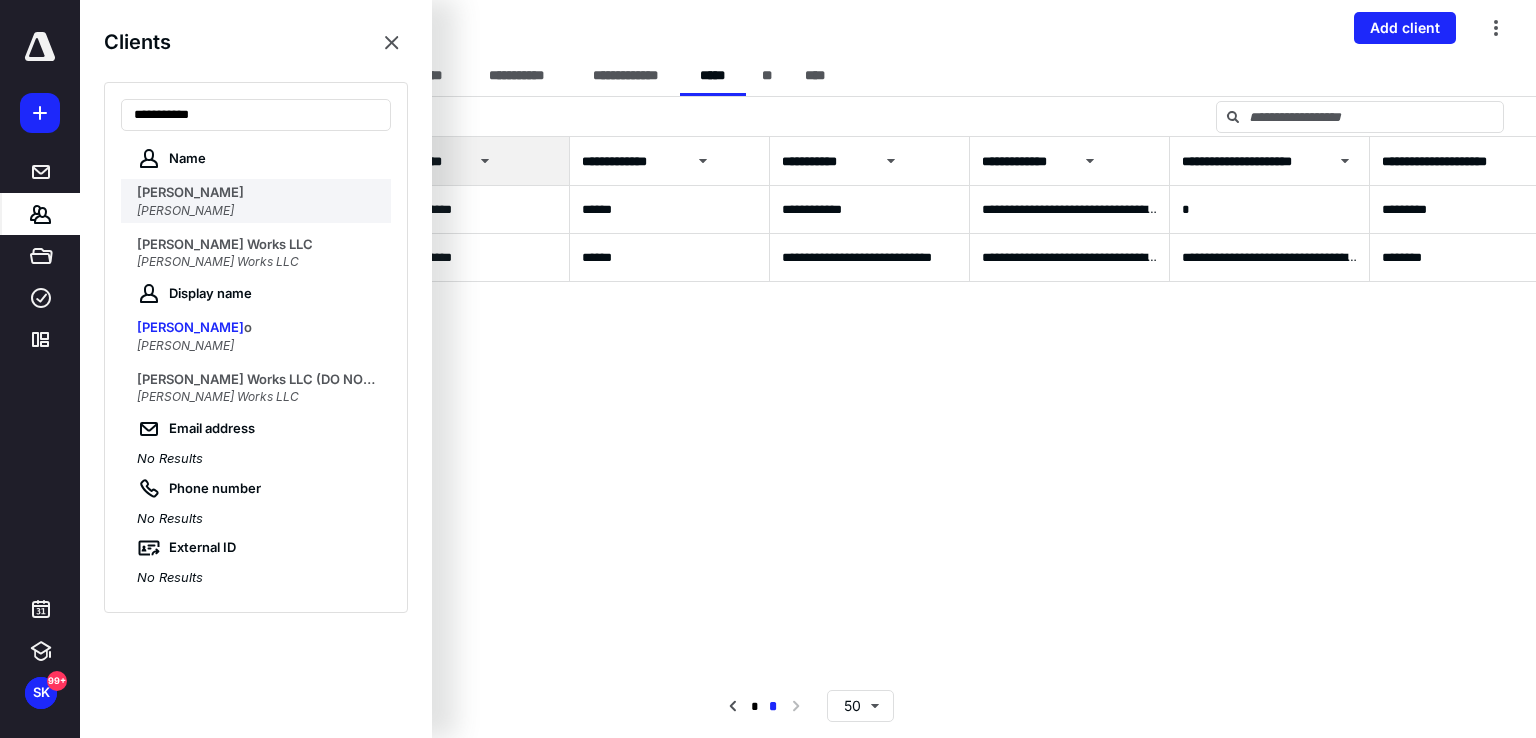 type on "**********" 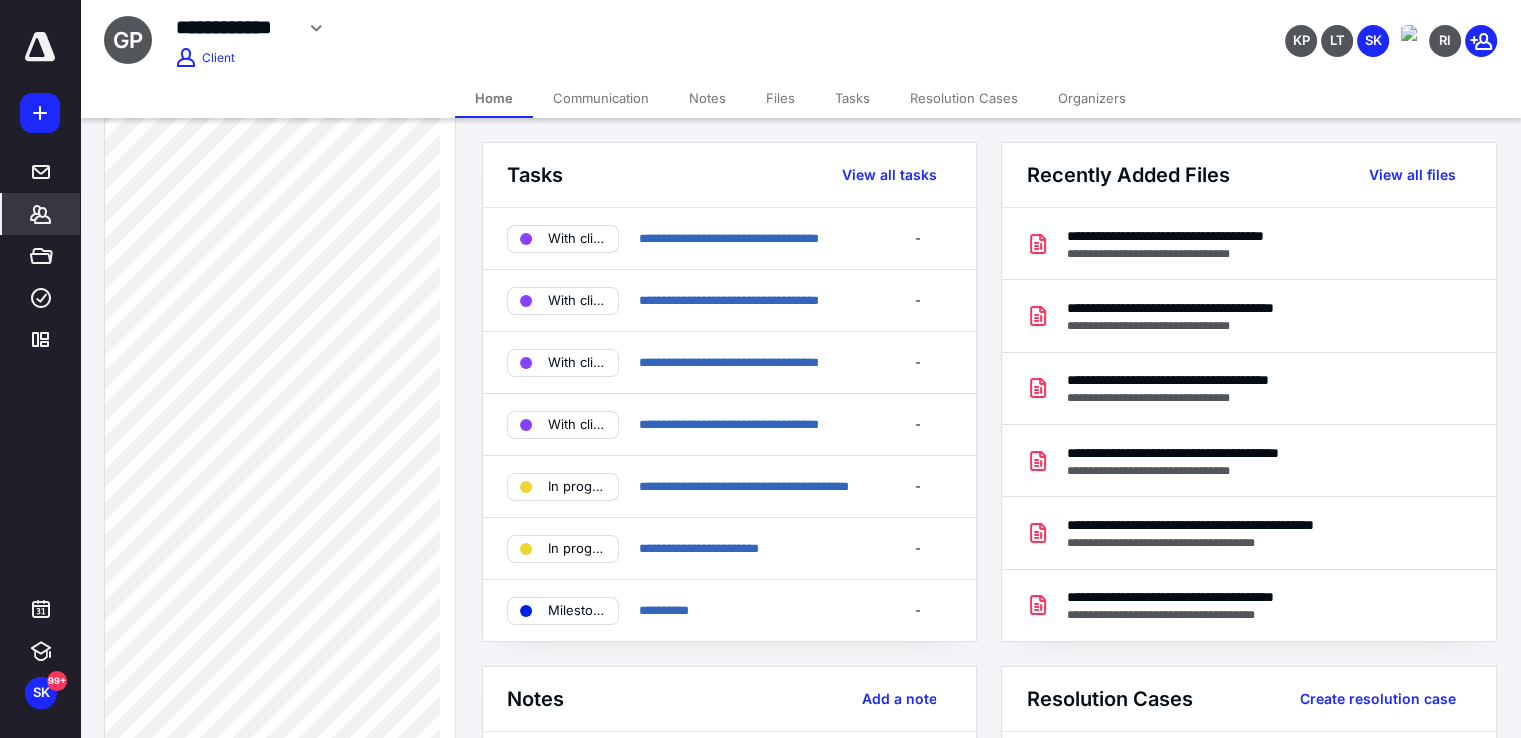 scroll, scrollTop: 300, scrollLeft: 0, axis: vertical 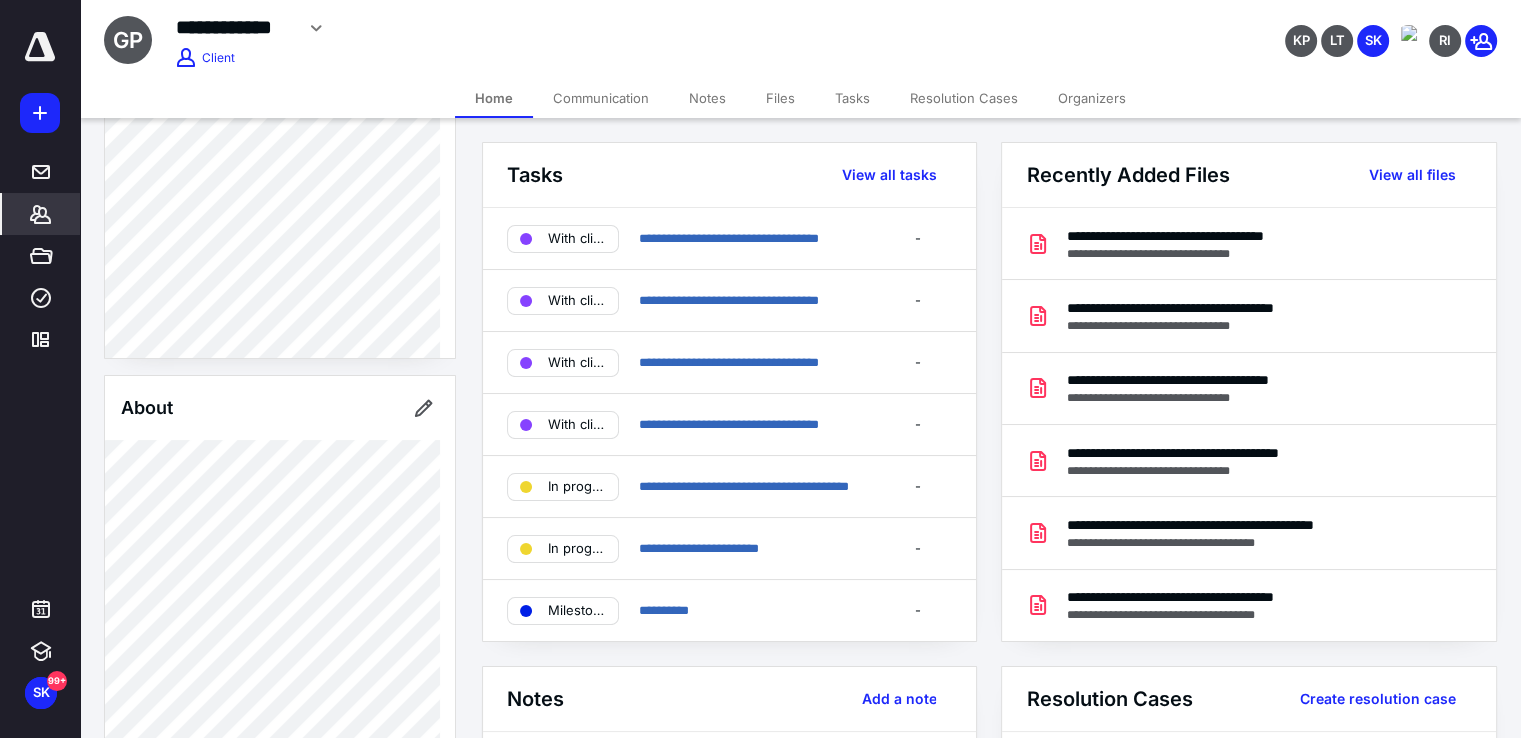 click on "Notes" at bounding box center (707, 98) 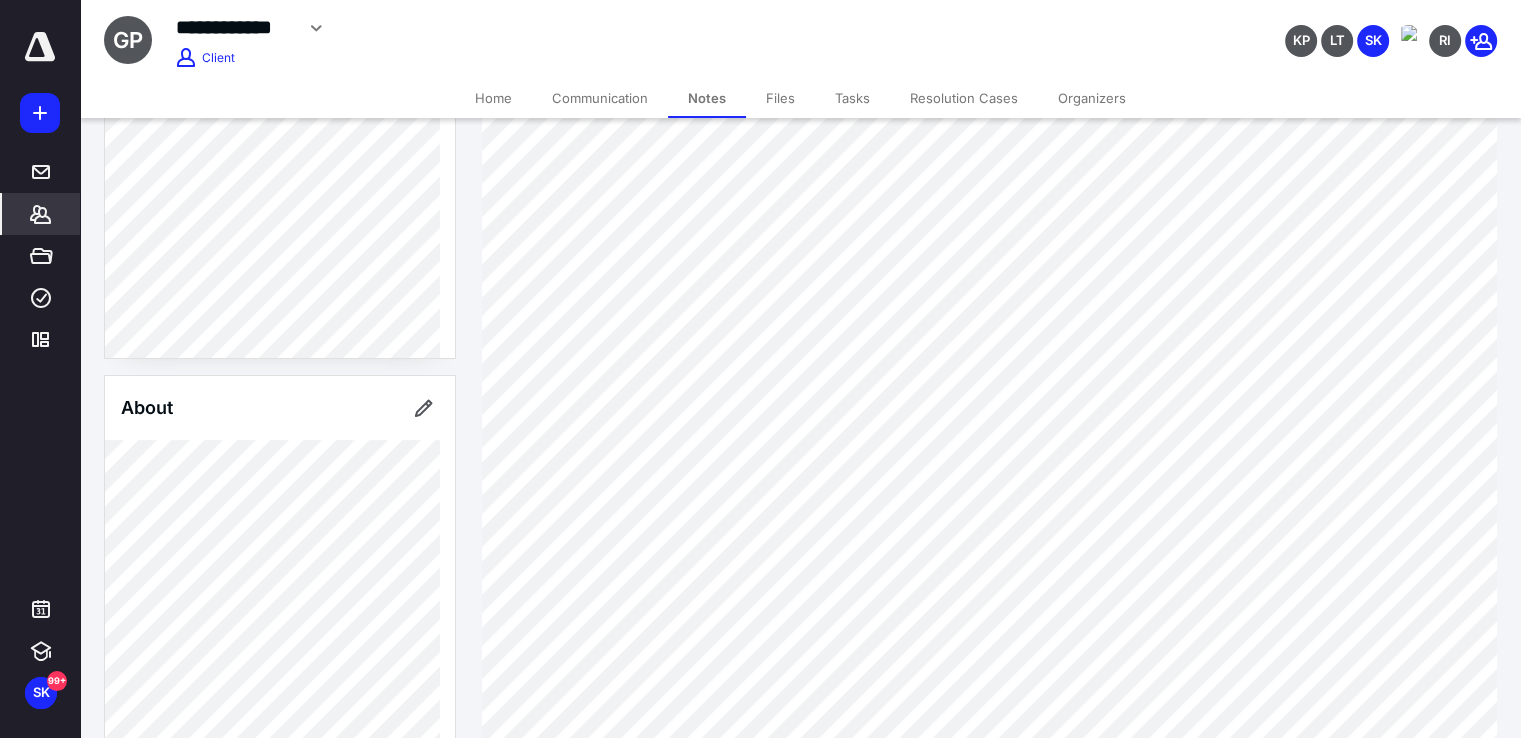 scroll, scrollTop: 900, scrollLeft: 0, axis: vertical 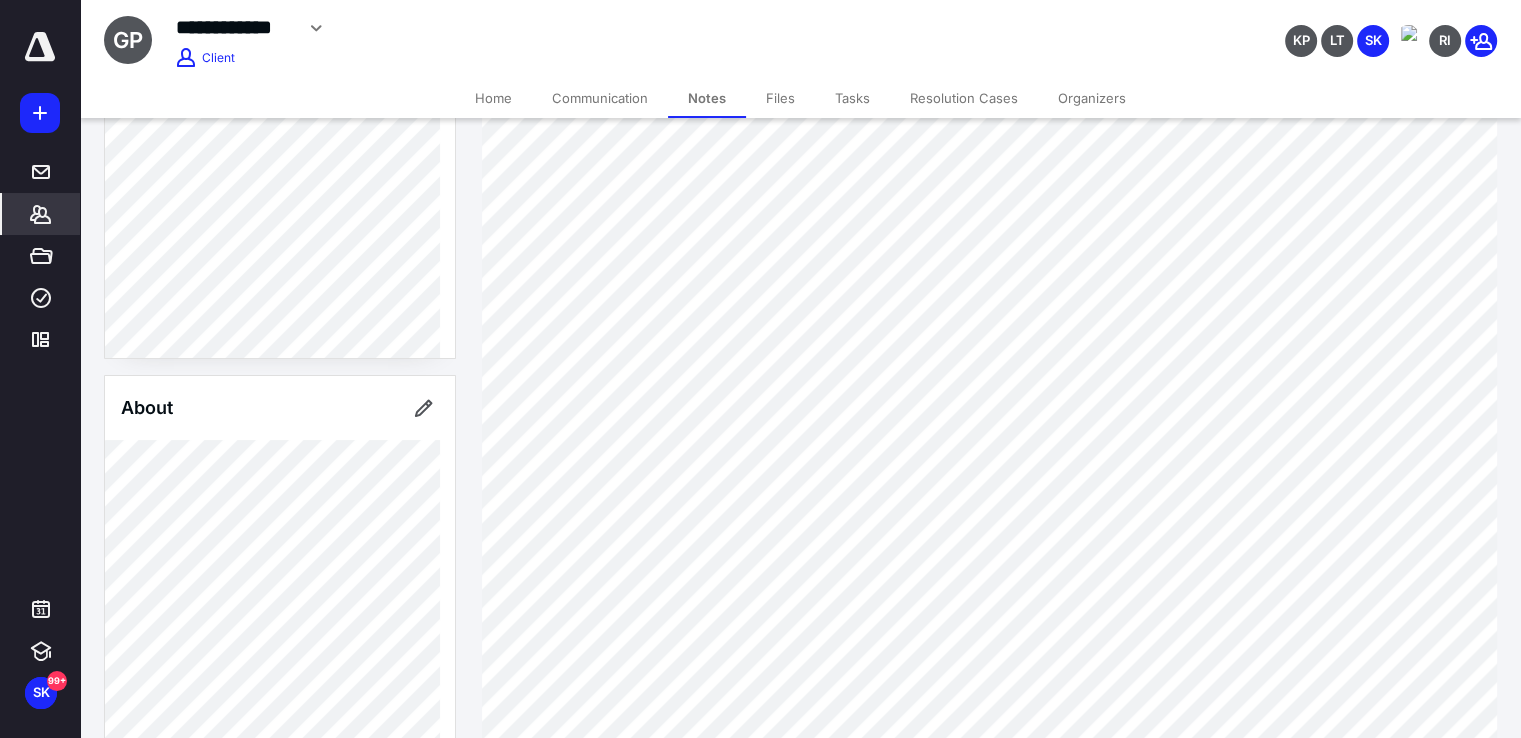 click on "Clients" at bounding box center [41, 214] 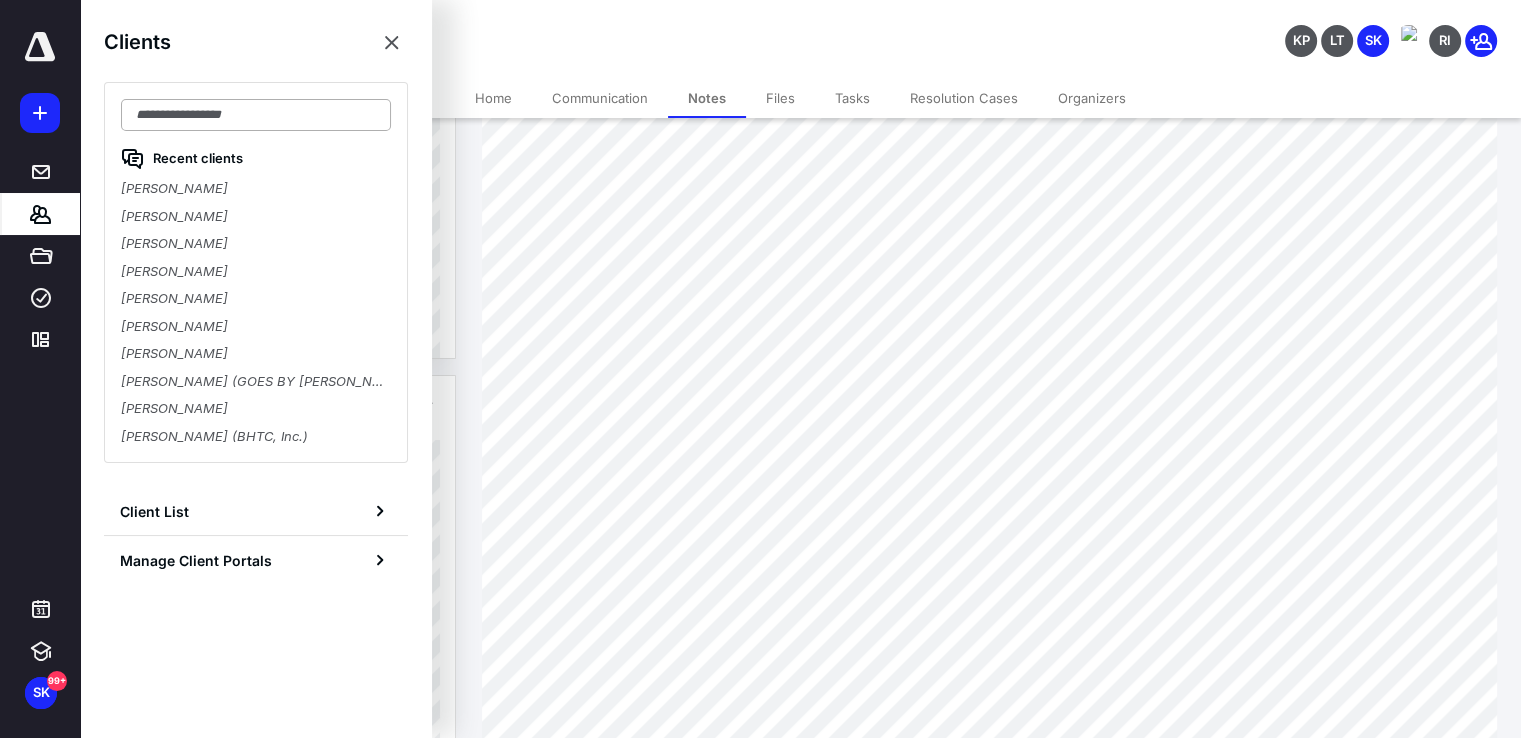 click at bounding box center [256, 115] 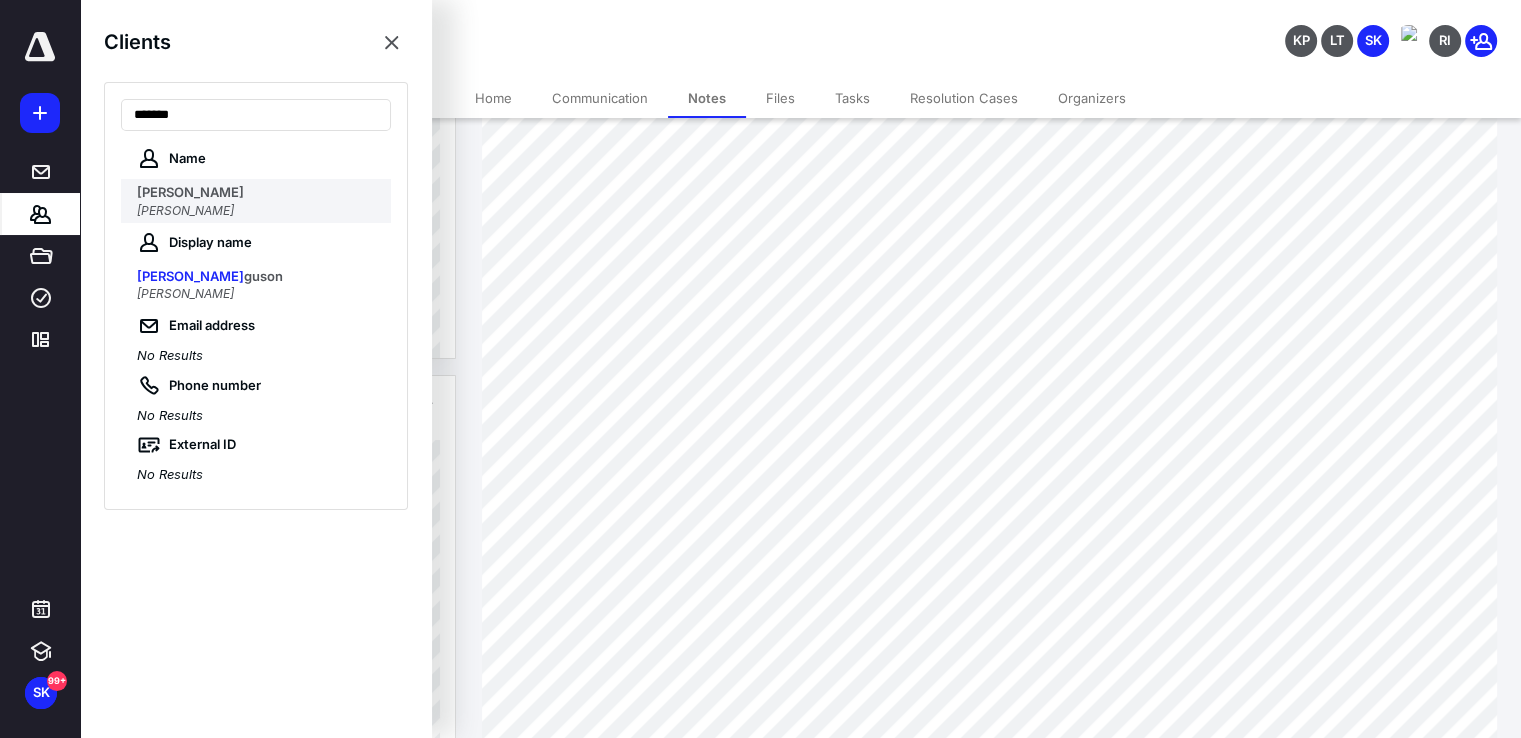 type on "*******" 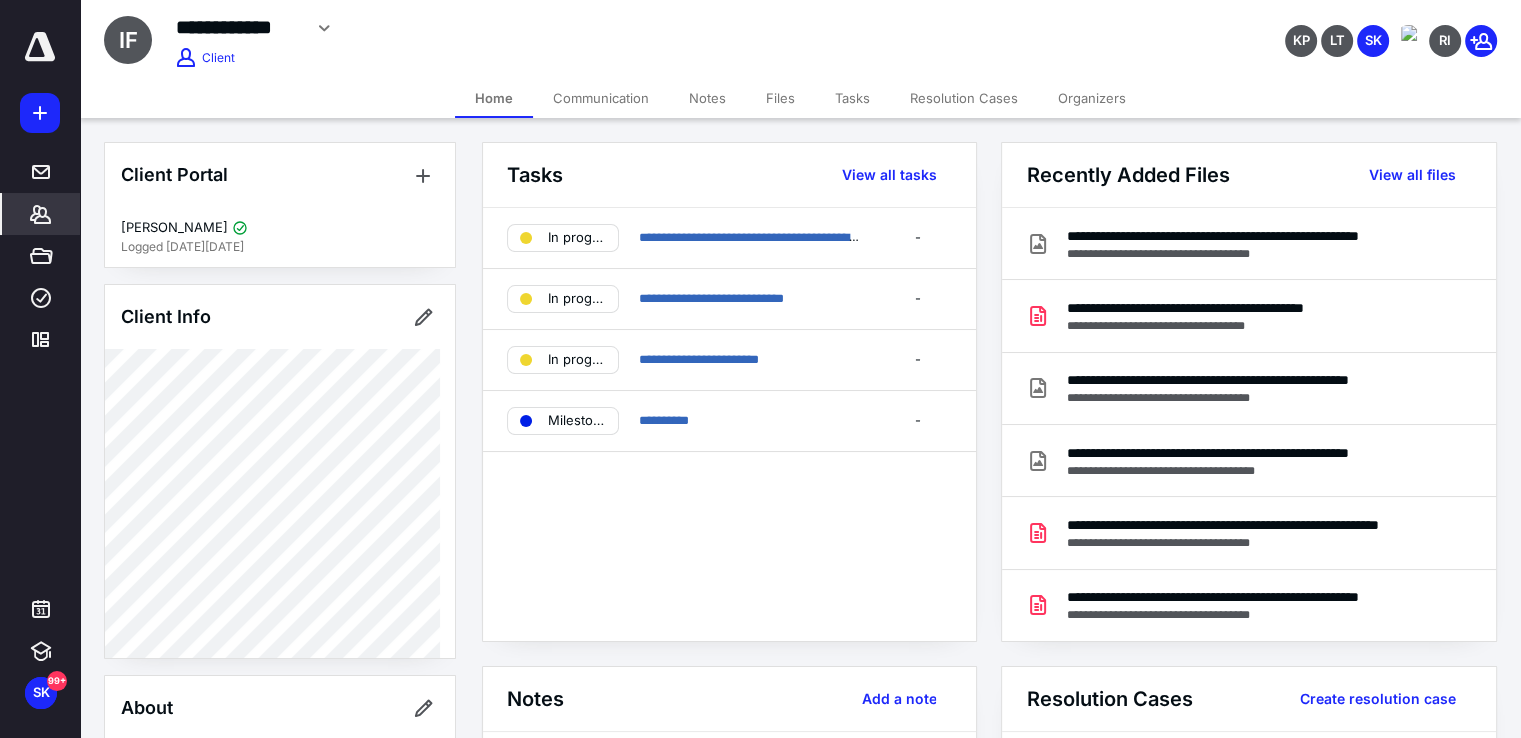 click on "Notes" at bounding box center [707, 98] 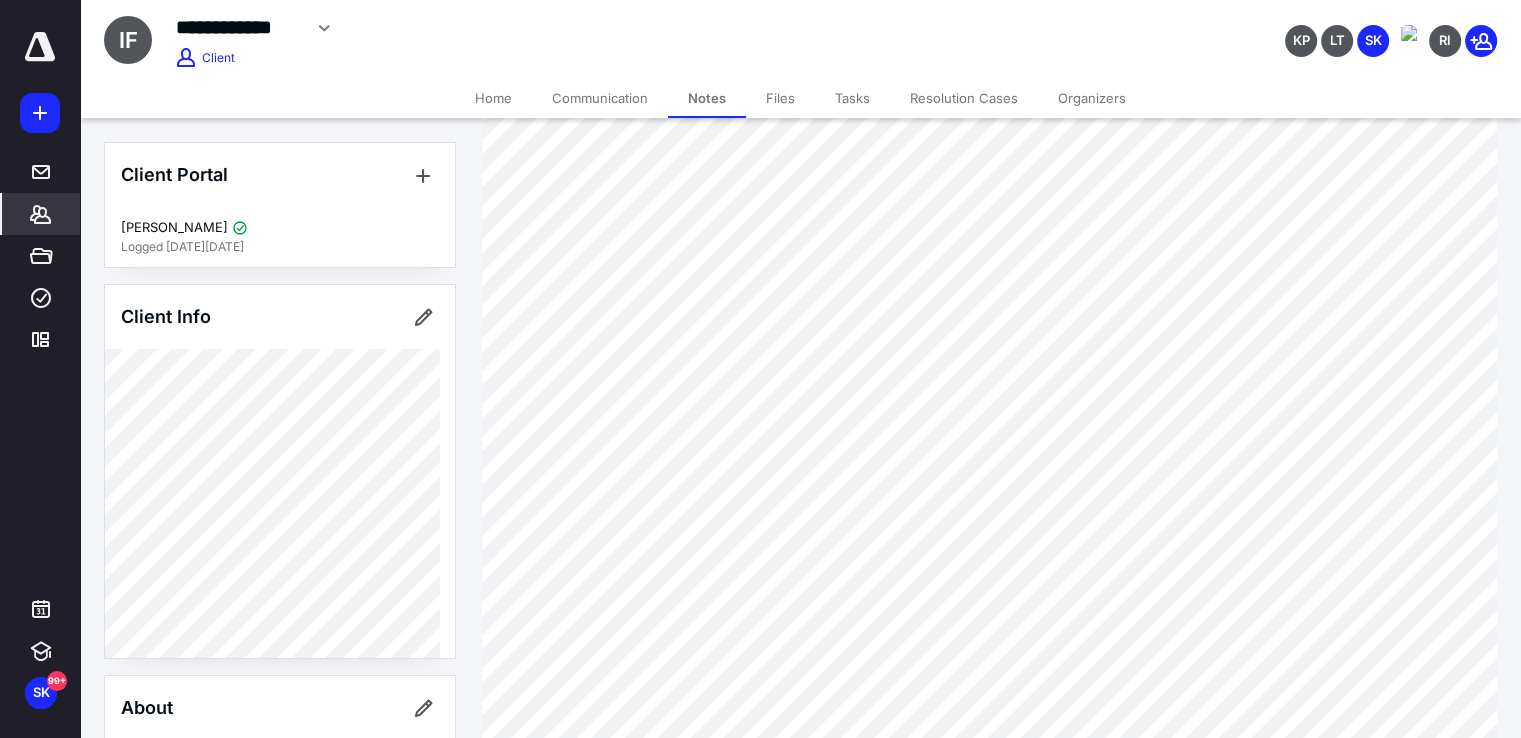 scroll, scrollTop: 1300, scrollLeft: 0, axis: vertical 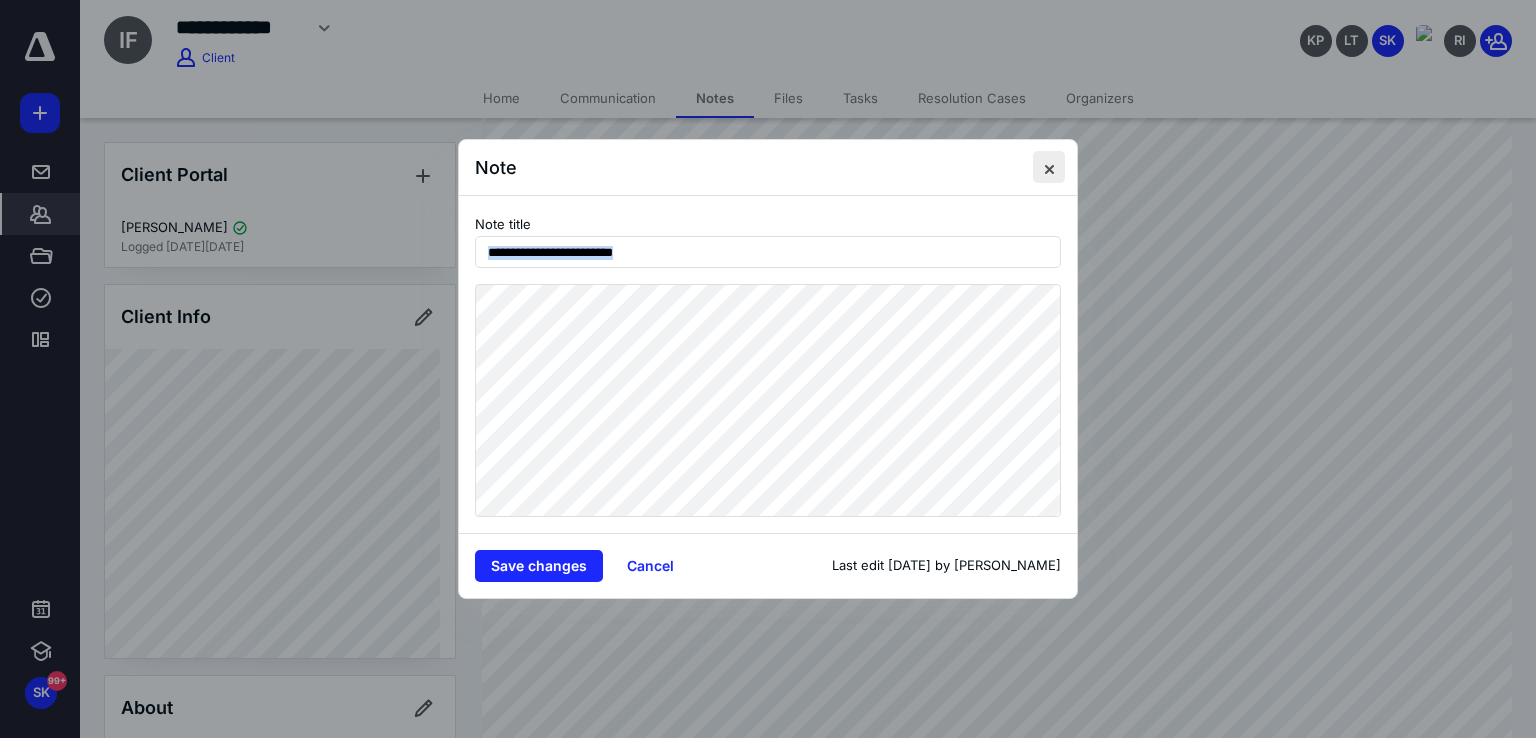 click at bounding box center [1049, 167] 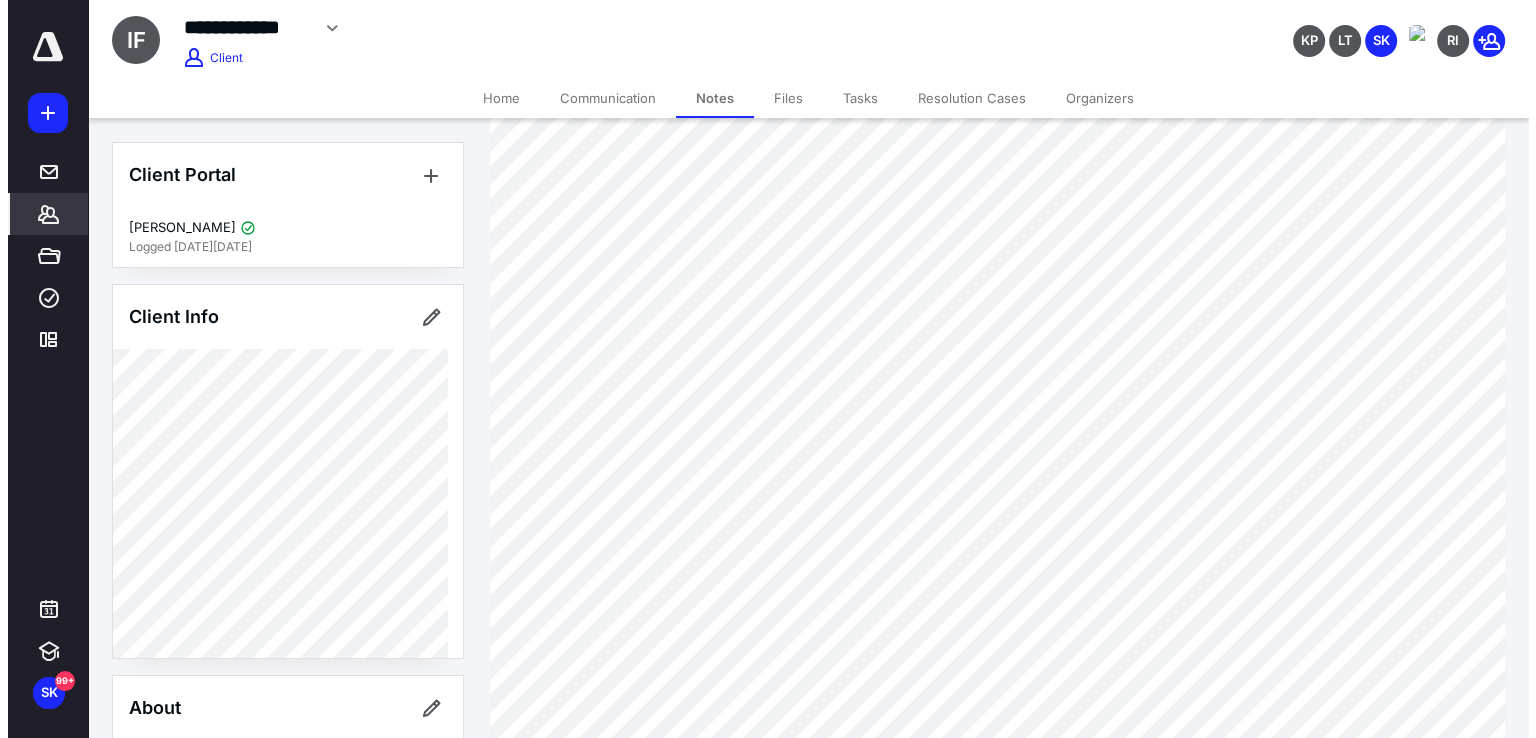scroll, scrollTop: 0, scrollLeft: 0, axis: both 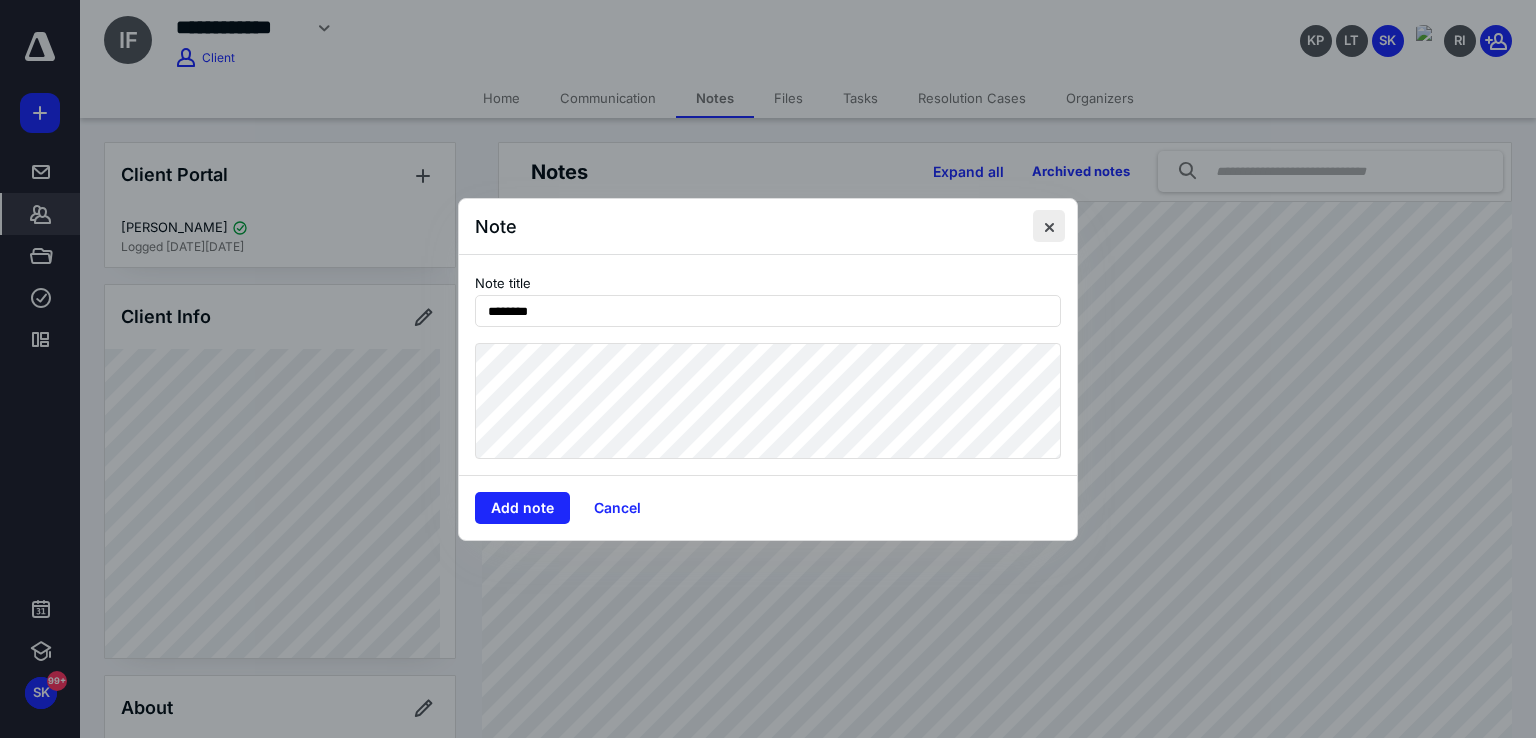 type on "*******" 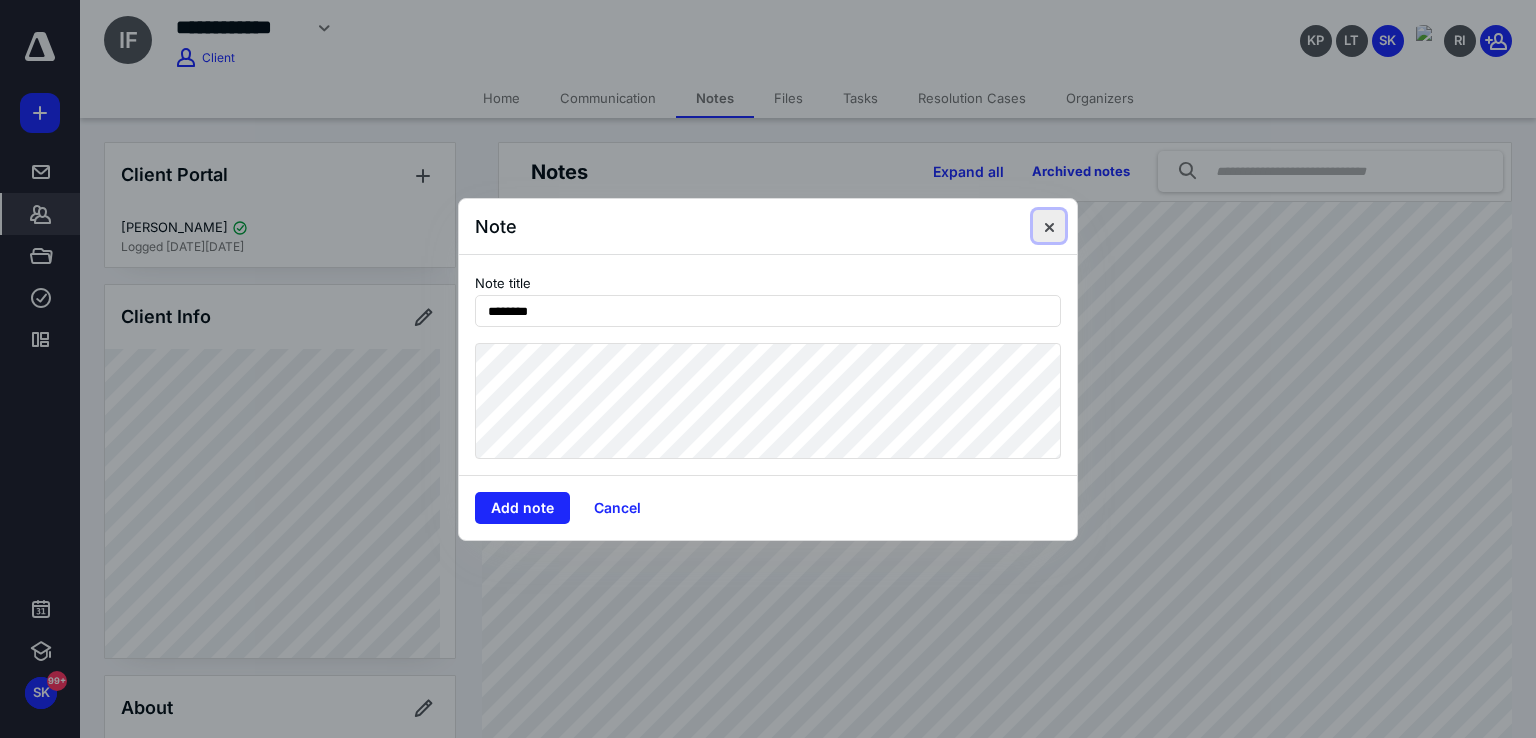 click at bounding box center (1049, 226) 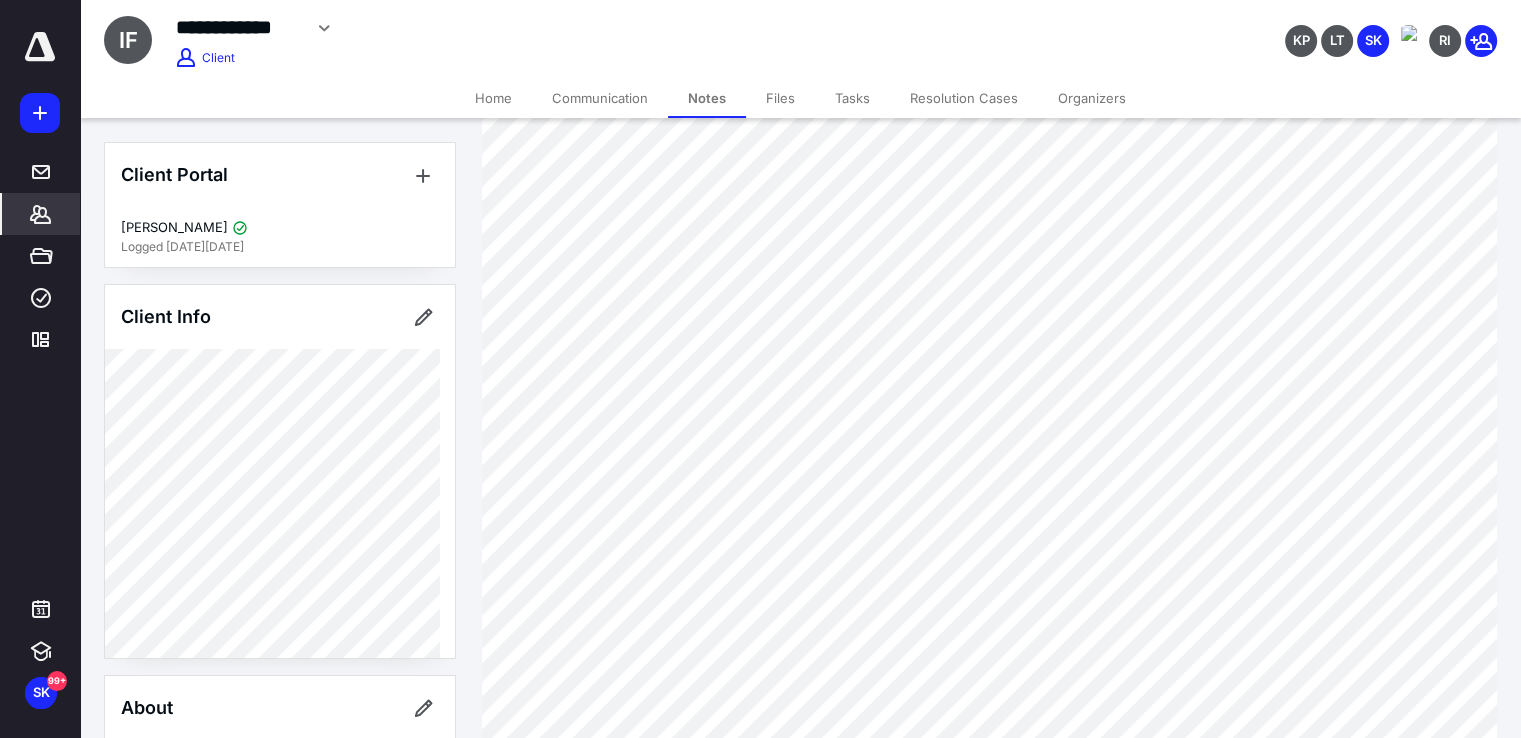 scroll, scrollTop: 0, scrollLeft: 0, axis: both 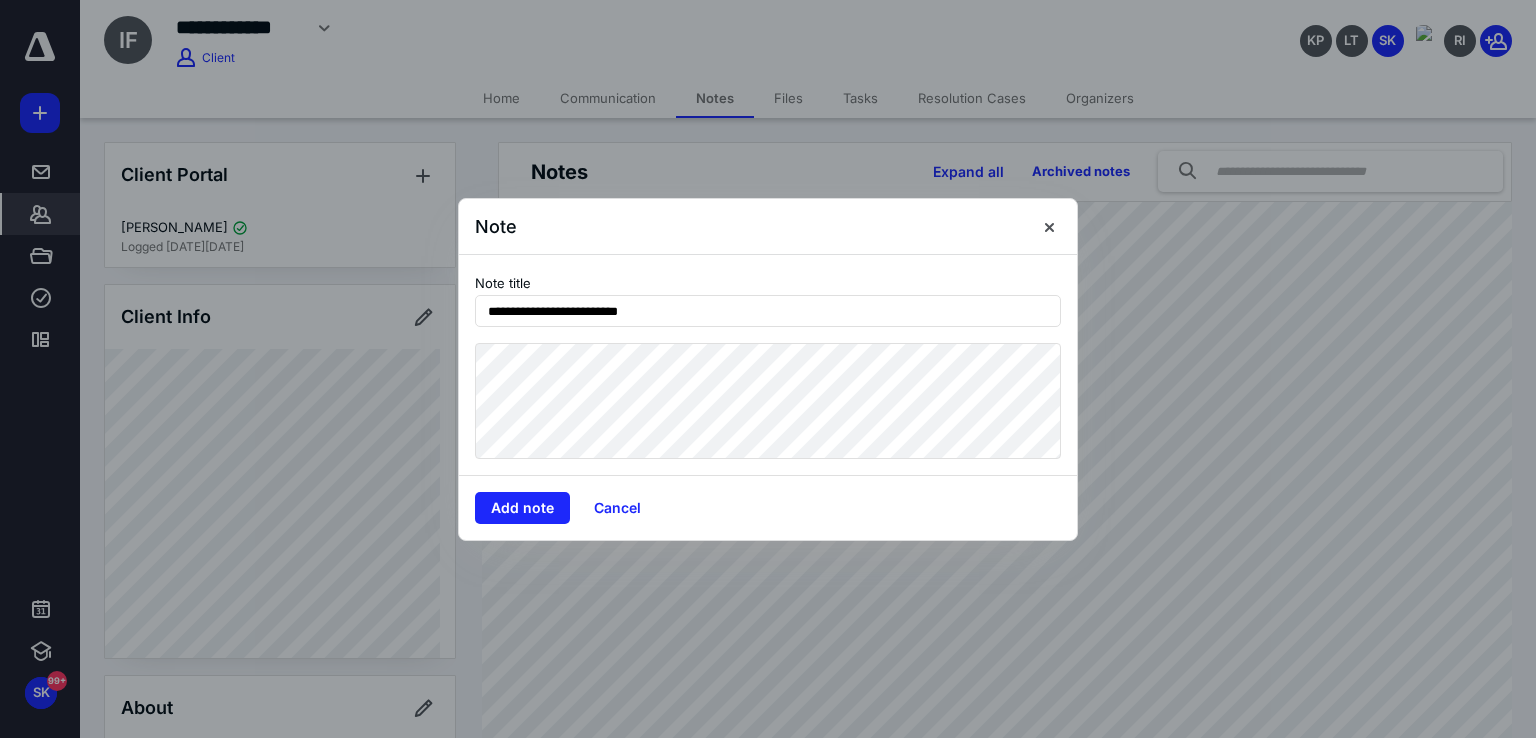 type on "**********" 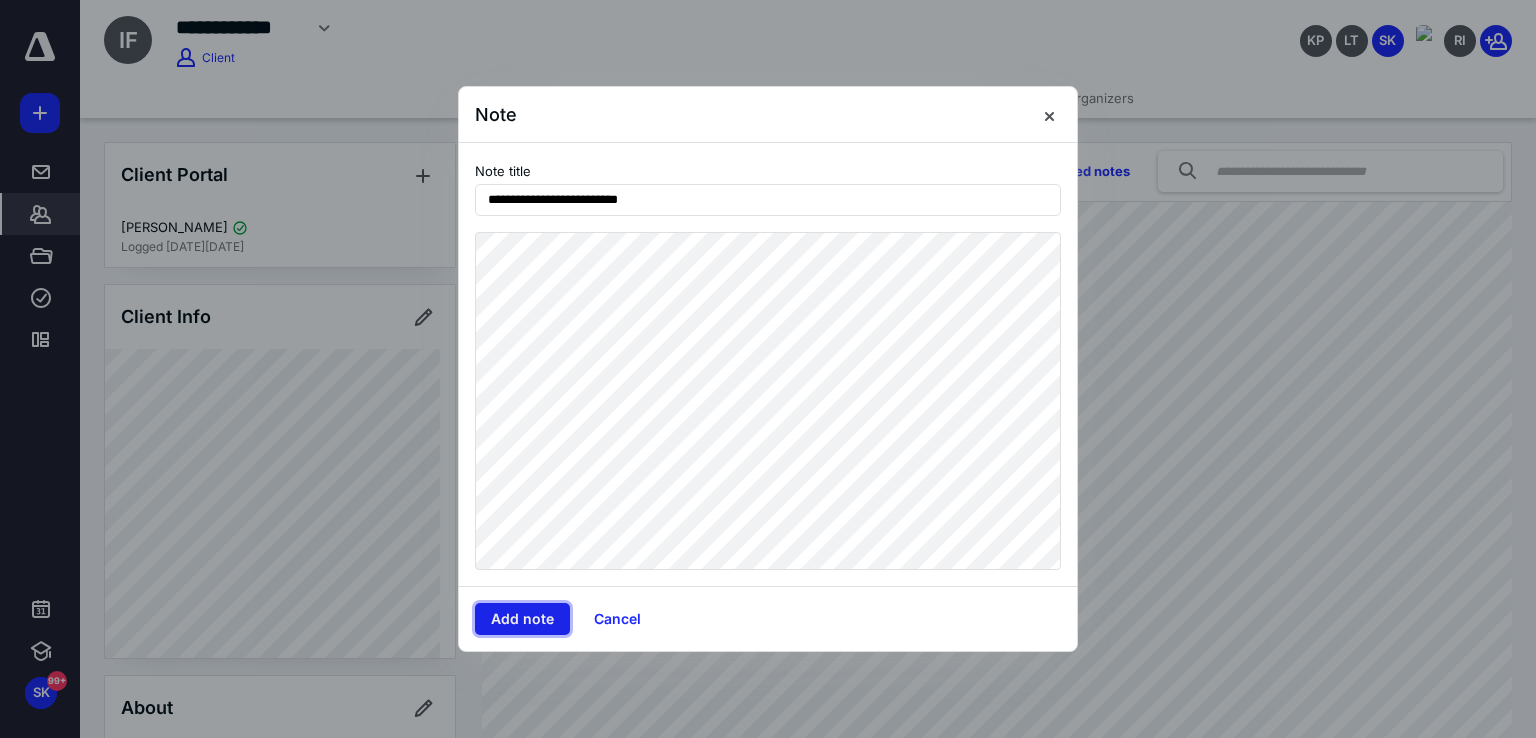 click on "Add note" at bounding box center (522, 619) 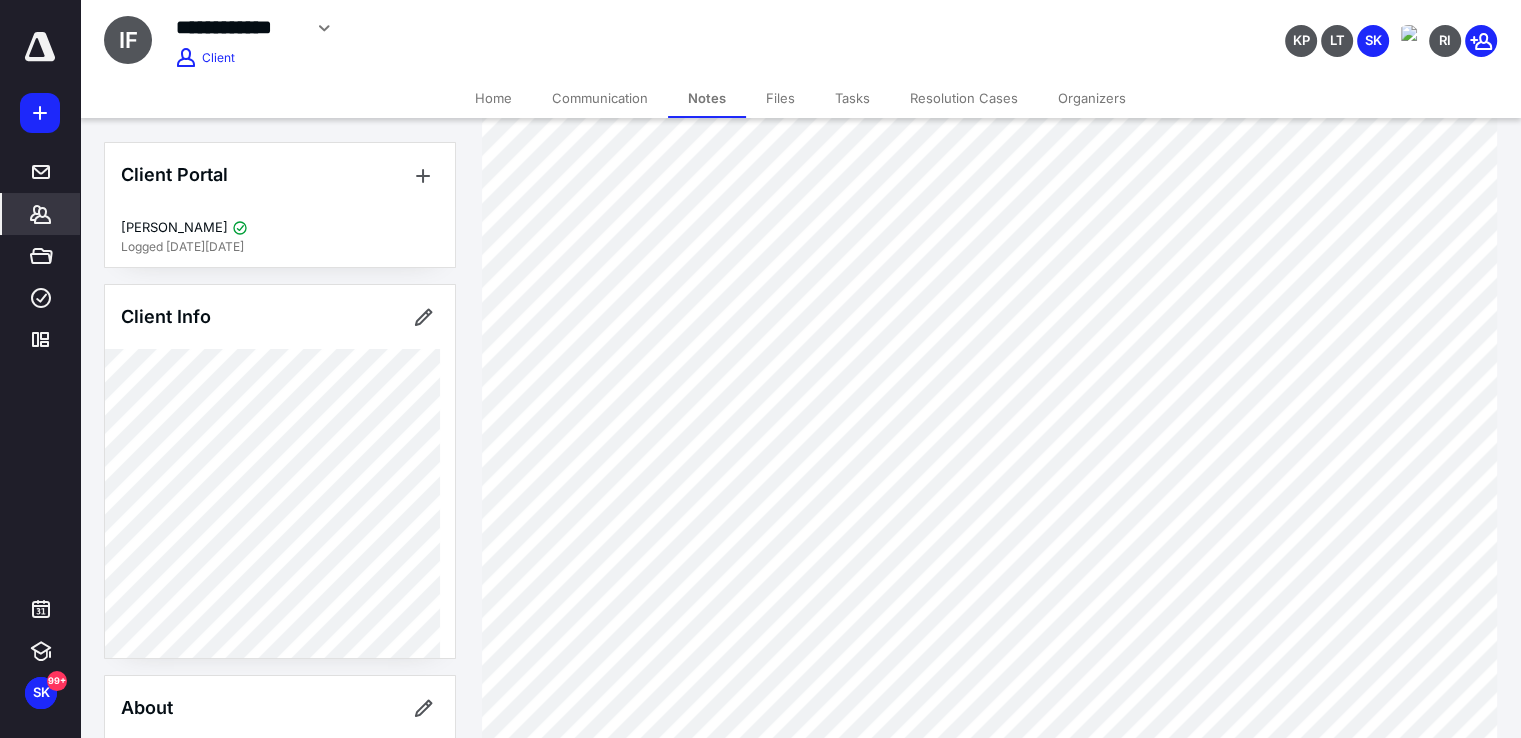 scroll, scrollTop: 1100, scrollLeft: 0, axis: vertical 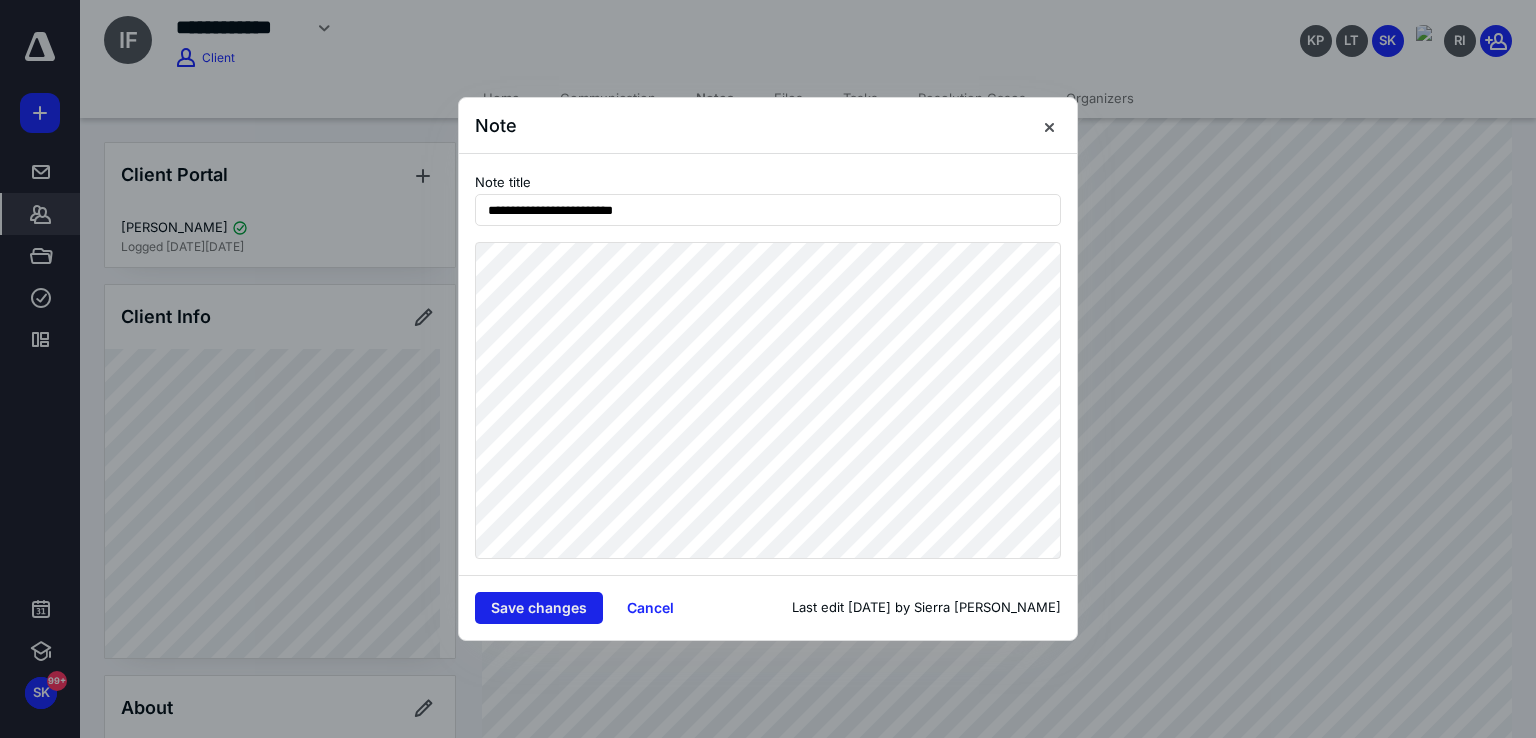 click on "Save changes" at bounding box center (539, 608) 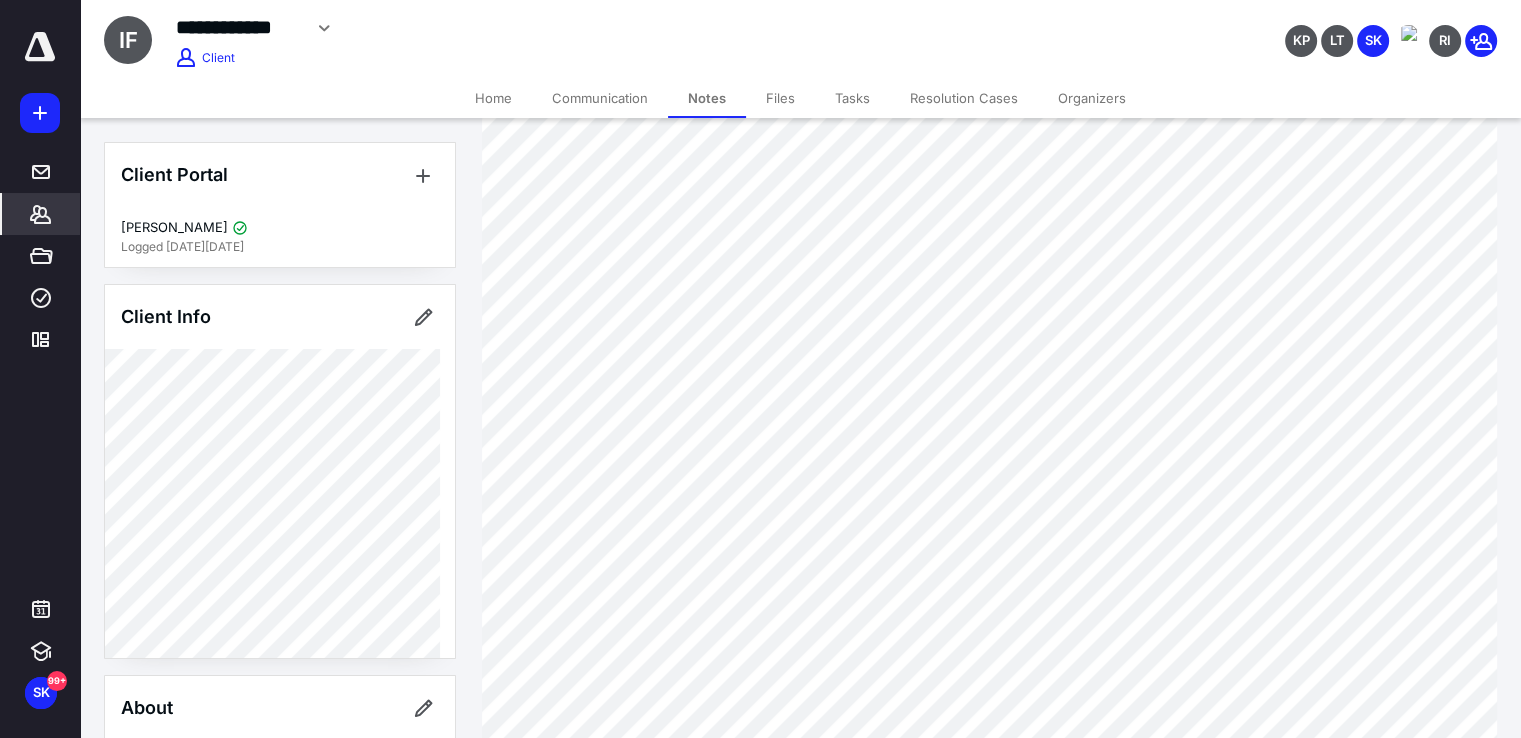 scroll, scrollTop: 500, scrollLeft: 0, axis: vertical 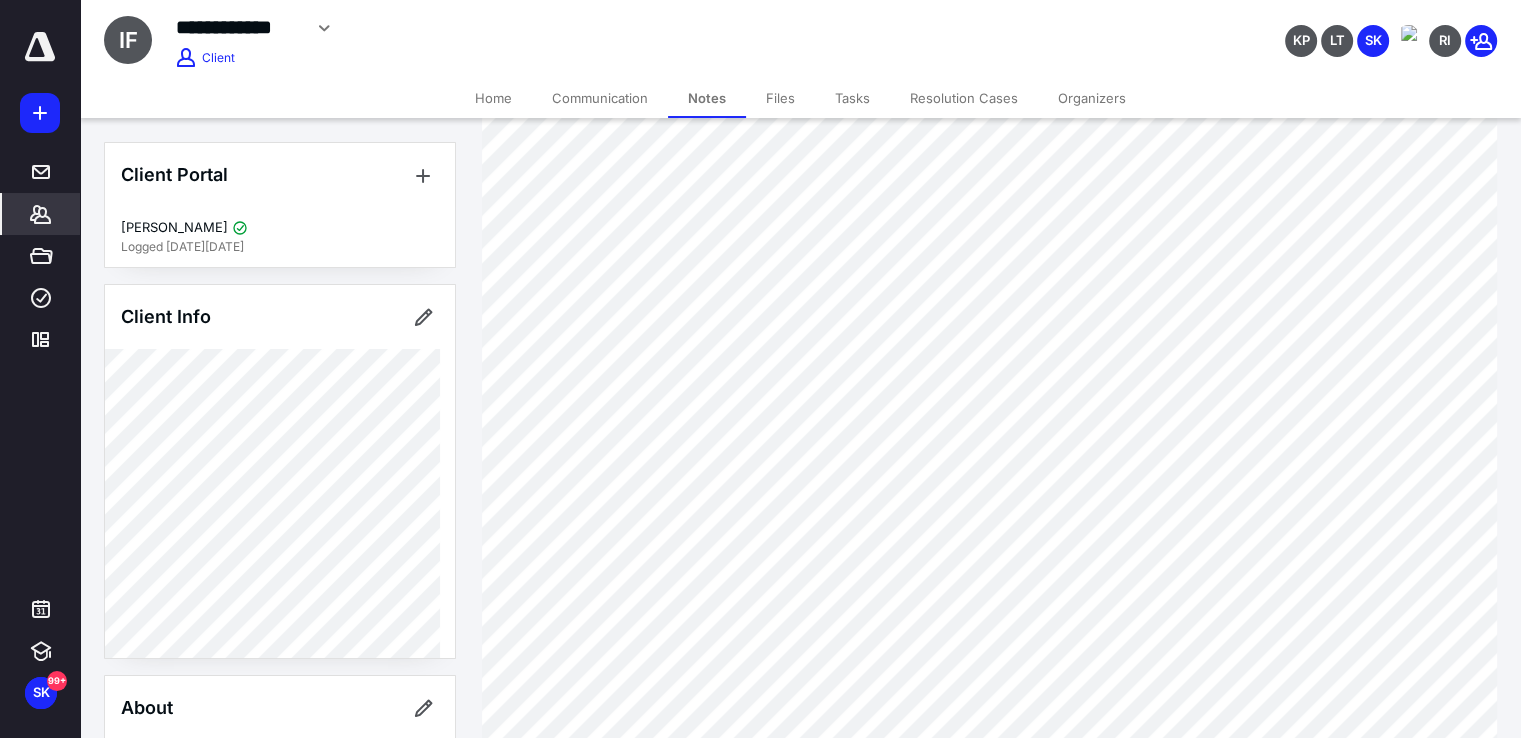 click 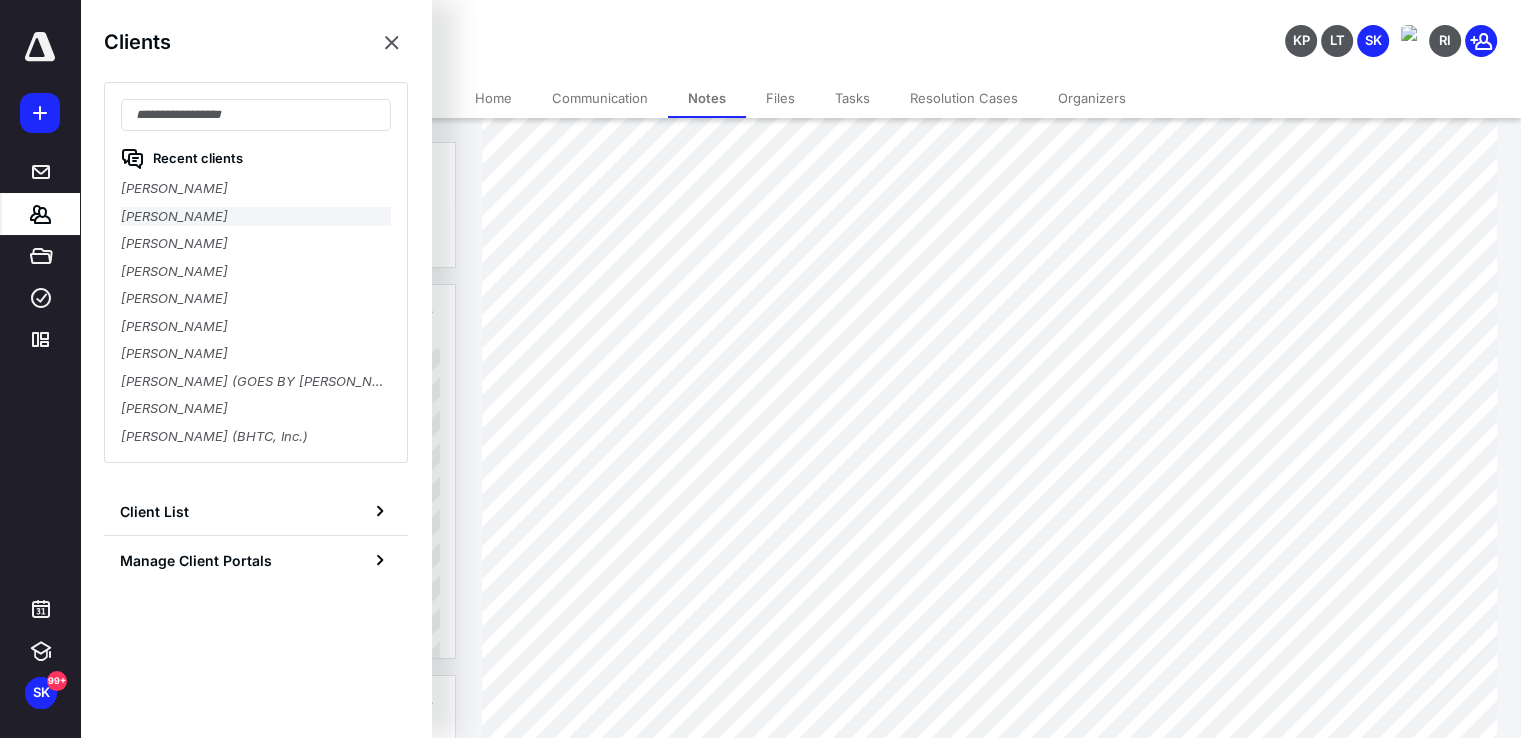 click on "Gabriel Pino" at bounding box center [256, 217] 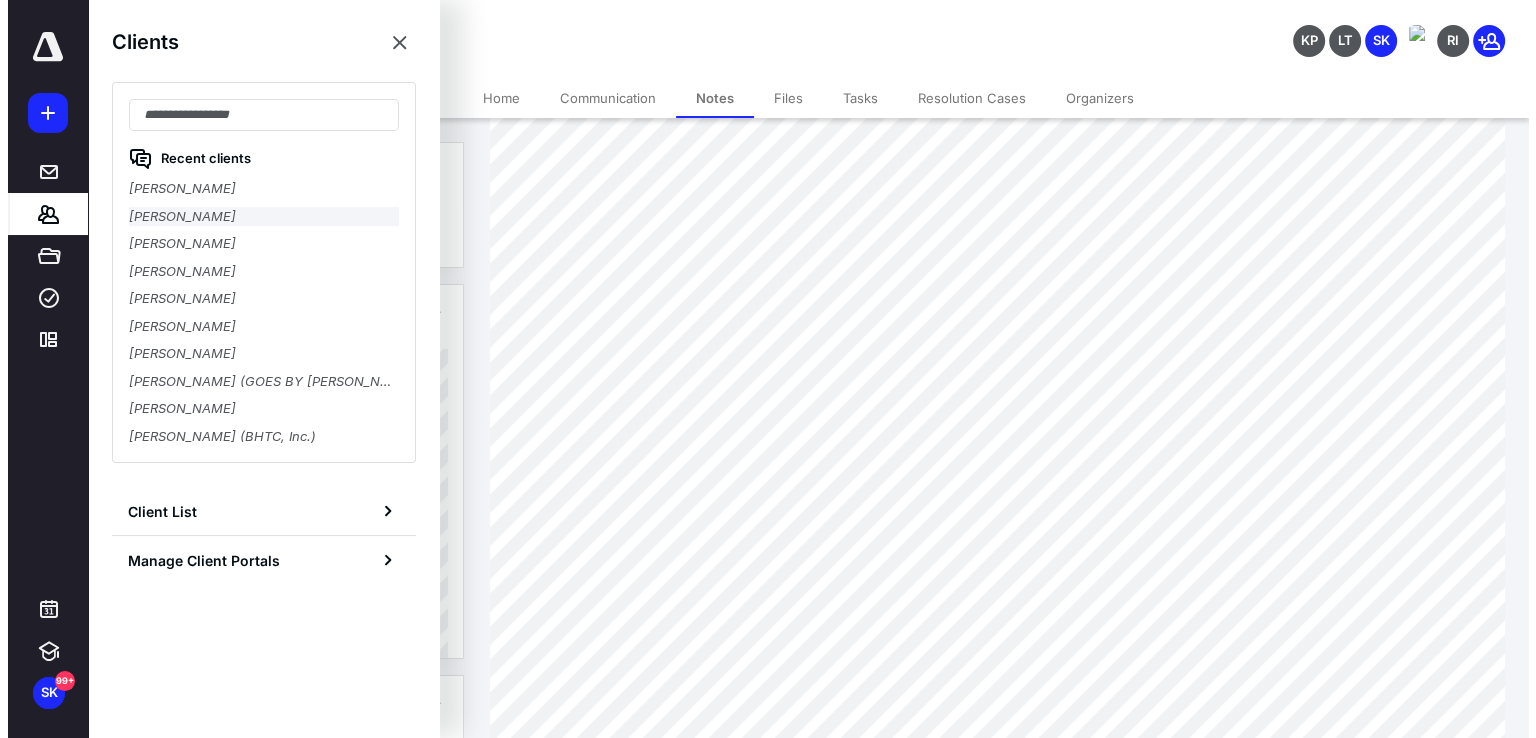 scroll, scrollTop: 0, scrollLeft: 0, axis: both 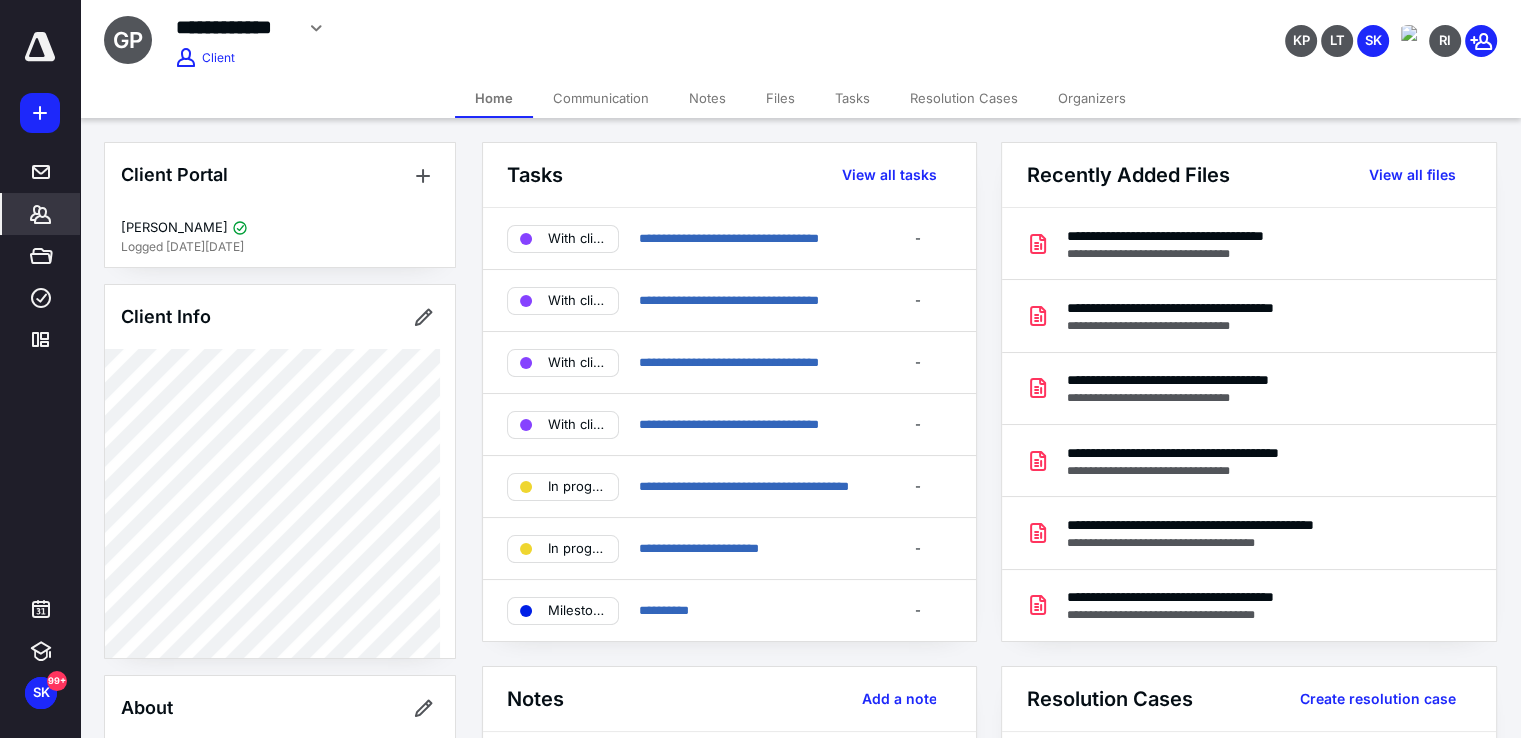 click on "Tasks" at bounding box center [852, 98] 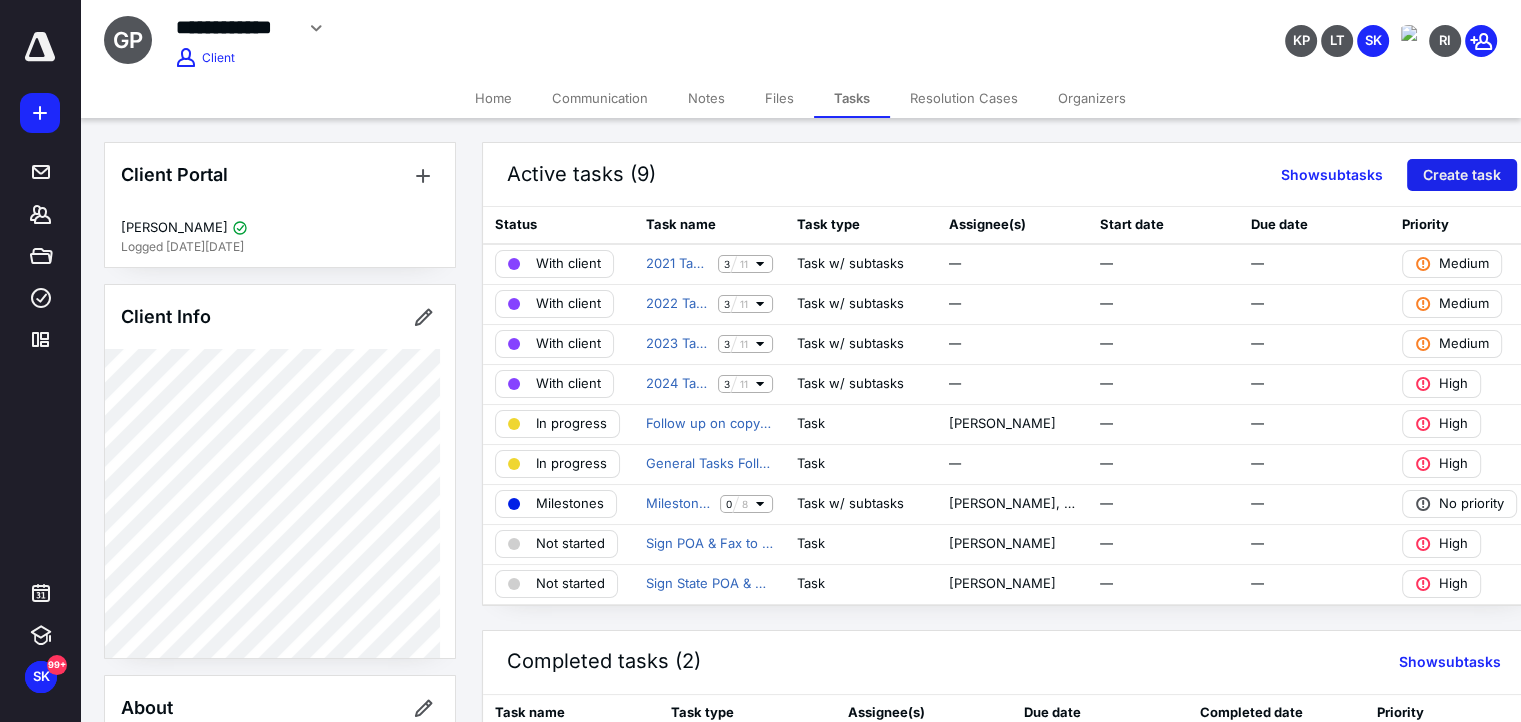 click on "Create task" at bounding box center [1462, 175] 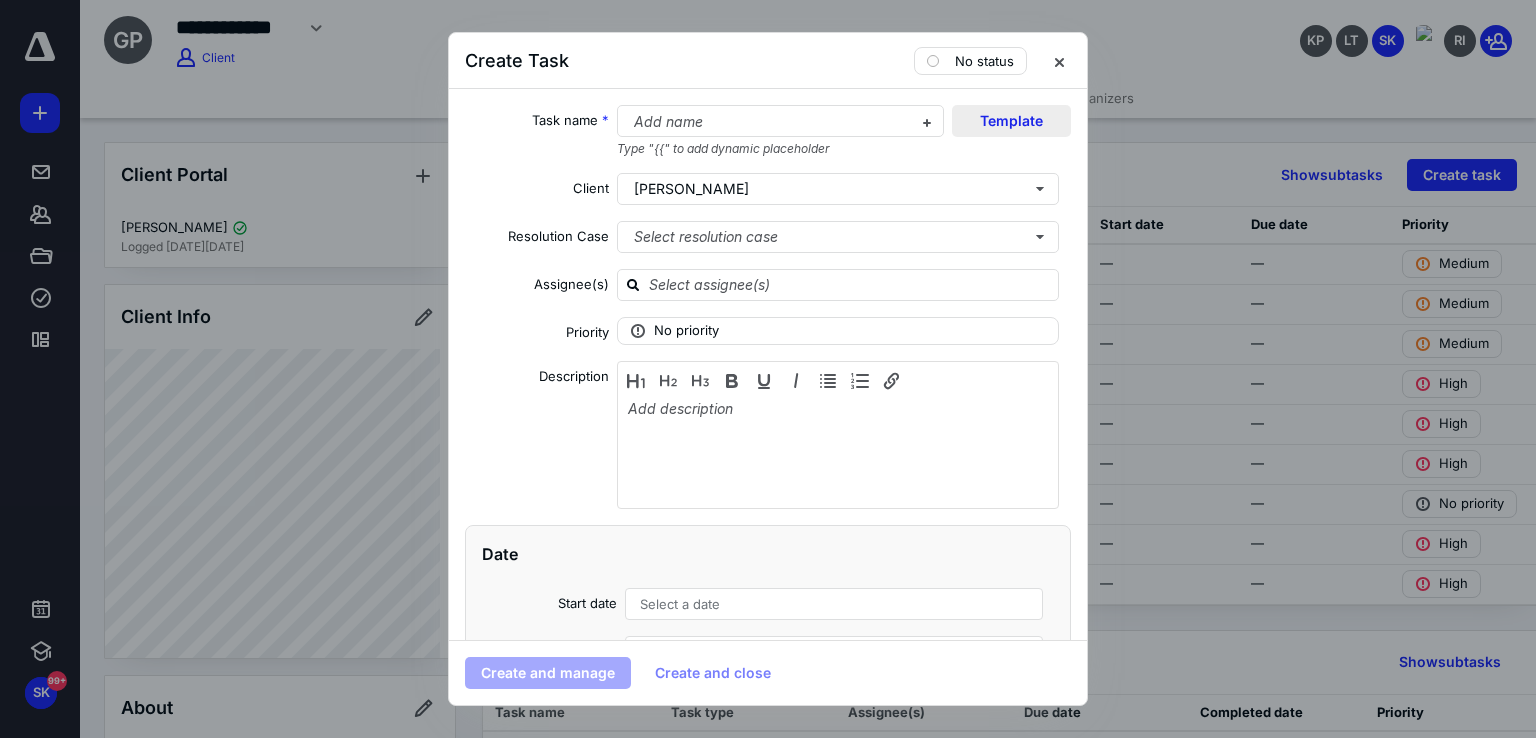 click on "Template" at bounding box center [1011, 121] 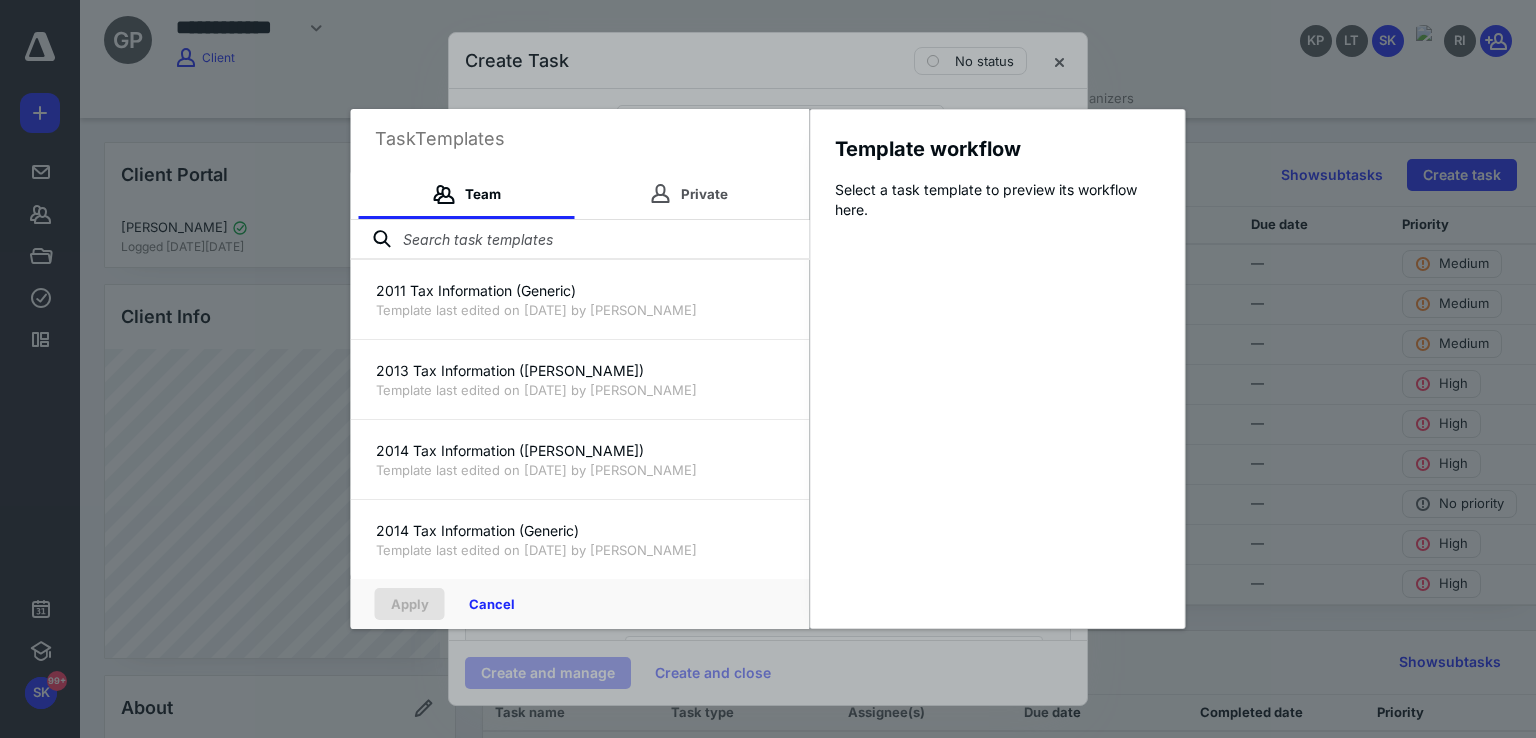 click at bounding box center (580, 240) 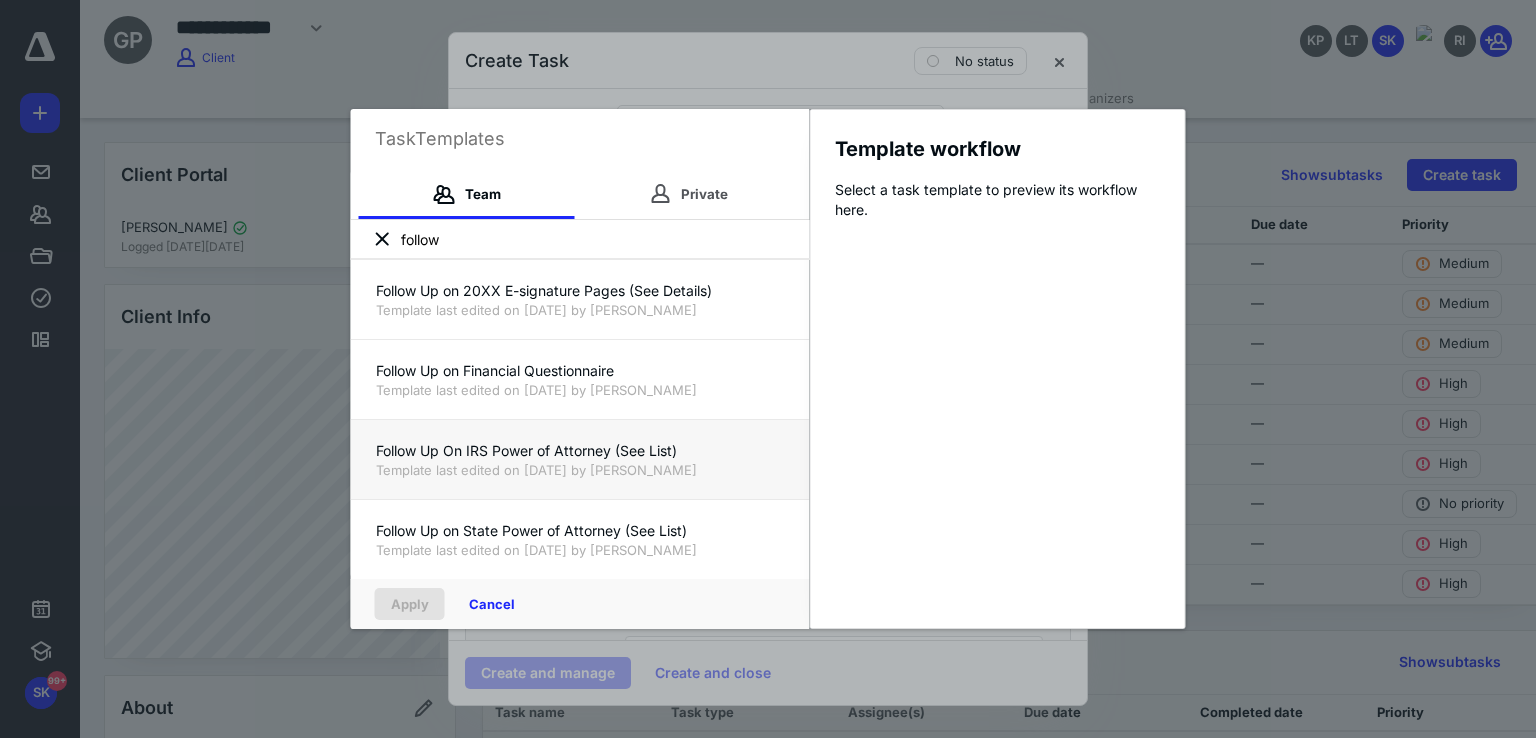 type on "follow" 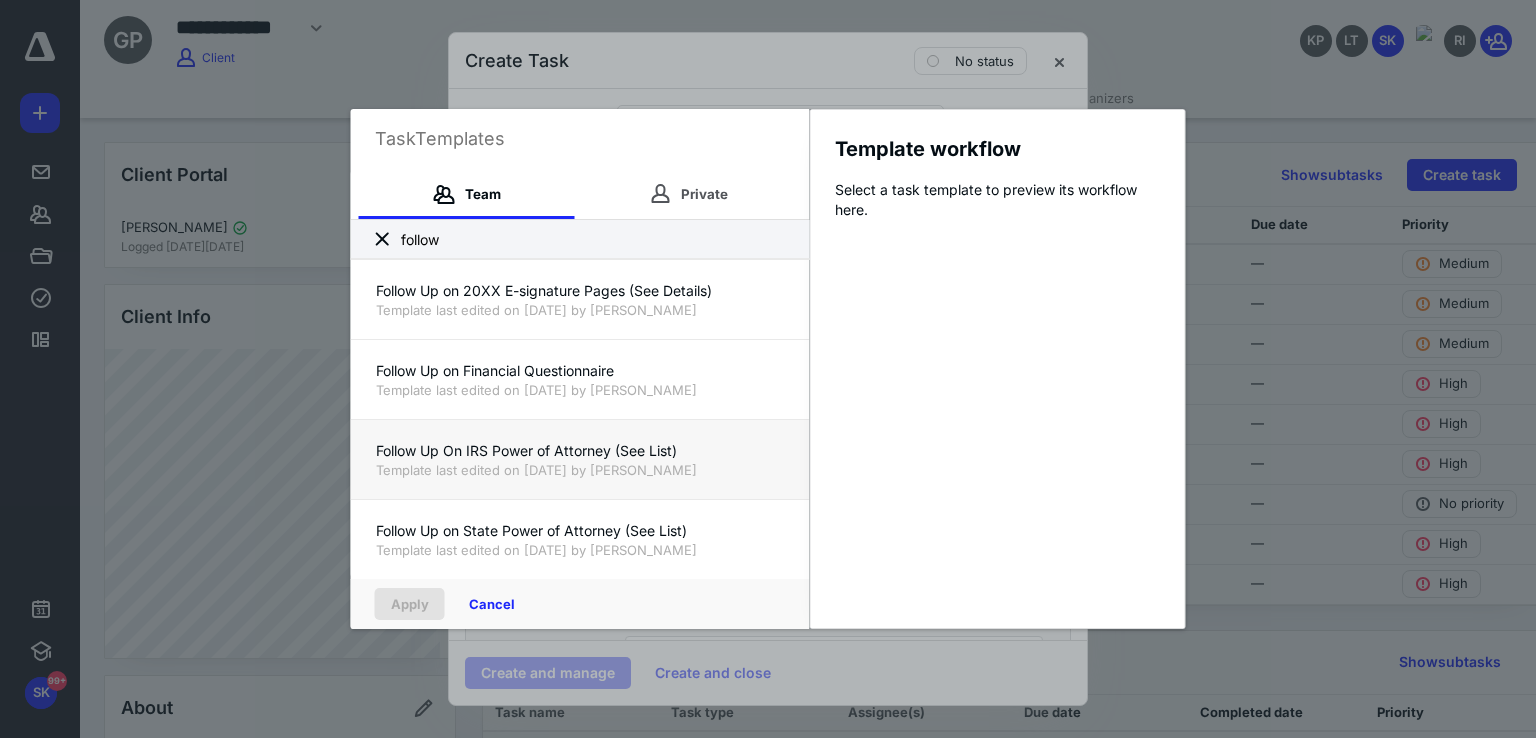 click on "Follow Up On IRS Power of Attorney (See List)" at bounding box center (580, 451) 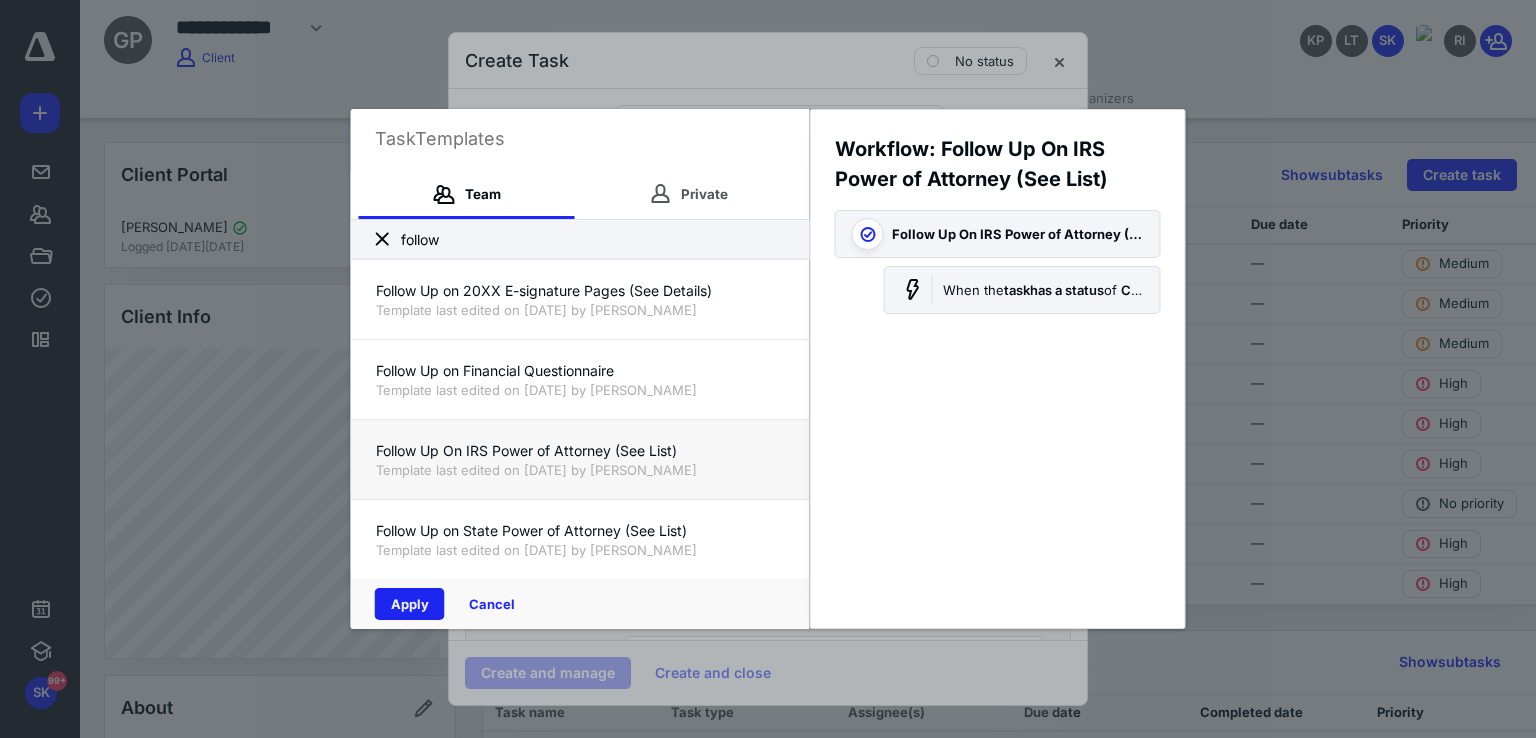 drag, startPoint x: 425, startPoint y: 600, endPoint x: 430, endPoint y: 589, distance: 12.083046 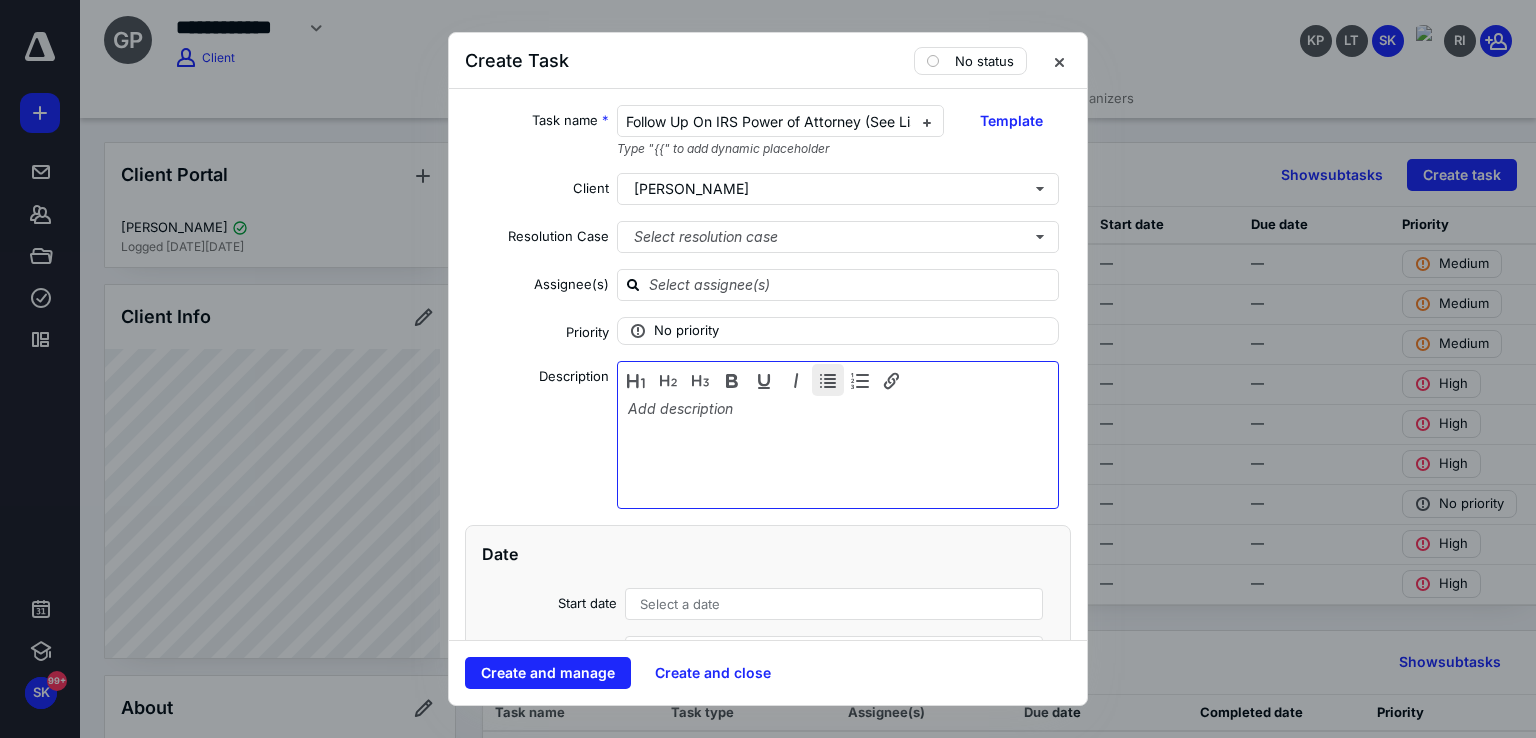 click at bounding box center [828, 380] 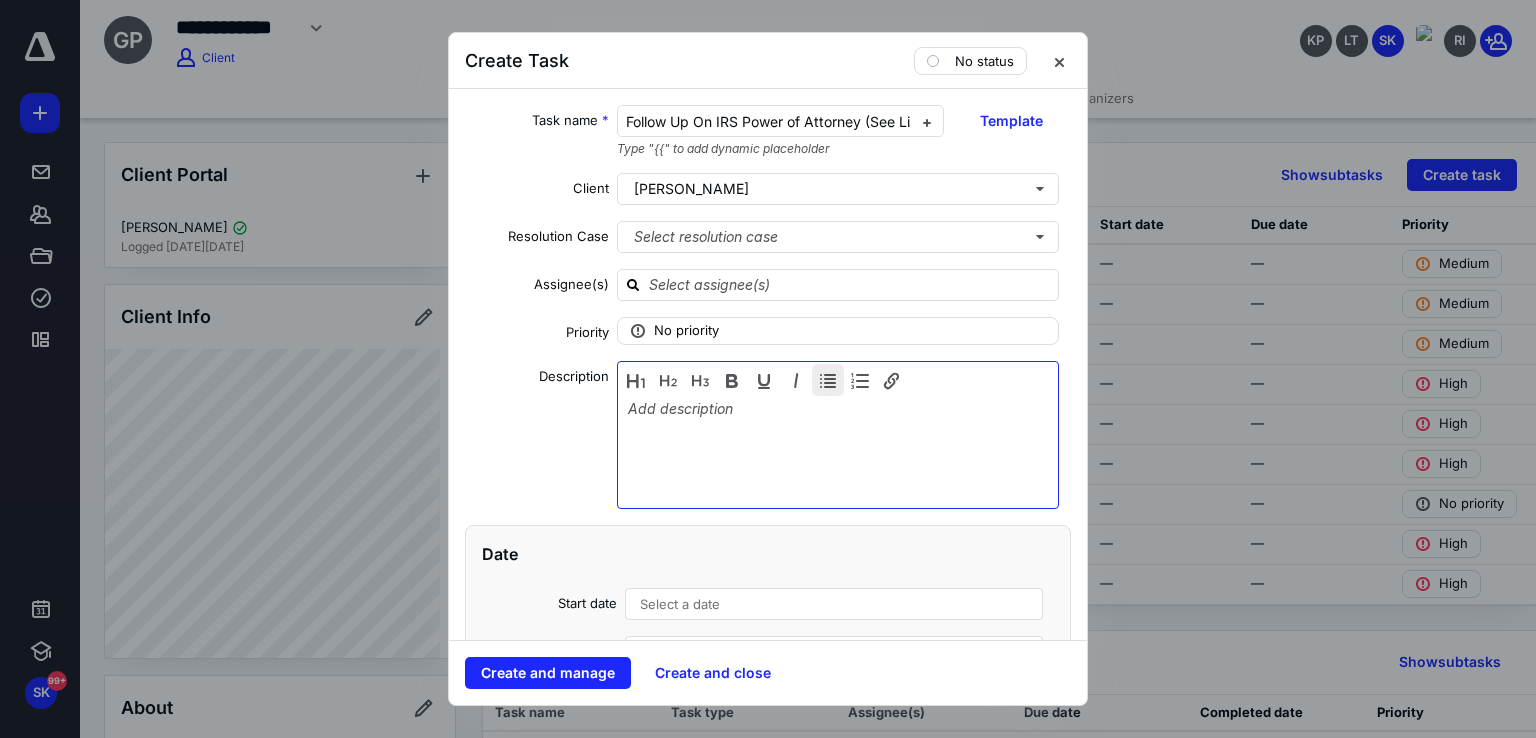 type 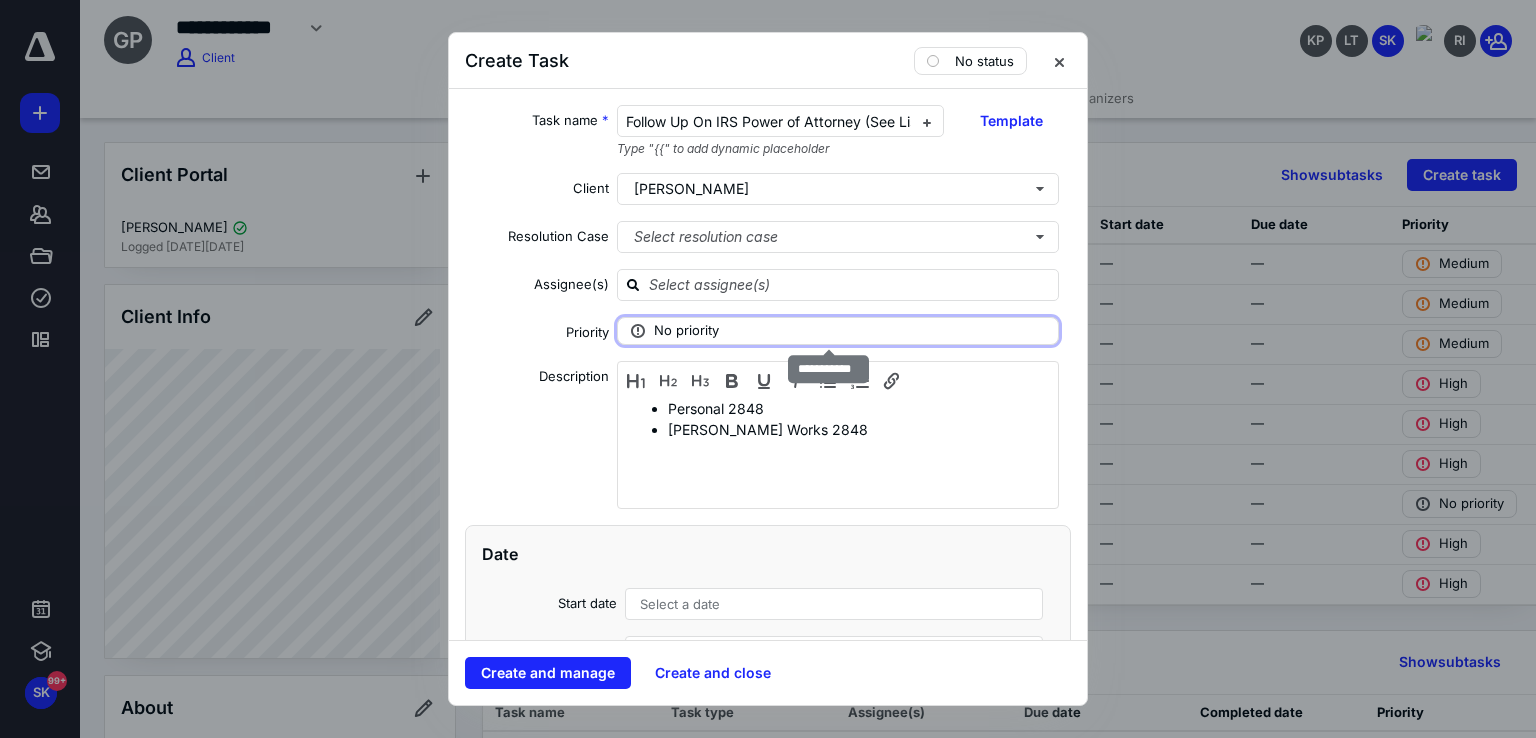 click on "No priority" at bounding box center (838, 331) 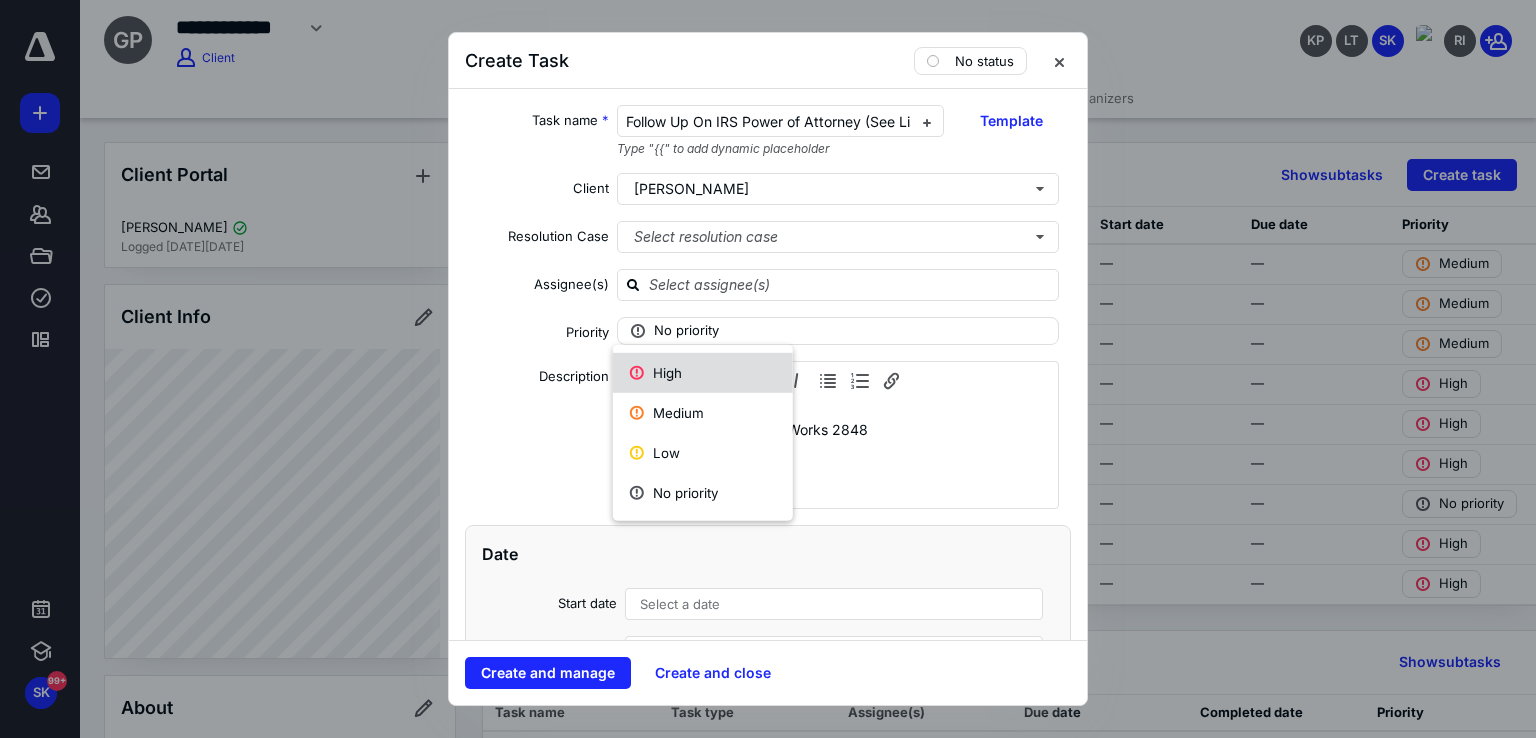 click on "High" at bounding box center (703, 373) 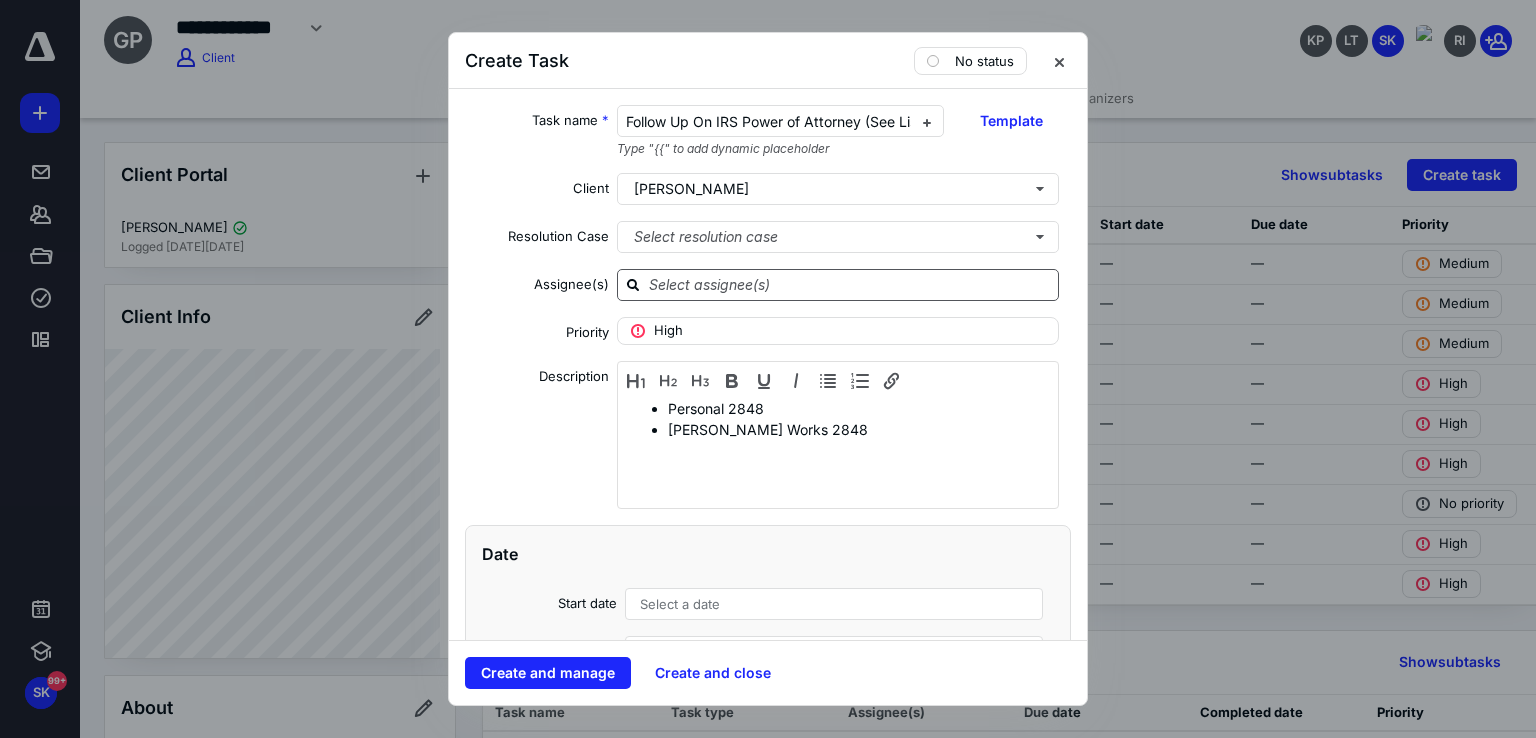 click at bounding box center (850, 284) 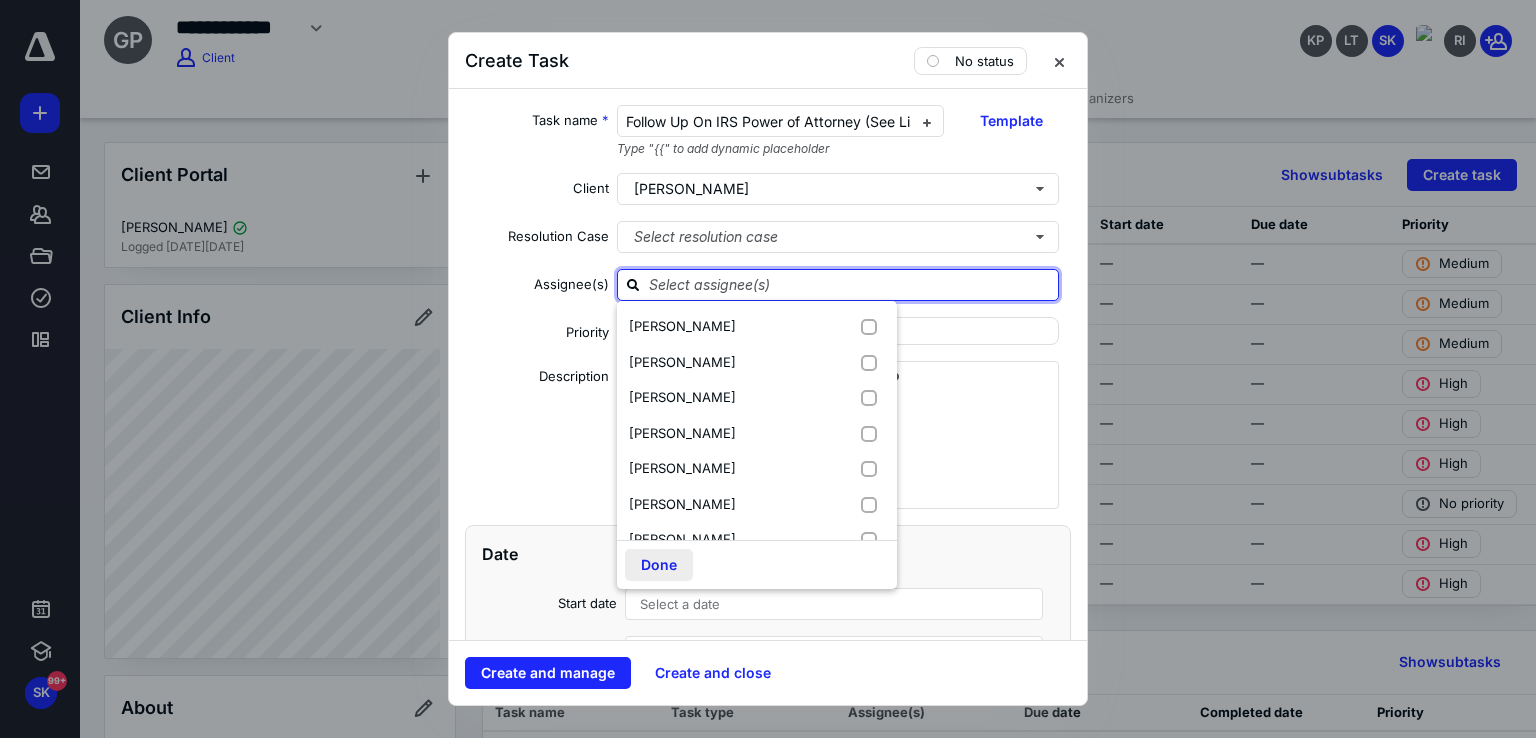 click on "Done" at bounding box center (659, 565) 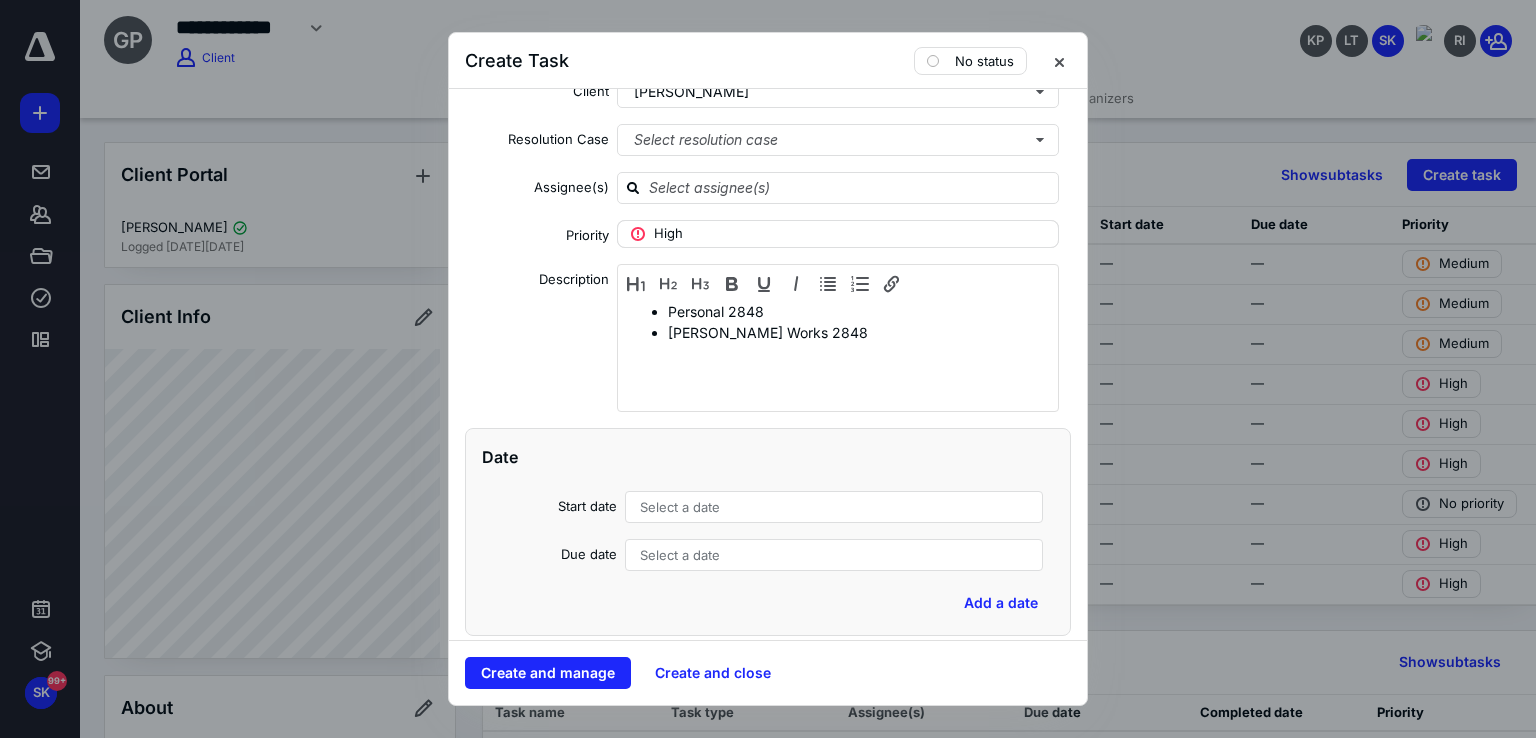 scroll, scrollTop: 0, scrollLeft: 0, axis: both 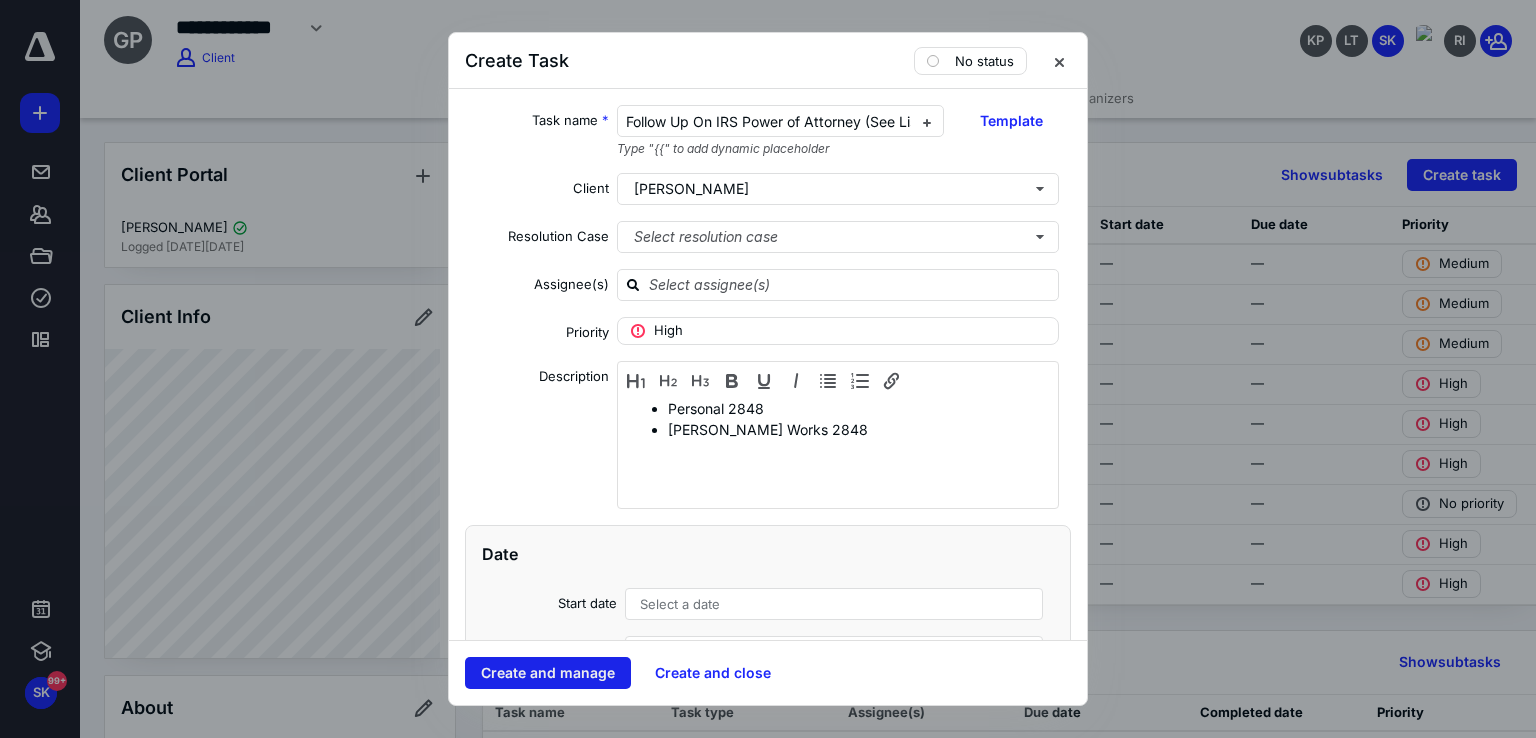 click on "Create and manage" at bounding box center (548, 673) 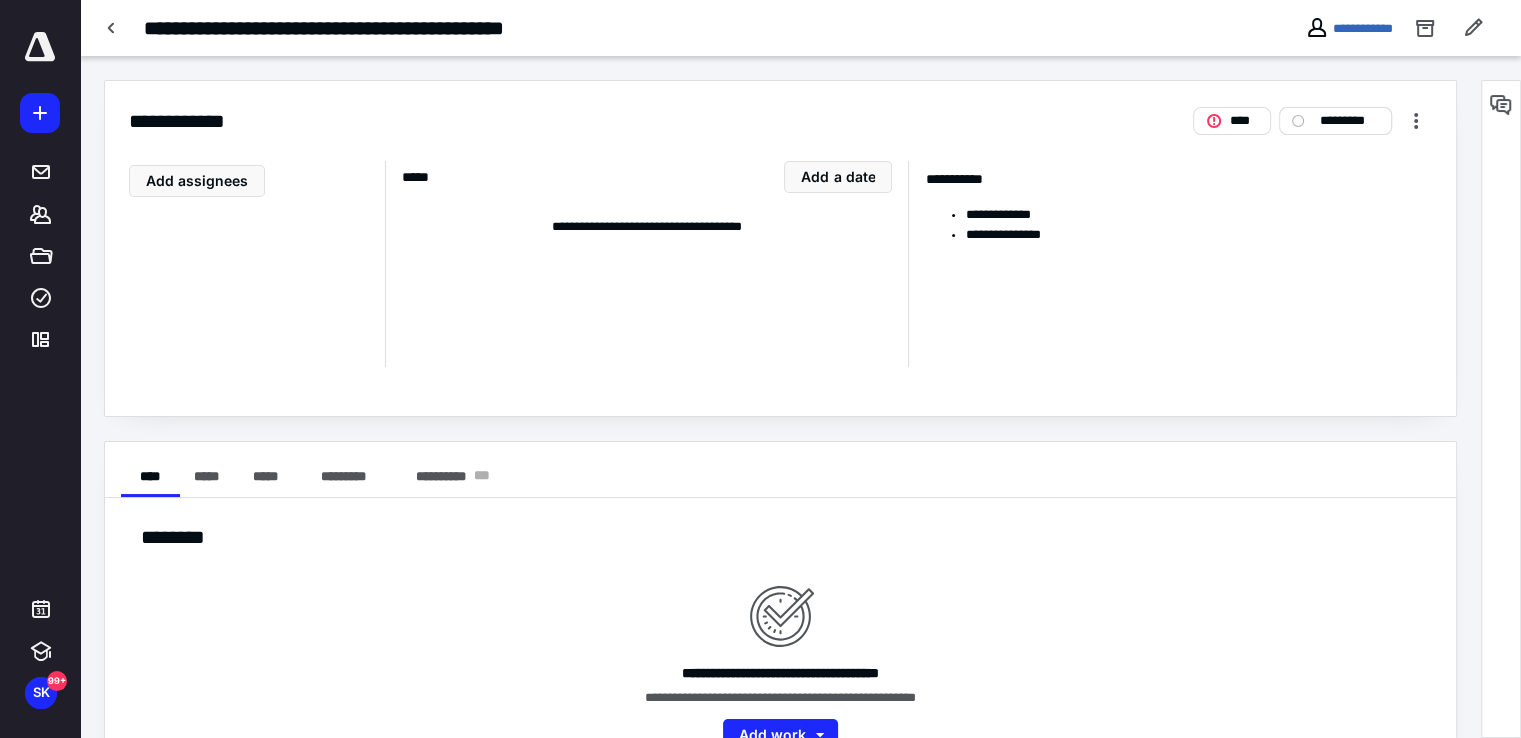 click on "*********" at bounding box center (1349, 121) 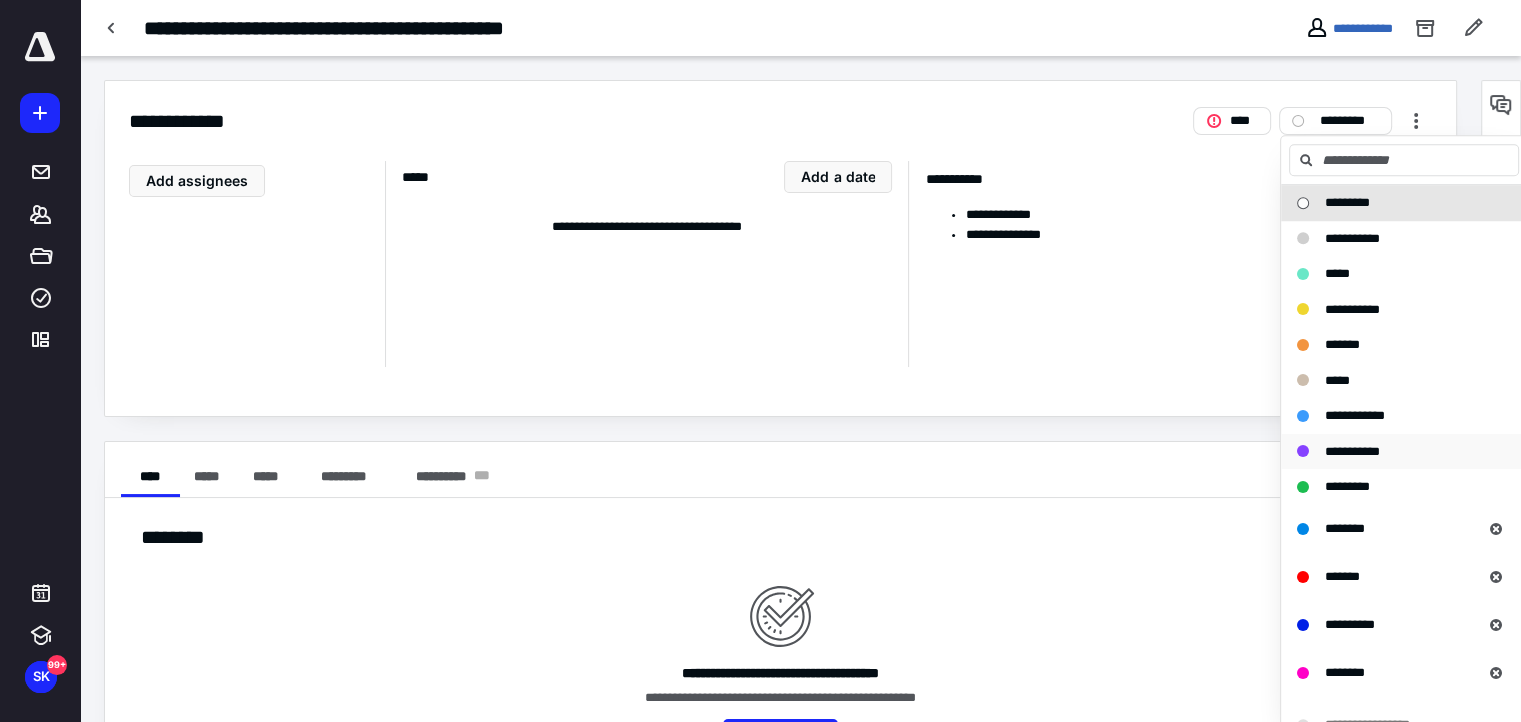 click on "**********" at bounding box center [1352, 451] 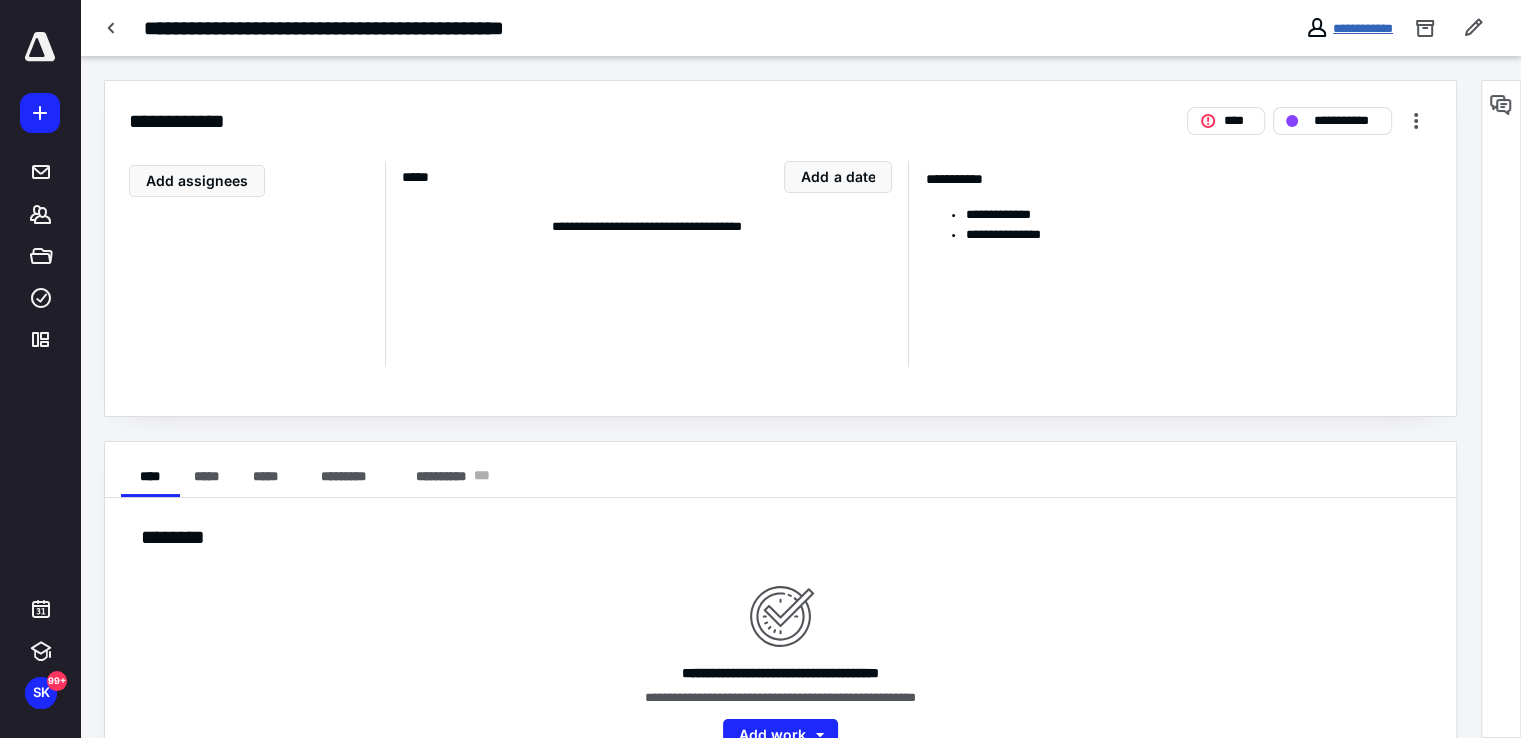 click on "**********" at bounding box center [1363, 28] 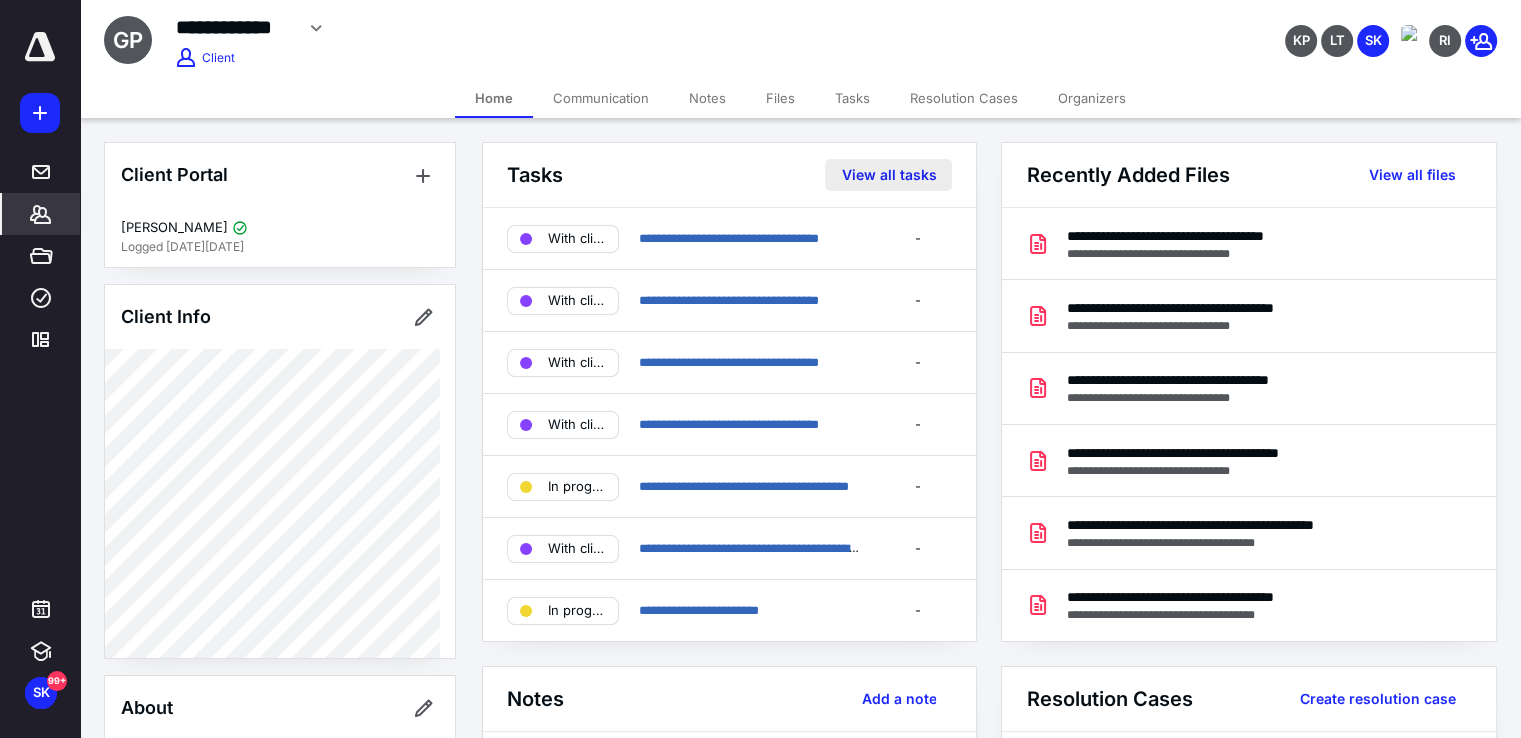 click on "View all tasks" at bounding box center (888, 175) 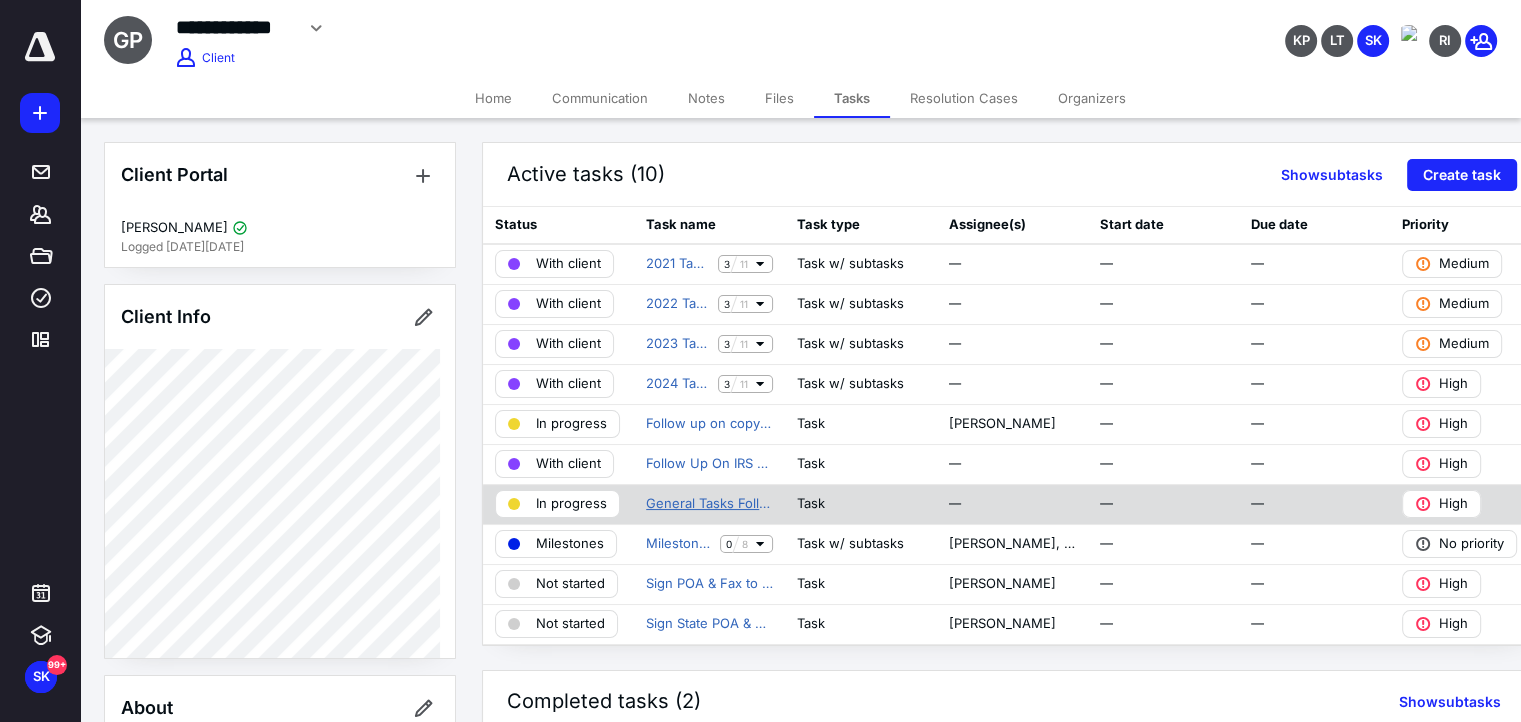 click on "General Tasks Follow Ups" at bounding box center [709, 504] 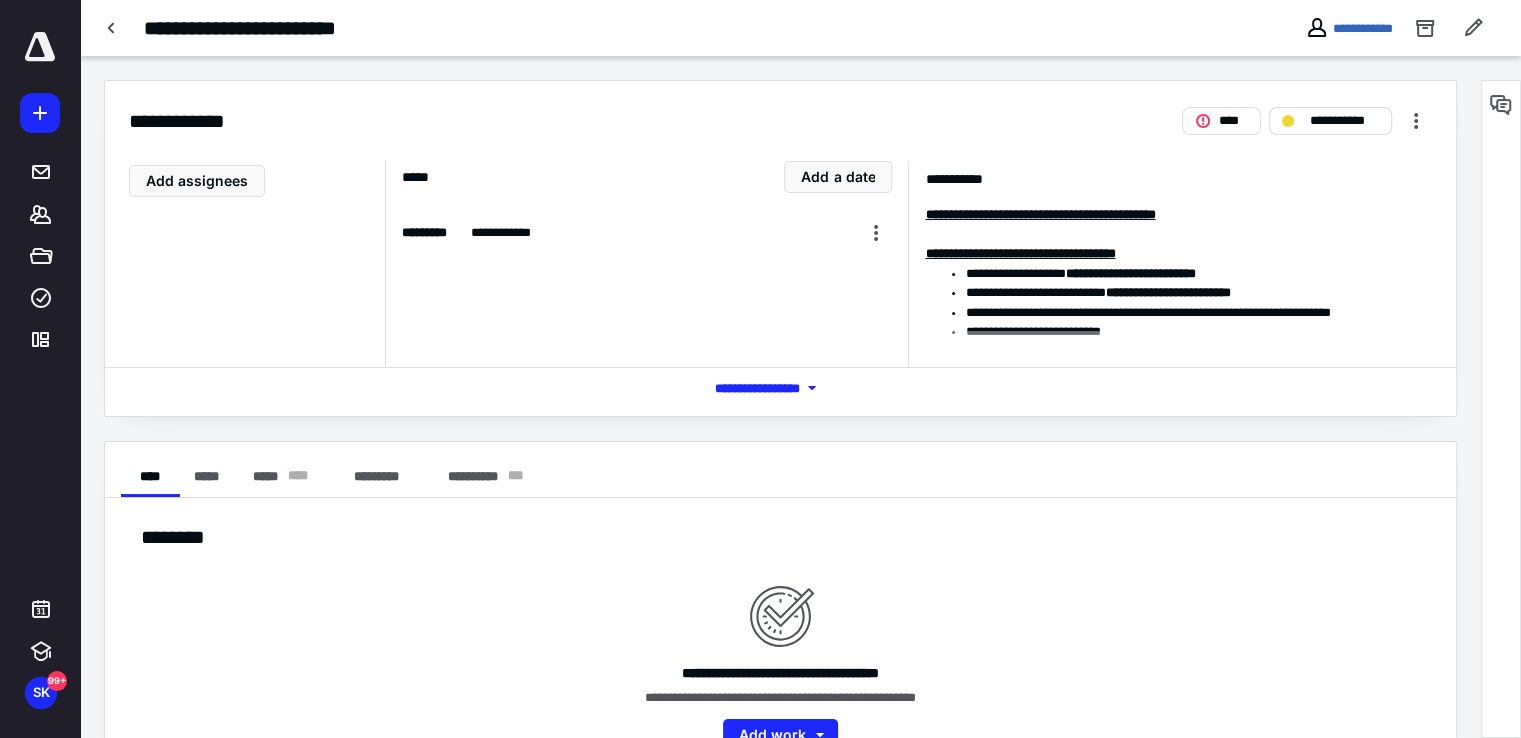 click on "**********" at bounding box center (1344, 121) 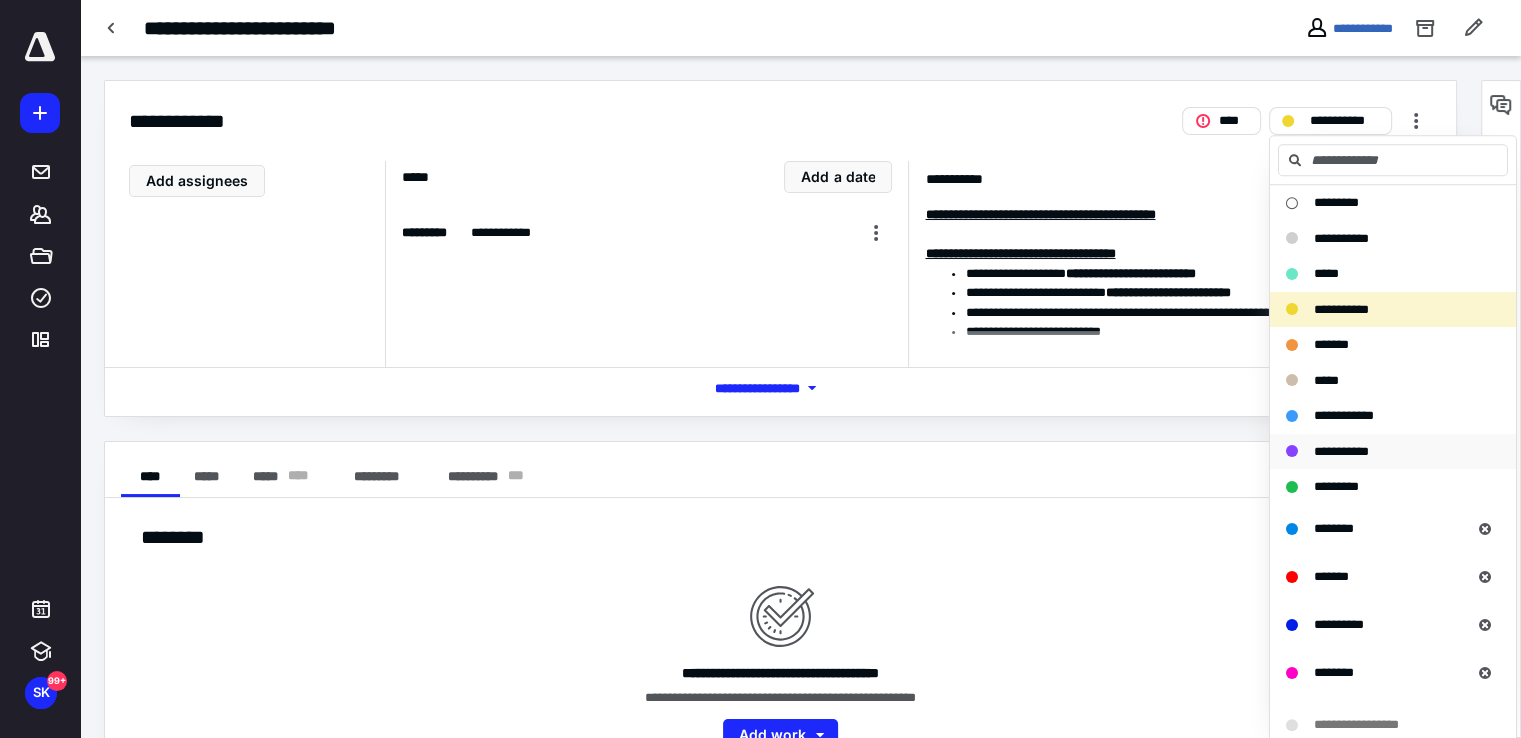 click on "**********" at bounding box center [1341, 451] 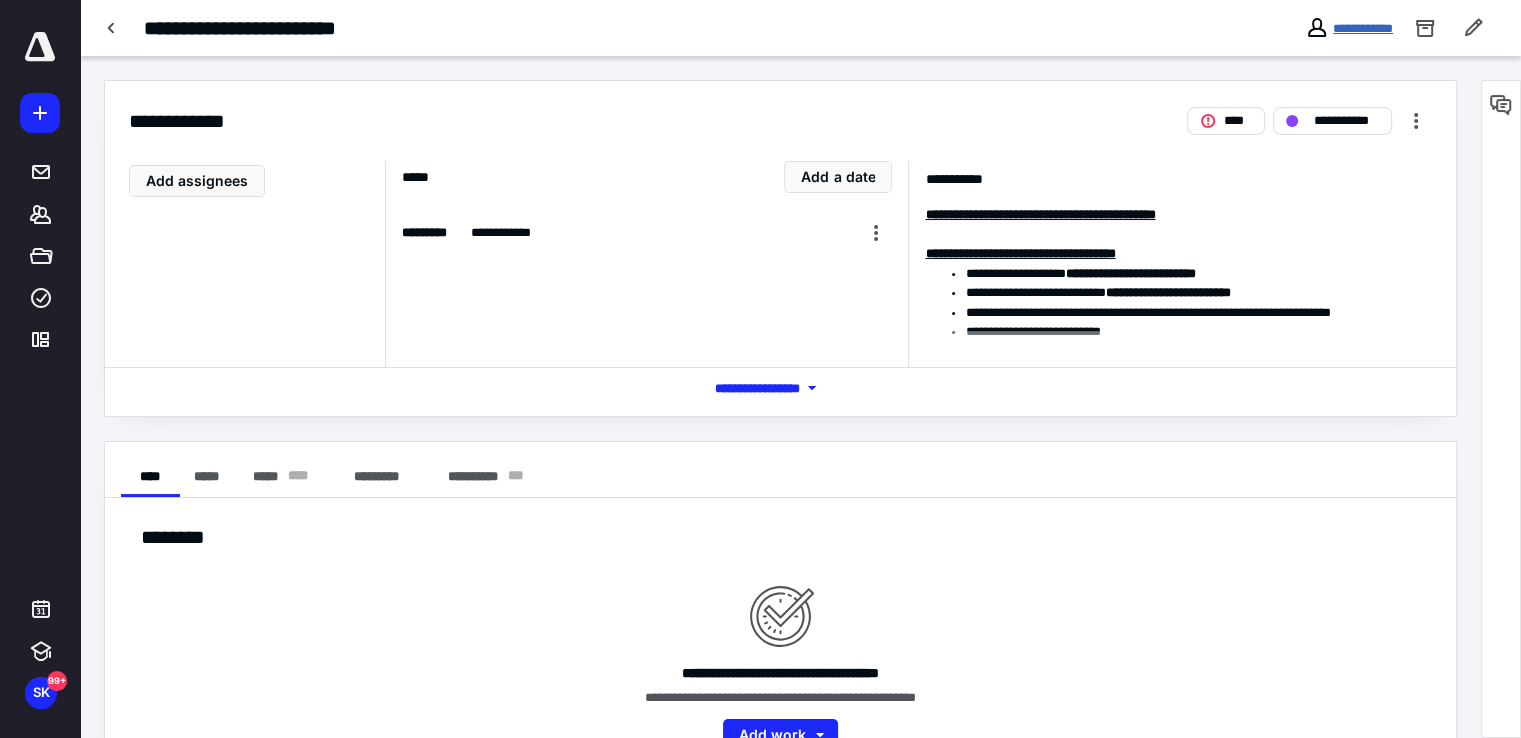 drag, startPoint x: 1373, startPoint y: 33, endPoint x: 1349, endPoint y: 50, distance: 29.410883 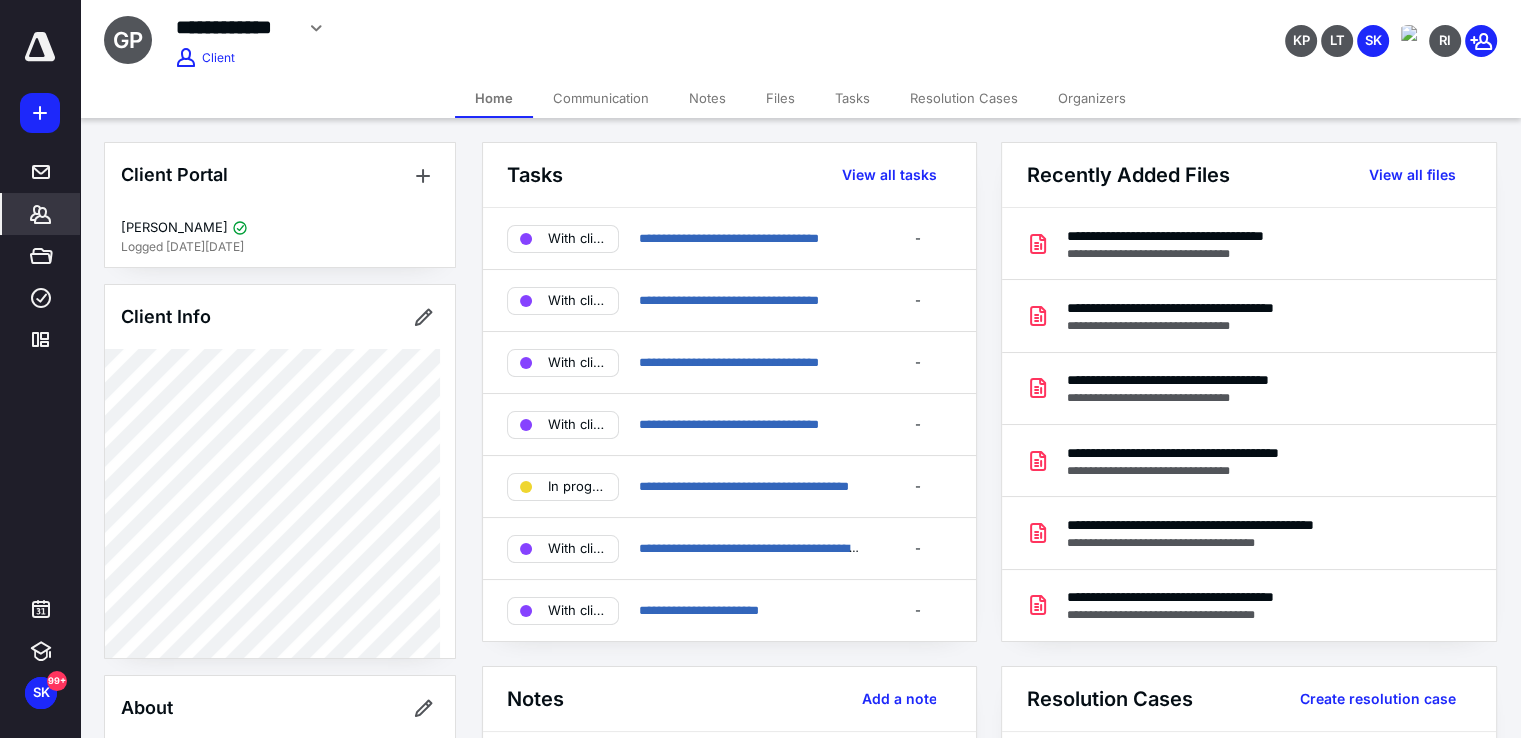 click on "In progress" at bounding box center (577, 487) 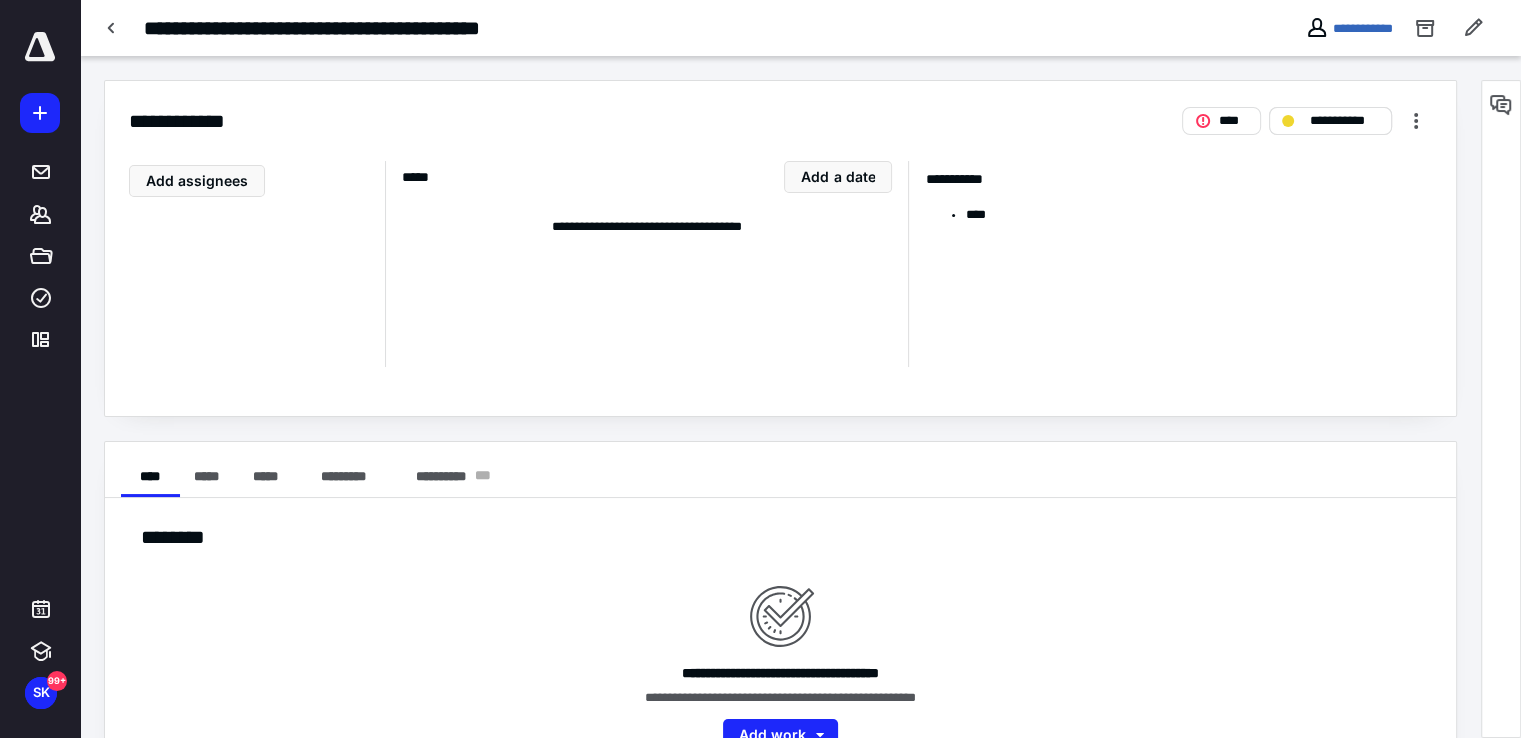 click on "**********" at bounding box center [1330, 121] 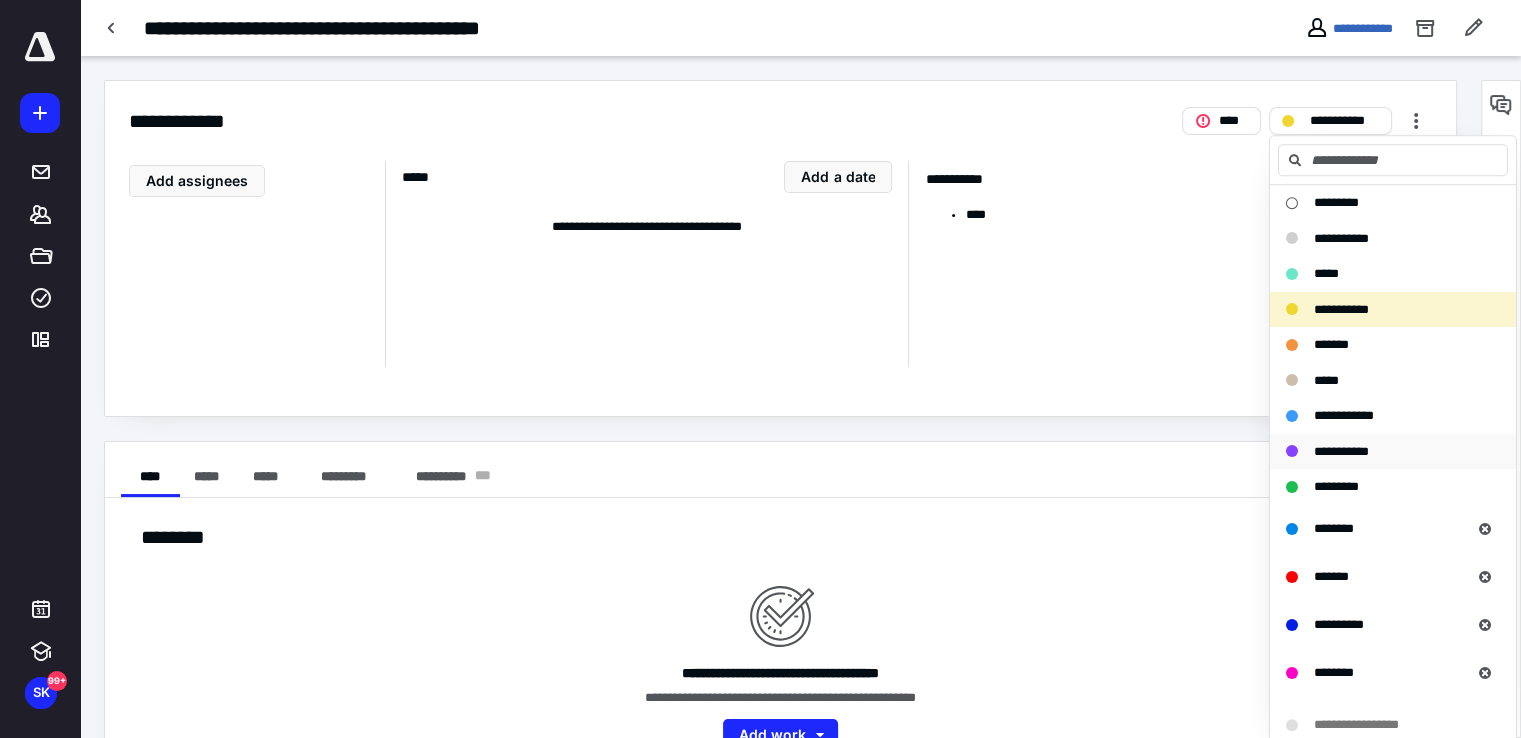 click on "**********" at bounding box center (1393, 452) 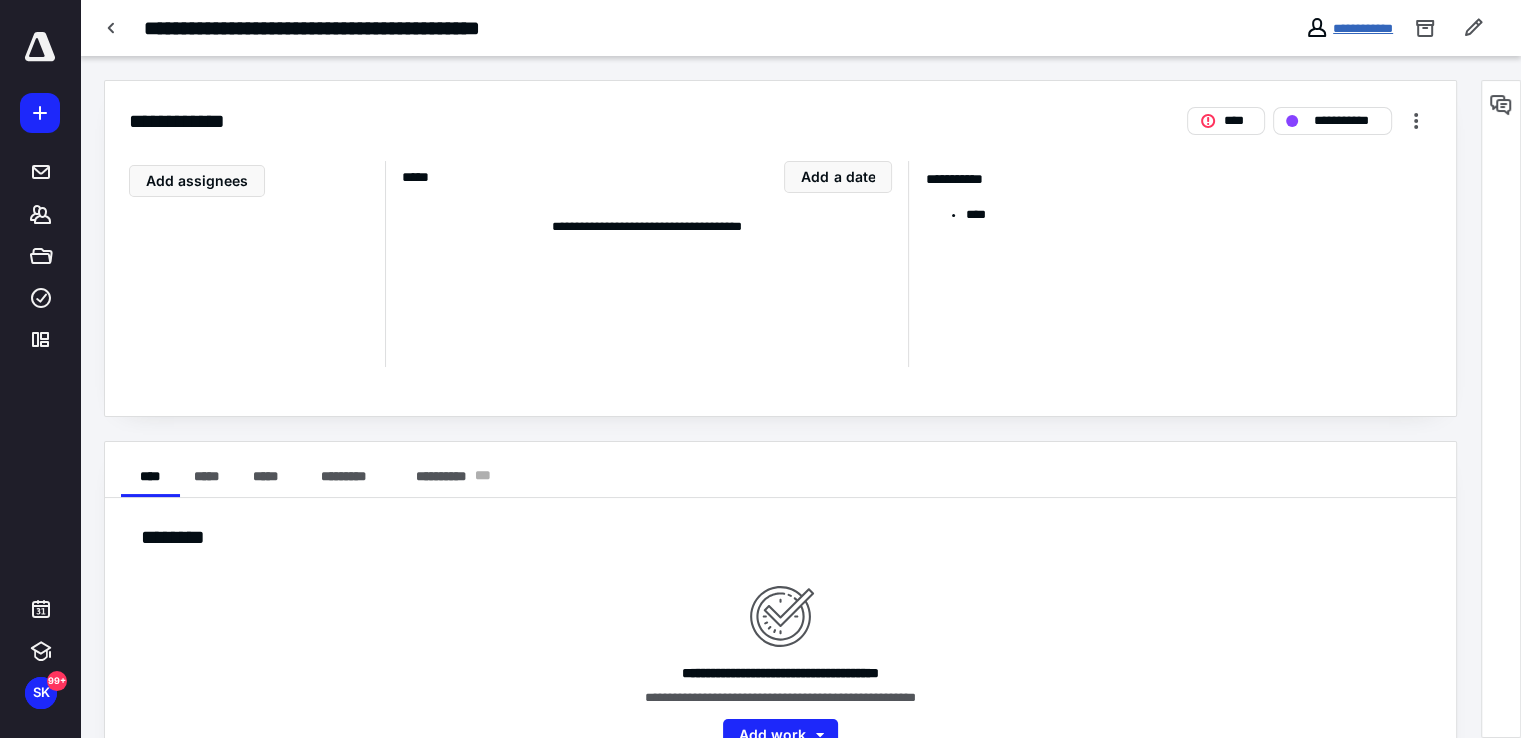 click on "**********" at bounding box center [1363, 28] 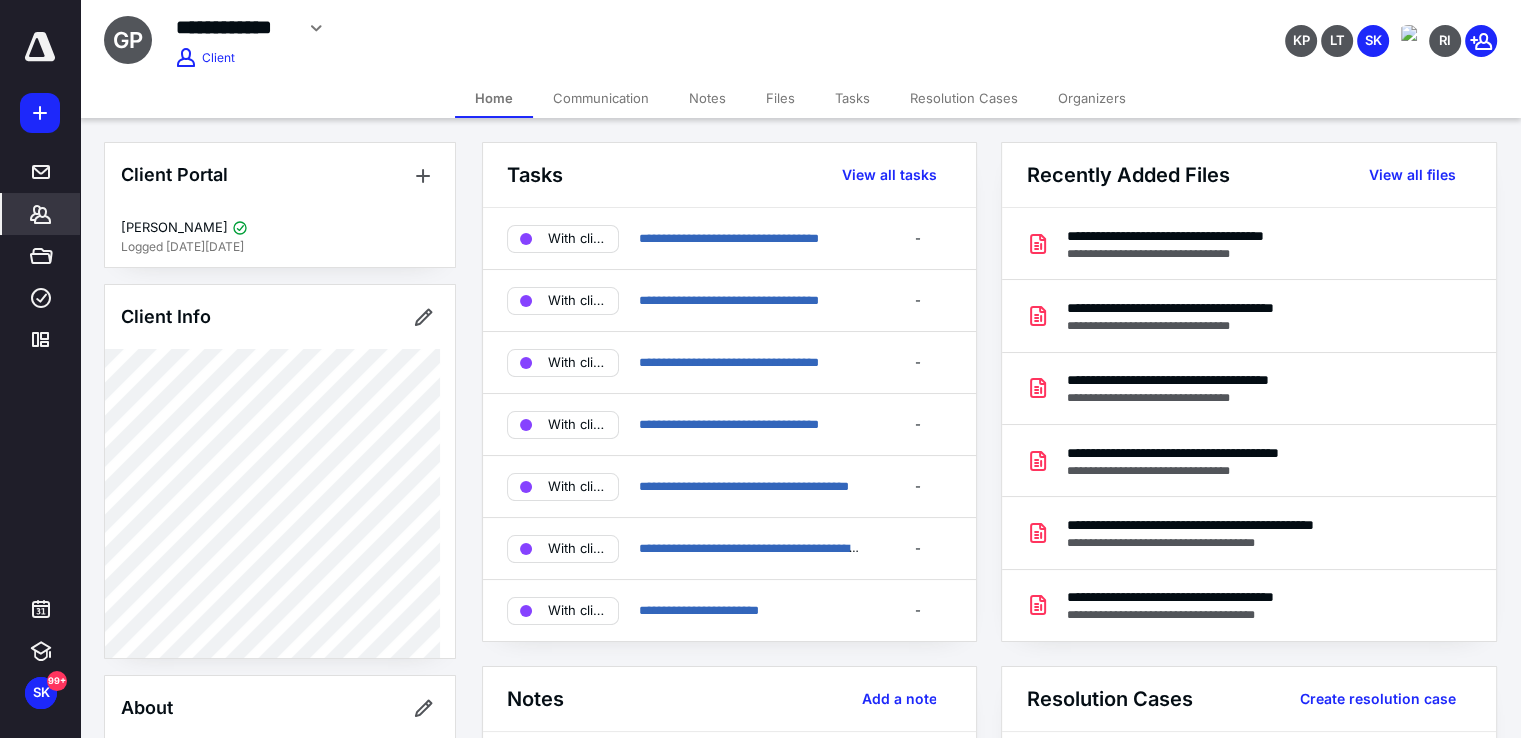 click on "Tasks" at bounding box center [852, 98] 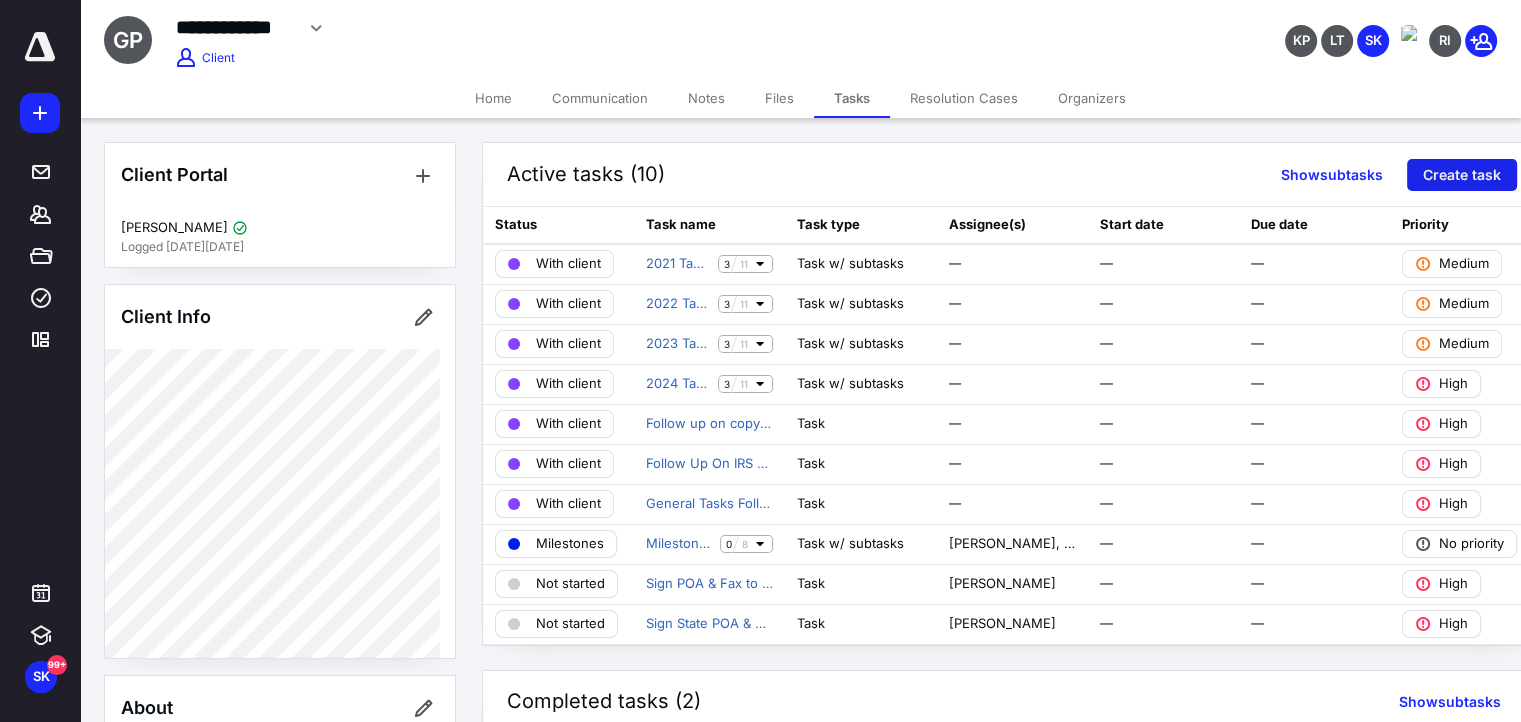 click on "Create task" at bounding box center (1462, 175) 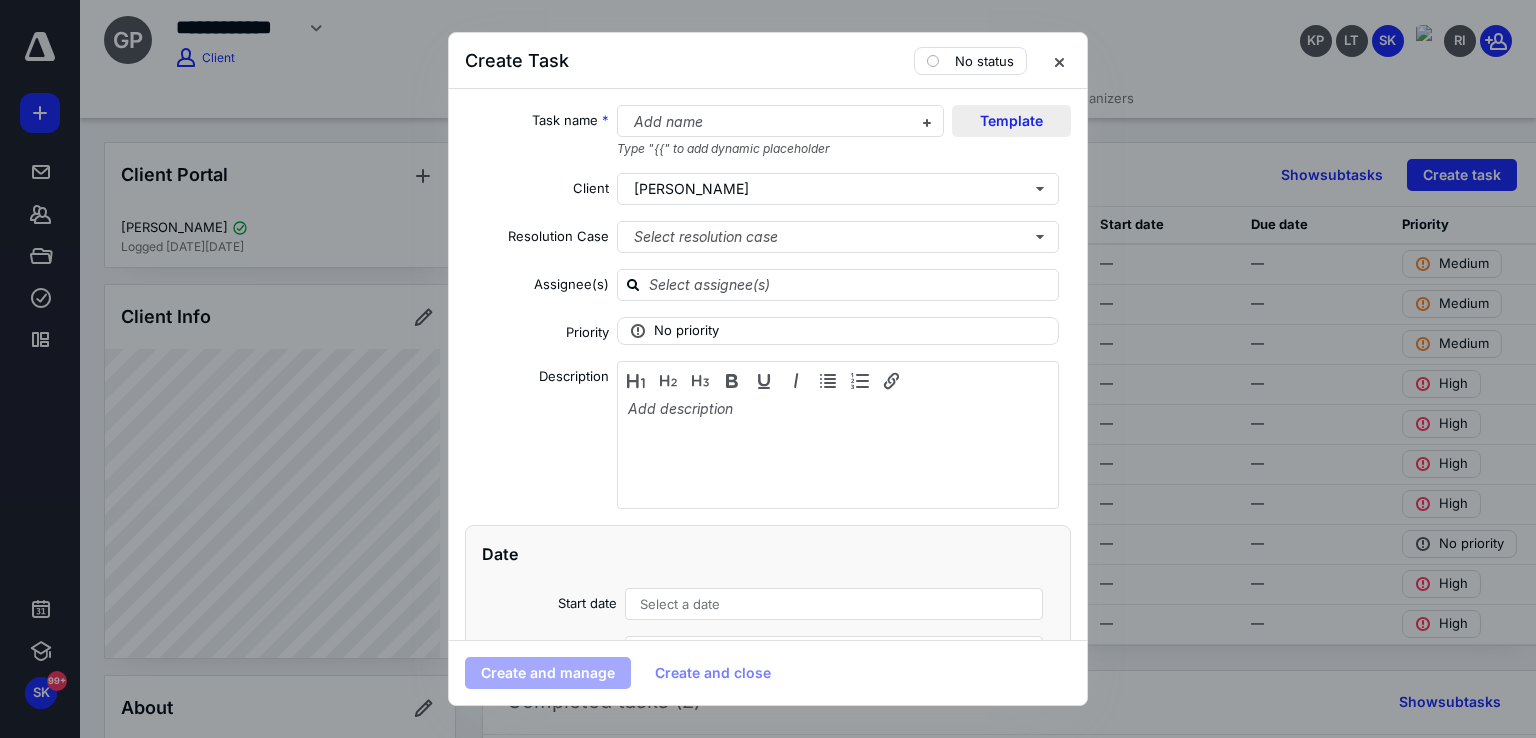 click on "Template" at bounding box center [1011, 121] 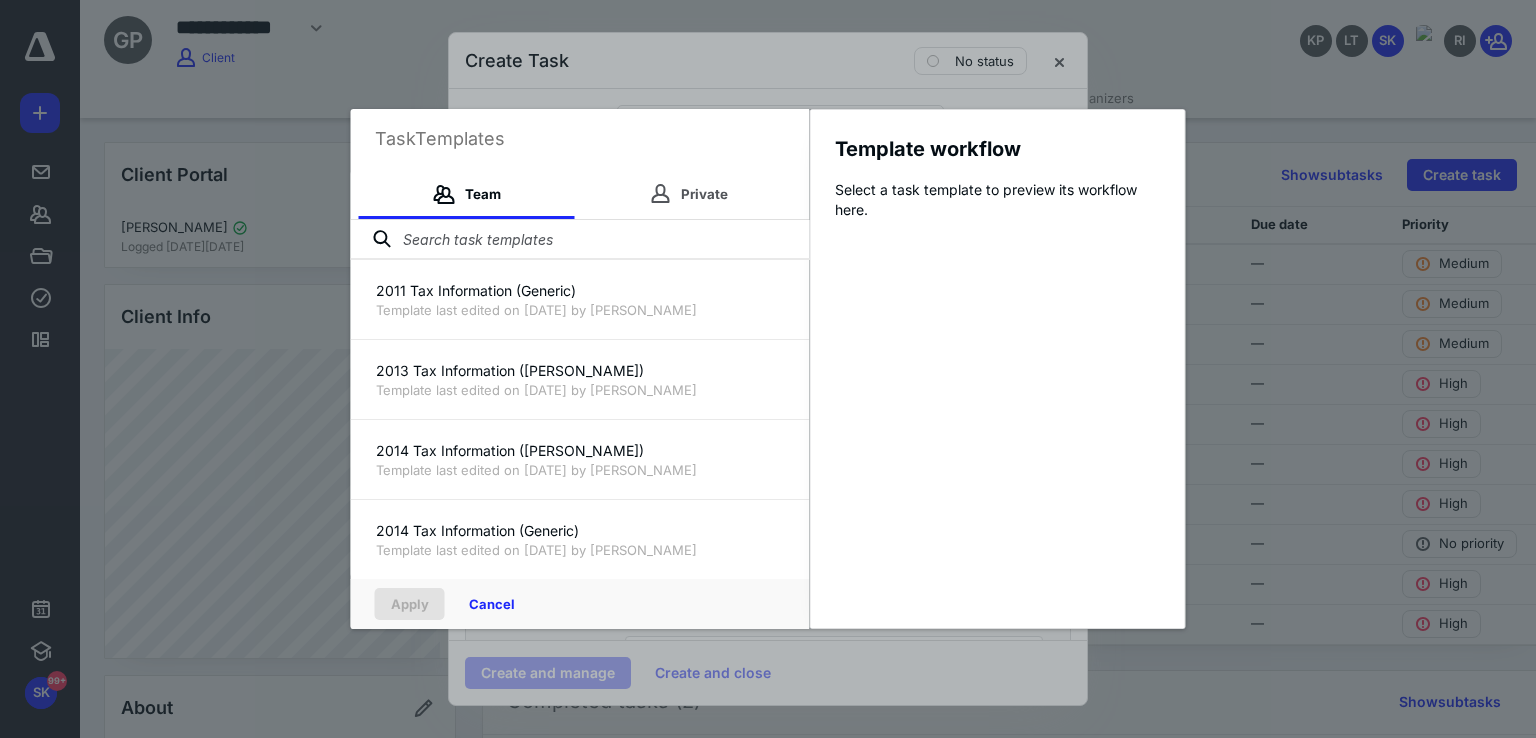 click at bounding box center (580, 240) 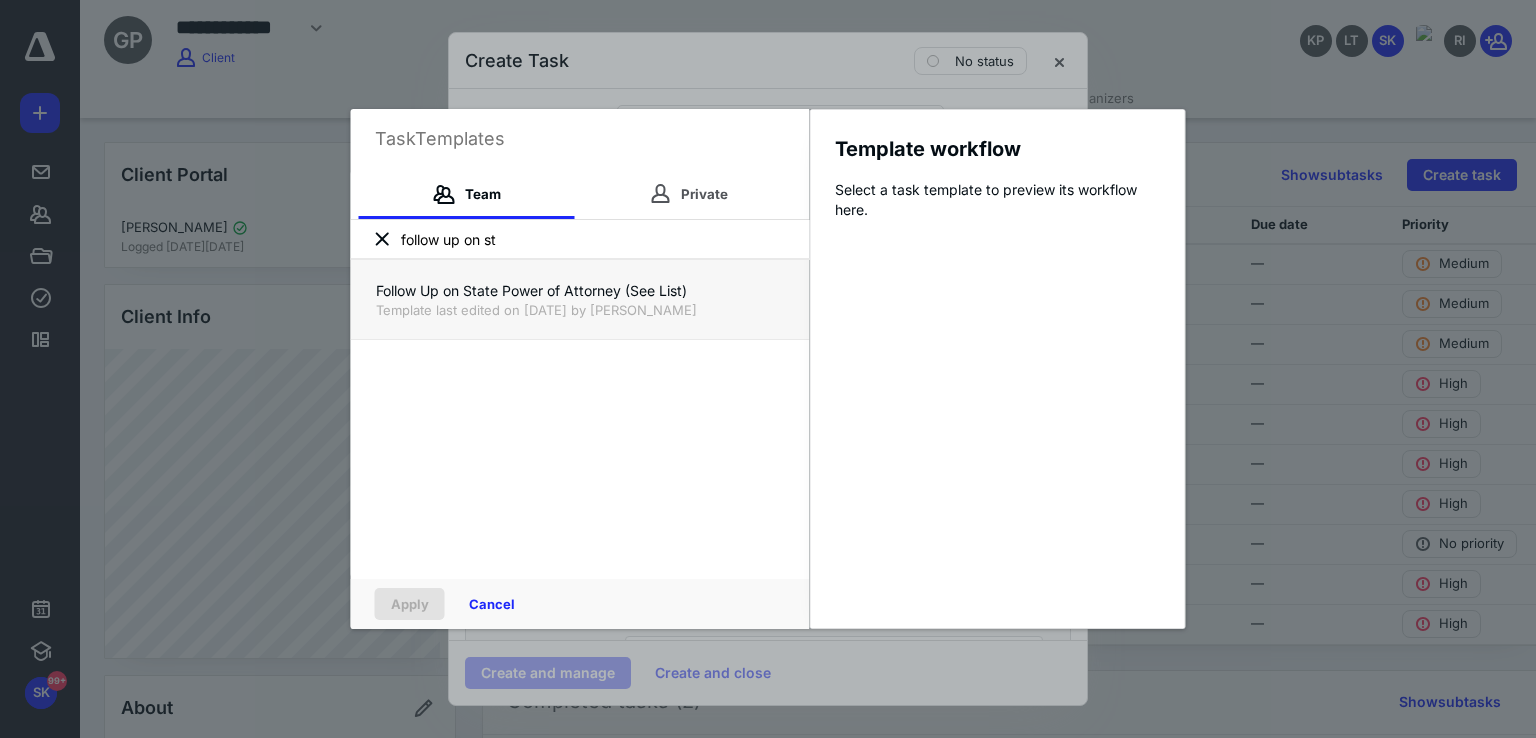 type on "follow up on st" 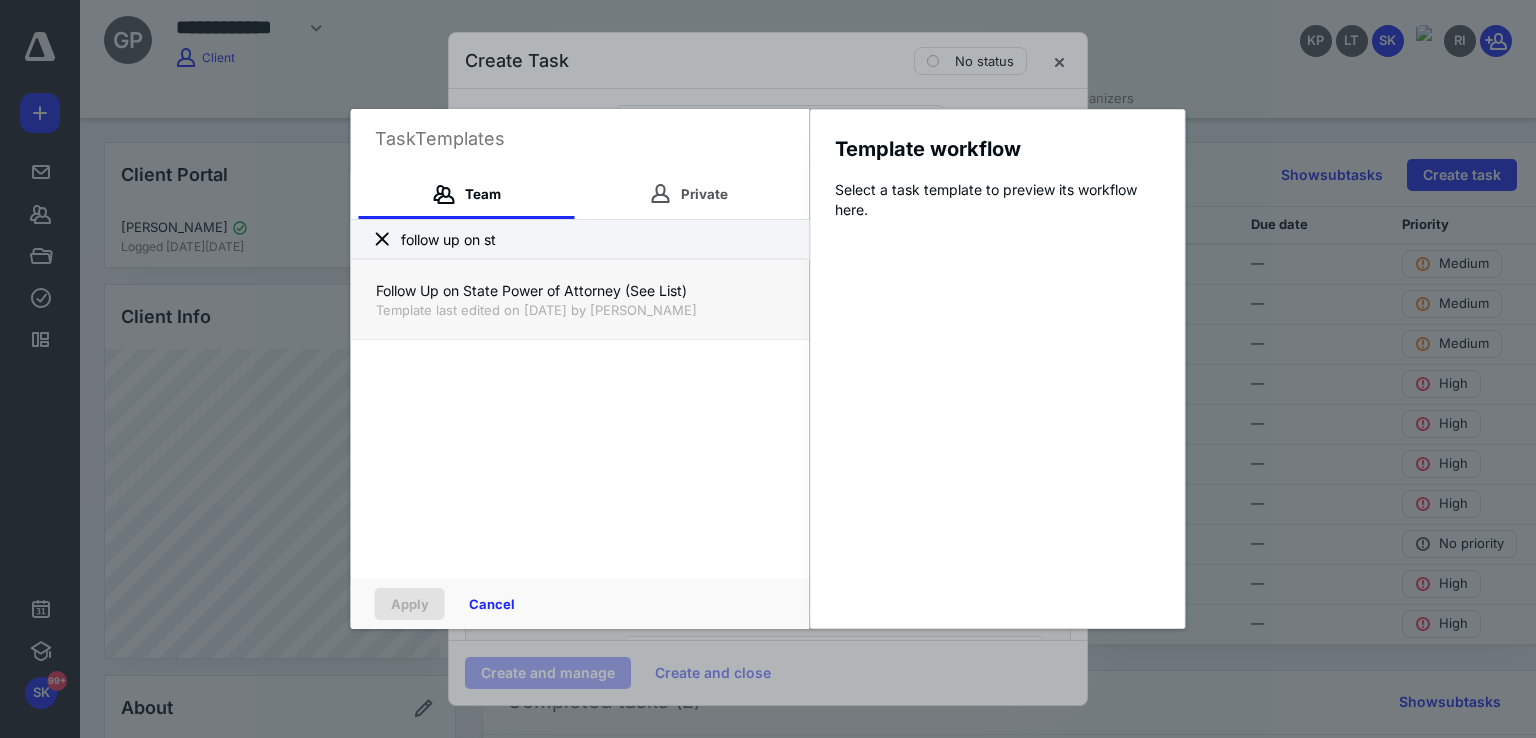 click on "Template last edited on 1/17/2025 by Todd Miramon" at bounding box center (580, 310) 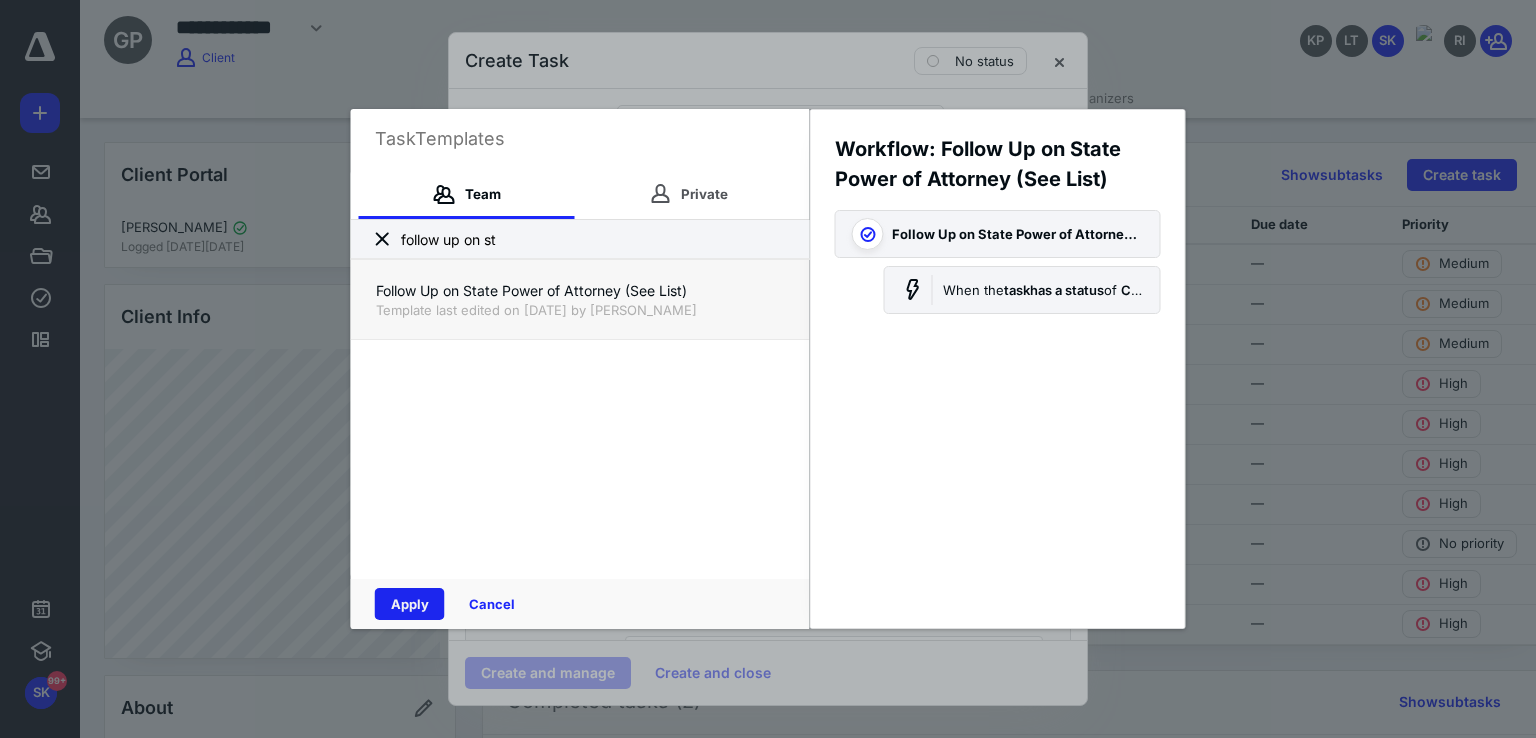 click on "Apply" at bounding box center [410, 604] 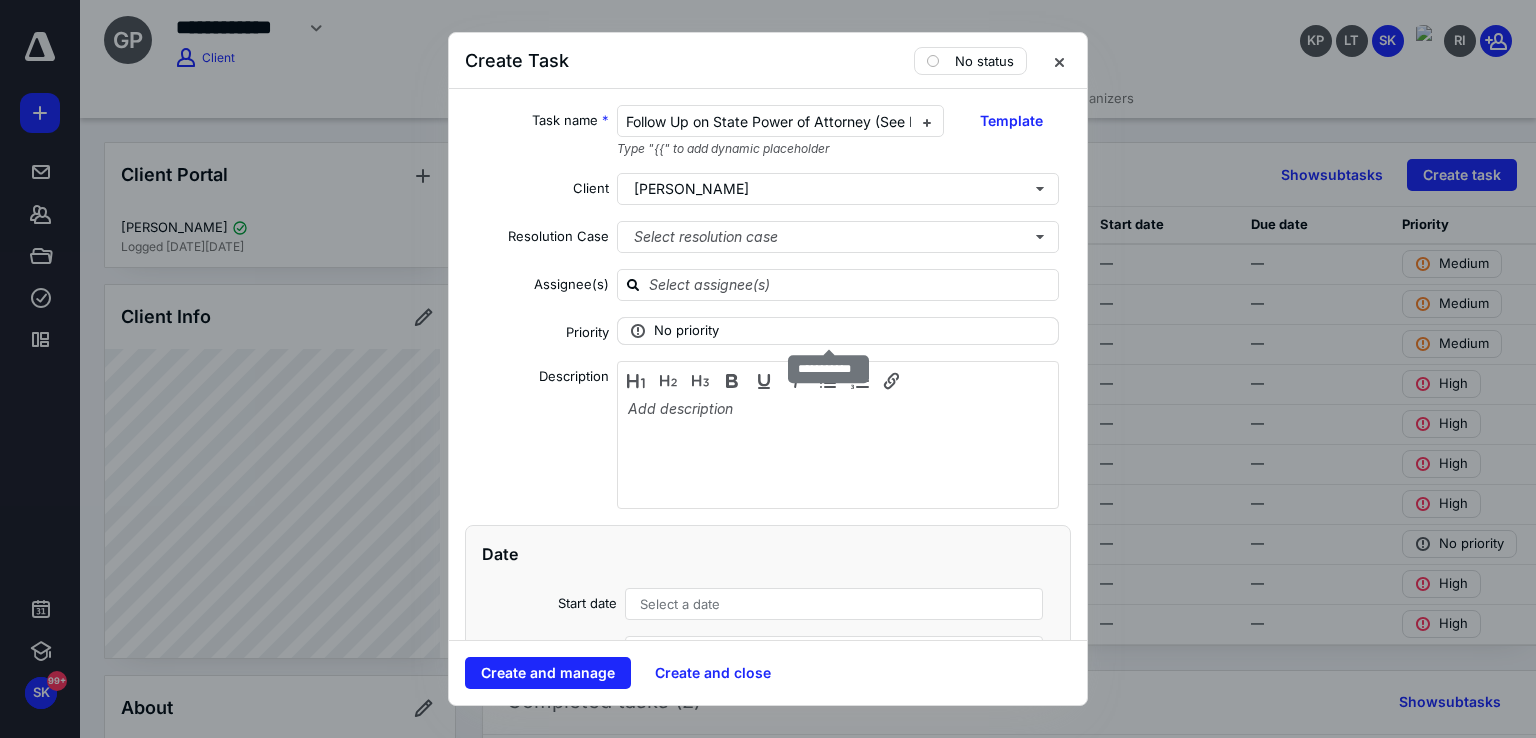 click on "No priority" at bounding box center (686, 331) 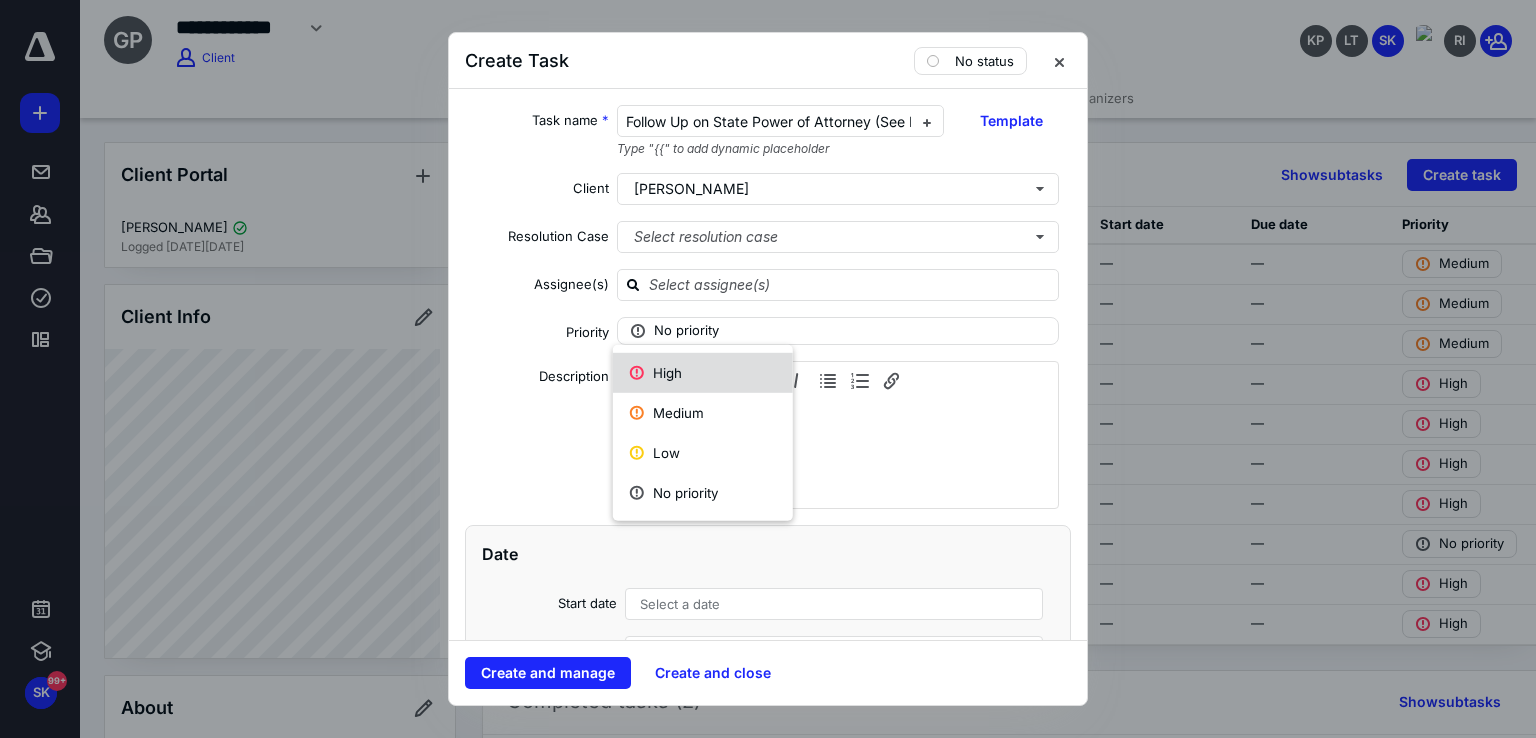 click on "High" at bounding box center [703, 373] 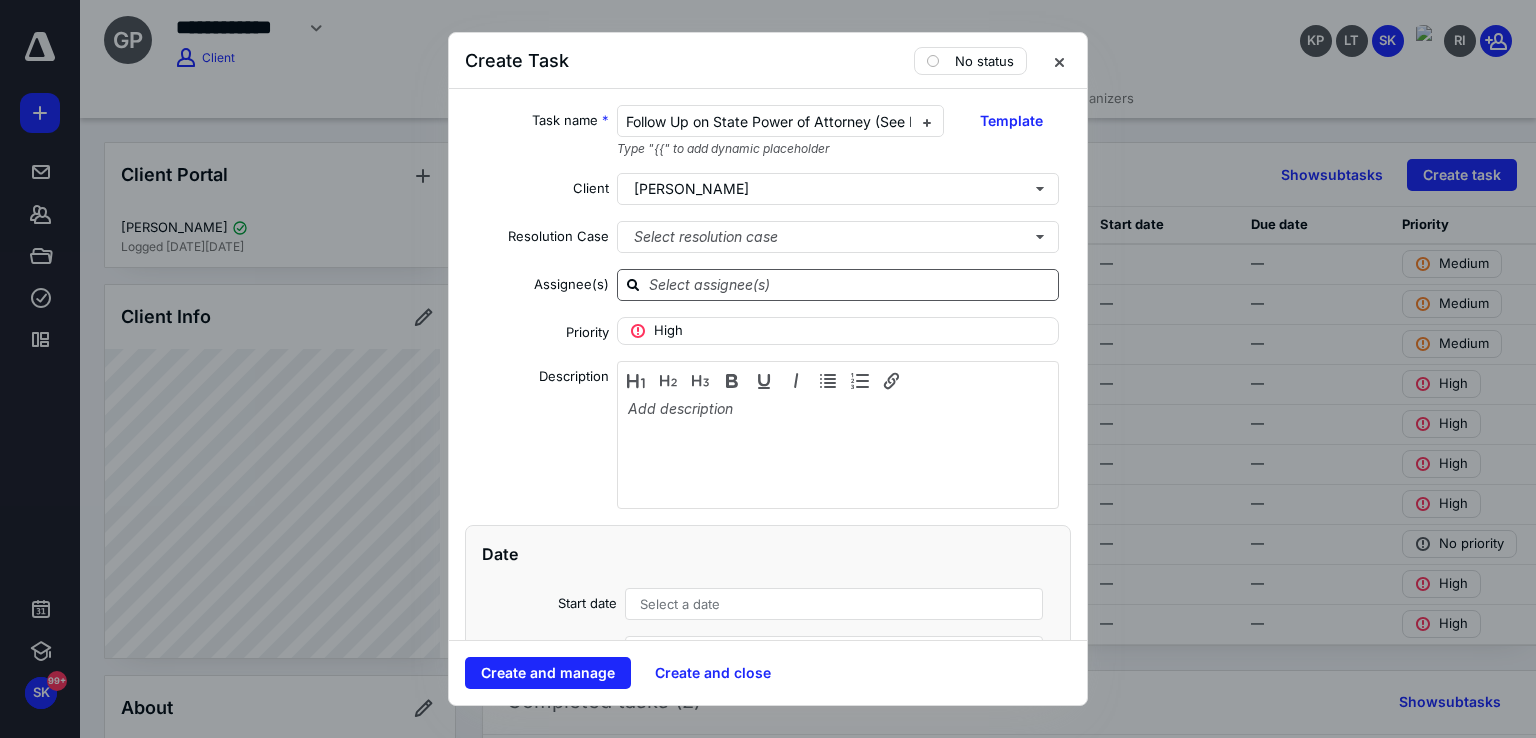 click at bounding box center [850, 284] 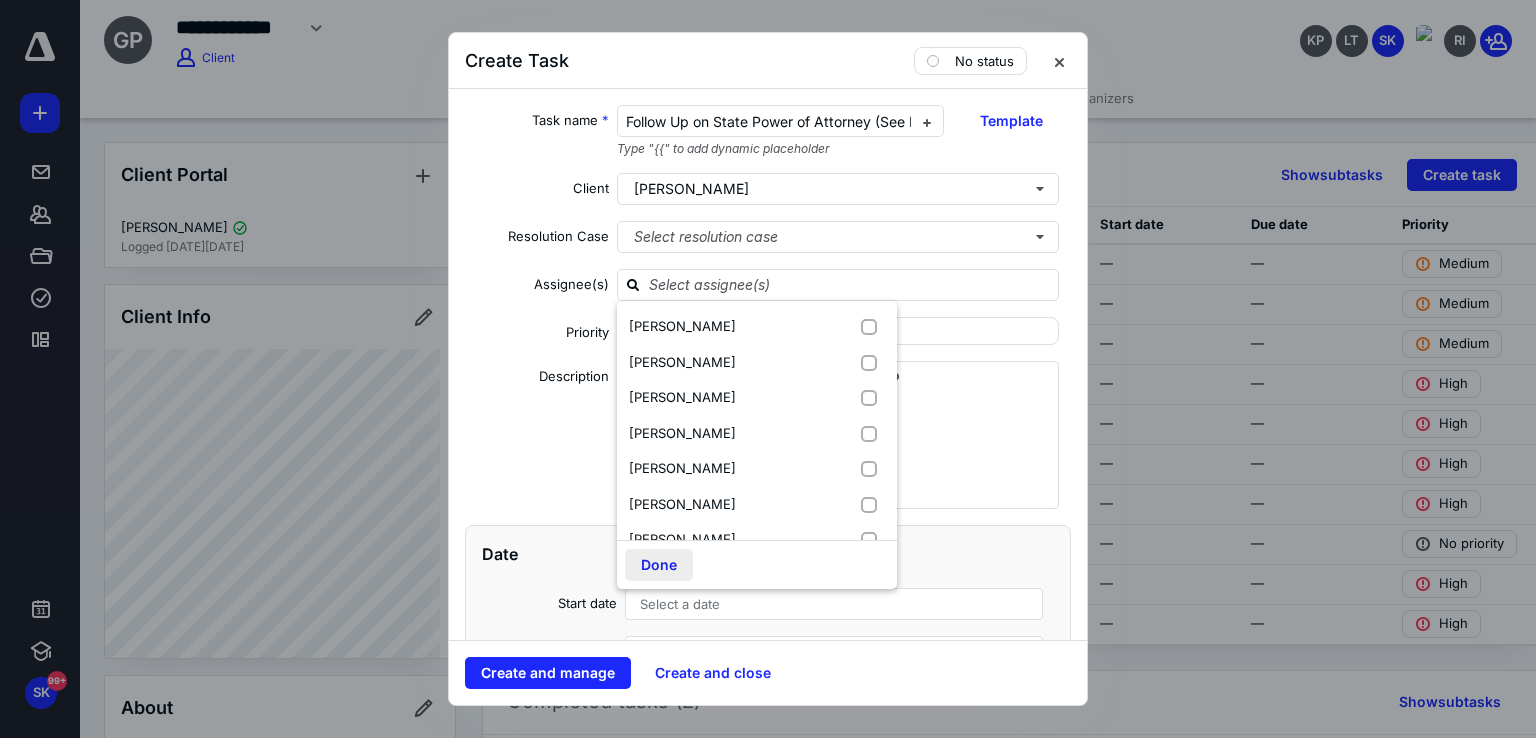 click on "Done" at bounding box center [659, 565] 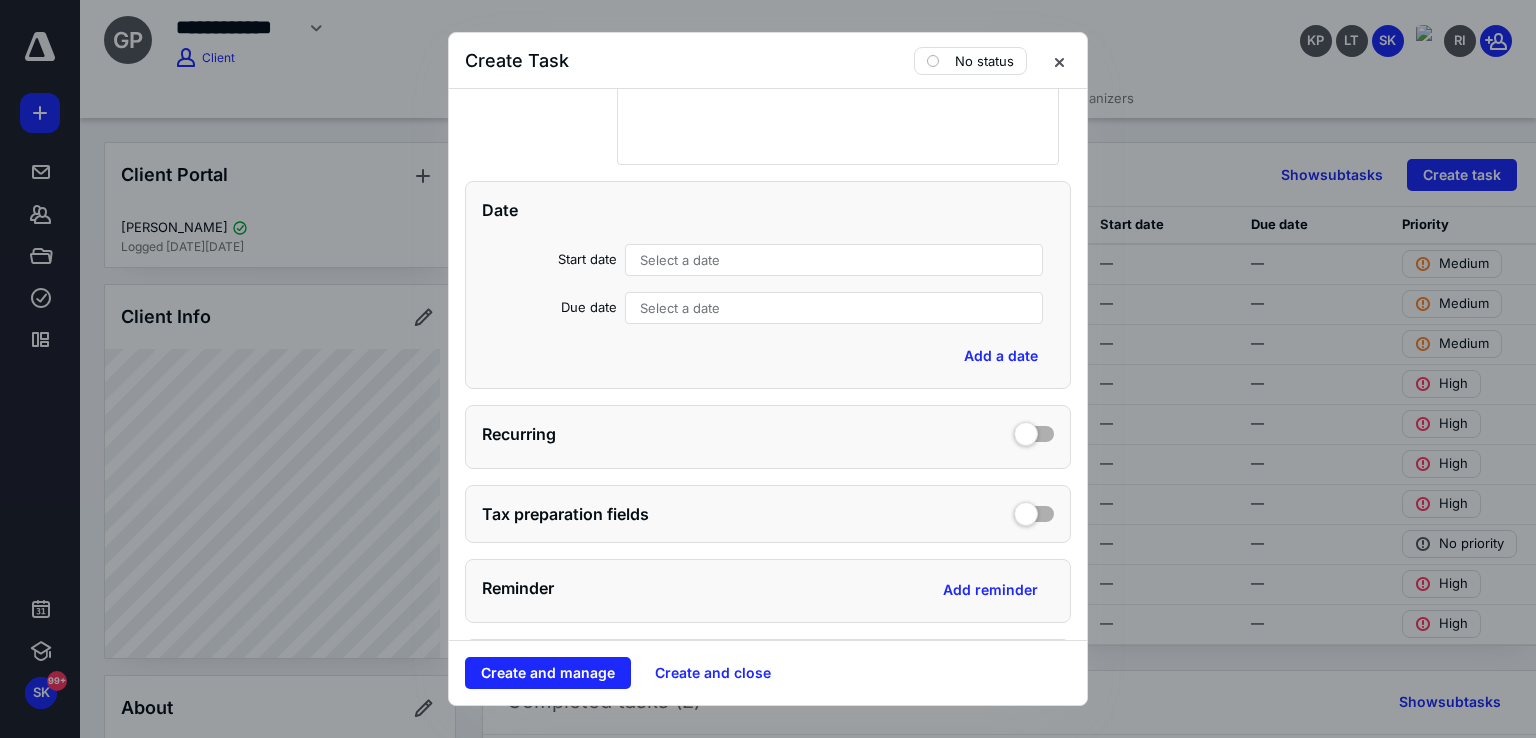 scroll, scrollTop: 200, scrollLeft: 0, axis: vertical 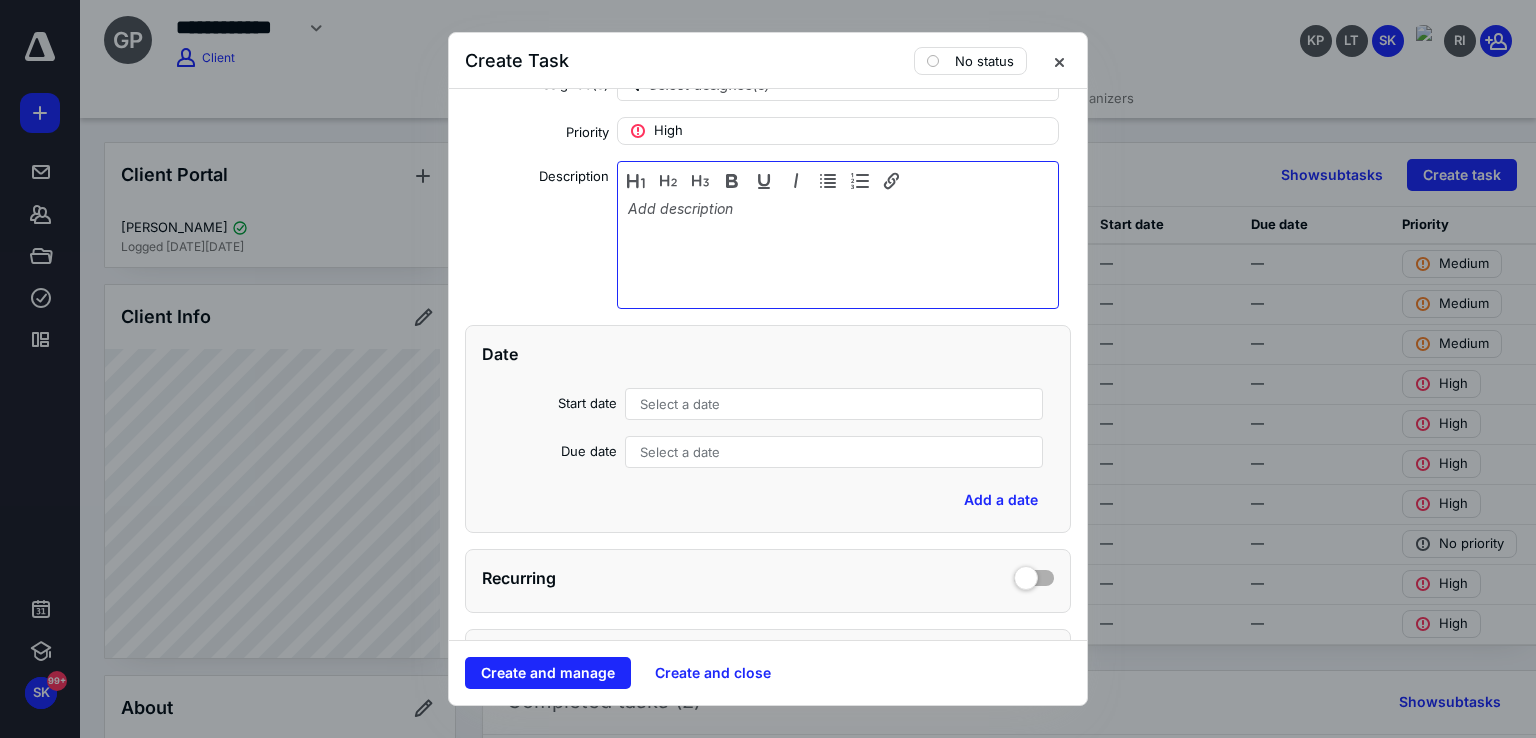 click at bounding box center [838, 250] 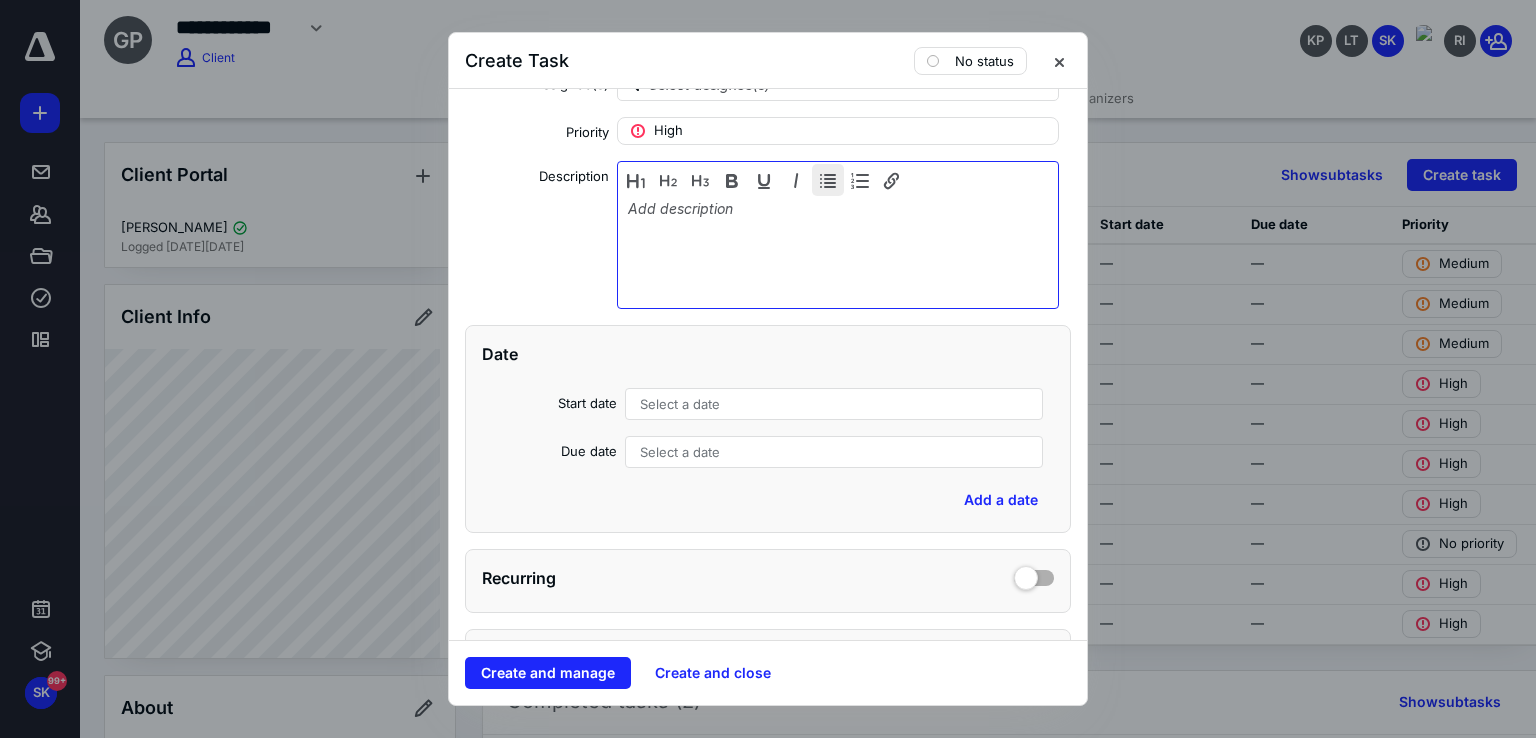 click at bounding box center (828, 180) 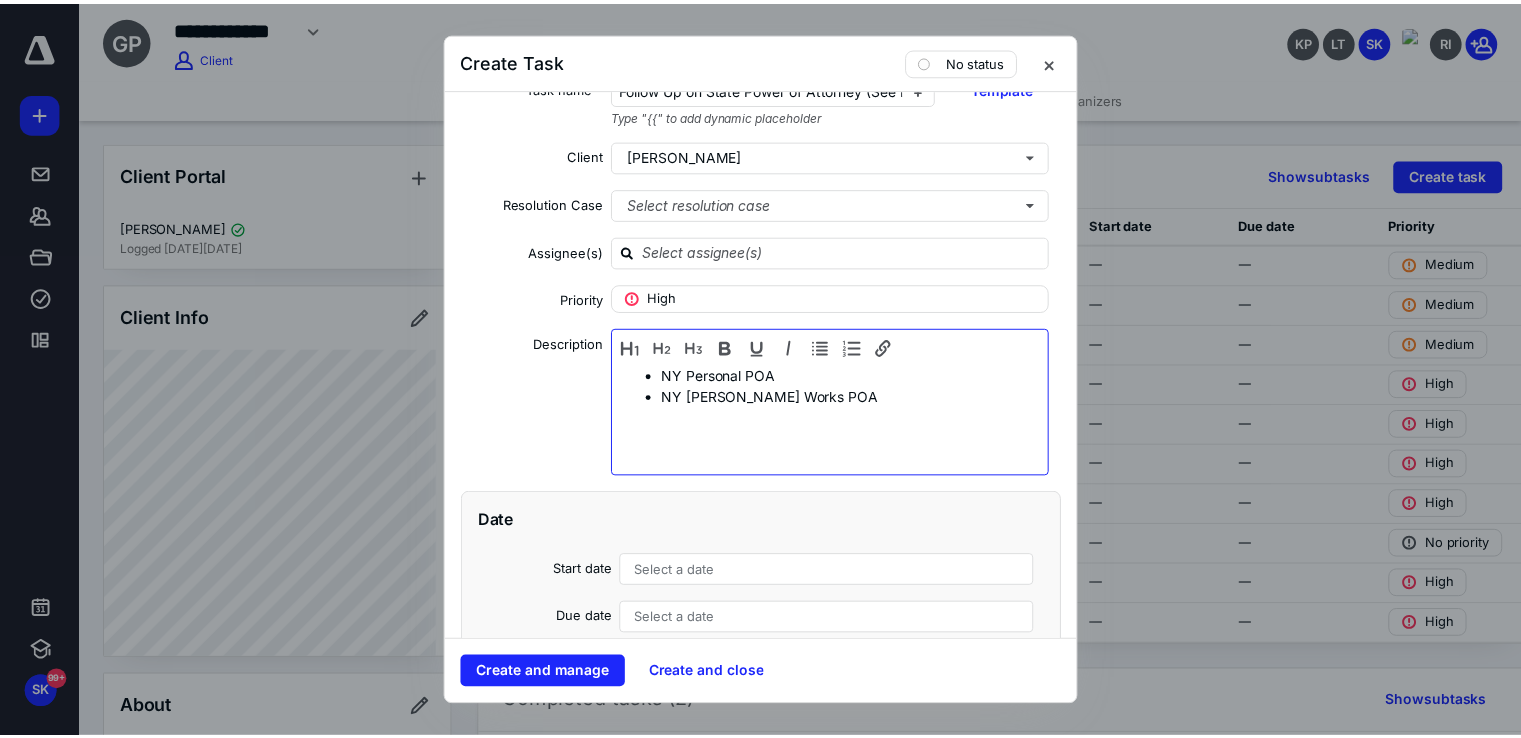 scroll, scrollTop: 0, scrollLeft: 0, axis: both 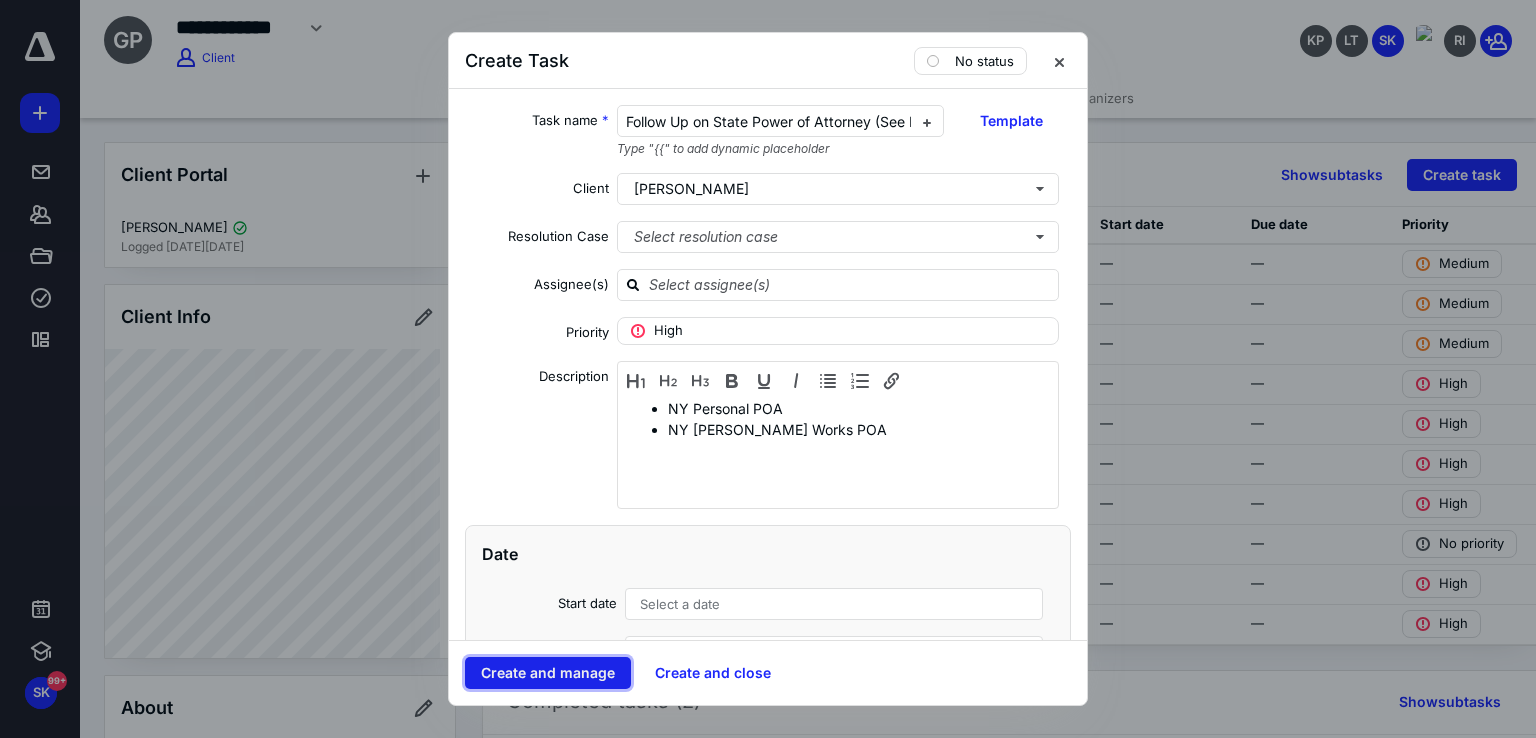 click on "Create and manage" at bounding box center (548, 673) 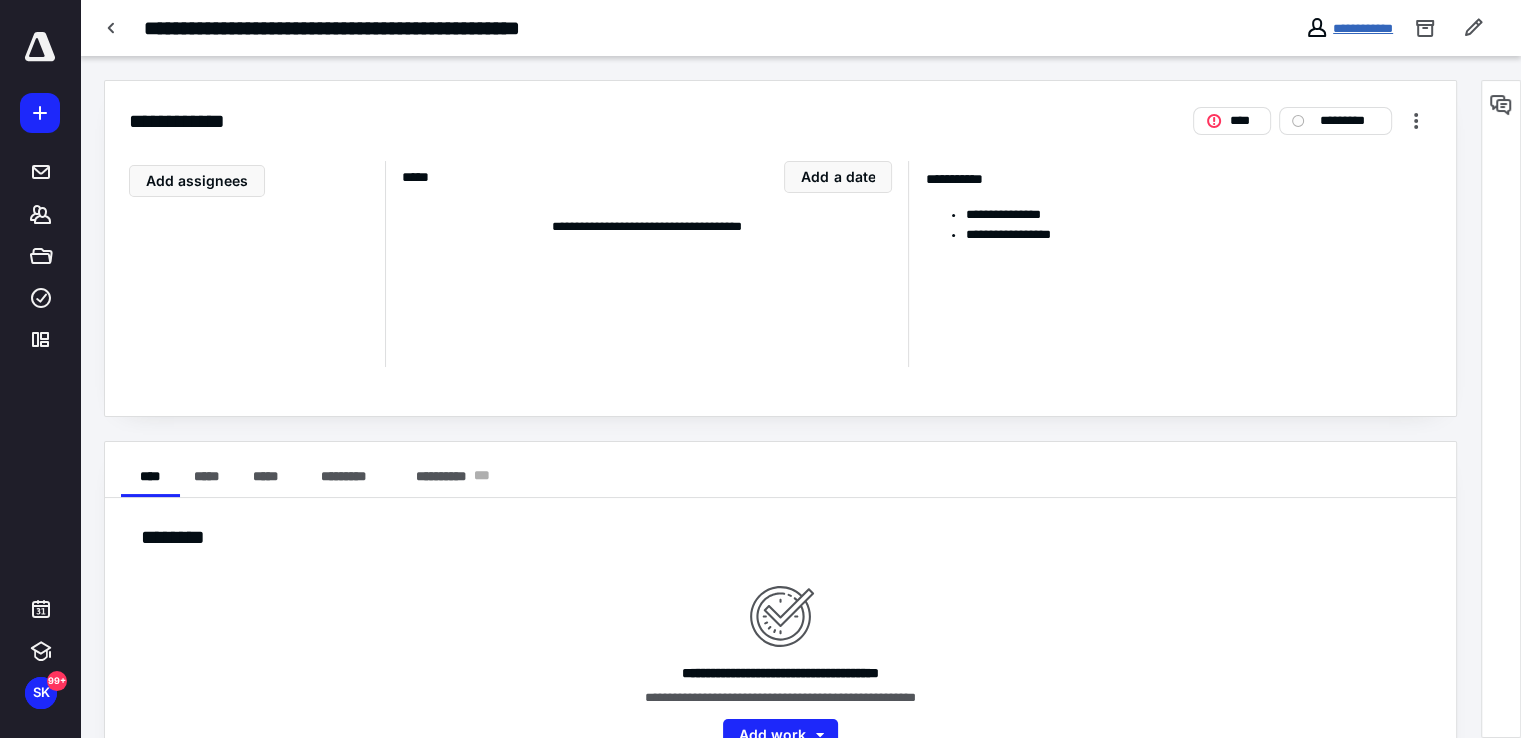 click on "**********" at bounding box center (1363, 28) 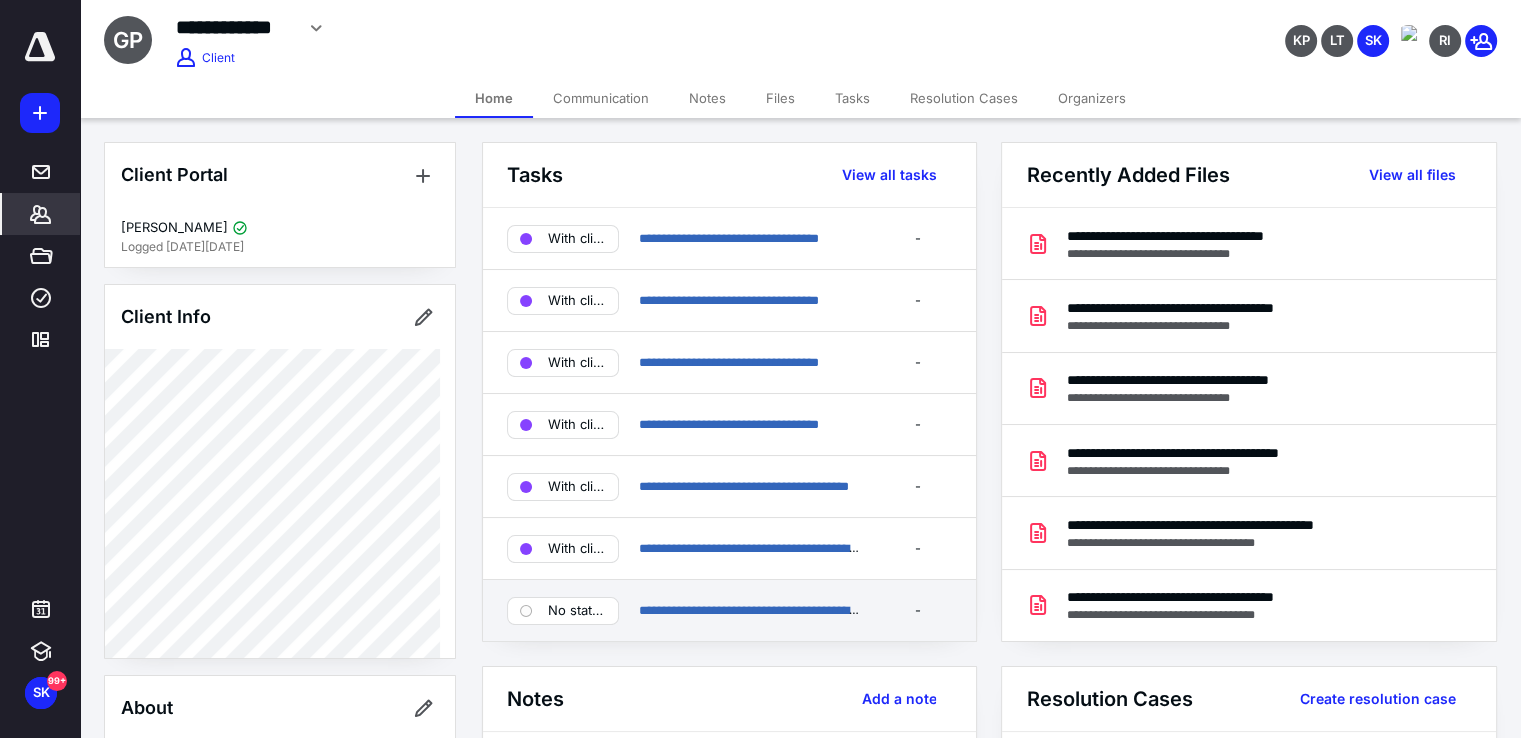 click on "No status" at bounding box center [563, 611] 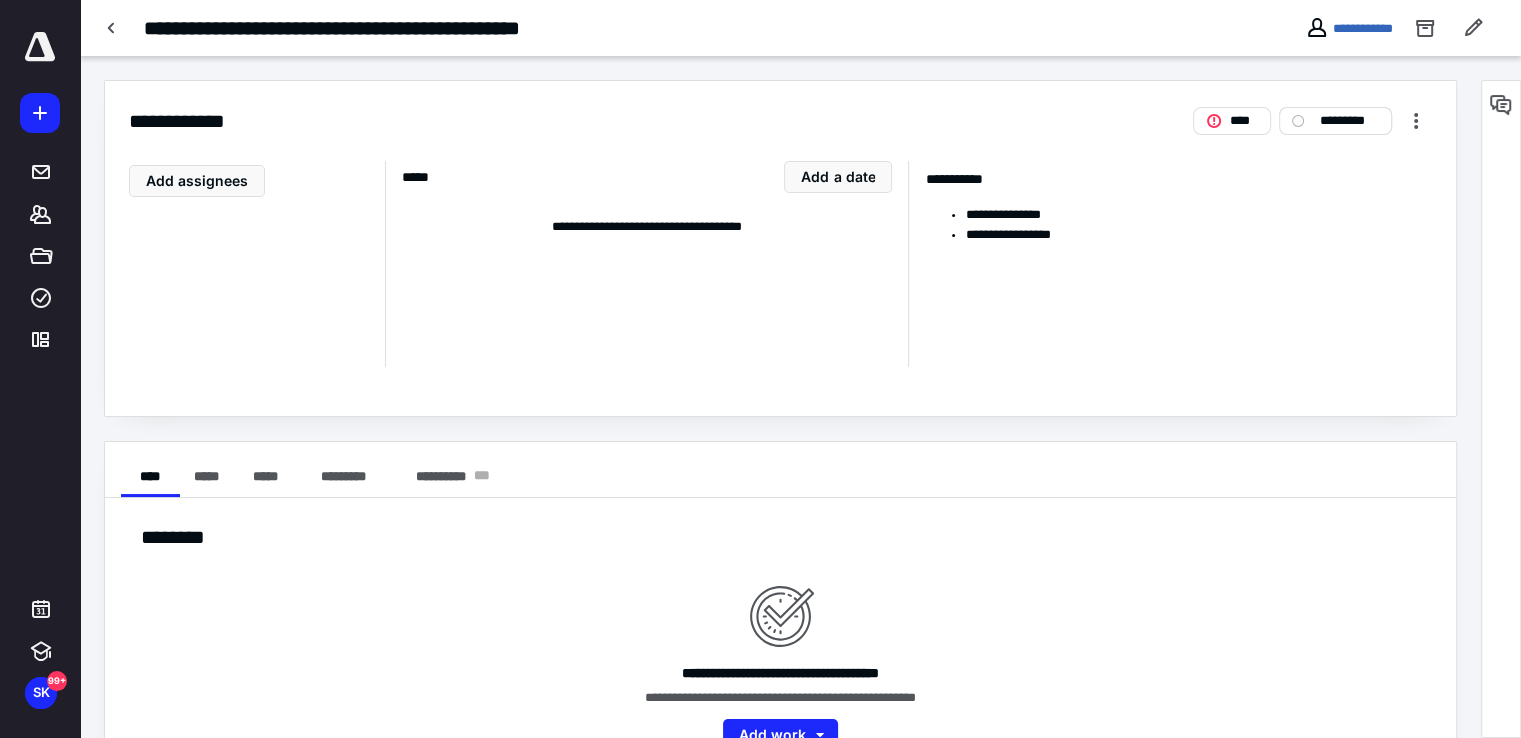 click on "*********" at bounding box center [1349, 121] 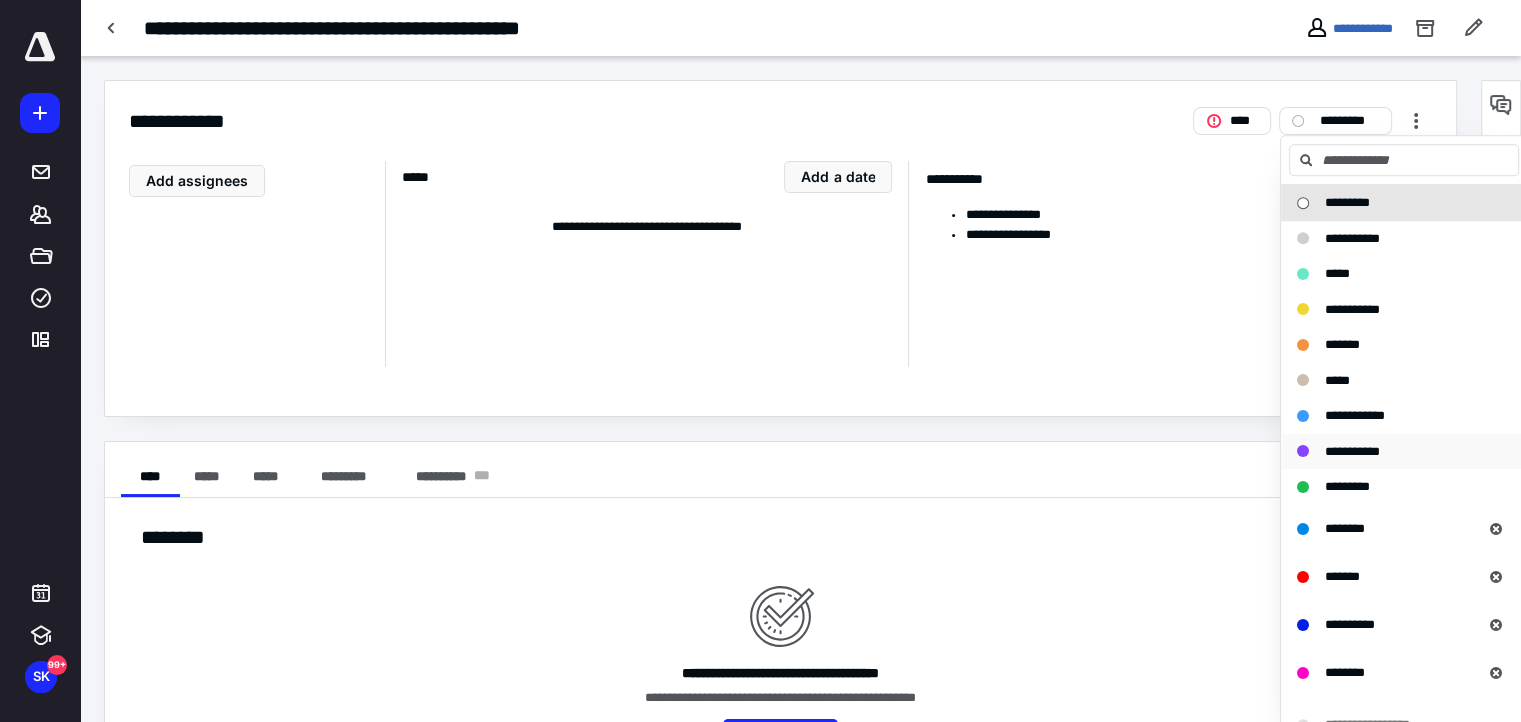 click on "**********" at bounding box center [1352, 451] 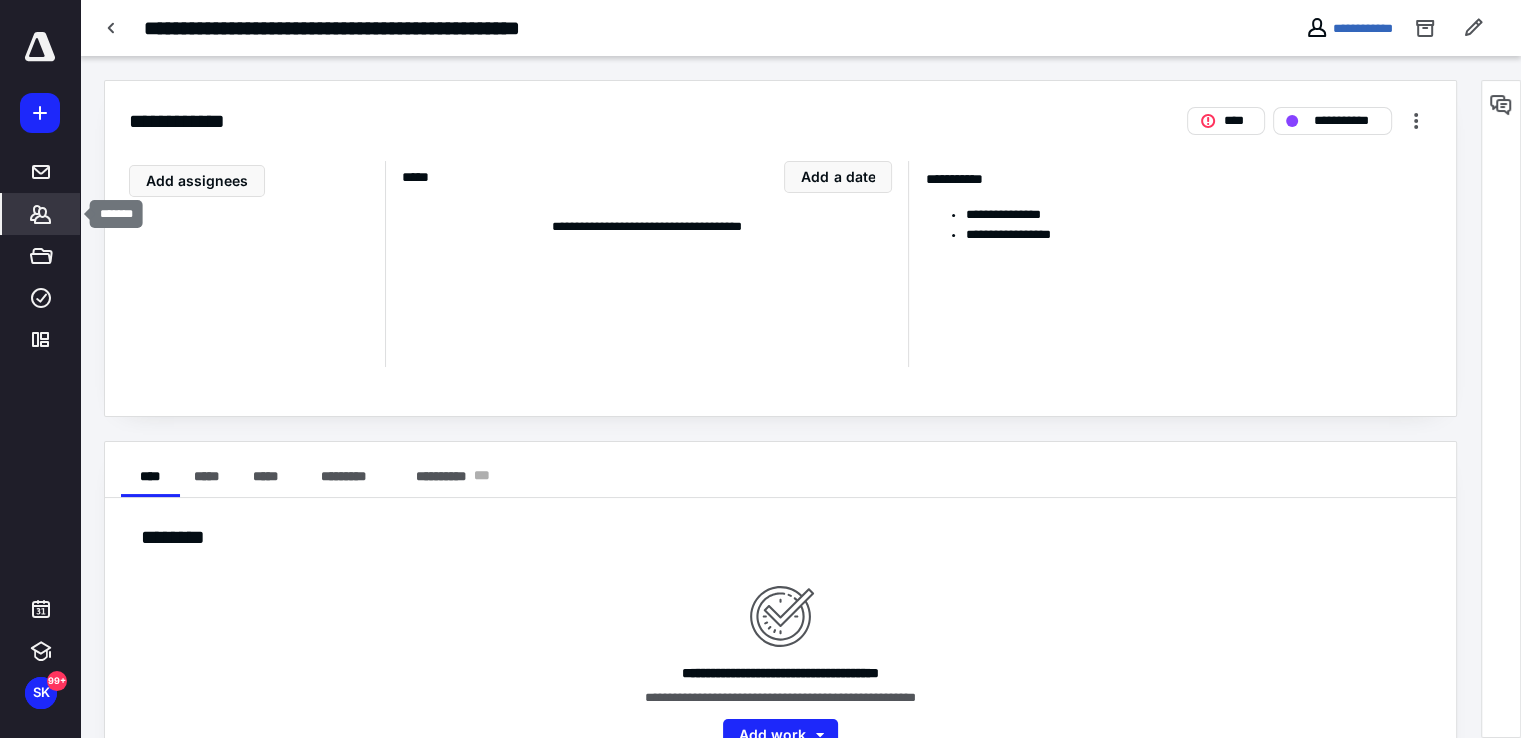 click 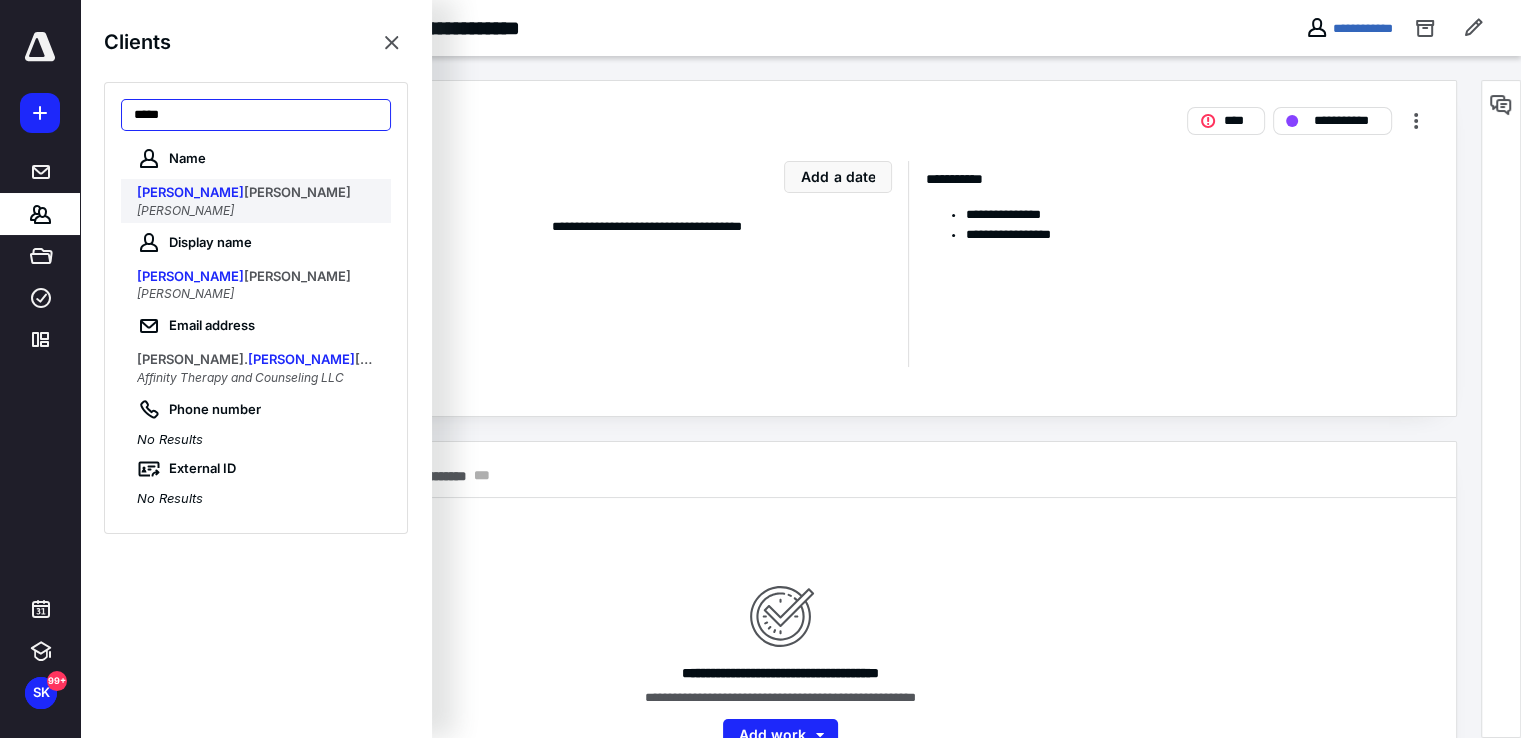 type on "*****" 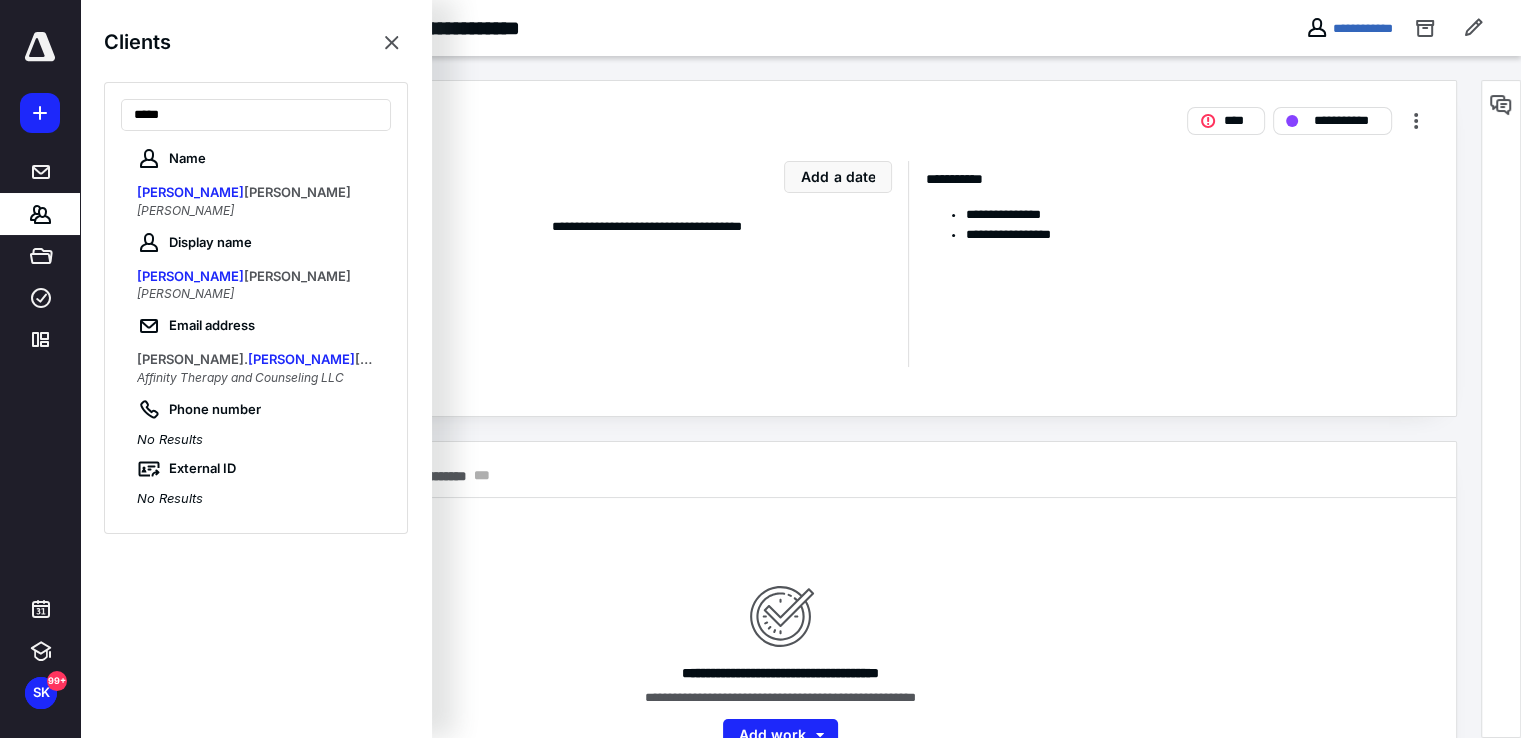 click on "Kelly  Dzielak" at bounding box center (258, 211) 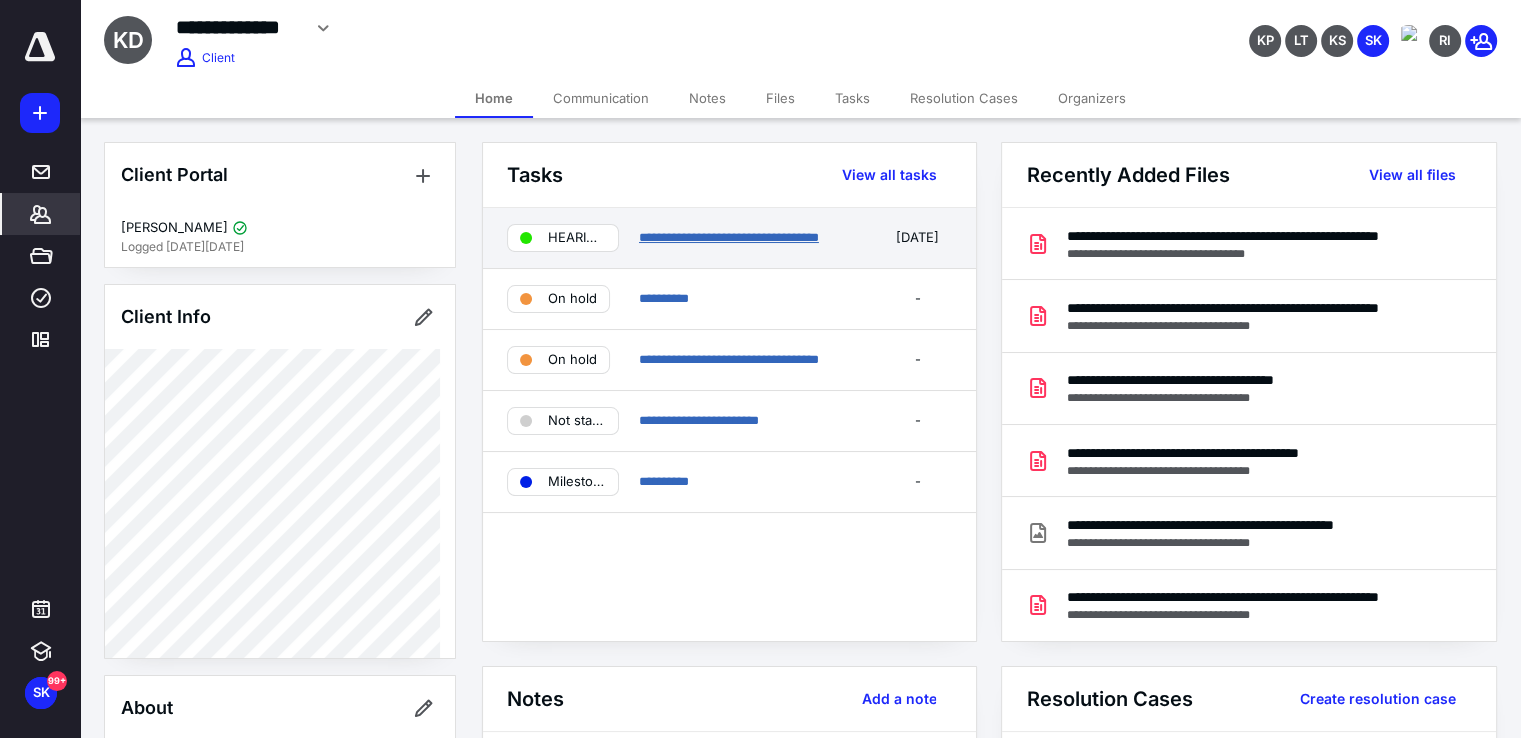 click on "**********" at bounding box center [729, 237] 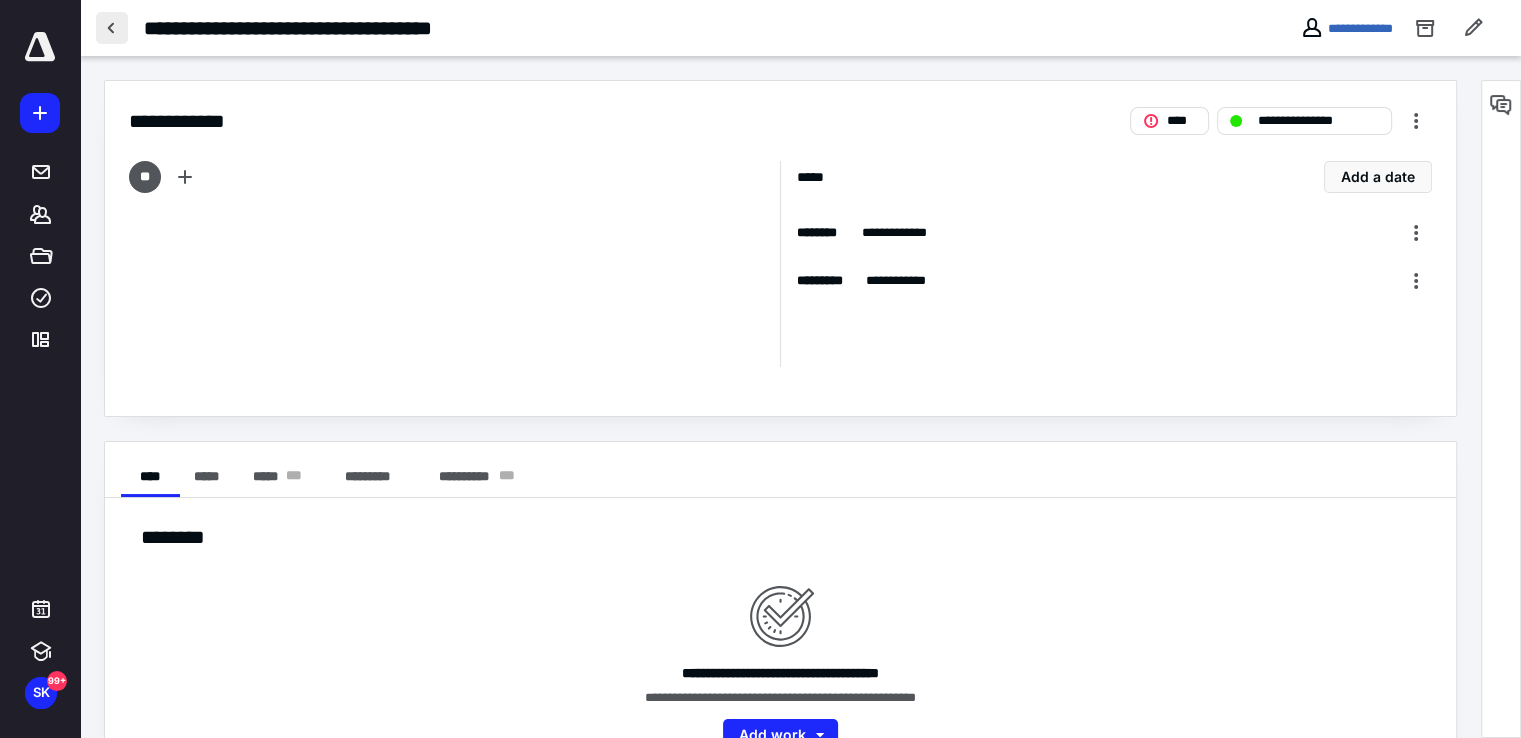 click at bounding box center [112, 28] 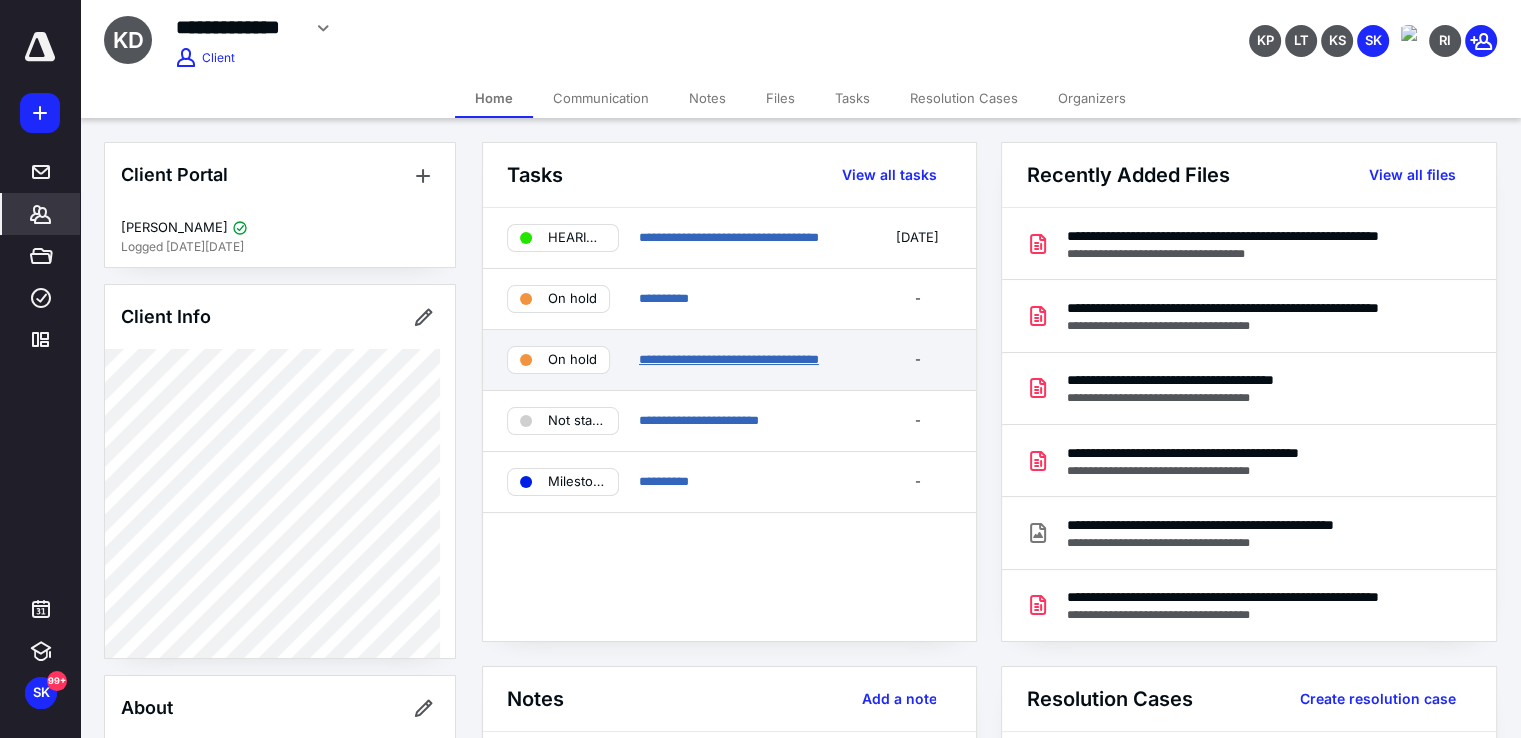 click on "**********" at bounding box center [729, 359] 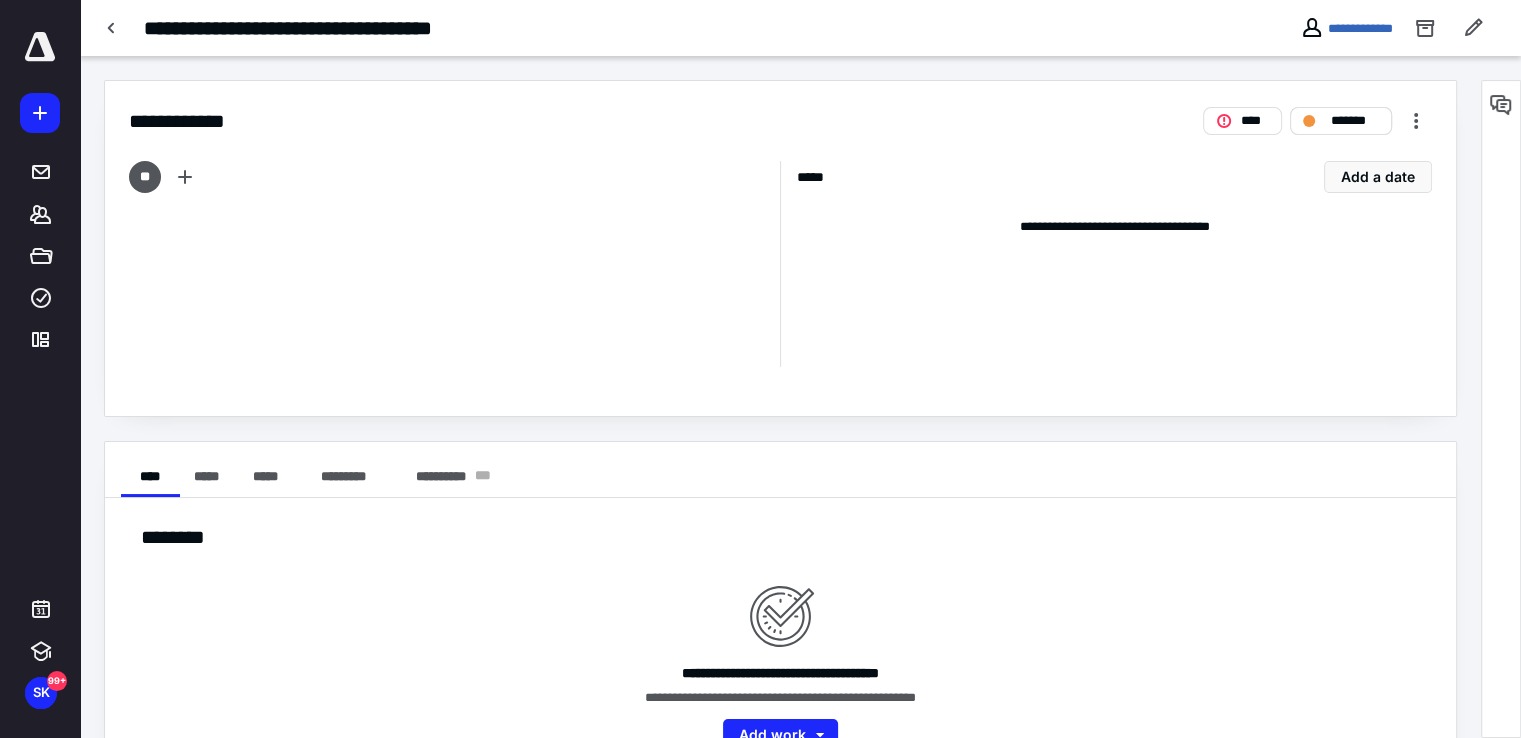 click on "*******" at bounding box center [1355, 121] 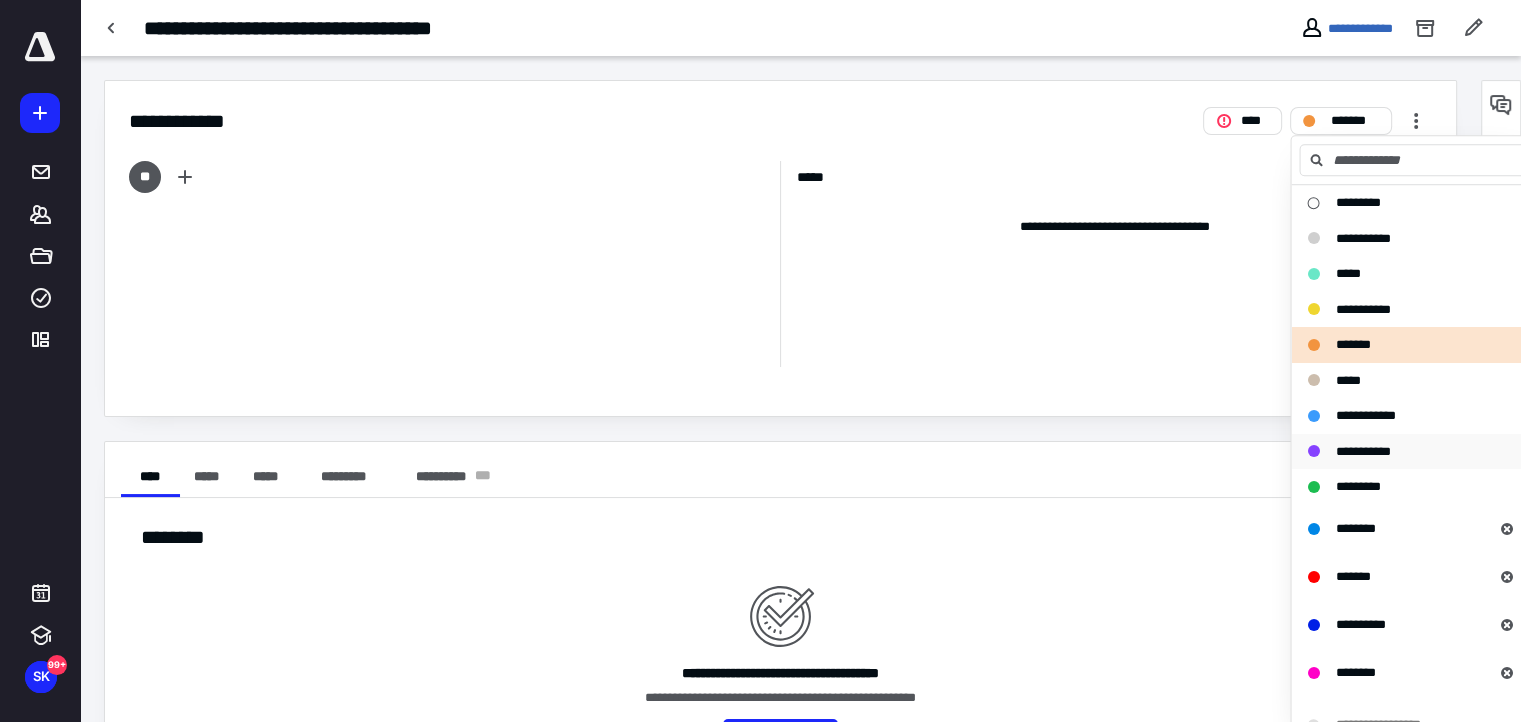 click on "**********" at bounding box center (1362, 451) 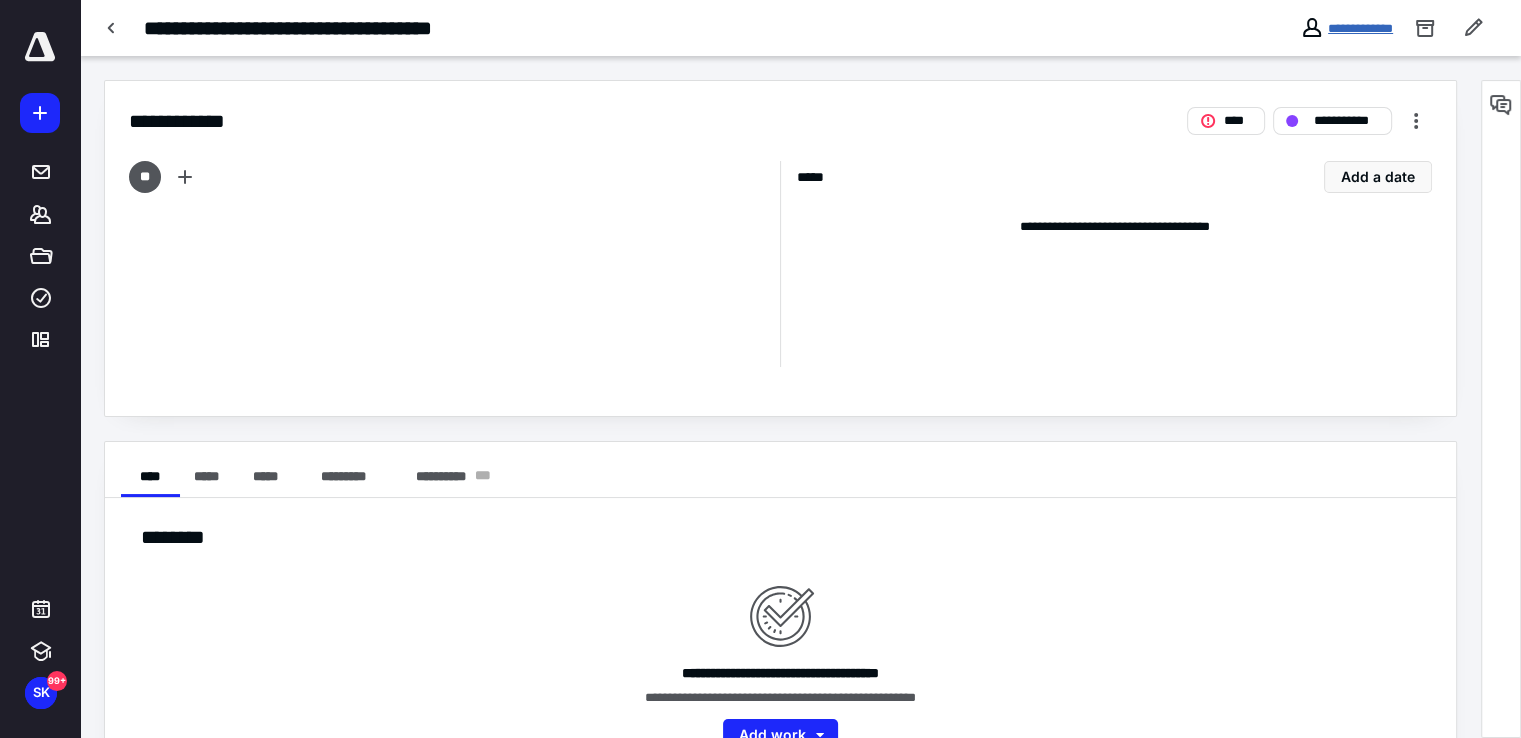 click on "**********" at bounding box center [1360, 28] 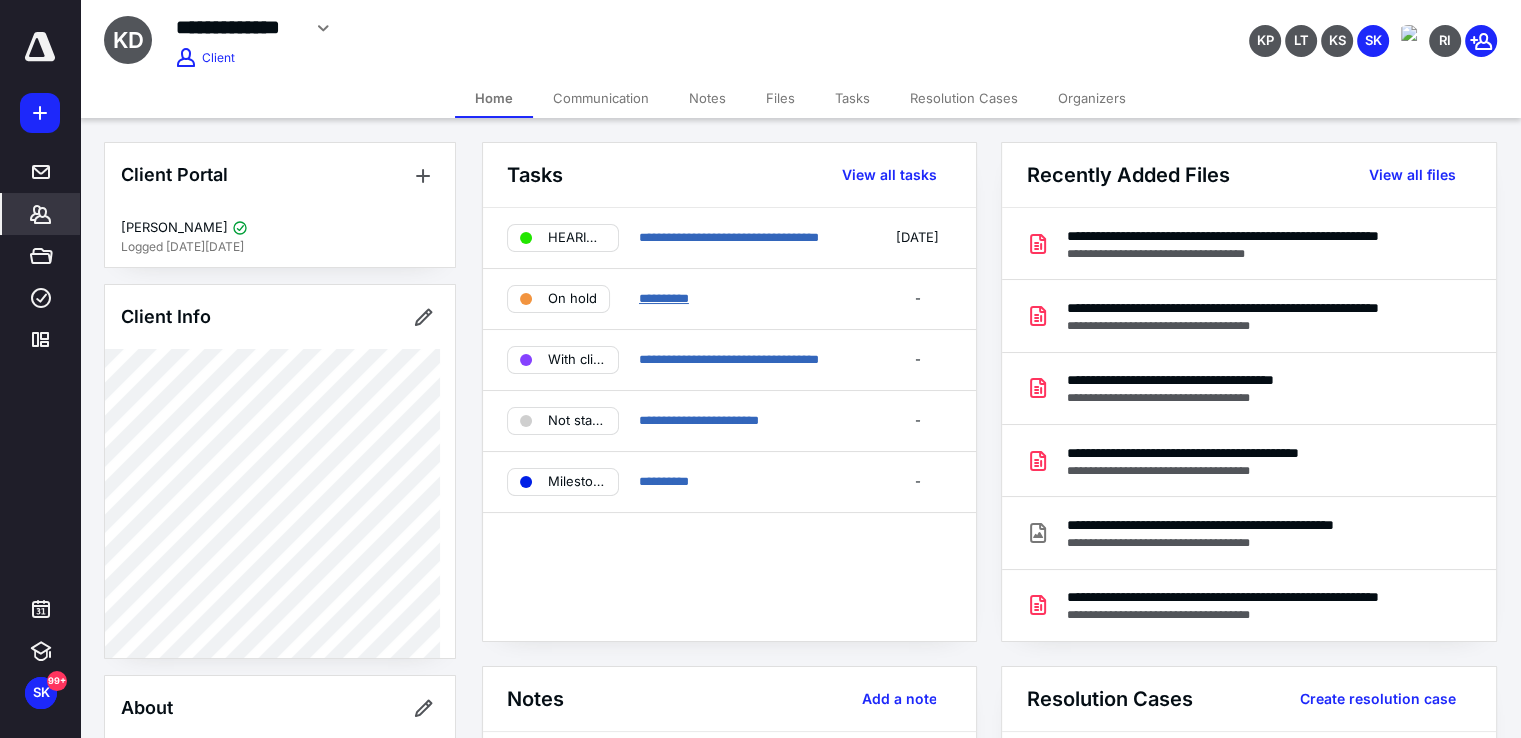 click on "**********" at bounding box center [664, 298] 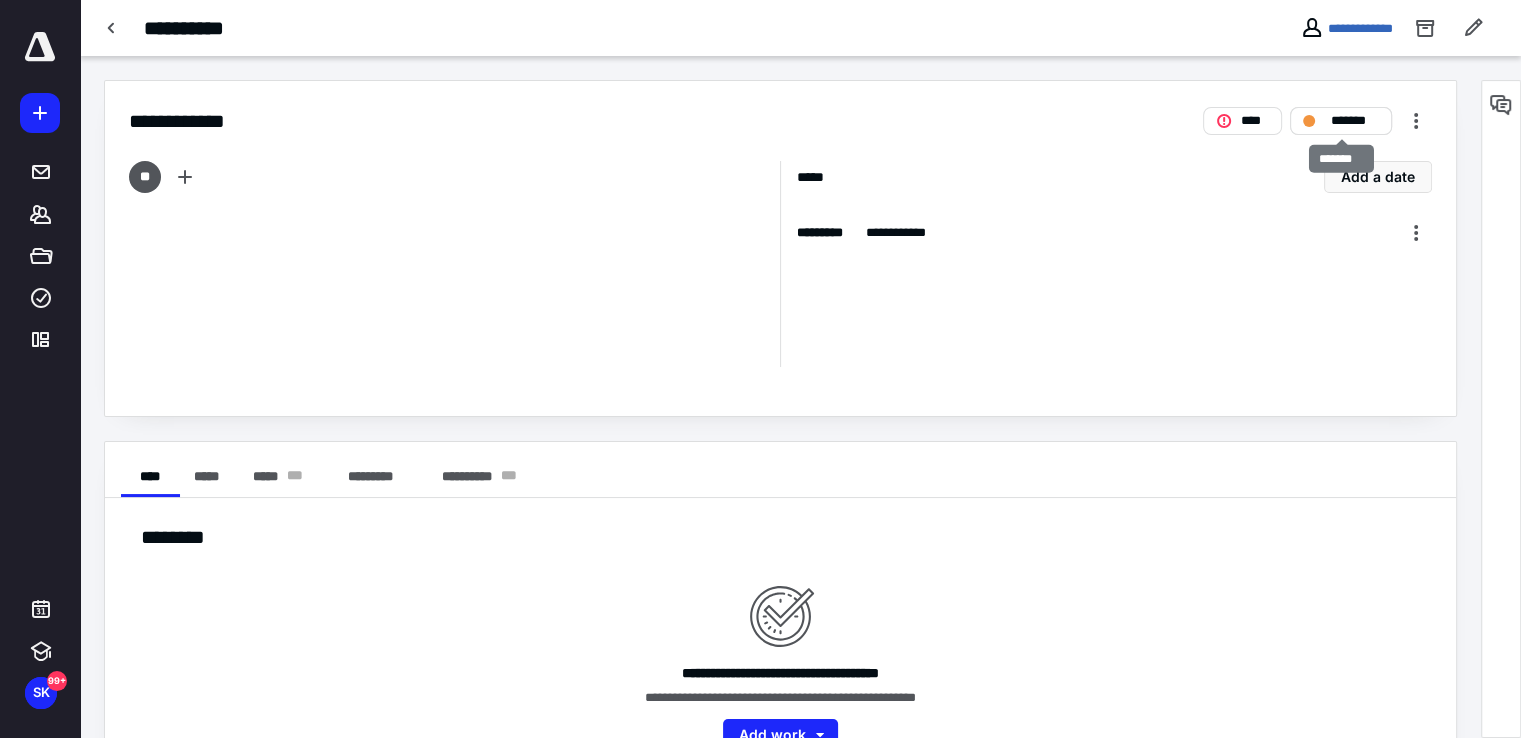 click on "*******" at bounding box center (1355, 121) 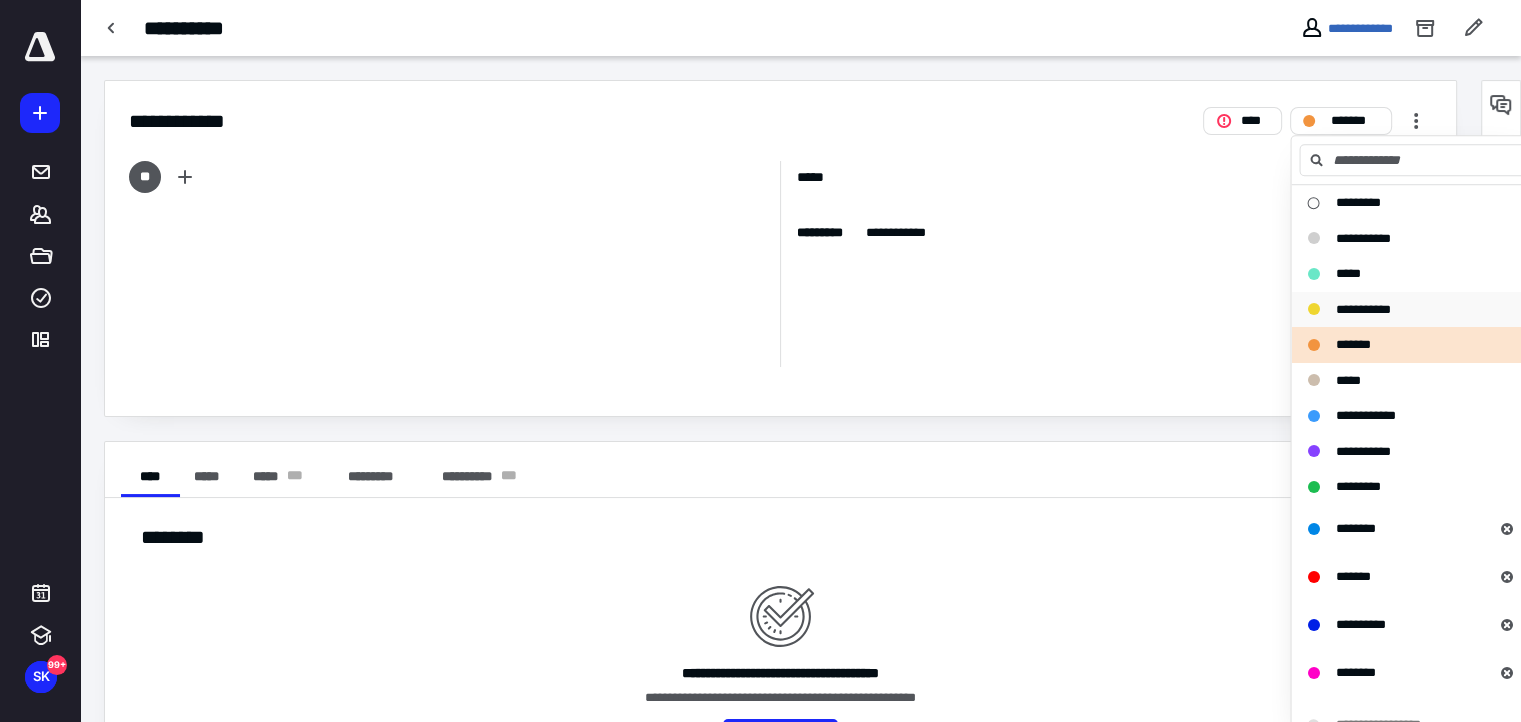 click on "**********" at bounding box center (1362, 309) 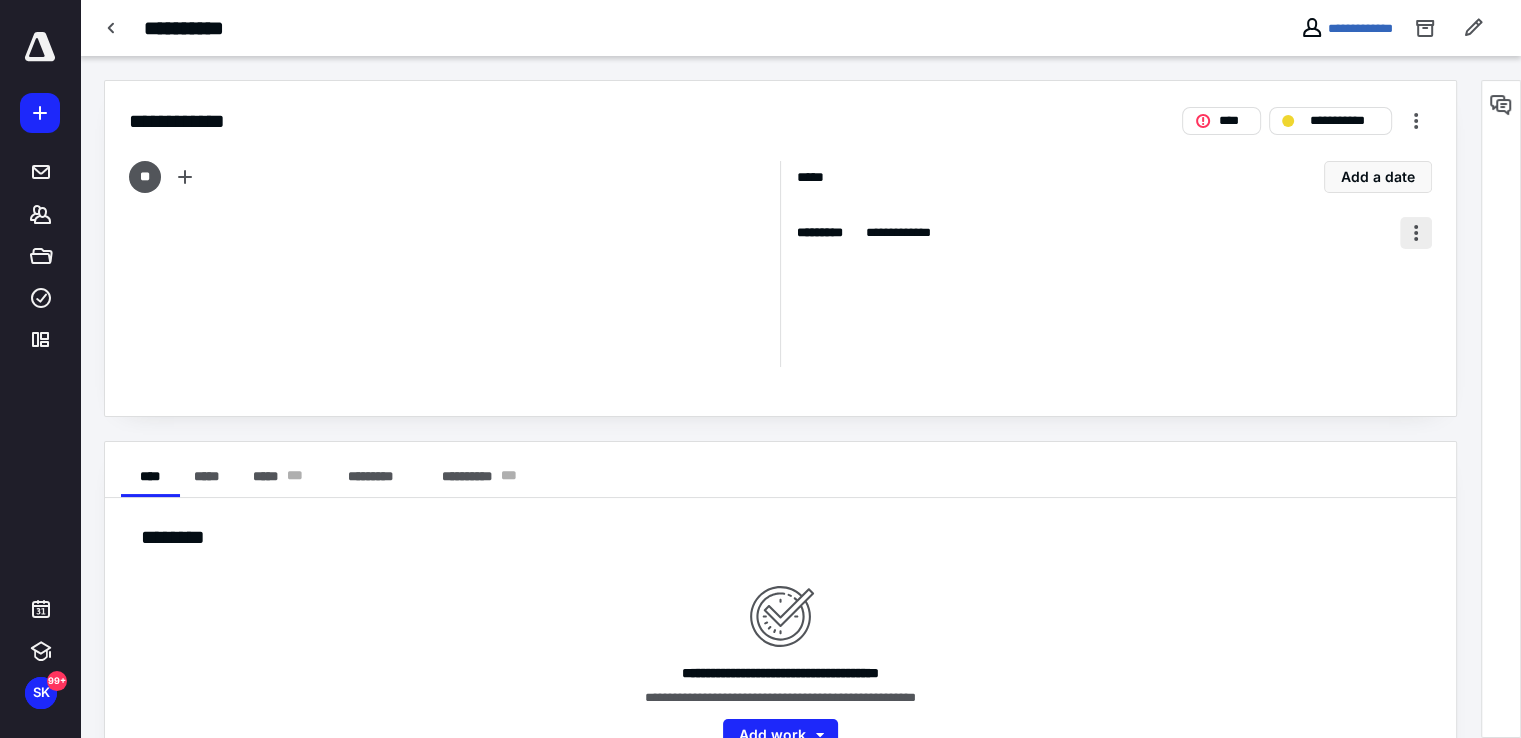 click at bounding box center [1416, 233] 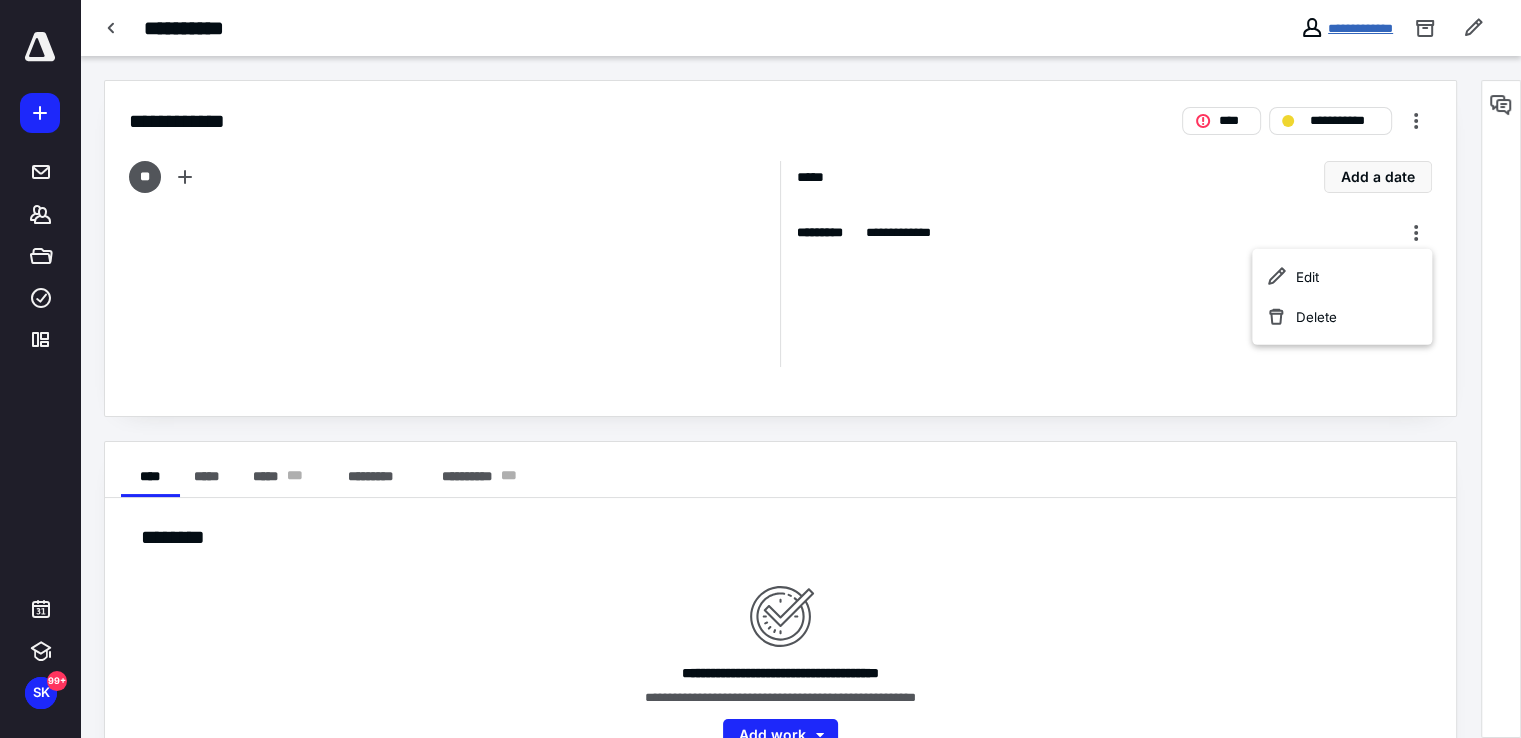 click on "**********" at bounding box center [1360, 28] 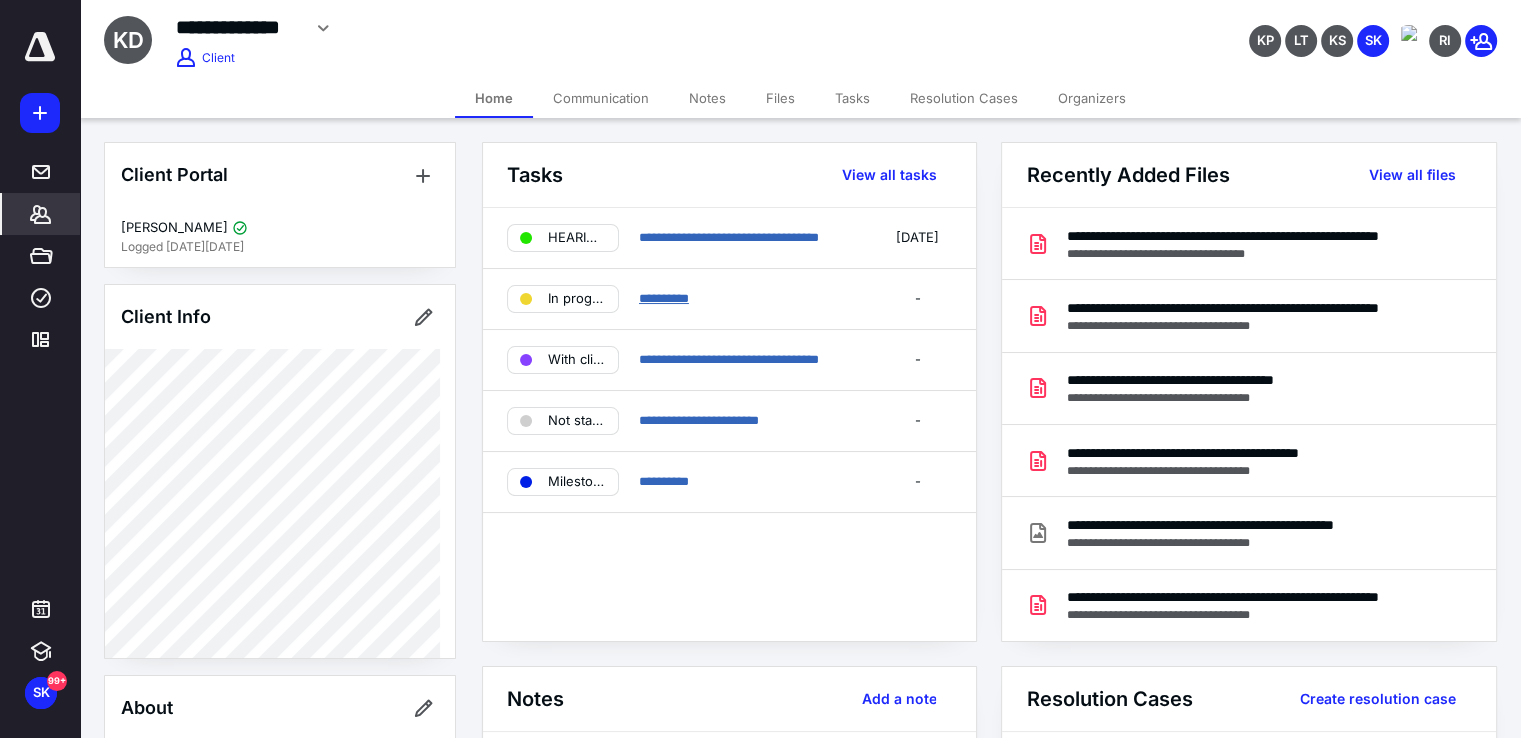 click on "**********" at bounding box center [664, 298] 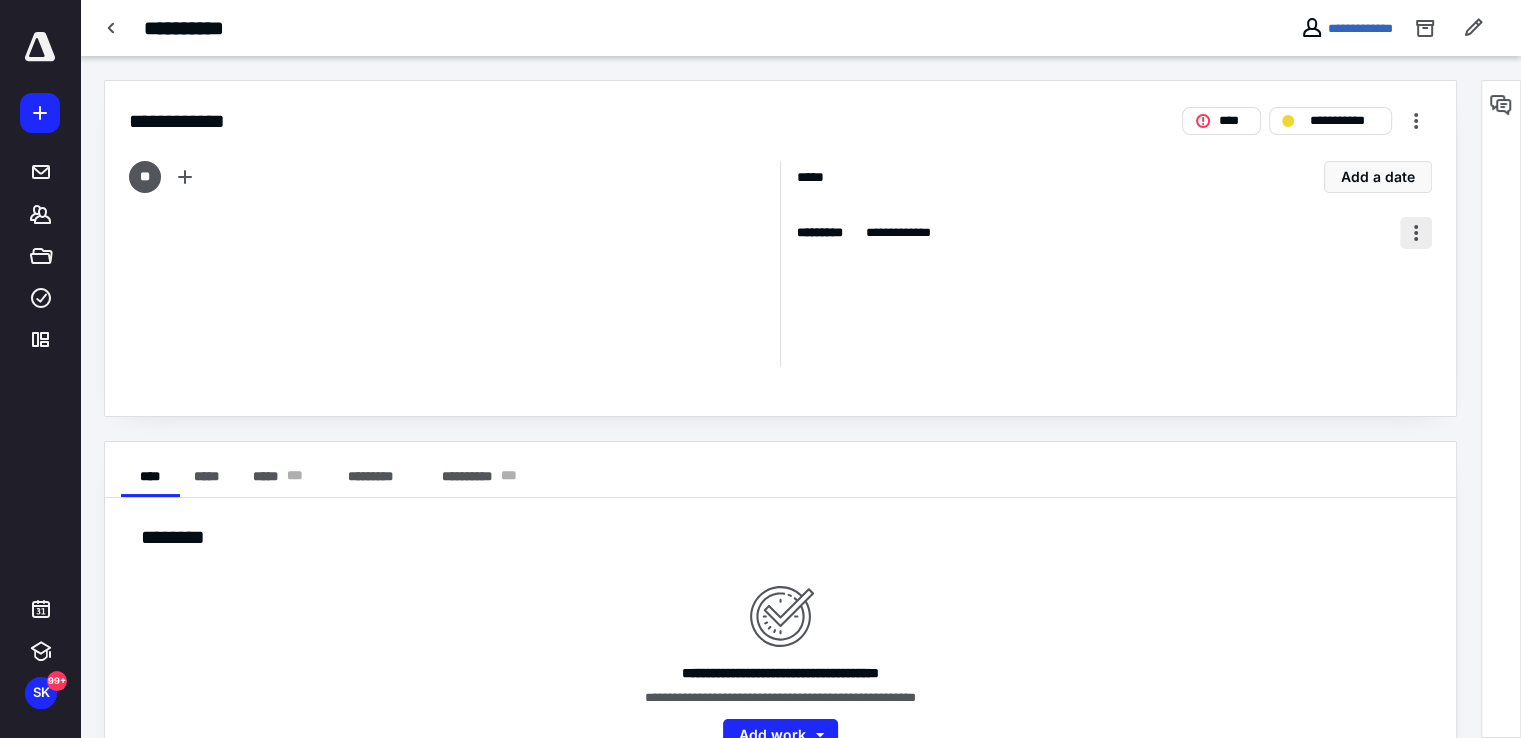 click at bounding box center (1416, 233) 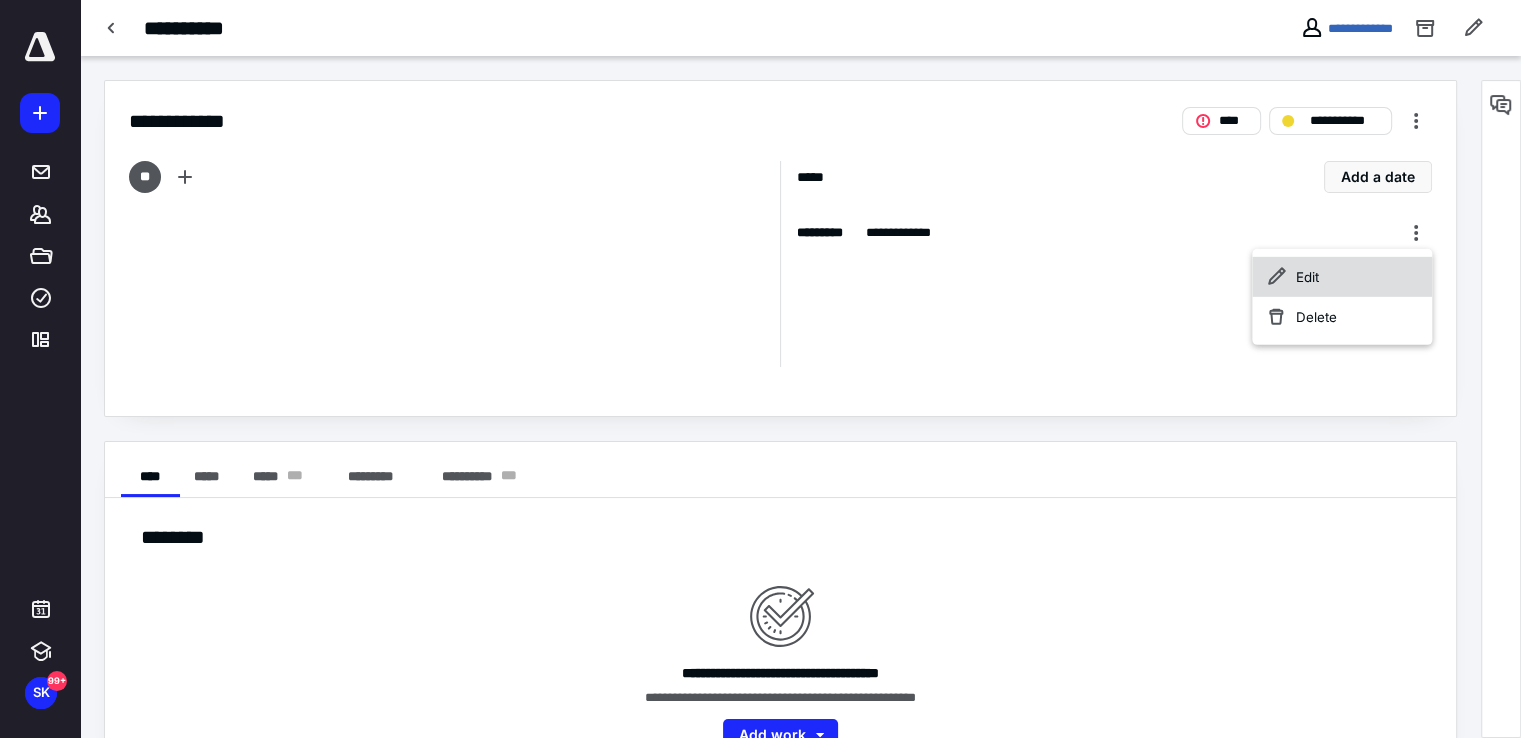 click on "Edit" at bounding box center [1342, 277] 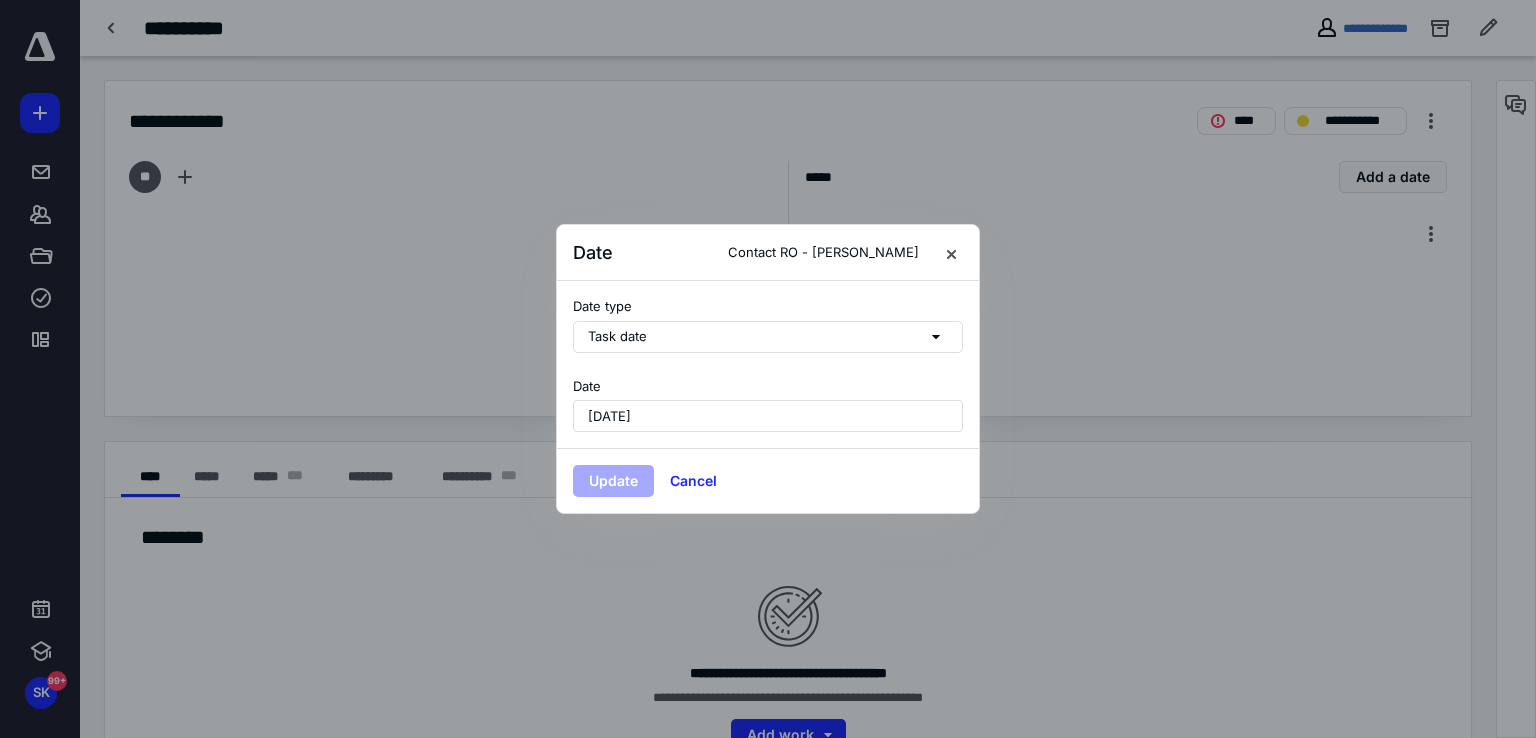 click on "July 10, 2025" at bounding box center [768, 416] 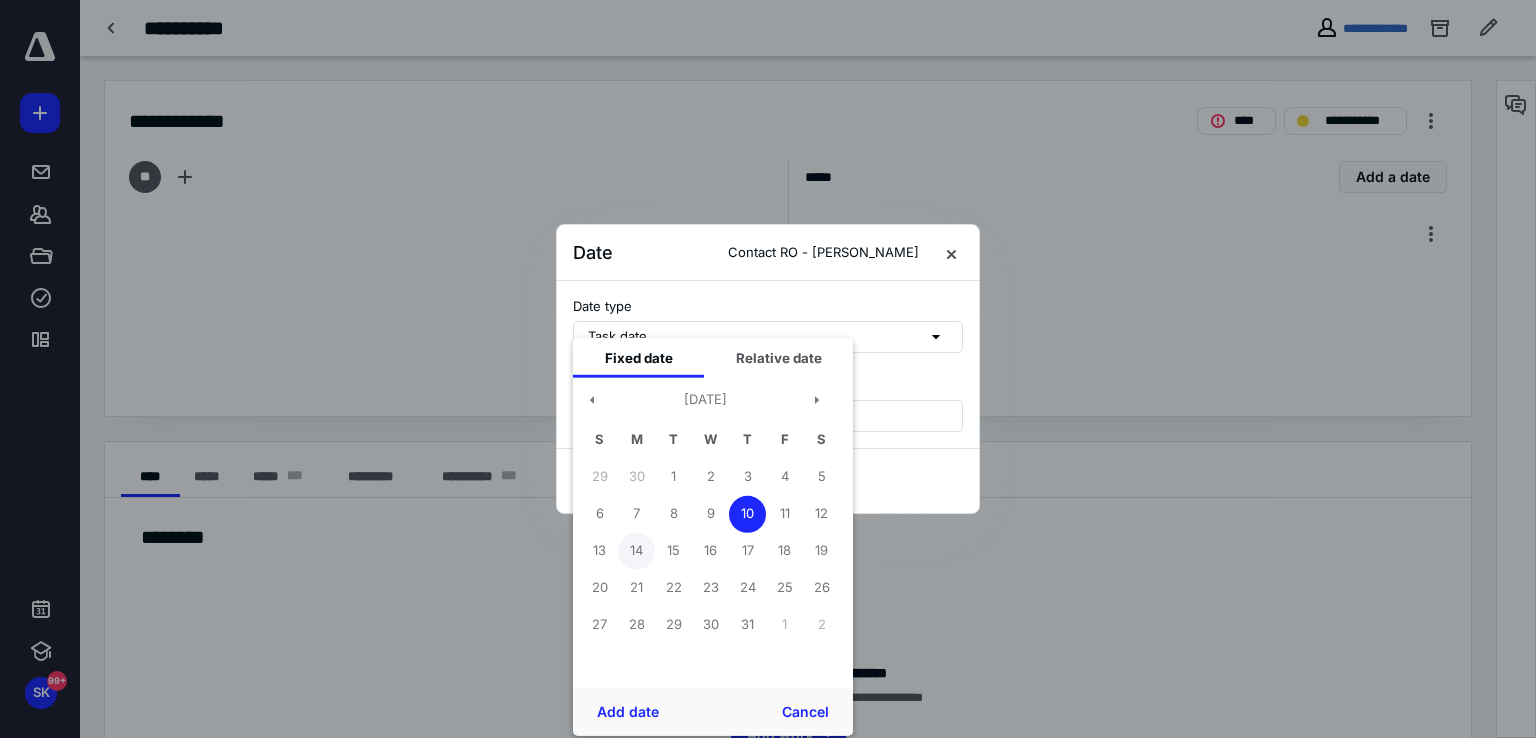 click on "14" at bounding box center [636, 550] 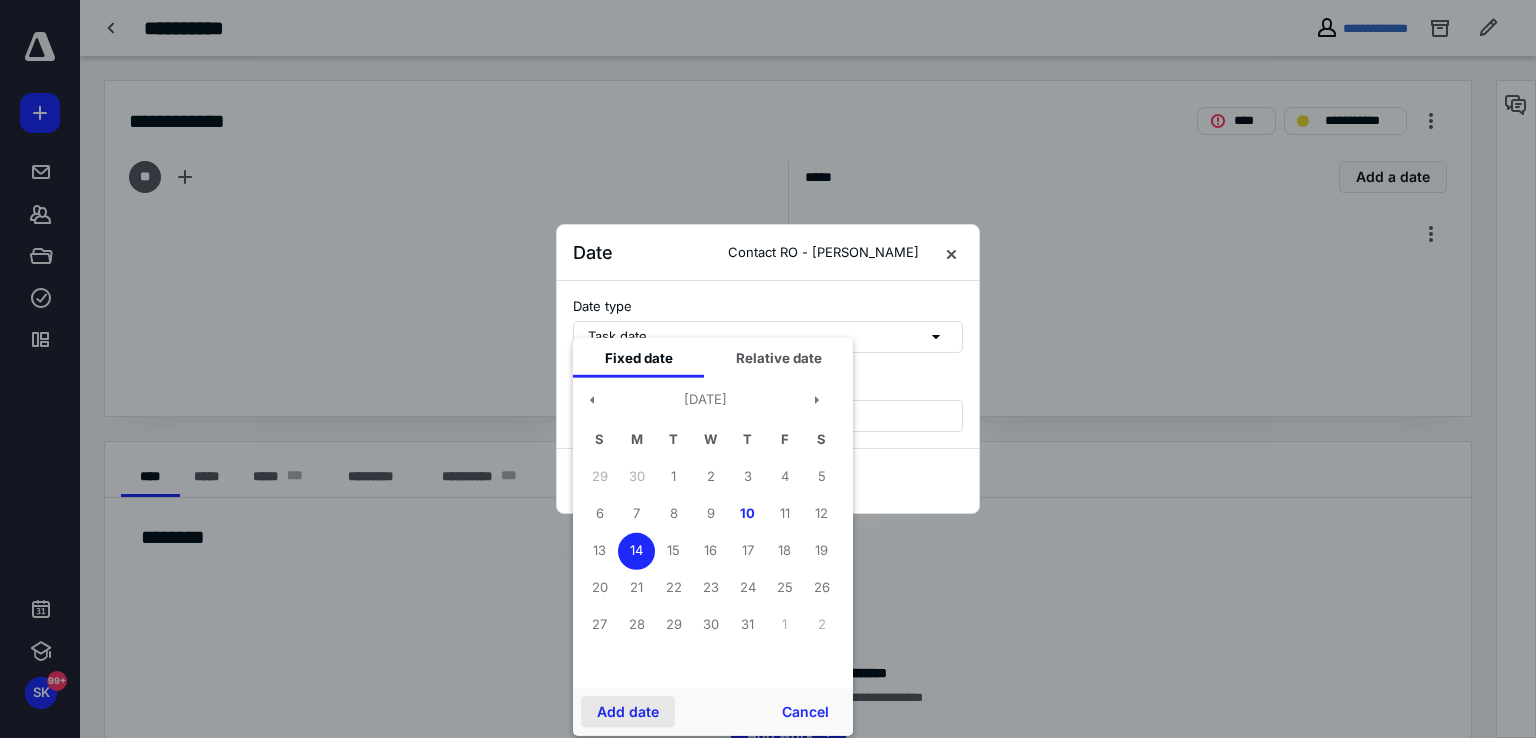 click on "Add date" at bounding box center [628, 712] 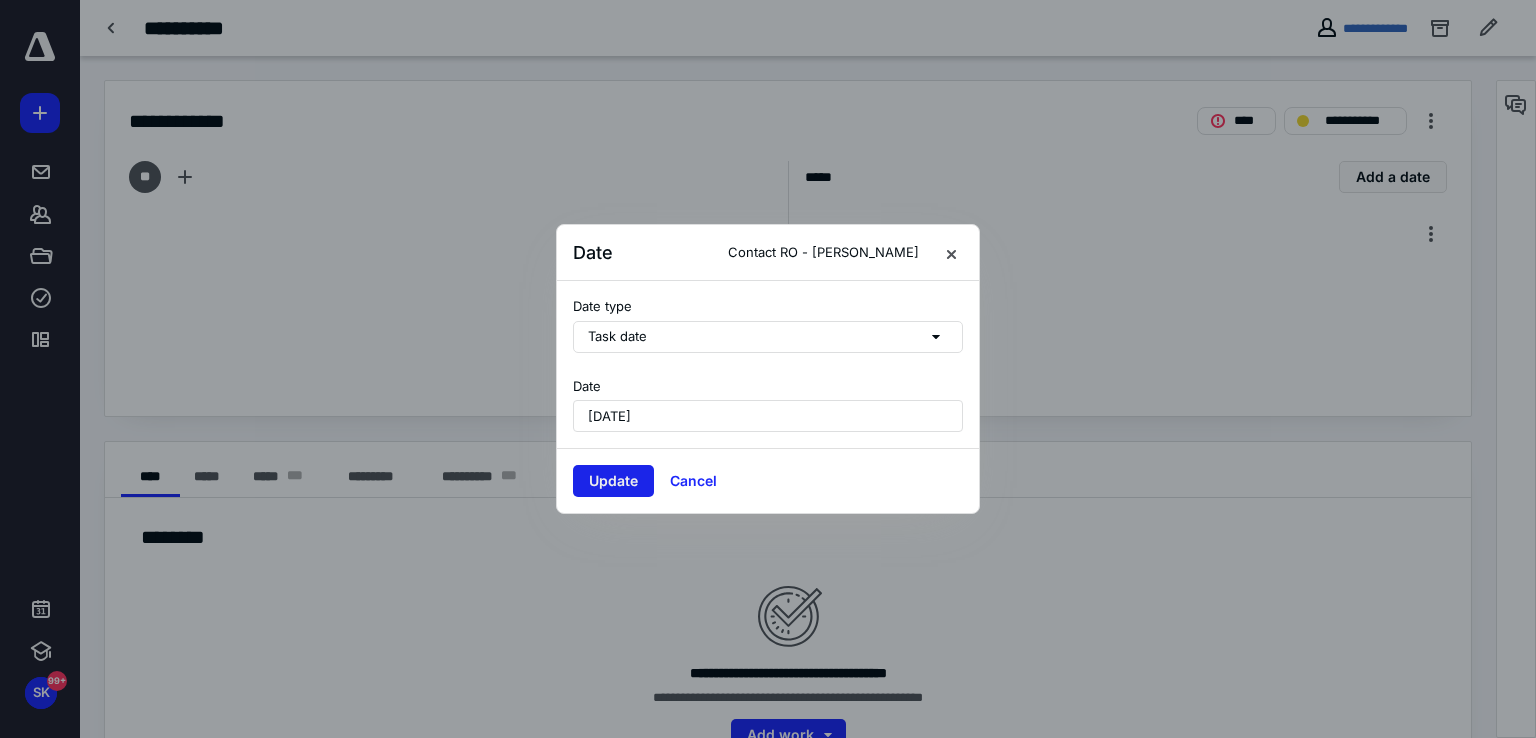 click on "Update" at bounding box center [613, 481] 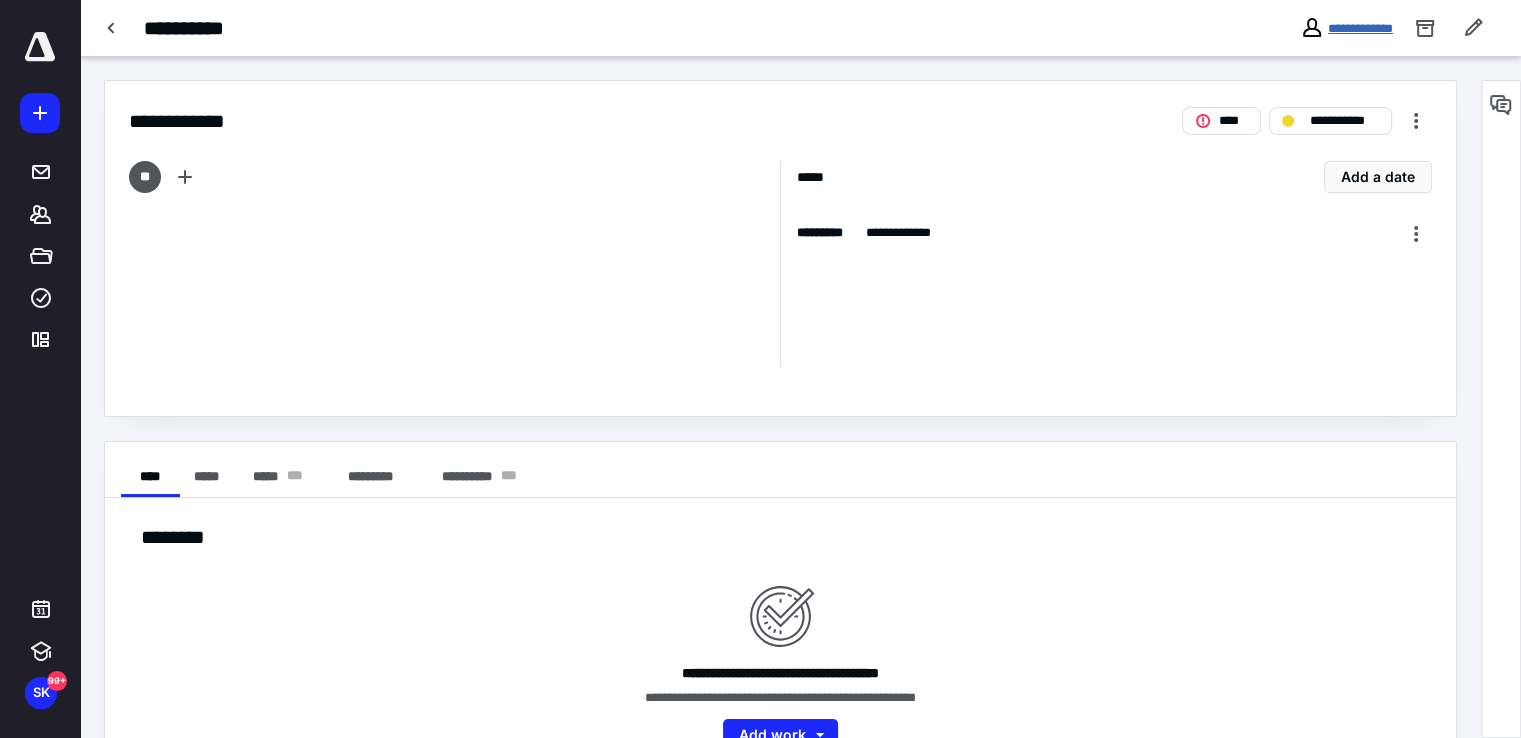 click on "**********" at bounding box center (1360, 28) 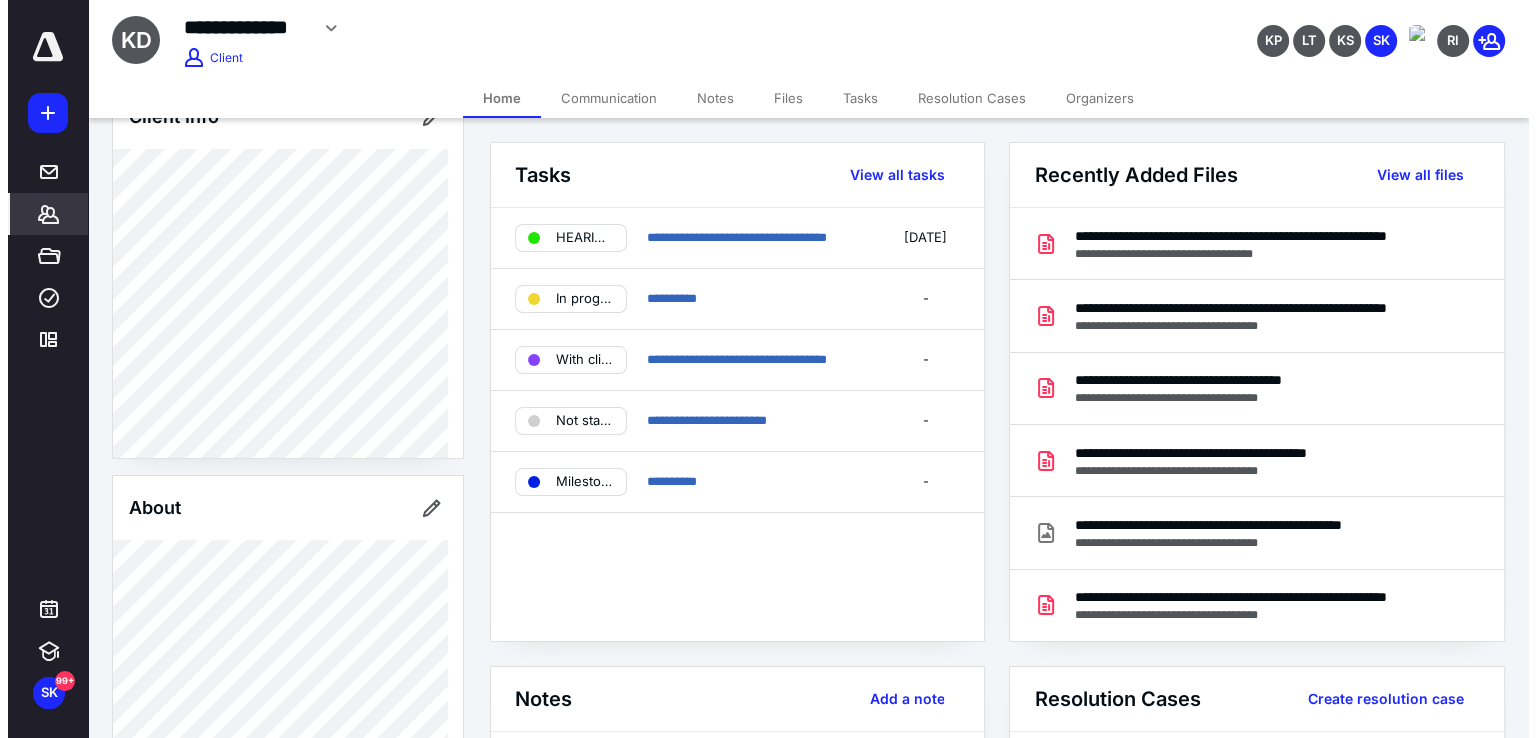 scroll, scrollTop: 0, scrollLeft: 0, axis: both 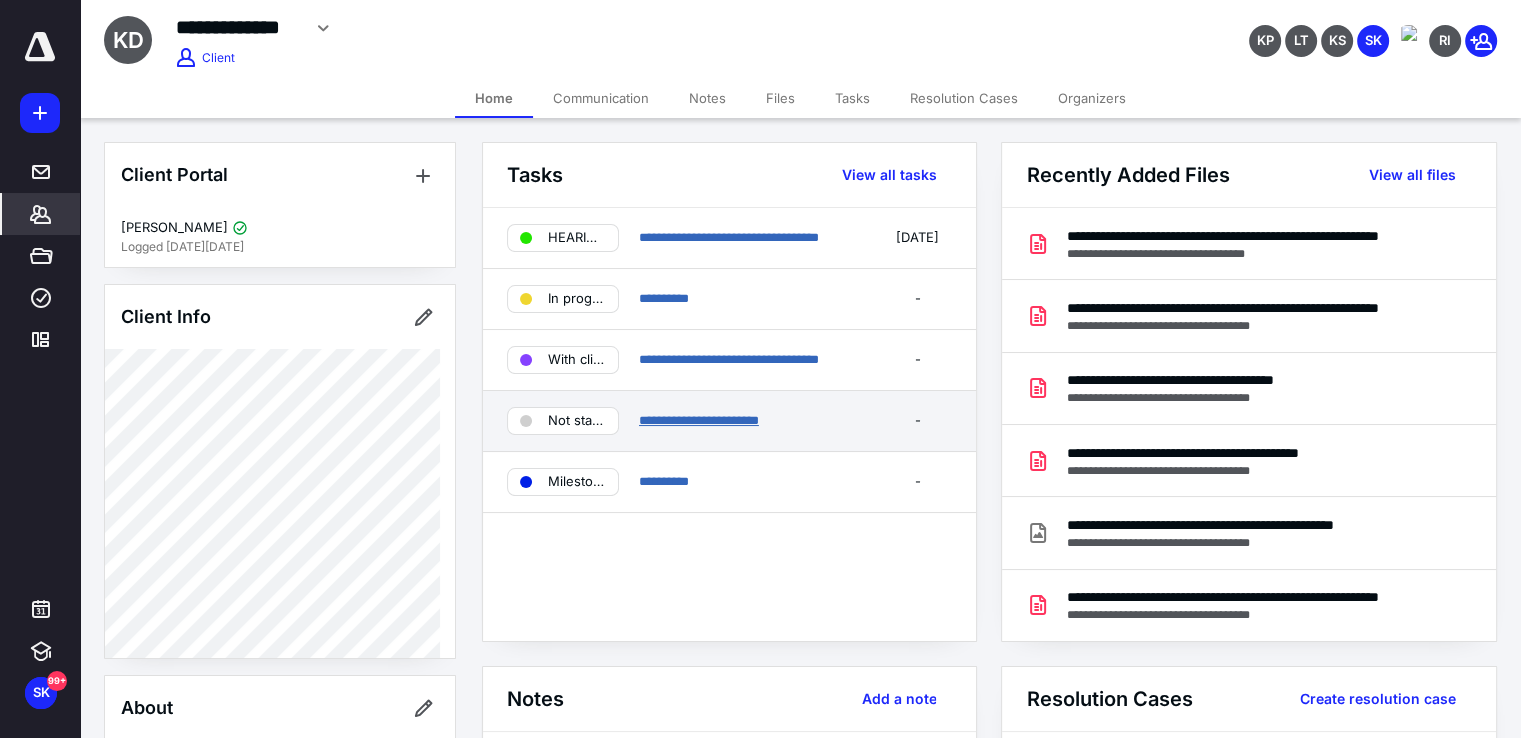 click on "**********" at bounding box center [699, 420] 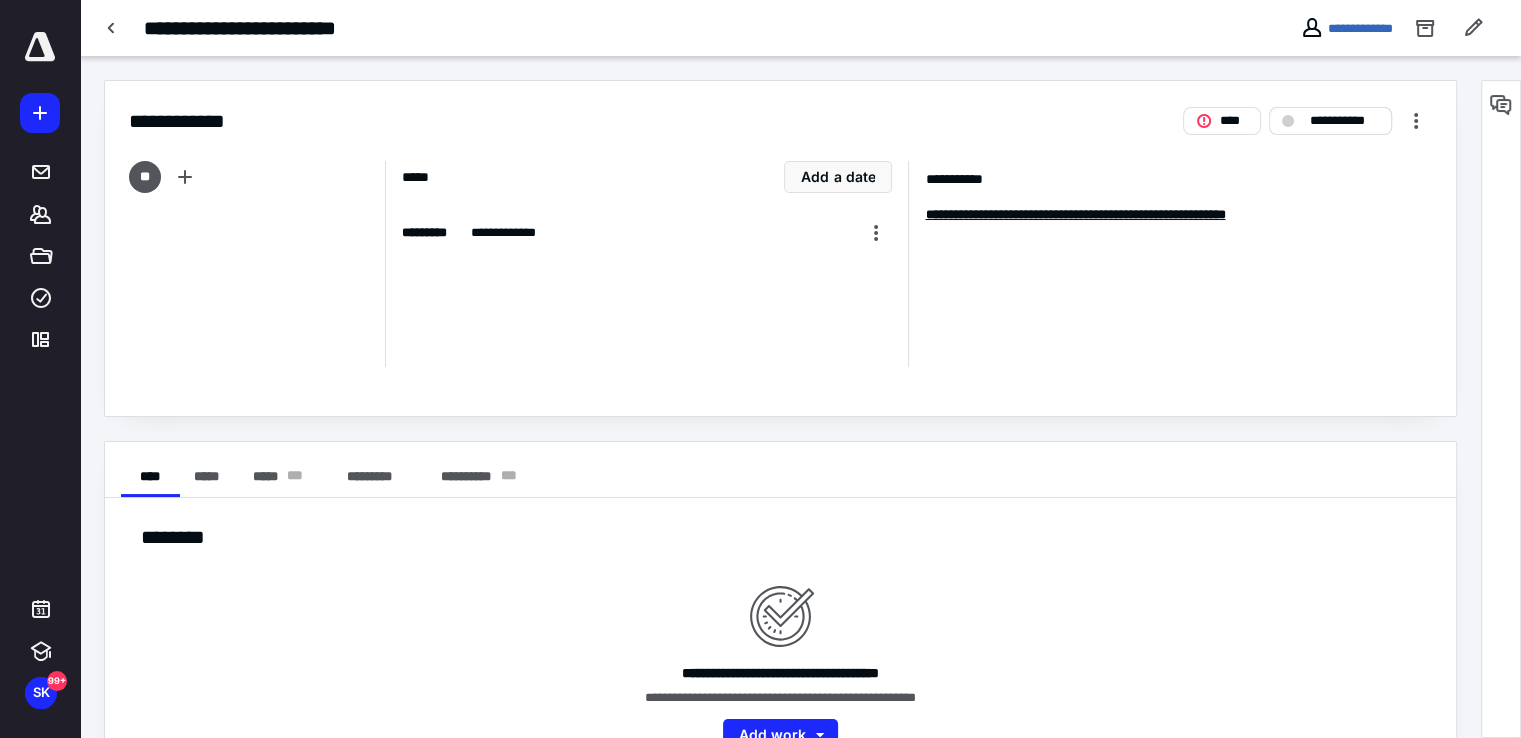 click on "**********" at bounding box center [1344, 121] 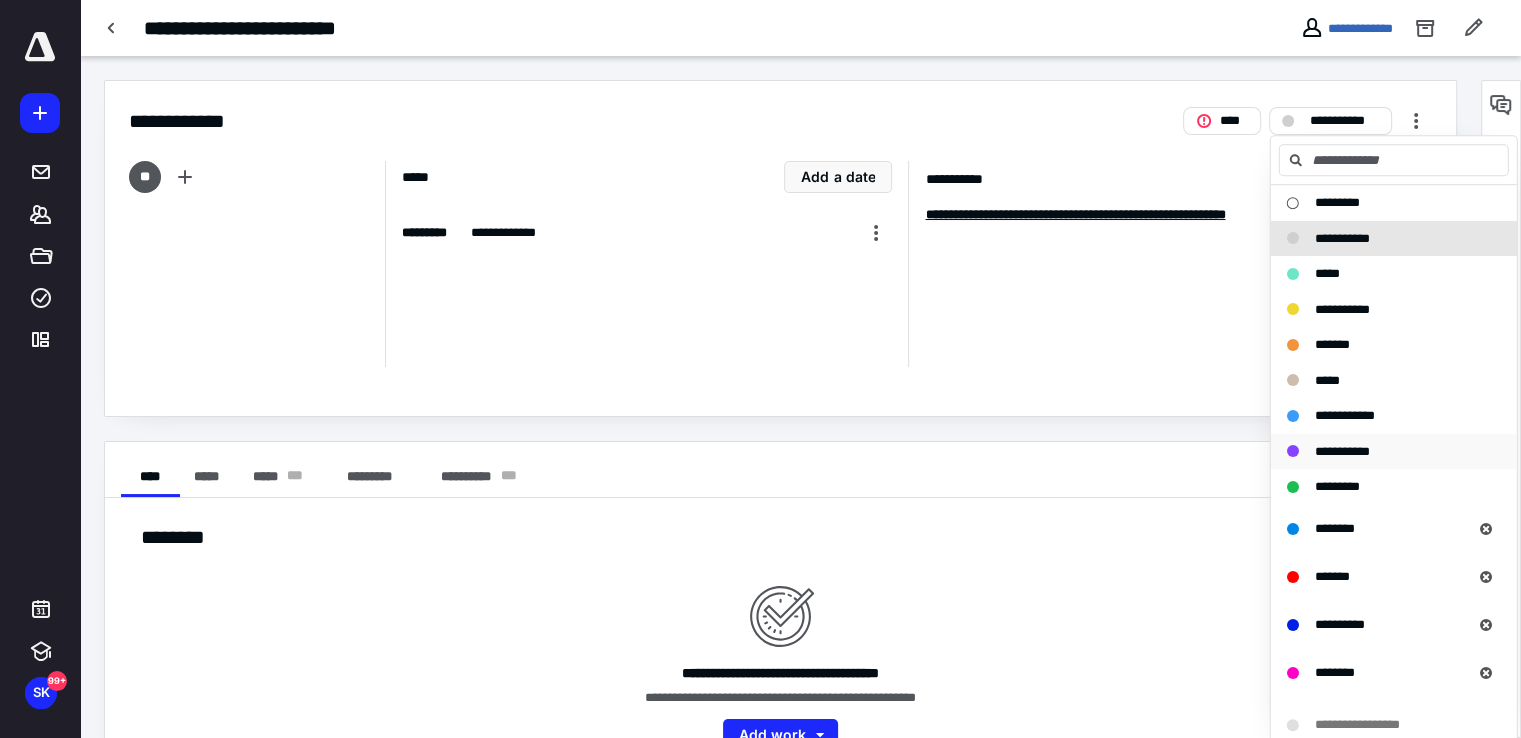 click on "**********" at bounding box center [1342, 451] 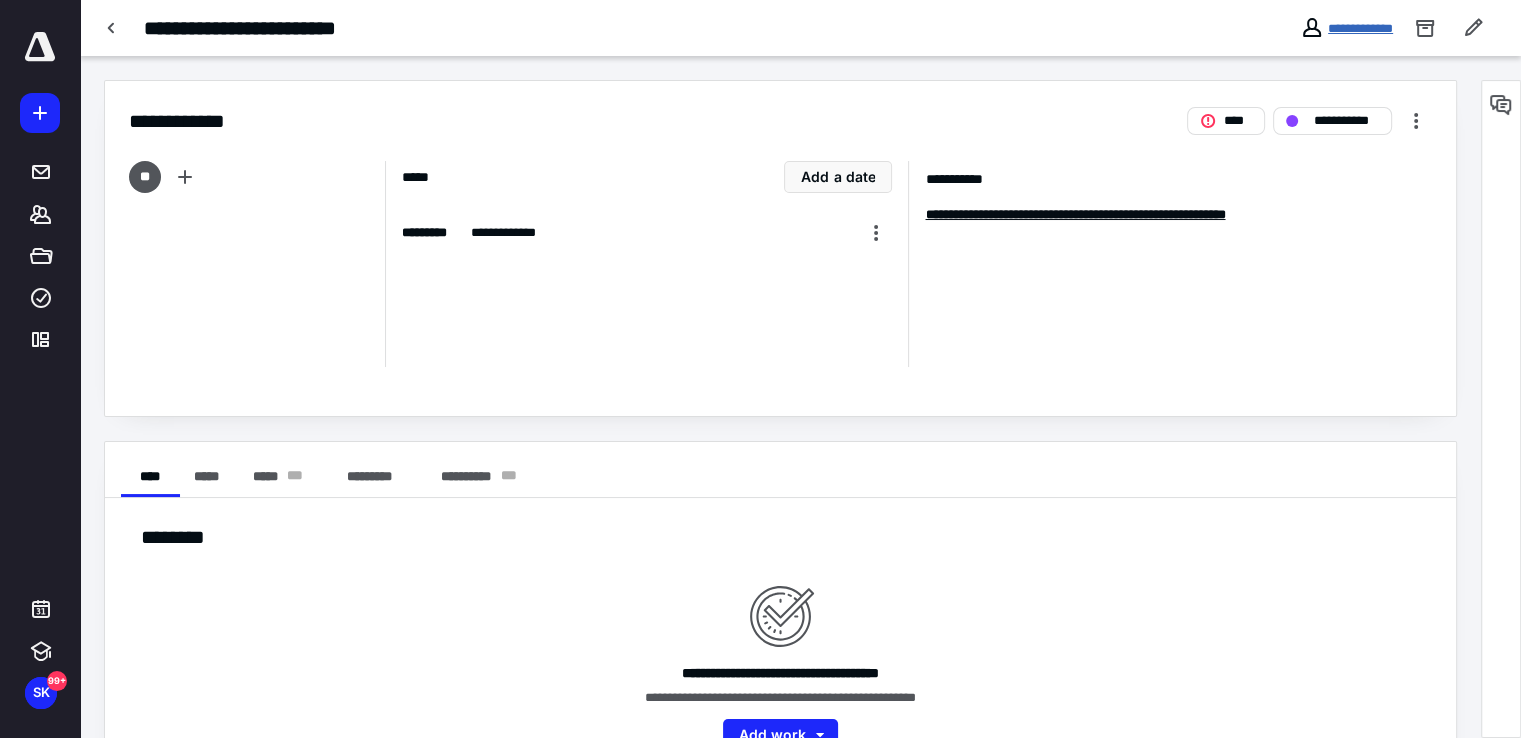 click on "**********" at bounding box center [1360, 28] 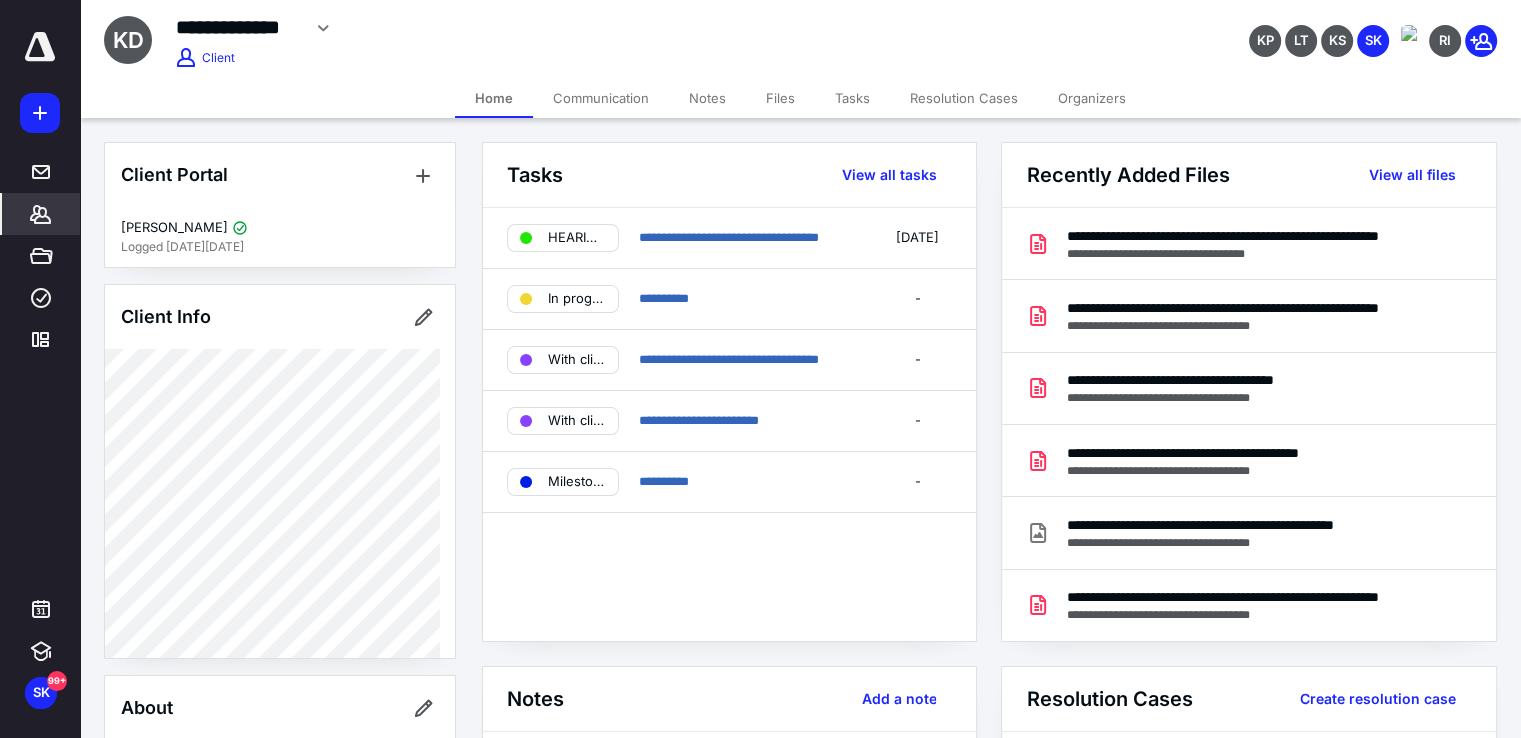 click on "Tasks" at bounding box center [852, 98] 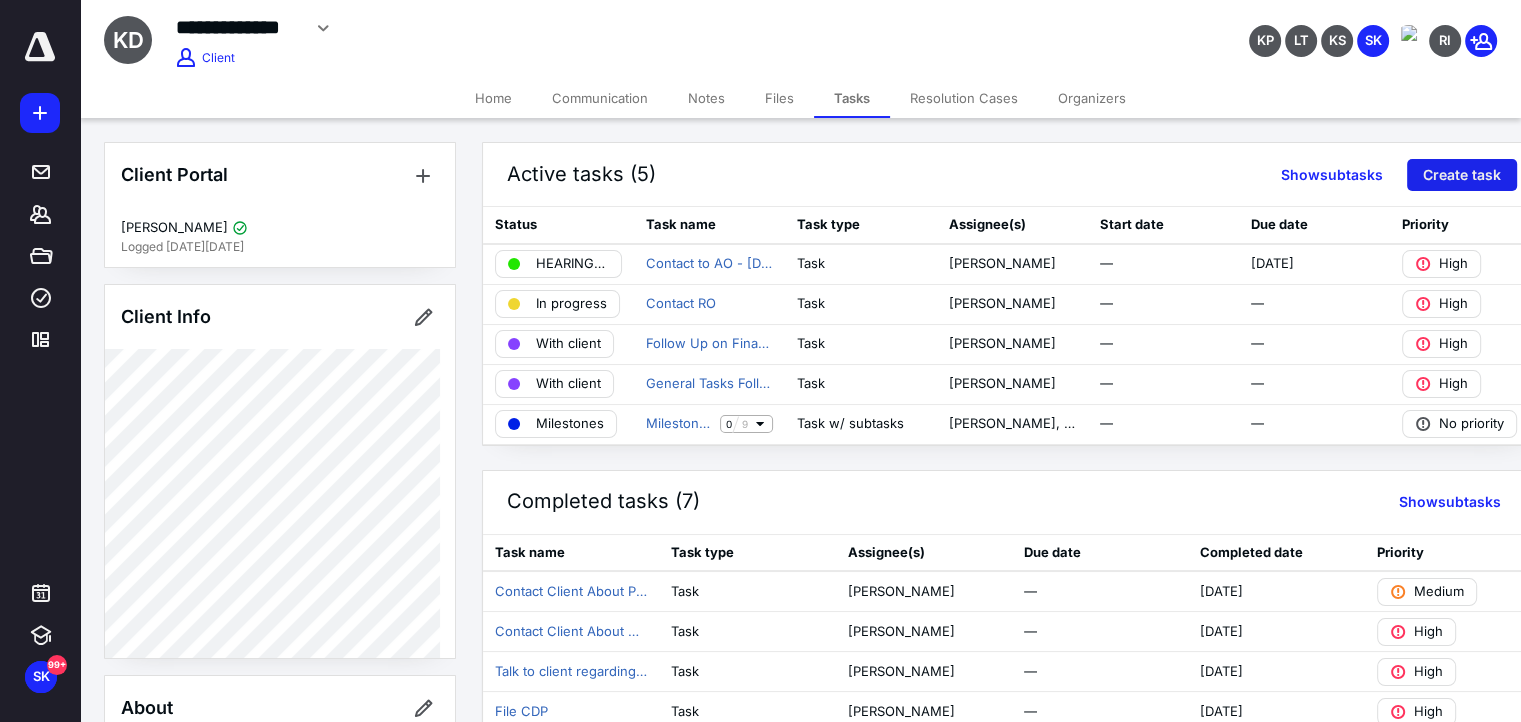 click on "Create task" at bounding box center [1462, 175] 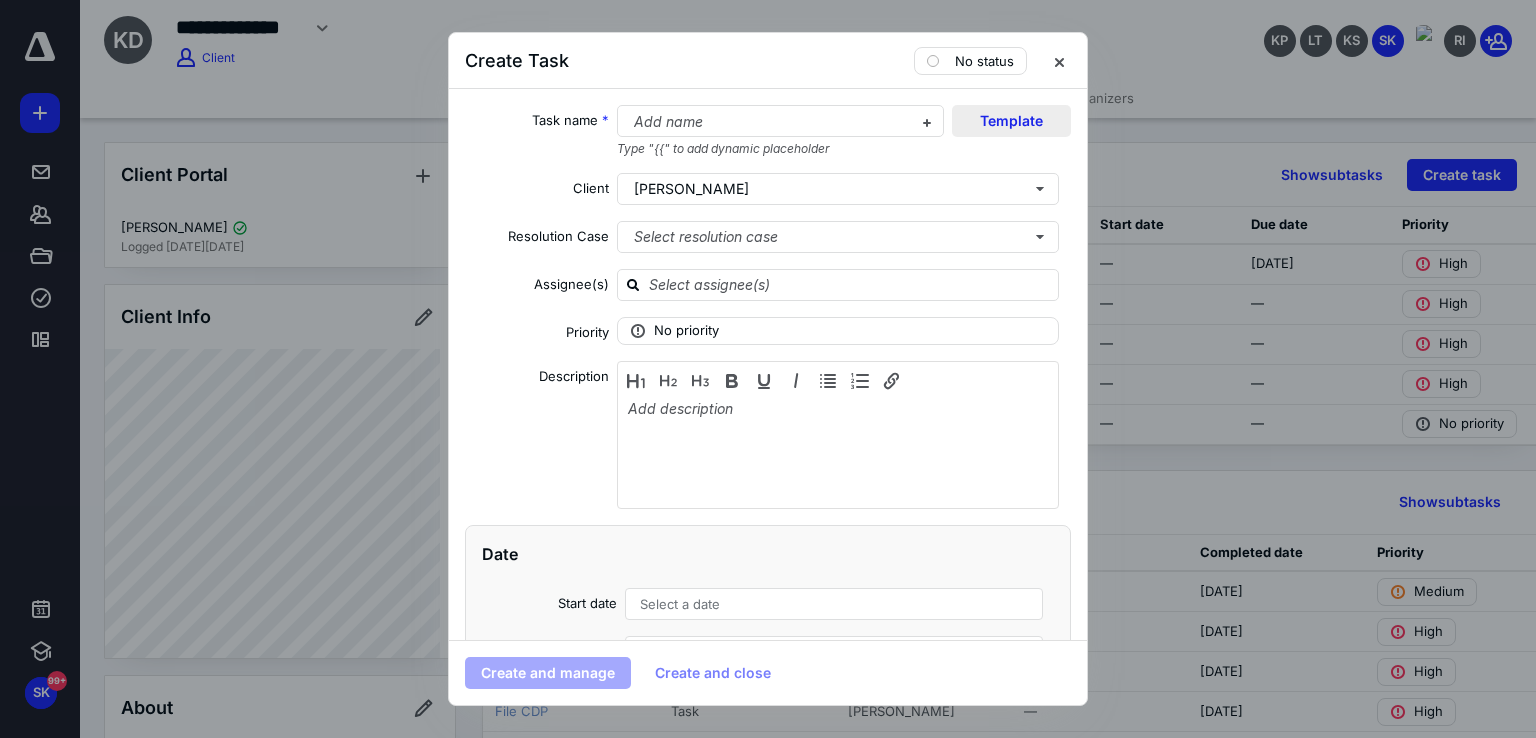 click on "Template" at bounding box center (1011, 121) 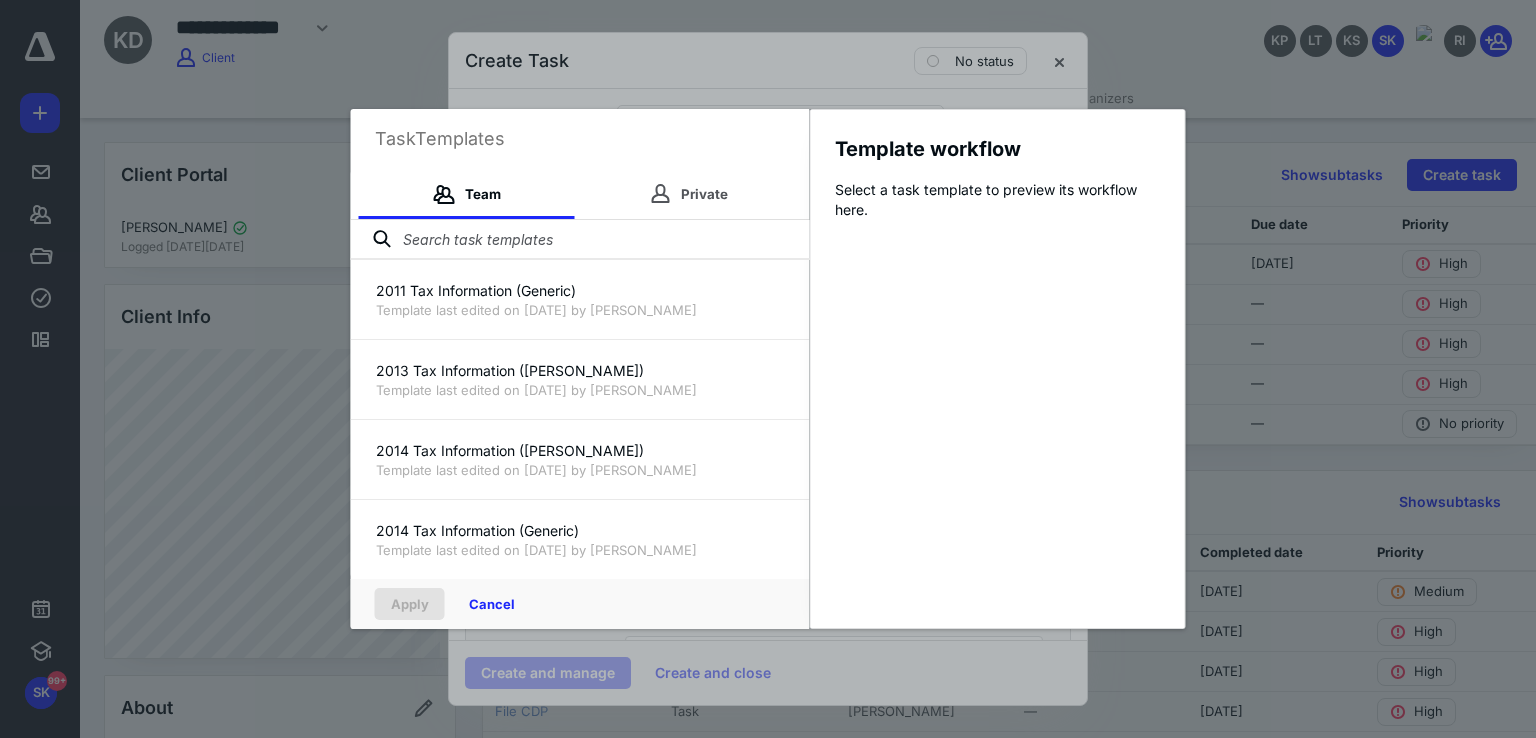 click at bounding box center [580, 240] 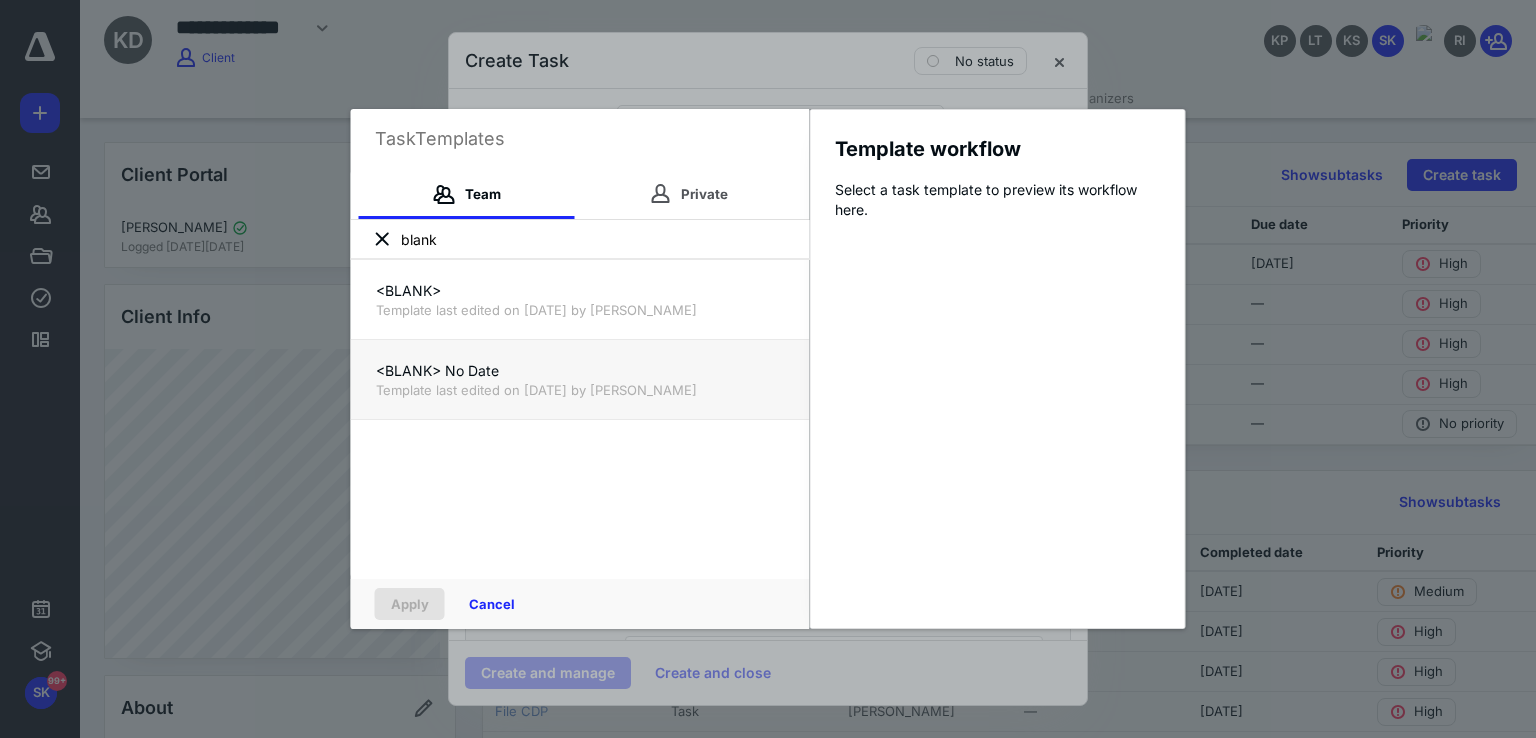 type on "blank" 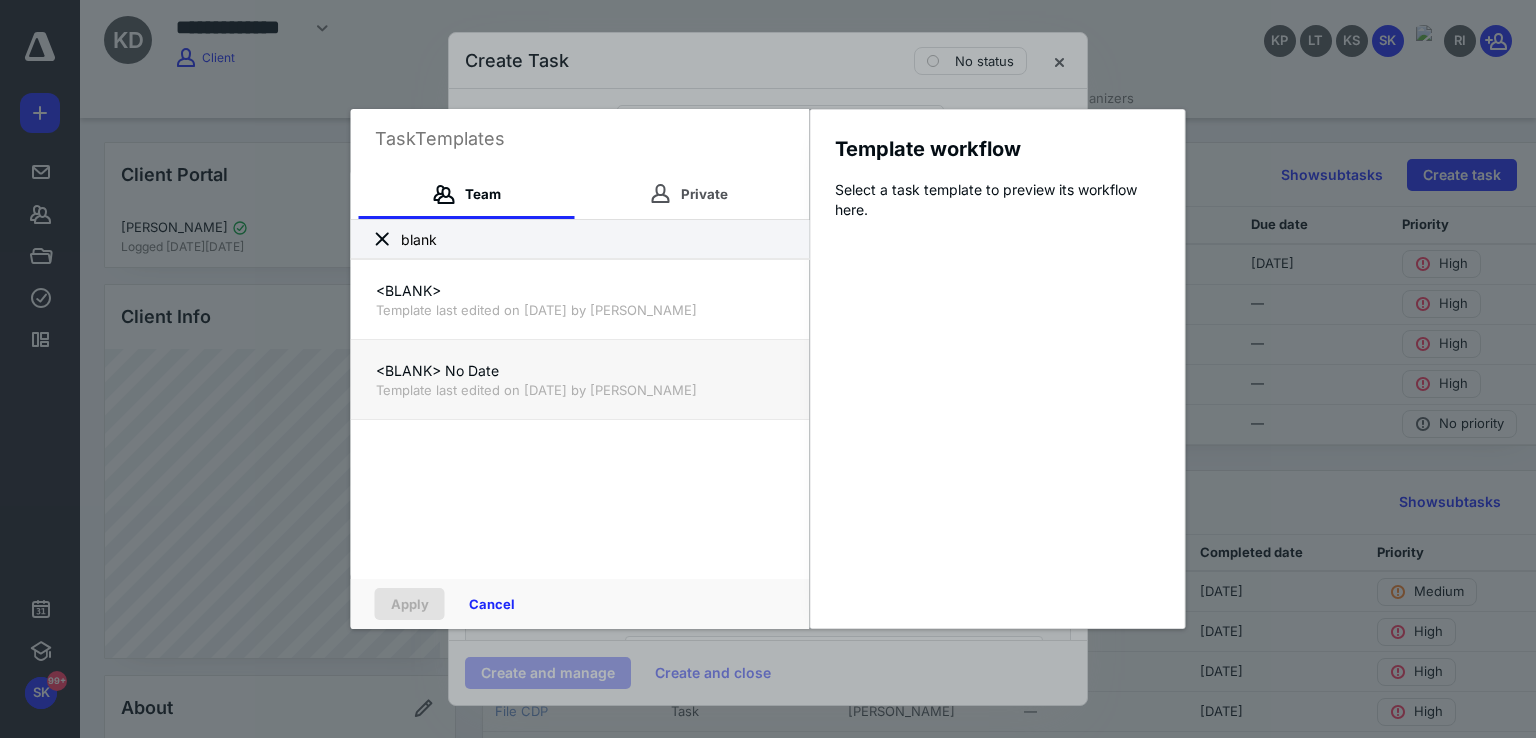click on "<BLANK> No Date Template last edited on 10/9/2024 by Todd Miramon" at bounding box center (580, 379) 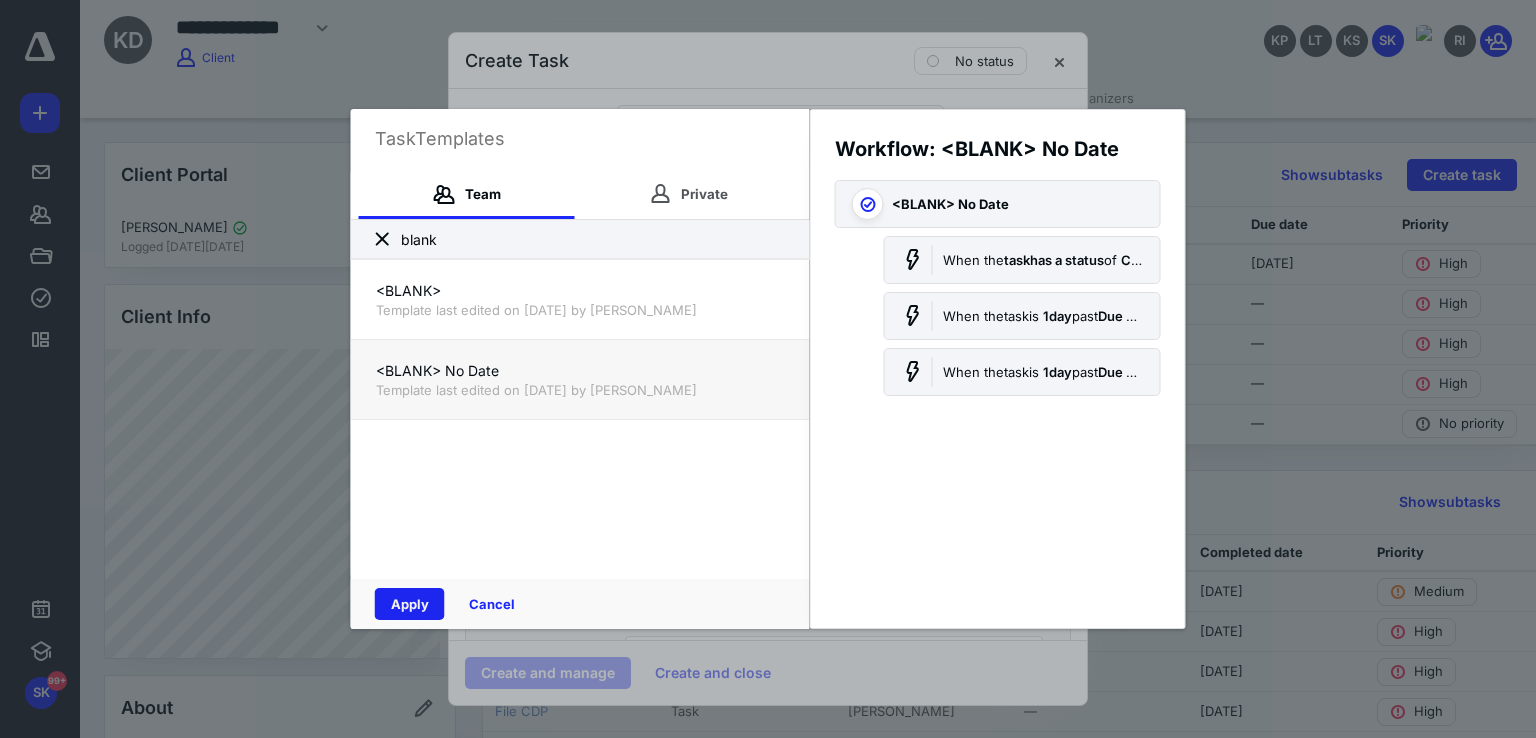 click on "Apply" at bounding box center (410, 604) 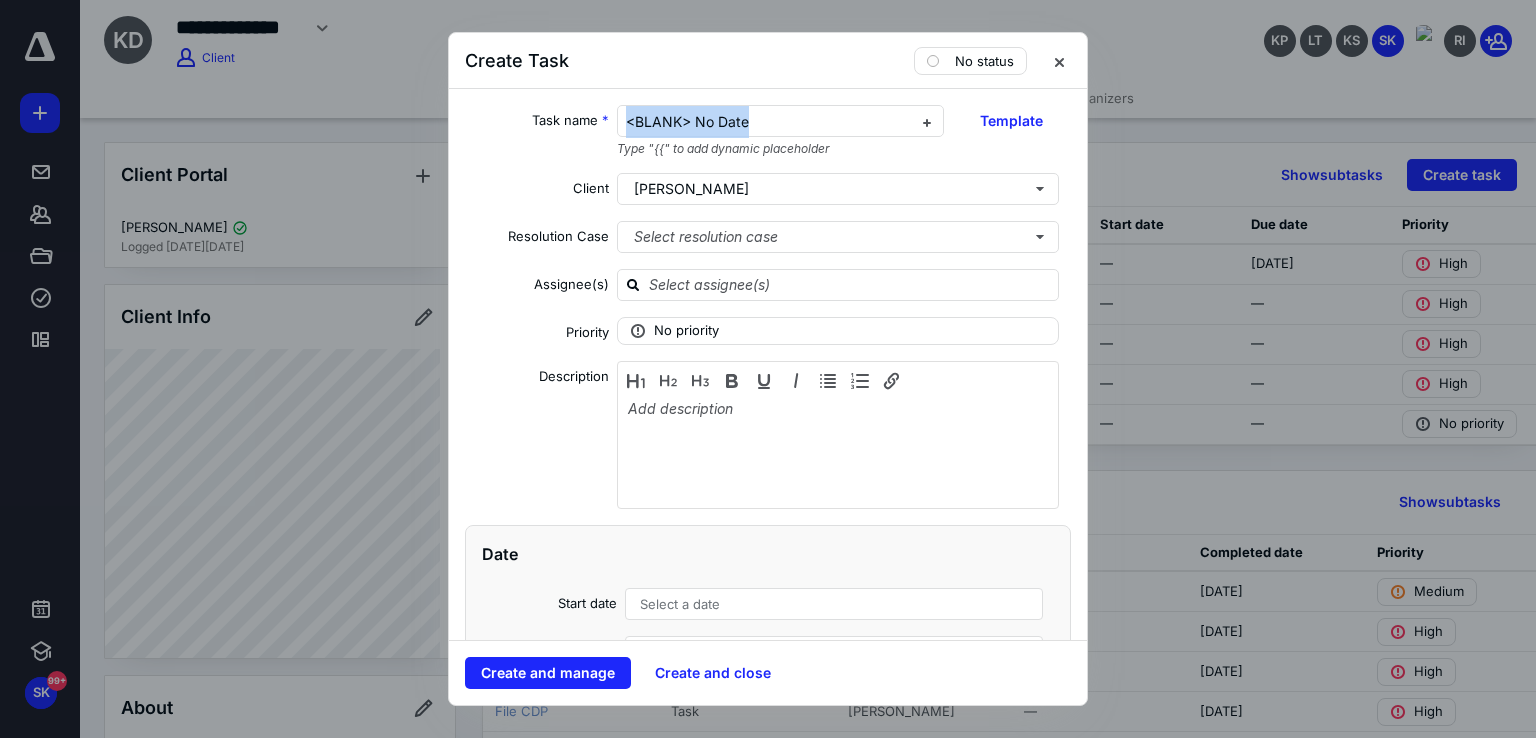 drag, startPoint x: 800, startPoint y: 113, endPoint x: 511, endPoint y: 127, distance: 289.3389 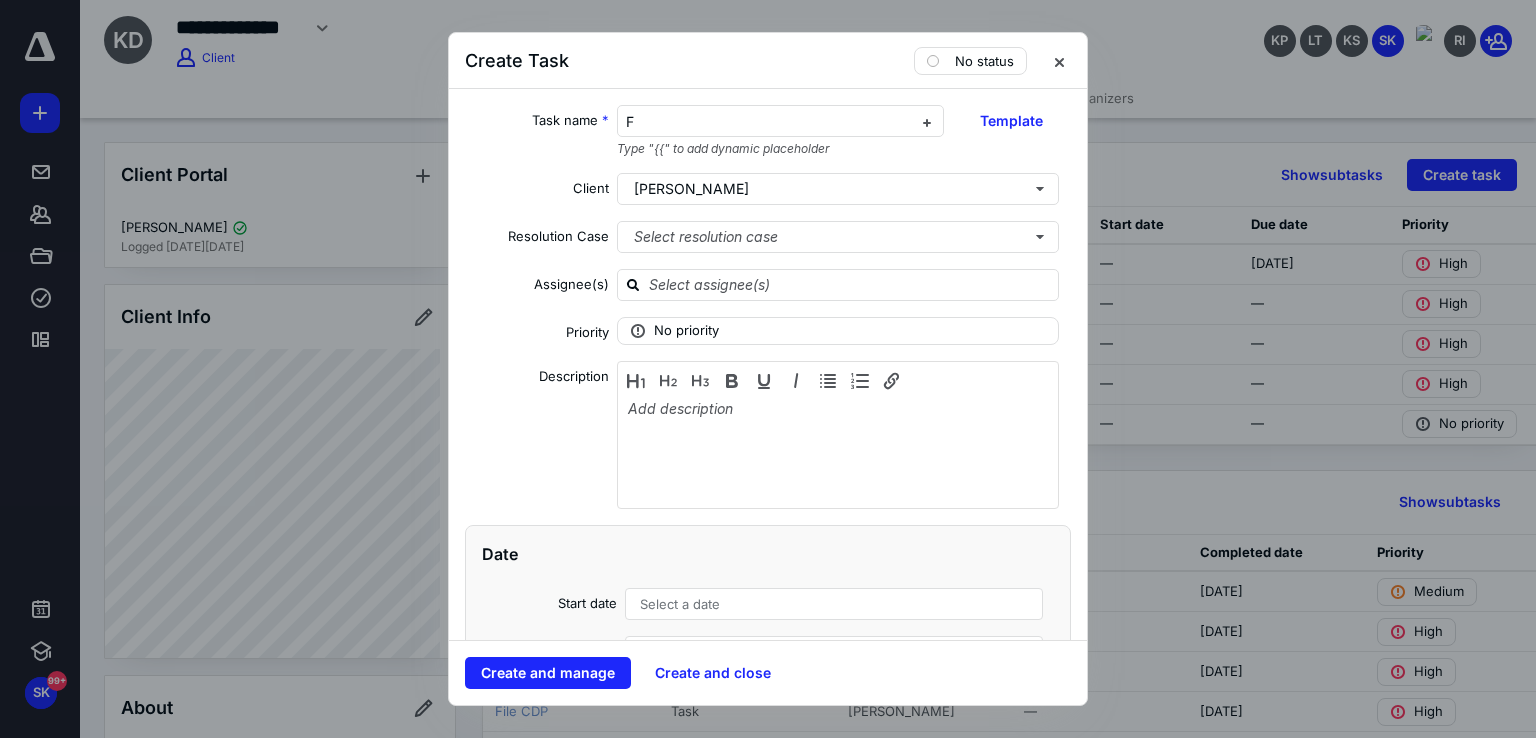 type 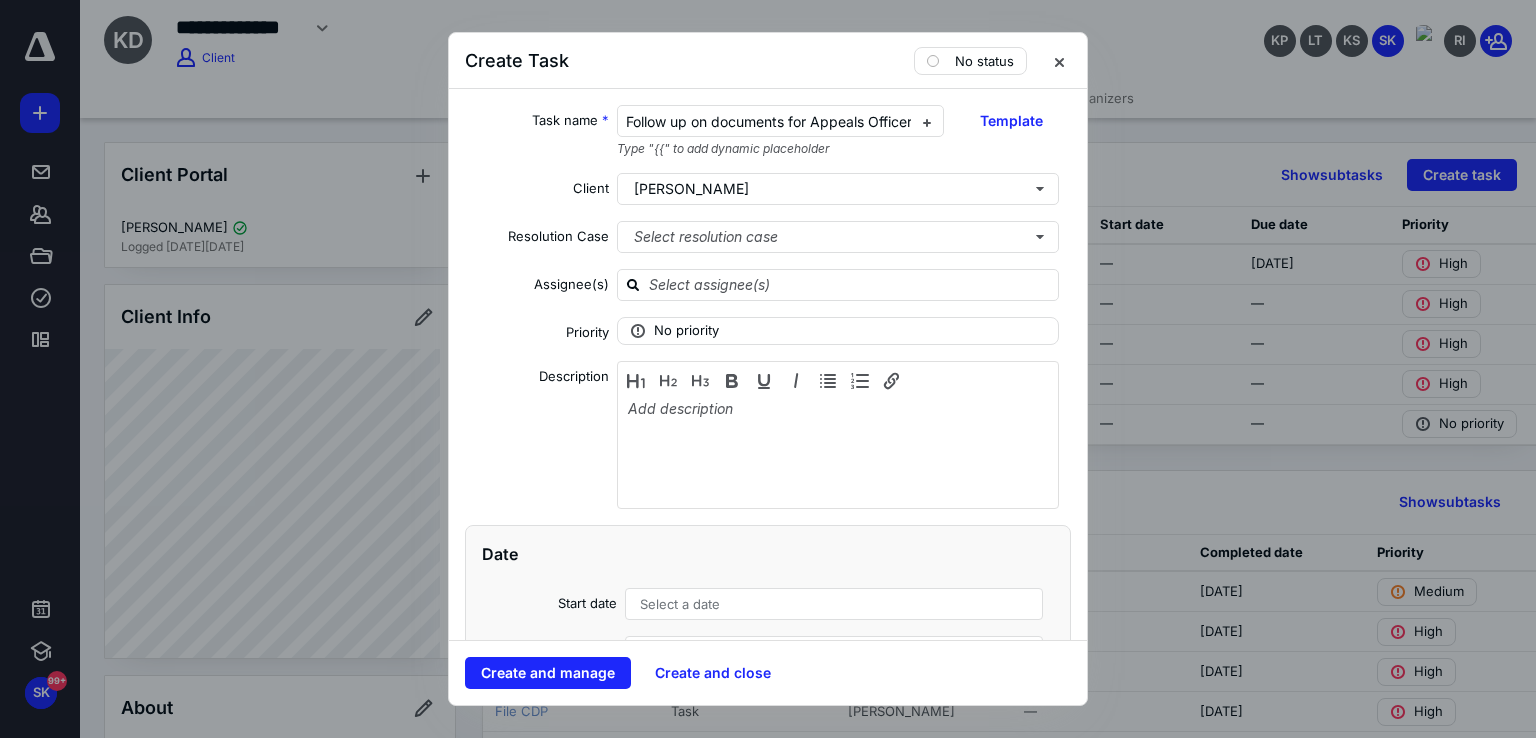 scroll, scrollTop: 0, scrollLeft: 20, axis: horizontal 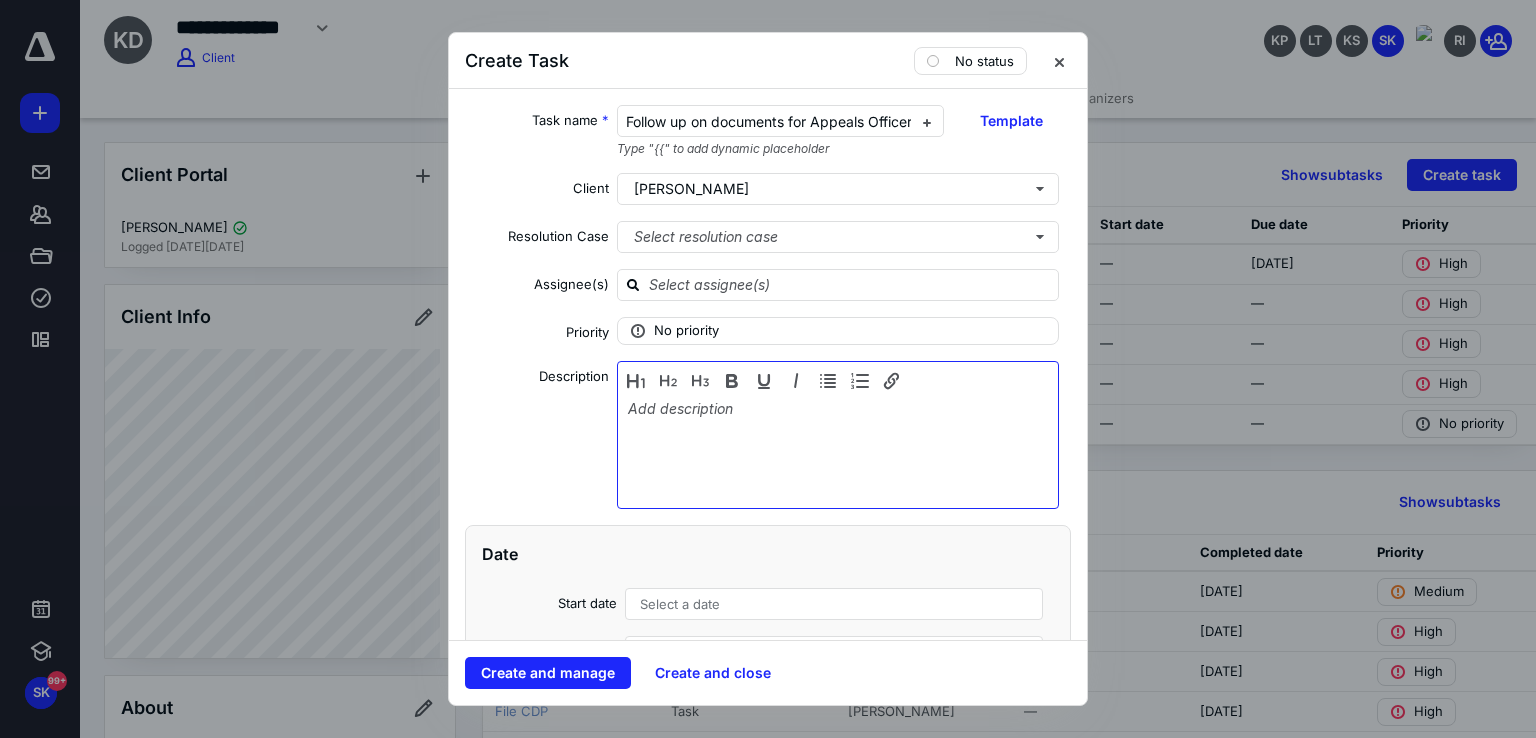click at bounding box center [838, 450] 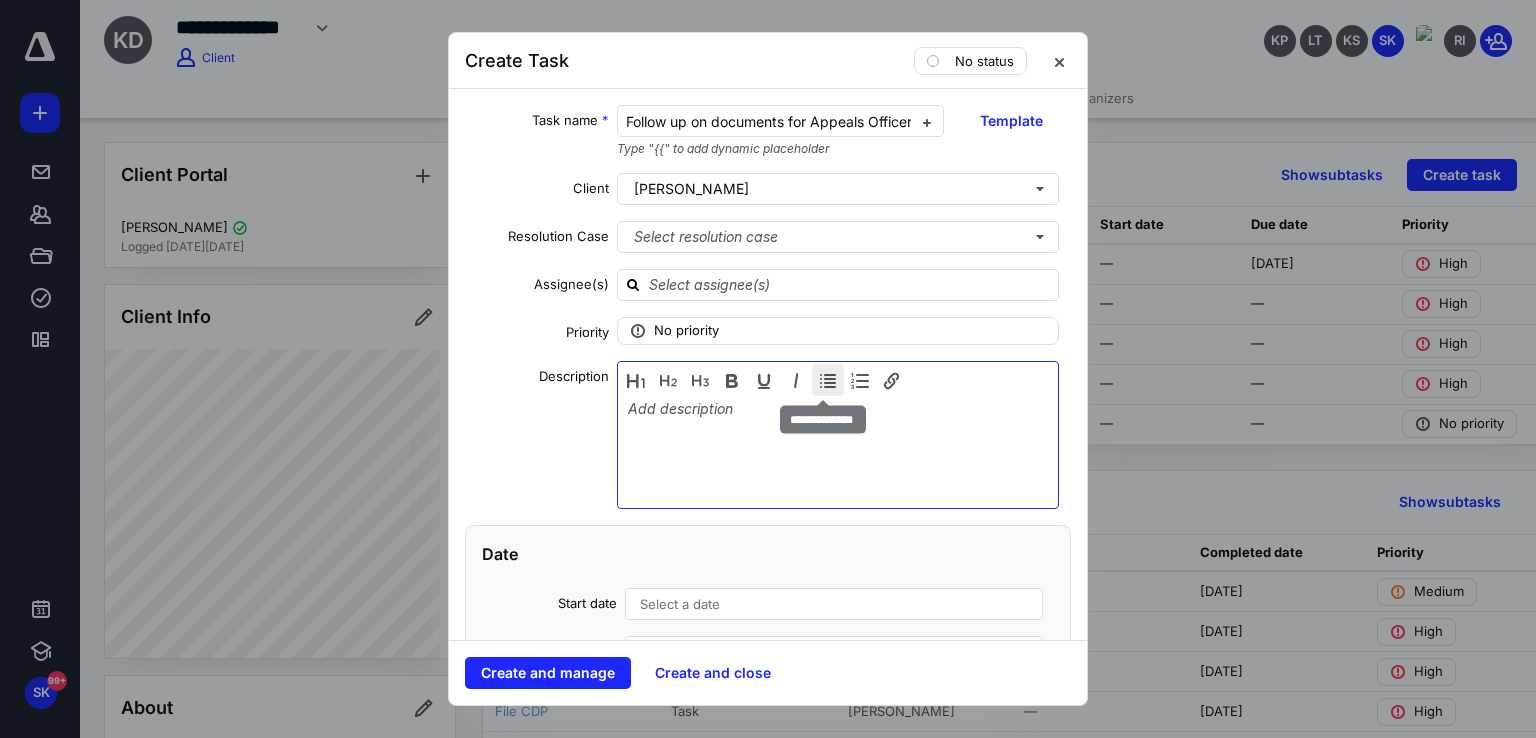 click at bounding box center [828, 380] 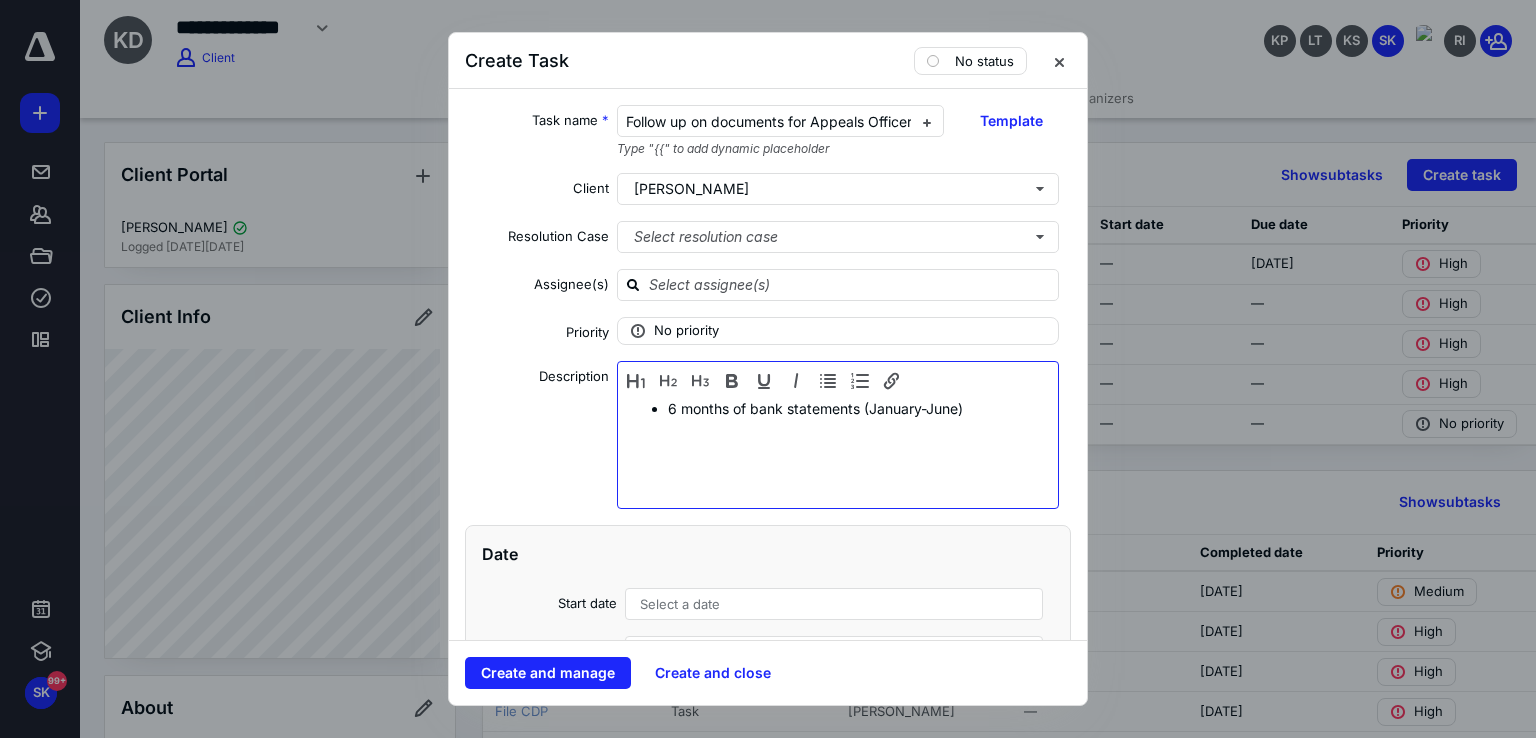 click on "6 months of bank statements (January-June)" at bounding box center [838, 408] 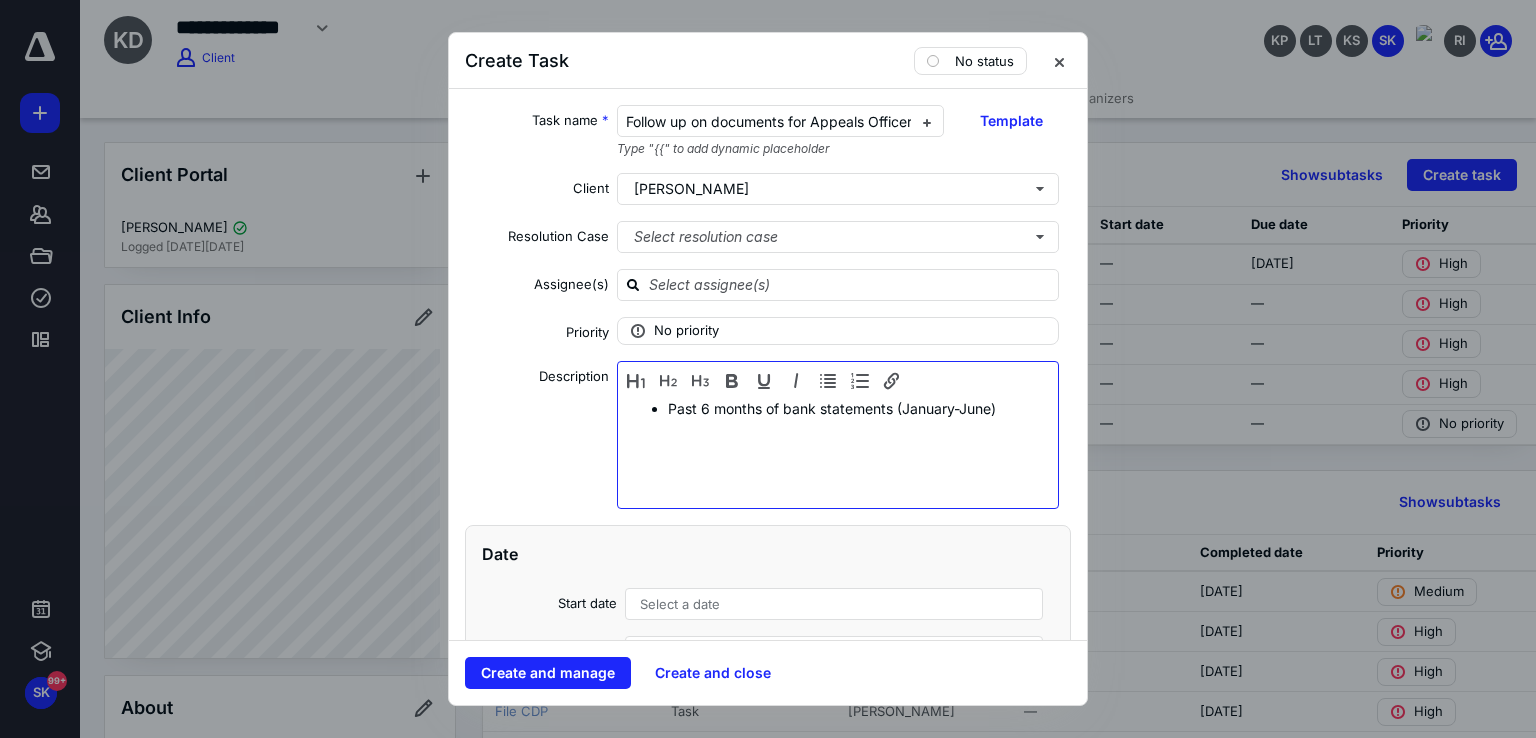 click on "Past 6 months of bank statements (January-June)" at bounding box center (858, 408) 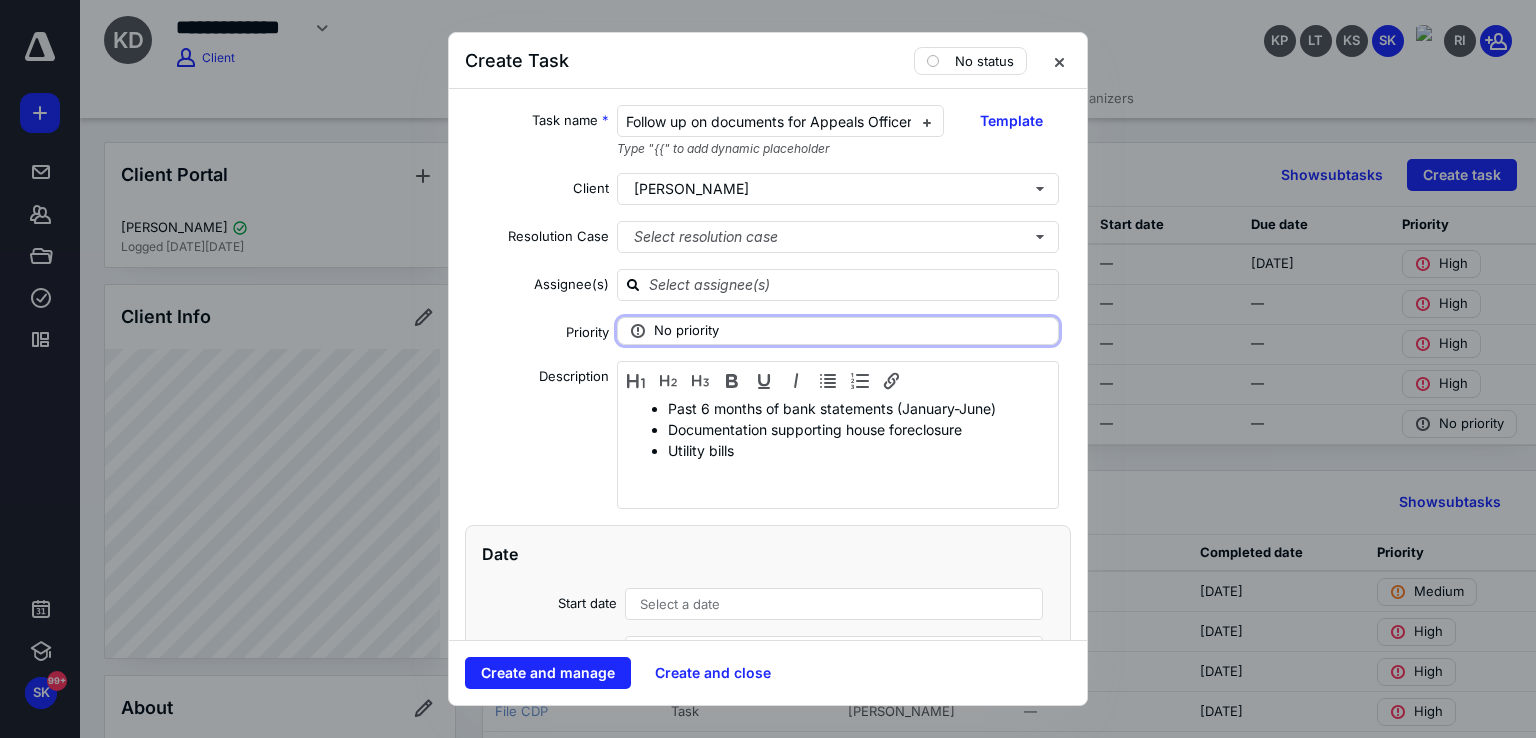 click on "No priority" at bounding box center (838, 331) 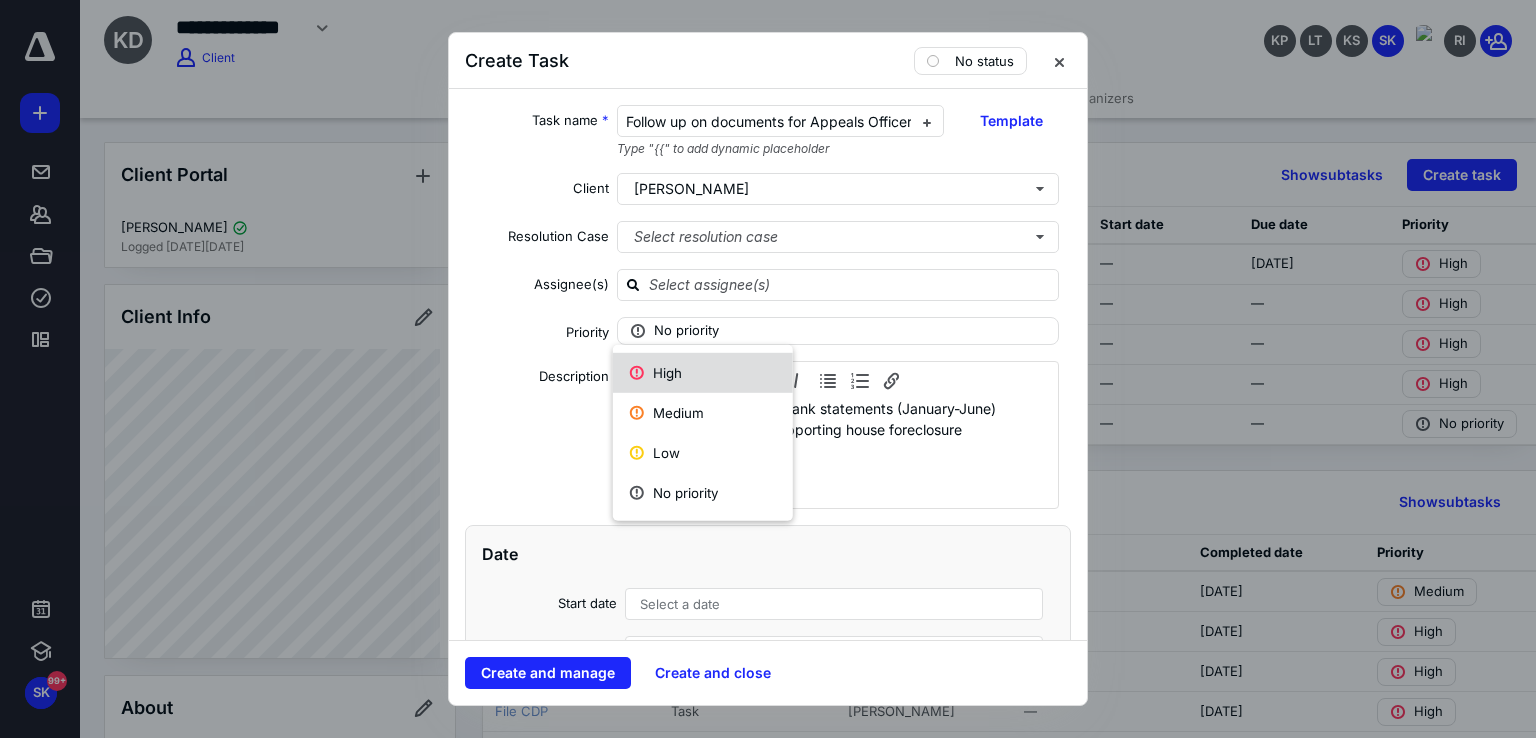 click on "High" at bounding box center (703, 373) 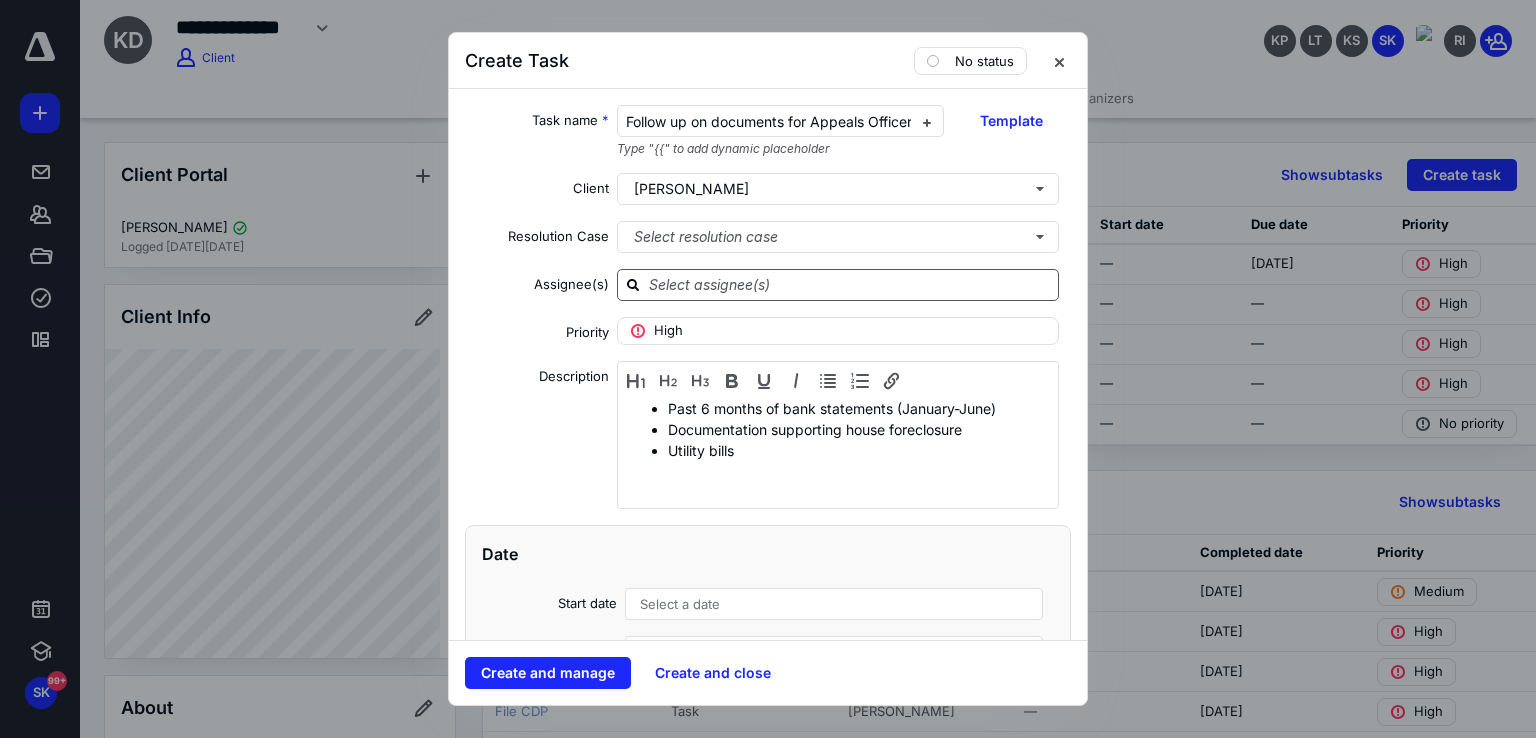 click at bounding box center (850, 284) 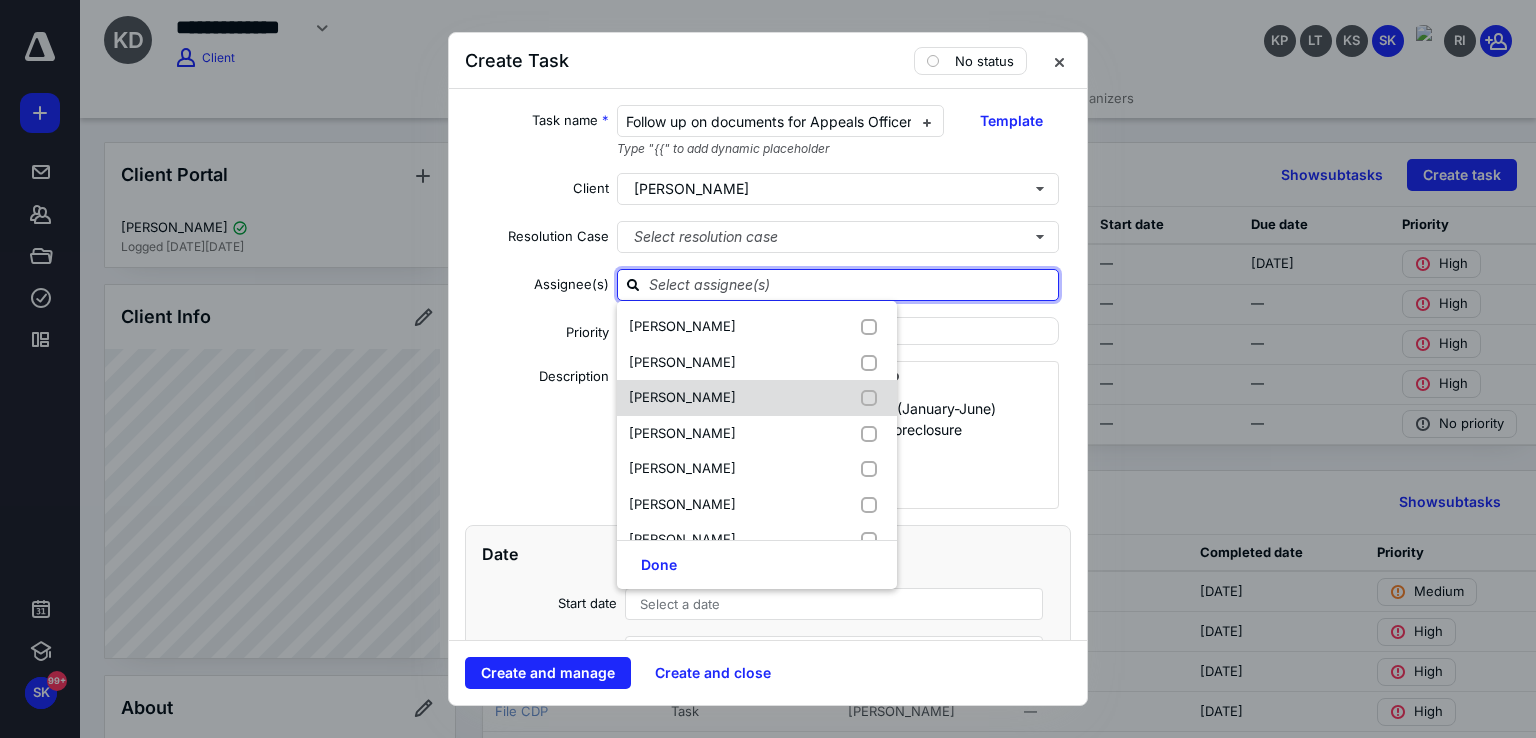 click on "[PERSON_NAME]" at bounding box center [682, 397] 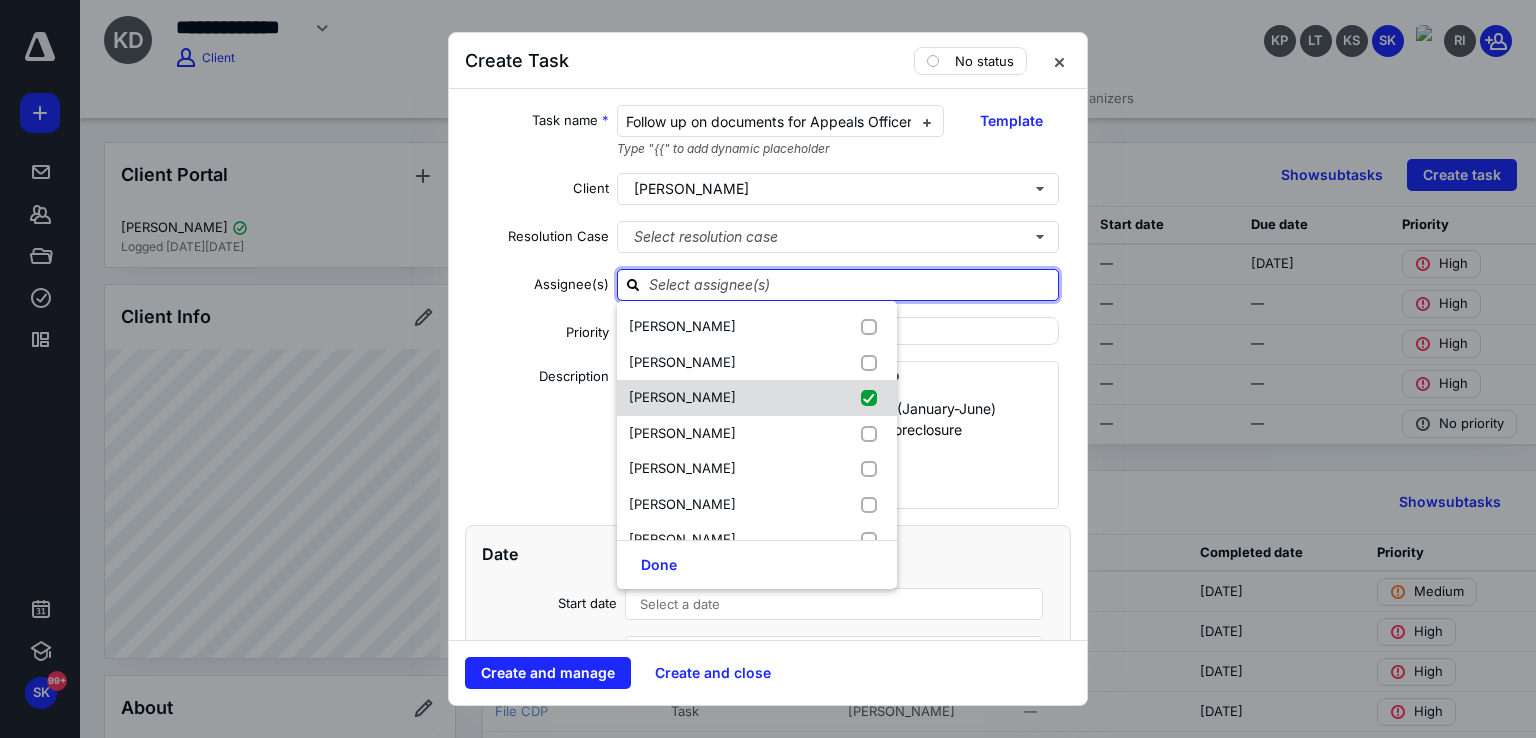 checkbox on "true" 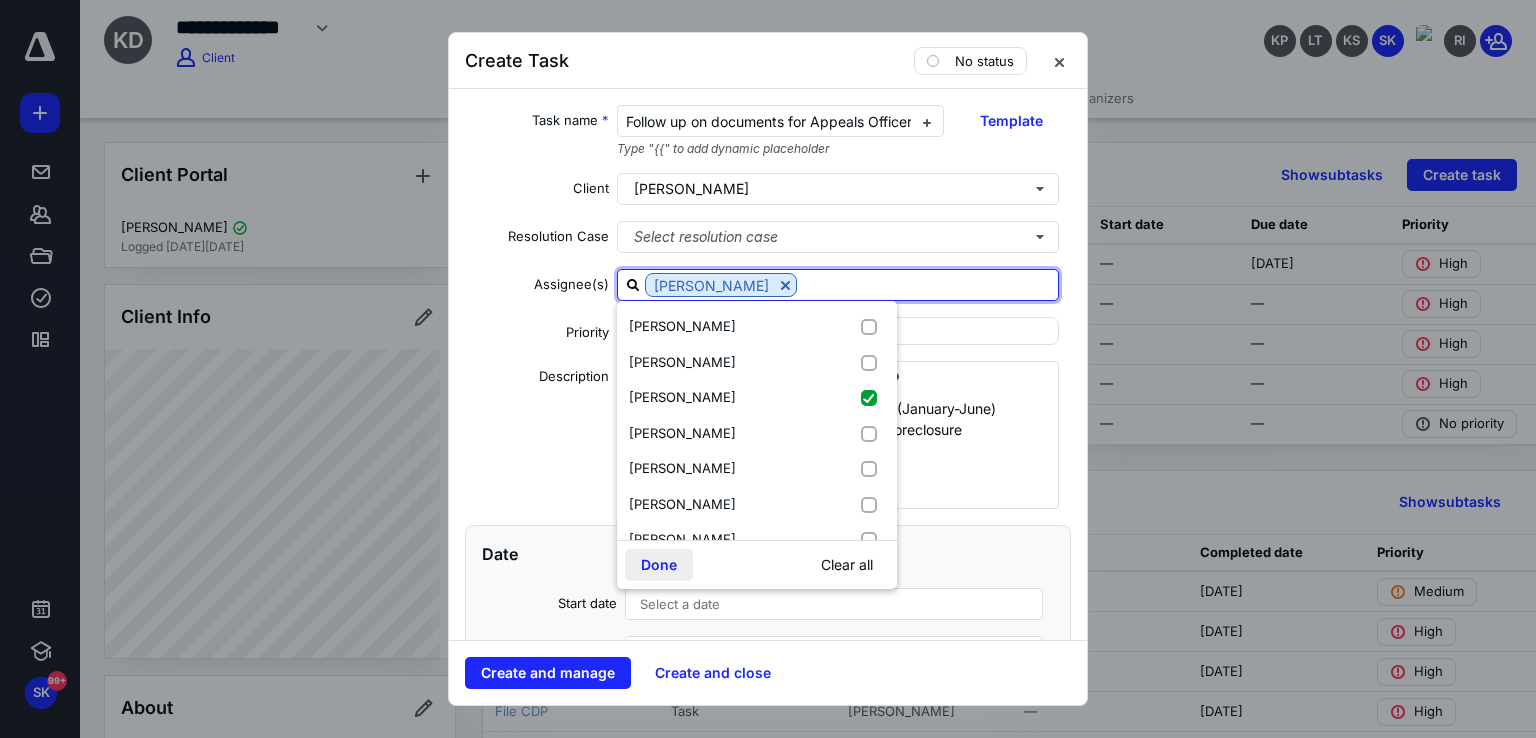 click on "Done" at bounding box center (659, 565) 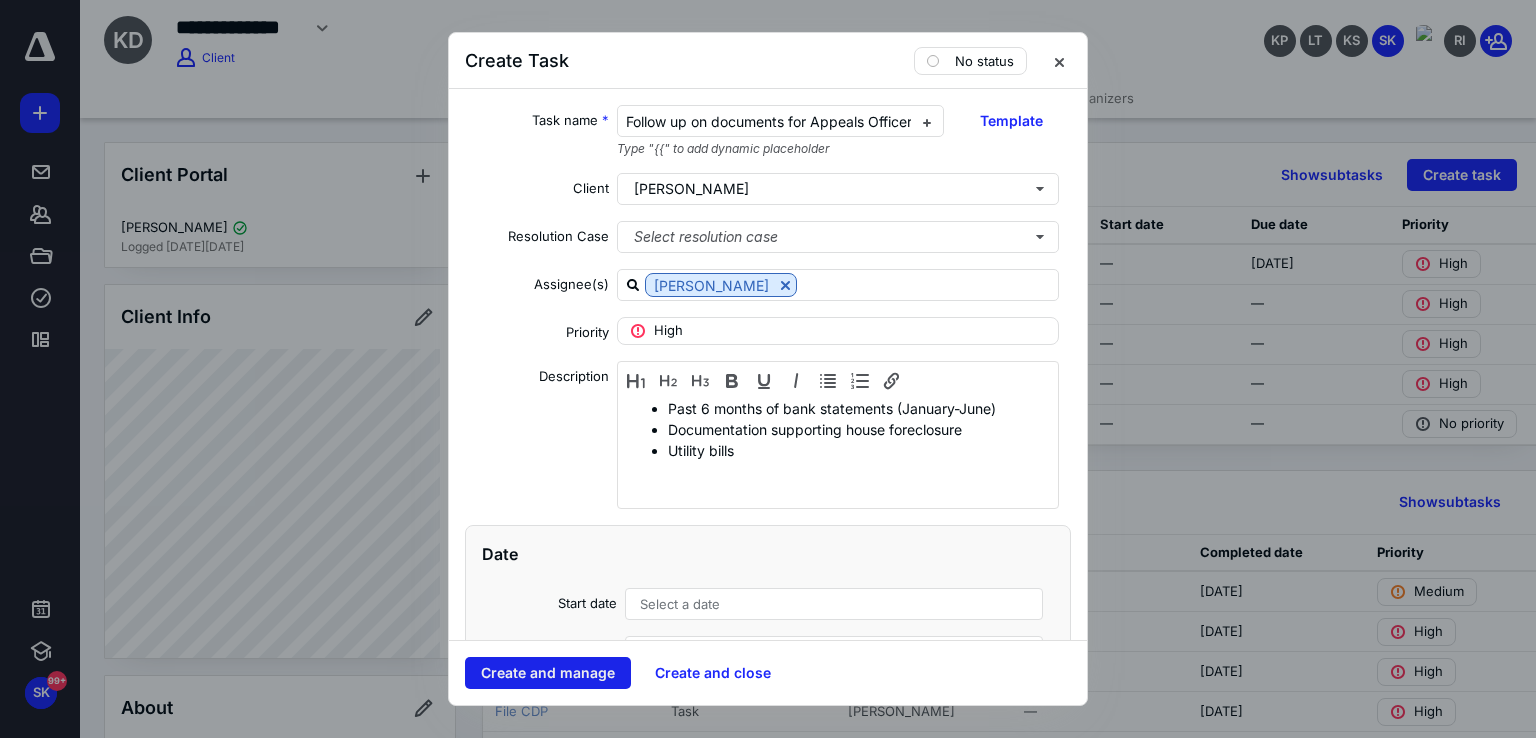 click on "Create and manage" at bounding box center (548, 673) 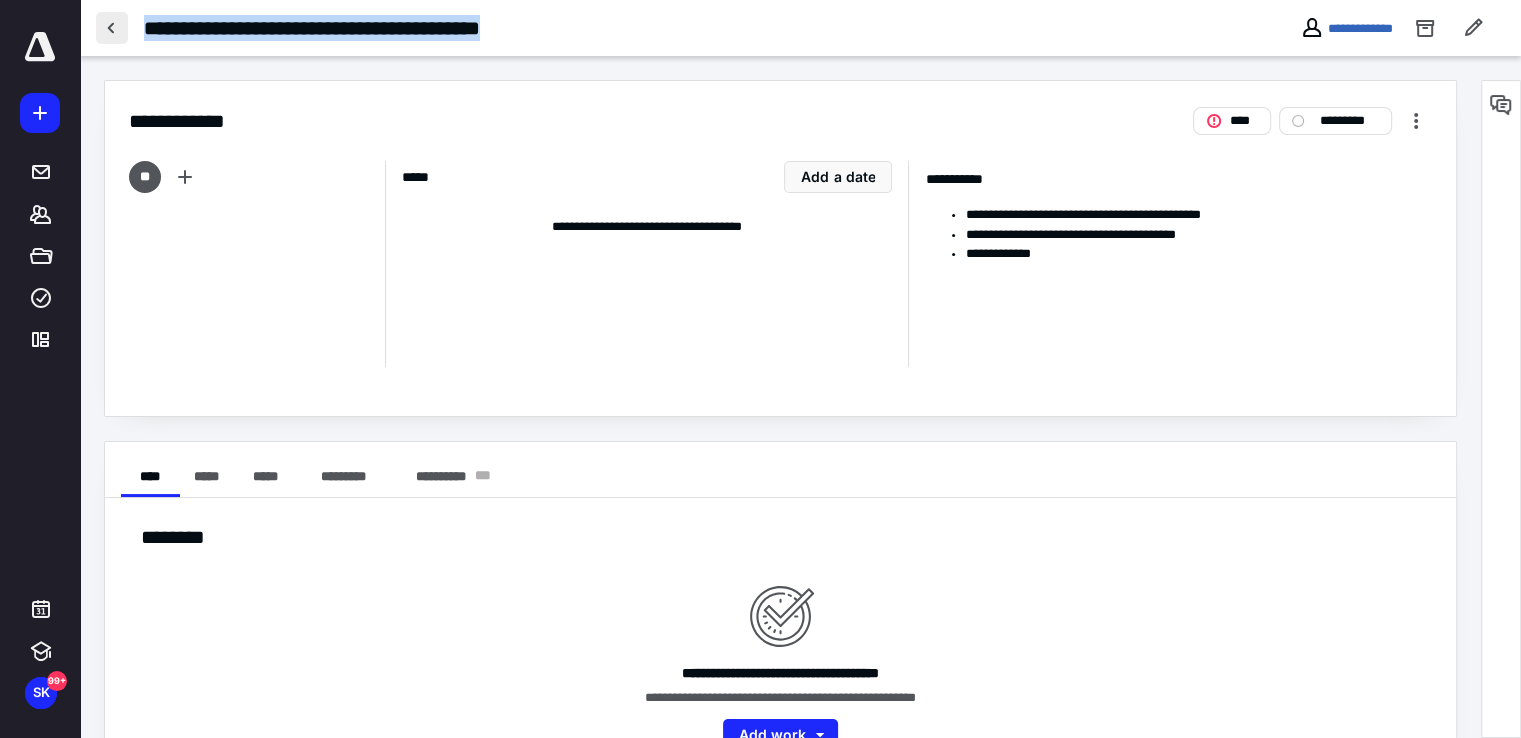 drag, startPoint x: 565, startPoint y: 29, endPoint x: 107, endPoint y: 37, distance: 458.06985 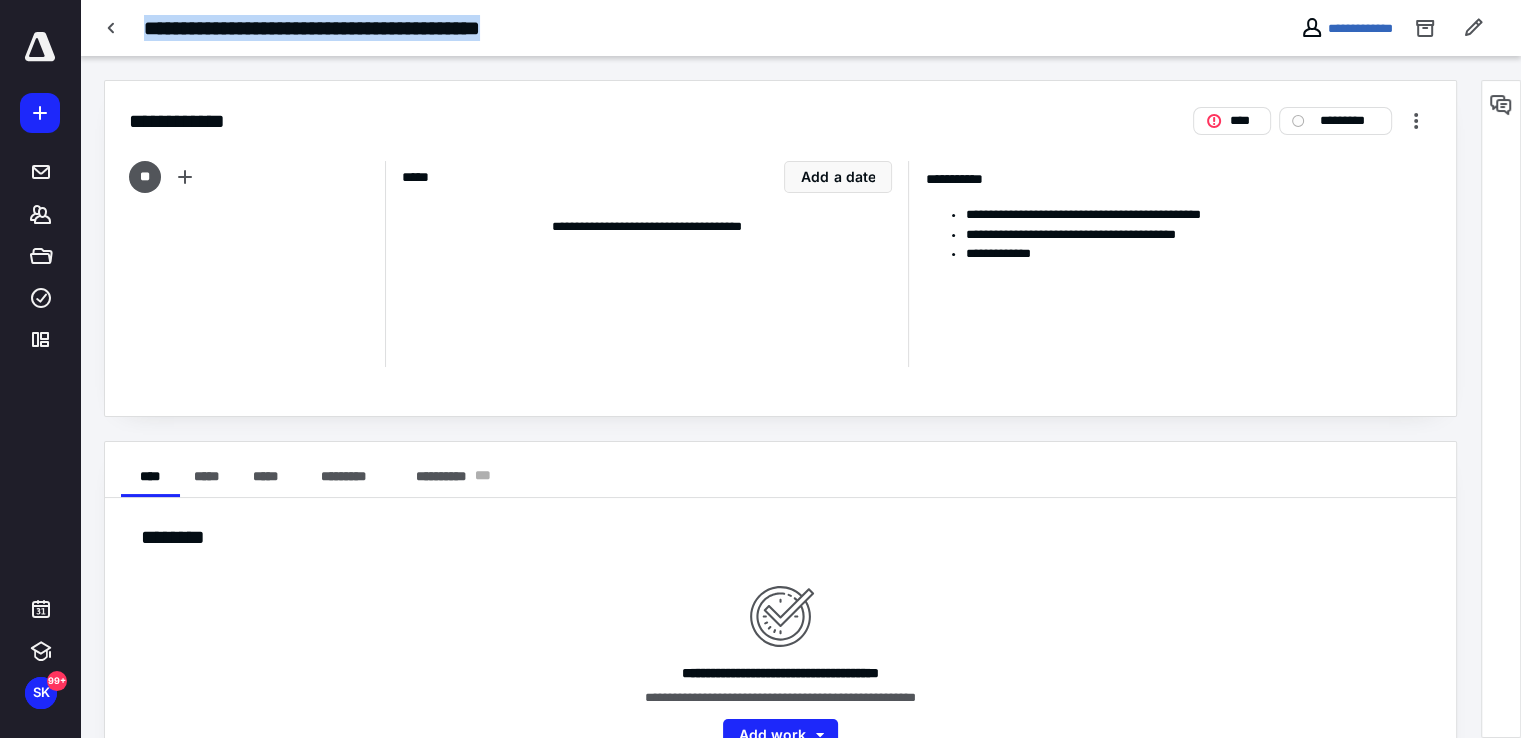 copy on "**********" 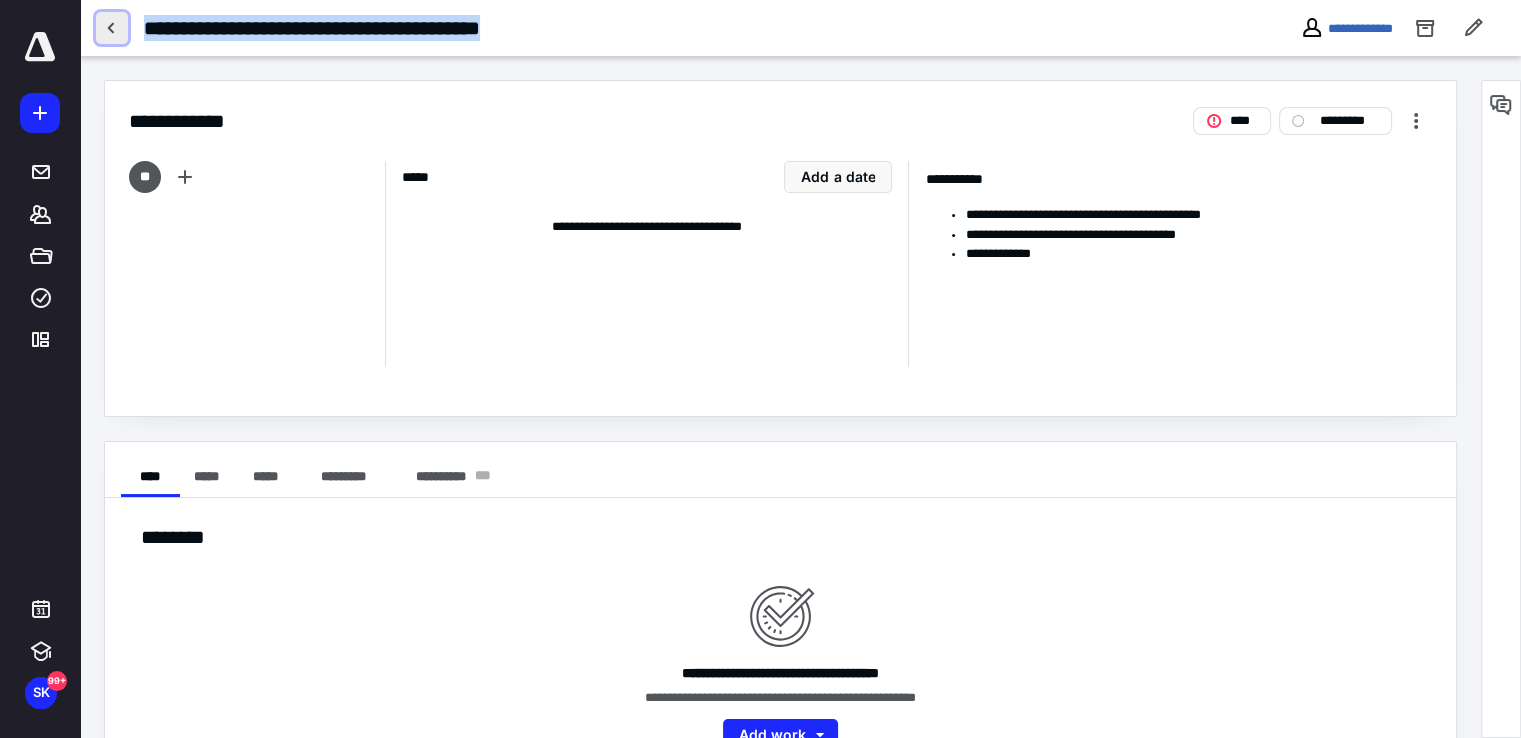 click at bounding box center (112, 28) 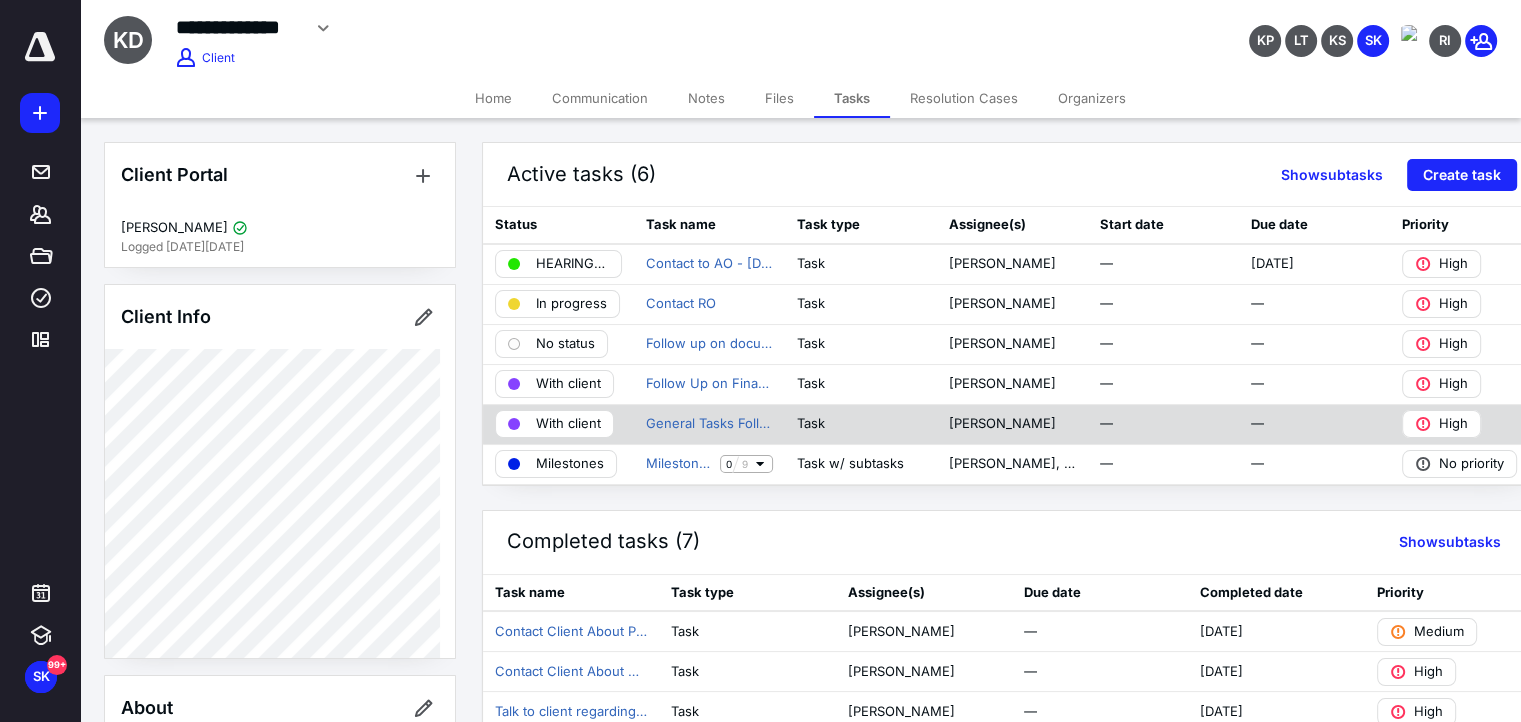 click on "General Tasks Follow Ups" at bounding box center (709, 424) 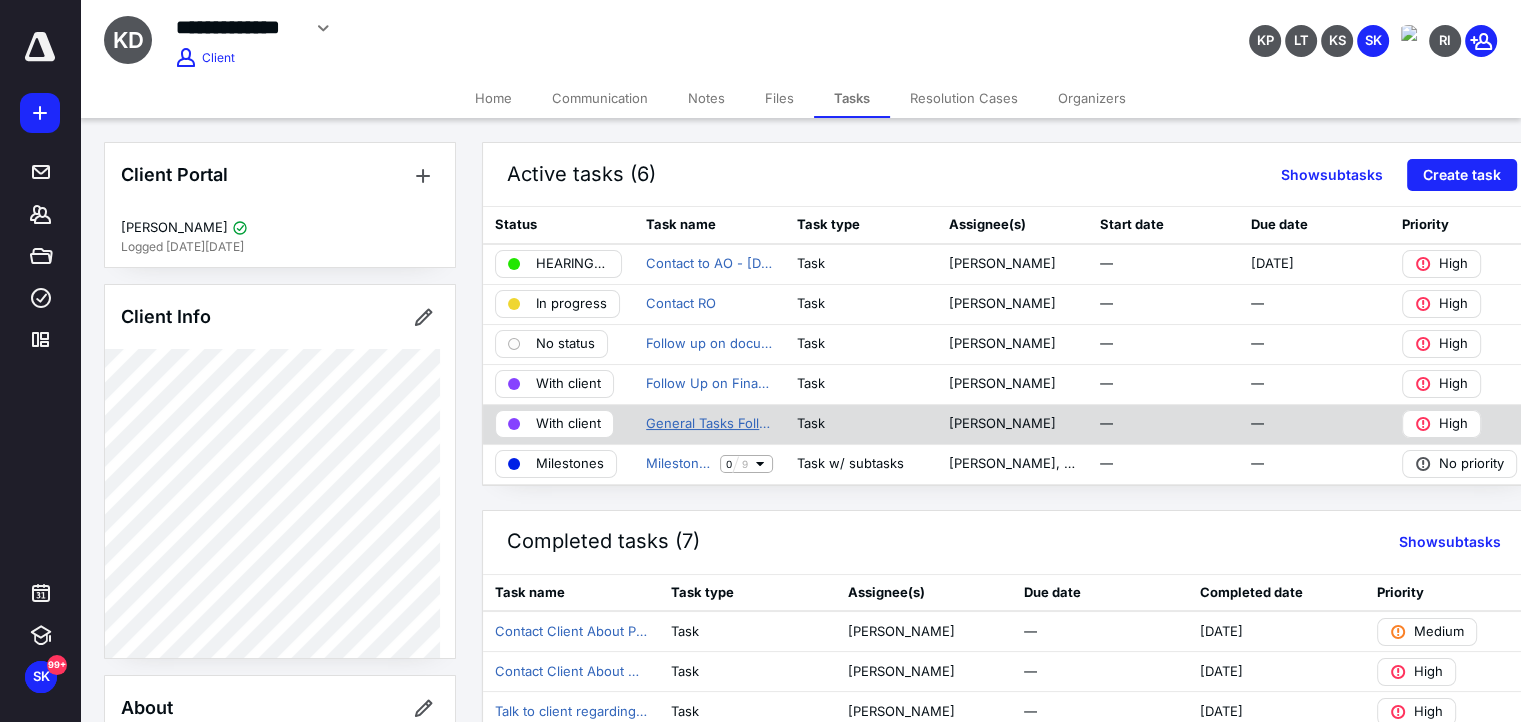 click on "General Tasks Follow Ups" at bounding box center [709, 424] 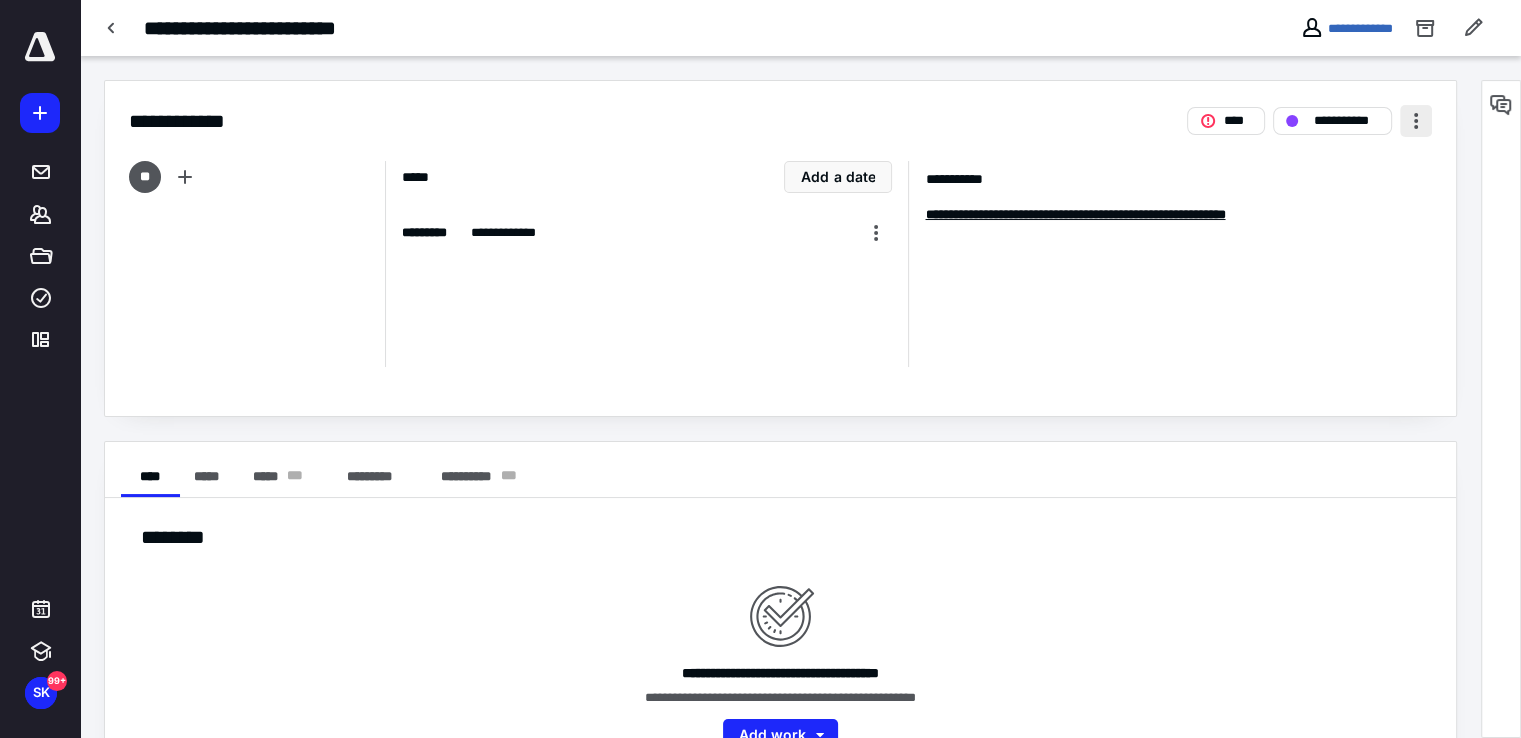click at bounding box center (1416, 121) 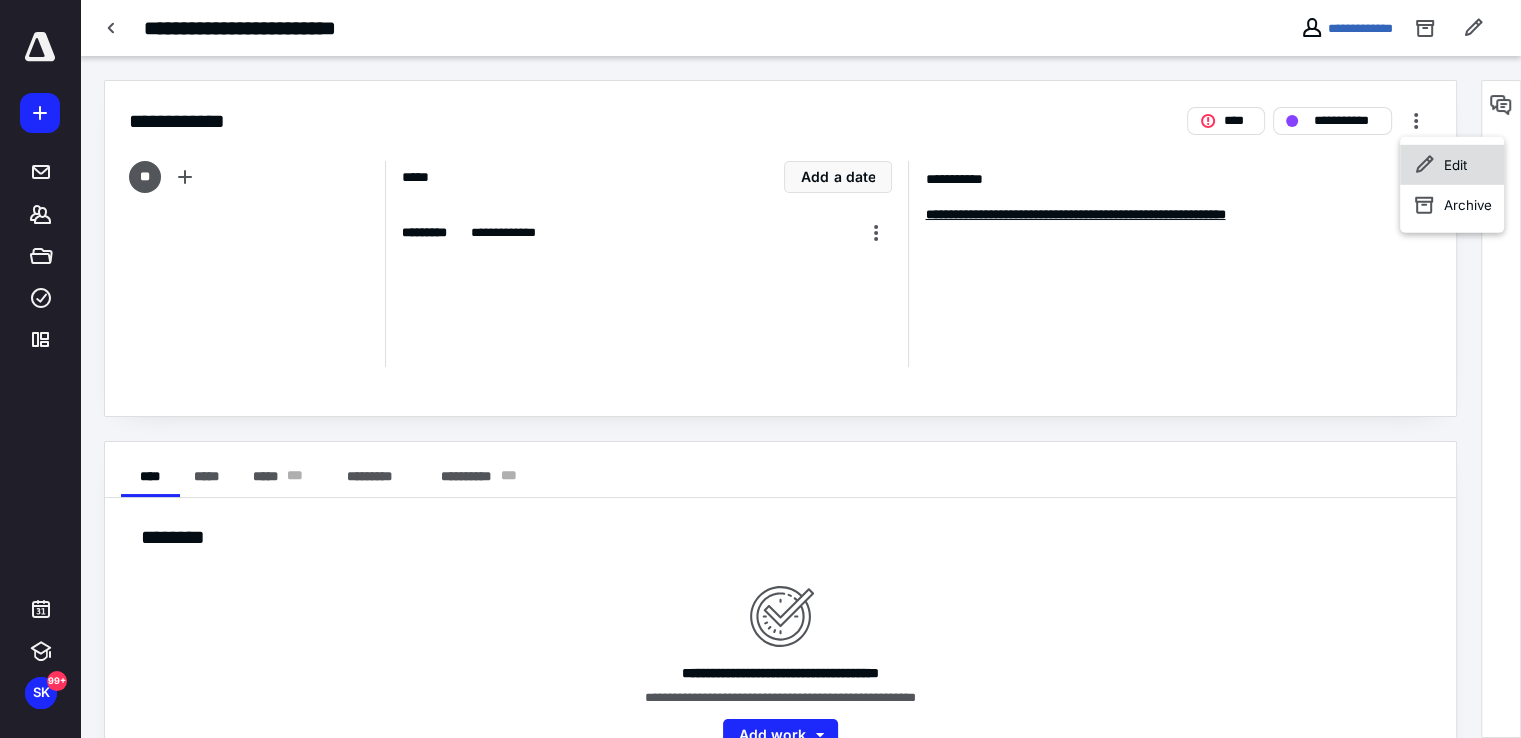 click 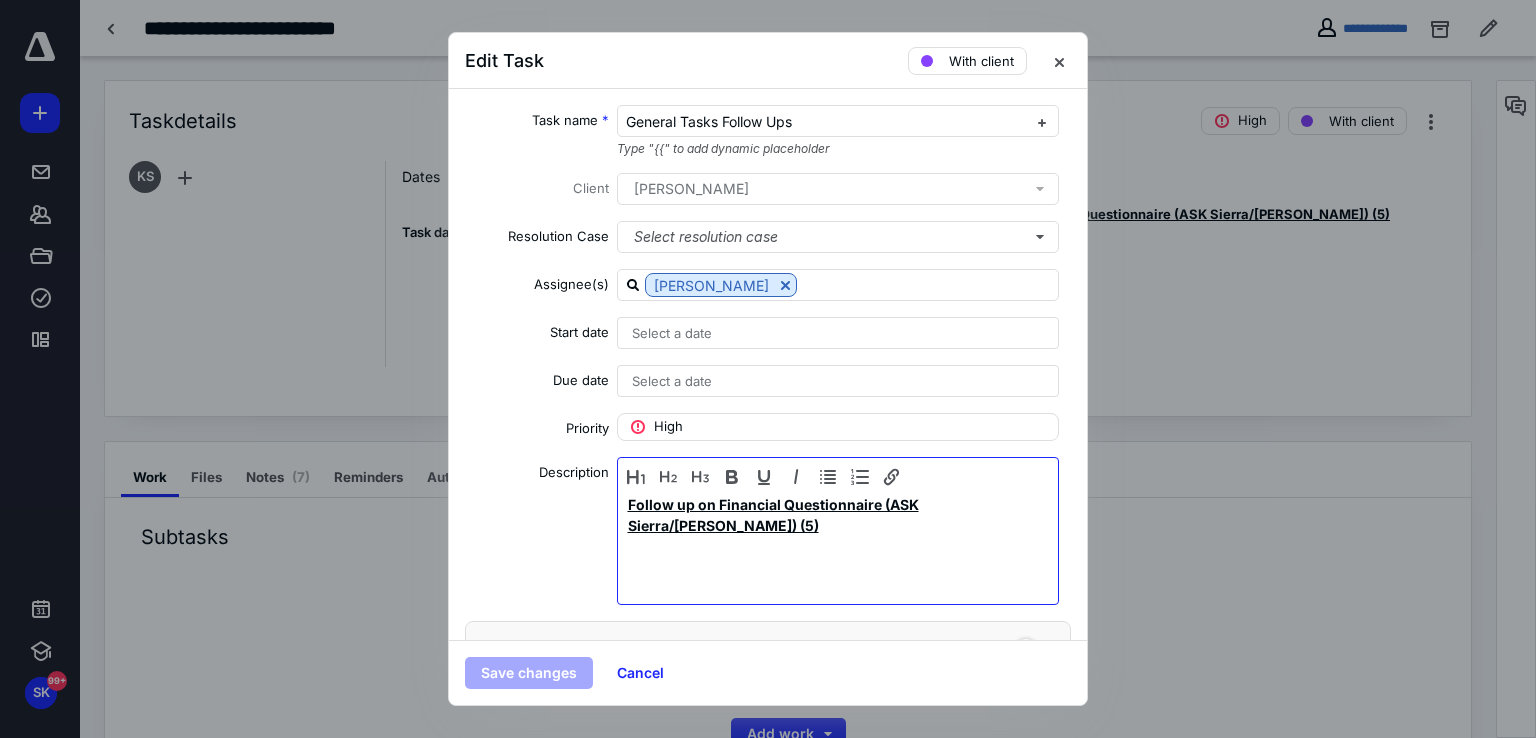 click on "Follow up on Financial Questionnaire (ASK Sierra/Larisa) (5)" at bounding box center [773, 515] 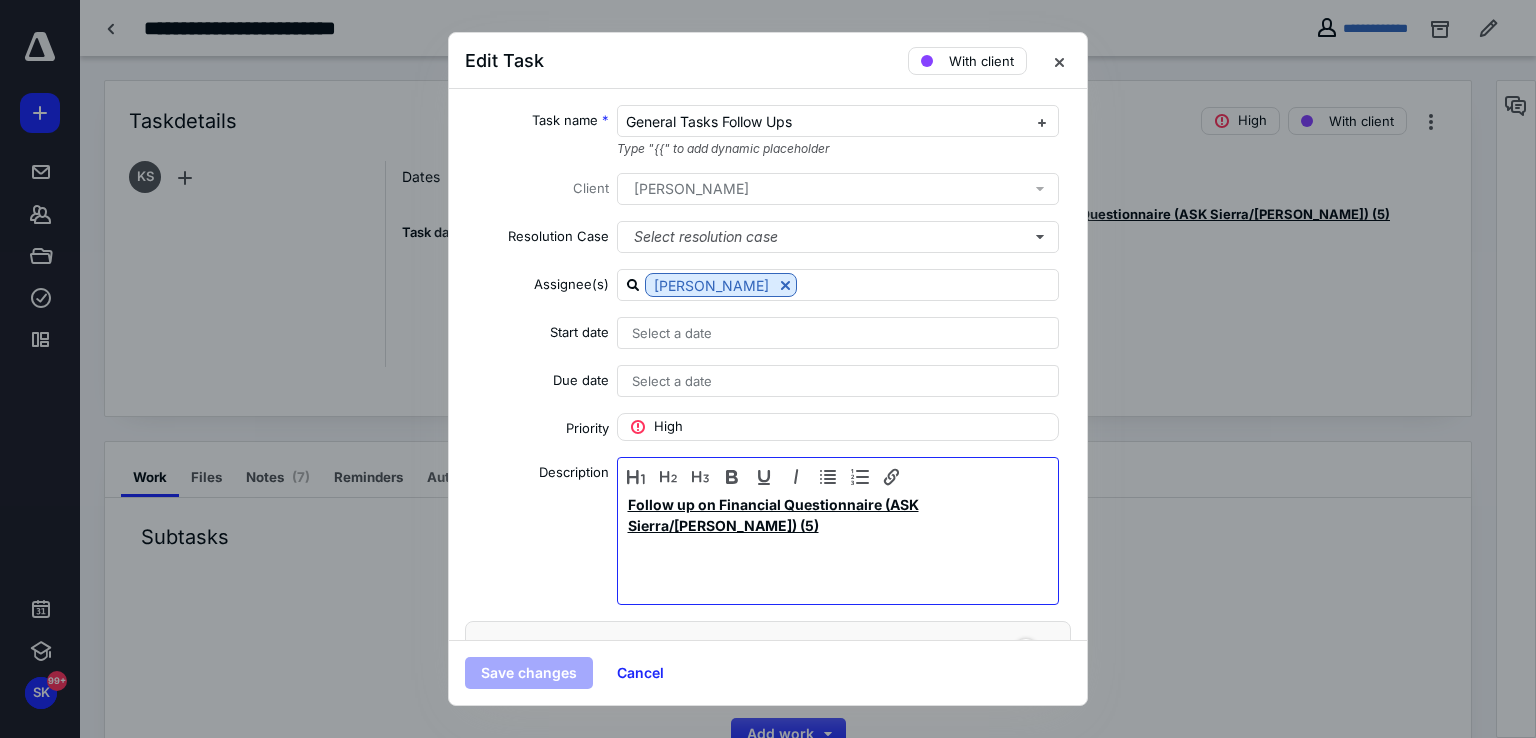 click on "Follow up on Financial Questionnaire (ASK Sierra/Larisa) (5)" at bounding box center [838, 546] 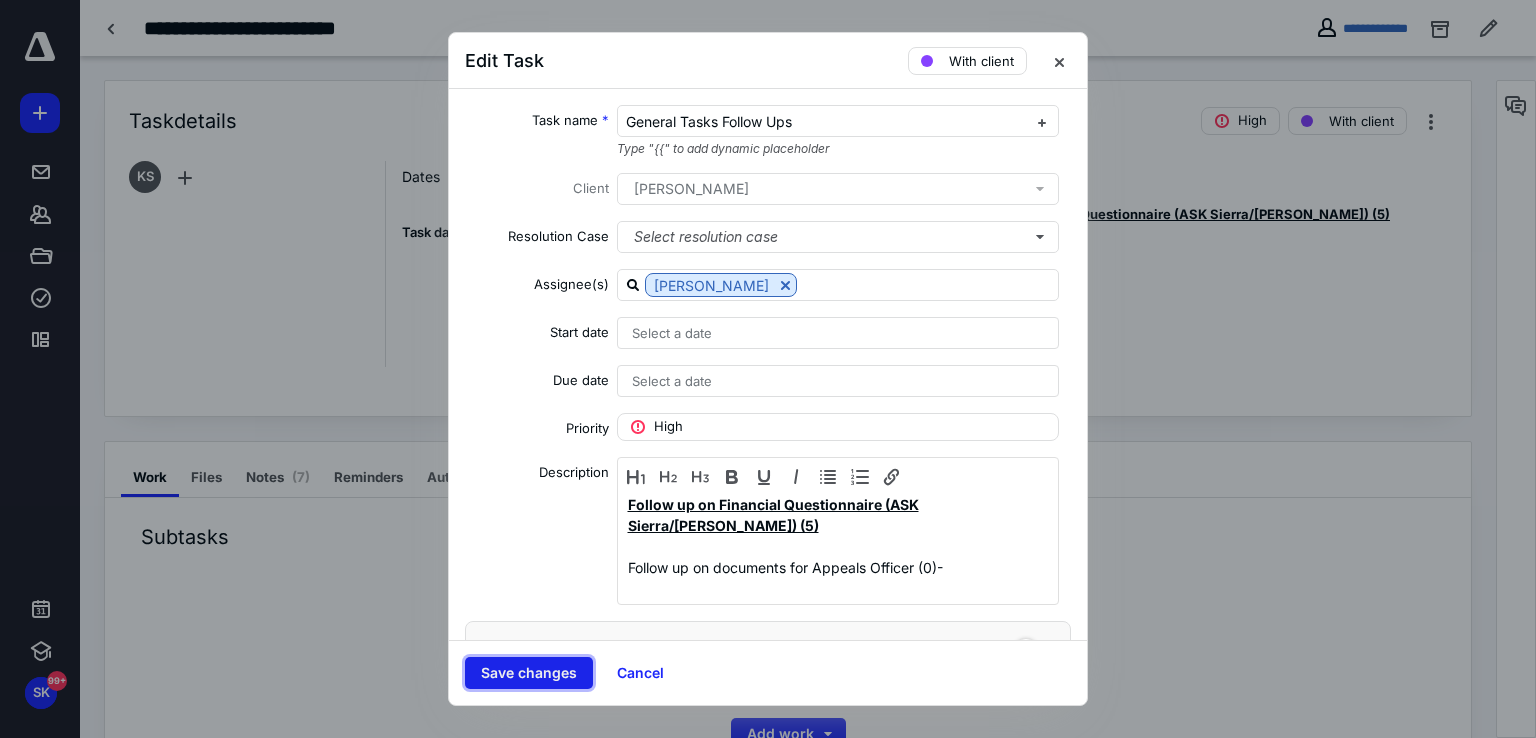 click on "Save changes" at bounding box center [529, 673] 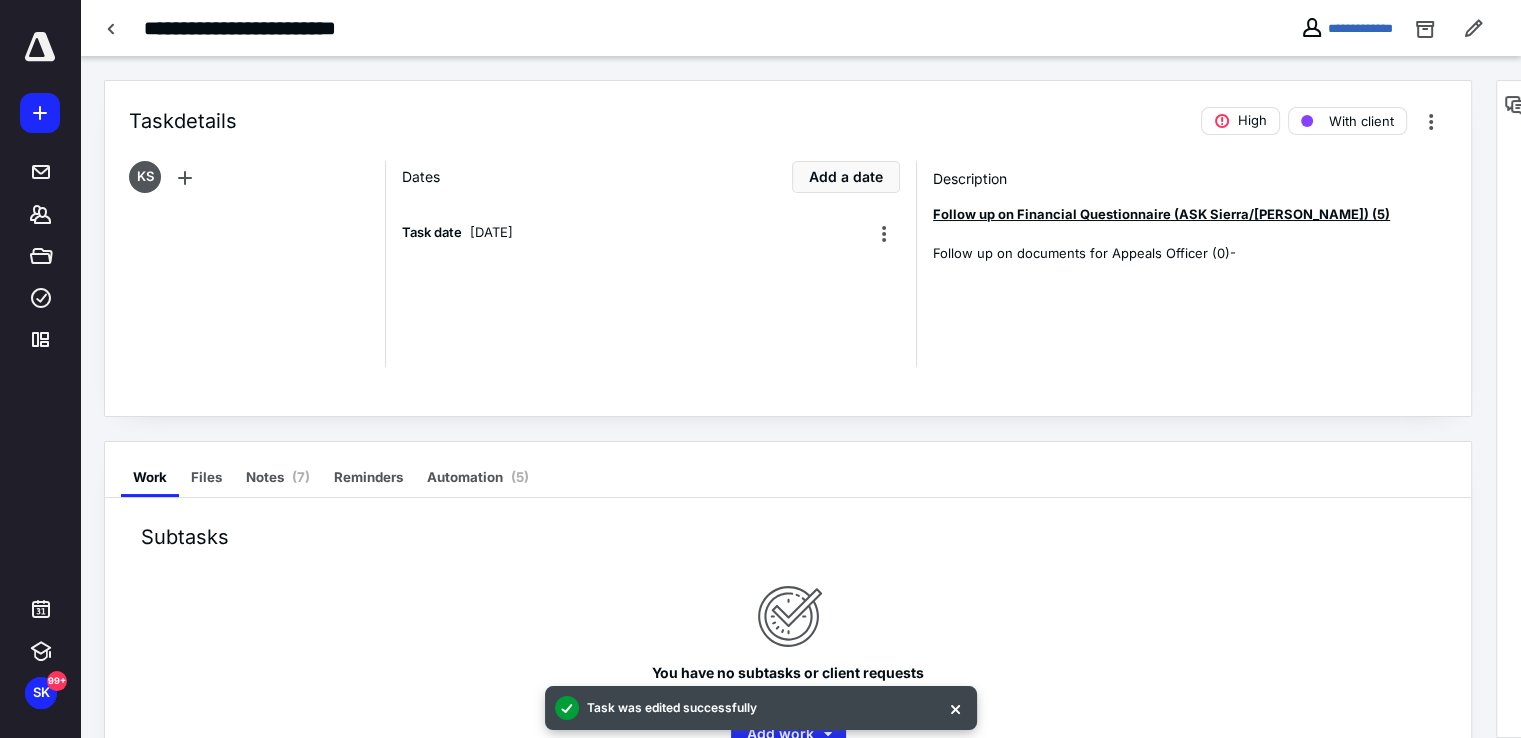 click at bounding box center [112, 28] 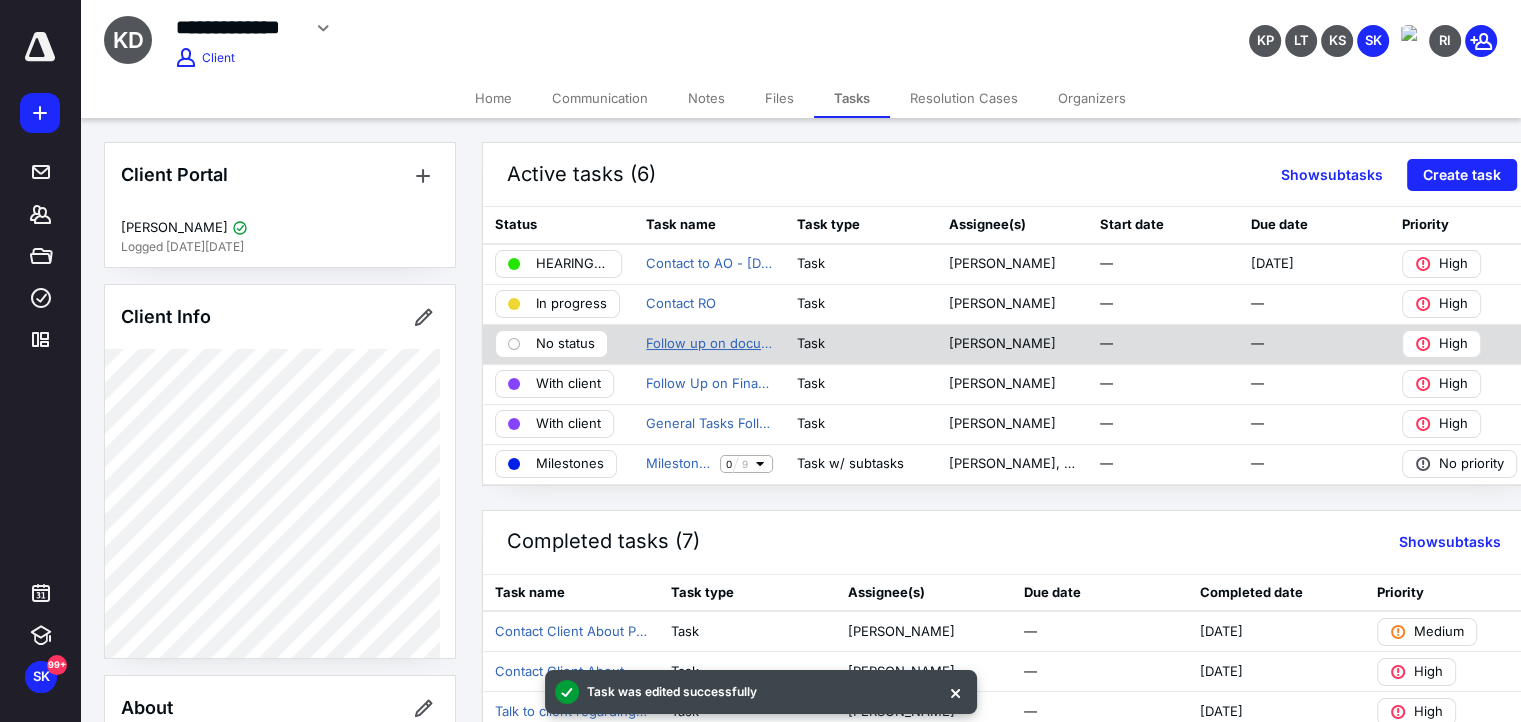 click on "Follow up on documents for Appeals Officer" at bounding box center (709, 344) 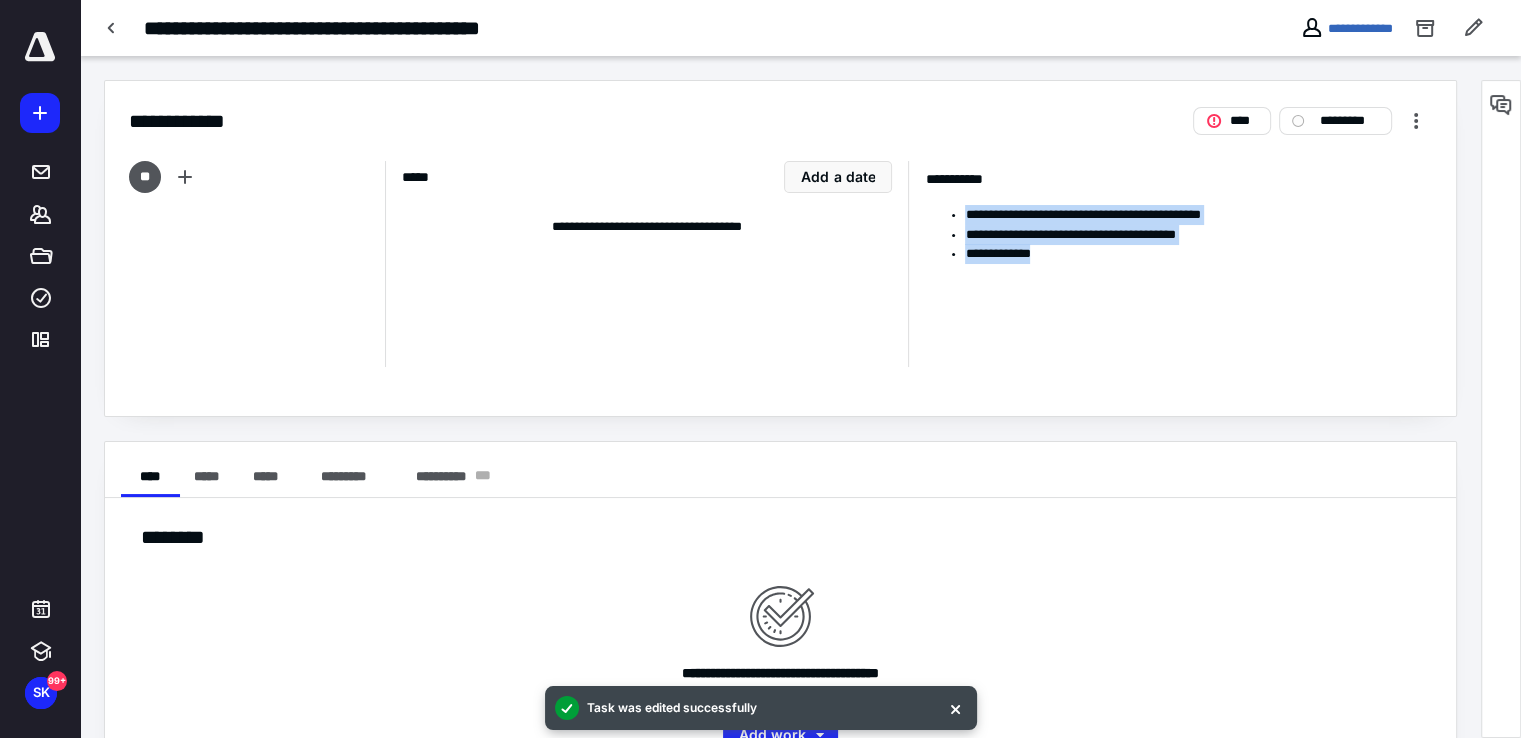drag, startPoint x: 1035, startPoint y: 252, endPoint x: 965, endPoint y: 219, distance: 77.388626 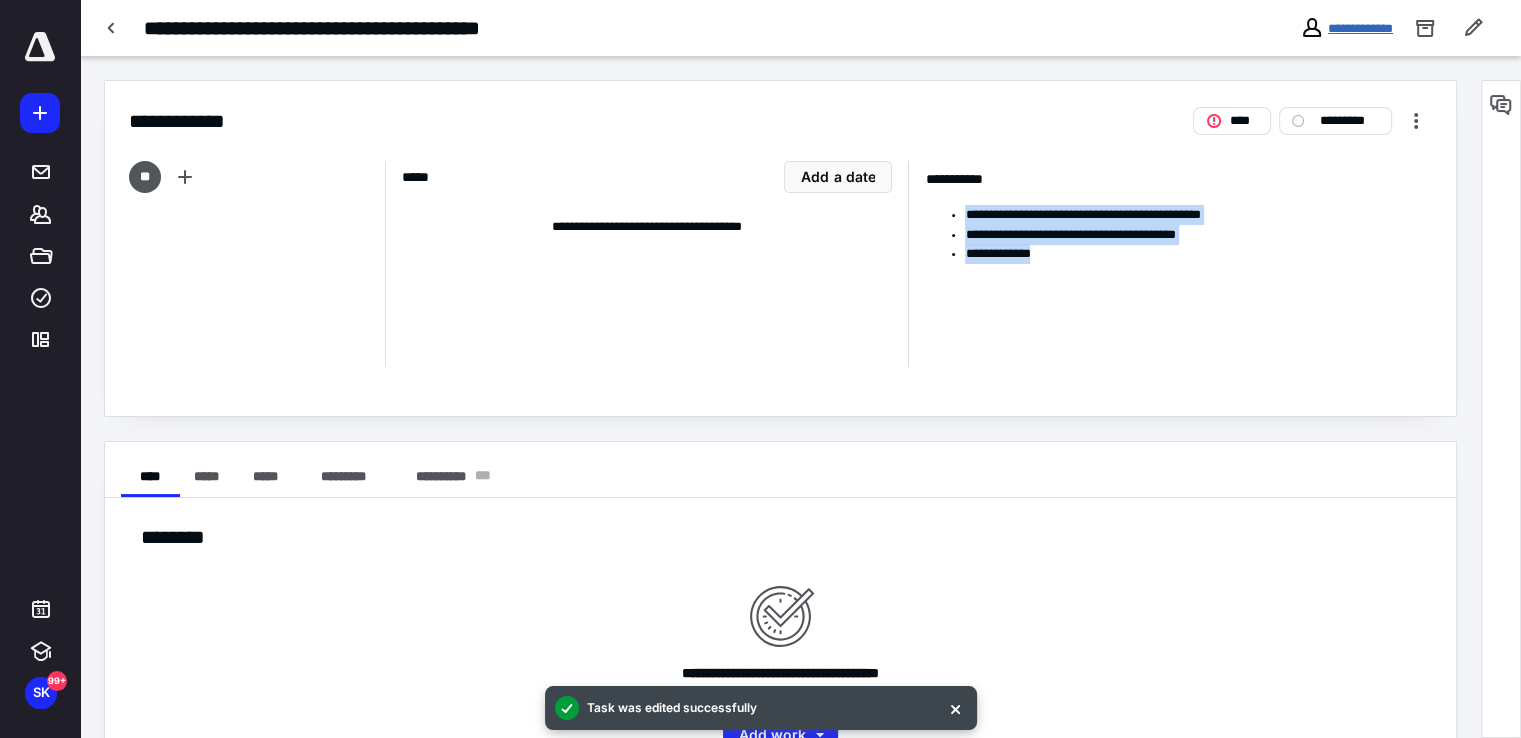 click on "**********" at bounding box center (1360, 28) 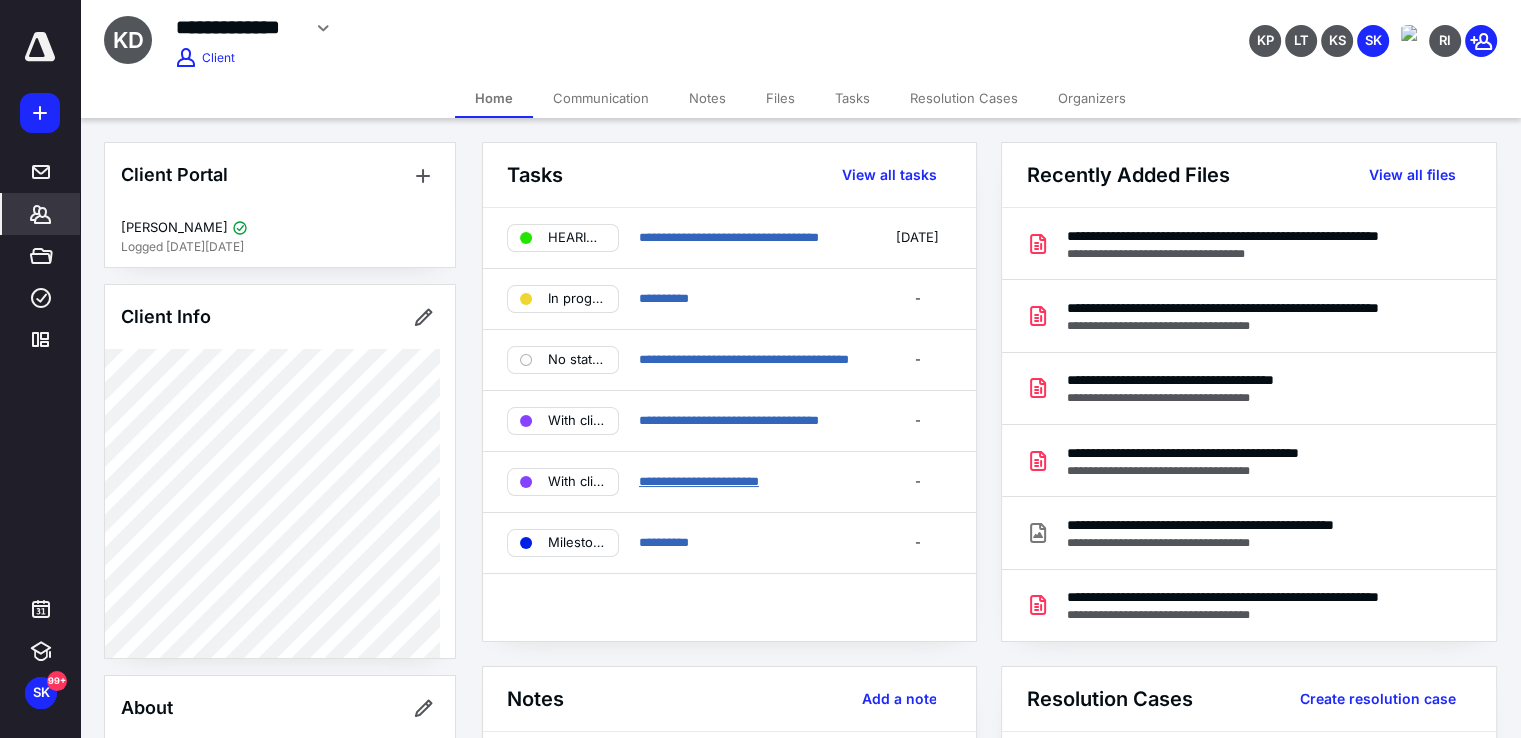 click on "**********" at bounding box center (699, 481) 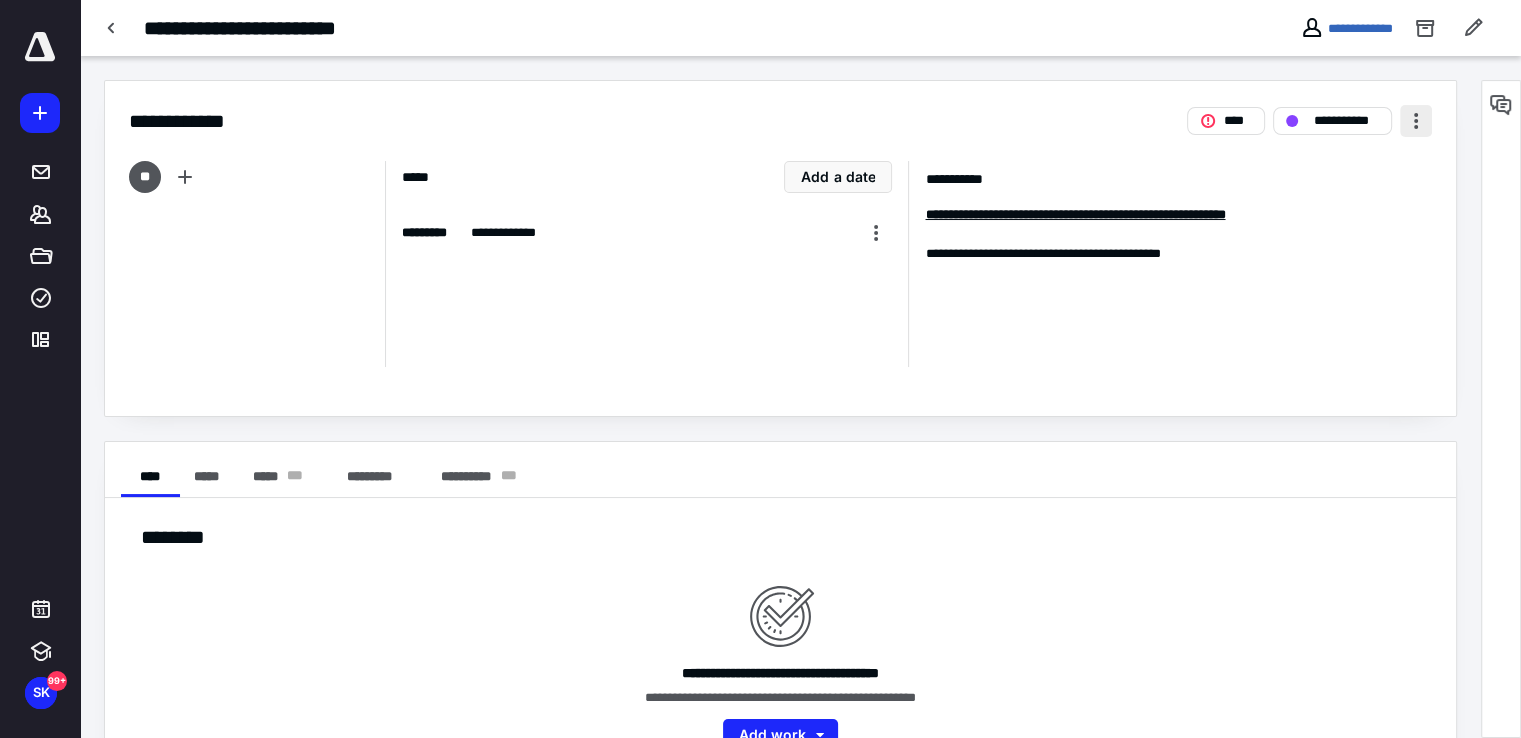 click at bounding box center [1416, 121] 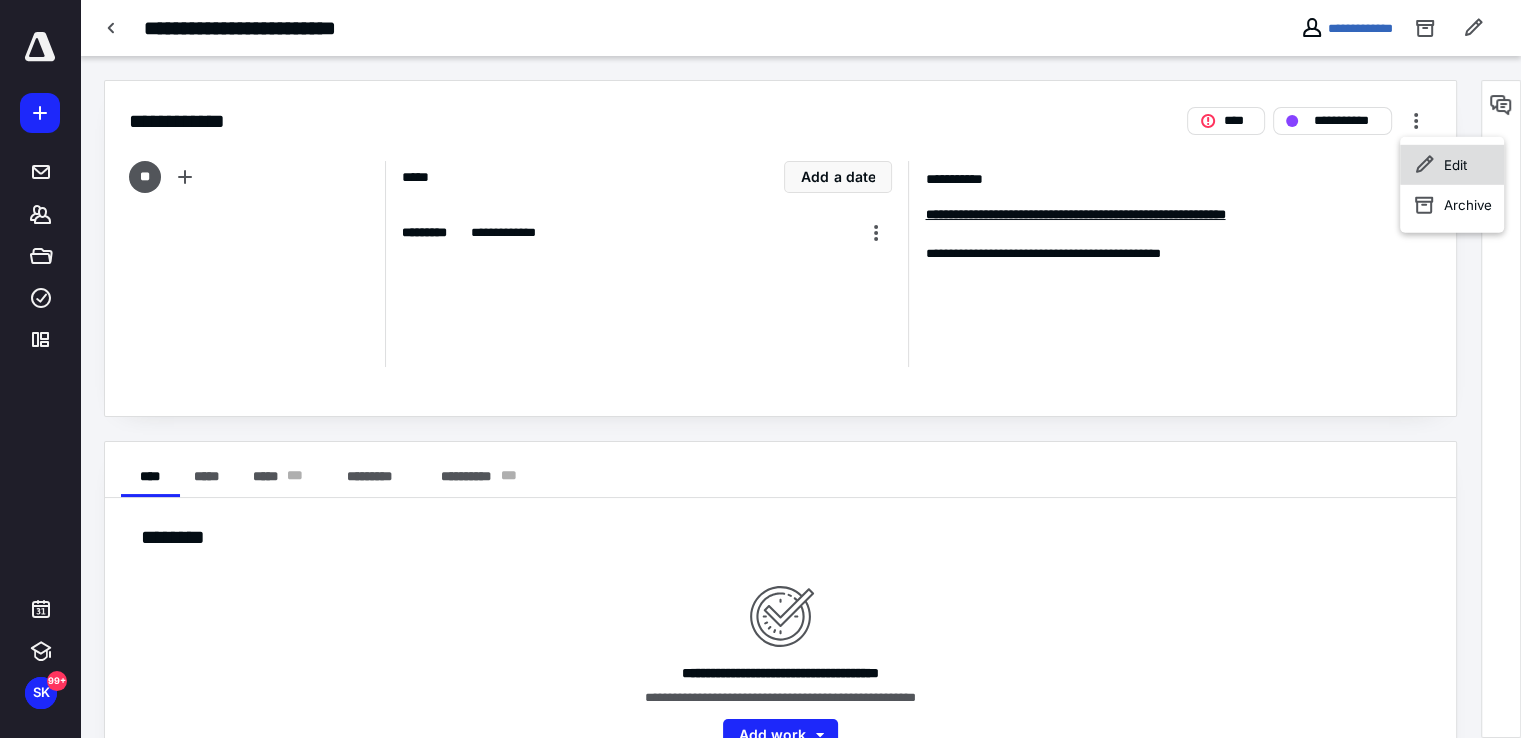 click 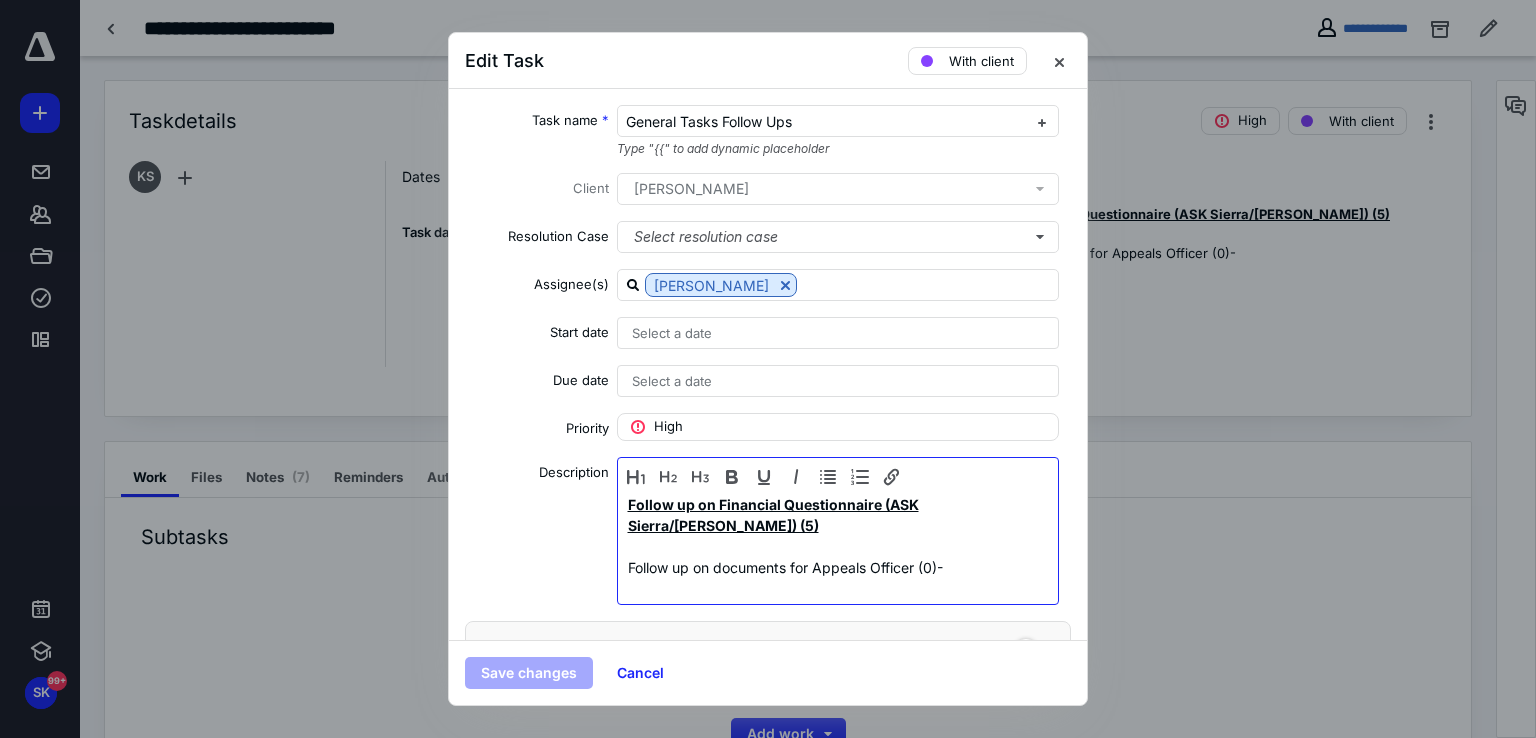 click on "Follow up on documents for Appeals Officer (0)-" at bounding box center (838, 567) 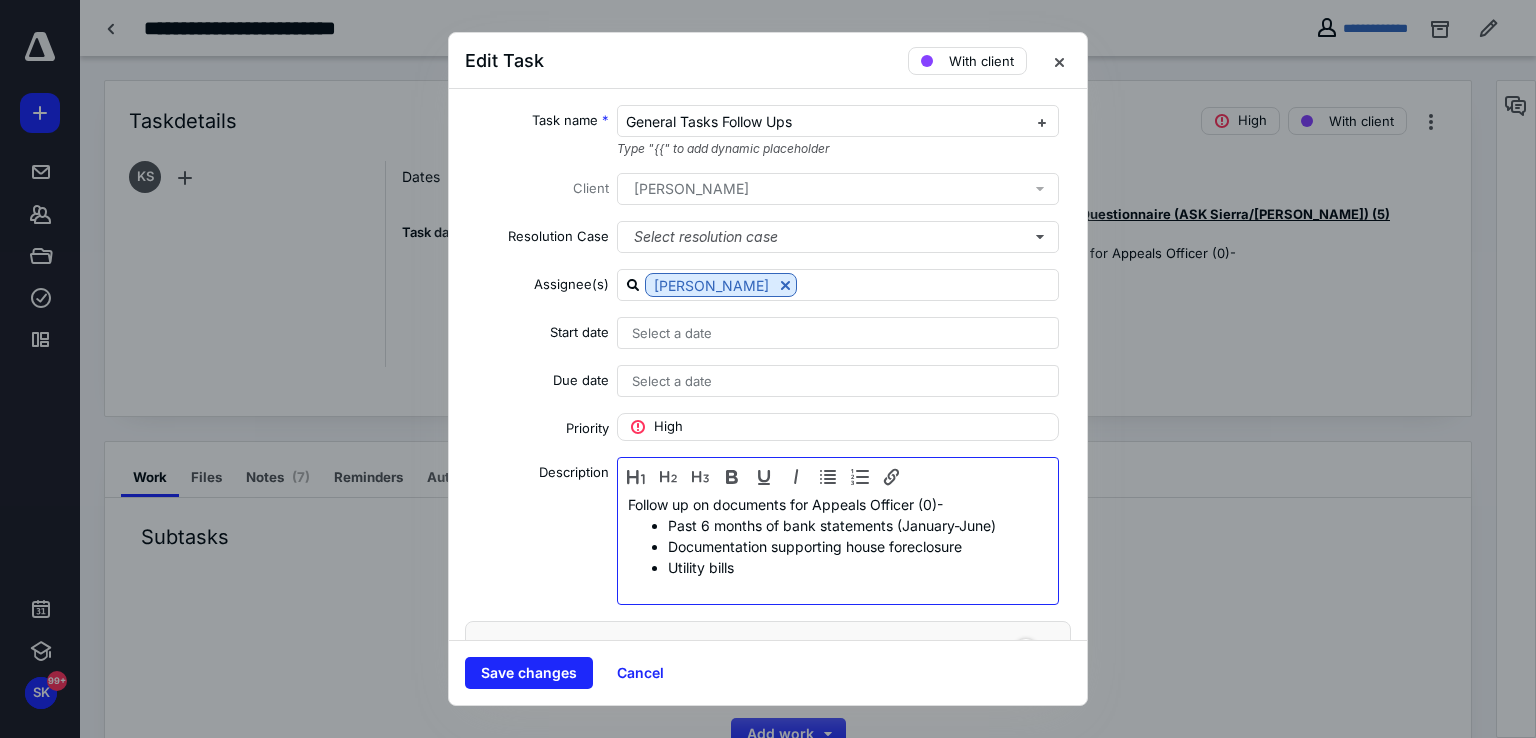 scroll, scrollTop: 0, scrollLeft: 0, axis: both 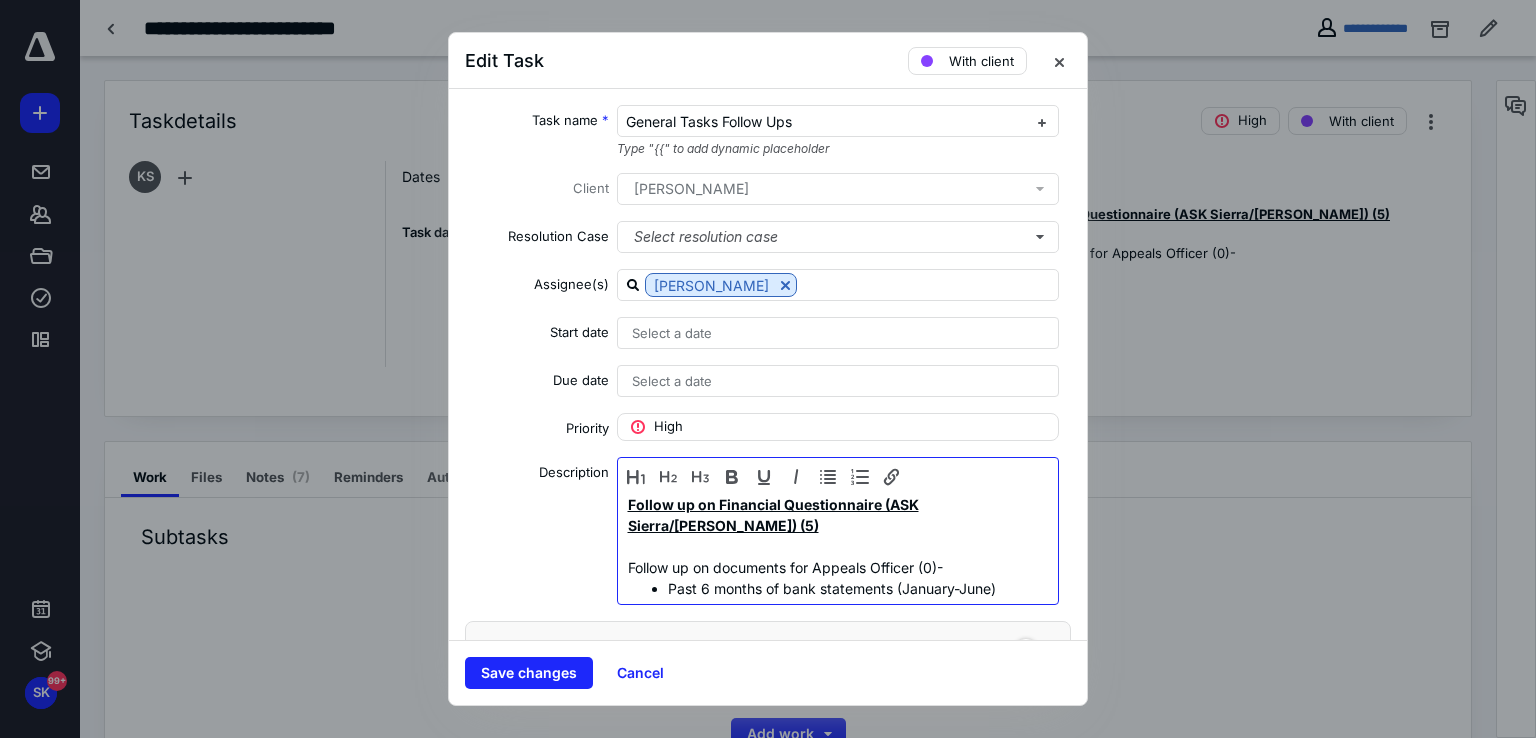 drag, startPoint x: 953, startPoint y: 498, endPoint x: 617, endPoint y: 574, distance: 344.48804 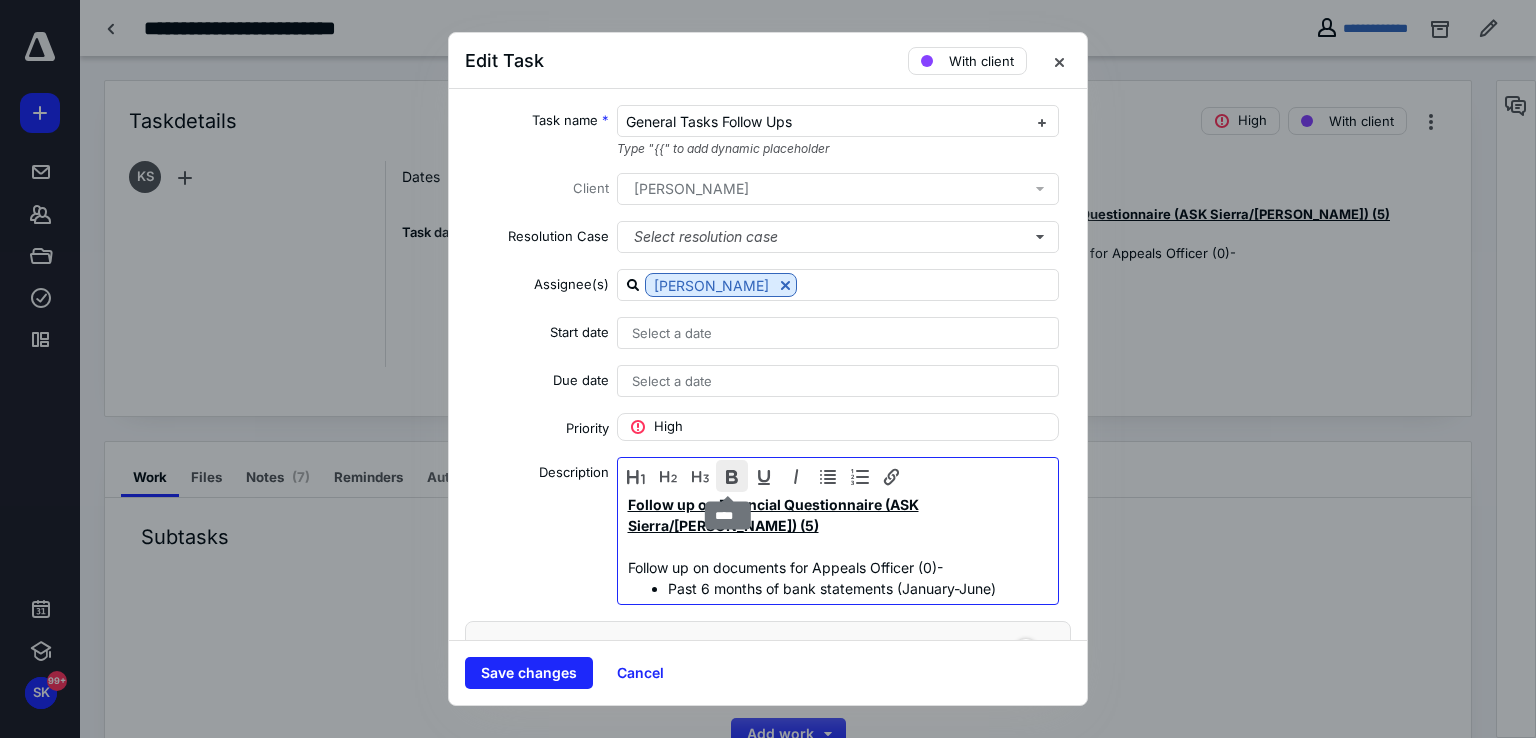 click at bounding box center (732, 476) 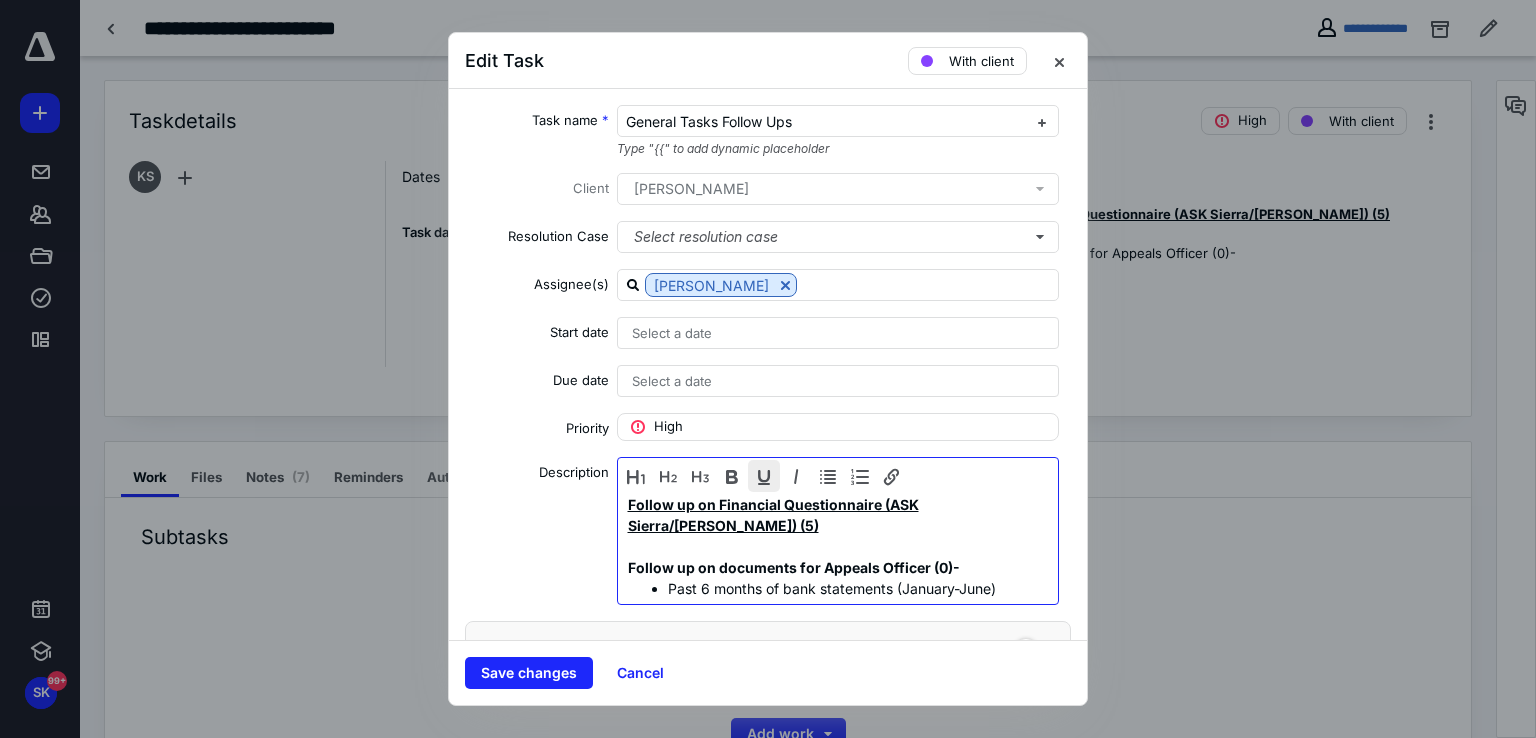 click at bounding box center (764, 476) 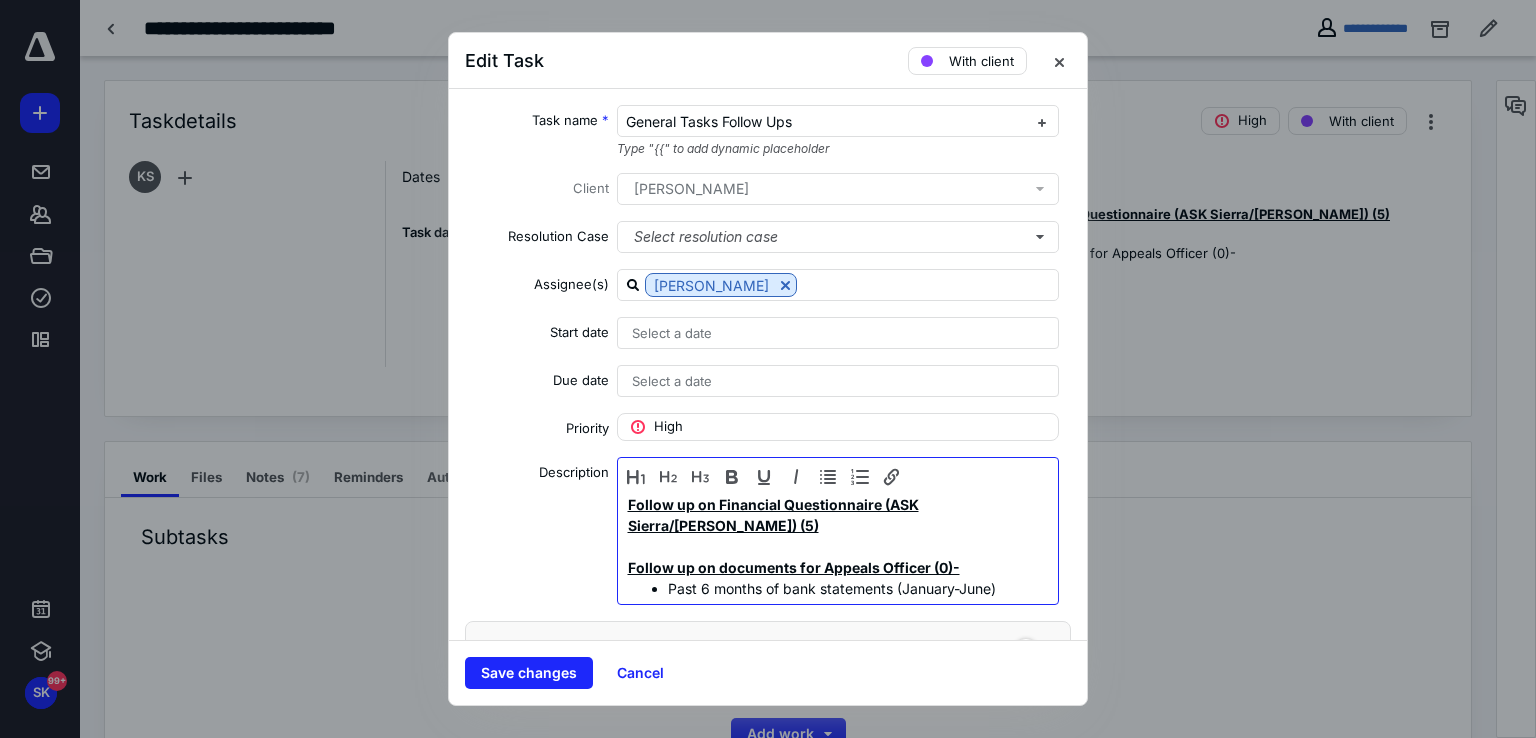 click at bounding box center [833, 546] 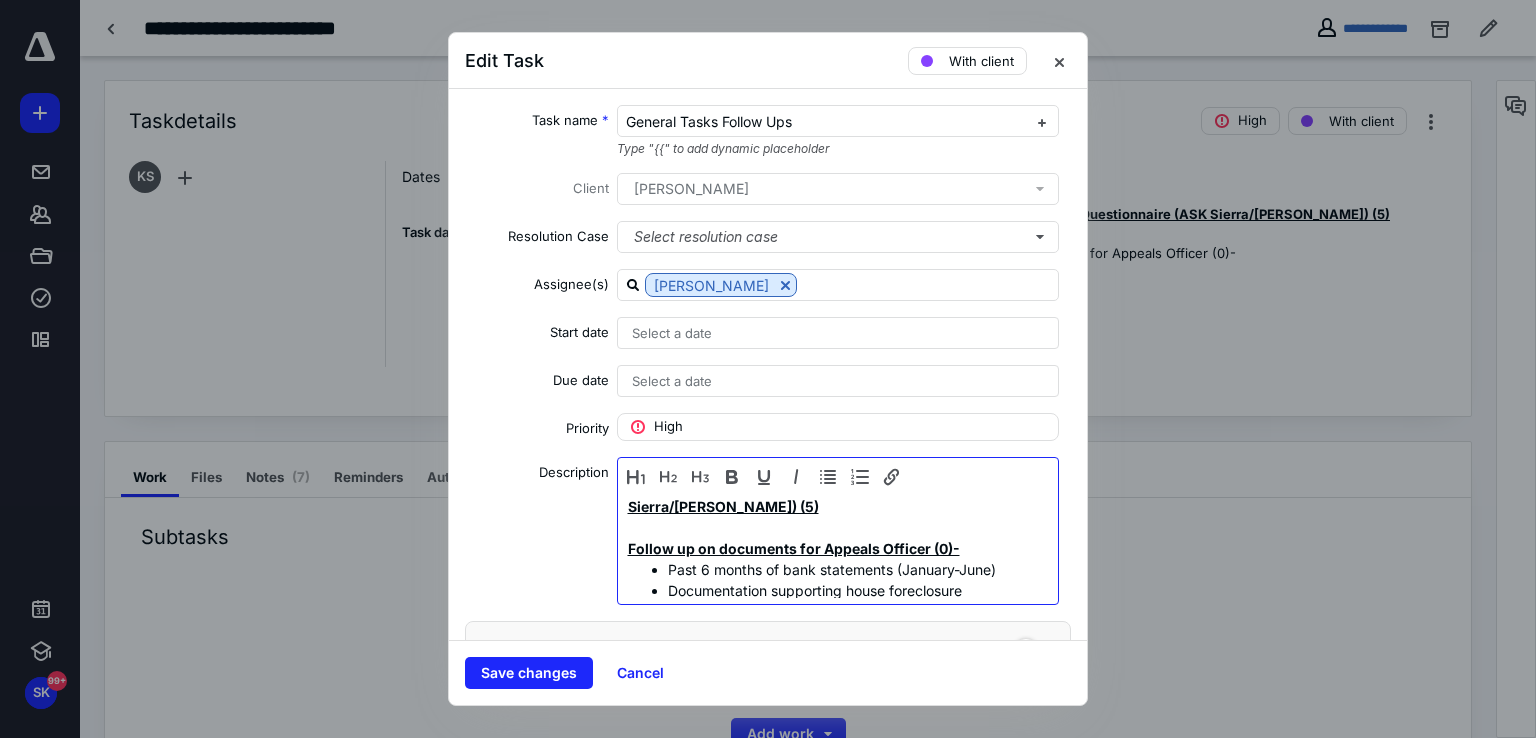 scroll, scrollTop: 0, scrollLeft: 0, axis: both 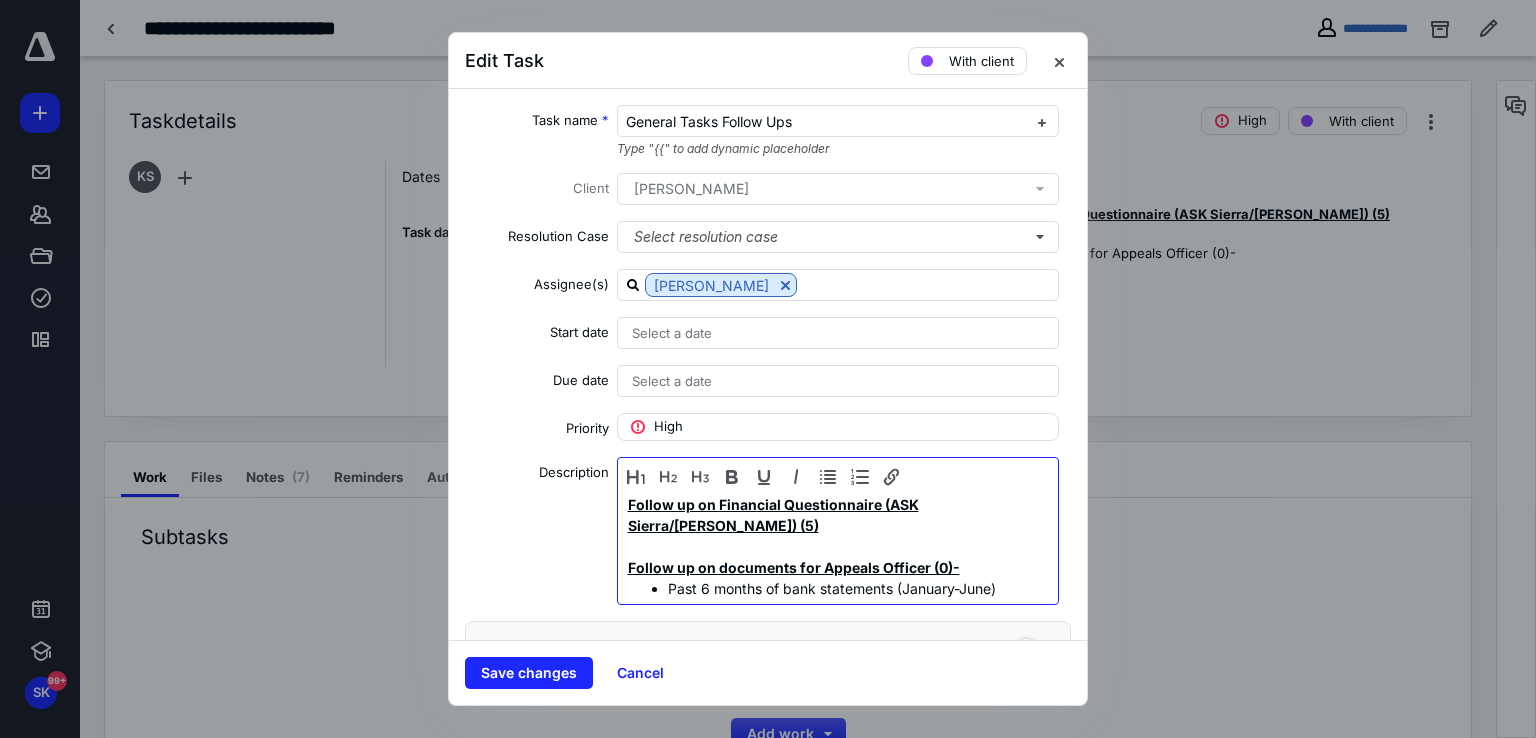 click on "Follow up on documents for Appeals Officer (0)-" at bounding box center (833, 567) 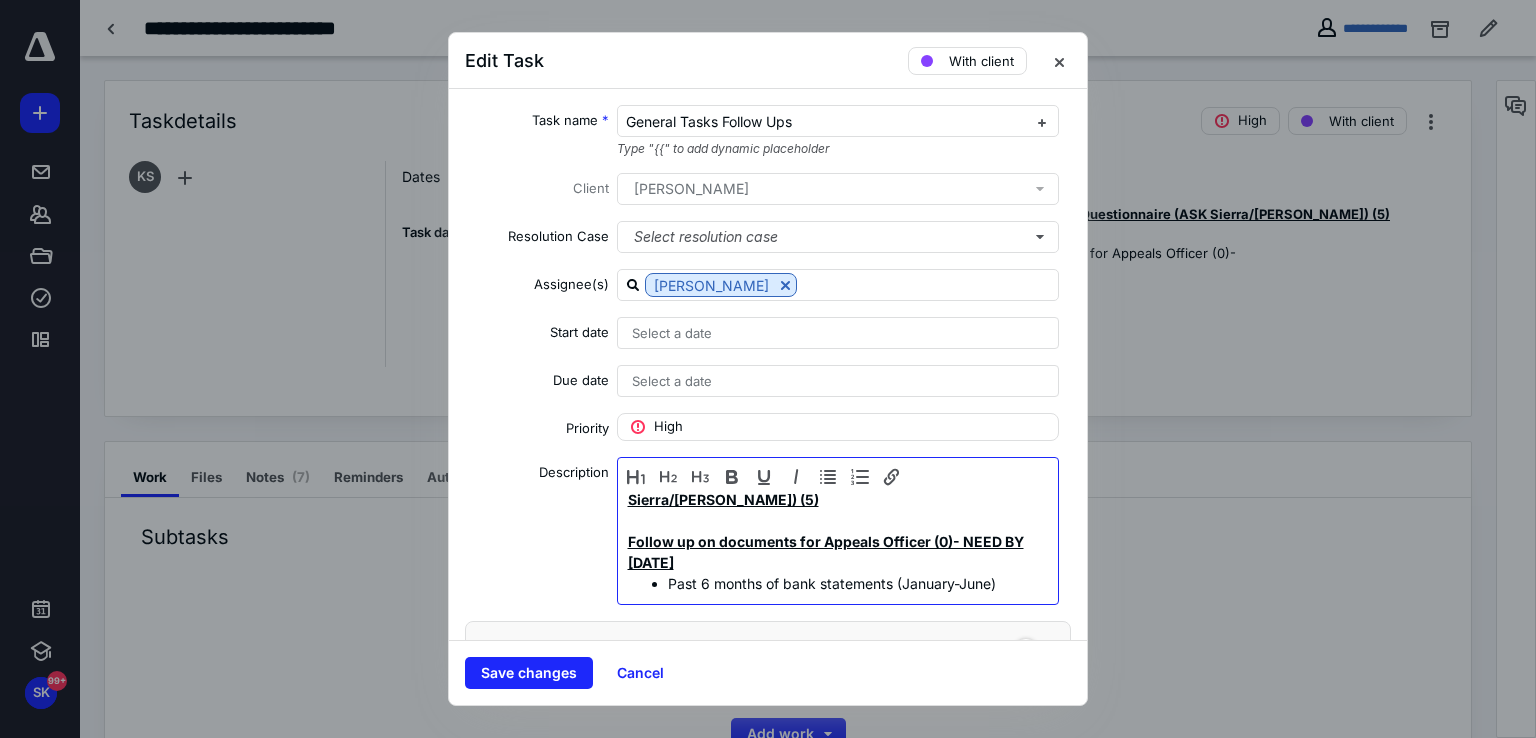 scroll, scrollTop: 0, scrollLeft: 0, axis: both 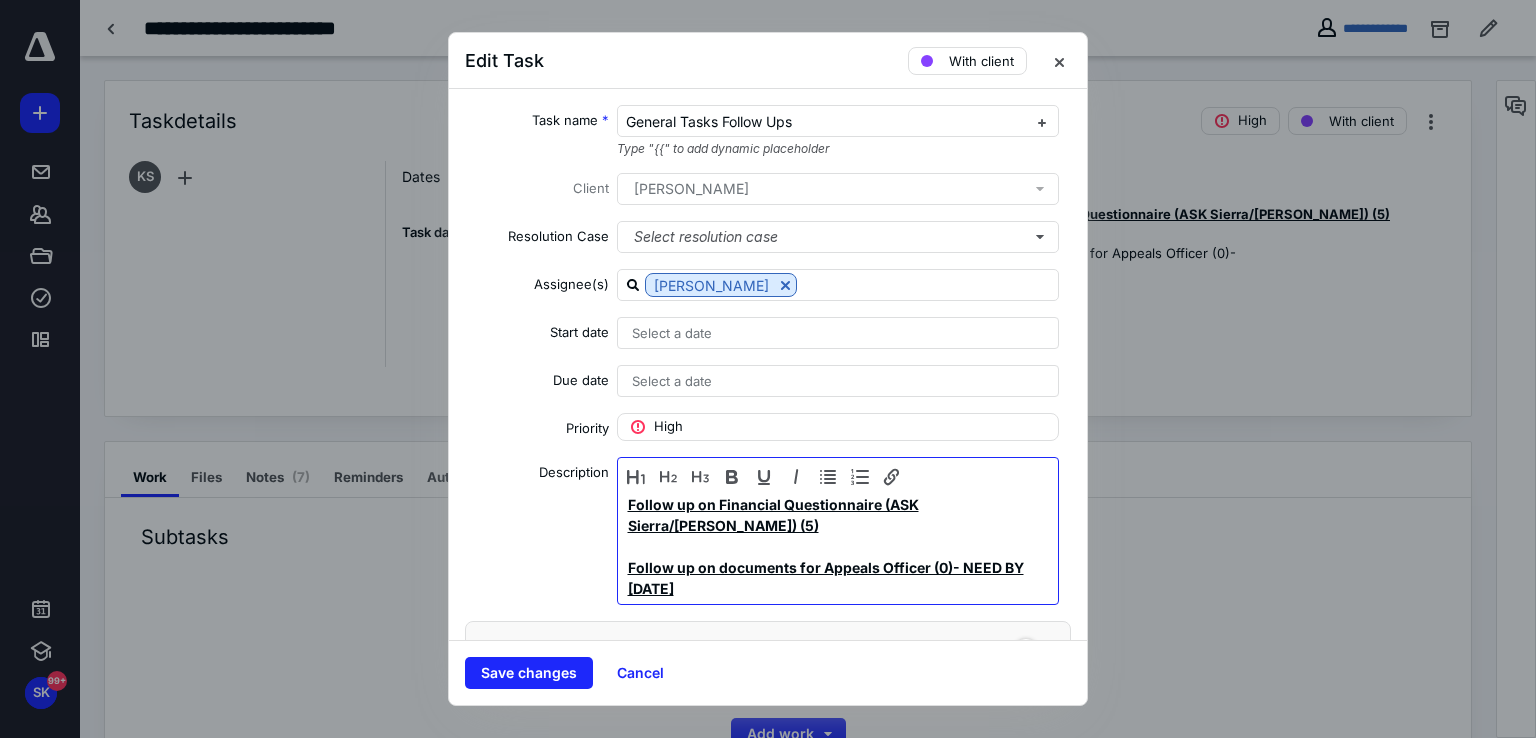 click on "Follow up on Financial Questionnaire (ASK Sierra/Larisa) (5) Follow up on documents for Appeals Officer (0)- NEED BY 7.14.25 Past 6 months of bank statements (January-June) Documentation supporting house foreclosure  Utility bills" at bounding box center [833, 588] 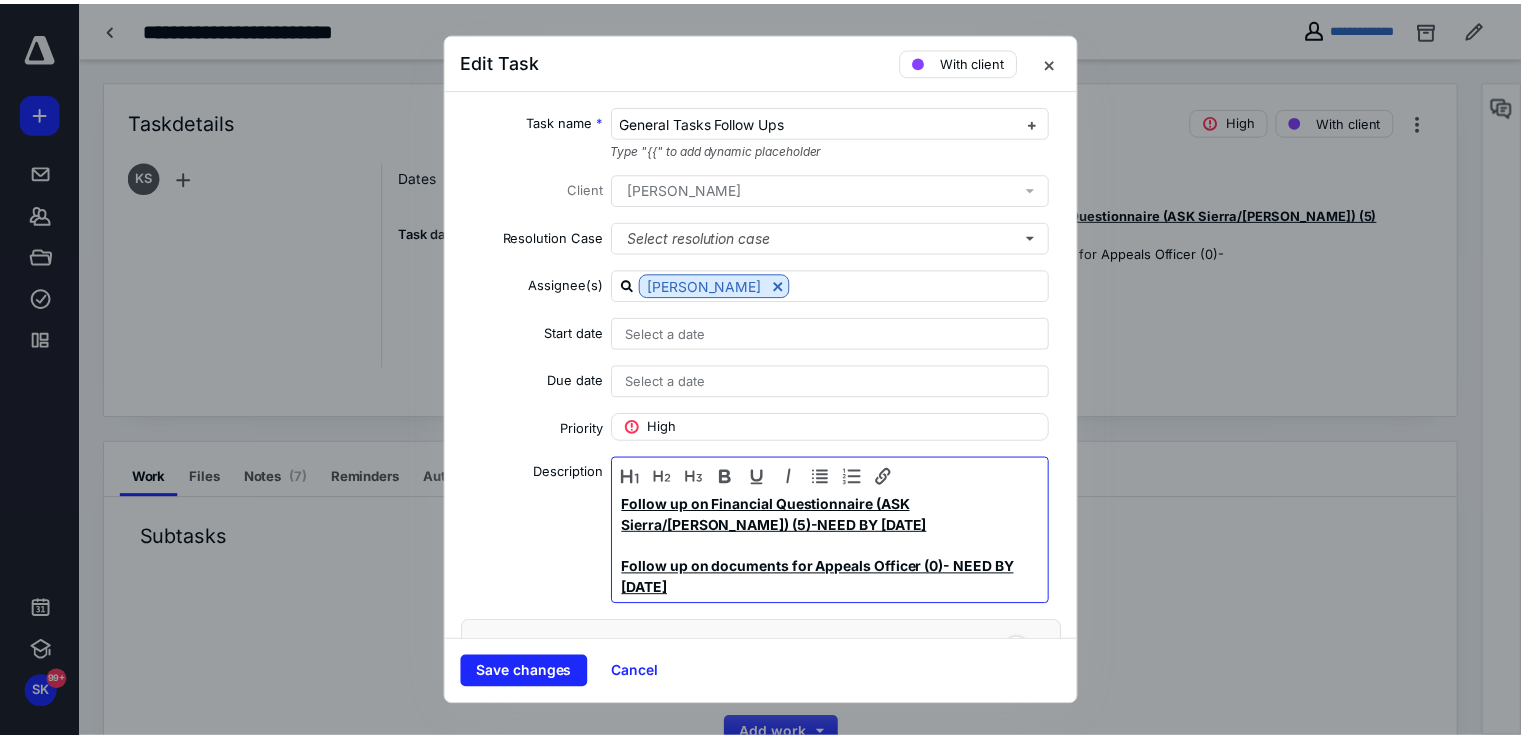 scroll, scrollTop: 84, scrollLeft: 0, axis: vertical 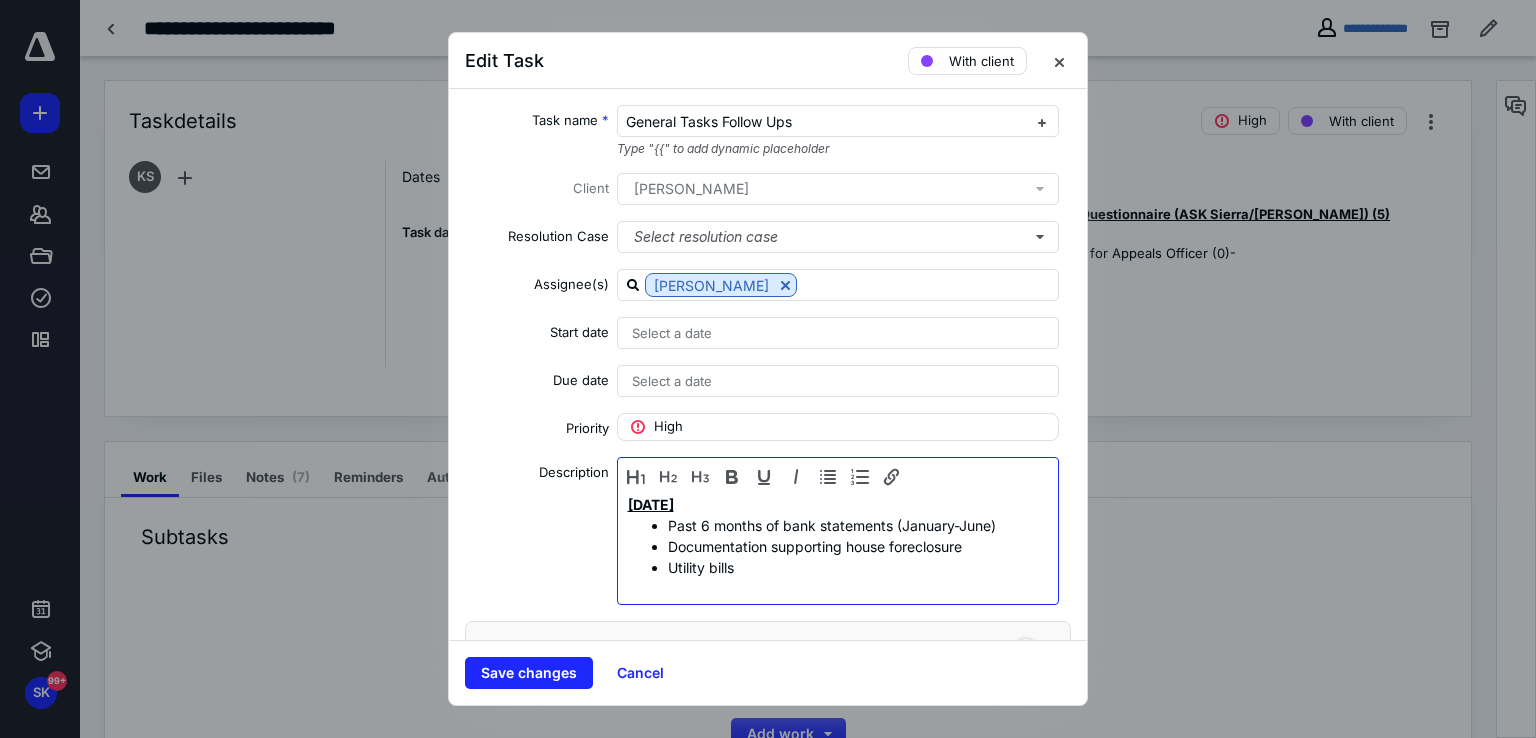 click on "Utility bills" at bounding box center (853, 567) 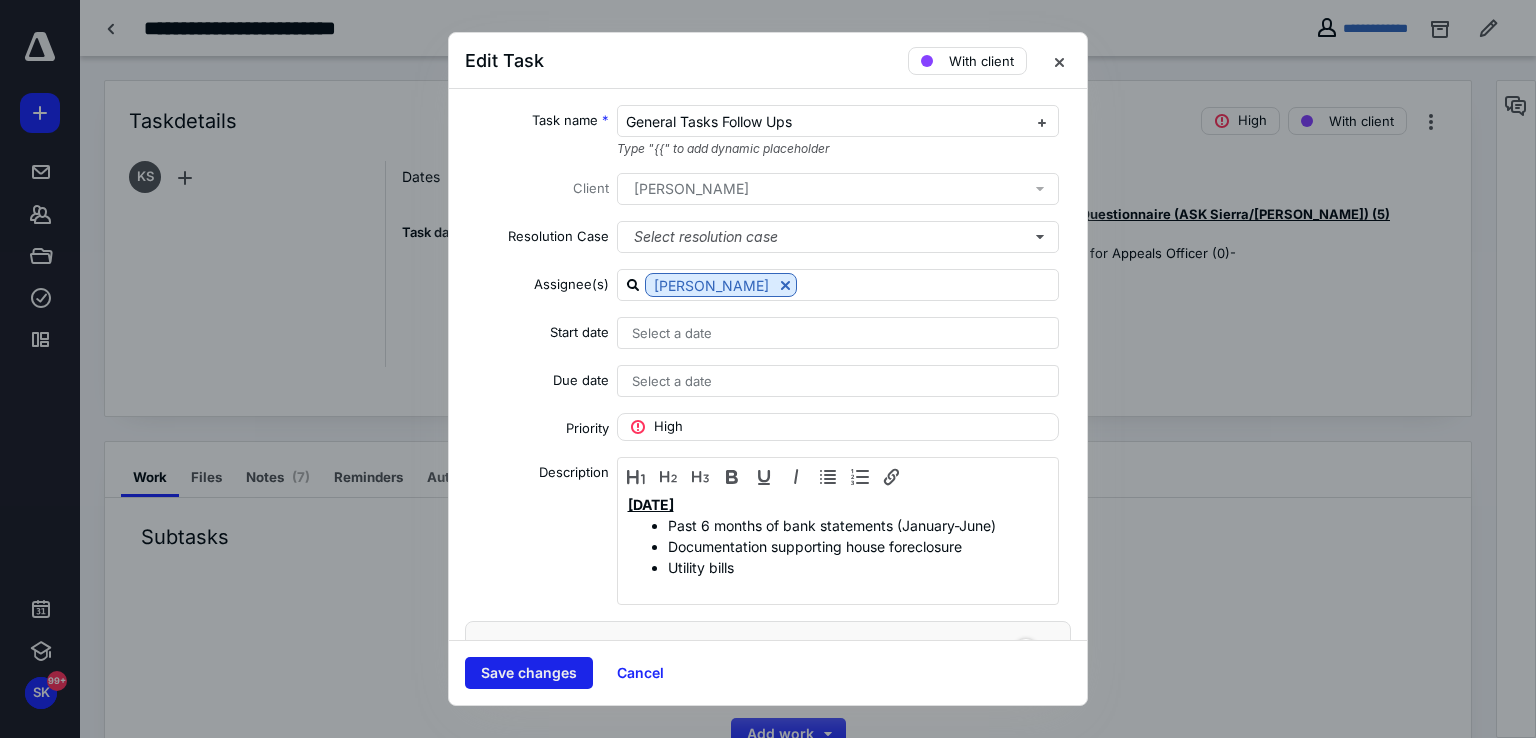 click on "Save changes" at bounding box center (529, 673) 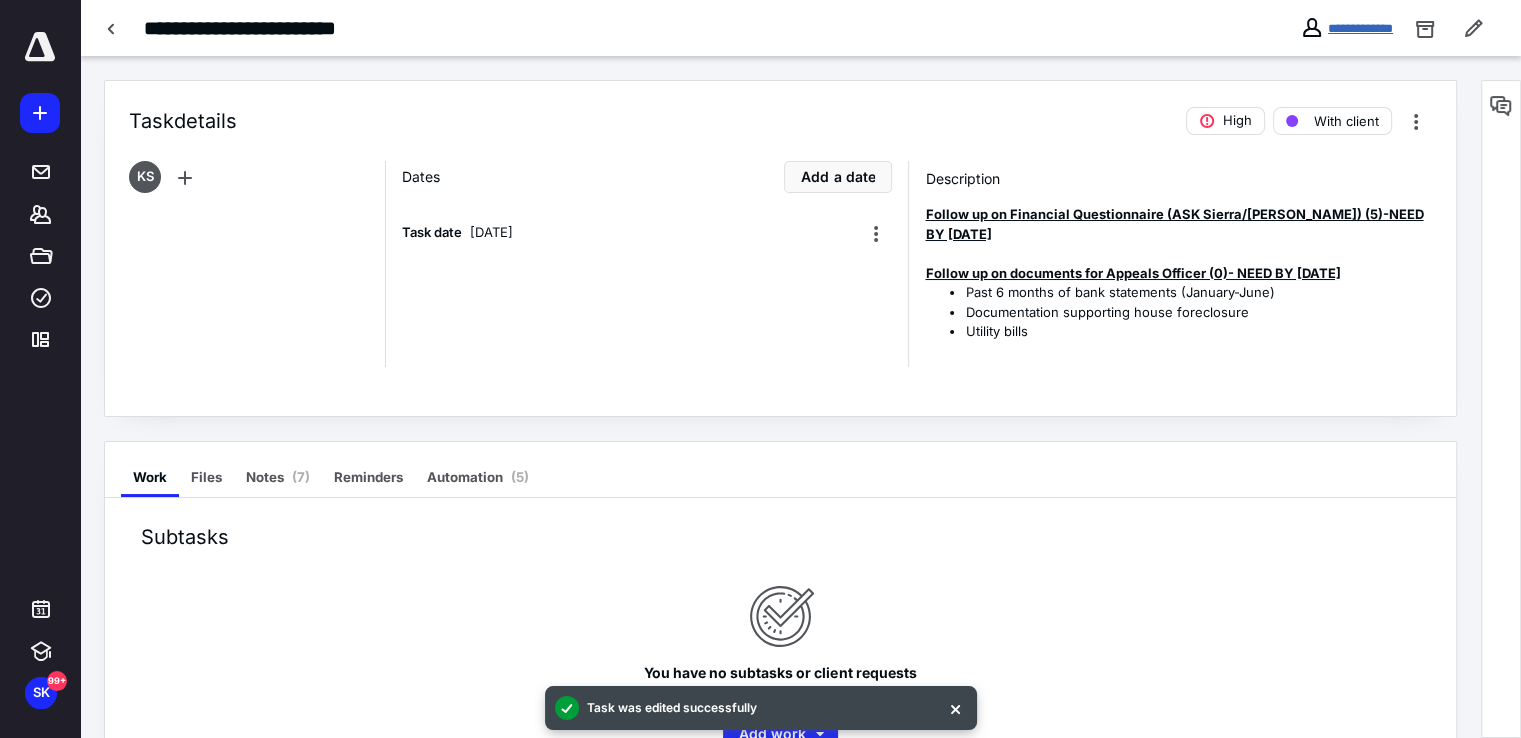 click on "**********" at bounding box center (1360, 28) 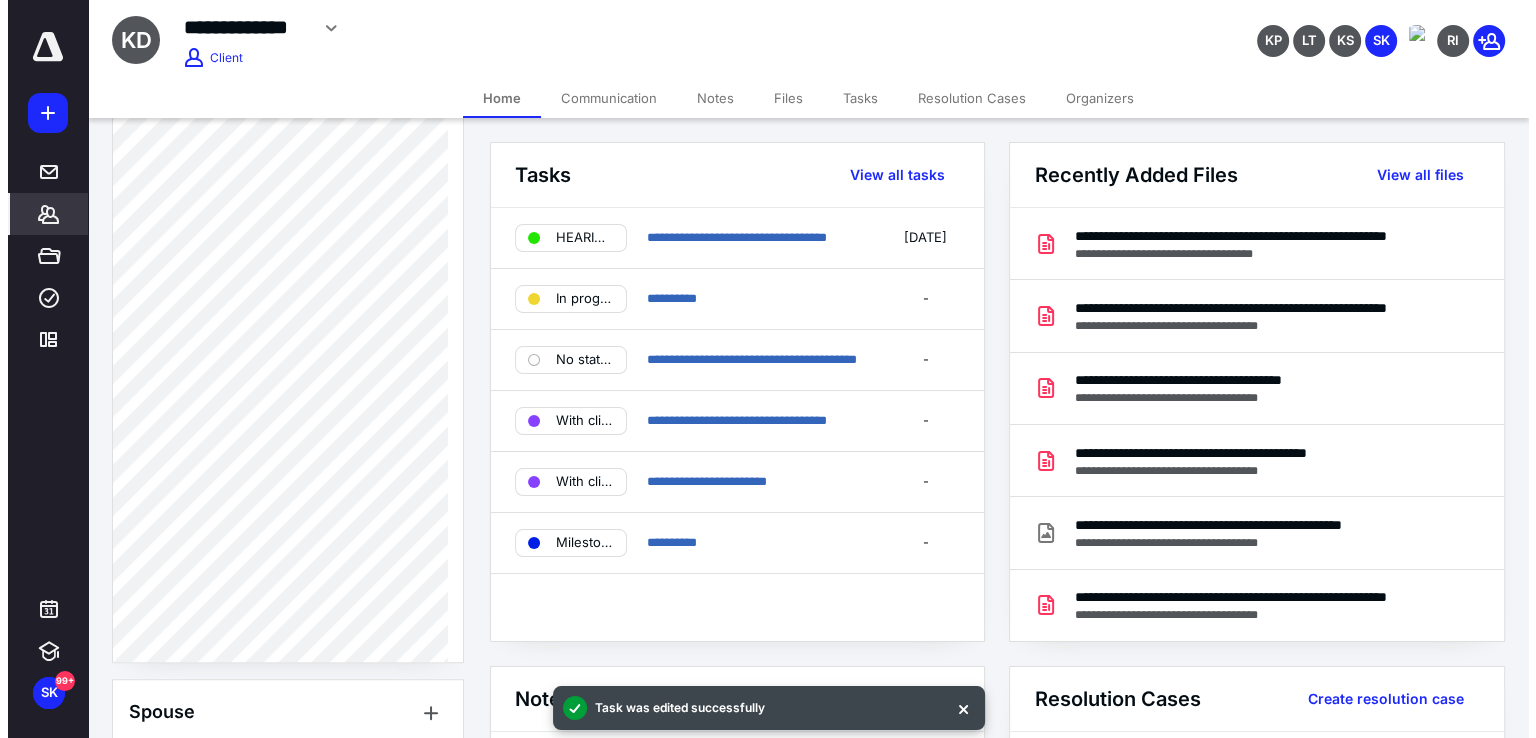 scroll, scrollTop: 1500, scrollLeft: 0, axis: vertical 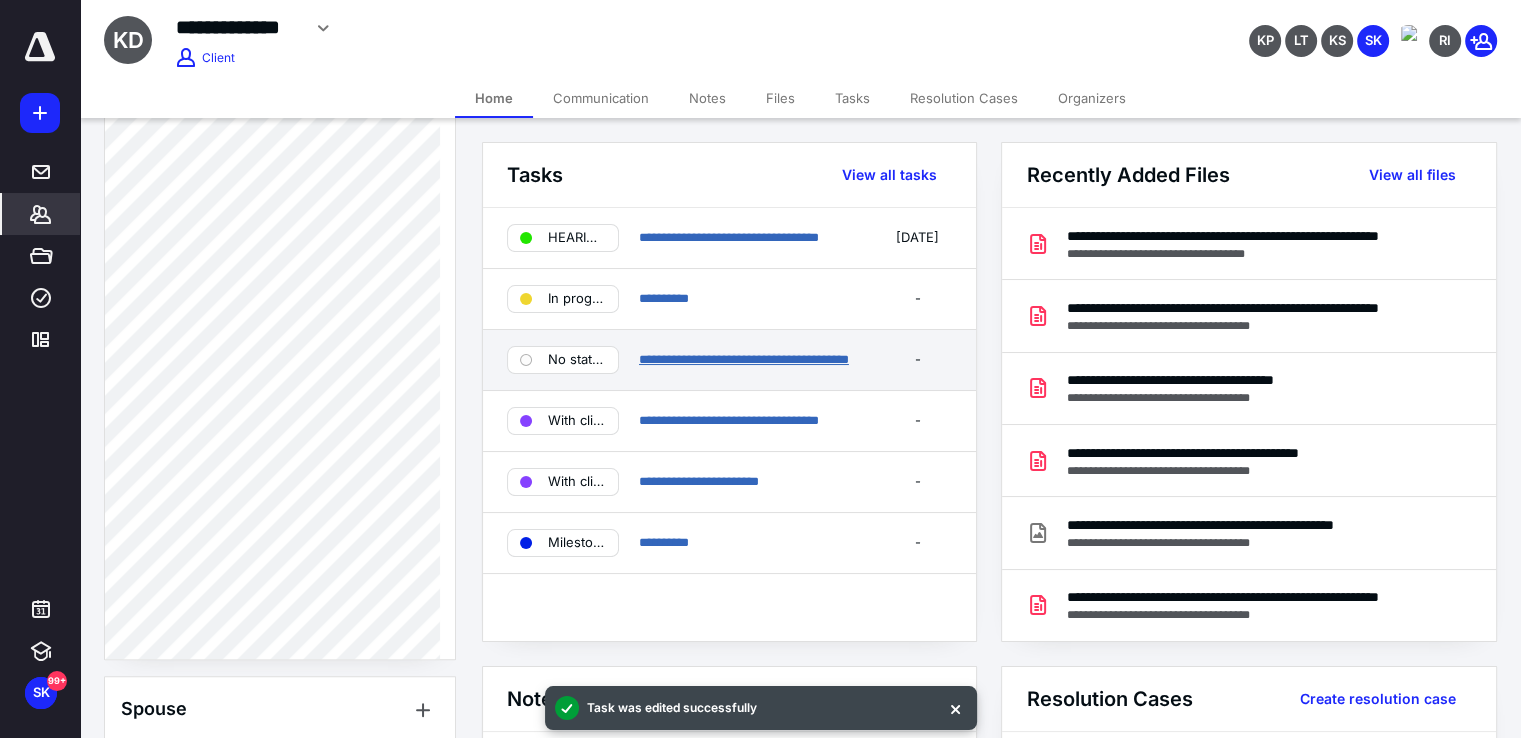 click on "**********" at bounding box center [744, 359] 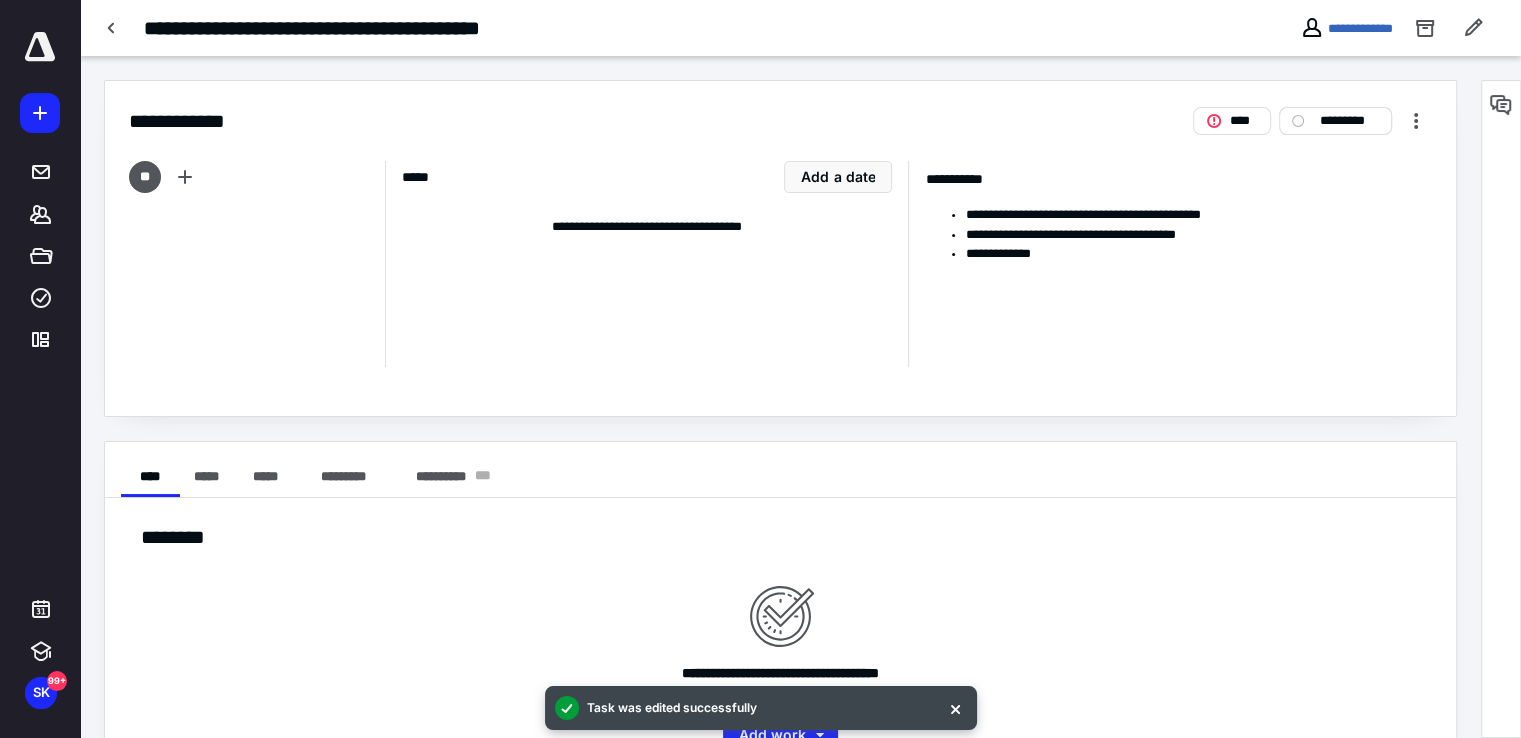 click on "*********" at bounding box center [1335, 121] 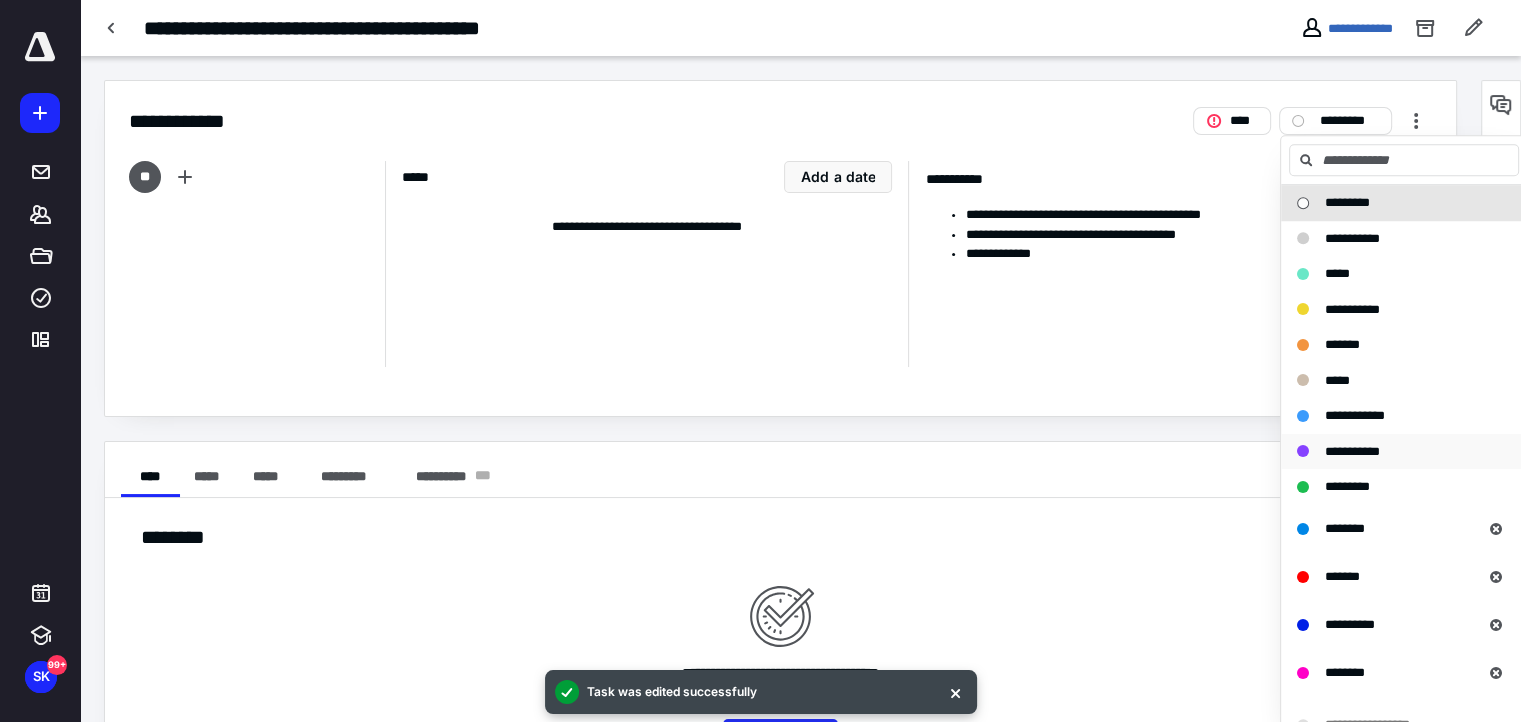 click on "**********" at bounding box center [1352, 451] 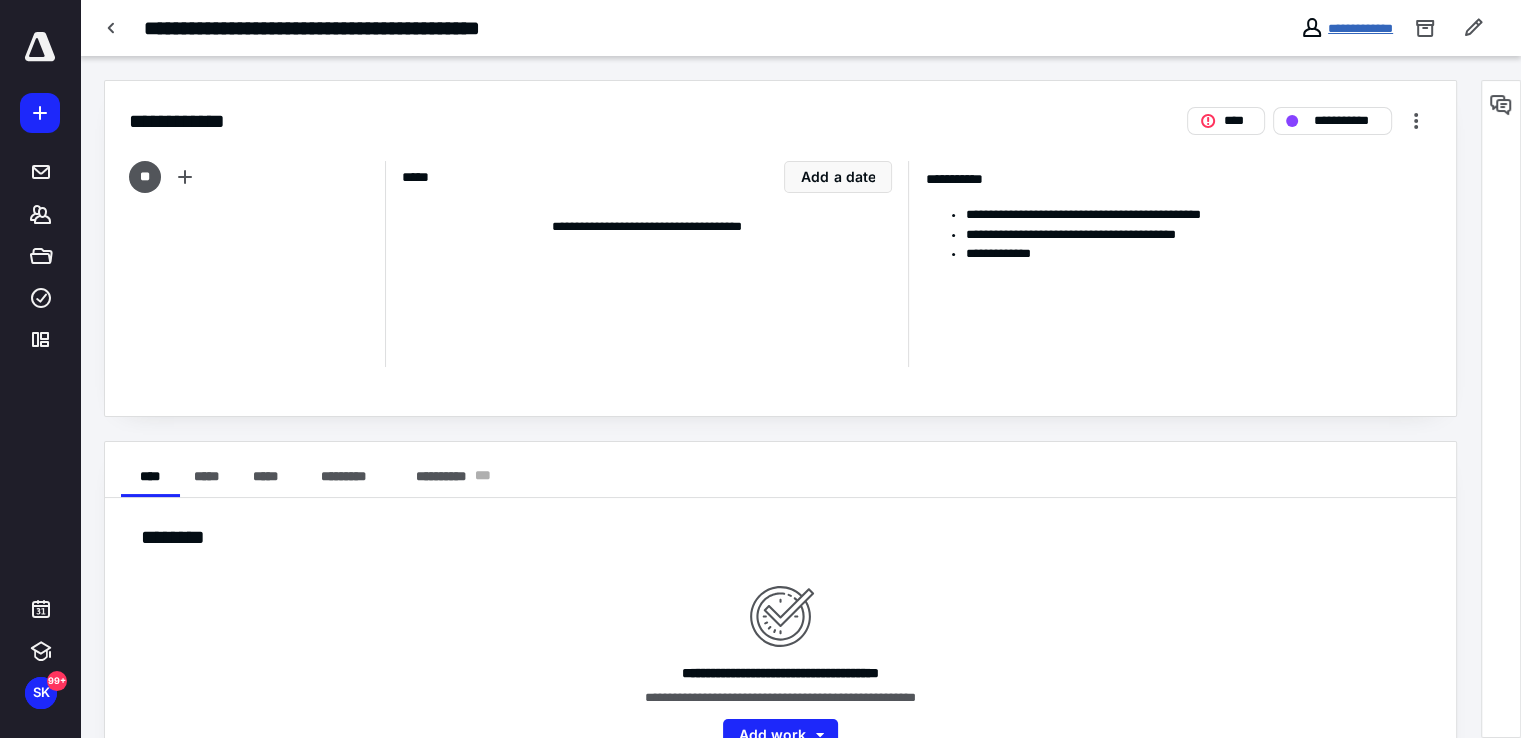 click on "**********" at bounding box center (1360, 28) 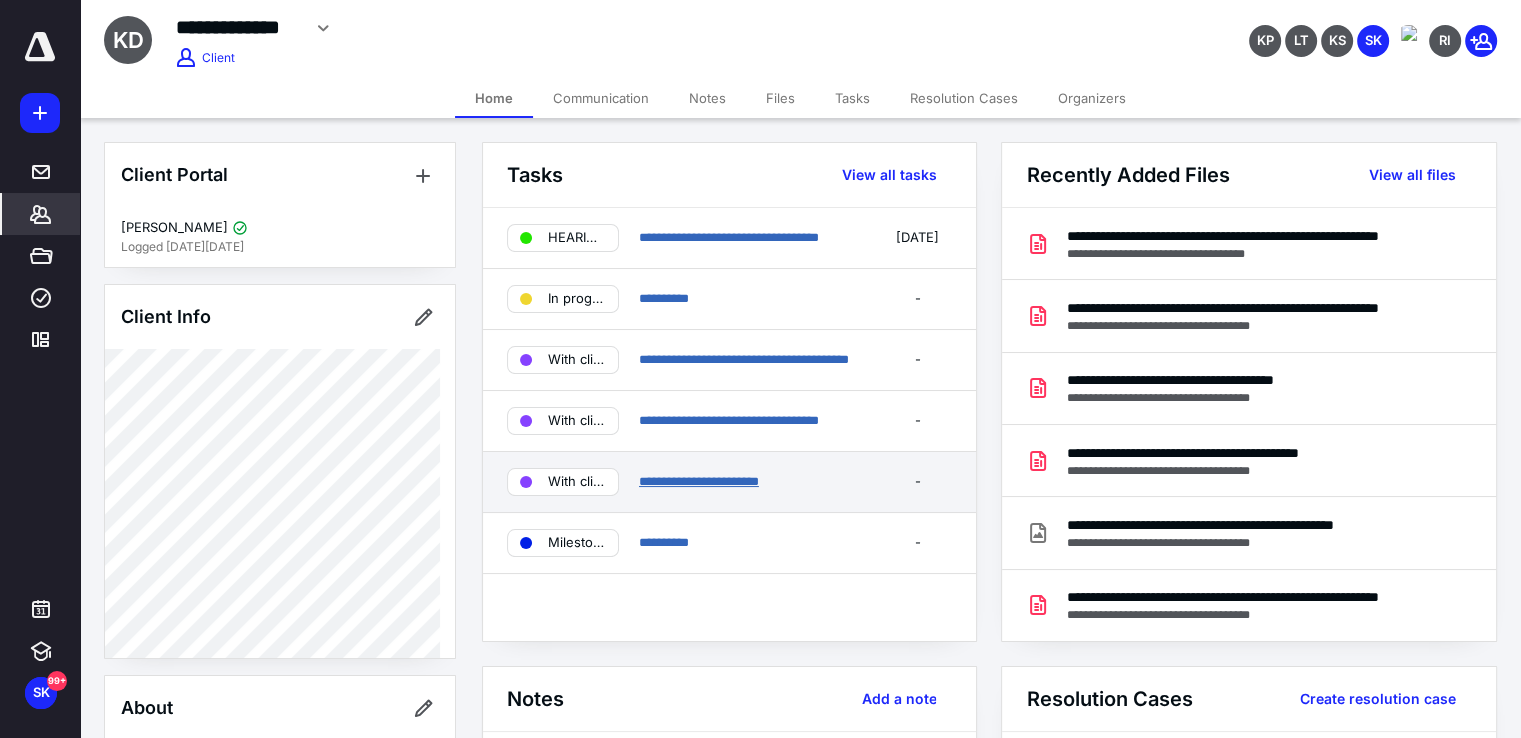 click on "**********" at bounding box center (699, 481) 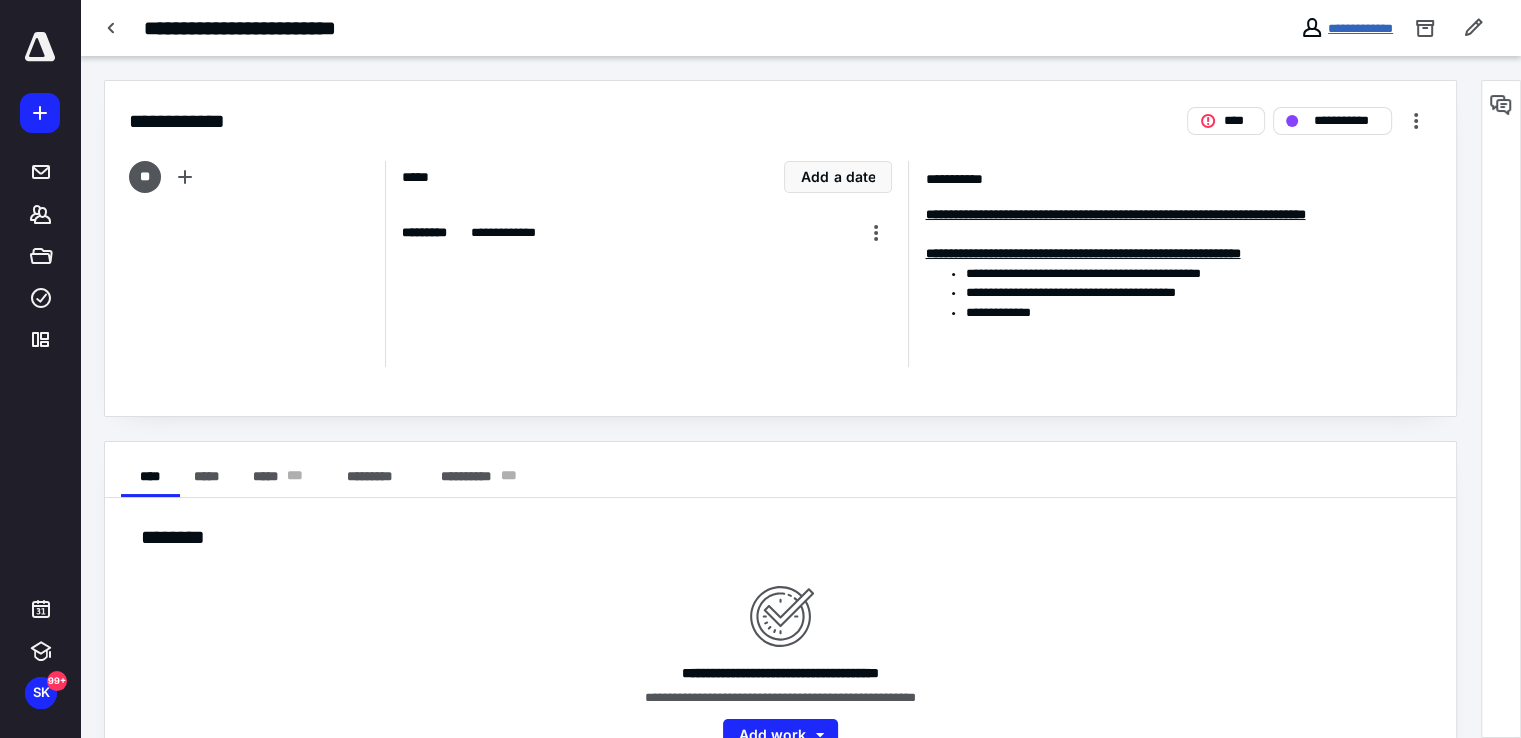 click on "**********" at bounding box center (1360, 28) 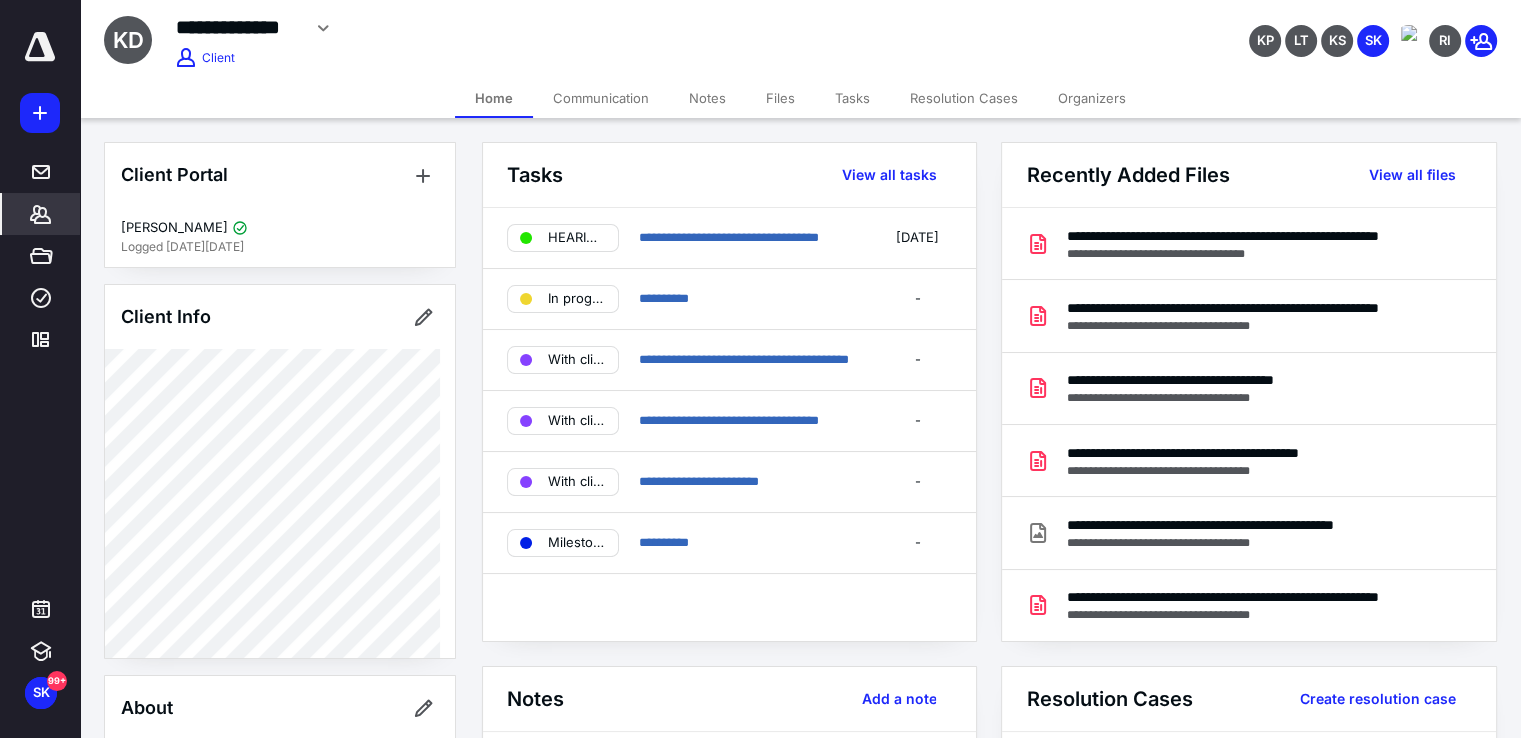 click on "Tasks" at bounding box center [852, 98] 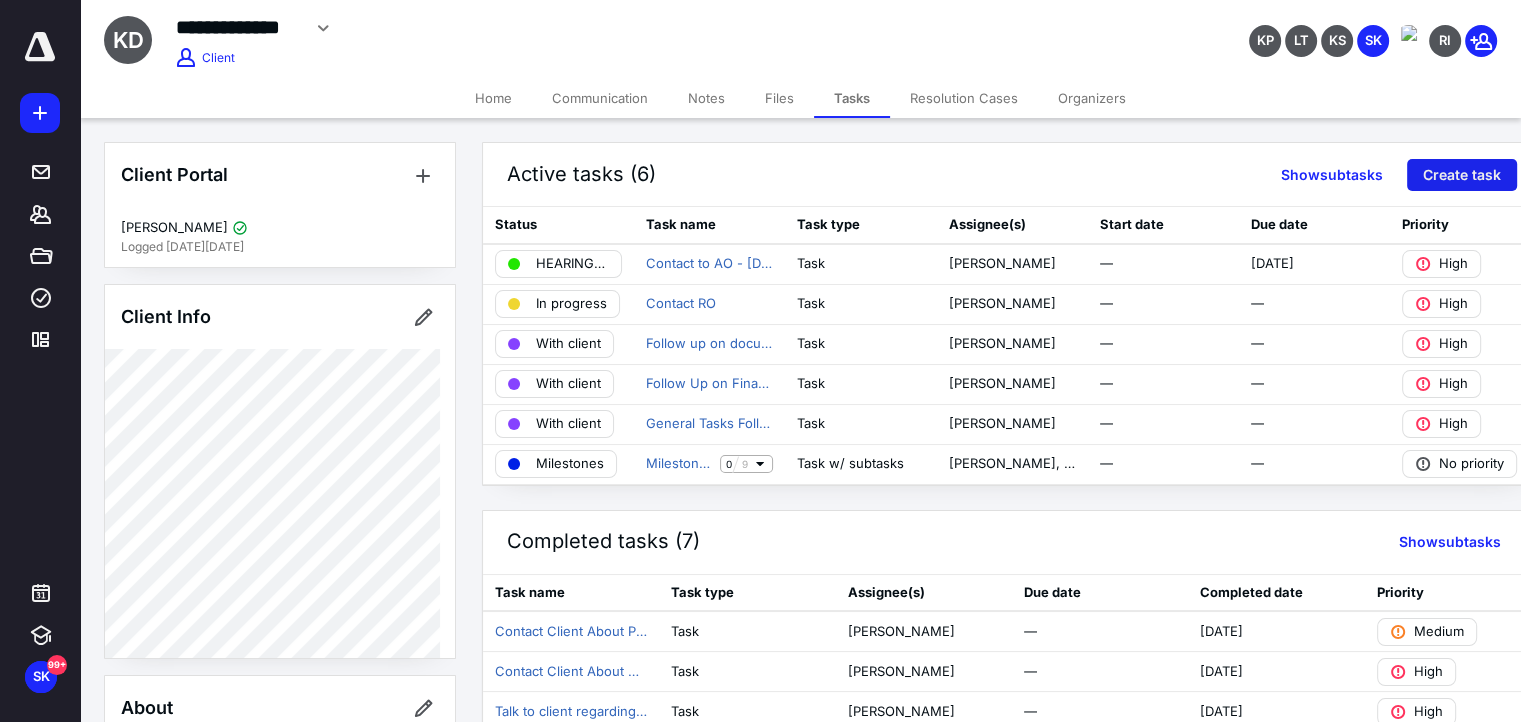 click on "Create task" at bounding box center (1462, 175) 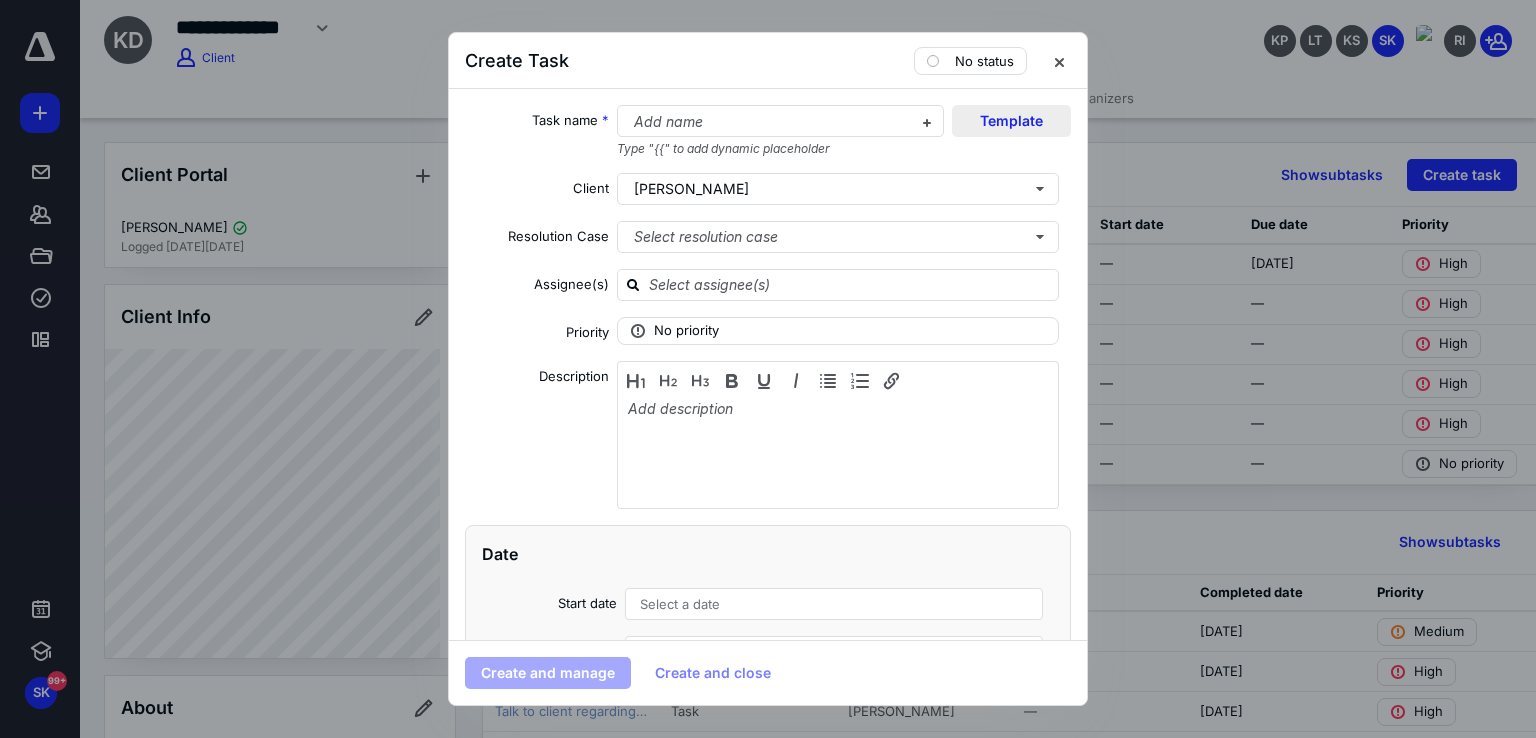 click on "Template" at bounding box center (1011, 121) 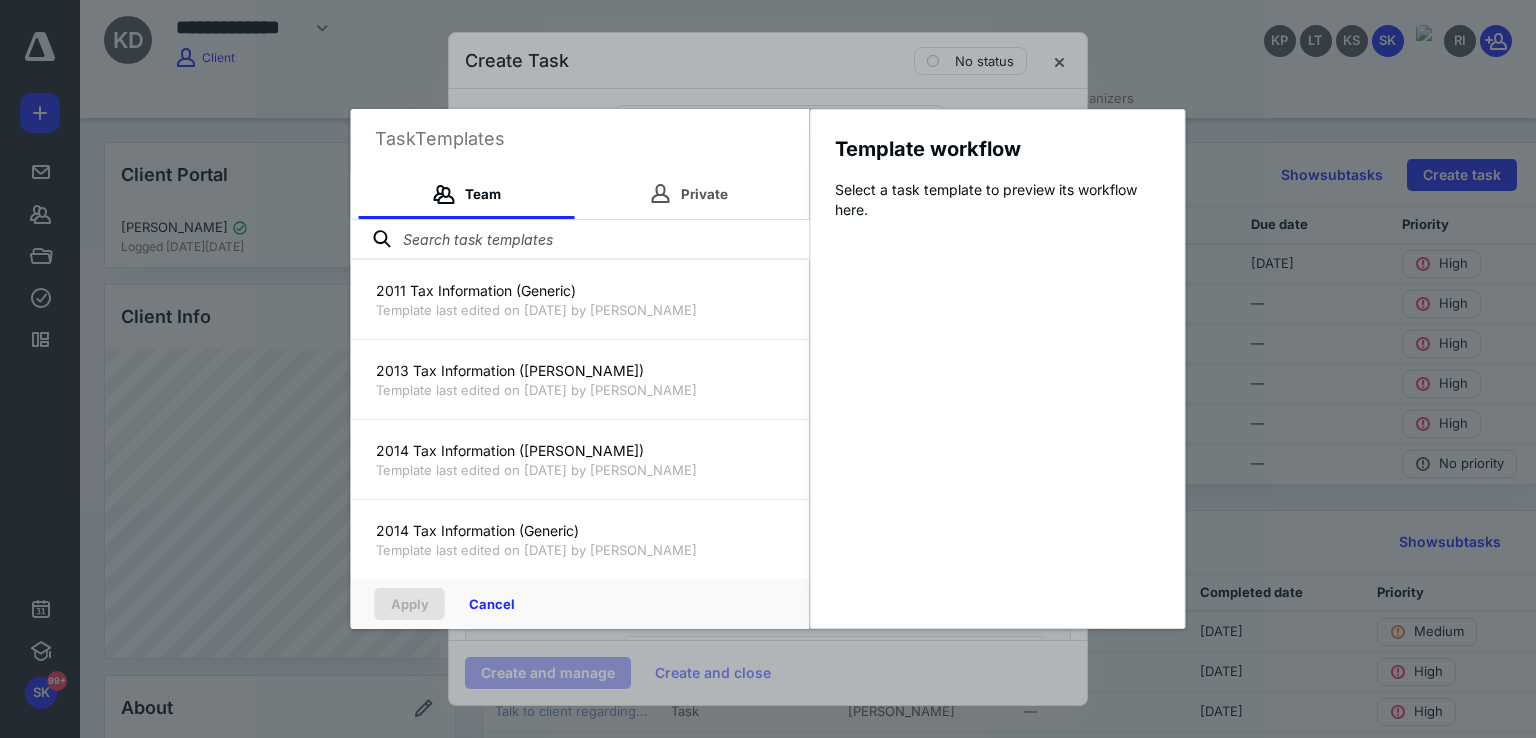 click at bounding box center (580, 240) 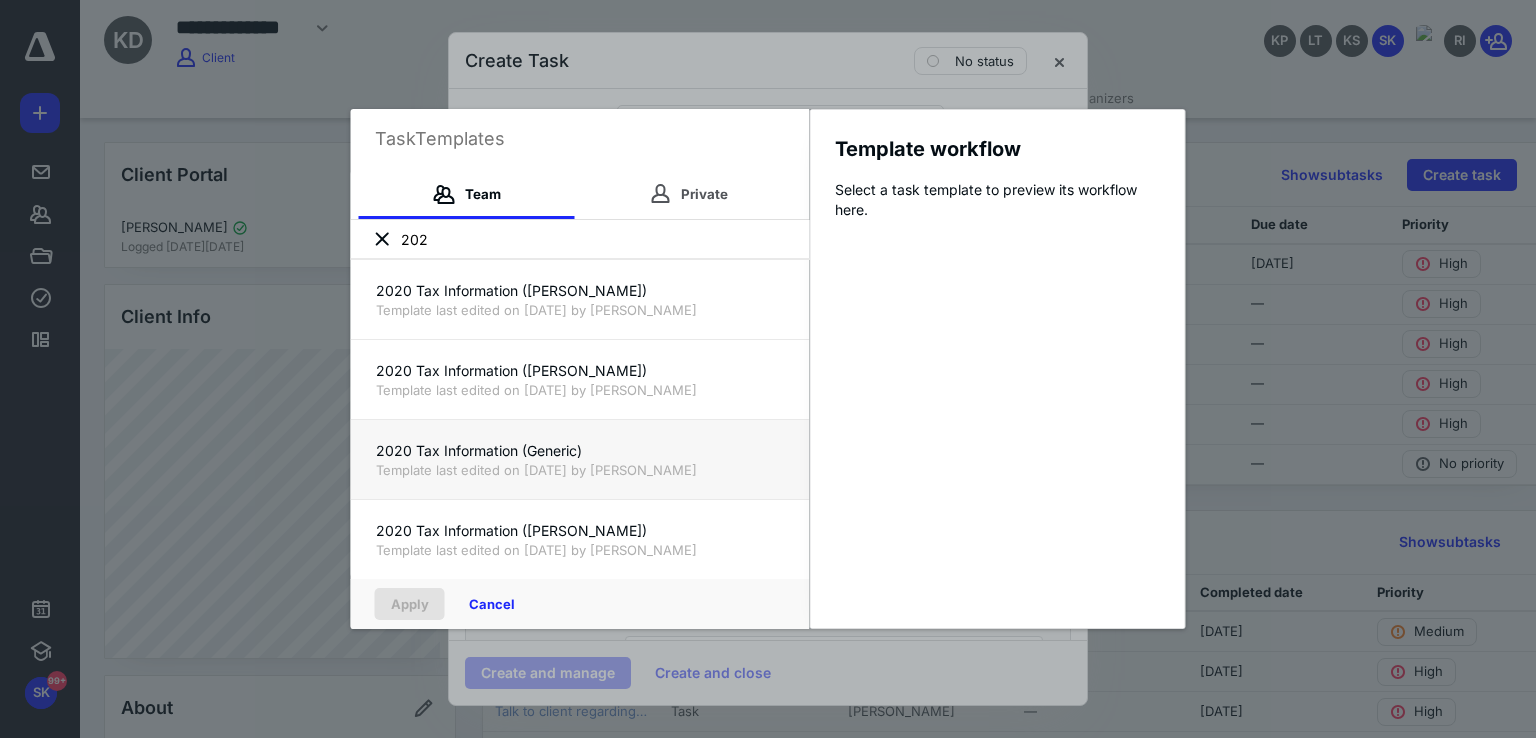 scroll, scrollTop: 100, scrollLeft: 0, axis: vertical 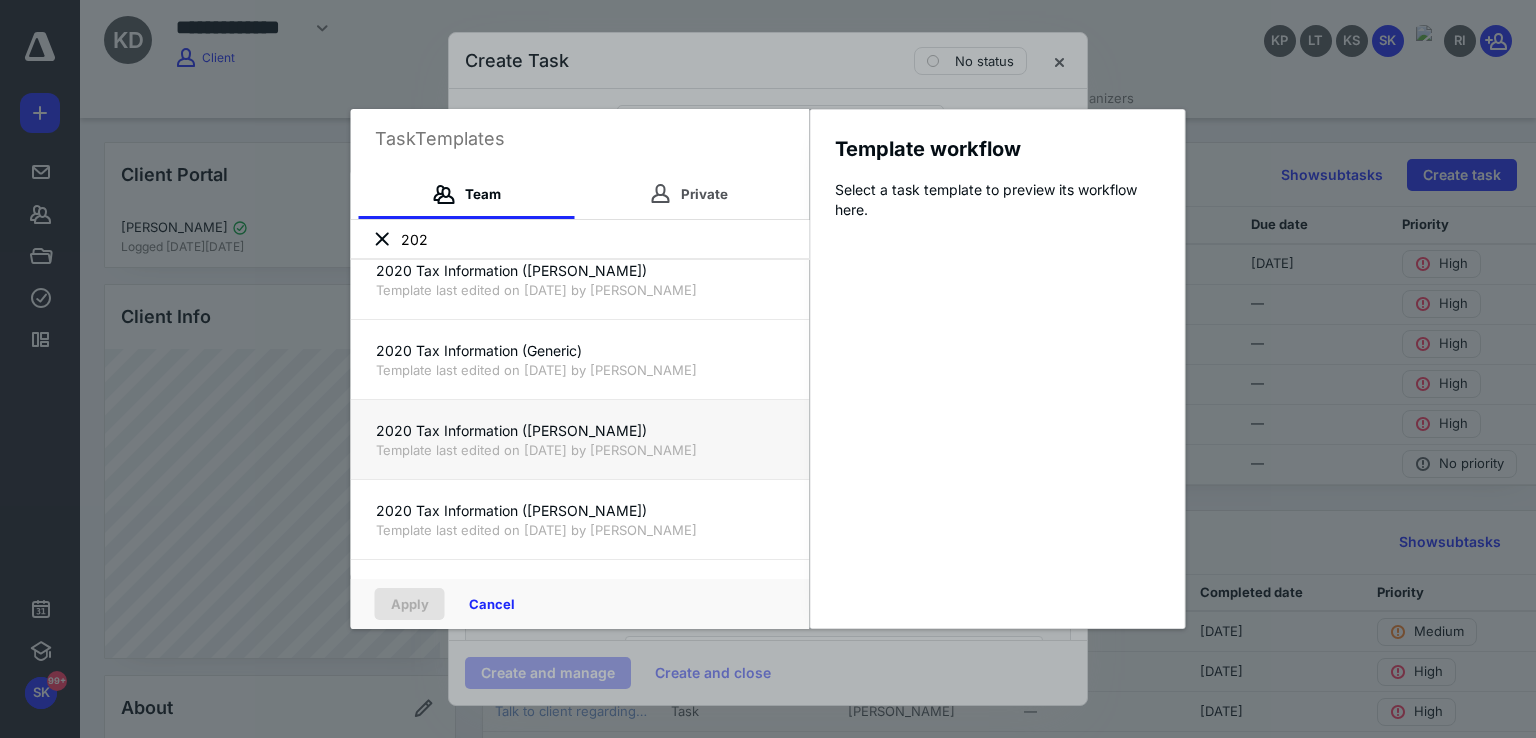type on "202" 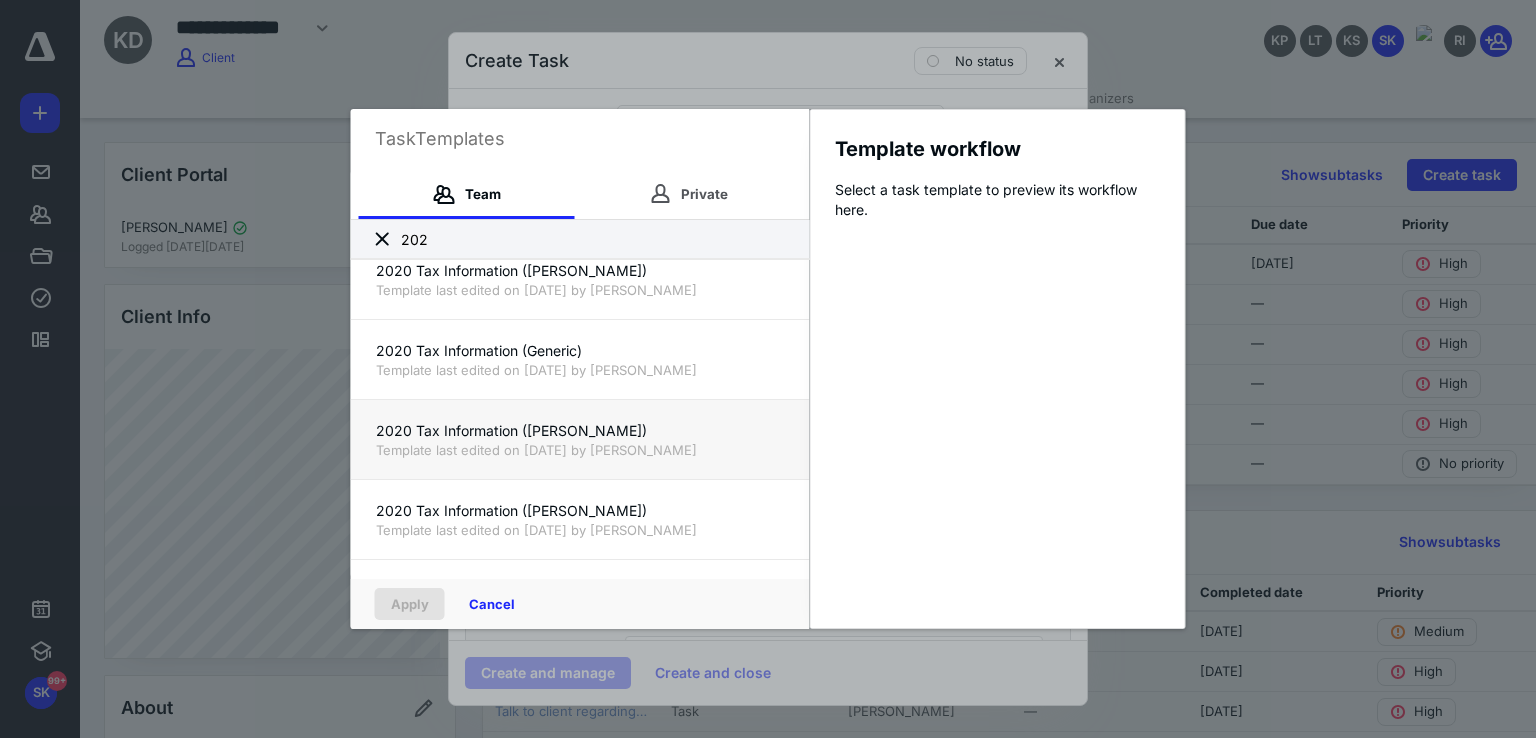 click on "2020 Tax Information (Kelsie Sharpe)" at bounding box center (580, 431) 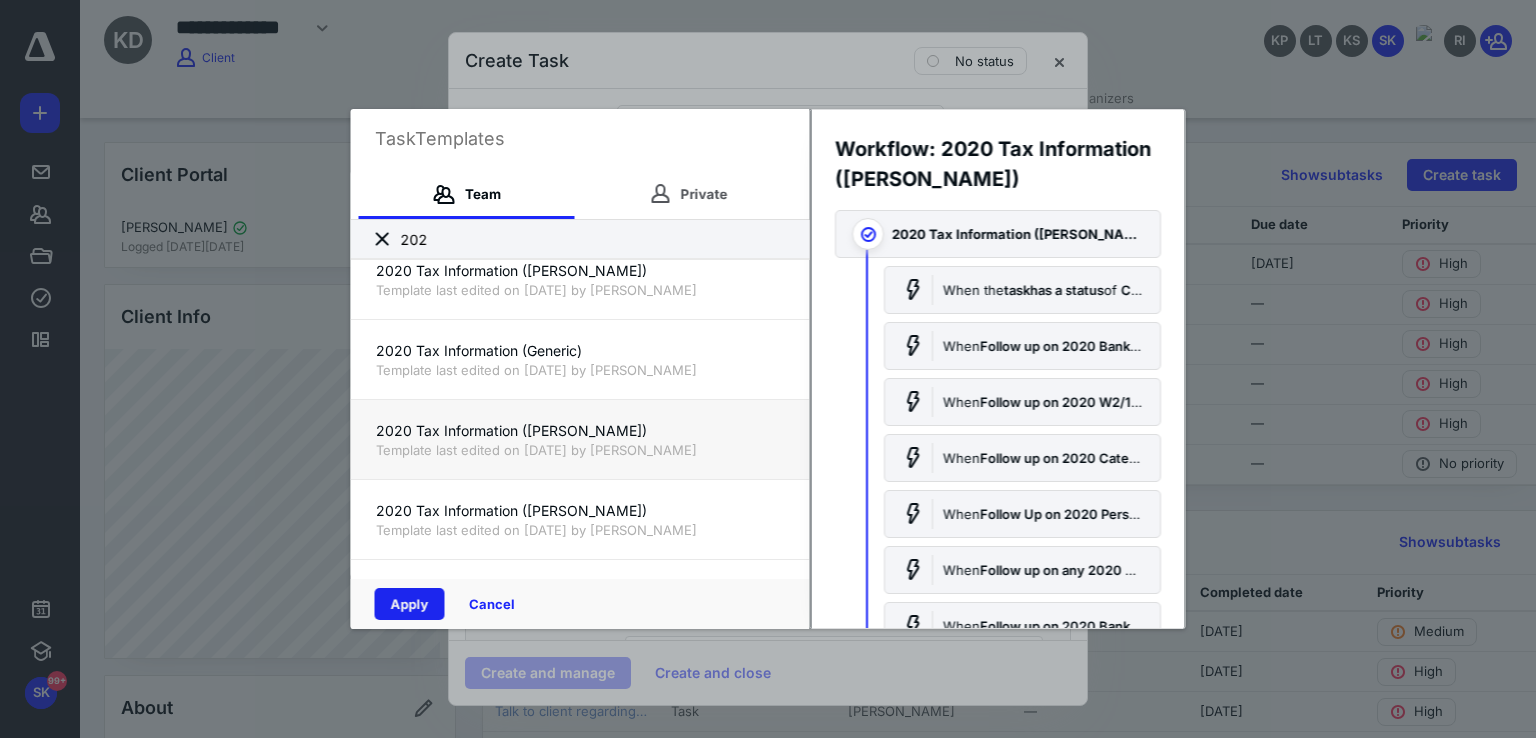 click on "Apply" at bounding box center [410, 604] 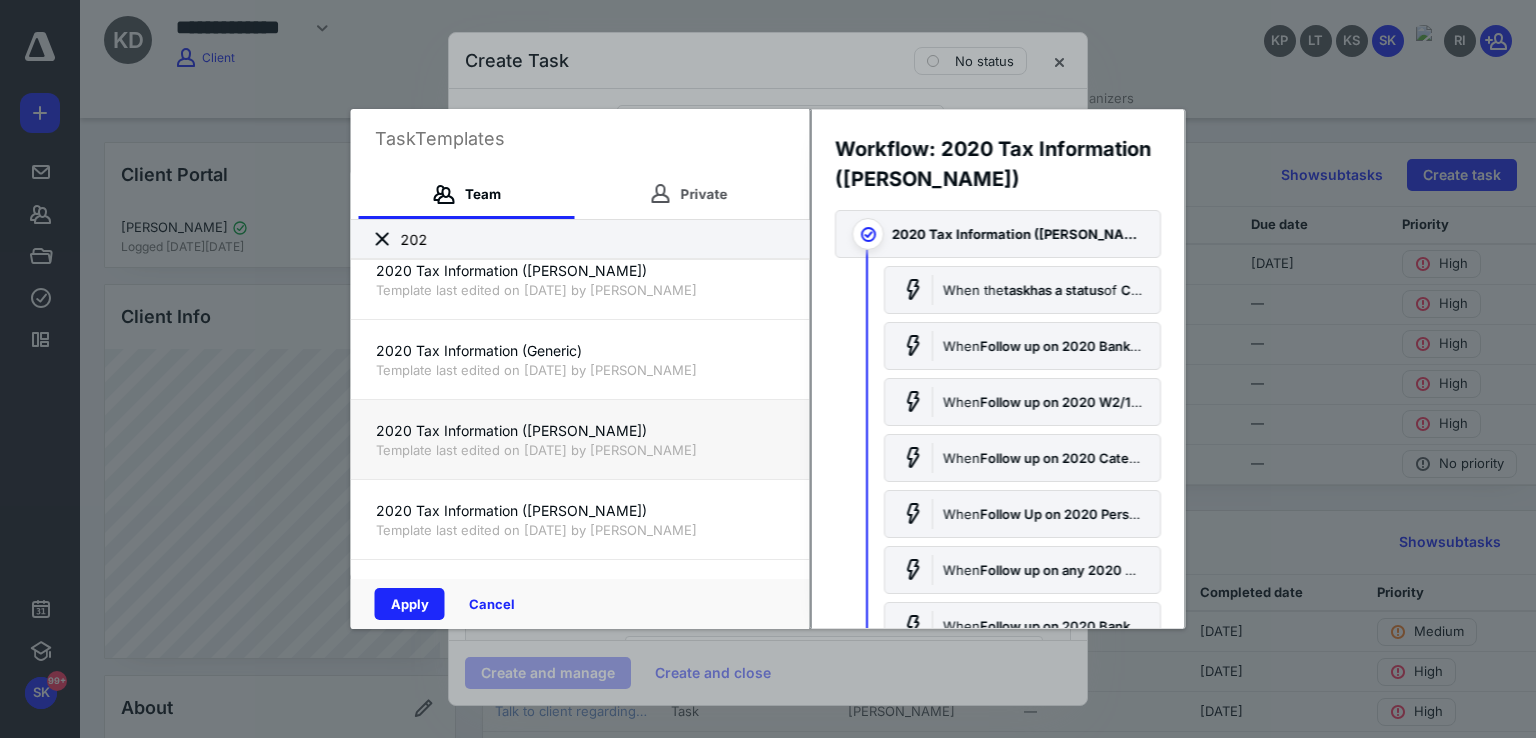 checkbox on "true" 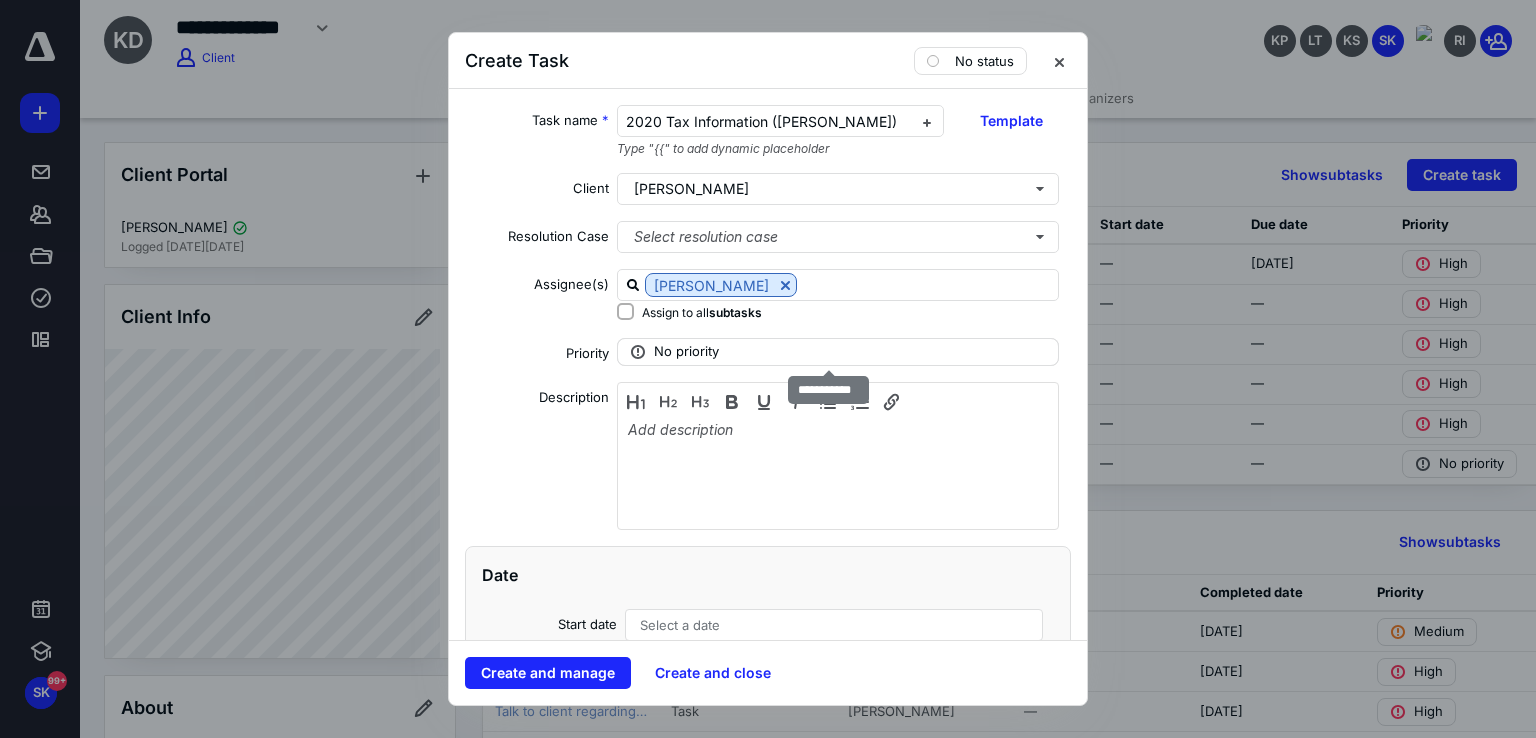 click on "No priority" at bounding box center [686, 352] 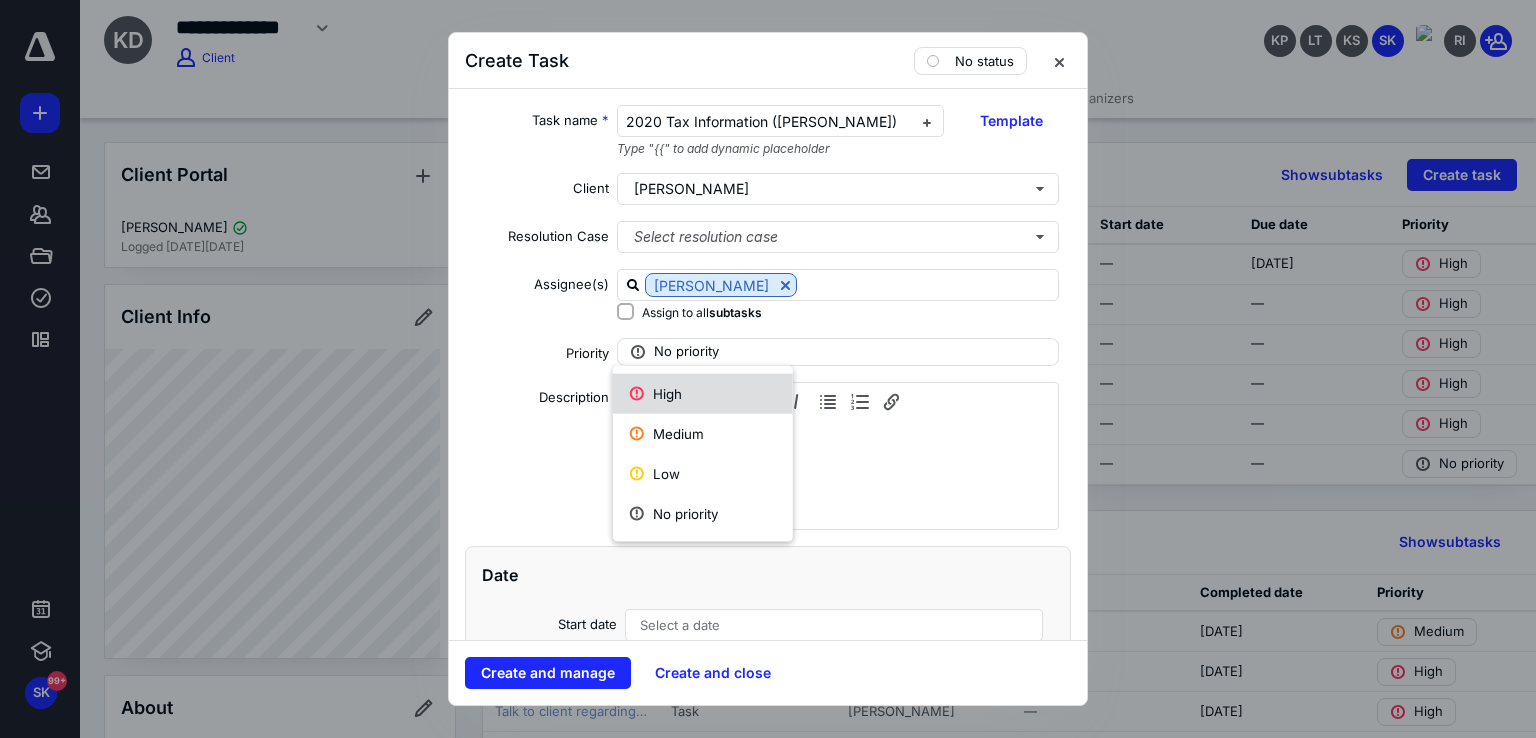 click on "High" at bounding box center (703, 394) 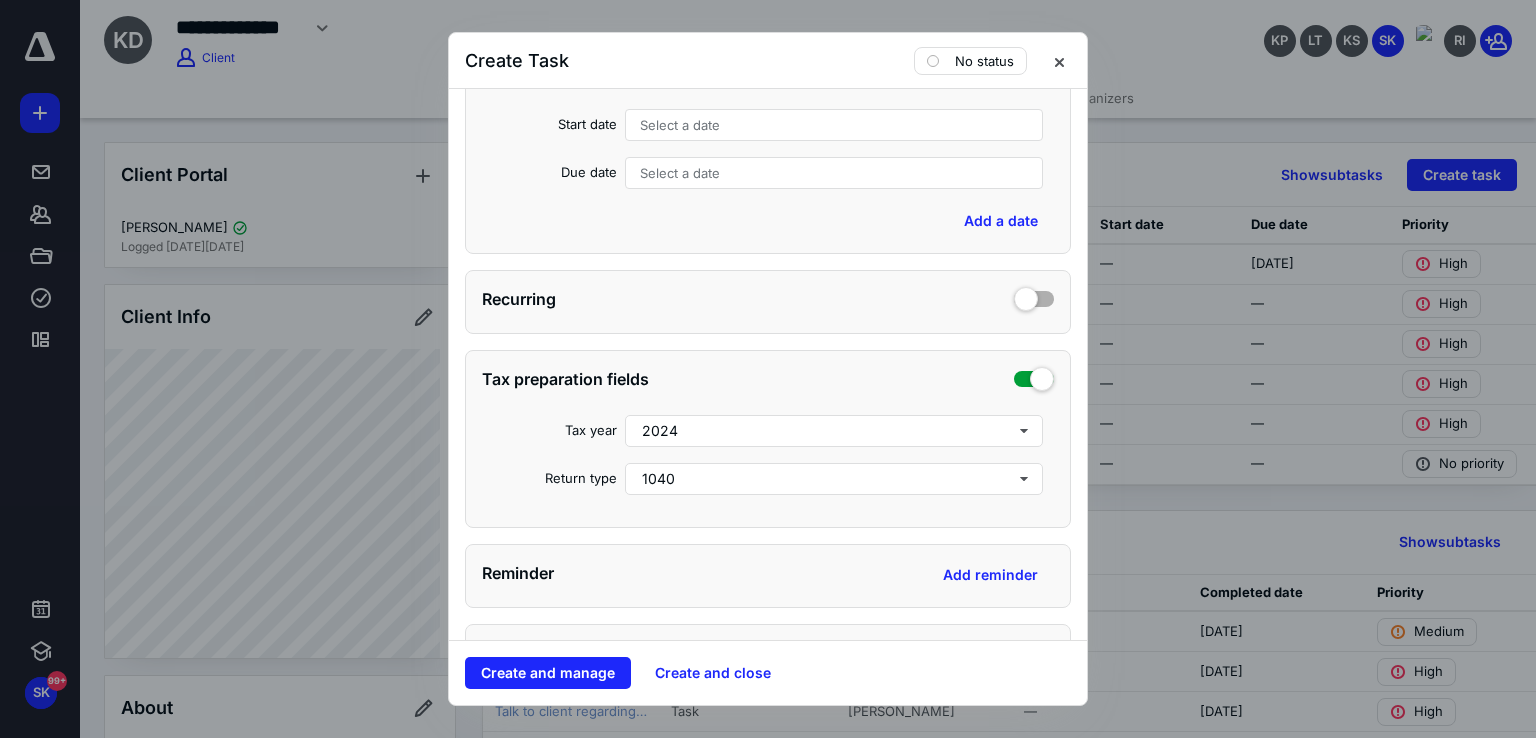 scroll, scrollTop: 700, scrollLeft: 0, axis: vertical 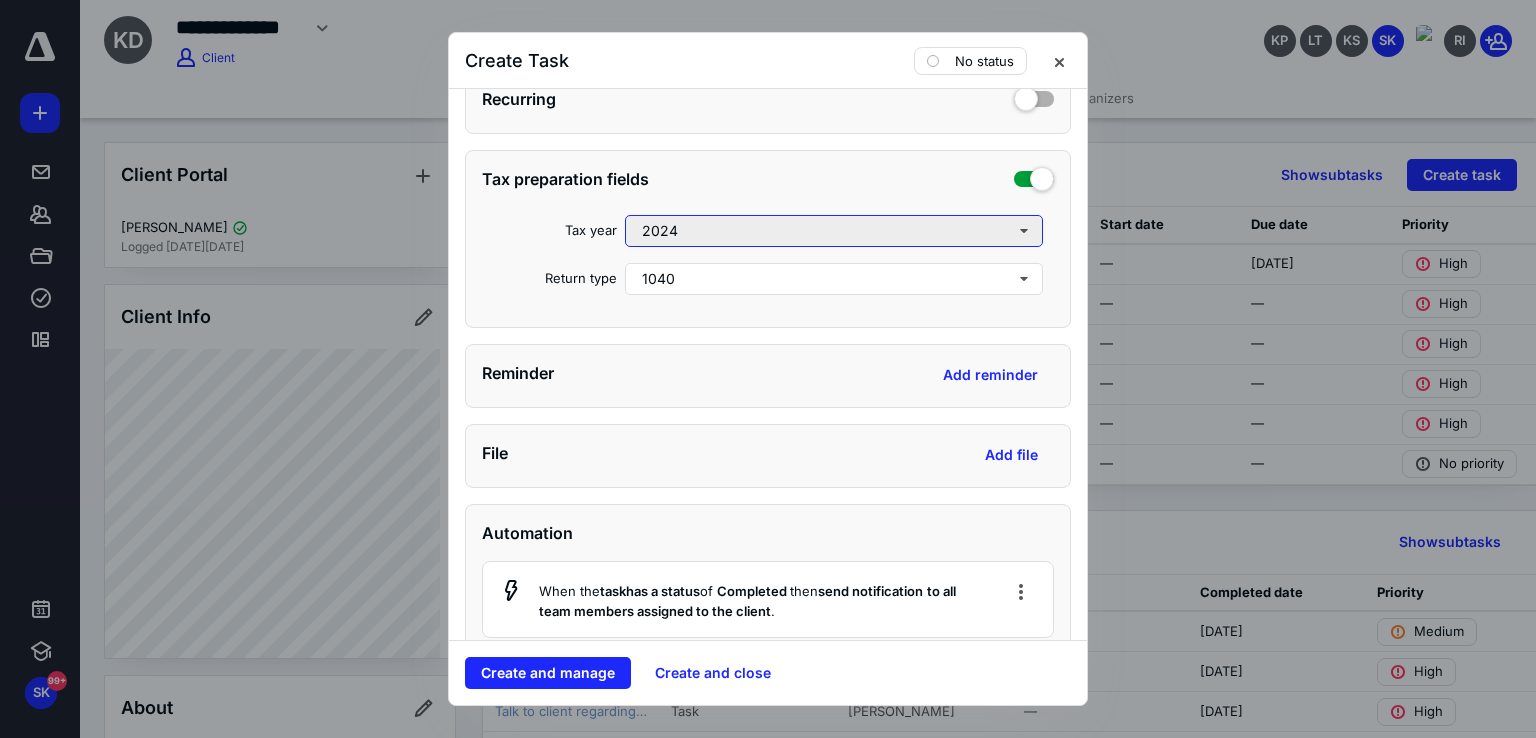 click on "2024" at bounding box center (834, 231) 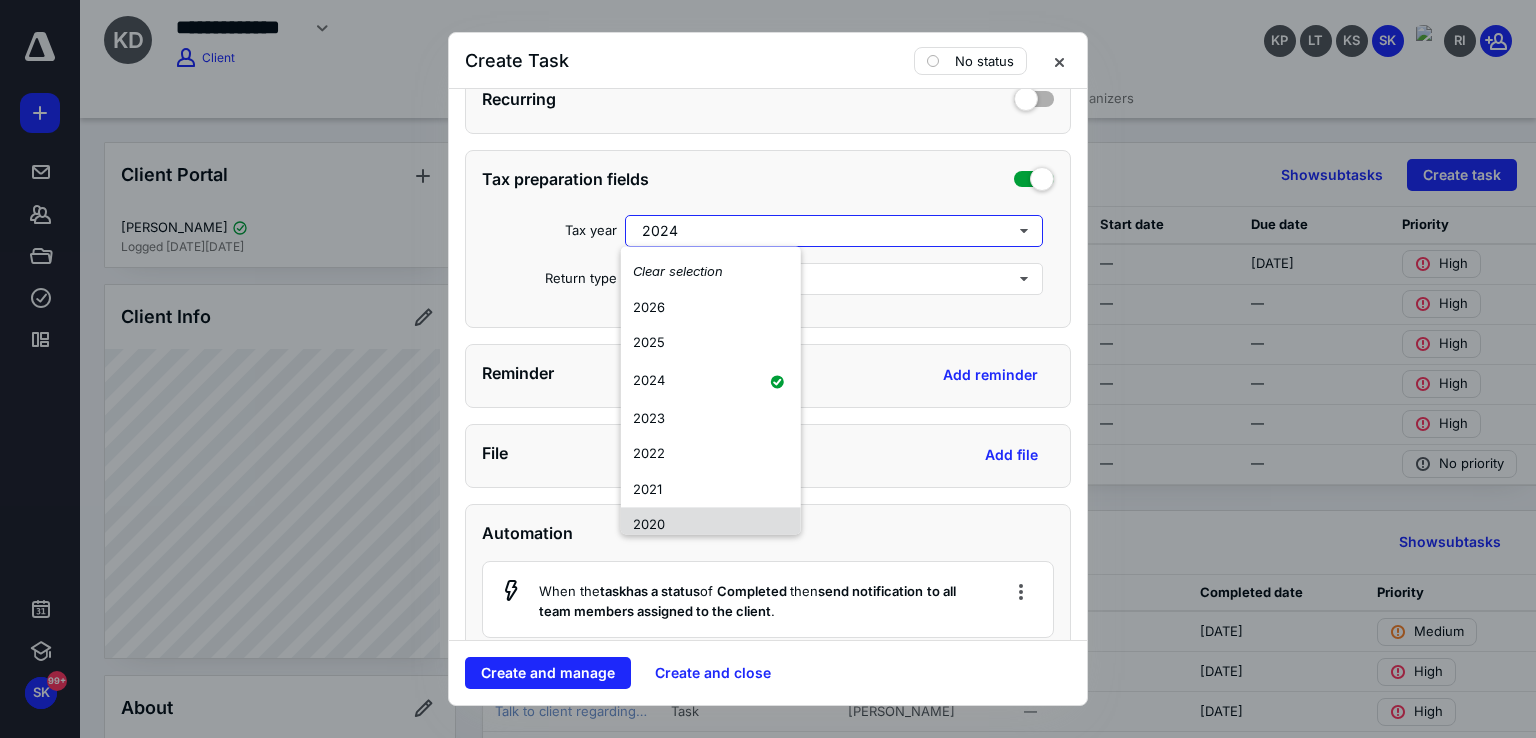 click on "2021" at bounding box center (711, 490) 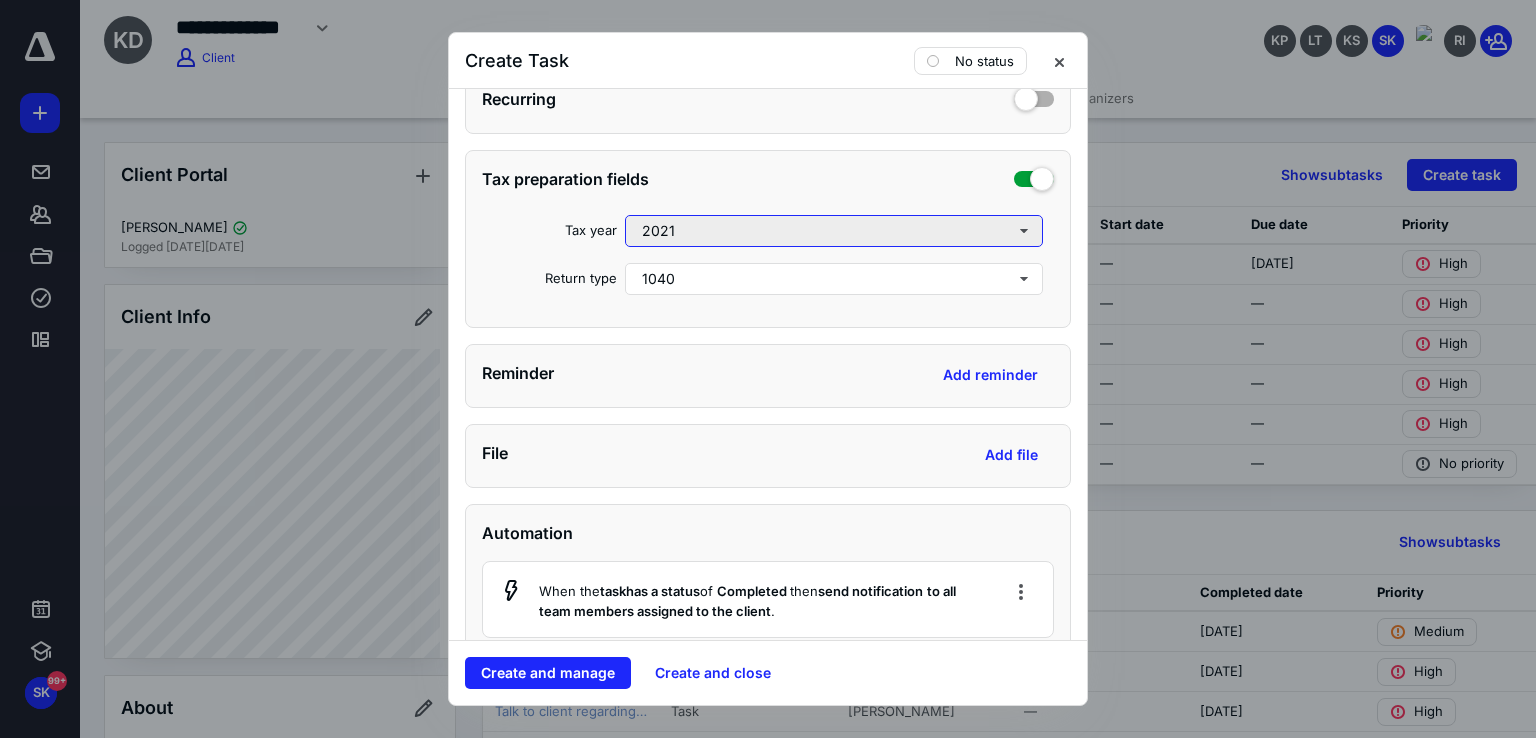 click on "2021" at bounding box center (834, 231) 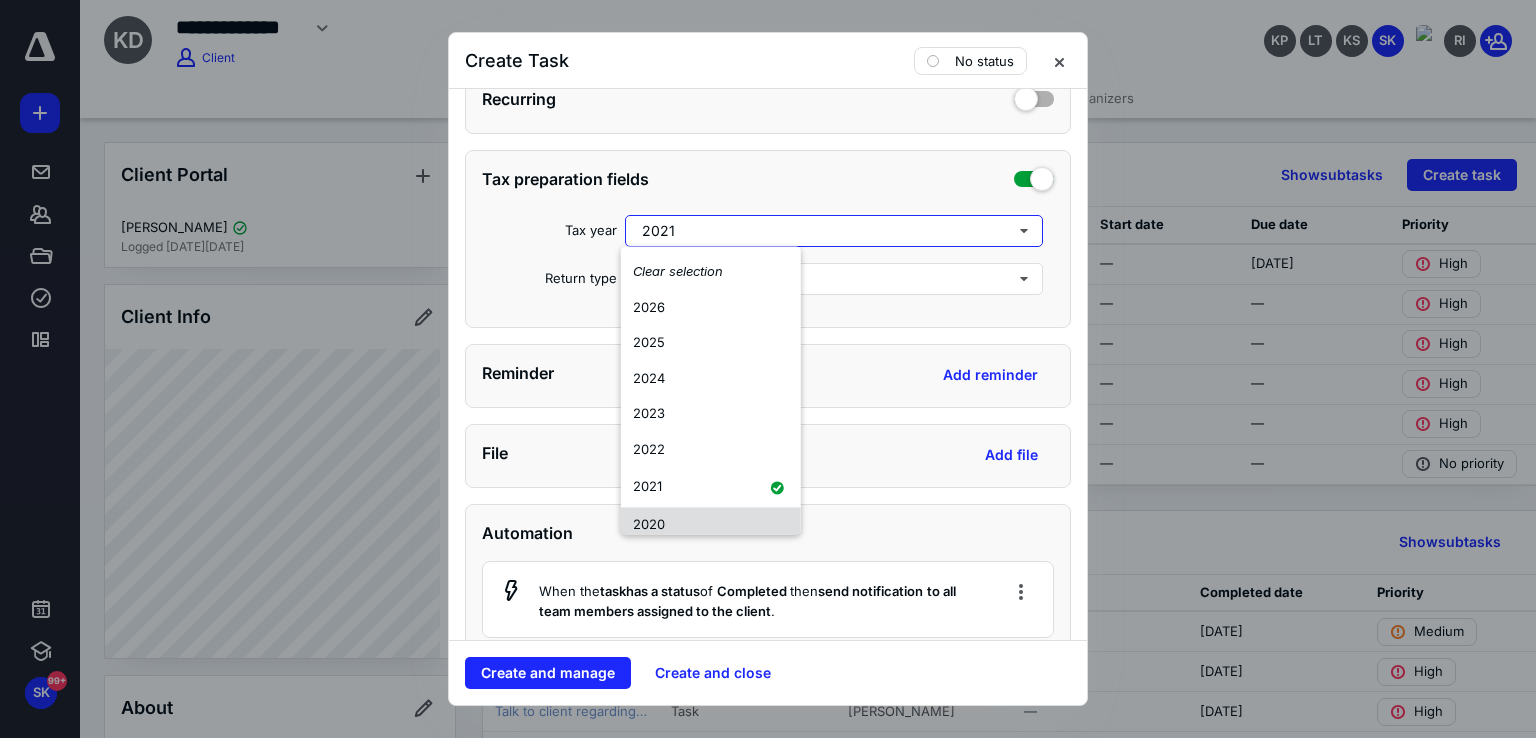 click on "2020" at bounding box center [711, 525] 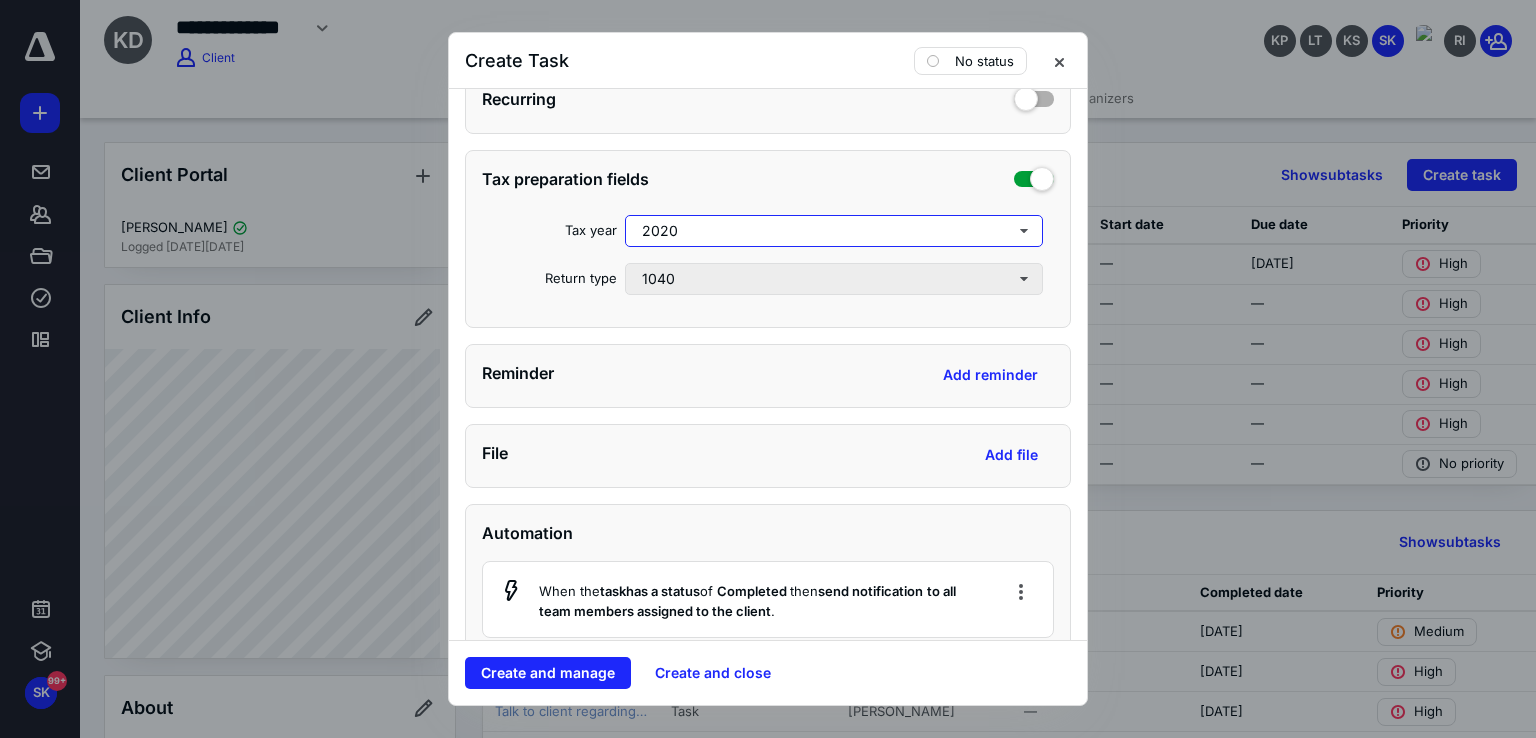 scroll, scrollTop: 800, scrollLeft: 0, axis: vertical 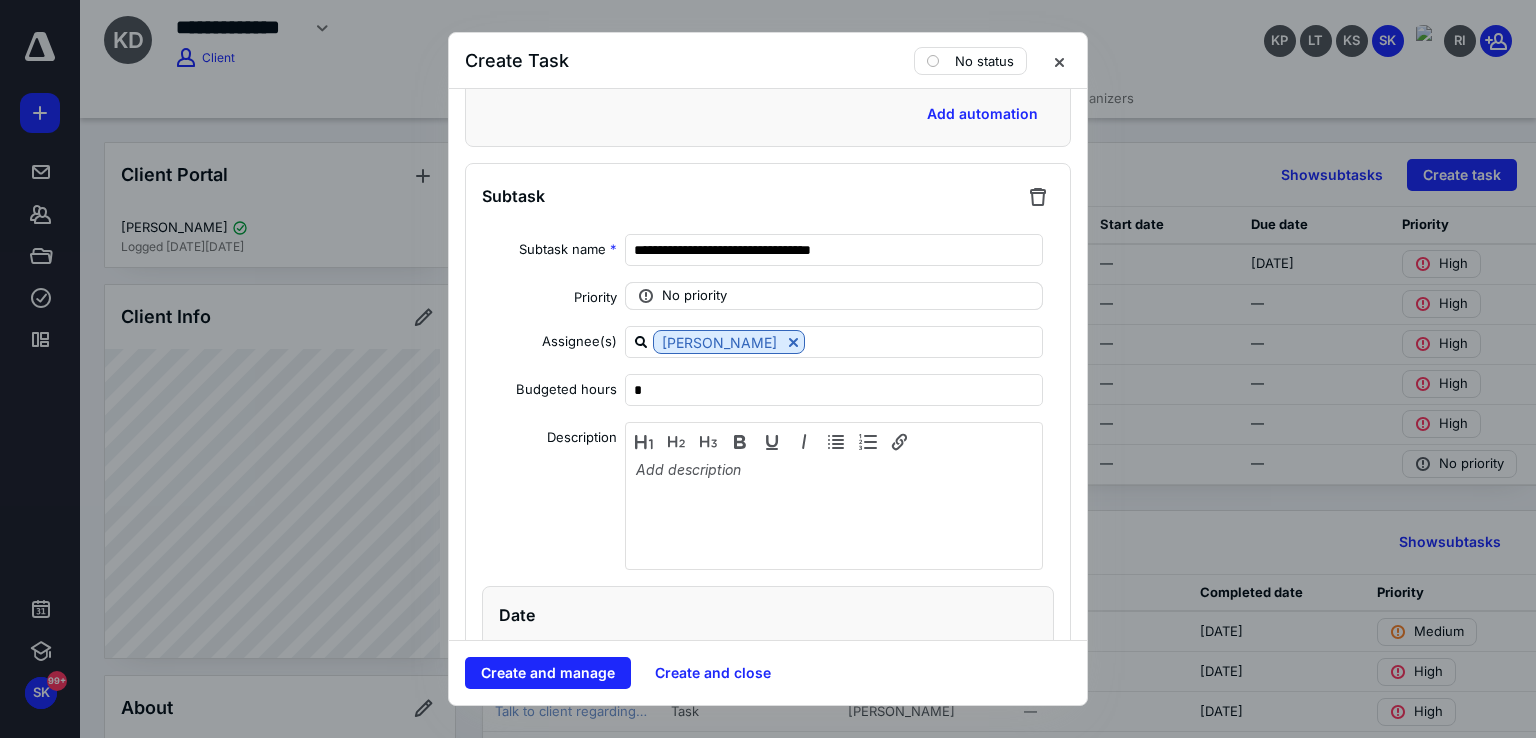 click on "No priority" at bounding box center (694, 296) 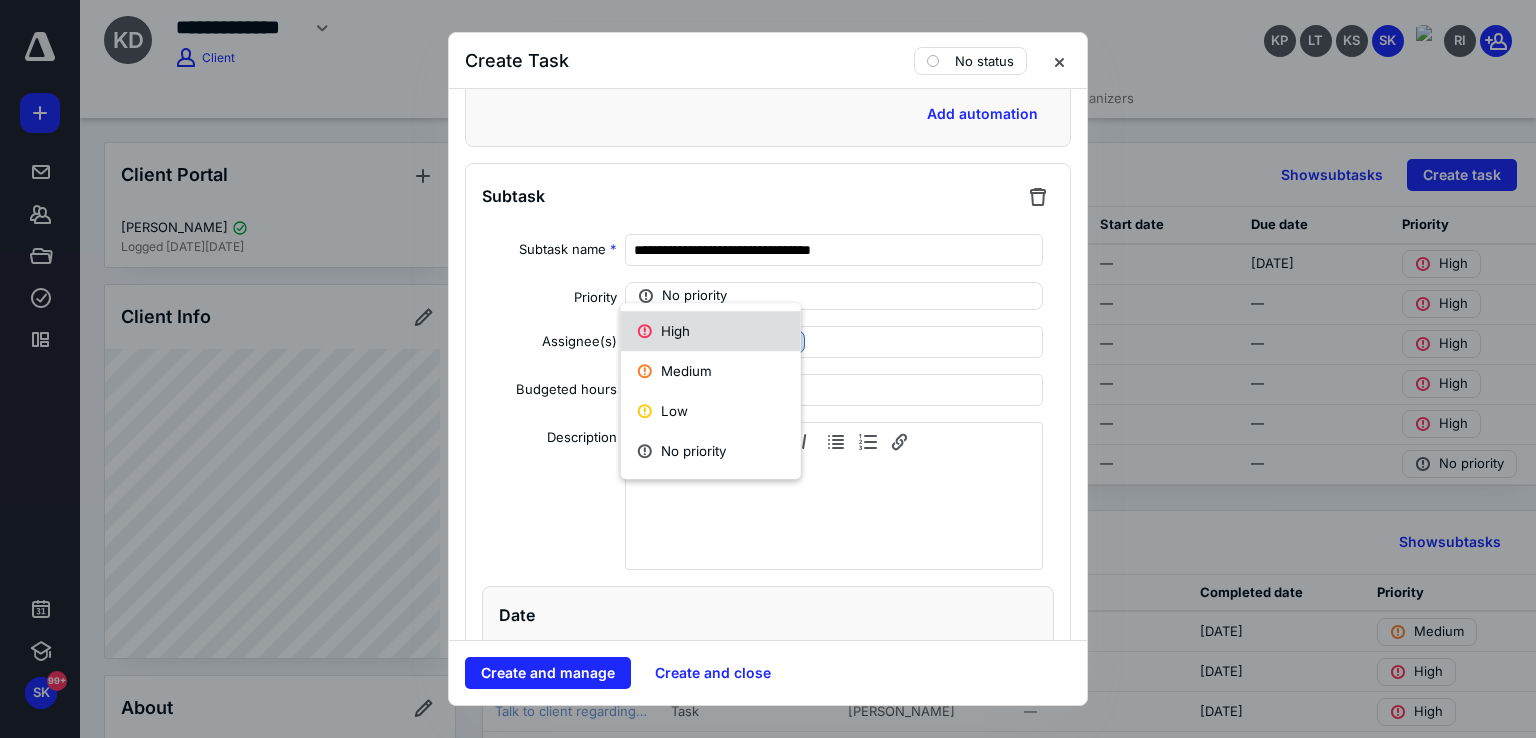 click on "High" at bounding box center (711, 331) 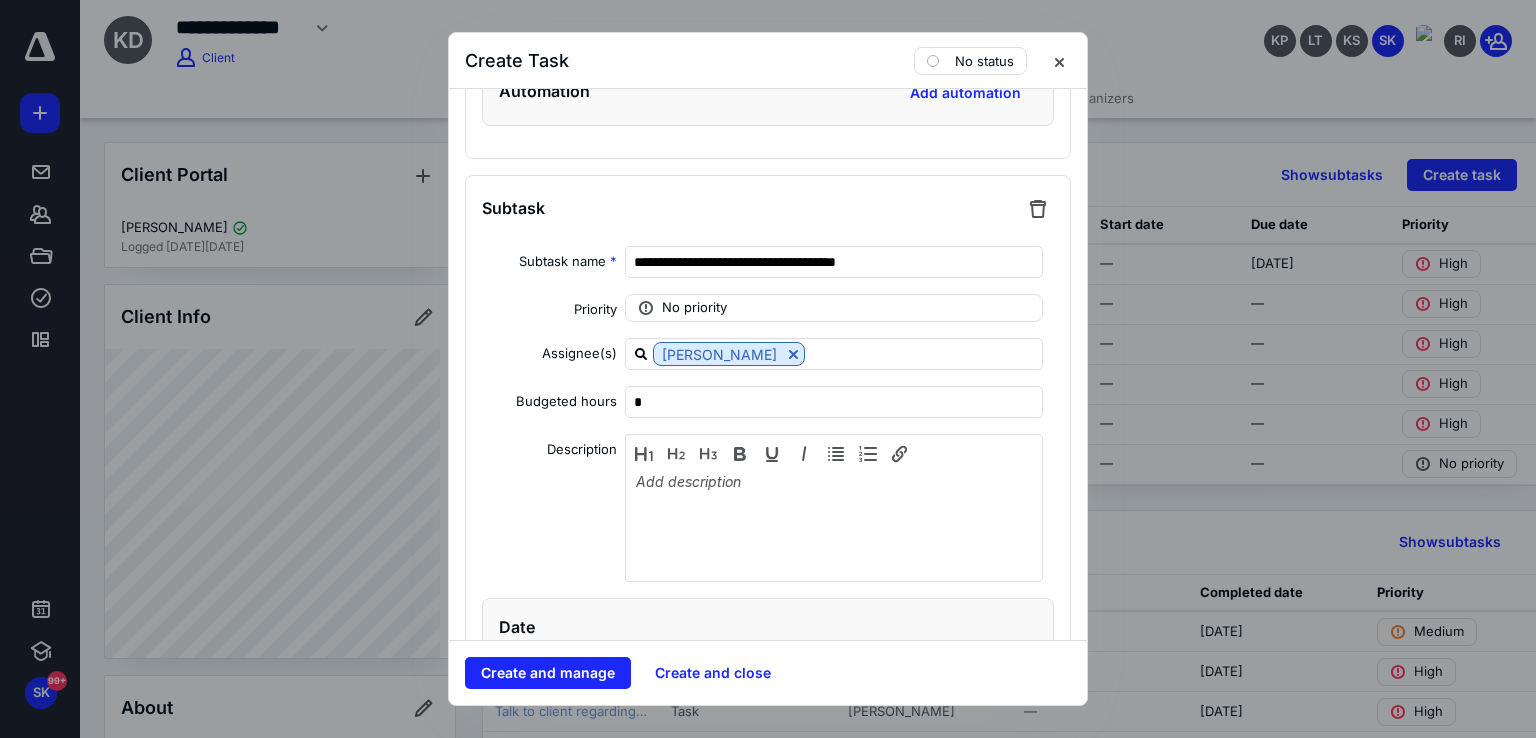 scroll, scrollTop: 3400, scrollLeft: 0, axis: vertical 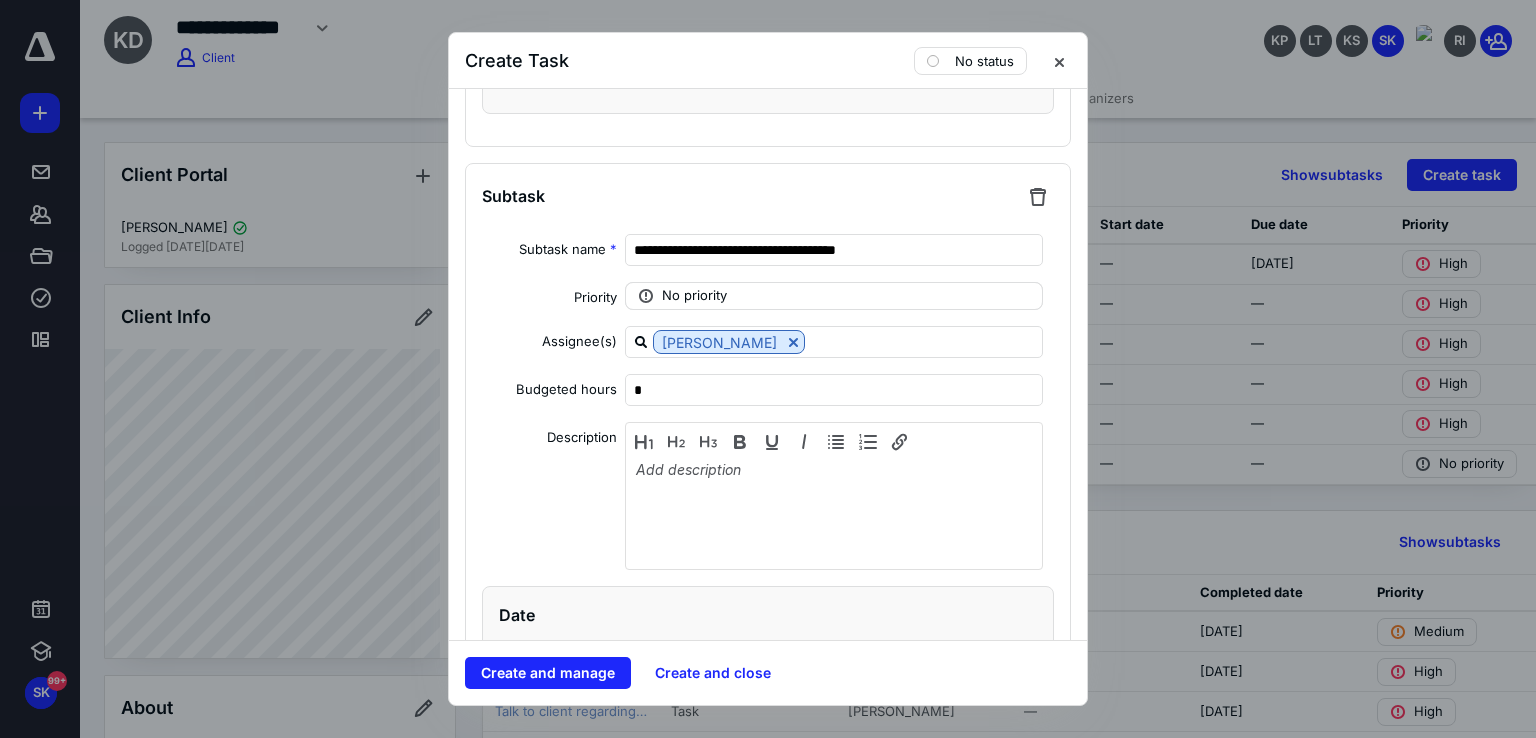 click on "No priority" at bounding box center (694, 296) 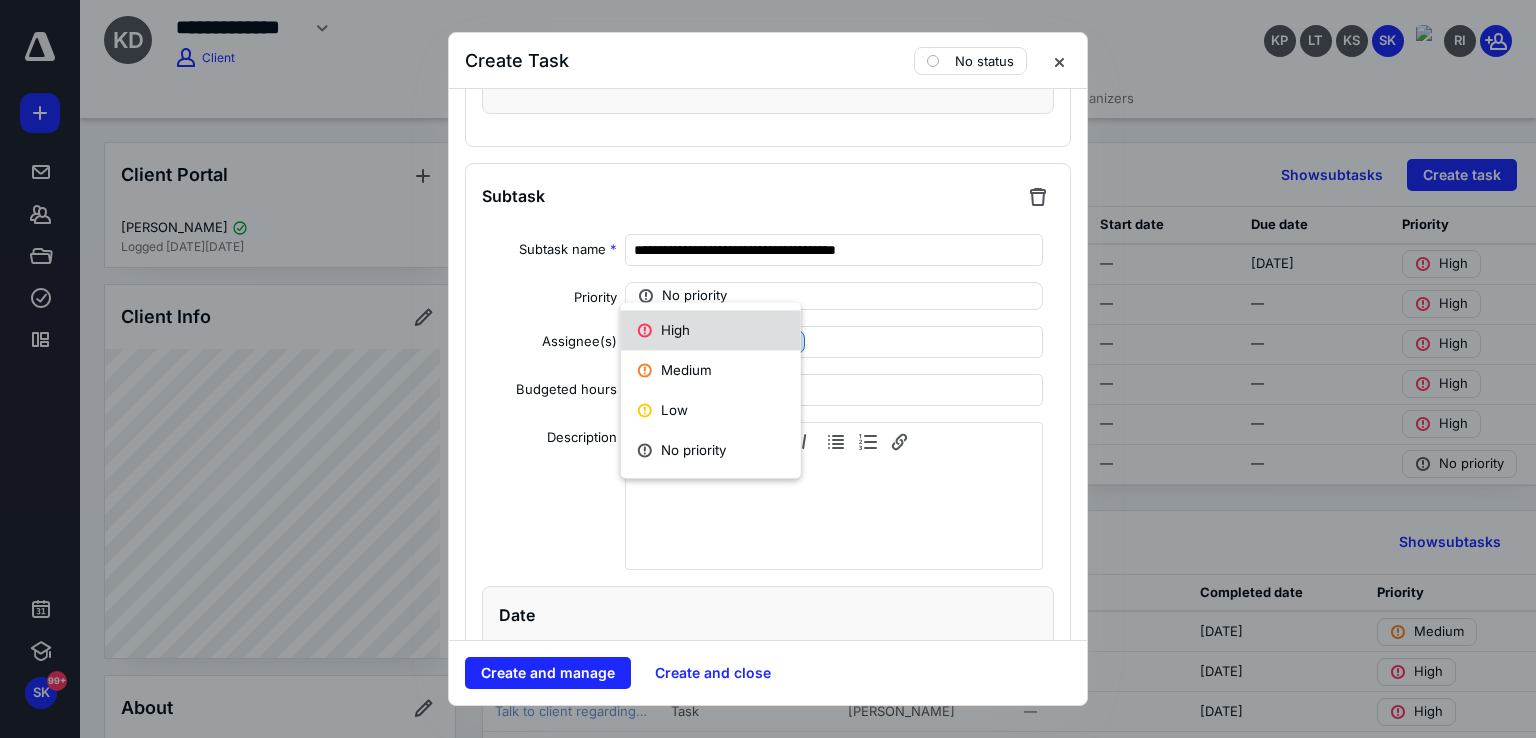 click on "High" at bounding box center [711, 330] 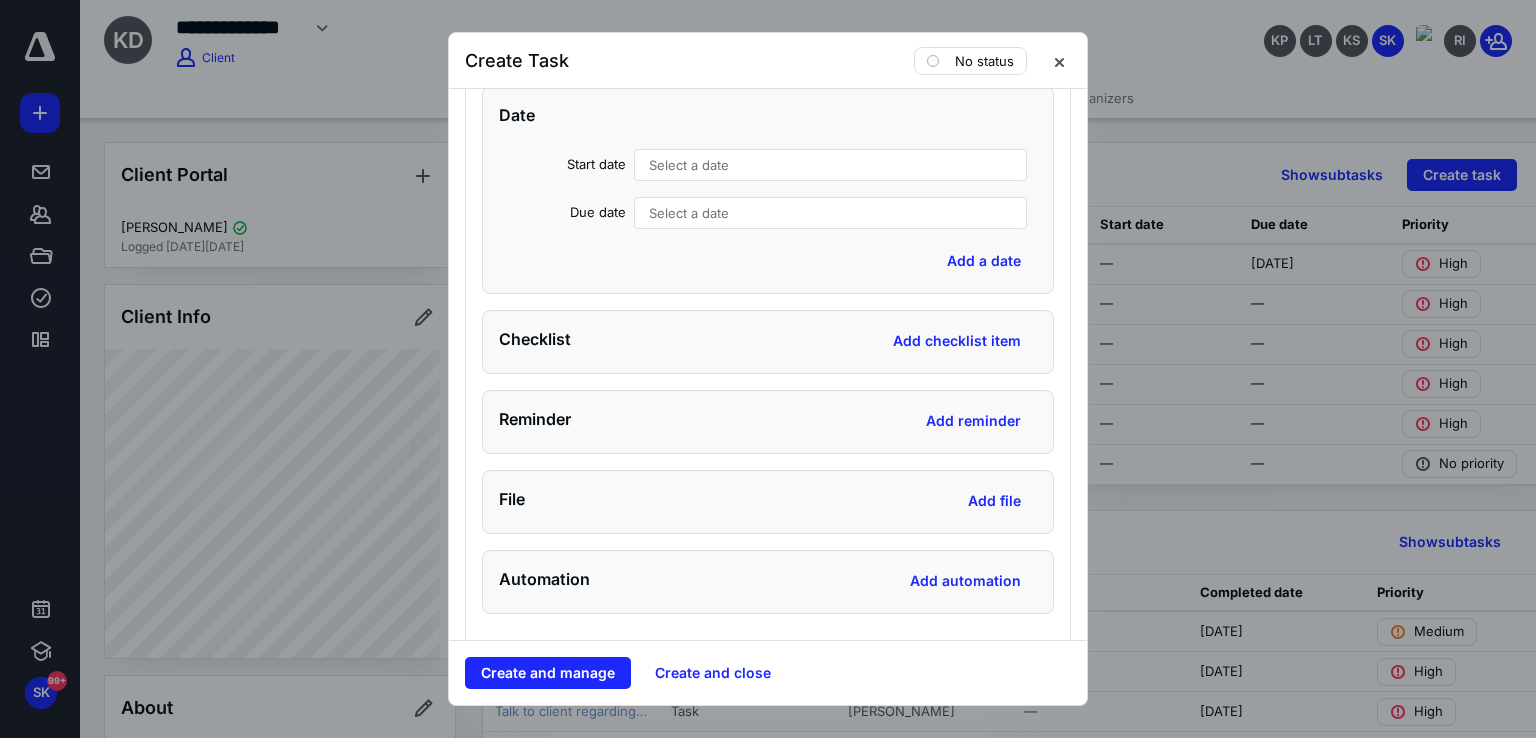 scroll, scrollTop: 4400, scrollLeft: 0, axis: vertical 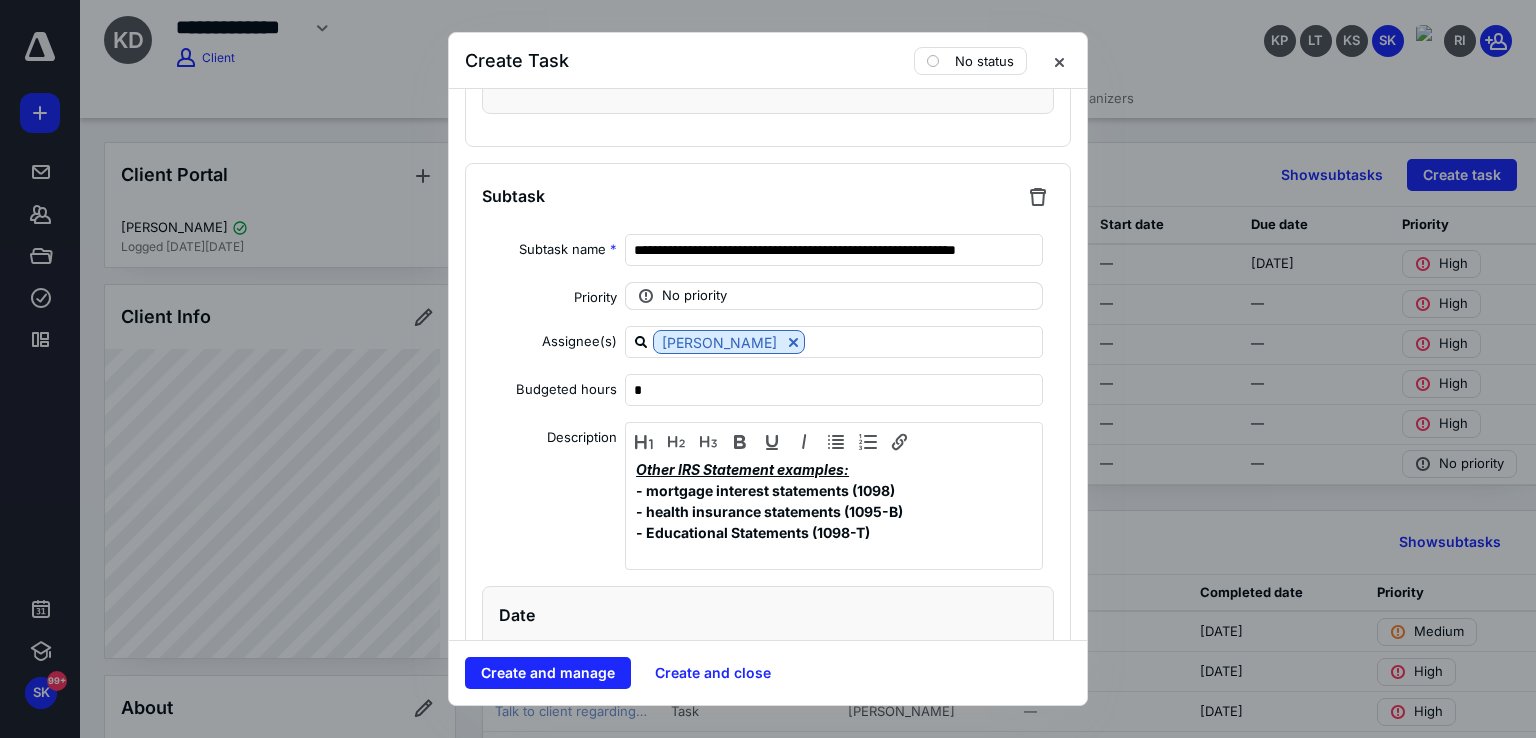 click on "No priority" at bounding box center [694, 296] 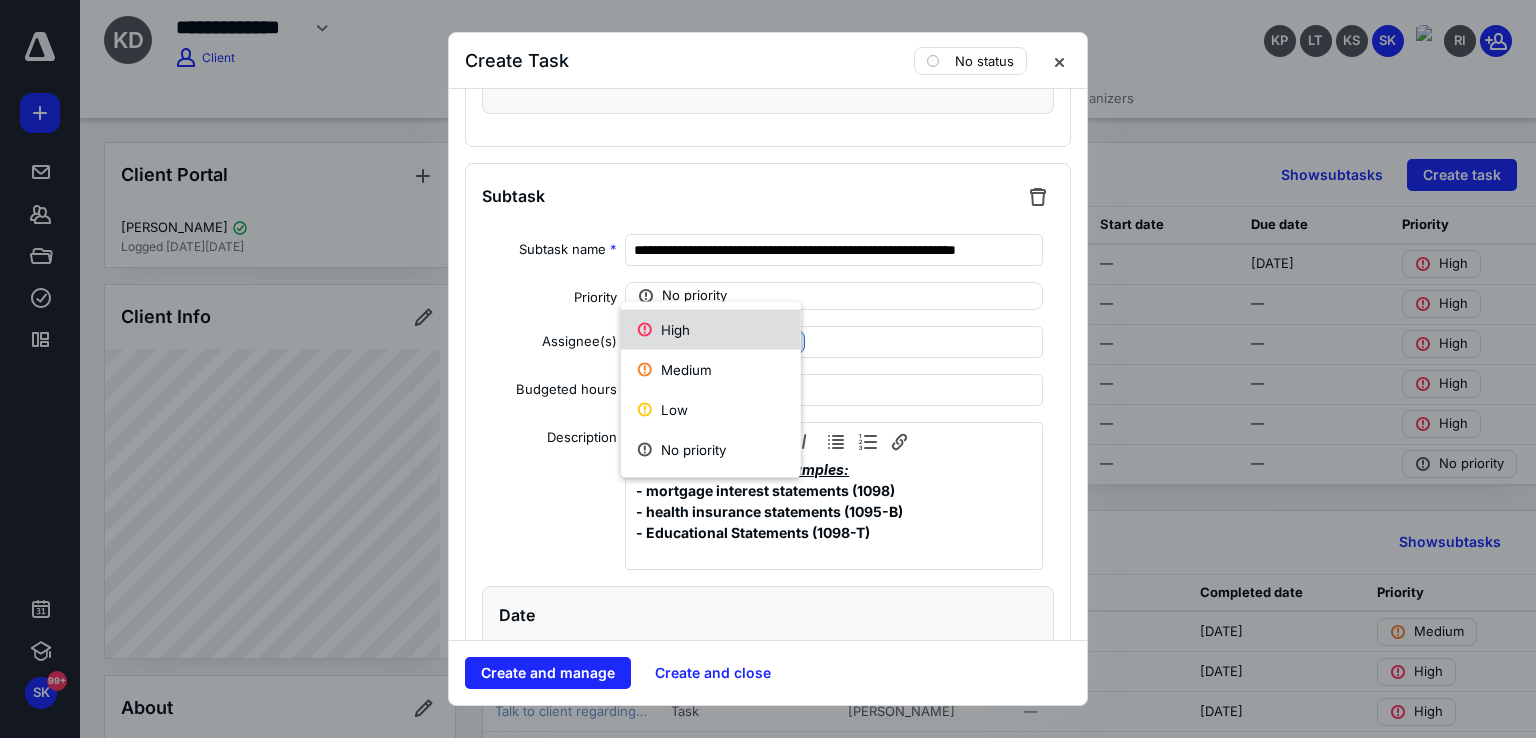 click on "High" at bounding box center (711, 330) 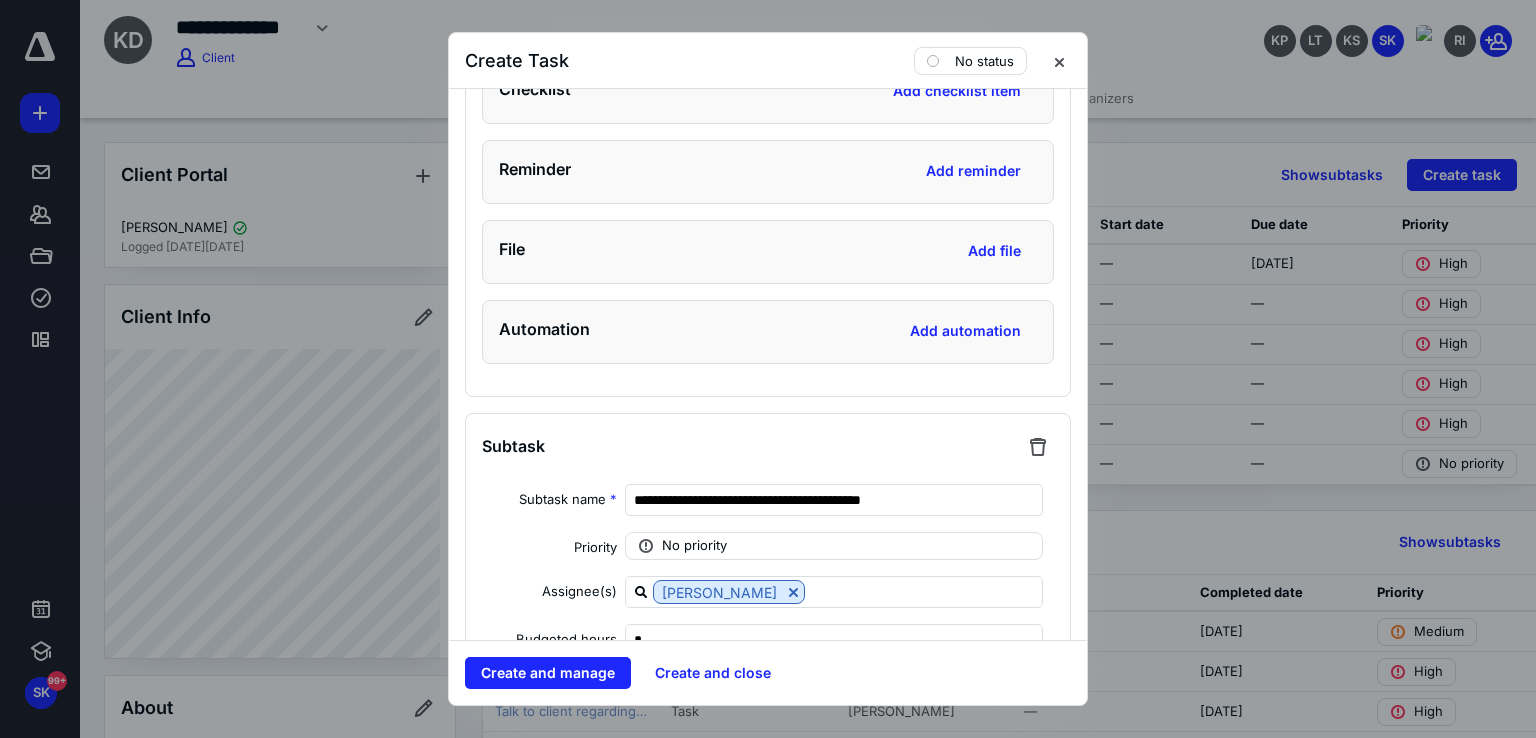 scroll, scrollTop: 5300, scrollLeft: 0, axis: vertical 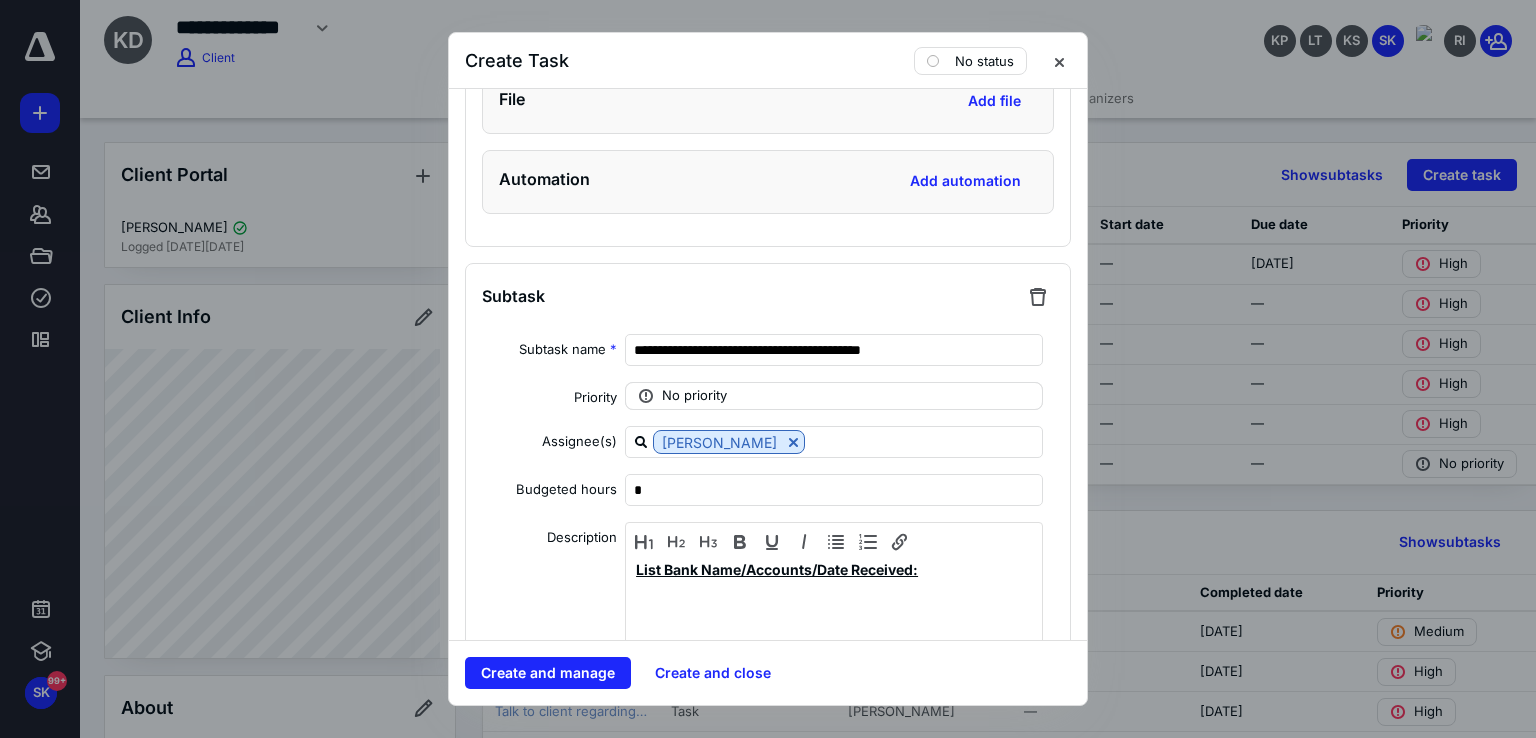 click on "No priority" at bounding box center (694, 396) 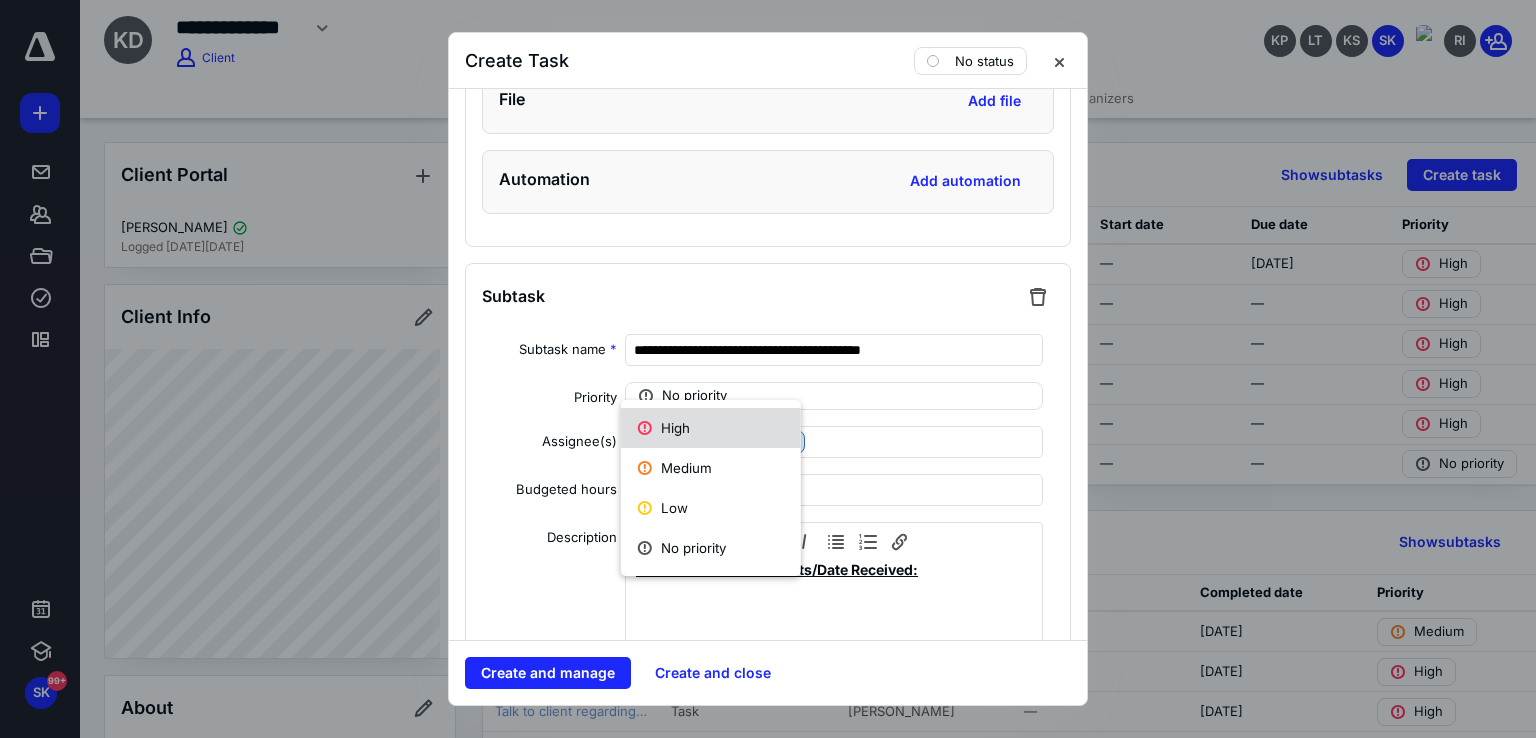 click on "High" at bounding box center [711, 428] 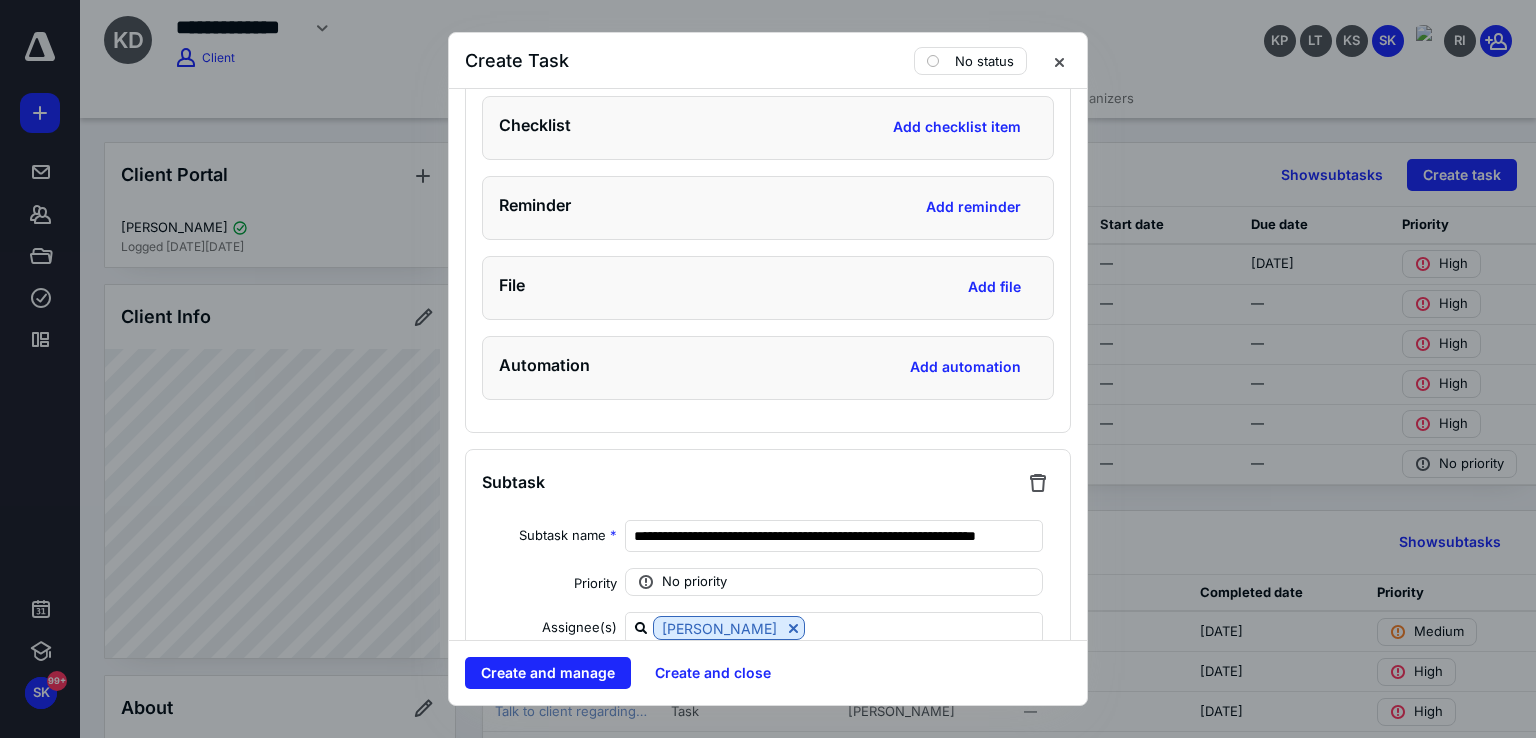 scroll, scrollTop: 6300, scrollLeft: 0, axis: vertical 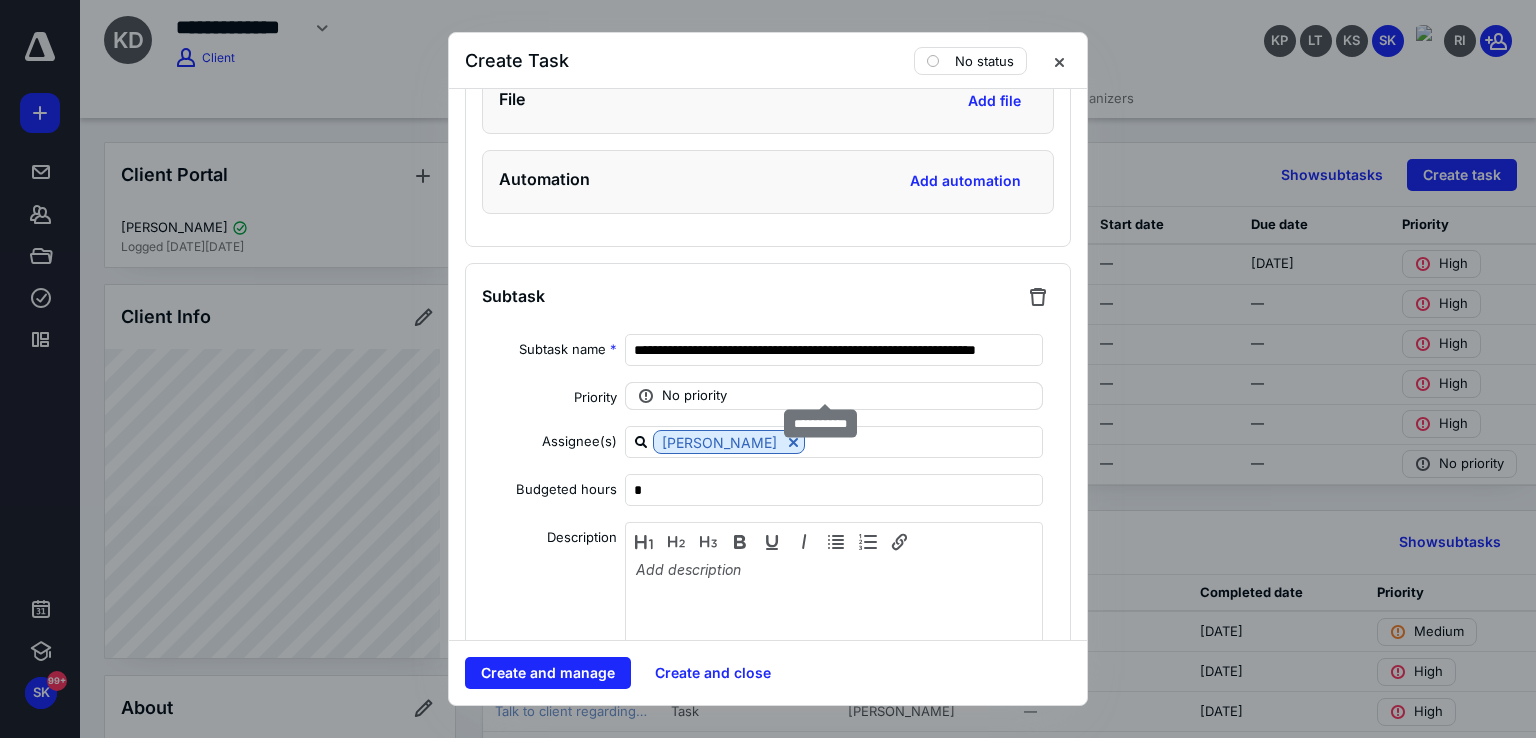 click on "No priority" at bounding box center (694, 396) 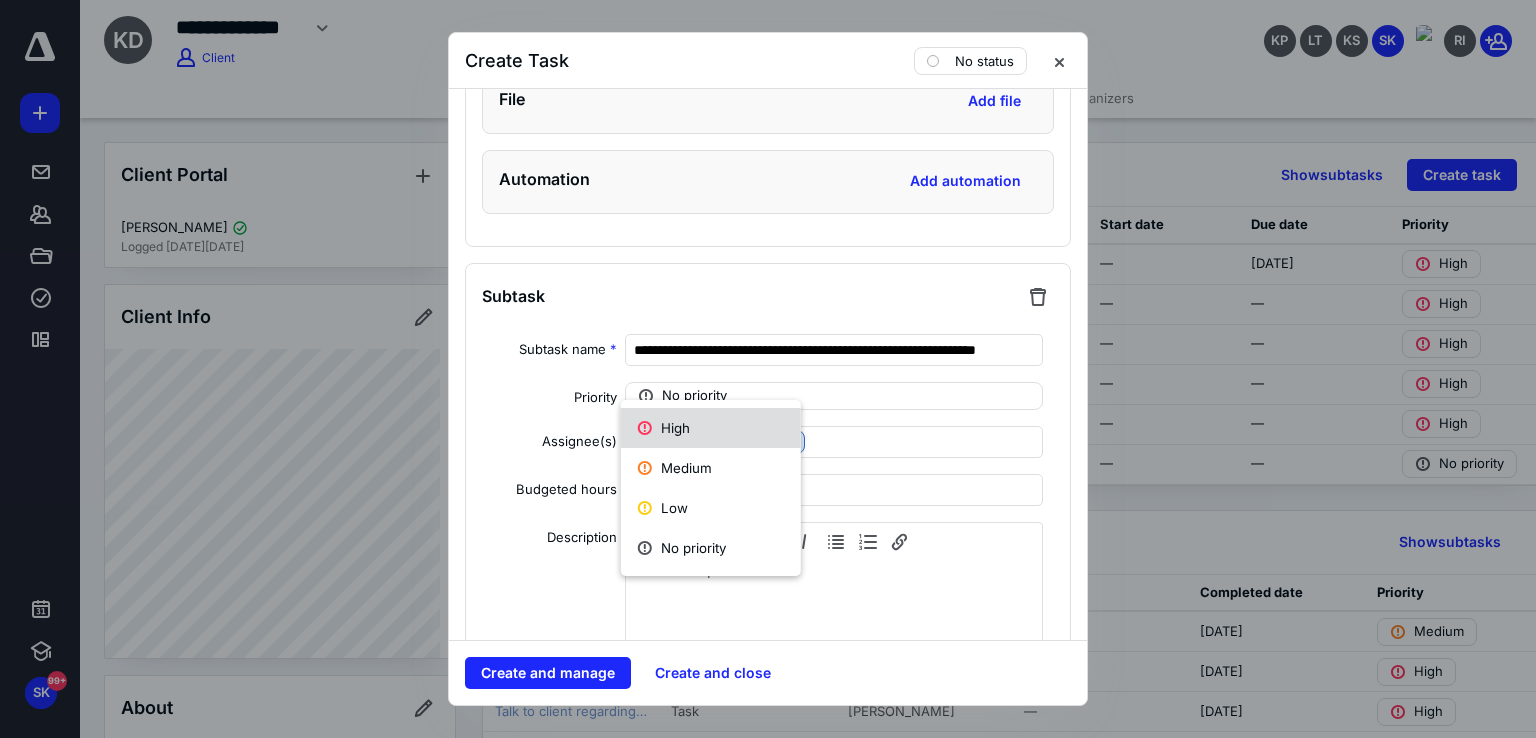 click on "High" at bounding box center (711, 428) 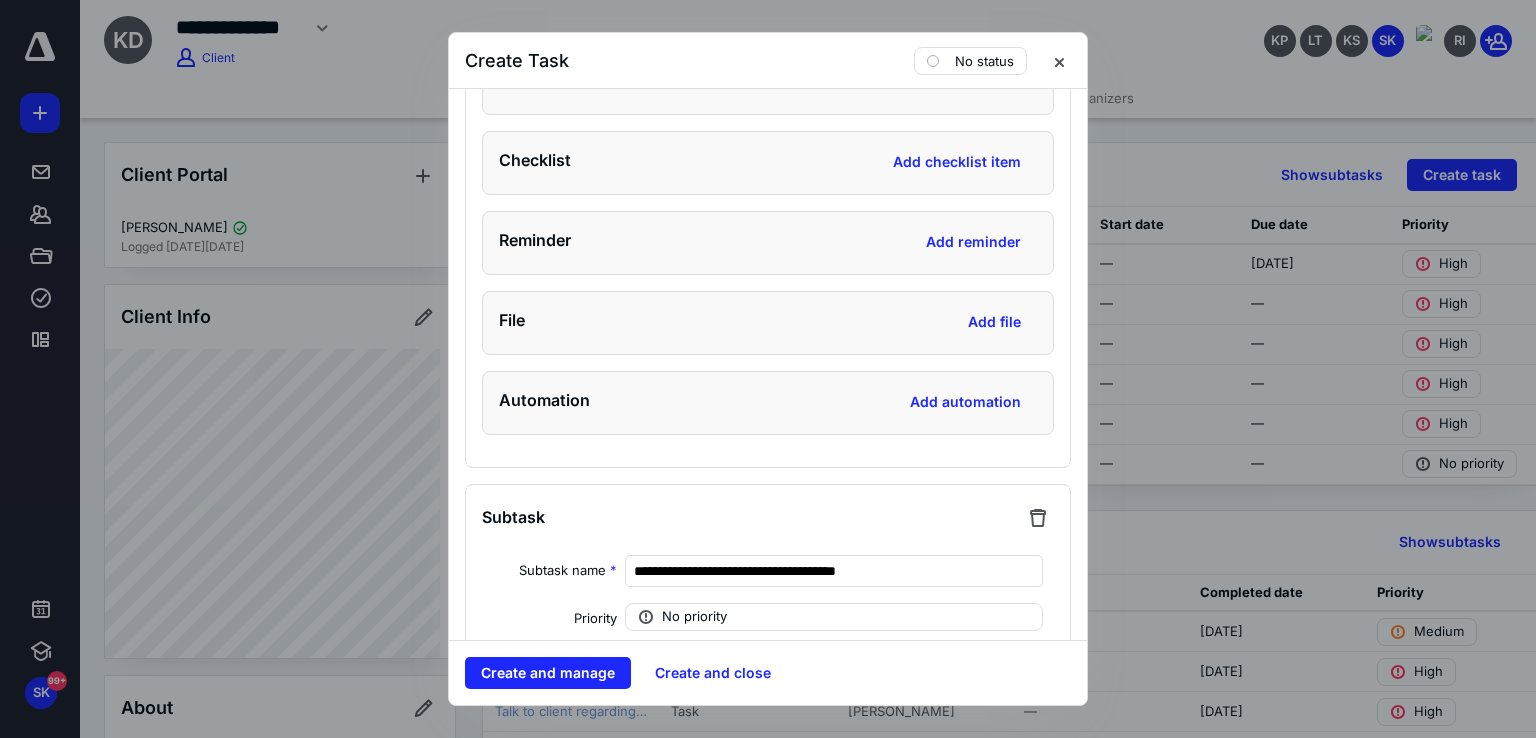 scroll, scrollTop: 7300, scrollLeft: 0, axis: vertical 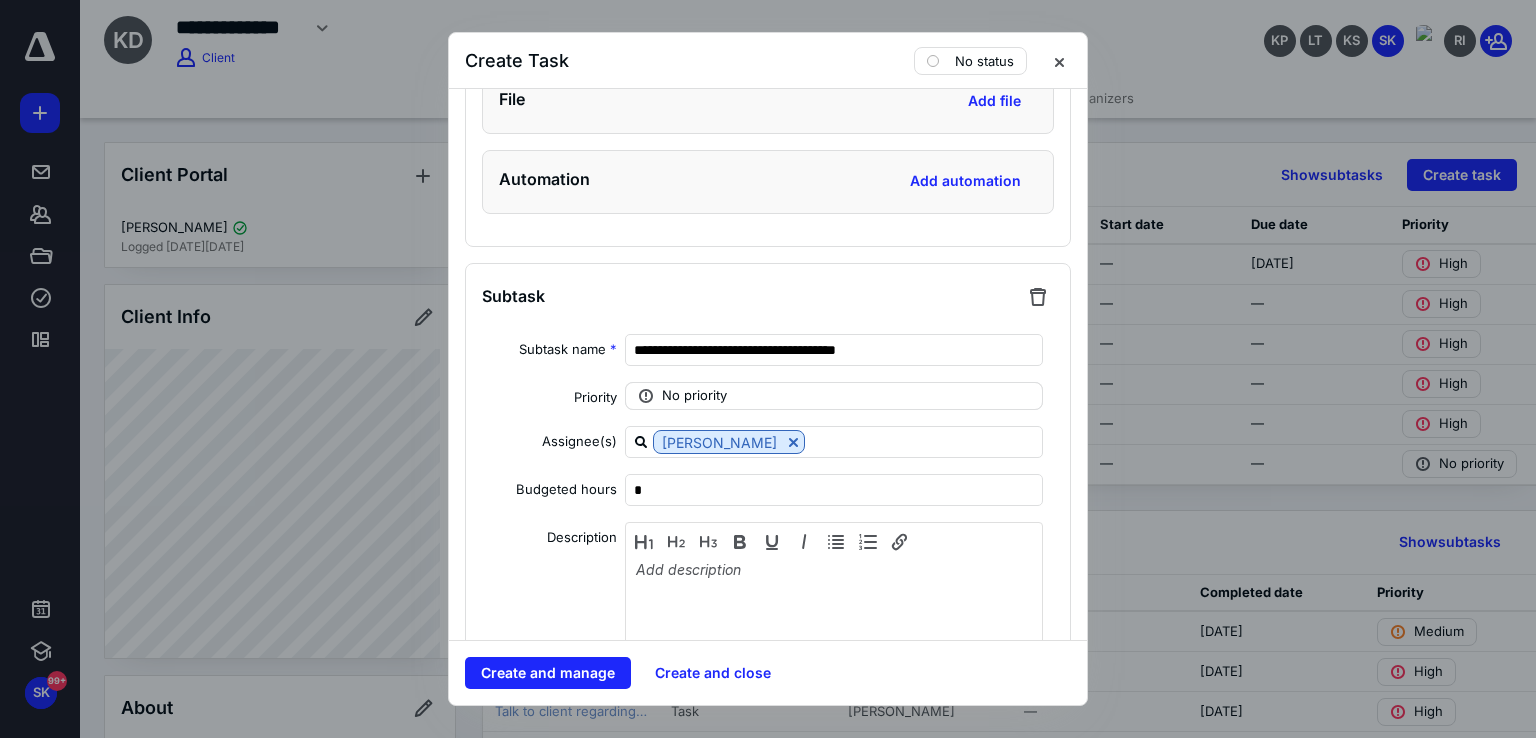 click on "No priority" at bounding box center (694, 396) 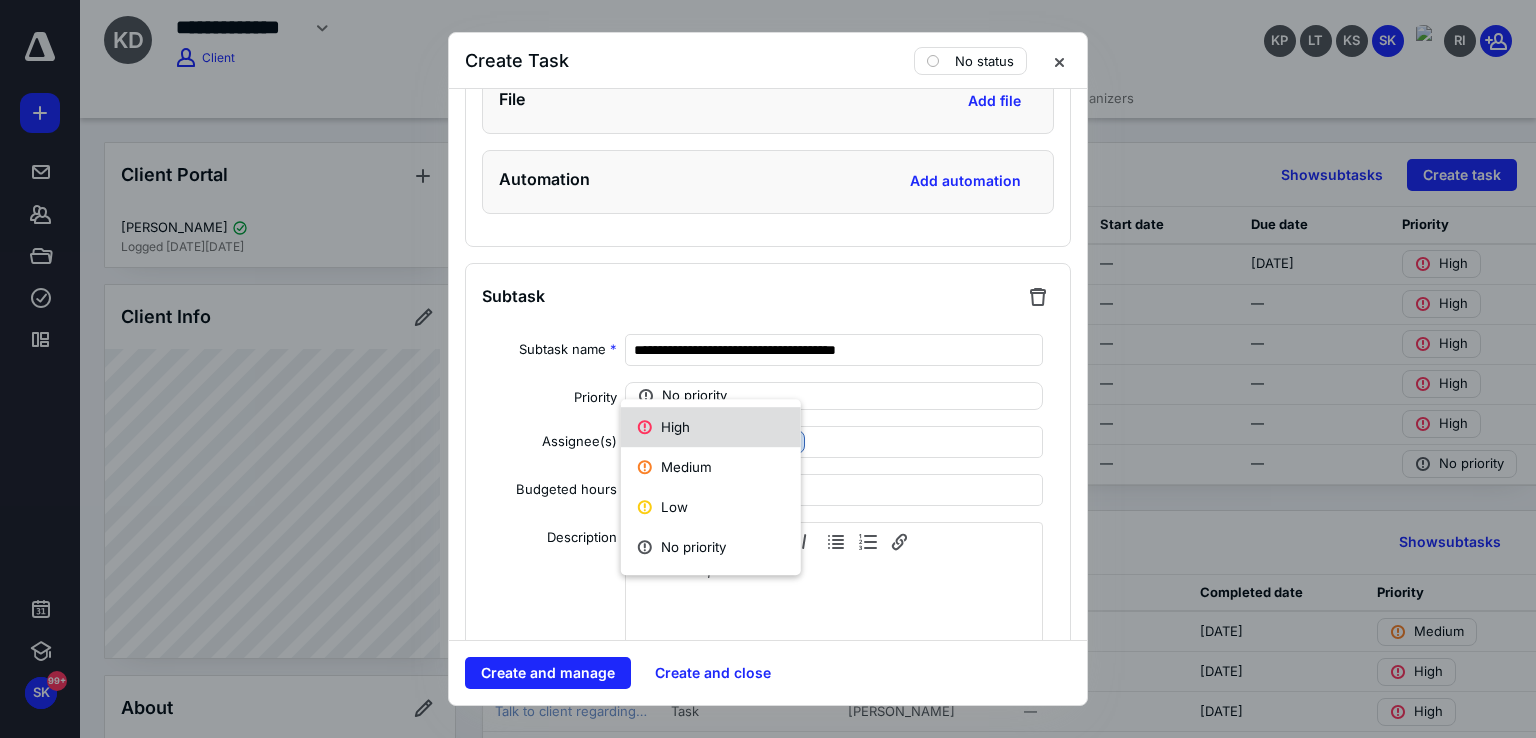 click on "High" at bounding box center (711, 427) 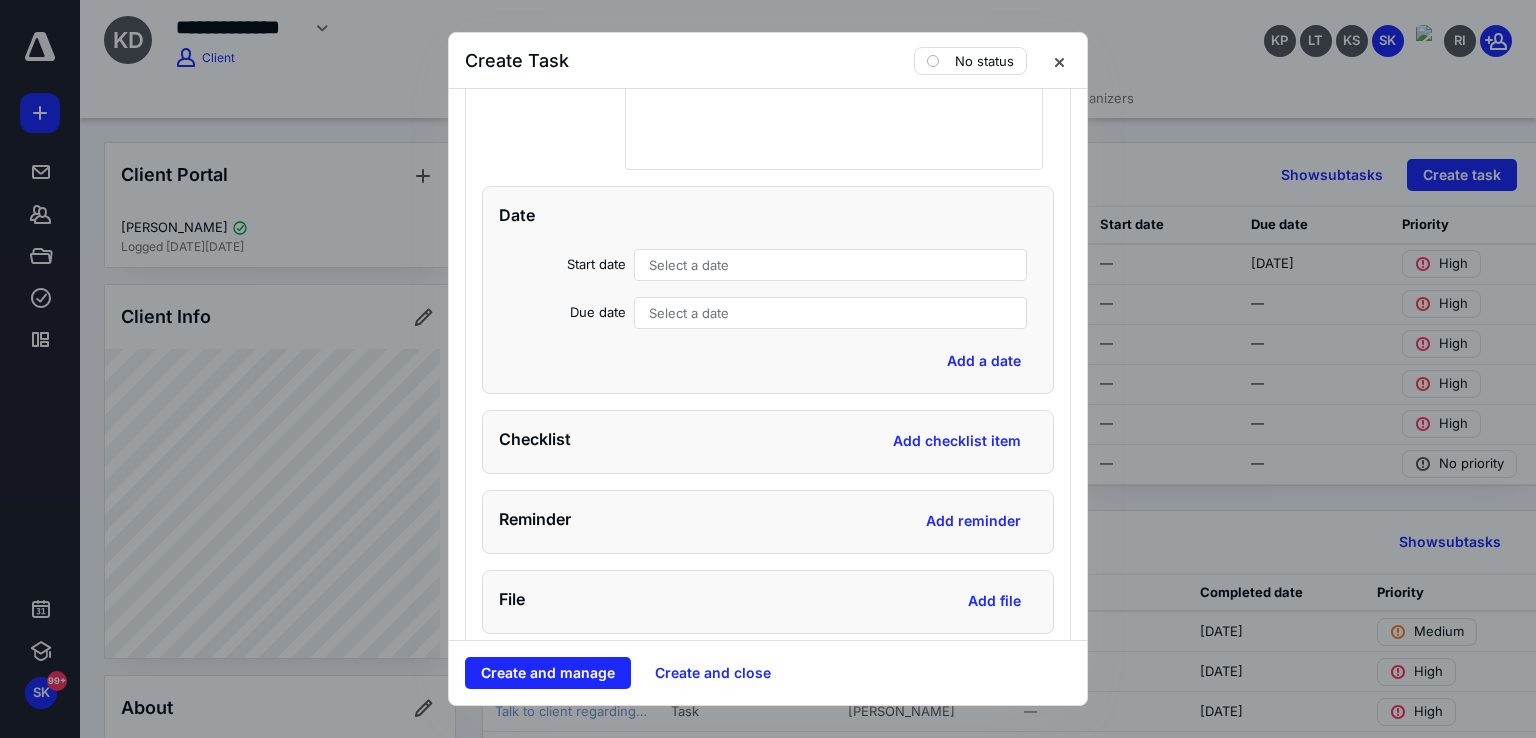 scroll, scrollTop: 8300, scrollLeft: 0, axis: vertical 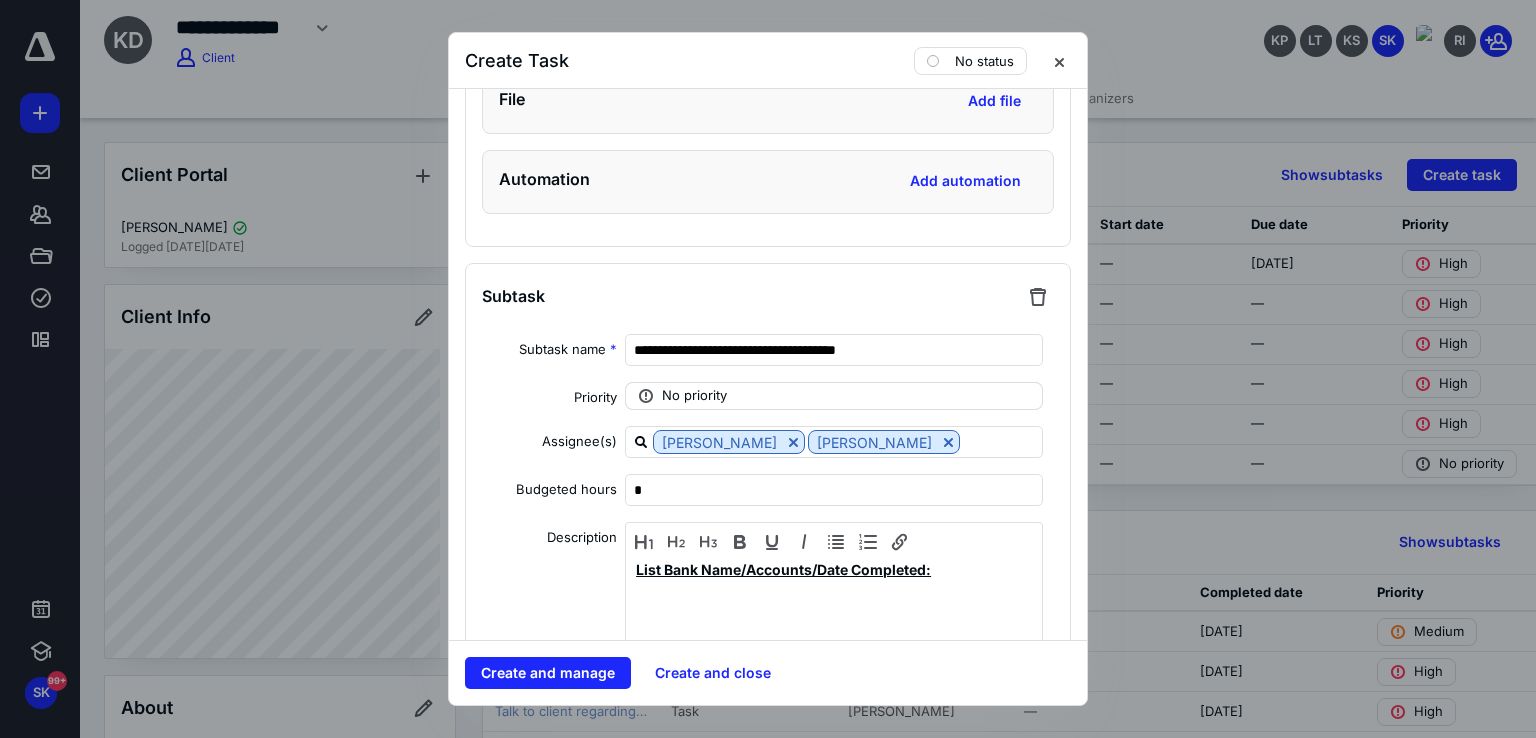 click on "No priority" at bounding box center [694, 396] 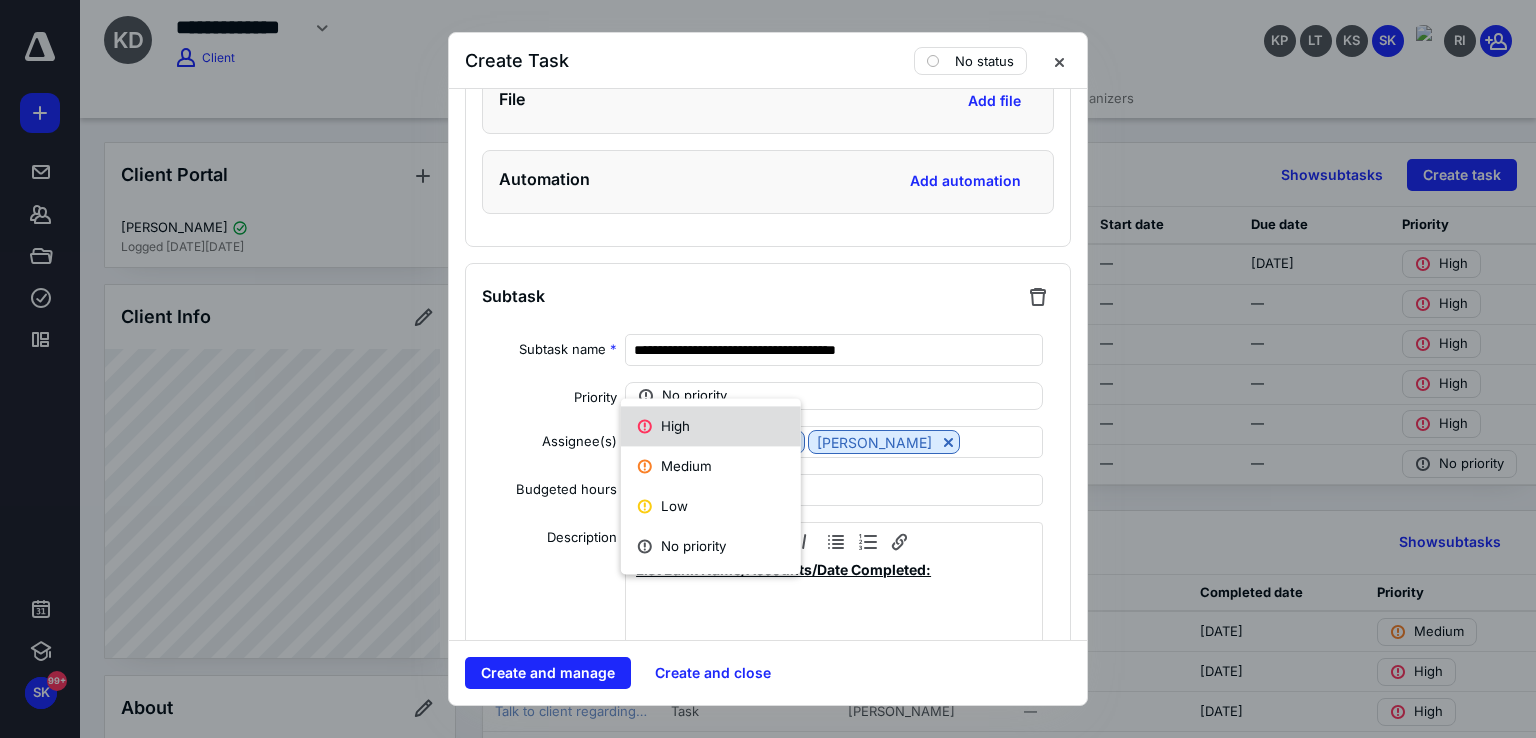 click on "High" at bounding box center (711, 426) 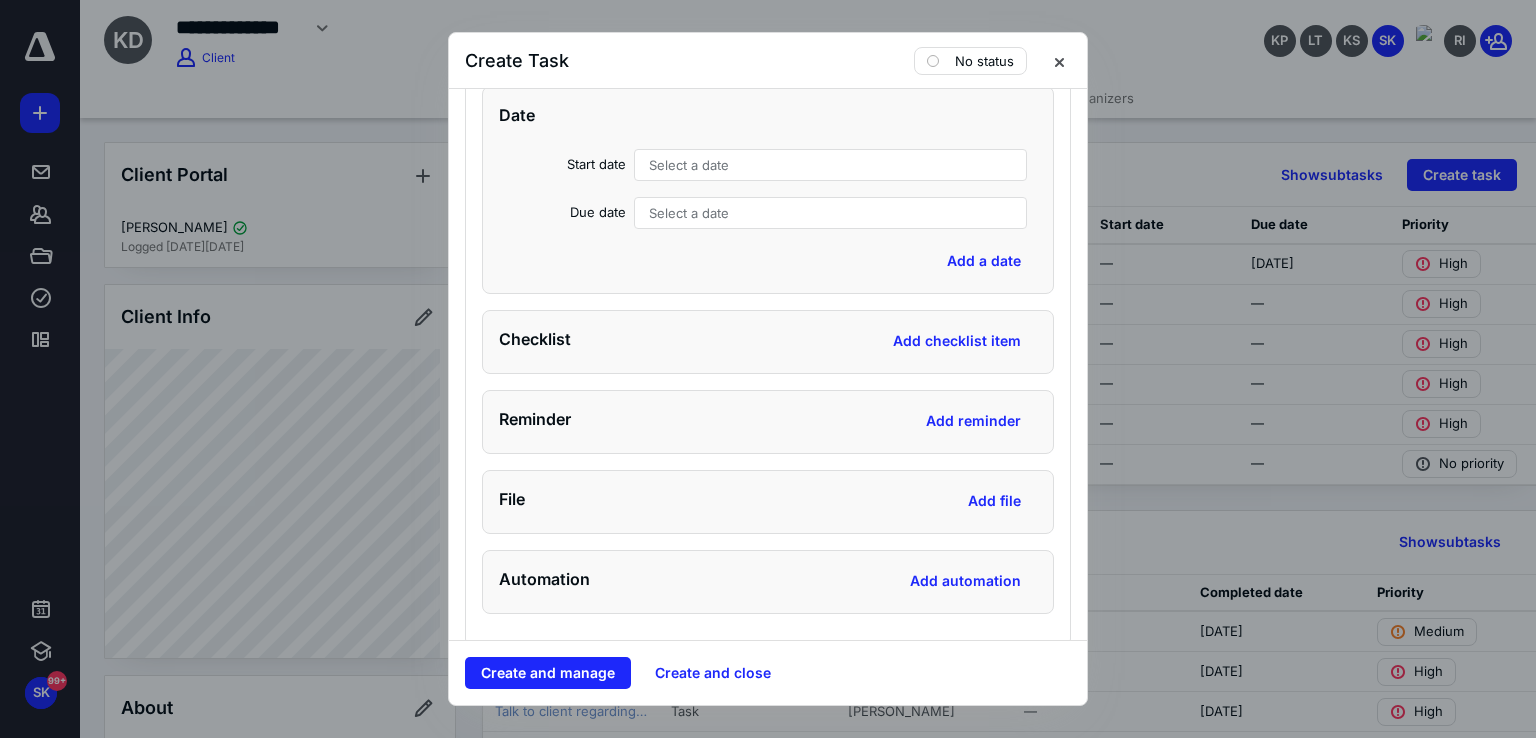 scroll, scrollTop: 9400, scrollLeft: 0, axis: vertical 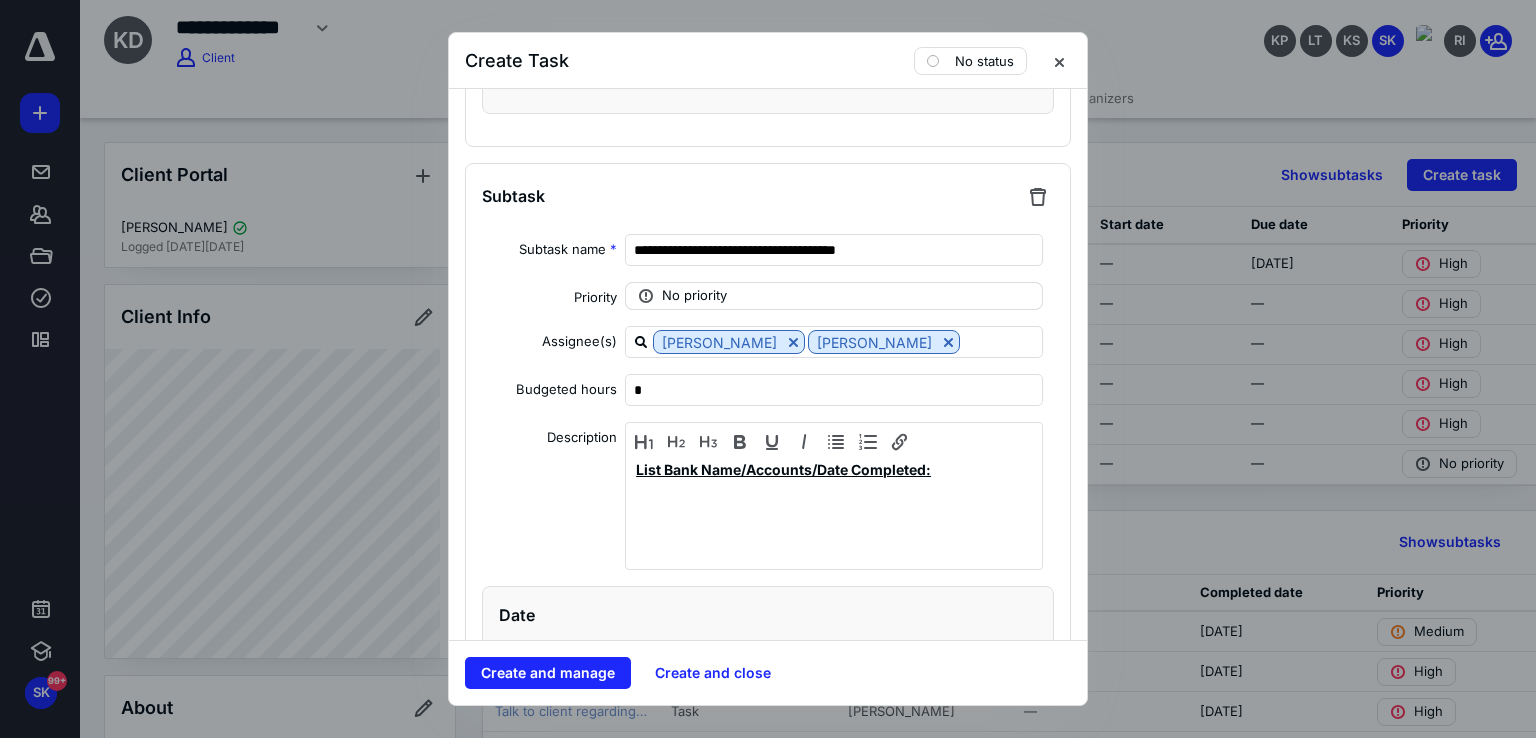 click on "No priority" at bounding box center (694, 296) 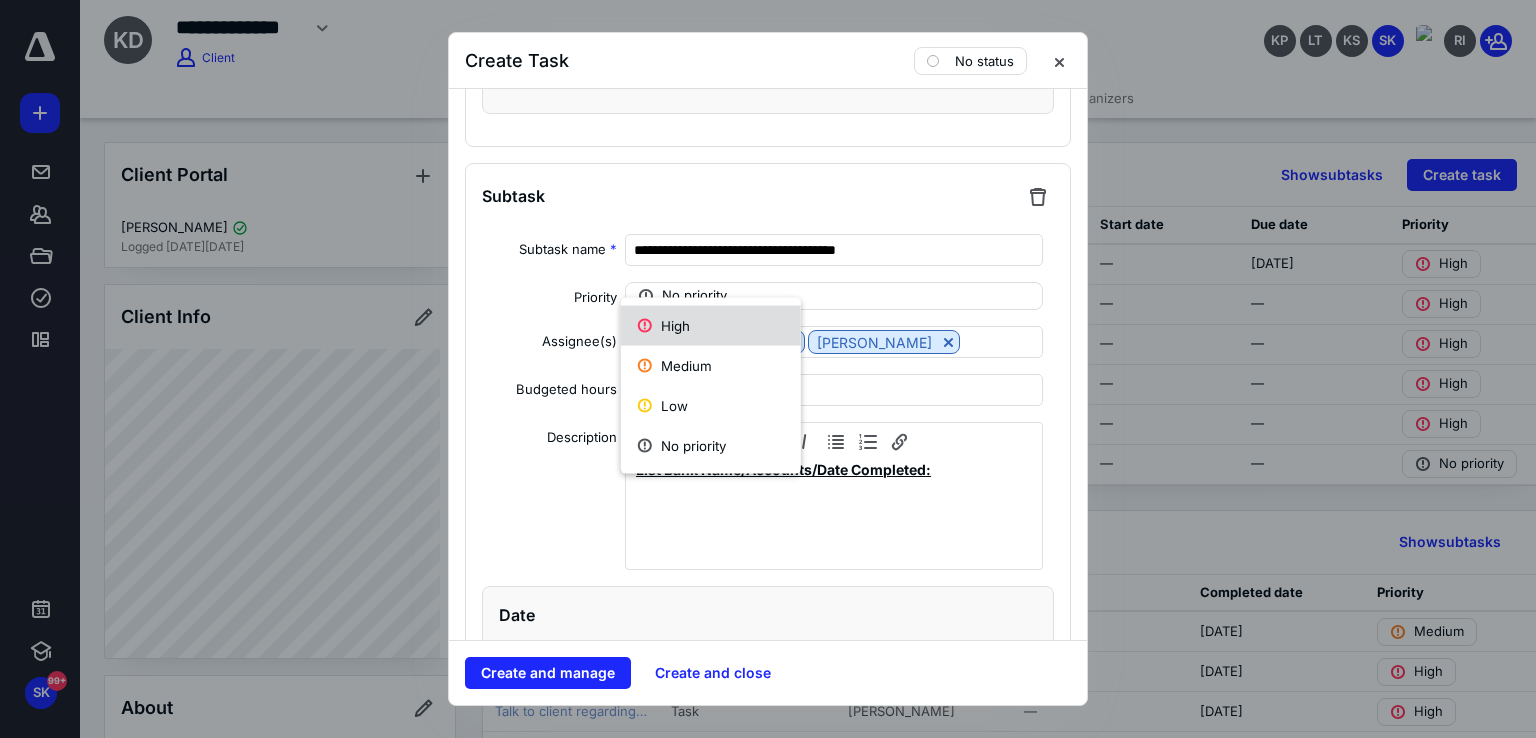 click on "High" at bounding box center (711, 326) 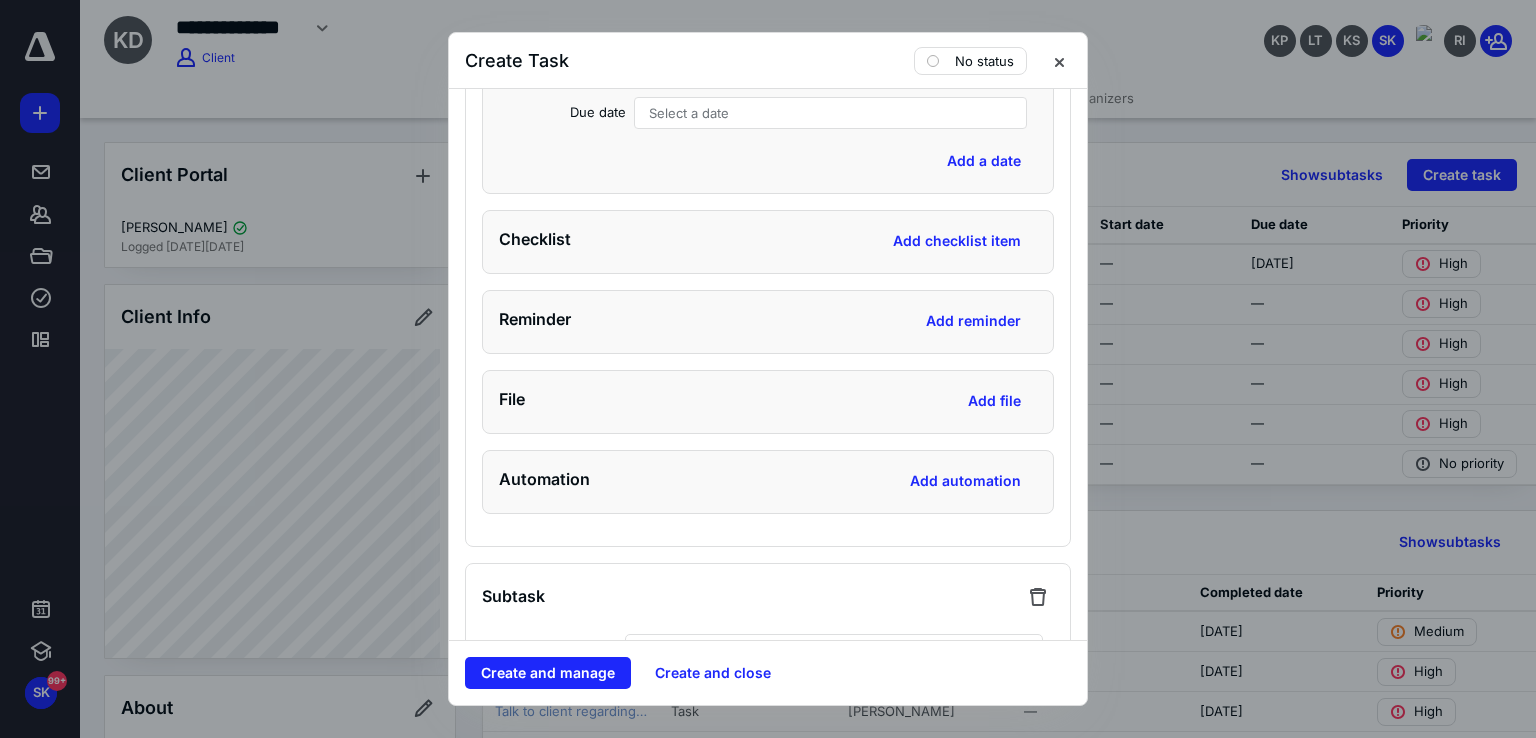 scroll, scrollTop: 10500, scrollLeft: 0, axis: vertical 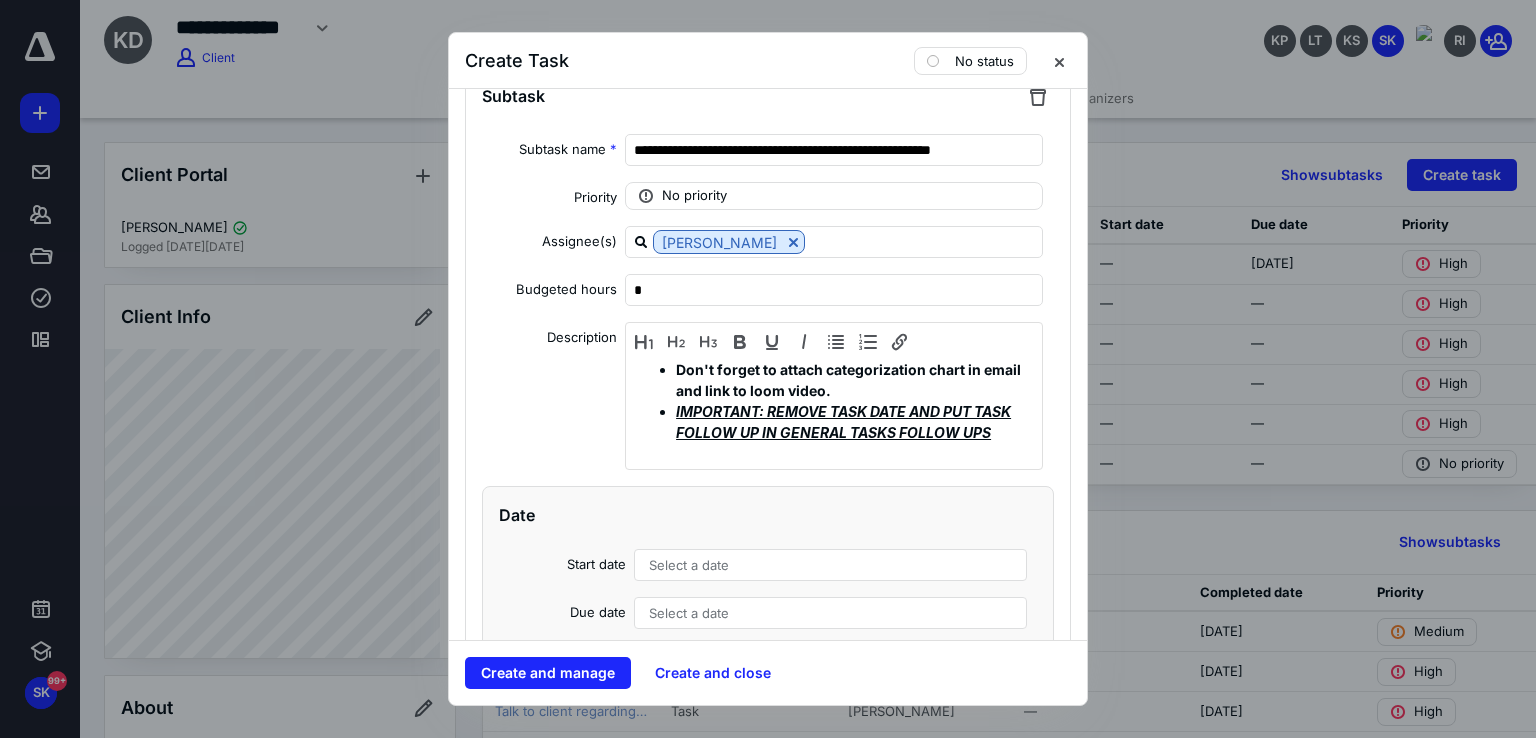 click on "**********" at bounding box center (768, 574) 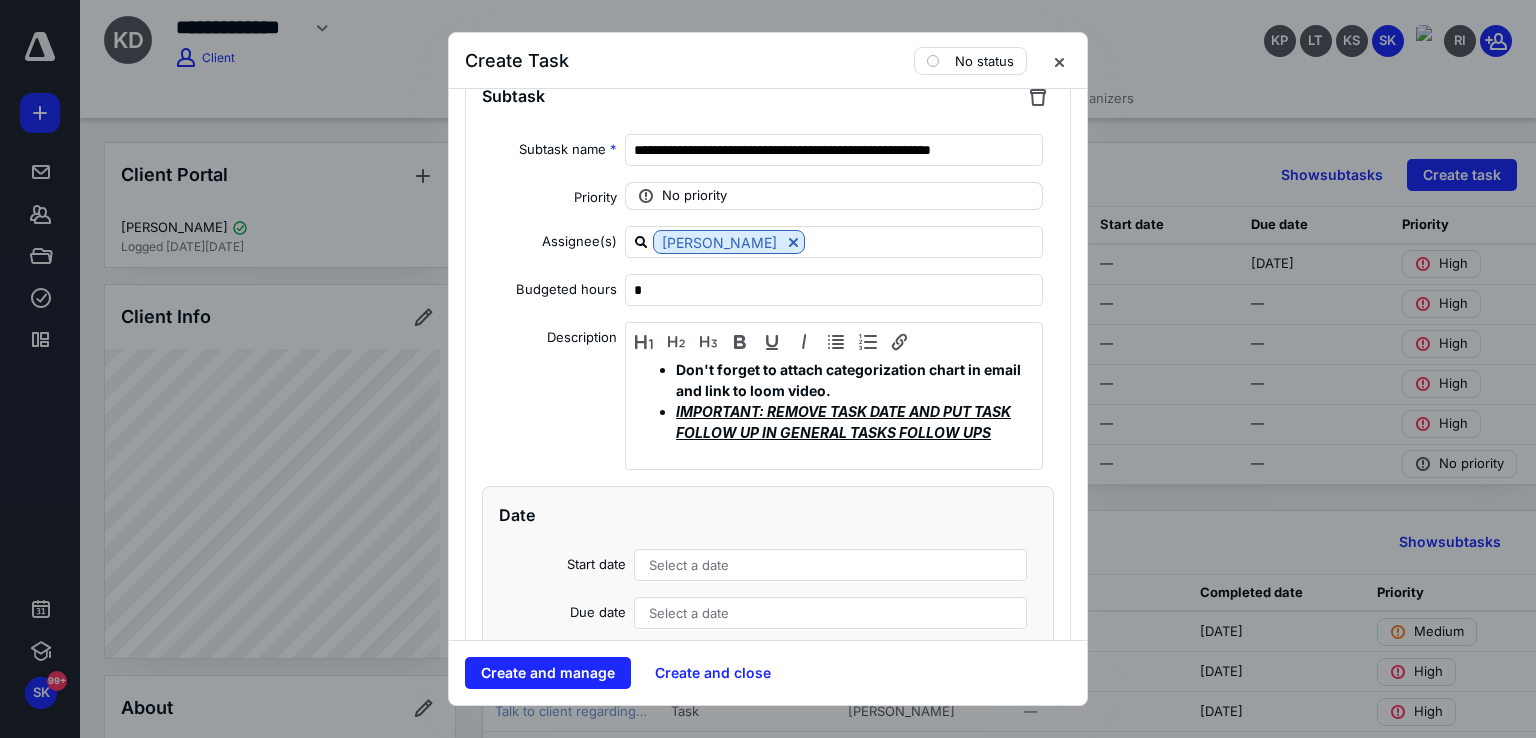 click on "No priority" at bounding box center (694, 196) 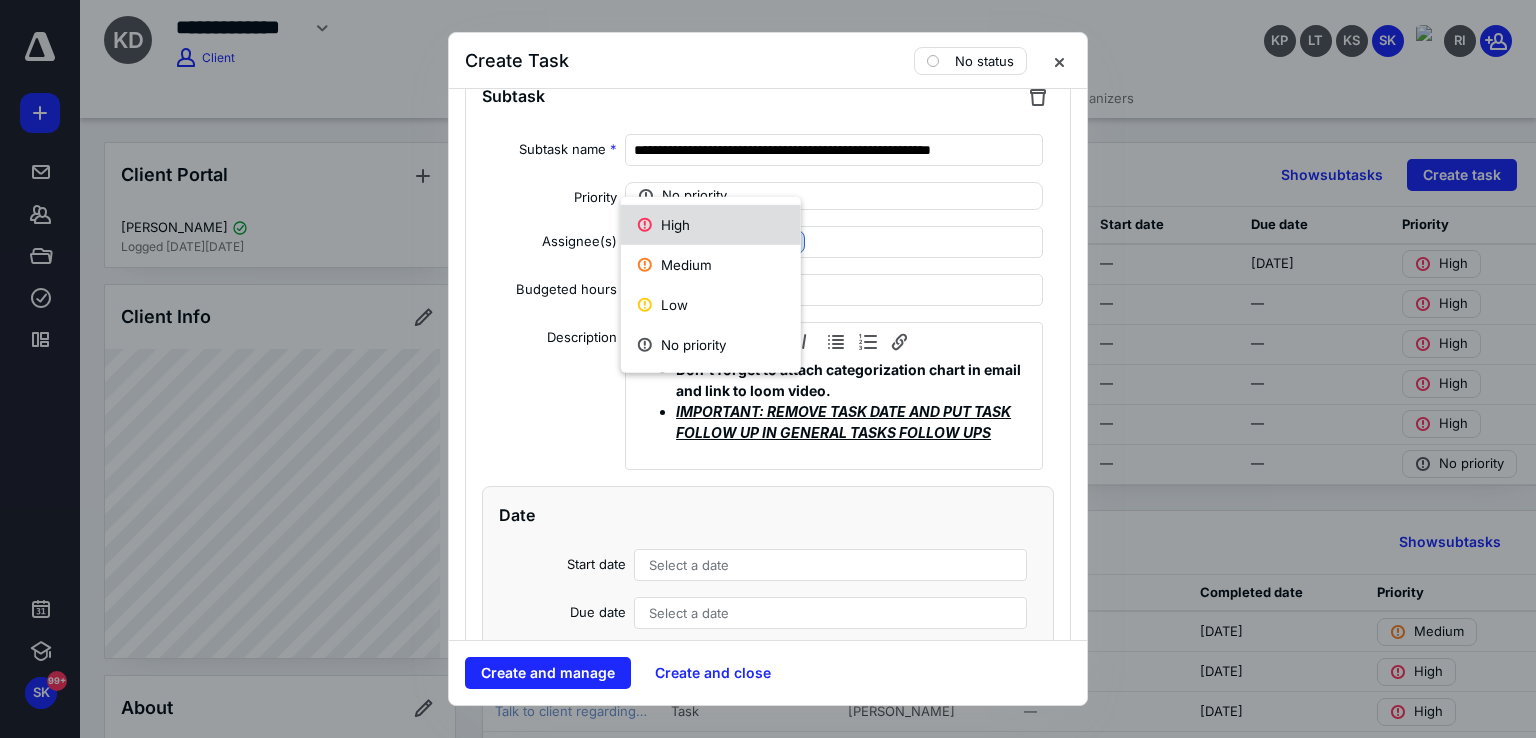 click on "High" at bounding box center (711, 225) 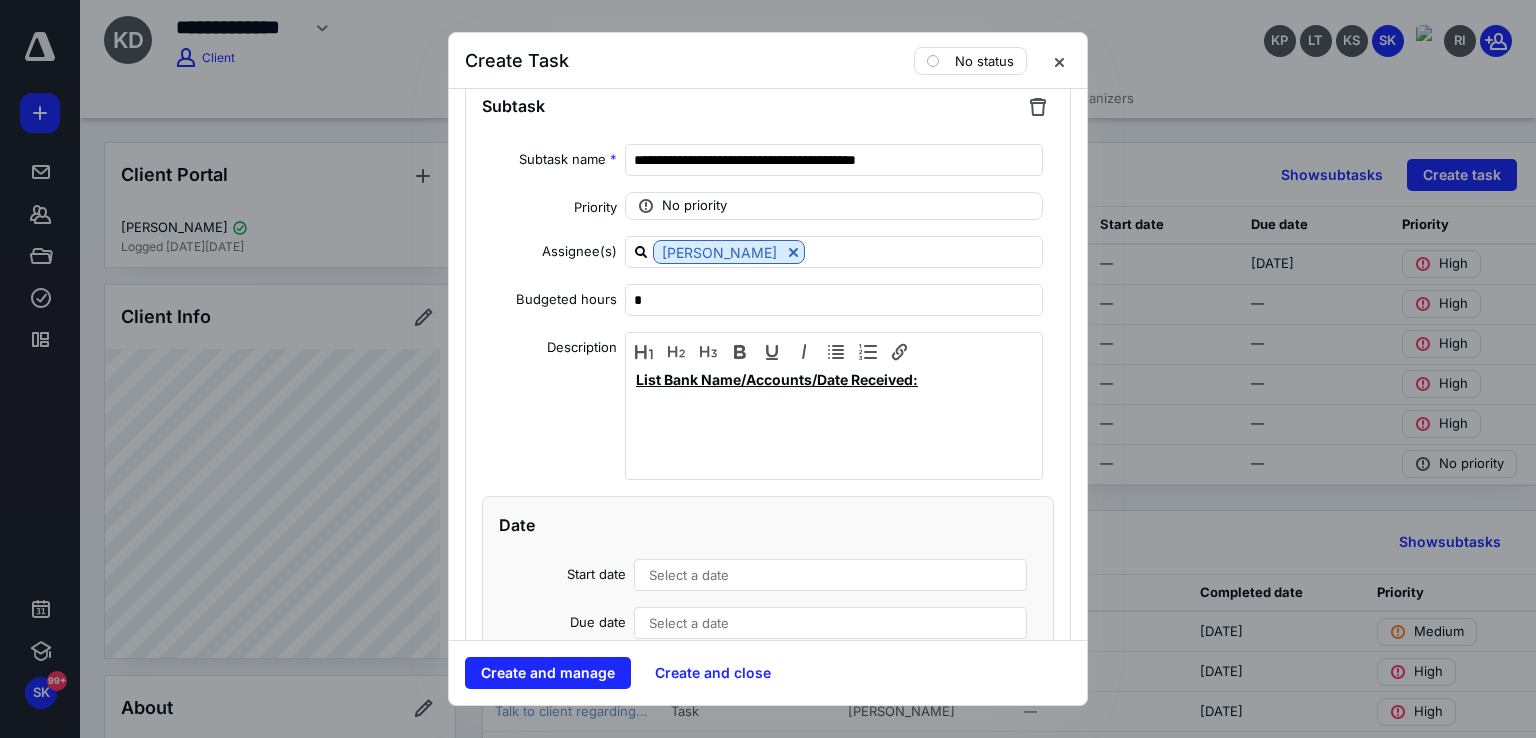 scroll, scrollTop: 11500, scrollLeft: 0, axis: vertical 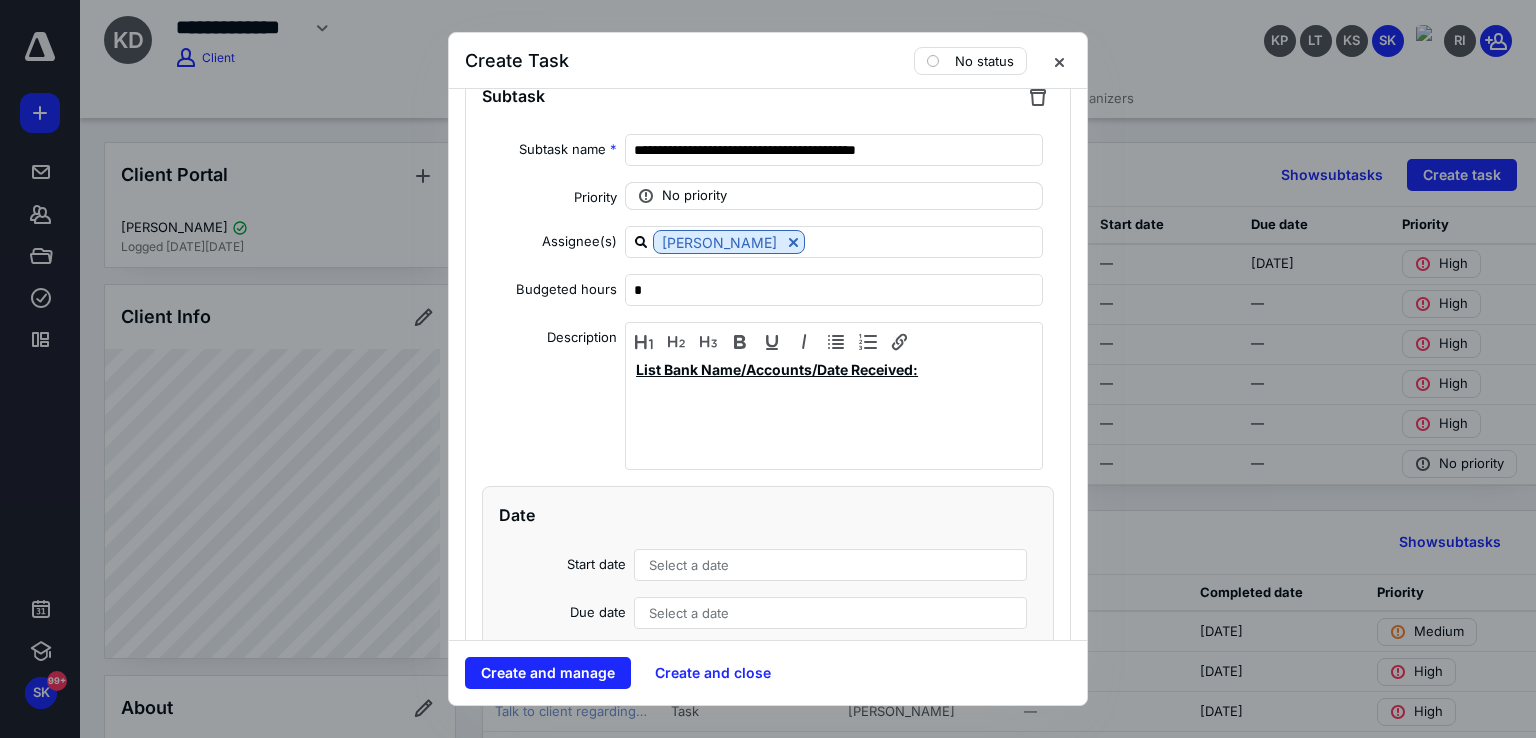 click on "No priority" at bounding box center (694, 196) 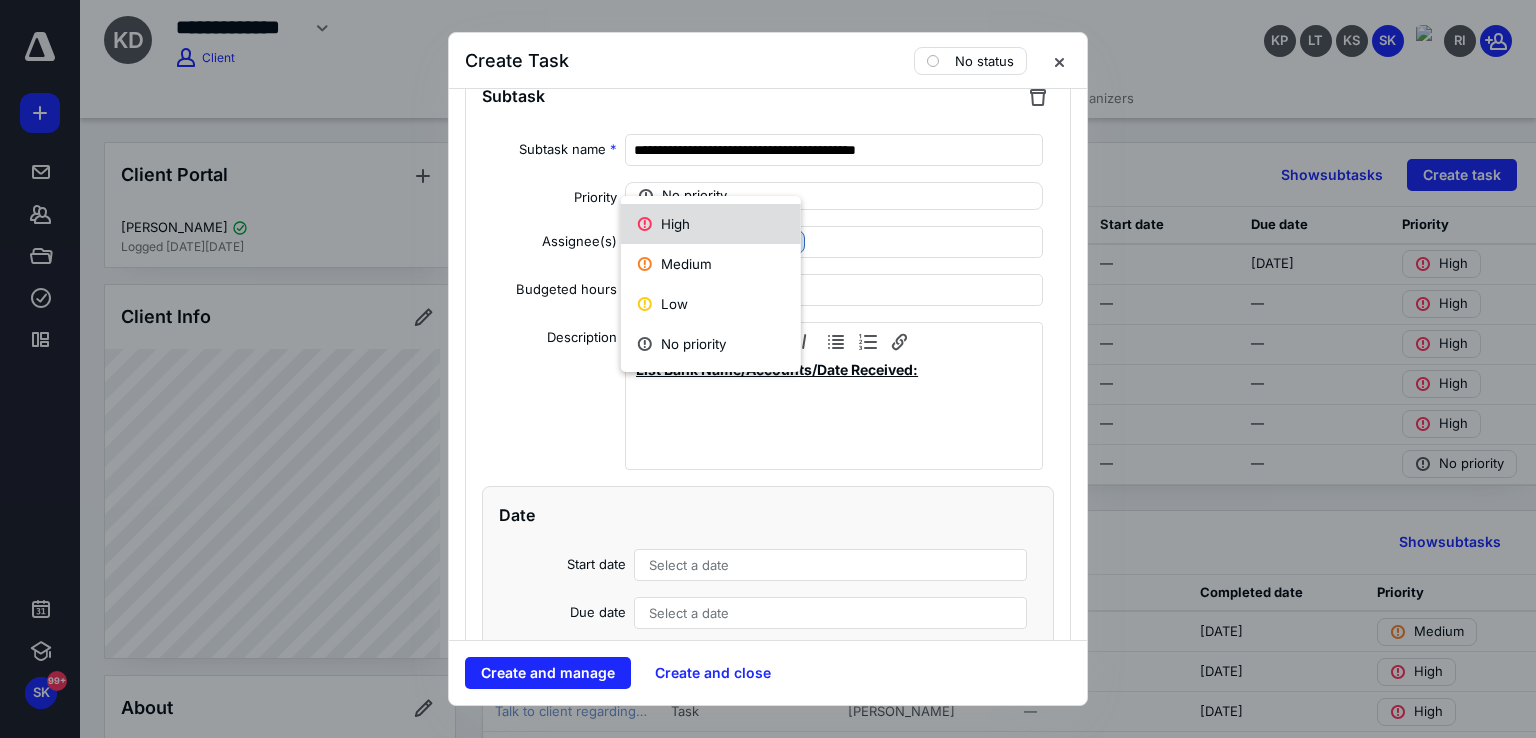 click on "High" at bounding box center [711, 224] 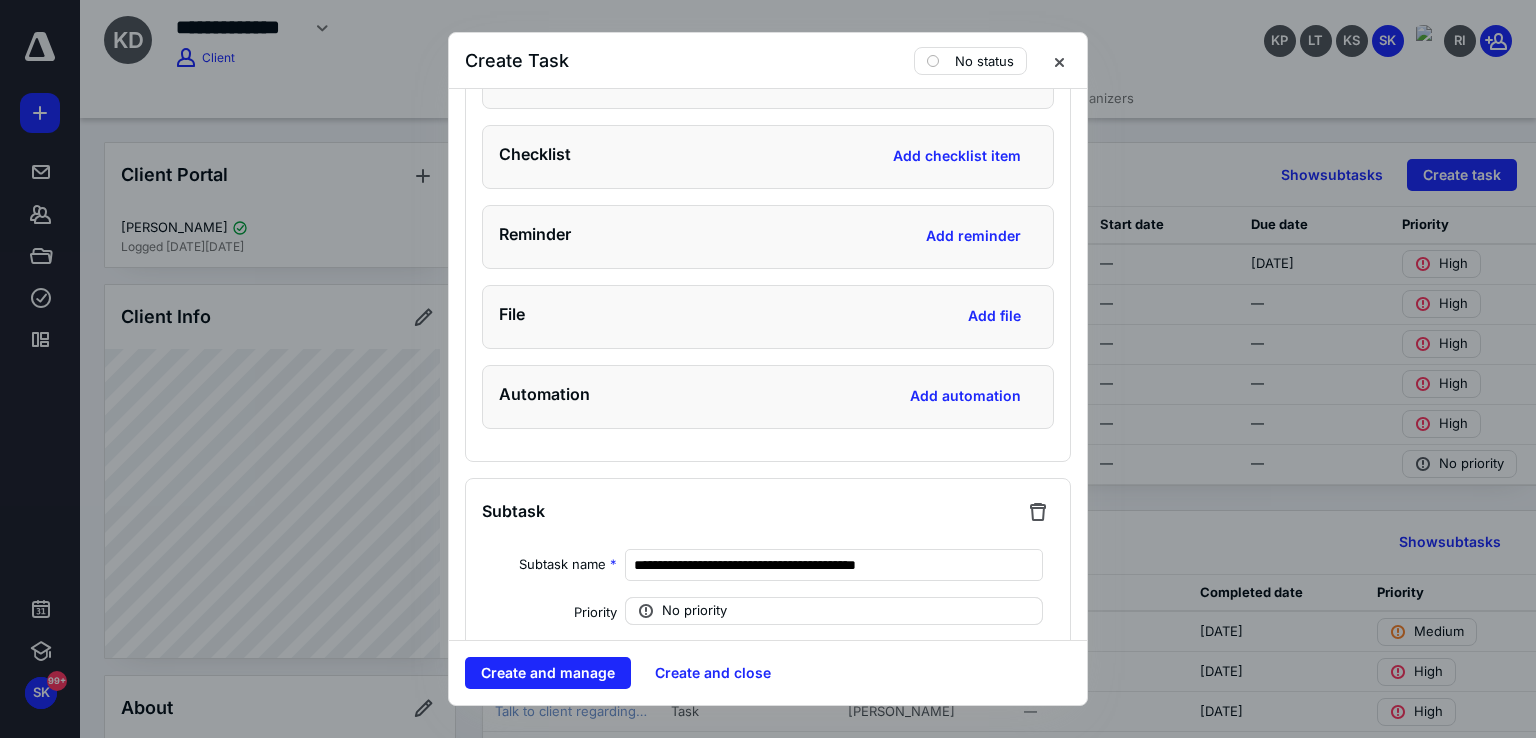 scroll, scrollTop: 12400, scrollLeft: 0, axis: vertical 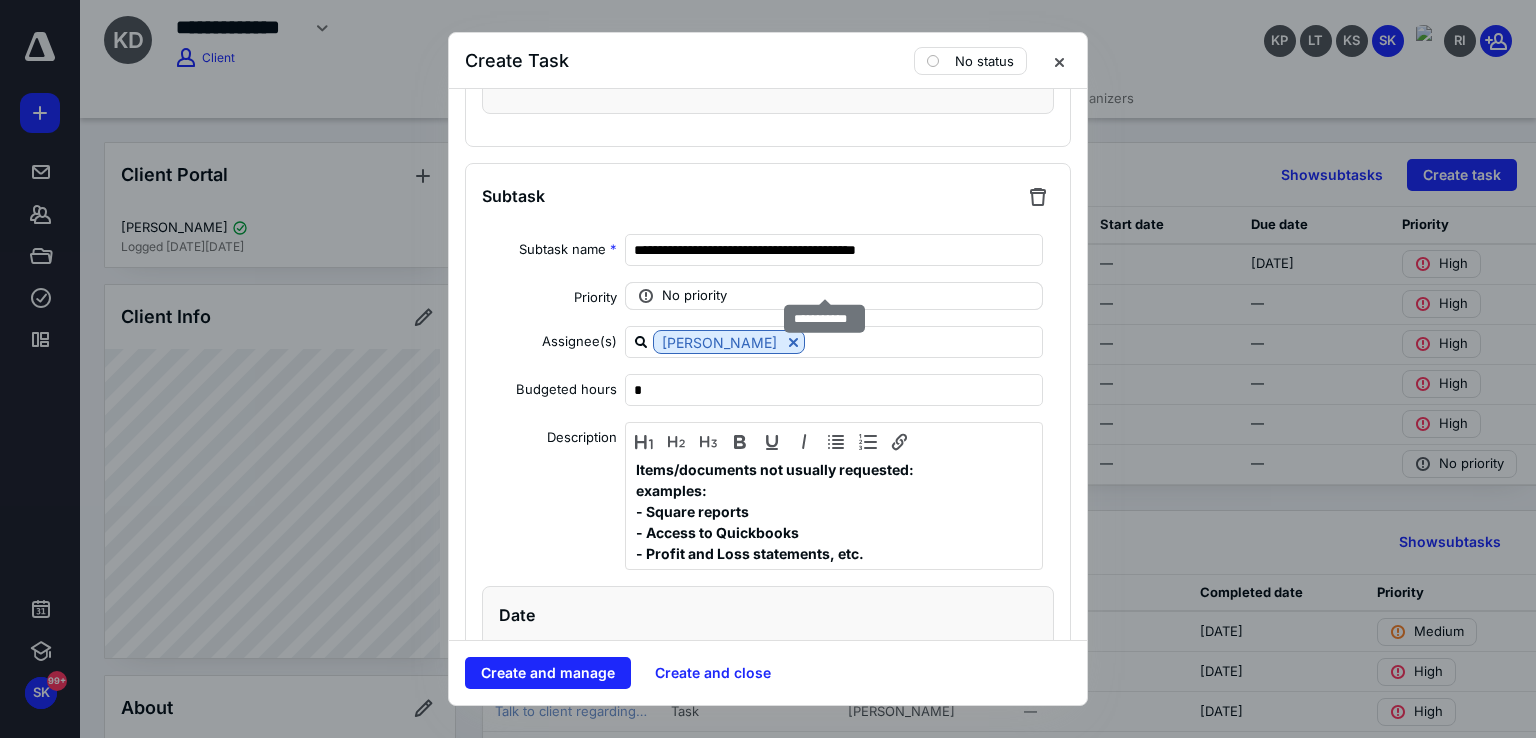 click on "No priority" at bounding box center [834, 296] 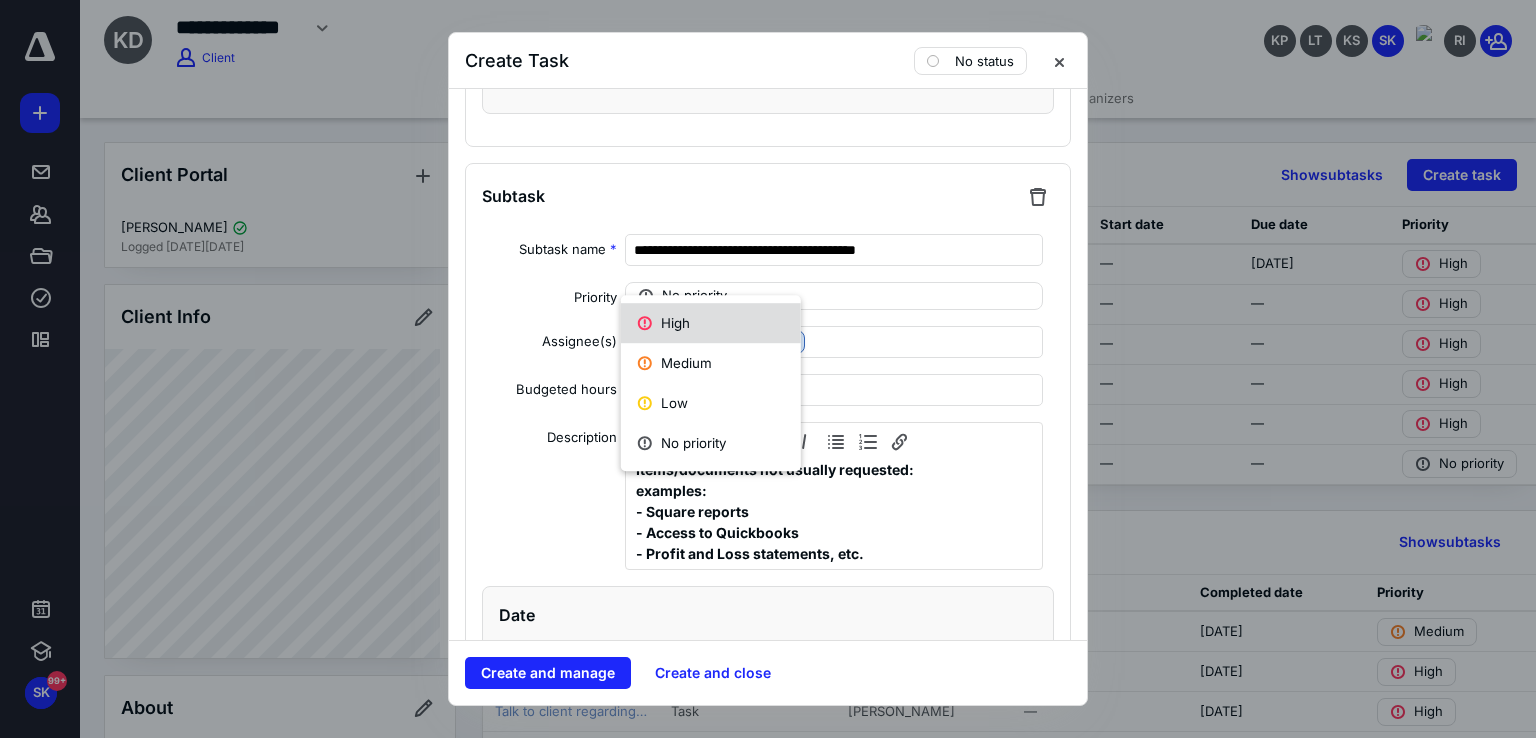 click on "High" at bounding box center (711, 323) 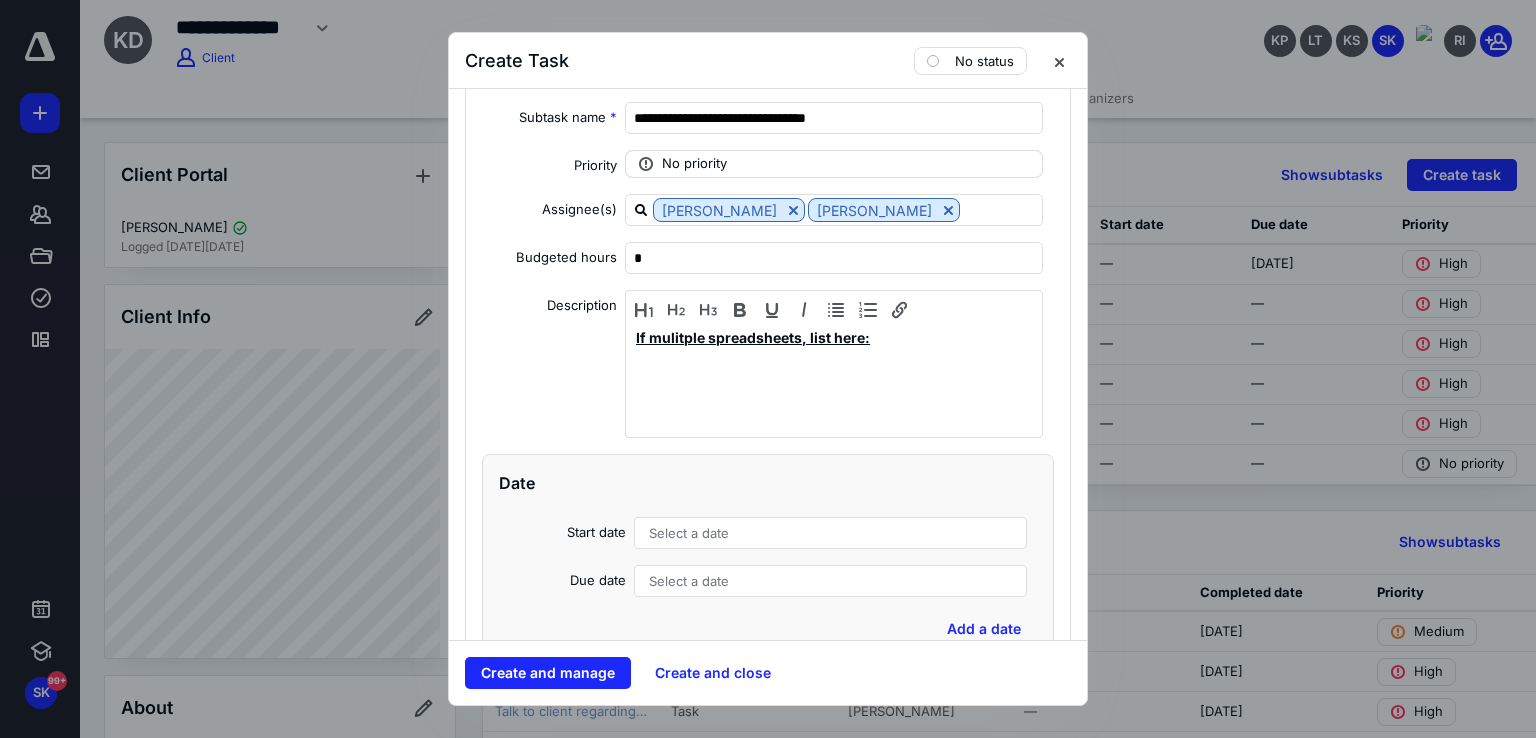 scroll, scrollTop: 13500, scrollLeft: 0, axis: vertical 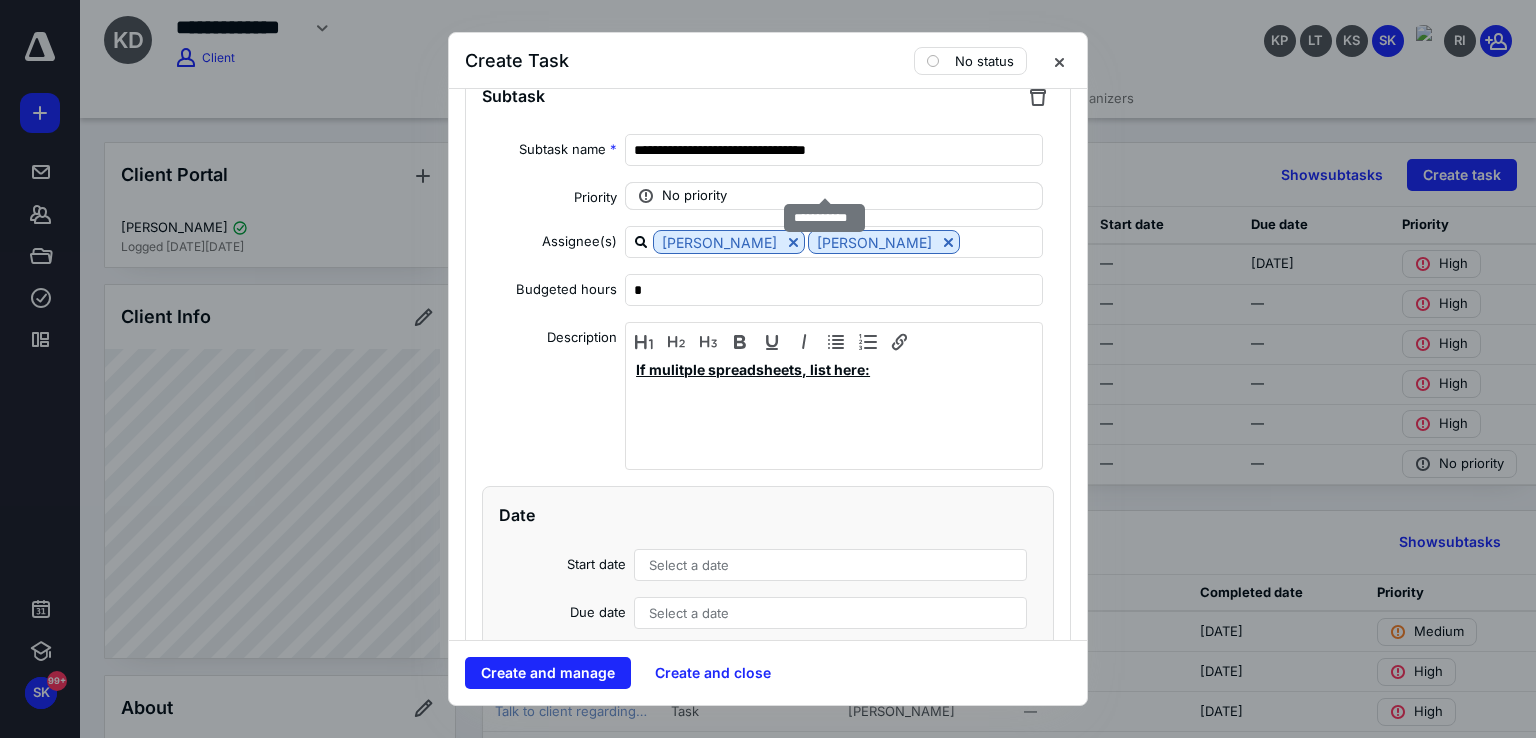 click on "No priority" at bounding box center [694, 196] 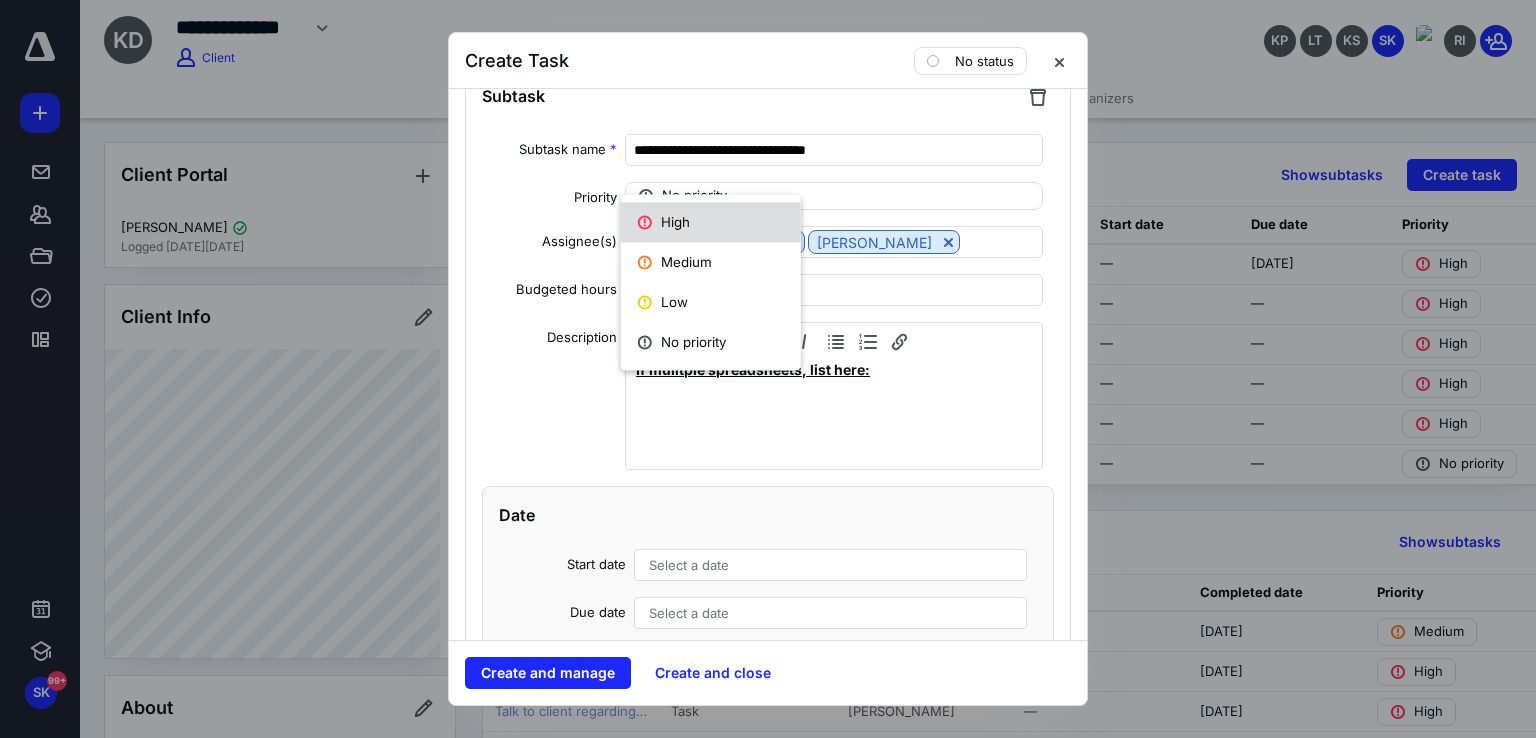 click on "High" at bounding box center (711, 222) 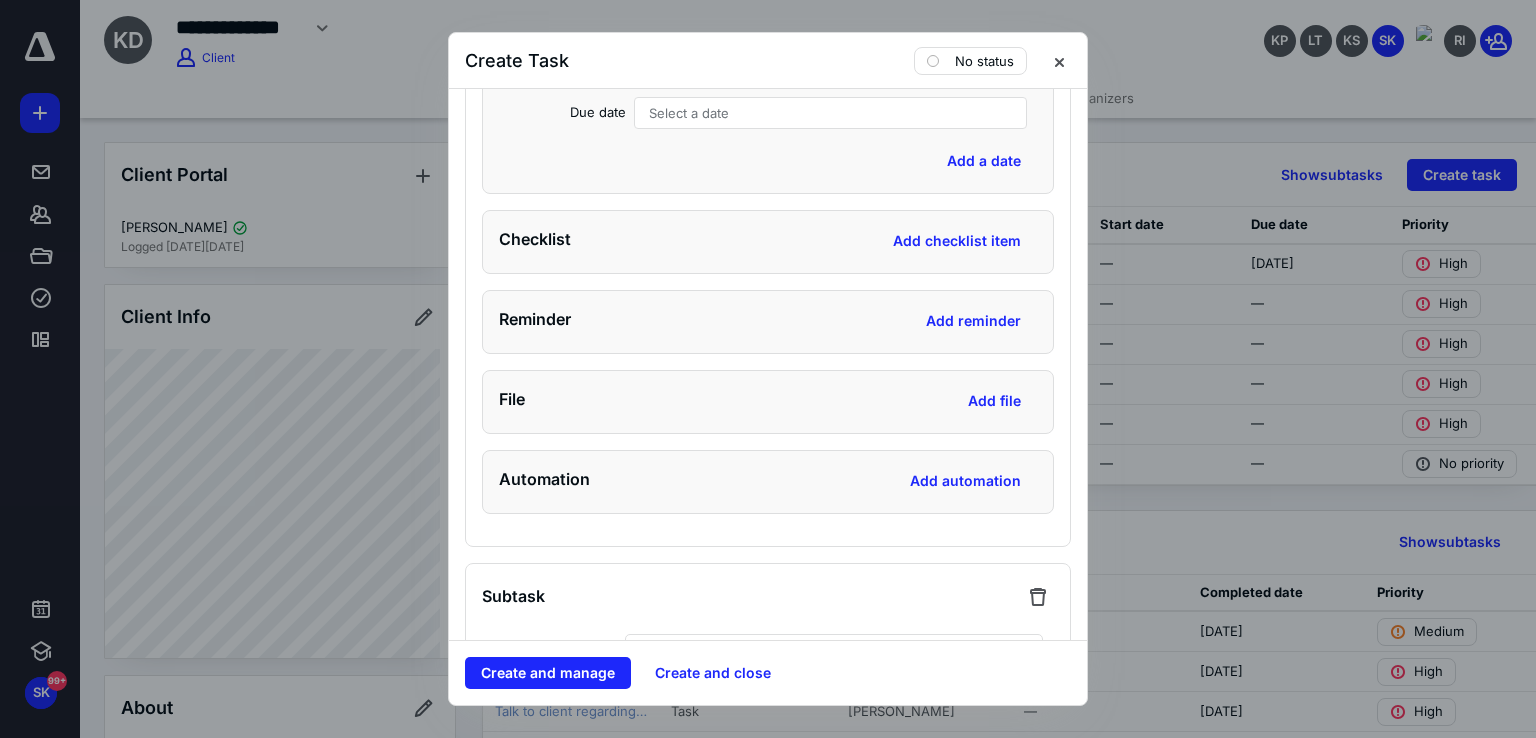scroll, scrollTop: 14500, scrollLeft: 0, axis: vertical 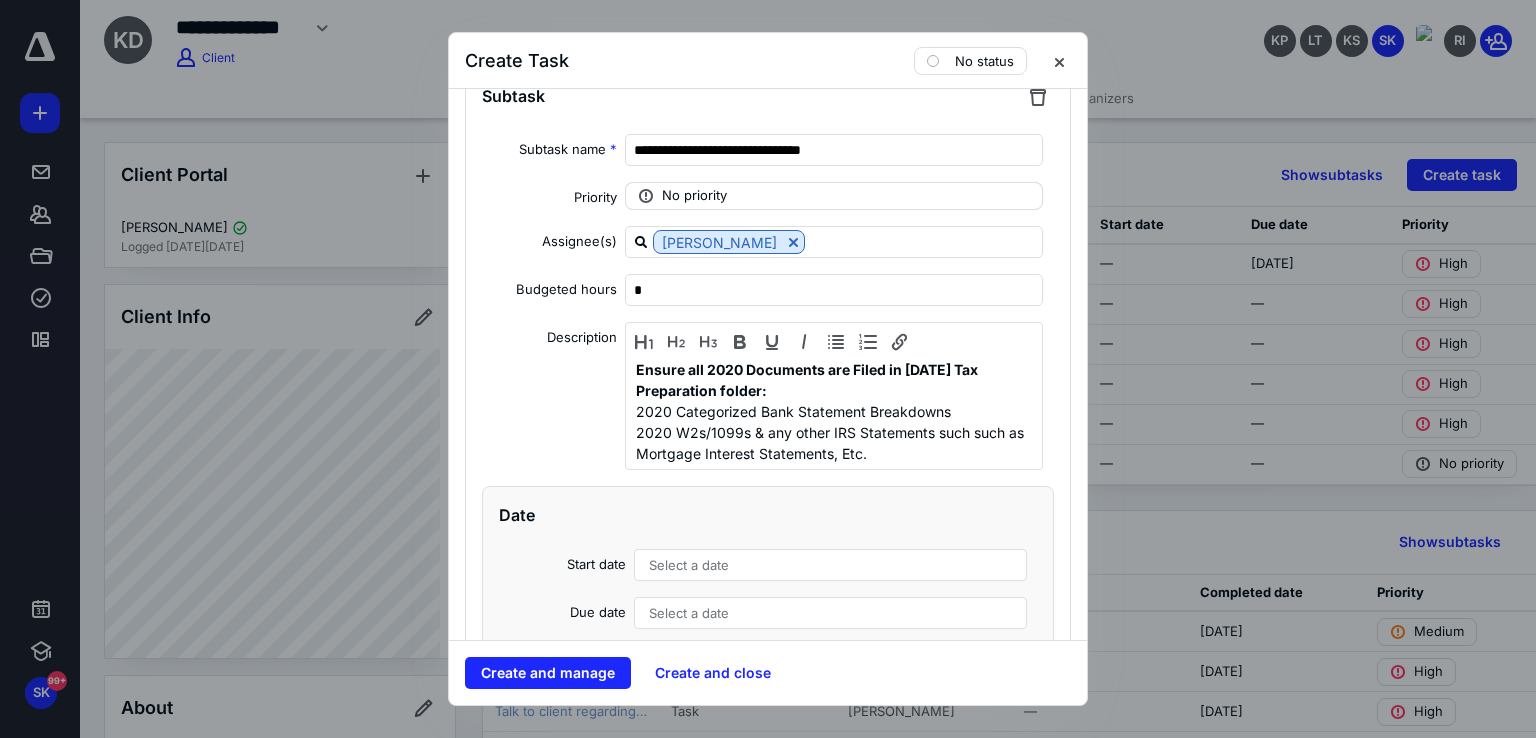 click on "No priority" at bounding box center (694, 196) 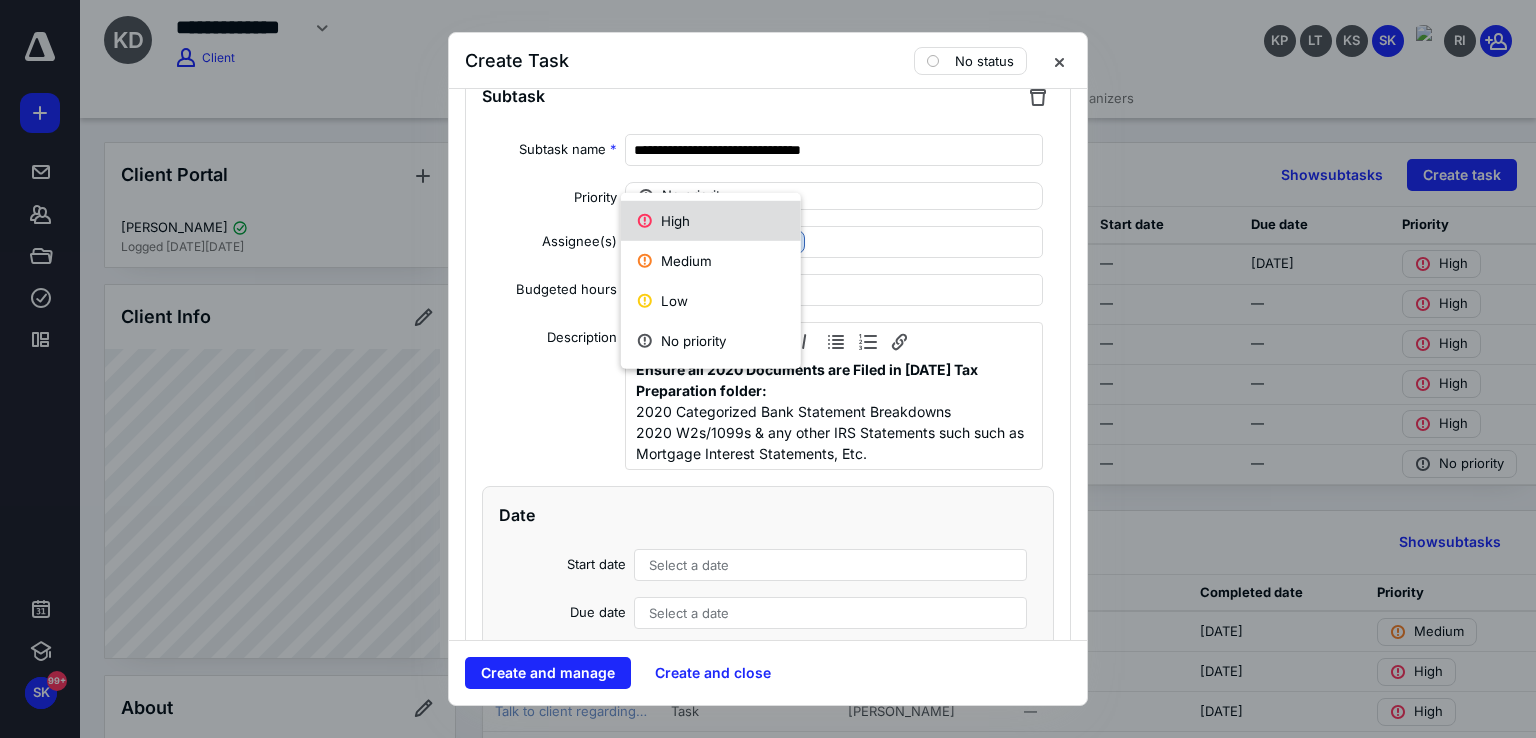 click on "High" at bounding box center (711, 221) 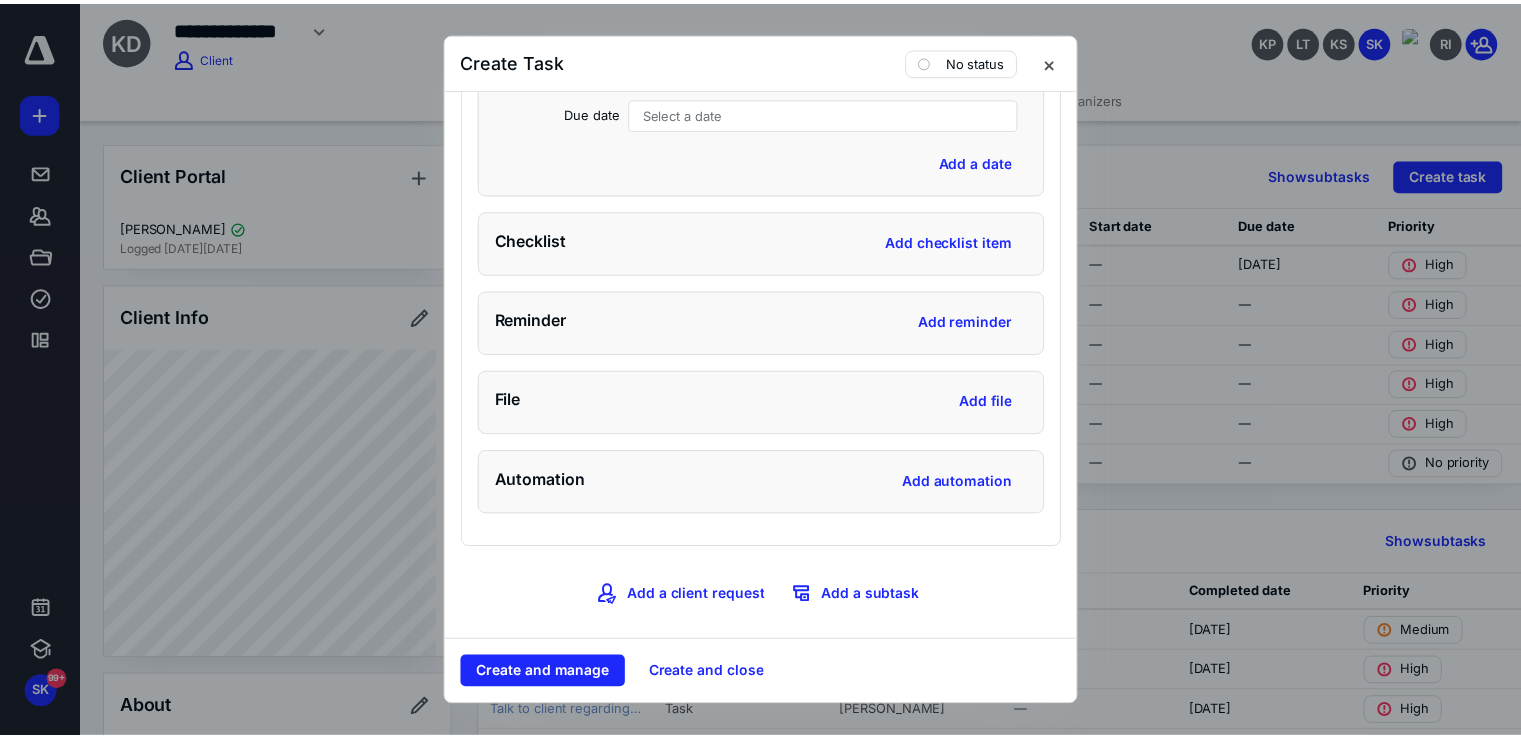 scroll, scrollTop: 15001, scrollLeft: 0, axis: vertical 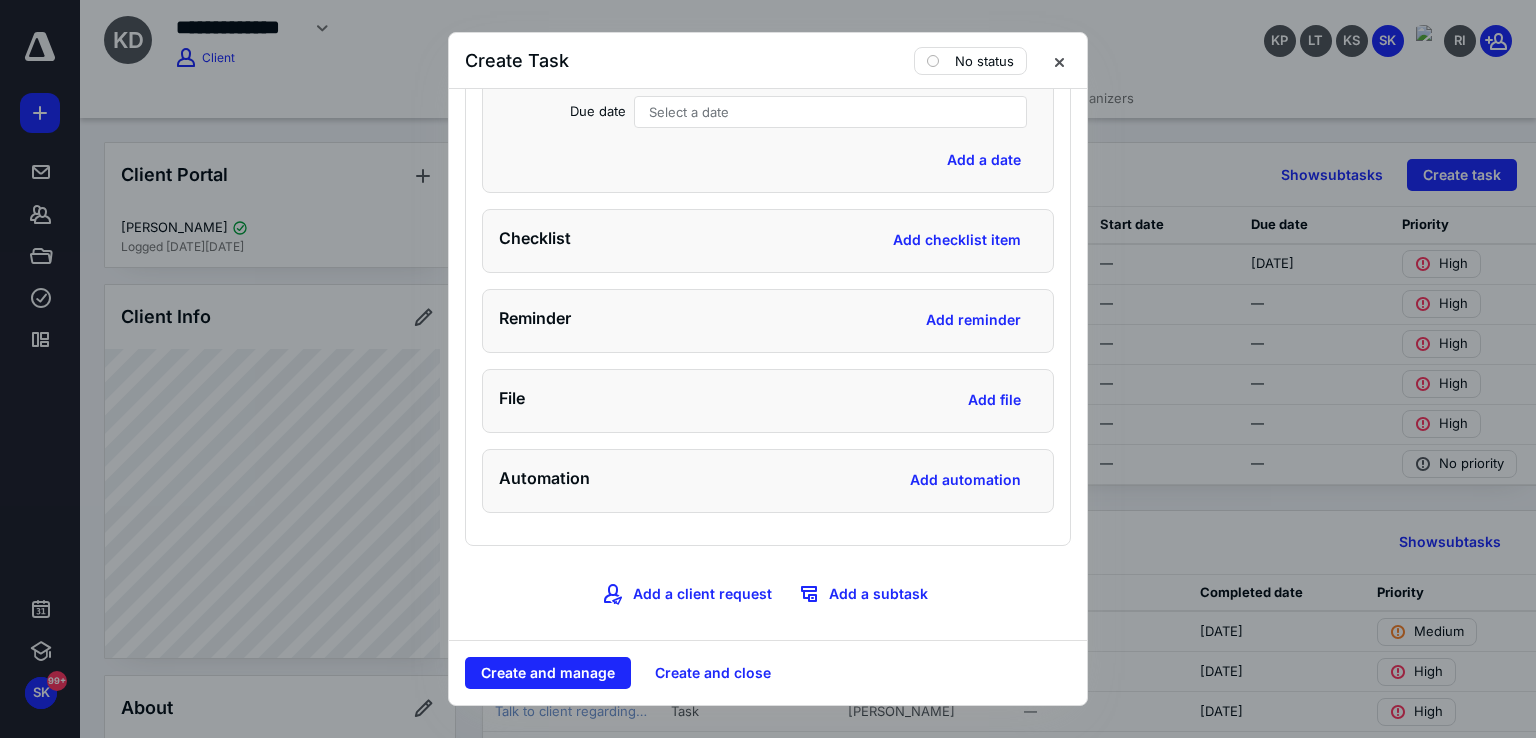 click on "Create and manage Create and close" at bounding box center [768, 672] 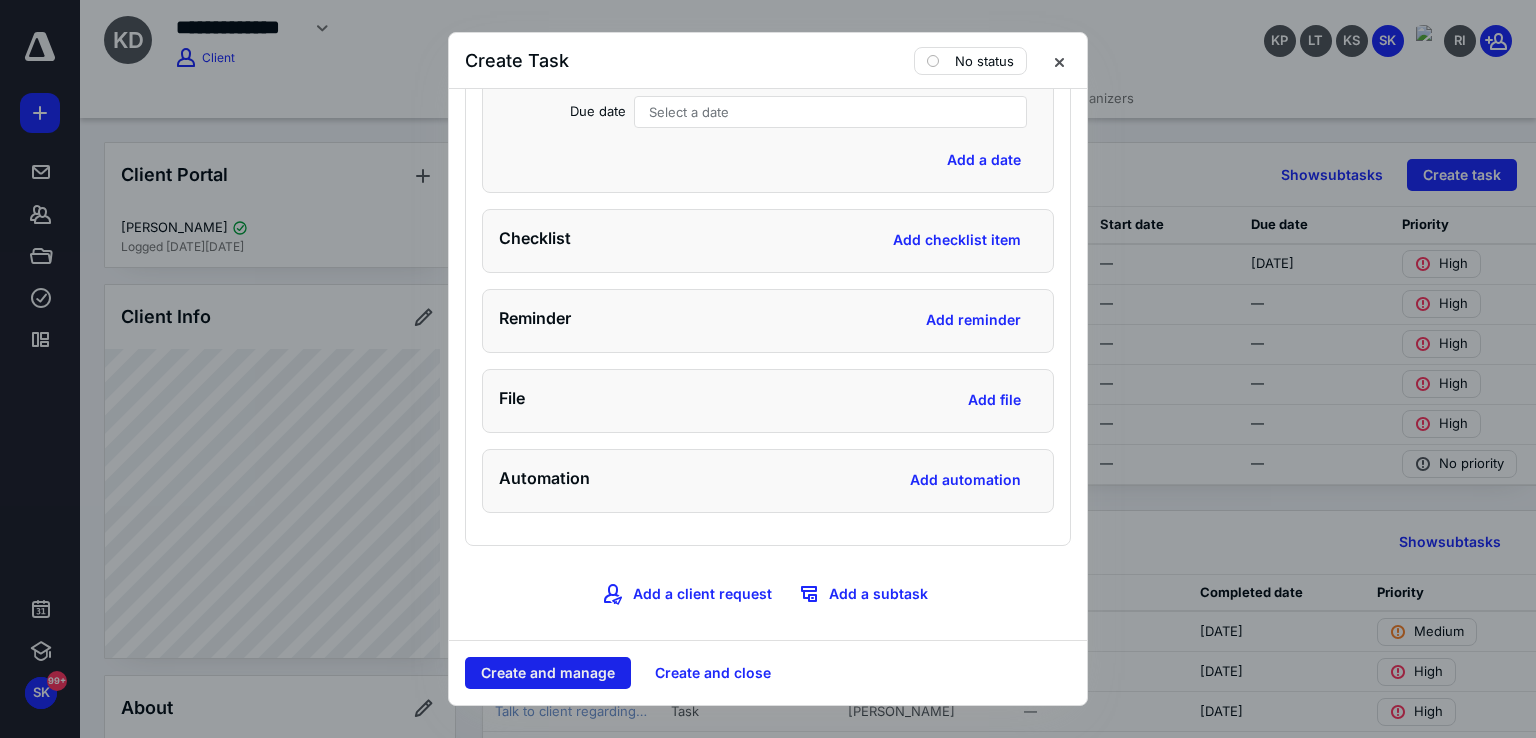 click on "Create and manage" at bounding box center [548, 673] 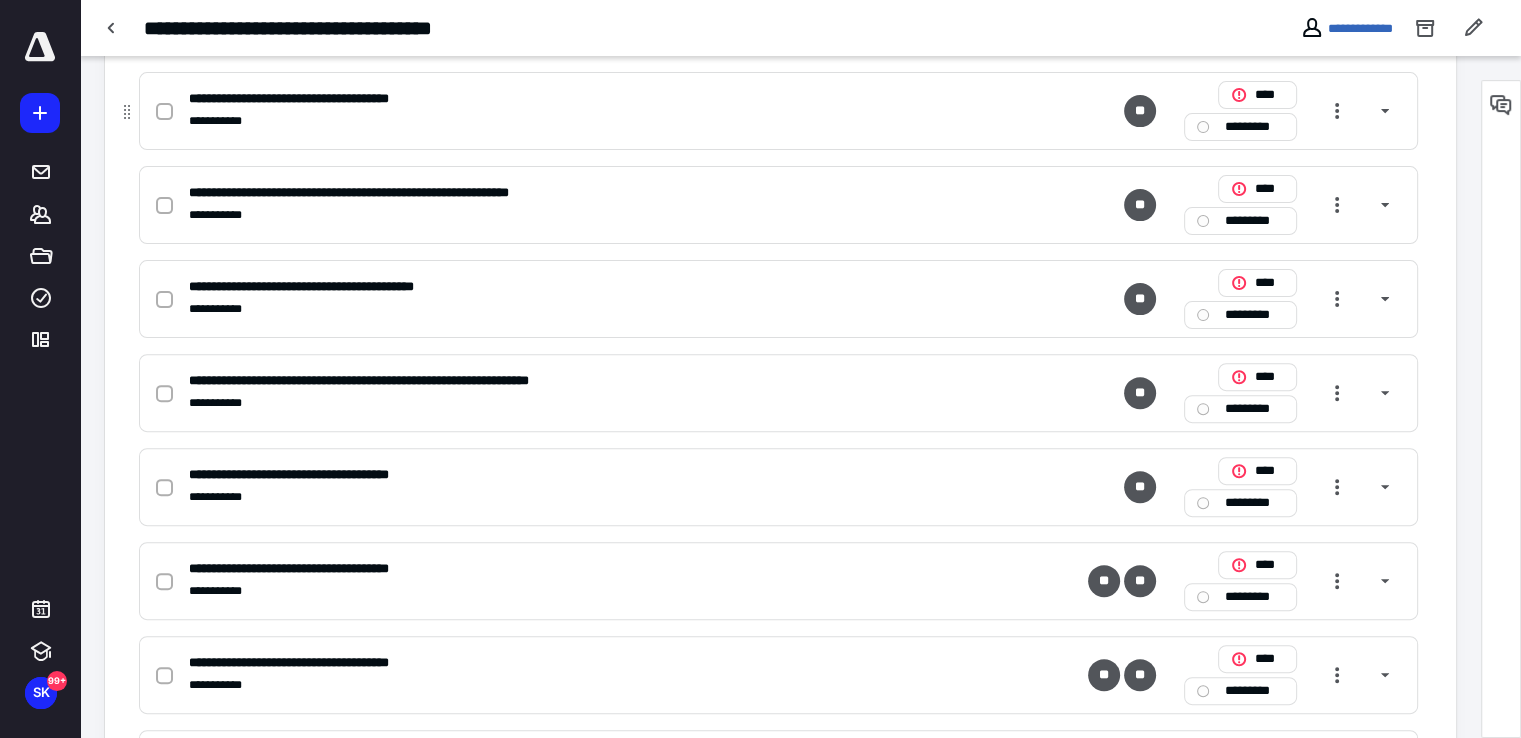 scroll, scrollTop: 1095, scrollLeft: 0, axis: vertical 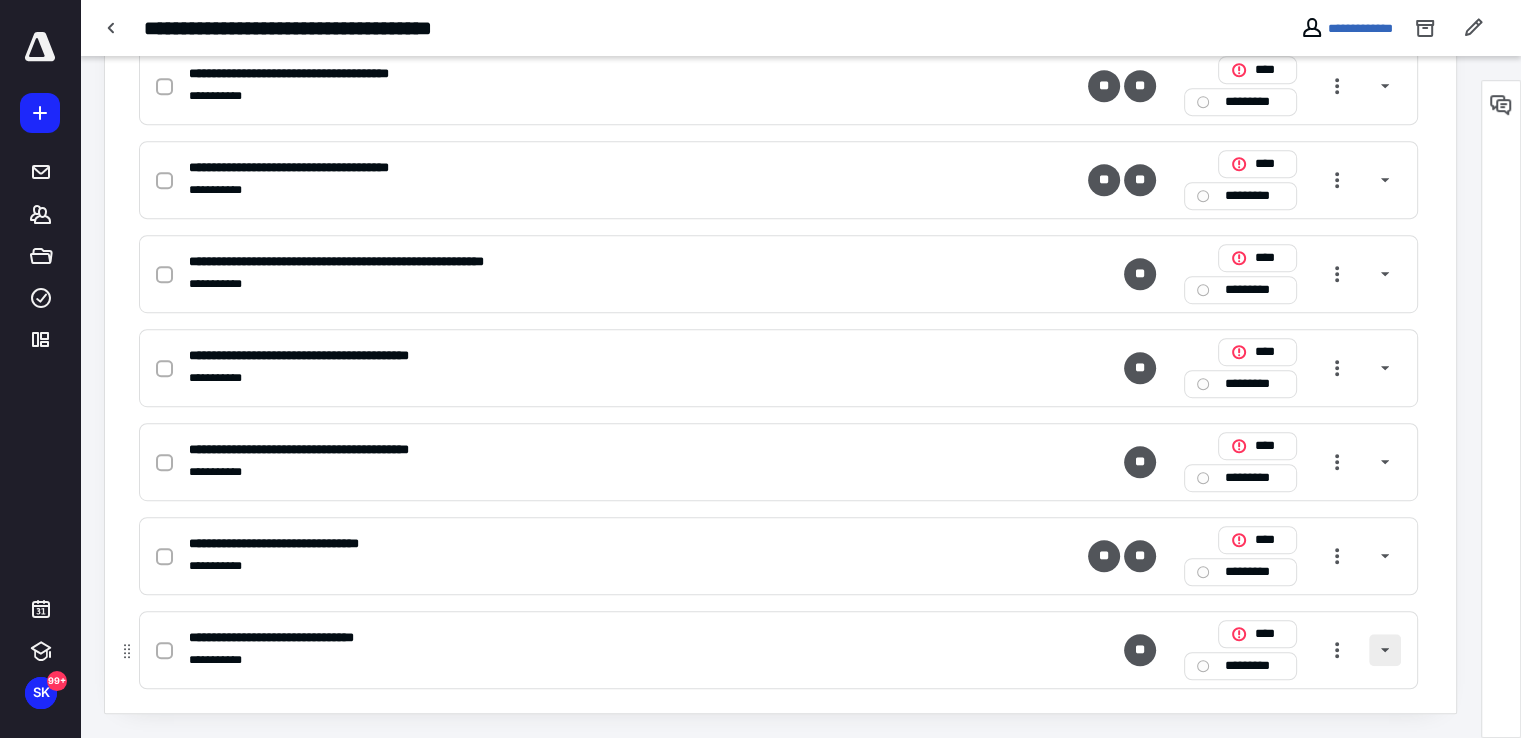 click at bounding box center [1385, 650] 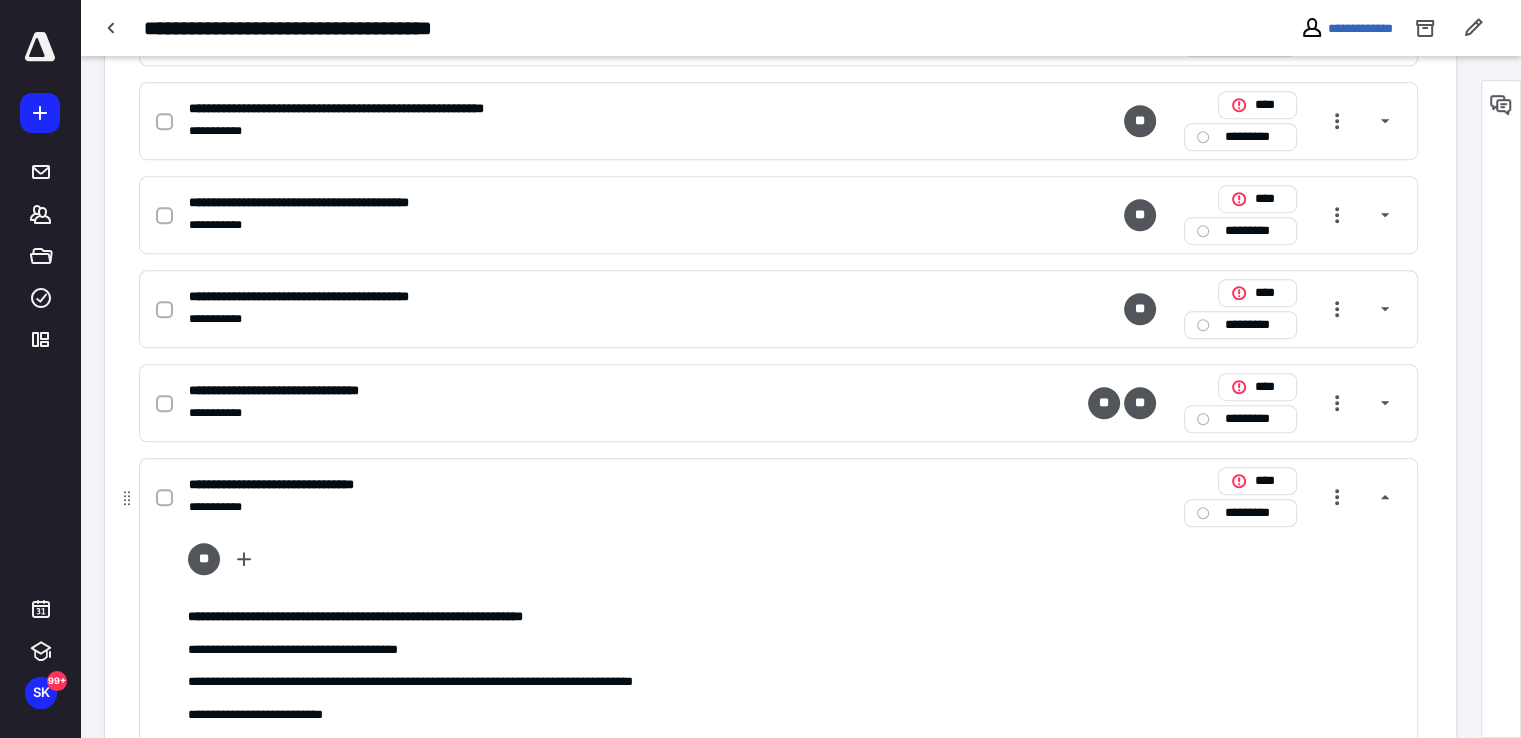 scroll, scrollTop: 1388, scrollLeft: 0, axis: vertical 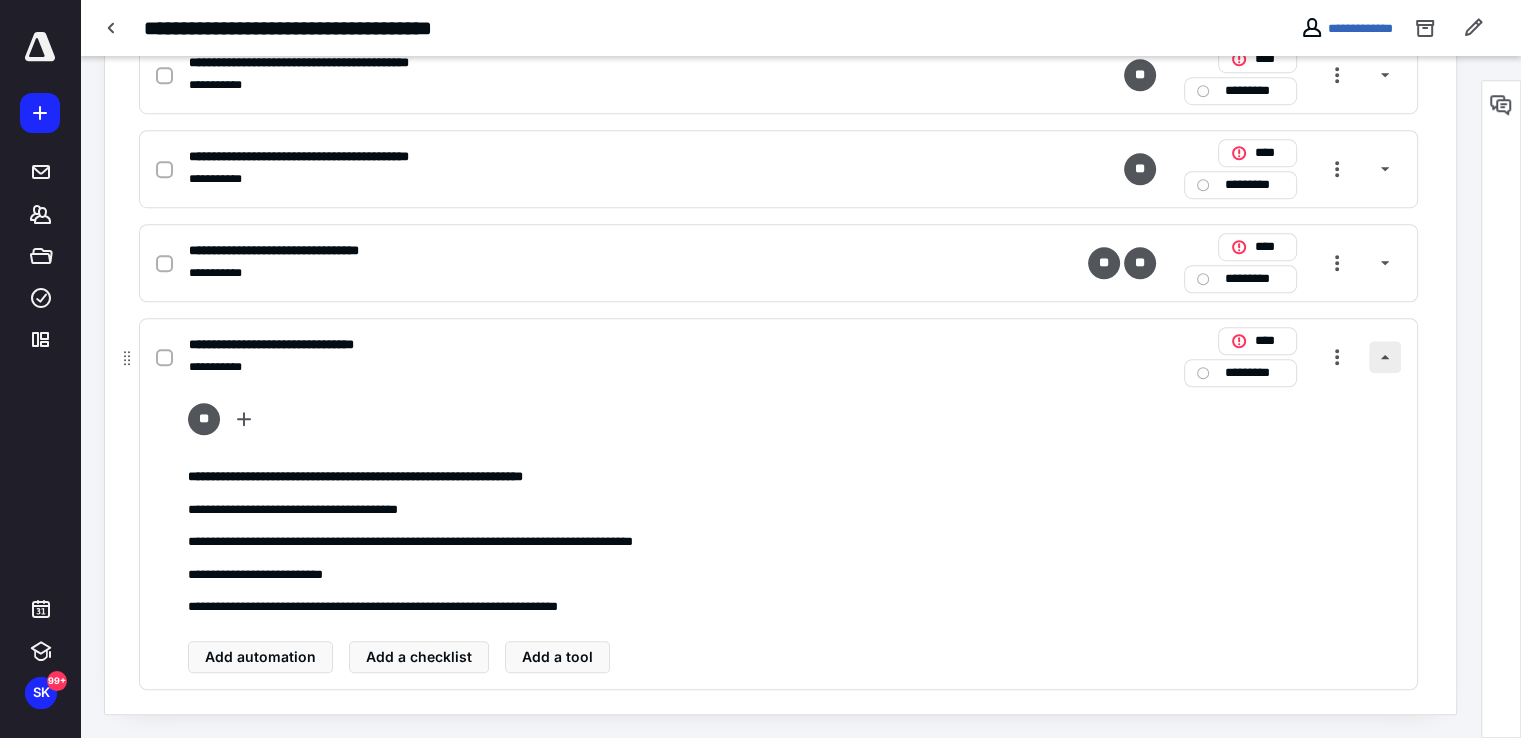 click at bounding box center [1385, 357] 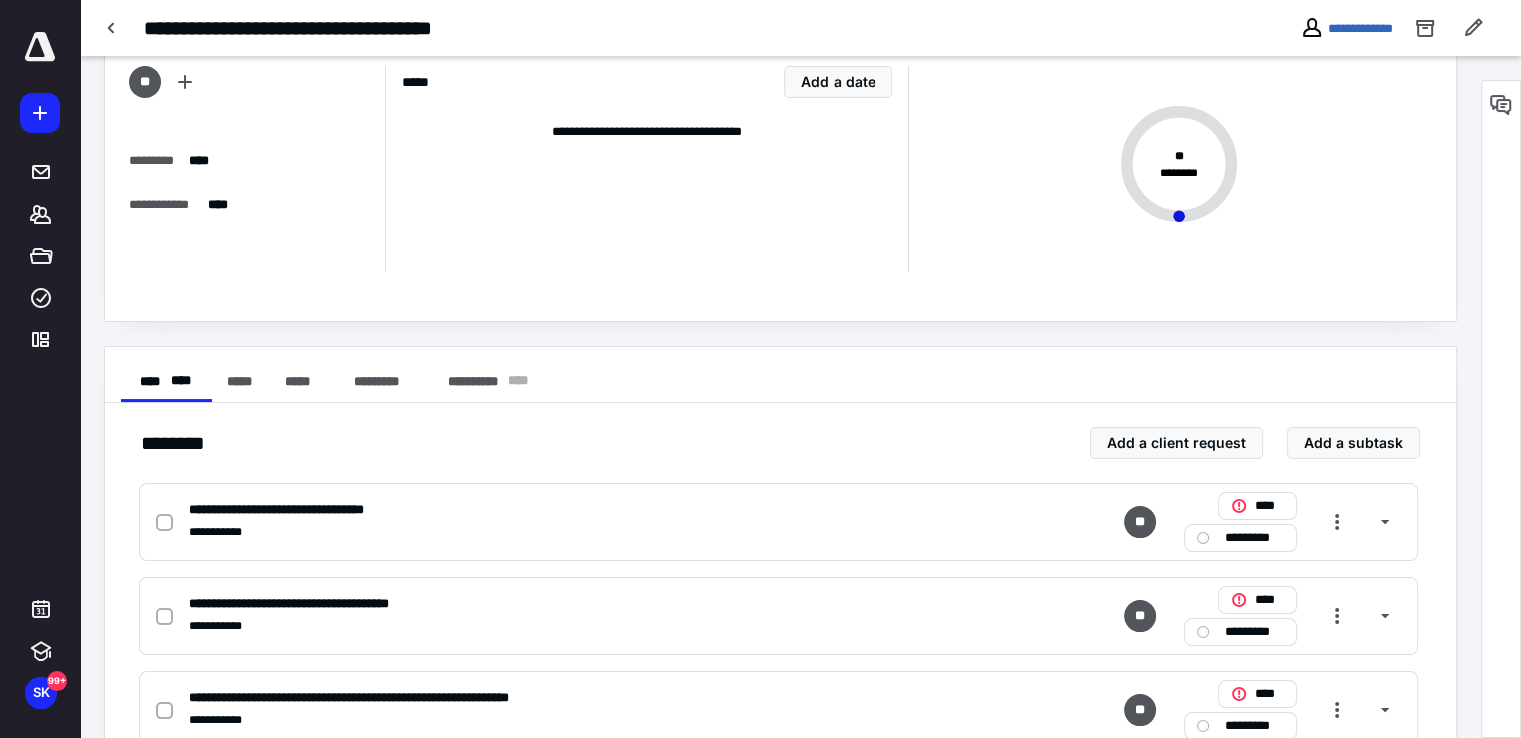 scroll, scrollTop: 0, scrollLeft: 0, axis: both 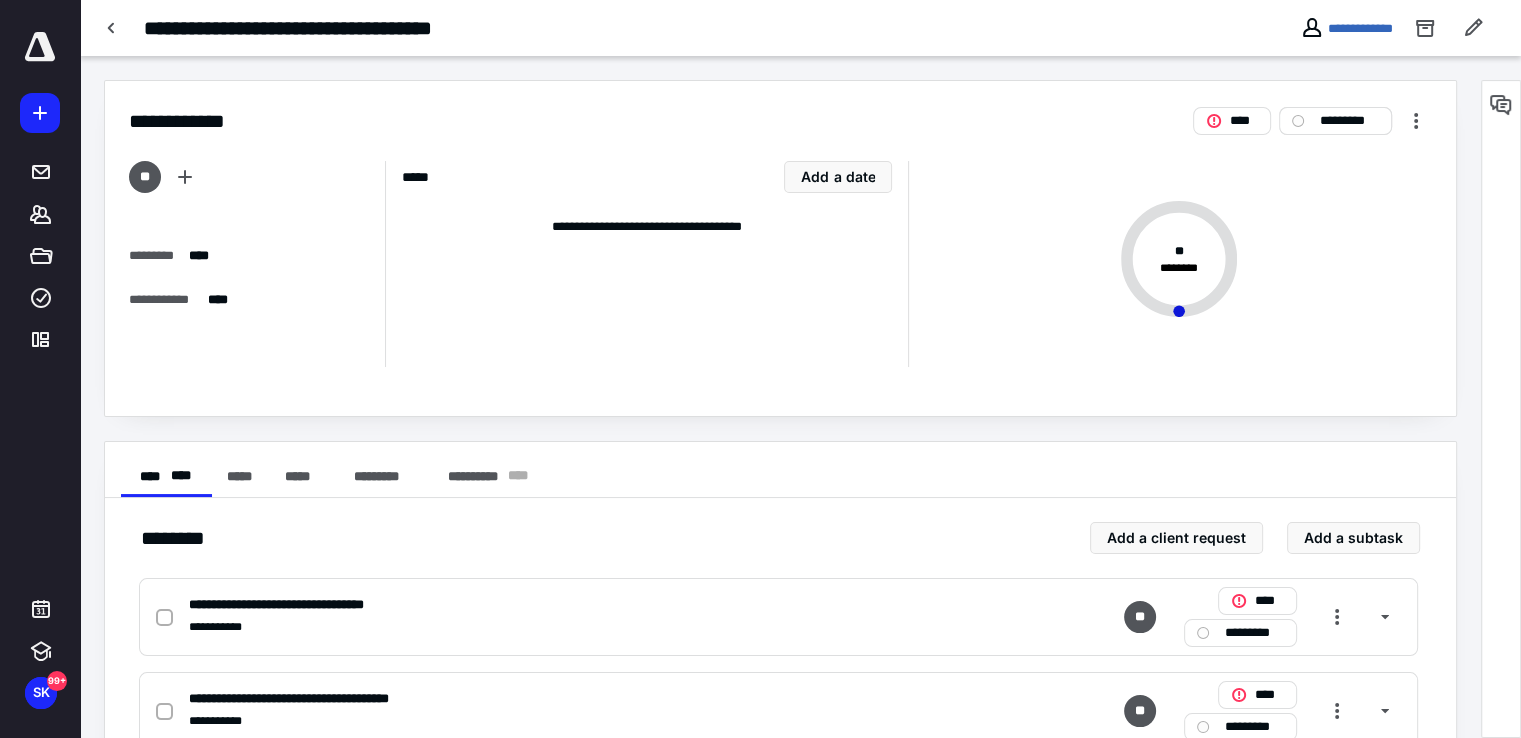 click on "*********" at bounding box center [1349, 121] 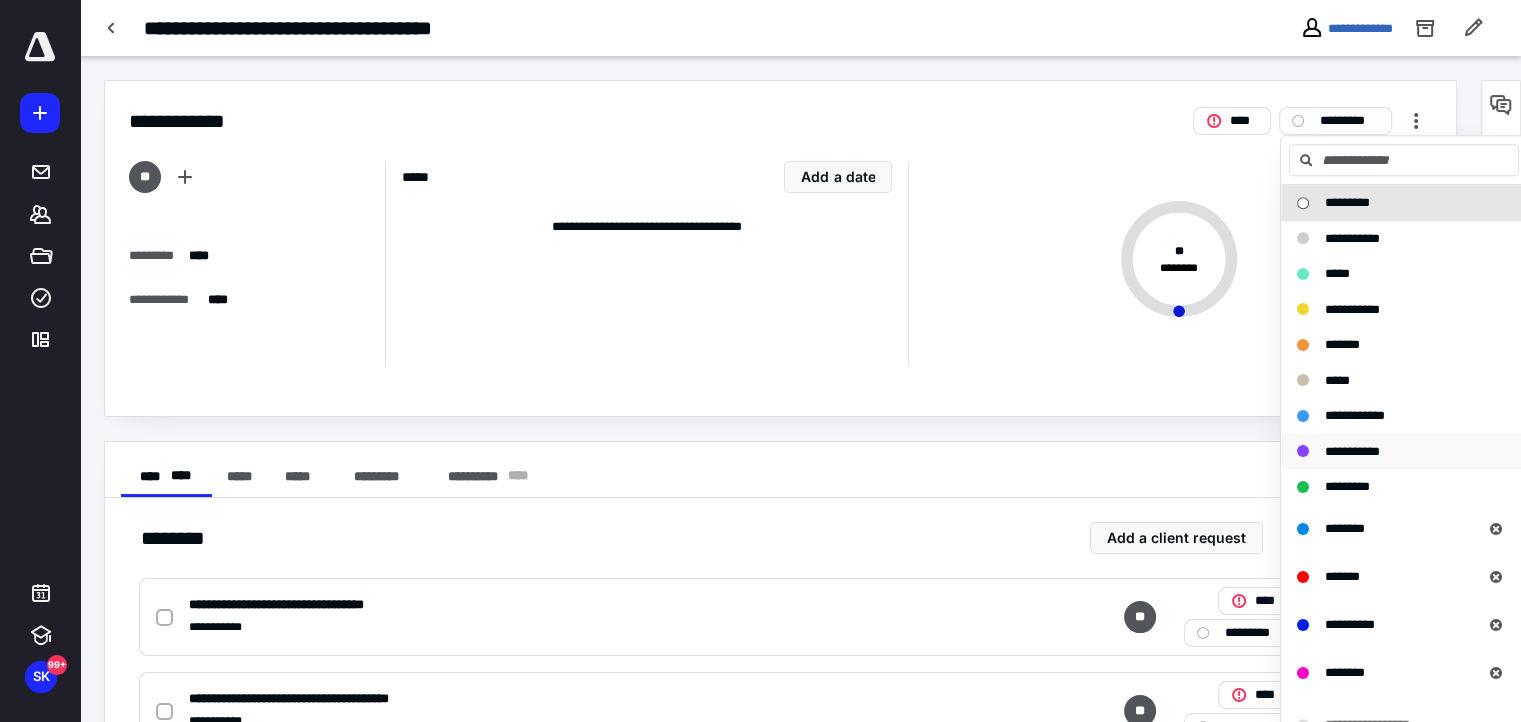 click on "**********" at bounding box center (1352, 451) 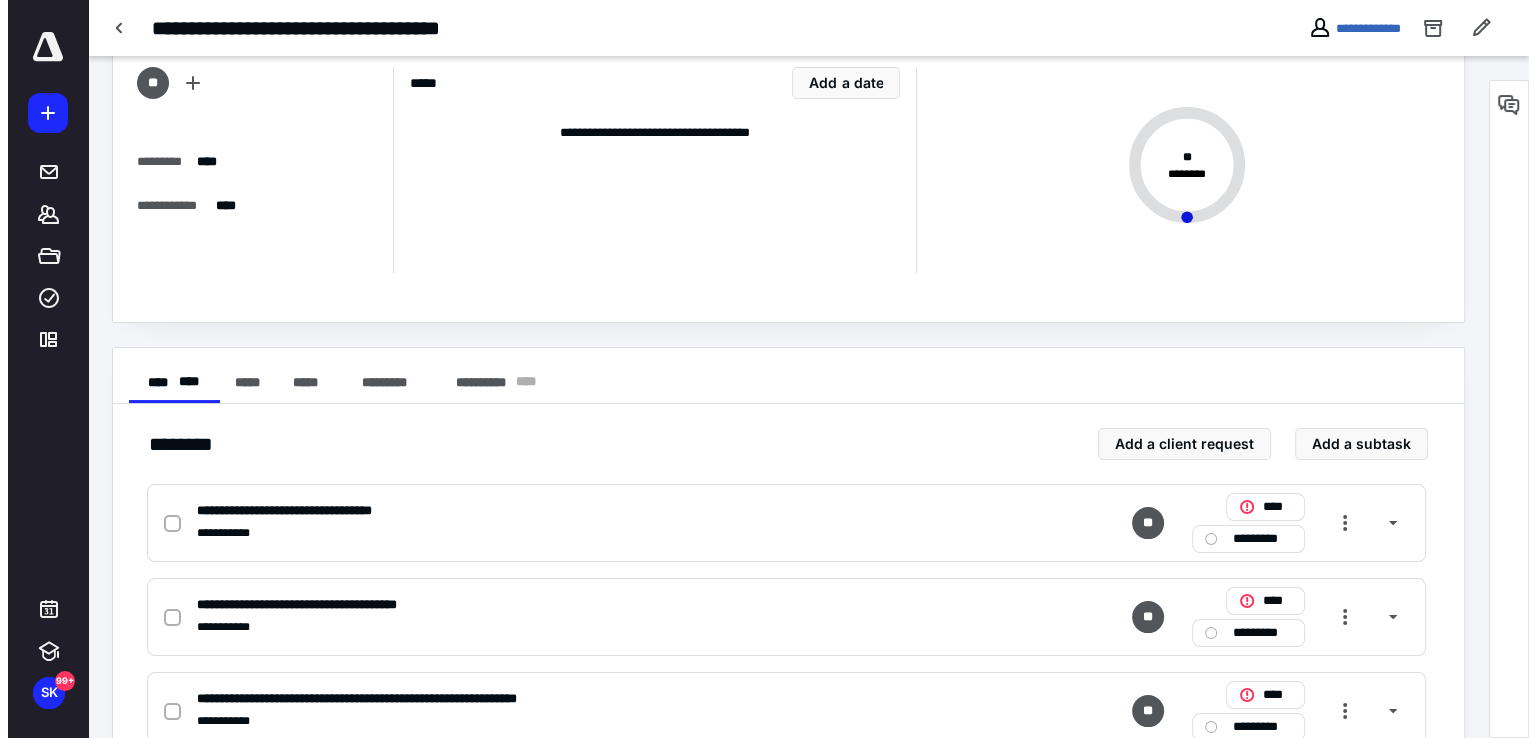 scroll, scrollTop: 0, scrollLeft: 0, axis: both 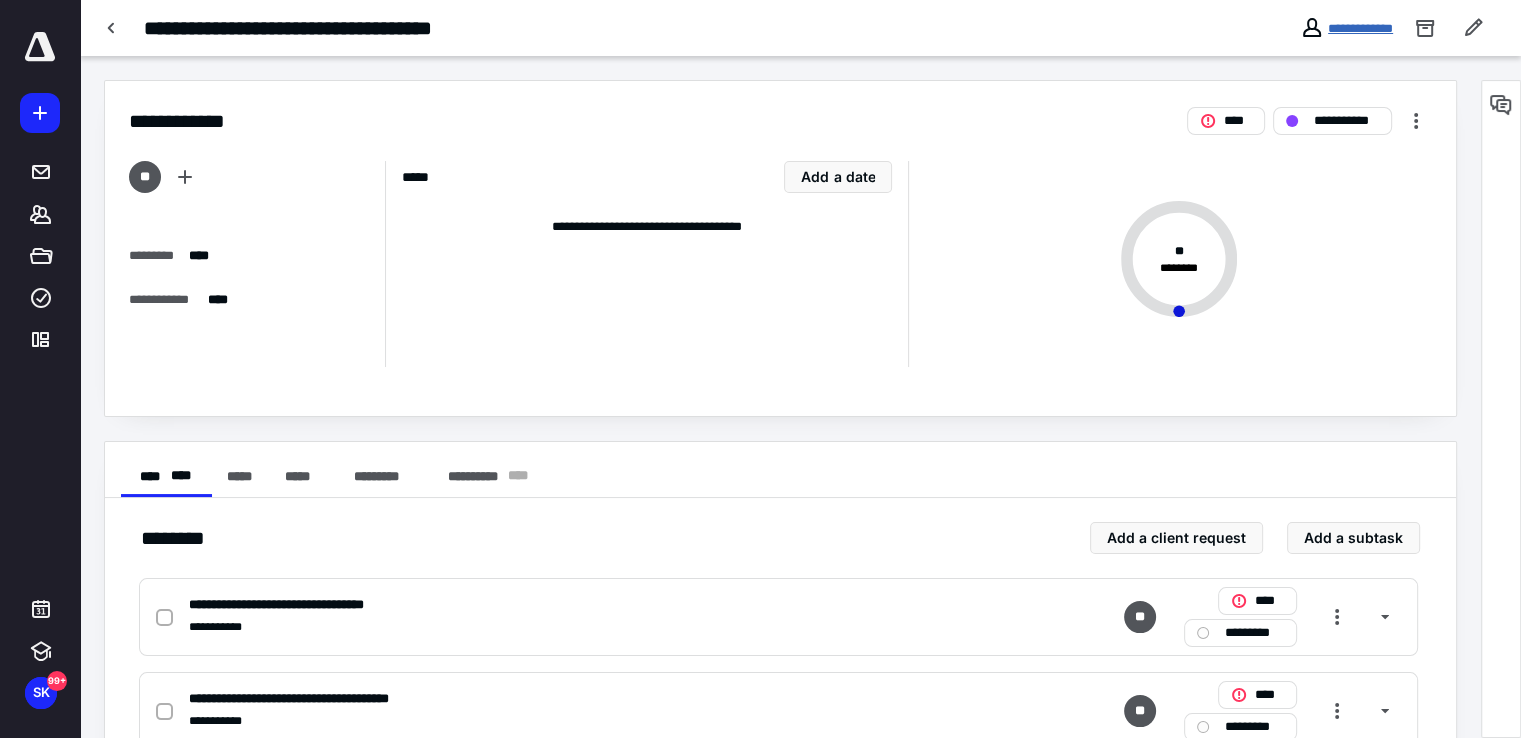 click on "**********" at bounding box center [1360, 28] 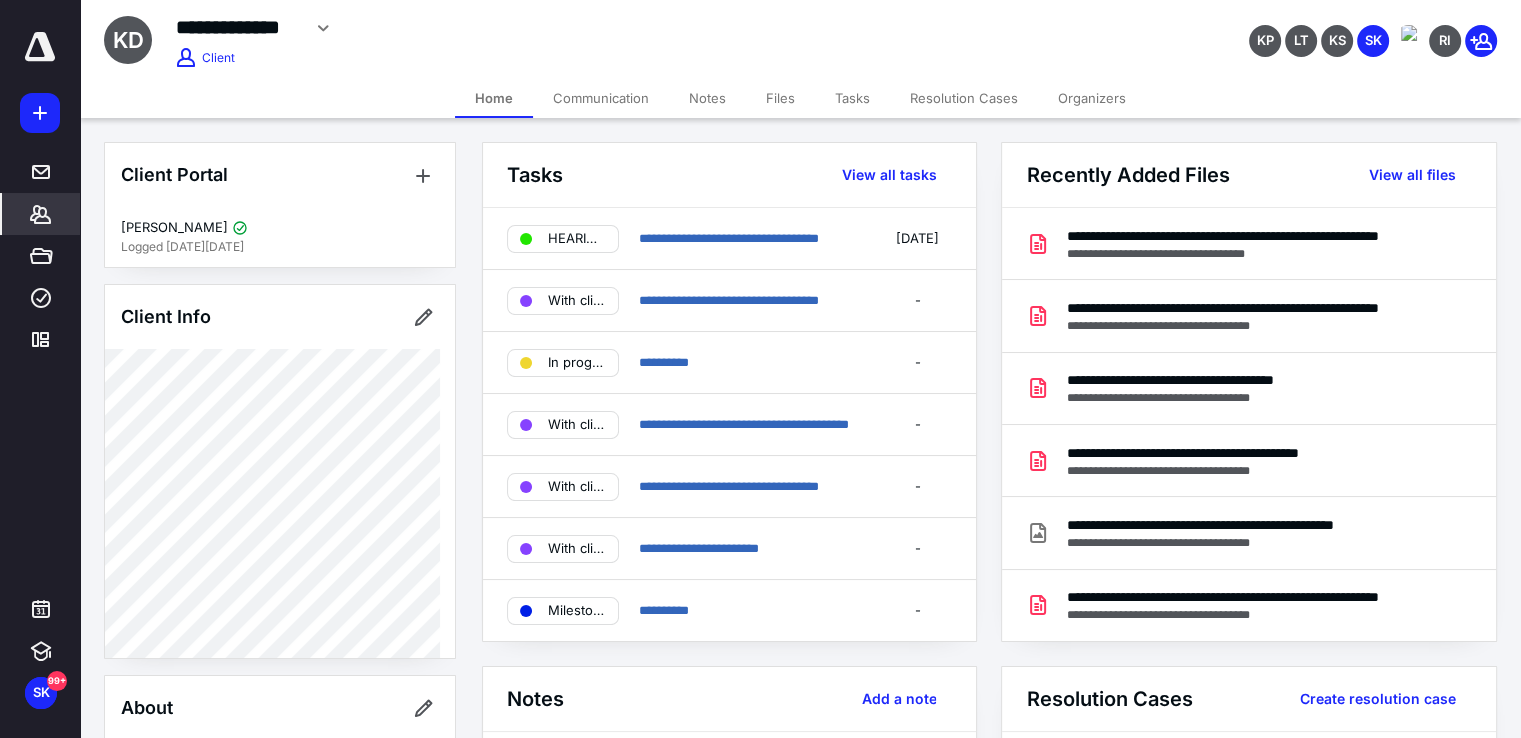 click on "Tasks" at bounding box center [852, 98] 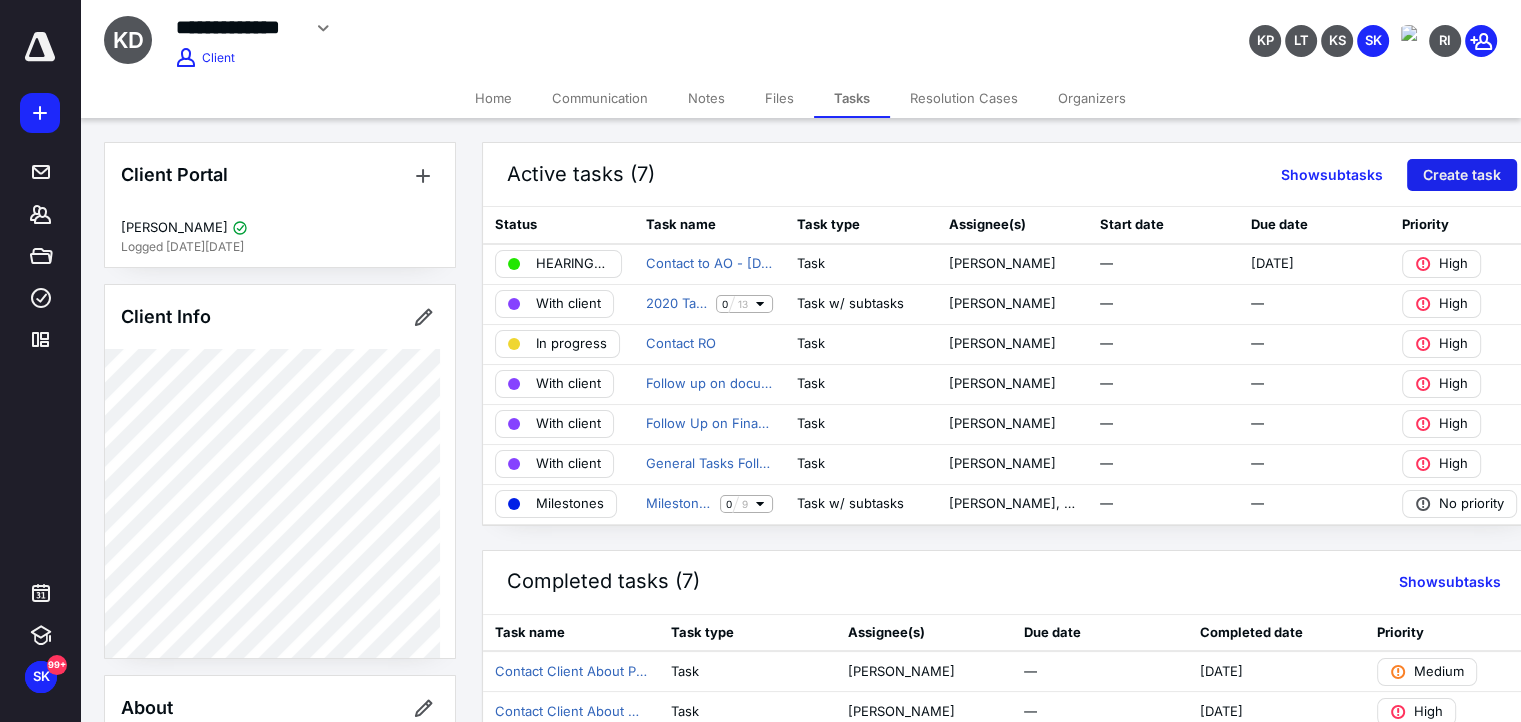 click on "Create task" at bounding box center (1462, 175) 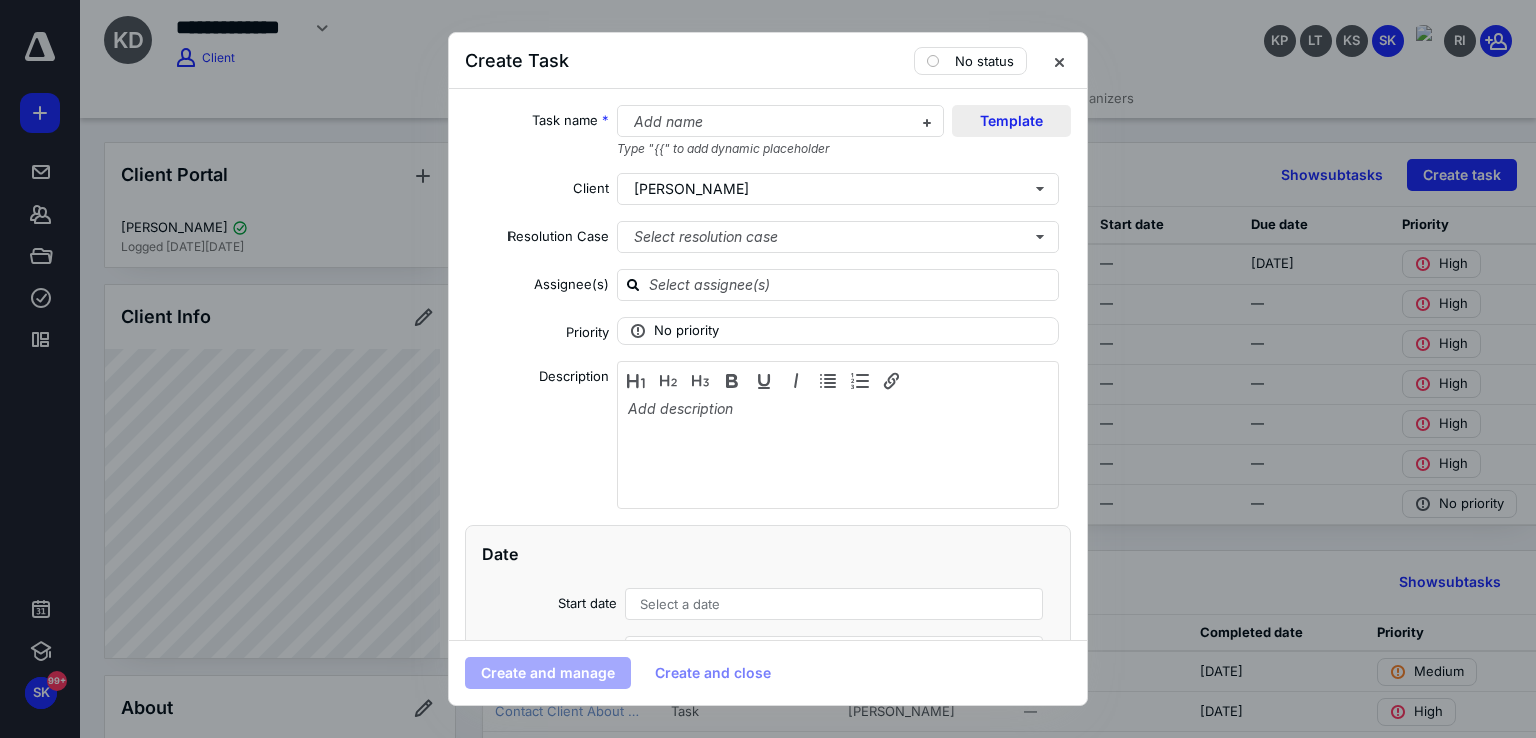 click on "Template" at bounding box center (1011, 121) 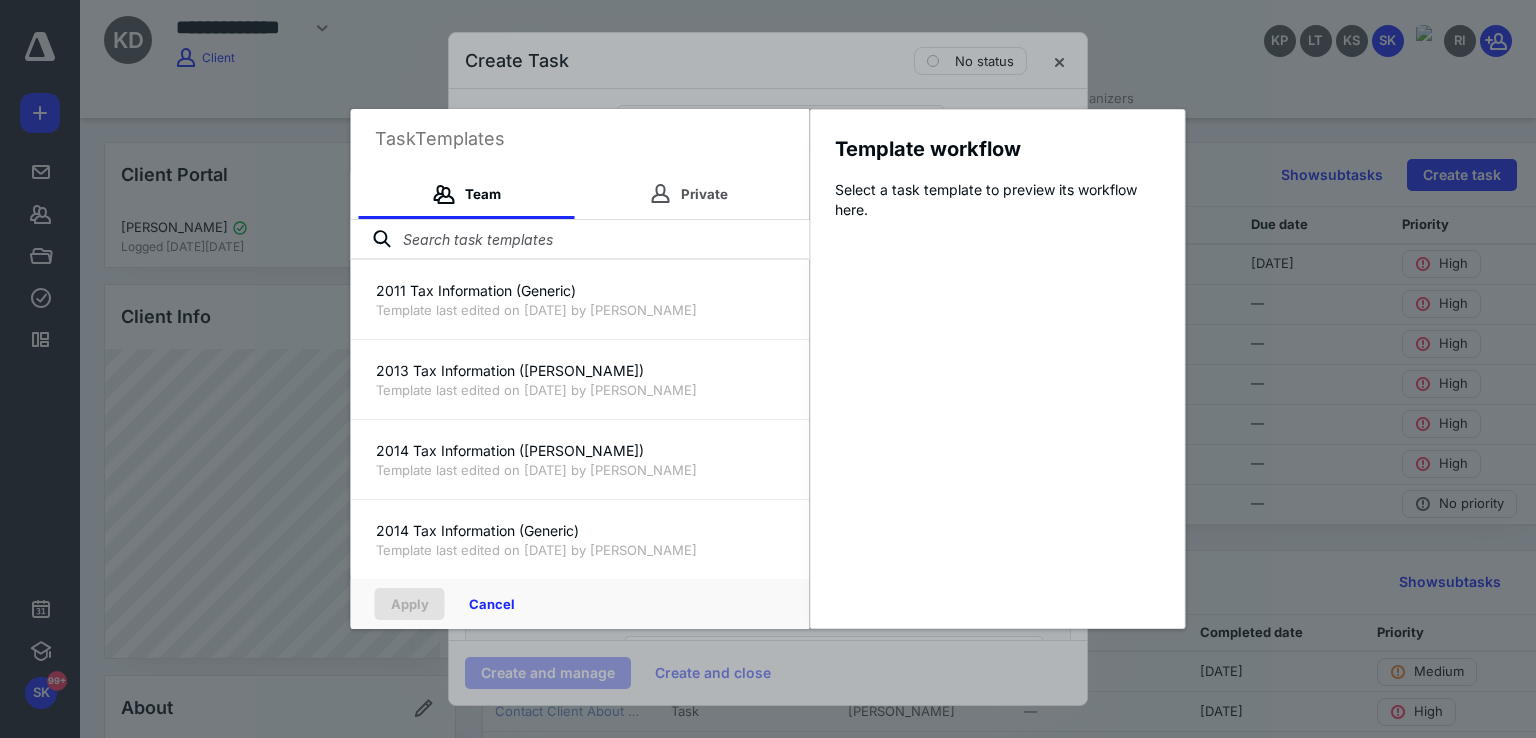 click at bounding box center [580, 240] 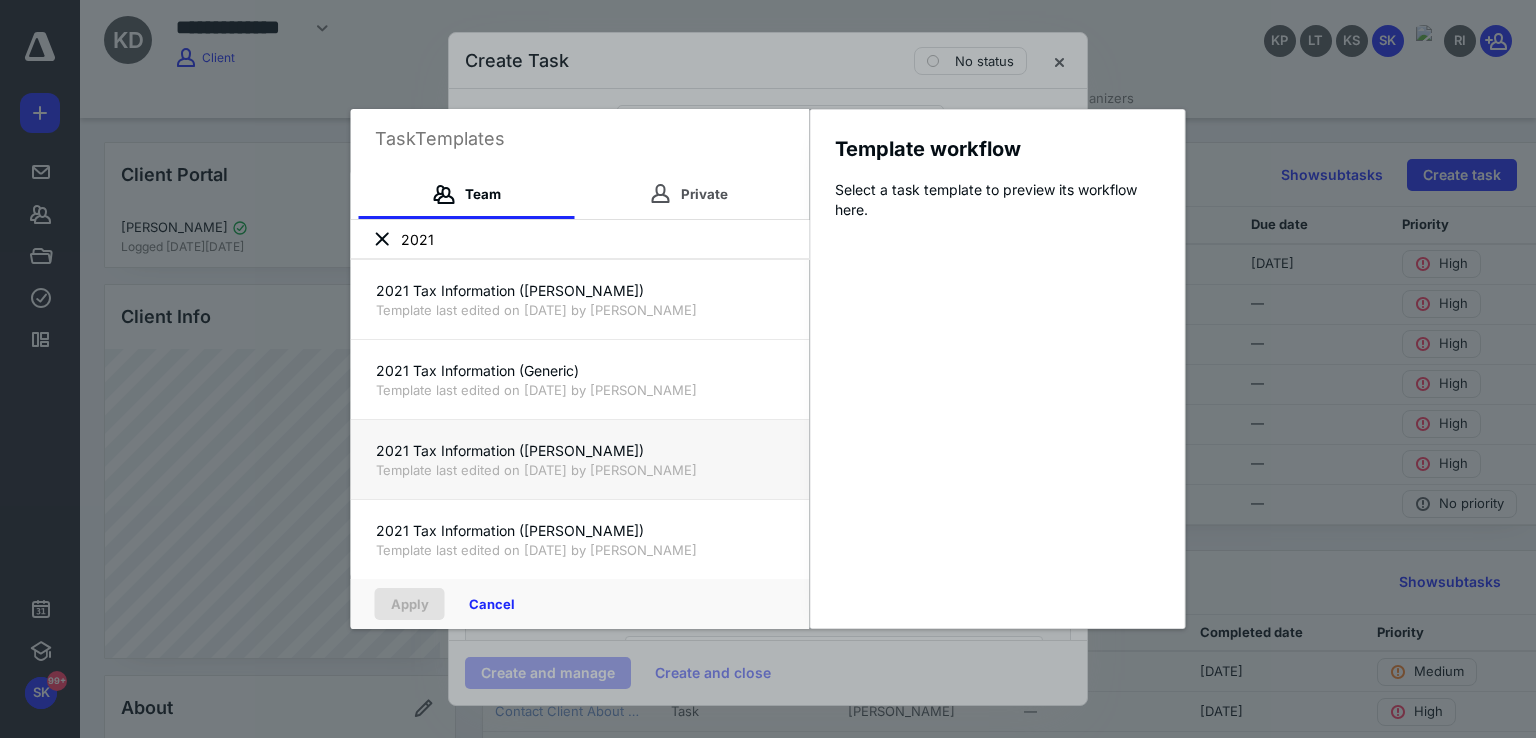type on "2021" 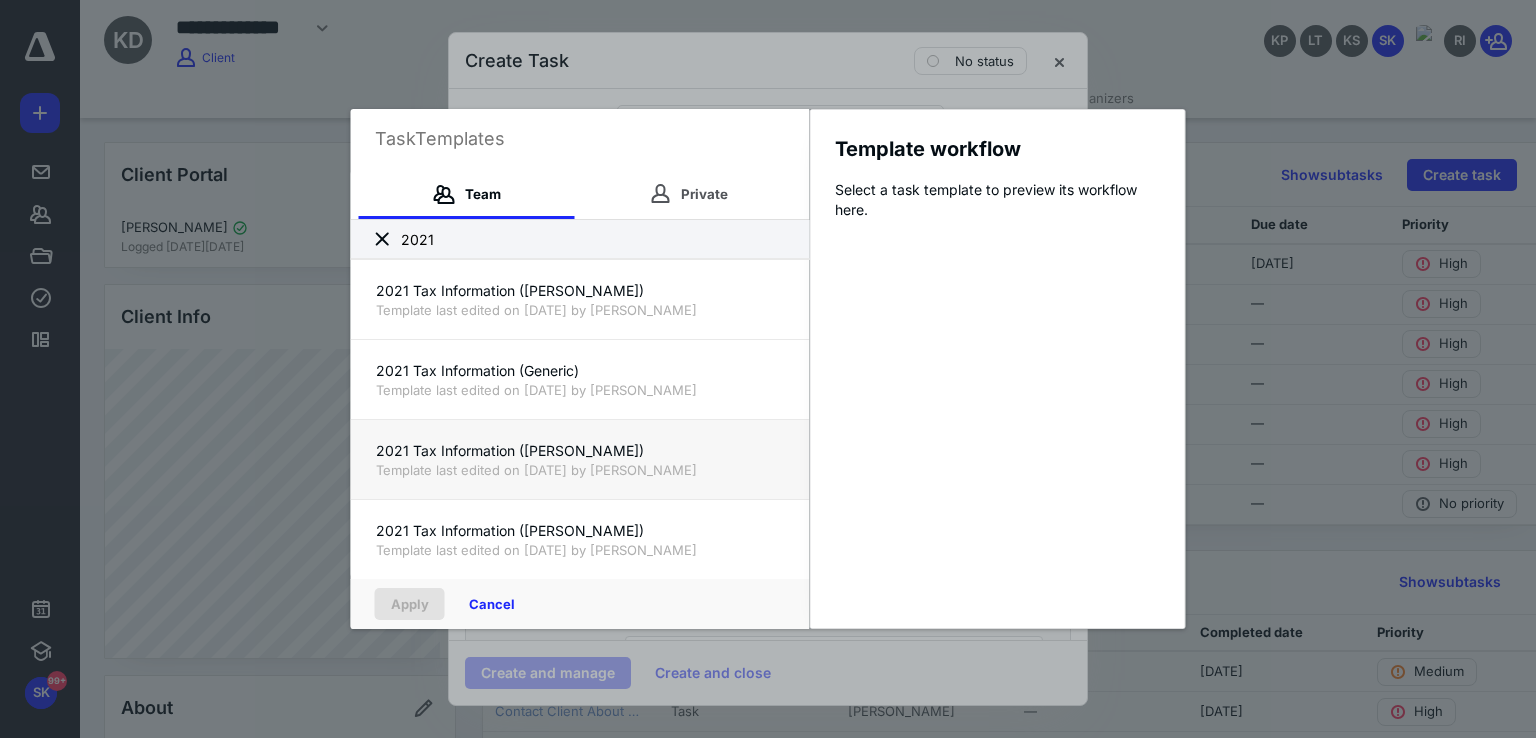 click on "2021 Tax Information (Kelsie Sharpe)" at bounding box center [580, 451] 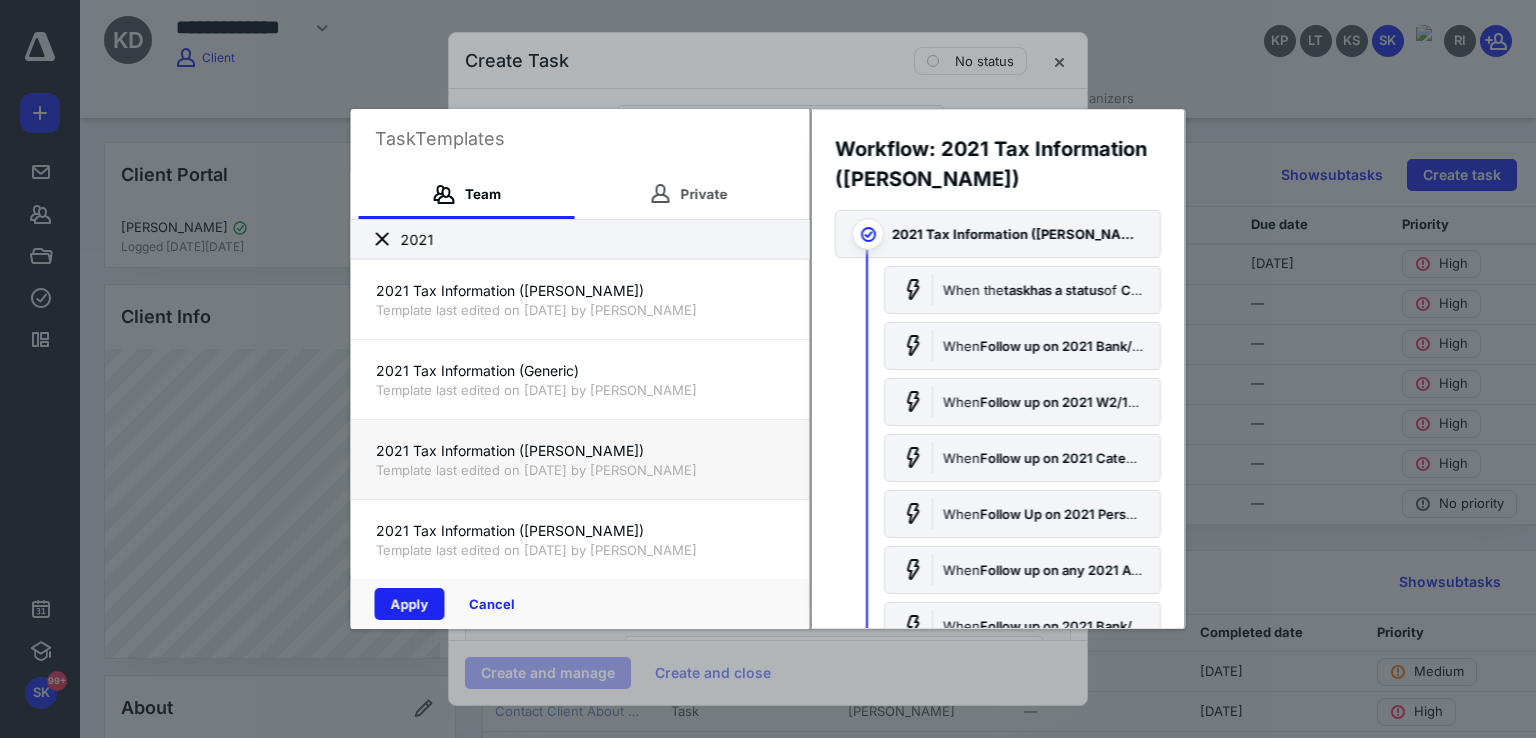 click on "Apply" at bounding box center (410, 604) 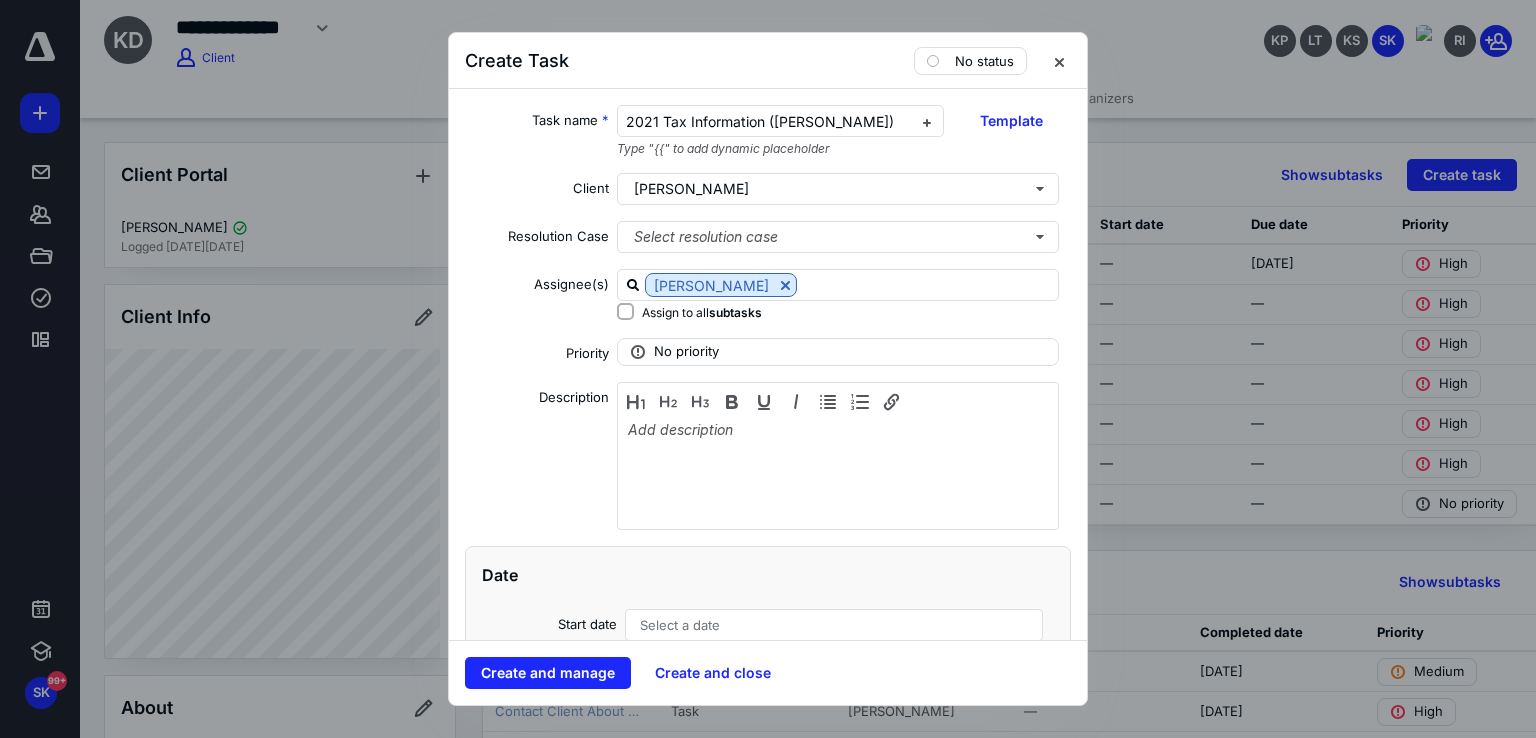 checkbox on "true" 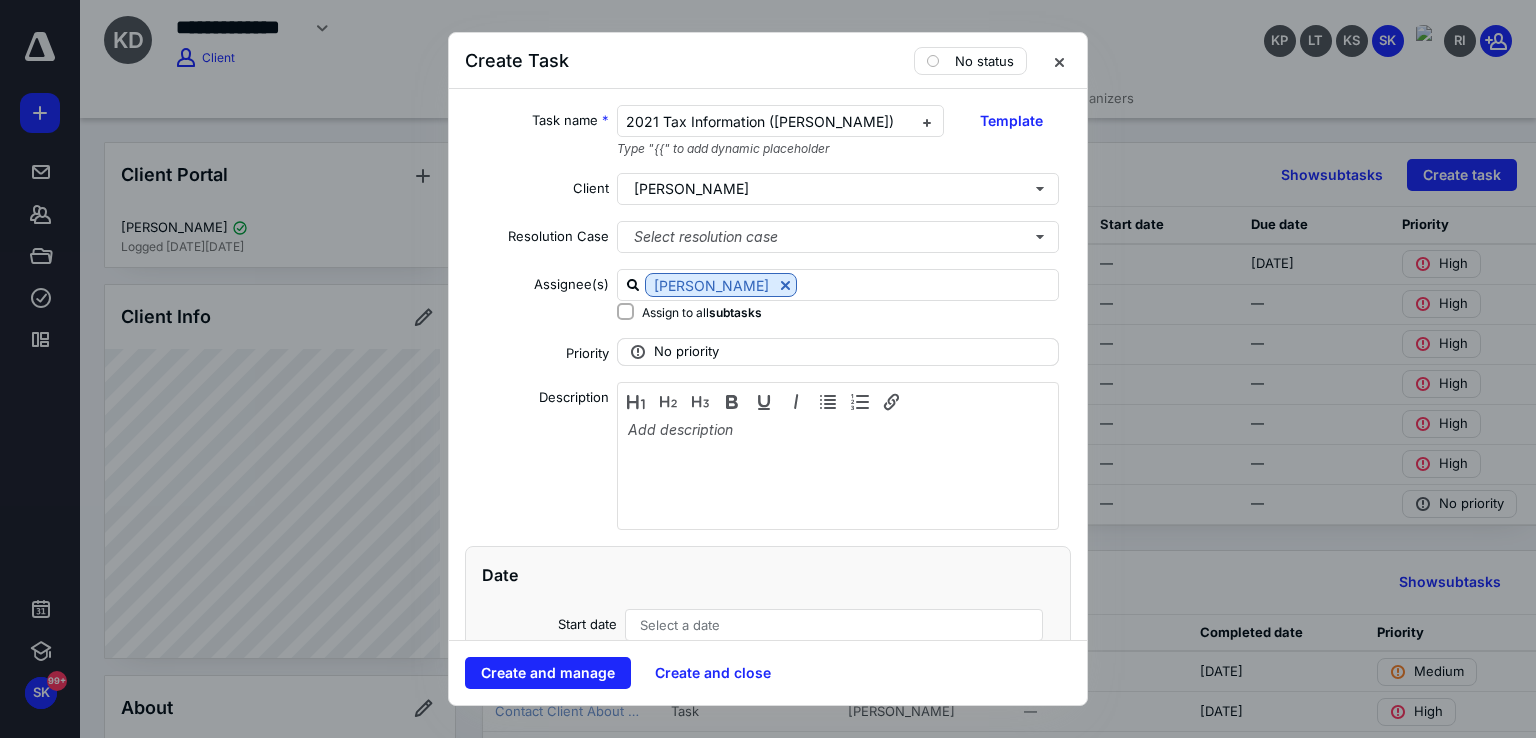 click 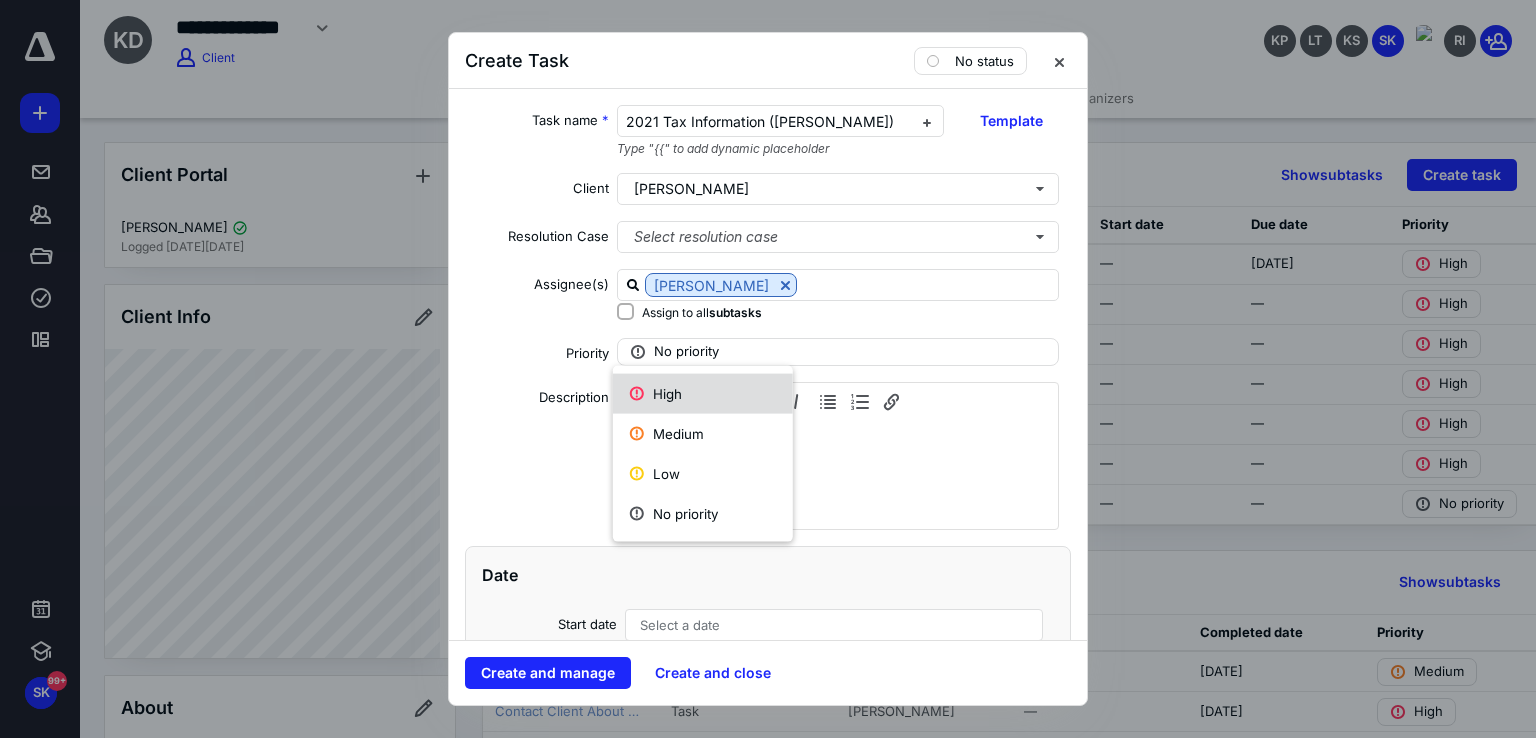 click on "High" at bounding box center [703, 394] 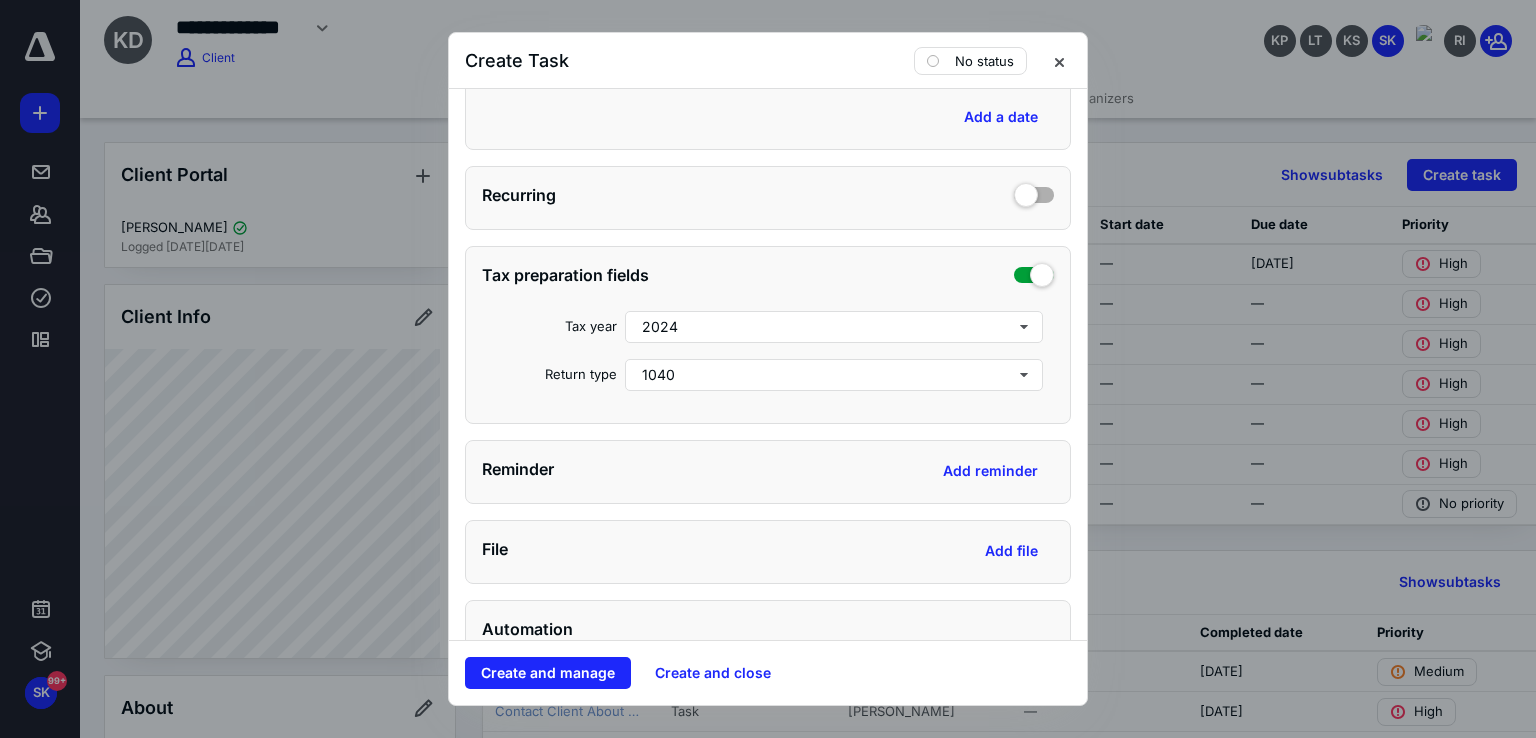 scroll, scrollTop: 600, scrollLeft: 0, axis: vertical 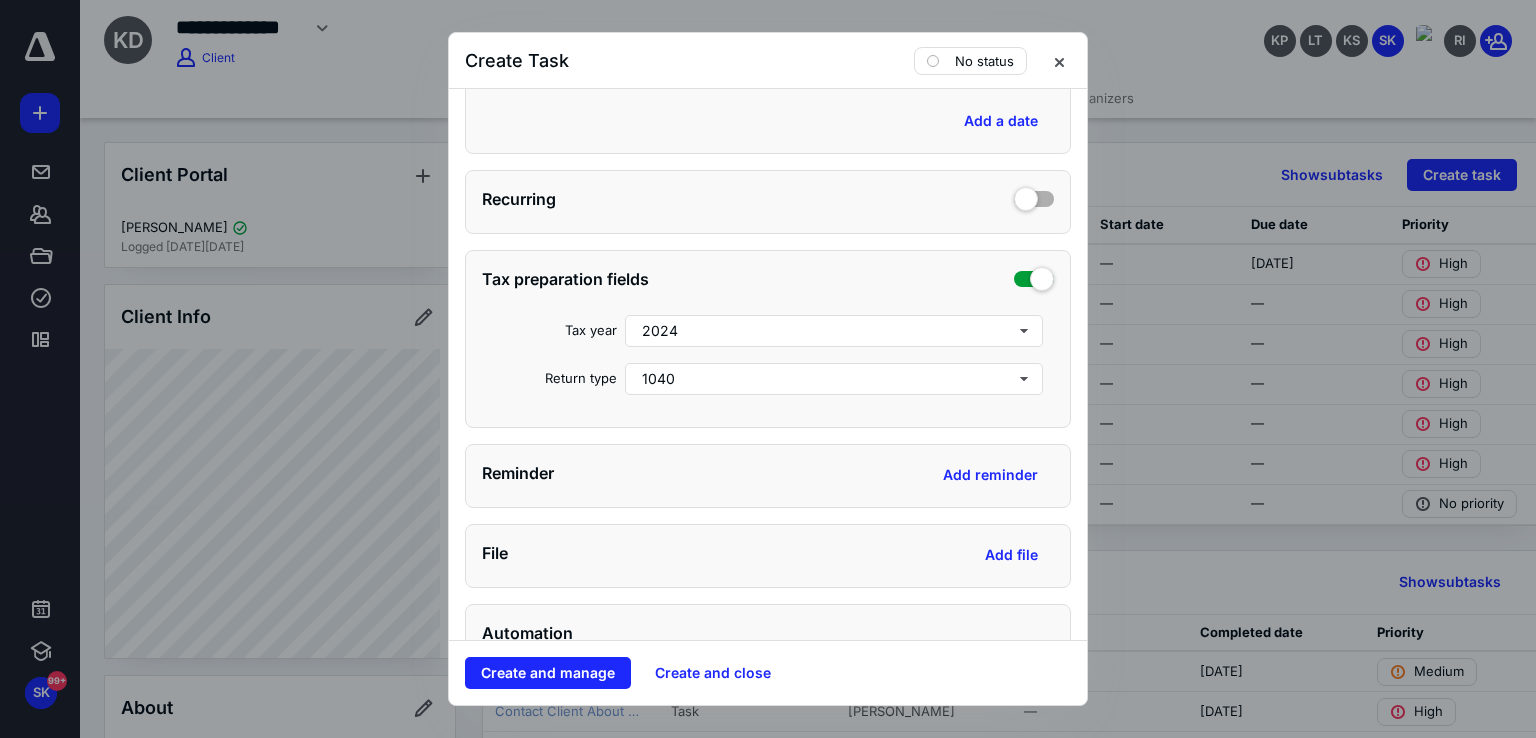 click on "Tax preparation fields Tax year 2024 Return type 1040" at bounding box center (768, 339) 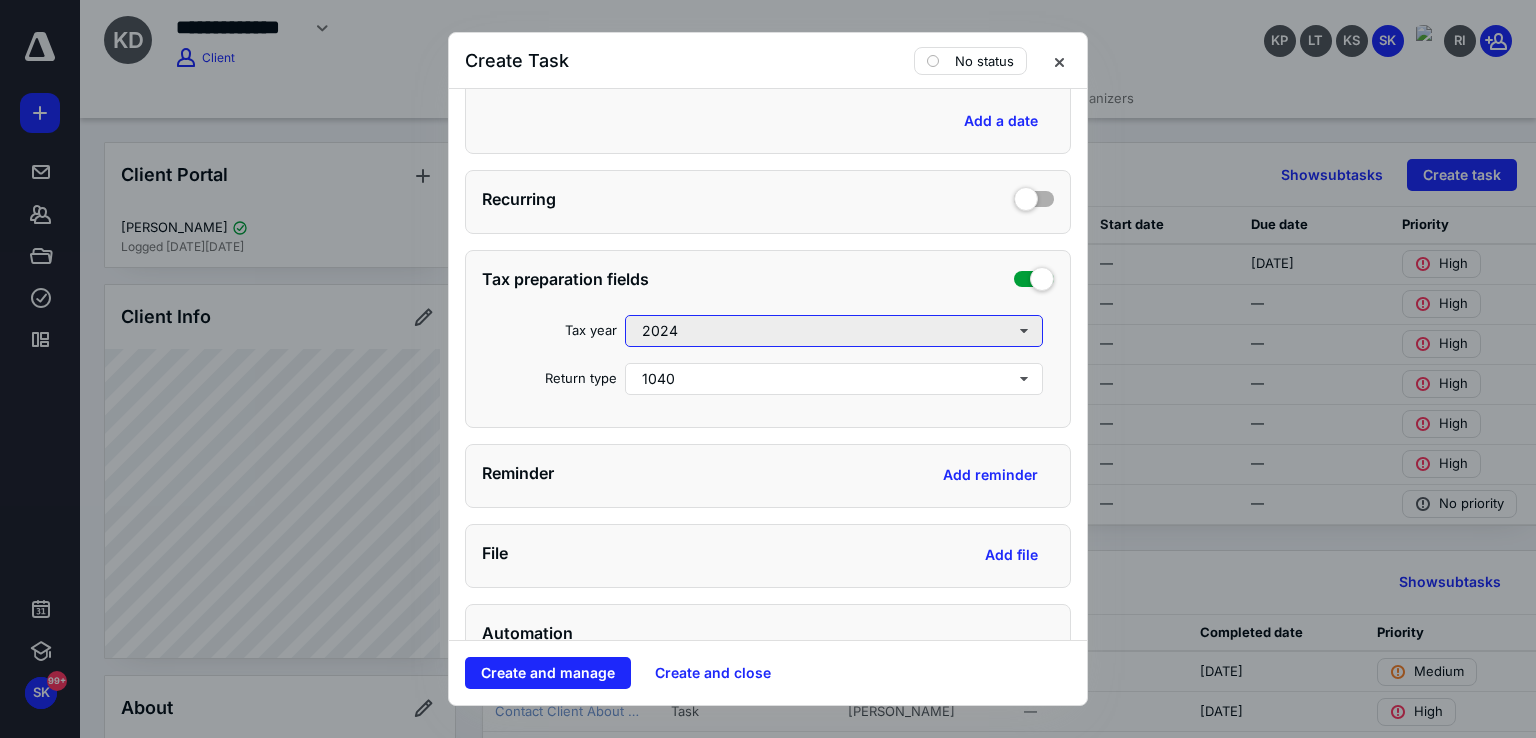 click on "2024" at bounding box center [834, 331] 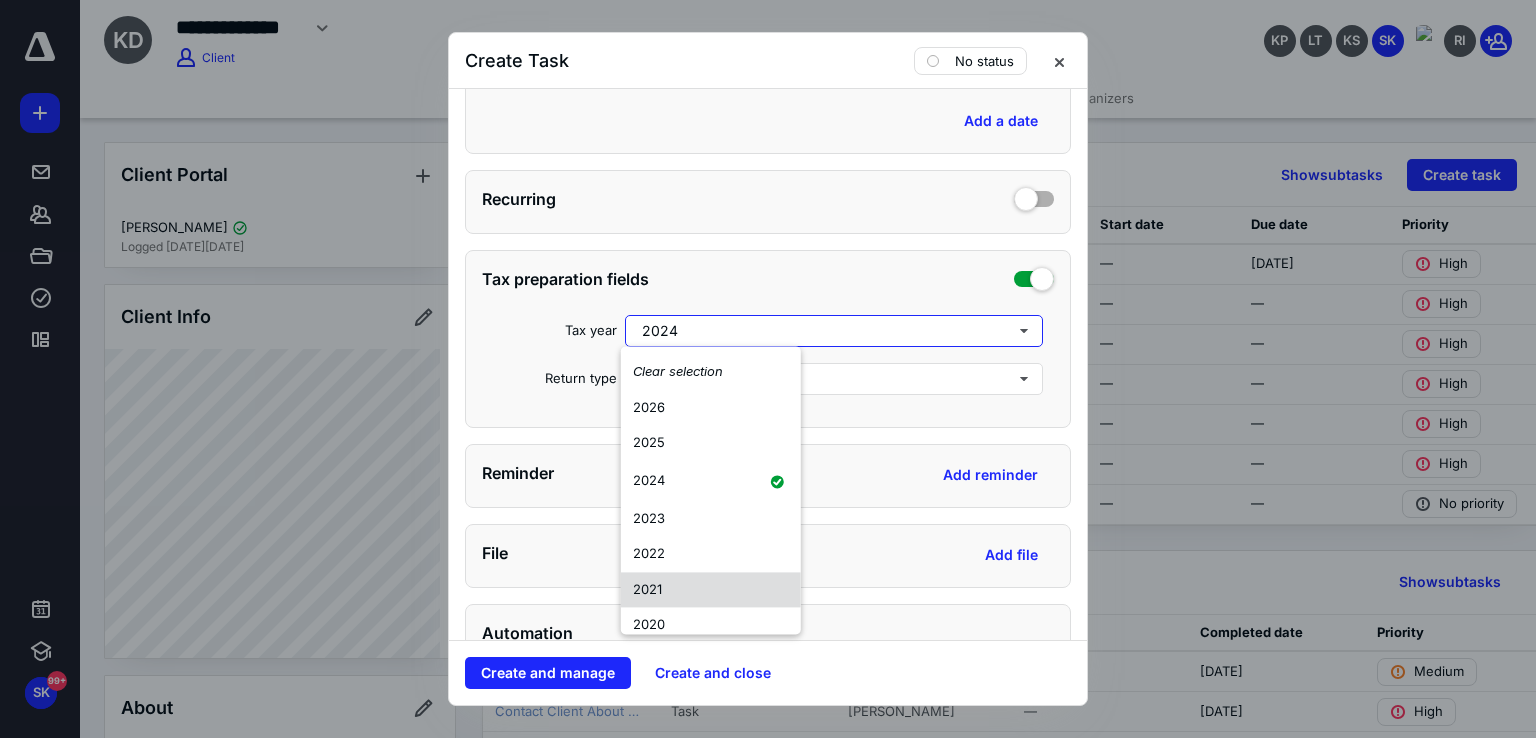 click on "2021" at bounding box center (711, 590) 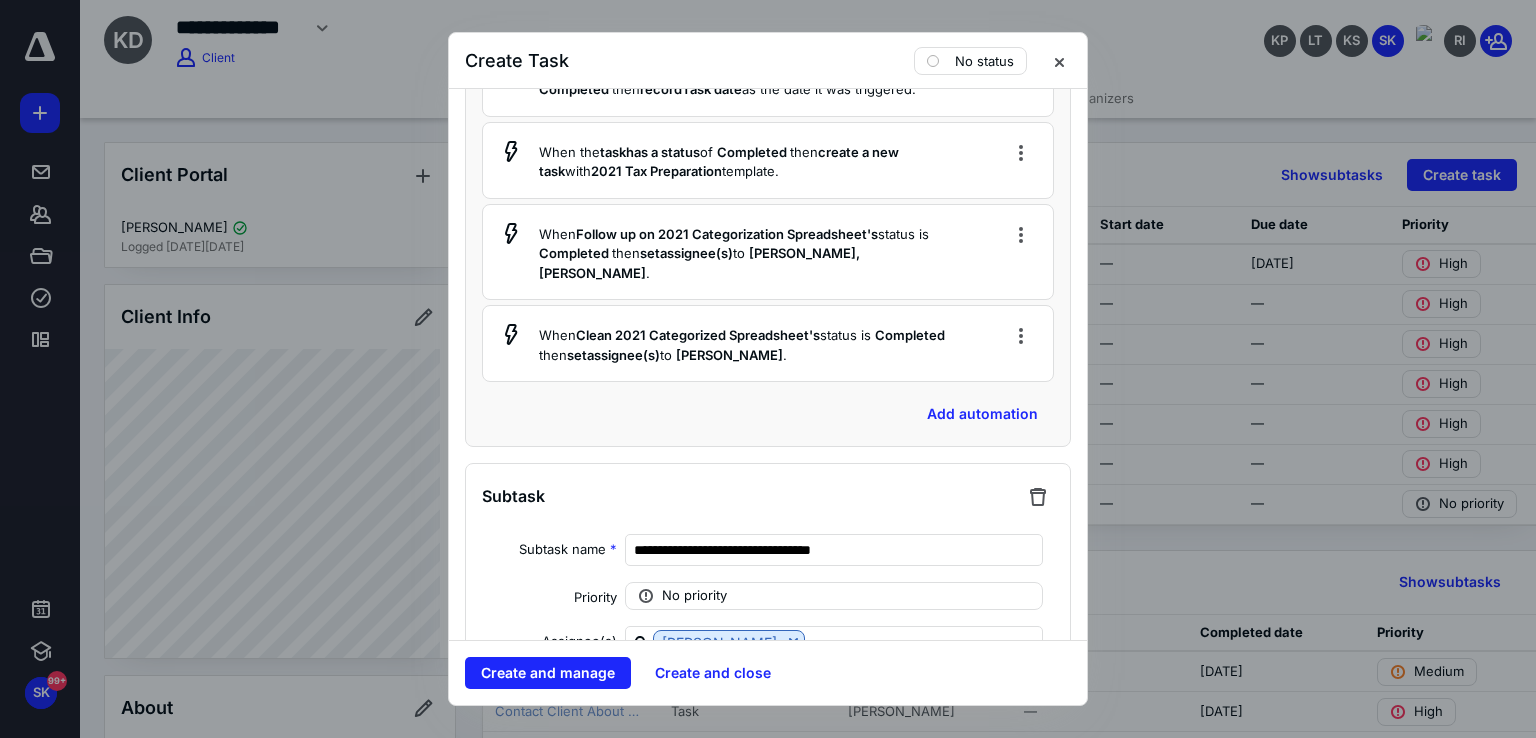 scroll, scrollTop: 2200, scrollLeft: 0, axis: vertical 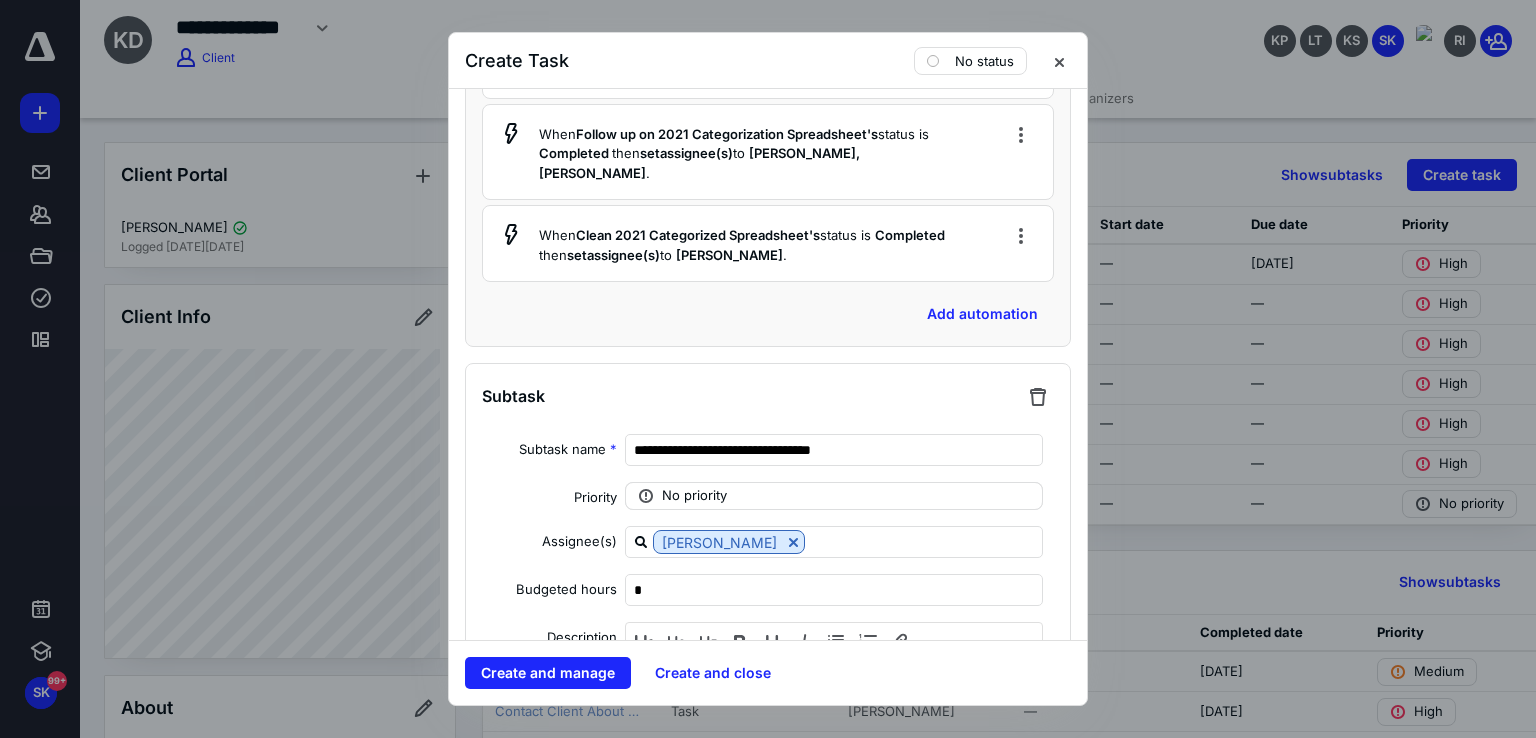 click on "No priority" at bounding box center [694, 496] 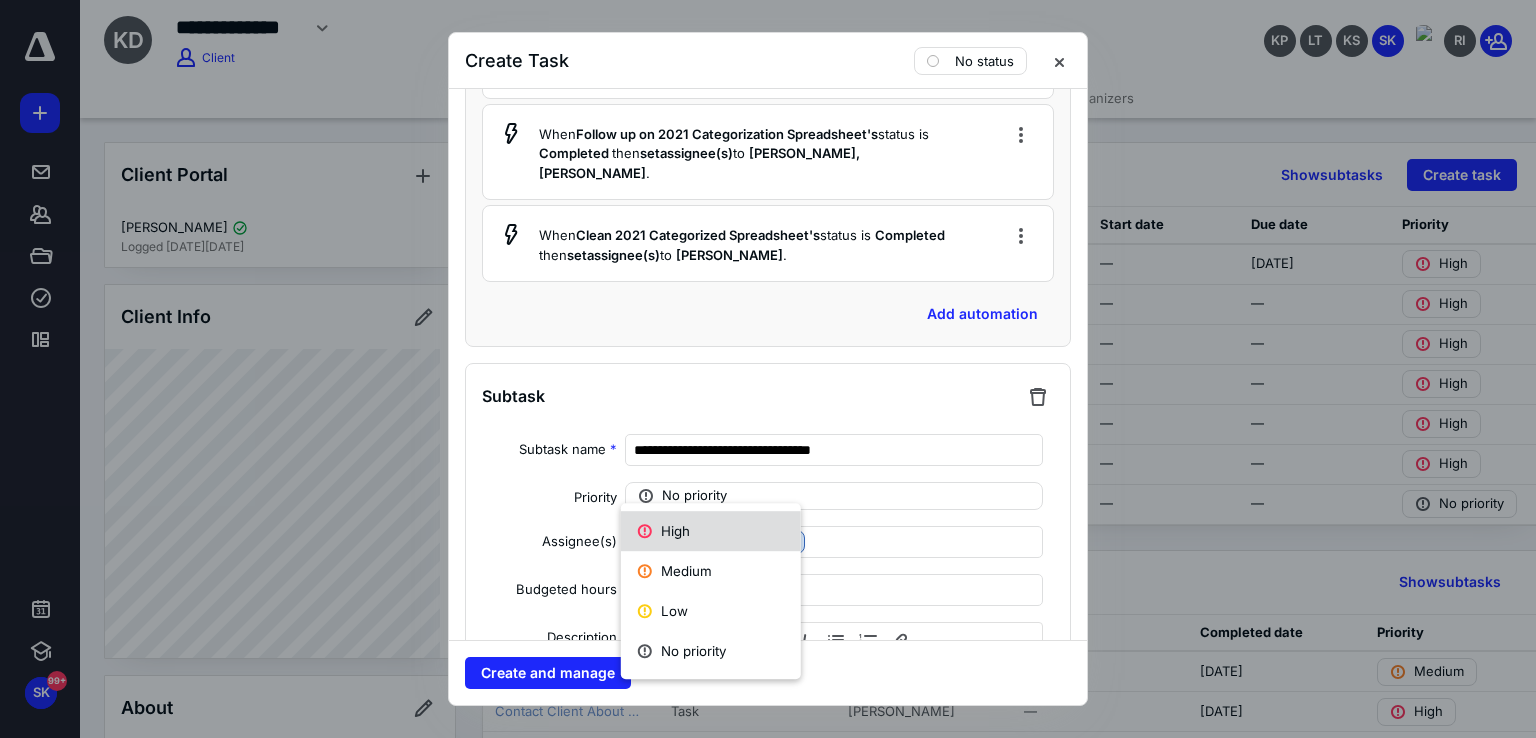 click on "High" at bounding box center [711, 531] 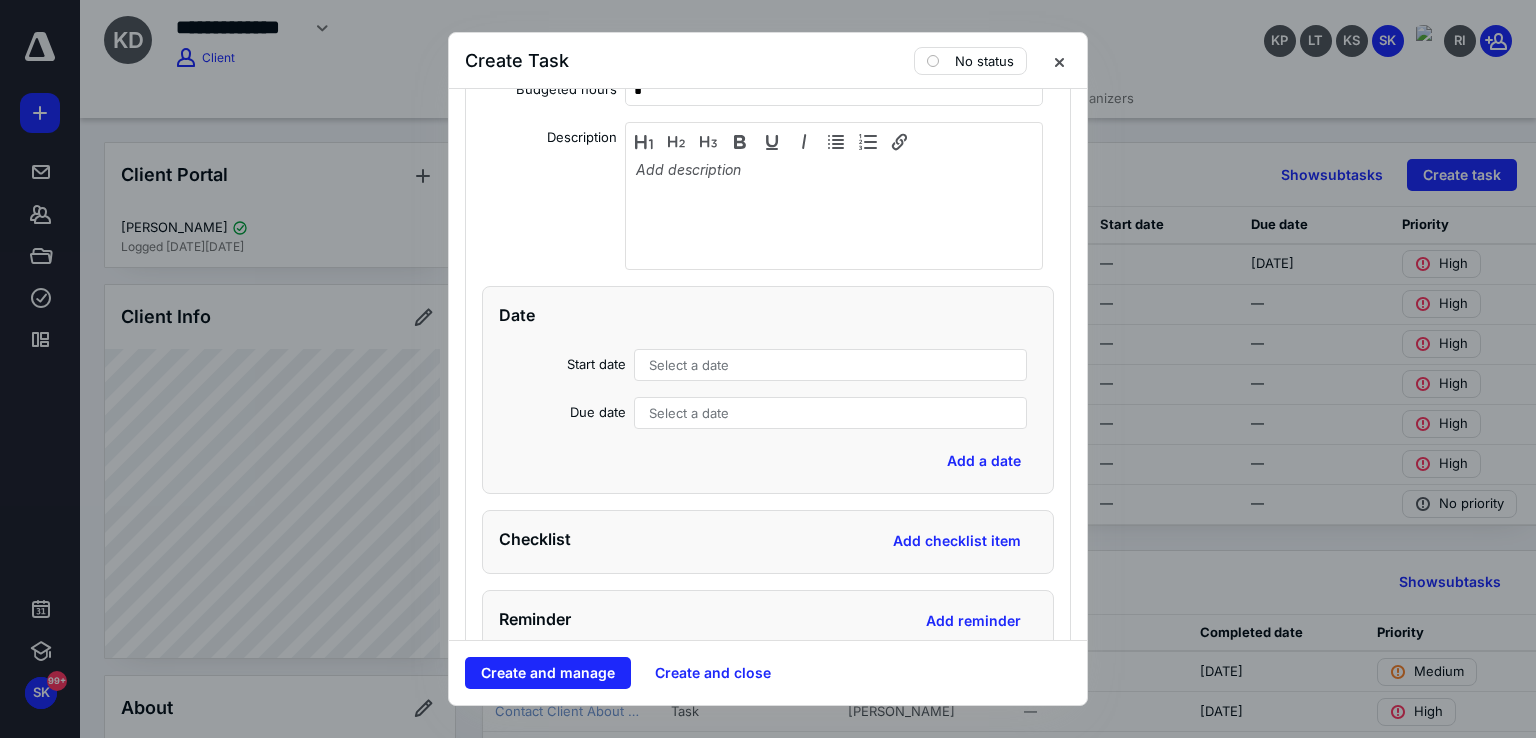 scroll, scrollTop: 3200, scrollLeft: 0, axis: vertical 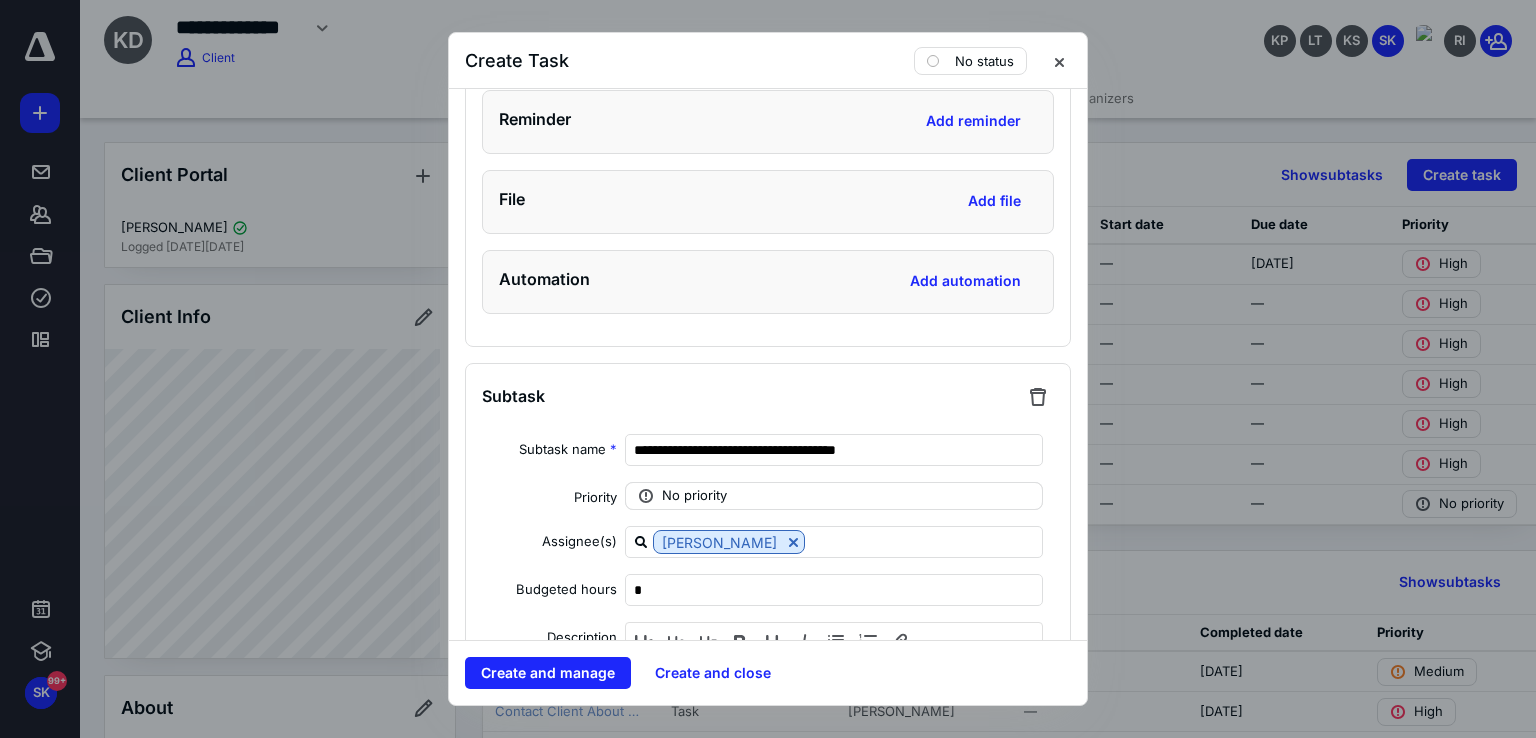 click on "No priority" at bounding box center [694, 496] 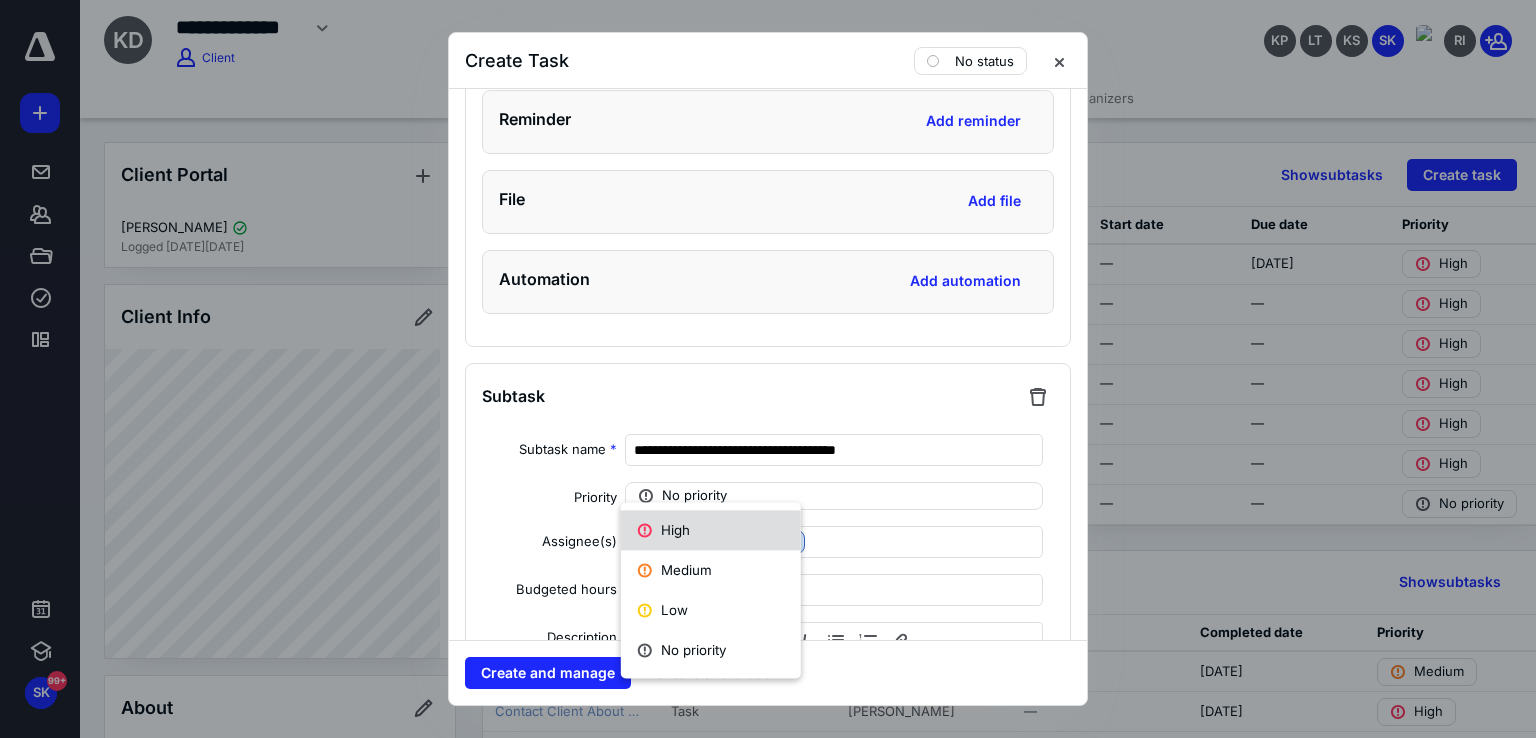 click on "High" at bounding box center [711, 530] 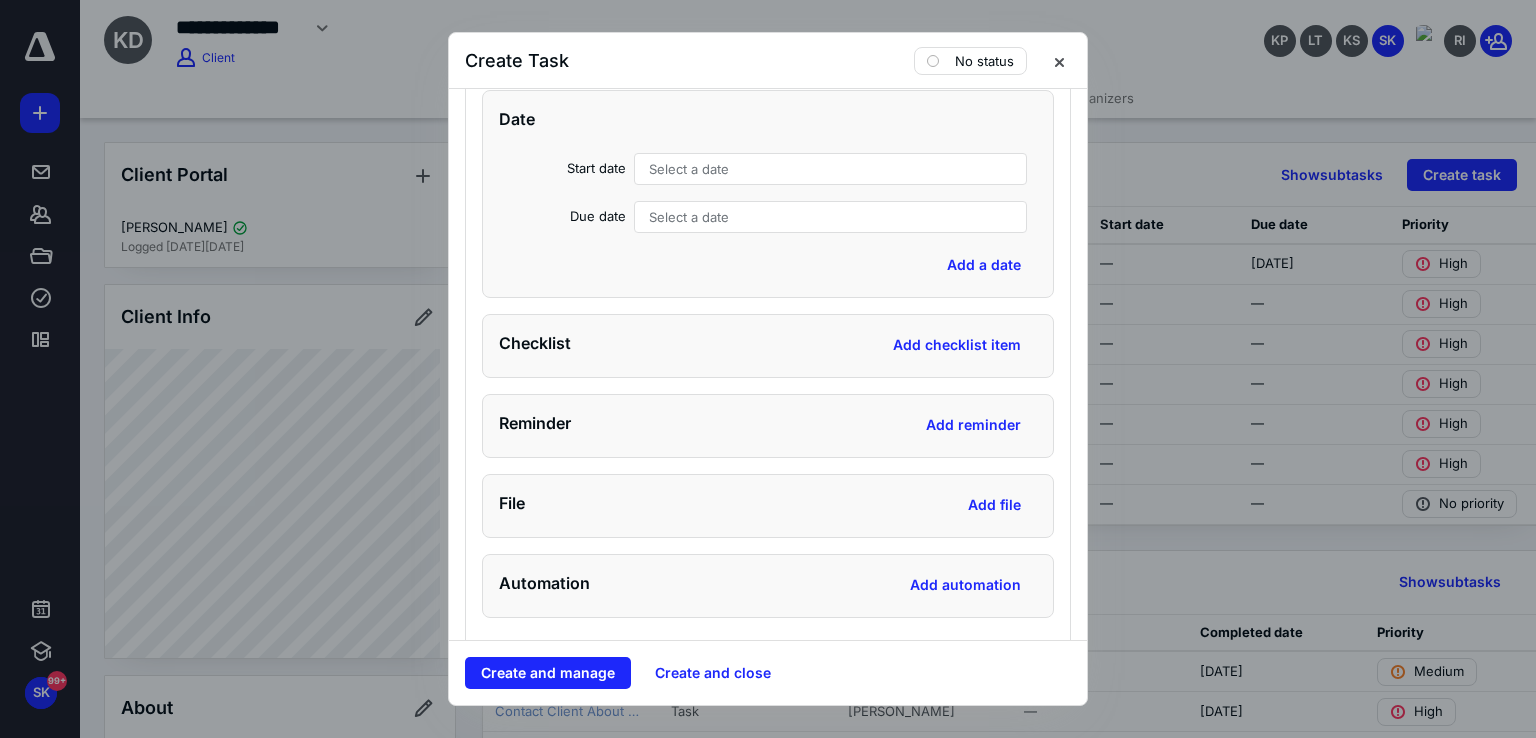 scroll, scrollTop: 4200, scrollLeft: 0, axis: vertical 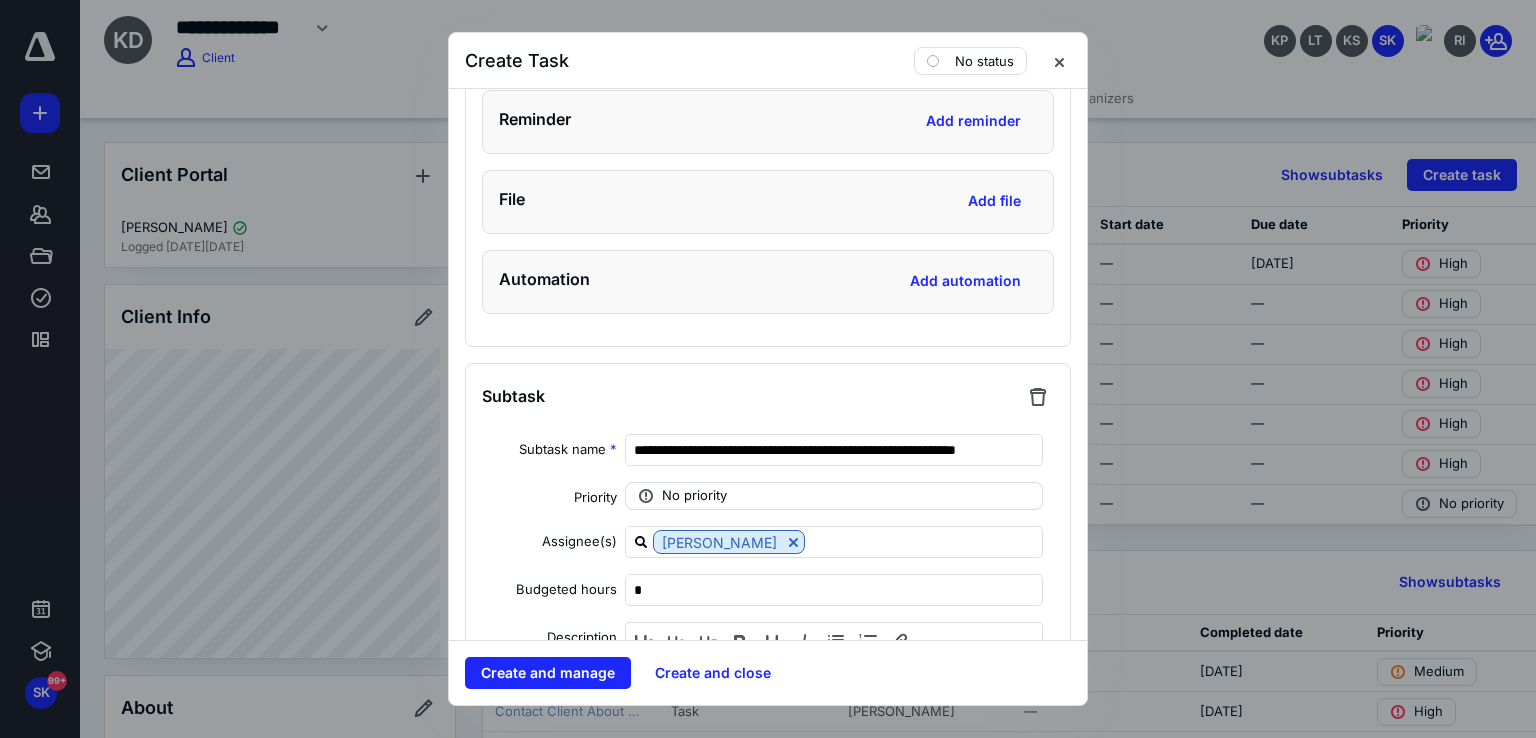 click on "No priority" at bounding box center (694, 496) 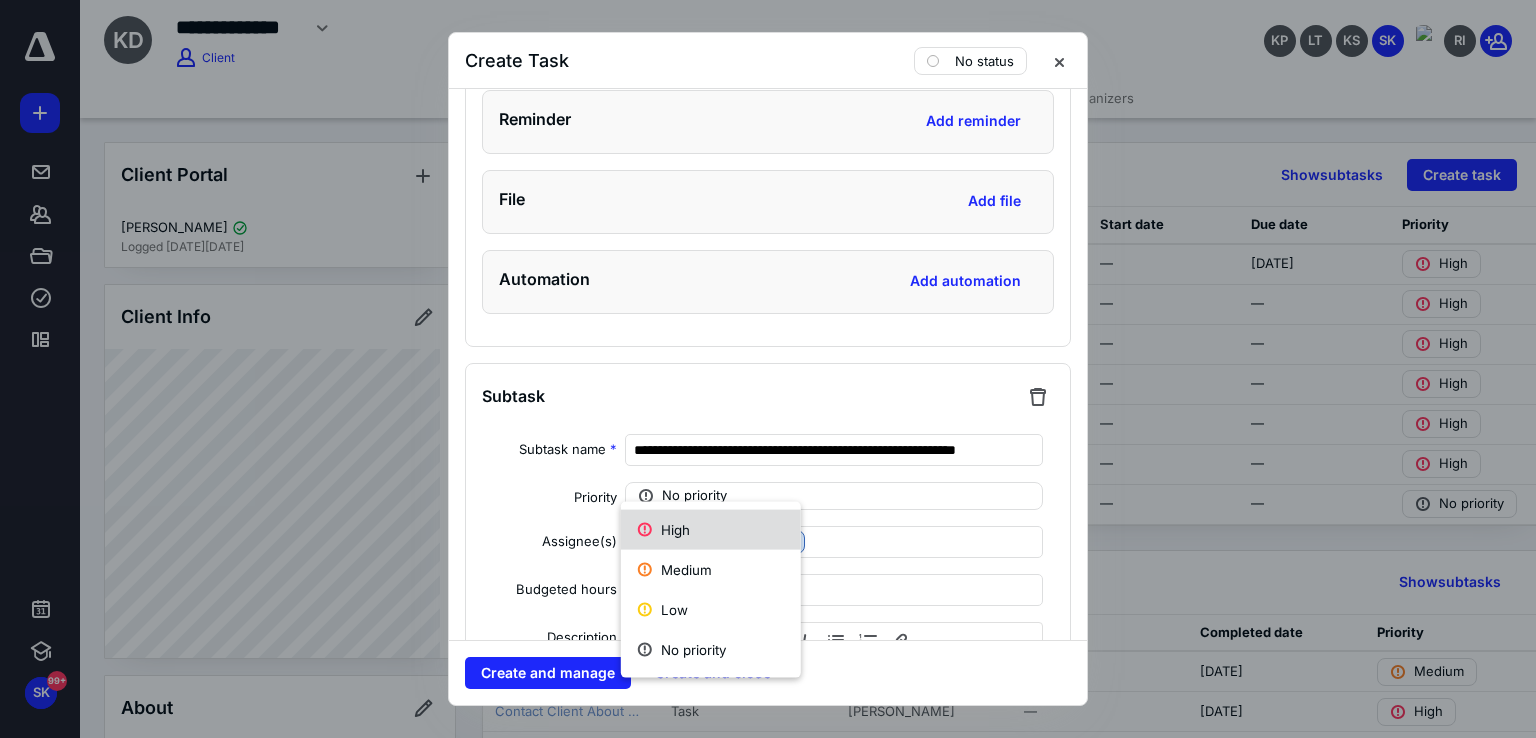 click on "High" at bounding box center [711, 530] 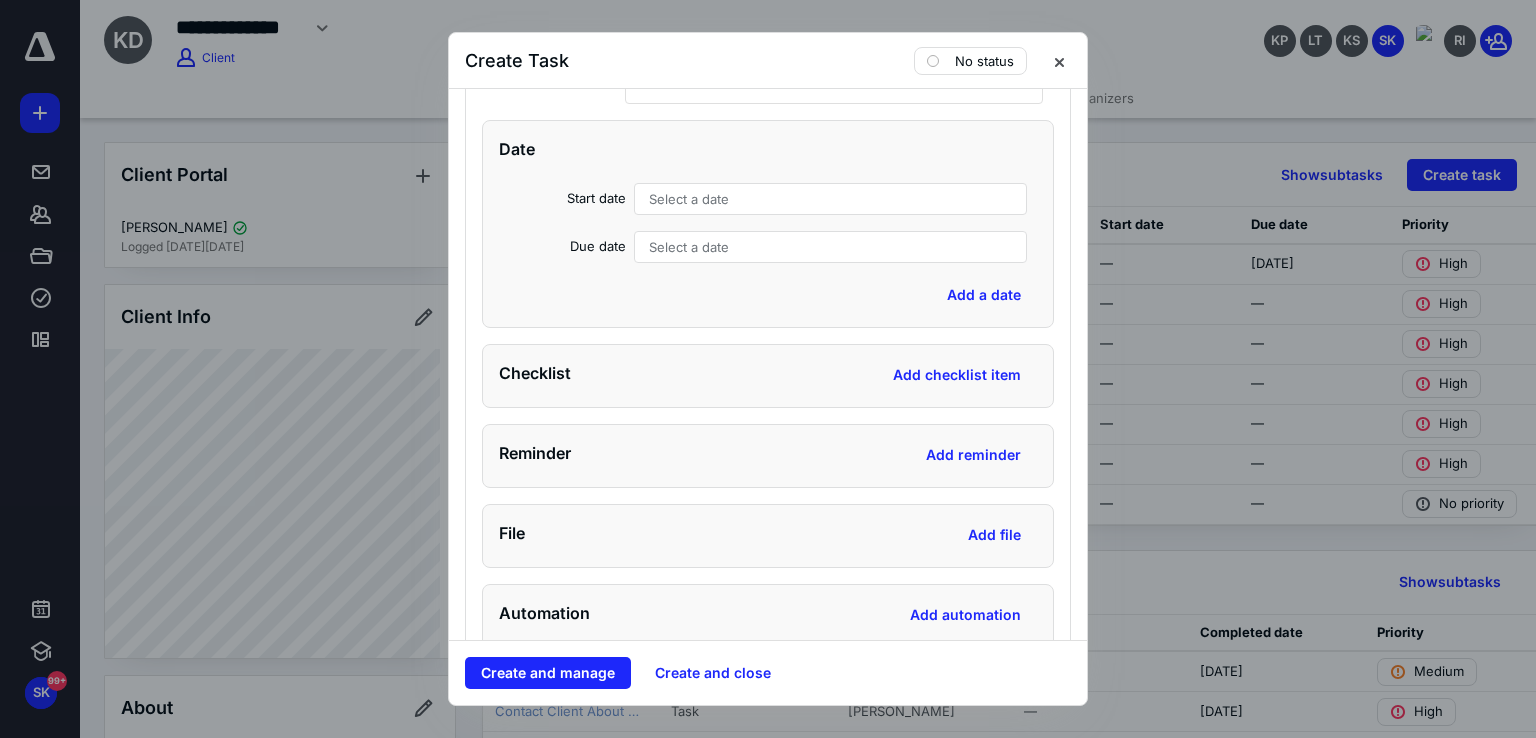 scroll, scrollTop: 5200, scrollLeft: 0, axis: vertical 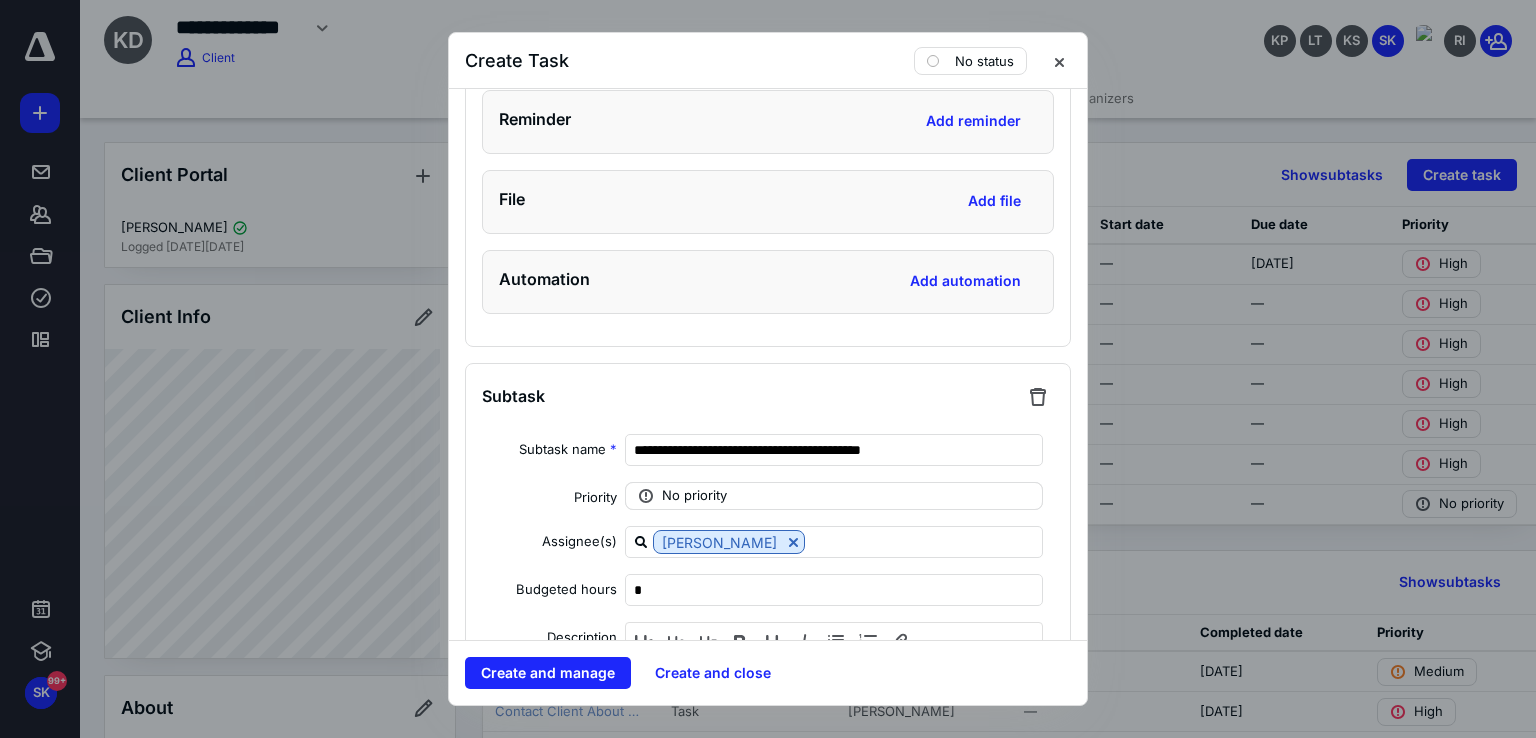 click on "No priority" at bounding box center (694, 496) 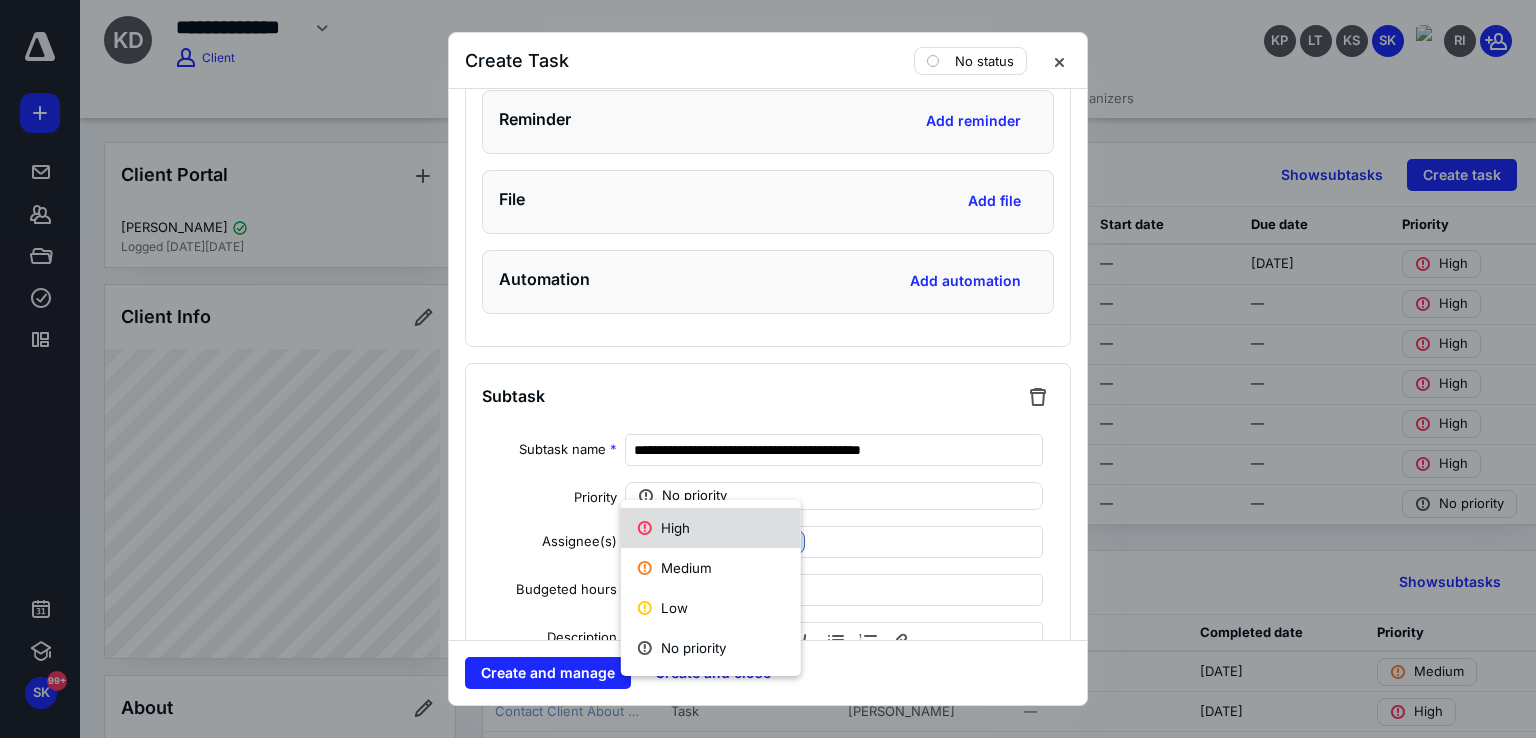 click on "High" at bounding box center [711, 528] 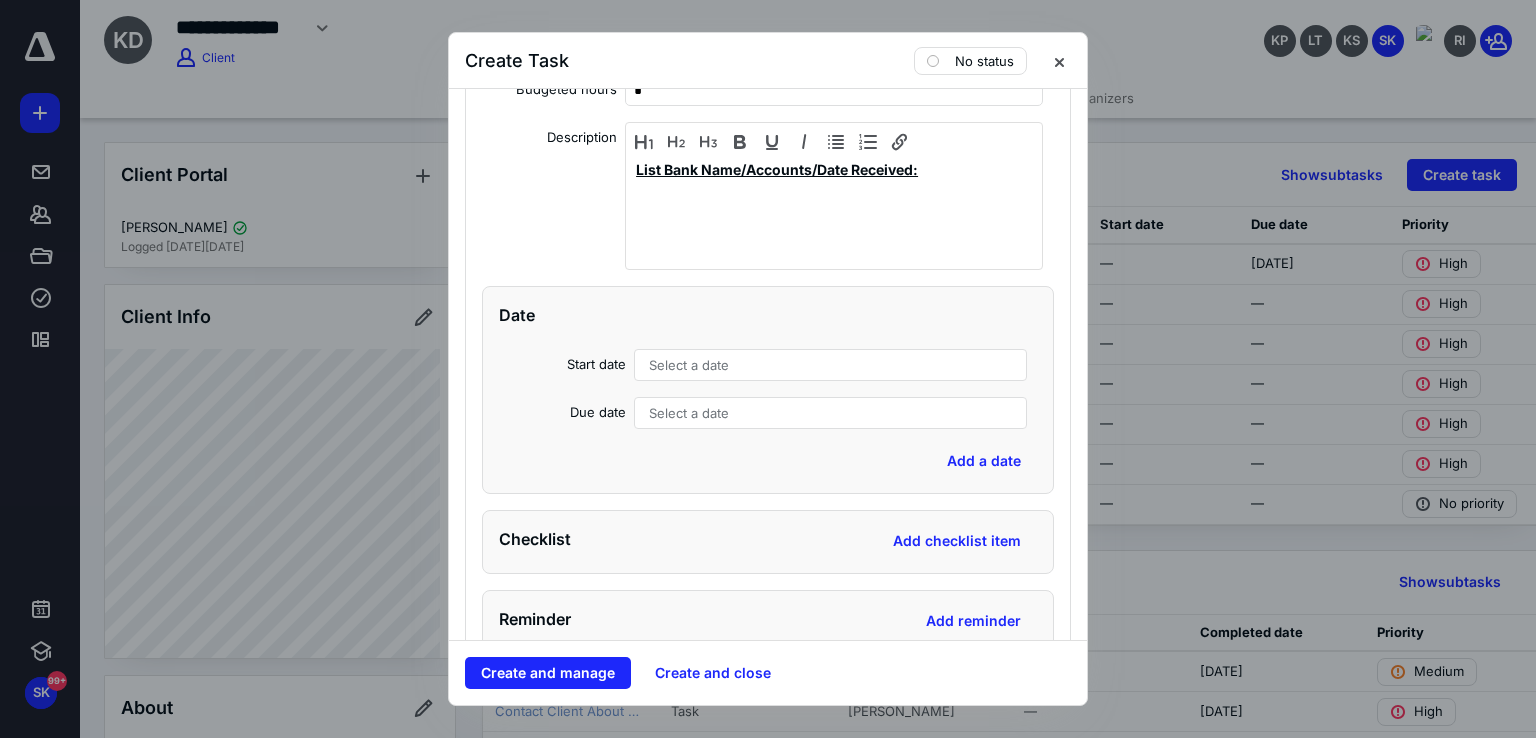 scroll, scrollTop: 6200, scrollLeft: 0, axis: vertical 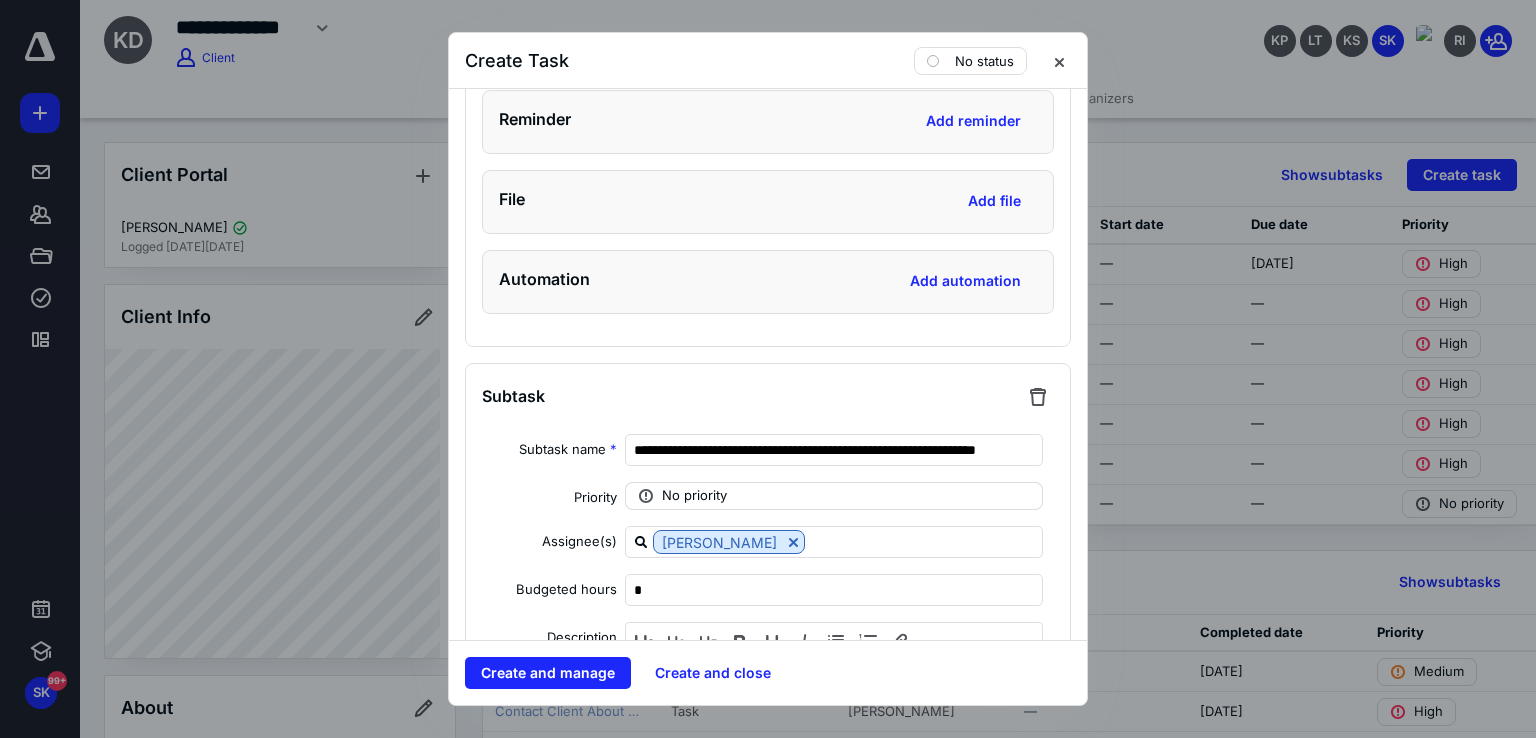 click on "No priority" at bounding box center (694, 496) 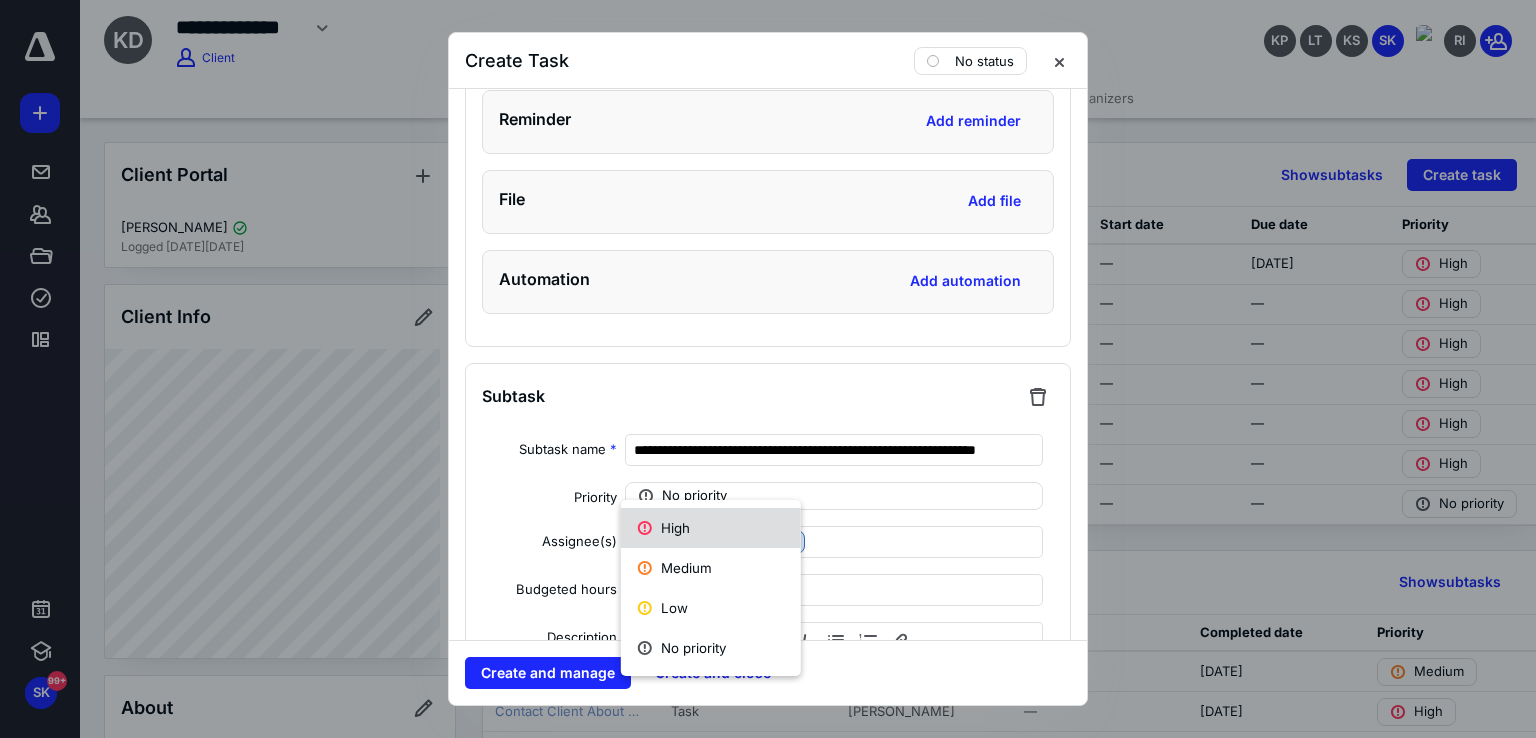 click on "High" at bounding box center (711, 528) 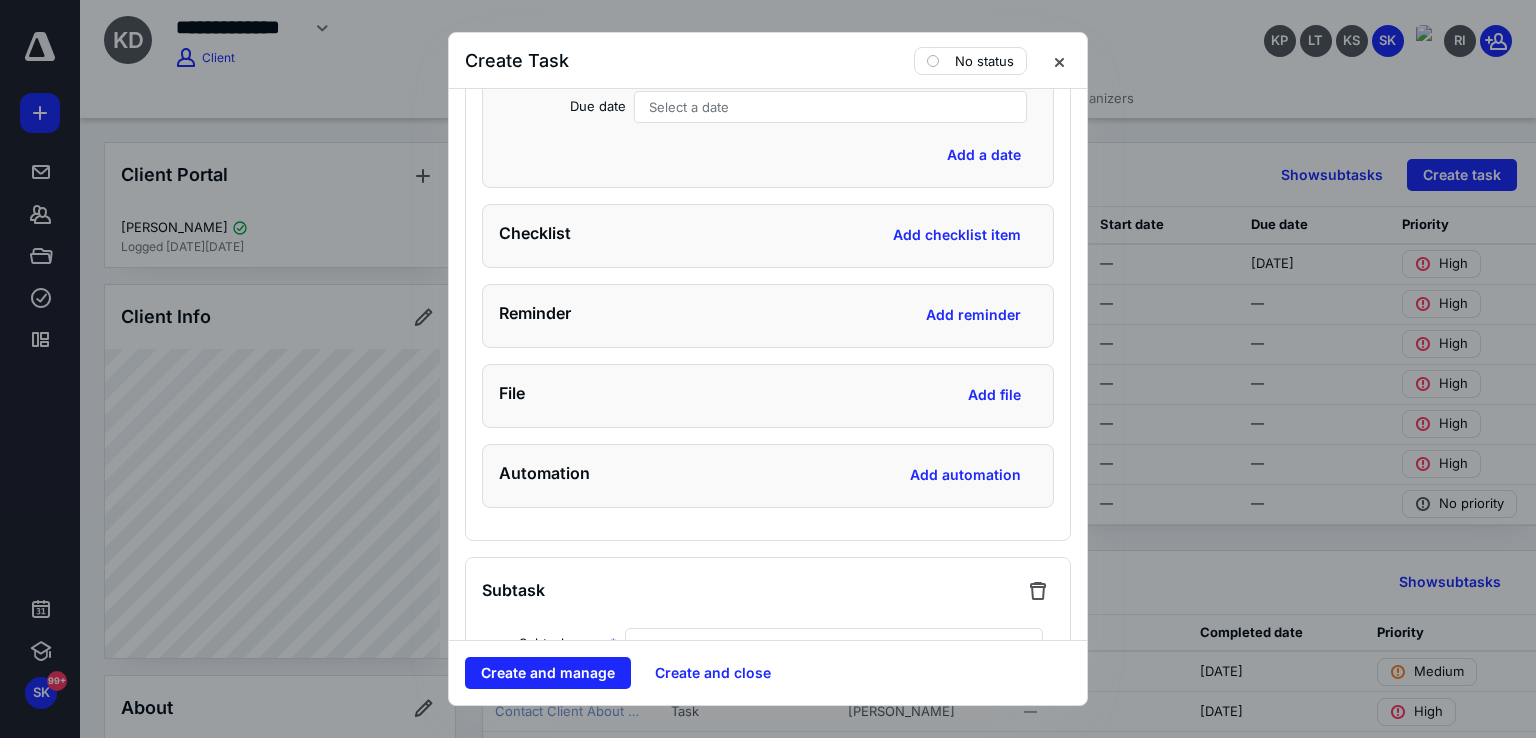 scroll, scrollTop: 7200, scrollLeft: 0, axis: vertical 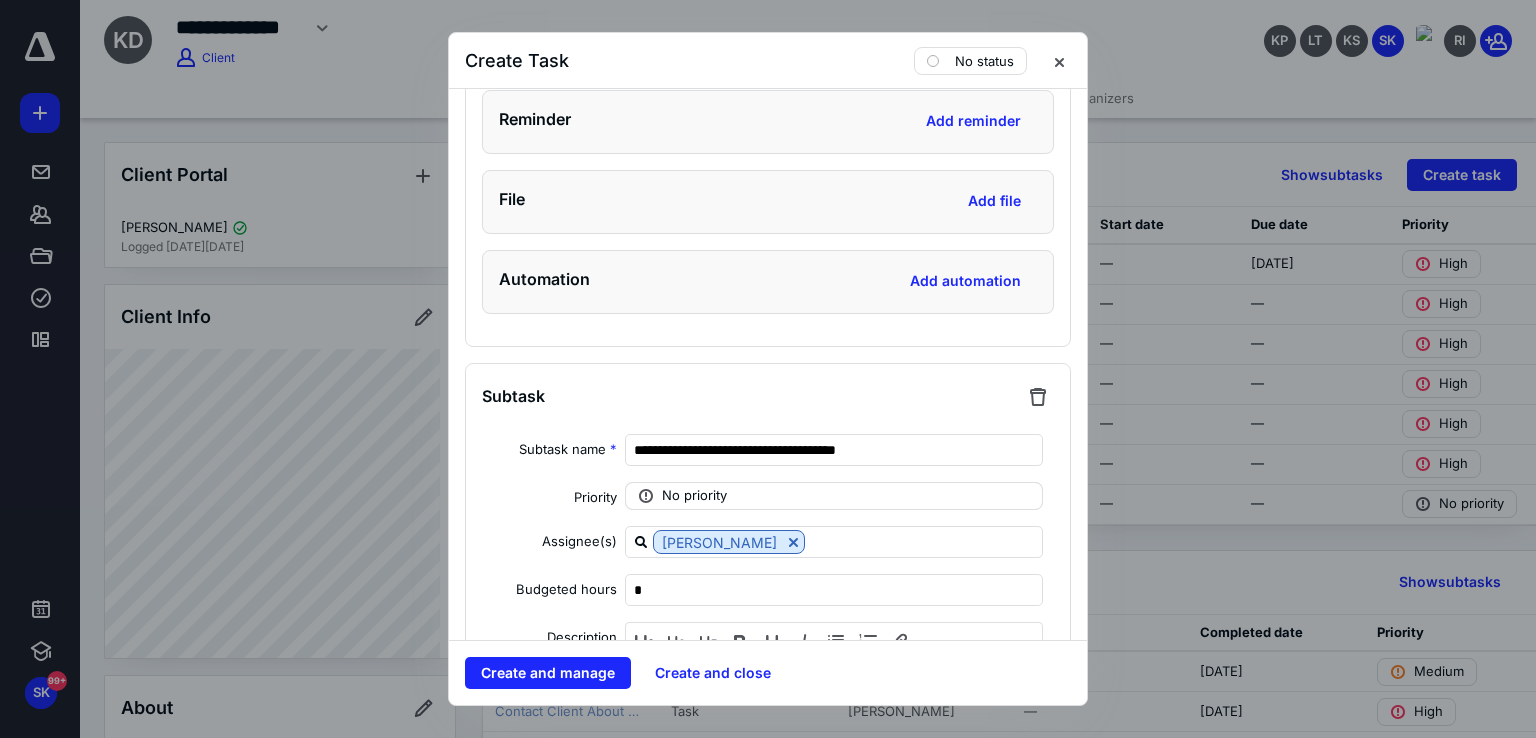 click on "No priority" at bounding box center (694, 496) 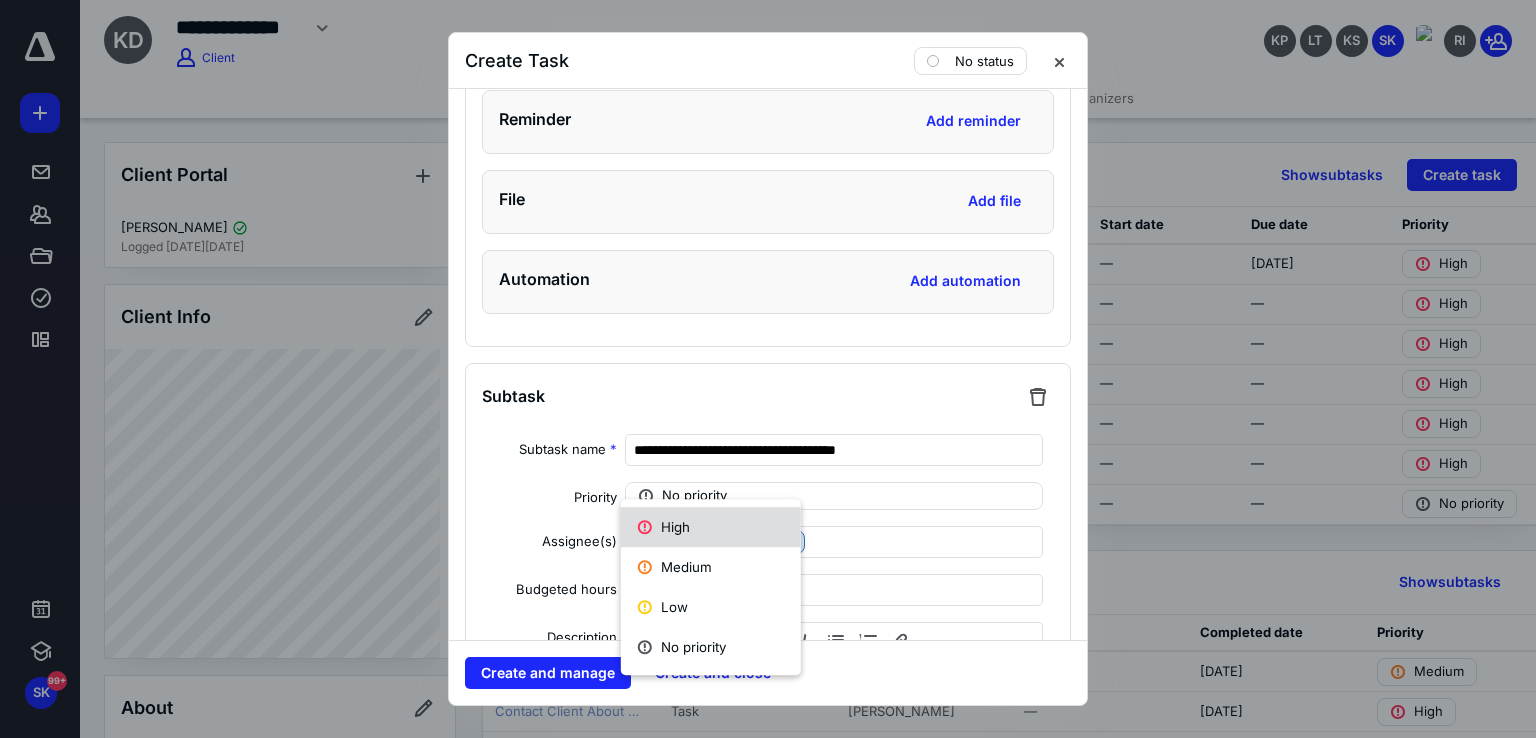 click on "High" at bounding box center (711, 527) 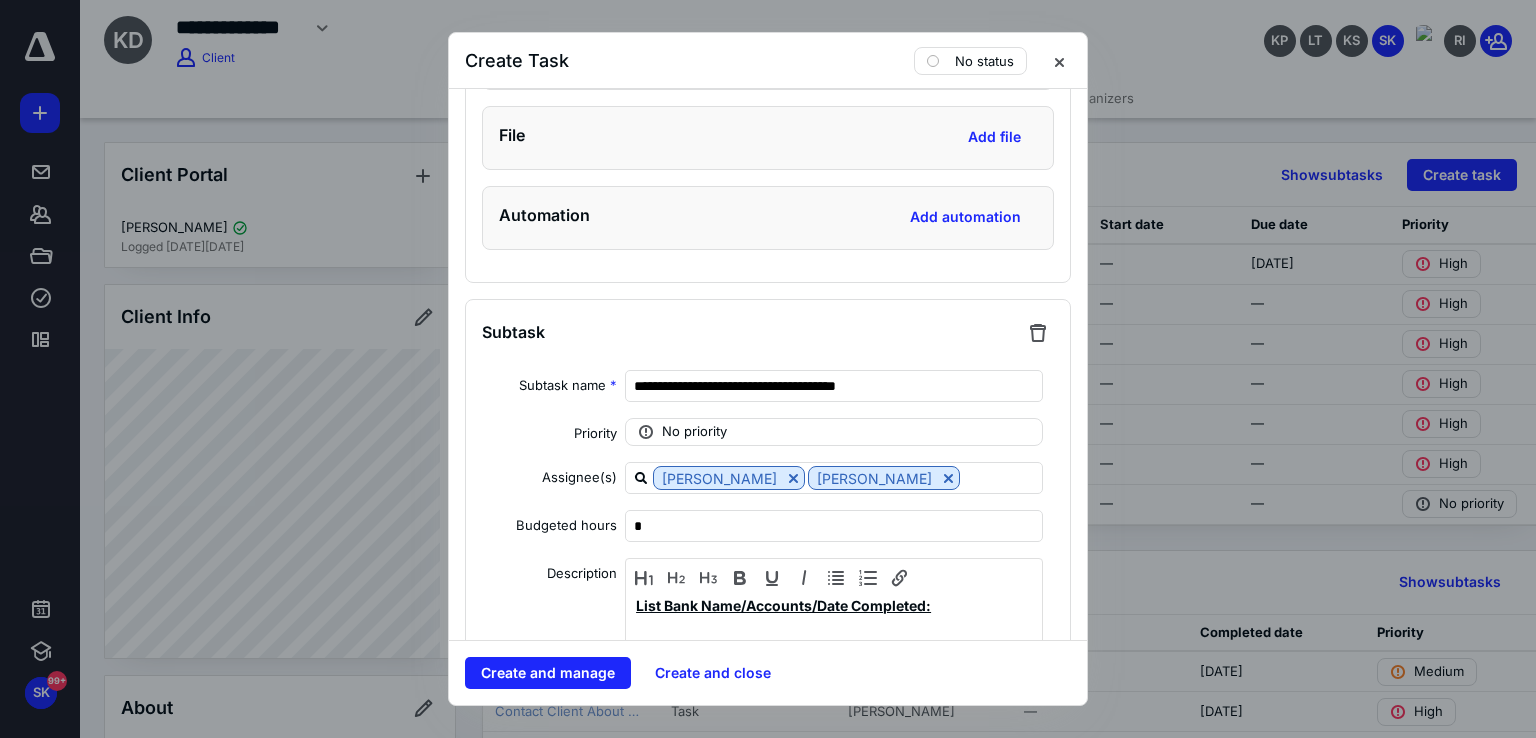 scroll, scrollTop: 8300, scrollLeft: 0, axis: vertical 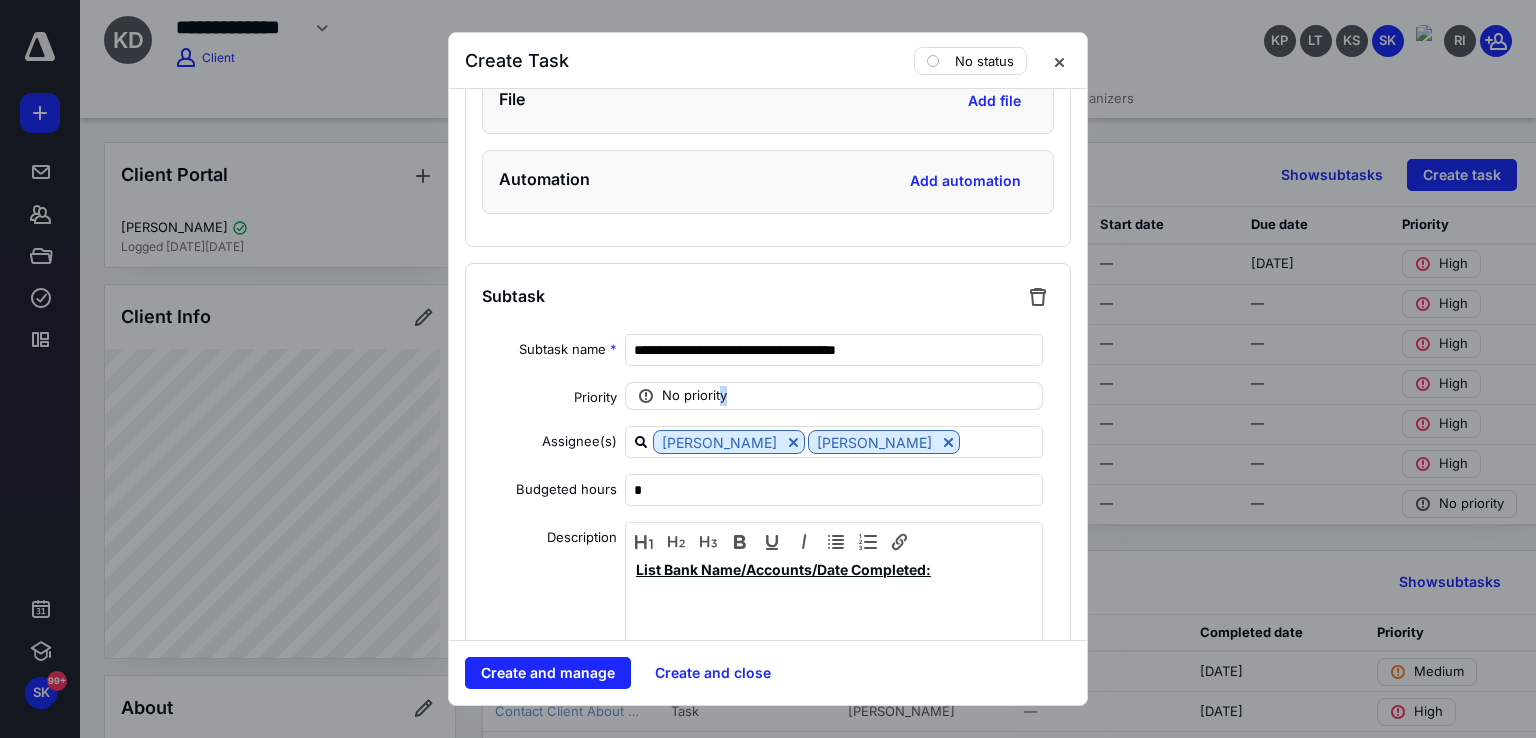 click on "No priority" at bounding box center [694, 396] 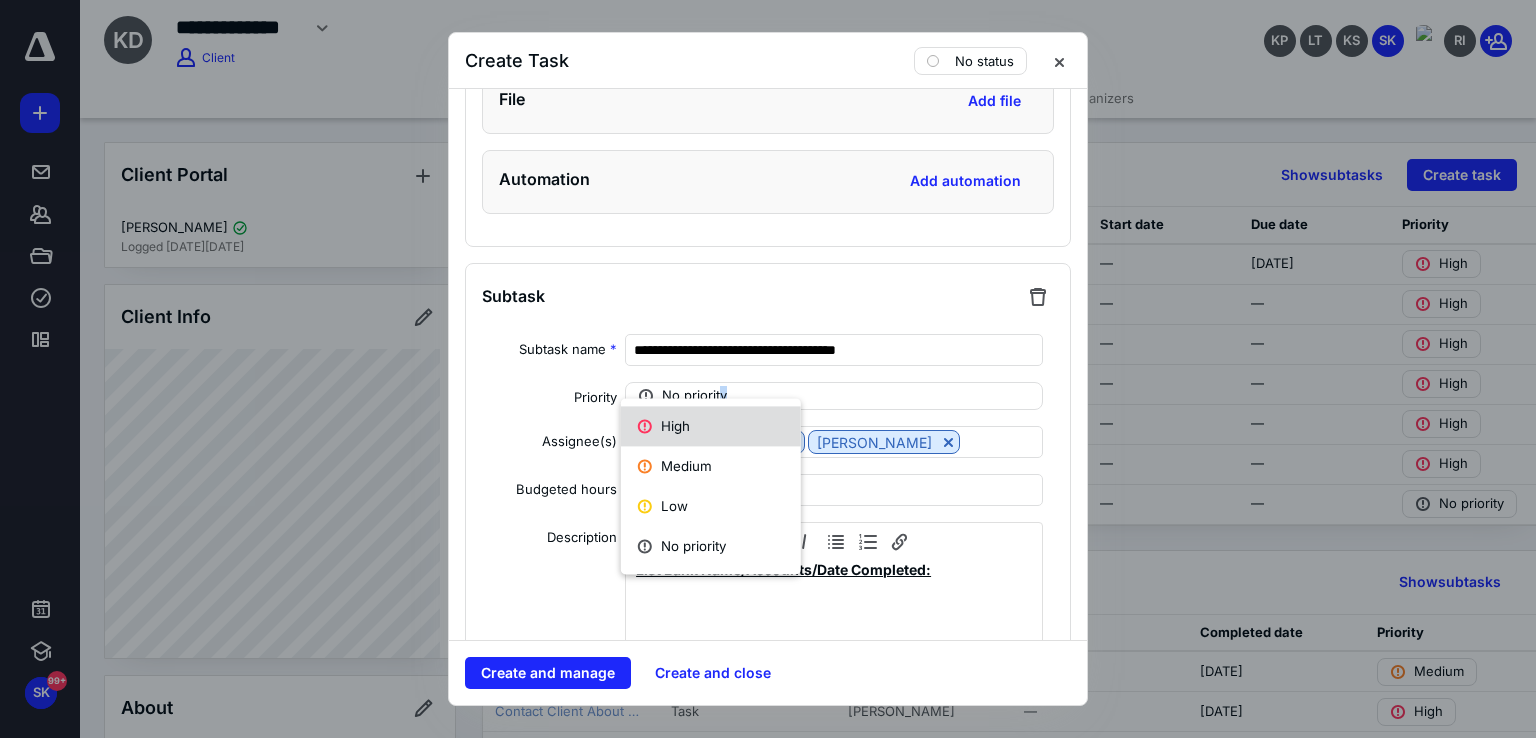 click on "High" at bounding box center [711, 426] 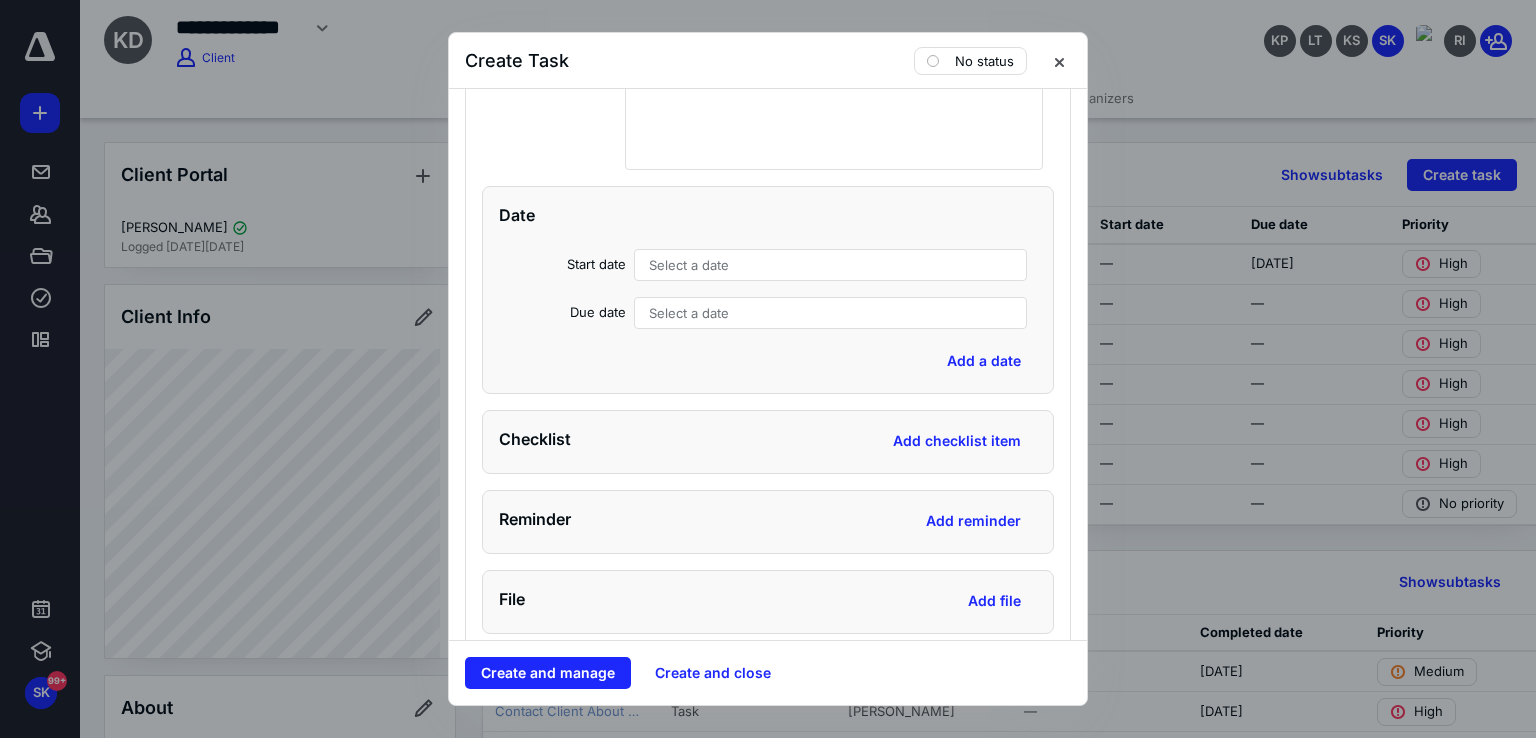 scroll, scrollTop: 9300, scrollLeft: 0, axis: vertical 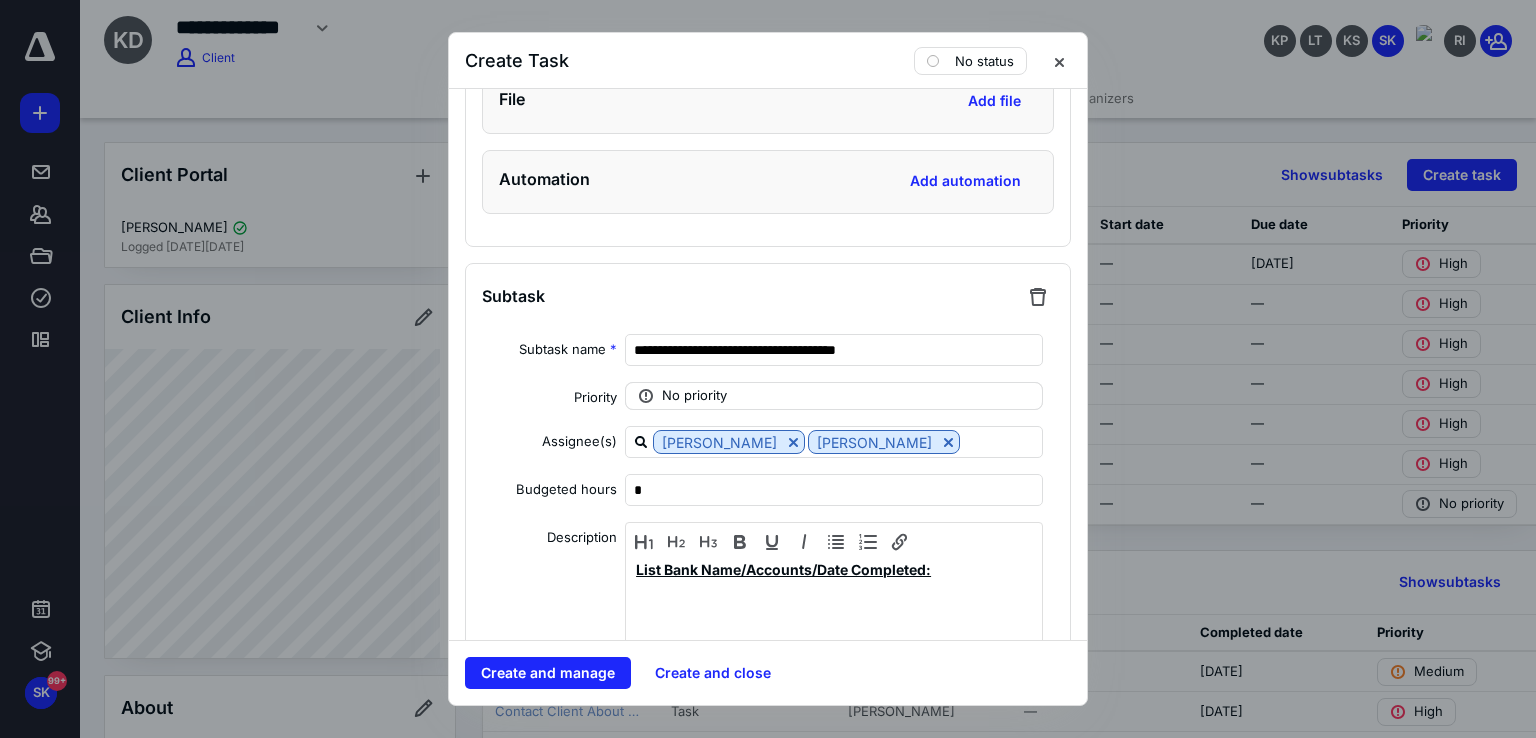 click on "No priority" at bounding box center (834, 396) 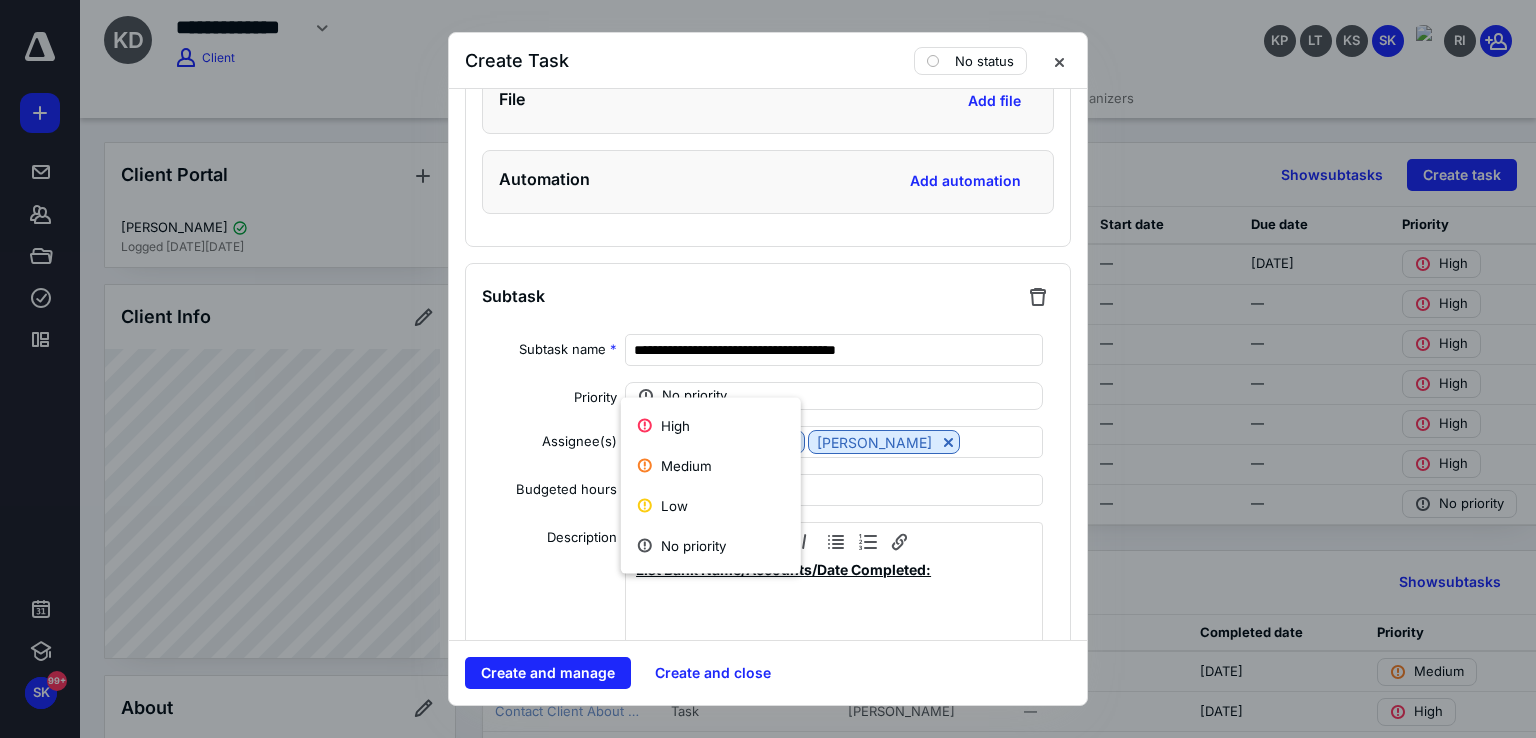 click on "High" at bounding box center [711, 426] 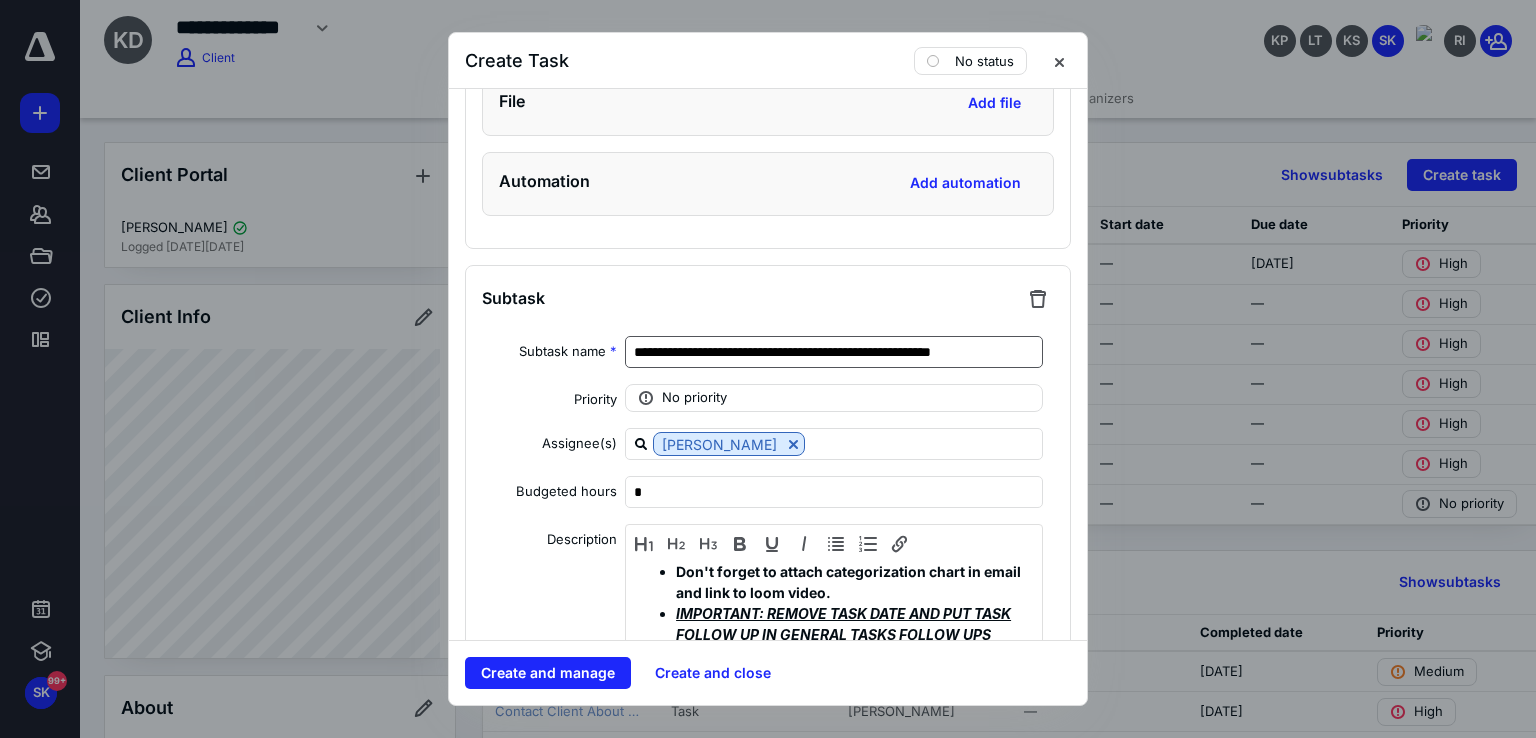 scroll, scrollTop: 10300, scrollLeft: 0, axis: vertical 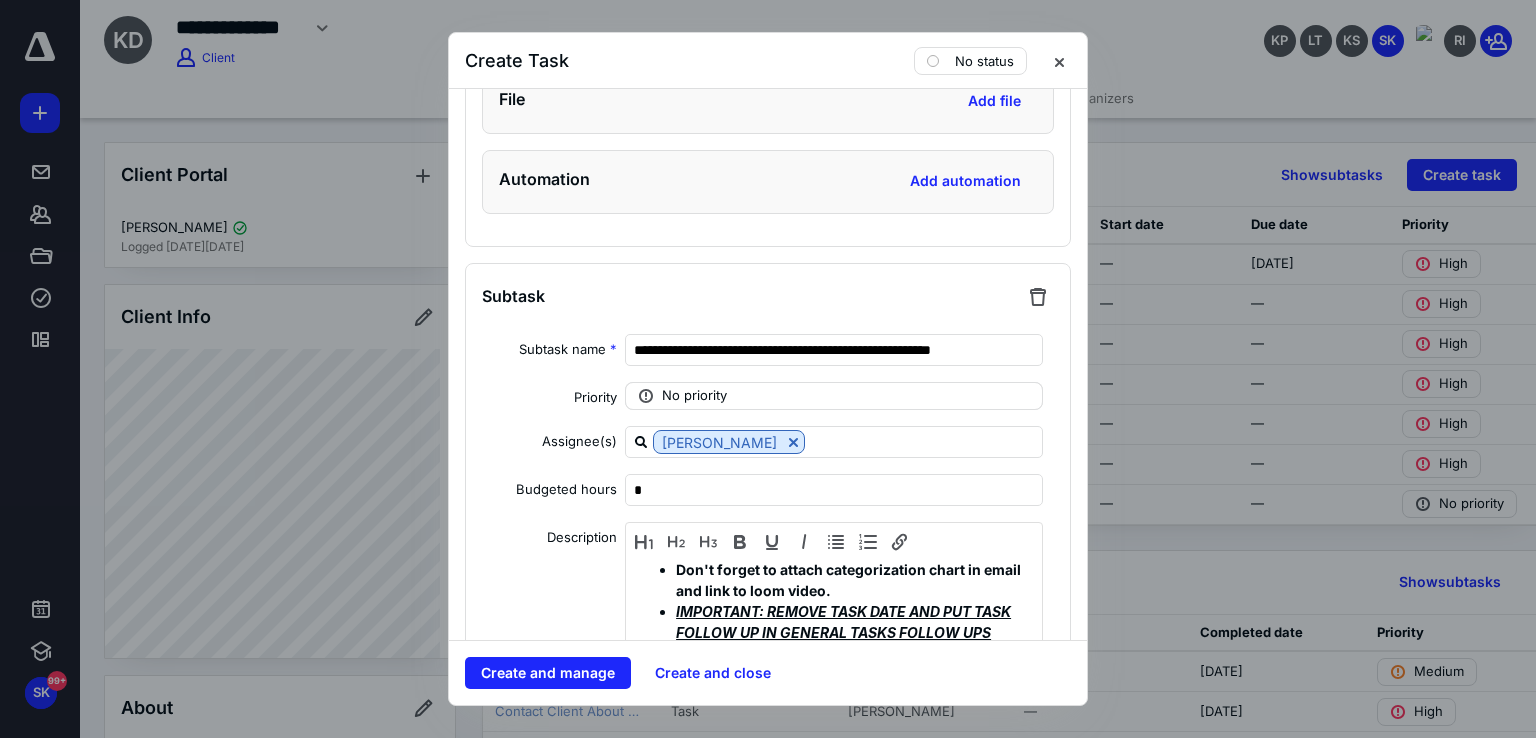 click on "No priority" at bounding box center (694, 396) 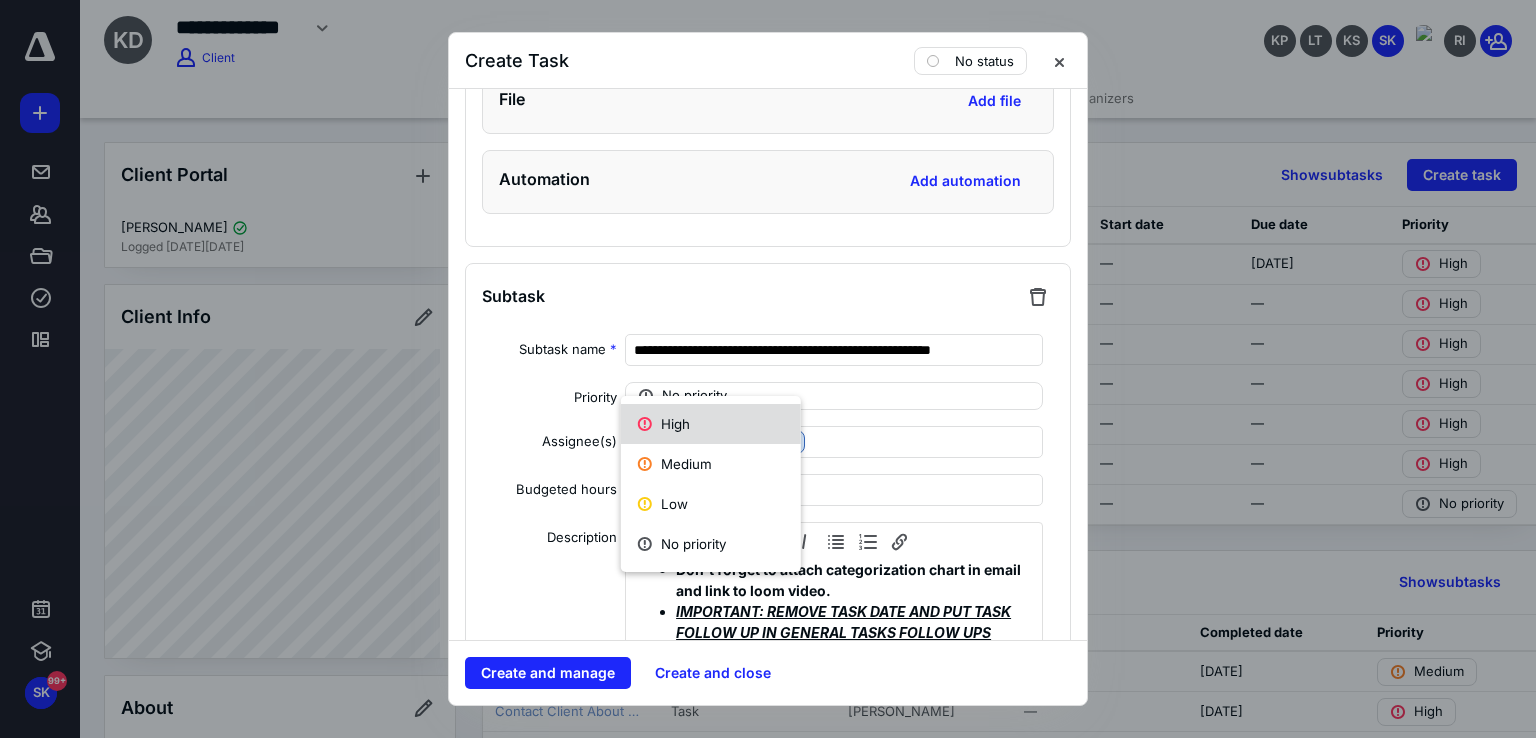 click on "High" at bounding box center (711, 424) 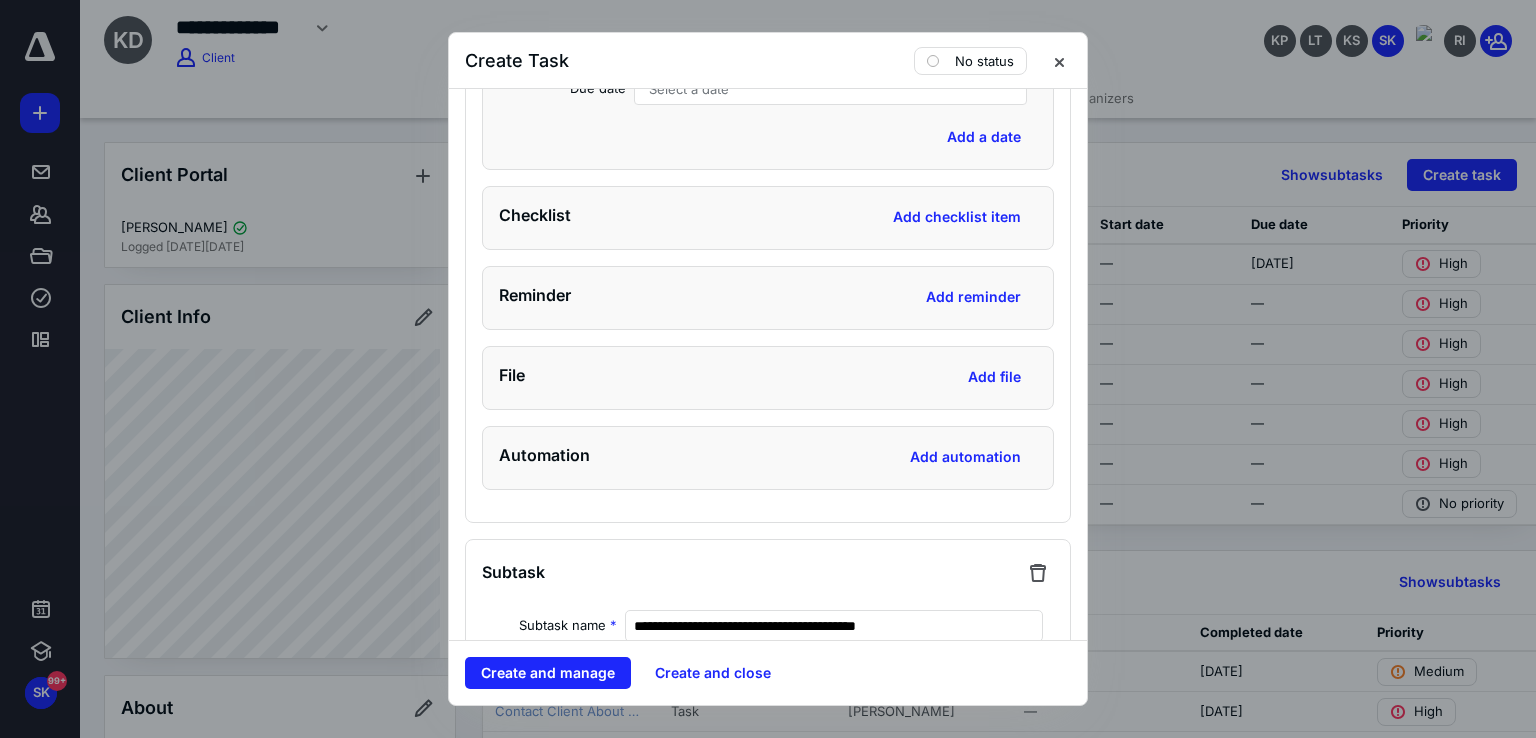 scroll, scrollTop: 11300, scrollLeft: 0, axis: vertical 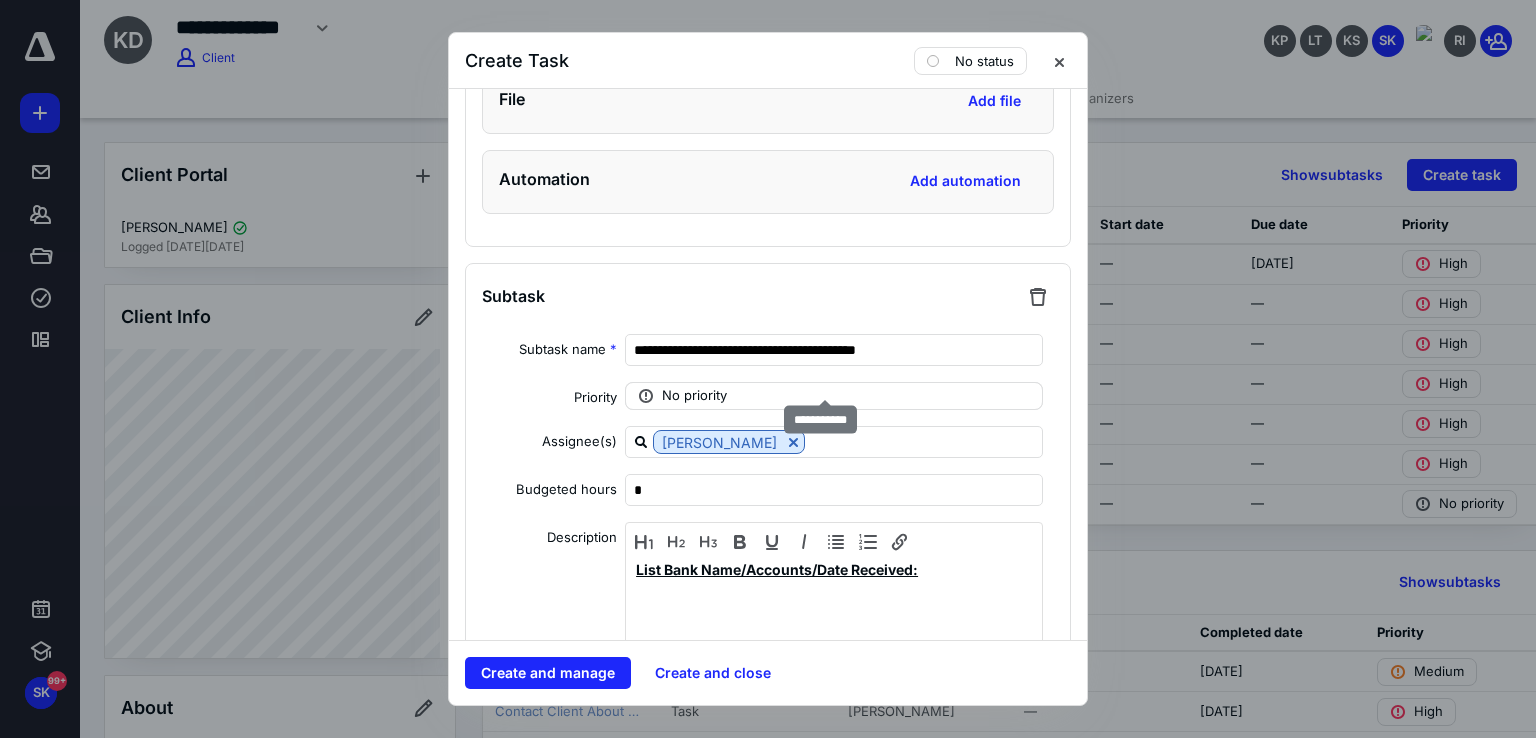 click on "No priority" at bounding box center [694, 396] 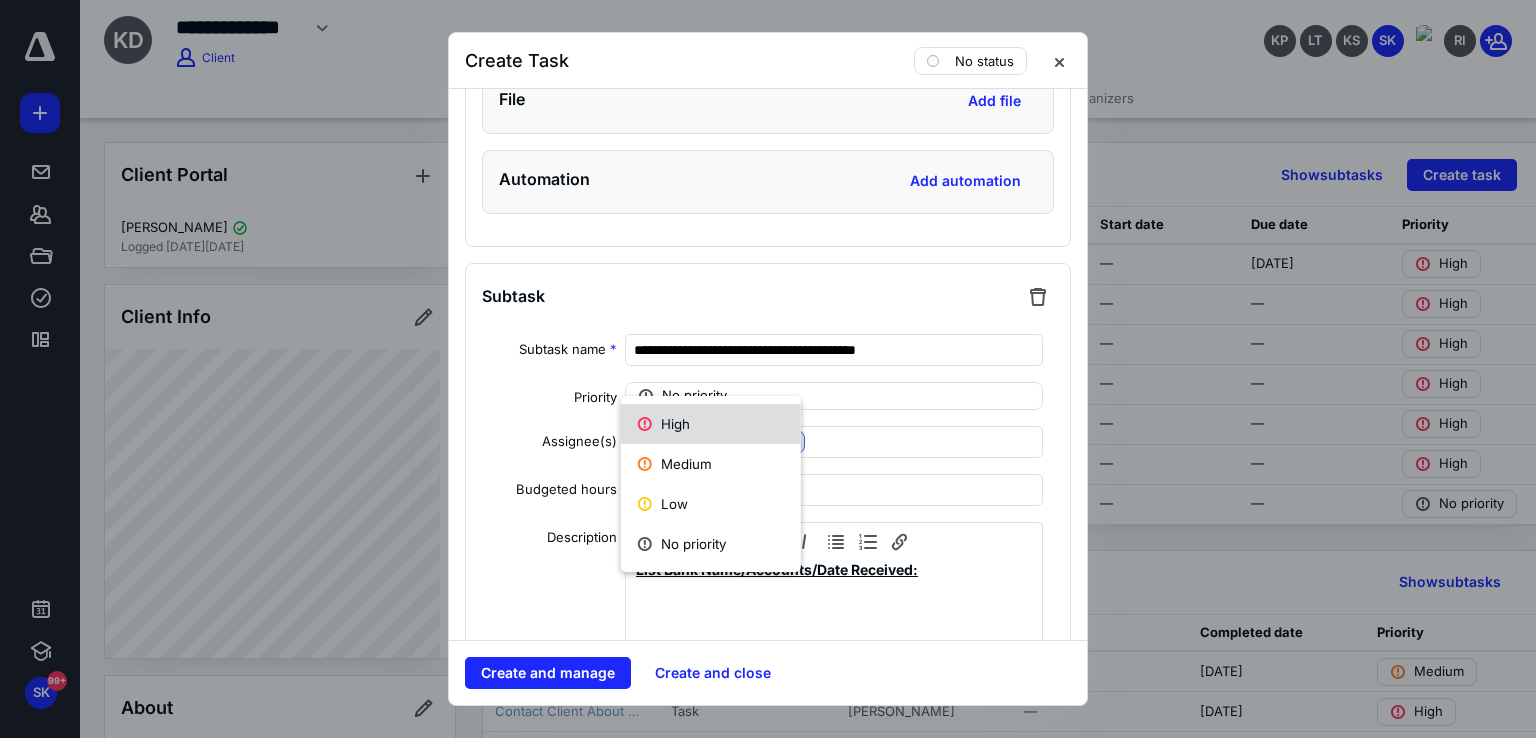click on "High" at bounding box center [711, 424] 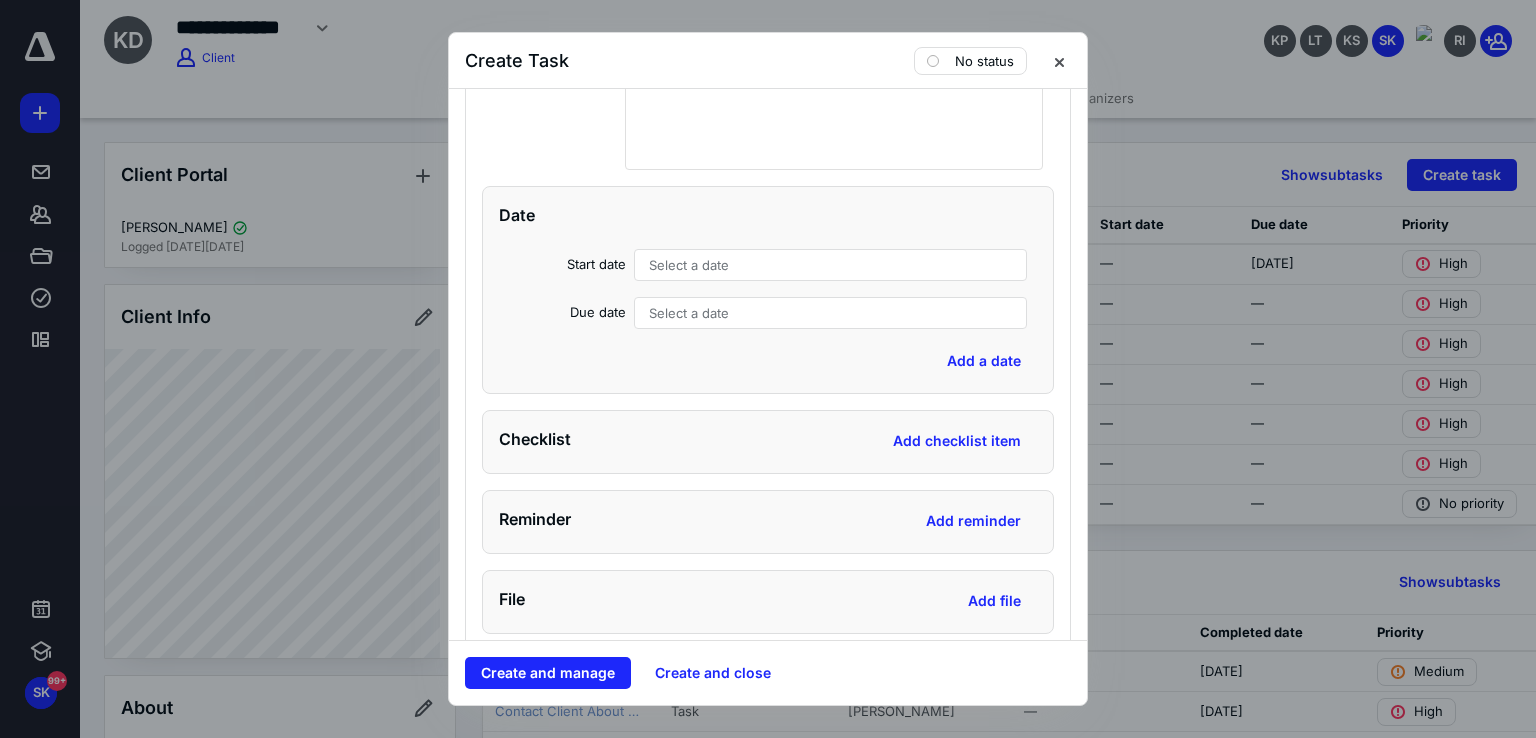 scroll, scrollTop: 12200, scrollLeft: 0, axis: vertical 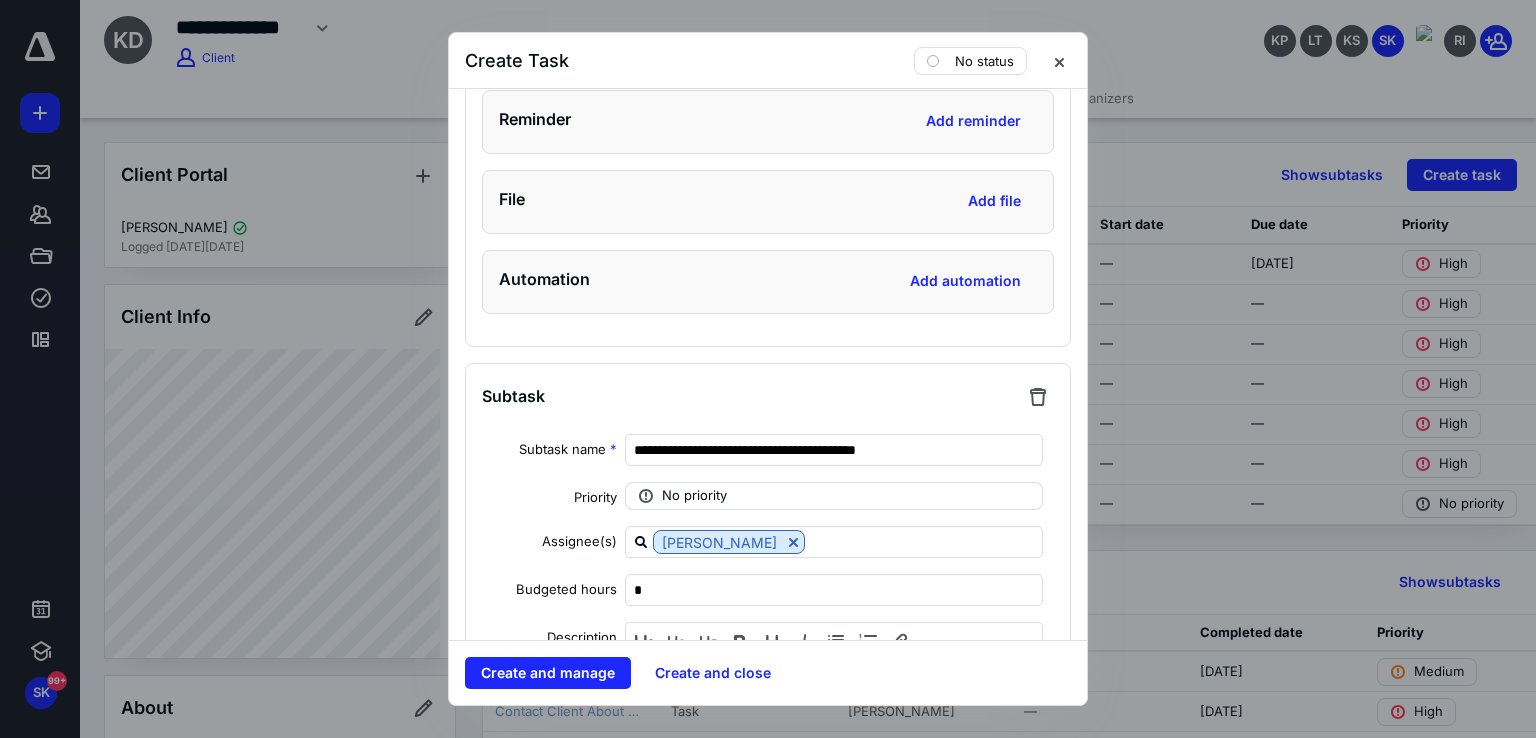click on "No priority" at bounding box center [694, 496] 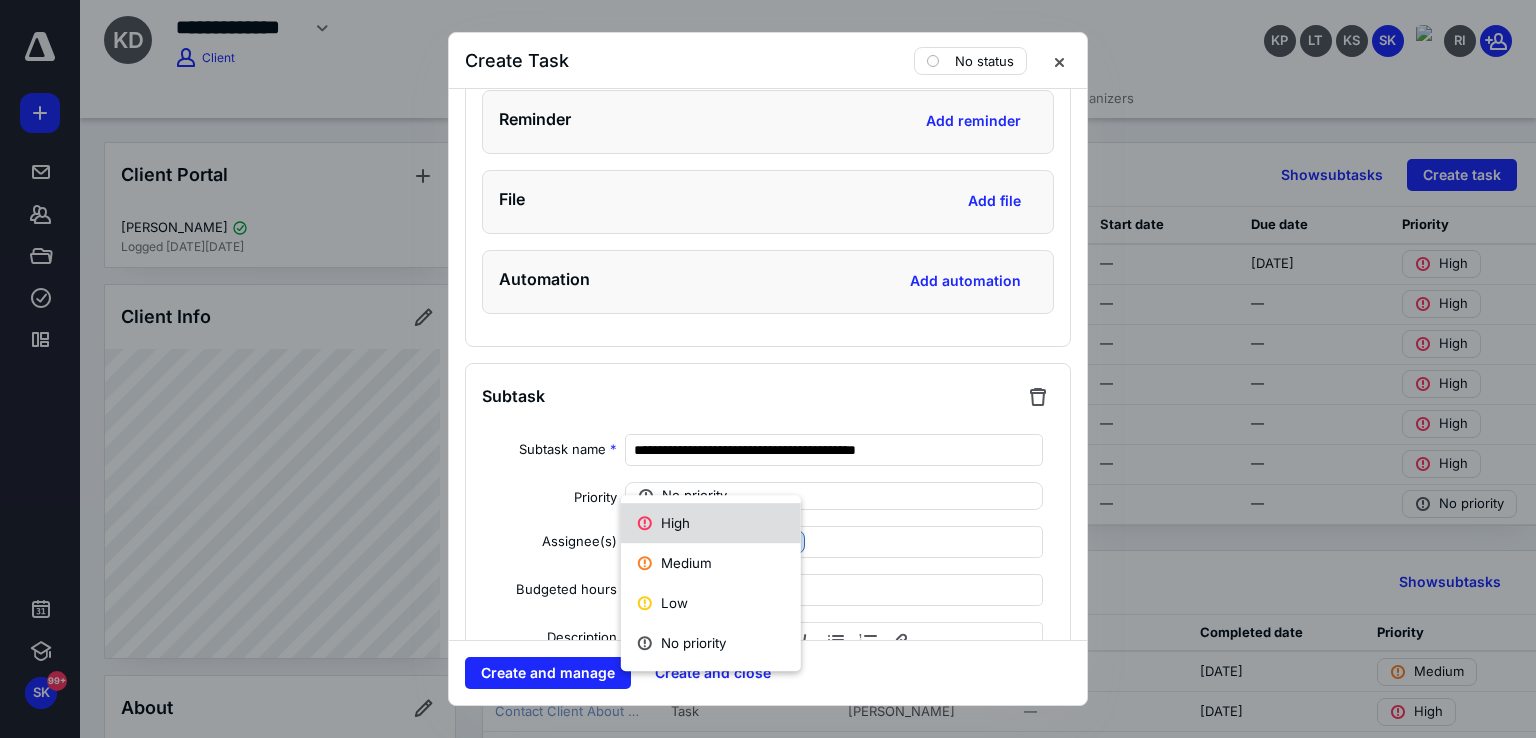 click on "High" at bounding box center (711, 523) 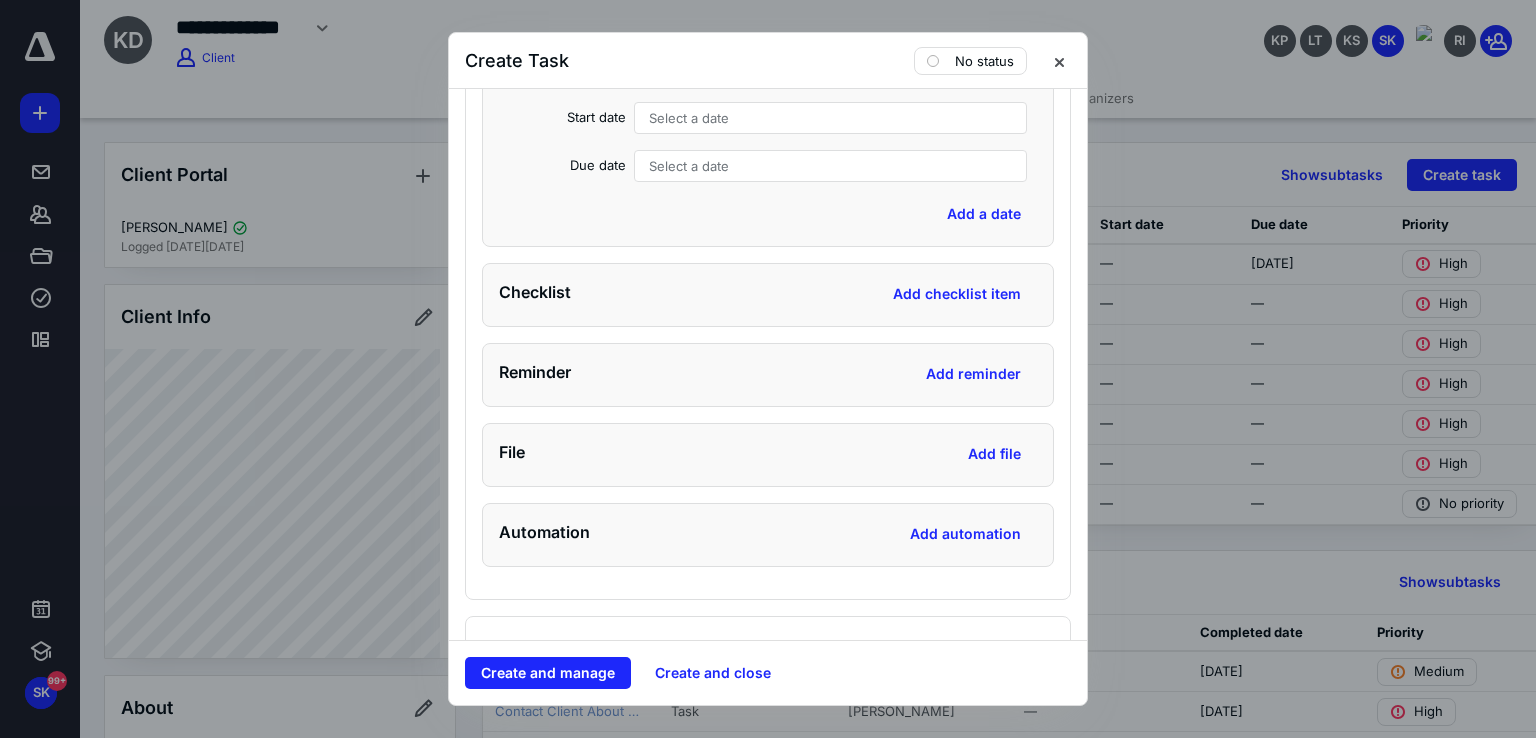 scroll, scrollTop: 13200, scrollLeft: 0, axis: vertical 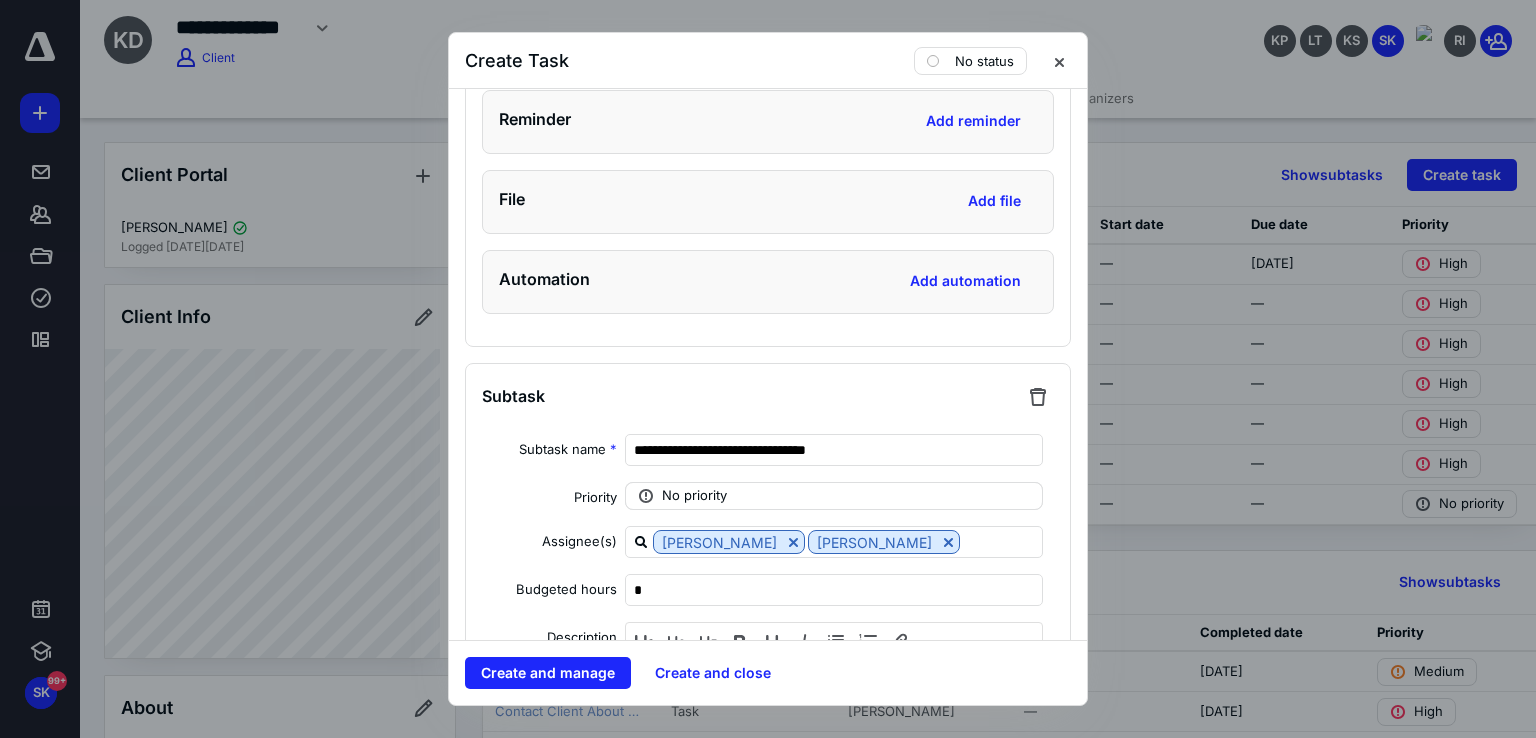 click on "No priority" at bounding box center (694, 496) 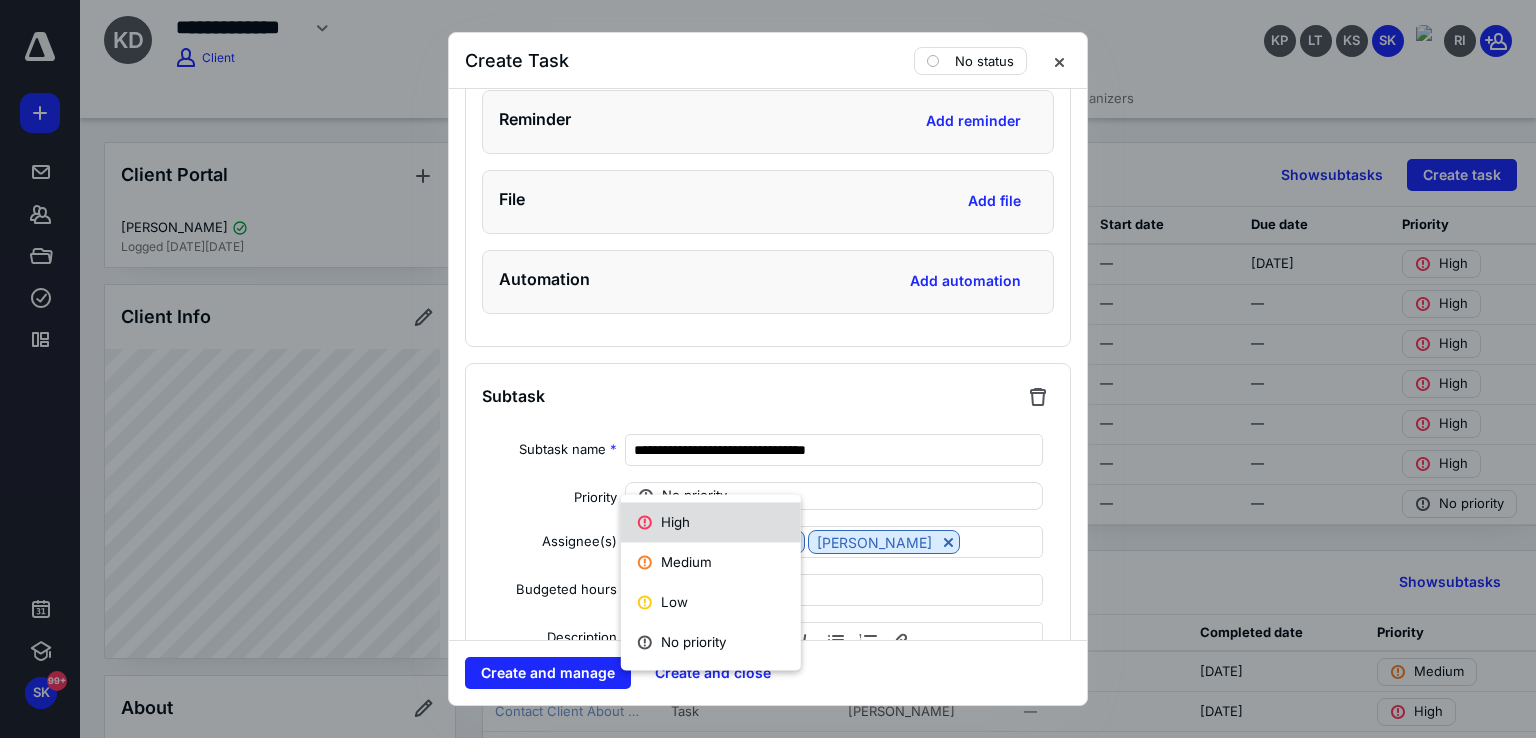 click on "High" at bounding box center (711, 522) 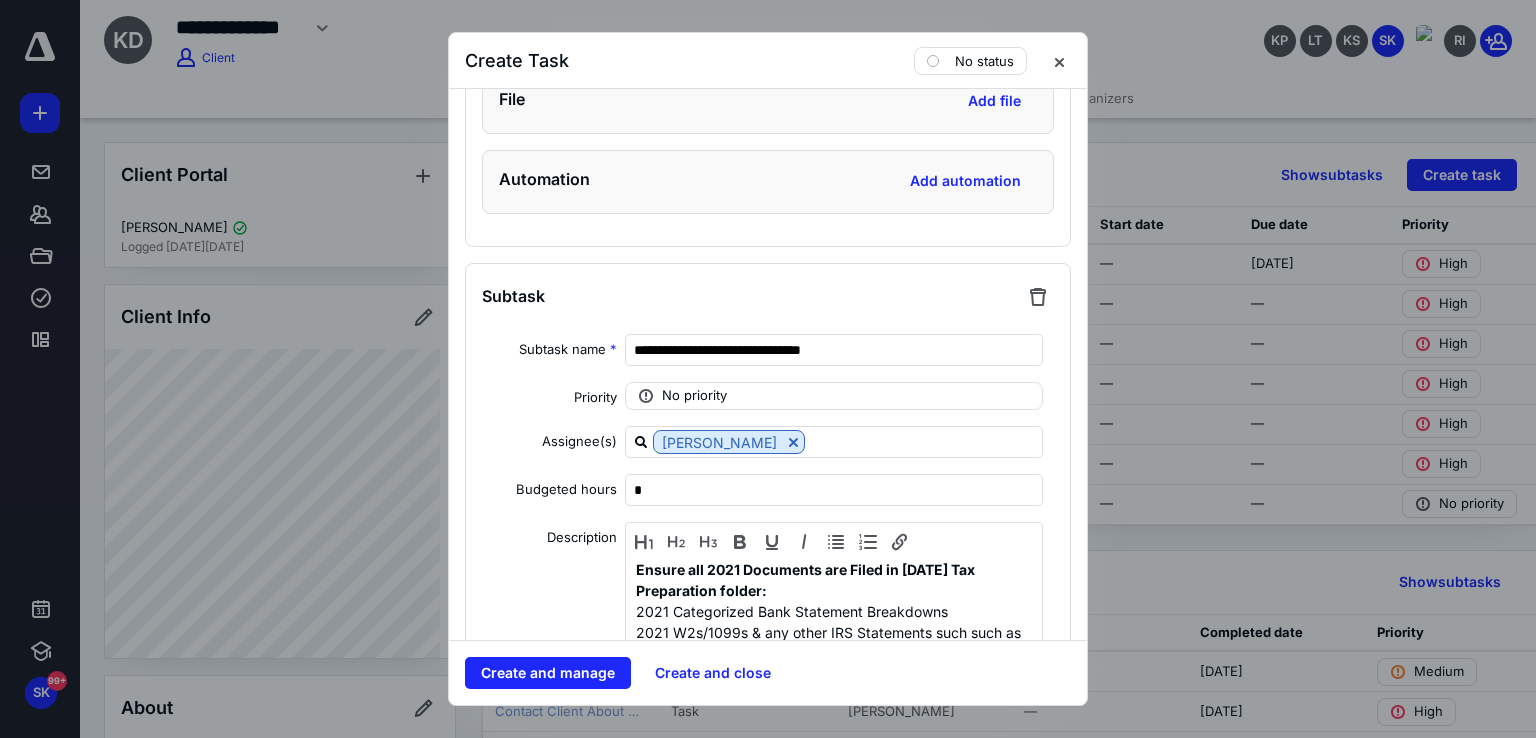 scroll, scrollTop: 14500, scrollLeft: 0, axis: vertical 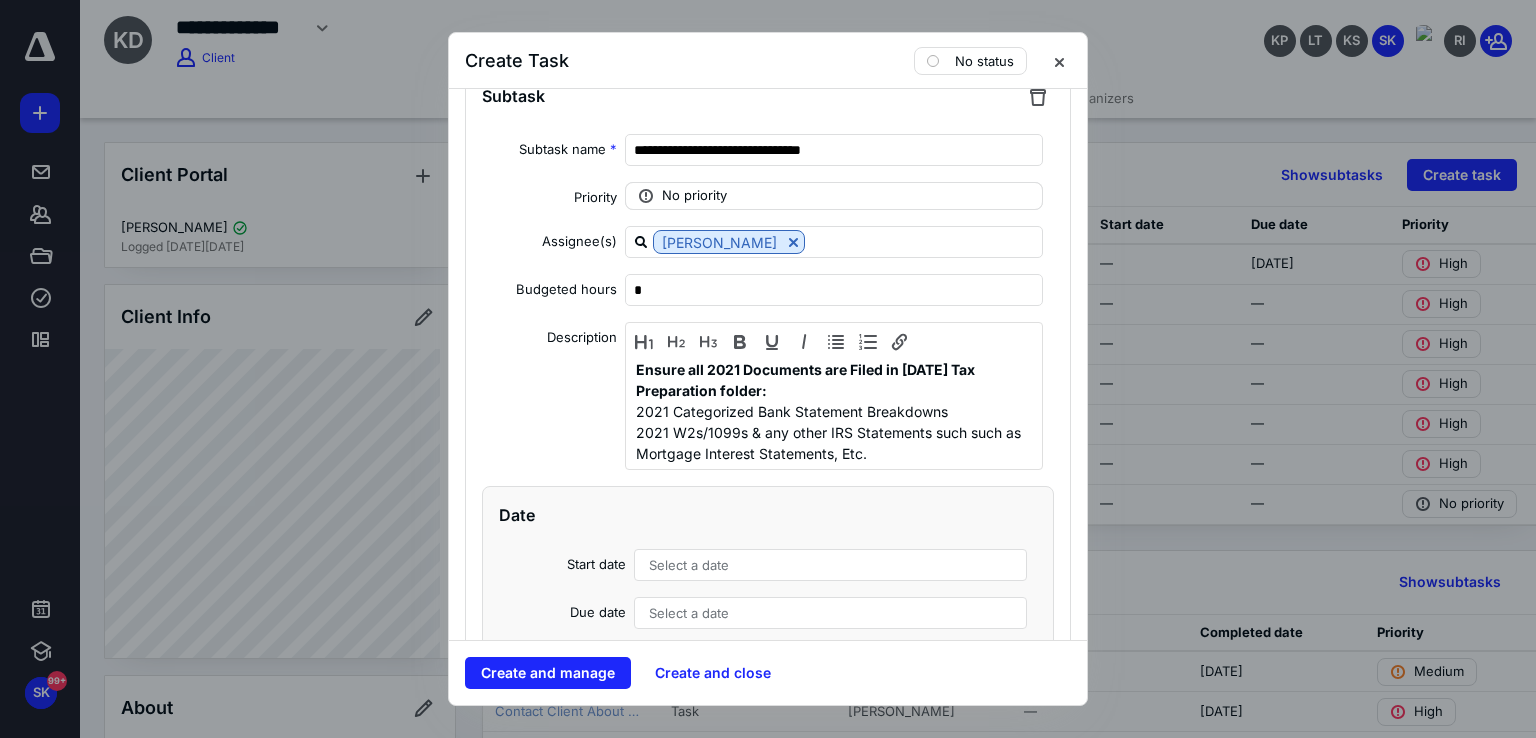 click on "No priority" at bounding box center (694, 196) 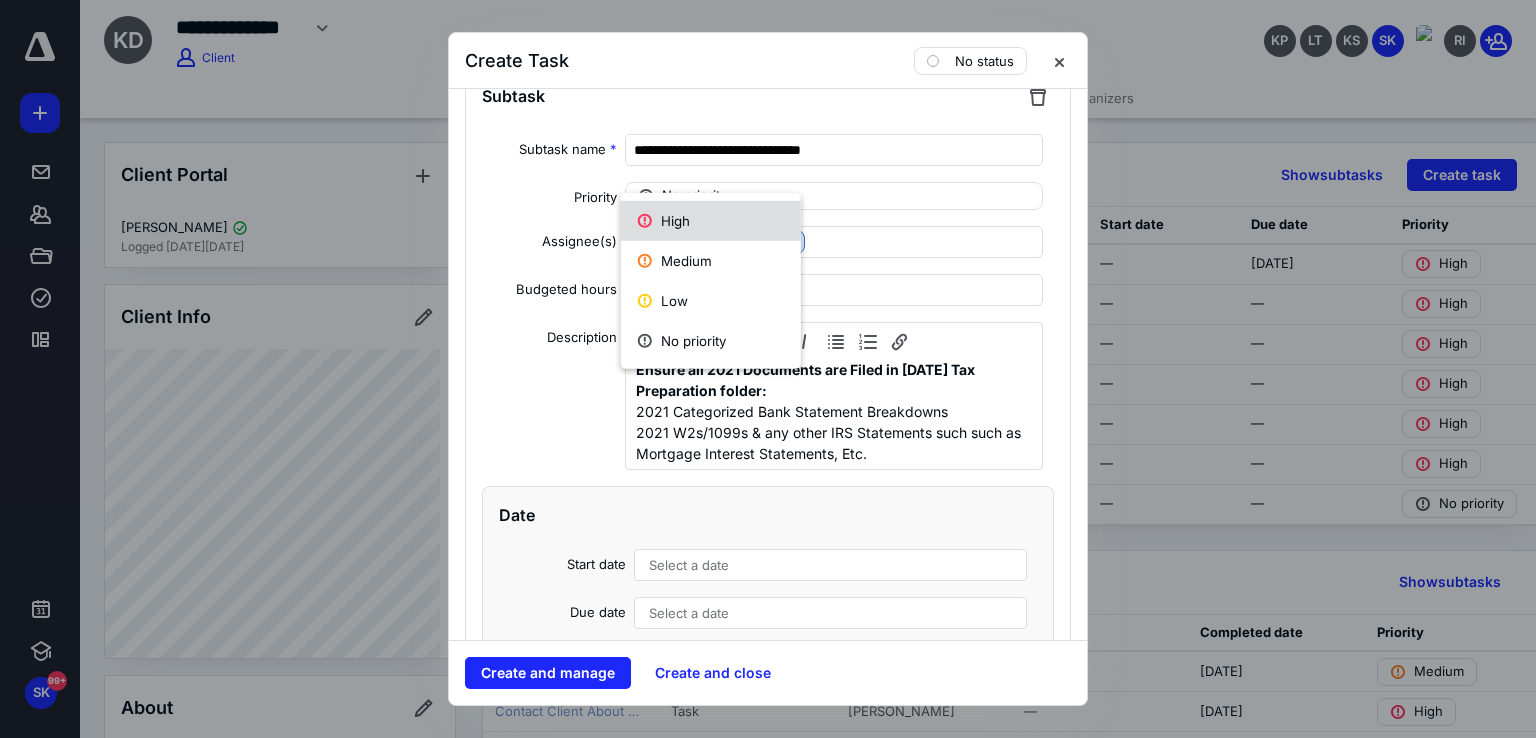 click on "High" at bounding box center [711, 221] 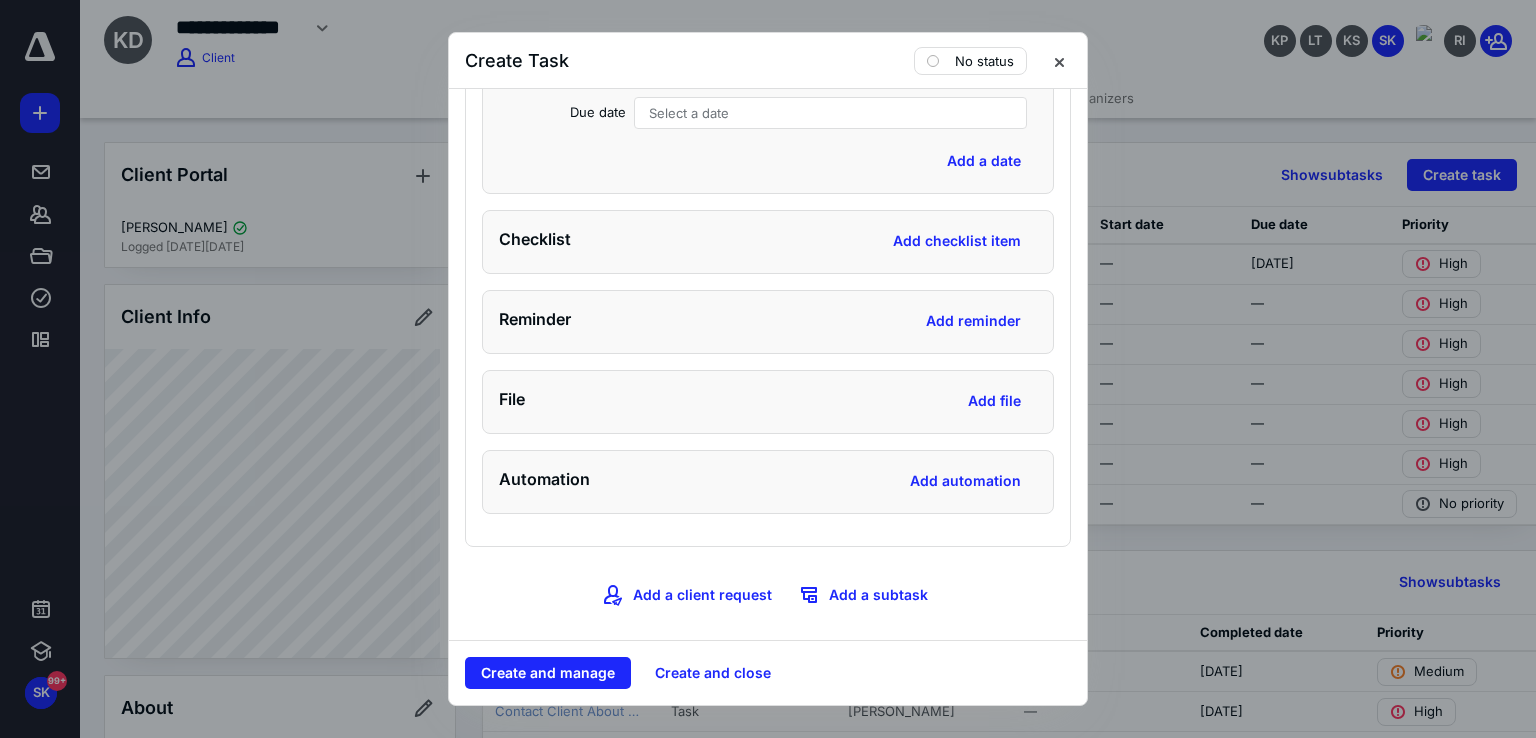 scroll, scrollTop: 15001, scrollLeft: 0, axis: vertical 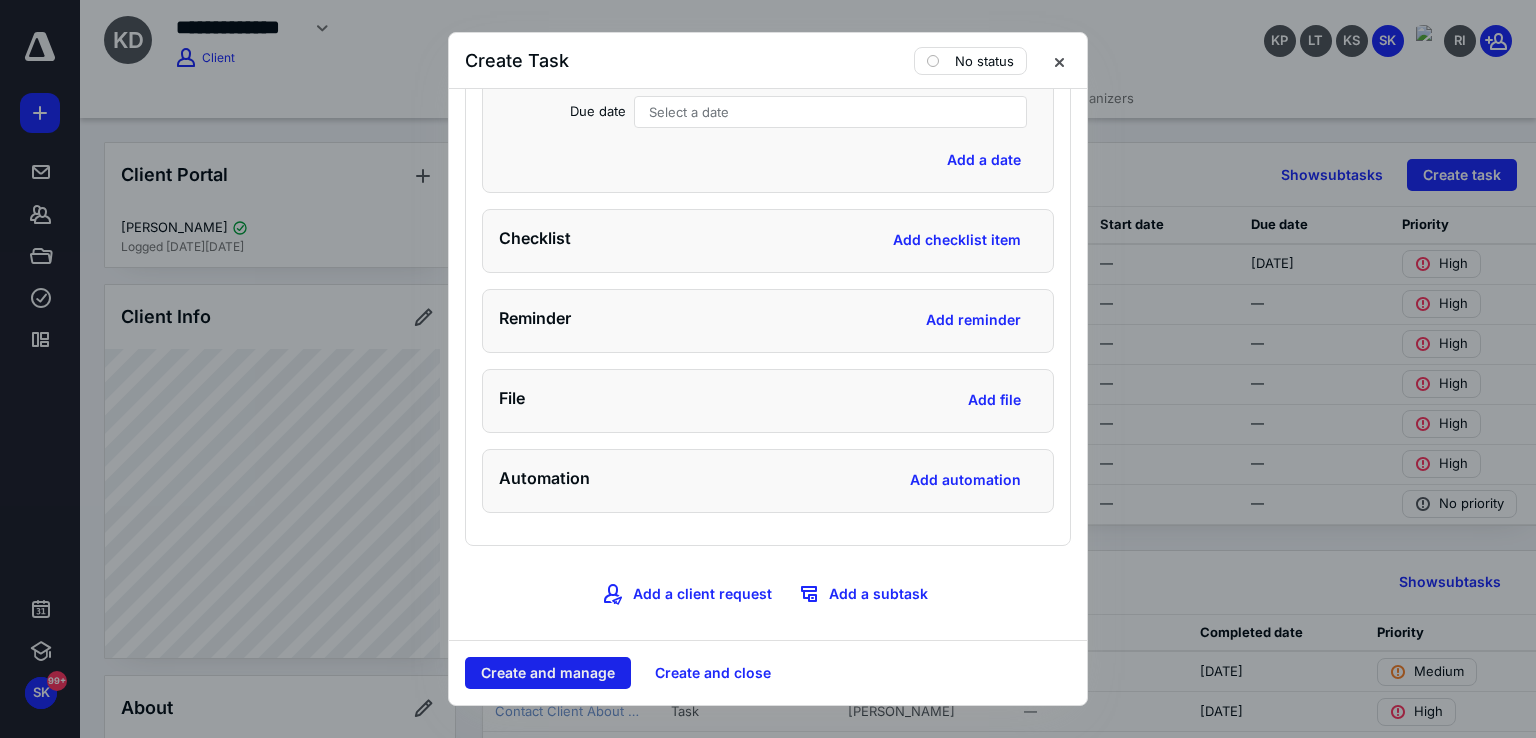 click on "Create and manage" at bounding box center (548, 673) 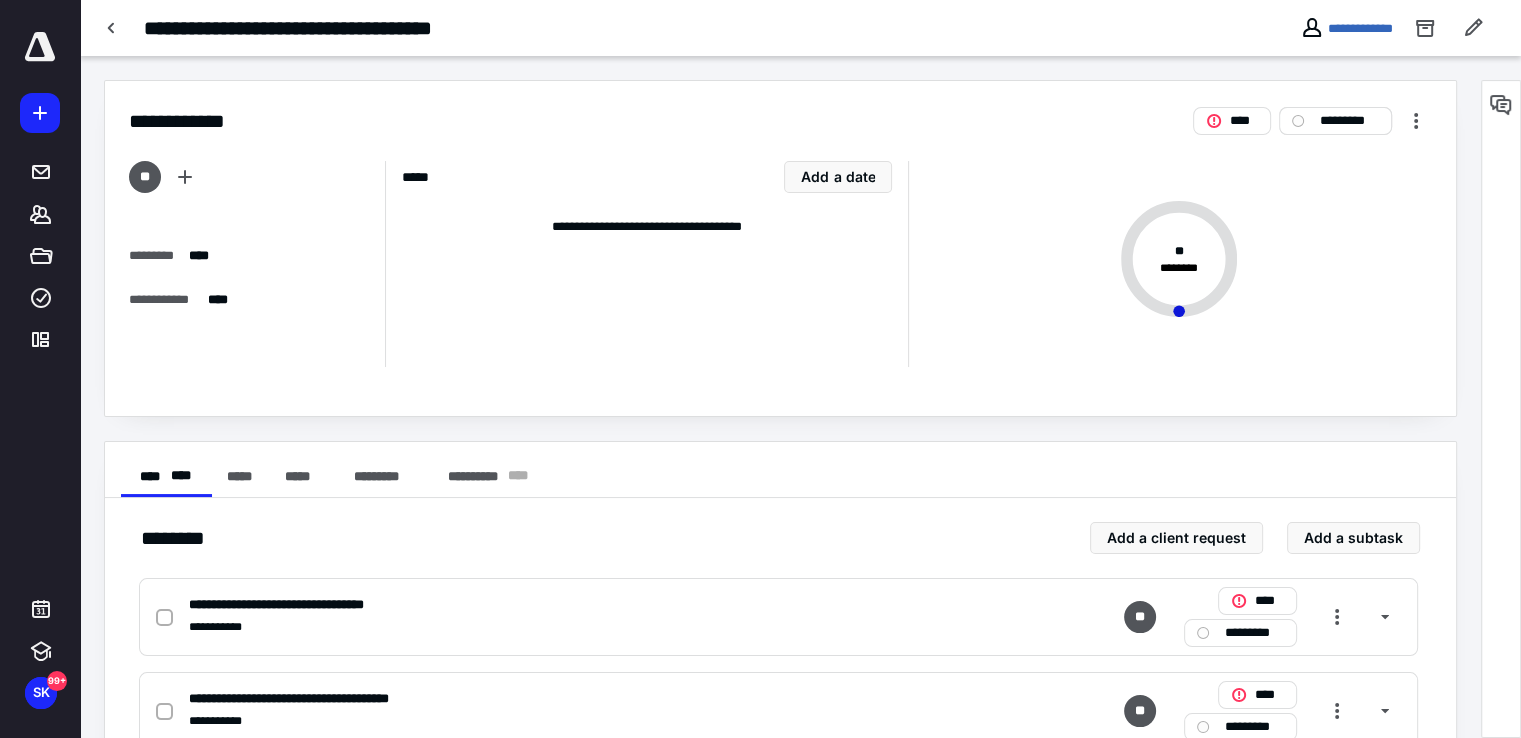 click on "*********" at bounding box center [1349, 121] 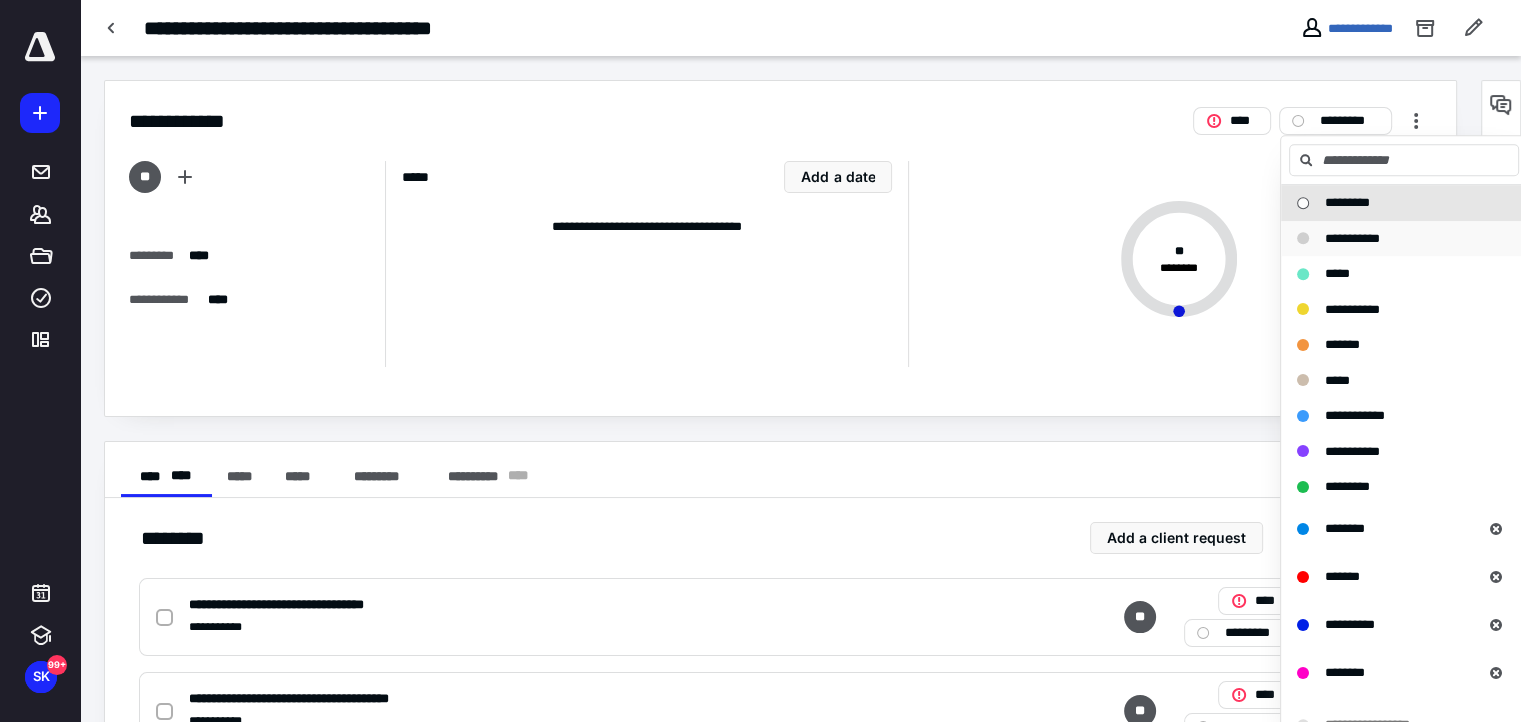 click on "**********" at bounding box center [1352, 238] 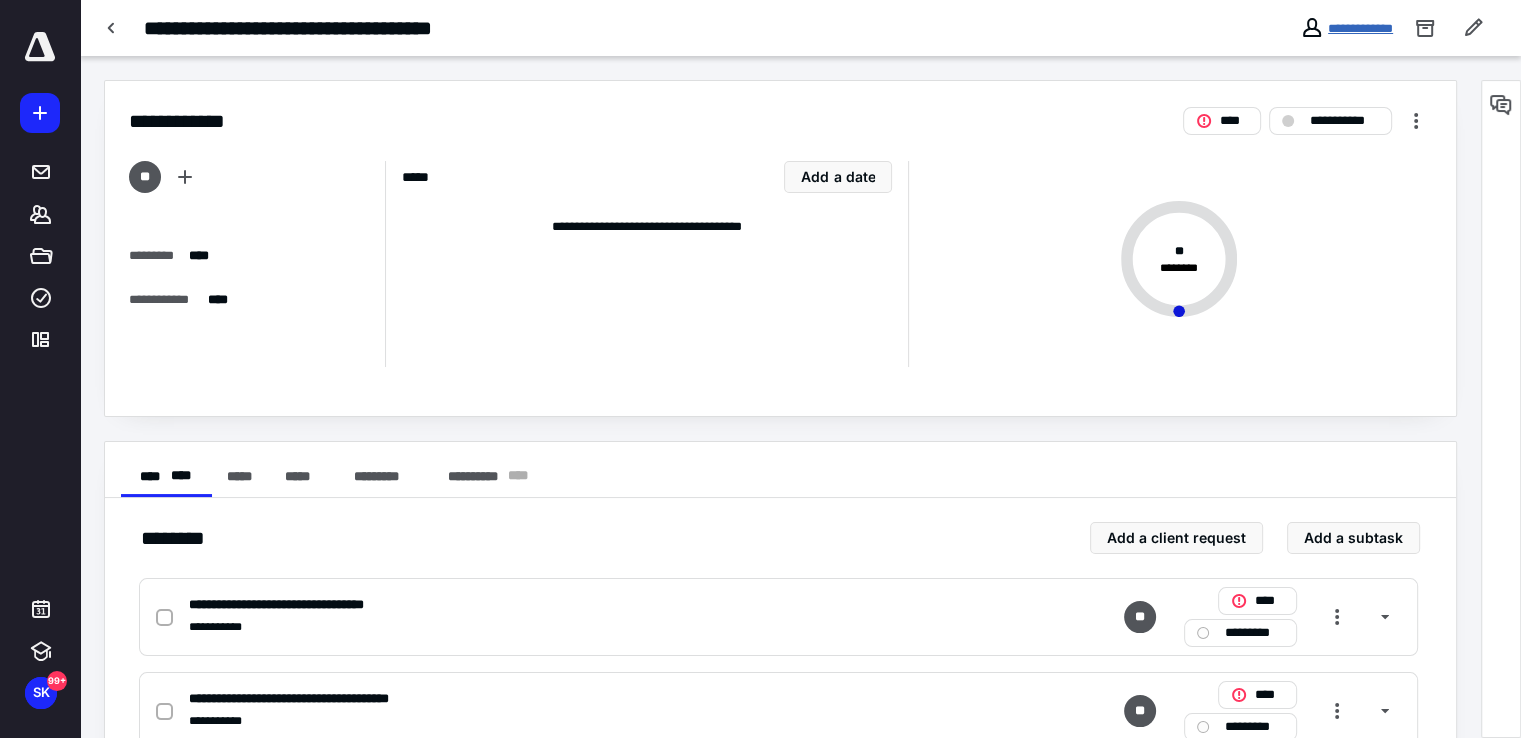 click on "**********" at bounding box center (1360, 28) 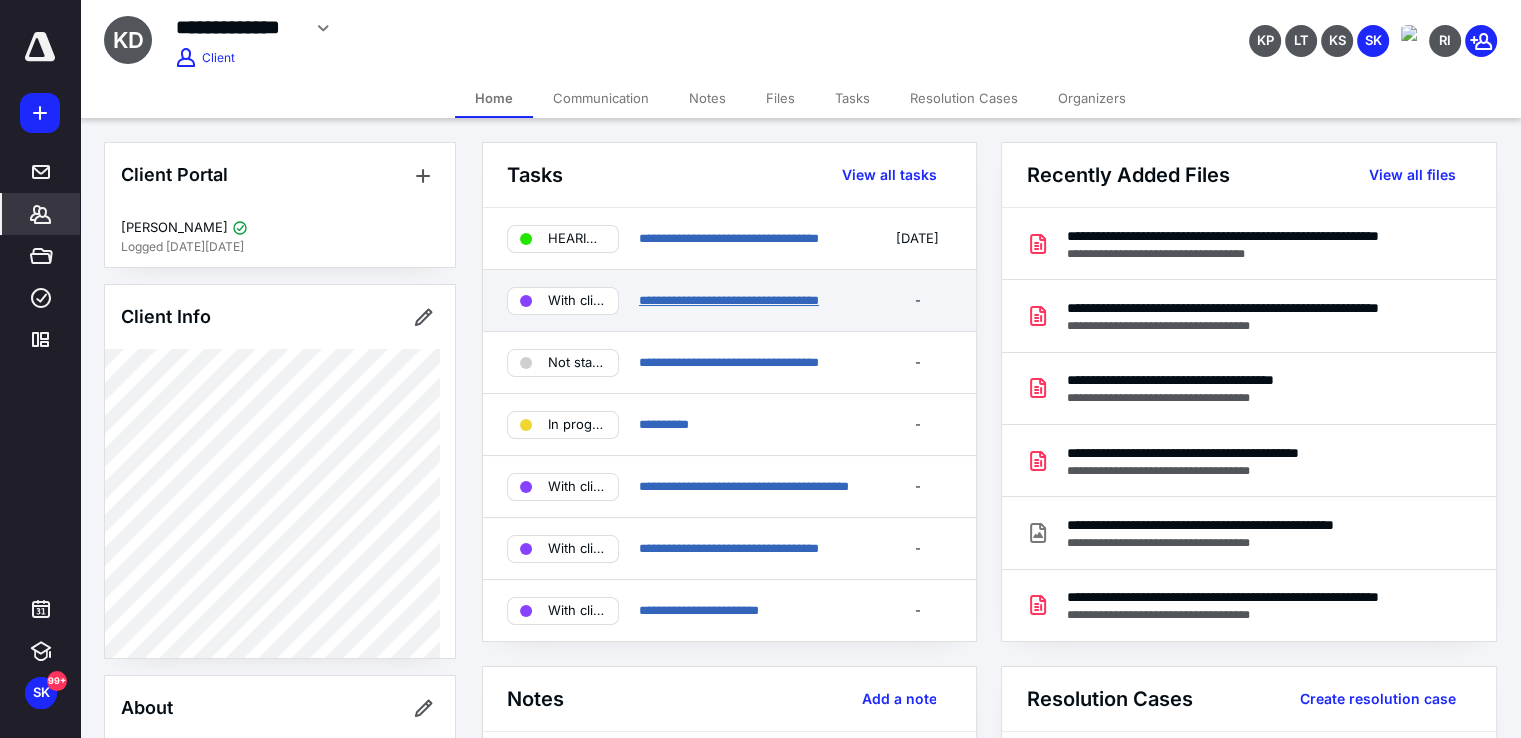 click on "**********" at bounding box center (729, 300) 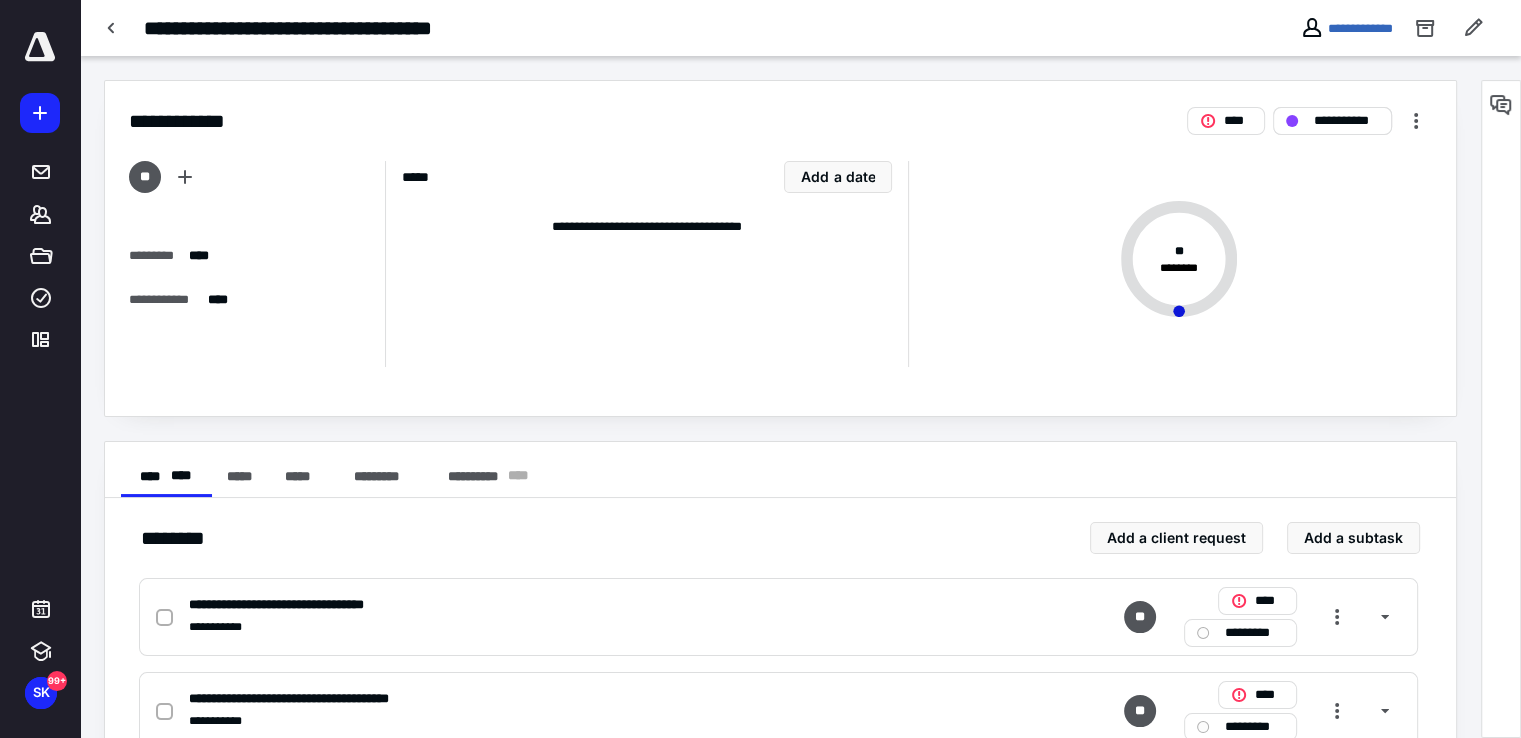 click on "**********" at bounding box center (1346, 121) 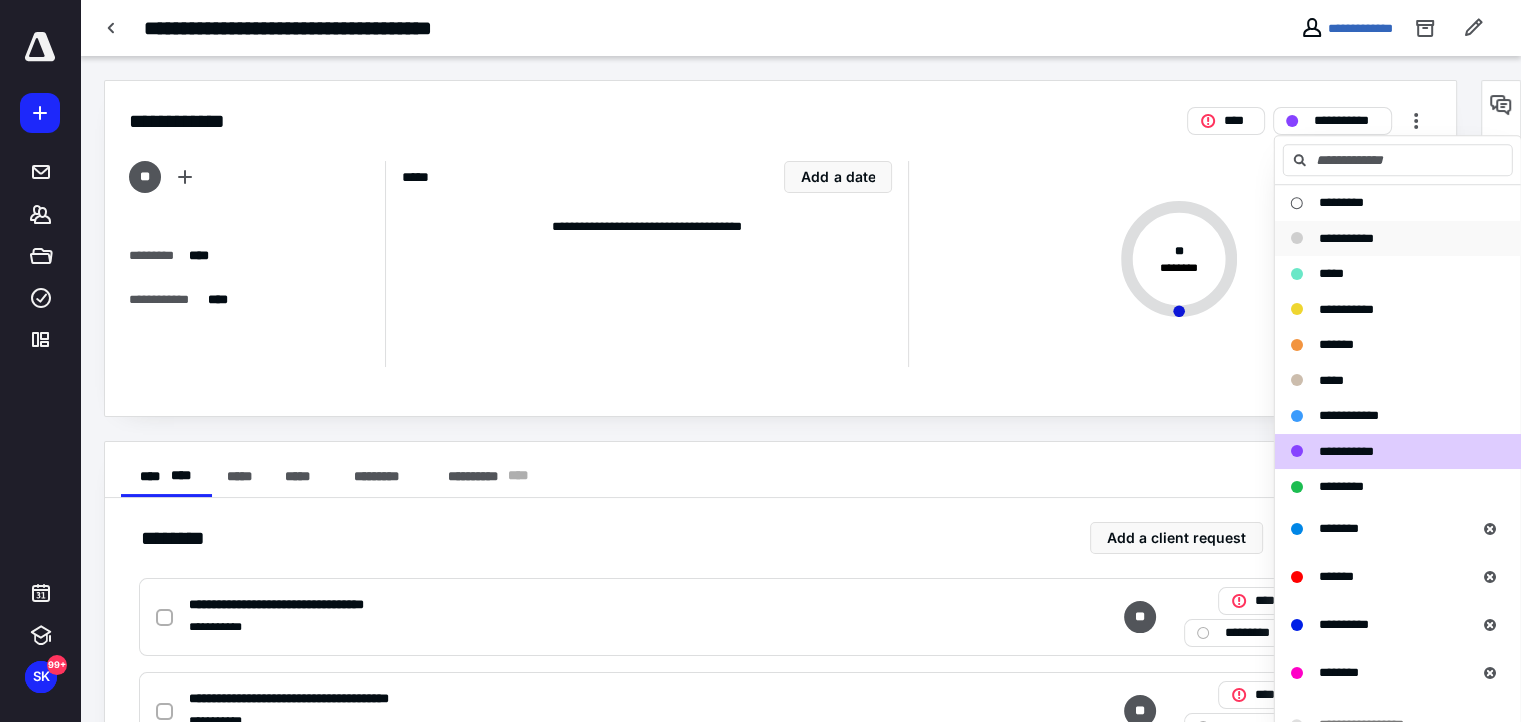 click on "**********" at bounding box center (1346, 238) 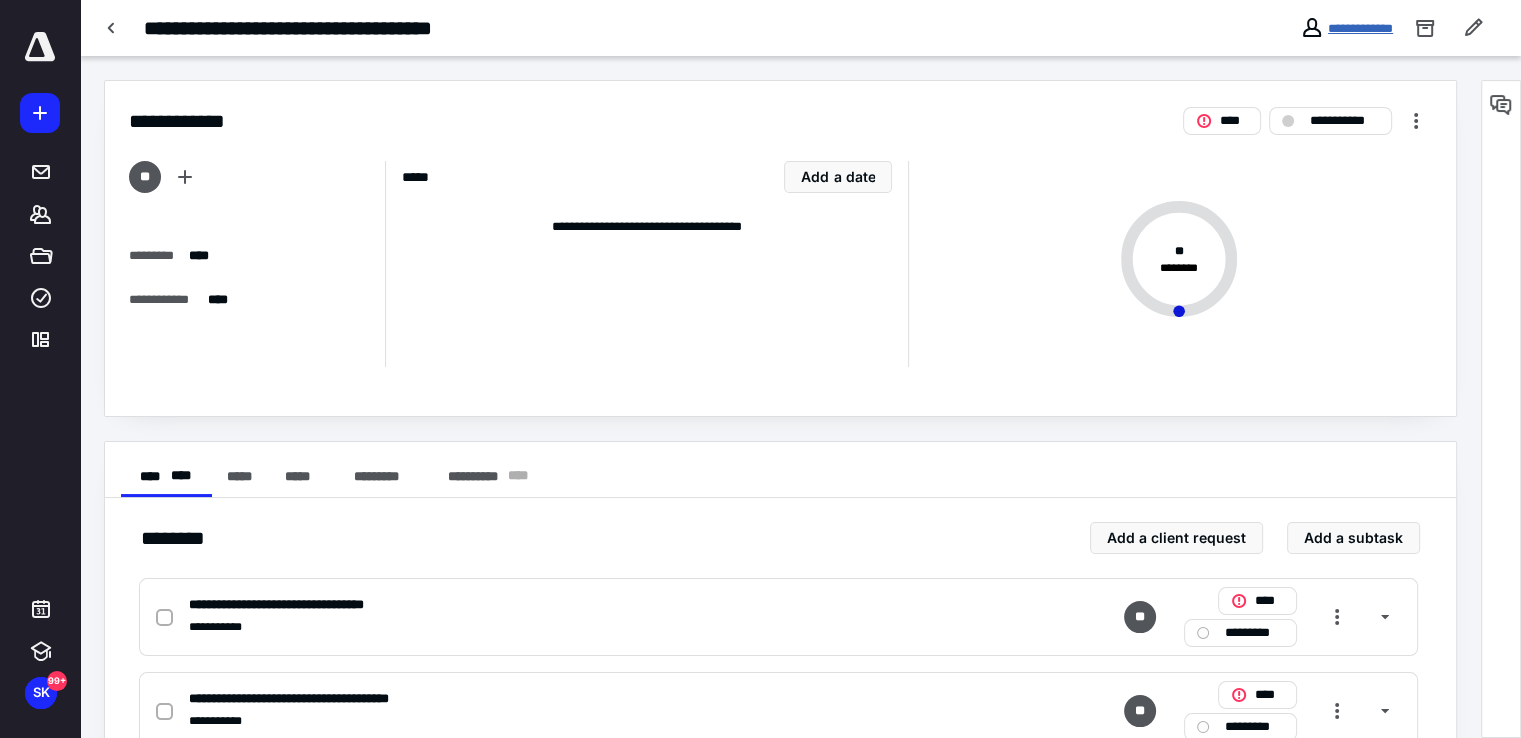 click on "**********" at bounding box center [1360, 28] 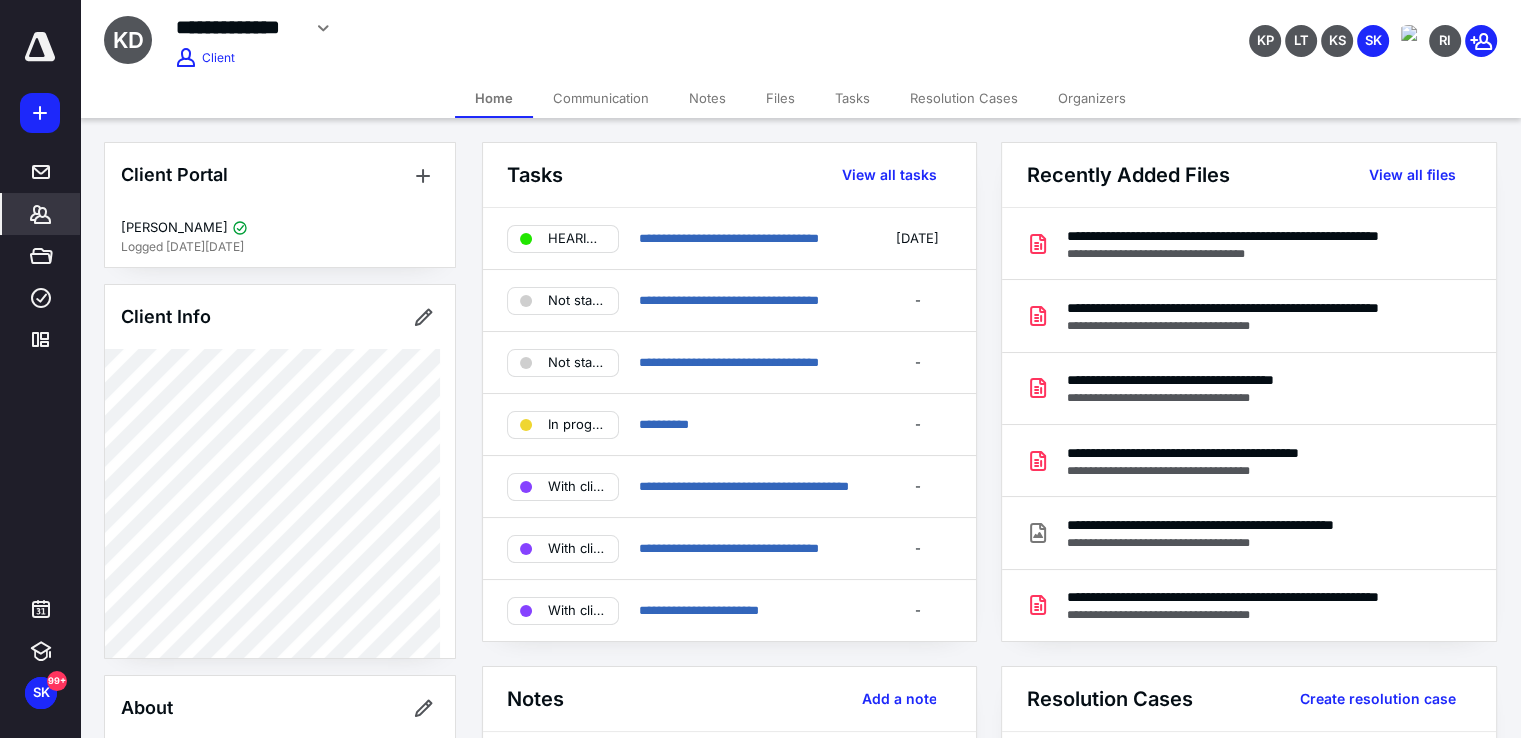 click on "Tasks" at bounding box center [852, 98] 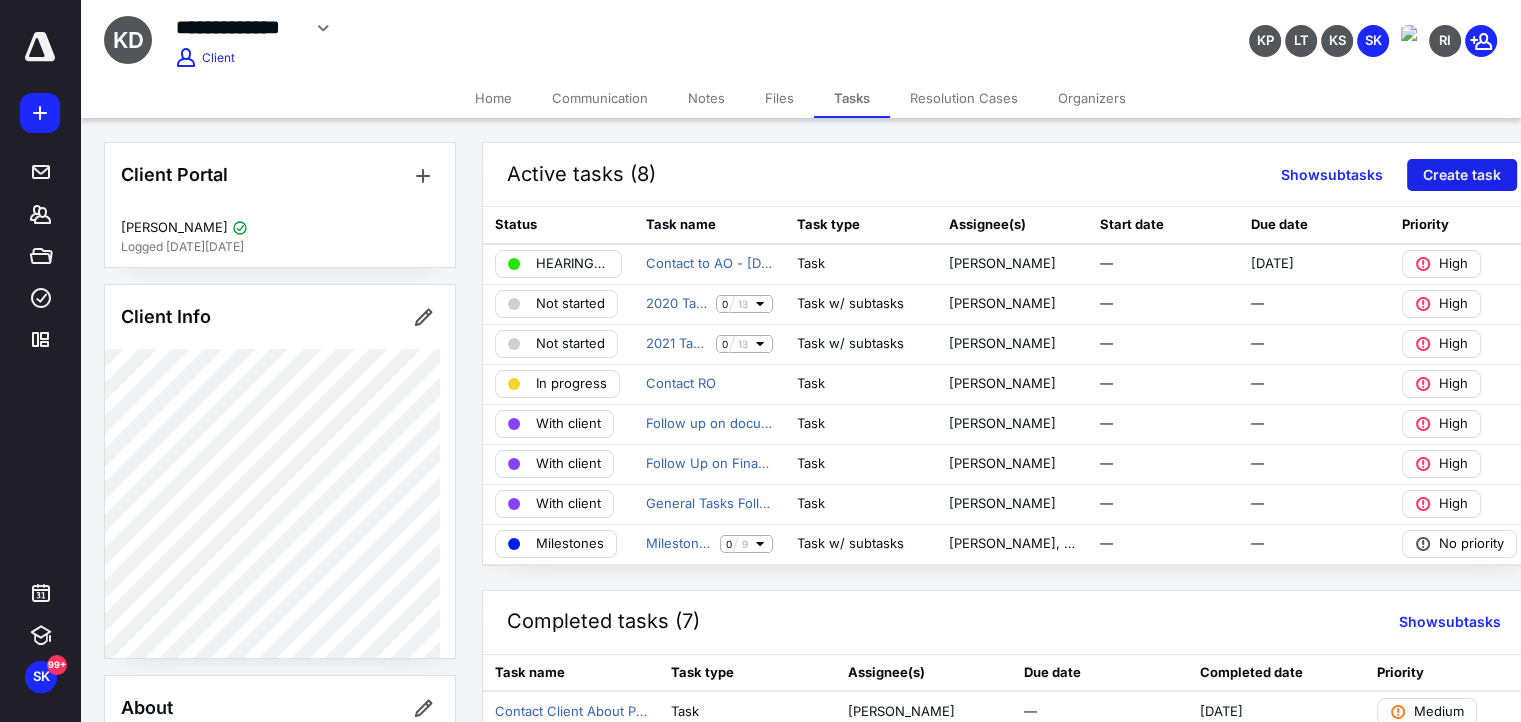 click on "Create task" at bounding box center (1462, 175) 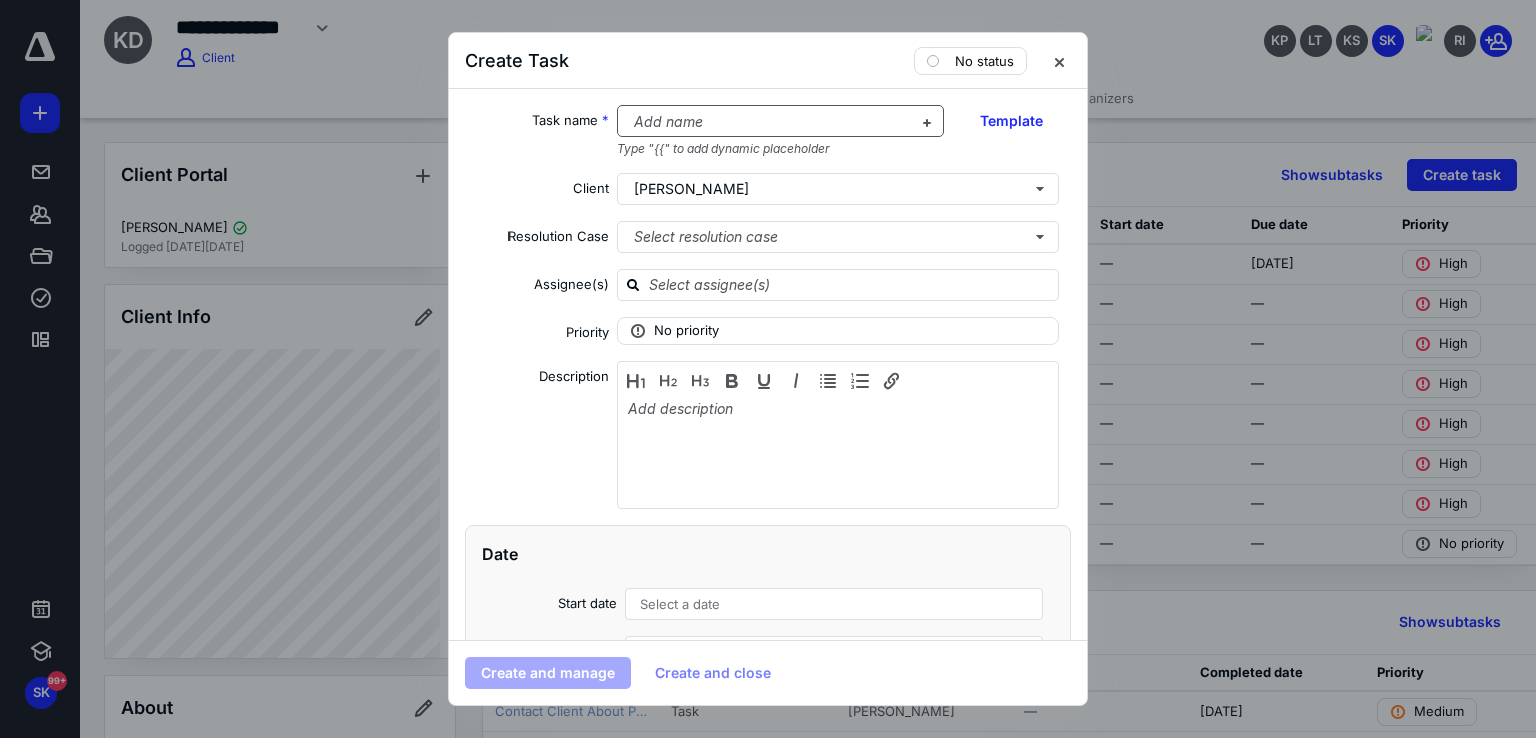 click at bounding box center [769, 122] 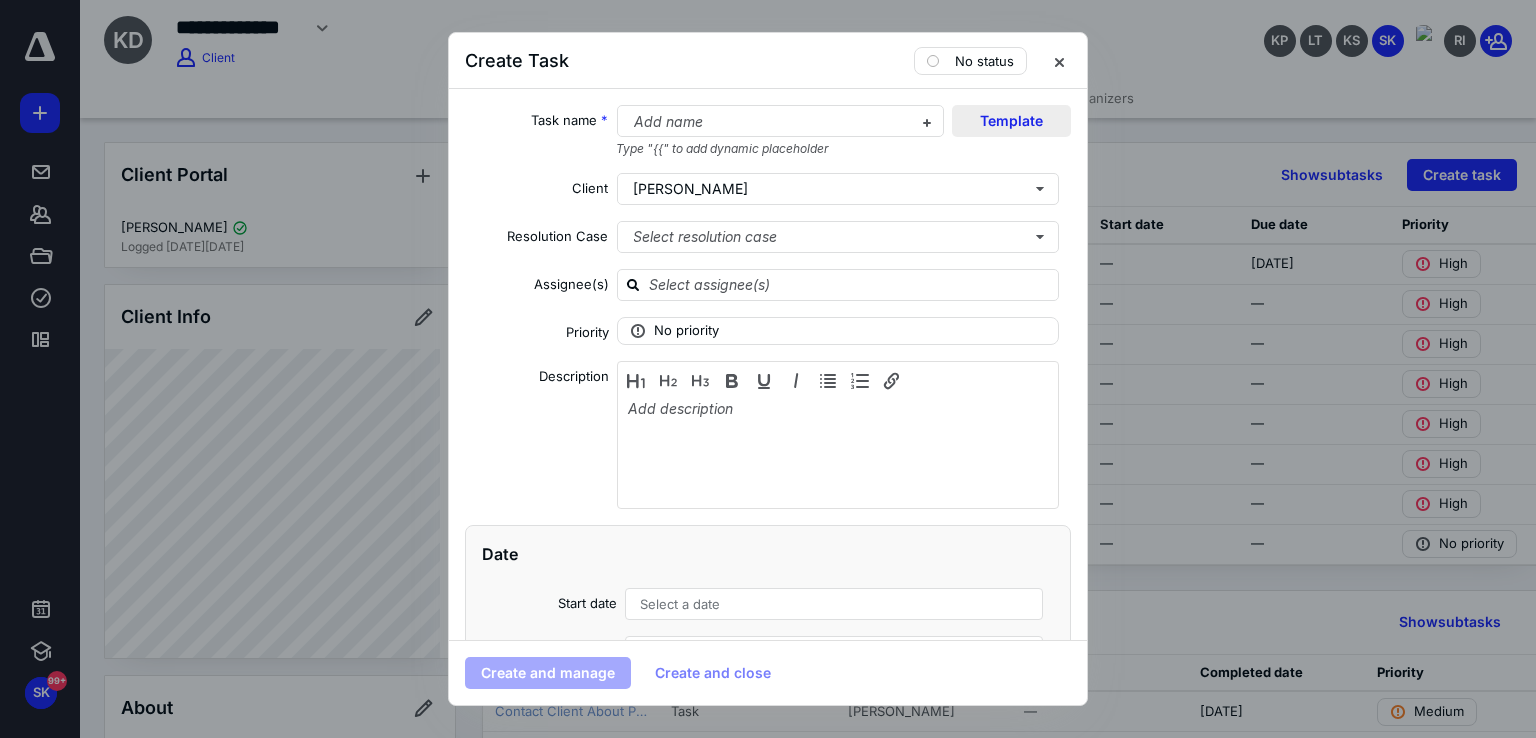 click on "Template" at bounding box center [1011, 121] 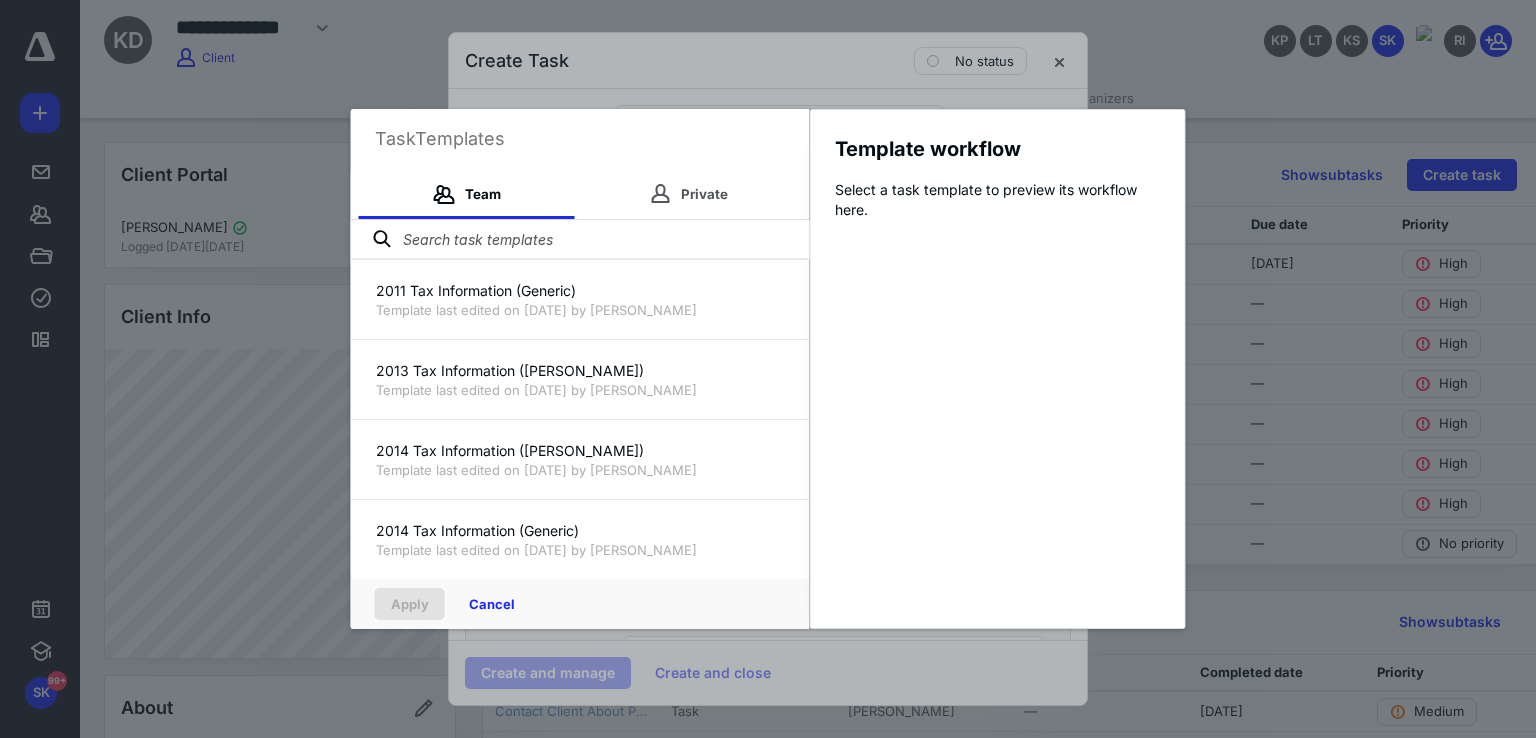click at bounding box center (580, 240) 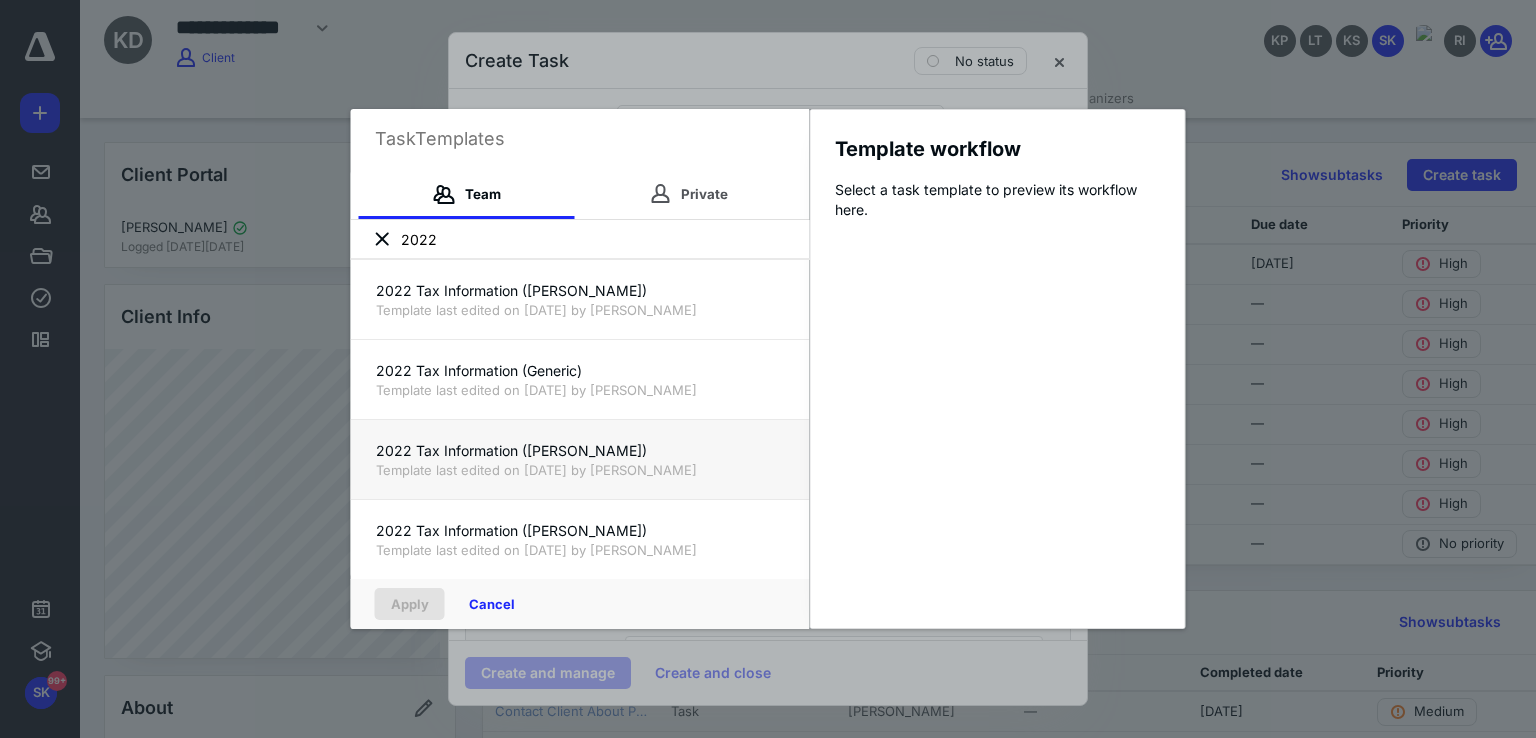 type on "2022" 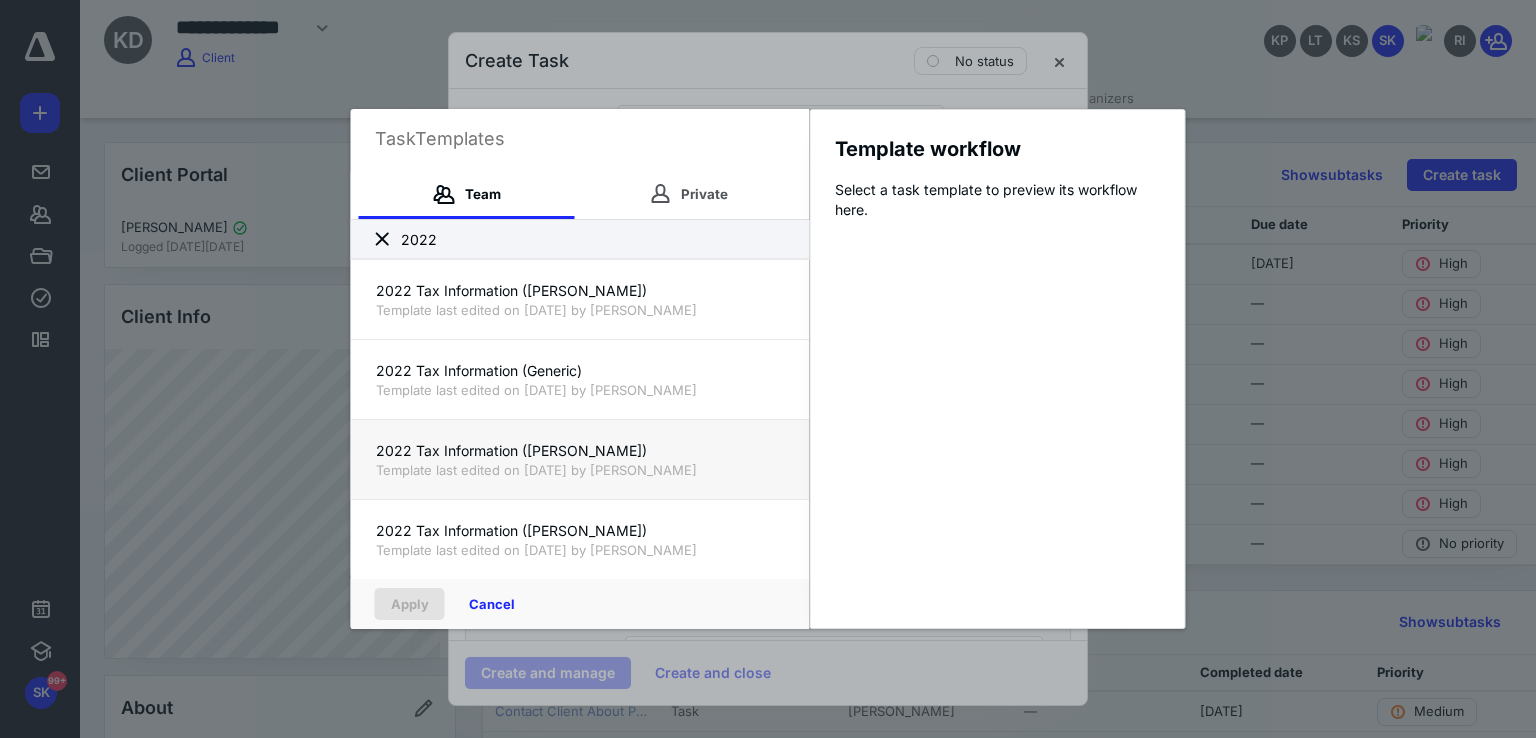 click on "Template last edited on 7/9/2025 by Kelsie McAlhany" at bounding box center (580, 470) 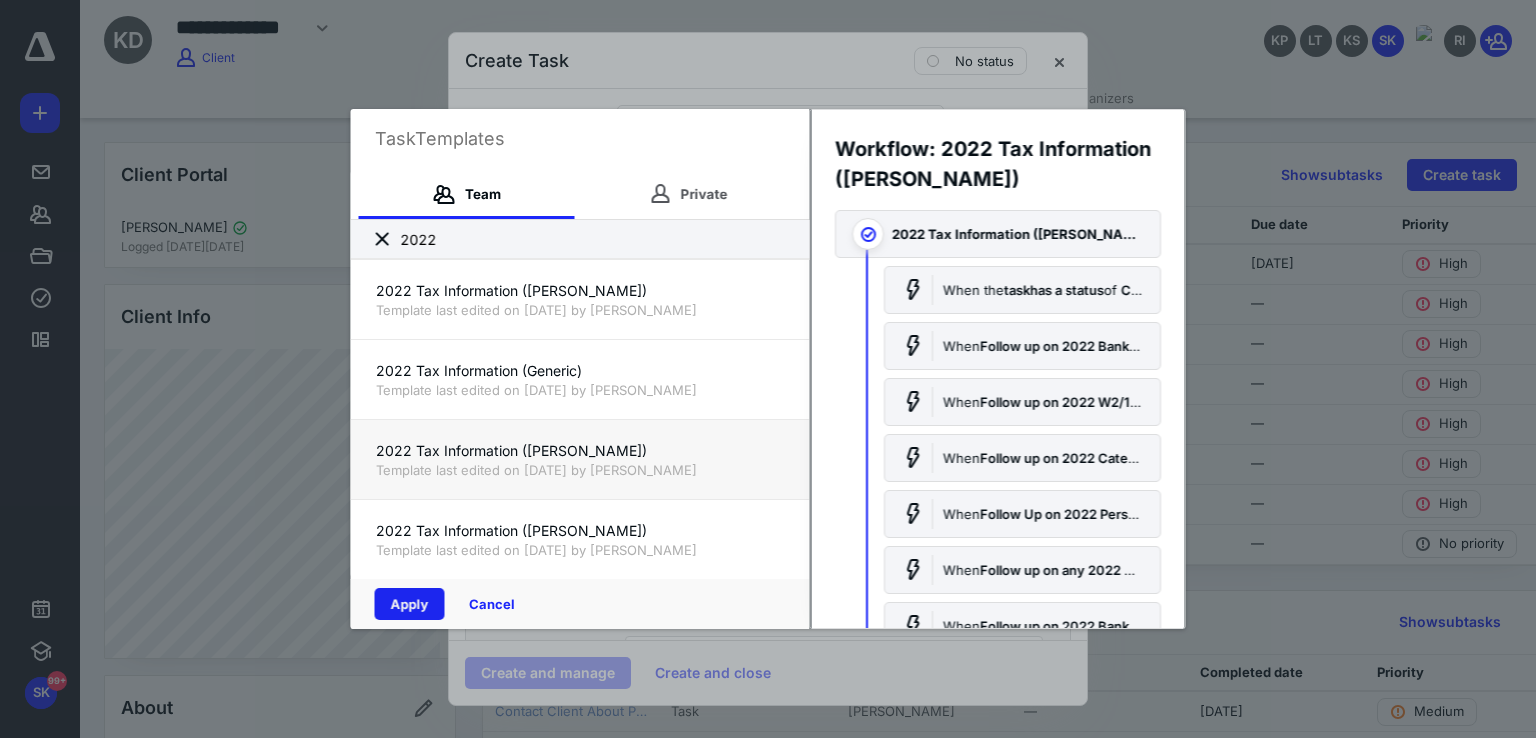 drag, startPoint x: 418, startPoint y: 609, endPoint x: 776, endPoint y: 344, distance: 445.4088 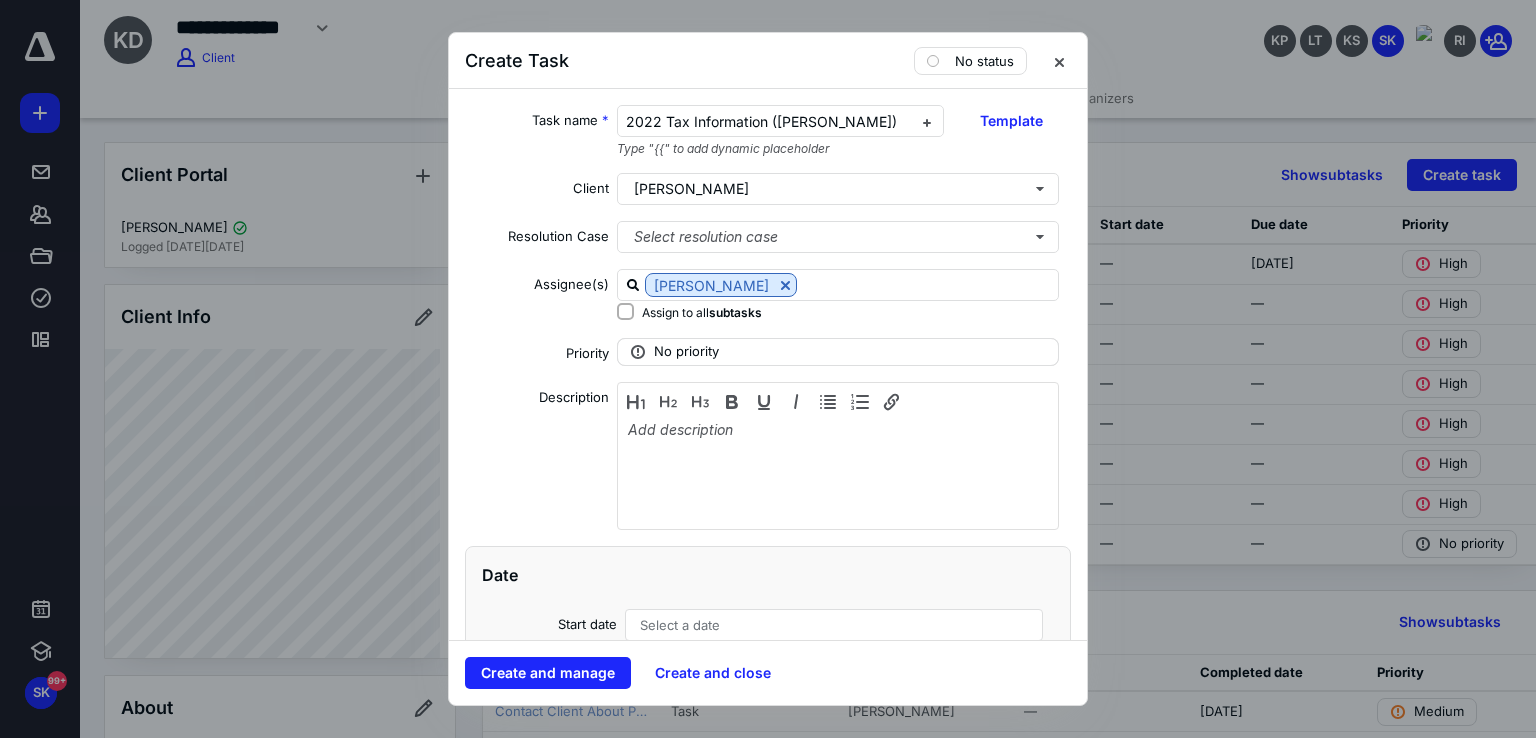 checkbox on "true" 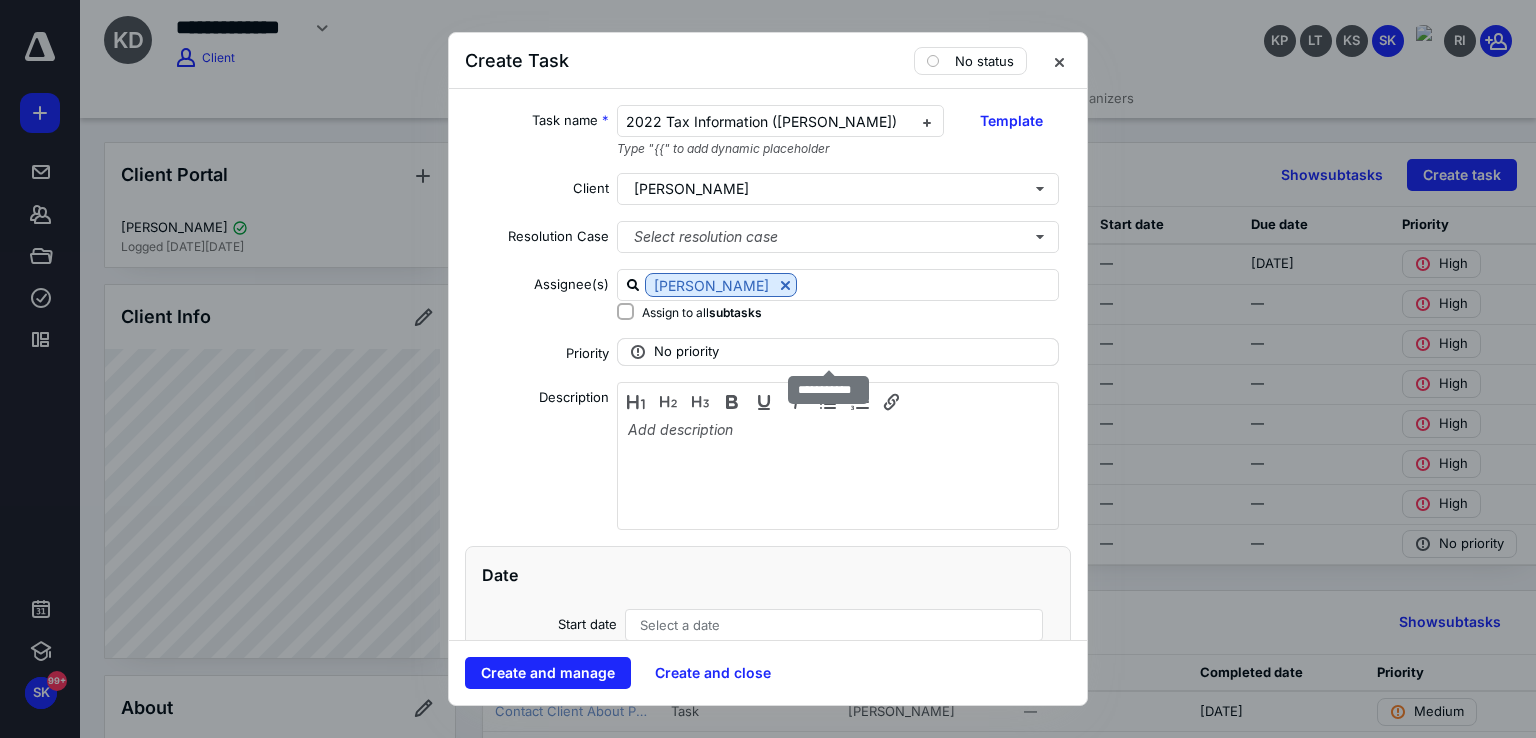 click on "No priority" at bounding box center [686, 352] 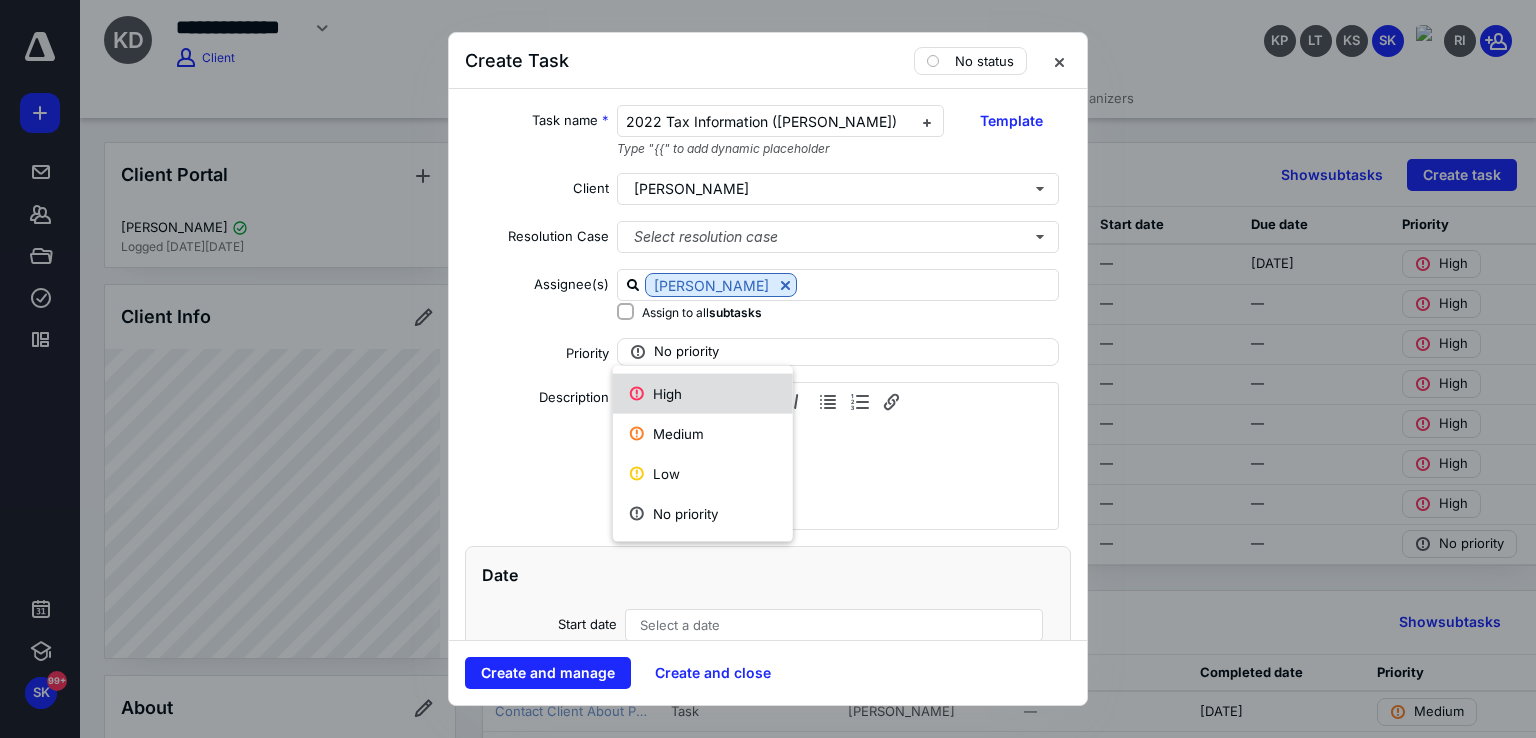 click on "High" at bounding box center (703, 394) 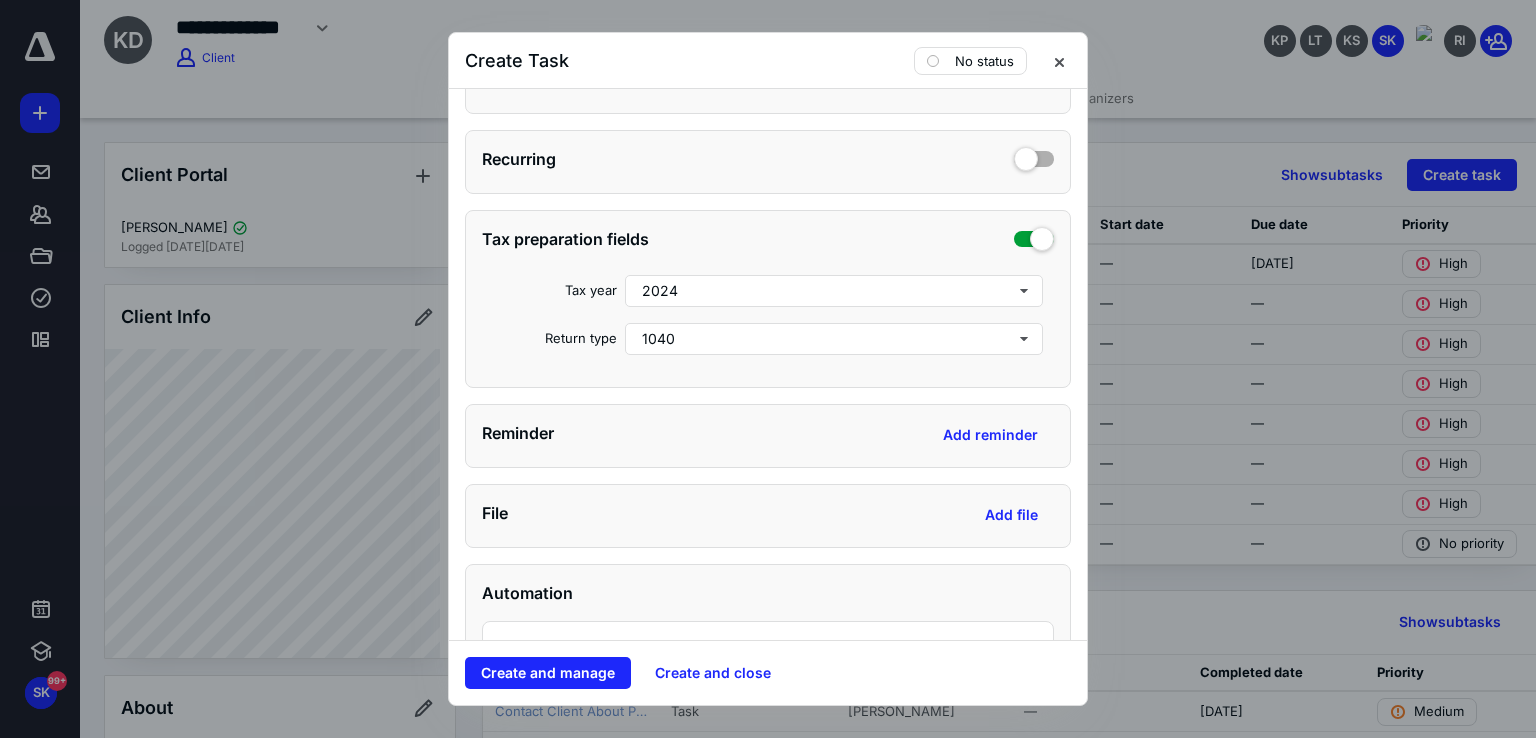 scroll, scrollTop: 800, scrollLeft: 0, axis: vertical 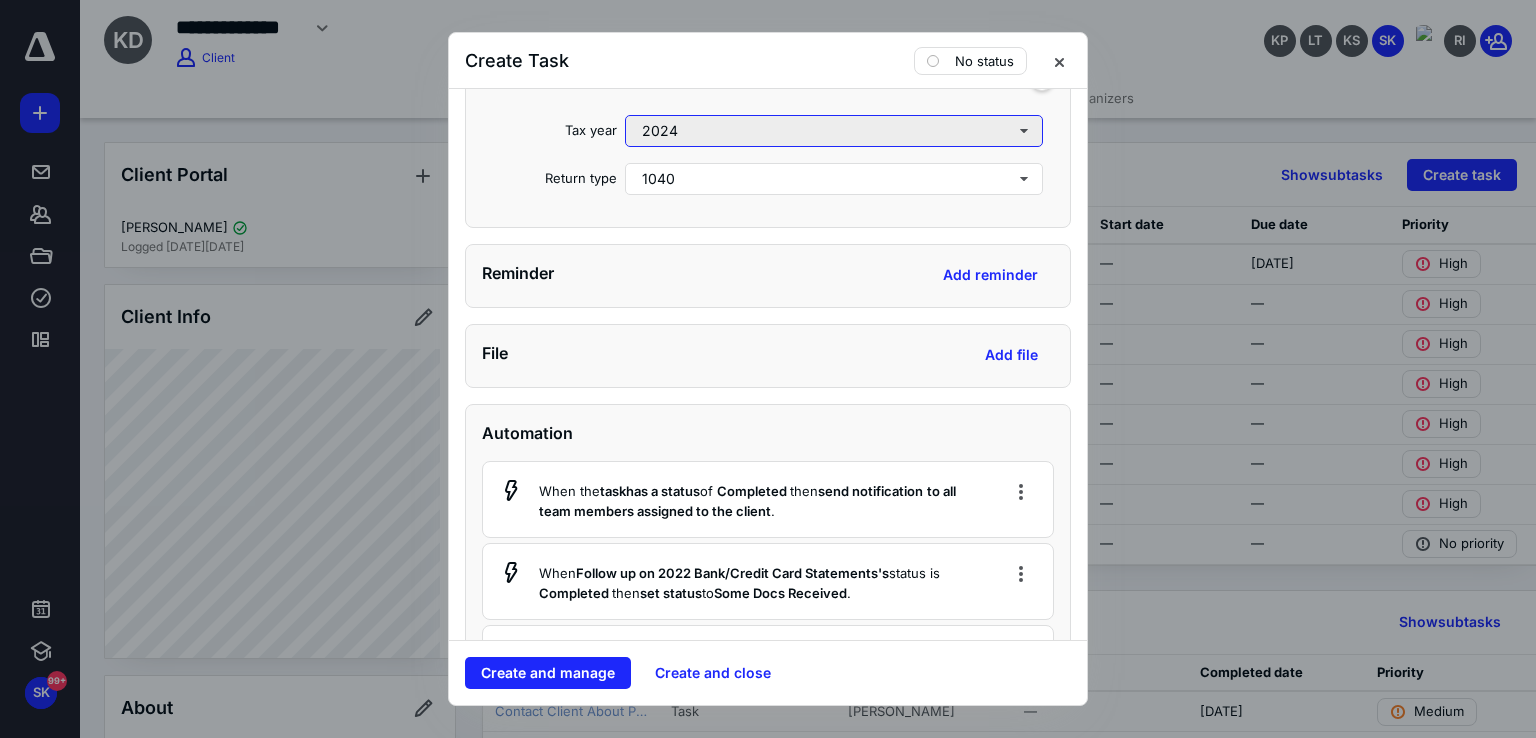 click on "2024" at bounding box center [834, 131] 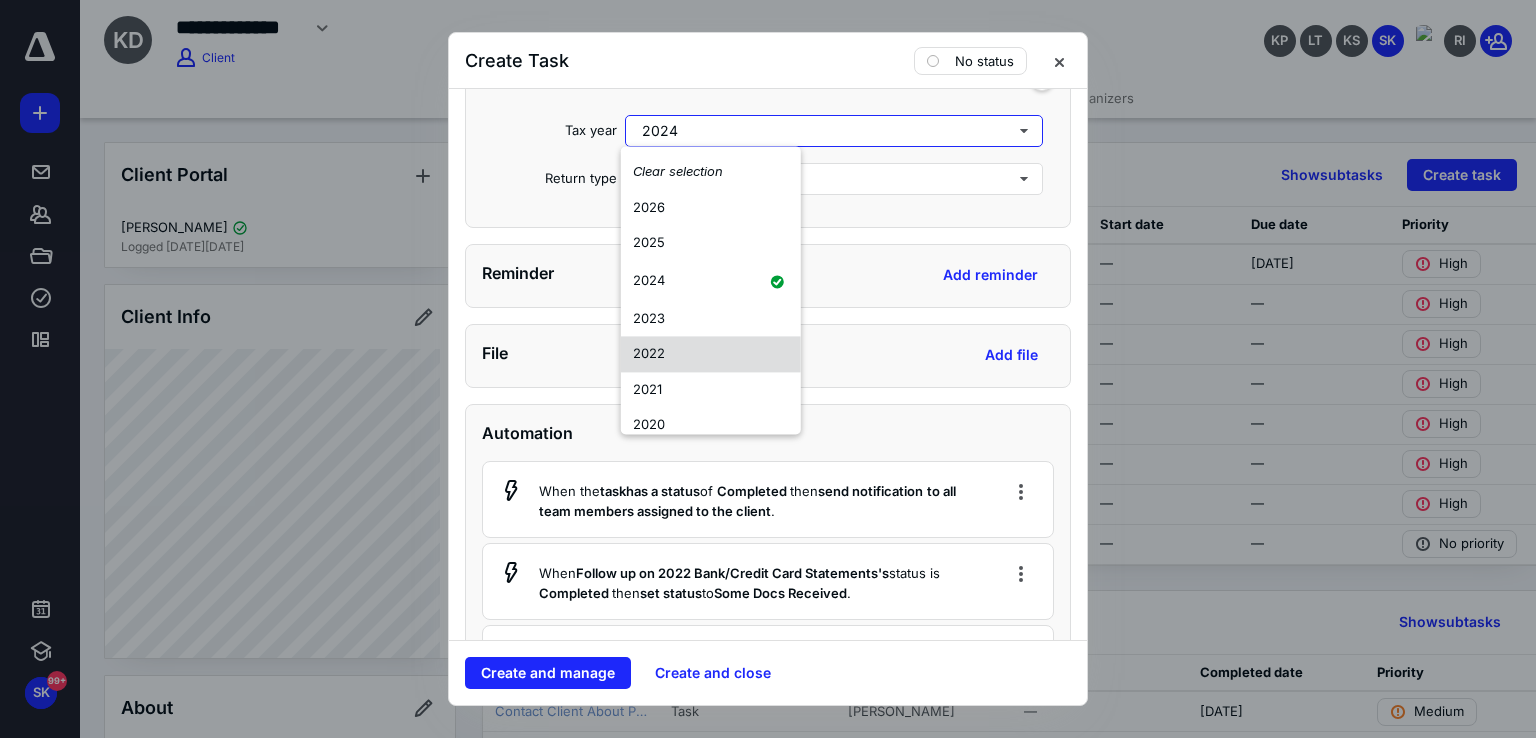 click on "2022" at bounding box center (711, 354) 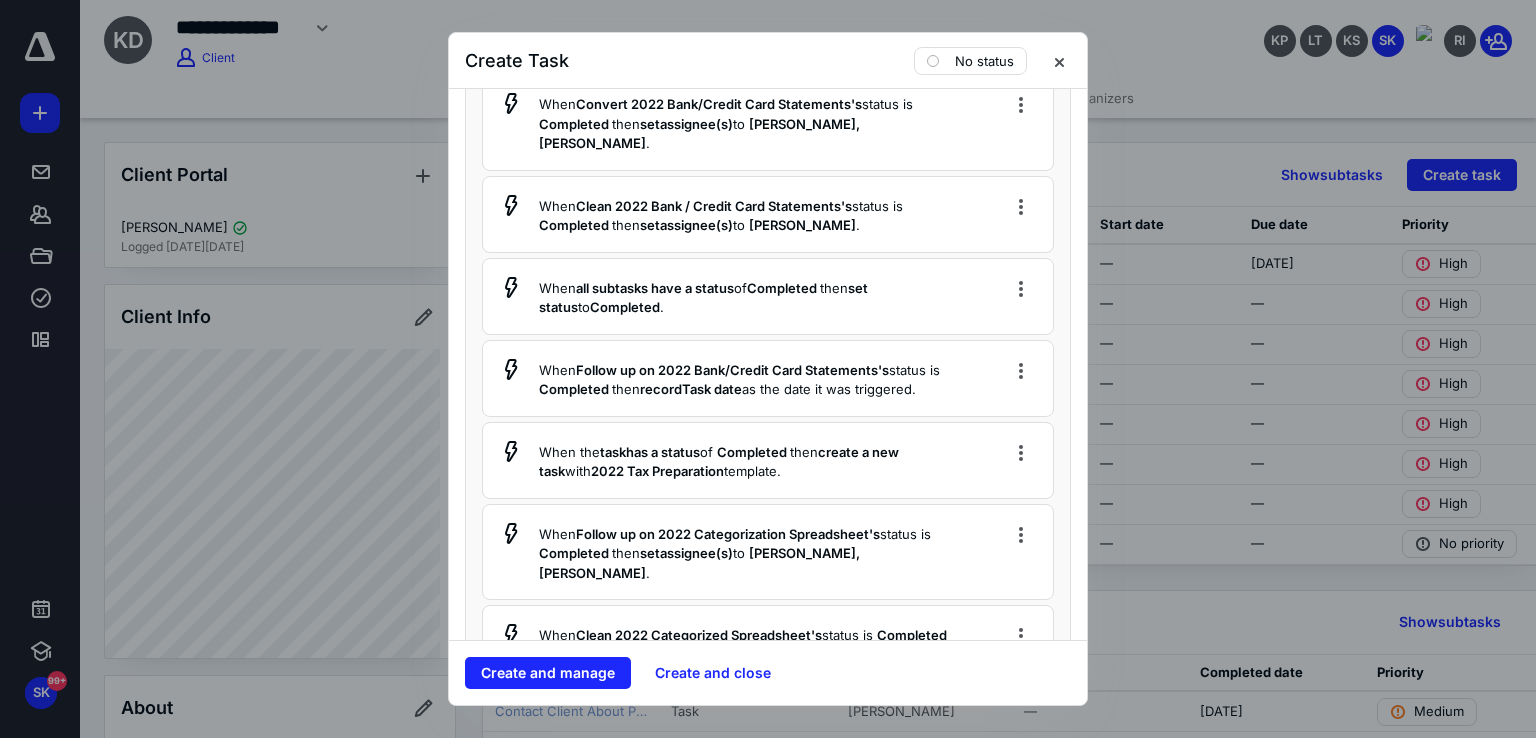 scroll, scrollTop: 2200, scrollLeft: 0, axis: vertical 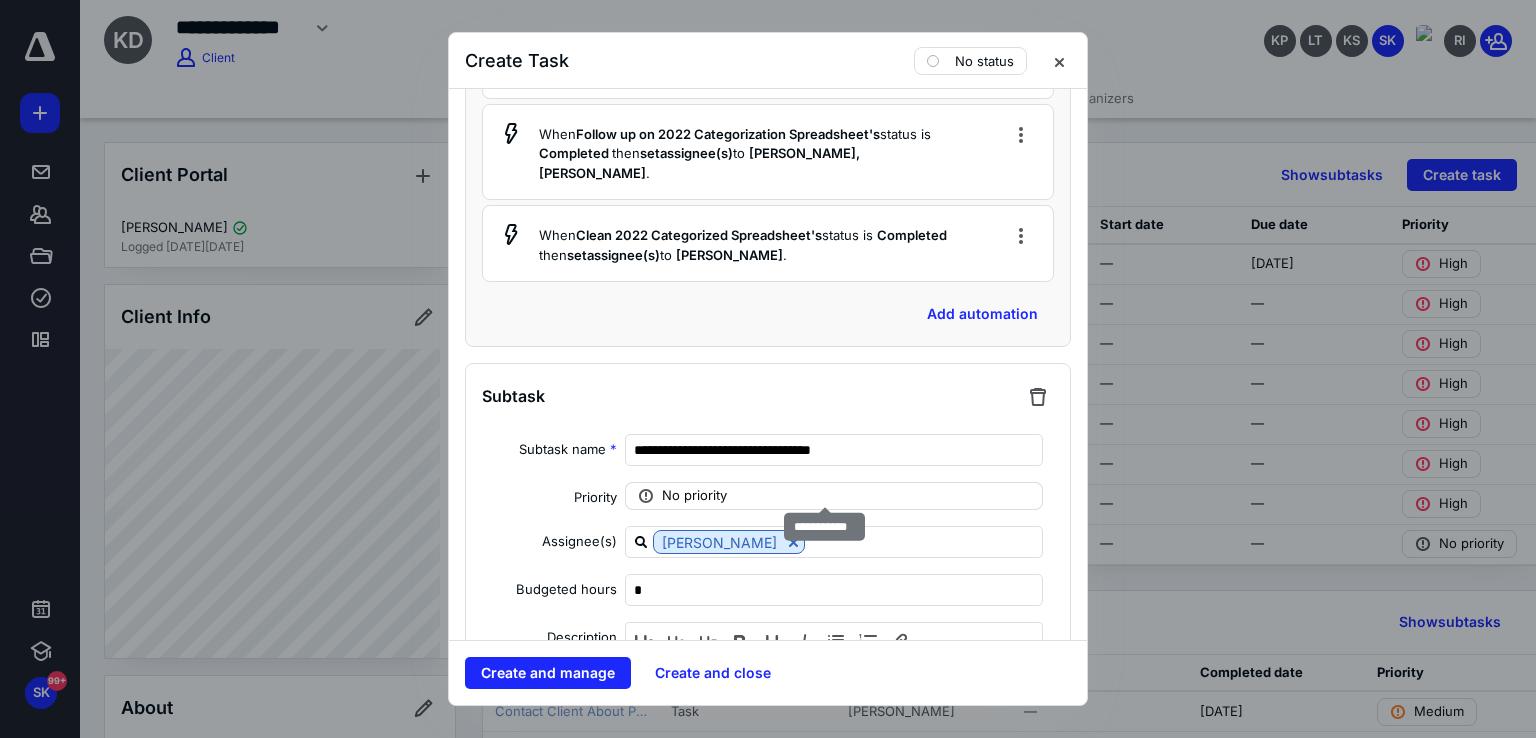 click on "No priority" at bounding box center [834, 496] 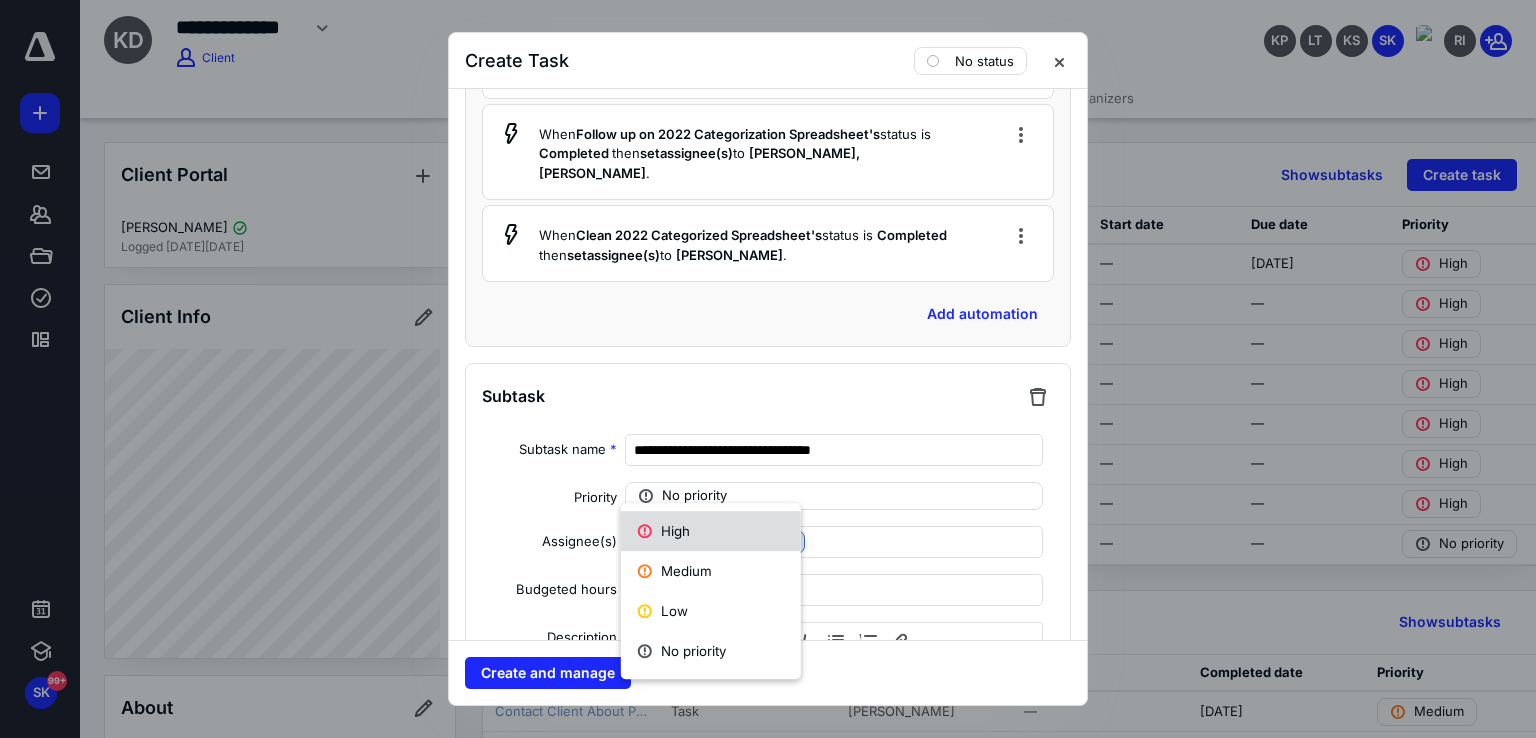 click on "High" at bounding box center (711, 531) 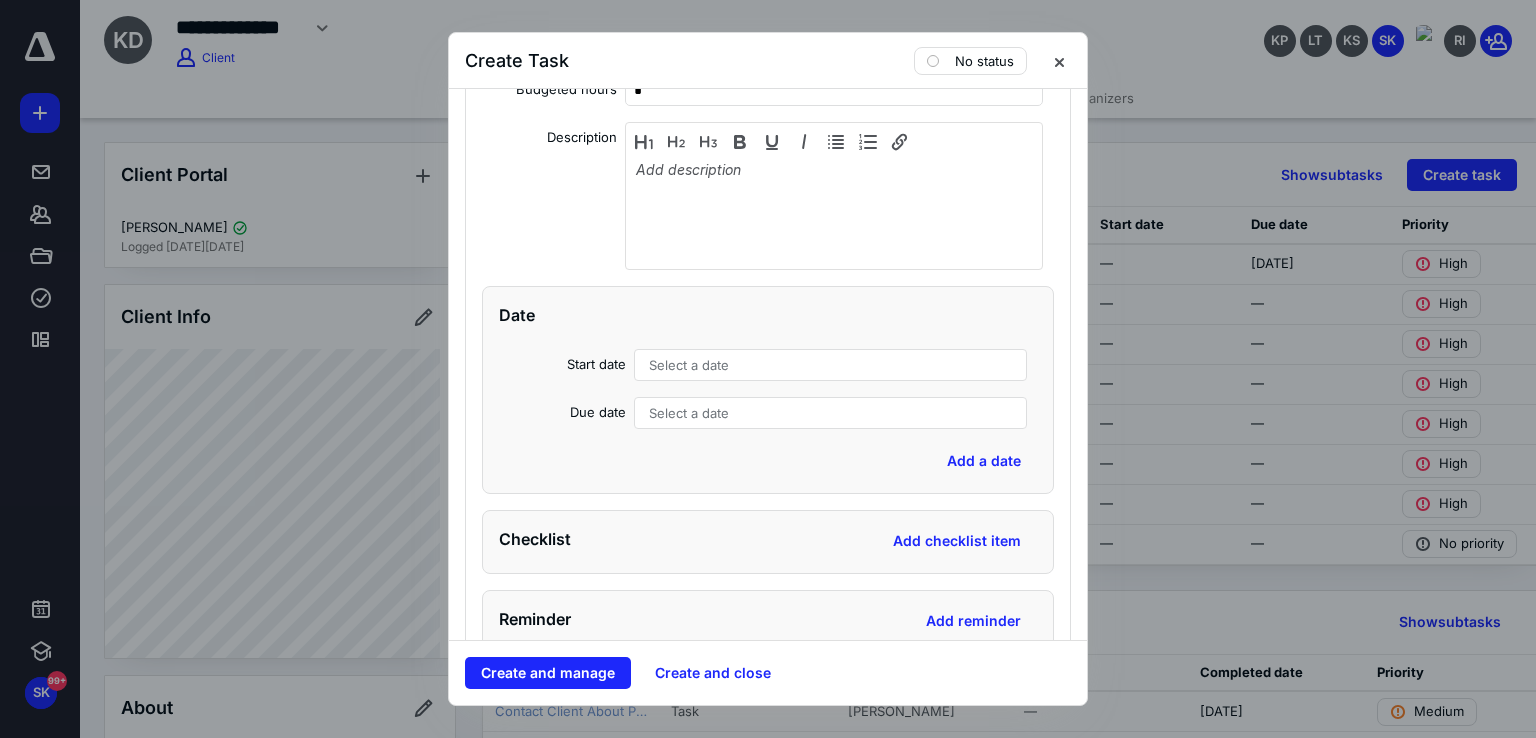 scroll, scrollTop: 3100, scrollLeft: 0, axis: vertical 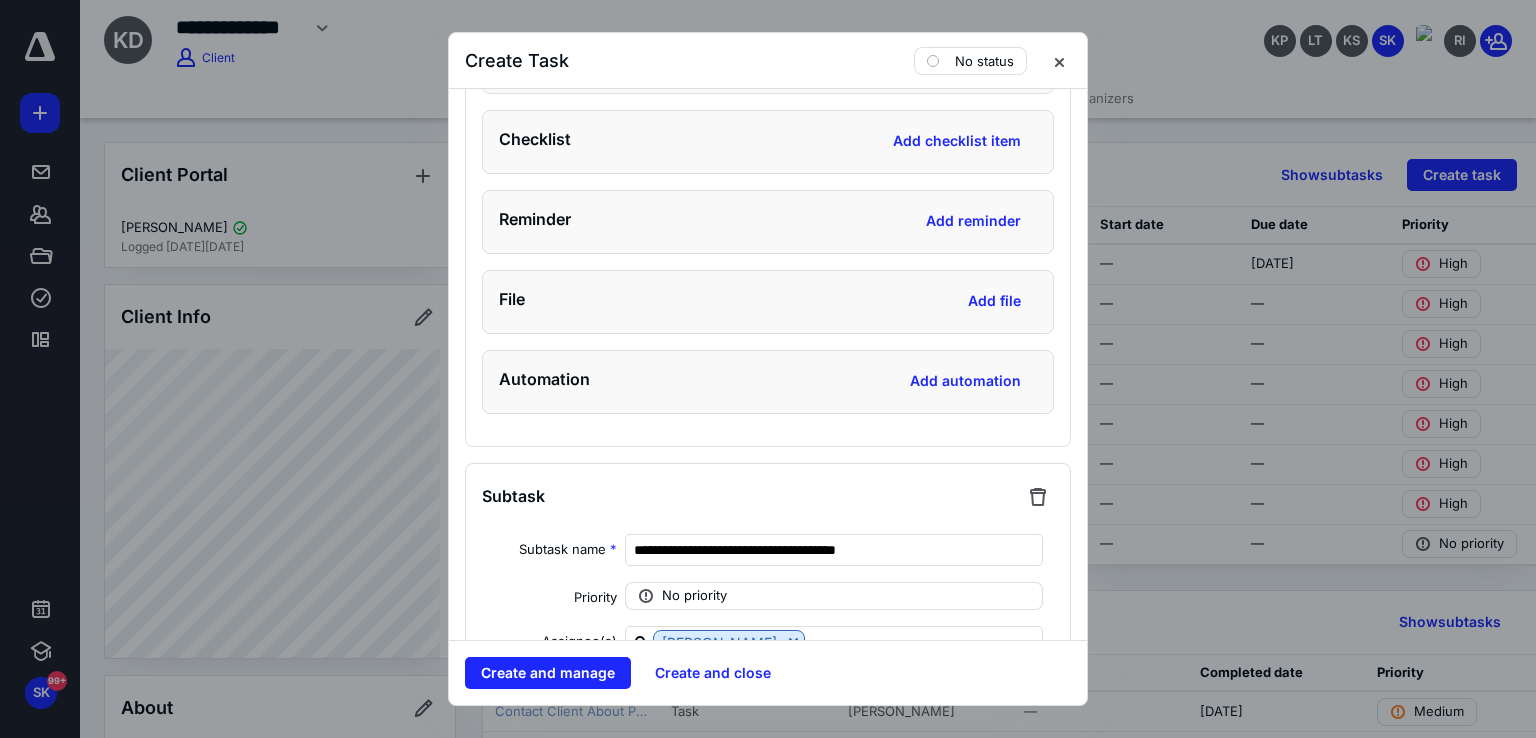 click on "No priority" at bounding box center [694, 596] 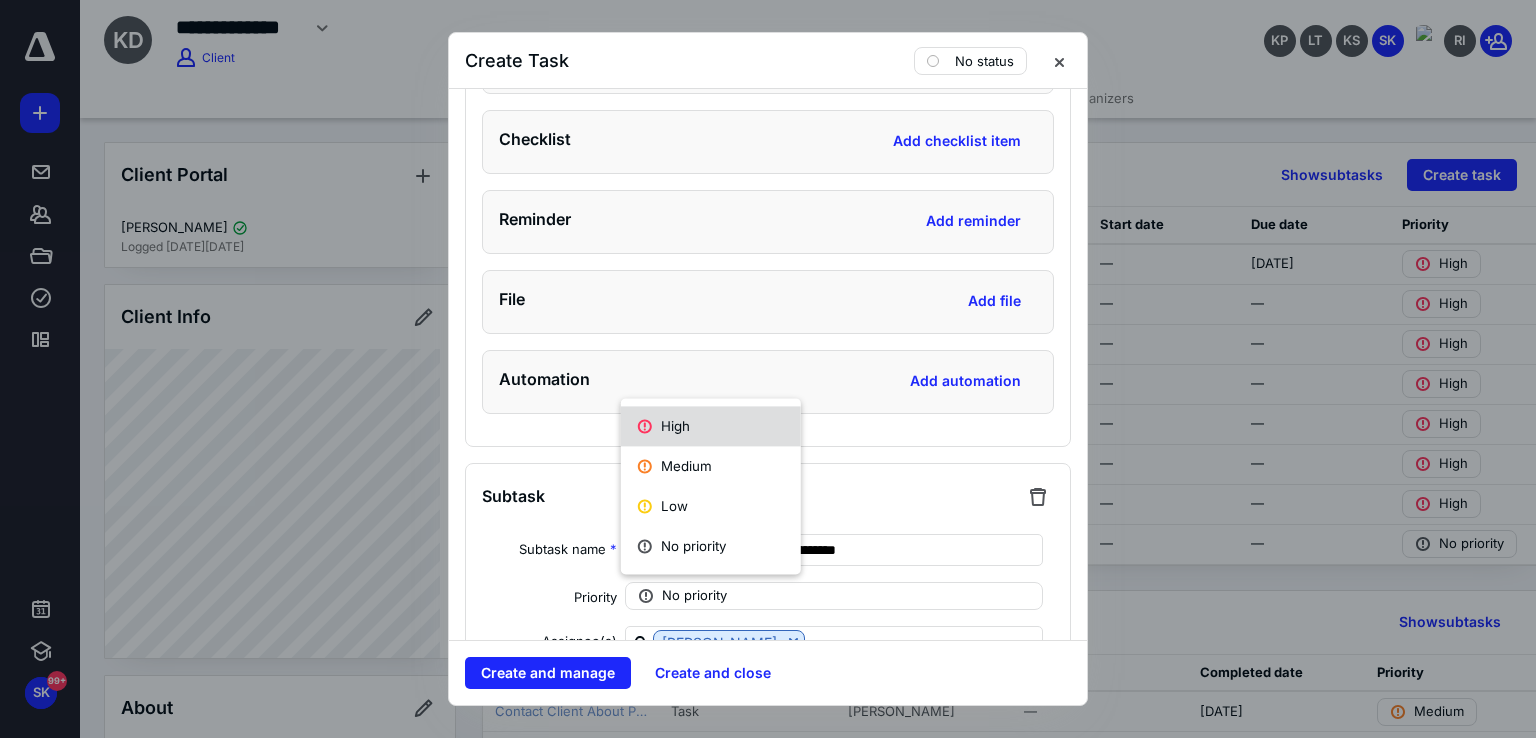 click on "High" at bounding box center (711, 426) 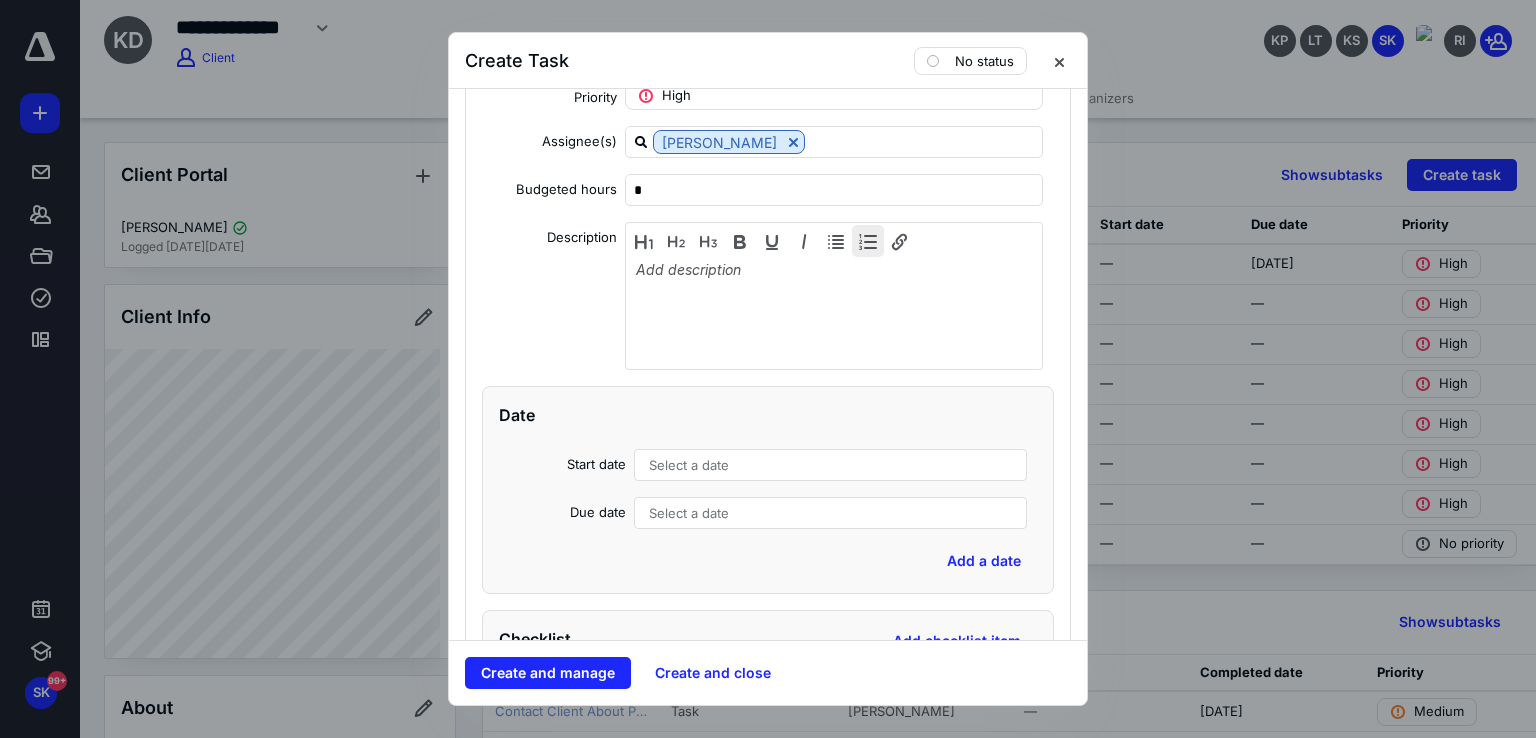 scroll, scrollTop: 4100, scrollLeft: 0, axis: vertical 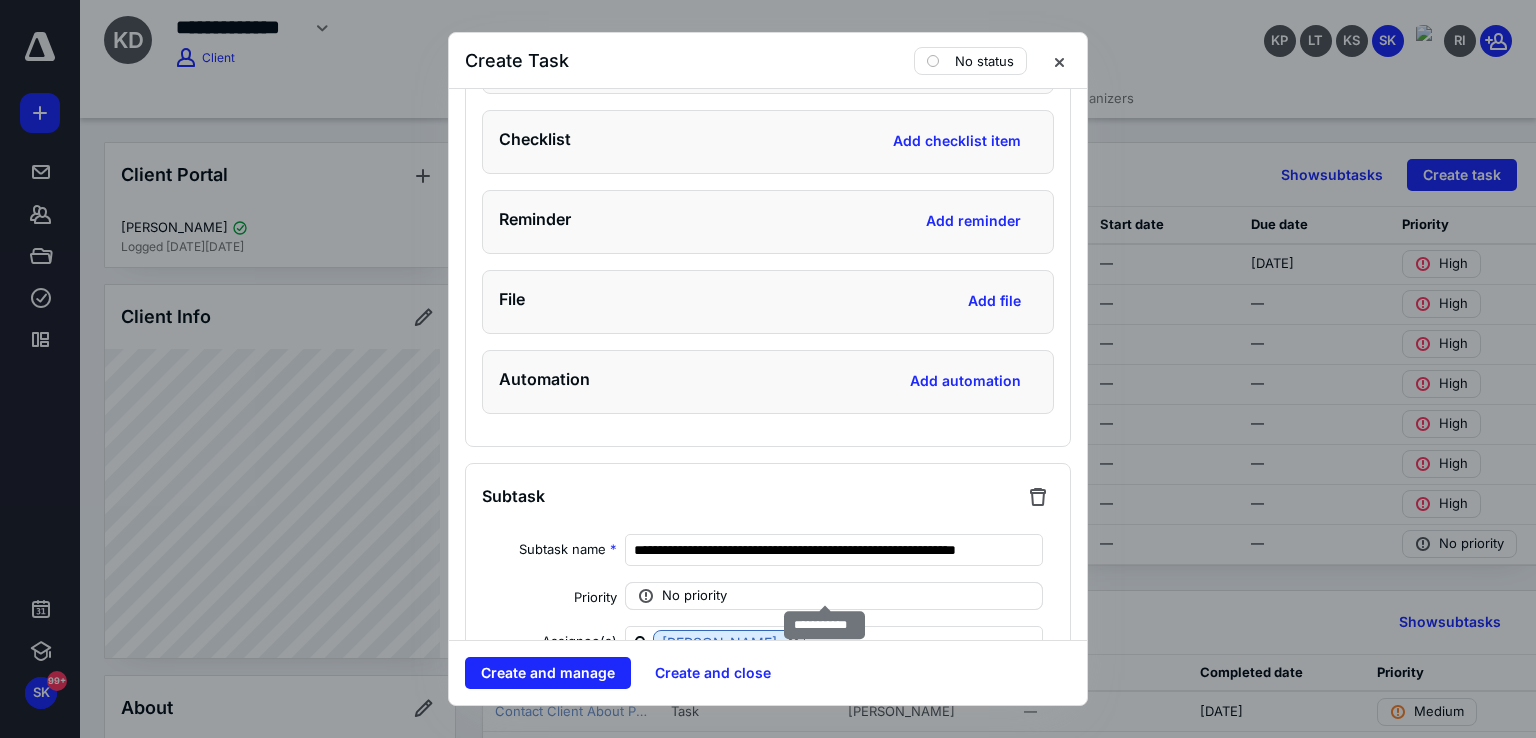 click on "No priority" at bounding box center [694, 596] 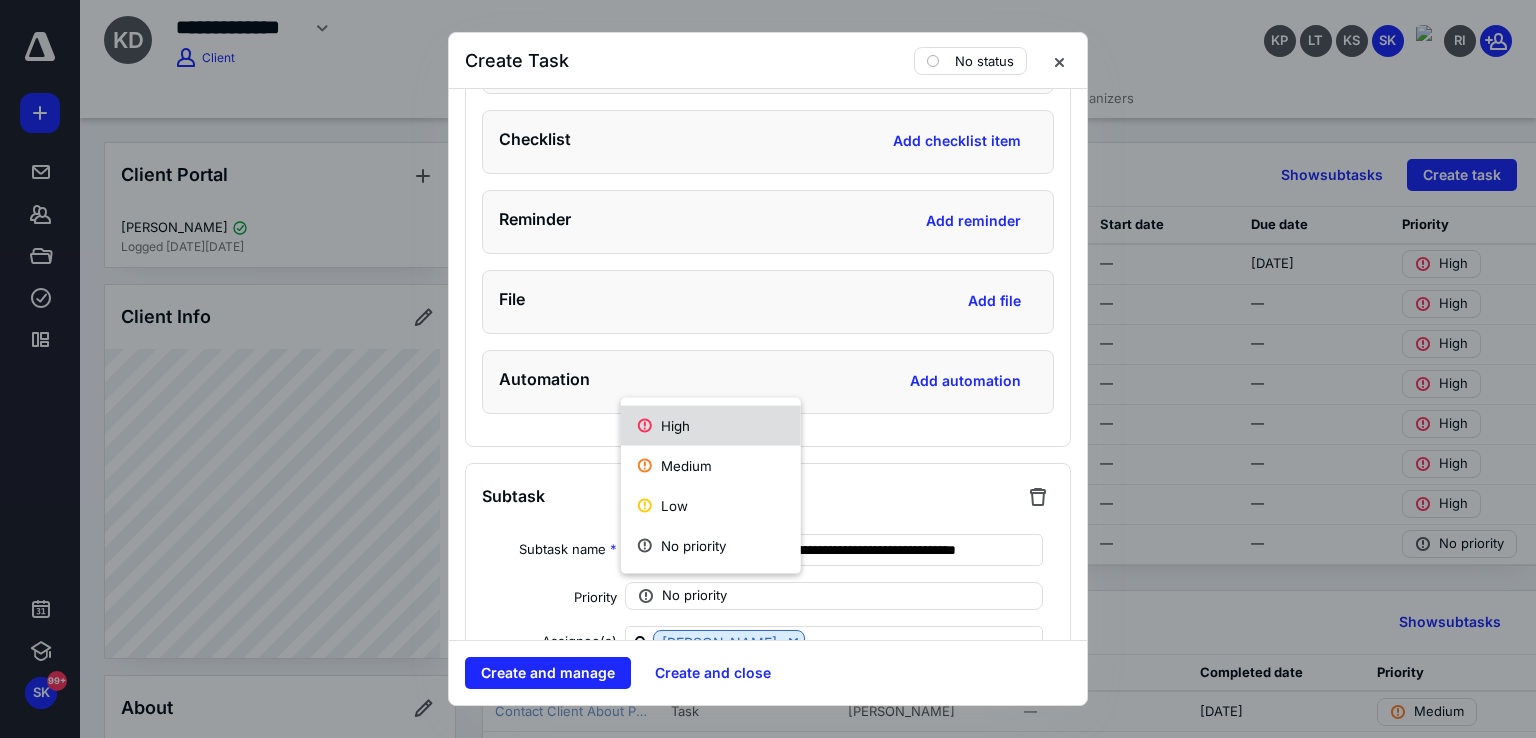 click on "High" at bounding box center (711, 426) 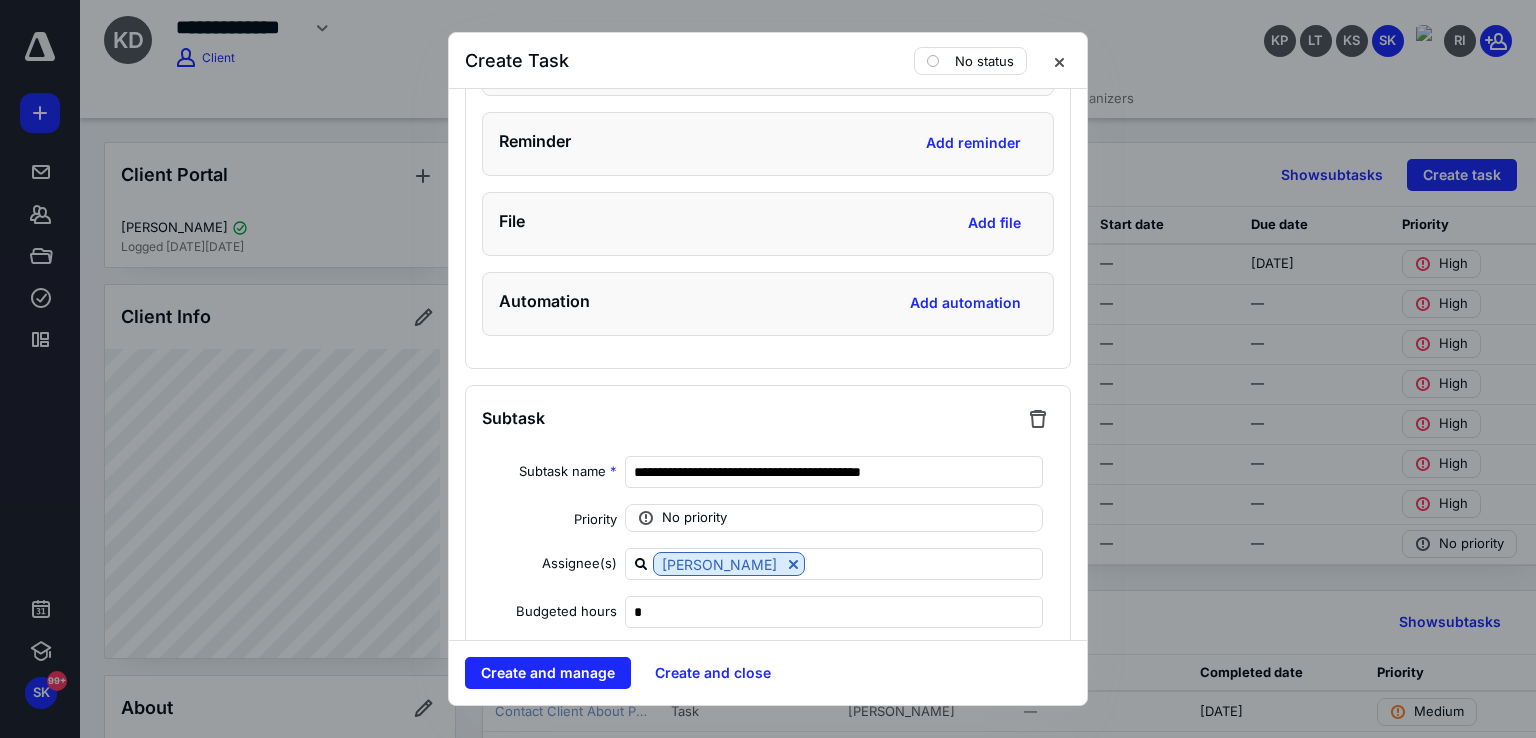 scroll, scrollTop: 5400, scrollLeft: 0, axis: vertical 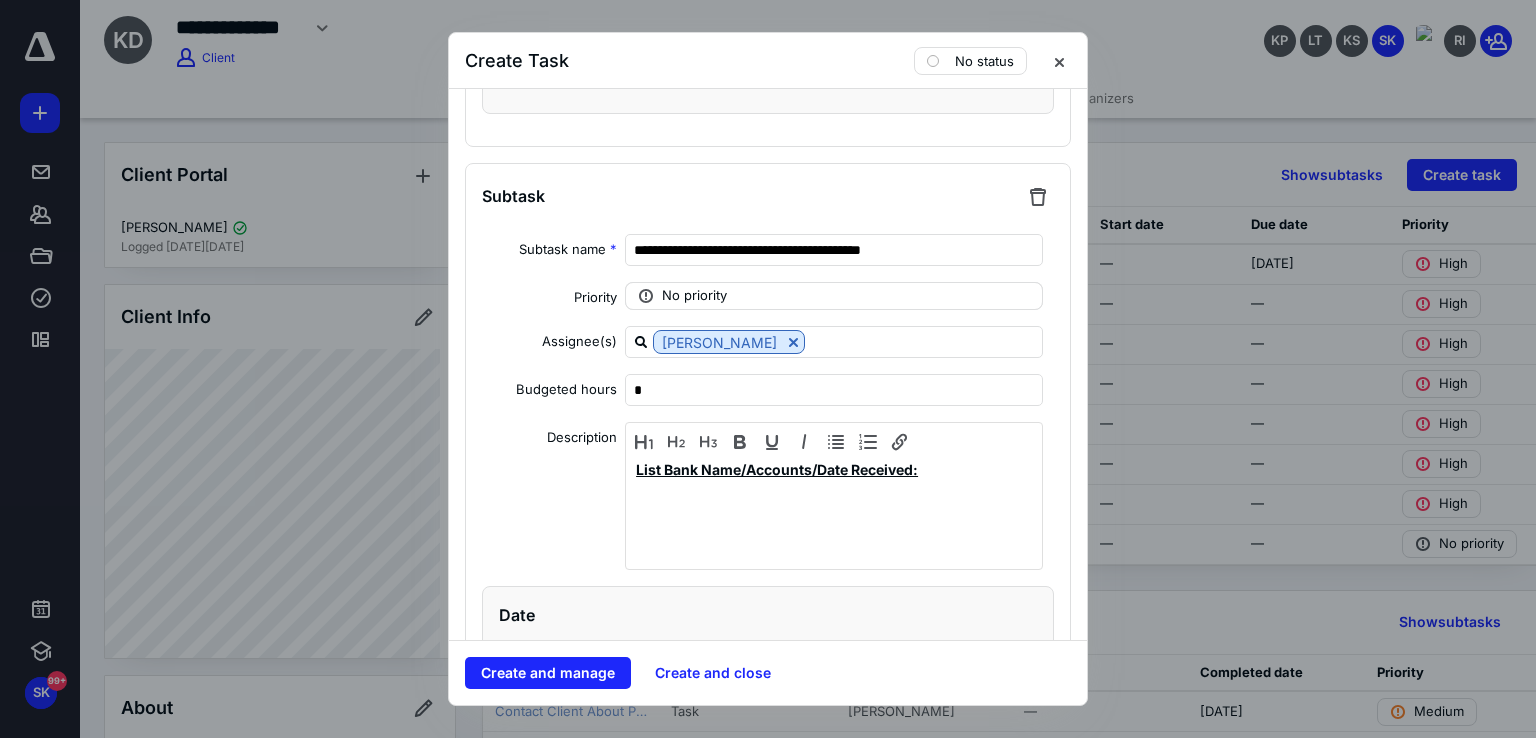 click on "No priority" at bounding box center [834, 296] 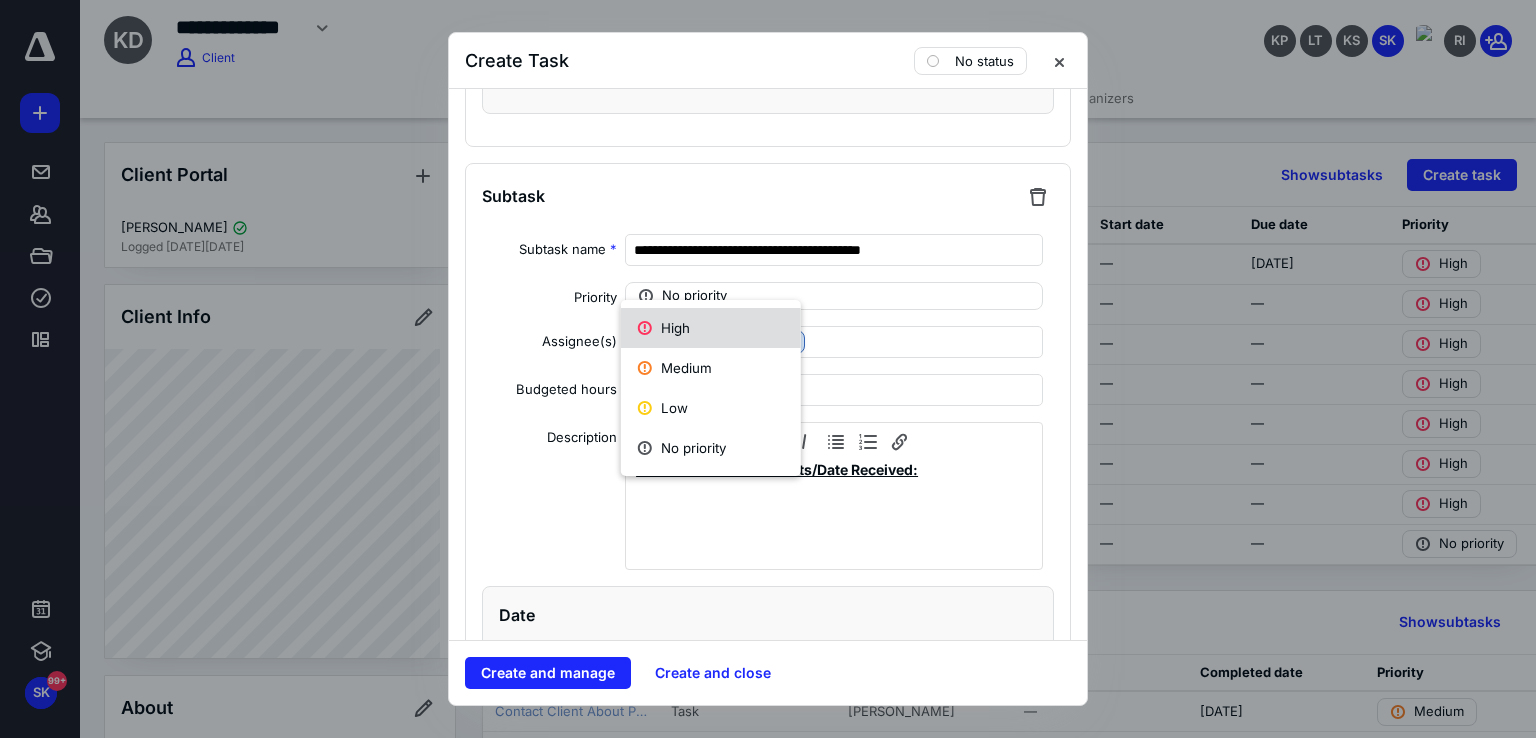 click on "High" at bounding box center [711, 328] 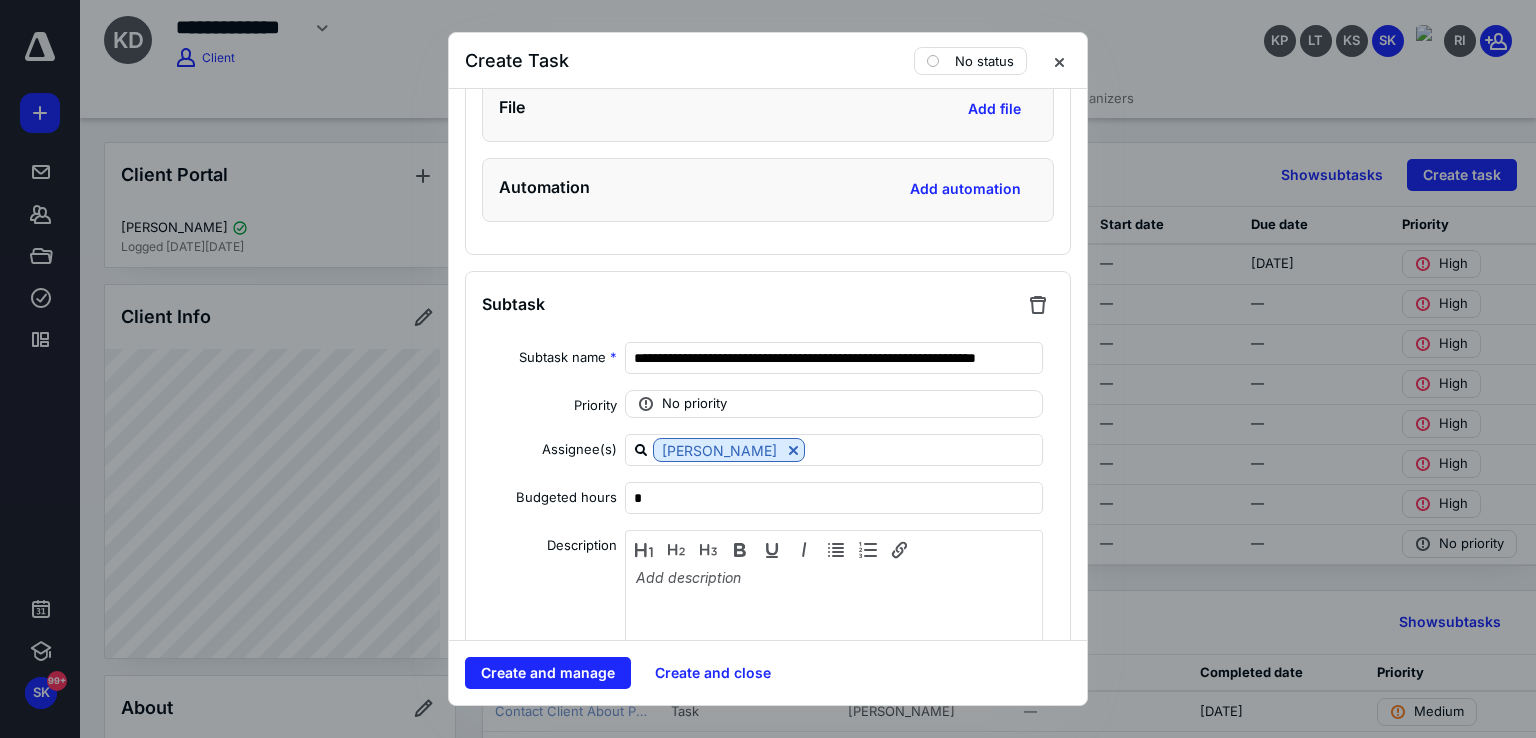 scroll, scrollTop: 6300, scrollLeft: 0, axis: vertical 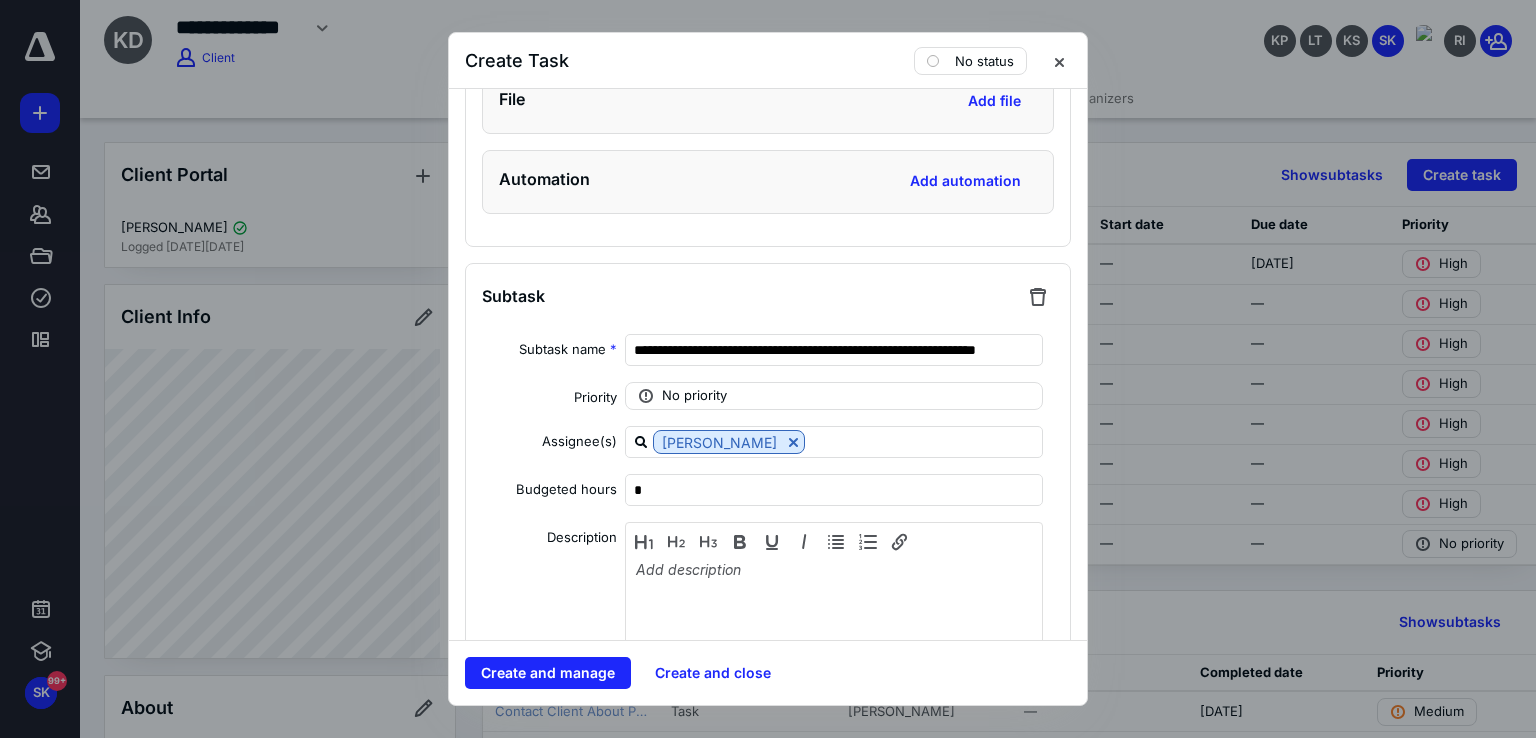 click on "Create and manage Create and close" at bounding box center (768, 673) 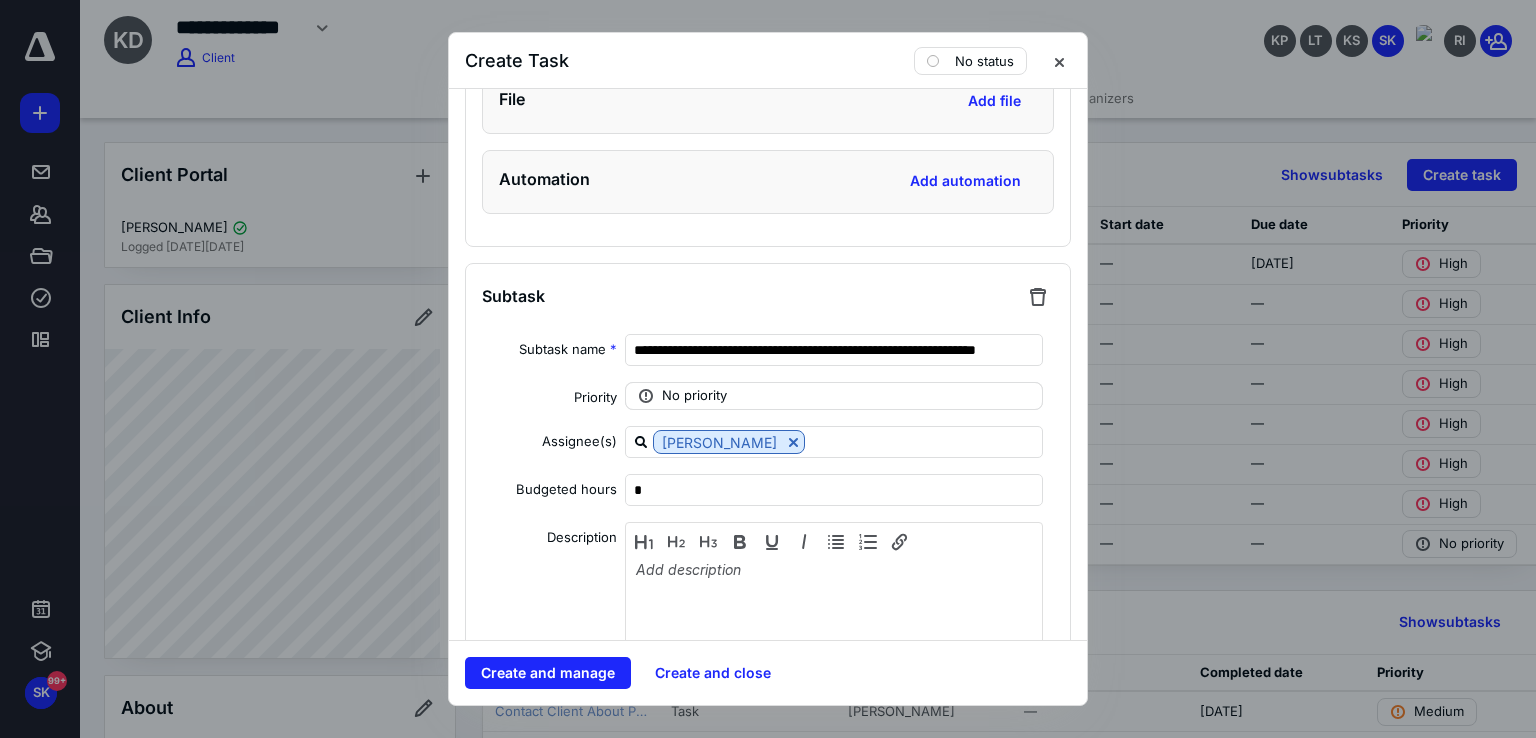click on "No priority" at bounding box center [694, 396] 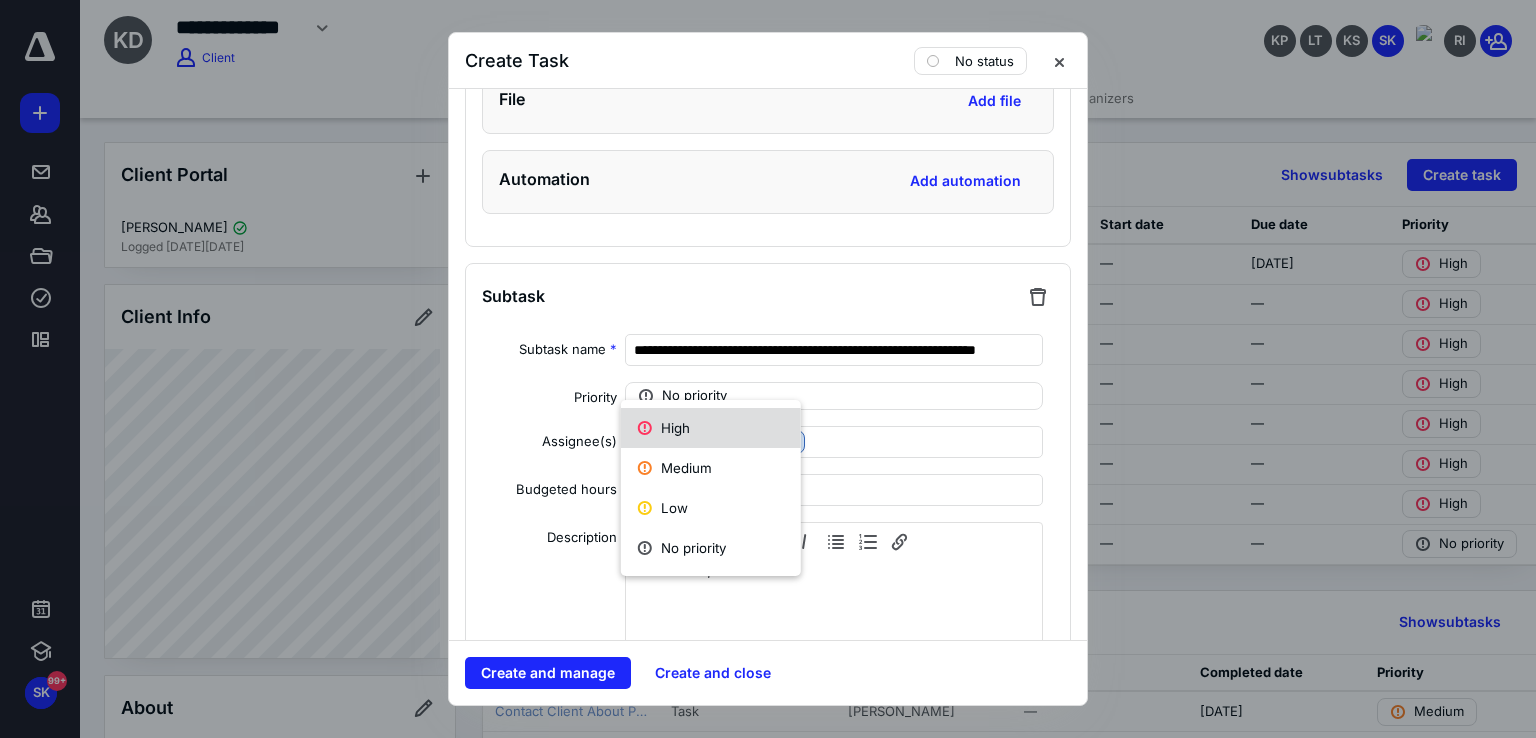 click on "High" at bounding box center (711, 428) 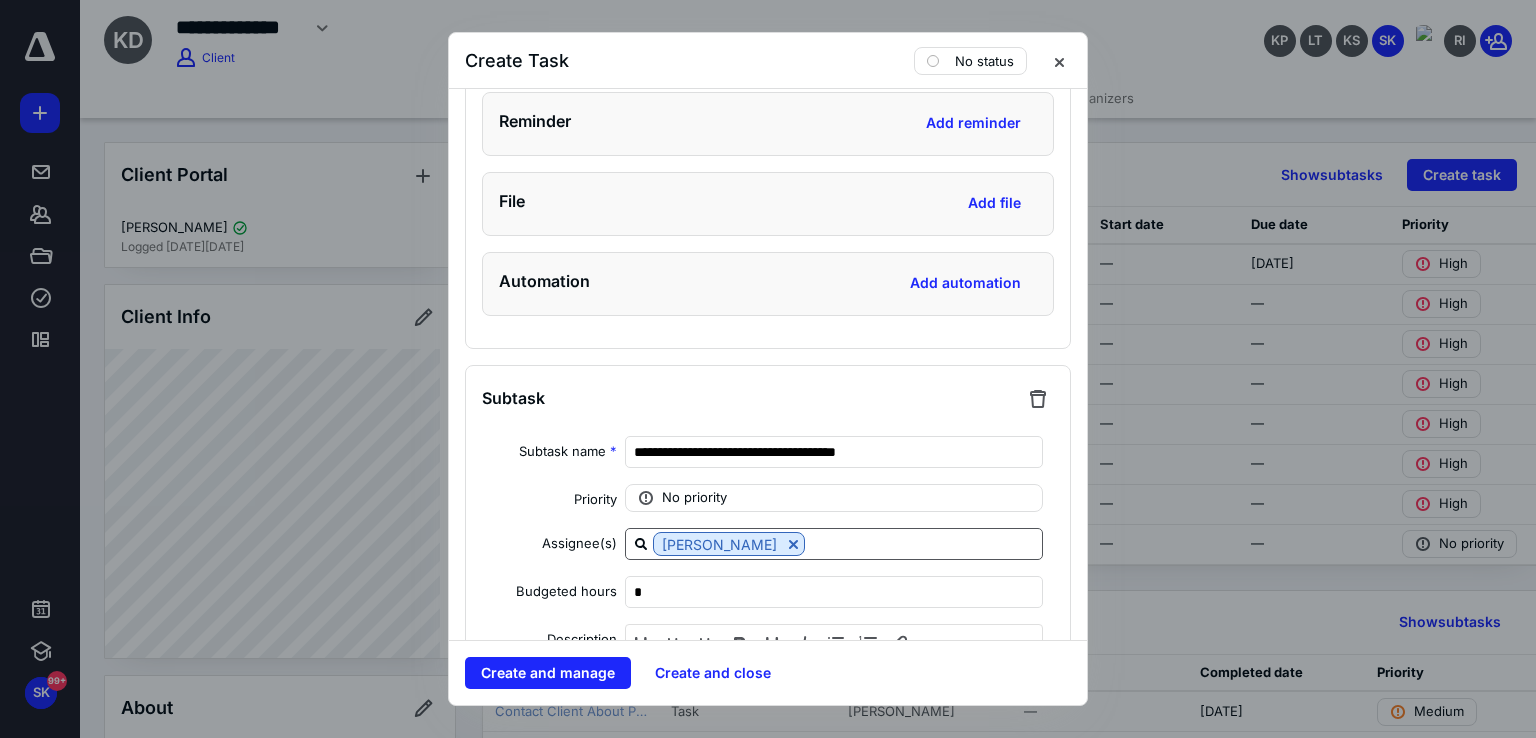 scroll, scrollTop: 7200, scrollLeft: 0, axis: vertical 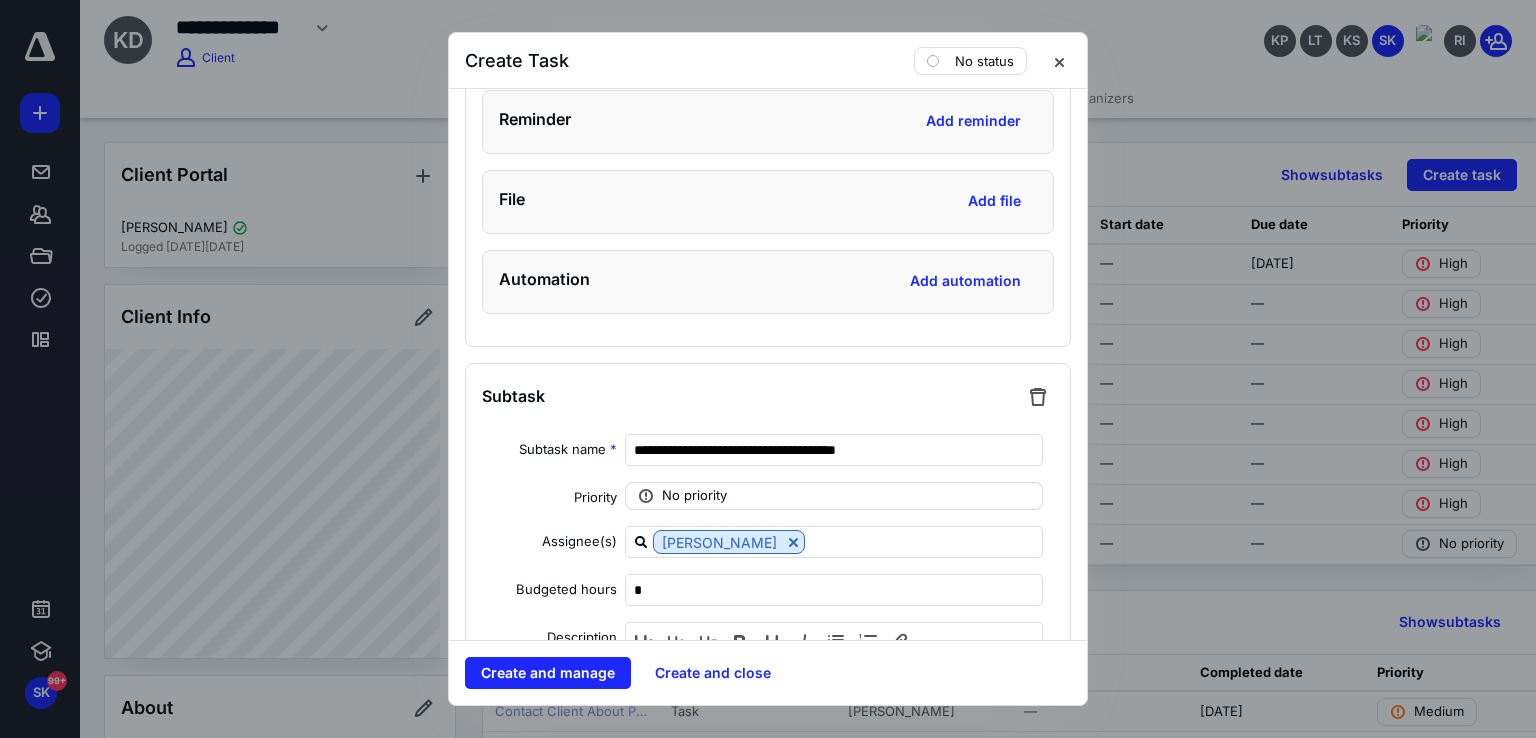 click on "No priority" at bounding box center (694, 496) 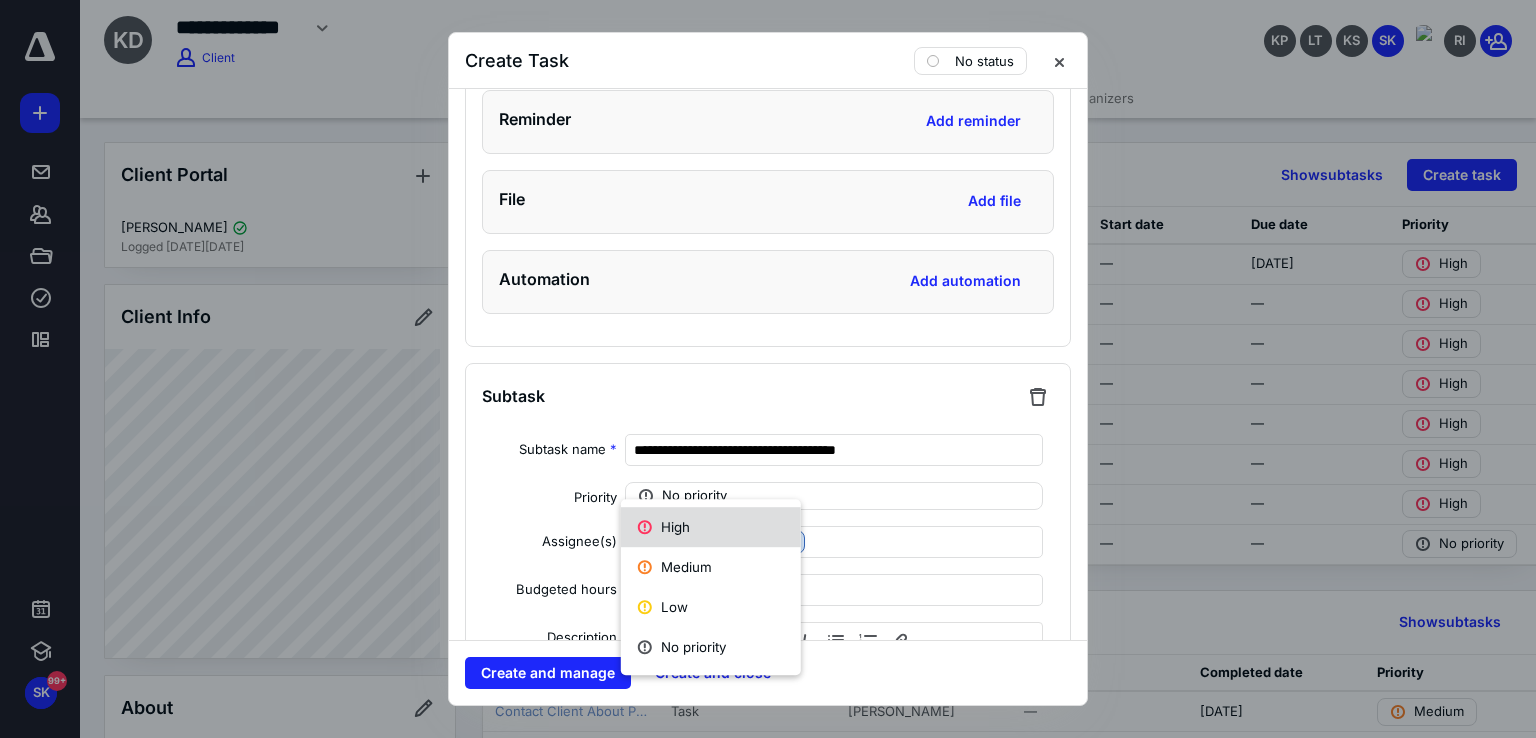 click on "High" at bounding box center [711, 527] 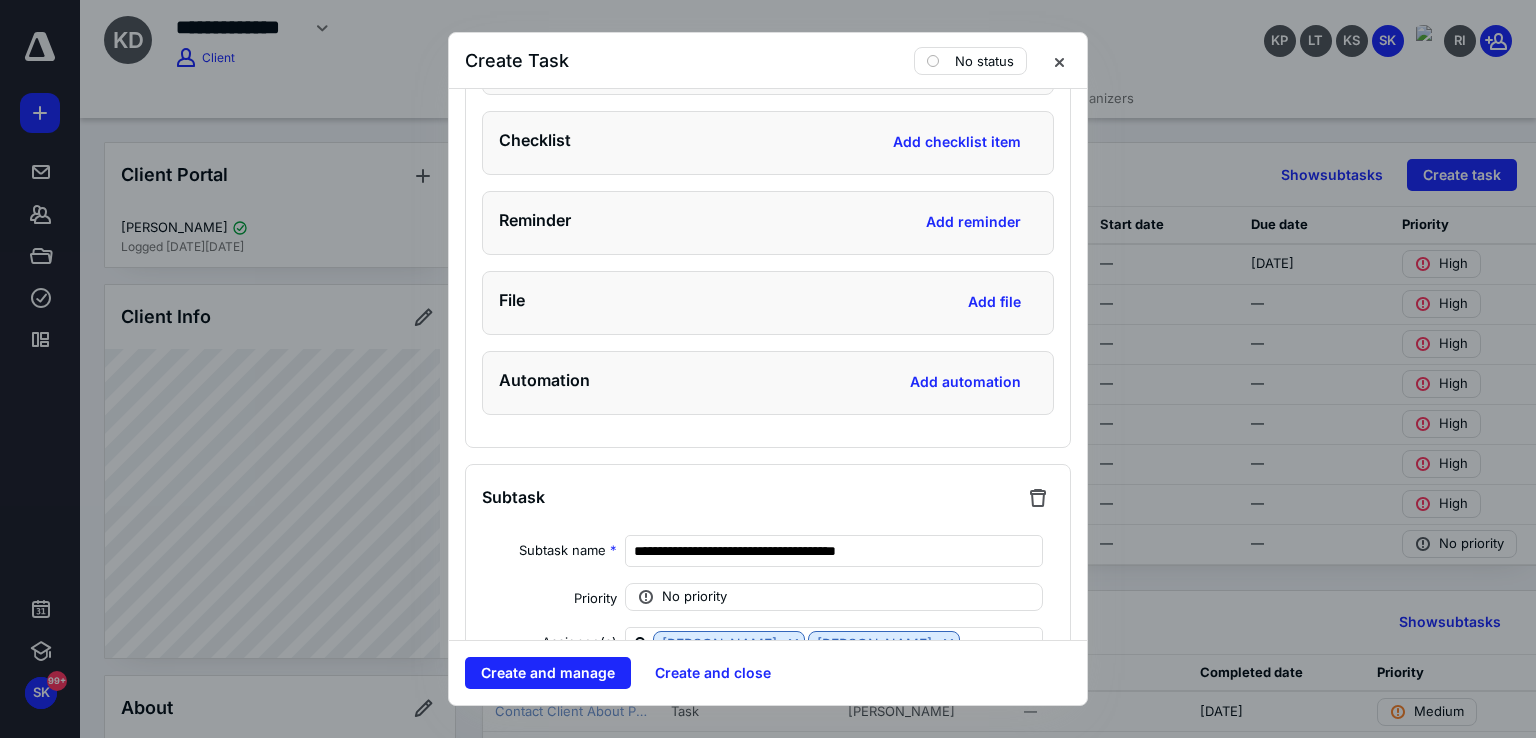 scroll, scrollTop: 8100, scrollLeft: 0, axis: vertical 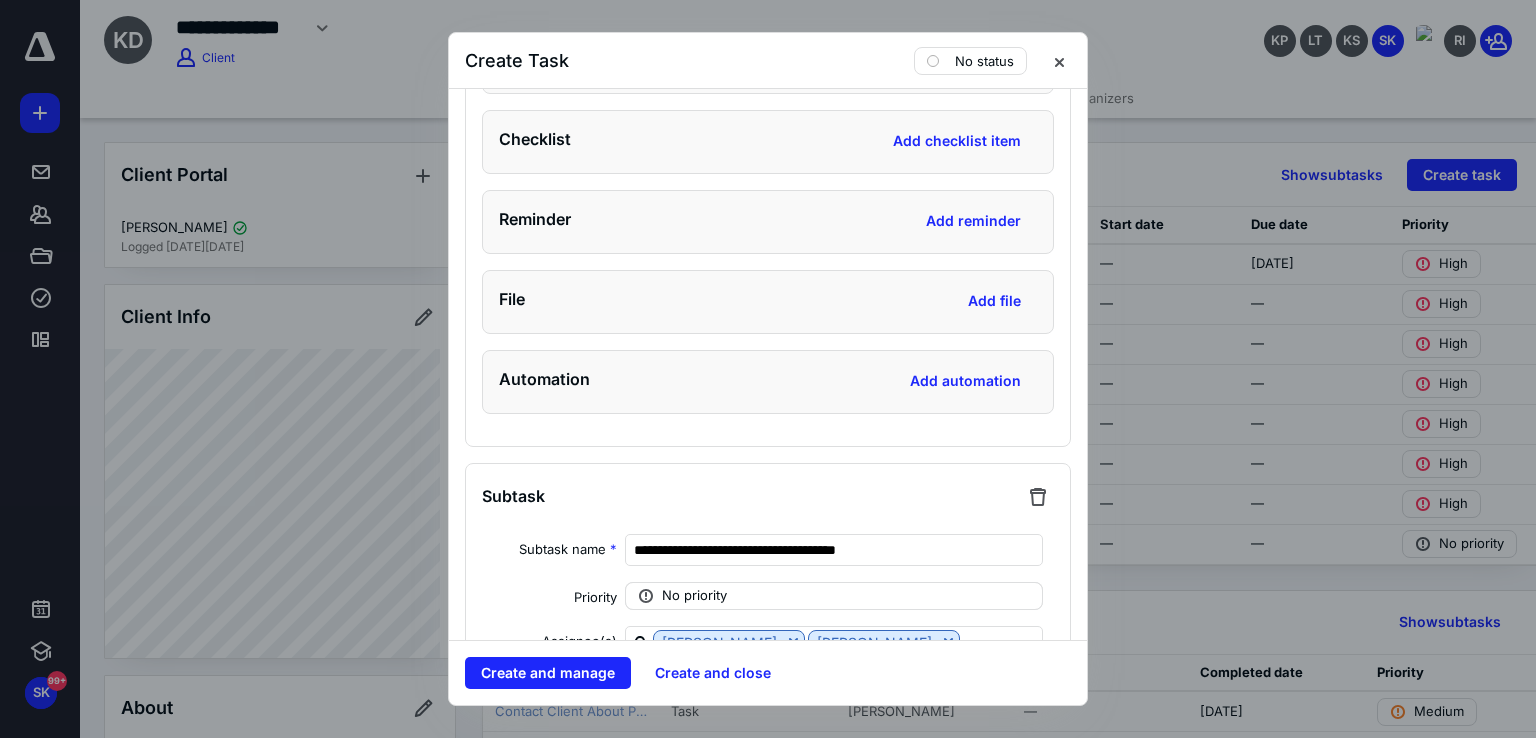 click on "No priority" at bounding box center [694, 596] 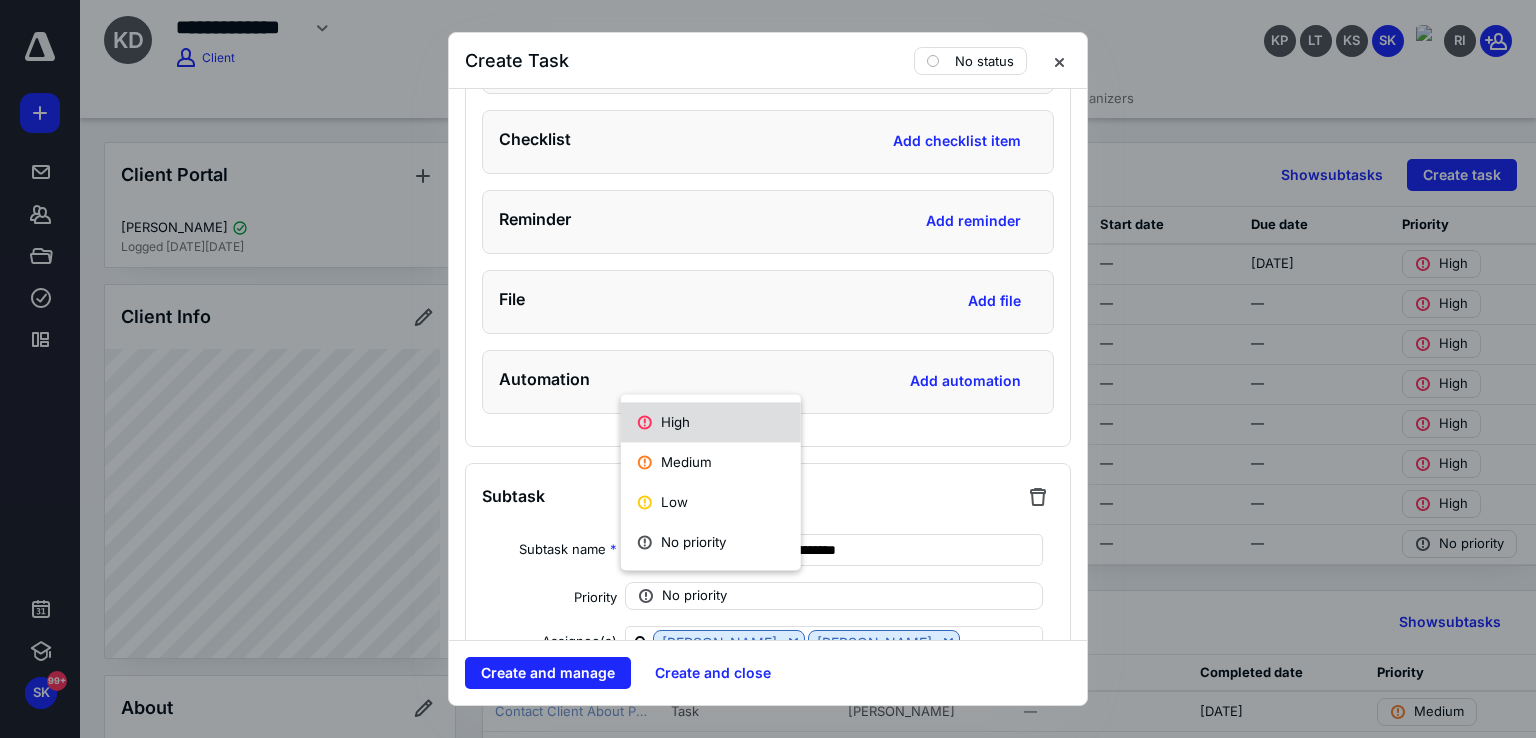 click on "High" at bounding box center [711, 422] 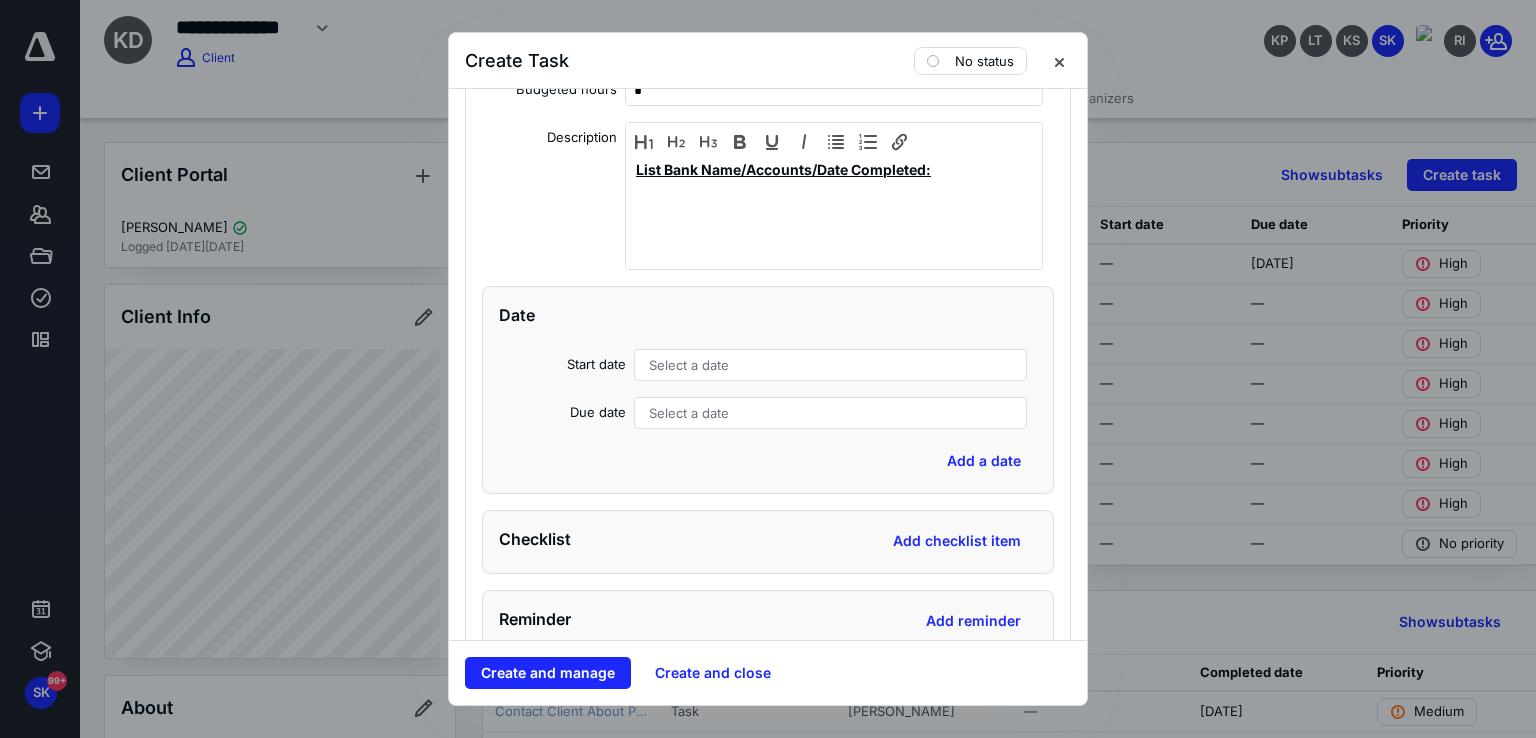 scroll, scrollTop: 9100, scrollLeft: 0, axis: vertical 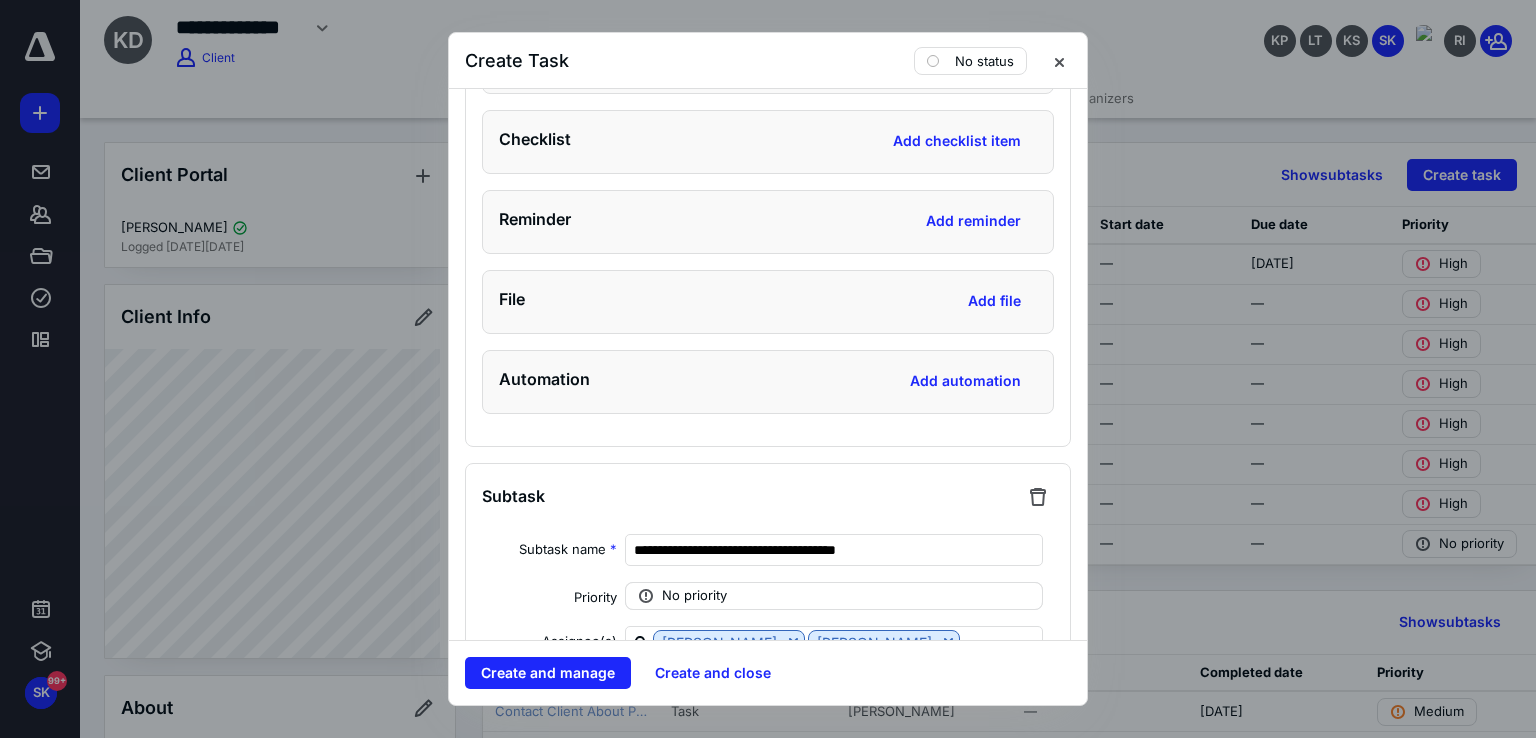 click on "No priority" at bounding box center [834, 596] 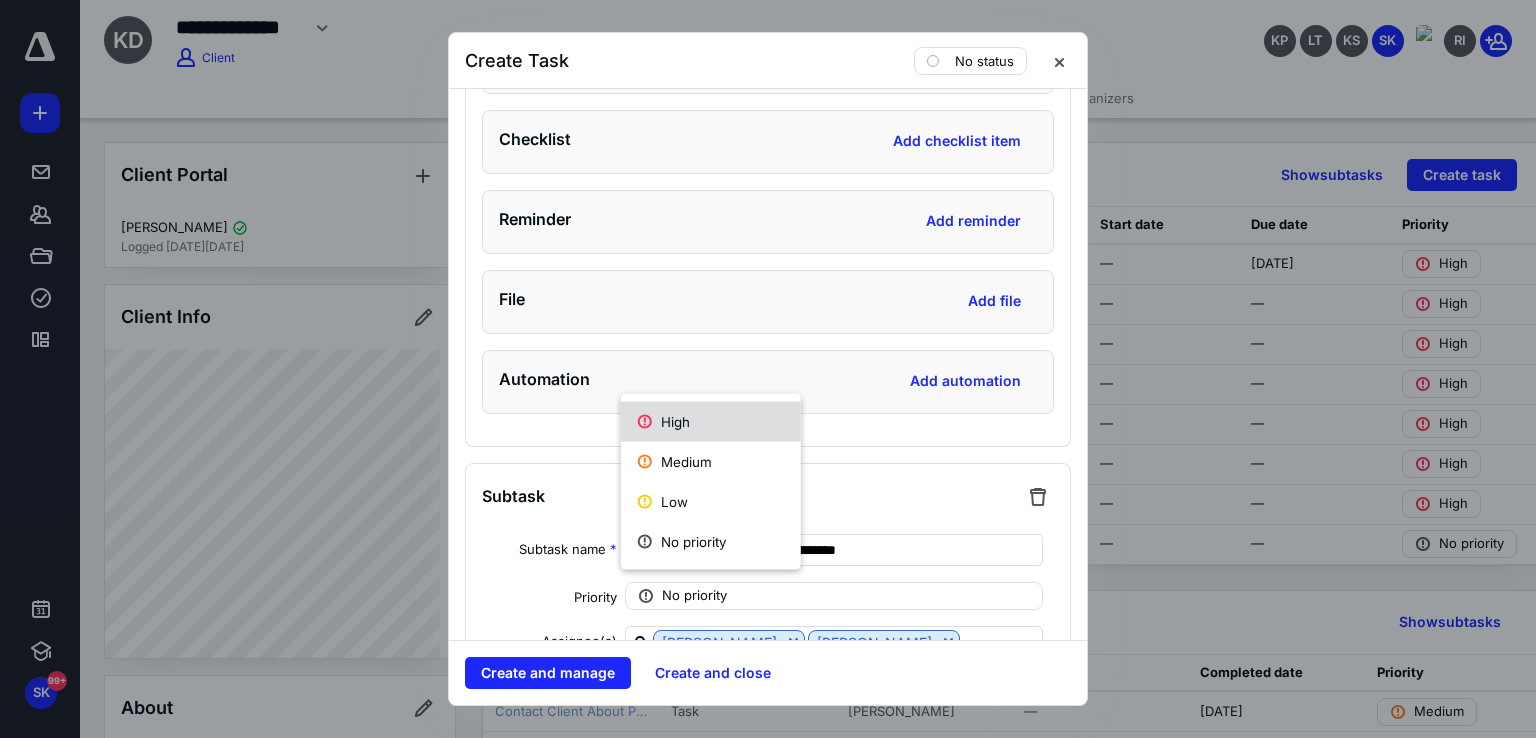 click on "High" at bounding box center (711, 422) 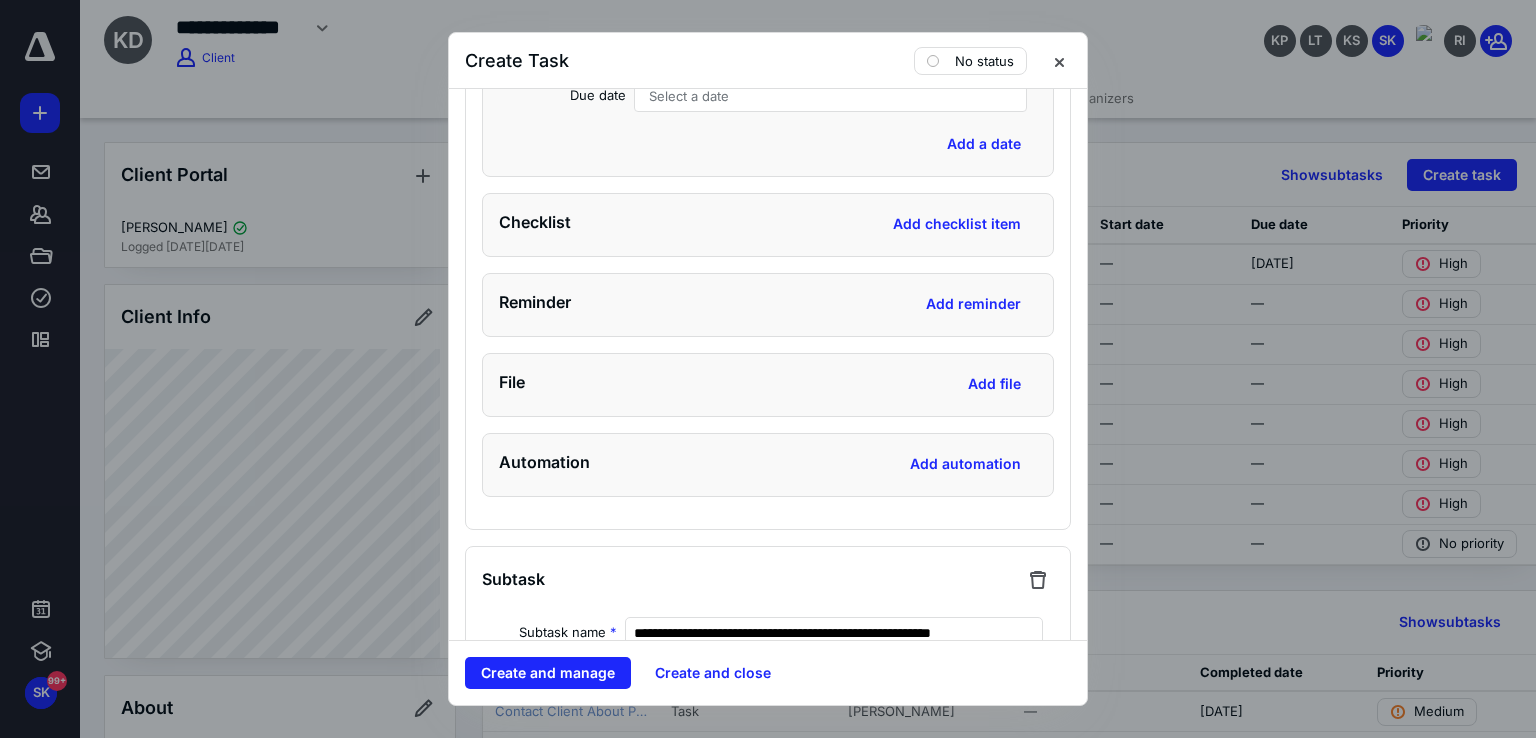 scroll, scrollTop: 10100, scrollLeft: 0, axis: vertical 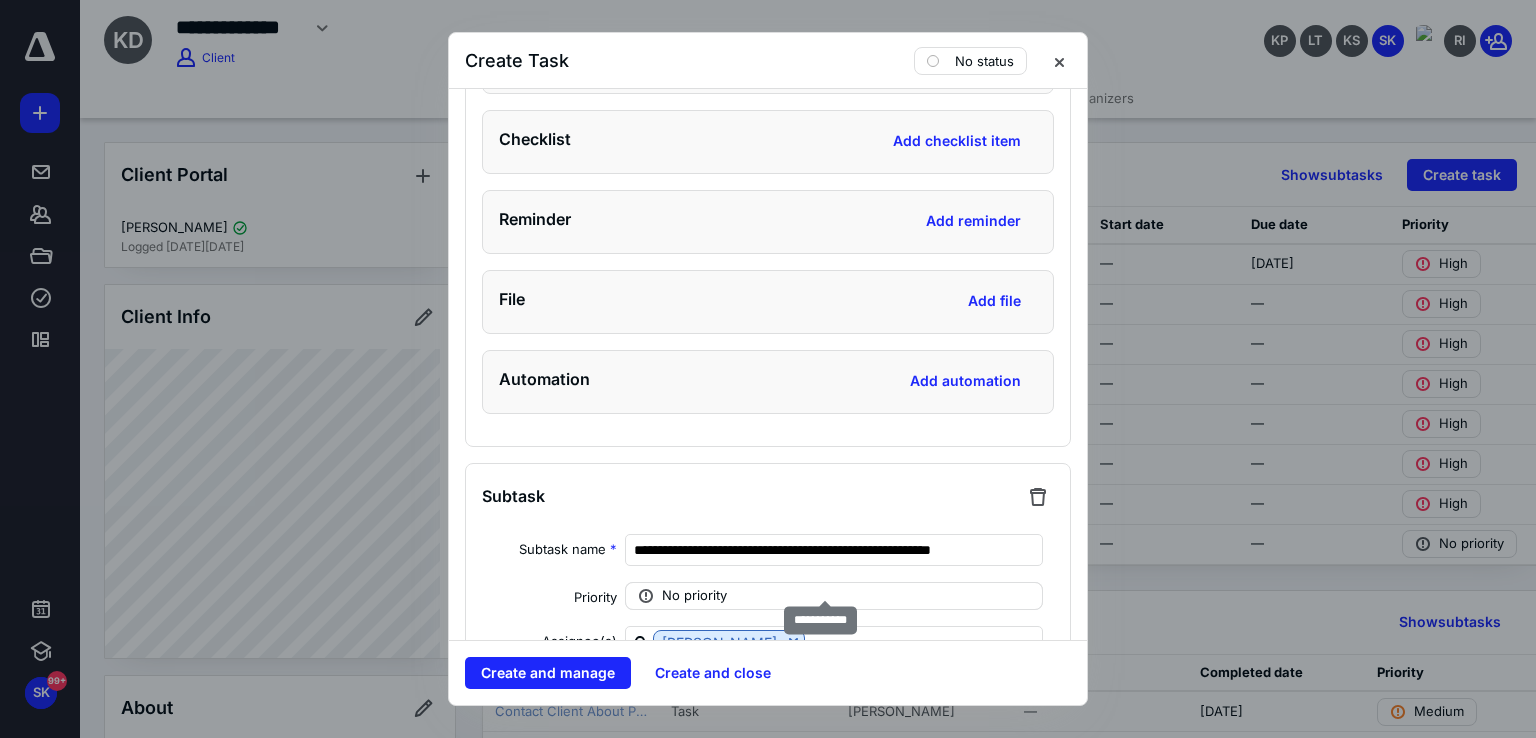 click on "No priority" at bounding box center [694, 596] 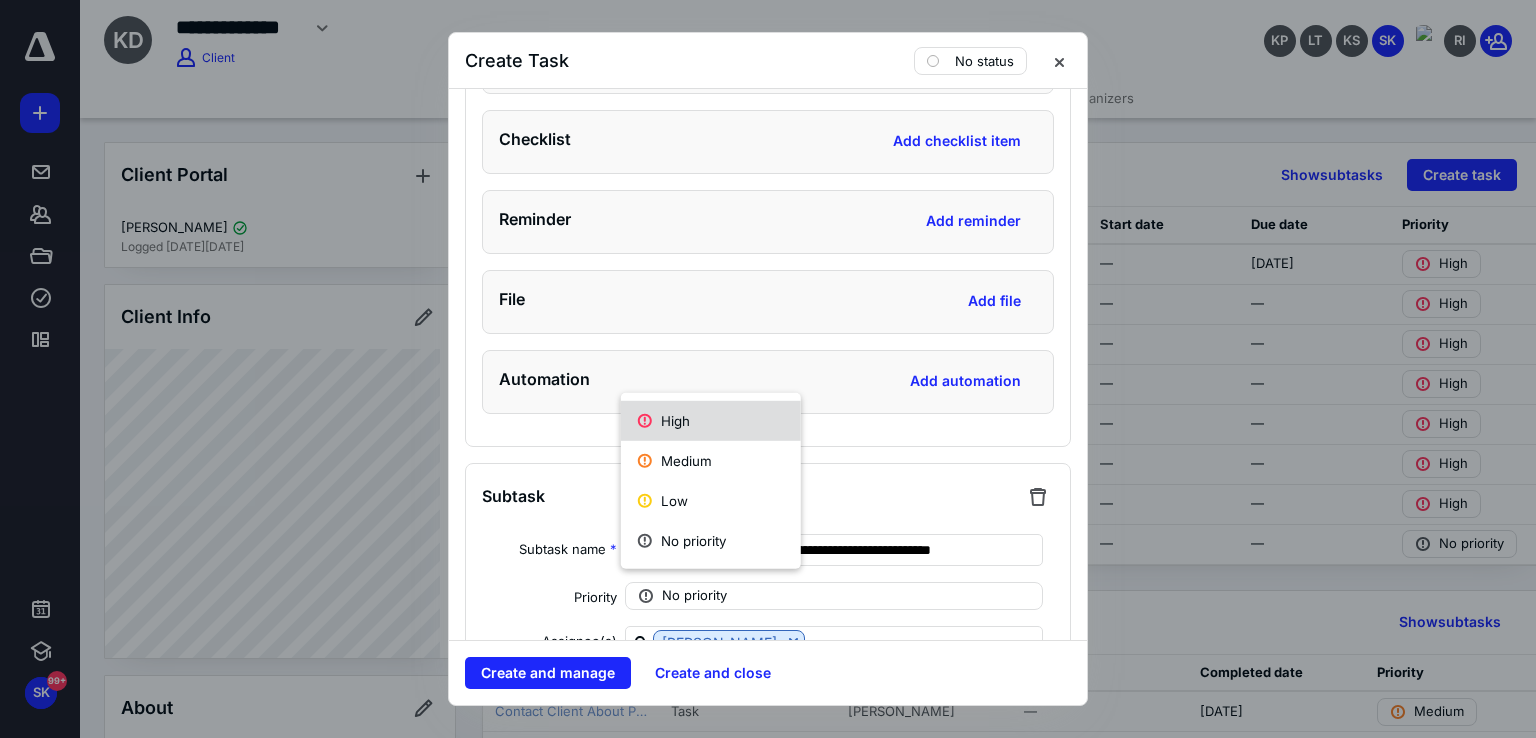 click on "High" at bounding box center (711, 421) 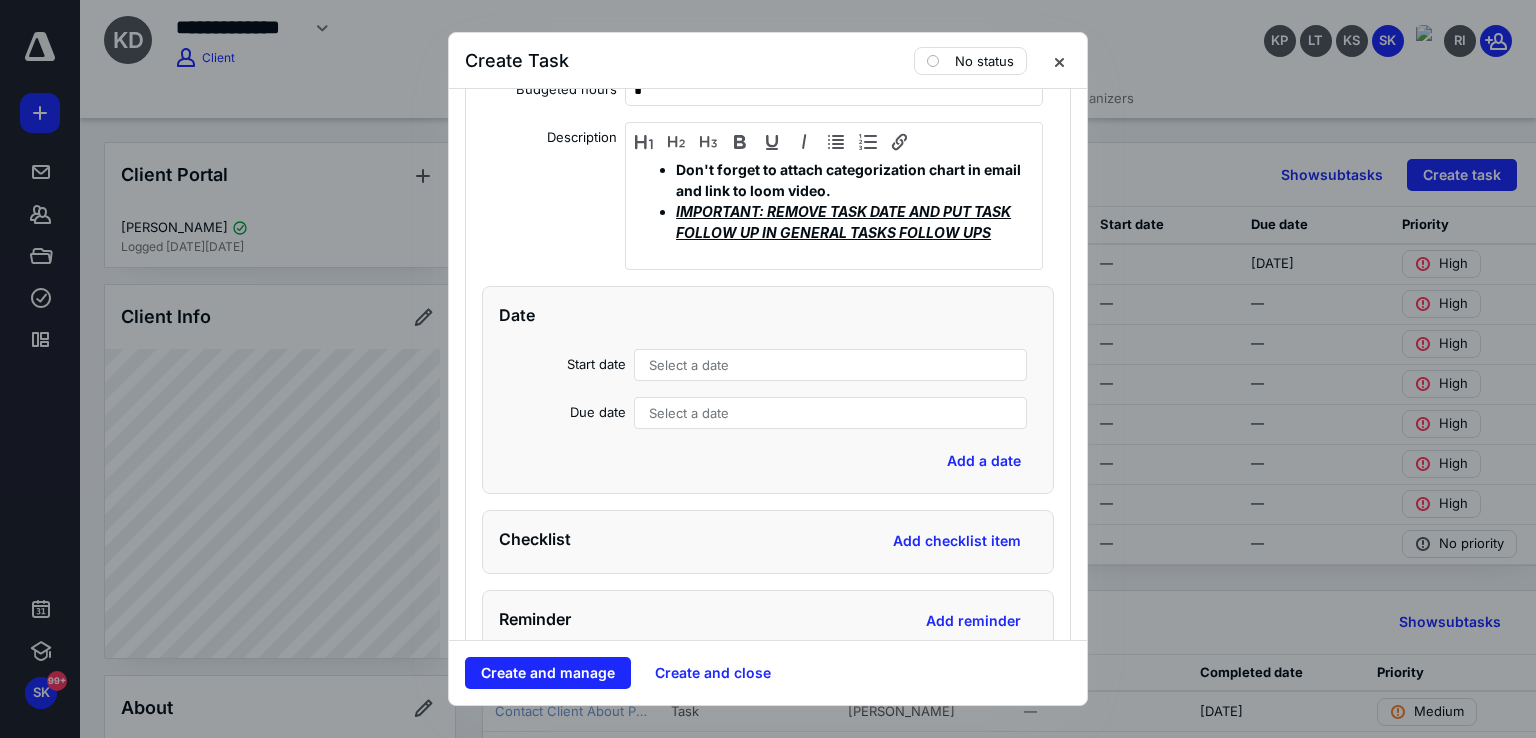 scroll, scrollTop: 11200, scrollLeft: 0, axis: vertical 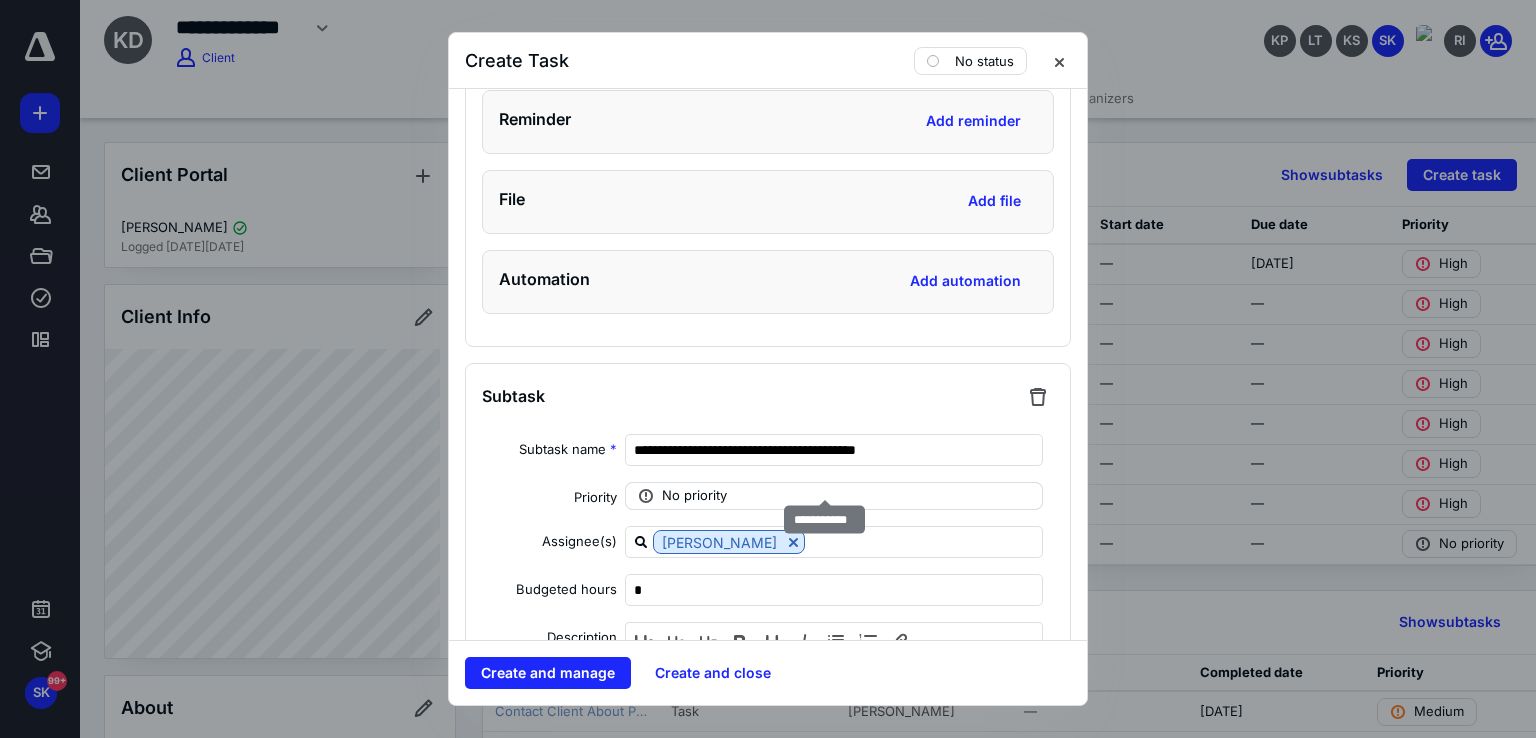click on "No priority" at bounding box center [694, 496] 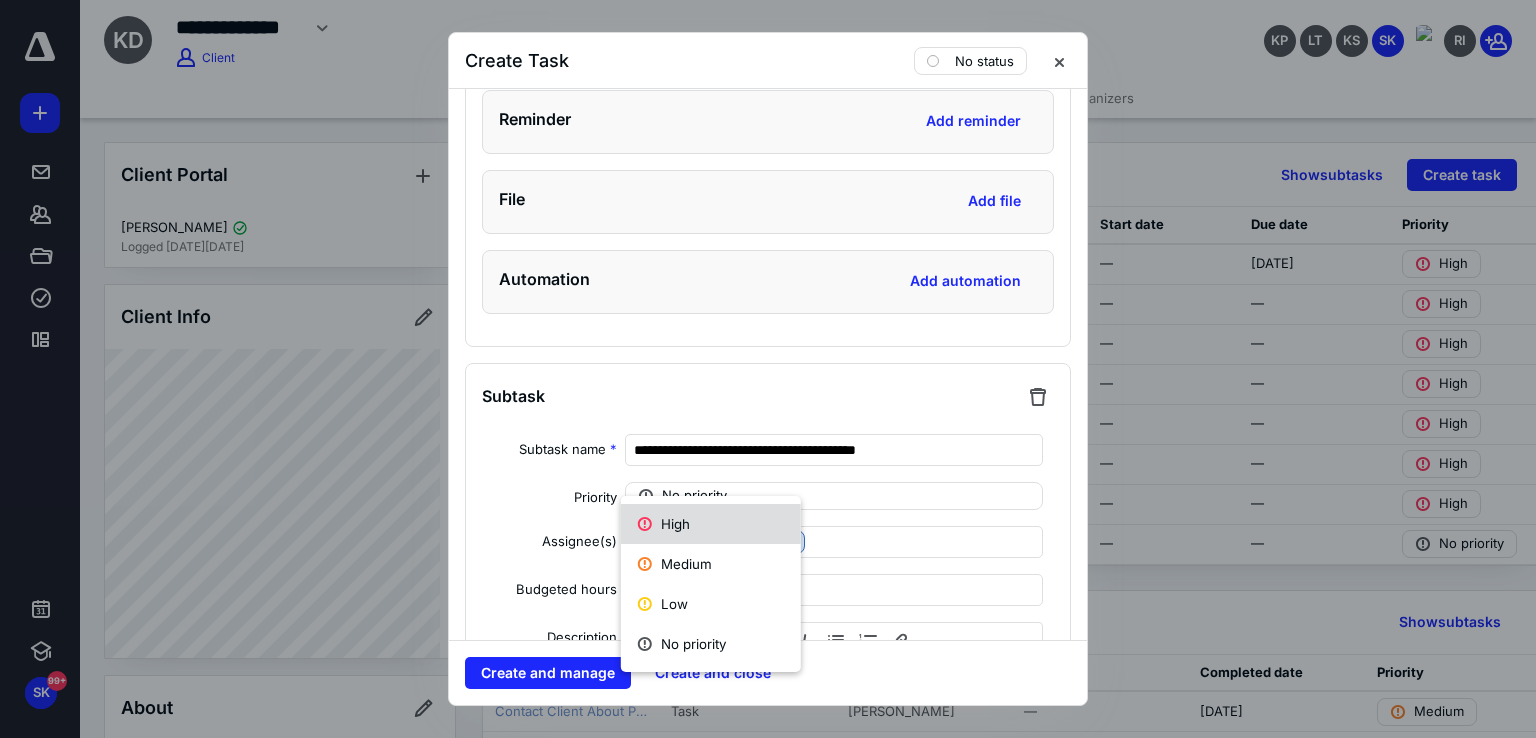 click on "High" at bounding box center [711, 524] 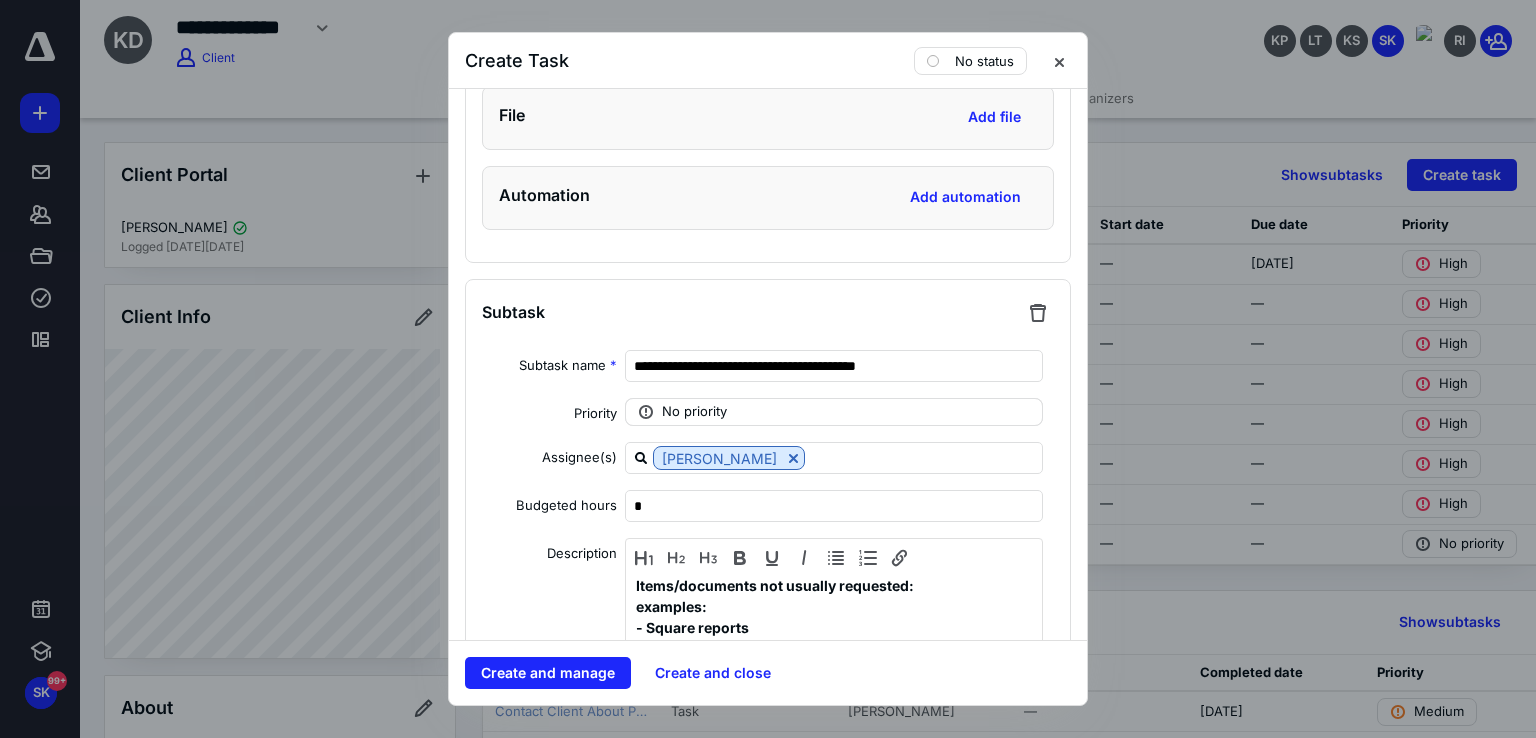 scroll, scrollTop: 12300, scrollLeft: 0, axis: vertical 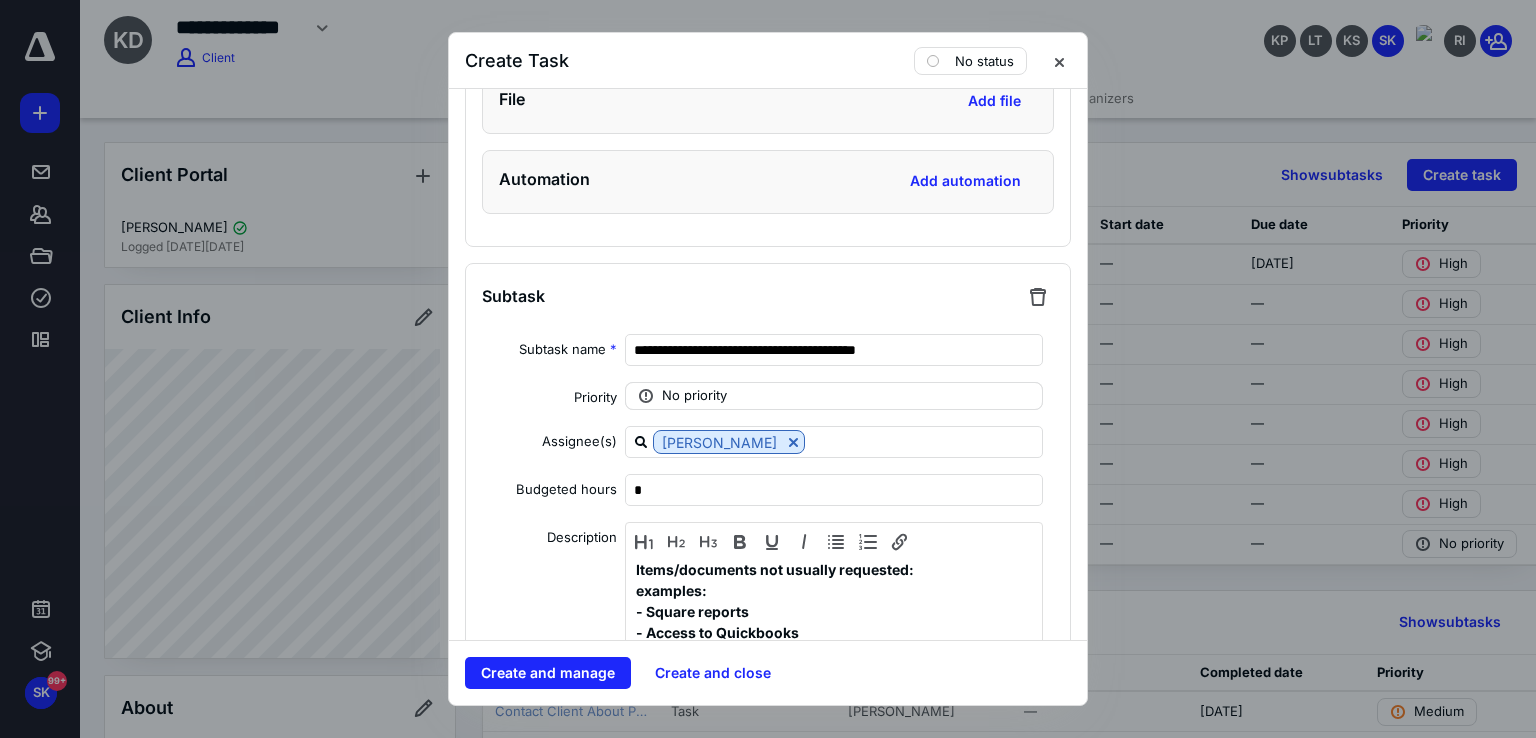 click on "No priority" at bounding box center [694, 396] 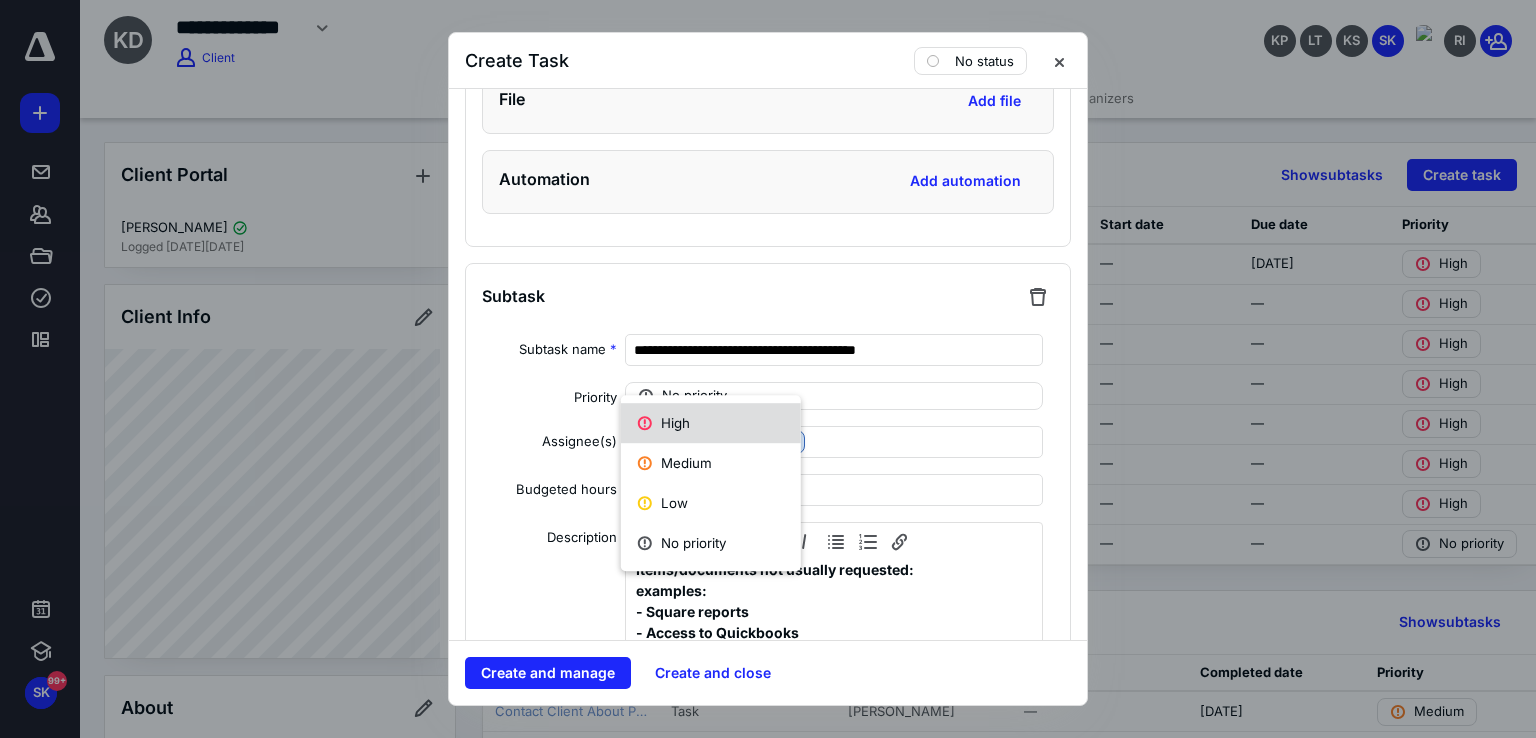 click on "High" at bounding box center [711, 423] 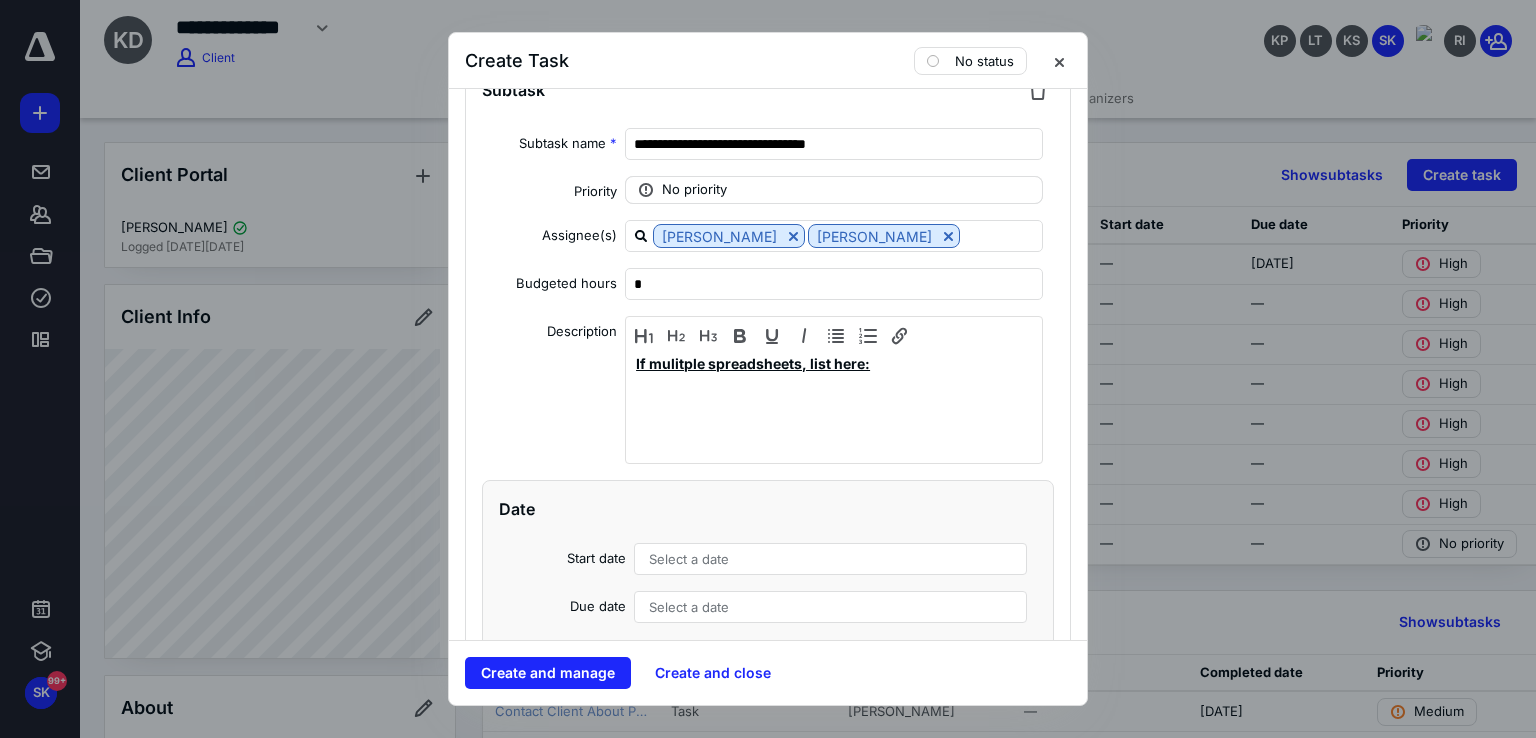 scroll, scrollTop: 13400, scrollLeft: 0, axis: vertical 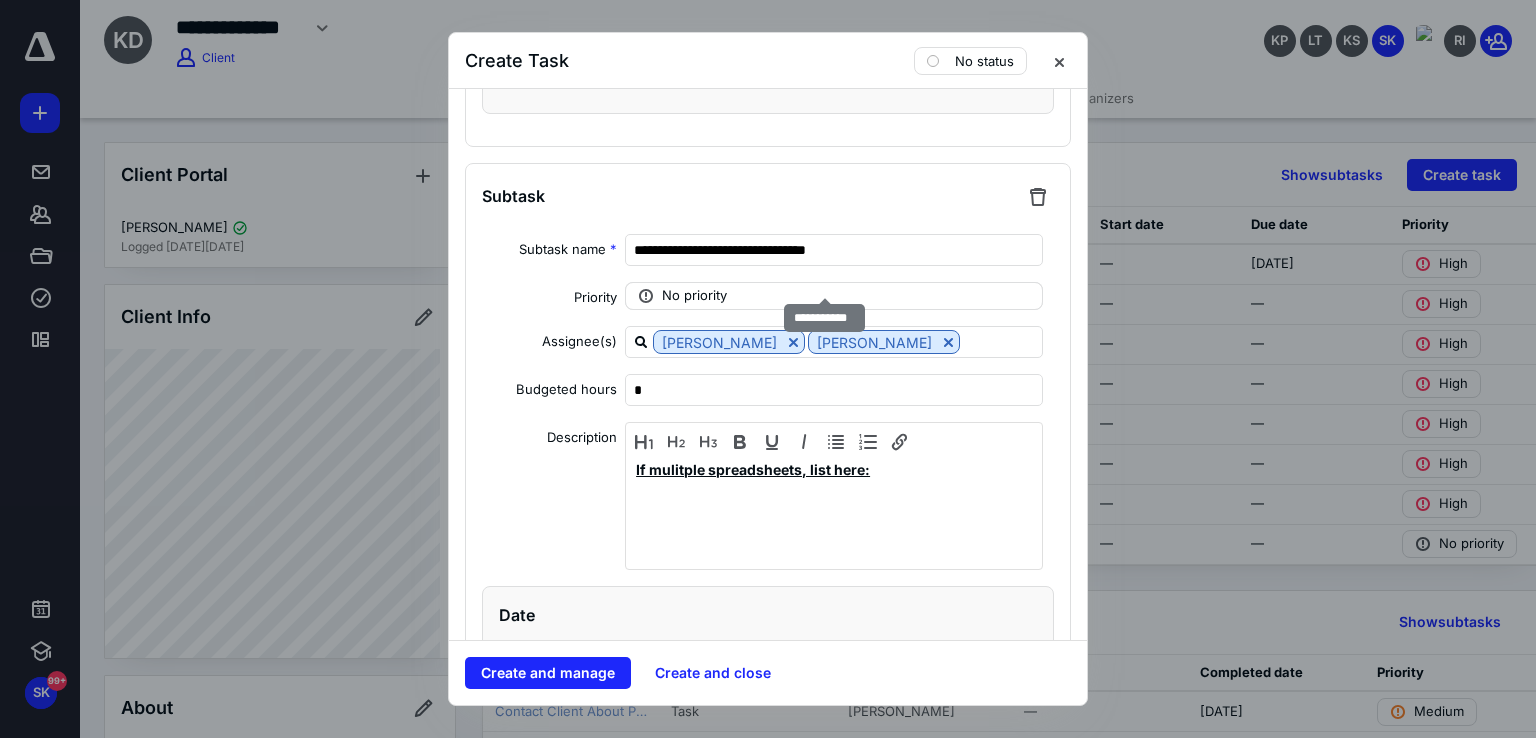 click on "No priority" at bounding box center [694, 296] 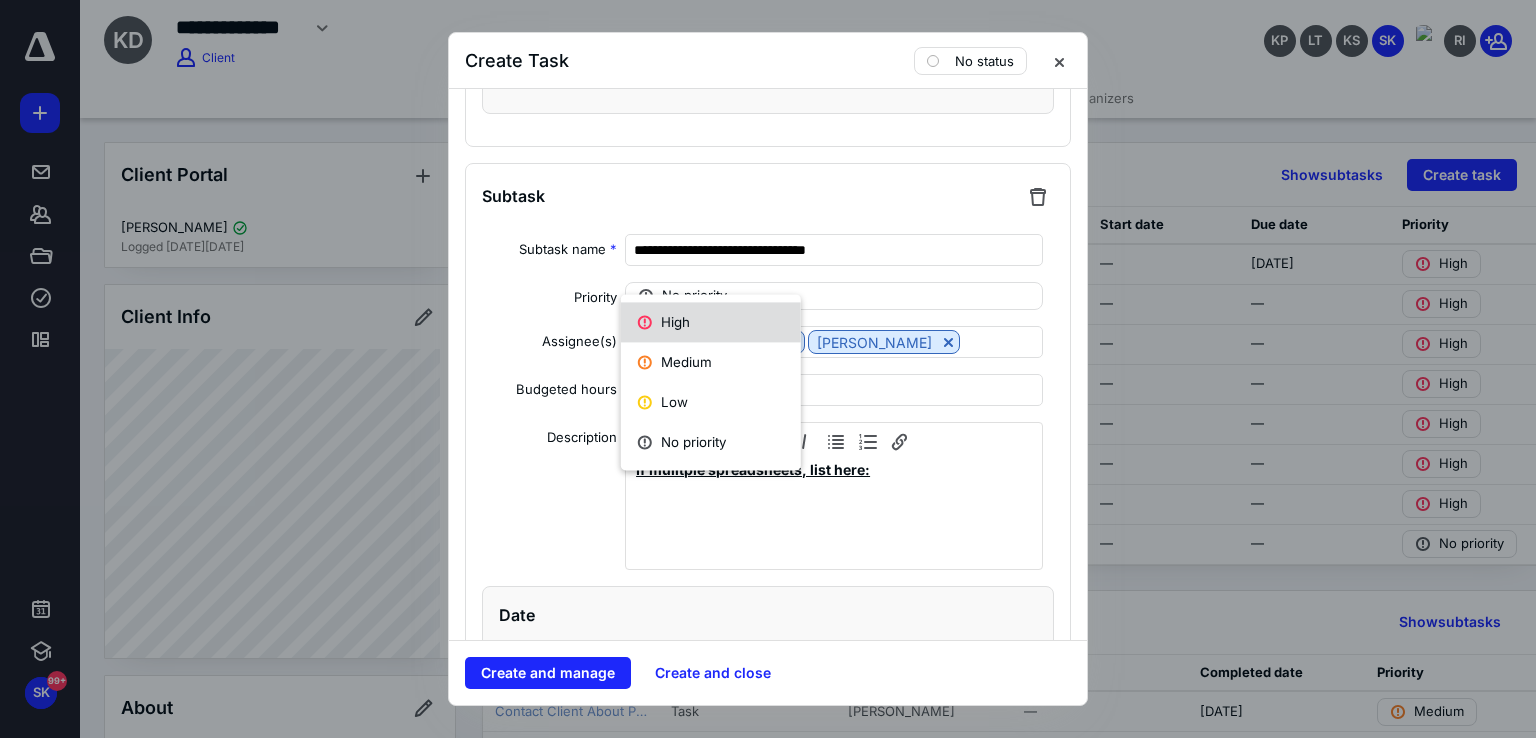 click on "High" at bounding box center [711, 322] 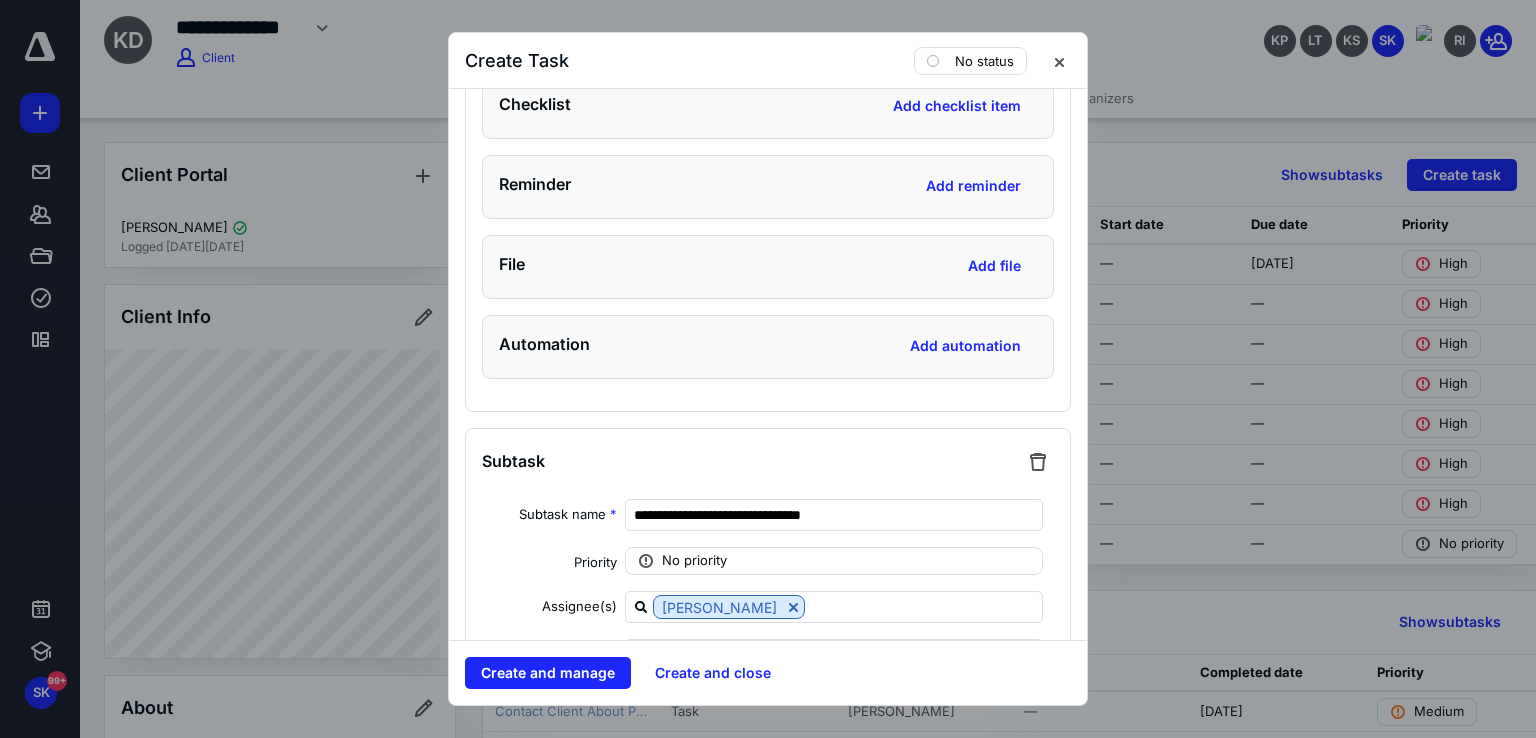 scroll, scrollTop: 14400, scrollLeft: 0, axis: vertical 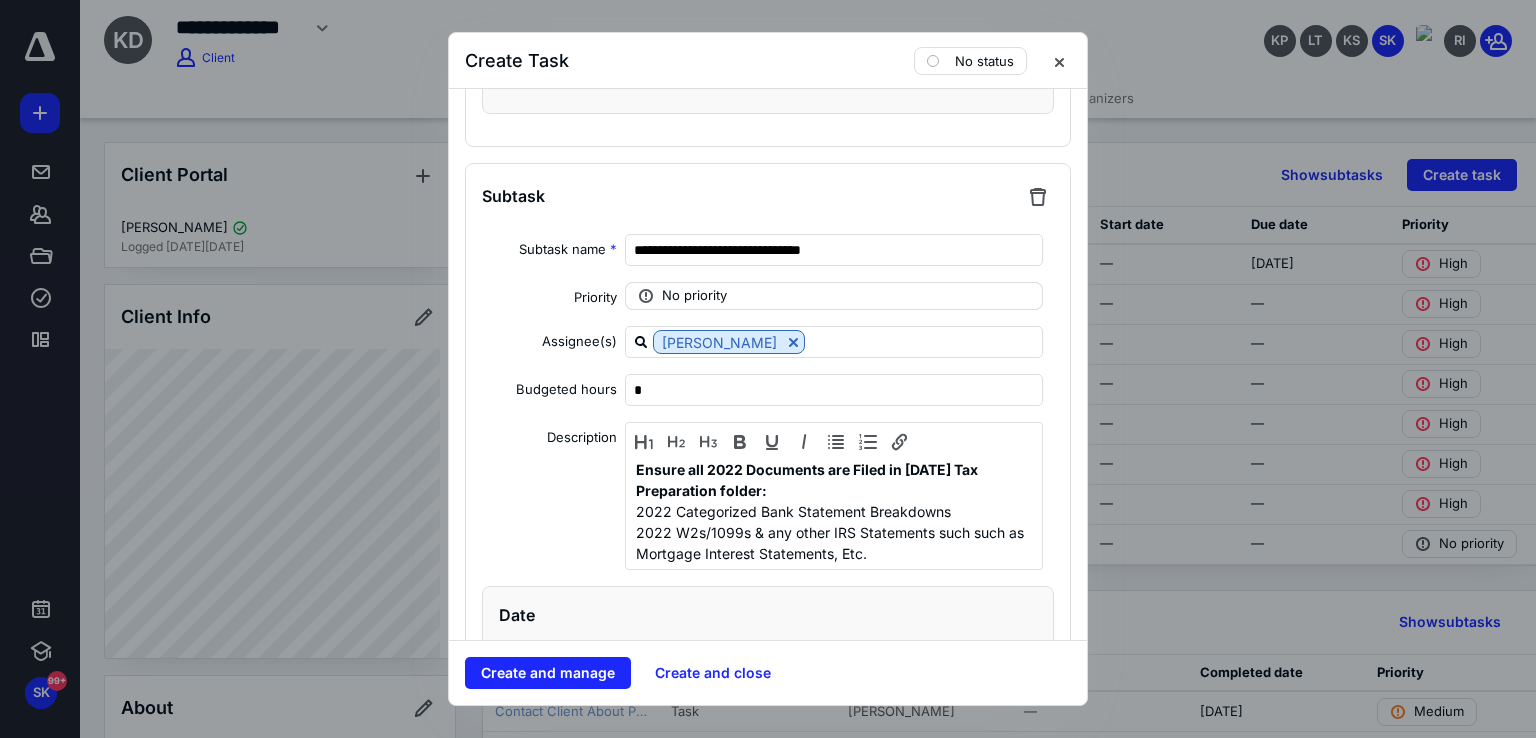 click on "No priority" at bounding box center [694, 296] 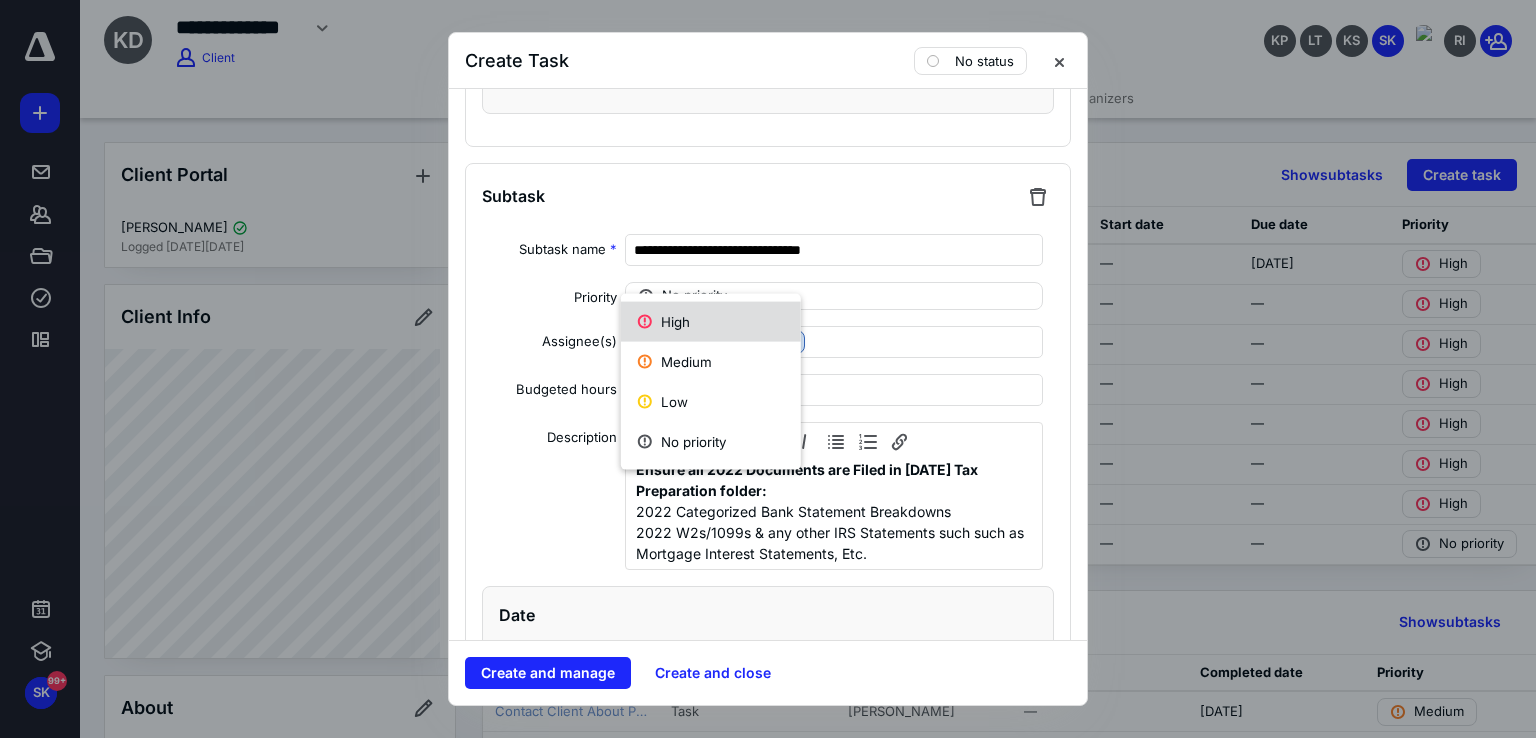 click on "High" at bounding box center [711, 322] 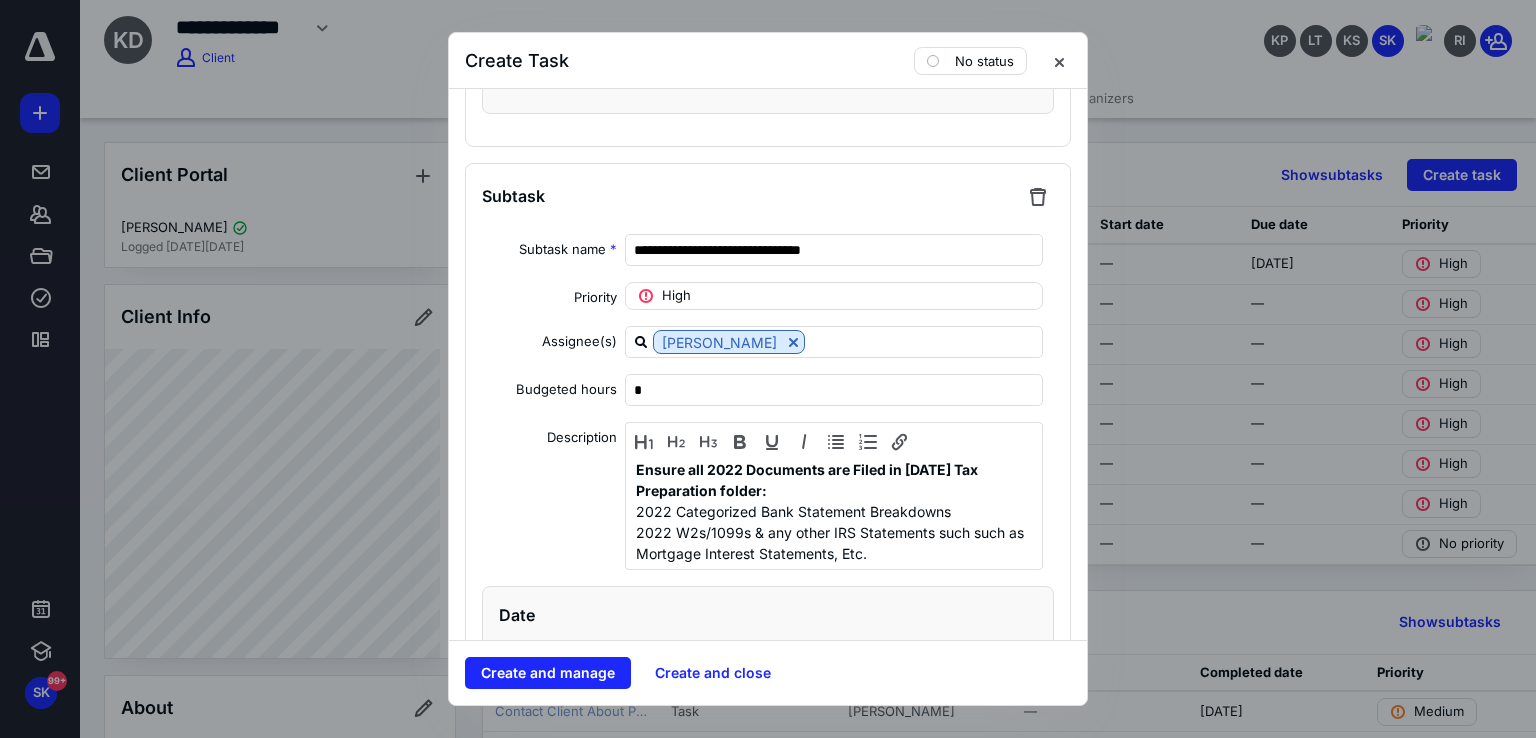 click on "Create and manage Create and close" at bounding box center (768, 672) 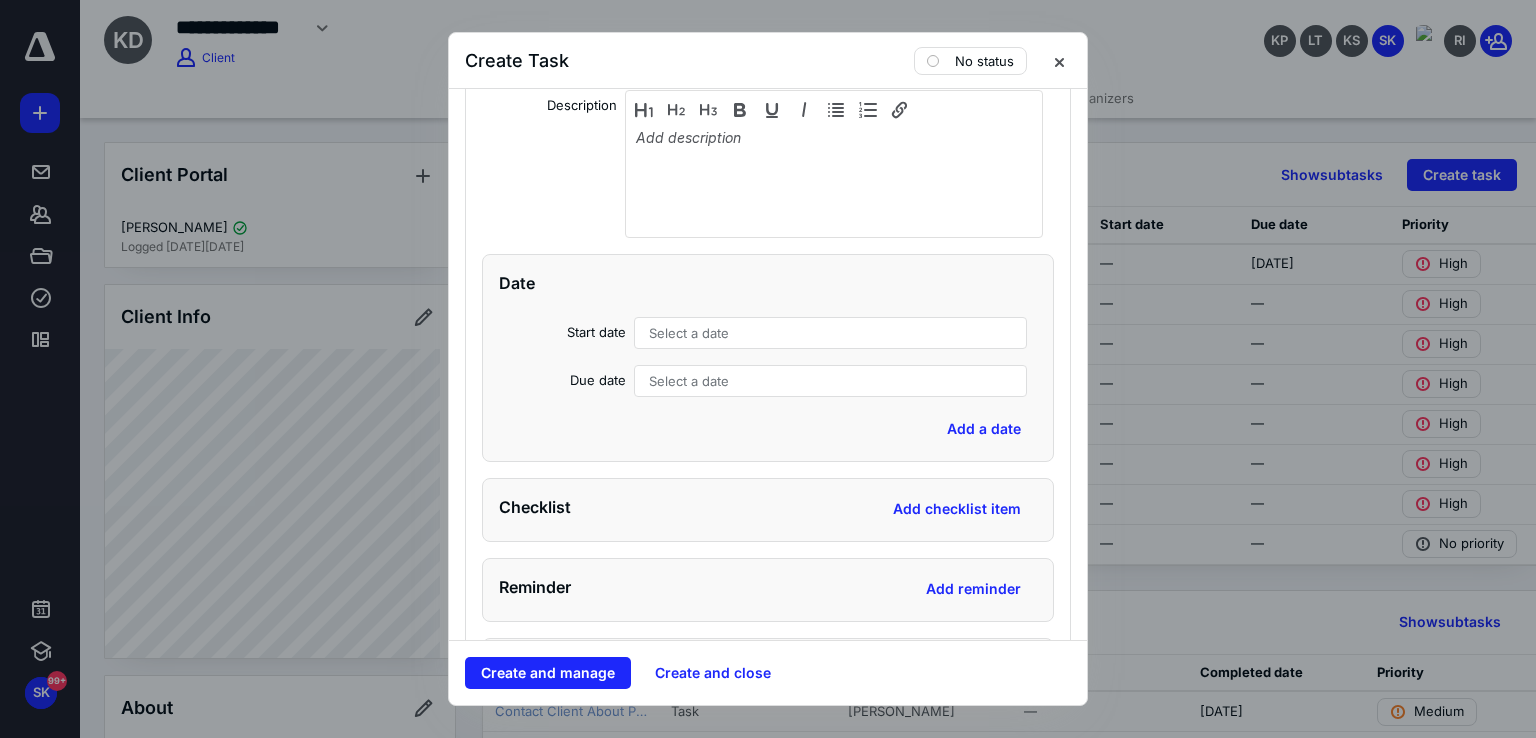 scroll, scrollTop: 6601, scrollLeft: 0, axis: vertical 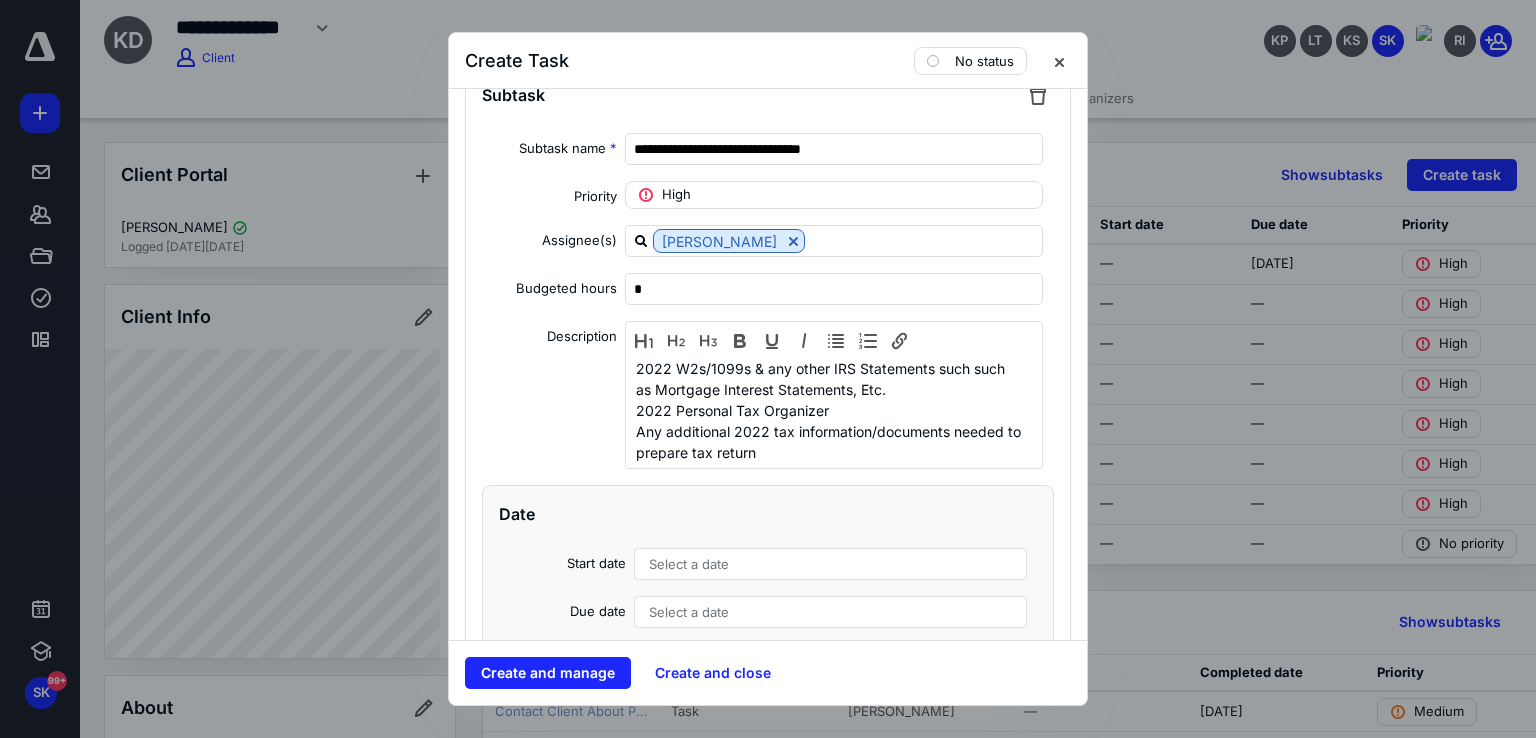 click on "Create and manage Create and close" at bounding box center (768, 672) 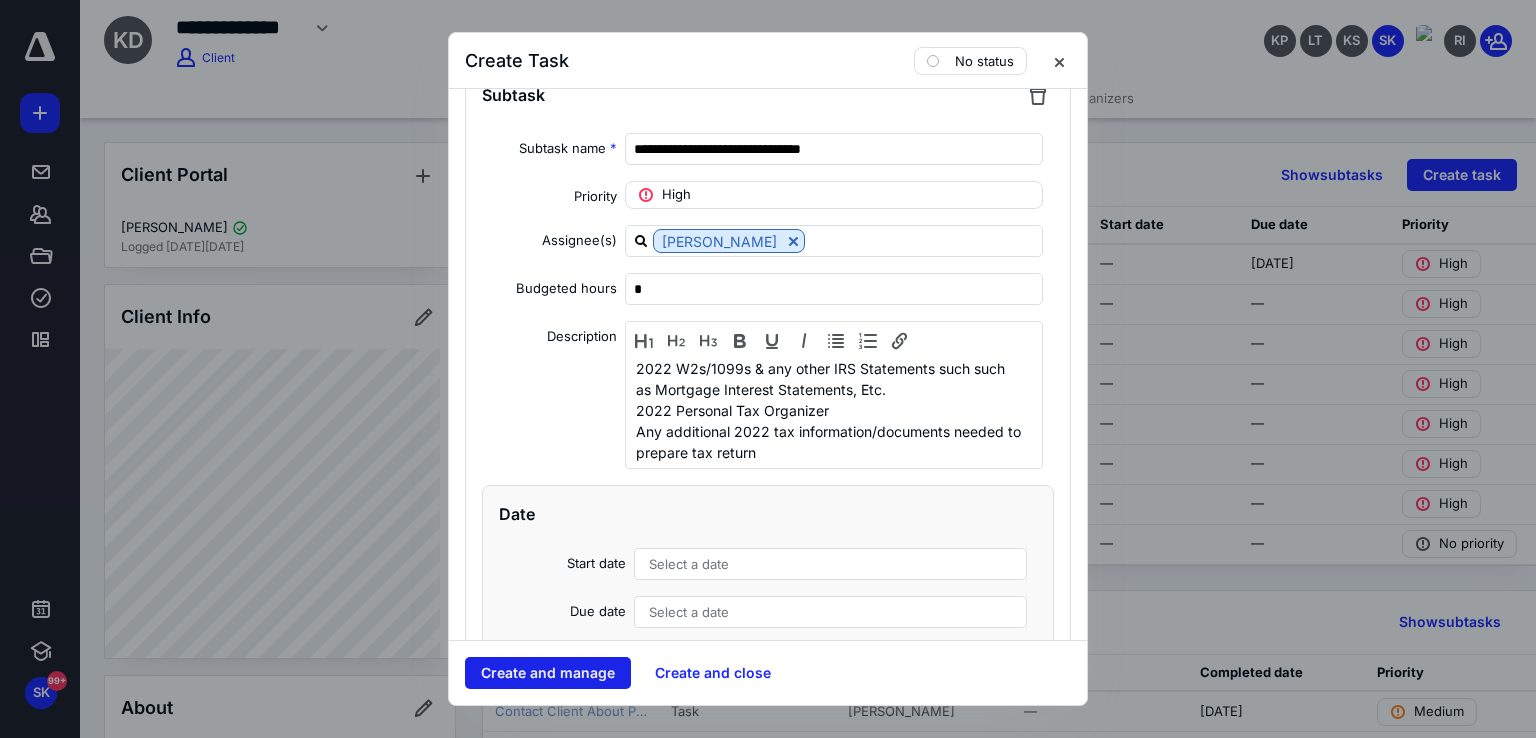 click on "Create and manage" at bounding box center (548, 673) 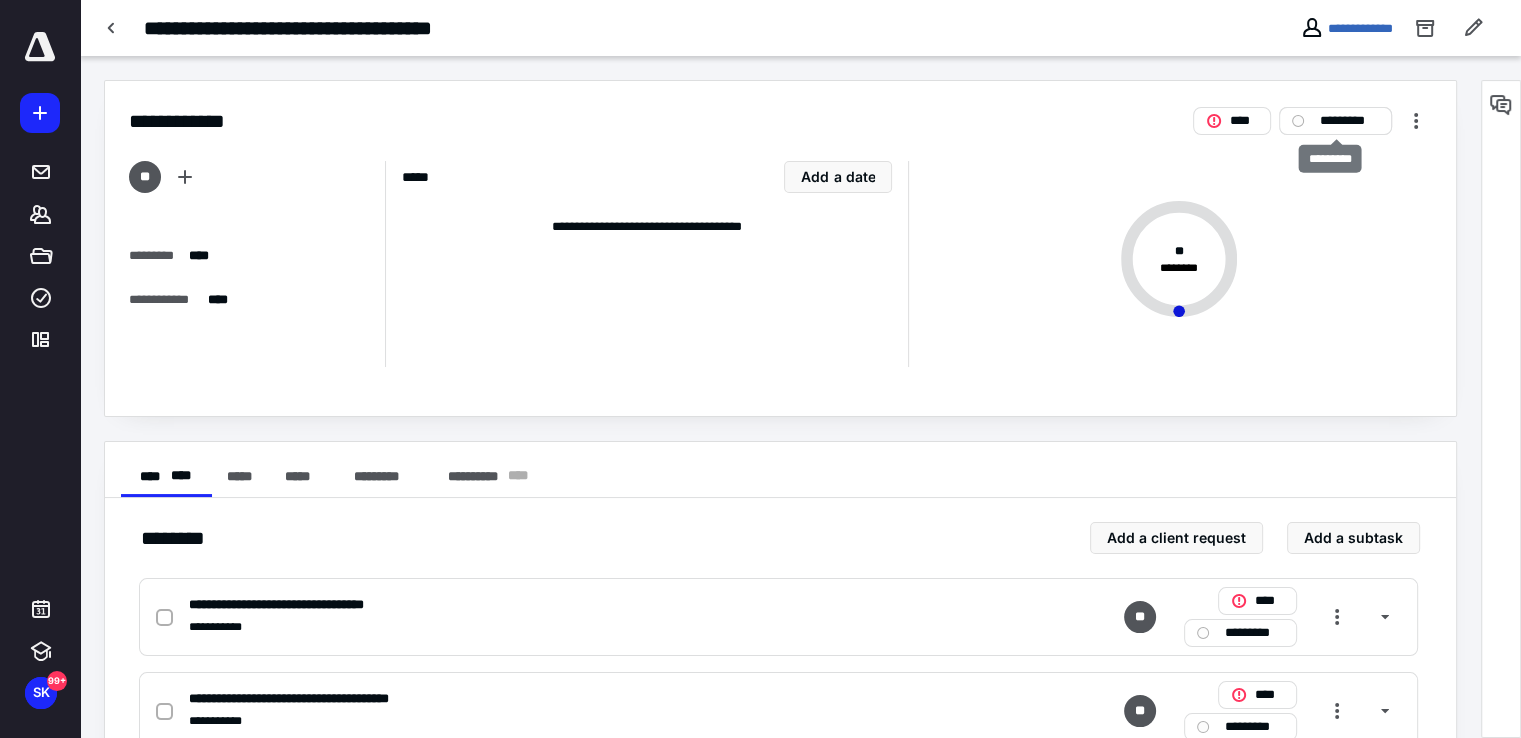click on "*********" at bounding box center (1335, 121) 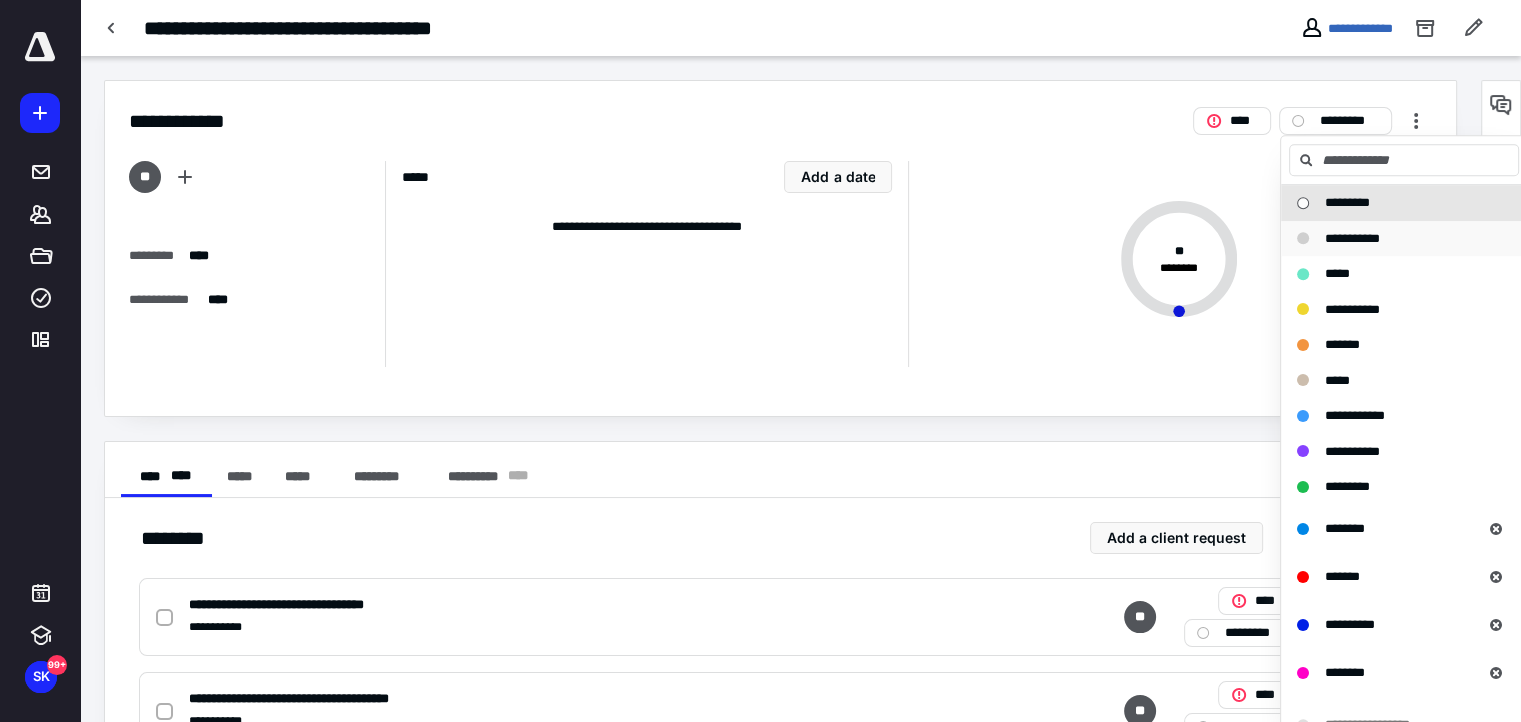 click on "**********" at bounding box center (1352, 239) 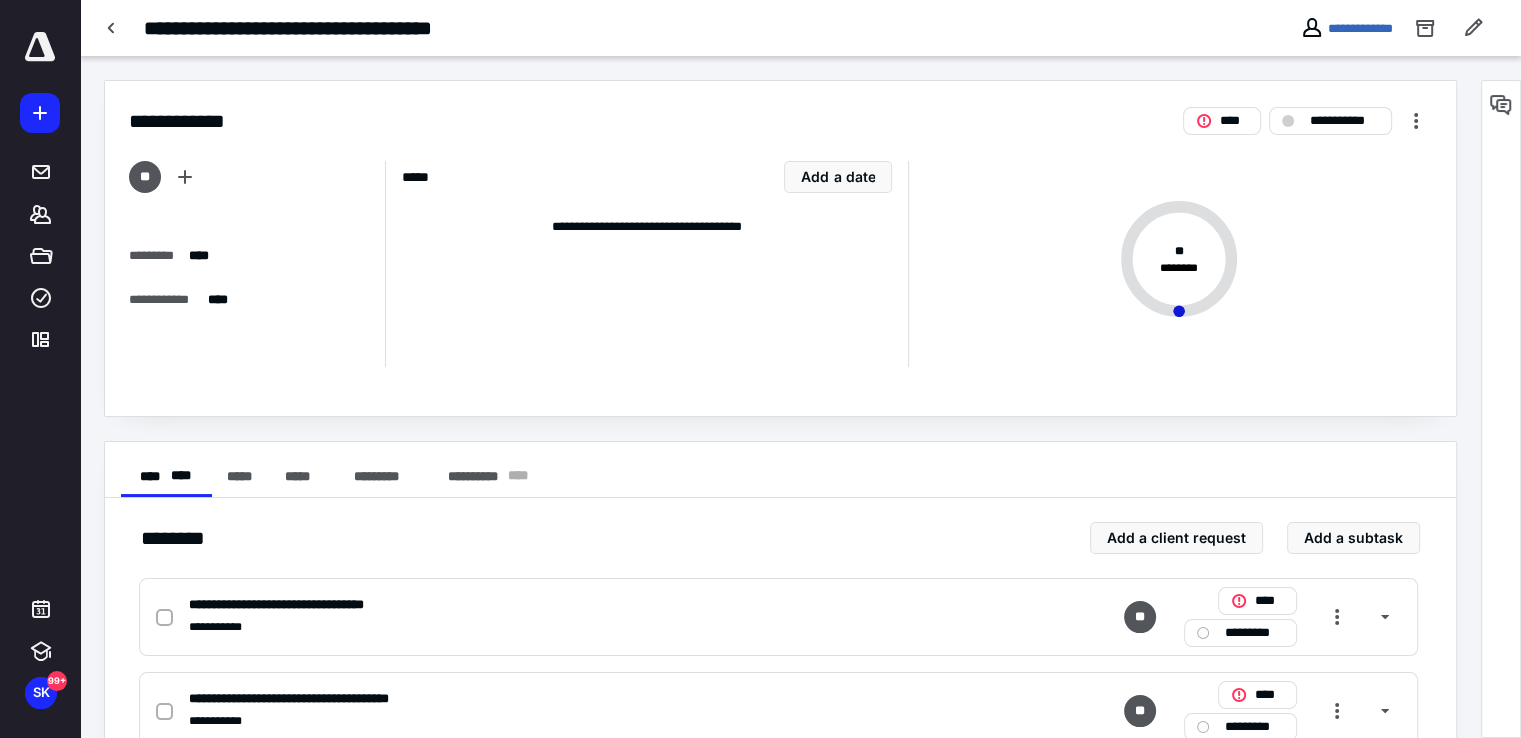 click on "**********" at bounding box center [800, 28] 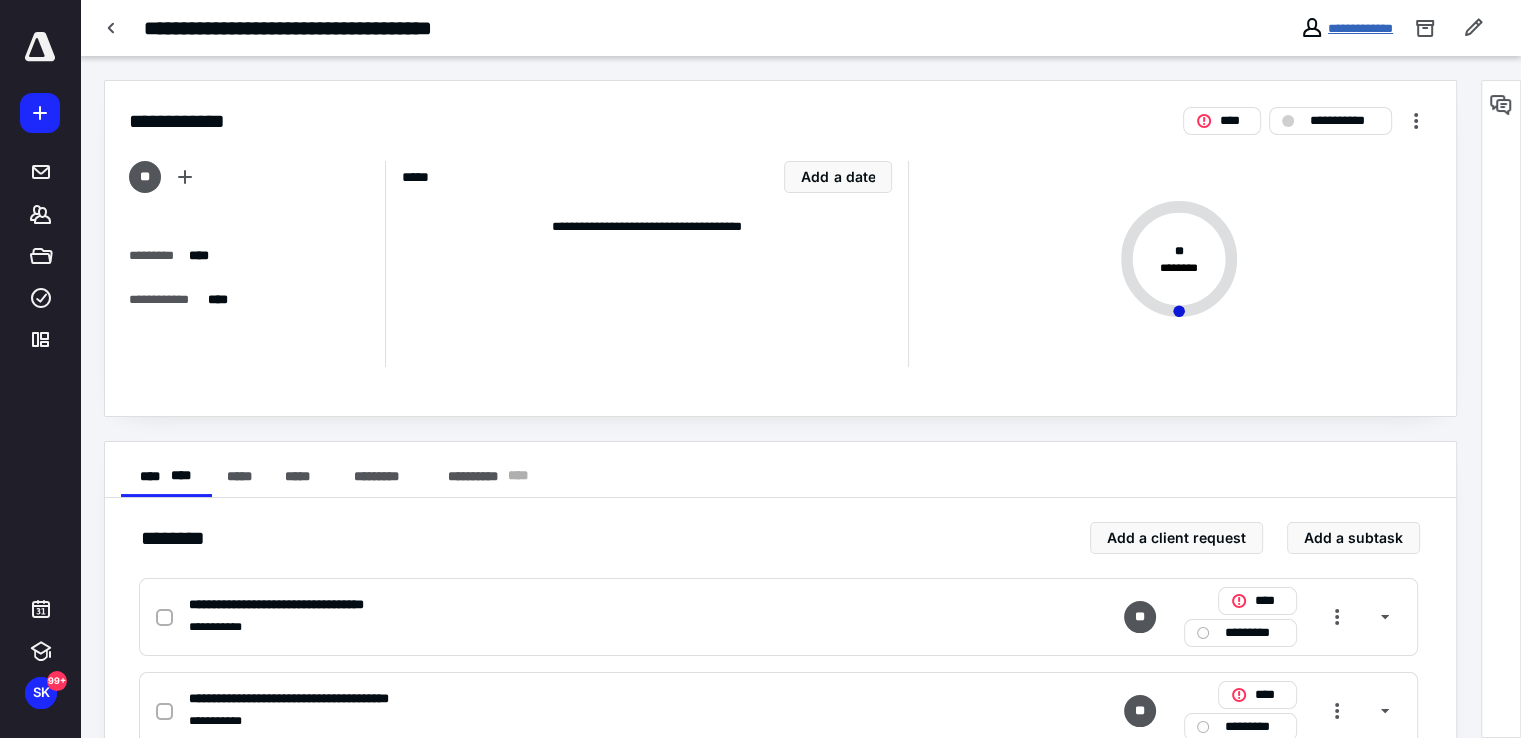 click on "**********" at bounding box center (1360, 28) 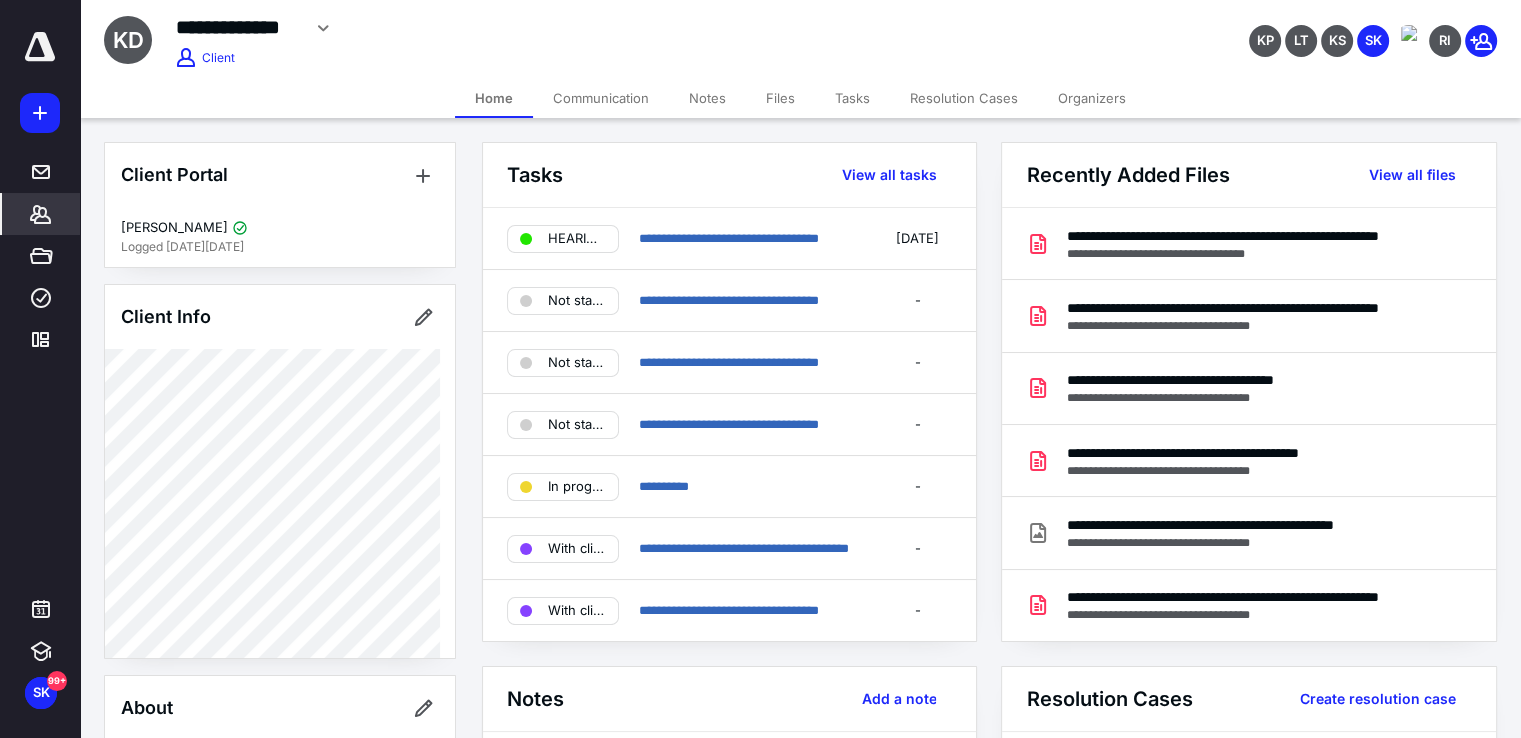 click on "Tasks" at bounding box center (852, 98) 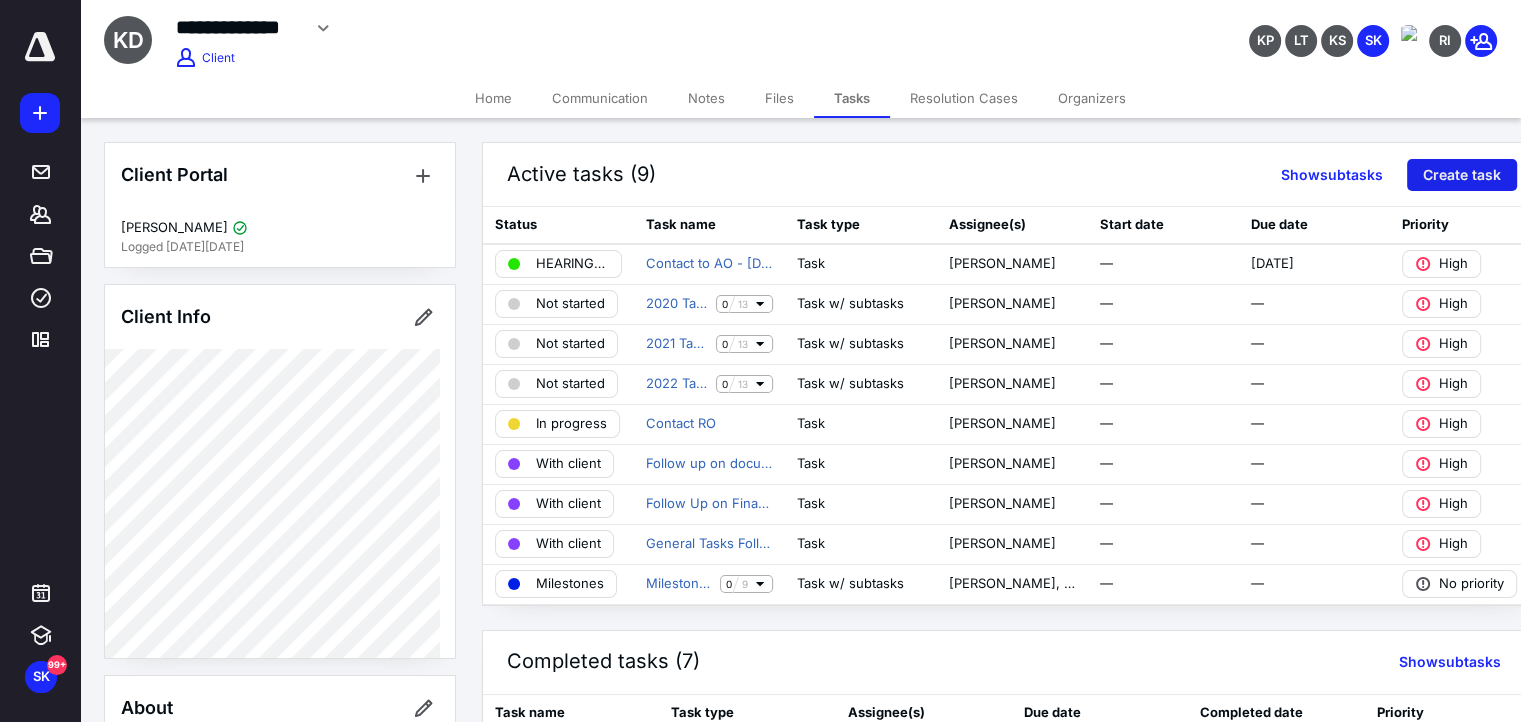 click on "Create task" at bounding box center (1462, 175) 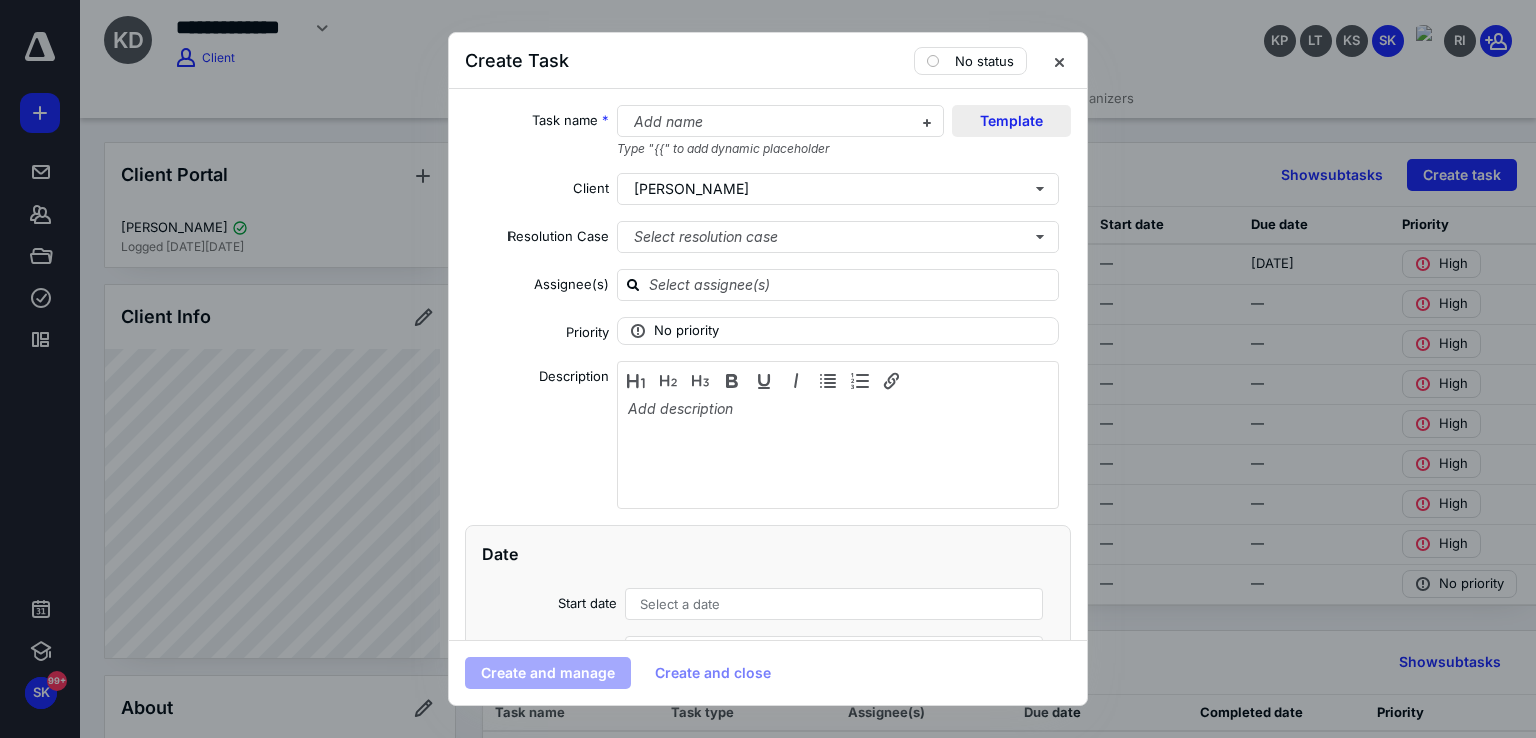click on "Template" at bounding box center [1011, 121] 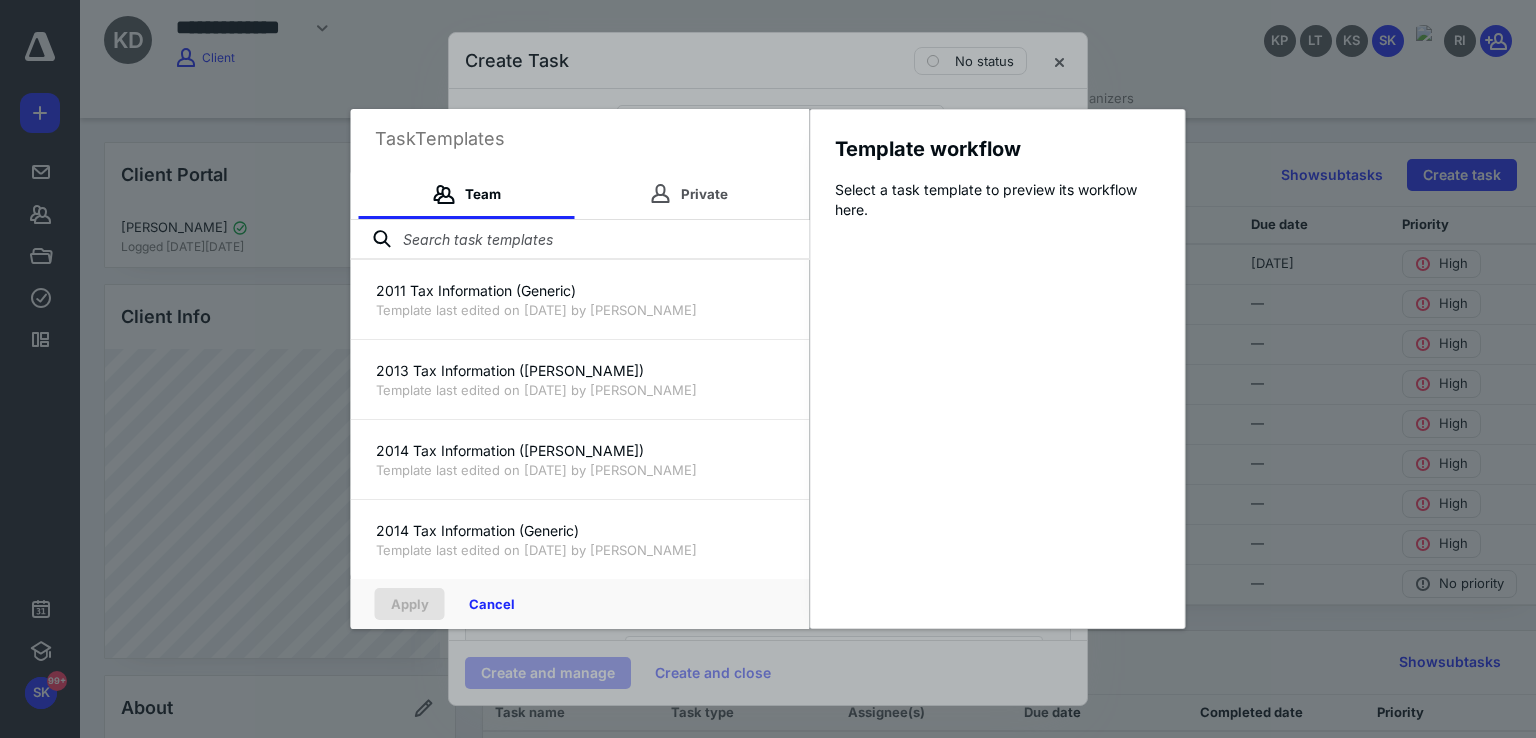 click at bounding box center (580, 240) 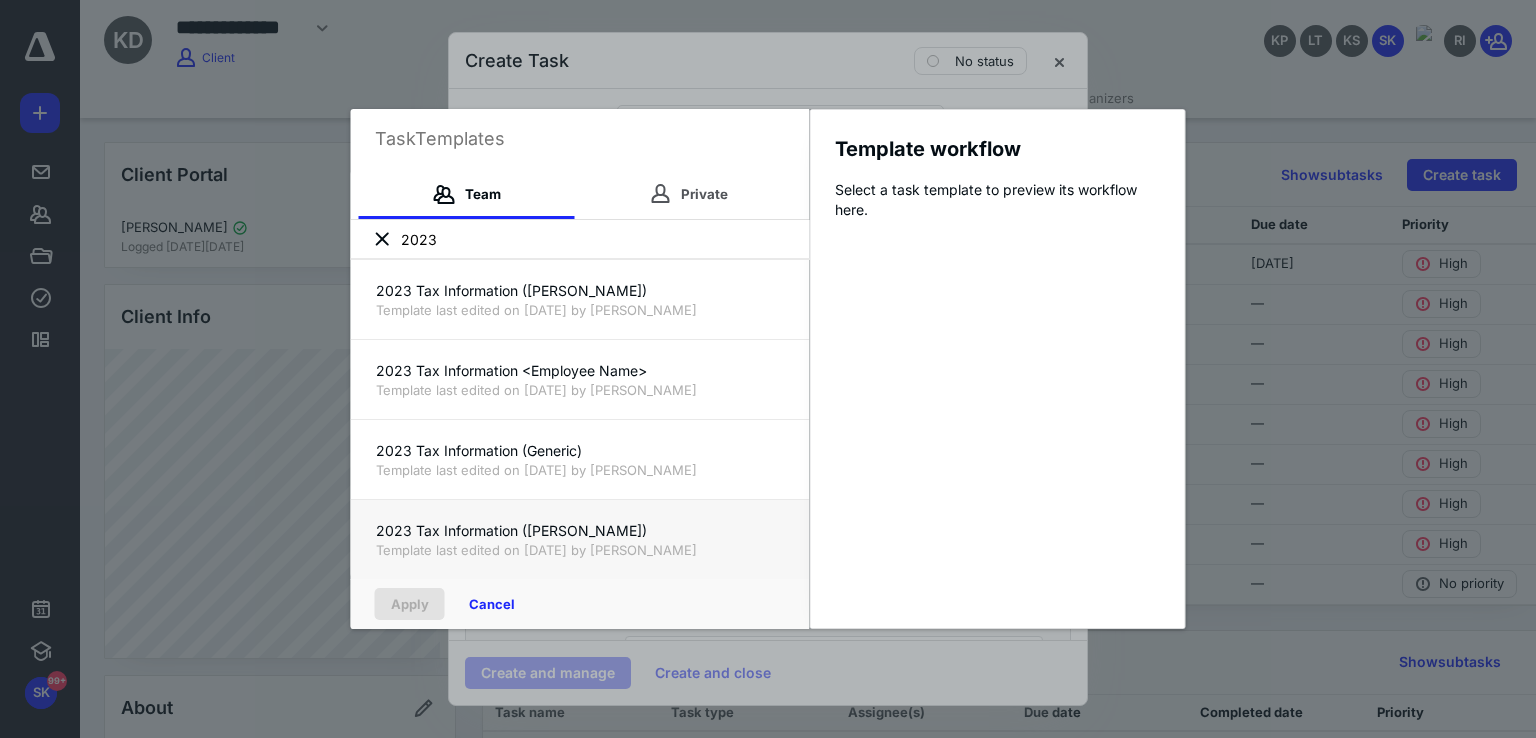 type on "2023" 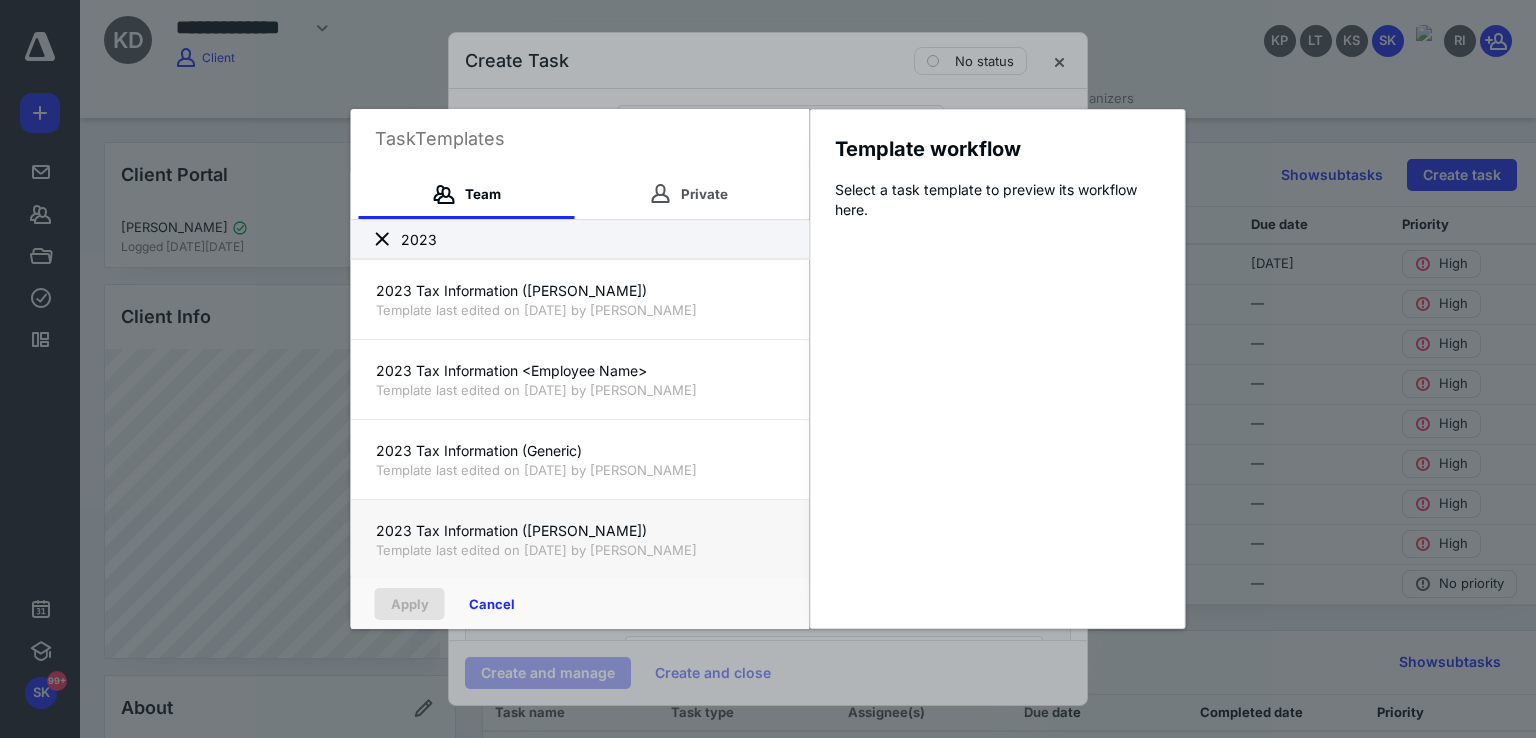 click on "2023 Tax Information (Kelsie Sharpe)" at bounding box center (580, 531) 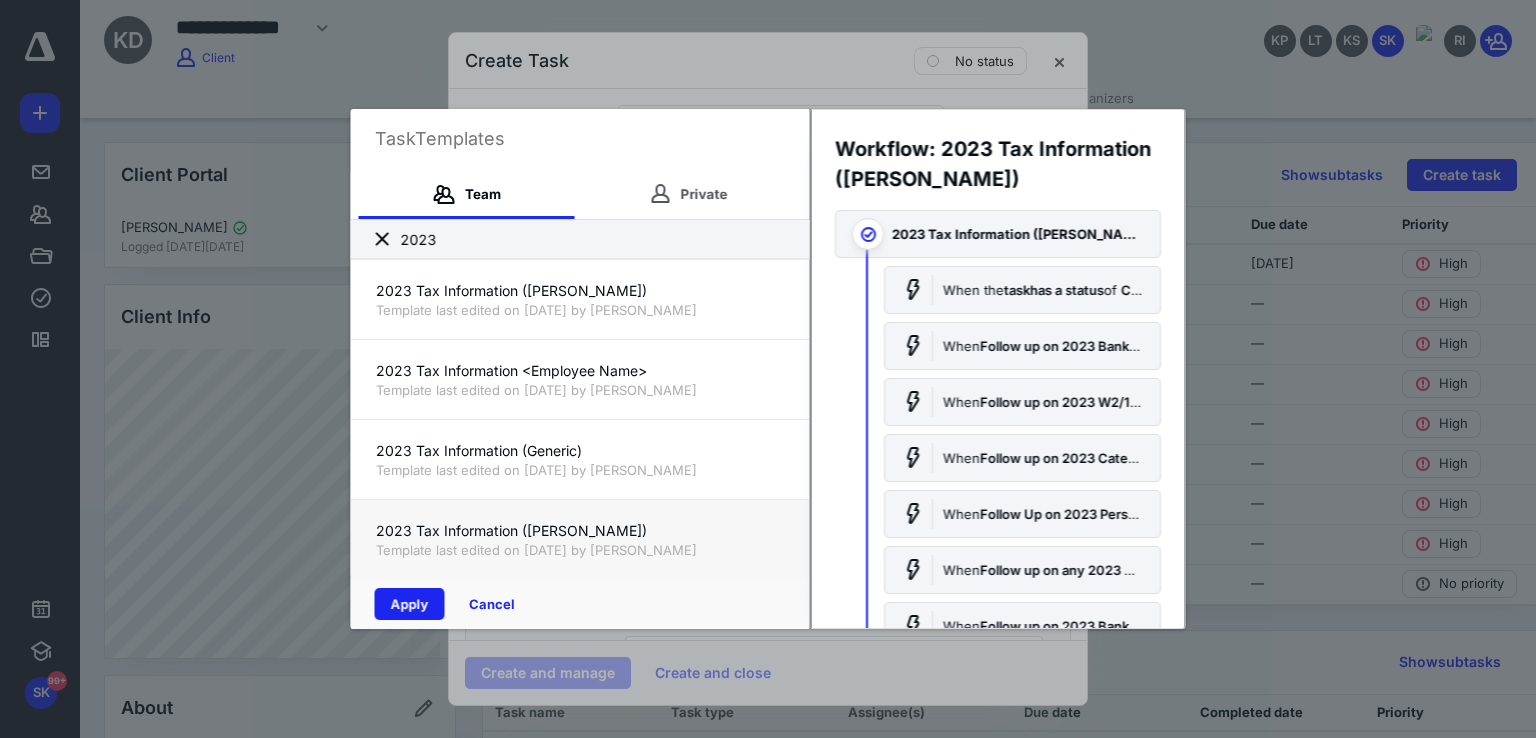 click on "Apply" at bounding box center [410, 604] 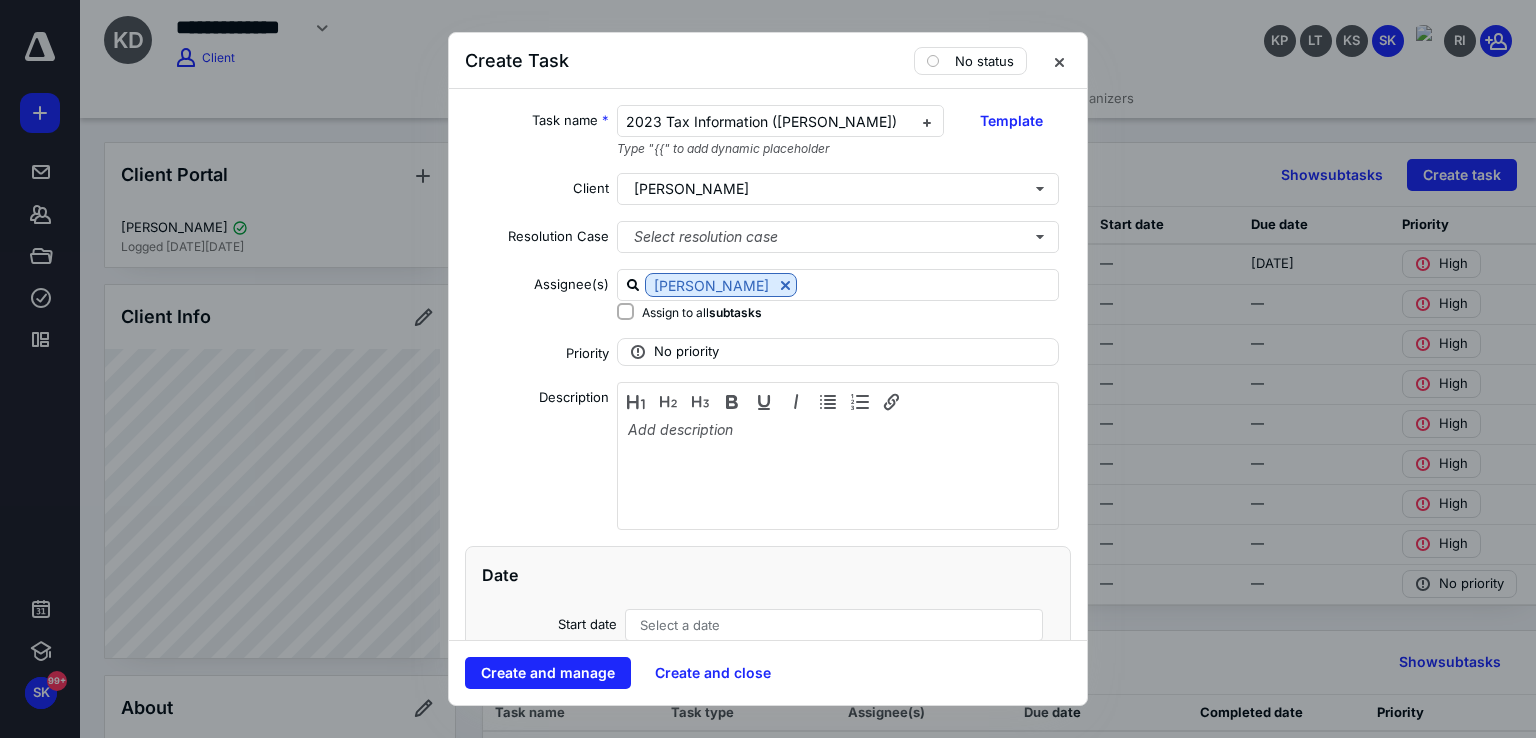 checkbox on "true" 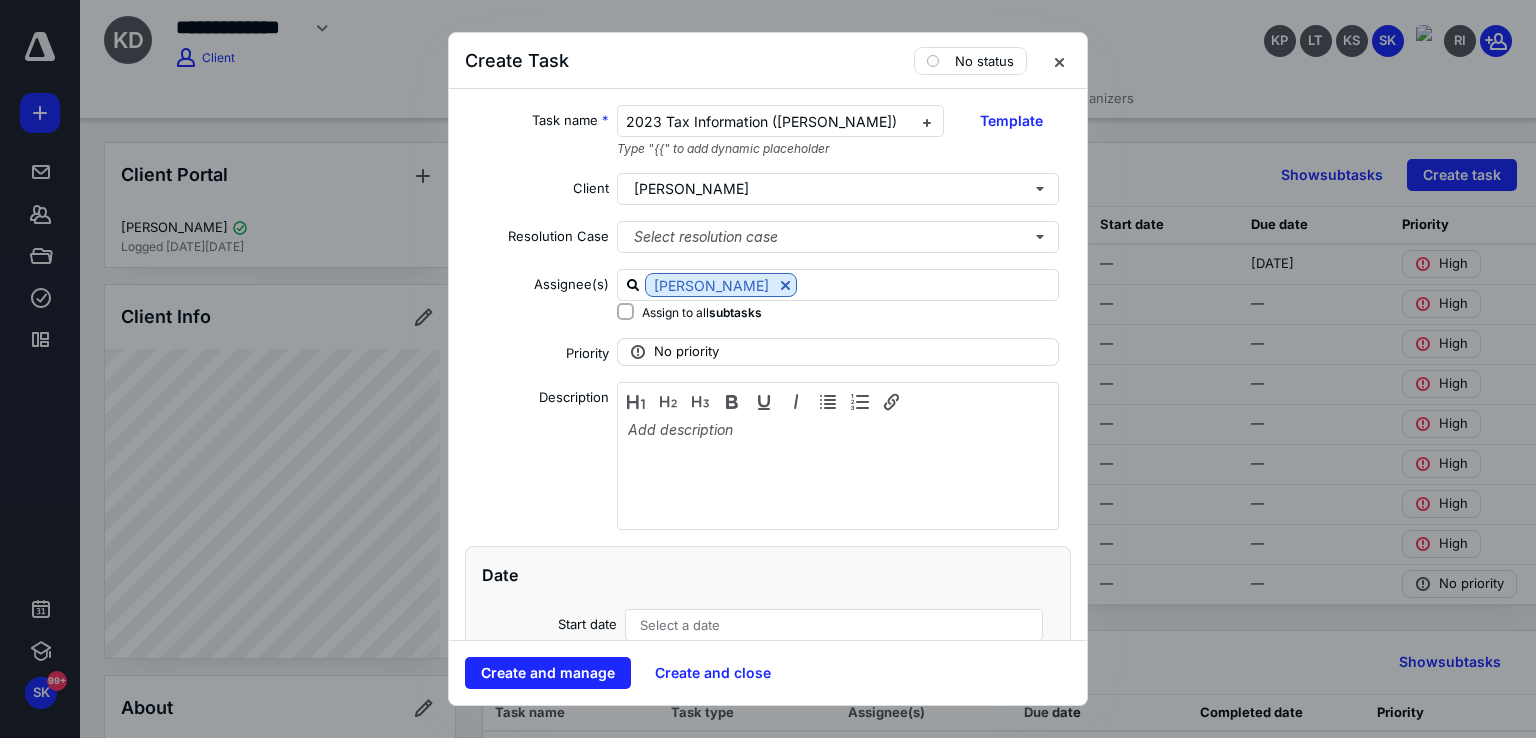 click on "No priority" at bounding box center (838, 352) 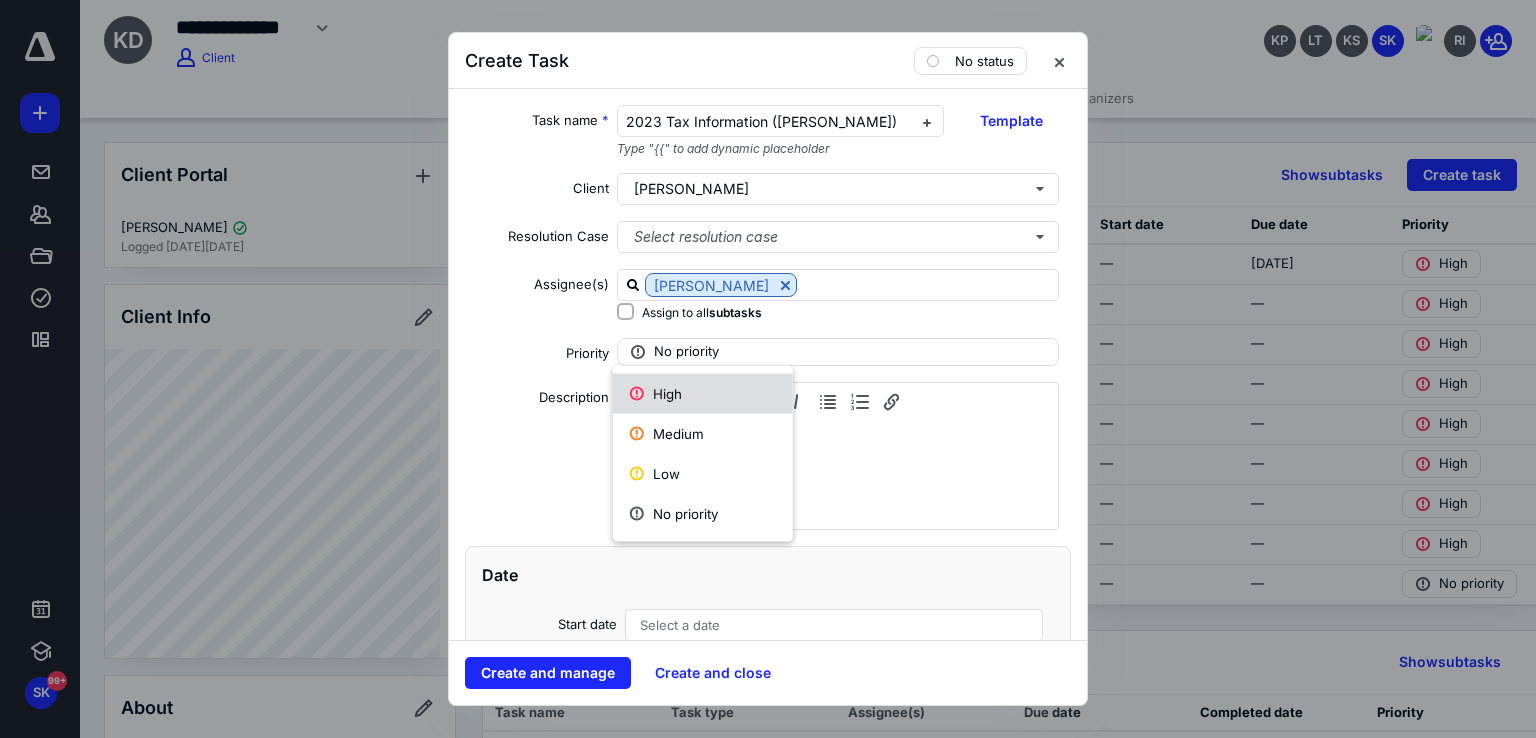 click on "High" at bounding box center [703, 394] 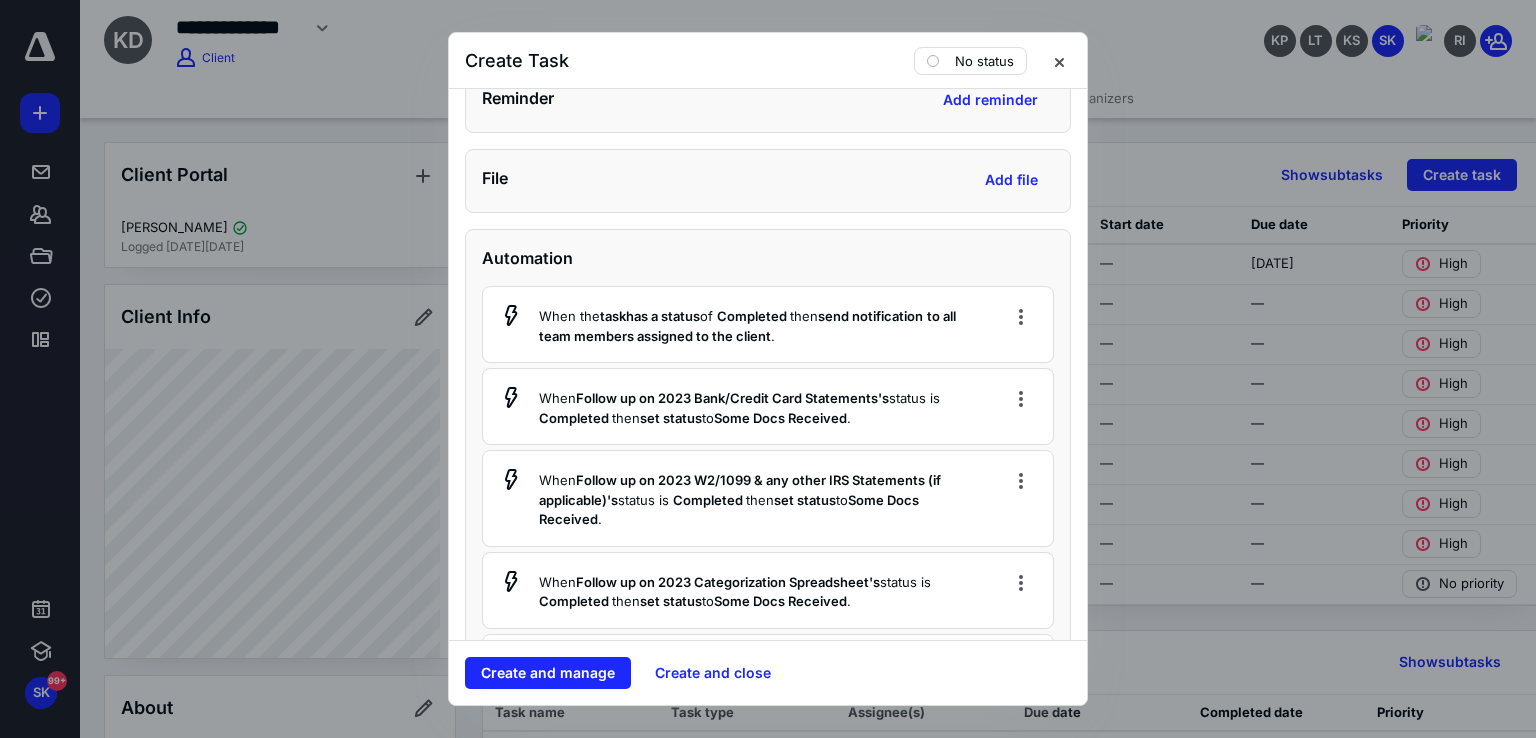 scroll, scrollTop: 700, scrollLeft: 0, axis: vertical 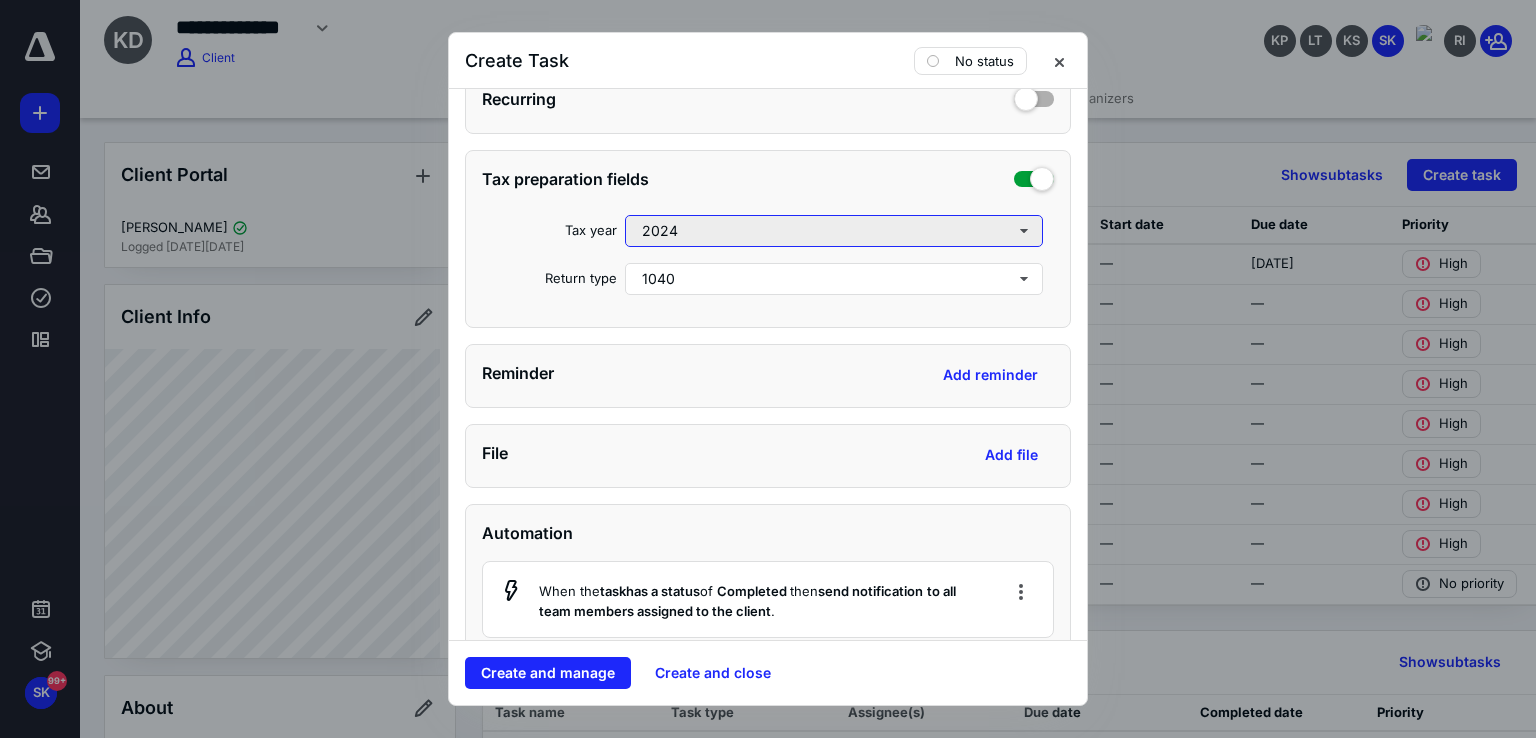 click on "2024" at bounding box center (834, 231) 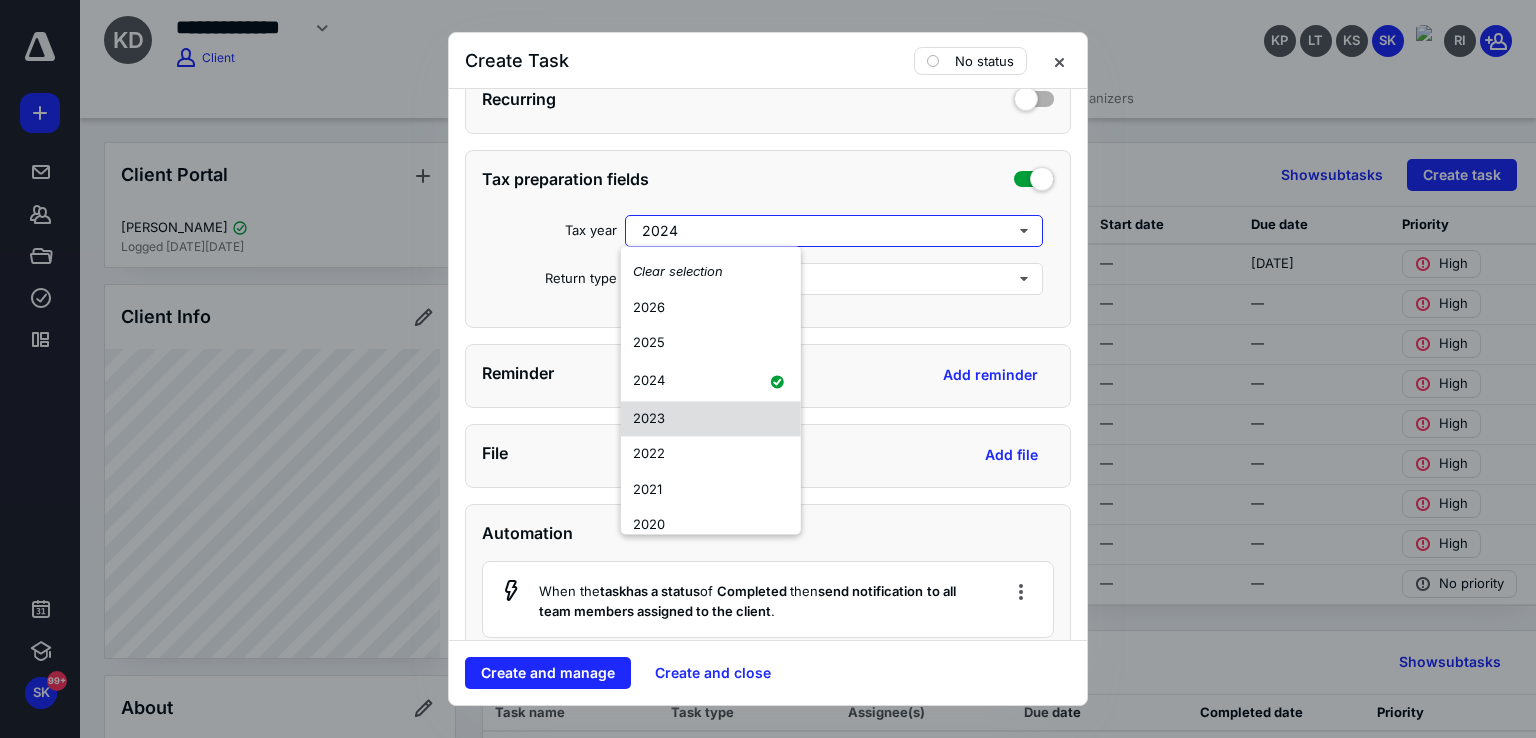 click on "2023" at bounding box center [711, 419] 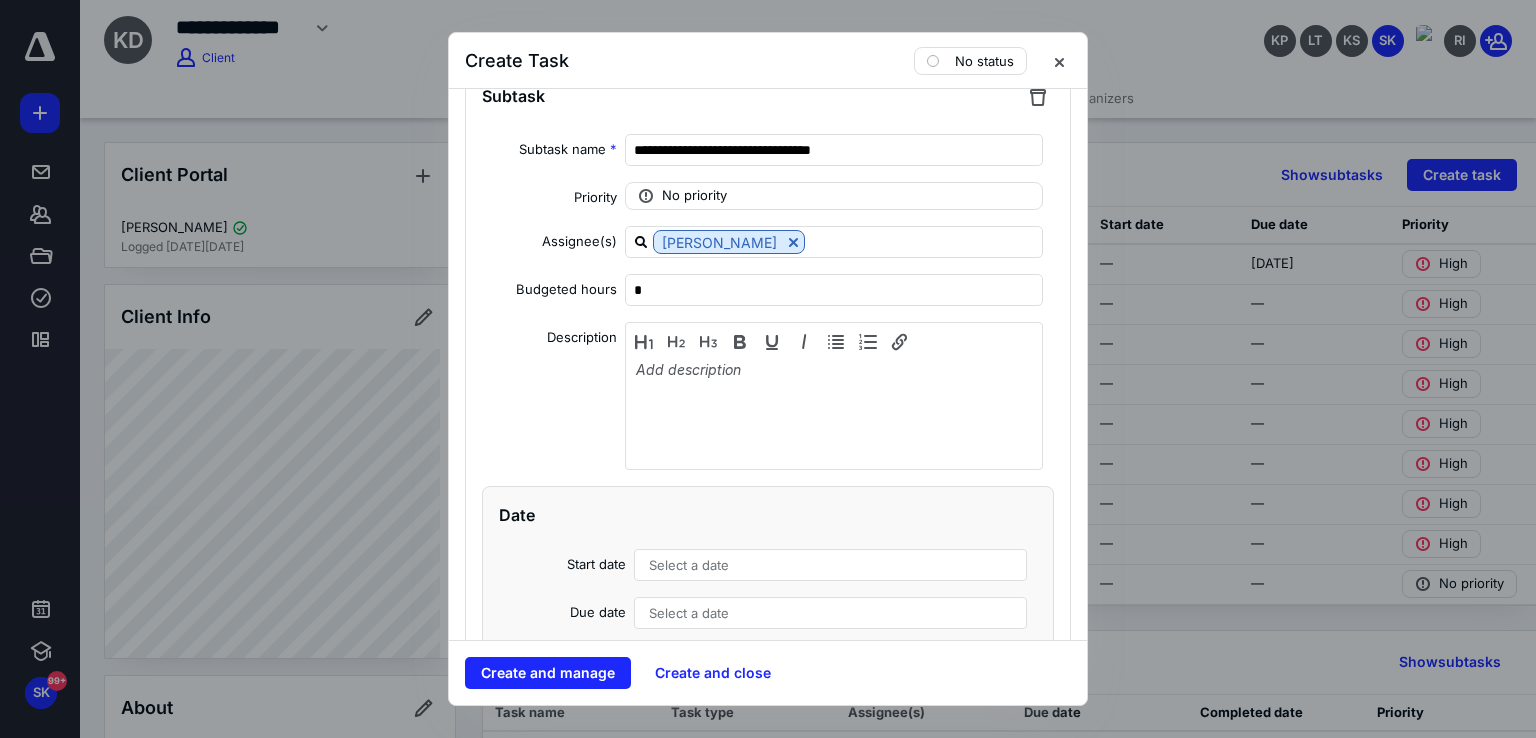 scroll, scrollTop: 2300, scrollLeft: 0, axis: vertical 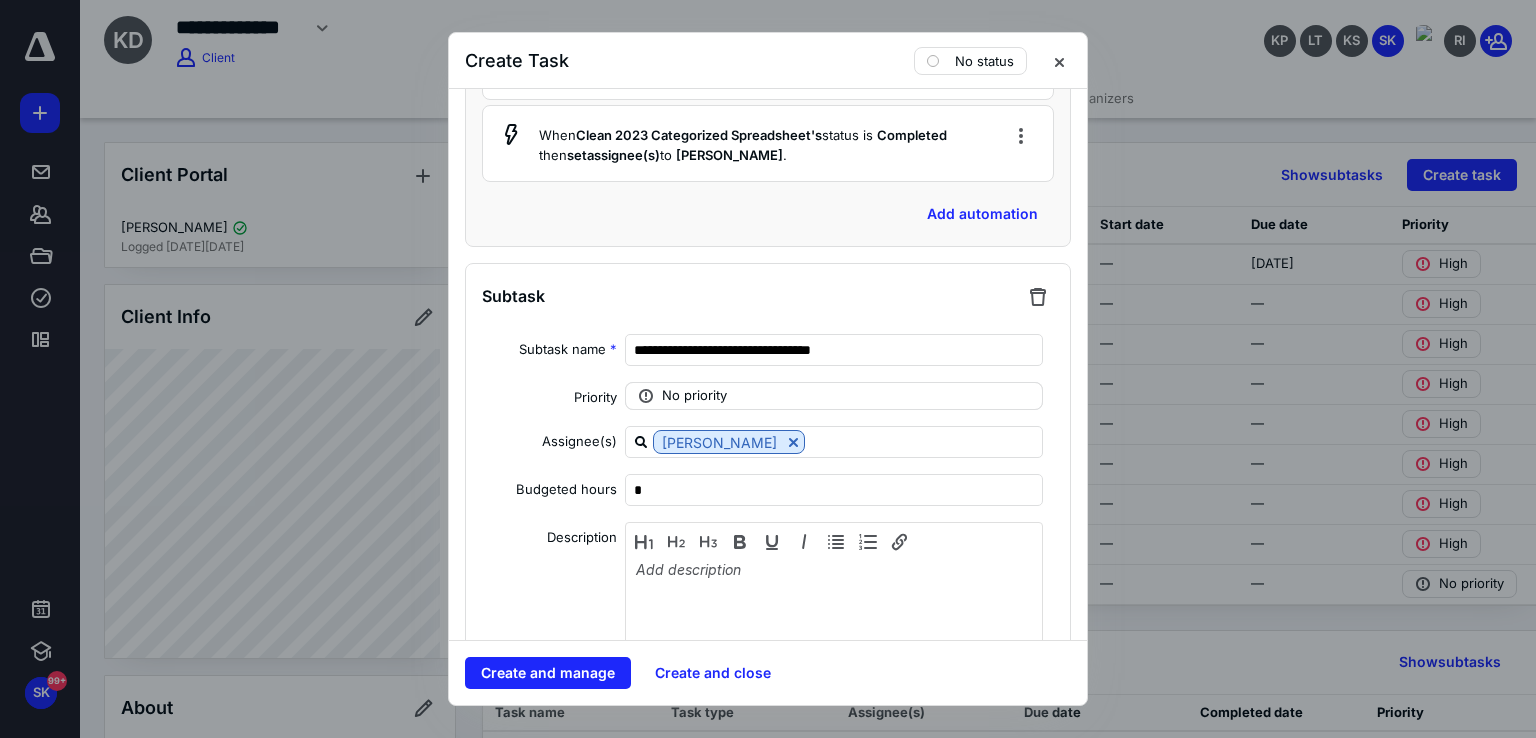 click on "No priority" at bounding box center [834, 396] 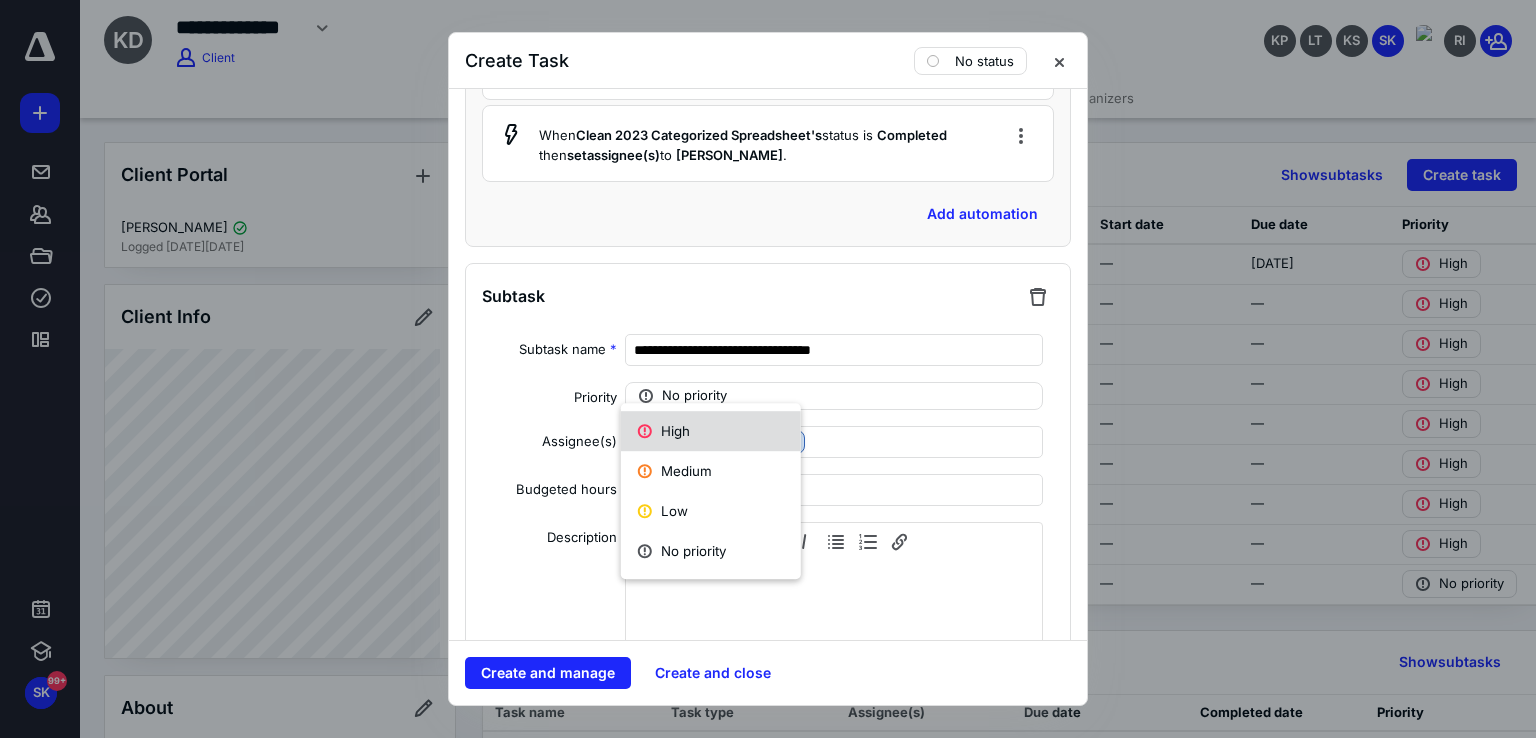 click on "High" at bounding box center [711, 431] 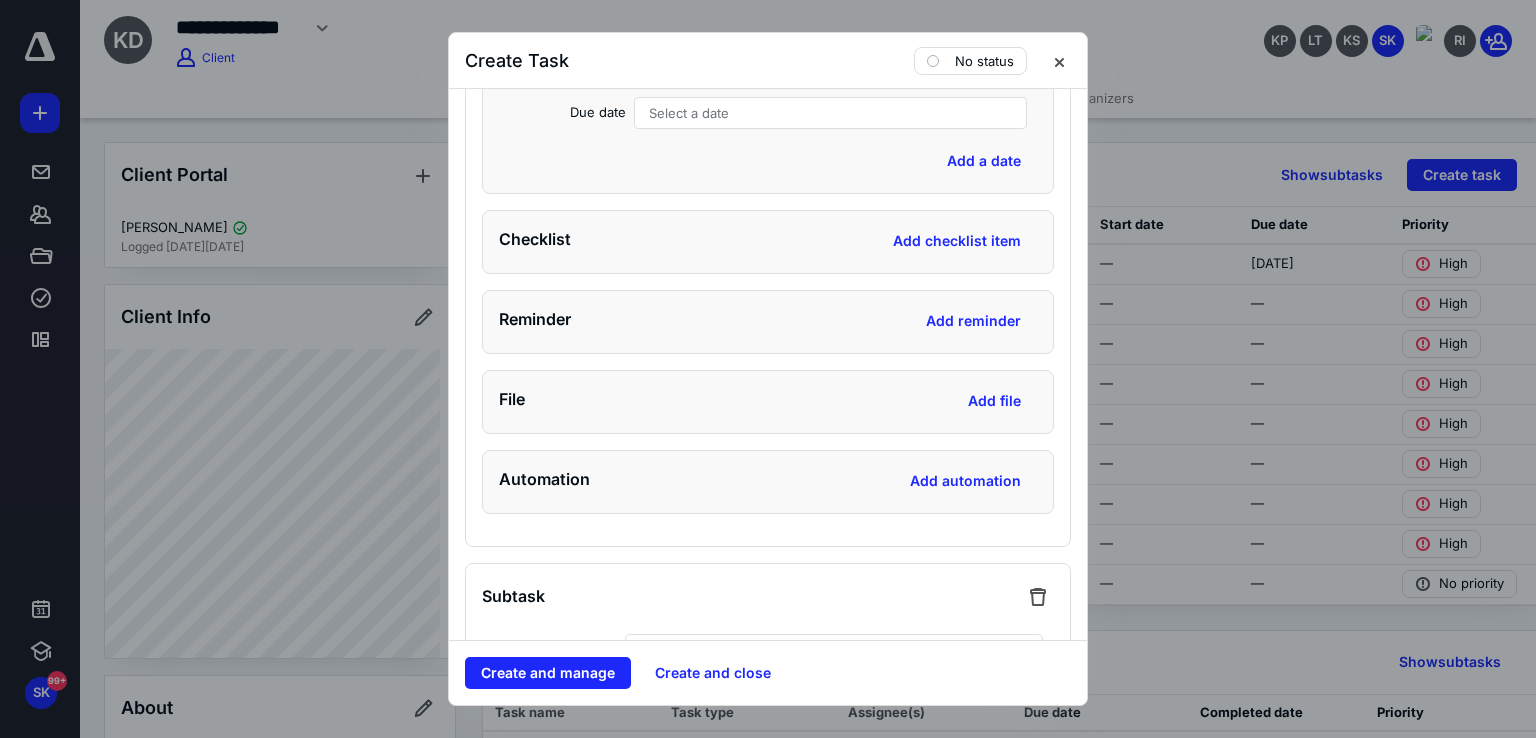 scroll, scrollTop: 3400, scrollLeft: 0, axis: vertical 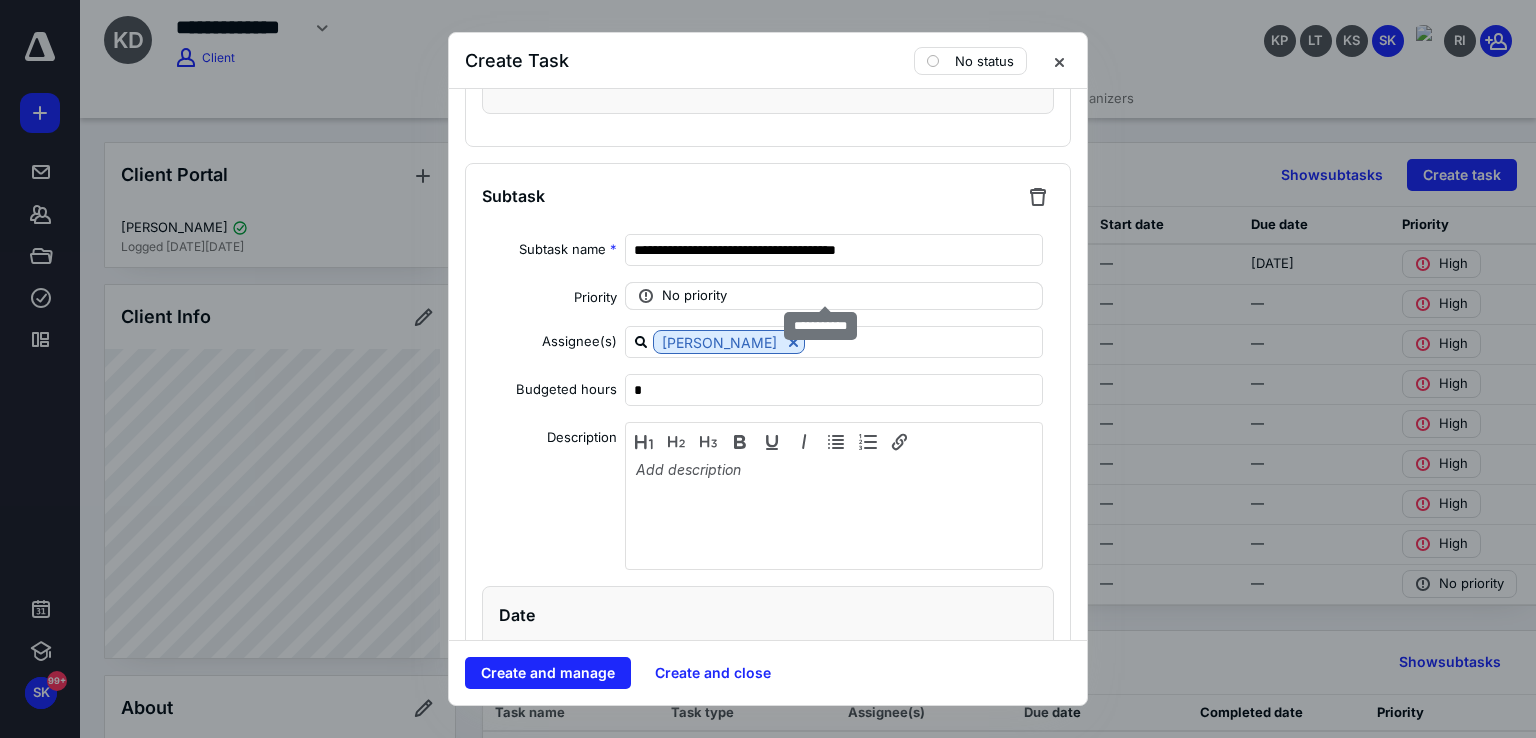 click on "No priority" at bounding box center (694, 296) 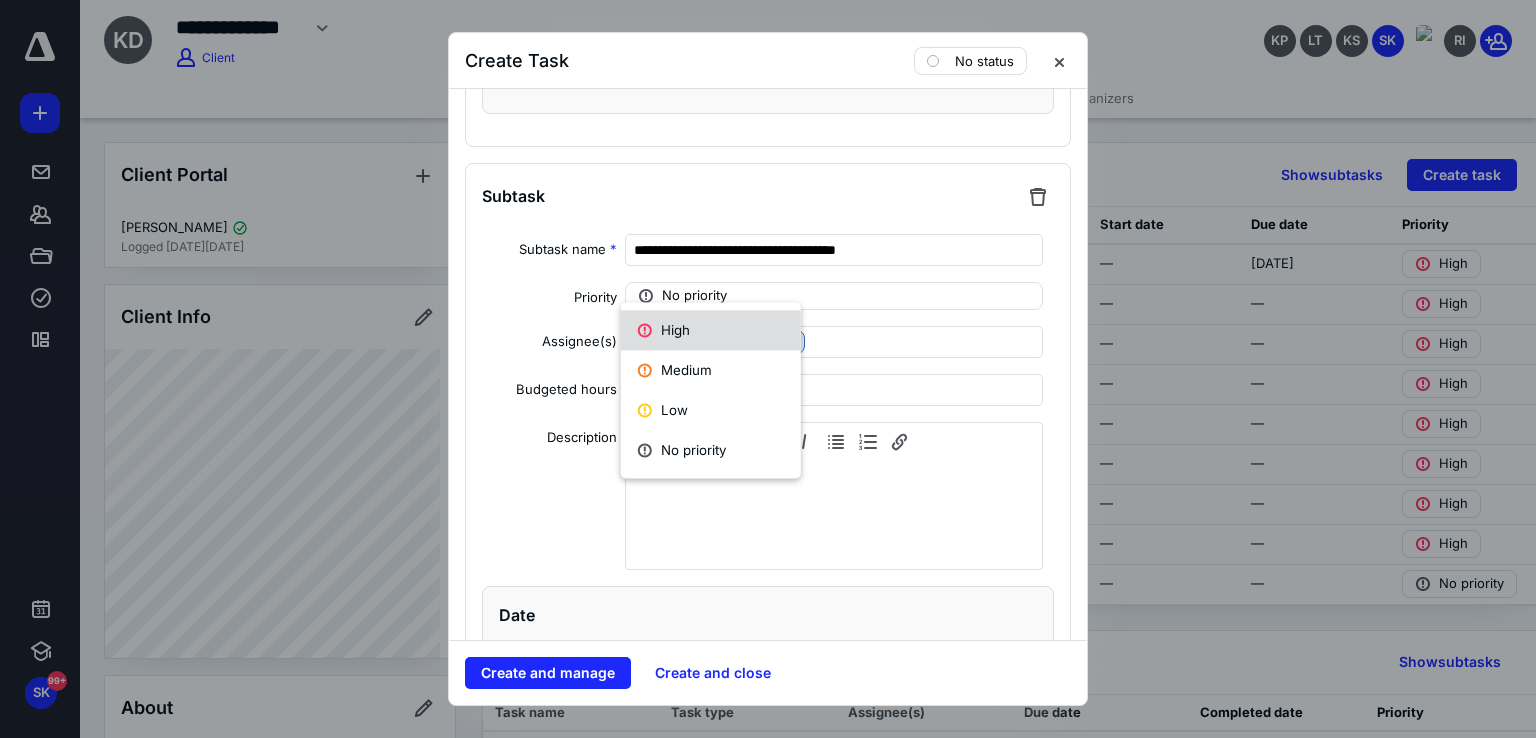 click on "High" at bounding box center [711, 330] 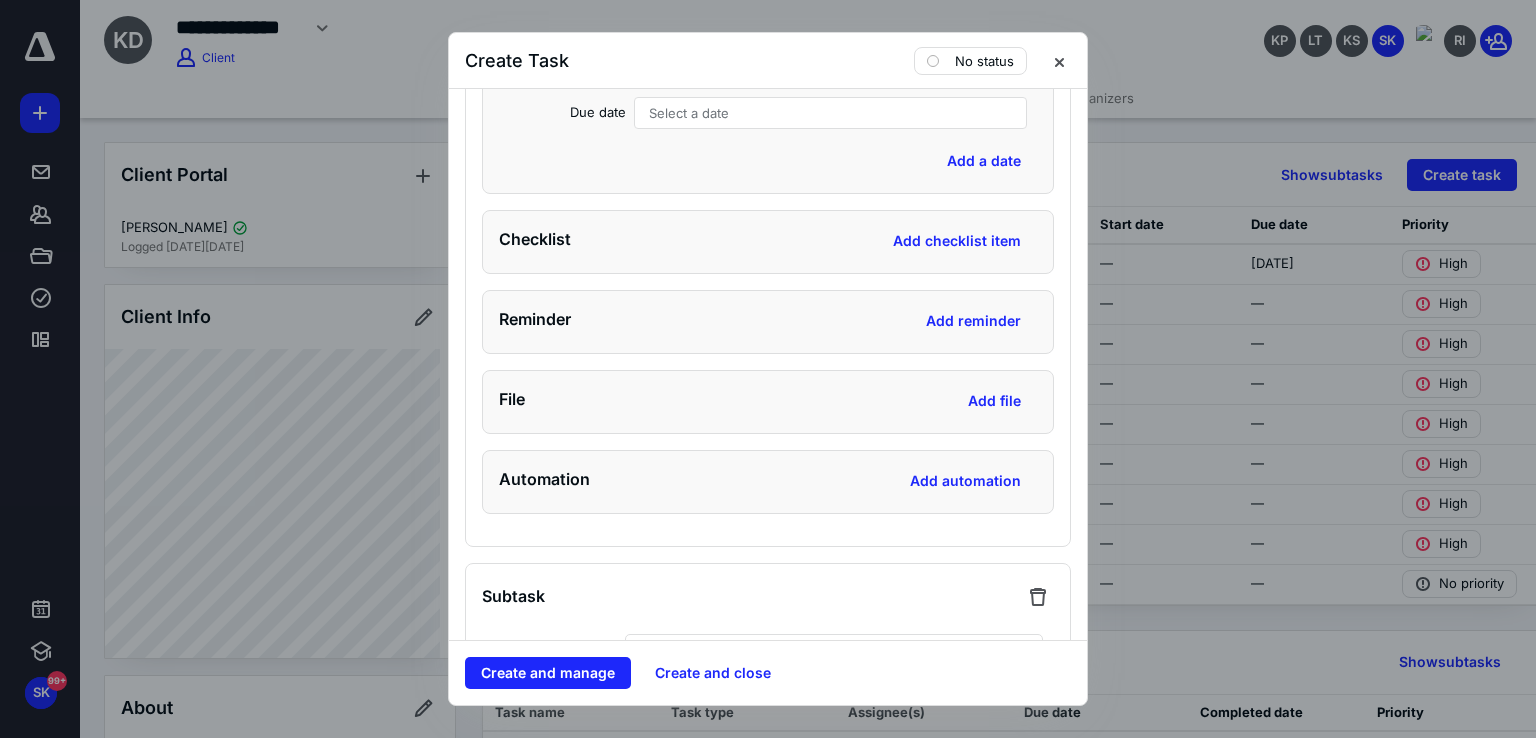 scroll, scrollTop: 4300, scrollLeft: 0, axis: vertical 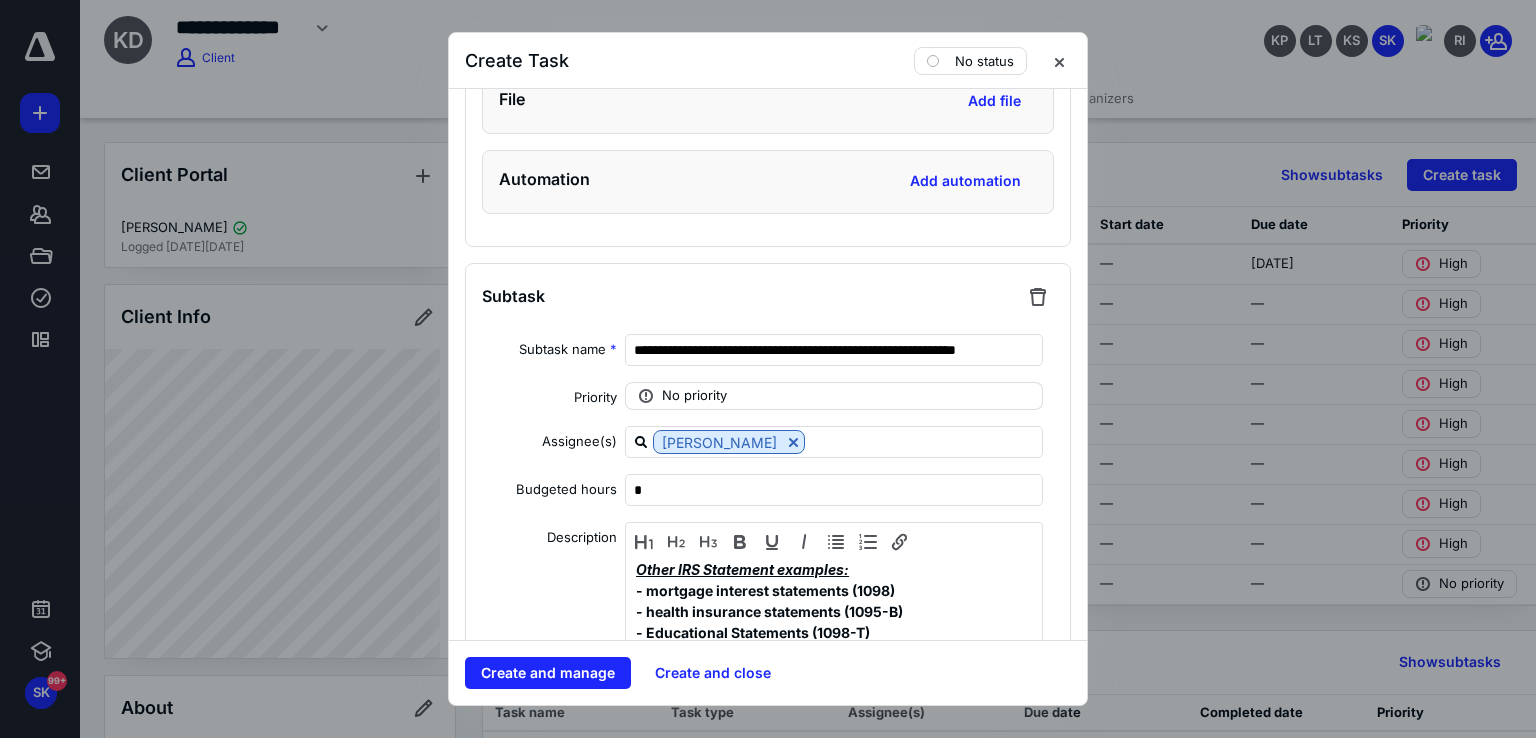click on "No priority" at bounding box center (694, 396) 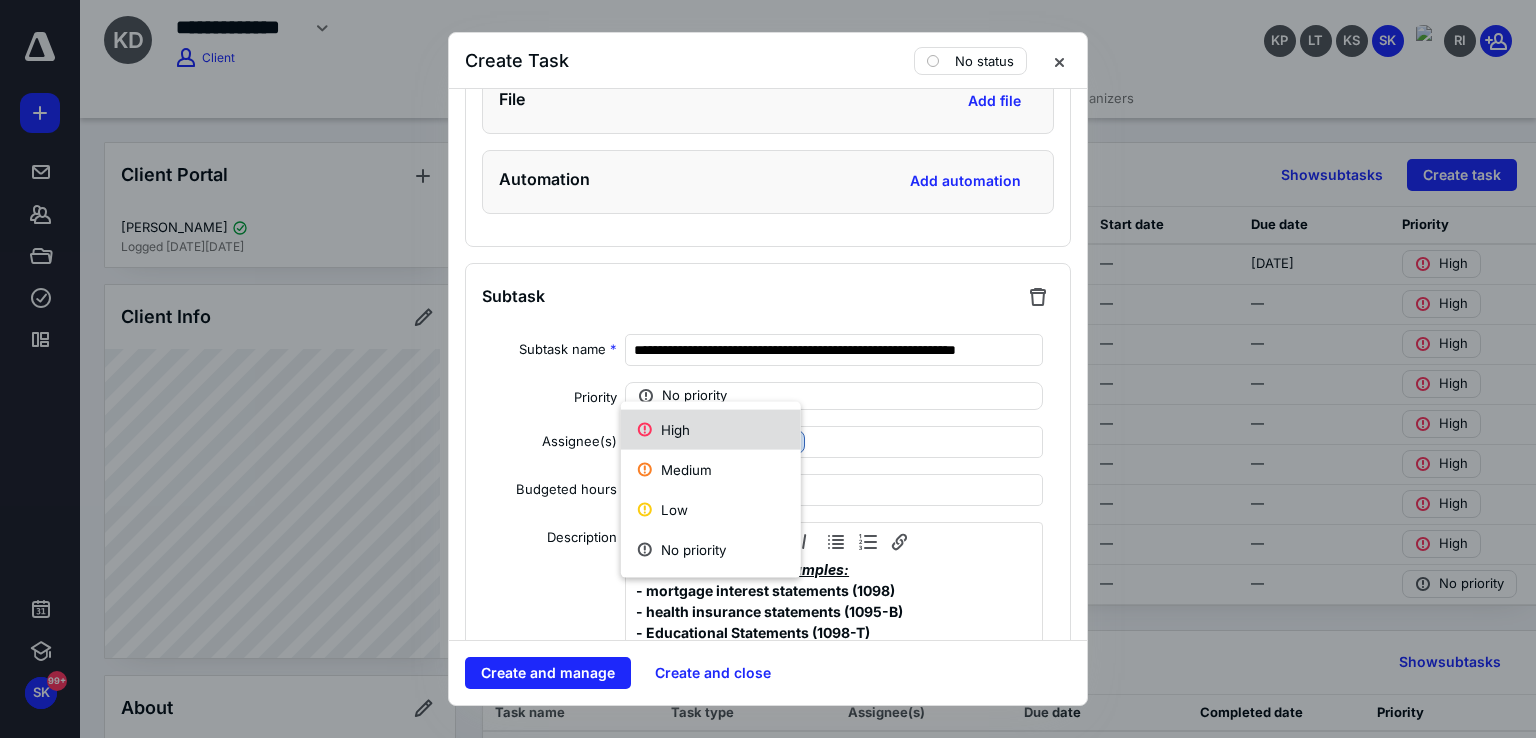 click on "High" at bounding box center (711, 430) 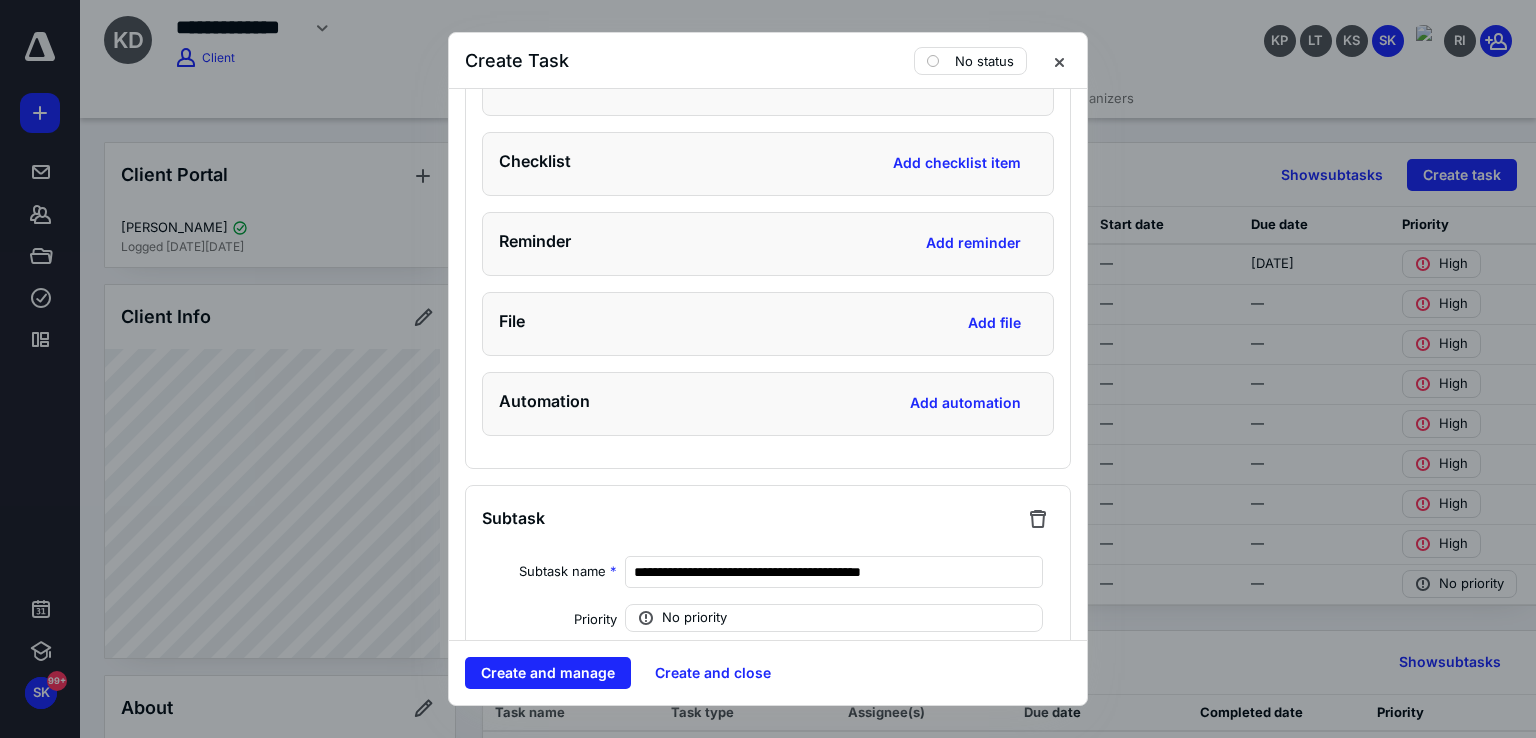 scroll, scrollTop: 5400, scrollLeft: 0, axis: vertical 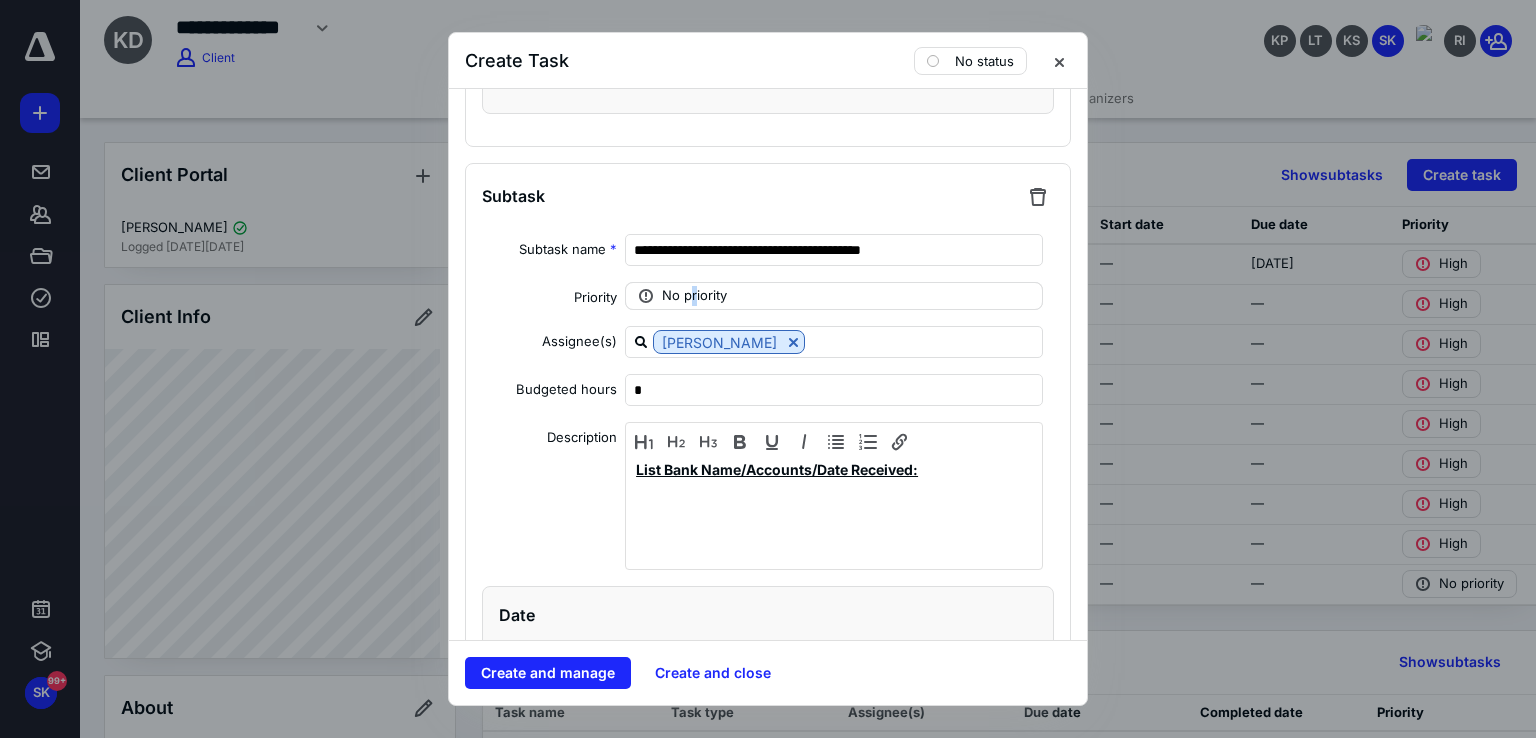 click on "No priority" at bounding box center [694, 296] 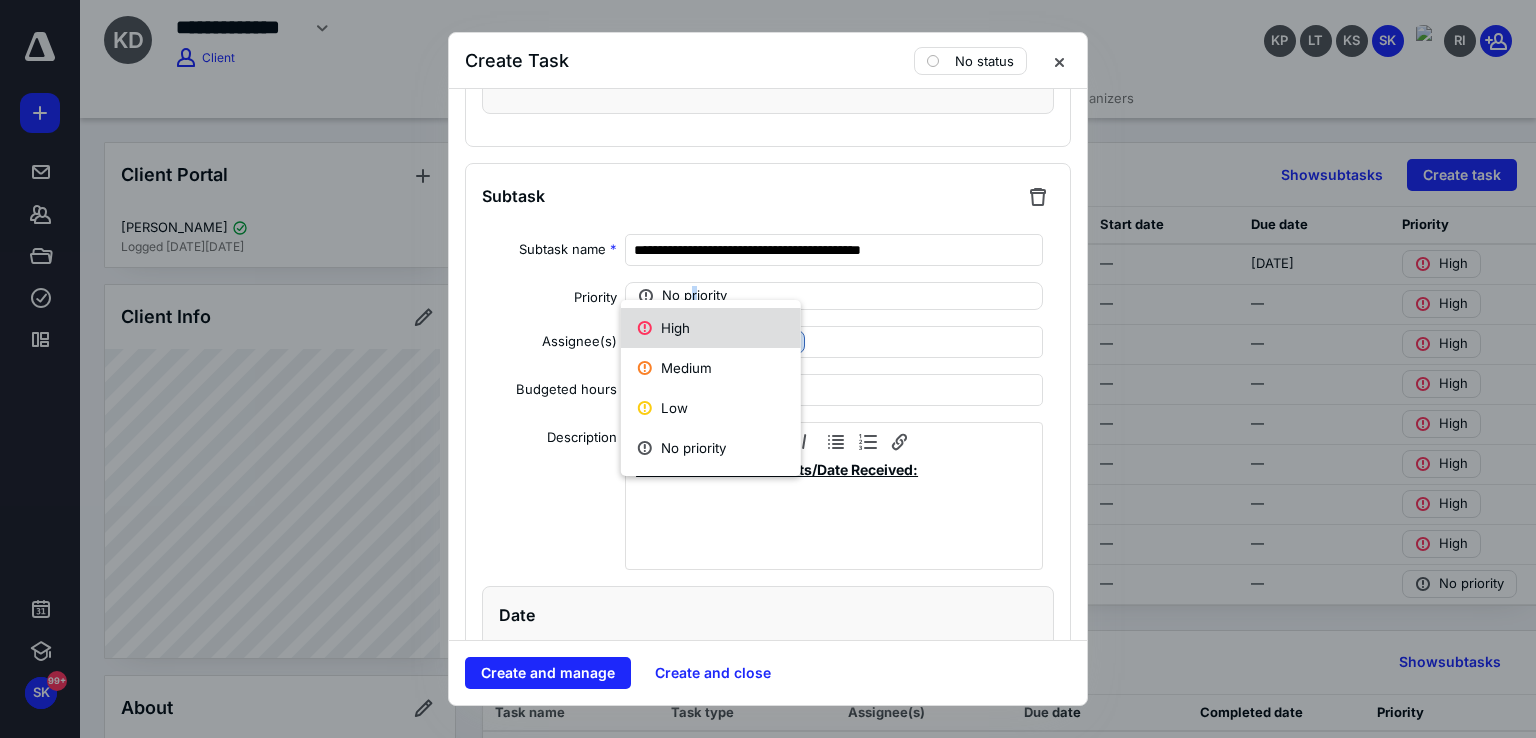 click on "High" at bounding box center (711, 328) 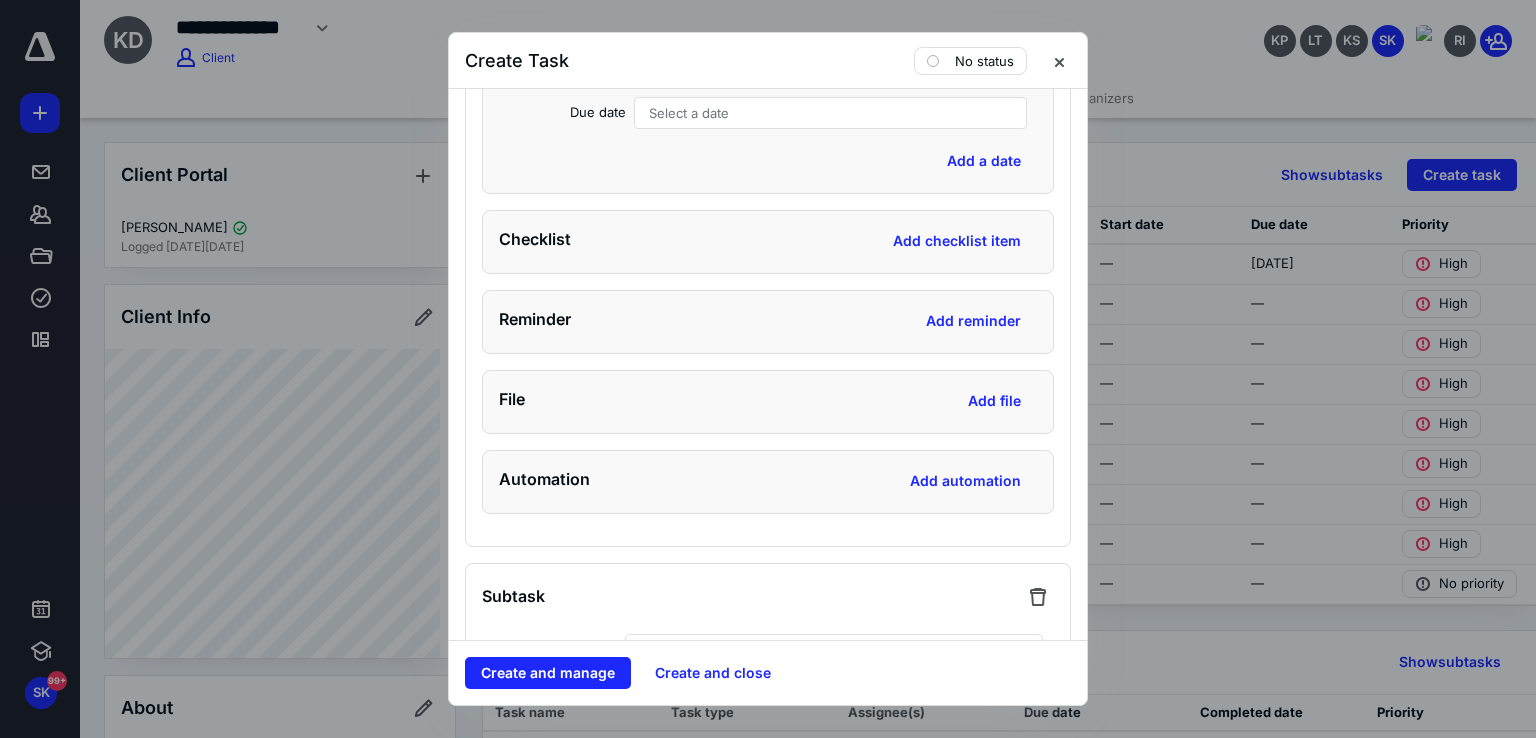 scroll, scrollTop: 6200, scrollLeft: 0, axis: vertical 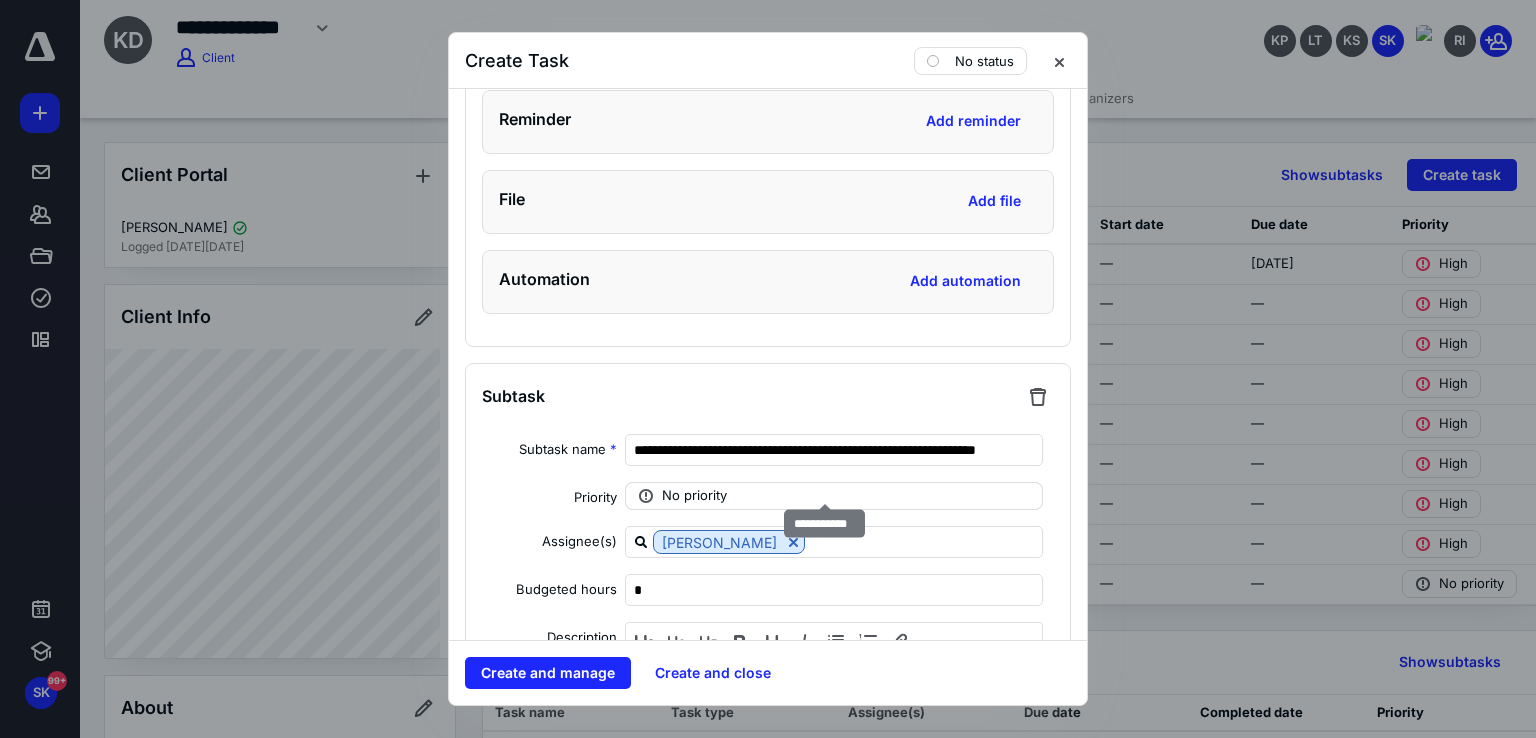 click on "No priority" at bounding box center [694, 496] 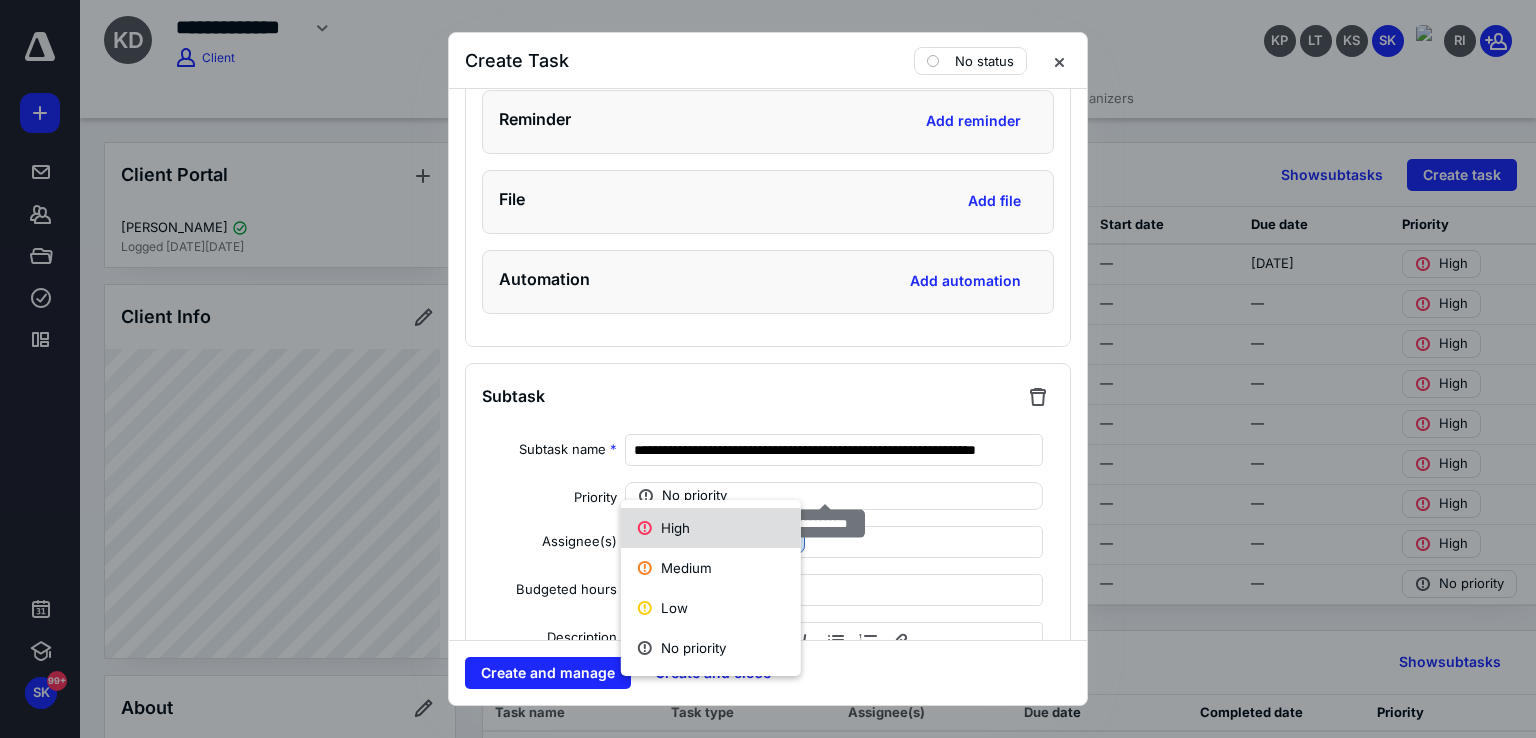 click on "High" at bounding box center (711, 528) 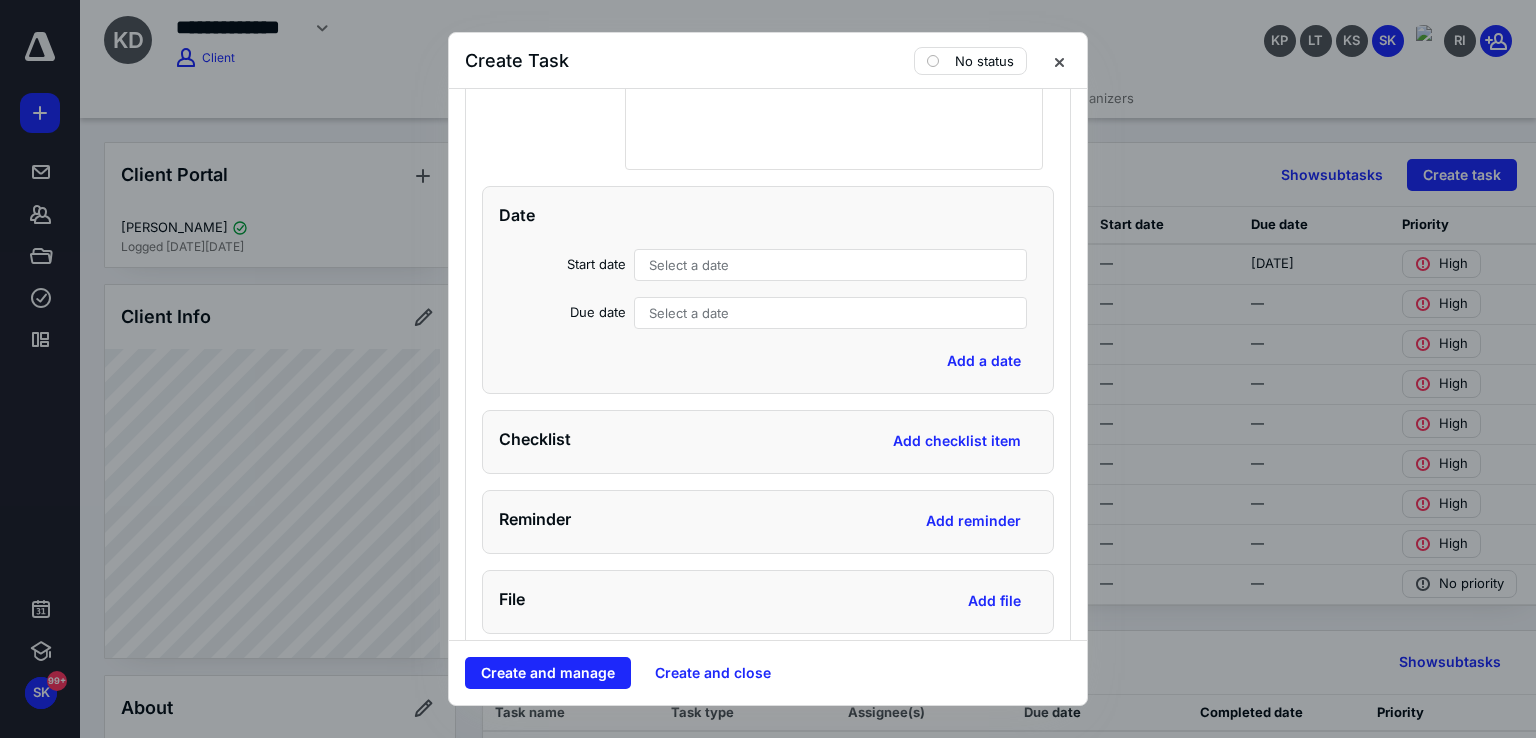 scroll, scrollTop: 7400, scrollLeft: 0, axis: vertical 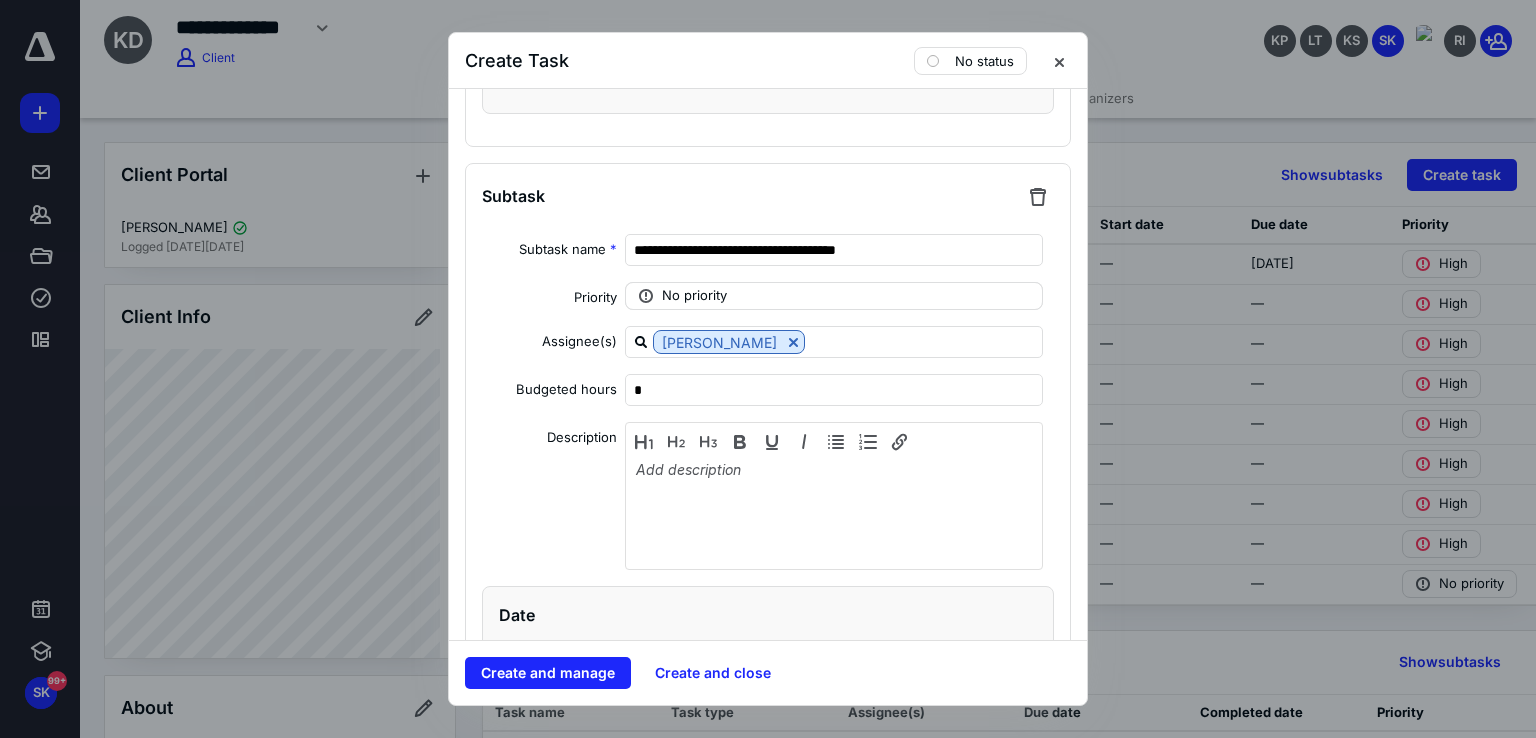 click on "No priority" at bounding box center [694, 296] 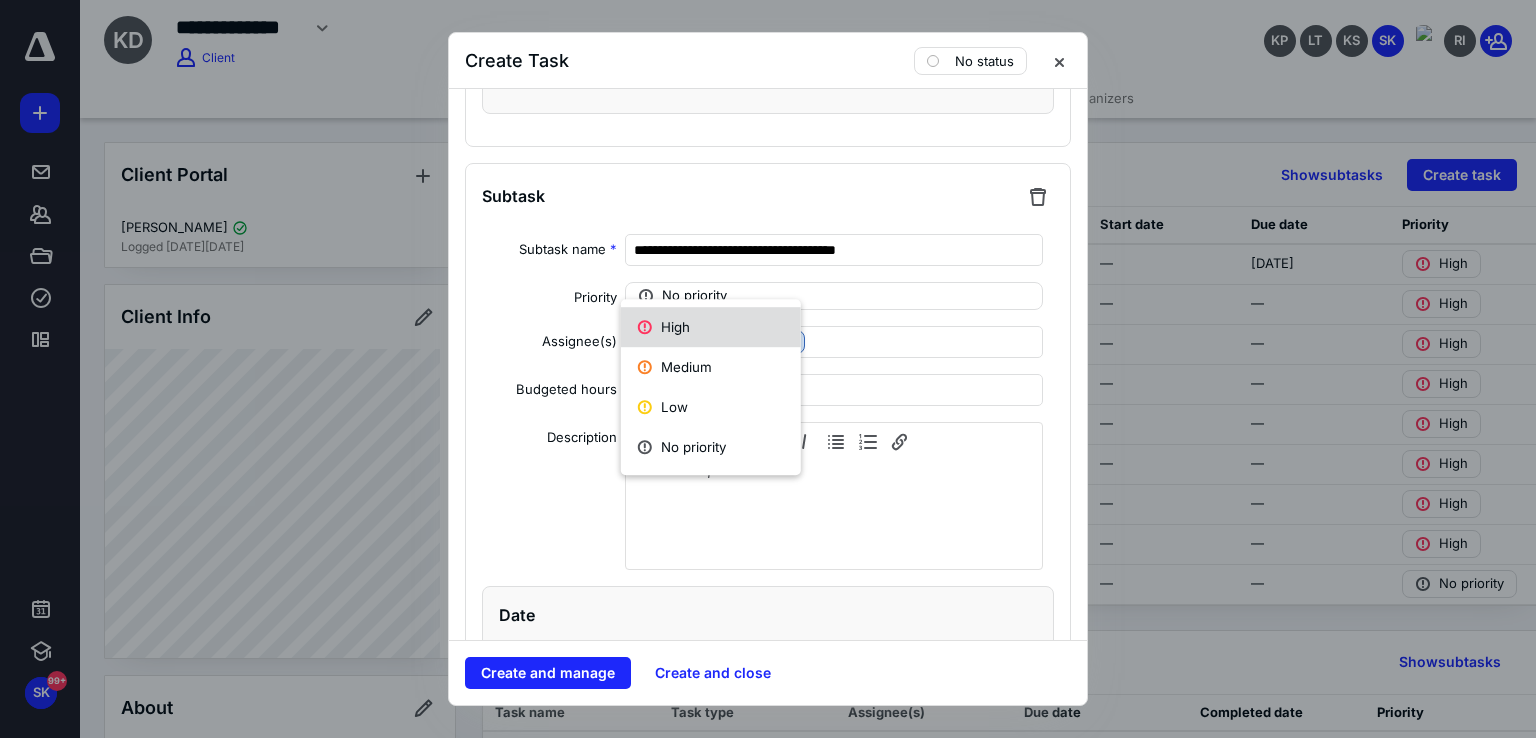click on "High" at bounding box center [711, 327] 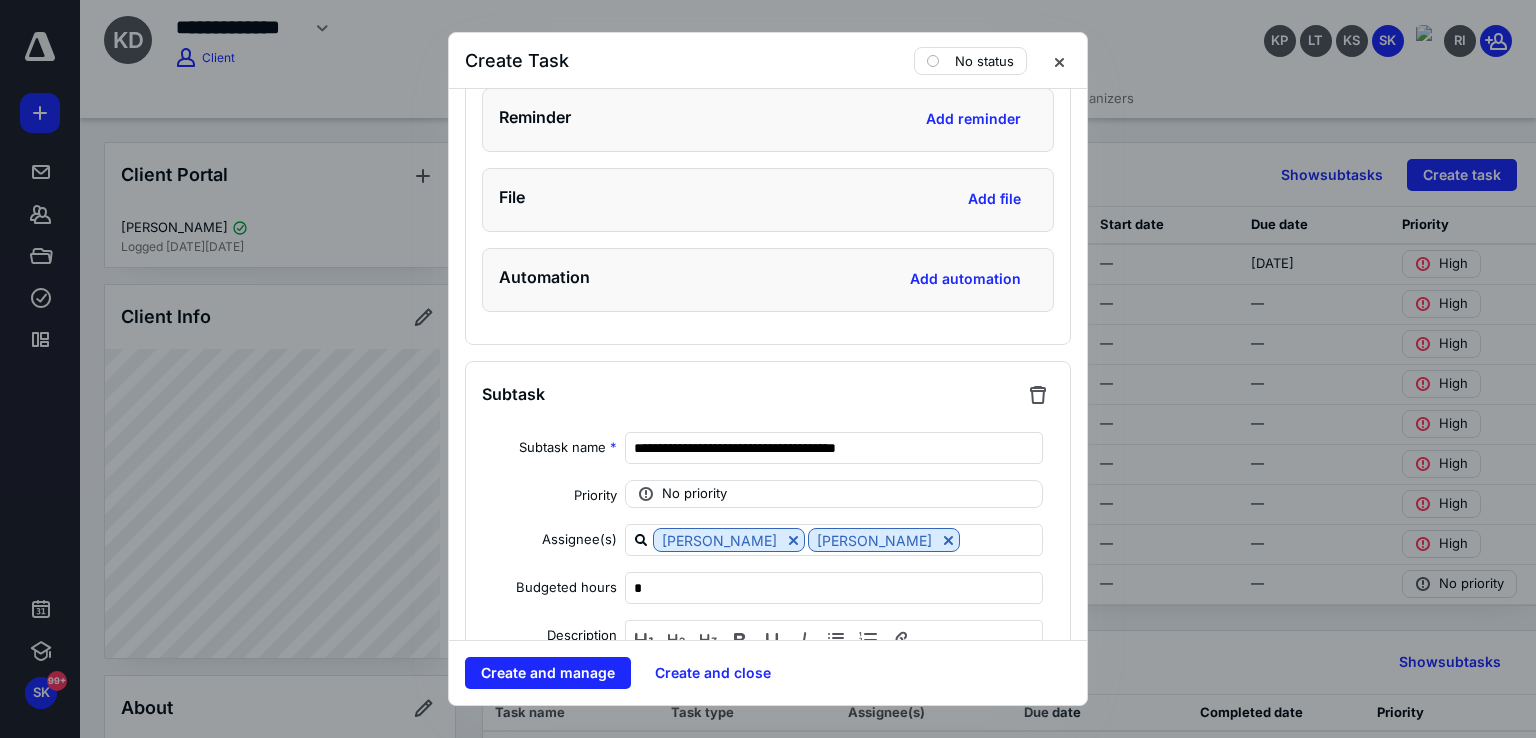 scroll, scrollTop: 8400, scrollLeft: 0, axis: vertical 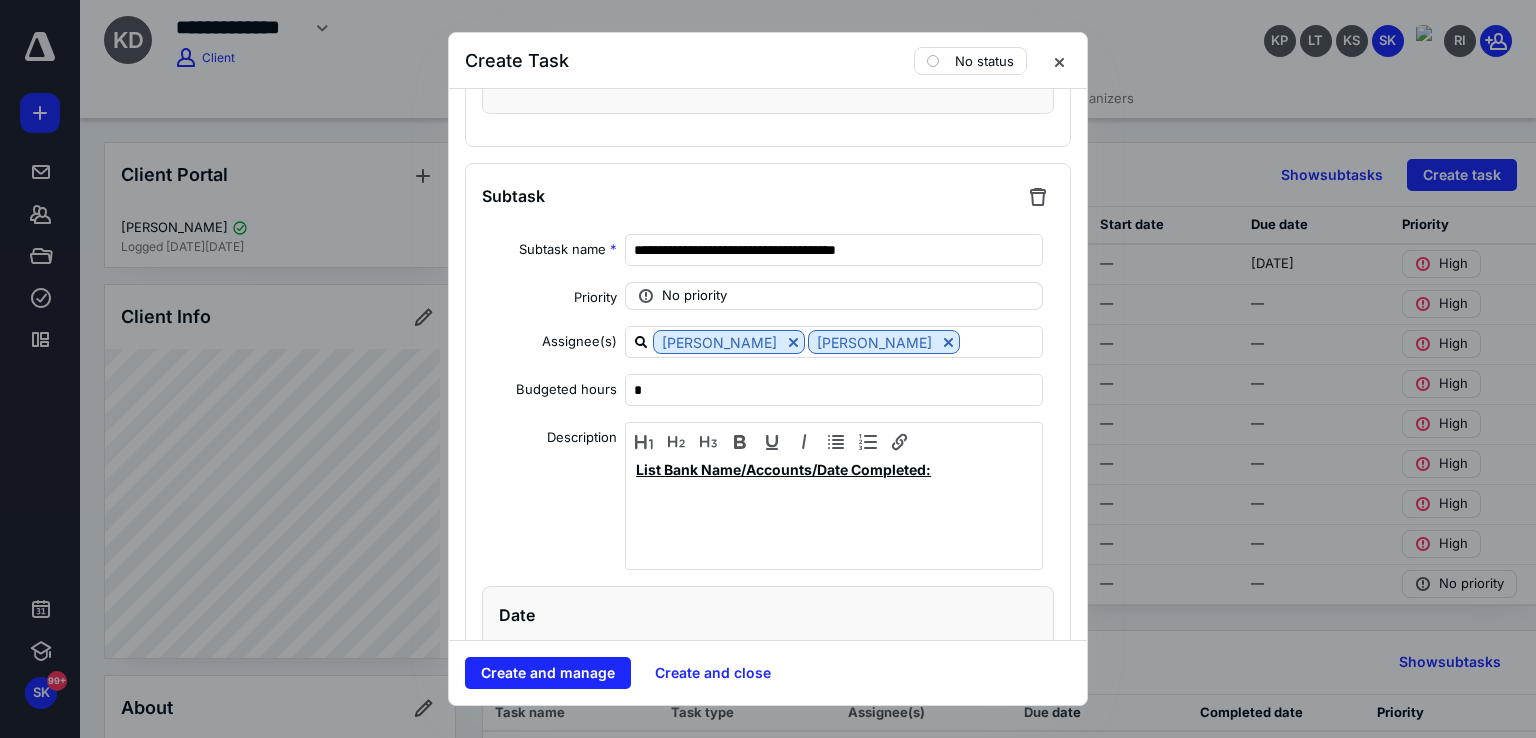click on "No priority" at bounding box center [694, 296] 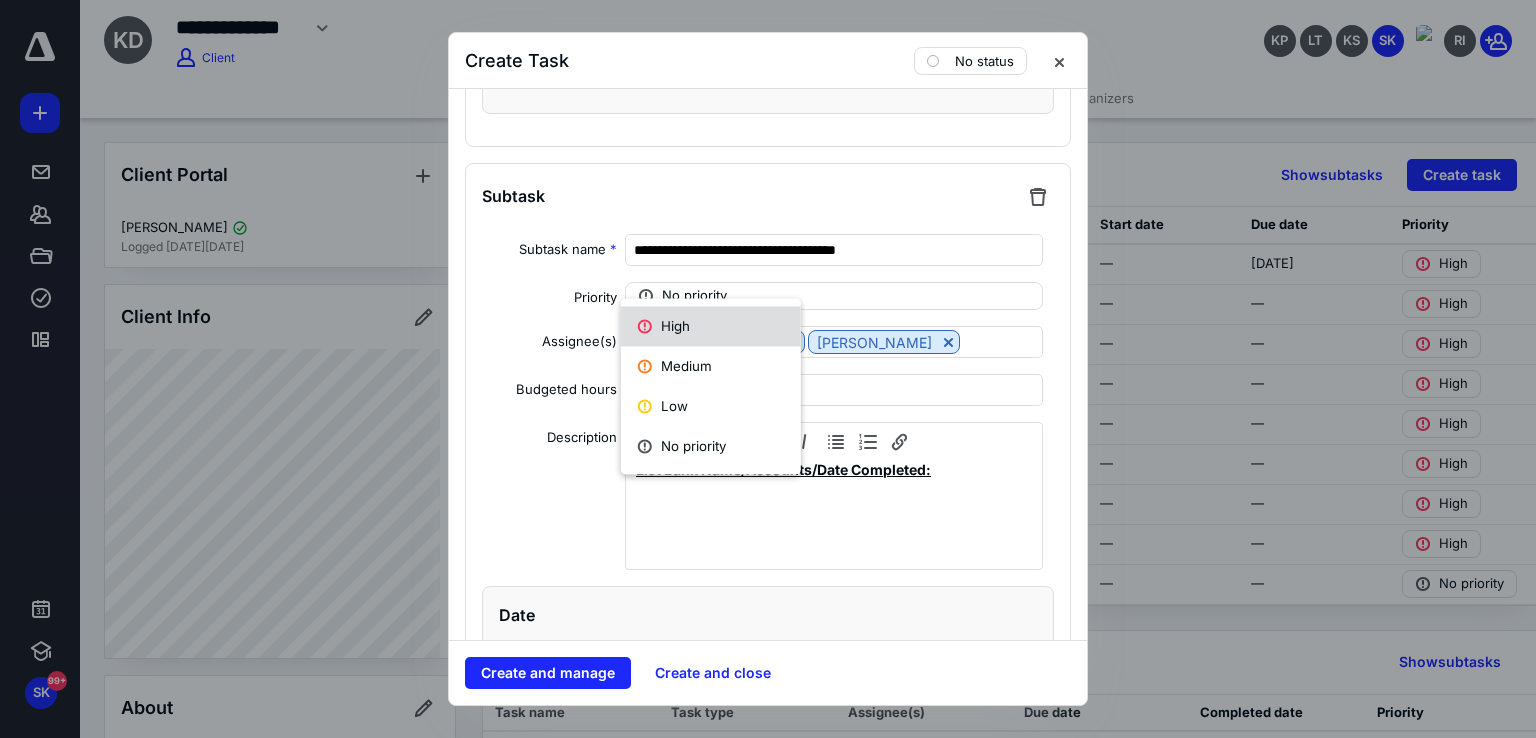 click on "High" at bounding box center [711, 326] 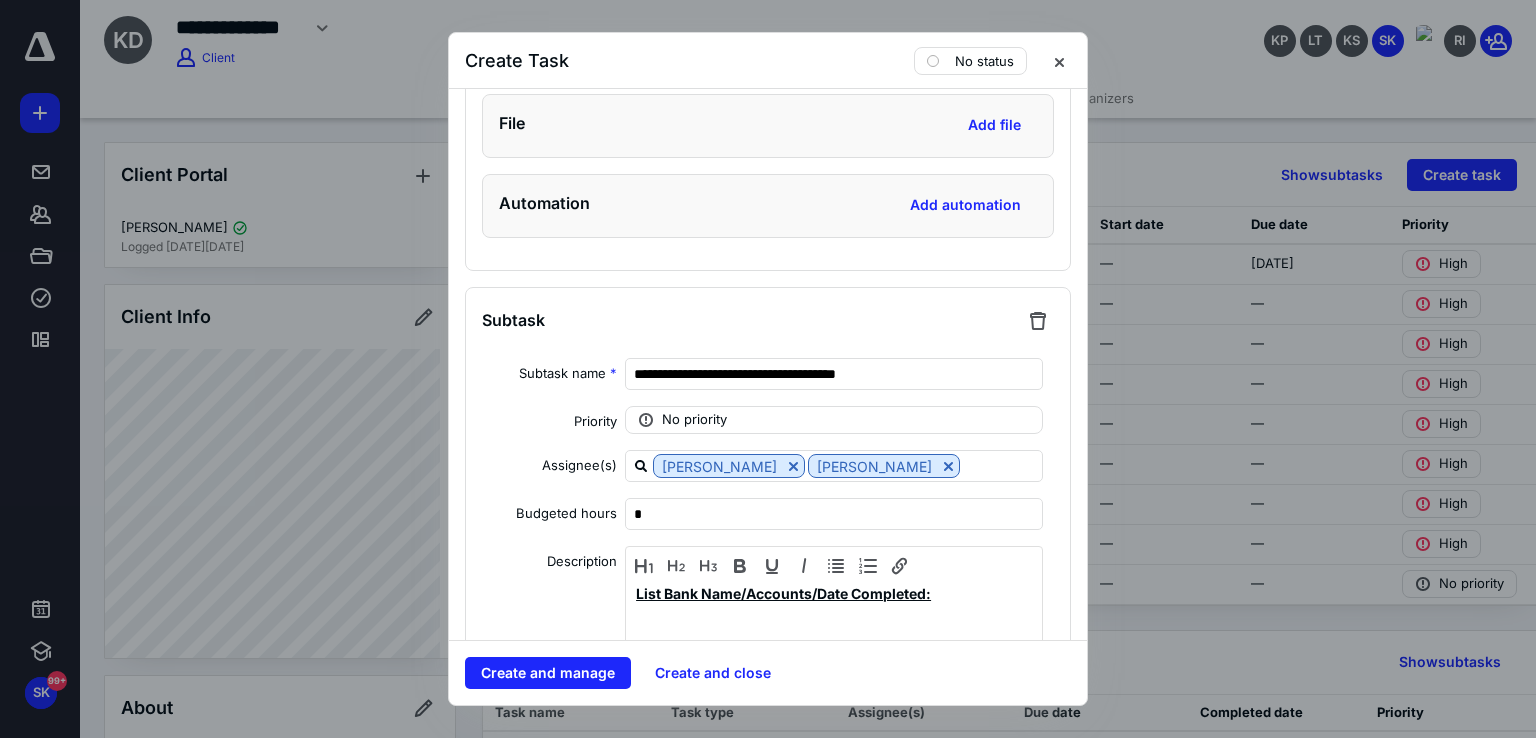 scroll, scrollTop: 9500, scrollLeft: 0, axis: vertical 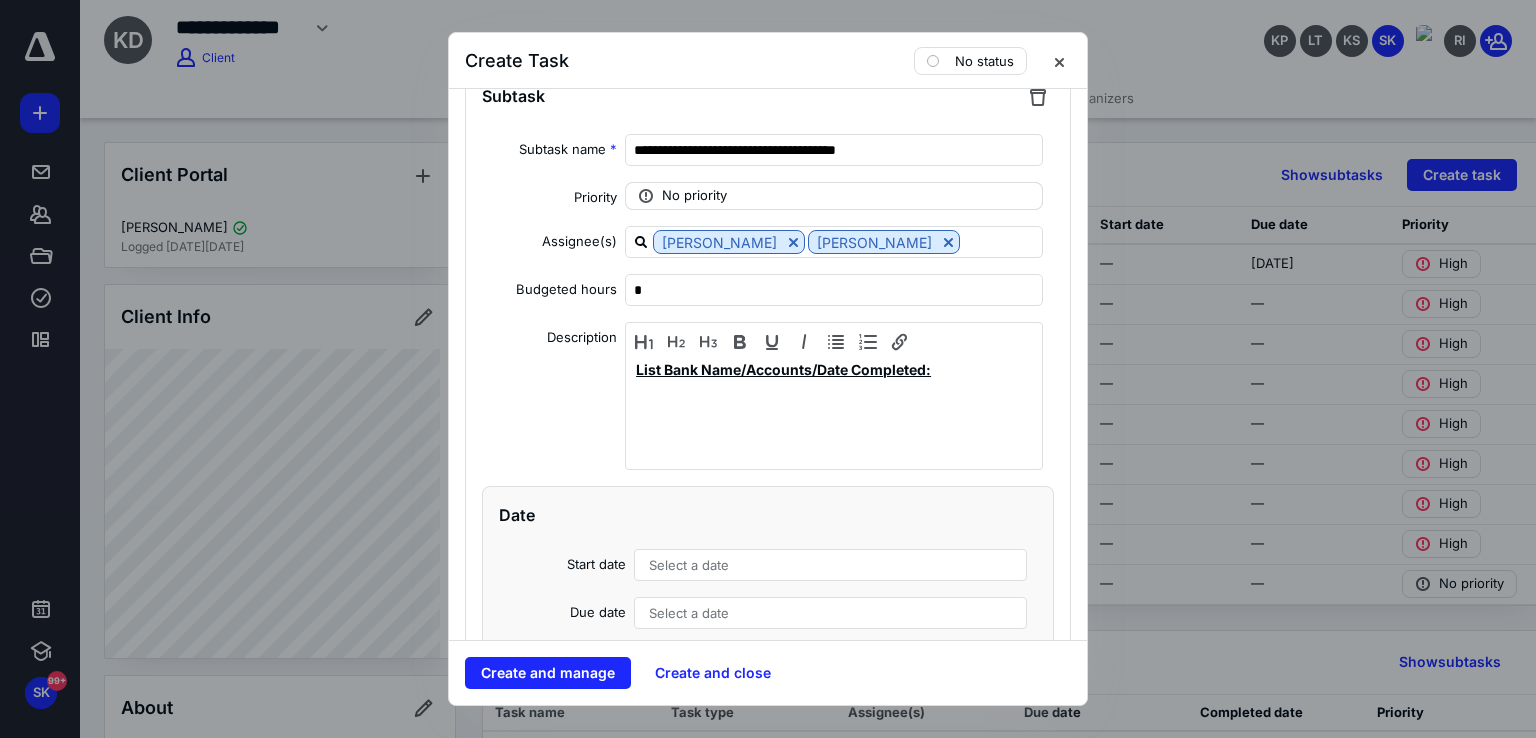 click on "No priority" at bounding box center [834, 196] 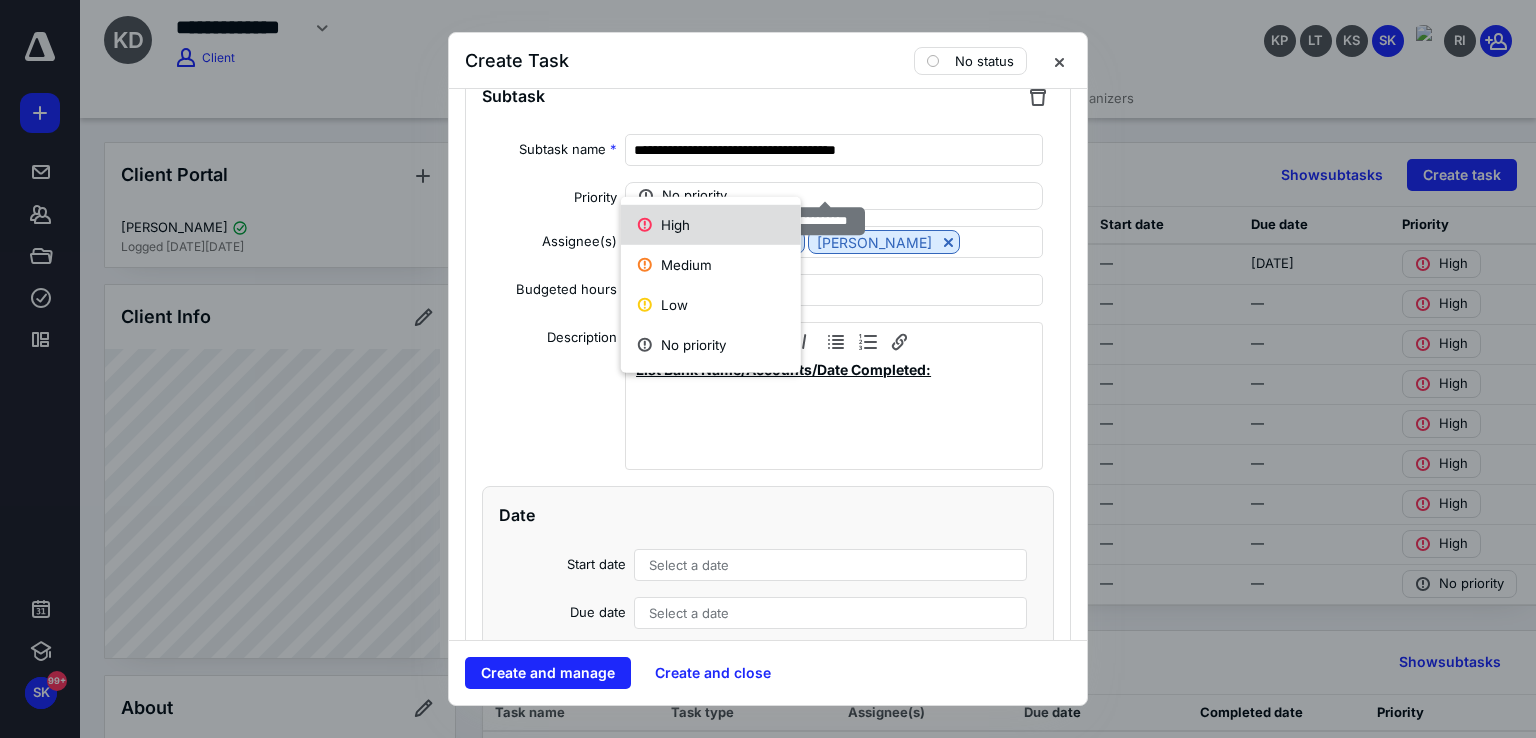 click on "High" at bounding box center (711, 225) 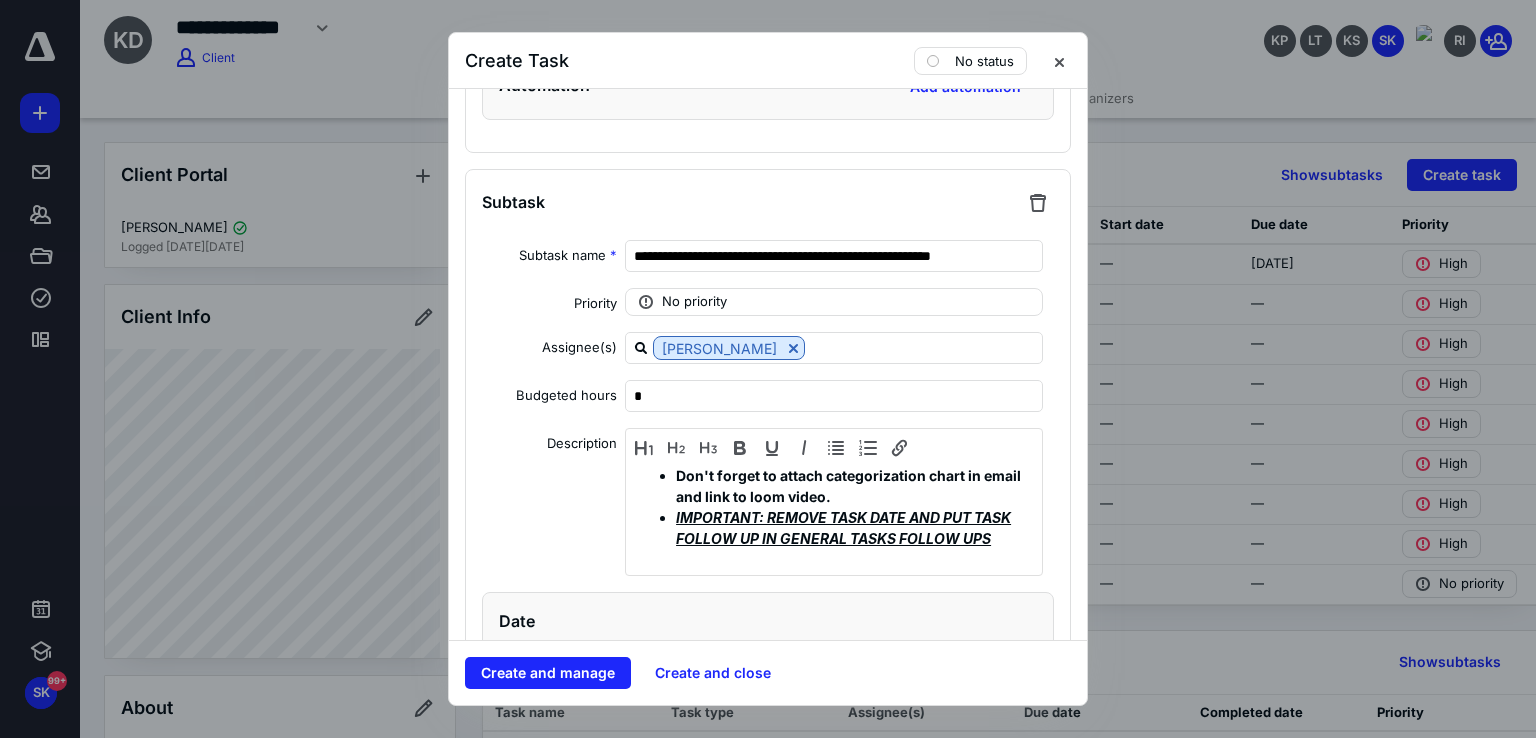 scroll, scrollTop: 10400, scrollLeft: 0, axis: vertical 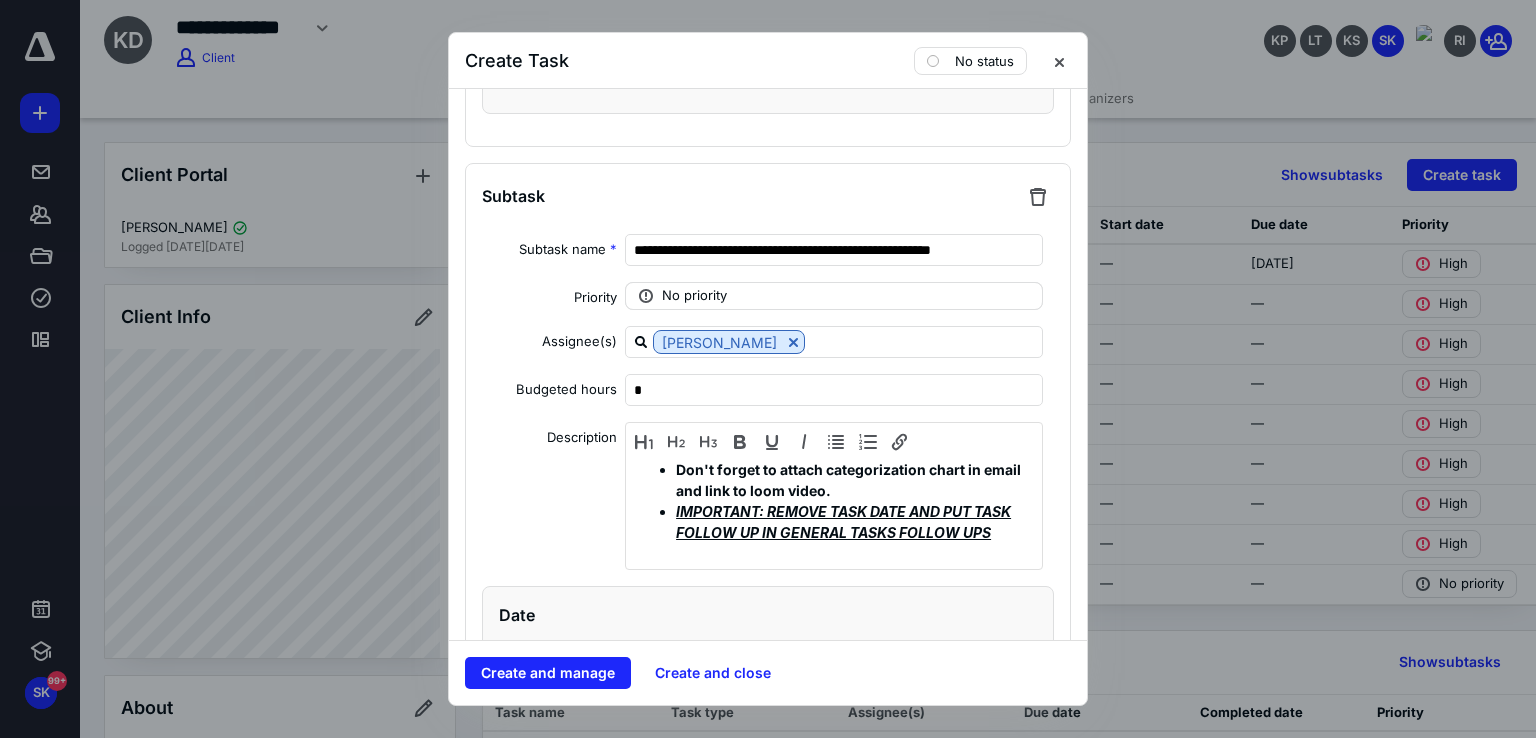 click on "No priority" at bounding box center (694, 296) 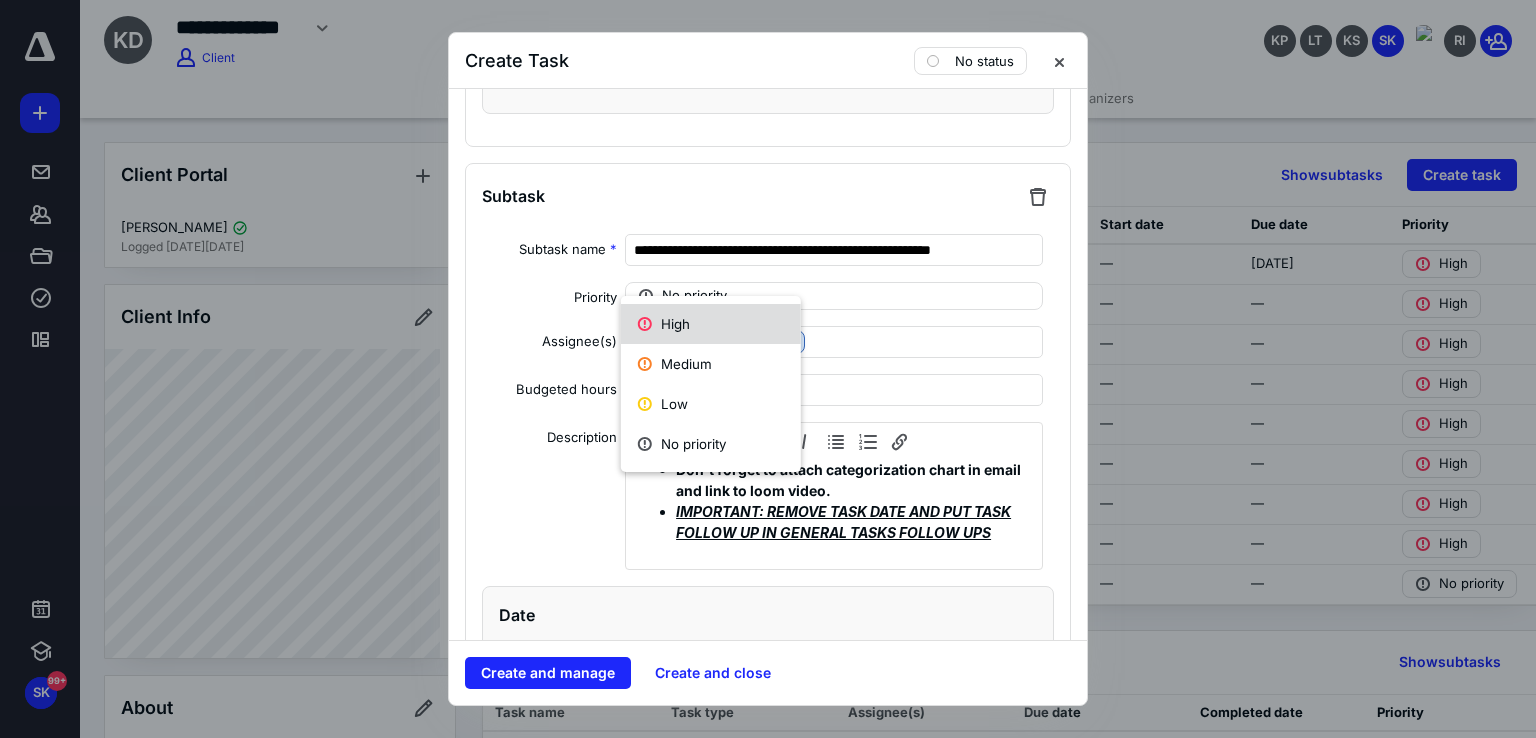 click on "High" at bounding box center [711, 324] 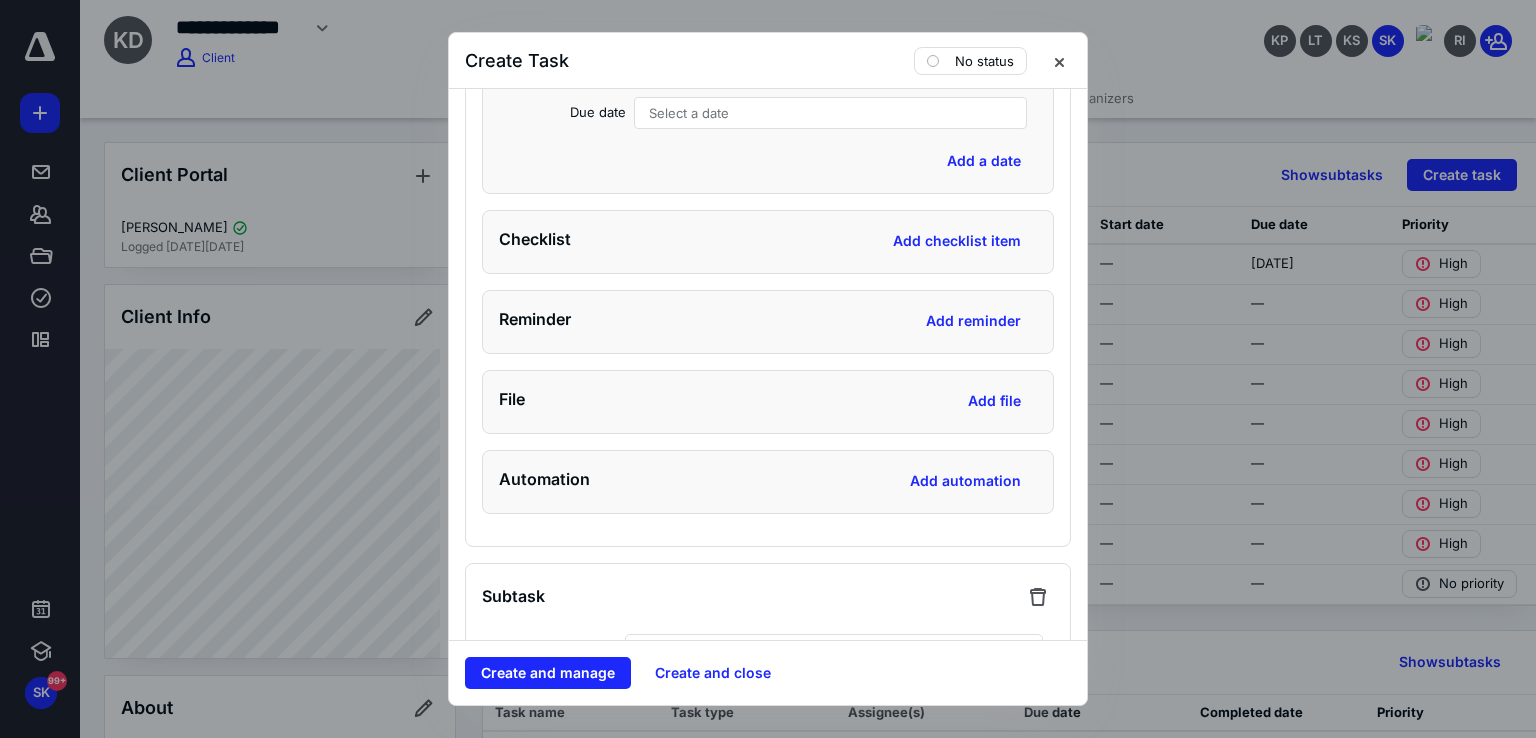 scroll, scrollTop: 11500, scrollLeft: 0, axis: vertical 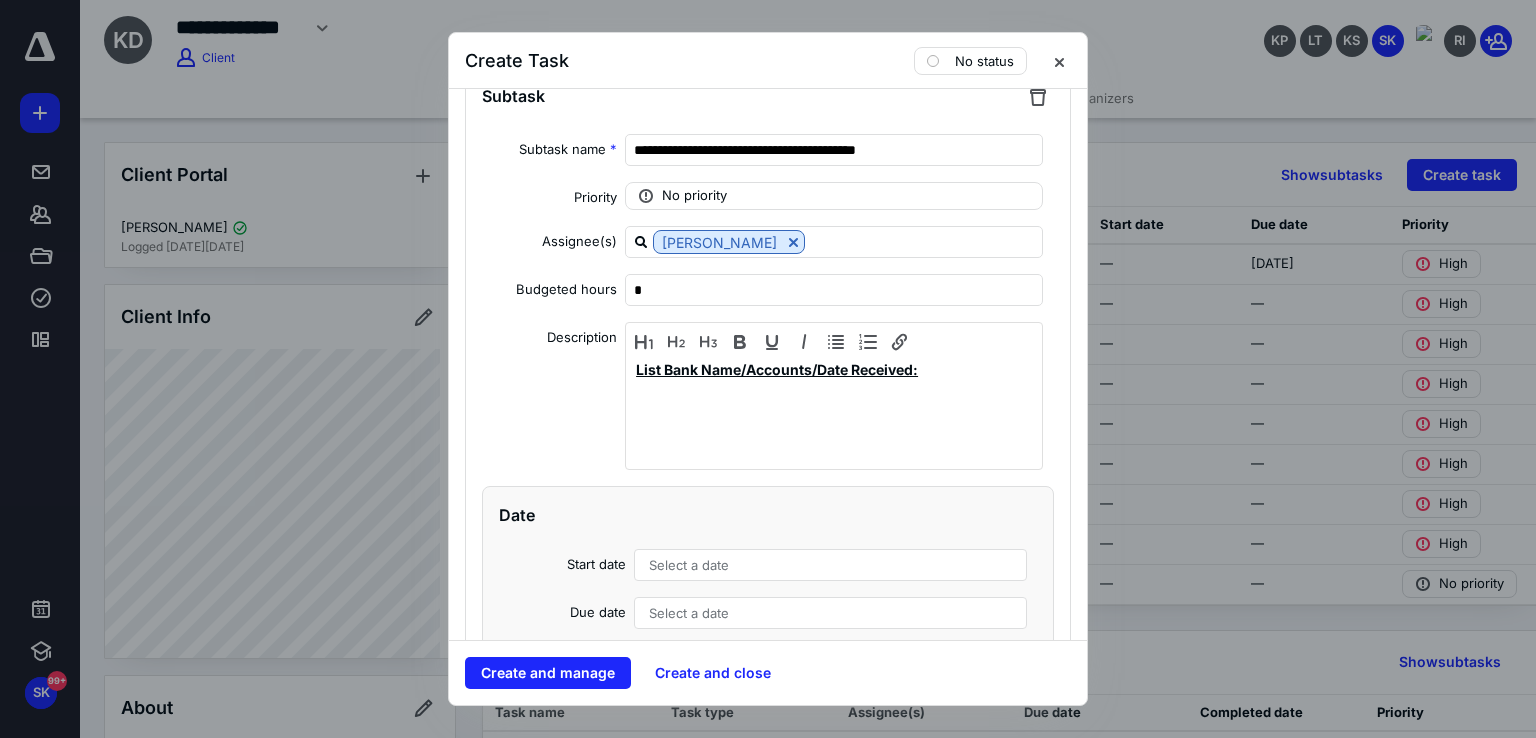 click on "**********" at bounding box center [768, 574] 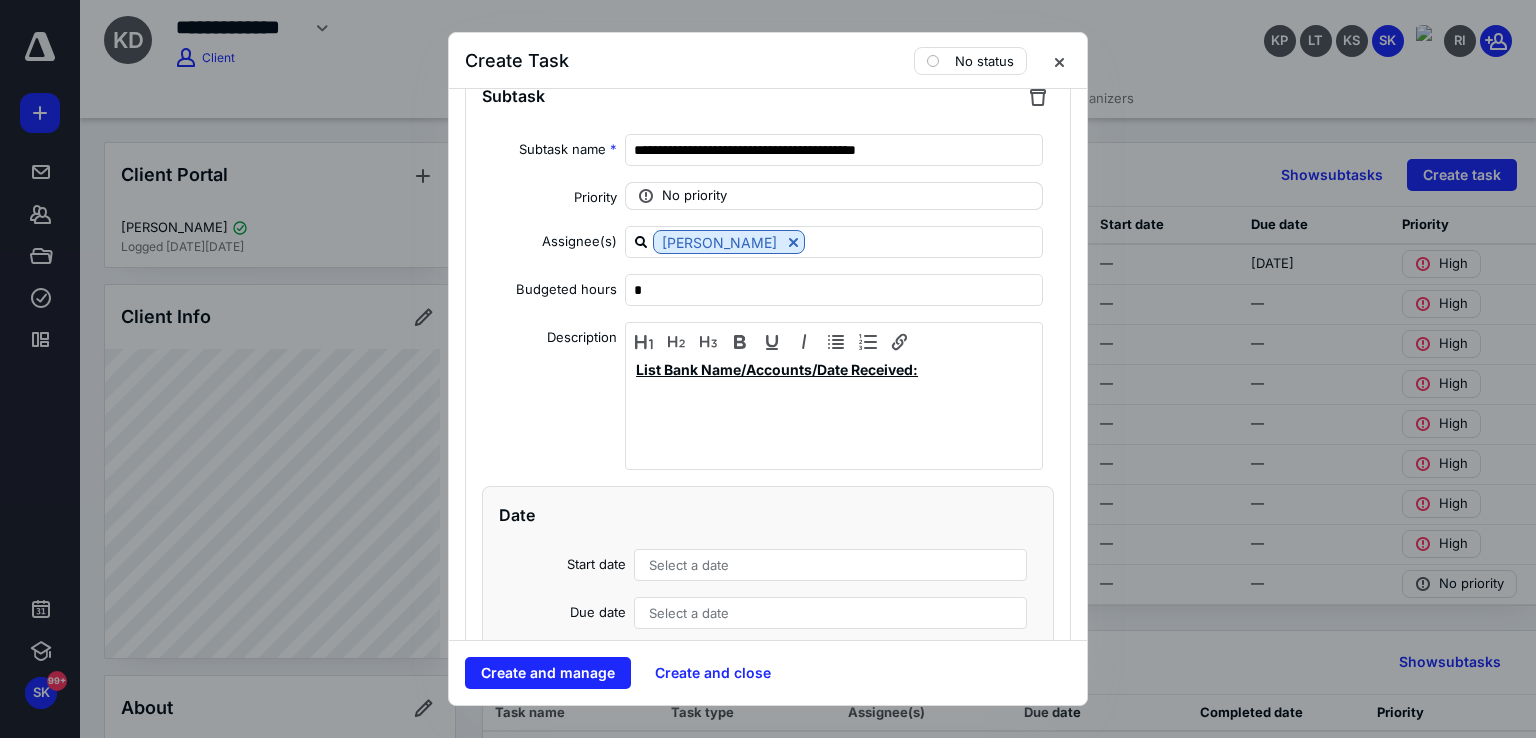 click on "No priority" at bounding box center (694, 196) 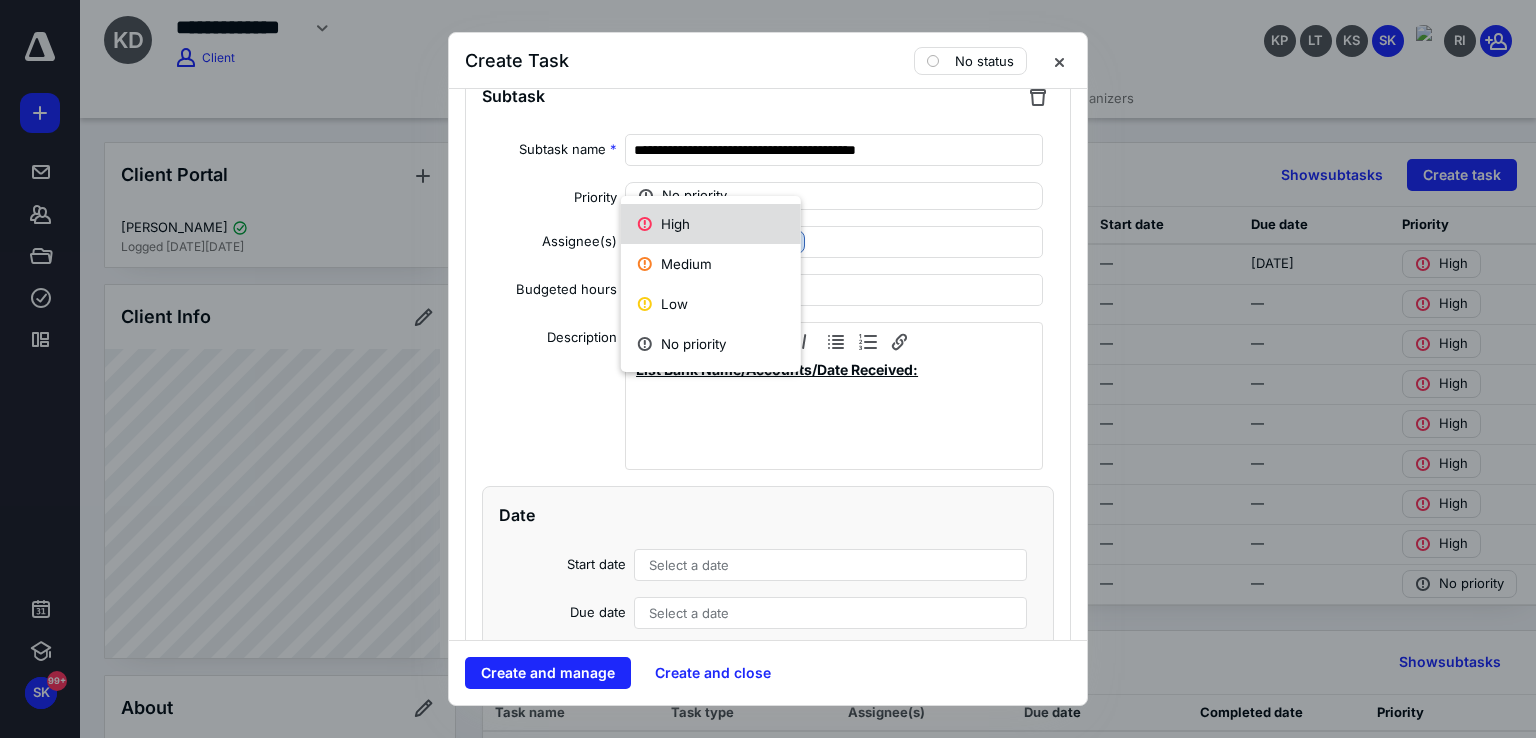 click on "High" at bounding box center (711, 224) 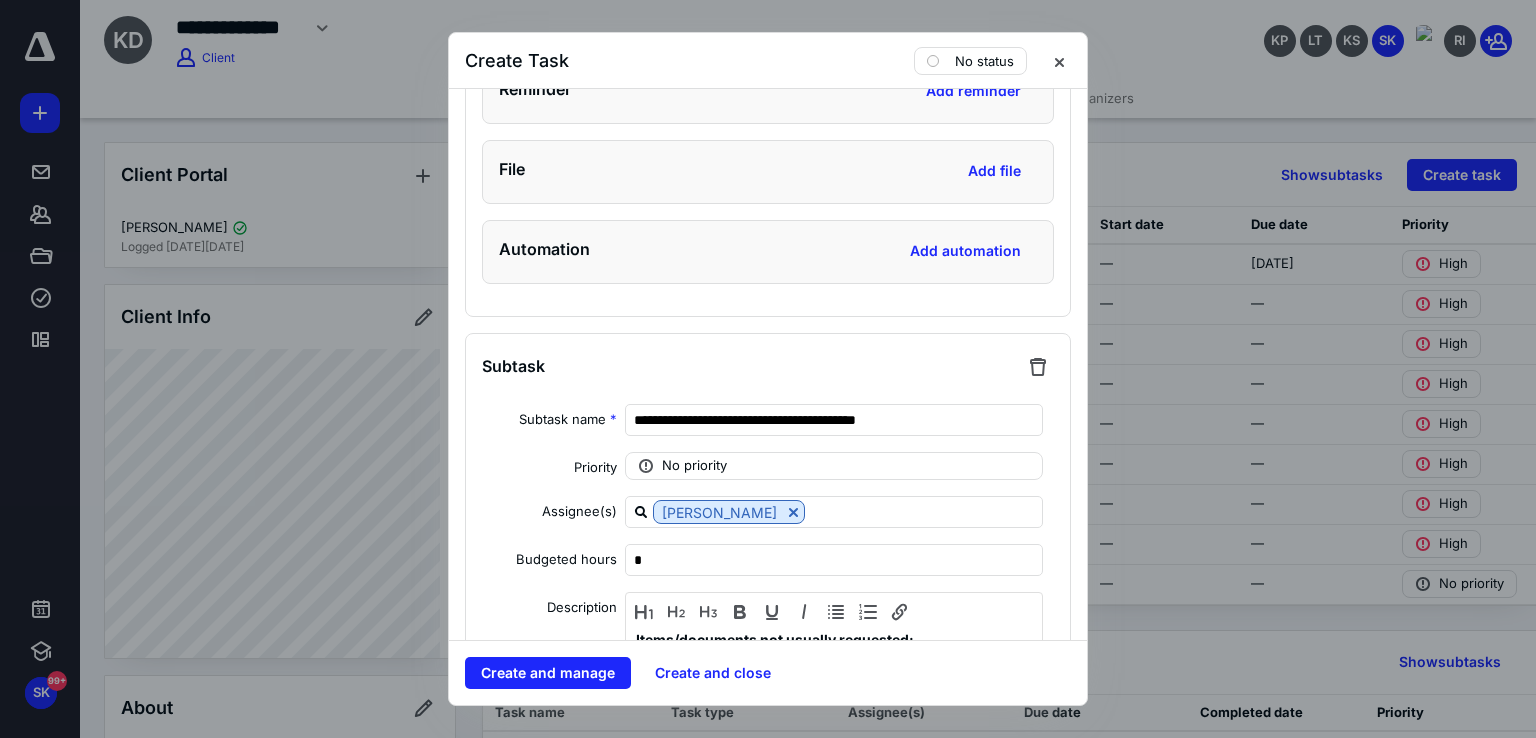 scroll, scrollTop: 12500, scrollLeft: 0, axis: vertical 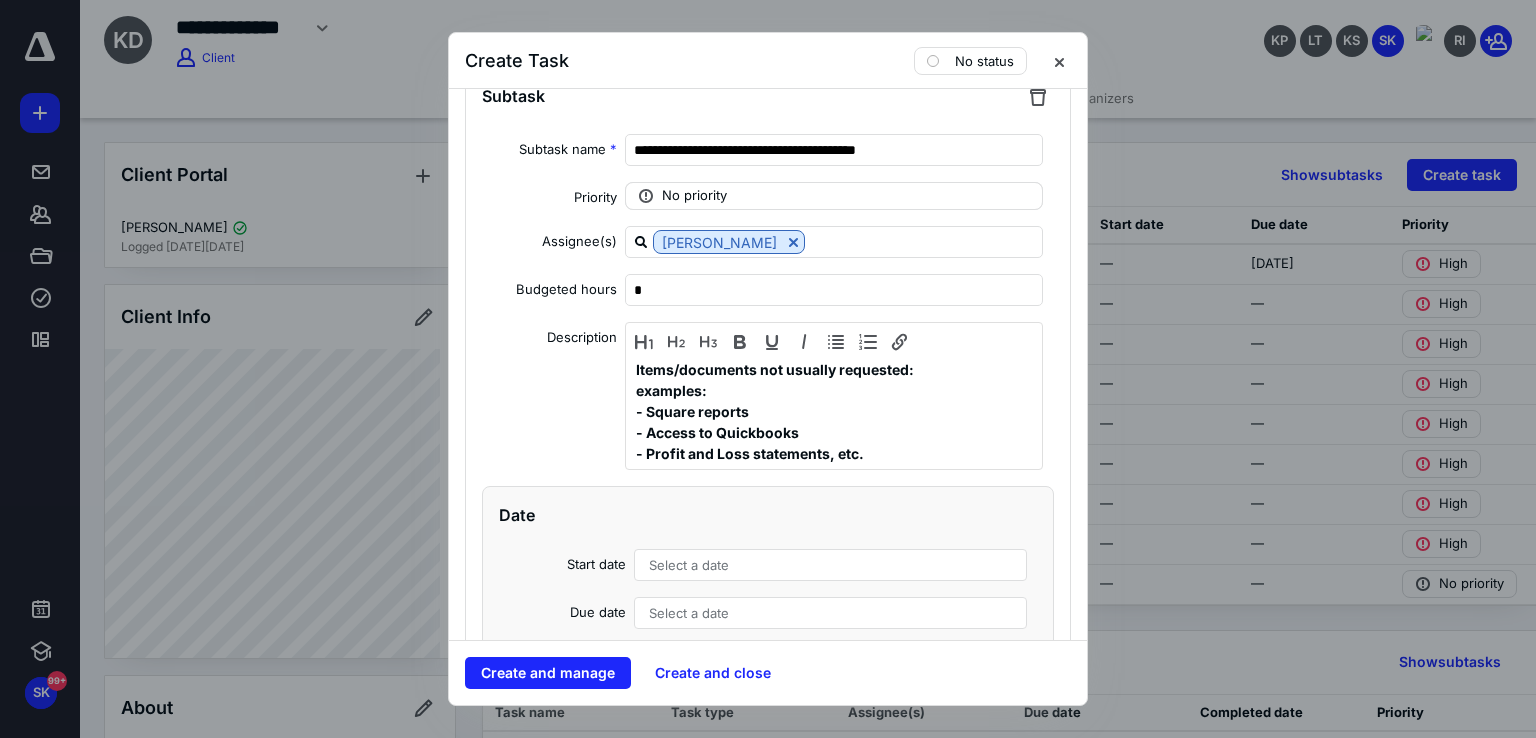 click on "No priority" at bounding box center [694, 196] 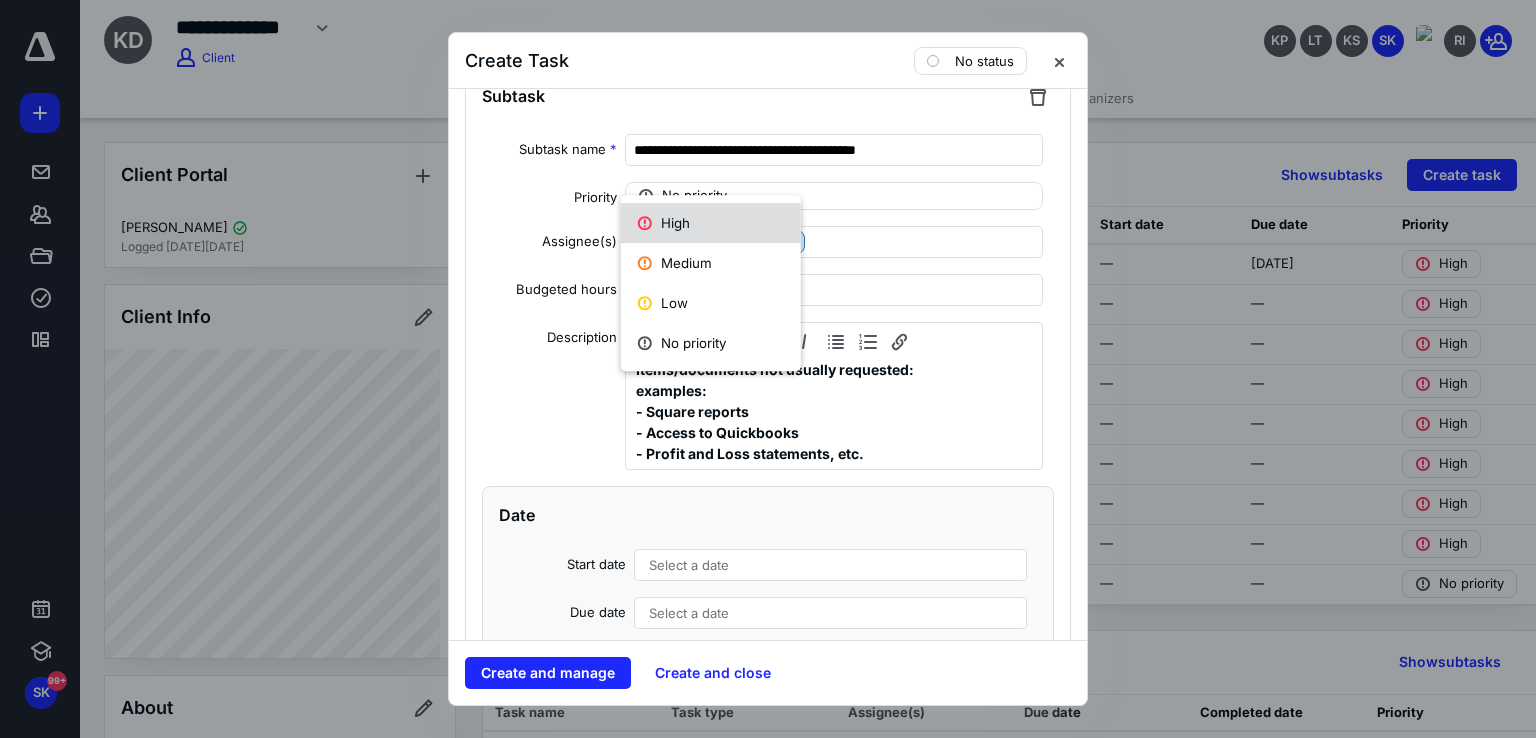 click on "High" at bounding box center (711, 223) 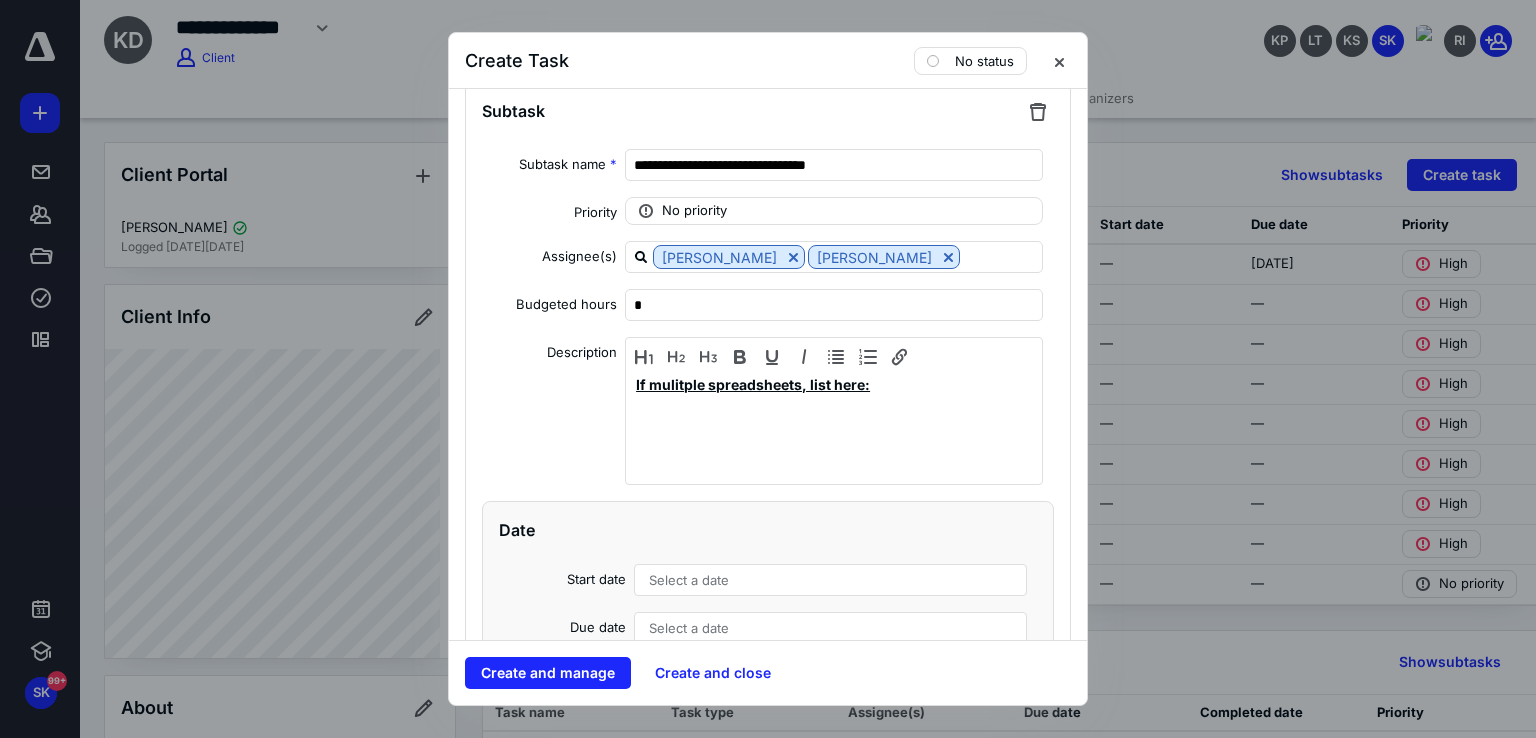 scroll, scrollTop: 13400, scrollLeft: 0, axis: vertical 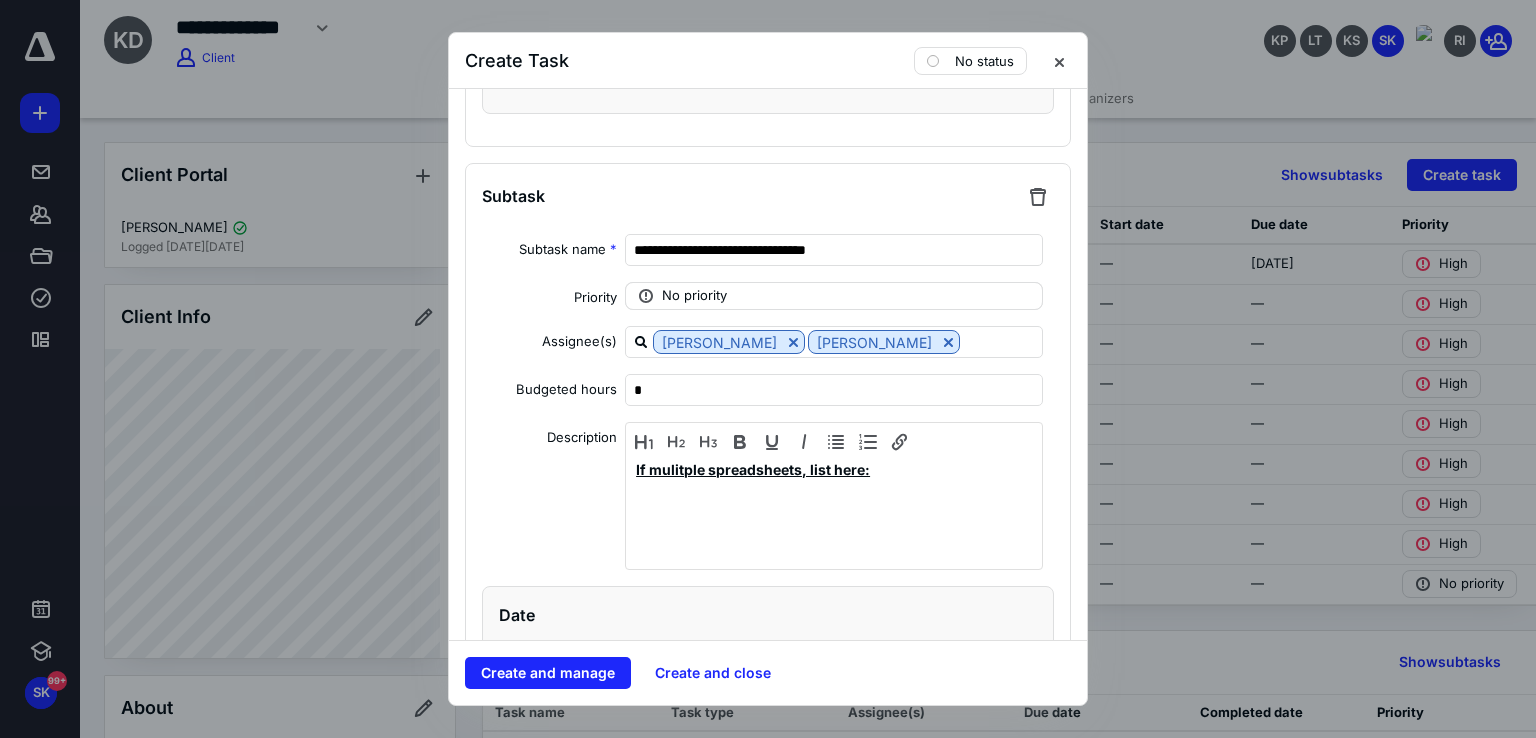 click on "No priority" at bounding box center [694, 296] 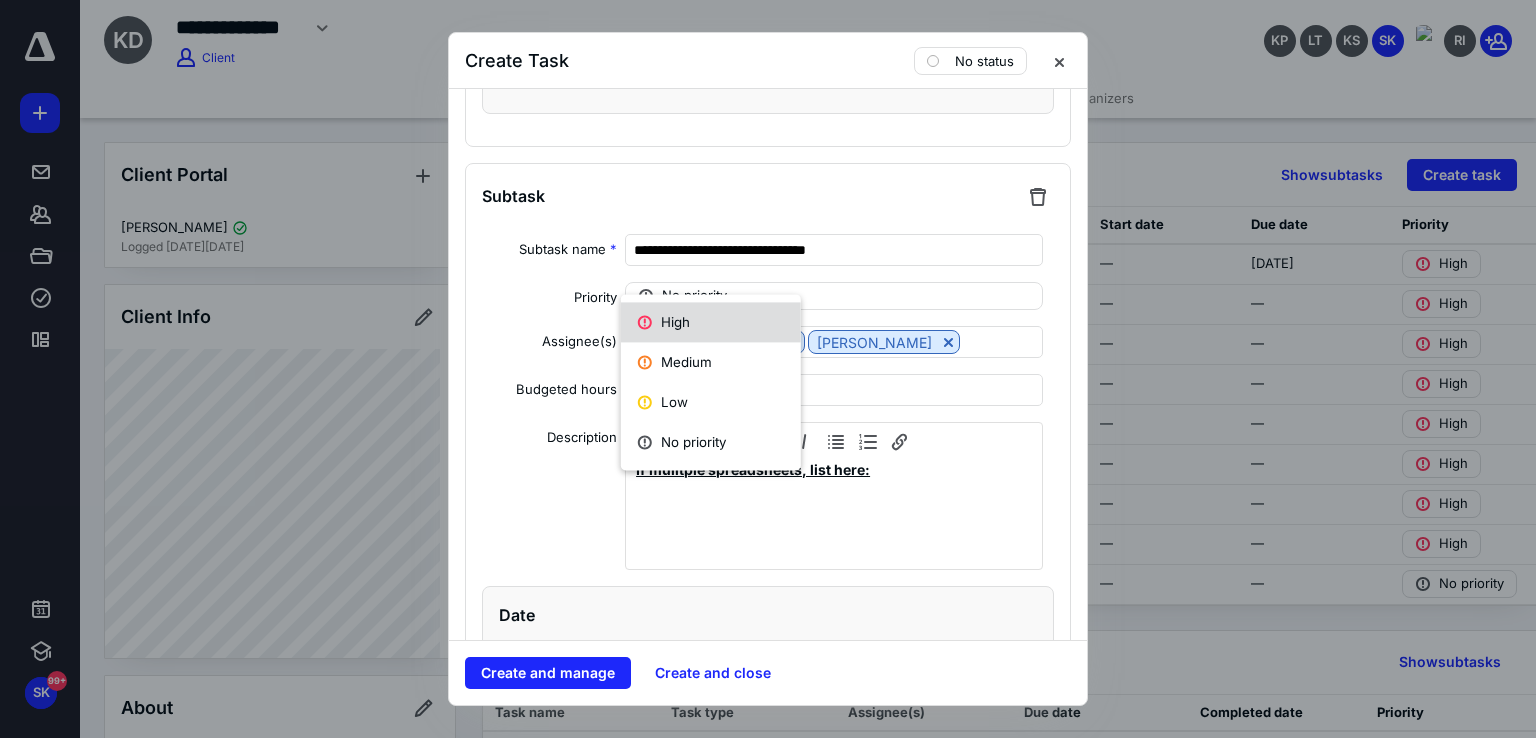 click on "High" at bounding box center [711, 322] 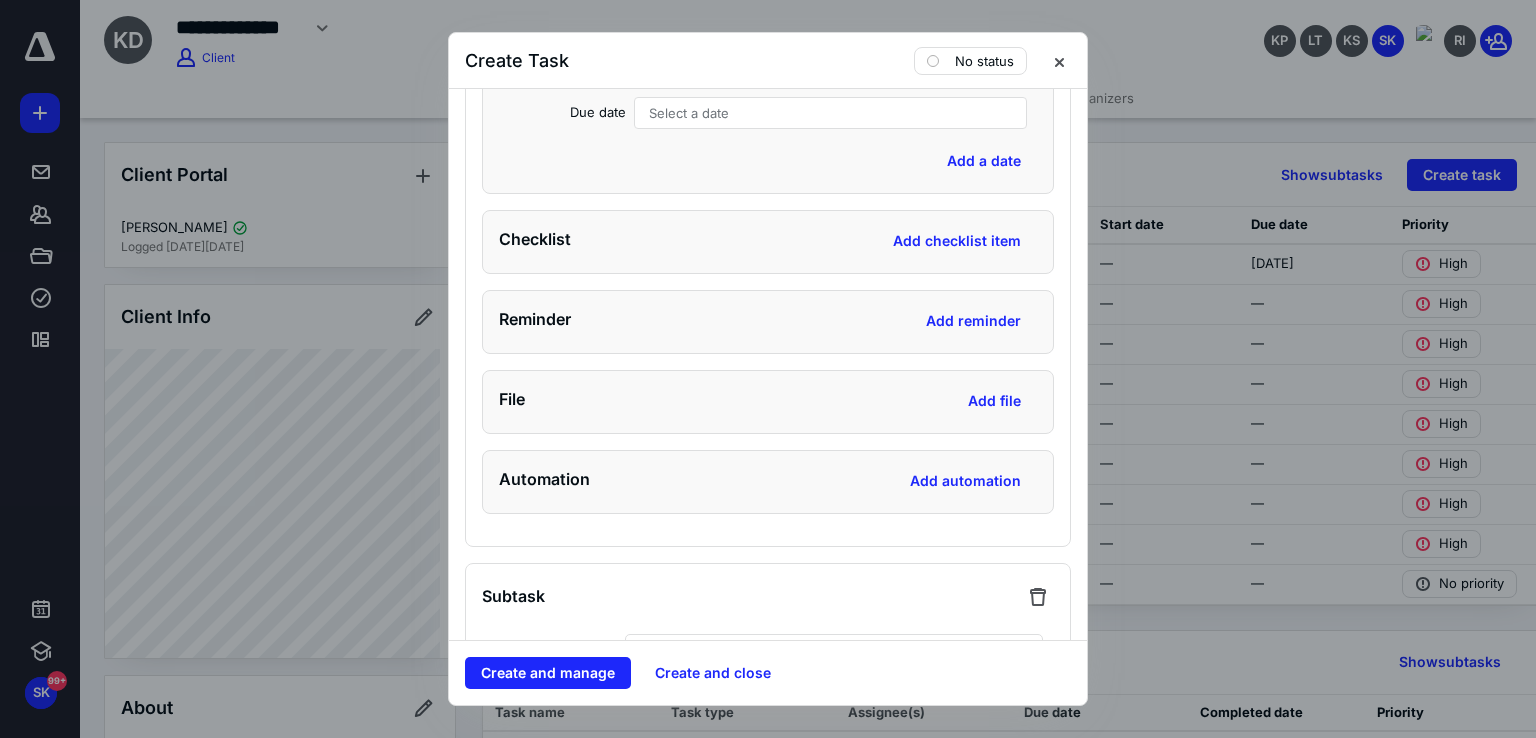 scroll, scrollTop: 14500, scrollLeft: 0, axis: vertical 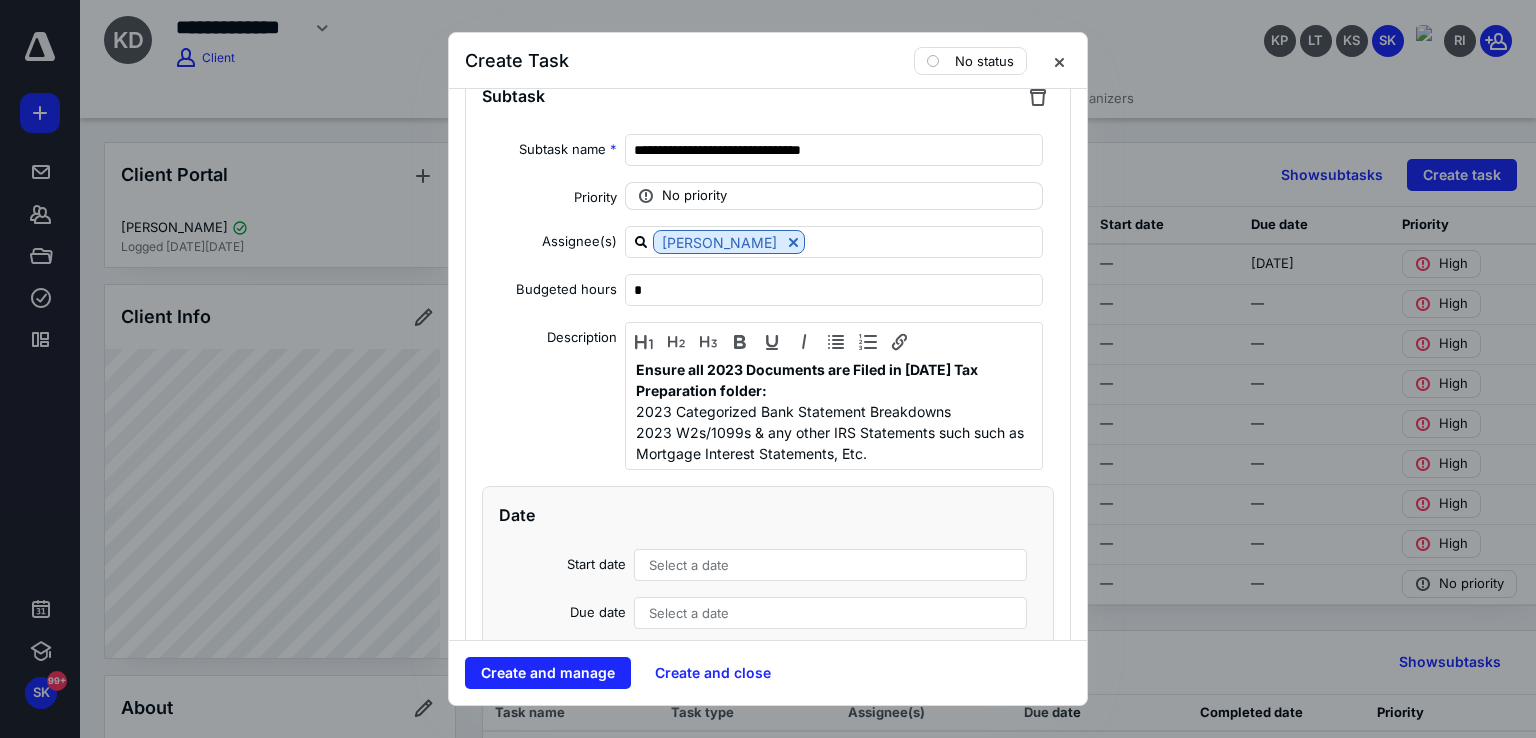 click on "No priority" at bounding box center [694, 196] 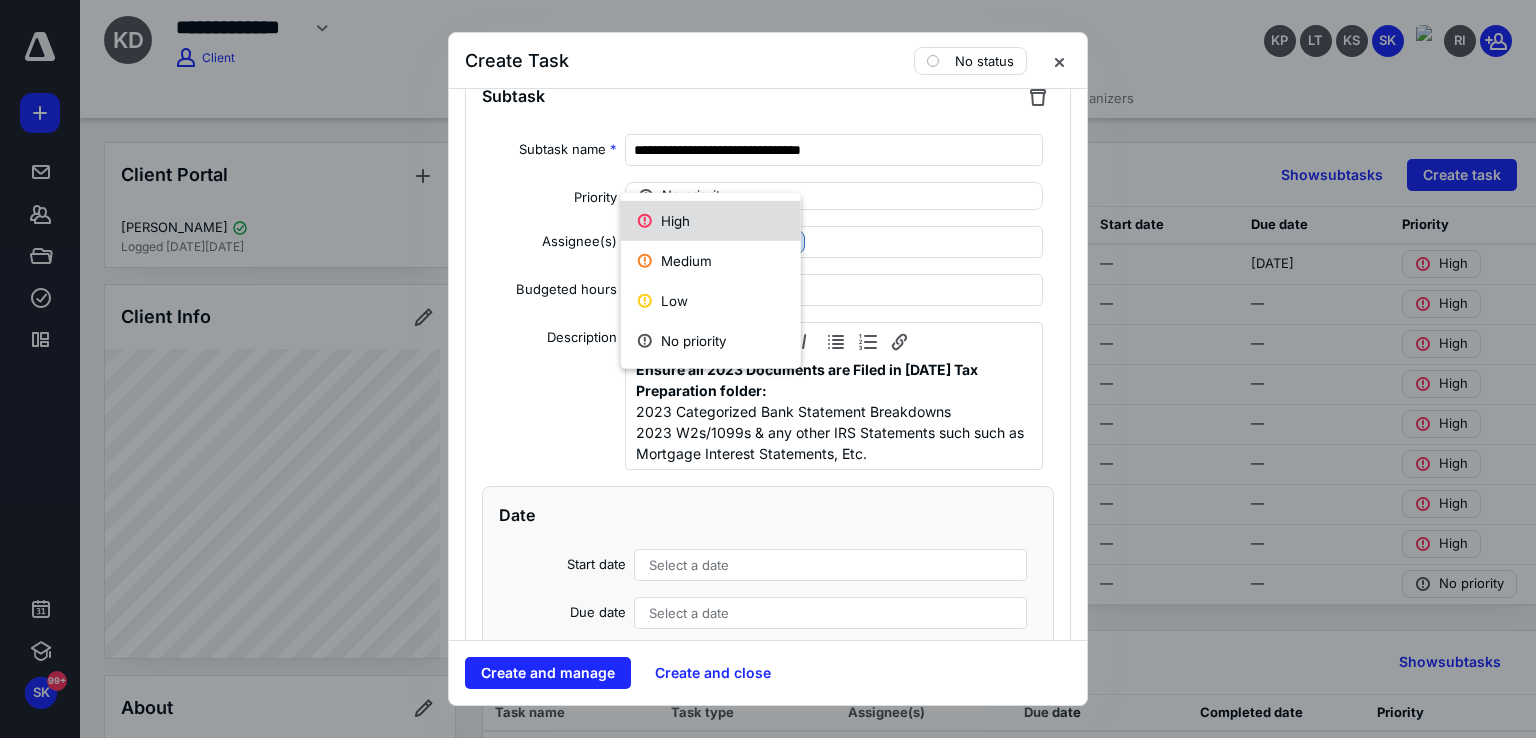 click on "High" at bounding box center (711, 221) 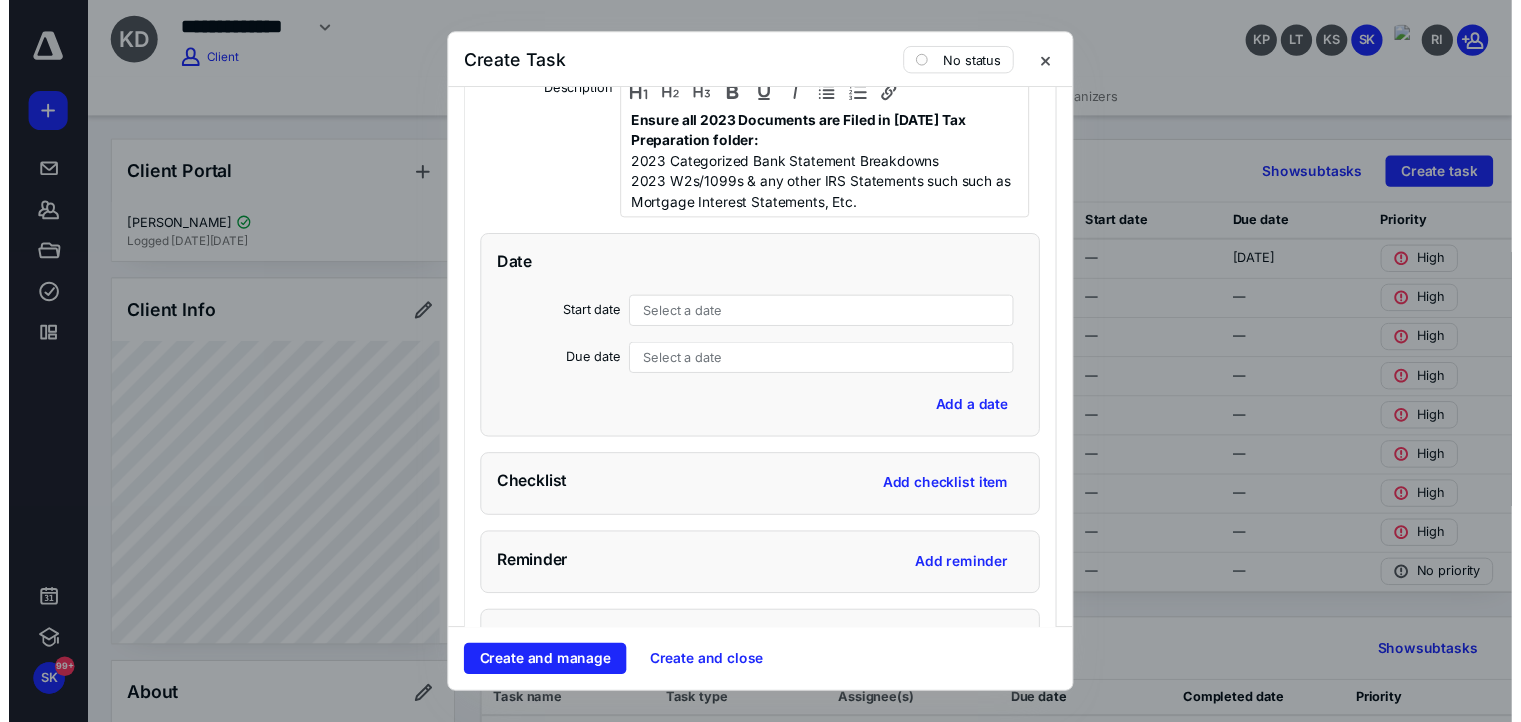 scroll, scrollTop: 15001, scrollLeft: 0, axis: vertical 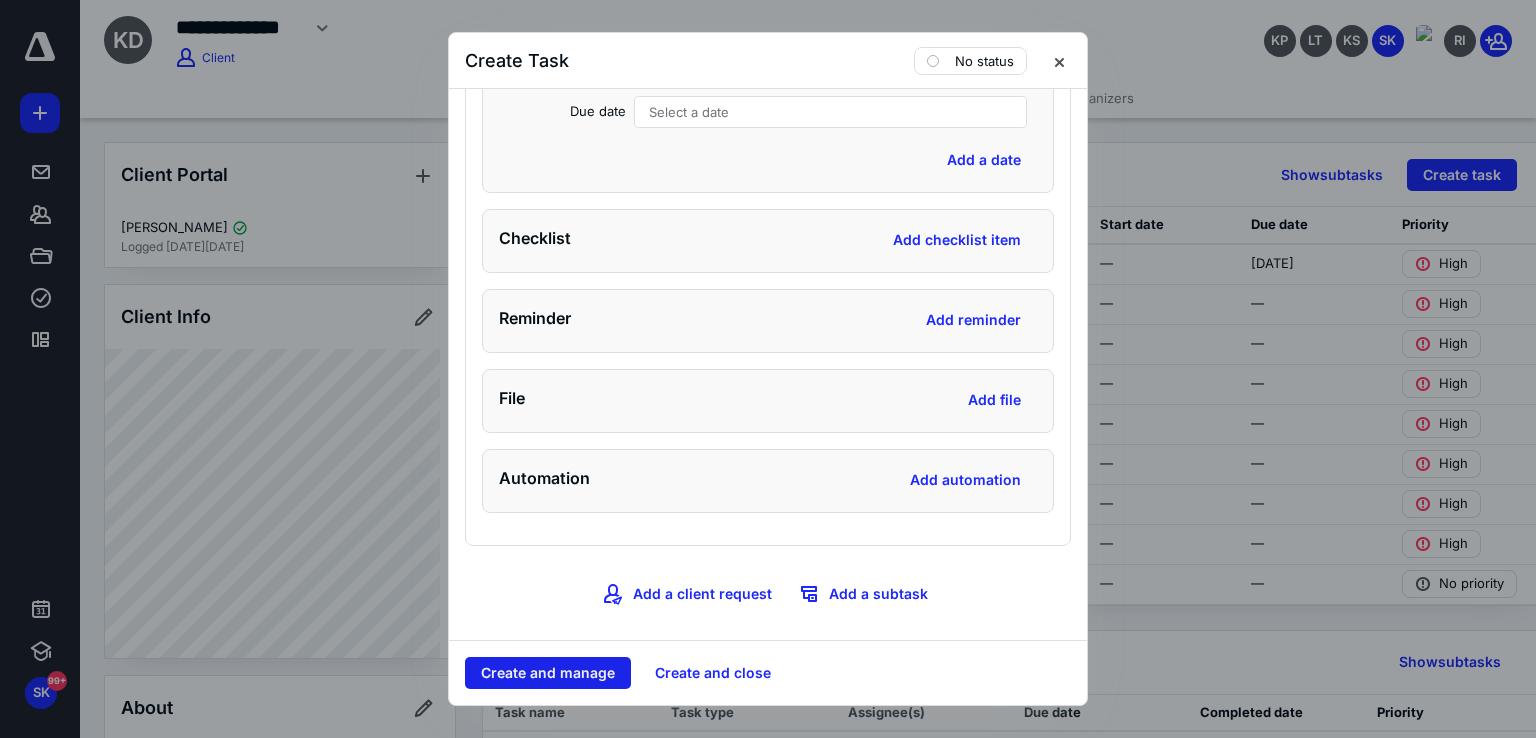 click on "Create and manage" at bounding box center (548, 673) 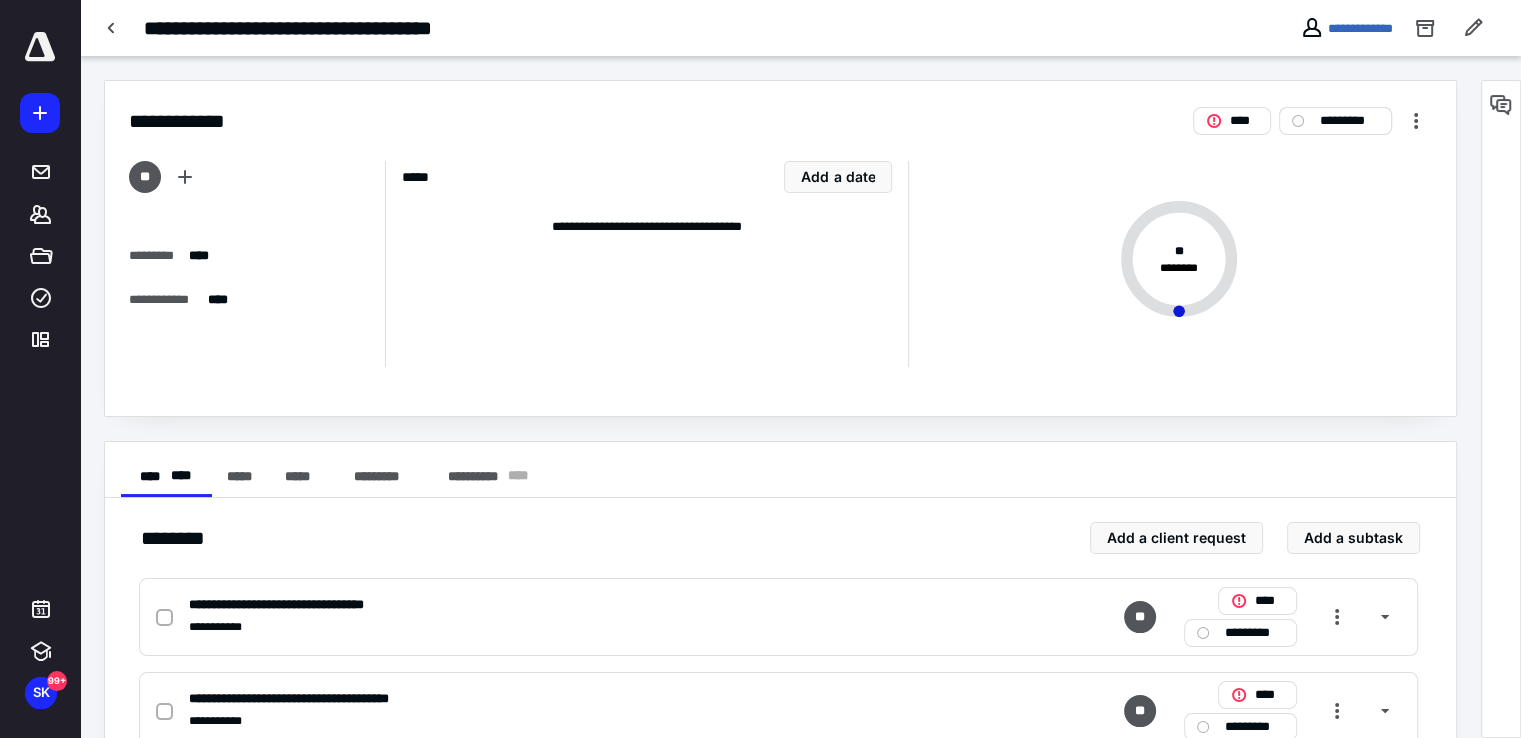 click on "*********" at bounding box center (1335, 121) 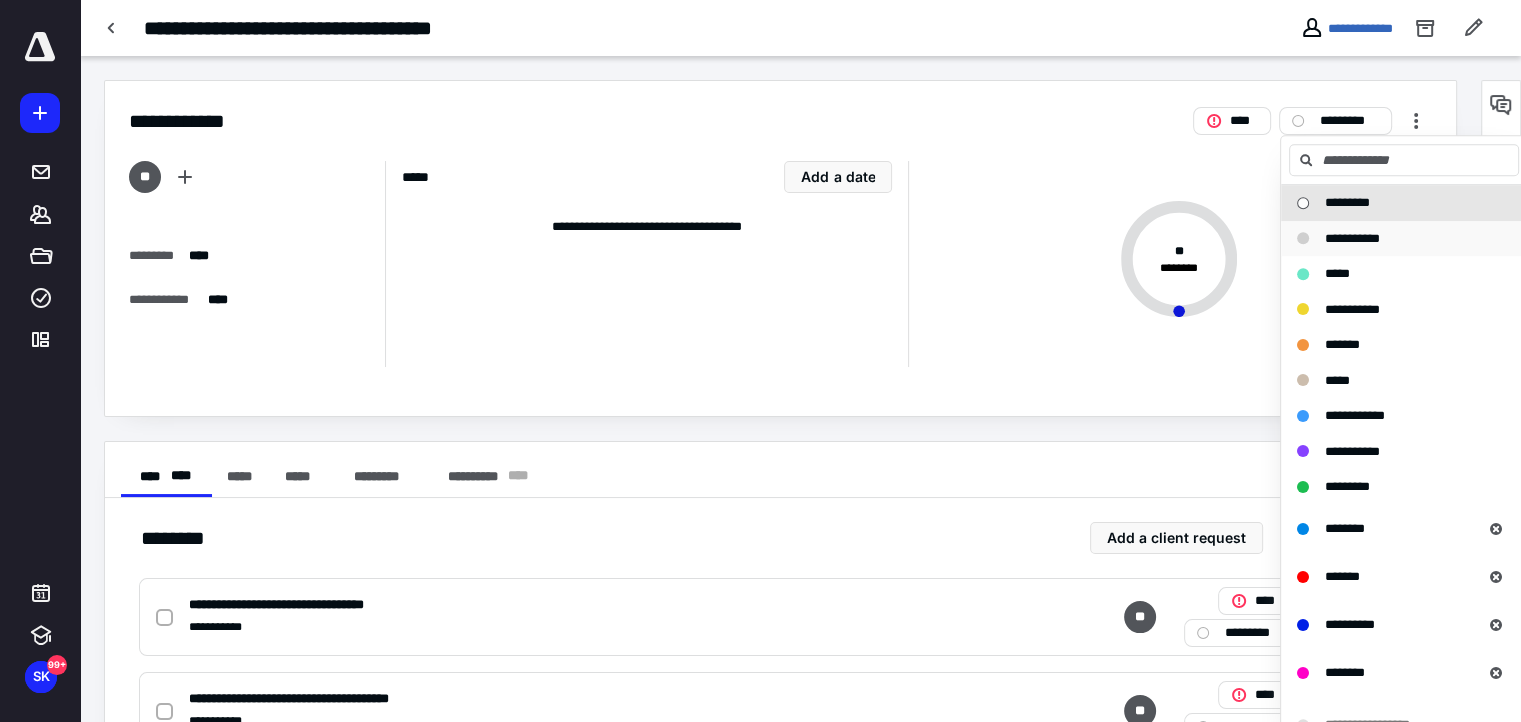 click on "**********" at bounding box center (1352, 239) 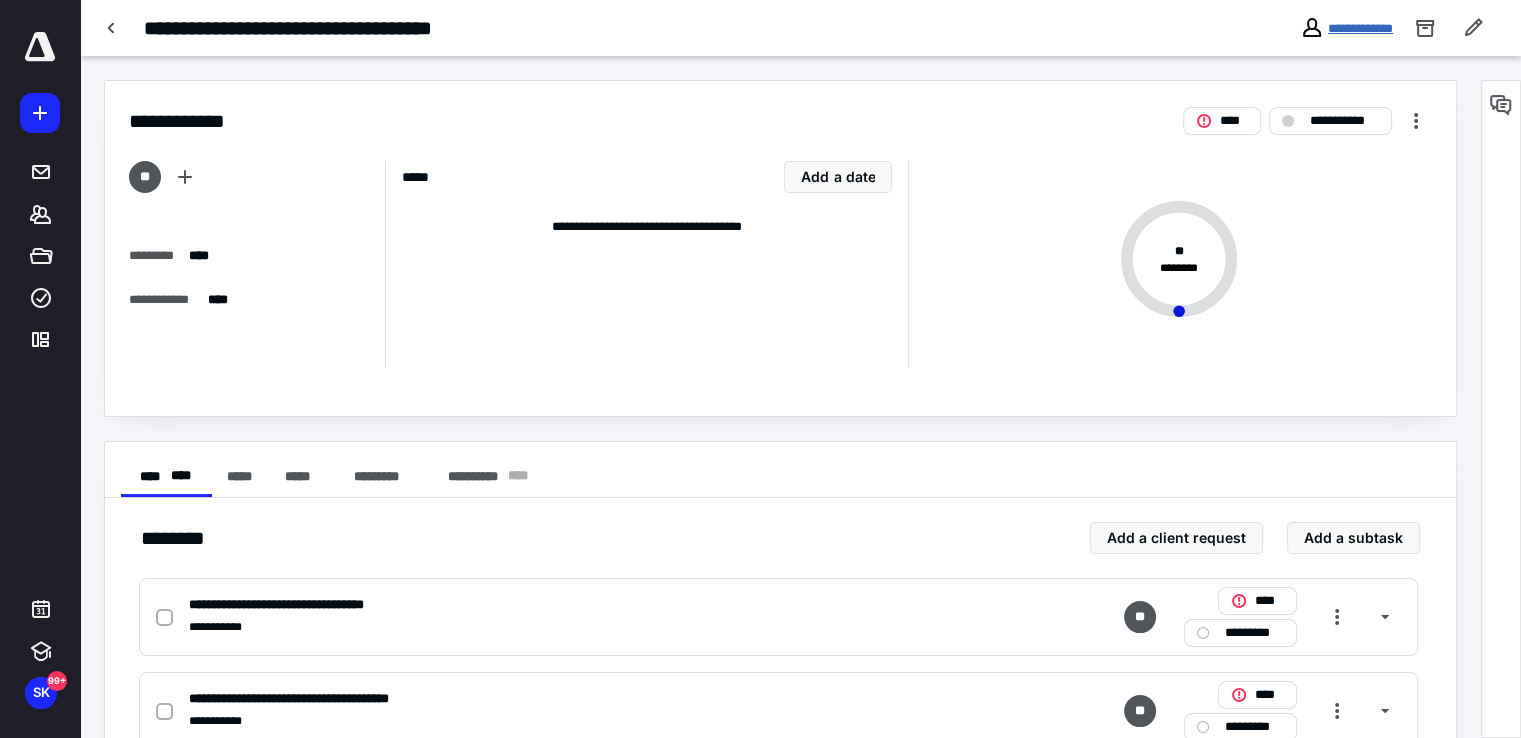 click on "**********" at bounding box center (1360, 28) 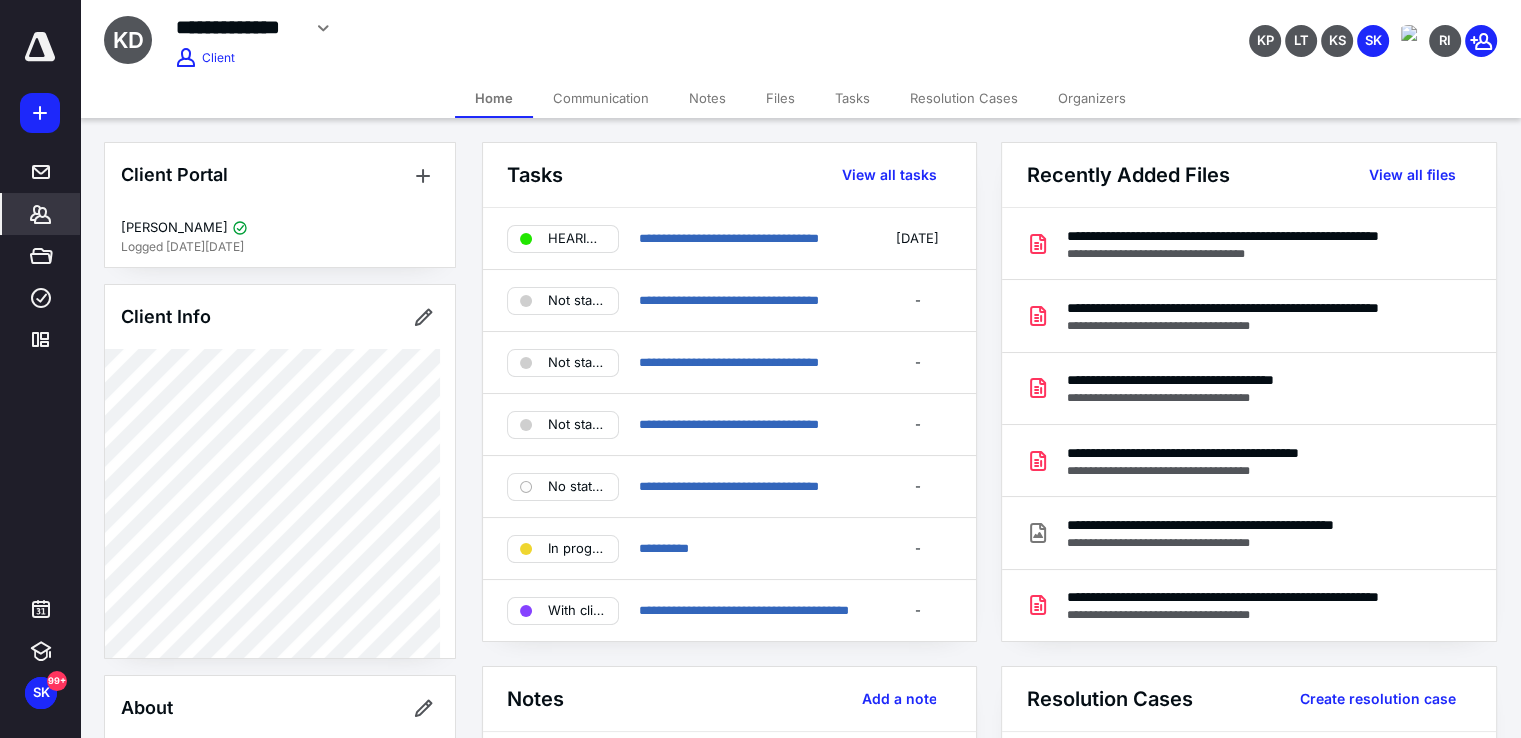 click on "No status" at bounding box center [563, 487] 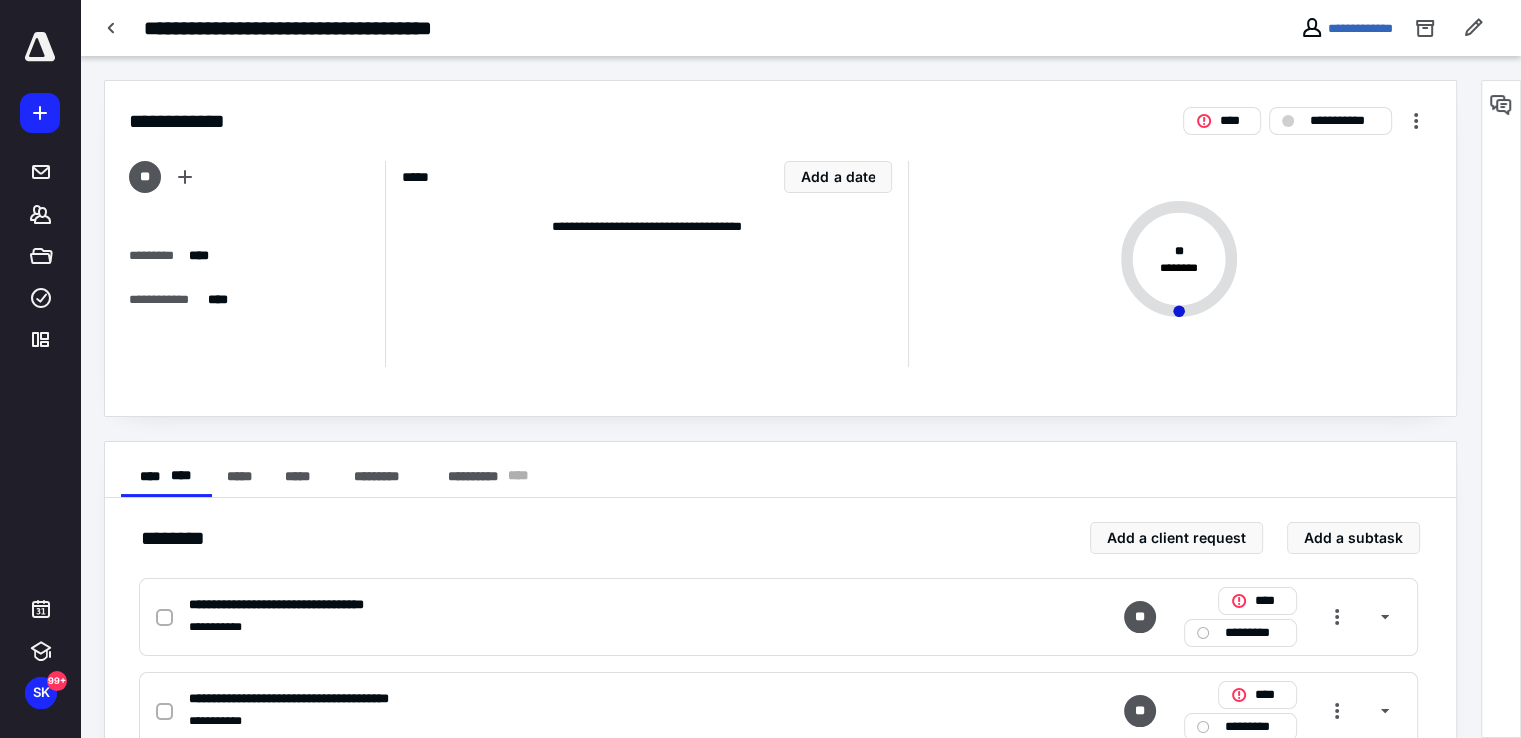 click on "**********" at bounding box center (1346, 28) 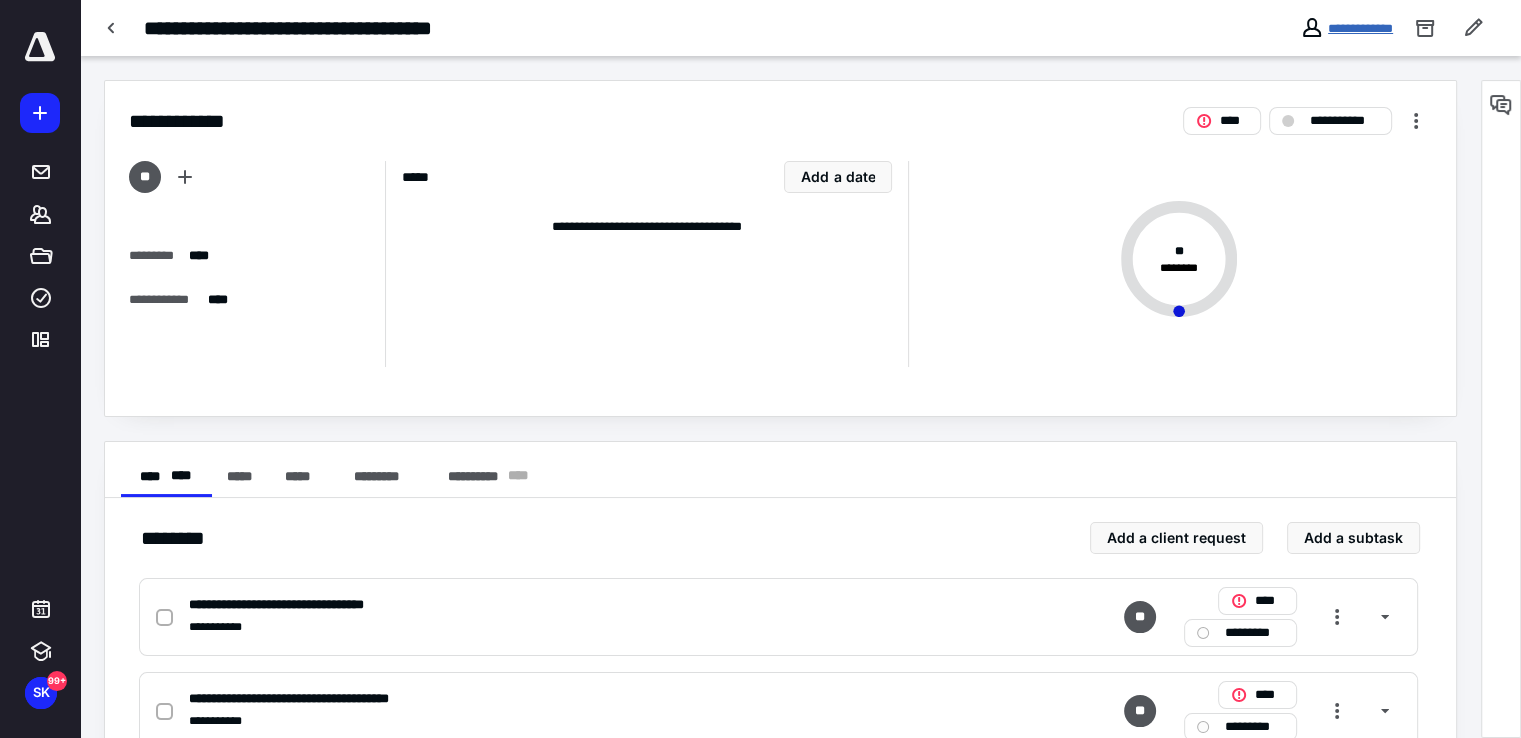 click on "**********" at bounding box center [1360, 28] 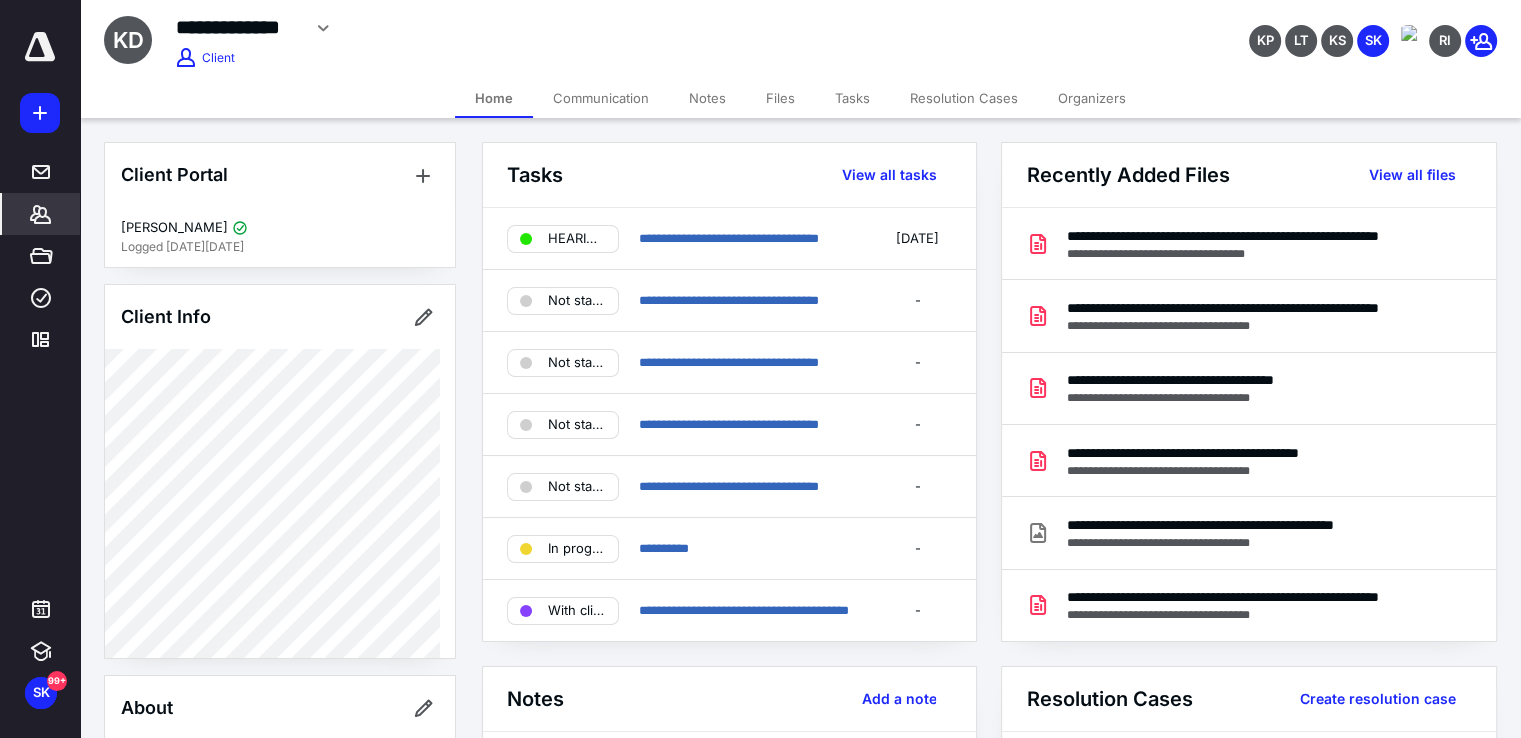 click on "Tasks" at bounding box center (852, 98) 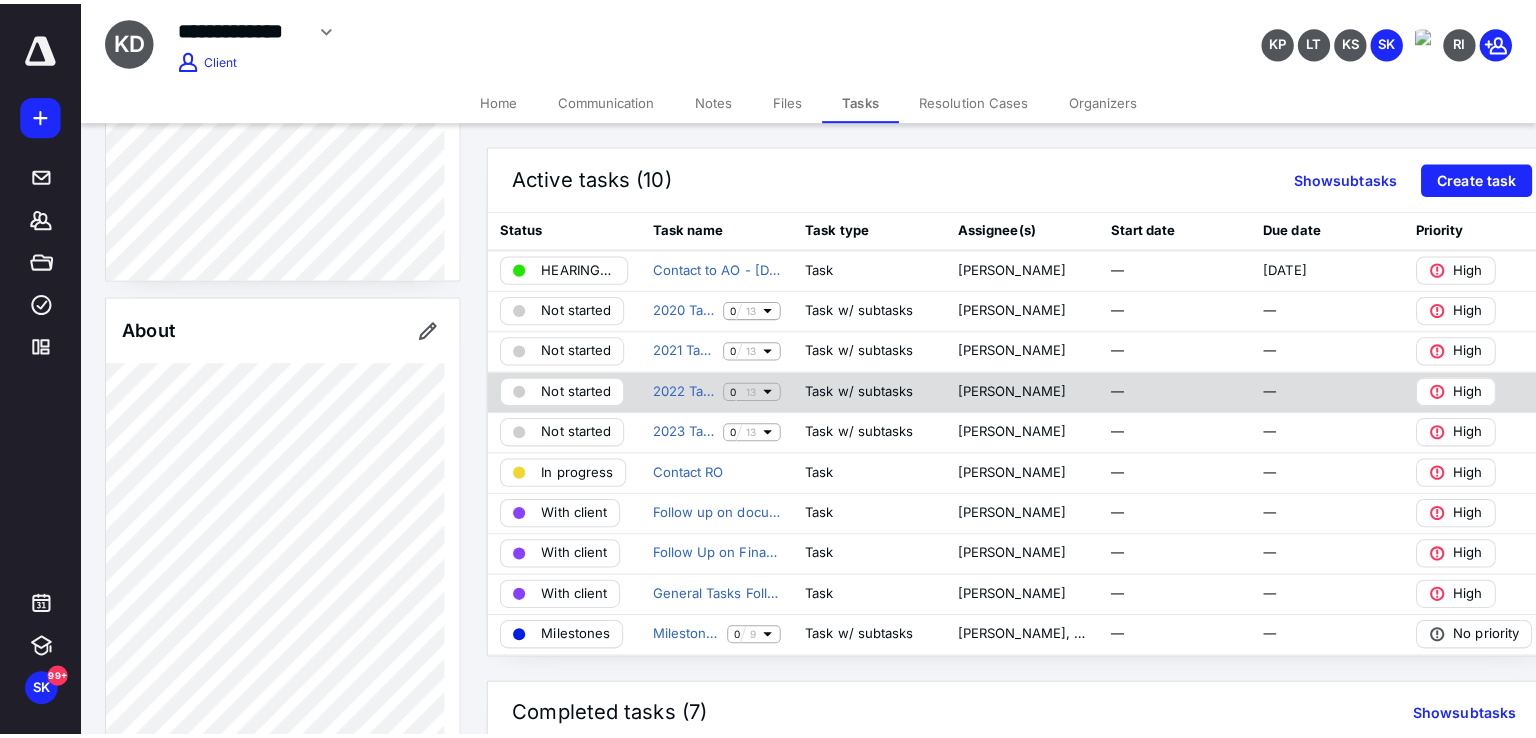 scroll, scrollTop: 300, scrollLeft: 0, axis: vertical 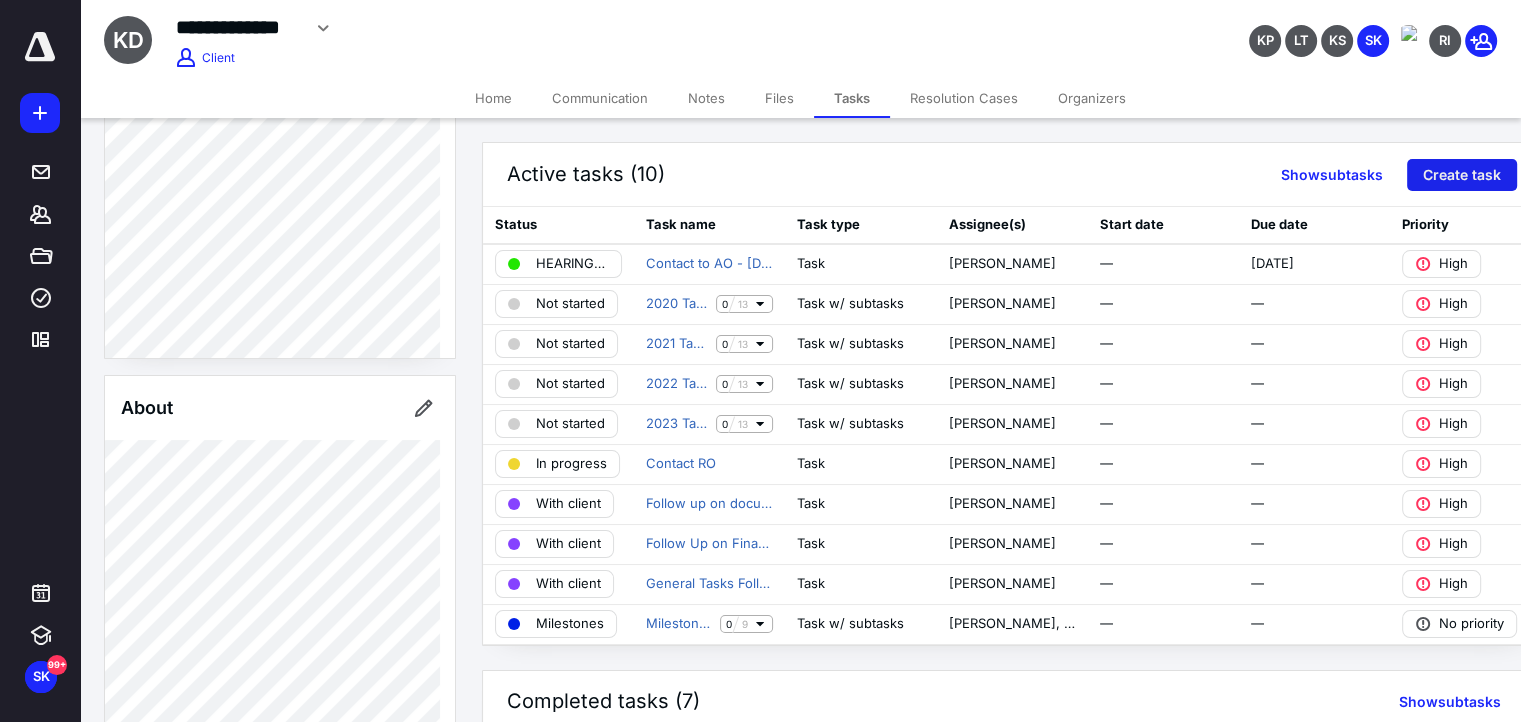 click on "Create task" at bounding box center (1462, 175) 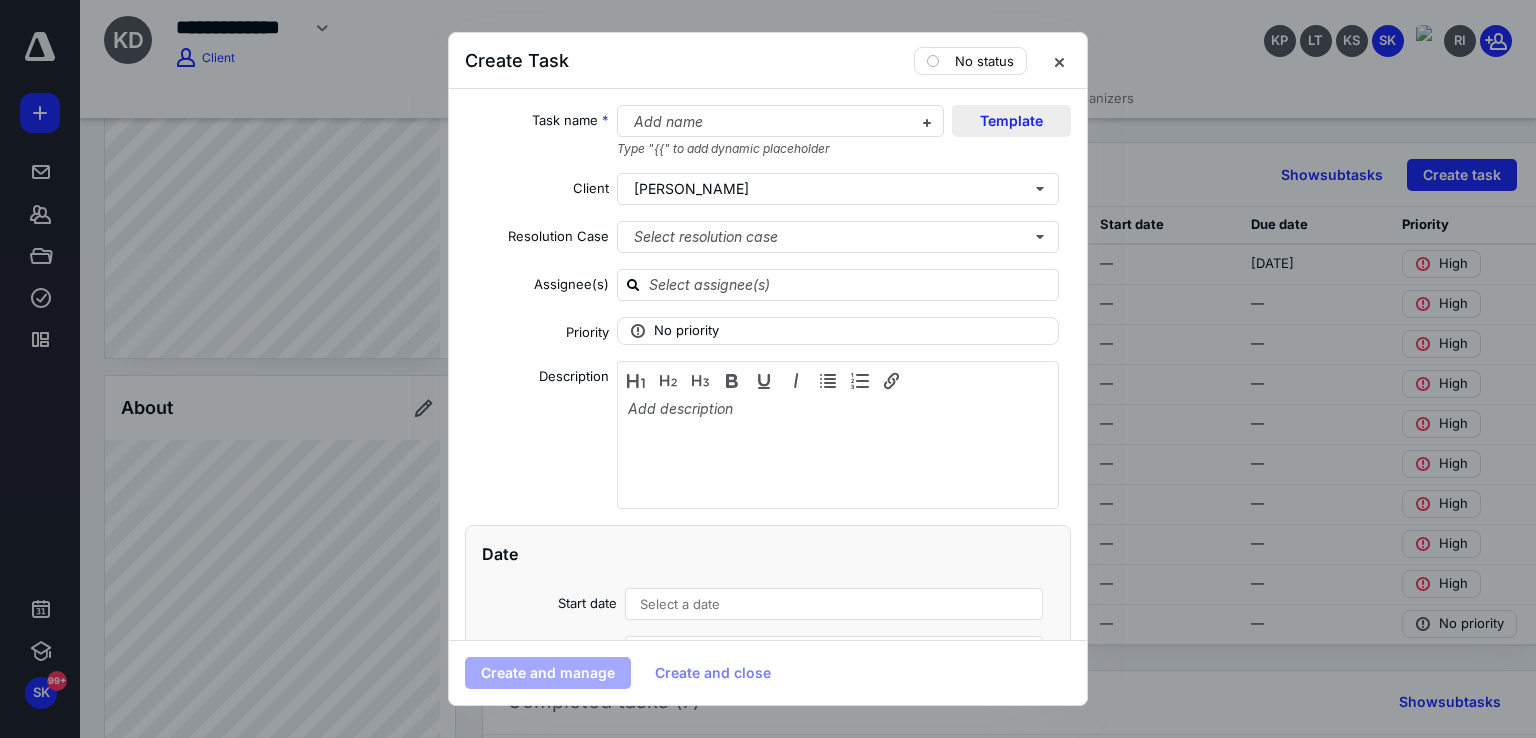 click on "Template" at bounding box center [1011, 121] 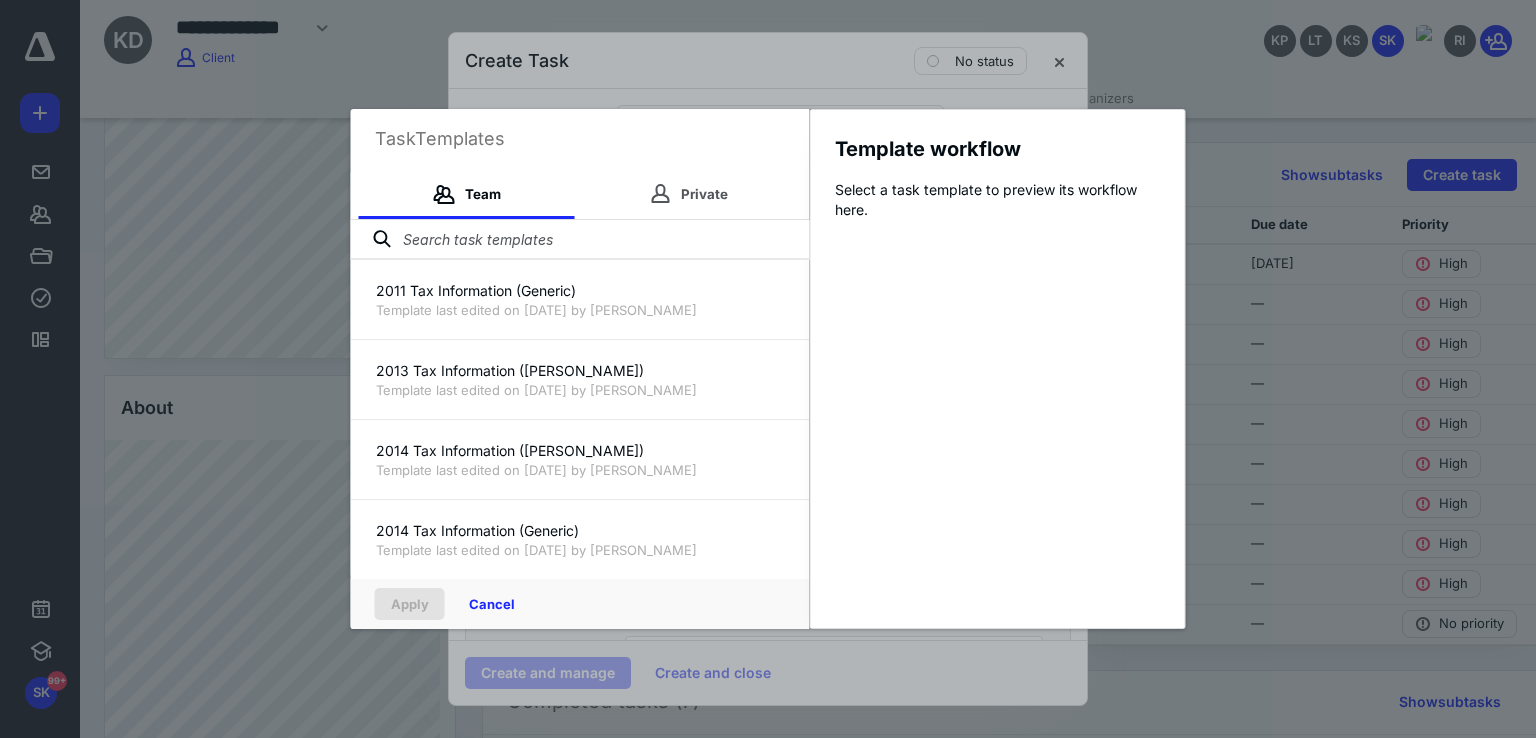 click at bounding box center [580, 240] 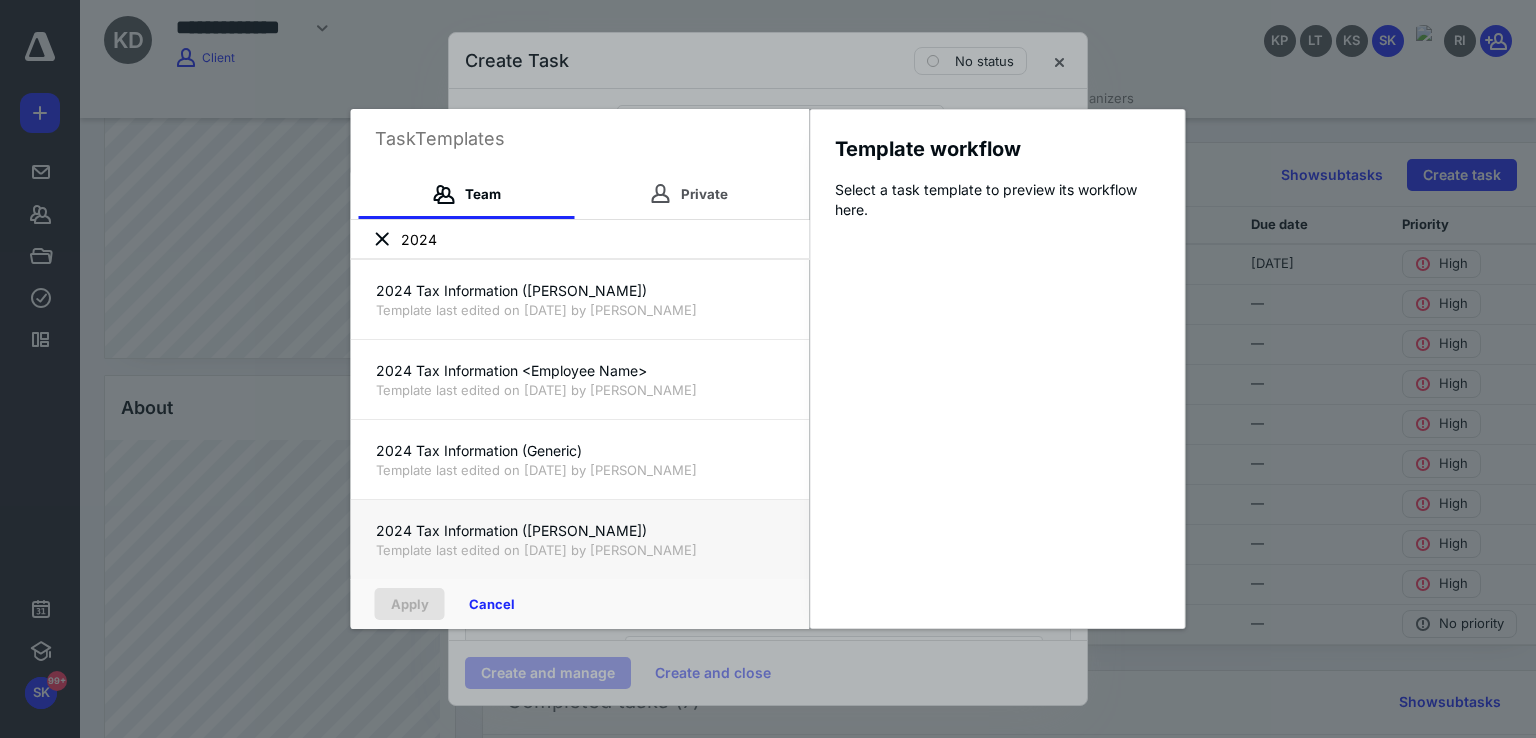 type on "2024" 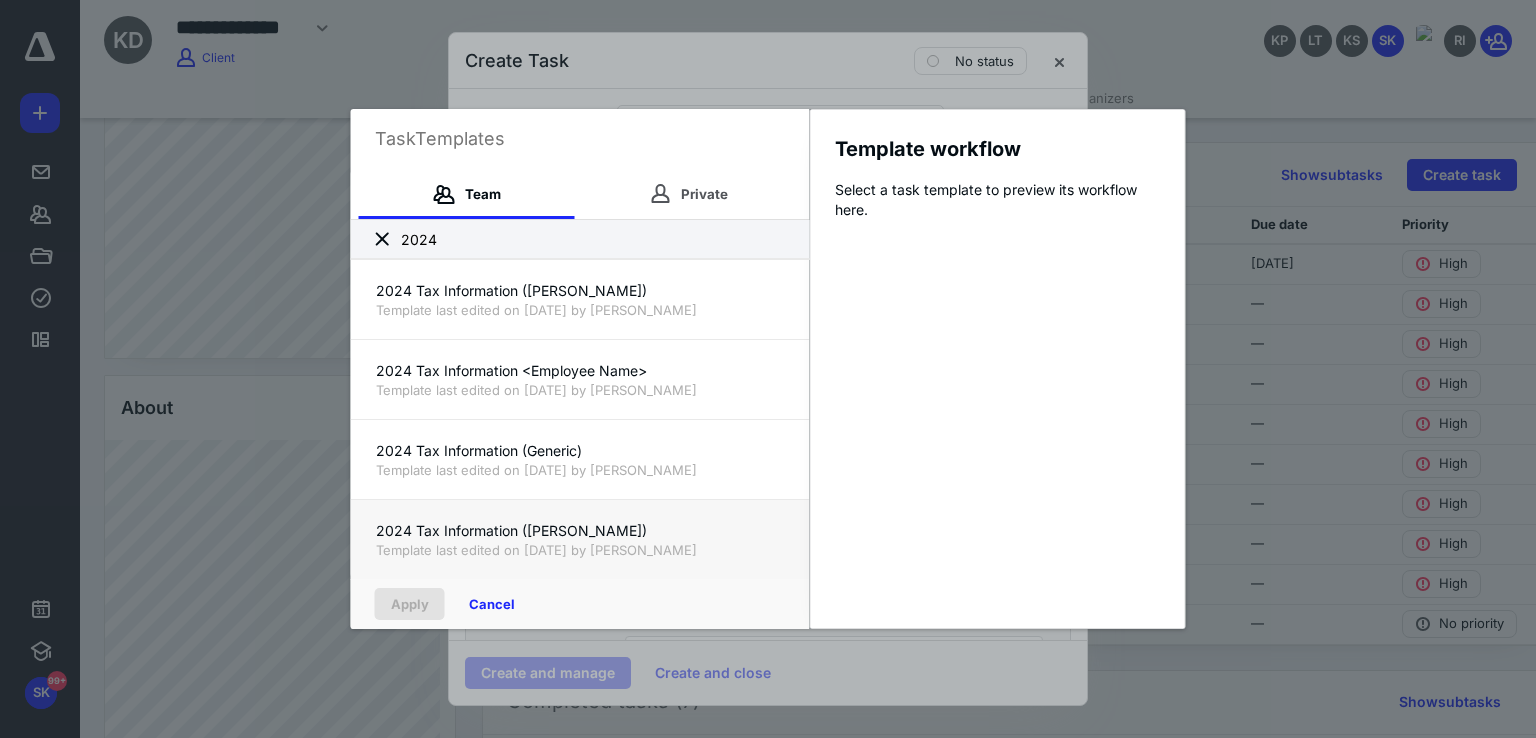 click on "2024 Tax Information (Kelsie Sharpe)" at bounding box center (580, 531) 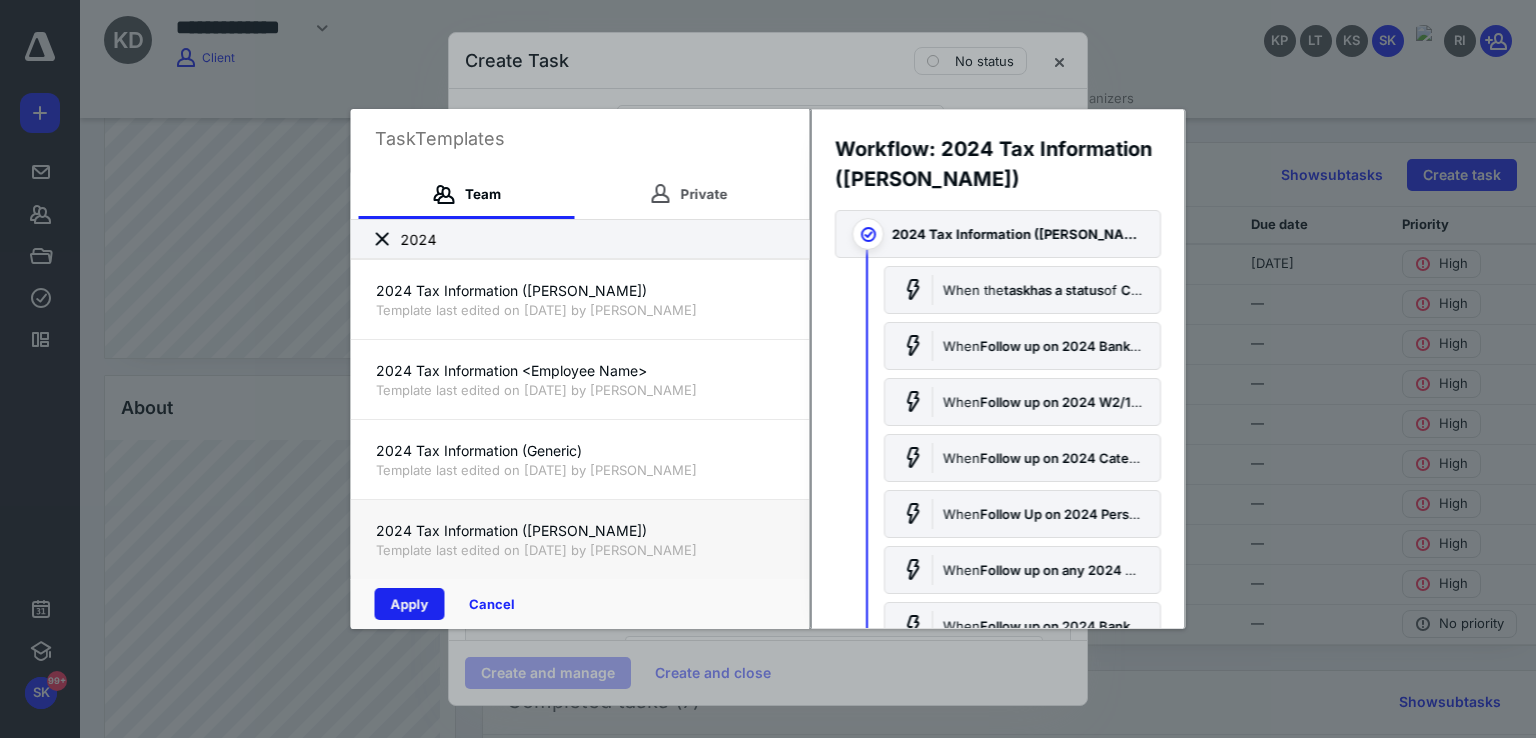drag, startPoint x: 427, startPoint y: 595, endPoint x: 732, endPoint y: 268, distance: 447.16217 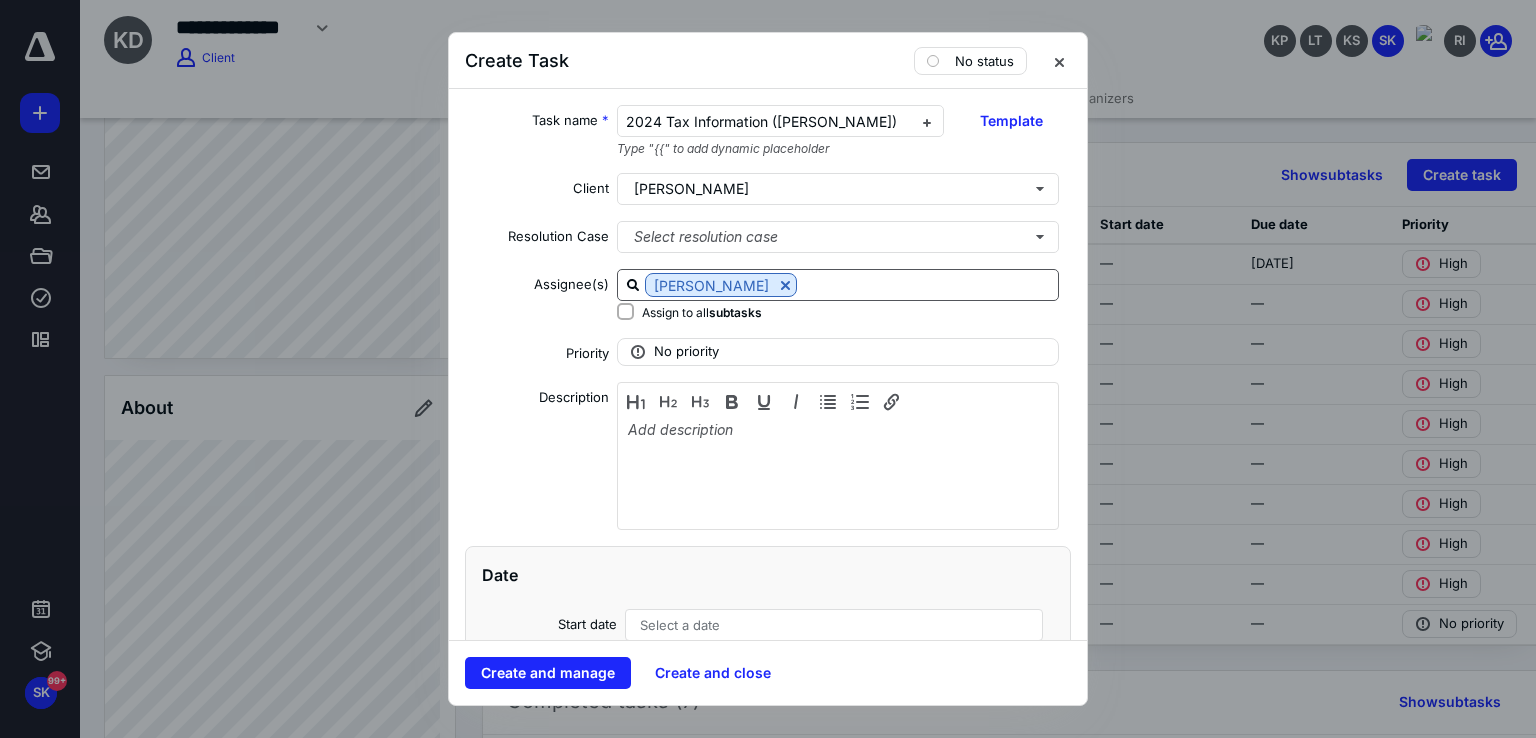 checkbox on "true" 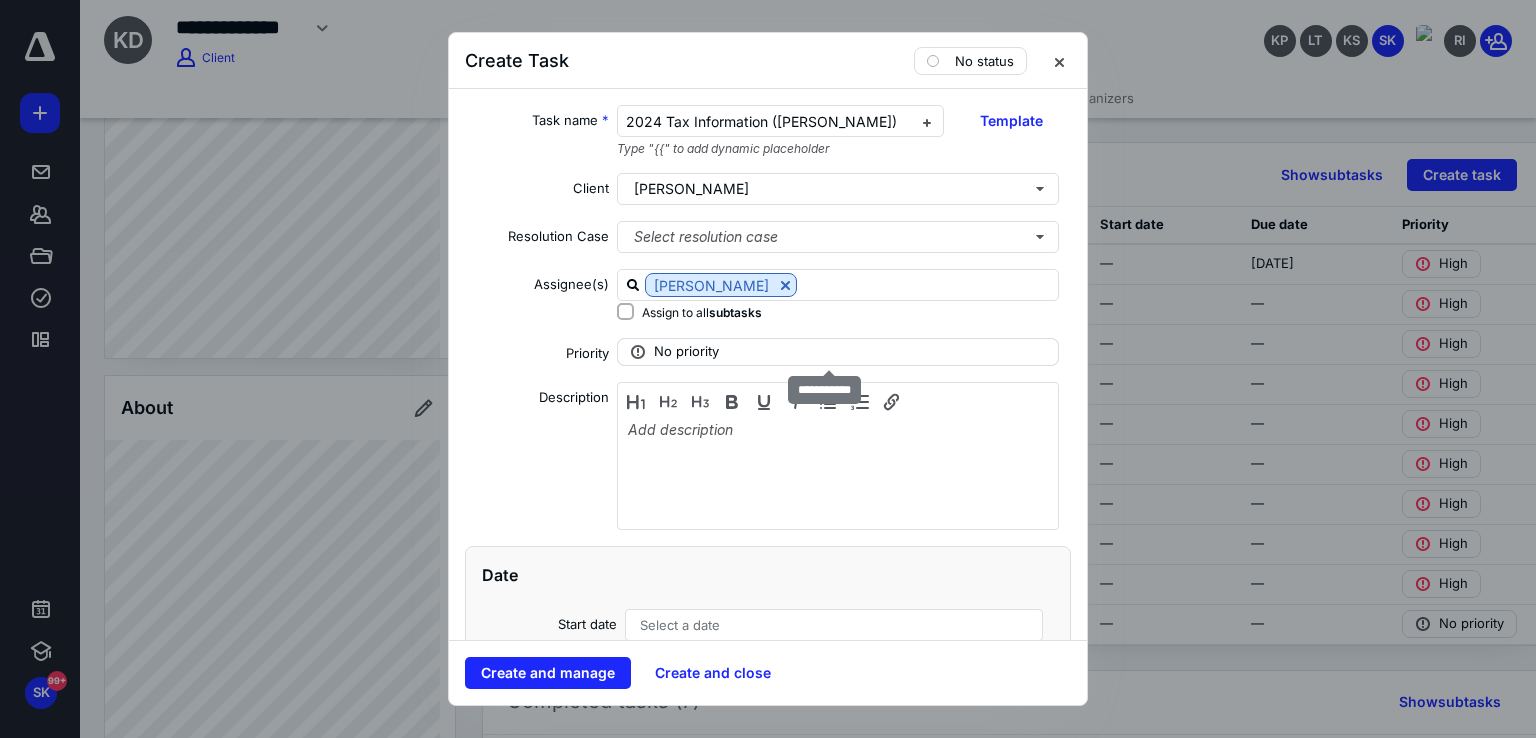 click on "No priority" at bounding box center (686, 352) 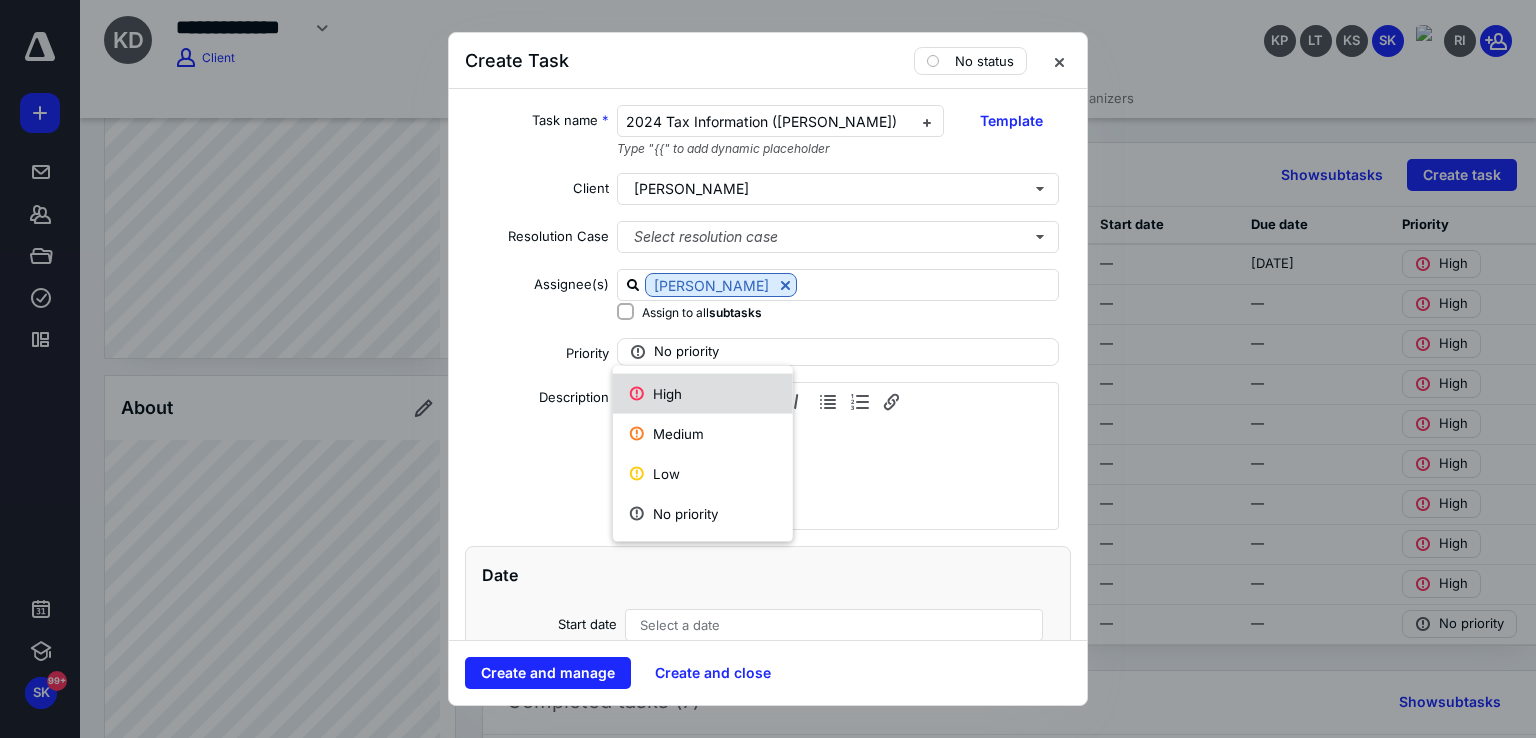 click on "High" at bounding box center (703, 394) 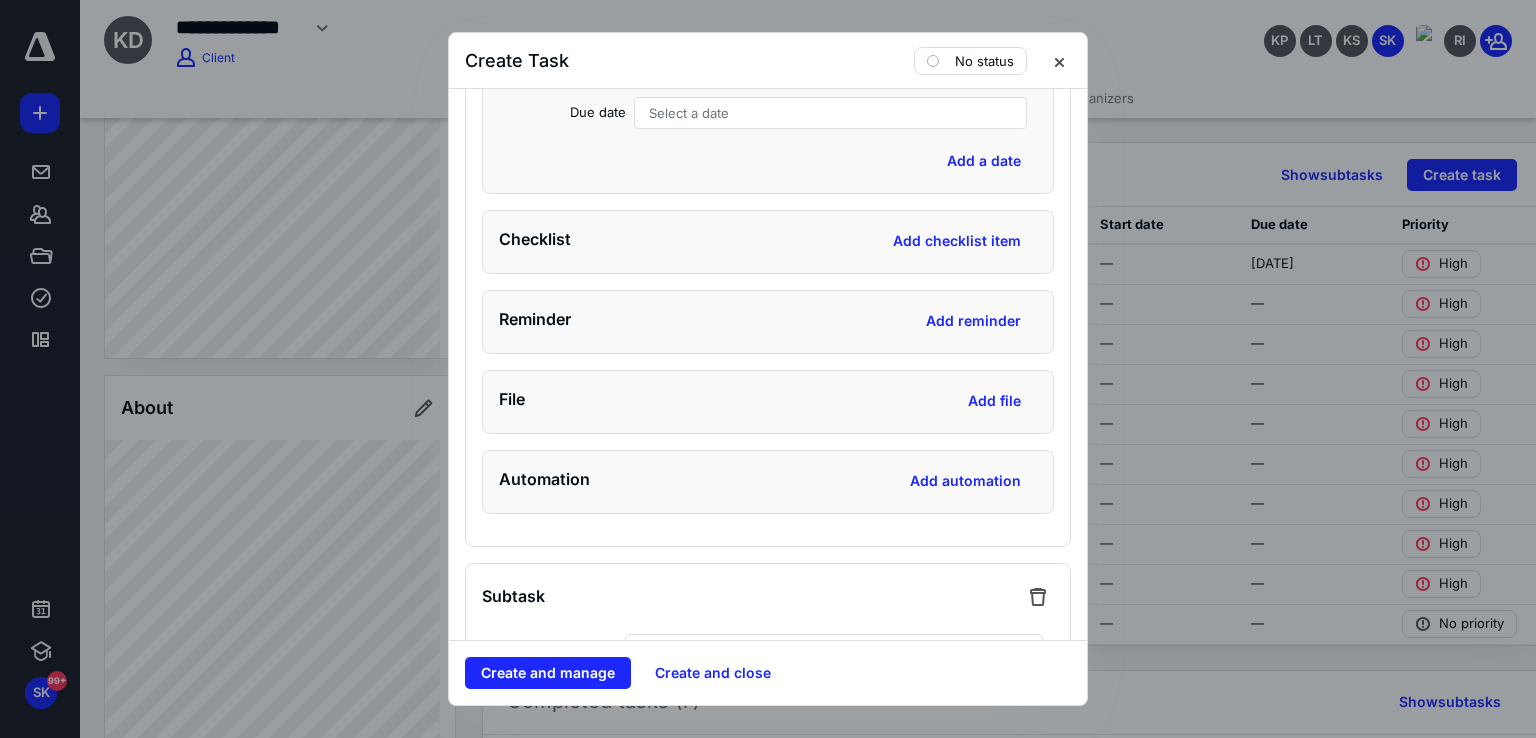 scroll, scrollTop: 2400, scrollLeft: 0, axis: vertical 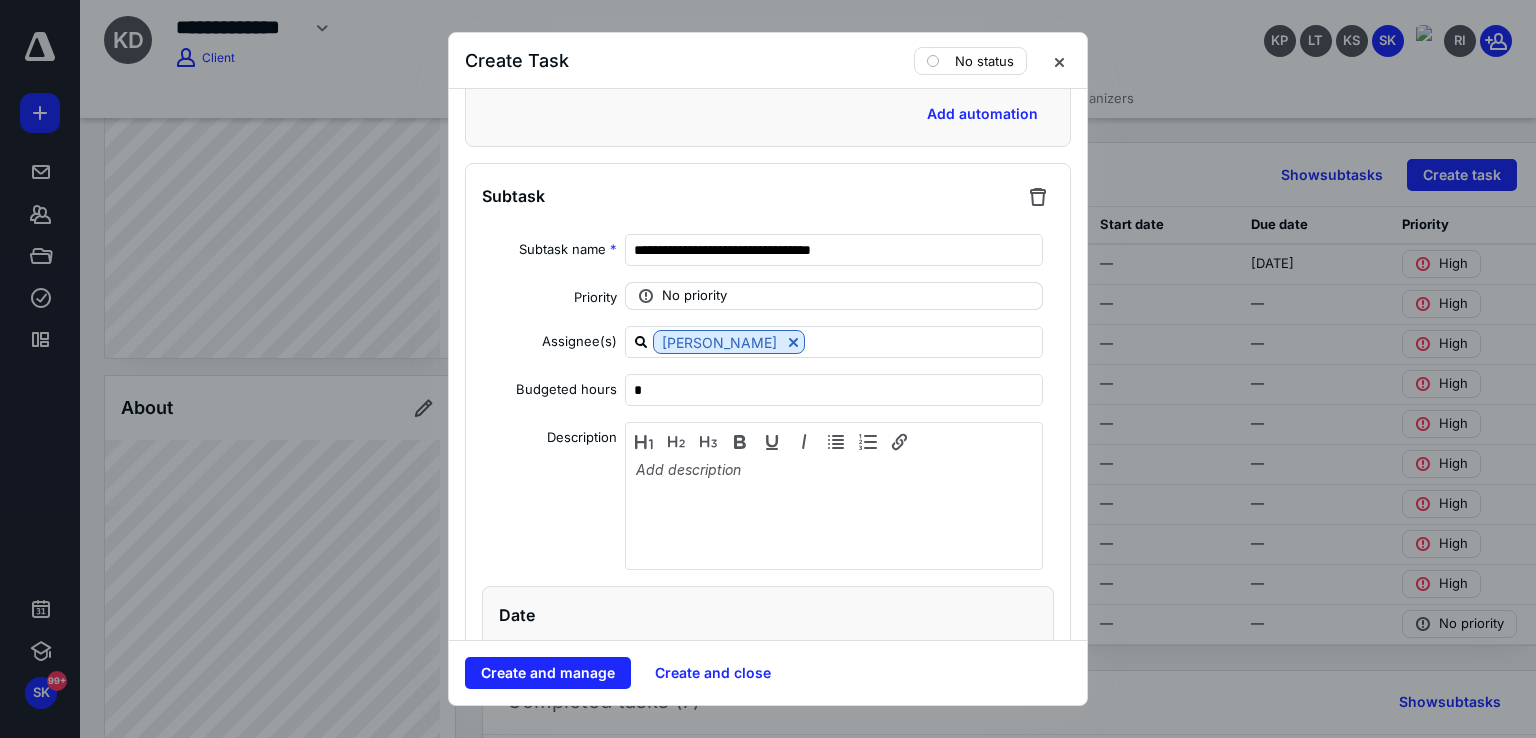 click on "No priority" at bounding box center [694, 296] 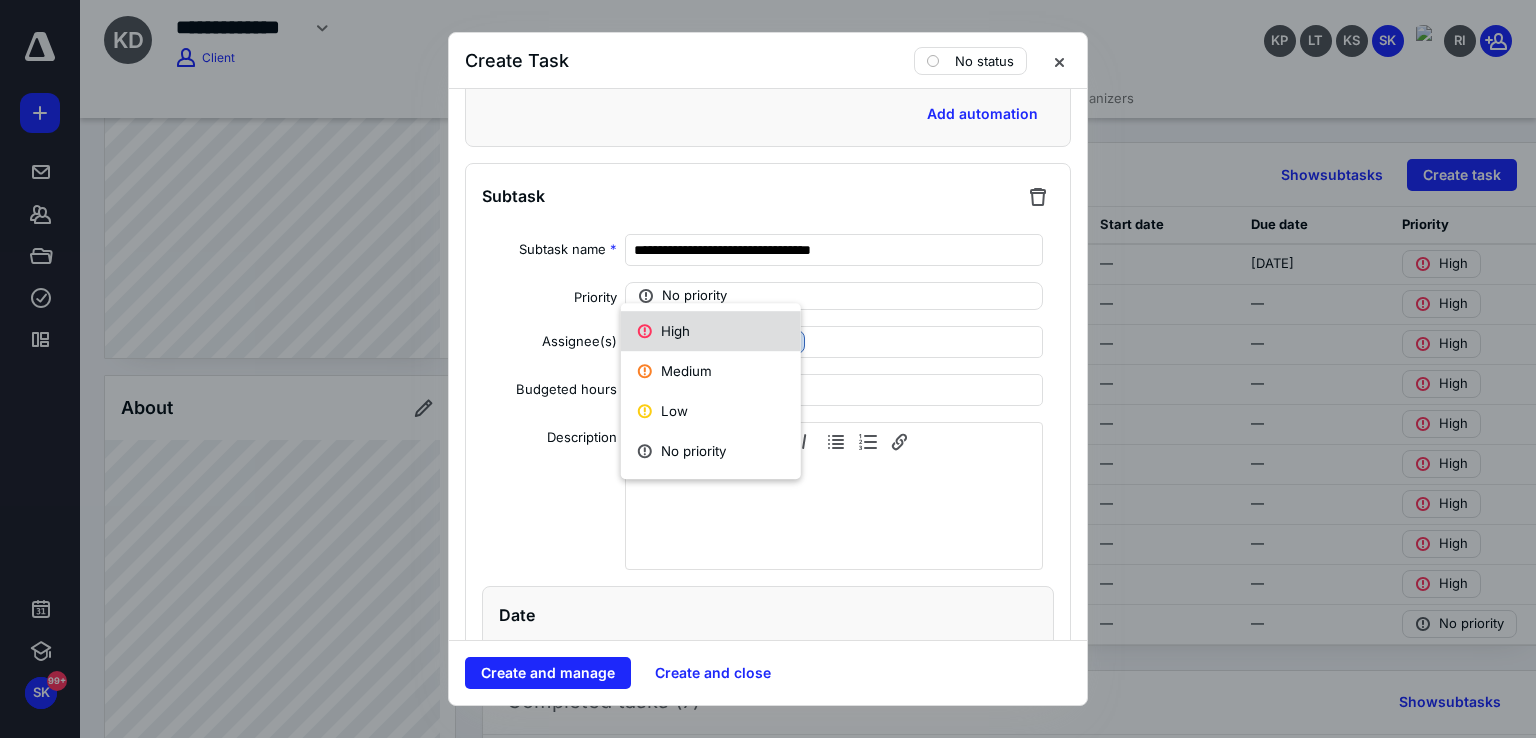 click on "High" at bounding box center (711, 331) 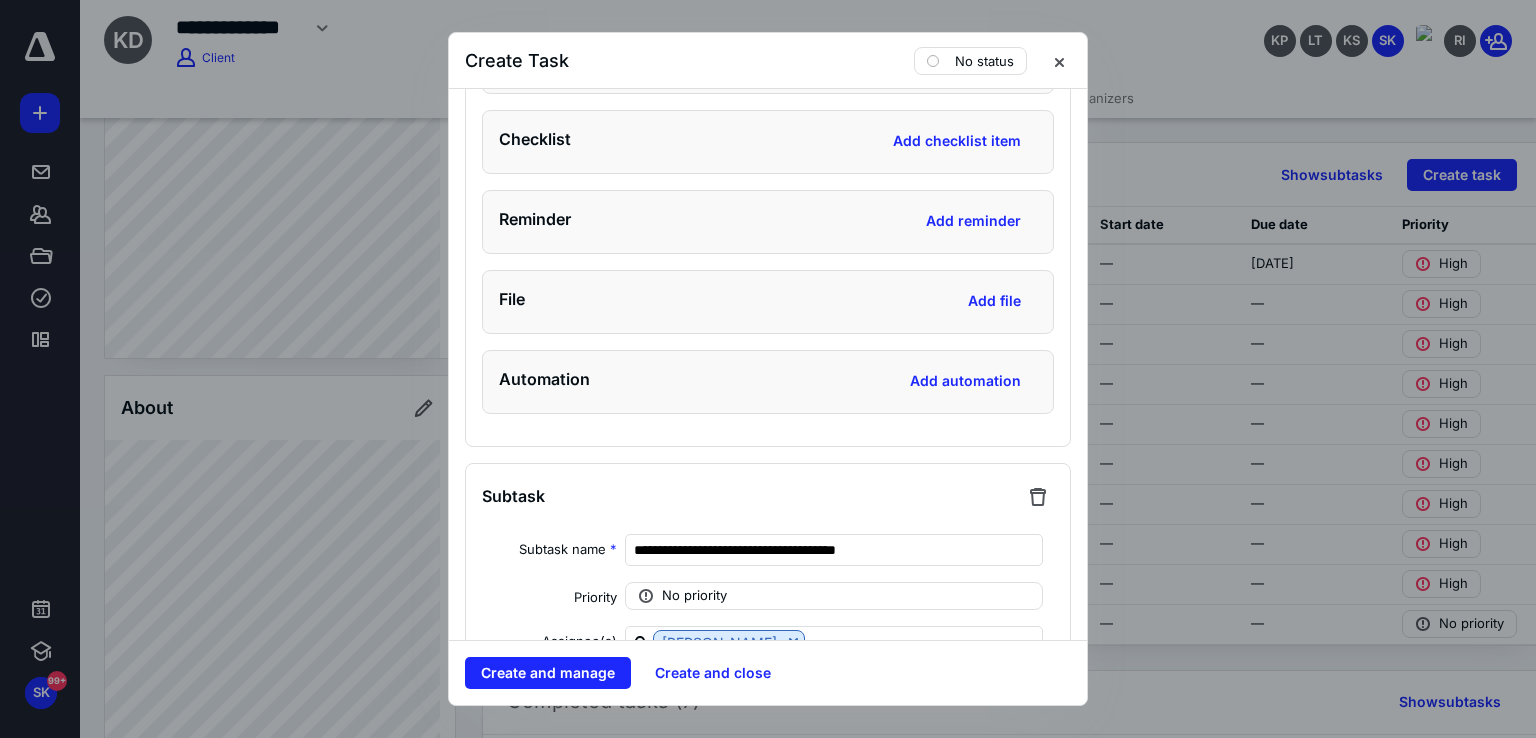 scroll, scrollTop: 3500, scrollLeft: 0, axis: vertical 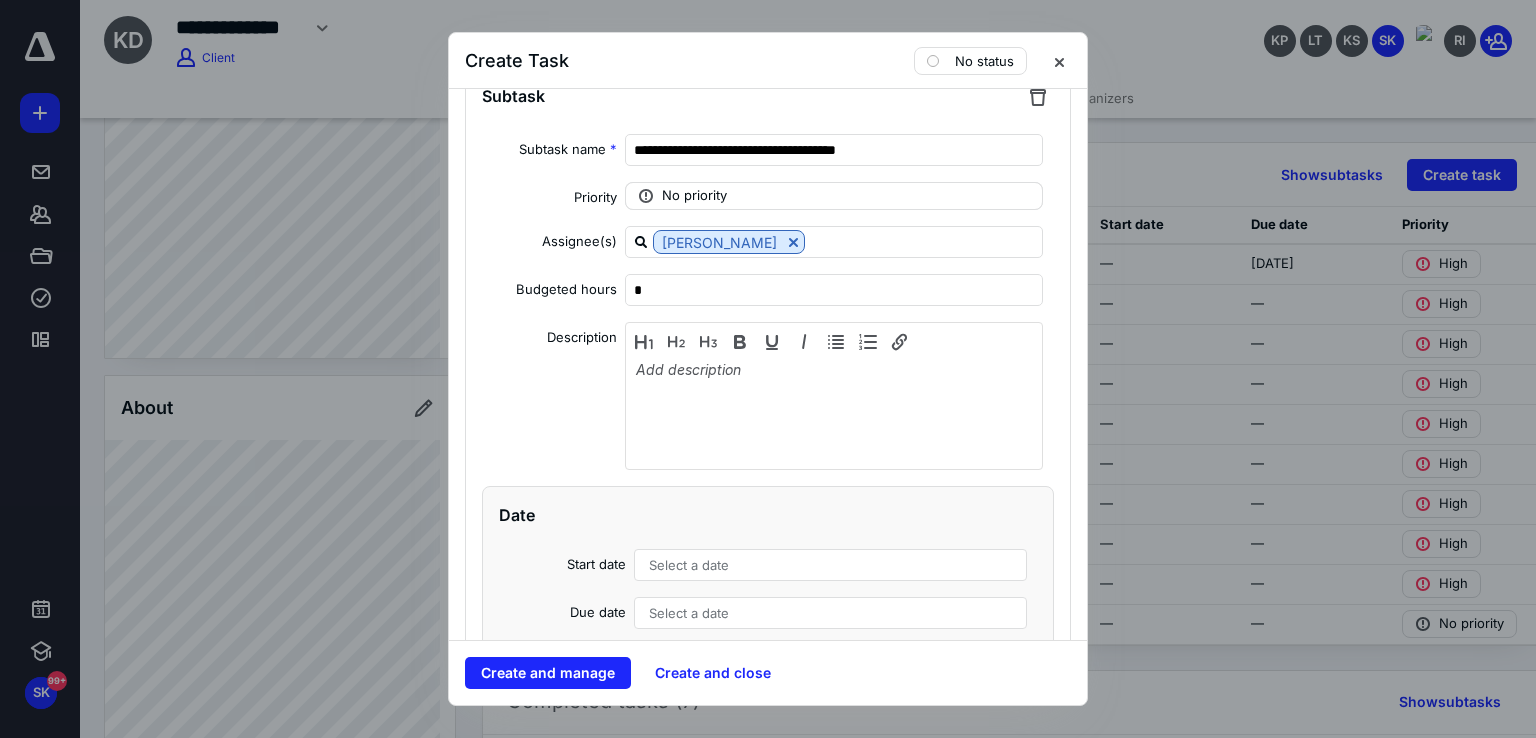 click on "No priority" at bounding box center [694, 196] 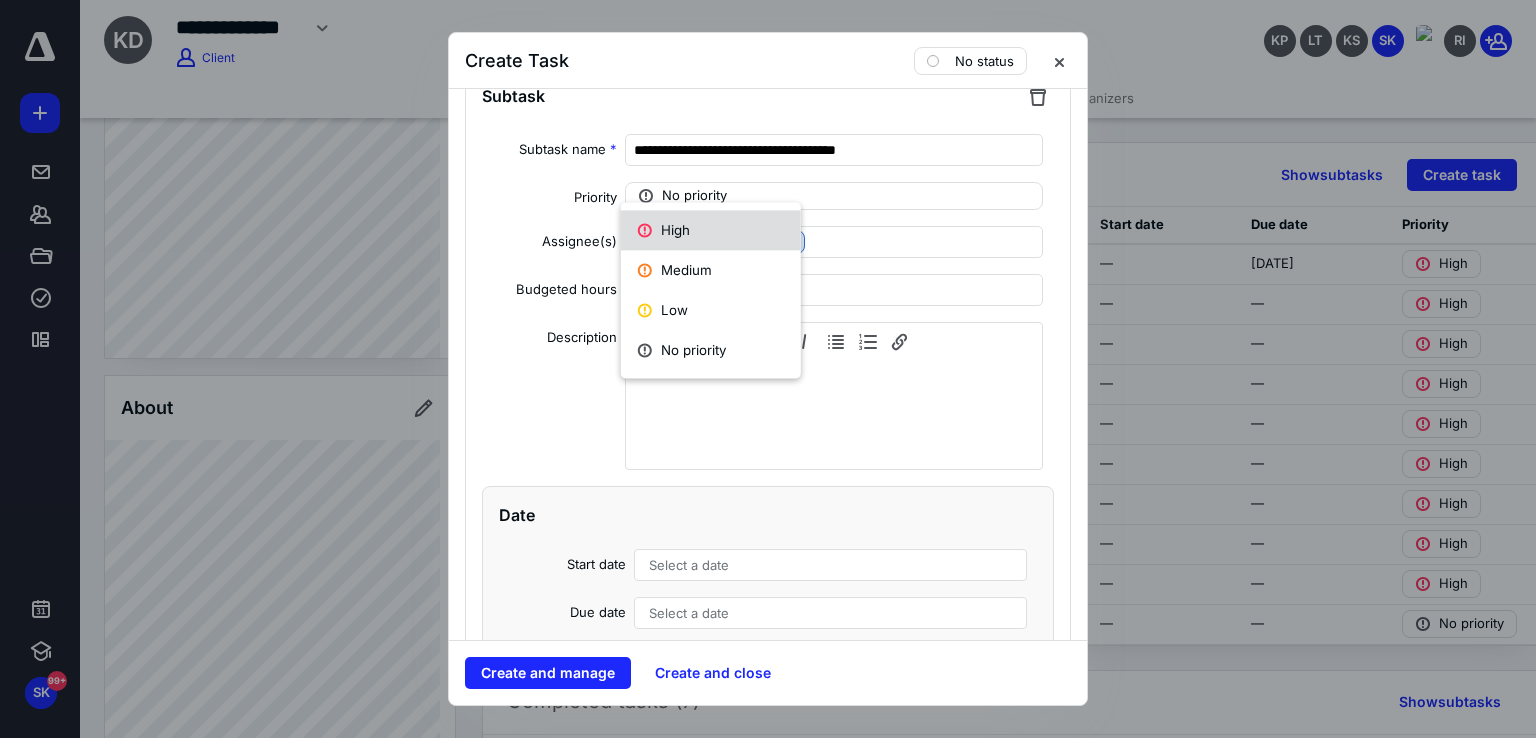 click on "High" at bounding box center [711, 230] 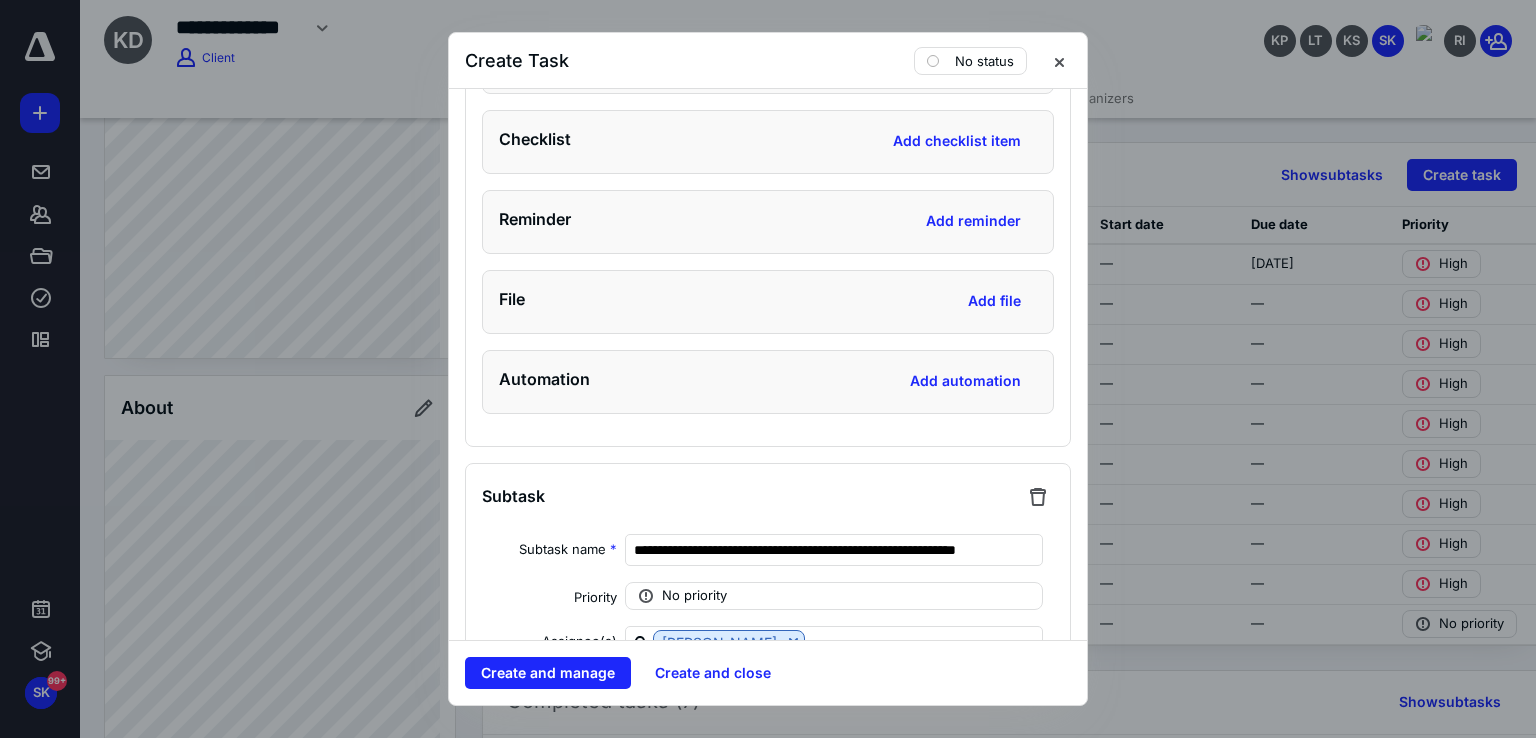scroll, scrollTop: 4600, scrollLeft: 0, axis: vertical 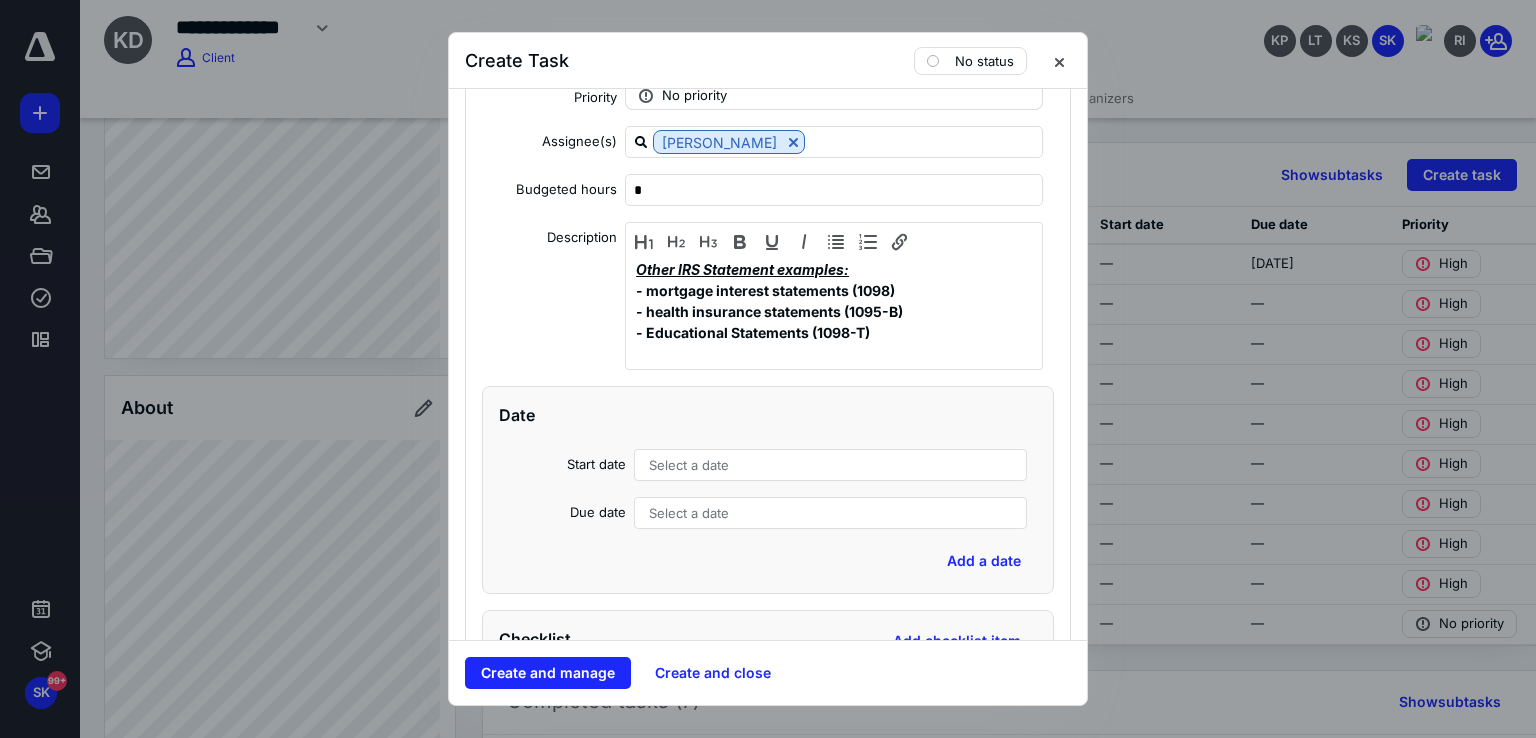 click on "No priority" at bounding box center (694, 96) 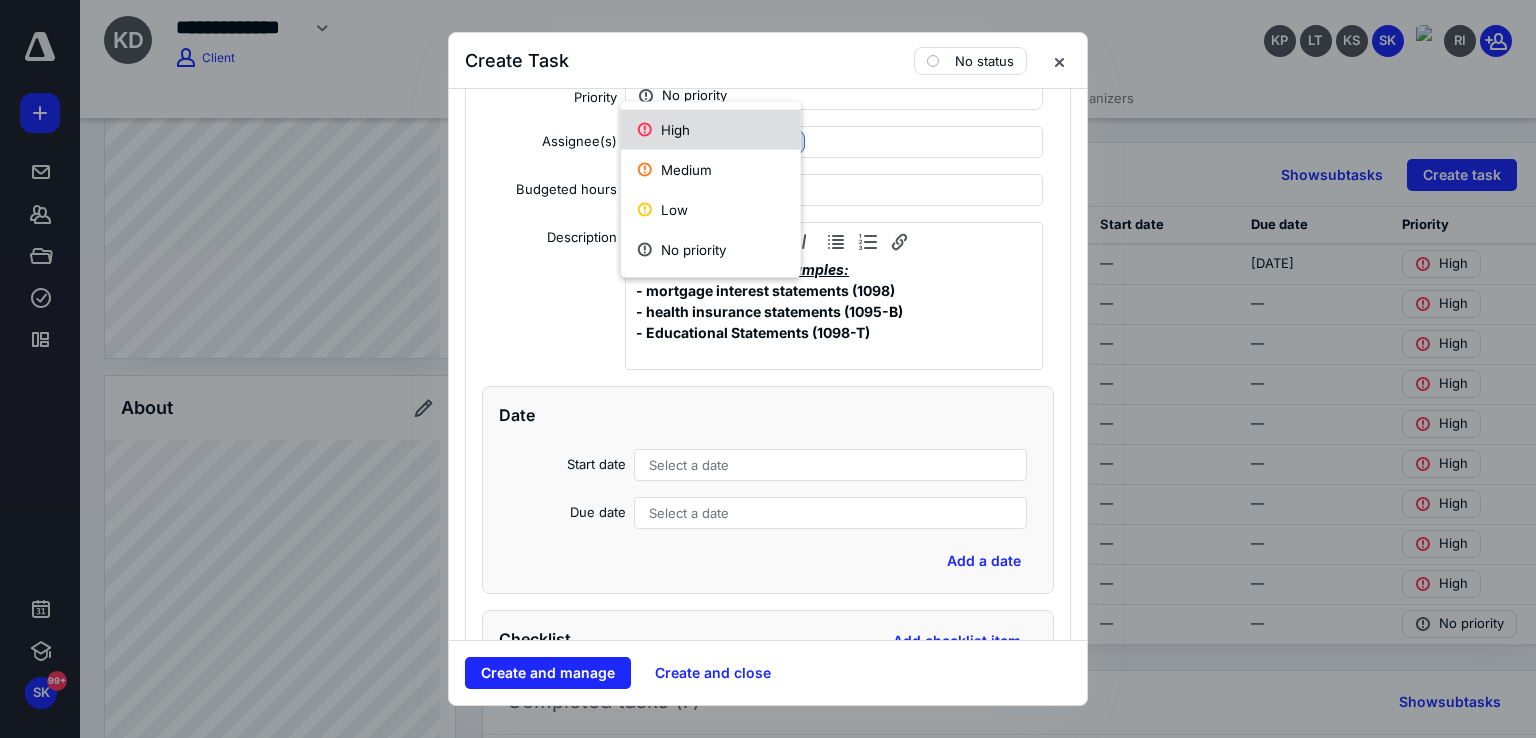 click on "High" at bounding box center [711, 130] 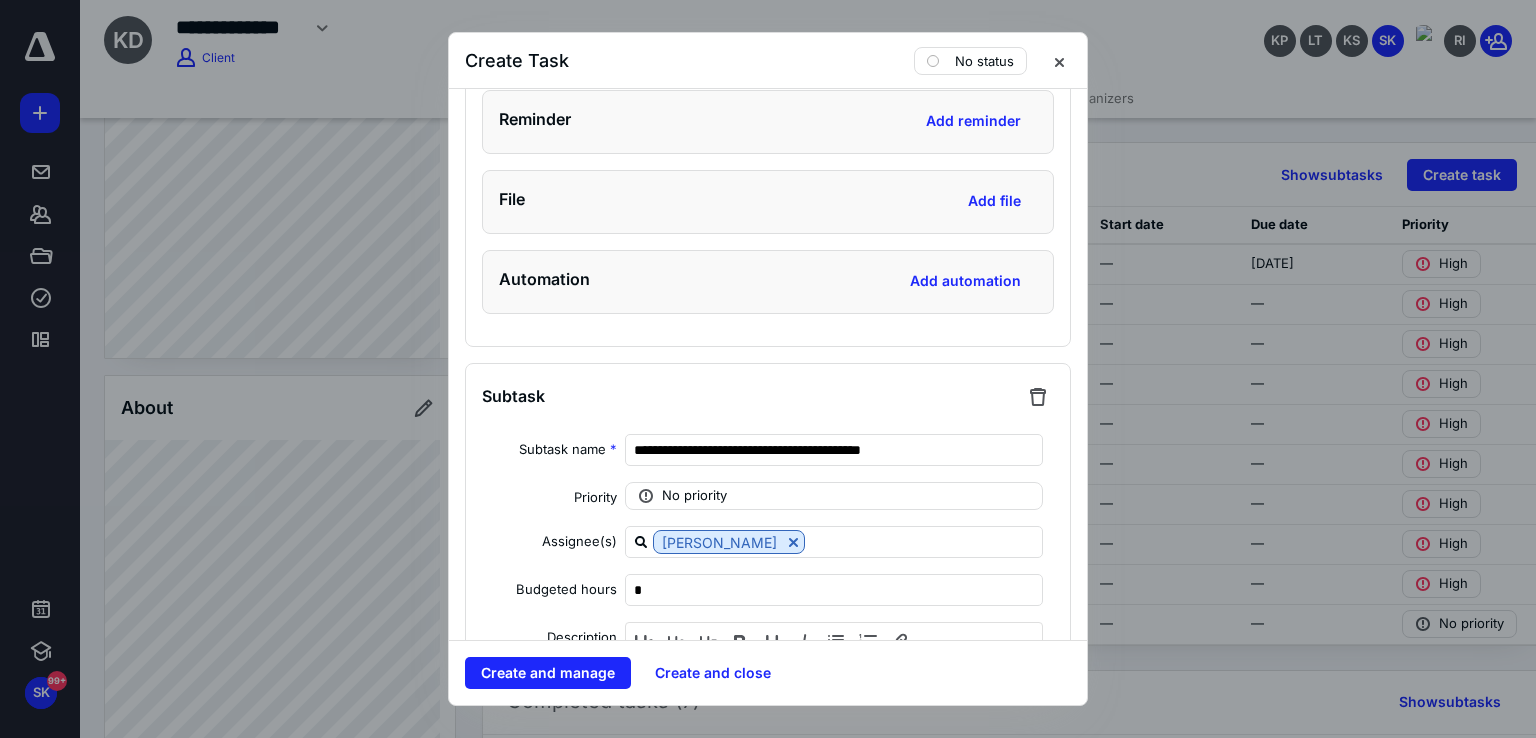 scroll, scrollTop: 5300, scrollLeft: 0, axis: vertical 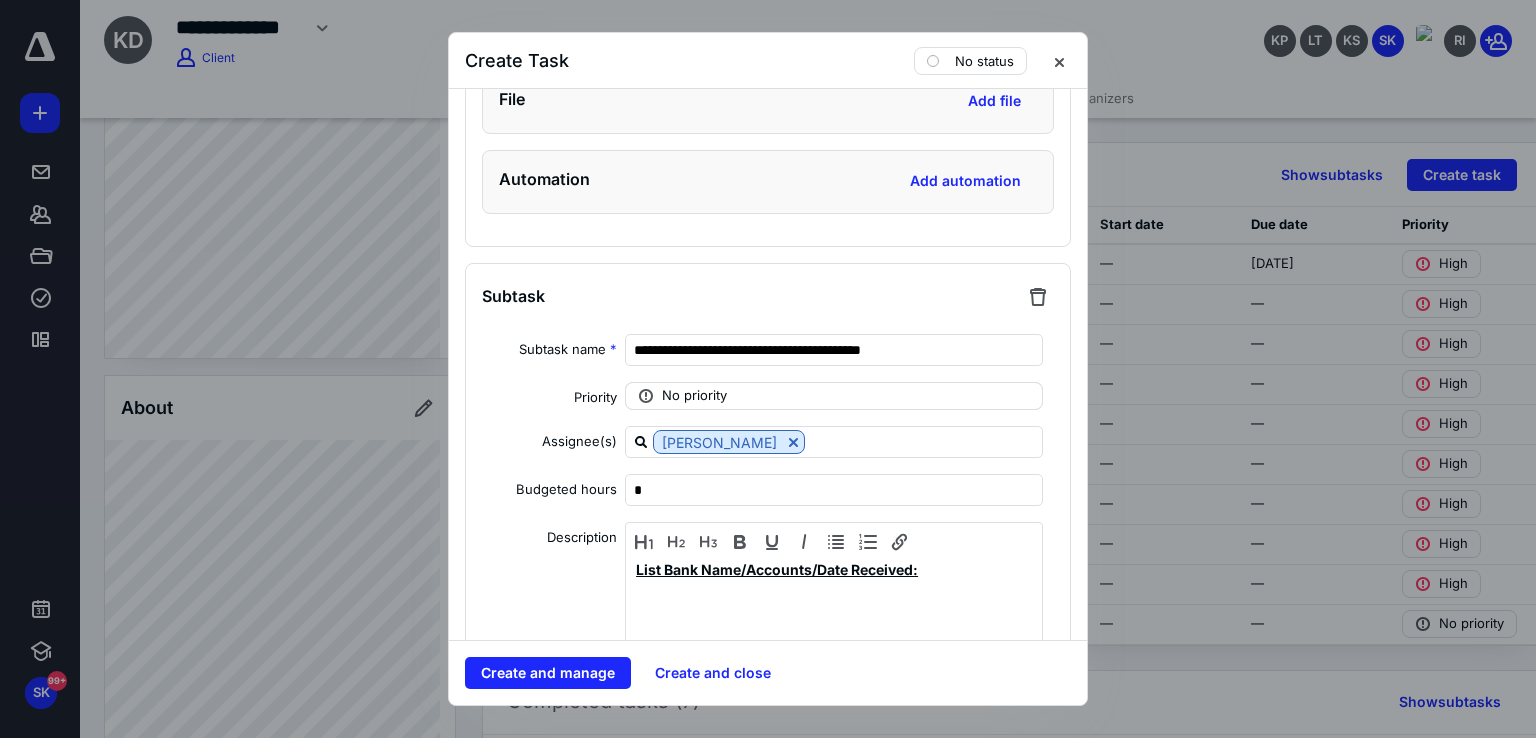 click on "No priority" at bounding box center (694, 396) 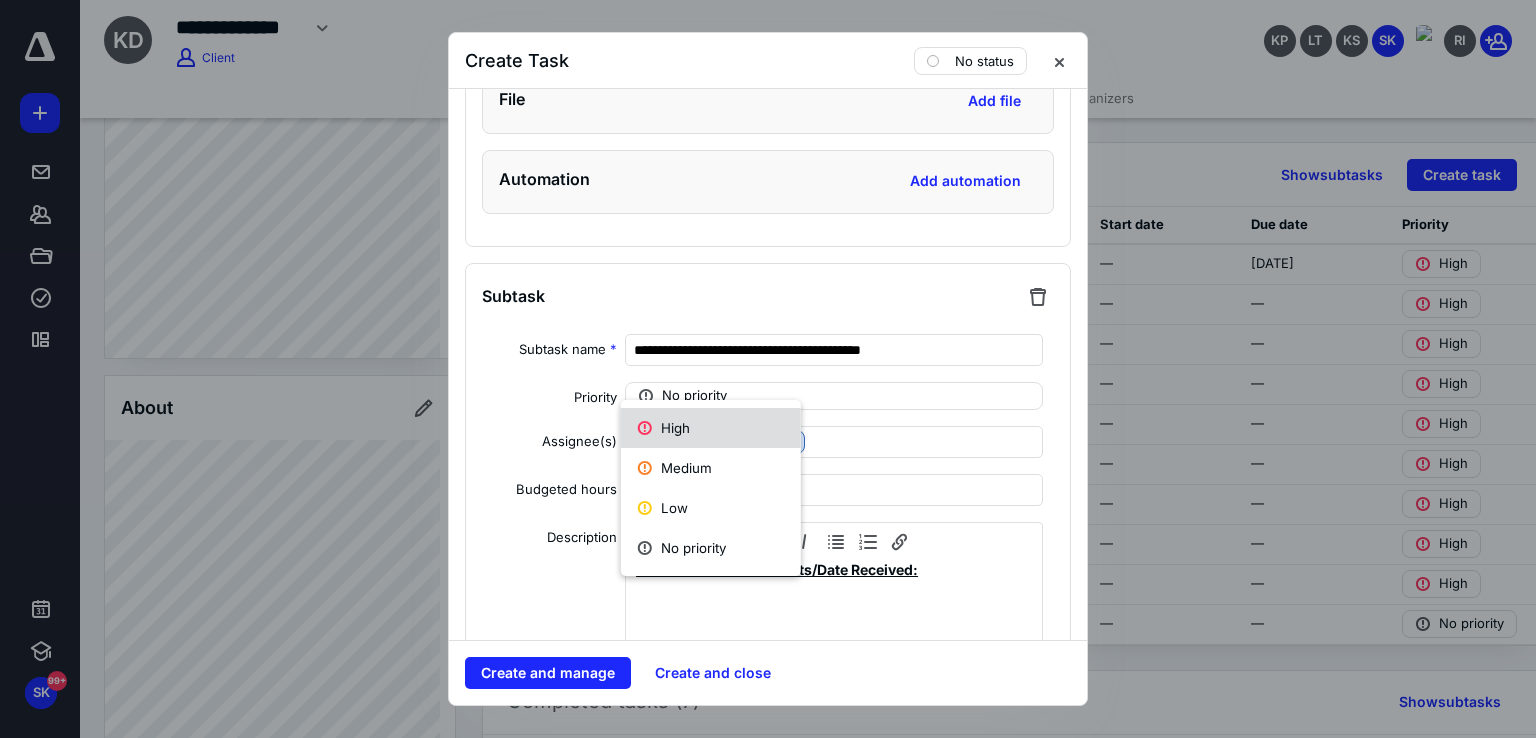 click on "High" at bounding box center [711, 428] 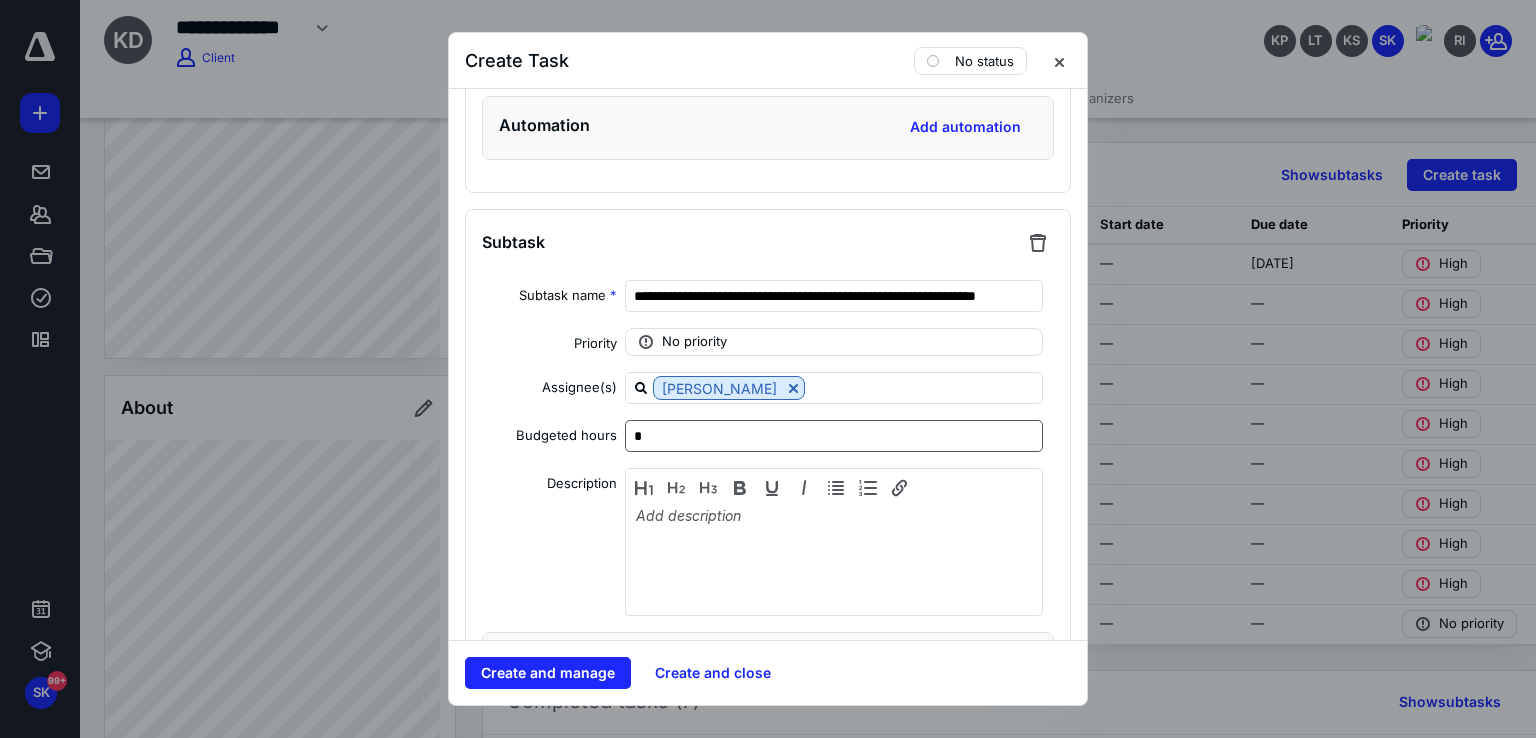 scroll, scrollTop: 6400, scrollLeft: 0, axis: vertical 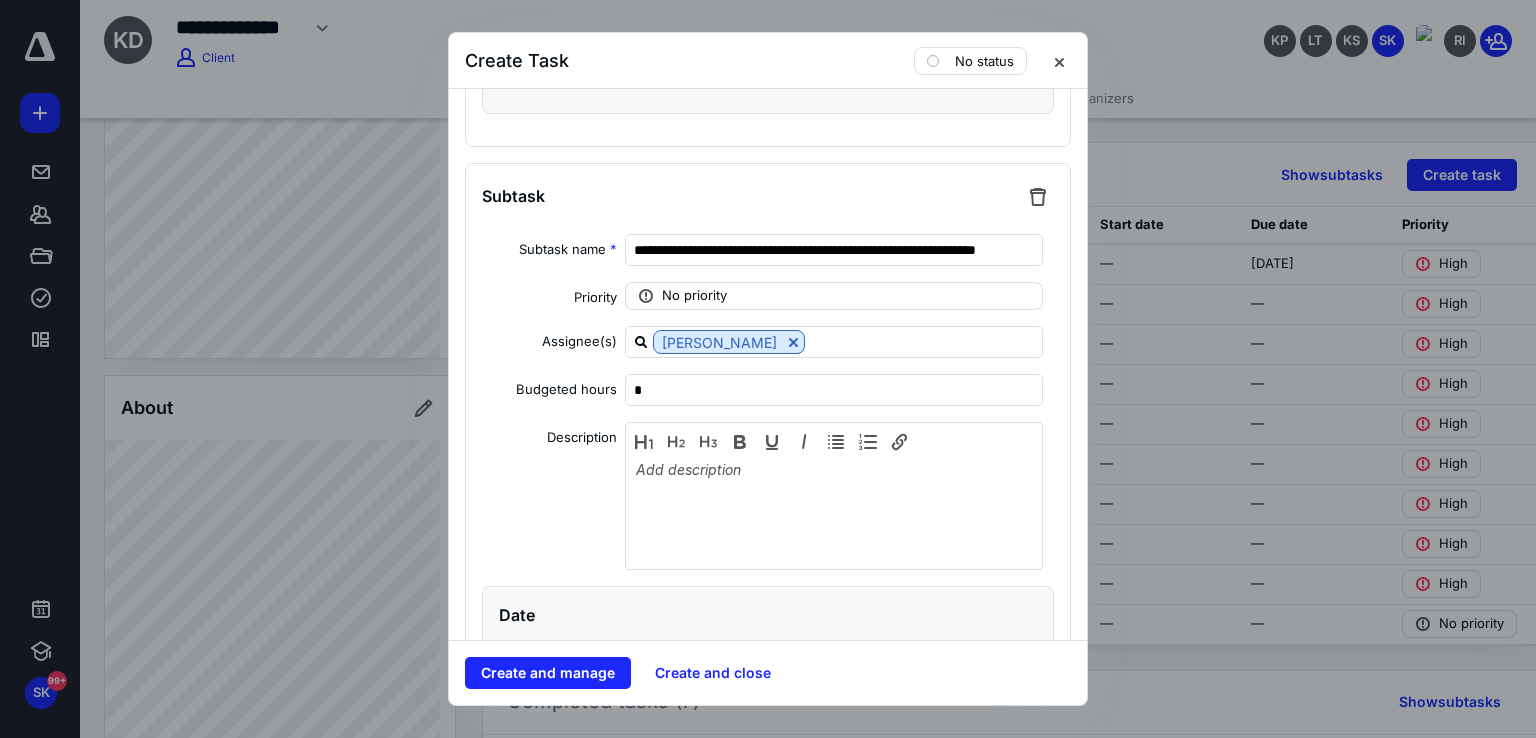 click on "No priority" at bounding box center (694, 296) 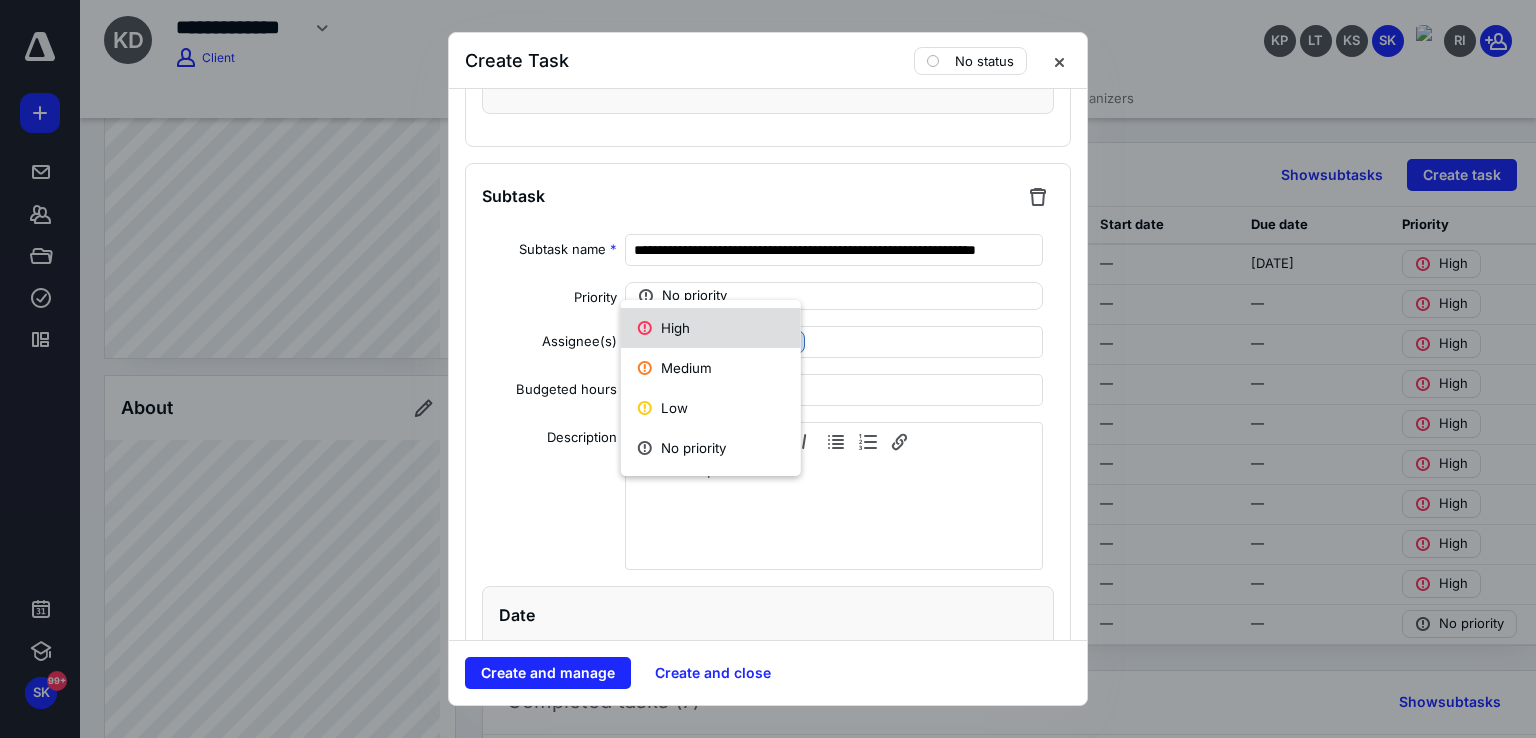 click on "High" at bounding box center [711, 328] 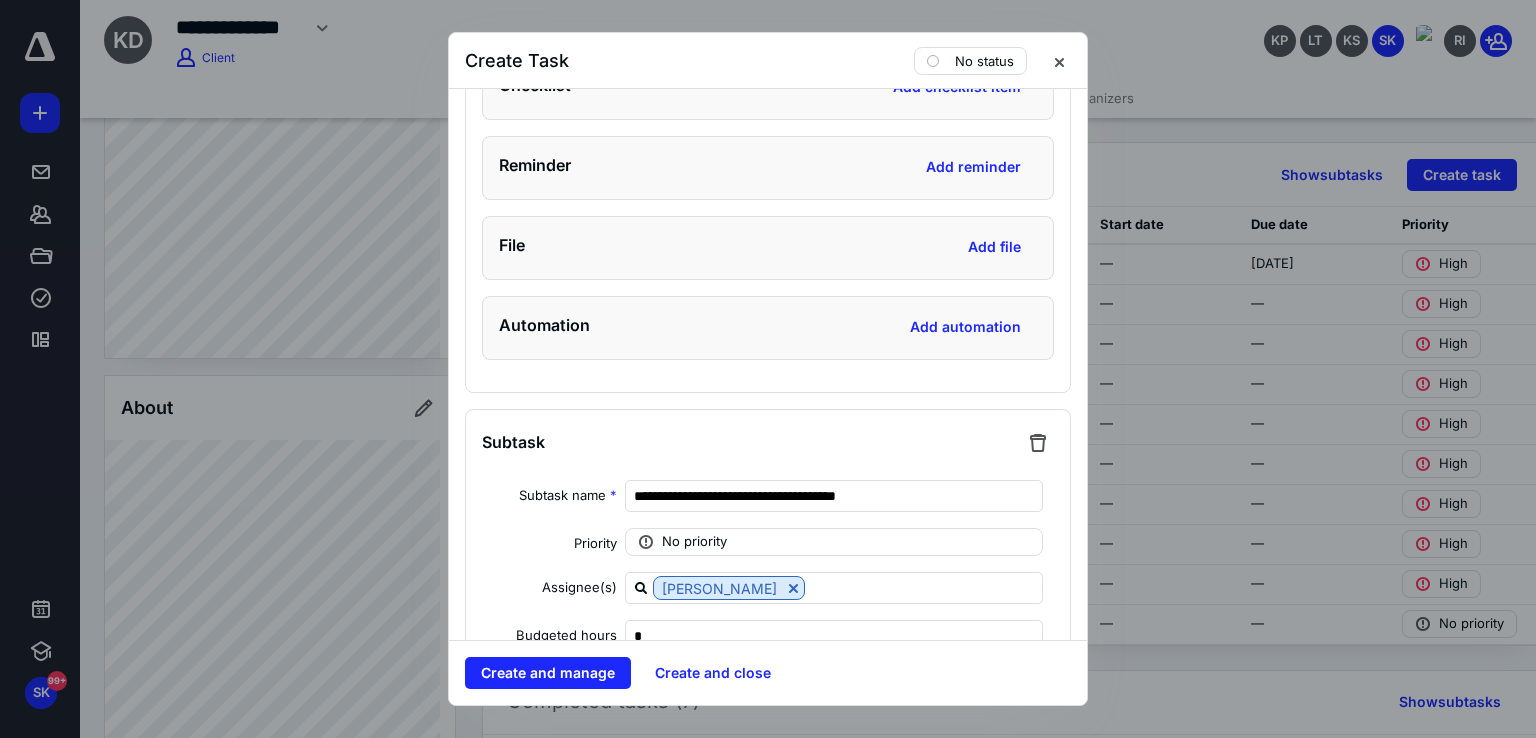 scroll, scrollTop: 7400, scrollLeft: 0, axis: vertical 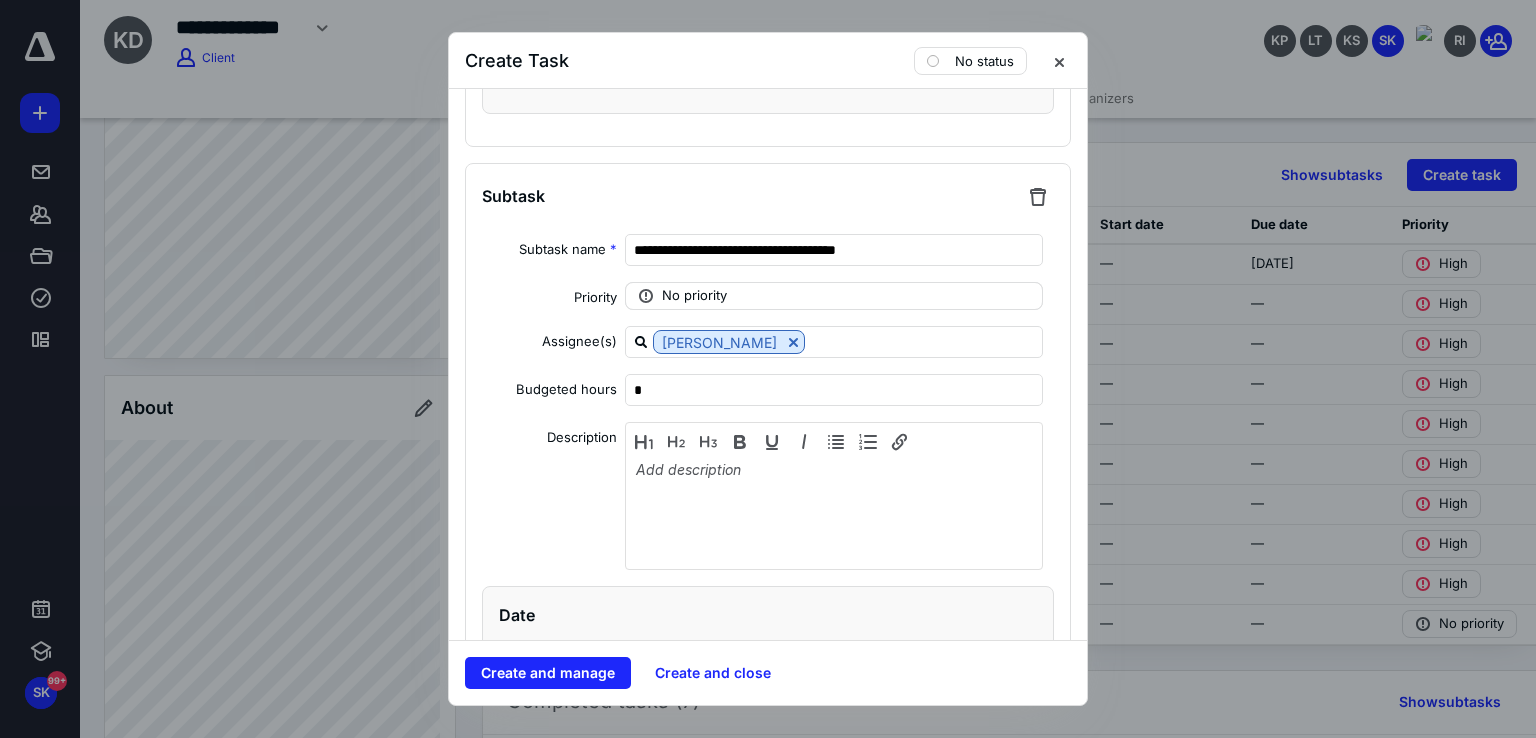 click on "No priority" at bounding box center [694, 296] 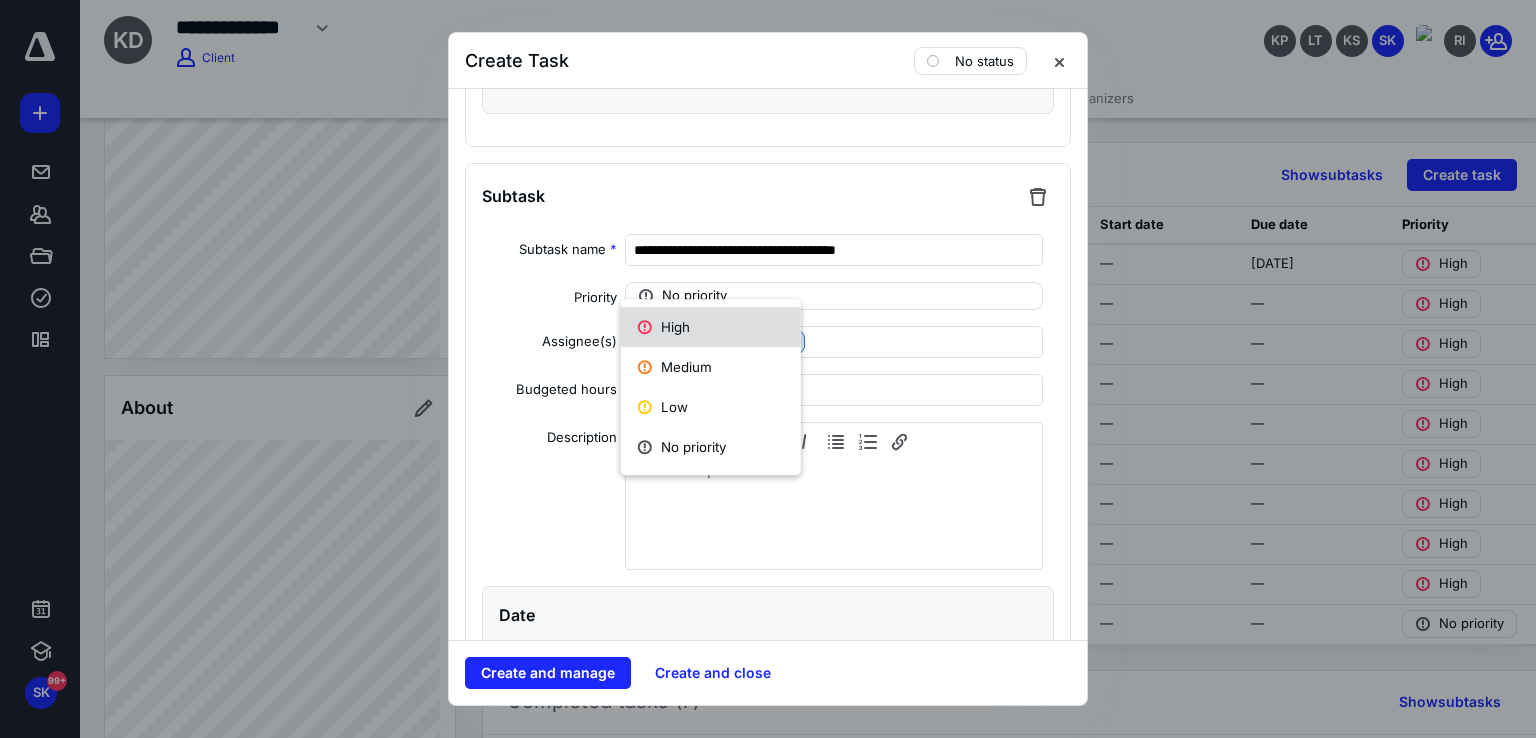 click on "High" at bounding box center (711, 327) 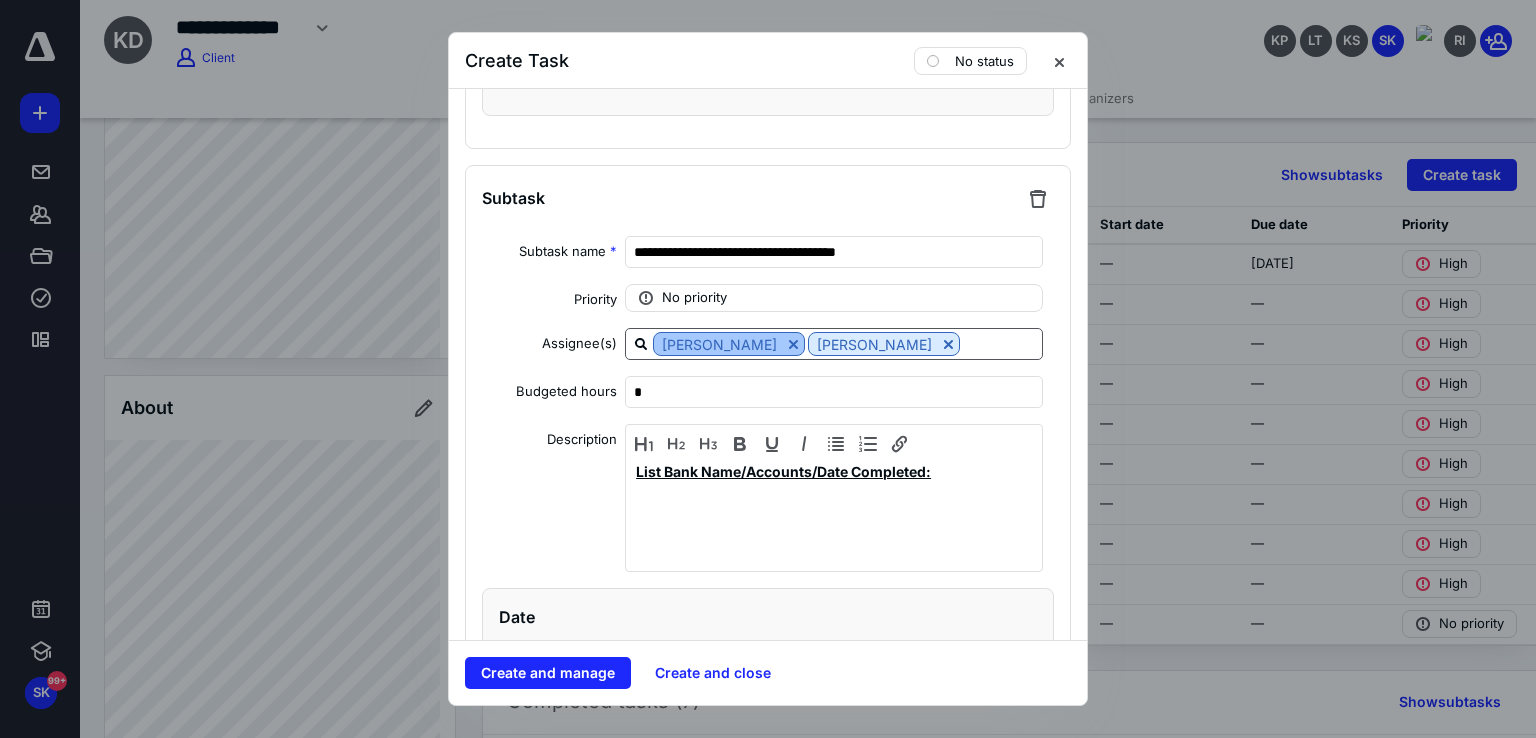 scroll, scrollTop: 8400, scrollLeft: 0, axis: vertical 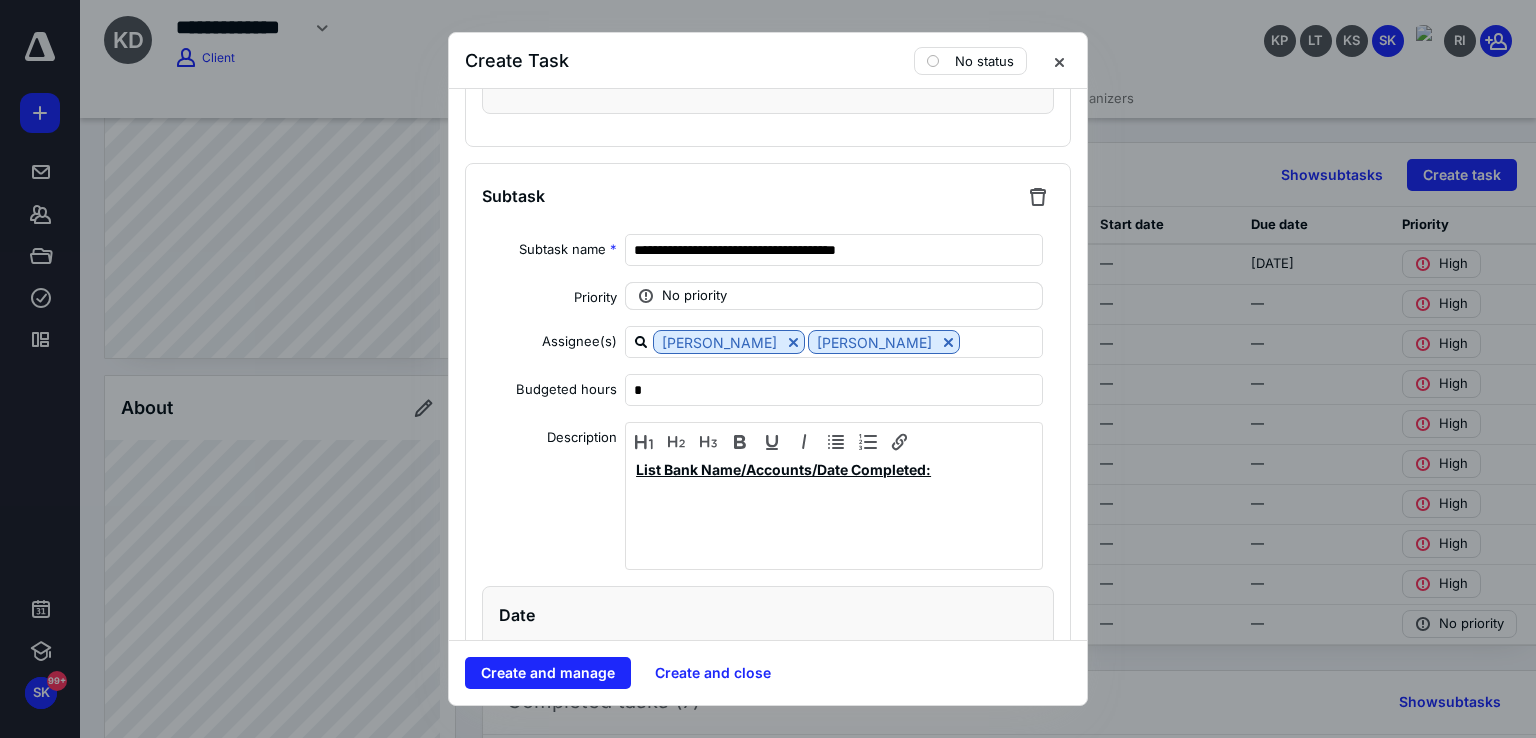 click on "No priority" at bounding box center [834, 296] 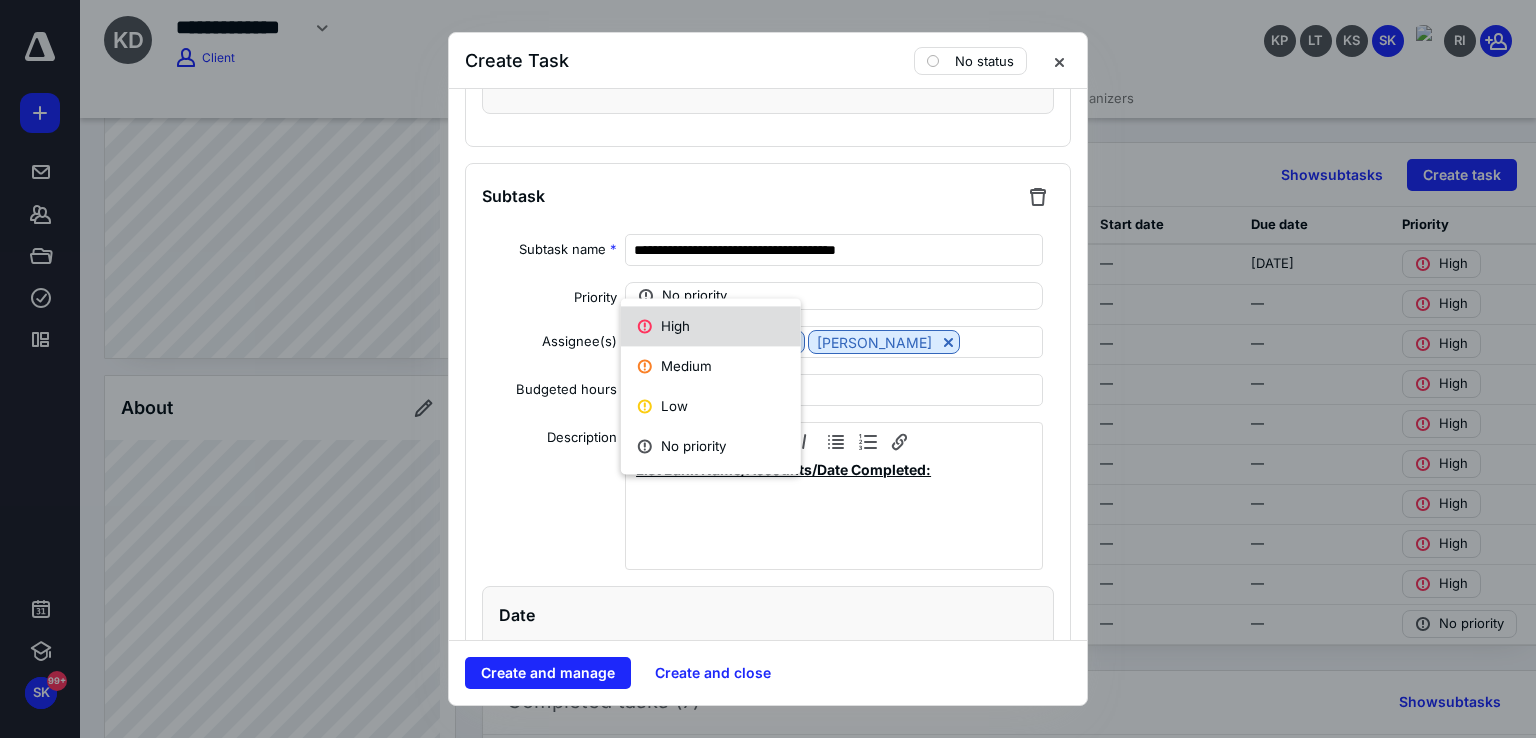 click on "High" at bounding box center (711, 326) 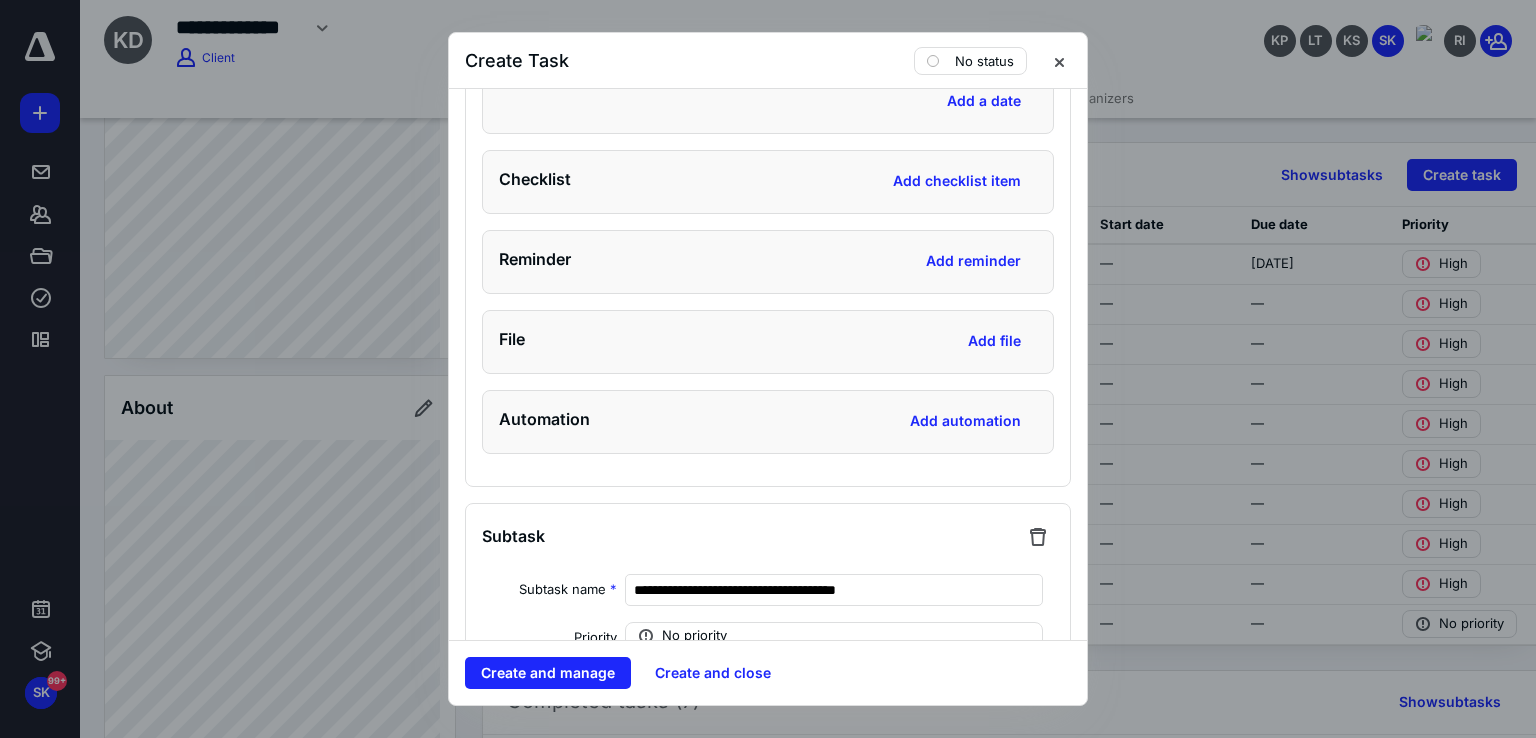 scroll, scrollTop: 9200, scrollLeft: 0, axis: vertical 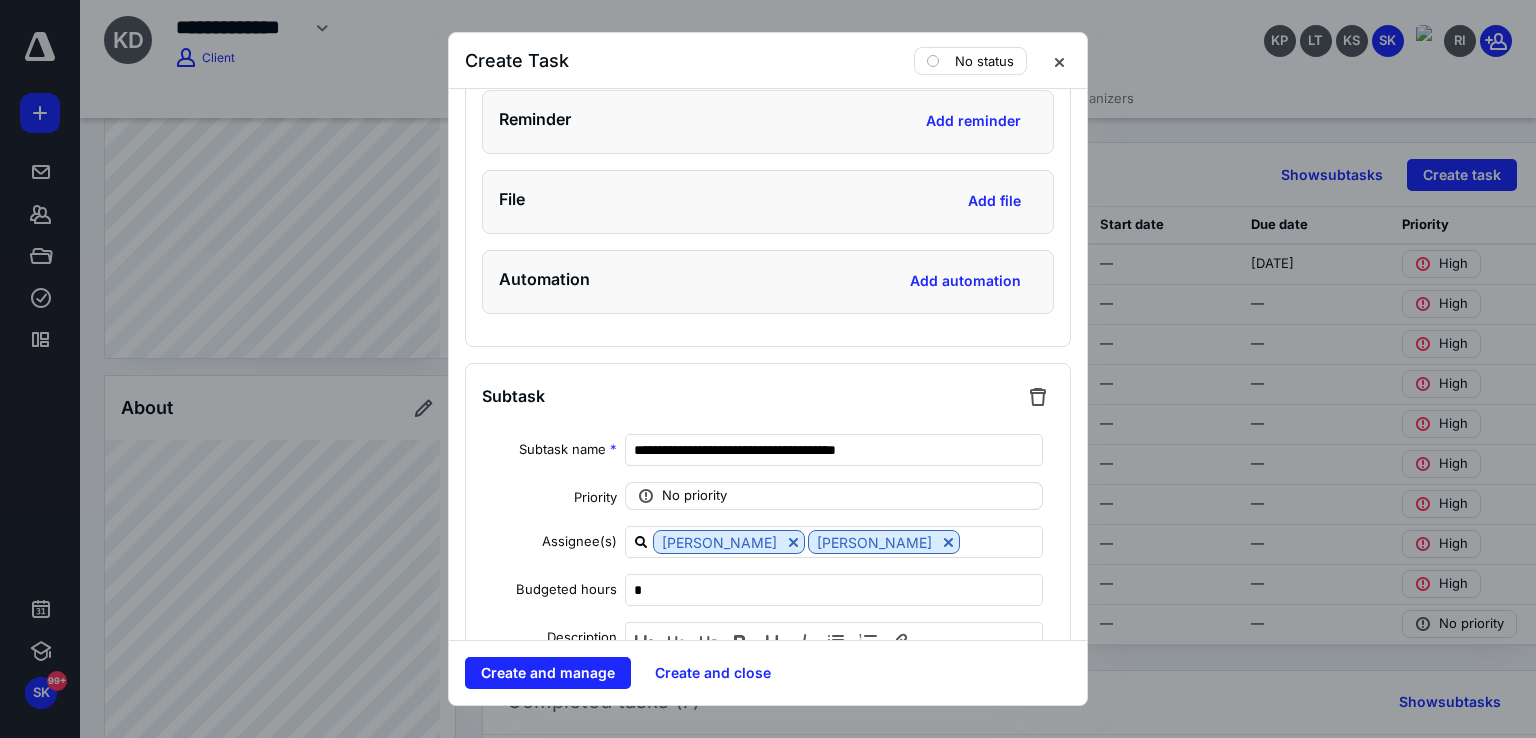 click on "**********" at bounding box center (768, 874) 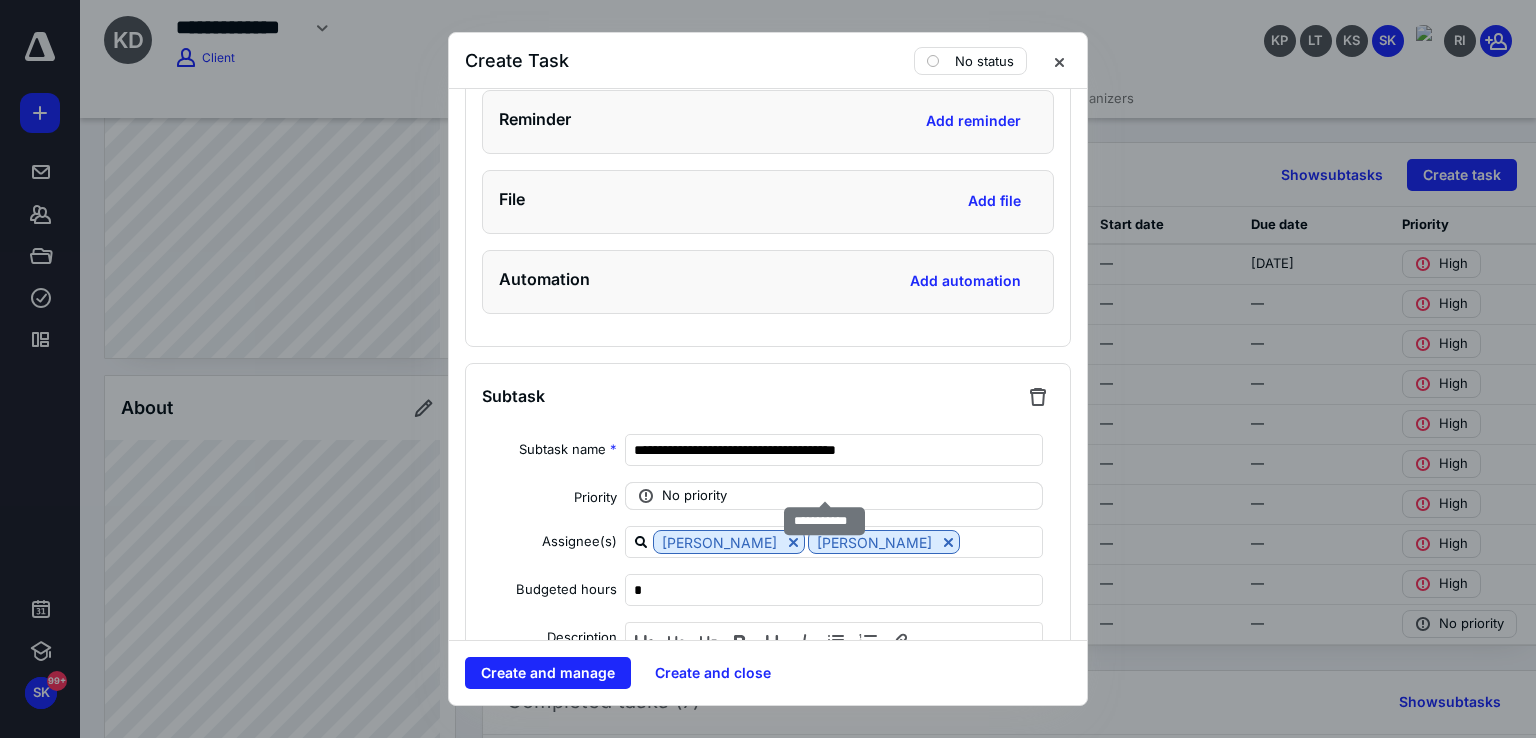click on "No priority" at bounding box center [834, 496] 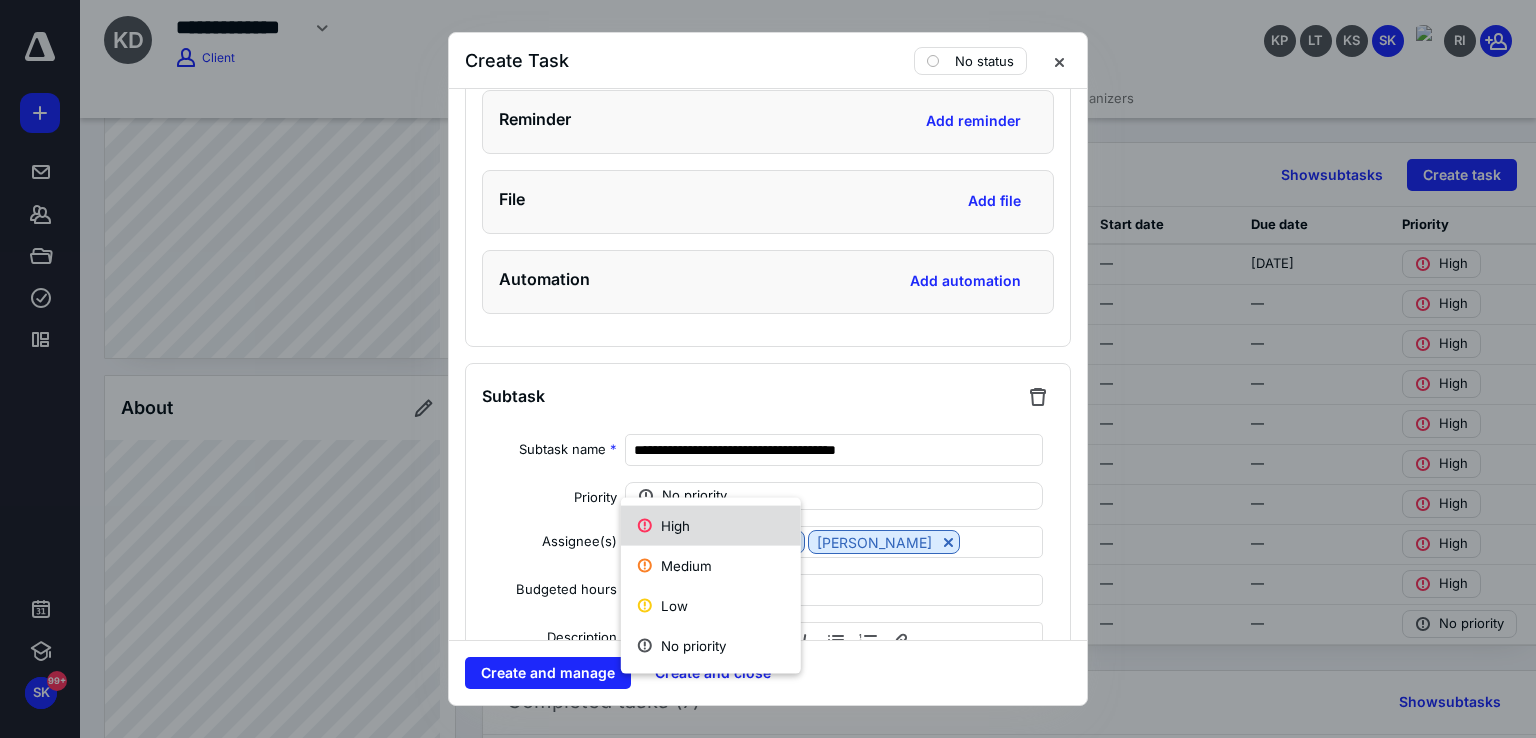 click on "High" at bounding box center (711, 526) 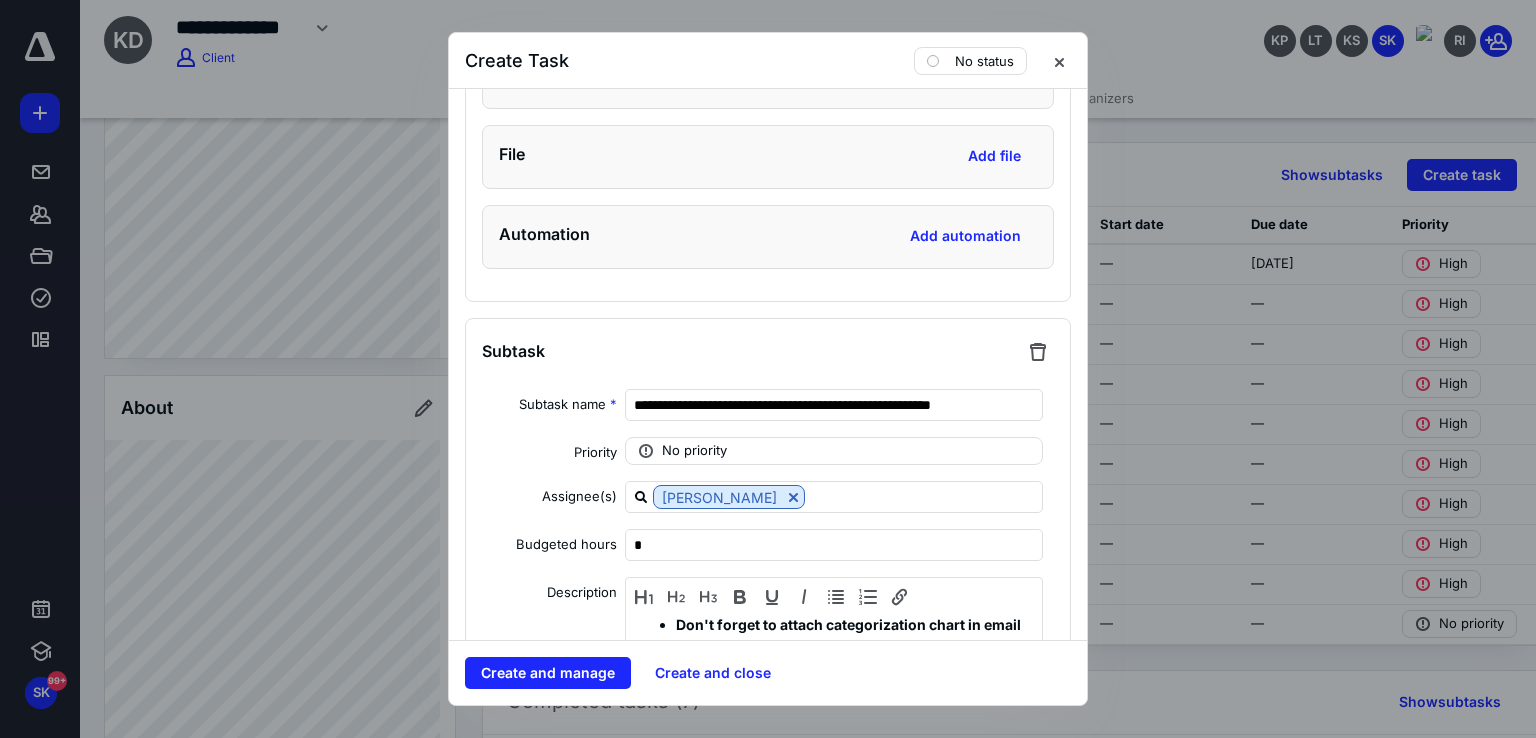 scroll, scrollTop: 10400, scrollLeft: 0, axis: vertical 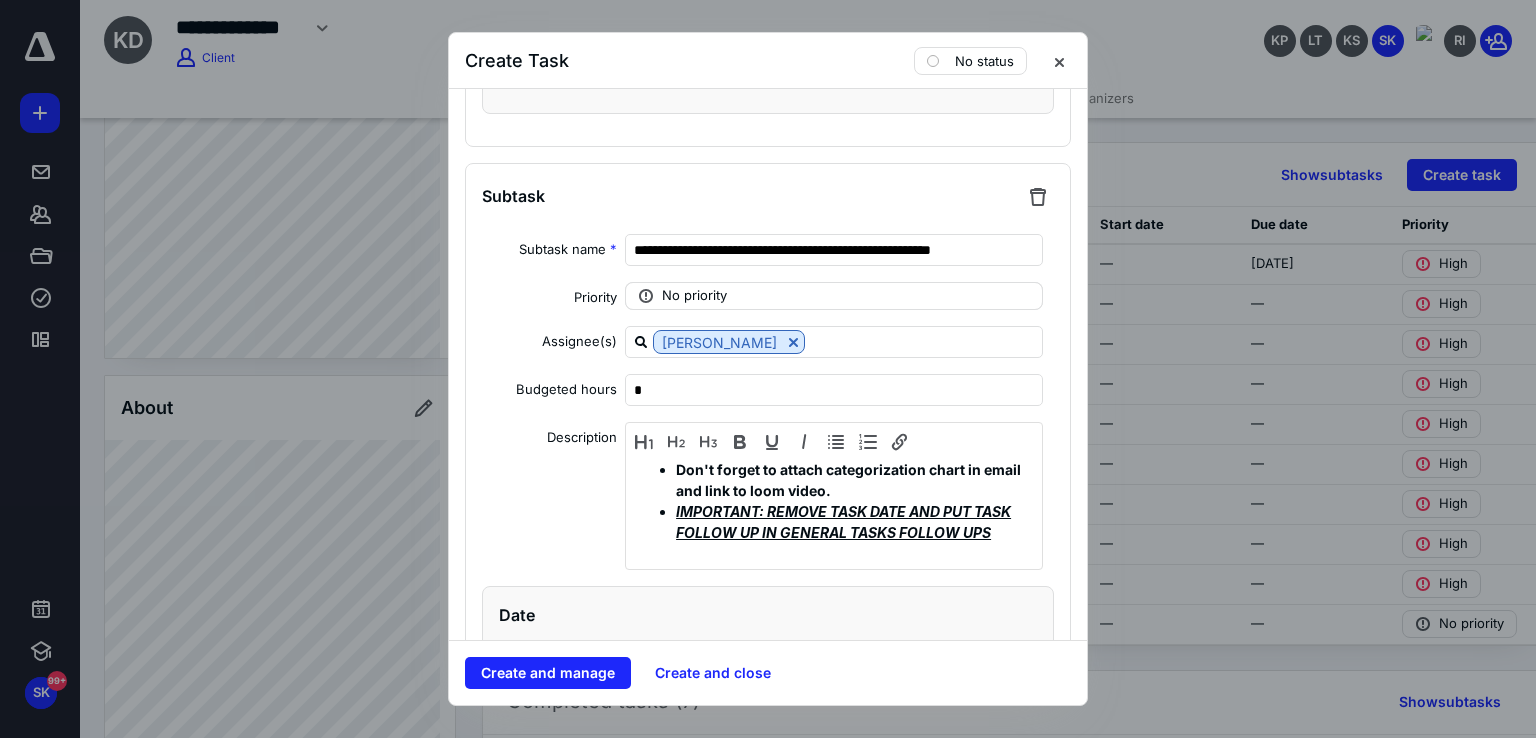 click on "No priority" at bounding box center [834, 296] 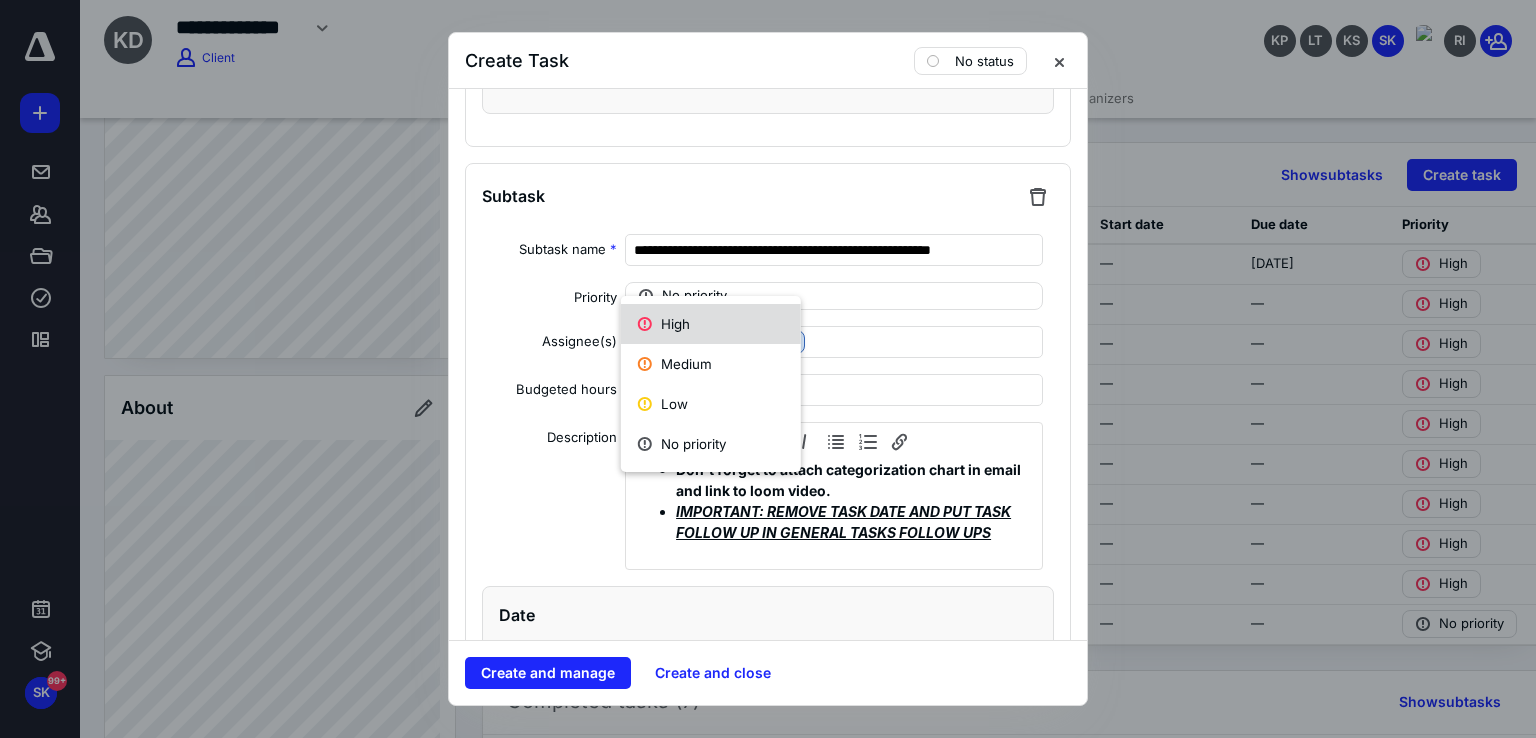 click on "High" at bounding box center [711, 324] 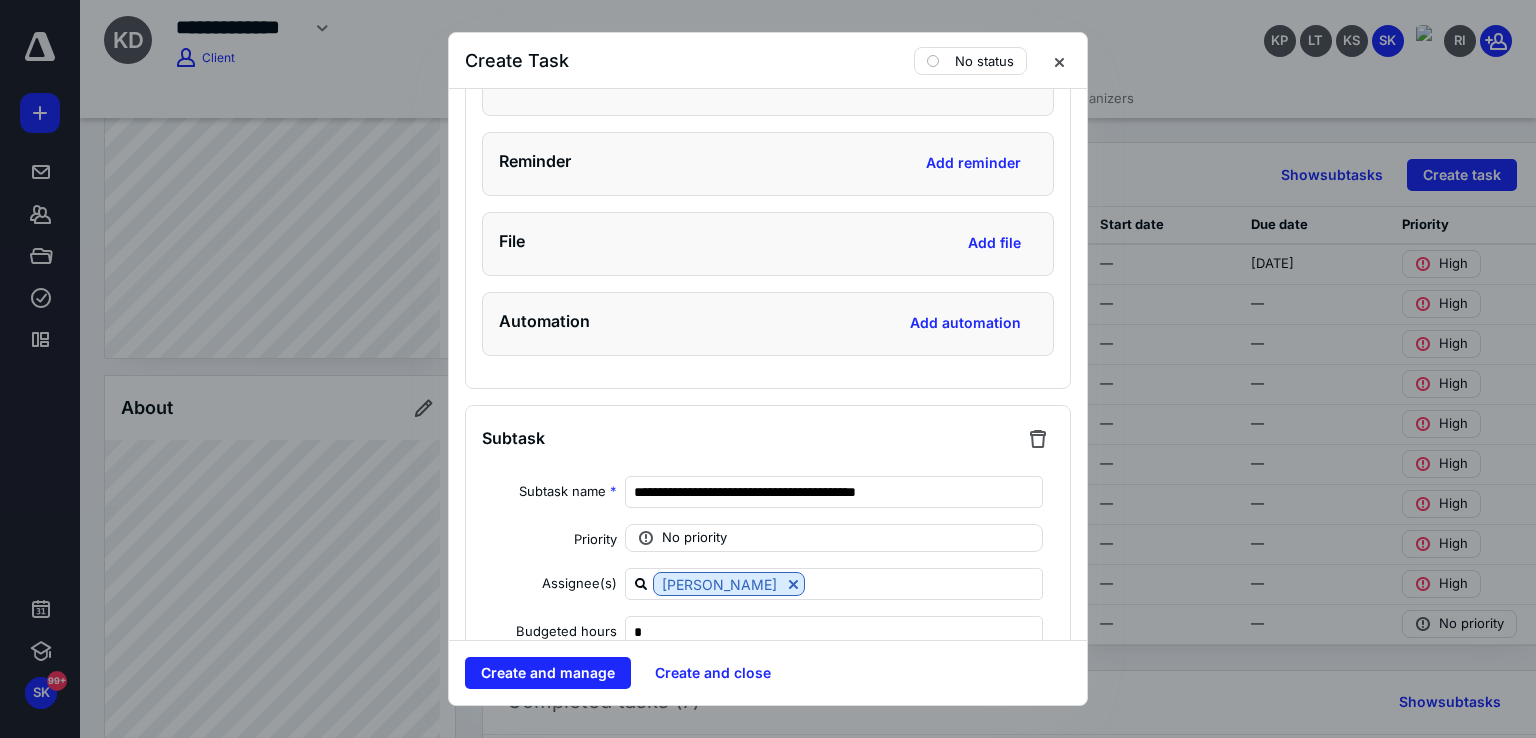 scroll, scrollTop: 11500, scrollLeft: 0, axis: vertical 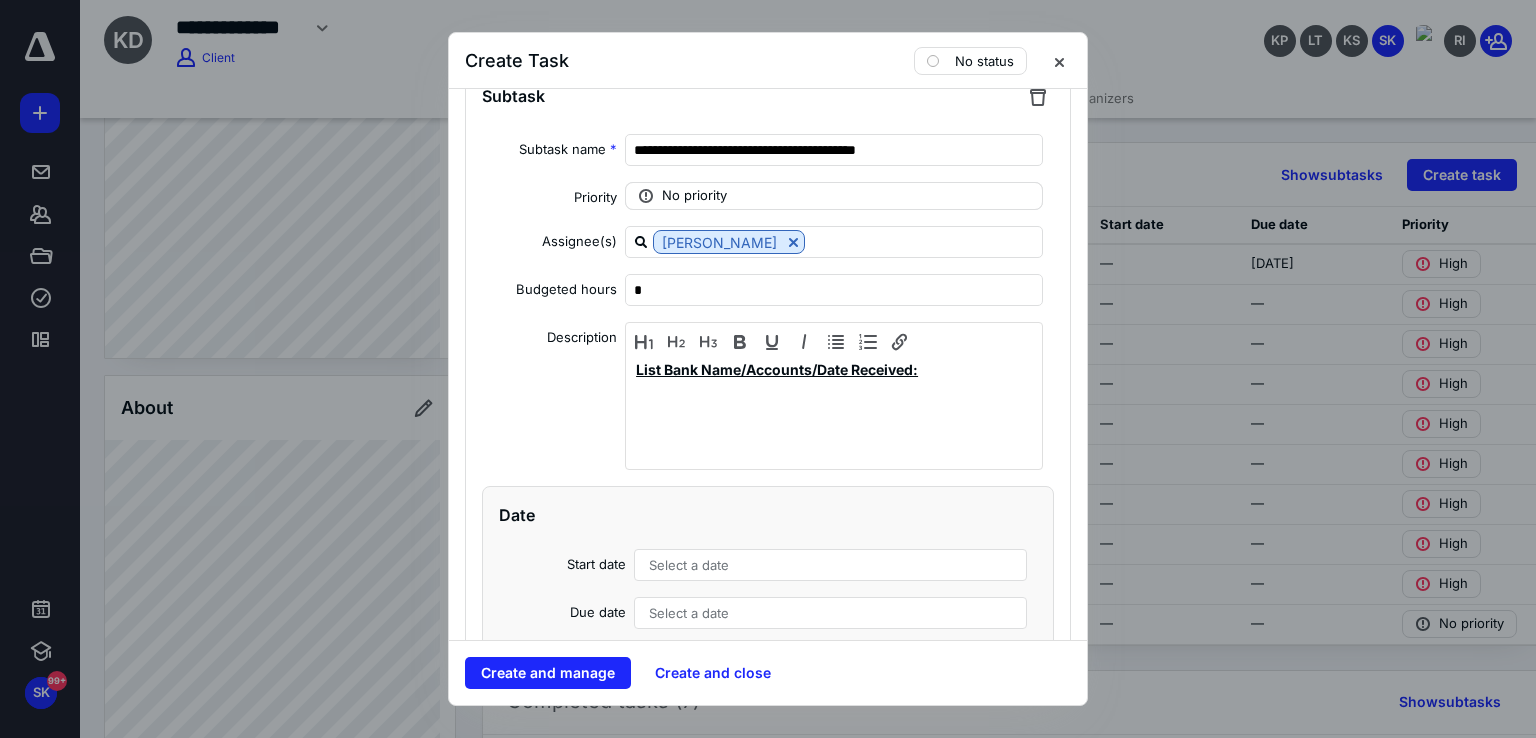click on "No priority" at bounding box center (694, 196) 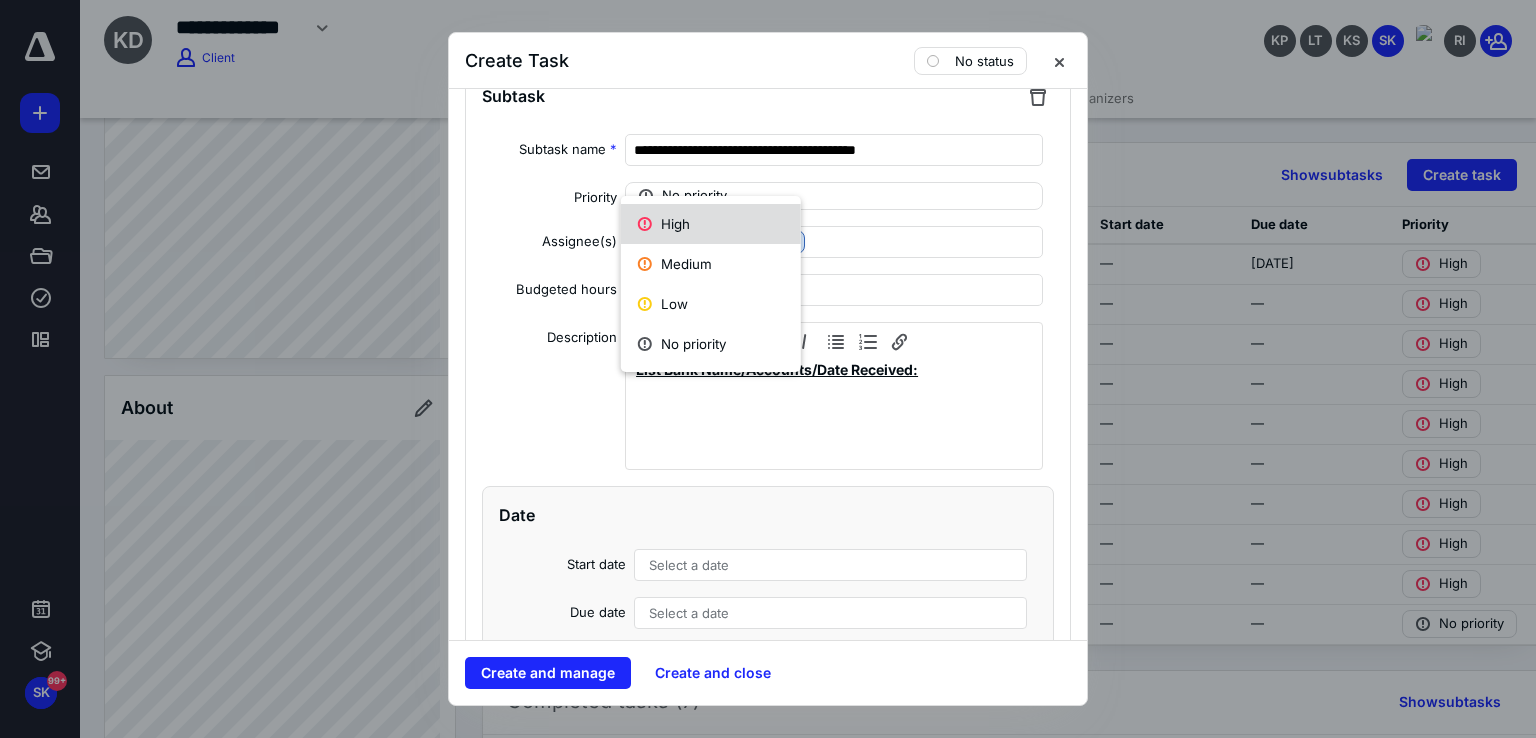 click on "High" at bounding box center [711, 224] 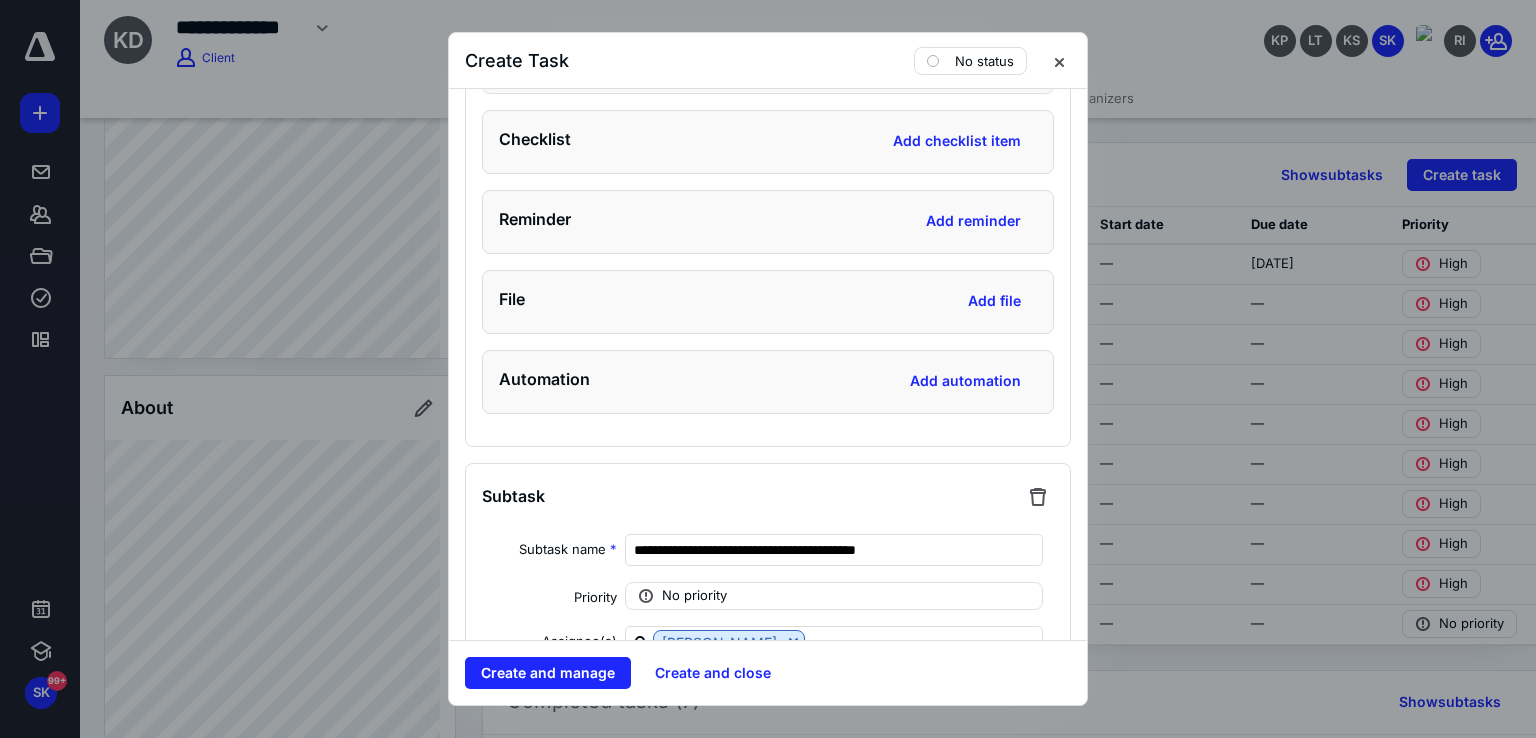 scroll, scrollTop: 12500, scrollLeft: 0, axis: vertical 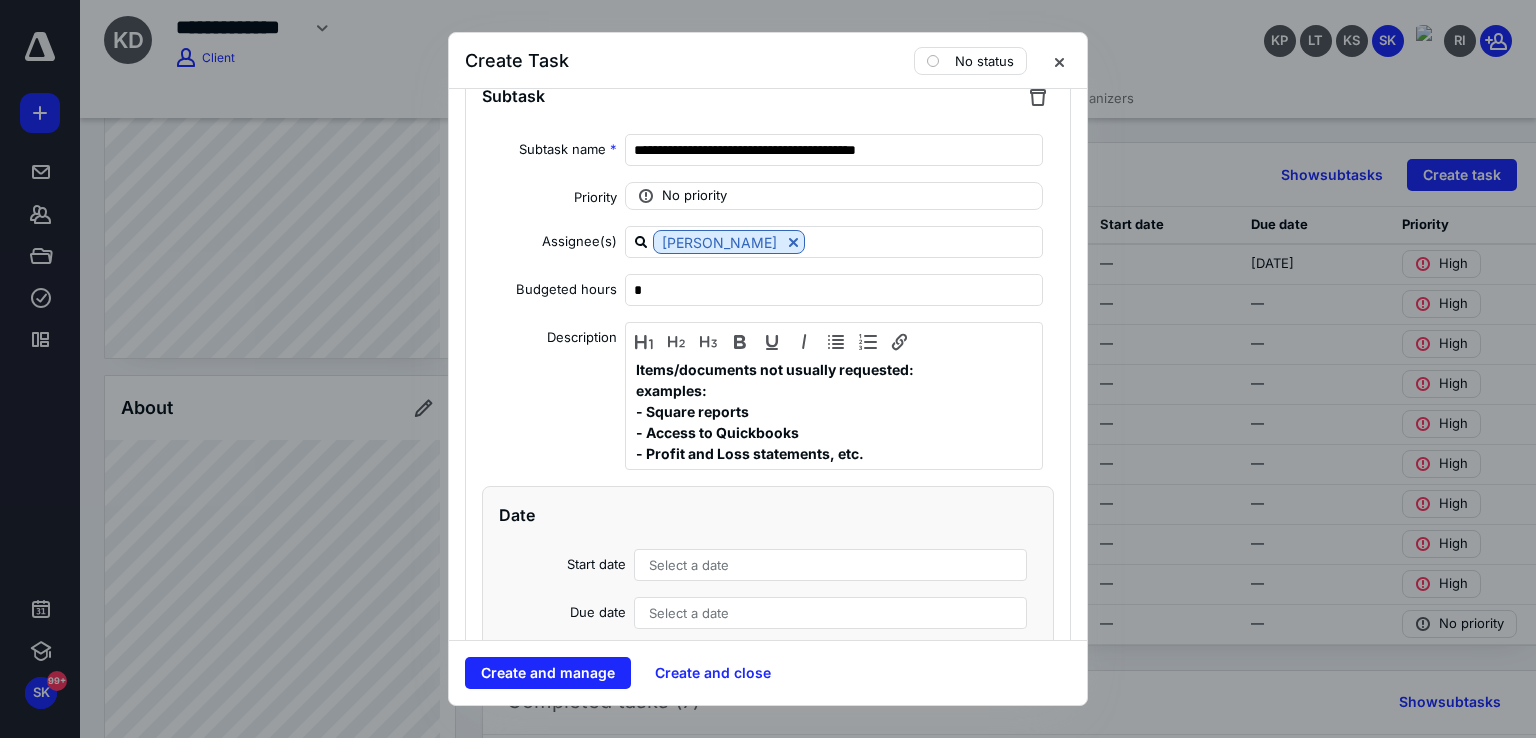 click on "**********" at bounding box center [768, 574] 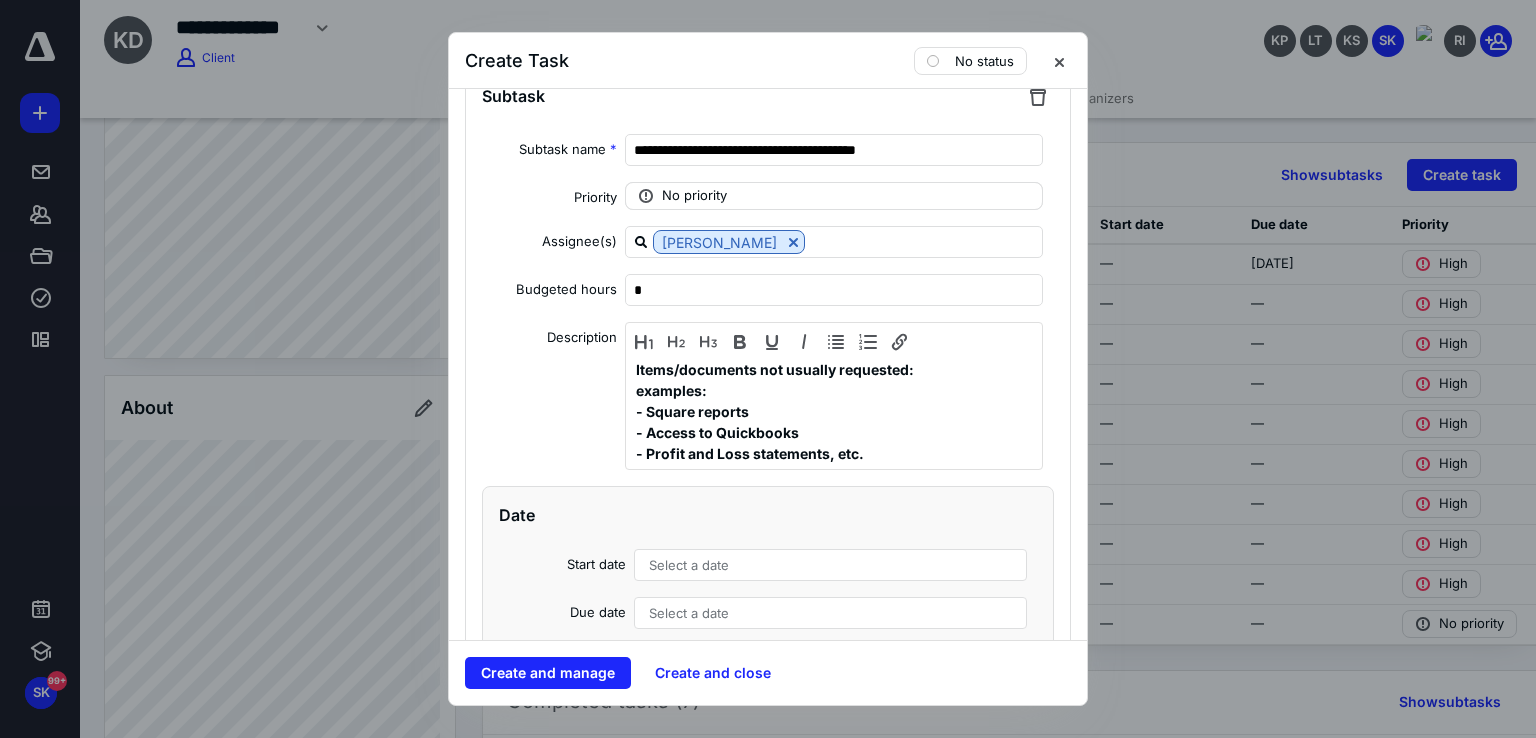 click on "No priority" at bounding box center [694, 196] 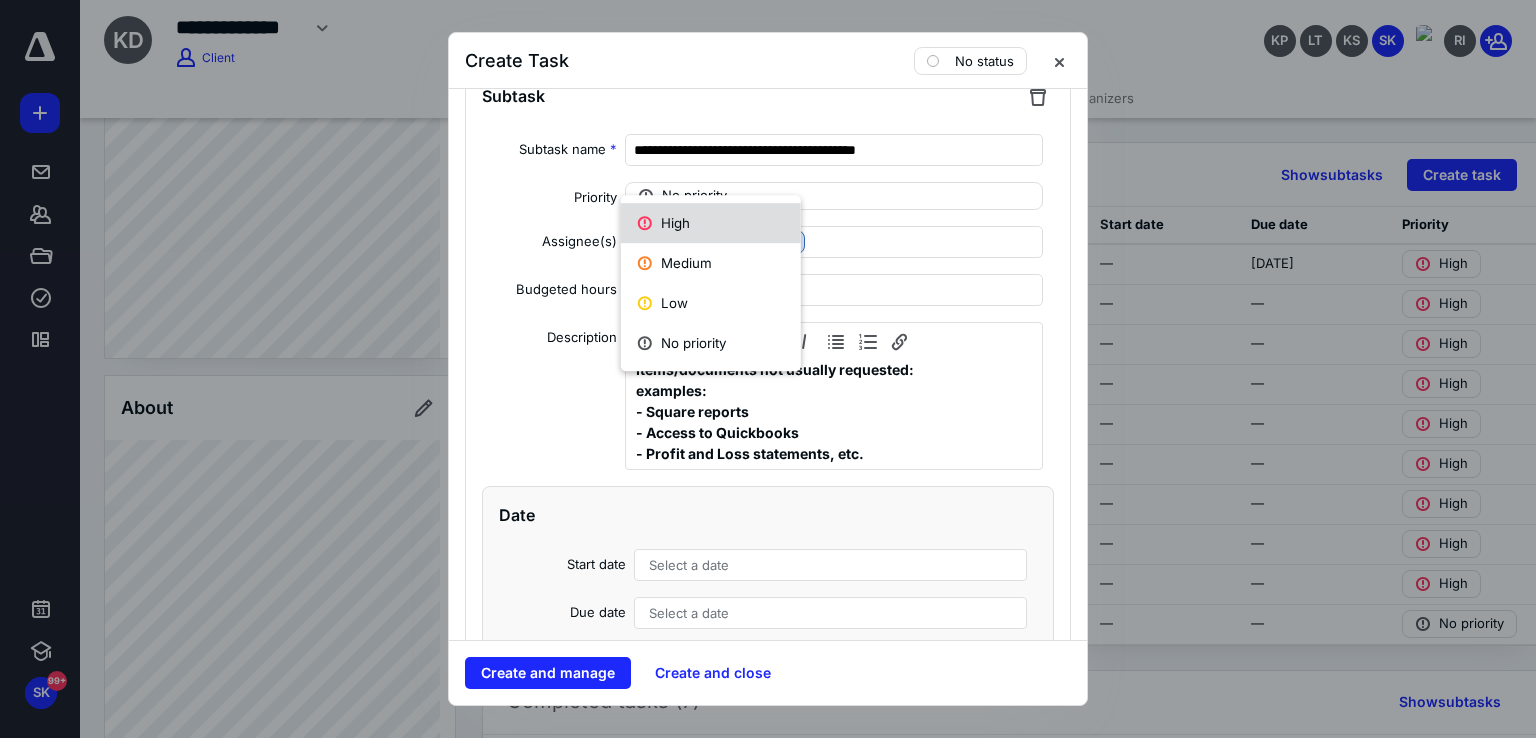 click on "High" at bounding box center [711, 223] 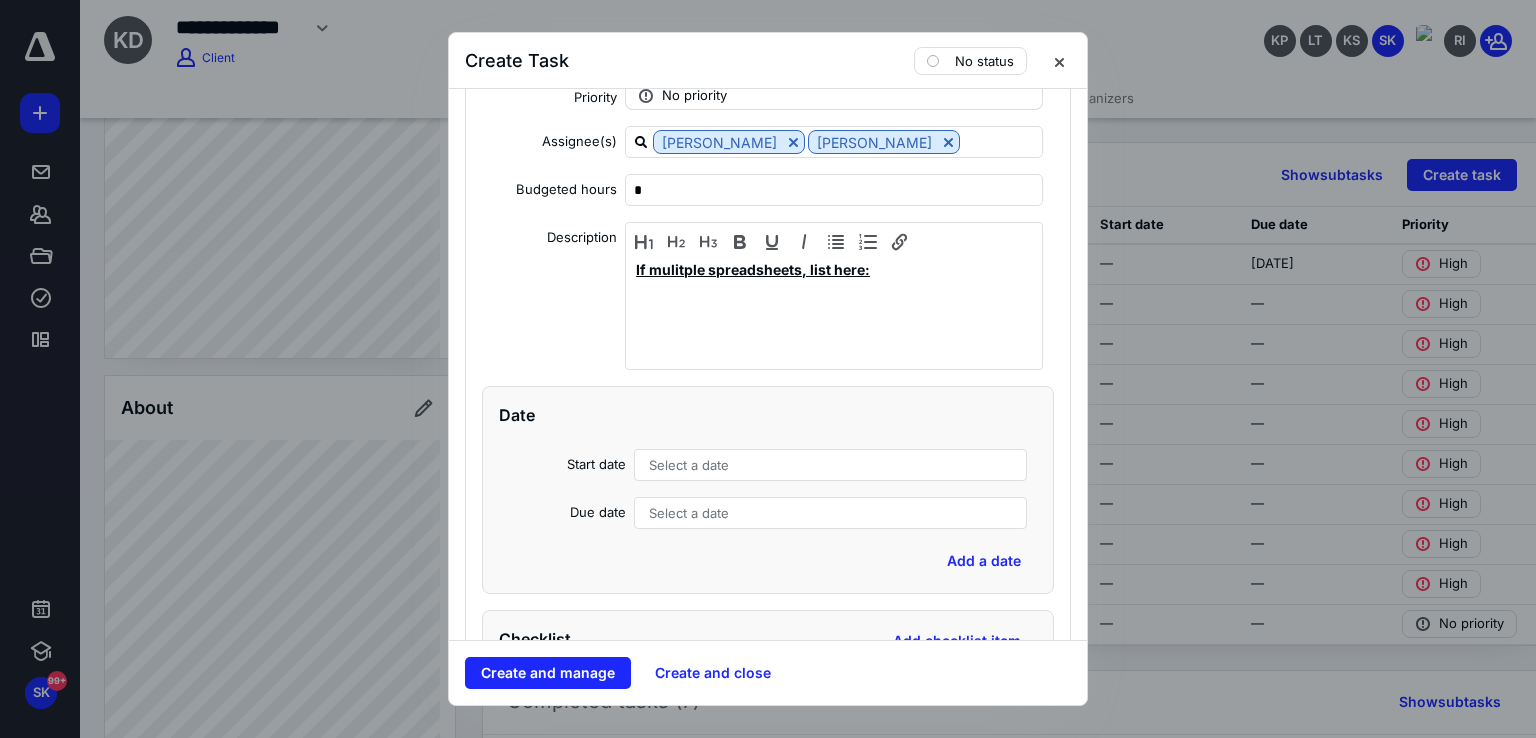 scroll, scrollTop: 13500, scrollLeft: 0, axis: vertical 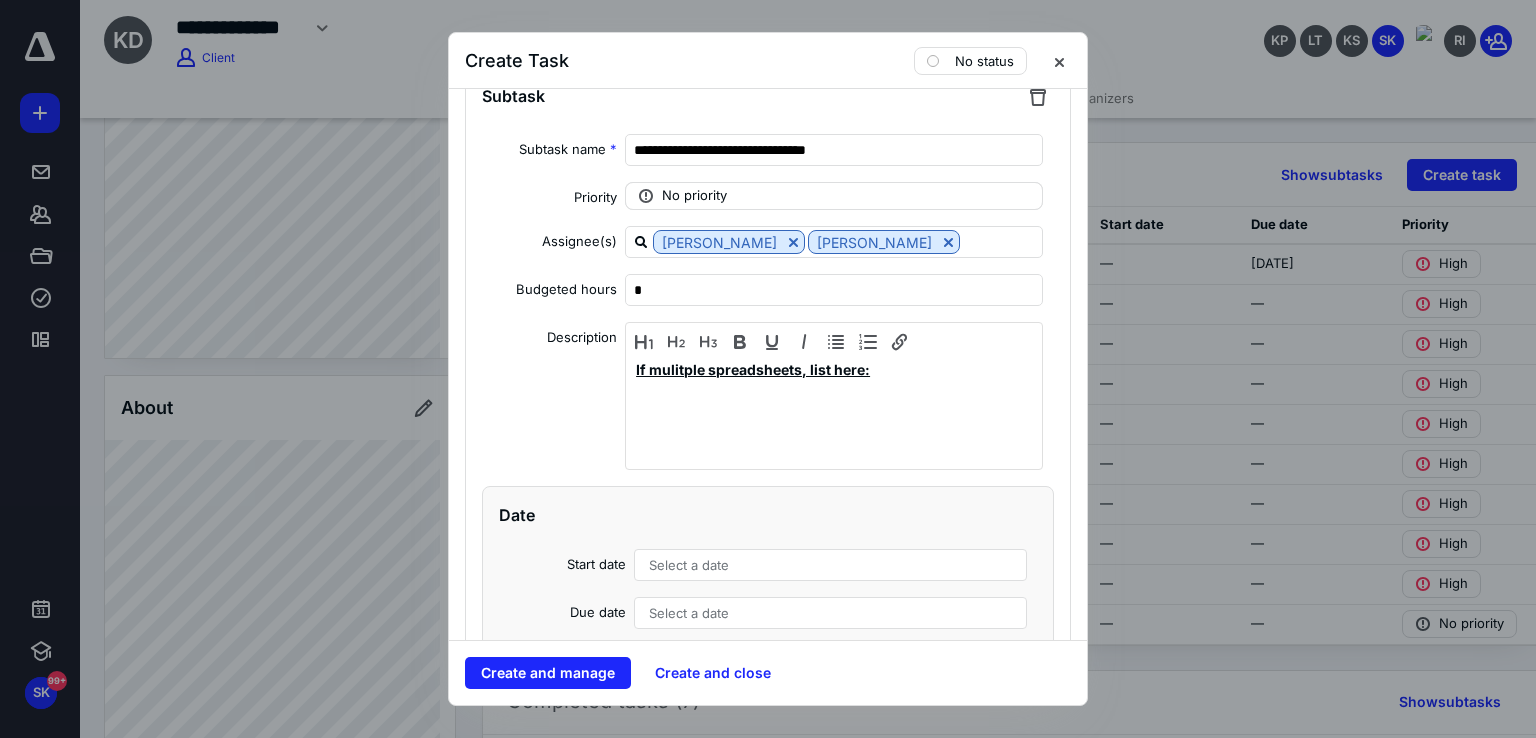click on "No priority" at bounding box center (694, 196) 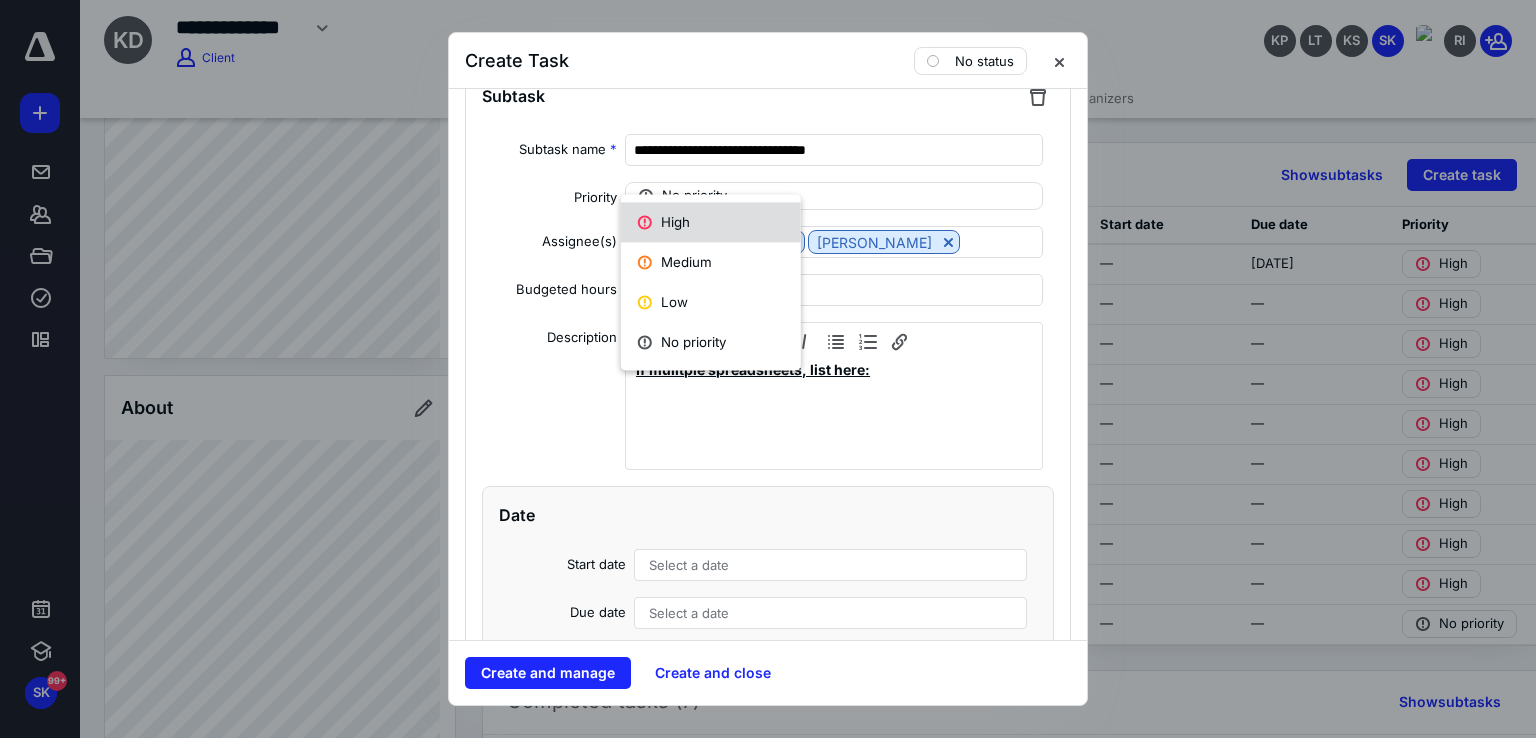 click on "High" at bounding box center (711, 222) 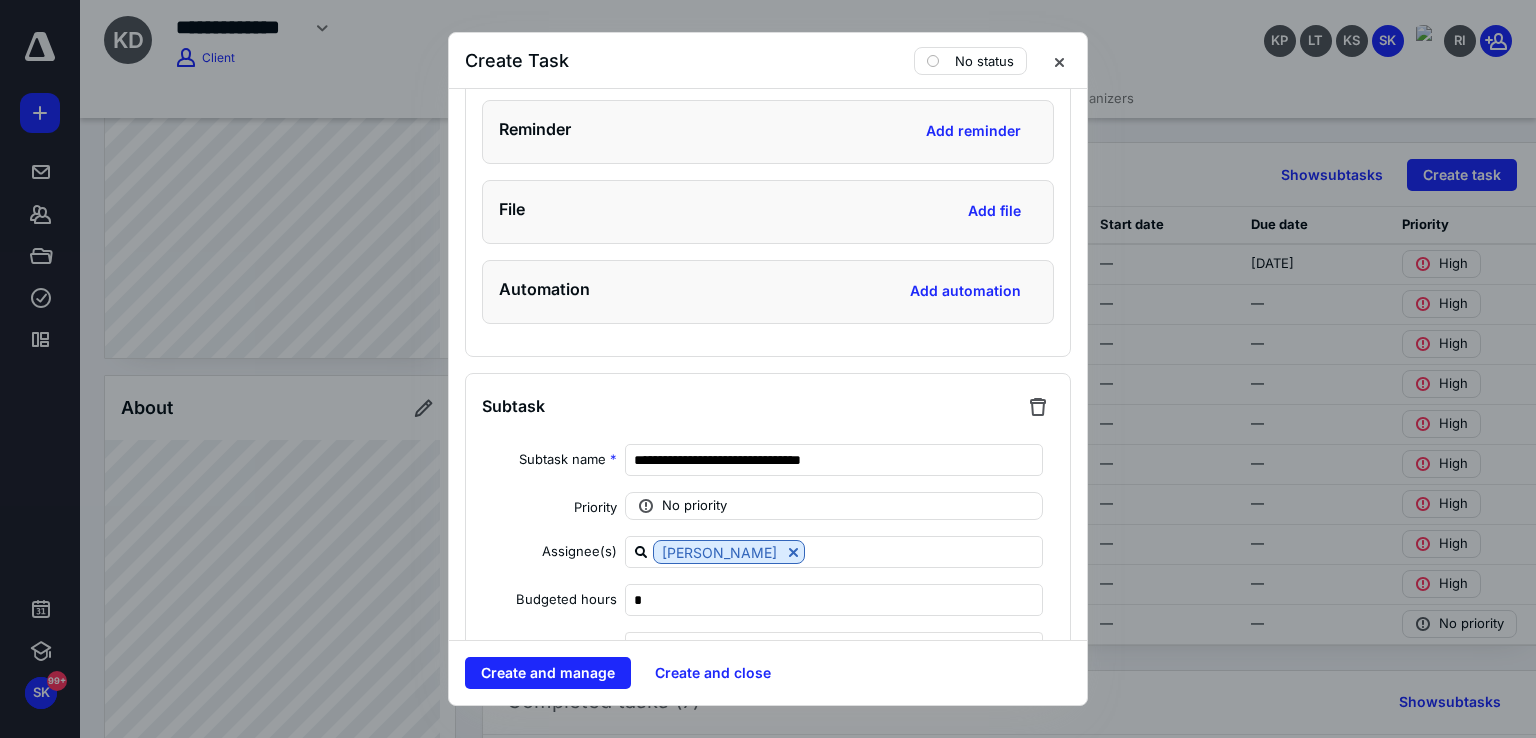 scroll, scrollTop: 14400, scrollLeft: 0, axis: vertical 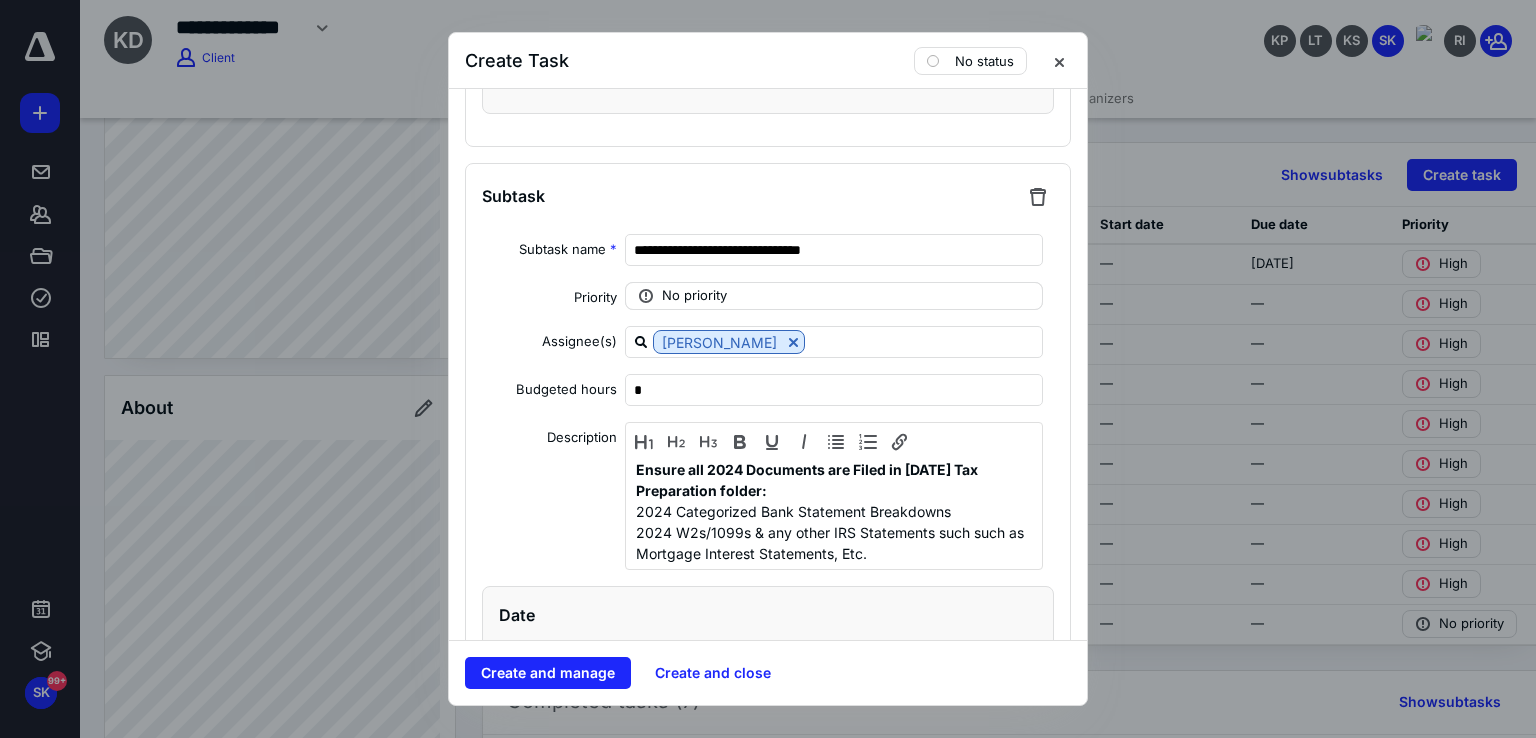 click on "No priority" at bounding box center (834, 296) 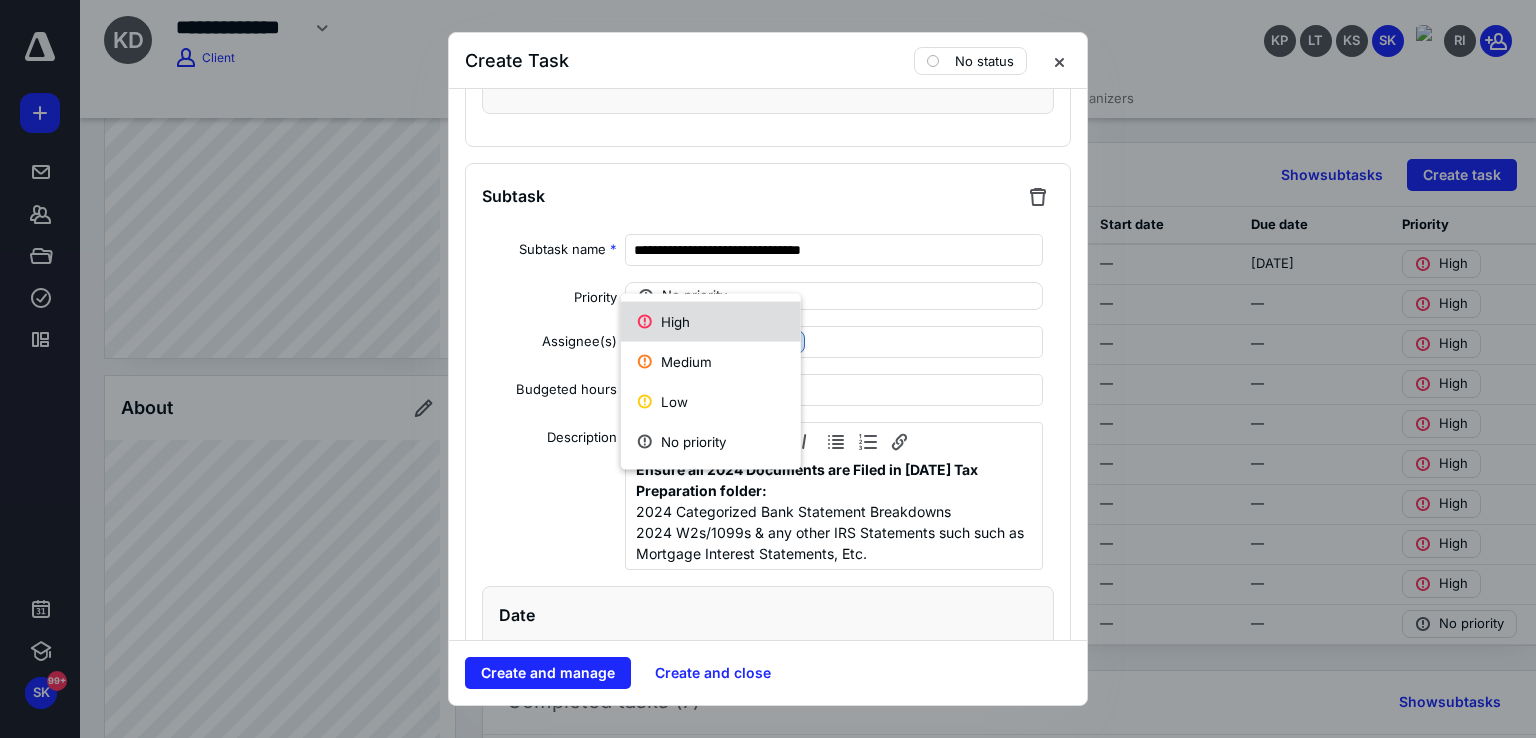click on "High" at bounding box center (711, 322) 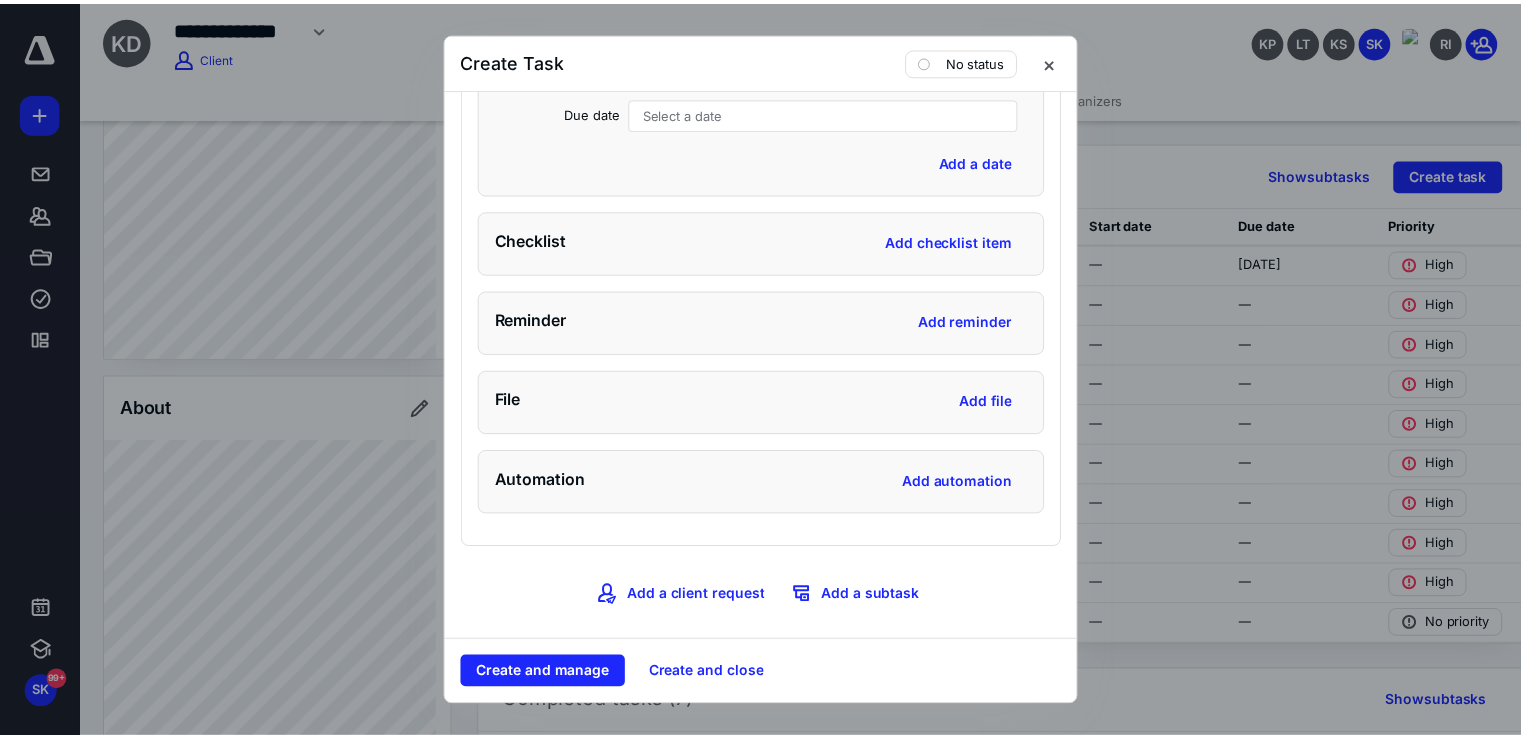 scroll, scrollTop: 15001, scrollLeft: 0, axis: vertical 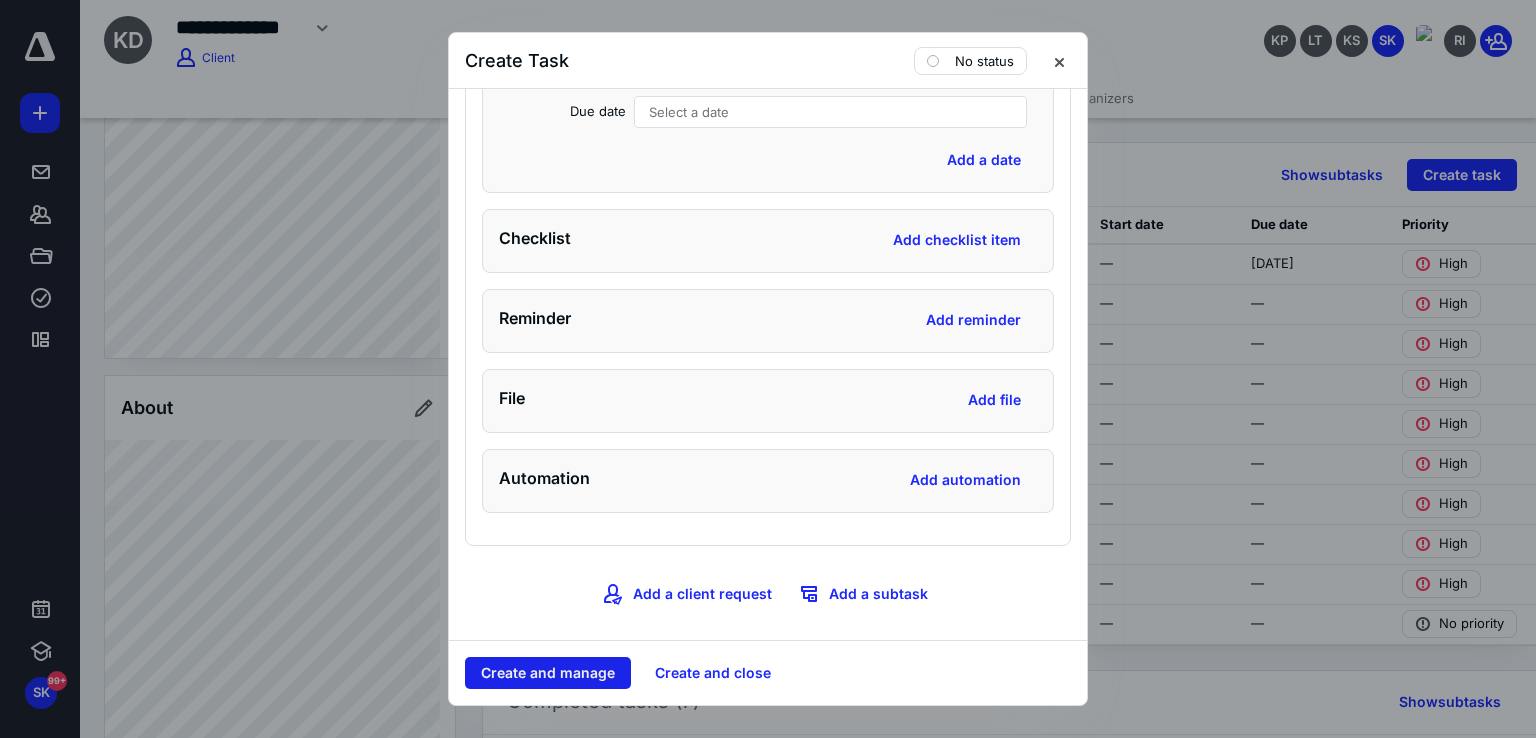 click on "Create and manage" at bounding box center (548, 673) 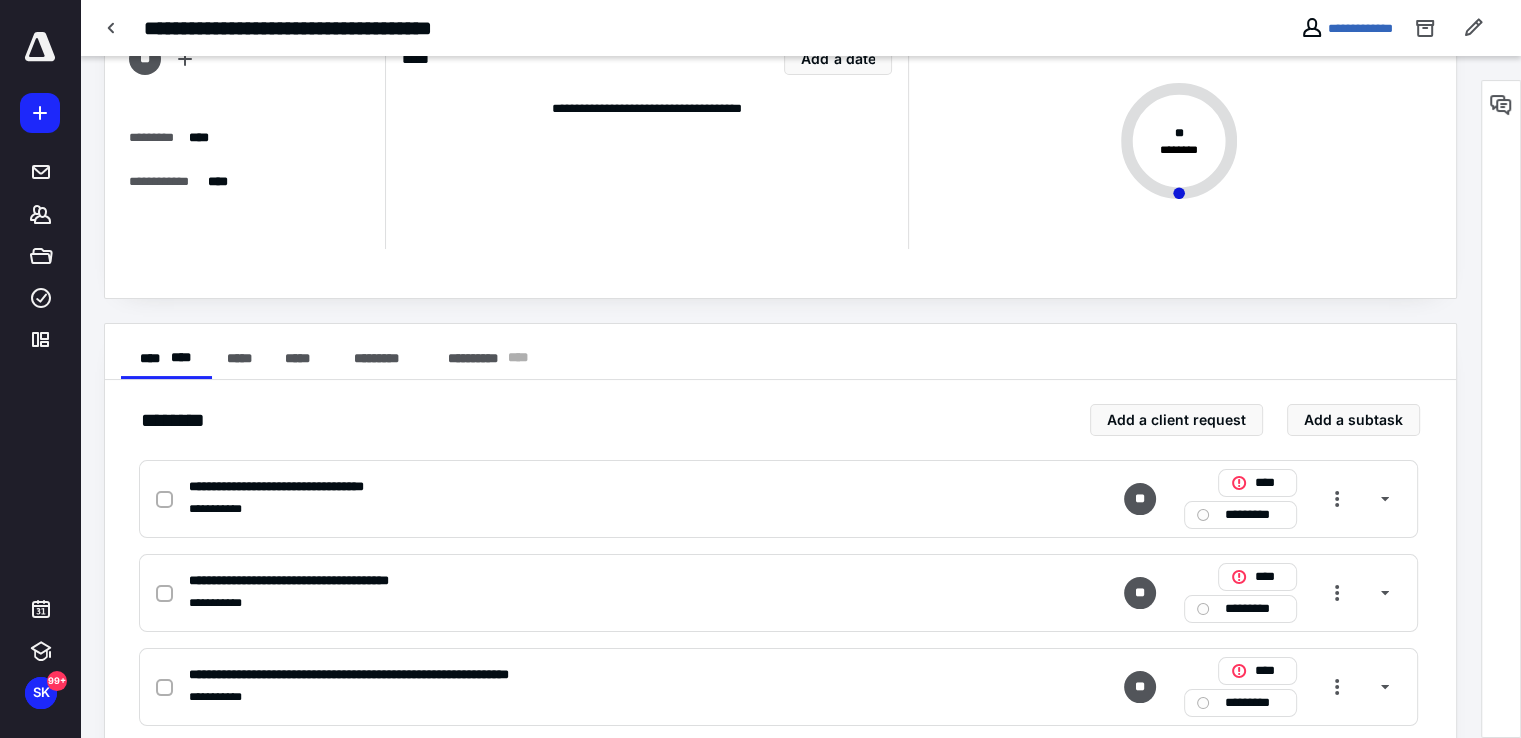 scroll, scrollTop: 0, scrollLeft: 0, axis: both 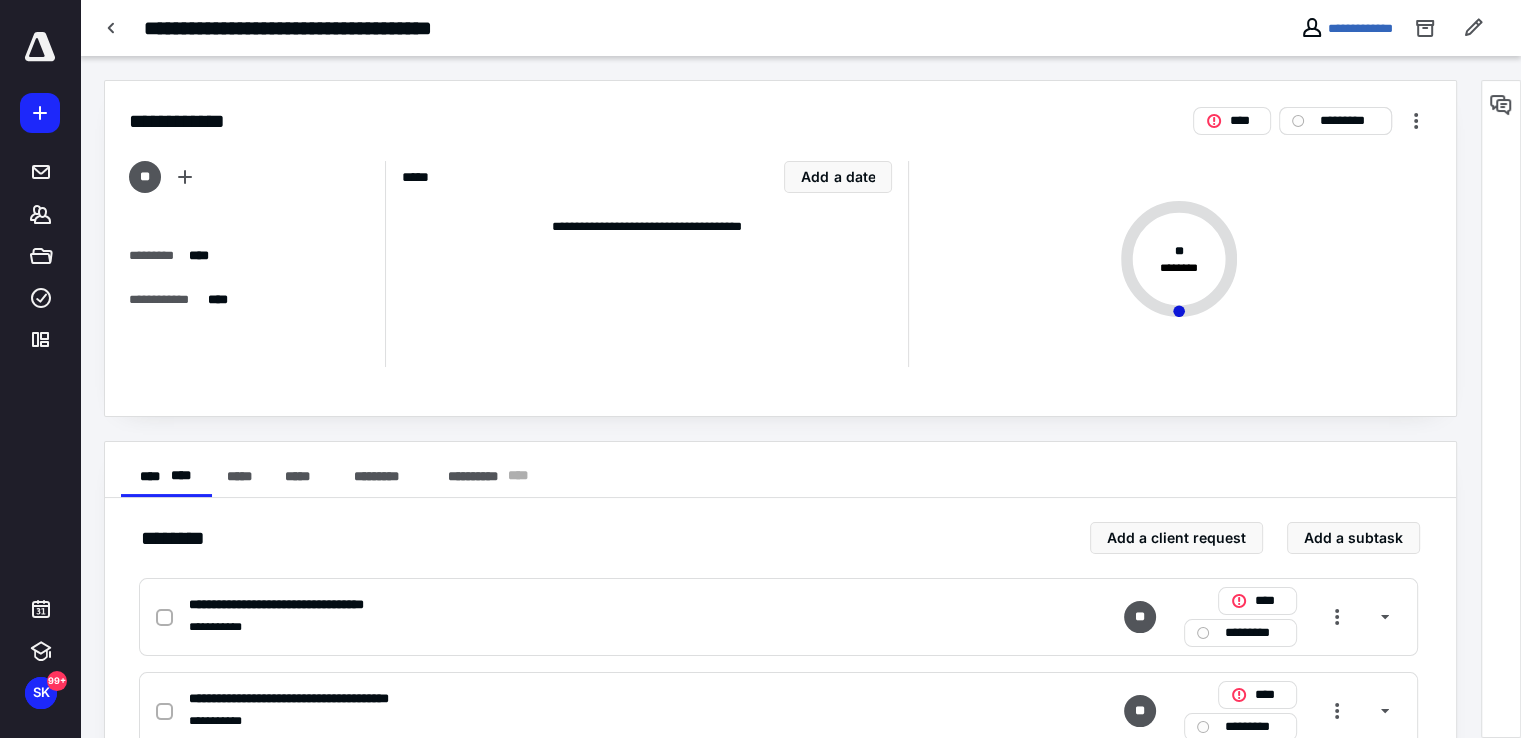 click on "*********" at bounding box center (1349, 121) 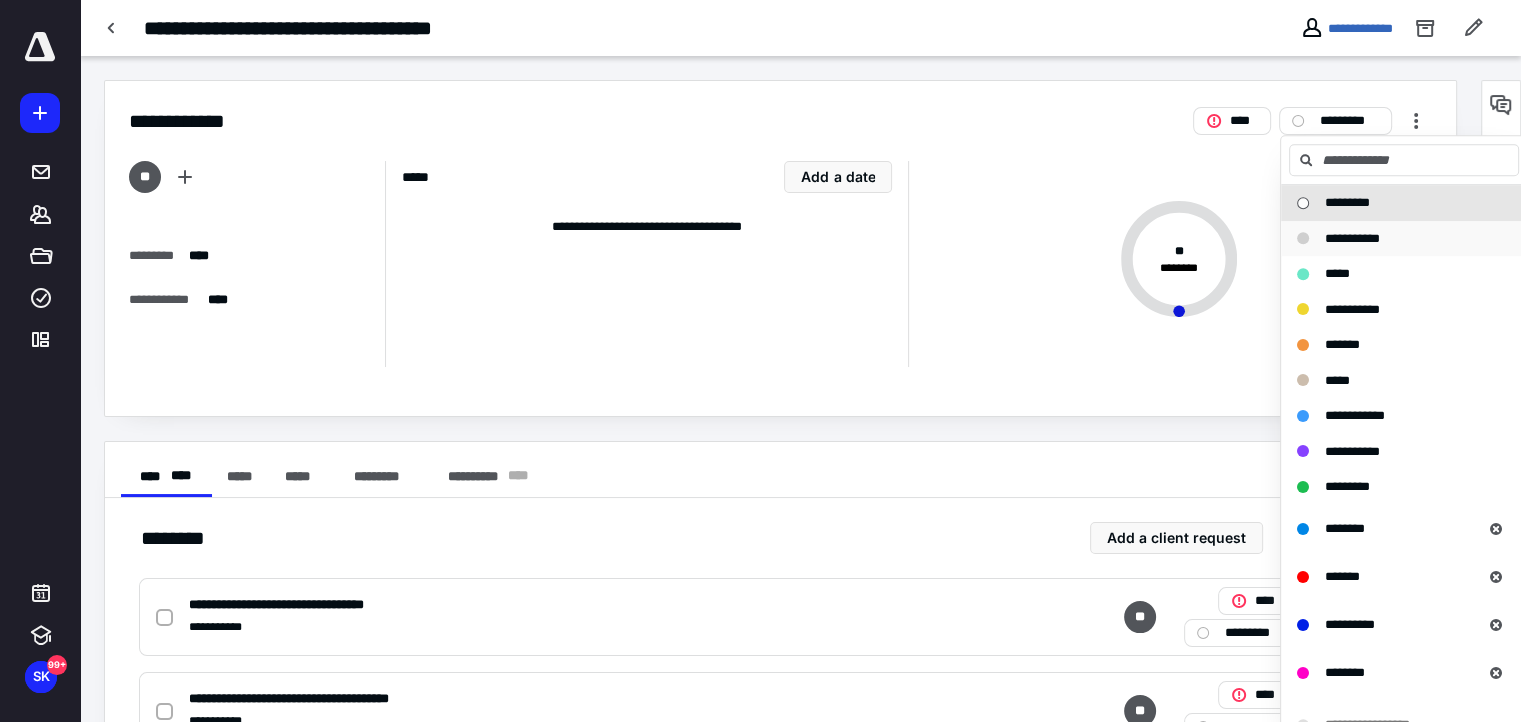 click on "**********" at bounding box center [1352, 238] 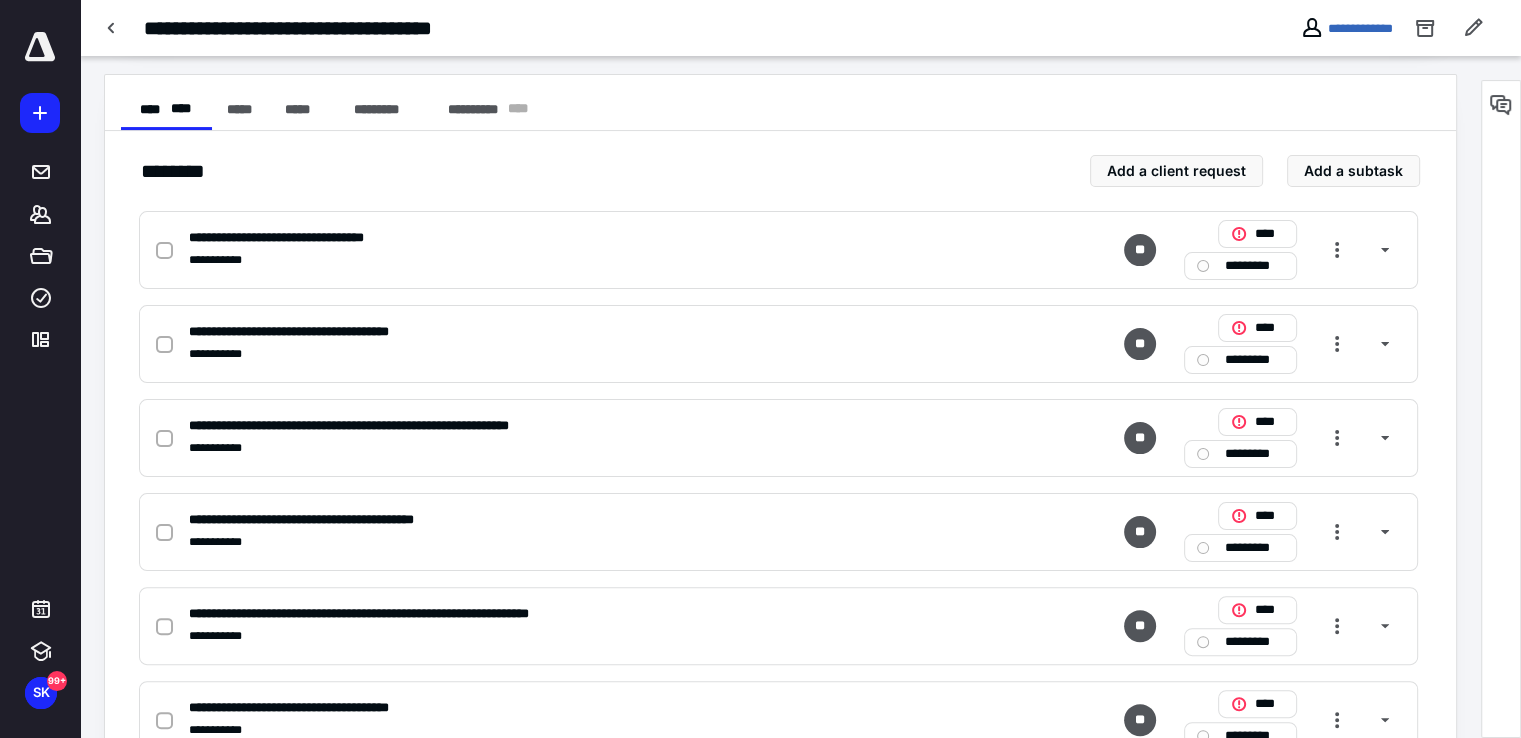 scroll, scrollTop: 400, scrollLeft: 0, axis: vertical 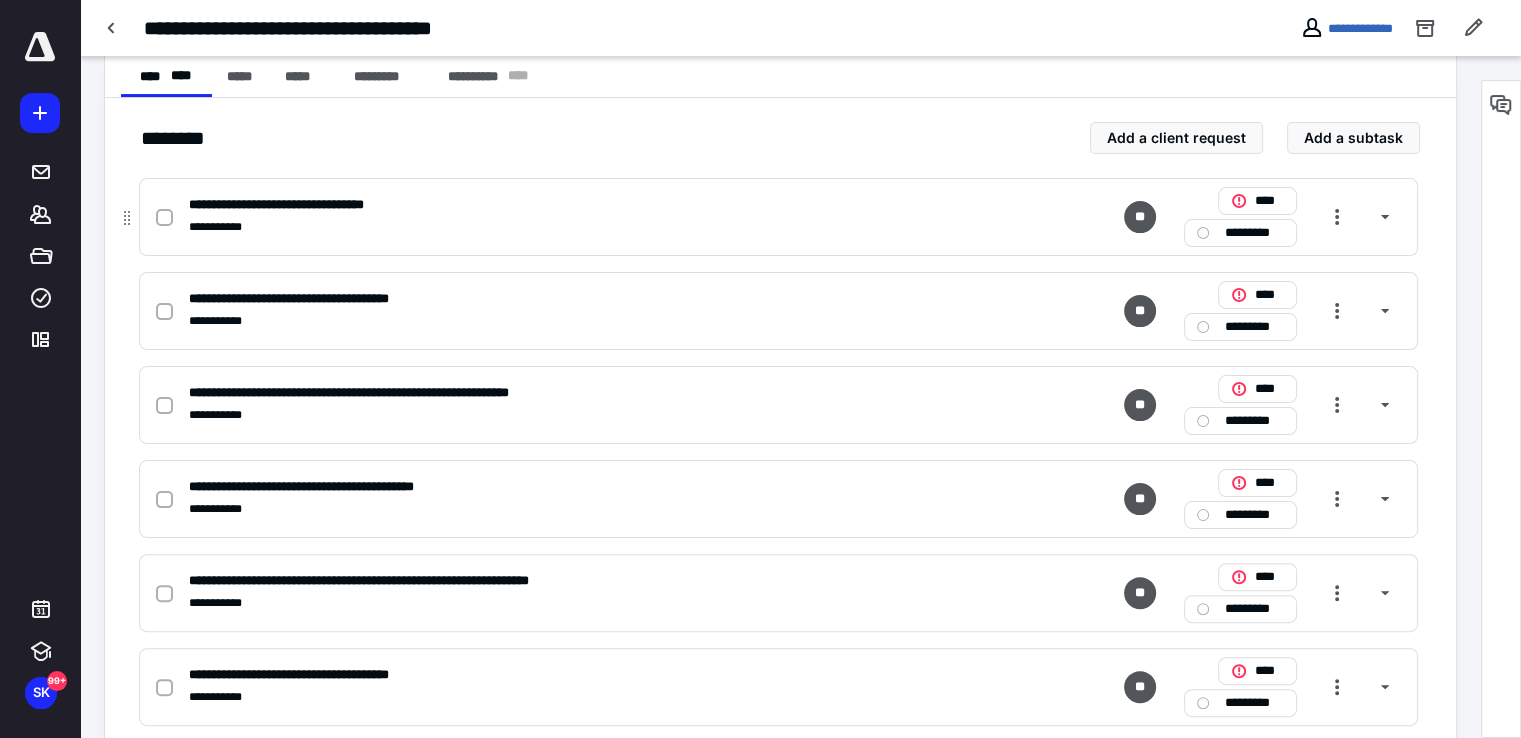 click 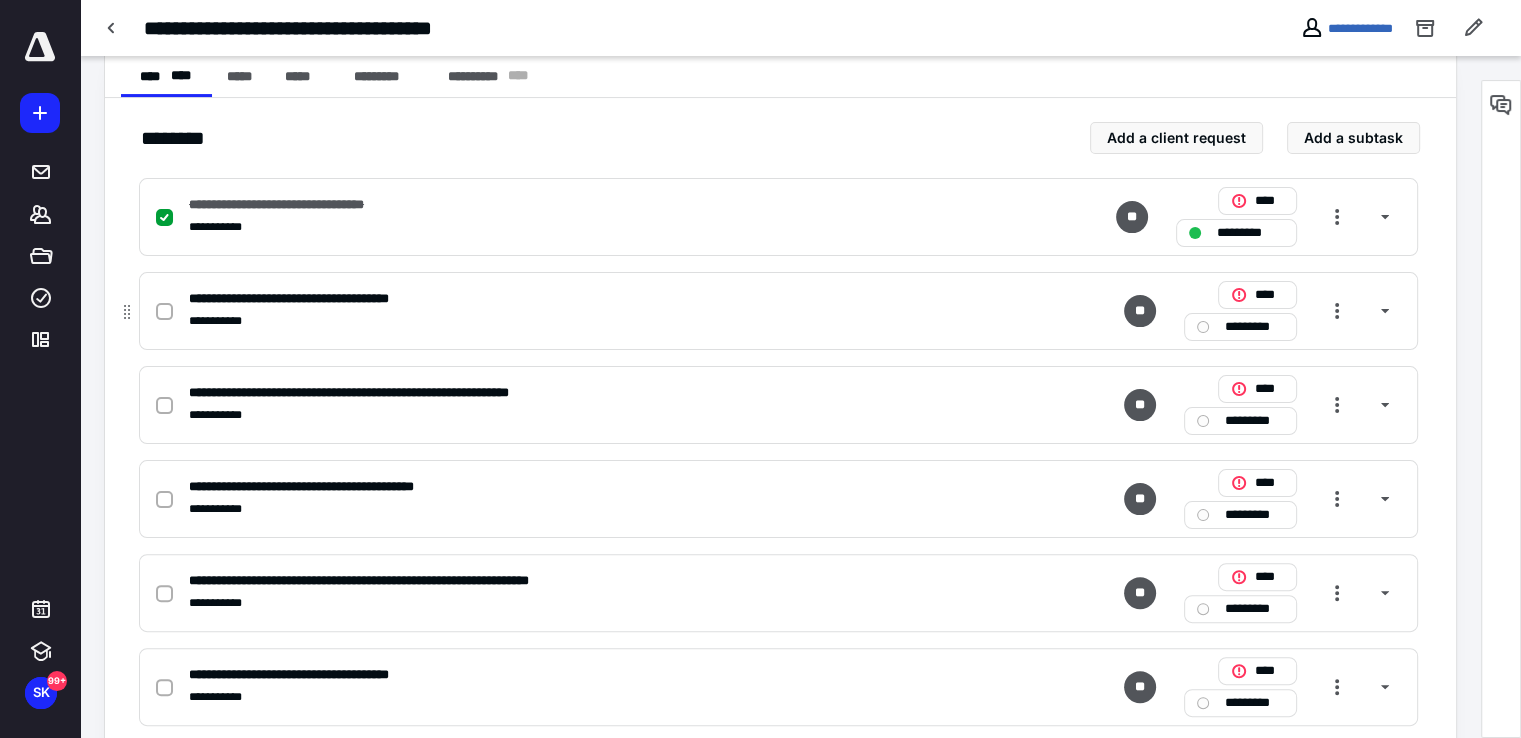 click at bounding box center [164, 312] 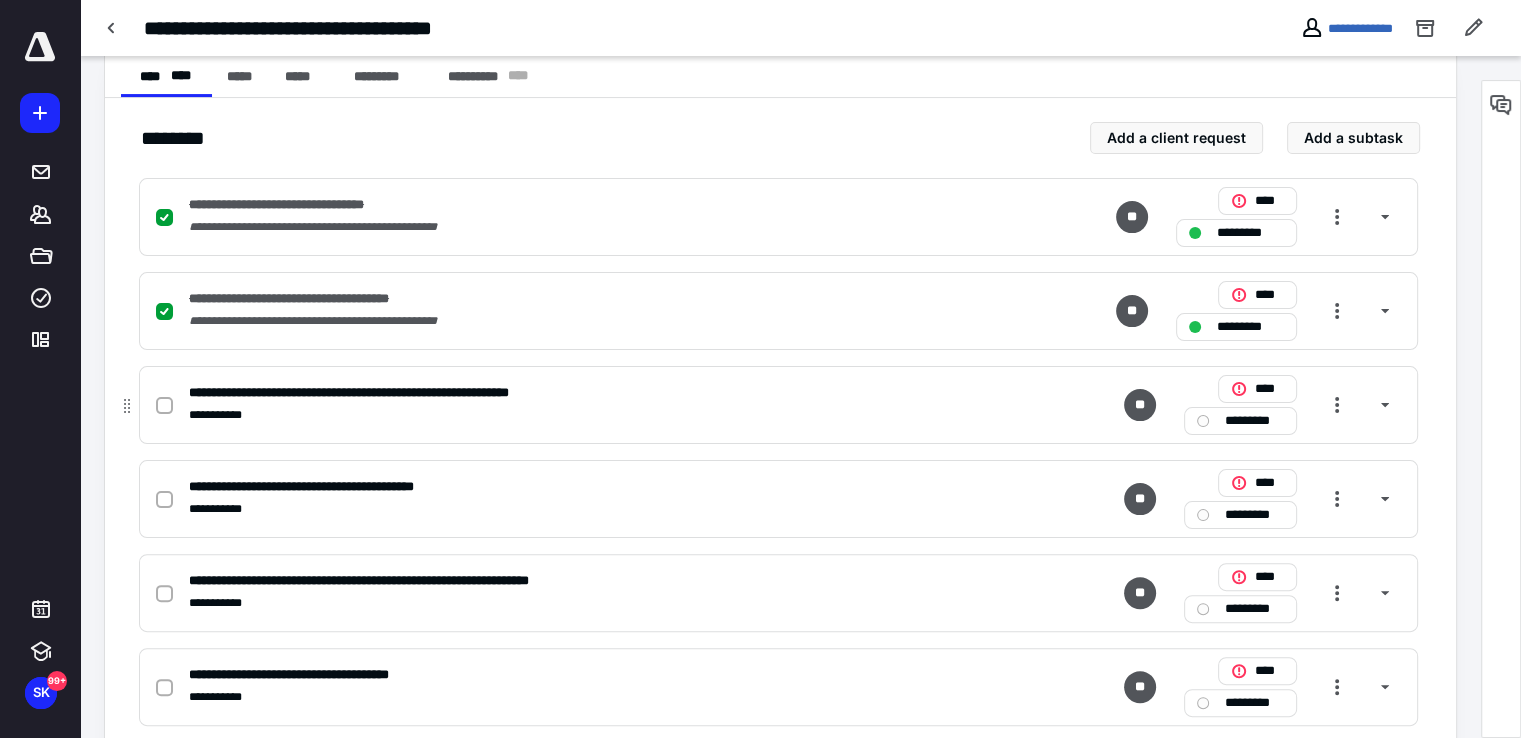 click 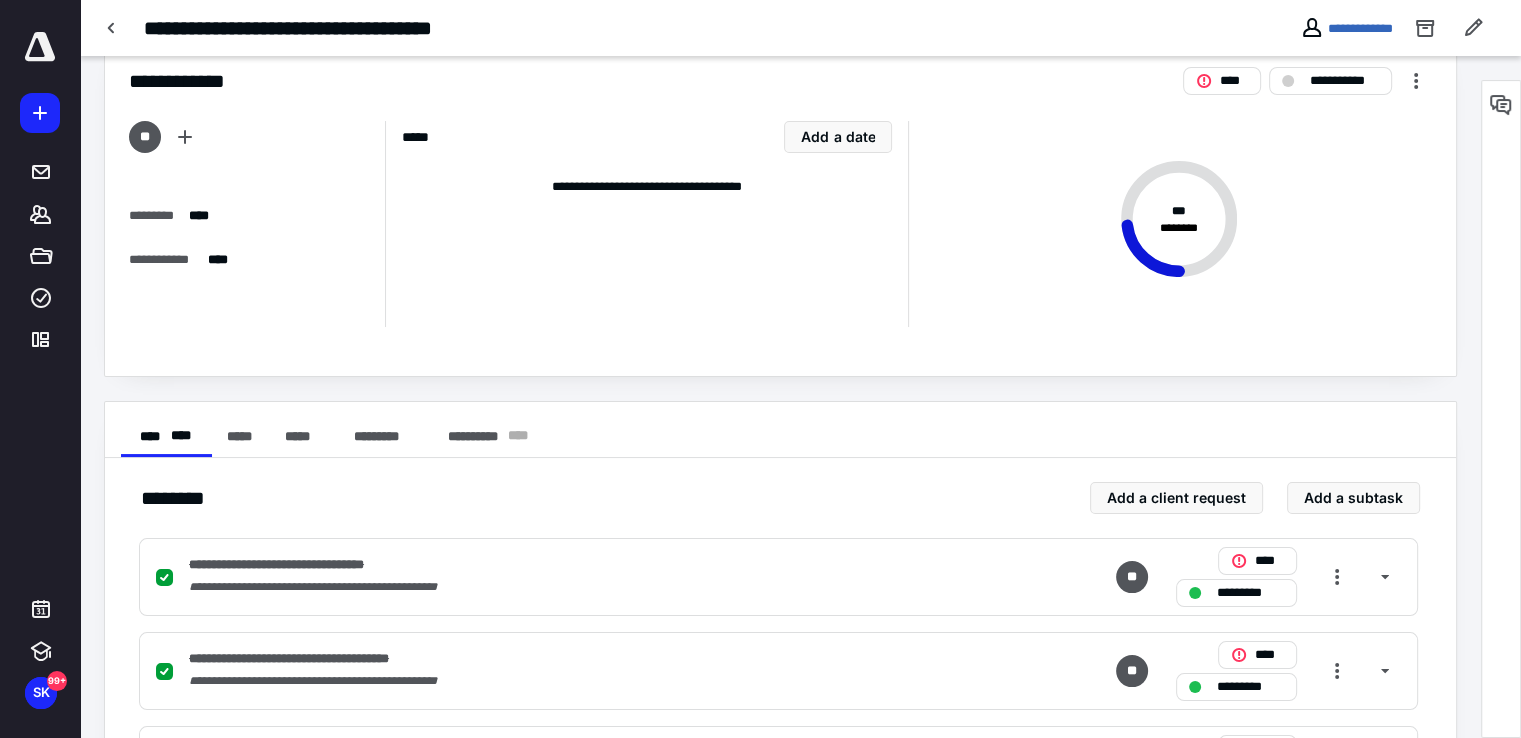scroll, scrollTop: 0, scrollLeft: 0, axis: both 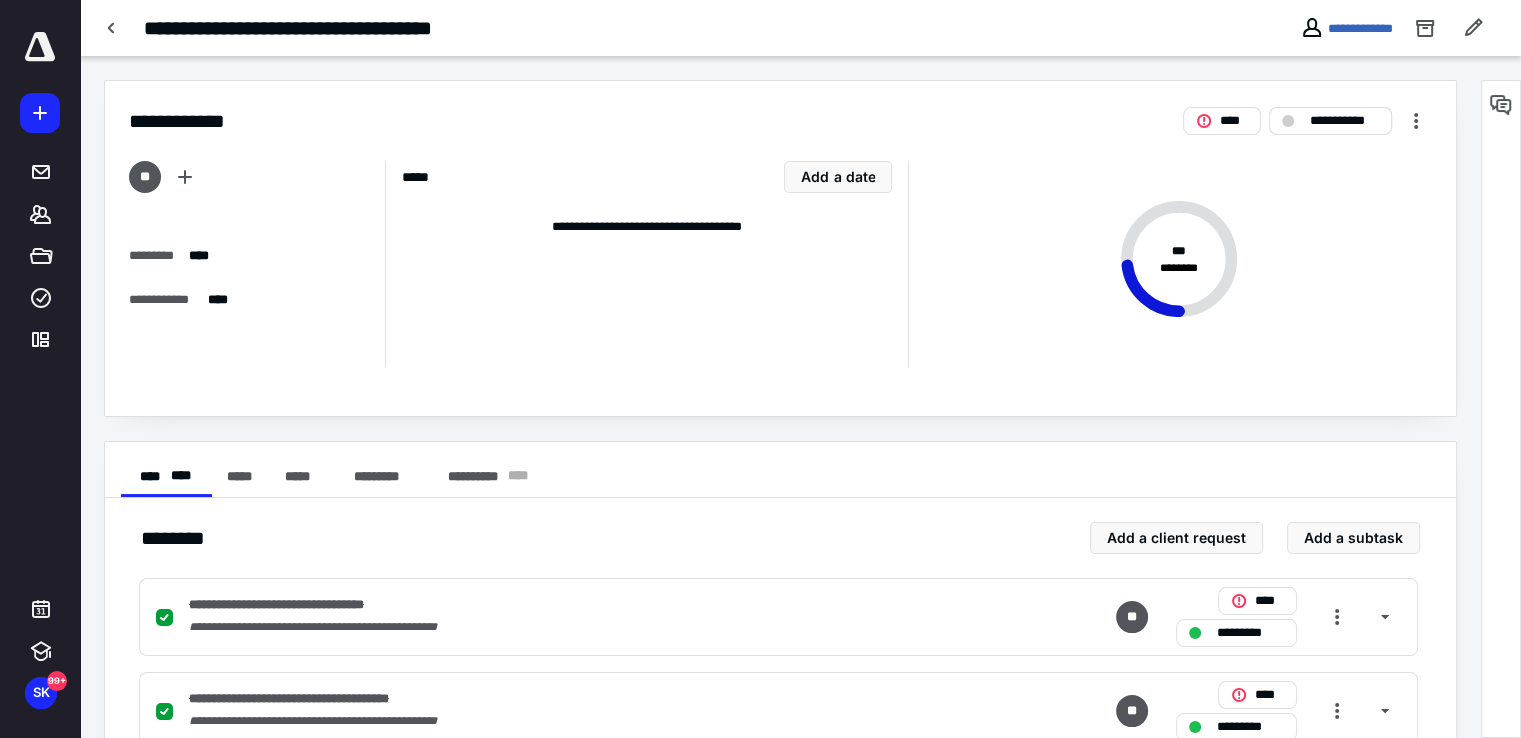 click on "**********" at bounding box center [1344, 121] 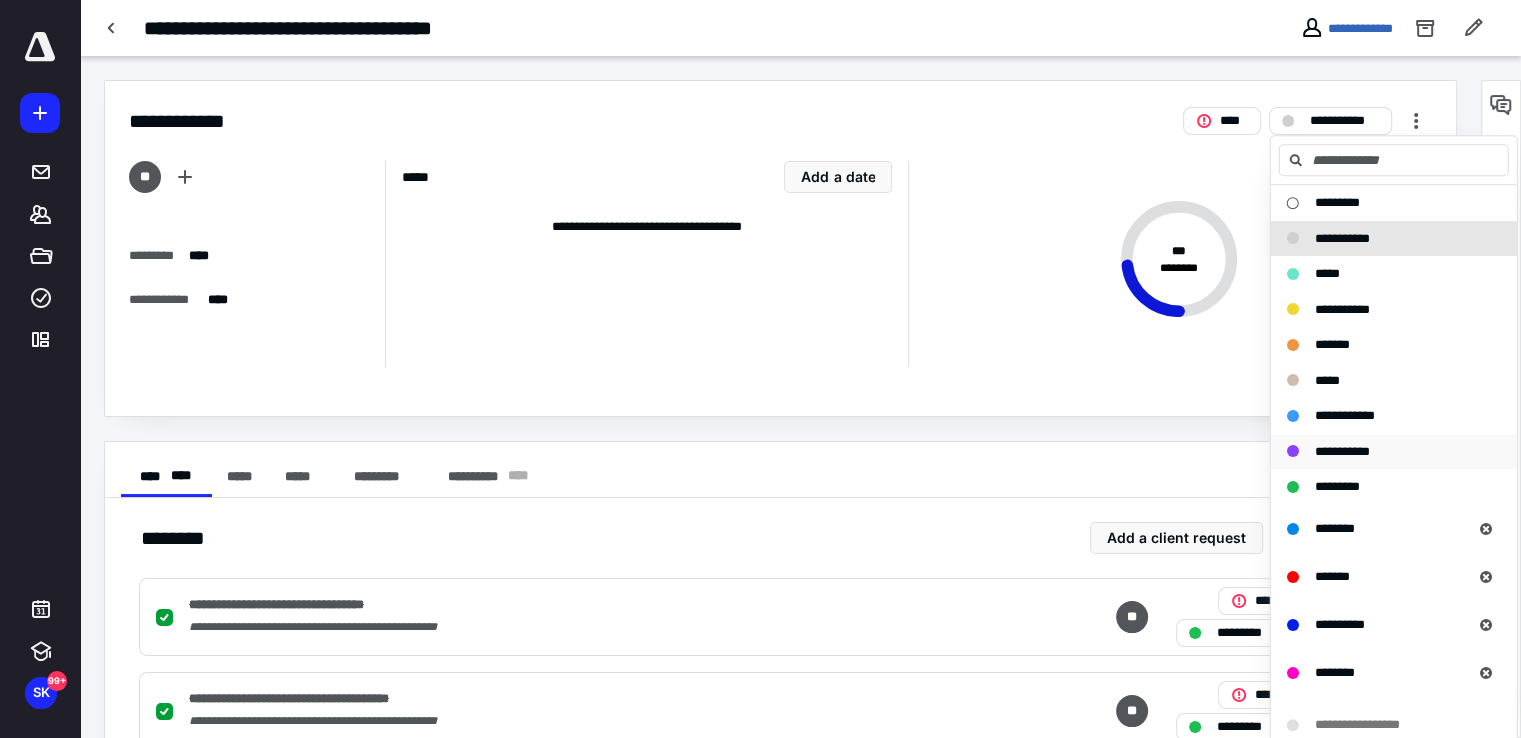 click on "**********" at bounding box center (1342, 451) 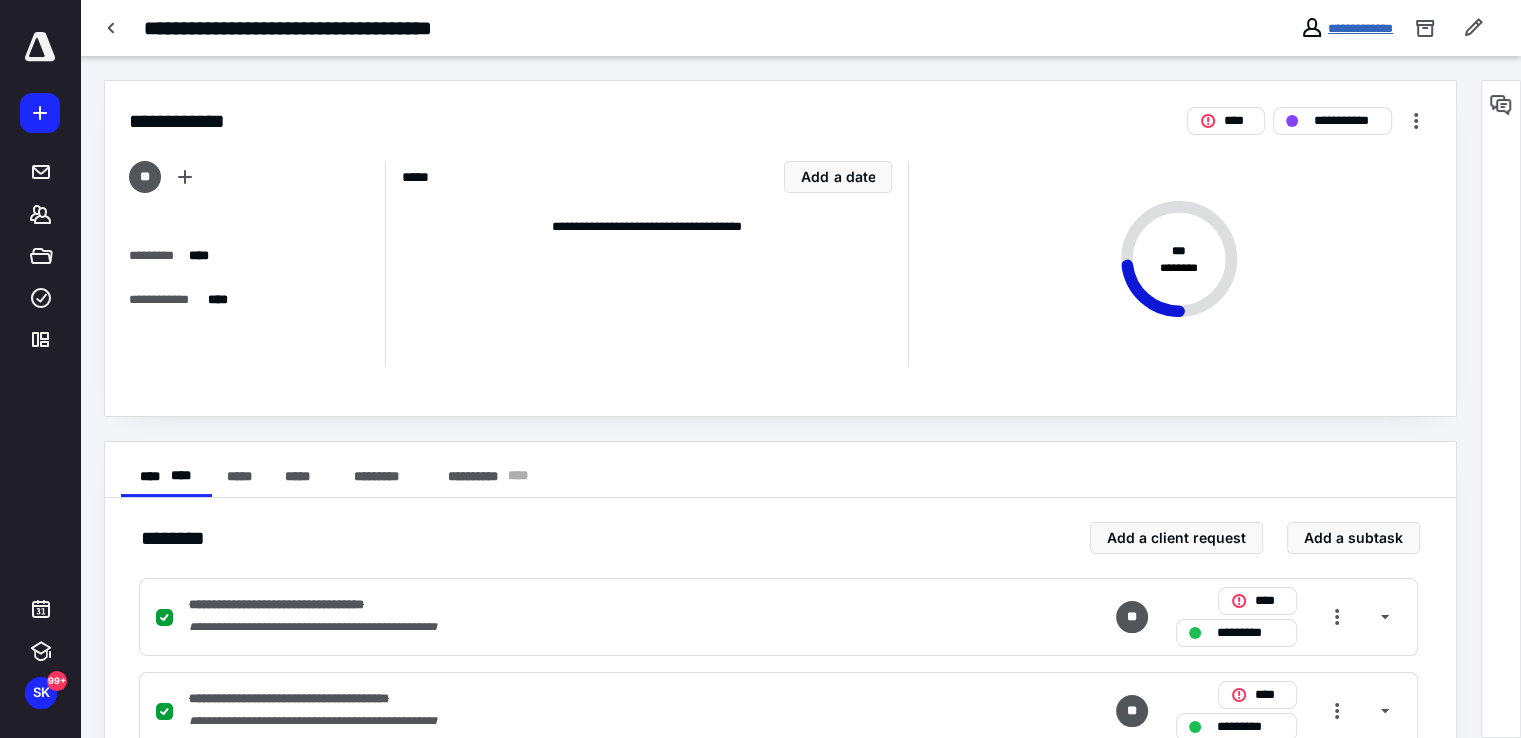 click on "**********" at bounding box center [1360, 28] 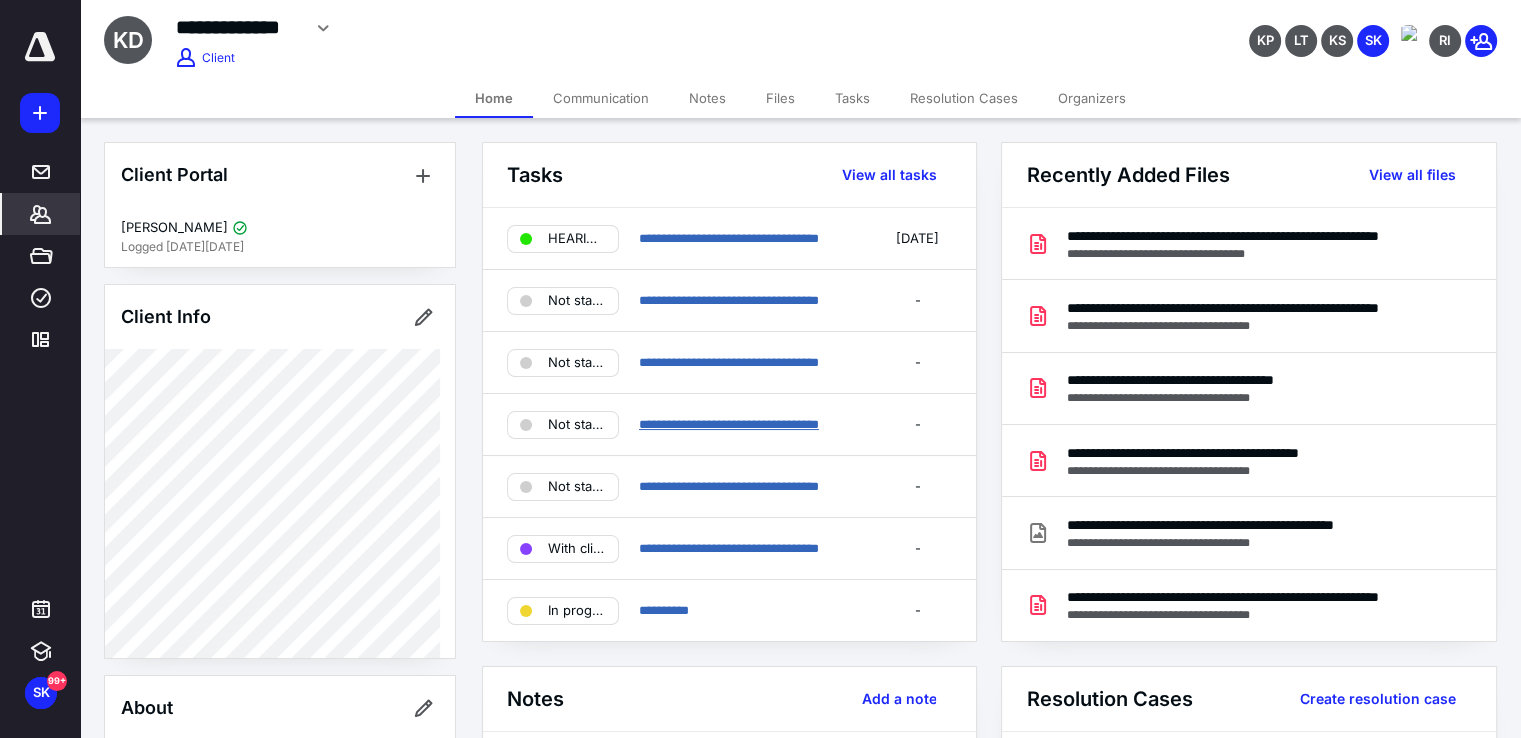click on "**********" at bounding box center (729, 424) 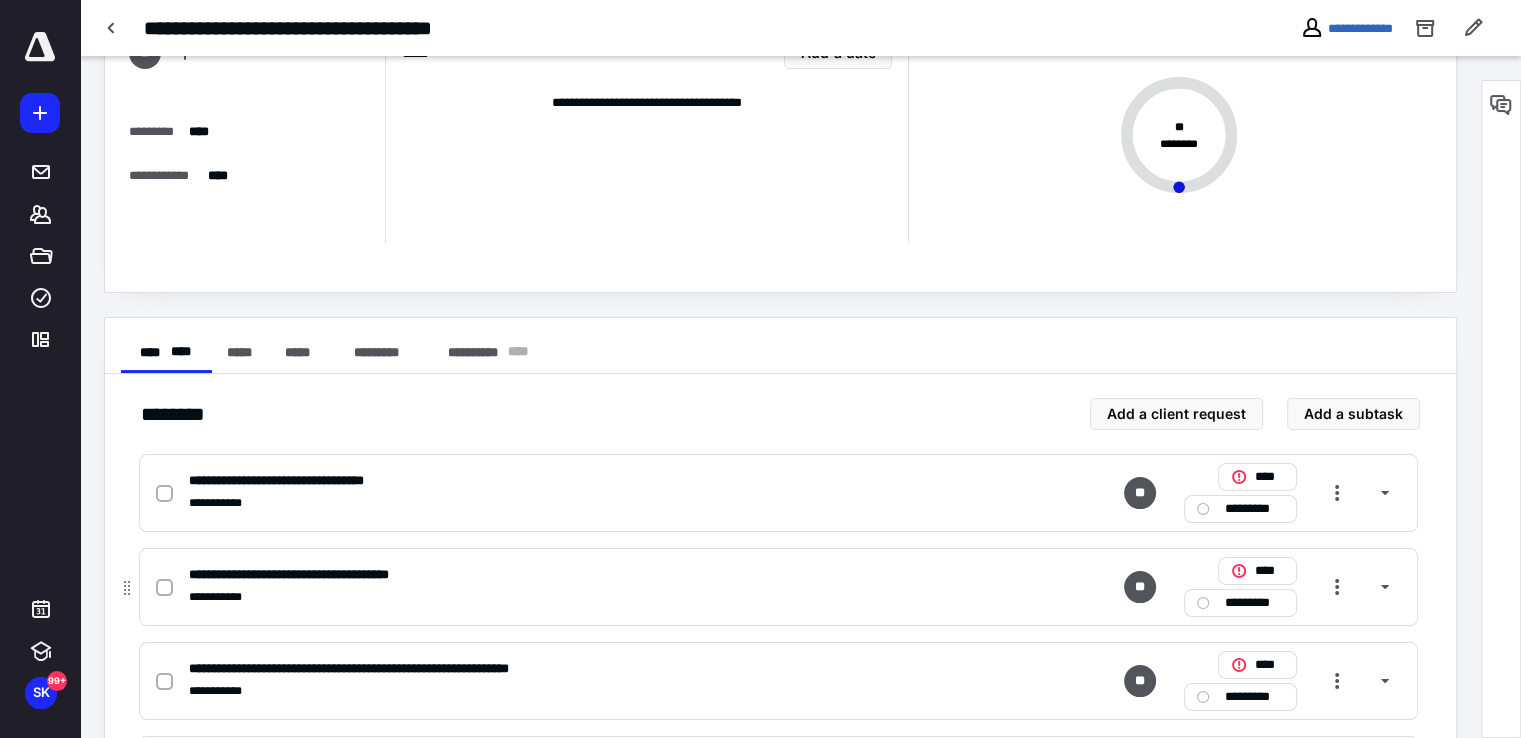 scroll, scrollTop: 300, scrollLeft: 0, axis: vertical 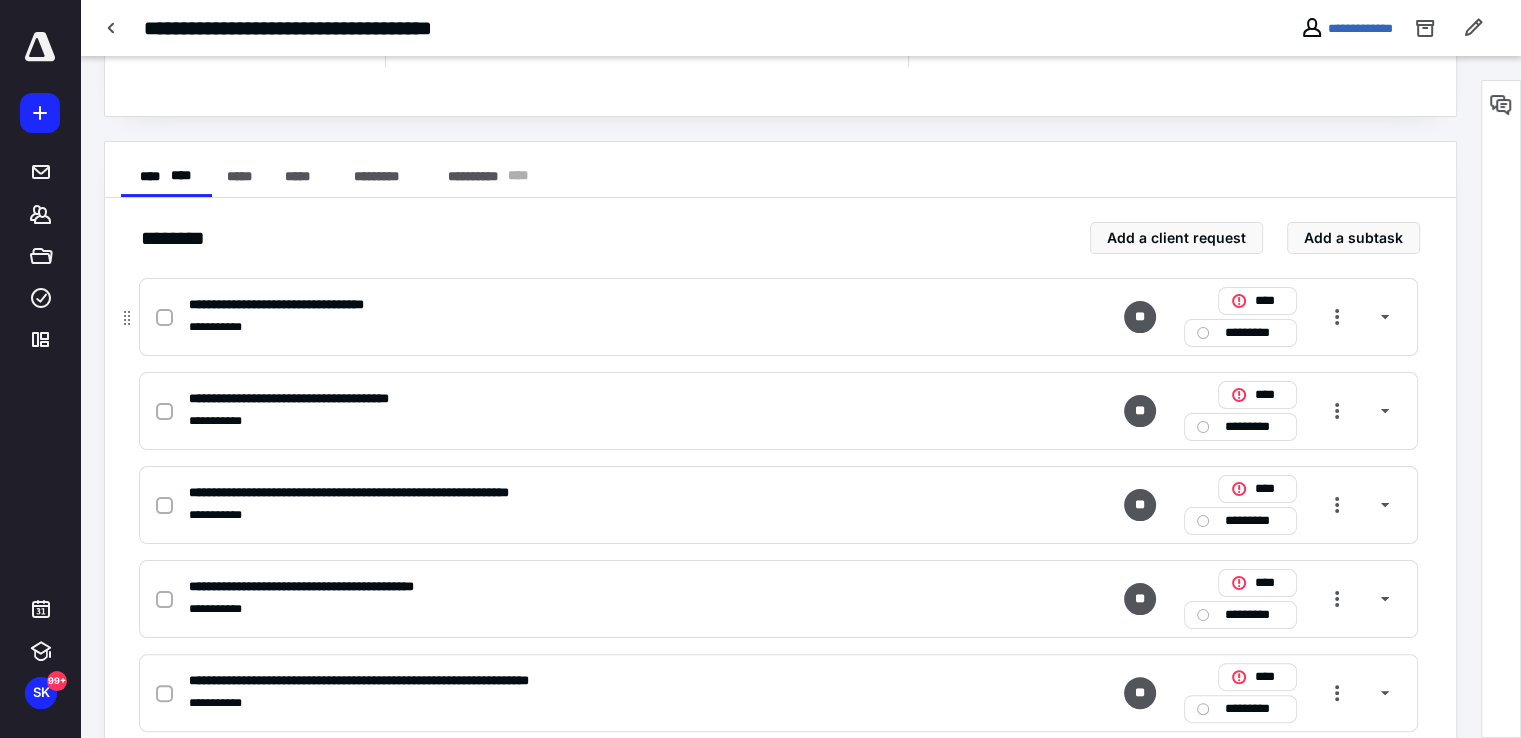 click at bounding box center (164, 318) 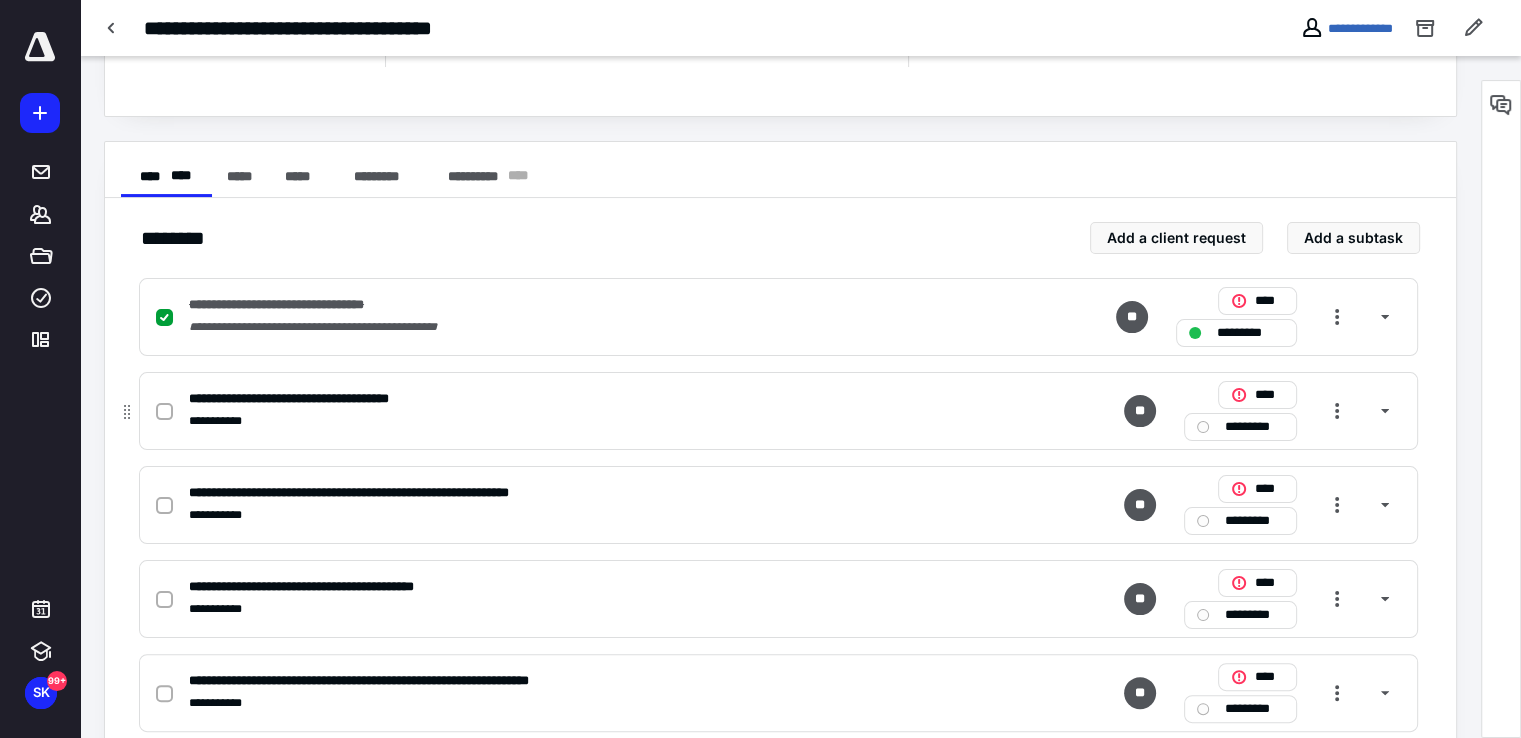 click 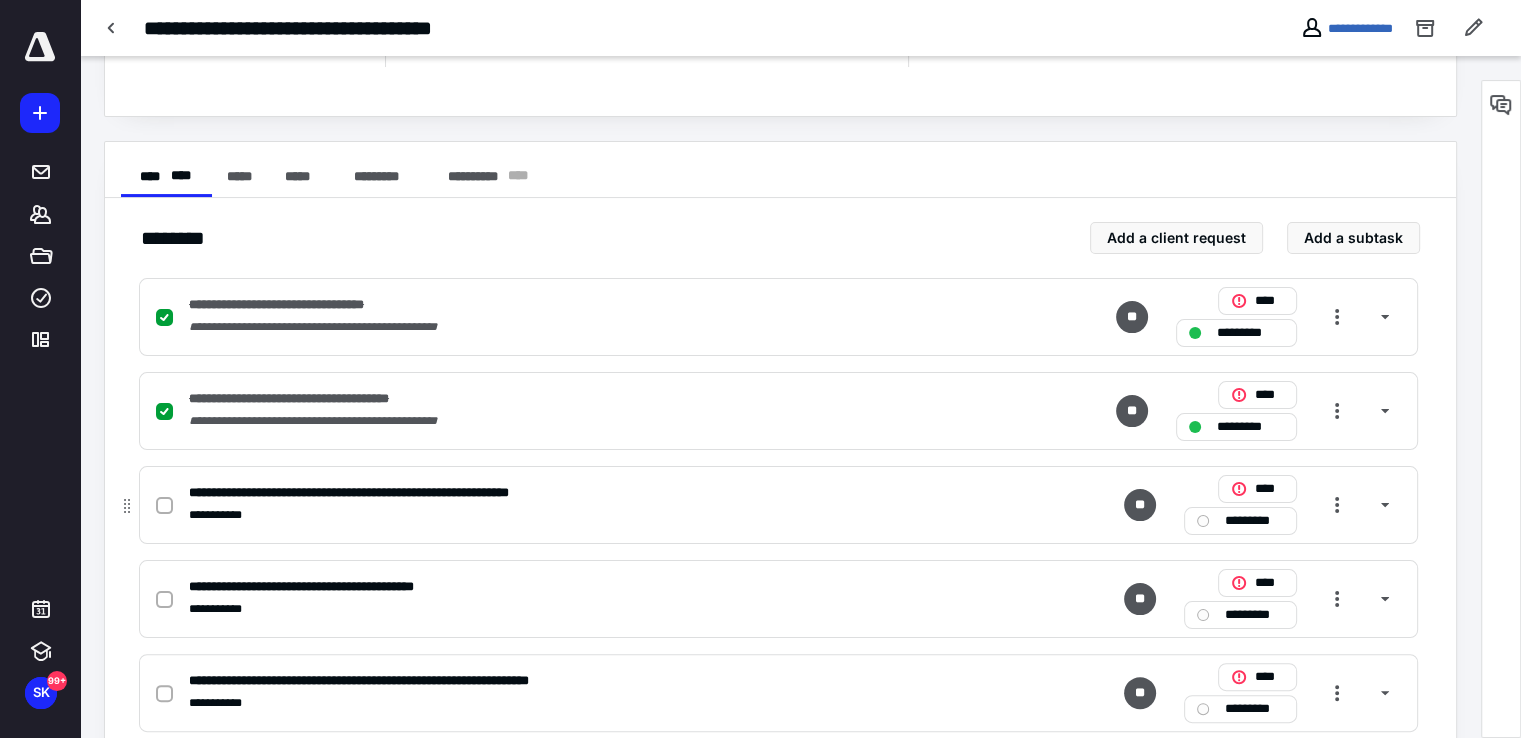 click at bounding box center [164, 506] 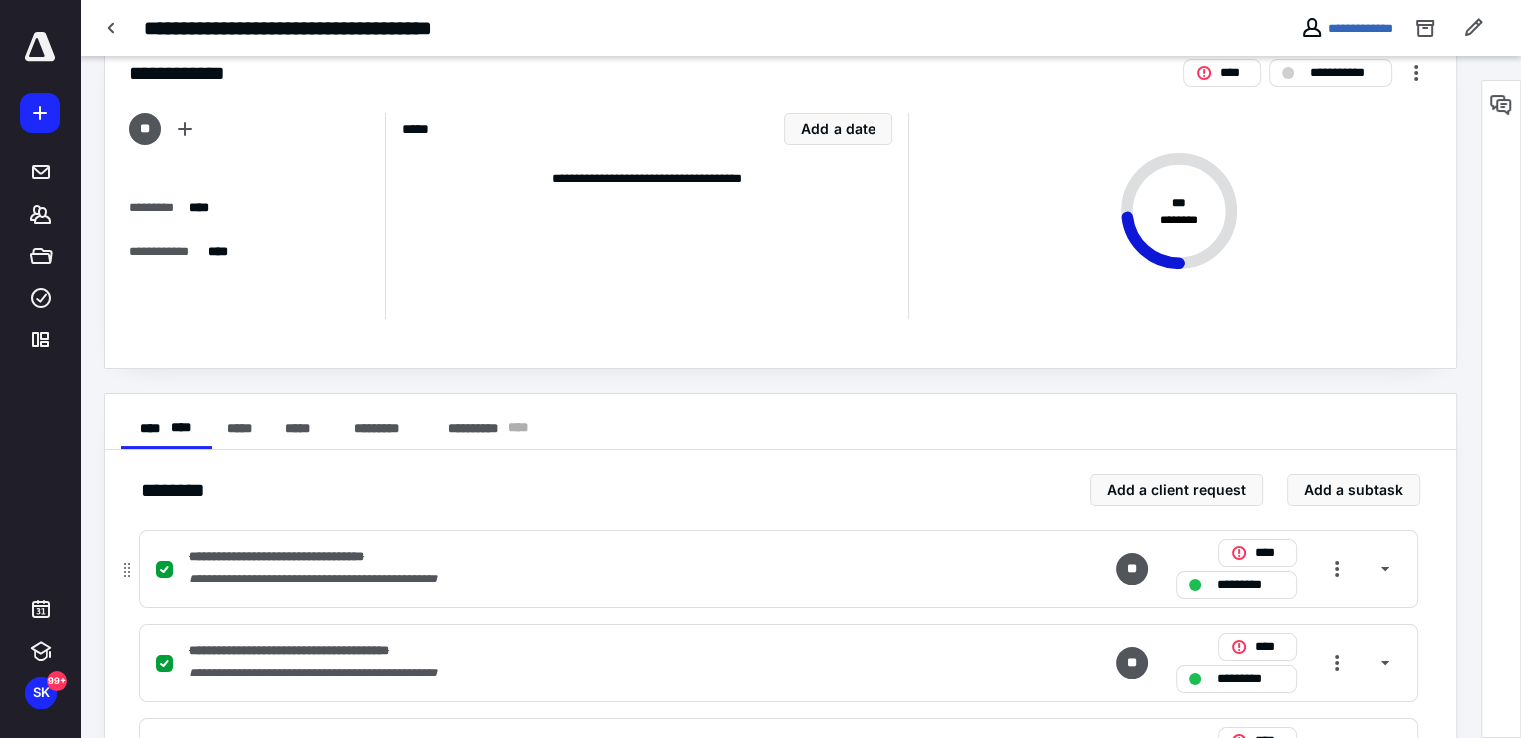 scroll, scrollTop: 0, scrollLeft: 0, axis: both 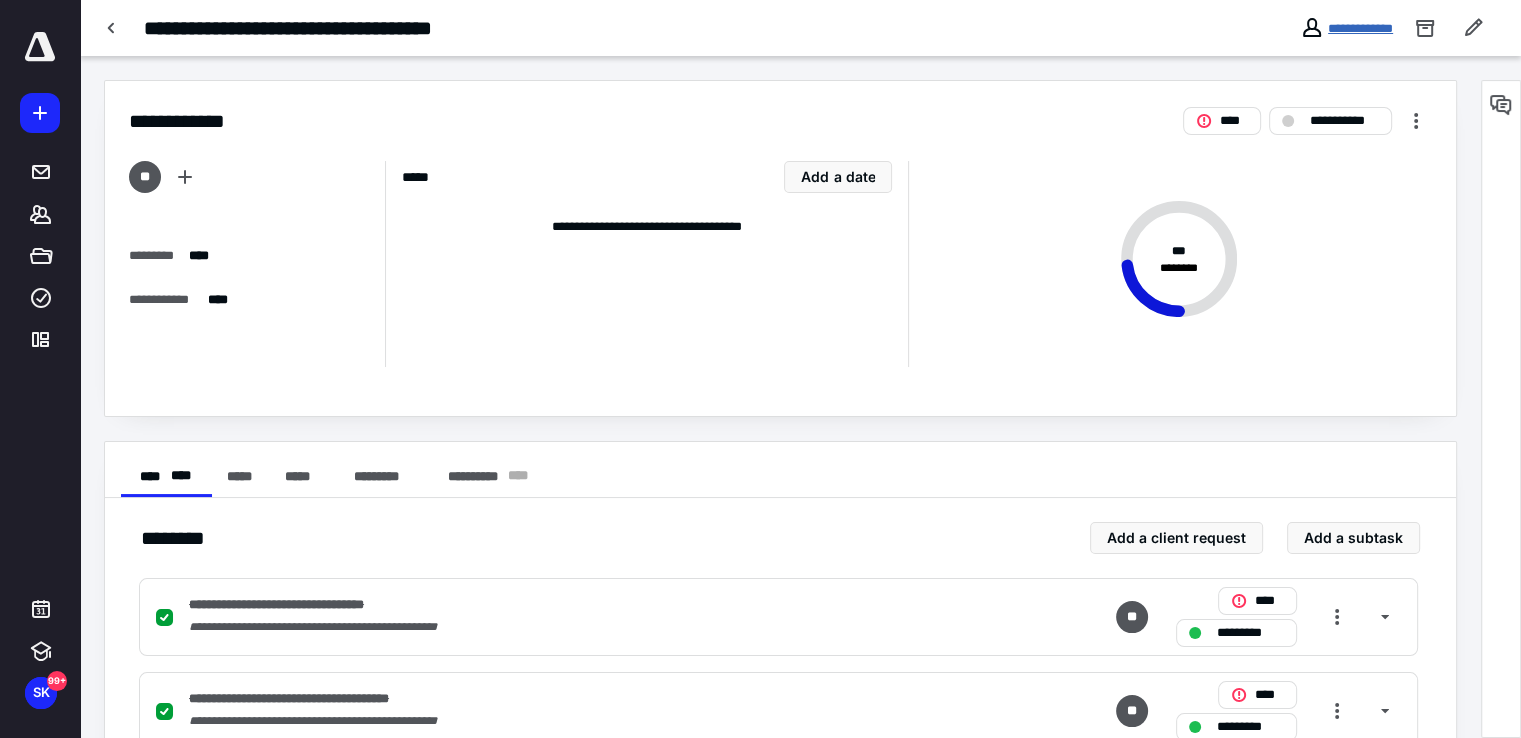 click on "**********" at bounding box center [1360, 28] 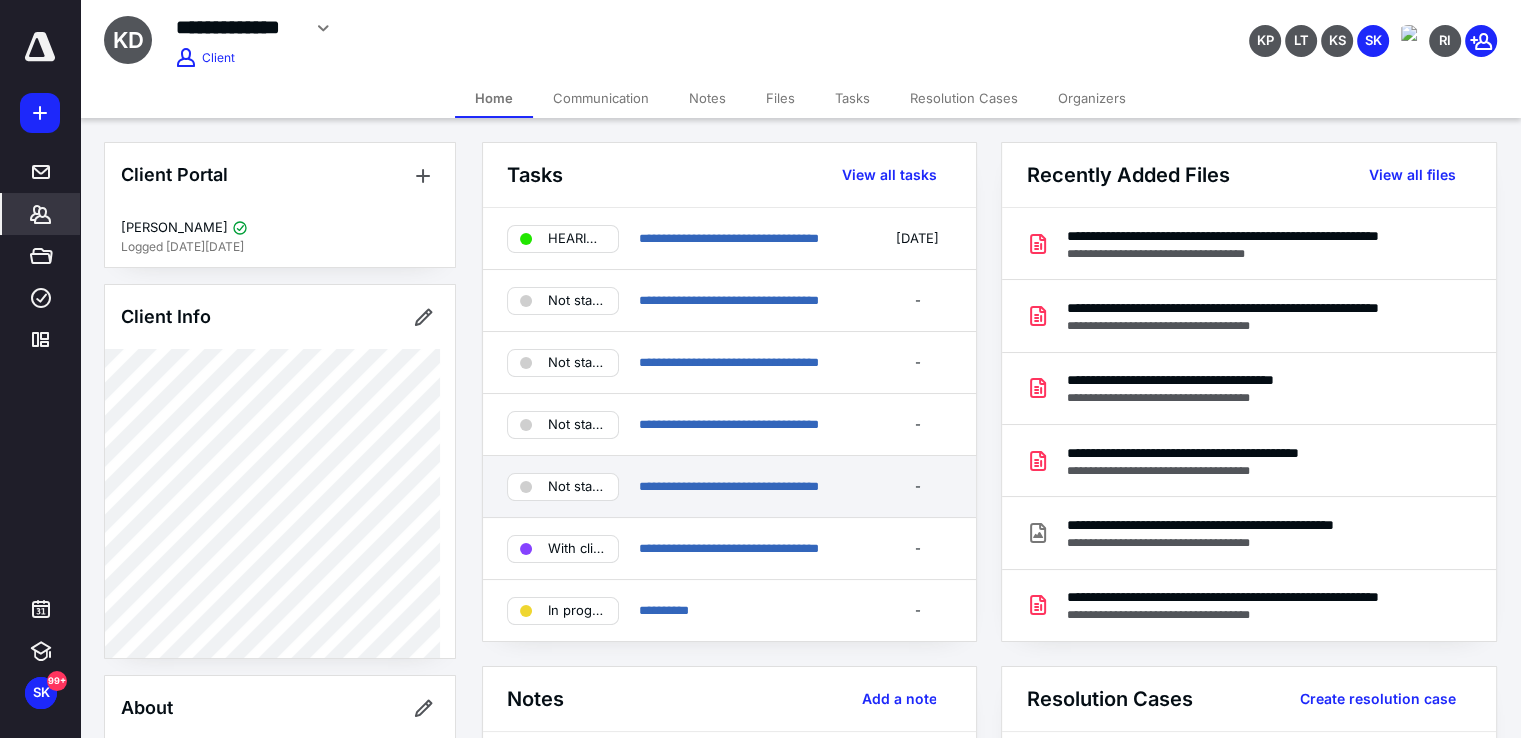 click on "Not started" at bounding box center [577, 487] 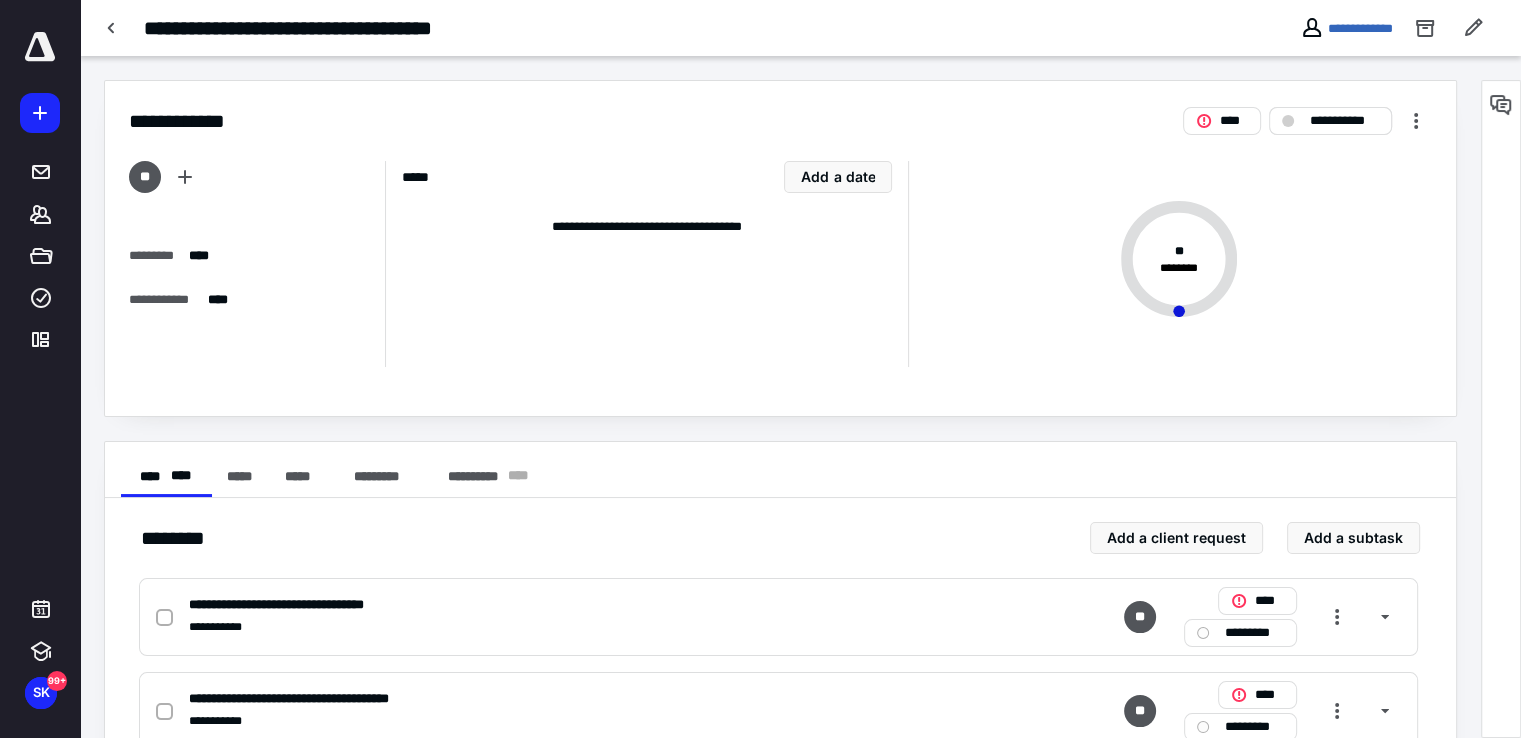 click on "**********" at bounding box center (1330, 121) 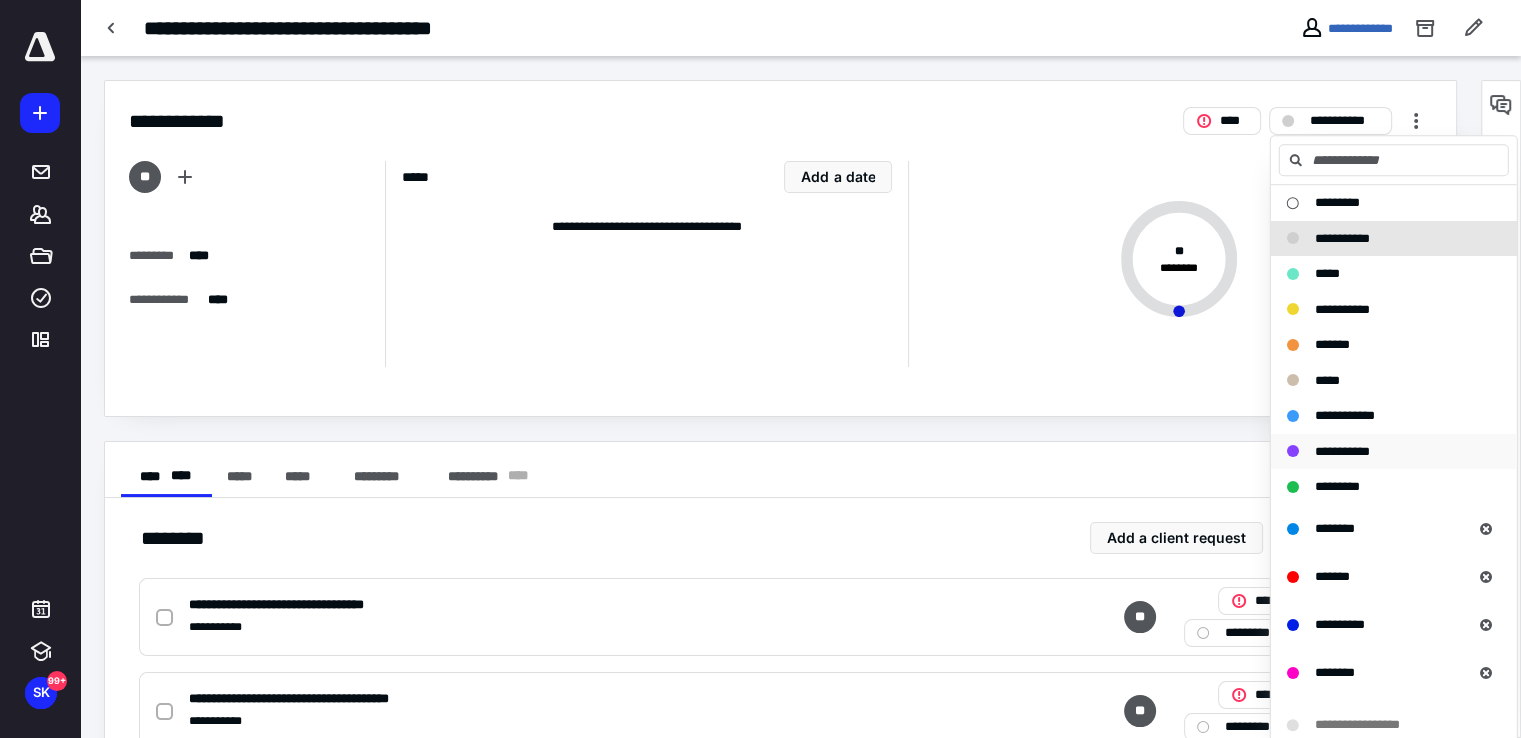 click on "**********" at bounding box center [1382, 452] 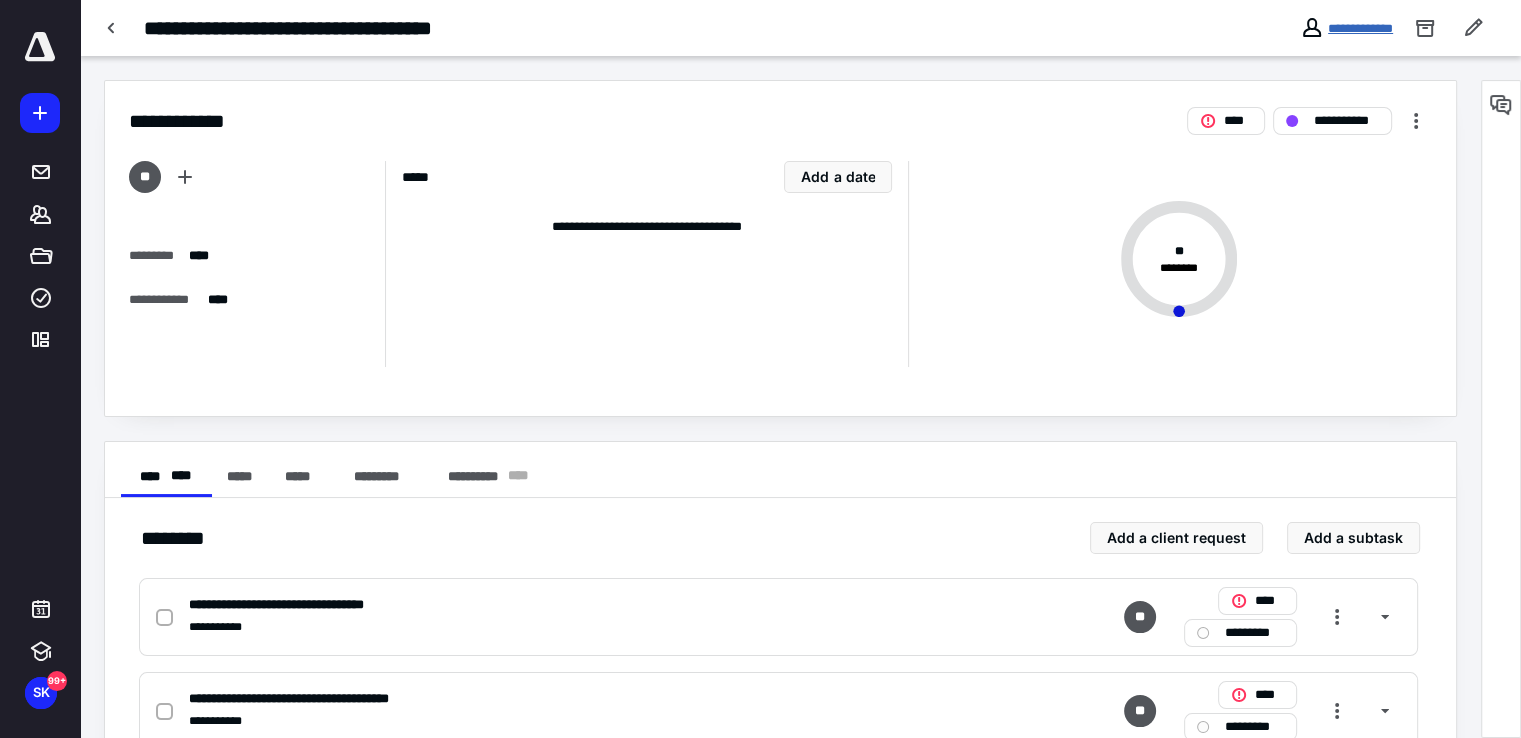 click on "**********" at bounding box center (1360, 28) 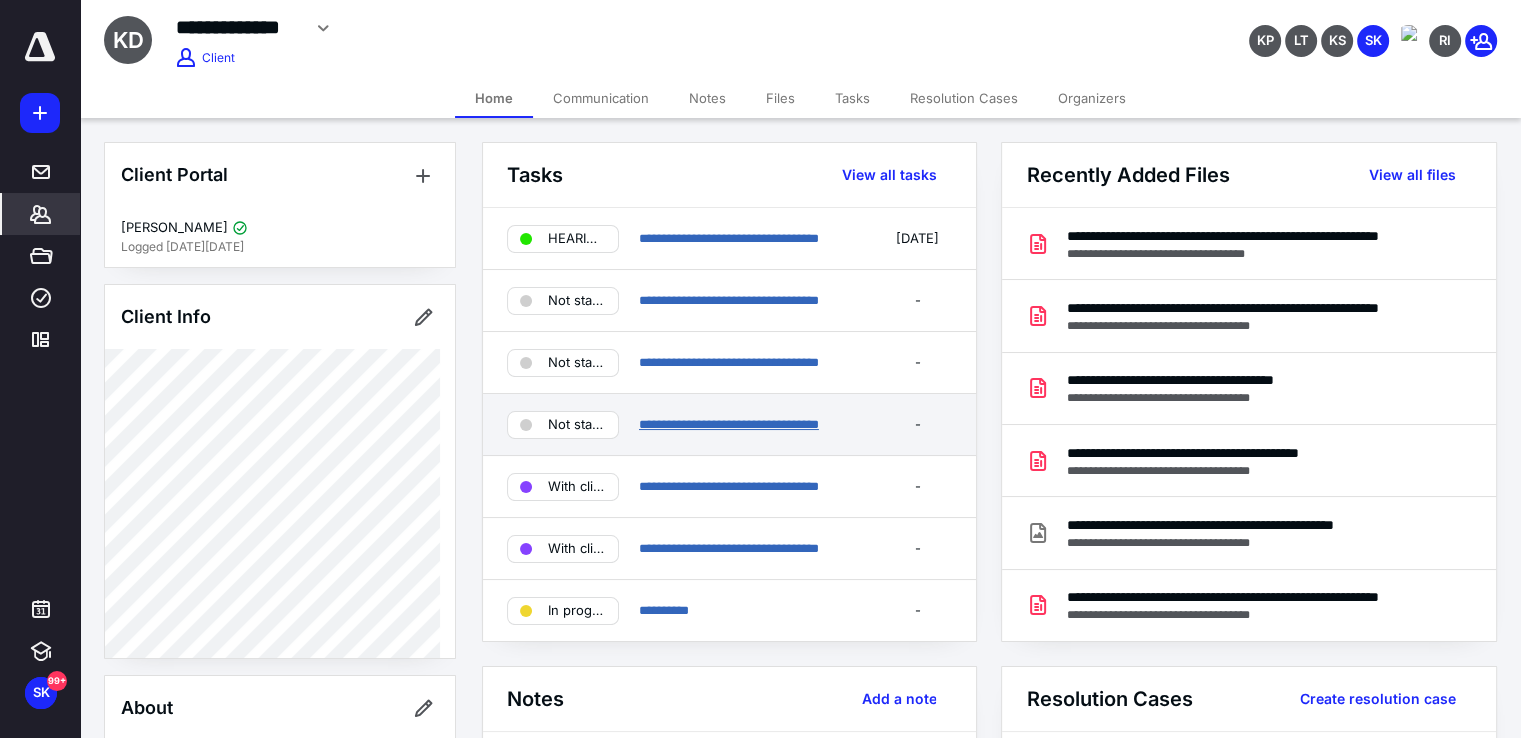 click on "**********" at bounding box center [729, 424] 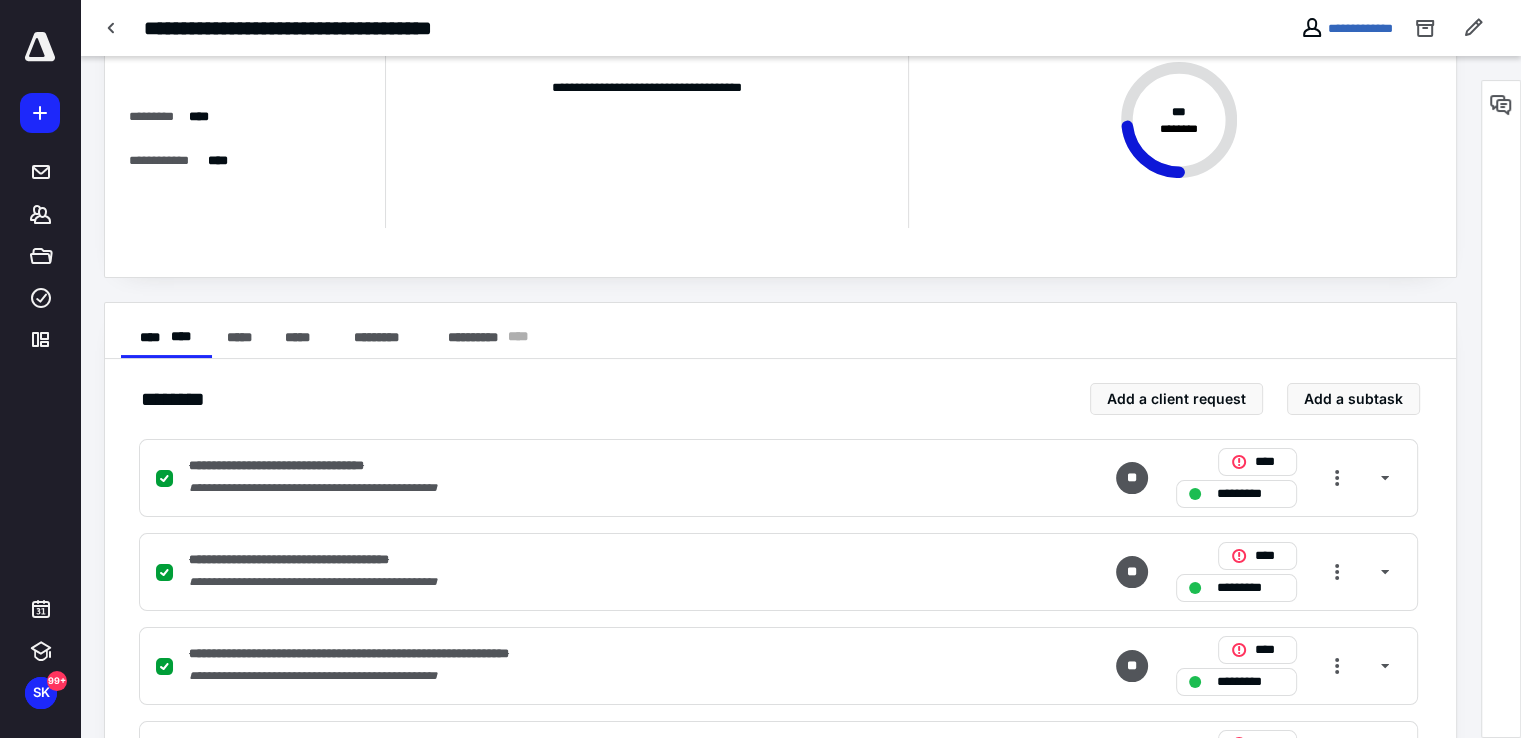 scroll, scrollTop: 0, scrollLeft: 0, axis: both 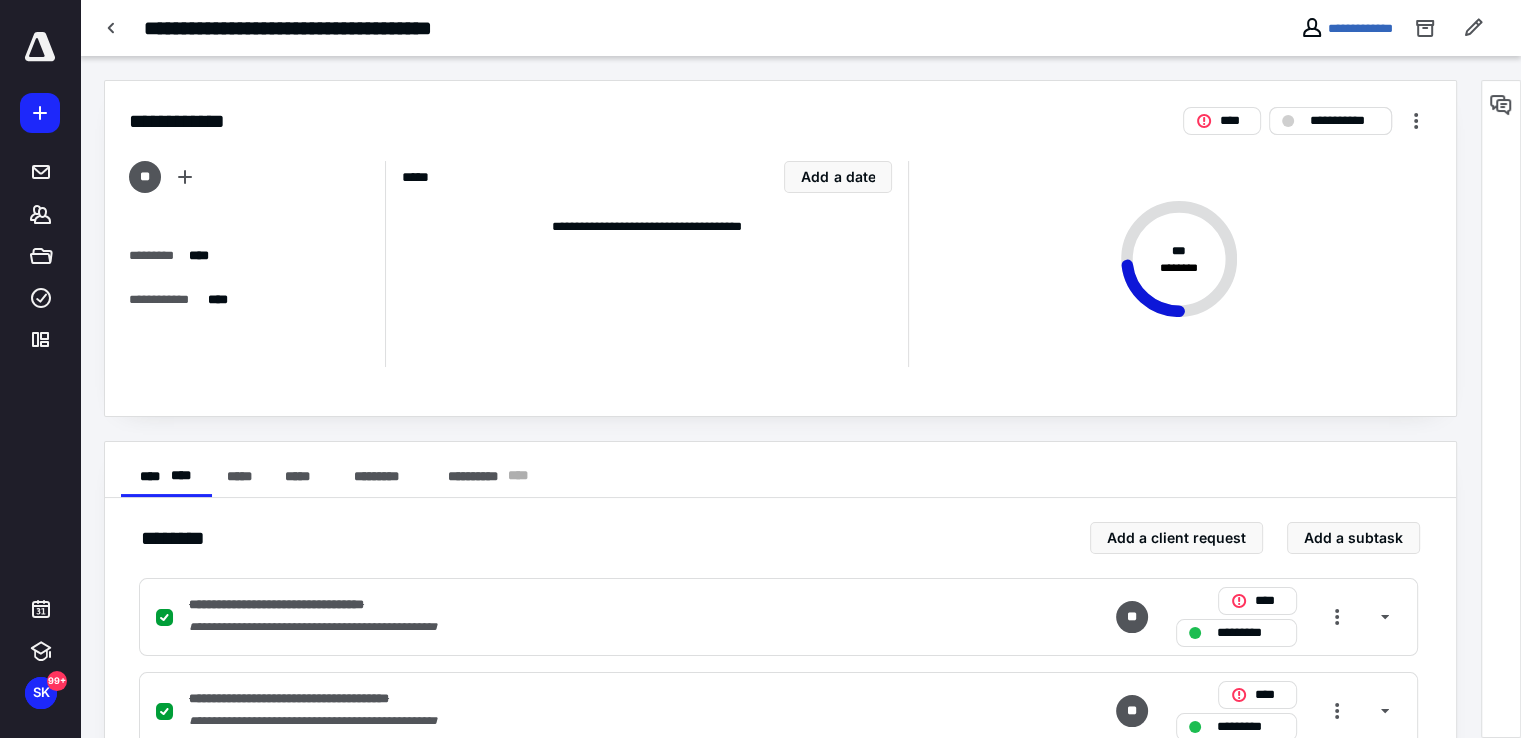 click on "**********" at bounding box center (1344, 121) 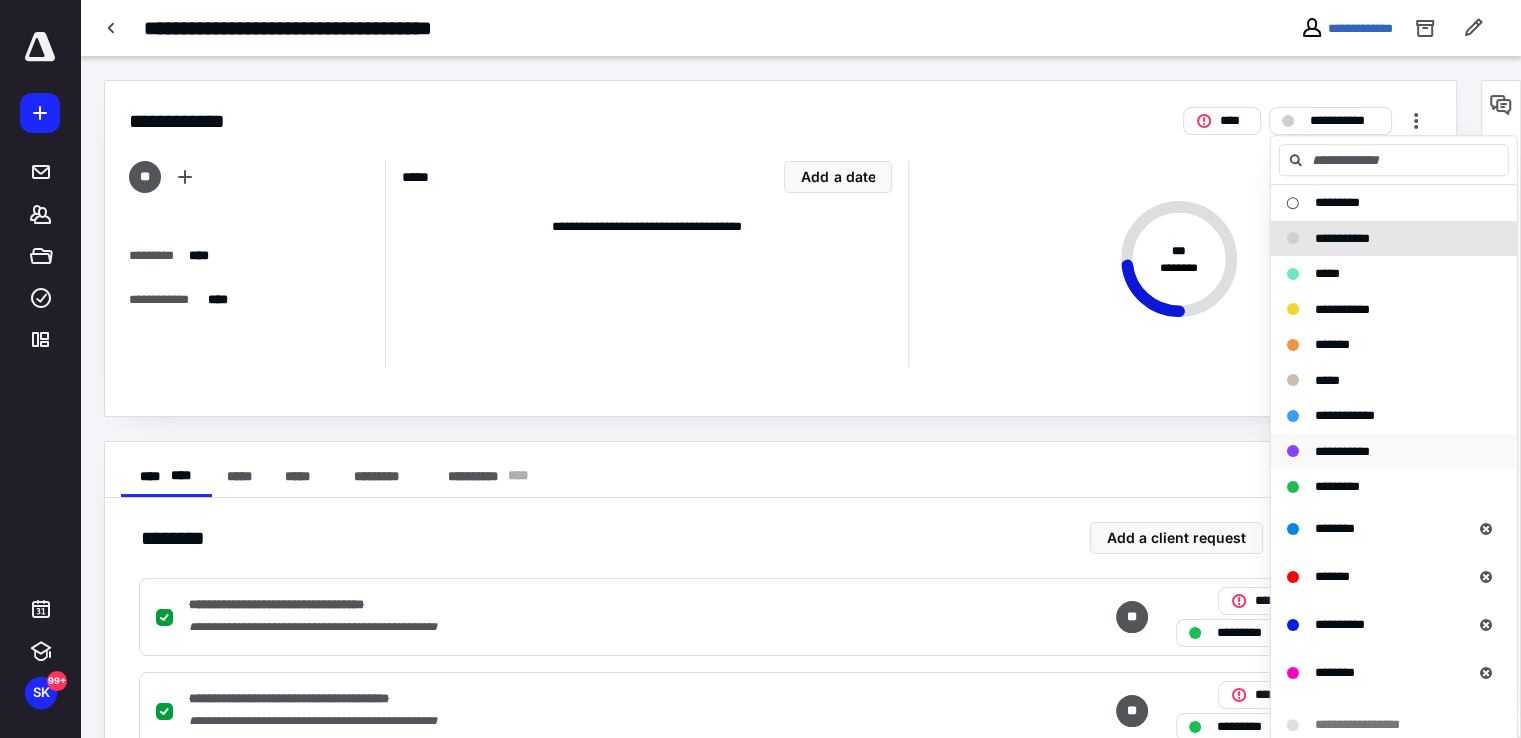 click on "**********" at bounding box center [1342, 451] 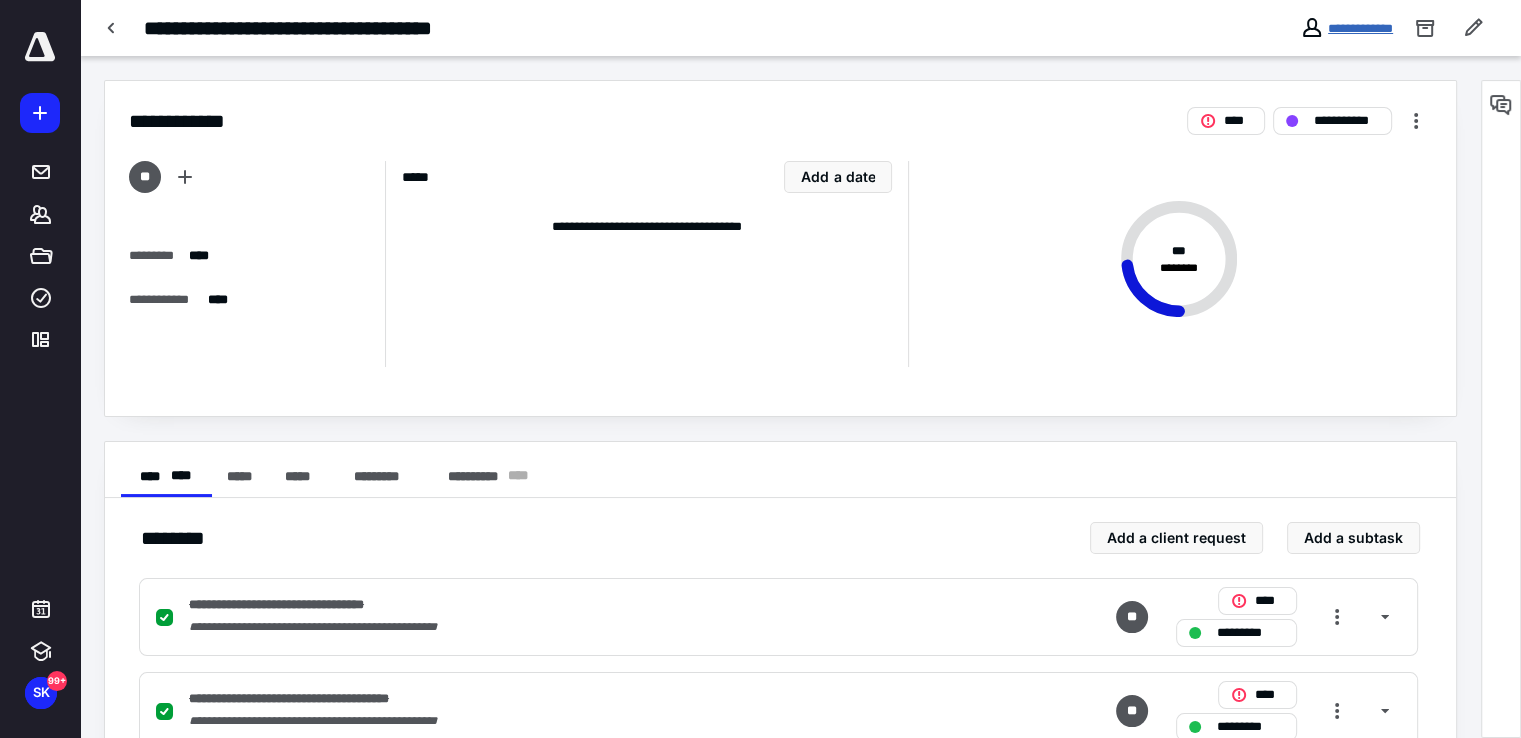 click on "**********" at bounding box center [1360, 28] 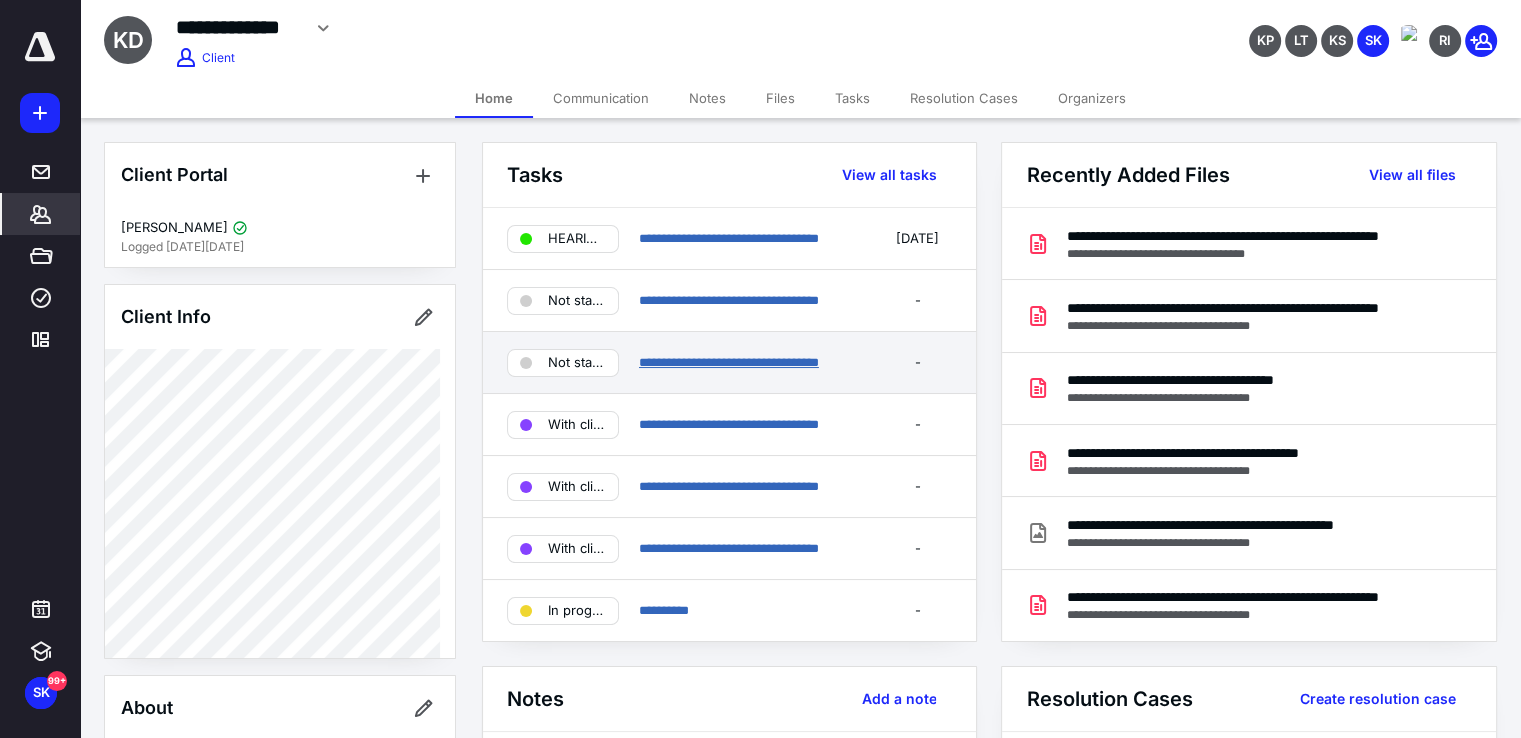 click on "**********" at bounding box center (729, 362) 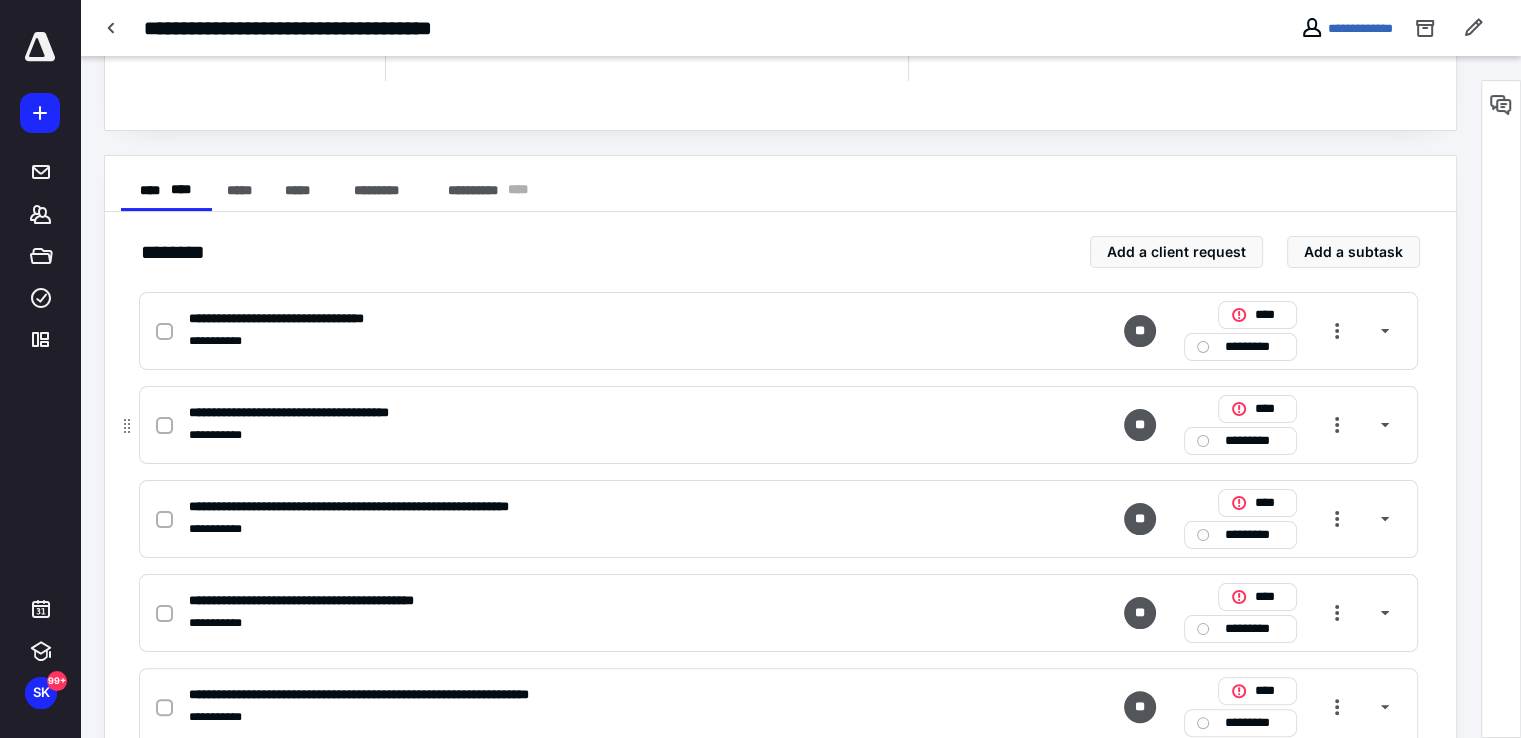 scroll, scrollTop: 300, scrollLeft: 0, axis: vertical 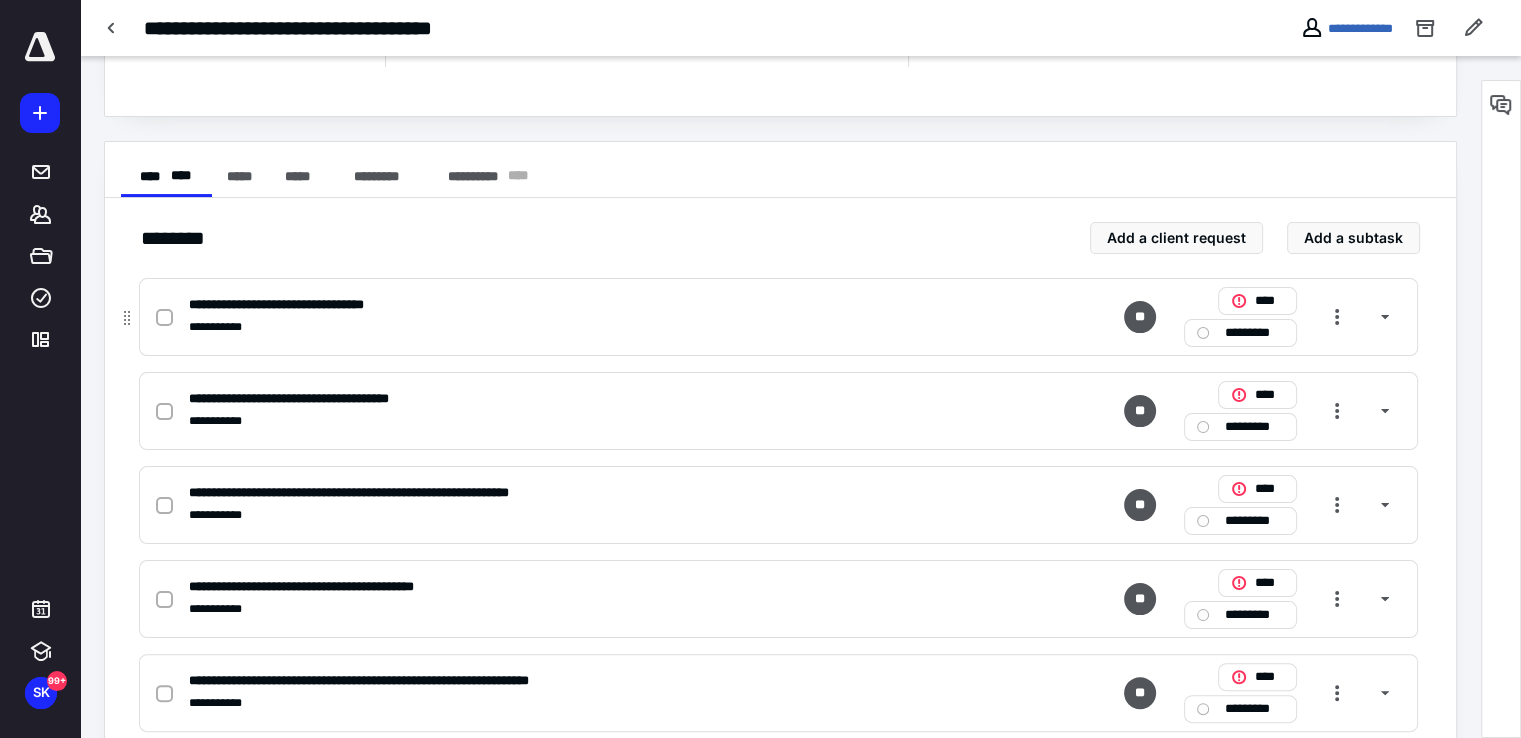 click at bounding box center (164, 318) 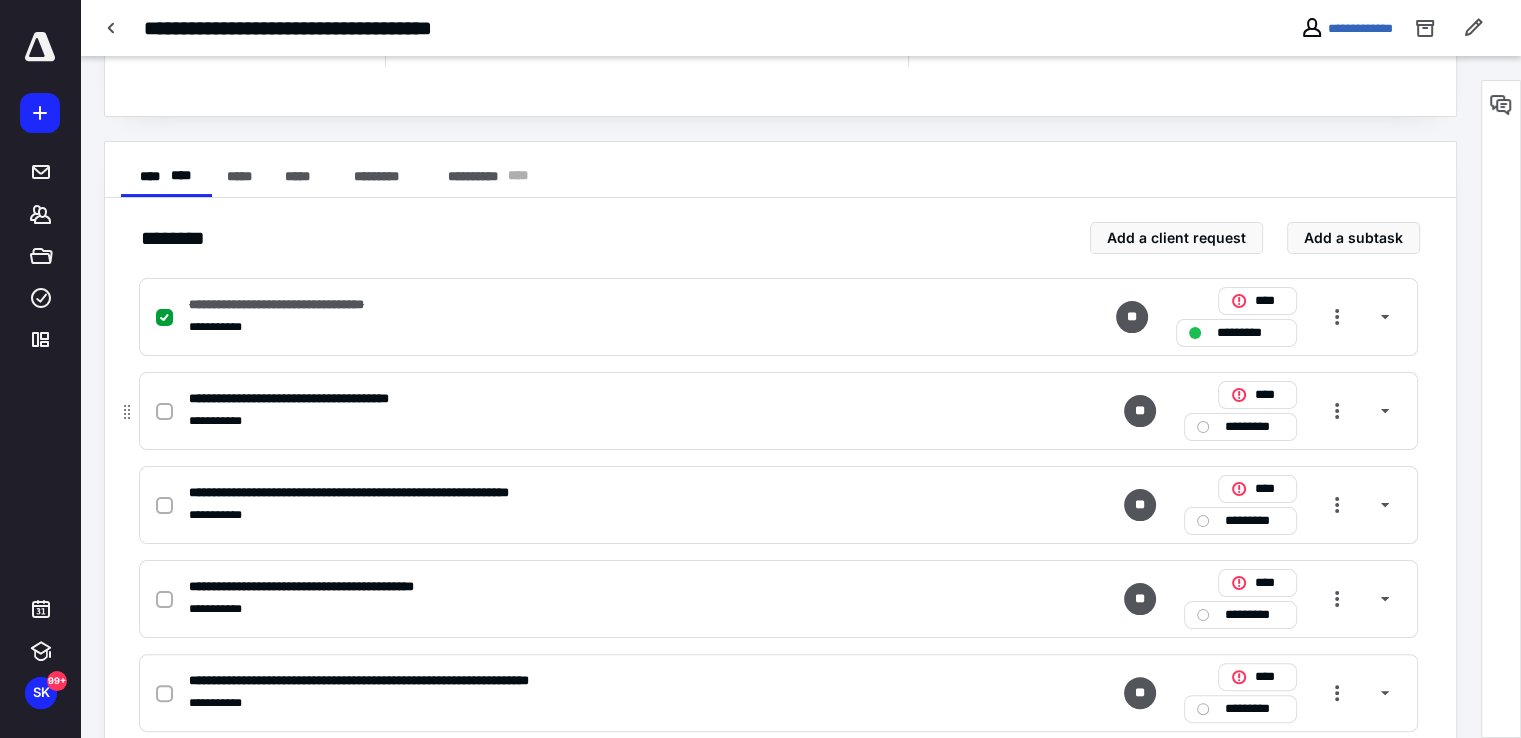 click 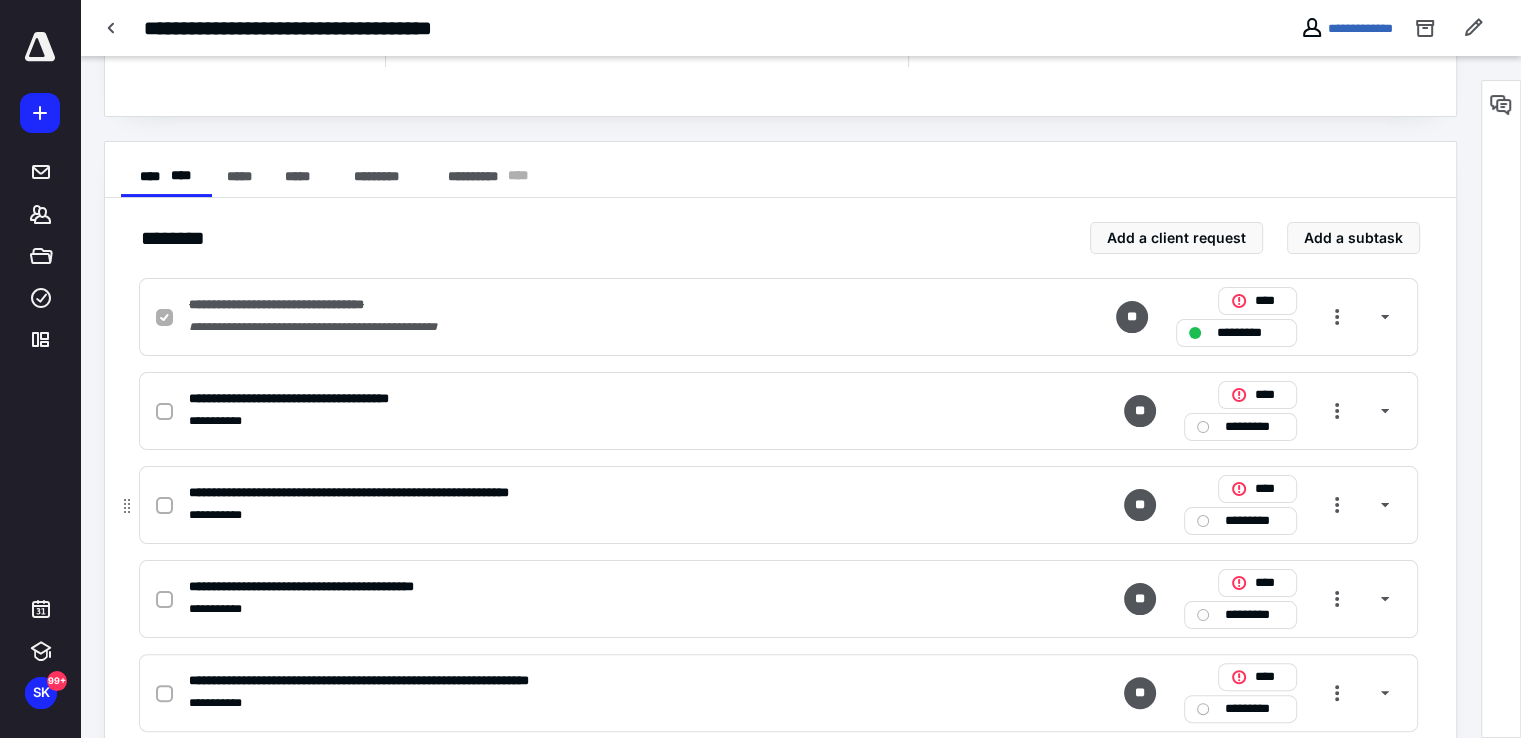 checkbox on "true" 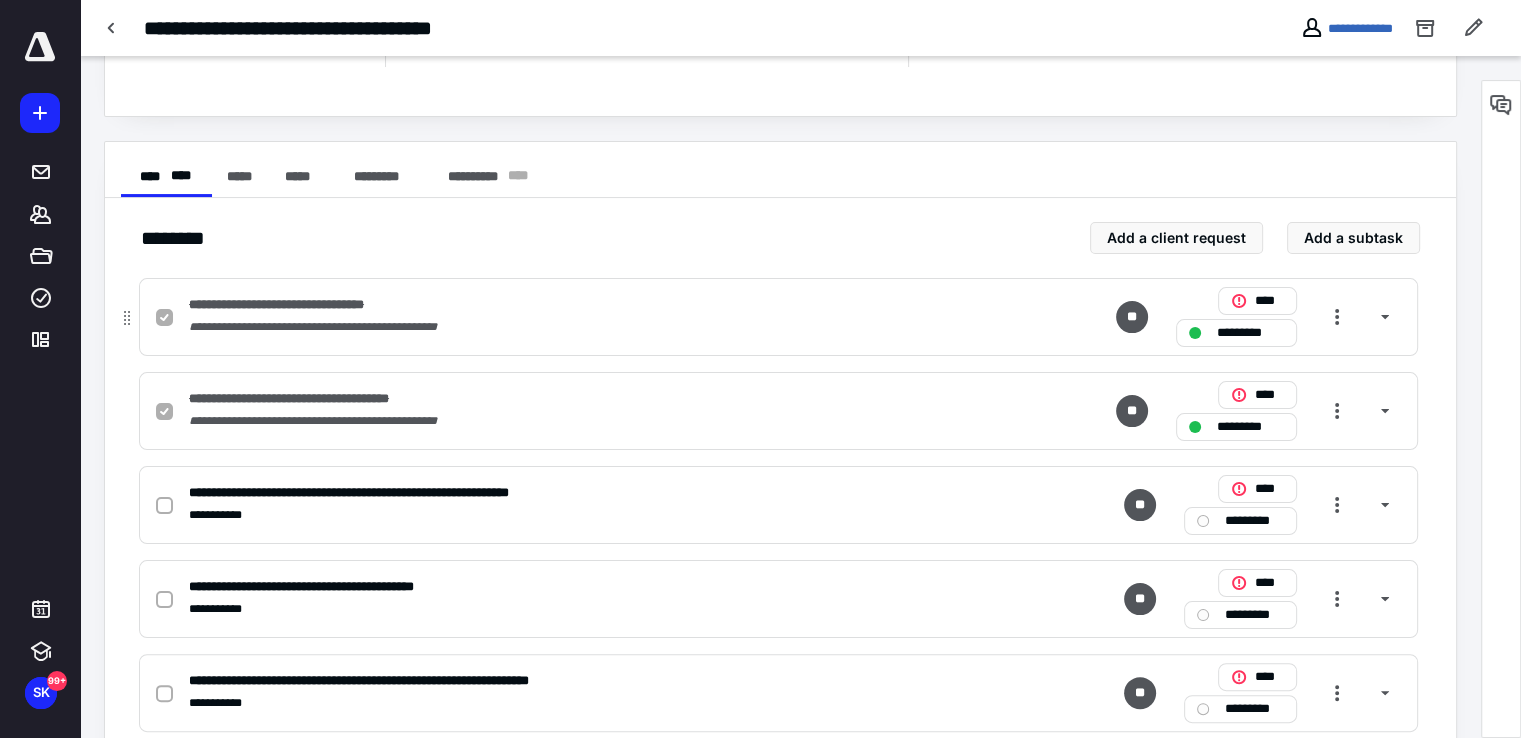 checkbox on "true" 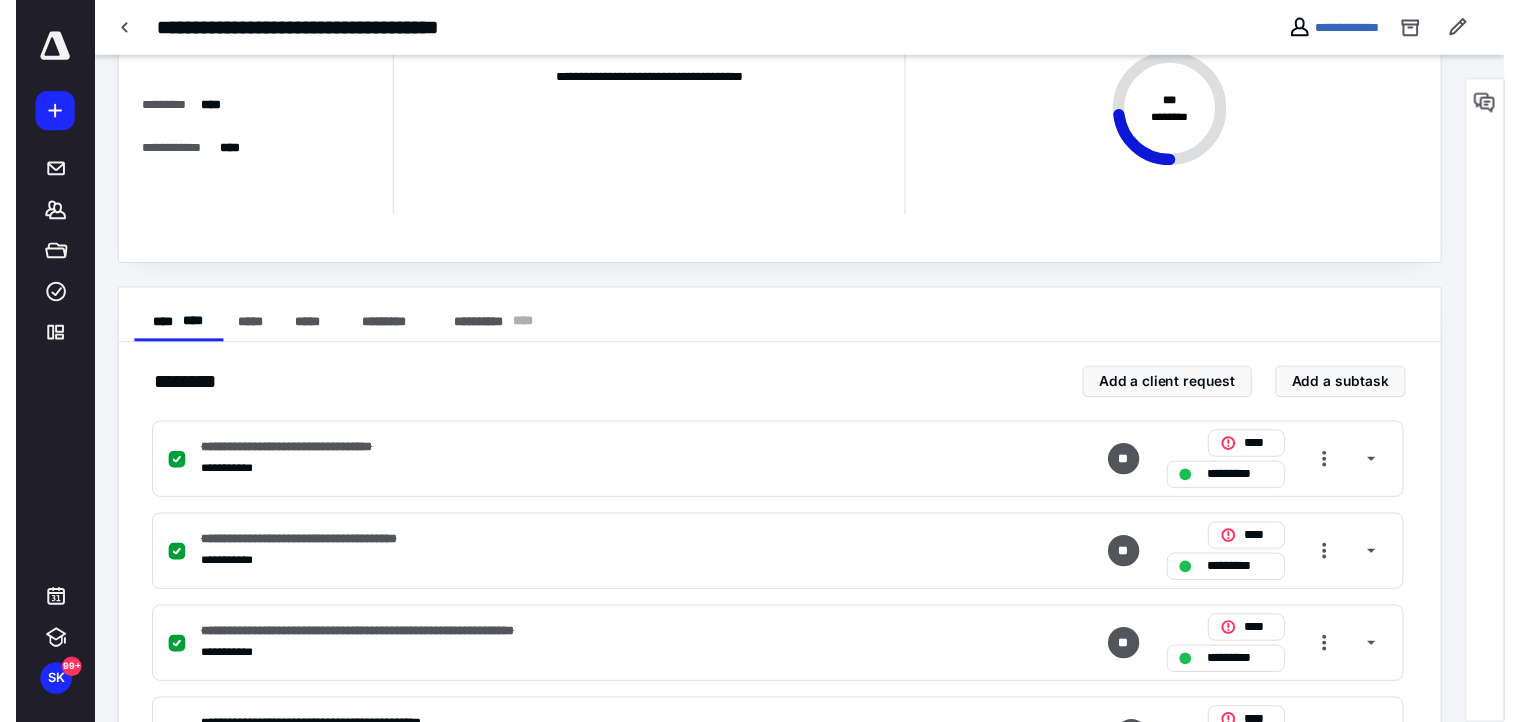 scroll, scrollTop: 0, scrollLeft: 0, axis: both 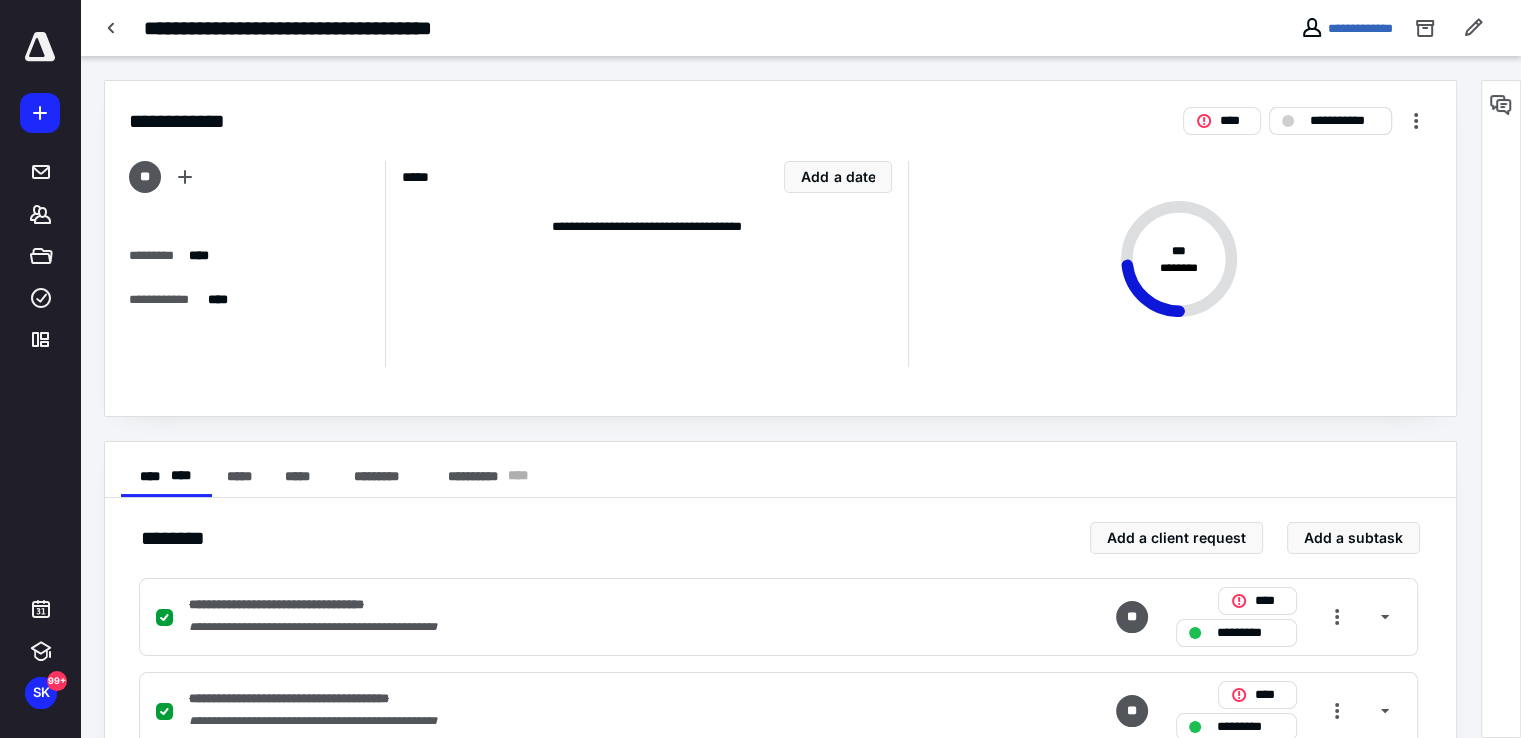 click on "**********" at bounding box center [1330, 121] 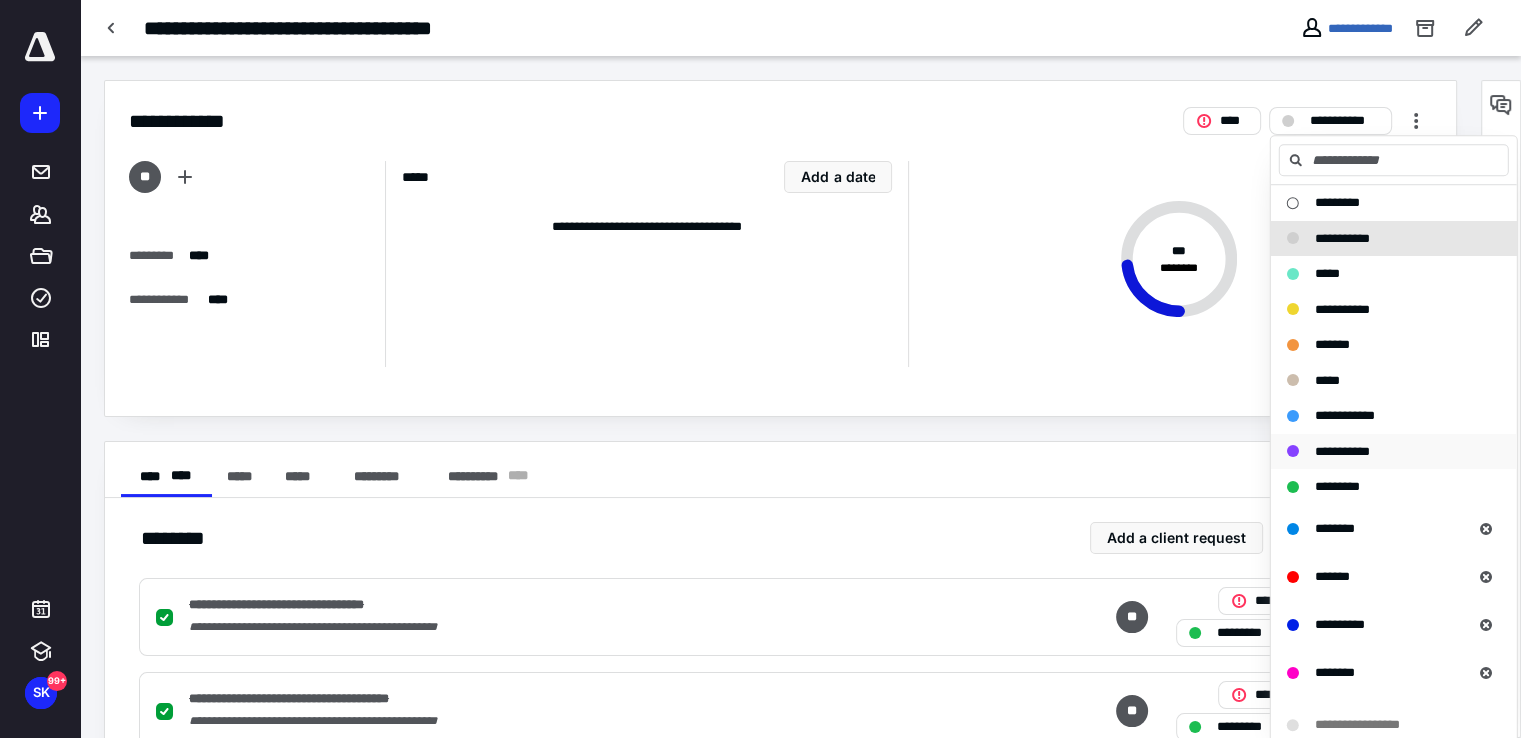 click on "**********" at bounding box center [1342, 451] 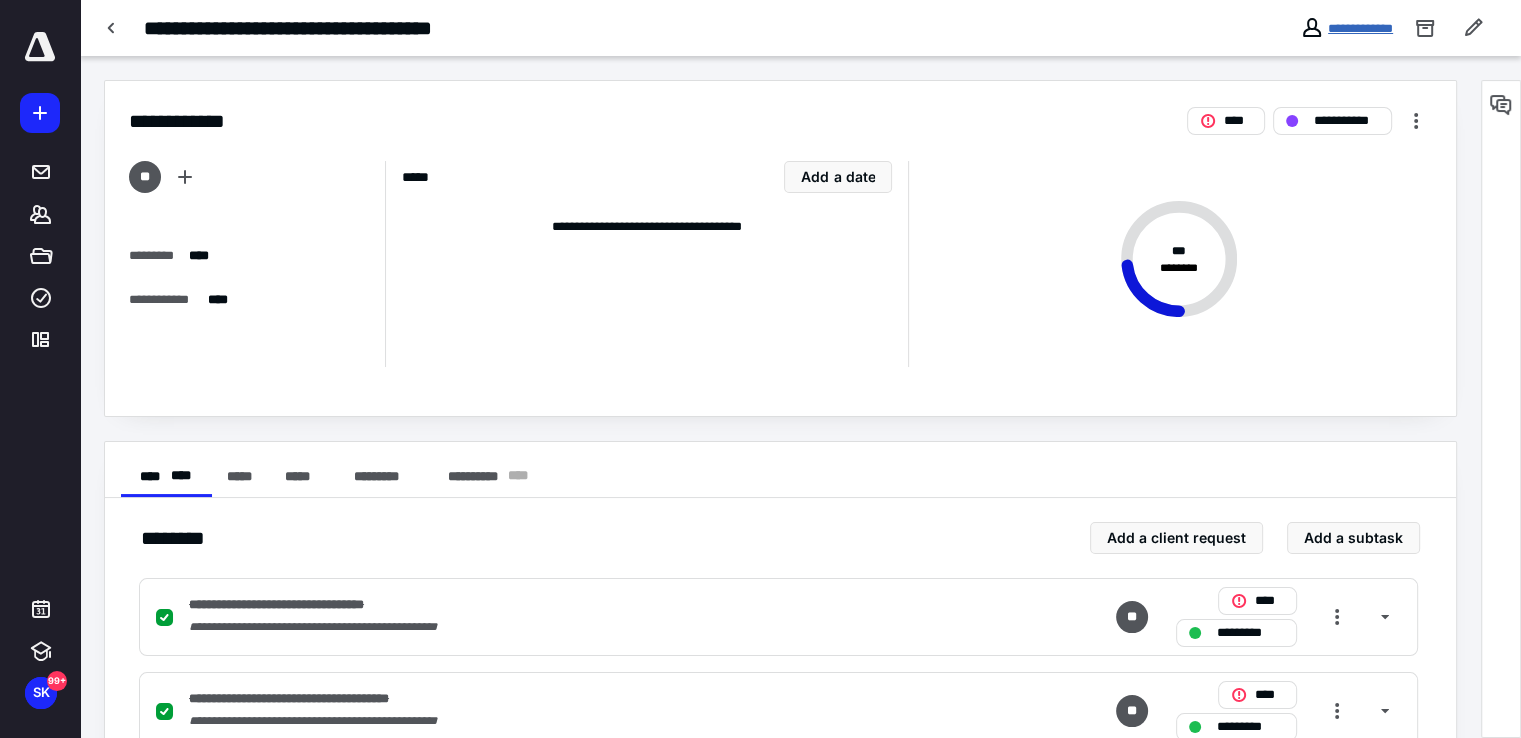 click on "**********" at bounding box center (1360, 28) 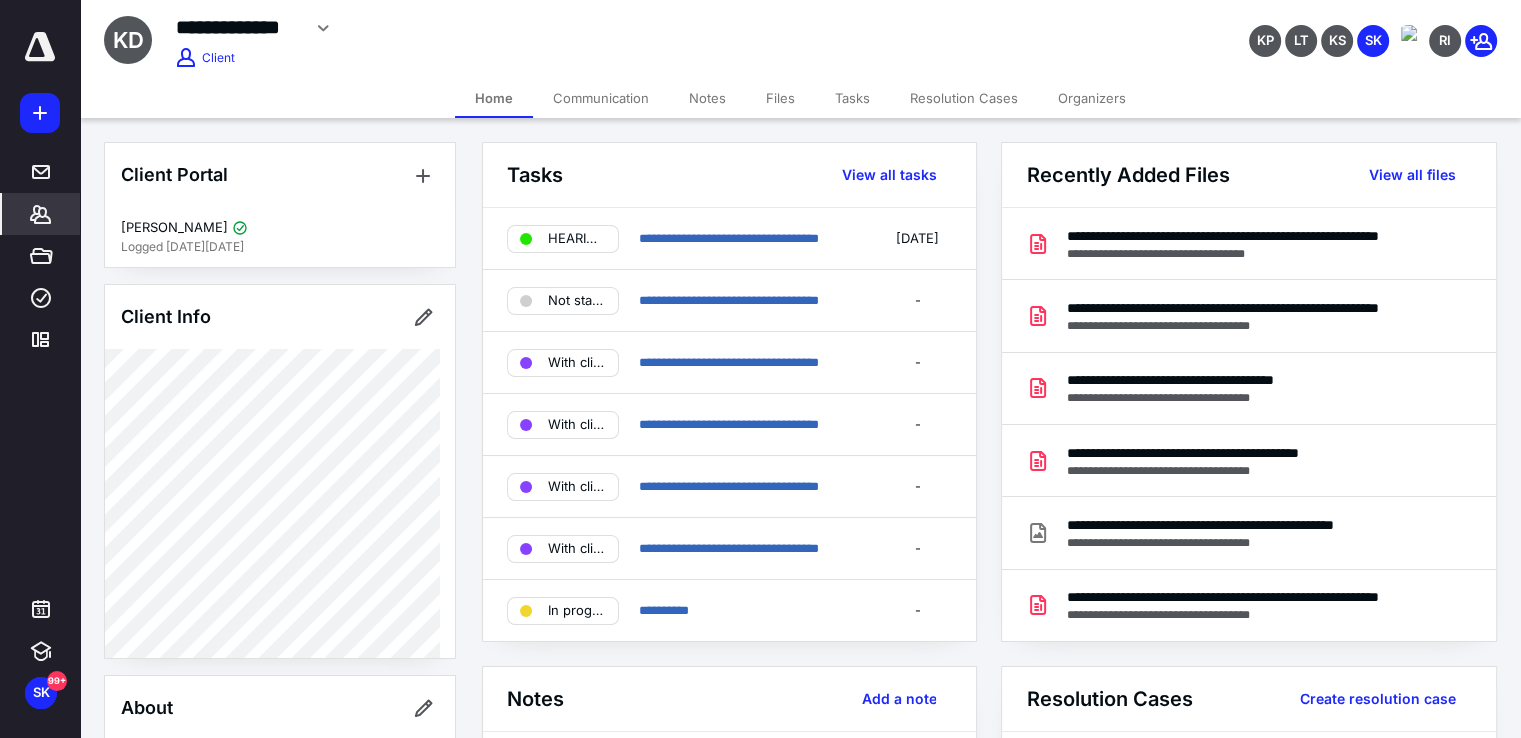 click on "Tasks" at bounding box center (852, 98) 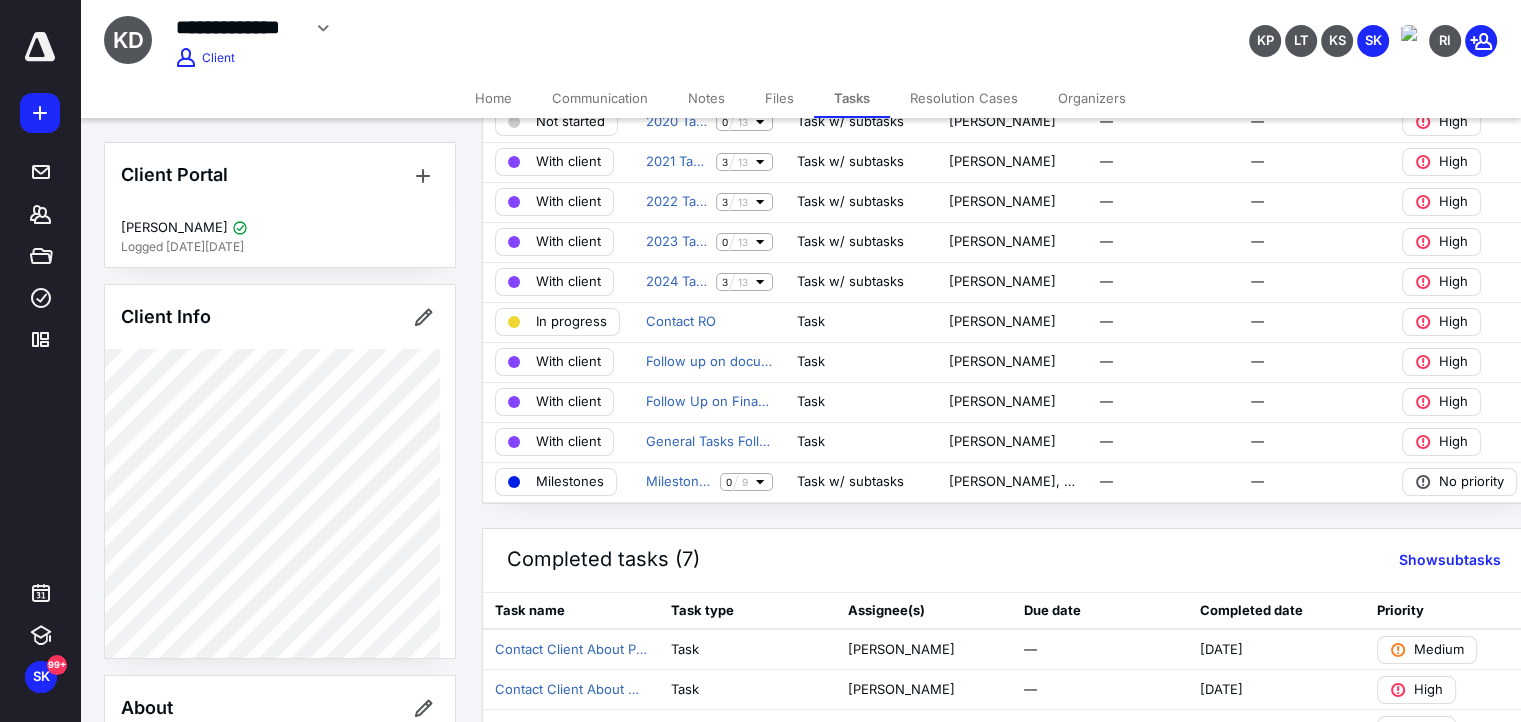 scroll, scrollTop: 200, scrollLeft: 0, axis: vertical 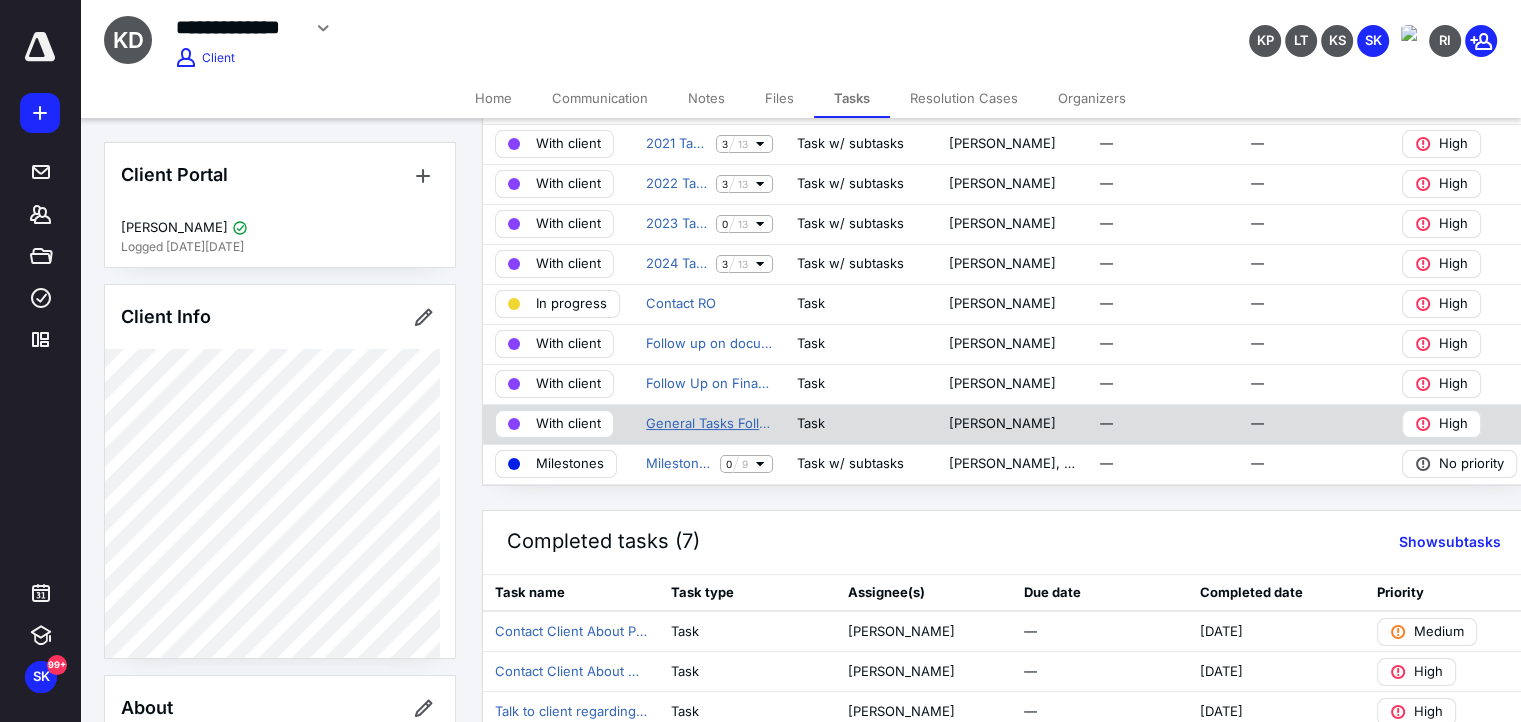 click on "General Tasks Follow Ups" at bounding box center [709, 424] 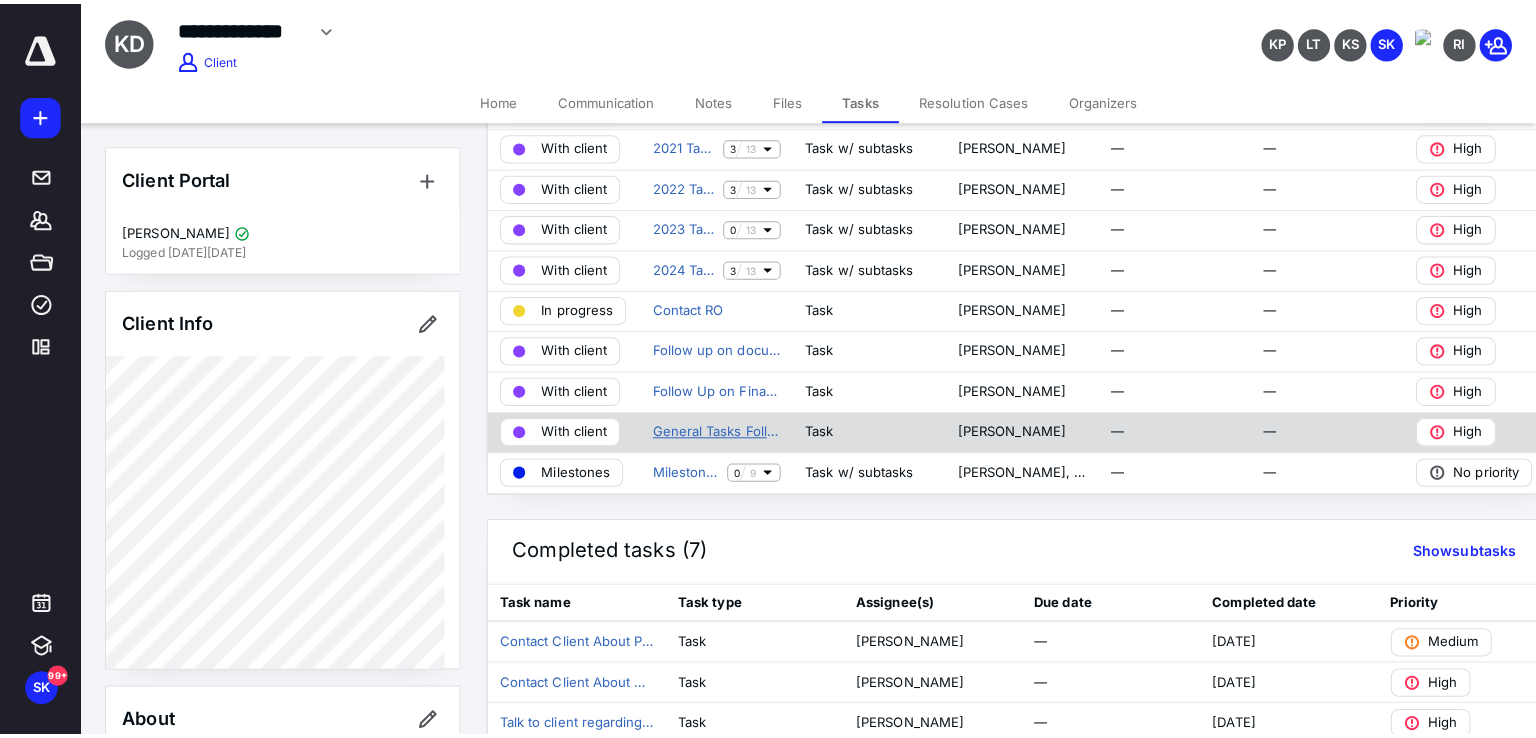scroll, scrollTop: 0, scrollLeft: 0, axis: both 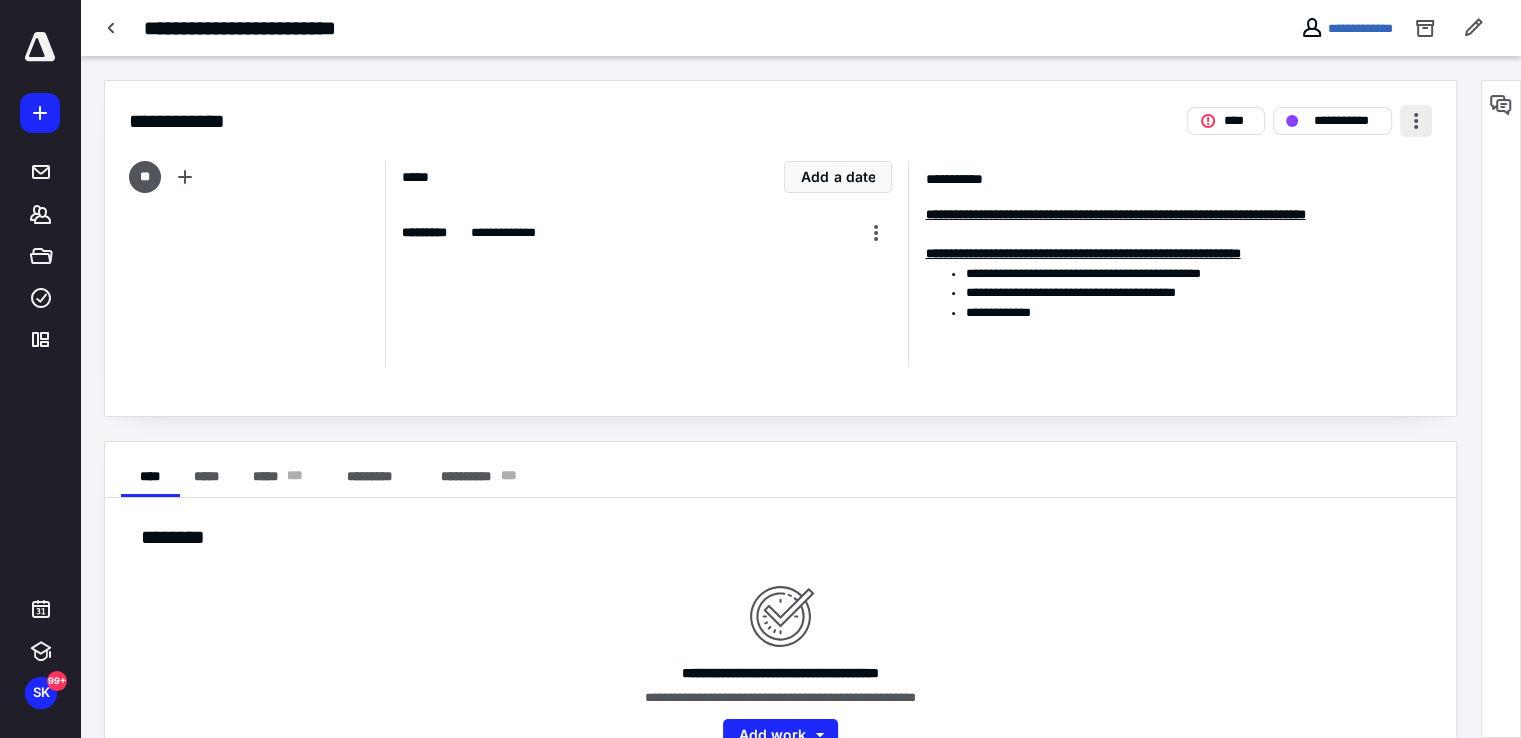 click at bounding box center [1416, 121] 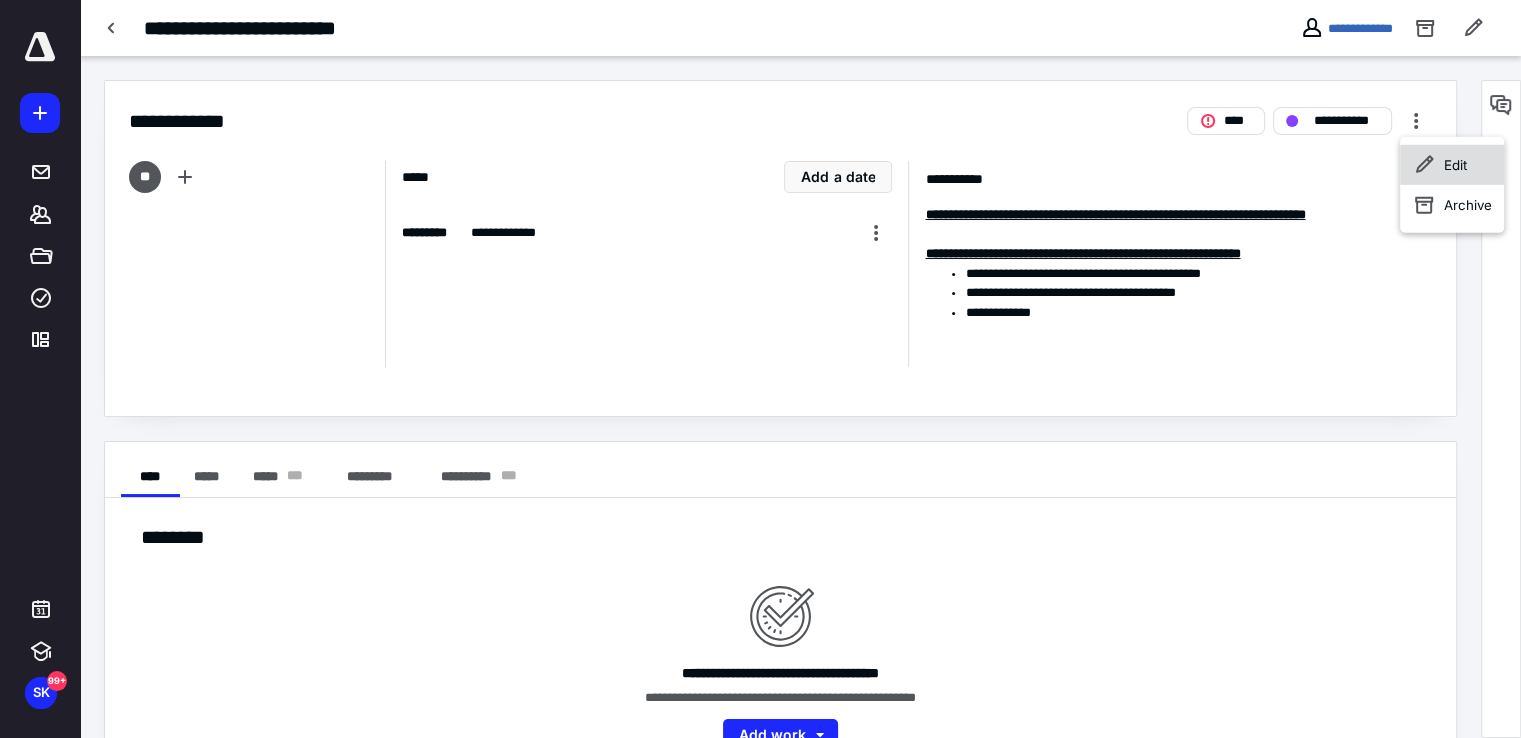 click 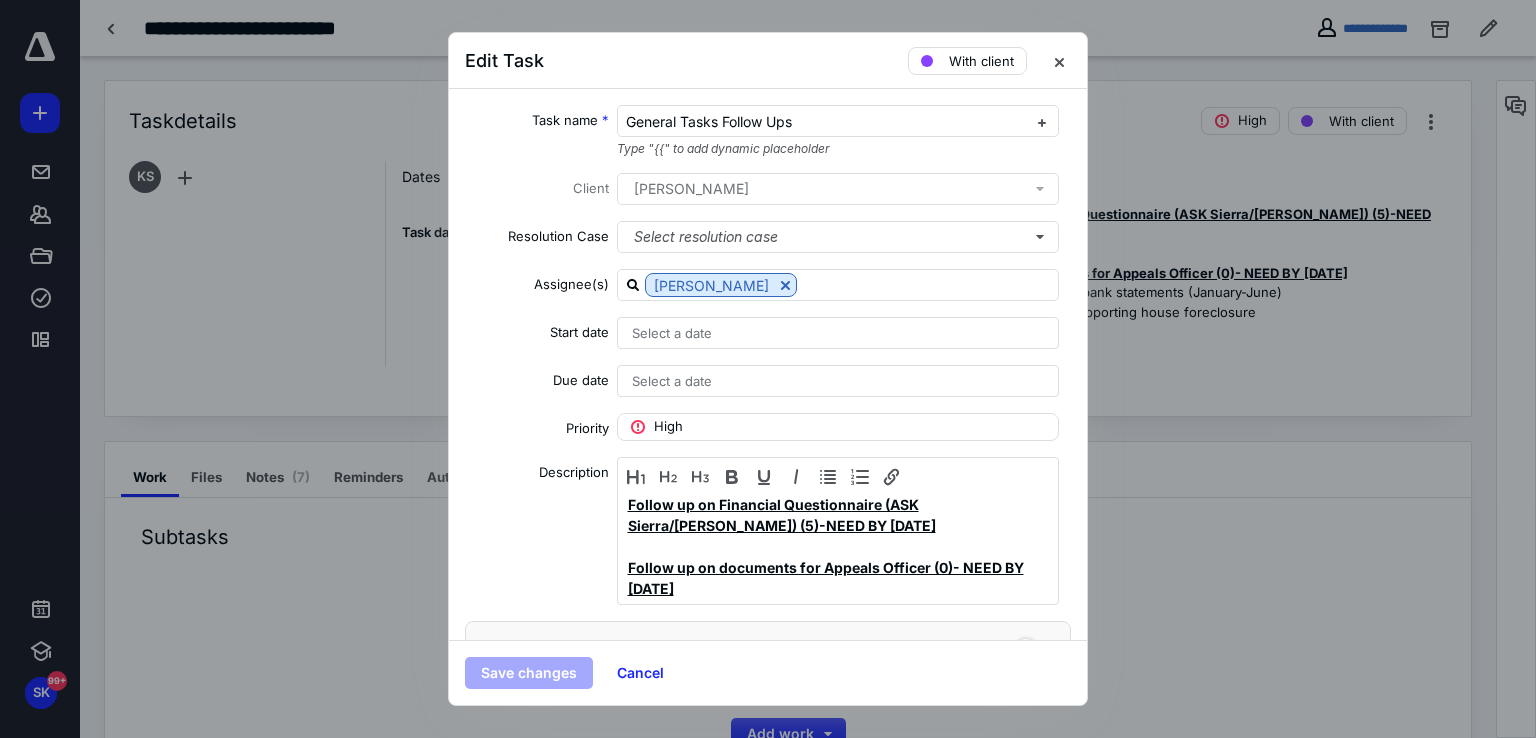 scroll, scrollTop: 84, scrollLeft: 0, axis: vertical 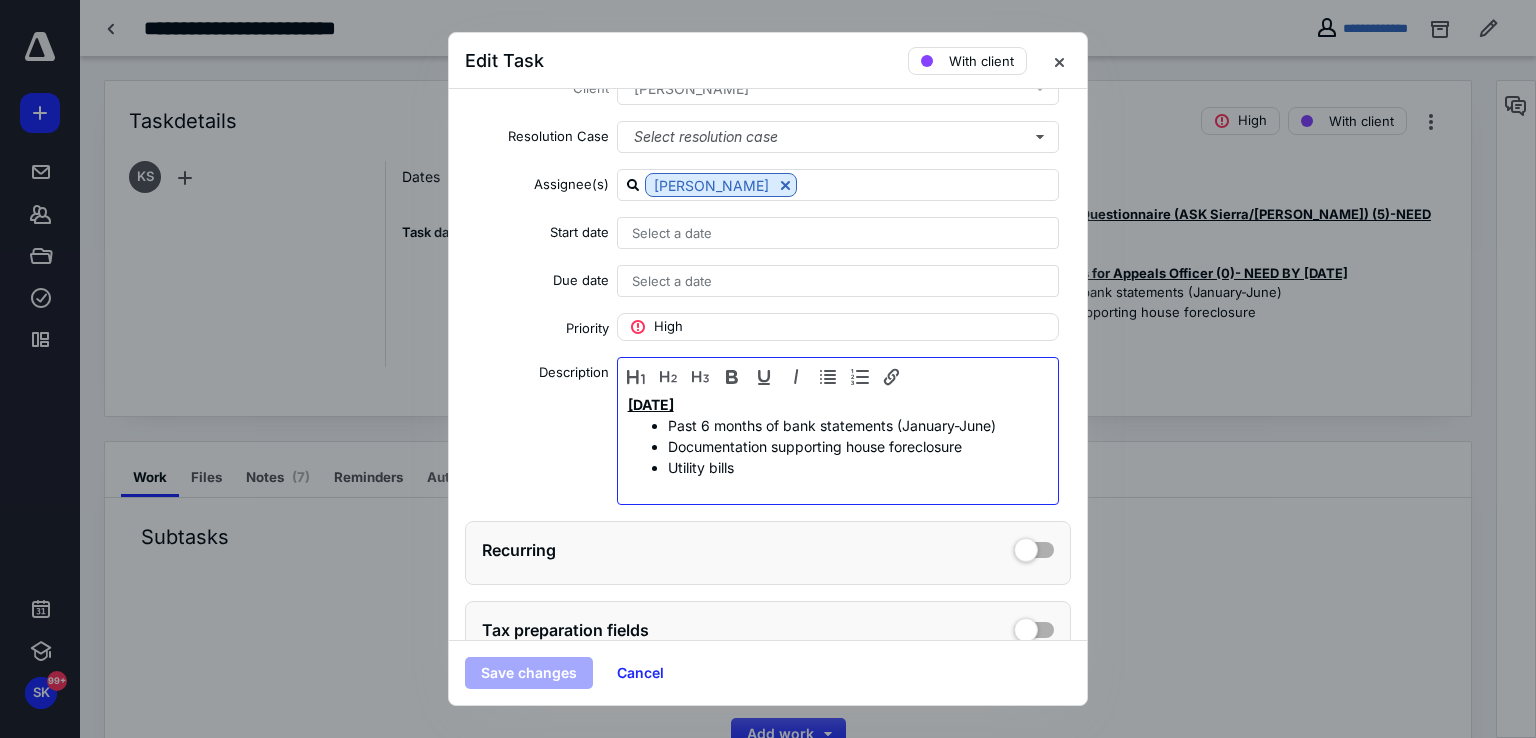 click on "Utility bills" at bounding box center [853, 467] 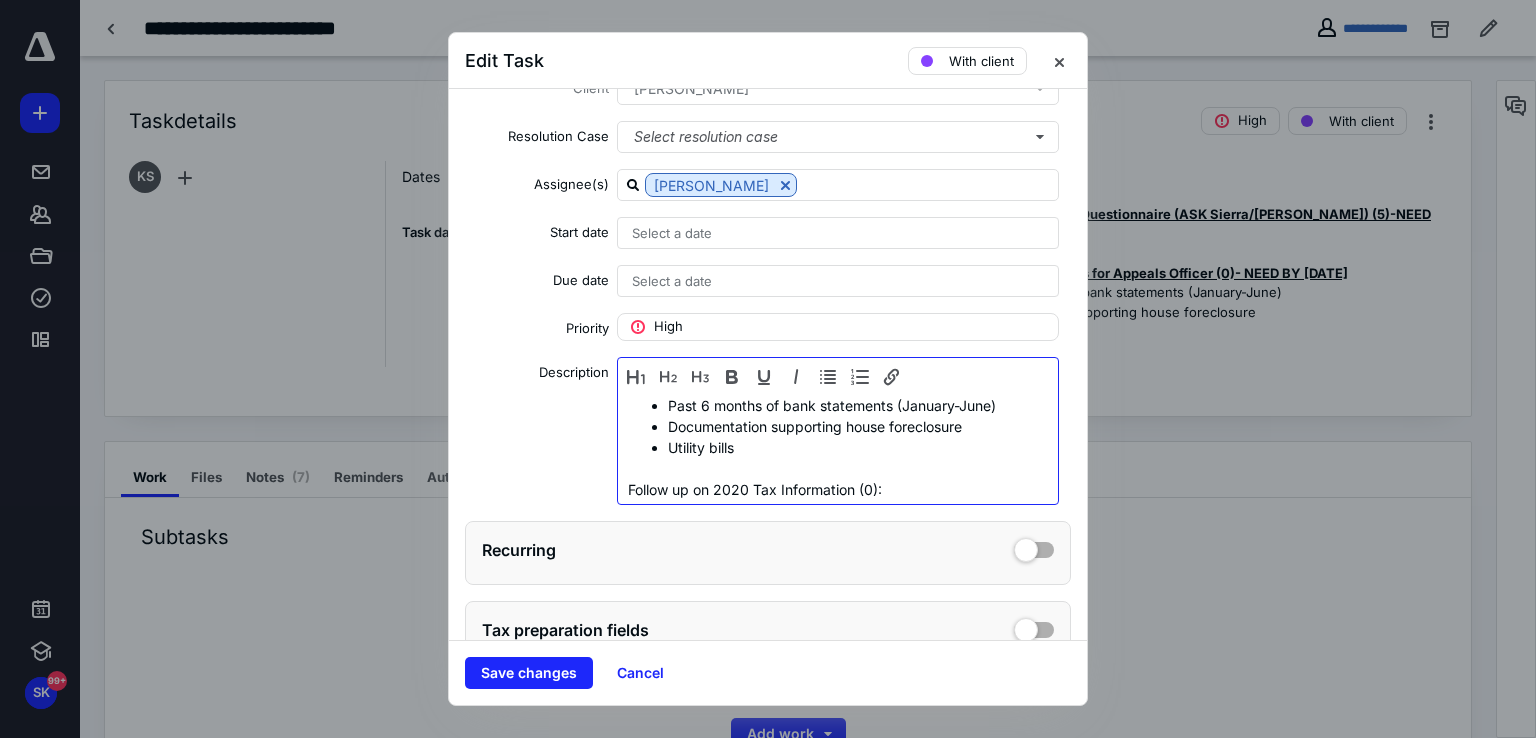 scroll, scrollTop: 124, scrollLeft: 0, axis: vertical 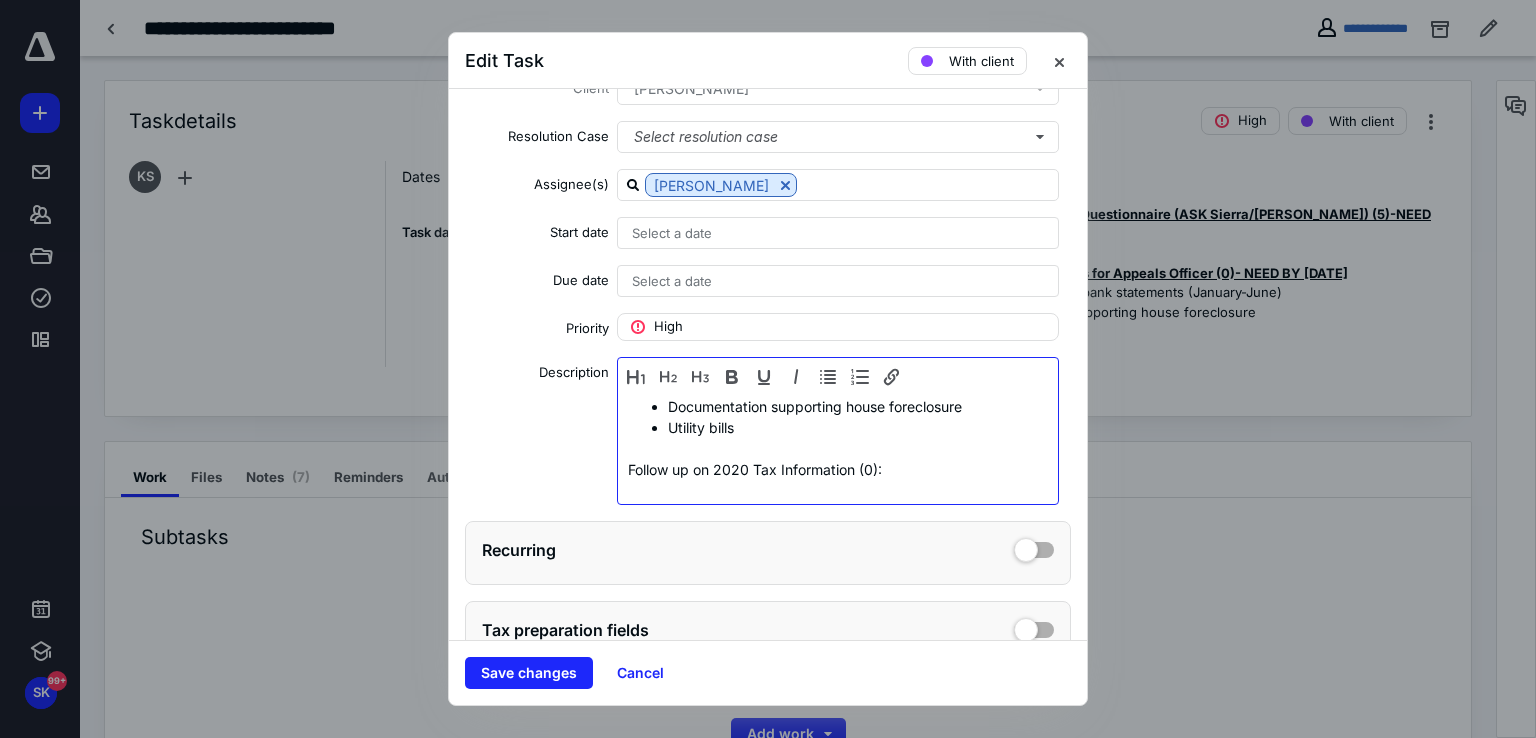 drag, startPoint x: 626, startPoint y: 466, endPoint x: 893, endPoint y: 461, distance: 267.0468 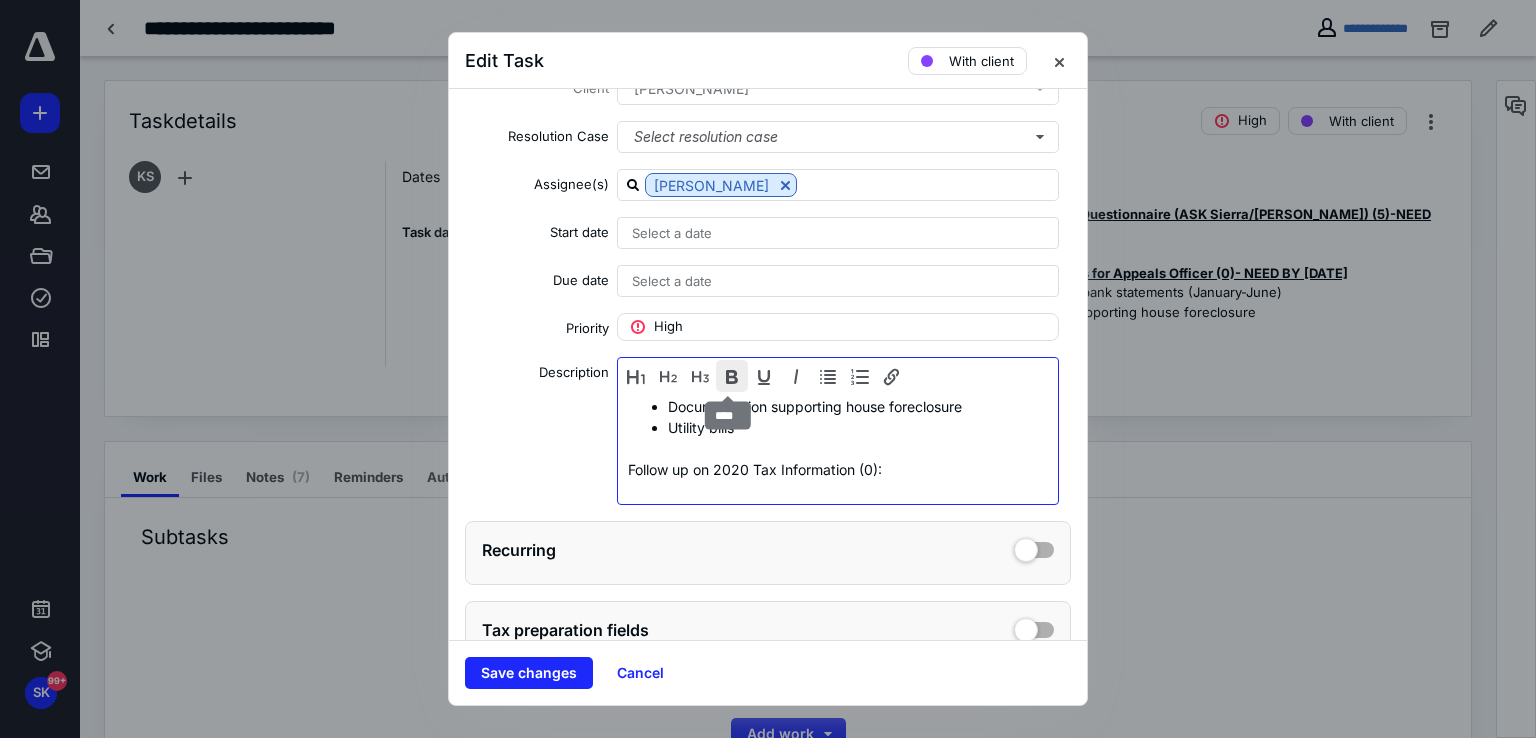 click at bounding box center [732, 376] 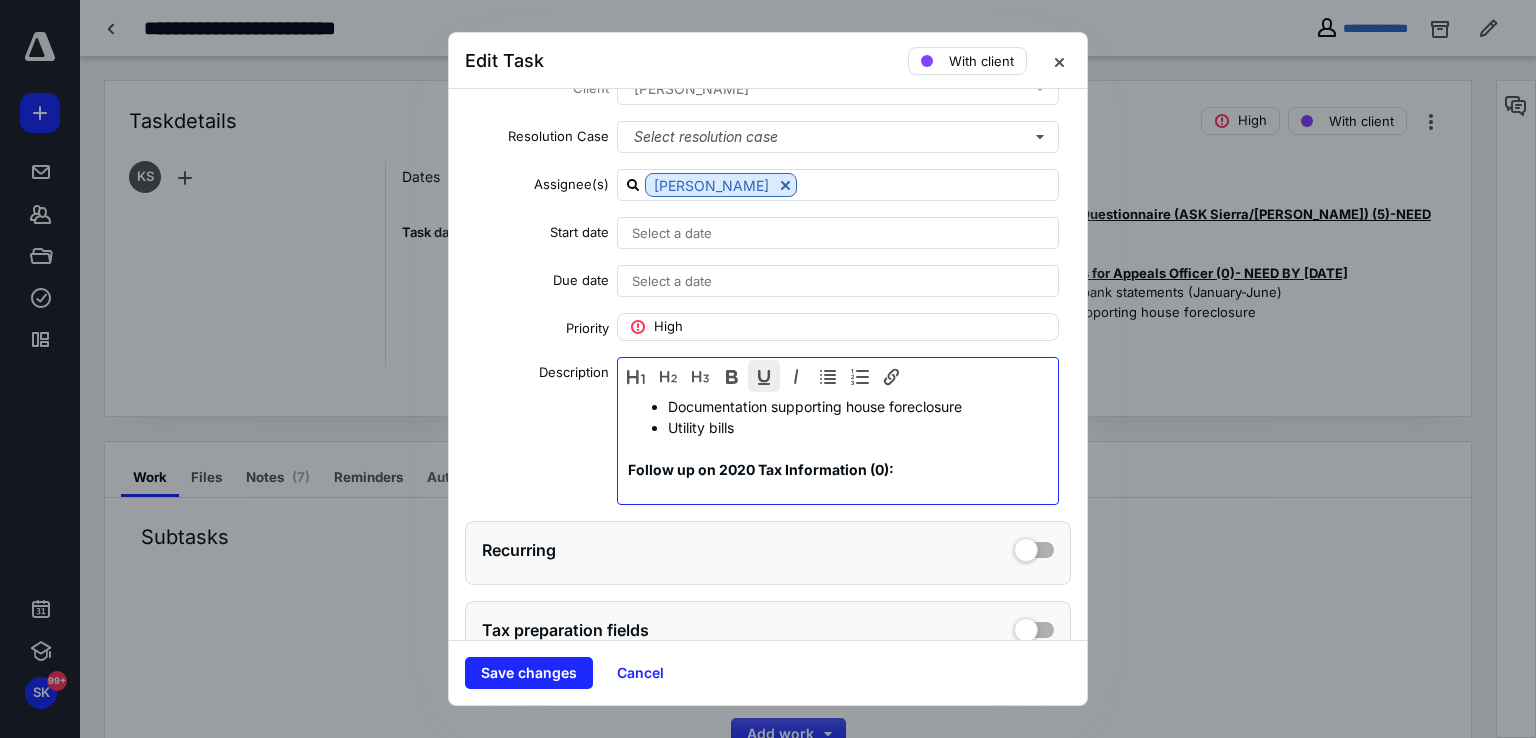click at bounding box center (764, 376) 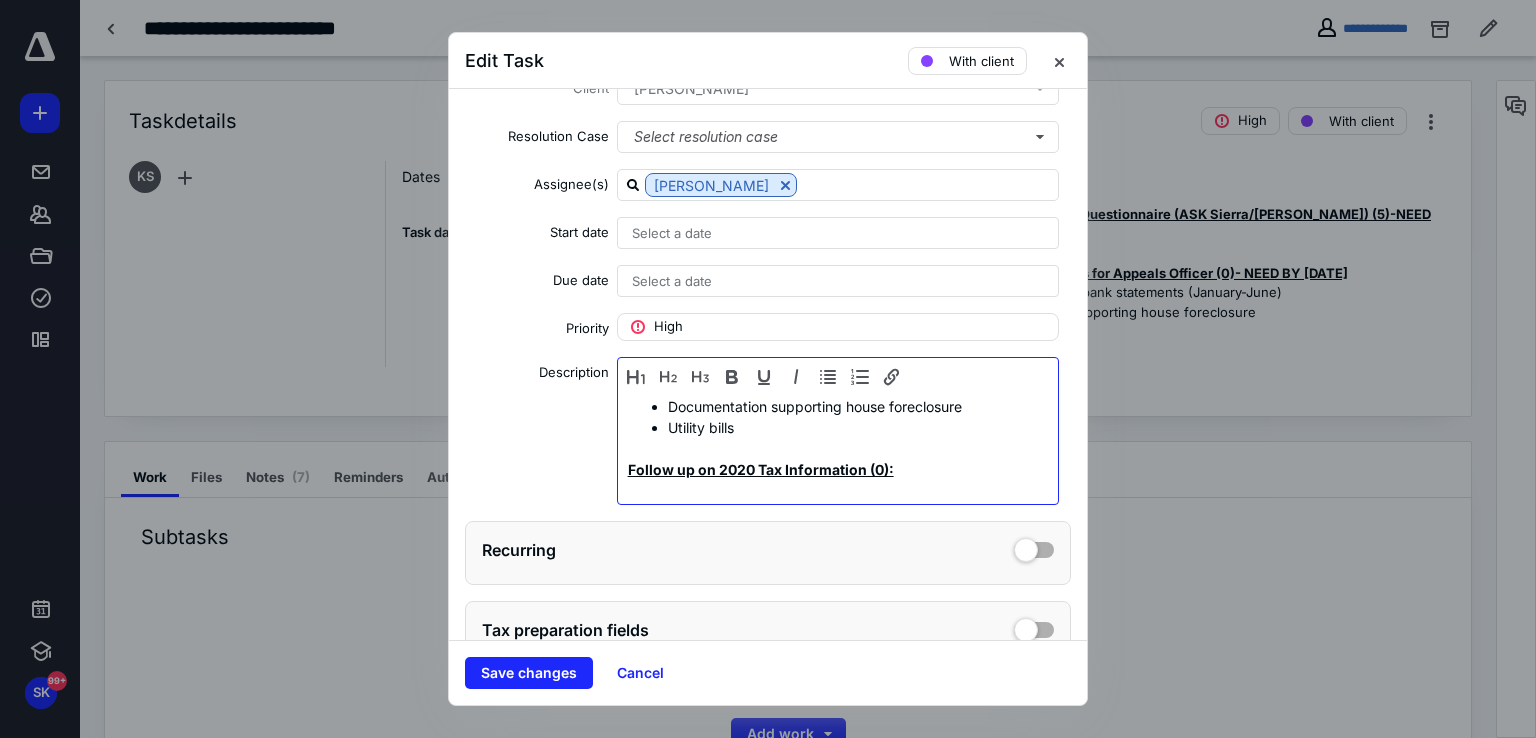 click at bounding box center [833, 490] 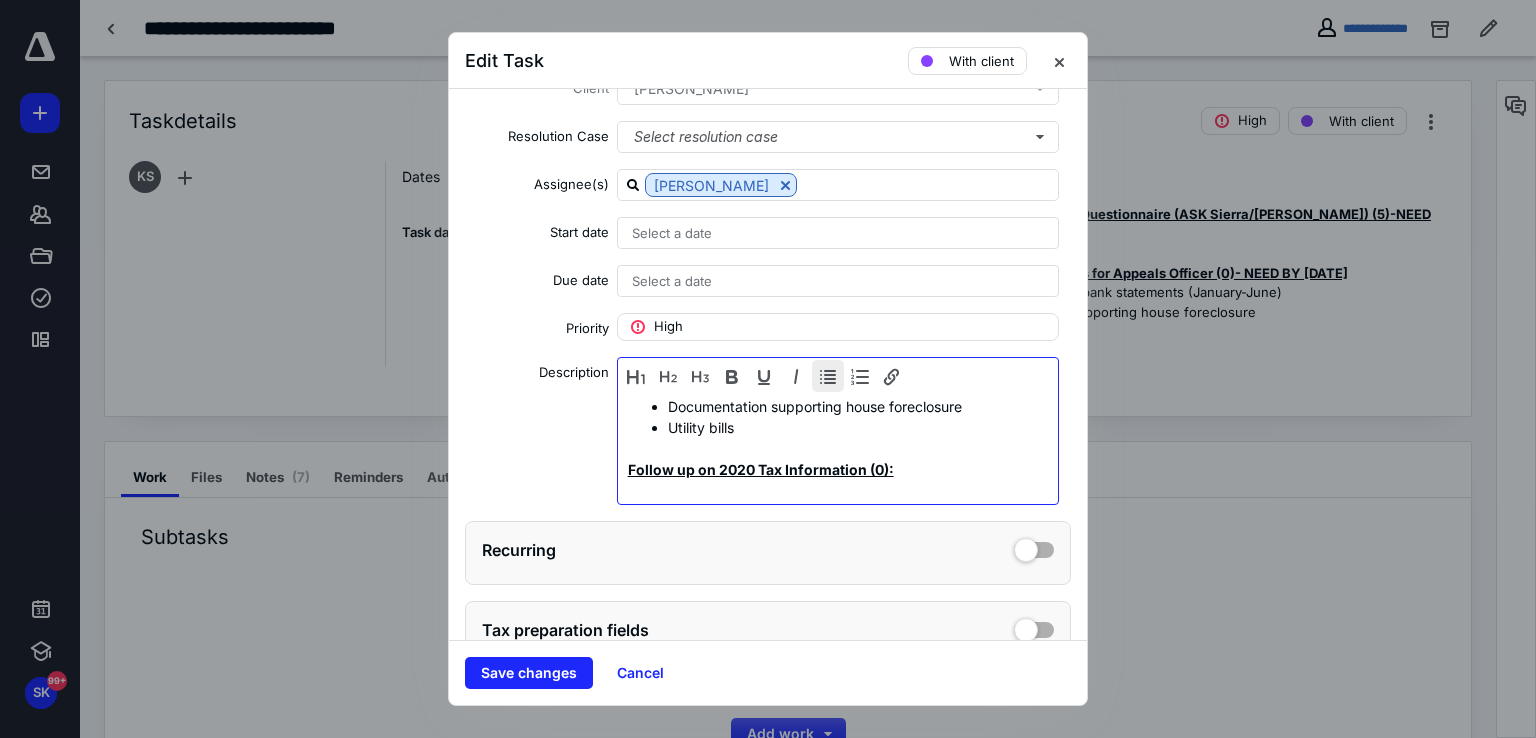 click at bounding box center (828, 376) 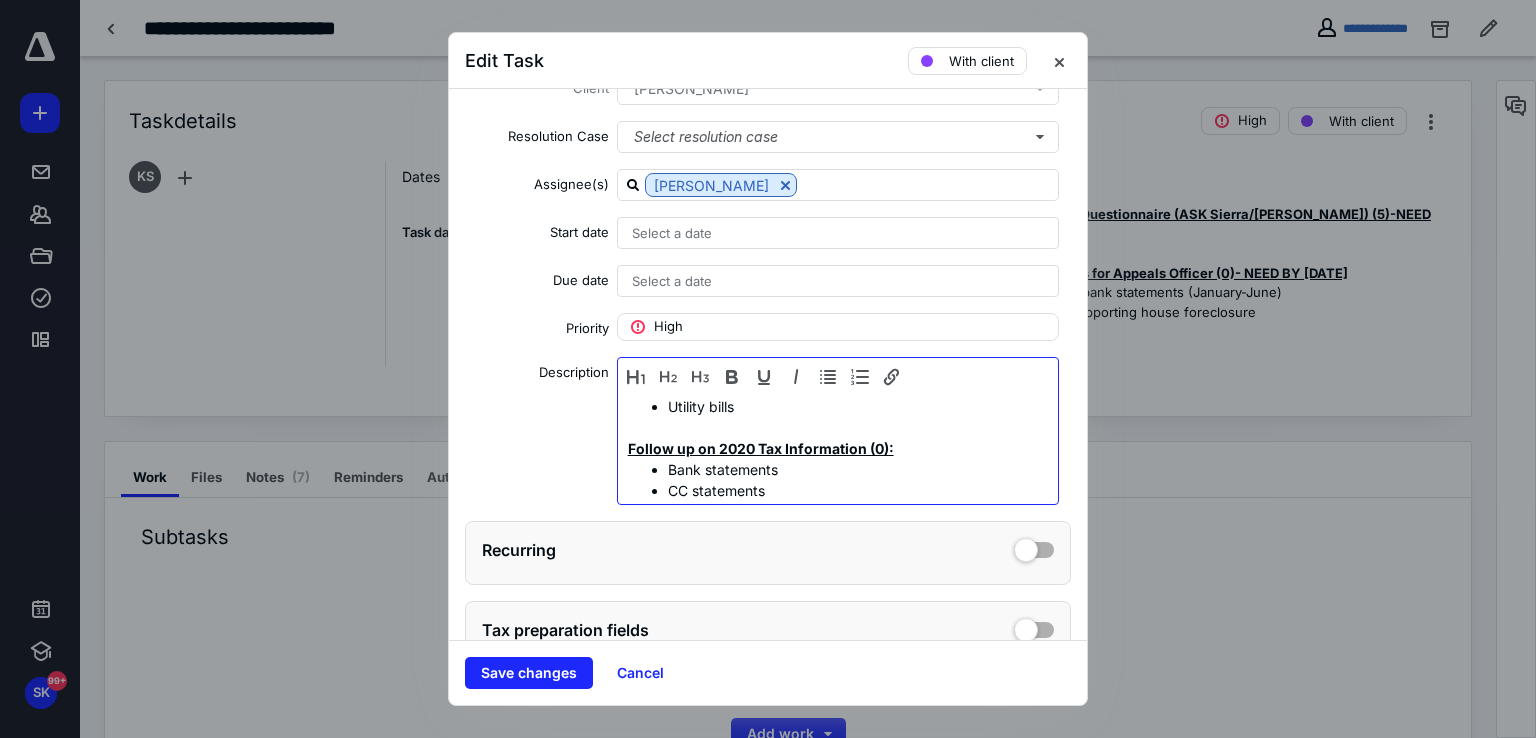 scroll, scrollTop: 166, scrollLeft: 0, axis: vertical 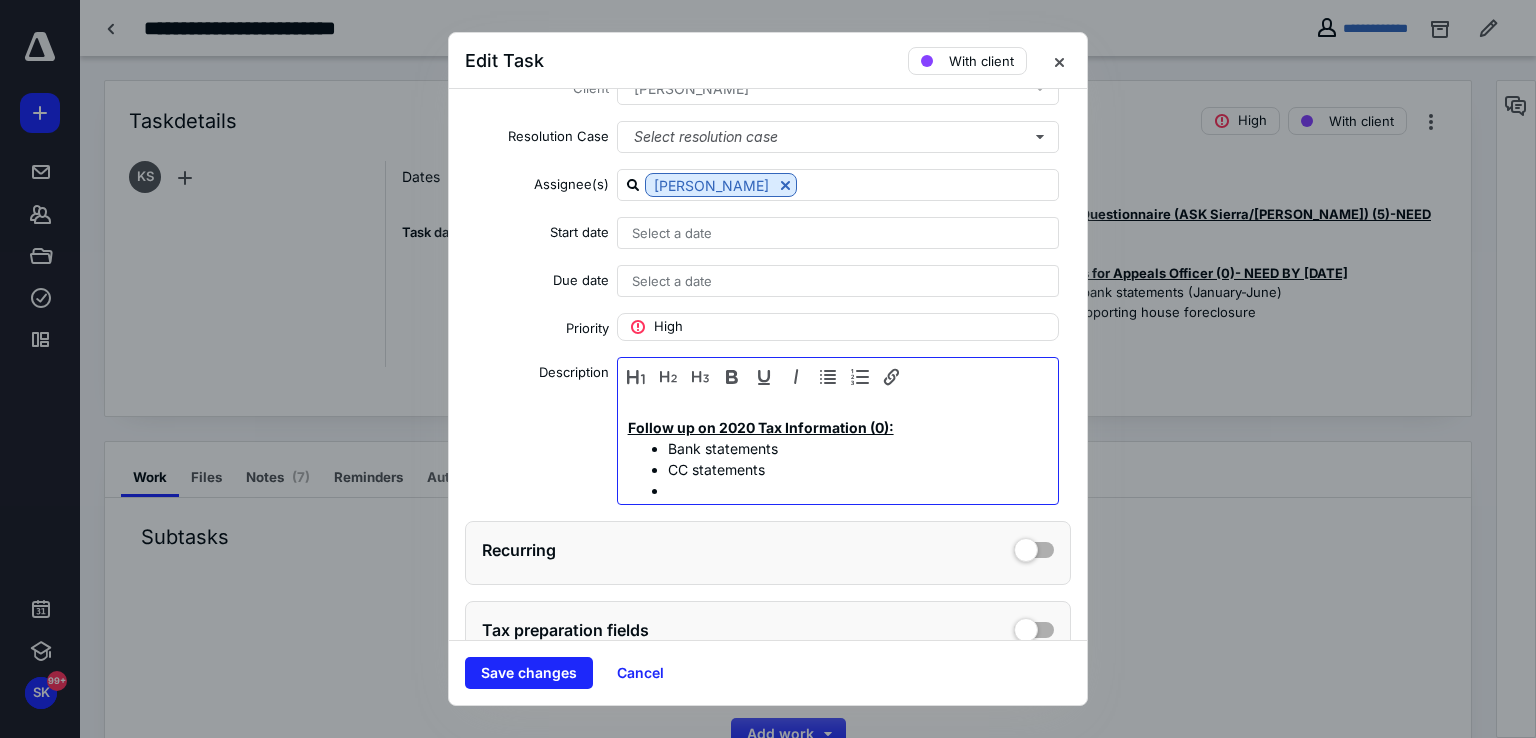 click on "CC statements" at bounding box center [853, 469] 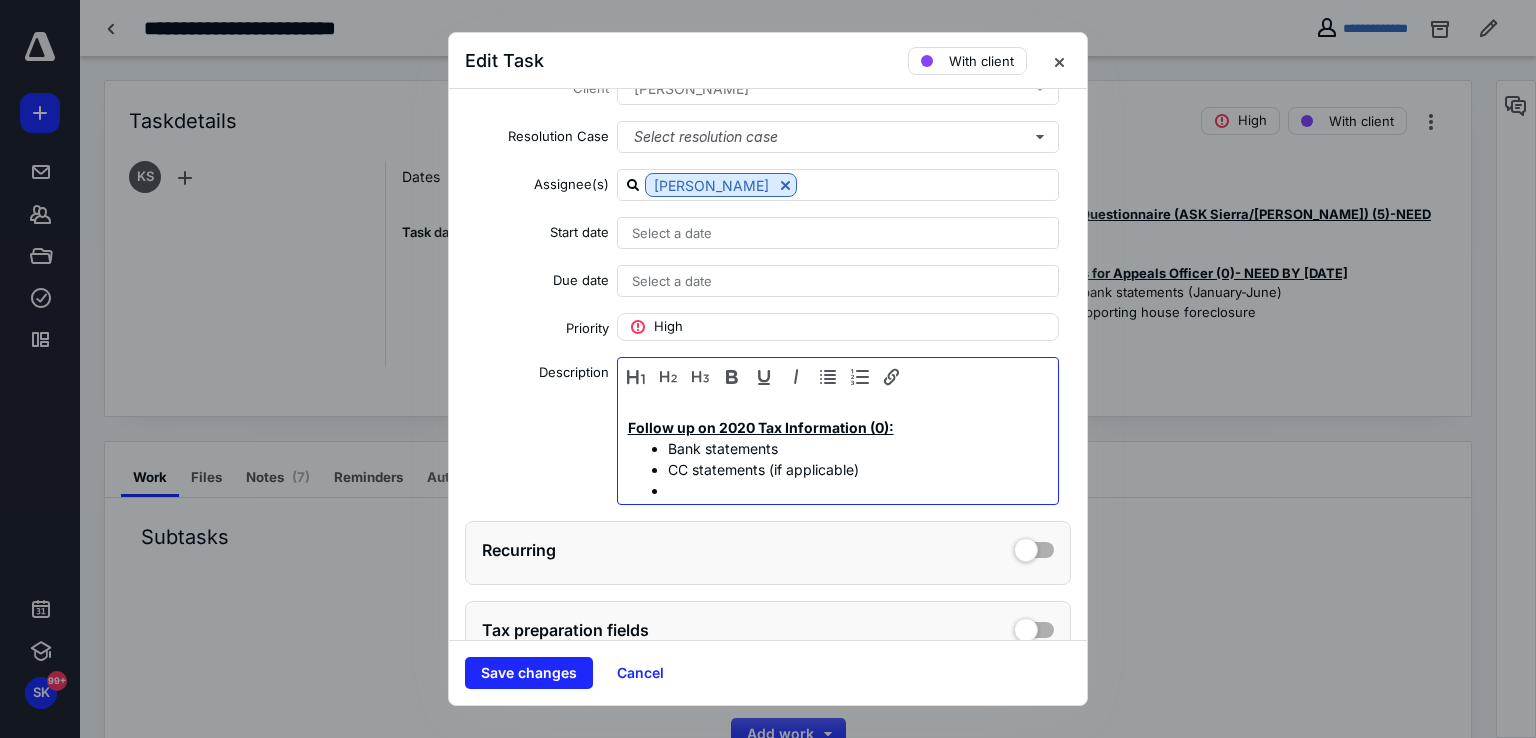 click at bounding box center (853, 490) 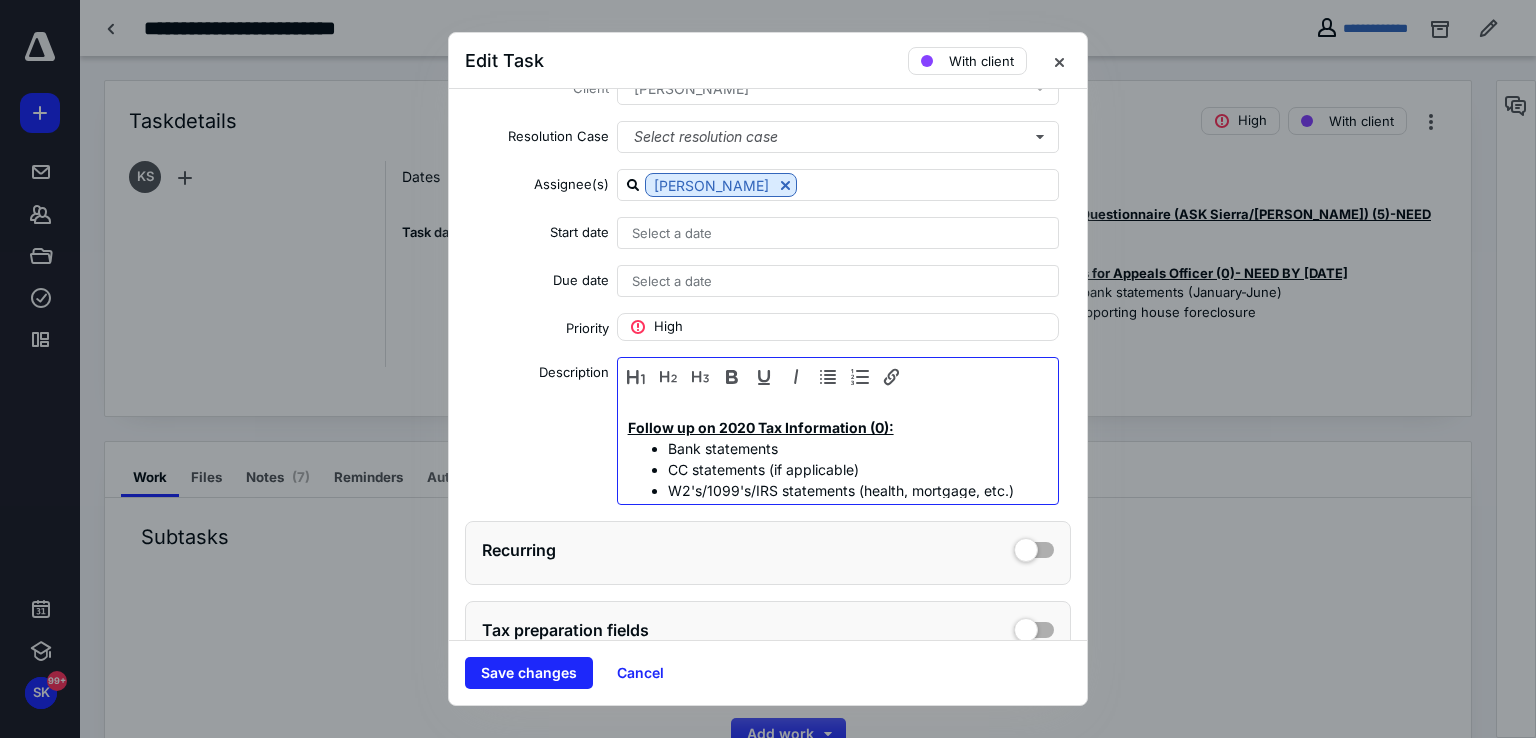 scroll, scrollTop: 188, scrollLeft: 0, axis: vertical 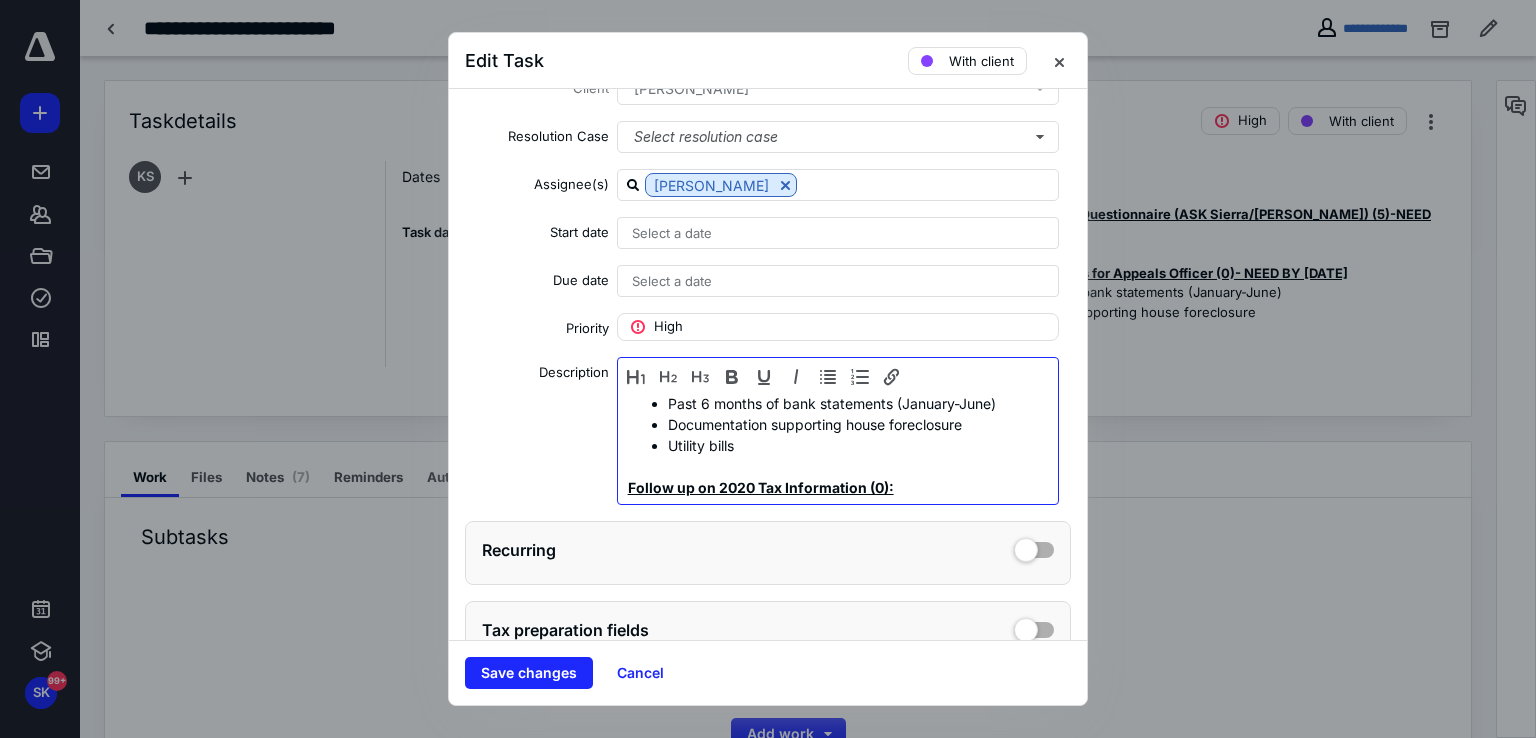 drag, startPoint x: 816, startPoint y: 491, endPoint x: 617, endPoint y: 477, distance: 199.49185 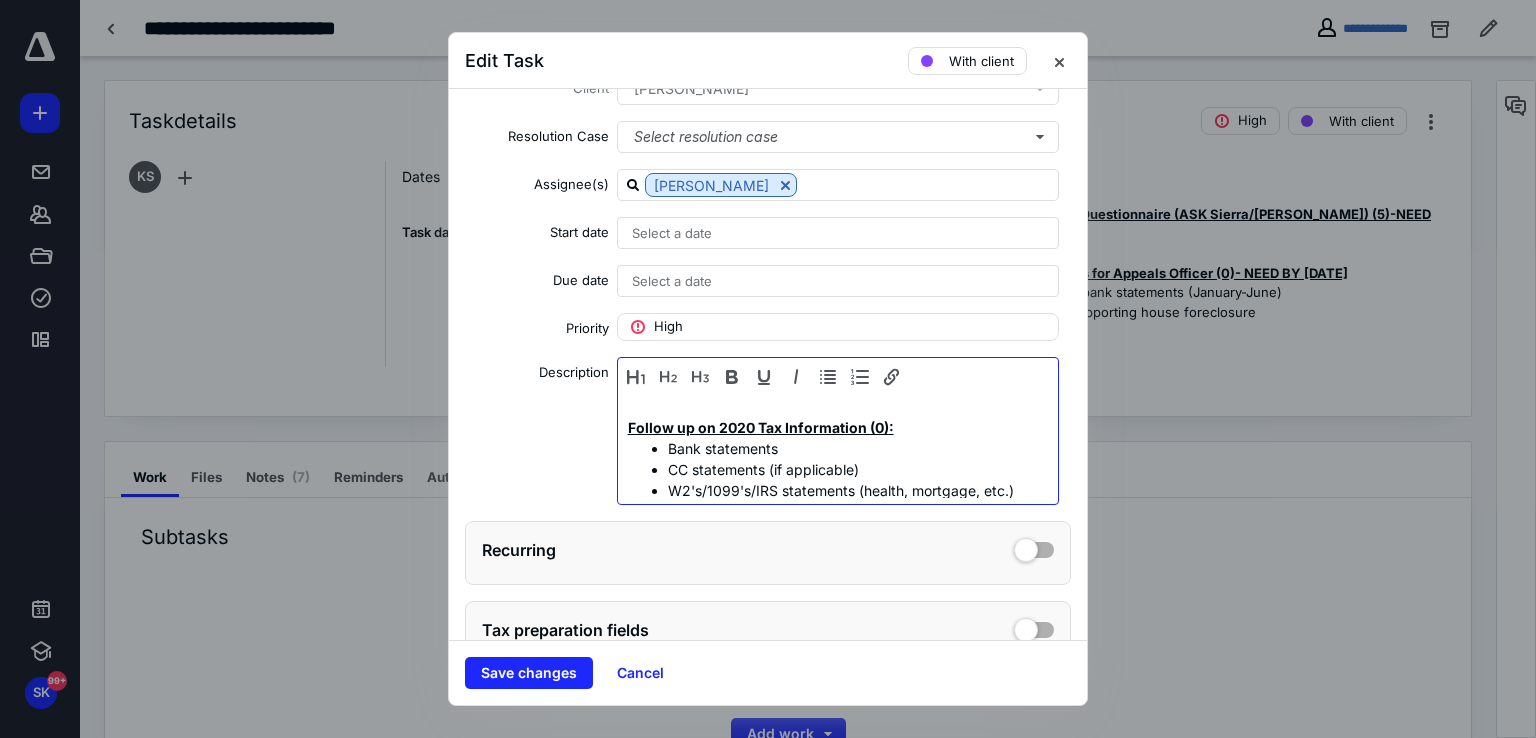 scroll, scrollTop: 210, scrollLeft: 0, axis: vertical 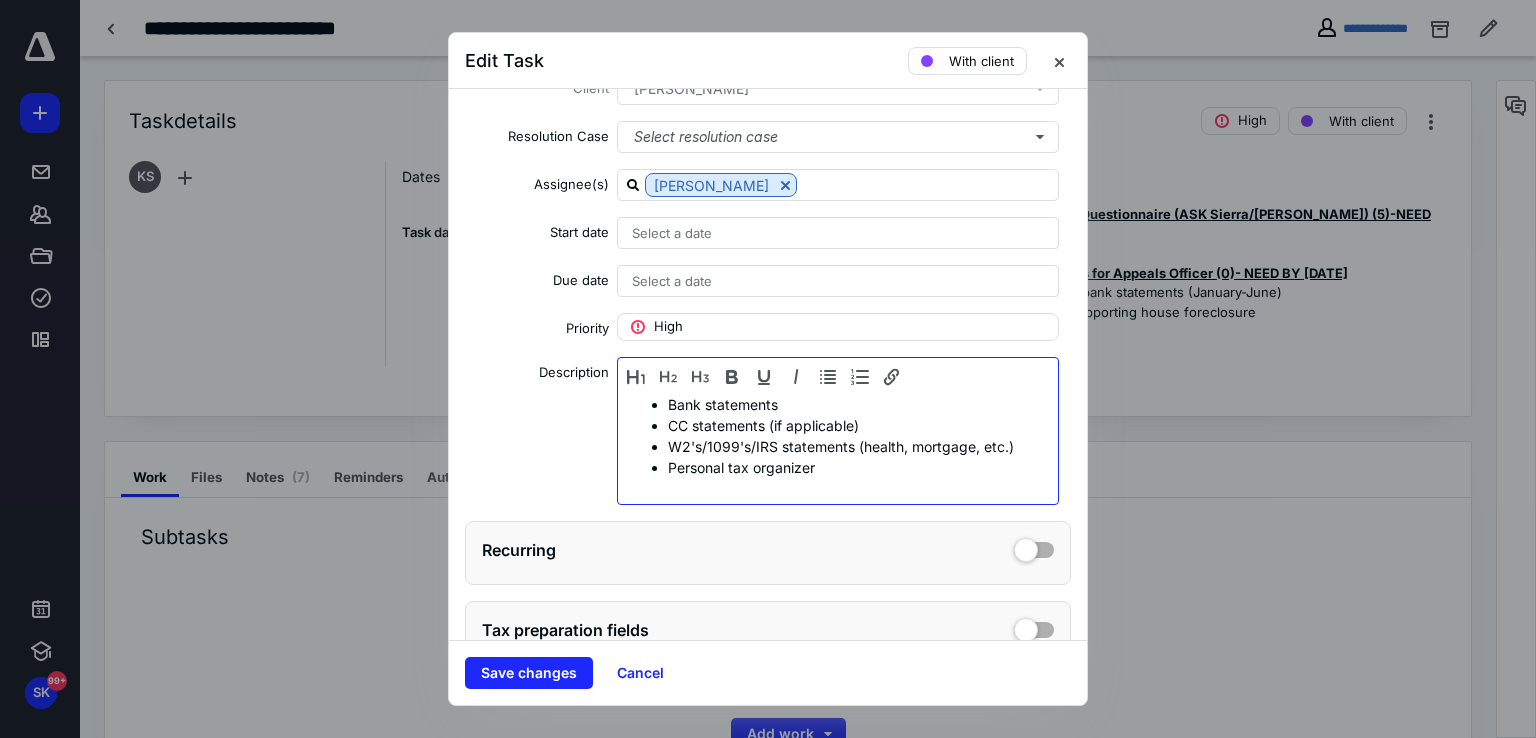 click on "Personal tax organizer" at bounding box center [853, 467] 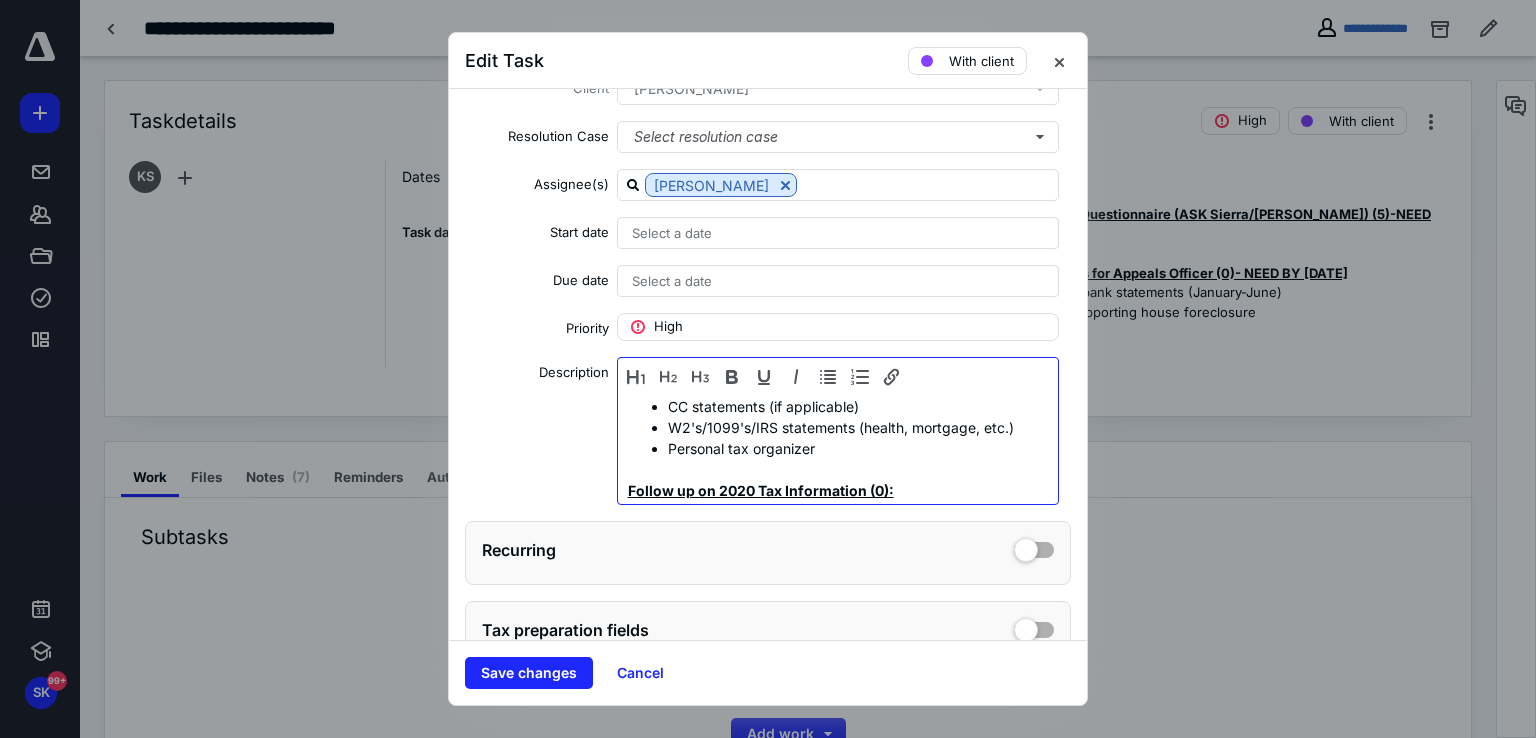 click on "Follow up on 2020 Tax Information (0):" at bounding box center [761, 490] 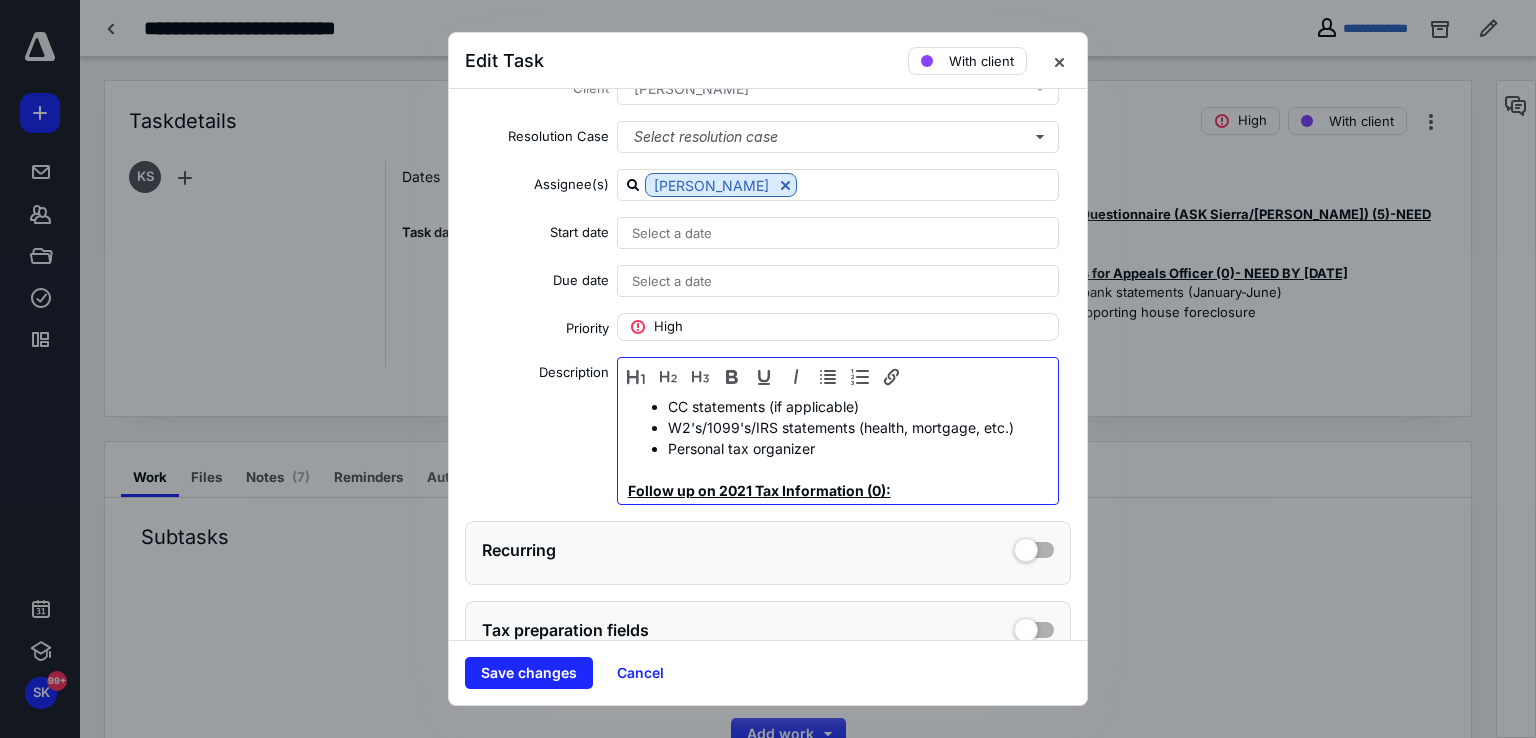 scroll, scrollTop: 336, scrollLeft: 0, axis: vertical 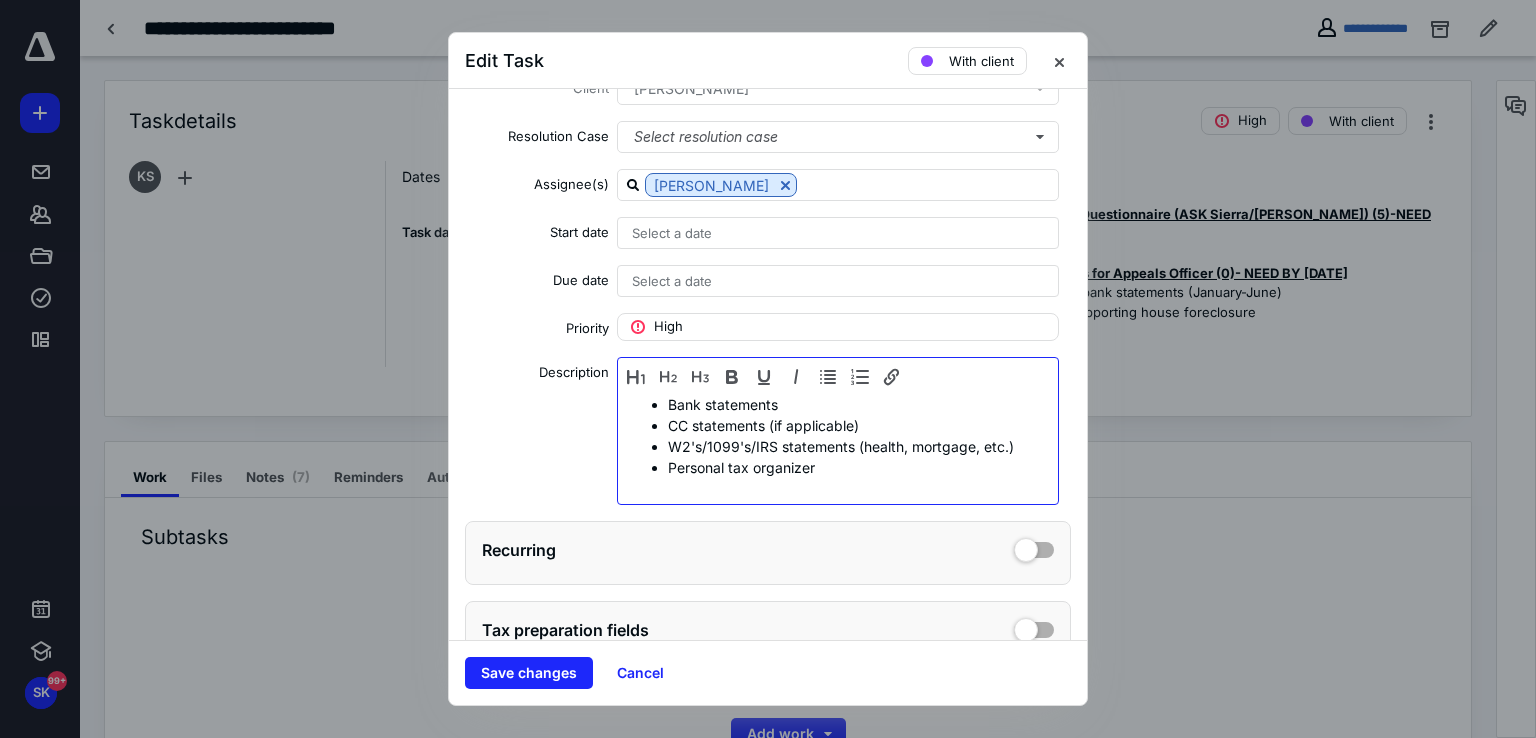 click on "Personal tax organizer" at bounding box center [853, 467] 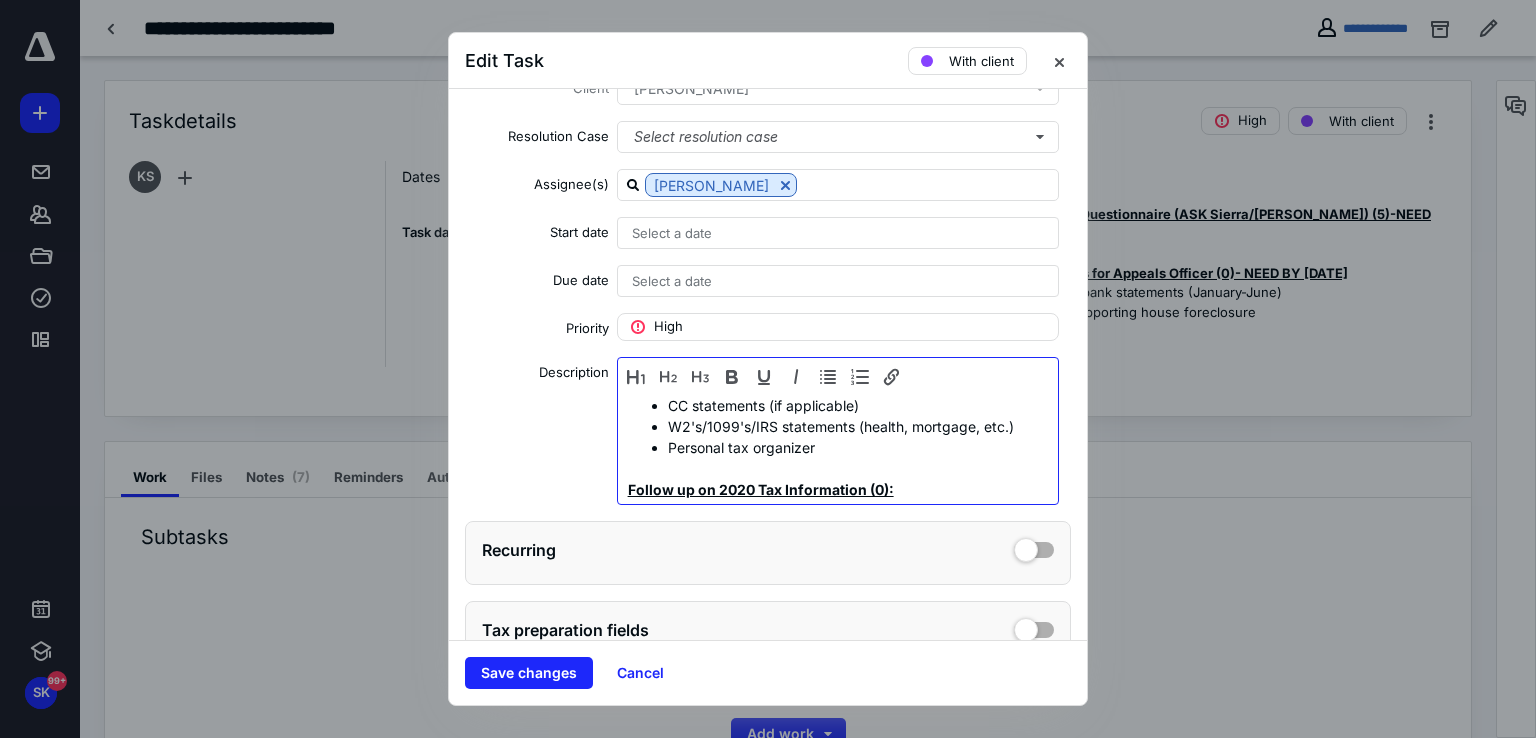 click on "Follow up on 2020 Tax Information (0):" at bounding box center (761, 489) 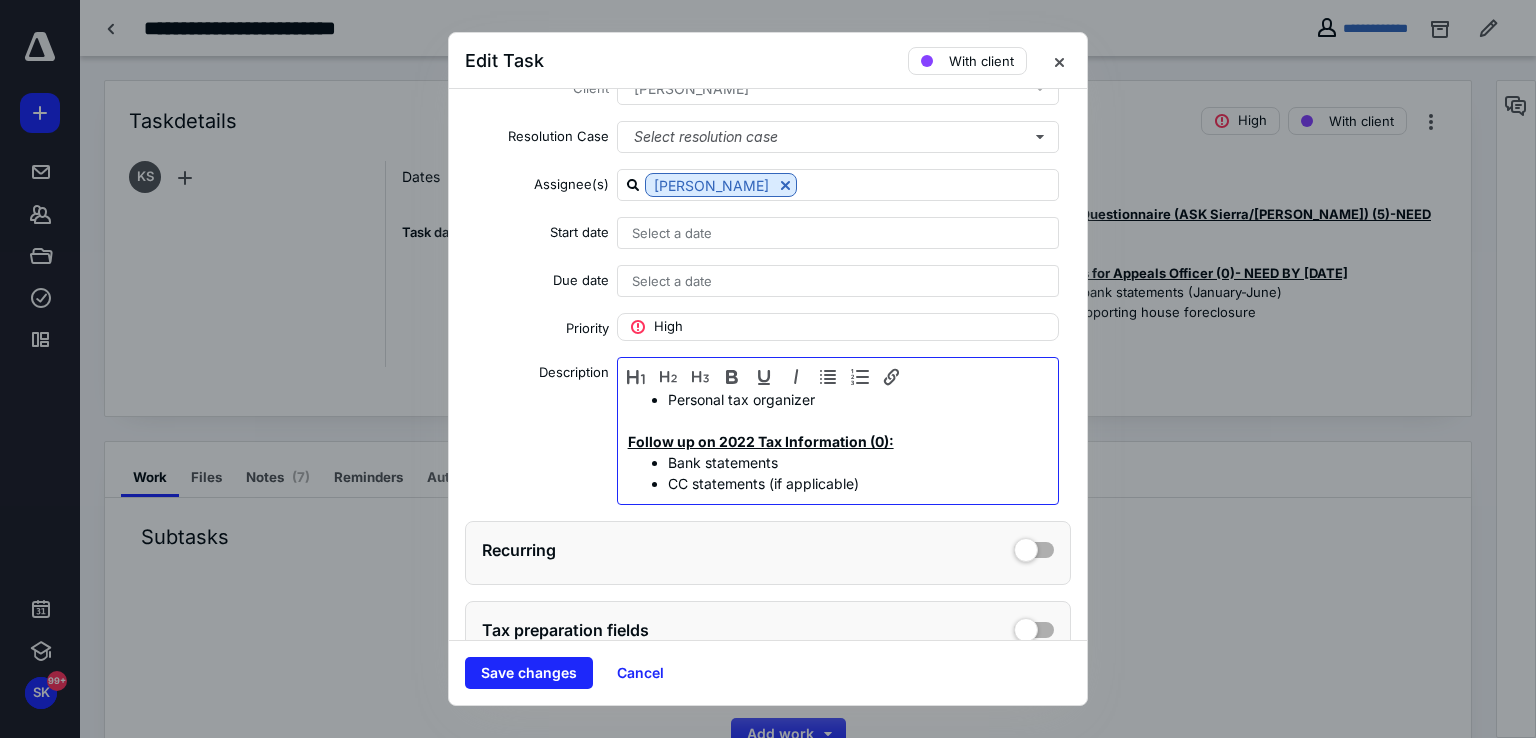 scroll, scrollTop: 462, scrollLeft: 0, axis: vertical 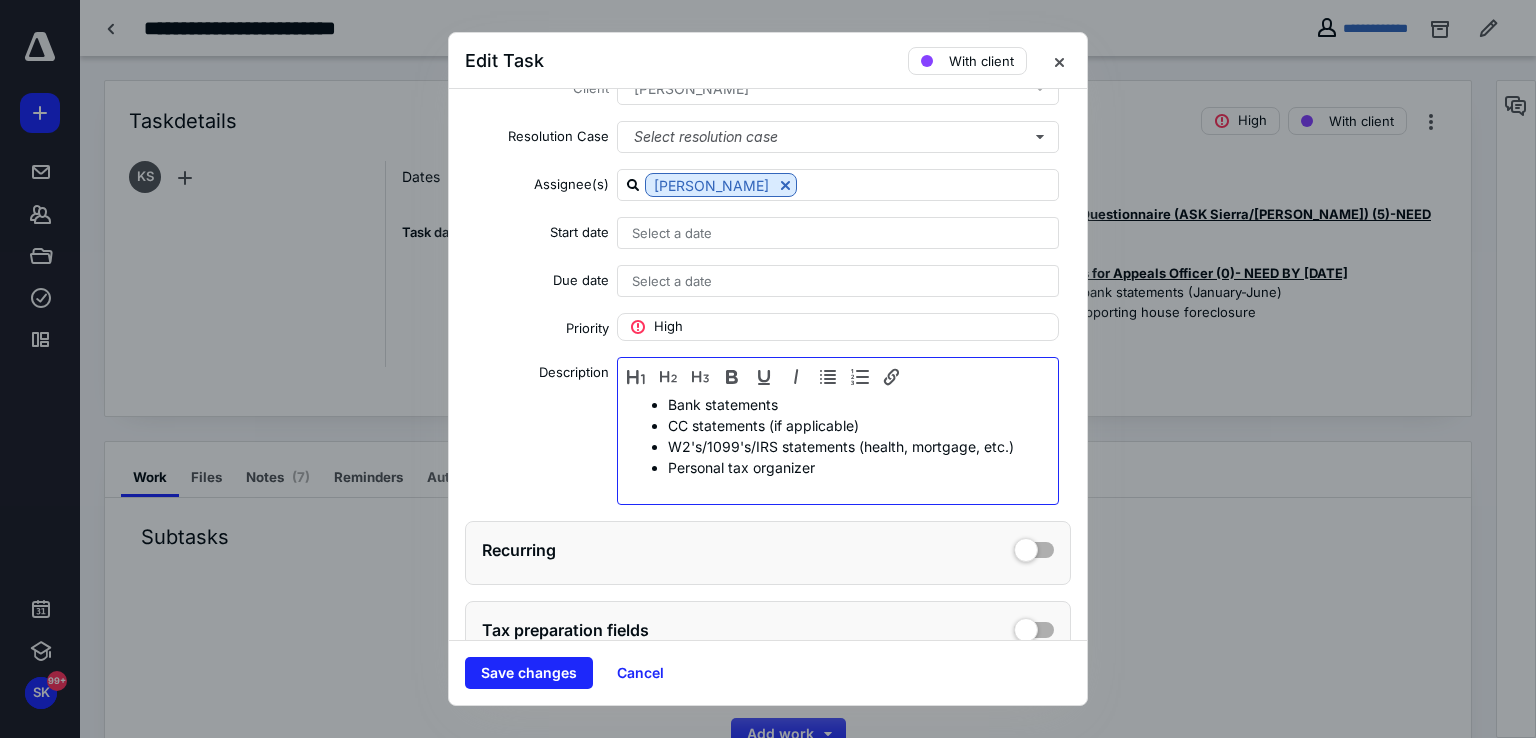 click on "Personal tax organizer" at bounding box center (853, 467) 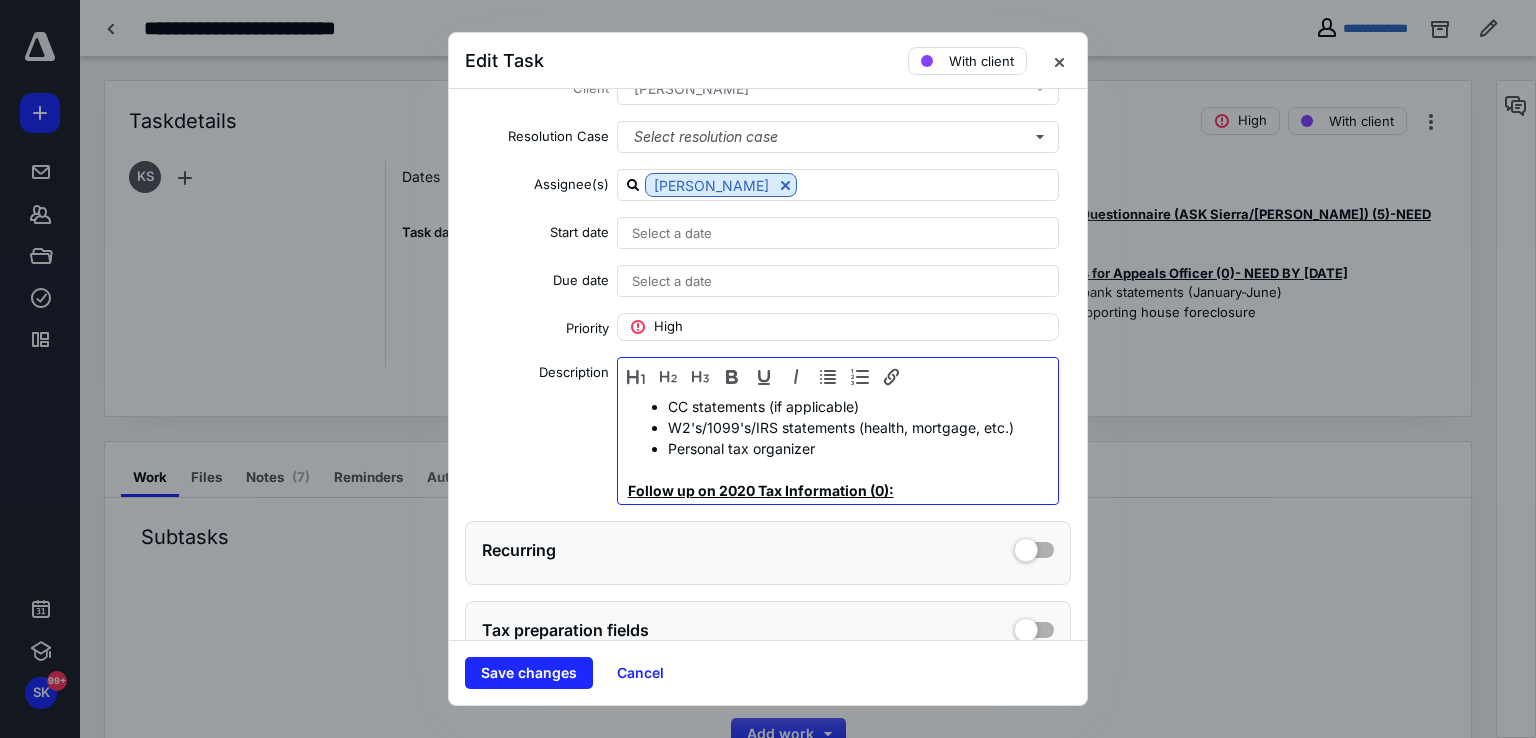 click on "Follow up on 2020 Tax Information (0):" at bounding box center [761, 490] 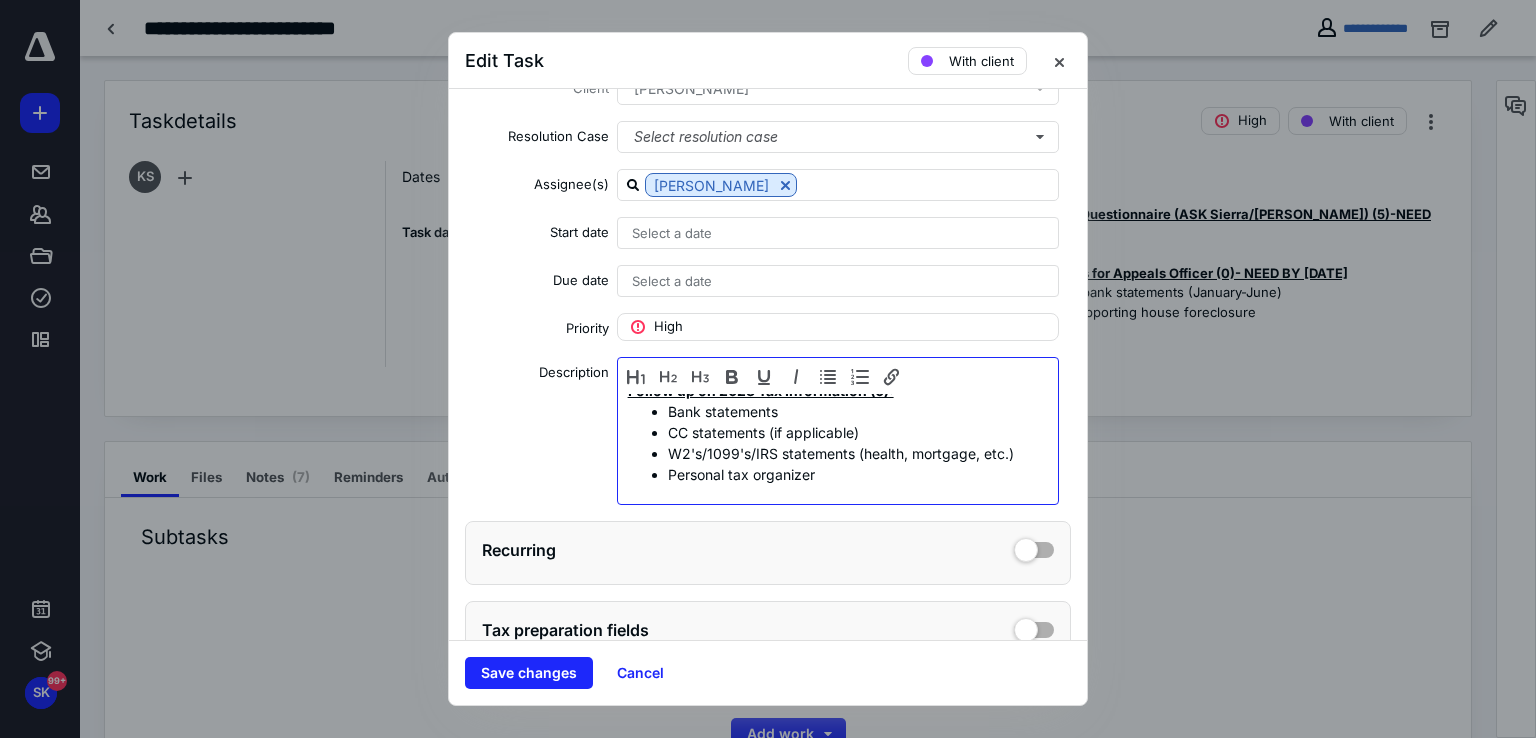 scroll, scrollTop: 588, scrollLeft: 0, axis: vertical 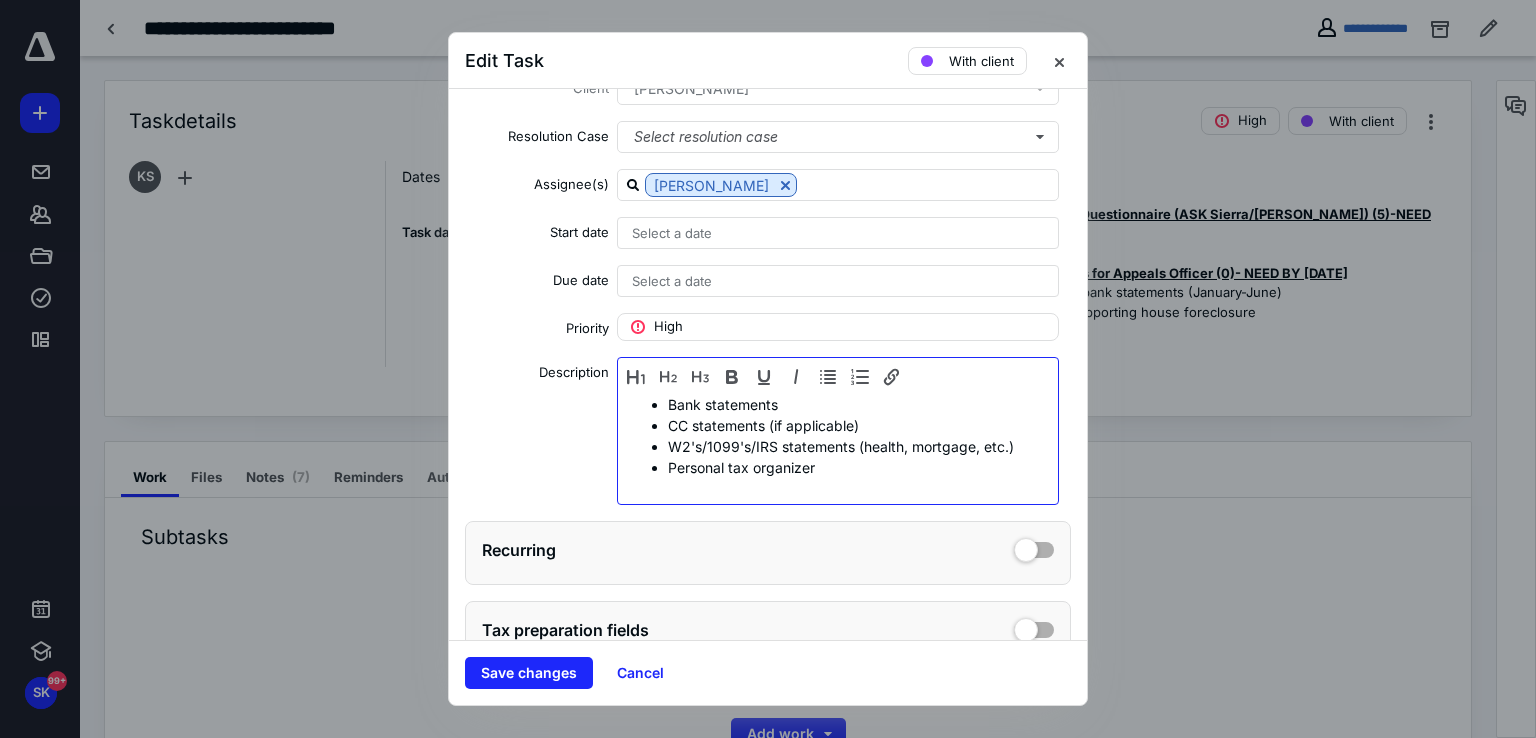 click on "Personal tax organizer" at bounding box center [853, 467] 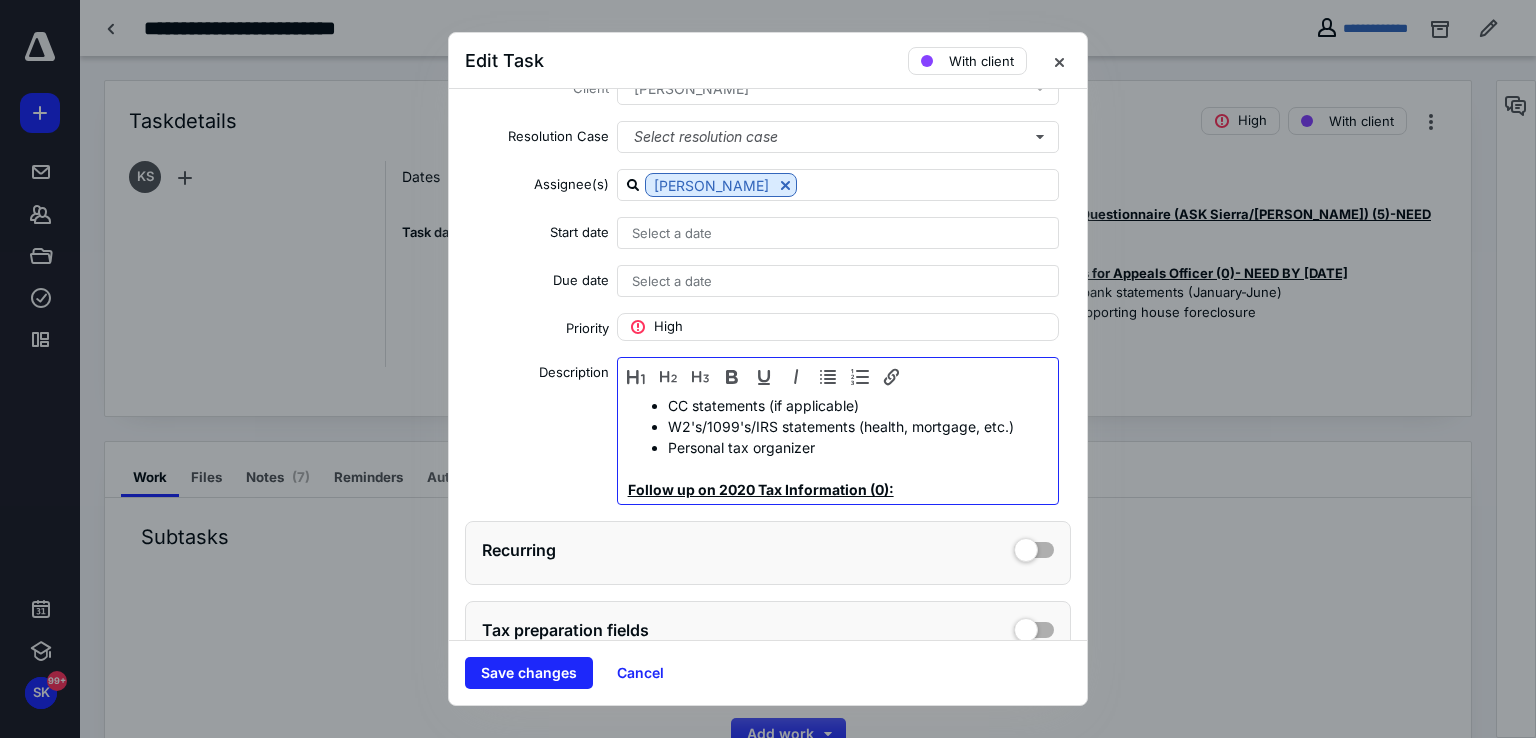 click on "Follow up on 2020 Tax Information (0):" at bounding box center [761, 489] 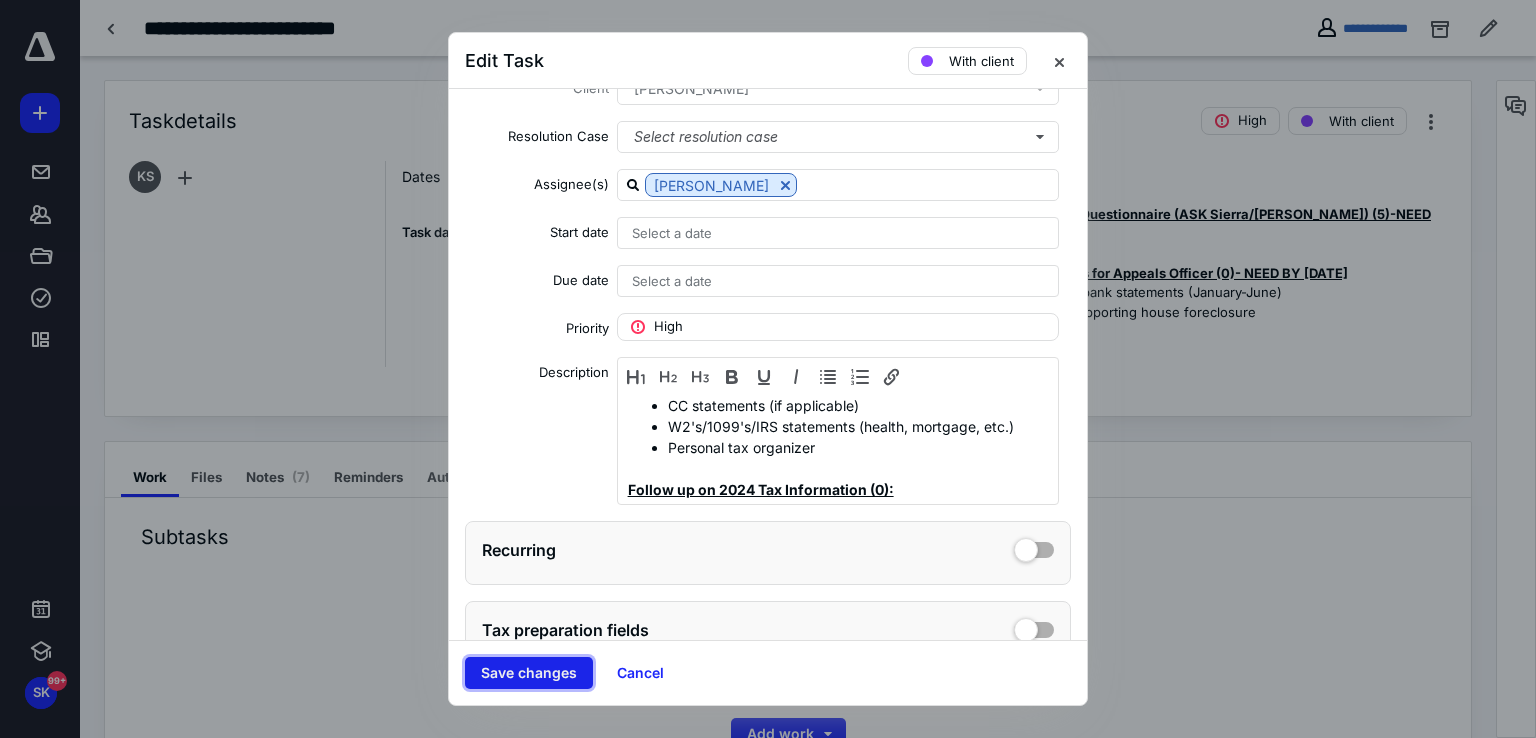 click on "Save changes" at bounding box center [529, 673] 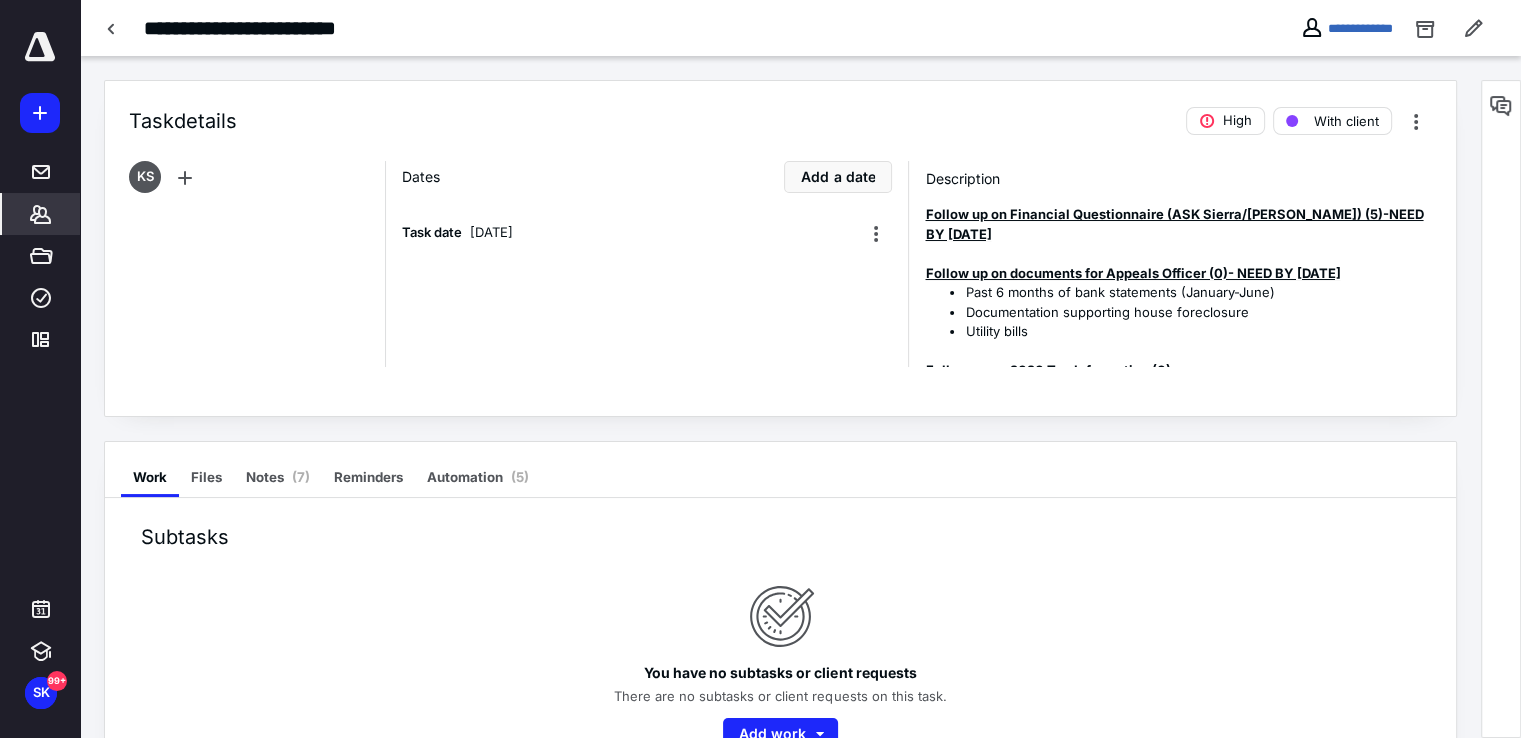click 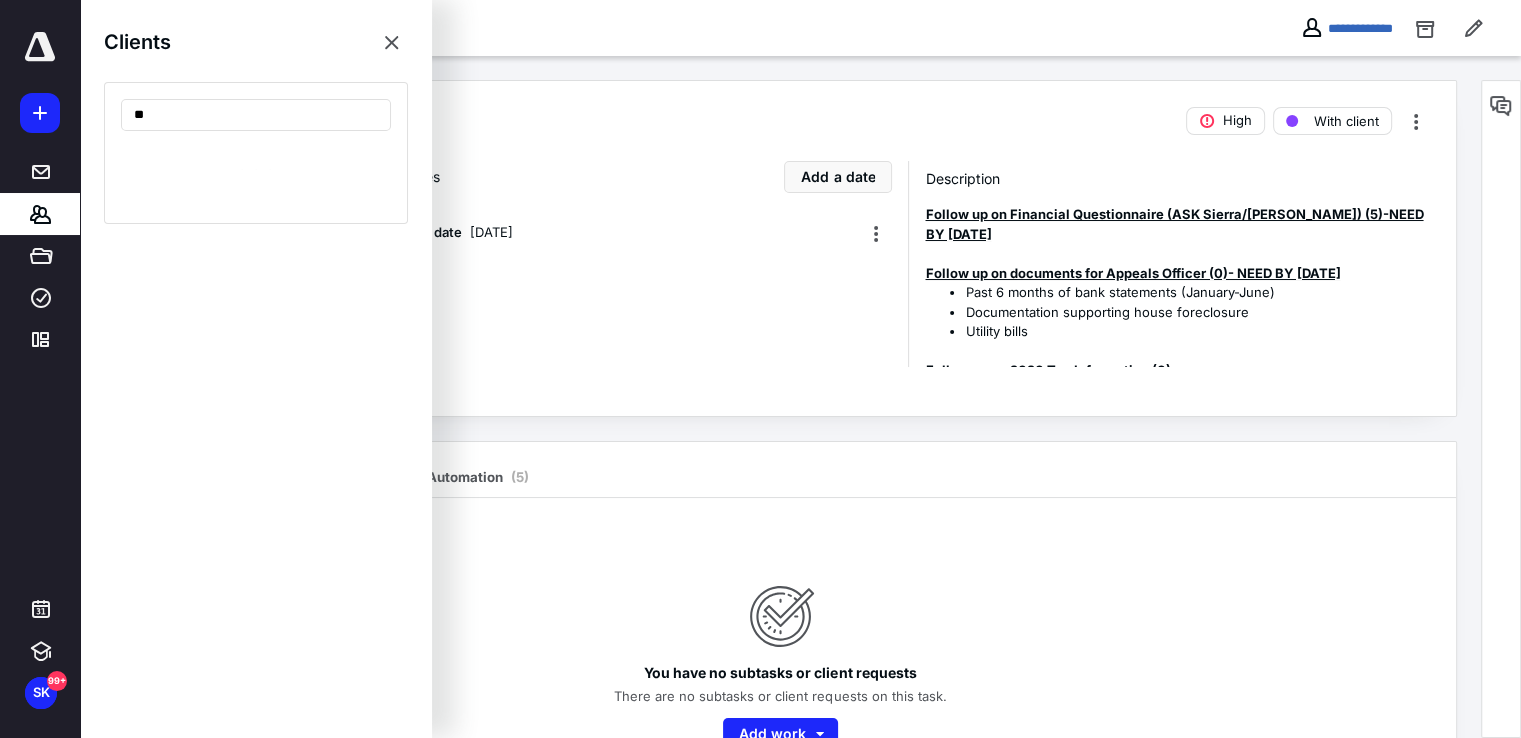 type on "*" 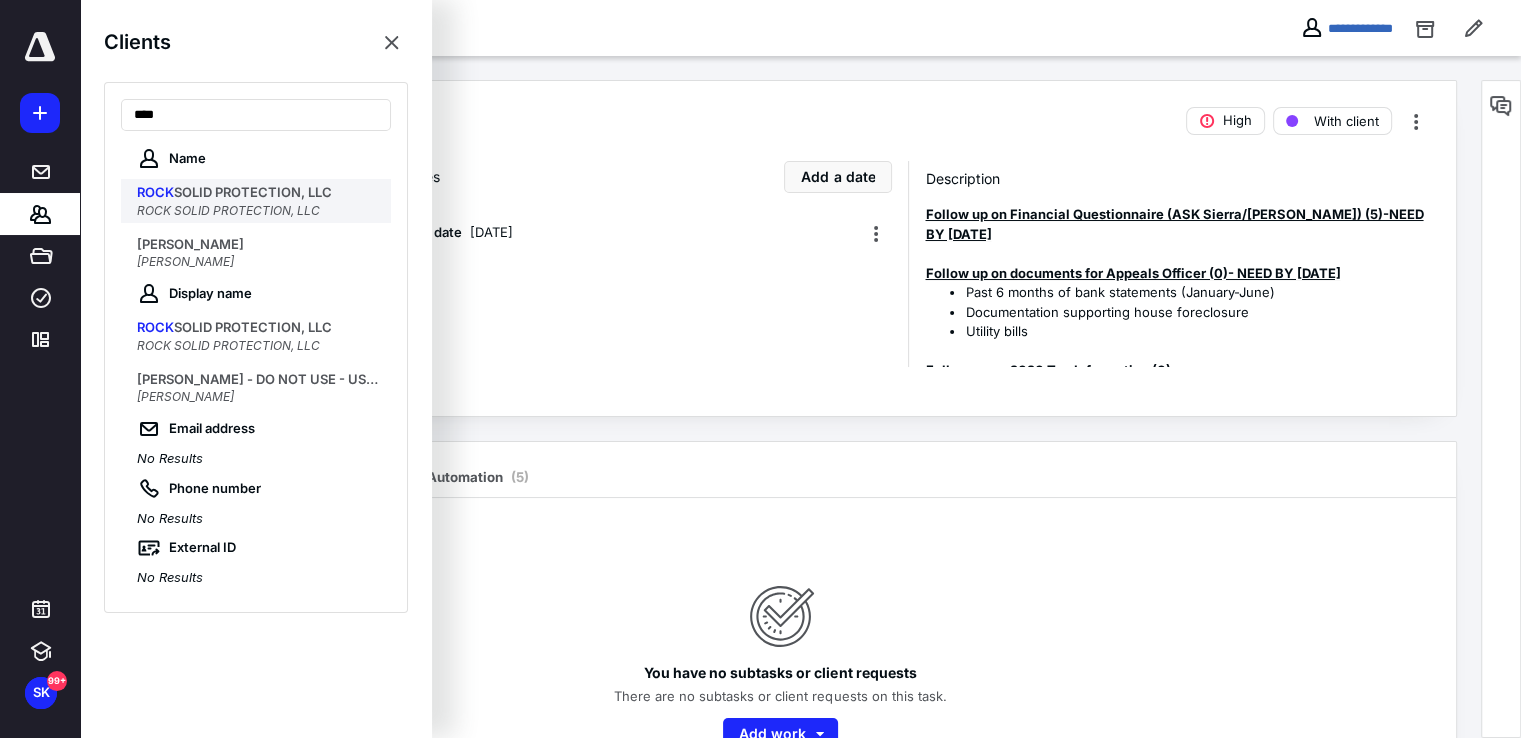 type on "****" 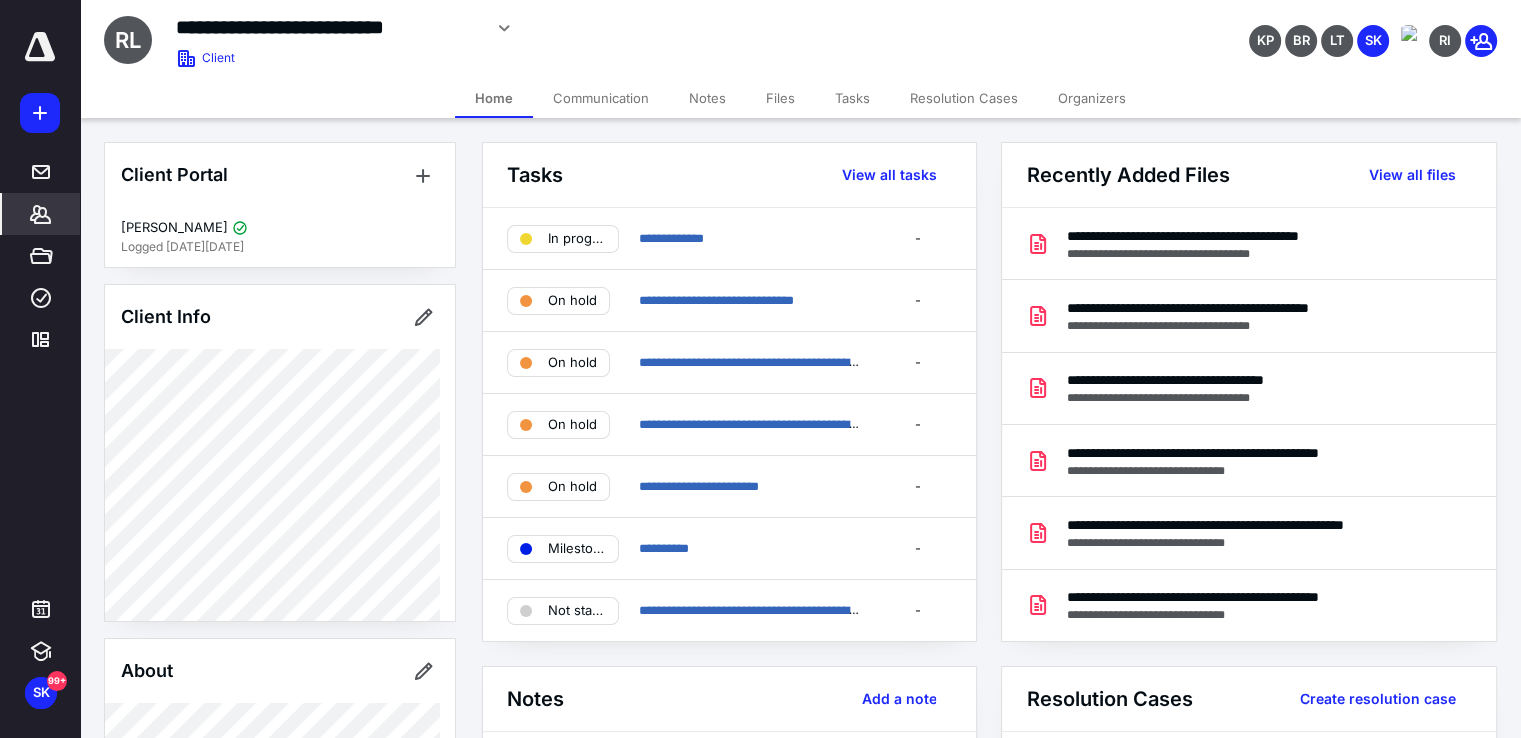 click on "Tasks" at bounding box center [852, 98] 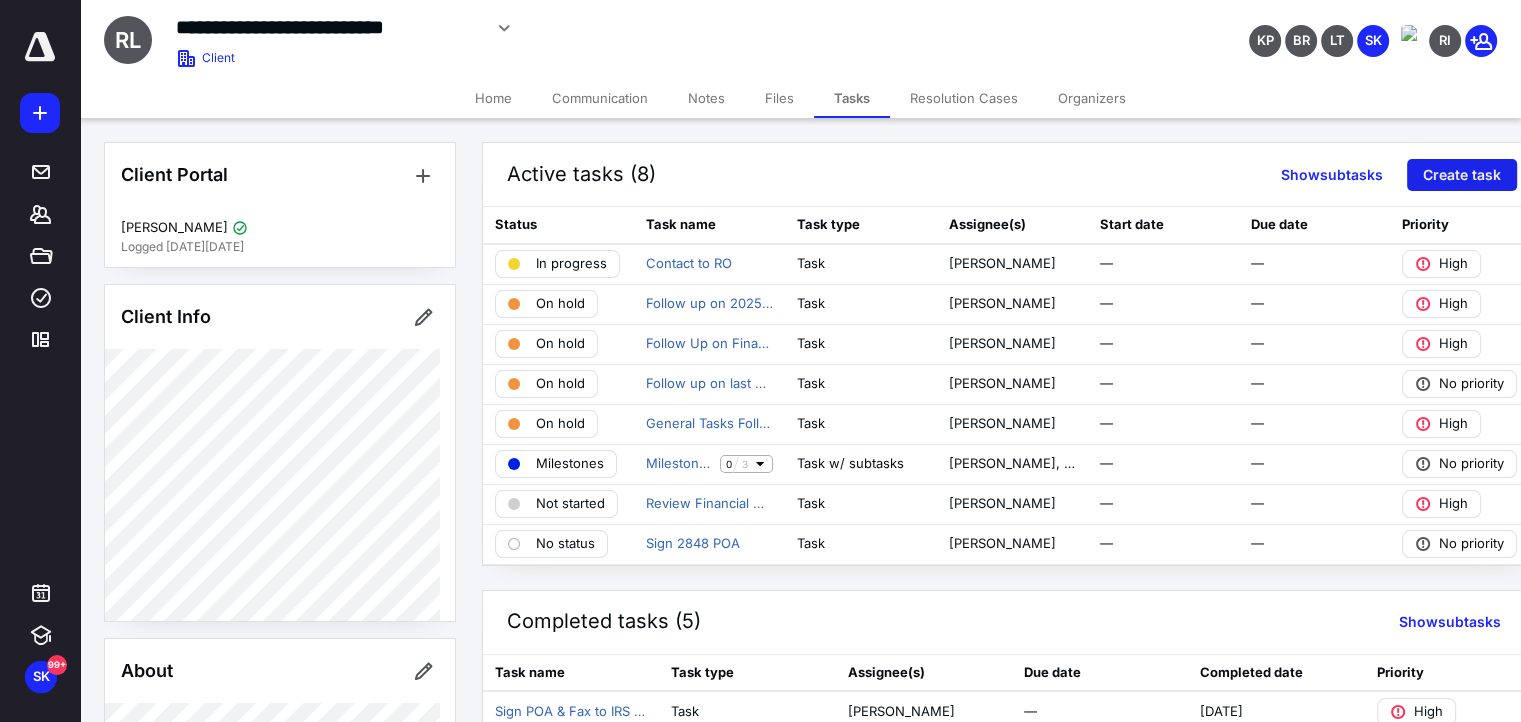 click on "Create task" at bounding box center [1462, 175] 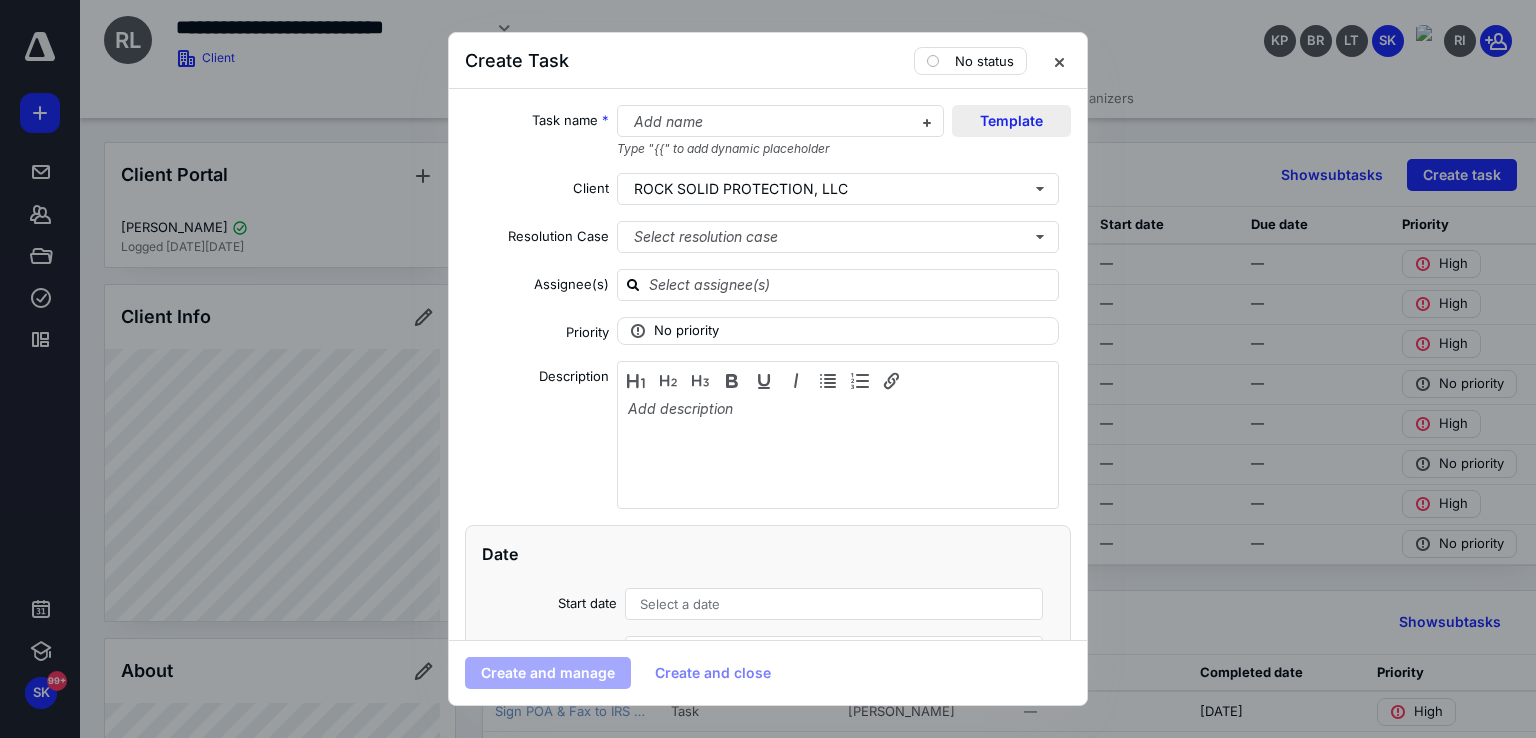 click on "Template" at bounding box center [1011, 121] 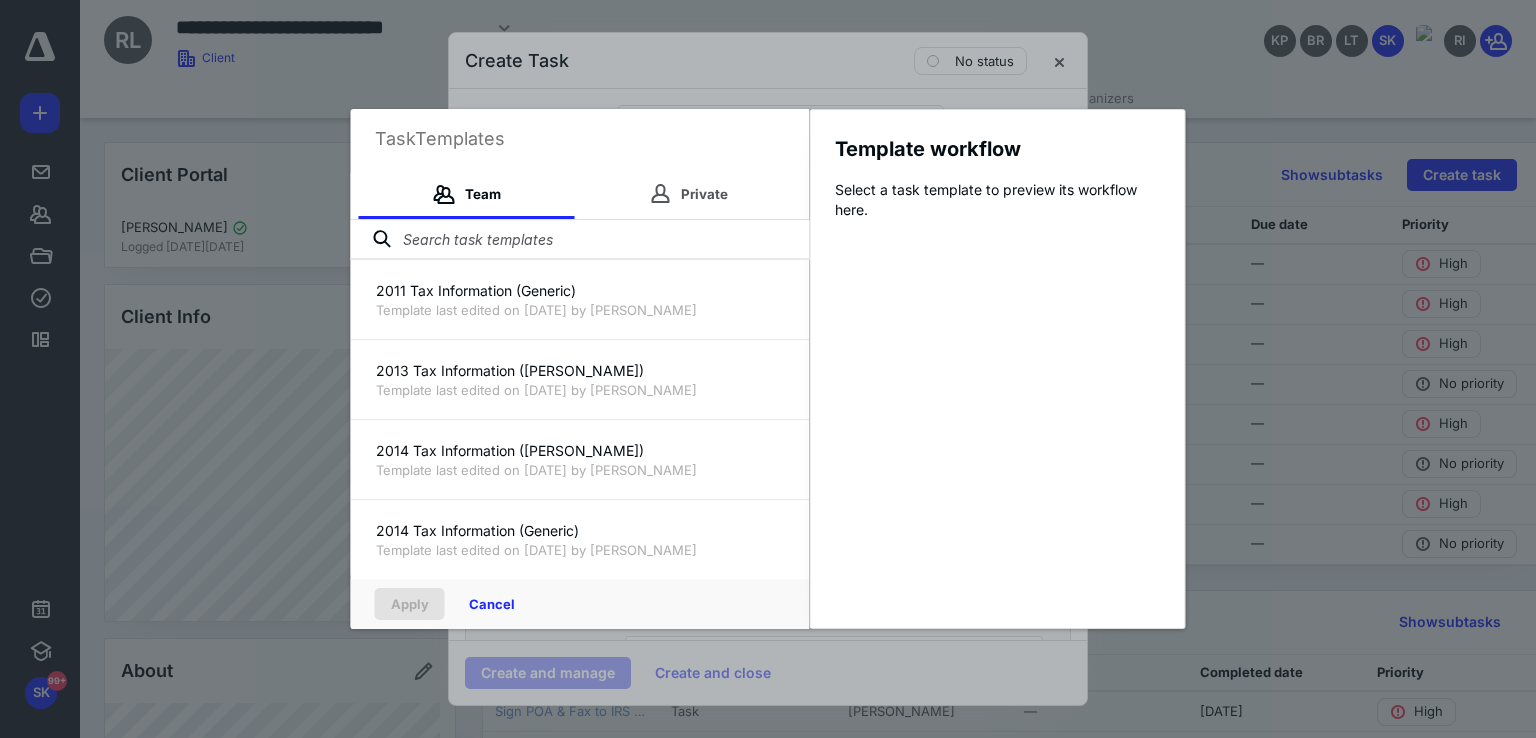 click at bounding box center (580, 240) 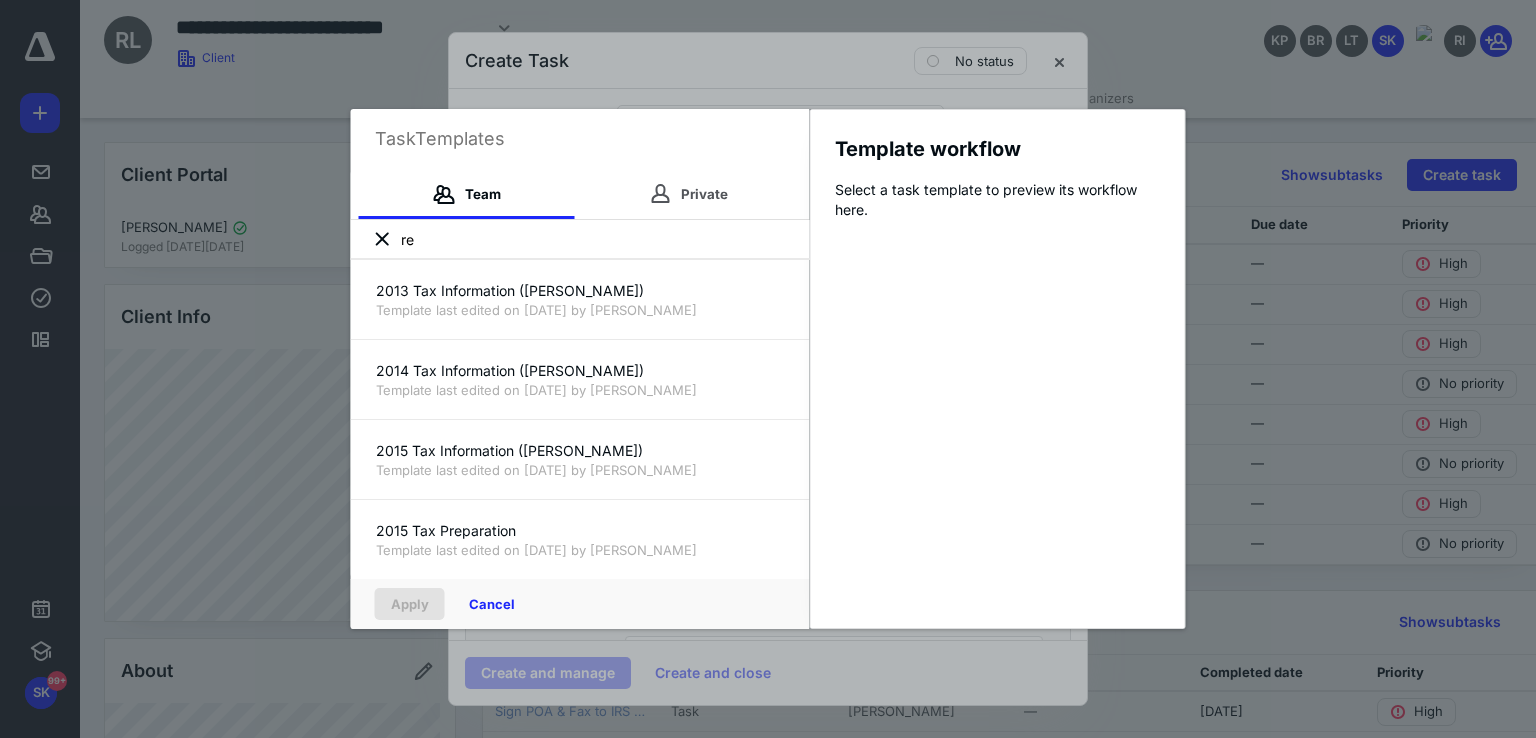 type on "r" 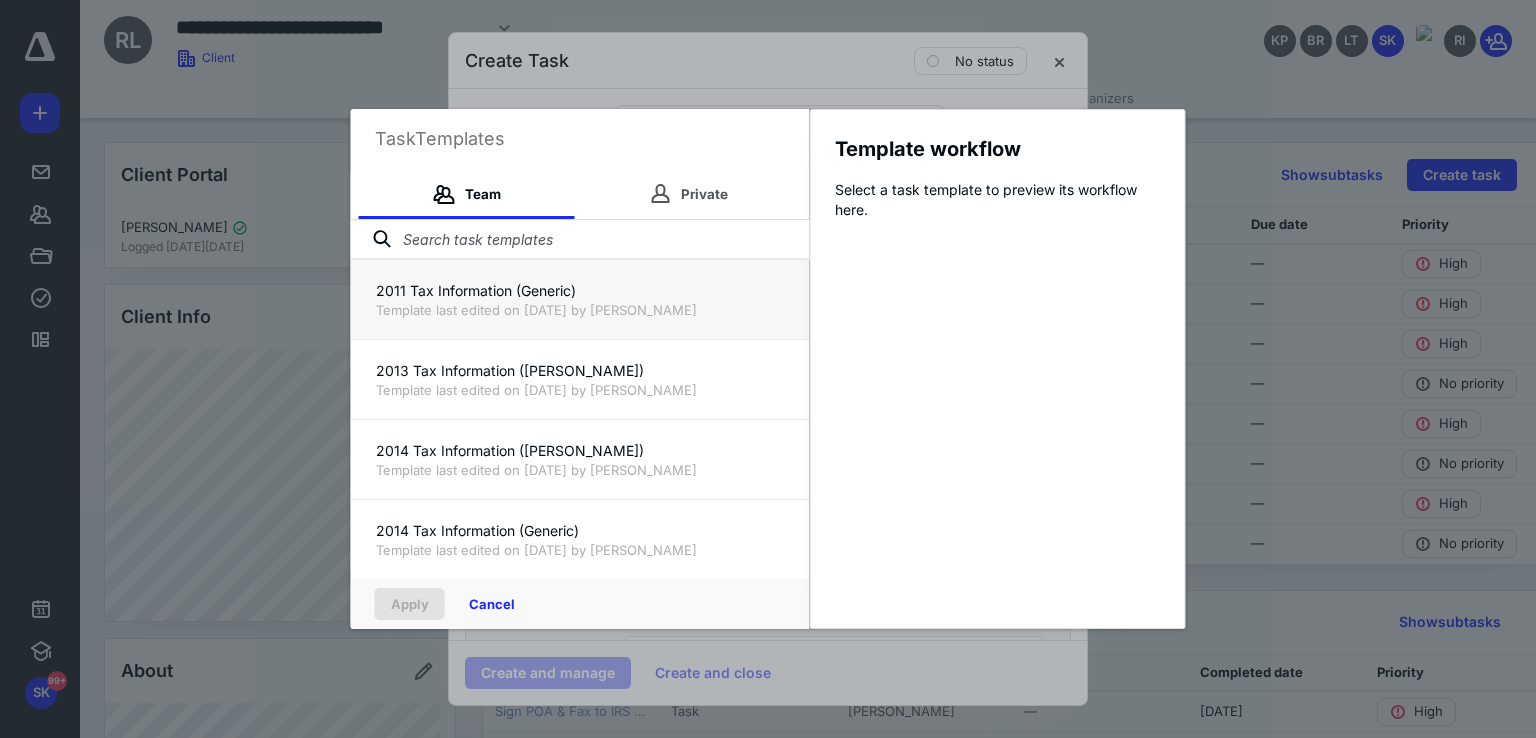 type on "v" 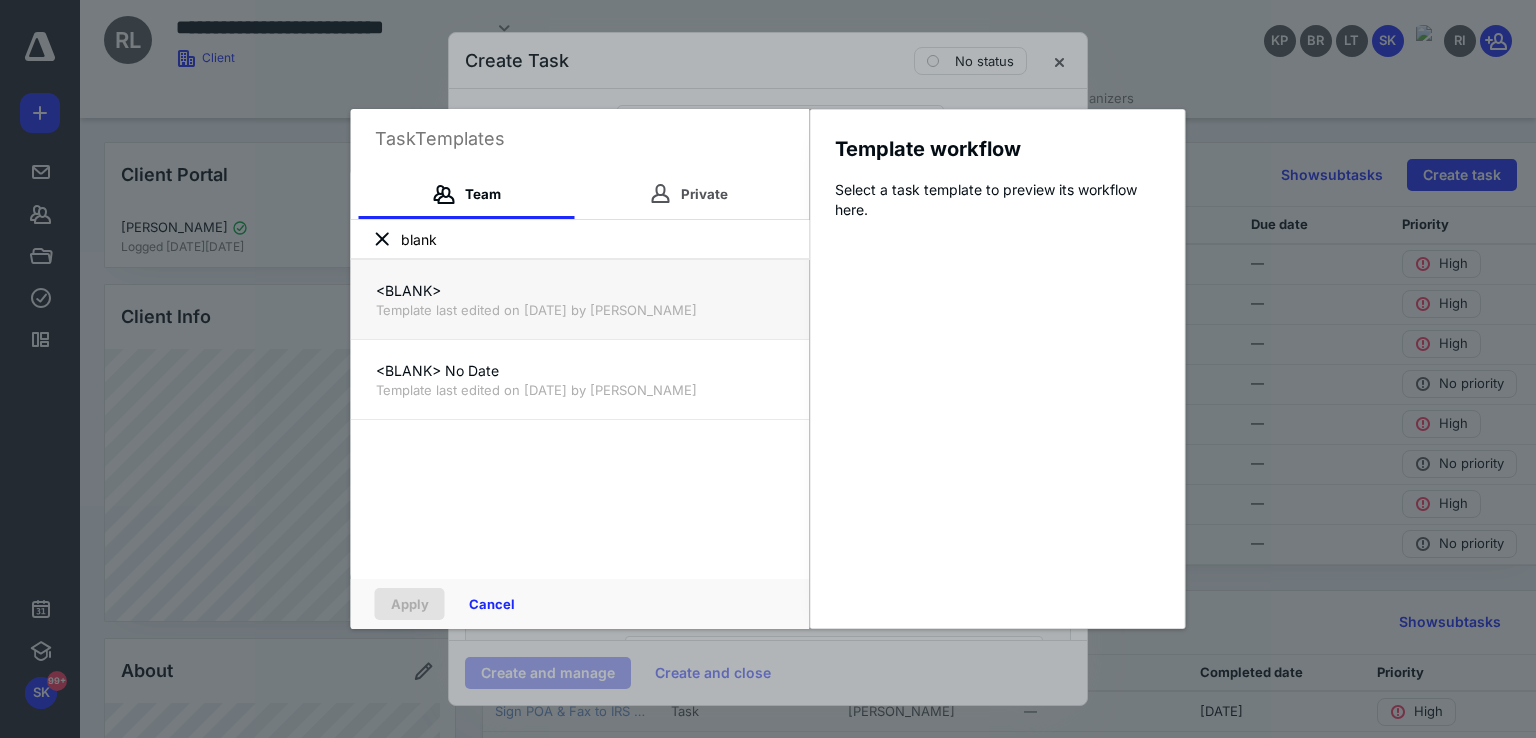 type on "blank" 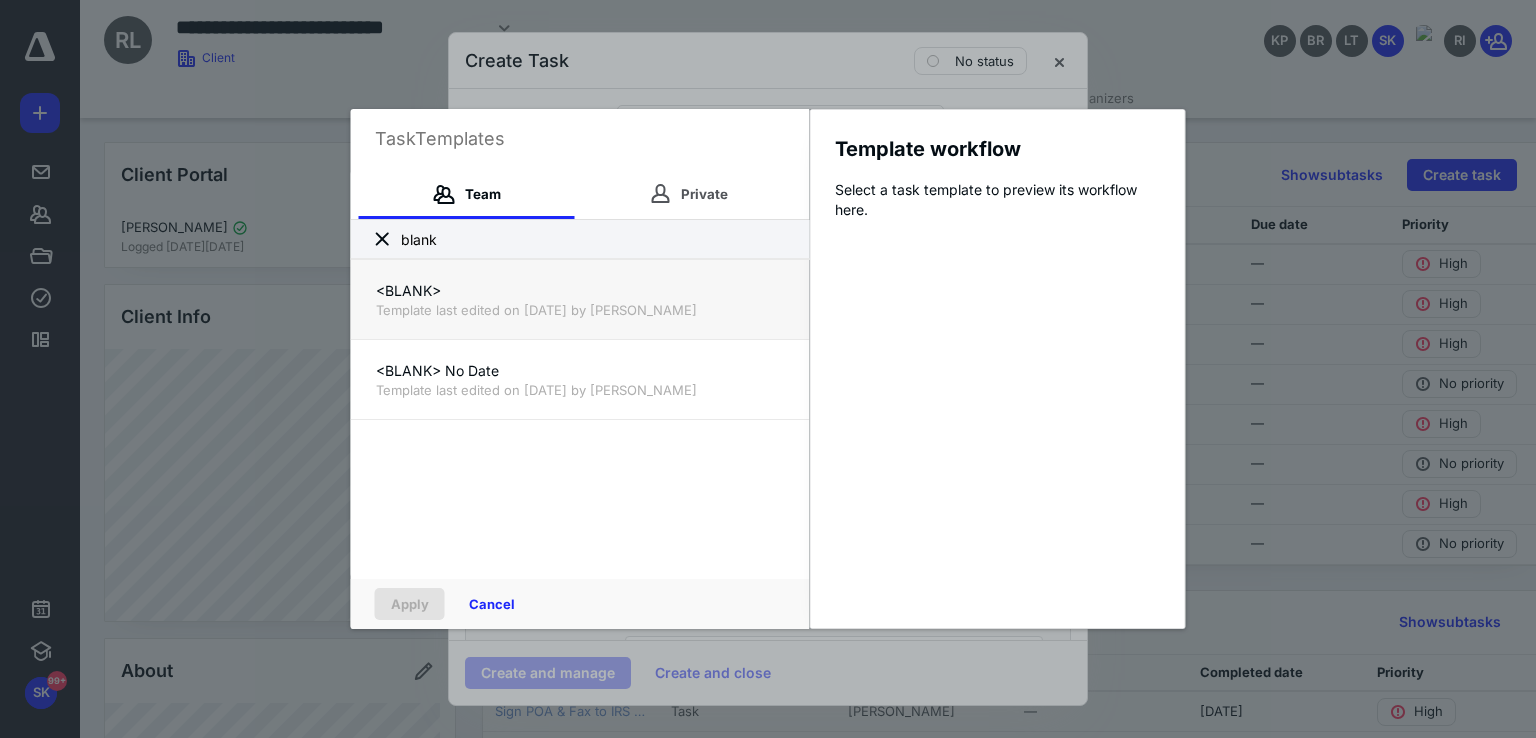 click on "Template last edited on 9/13/2023 by Todd Miramon" at bounding box center (580, 310) 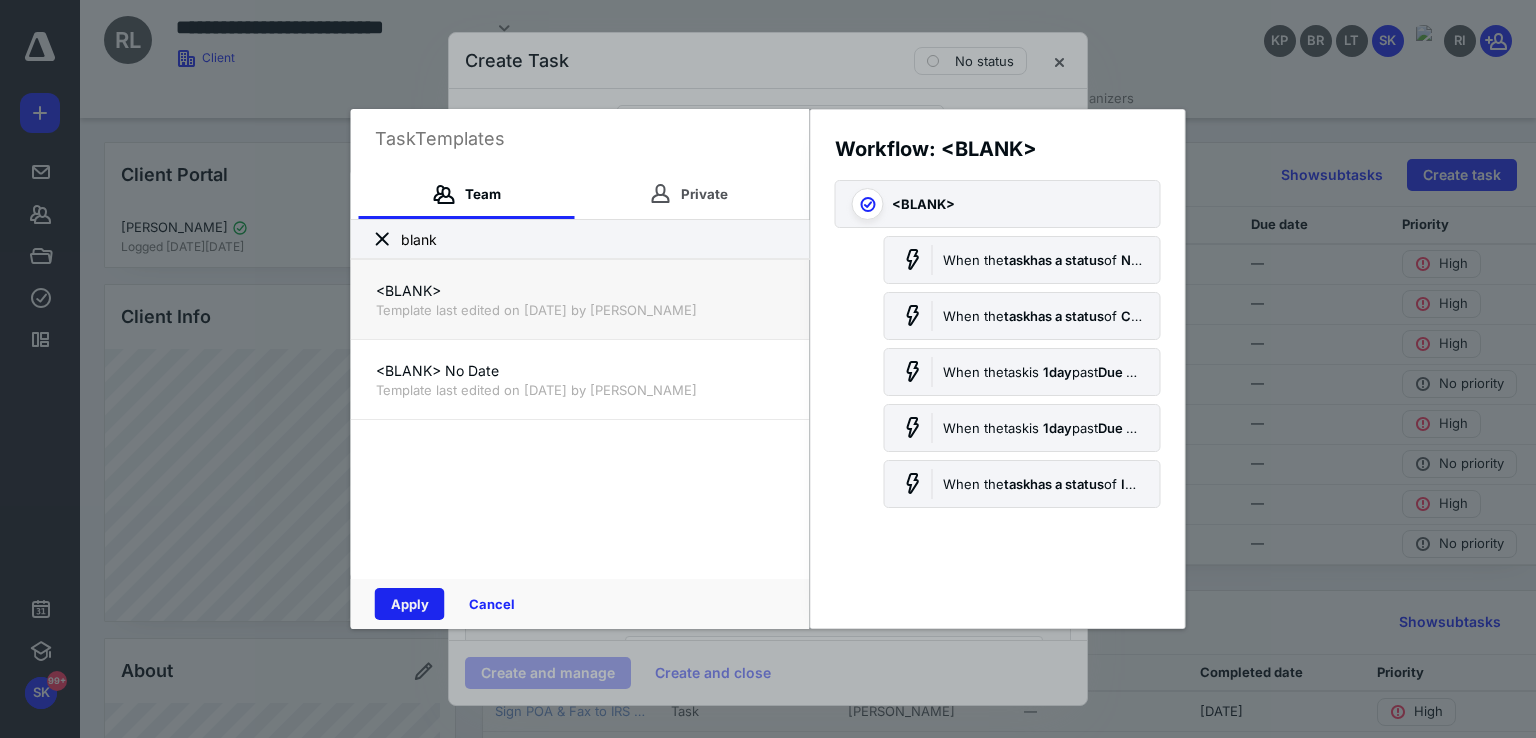 click on "Apply" at bounding box center [410, 604] 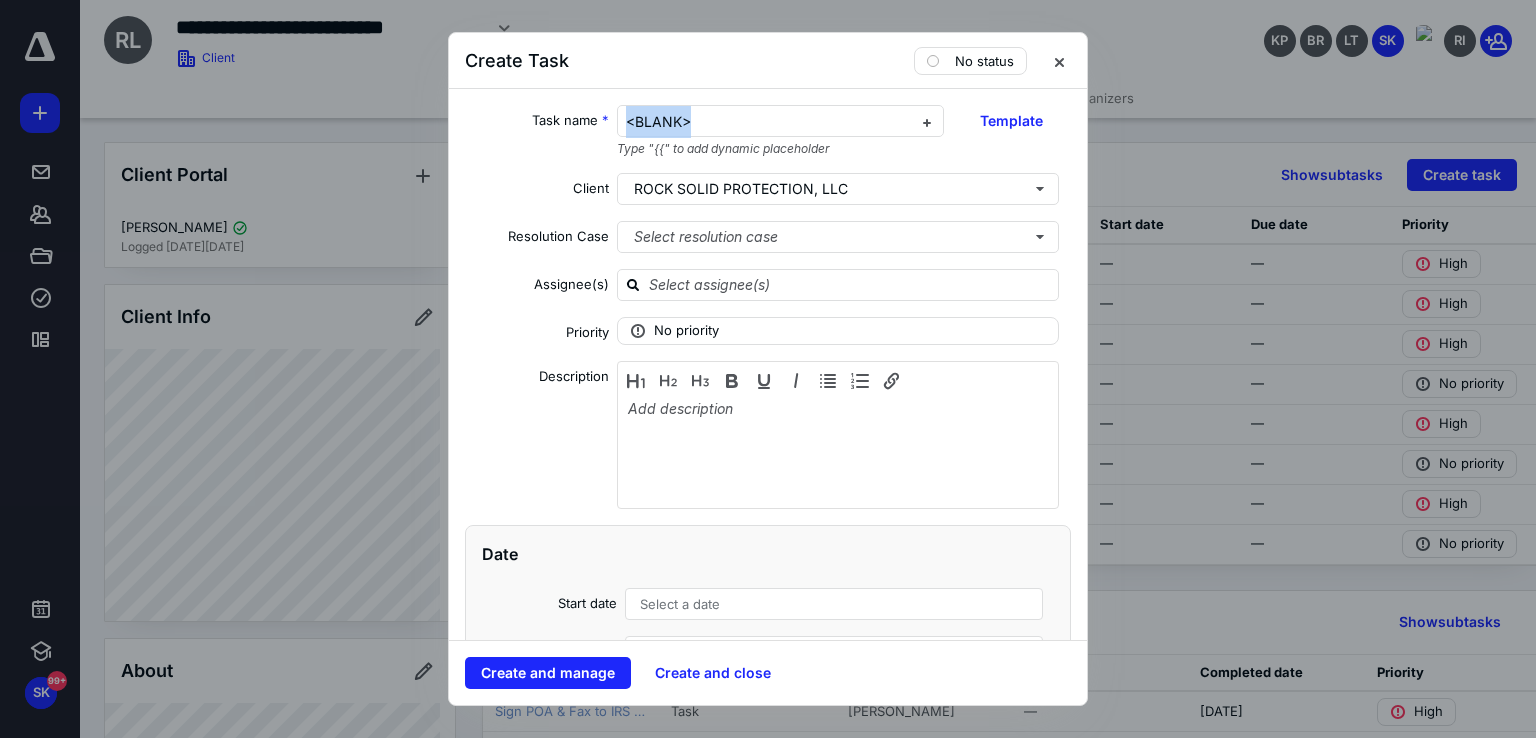 drag, startPoint x: 608, startPoint y: 123, endPoint x: 598, endPoint y: 121, distance: 10.198039 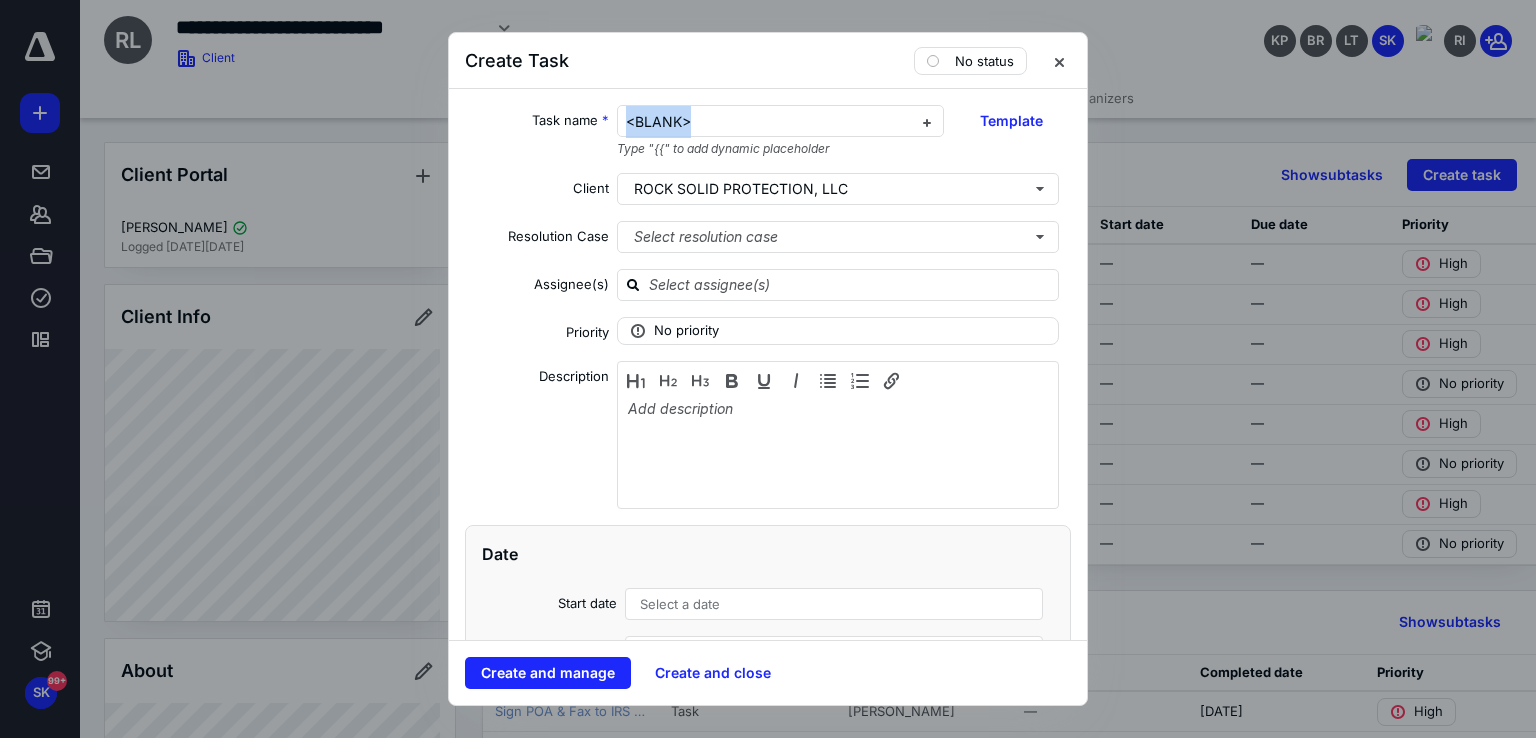 click on "Task name   * <BLANK> Type "{{" to add dynamic placeholder Template" at bounding box center (768, 131) 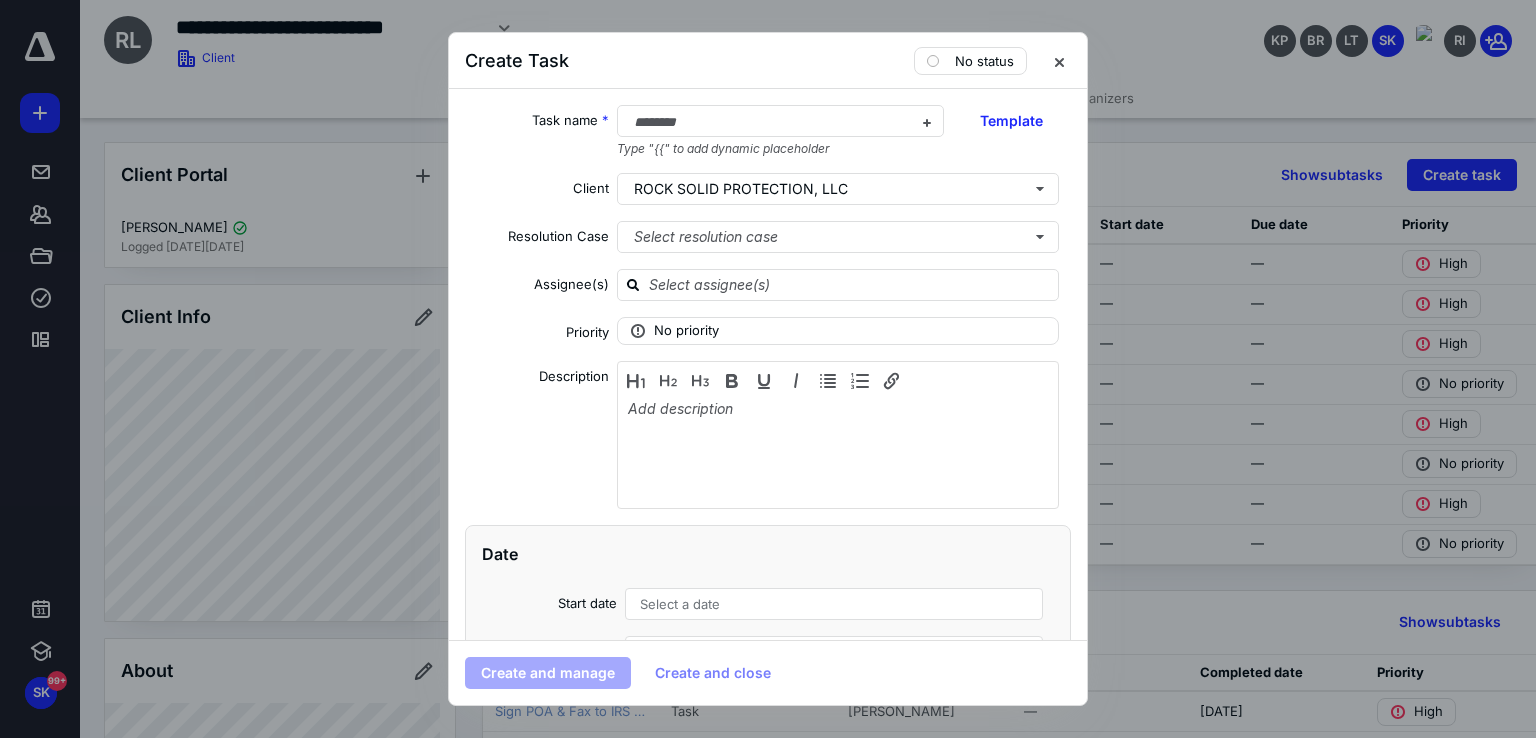 type 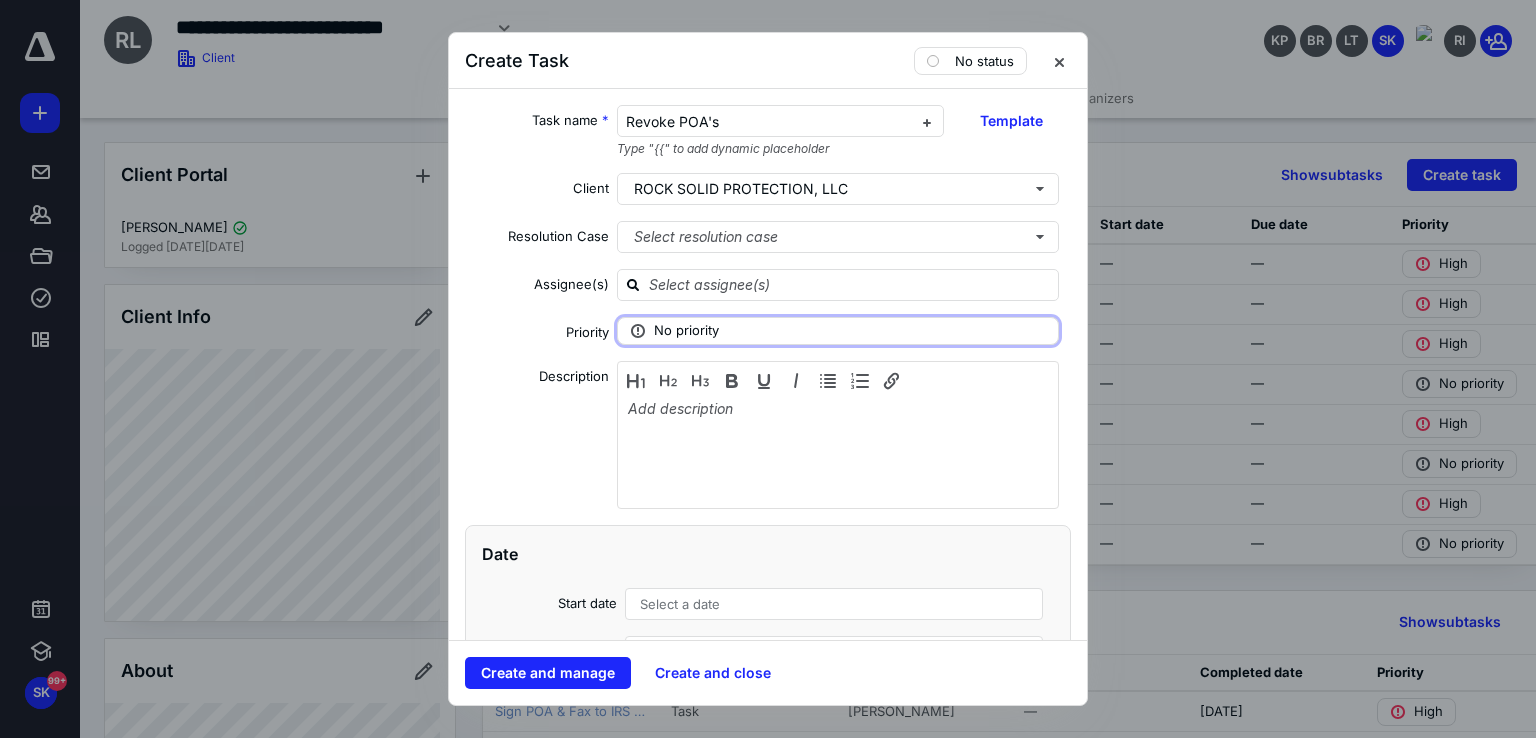 click on "No priority" at bounding box center [686, 331] 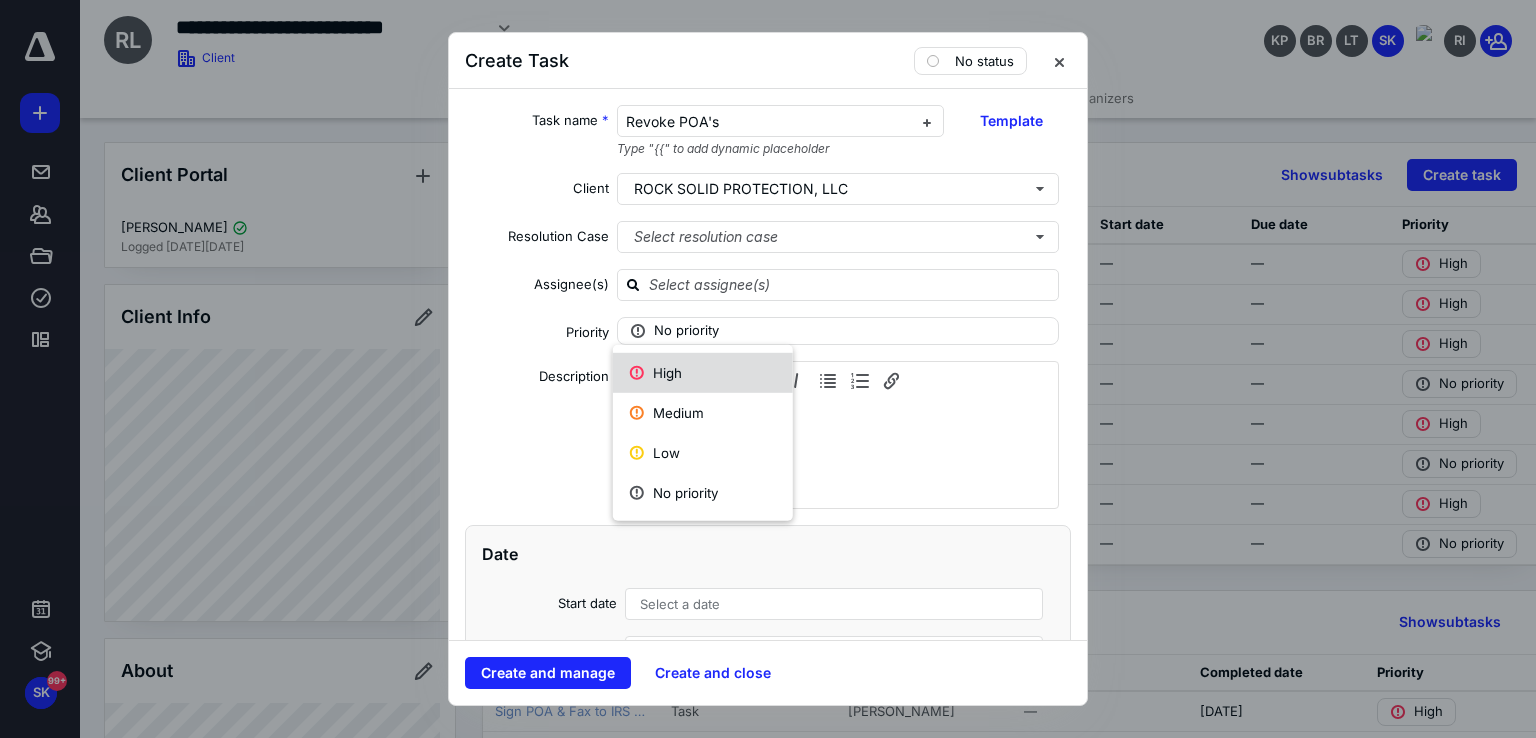 click on "High" at bounding box center [703, 373] 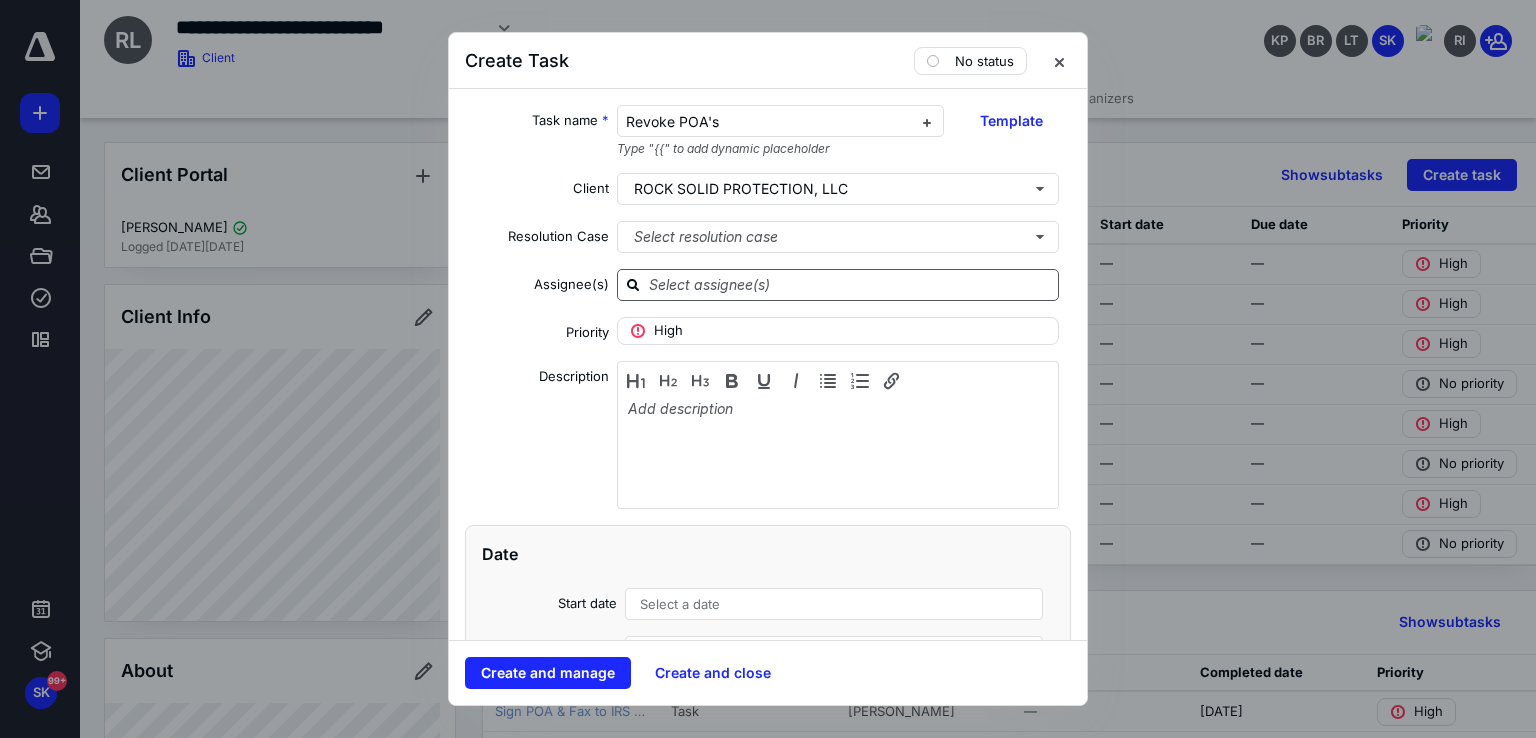 click at bounding box center (850, 284) 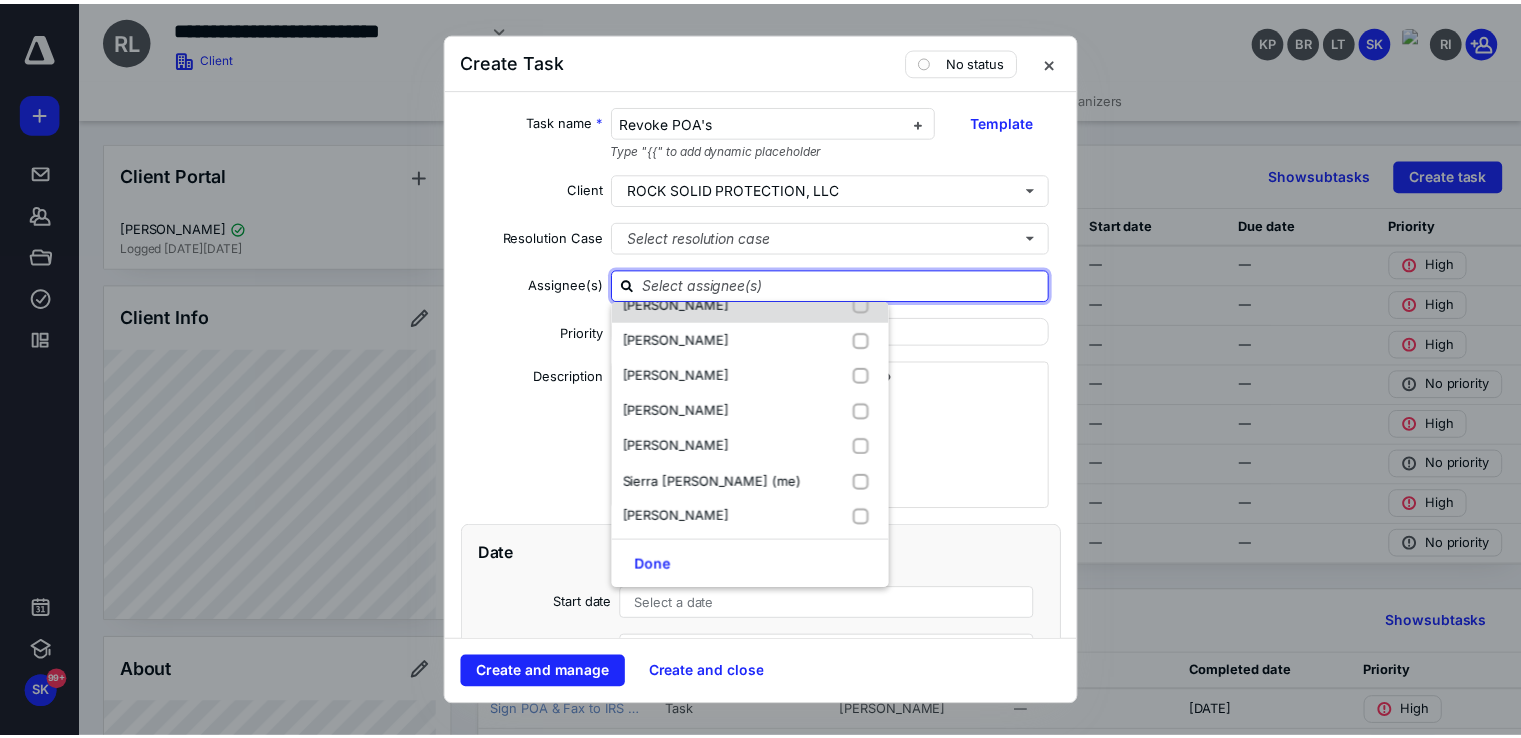 scroll, scrollTop: 168, scrollLeft: 0, axis: vertical 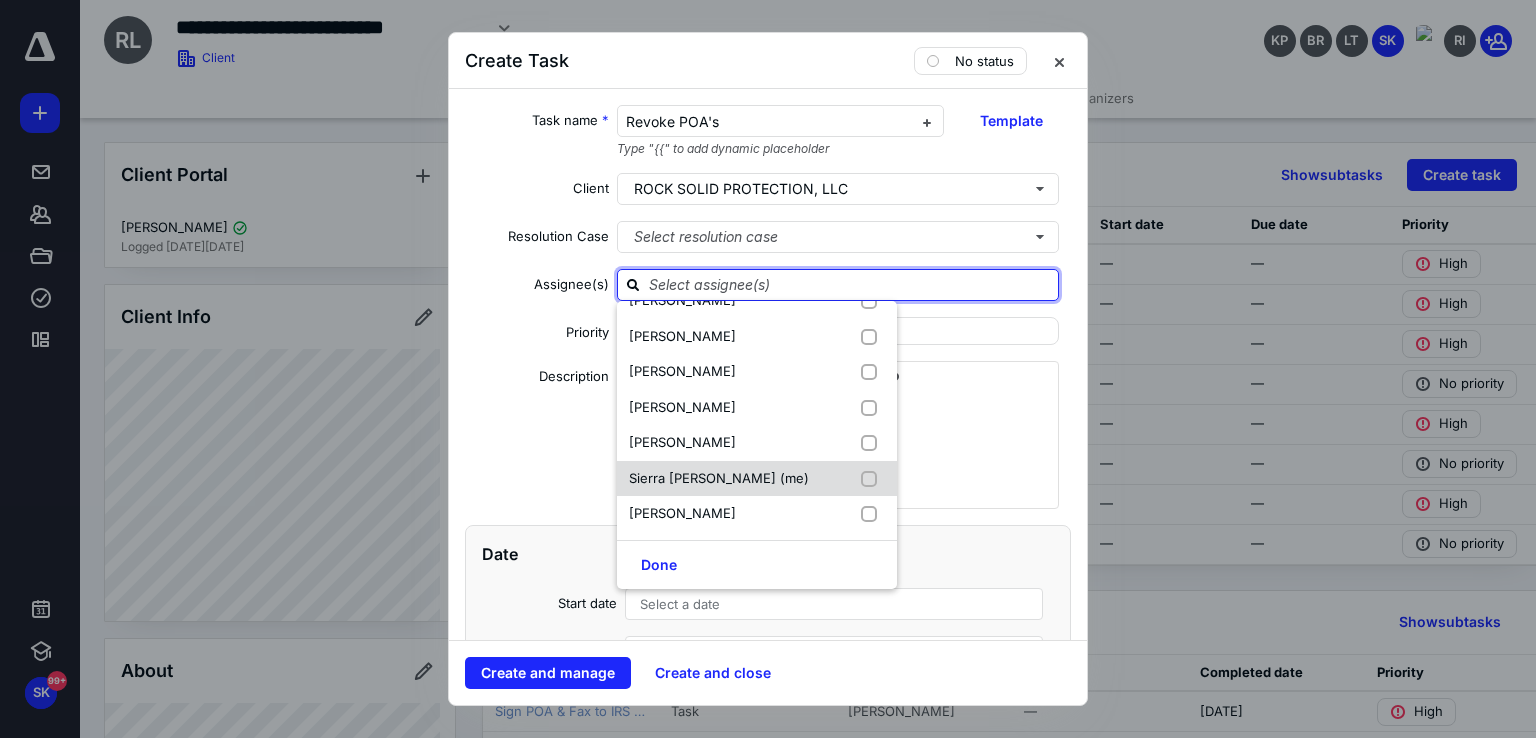 click on "Sierra [PERSON_NAME] (me)" at bounding box center (719, 478) 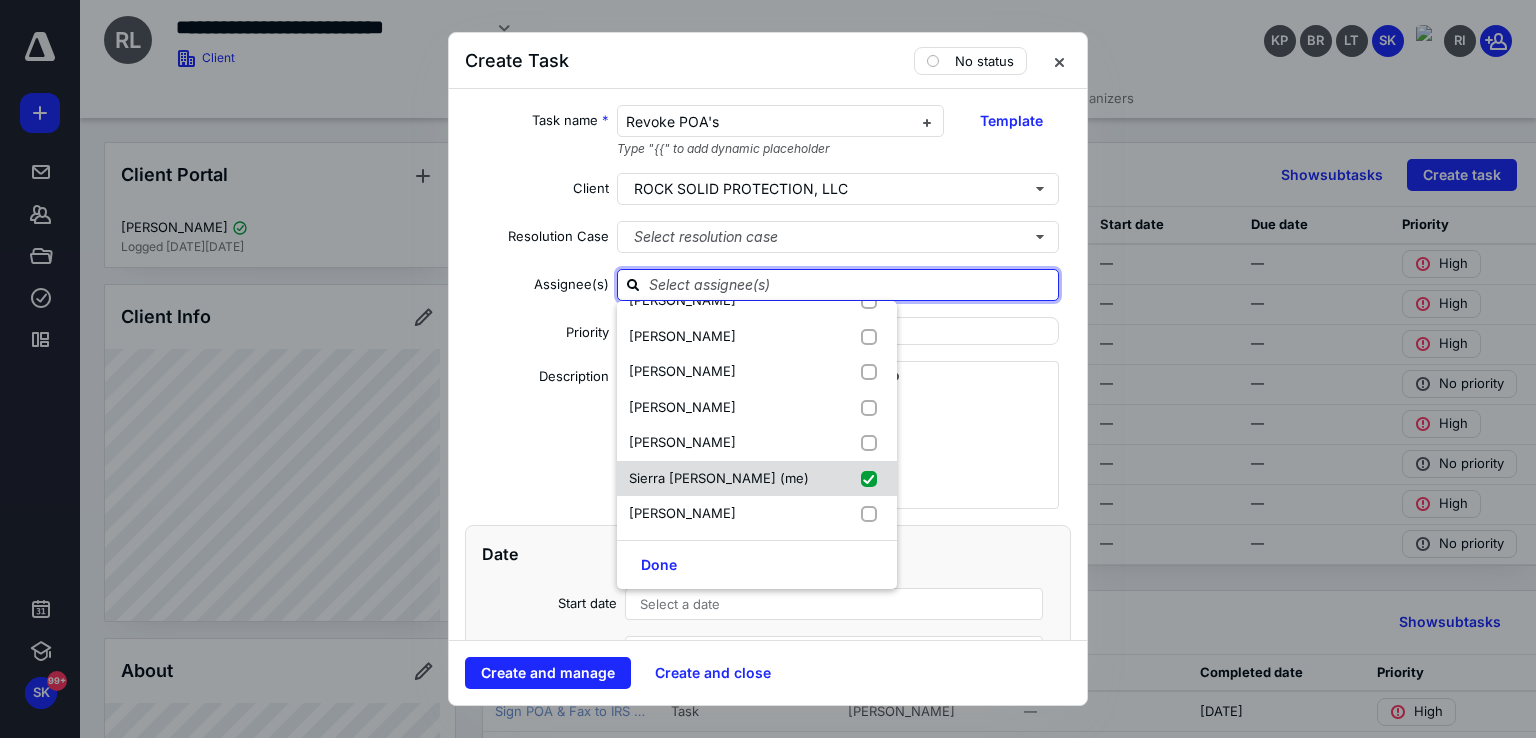 checkbox on "true" 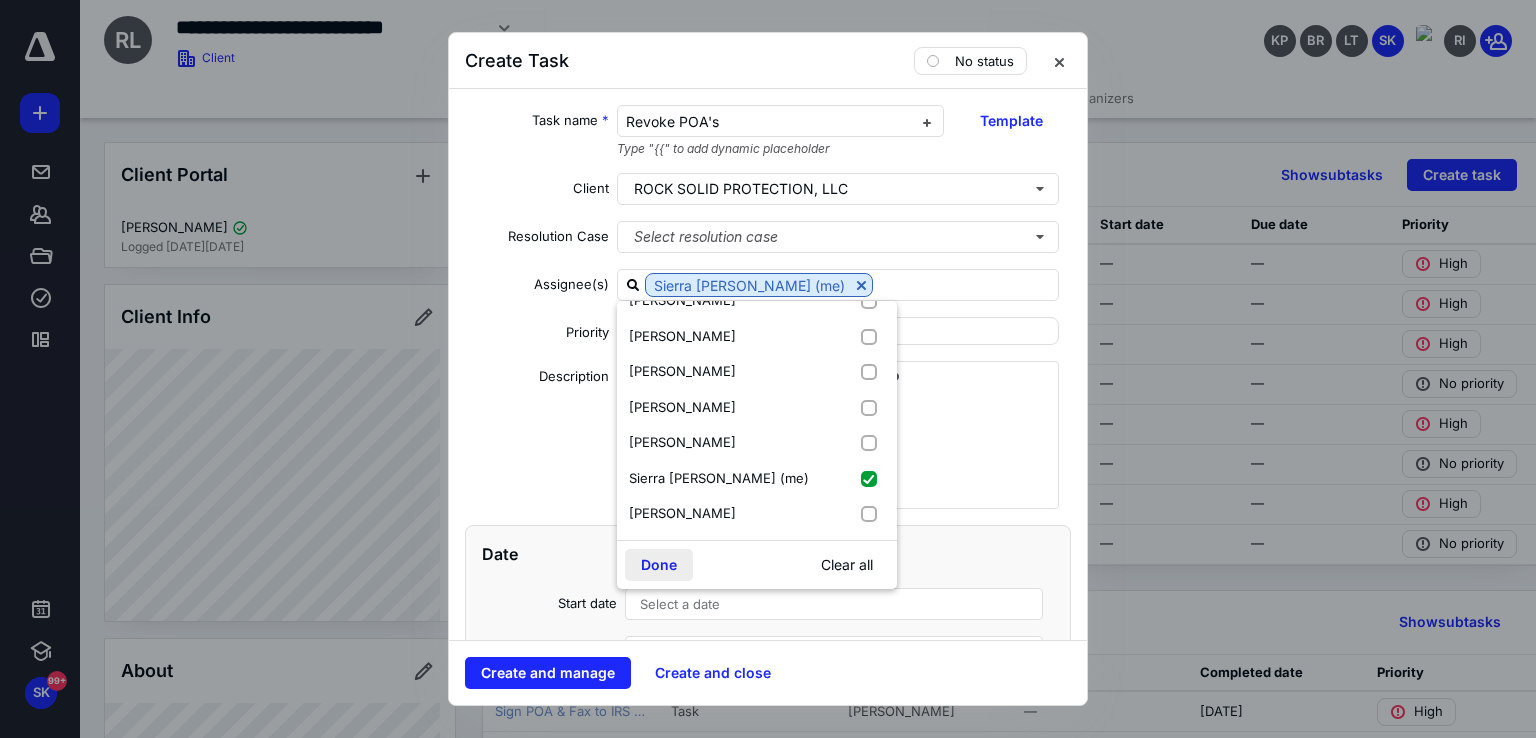 click on "Done" at bounding box center (659, 565) 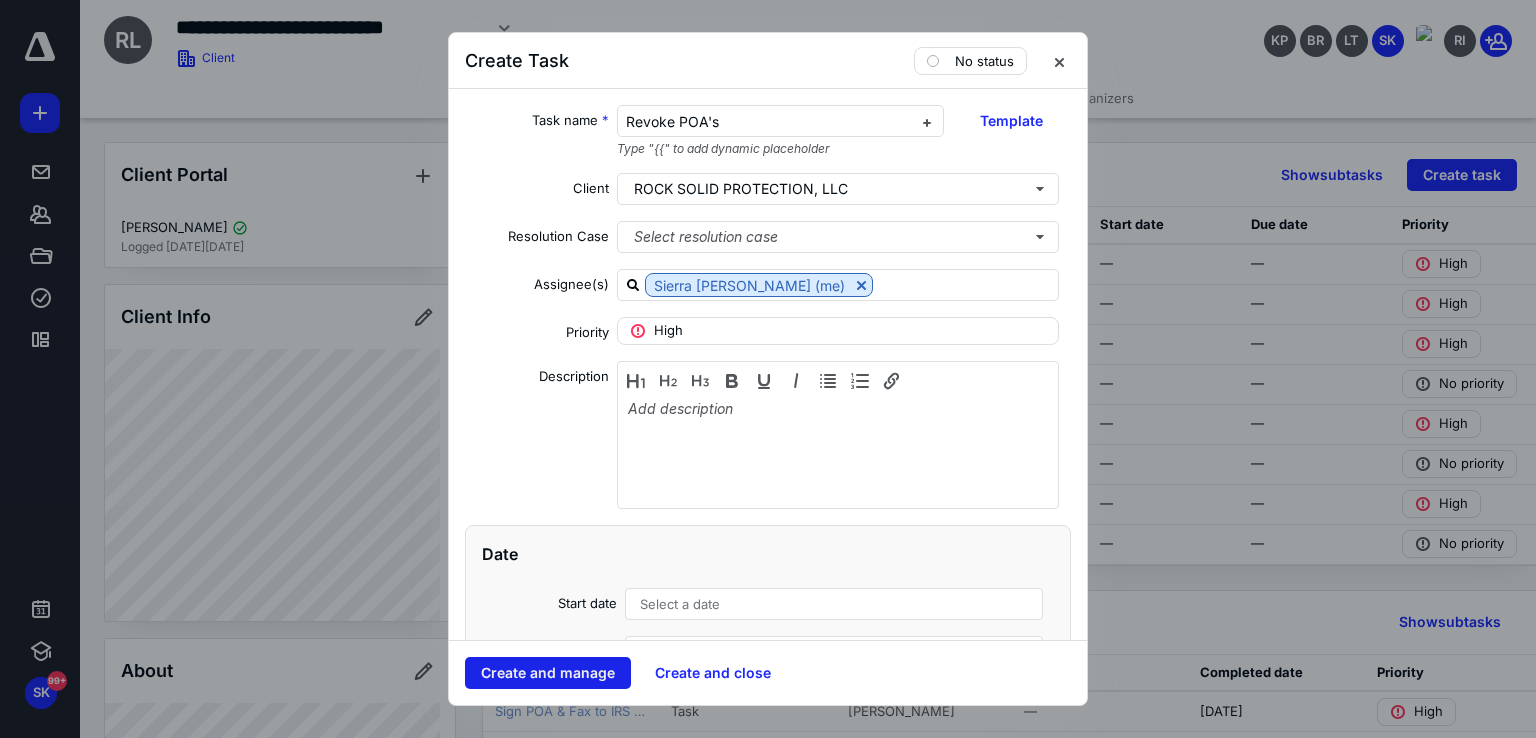 click on "Create and manage" at bounding box center (548, 673) 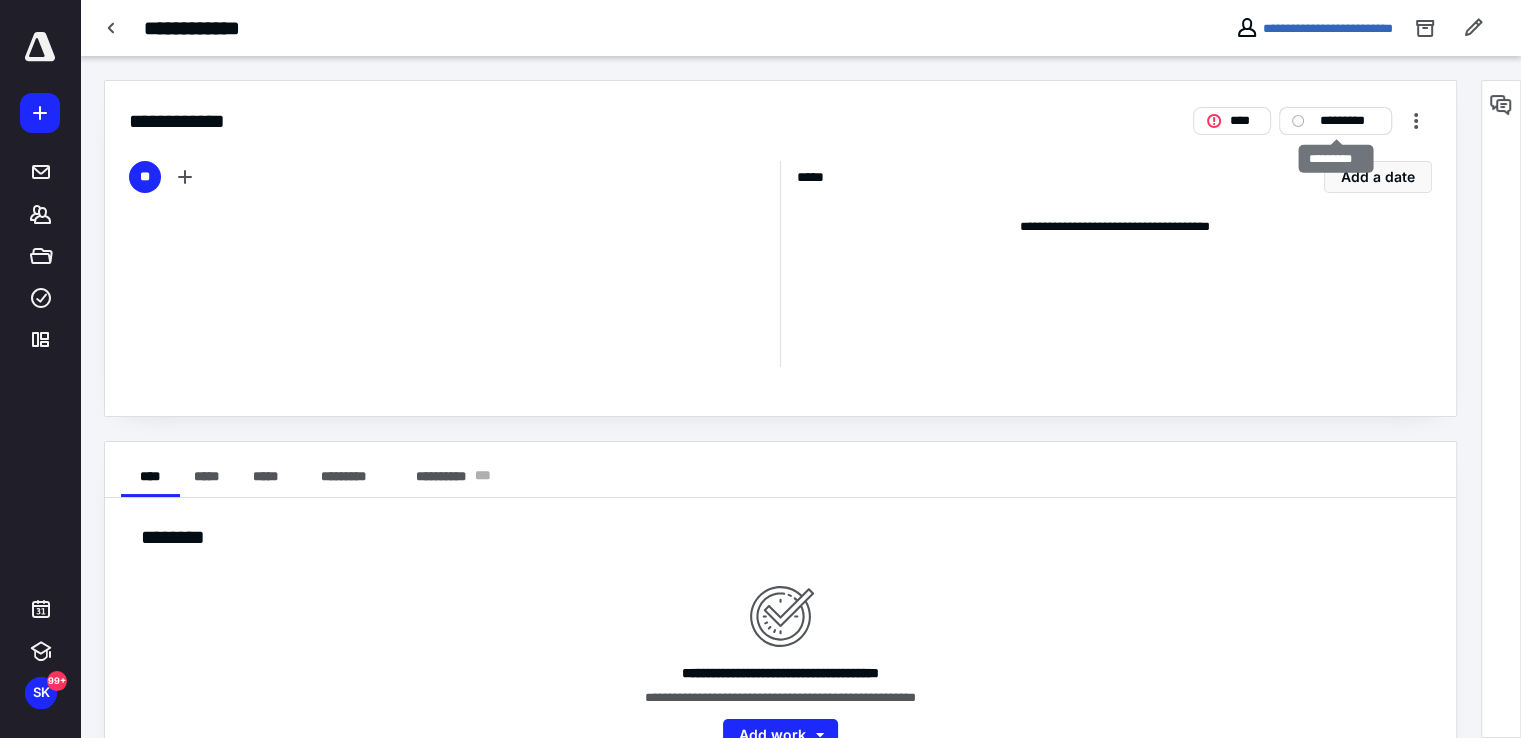 click on "*********" at bounding box center [1349, 121] 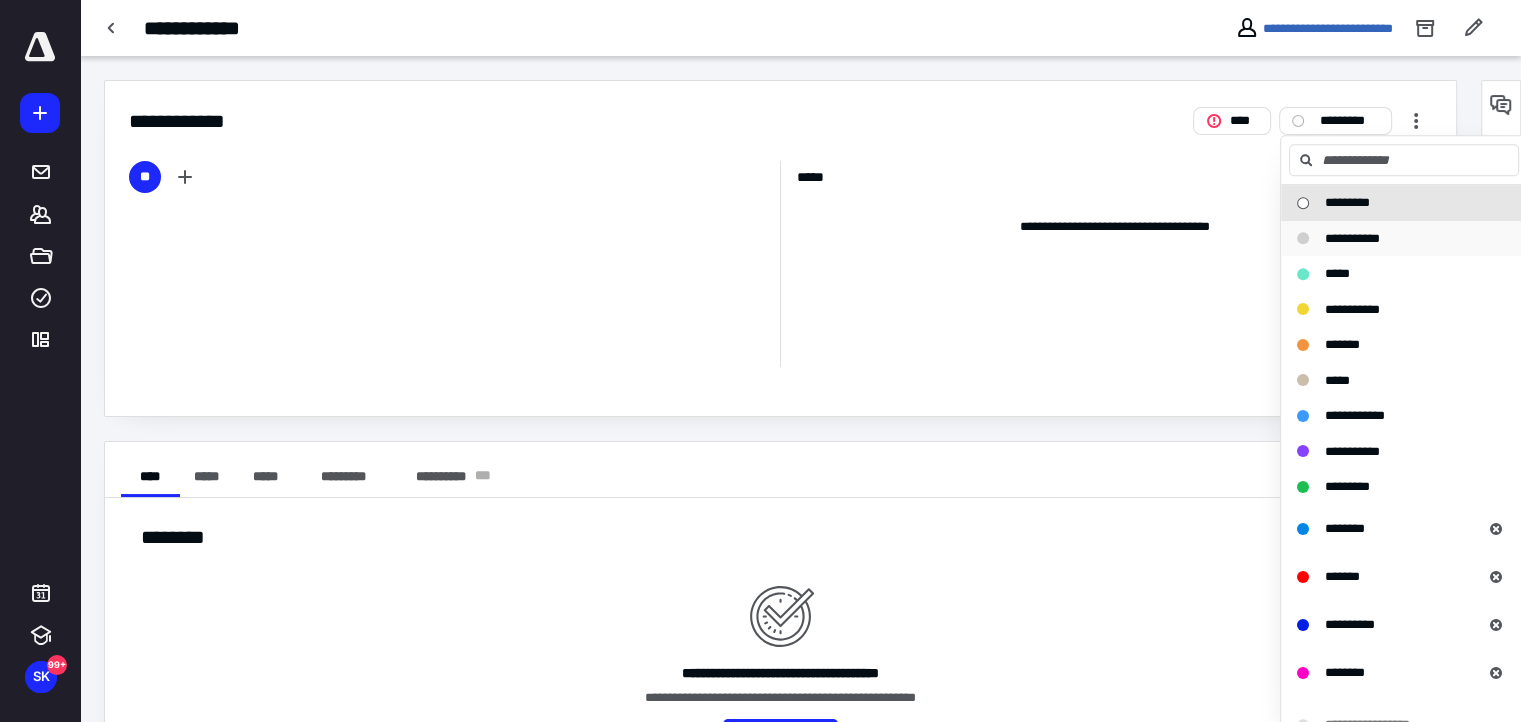 click on "**********" at bounding box center [1352, 239] 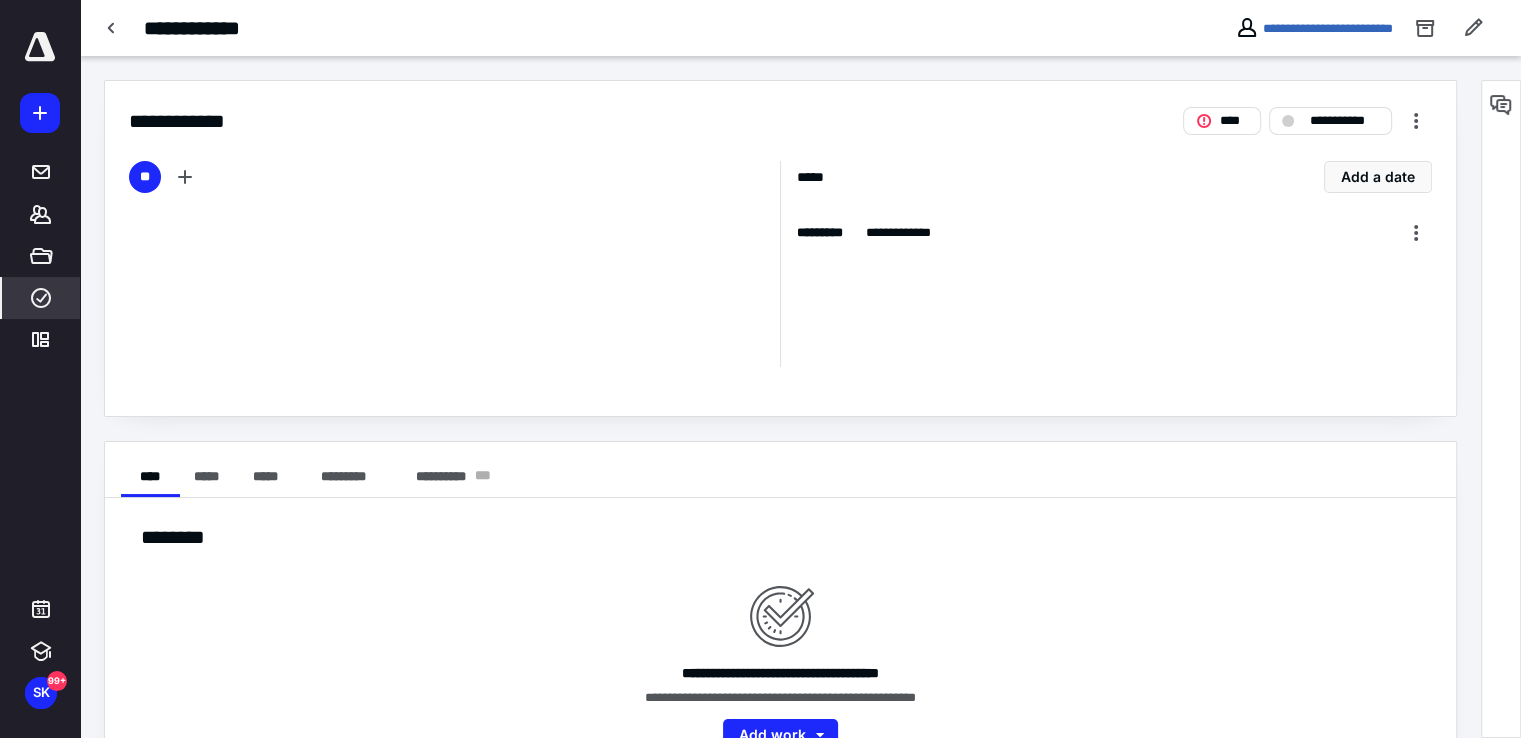 click on "Work" at bounding box center [41, 298] 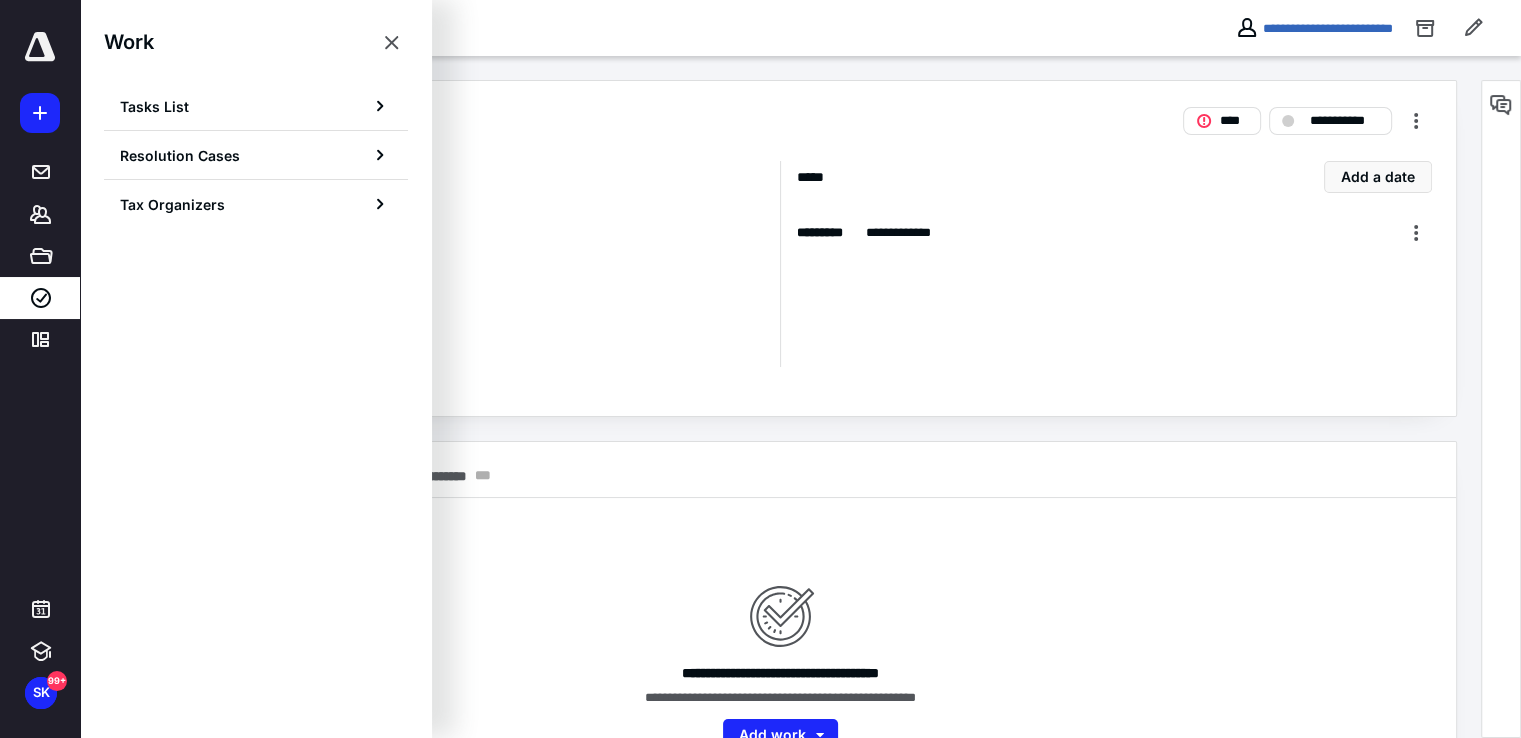 click on "Tasks List" at bounding box center [256, 106] 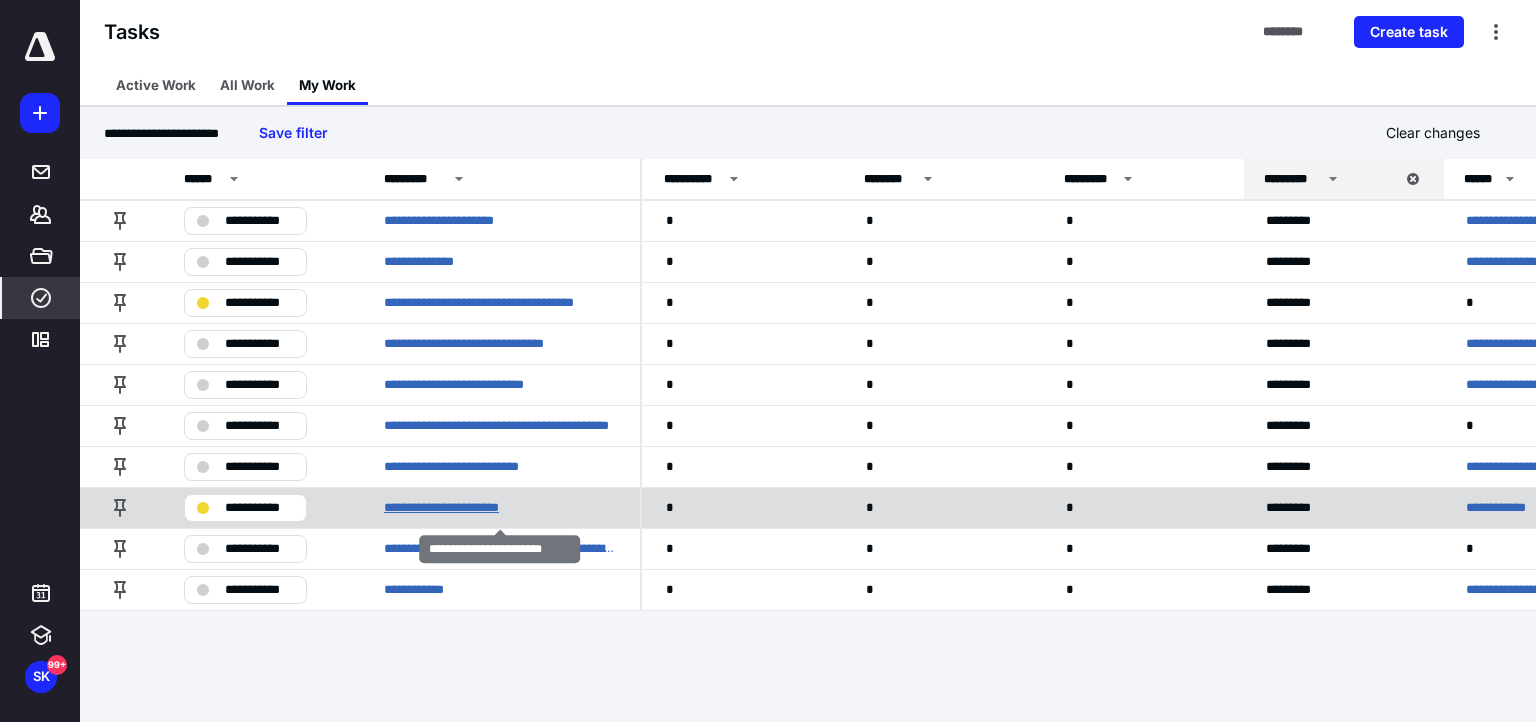 click on "**********" at bounding box center [460, 508] 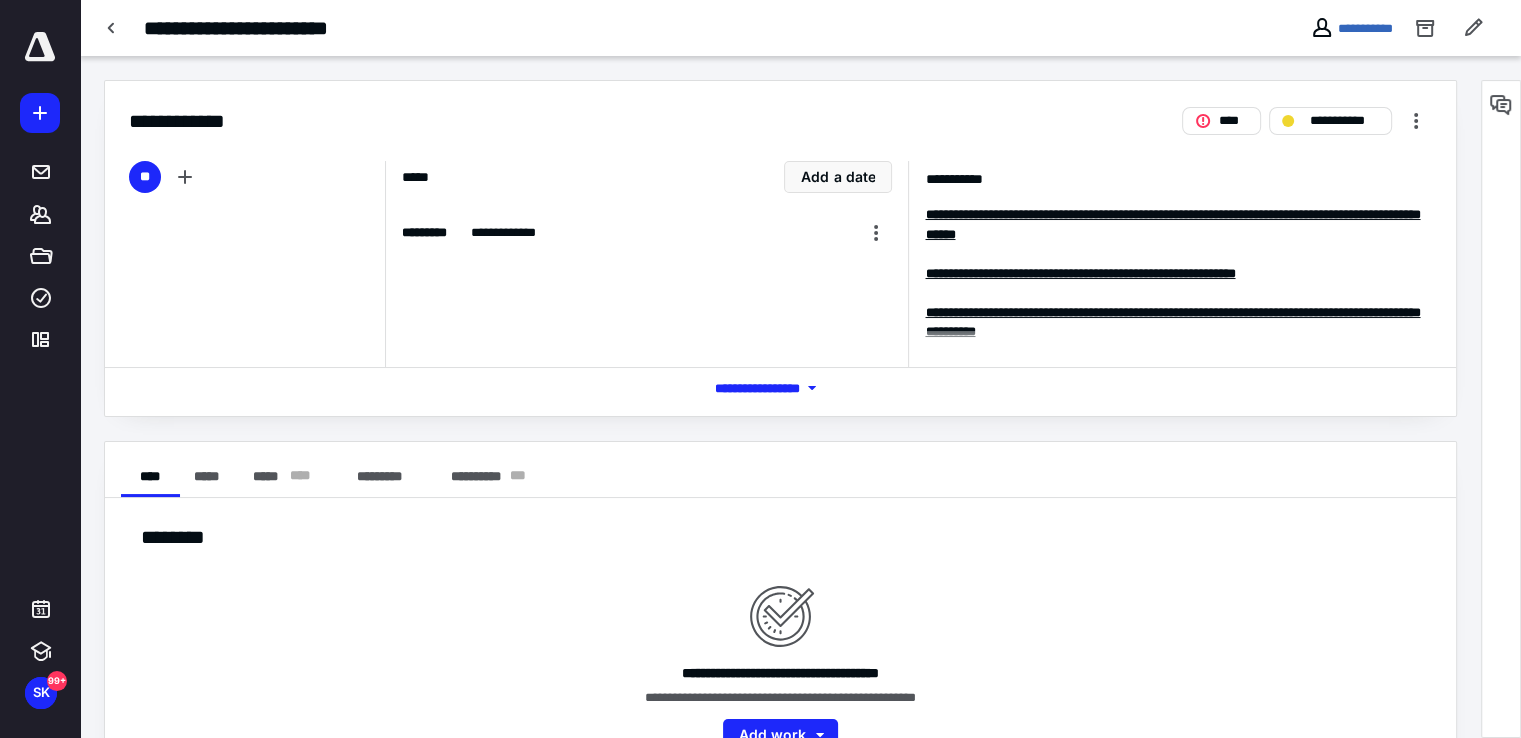 drag, startPoint x: 741, startPoint y: 391, endPoint x: 654, endPoint y: 408, distance: 88.64536 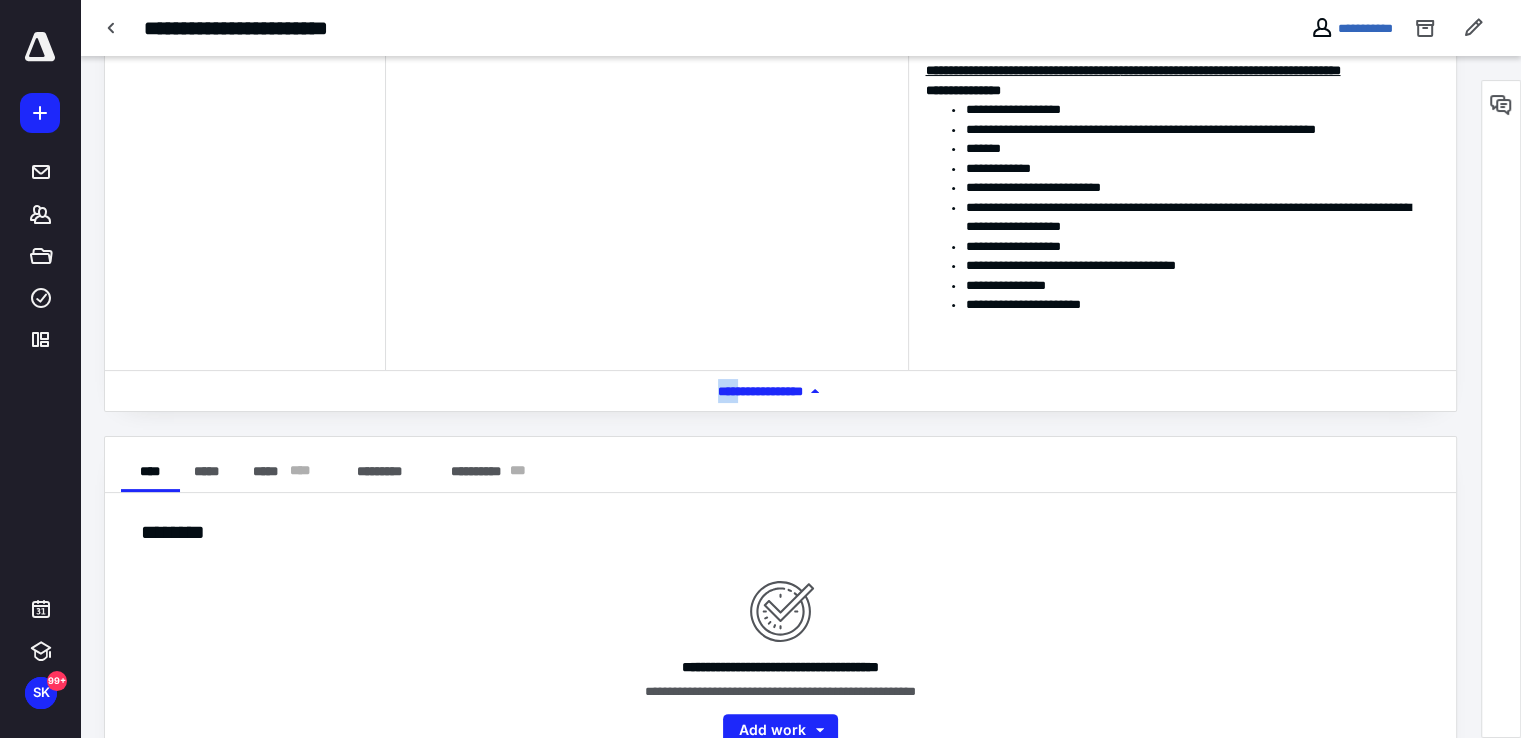 click on "*** **** *******" at bounding box center [780, 390] 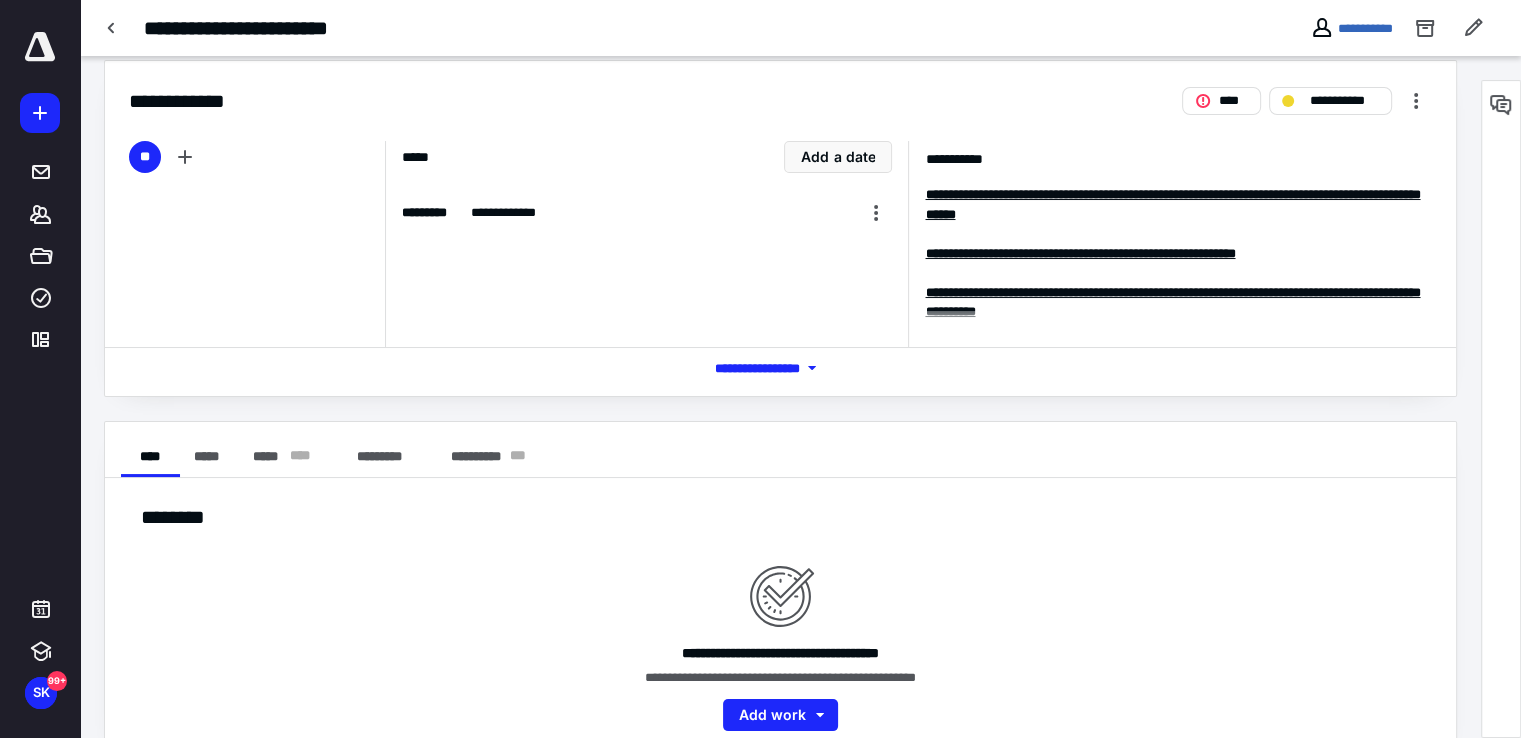 scroll, scrollTop: 0, scrollLeft: 0, axis: both 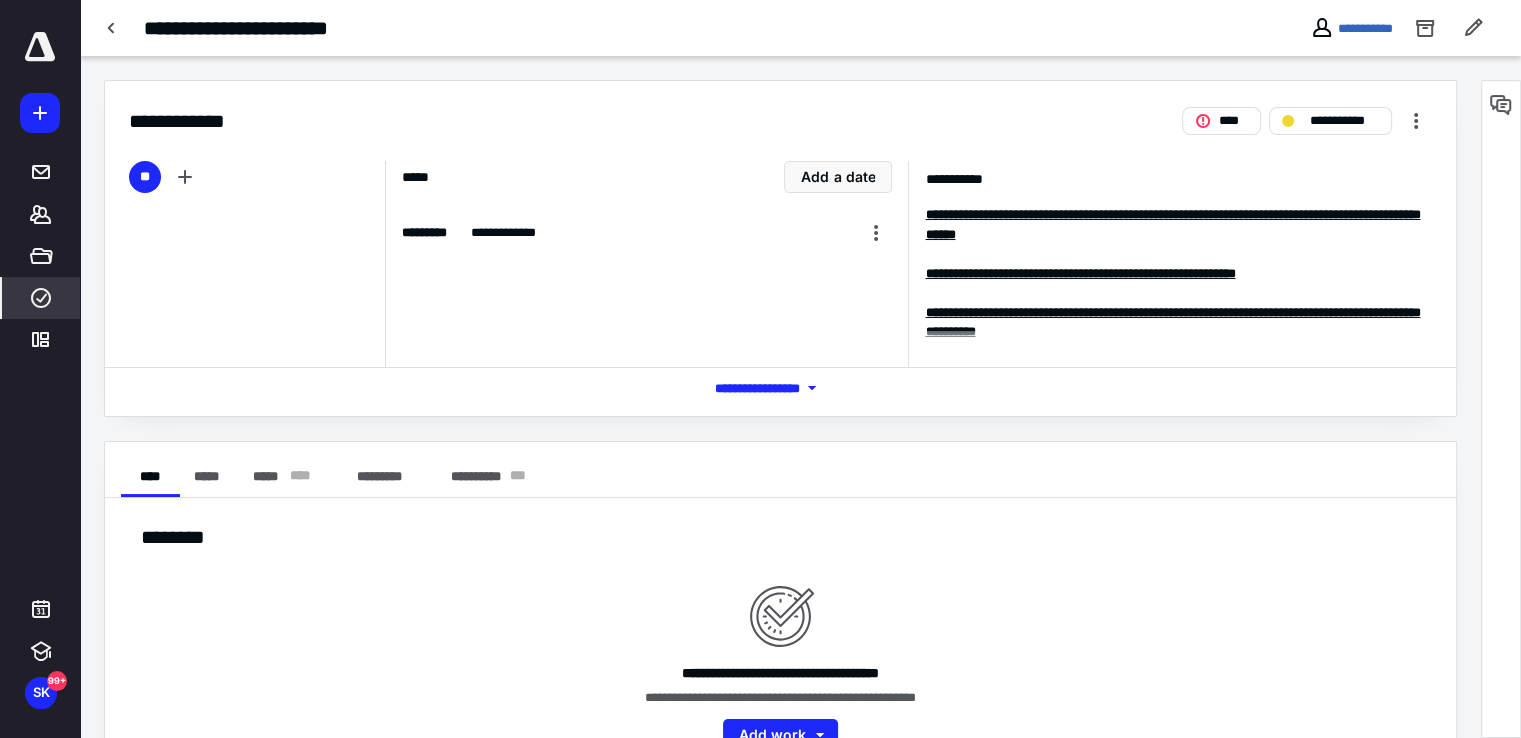 click on "Work" at bounding box center (41, 298) 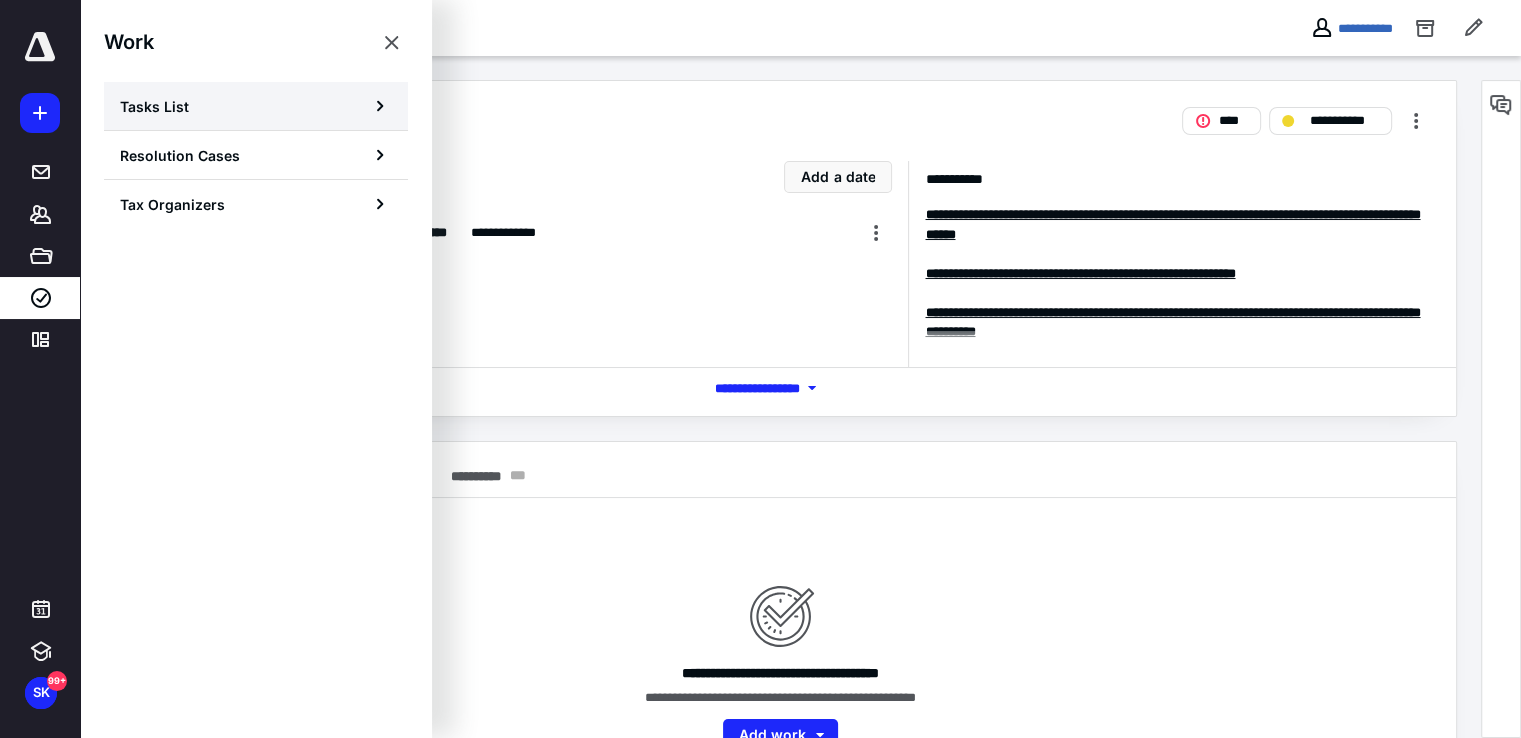 click on "Tasks List" at bounding box center (154, 106) 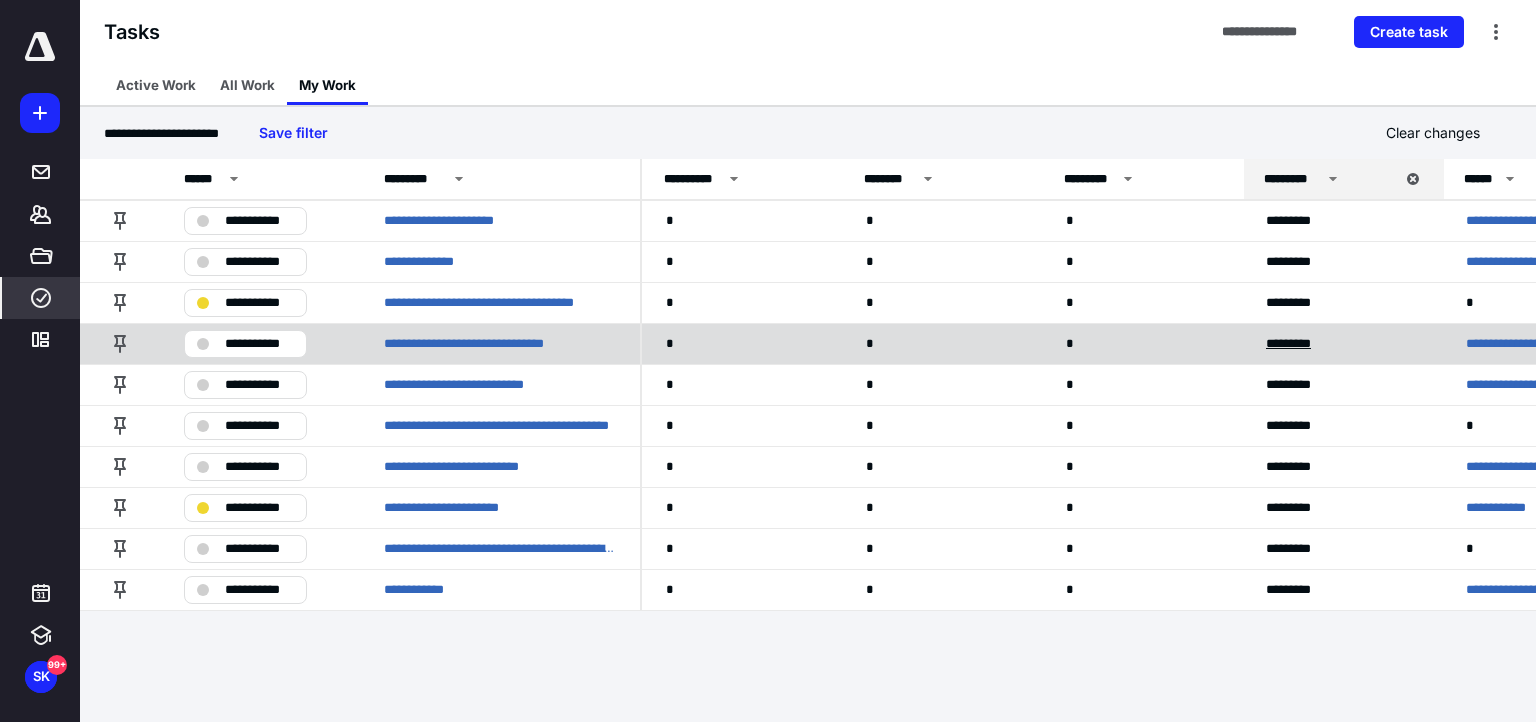 click on "*********" at bounding box center (1297, 344) 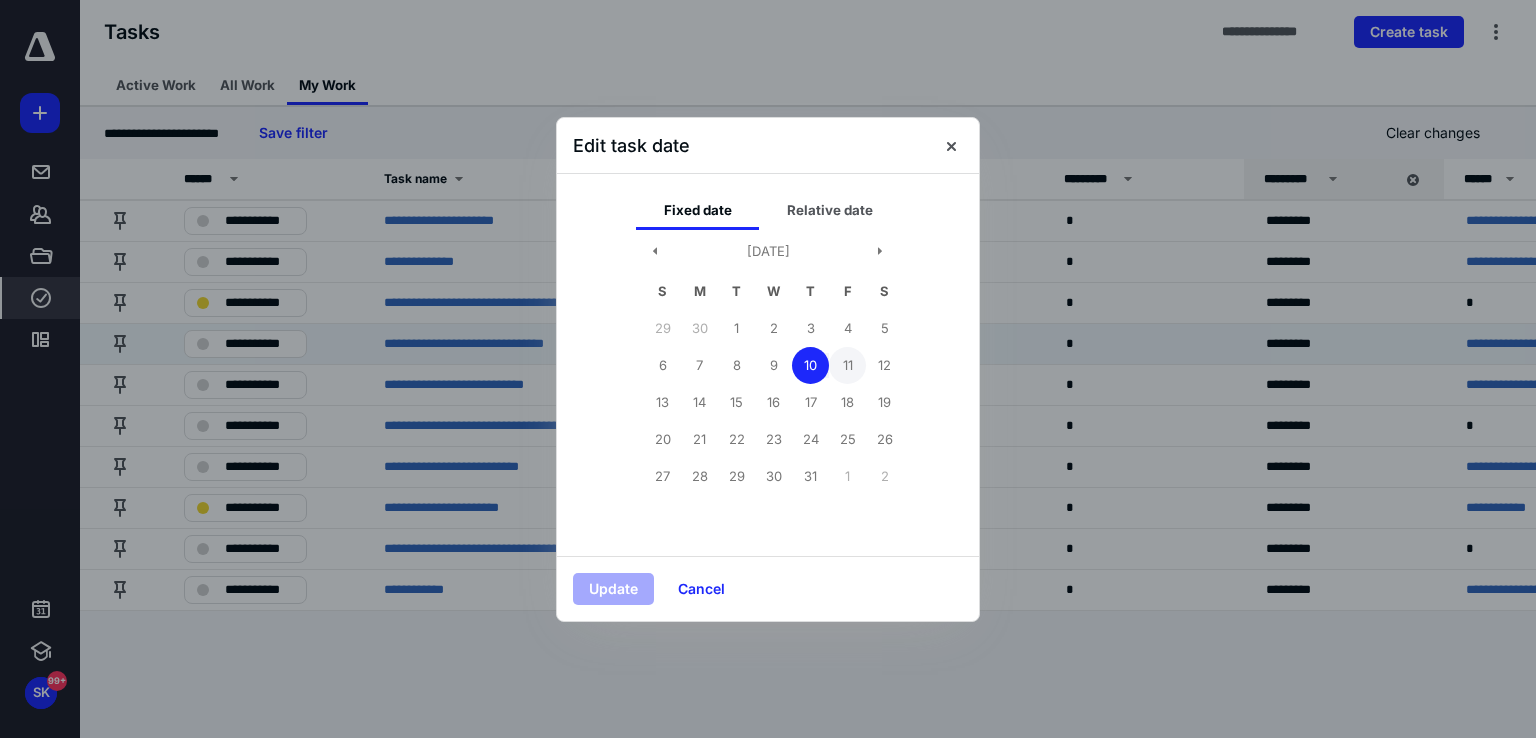 click on "11" at bounding box center (847, 365) 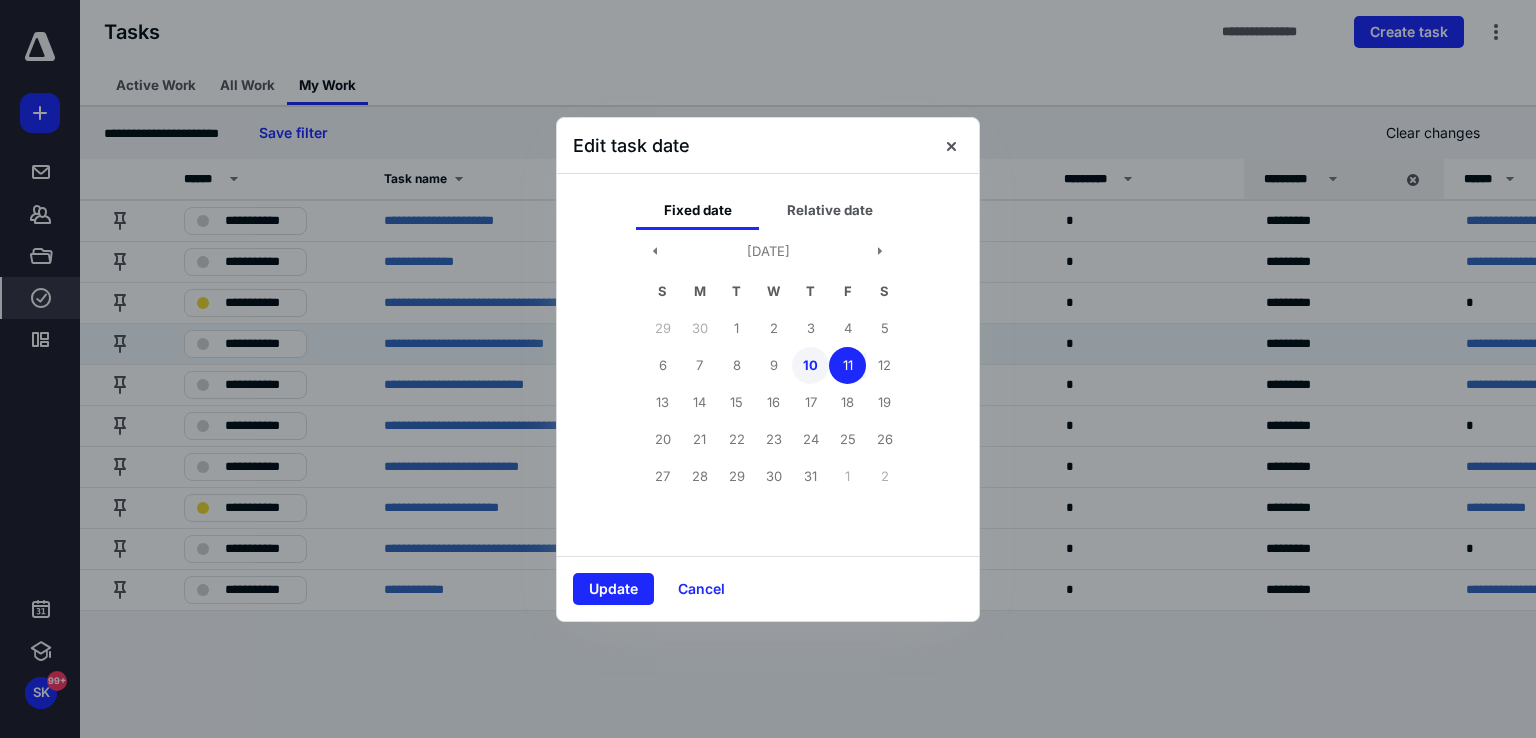 click on "10" at bounding box center [810, 365] 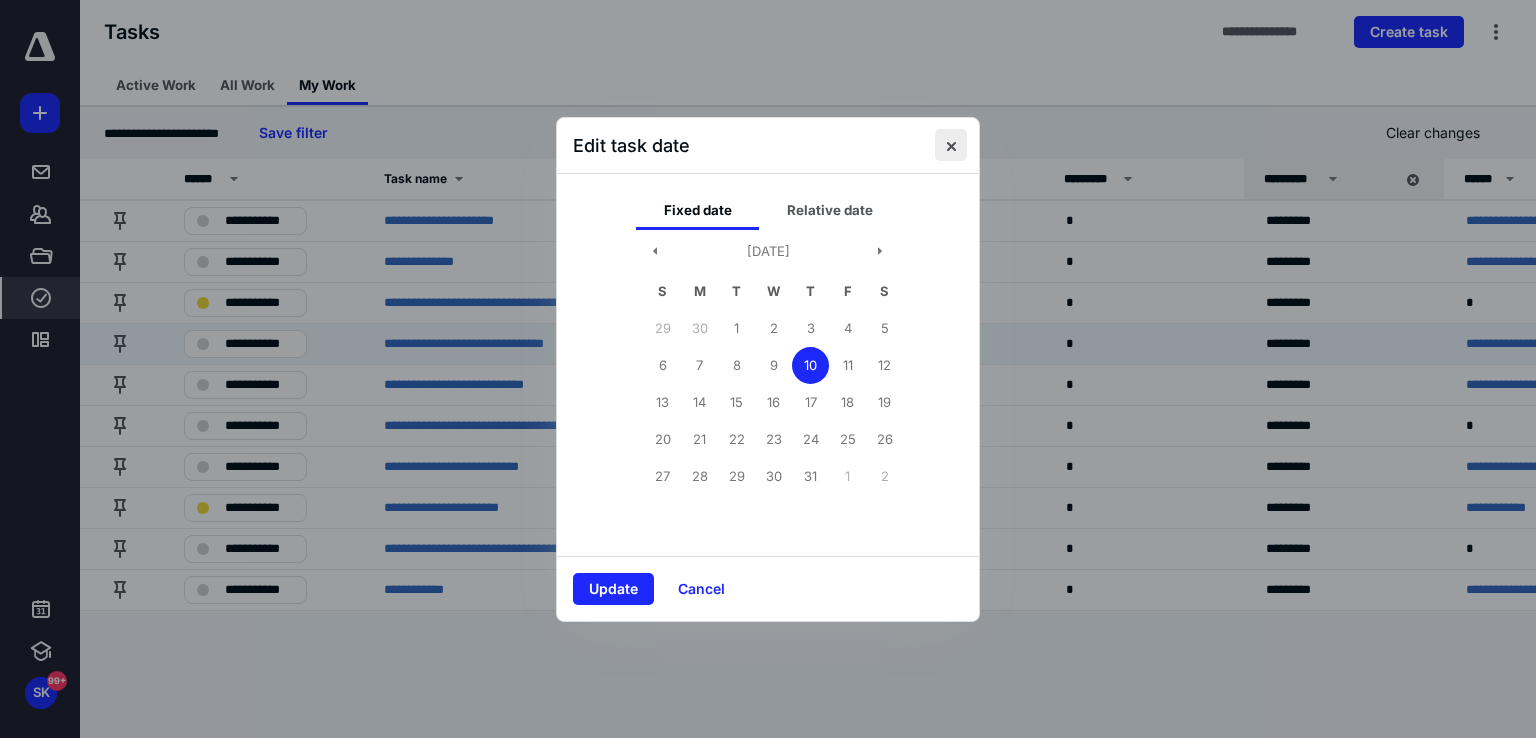 click at bounding box center [951, 145] 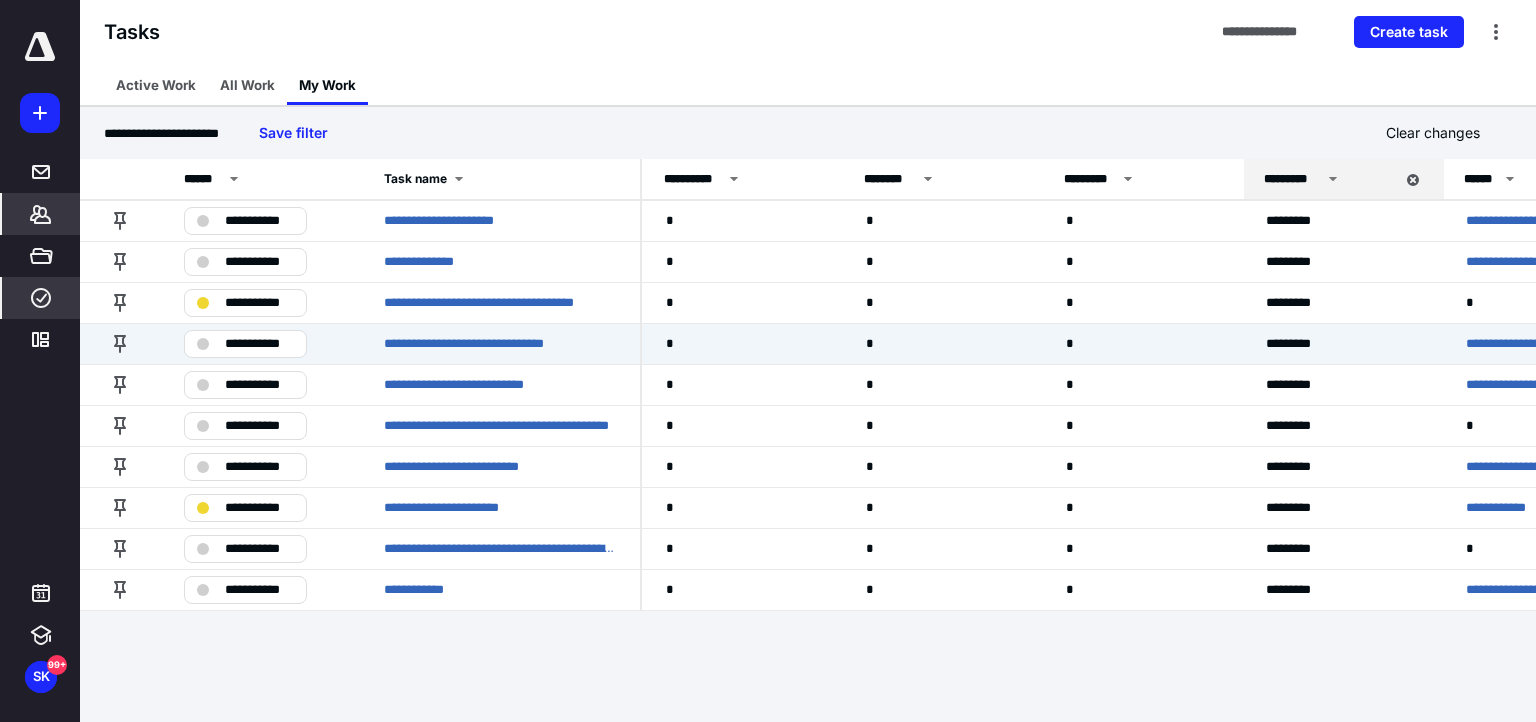 click 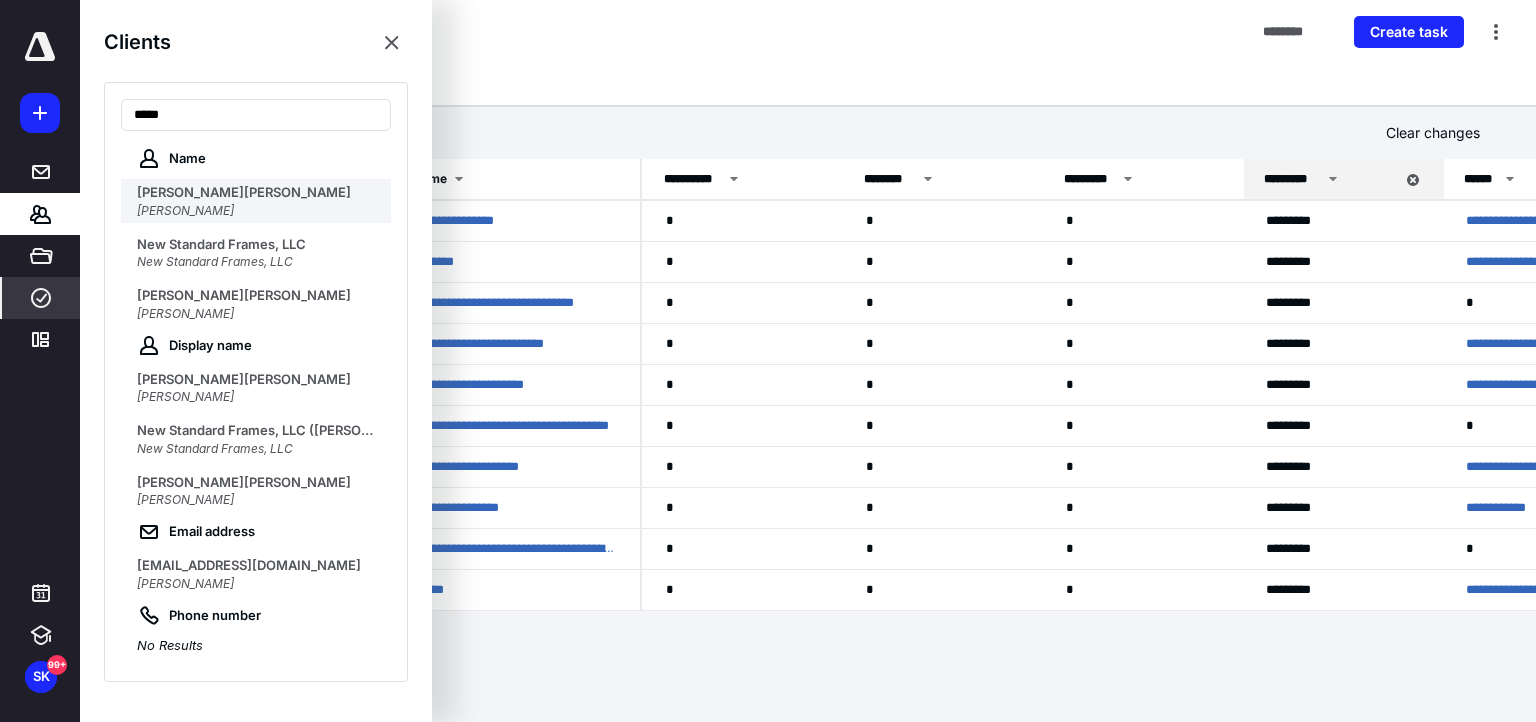 type on "****" 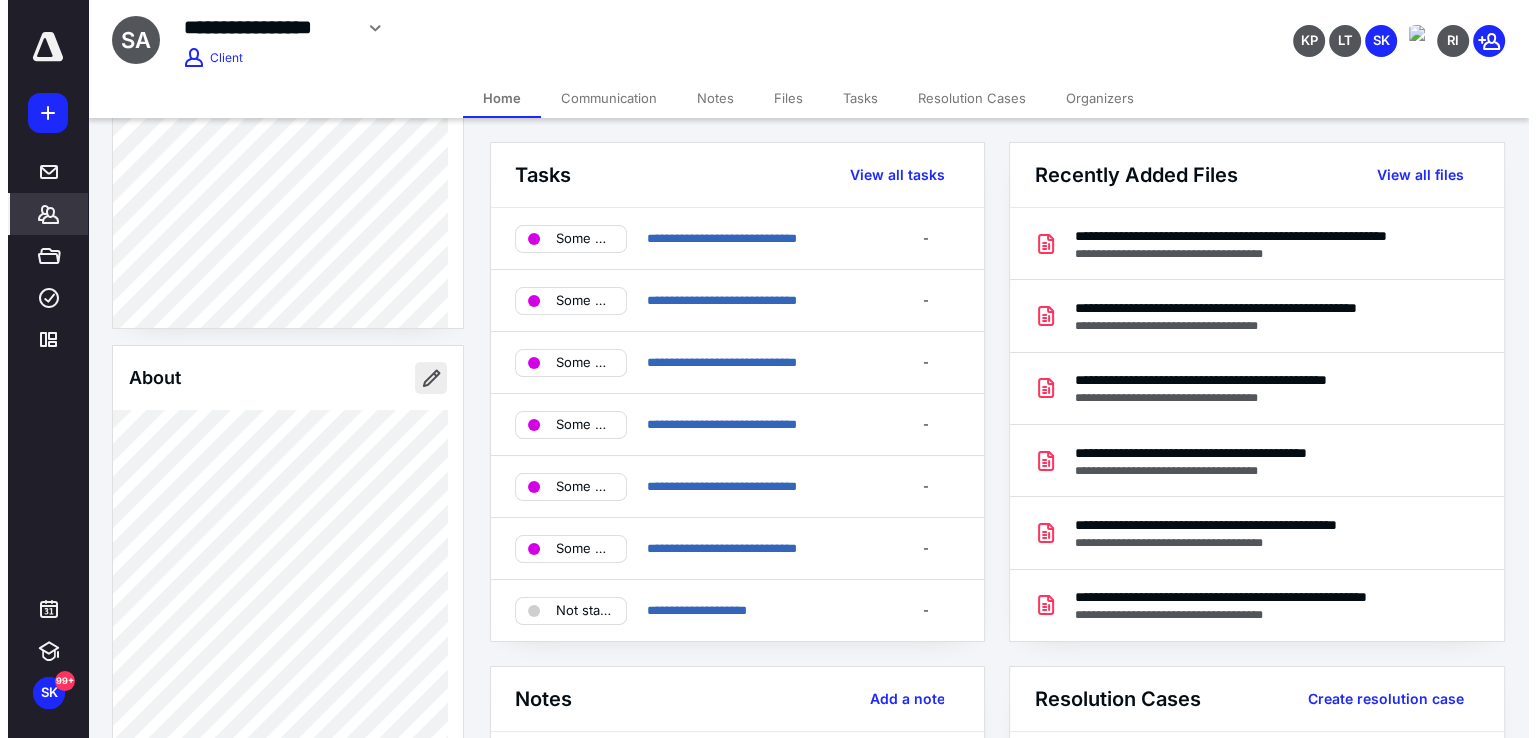 scroll, scrollTop: 300, scrollLeft: 0, axis: vertical 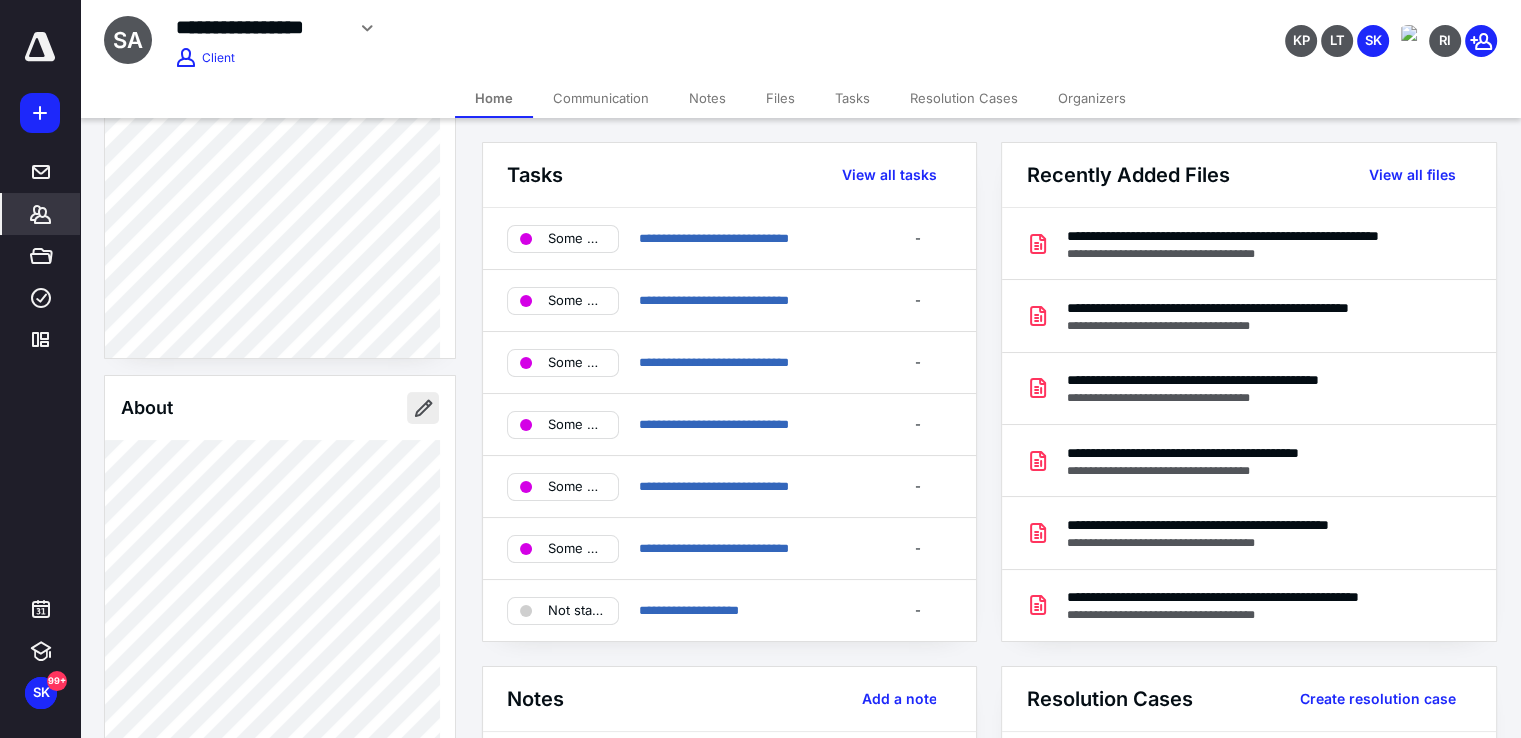 click at bounding box center (423, 408) 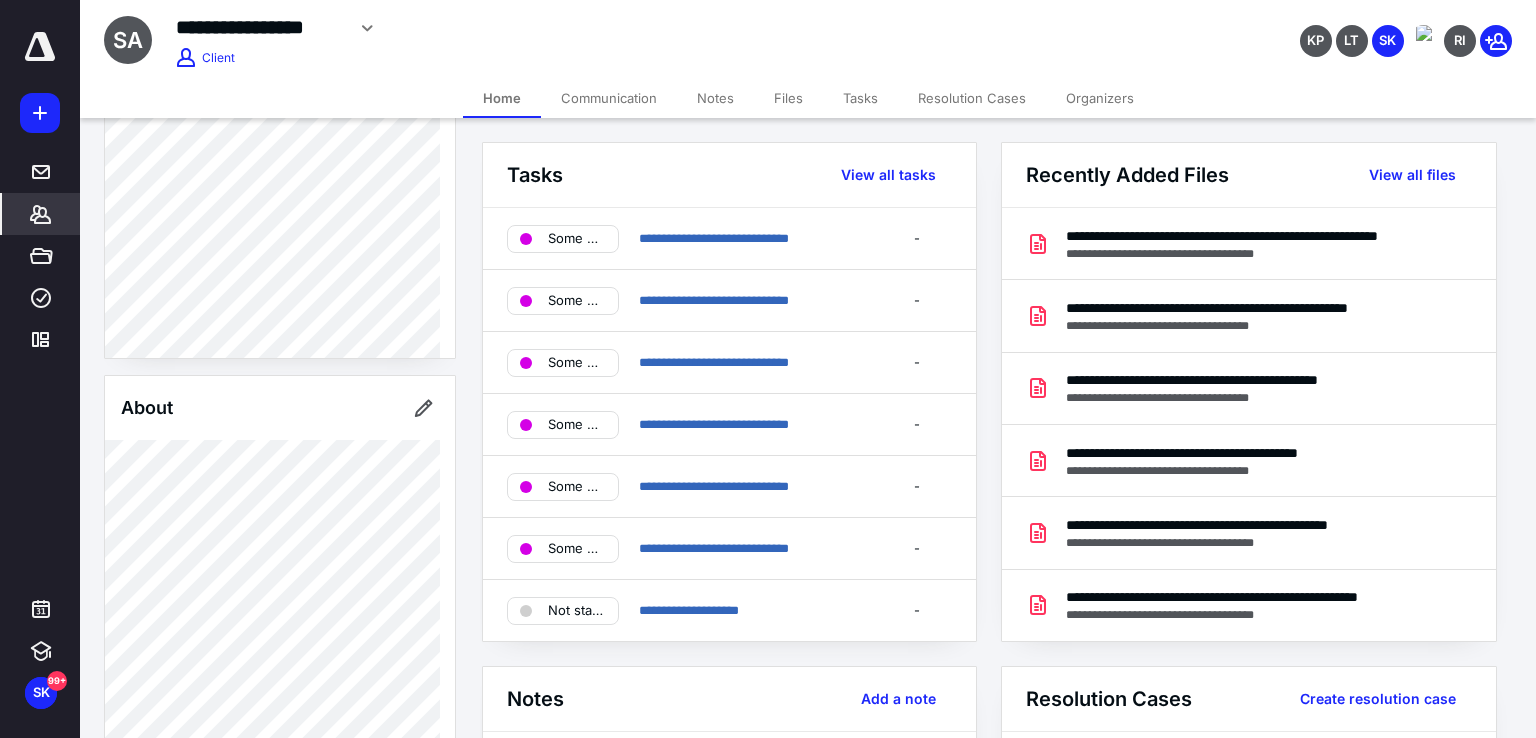 type on "**********" 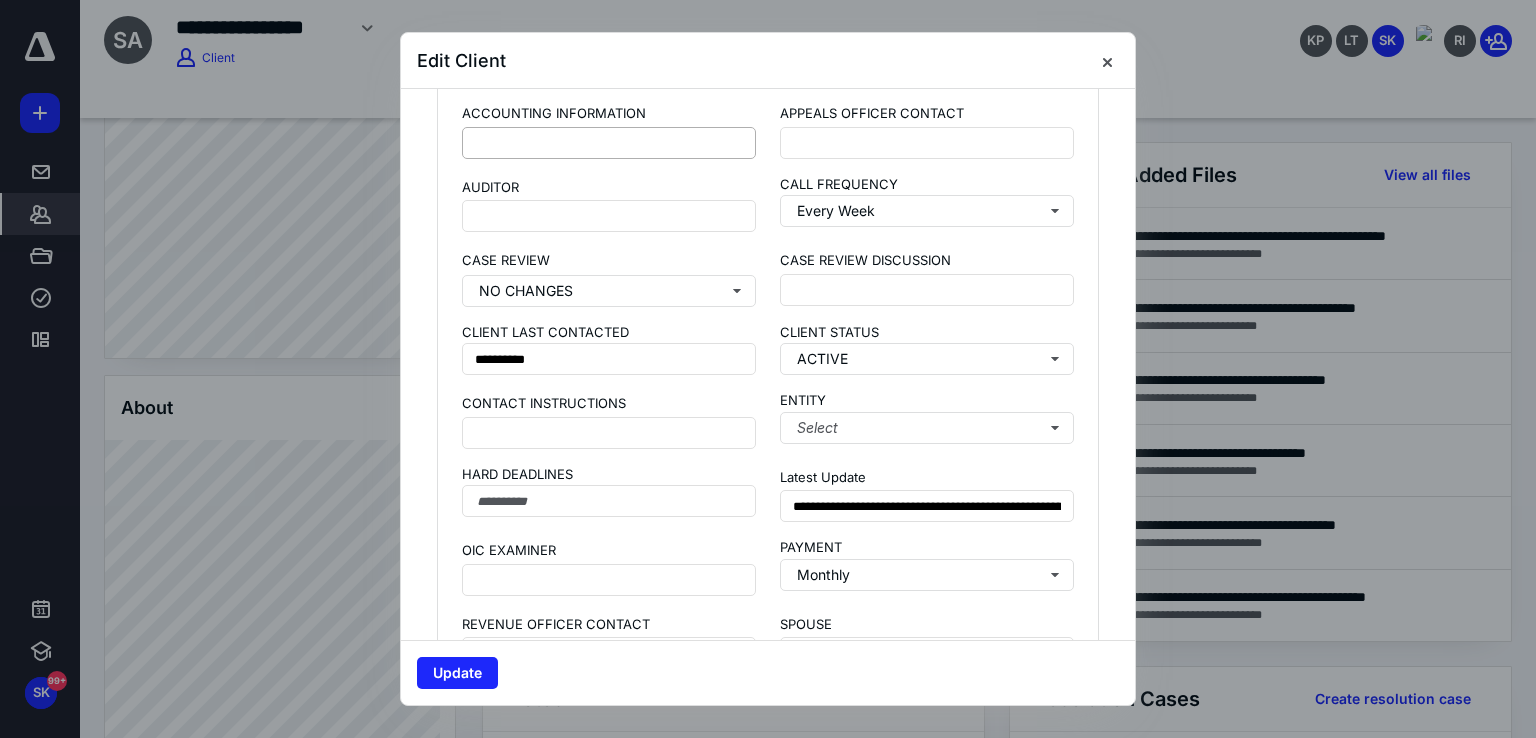 scroll, scrollTop: 1600, scrollLeft: 0, axis: vertical 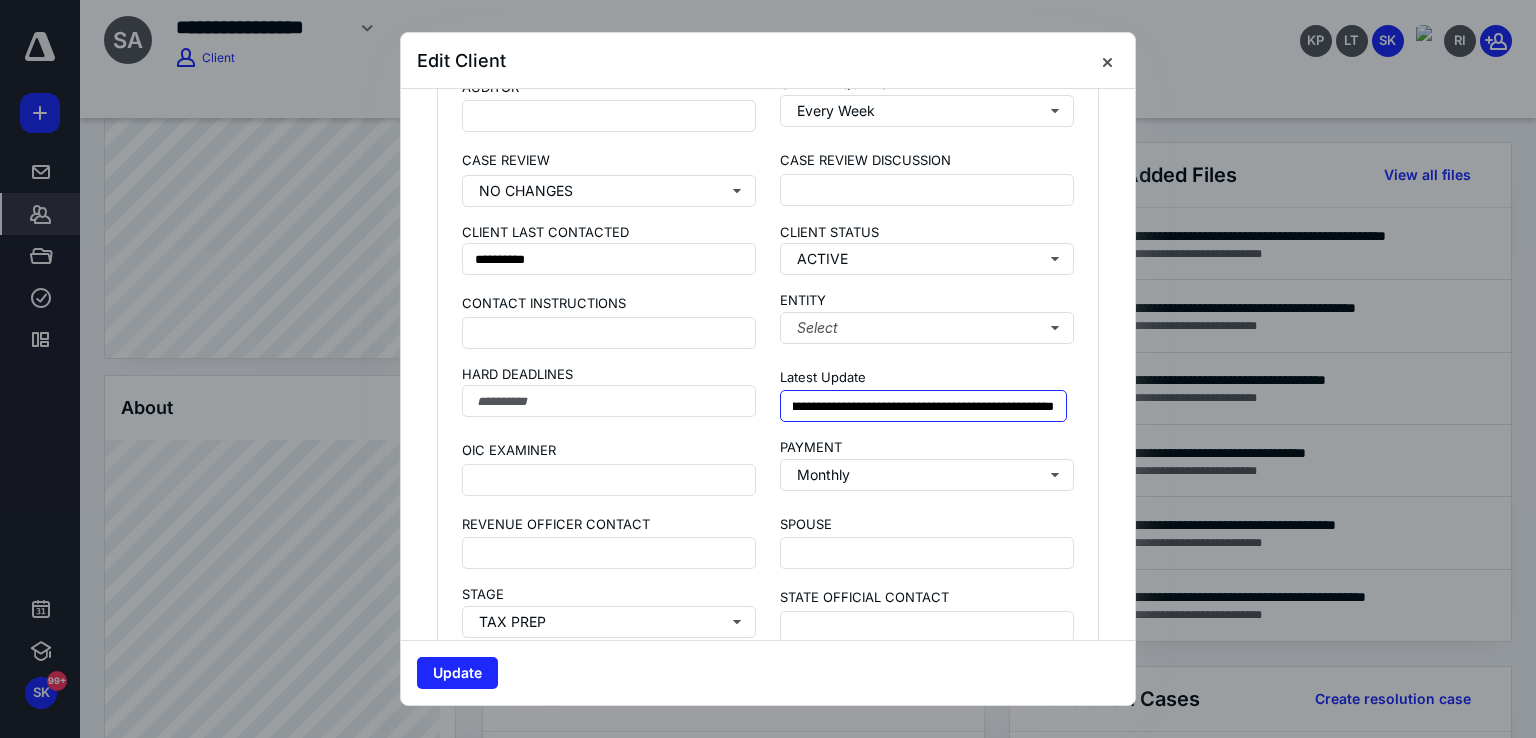 drag, startPoint x: 777, startPoint y: 399, endPoint x: 1130, endPoint y: 425, distance: 353.9562 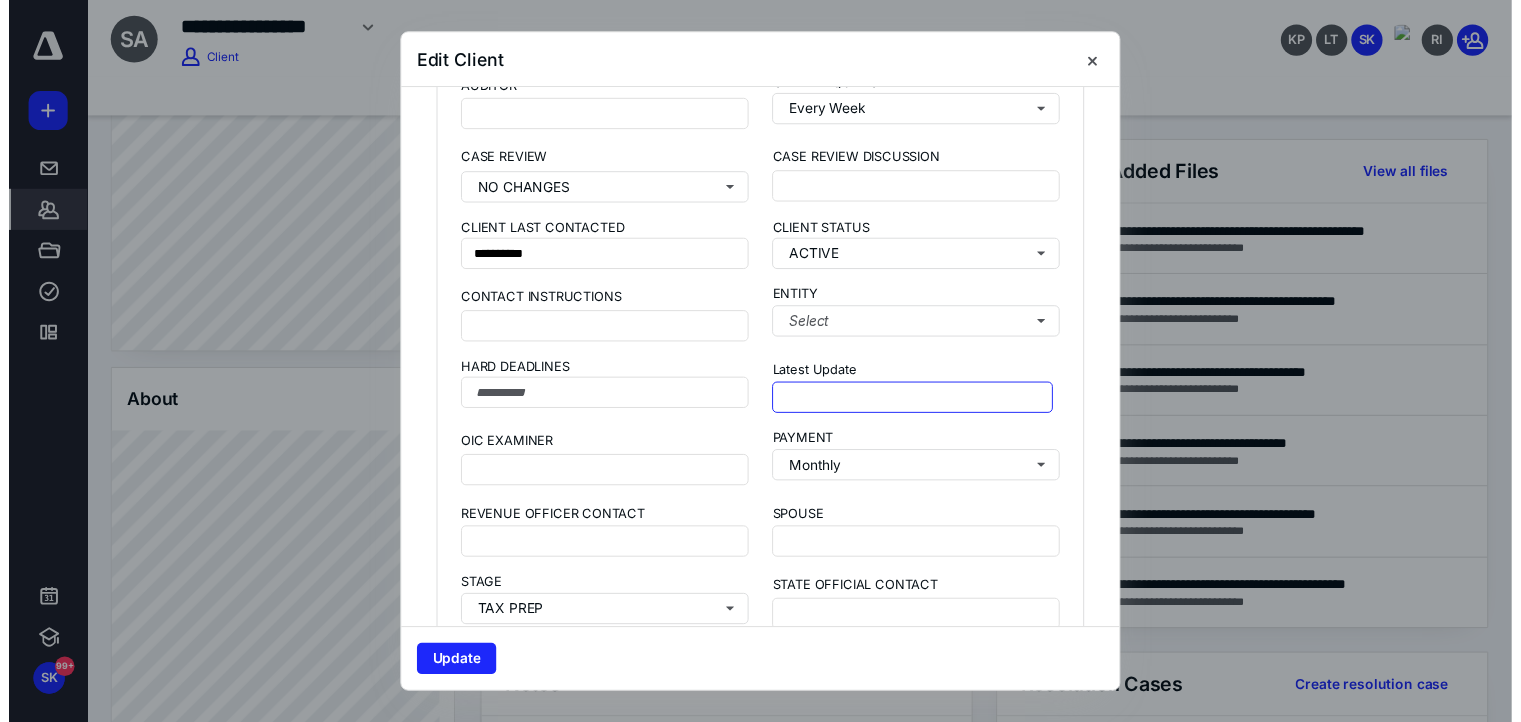 scroll, scrollTop: 0, scrollLeft: 0, axis: both 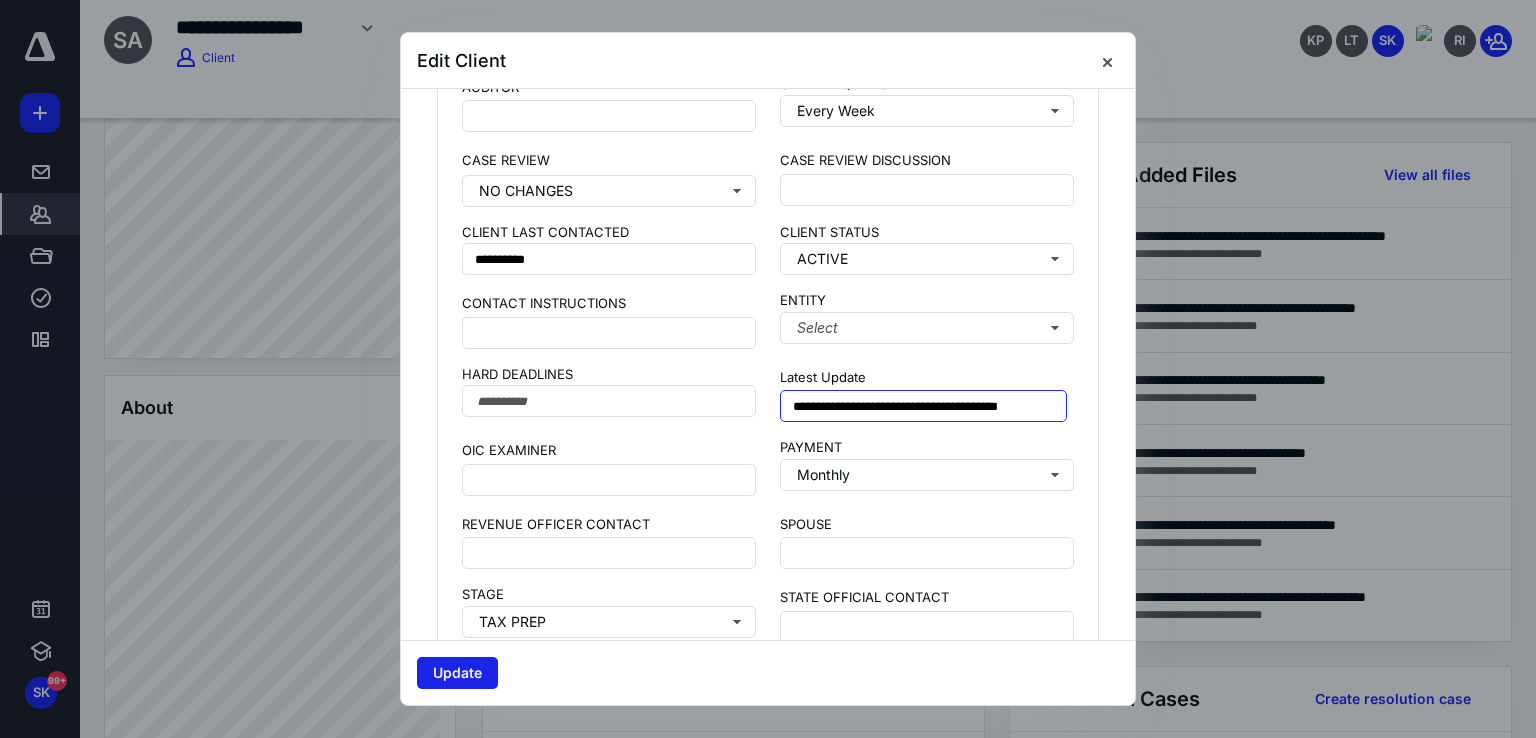 type on "**********" 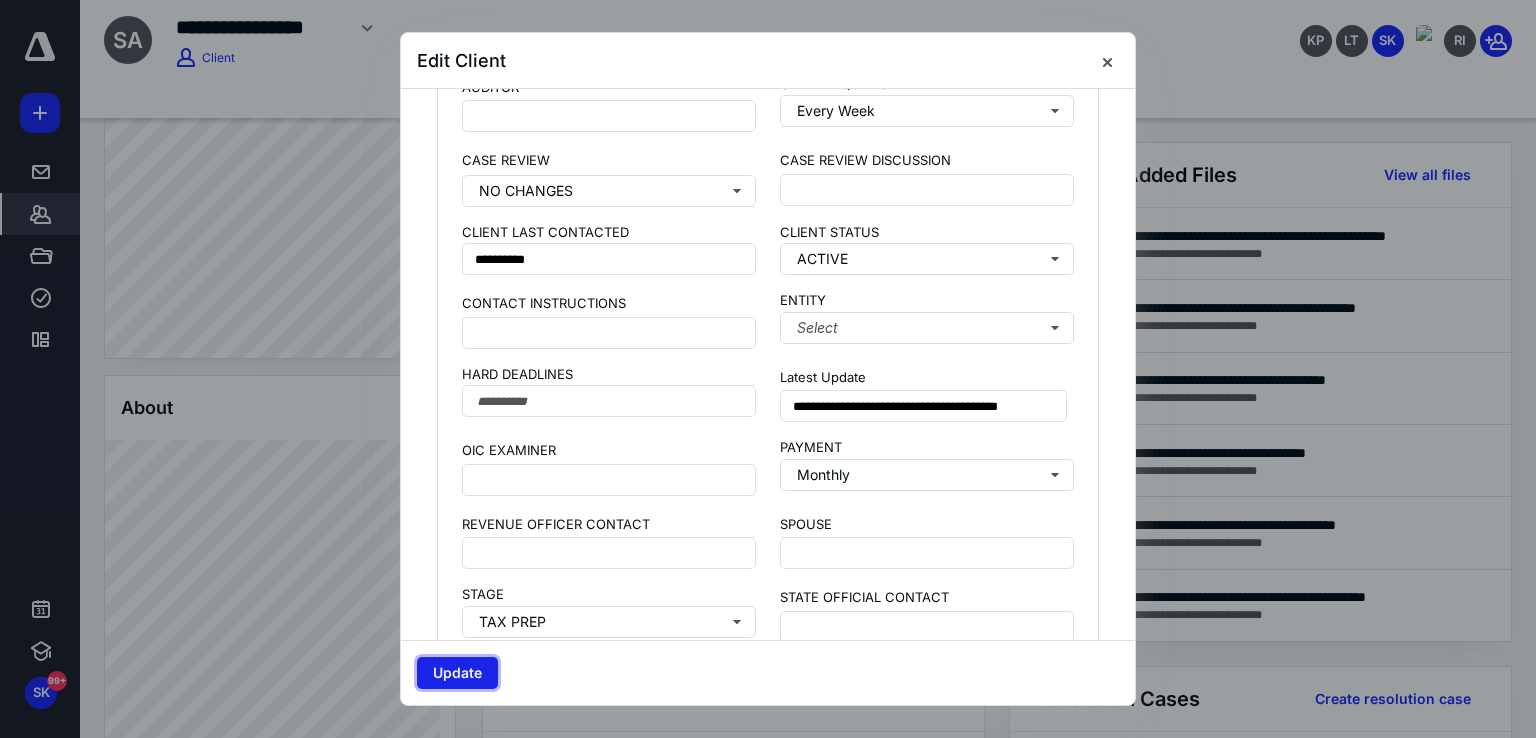 click on "Update" at bounding box center (457, 673) 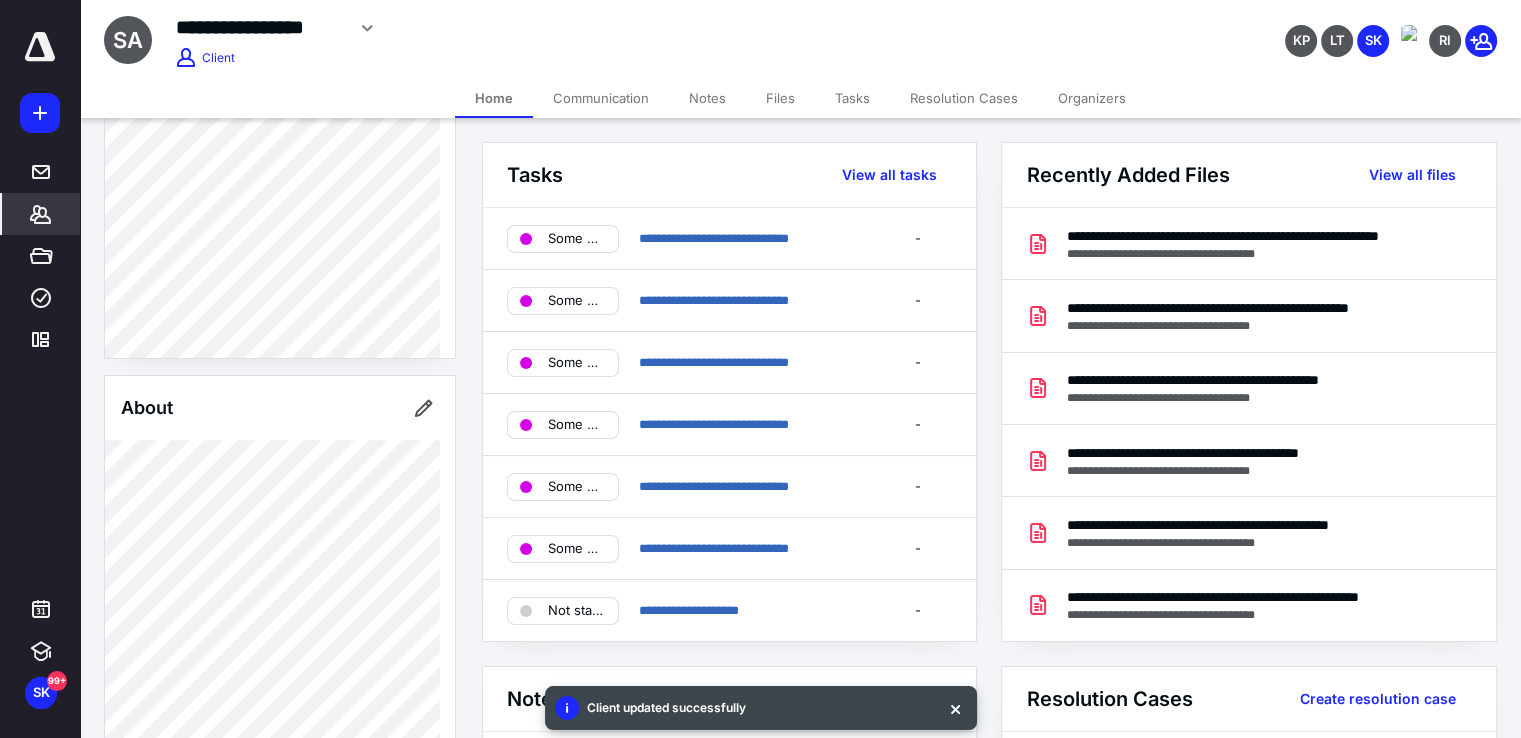 click on "Tasks" at bounding box center (852, 98) 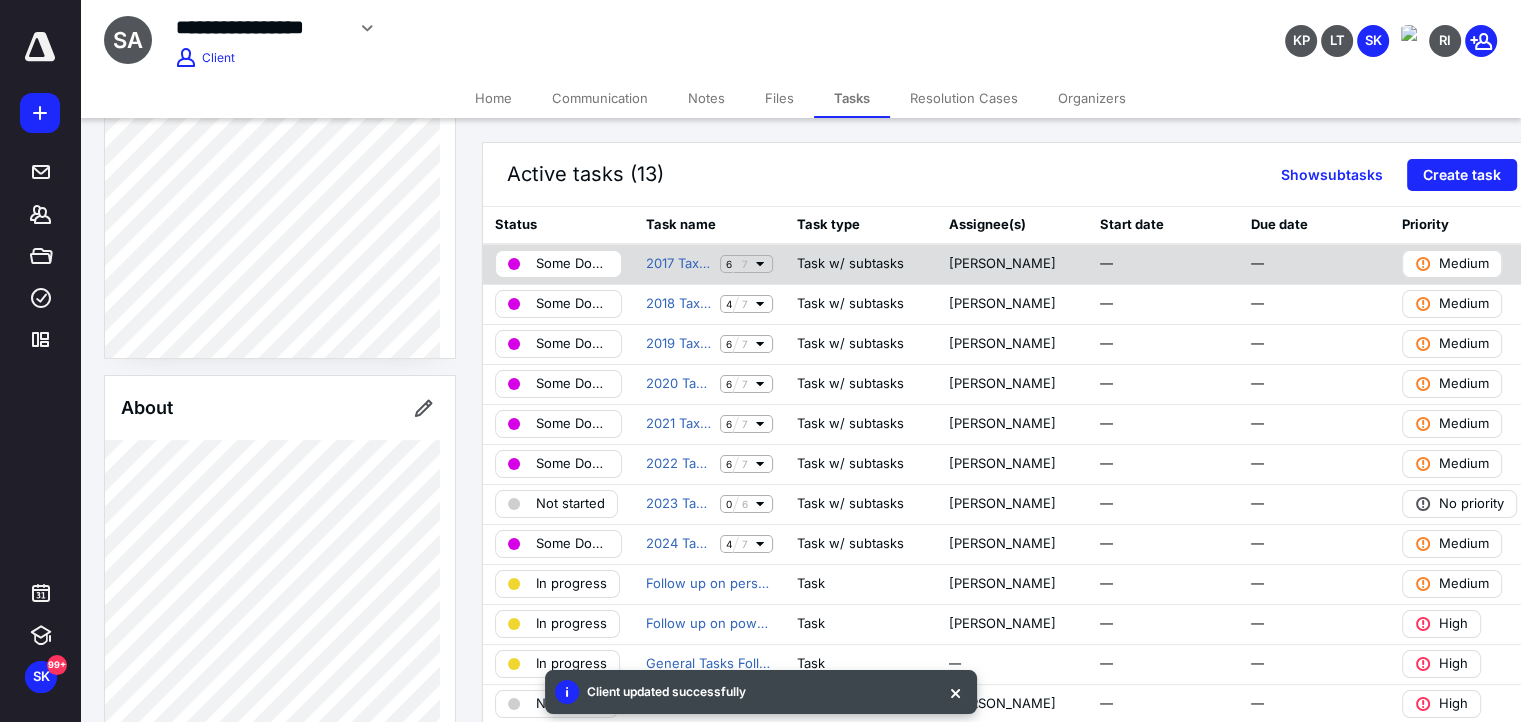 click on "Some Docs Ready" at bounding box center [572, 264] 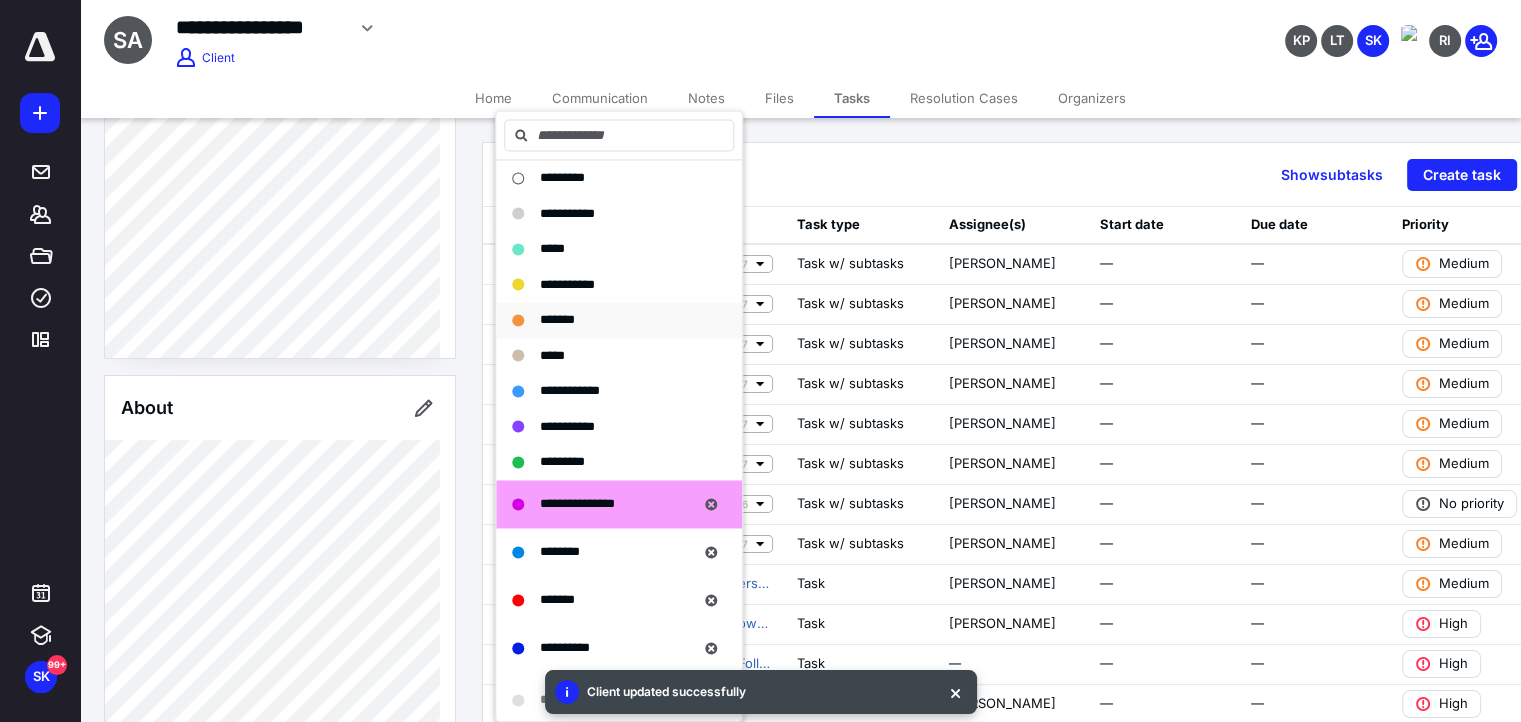 click on "*******" at bounding box center [557, 319] 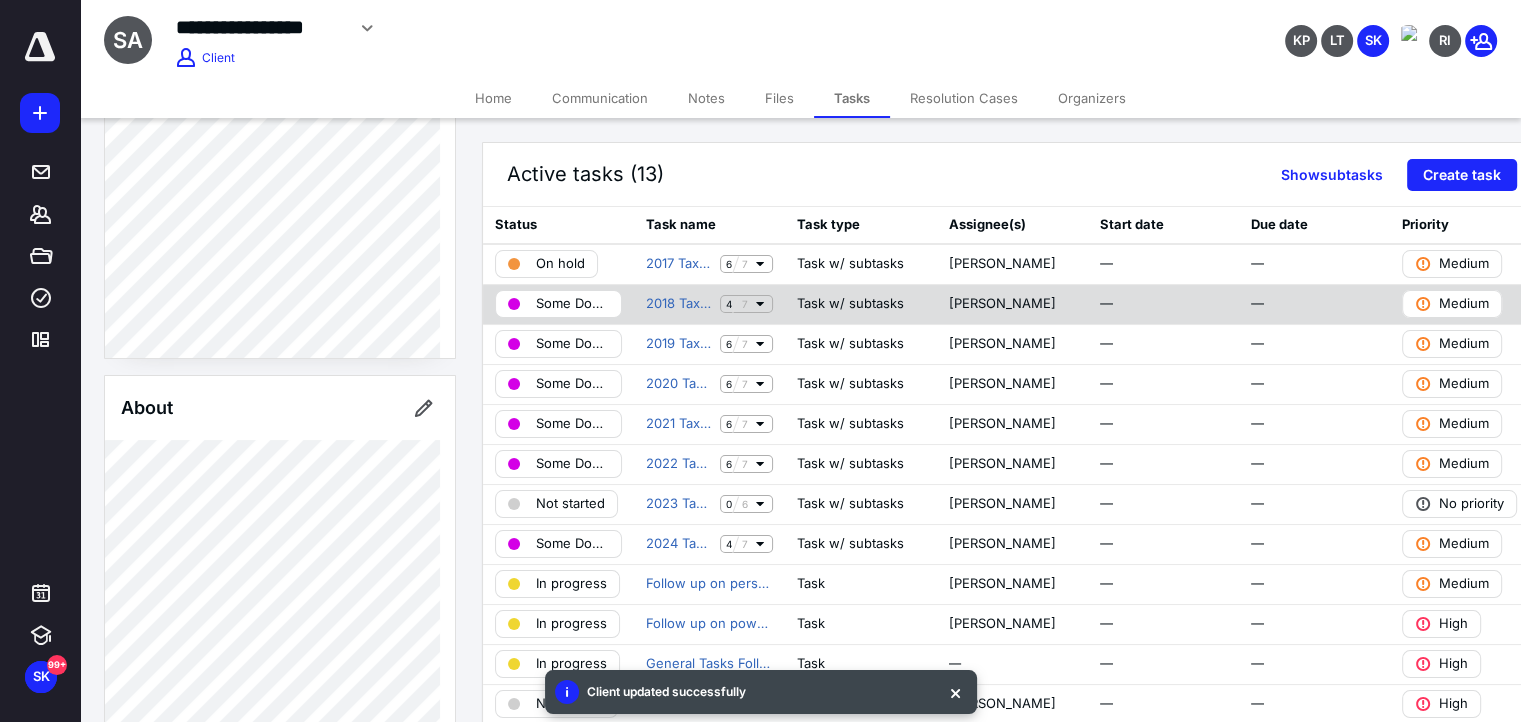 click on "Some Docs Ready" at bounding box center (572, 304) 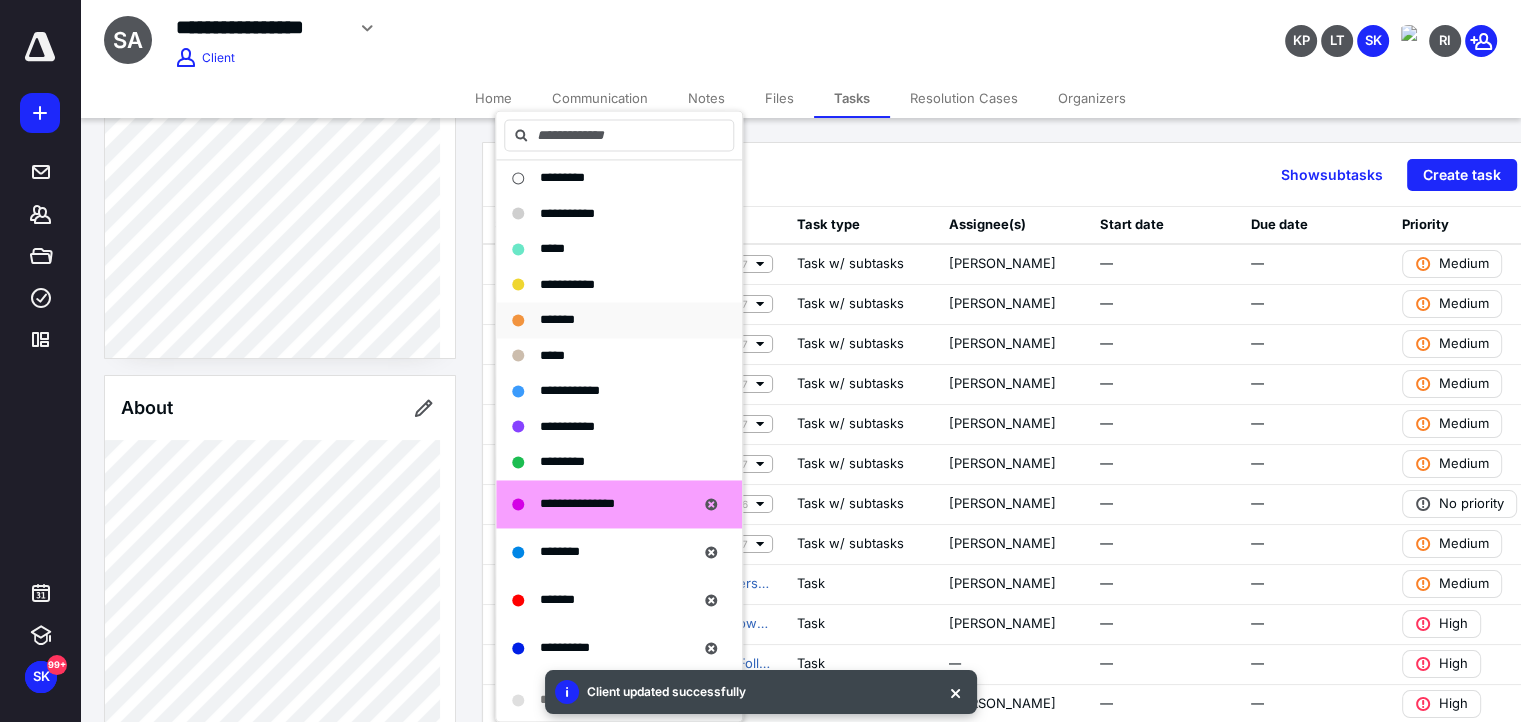 click on "*******" at bounding box center [557, 319] 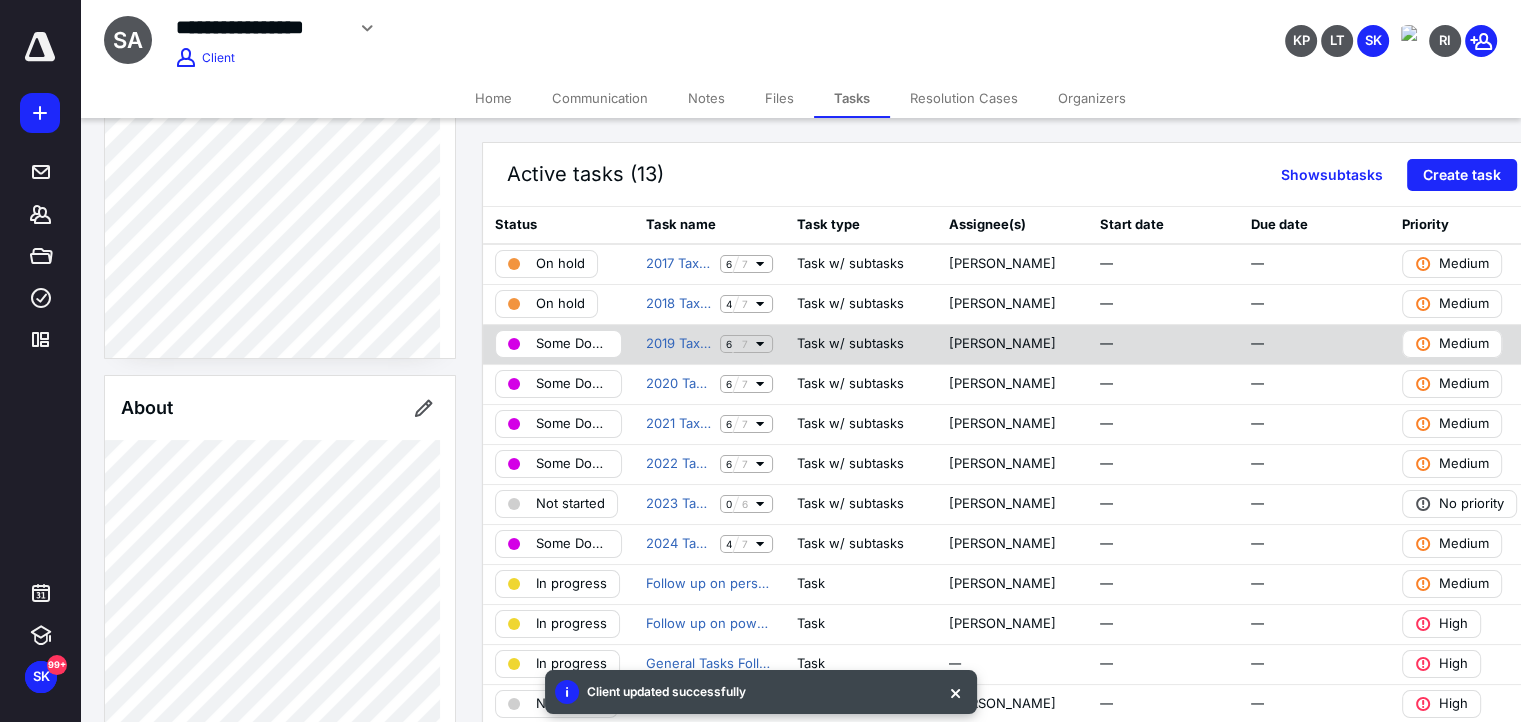 click on "Some Docs Ready" at bounding box center [572, 344] 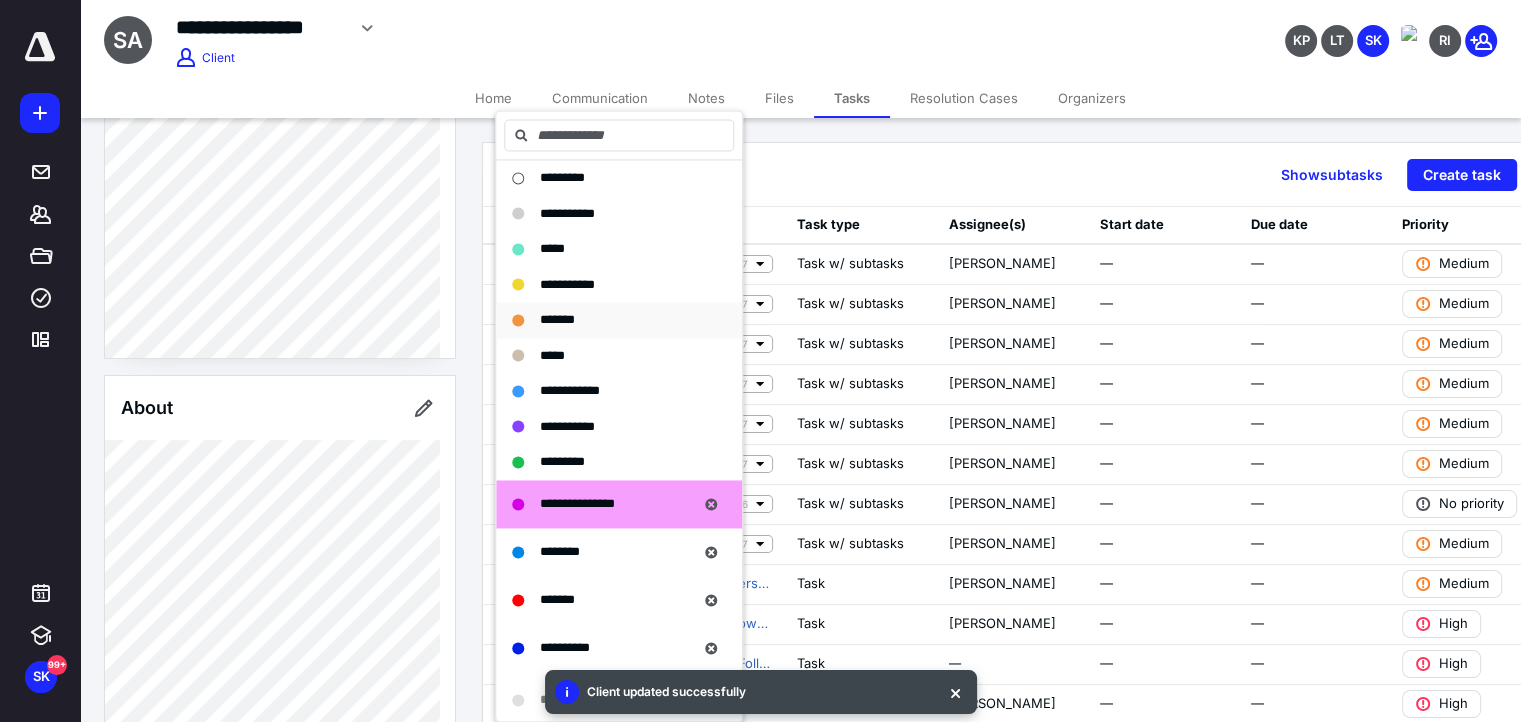 click on "*******" at bounding box center [557, 319] 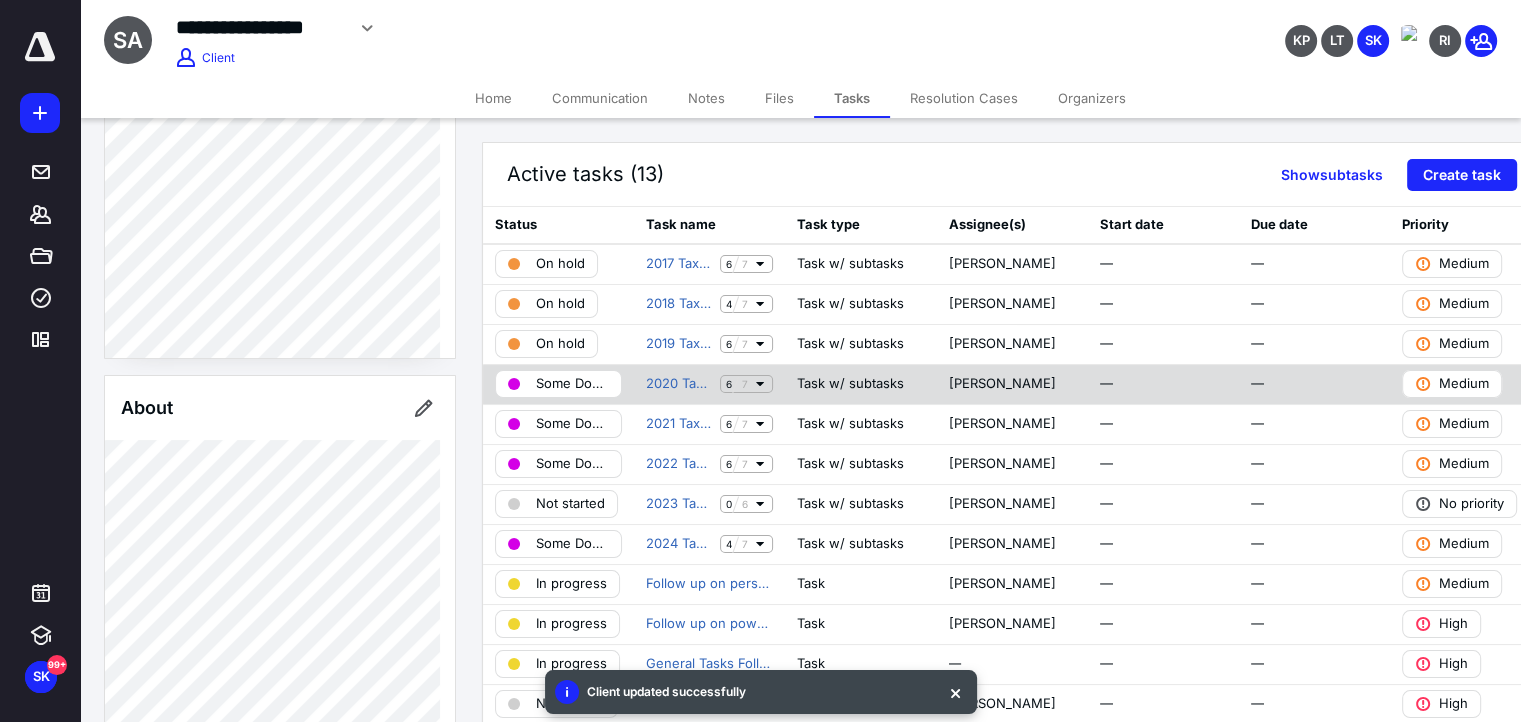 click on "Some Docs Ready" at bounding box center [572, 384] 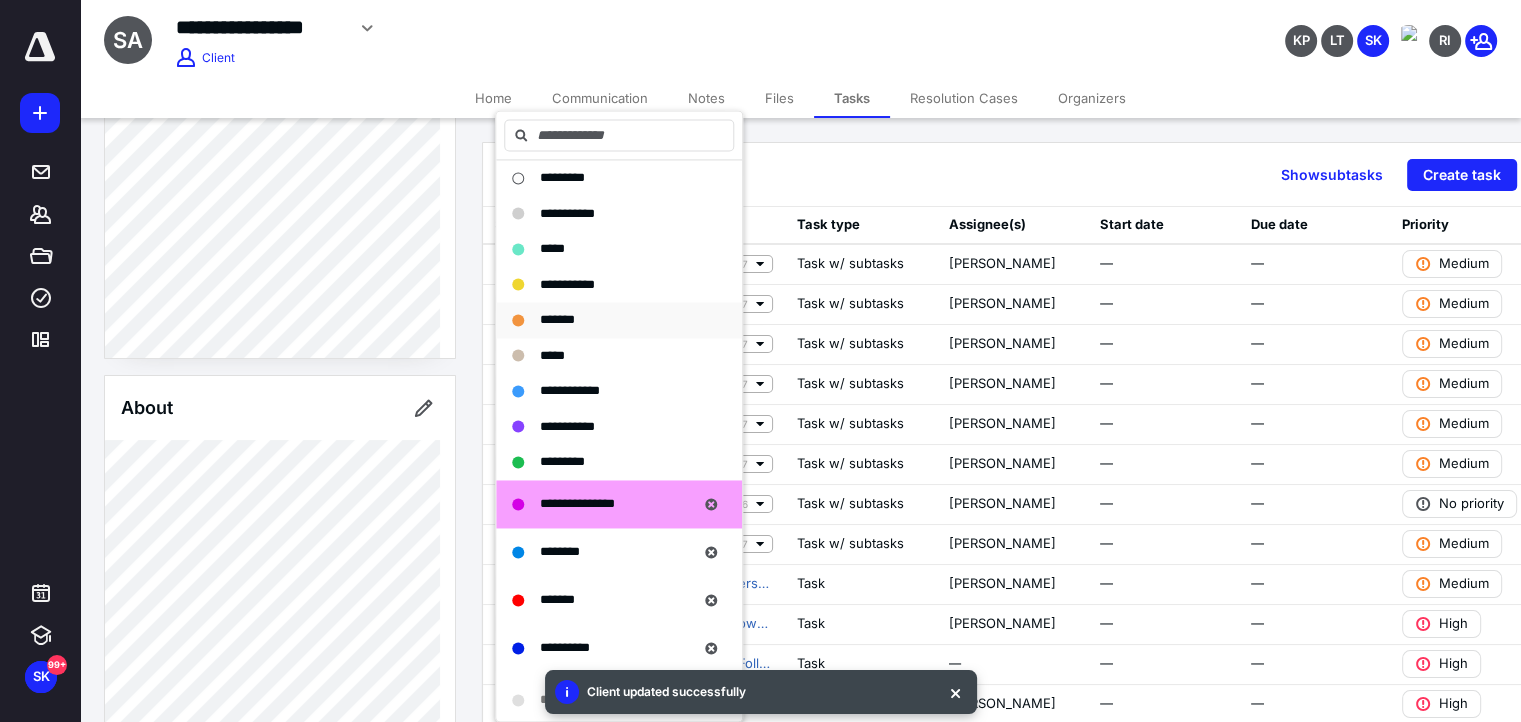 click on "*******" at bounding box center (557, 320) 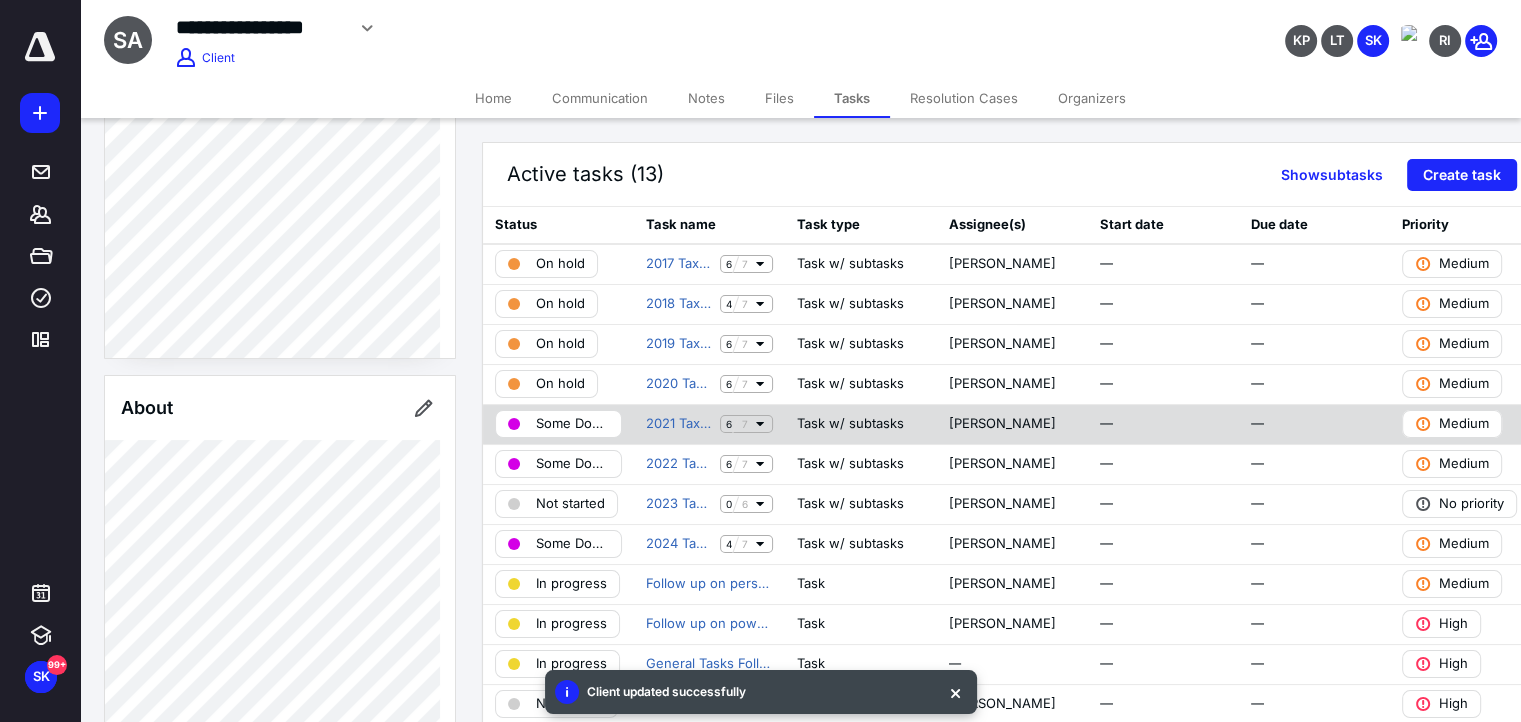 click on "Some Docs Ready" at bounding box center [572, 424] 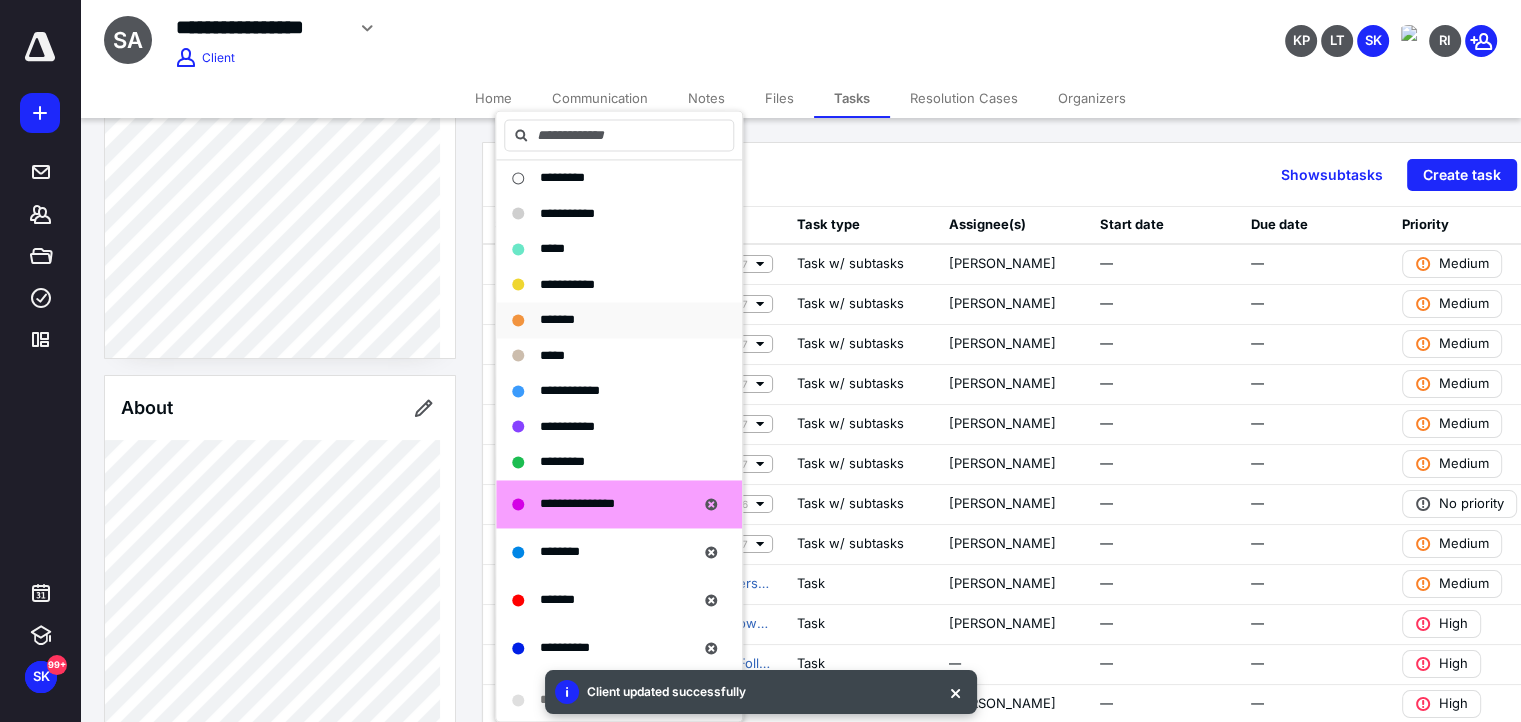 click on "*******" at bounding box center (557, 319) 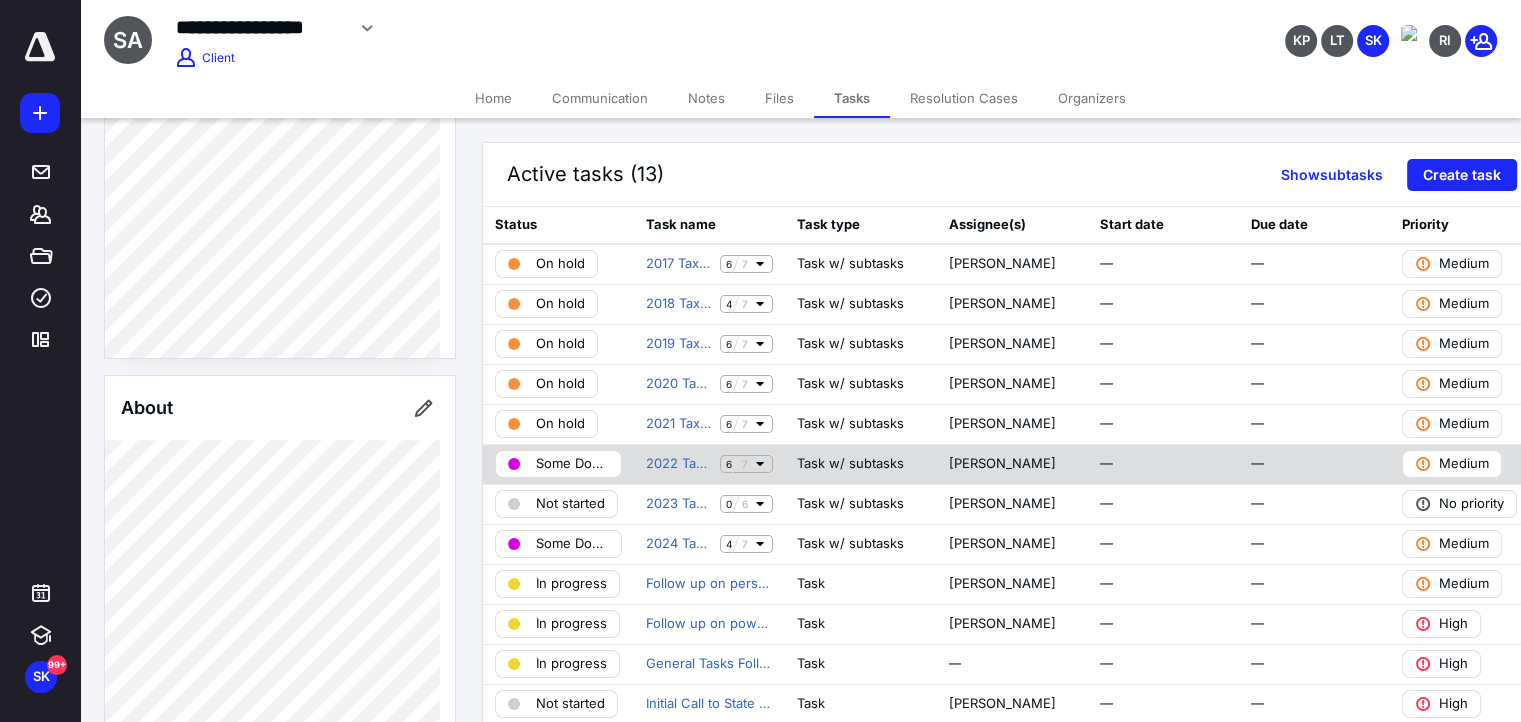 click on "Some Docs Ready" at bounding box center [572, 464] 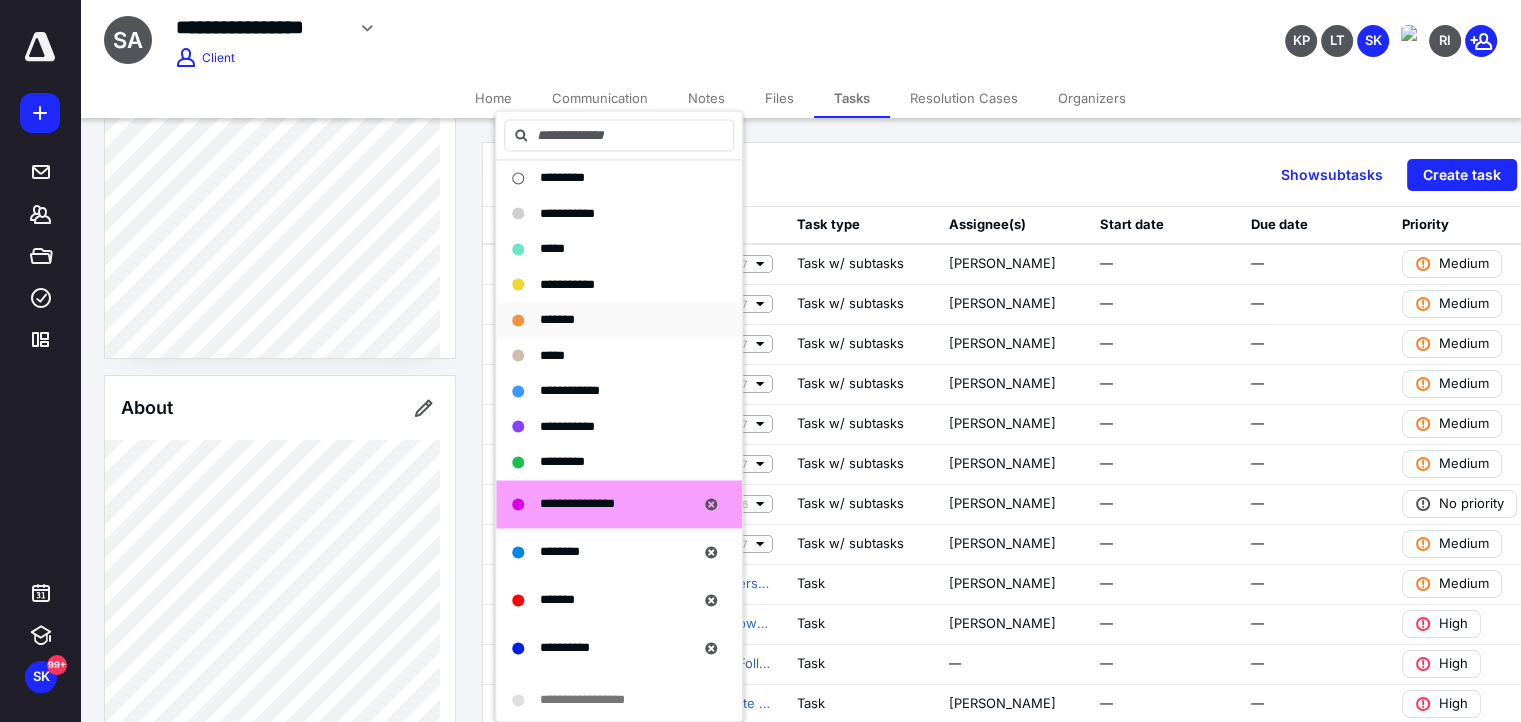 click on "*******" at bounding box center (557, 319) 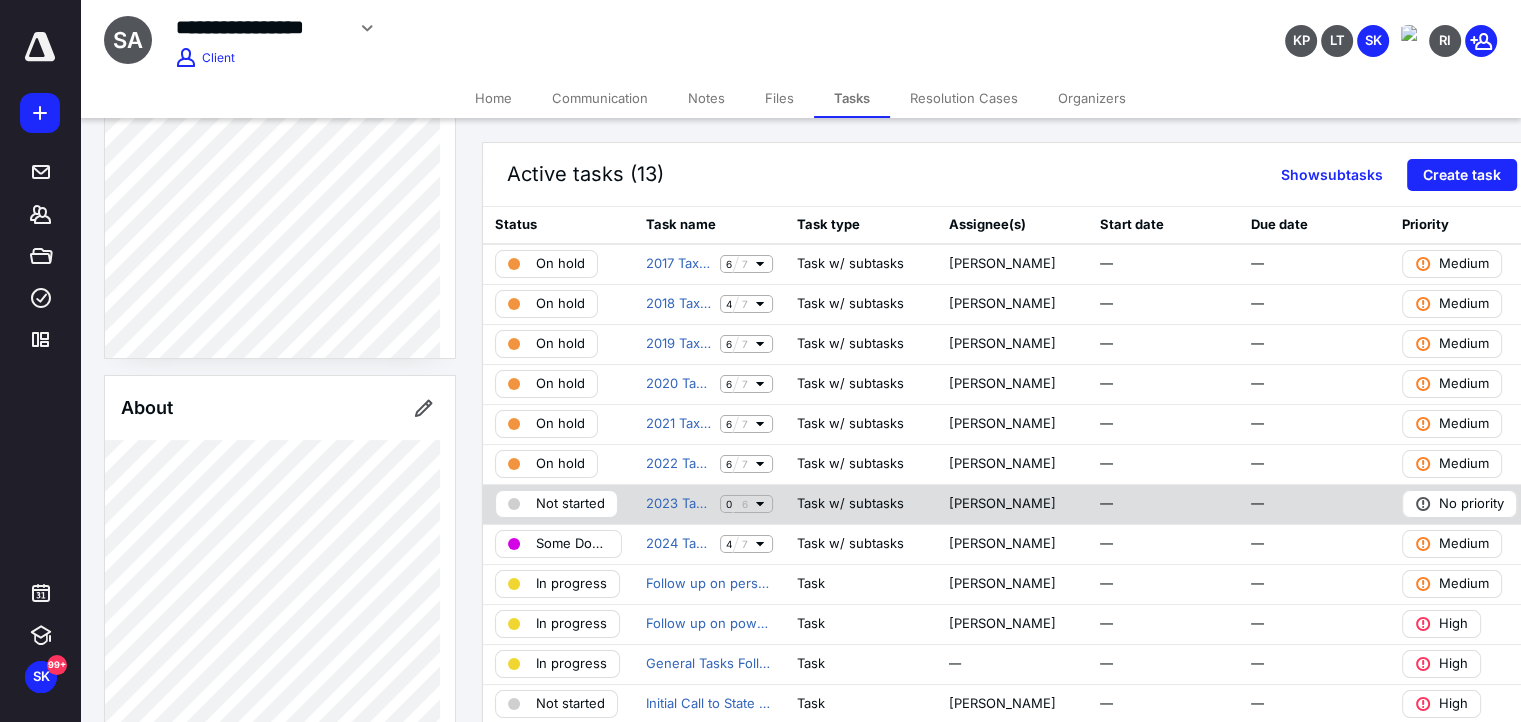 click on "Not started" at bounding box center (570, 504) 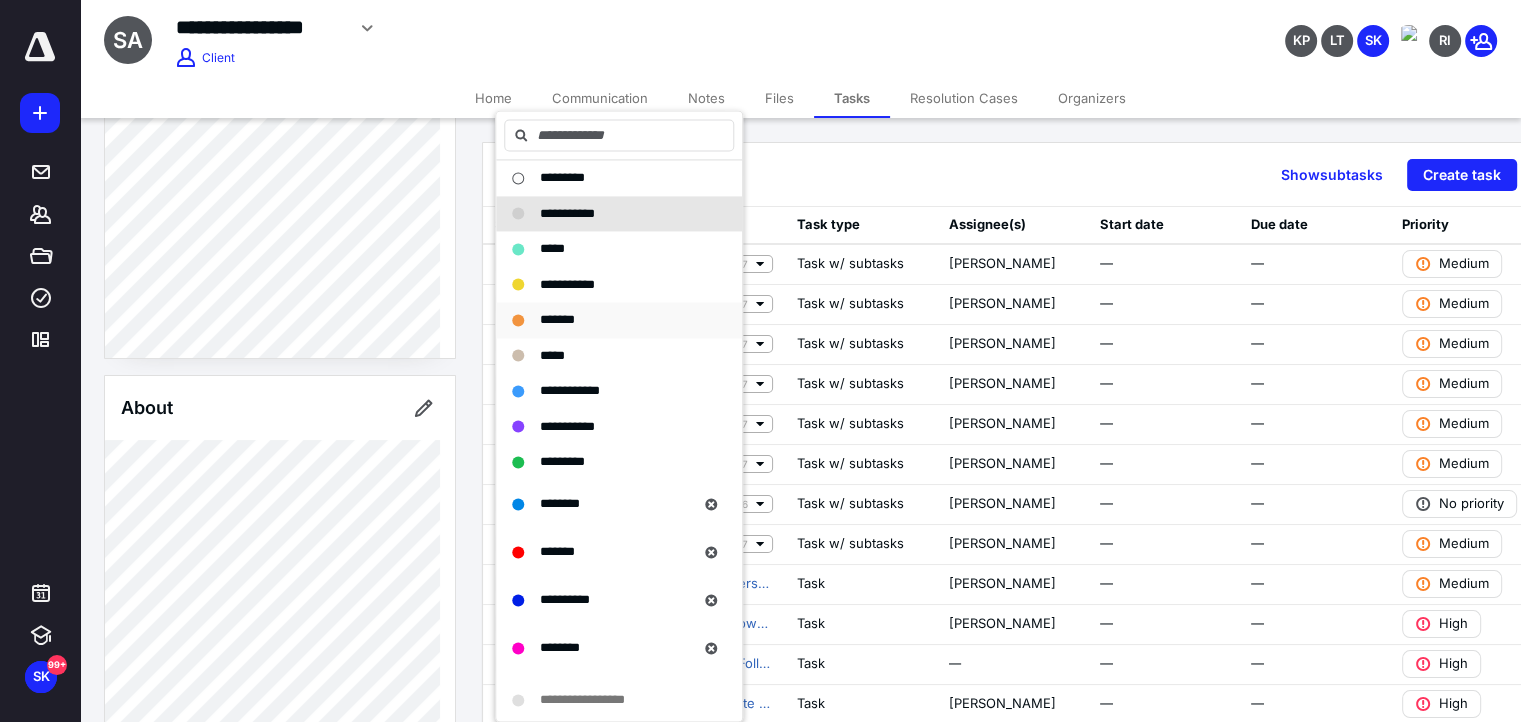 click on "*******" at bounding box center [557, 319] 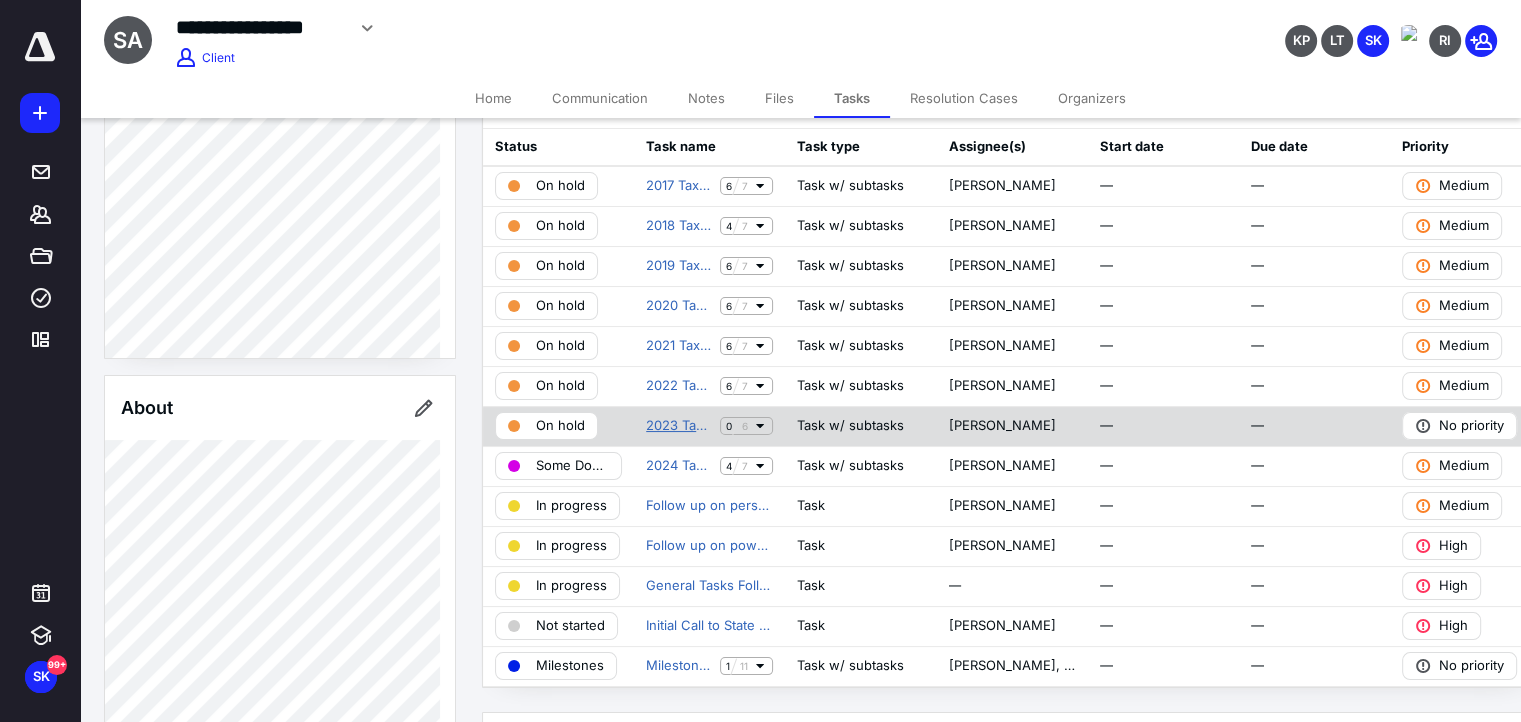 scroll, scrollTop: 100, scrollLeft: 0, axis: vertical 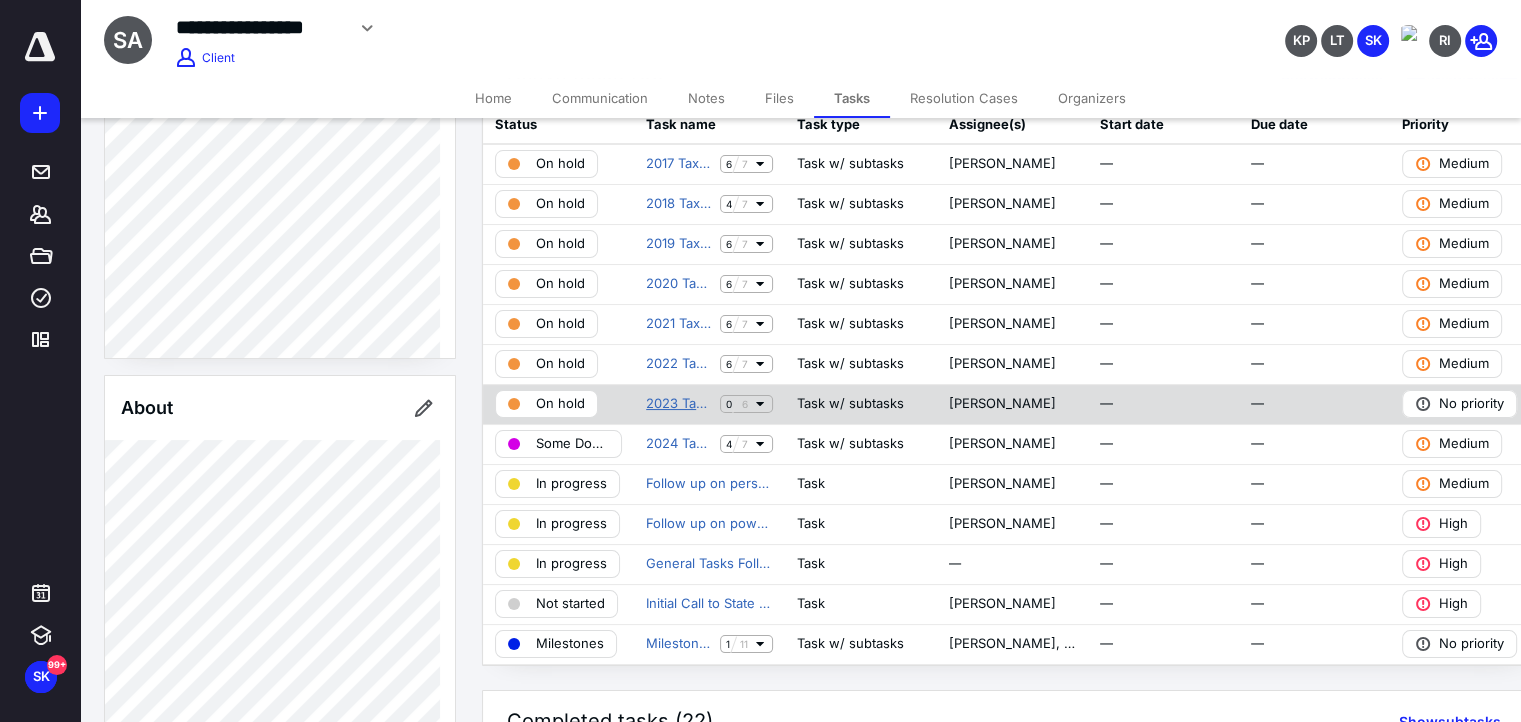 click on "2023 Tax Preparation" at bounding box center (679, 404) 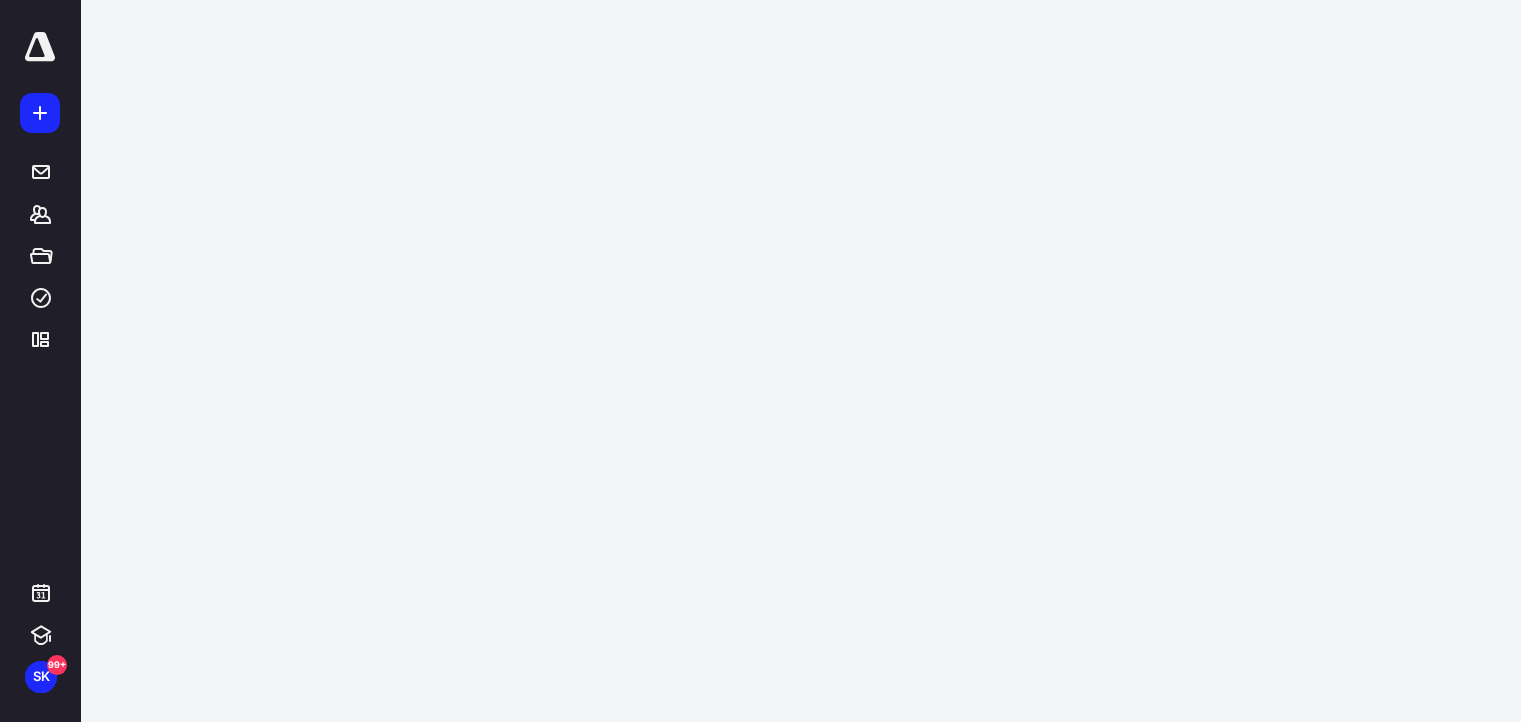 scroll, scrollTop: 0, scrollLeft: 0, axis: both 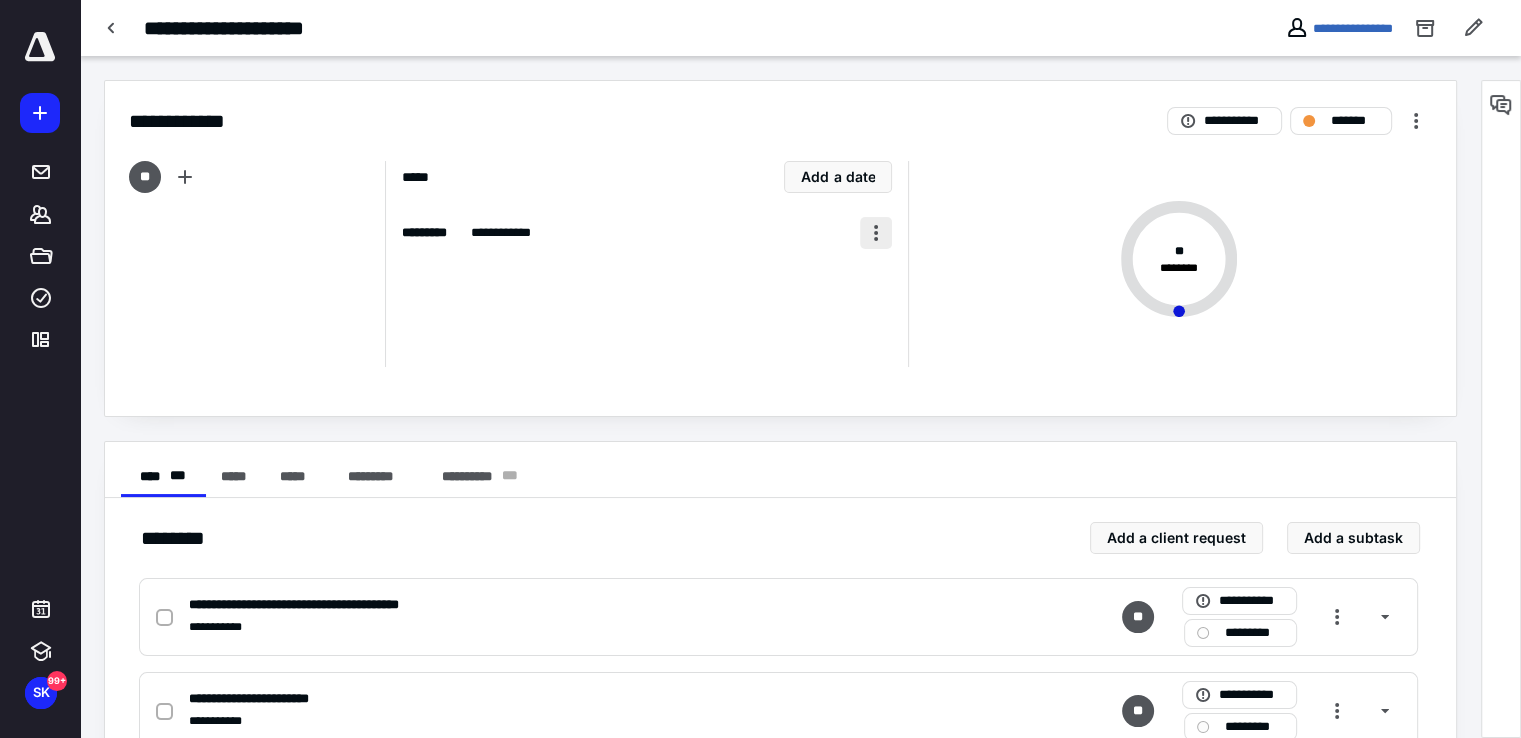 click at bounding box center [876, 233] 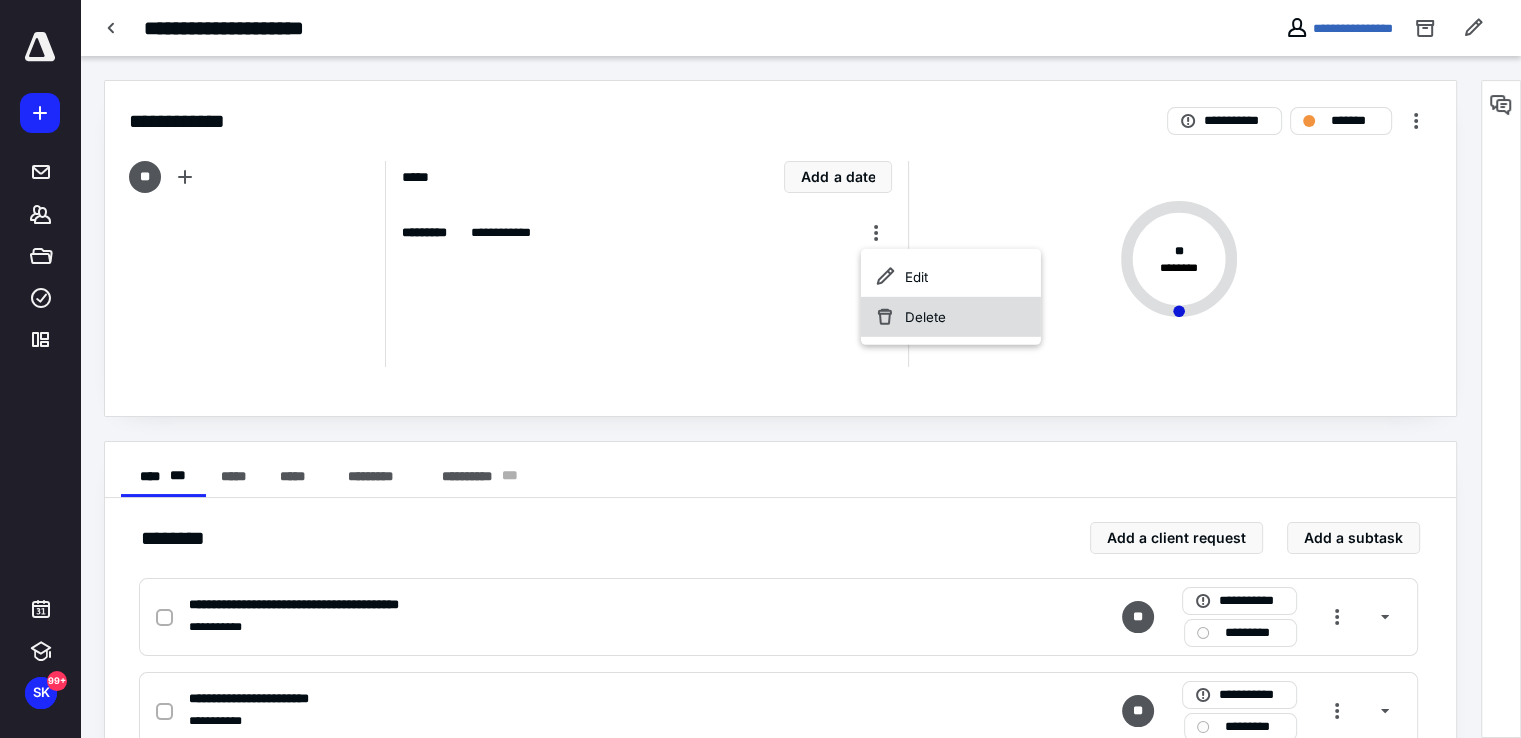 click 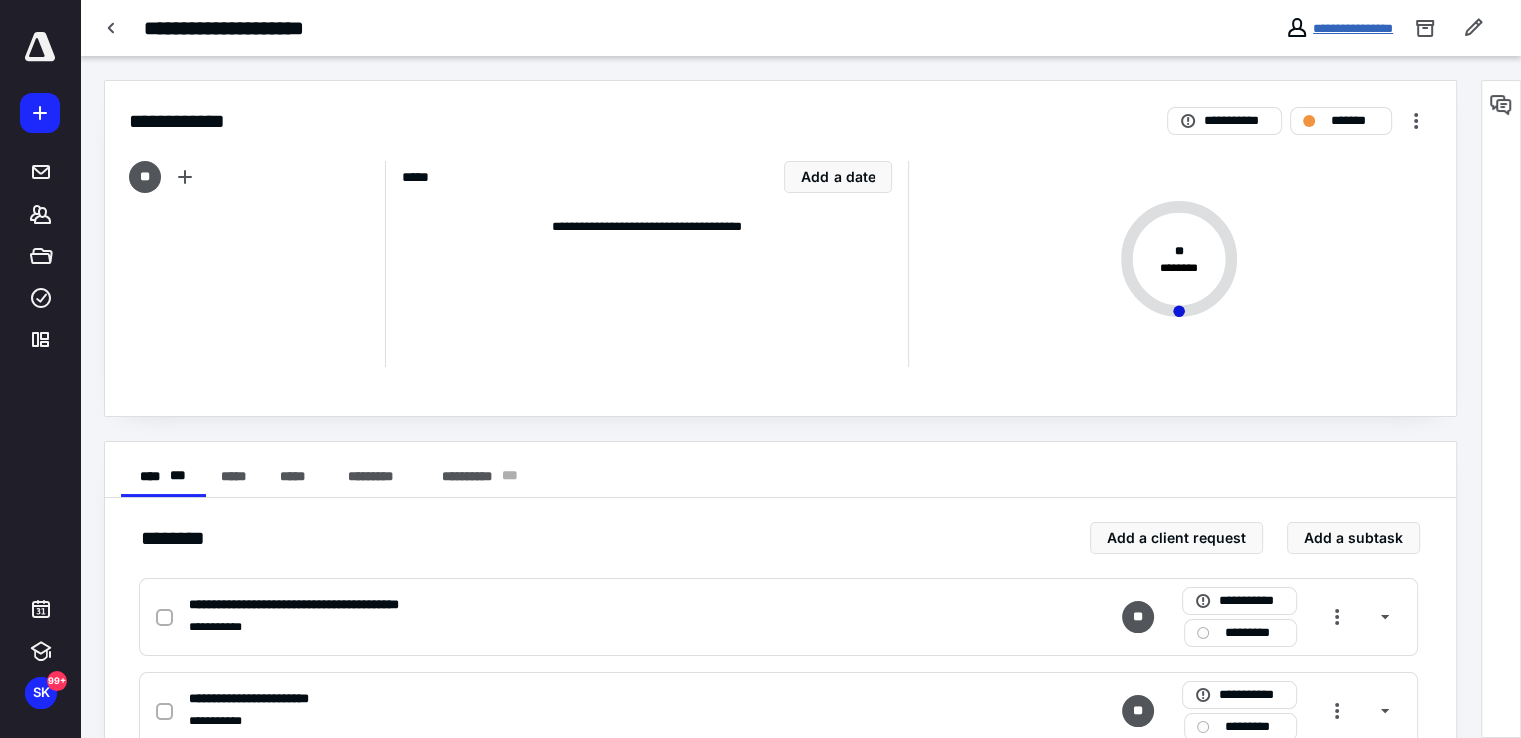 click on "**********" at bounding box center (1353, 28) 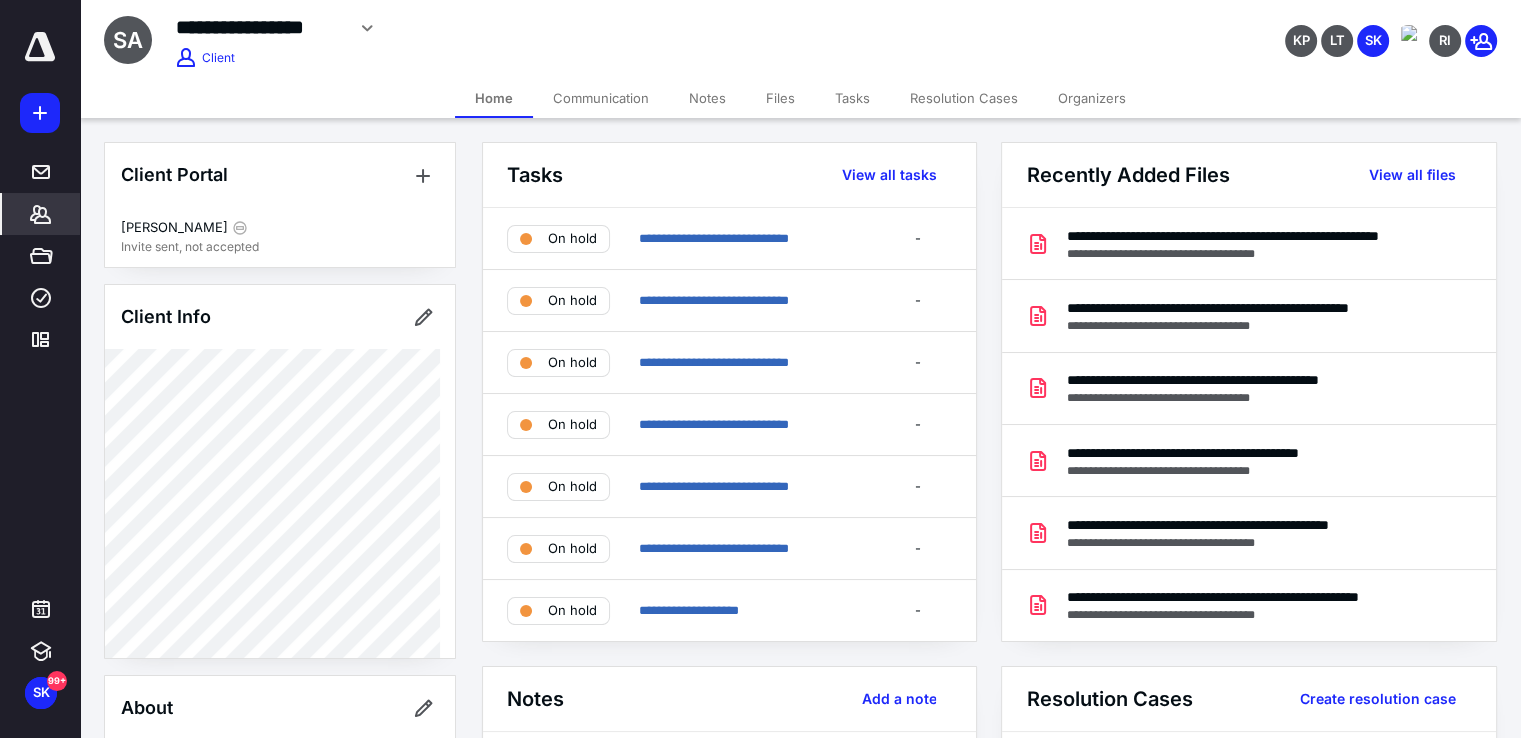 click on "Tasks" at bounding box center [852, 98] 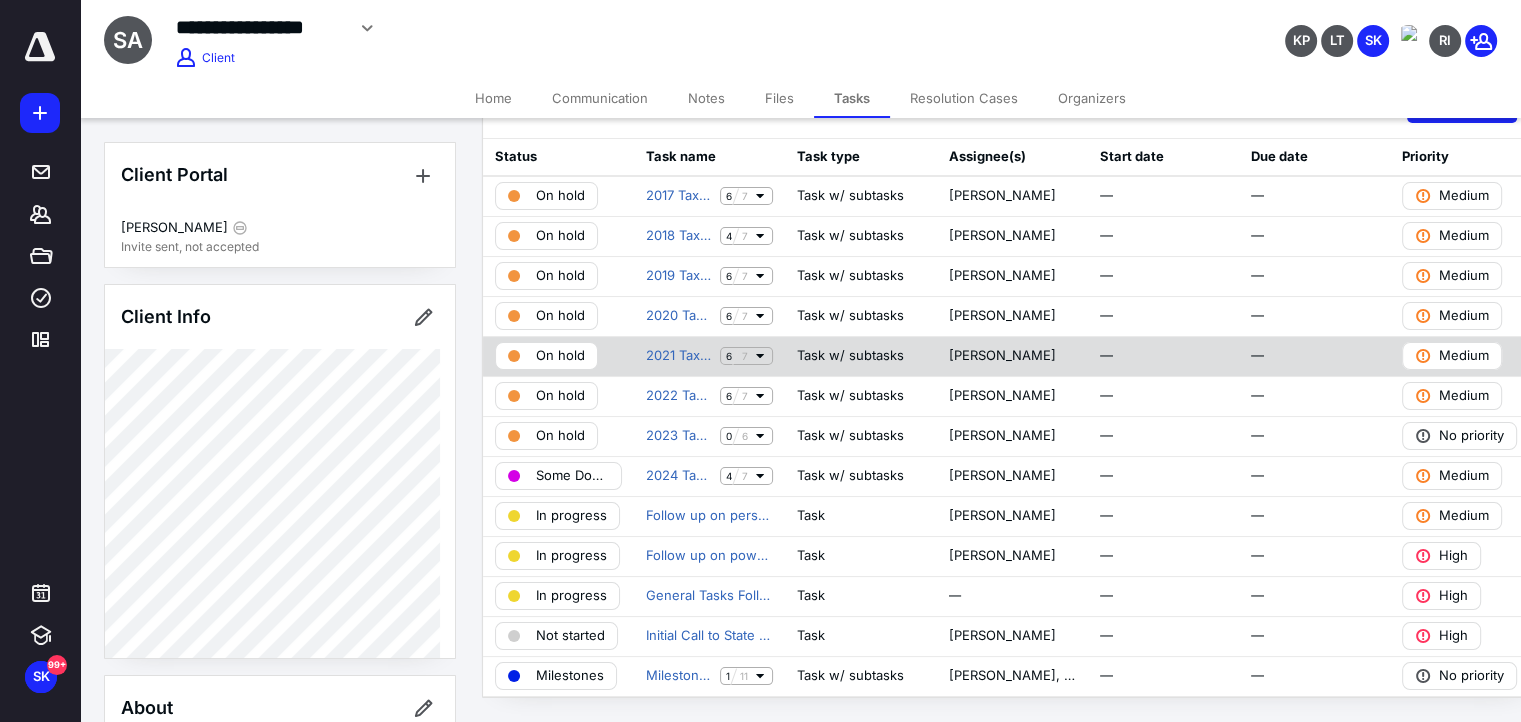 scroll, scrollTop: 100, scrollLeft: 0, axis: vertical 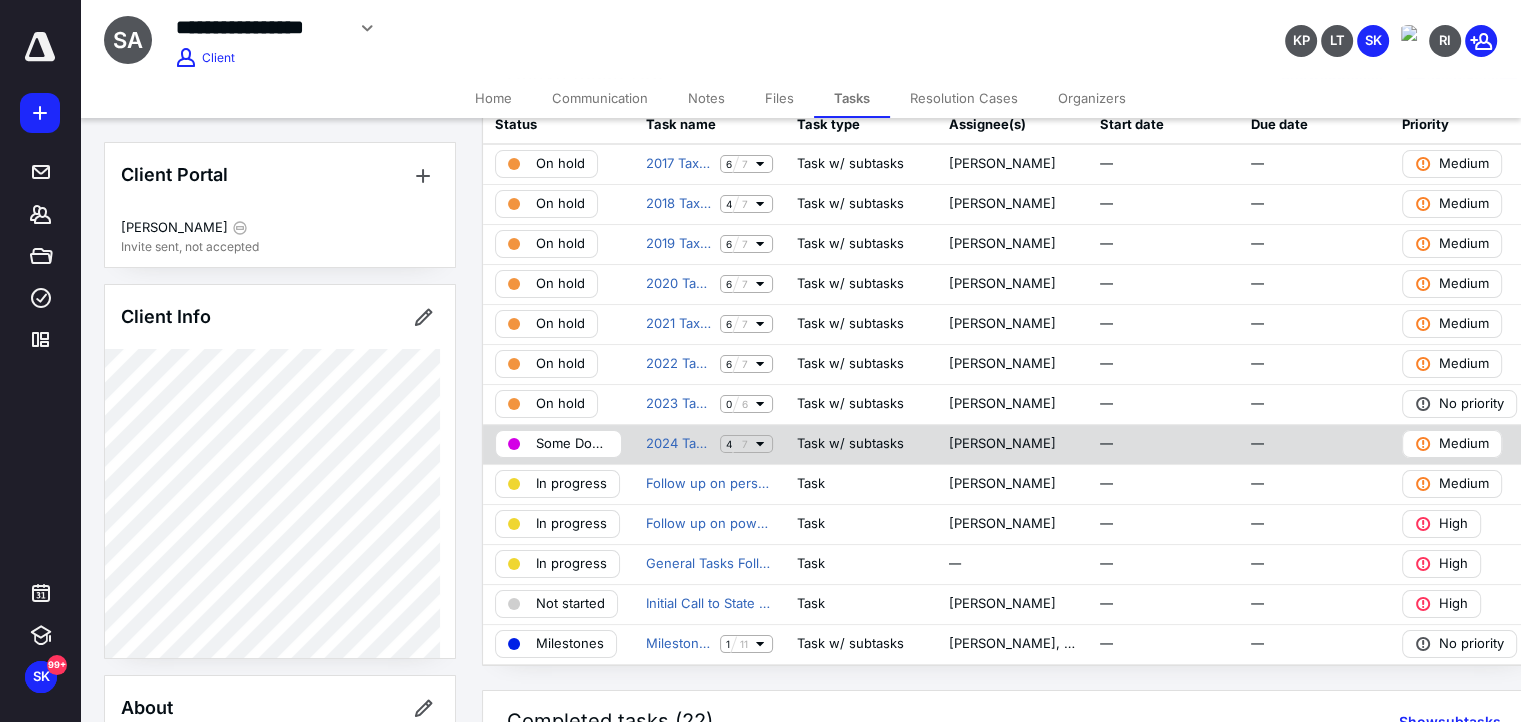 click on "Some Docs Ready" at bounding box center [572, 444] 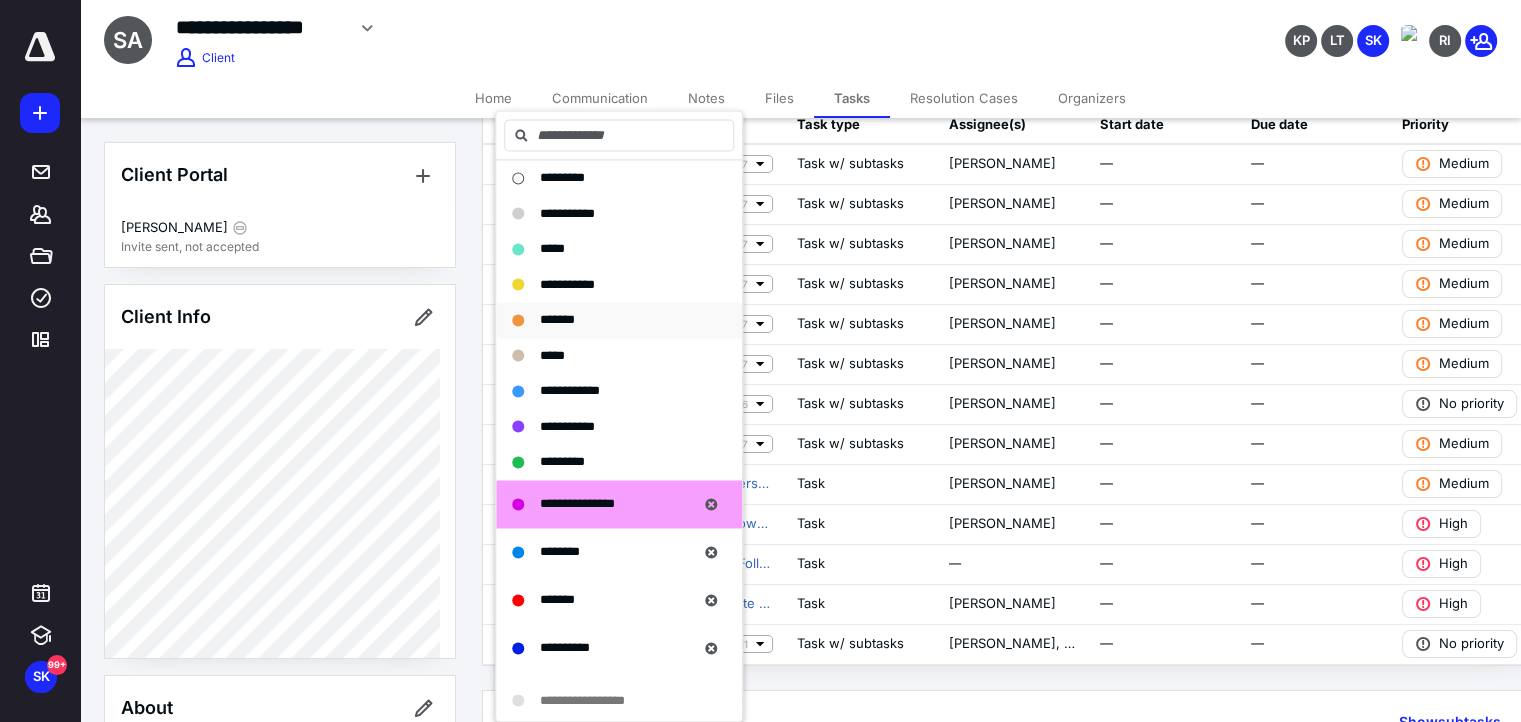click on "*******" at bounding box center [557, 319] 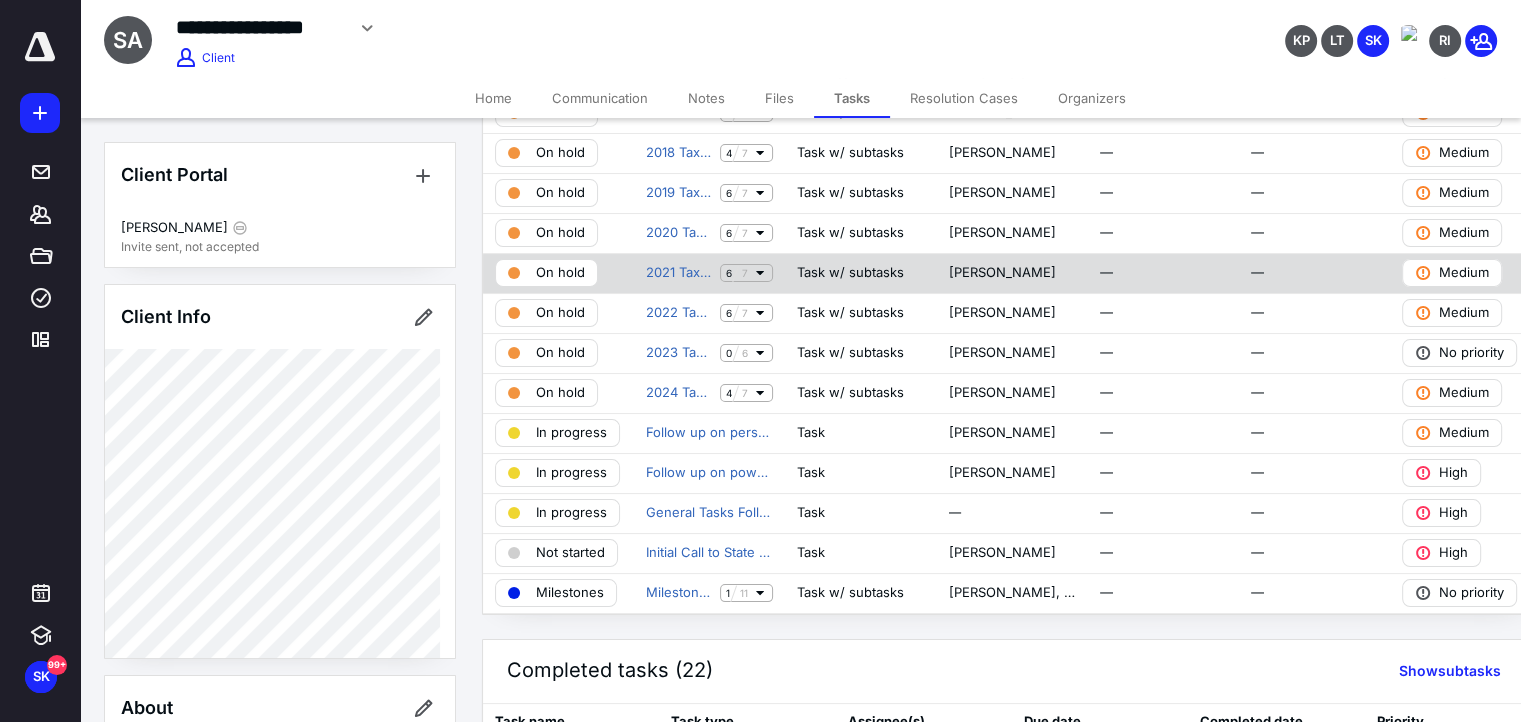 scroll, scrollTop: 200, scrollLeft: 0, axis: vertical 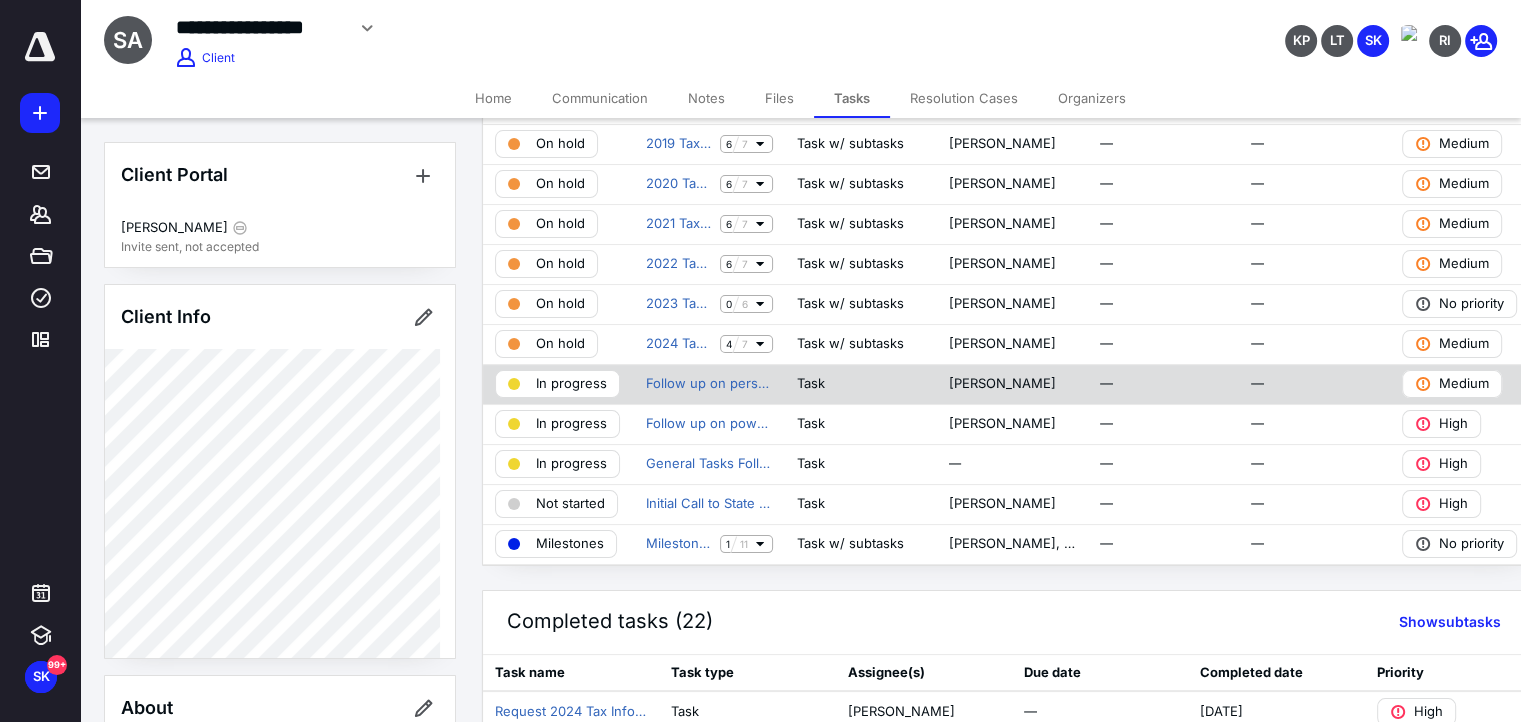 click on "In progress" at bounding box center (571, 384) 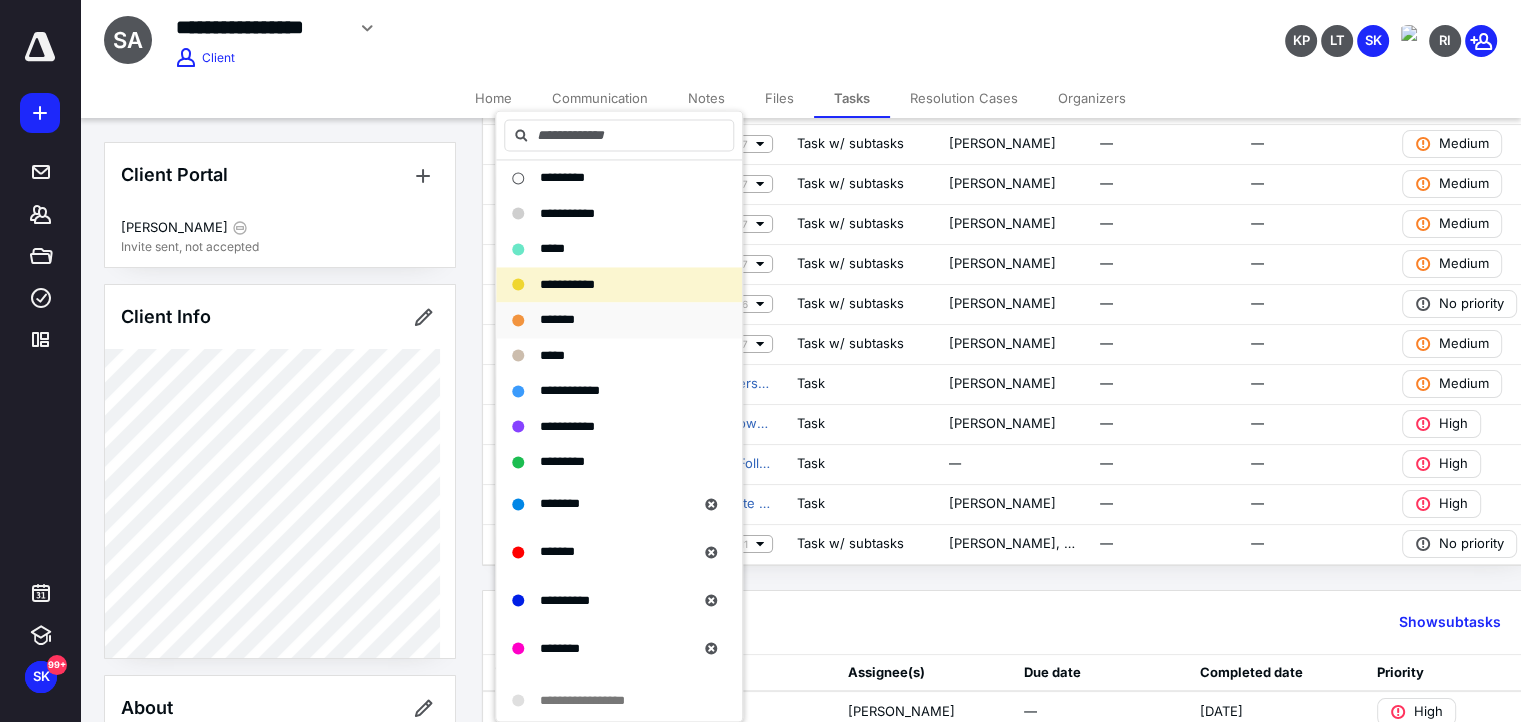 click on "*******" at bounding box center (557, 319) 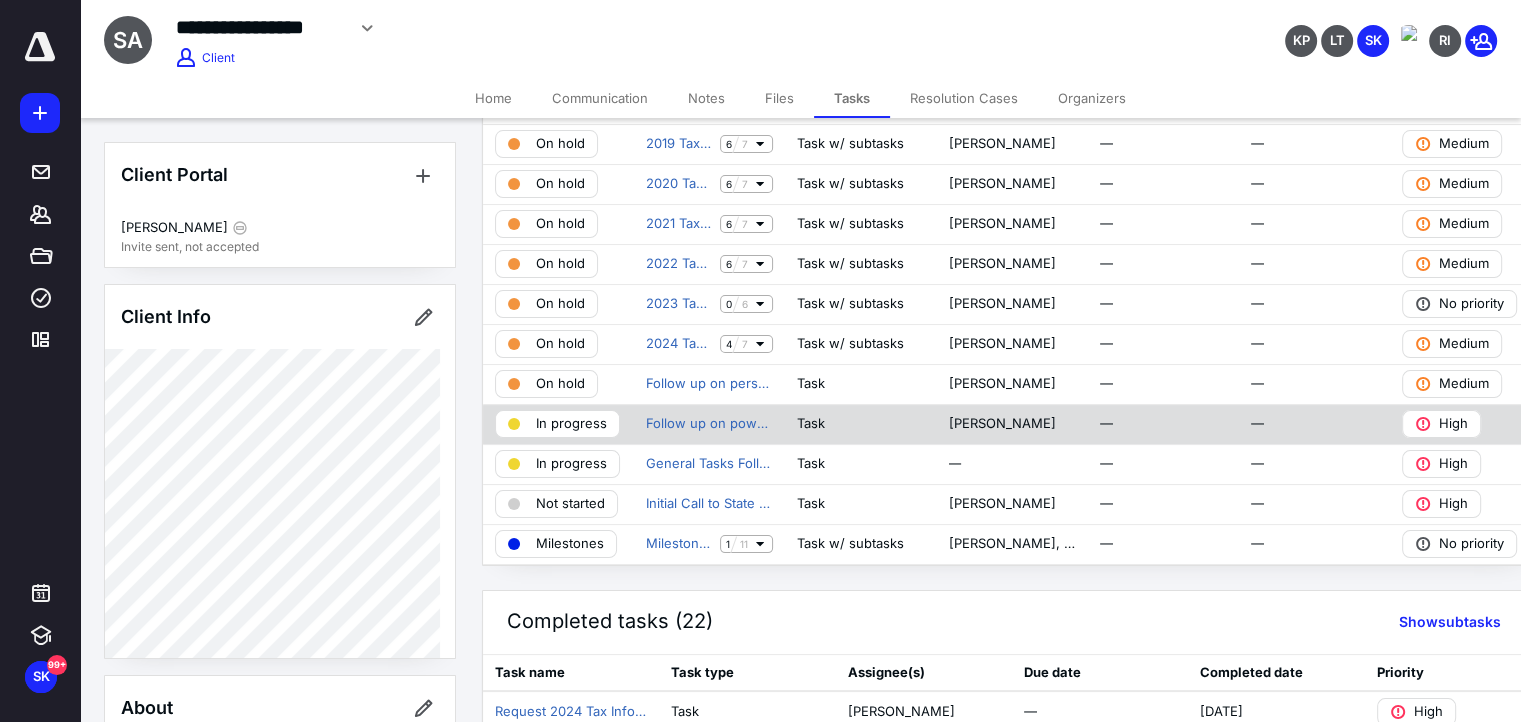 click on "In progress" at bounding box center (571, 424) 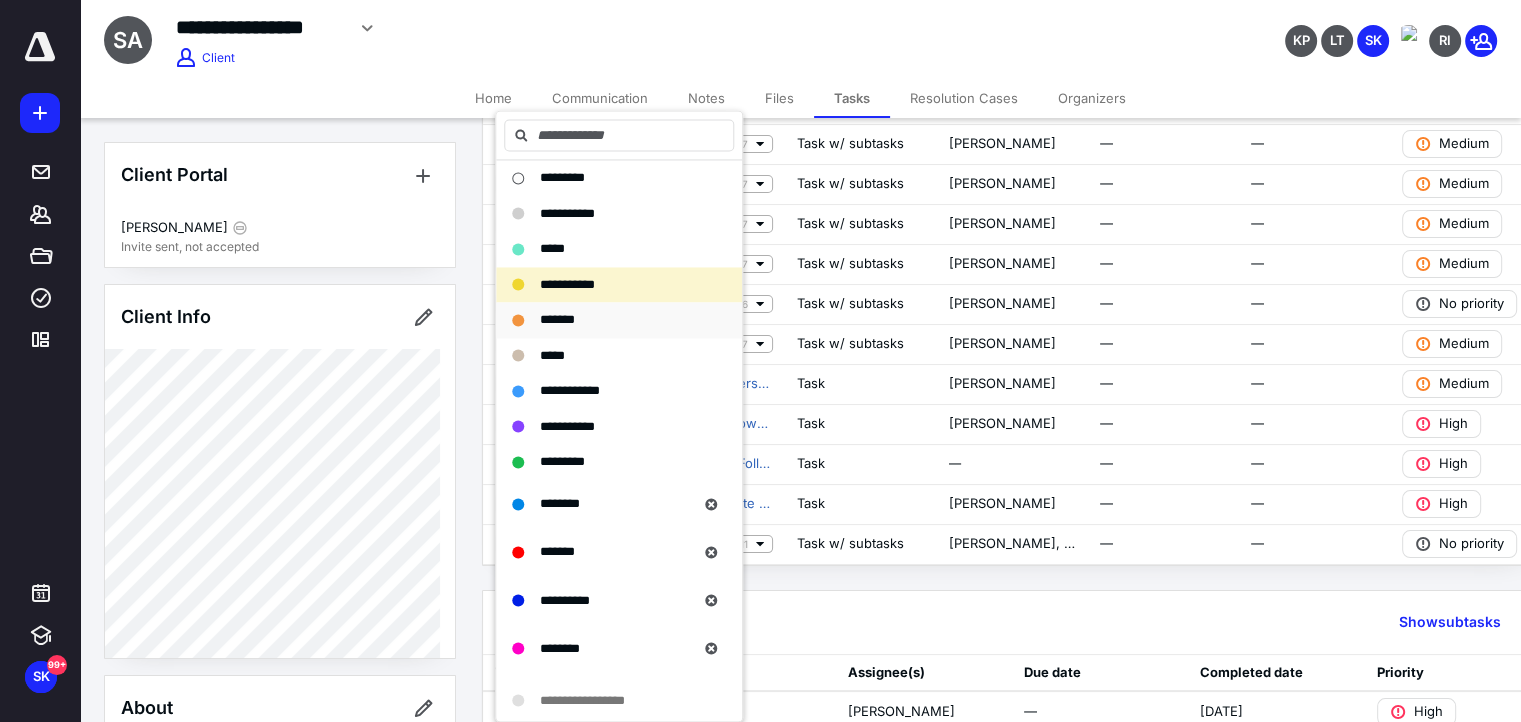 click on "*******" at bounding box center [557, 319] 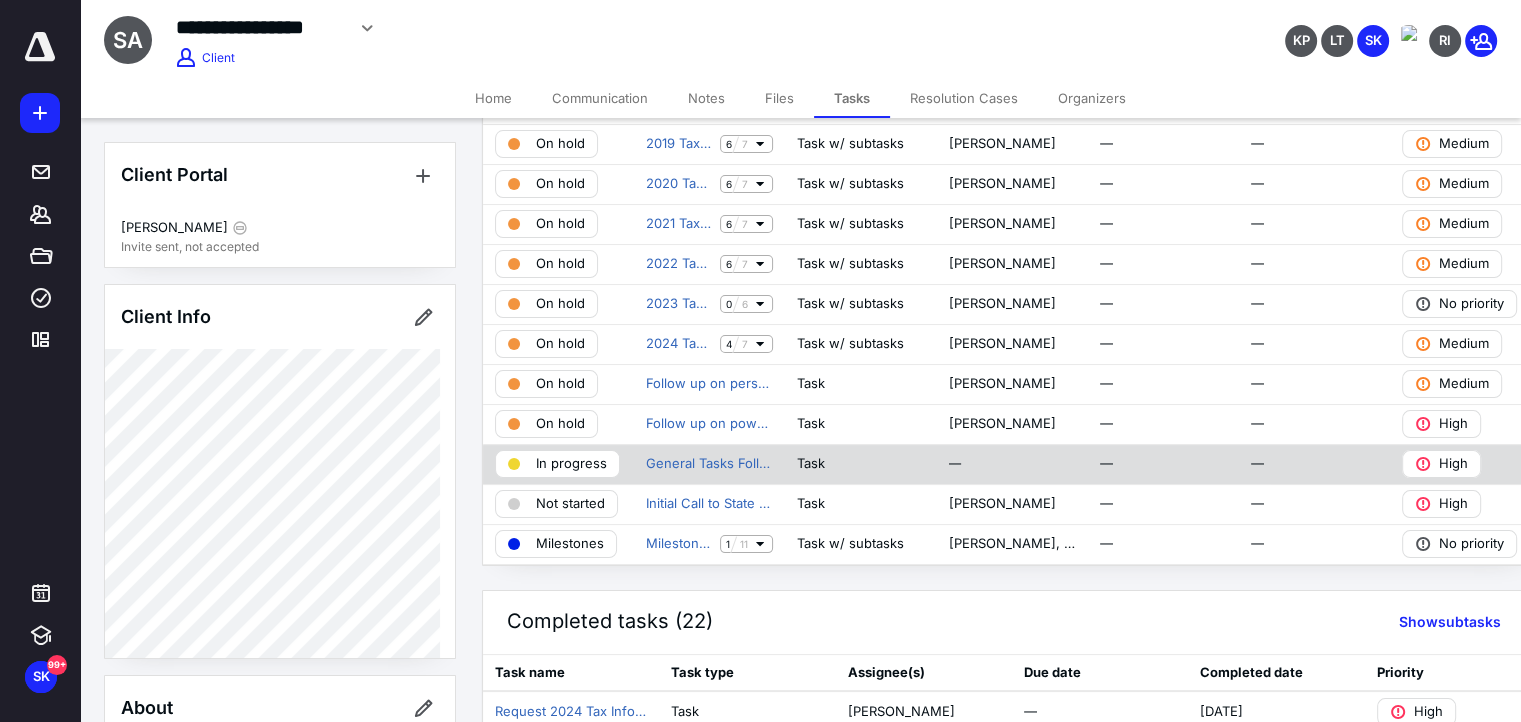 click on "In progress" at bounding box center [571, 464] 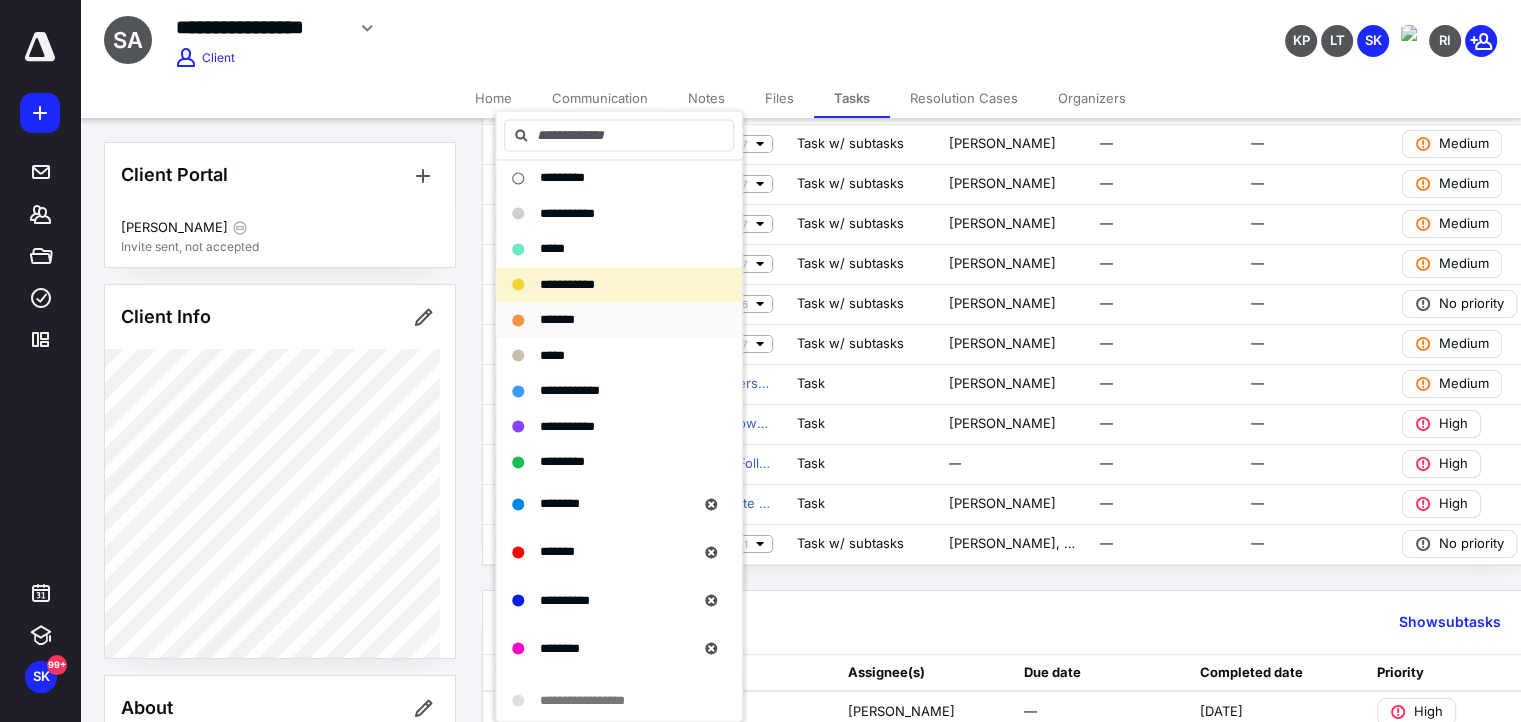 click on "*******" at bounding box center (557, 319) 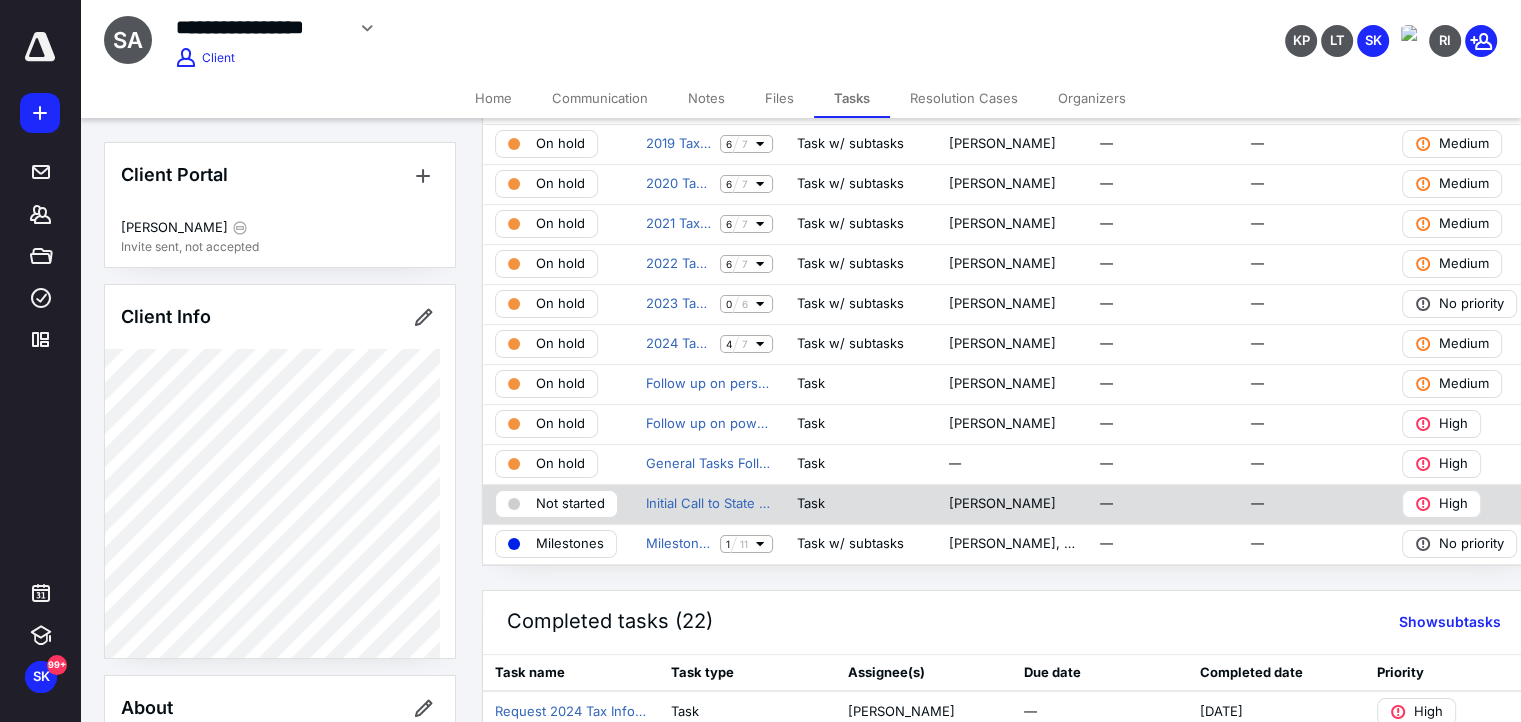 click on "Not started" at bounding box center [570, 504] 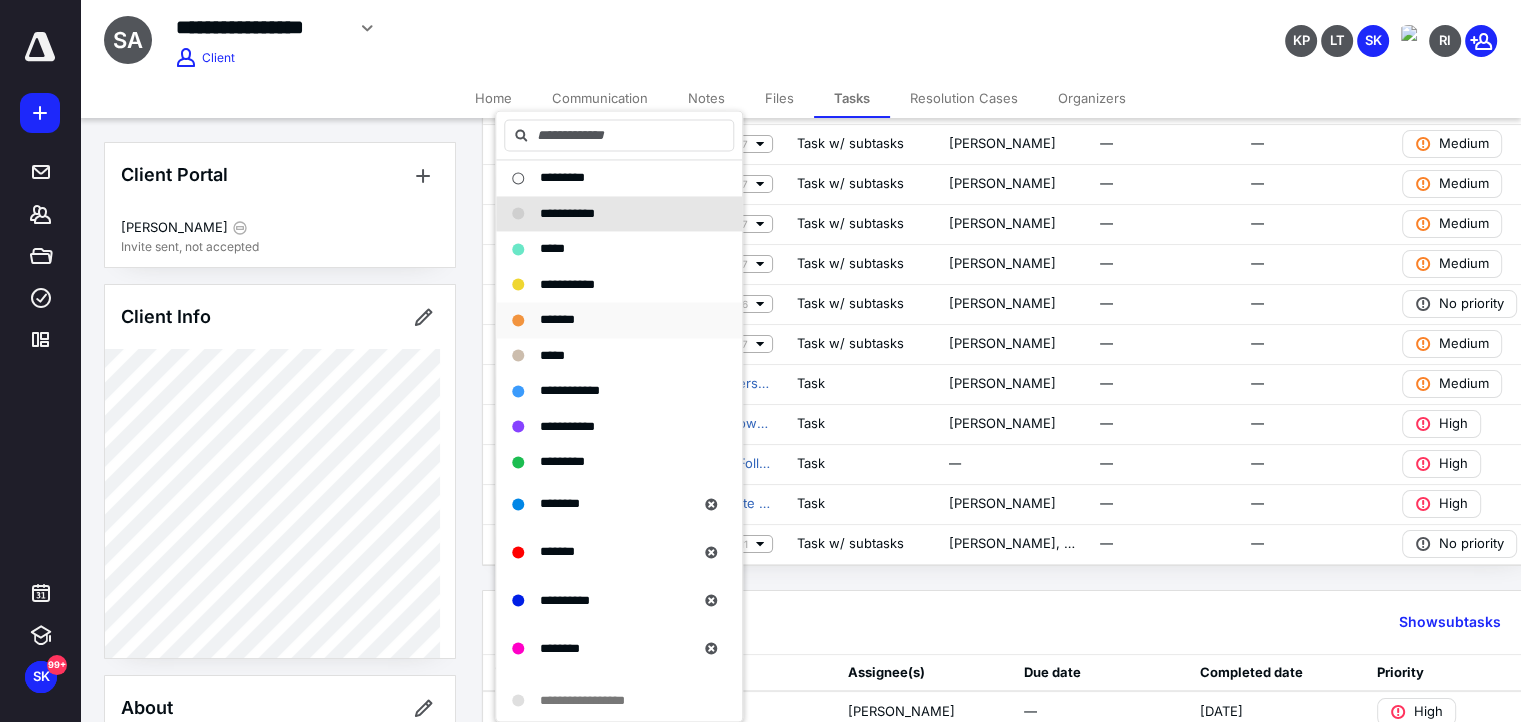 click on "*******" at bounding box center [557, 320] 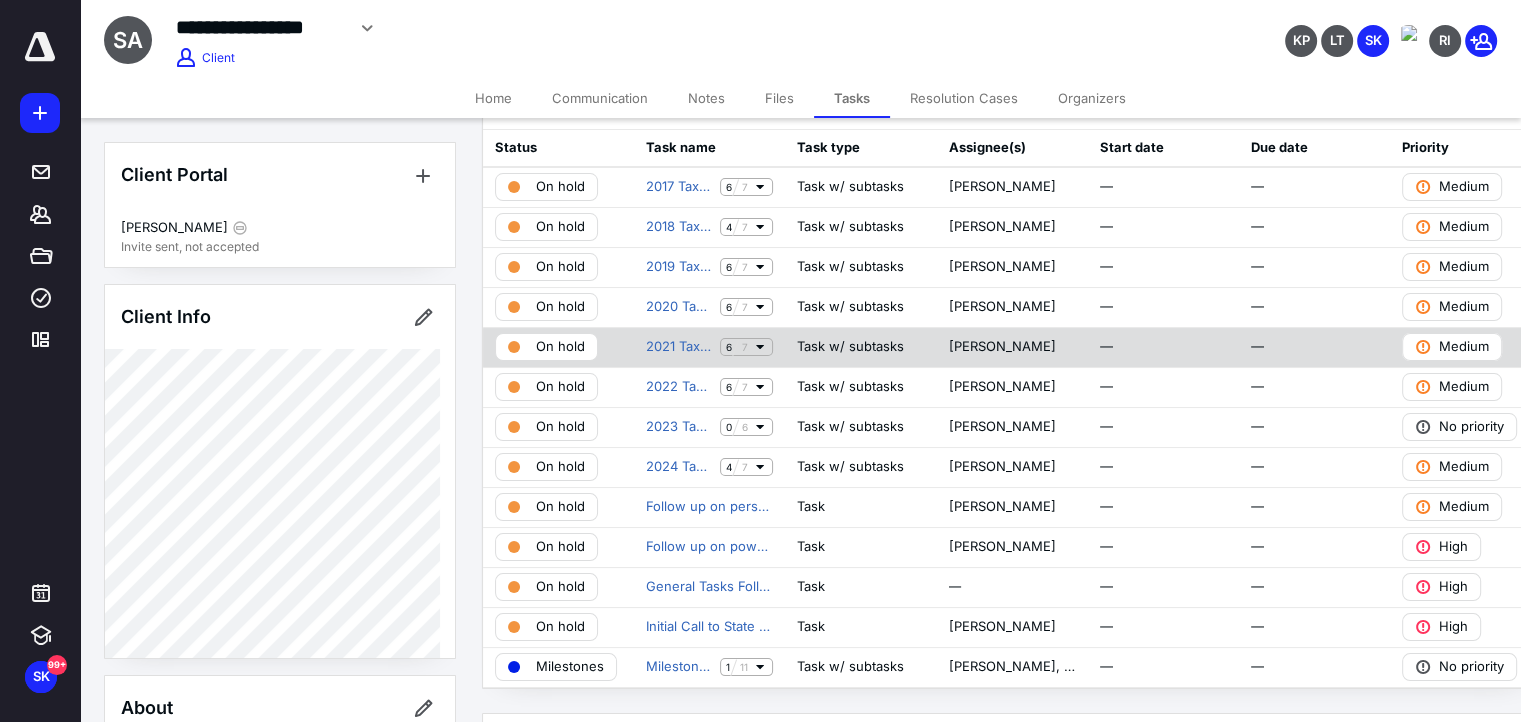 scroll, scrollTop: 0, scrollLeft: 0, axis: both 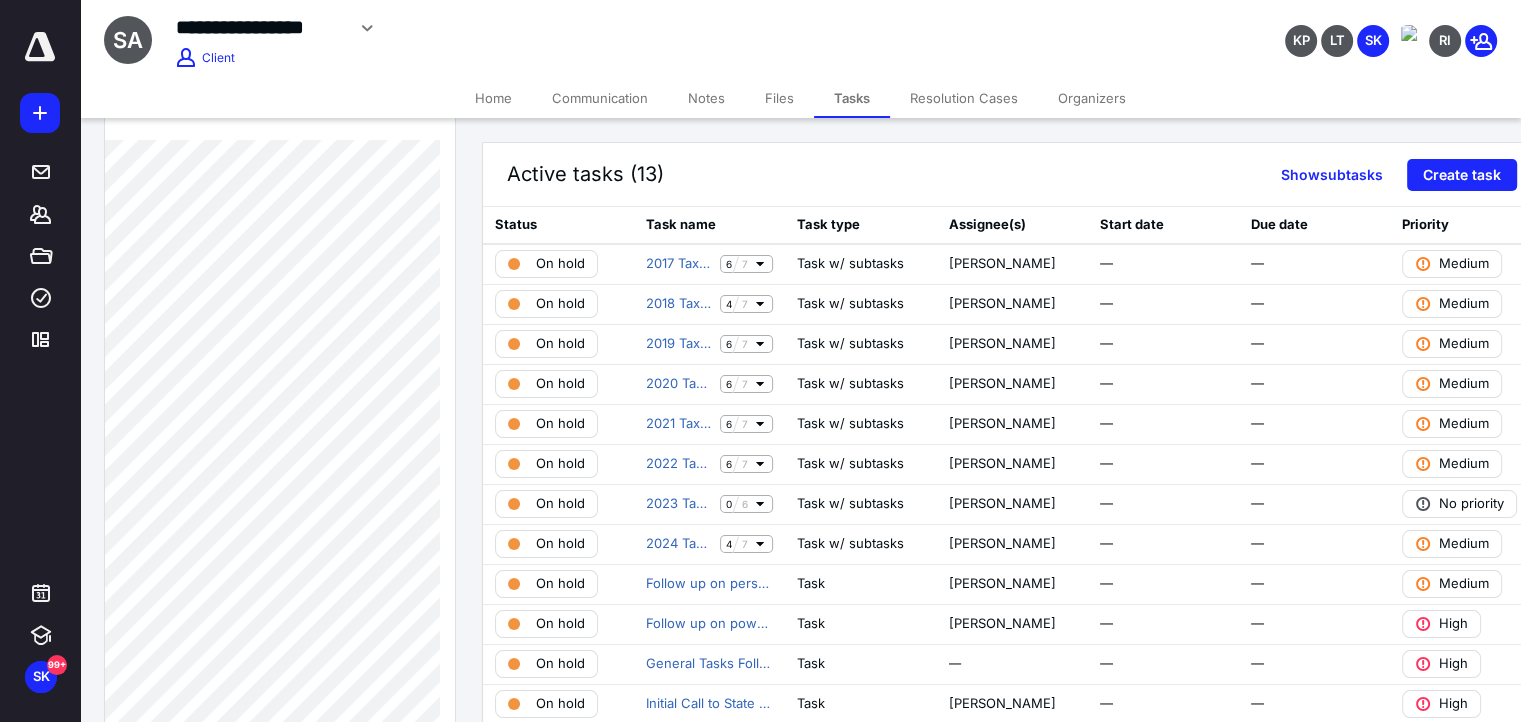 click on "Notes" at bounding box center (706, 98) 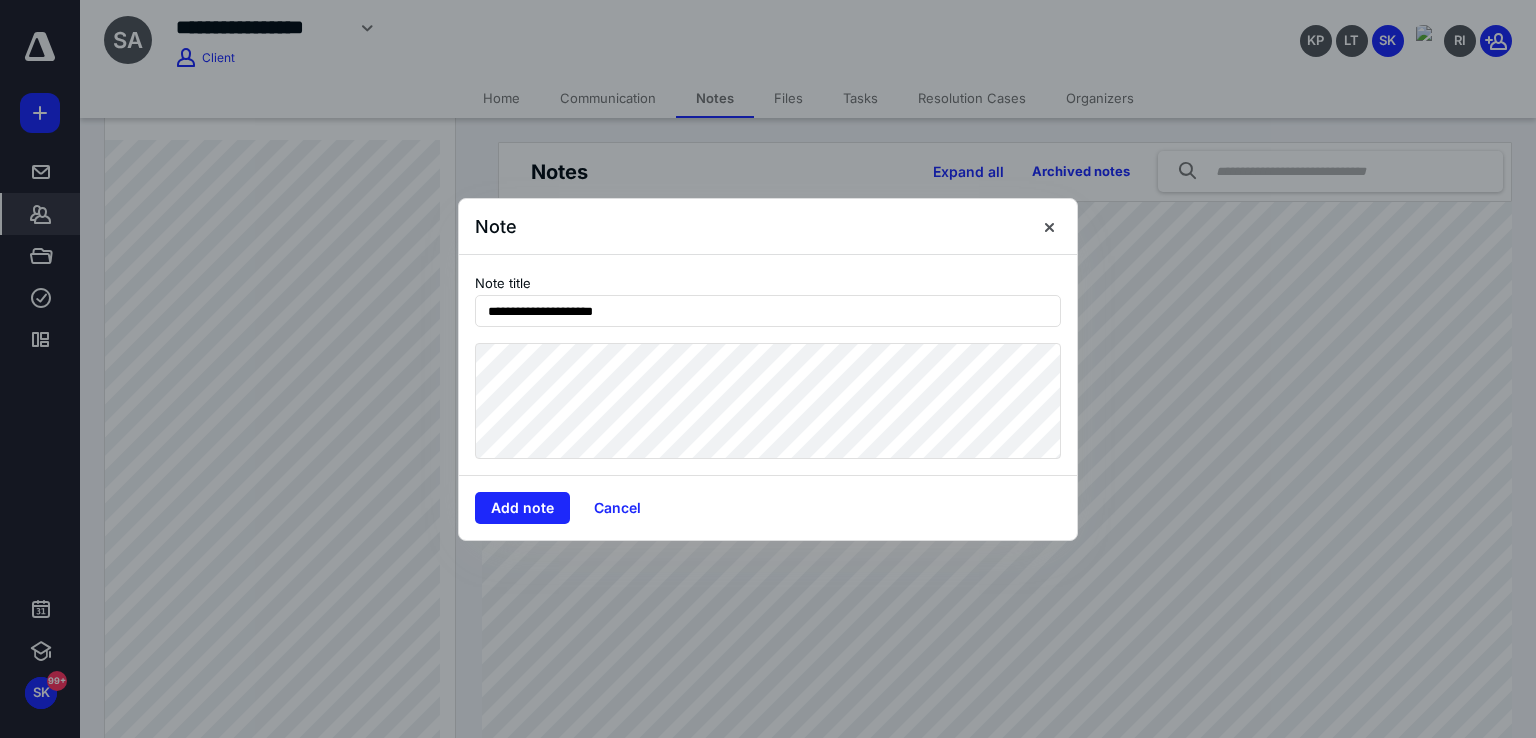 type on "**********" 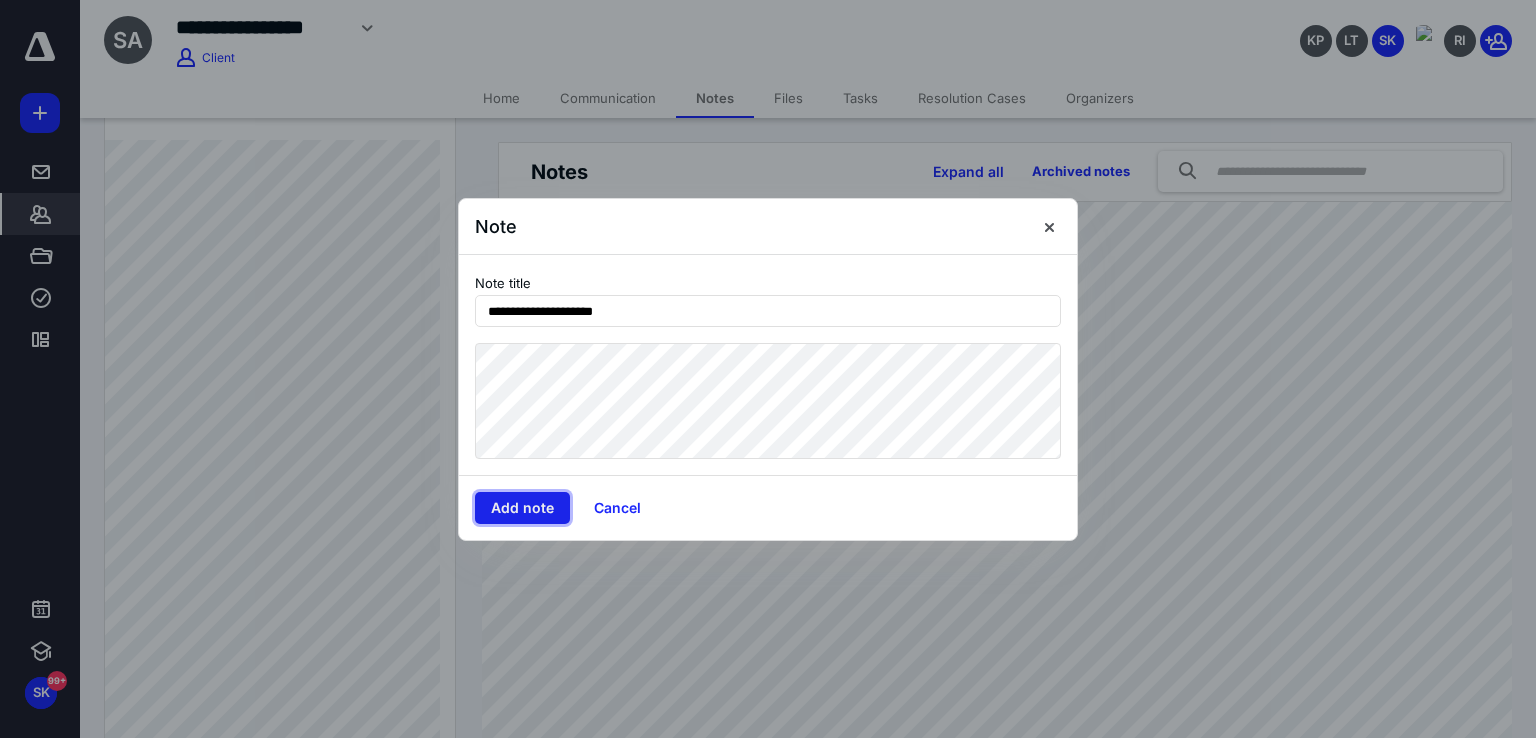 click on "Add note" at bounding box center (522, 508) 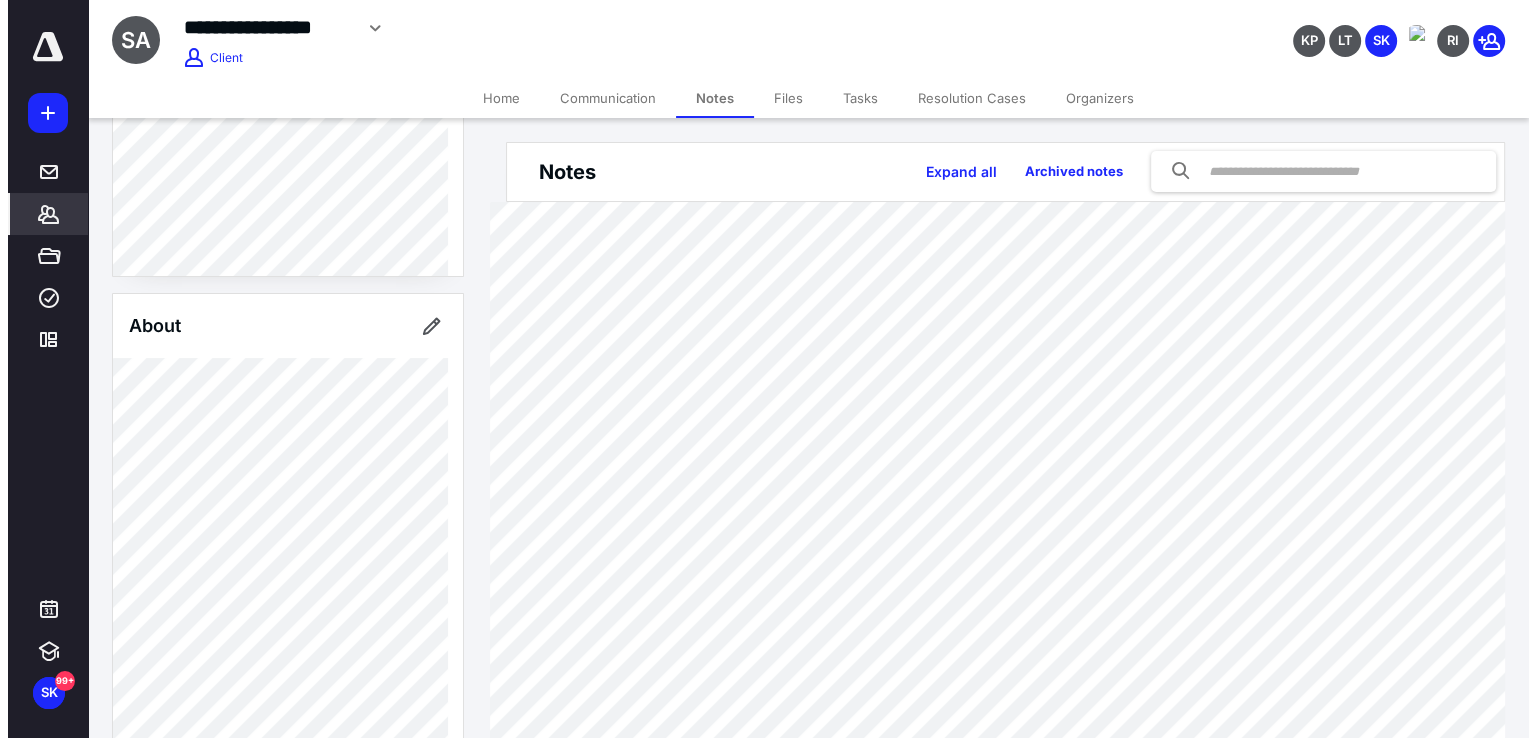 scroll, scrollTop: 500, scrollLeft: 0, axis: vertical 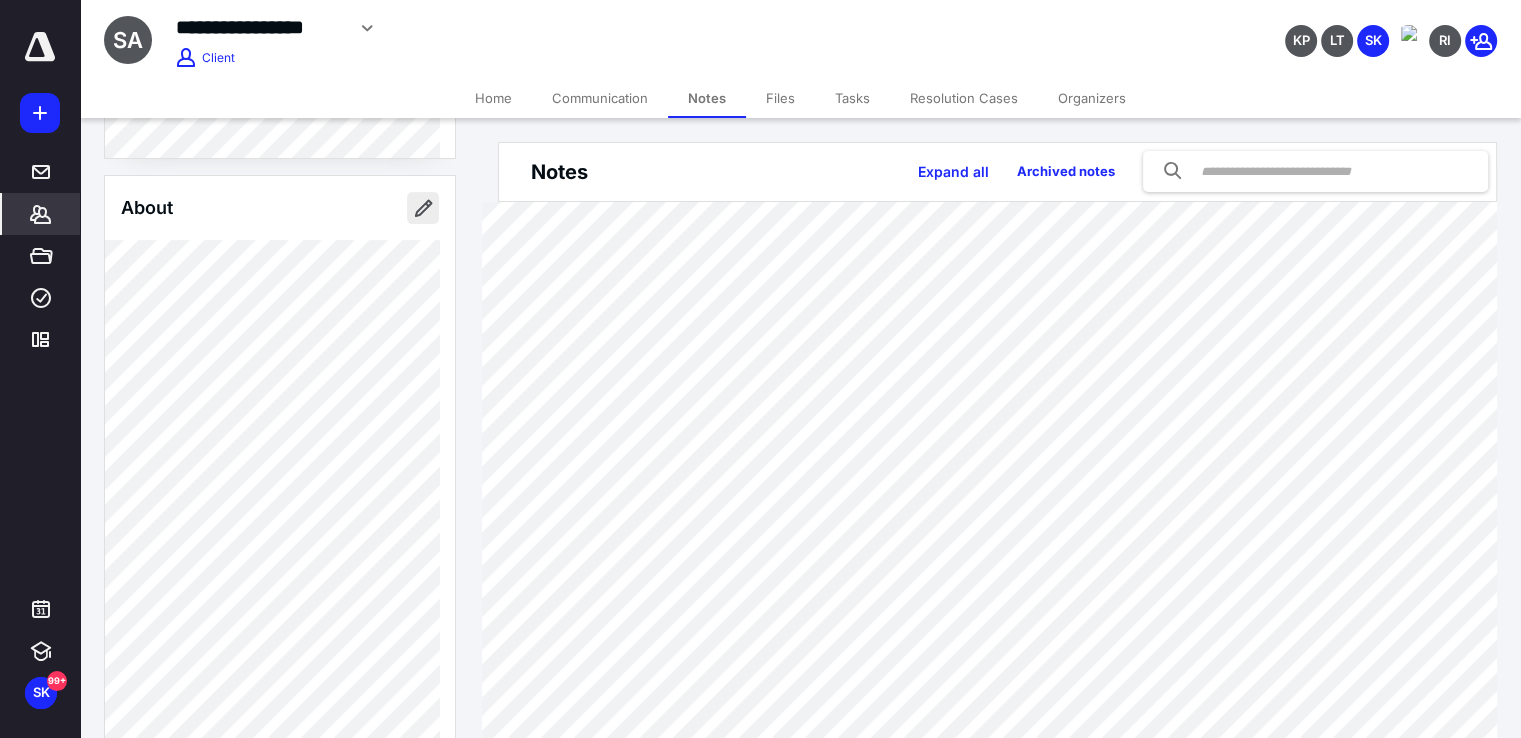 click at bounding box center [423, 208] 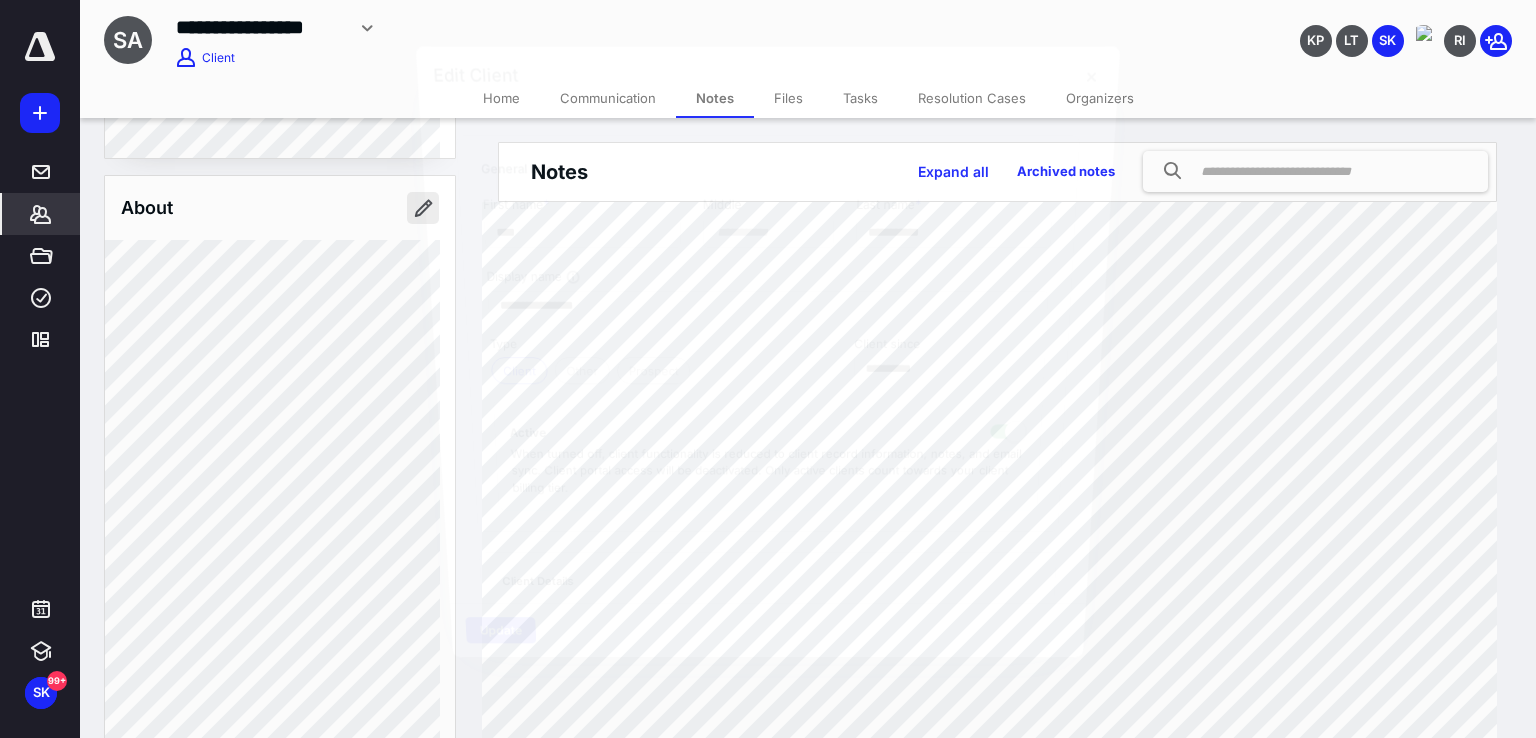 type on "**********" 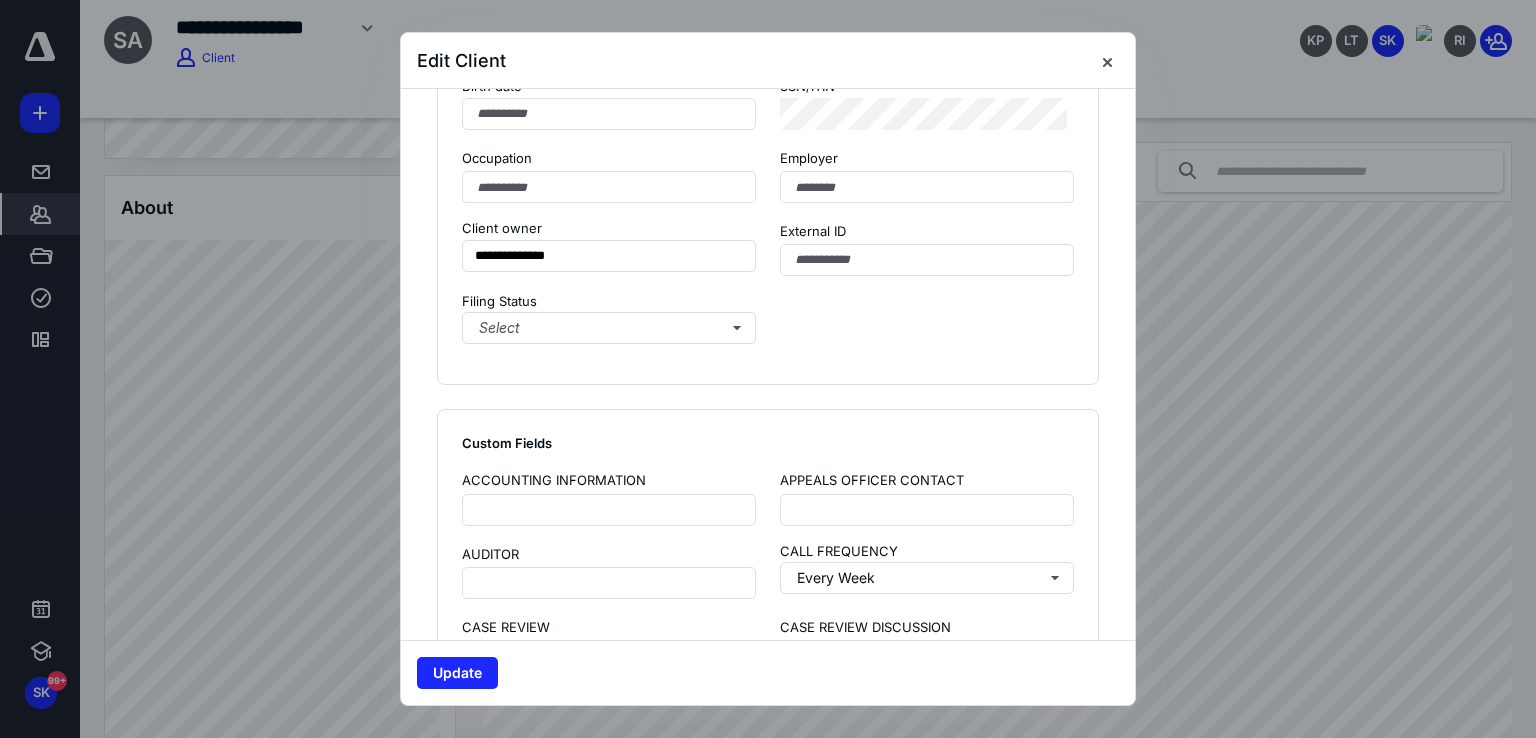 scroll, scrollTop: 1300, scrollLeft: 0, axis: vertical 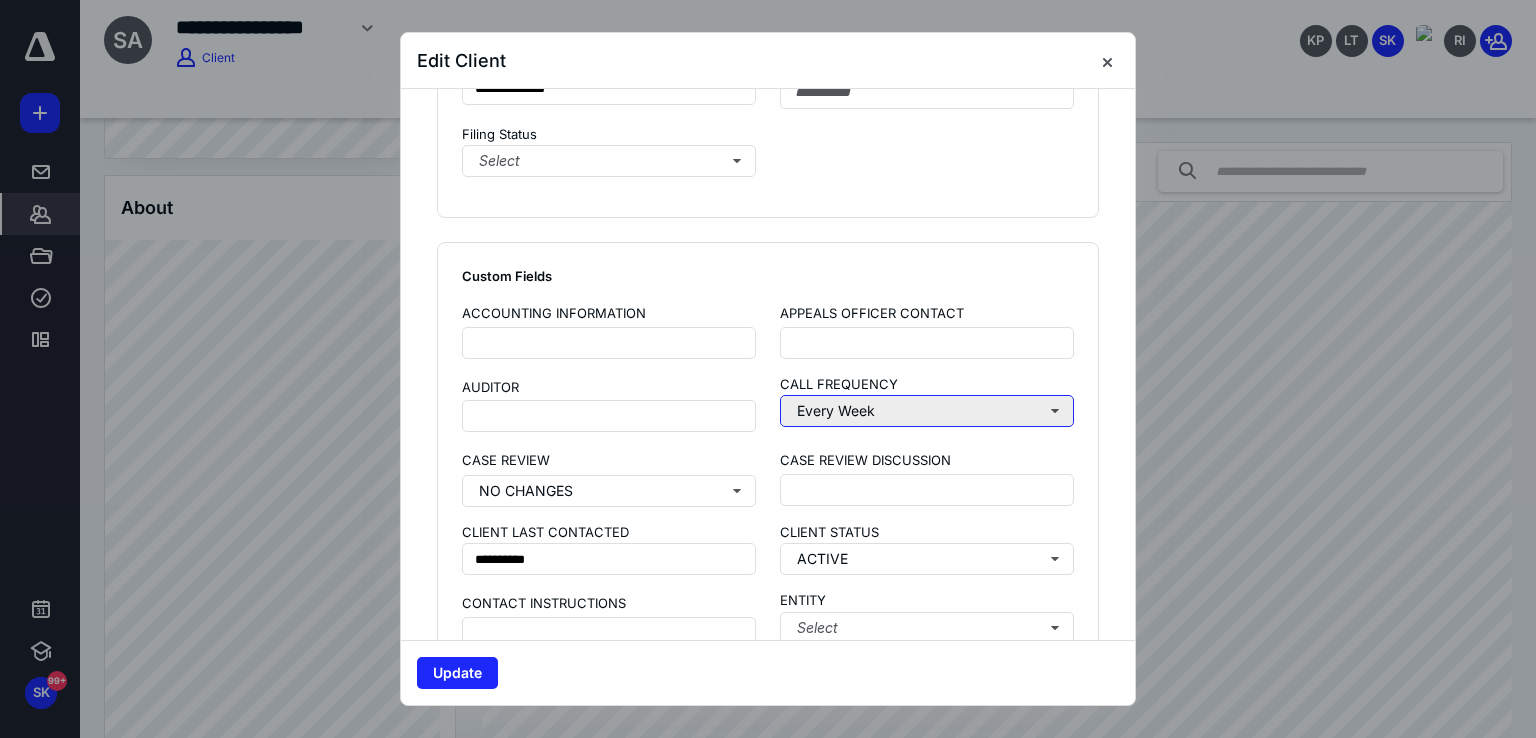 click on "Every Week" at bounding box center (927, 411) 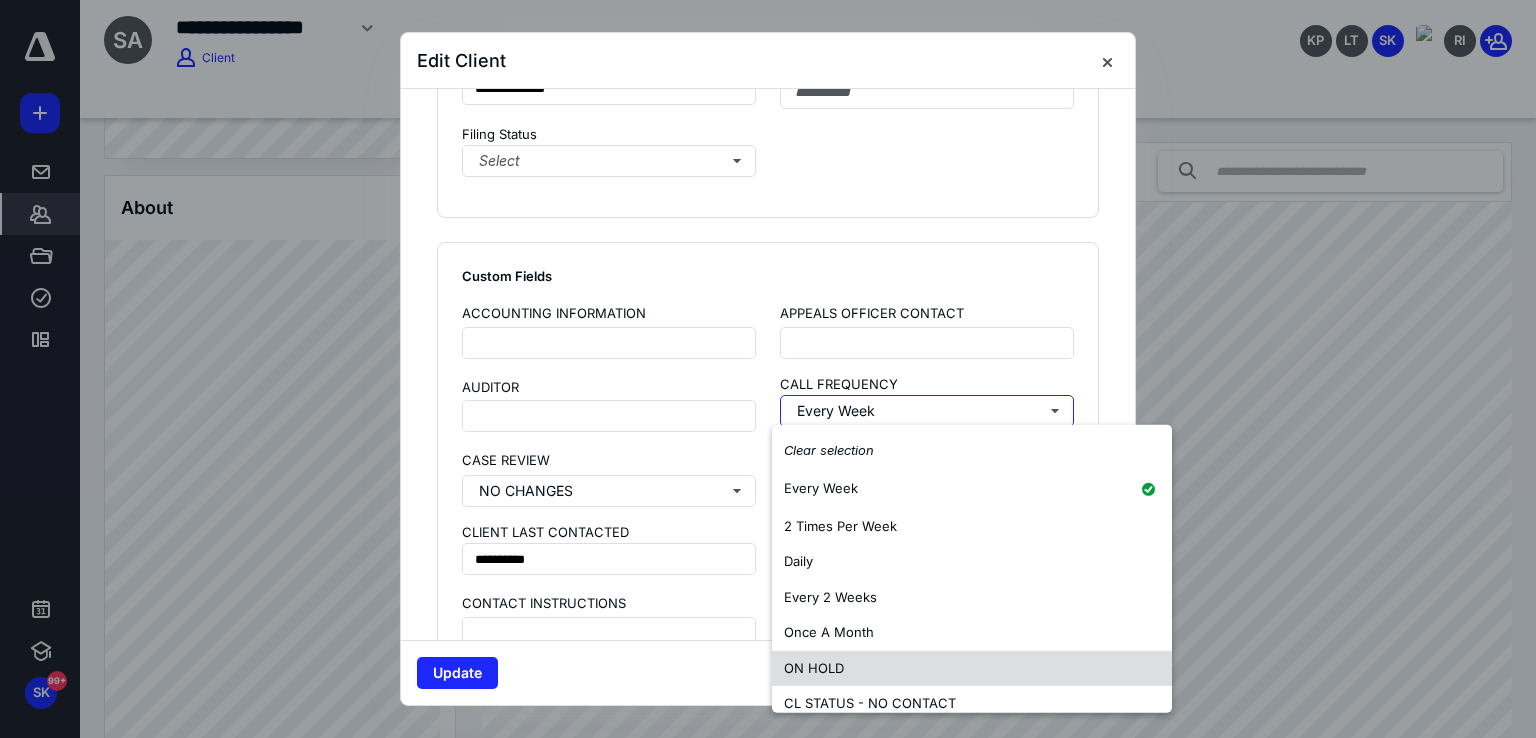 click on "ON HOLD" at bounding box center [814, 667] 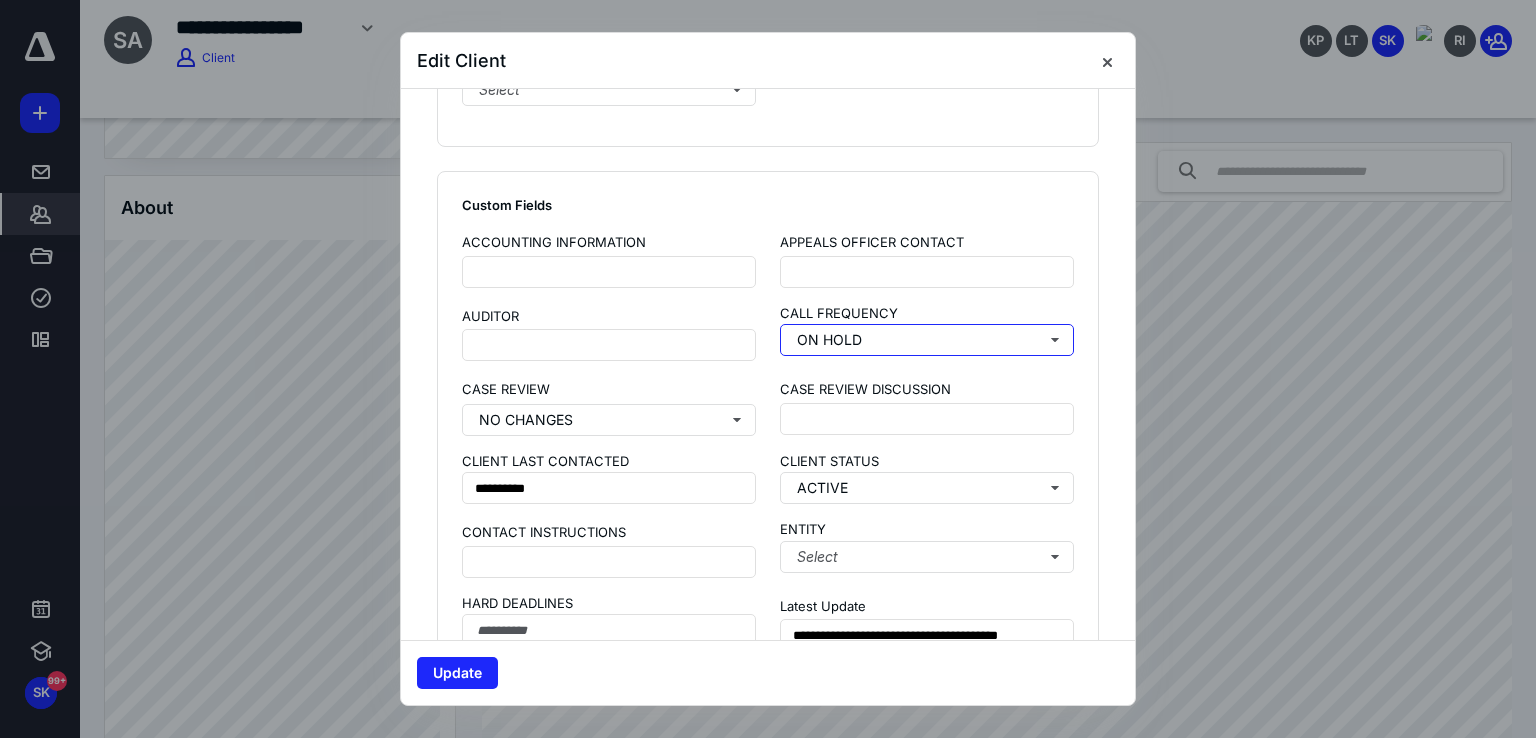 scroll, scrollTop: 1400, scrollLeft: 0, axis: vertical 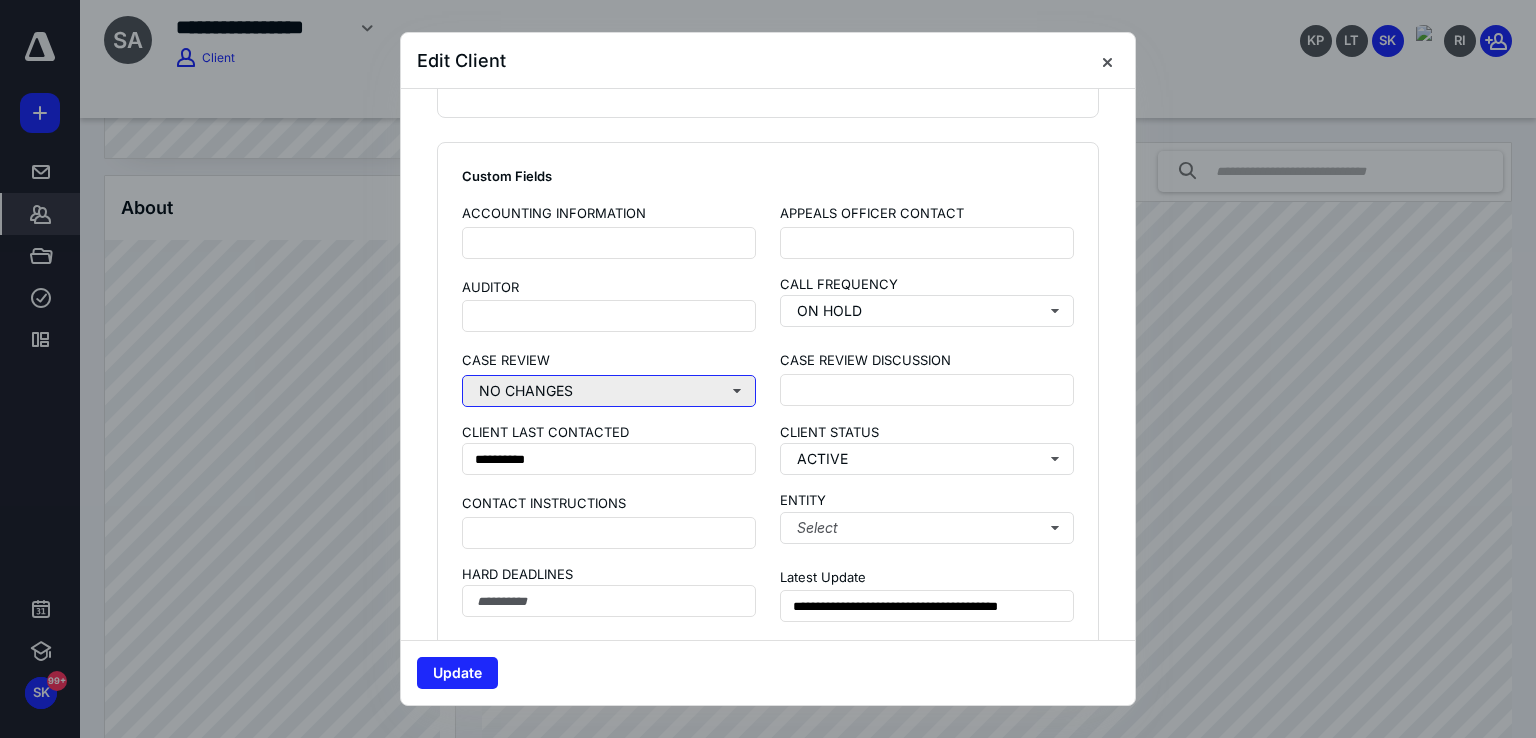 click on "NO CHANGES" at bounding box center (609, 391) 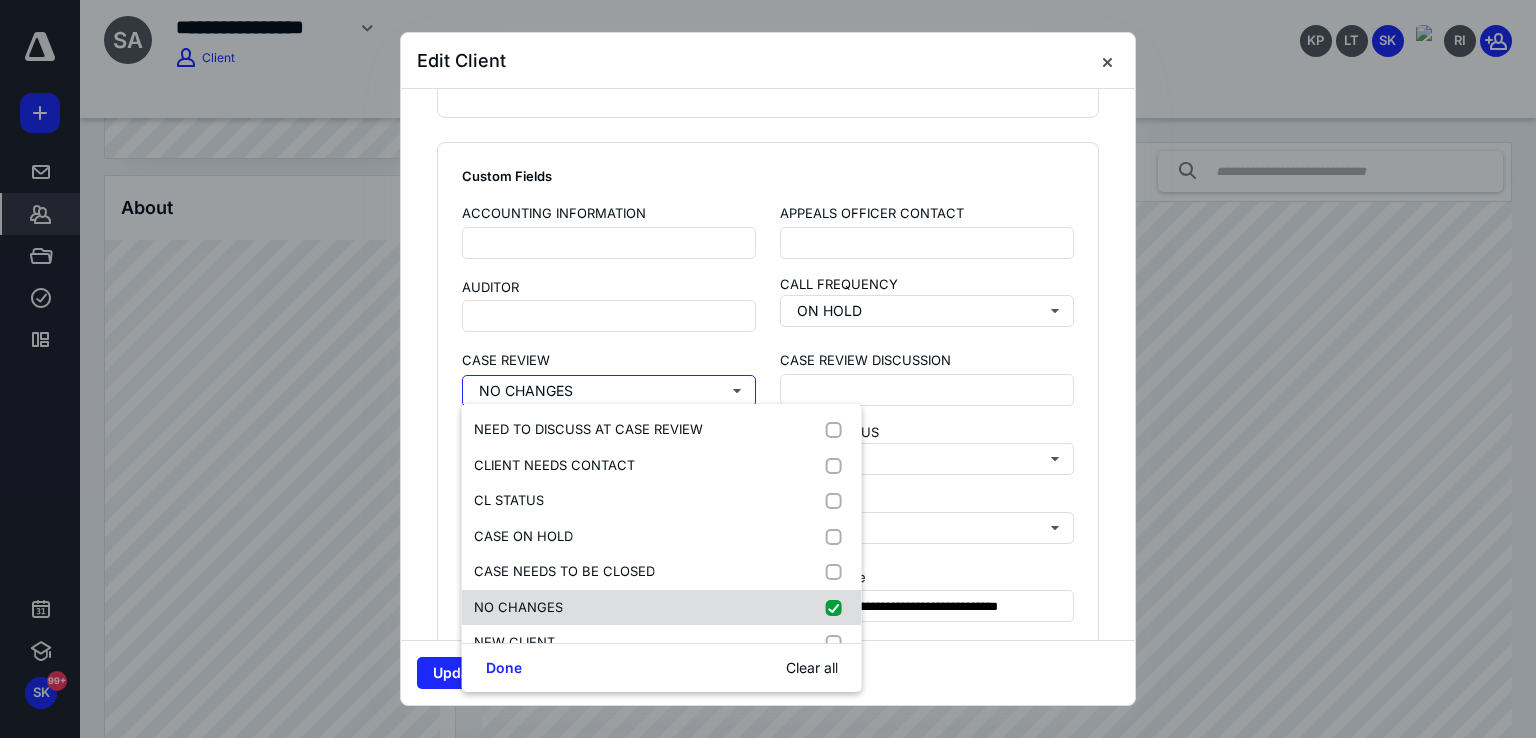 click on "NO CHANGES" at bounding box center [518, 607] 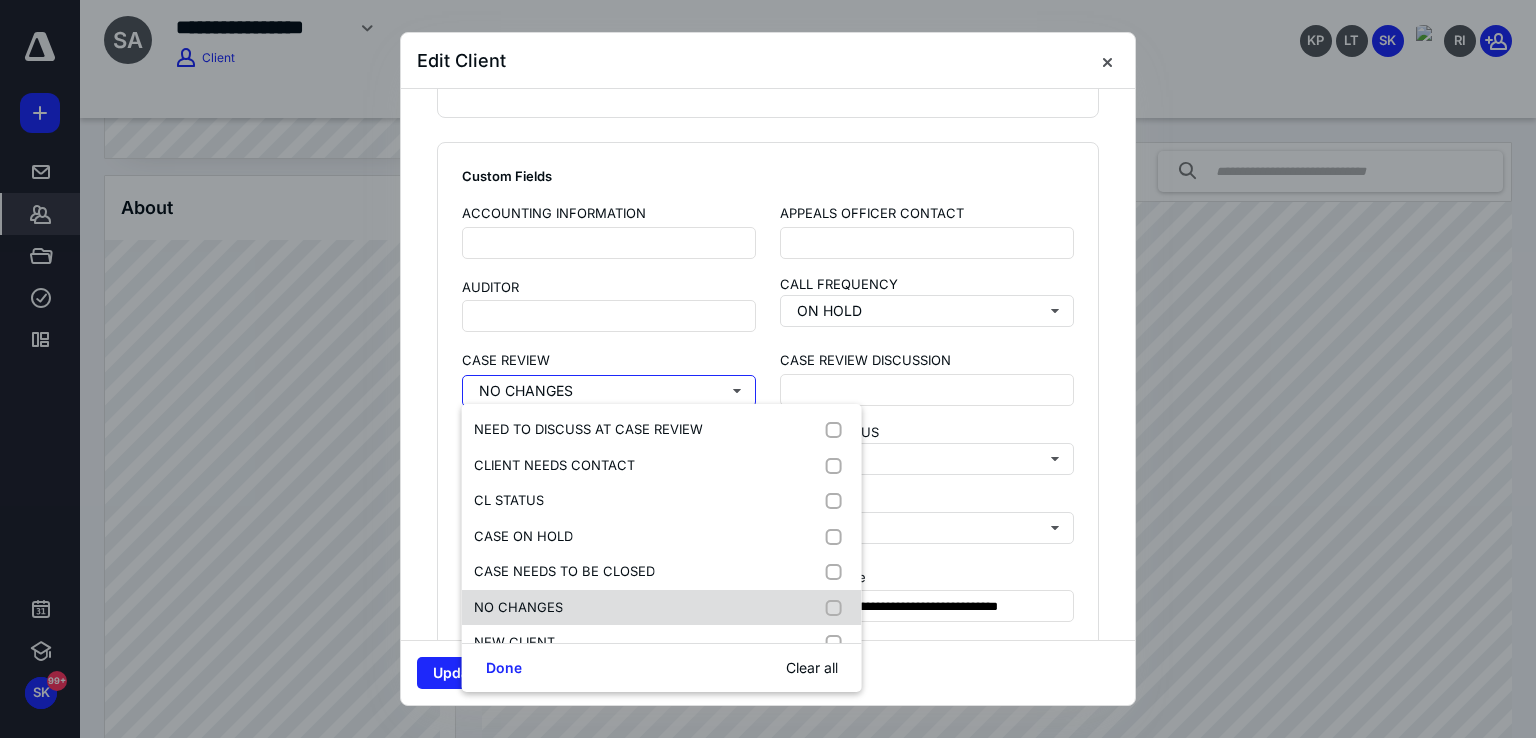 checkbox on "false" 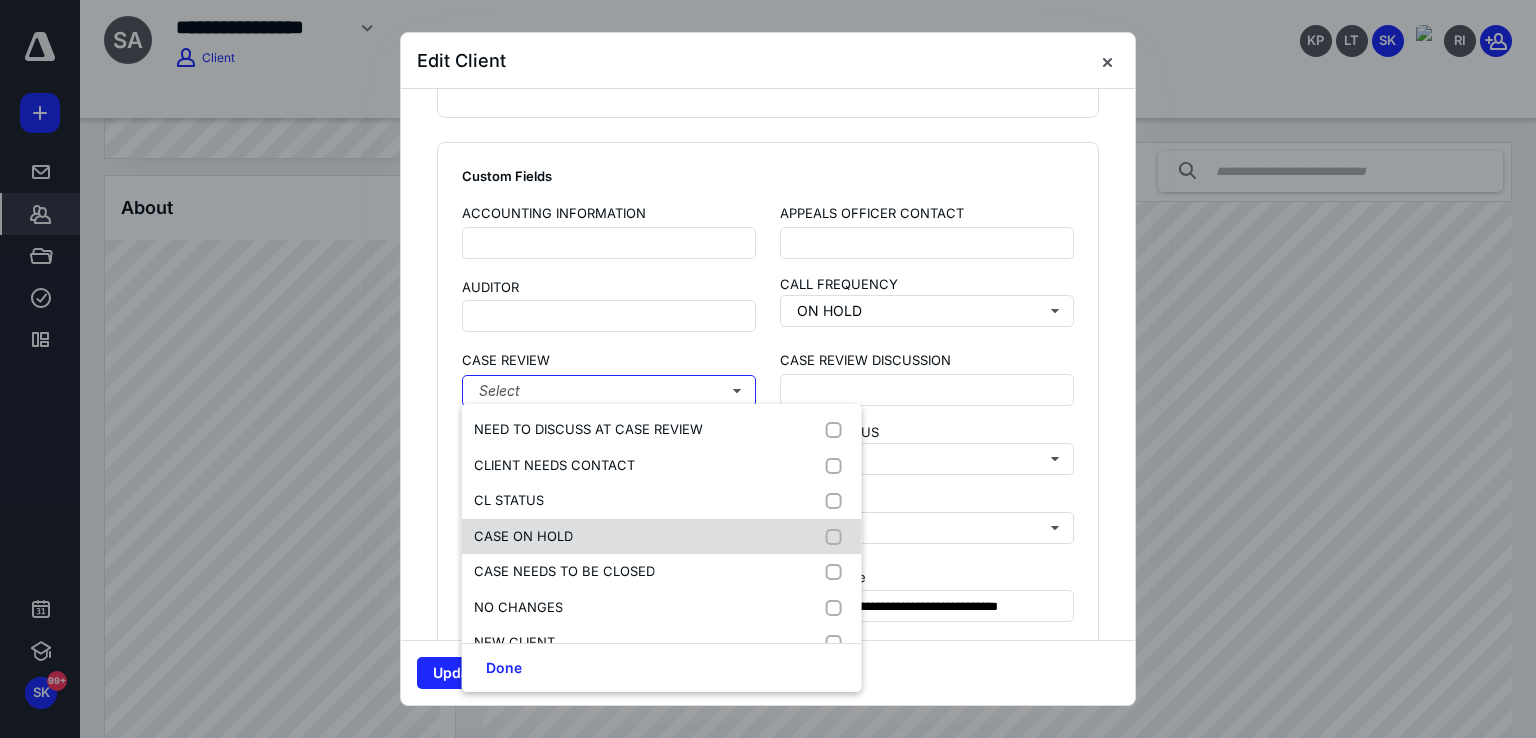 click on "CASE ON HOLD" at bounding box center [523, 537] 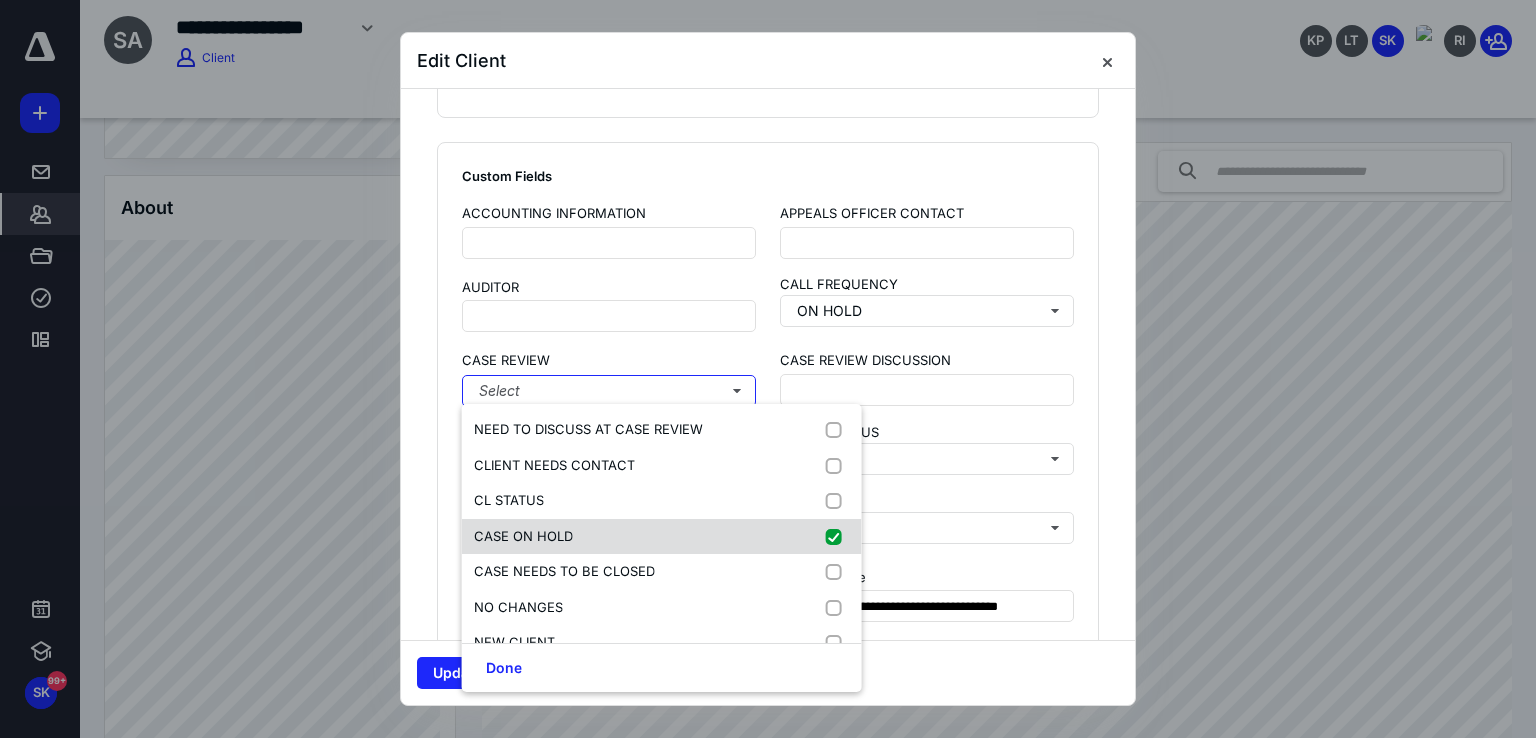 checkbox on "true" 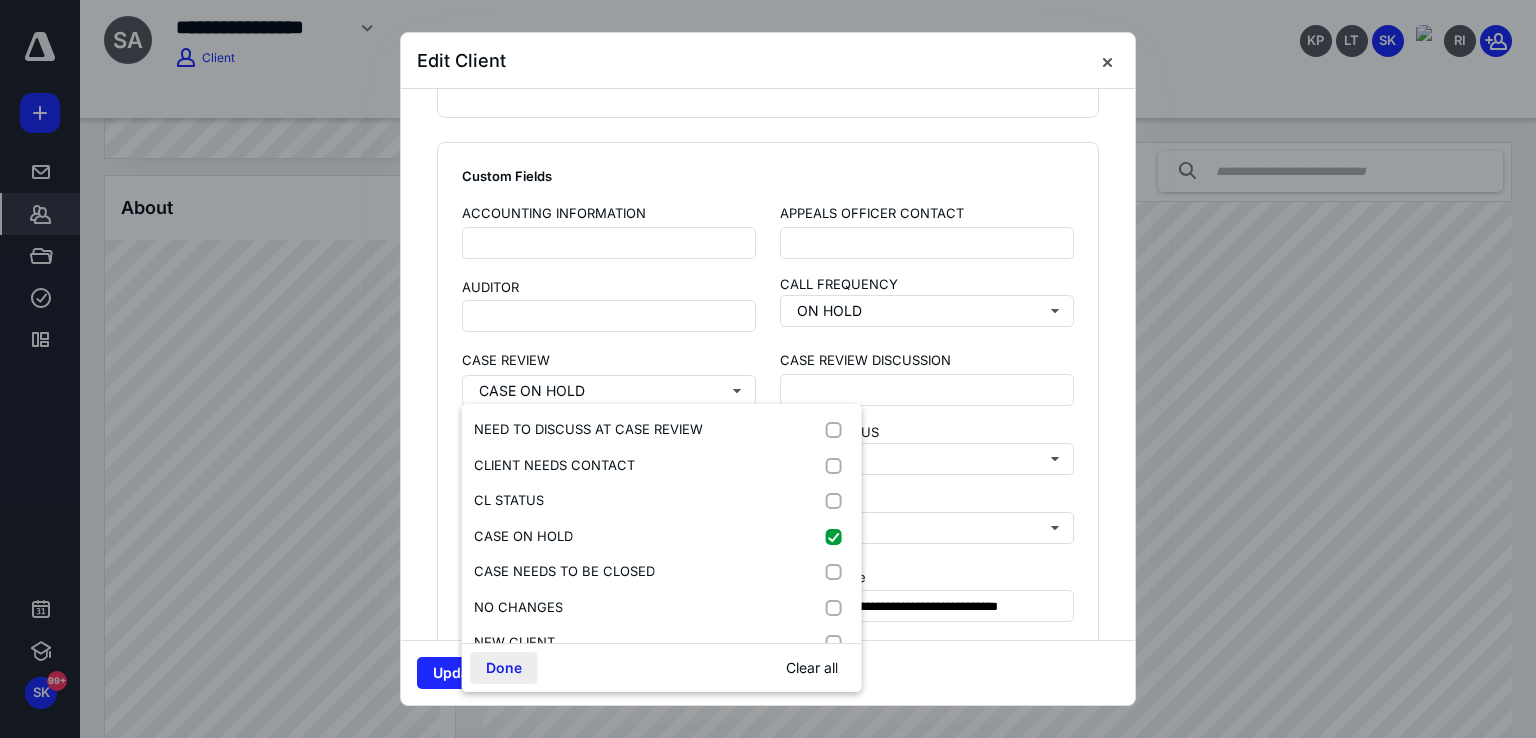 click on "Done" at bounding box center (504, 668) 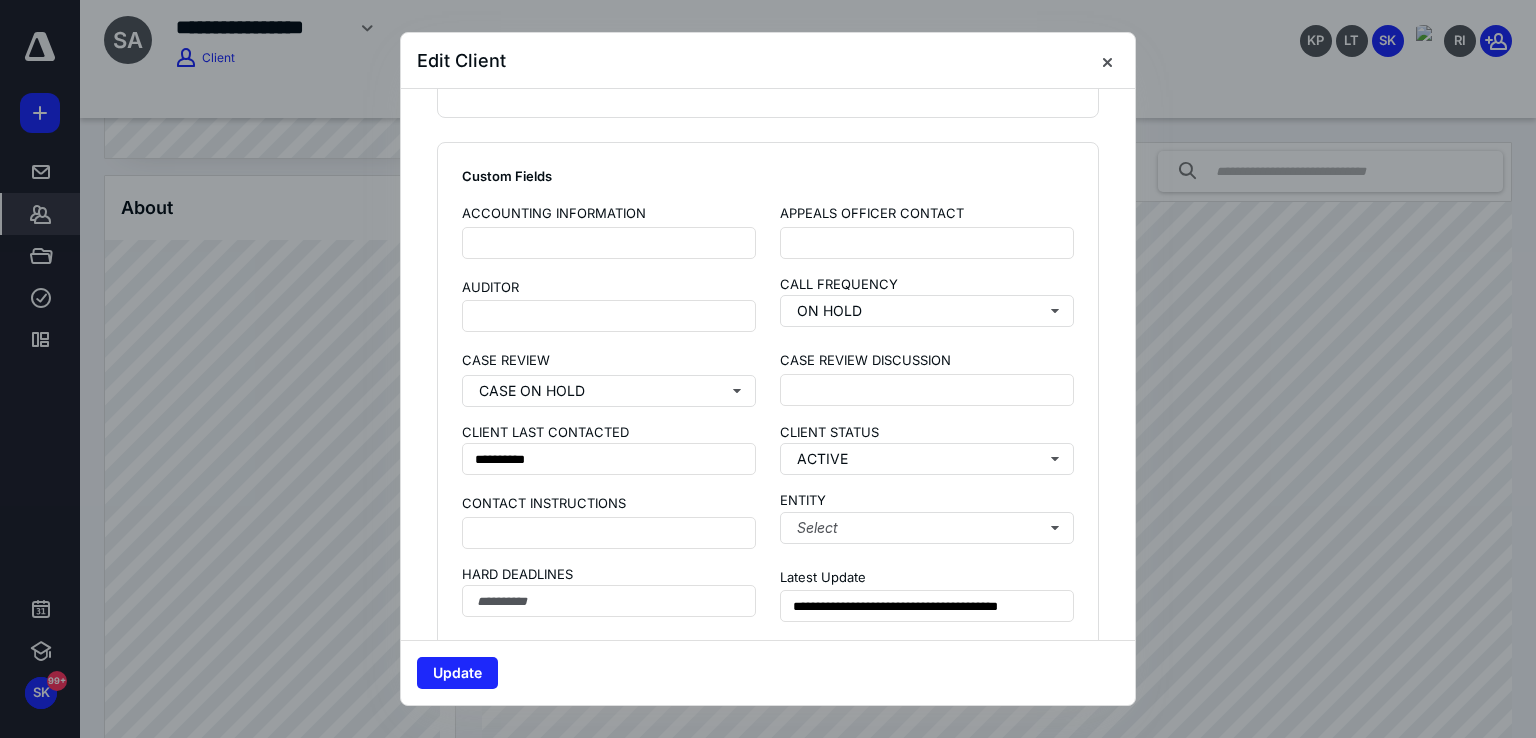 scroll, scrollTop: 1500, scrollLeft: 0, axis: vertical 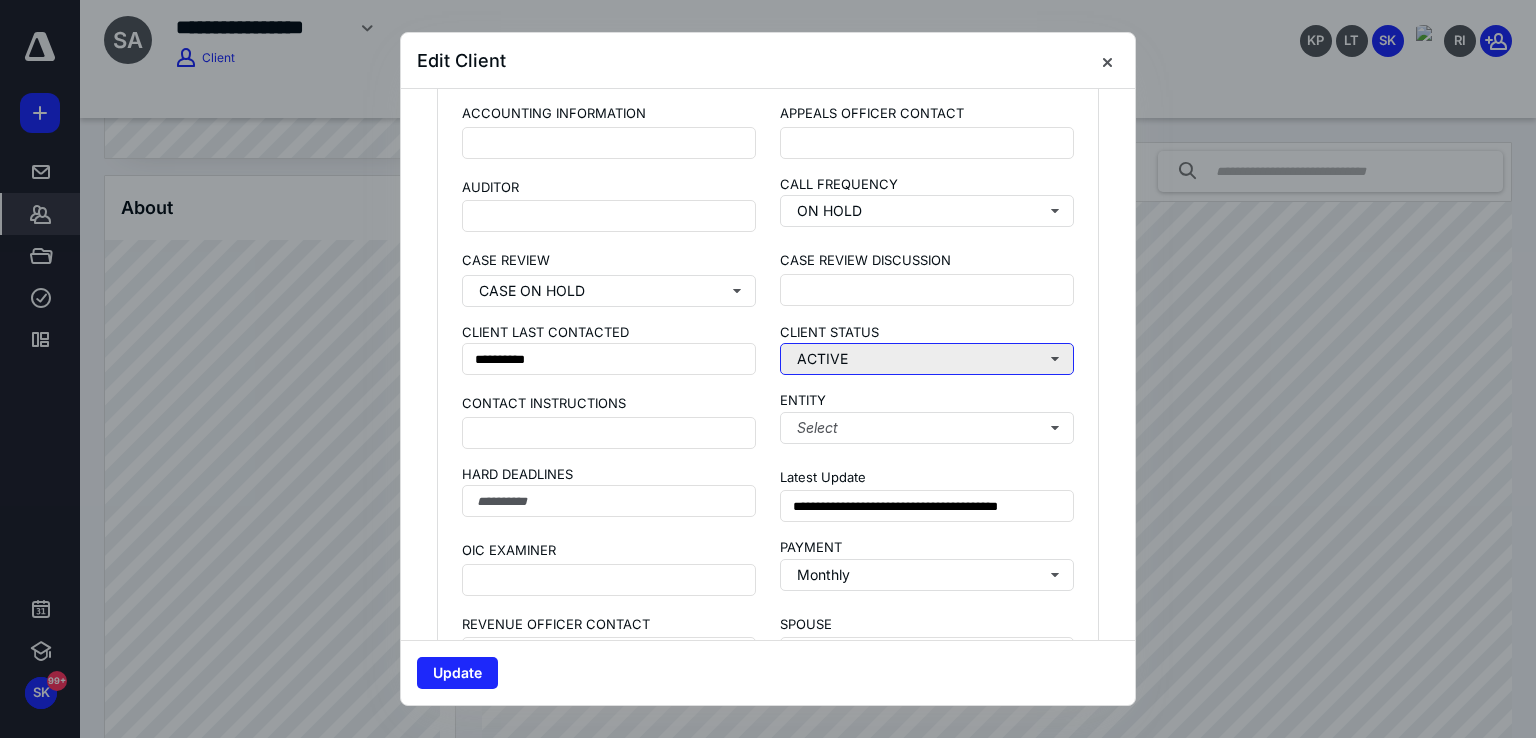 click on "ACTIVE" at bounding box center (927, 359) 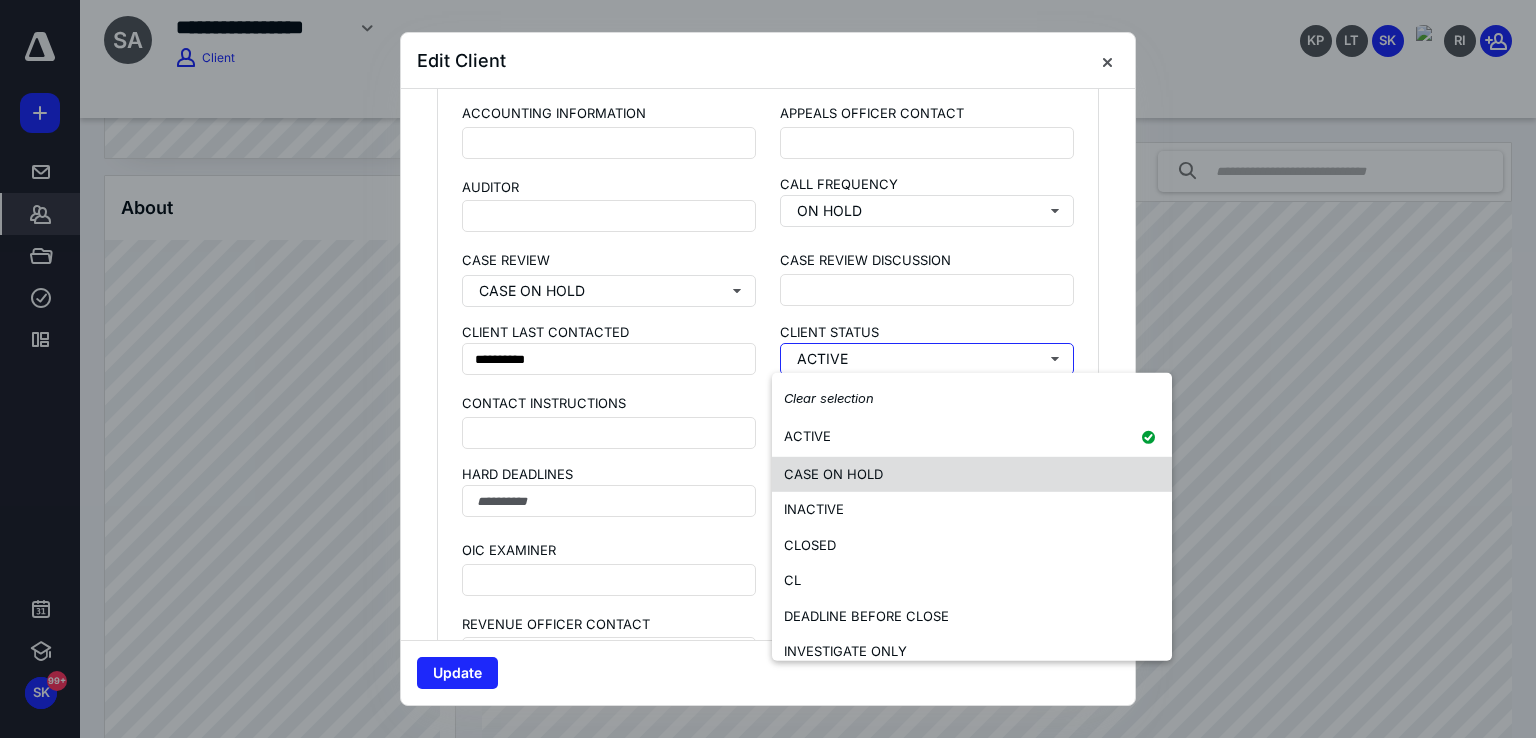 click on "CASE ON HOLD" at bounding box center (833, 473) 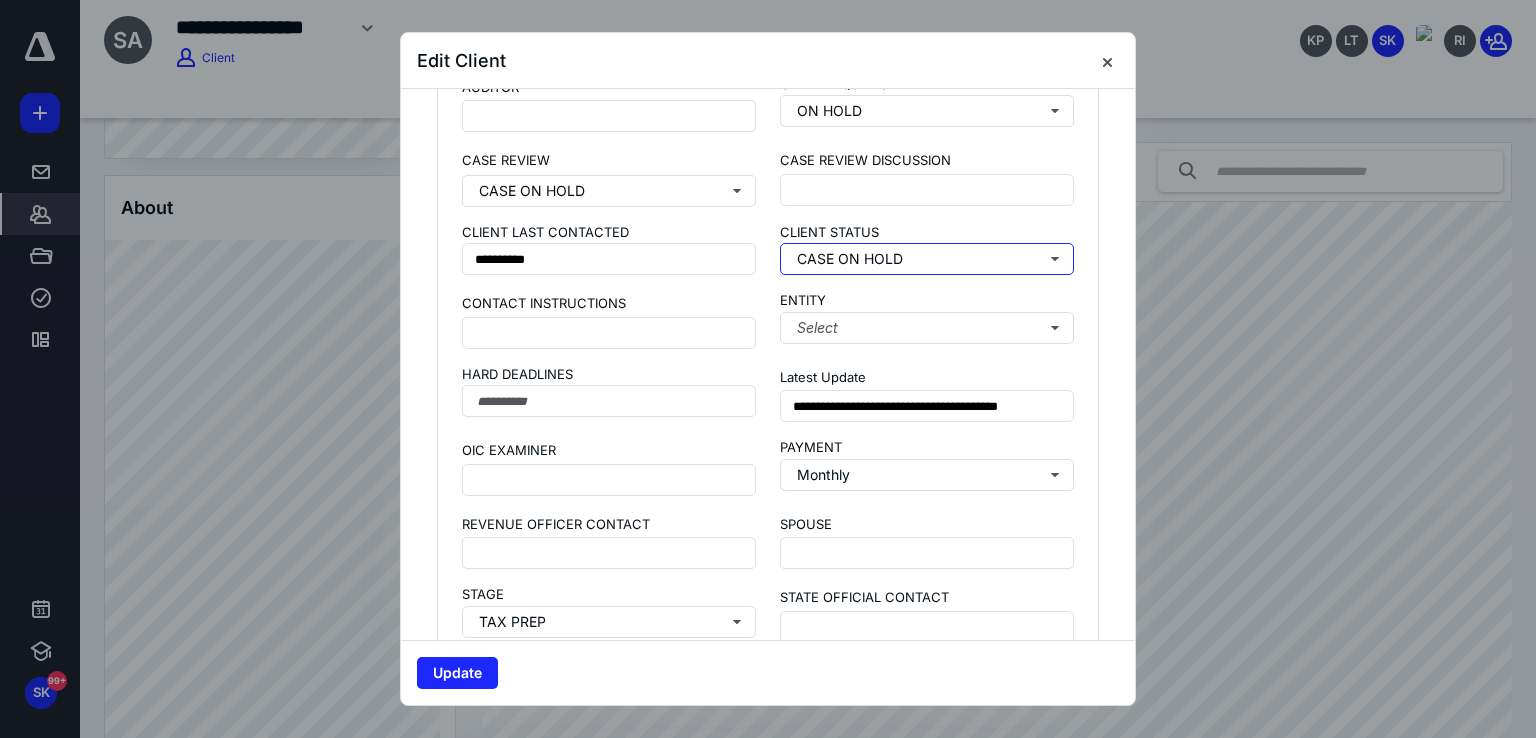 scroll, scrollTop: 1700, scrollLeft: 0, axis: vertical 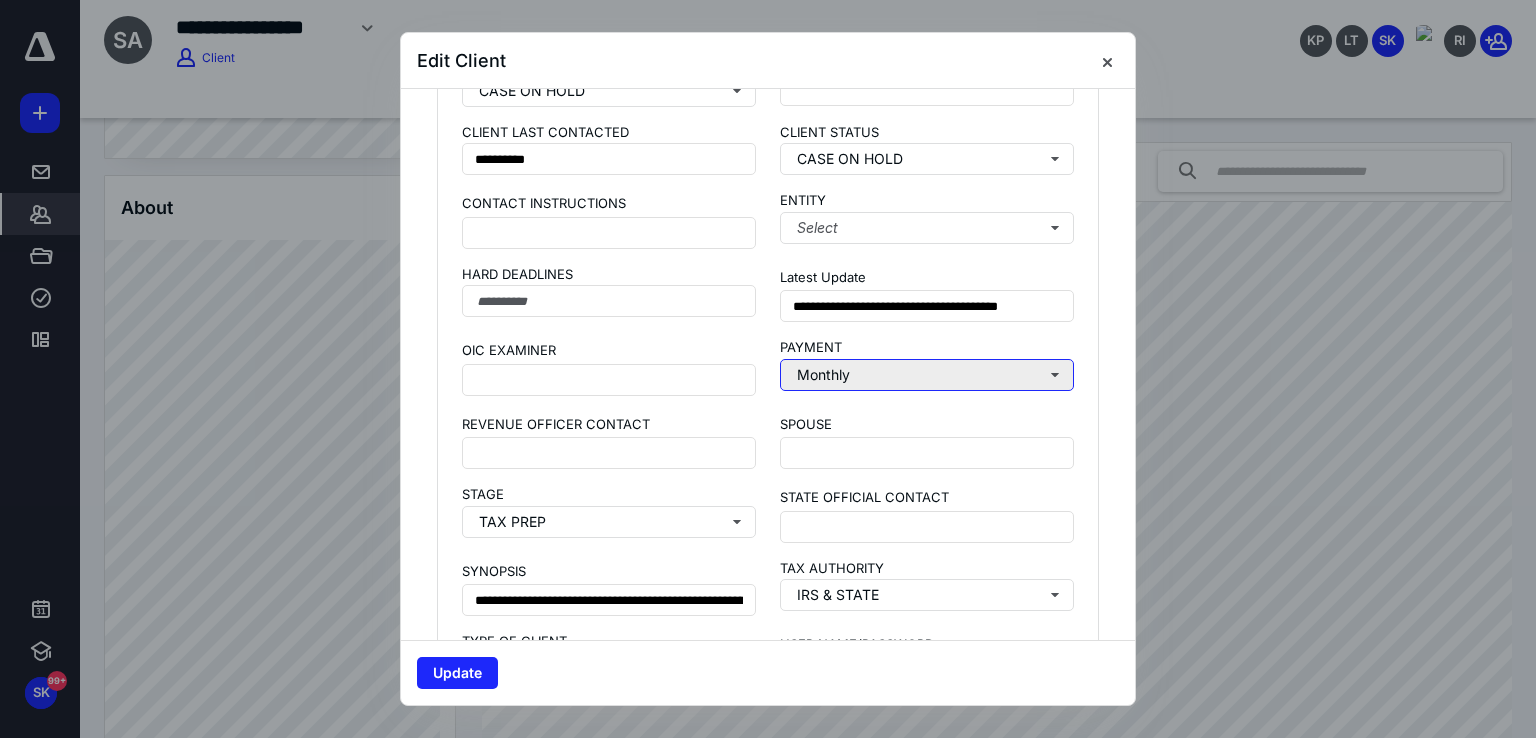 click on "Monthly" at bounding box center (927, 375) 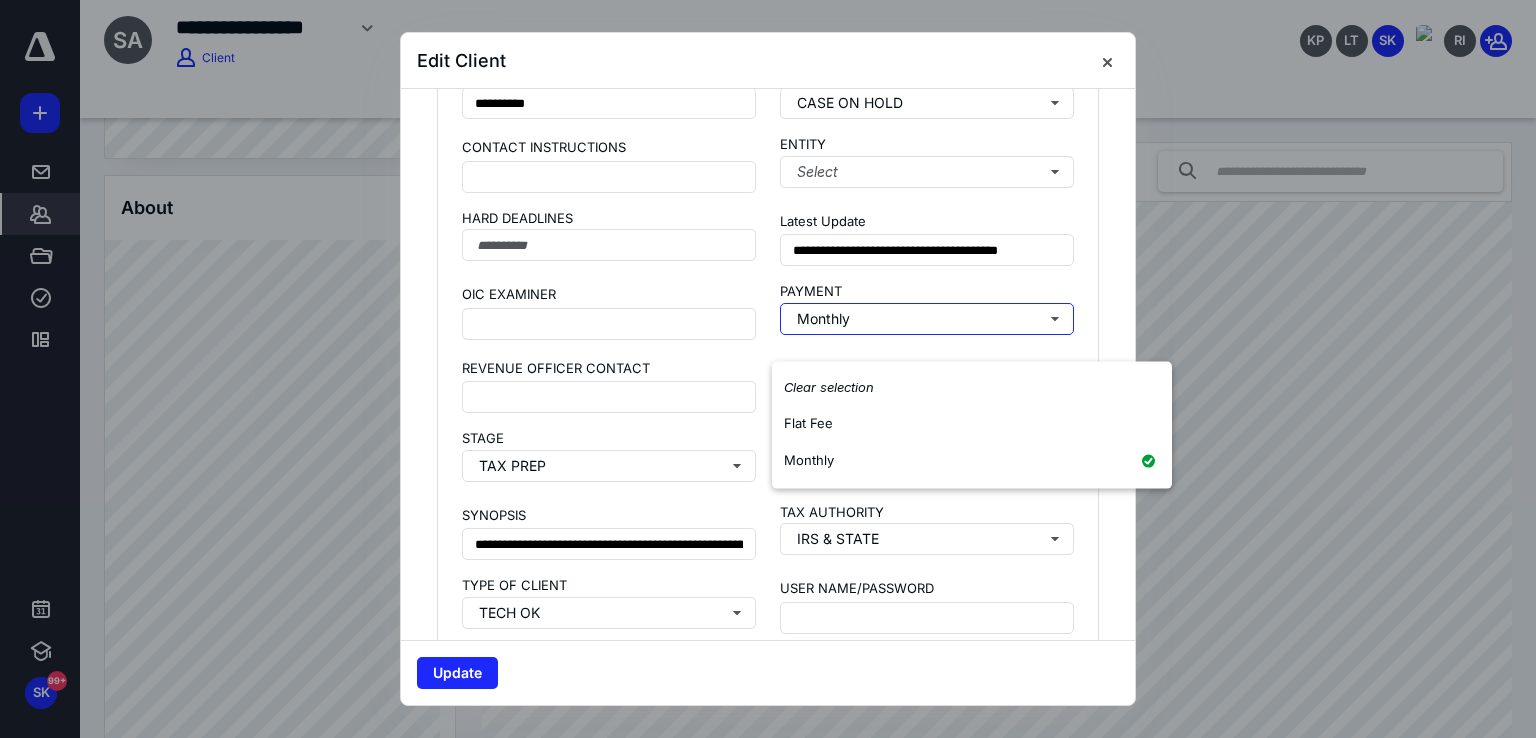 scroll, scrollTop: 1800, scrollLeft: 0, axis: vertical 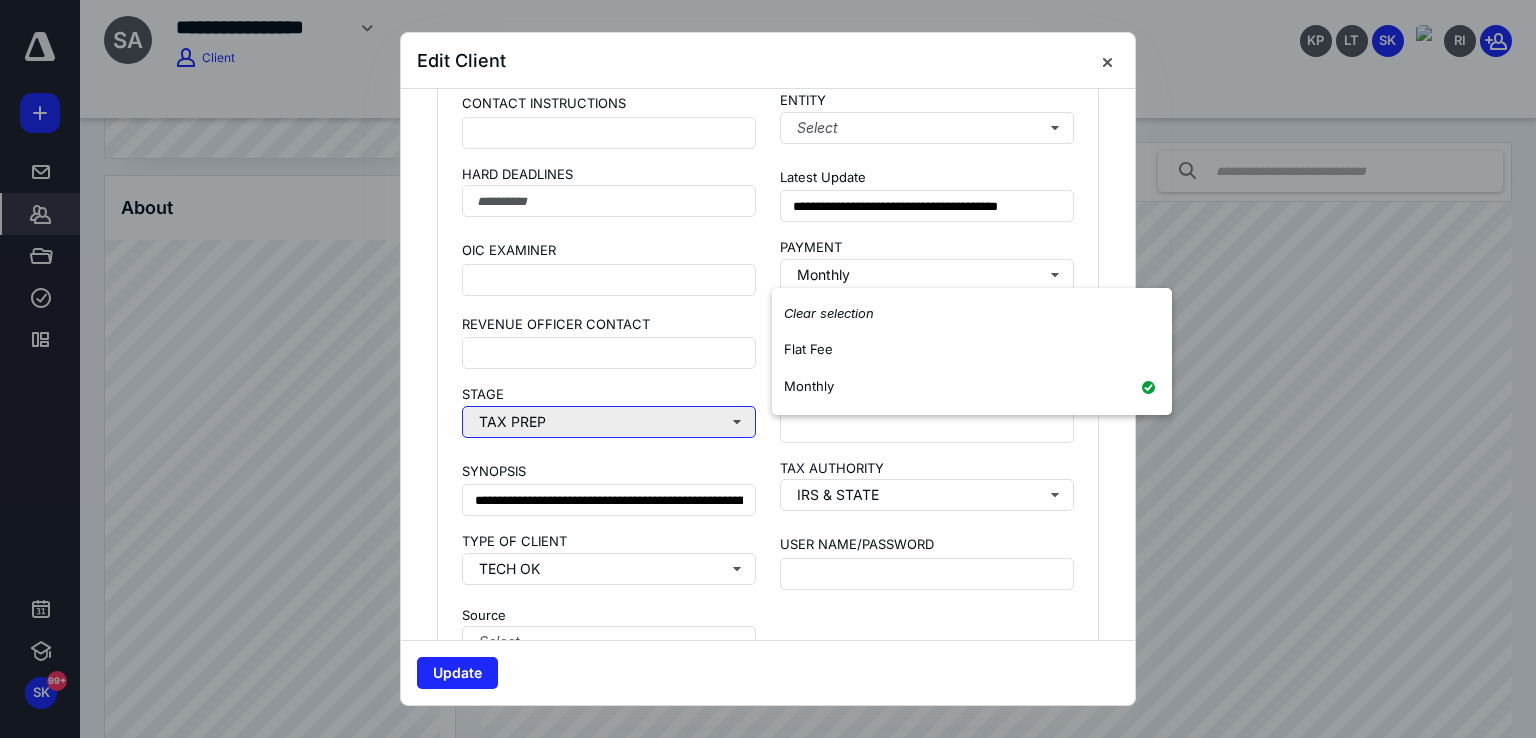 click on "TAX PREP" at bounding box center (609, 422) 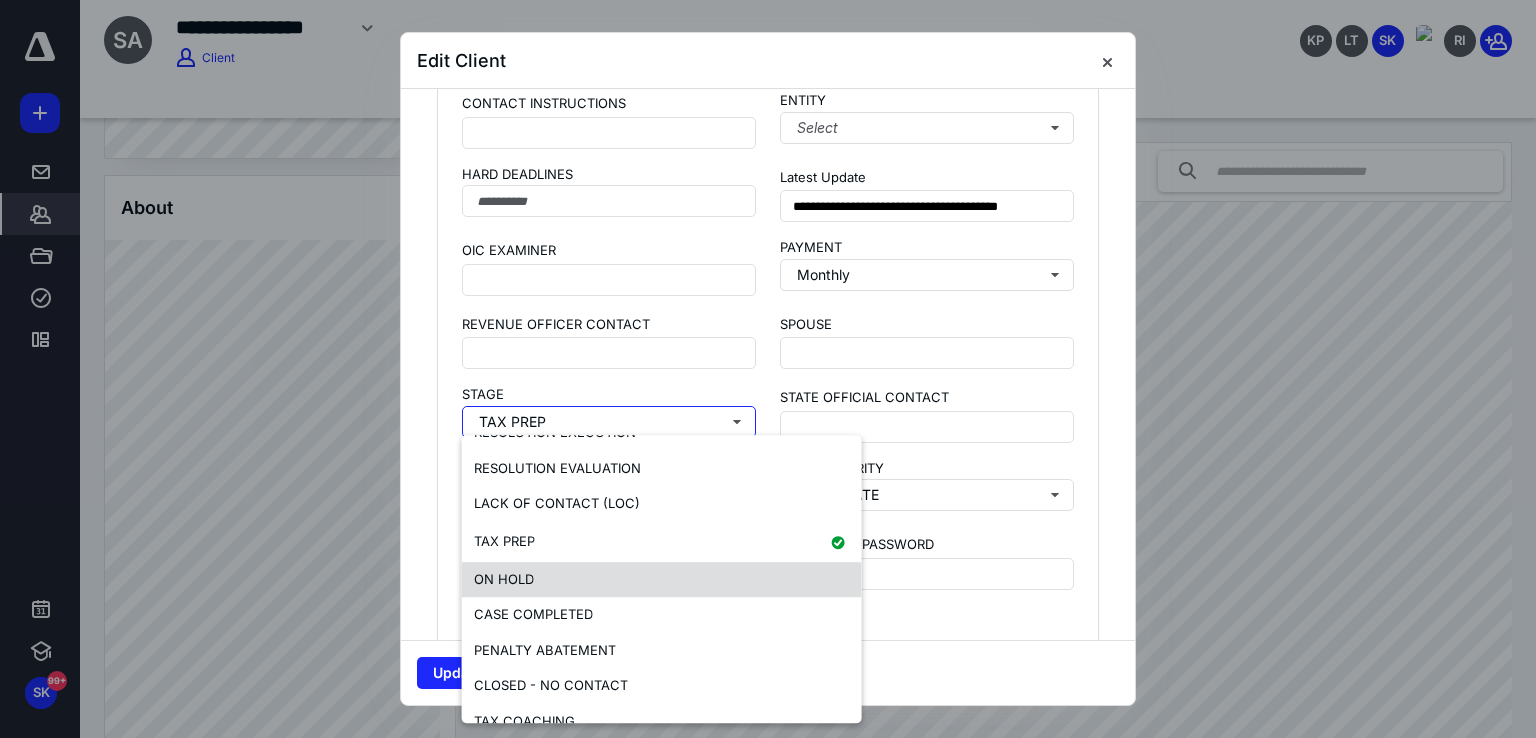 scroll, scrollTop: 200, scrollLeft: 0, axis: vertical 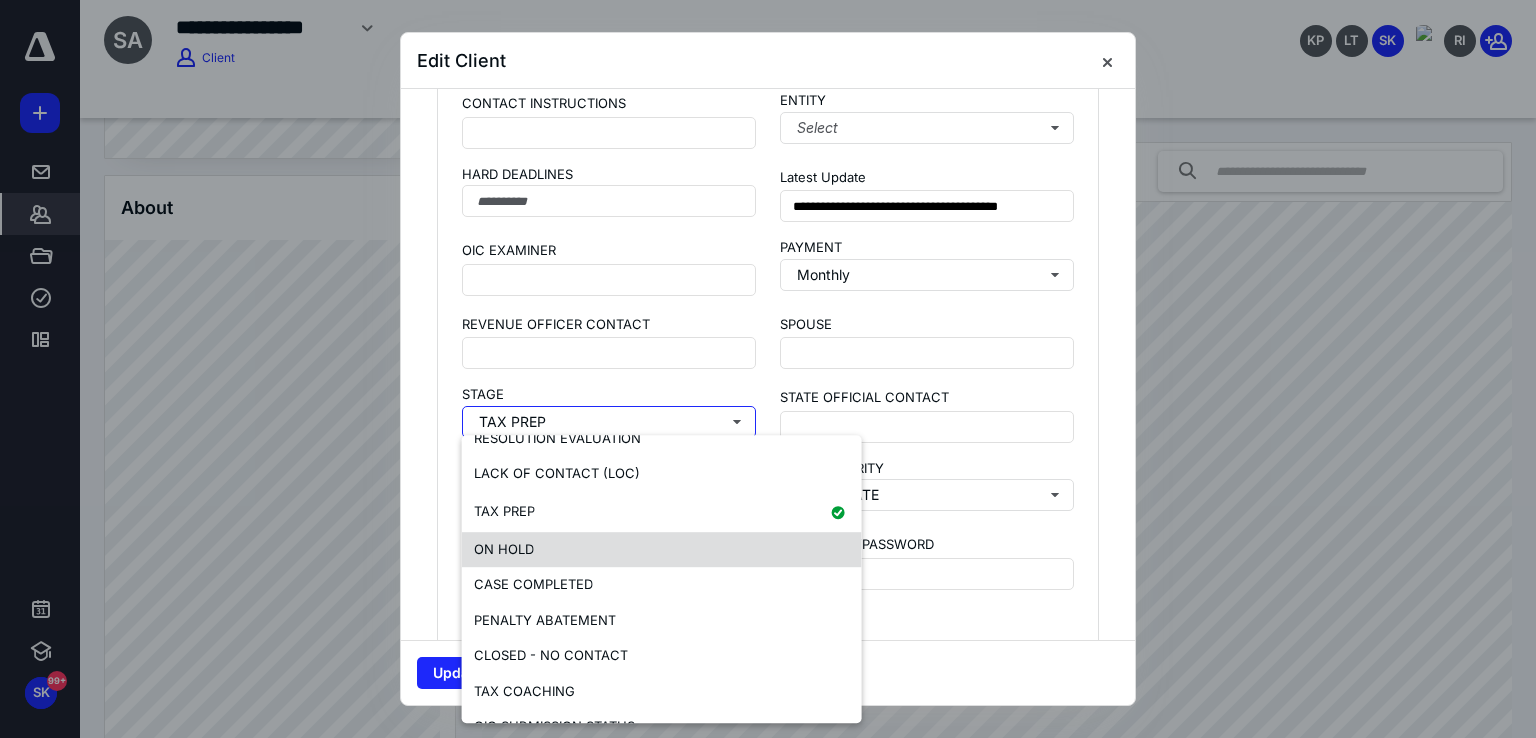 click on "ON HOLD" at bounding box center [662, 550] 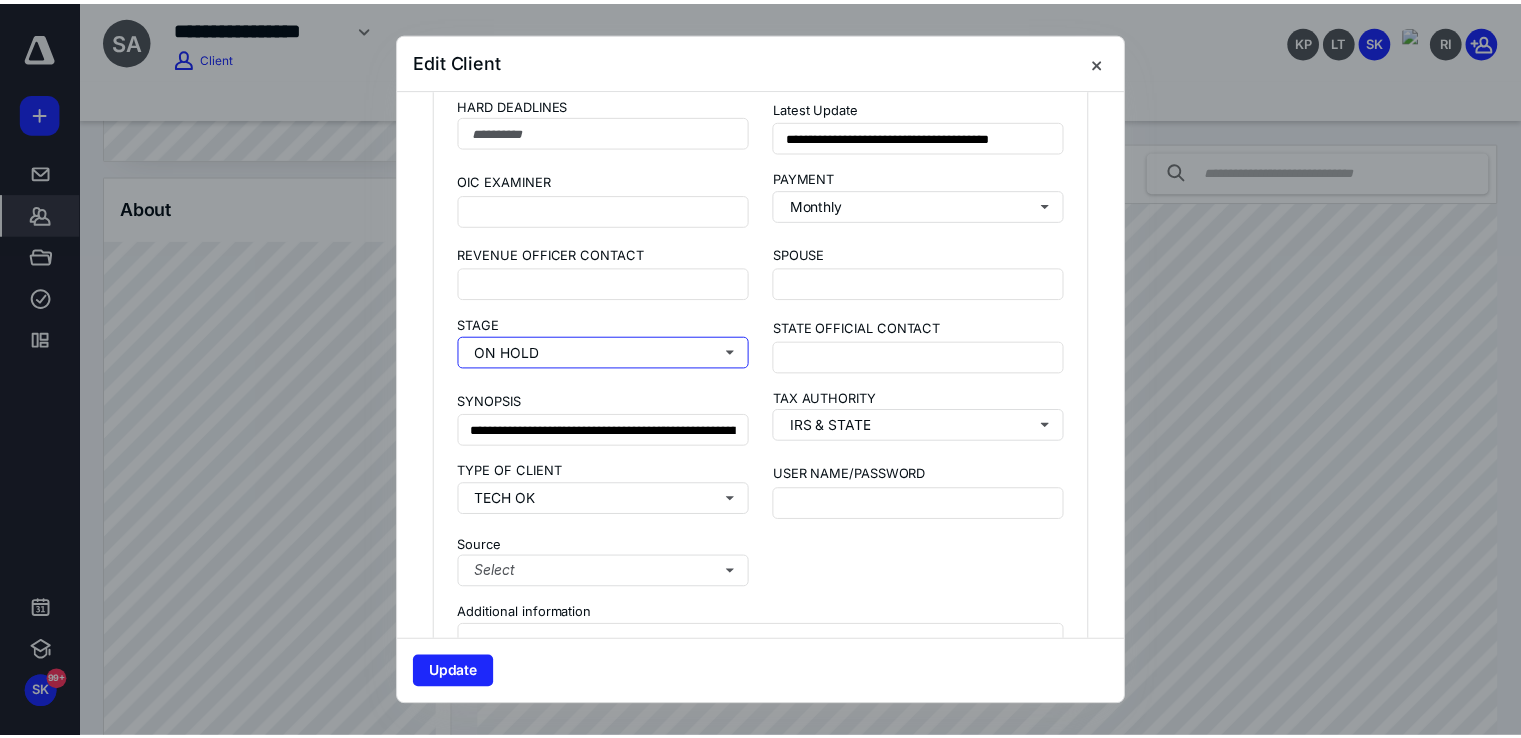scroll, scrollTop: 1900, scrollLeft: 0, axis: vertical 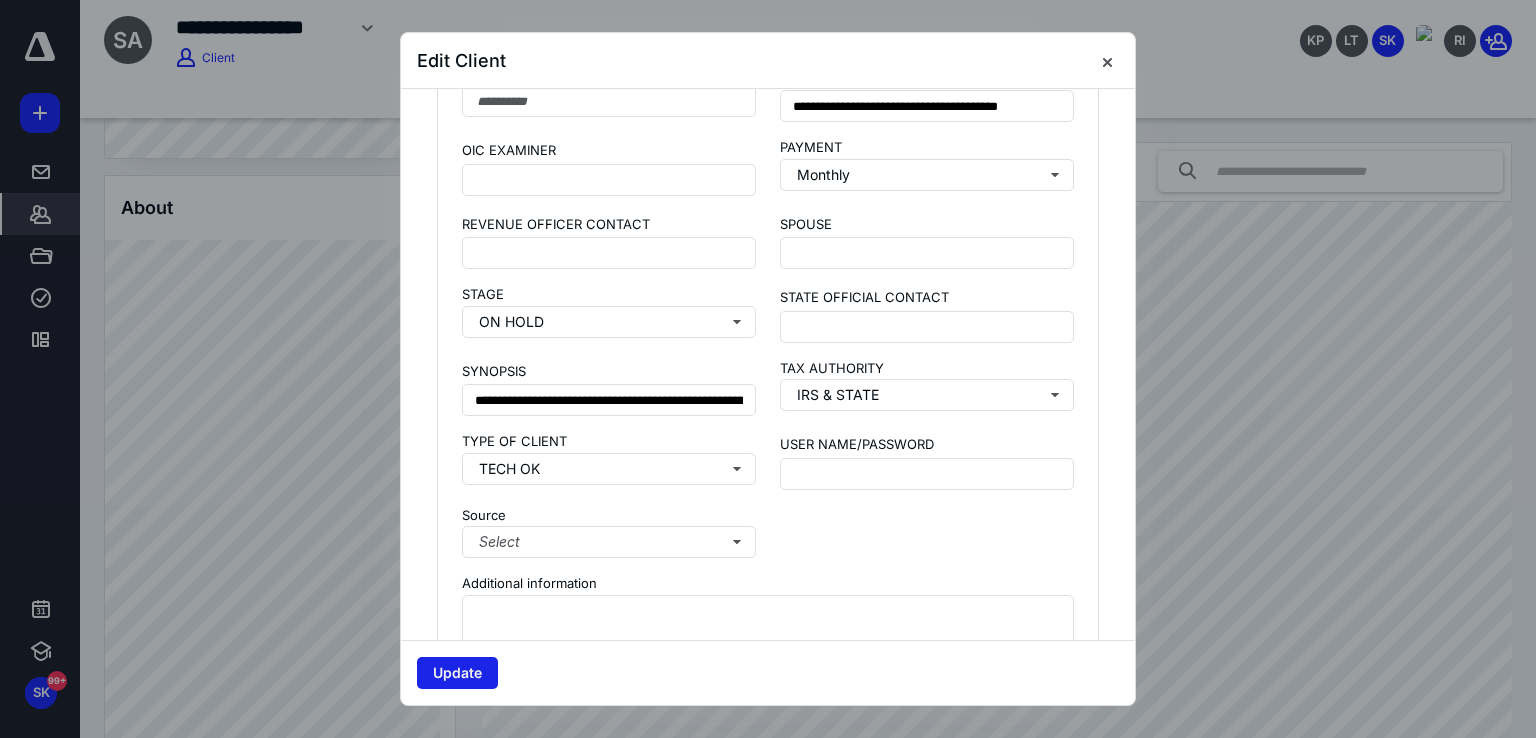 click on "Update" at bounding box center [457, 673] 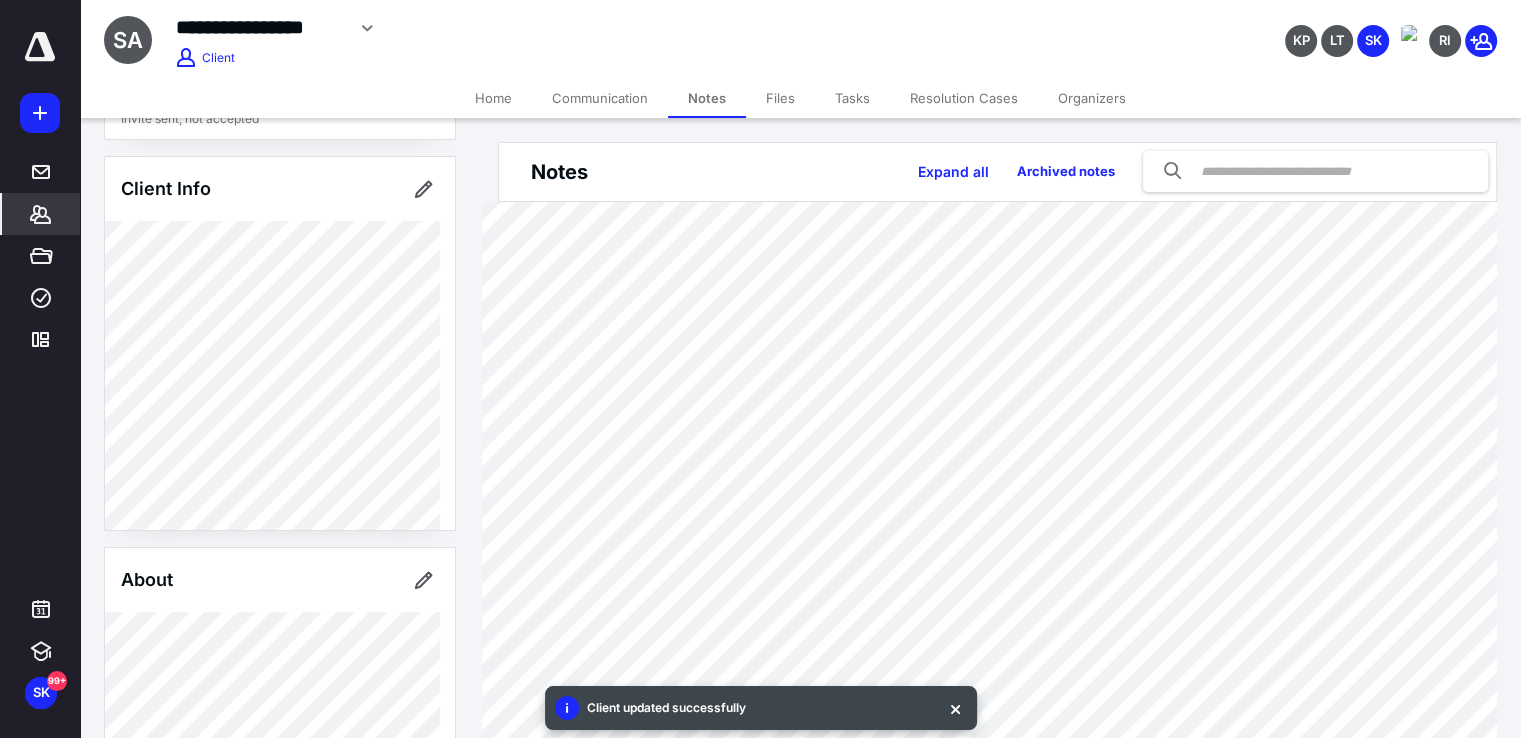 scroll, scrollTop: 0, scrollLeft: 0, axis: both 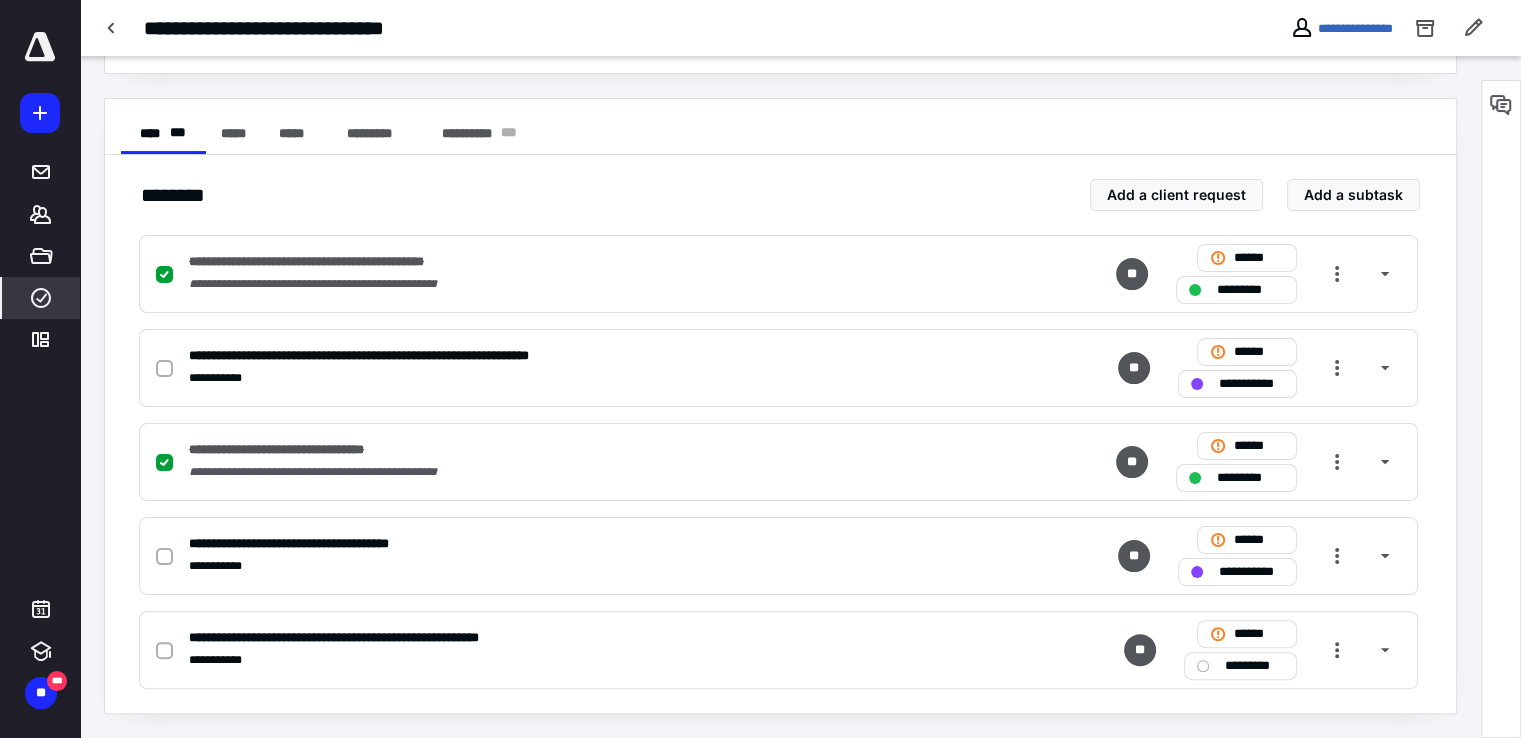 click 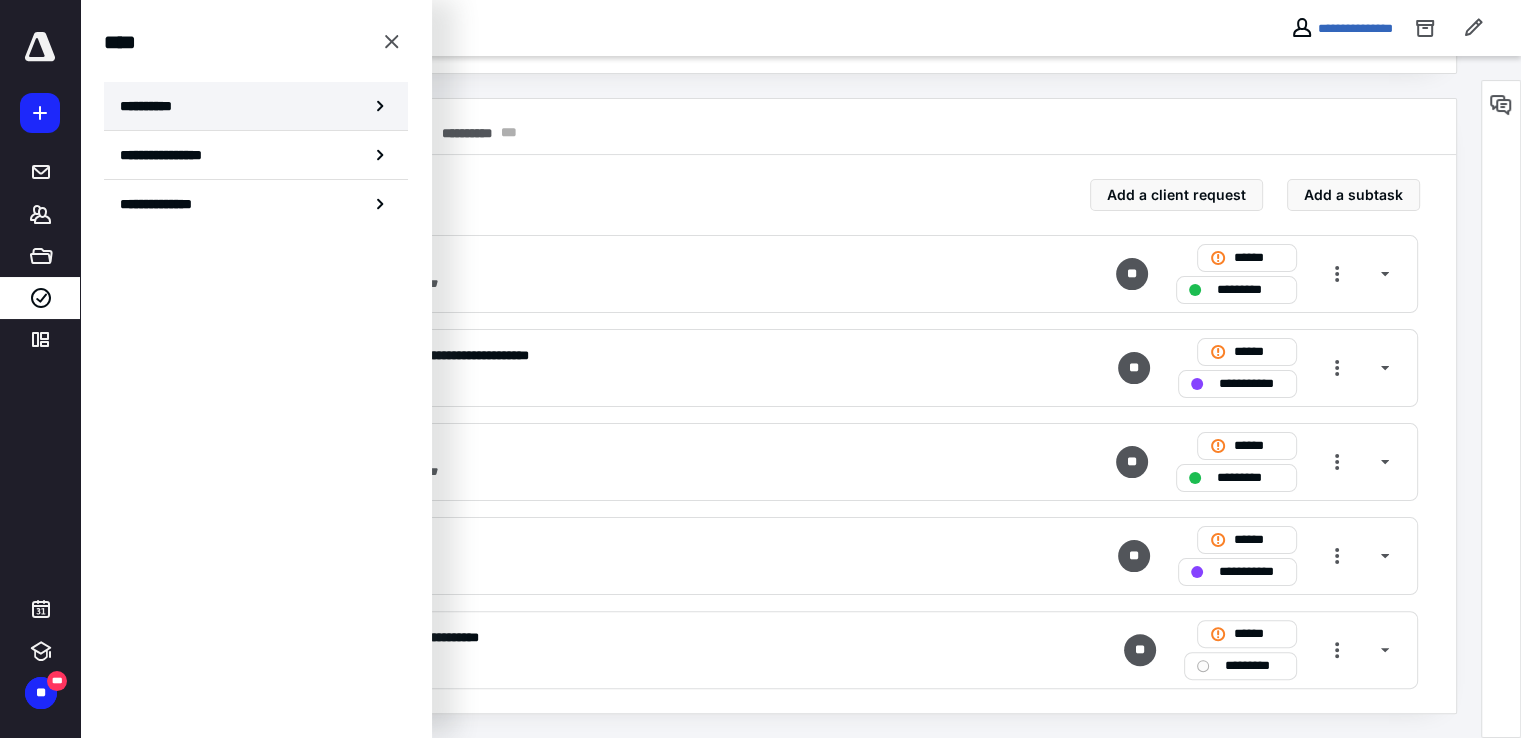 click on "**********" at bounding box center [256, 106] 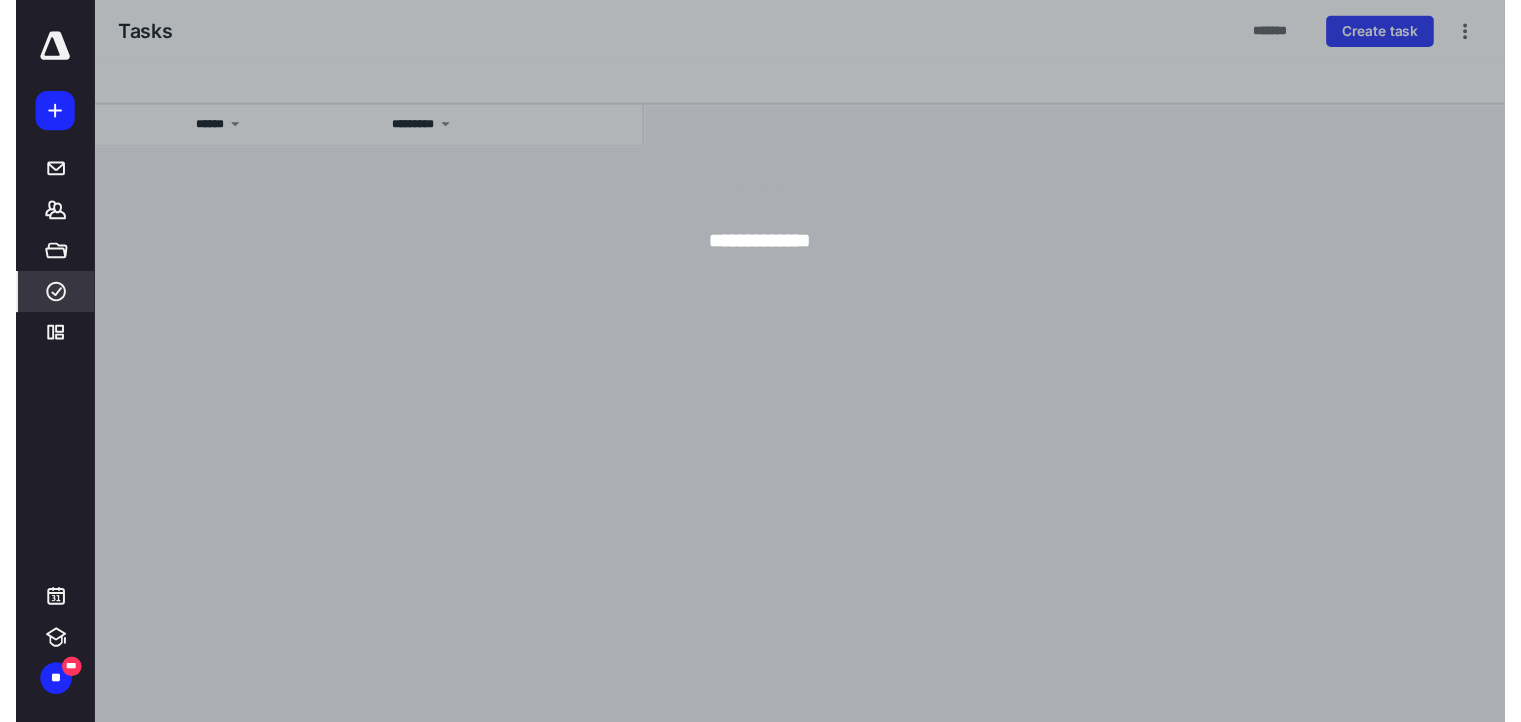 scroll, scrollTop: 0, scrollLeft: 0, axis: both 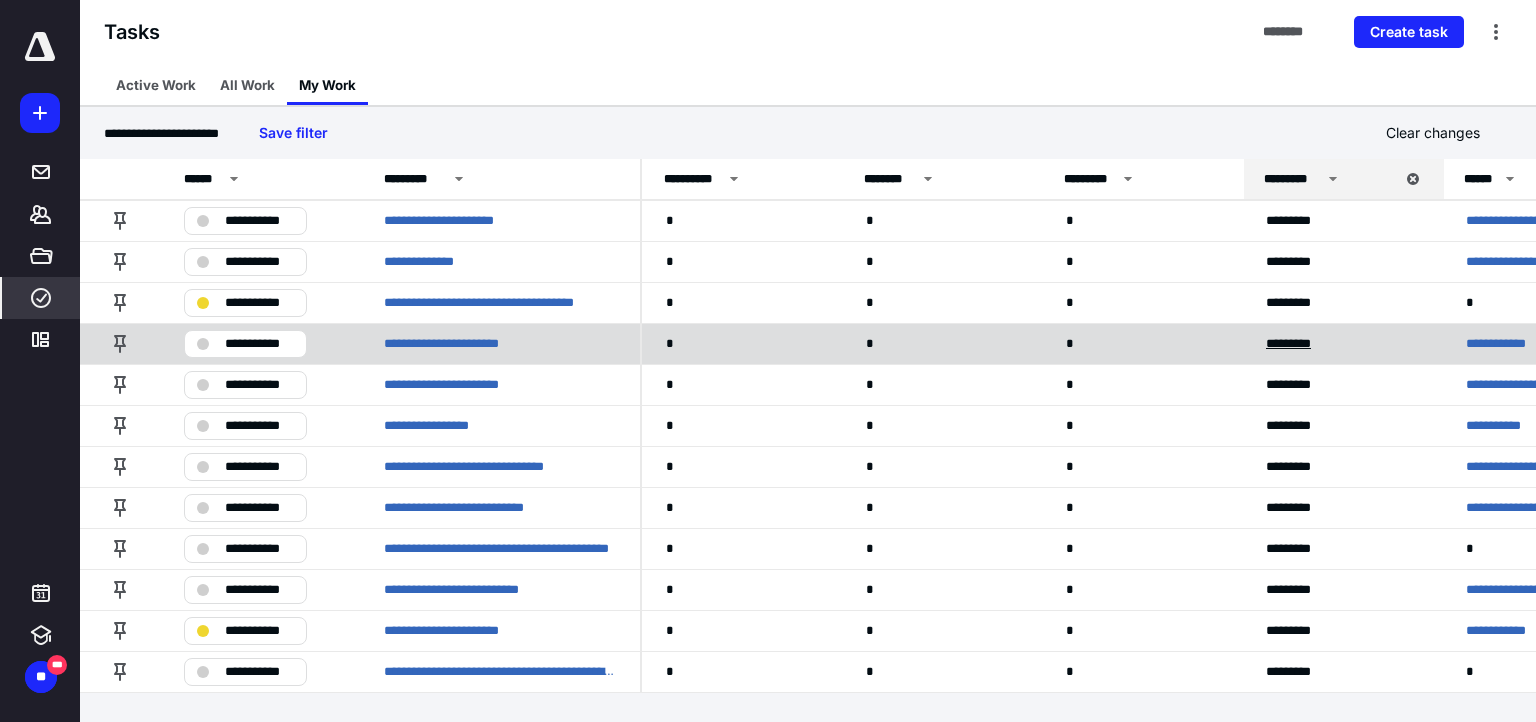 click on "*********" at bounding box center [1297, 344] 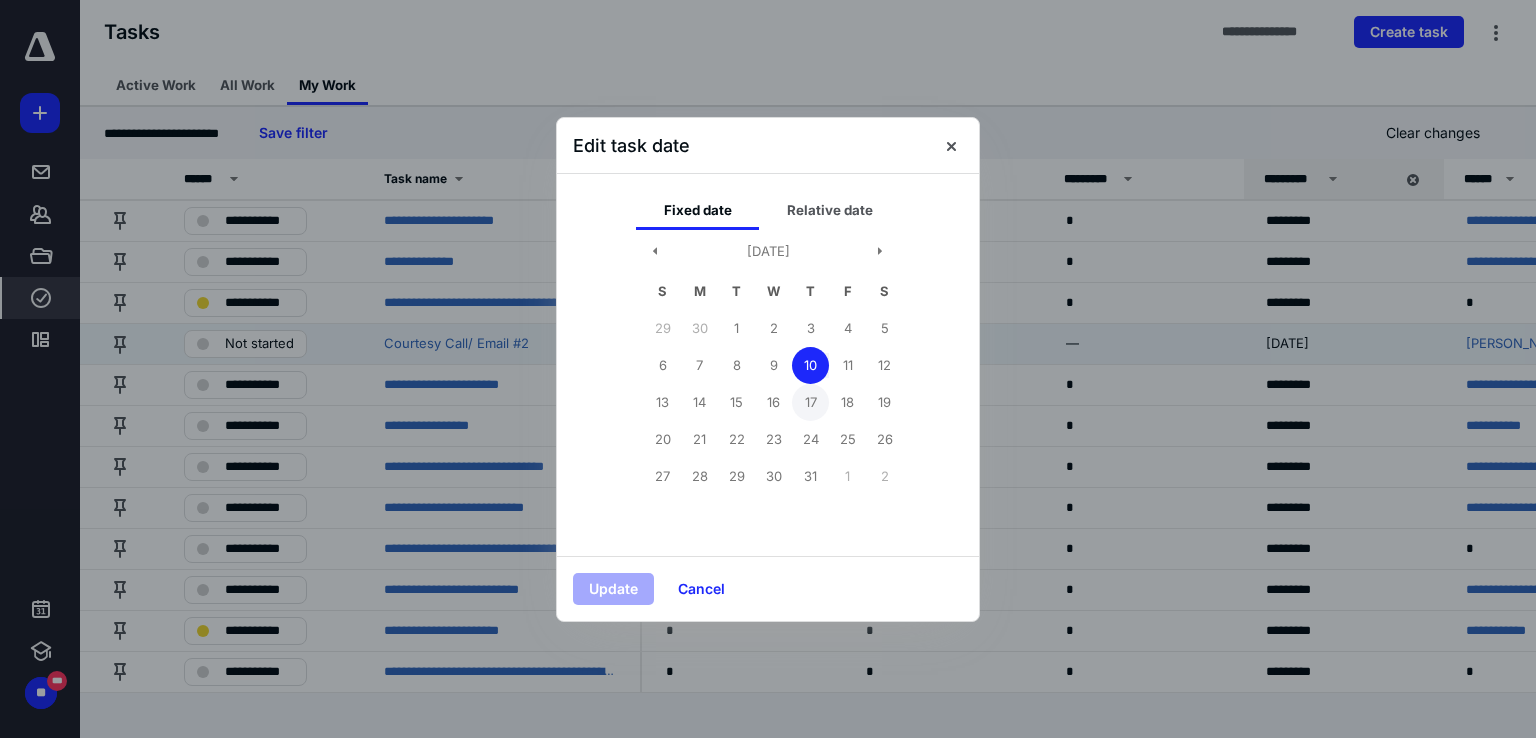 click on "17" at bounding box center (810, 402) 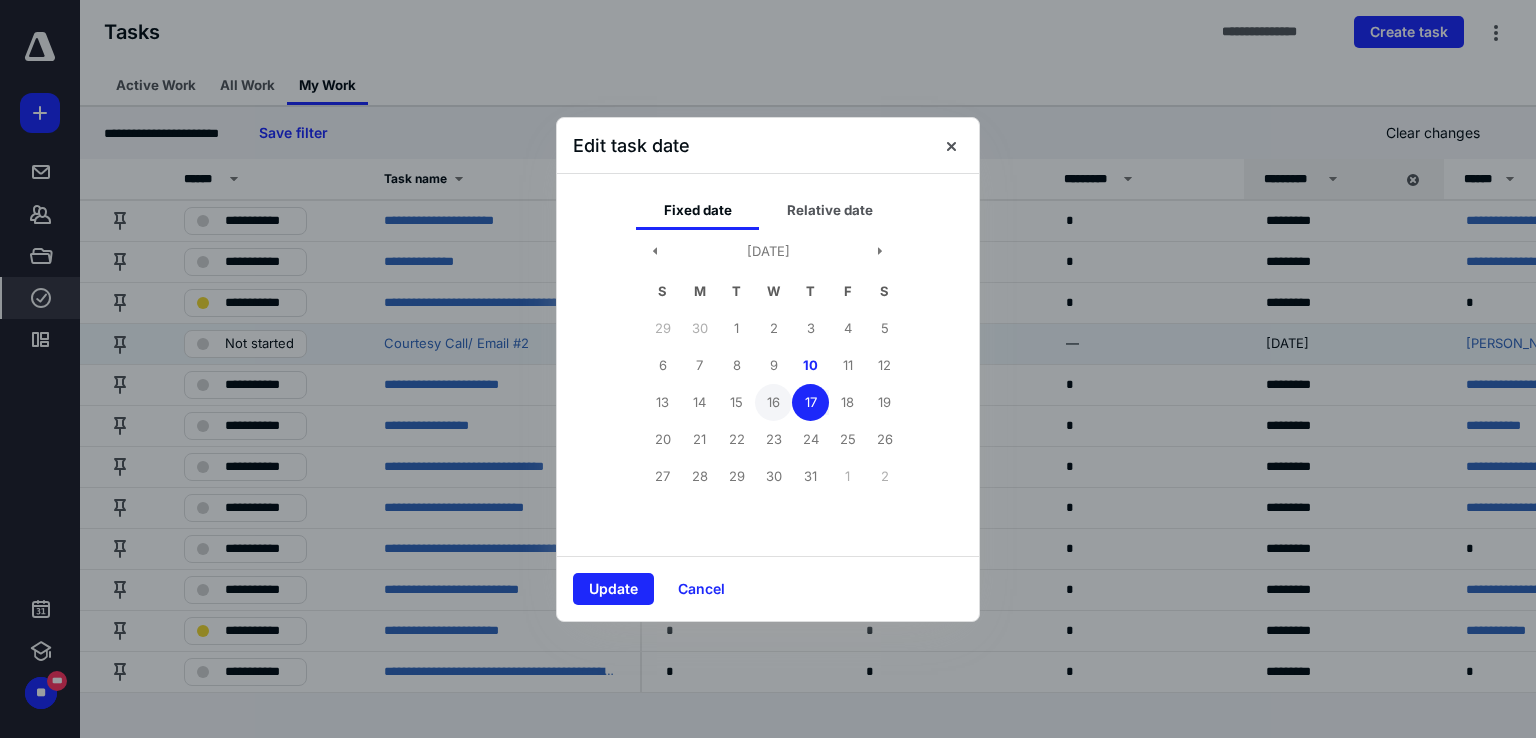 click on "16" at bounding box center [773, 402] 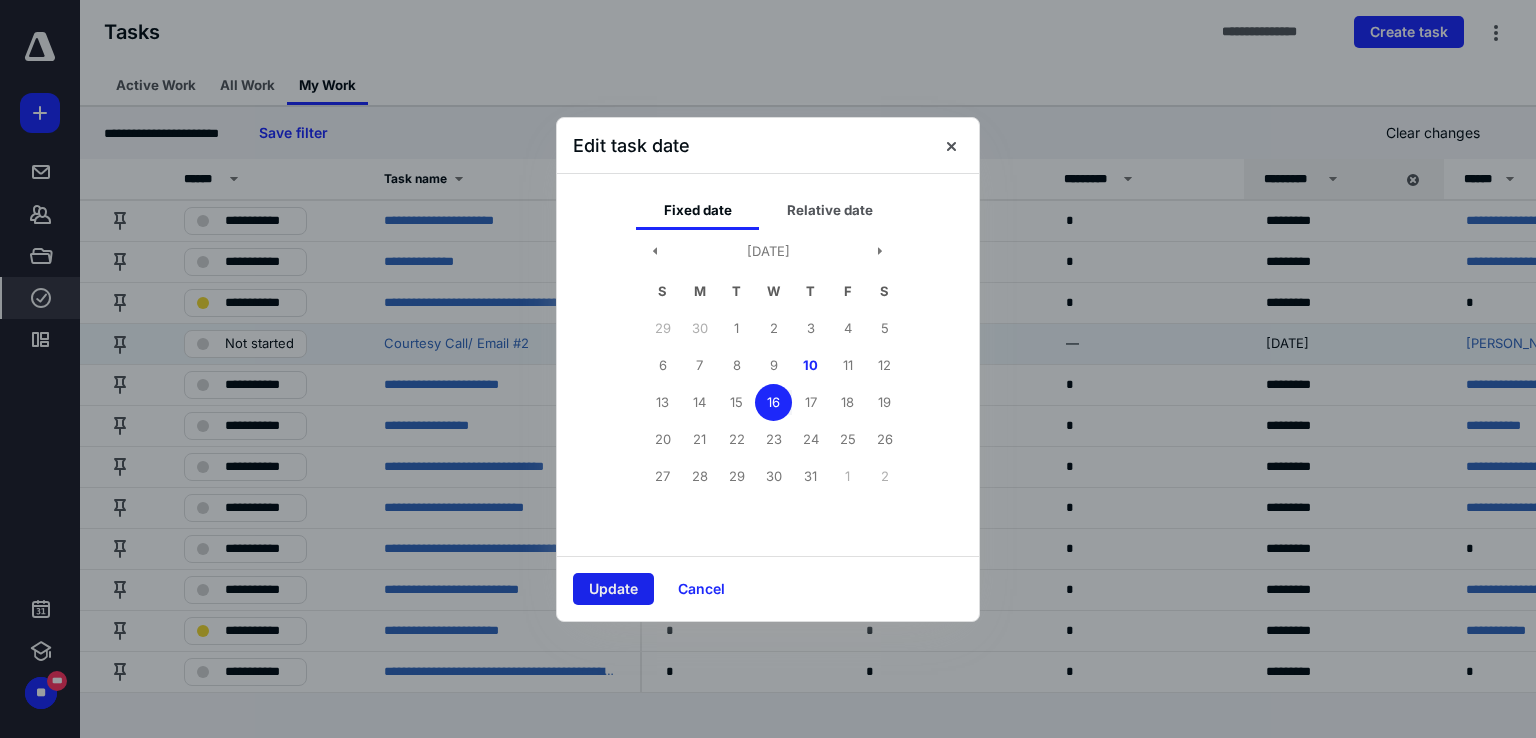 click on "Update" at bounding box center [613, 589] 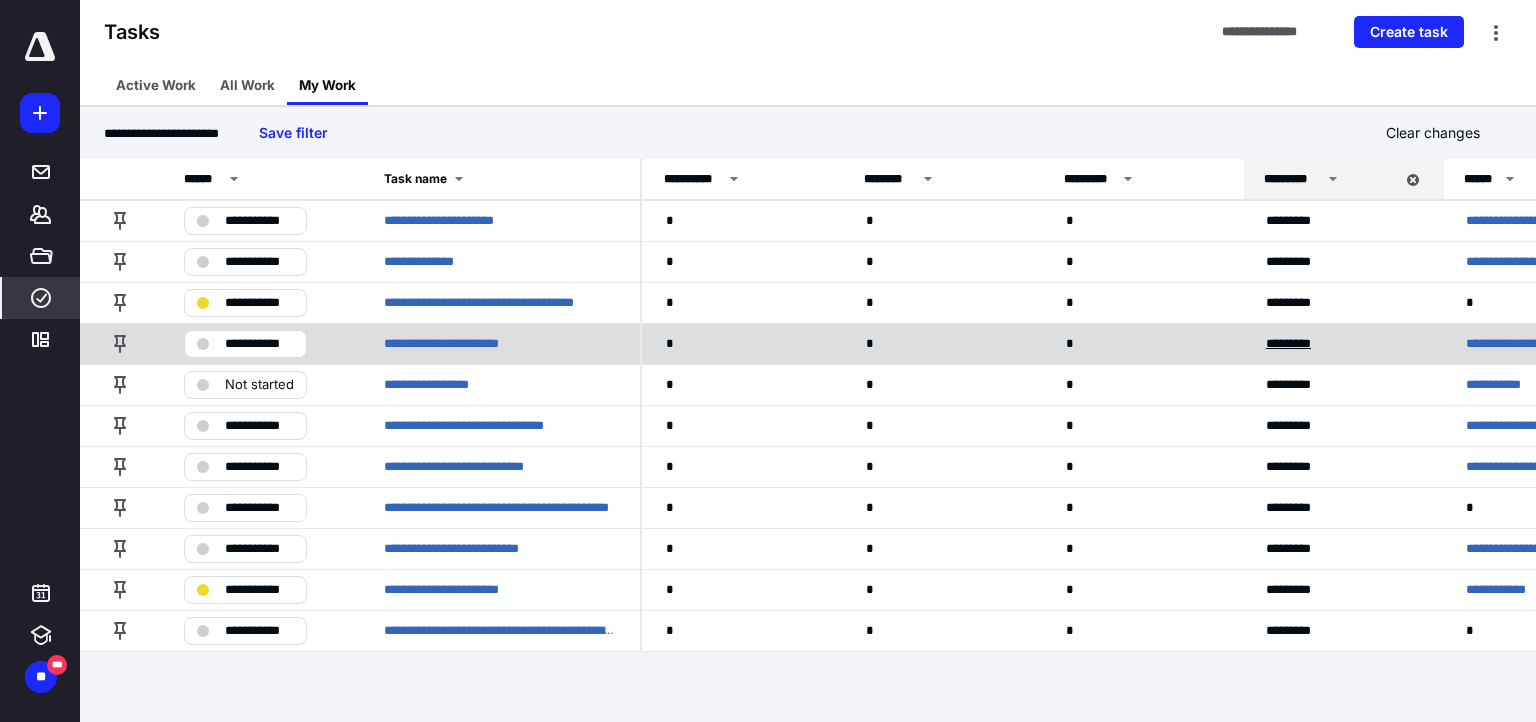 click on "*********" at bounding box center (1297, 344) 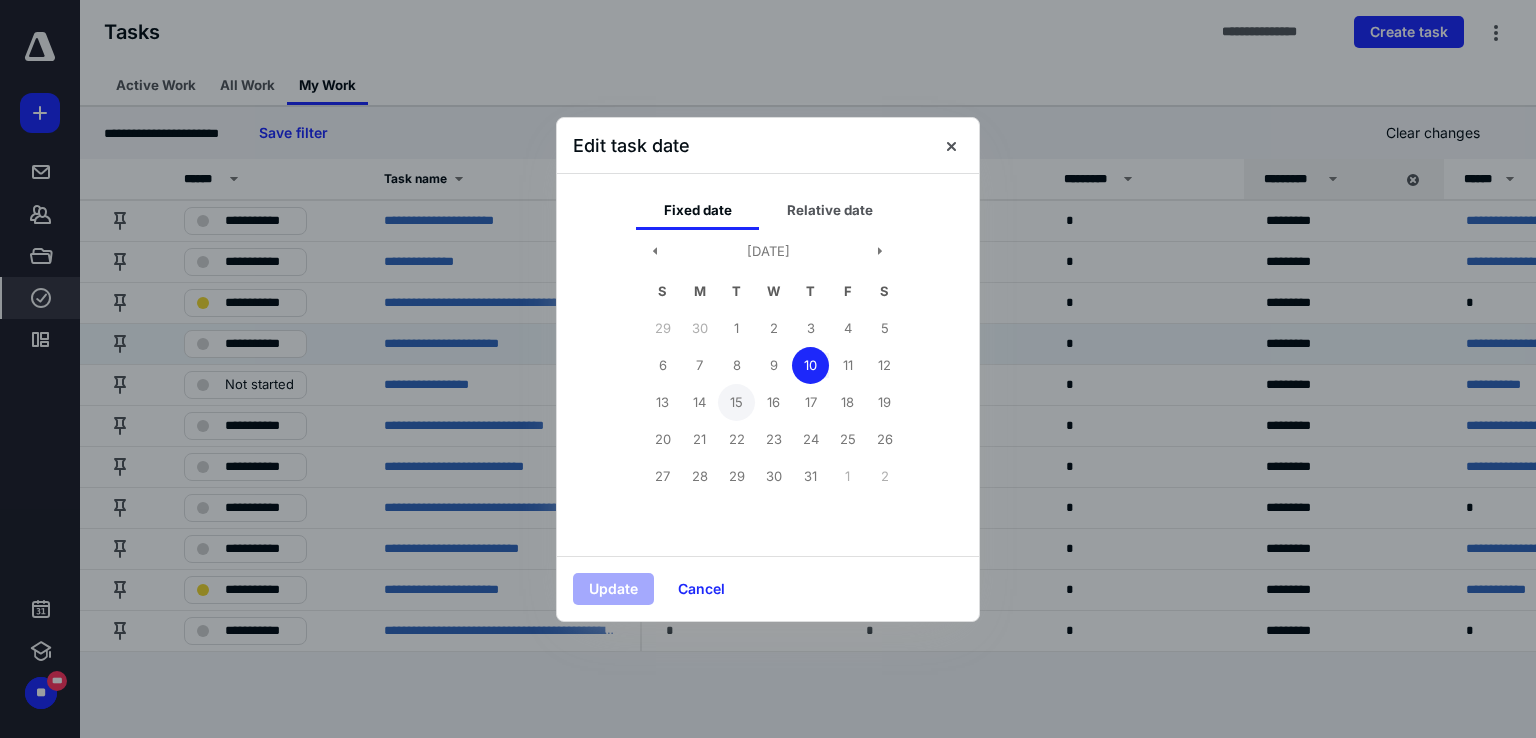 click on "15" at bounding box center (736, 402) 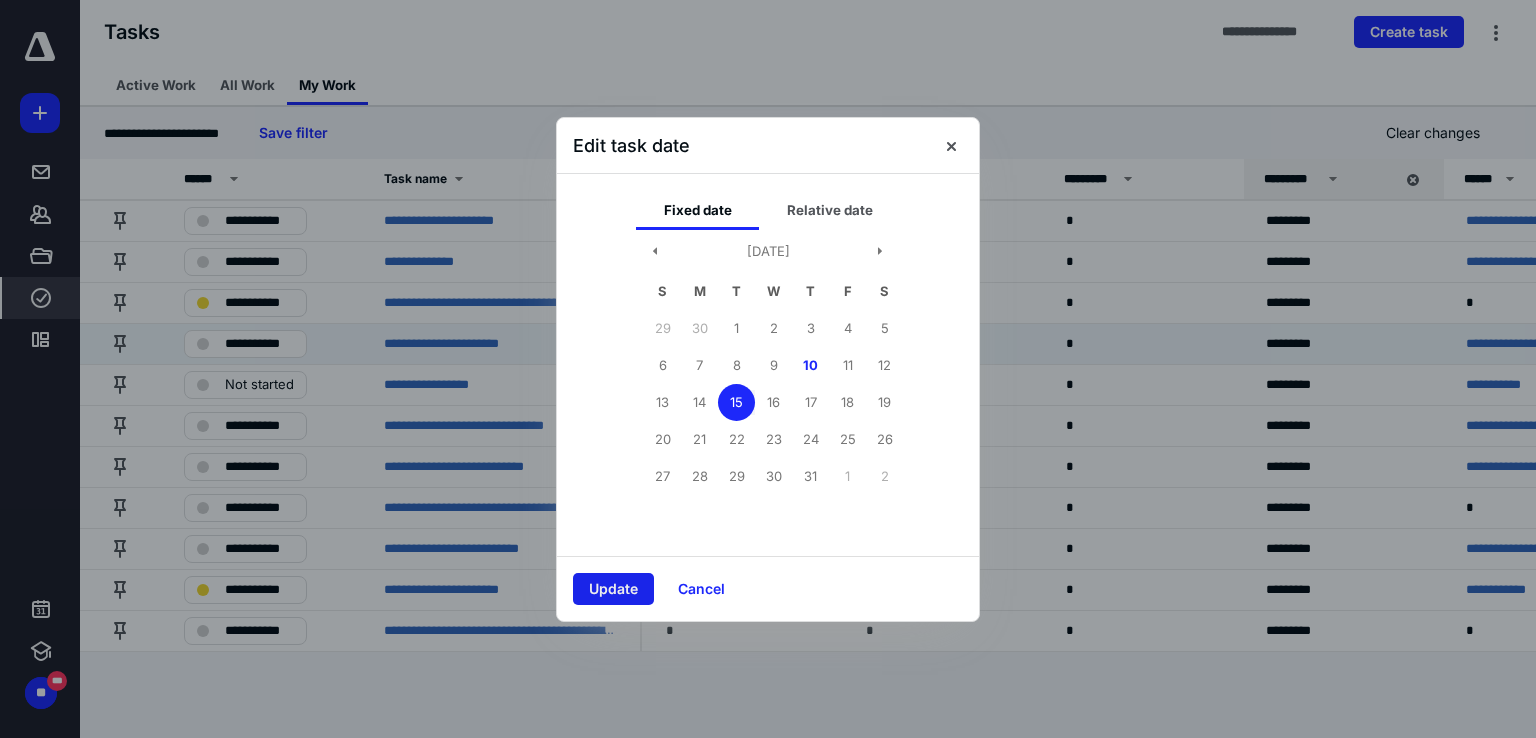 click on "Update" at bounding box center (613, 589) 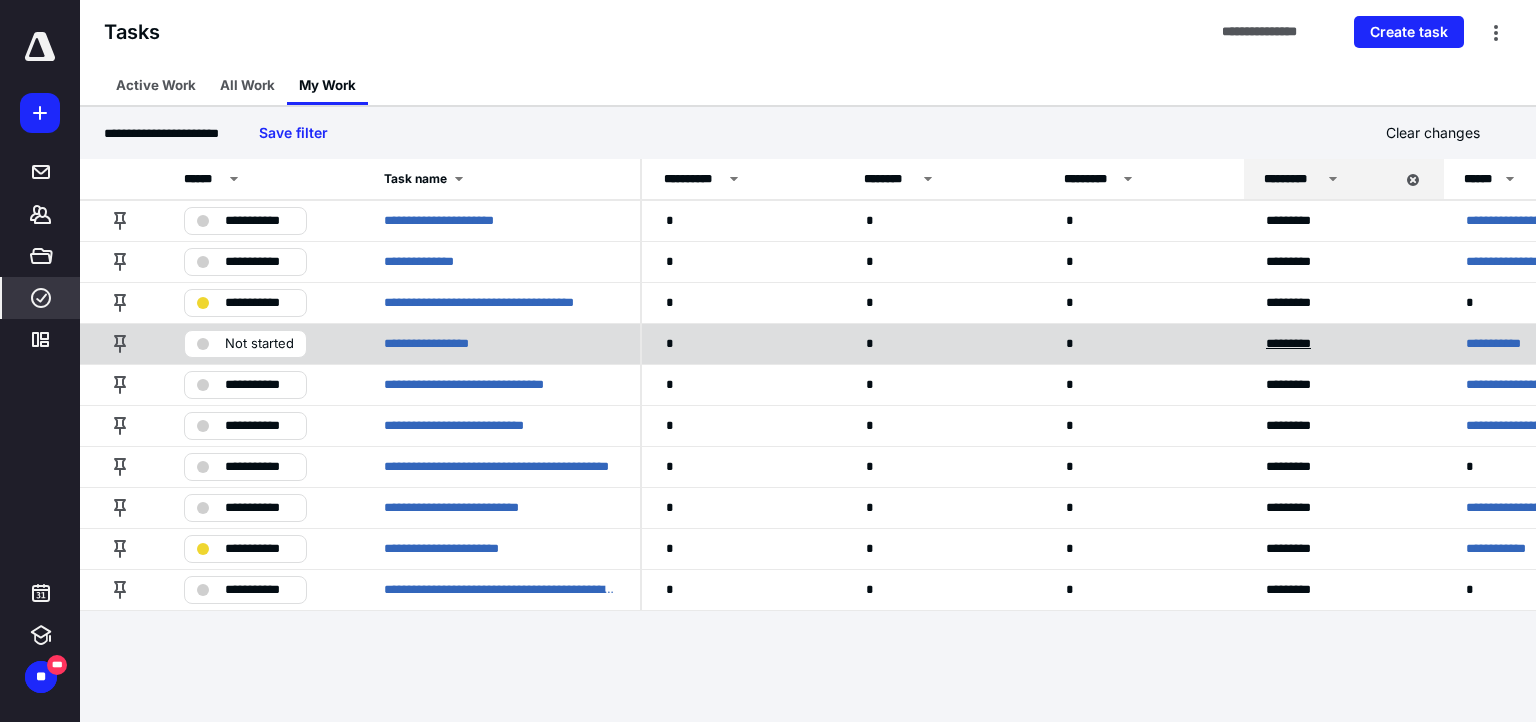 click on "*********" at bounding box center (1297, 344) 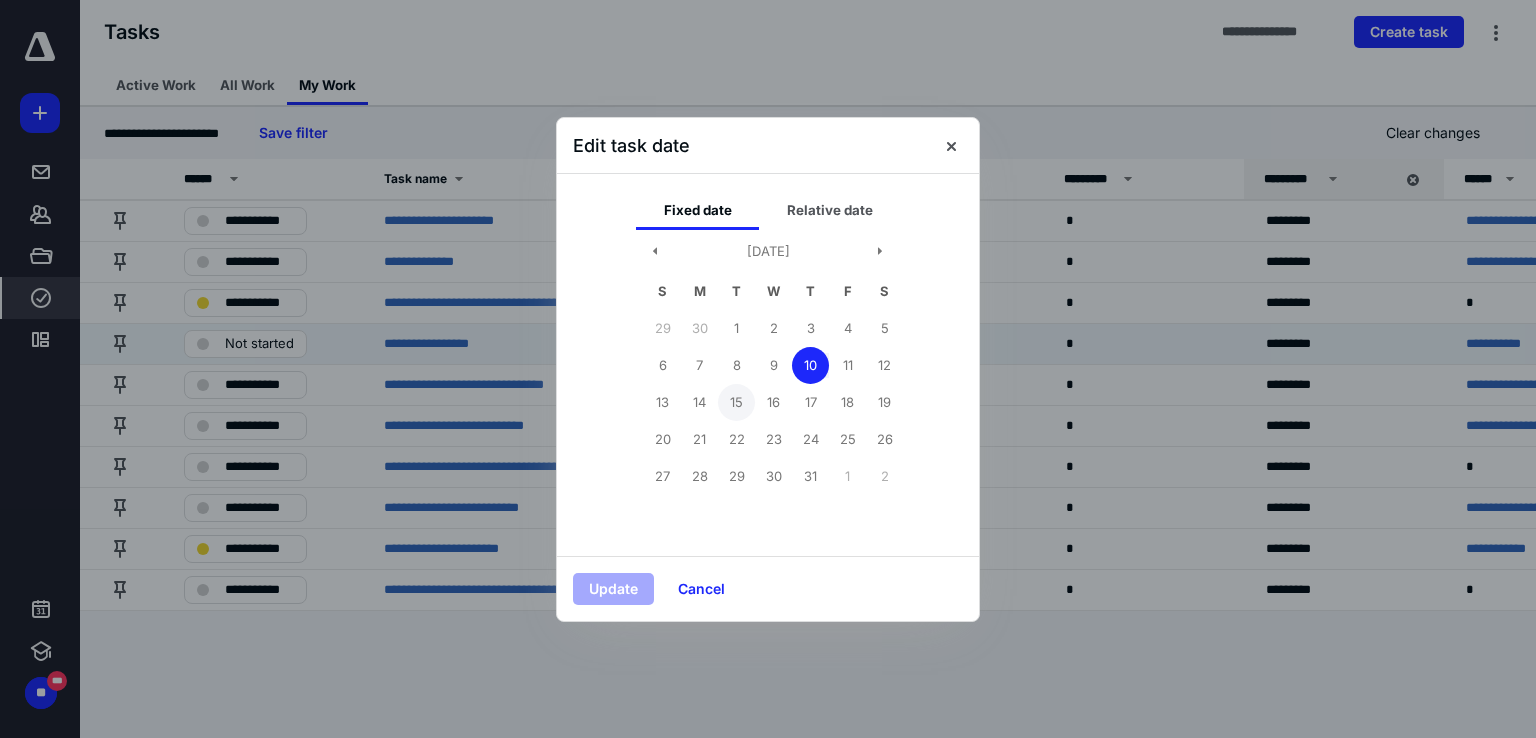 click on "15" at bounding box center [736, 402] 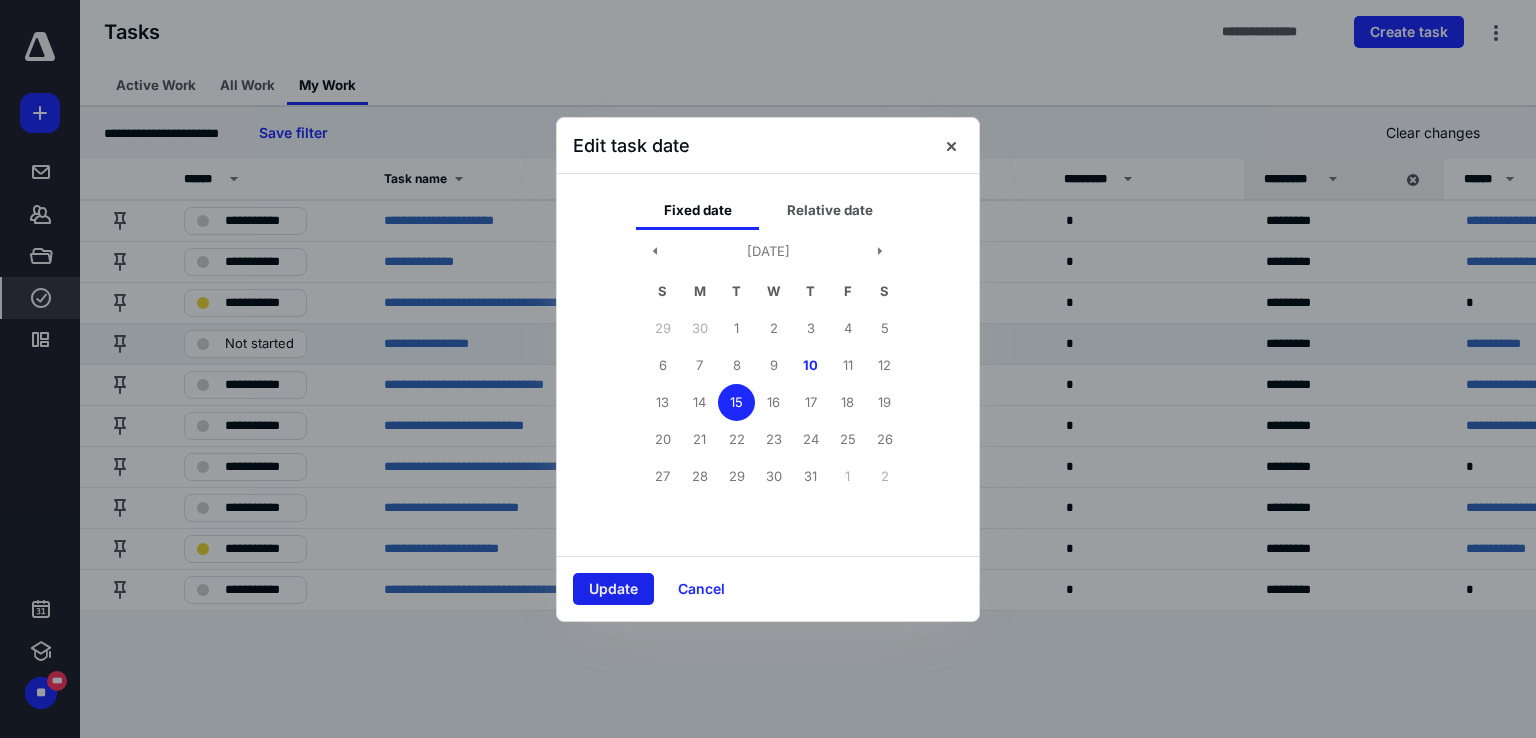 click on "Update" at bounding box center (613, 589) 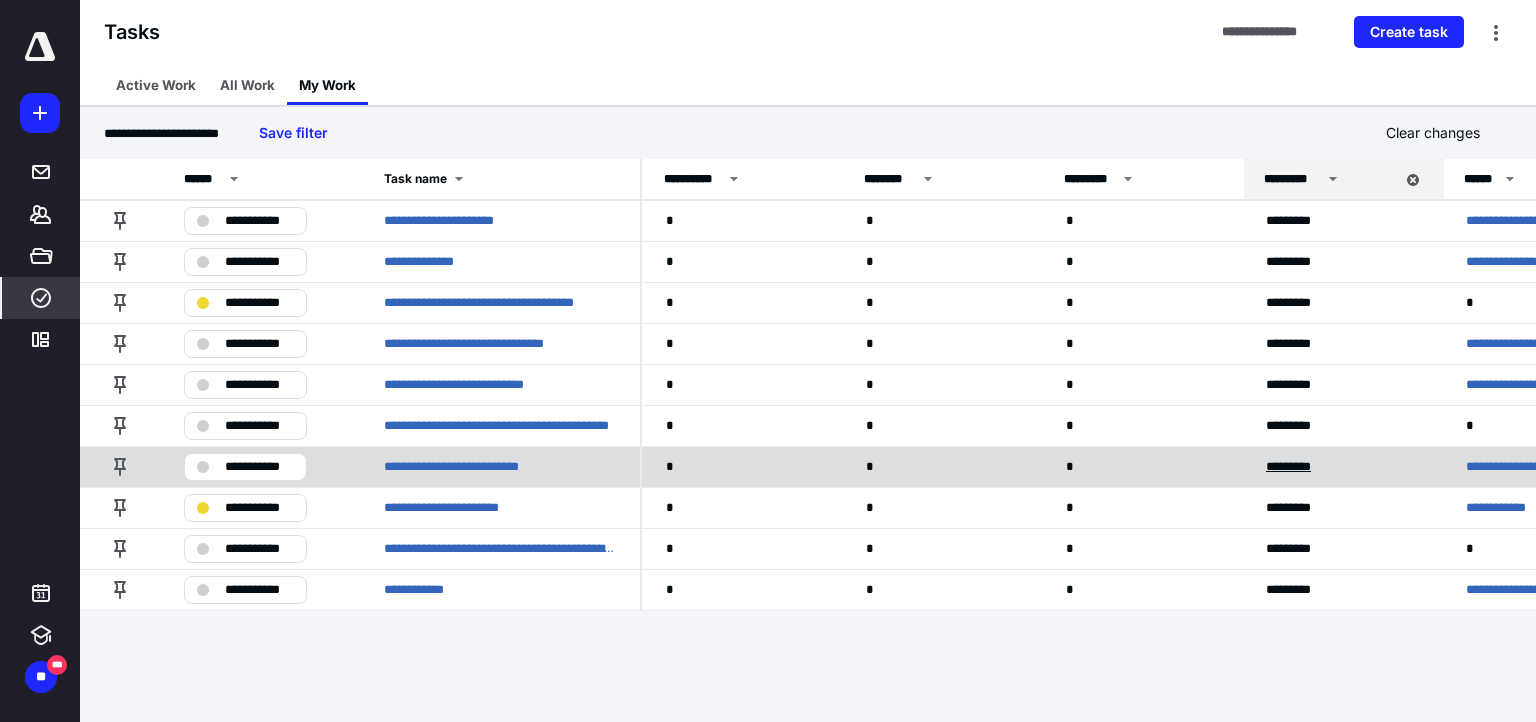 click on "*********" at bounding box center [1297, 467] 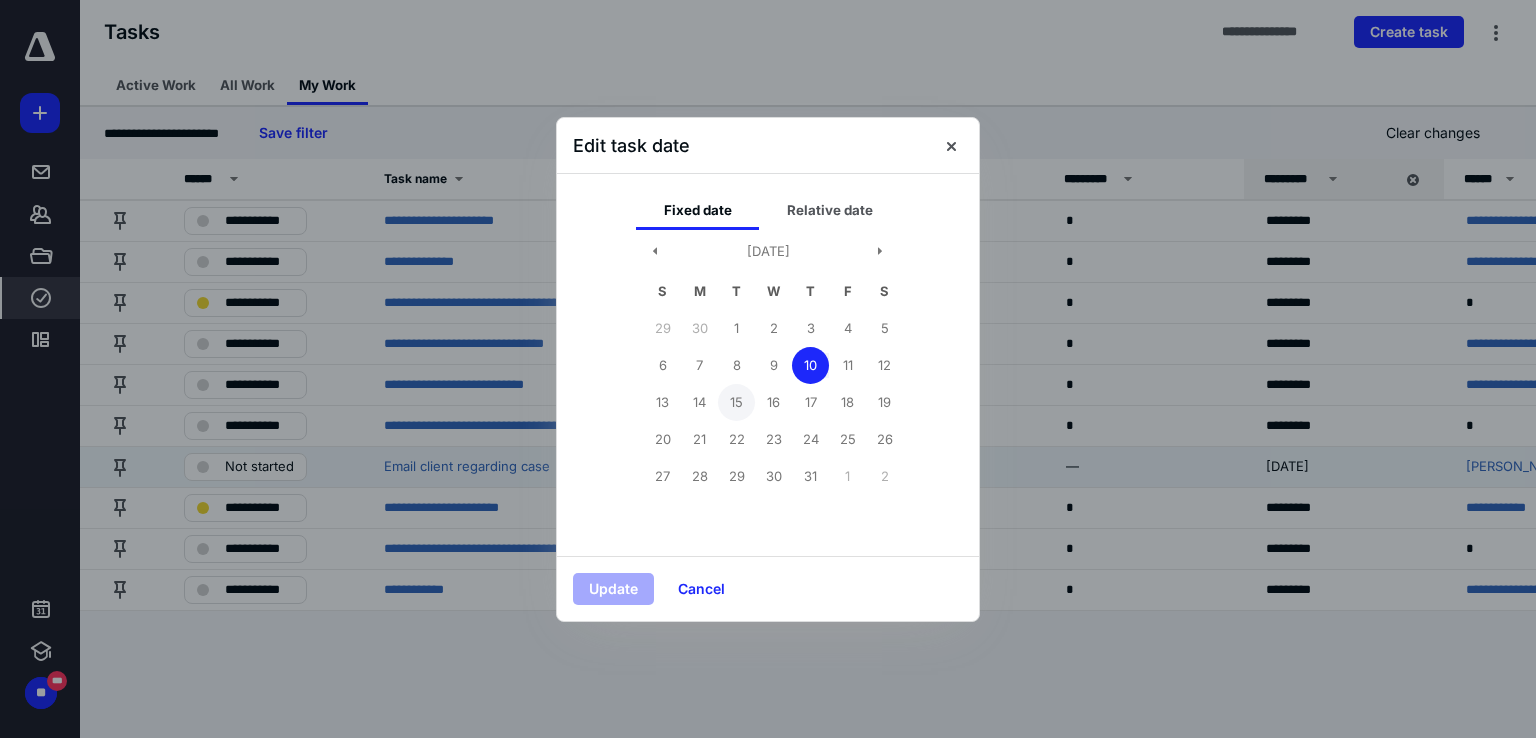 click on "15" at bounding box center (736, 402) 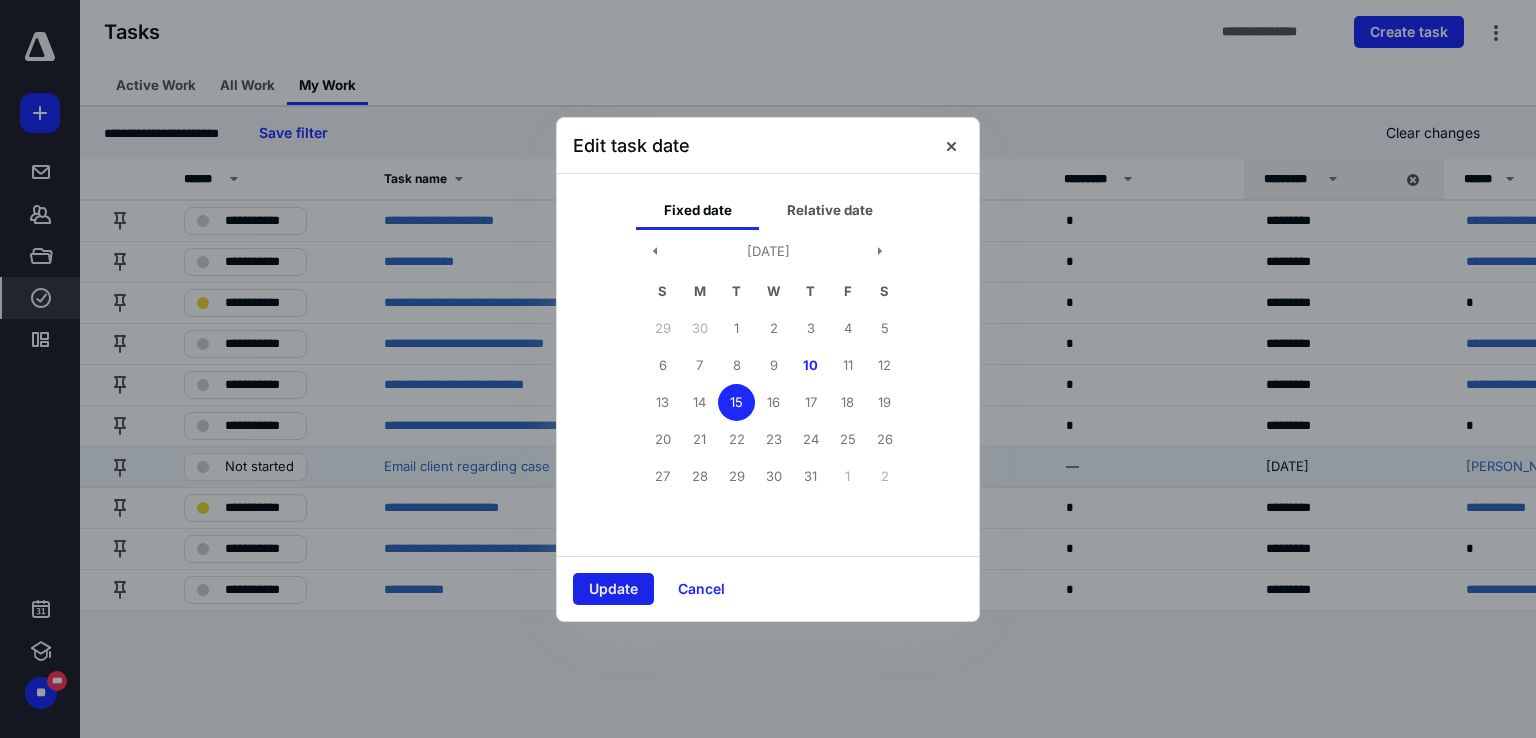 click on "Update" at bounding box center [613, 589] 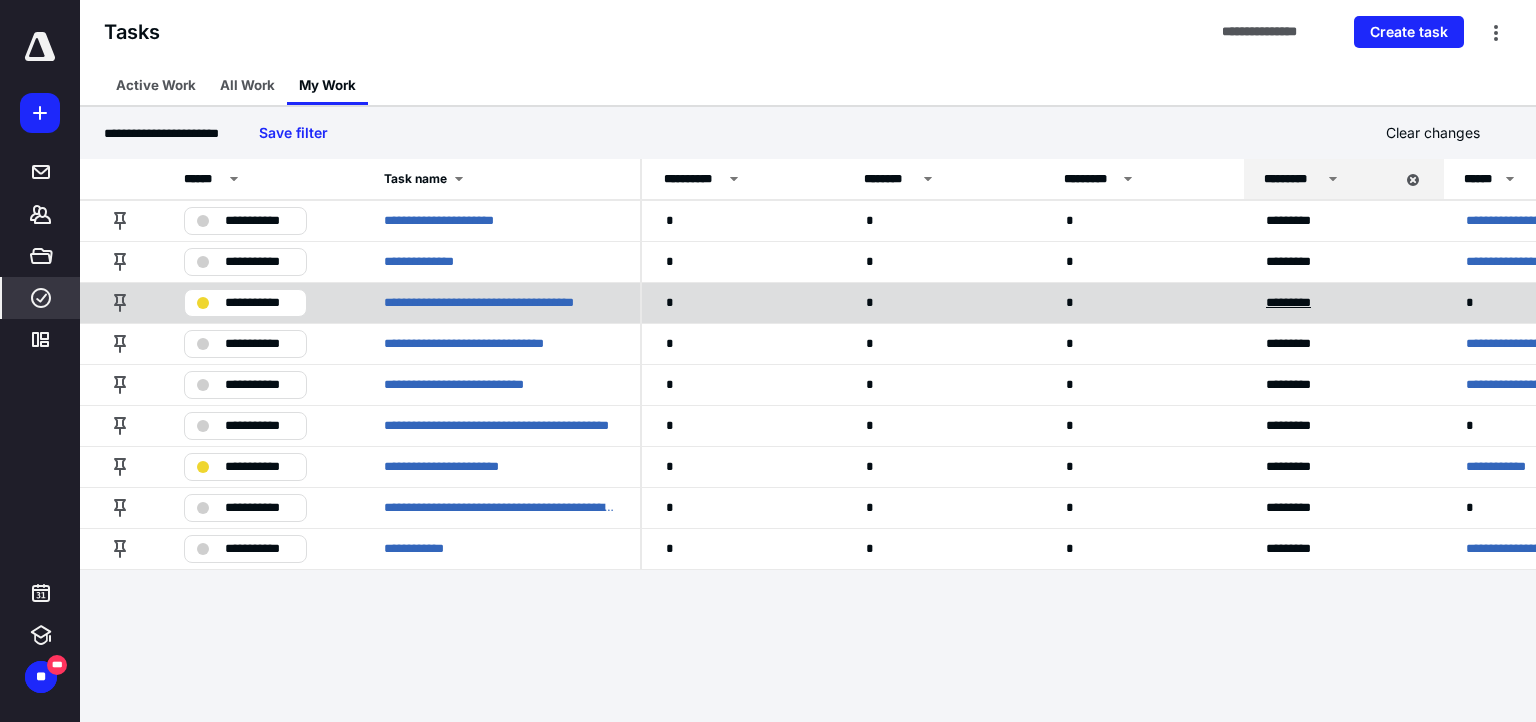 click on "*********" at bounding box center (1297, 303) 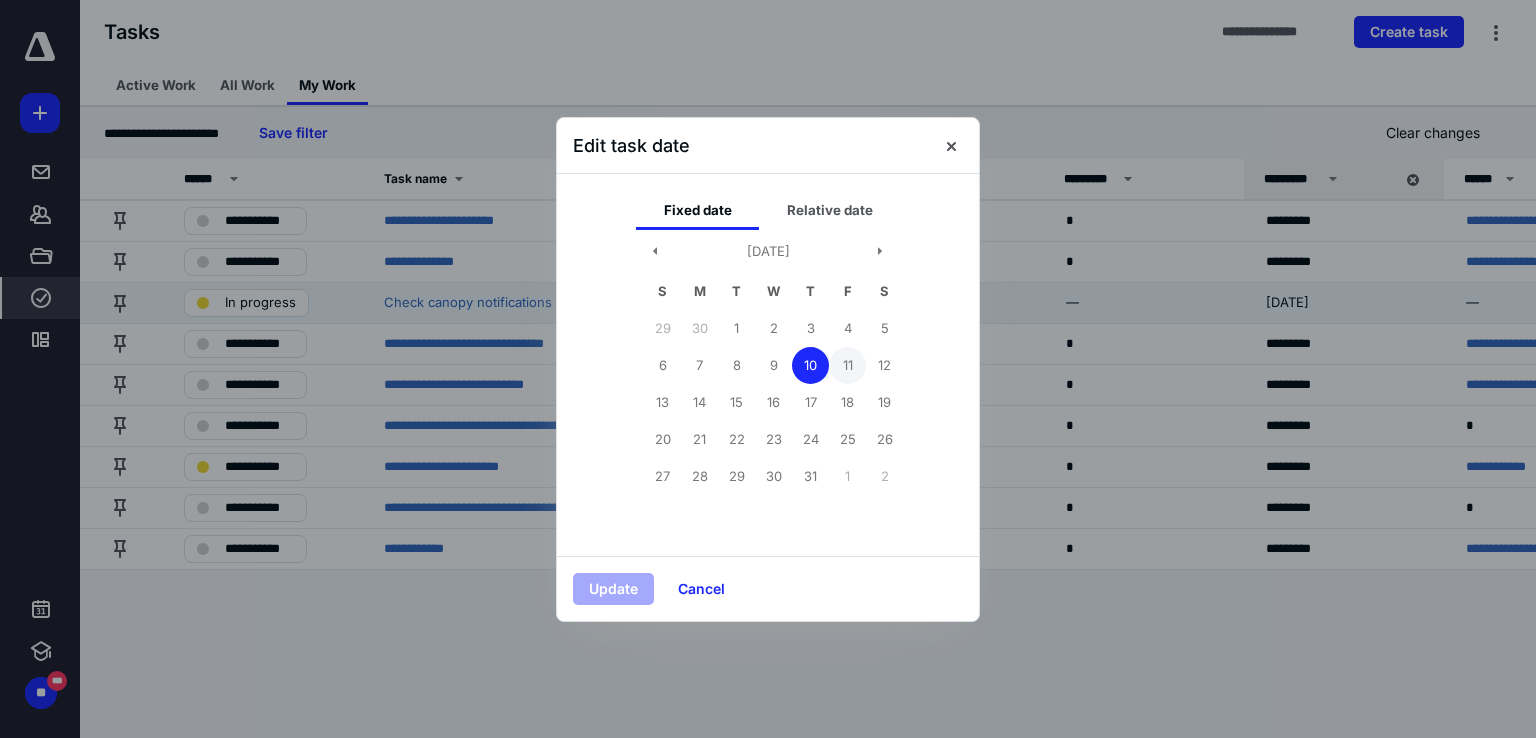 click on "11" at bounding box center [847, 365] 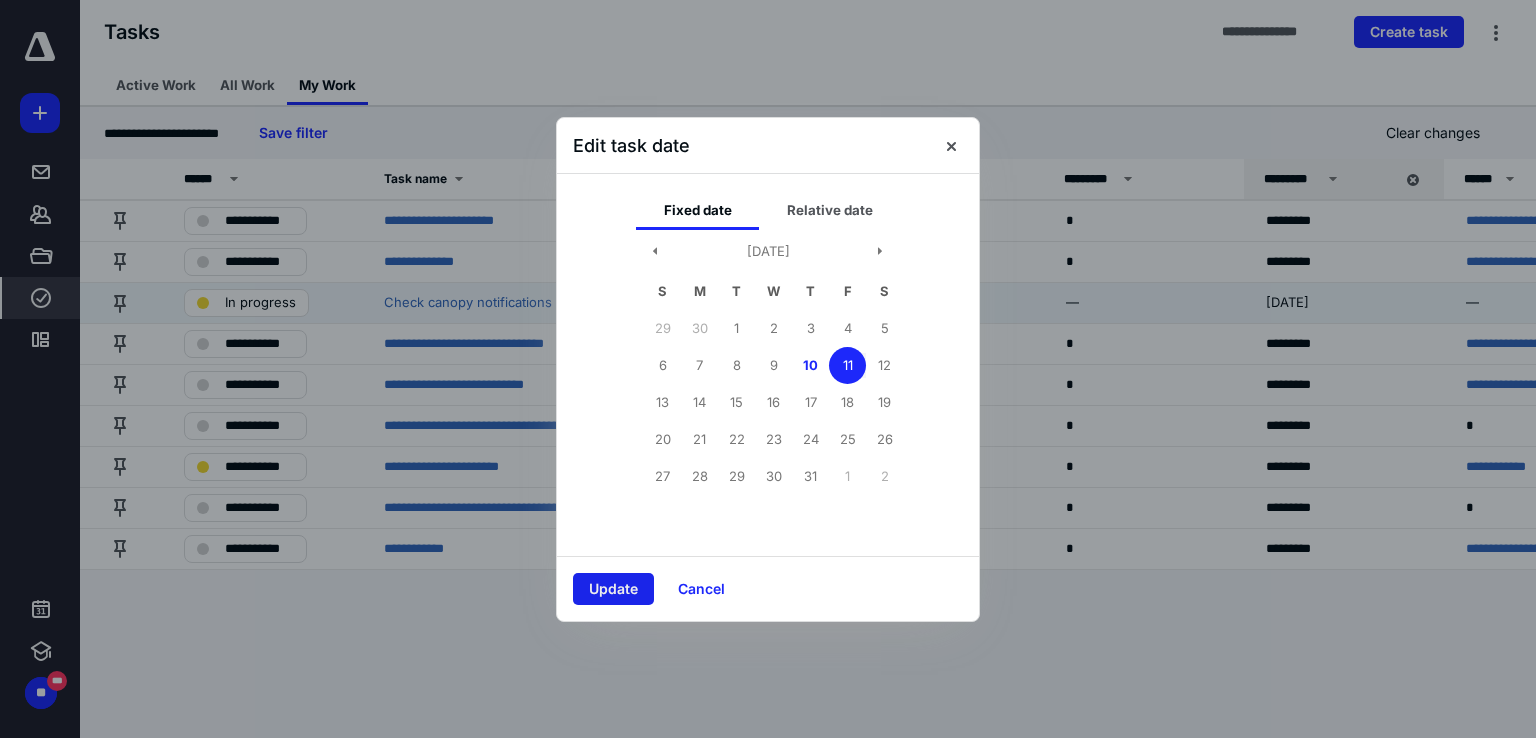 click on "Update" at bounding box center (613, 589) 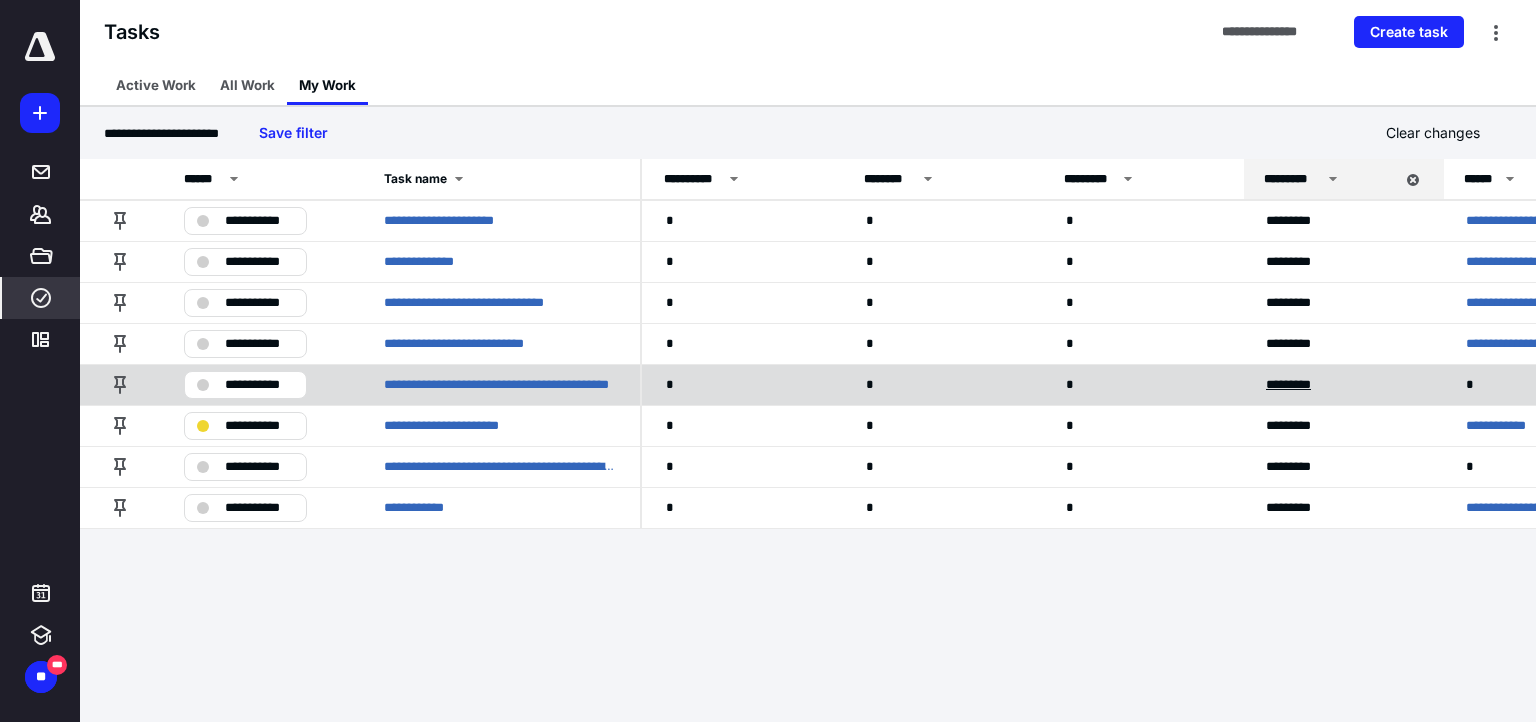 click on "*********" at bounding box center [1297, 385] 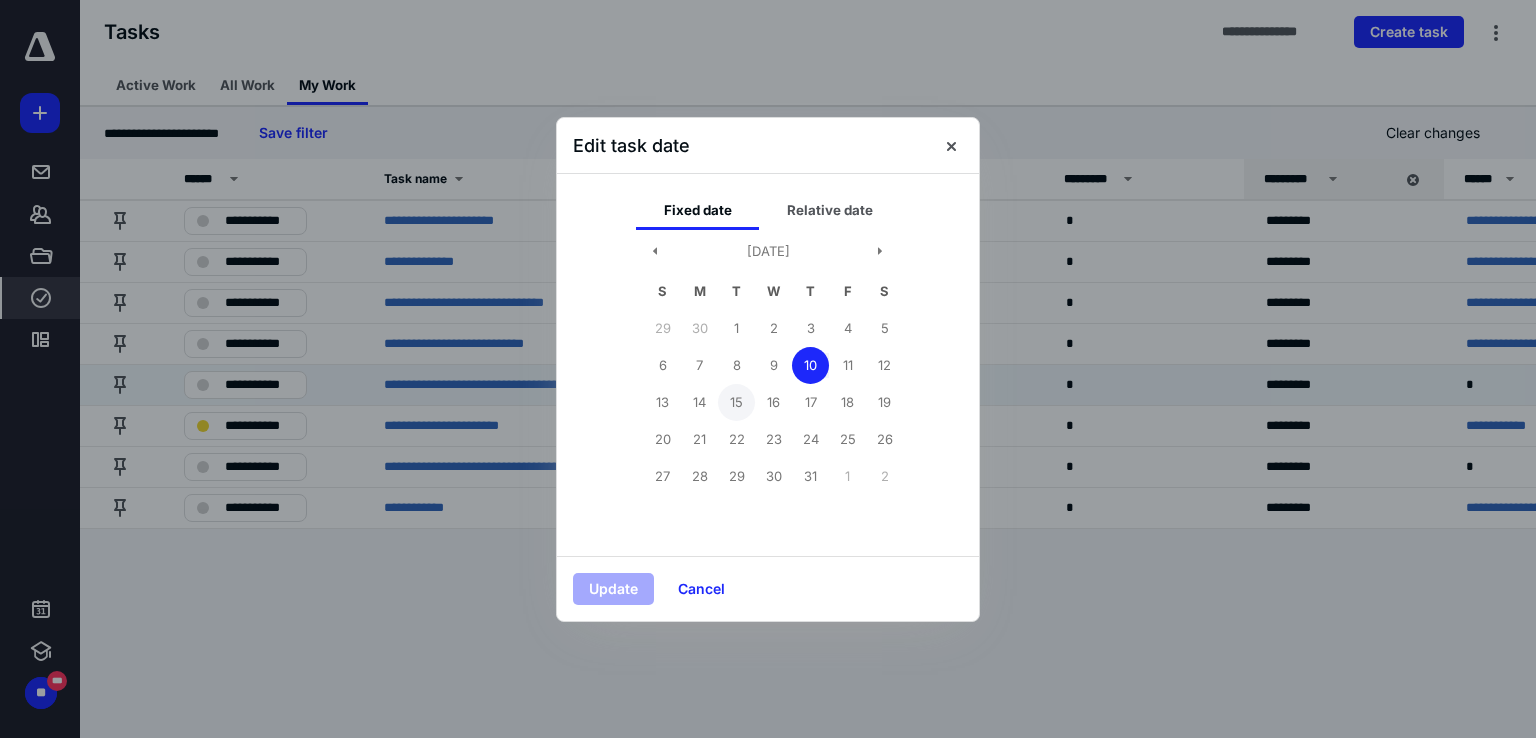 click on "15" at bounding box center [736, 402] 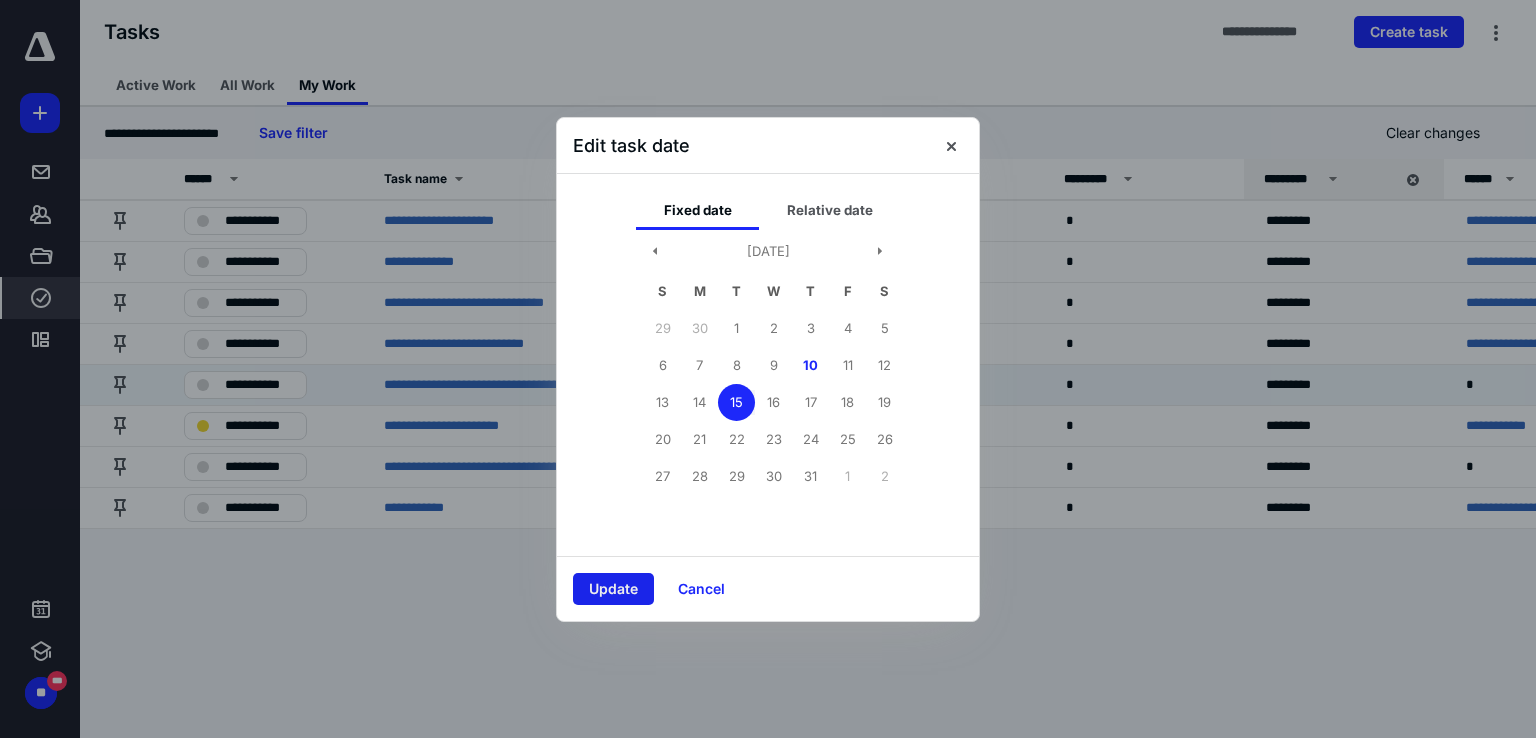 click on "Update" at bounding box center [613, 589] 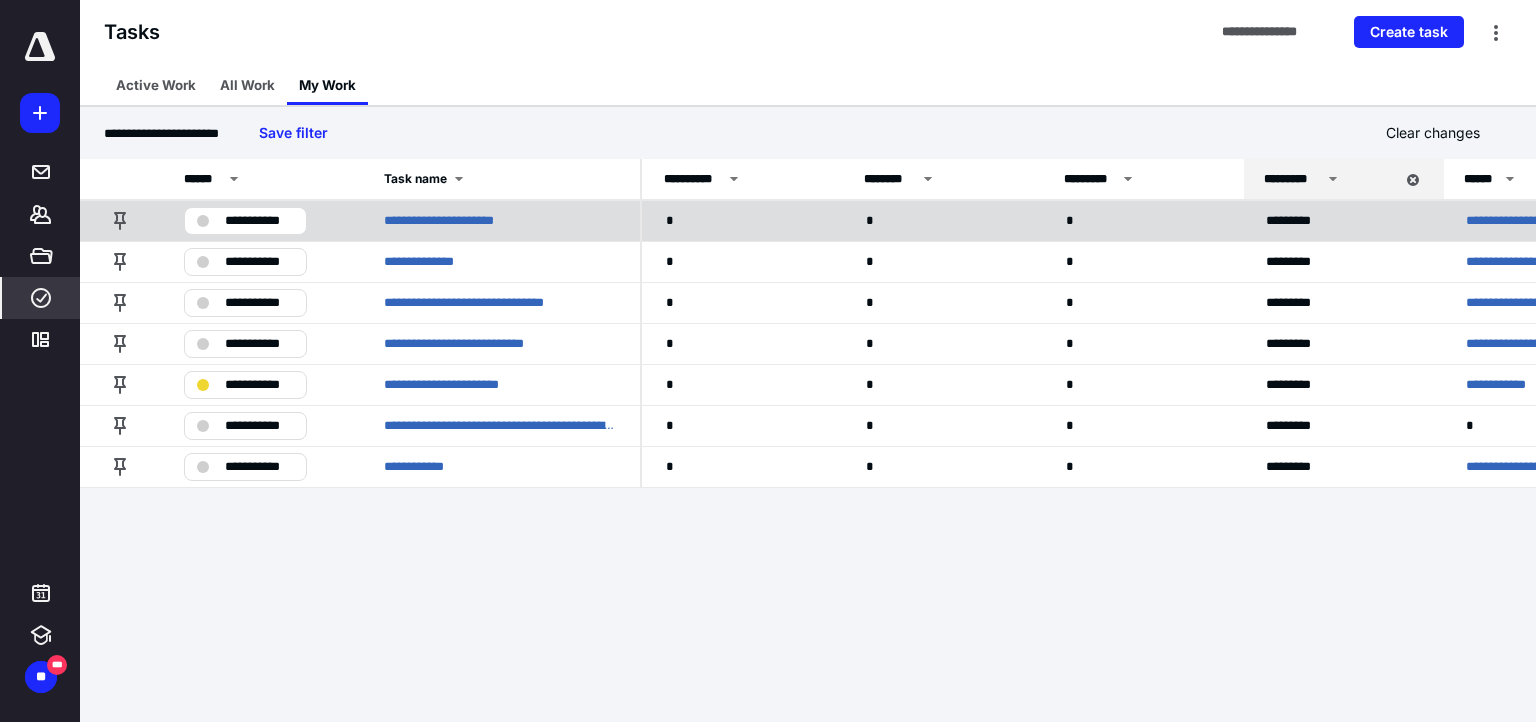 click on "**********" at bounding box center [1514, 221] 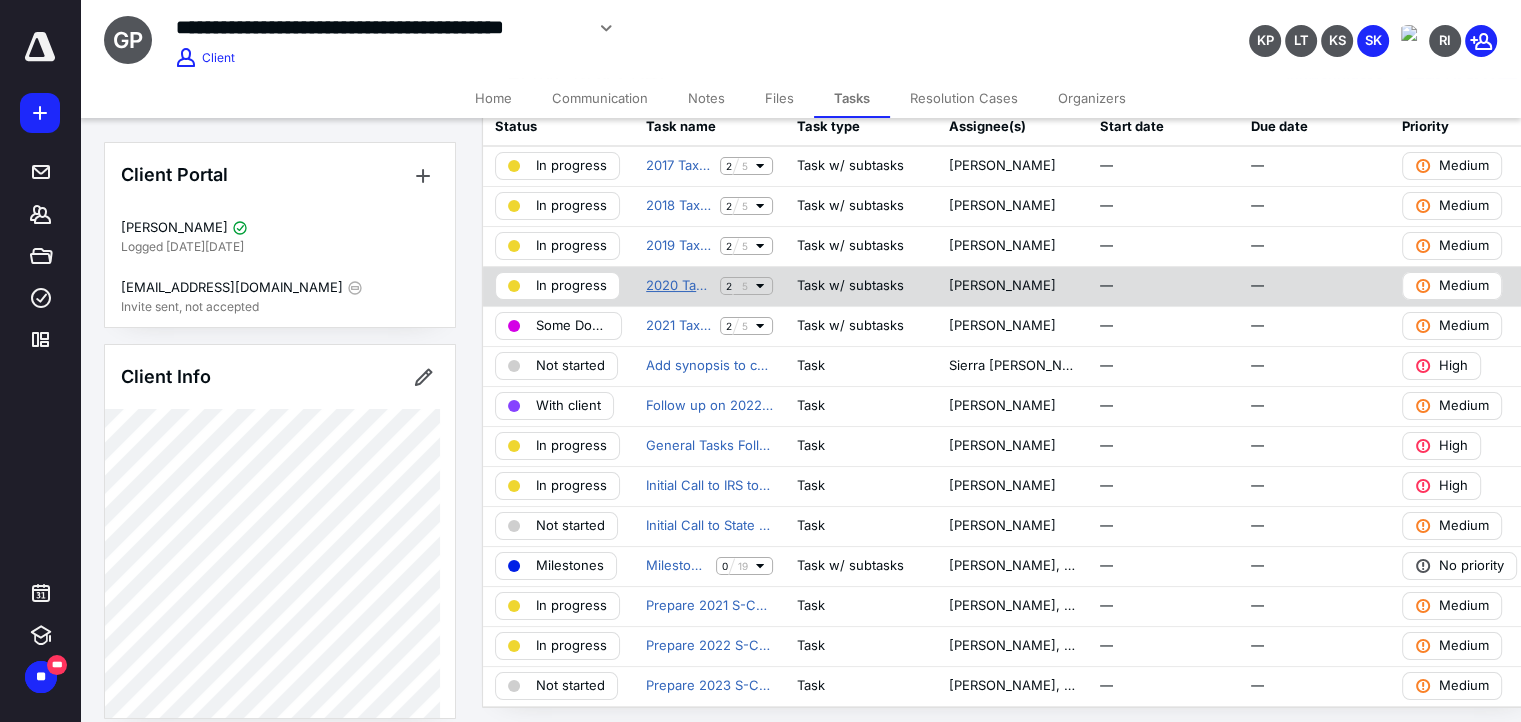 scroll, scrollTop: 0, scrollLeft: 0, axis: both 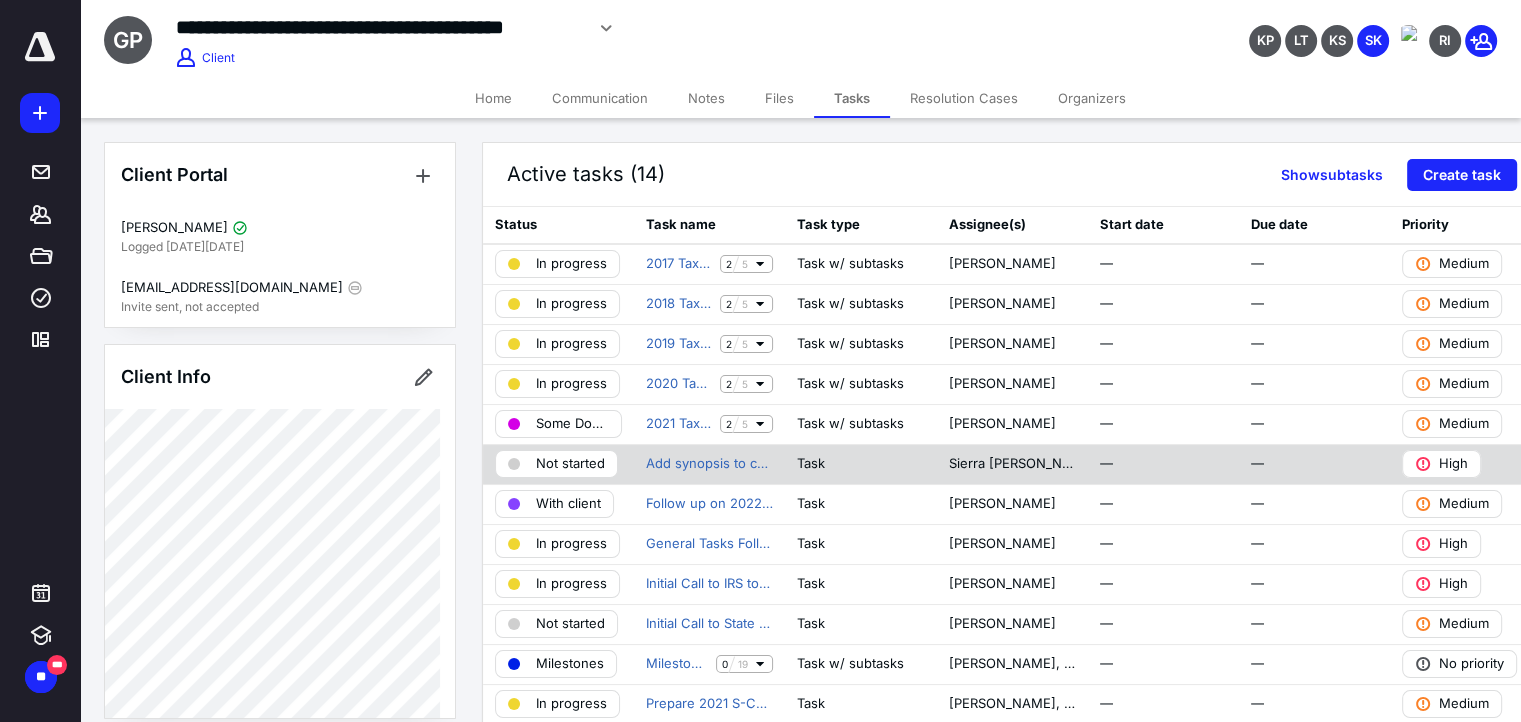click on "Not started" at bounding box center (570, 464) 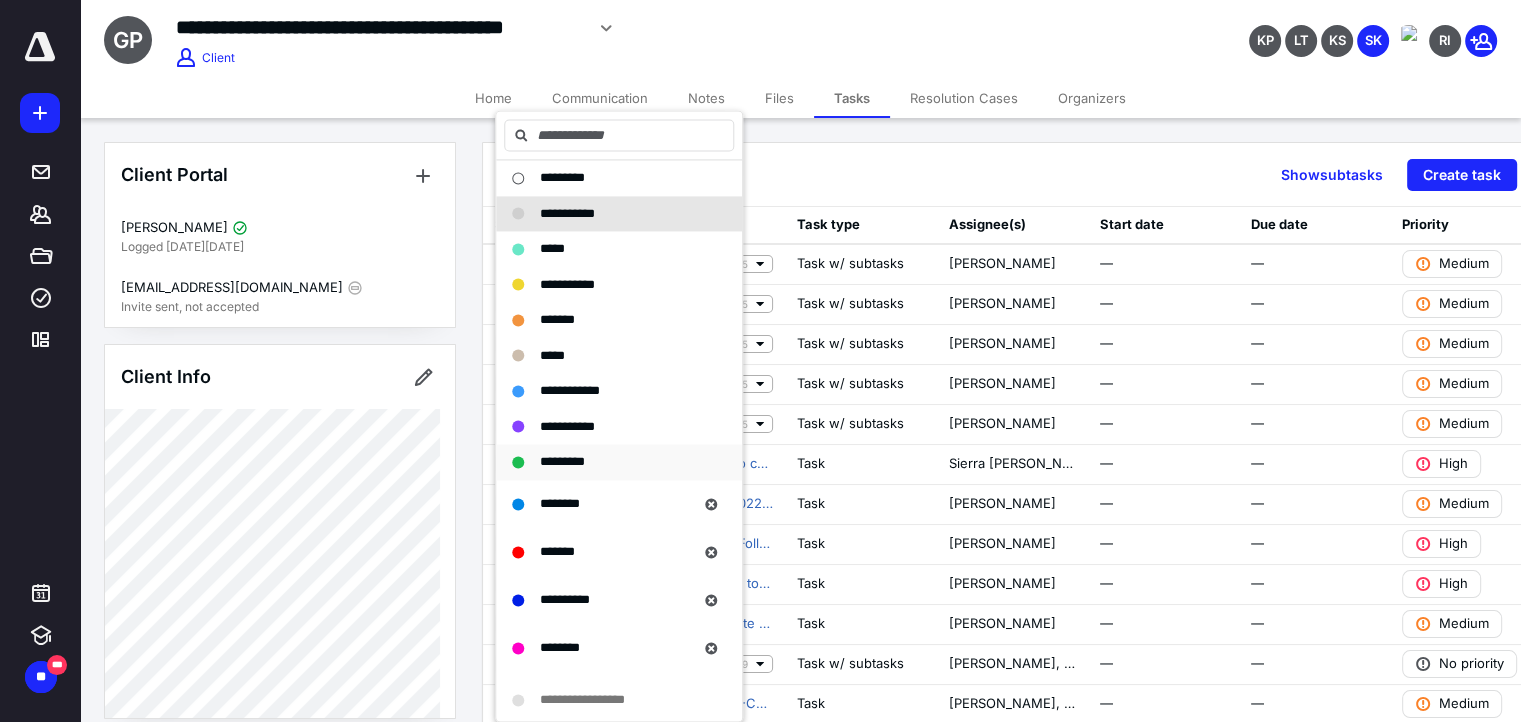 click on "*********" at bounding box center [562, 461] 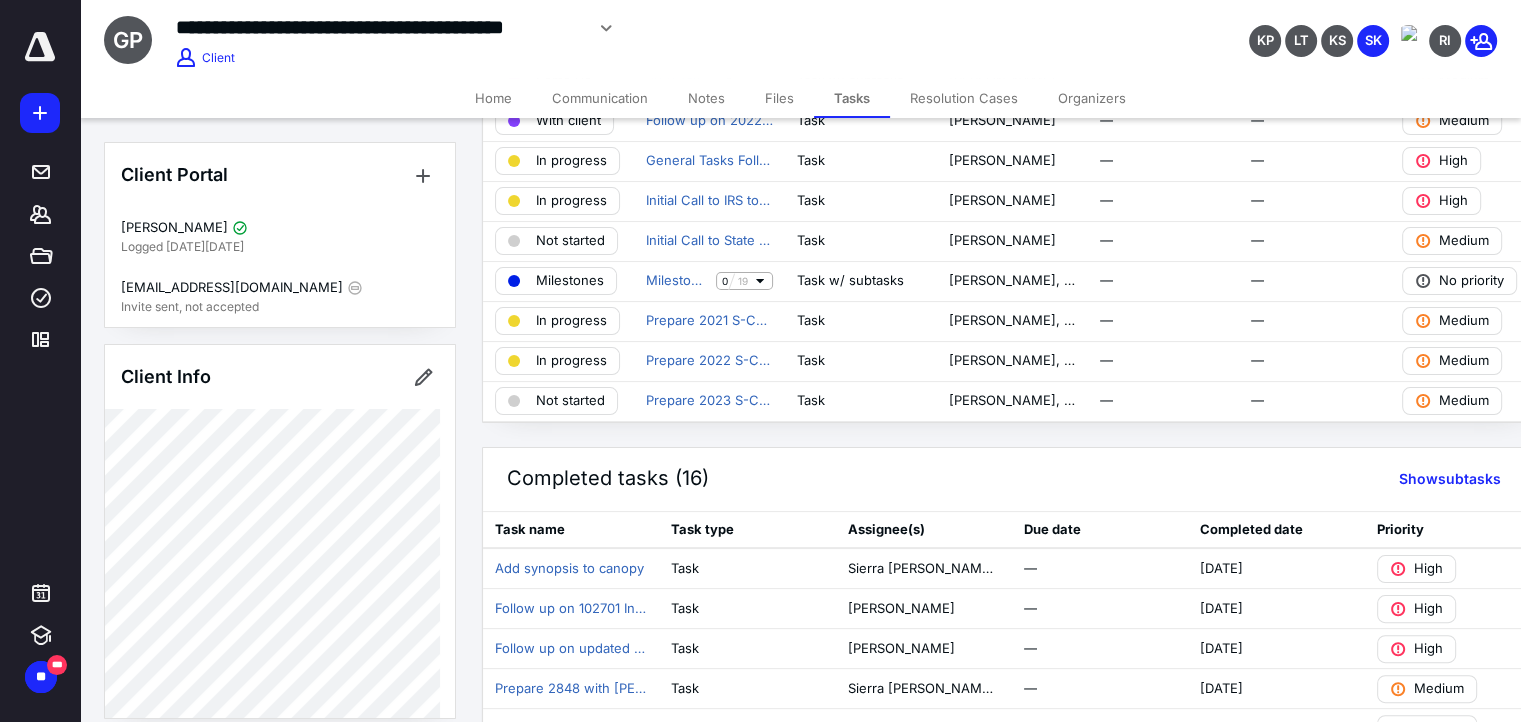 scroll, scrollTop: 100, scrollLeft: 0, axis: vertical 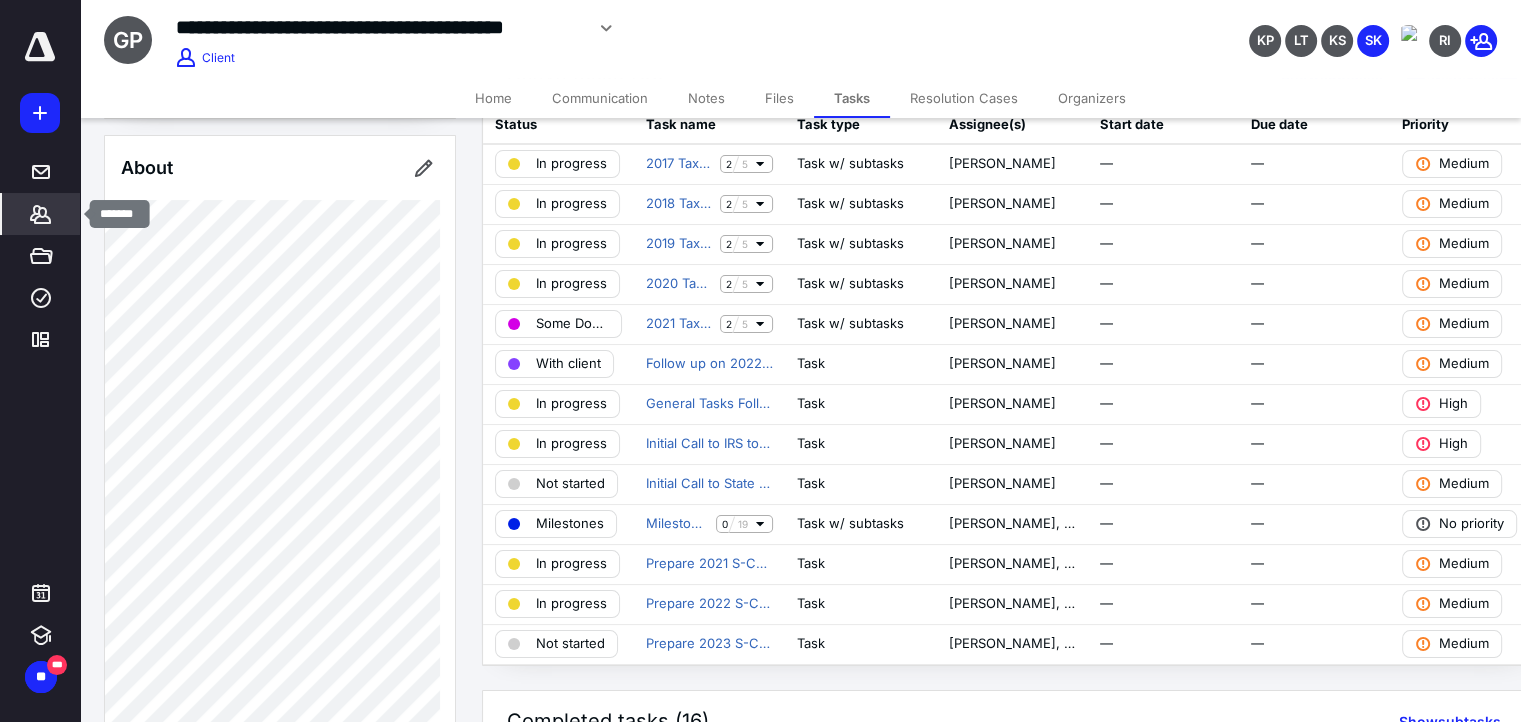 click 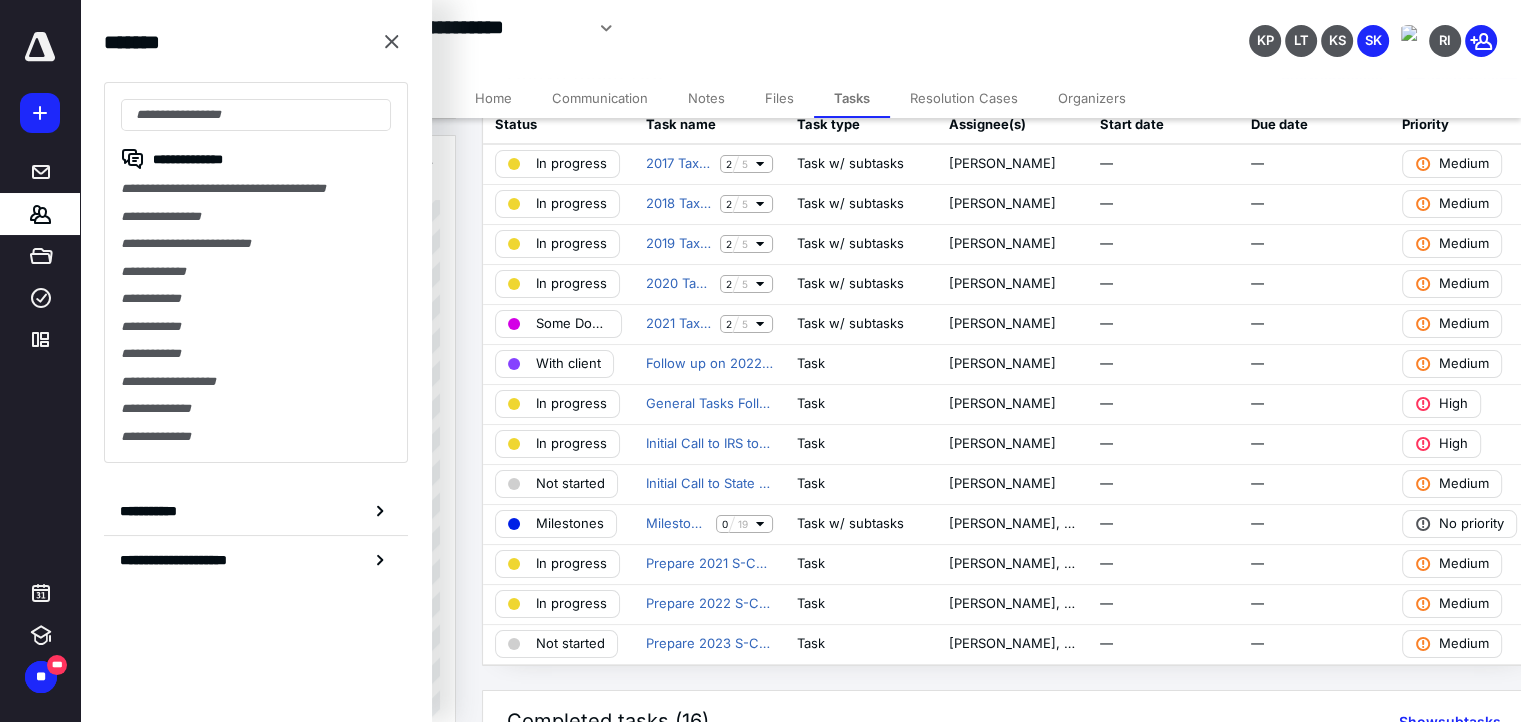 click on "**********" at bounding box center (256, 511) 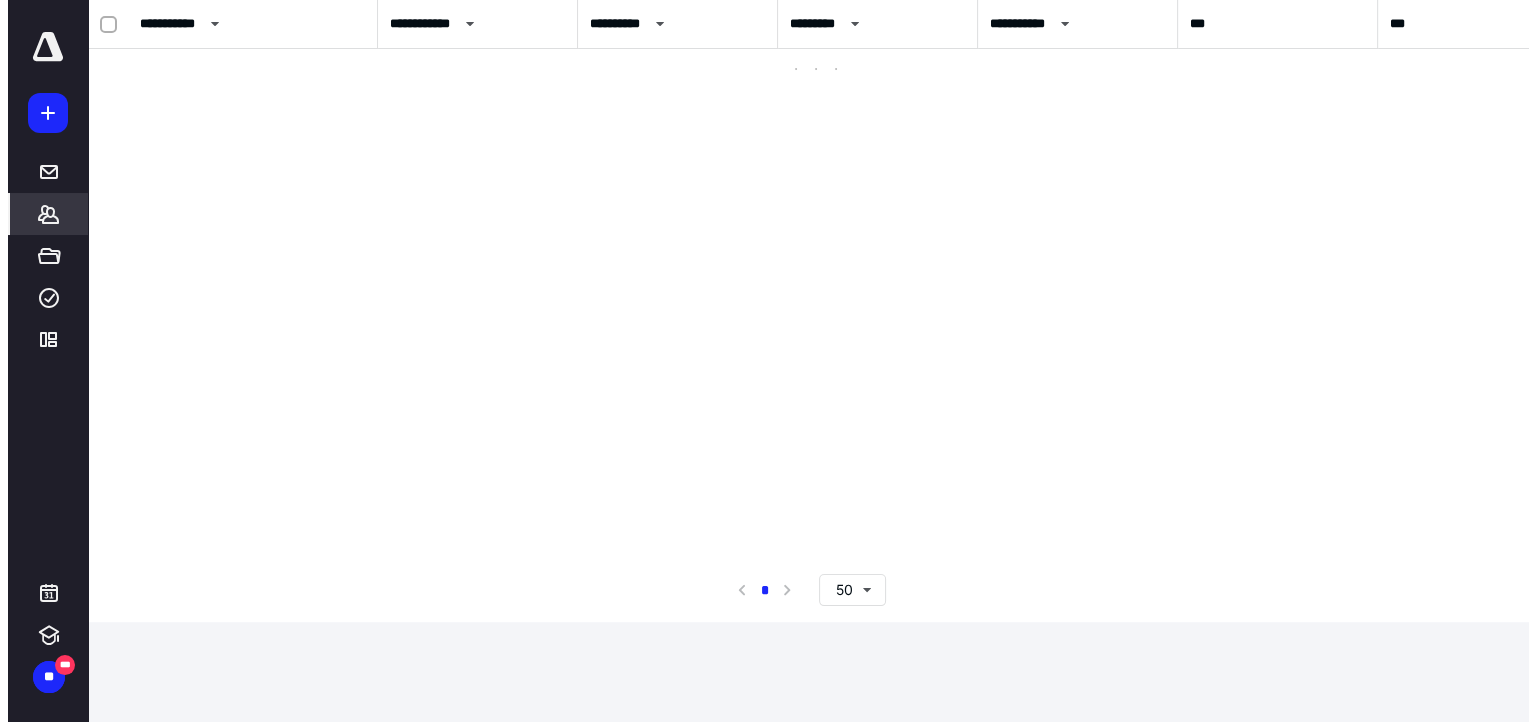 scroll, scrollTop: 0, scrollLeft: 0, axis: both 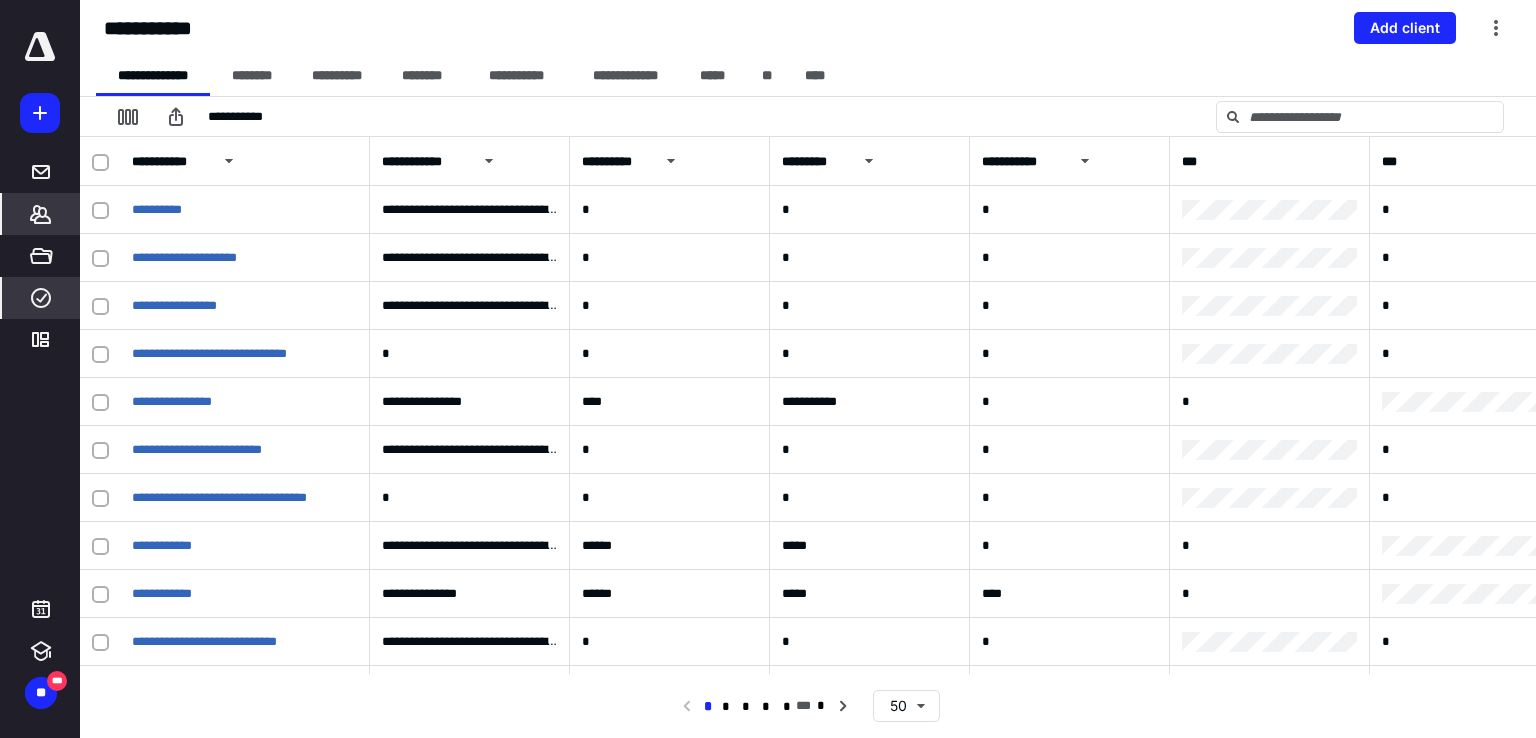 click on "****" at bounding box center [41, 298] 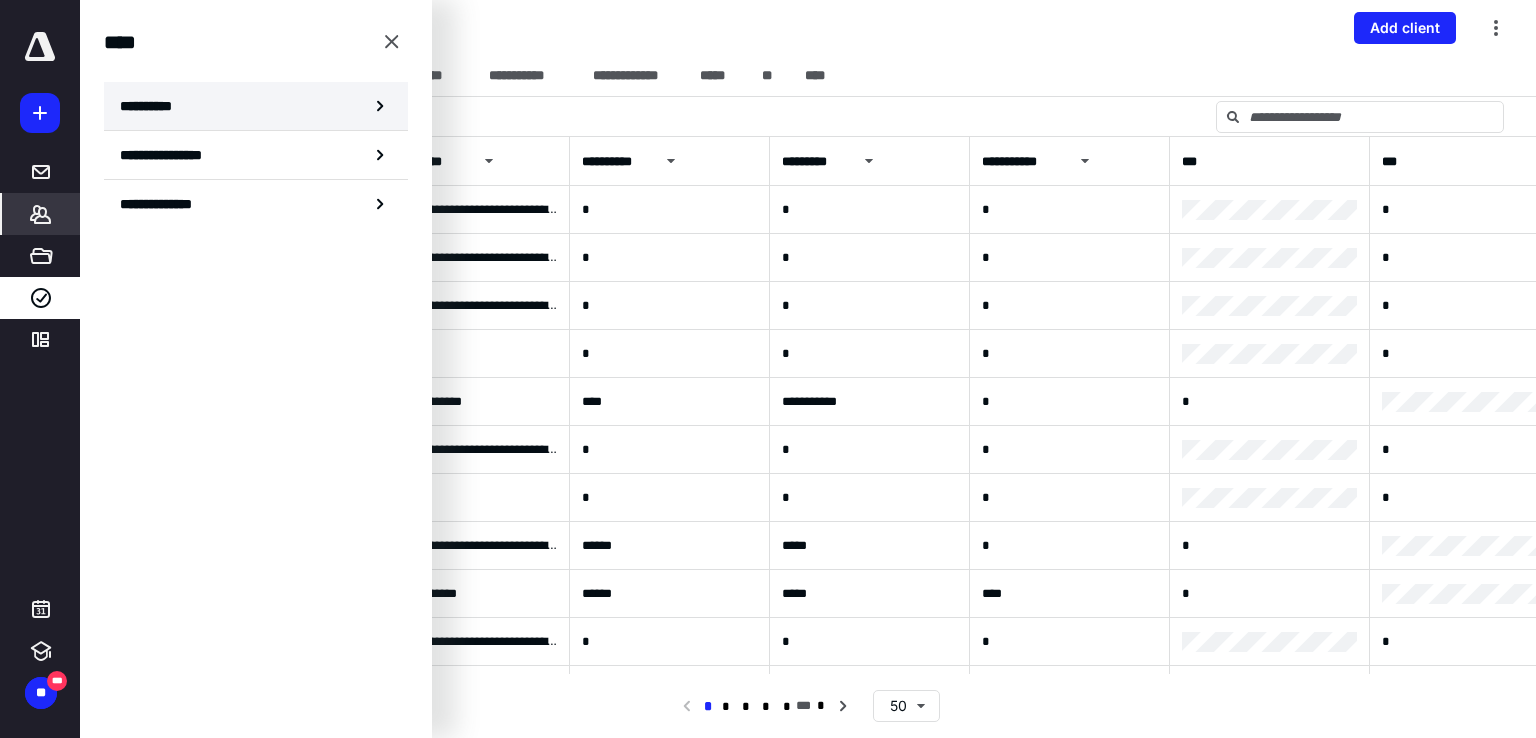 click on "**********" at bounding box center (256, 106) 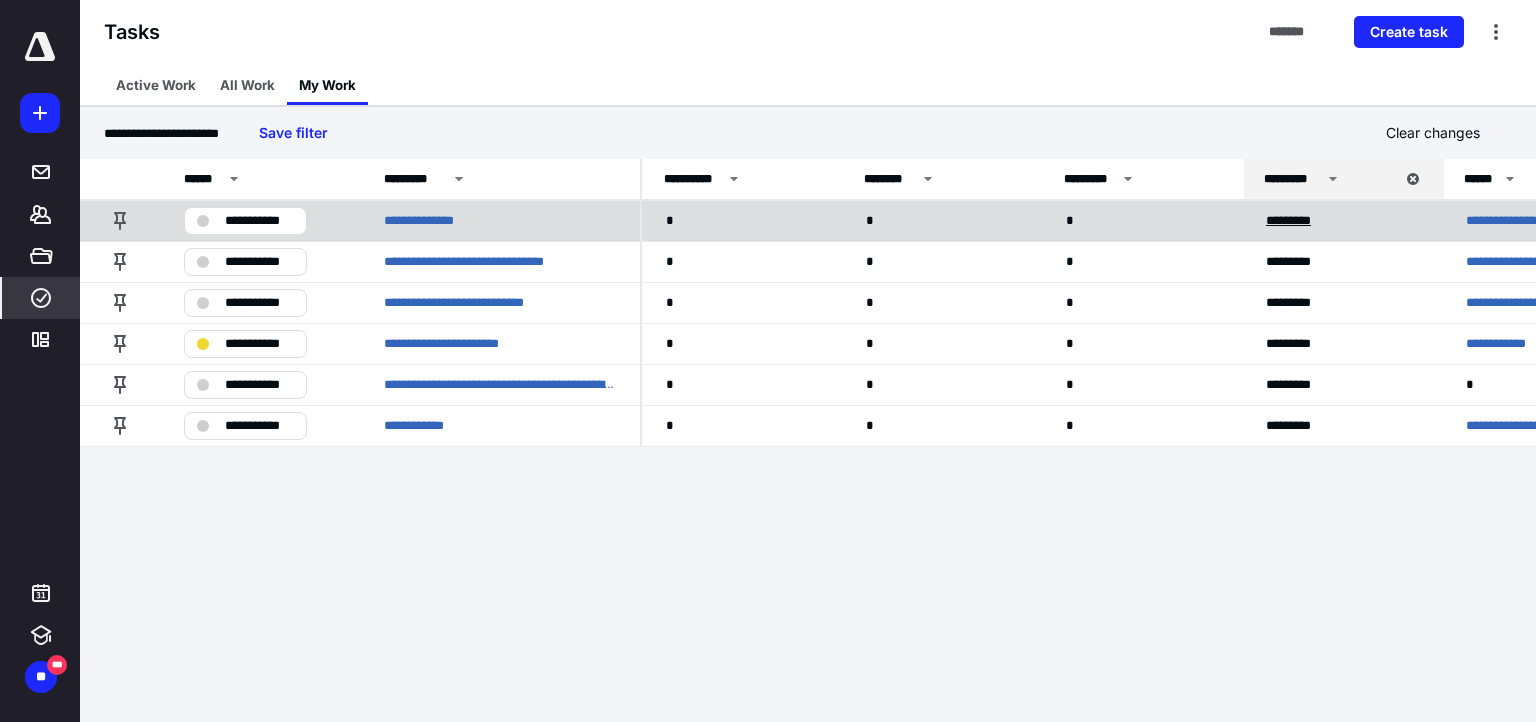 click on "*********" at bounding box center [1297, 221] 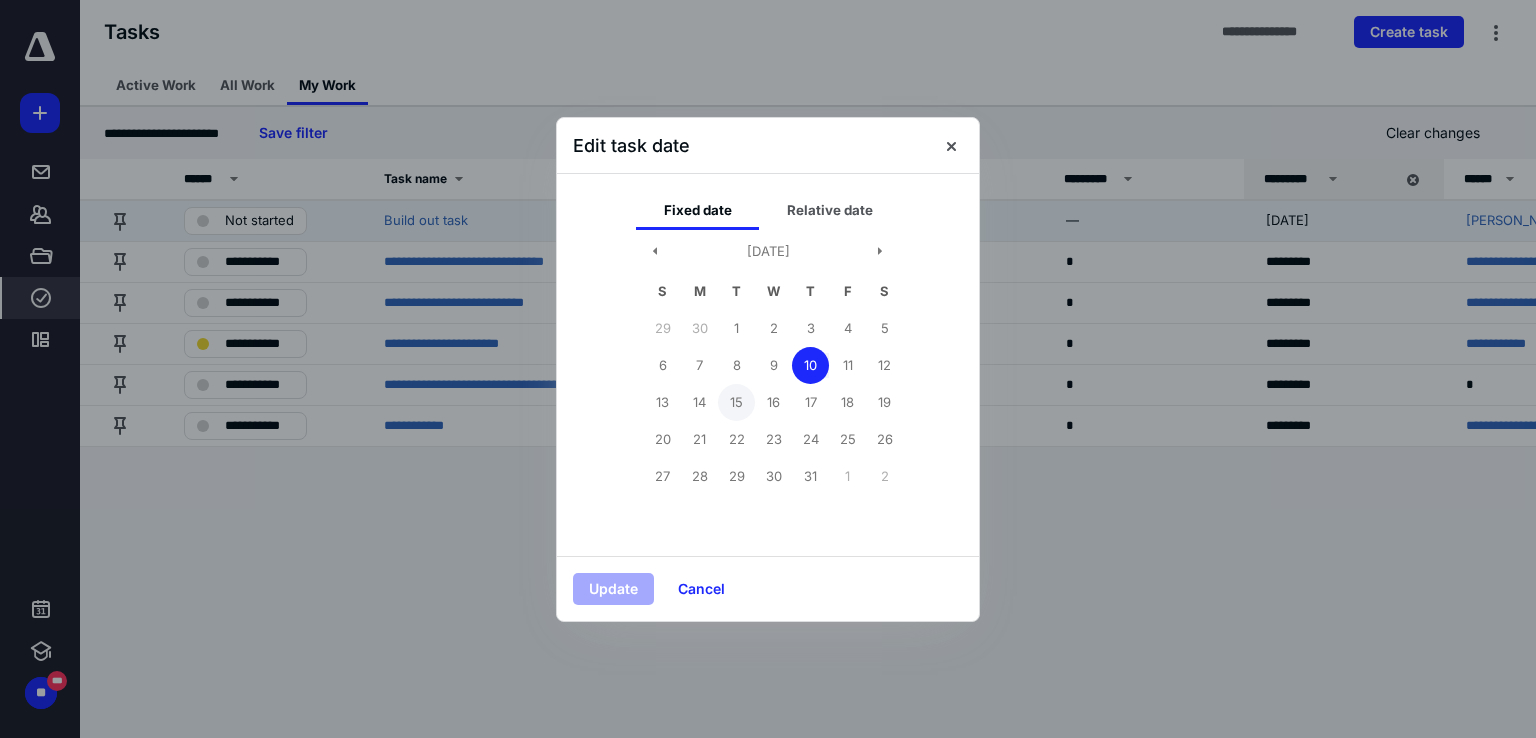 click on "15" at bounding box center [736, 402] 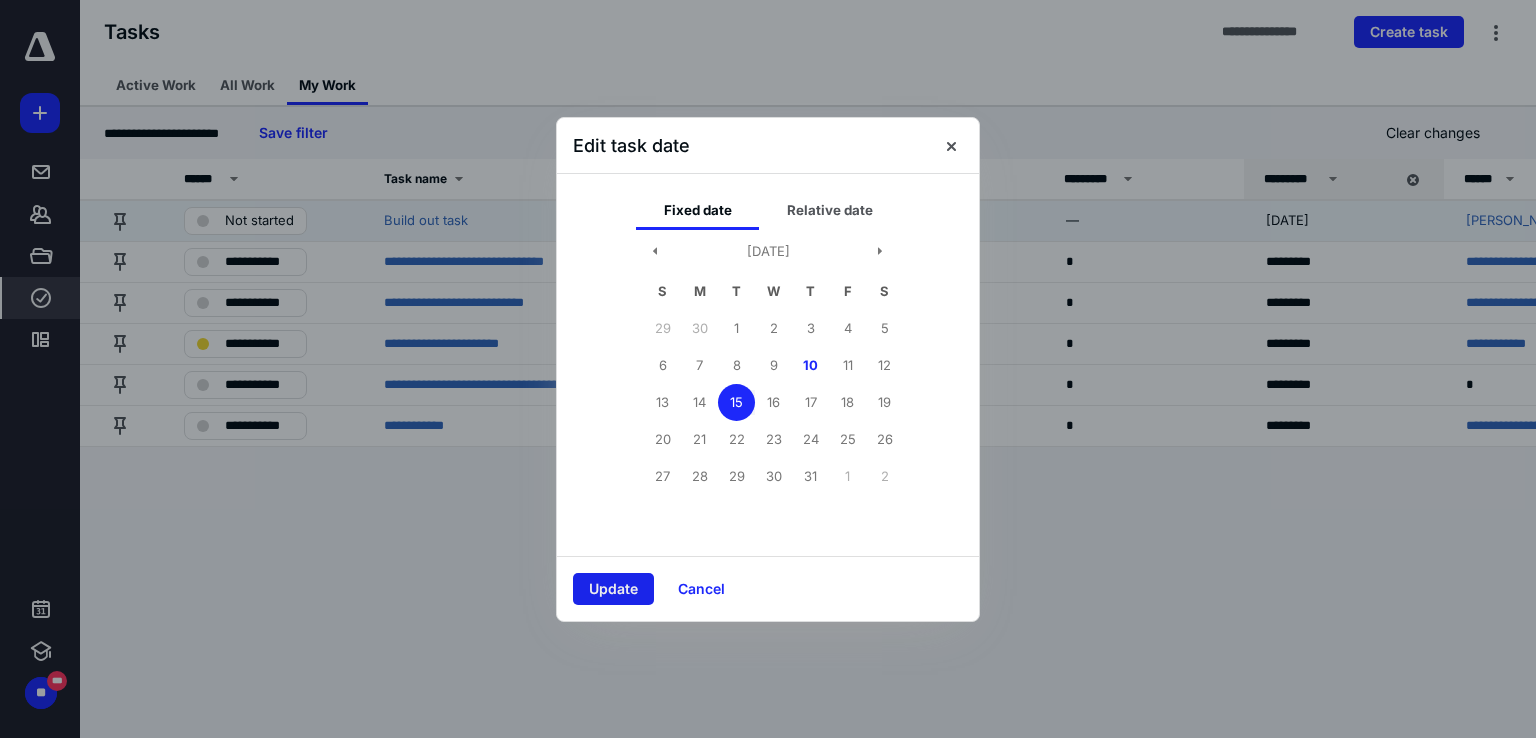 click on "Update" at bounding box center (613, 589) 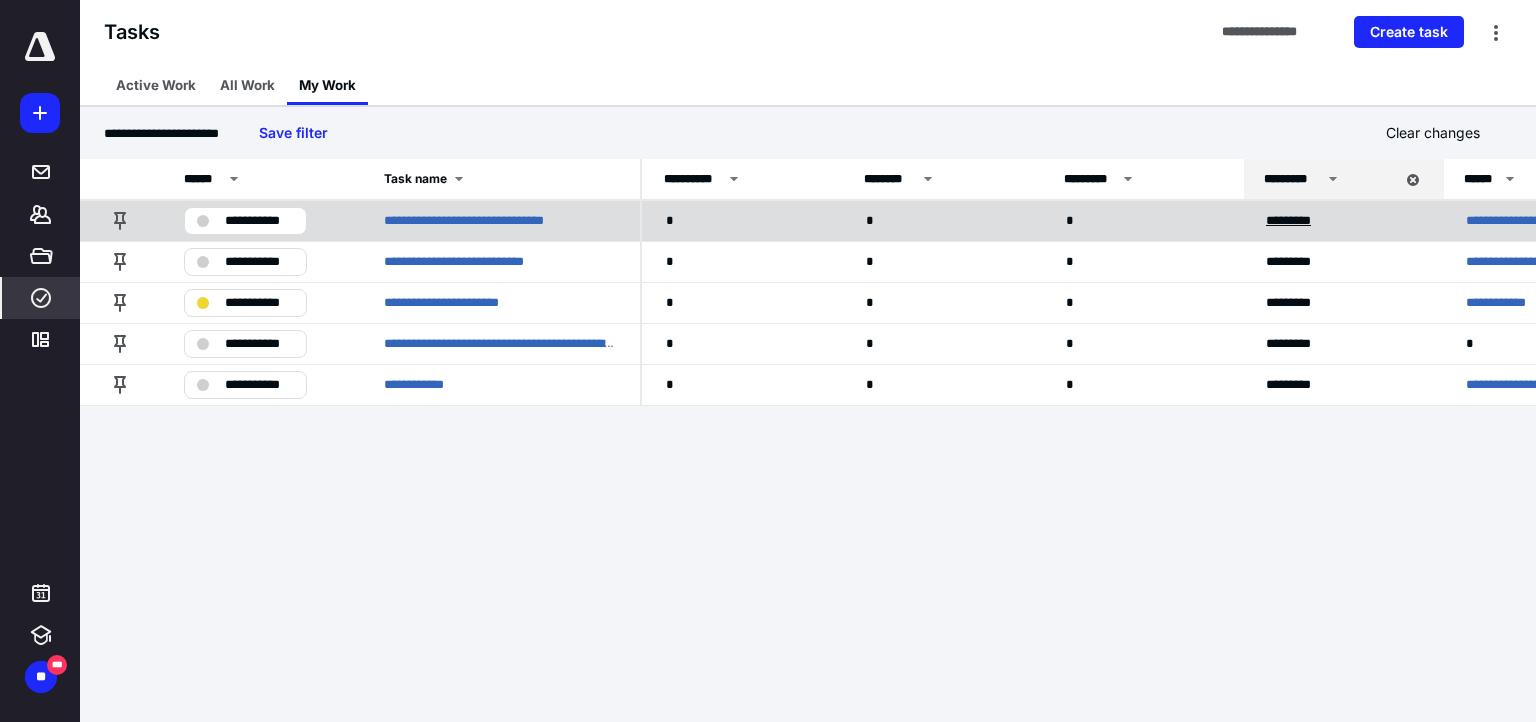 click on "*********" at bounding box center [1297, 221] 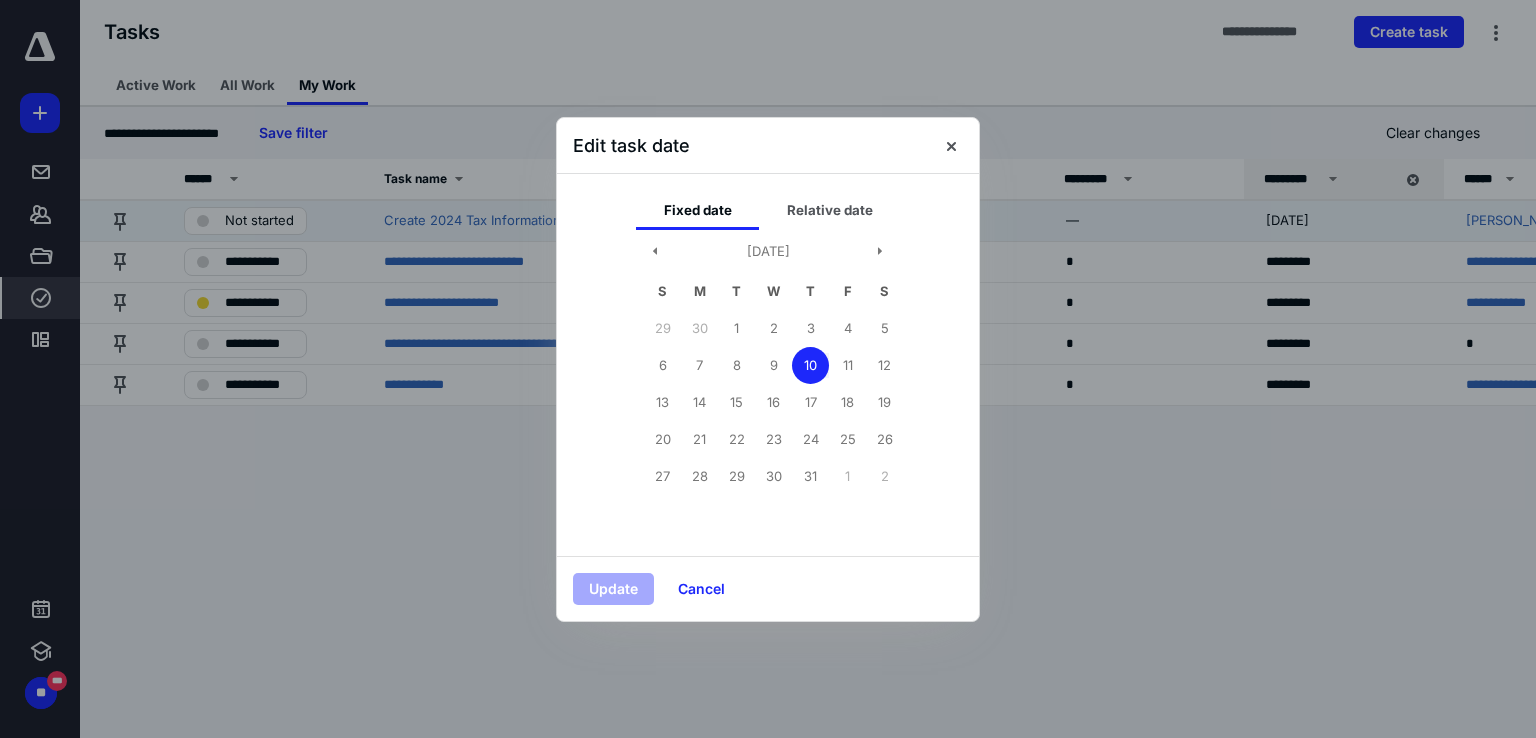 drag, startPoint x: 732, startPoint y: 406, endPoint x: 651, endPoint y: 535, distance: 152.32202 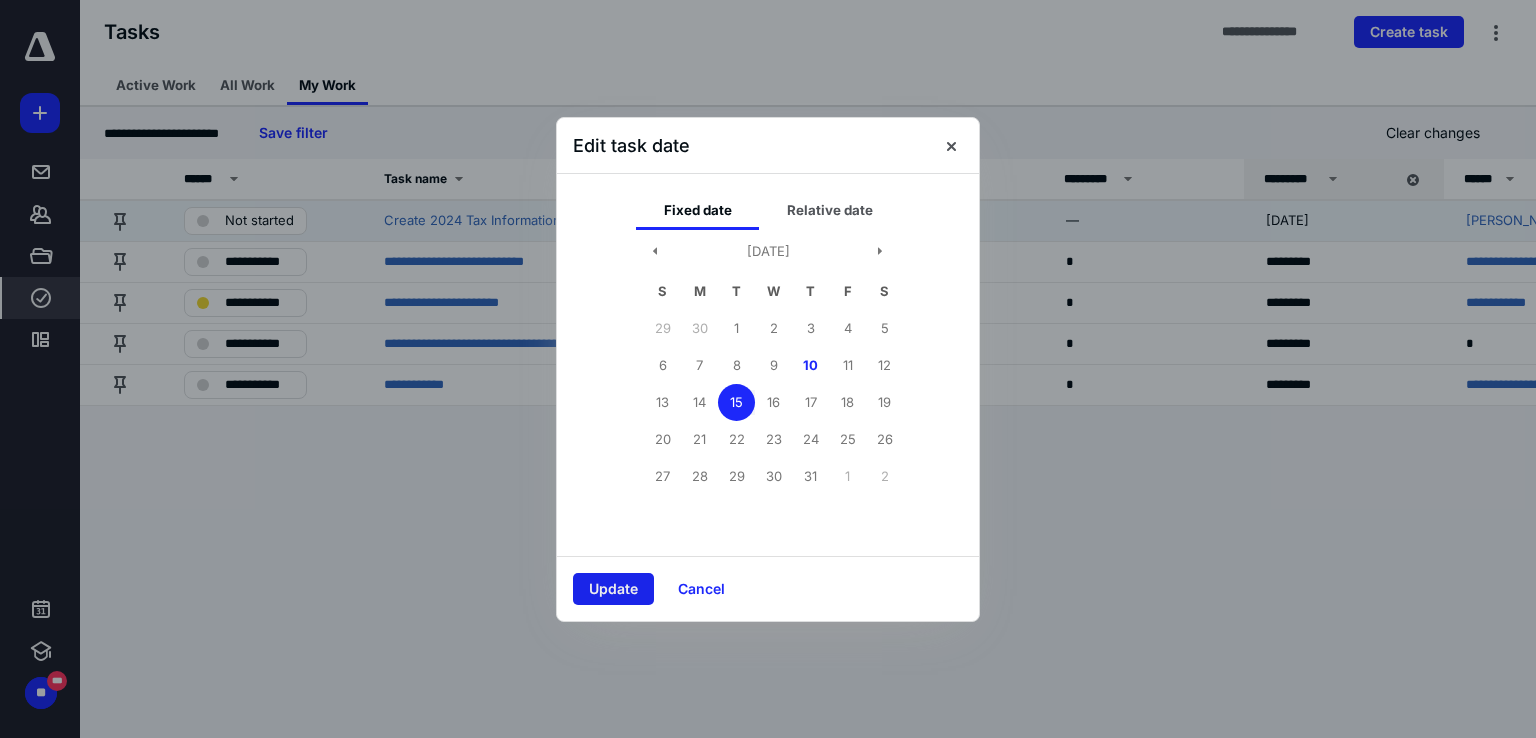 click on "Update" at bounding box center [613, 589] 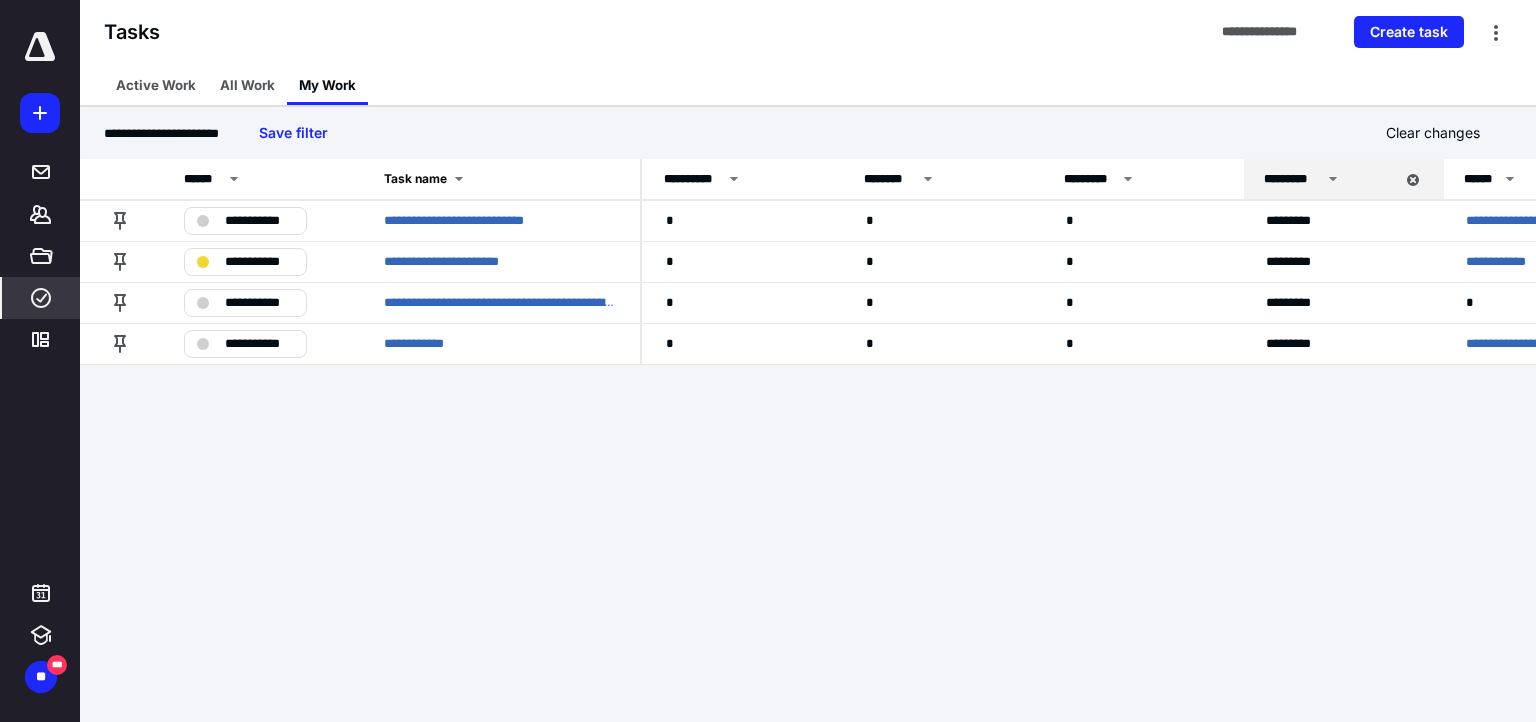 click on "**********" at bounding box center [768, 361] 